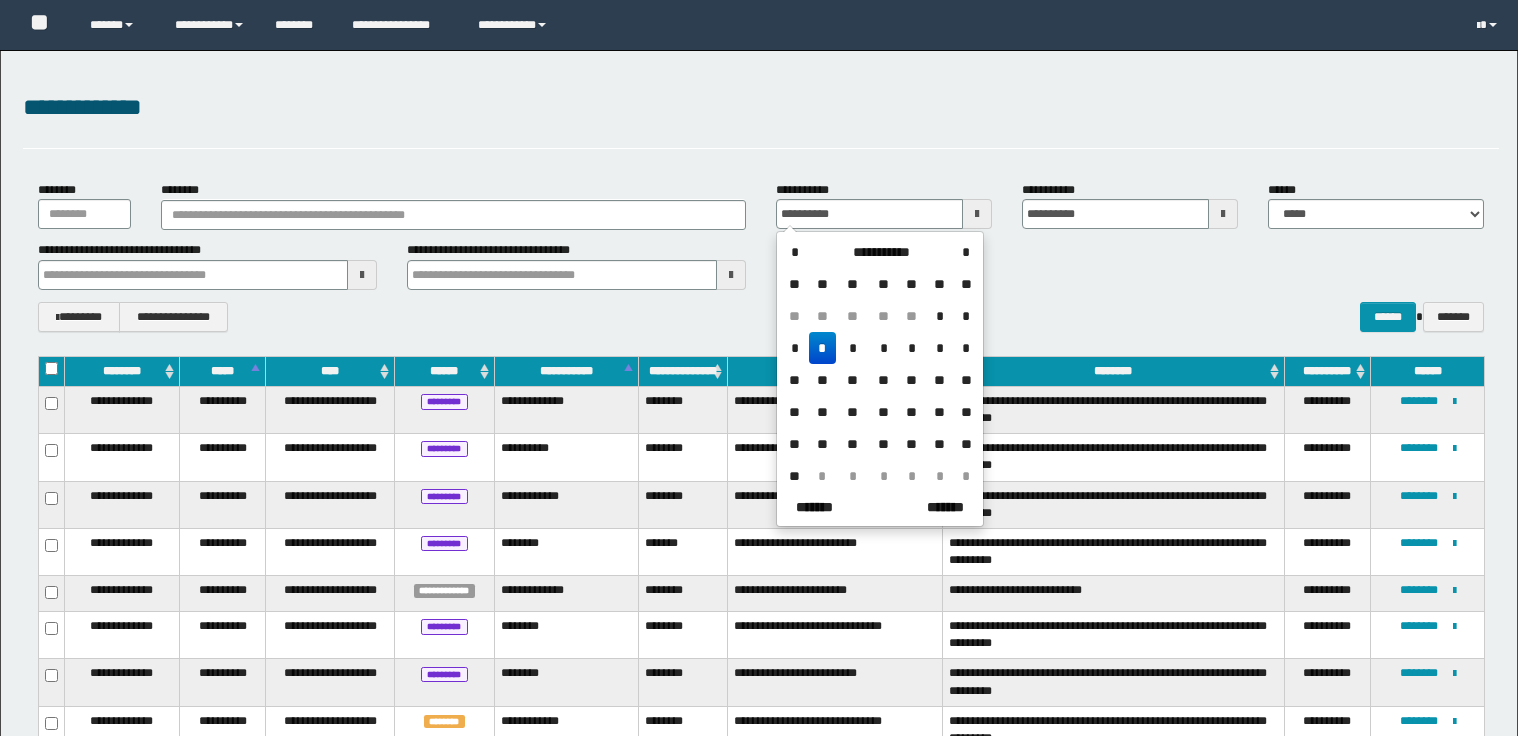 scroll, scrollTop: 0, scrollLeft: 0, axis: both 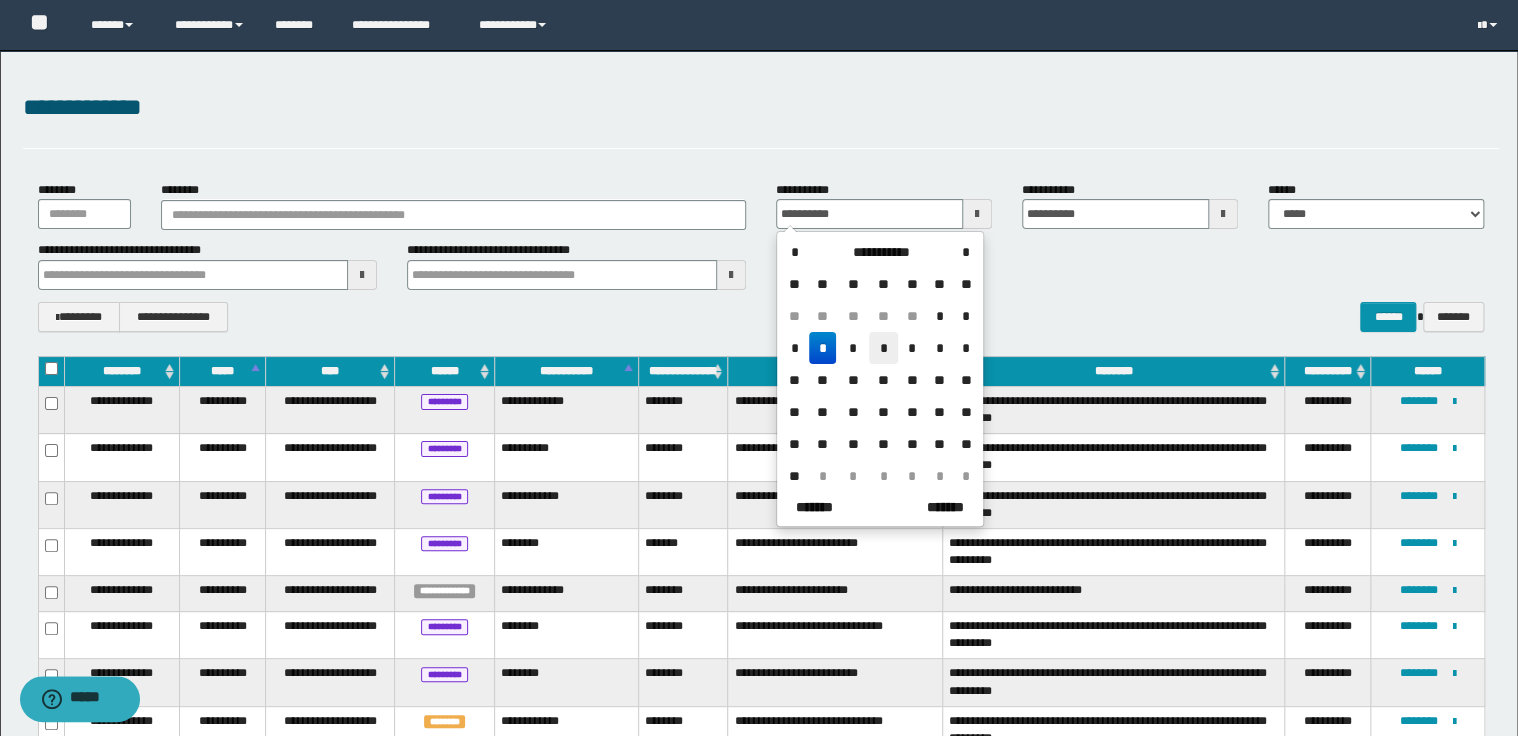 click on "*" at bounding box center (883, 348) 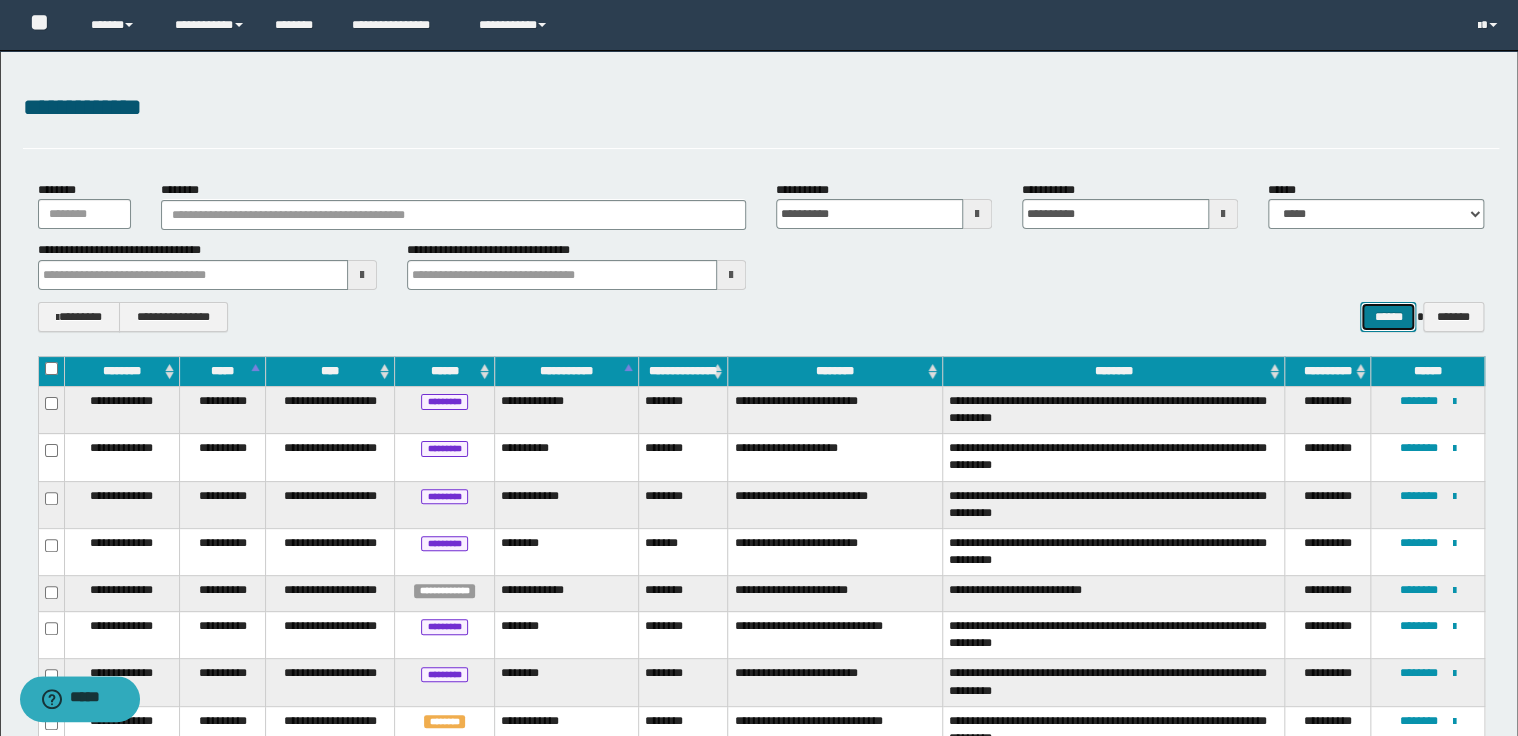 click on "******" at bounding box center (1388, 317) 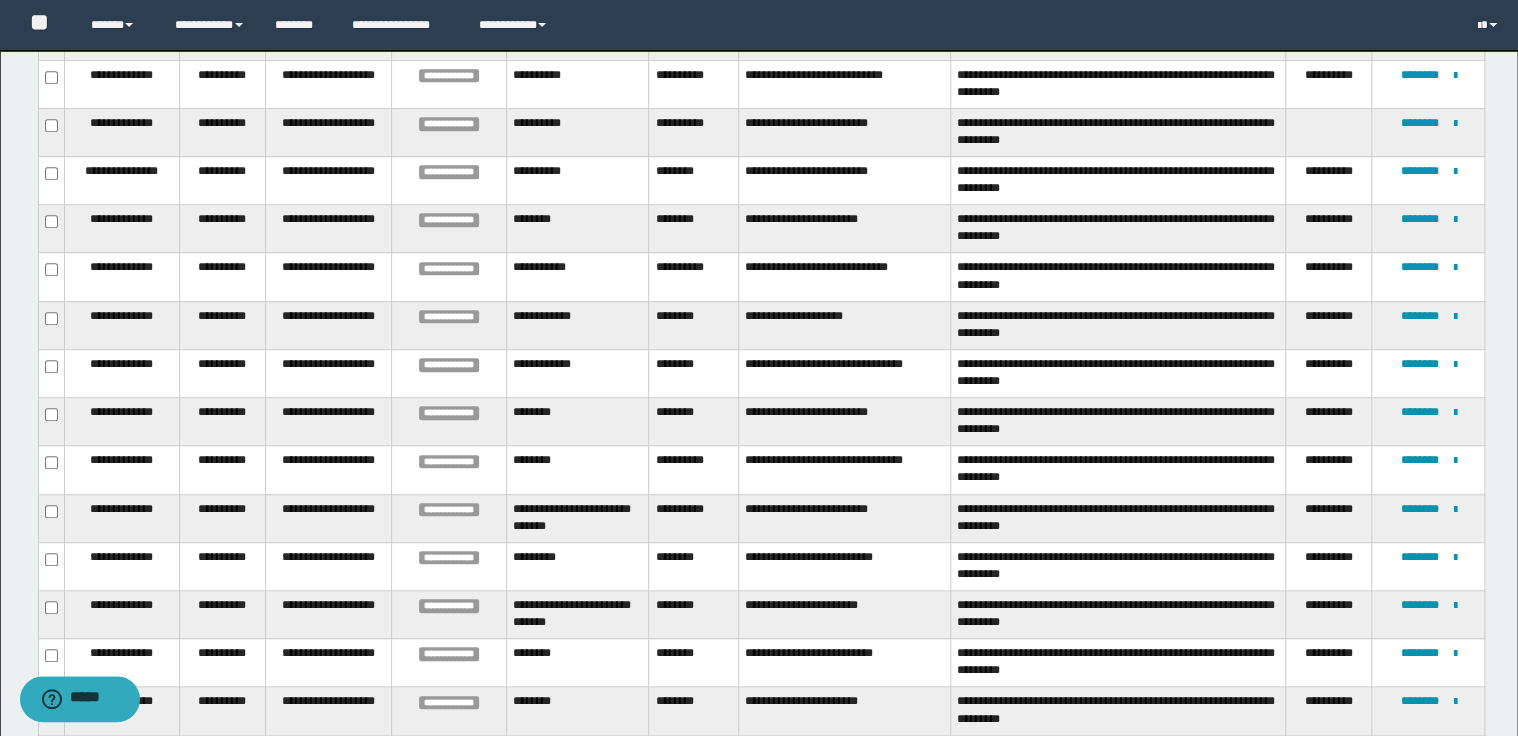 scroll, scrollTop: 480, scrollLeft: 0, axis: vertical 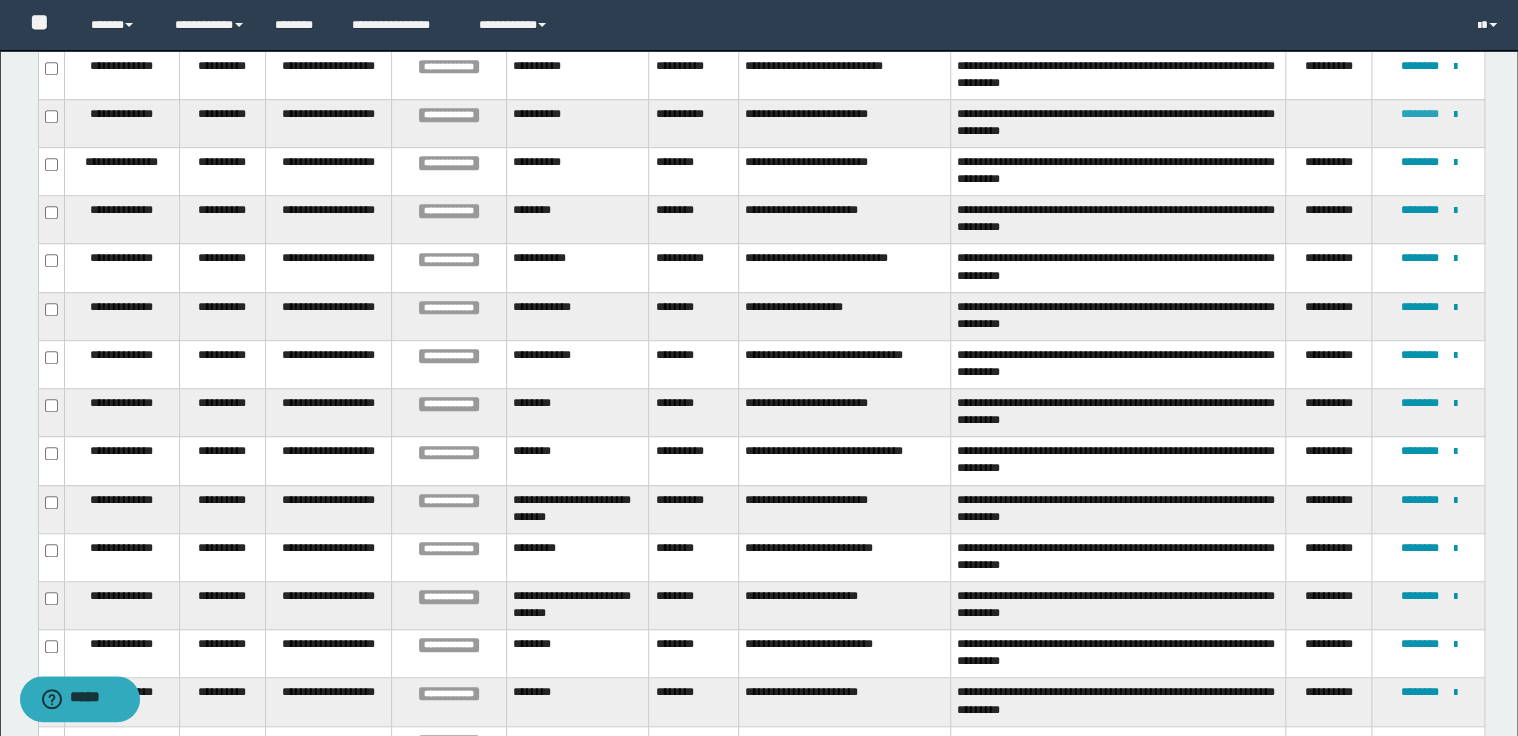 click on "********" at bounding box center [1419, 114] 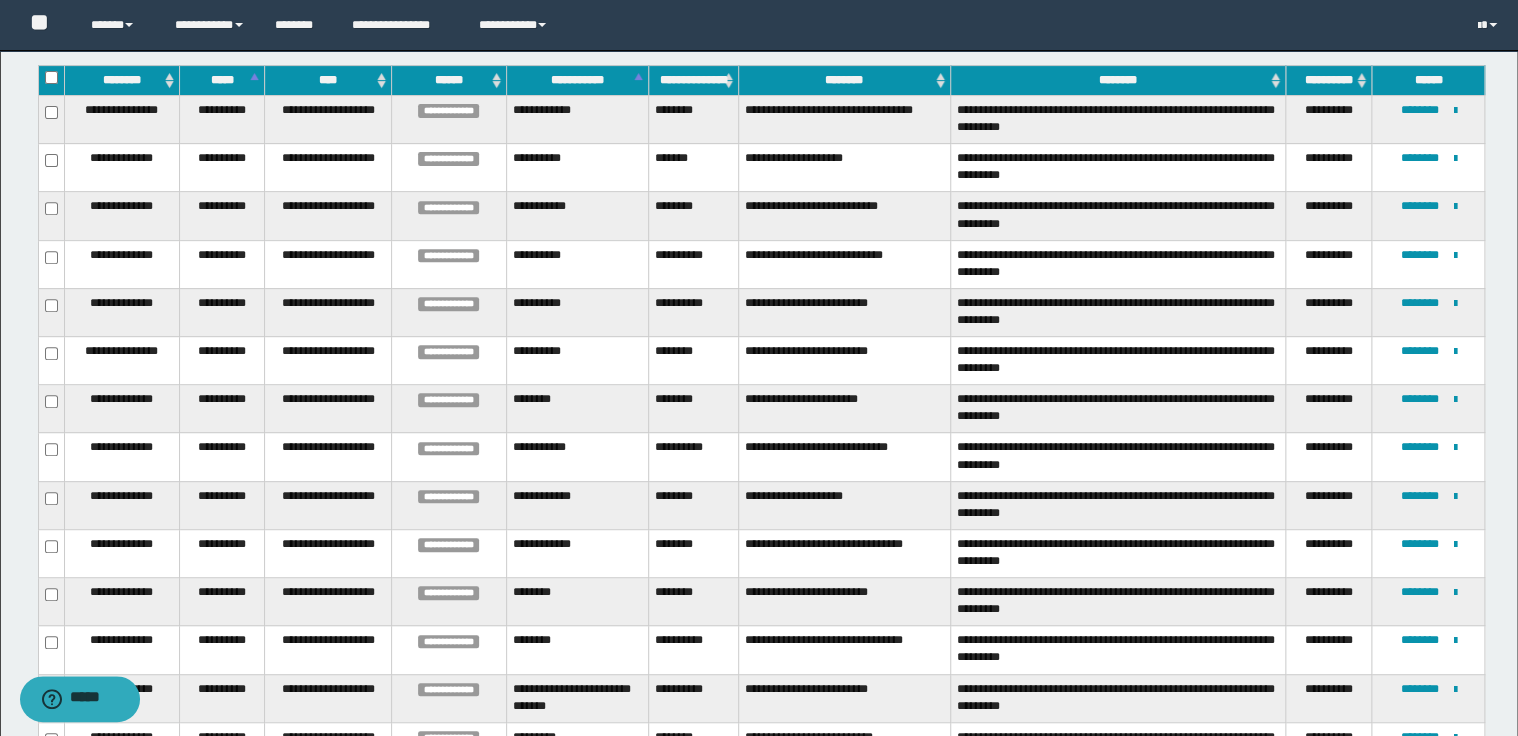 click on "**********" at bounding box center (1118, 168) 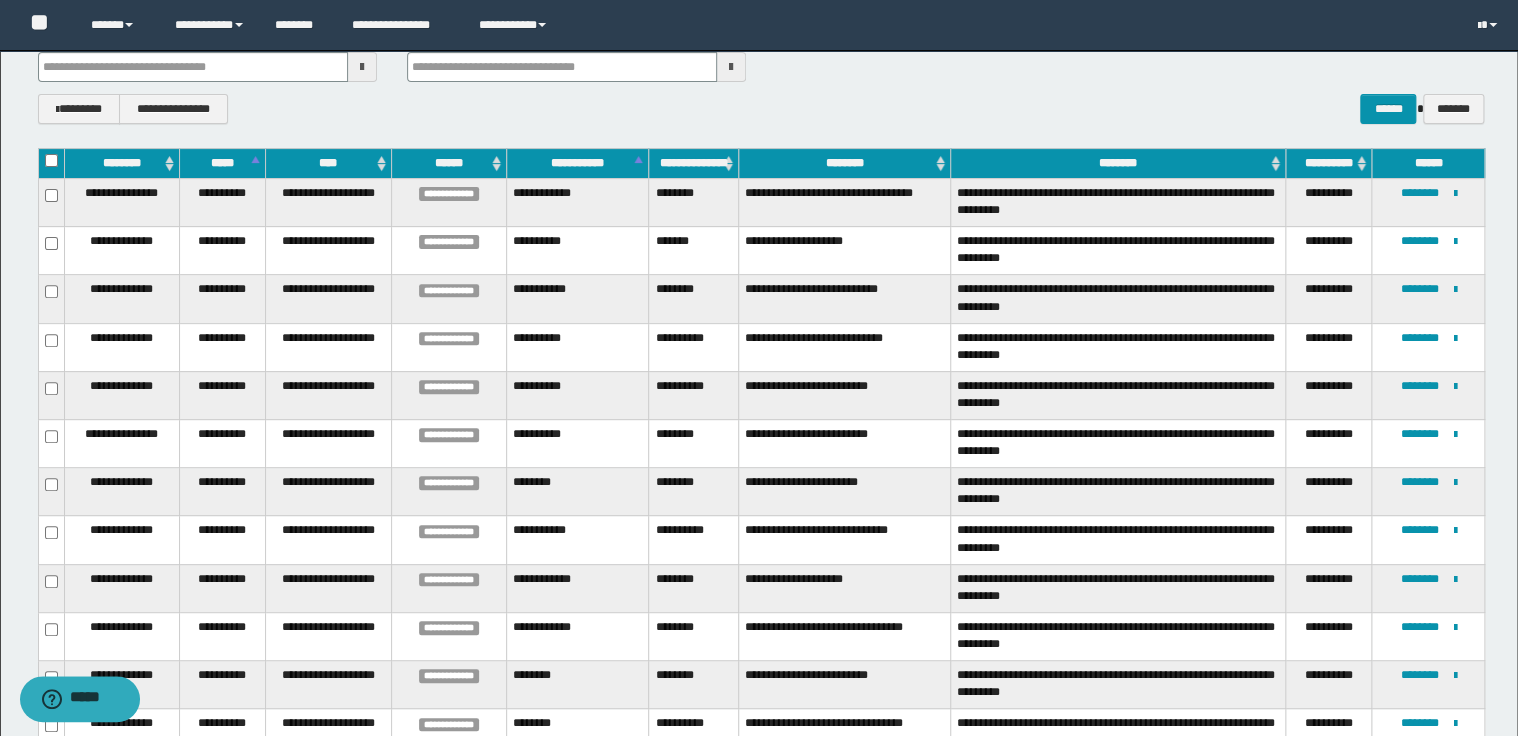 scroll, scrollTop: 128, scrollLeft: 0, axis: vertical 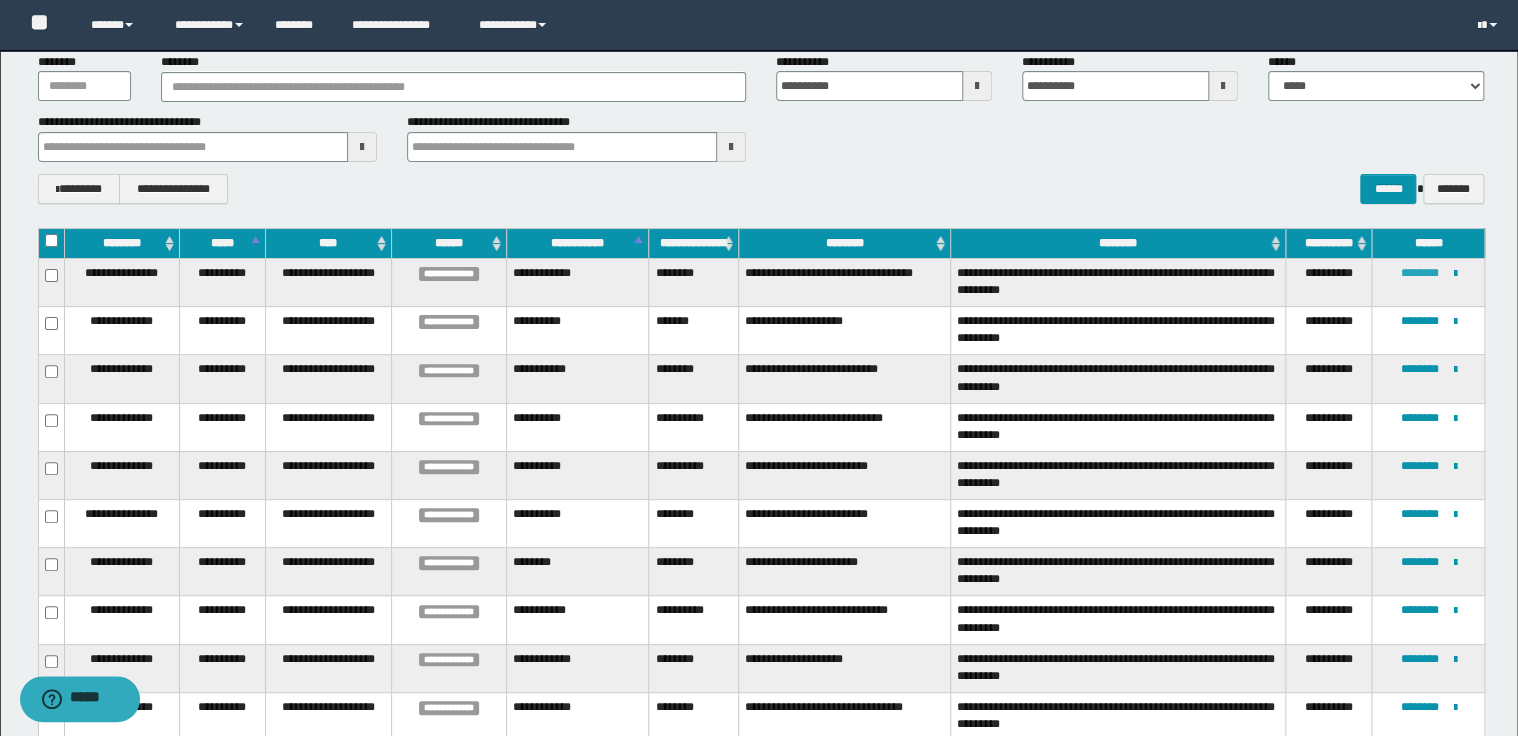 click on "********" at bounding box center (1419, 273) 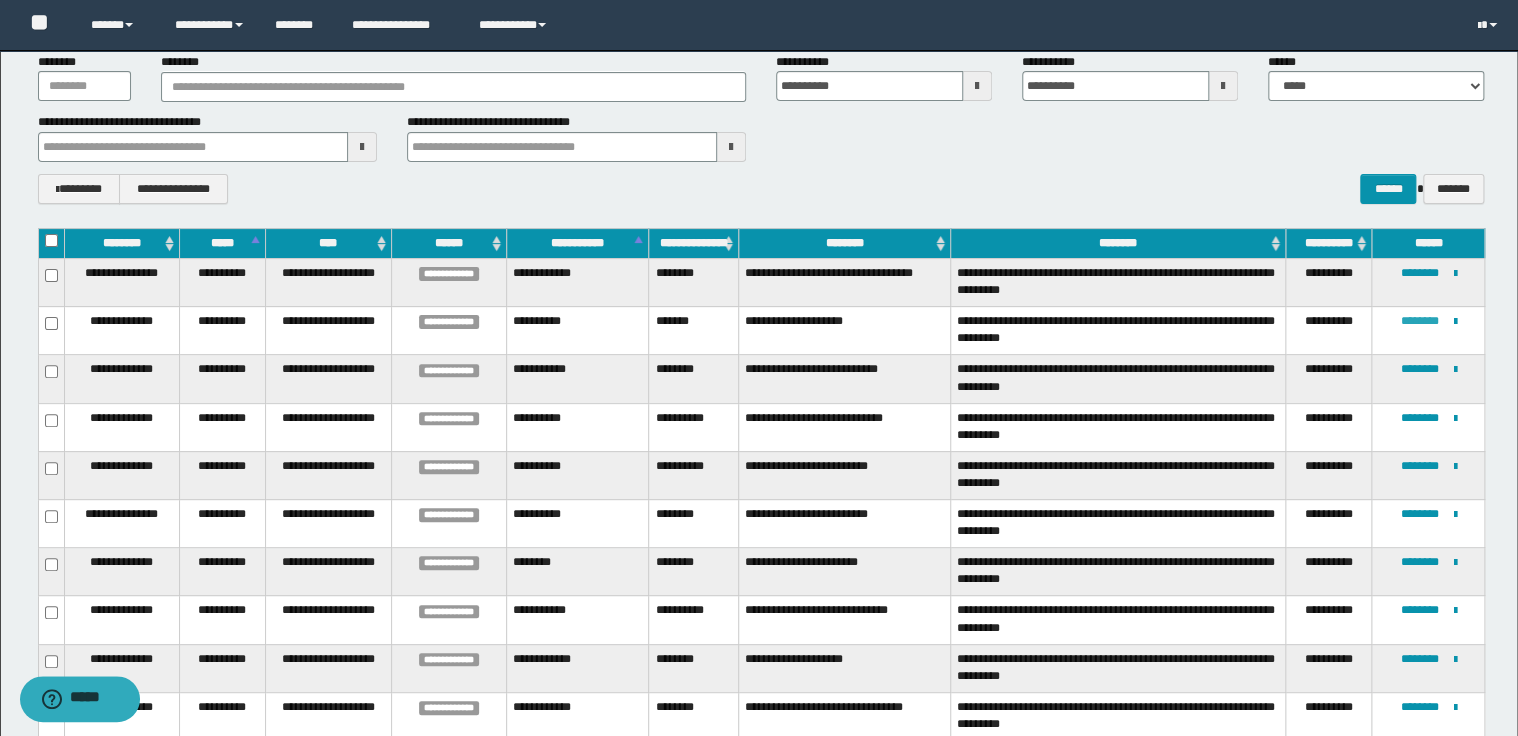 click on "********" at bounding box center (1419, 321) 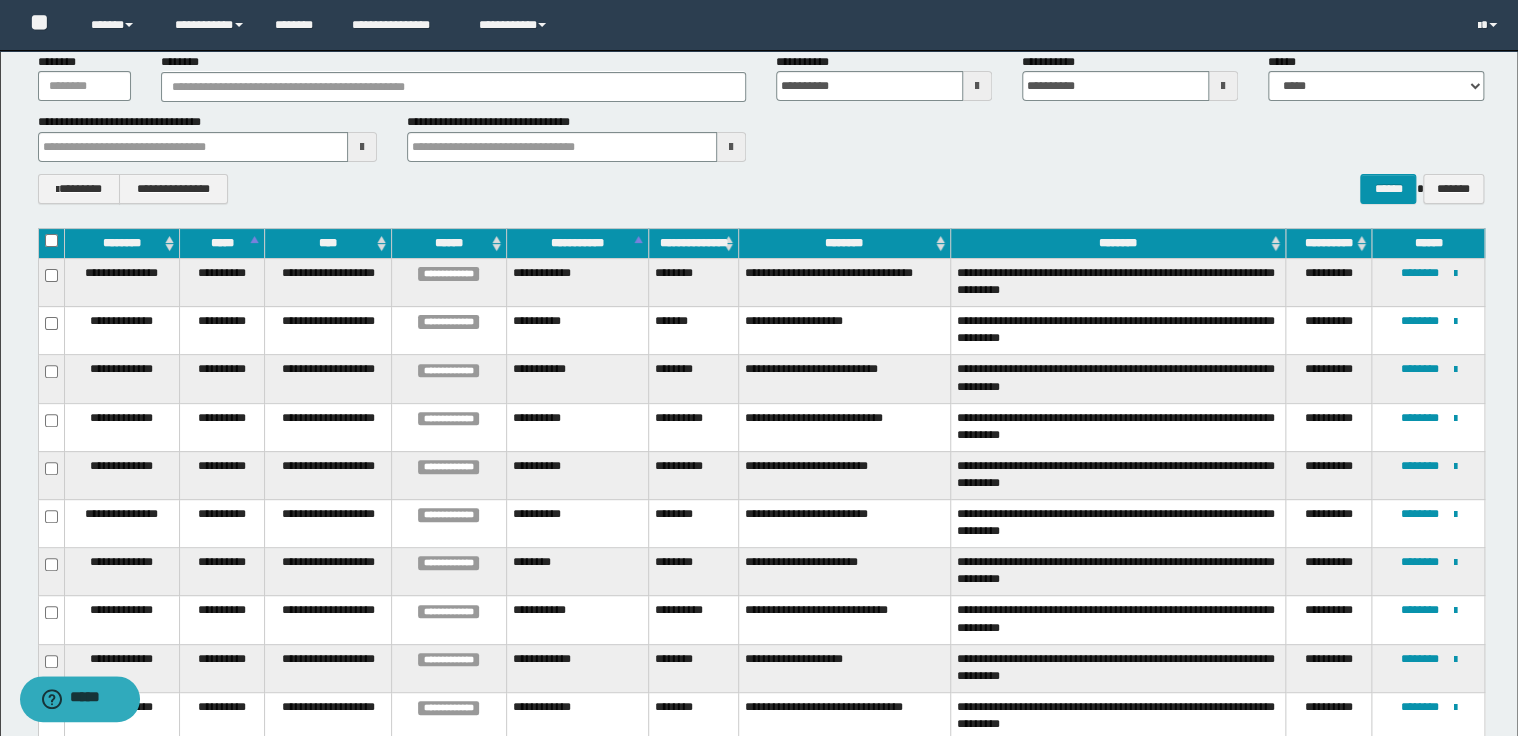 click on "********" at bounding box center [1419, 369] 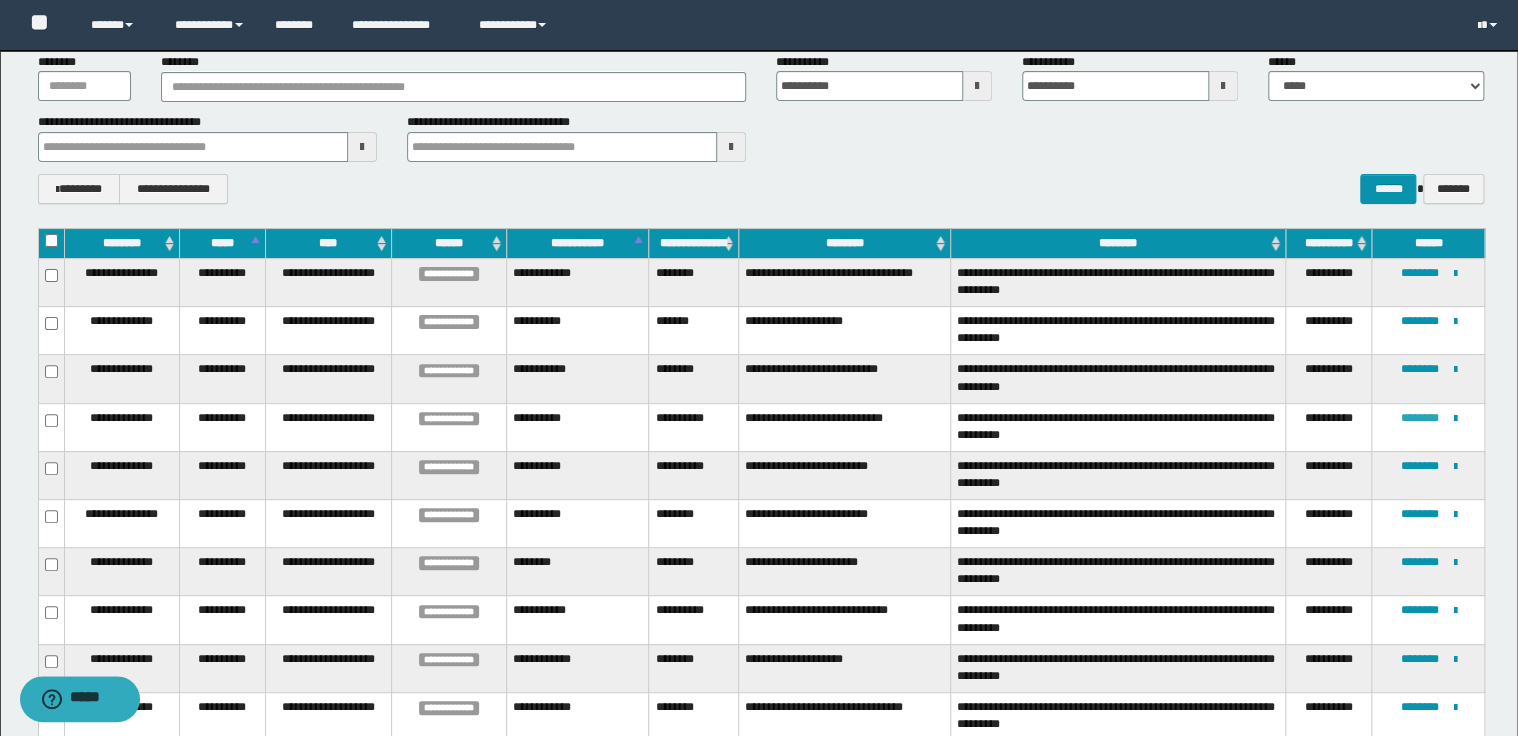 drag, startPoint x: 1395, startPoint y: 418, endPoint x: 1407, endPoint y: 416, distance: 12.165525 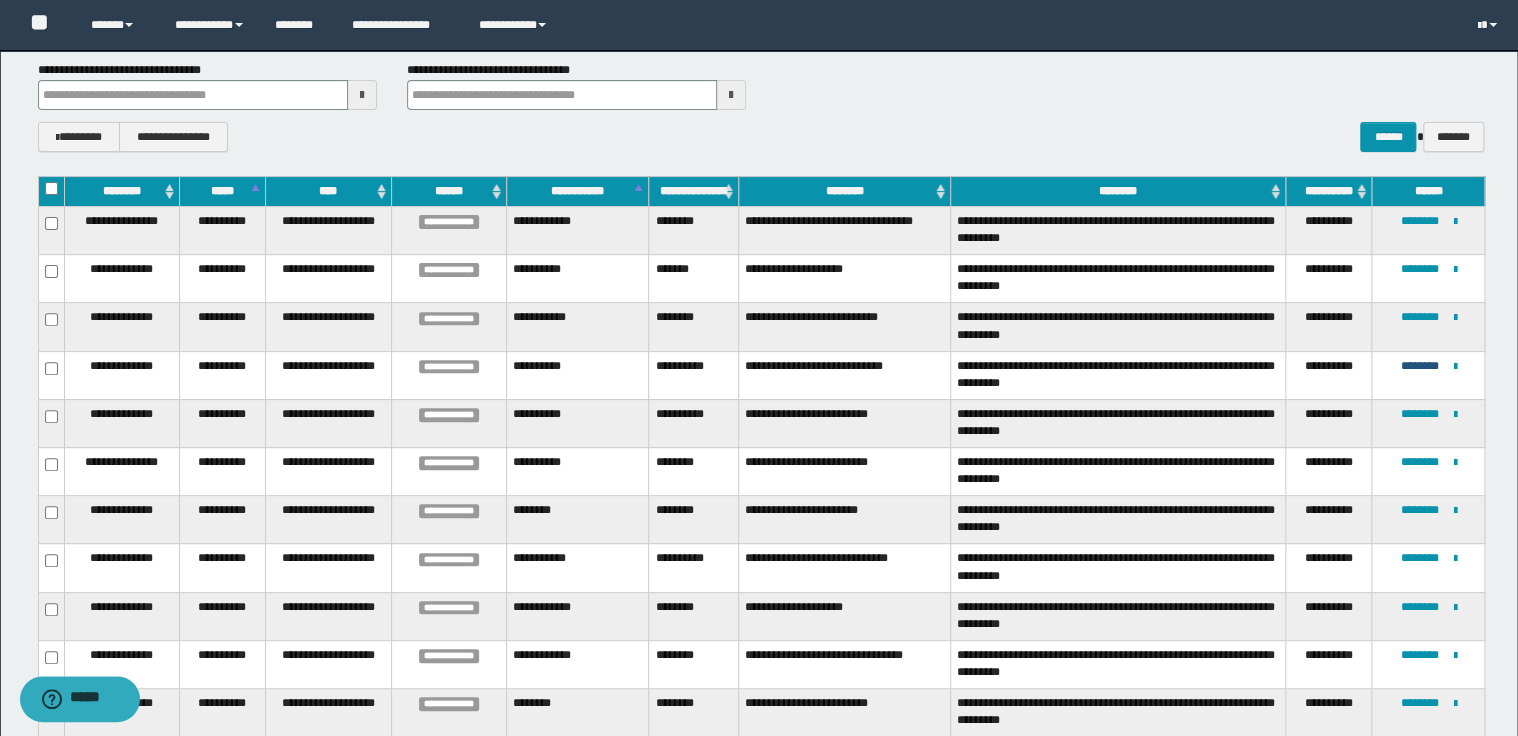scroll, scrollTop: 208, scrollLeft: 0, axis: vertical 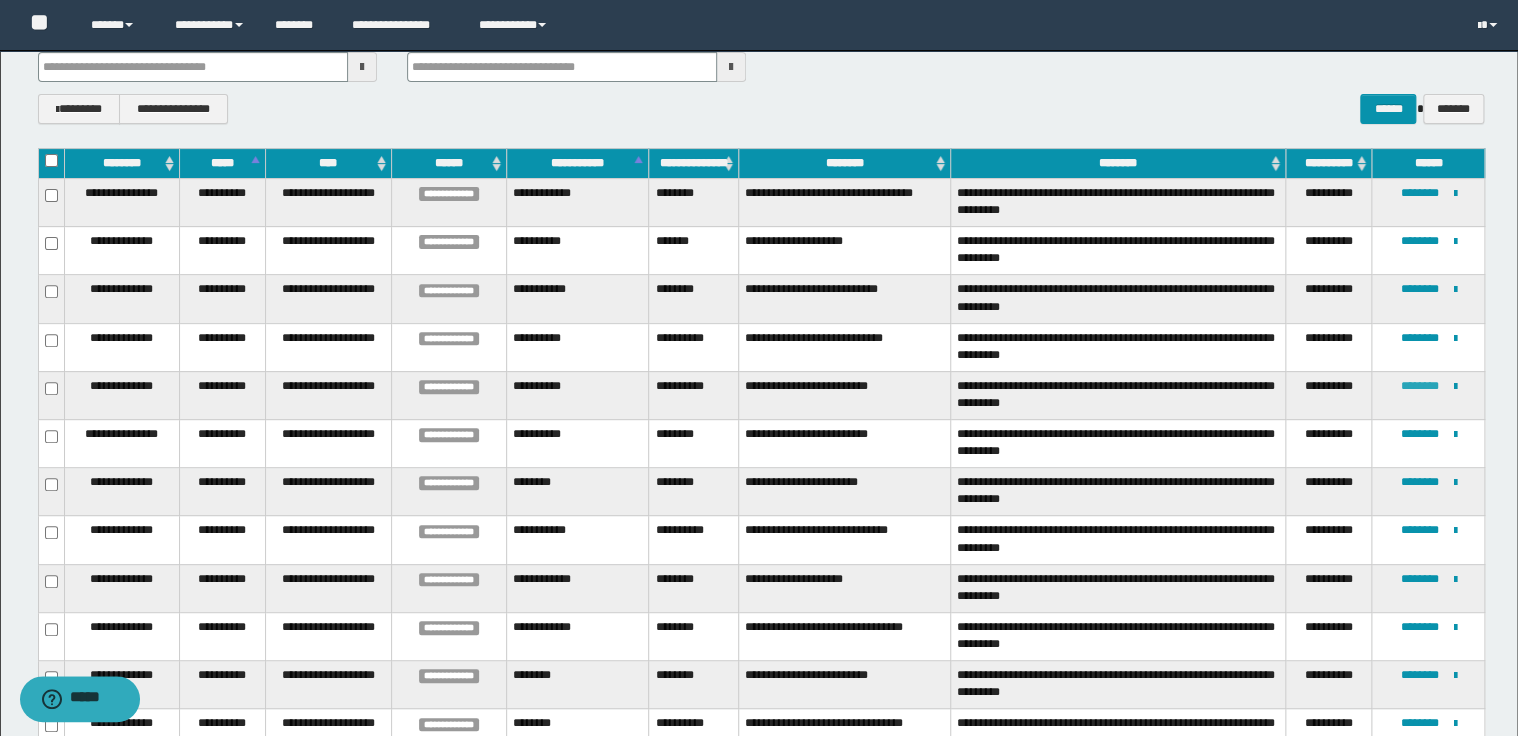click on "********" at bounding box center (1419, 386) 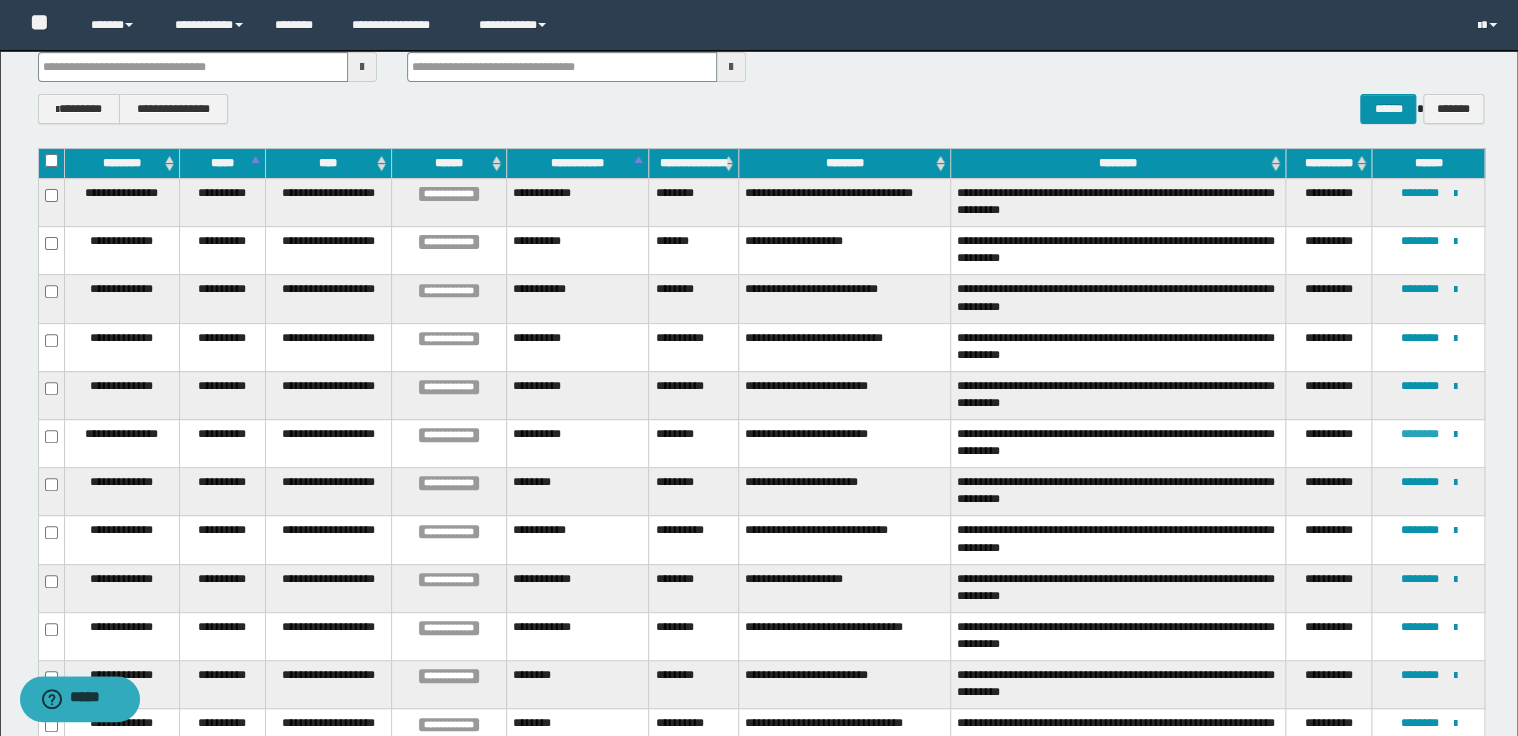 click on "********" at bounding box center [1419, 434] 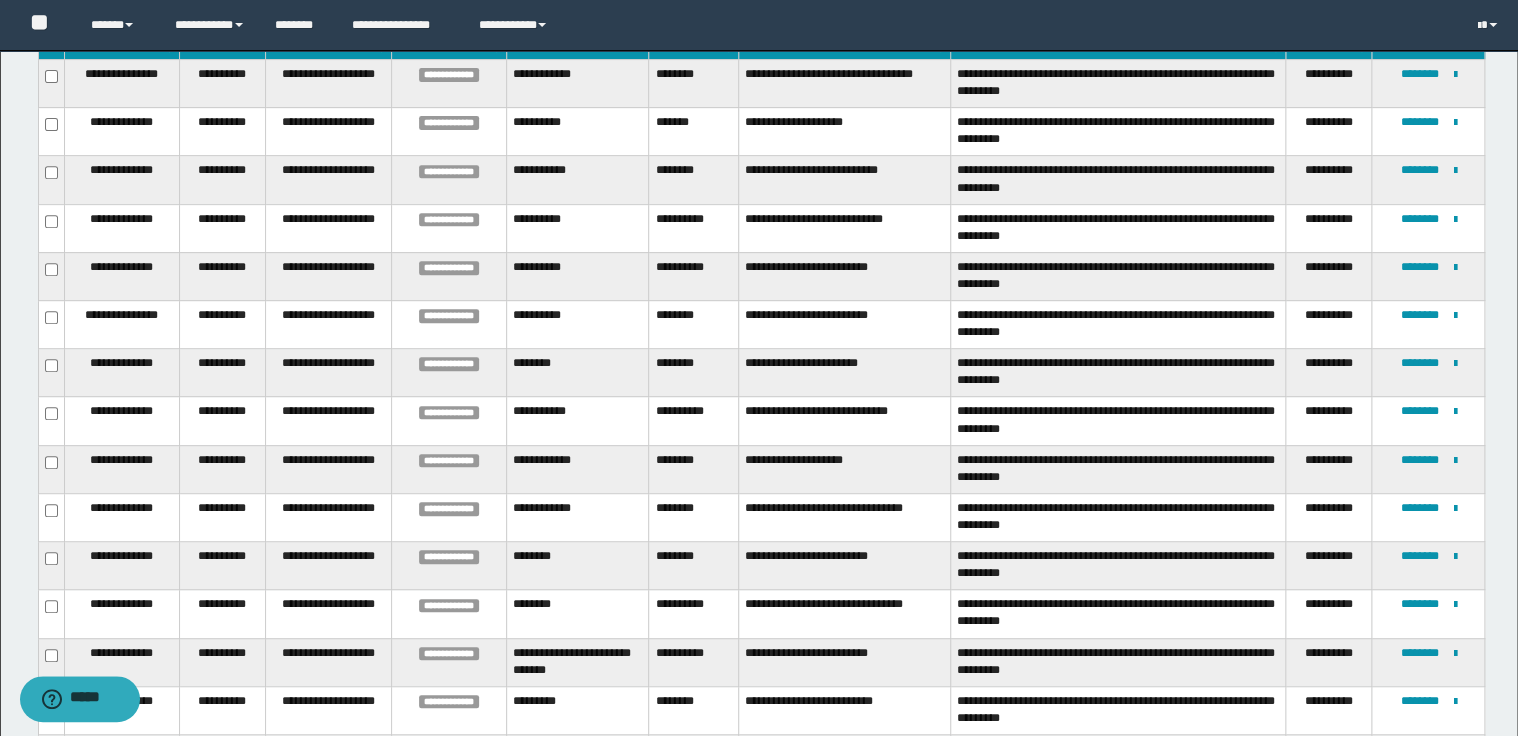 scroll, scrollTop: 368, scrollLeft: 0, axis: vertical 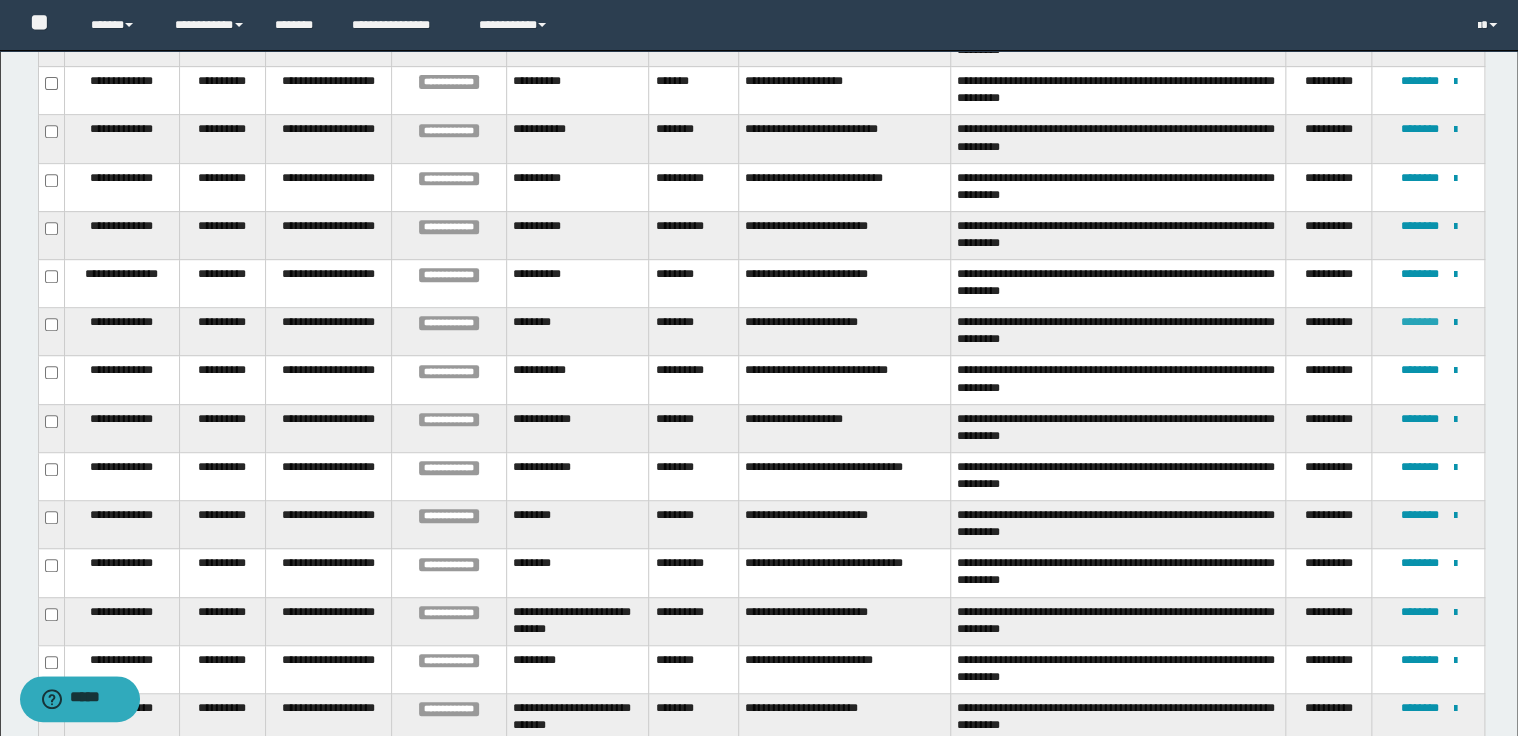 click on "********" at bounding box center [1419, 322] 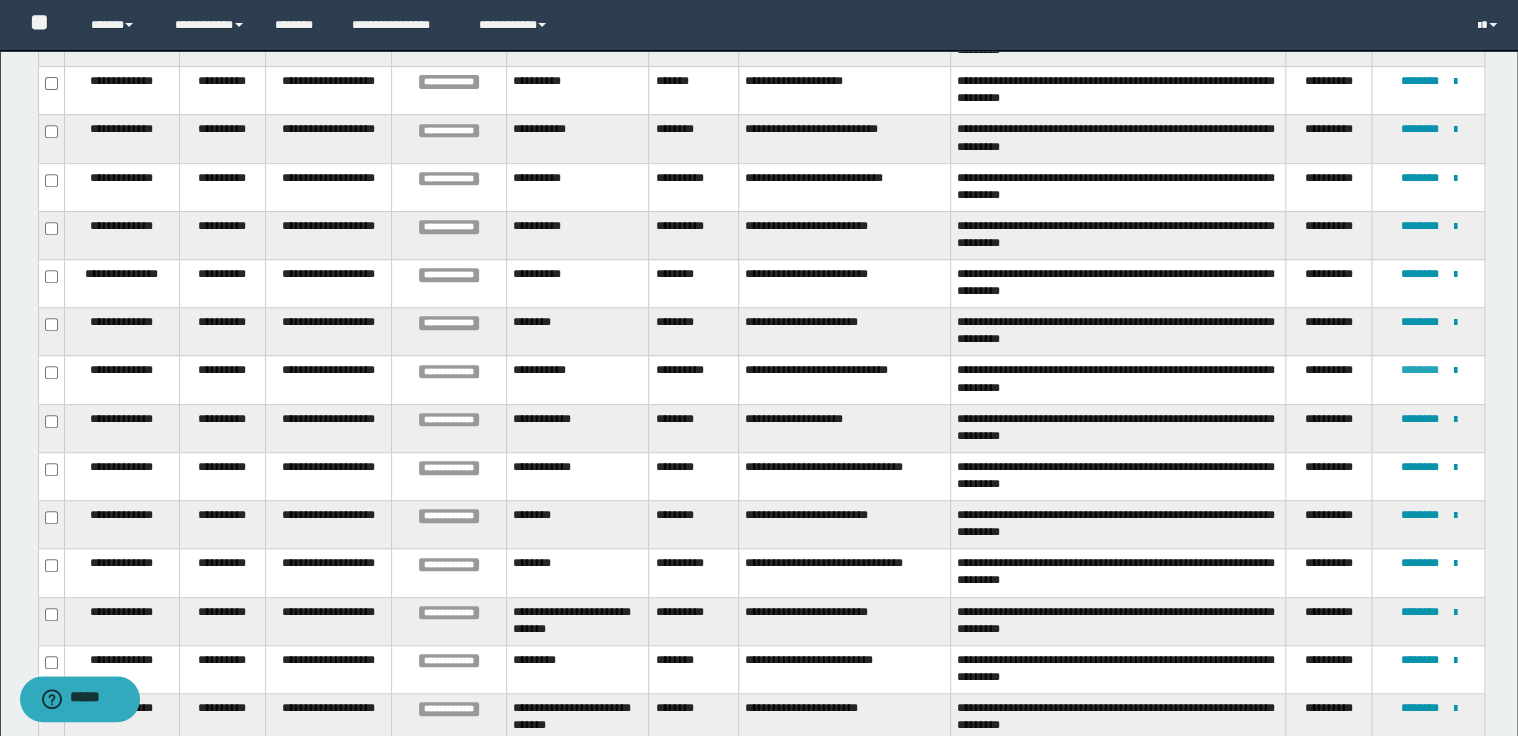 click on "********" at bounding box center [1419, 370] 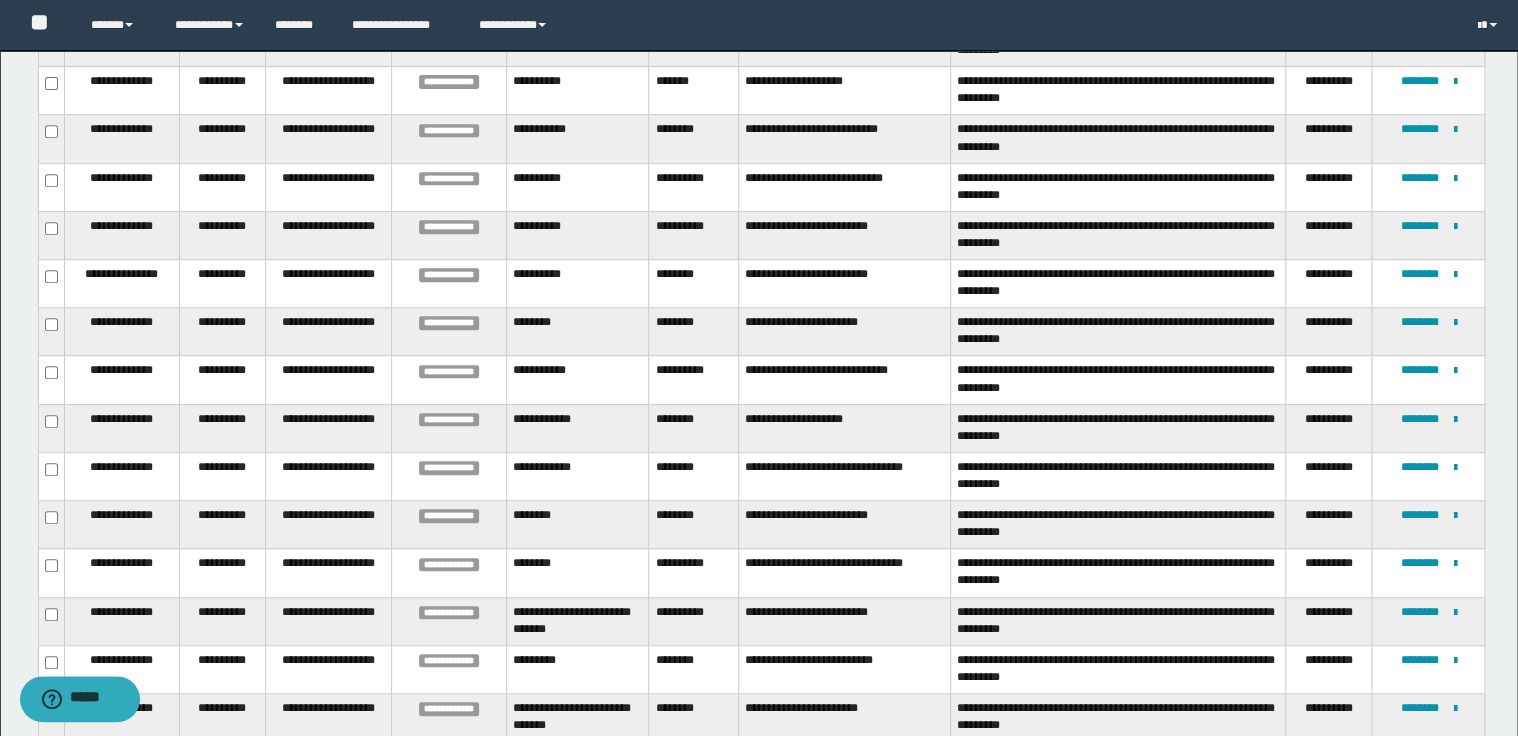 click on "**********" at bounding box center (845, 428) 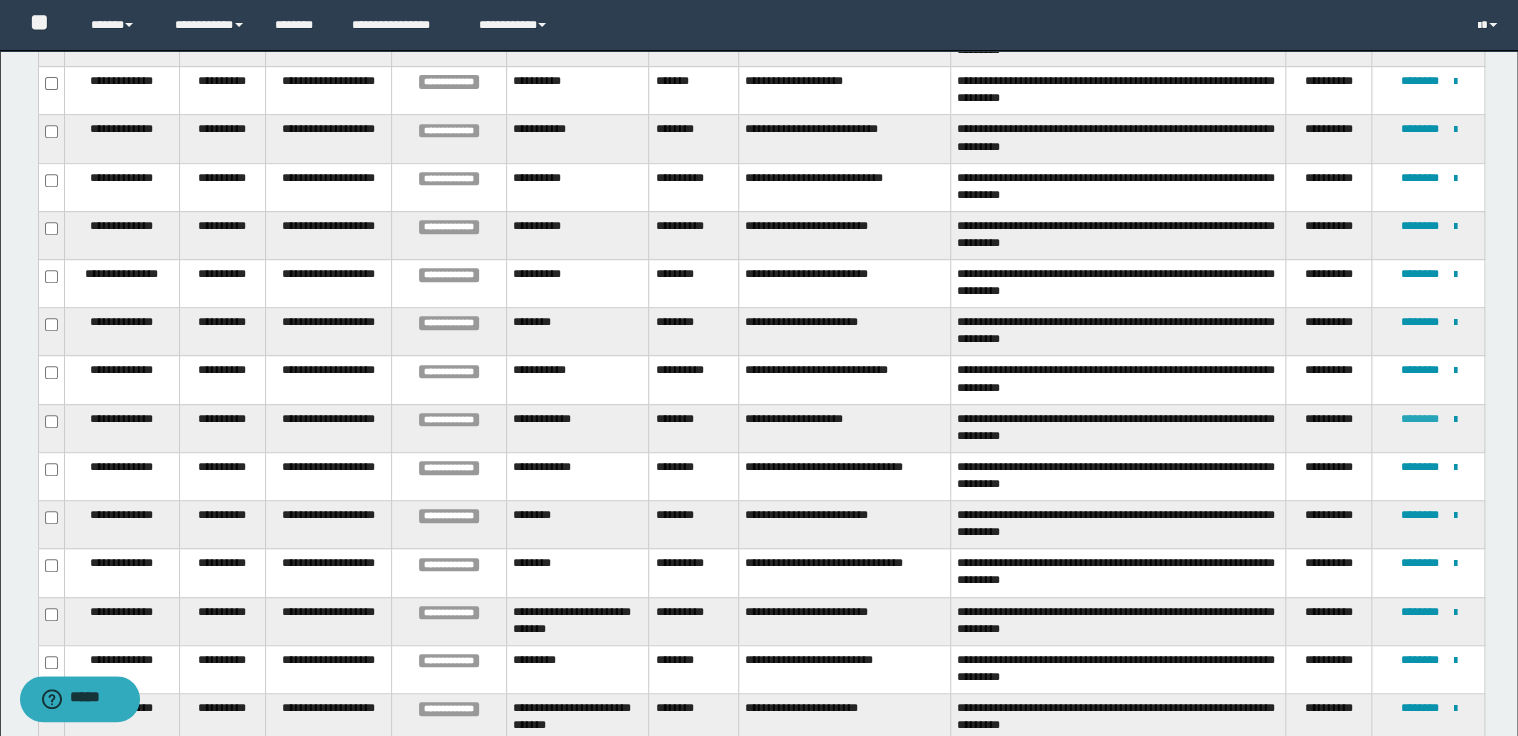 click on "********" at bounding box center (1419, 419) 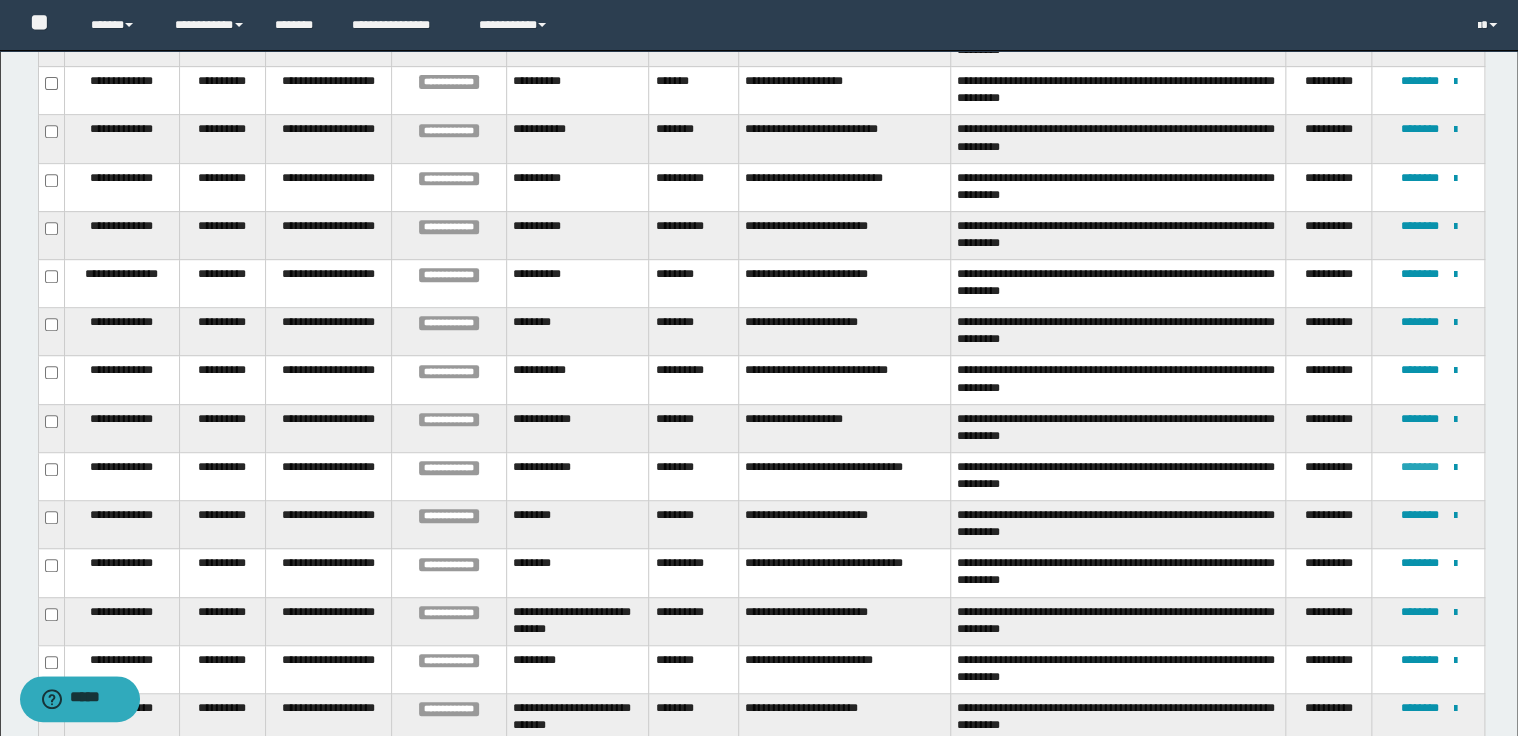 click on "********" at bounding box center [1419, 467] 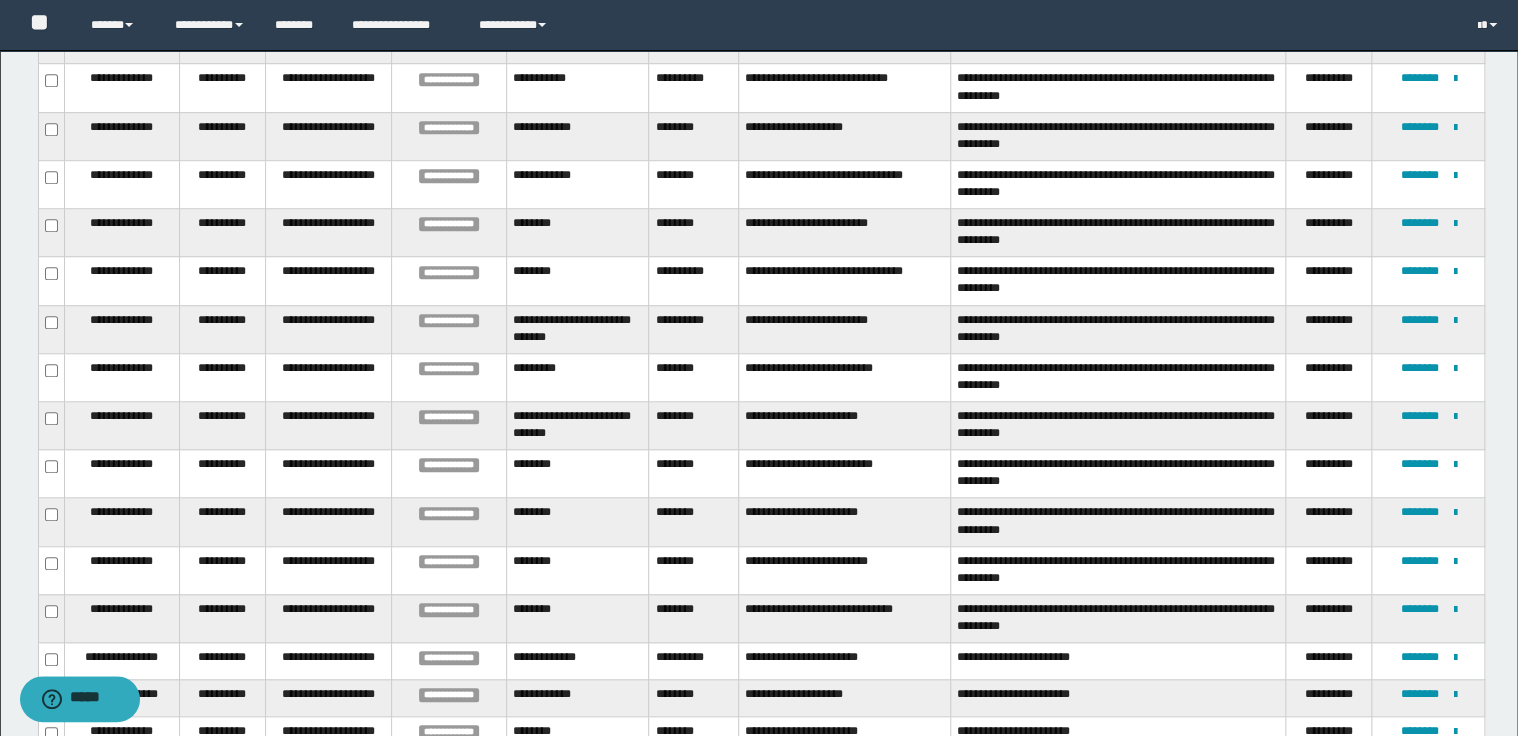 scroll, scrollTop: 688, scrollLeft: 0, axis: vertical 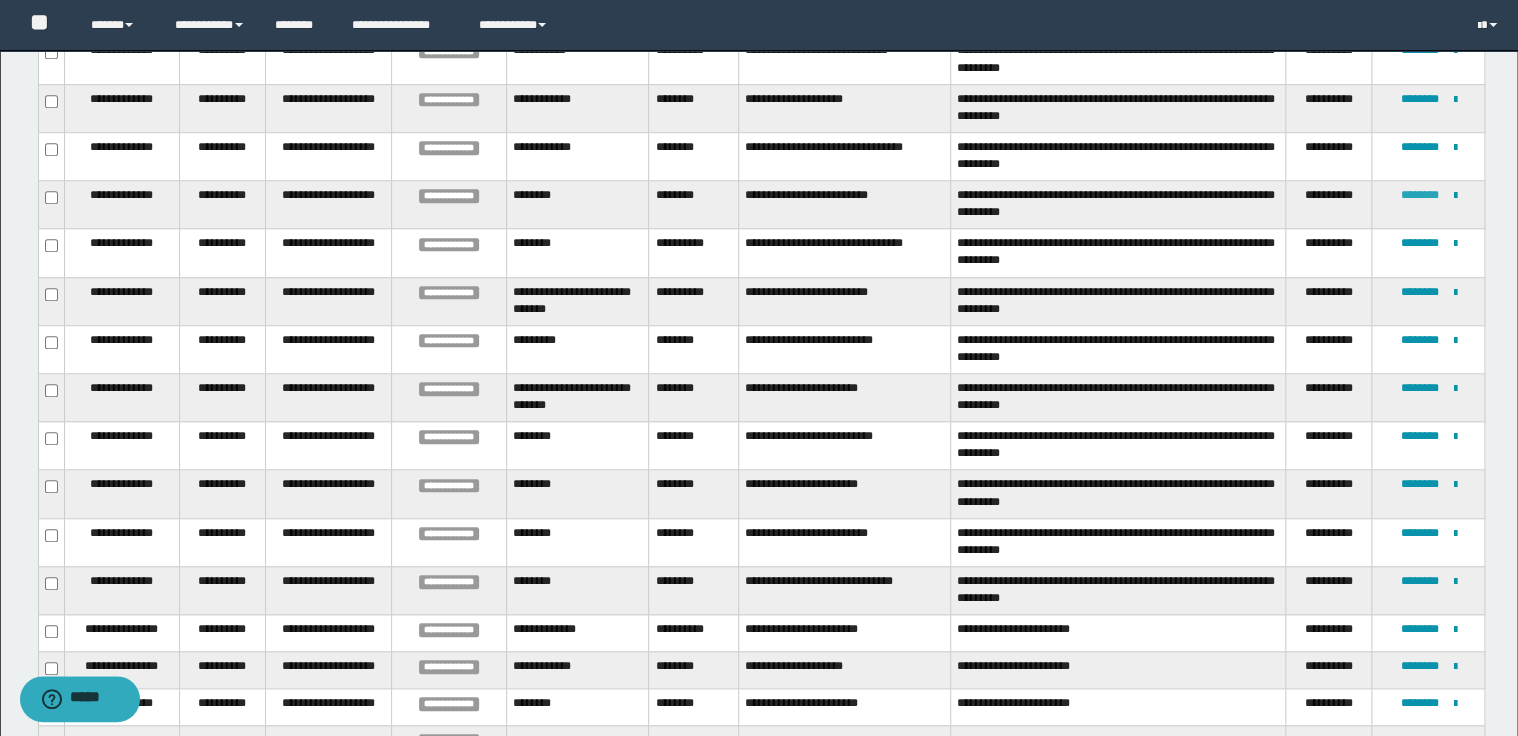 click on "********" at bounding box center [1419, 195] 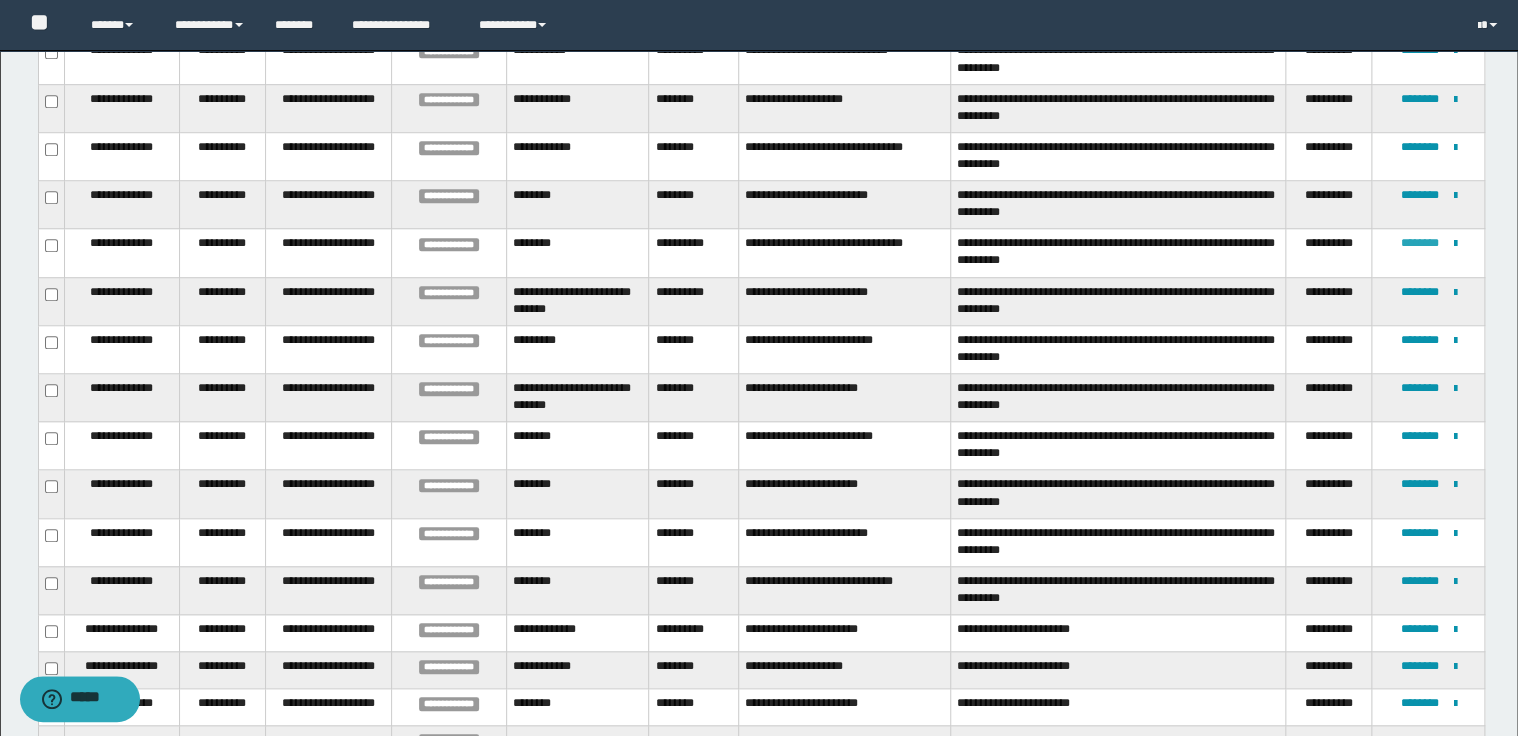 click on "********" at bounding box center (1419, 243) 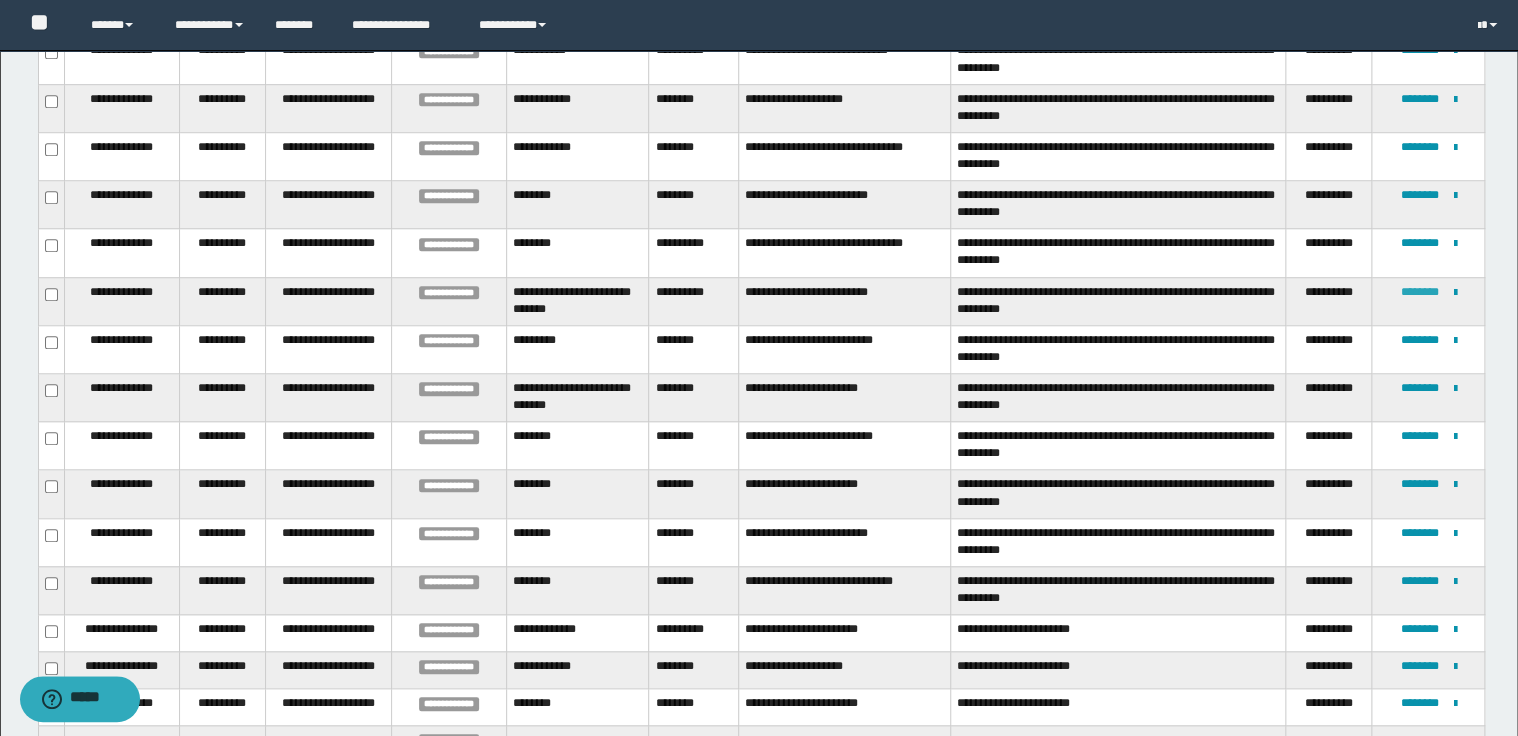 click on "********" at bounding box center (1419, 292) 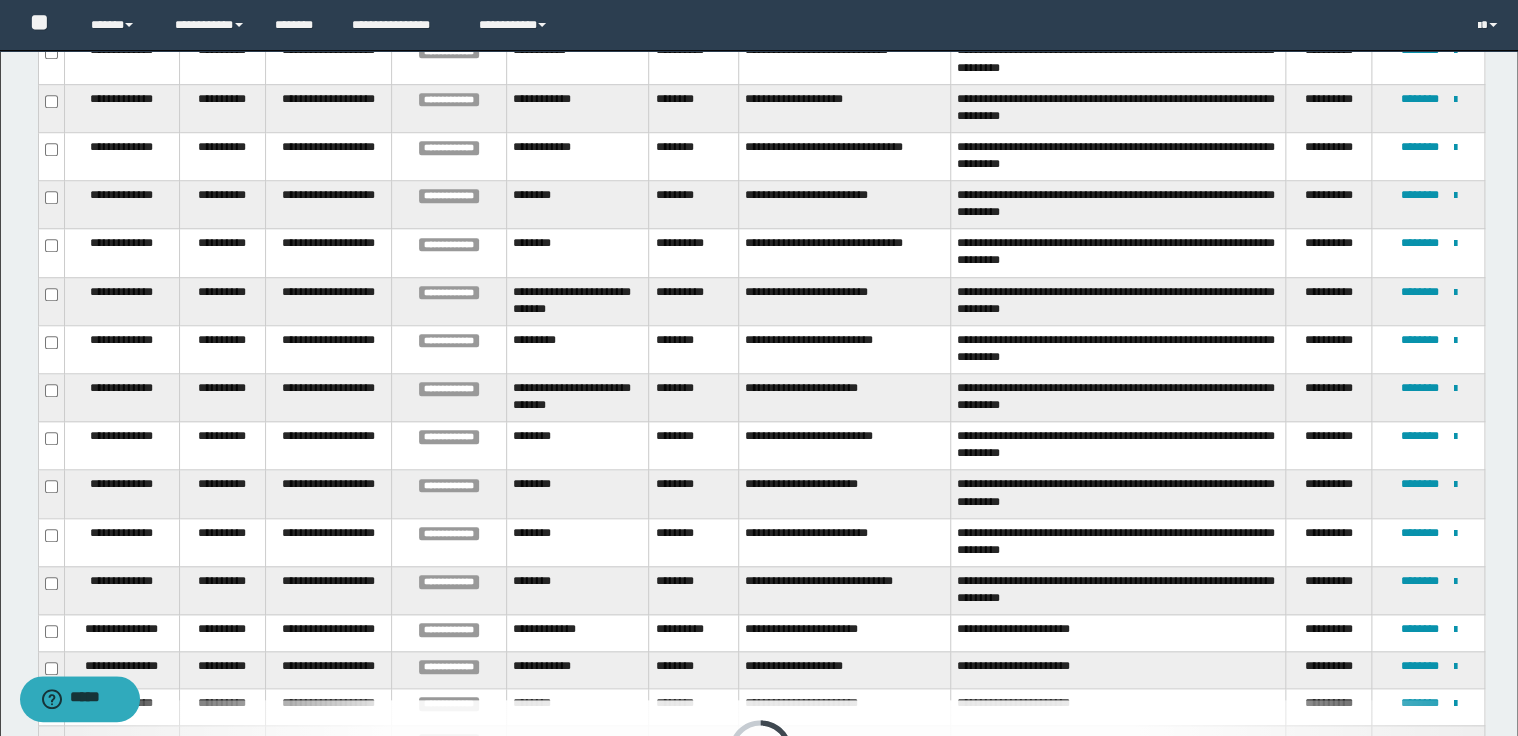 click on "**********" at bounding box center [845, 349] 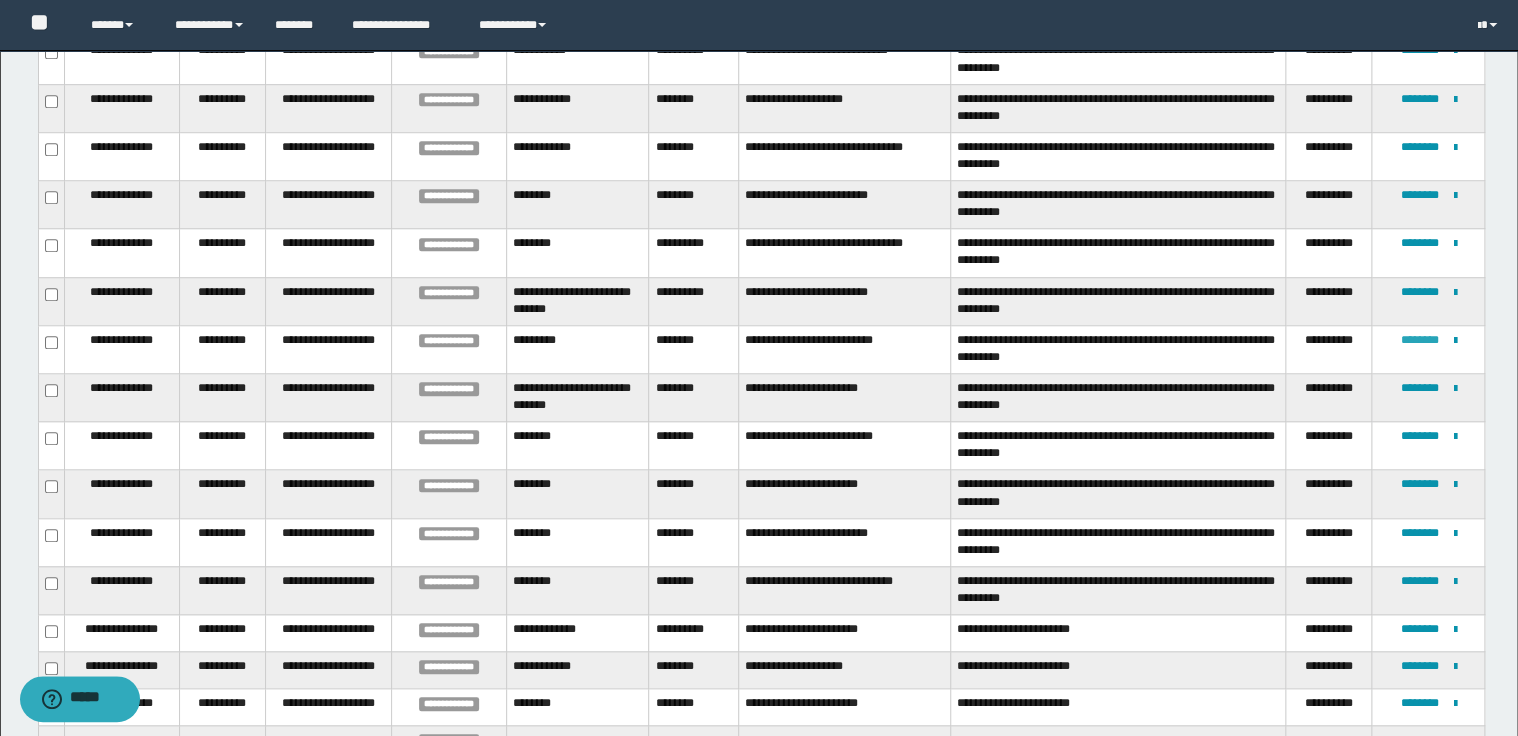 click on "********" at bounding box center (1419, 340) 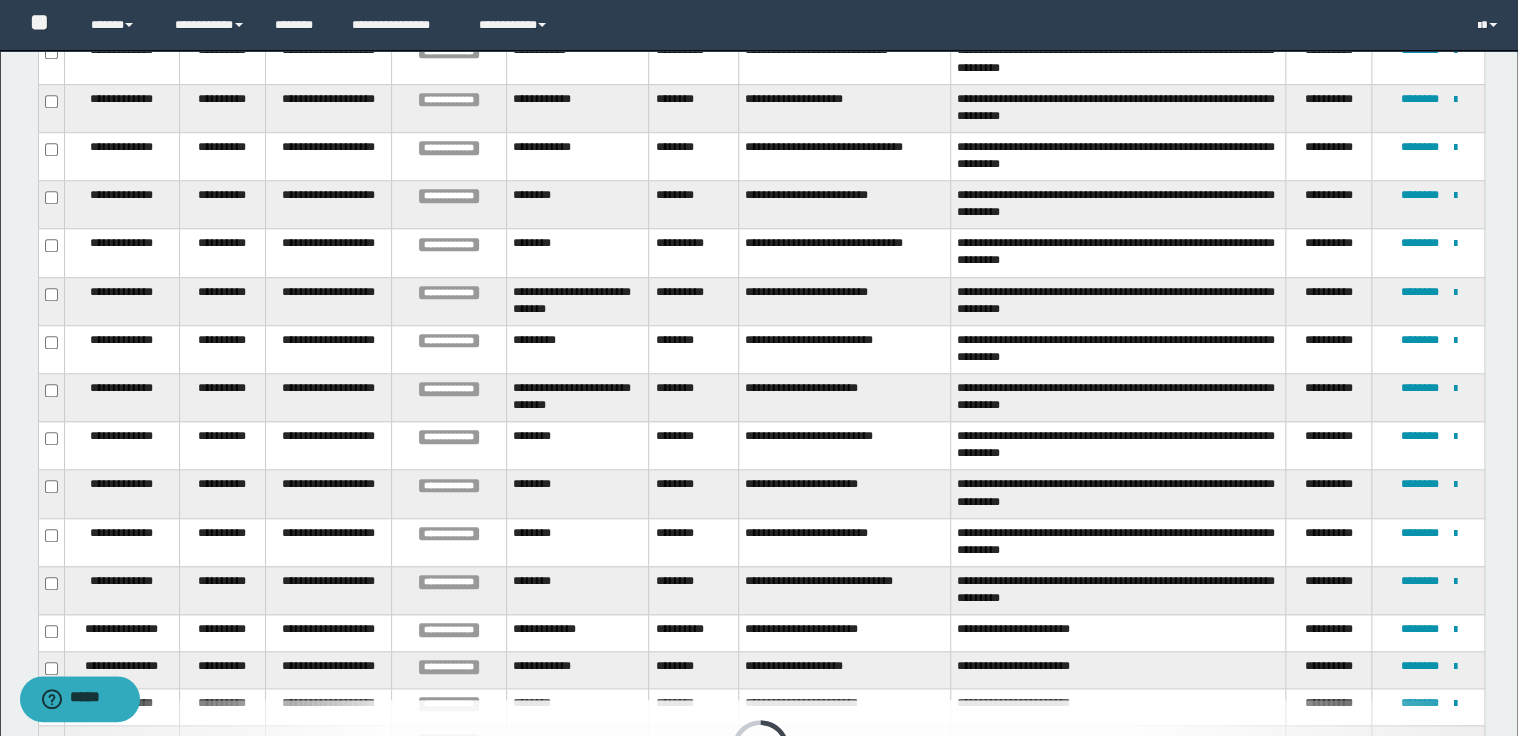 click on "**********" at bounding box center (845, 446) 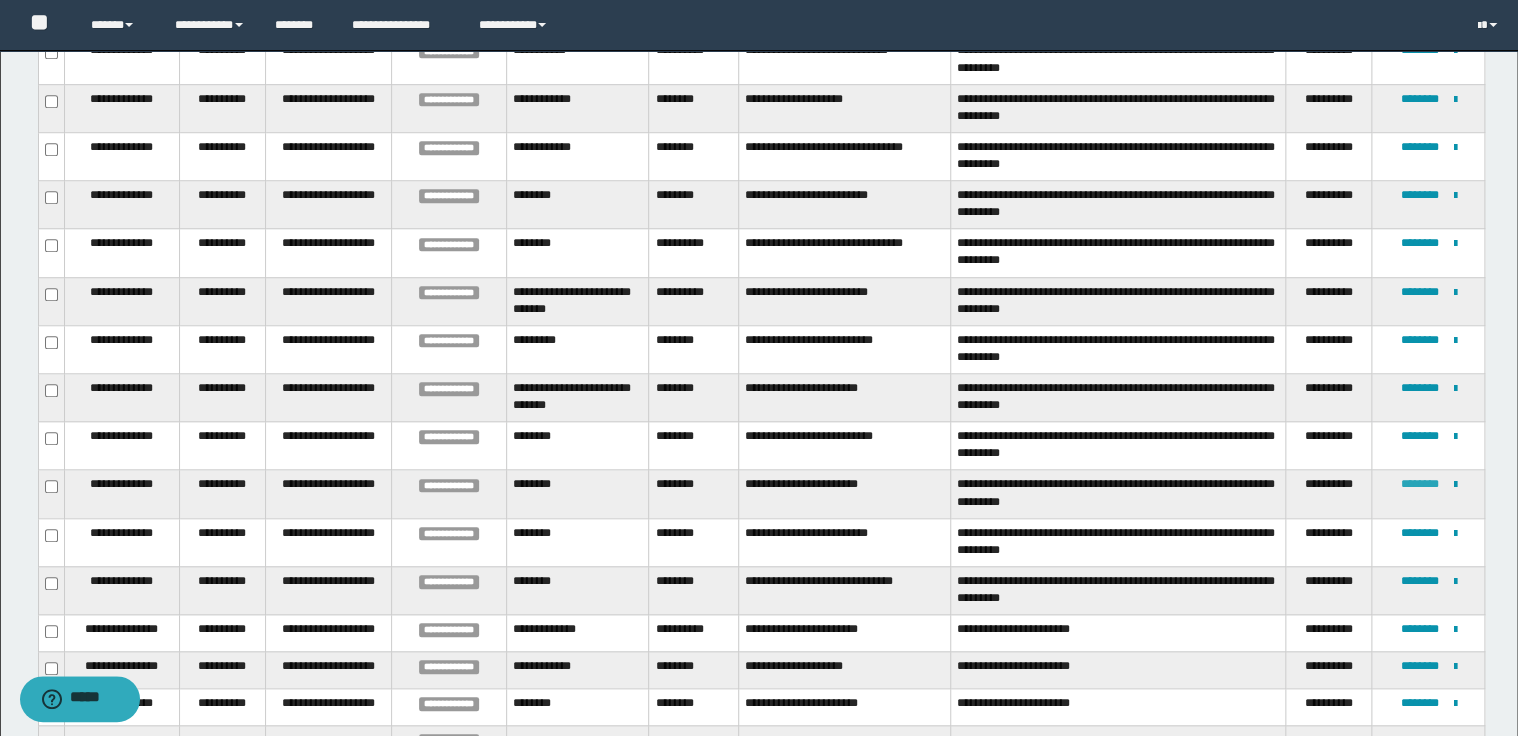 click on "********" at bounding box center [1419, 484] 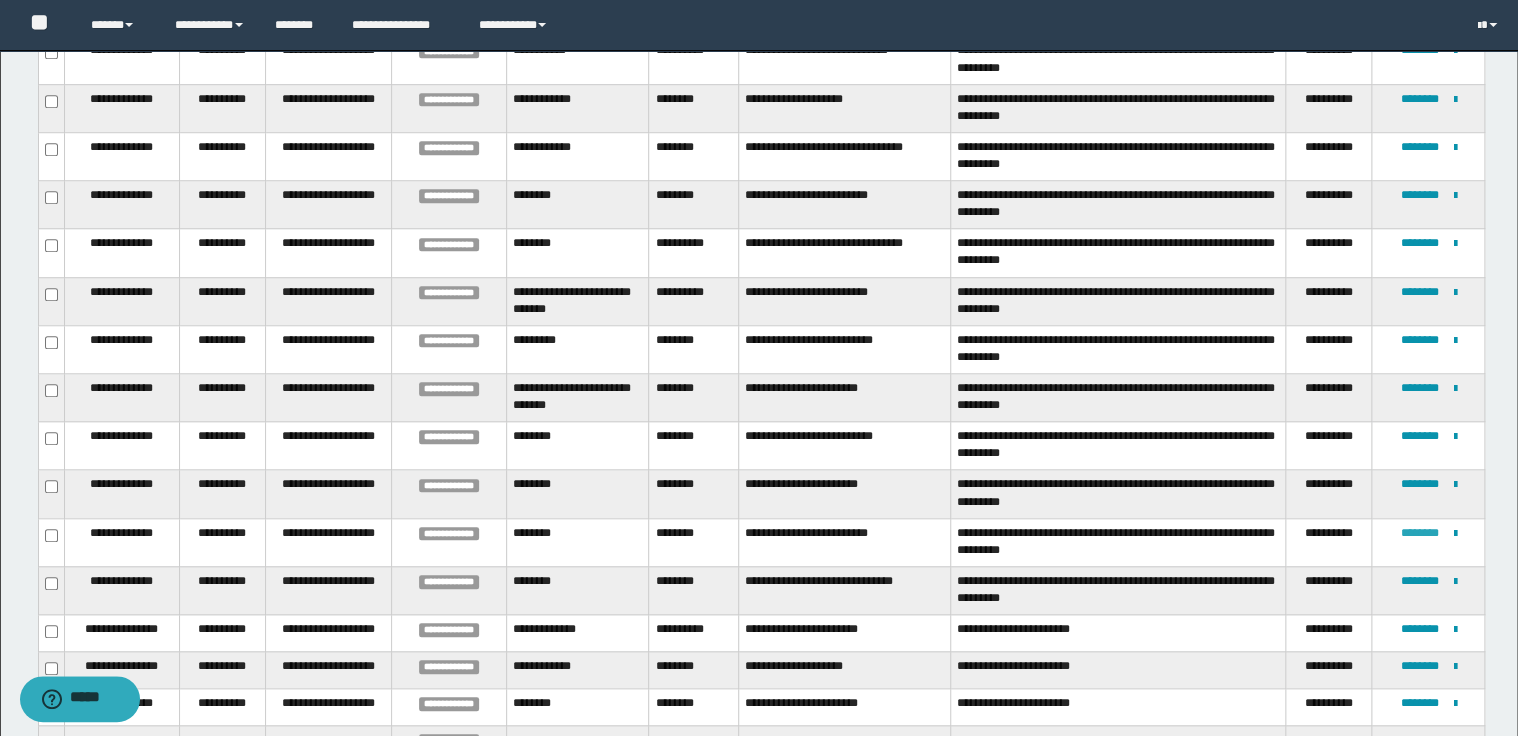 click on "********" at bounding box center (1419, 533) 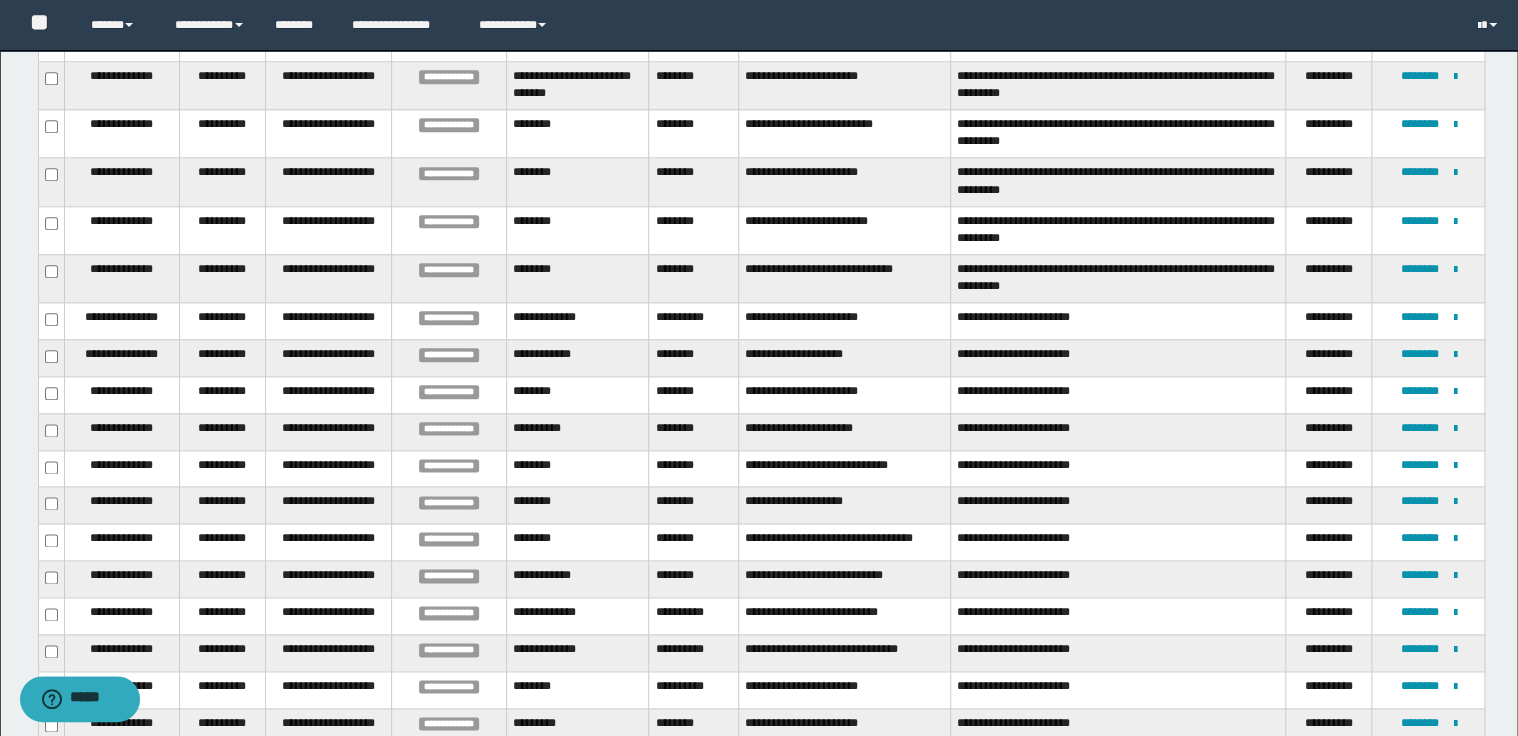 scroll, scrollTop: 1008, scrollLeft: 0, axis: vertical 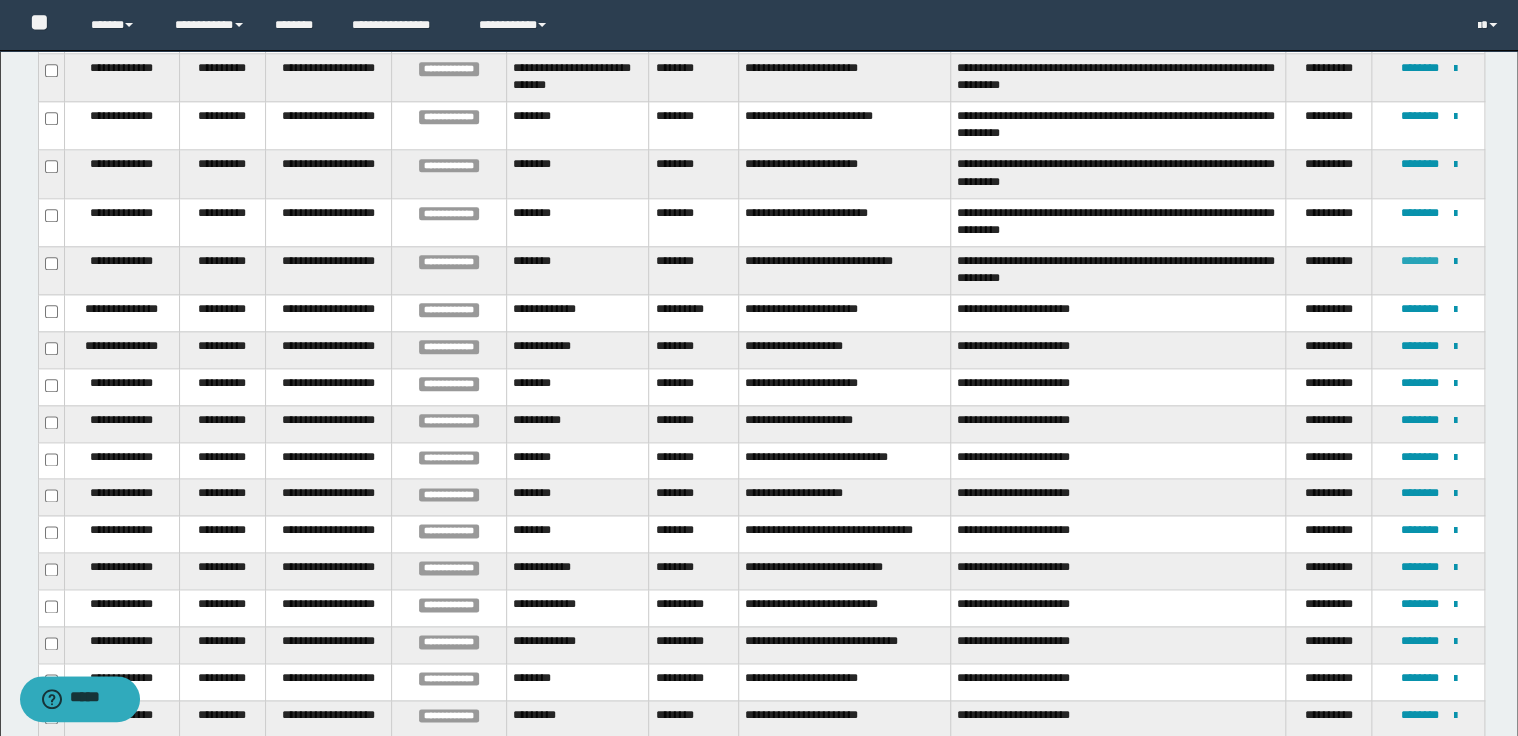 click on "********" at bounding box center (1419, 261) 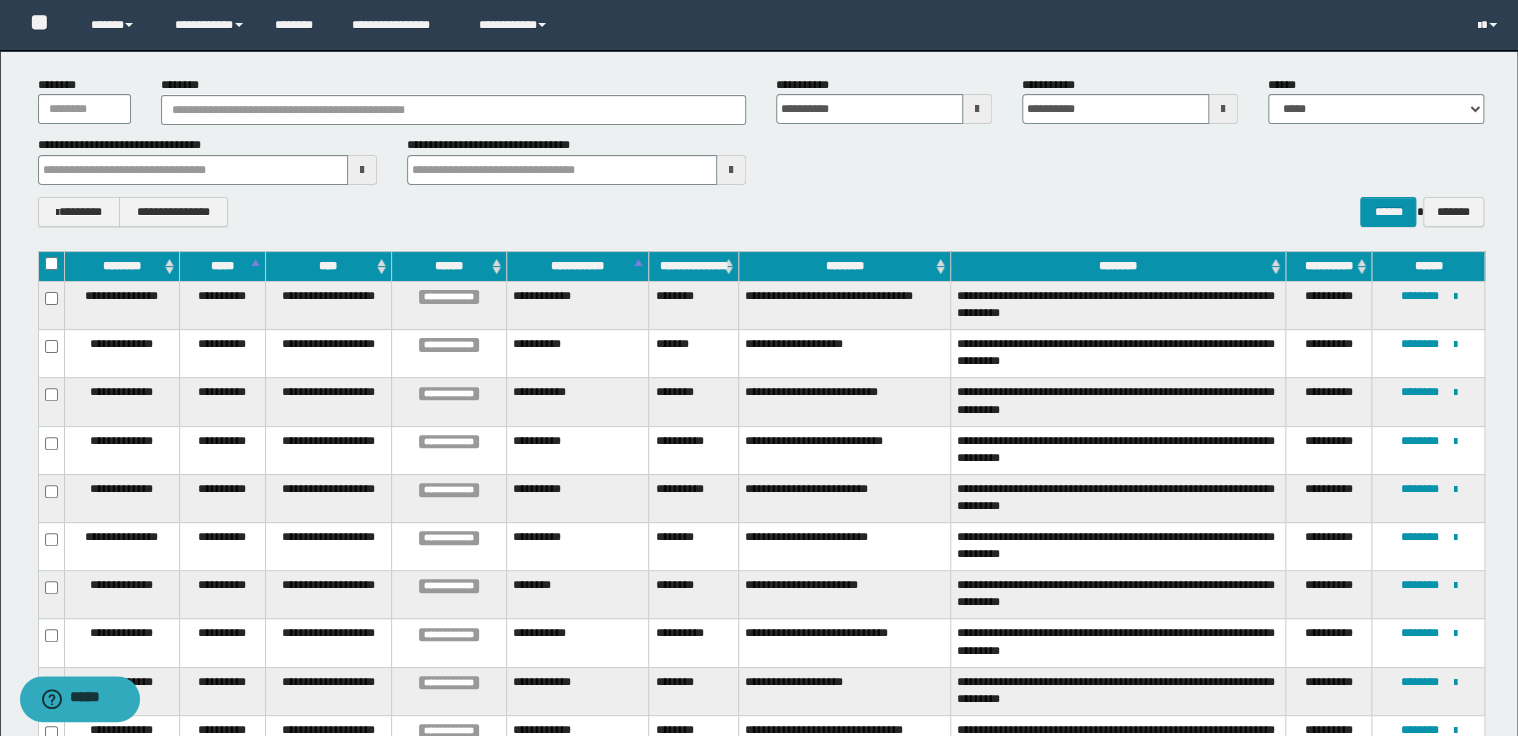 scroll, scrollTop: 0, scrollLeft: 0, axis: both 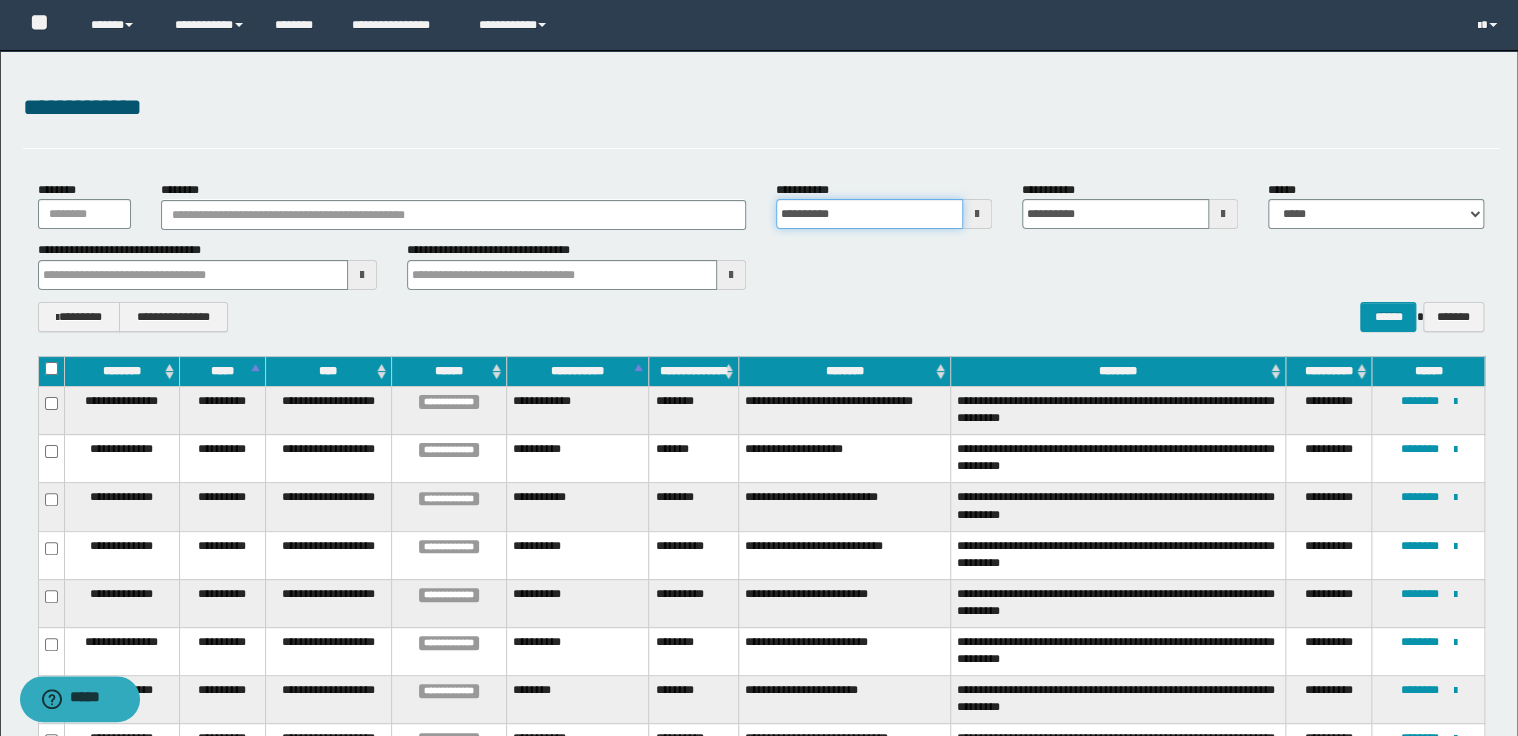 click on "**********" at bounding box center [869, 214] 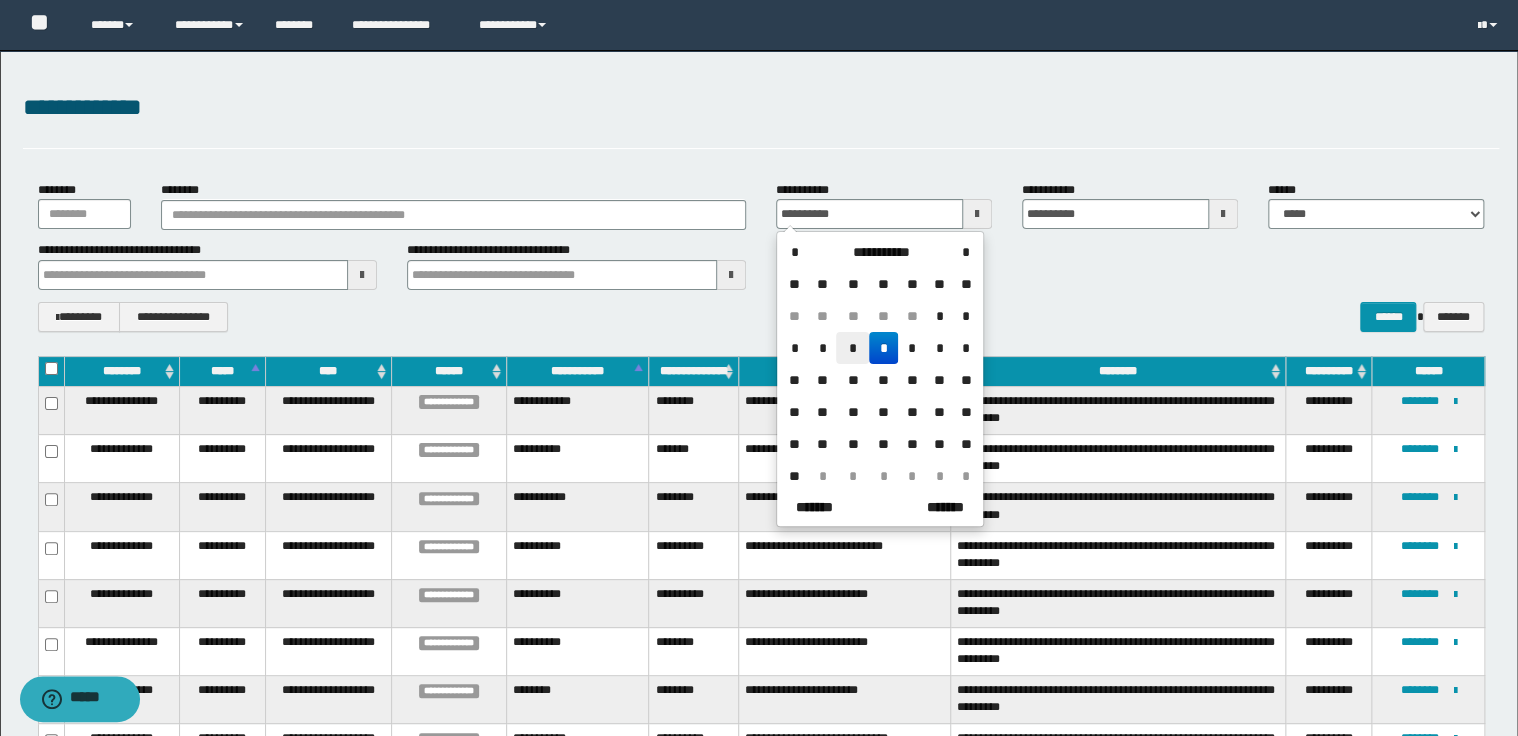 click on "*" at bounding box center [852, 348] 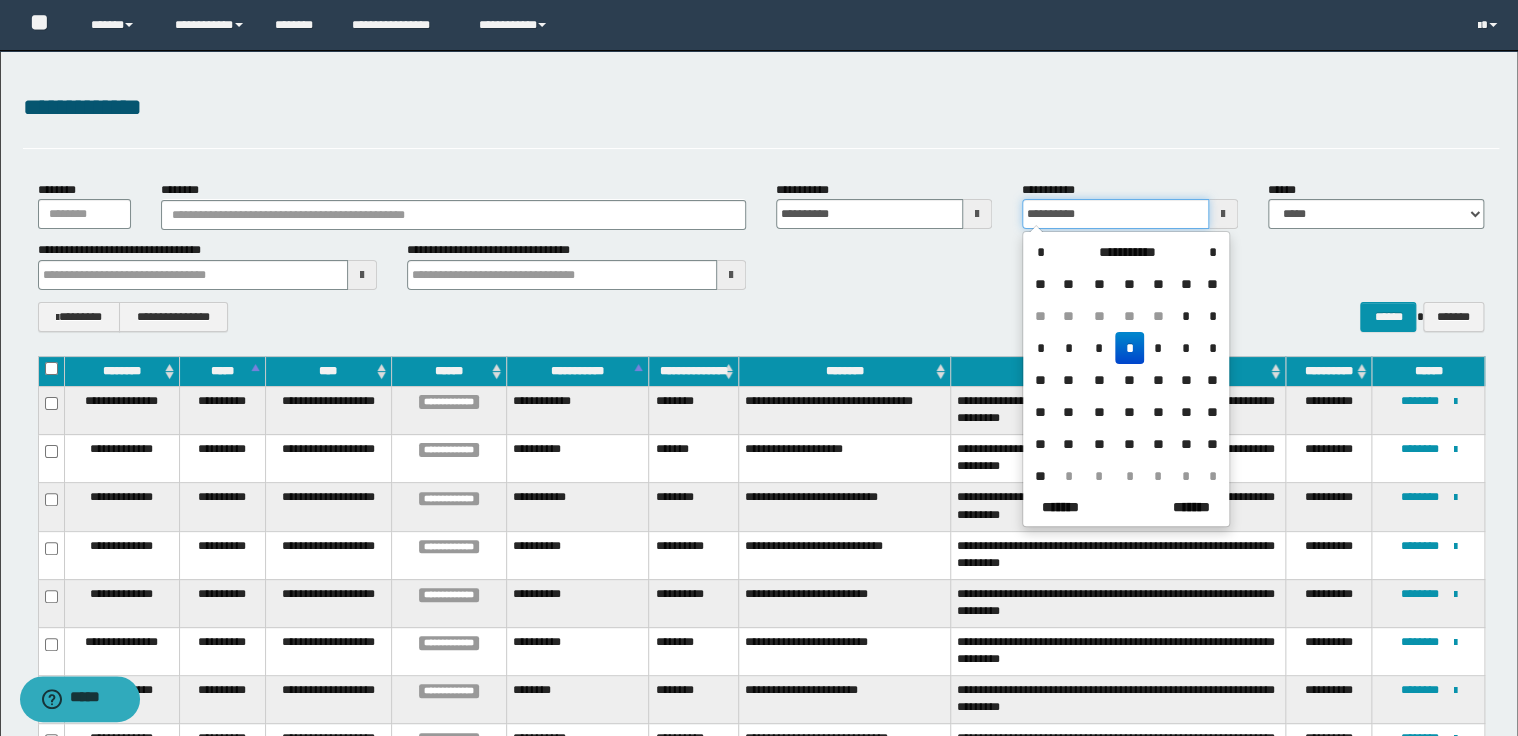 click on "**********" at bounding box center [1115, 214] 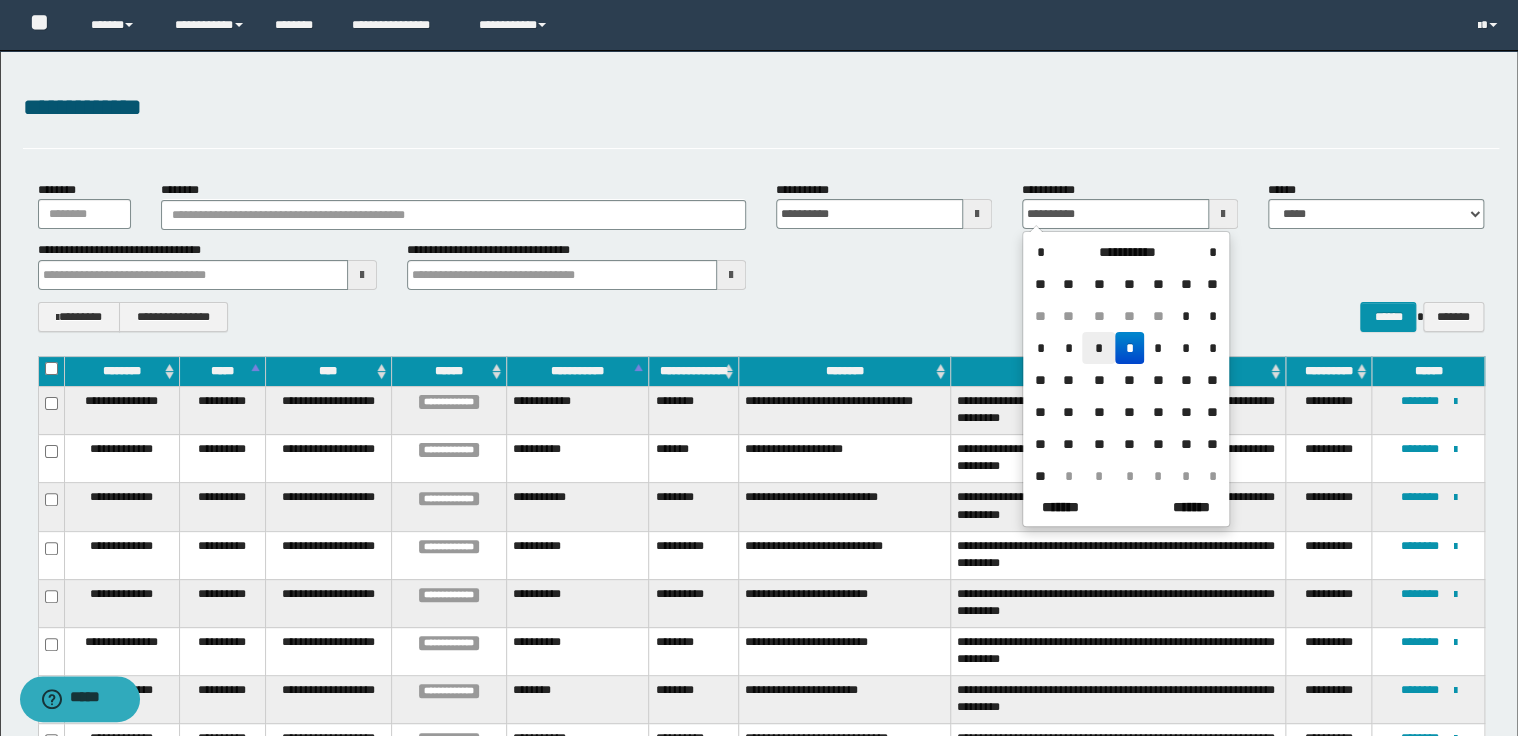 click on "*" at bounding box center (1098, 348) 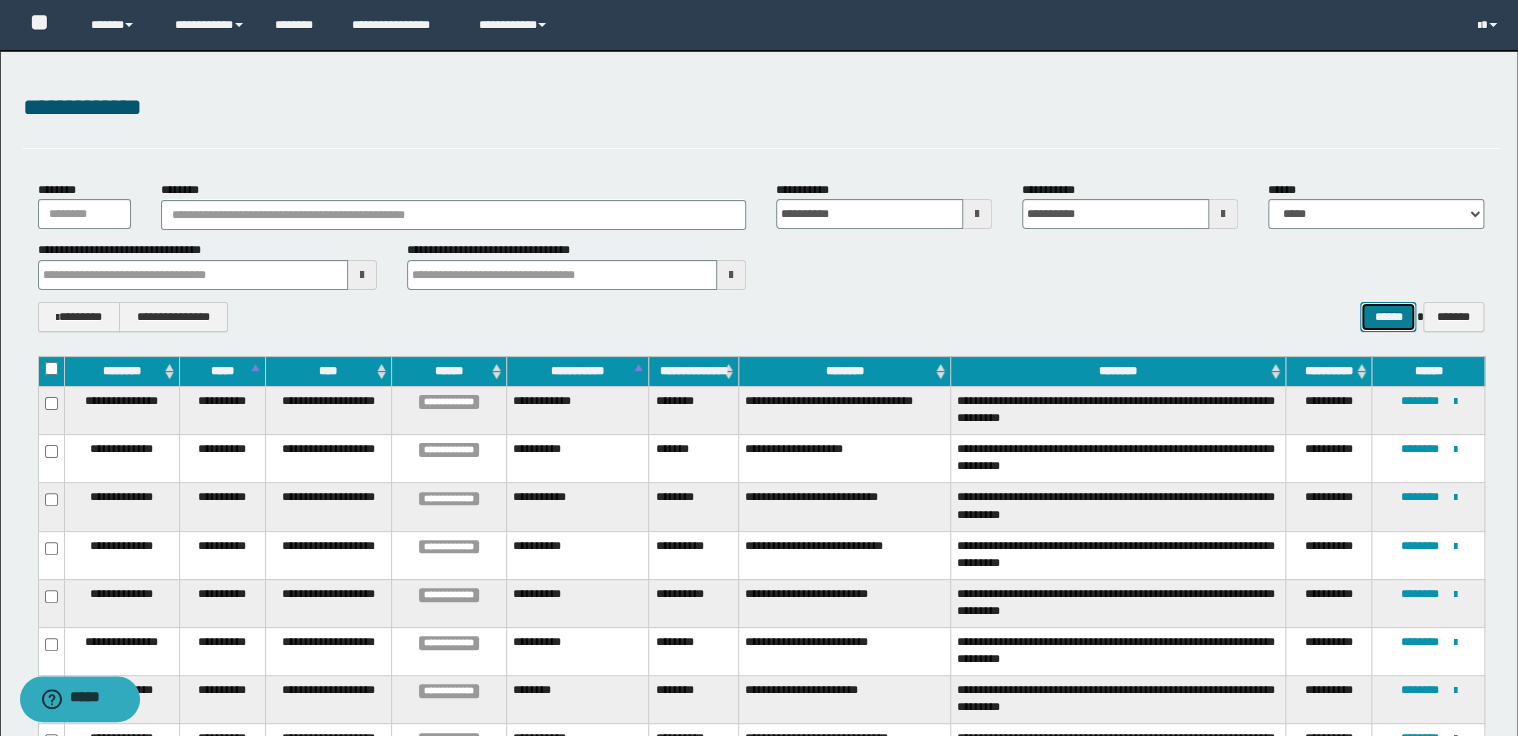 click on "******" at bounding box center (1388, 317) 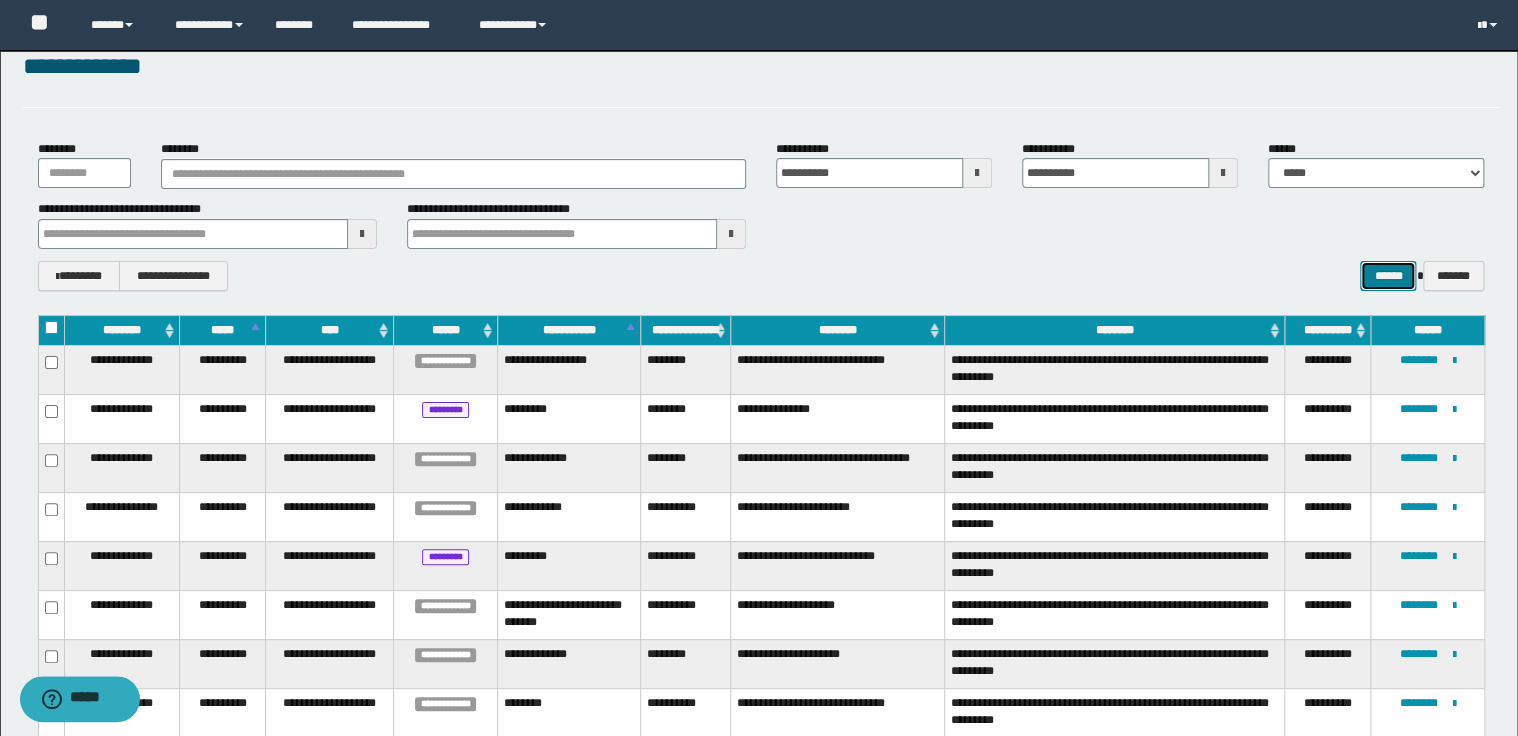 scroll, scrollTop: 80, scrollLeft: 0, axis: vertical 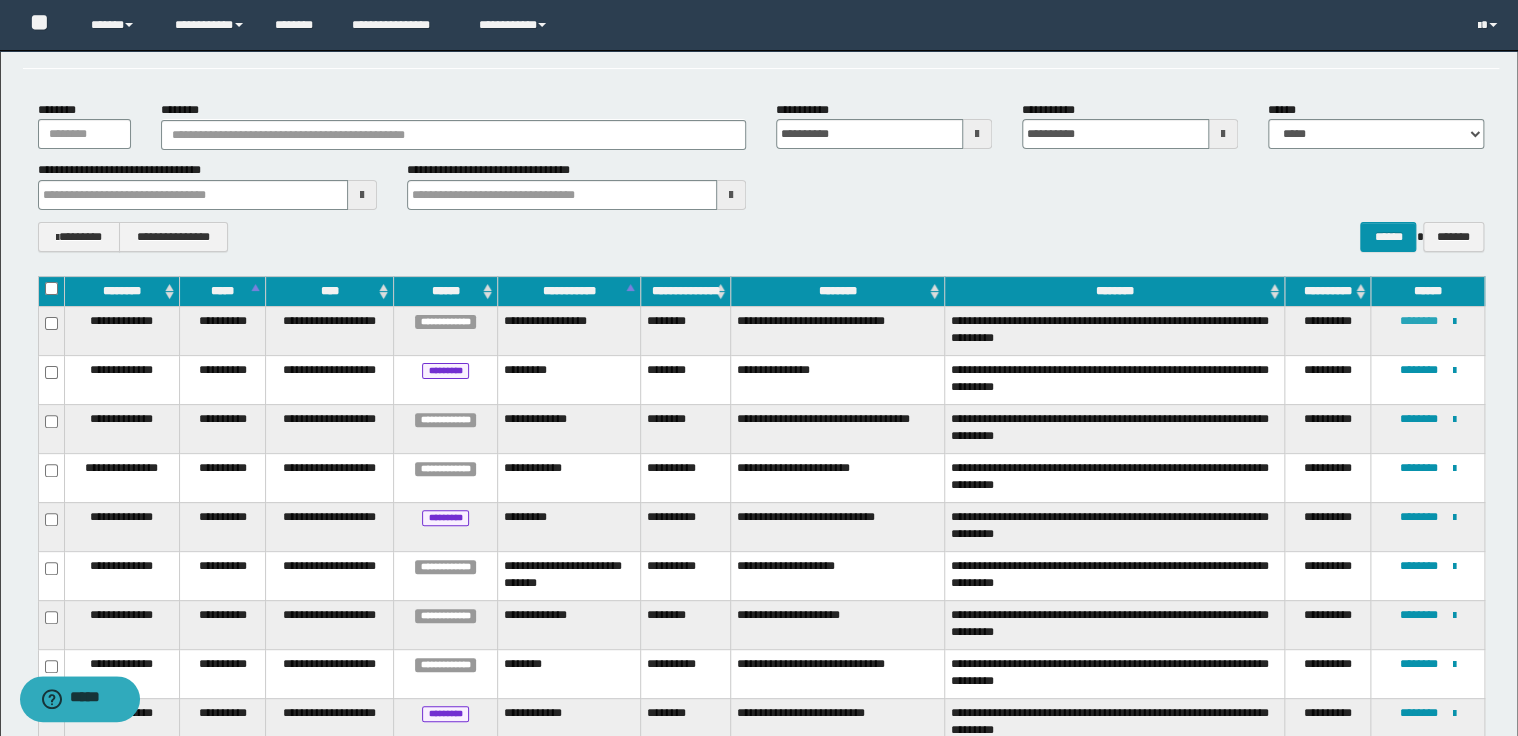 click on "********" at bounding box center (1419, 321) 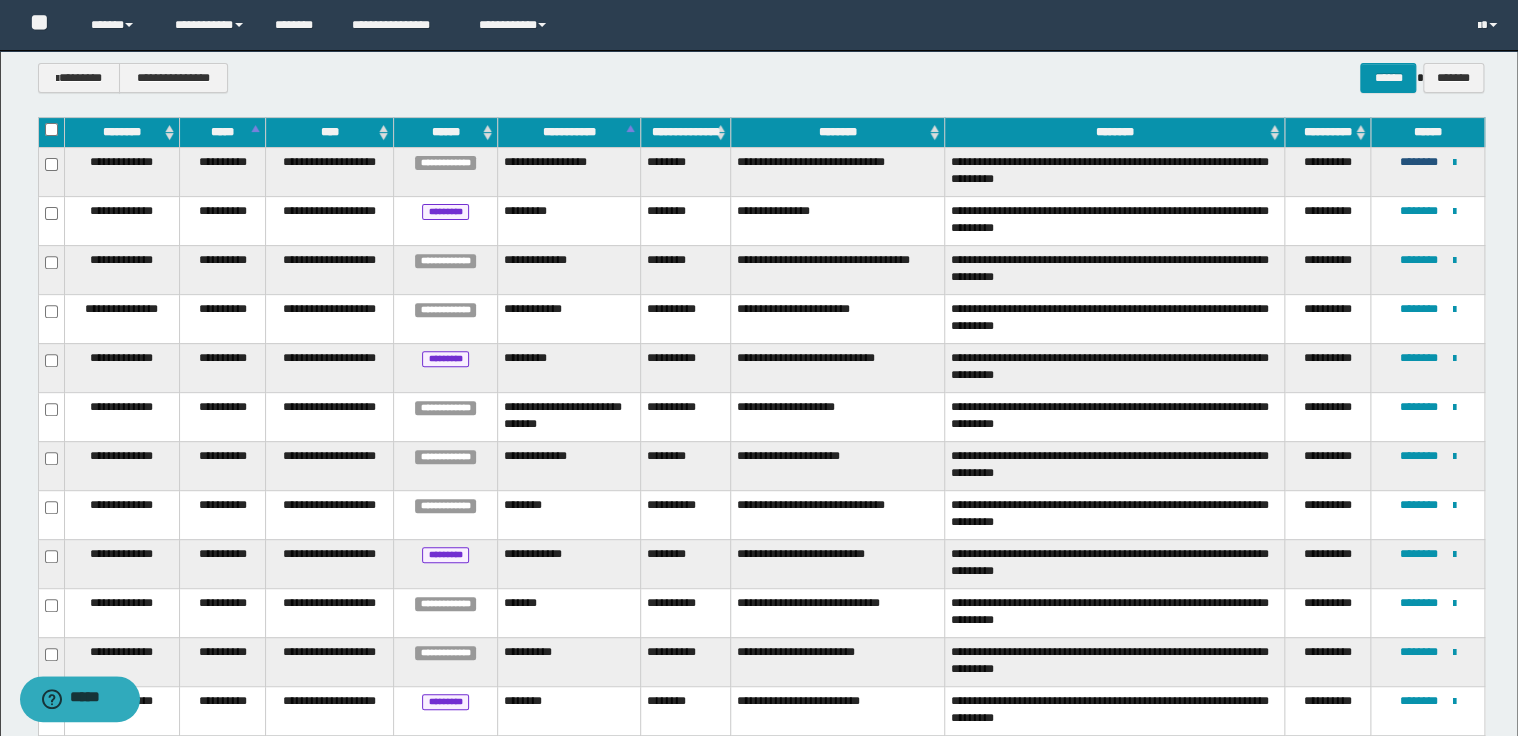 scroll, scrollTop: 240, scrollLeft: 0, axis: vertical 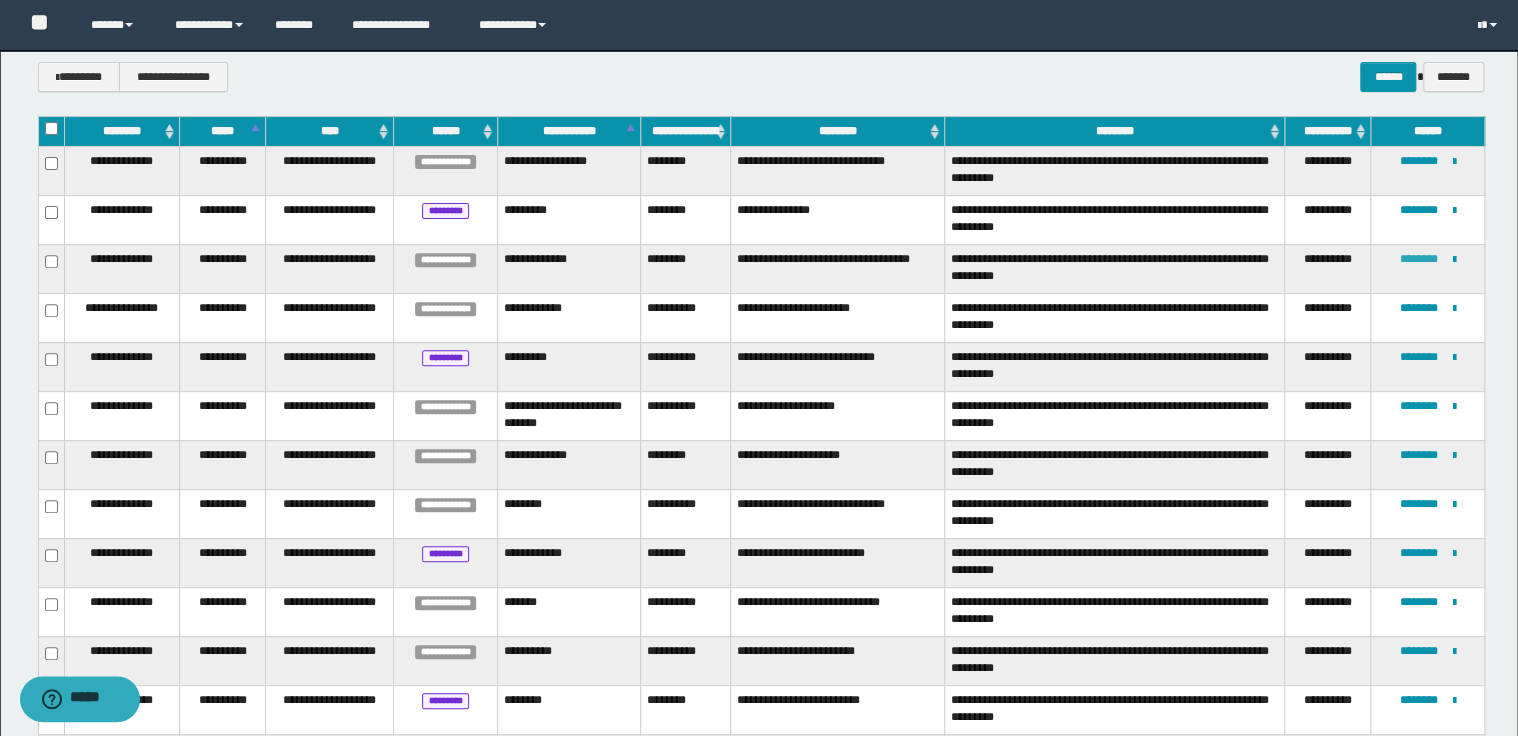 click on "********" at bounding box center (1419, 259) 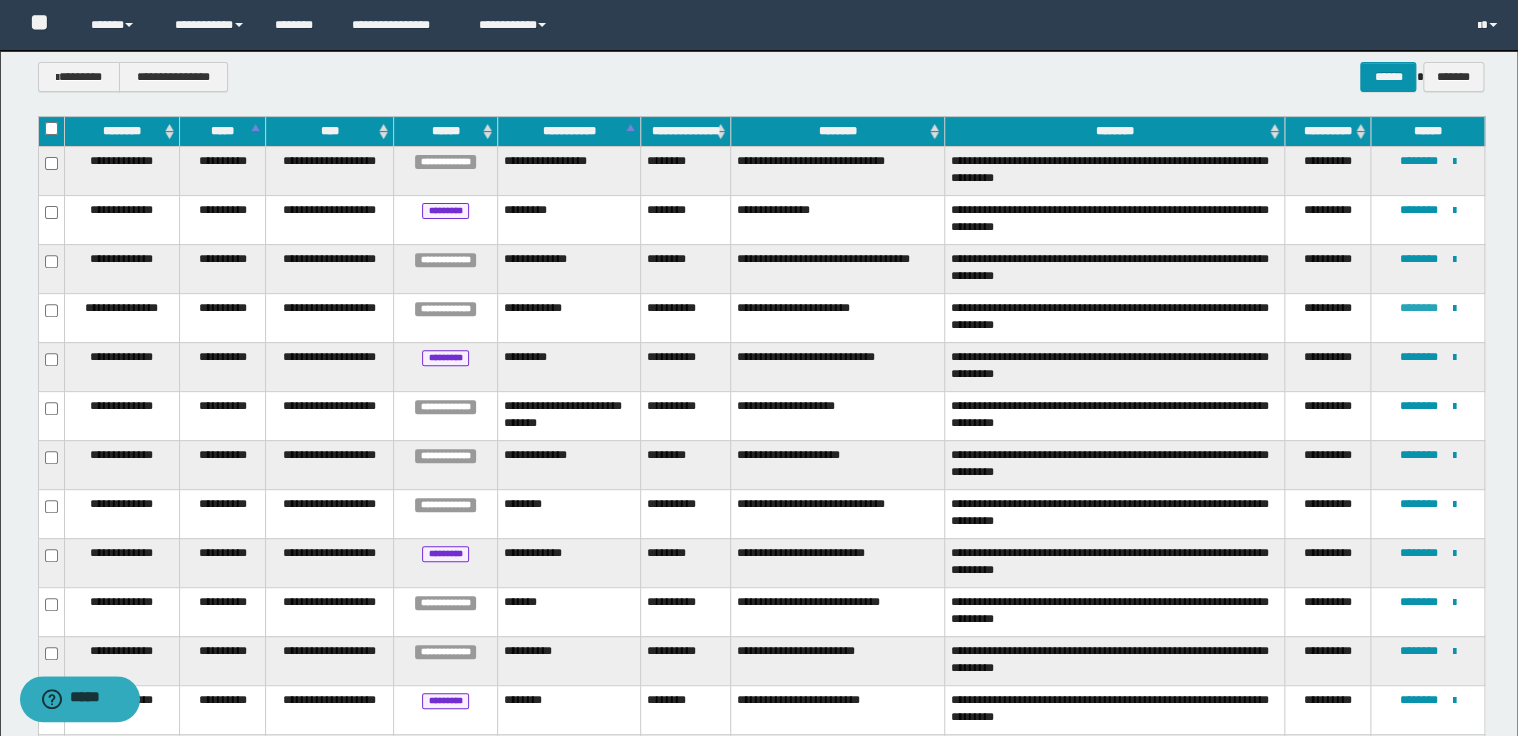 click on "********" at bounding box center [1419, 308] 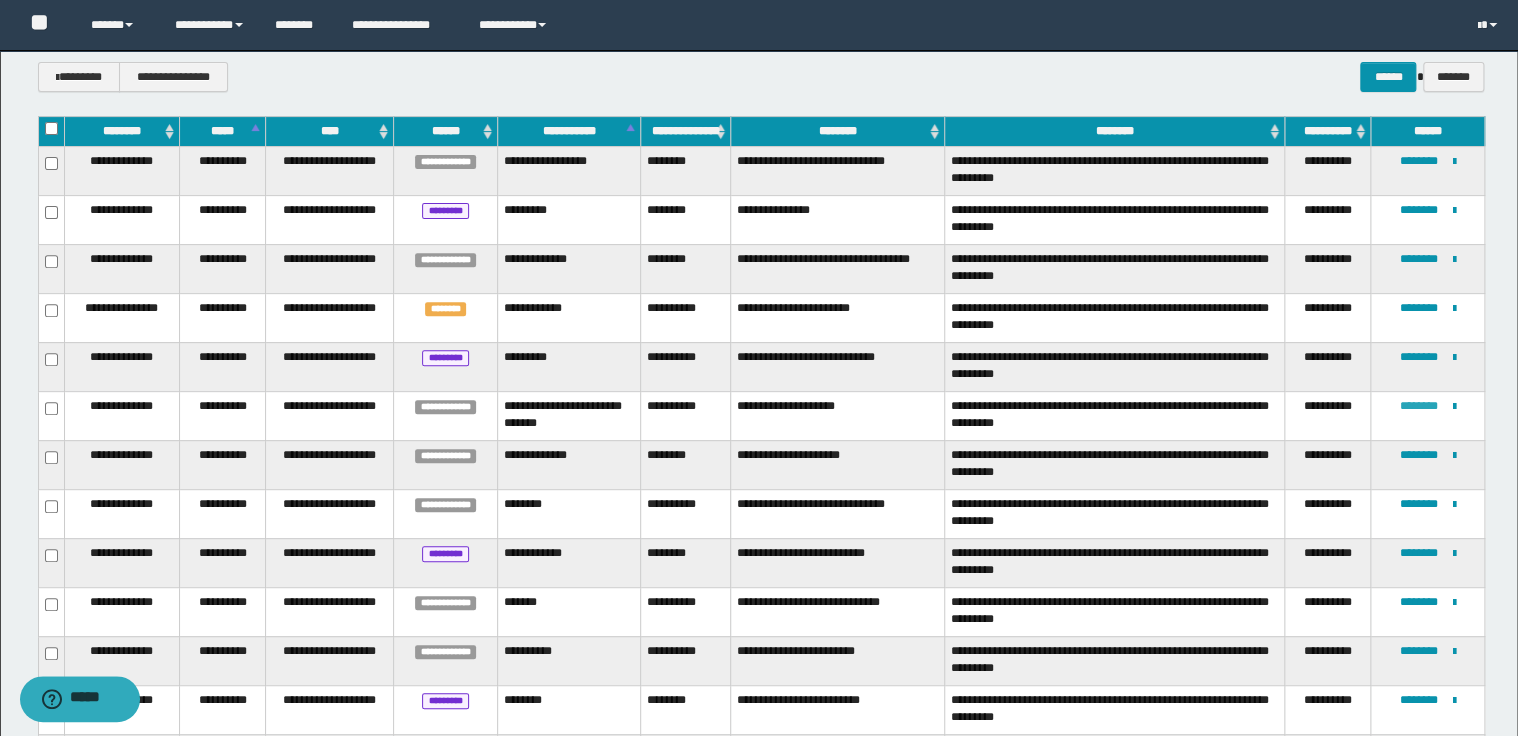 click on "********" at bounding box center [1419, 406] 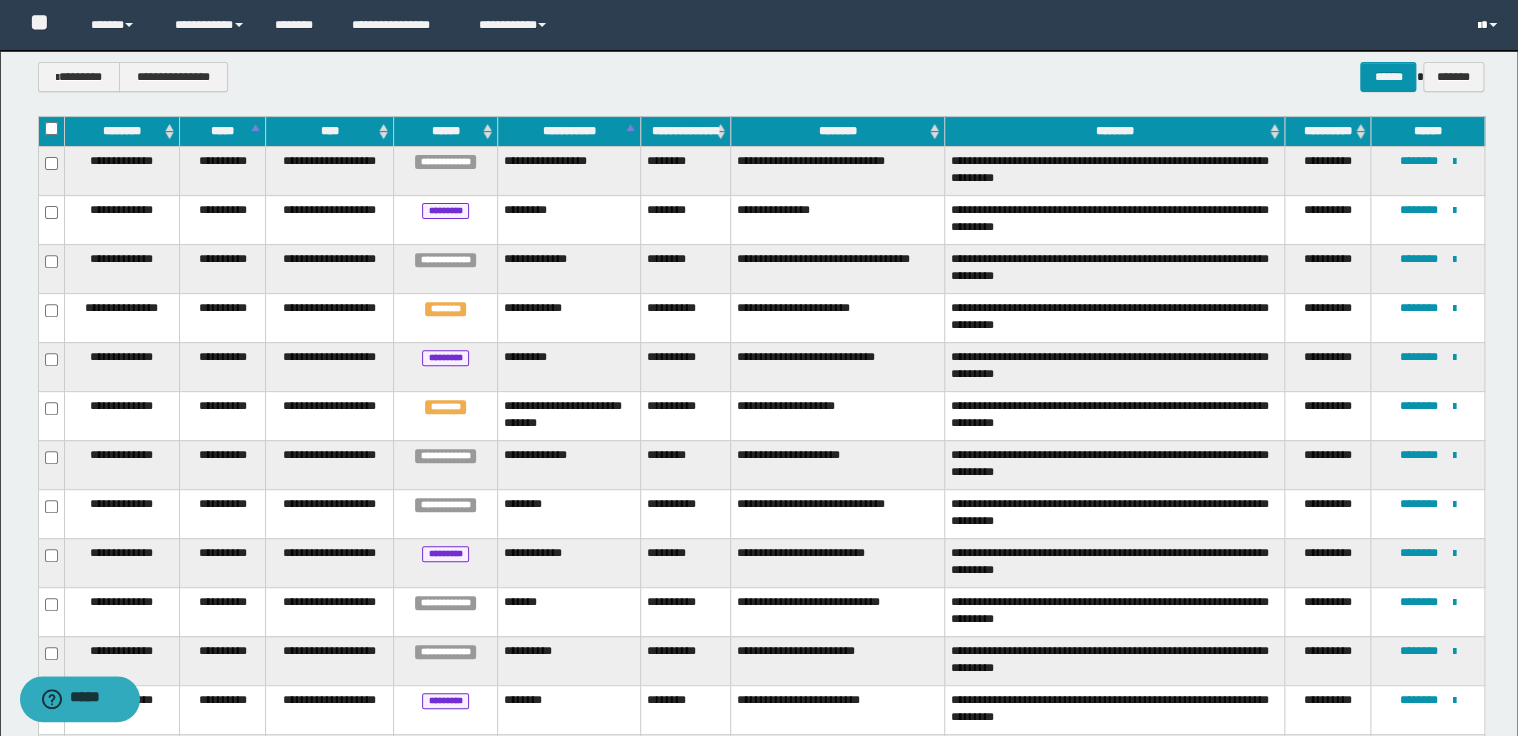 click at bounding box center [1493, 25] 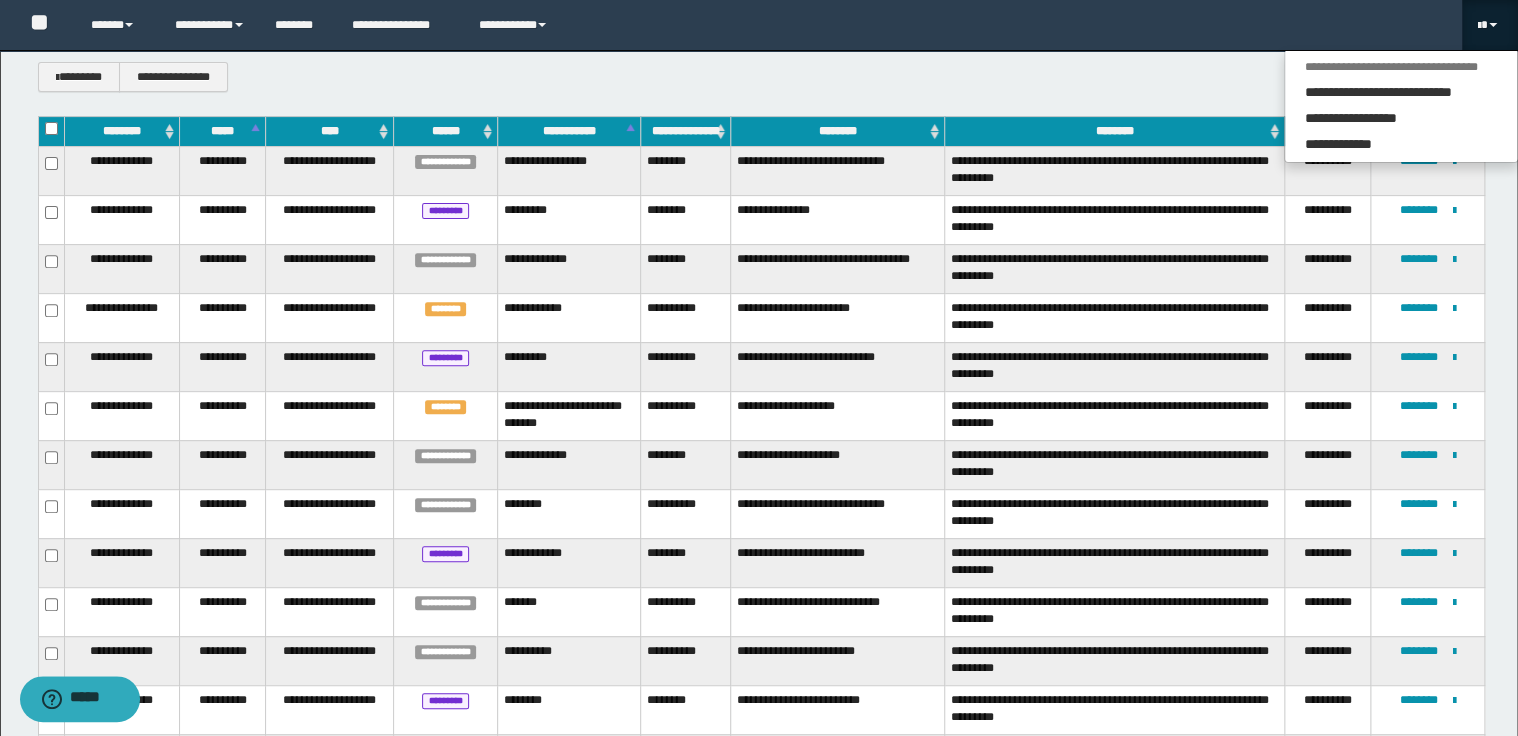 click on "**********" at bounding box center [759, 25] 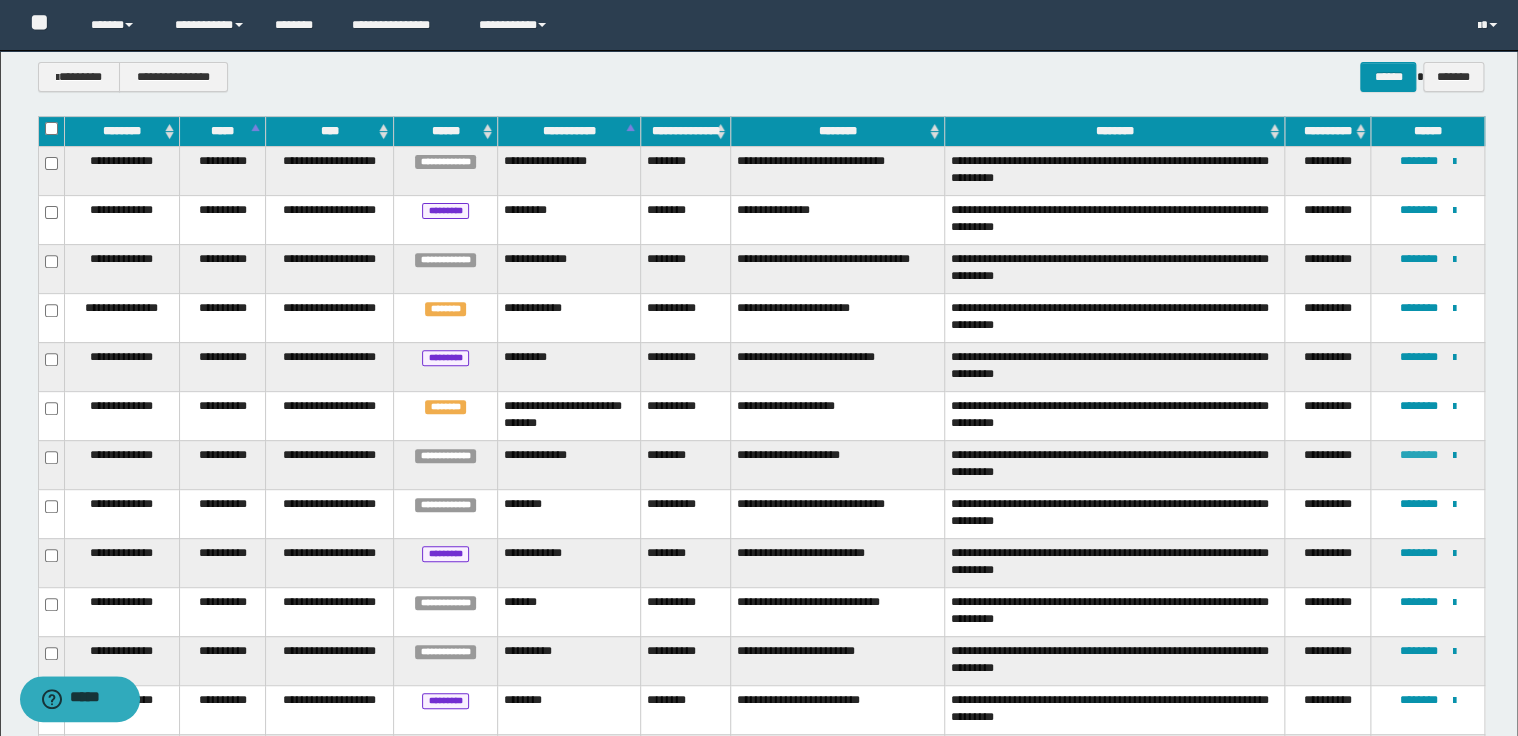 click on "********" at bounding box center [1419, 455] 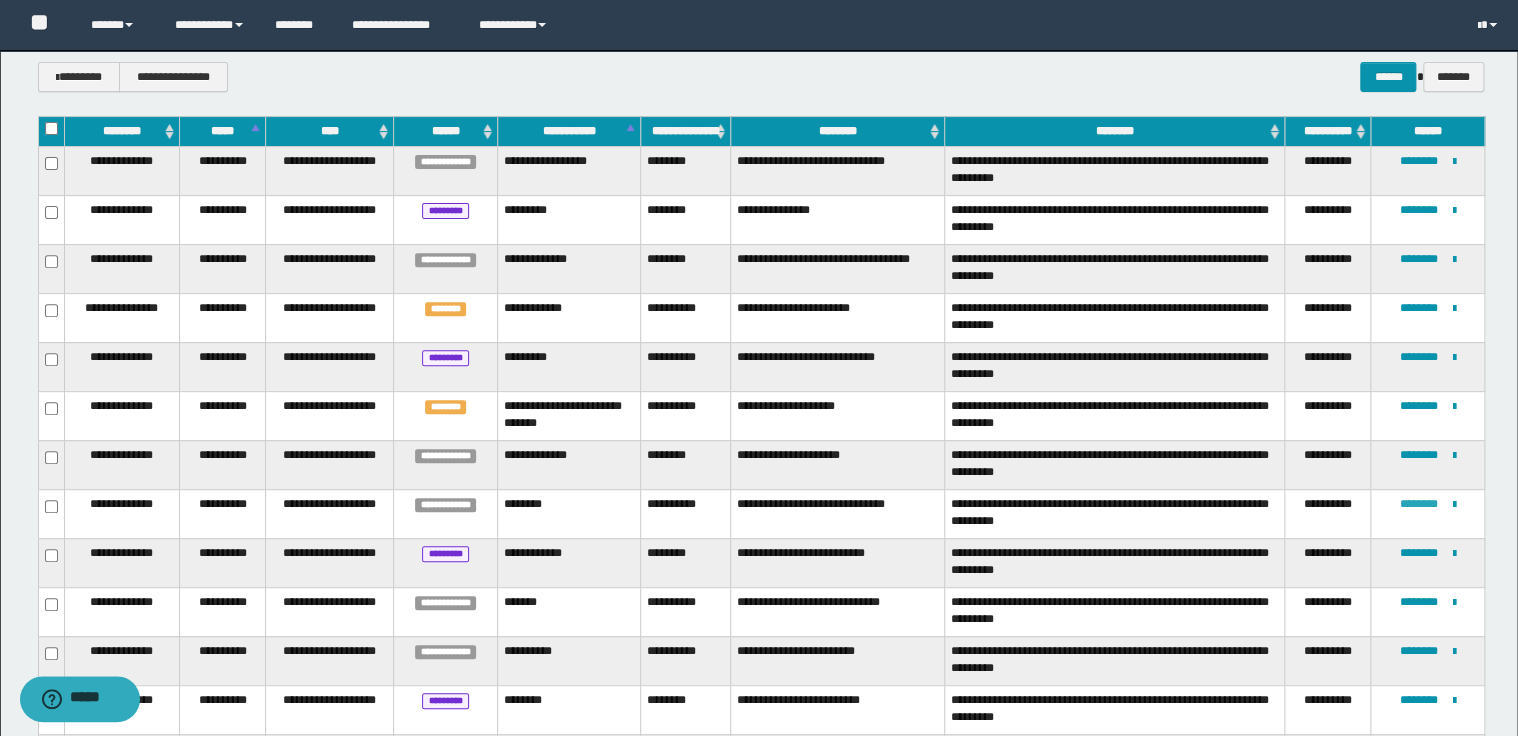 click on "********" at bounding box center (1419, 504) 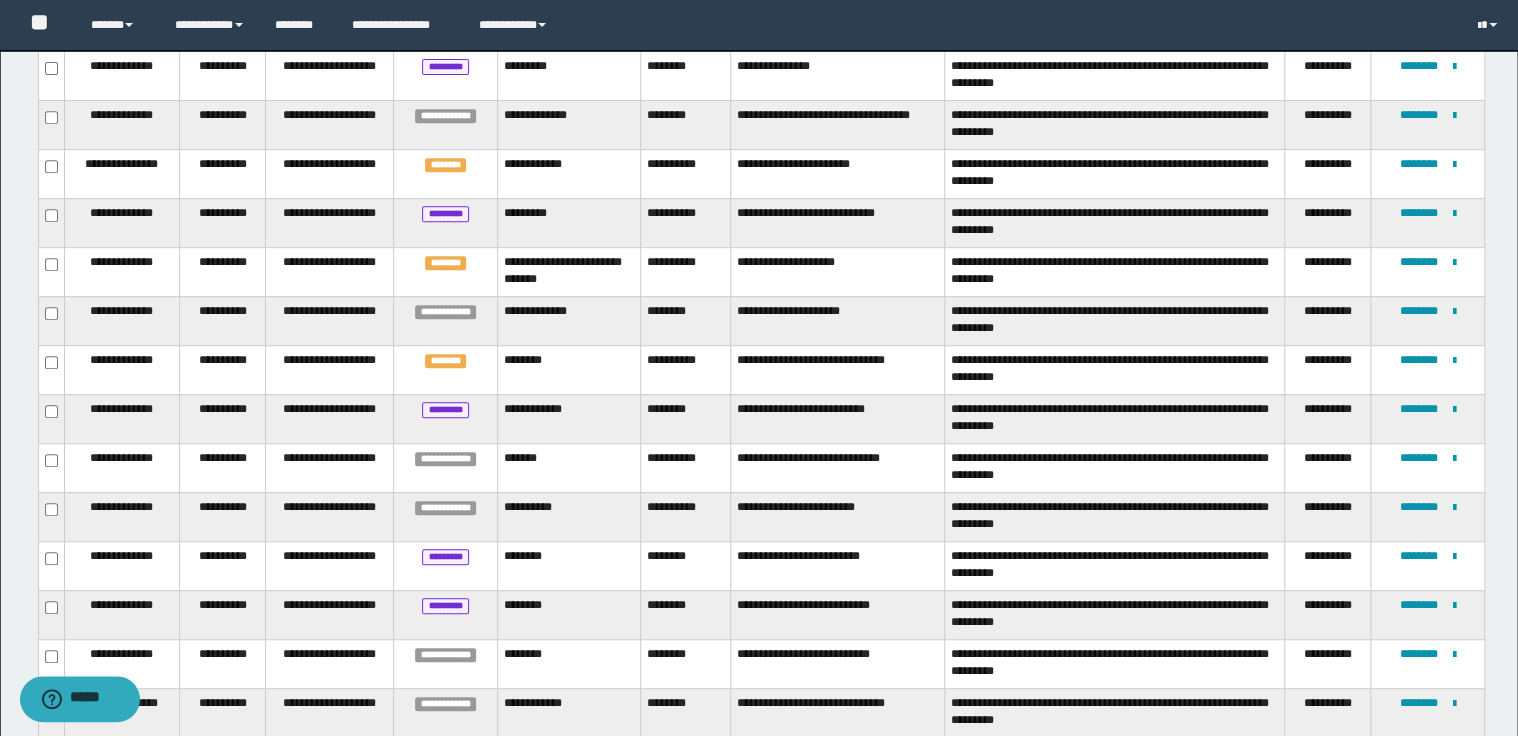 scroll, scrollTop: 480, scrollLeft: 0, axis: vertical 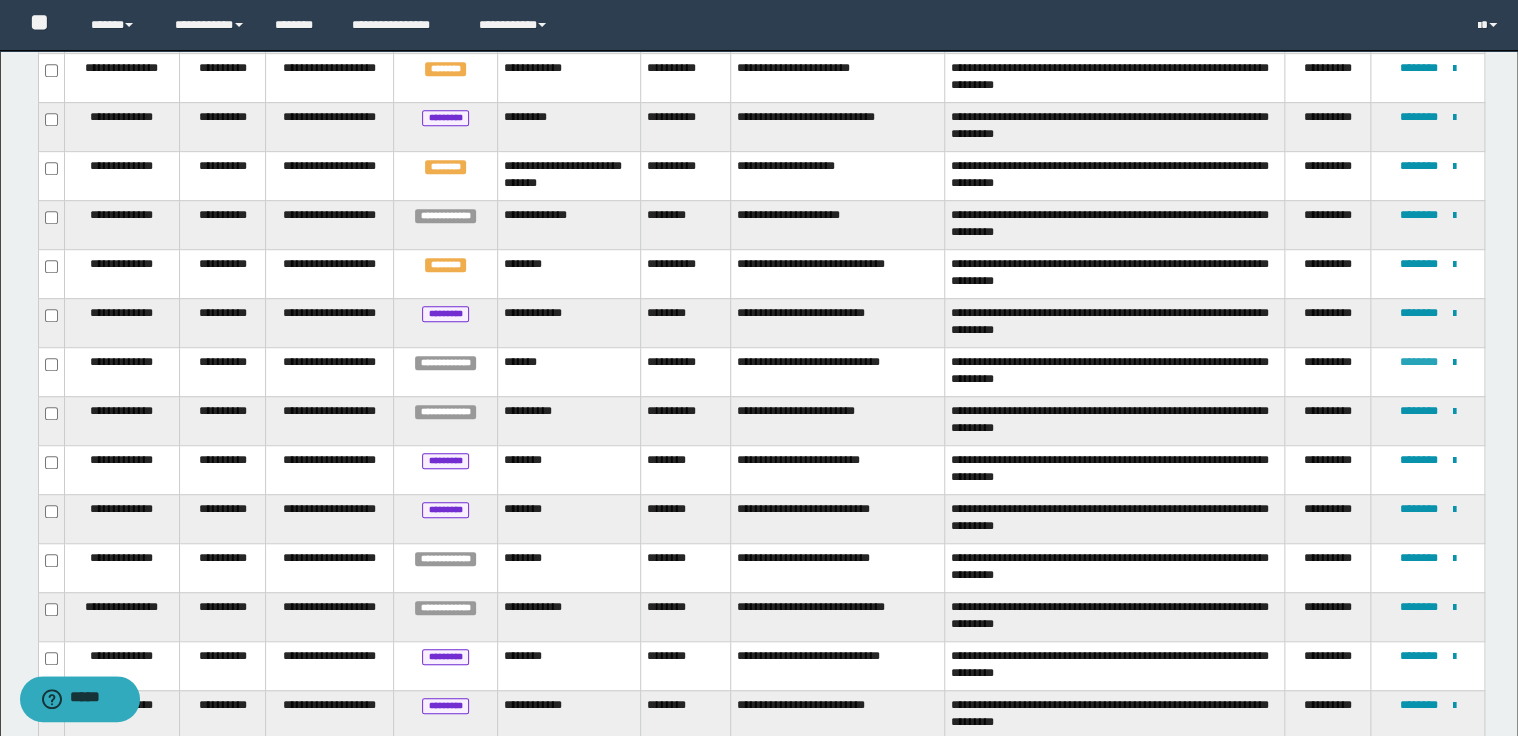 click on "********" at bounding box center (1419, 362) 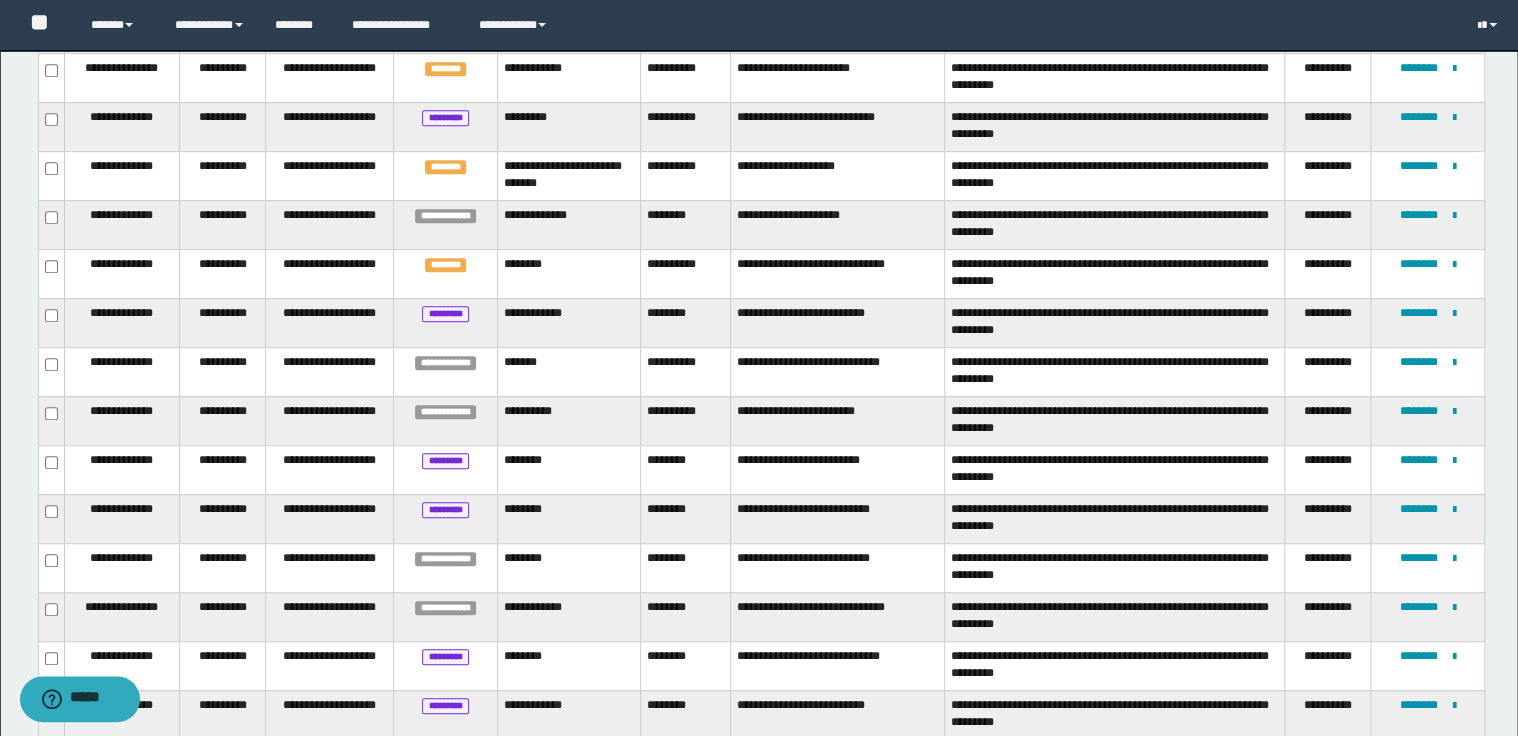 click on "**********" at bounding box center [838, 420] 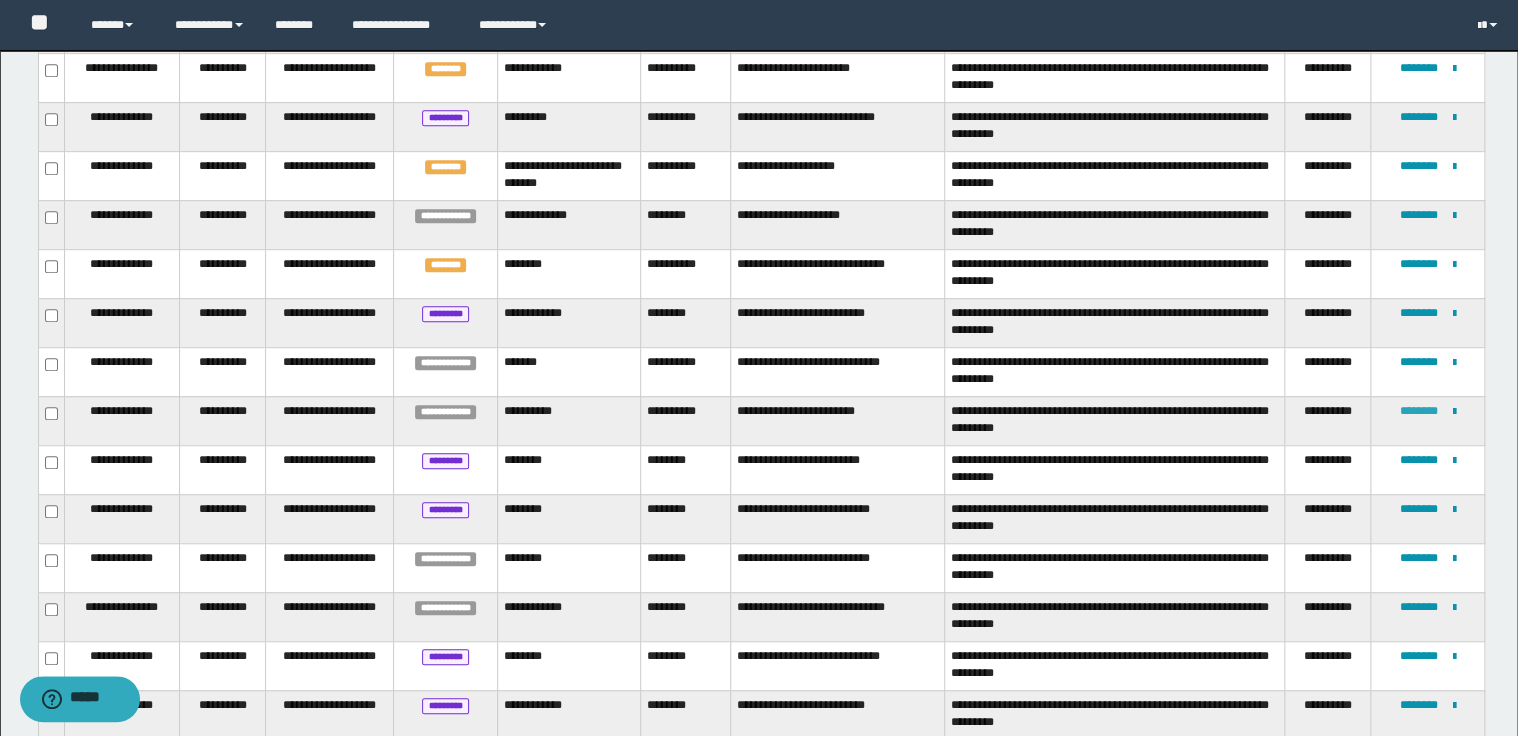 click on "********" at bounding box center [1419, 411] 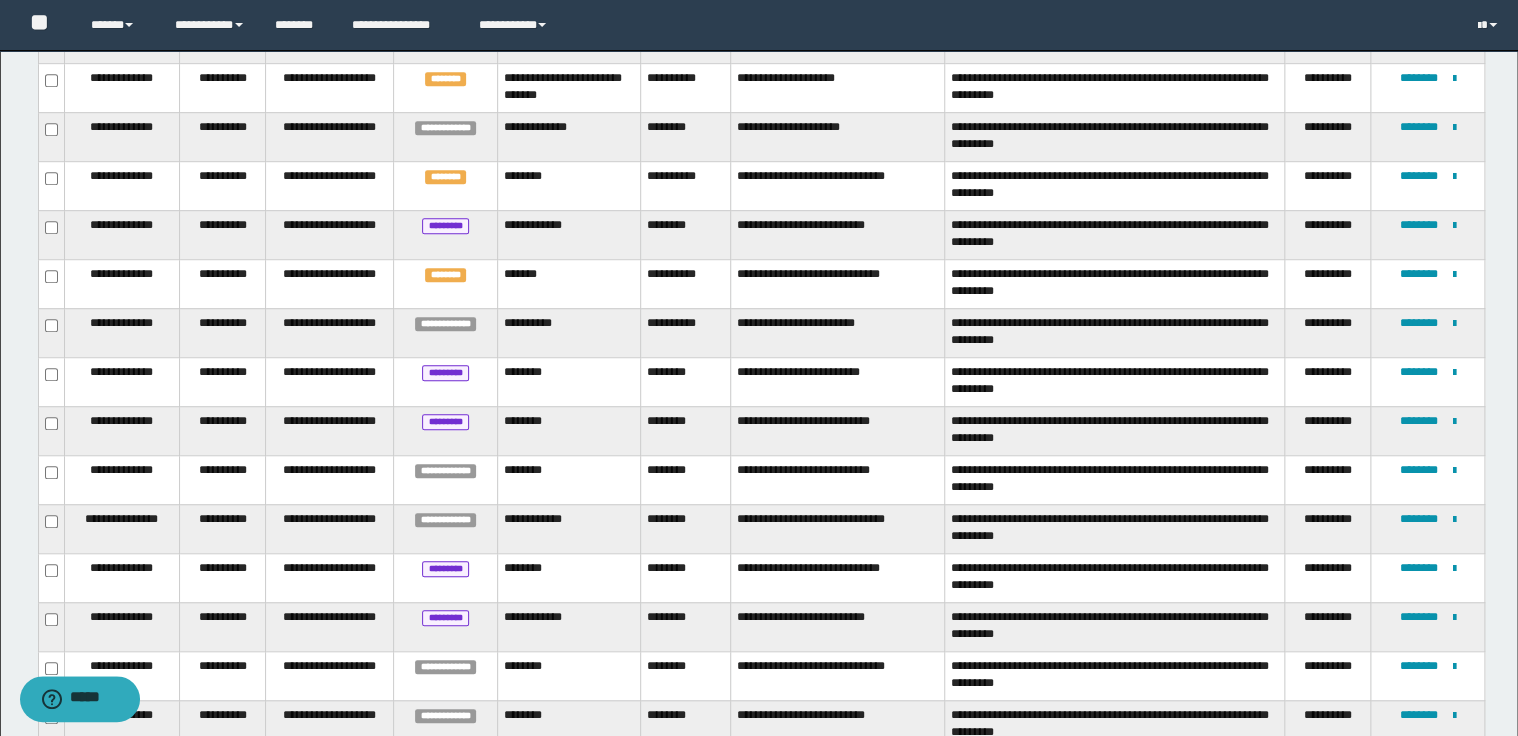 scroll, scrollTop: 728, scrollLeft: 0, axis: vertical 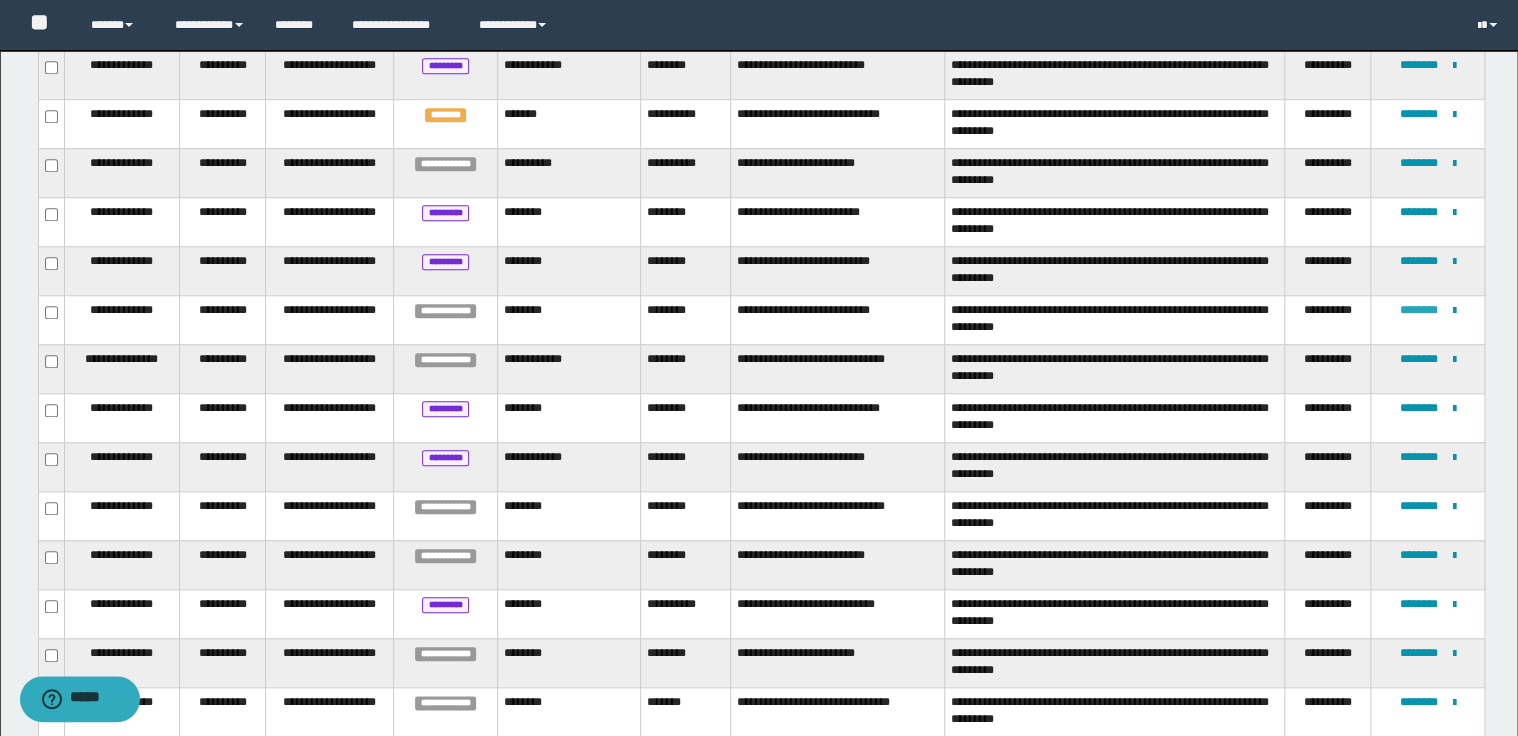 click on "********" at bounding box center (1419, 310) 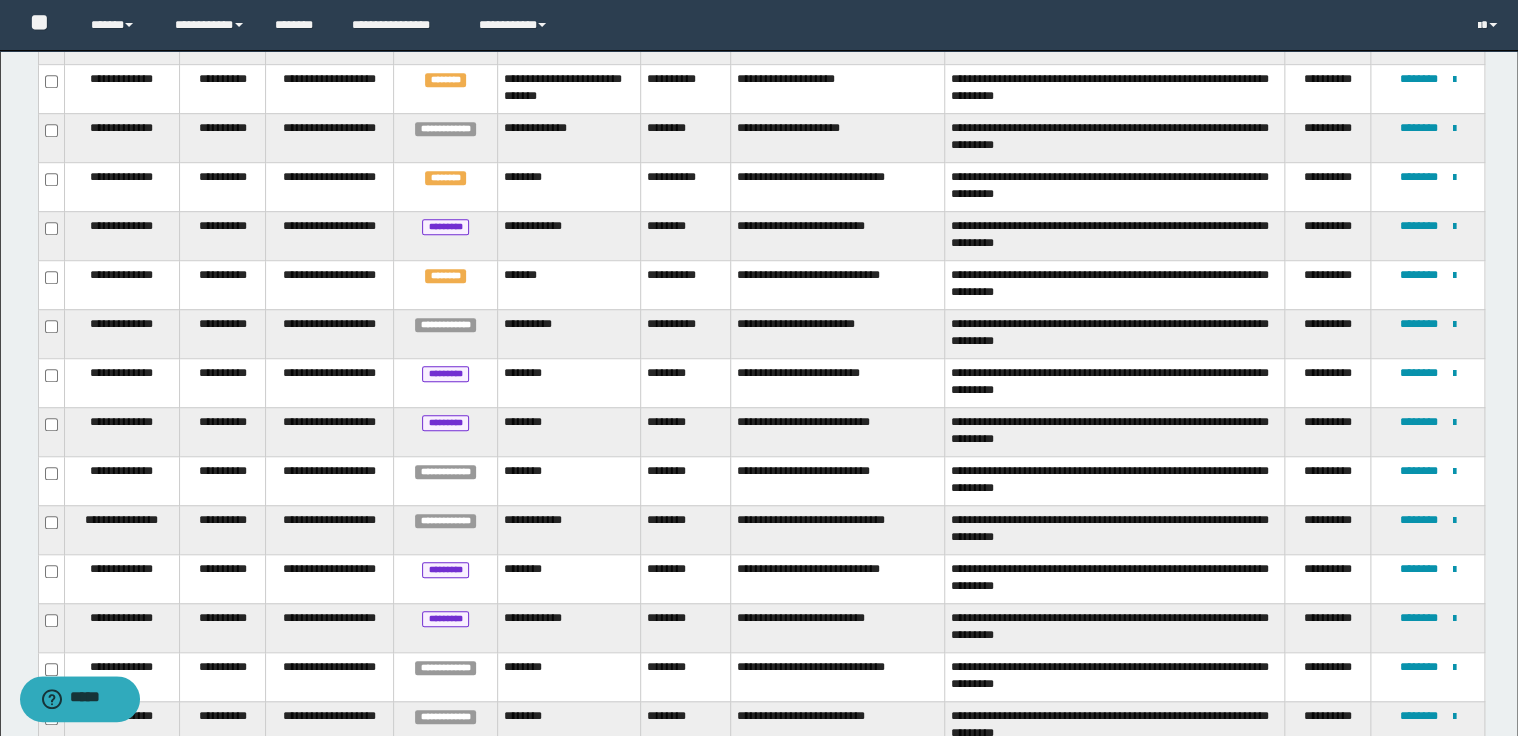 scroll, scrollTop: 582, scrollLeft: 0, axis: vertical 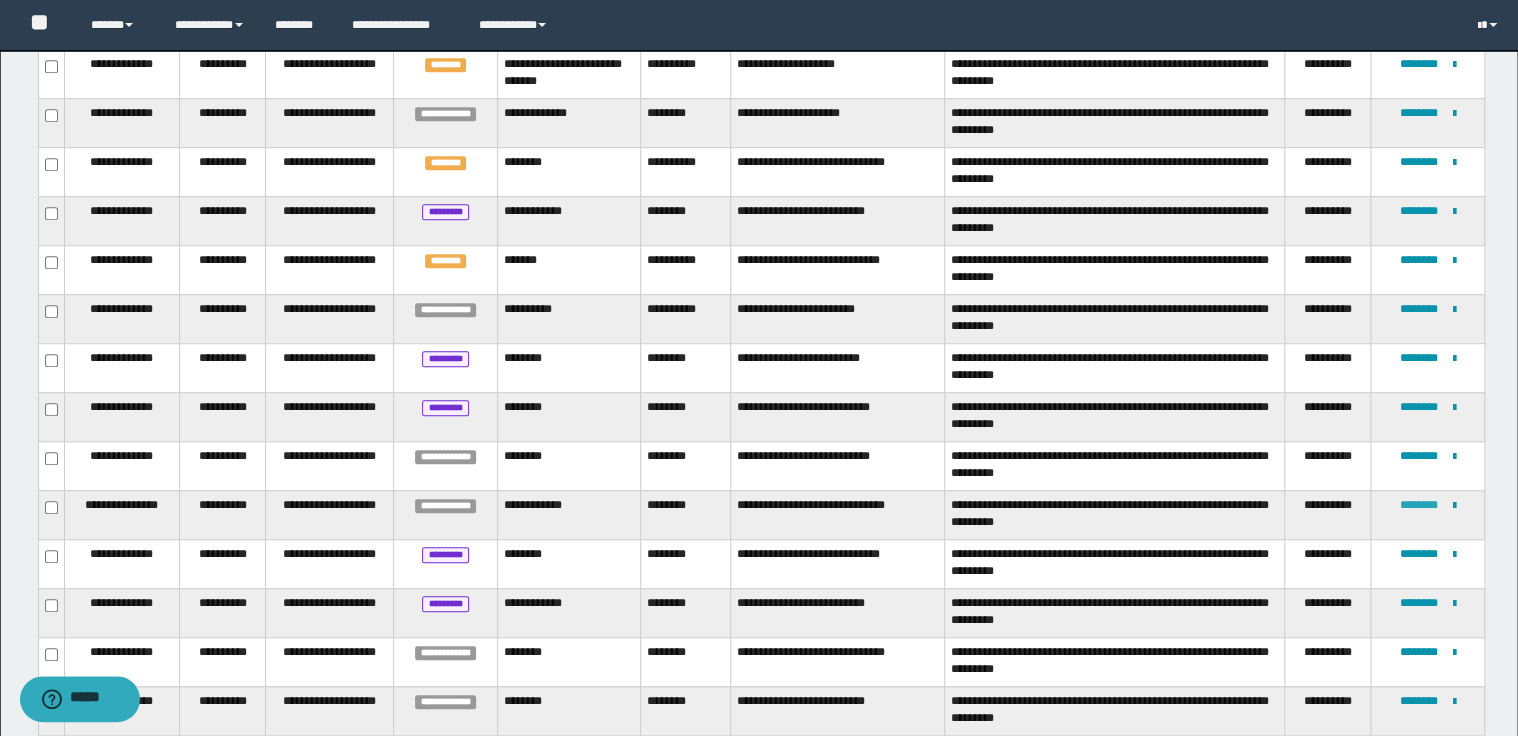 click on "********" at bounding box center (1419, 505) 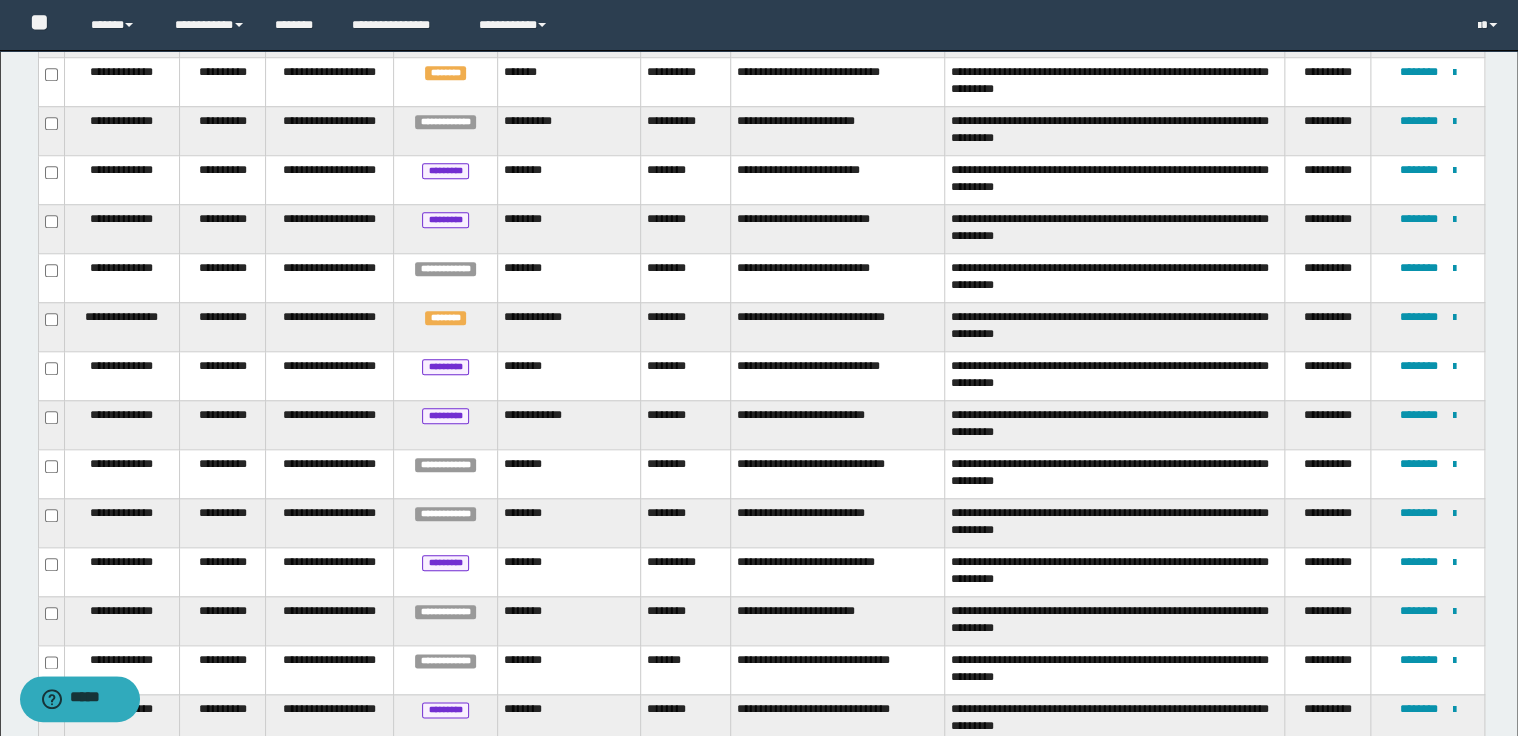 scroll, scrollTop: 880, scrollLeft: 0, axis: vertical 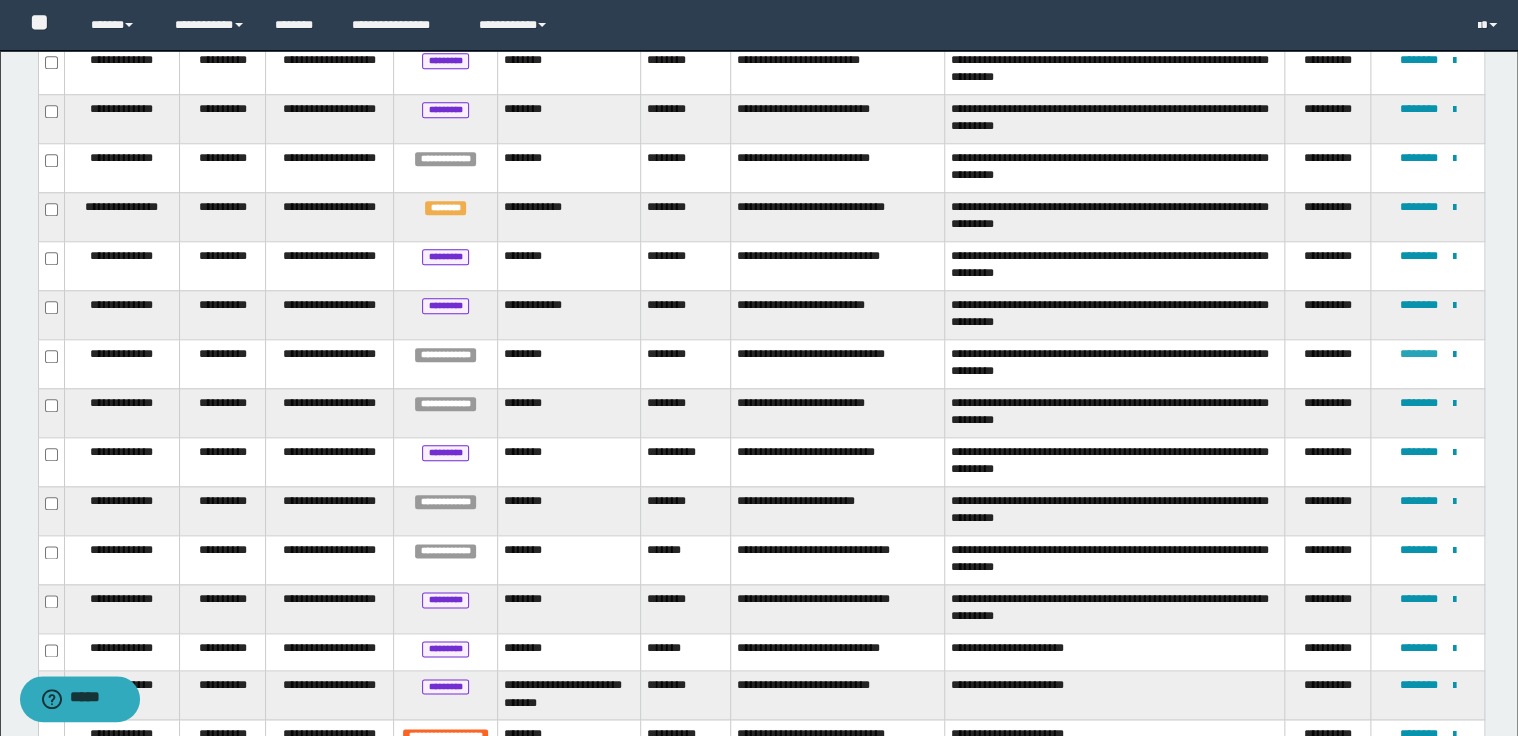 click on "********" at bounding box center (1419, 354) 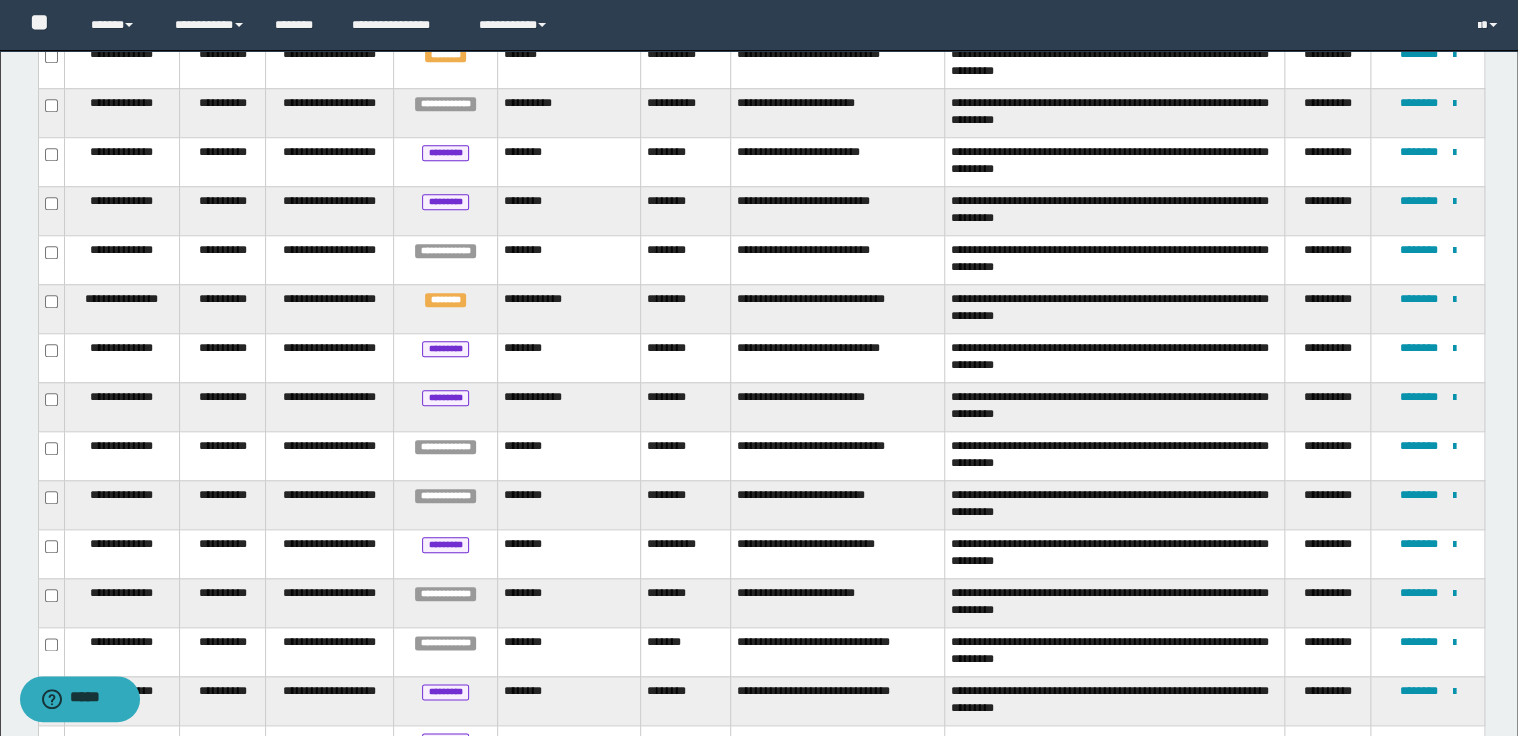scroll, scrollTop: 799, scrollLeft: 0, axis: vertical 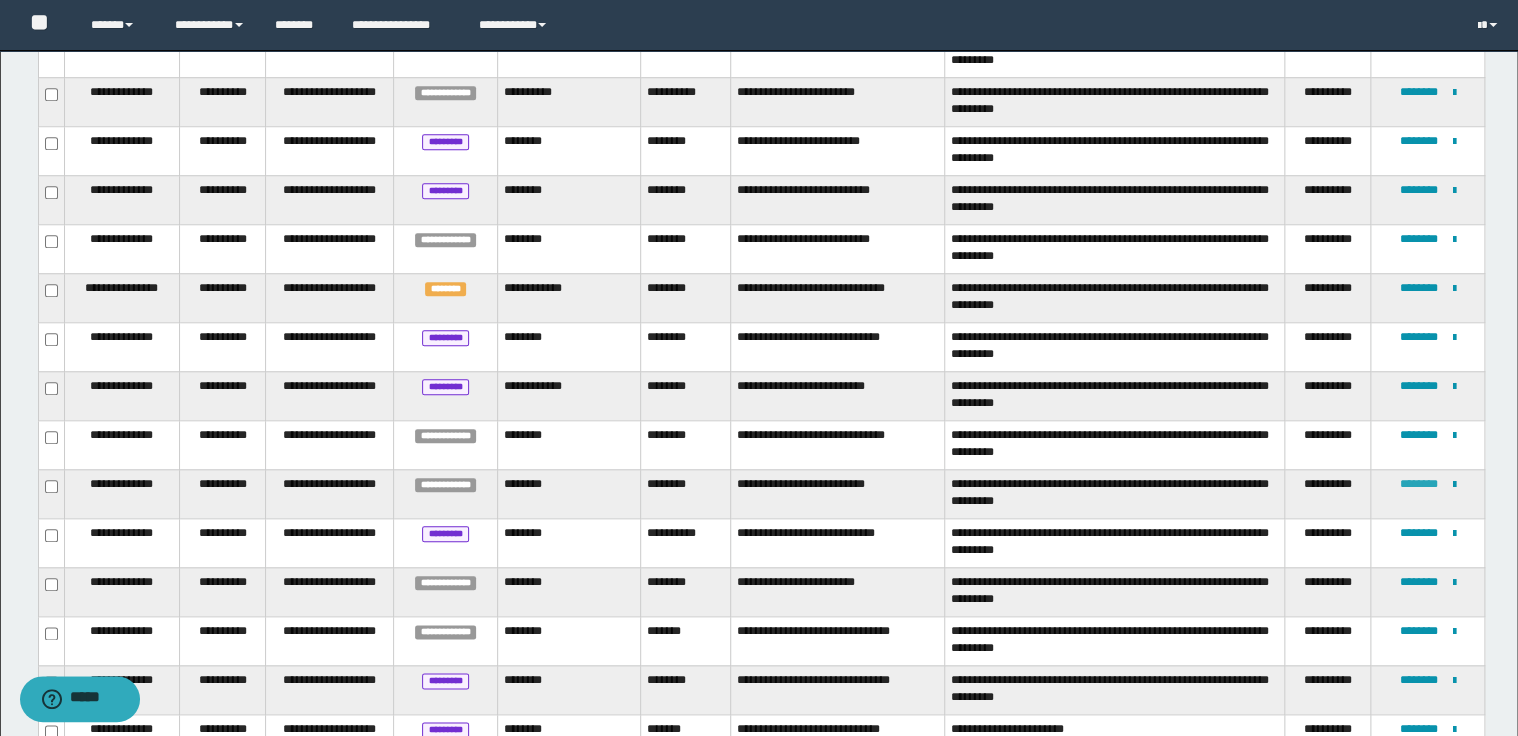 click on "********" at bounding box center [1419, 484] 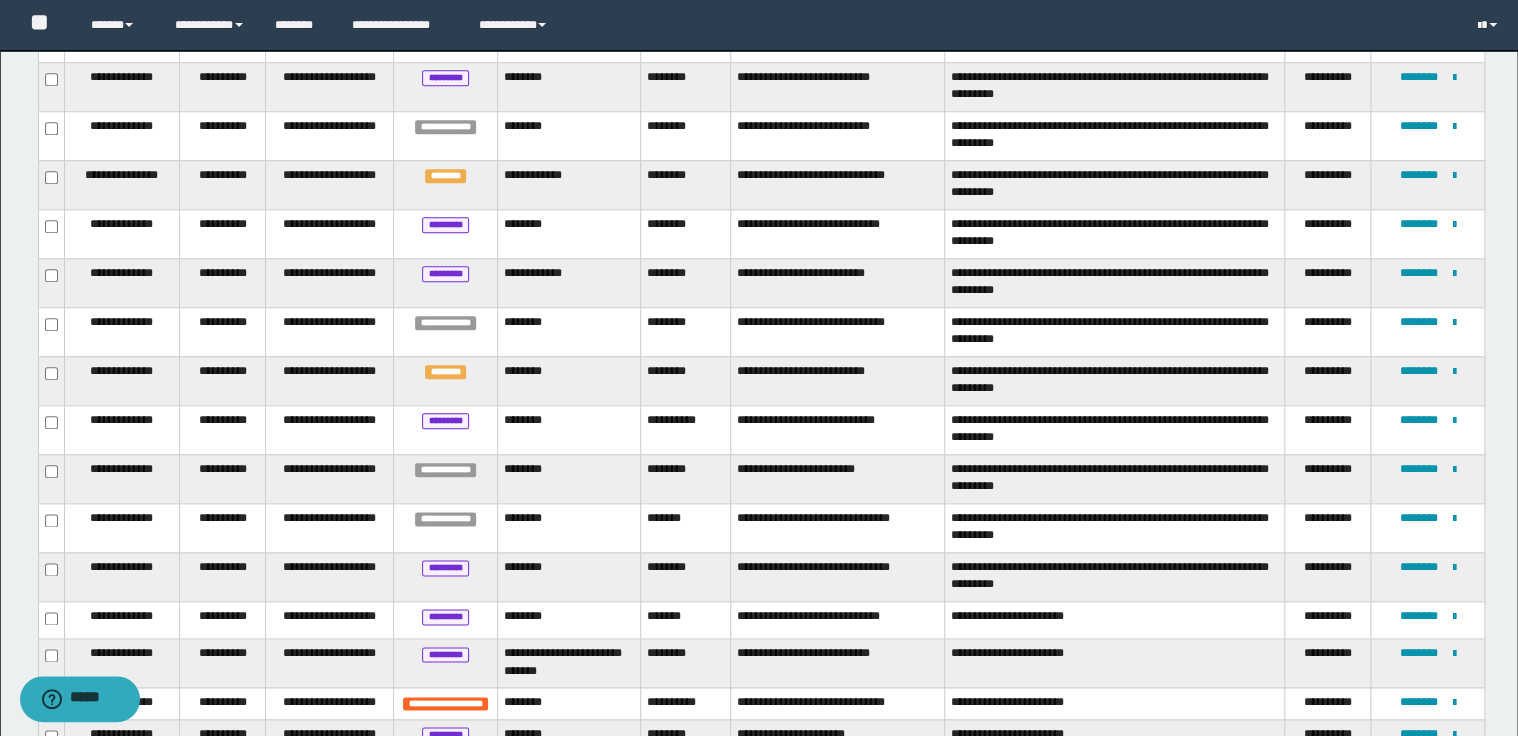 scroll, scrollTop: 935, scrollLeft: 0, axis: vertical 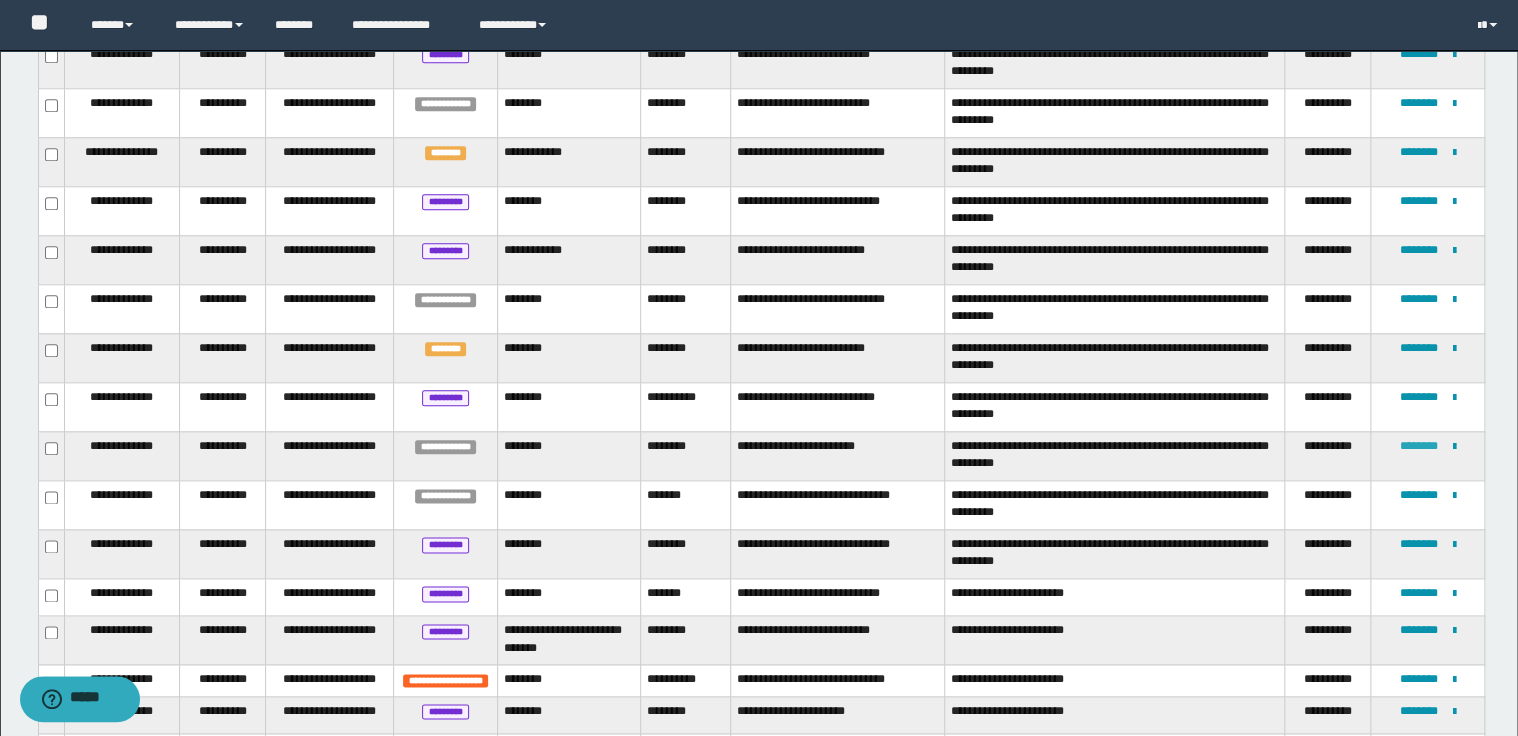click on "********" at bounding box center (1419, 446) 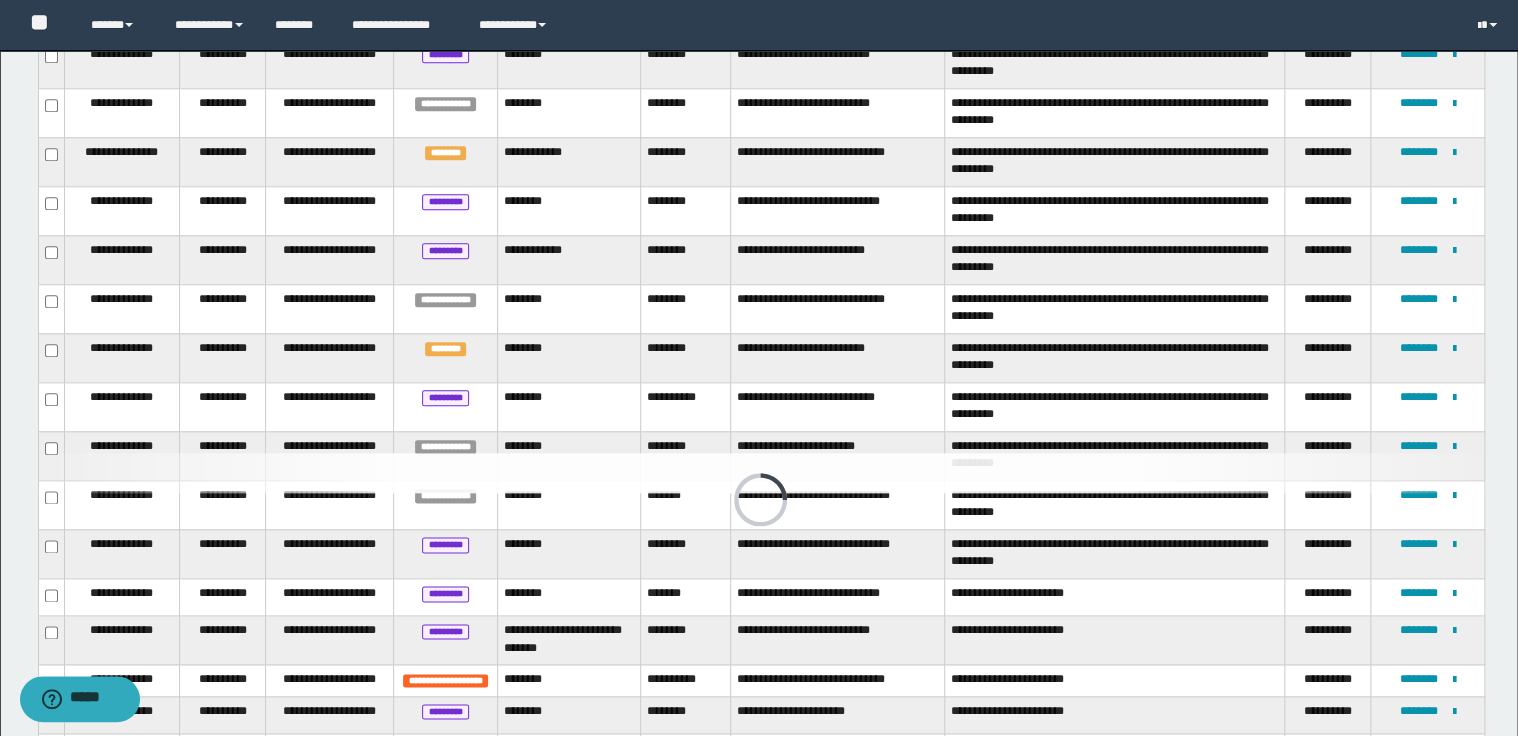 click on "**********" at bounding box center [838, 455] 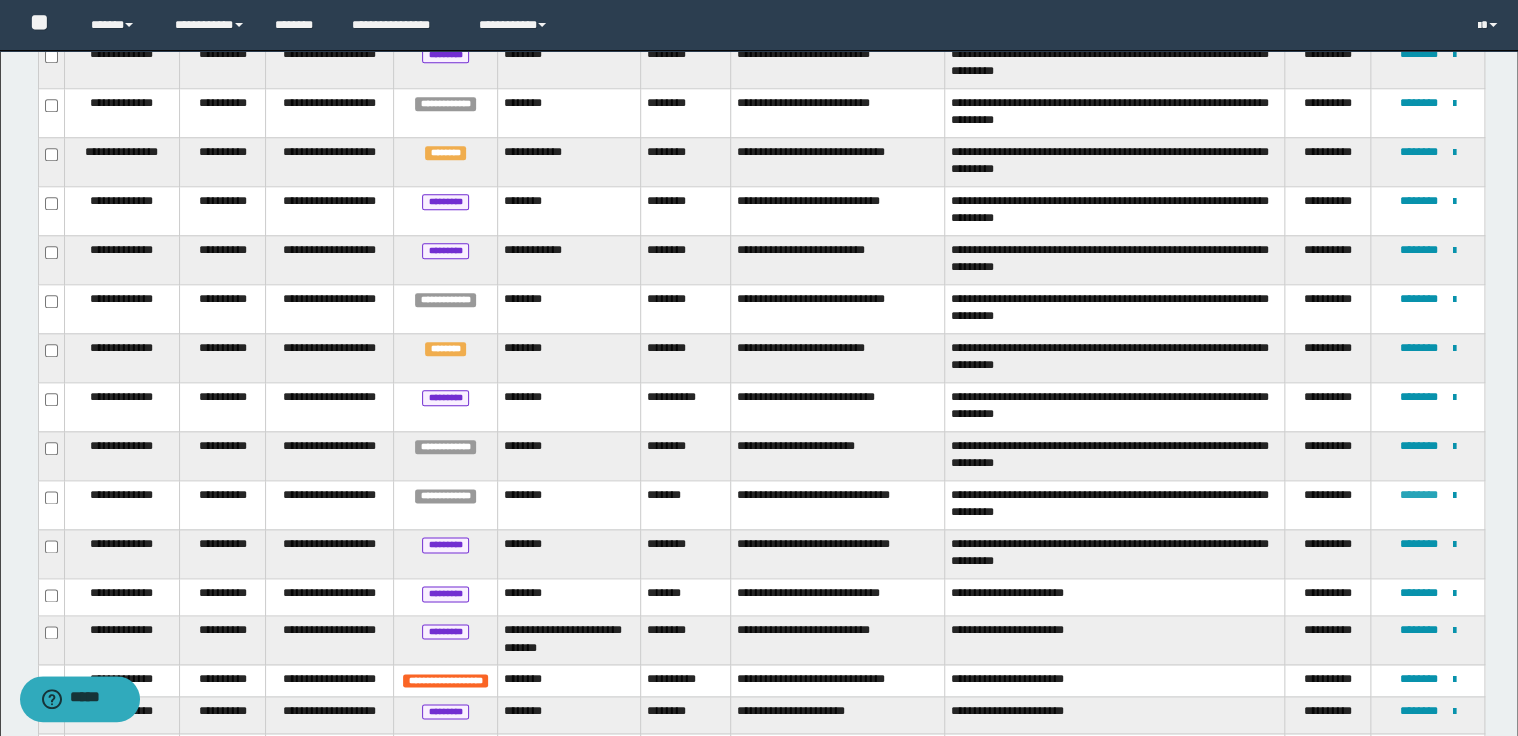 click on "********" at bounding box center [1419, 495] 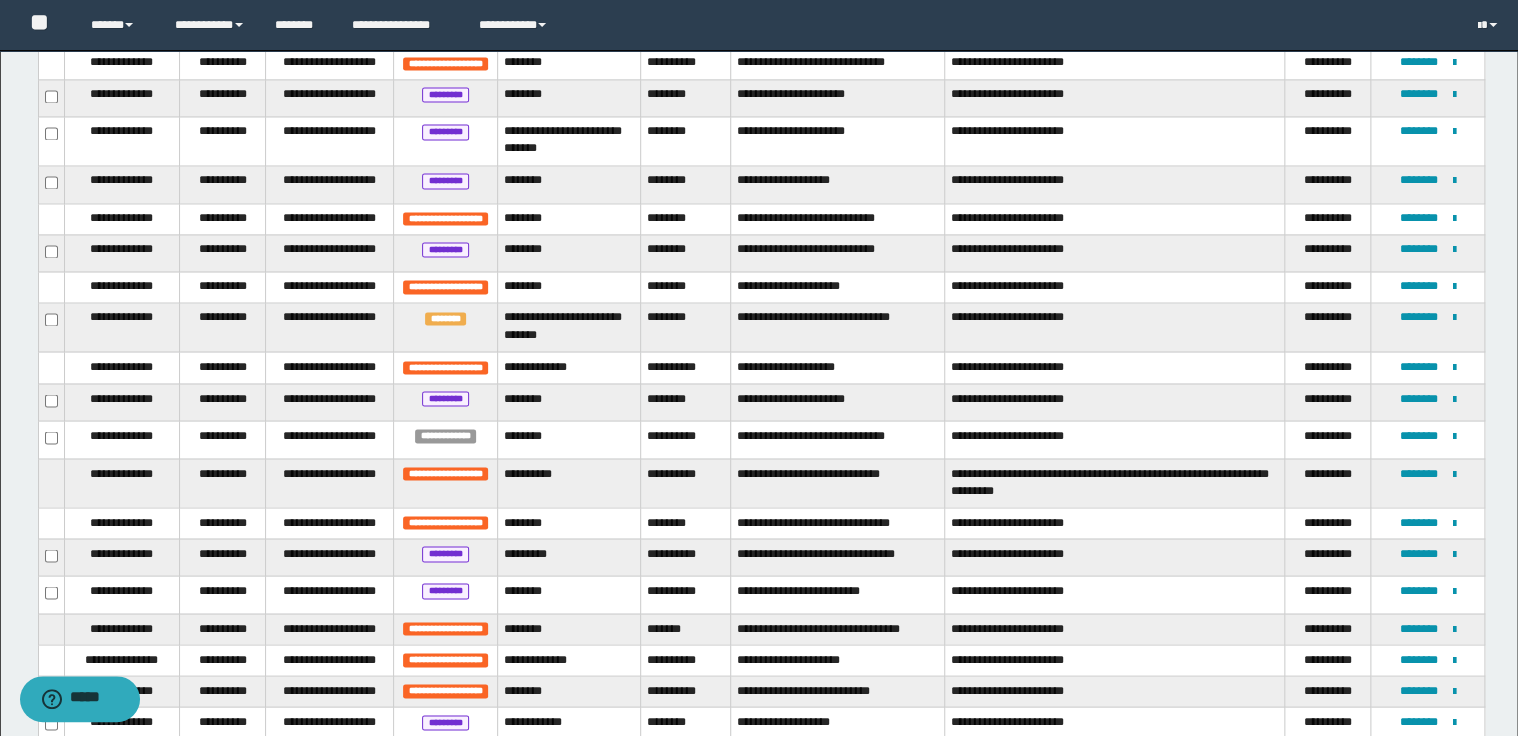 scroll, scrollTop: 1560, scrollLeft: 0, axis: vertical 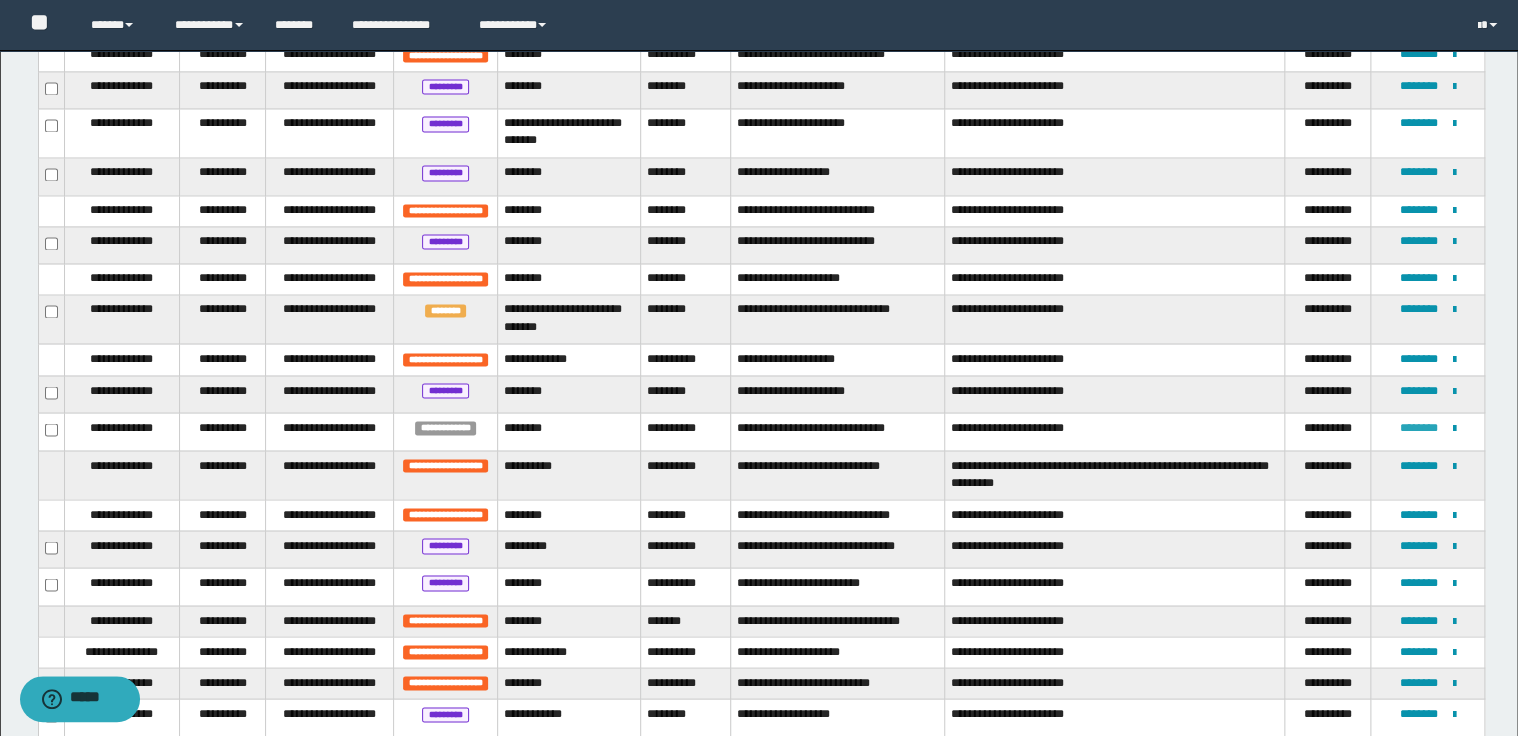 click on "********" at bounding box center (1419, 427) 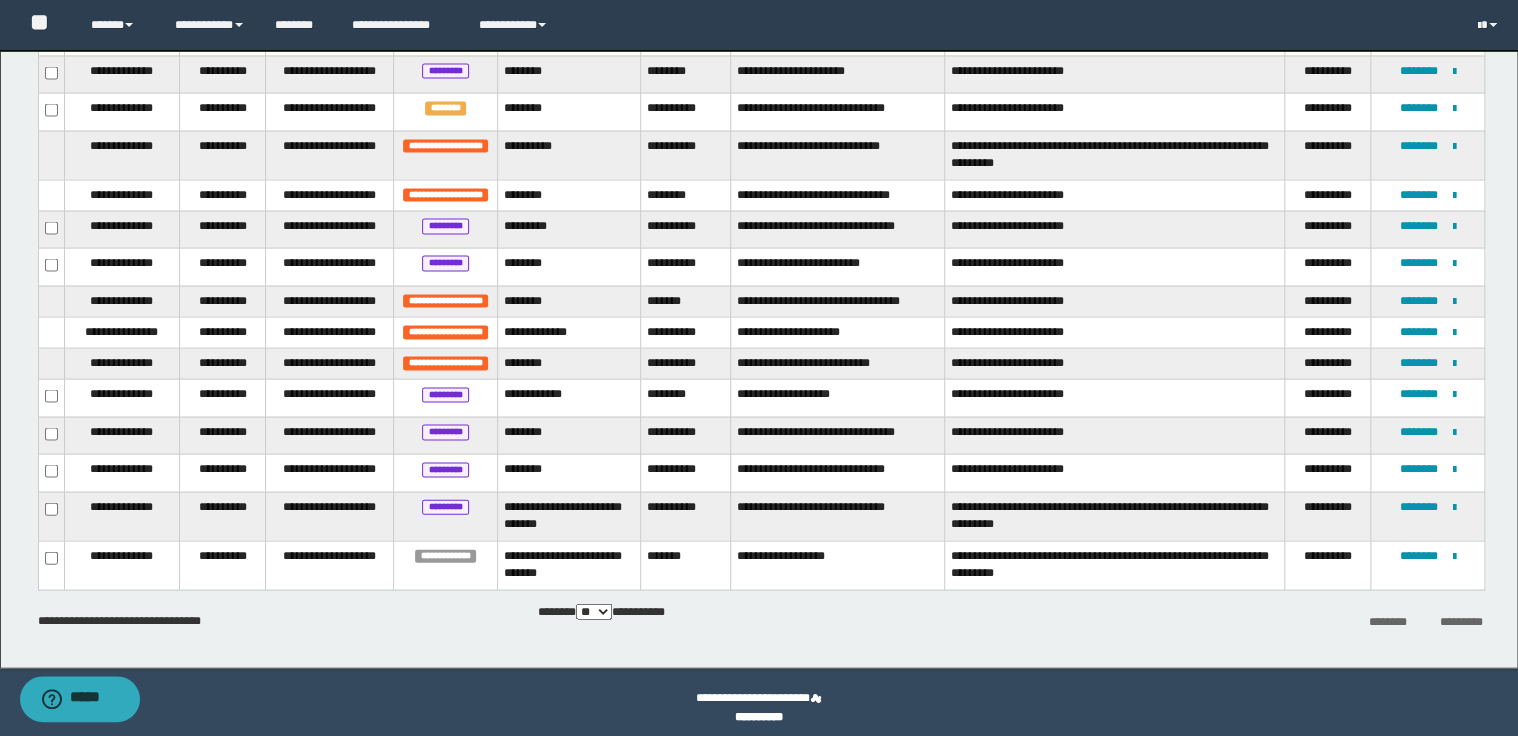scroll, scrollTop: 1889, scrollLeft: 0, axis: vertical 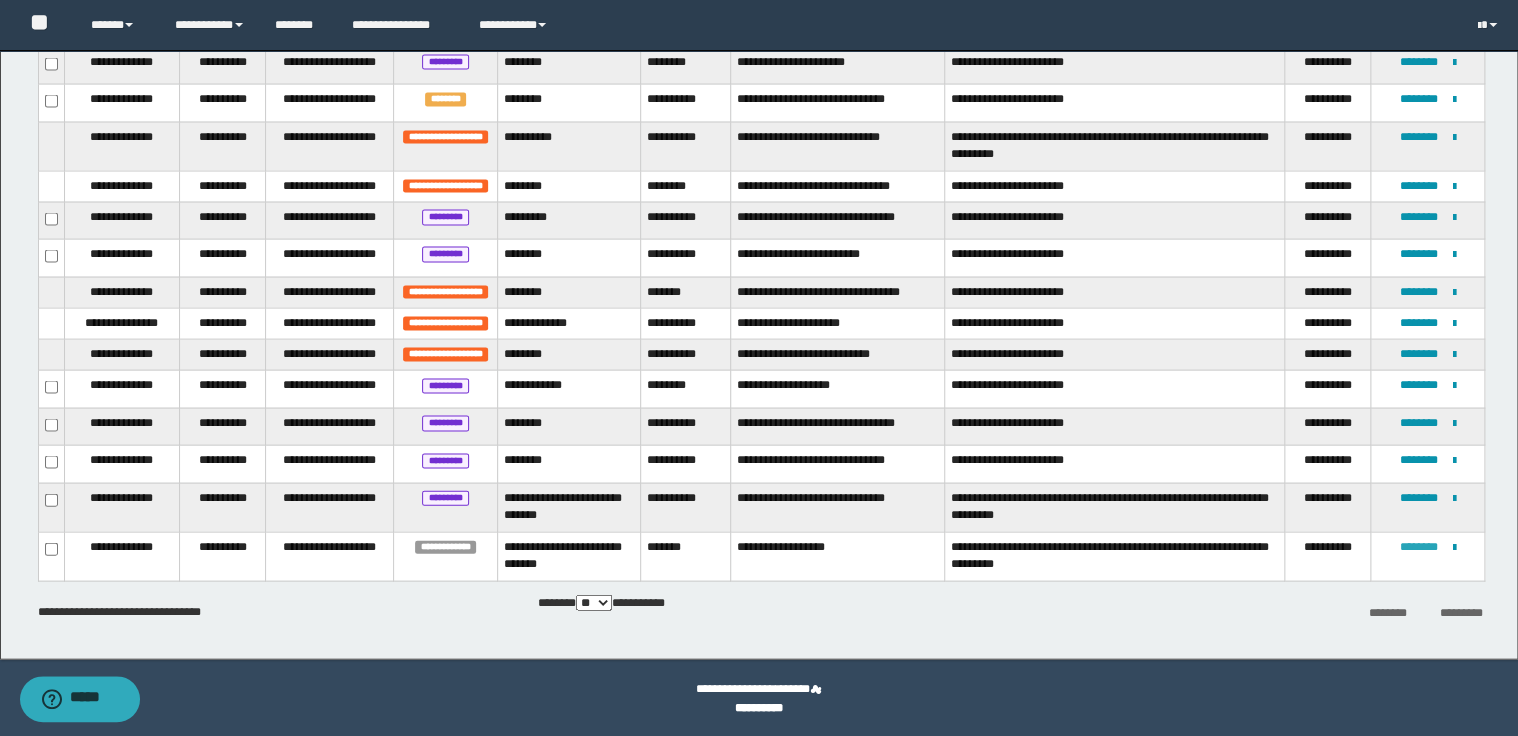 click on "********" at bounding box center [1419, 546] 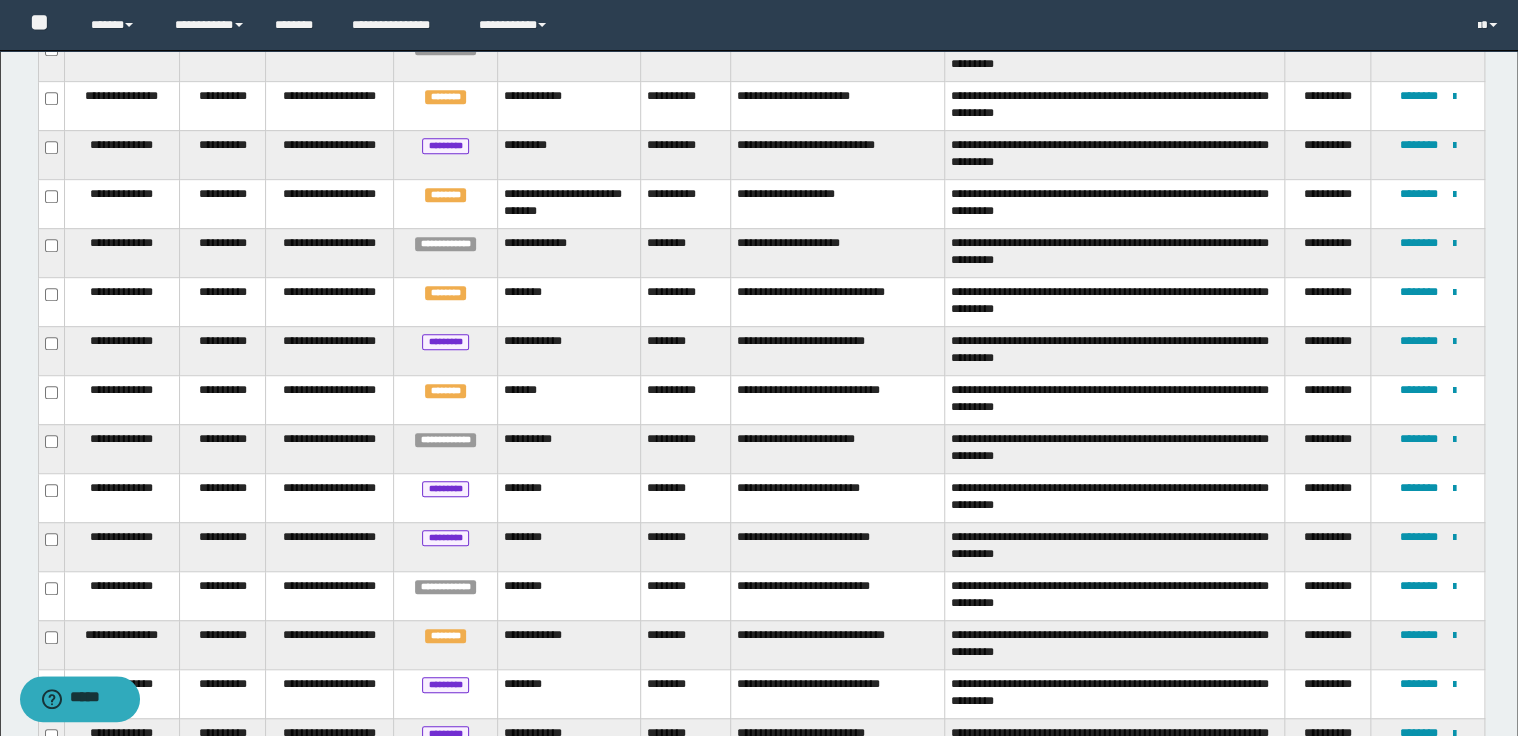 scroll, scrollTop: 0, scrollLeft: 0, axis: both 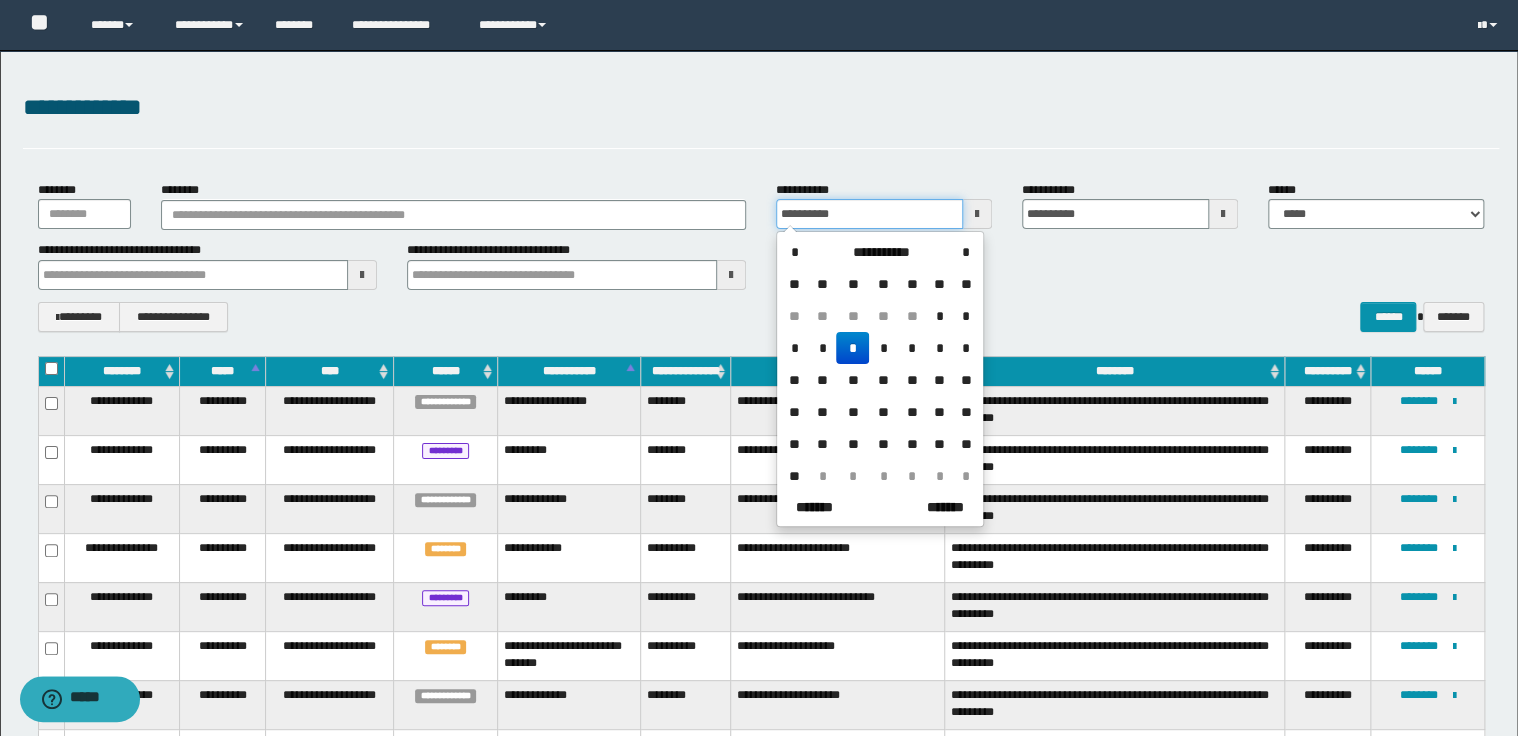 click on "**********" at bounding box center (869, 214) 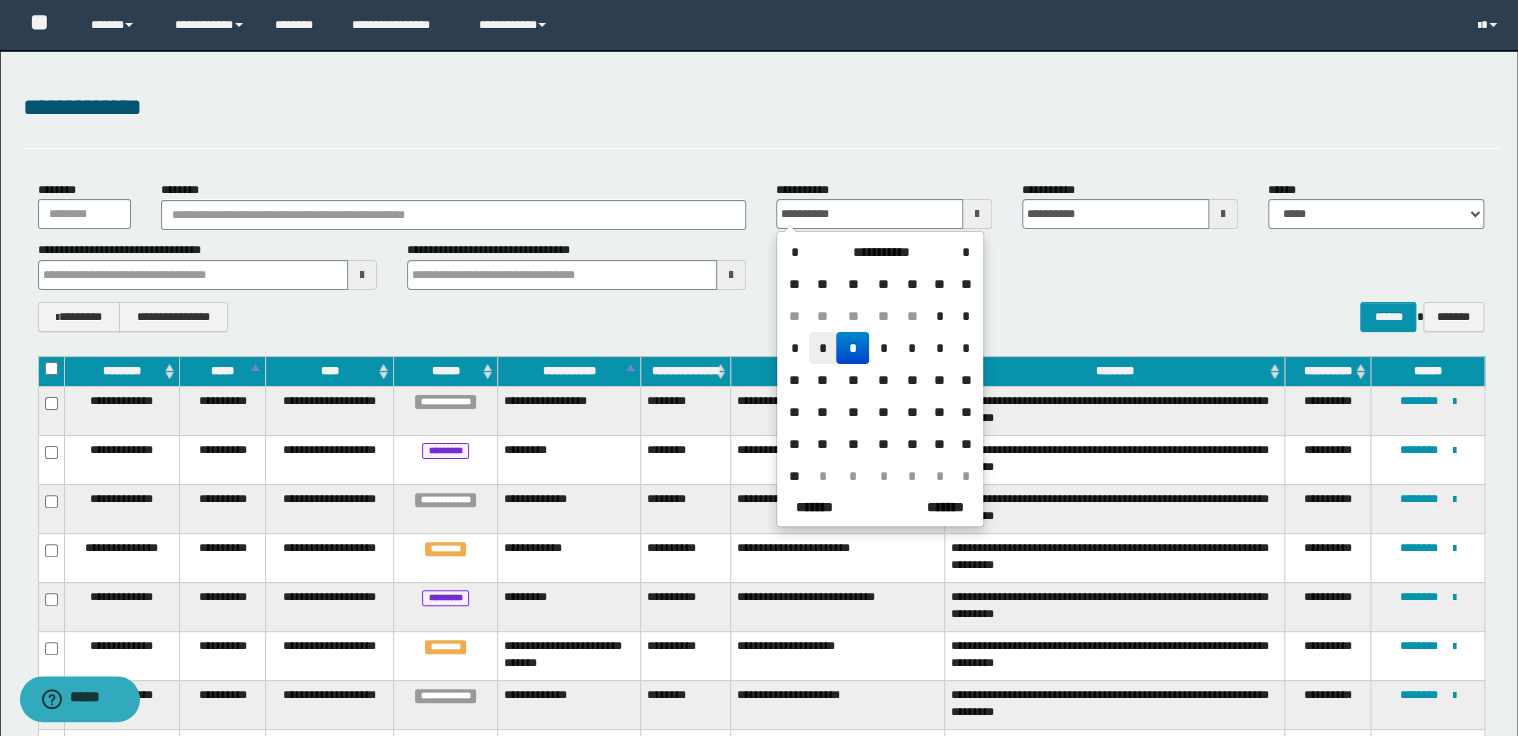 click on "*" at bounding box center [823, 348] 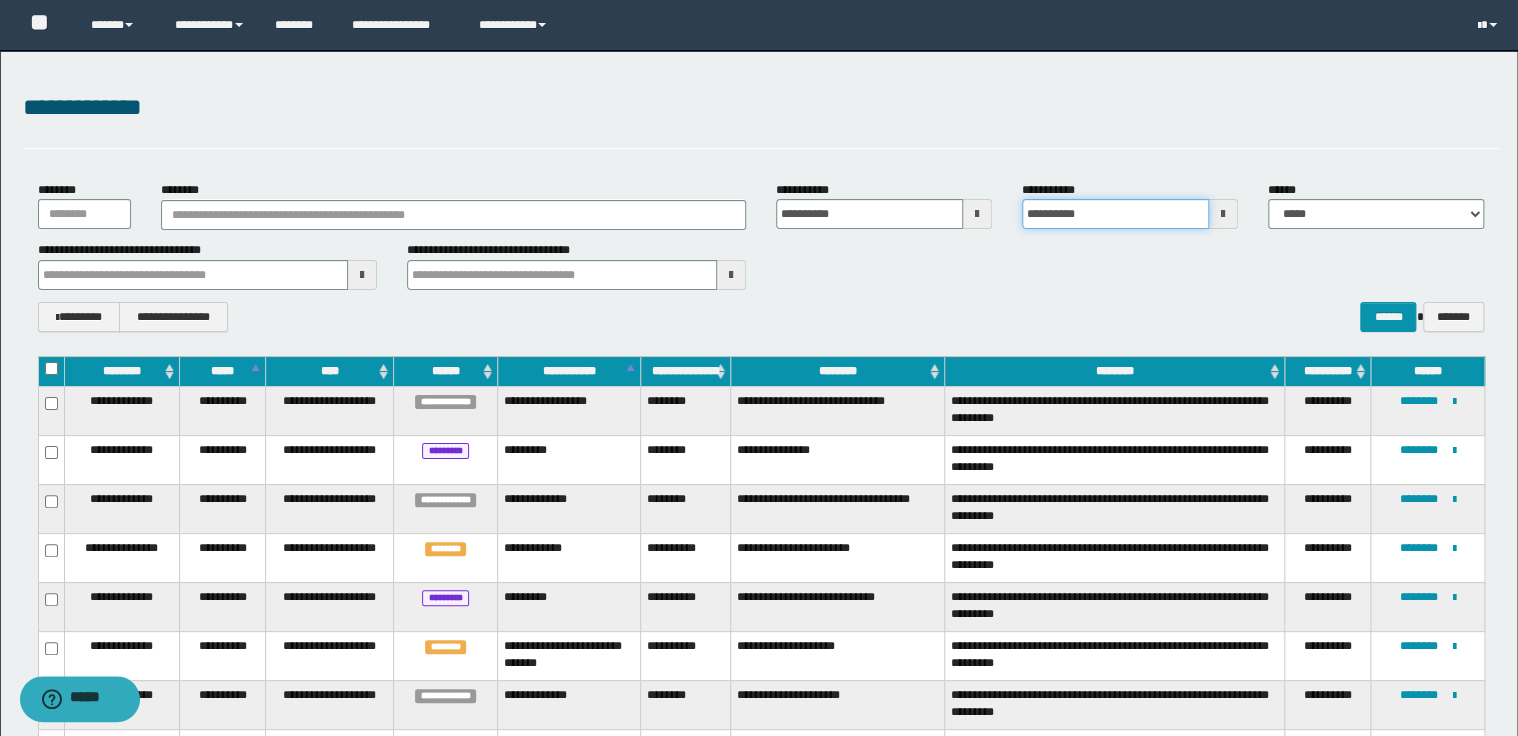 click on "**********" at bounding box center (1115, 214) 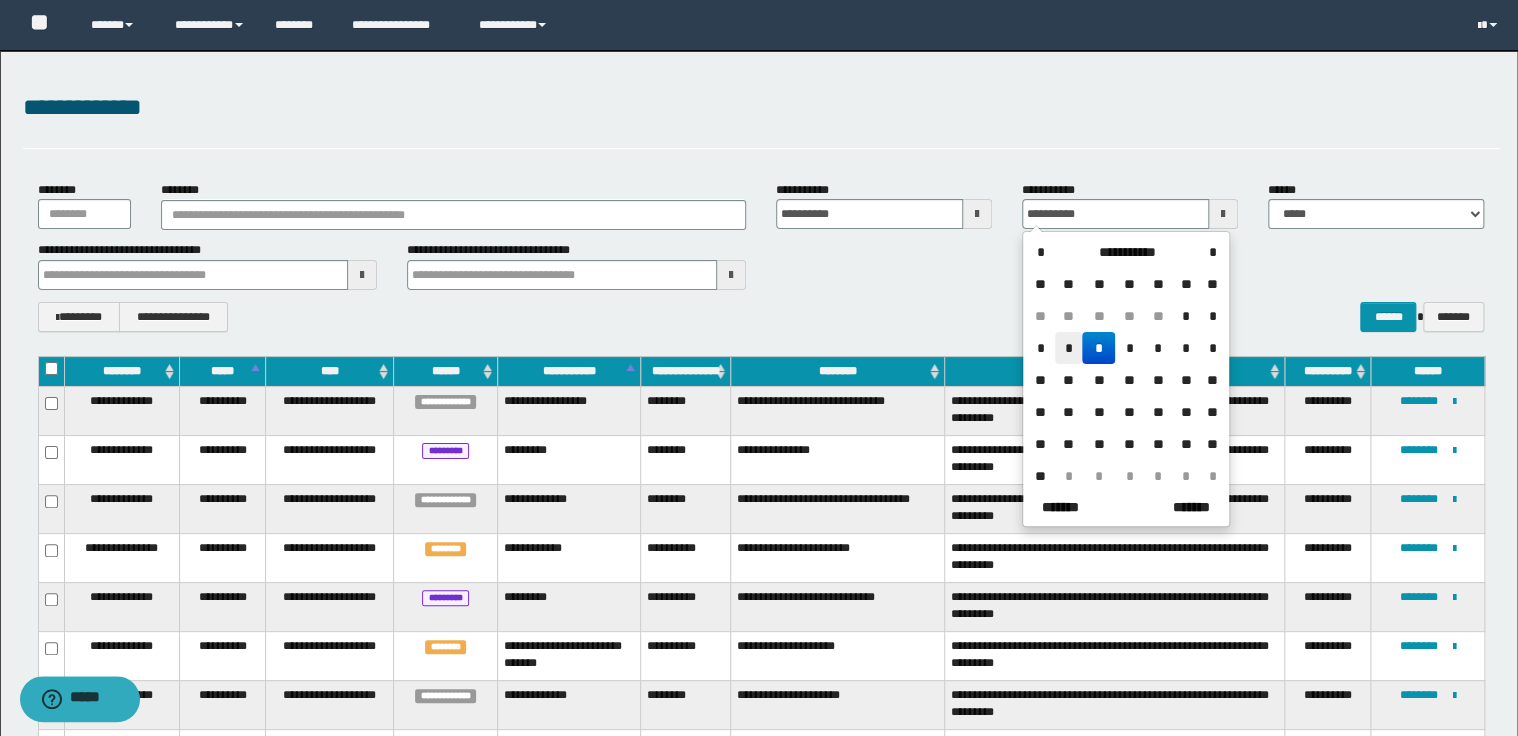 click on "*" at bounding box center (1069, 348) 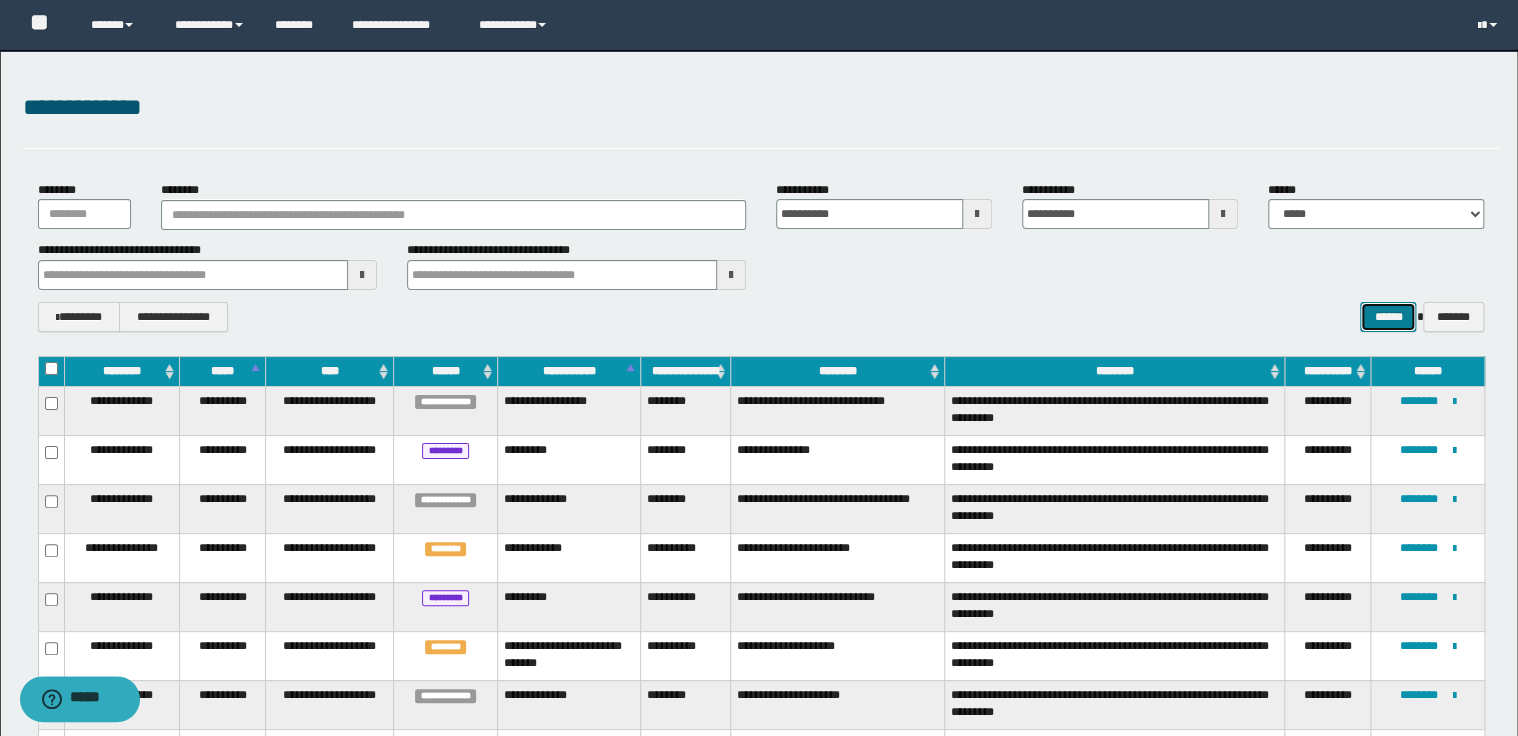 click on "******" at bounding box center [1388, 317] 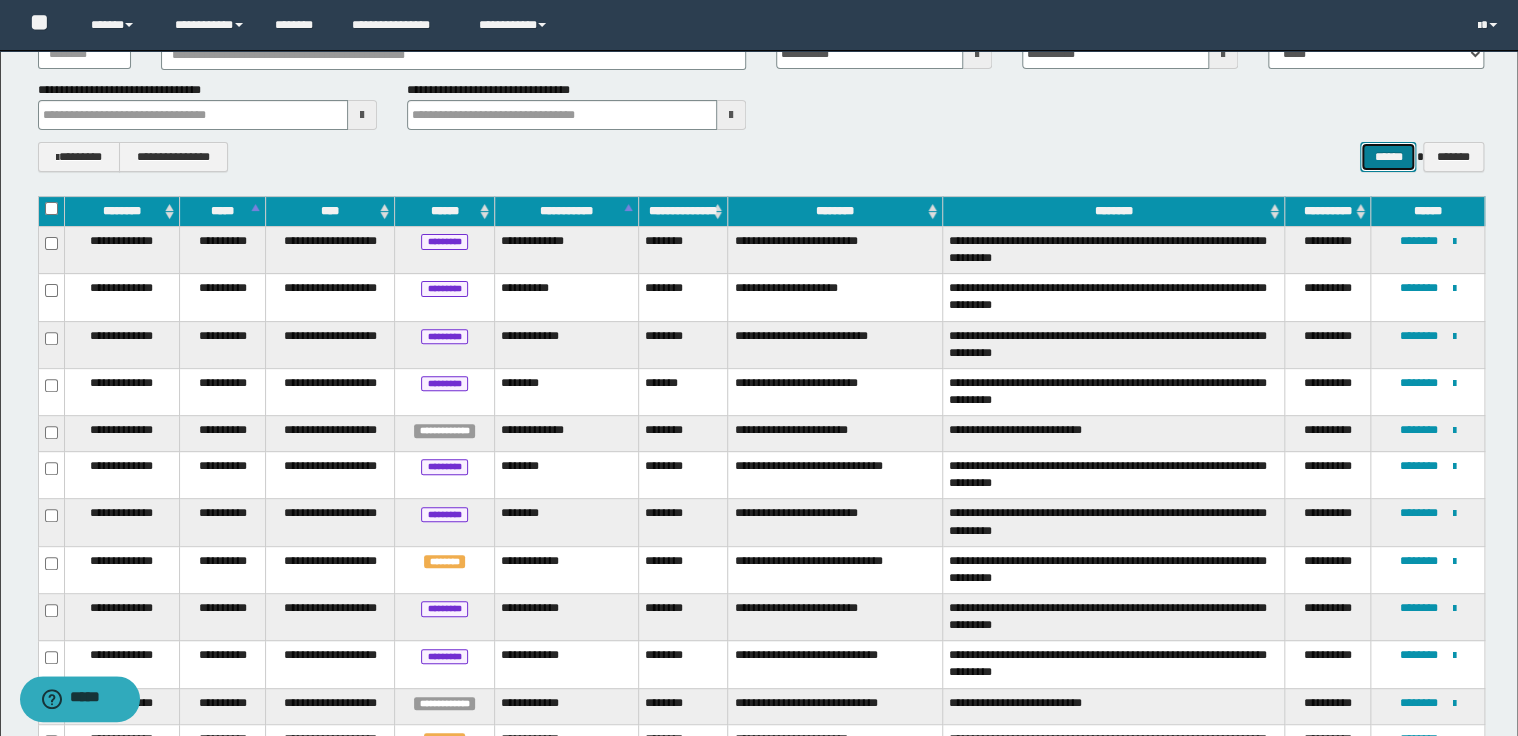scroll, scrollTop: 240, scrollLeft: 0, axis: vertical 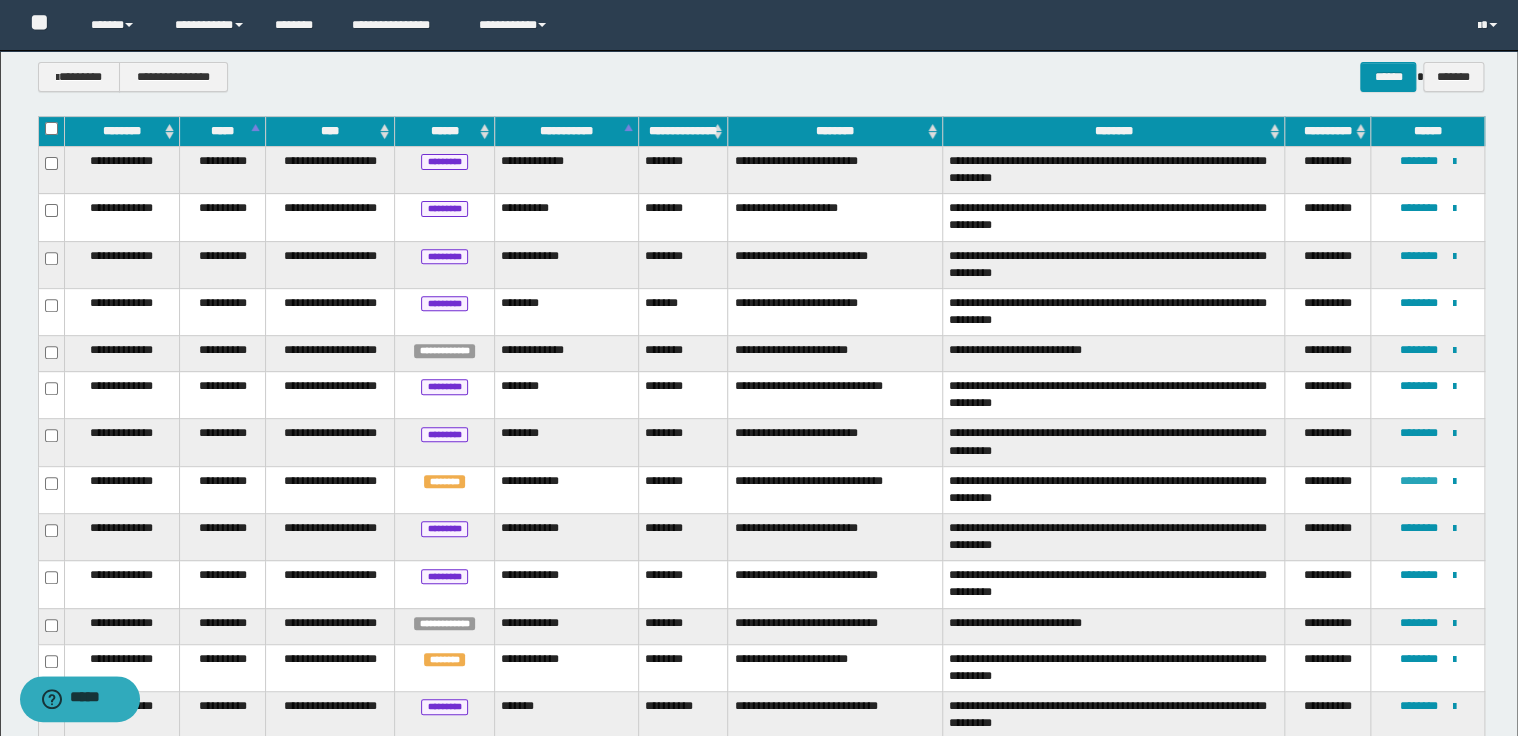 click on "********" at bounding box center [1419, 481] 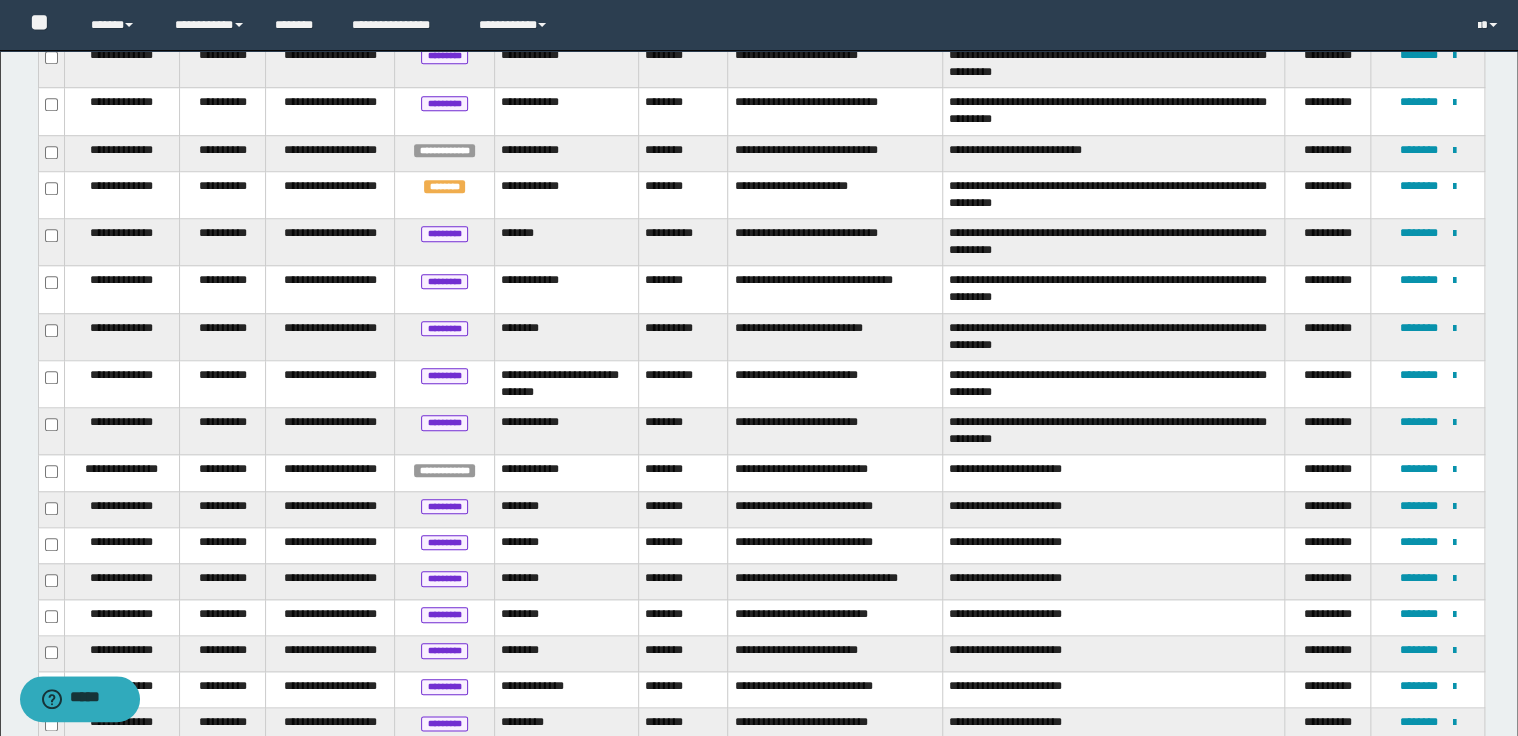 scroll, scrollTop: 800, scrollLeft: 0, axis: vertical 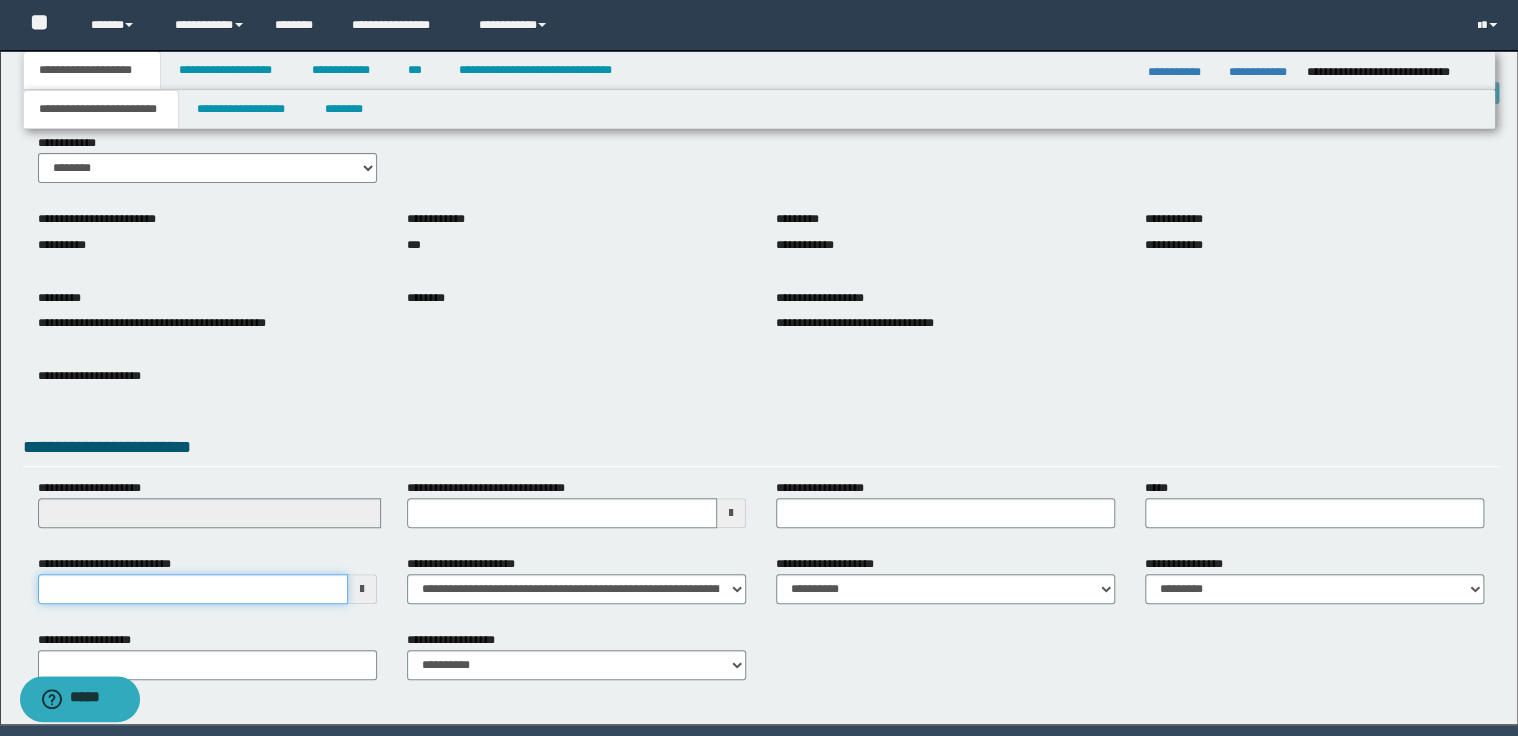 click on "**********" at bounding box center [193, 589] 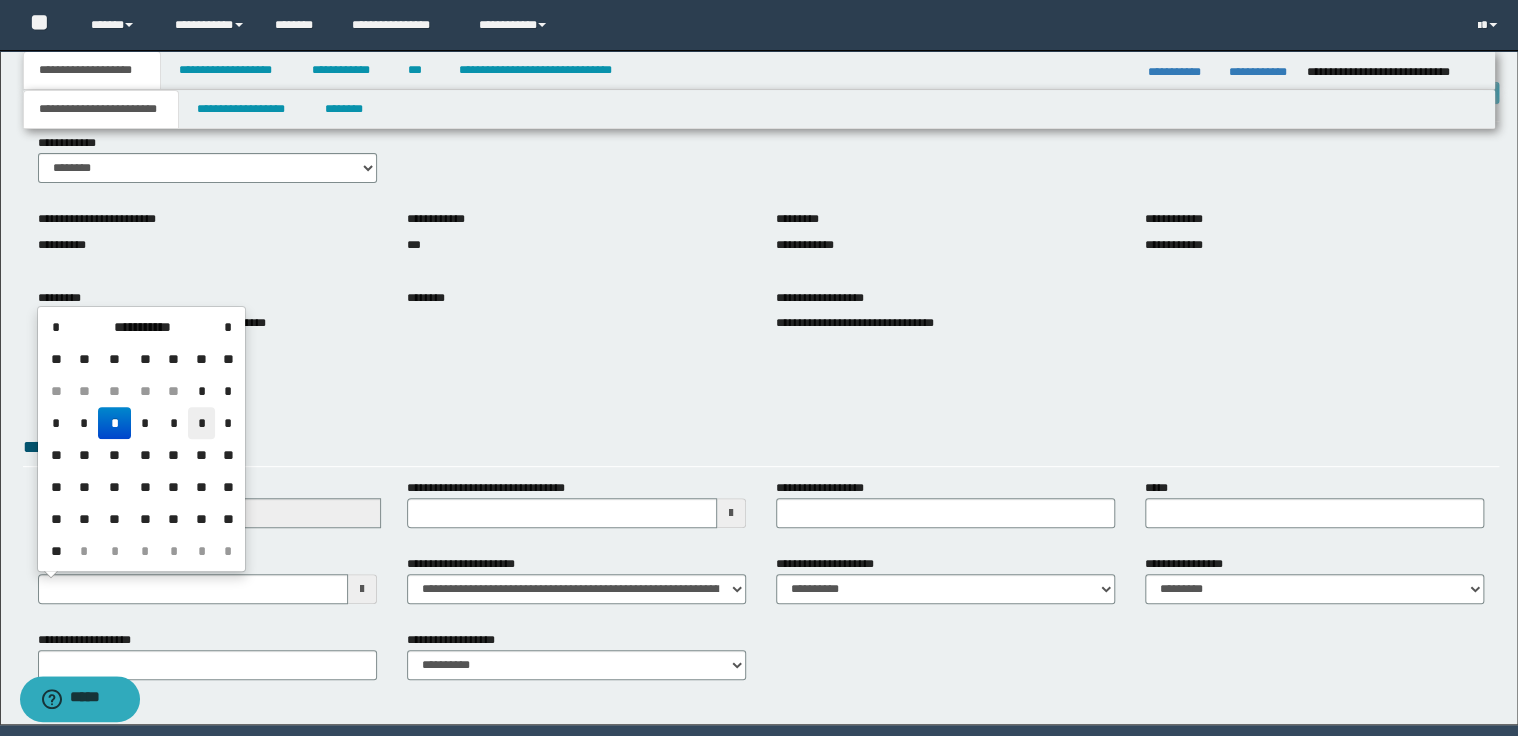 click on "*" at bounding box center (202, 423) 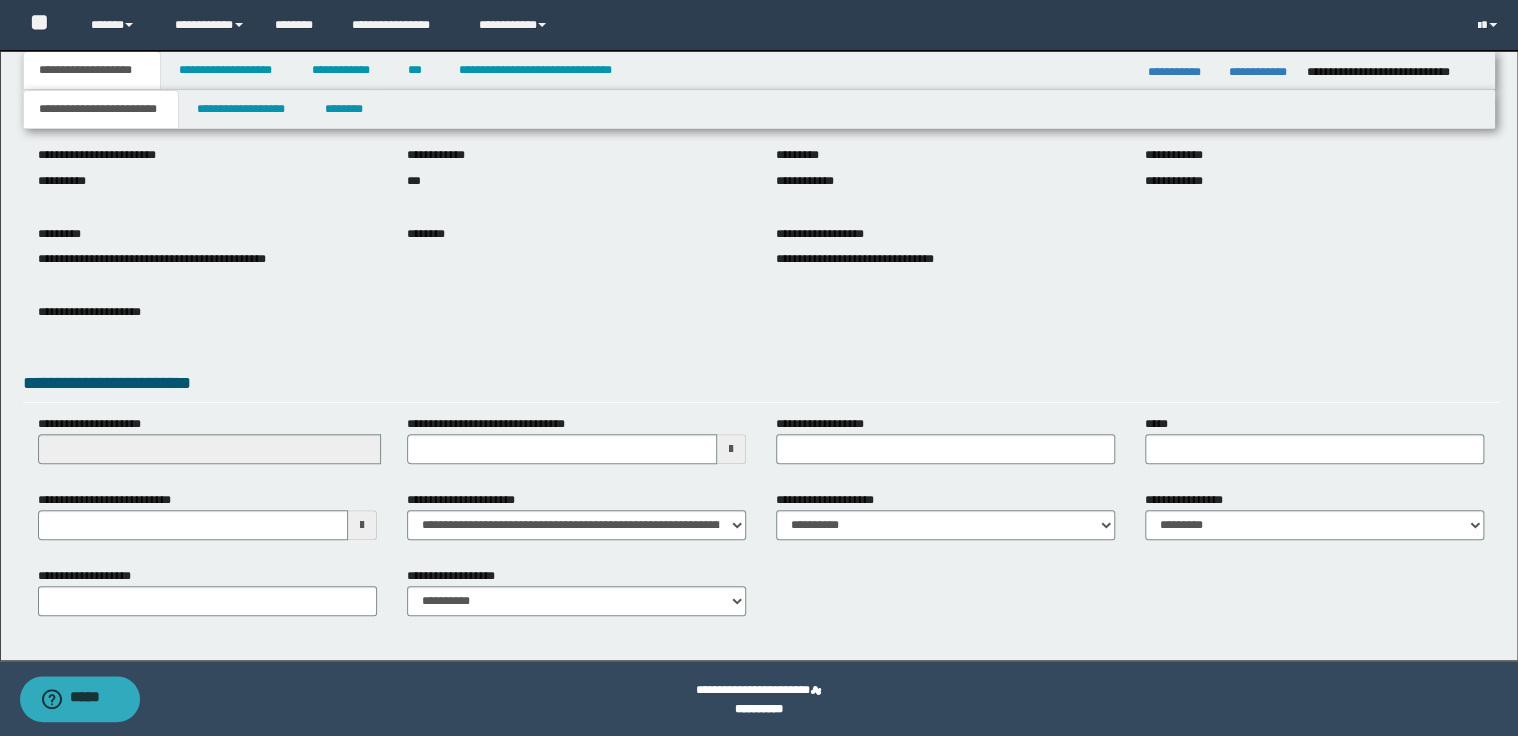 scroll, scrollTop: 147, scrollLeft: 0, axis: vertical 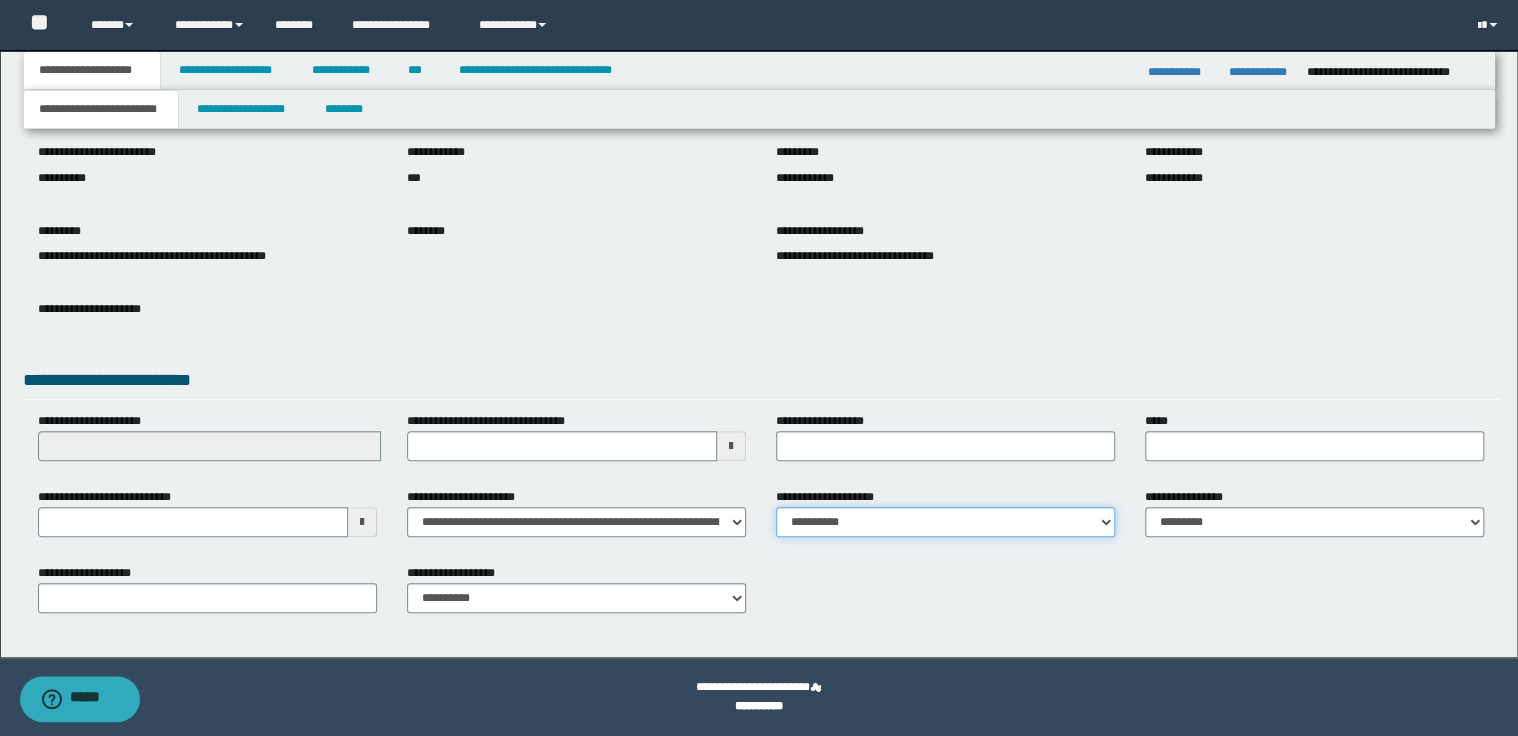 click on "**********" at bounding box center [945, 522] 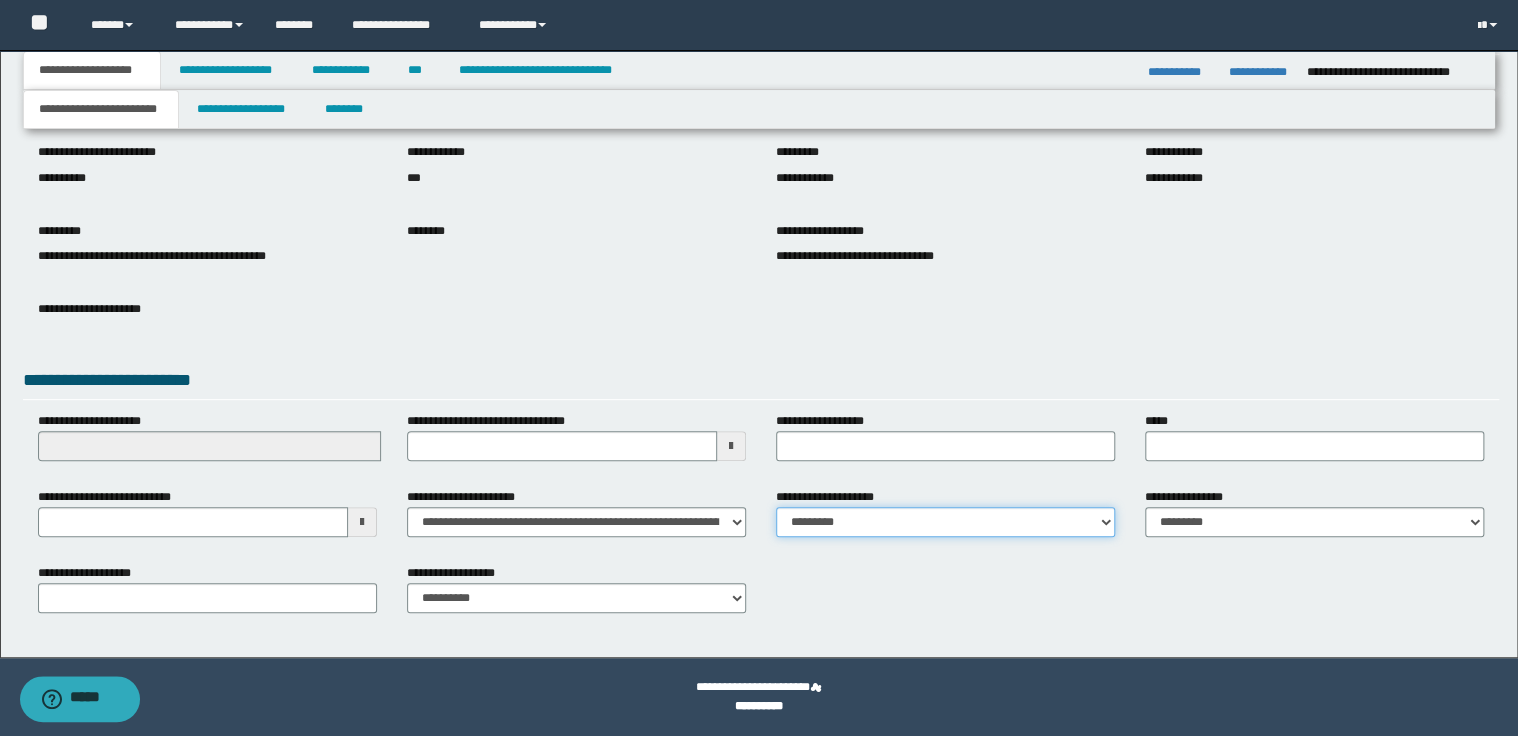 click on "**********" at bounding box center [945, 522] 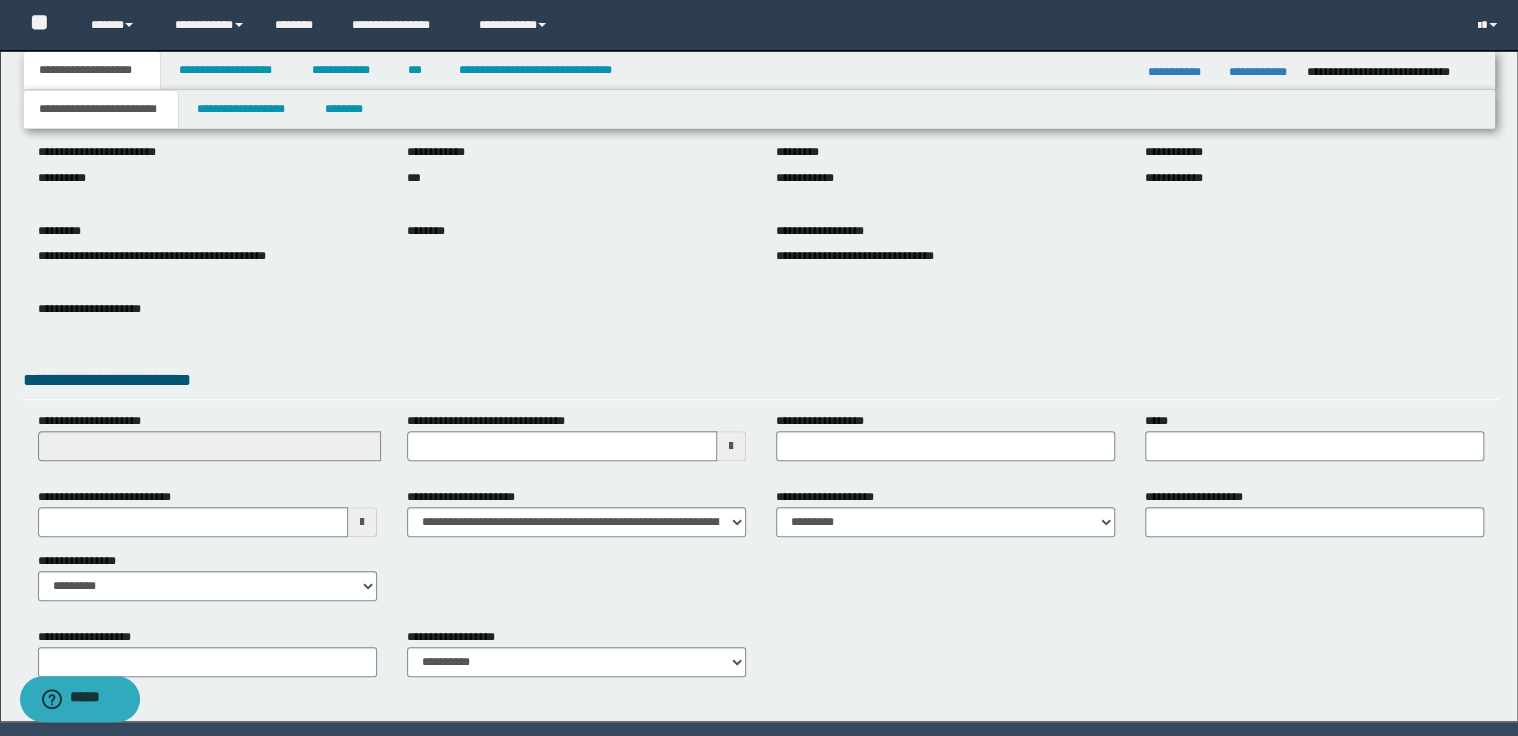 click on "**********" at bounding box center [207, 544] 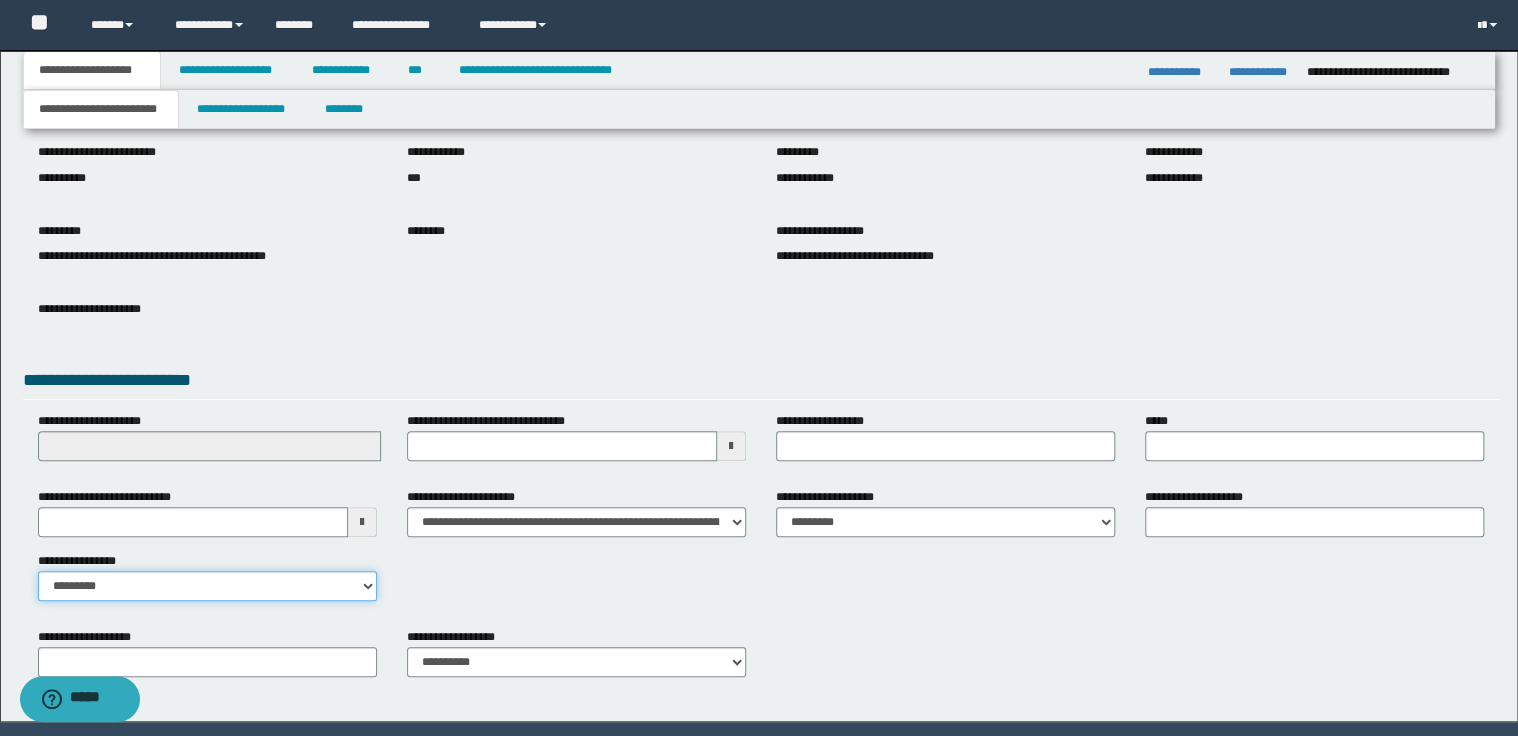 click on "**********" at bounding box center (207, 586) 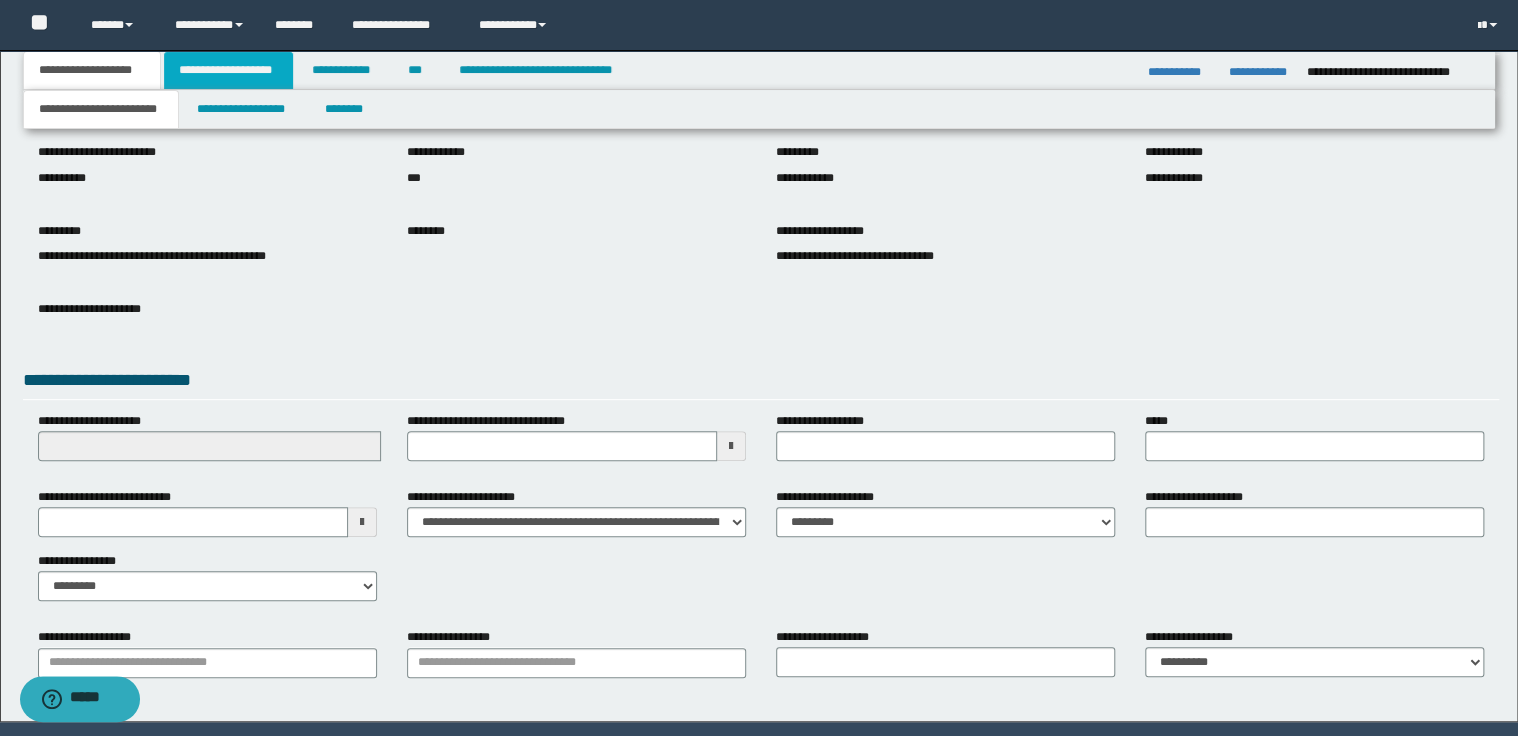 drag, startPoint x: 227, startPoint y: 71, endPoint x: 242, endPoint y: 77, distance: 16.155495 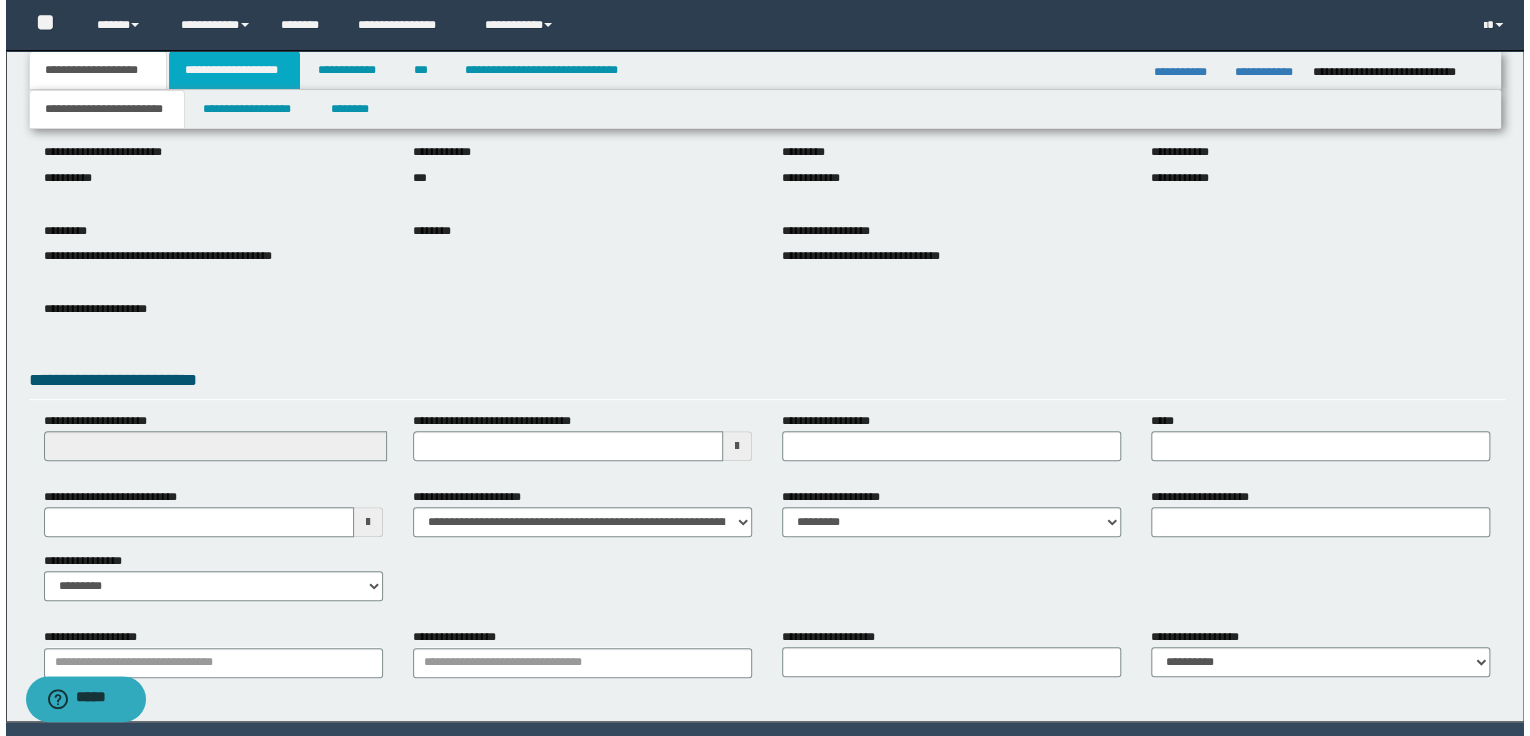 scroll, scrollTop: 0, scrollLeft: 0, axis: both 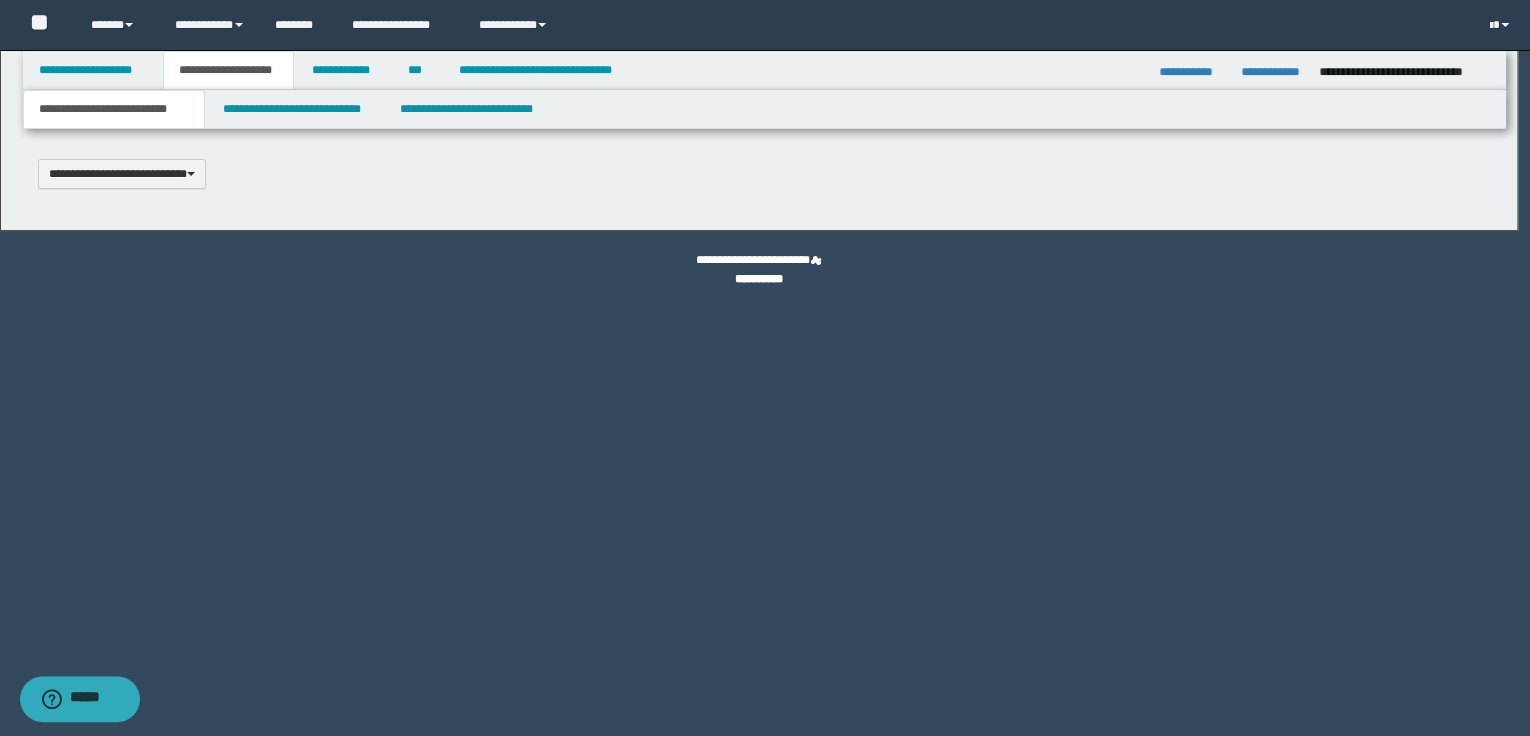 type 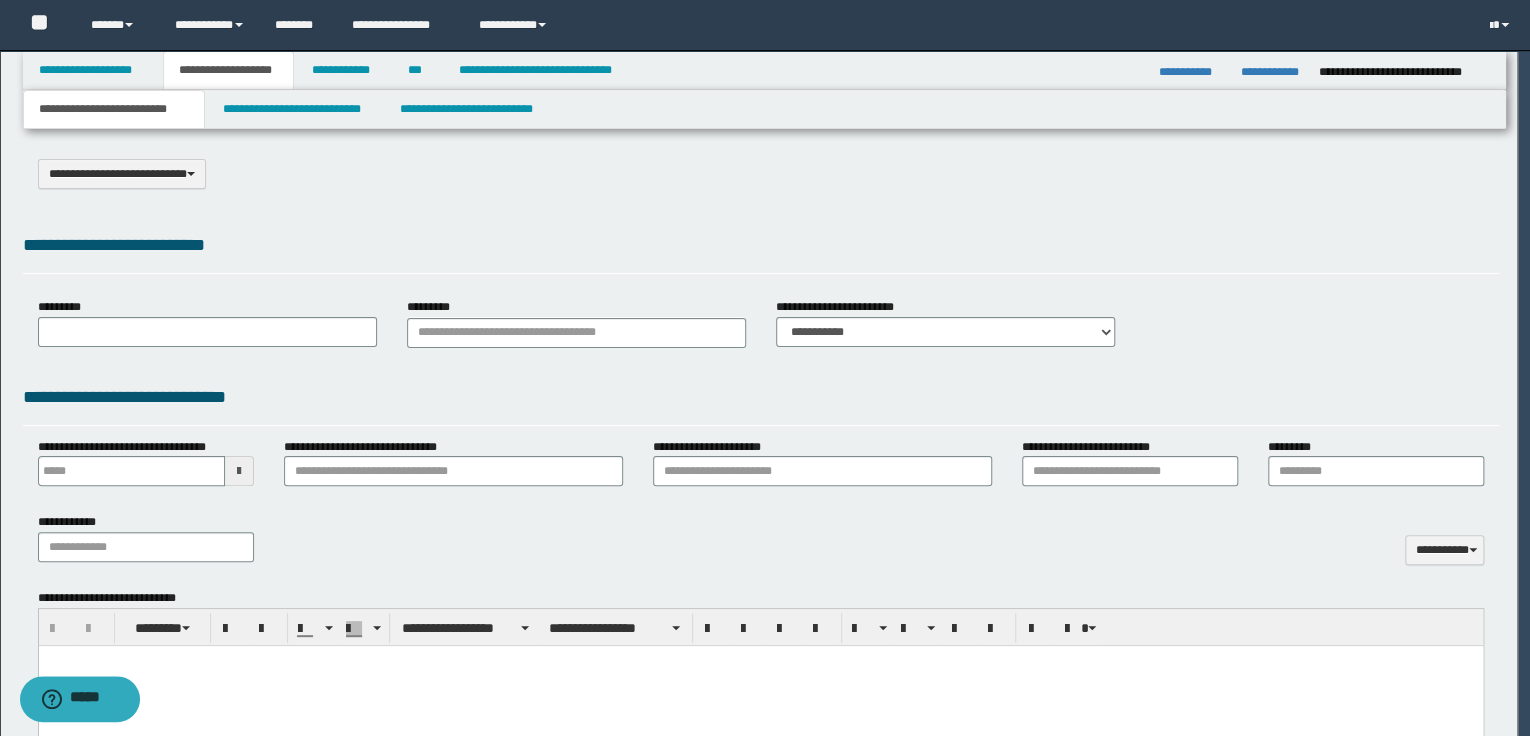 select on "*" 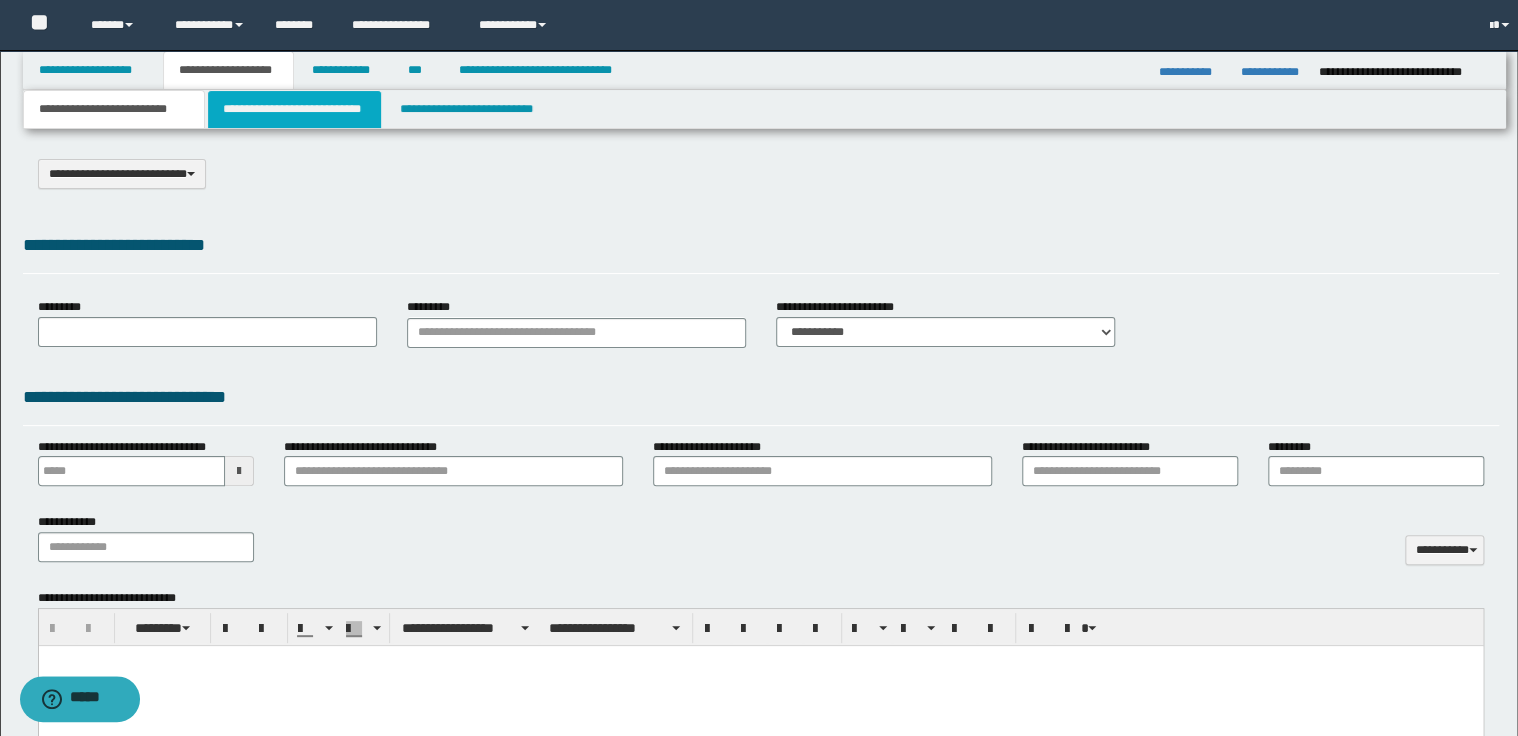 click on "**********" at bounding box center [294, 109] 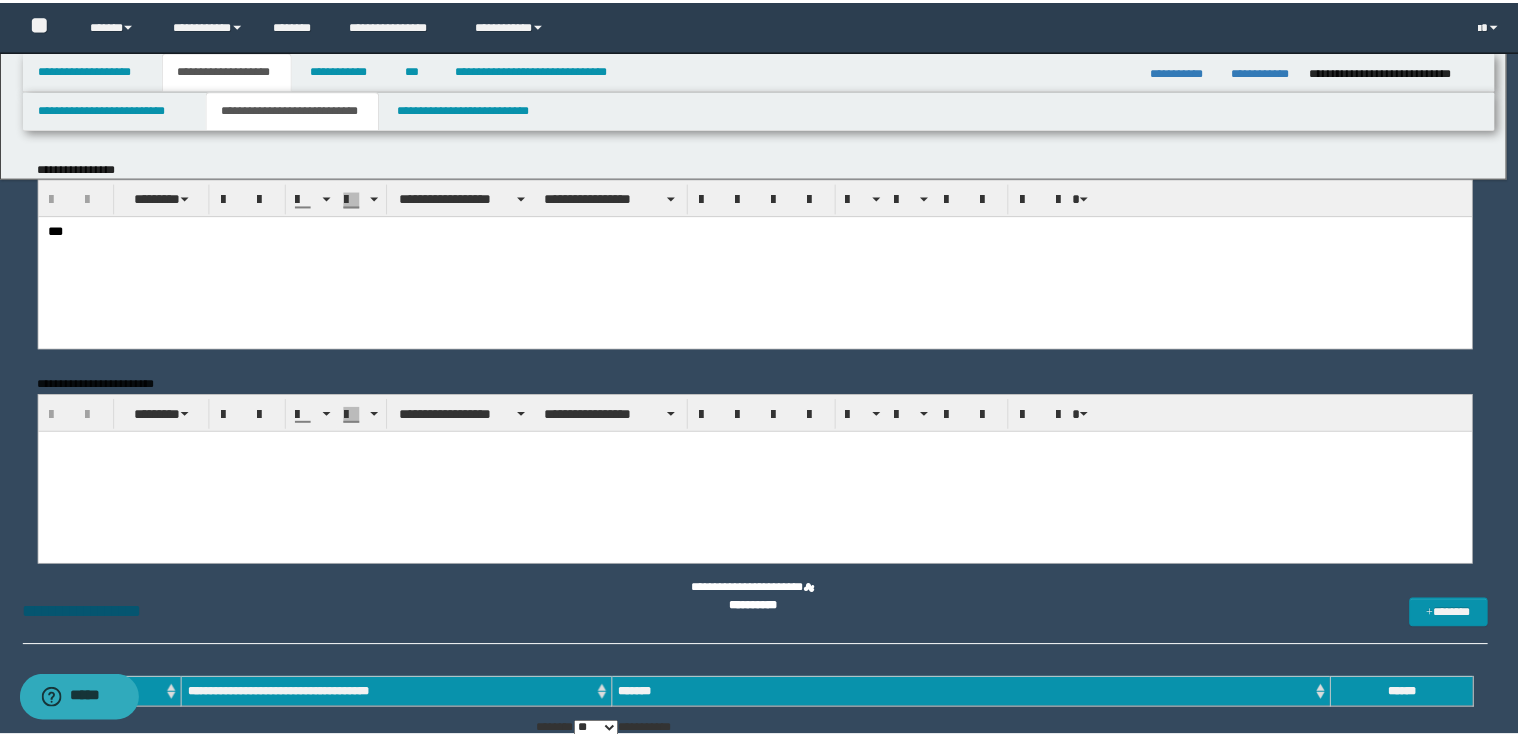 scroll, scrollTop: 0, scrollLeft: 0, axis: both 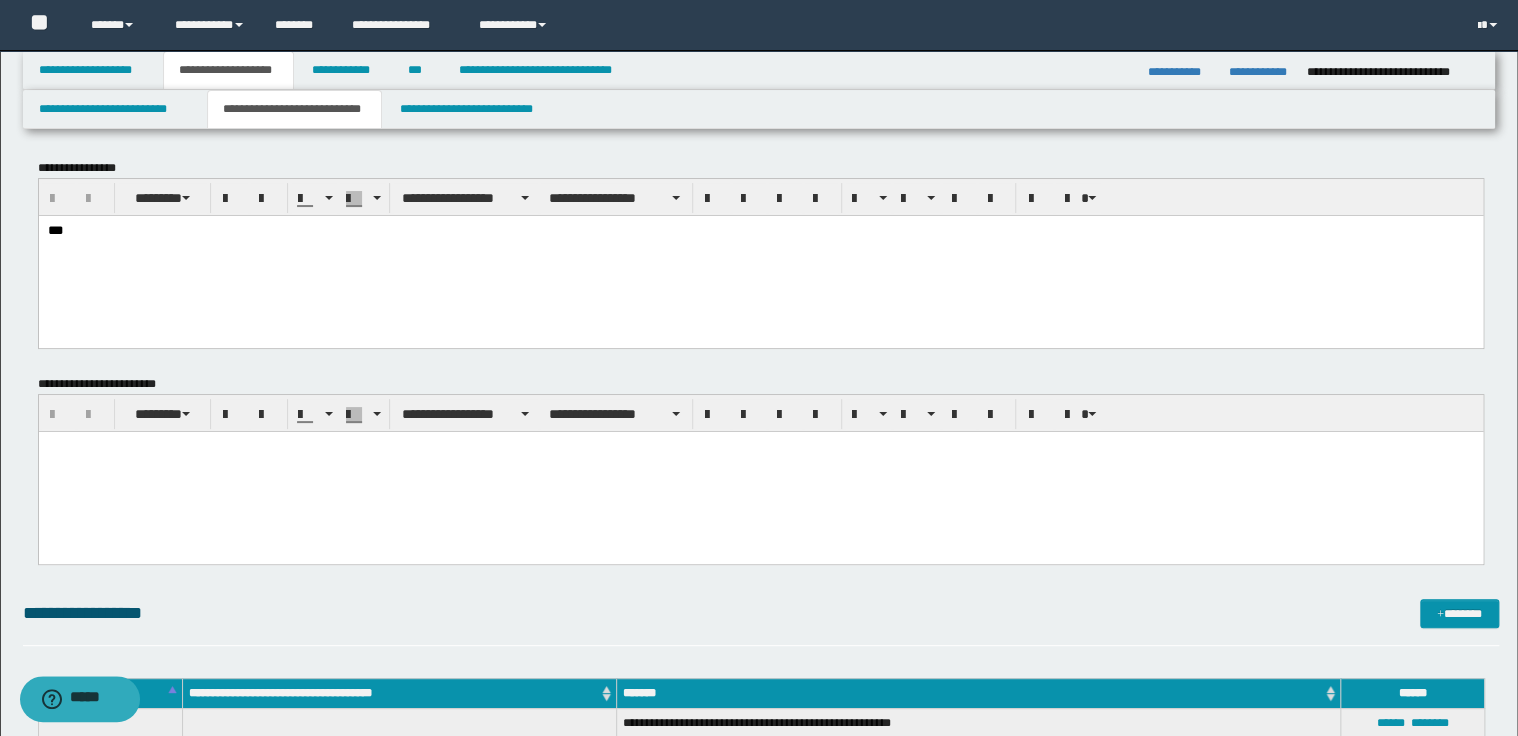 click on "***" at bounding box center (760, 256) 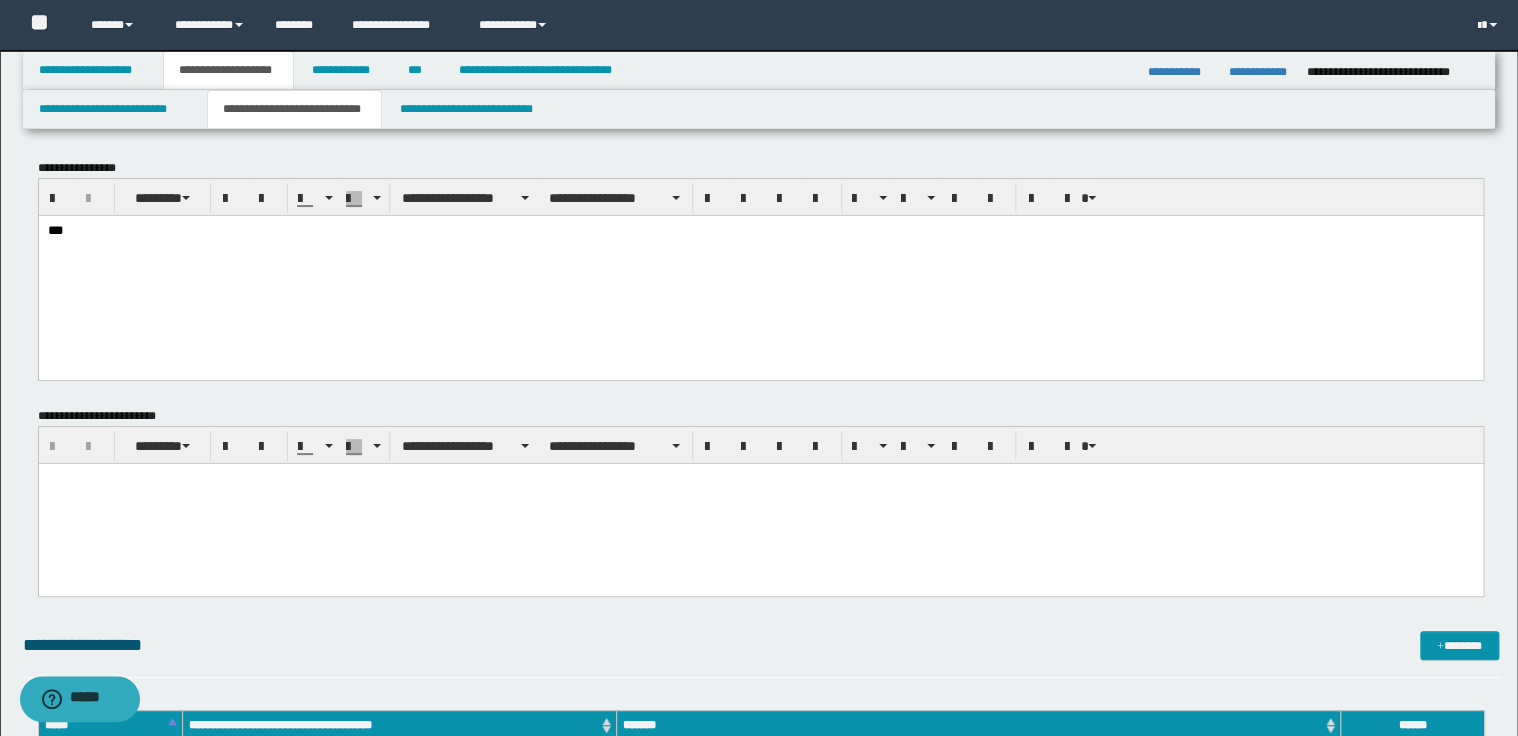 type 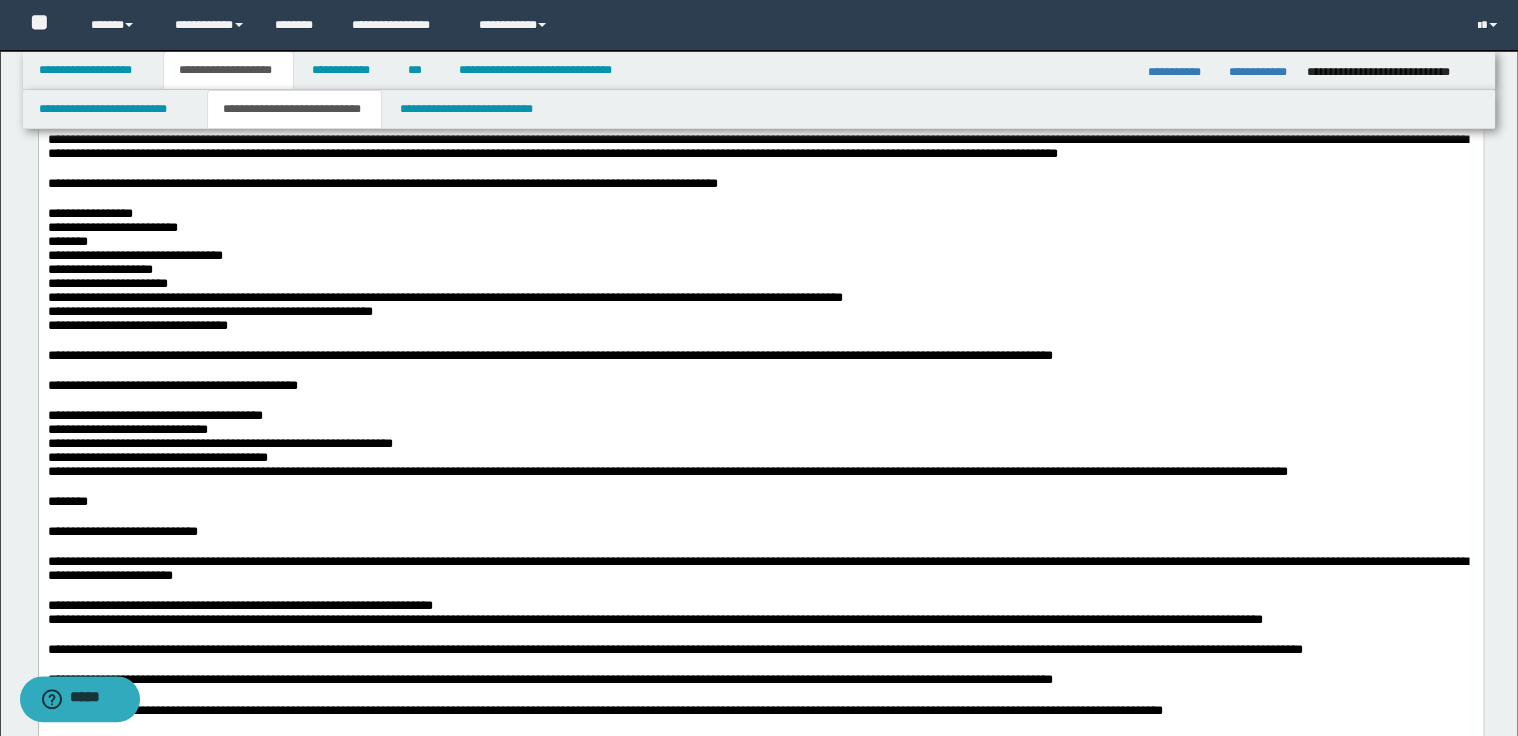 scroll, scrollTop: 1040, scrollLeft: 0, axis: vertical 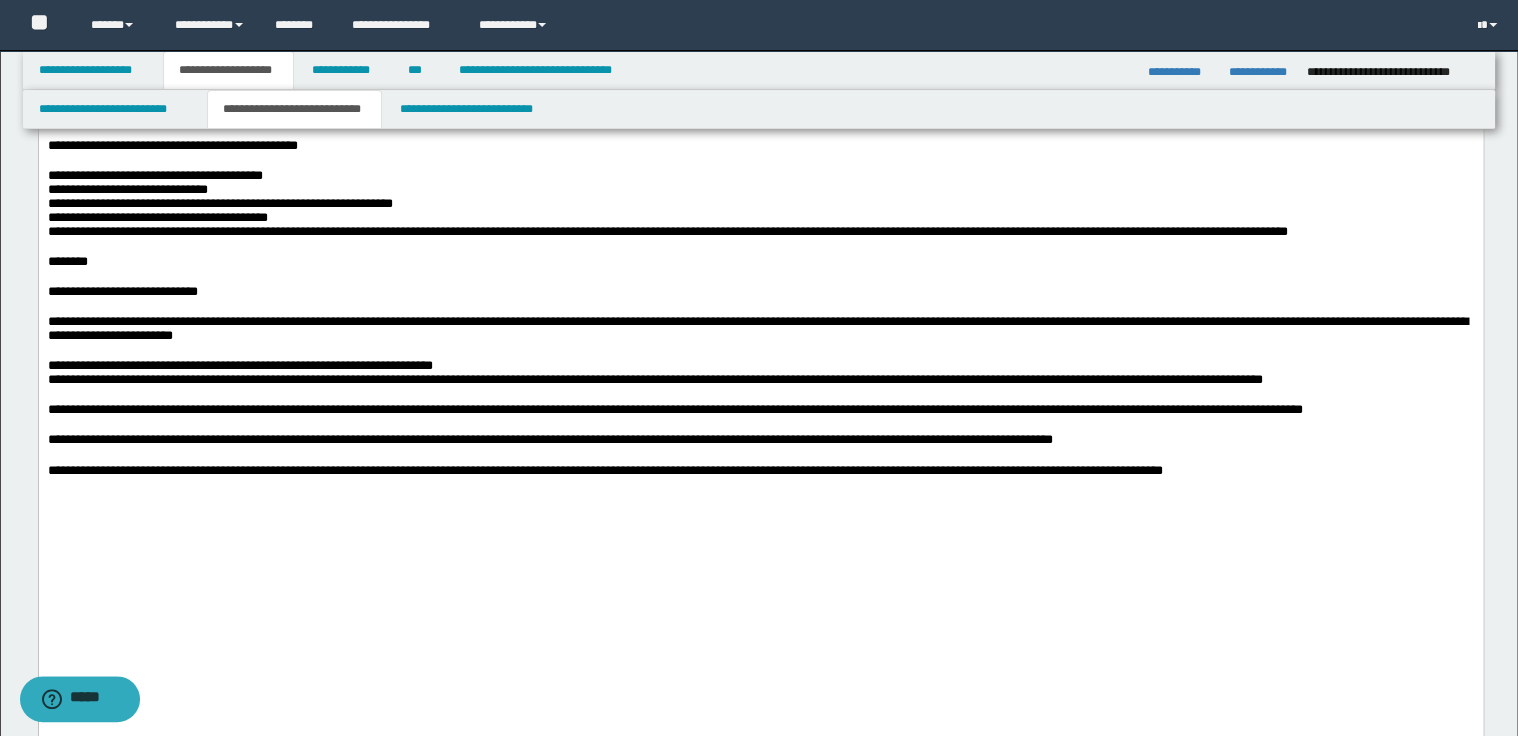 click on "********" at bounding box center [760, 262] 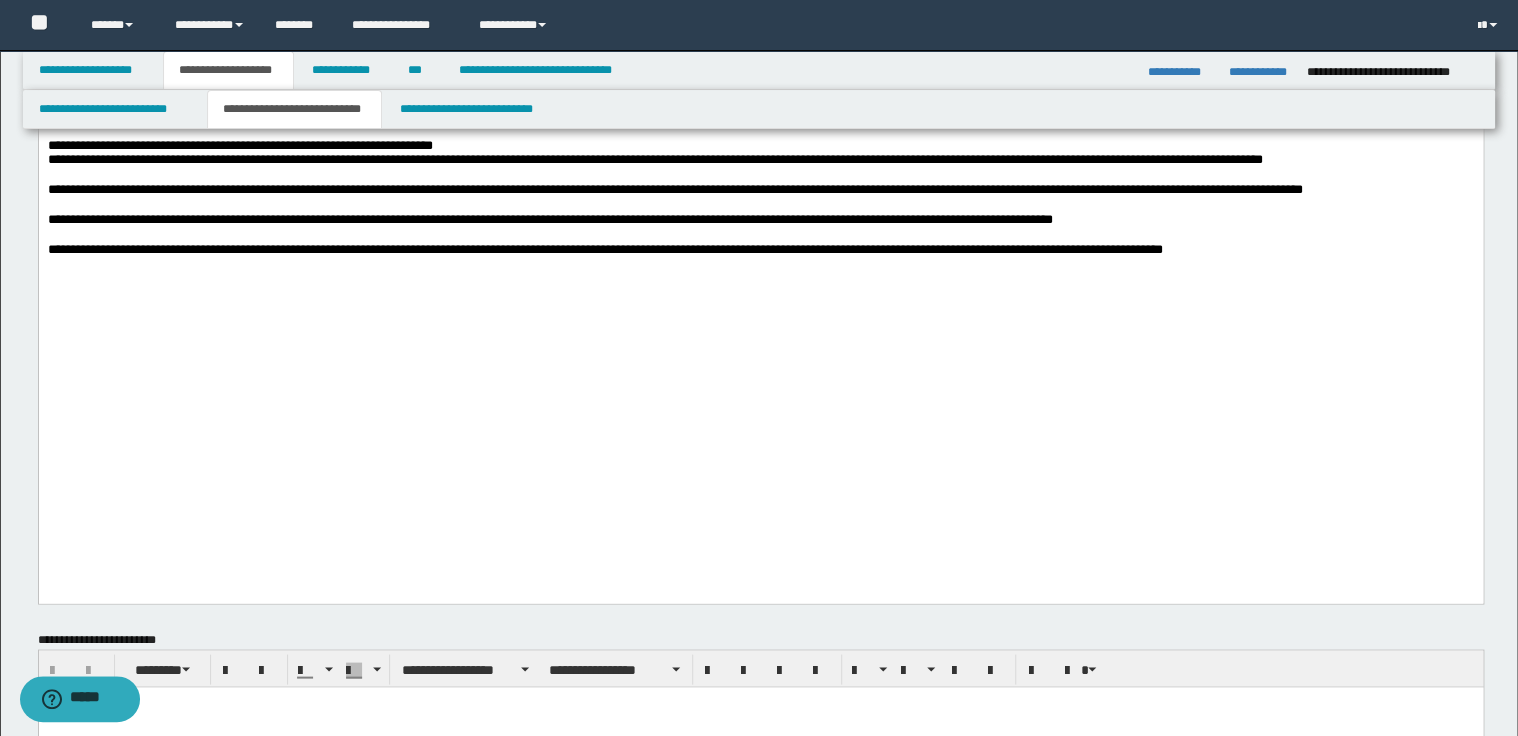 scroll, scrollTop: 1680, scrollLeft: 0, axis: vertical 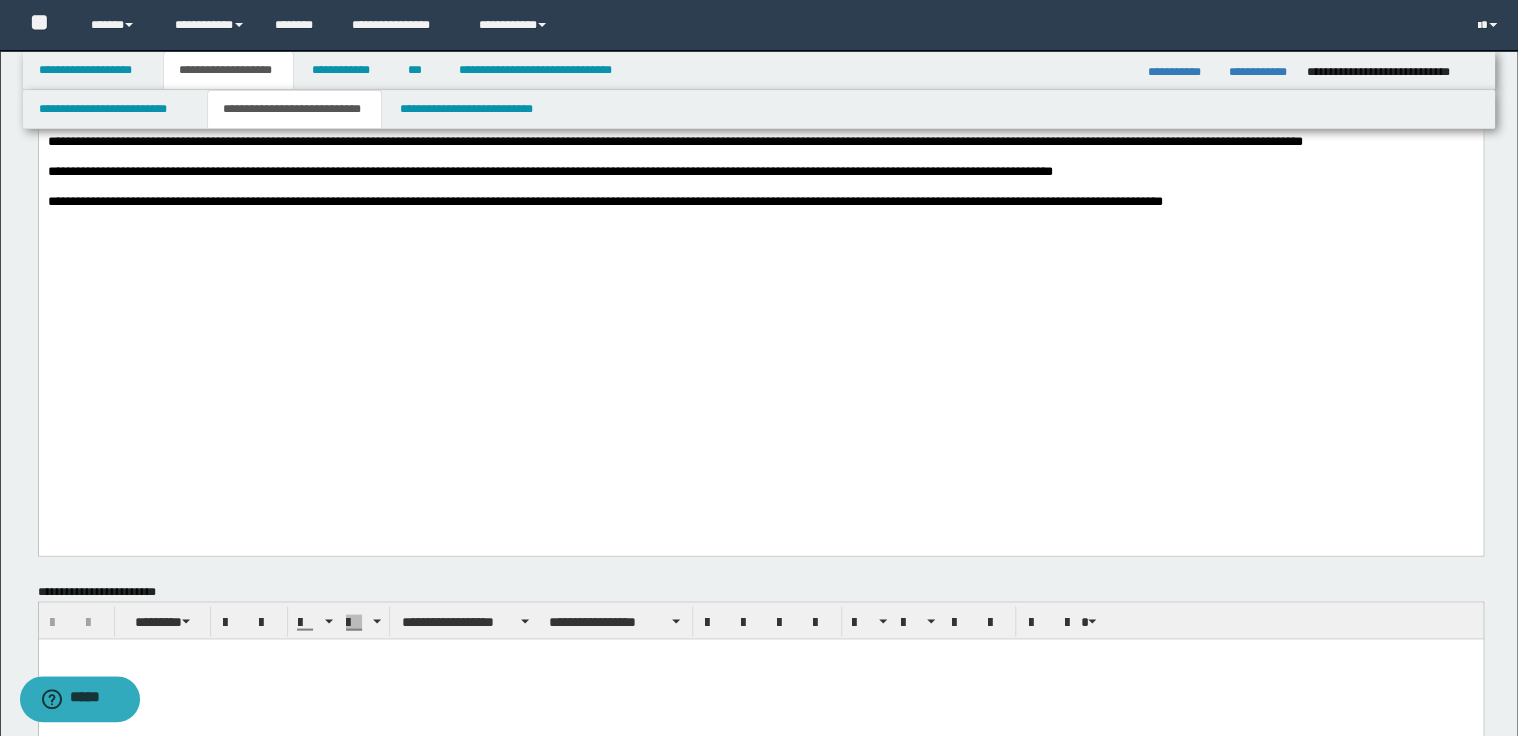 click on "**********" at bounding box center (760, 105) 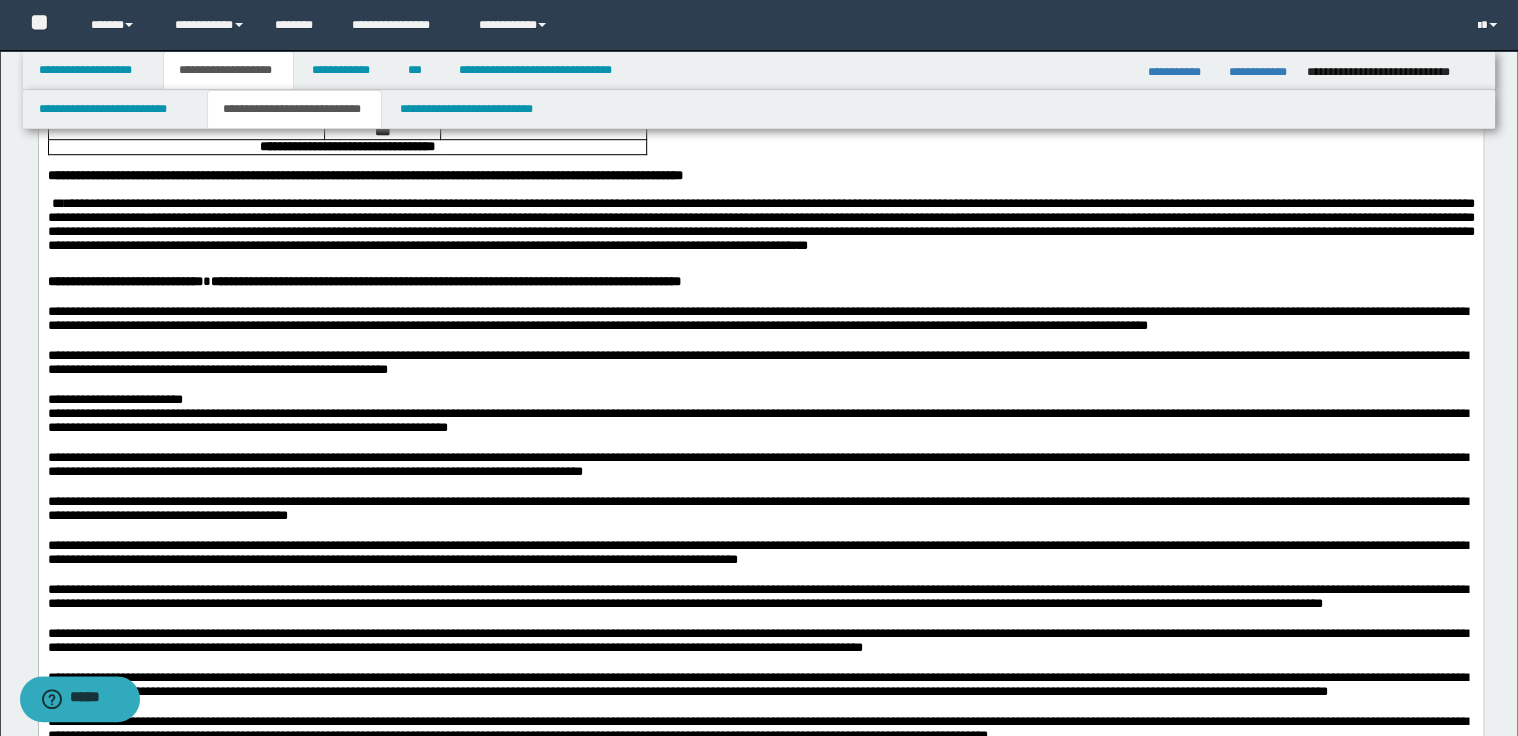 scroll, scrollTop: 560, scrollLeft: 0, axis: vertical 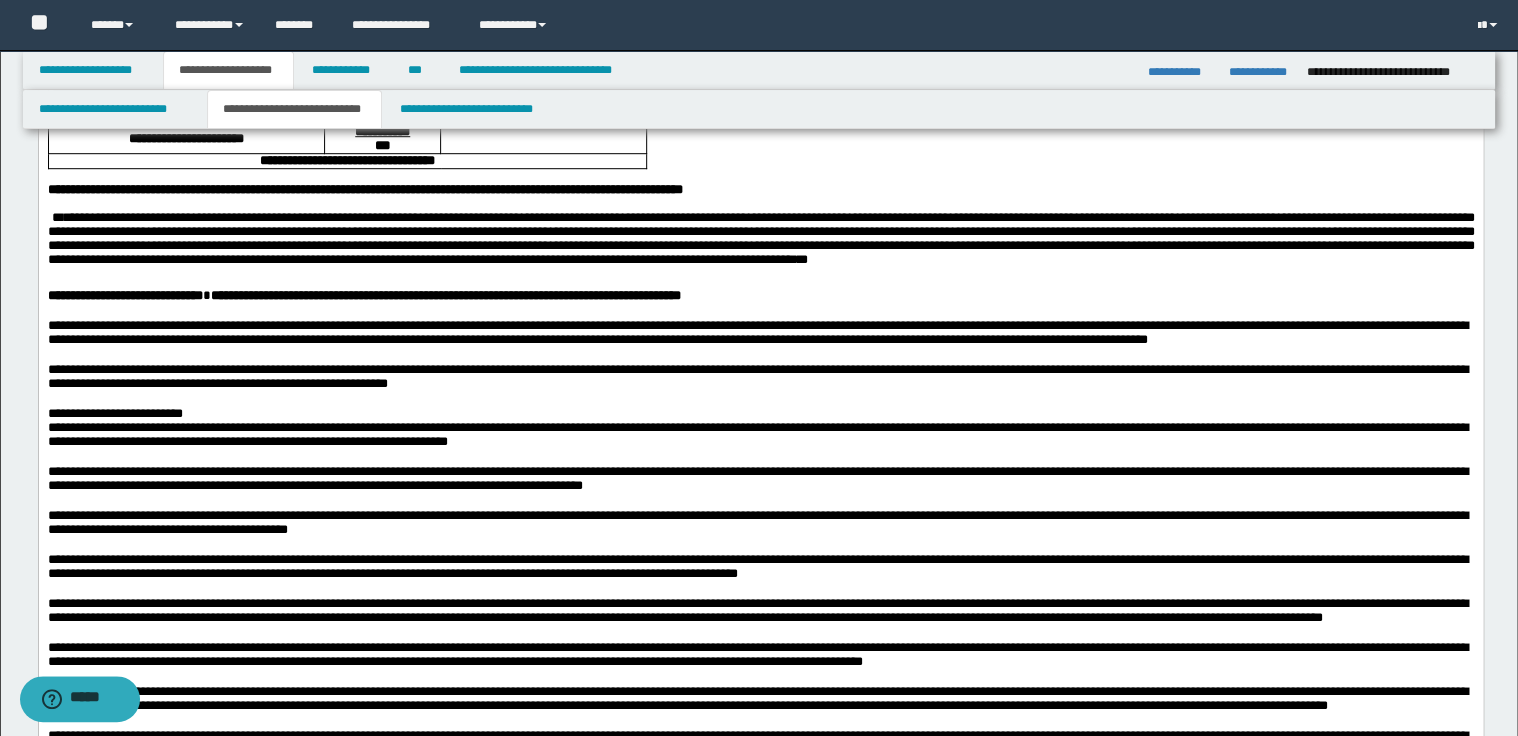 click on "**********" at bounding box center (760, 190) 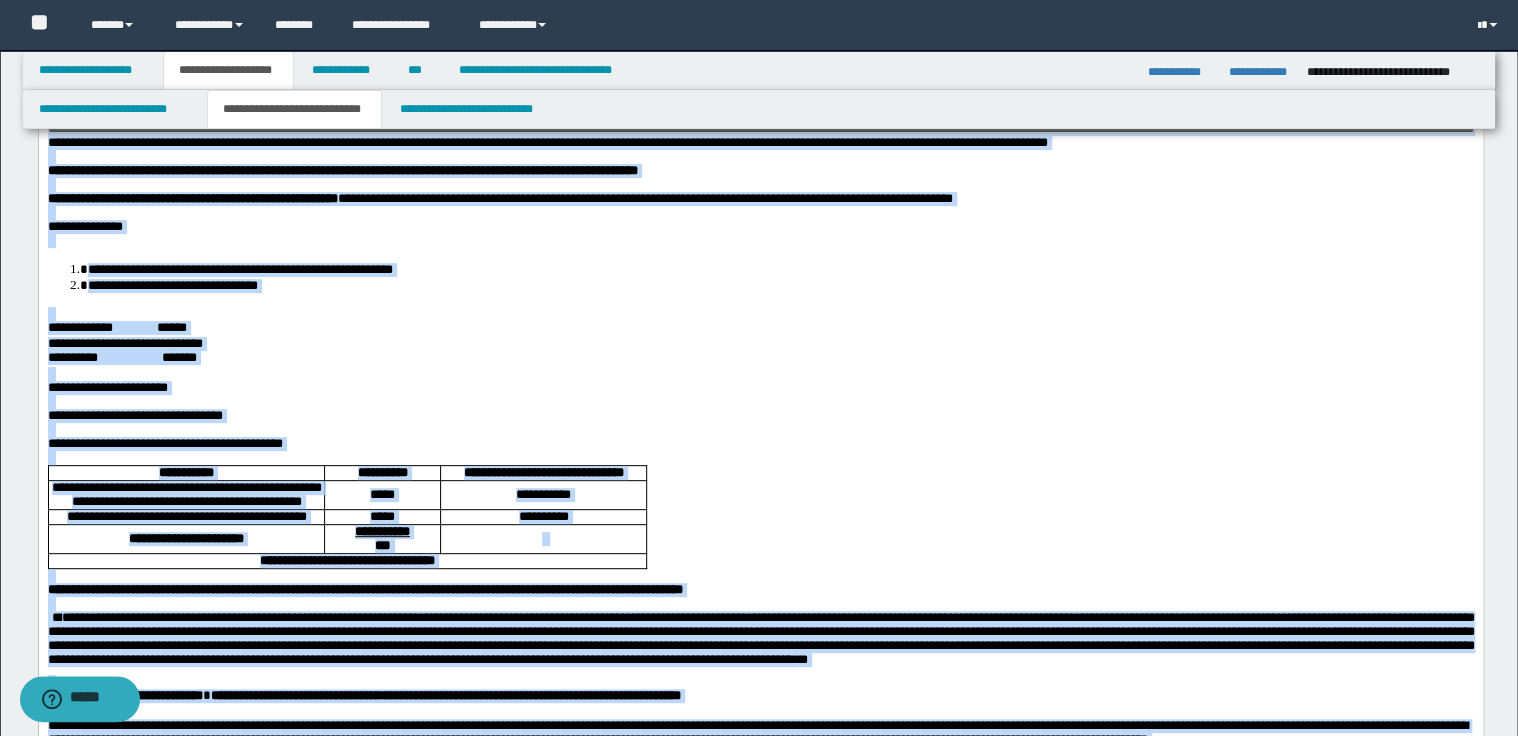 scroll, scrollTop: 0, scrollLeft: 0, axis: both 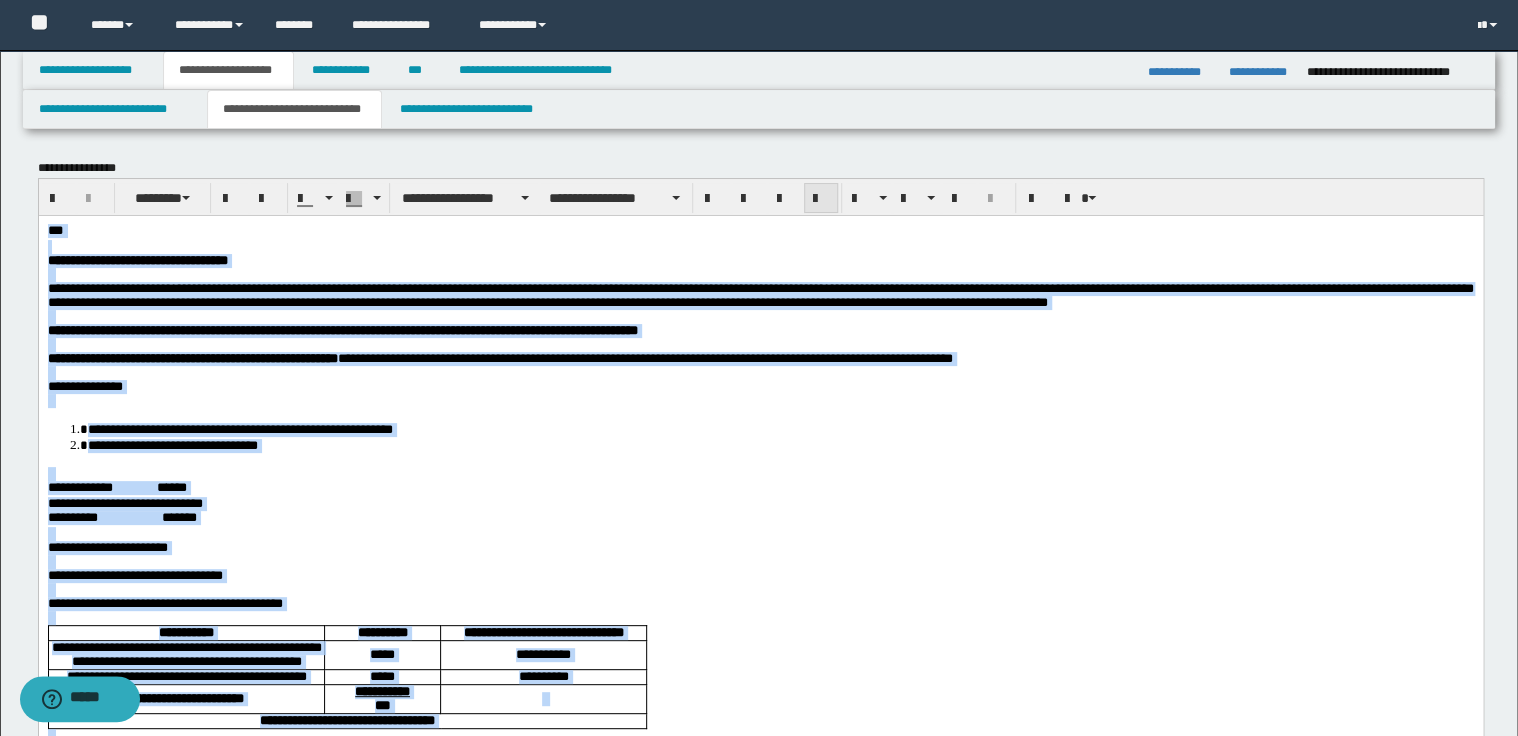 click at bounding box center [821, 199] 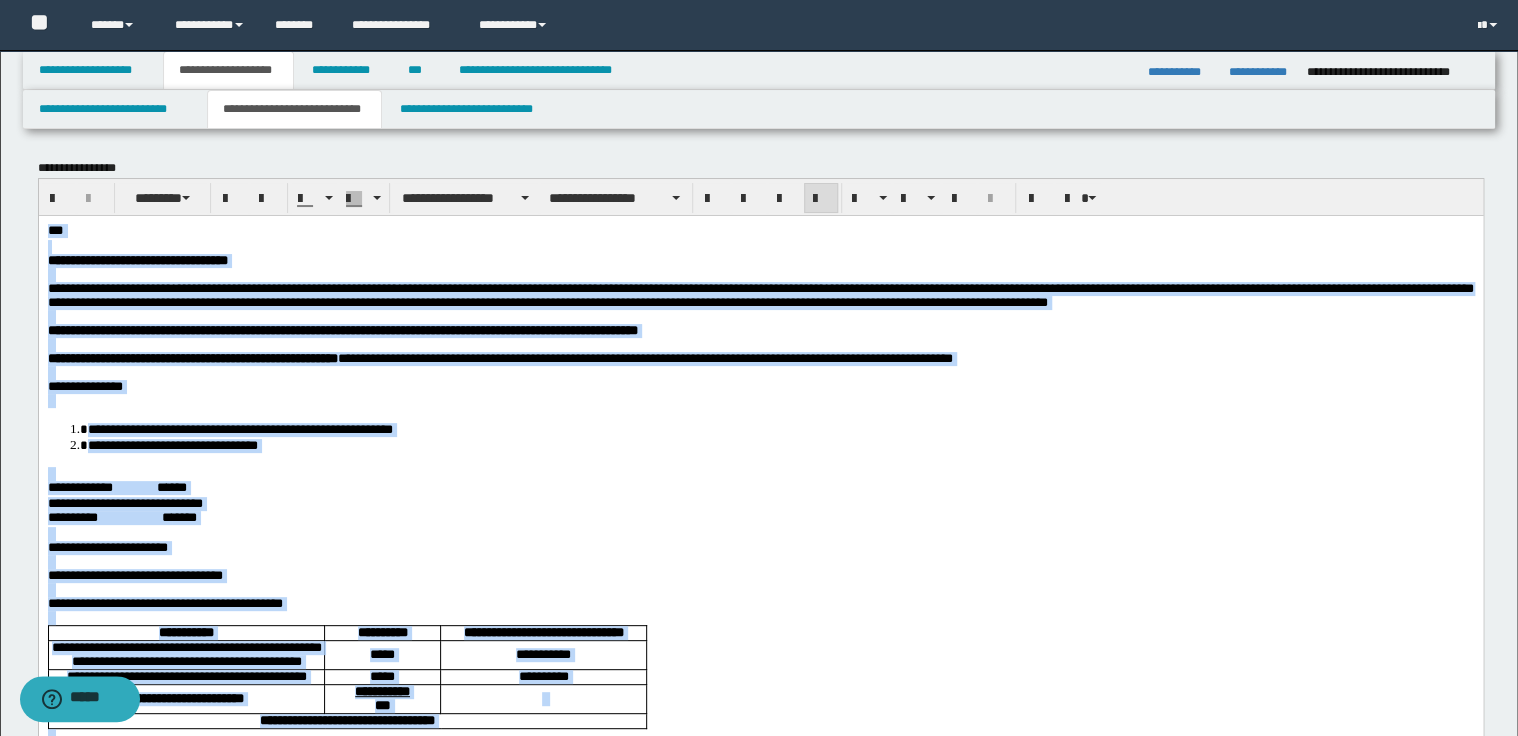 click at bounding box center [821, 199] 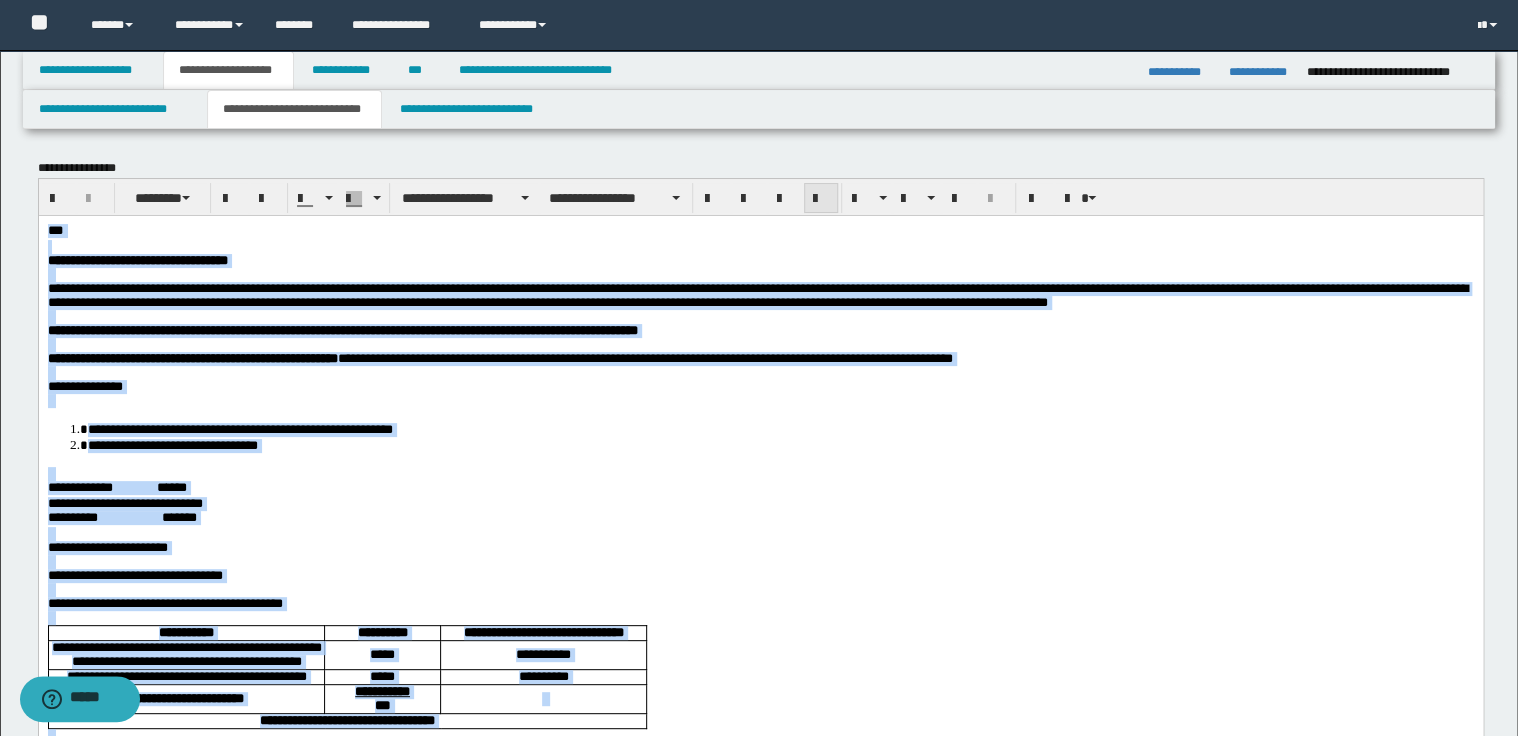 click at bounding box center [821, 199] 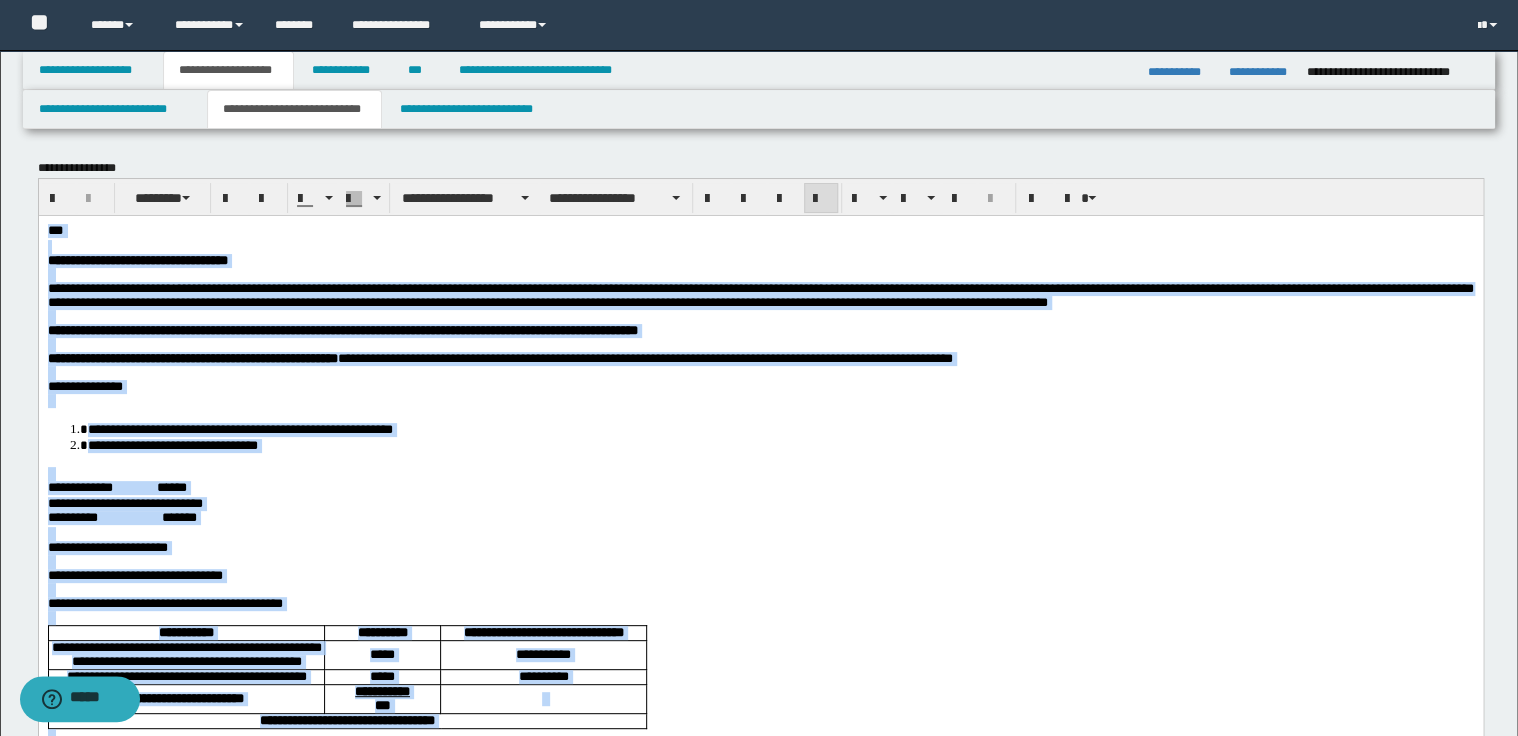 click on "**********" at bounding box center (760, 294) 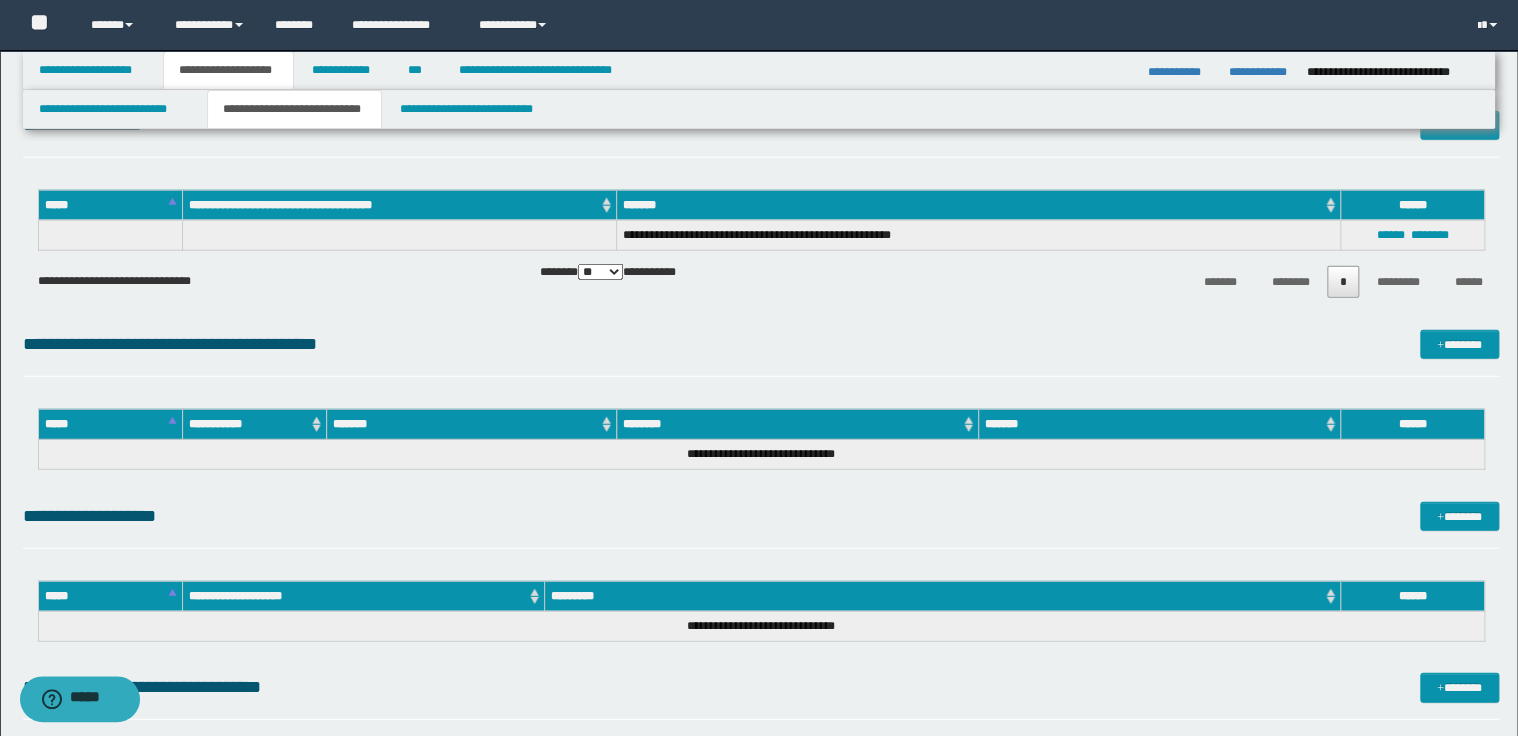 scroll, scrollTop: 2400, scrollLeft: 0, axis: vertical 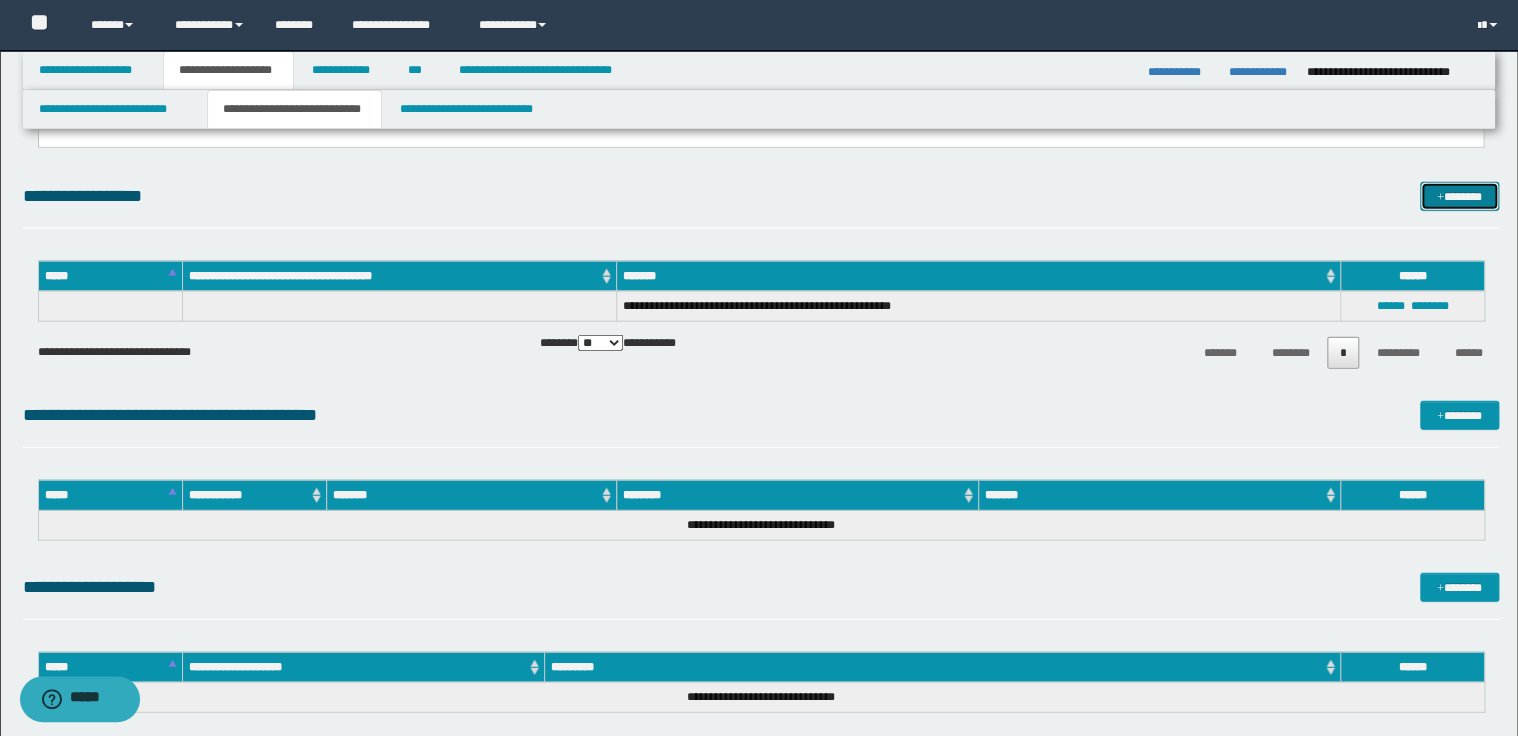 click on "*******" at bounding box center [1459, 197] 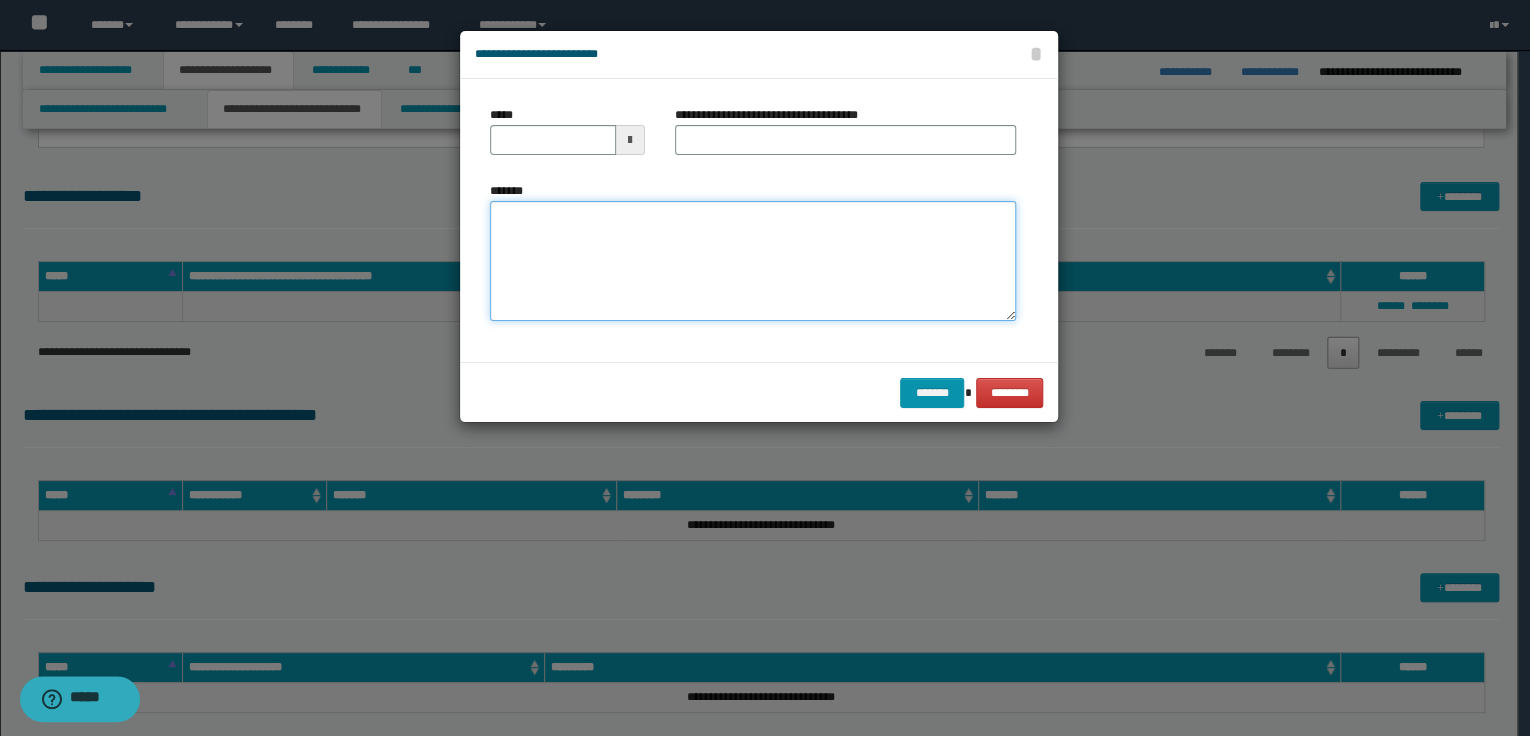 click on "*******" at bounding box center (753, 261) 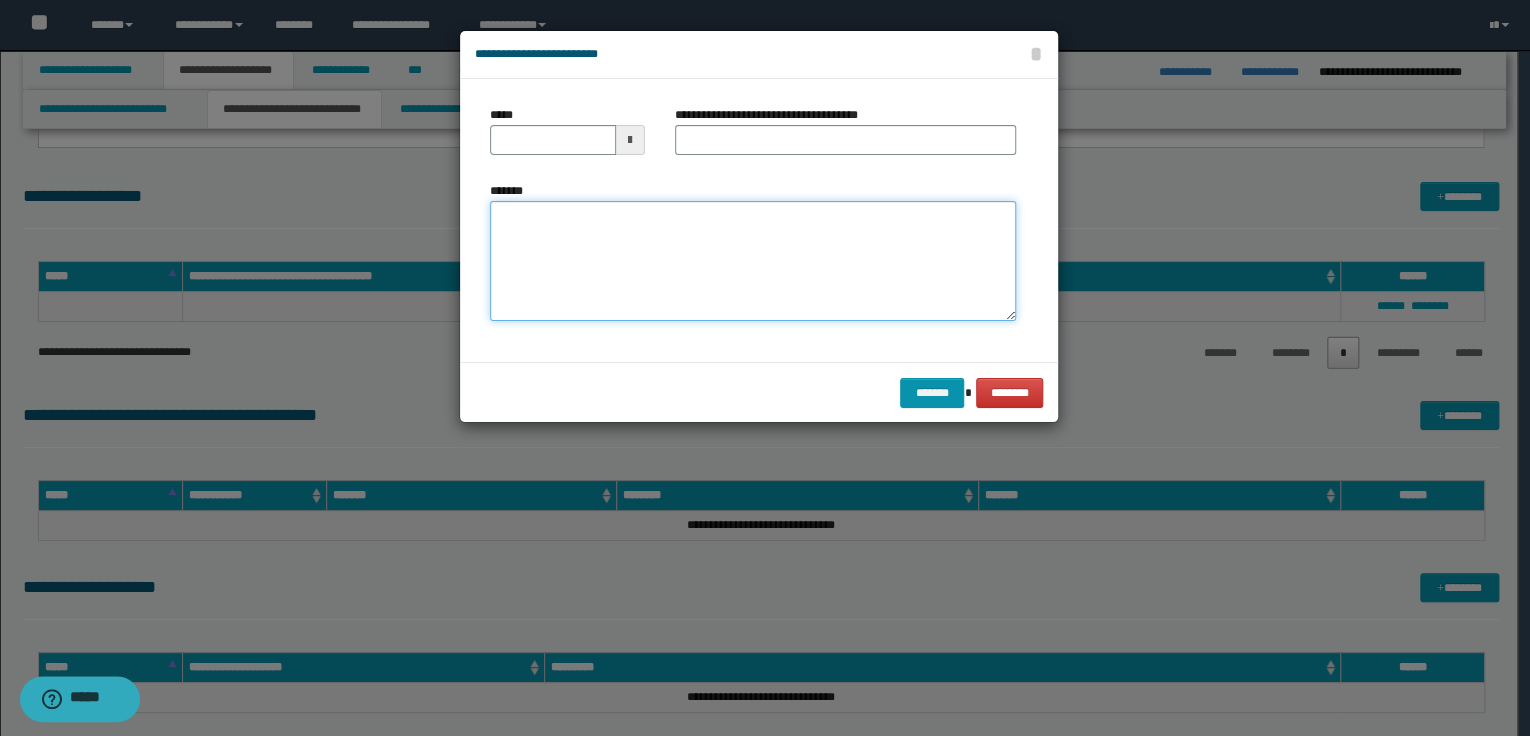 paste on "**********" 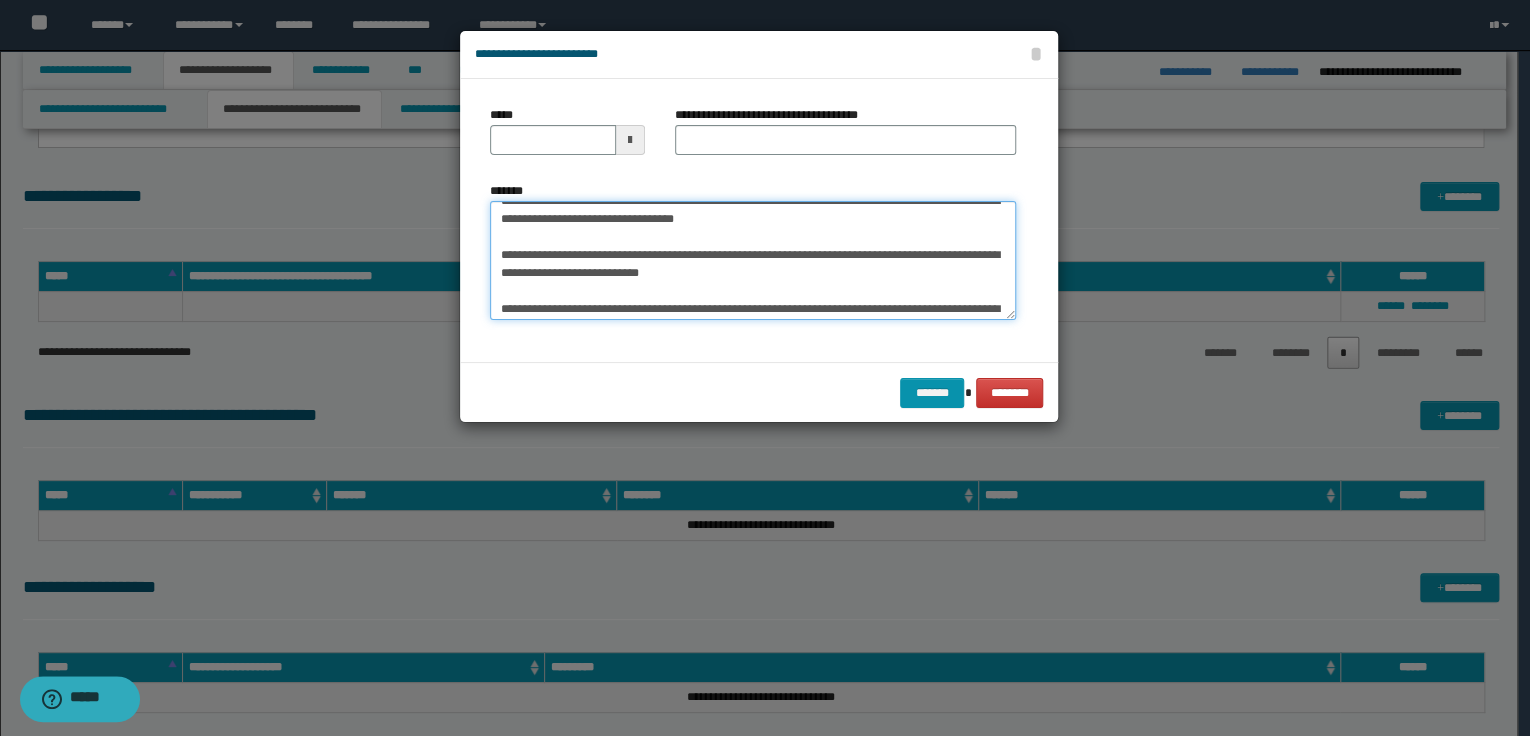 scroll, scrollTop: 1288, scrollLeft: 0, axis: vertical 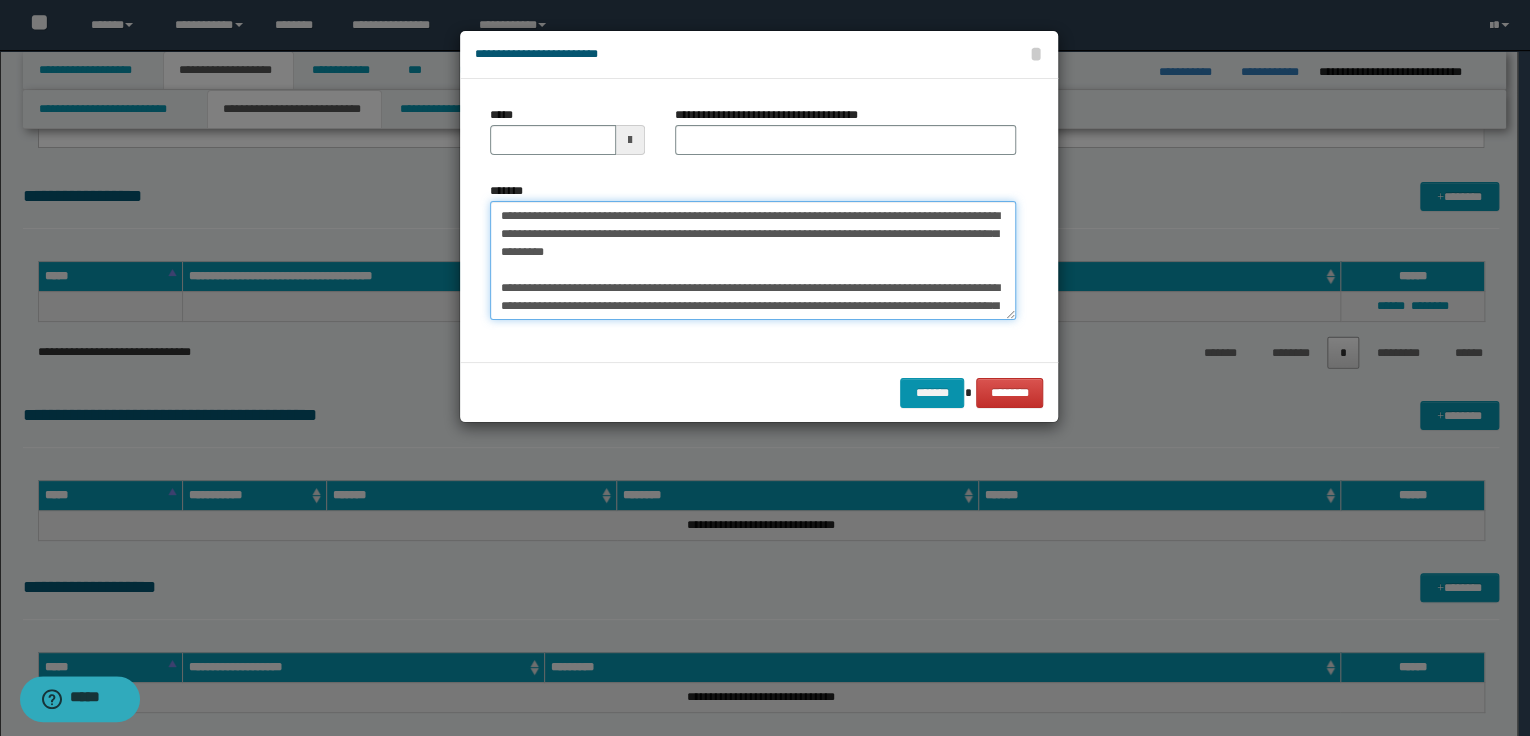 type on "**********" 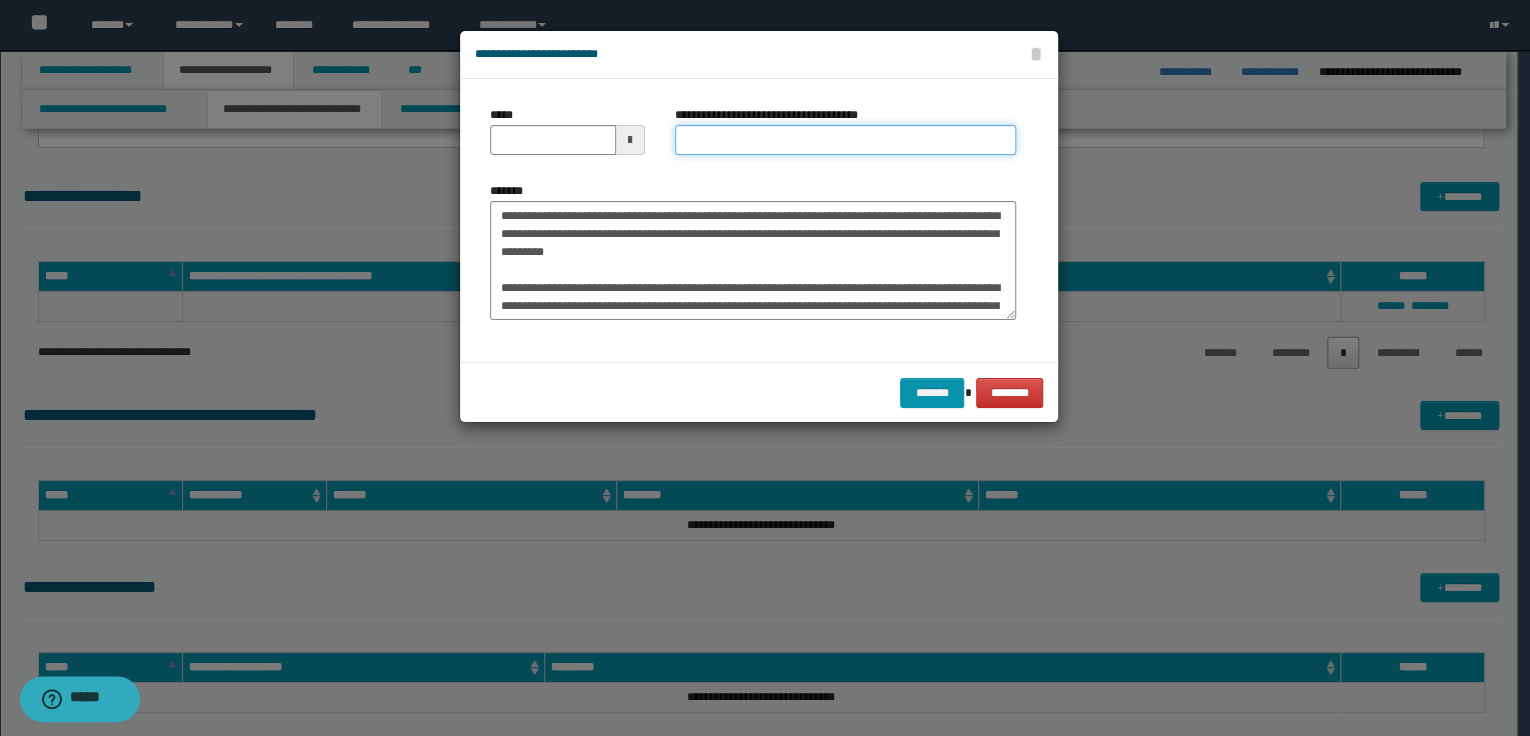 click on "**********" at bounding box center [845, 140] 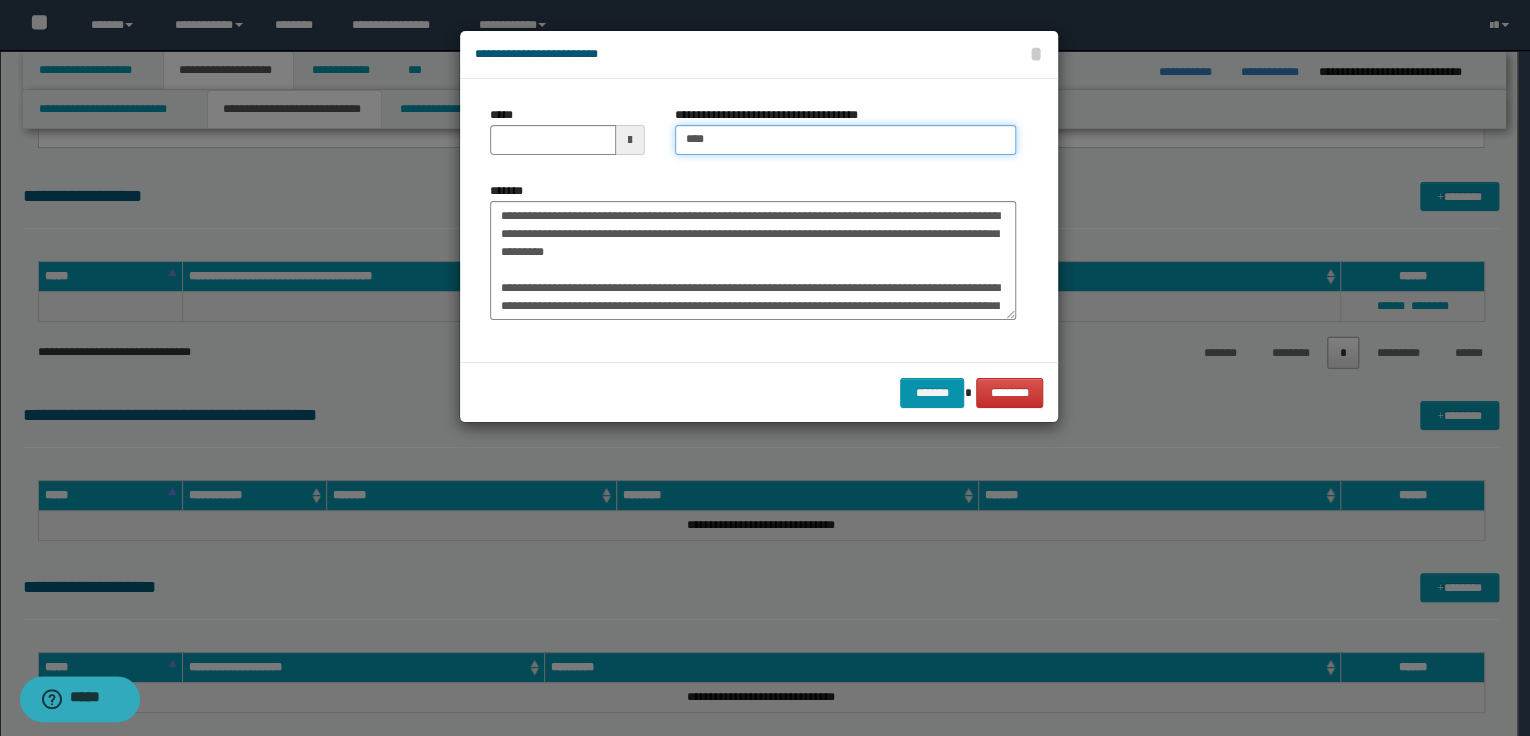 type on "**********" 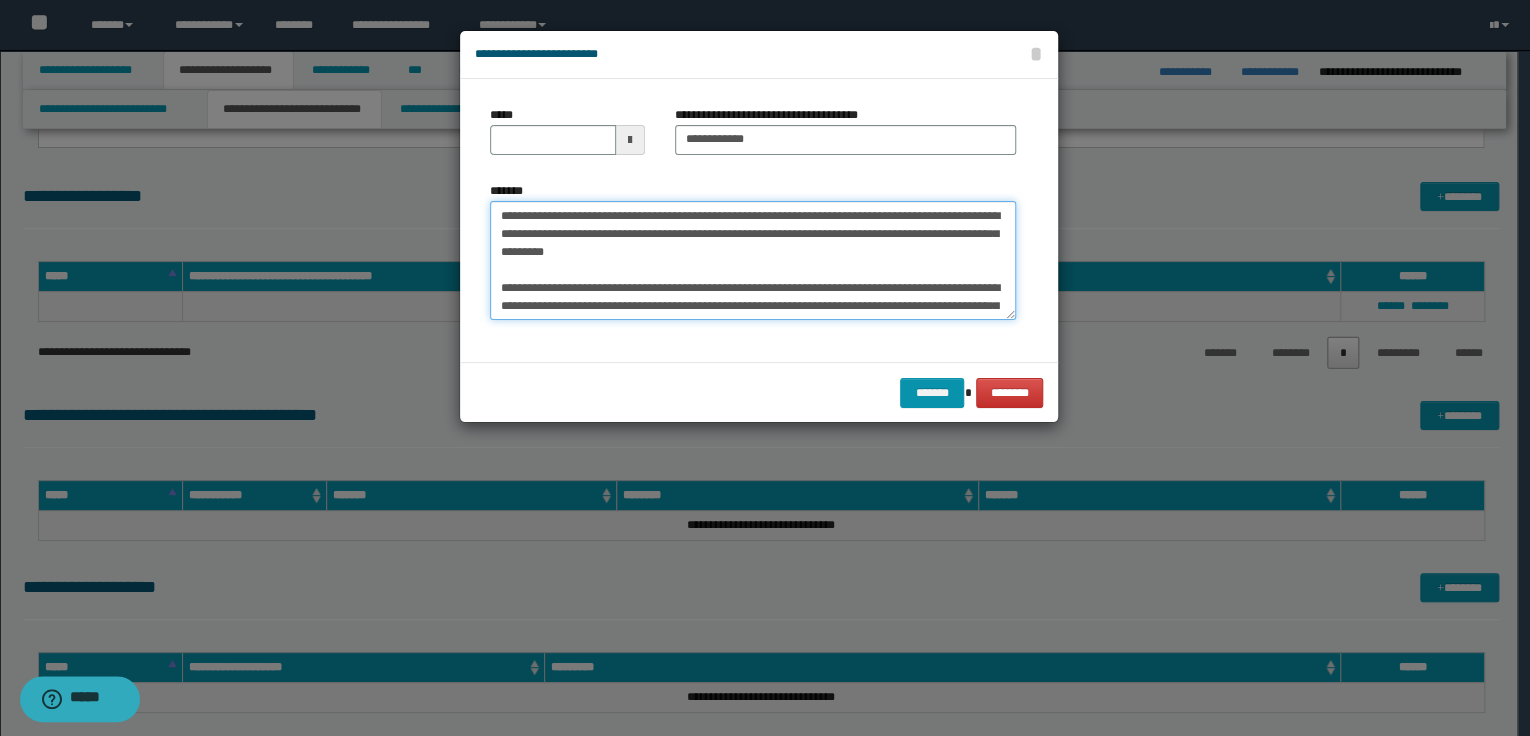 drag, startPoint x: 496, startPoint y: 218, endPoint x: 638, endPoint y: 214, distance: 142.05632 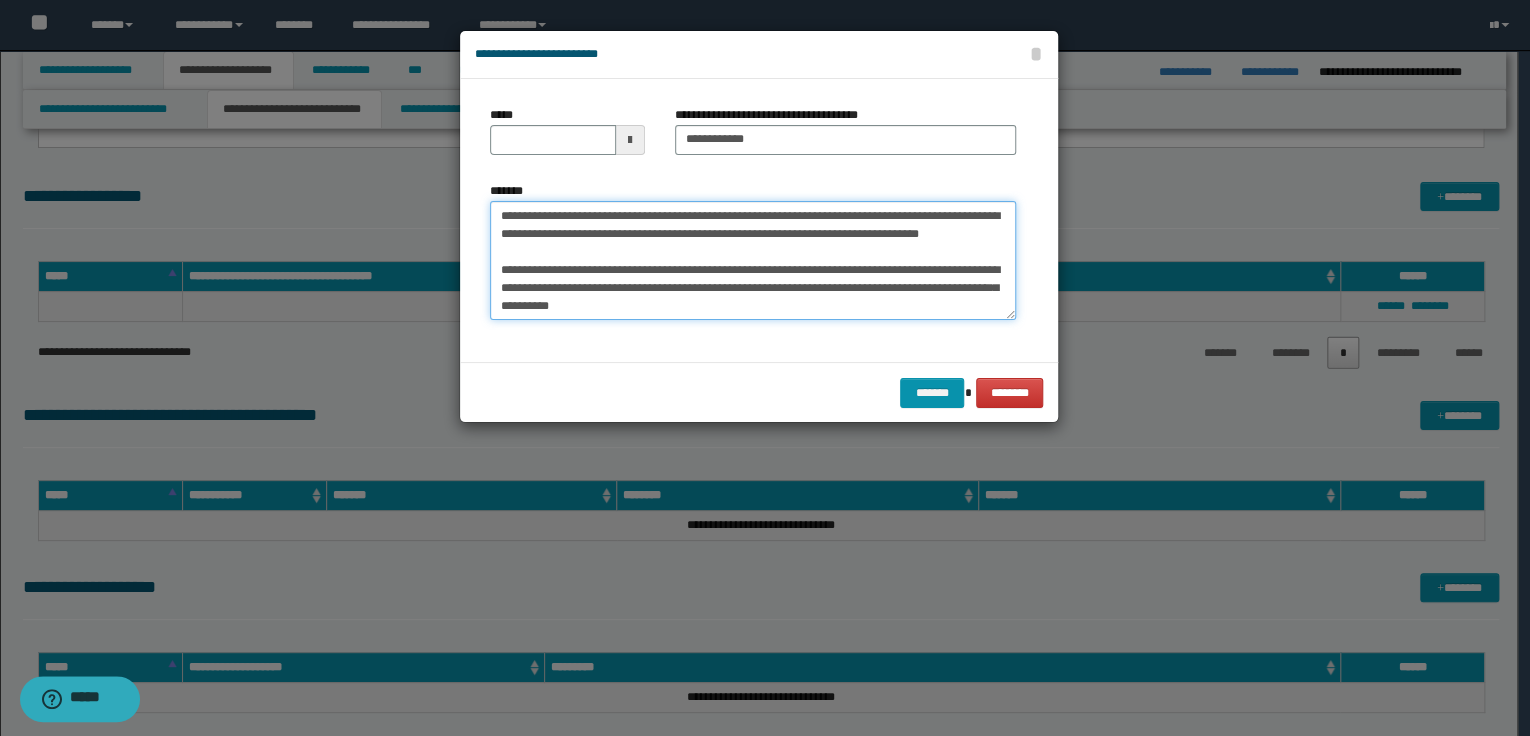 type 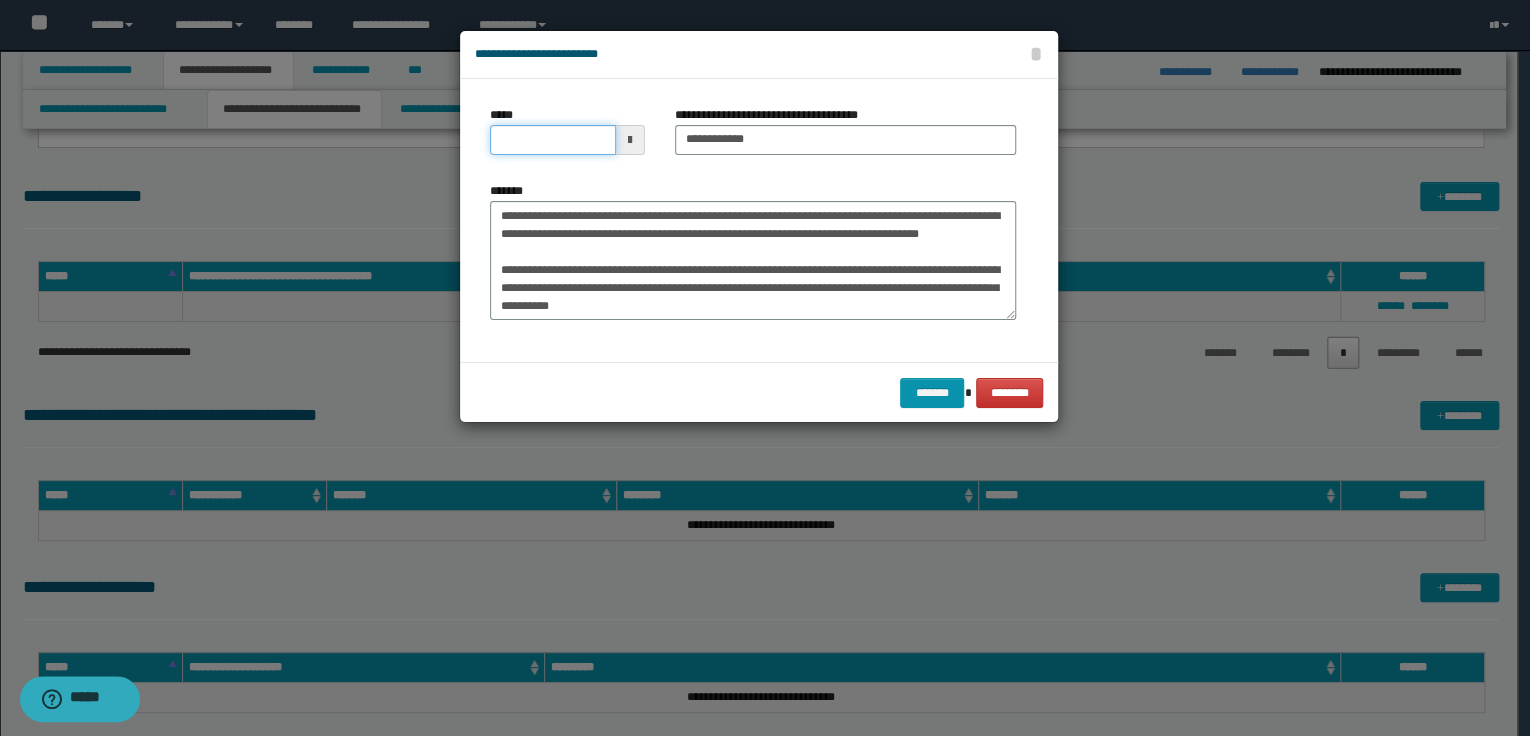 click on "*****" at bounding box center (553, 140) 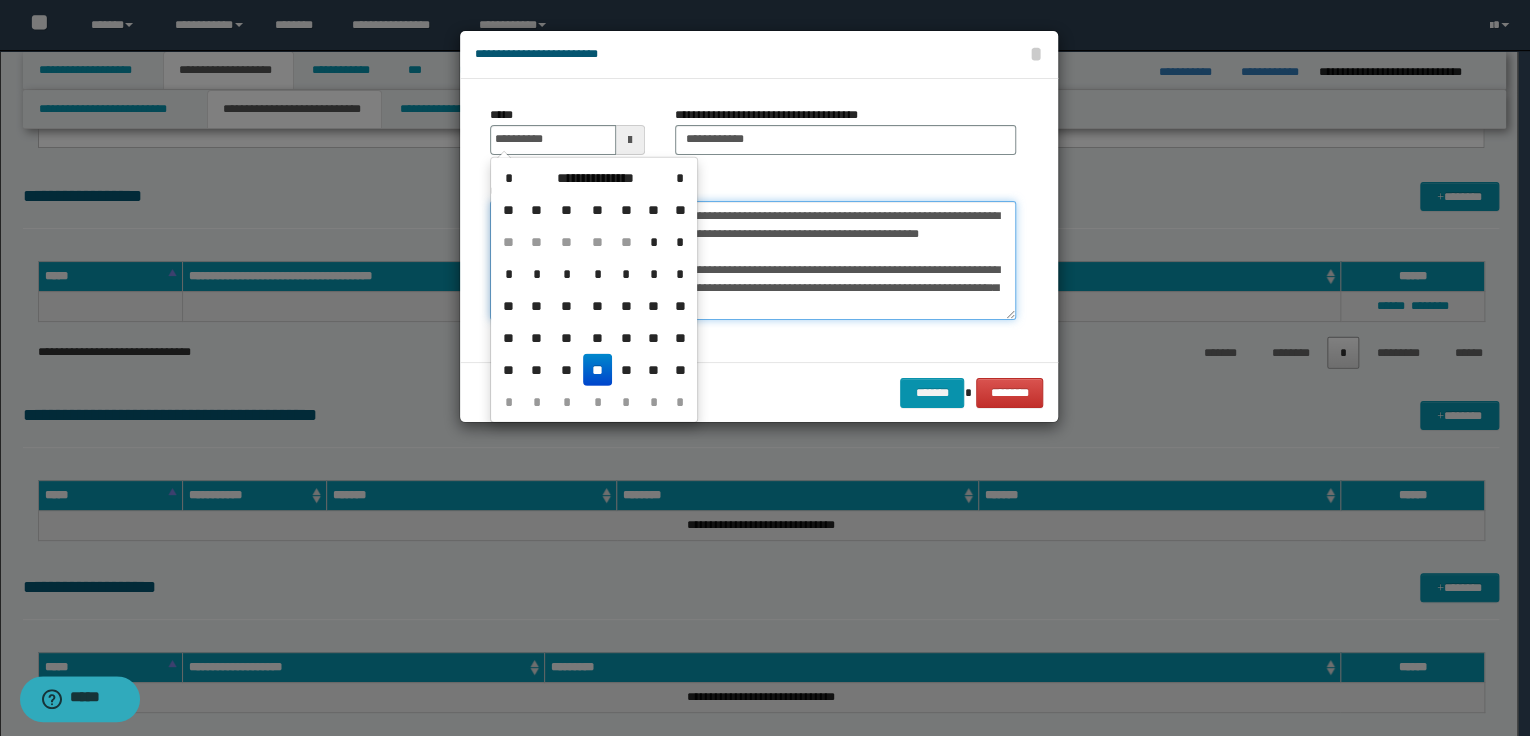 type on "**********" 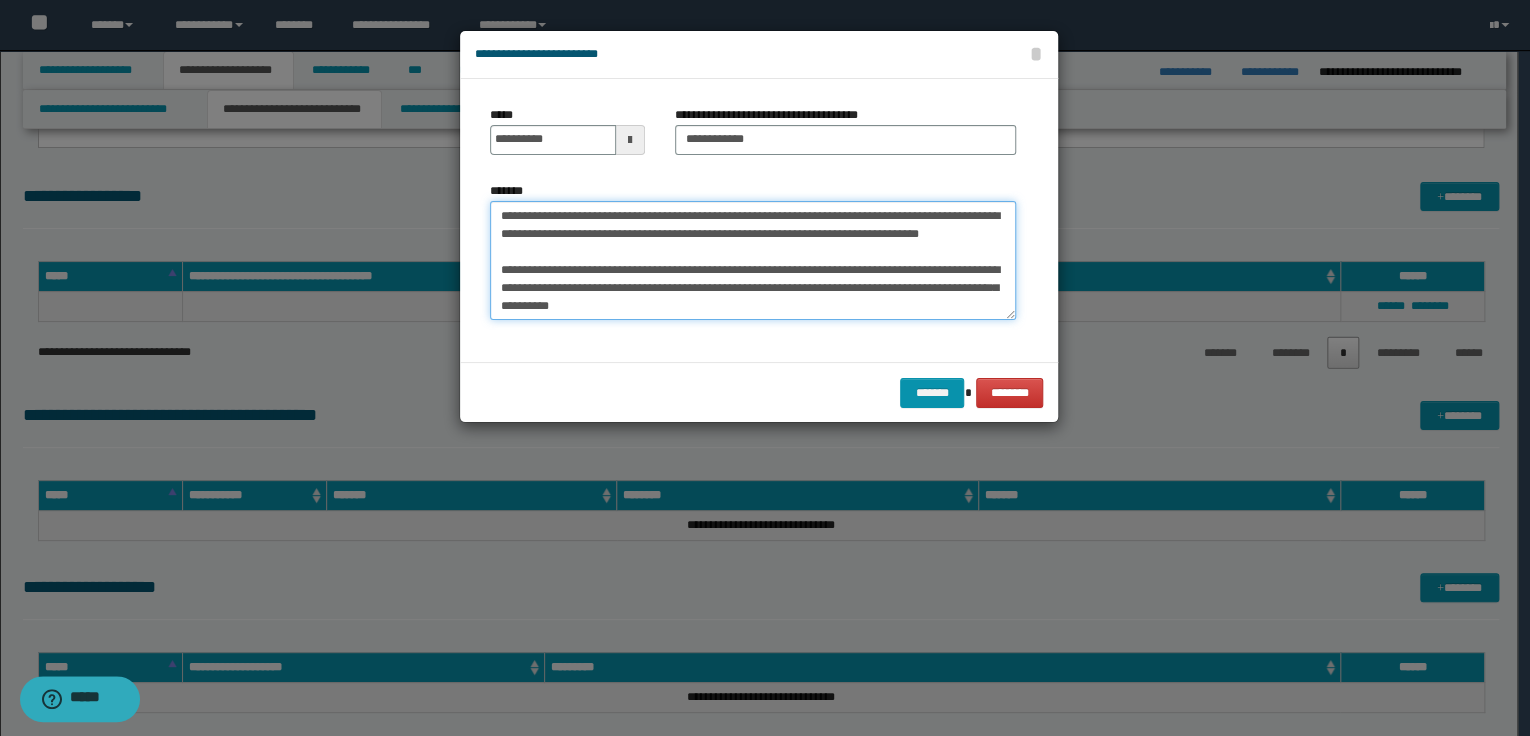 click on "*******" at bounding box center (753, 261) 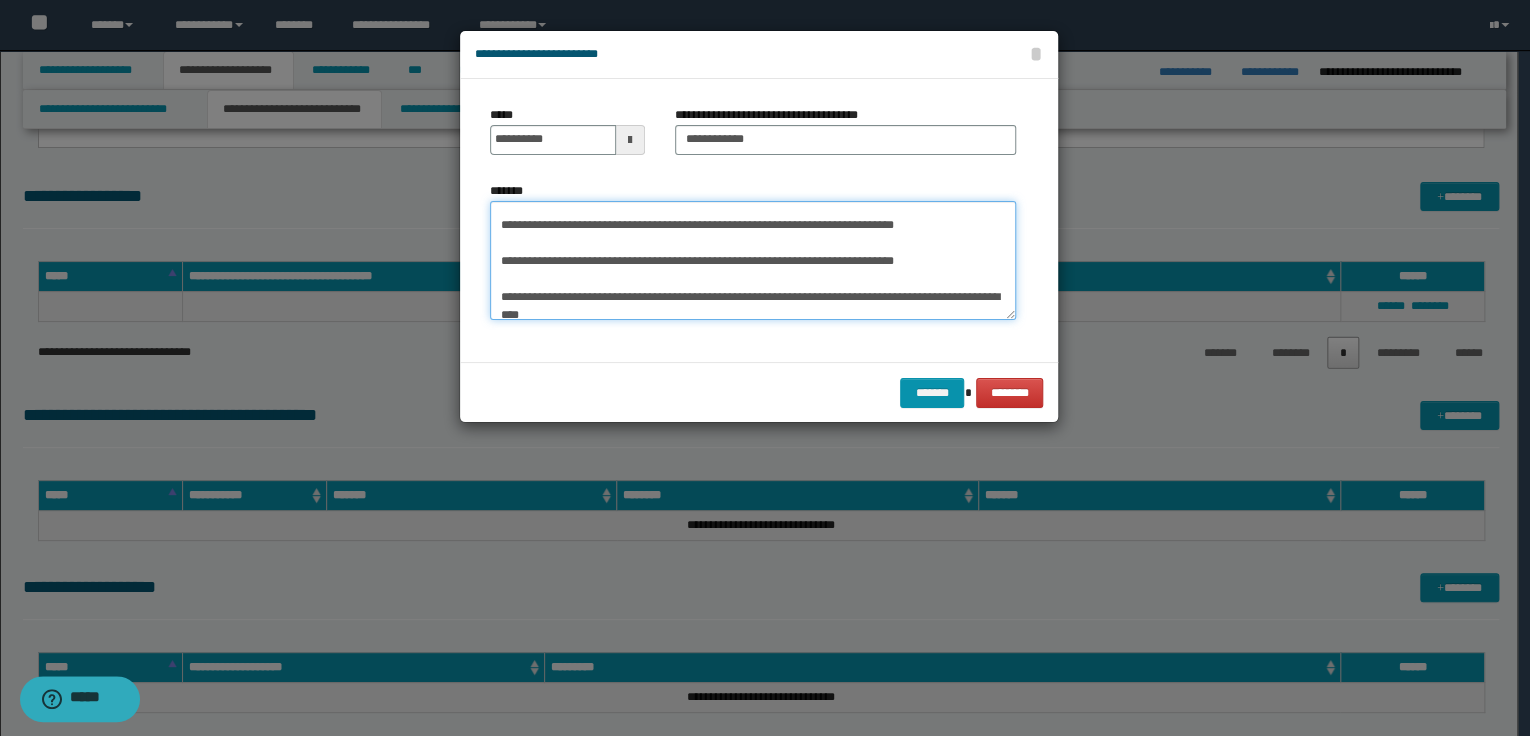 scroll, scrollTop: 1836, scrollLeft: 0, axis: vertical 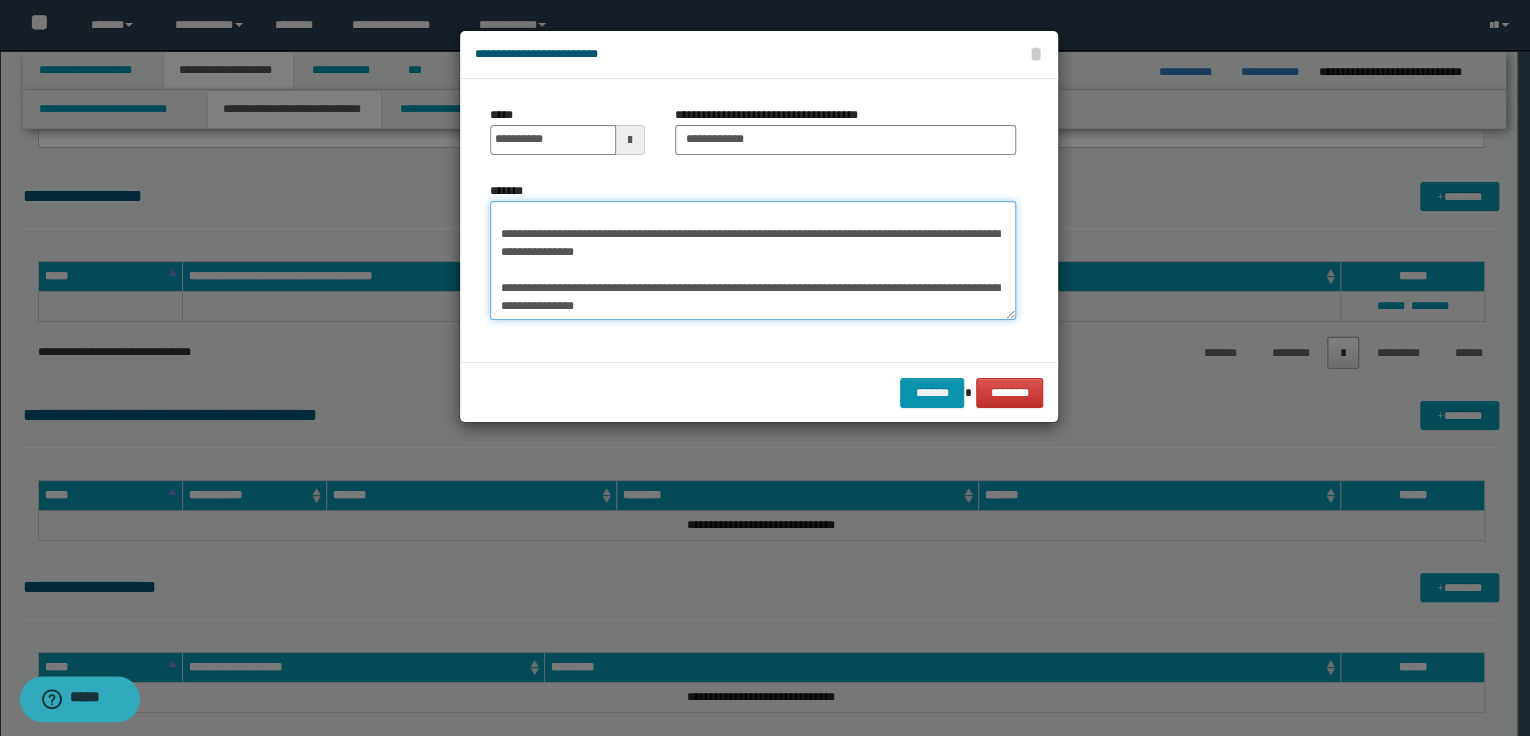 drag, startPoint x: 498, startPoint y: 268, endPoint x: 686, endPoint y: 356, distance: 207.57649 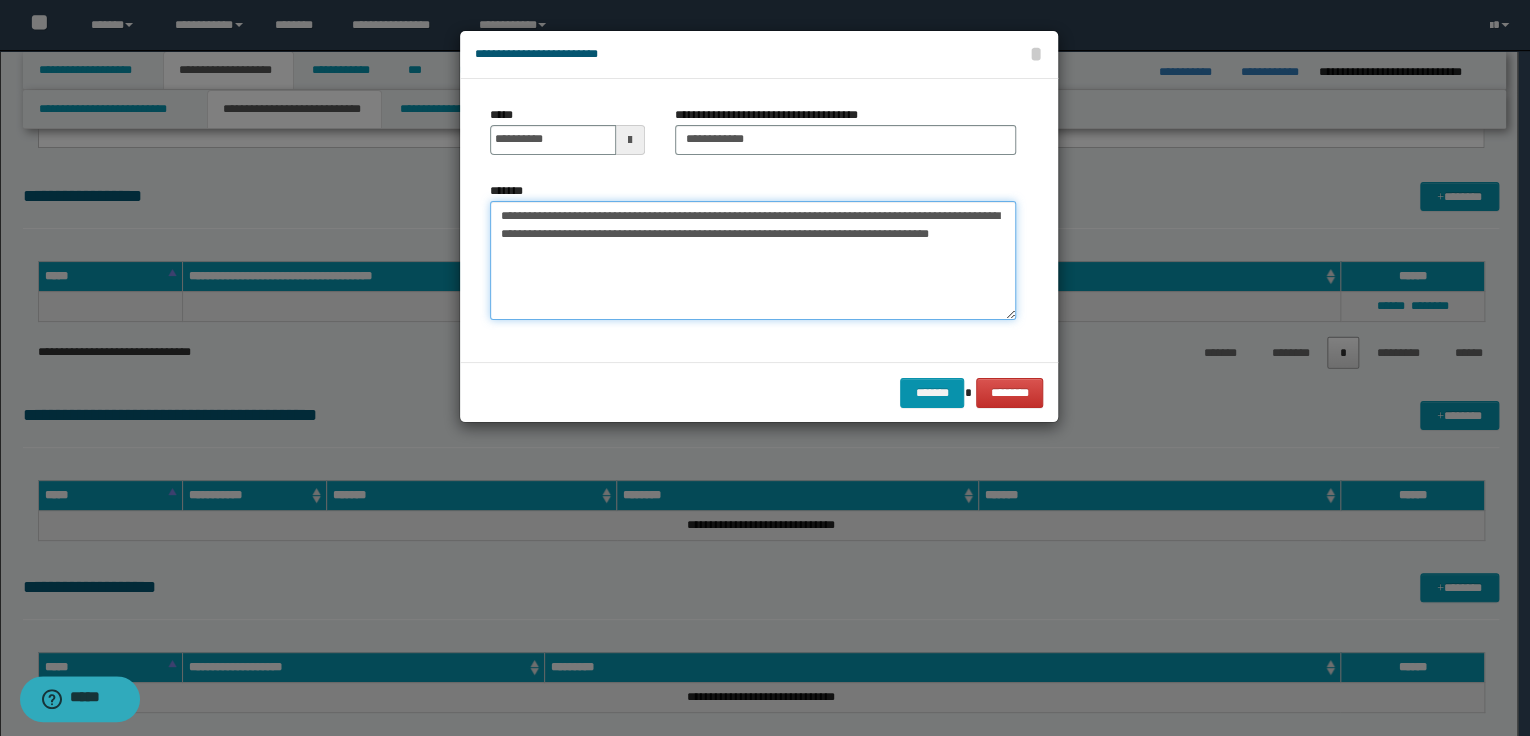scroll, scrollTop: 0, scrollLeft: 0, axis: both 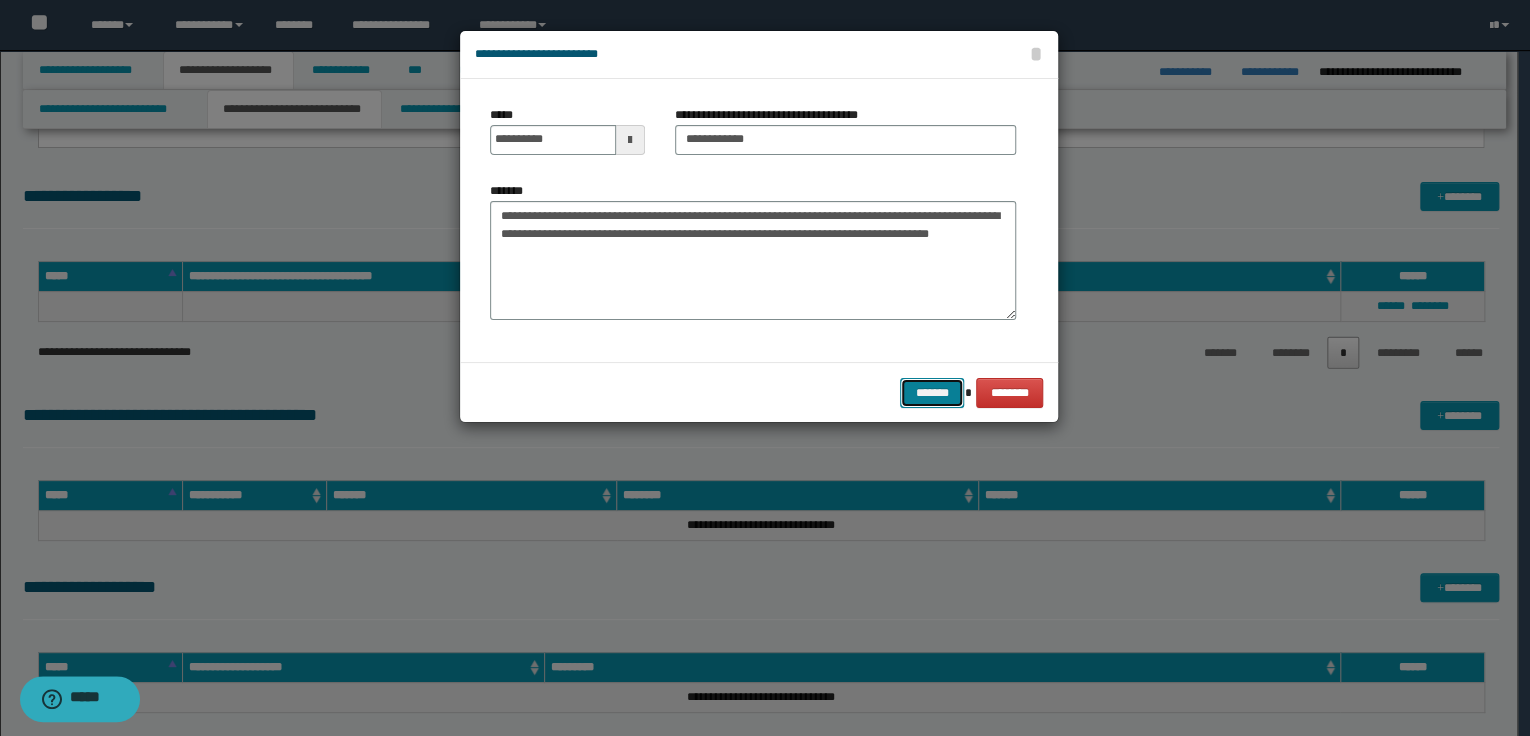 click on "*******" at bounding box center [932, 393] 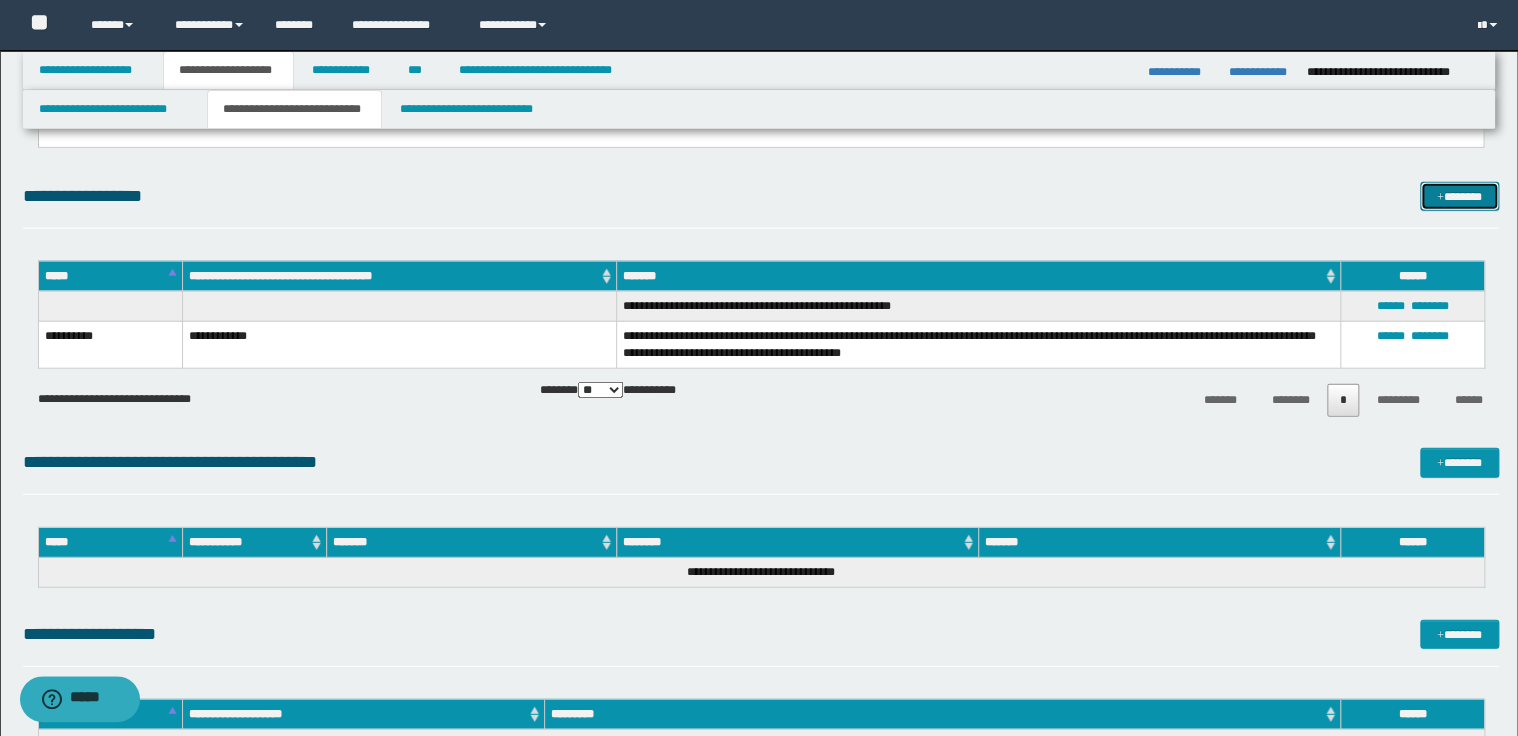 click on "*******" at bounding box center (1459, 197) 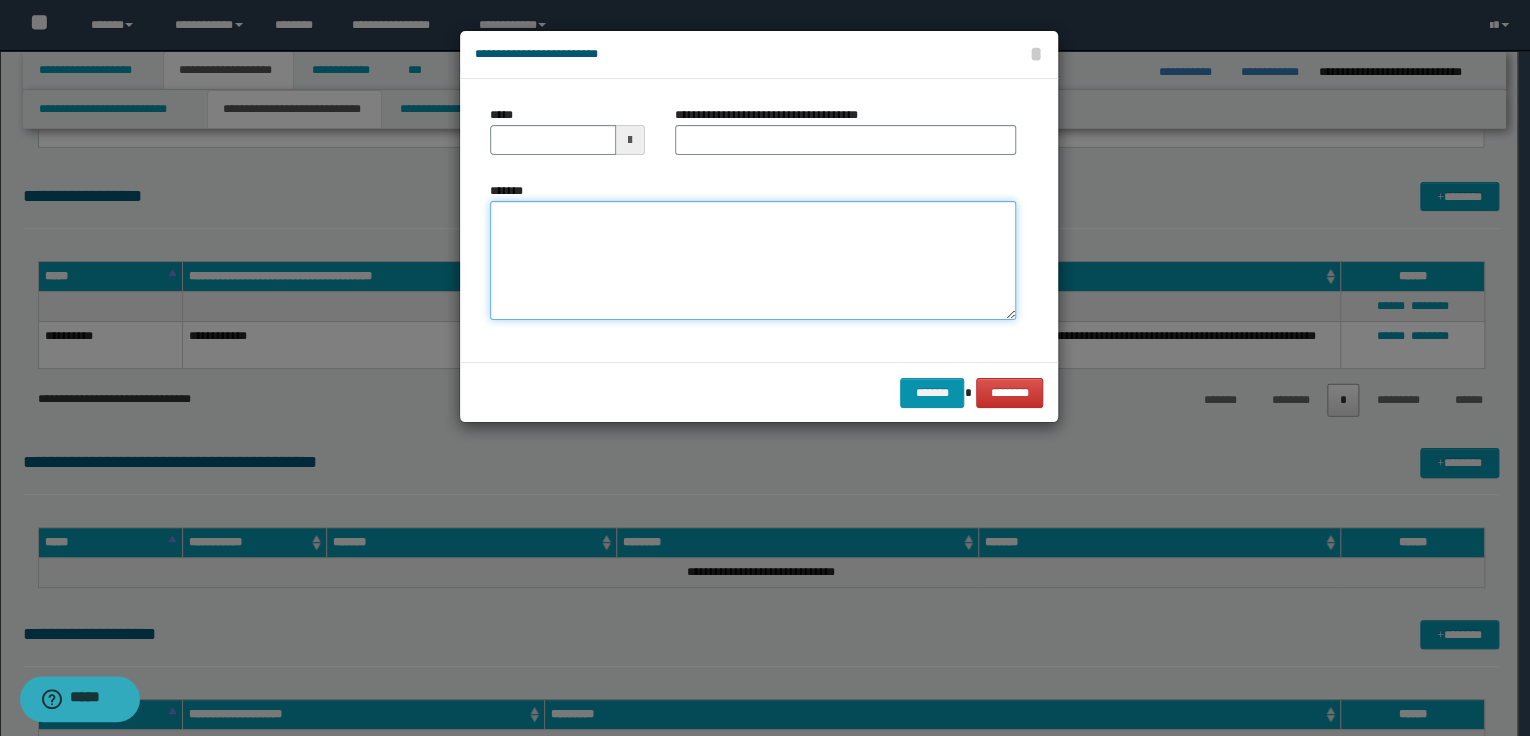 click on "*******" at bounding box center [753, 261] 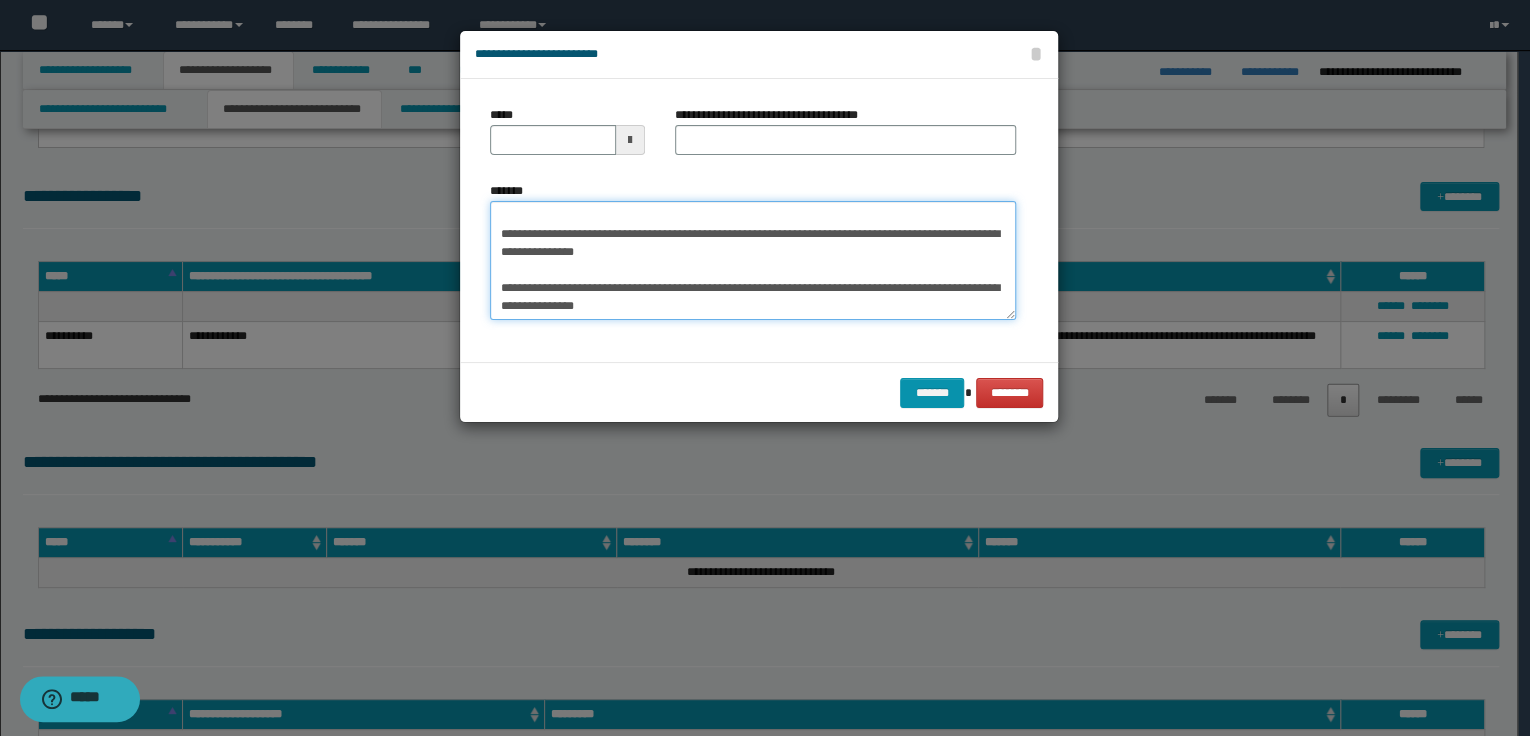 scroll, scrollTop: 1456, scrollLeft: 0, axis: vertical 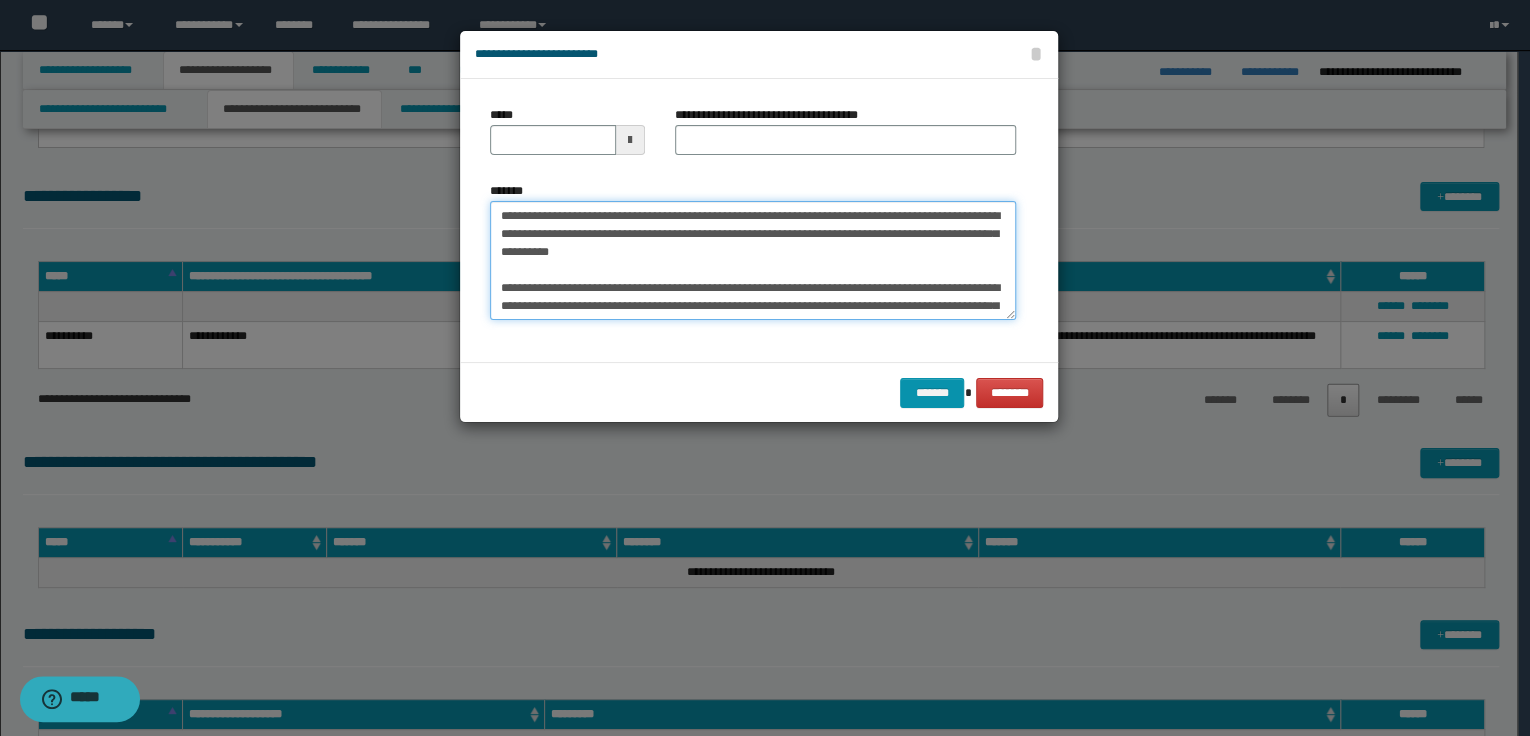 type on "**********" 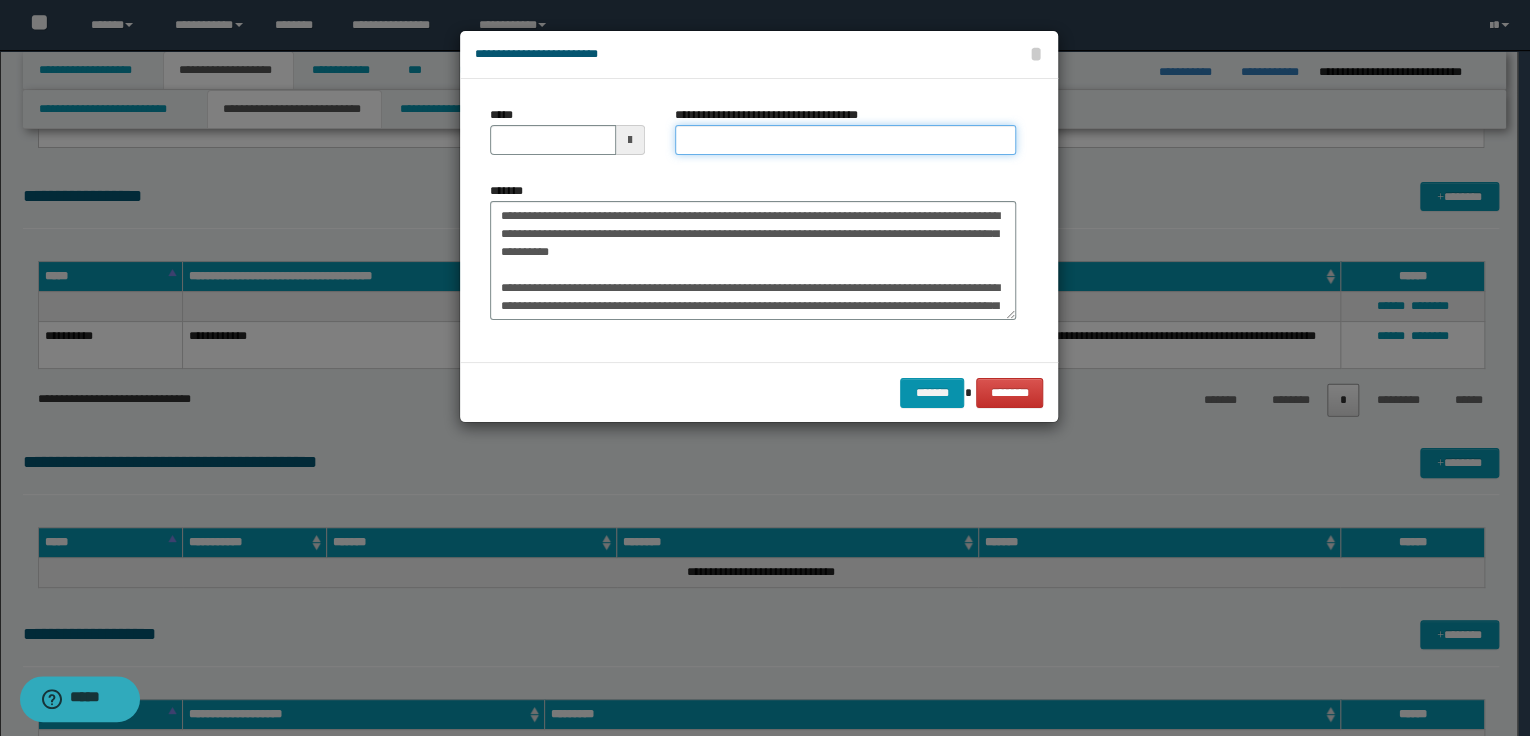 click on "**********" at bounding box center [845, 140] 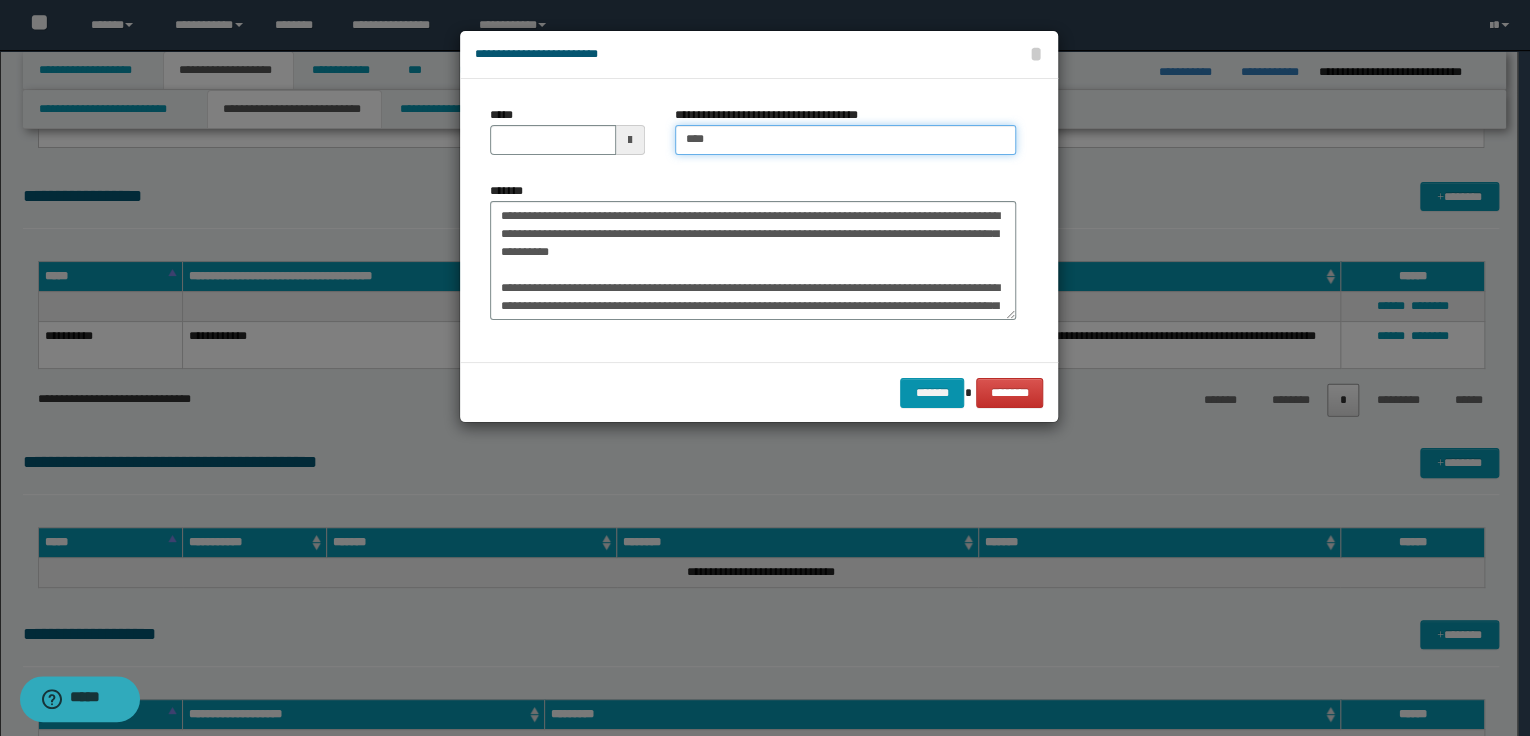 type on "**********" 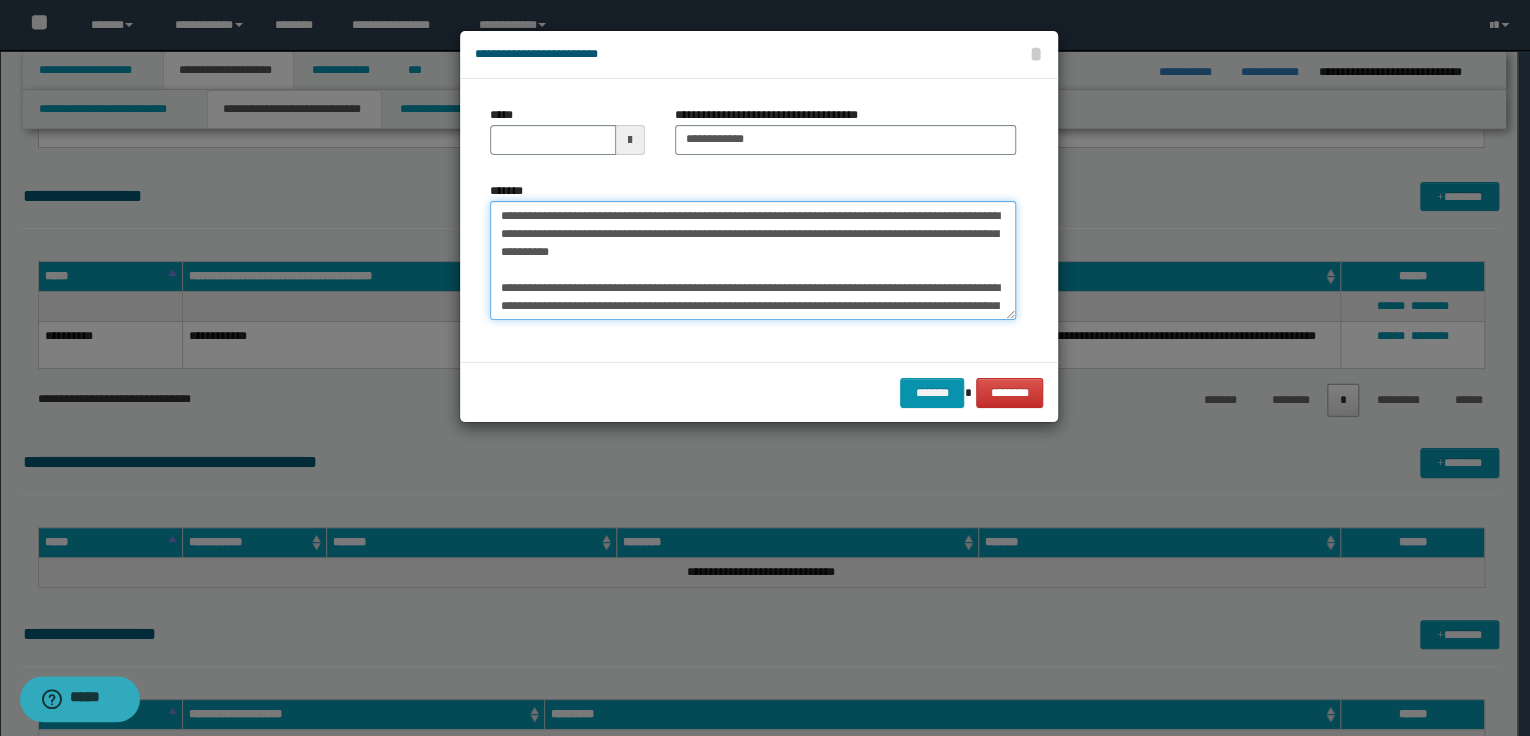 drag, startPoint x: 496, startPoint y: 215, endPoint x: 639, endPoint y: 214, distance: 143.0035 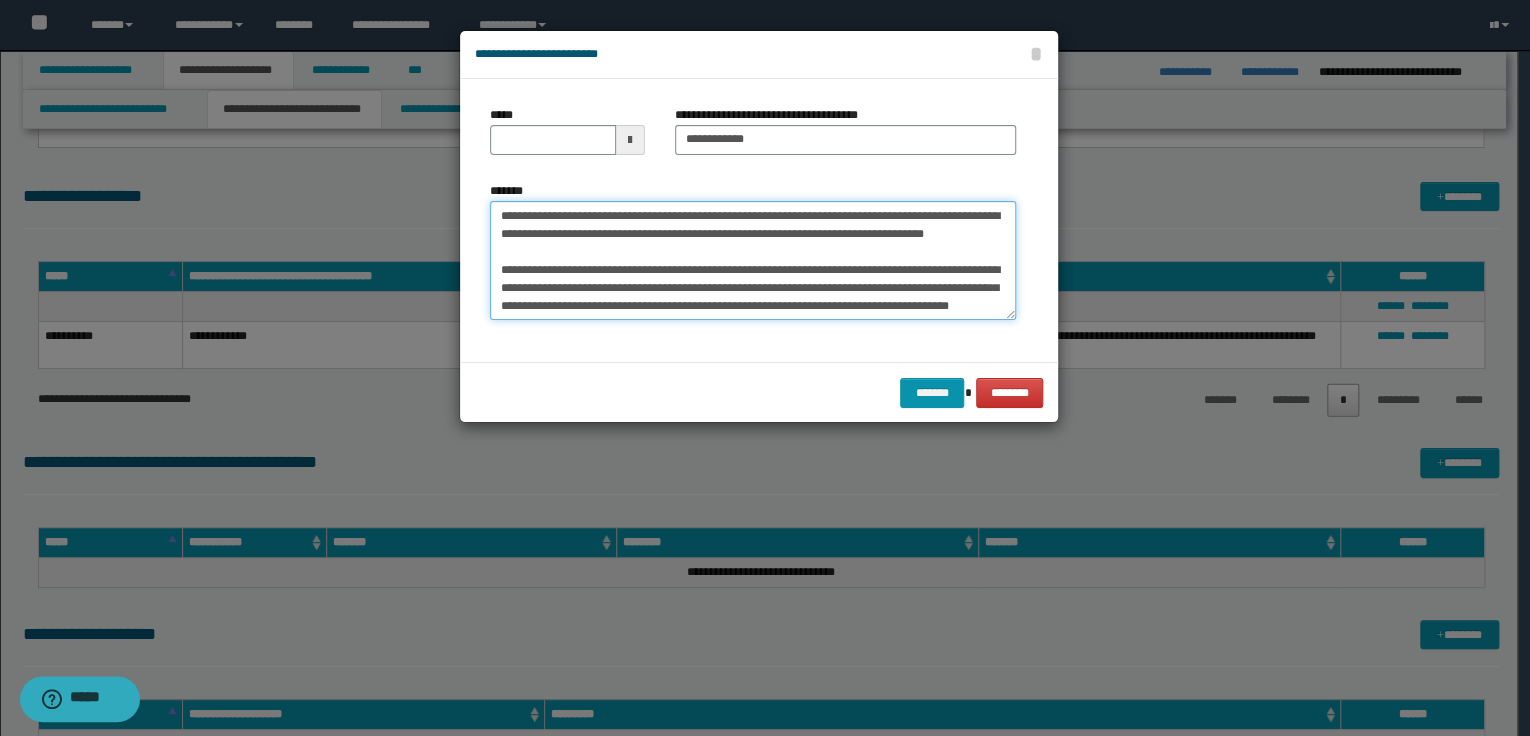 type 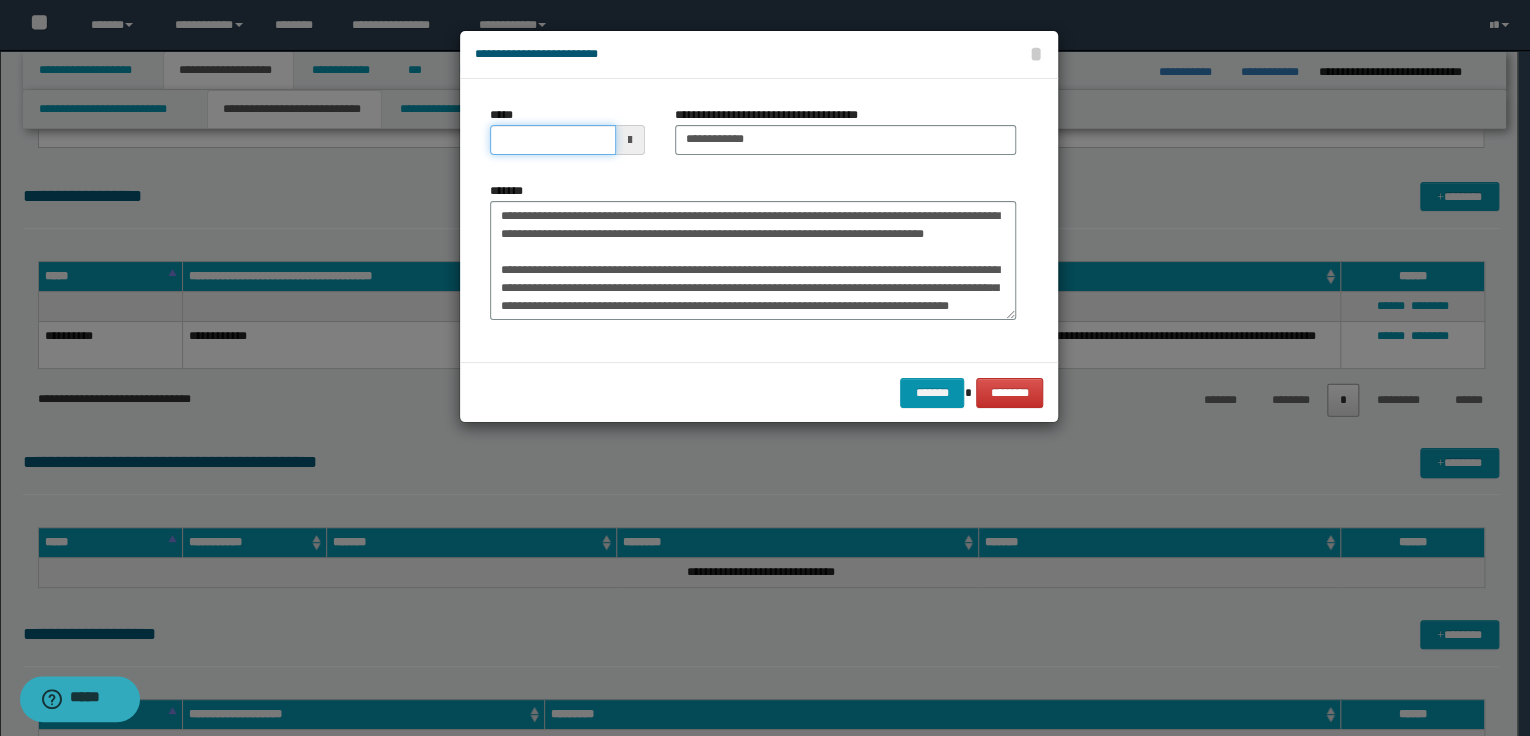 click on "*****" at bounding box center (553, 140) 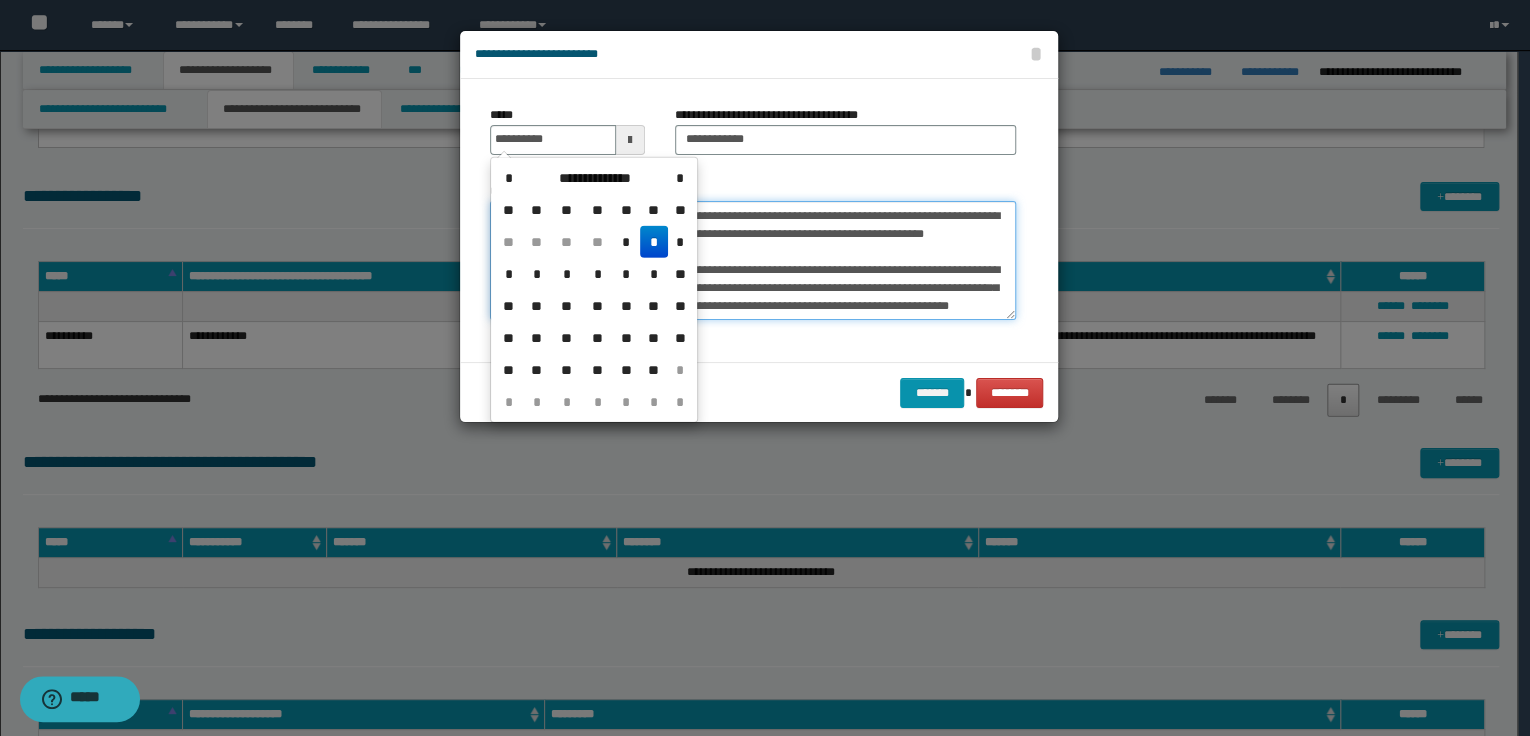 type on "**********" 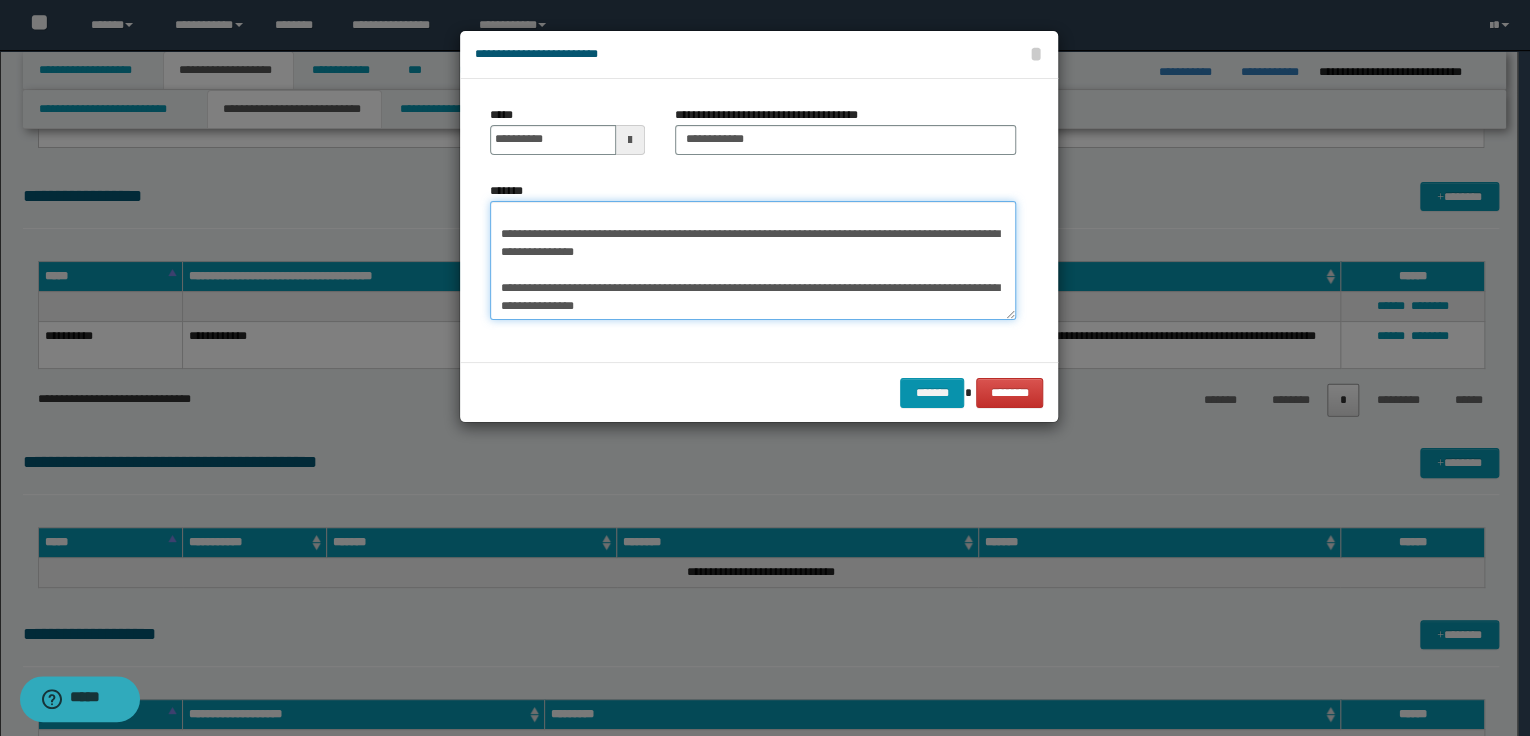 scroll, scrollTop: 1781, scrollLeft: 0, axis: vertical 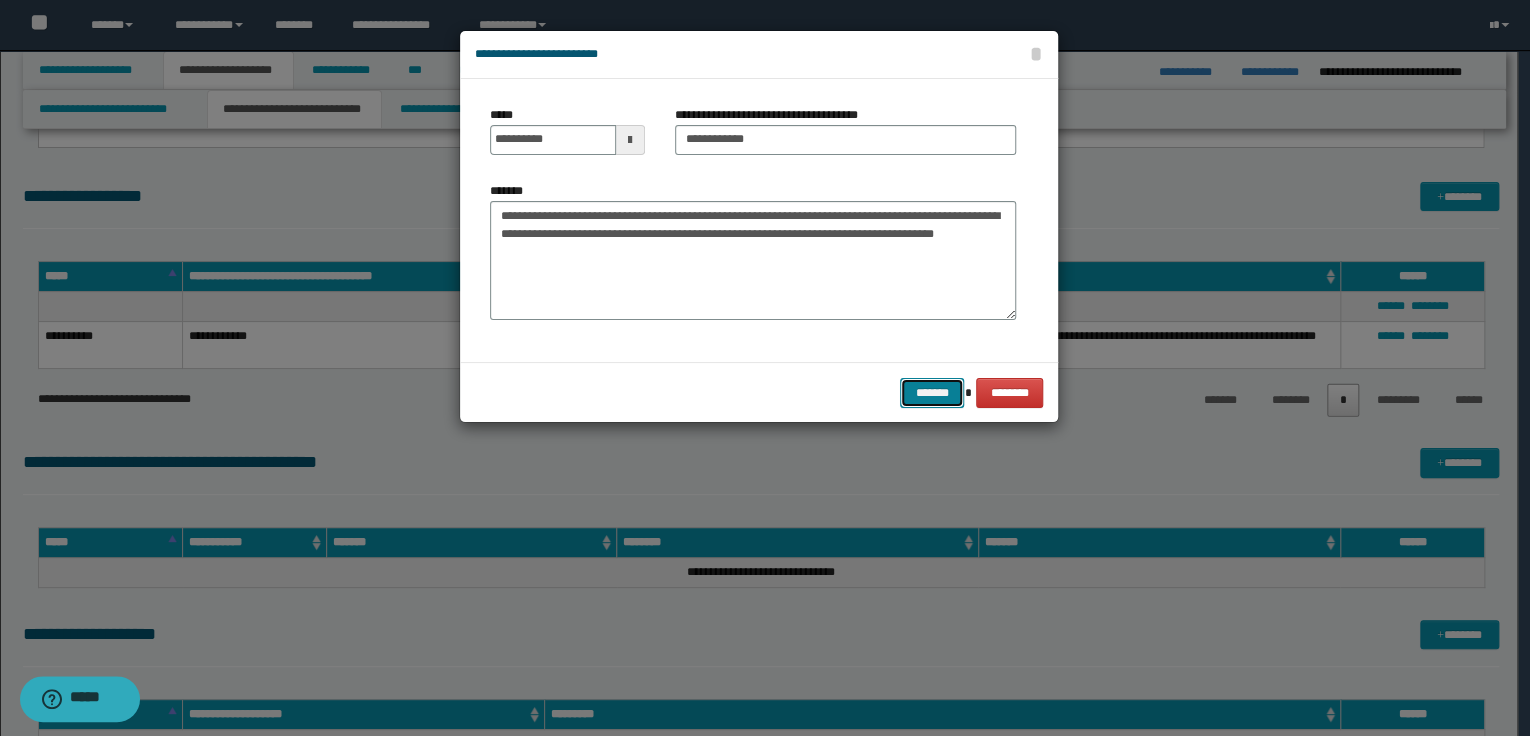 click on "*******" at bounding box center [932, 393] 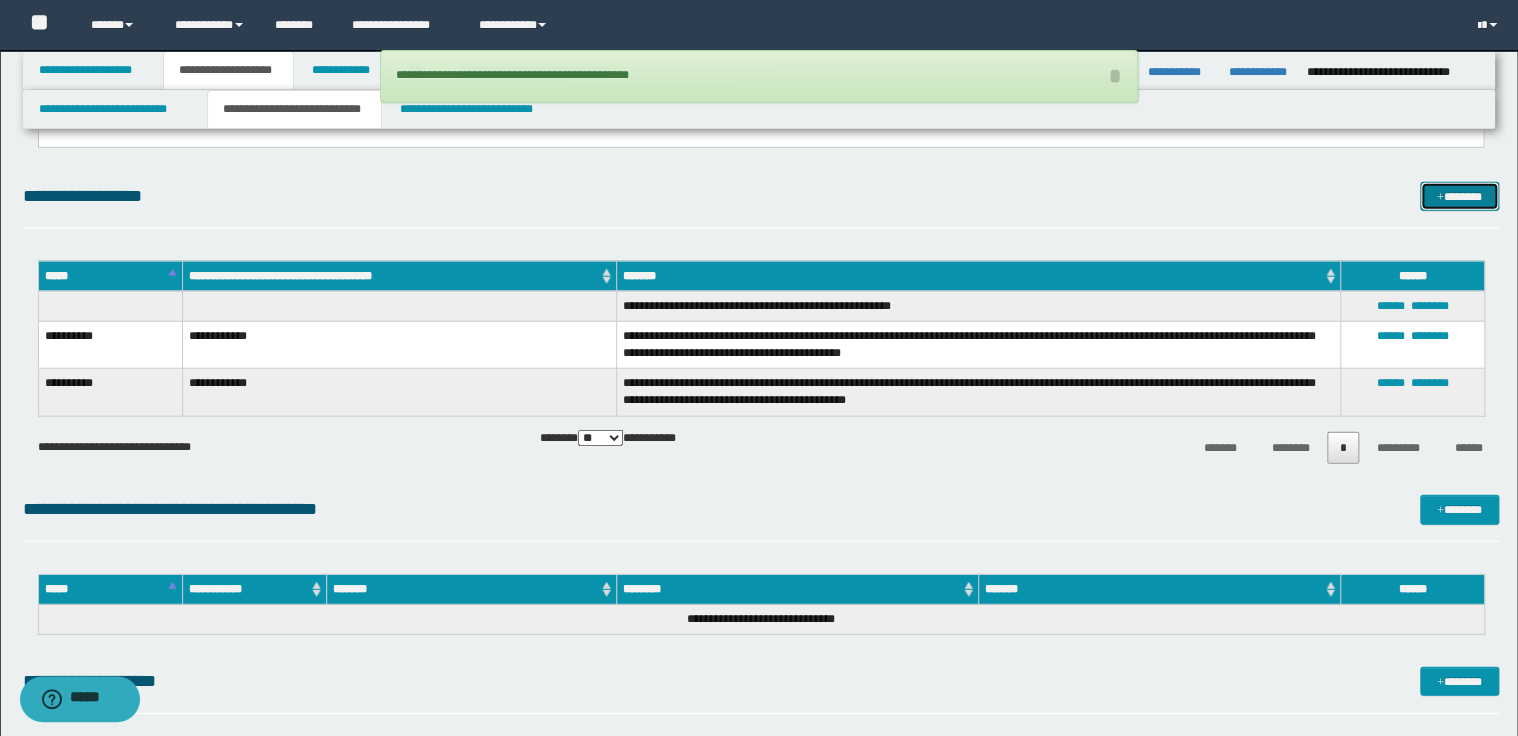 click on "*******" at bounding box center (1459, 197) 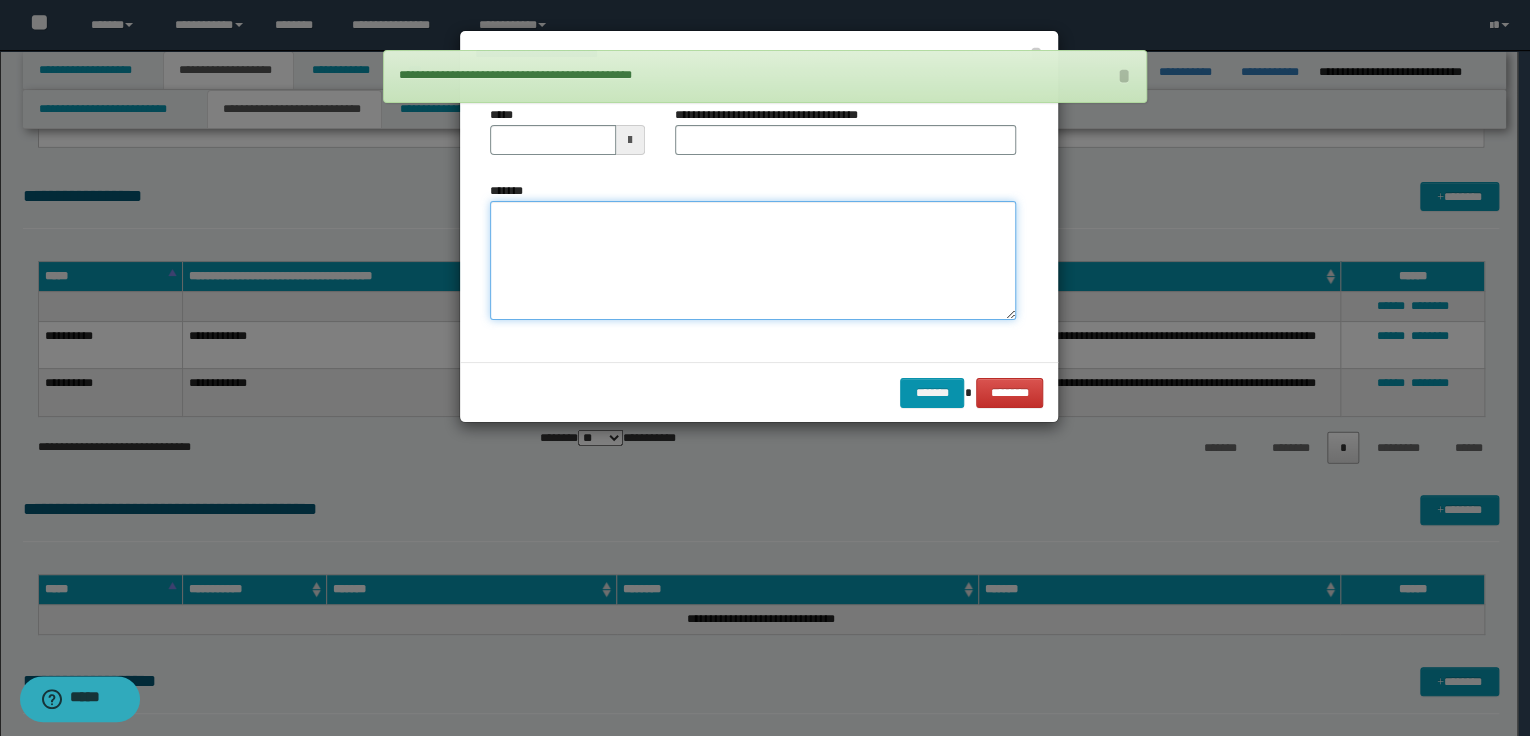 click on "*******" at bounding box center [753, 261] 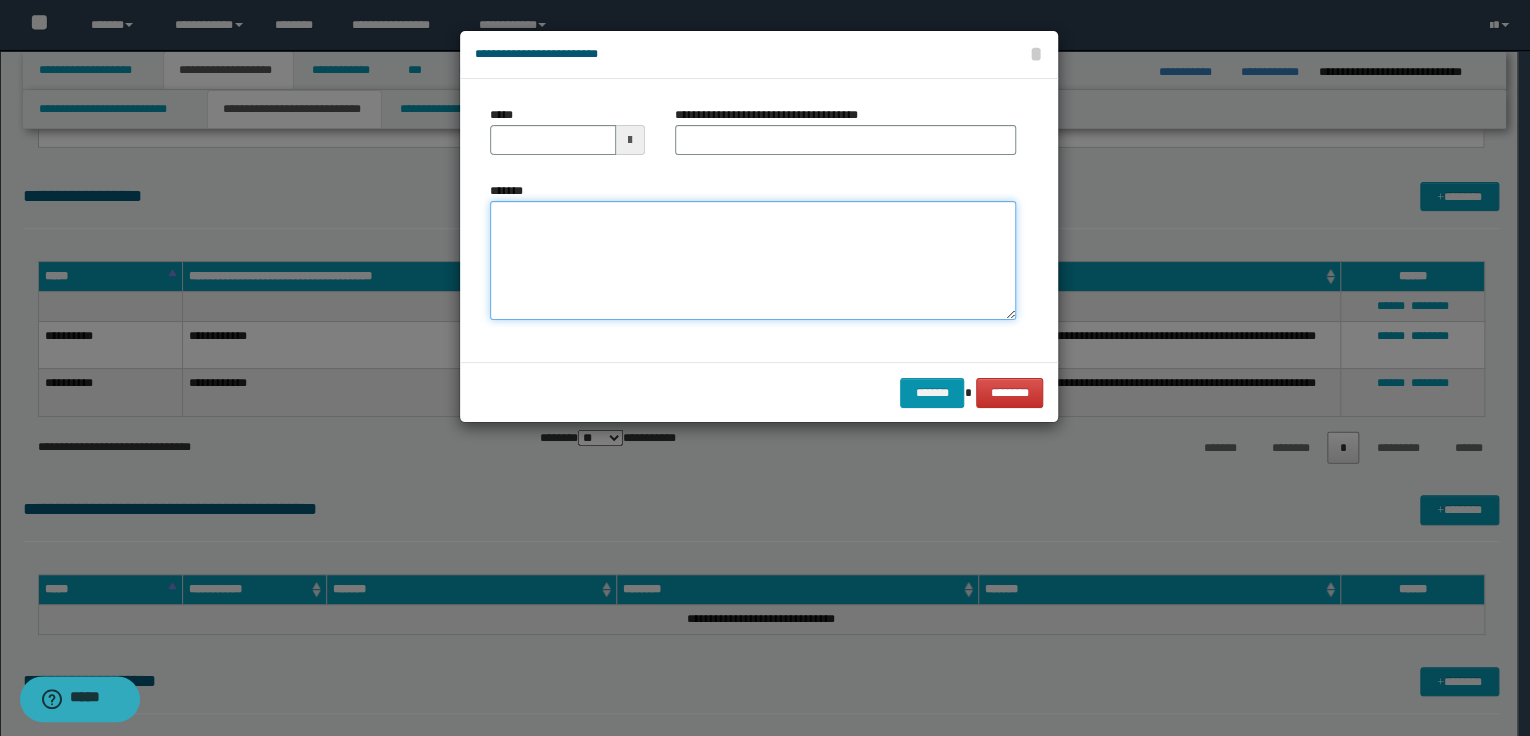 paste on "**********" 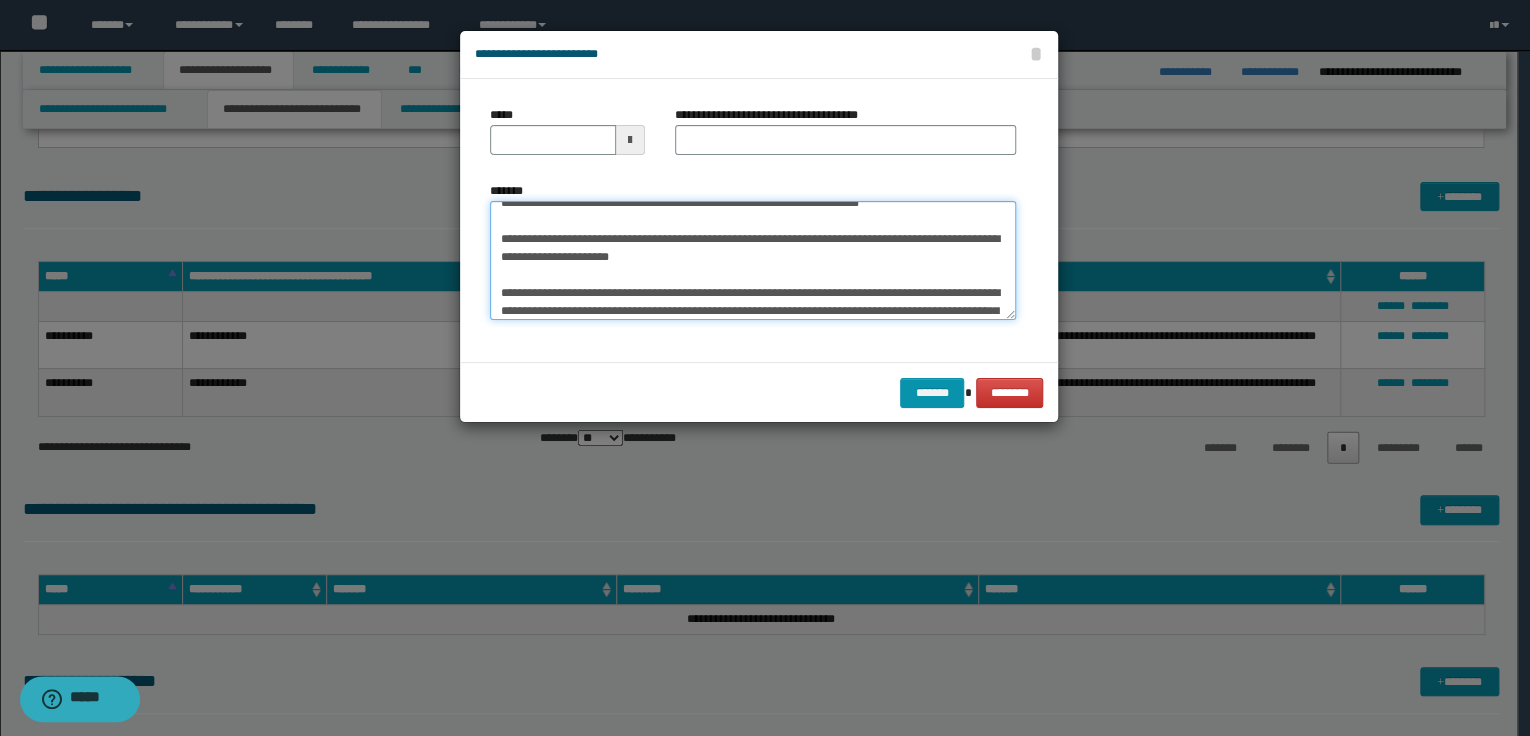 scroll, scrollTop: 0, scrollLeft: 0, axis: both 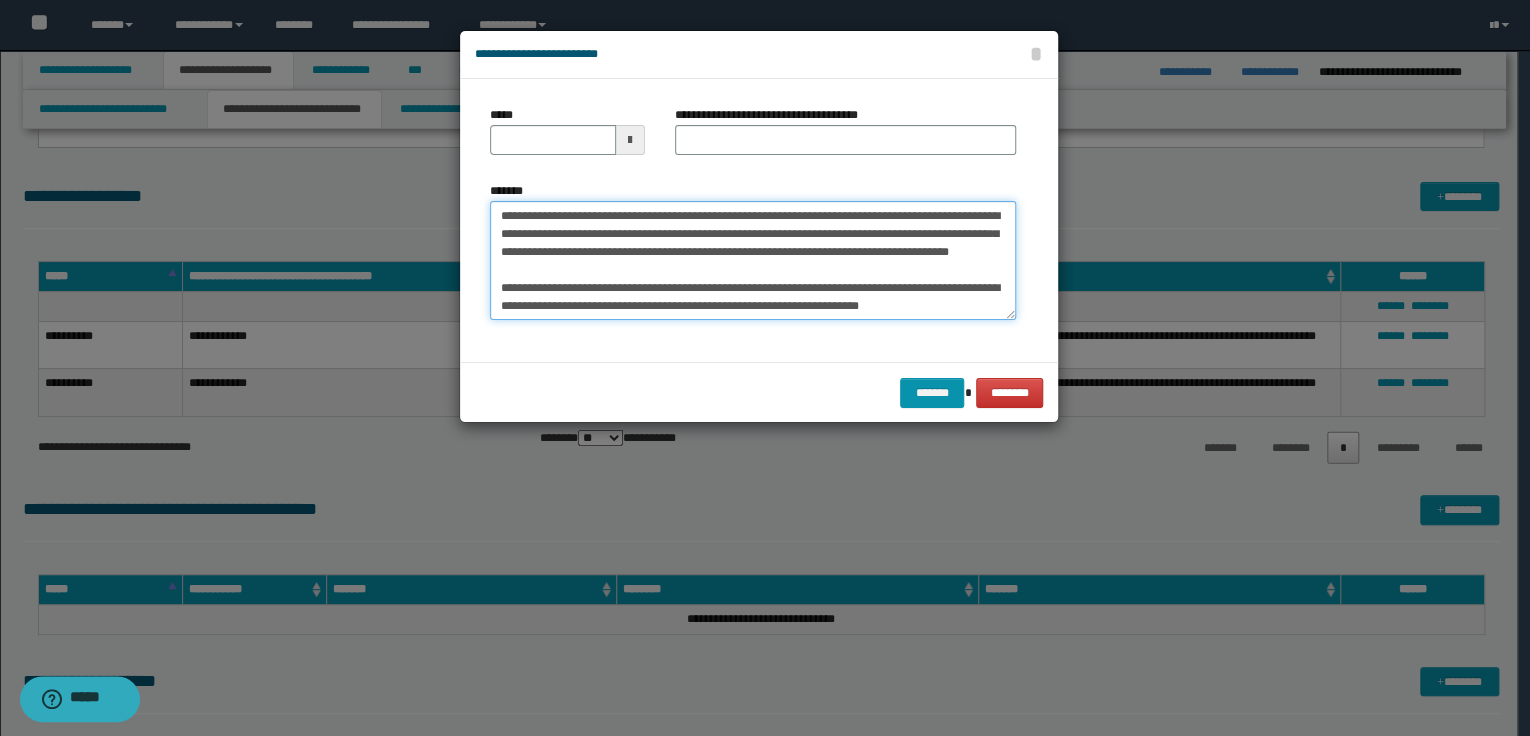 type on "**********" 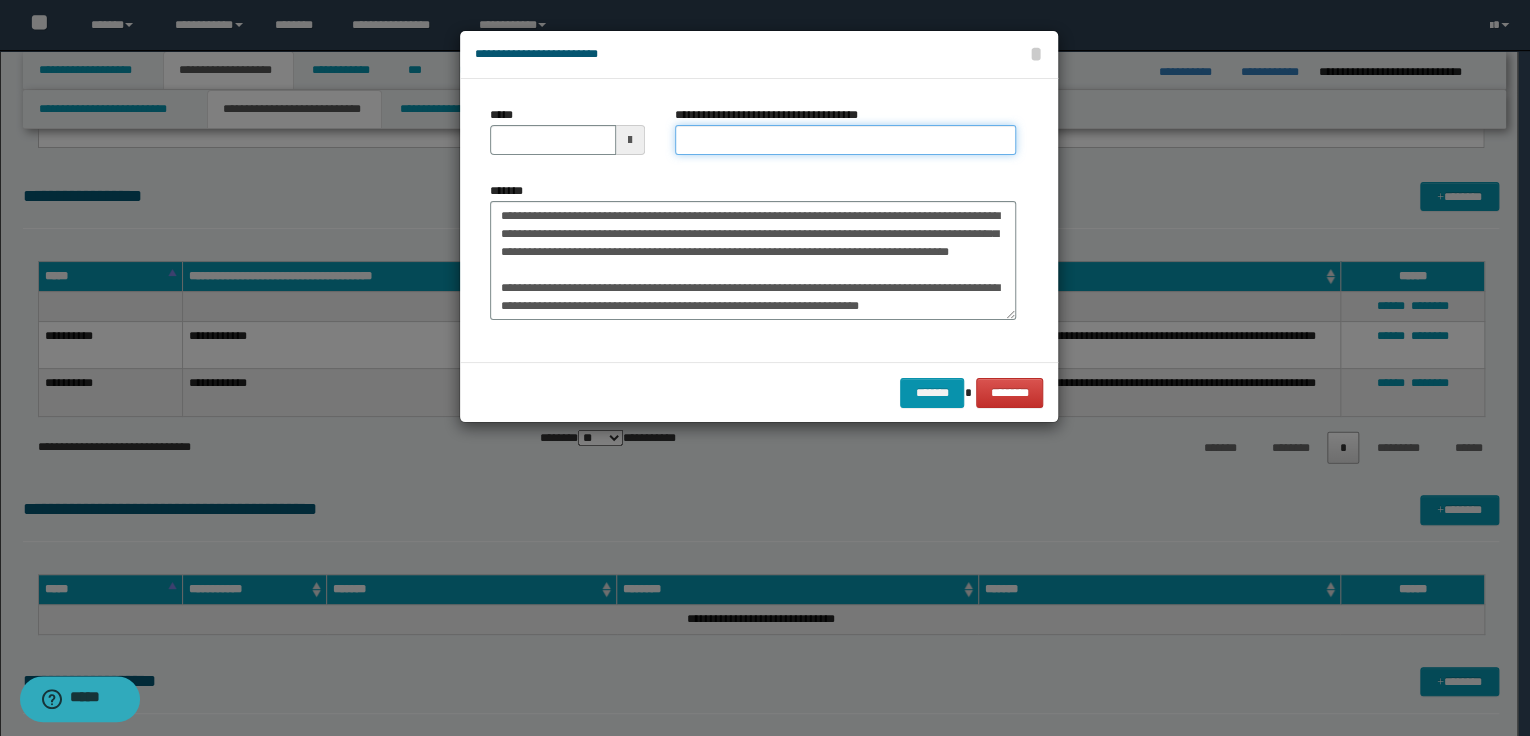click on "**********" at bounding box center (845, 140) 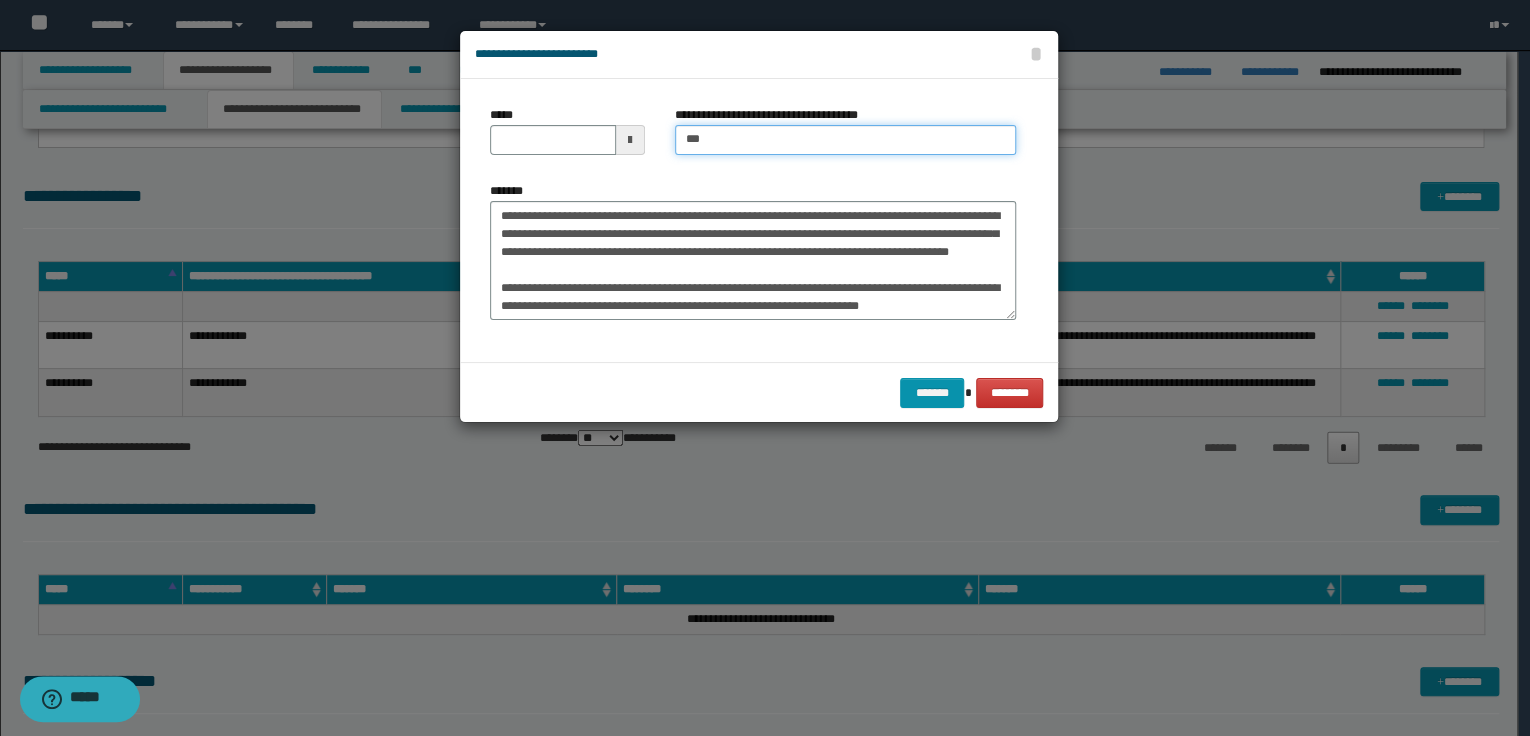 type on "**********" 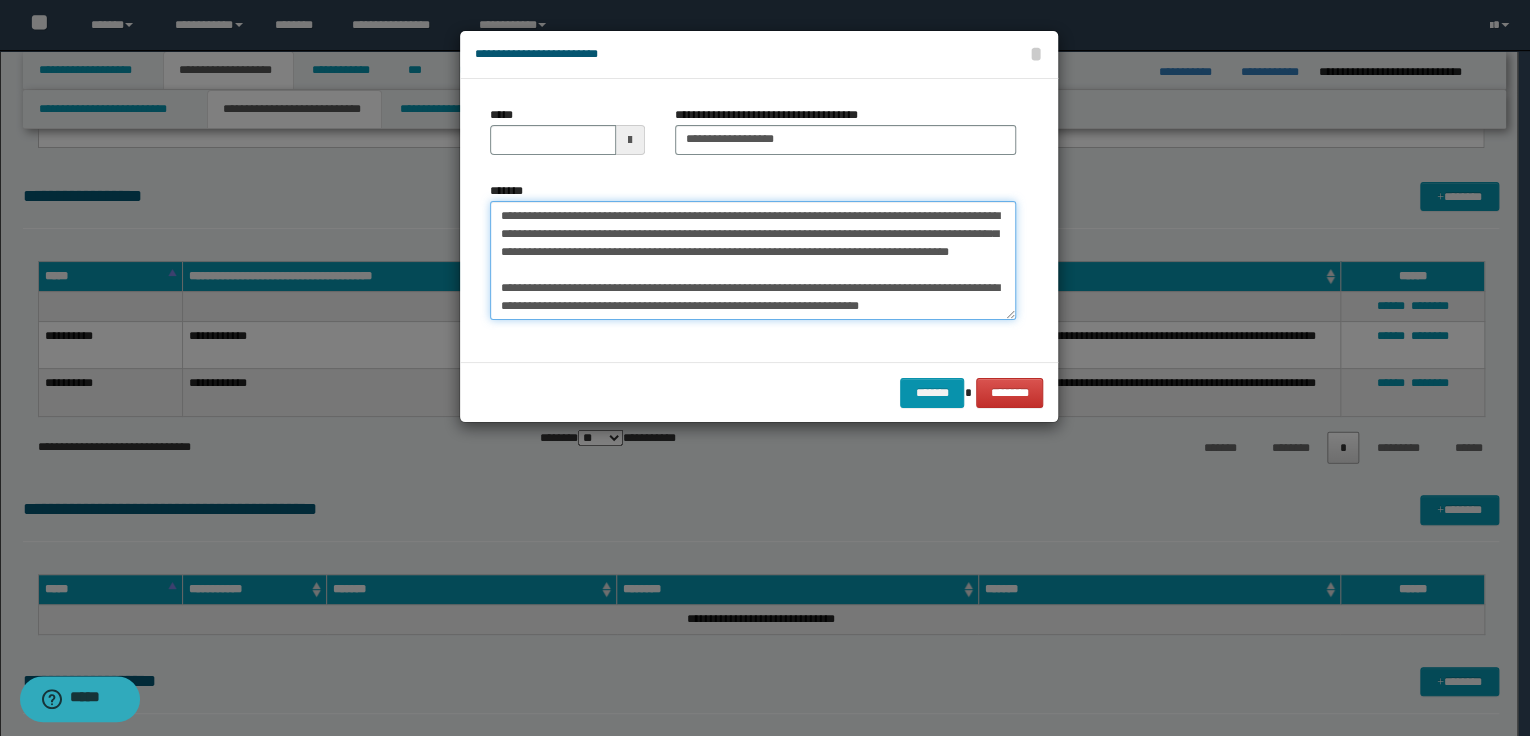 drag, startPoint x: 496, startPoint y: 212, endPoint x: 668, endPoint y: 215, distance: 172.02615 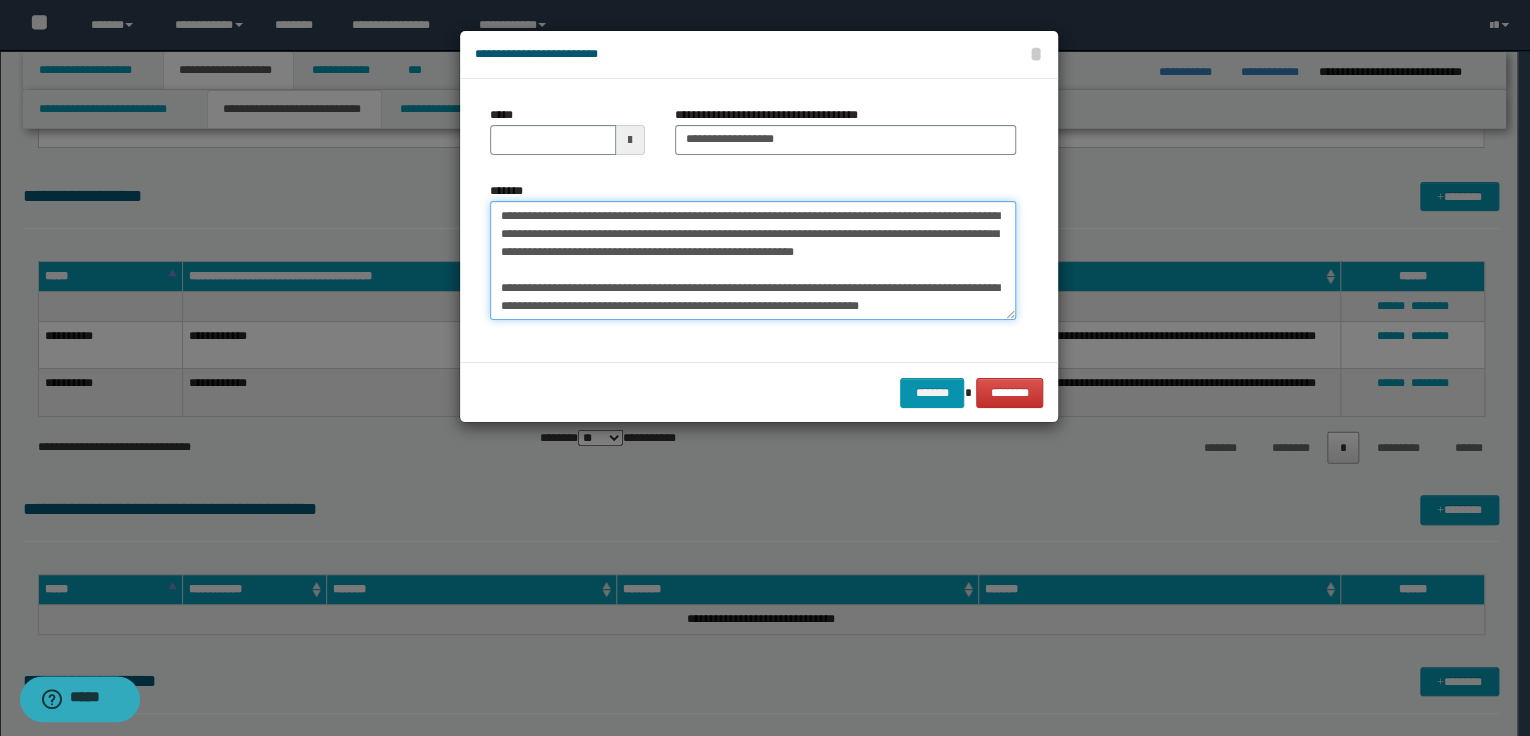 type 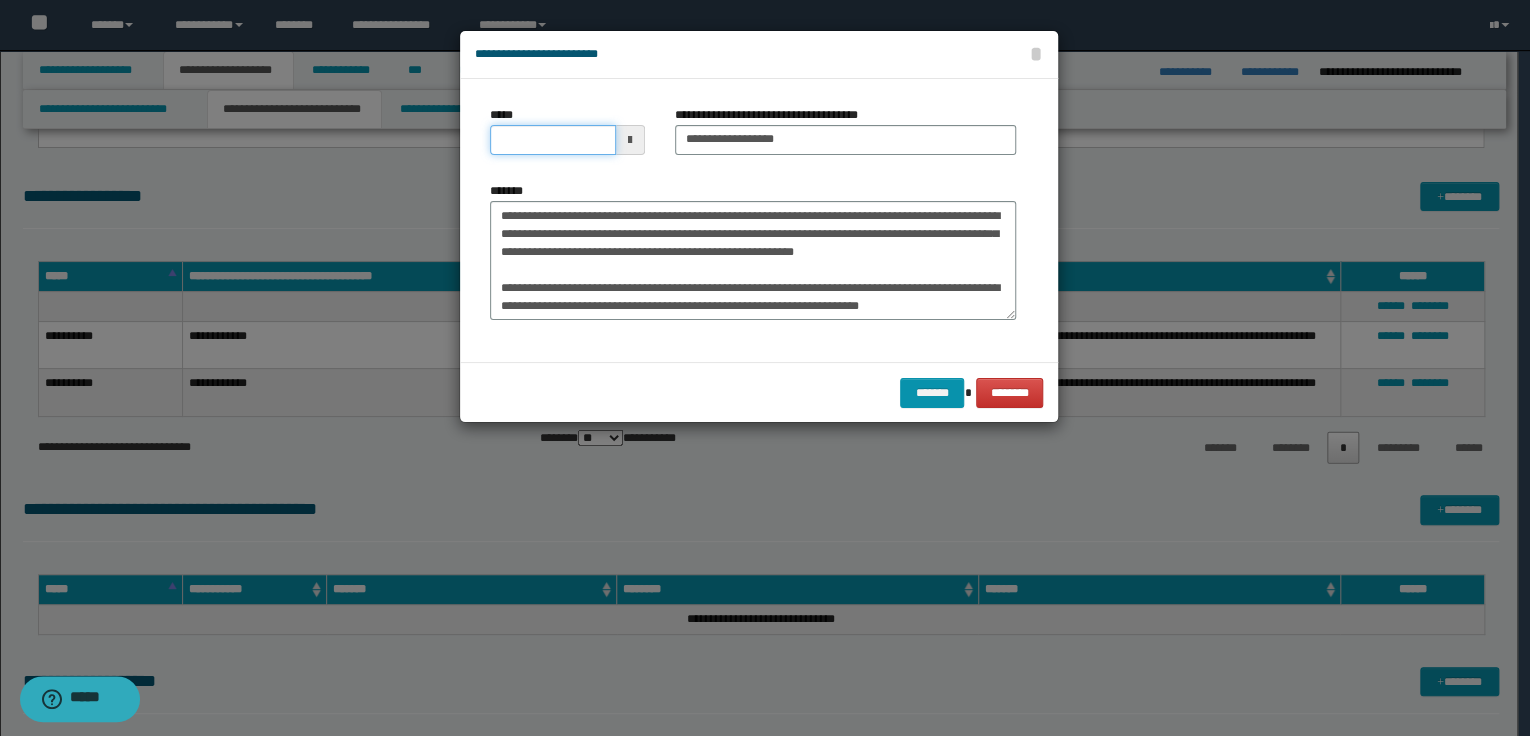 click on "*****" at bounding box center (553, 140) 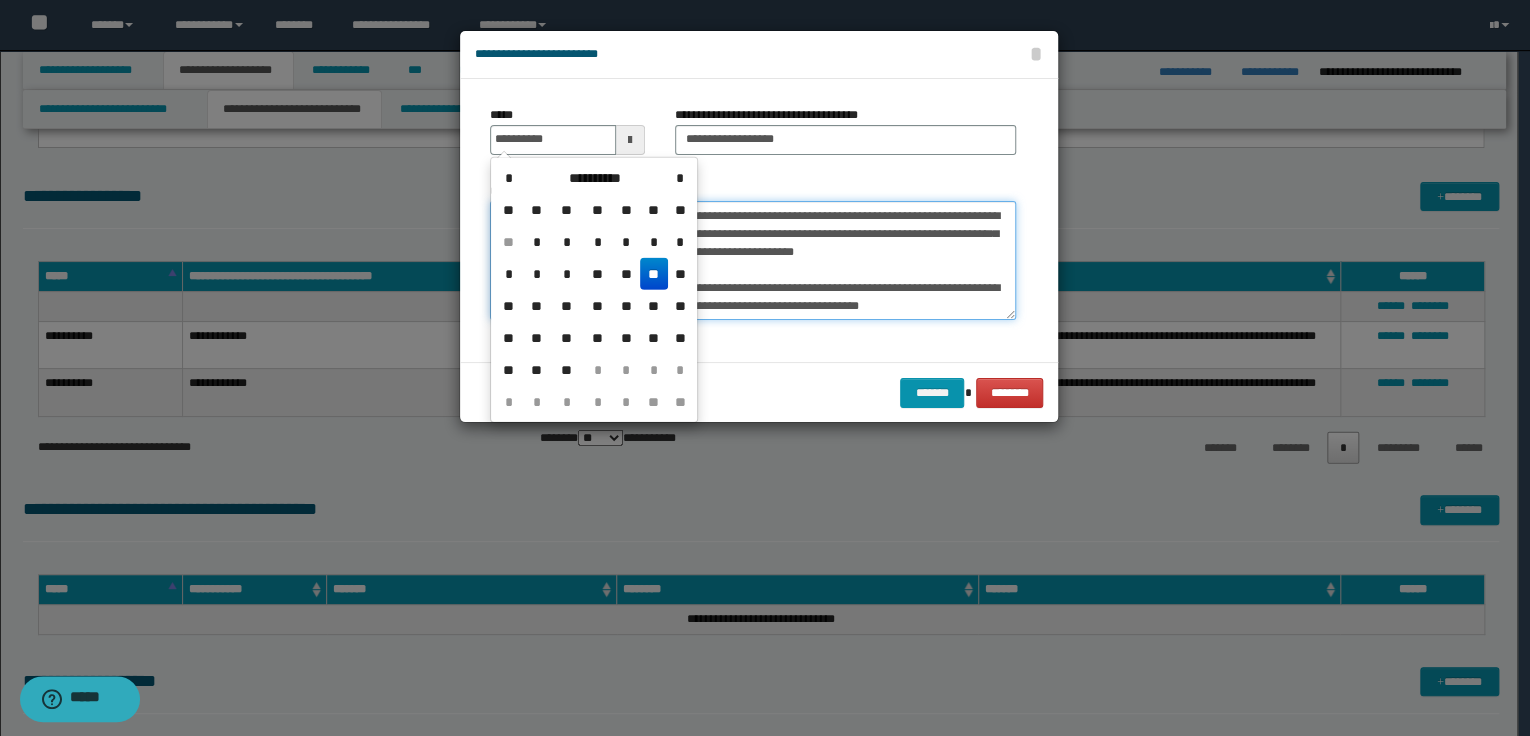 type on "**********" 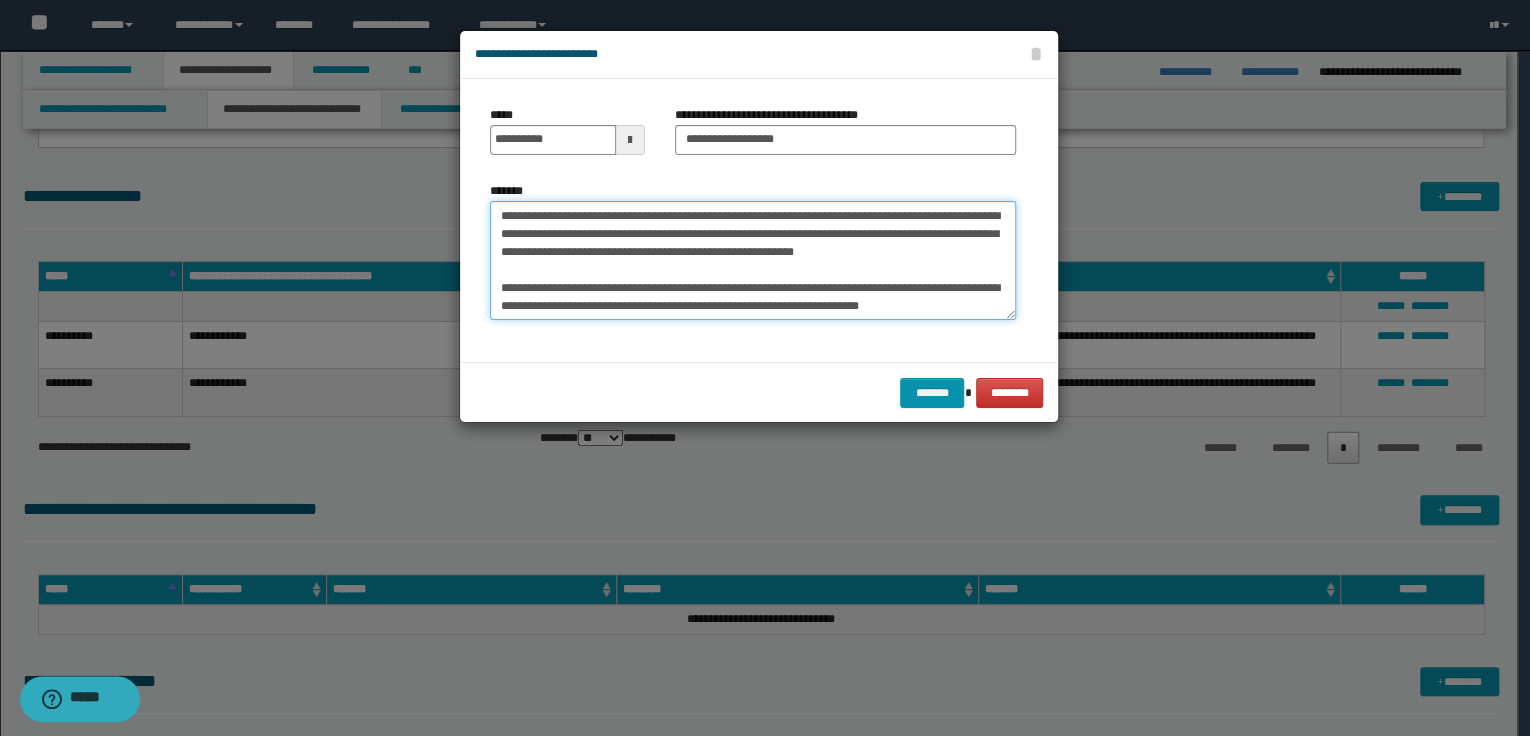click on "*******" at bounding box center (753, 261) 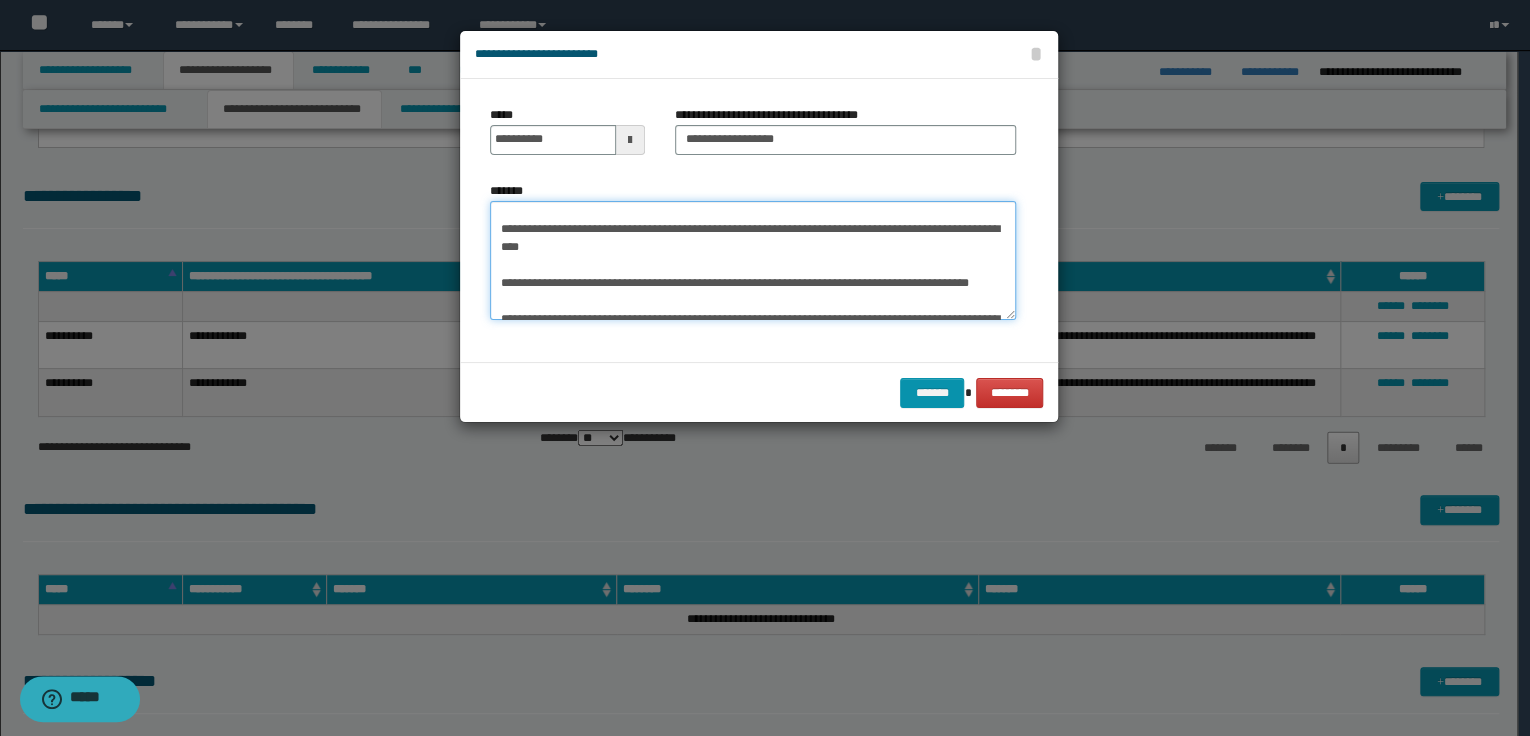 scroll, scrollTop: 1692, scrollLeft: 0, axis: vertical 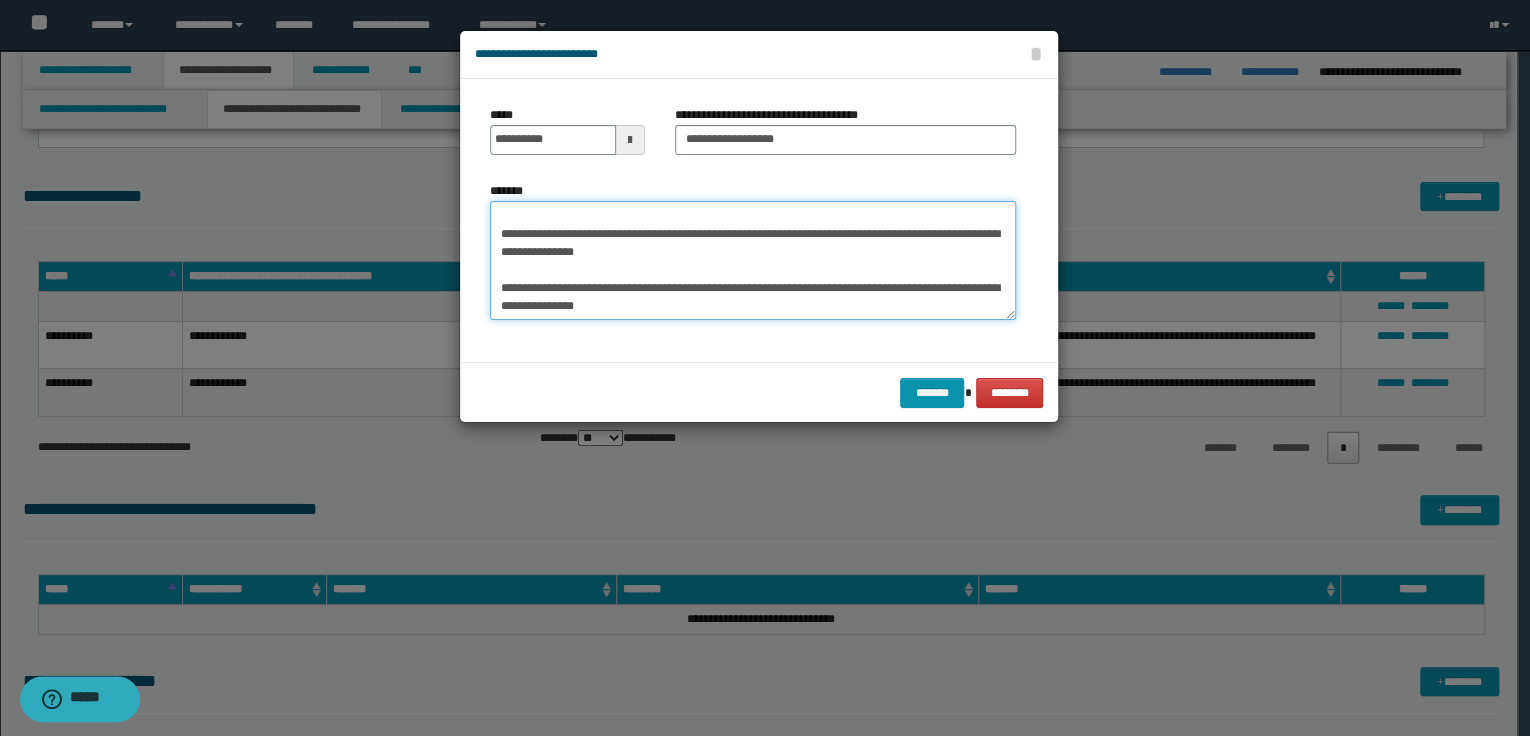 drag, startPoint x: 498, startPoint y: 284, endPoint x: 708, endPoint y: 375, distance: 228.86896 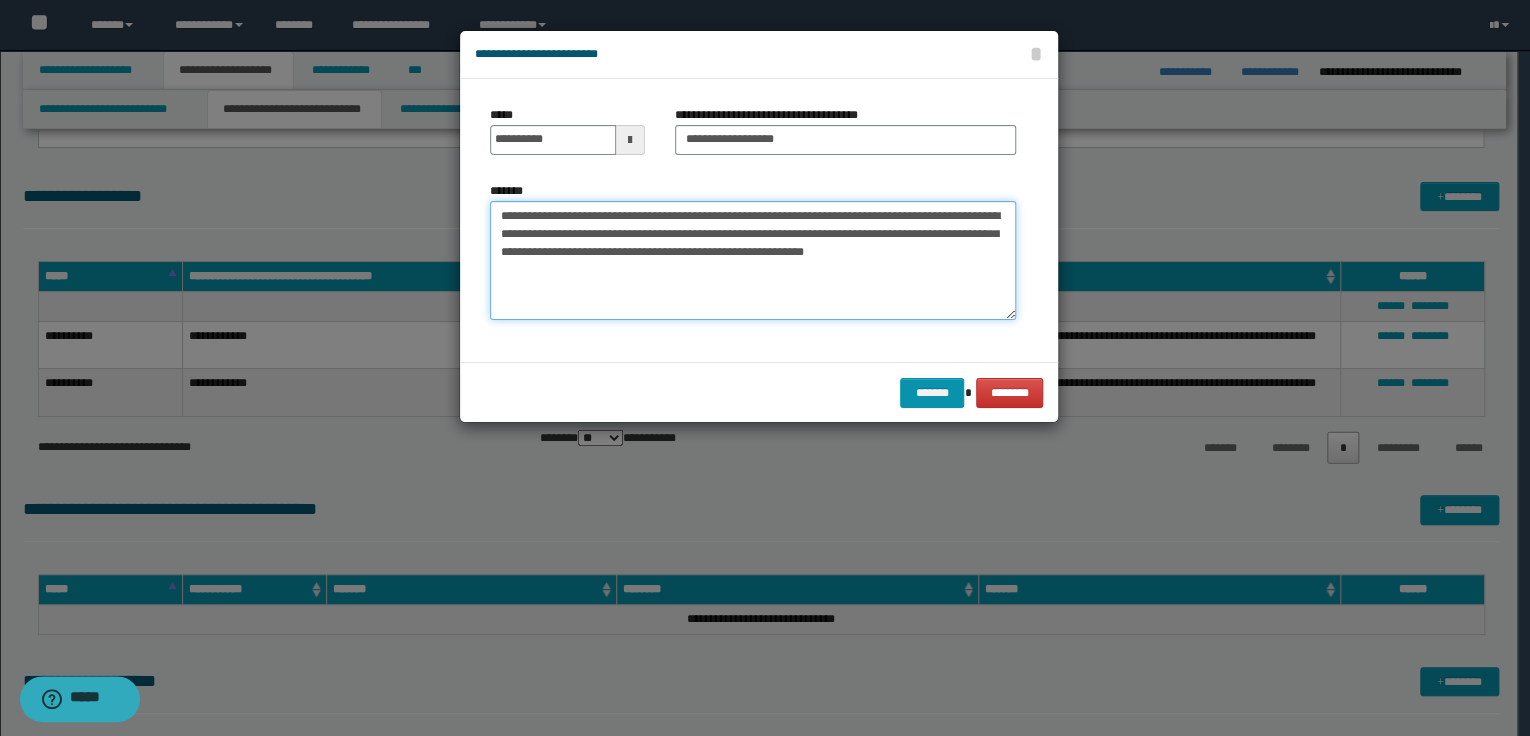 scroll, scrollTop: 0, scrollLeft: 0, axis: both 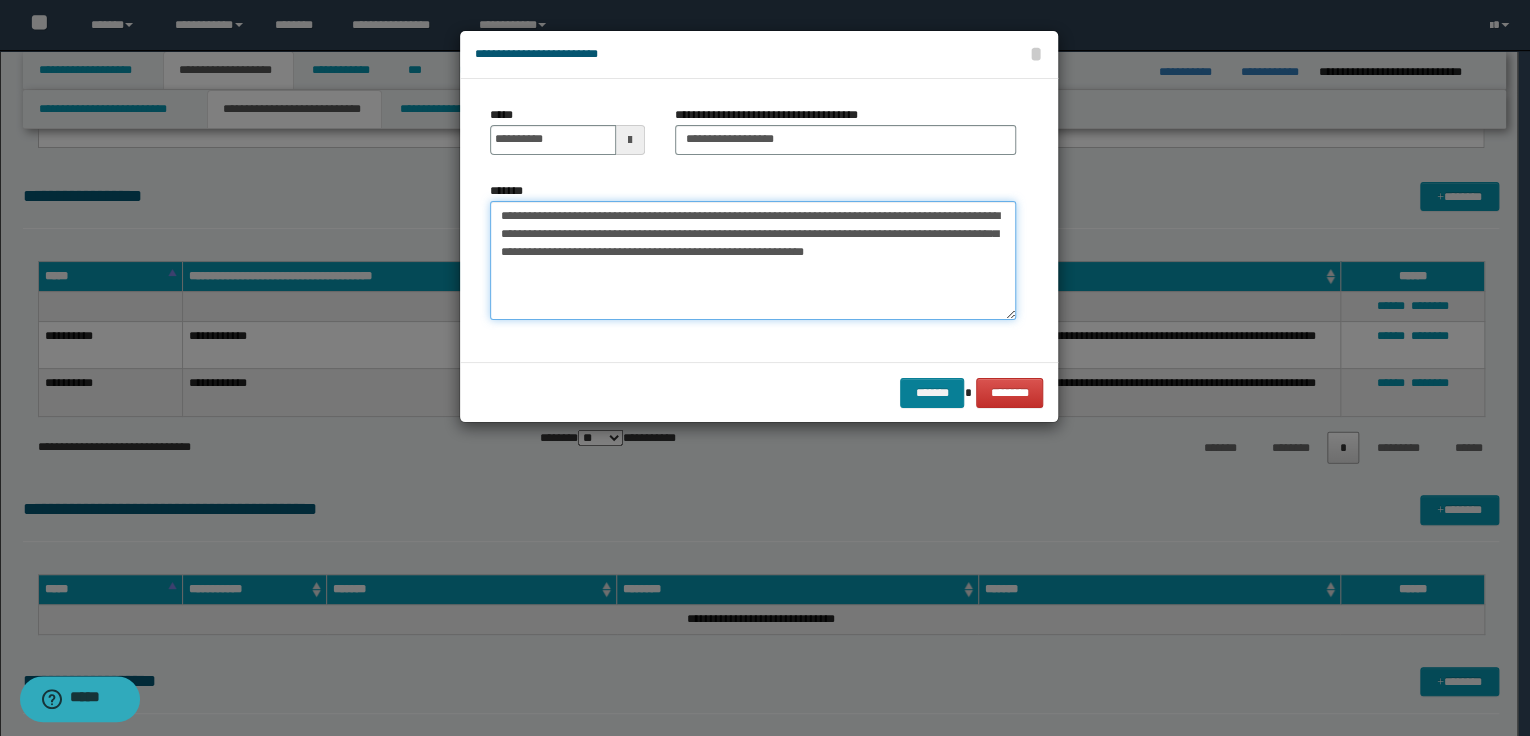 type on "**********" 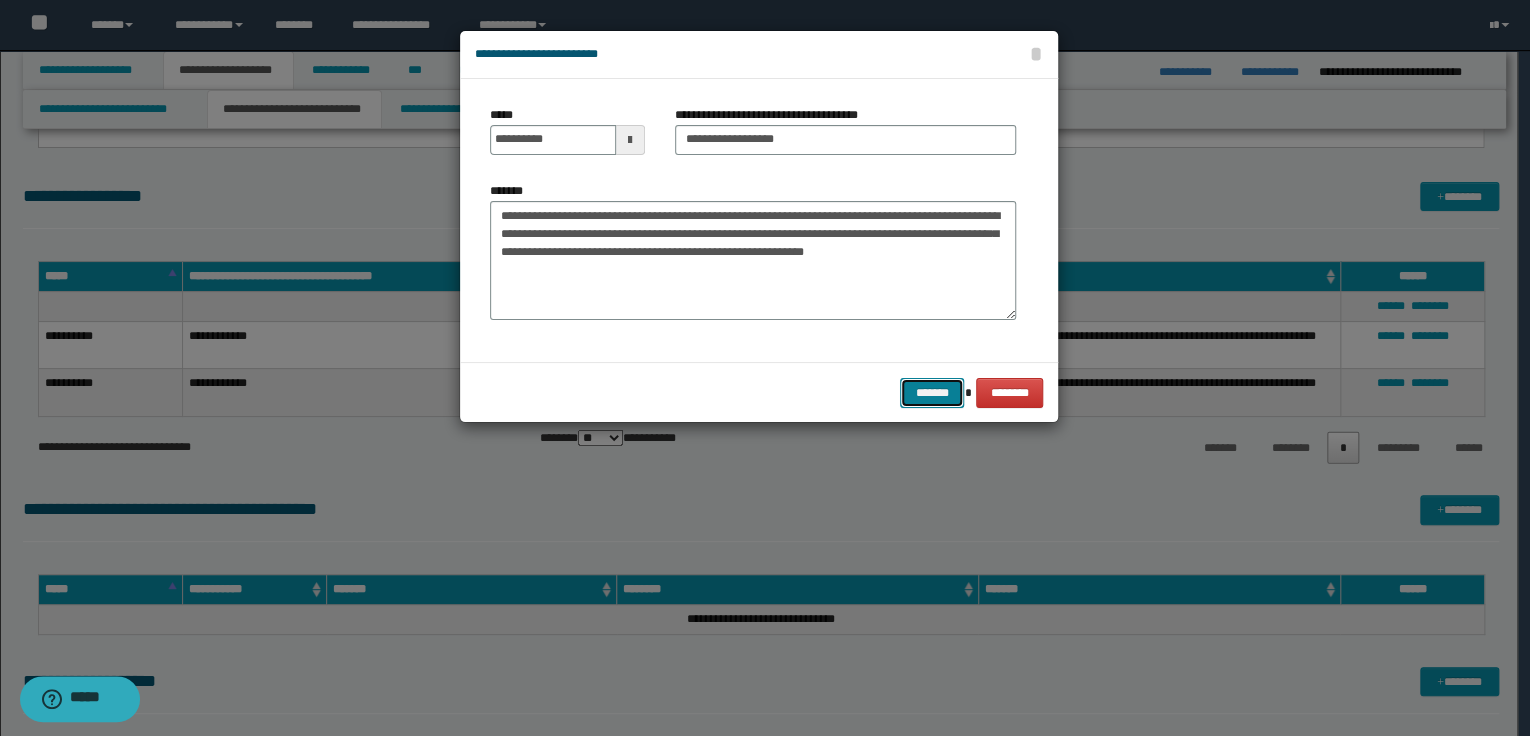 click on "*******" at bounding box center [932, 393] 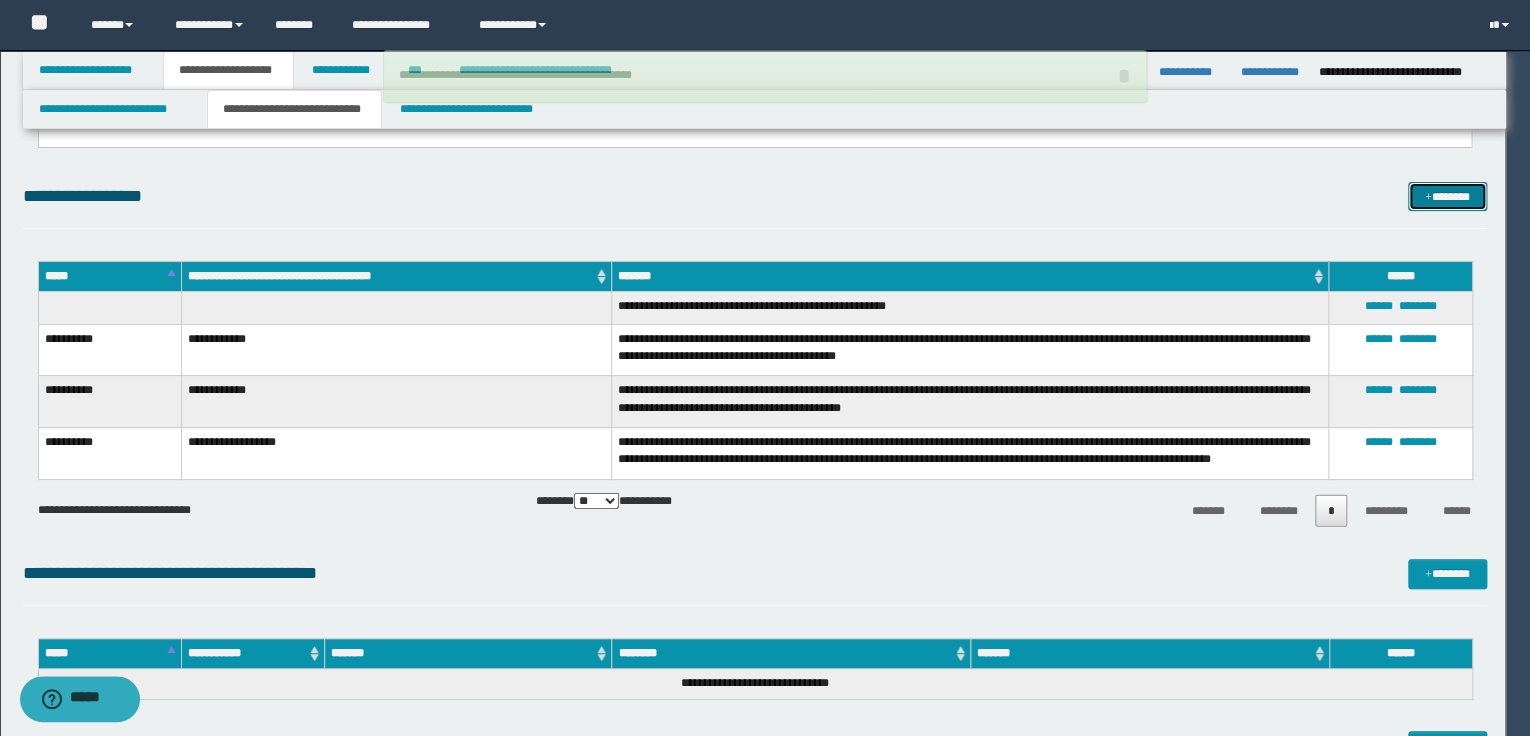 type 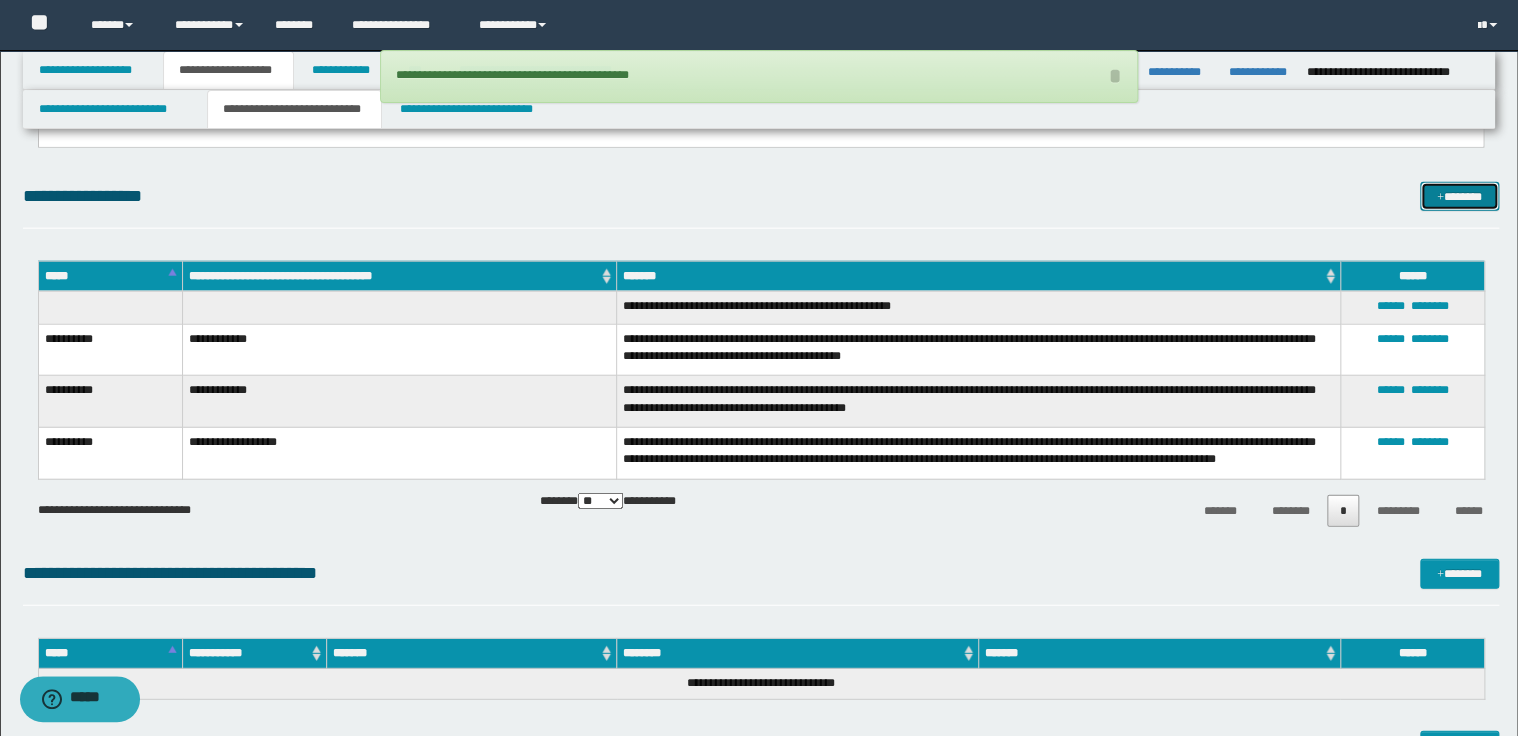 click on "*******" at bounding box center (1459, 197) 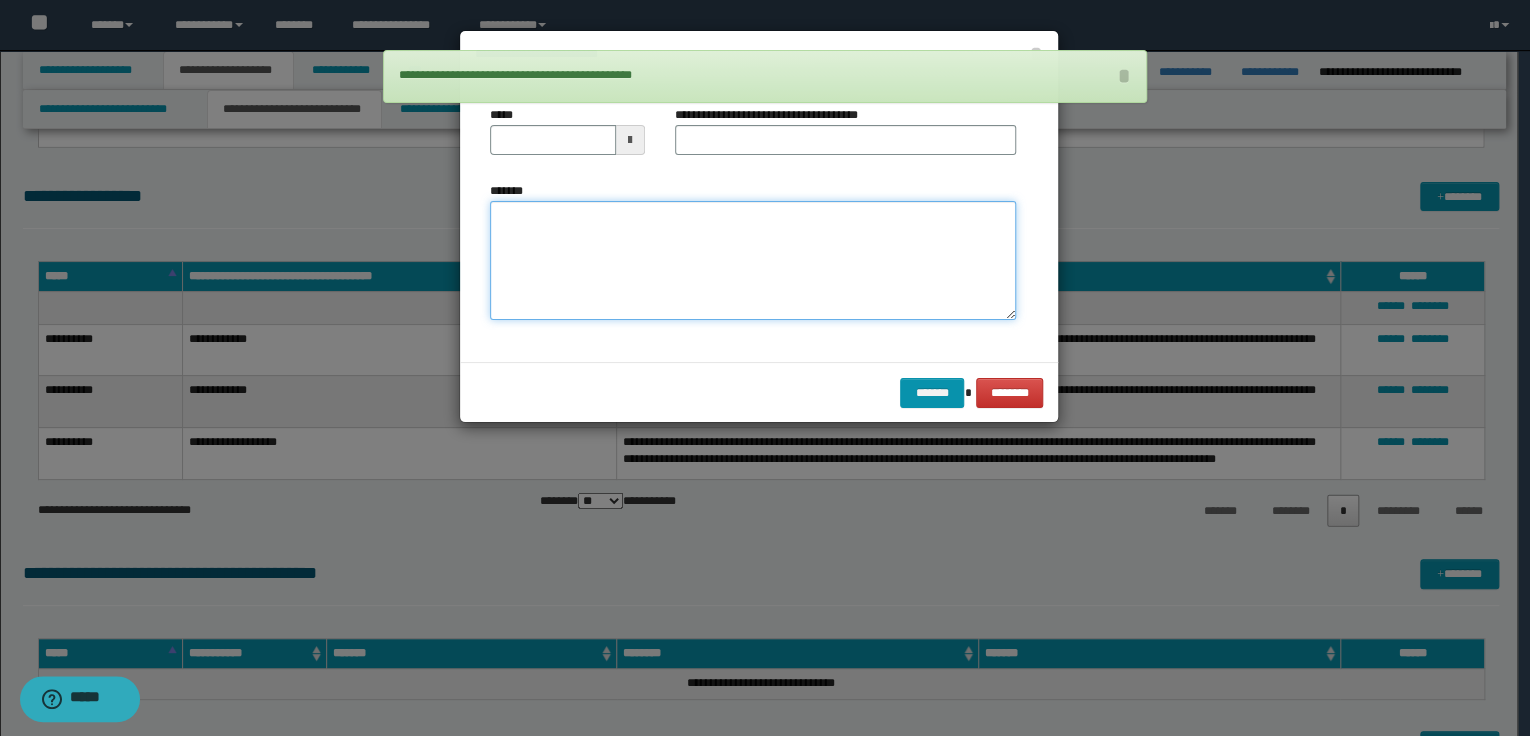 click on "*******" at bounding box center [753, 261] 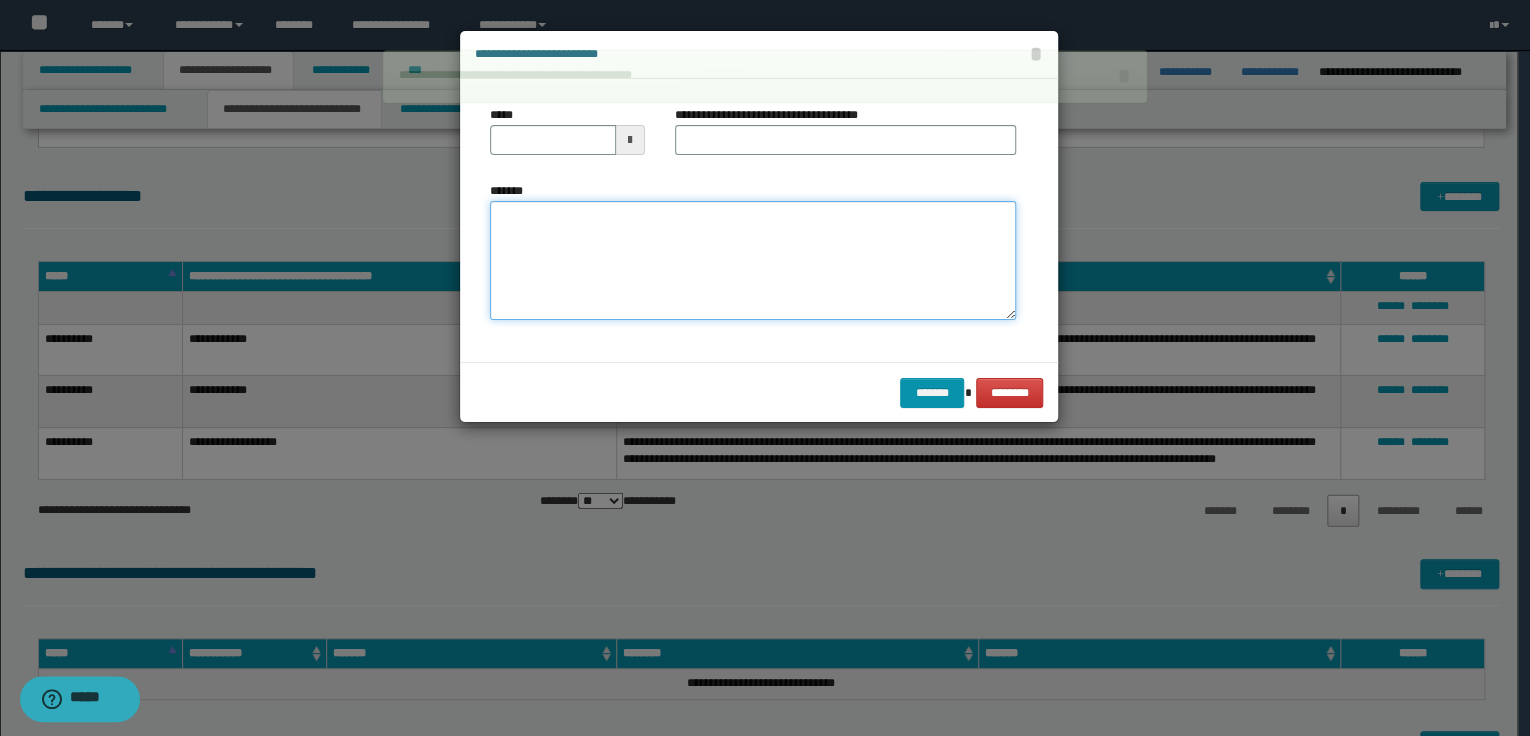 paste on "**********" 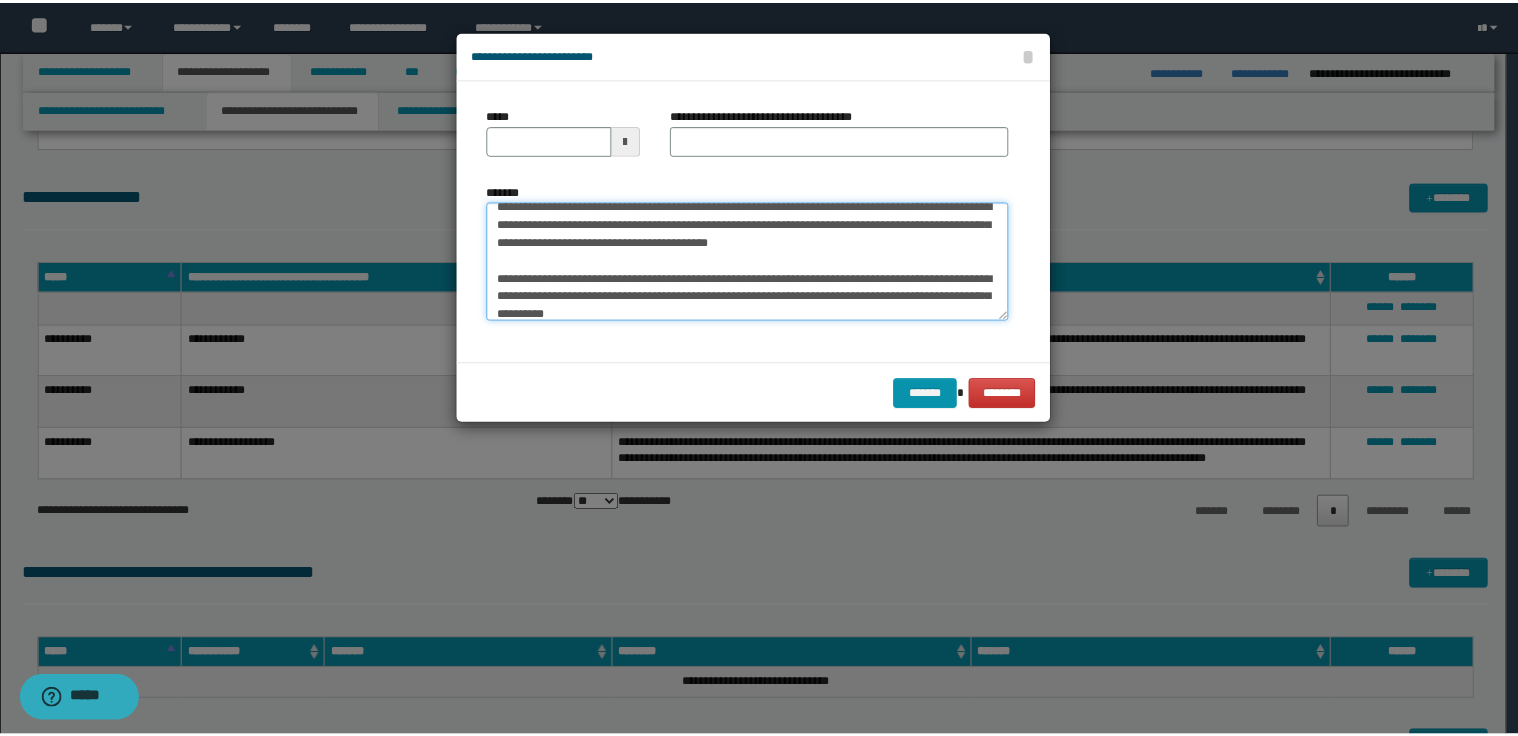 scroll, scrollTop: 0, scrollLeft: 0, axis: both 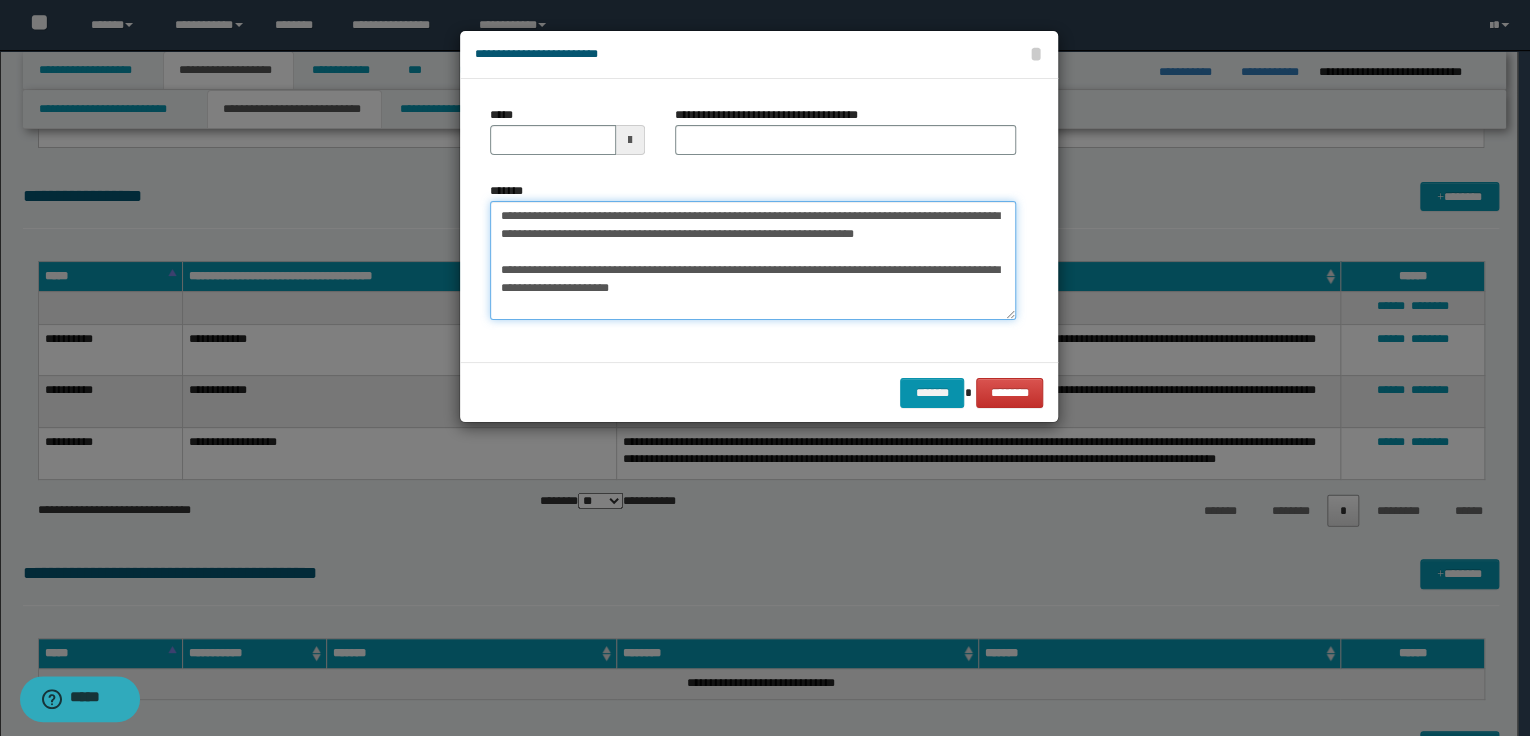 type on "**********" 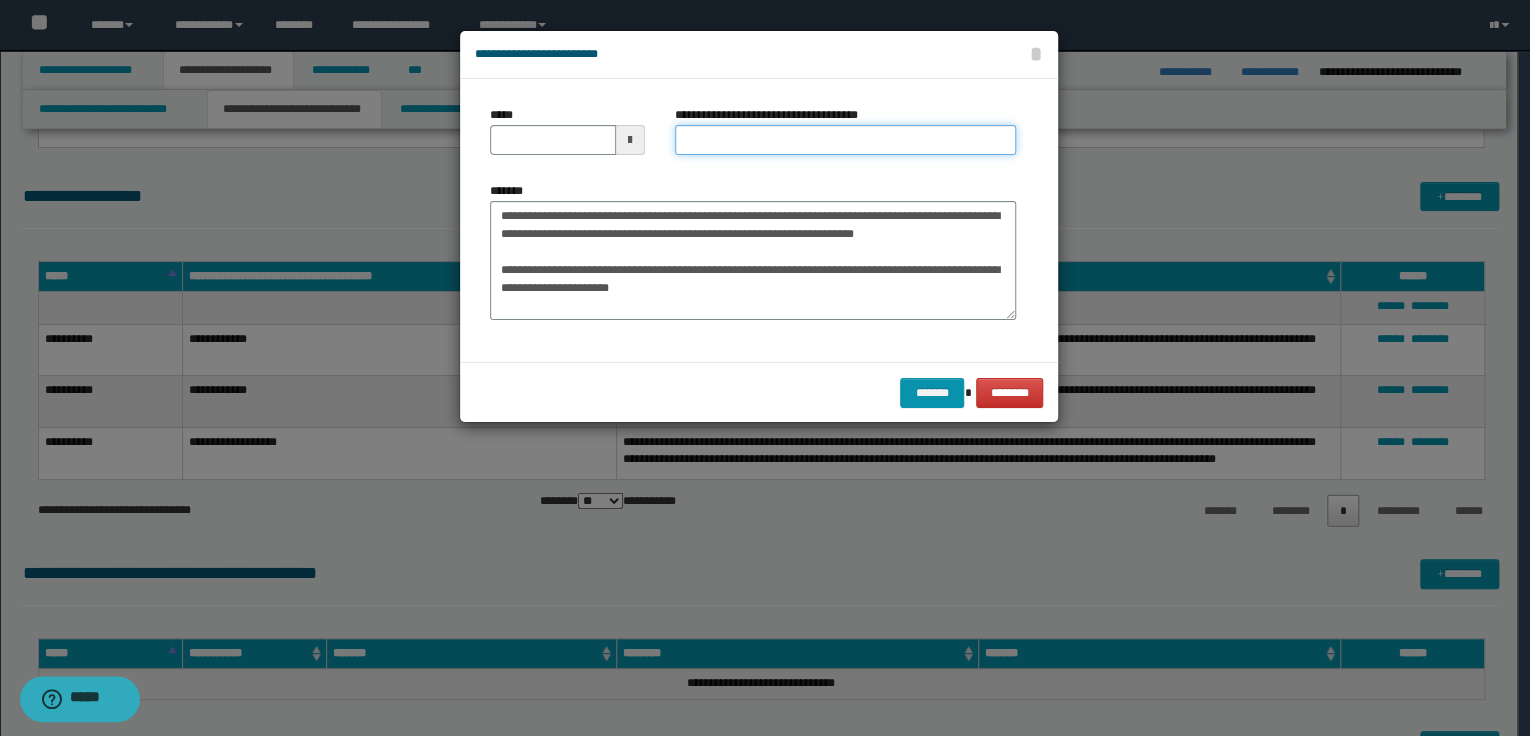 click on "**********" at bounding box center (845, 140) 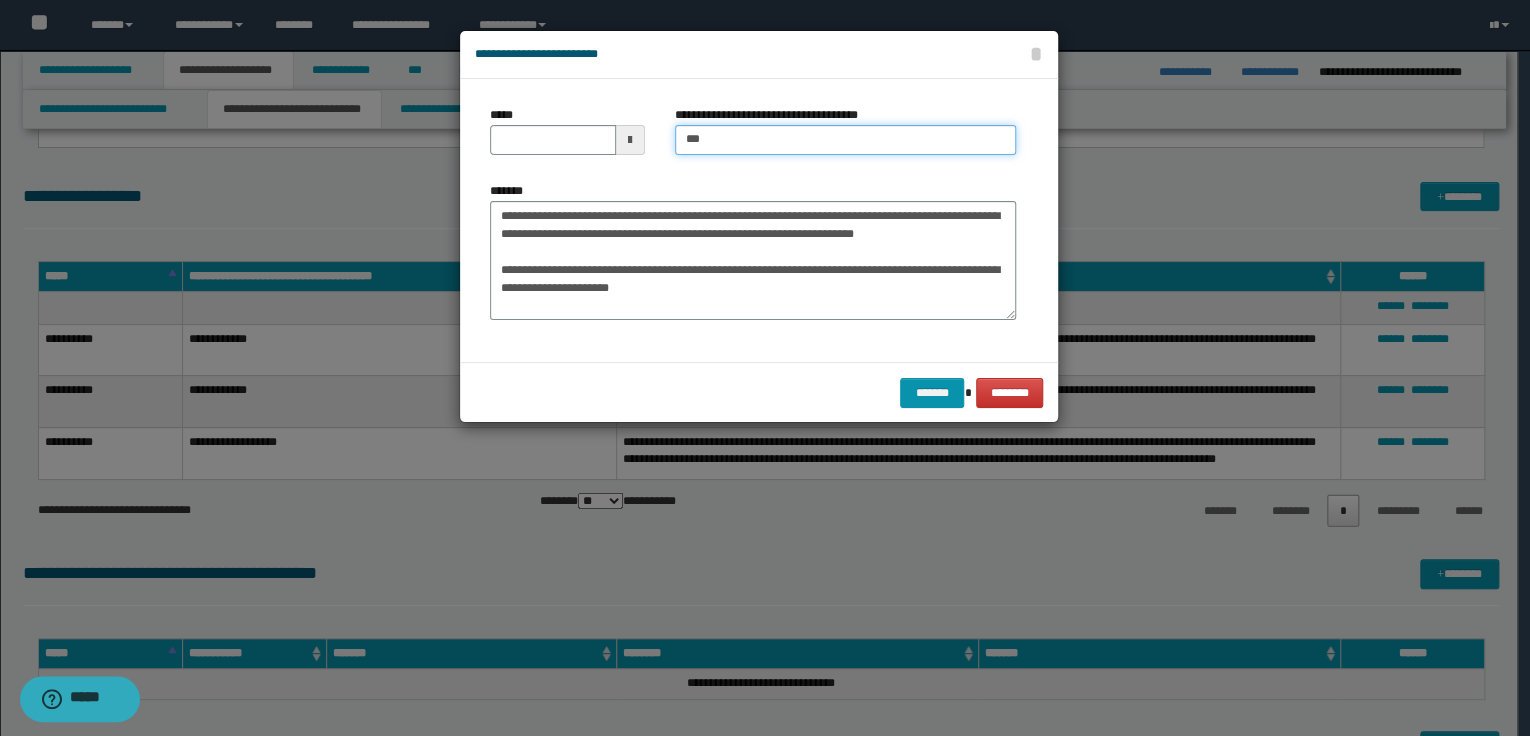 type on "**********" 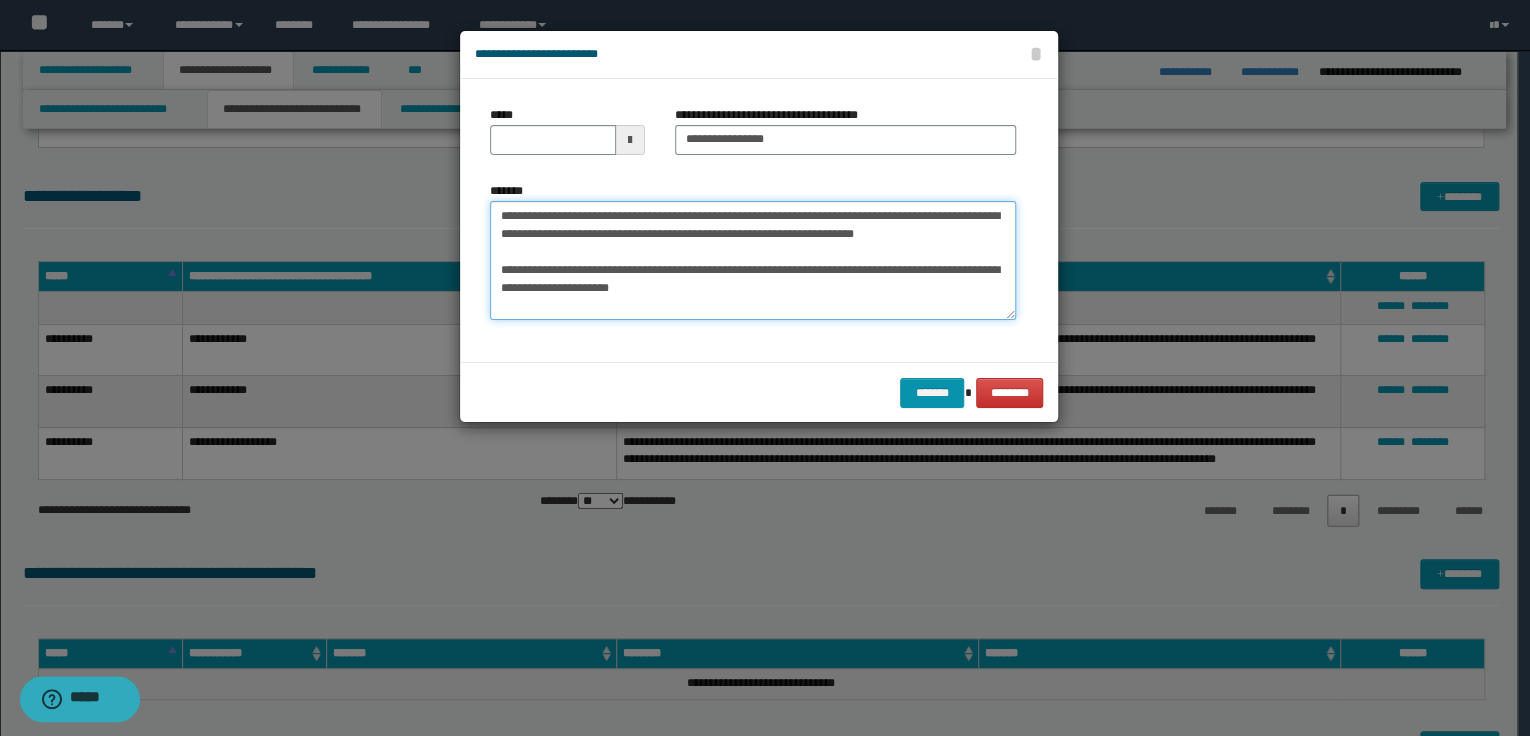 drag, startPoint x: 498, startPoint y: 214, endPoint x: 657, endPoint y: 211, distance: 159.0283 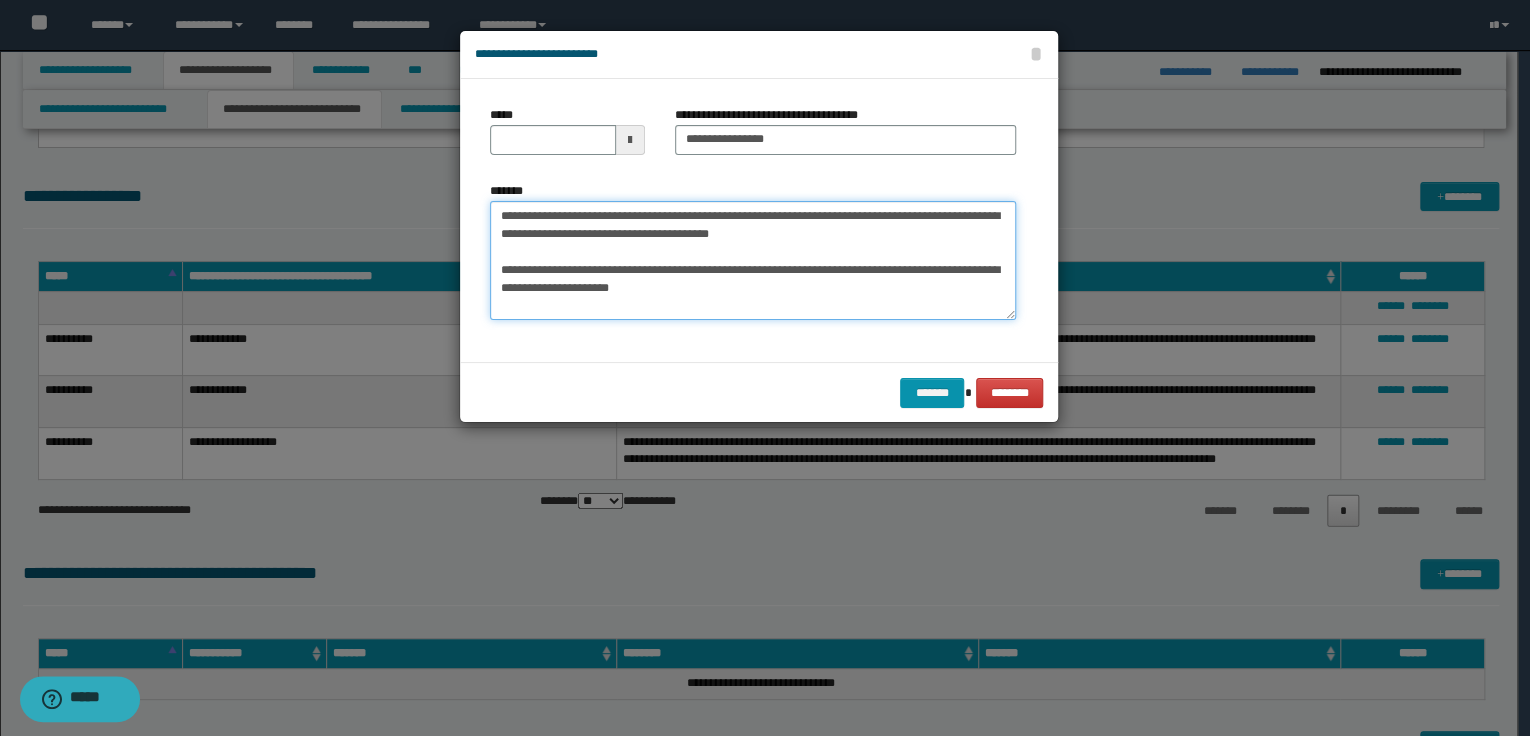 type 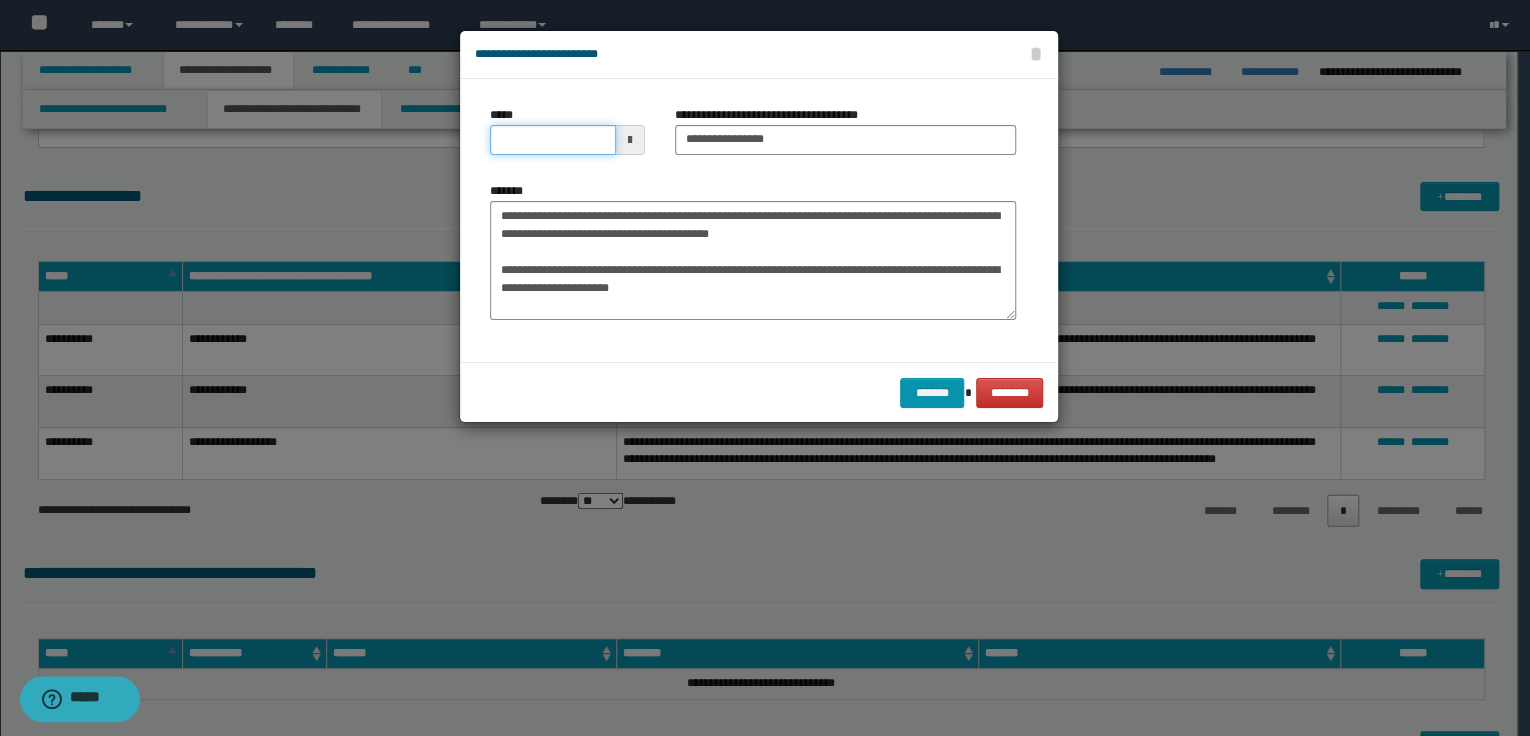 click on "*****" at bounding box center (553, 140) 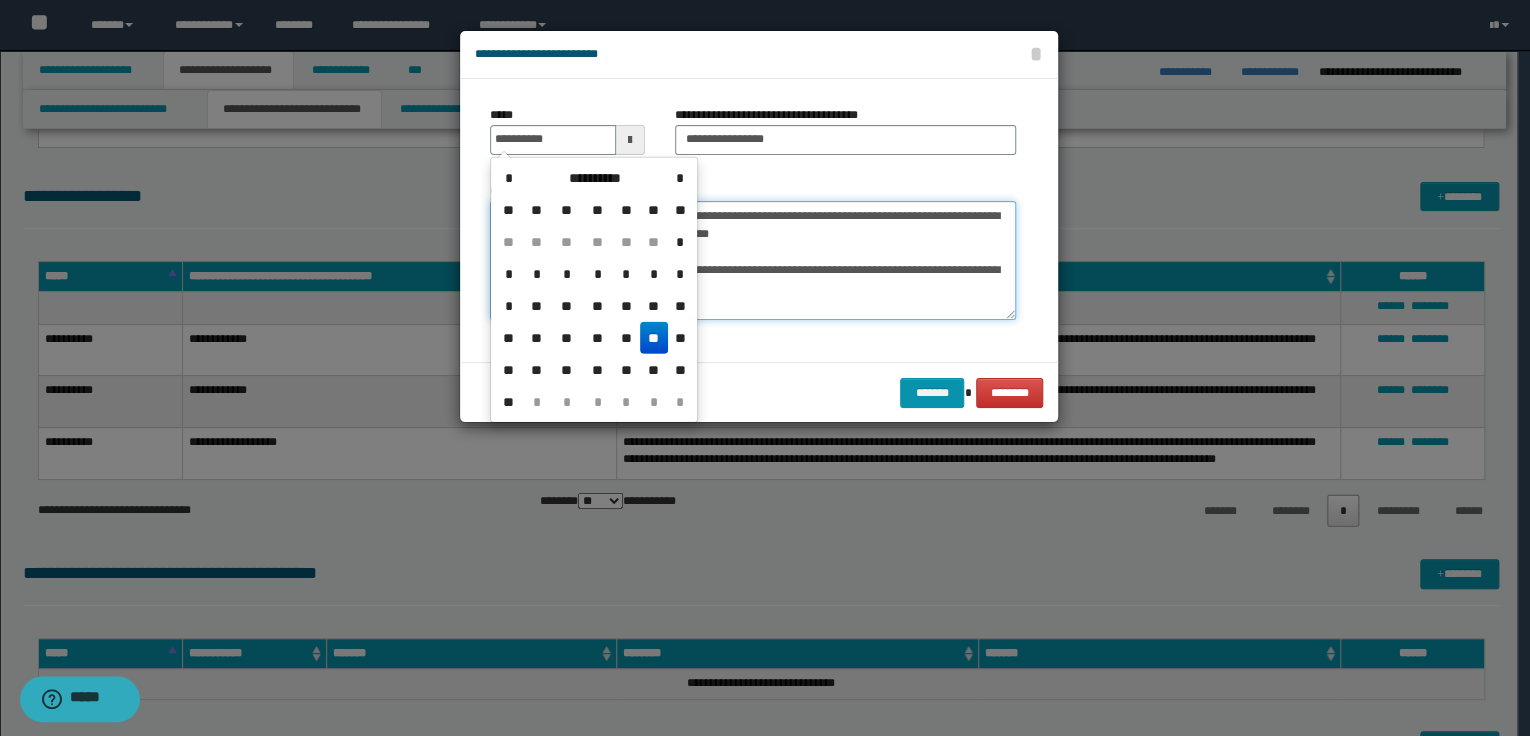 type on "**********" 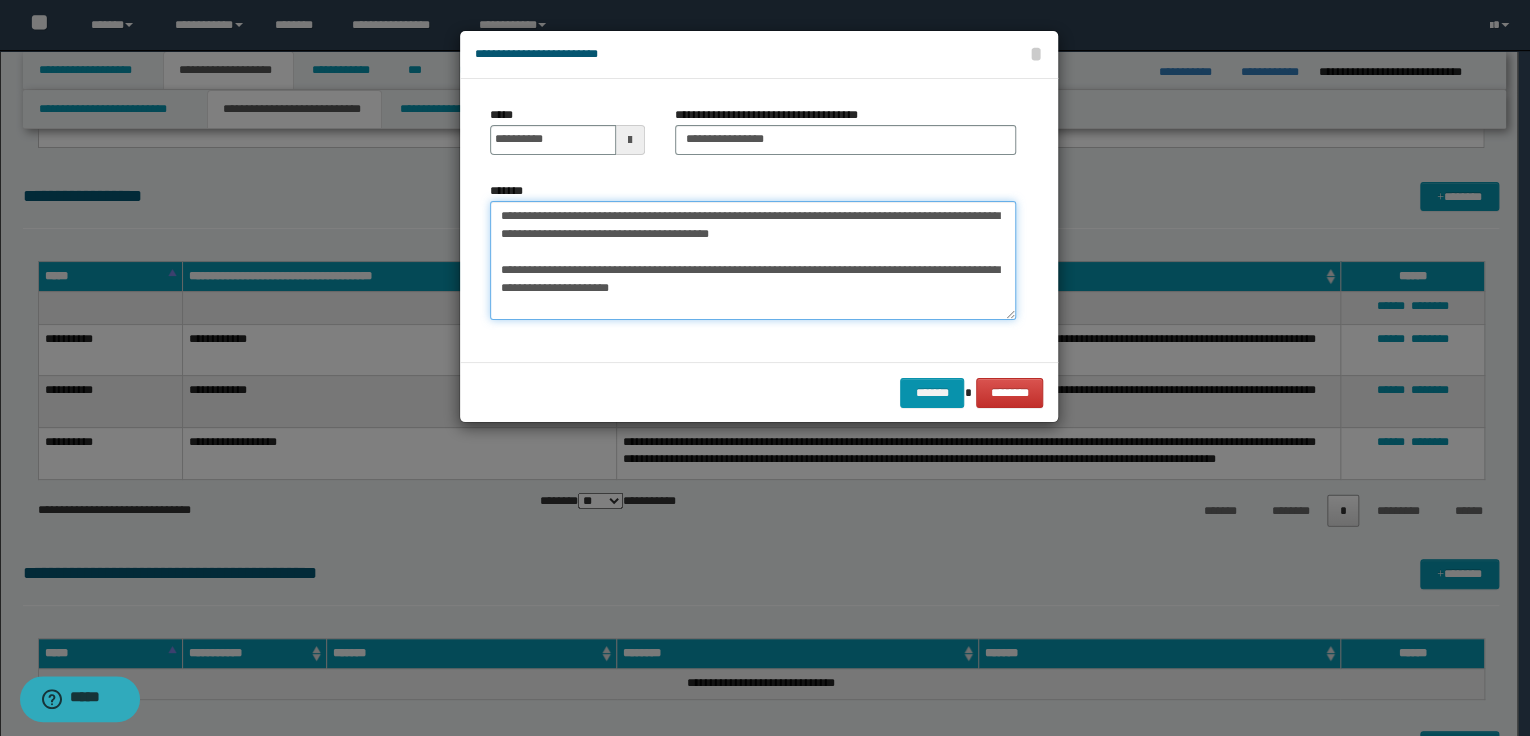 click on "*******" at bounding box center [753, 261] 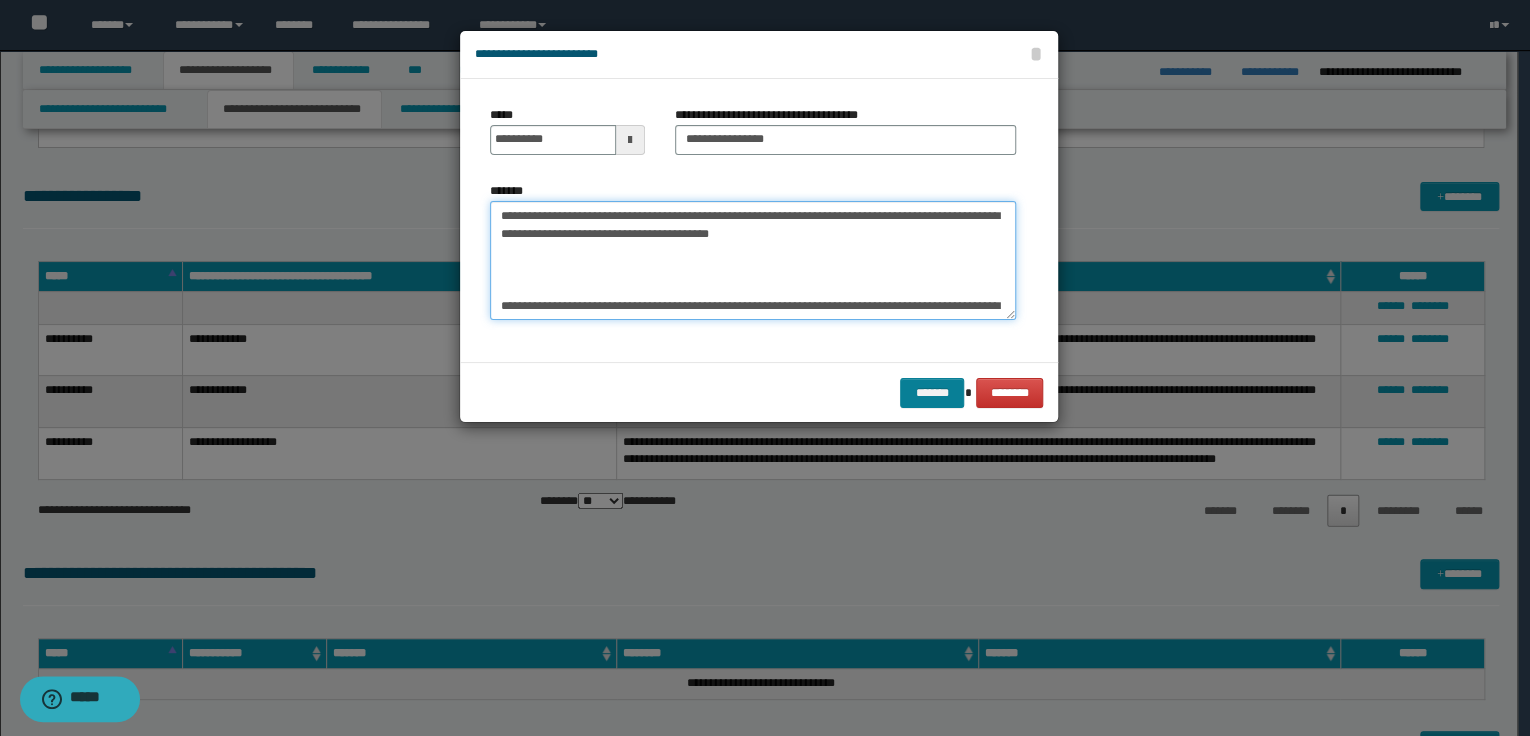 type on "**********" 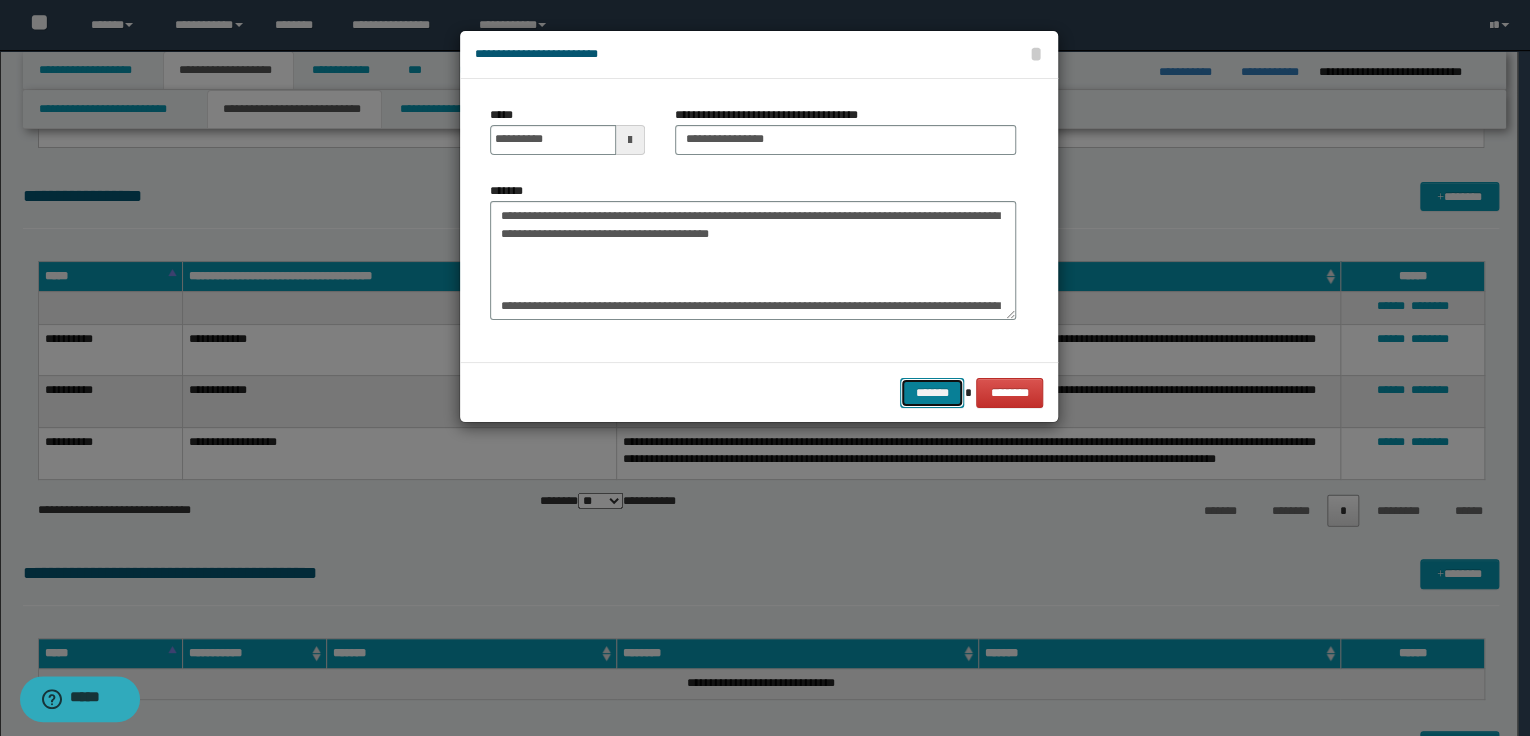 click on "*******" at bounding box center (932, 393) 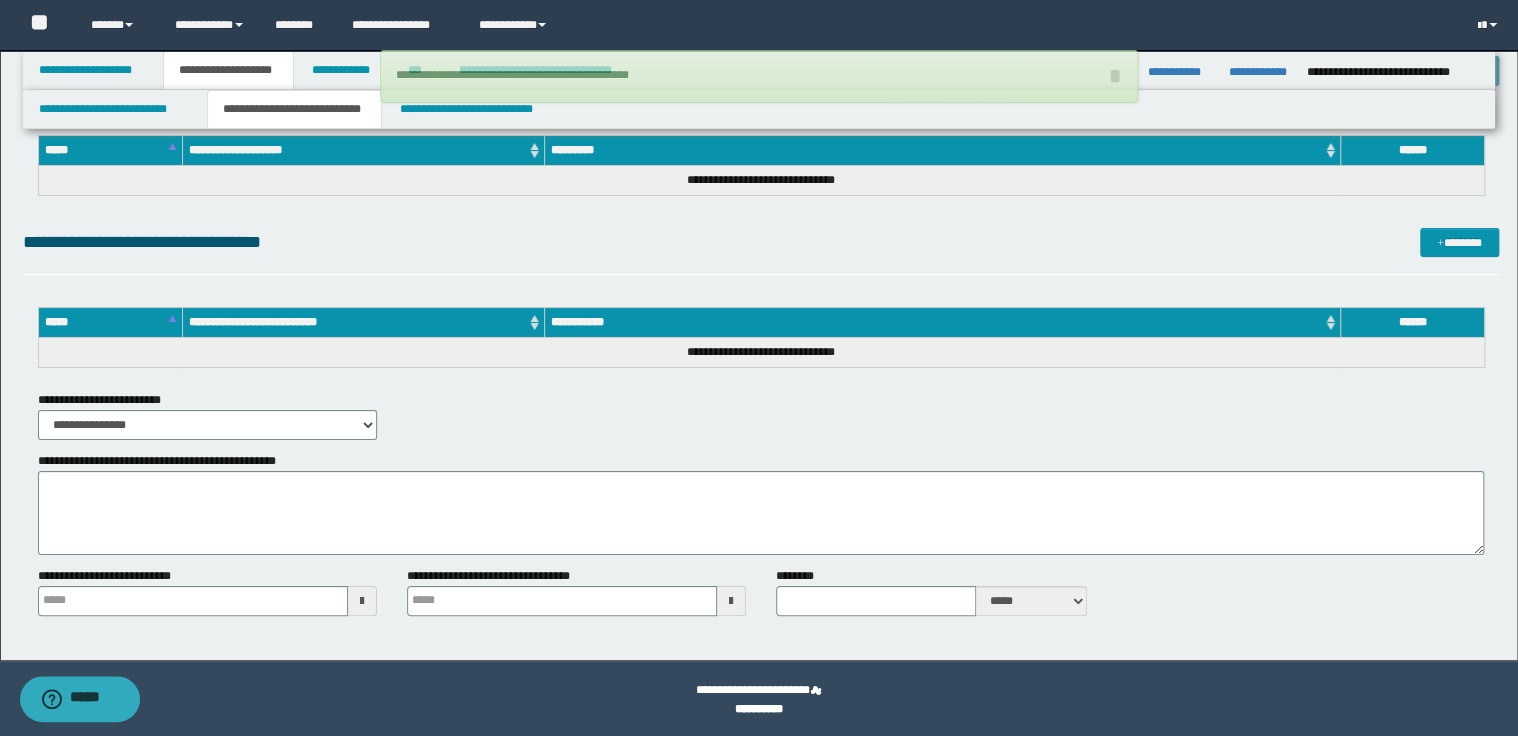 scroll, scrollTop: 3661, scrollLeft: 0, axis: vertical 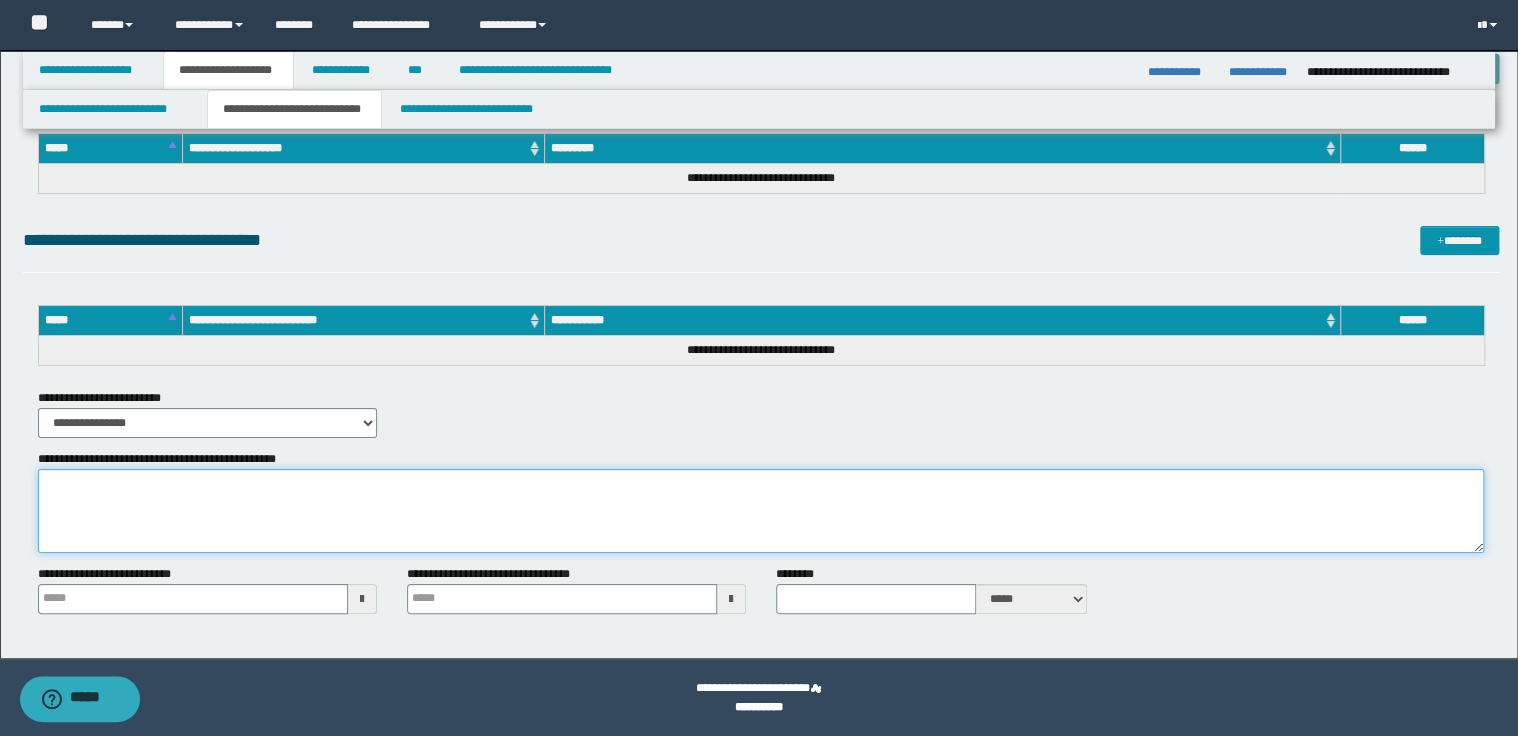click on "**********" at bounding box center (761, 511) 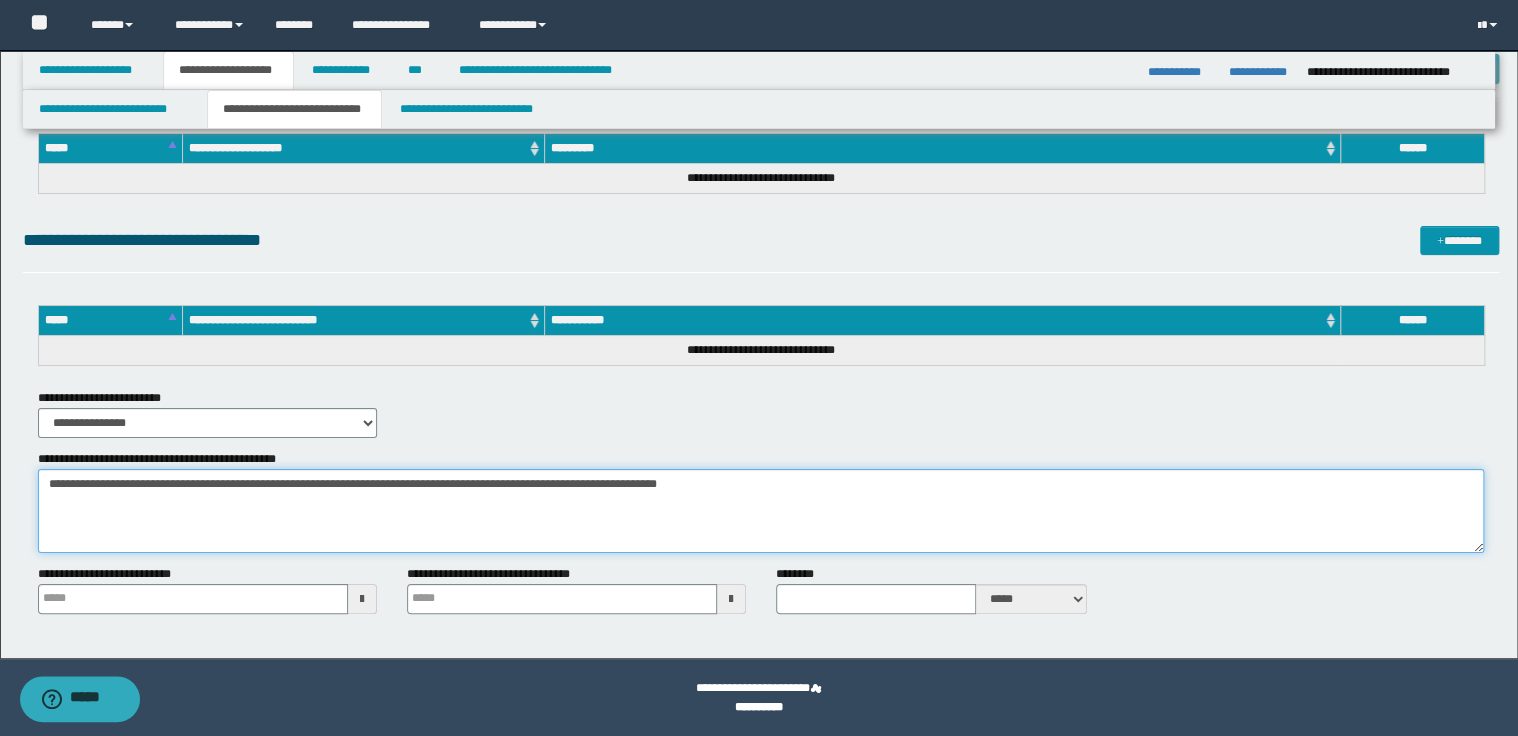 type on "**********" 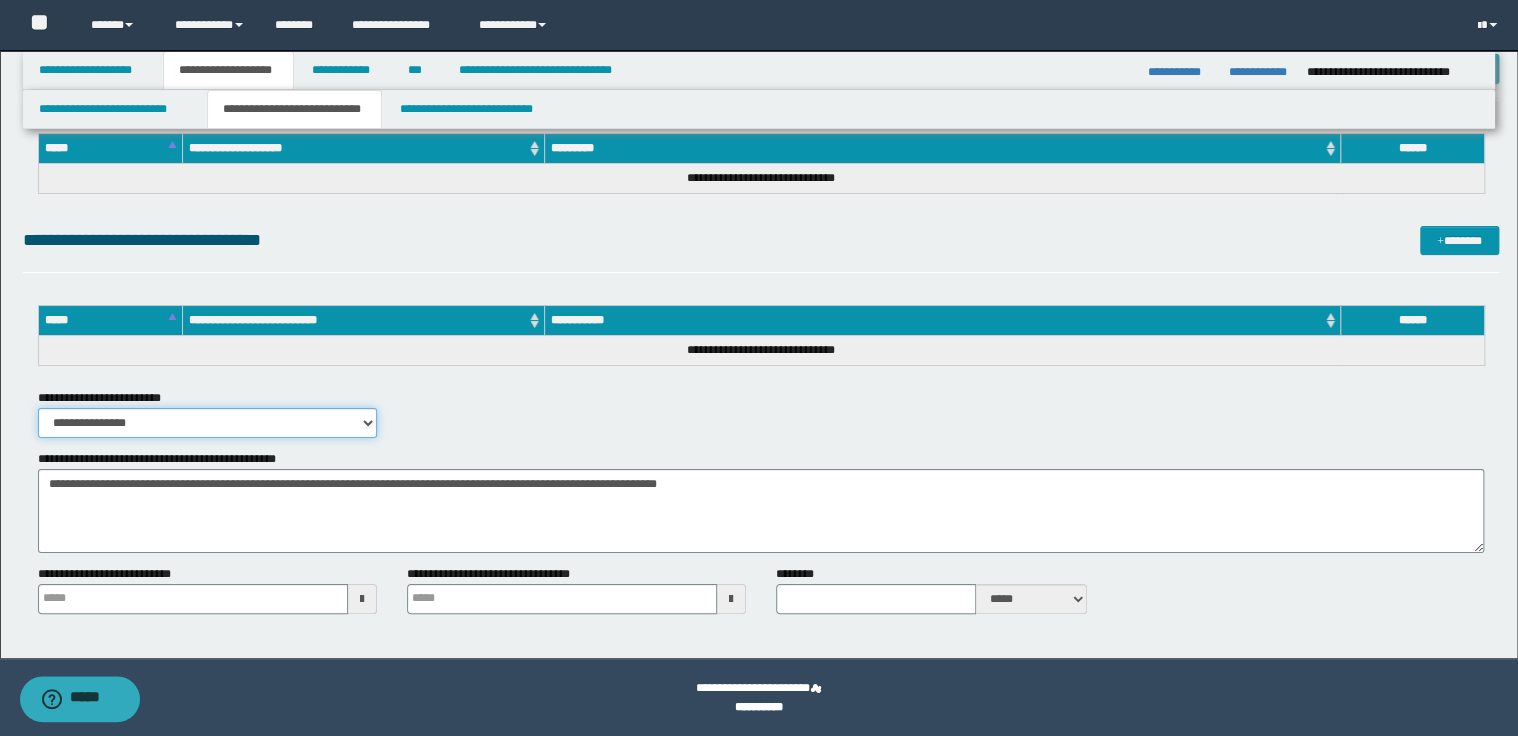 click on "**********" at bounding box center (207, 423) 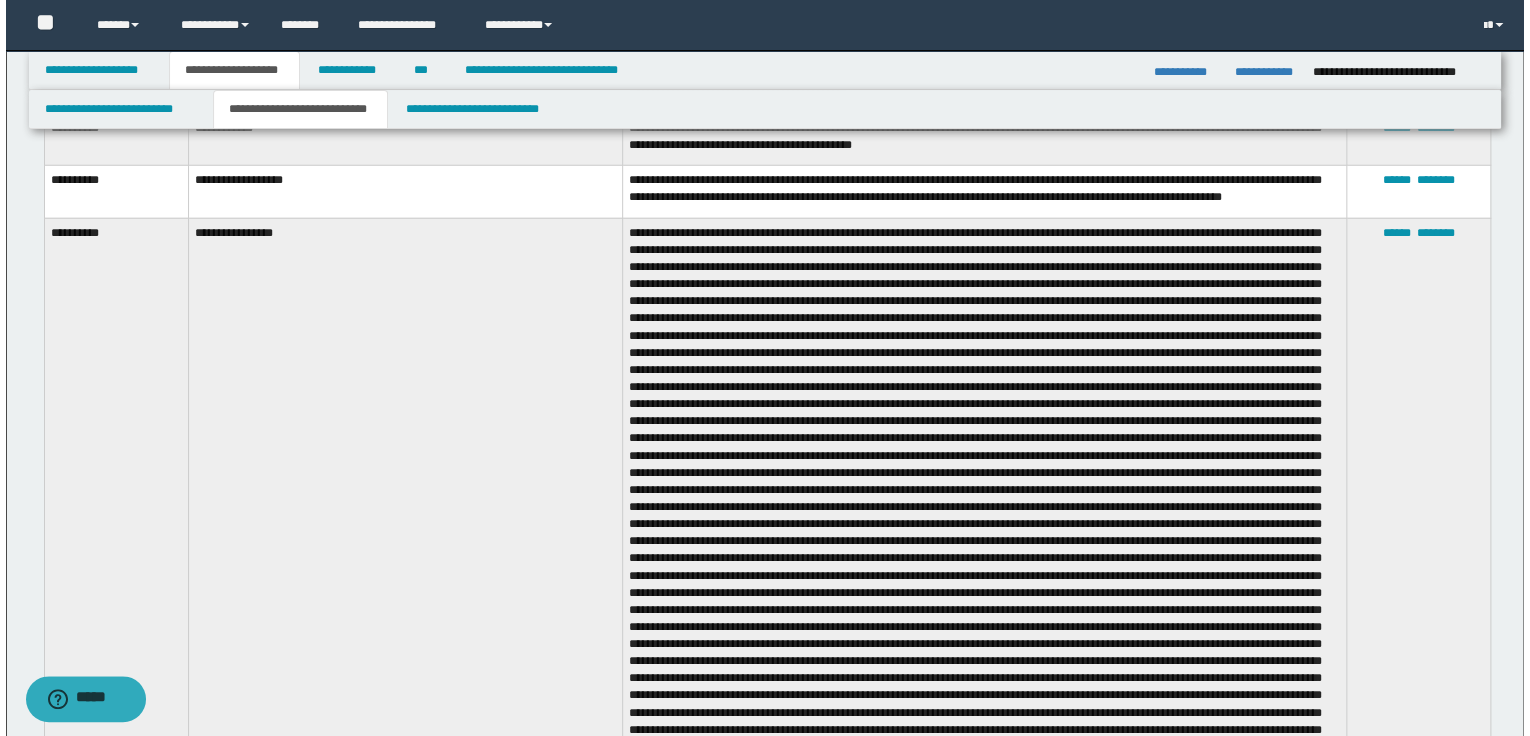 scroll, scrollTop: 2541, scrollLeft: 0, axis: vertical 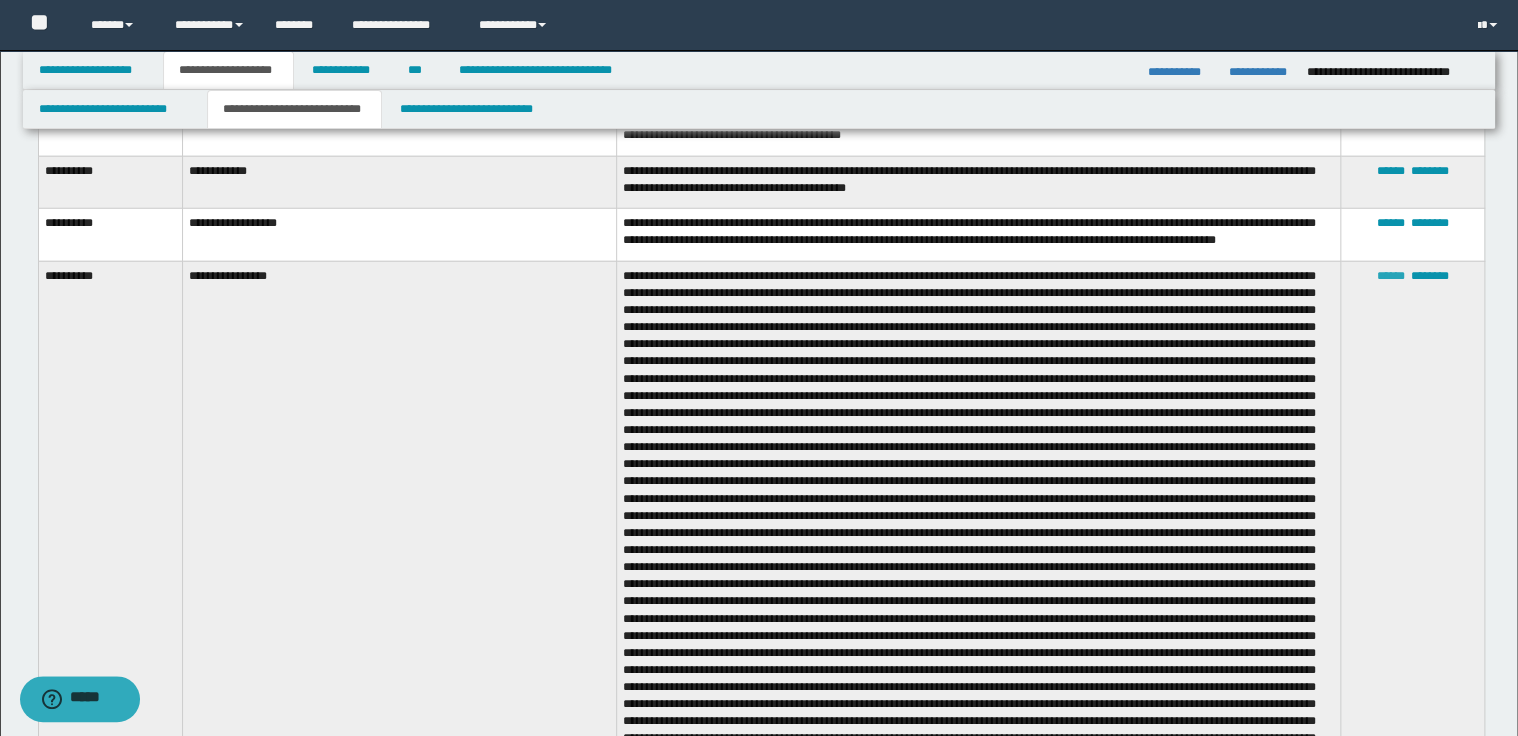 click on "******" at bounding box center (1390, 276) 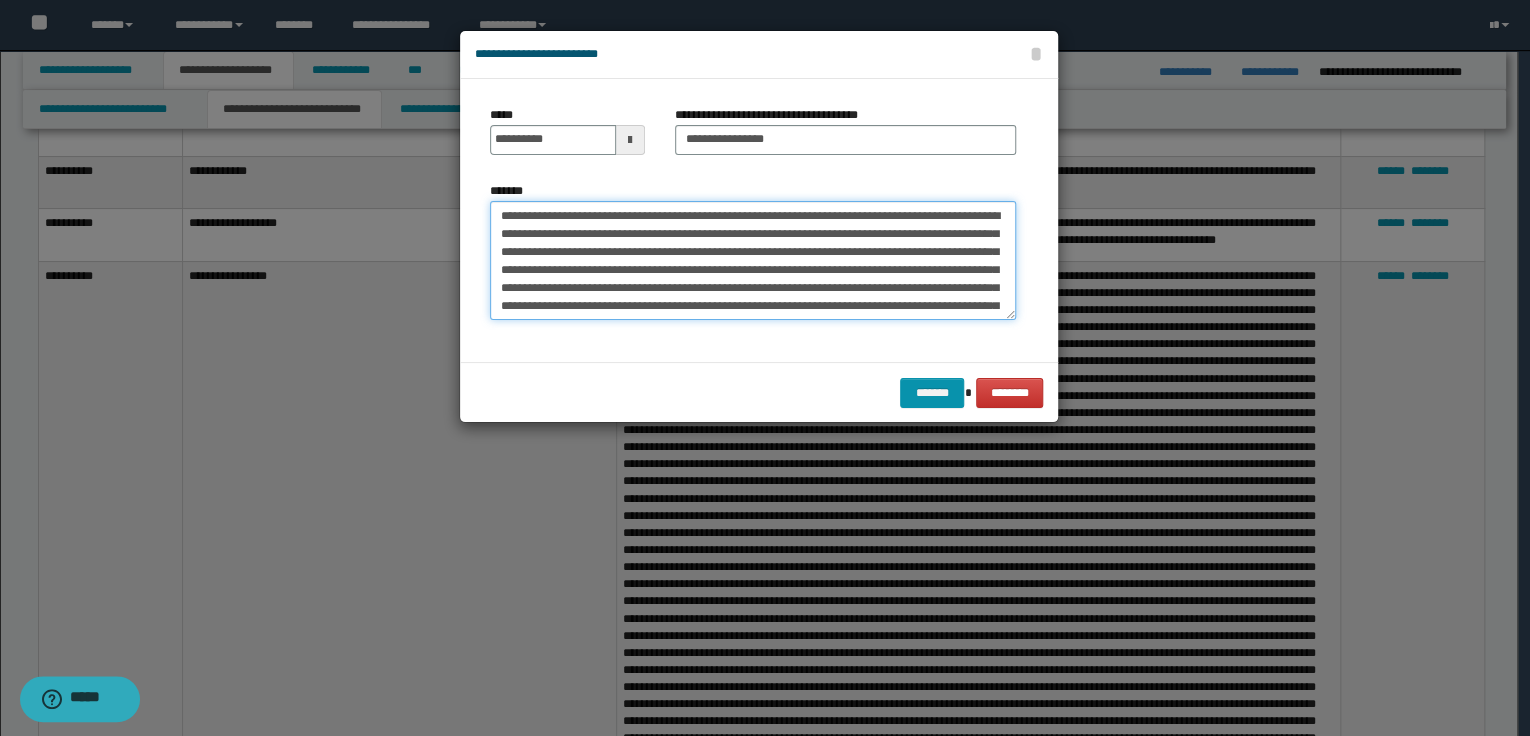 click on "*******" at bounding box center [753, 261] 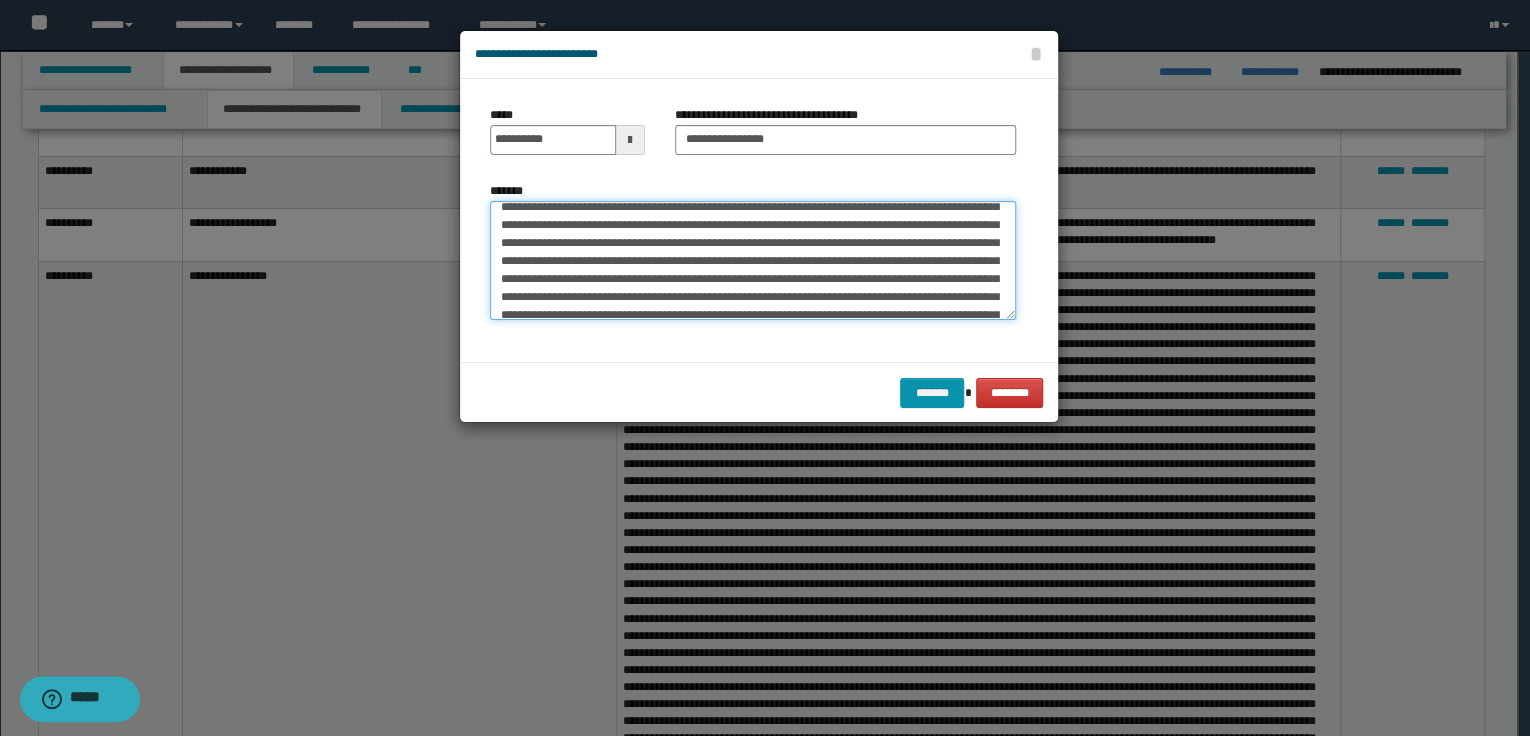 scroll, scrollTop: 881, scrollLeft: 0, axis: vertical 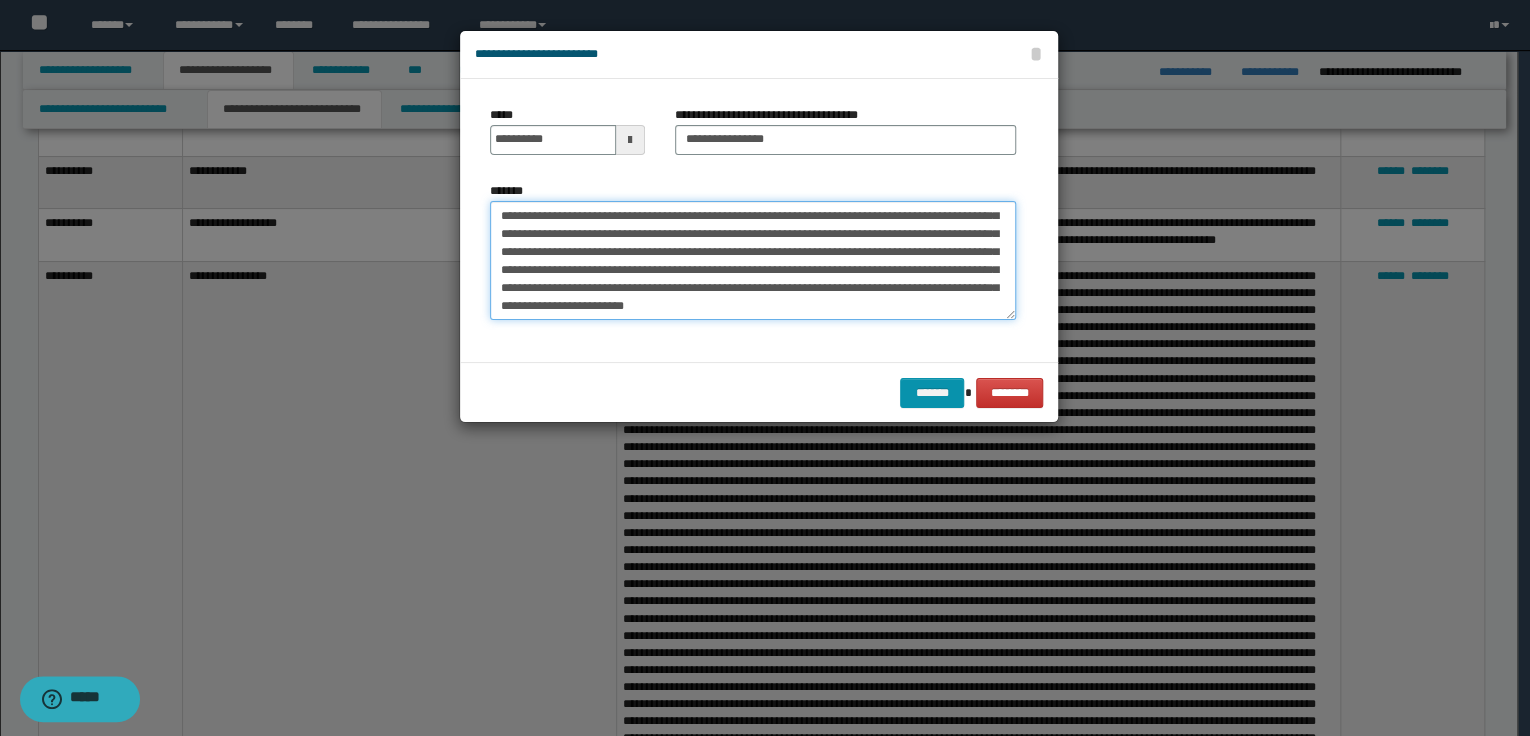 drag, startPoint x: 770, startPoint y: 229, endPoint x: 846, endPoint y: 360, distance: 151.44966 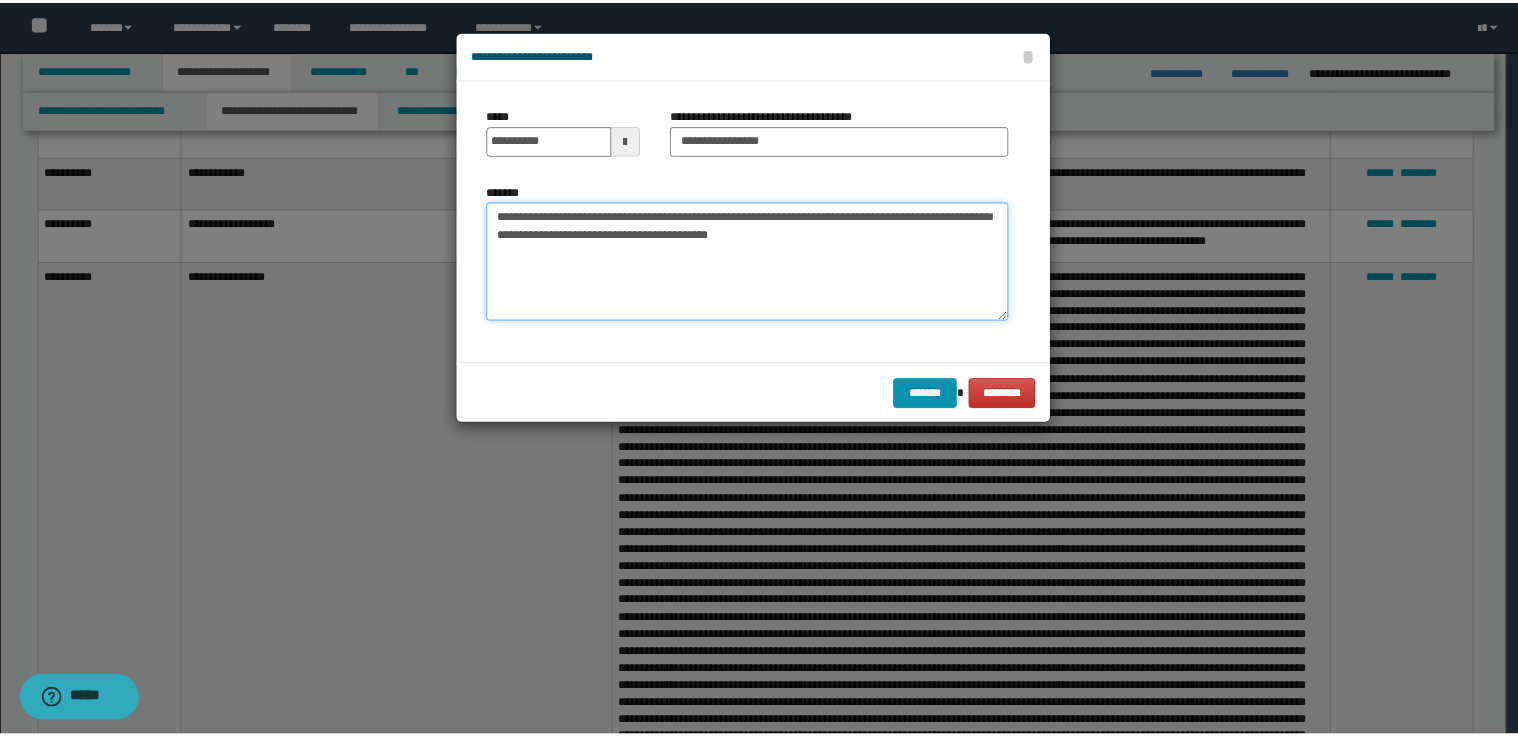 scroll, scrollTop: 0, scrollLeft: 0, axis: both 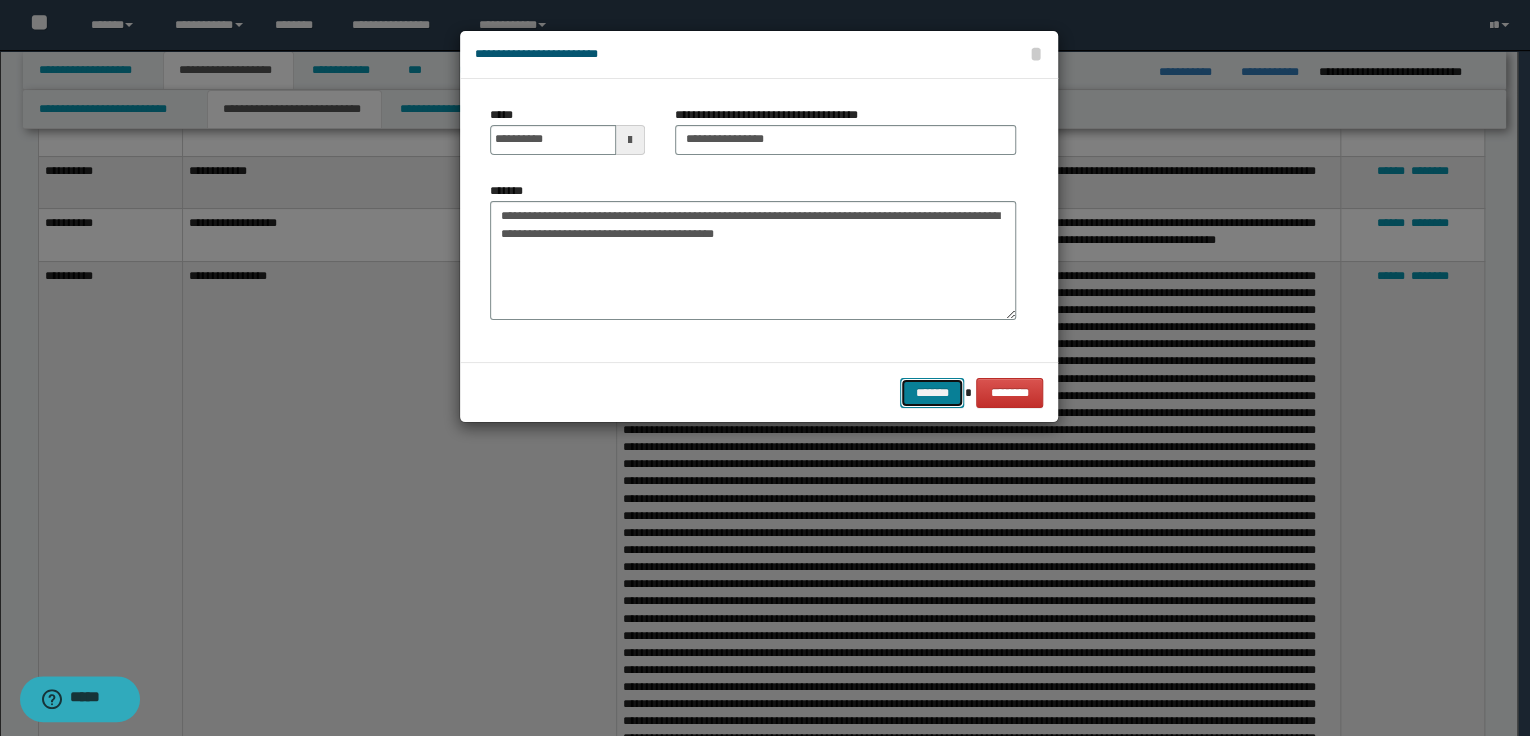 click on "*******" at bounding box center [932, 393] 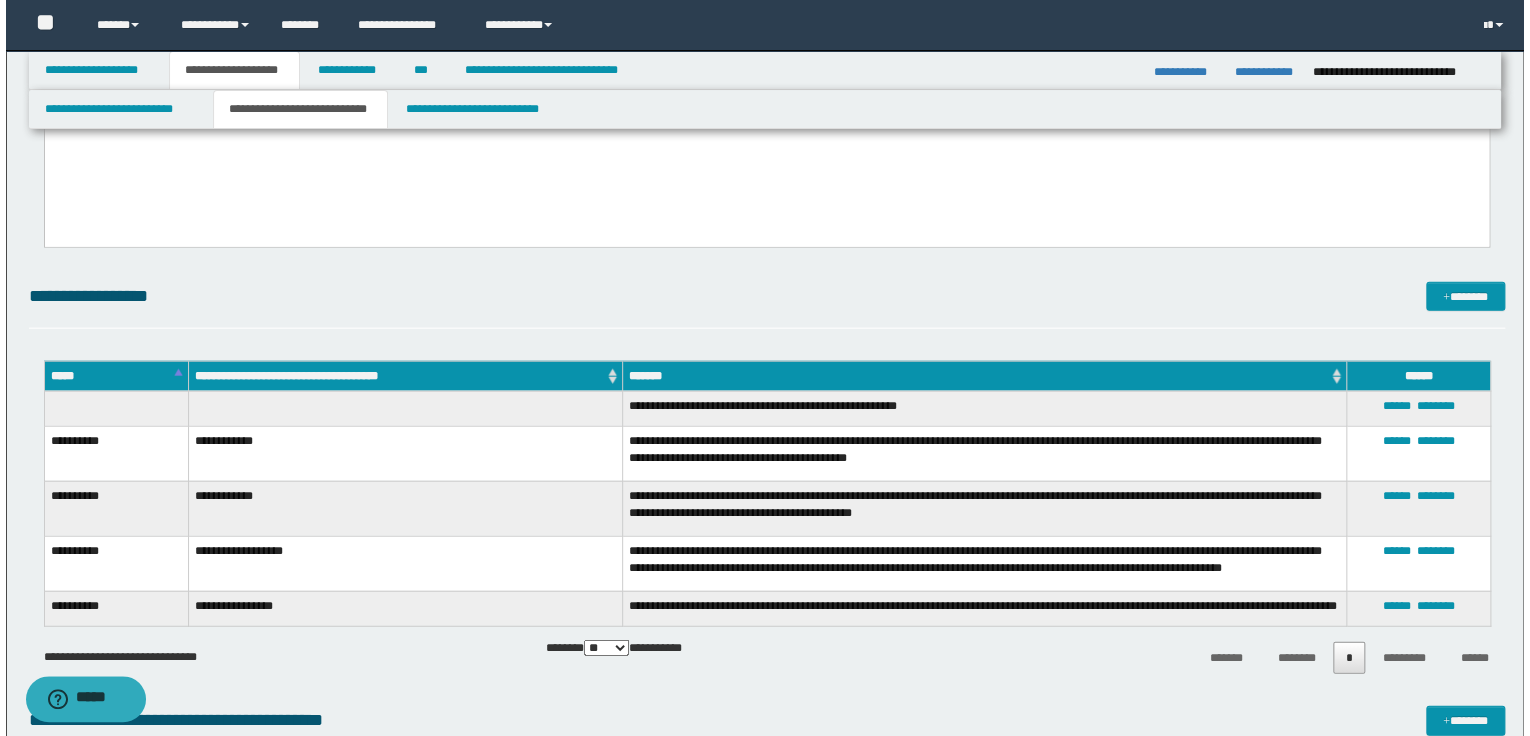 scroll, scrollTop: 2141, scrollLeft: 0, axis: vertical 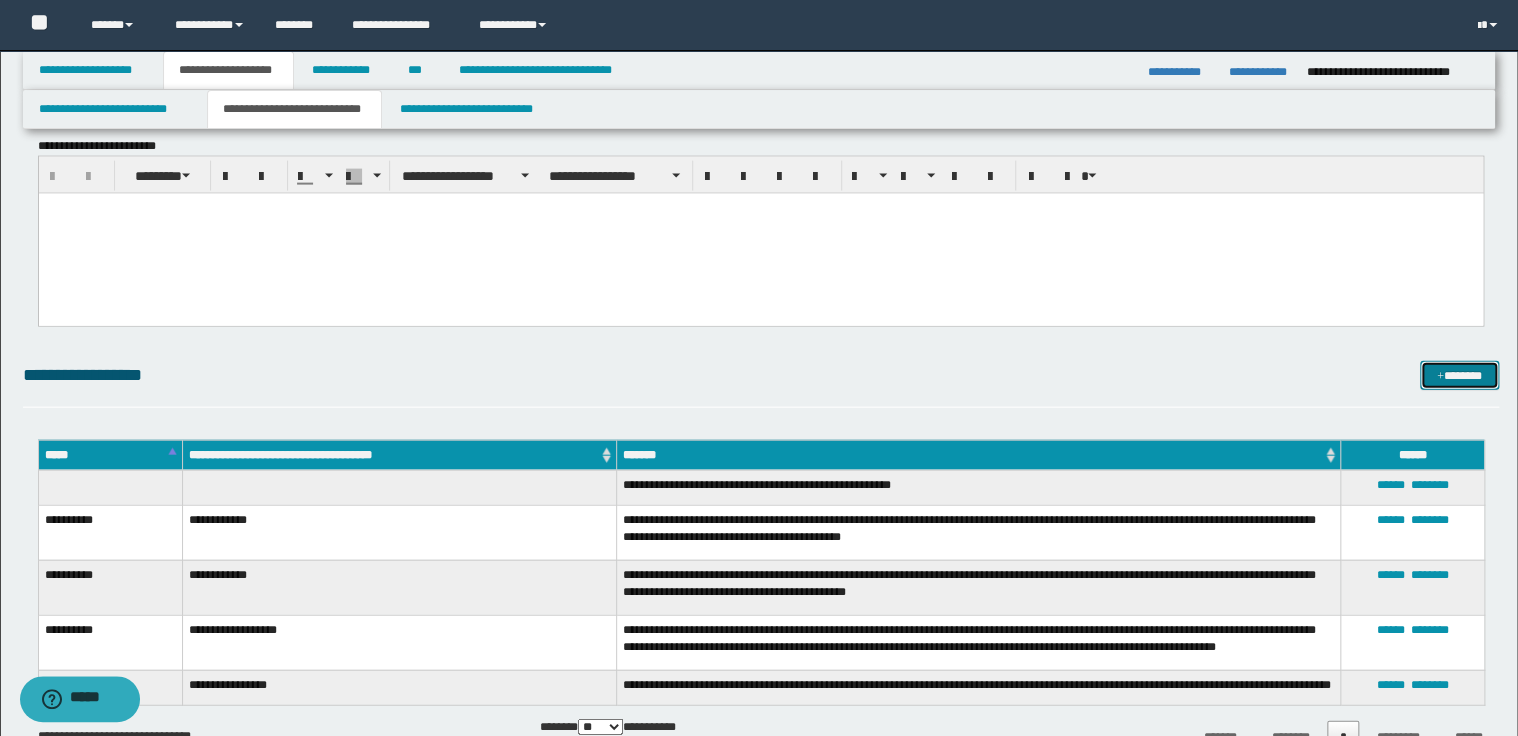 click on "*******" at bounding box center [1459, 376] 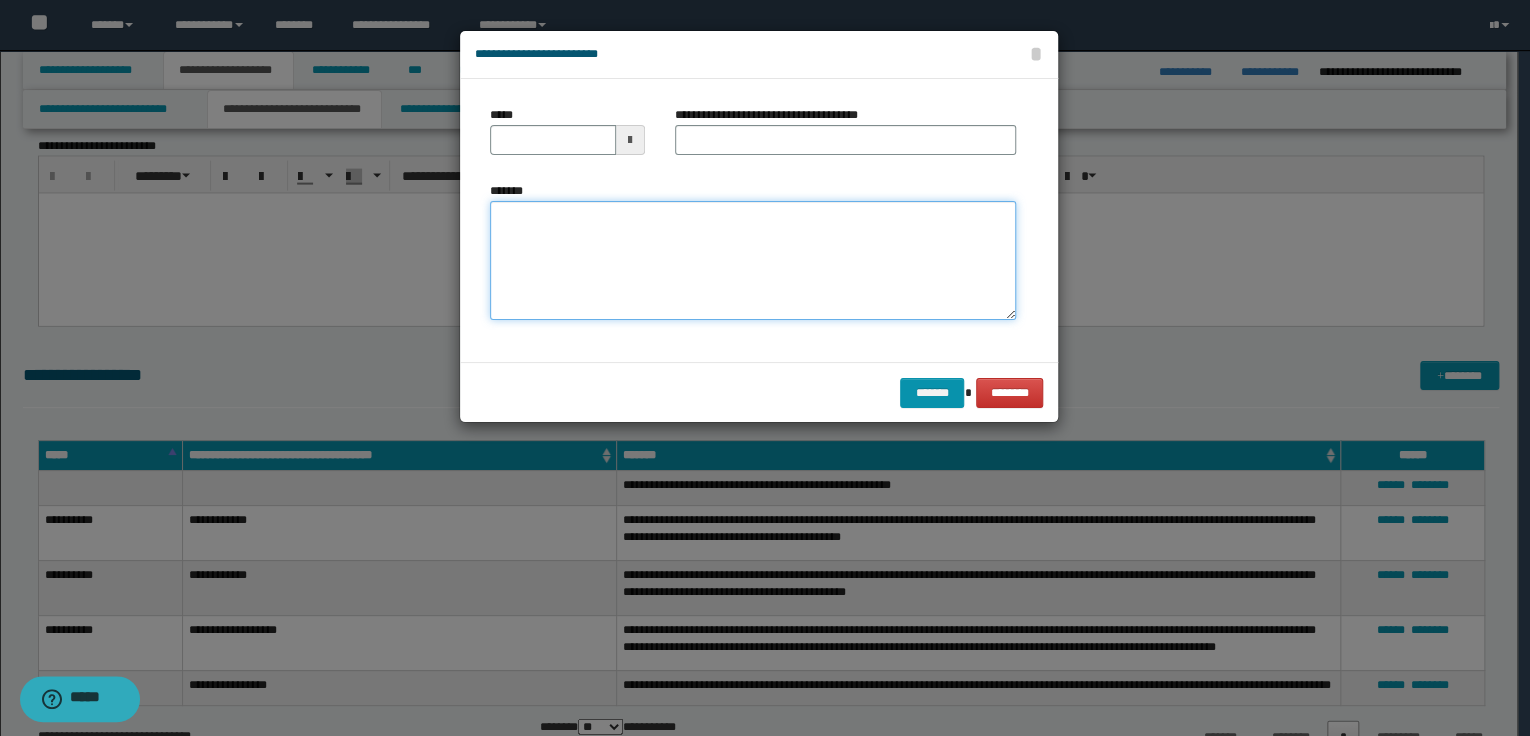 click on "*******" at bounding box center (753, 261) 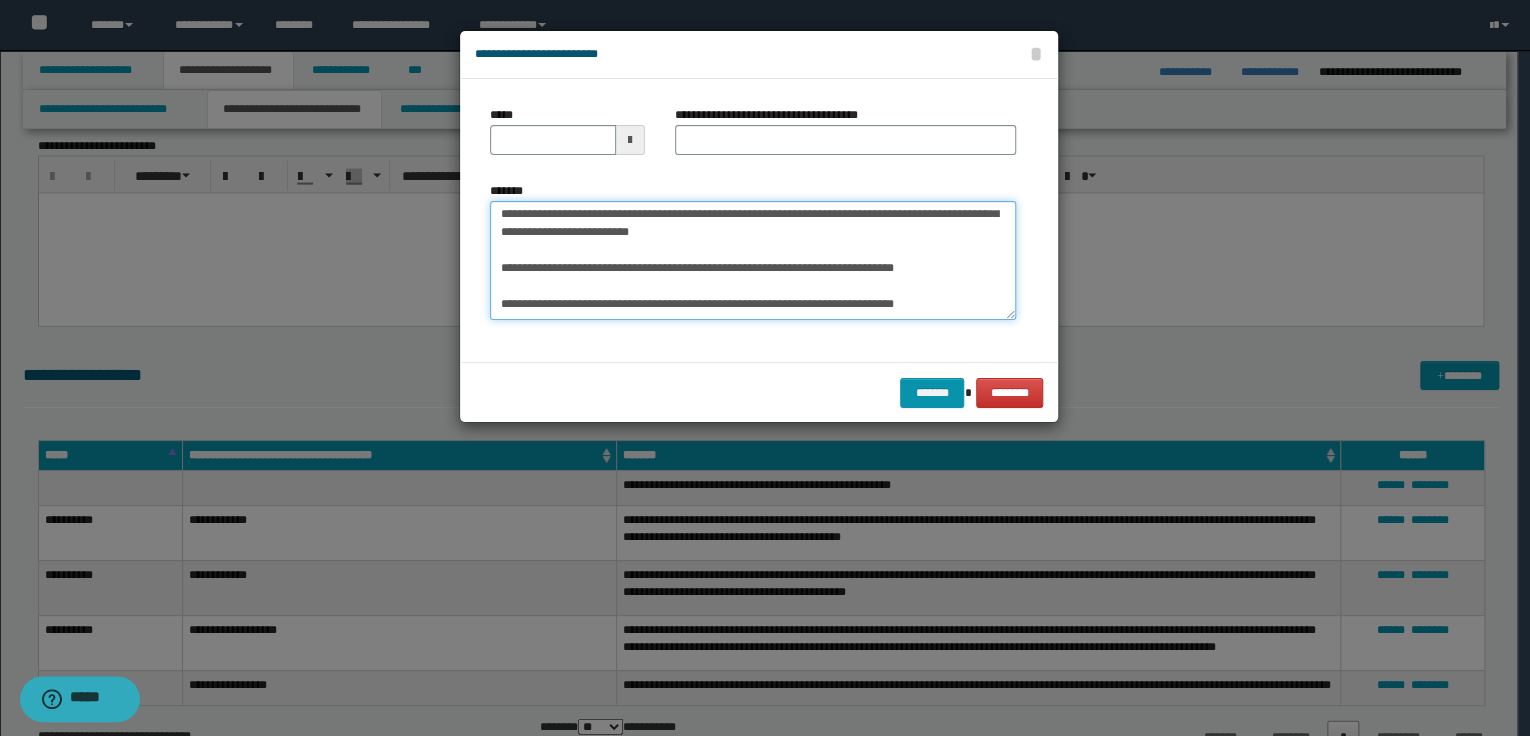 scroll, scrollTop: 1168, scrollLeft: 0, axis: vertical 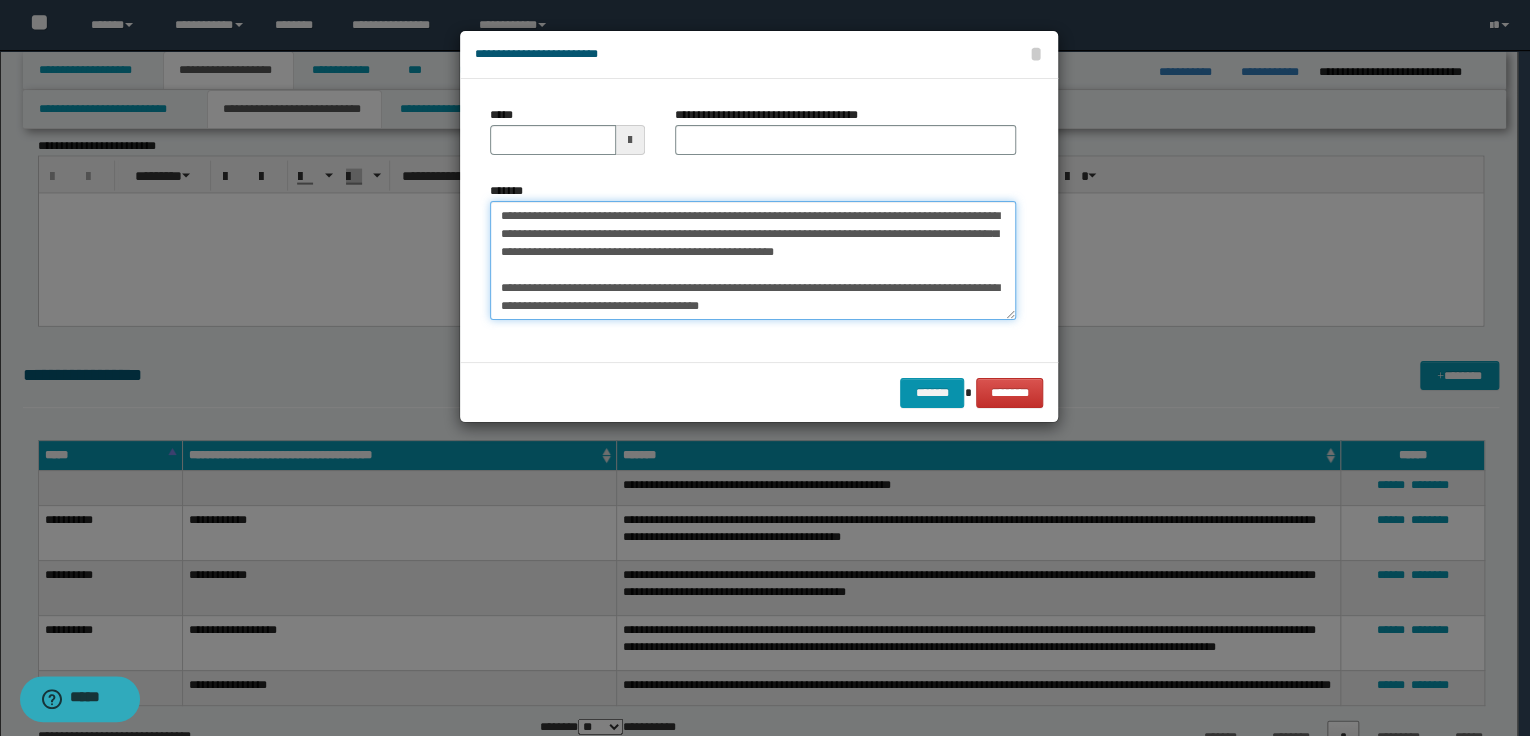 type on "**********" 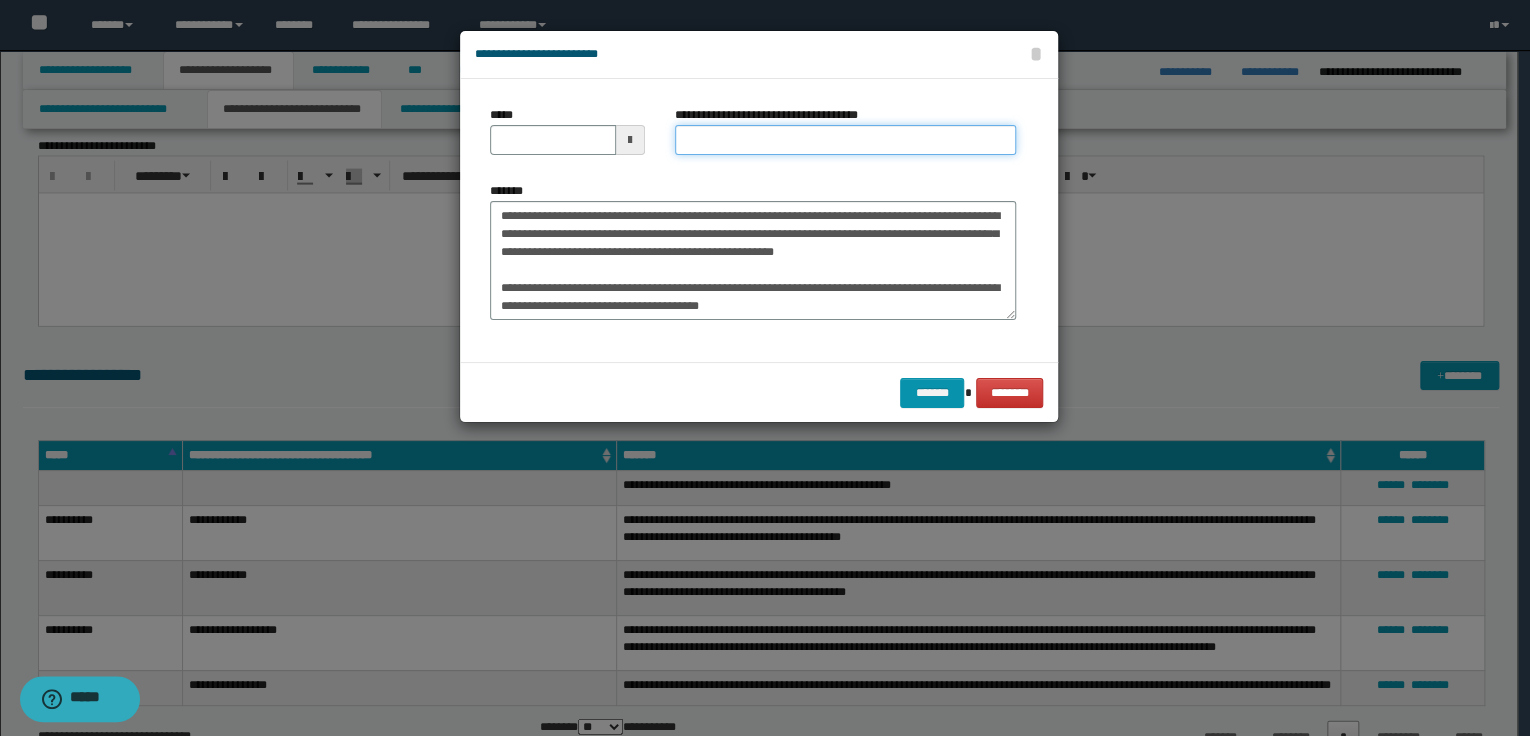 click on "**********" at bounding box center [845, 140] 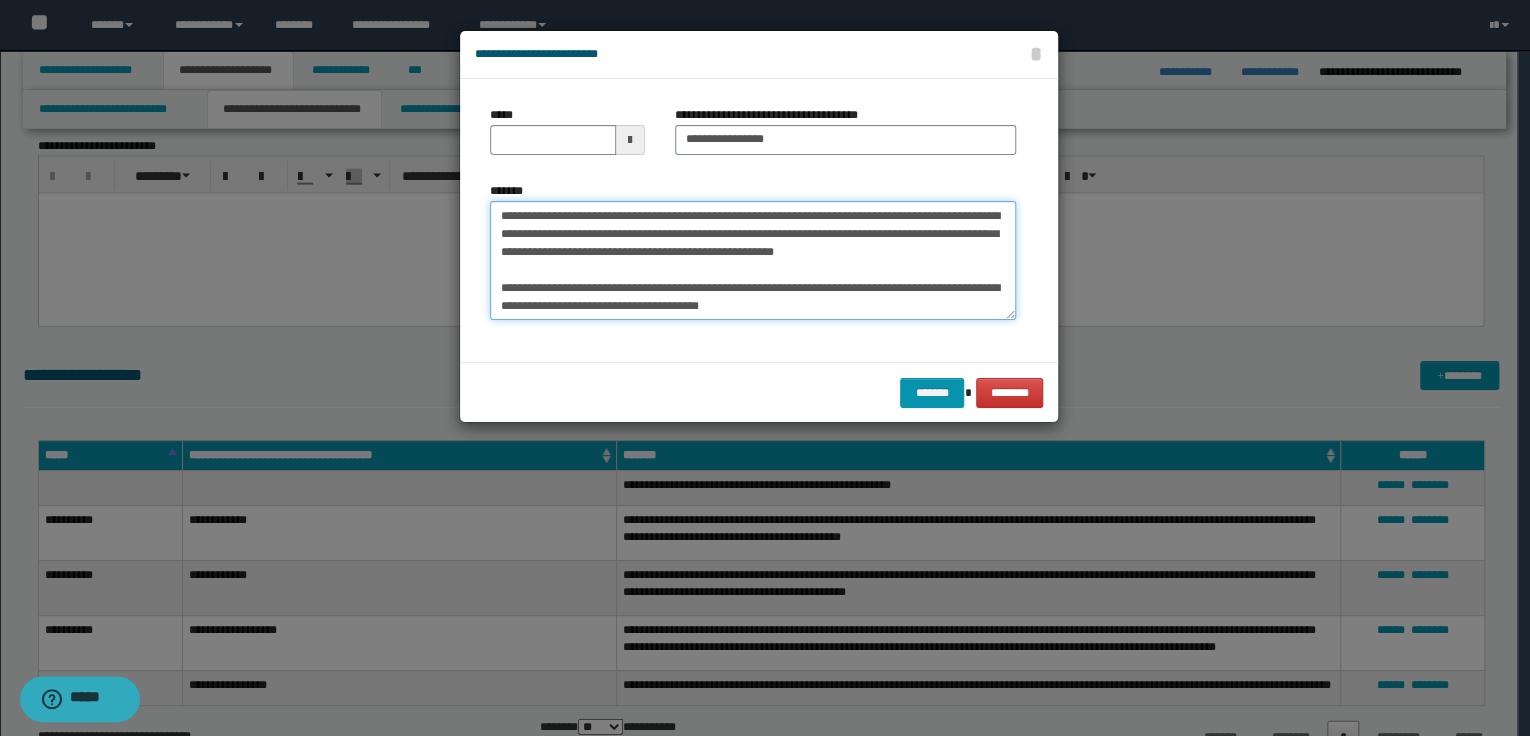 drag, startPoint x: 499, startPoint y: 212, endPoint x: 661, endPoint y: 212, distance: 162 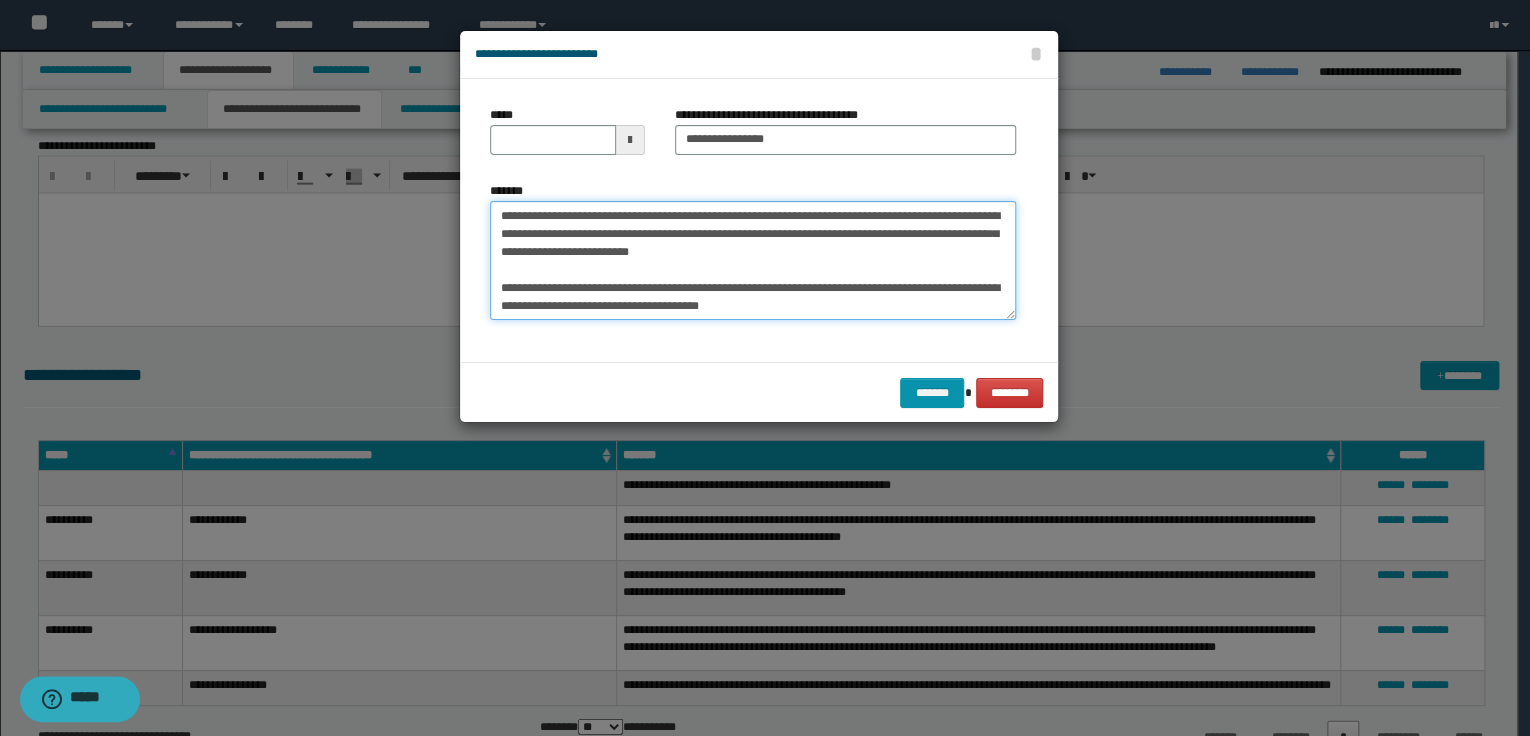 type 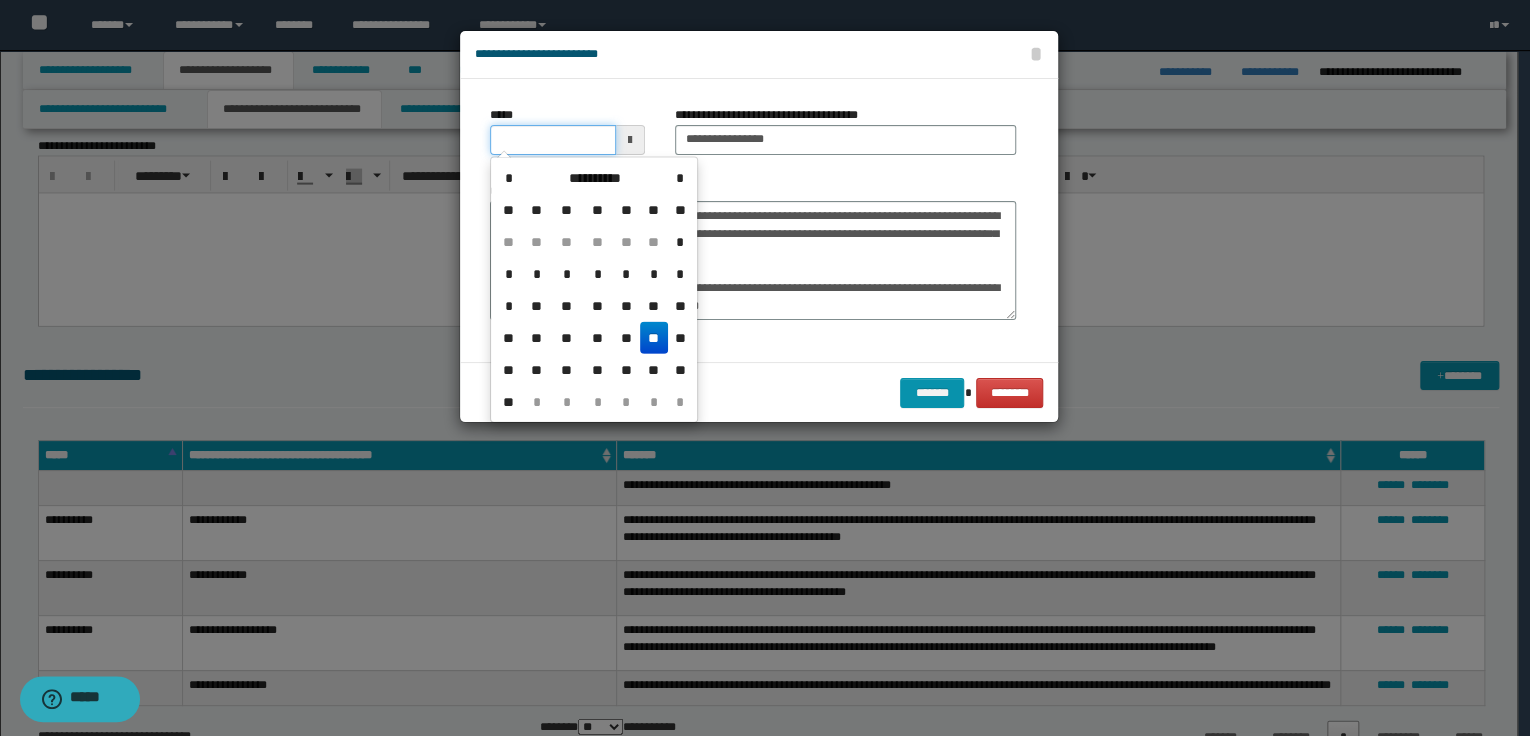 click on "*****" at bounding box center (553, 140) 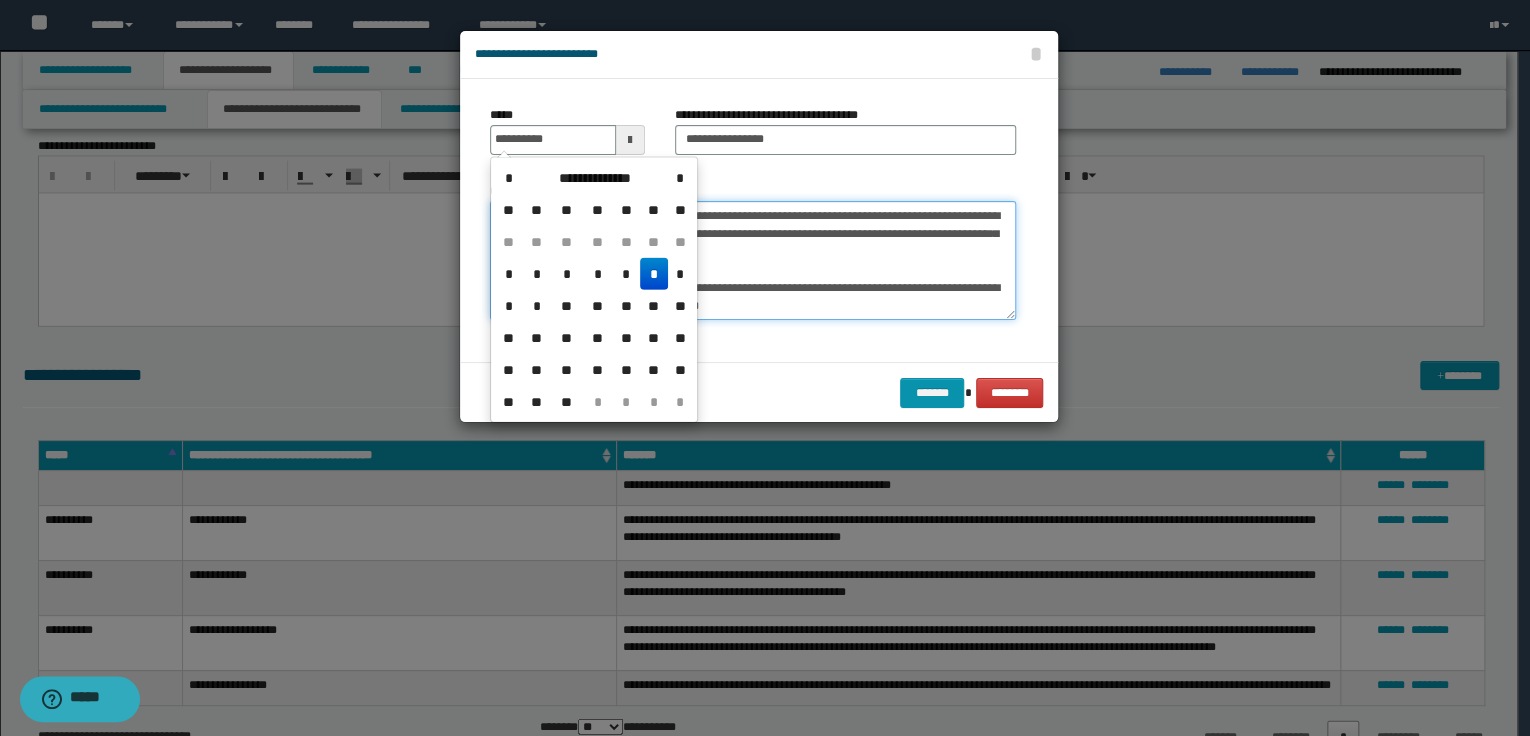 type on "**********" 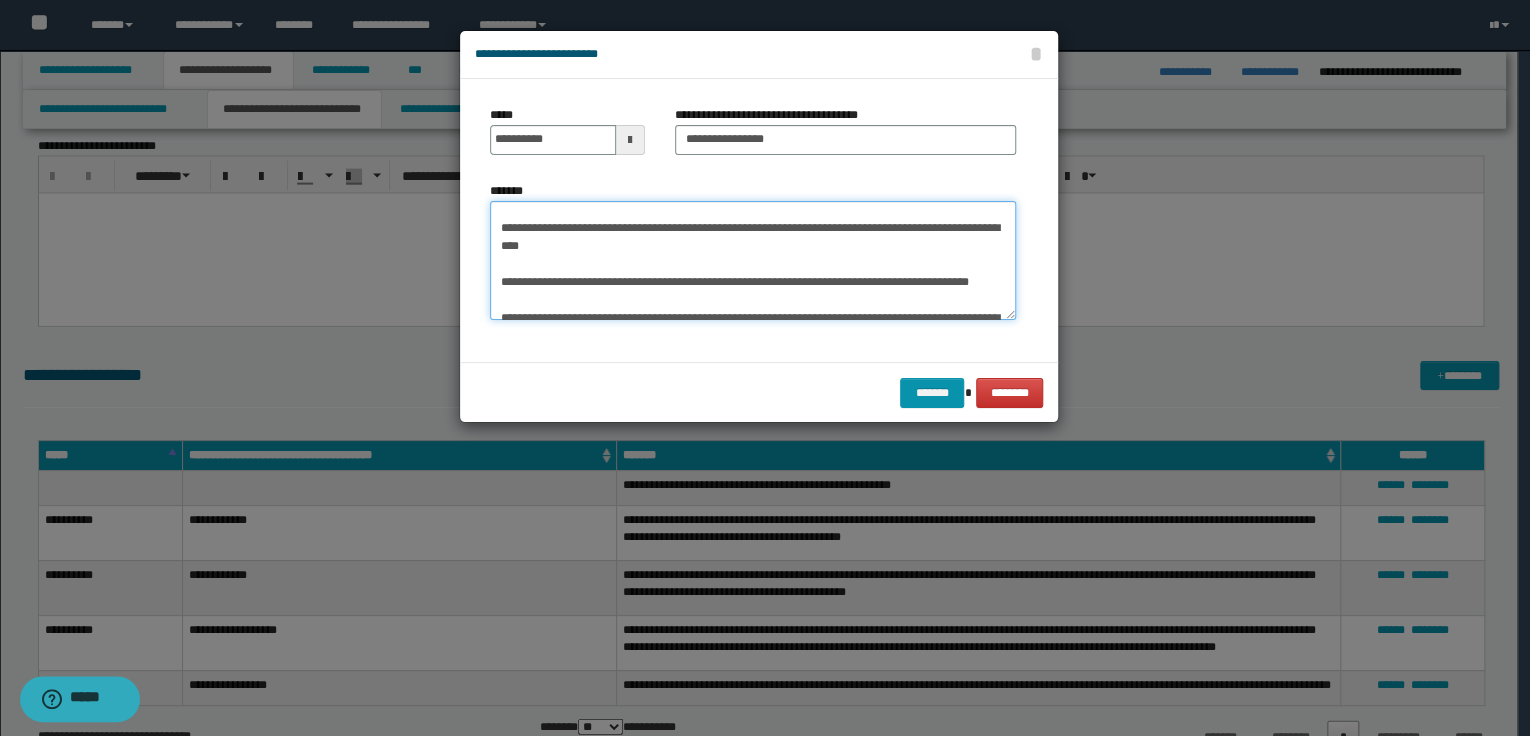 scroll, scrollTop: 1493, scrollLeft: 0, axis: vertical 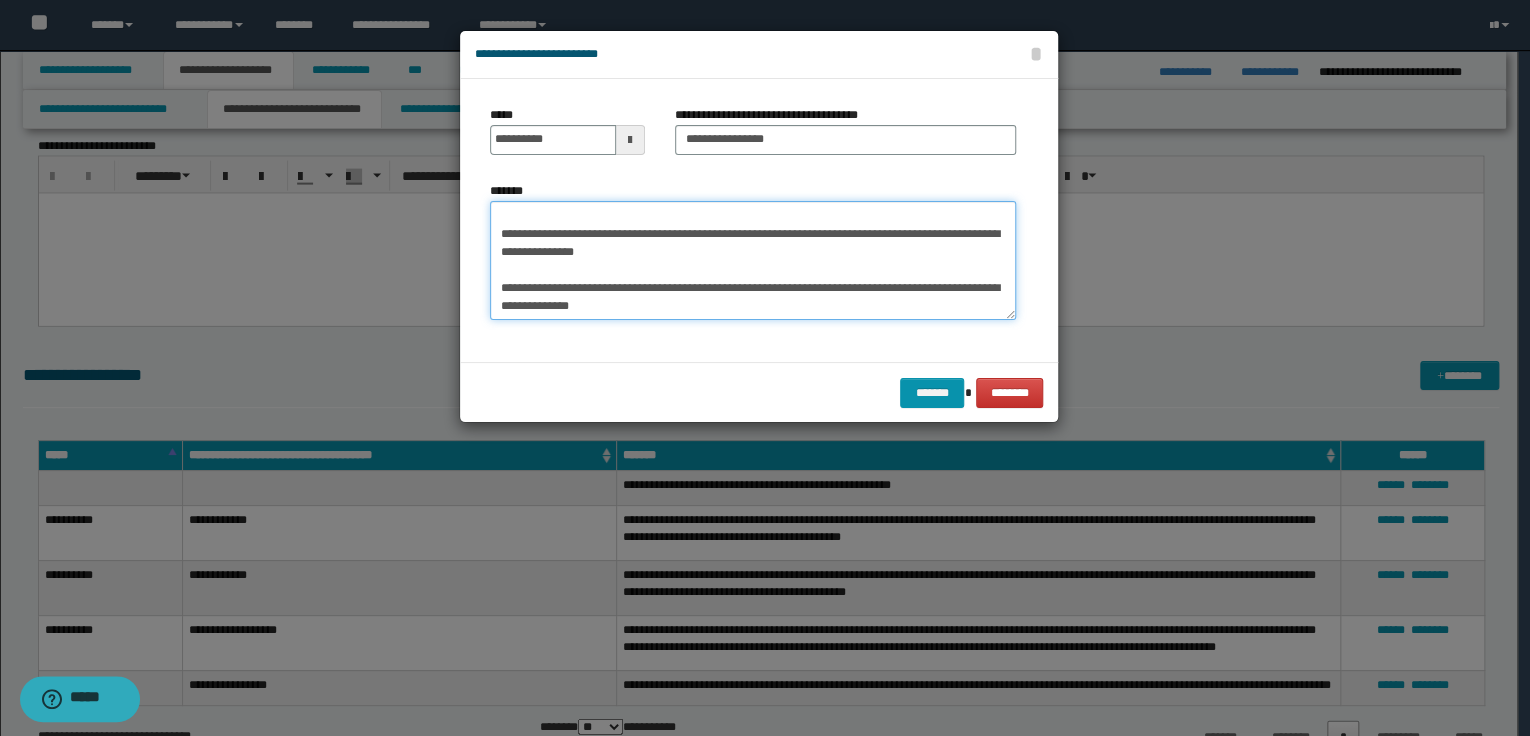drag, startPoint x: 497, startPoint y: 285, endPoint x: 713, endPoint y: 337, distance: 222.17111 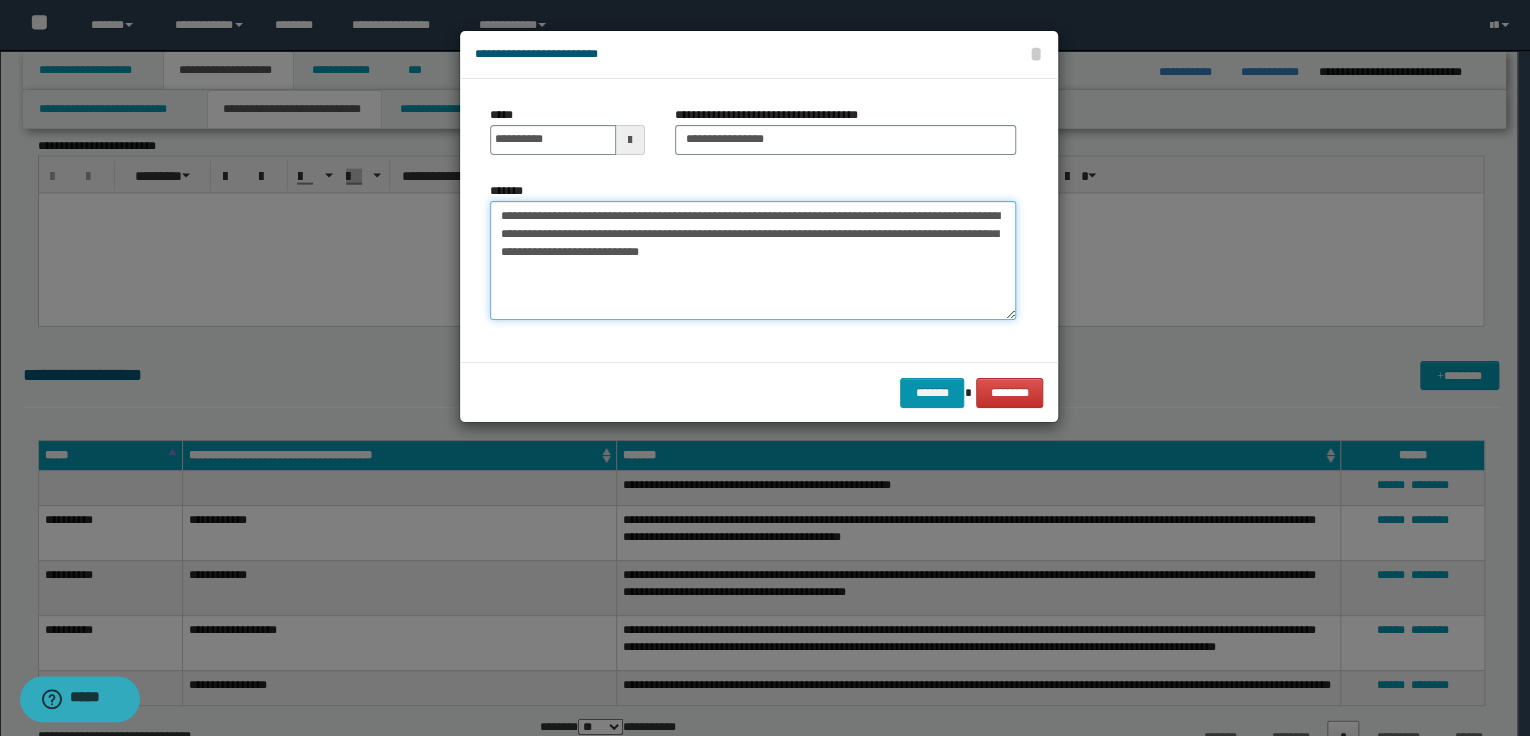 scroll, scrollTop: 0, scrollLeft: 0, axis: both 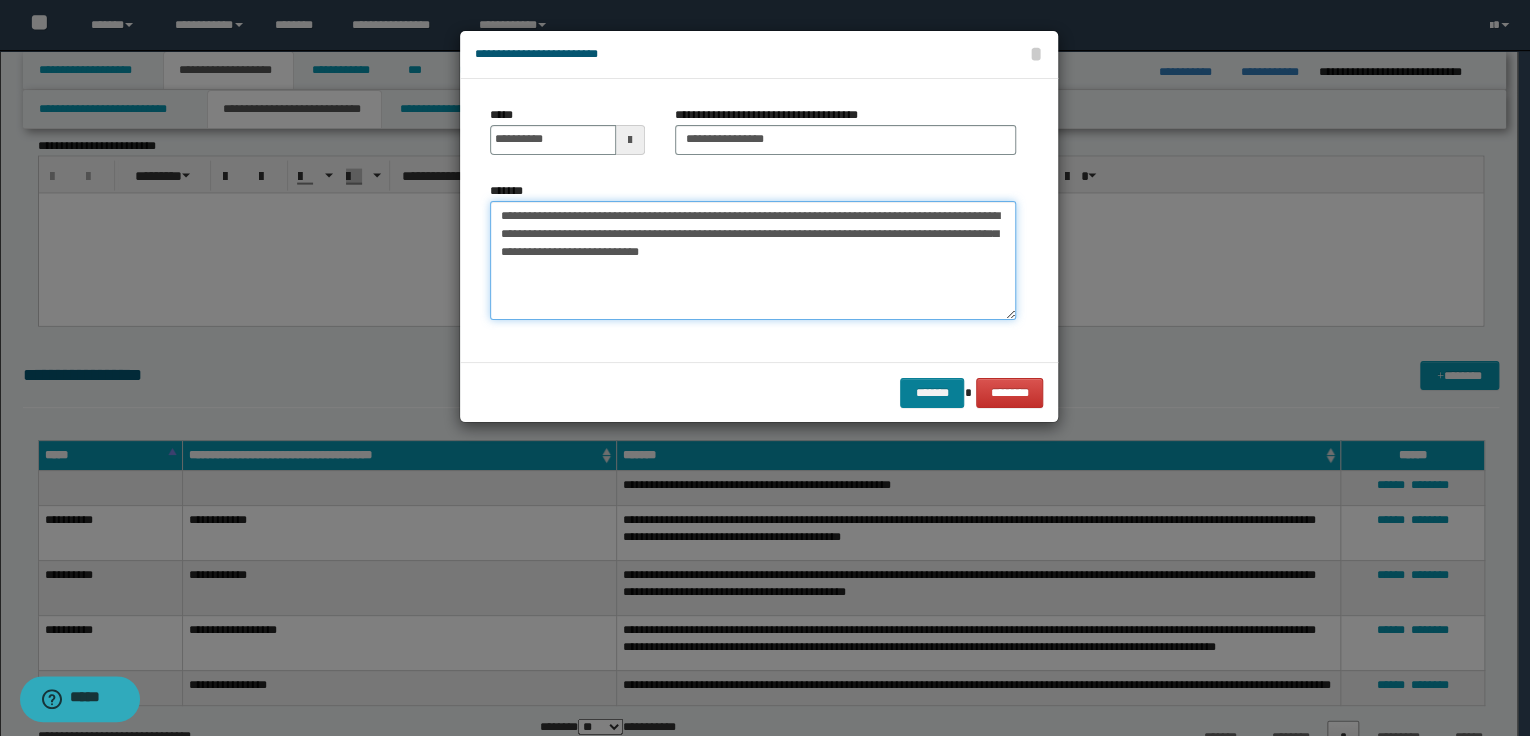 type on "**********" 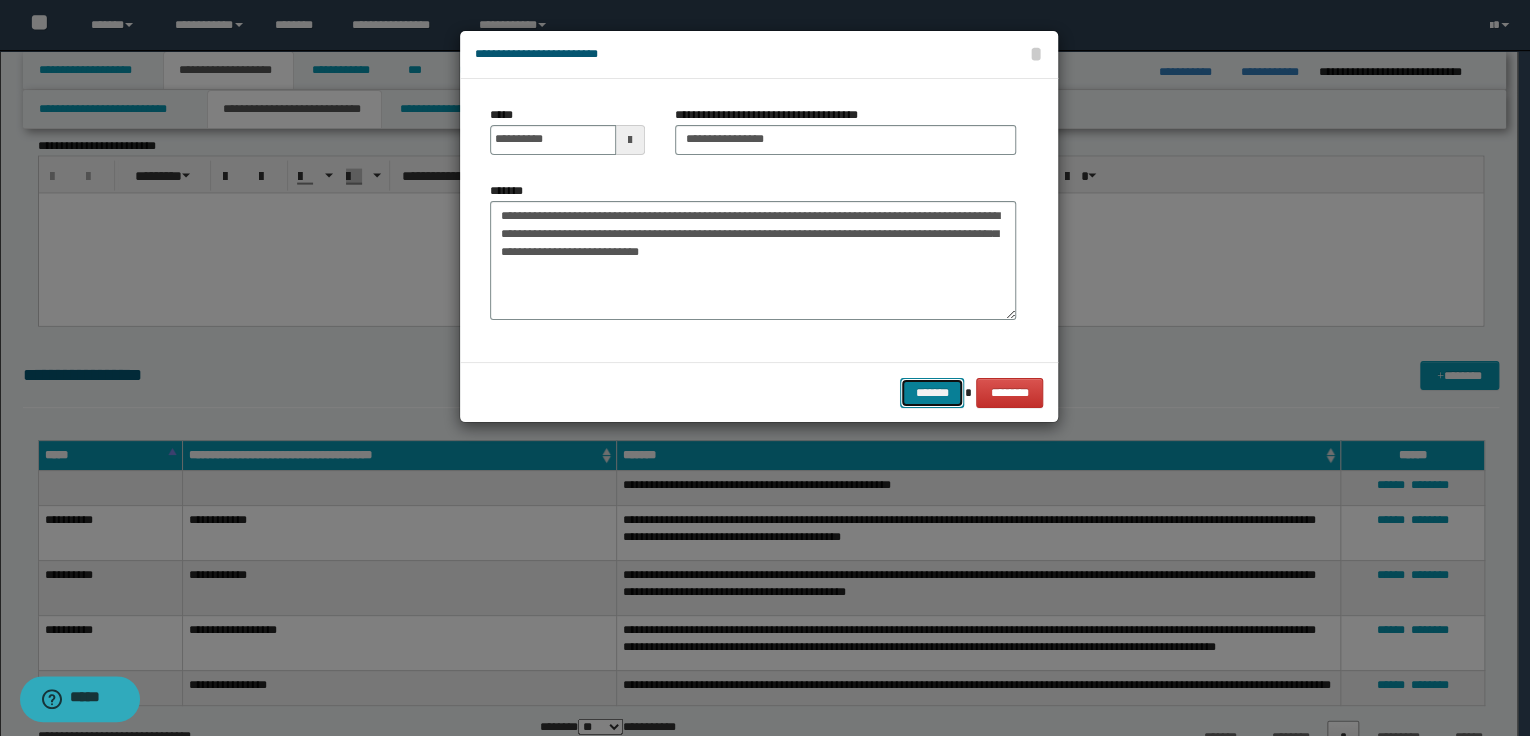 click on "*******" at bounding box center (932, 393) 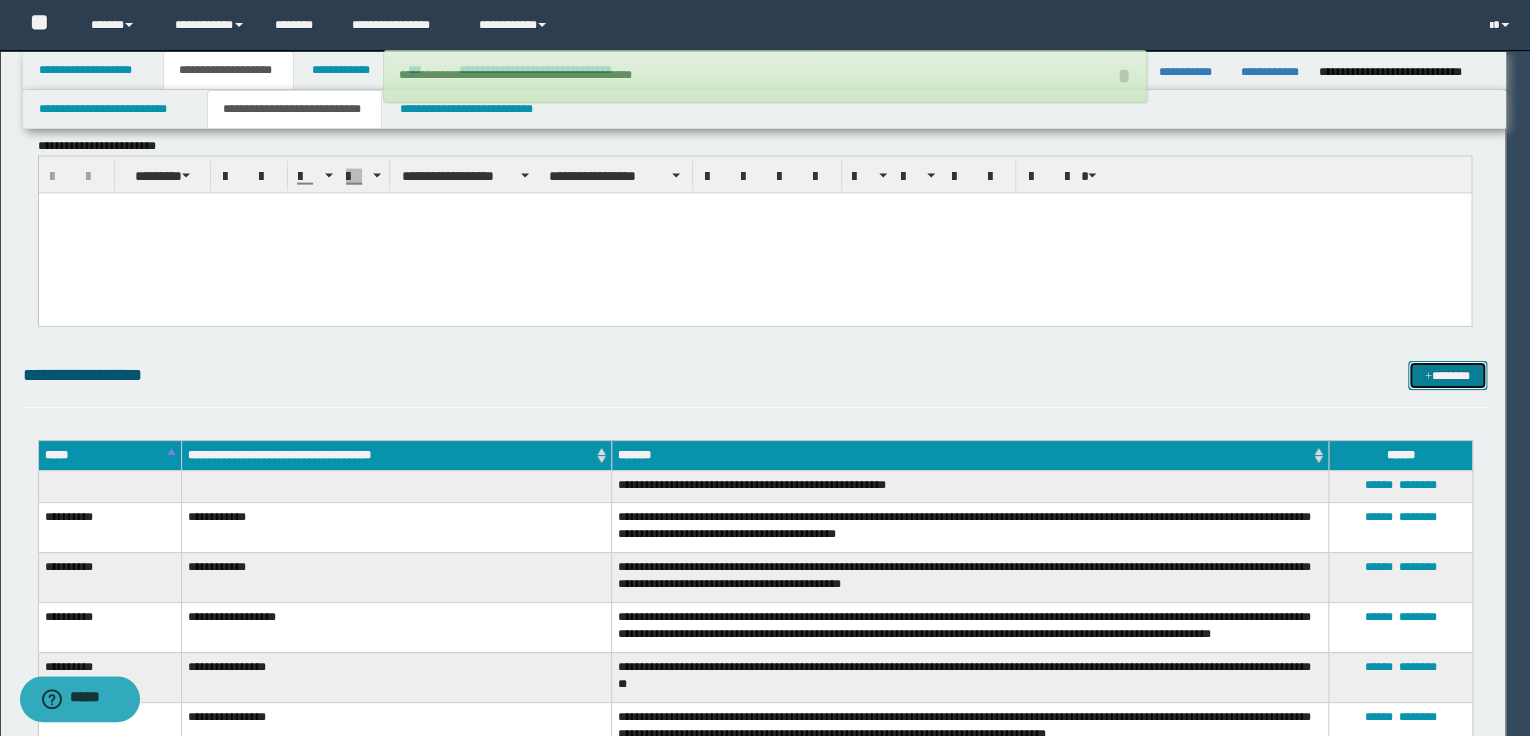 type 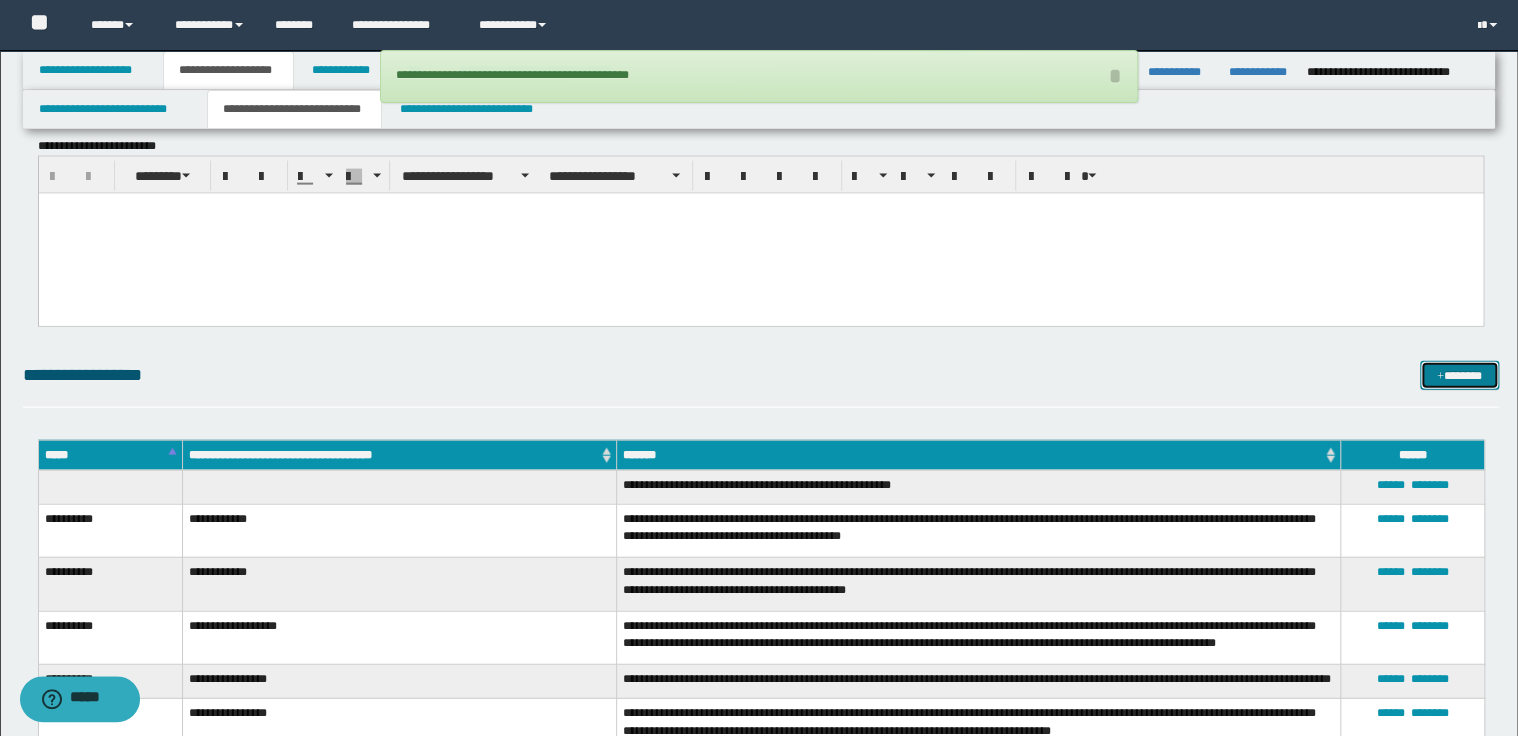 click on "*******" at bounding box center (1459, 376) 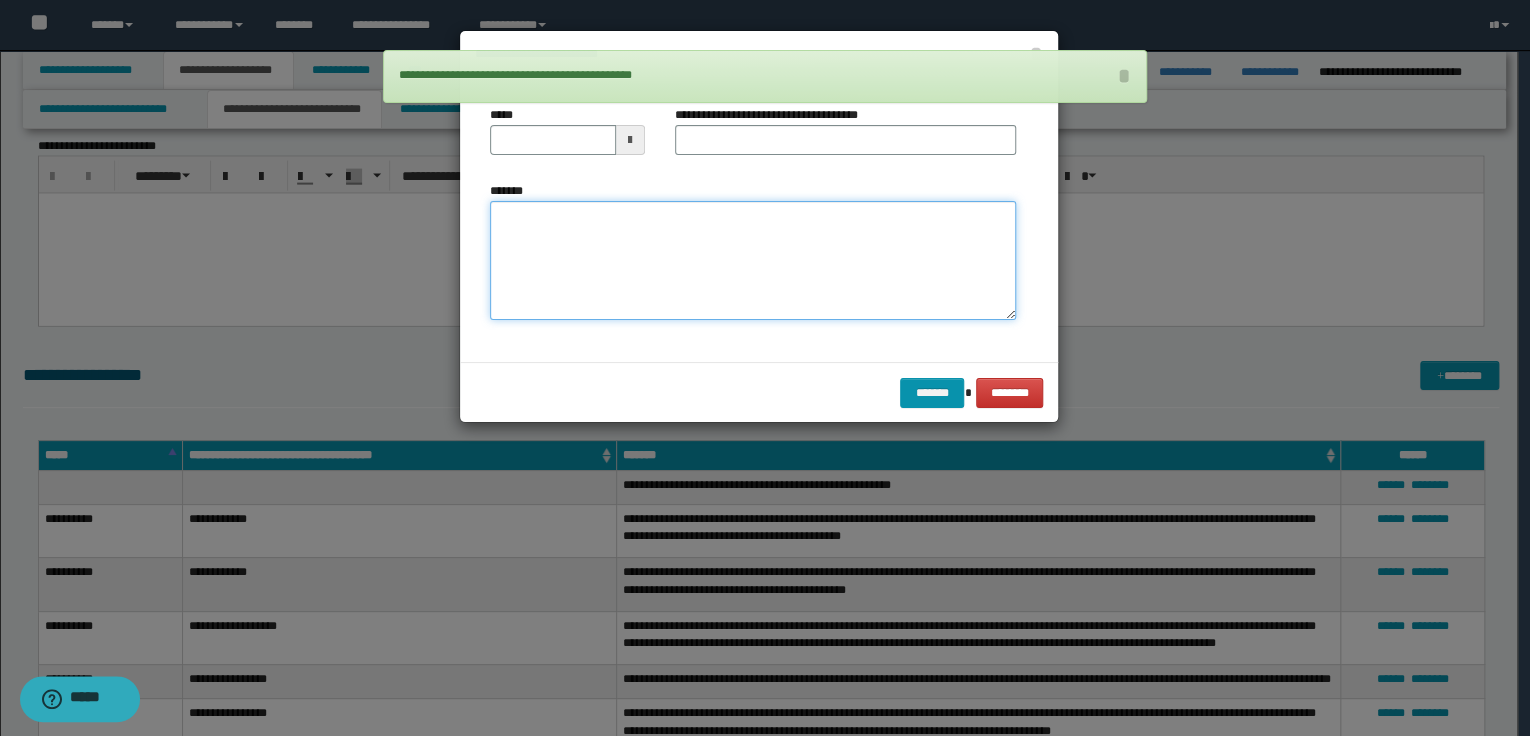 click on "*******" at bounding box center (753, 261) 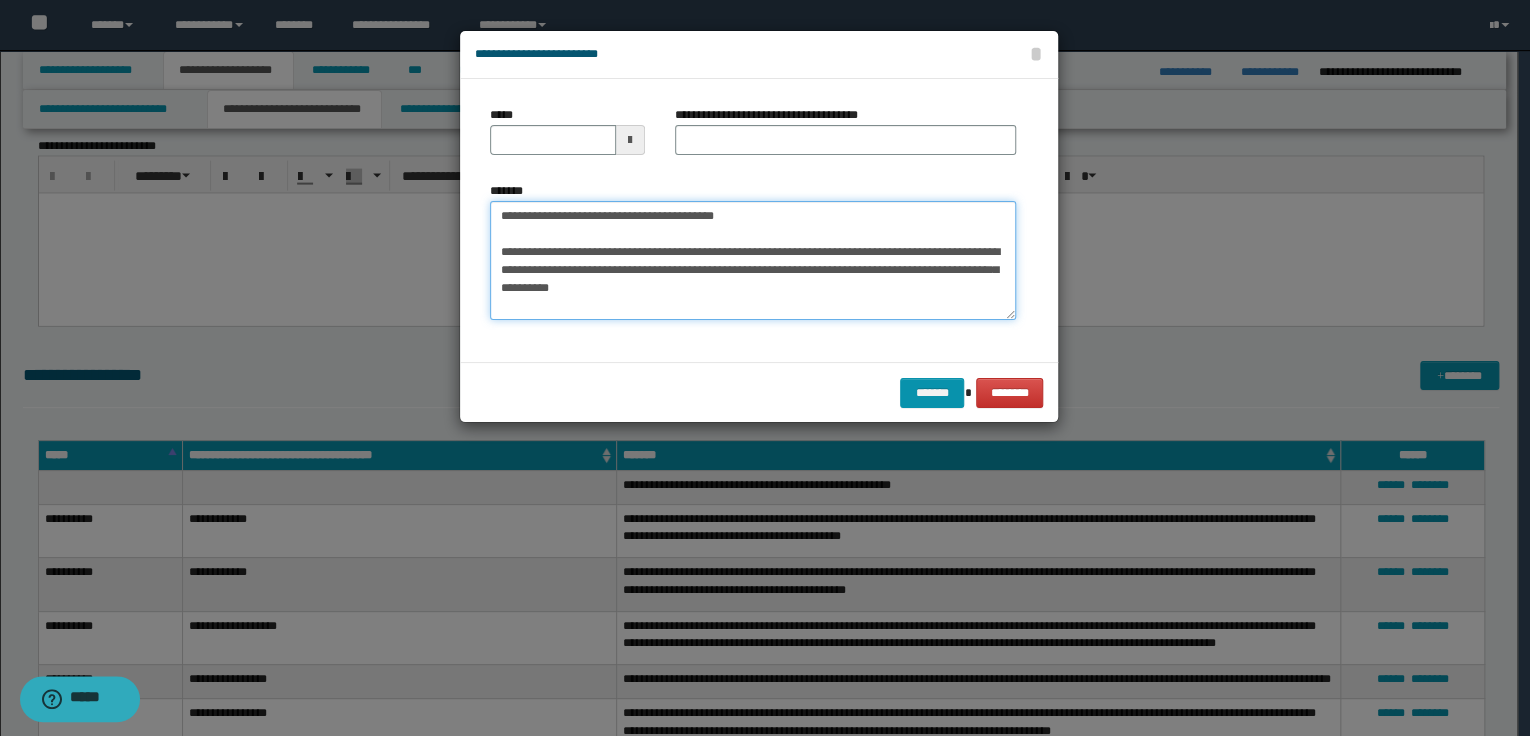 scroll, scrollTop: 0, scrollLeft: 0, axis: both 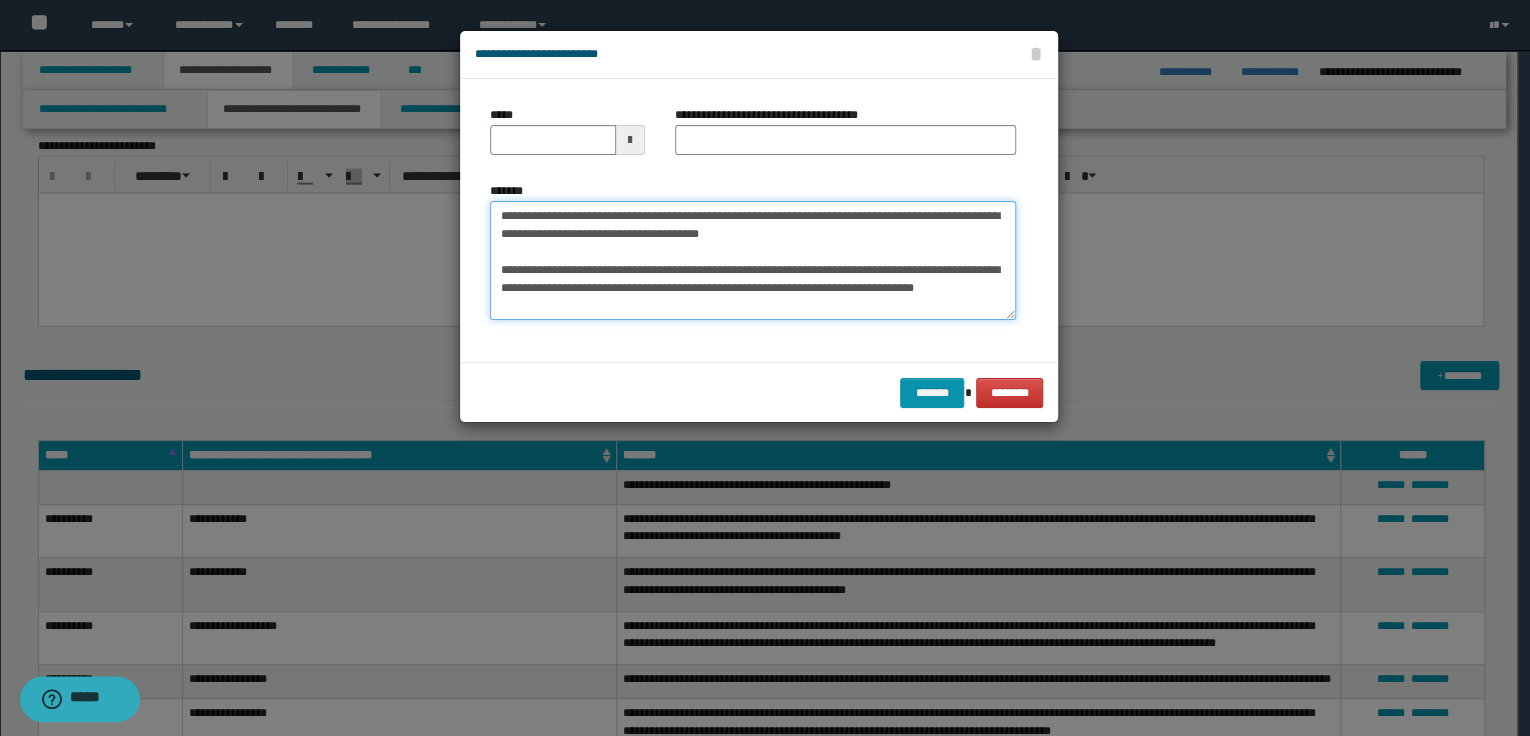 type on "**********" 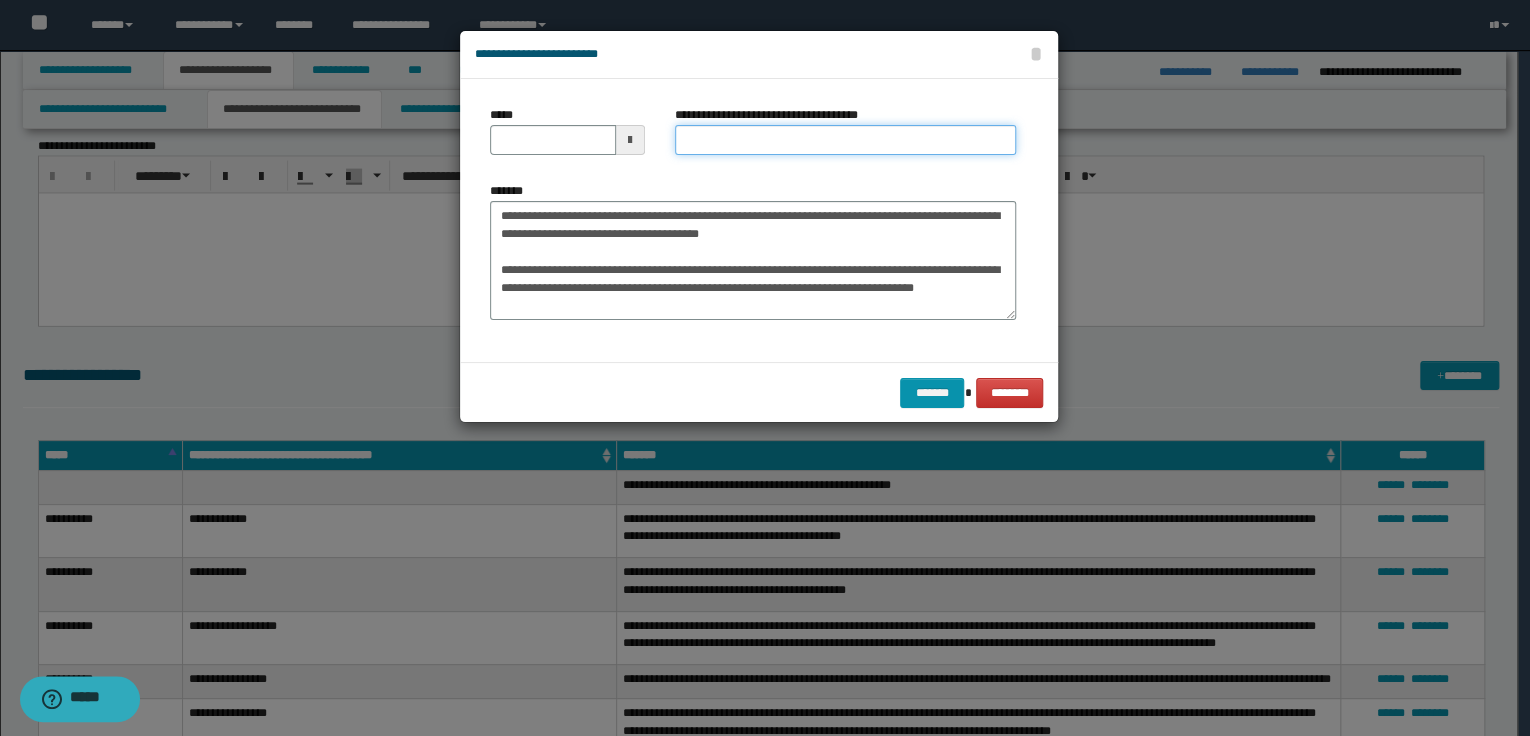 click on "**********" at bounding box center [845, 140] 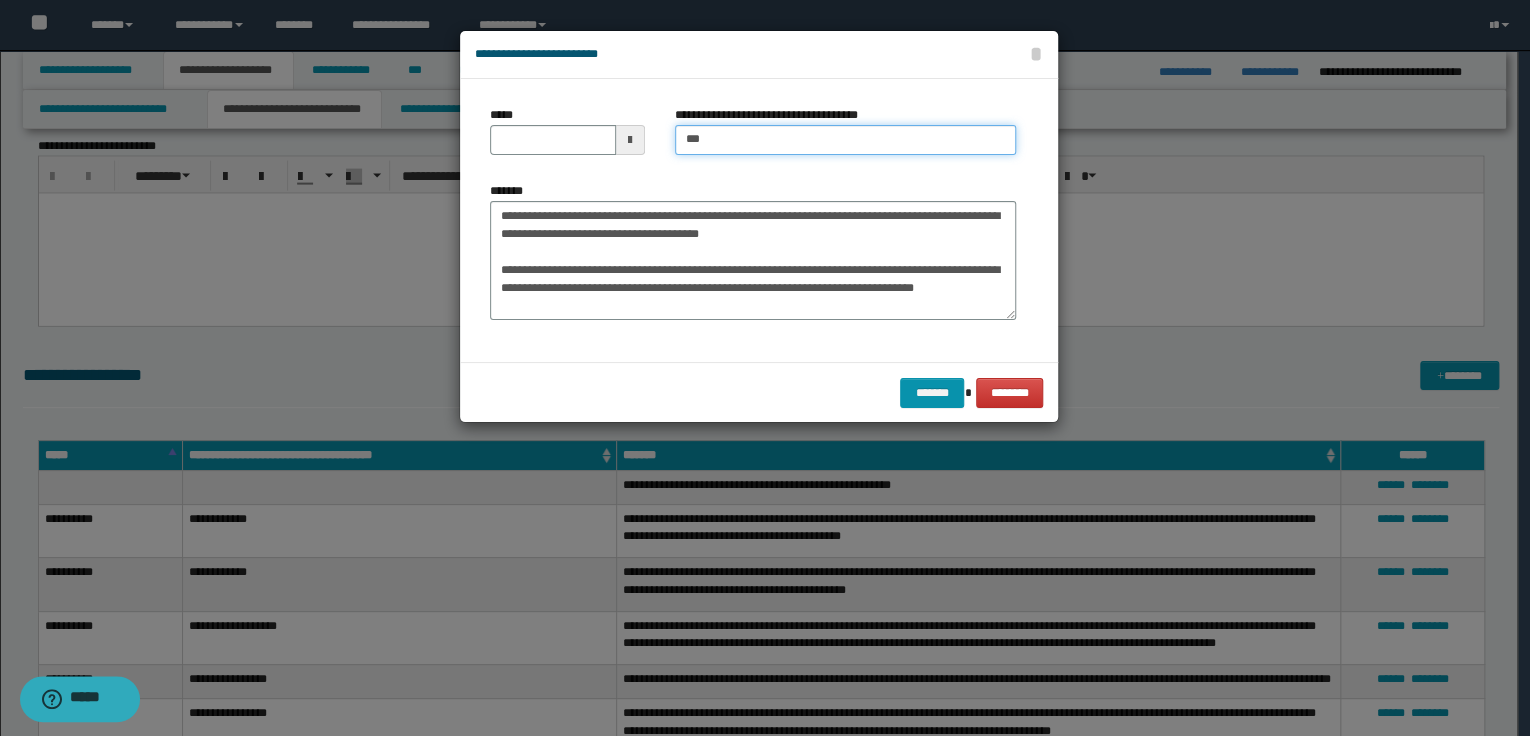 type on "**********" 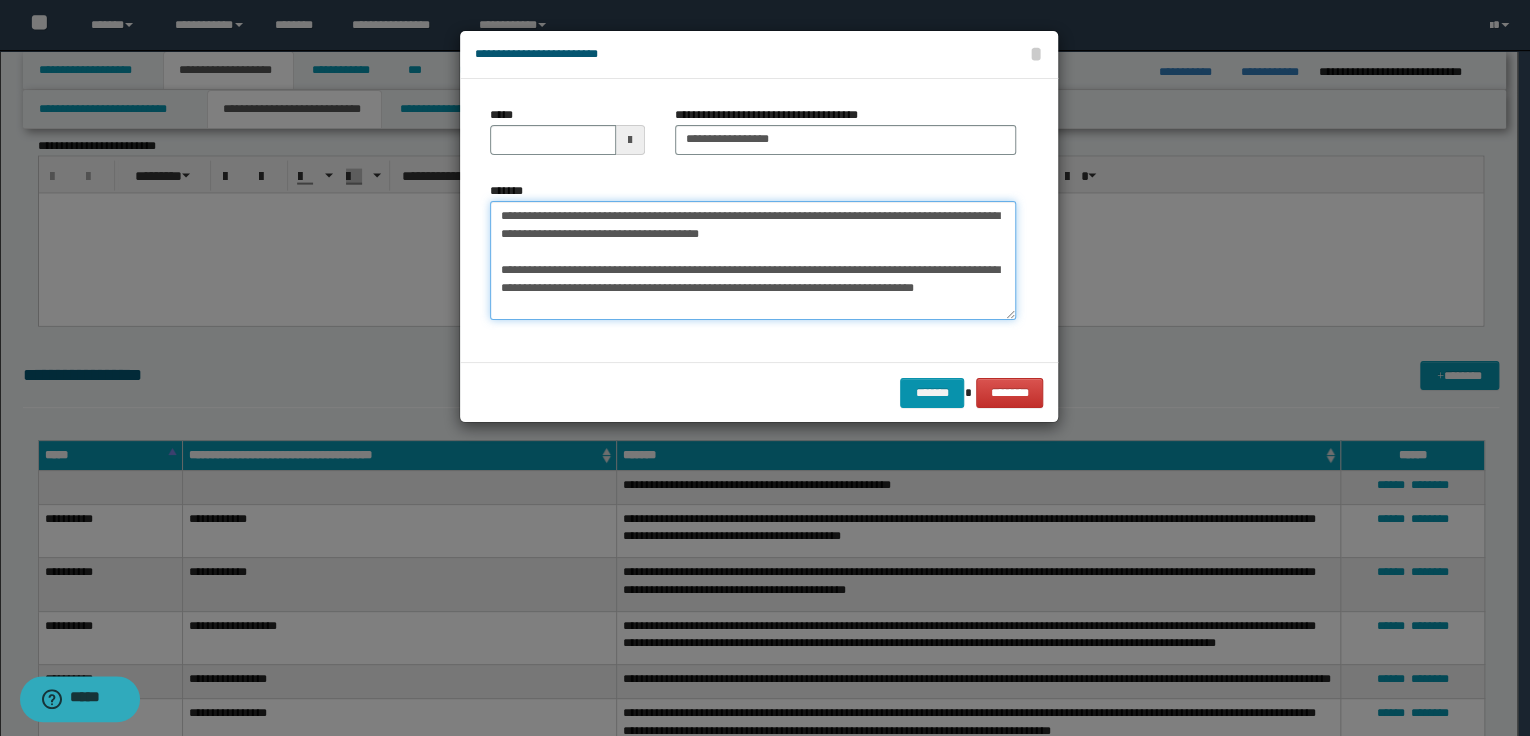drag, startPoint x: 498, startPoint y: 212, endPoint x: 655, endPoint y: 215, distance: 157.02866 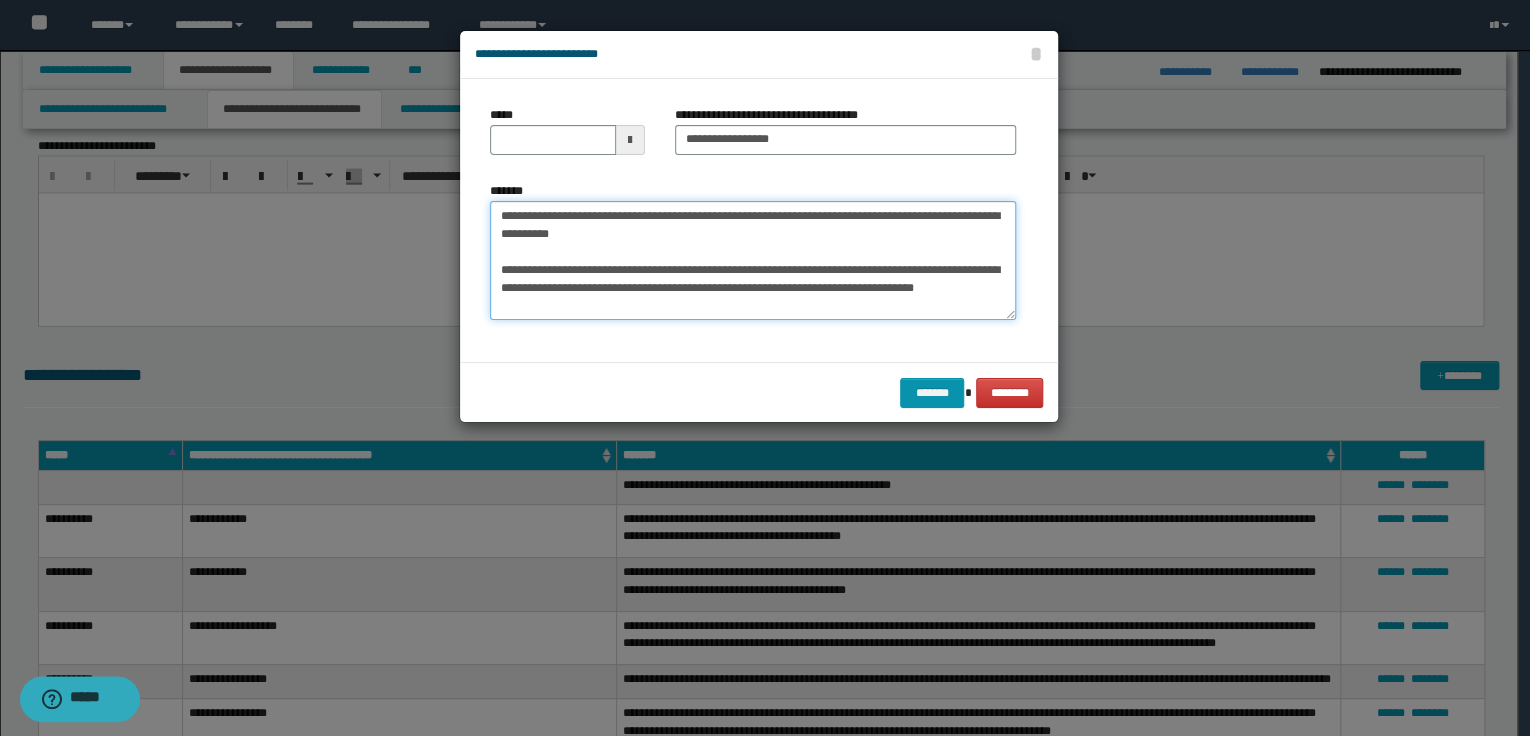 type 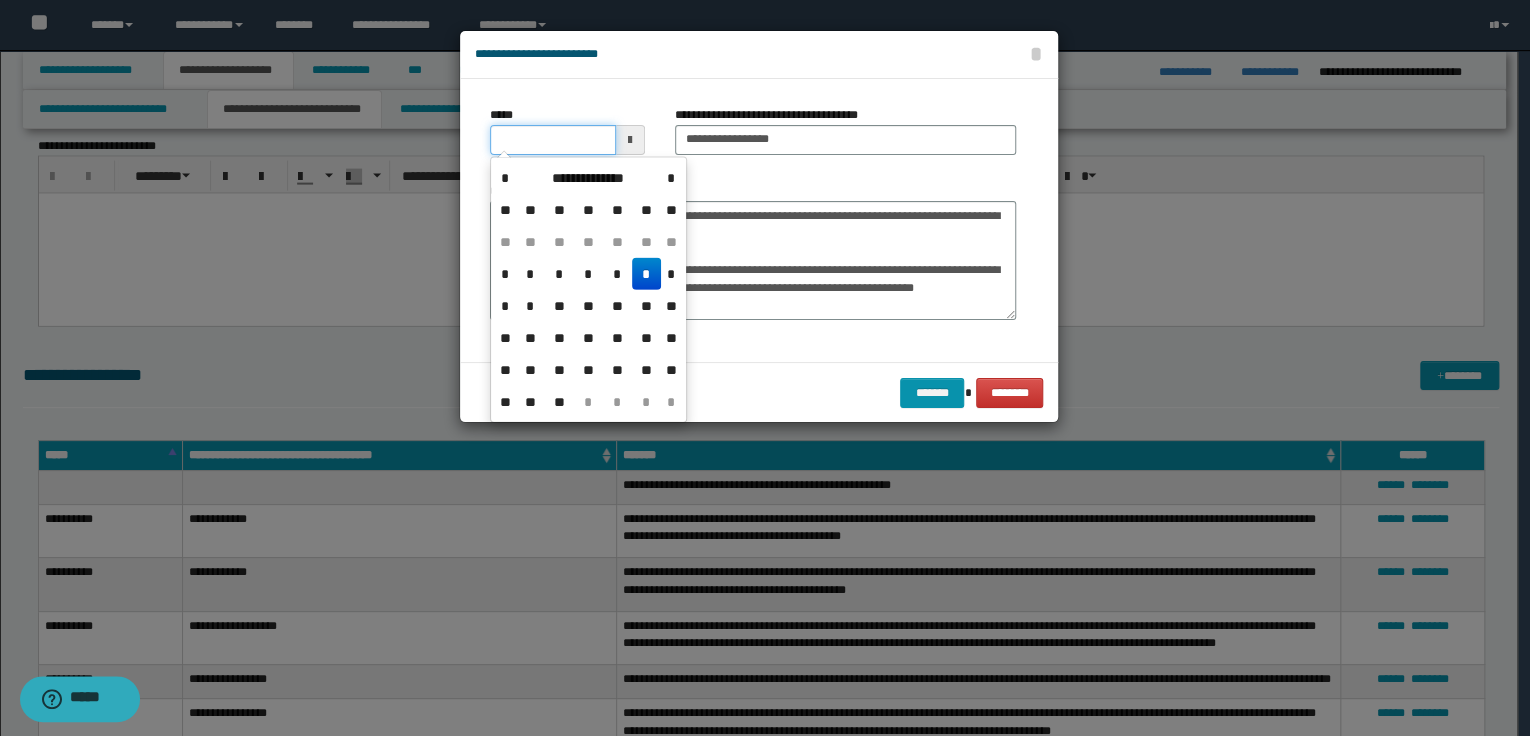 click on "*****" at bounding box center [553, 140] 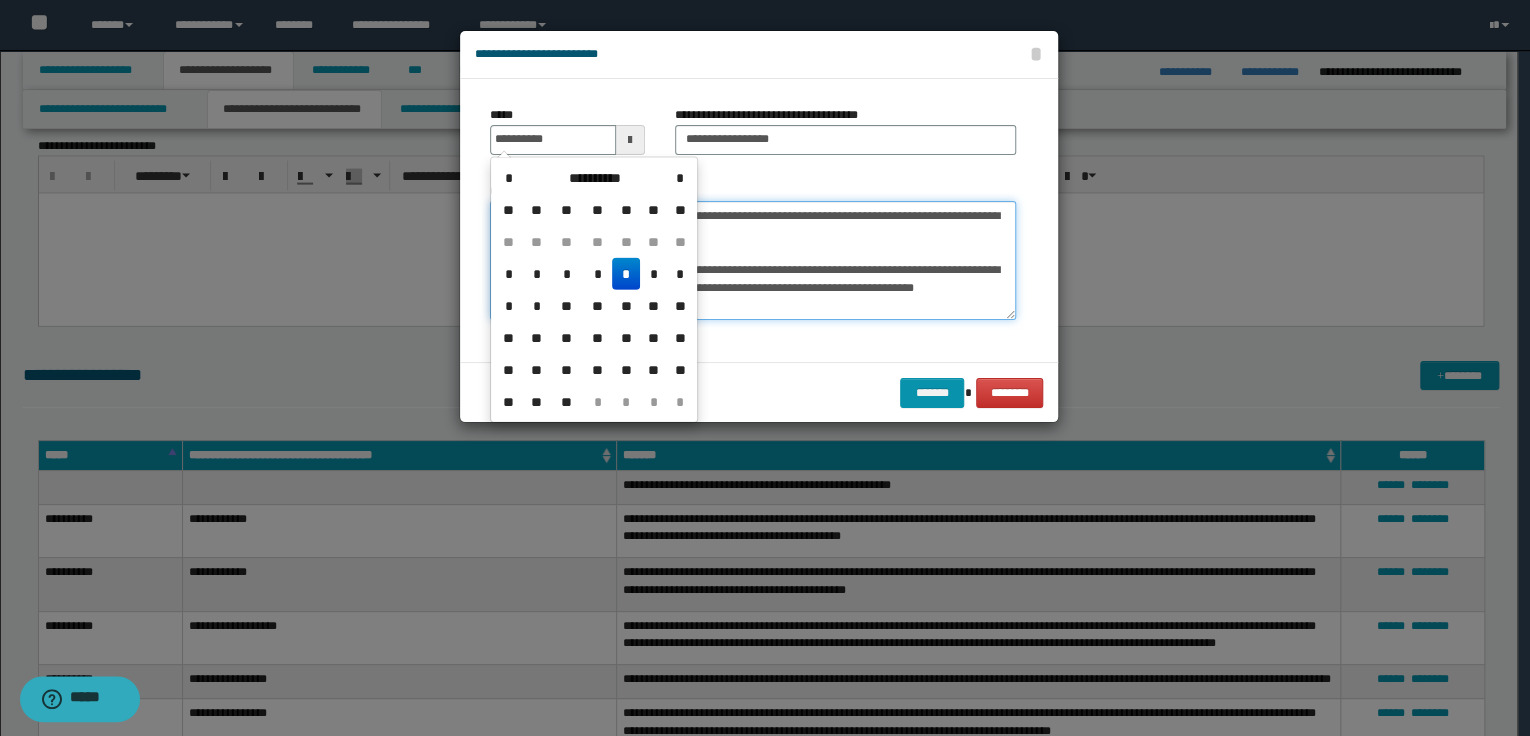 type on "**********" 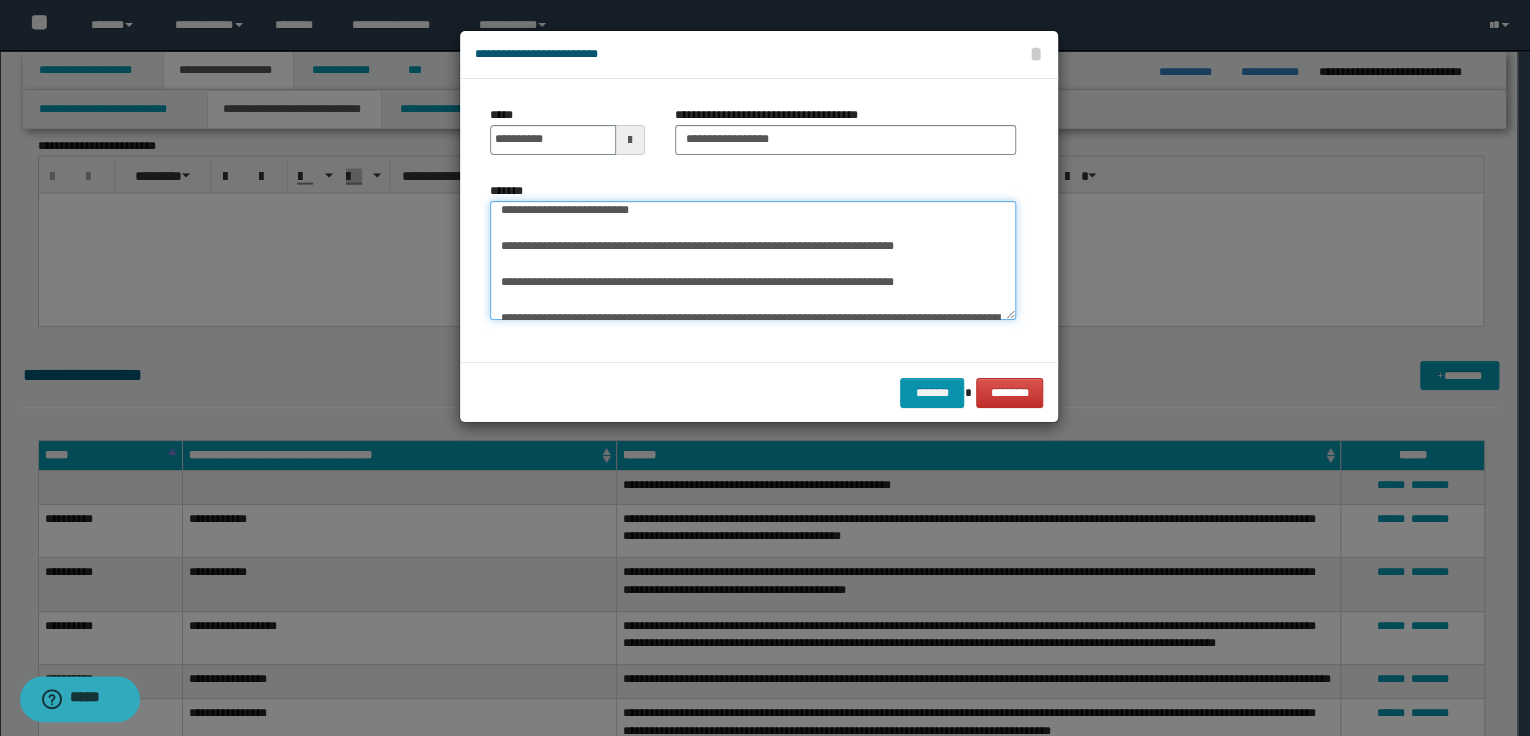 scroll, scrollTop: 1421, scrollLeft: 0, axis: vertical 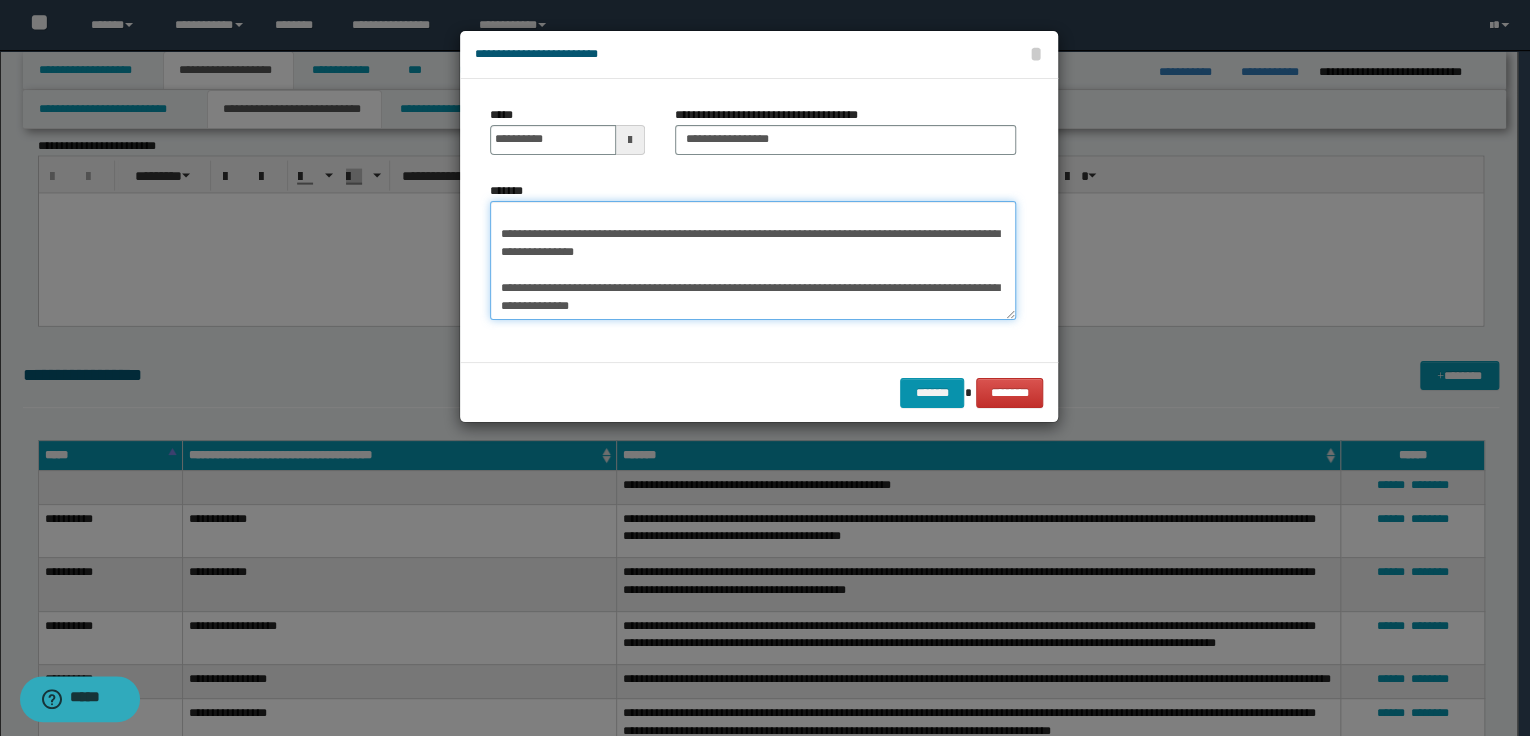 drag, startPoint x: 498, startPoint y: 267, endPoint x: 667, endPoint y: 327, distance: 179.33488 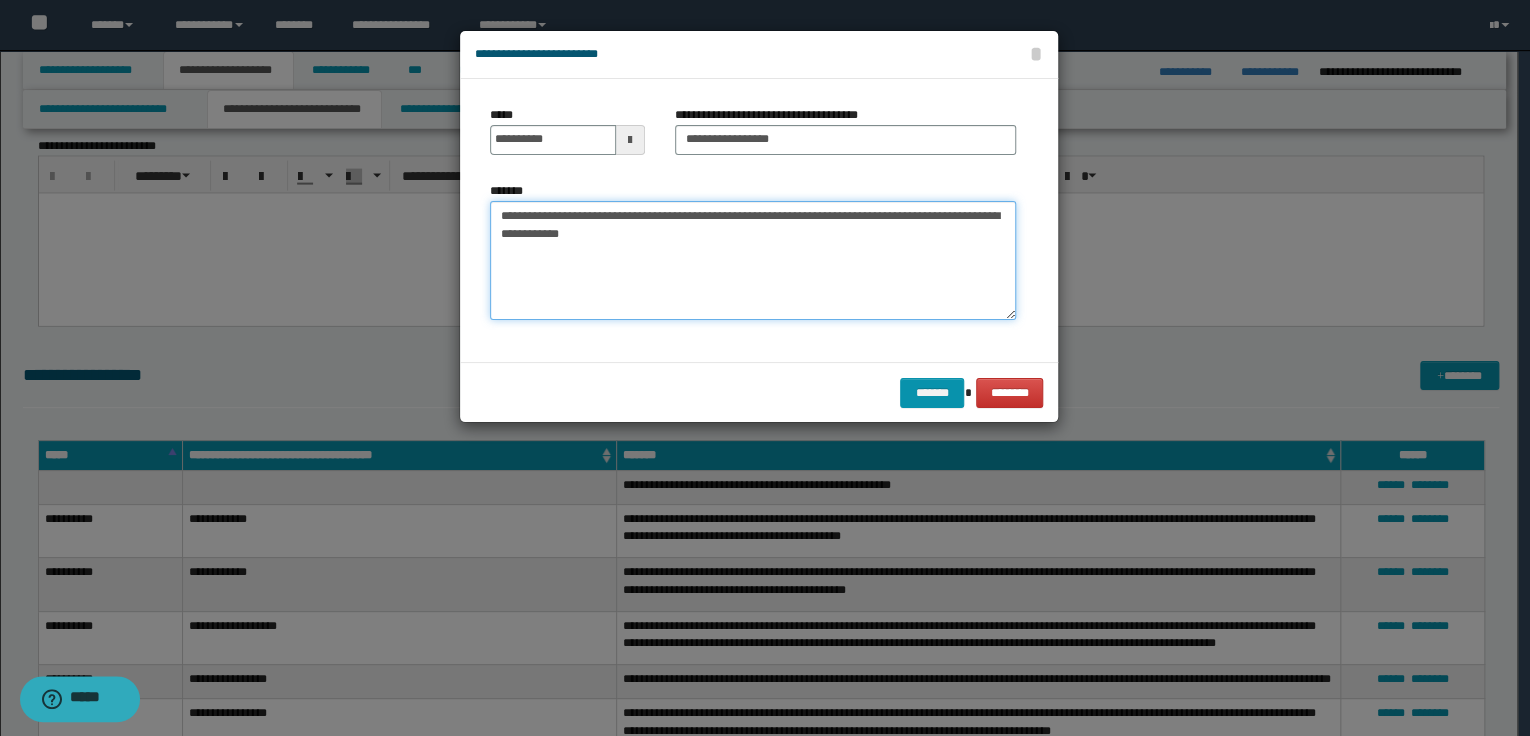 scroll, scrollTop: 0, scrollLeft: 0, axis: both 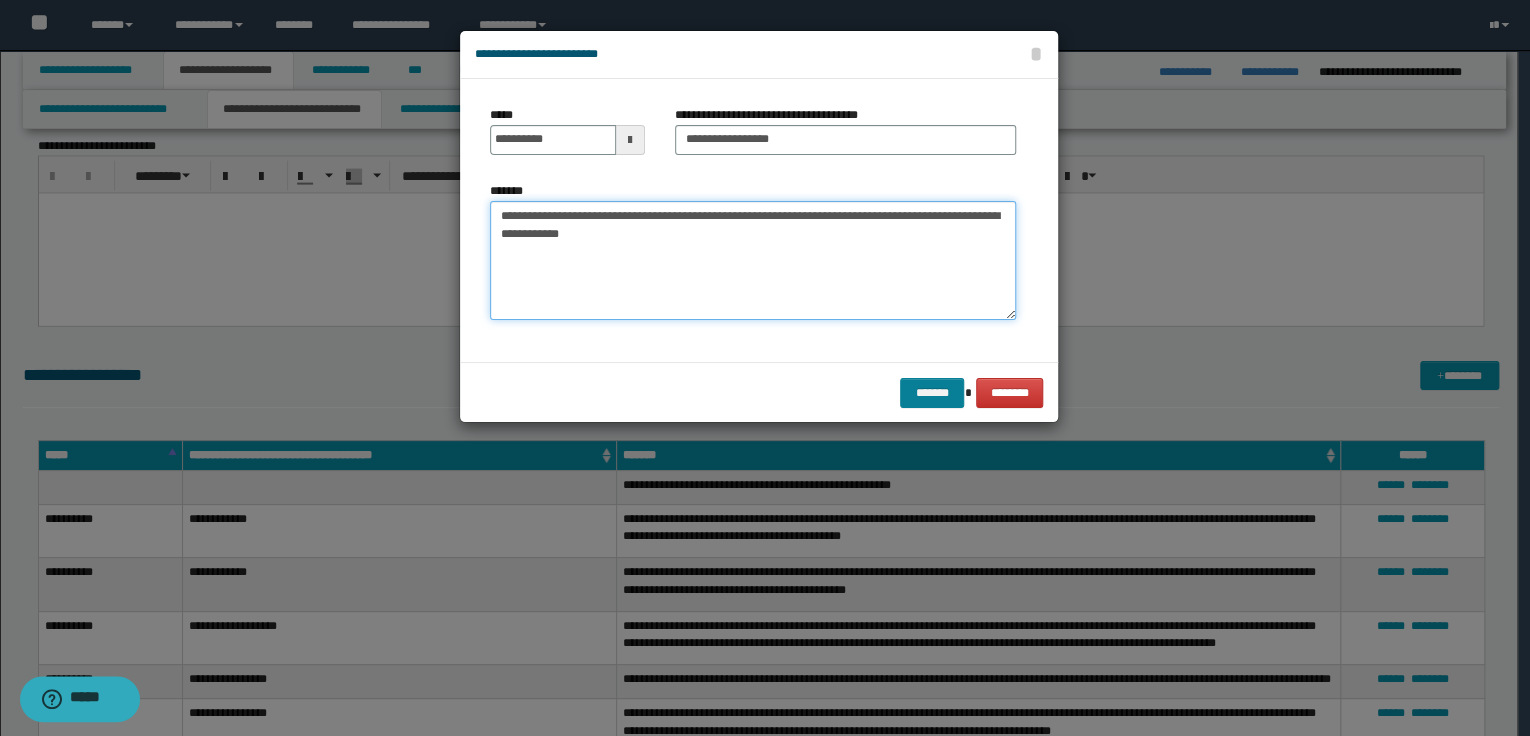 type on "**********" 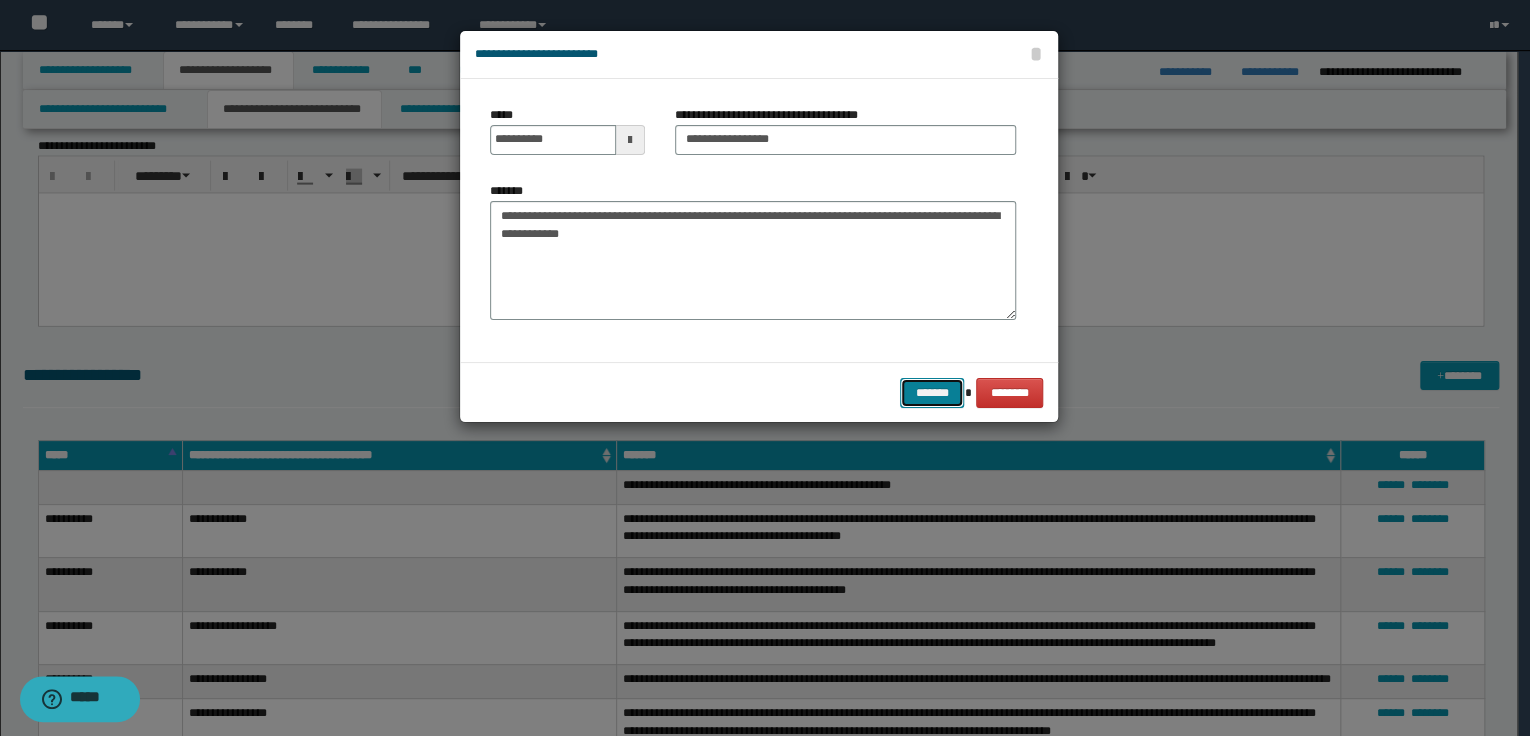 click on "*******" at bounding box center [932, 393] 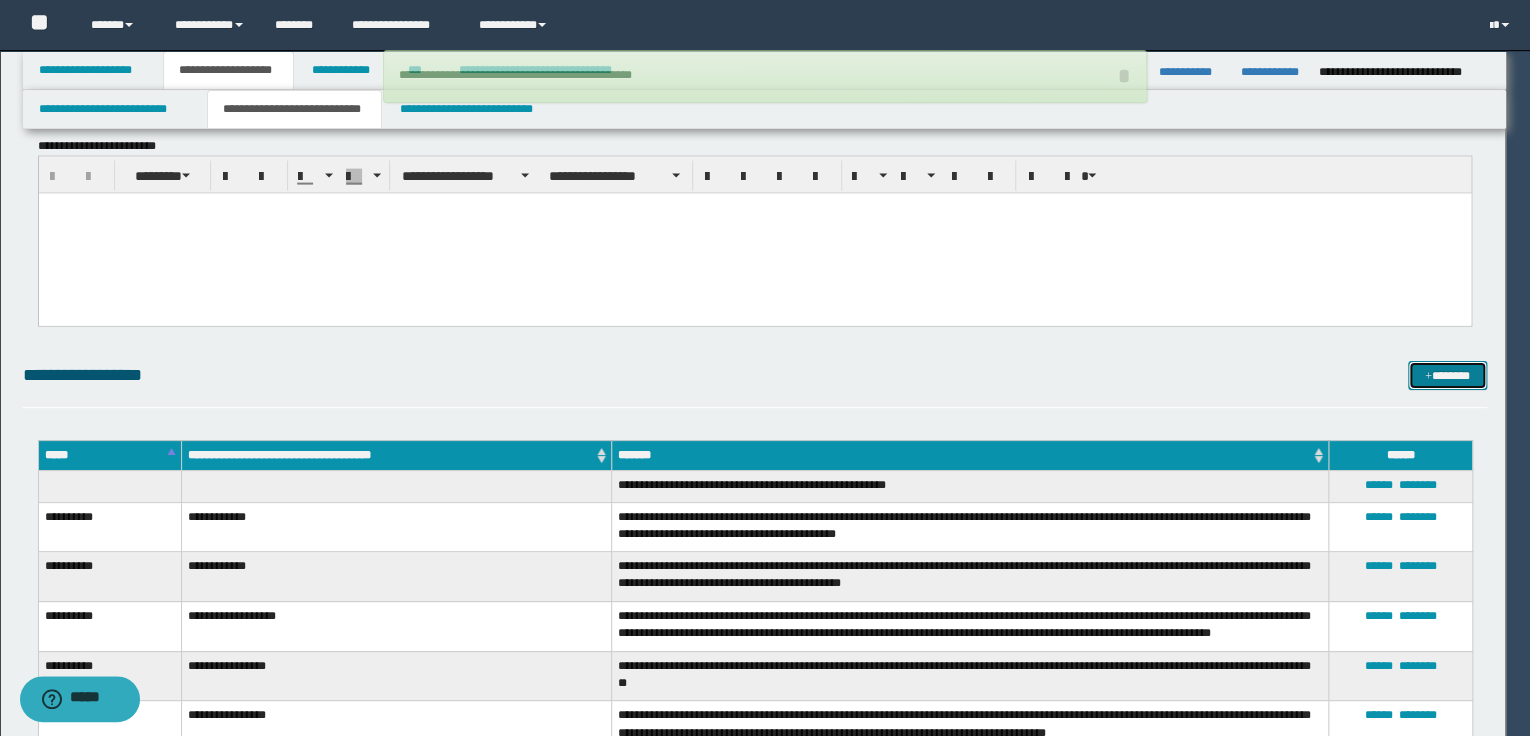 type 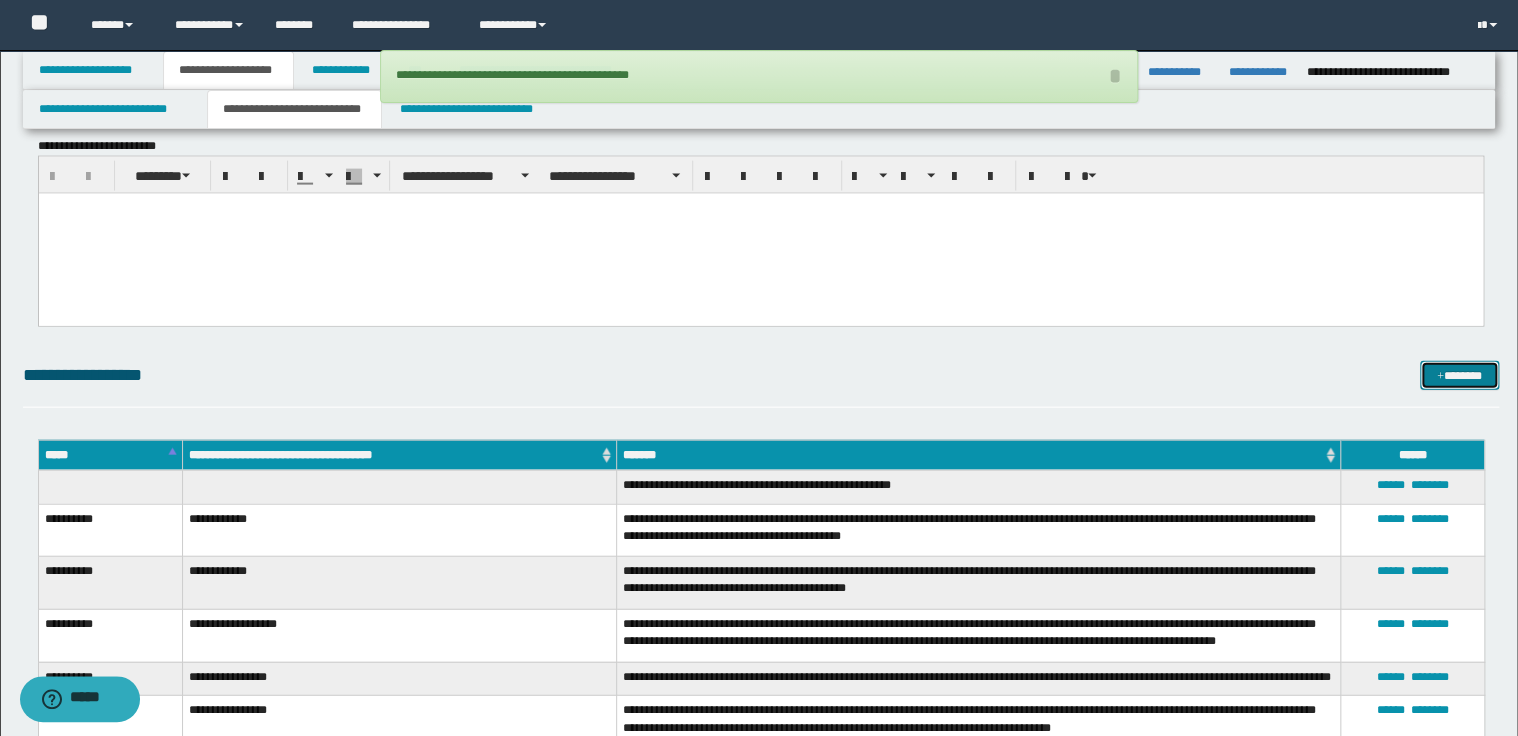 click on "*******" at bounding box center (1459, 376) 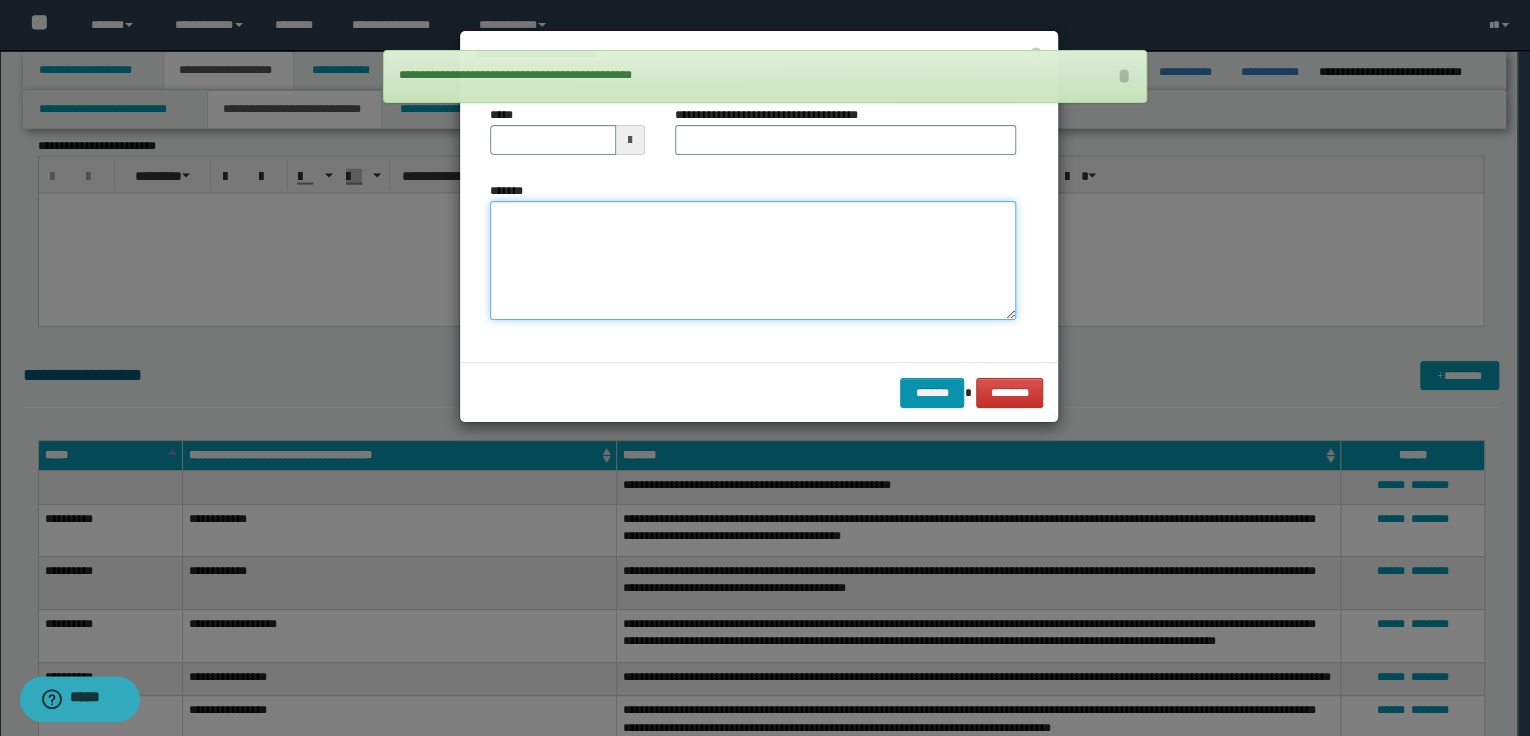 click on "*******" at bounding box center [753, 261] 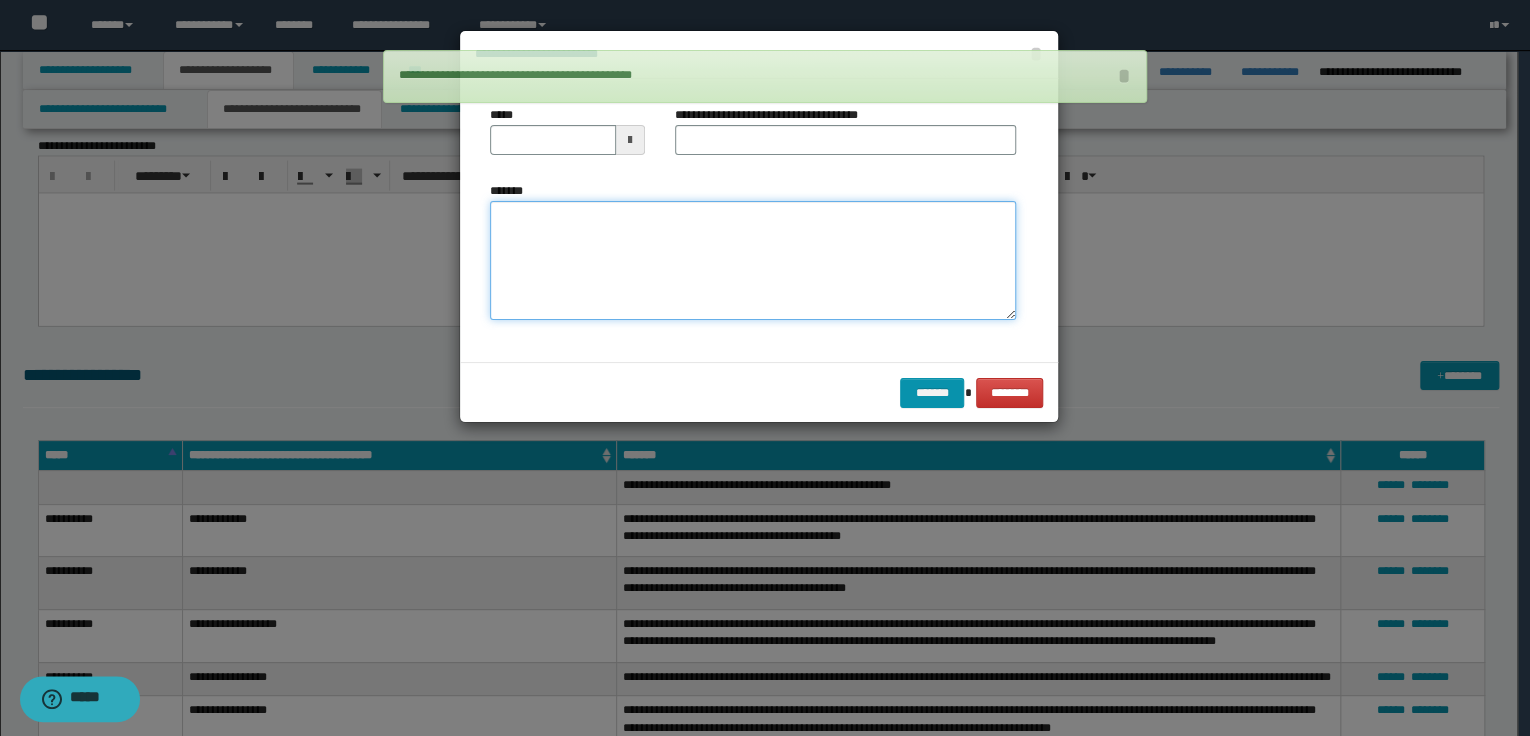 paste on "**********" 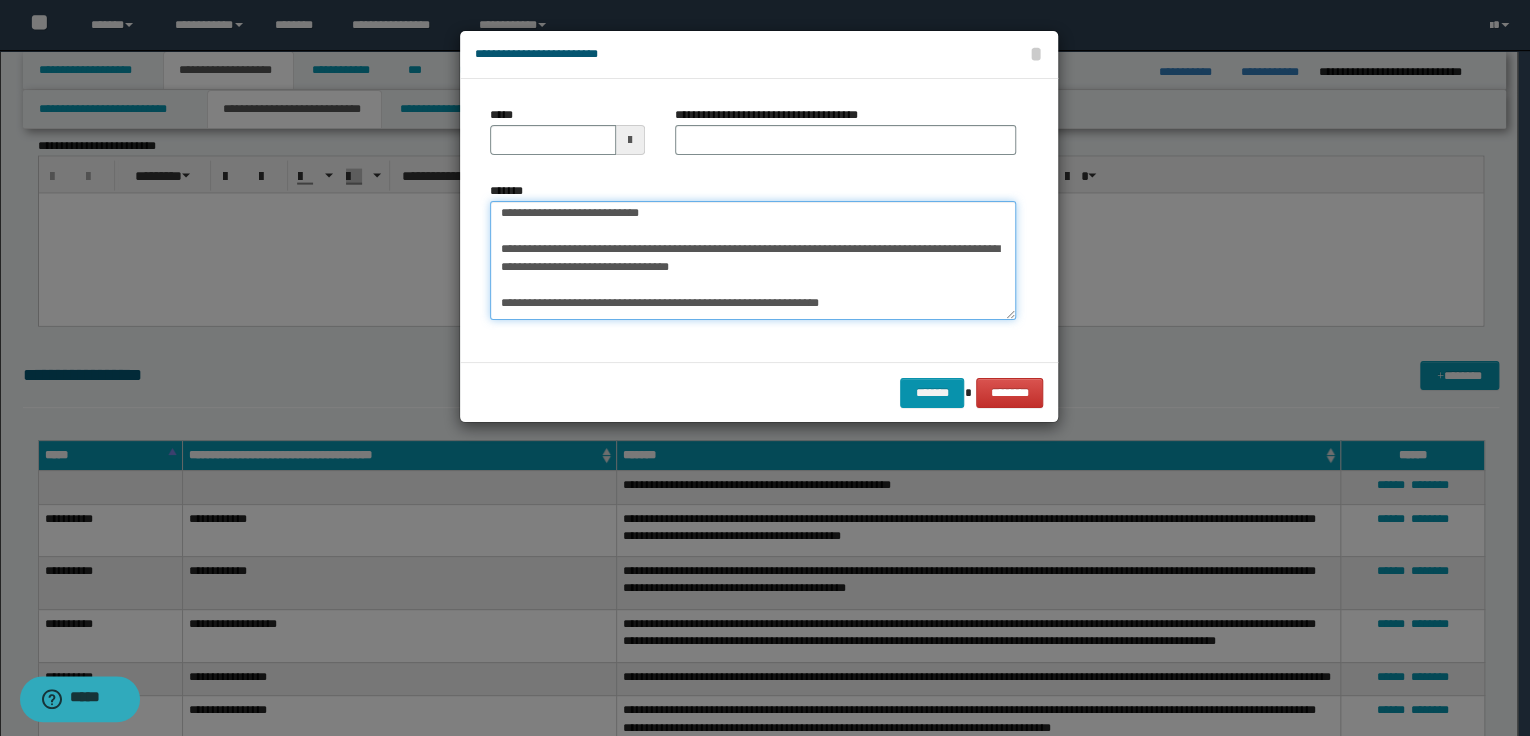 scroll, scrollTop: 0, scrollLeft: 0, axis: both 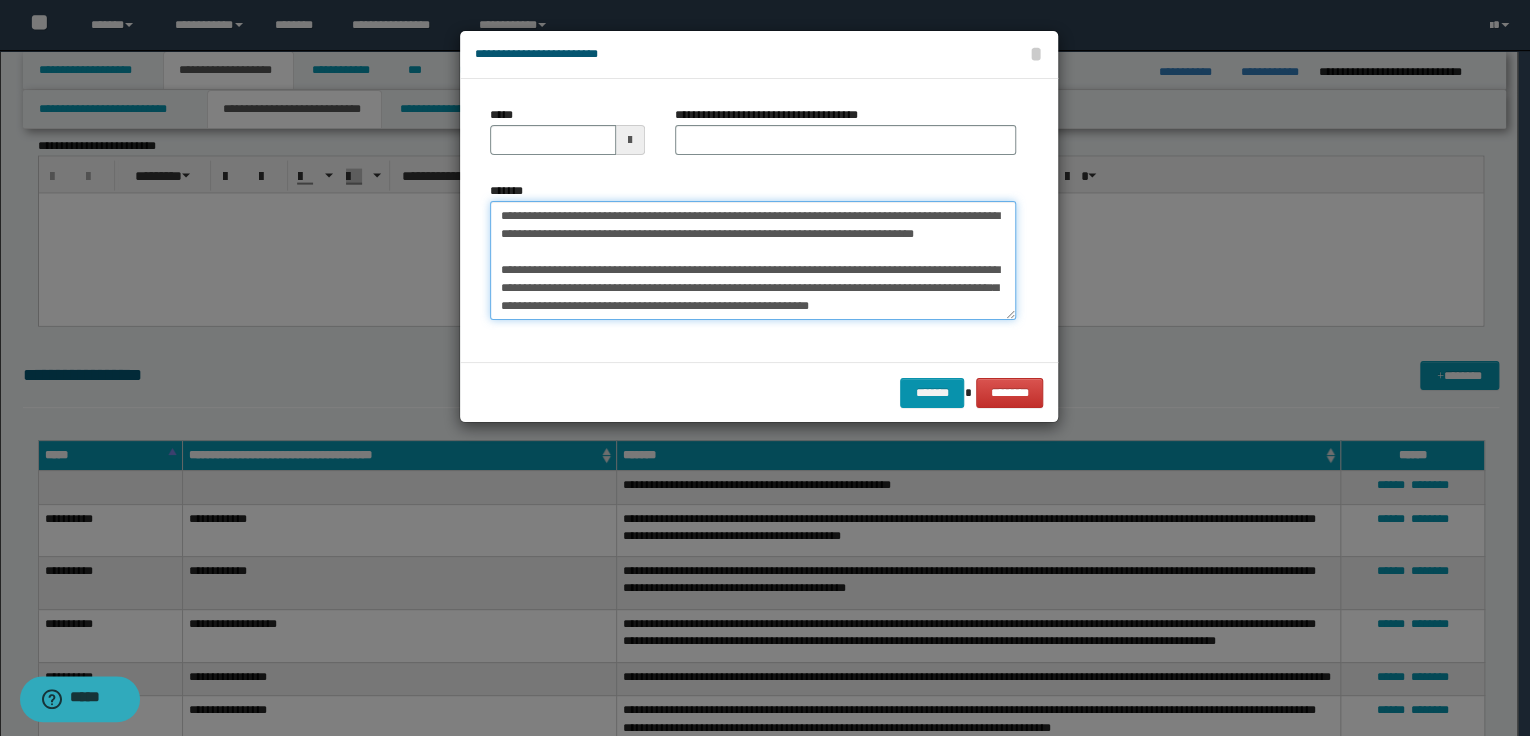 type on "**********" 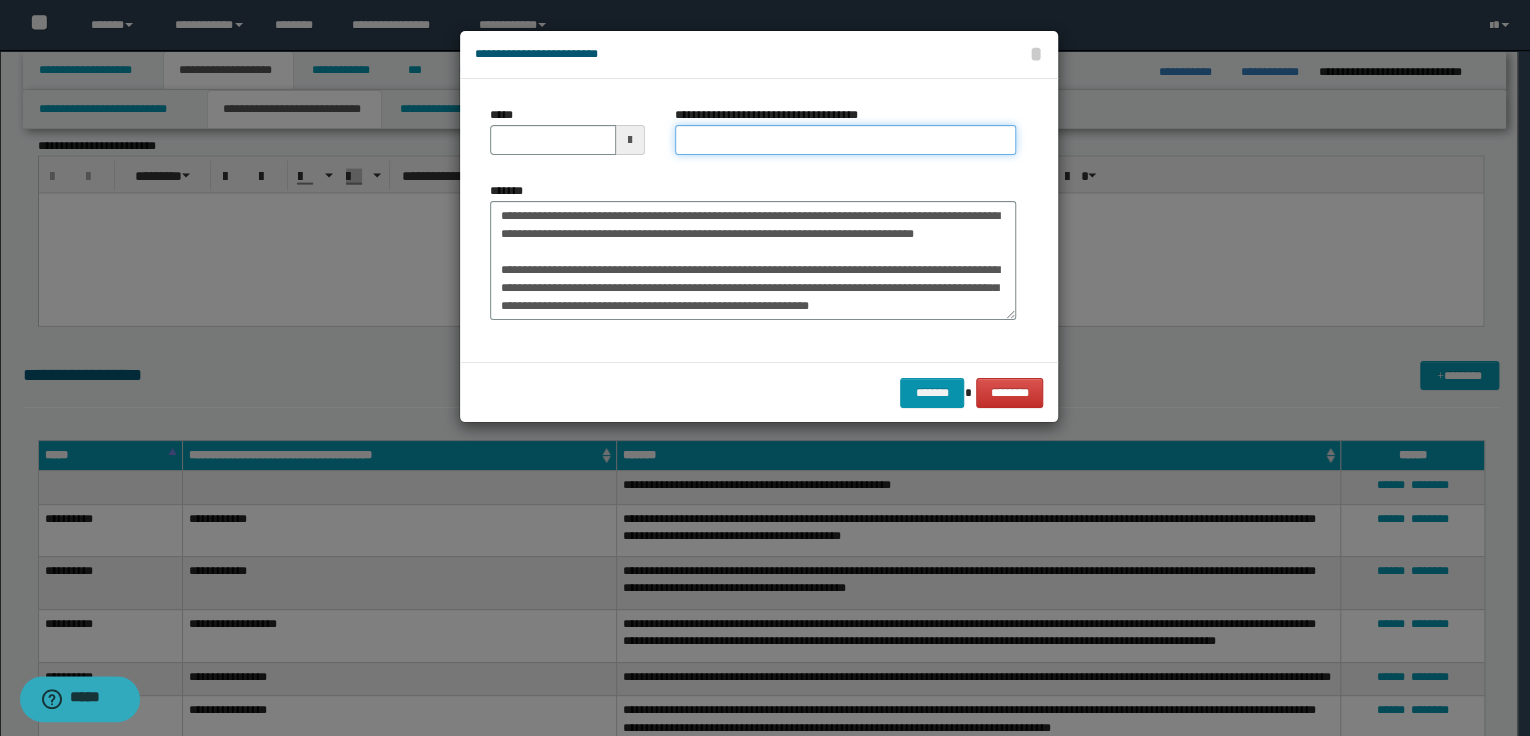 click on "**********" at bounding box center [845, 140] 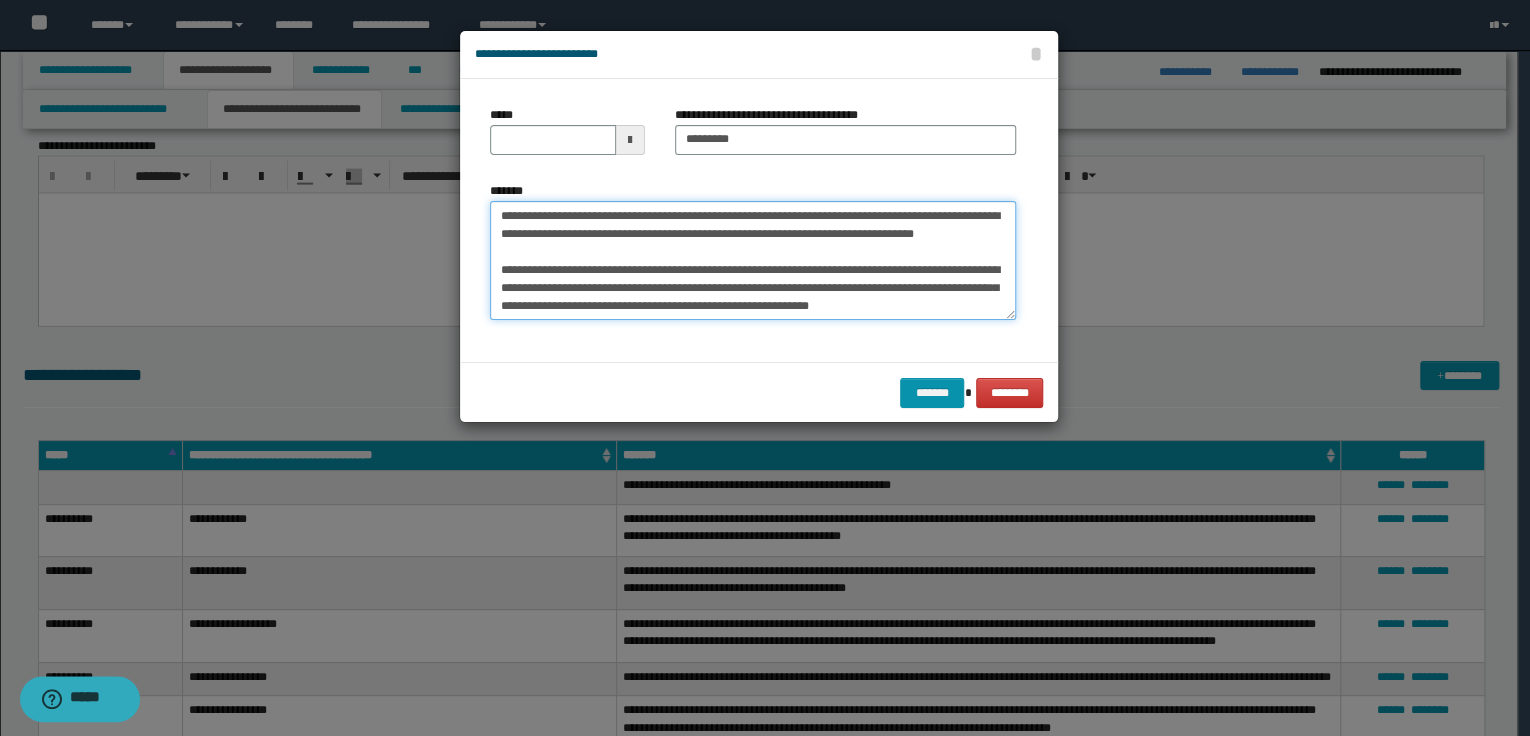 drag, startPoint x: 497, startPoint y: 212, endPoint x: 608, endPoint y: 215, distance: 111.040535 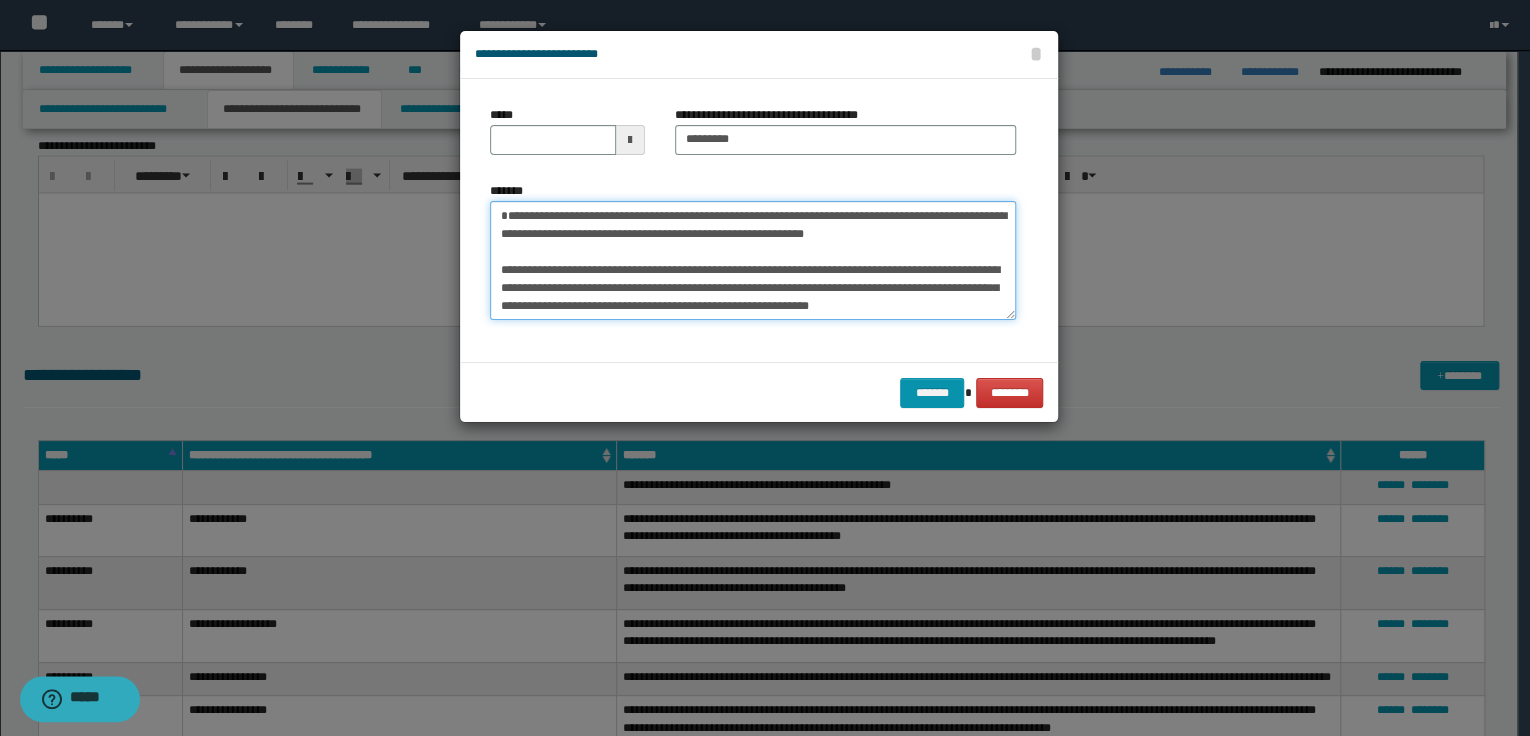 type 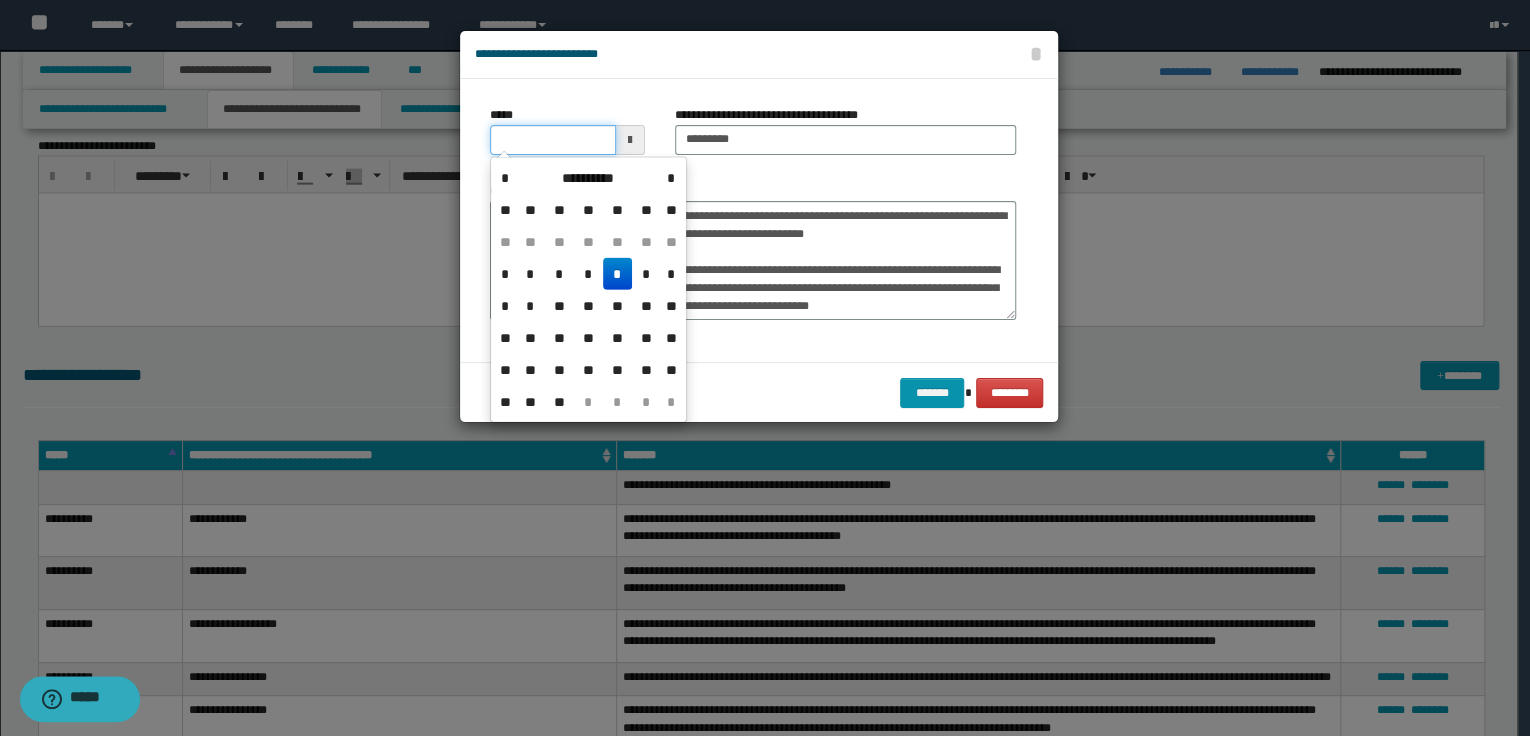 click on "*****" at bounding box center (553, 140) 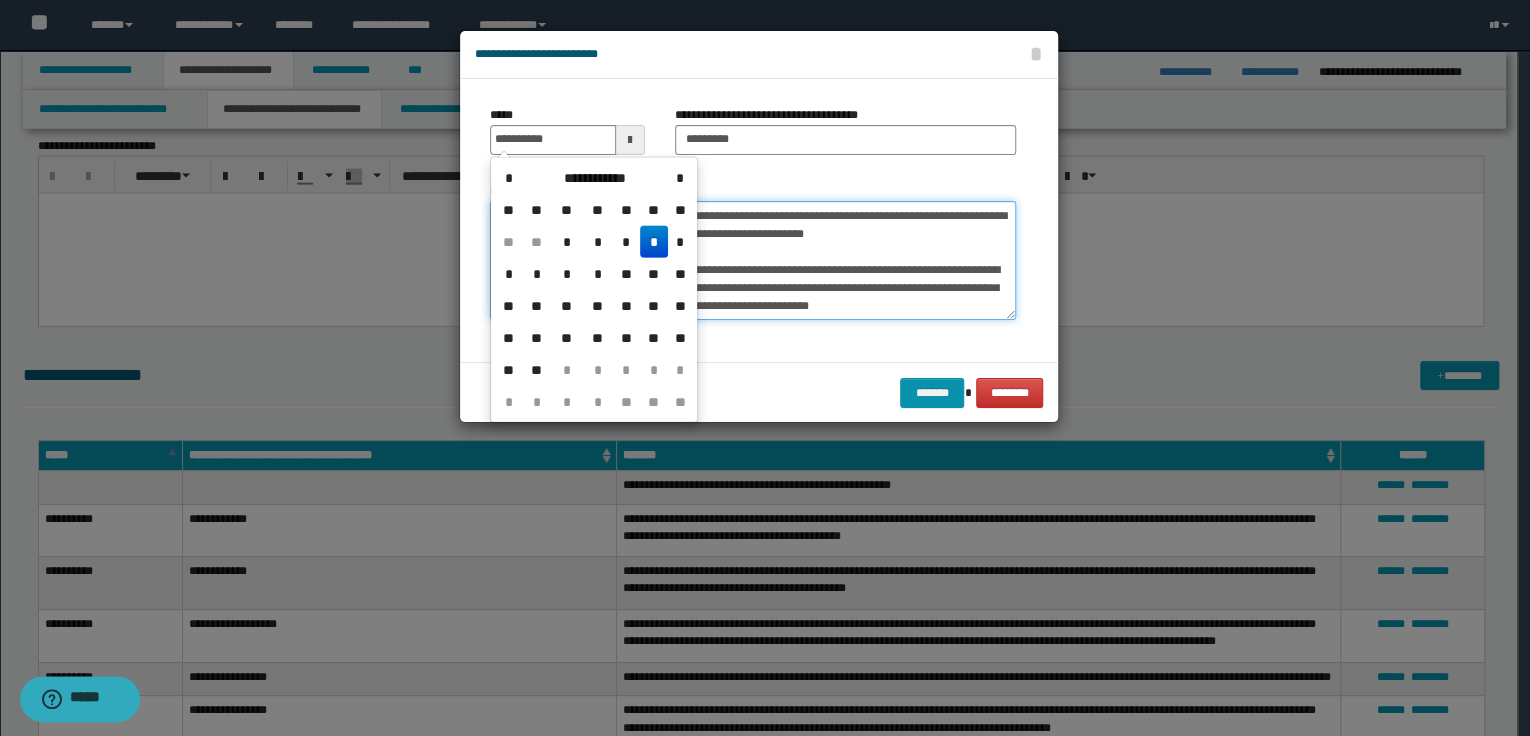 type on "**********" 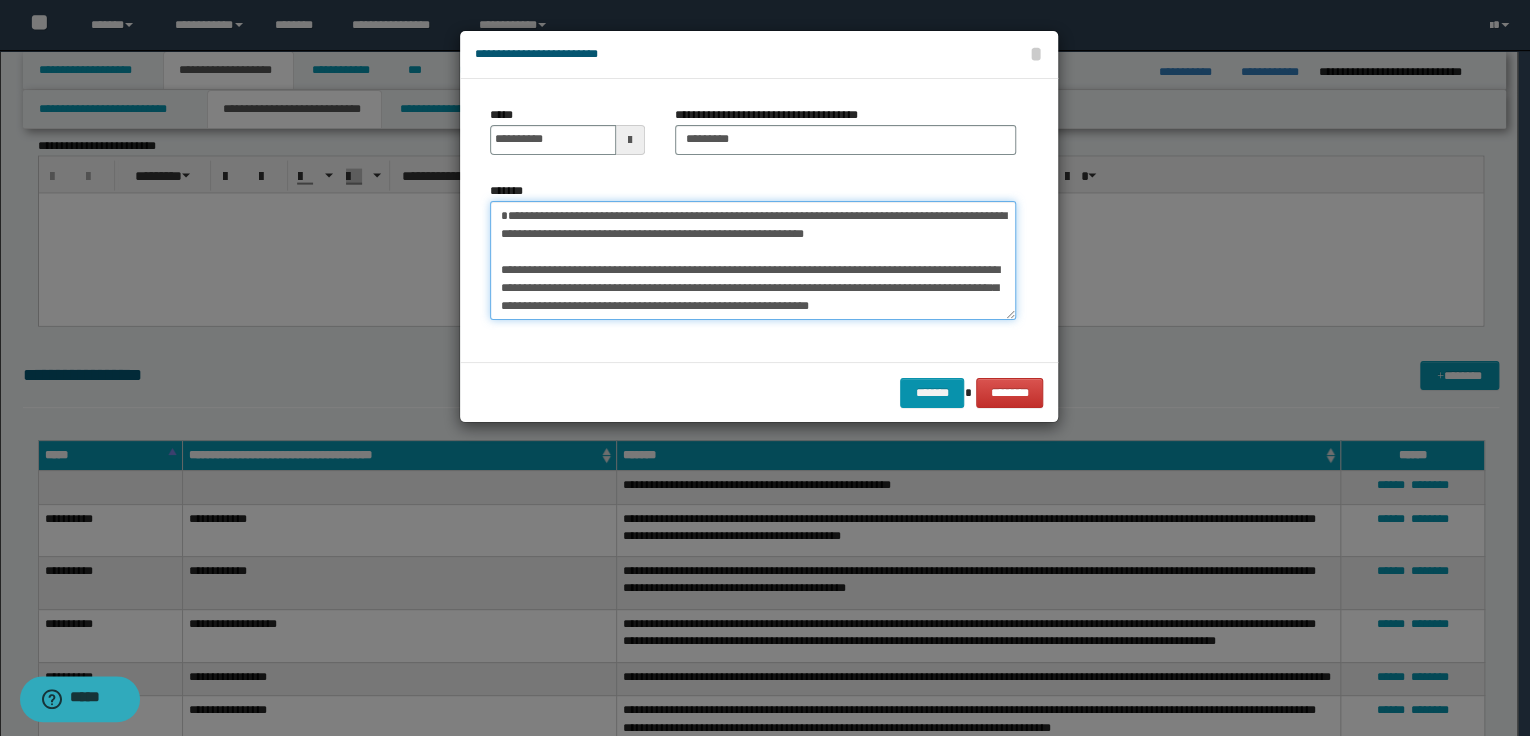 click on "*******" at bounding box center [753, 261] 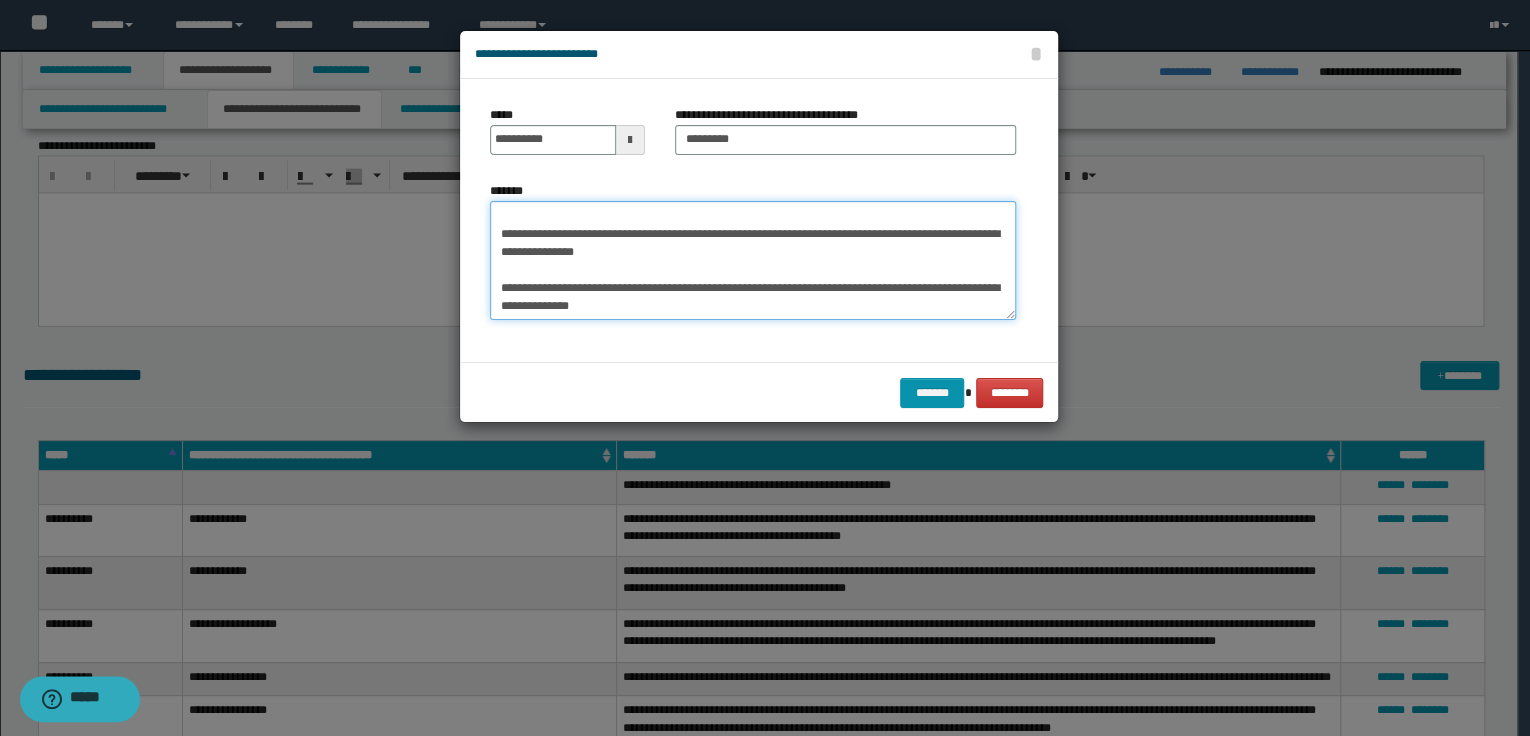scroll, scrollTop: 1349, scrollLeft: 0, axis: vertical 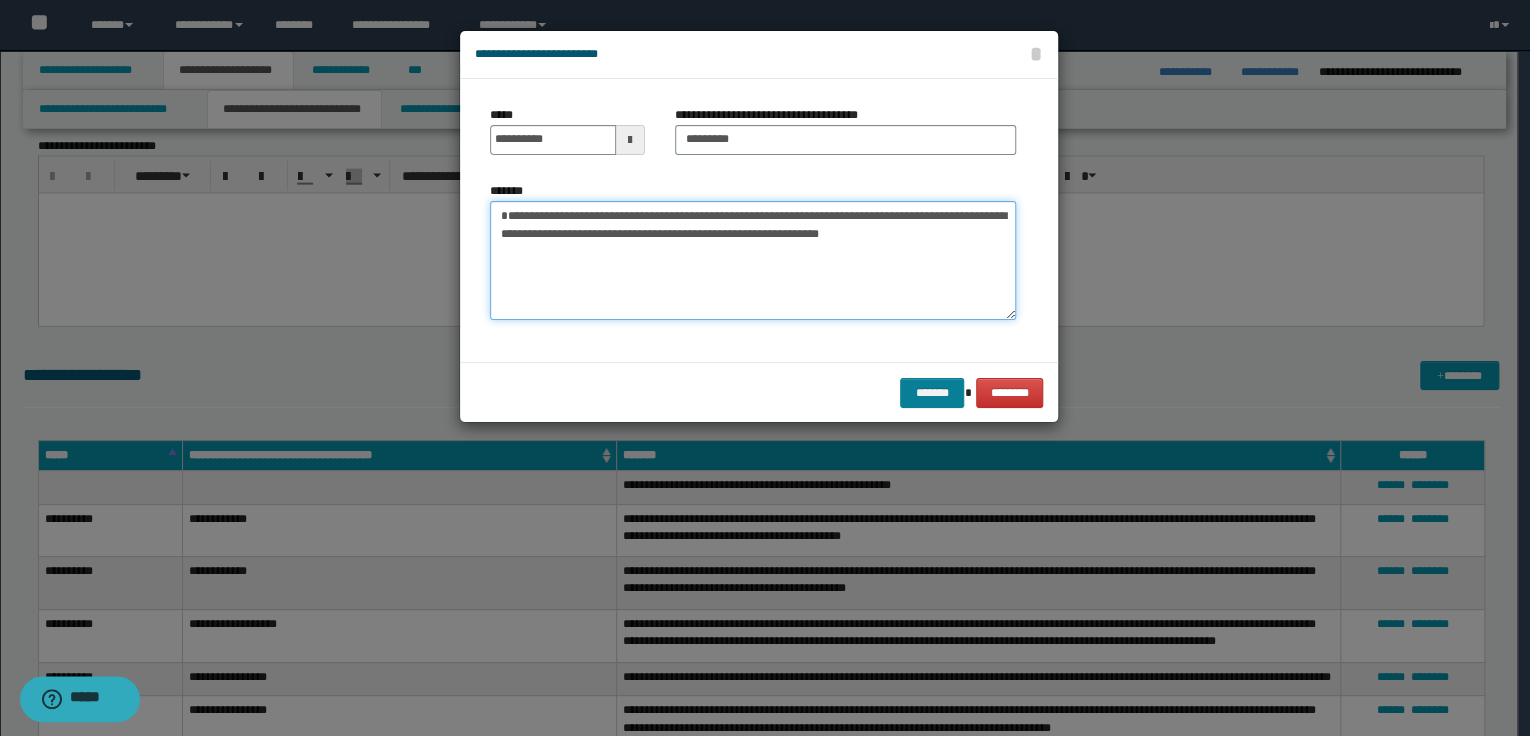 type on "**********" 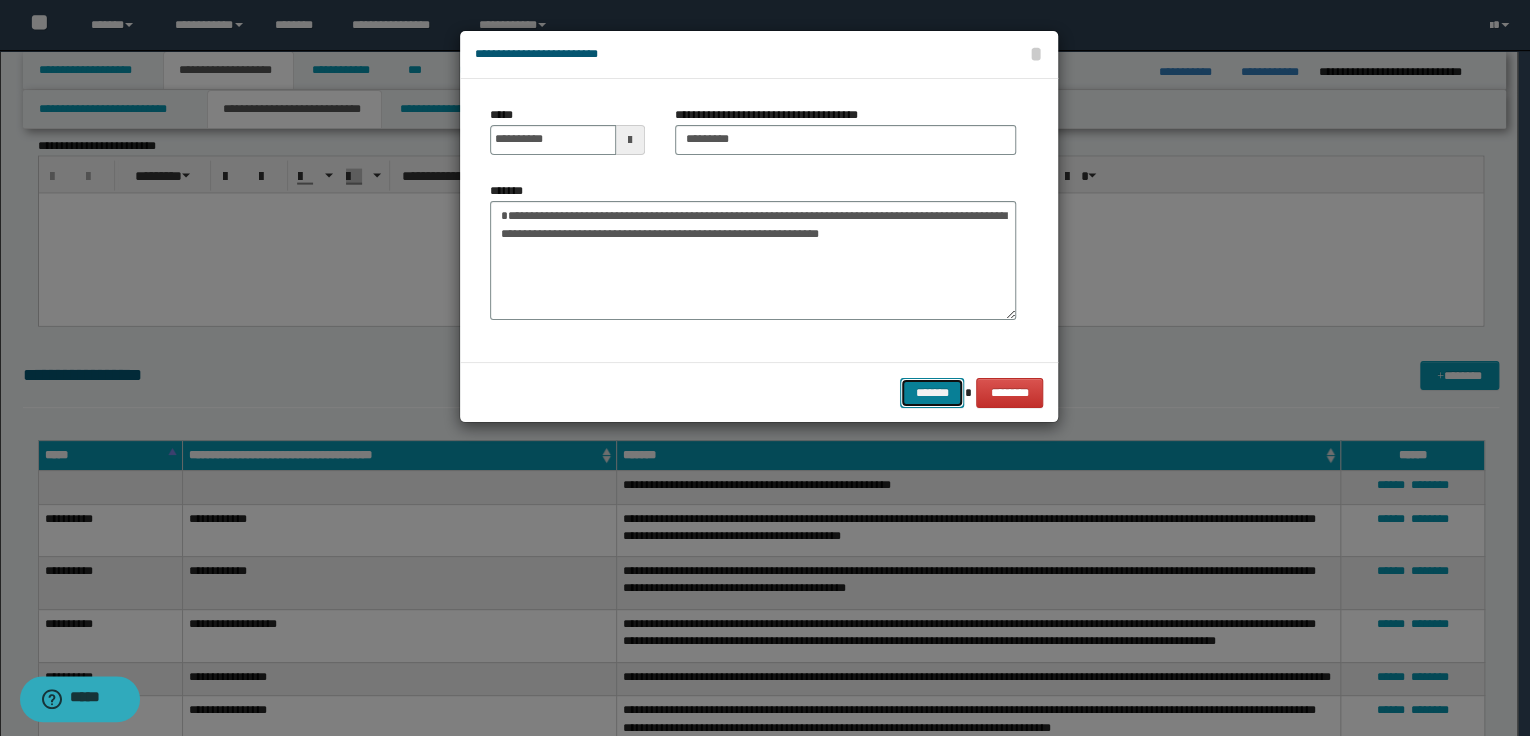 click on "*******" at bounding box center (932, 393) 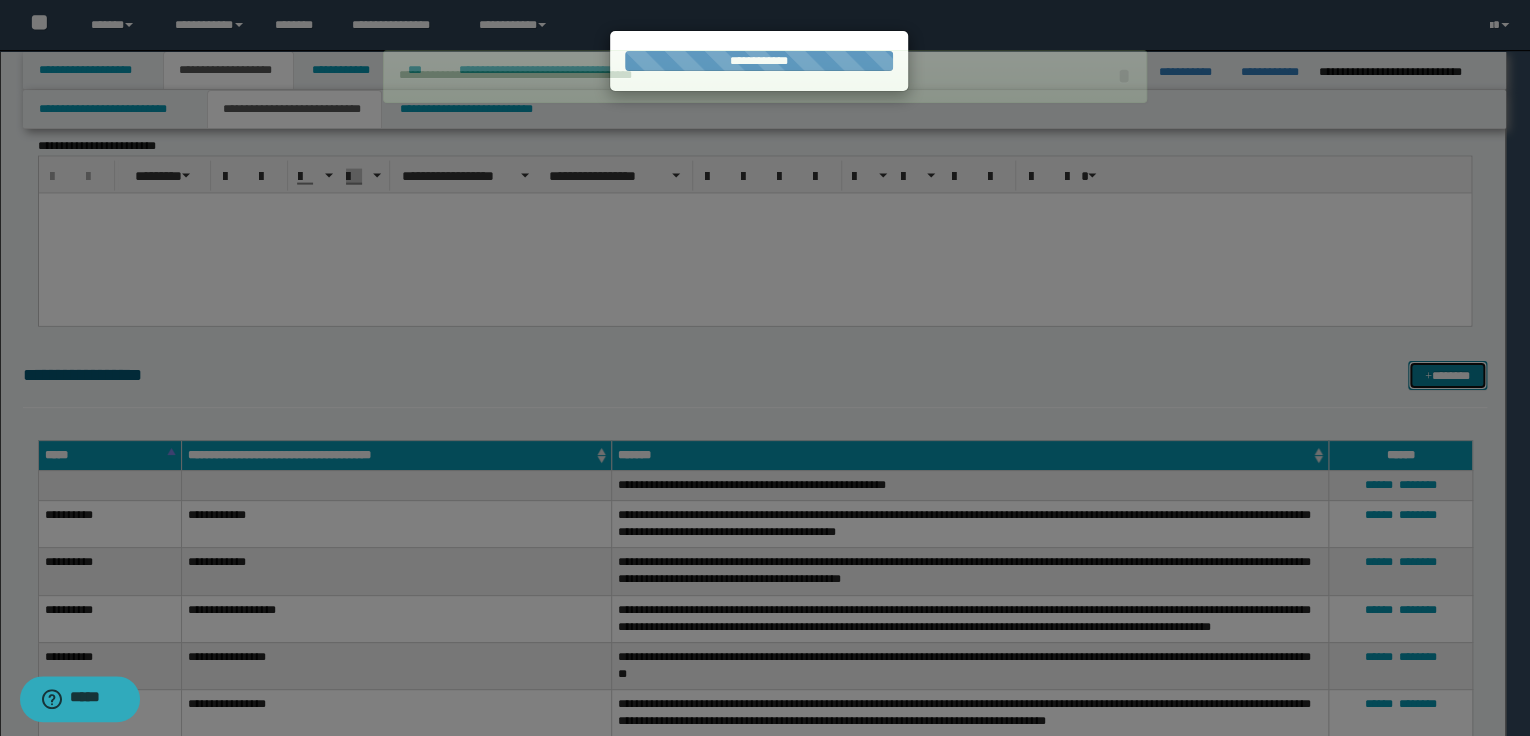 type 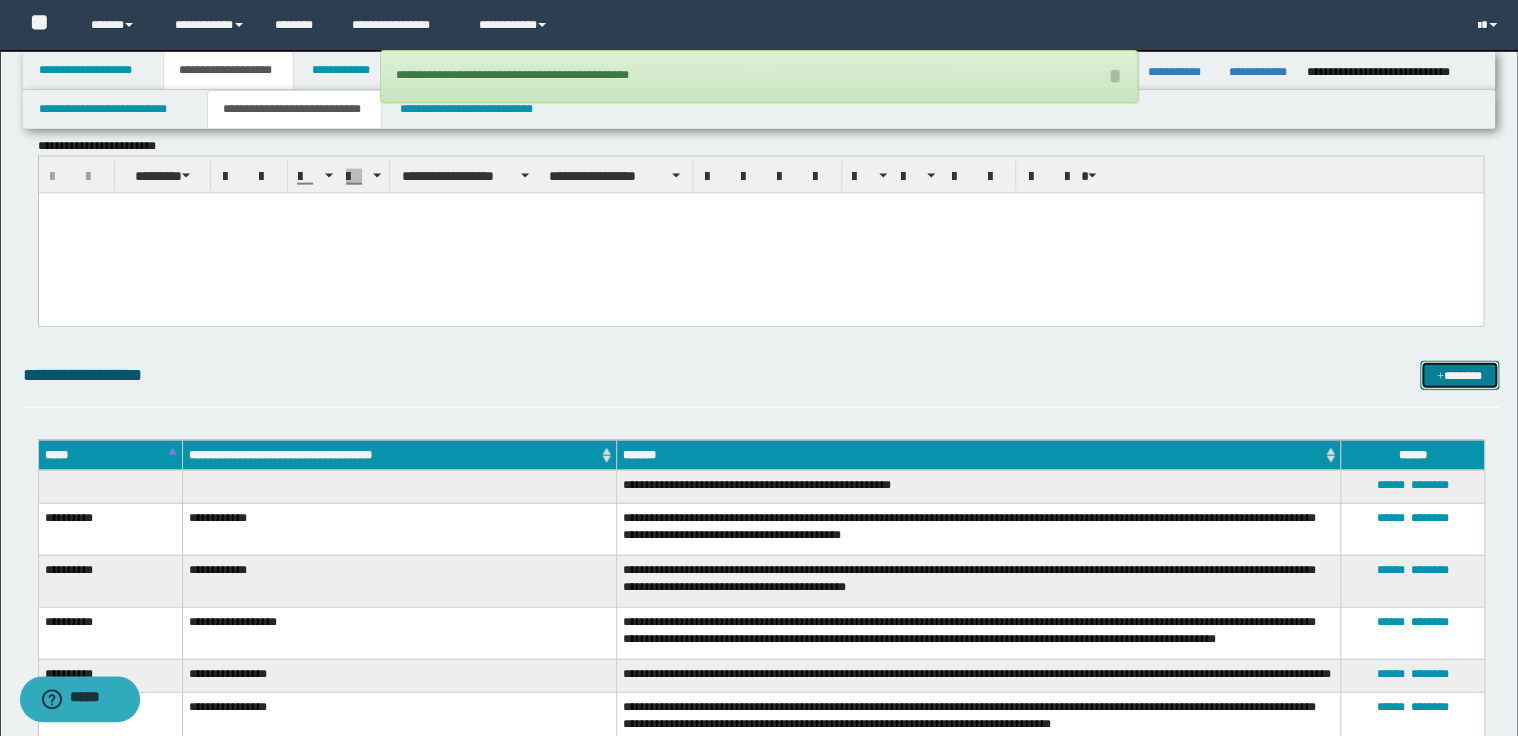 click on "*******" at bounding box center (1459, 376) 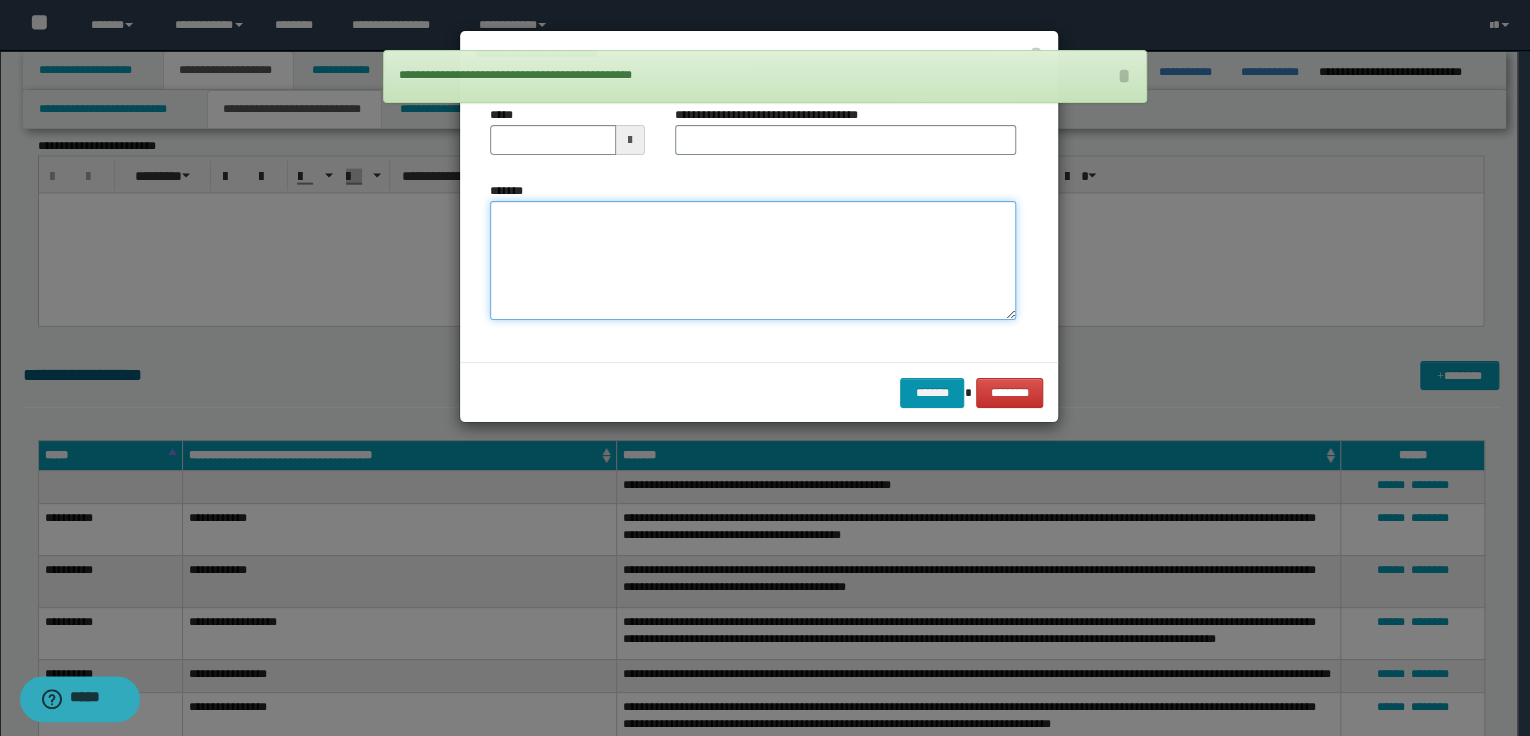 click on "*******" at bounding box center [753, 261] 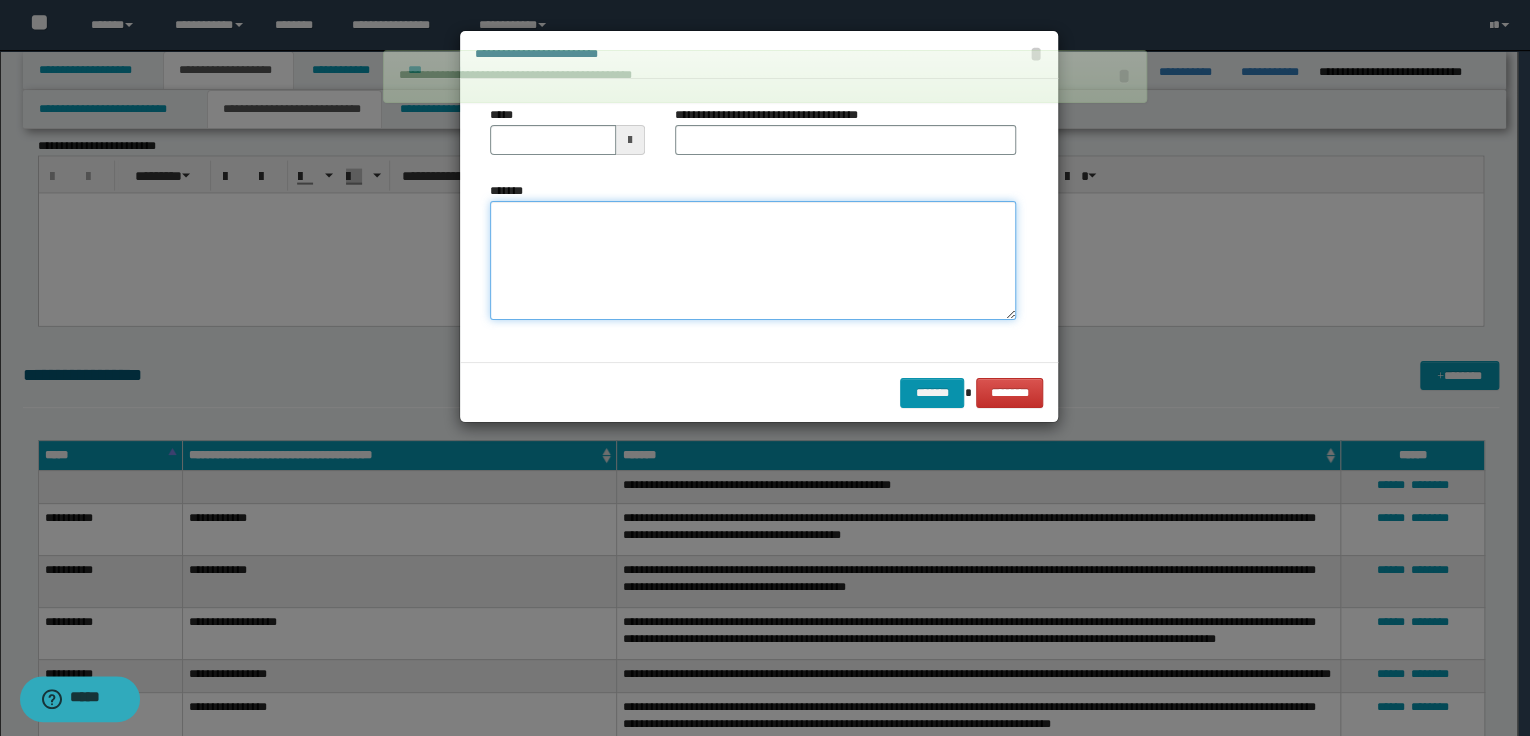 paste on "**********" 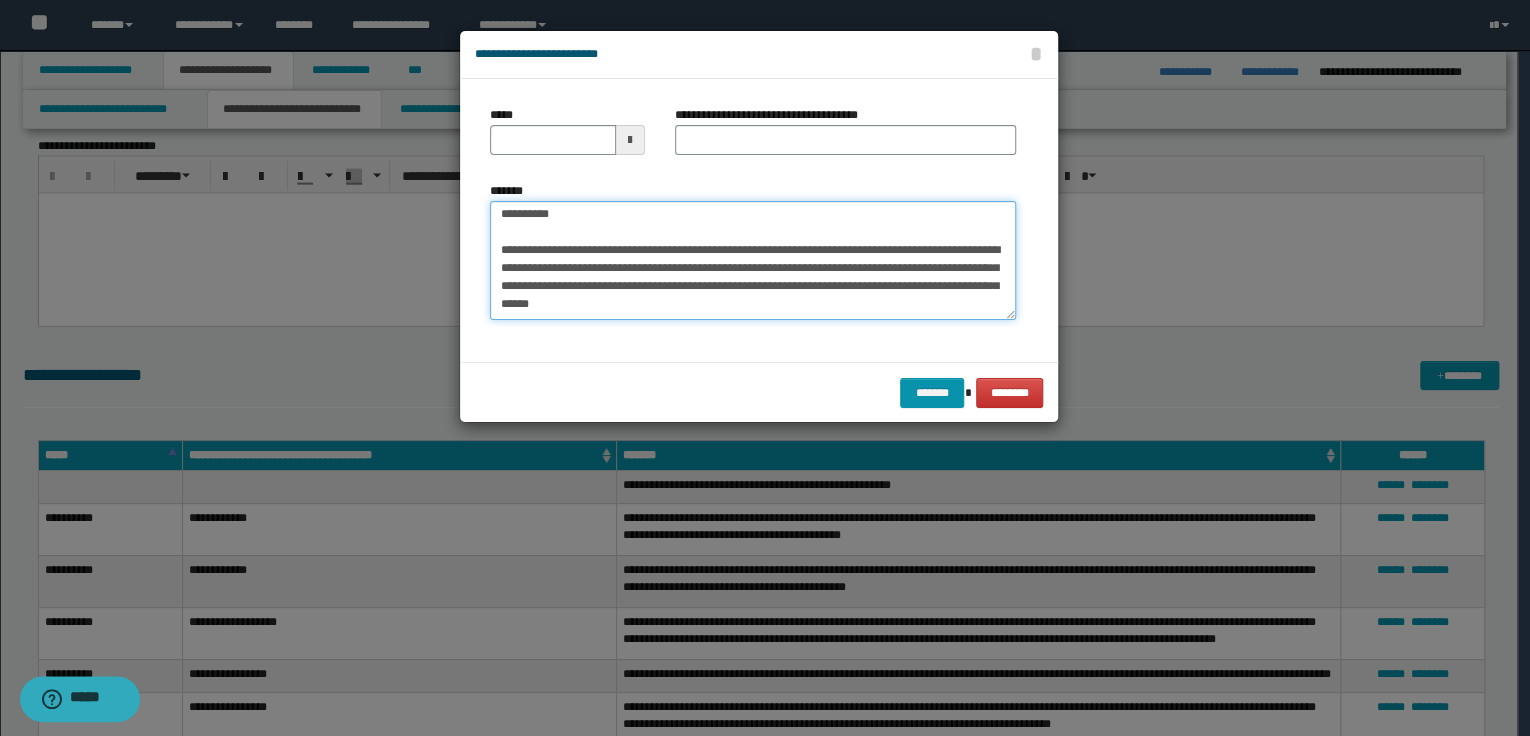 scroll, scrollTop: 0, scrollLeft: 0, axis: both 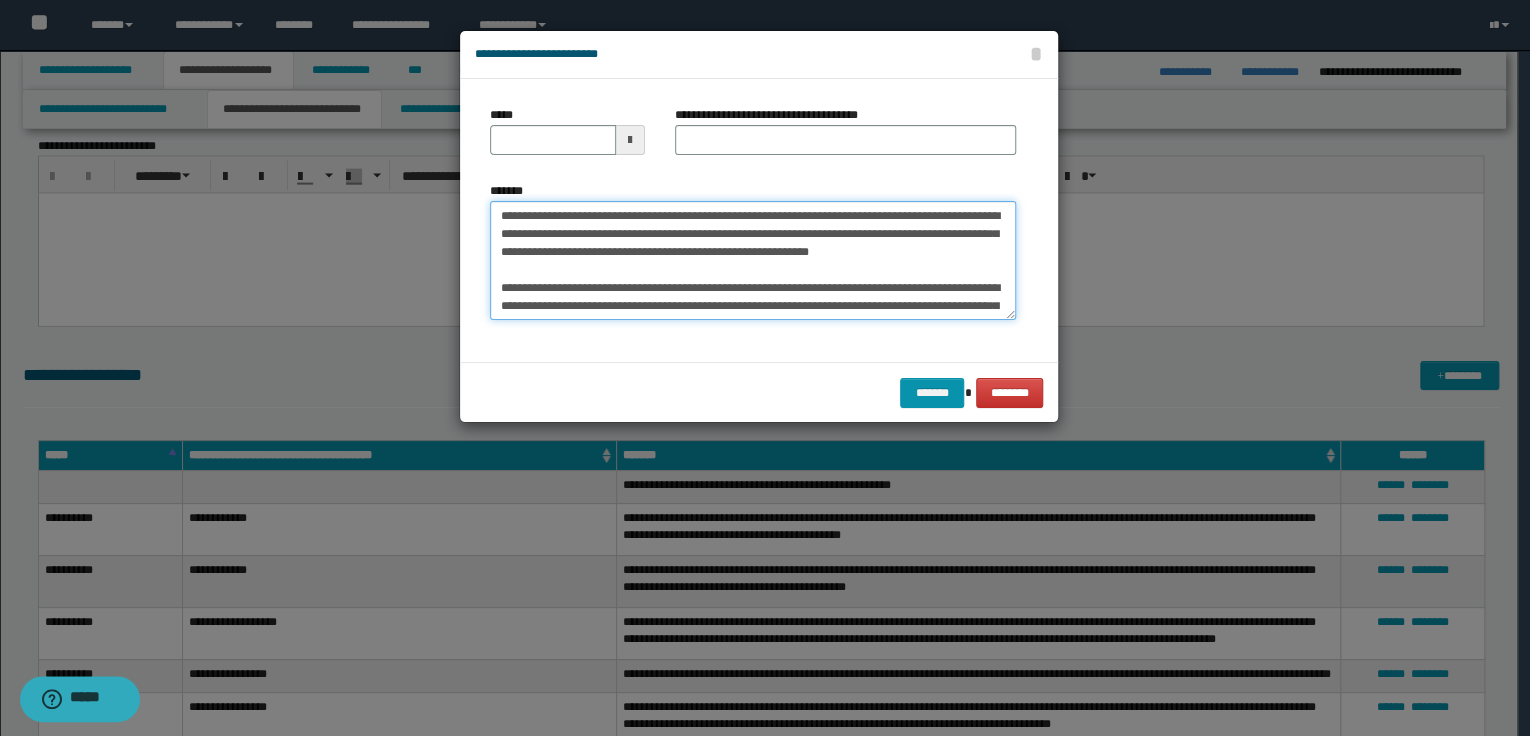type on "**********" 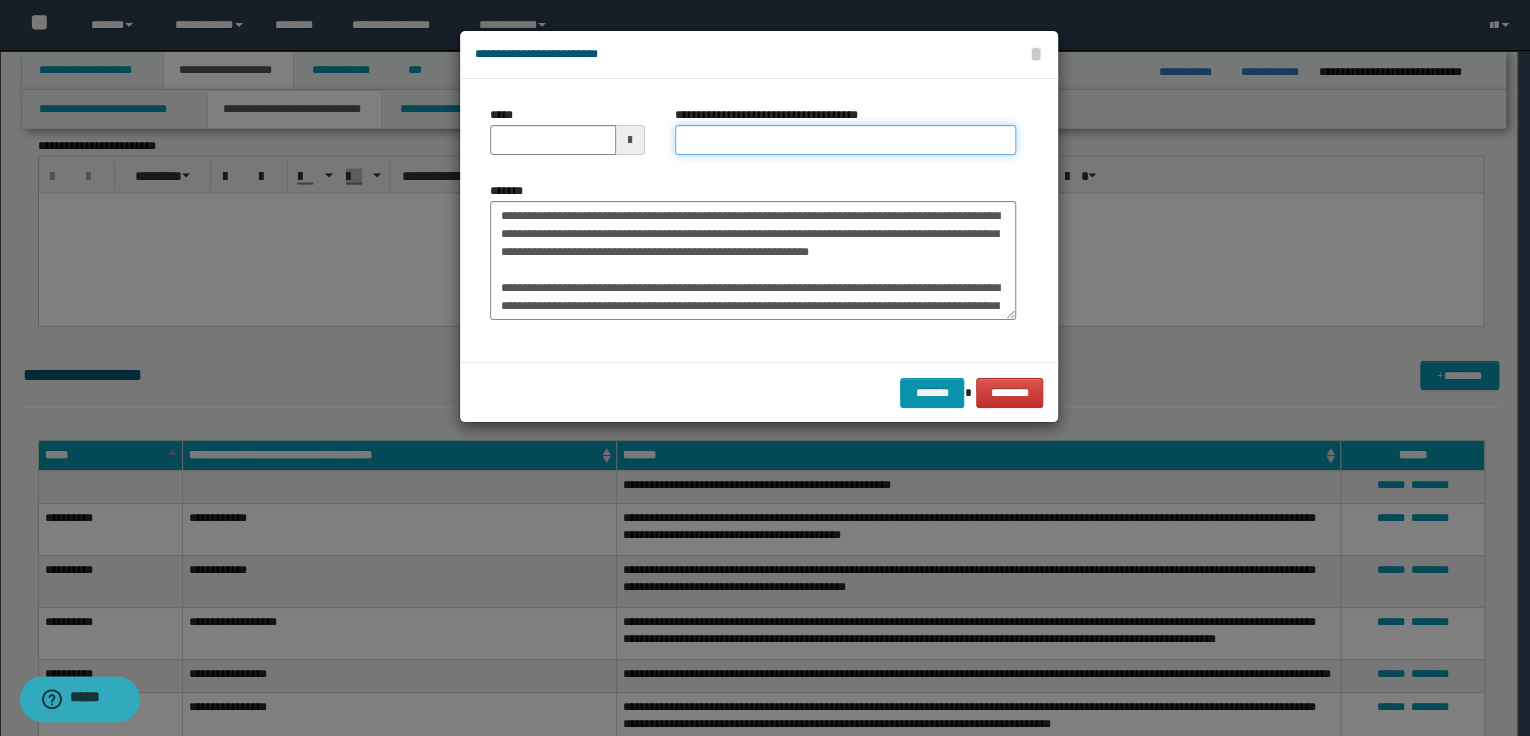 click on "**********" at bounding box center [845, 140] 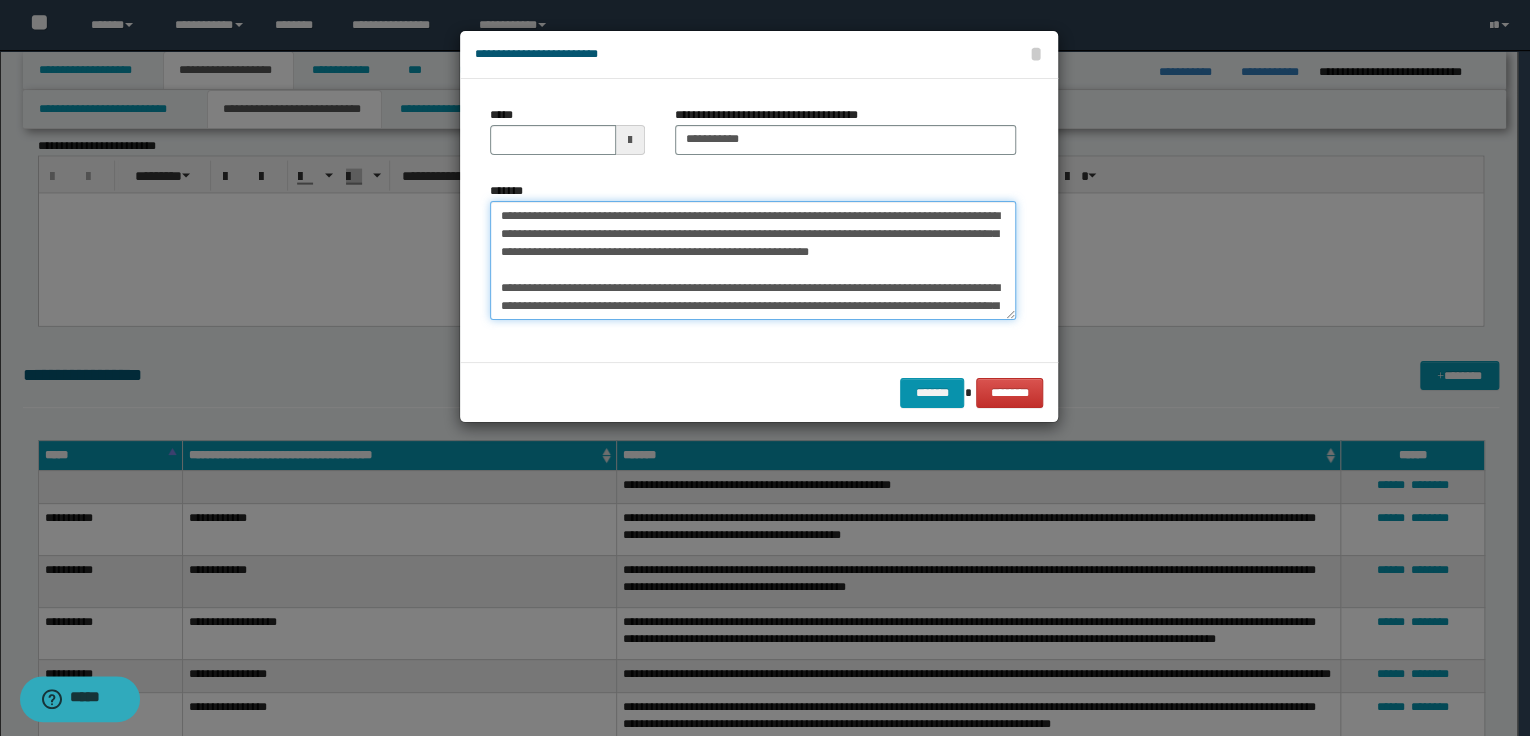 drag, startPoint x: 496, startPoint y: 213, endPoint x: 624, endPoint y: 216, distance: 128.03516 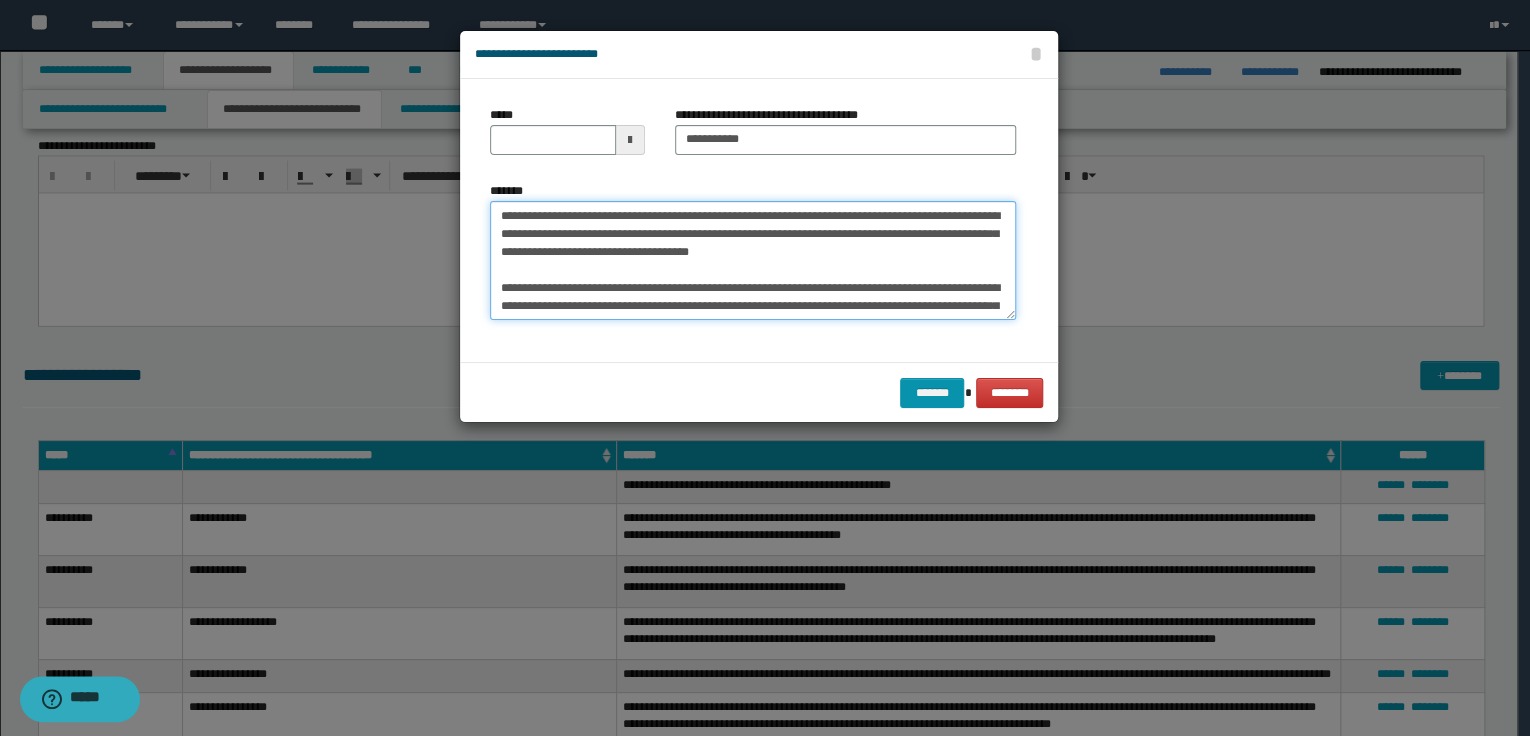 type 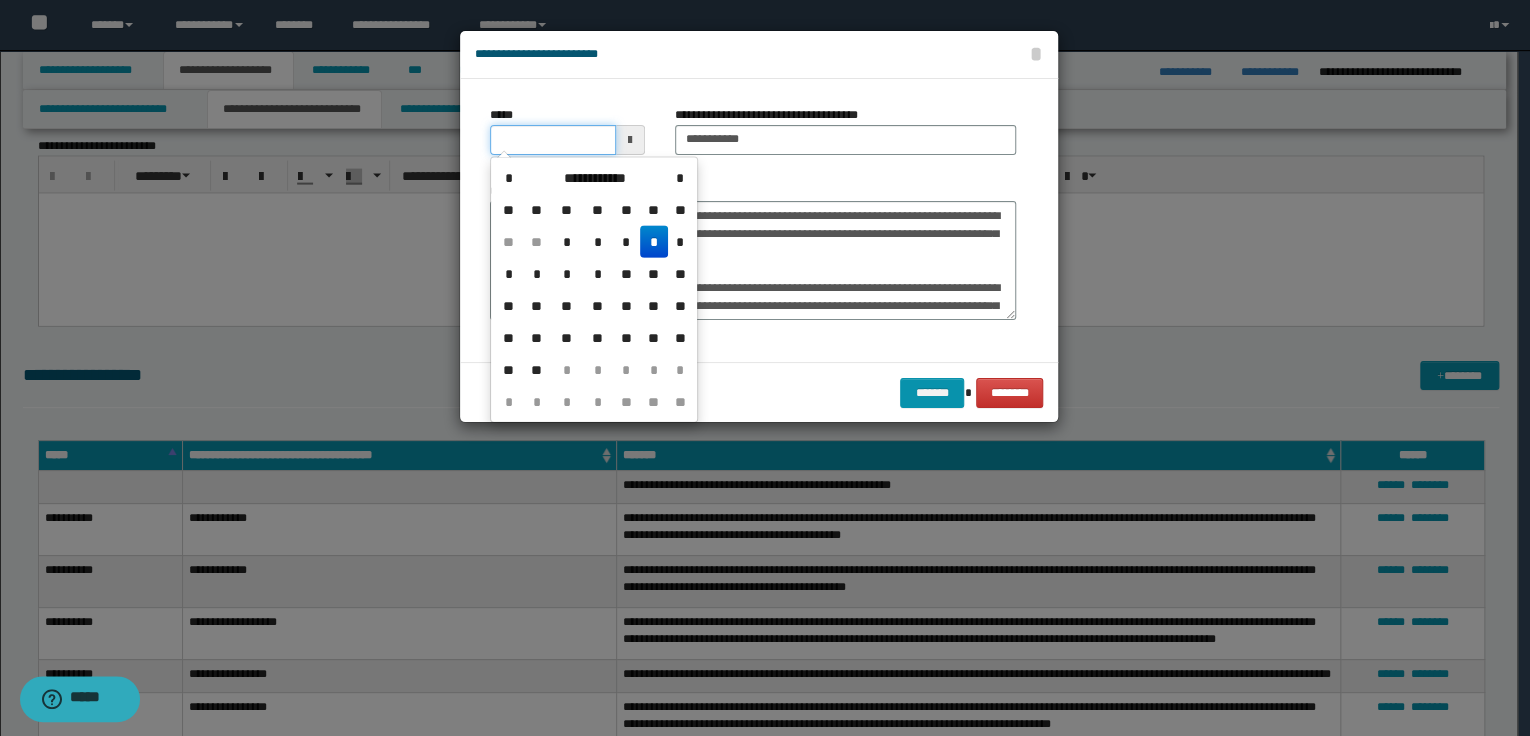 click on "*****" at bounding box center [553, 140] 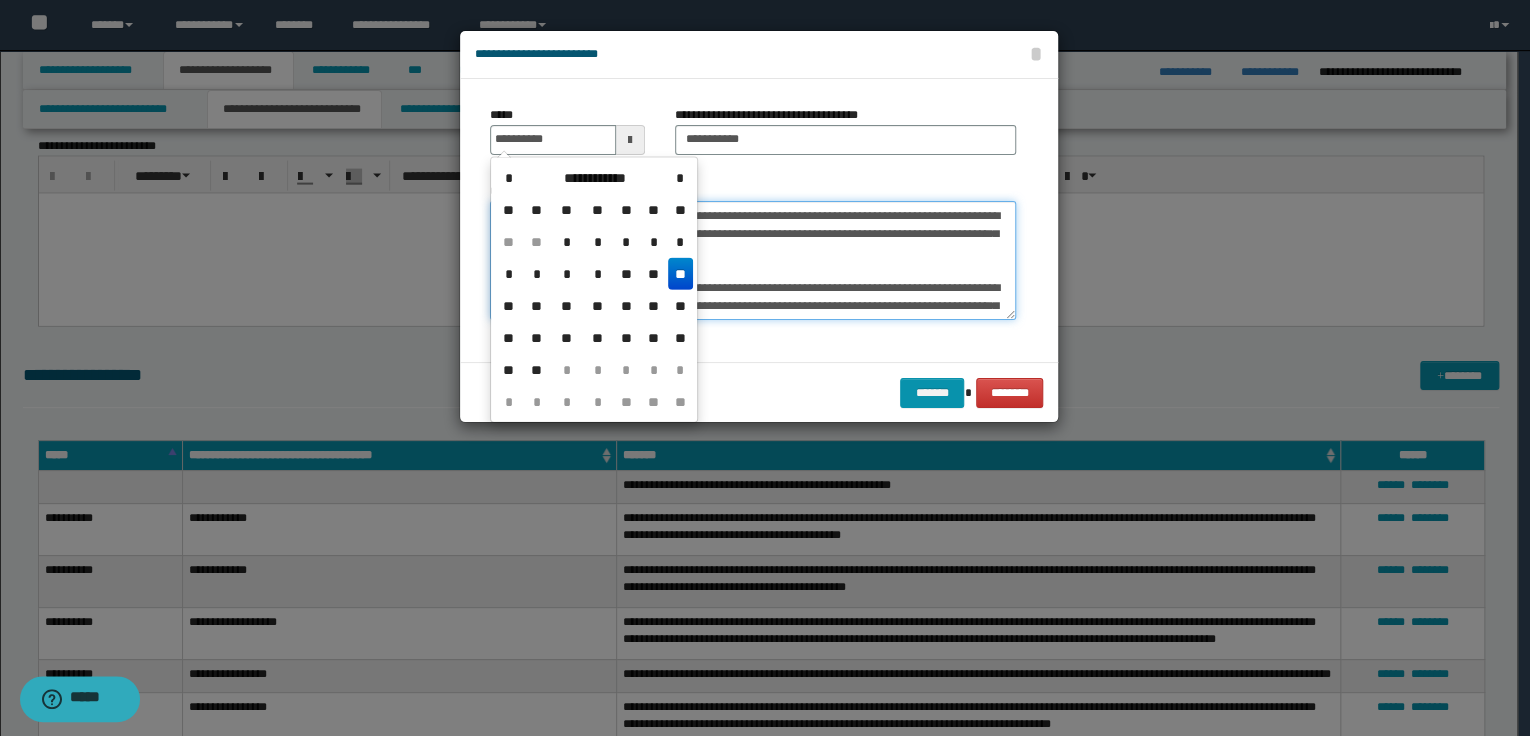 type on "**********" 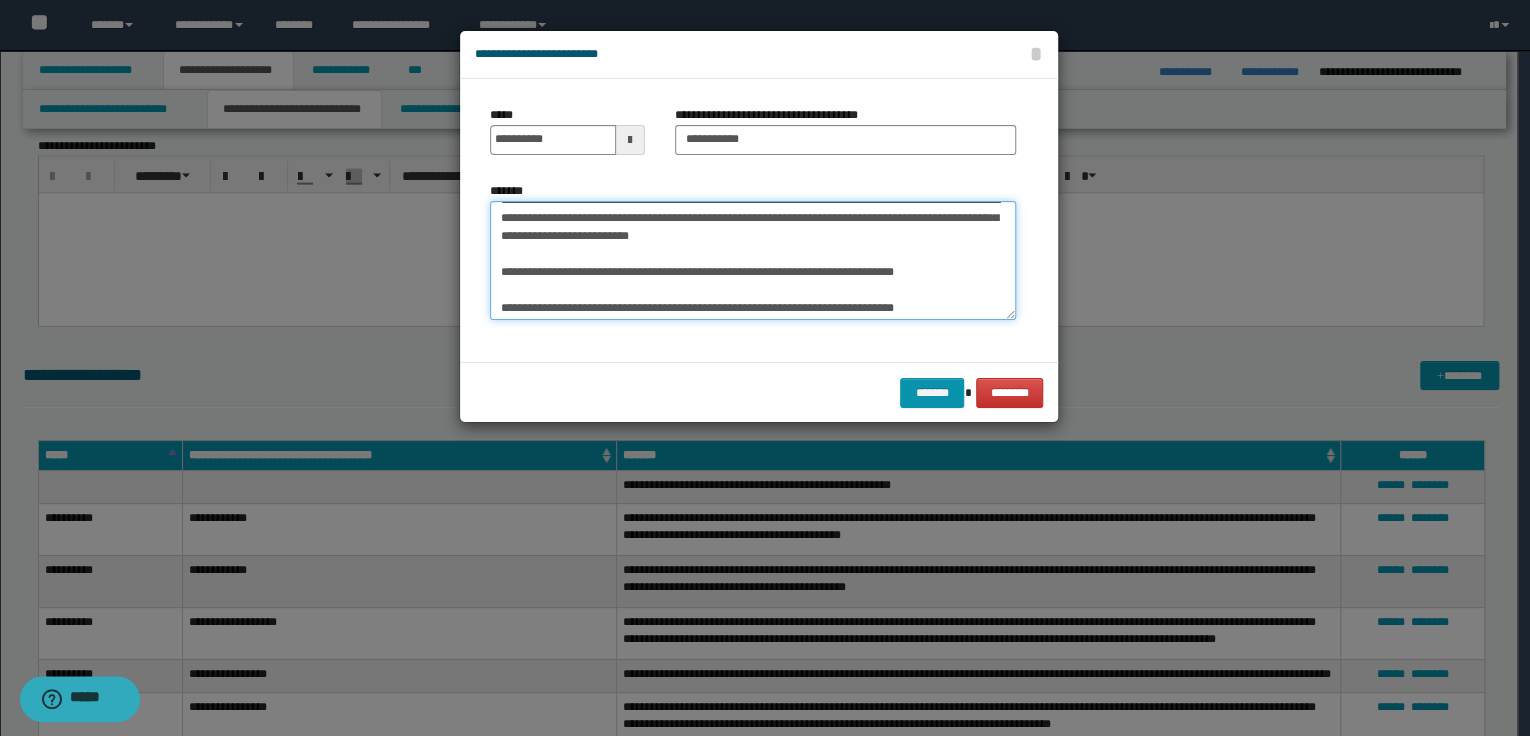 scroll, scrollTop: 1296, scrollLeft: 0, axis: vertical 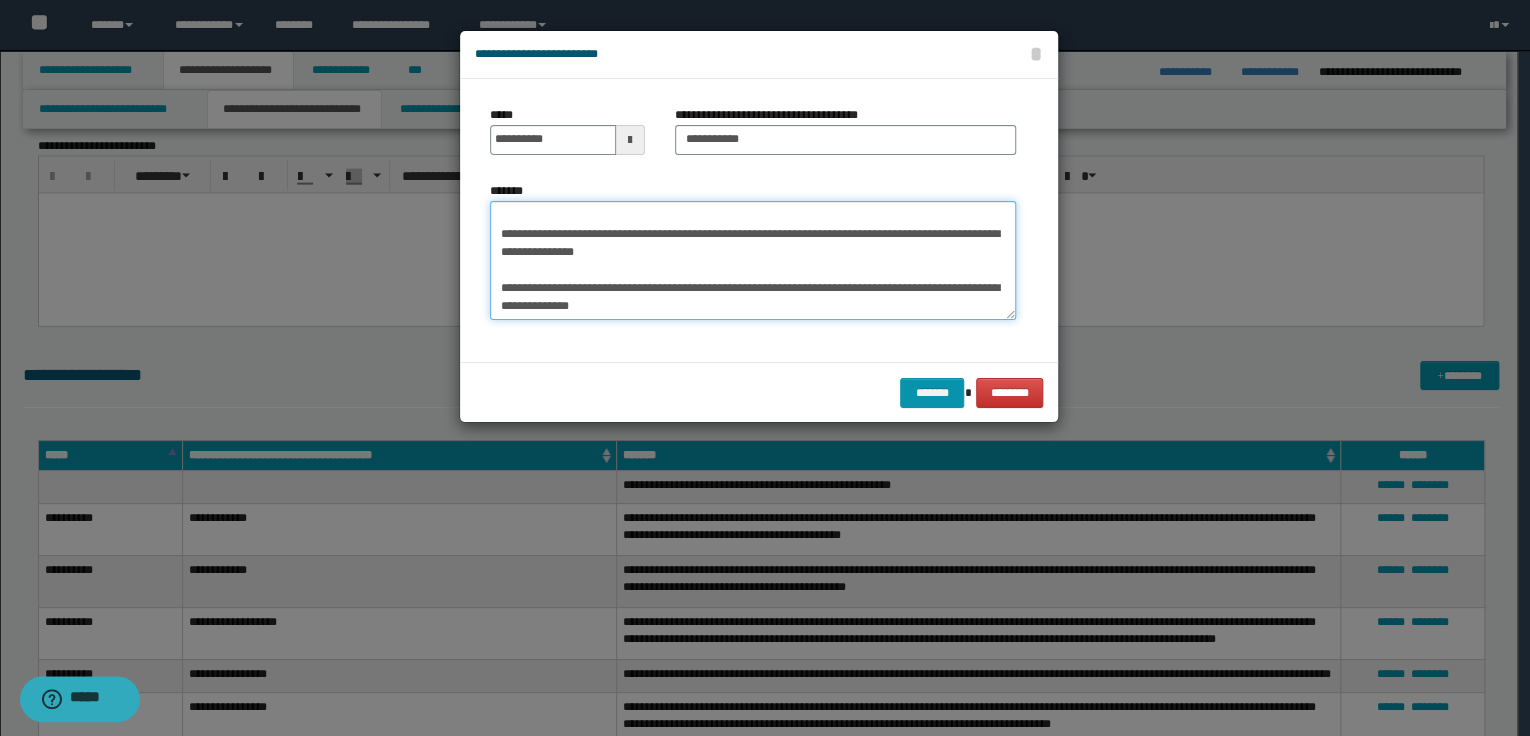 drag, startPoint x: 496, startPoint y: 284, endPoint x: 647, endPoint y: 336, distance: 159.70285 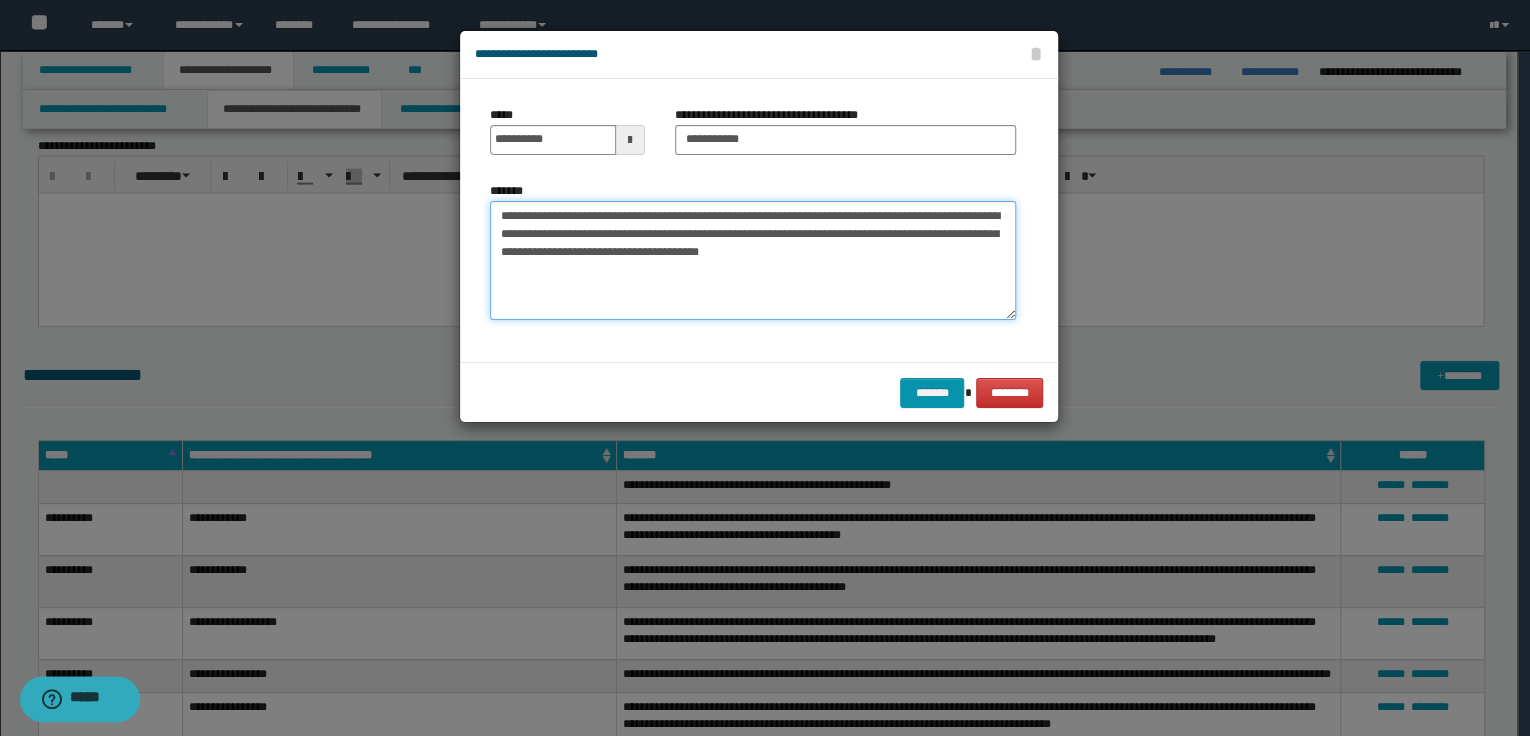 scroll, scrollTop: 0, scrollLeft: 0, axis: both 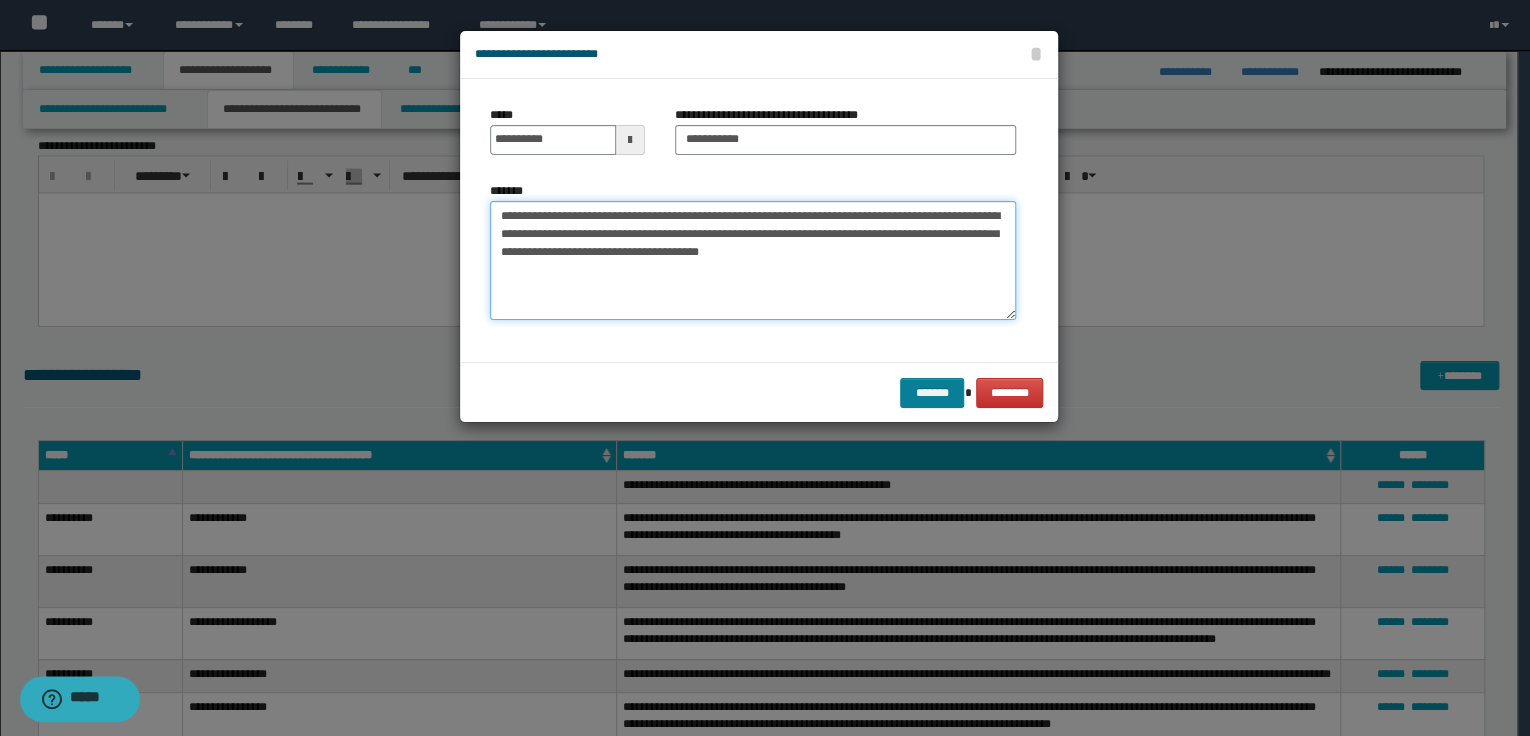 type on "**********" 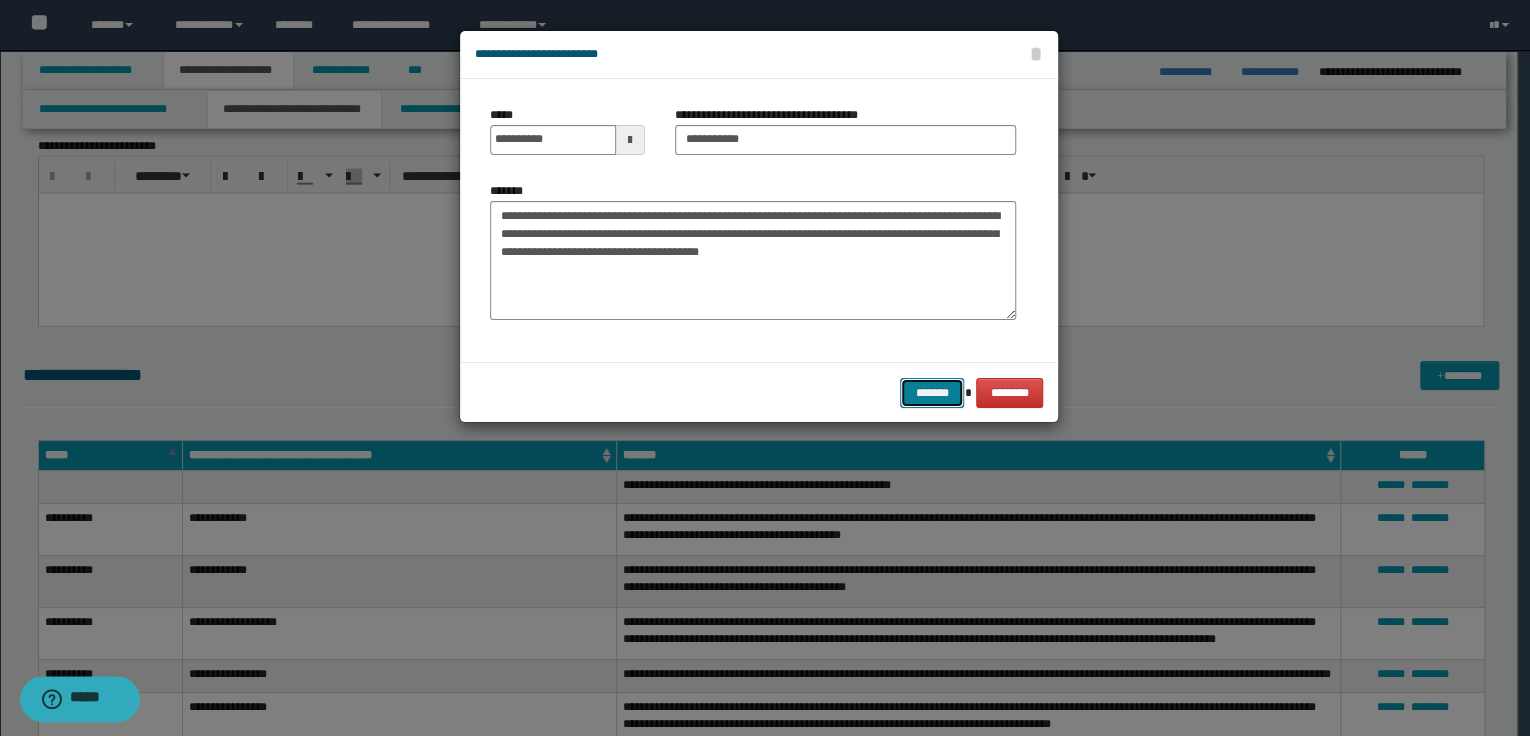 click on "*******" at bounding box center (932, 393) 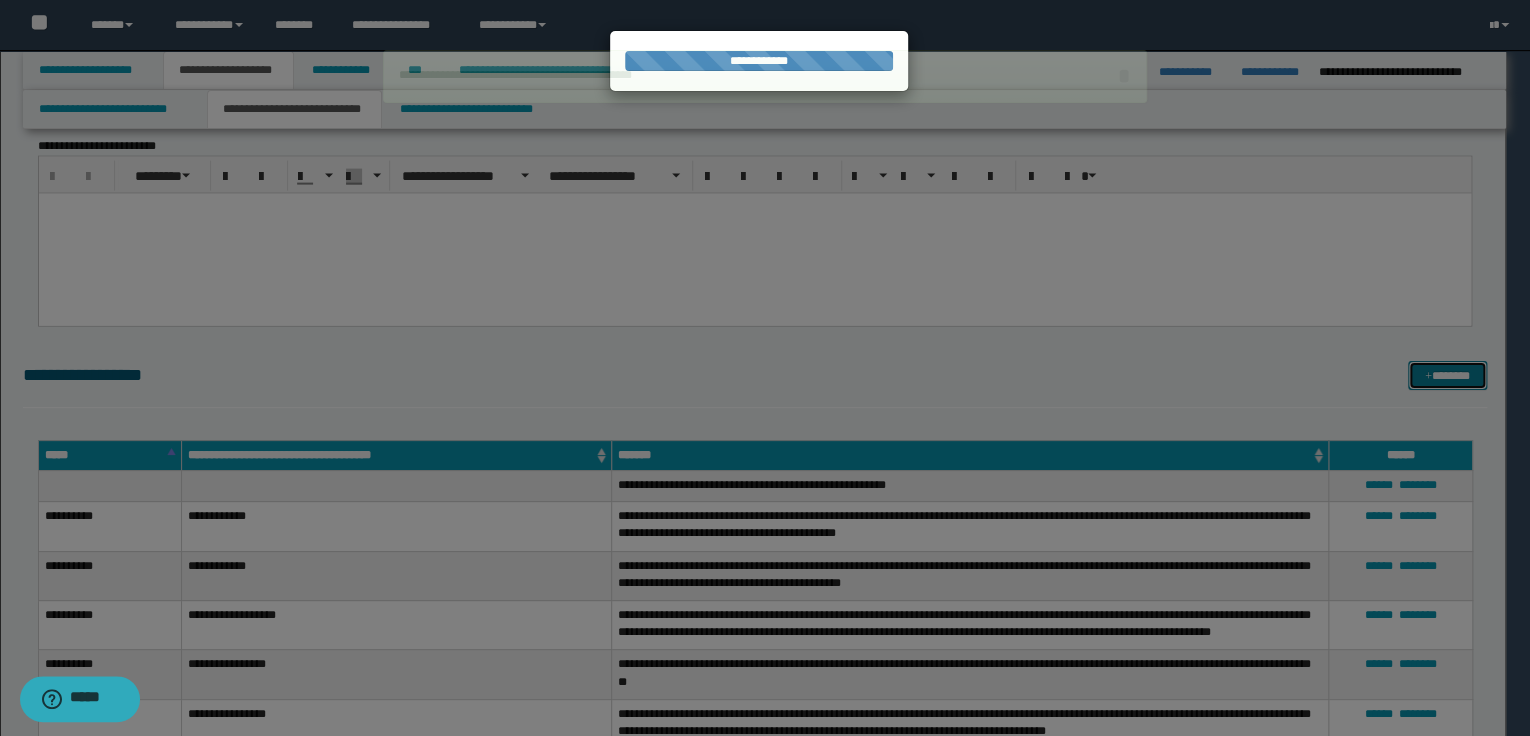 type 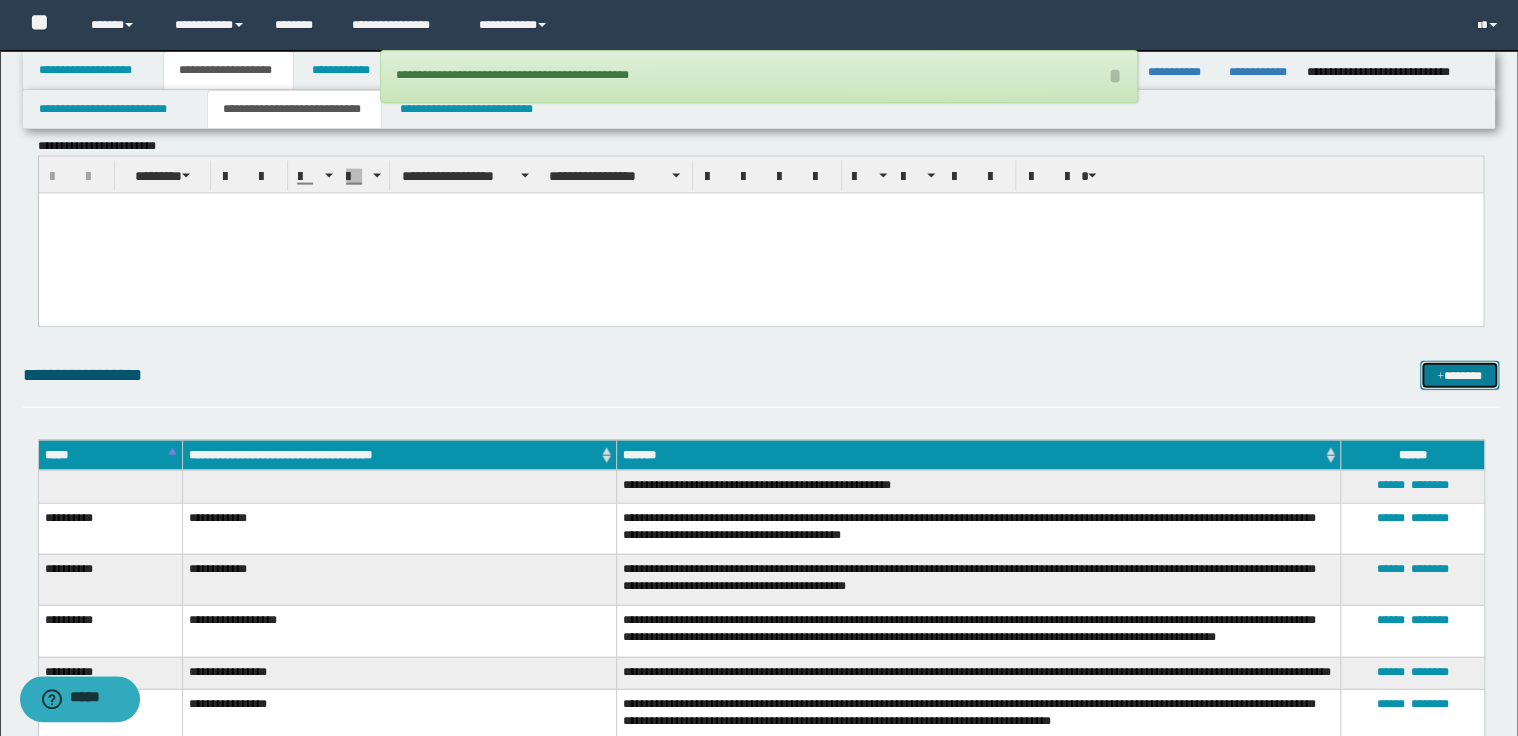 click on "*******" at bounding box center [1459, 376] 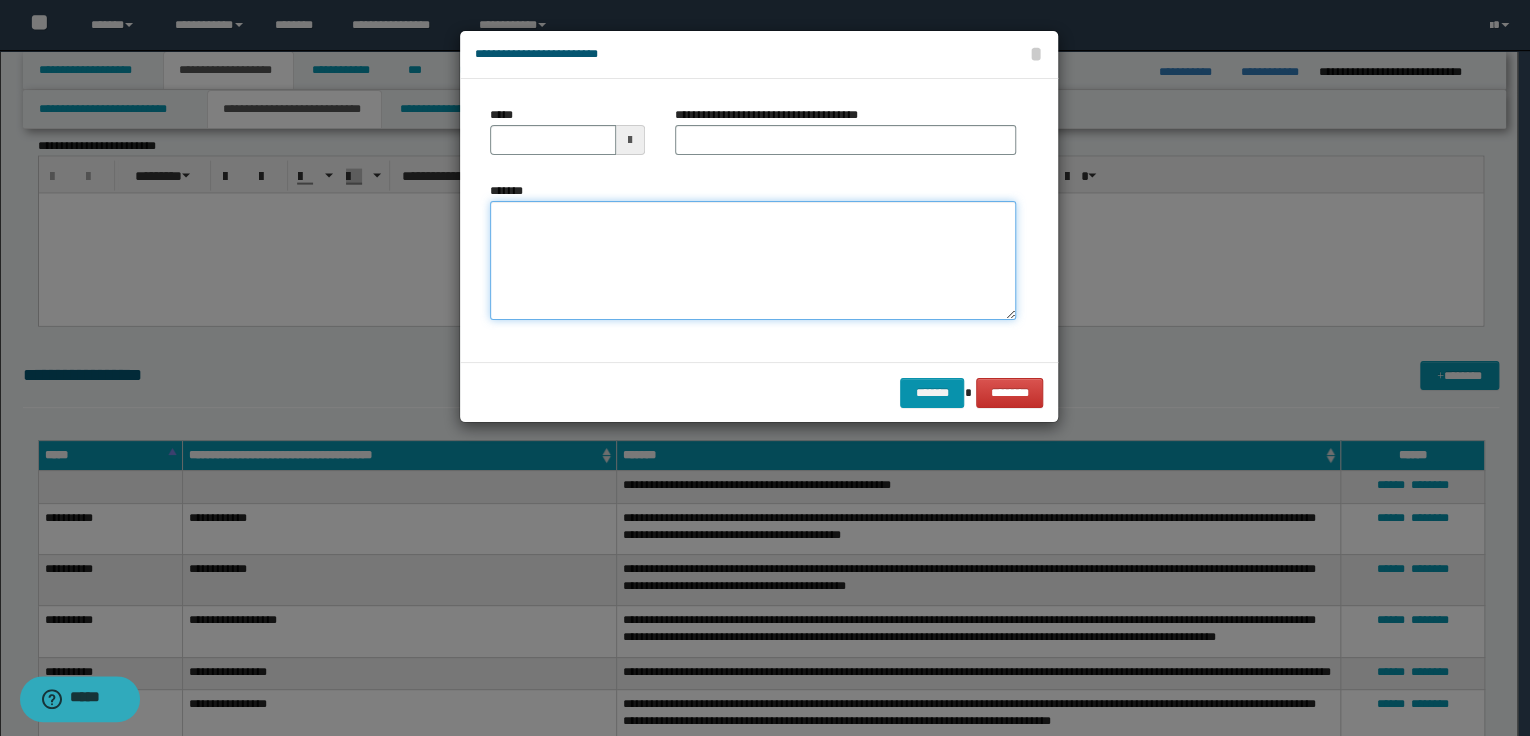 click on "*******" at bounding box center [753, 261] 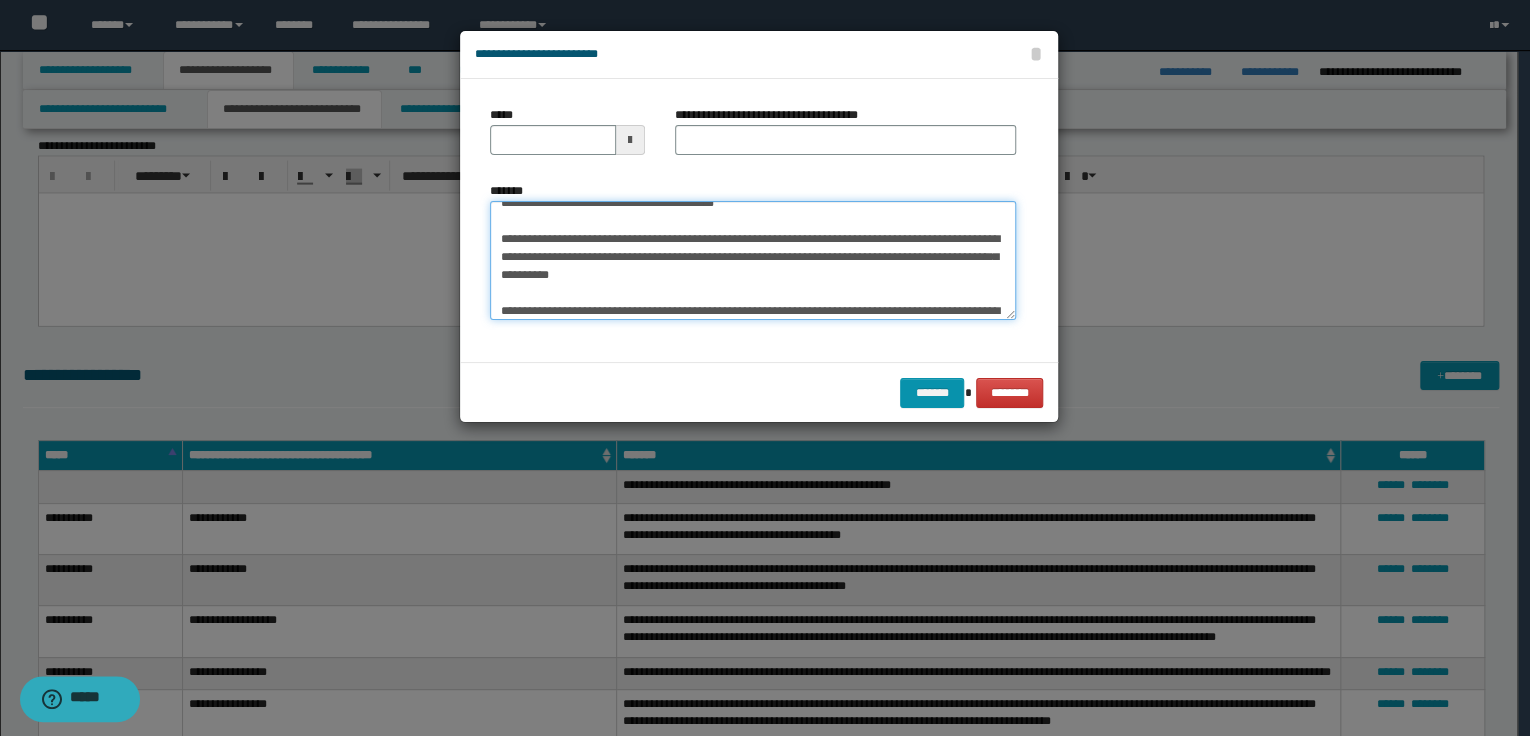 scroll, scrollTop: 0, scrollLeft: 0, axis: both 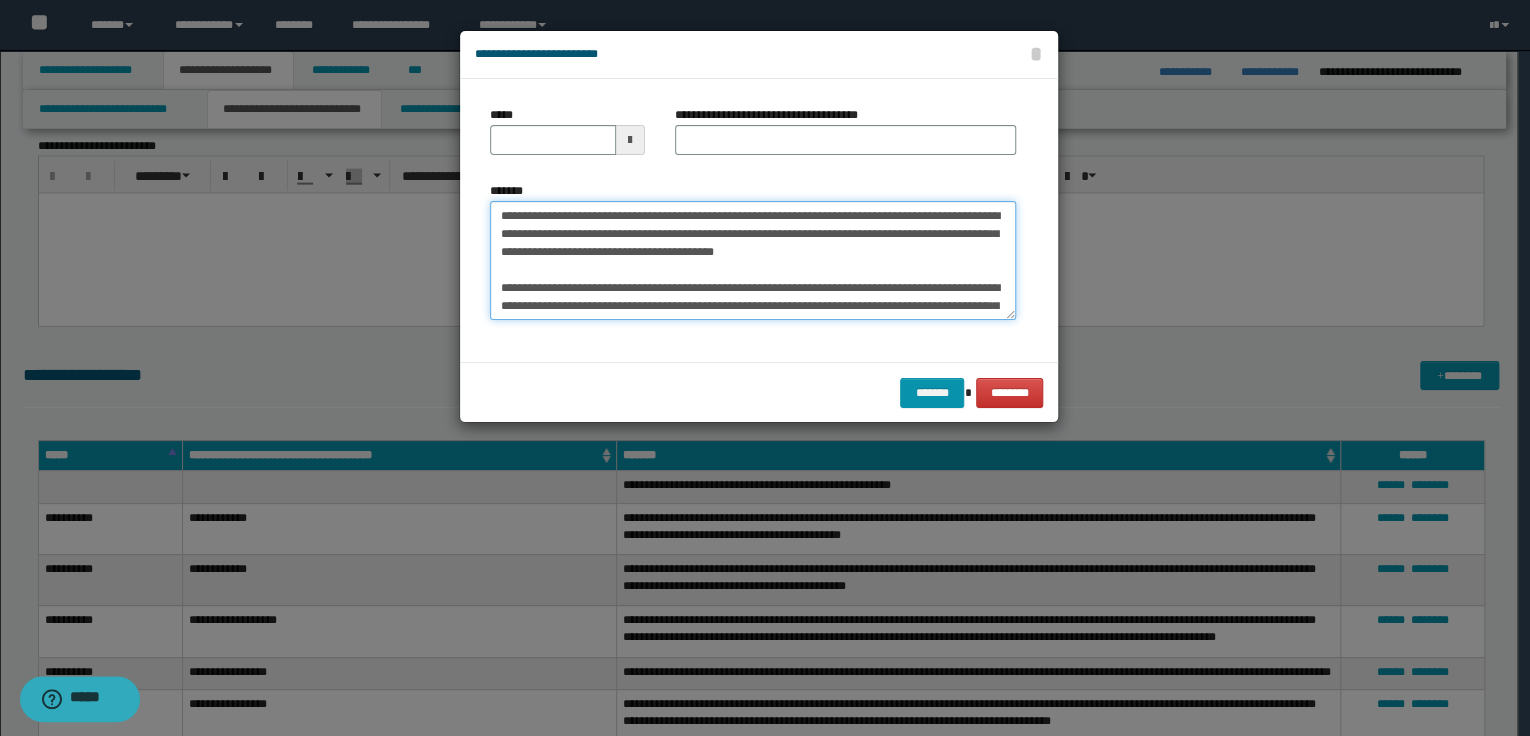 type on "**********" 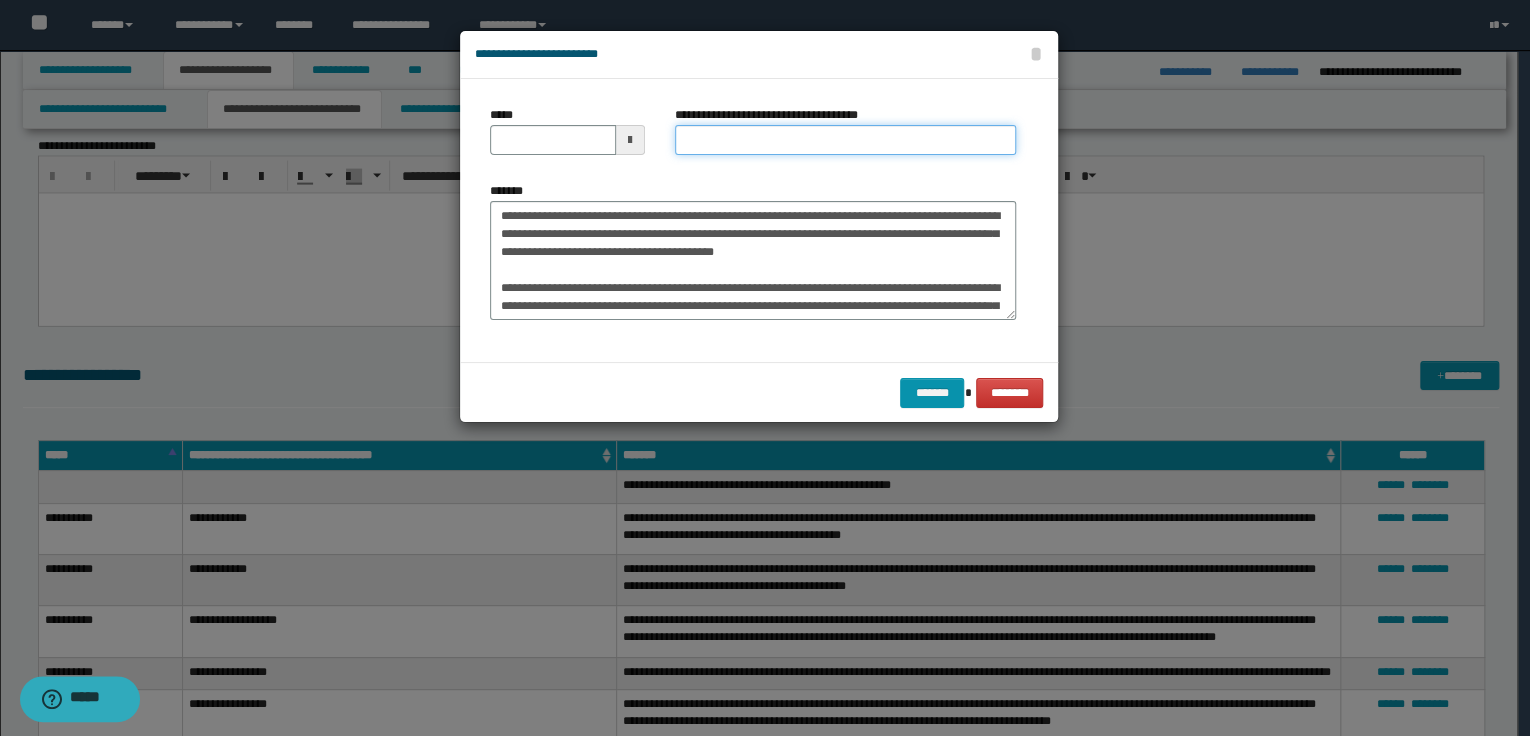 click on "**********" at bounding box center [845, 140] 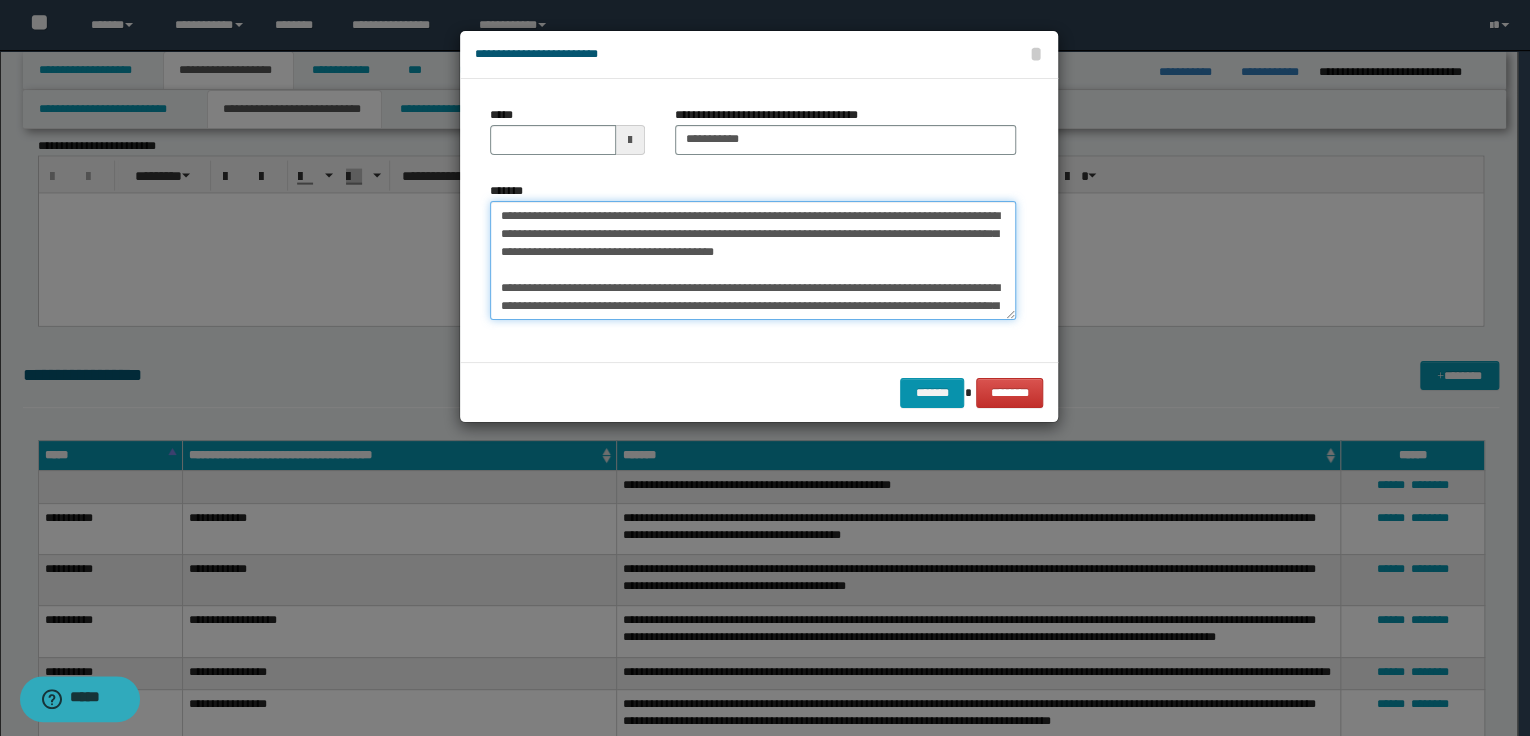 drag, startPoint x: 496, startPoint y: 216, endPoint x: 624, endPoint y: 209, distance: 128.19127 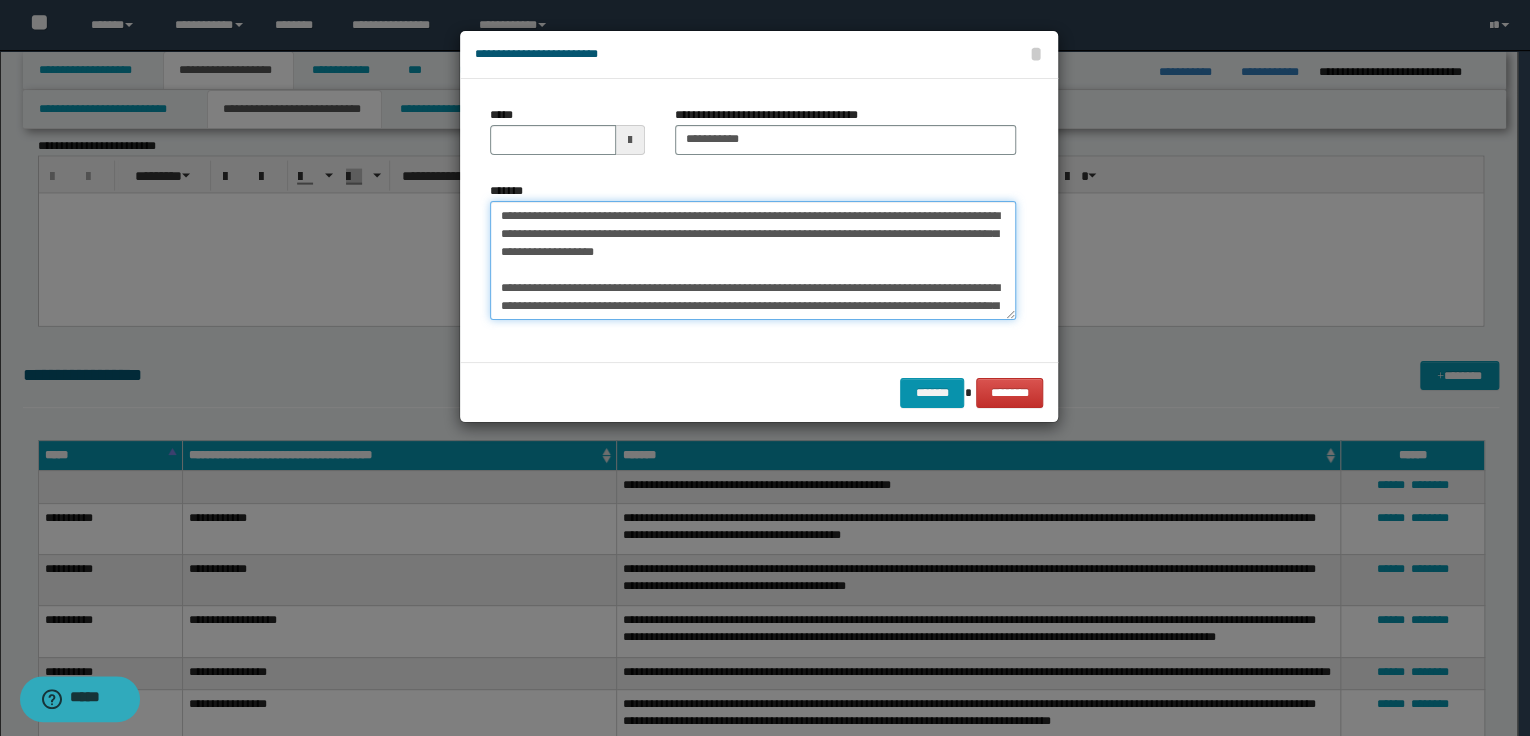 type 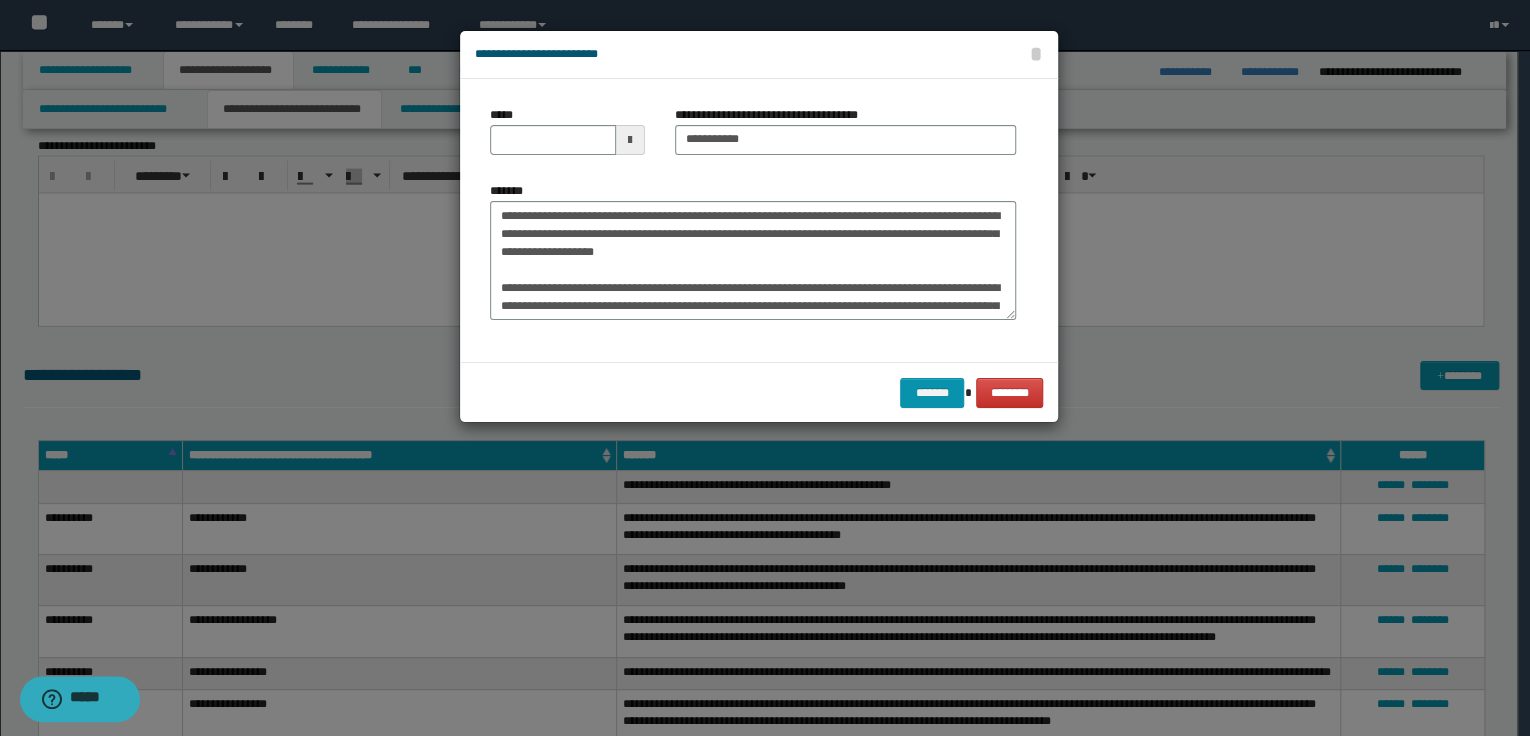click on "*****" at bounding box center [567, 138] 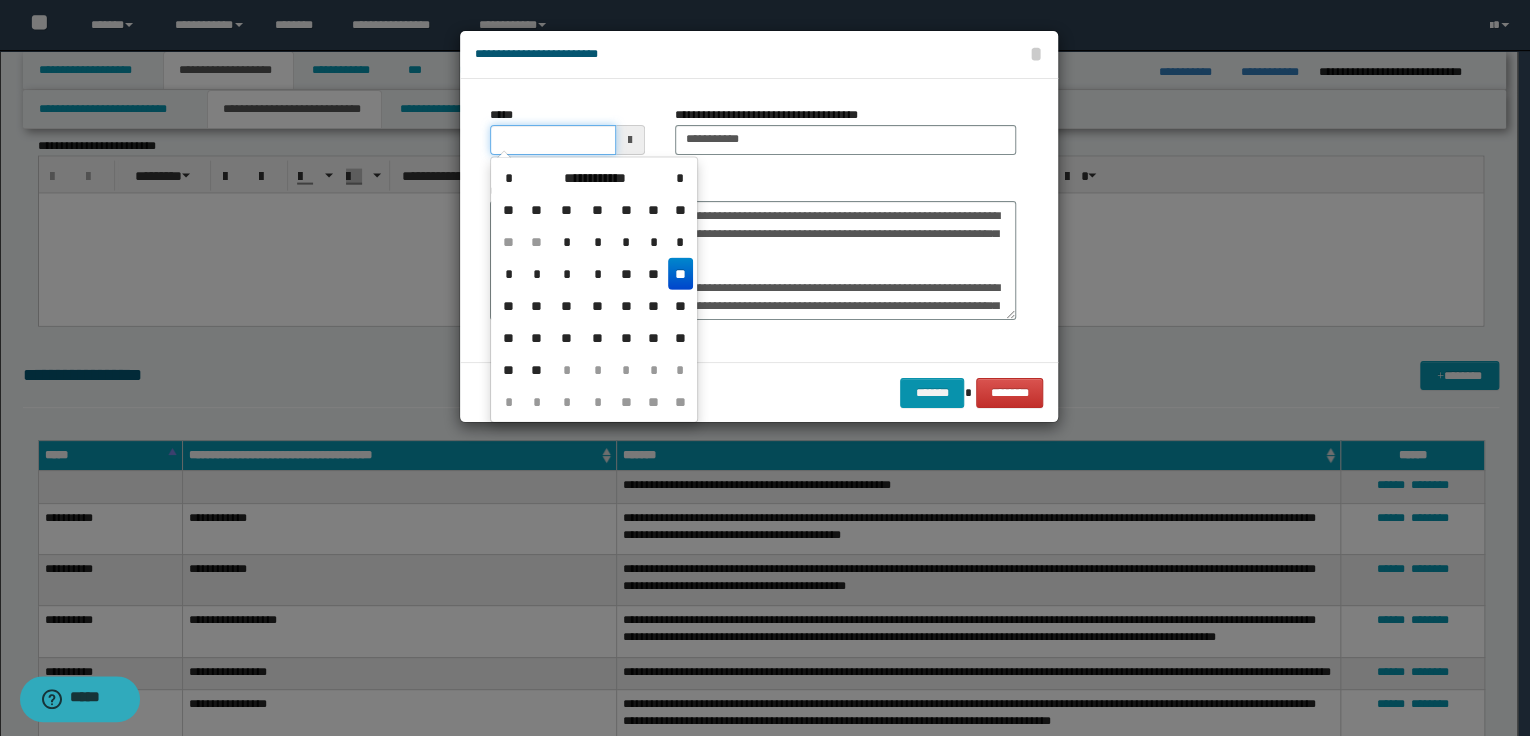 click on "*****" at bounding box center [553, 140] 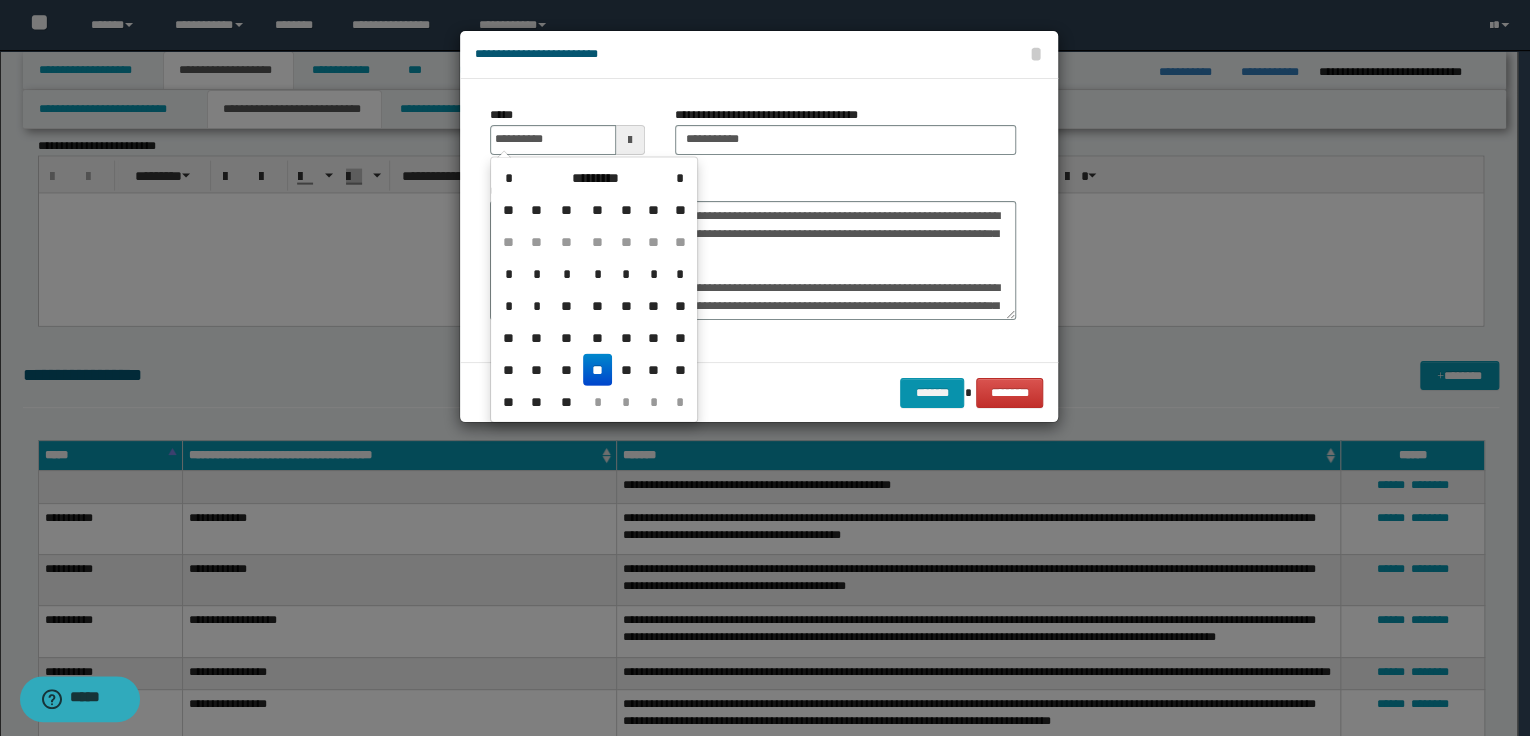type on "**********" 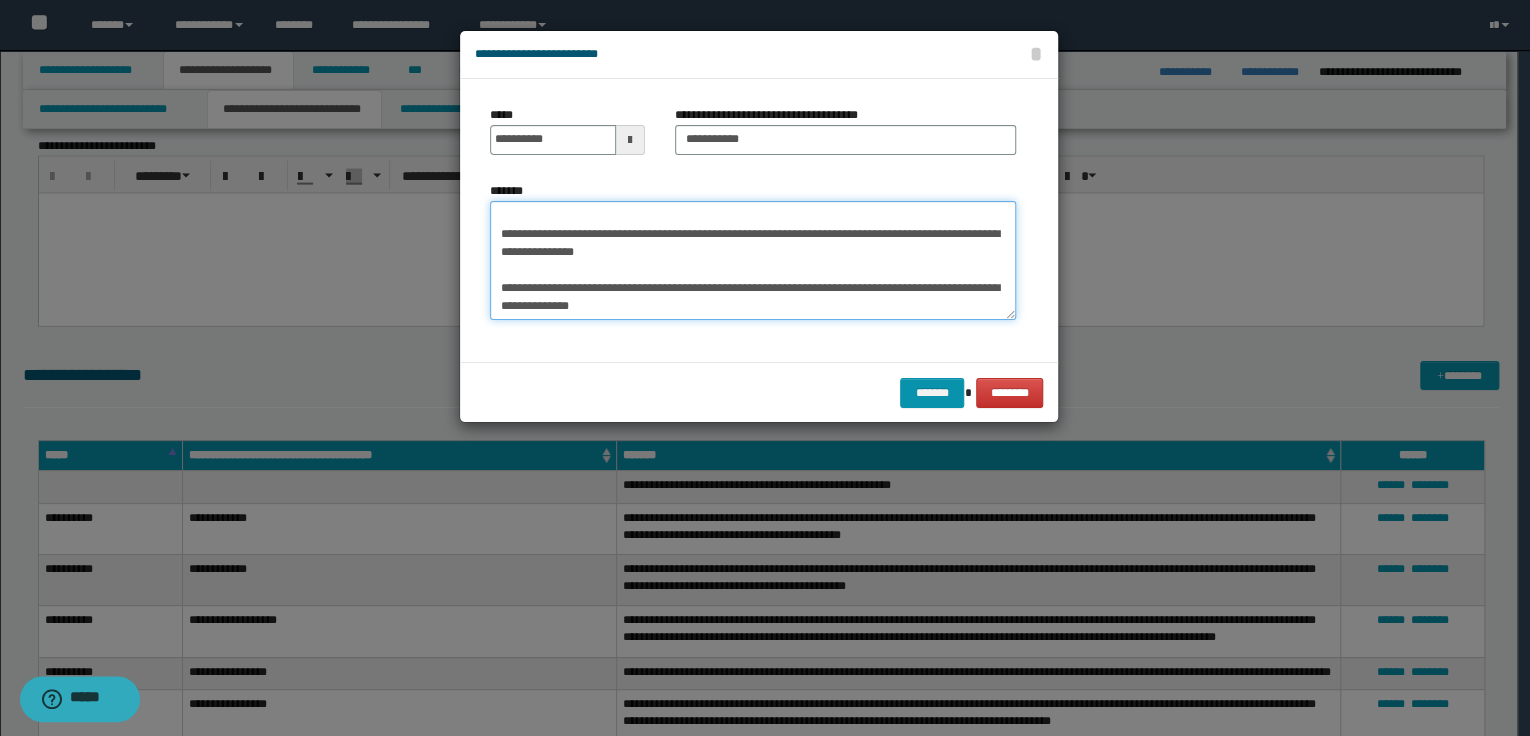 scroll, scrollTop: 1224, scrollLeft: 0, axis: vertical 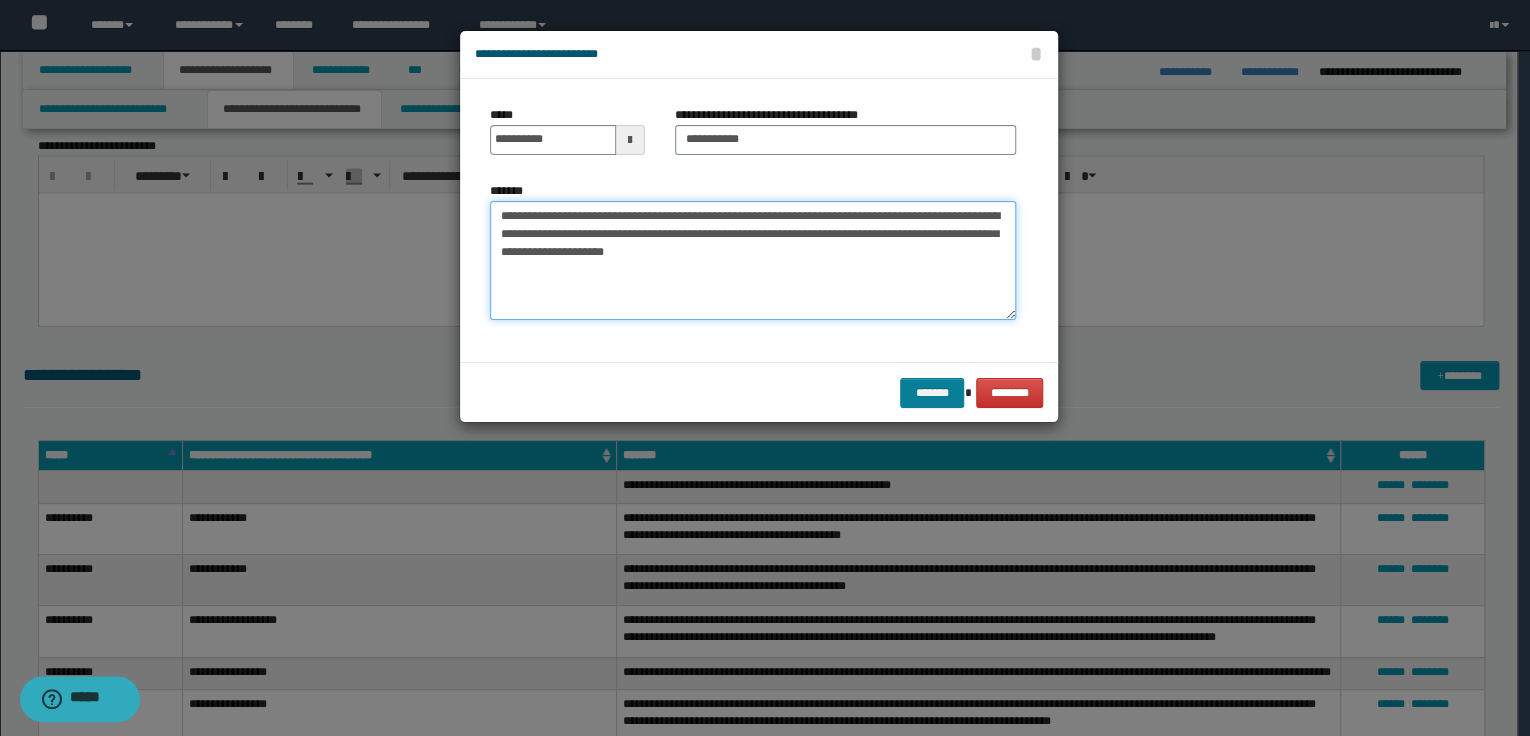 type on "**********" 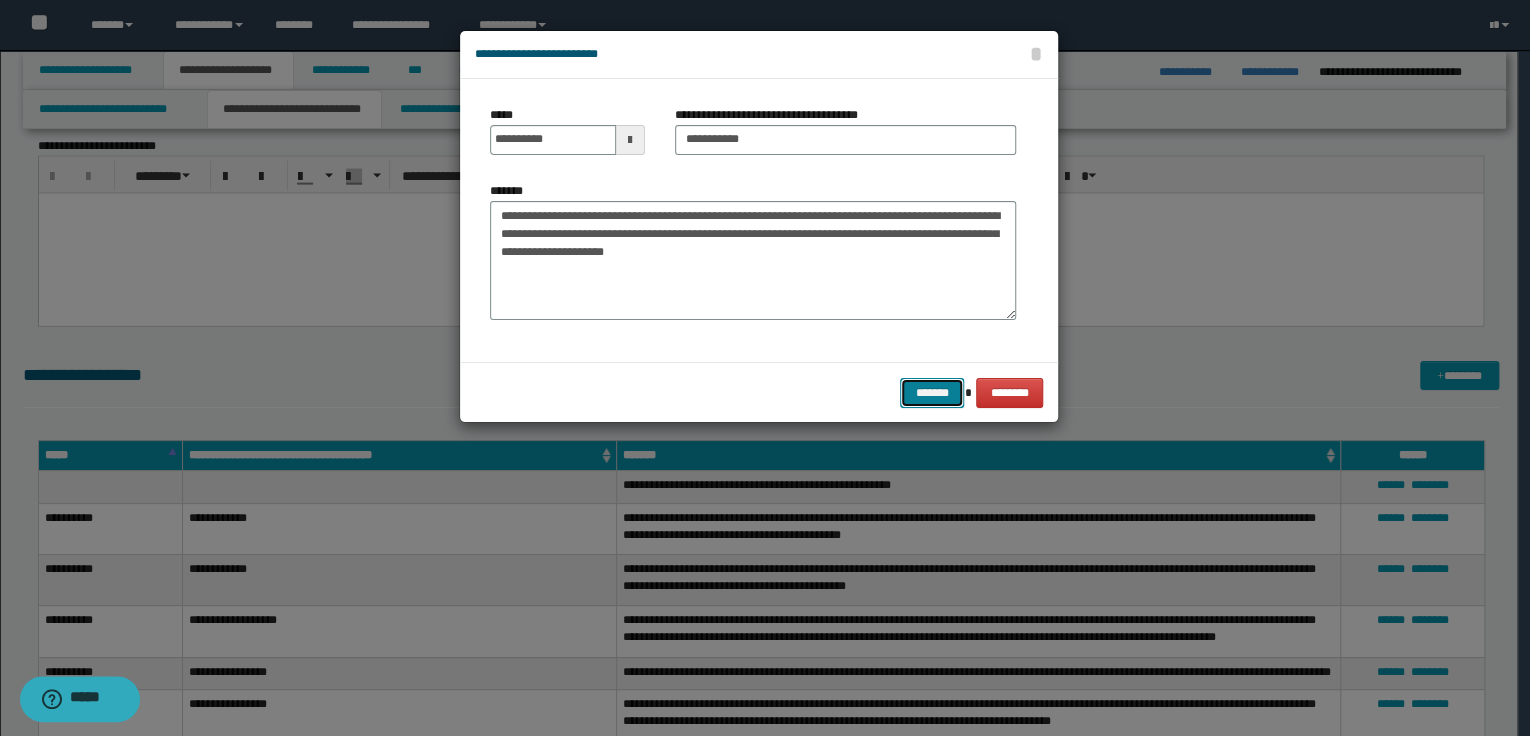click on "*******" at bounding box center (932, 393) 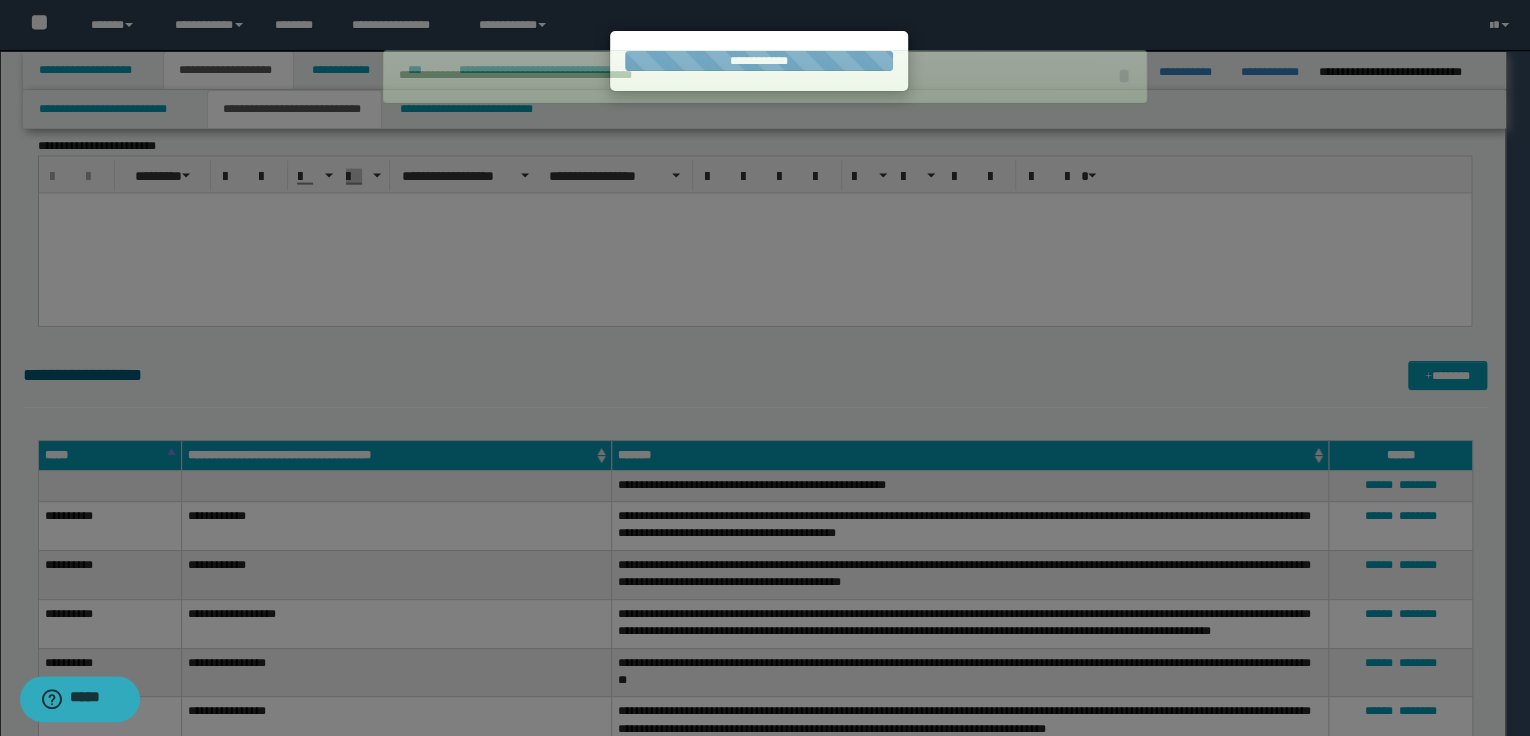 type 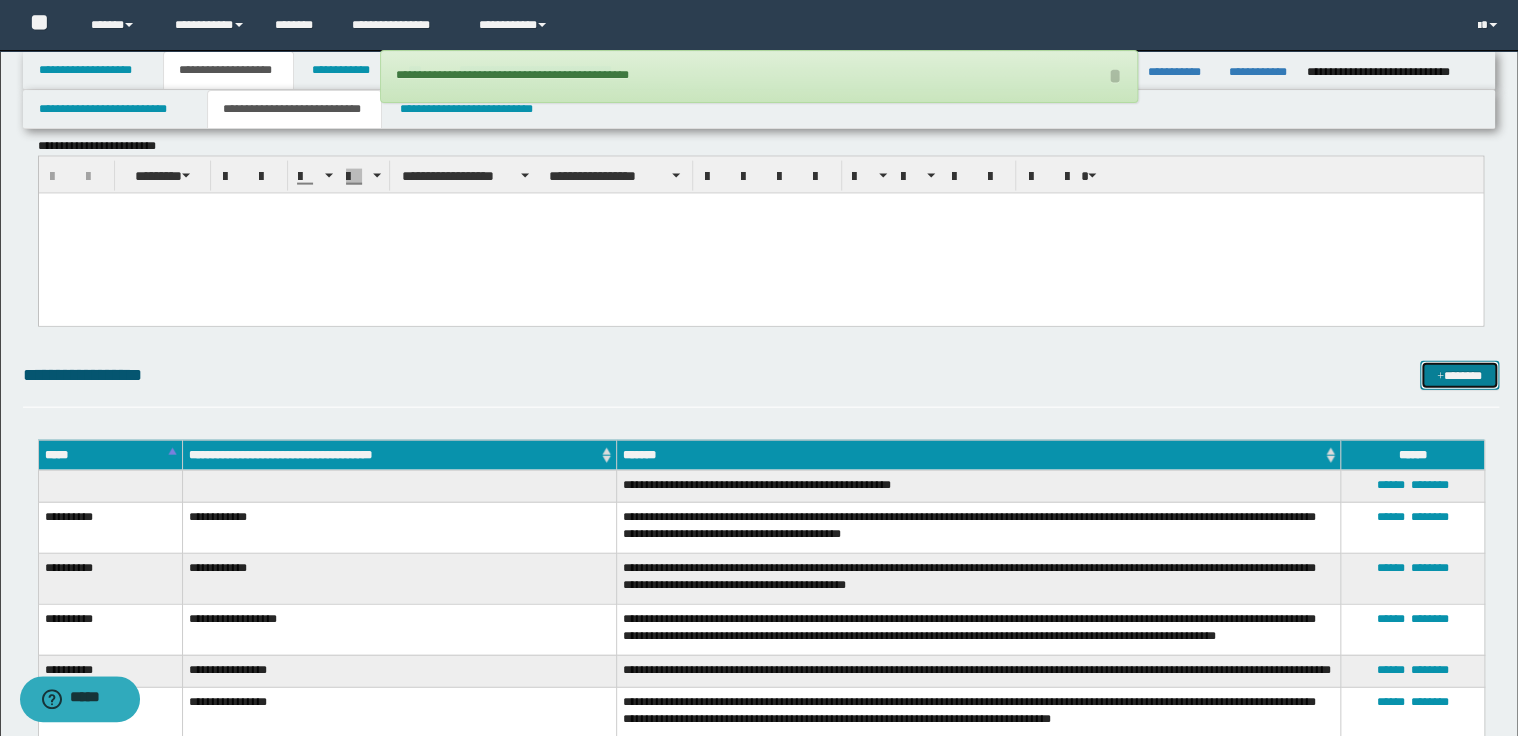 click at bounding box center (1440, 377) 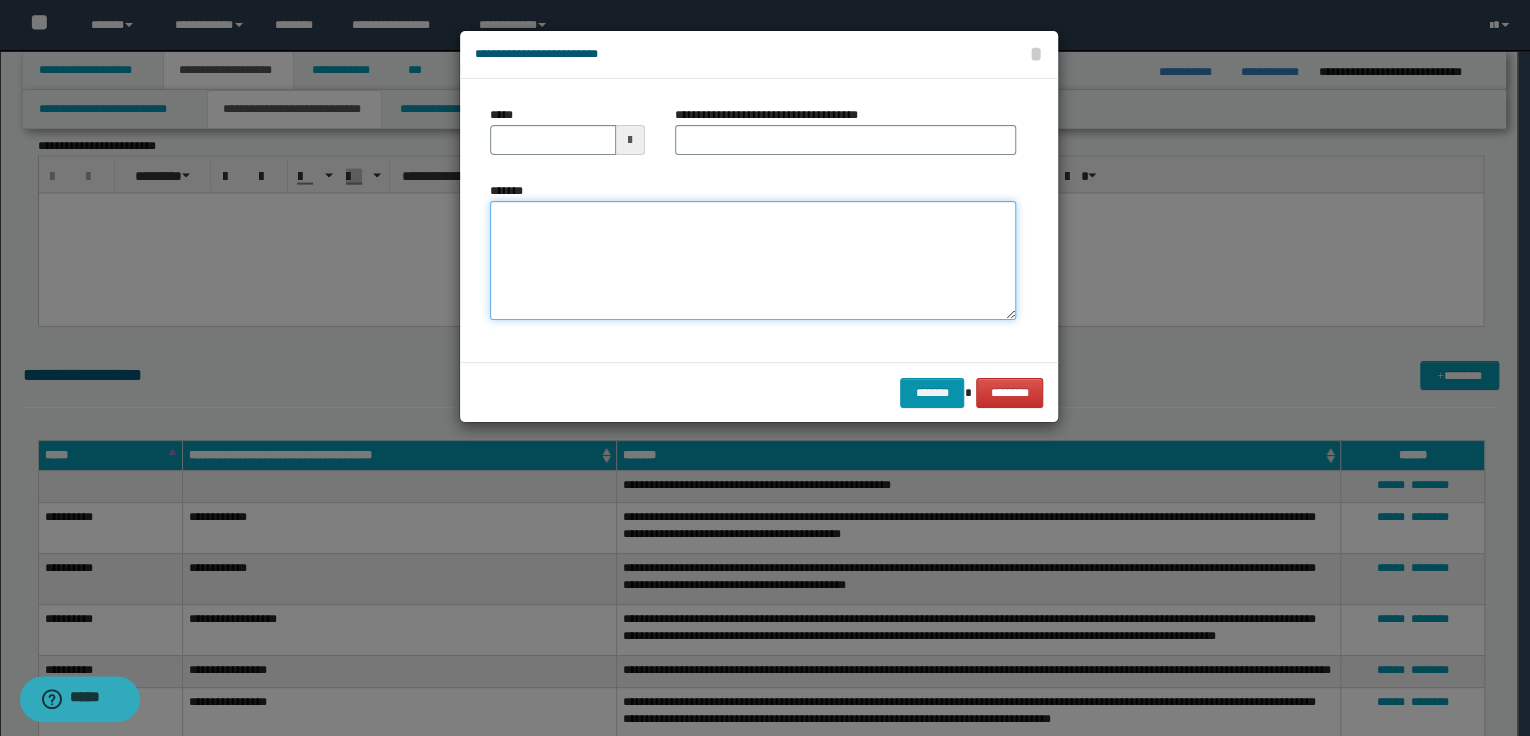 click on "*******" at bounding box center (753, 261) 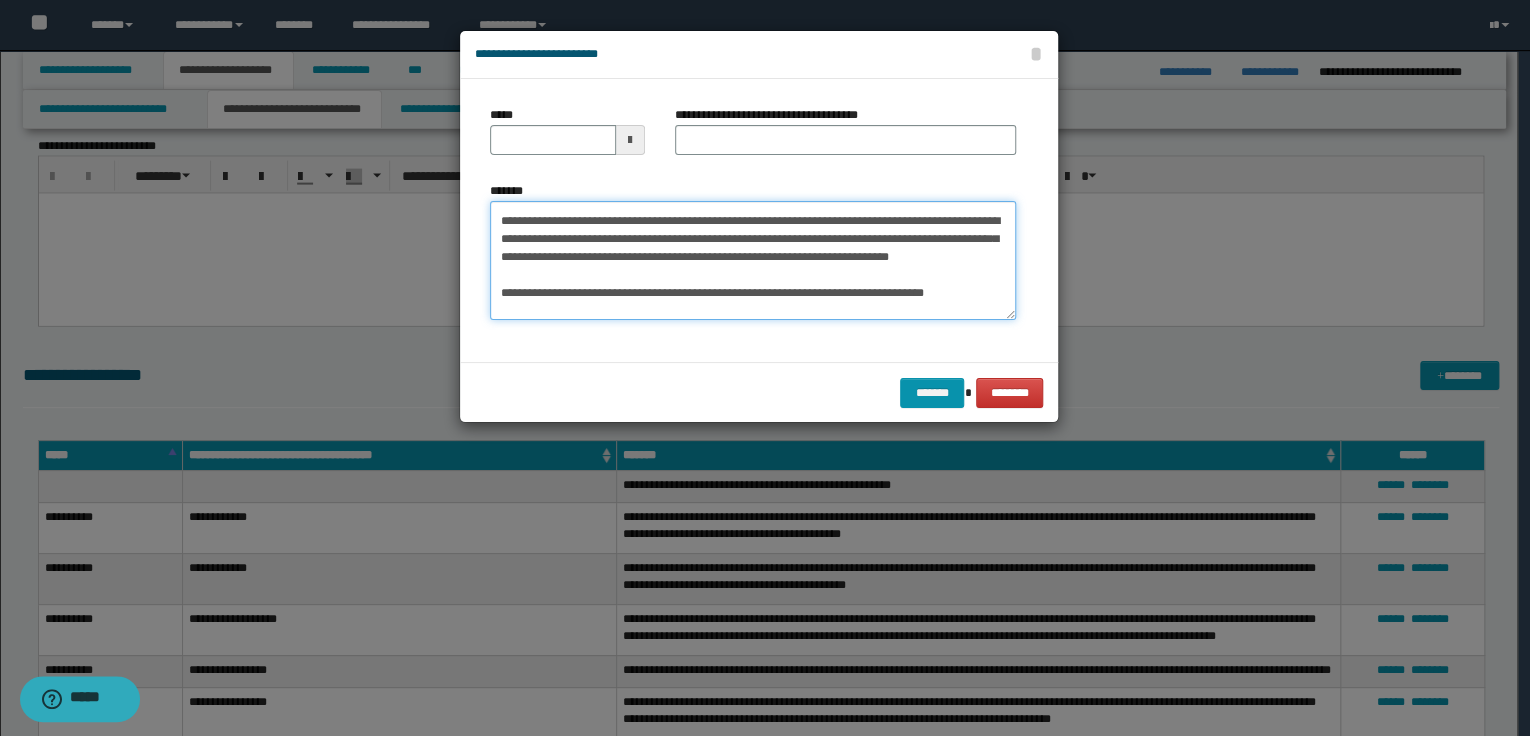 scroll, scrollTop: 0, scrollLeft: 0, axis: both 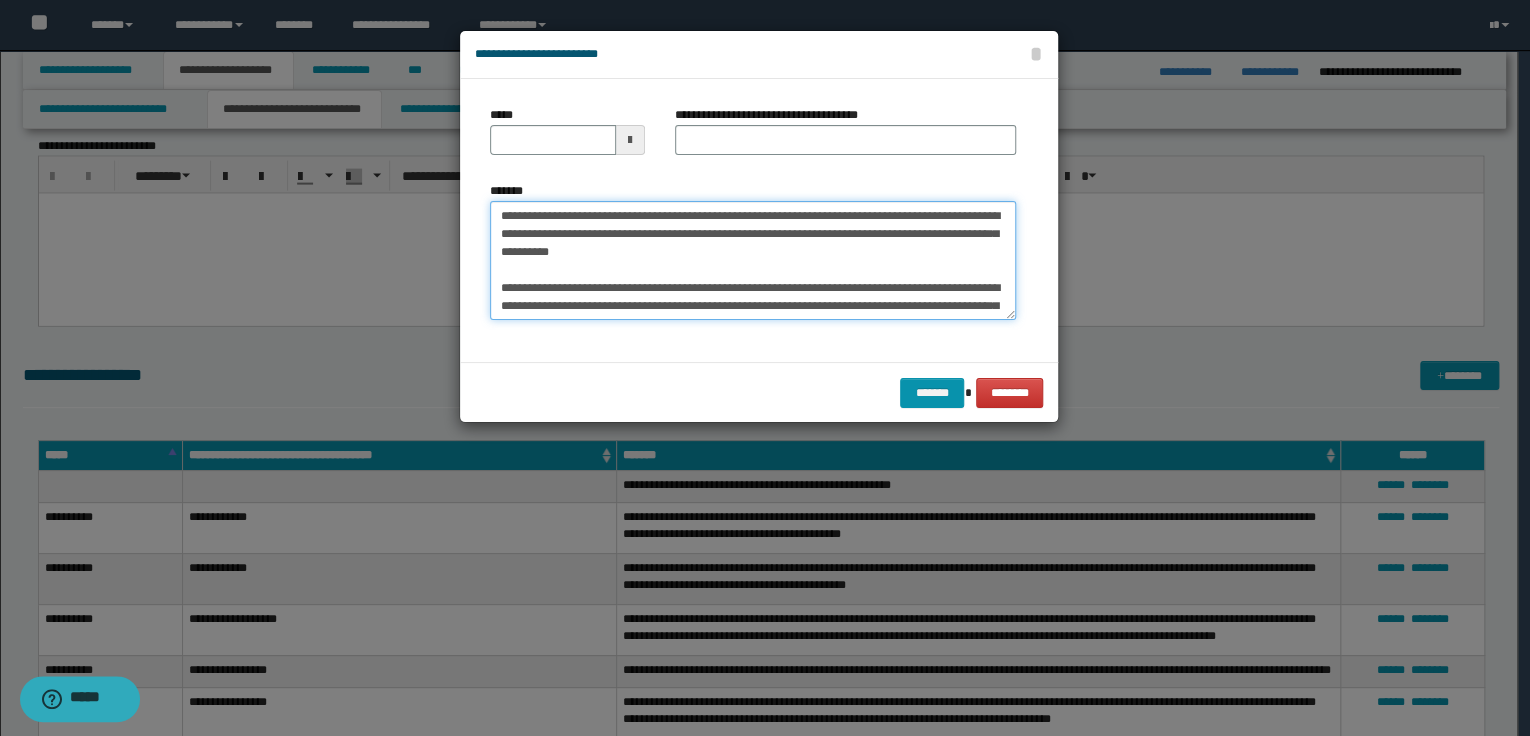 type on "**********" 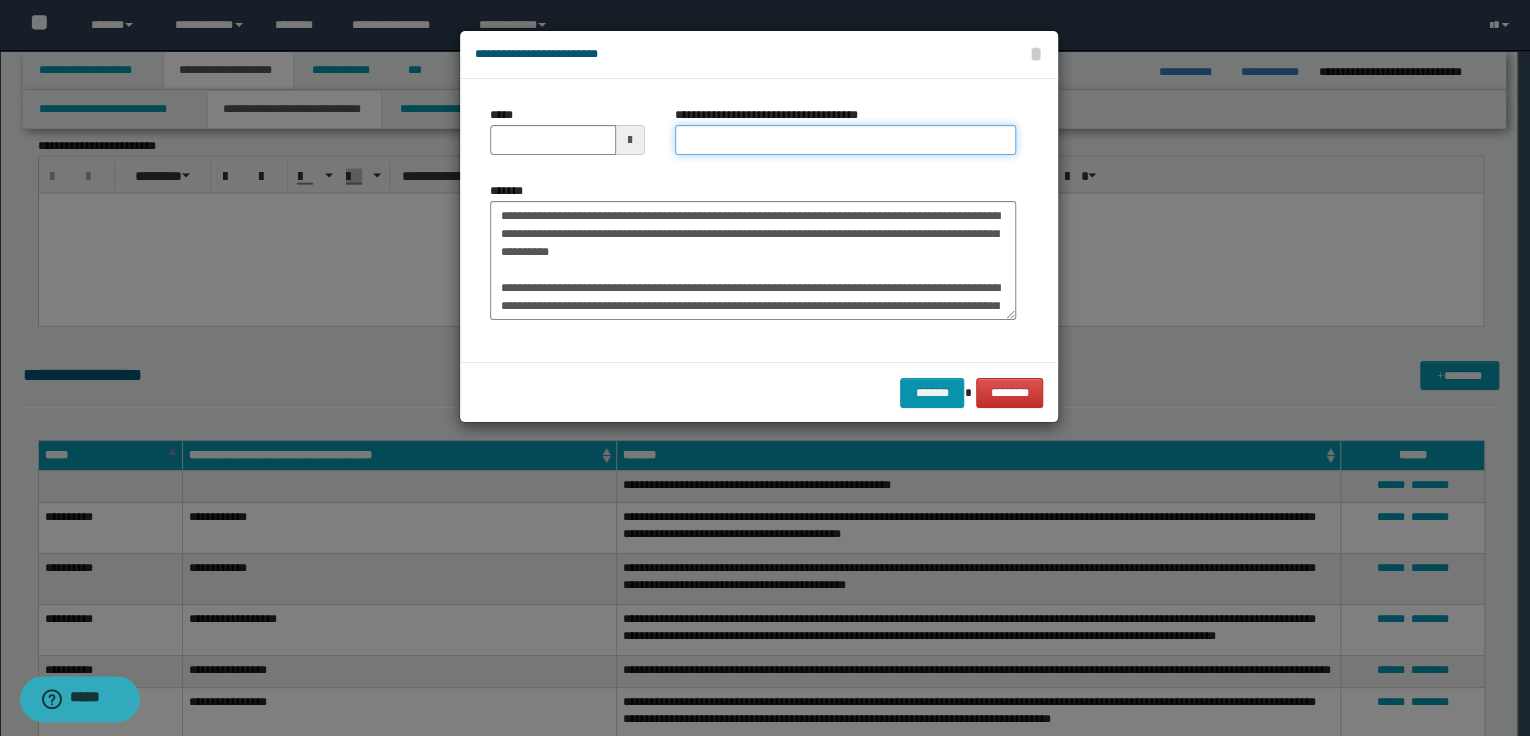 click on "**********" at bounding box center (845, 140) 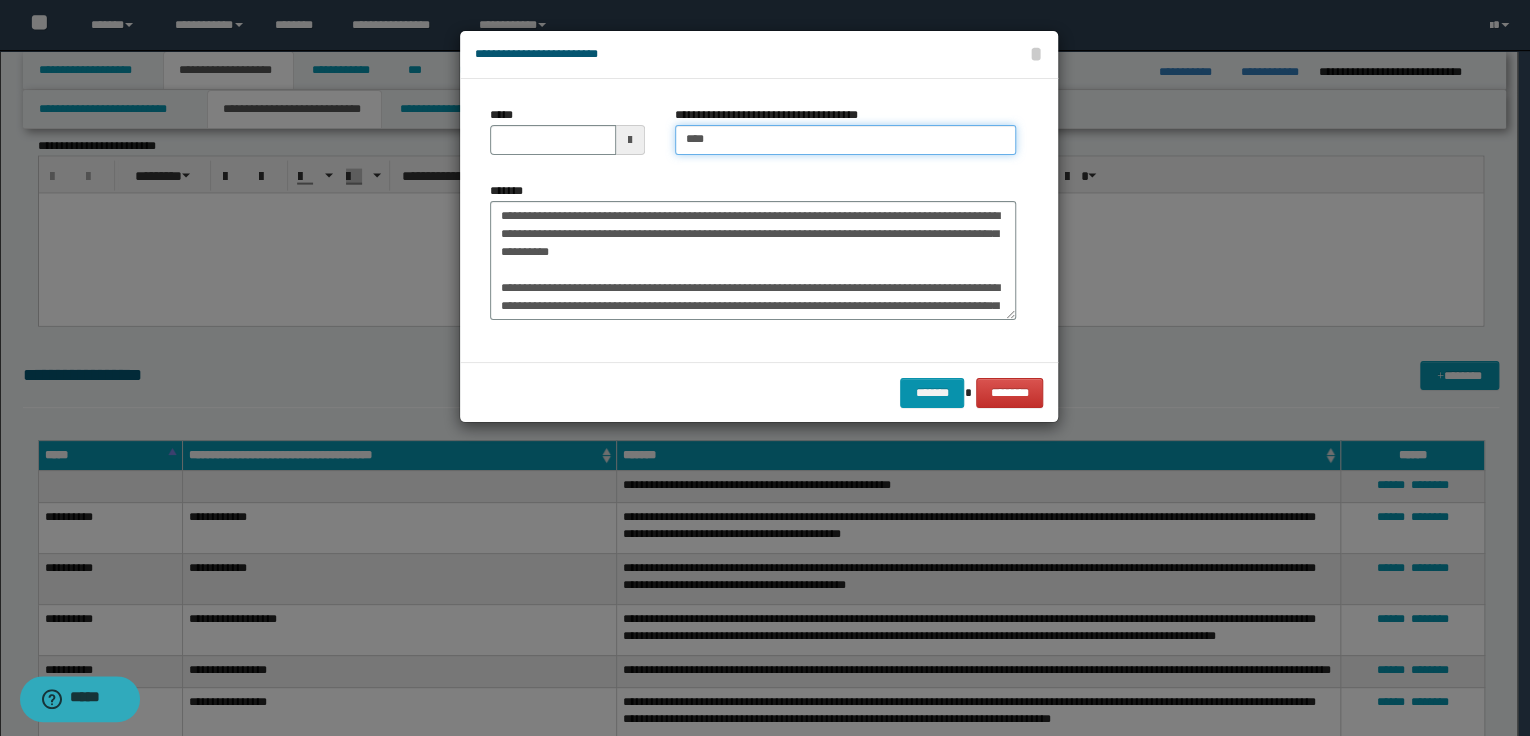 type on "**********" 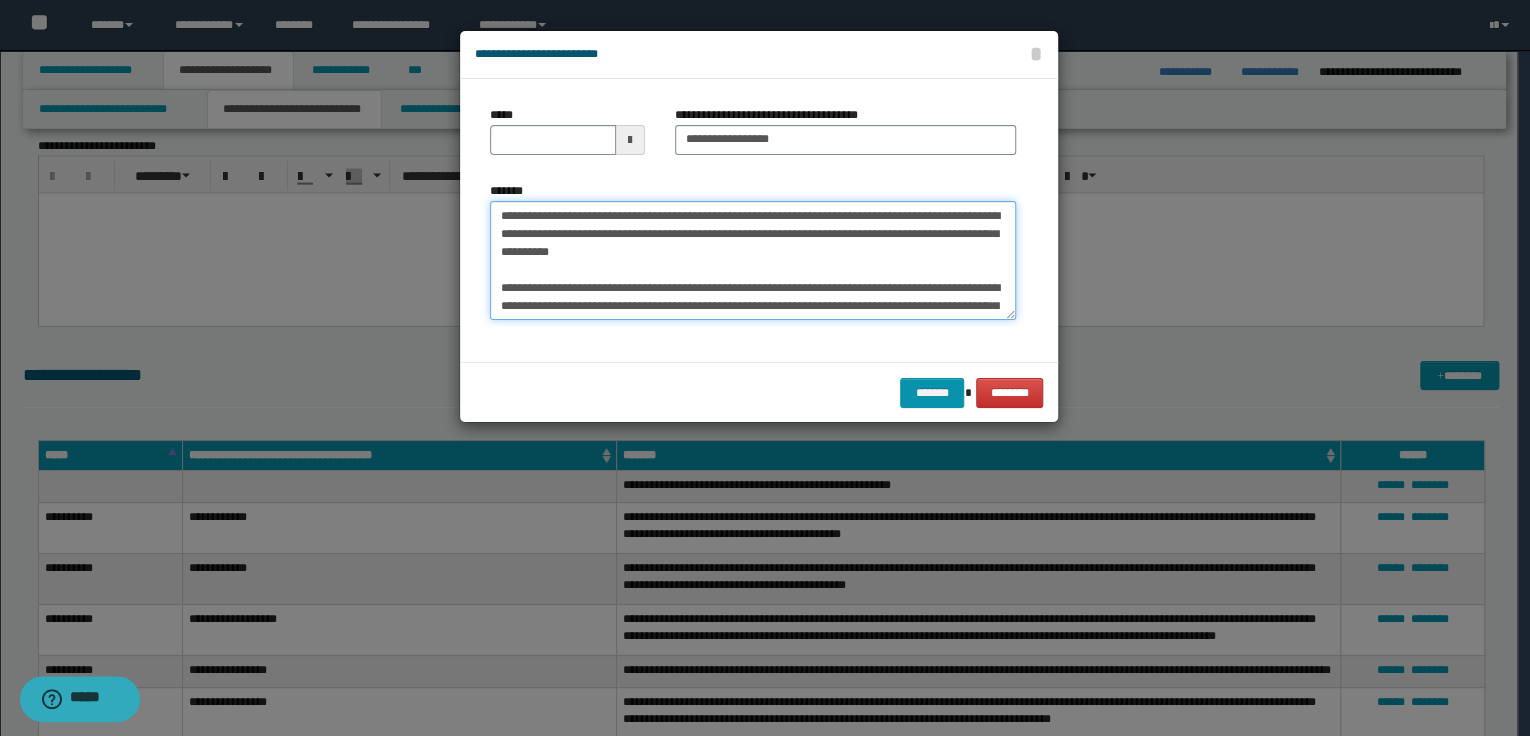 drag, startPoint x: 500, startPoint y: 215, endPoint x: 656, endPoint y: 214, distance: 156.0032 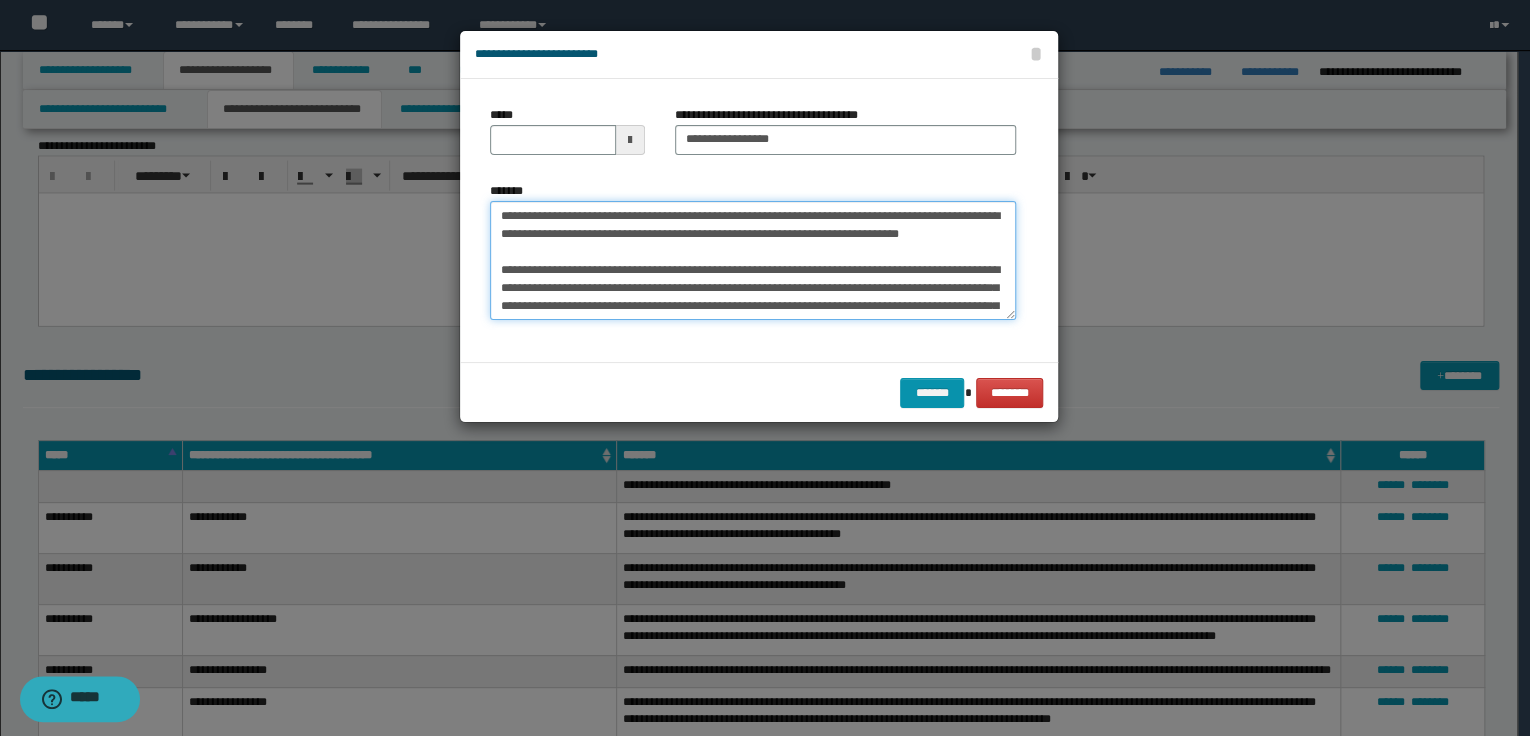 type 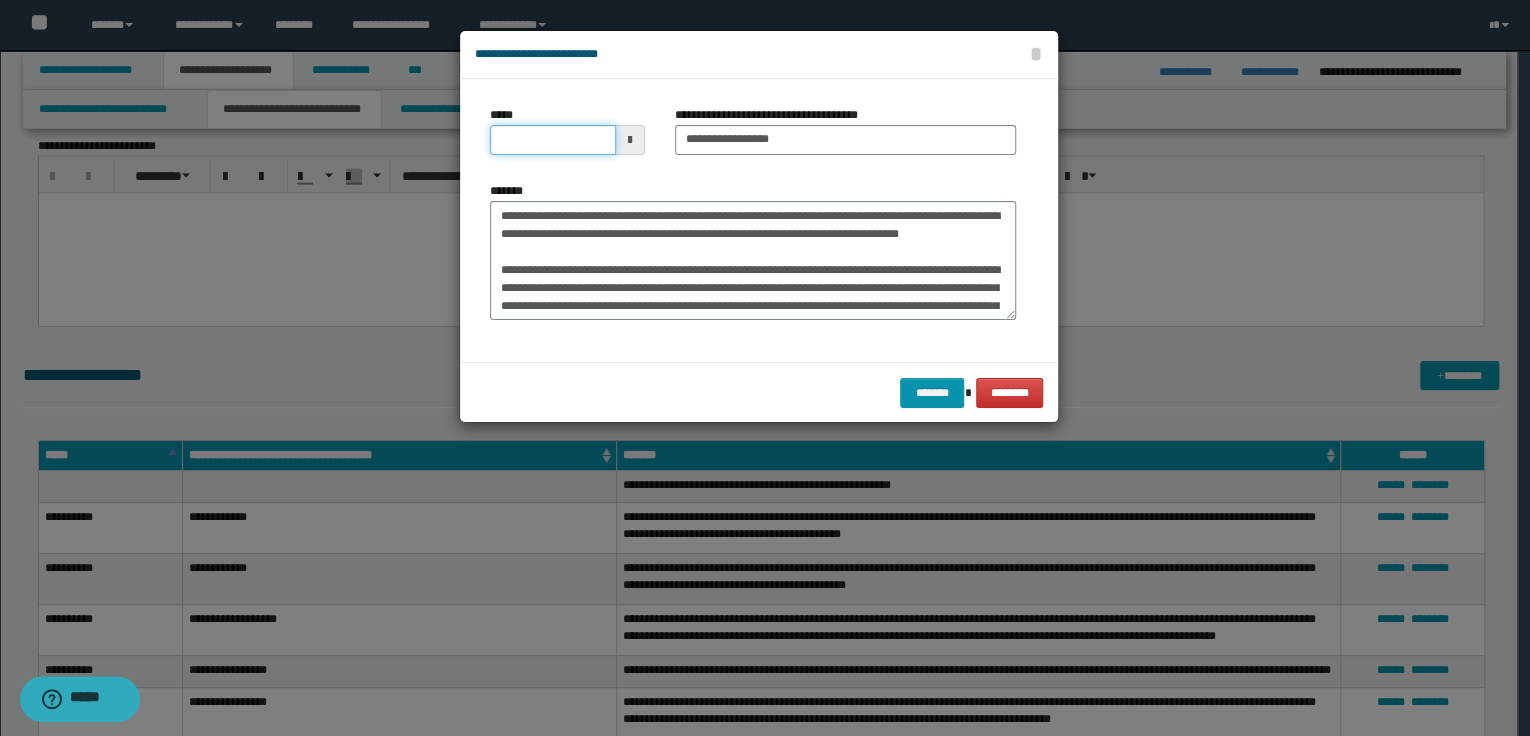 click on "*****" at bounding box center (553, 140) 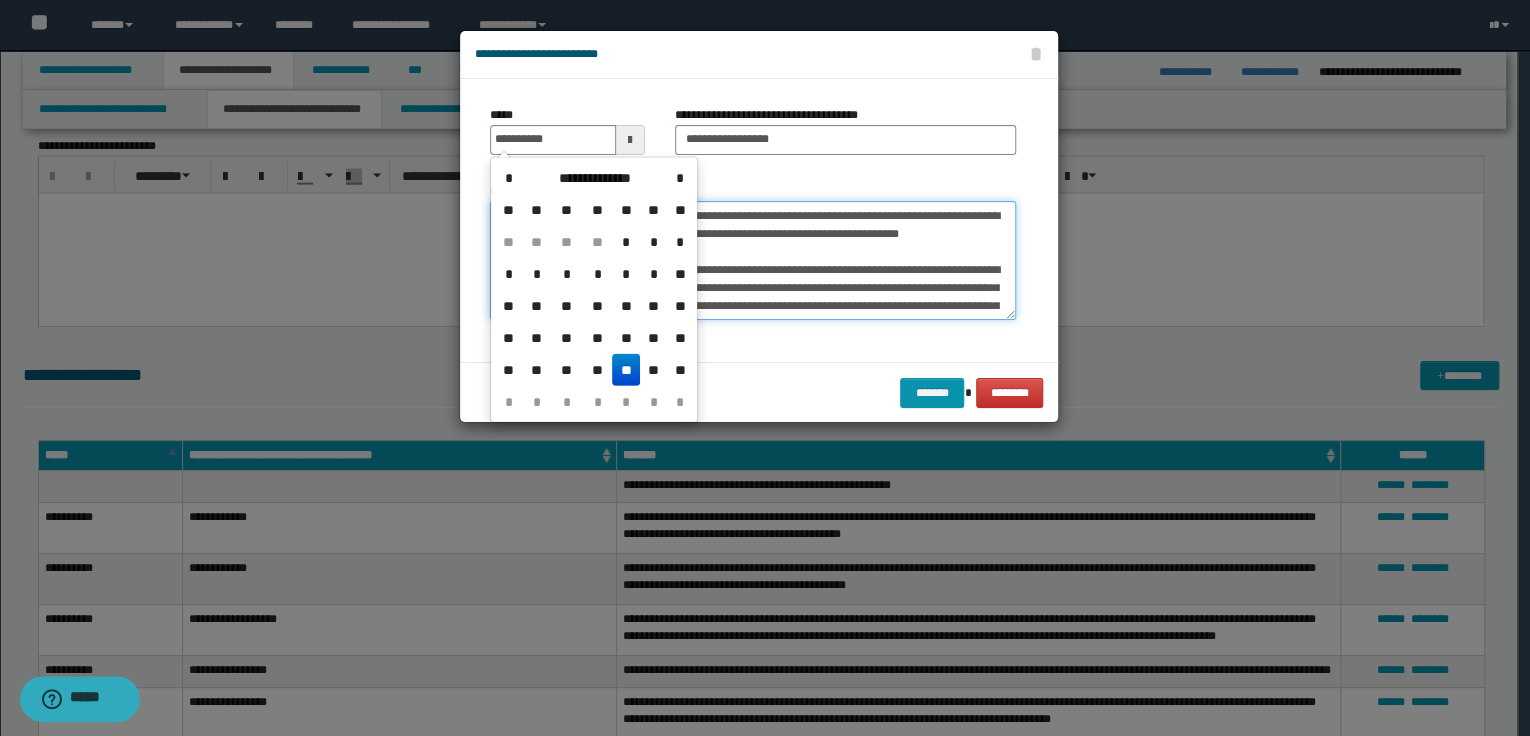 type on "**********" 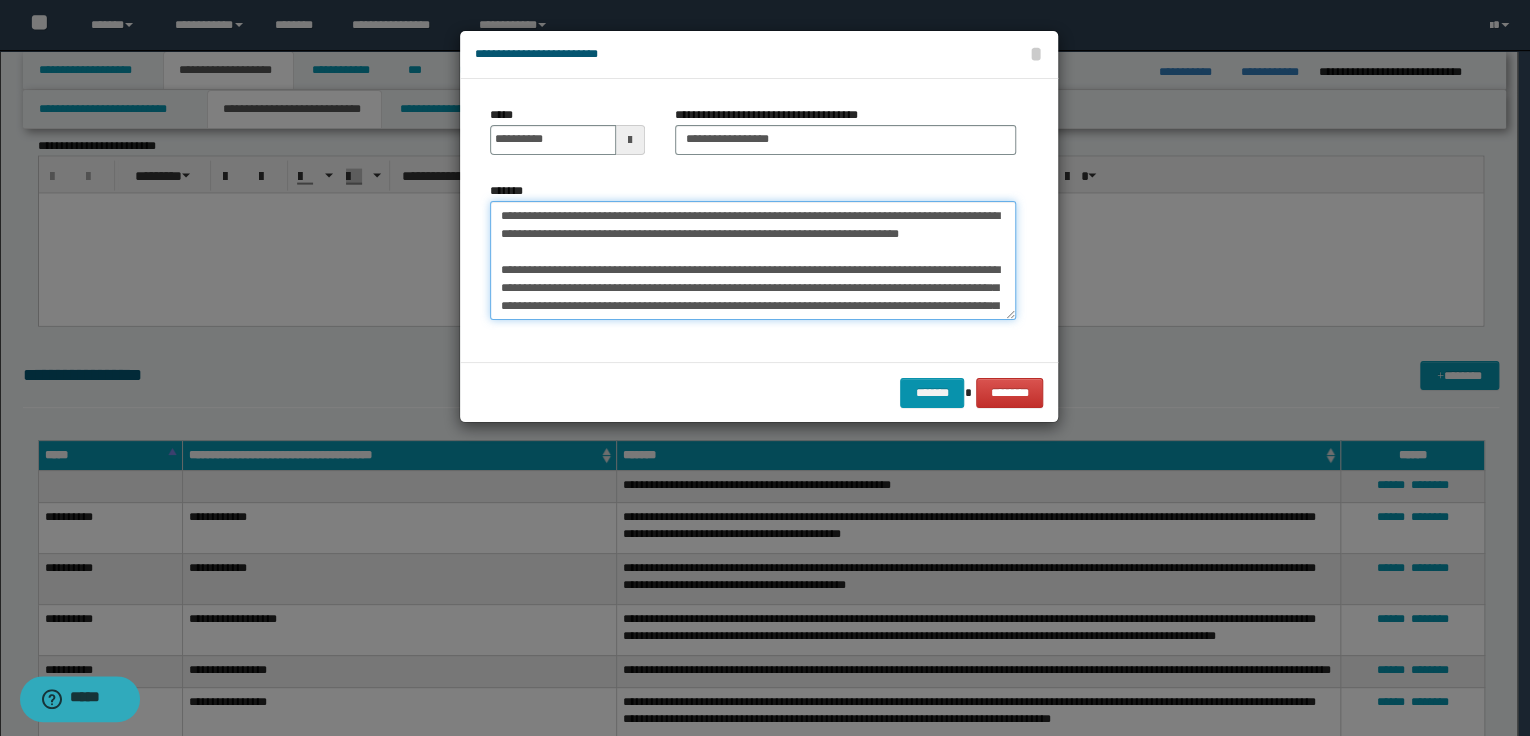 click on "*******" at bounding box center [753, 261] 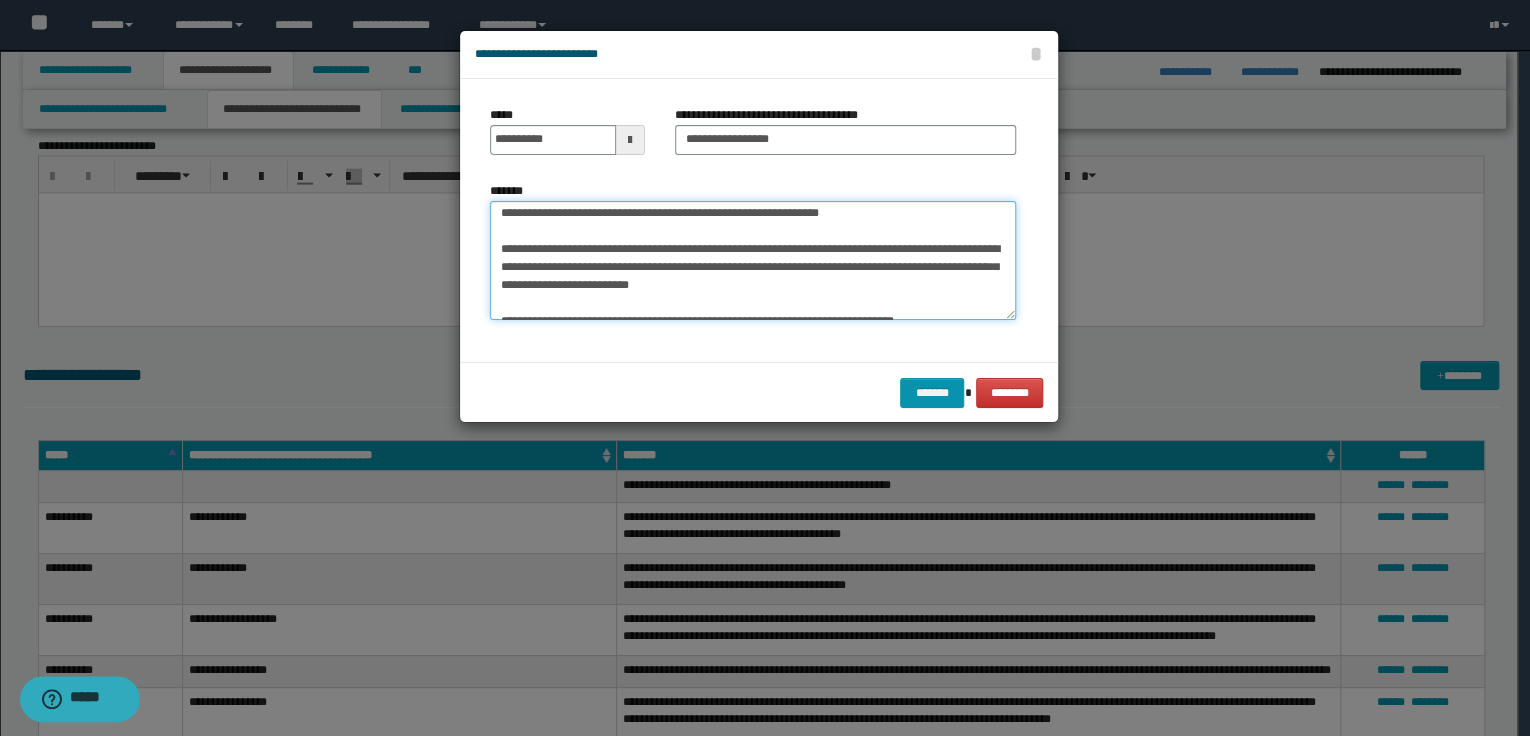 scroll, scrollTop: 1133, scrollLeft: 0, axis: vertical 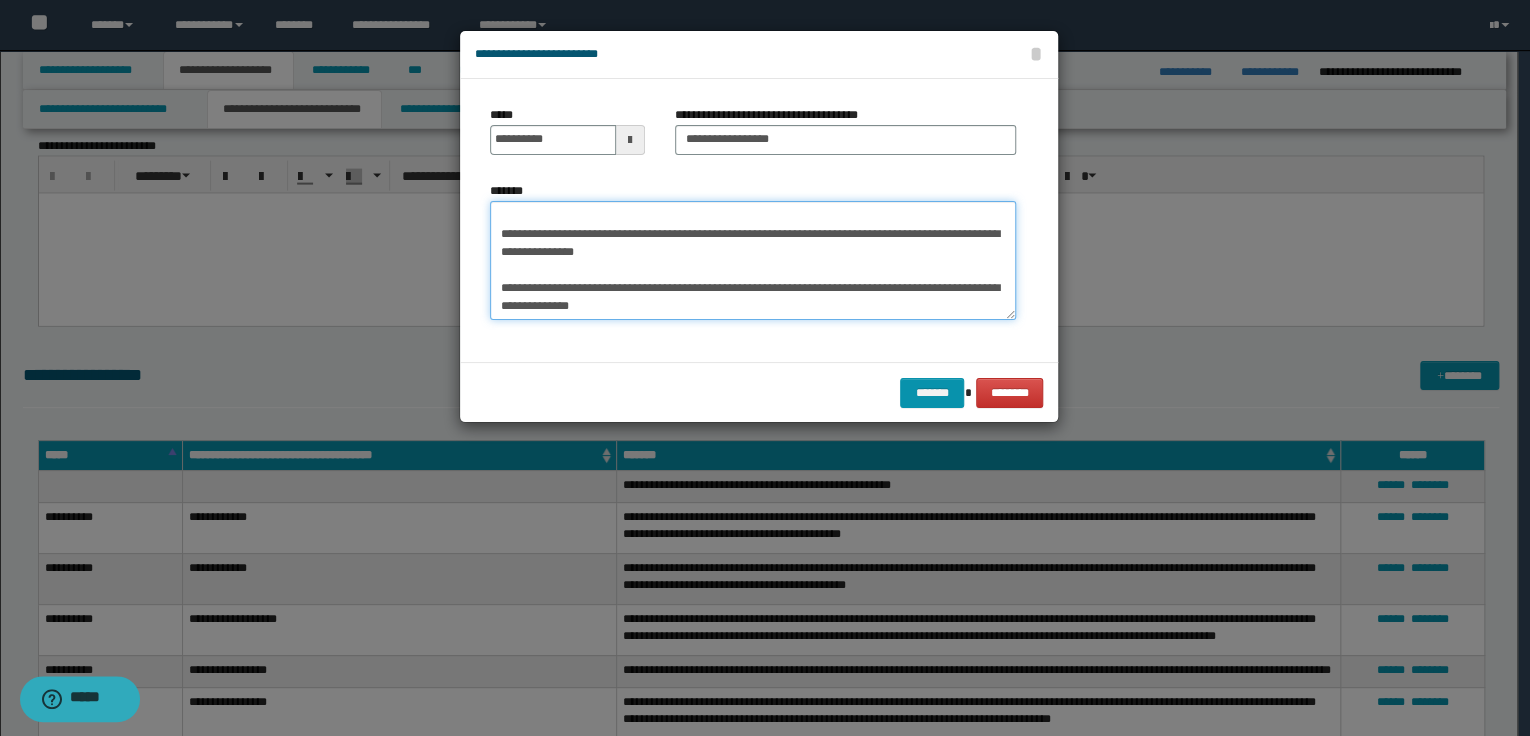 drag, startPoint x: 497, startPoint y: 264, endPoint x: 624, endPoint y: 335, distance: 145.49915 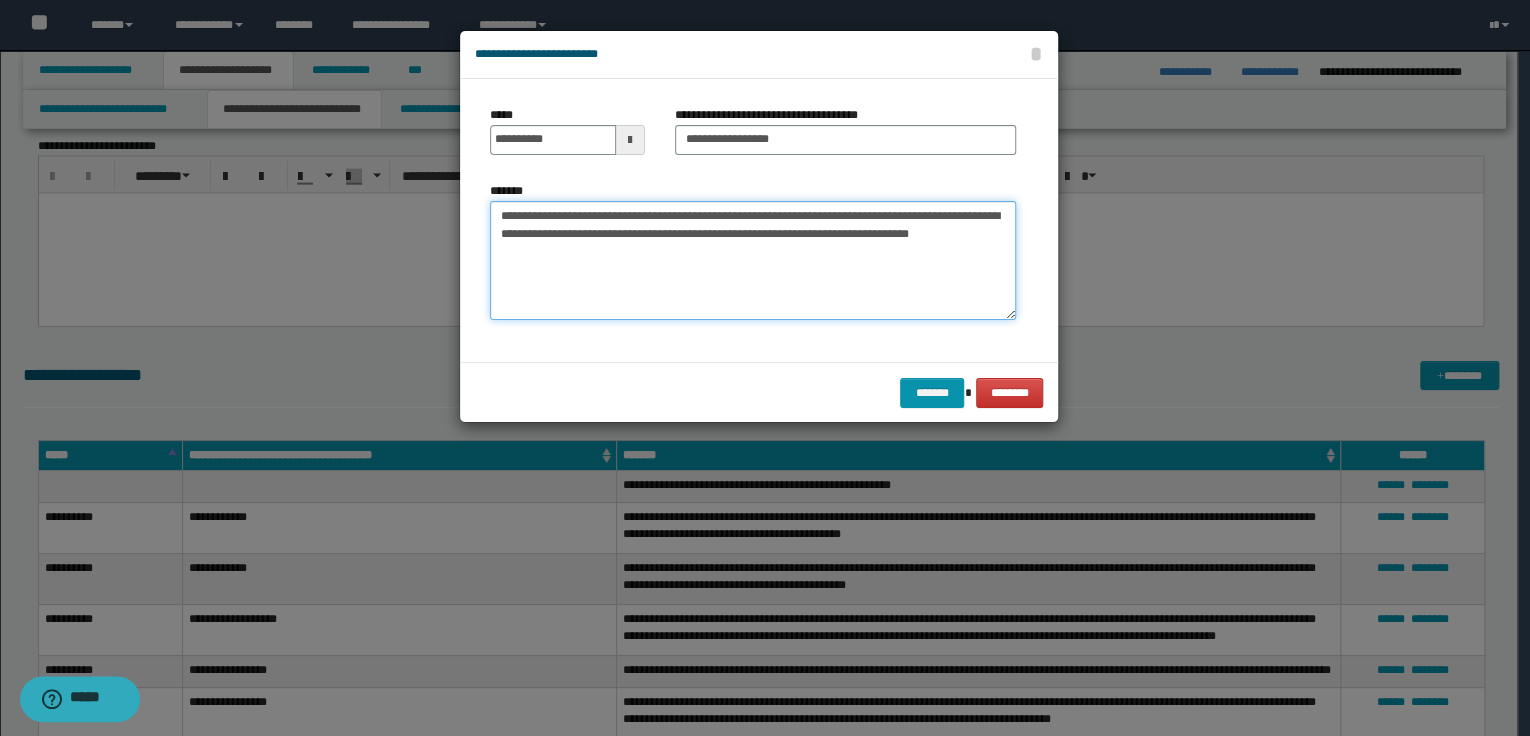 scroll, scrollTop: 0, scrollLeft: 0, axis: both 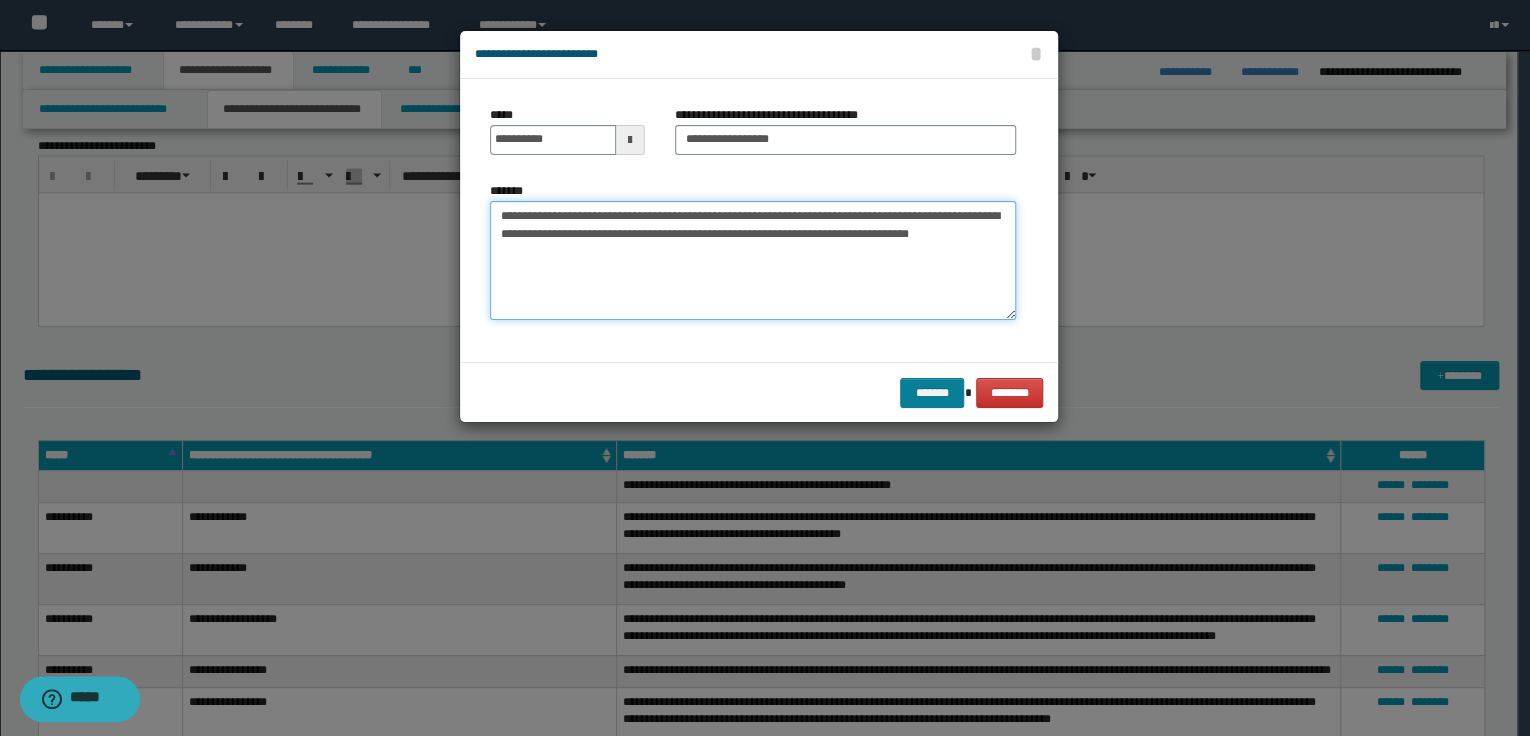 type on "**********" 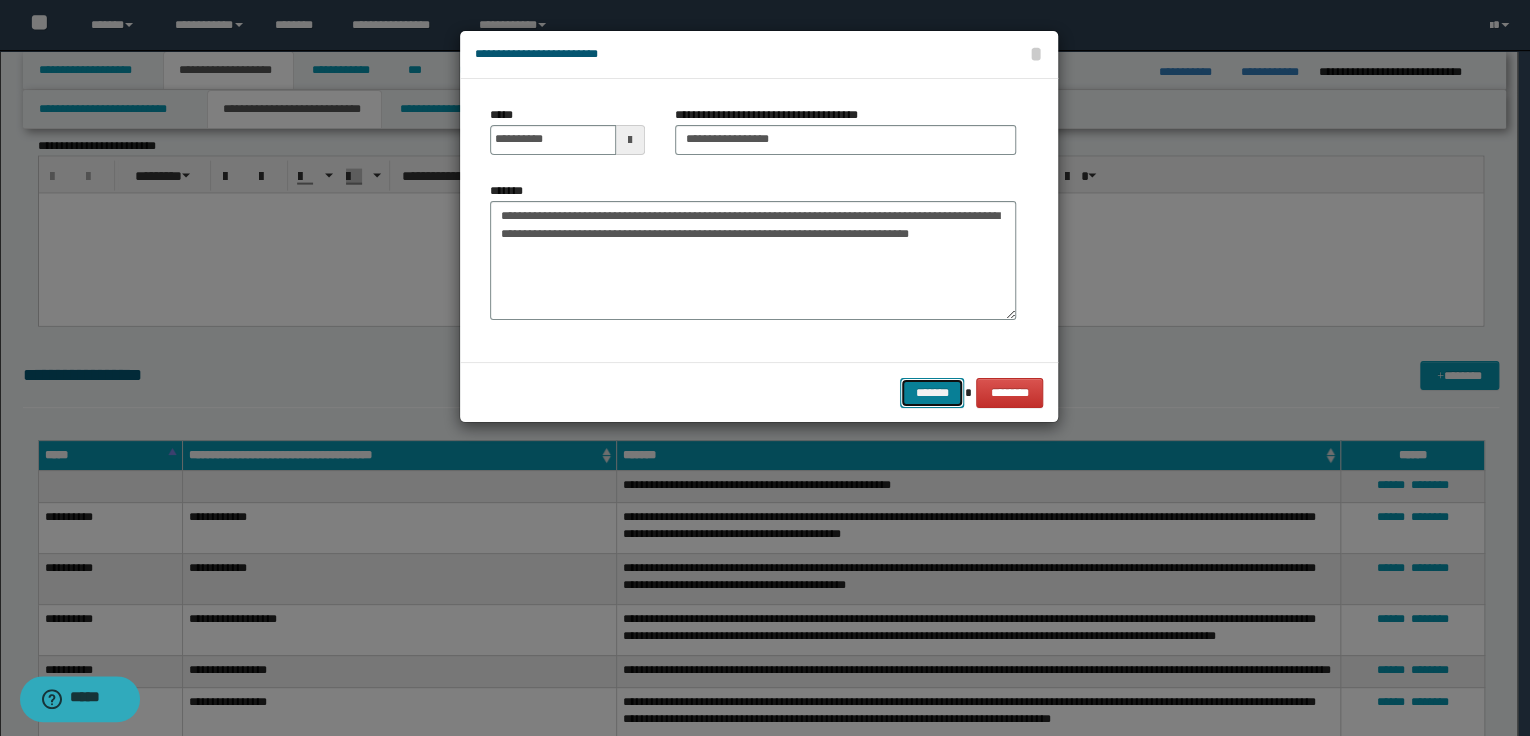 click on "*******" at bounding box center (932, 393) 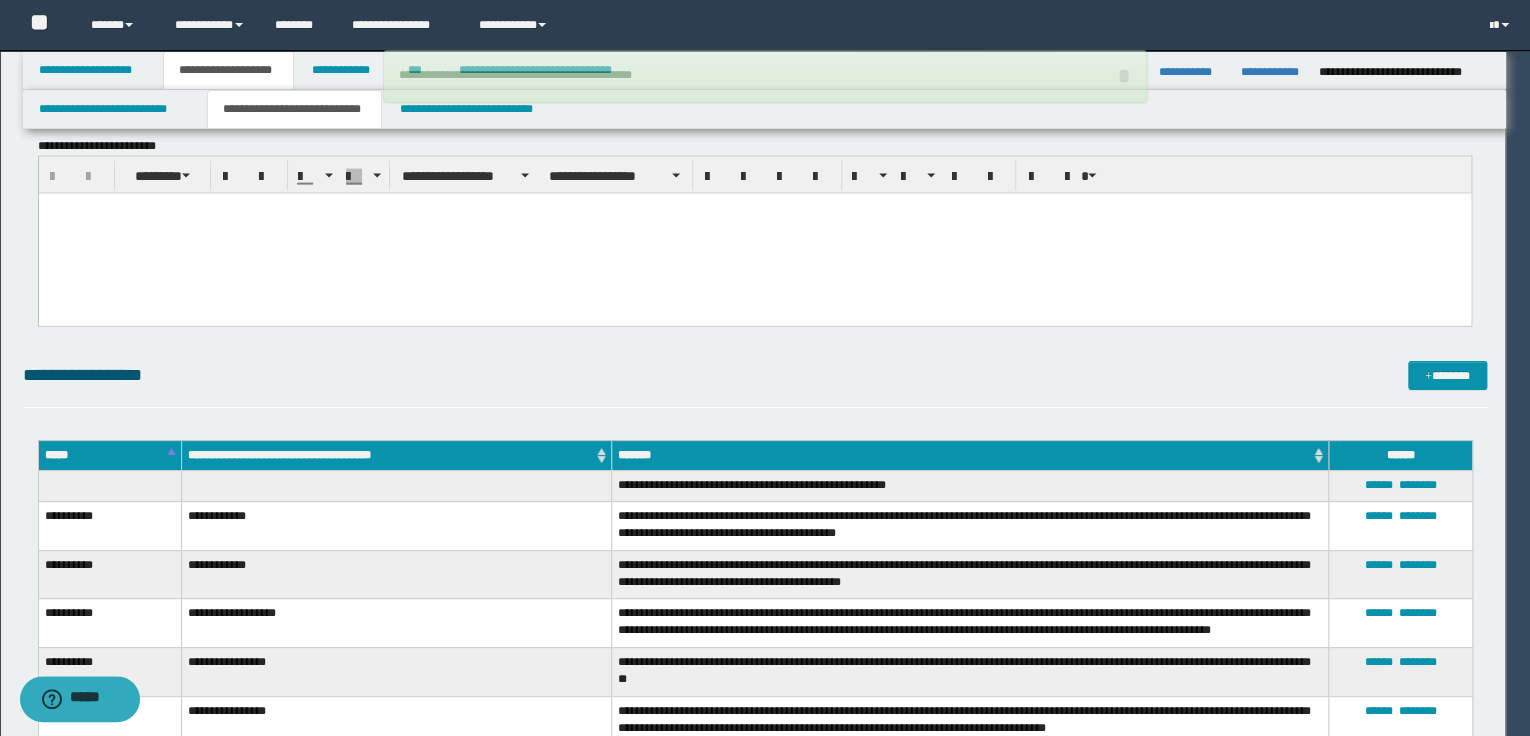 type 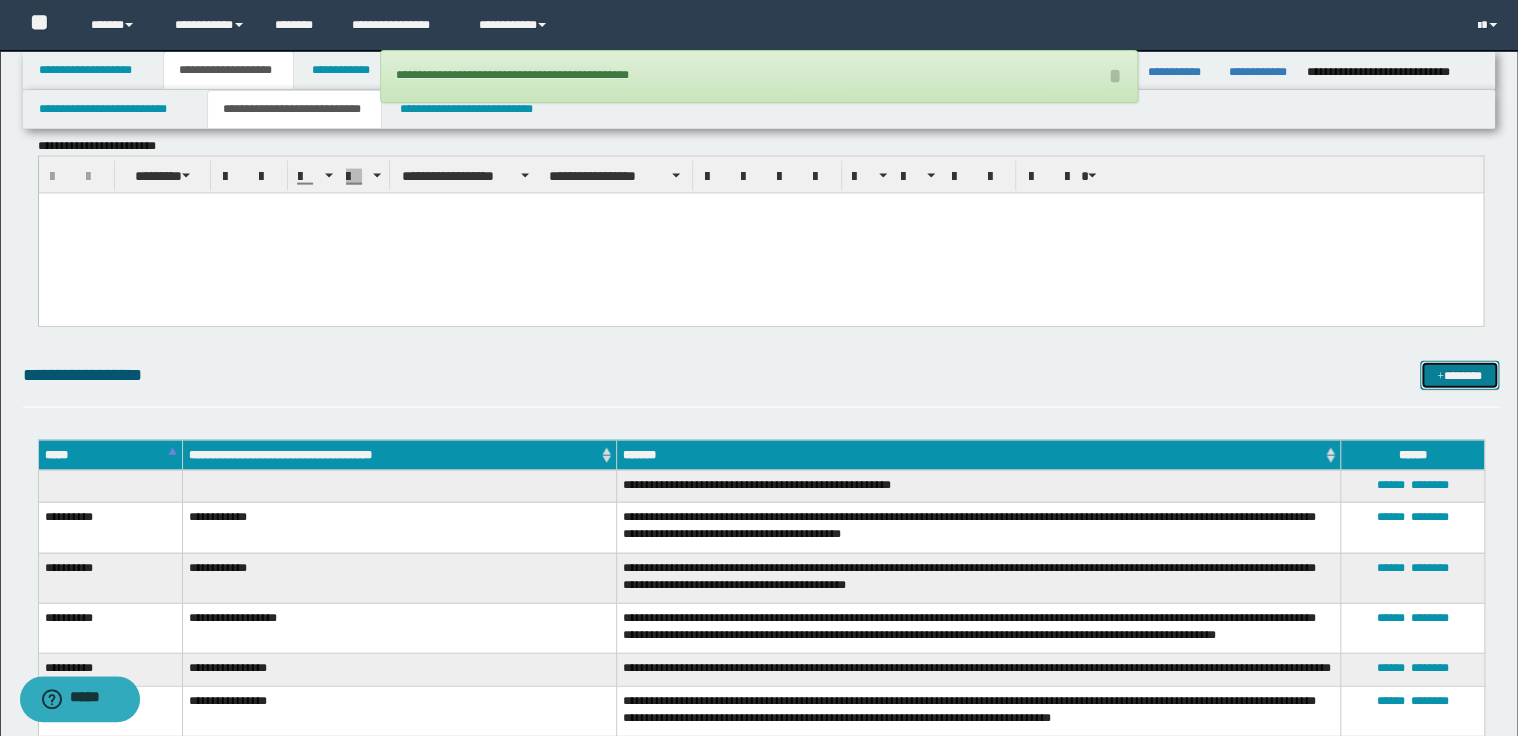 click at bounding box center (1440, 377) 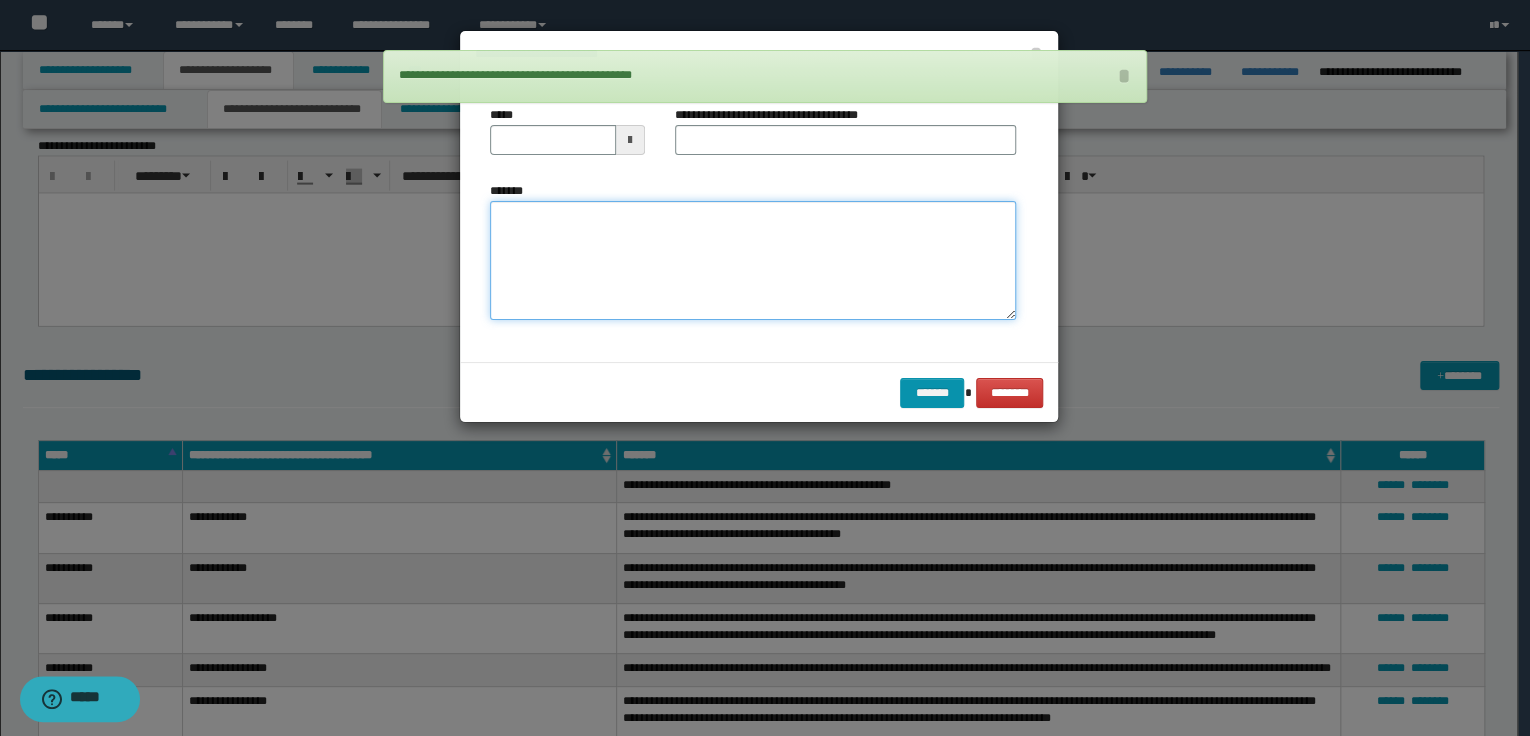 click on "*******" at bounding box center (753, 261) 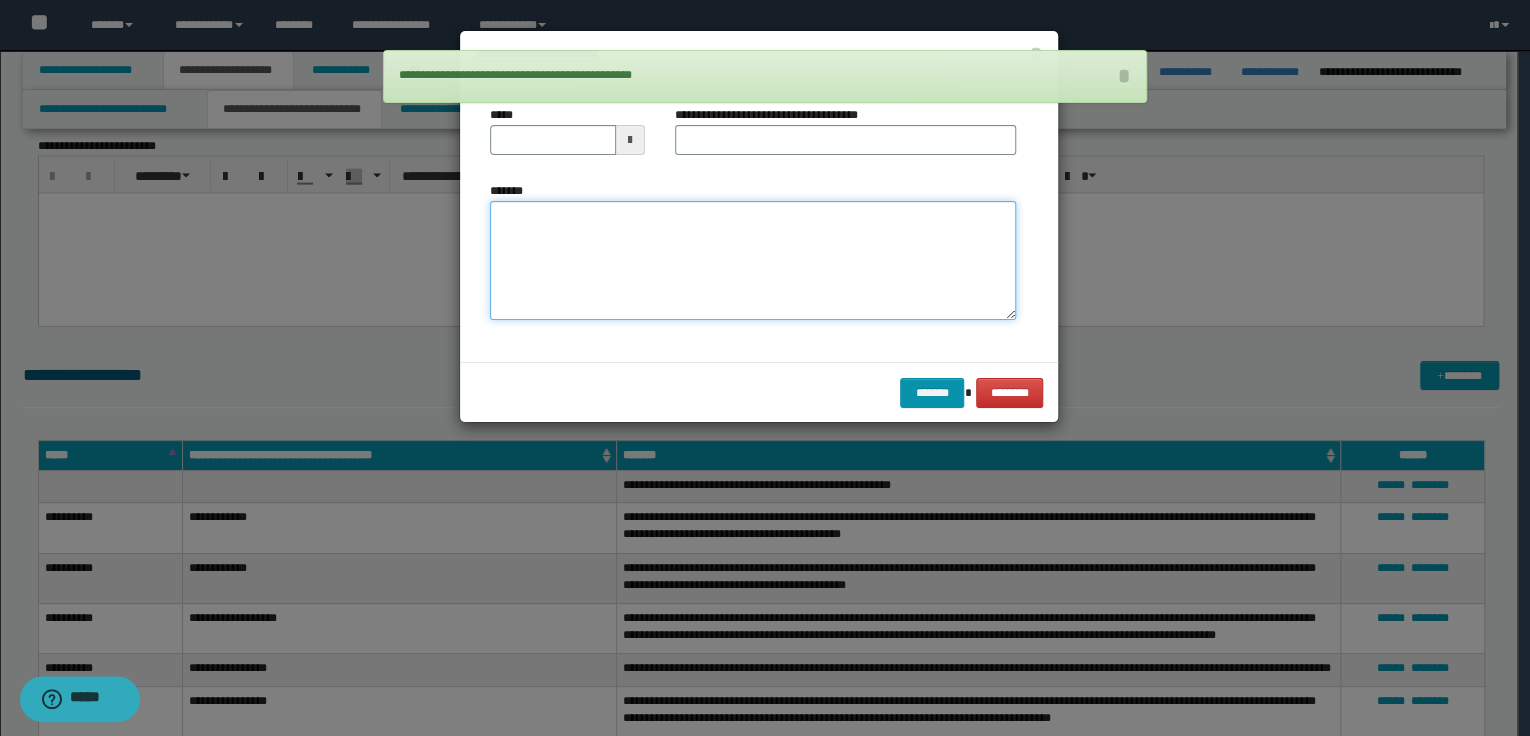 paste on "**********" 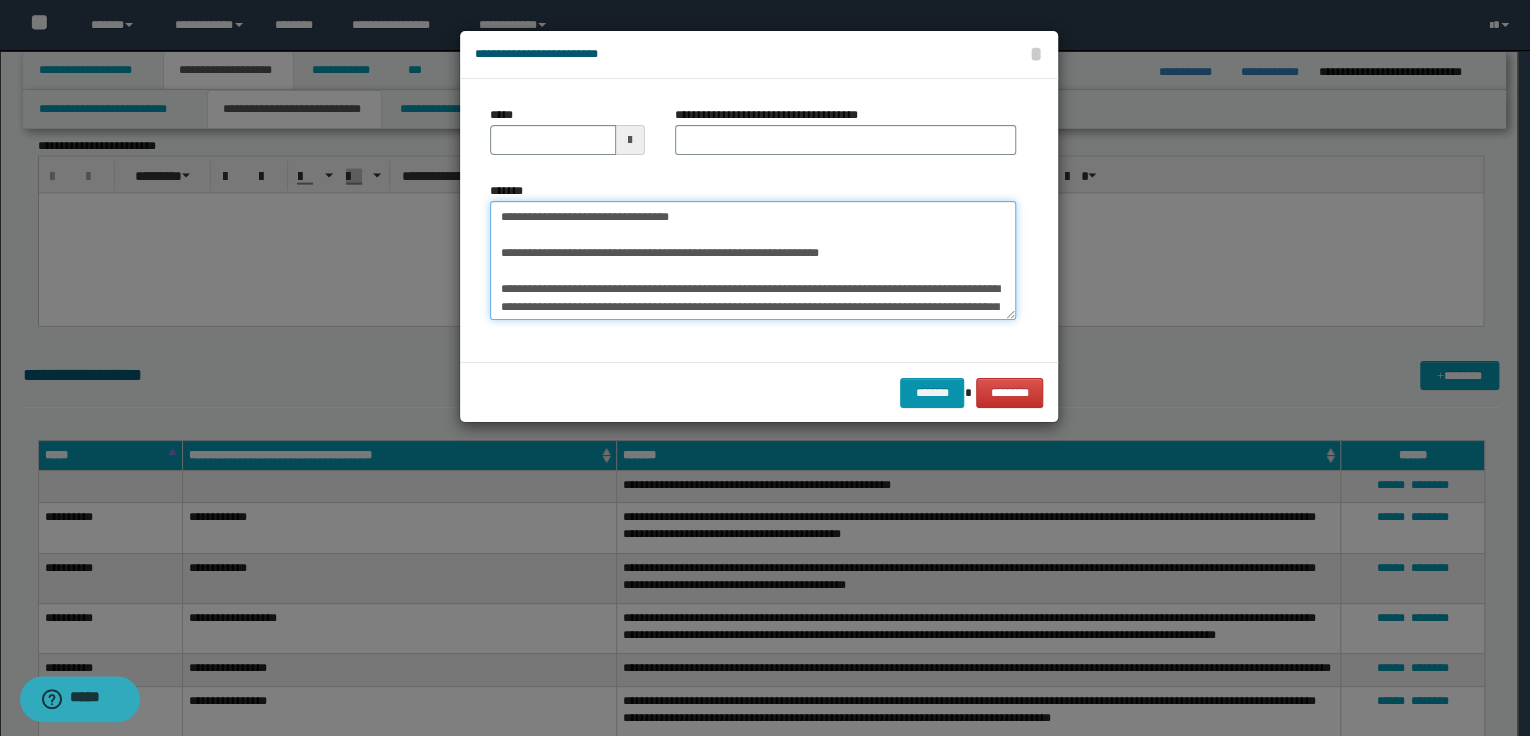 scroll, scrollTop: 0, scrollLeft: 0, axis: both 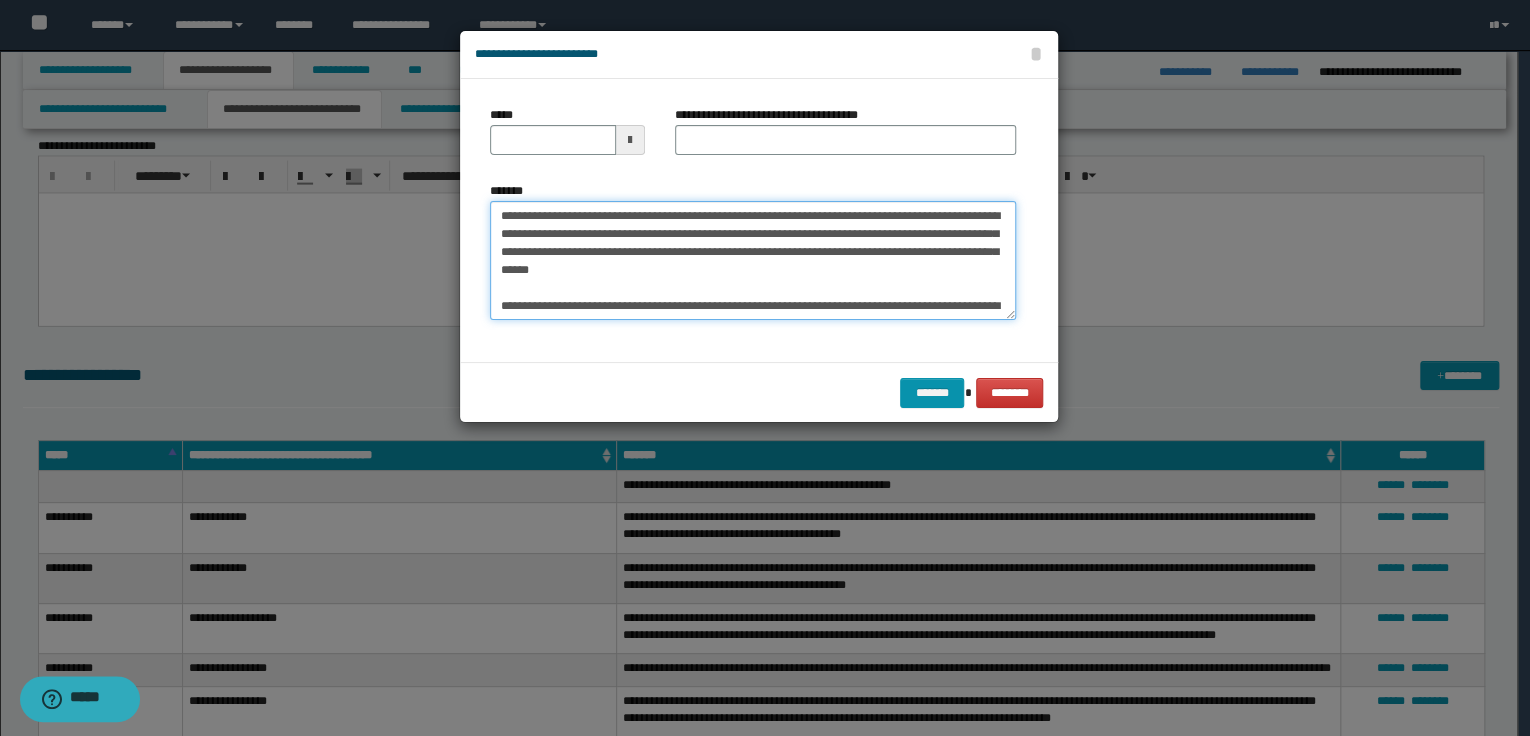 type on "**********" 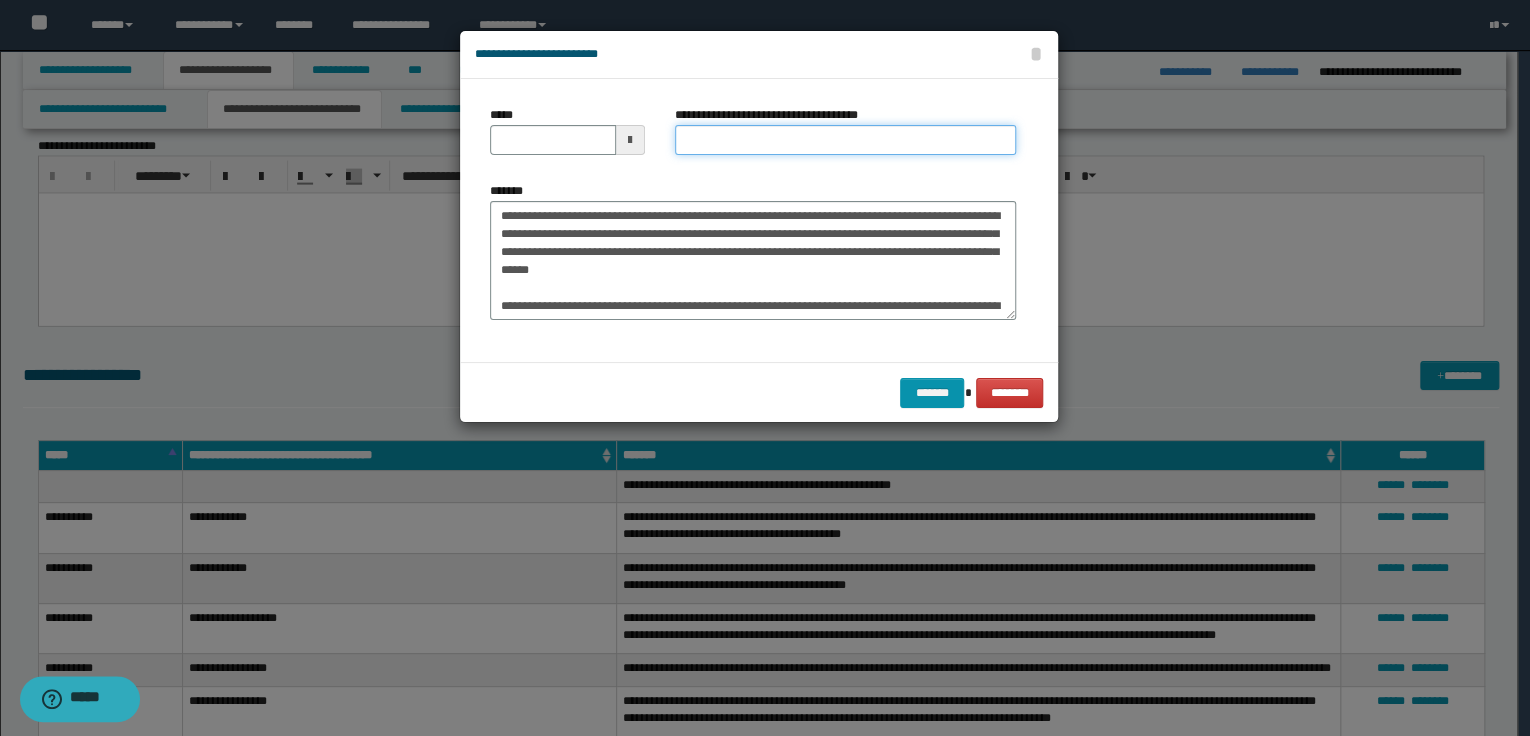 click on "**********" at bounding box center (845, 140) 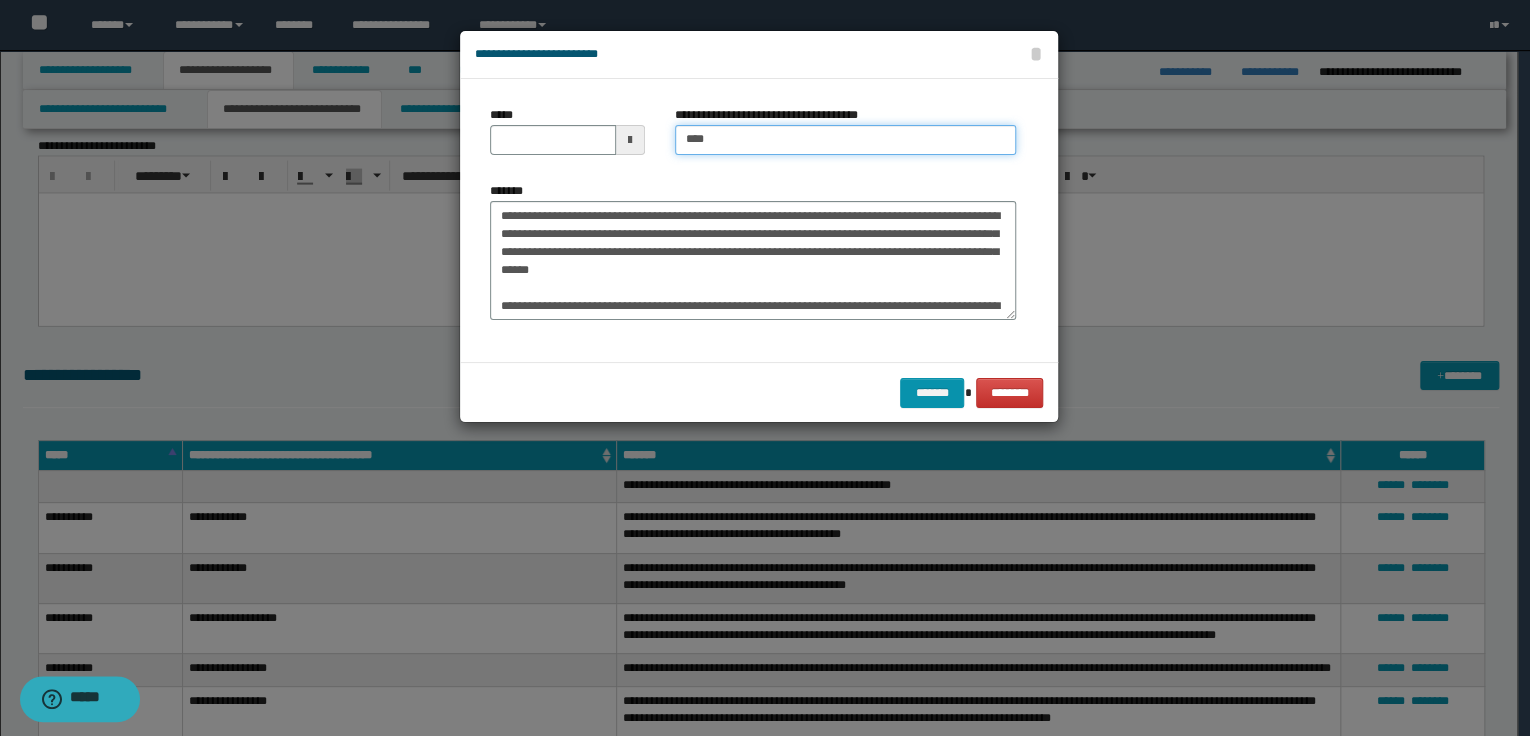type on "**********" 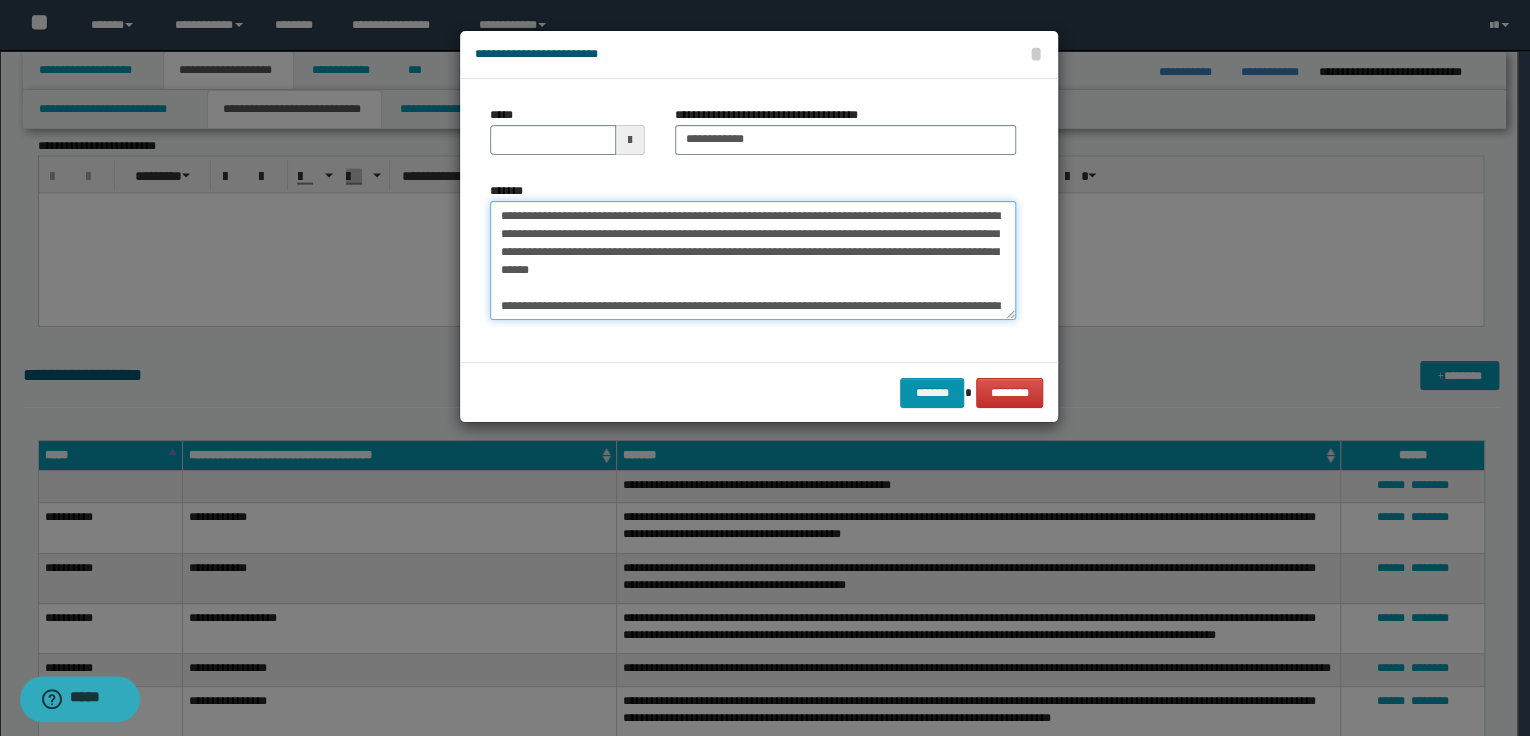 drag, startPoint x: 500, startPoint y: 212, endPoint x: 639, endPoint y: 212, distance: 139 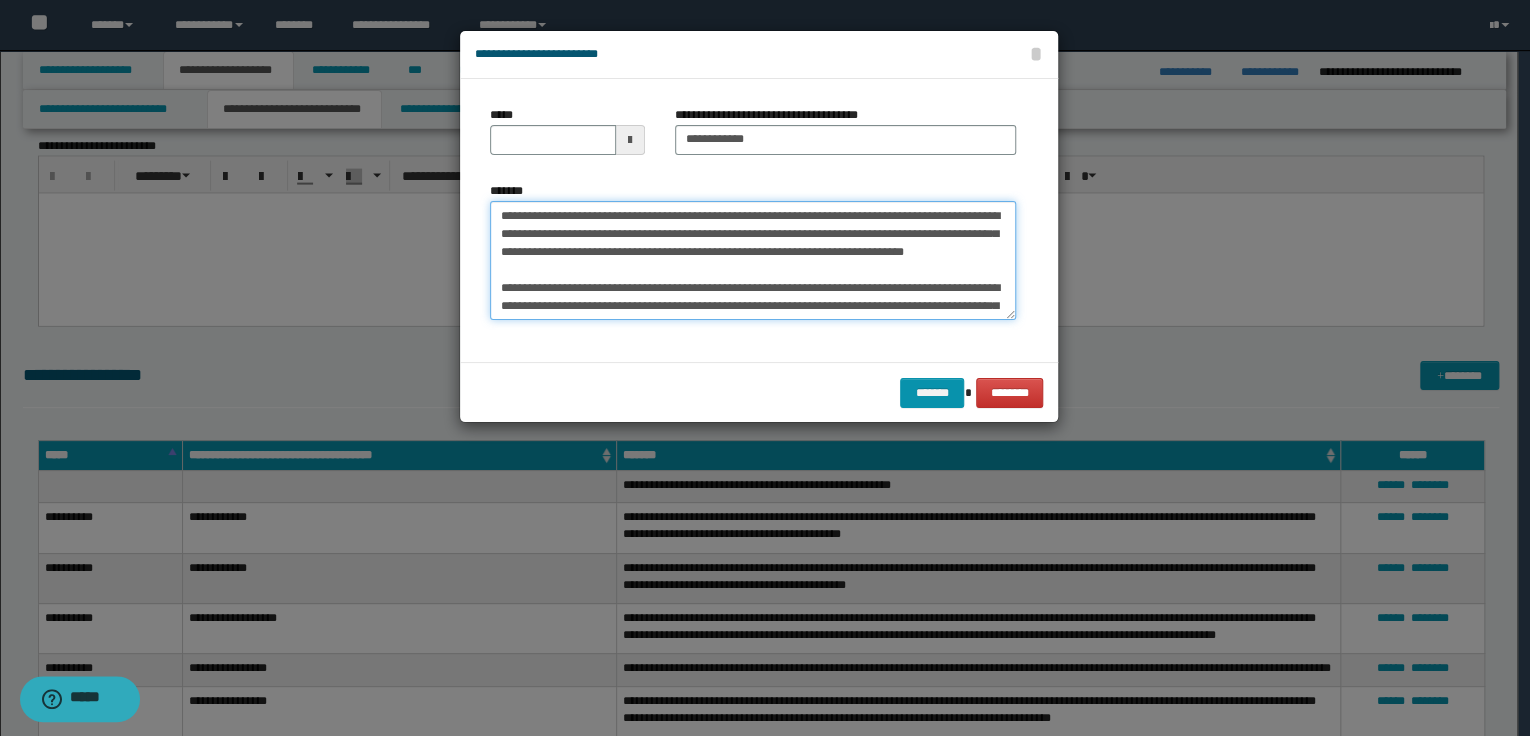 type 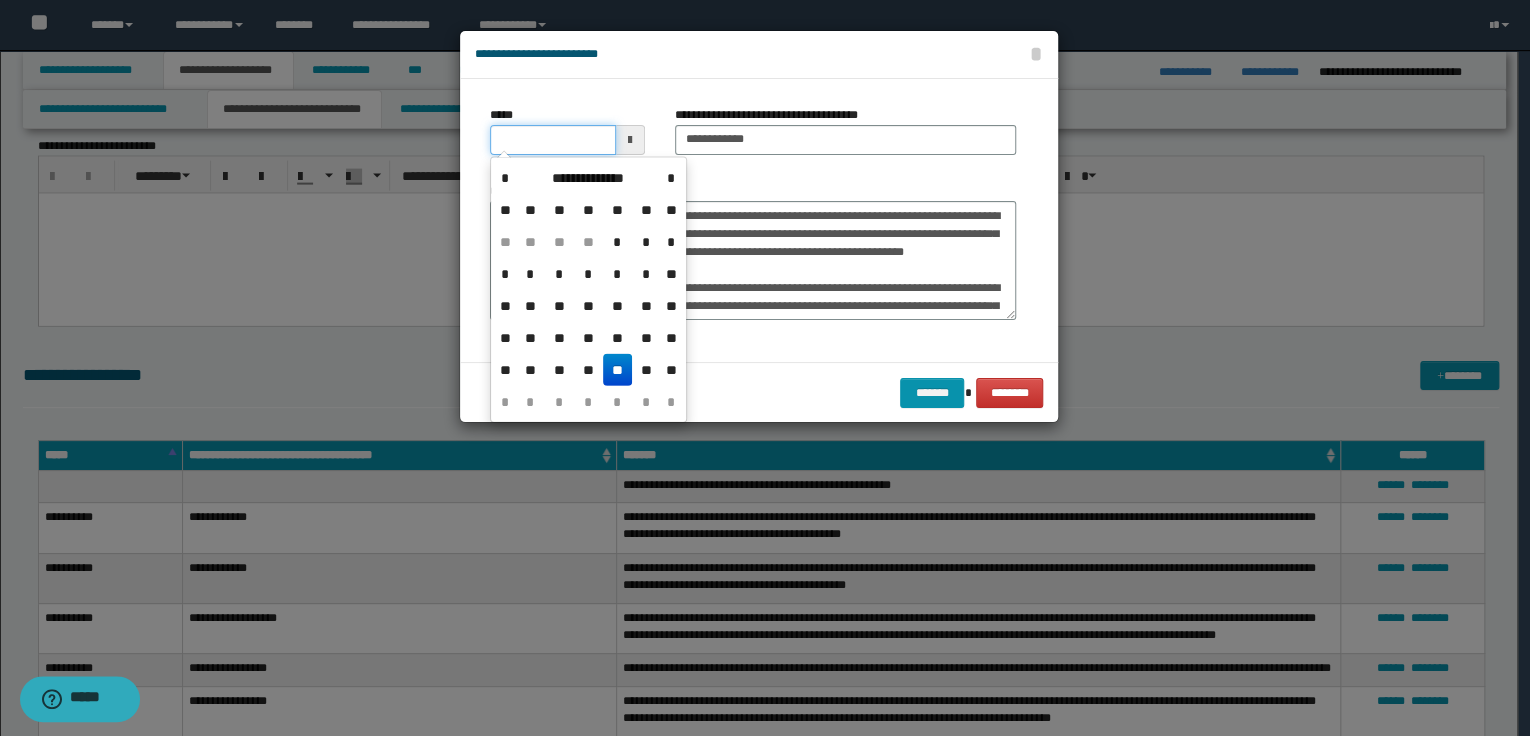click on "*****" at bounding box center (553, 140) 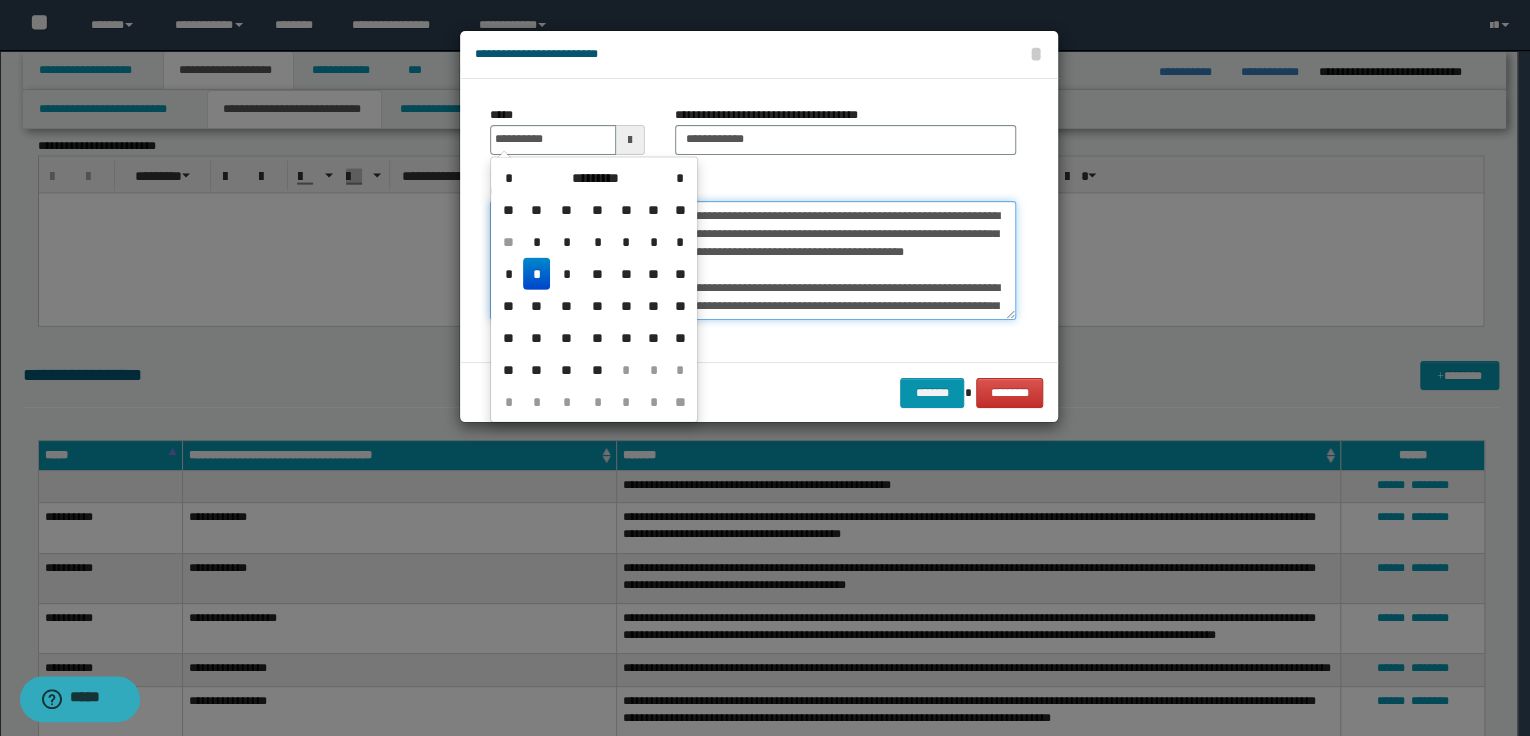type on "**********" 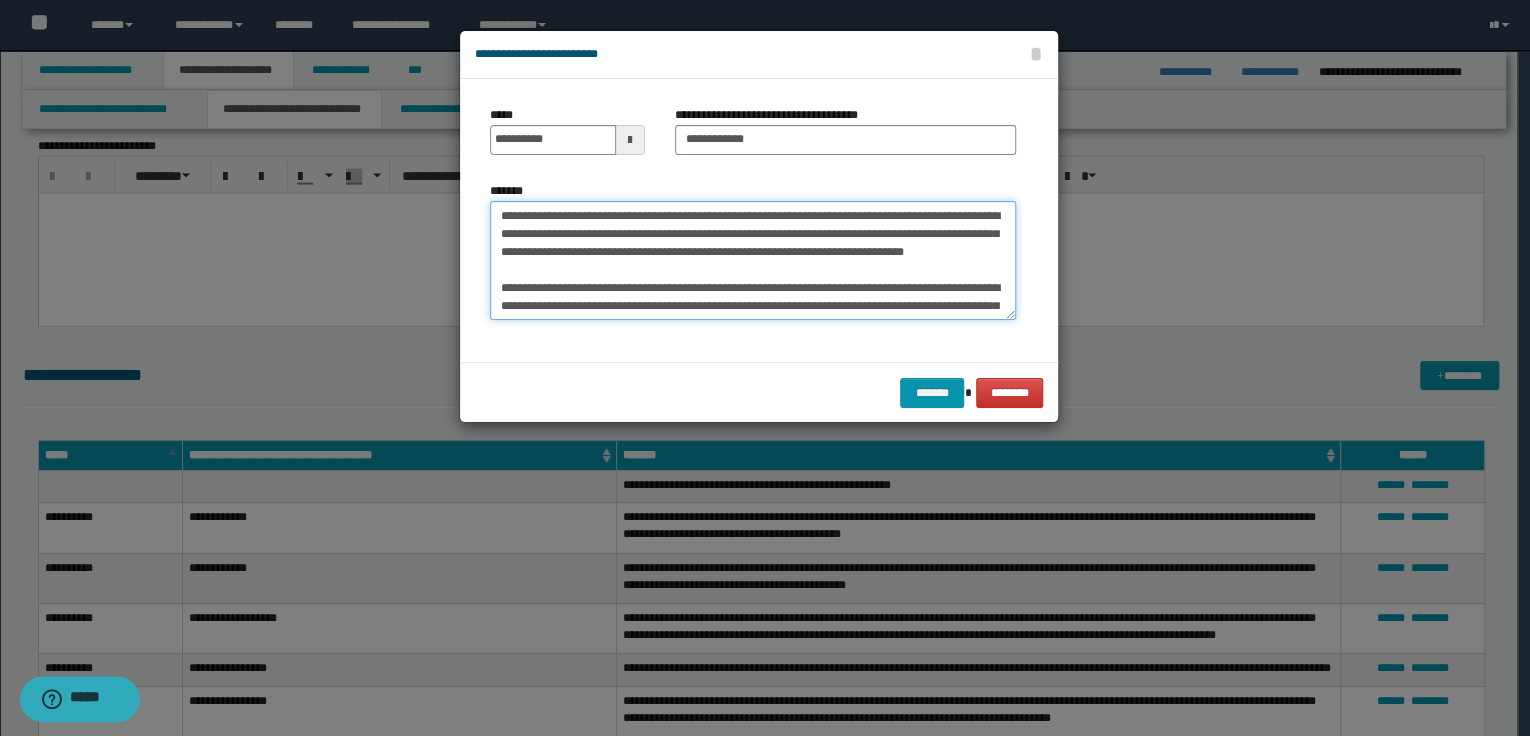 click on "*******" at bounding box center (753, 261) 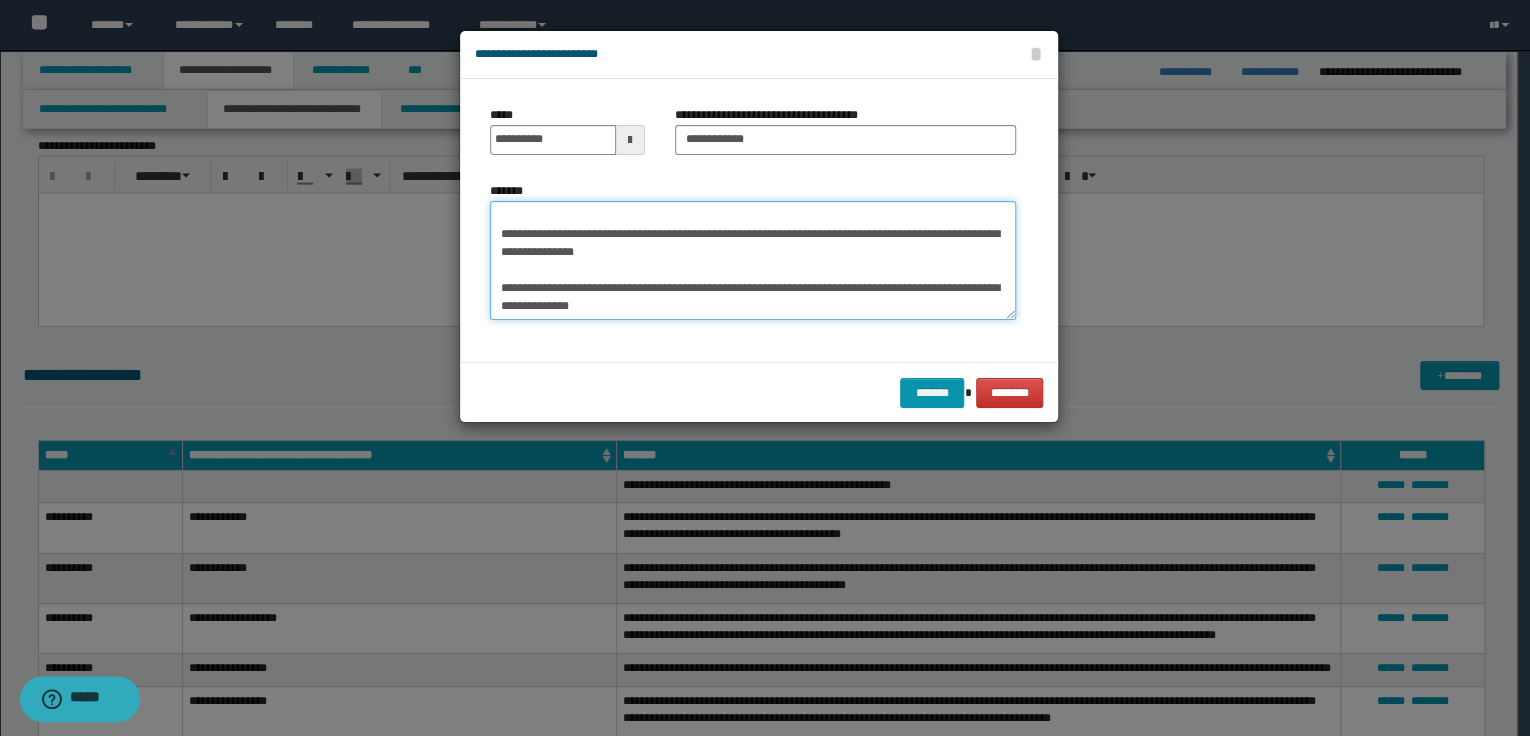 scroll, scrollTop: 1080, scrollLeft: 0, axis: vertical 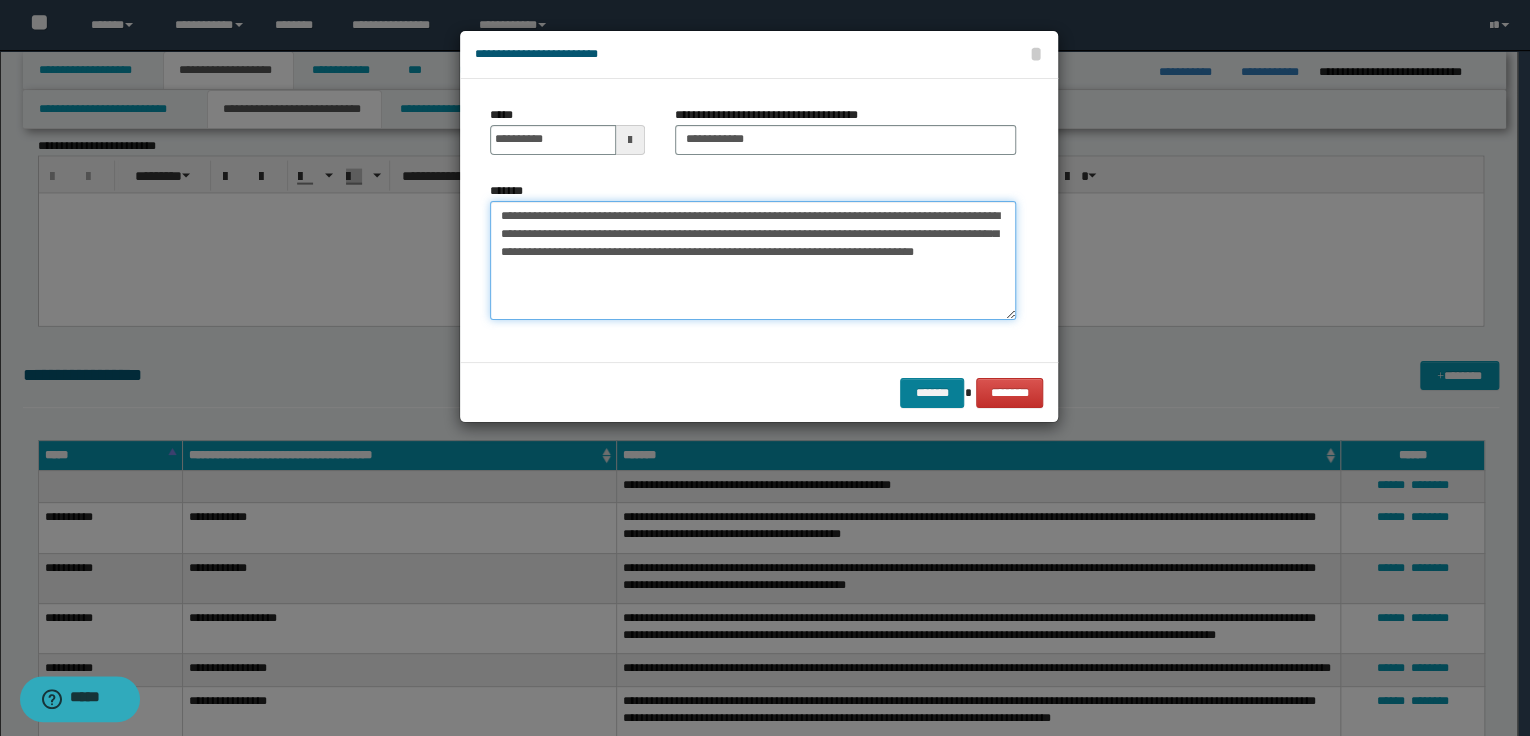 type on "**********" 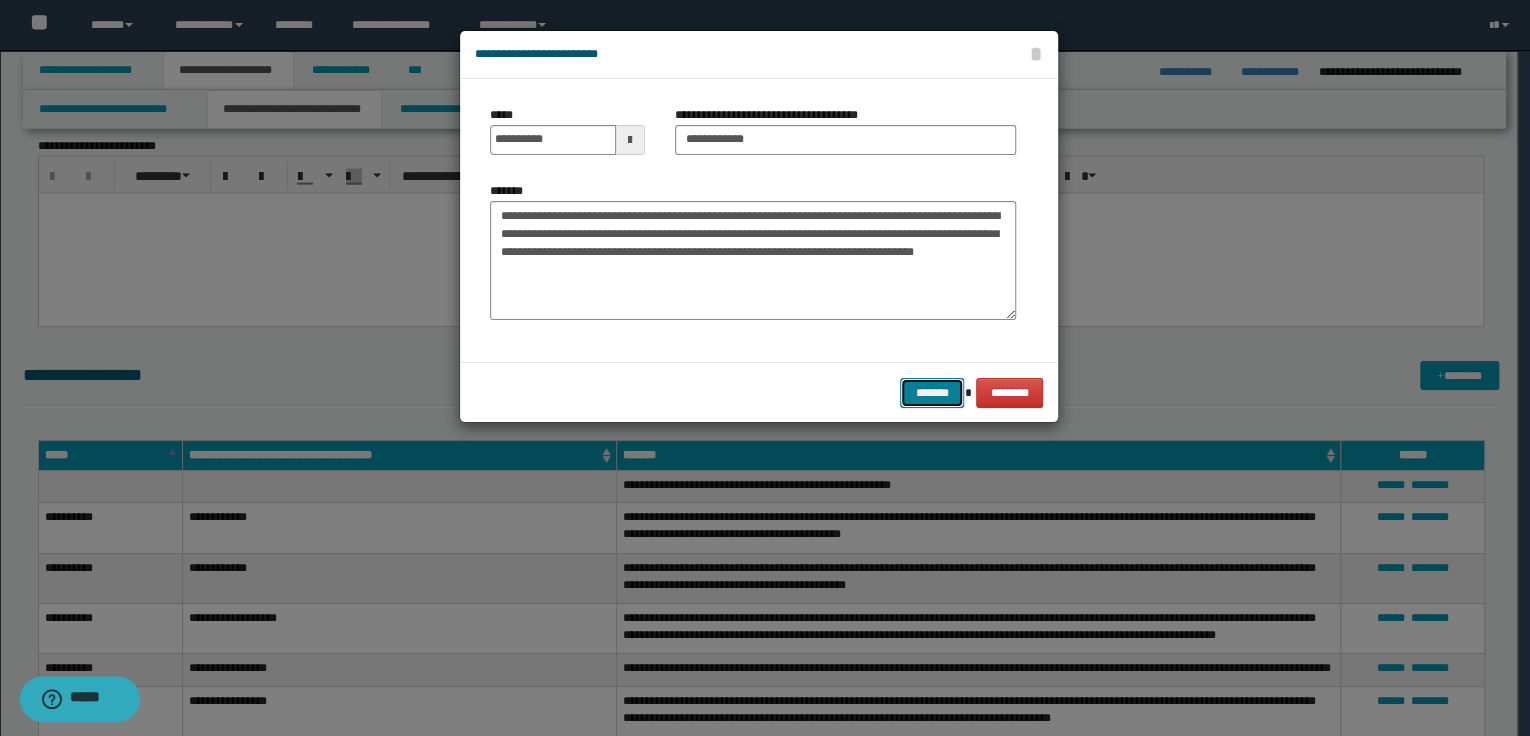 click on "*******" at bounding box center (932, 393) 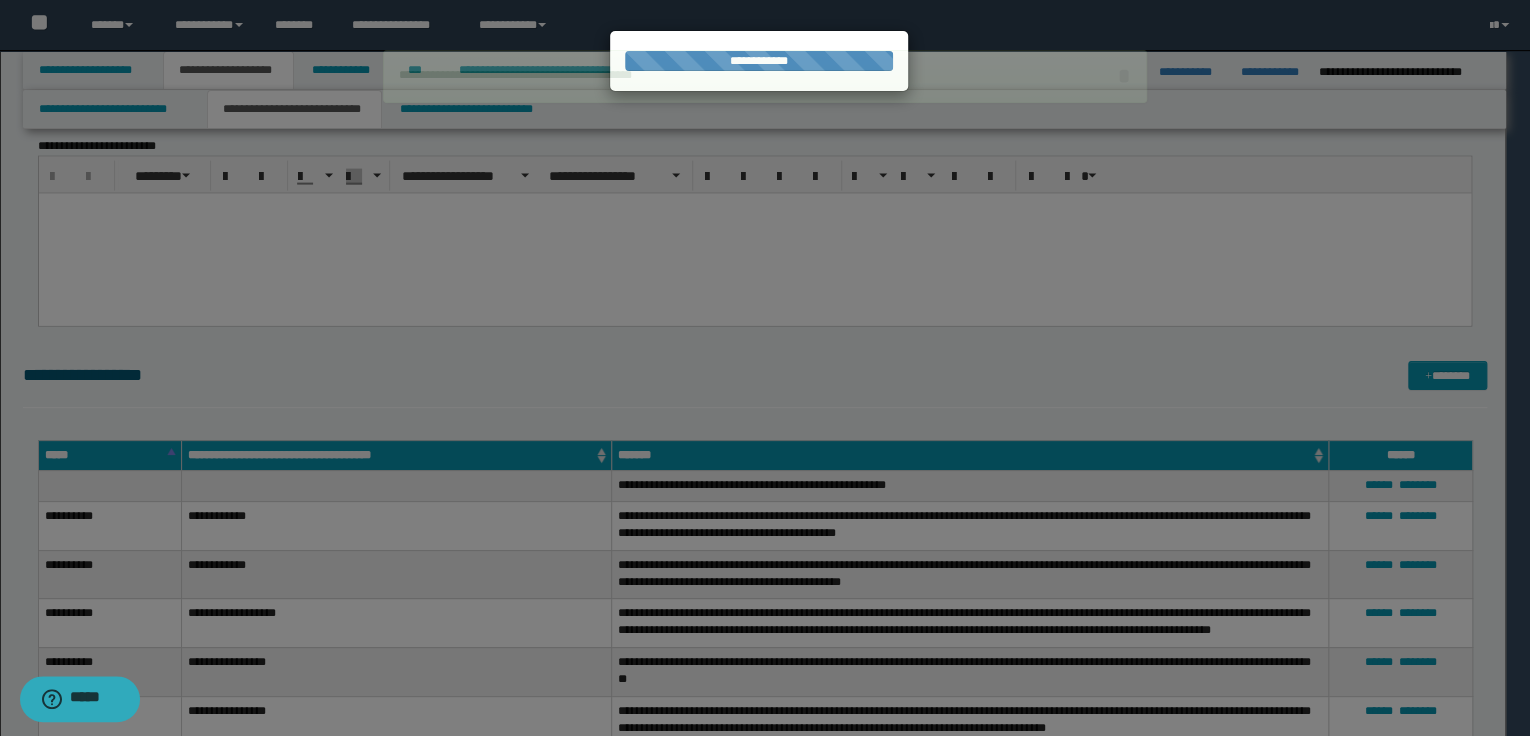type 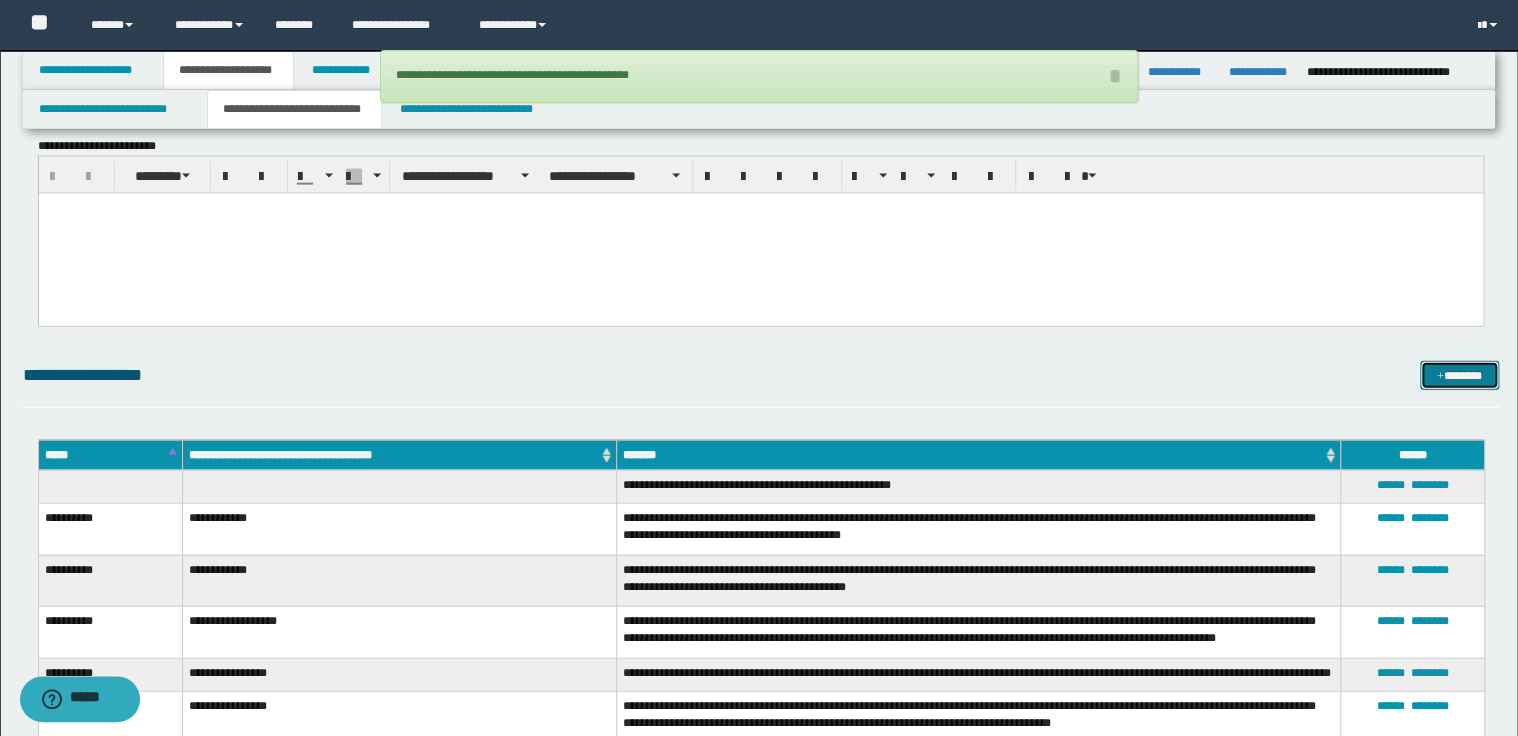 drag, startPoint x: 1469, startPoint y: 370, endPoint x: 1456, endPoint y: 364, distance: 14.3178215 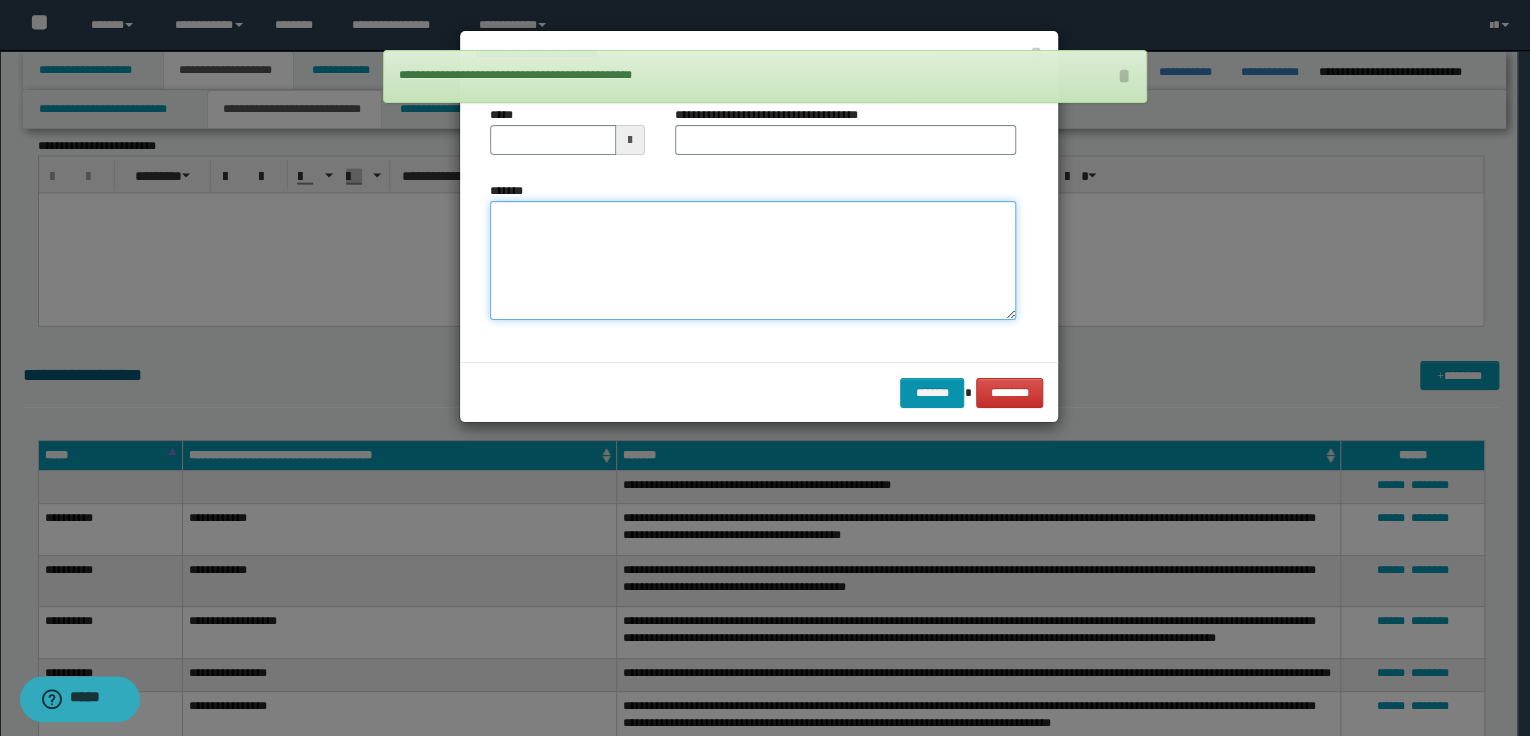 click on "*******" at bounding box center (753, 261) 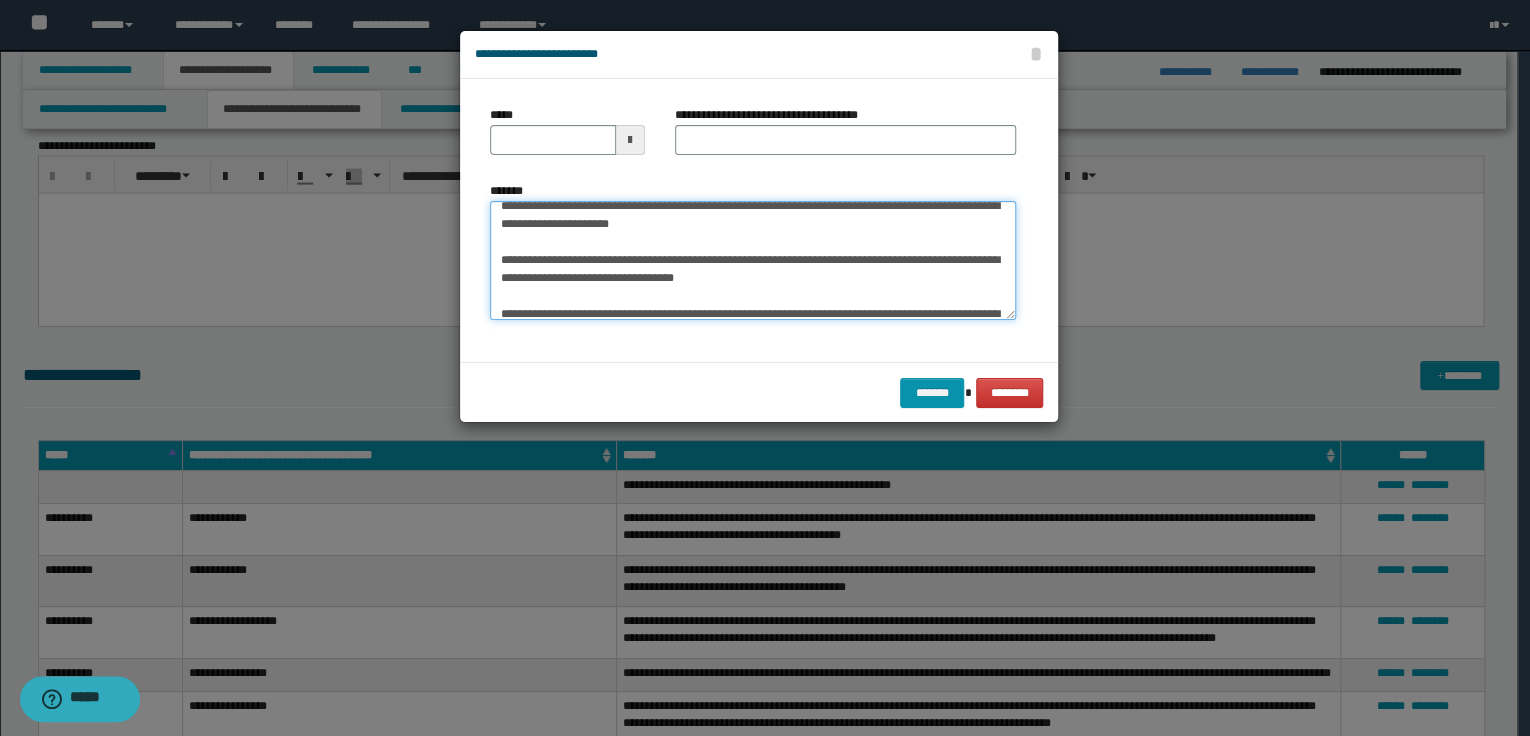 scroll, scrollTop: 0, scrollLeft: 0, axis: both 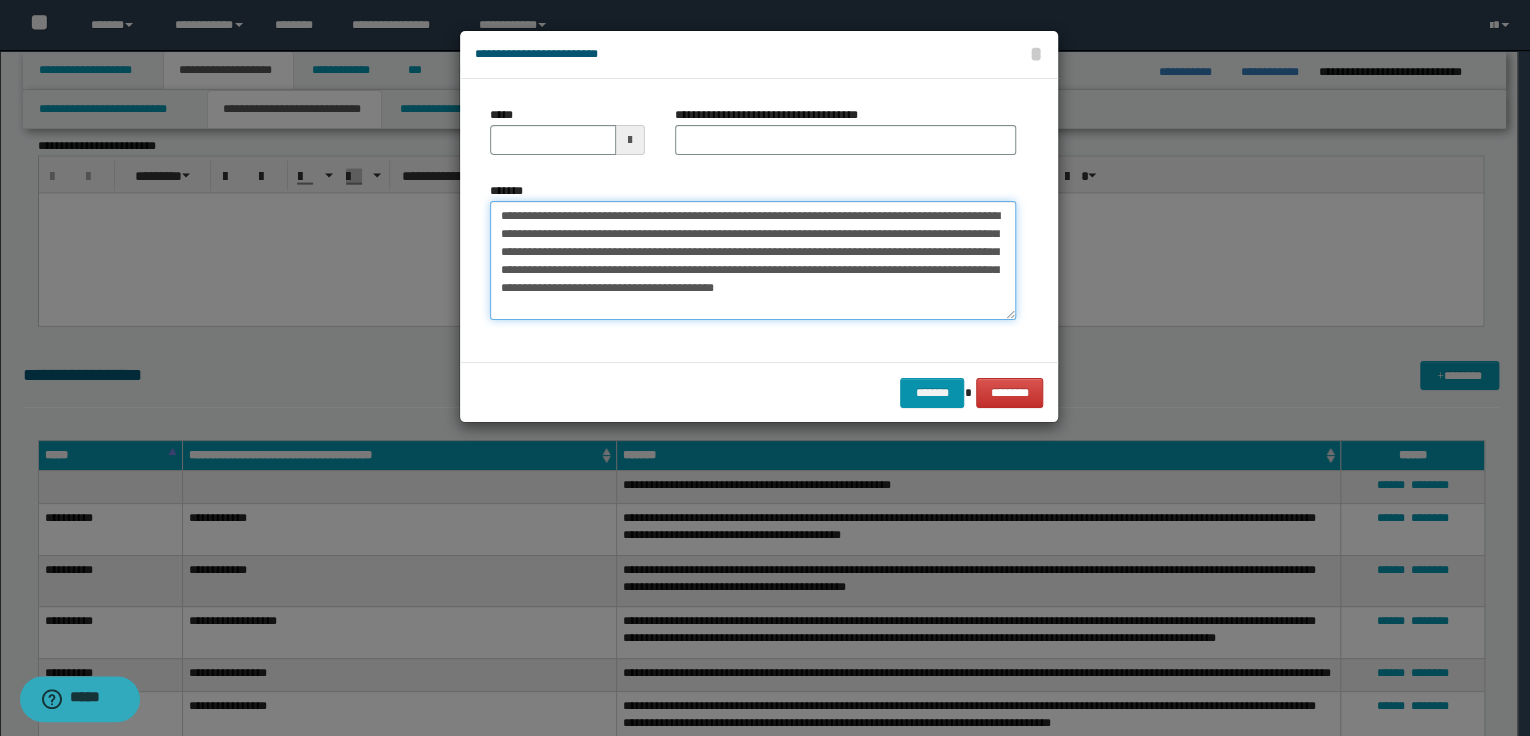 type on "**********" 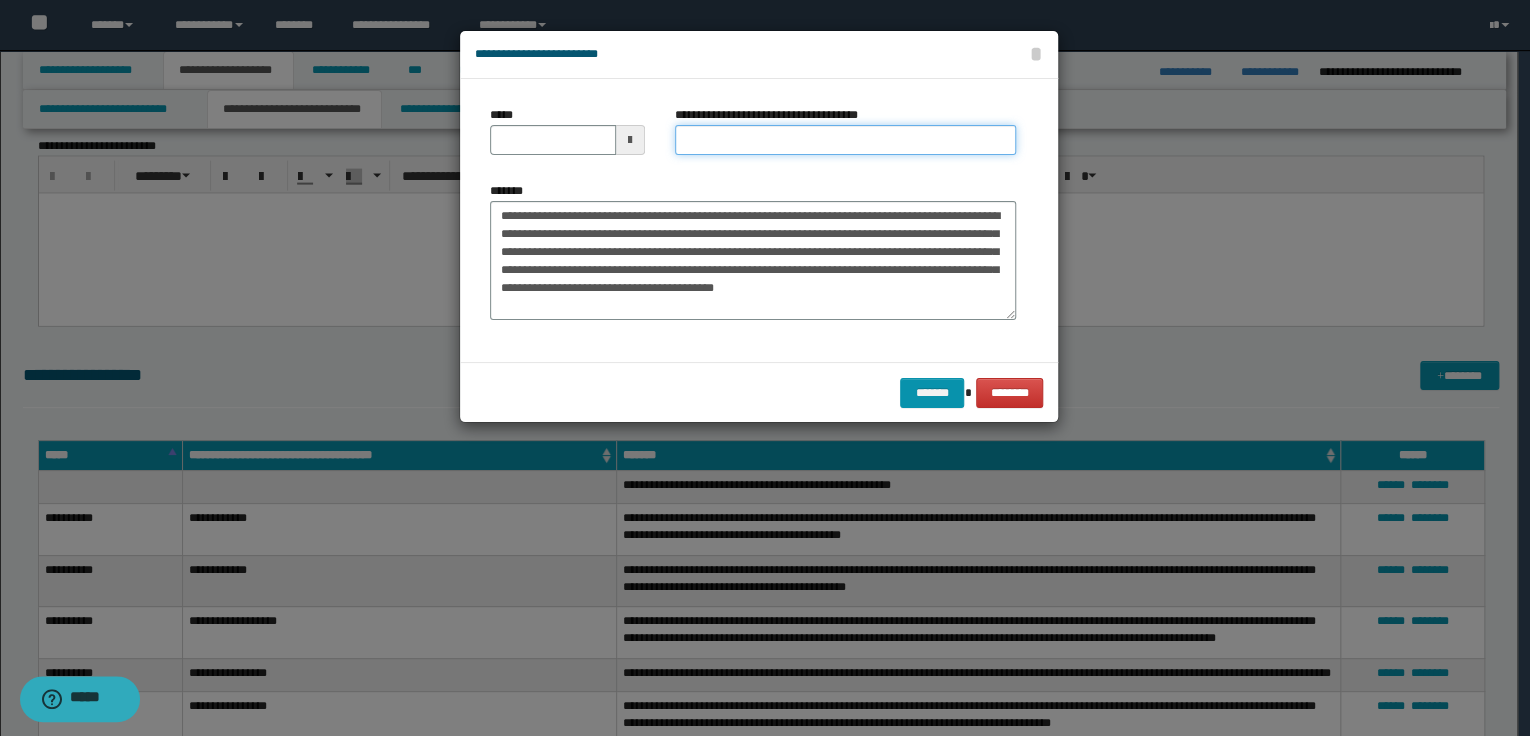 click on "**********" at bounding box center (845, 140) 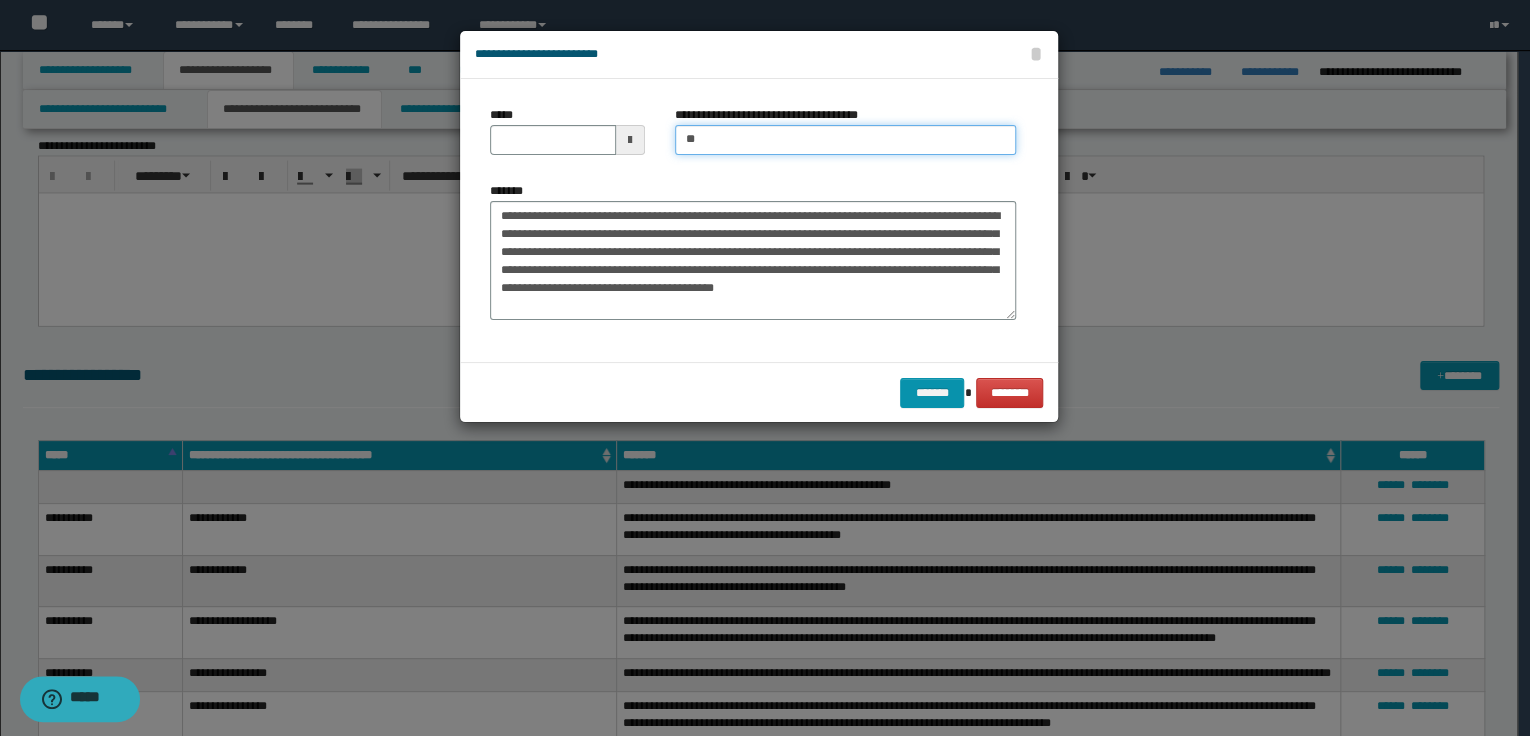 type on "**********" 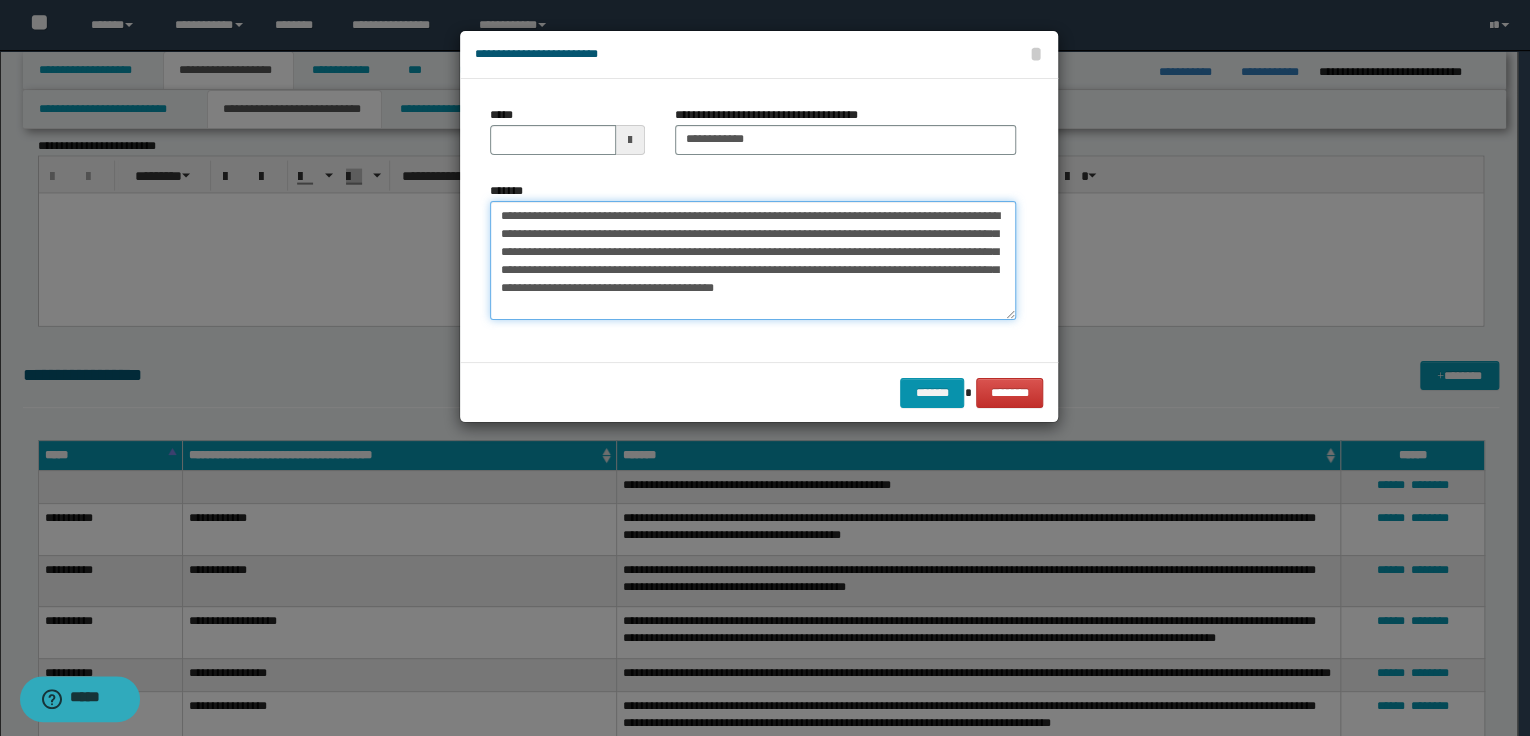 drag, startPoint x: 499, startPoint y: 214, endPoint x: 646, endPoint y: 214, distance: 147 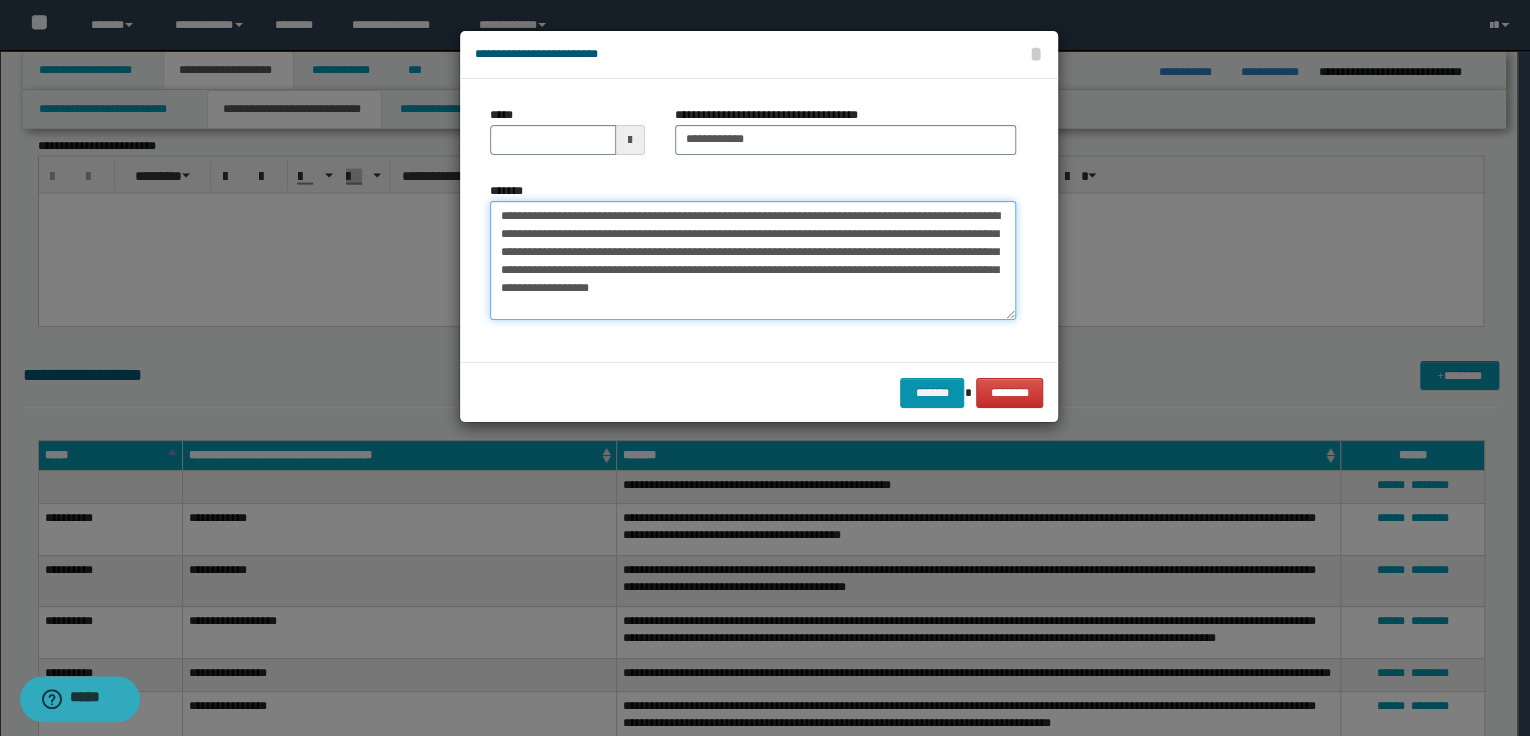 type 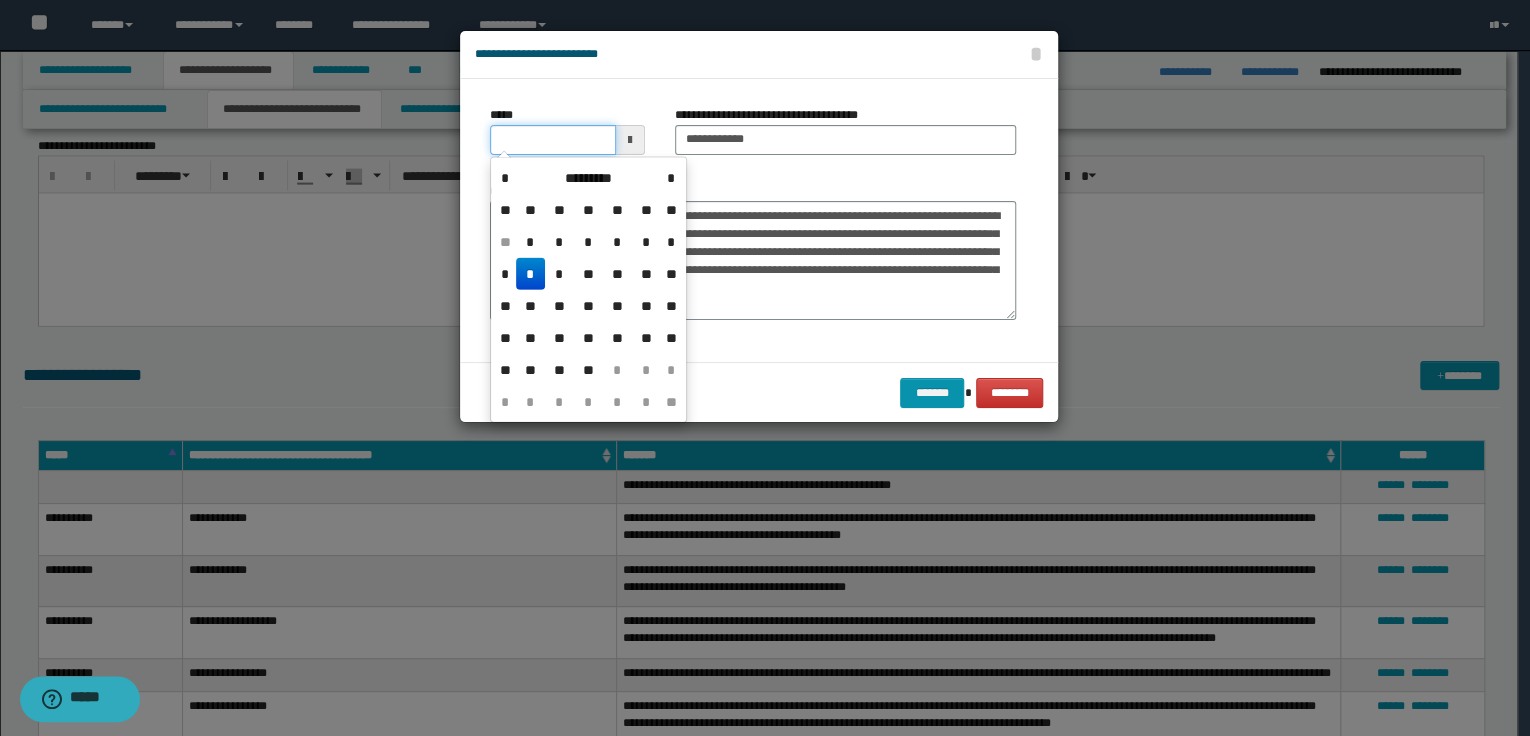 click on "*****" at bounding box center (553, 140) 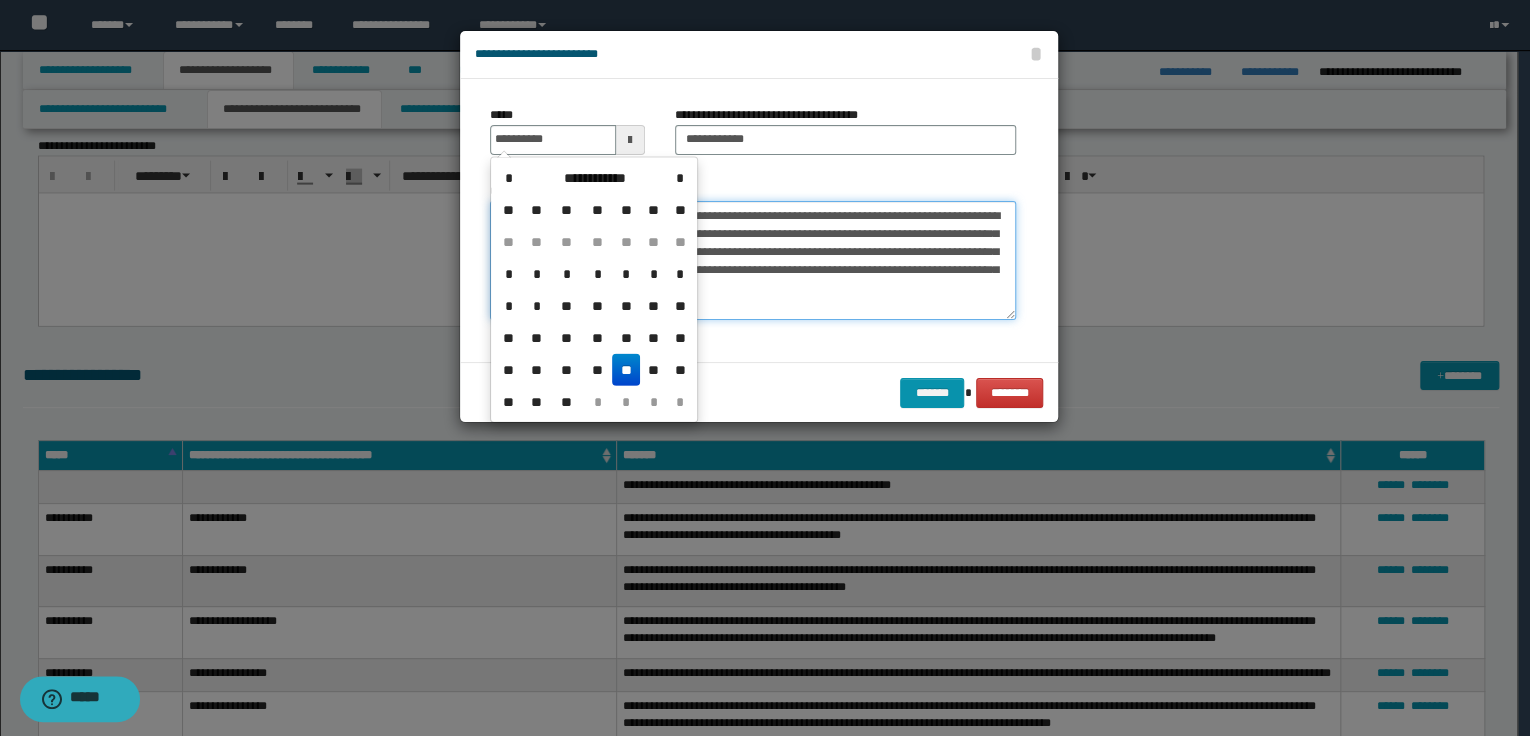type on "**********" 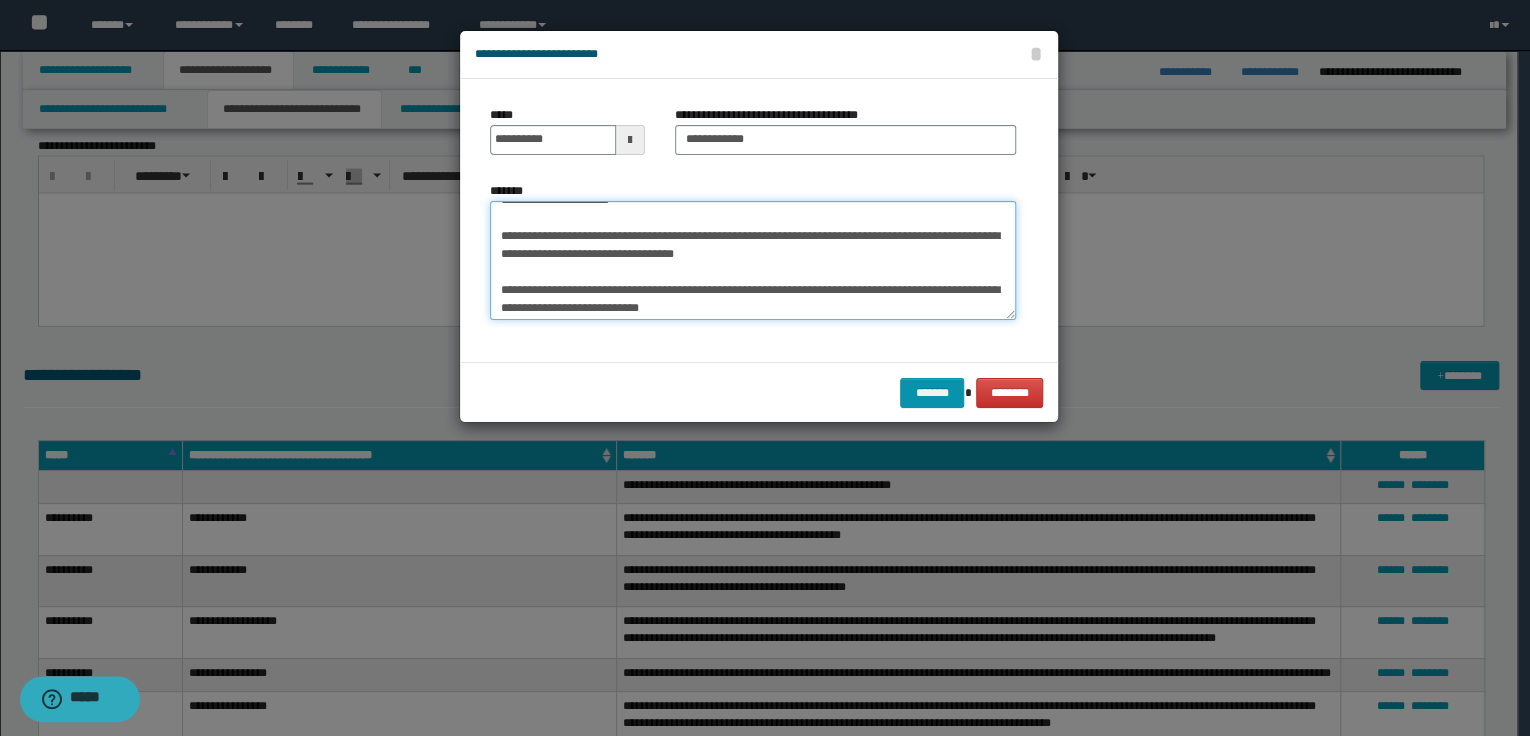 scroll, scrollTop: 972, scrollLeft: 0, axis: vertical 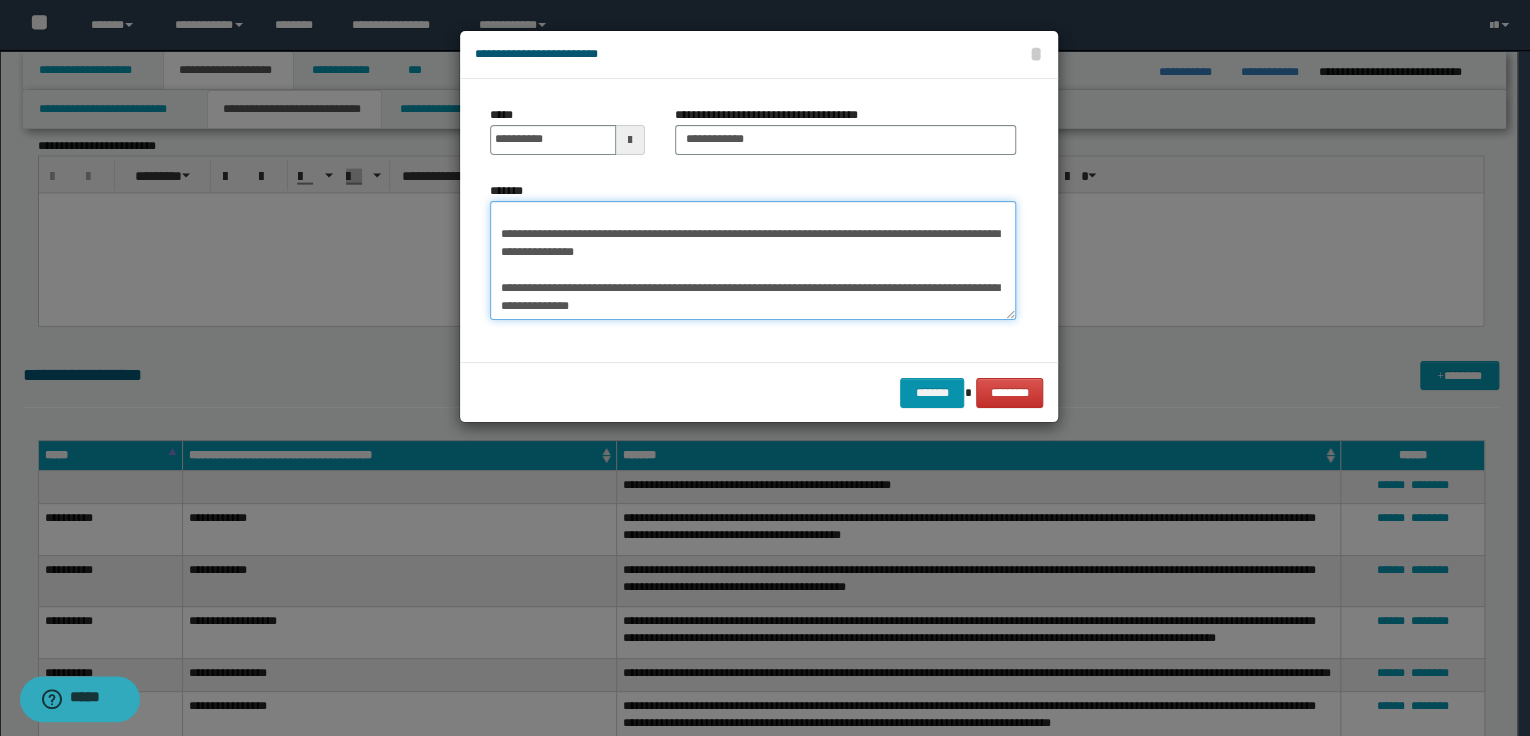 drag, startPoint x: 500, startPoint y: 240, endPoint x: 638, endPoint y: 340, distance: 170.423 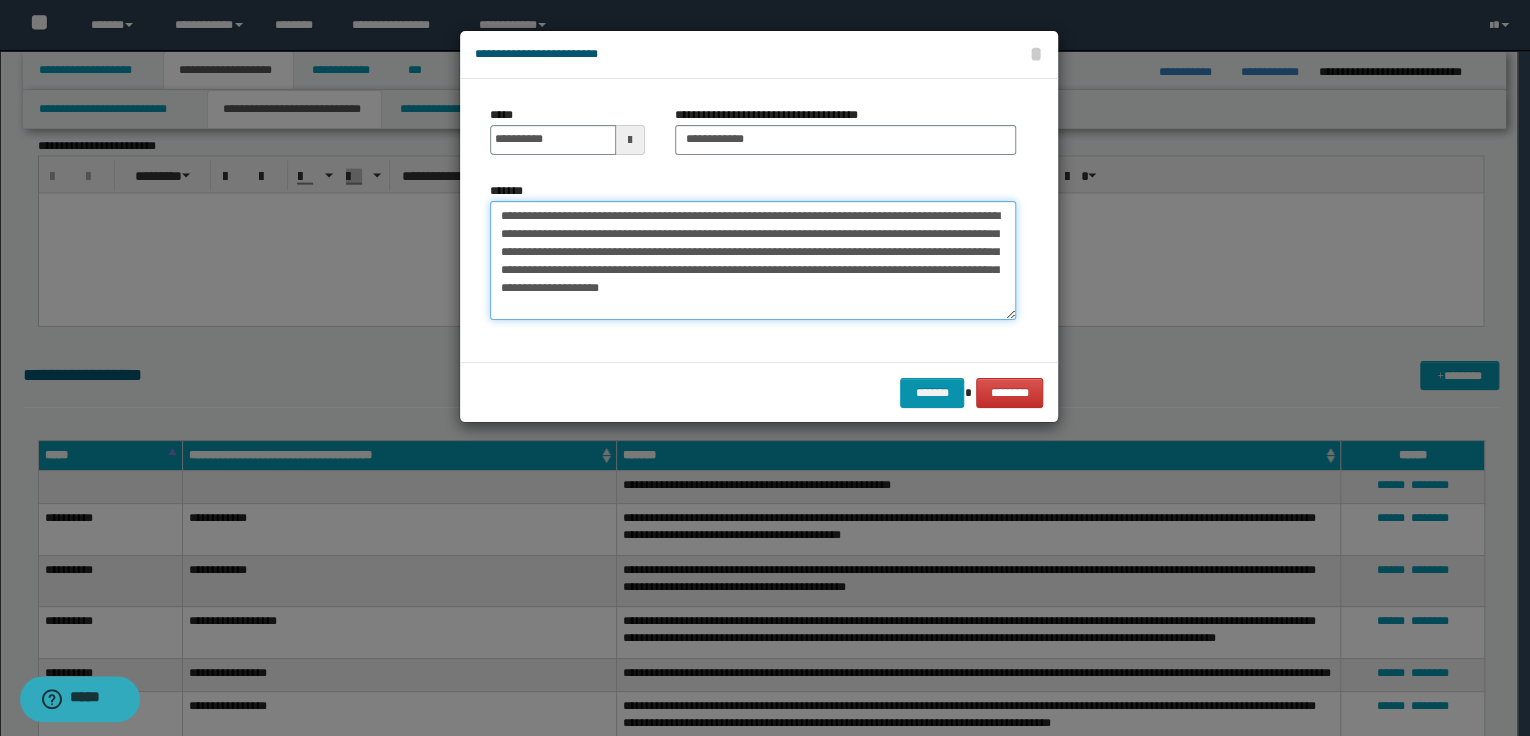 scroll, scrollTop: 17, scrollLeft: 0, axis: vertical 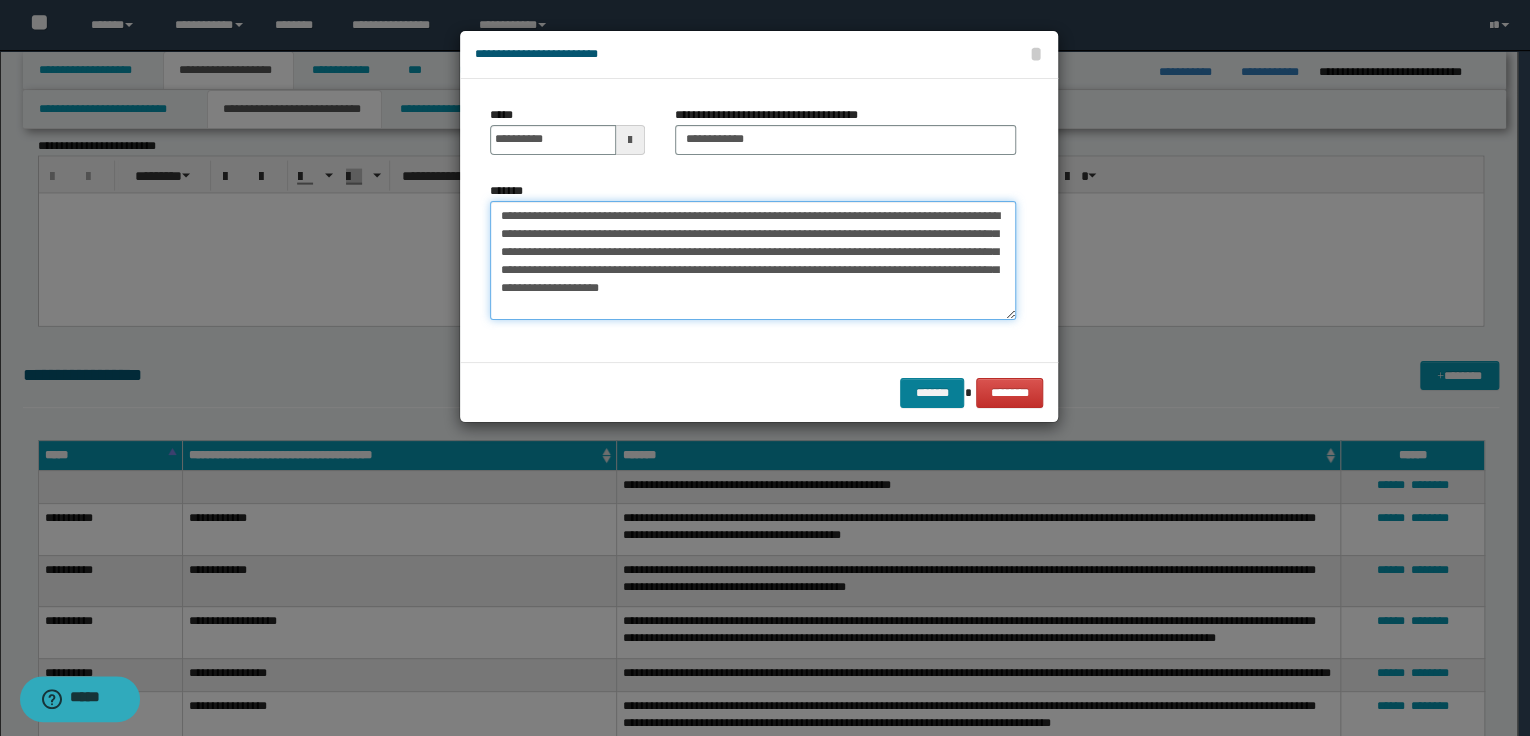 type on "**********" 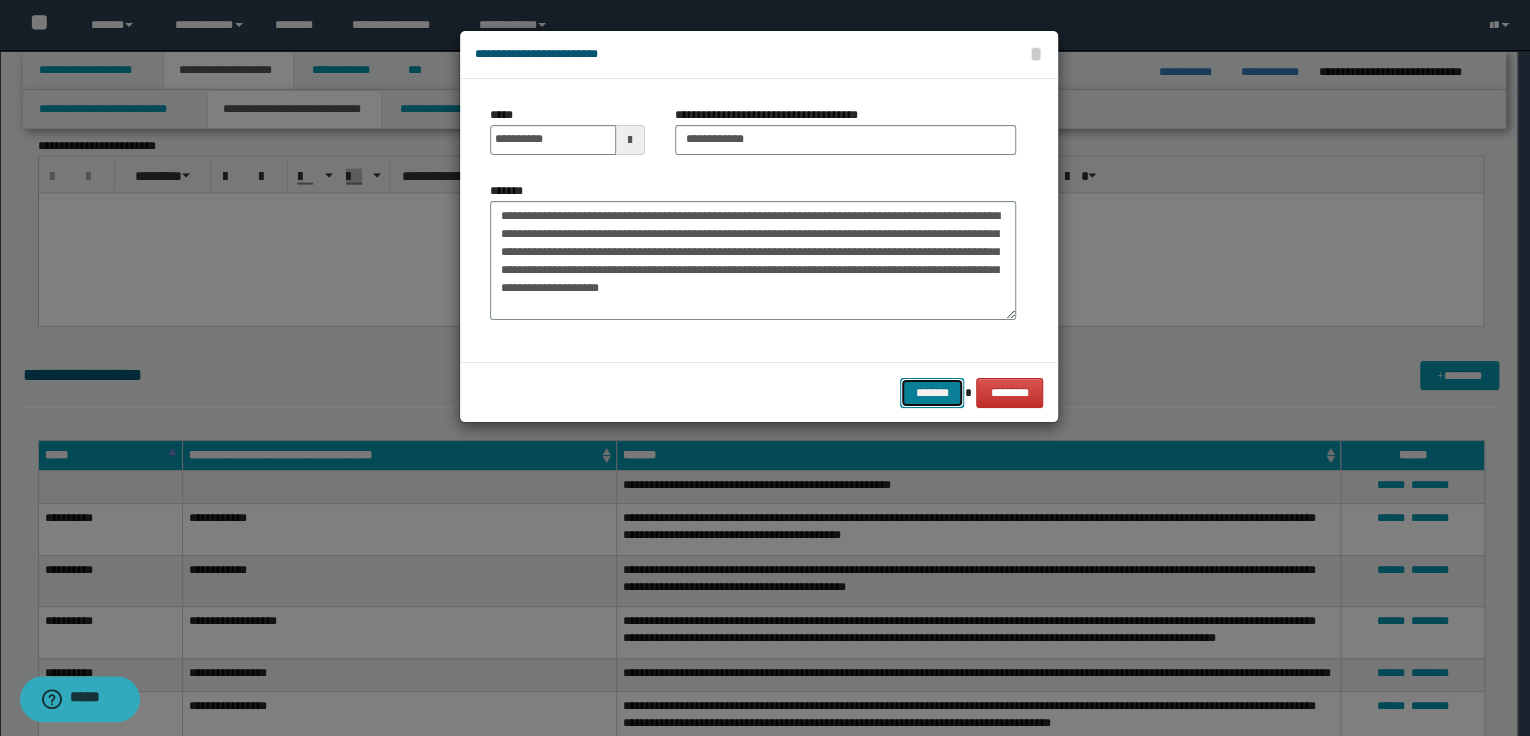 click on "*******" at bounding box center [932, 393] 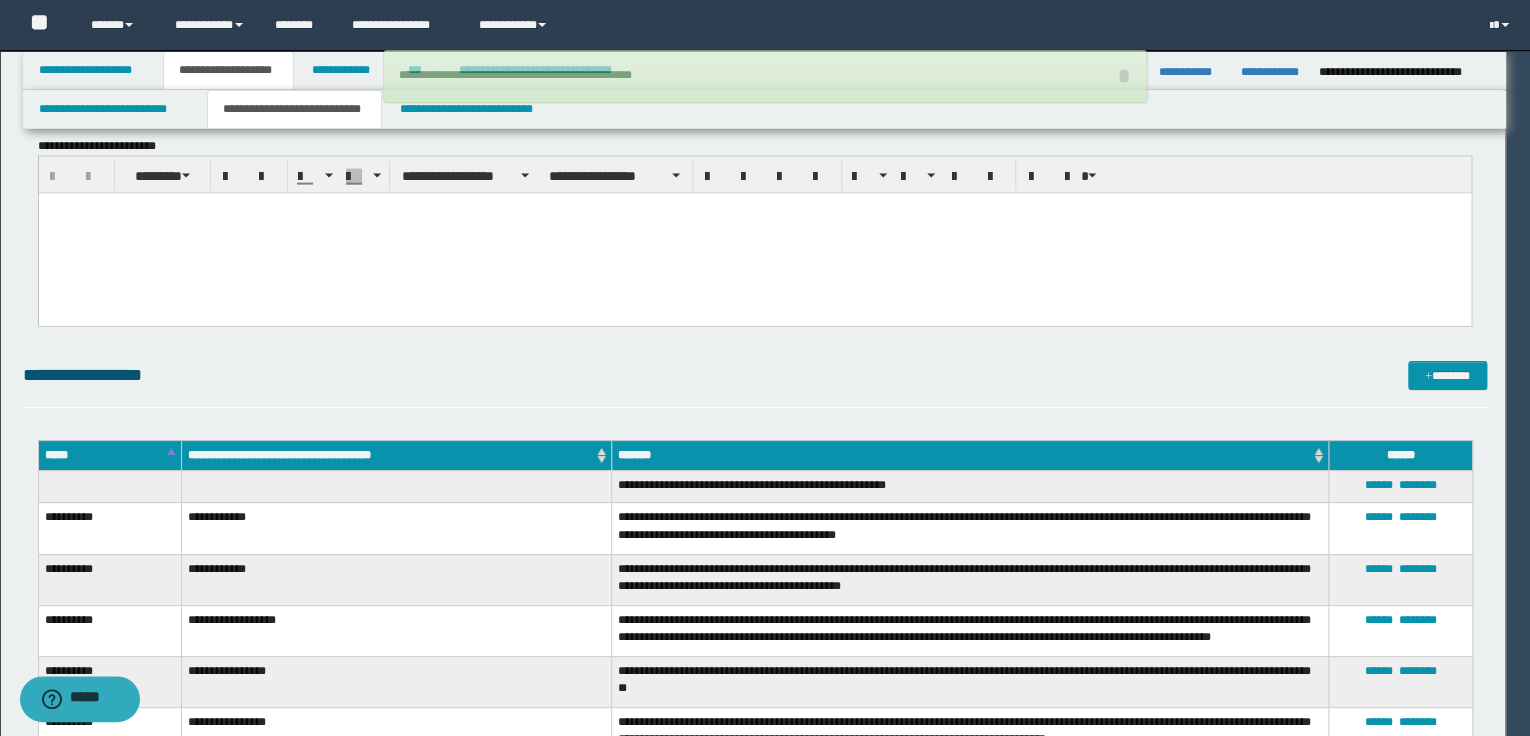 type 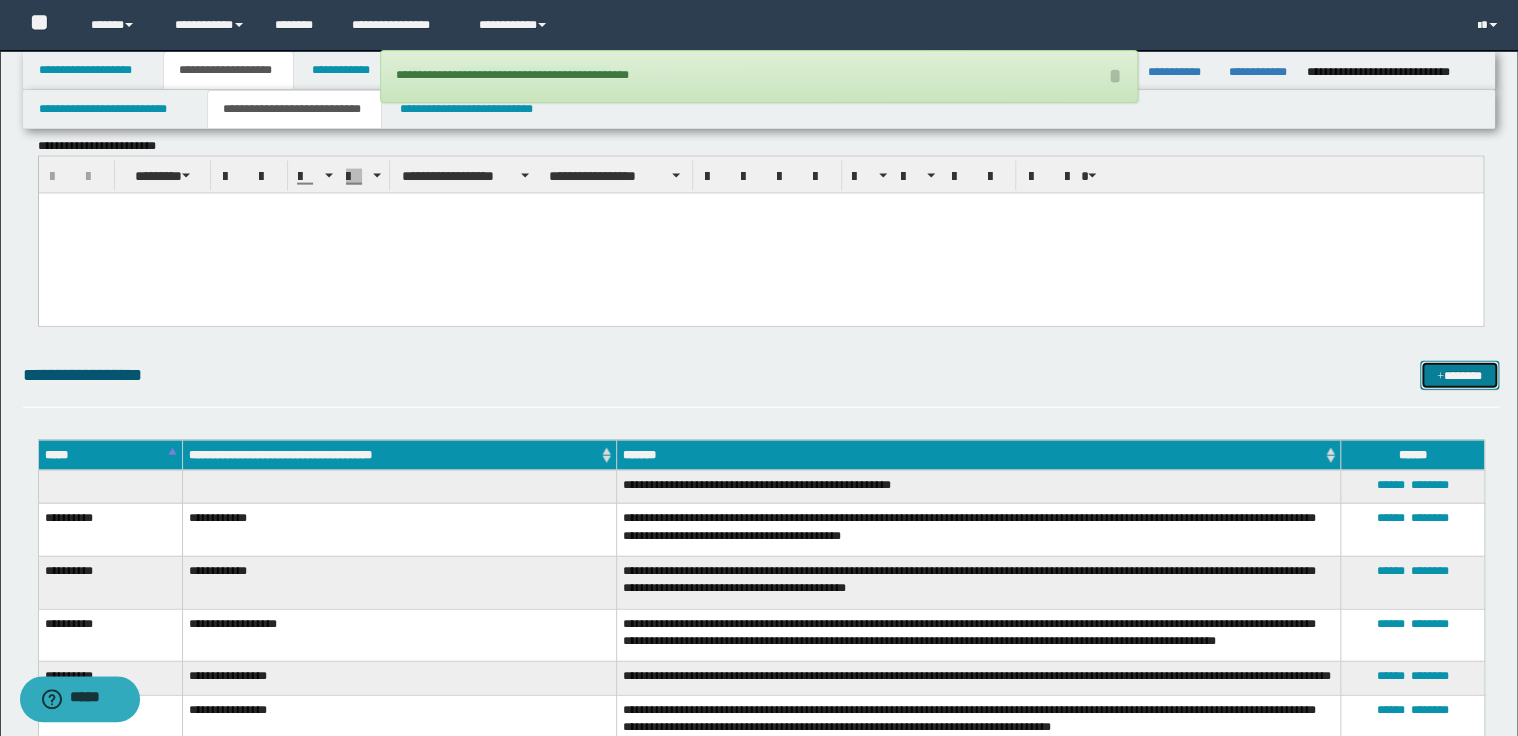 click on "*******" at bounding box center [1459, 376] 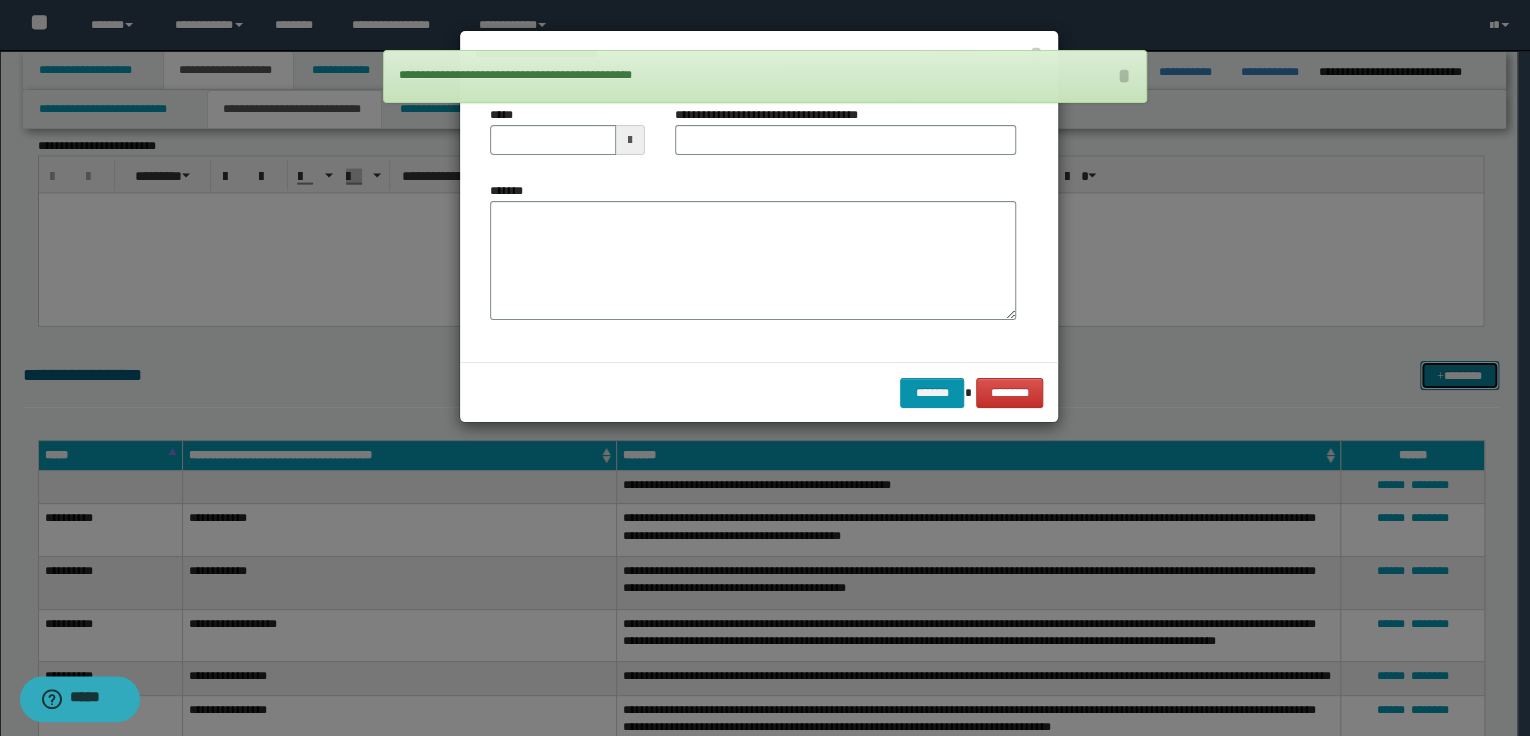 scroll, scrollTop: 0, scrollLeft: 0, axis: both 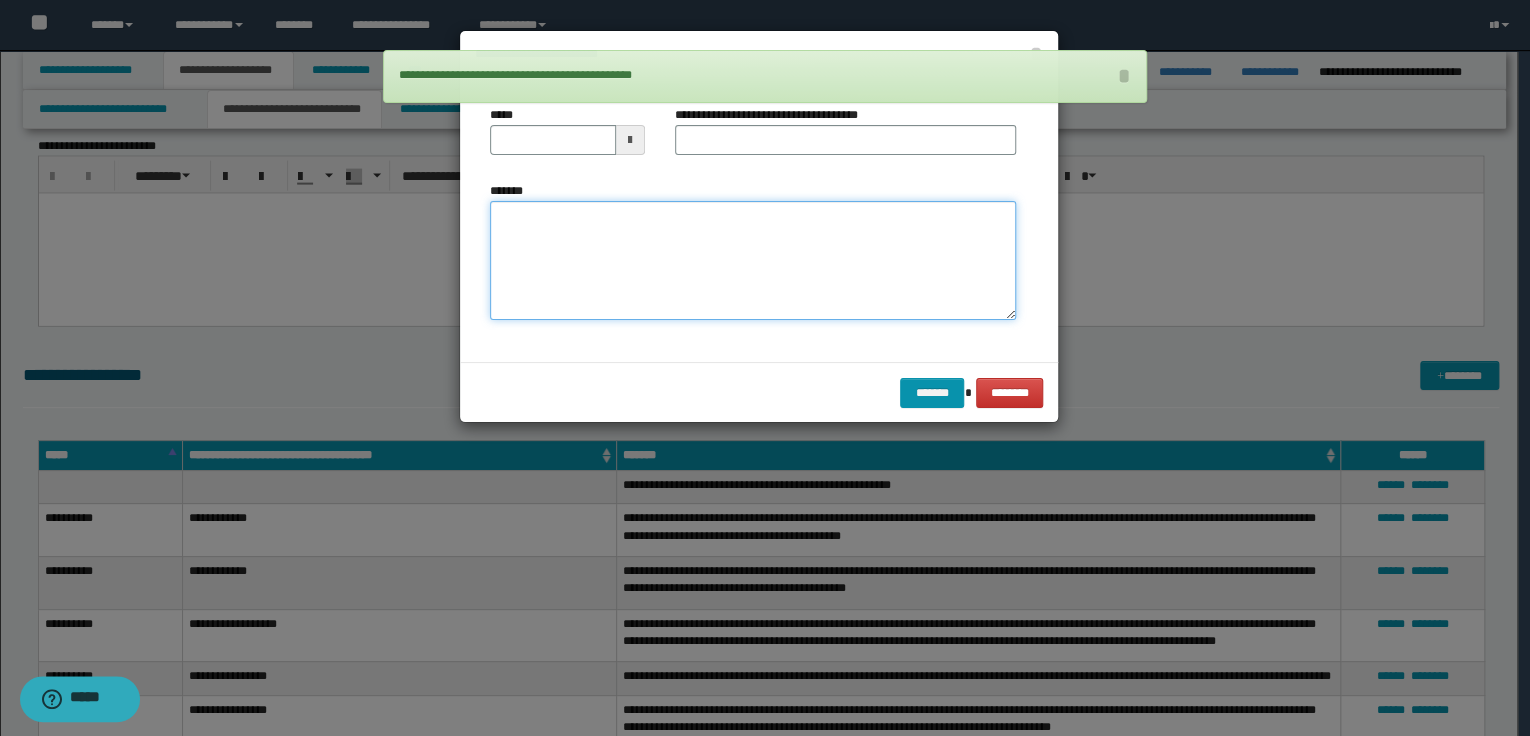 click on "*******" at bounding box center [753, 261] 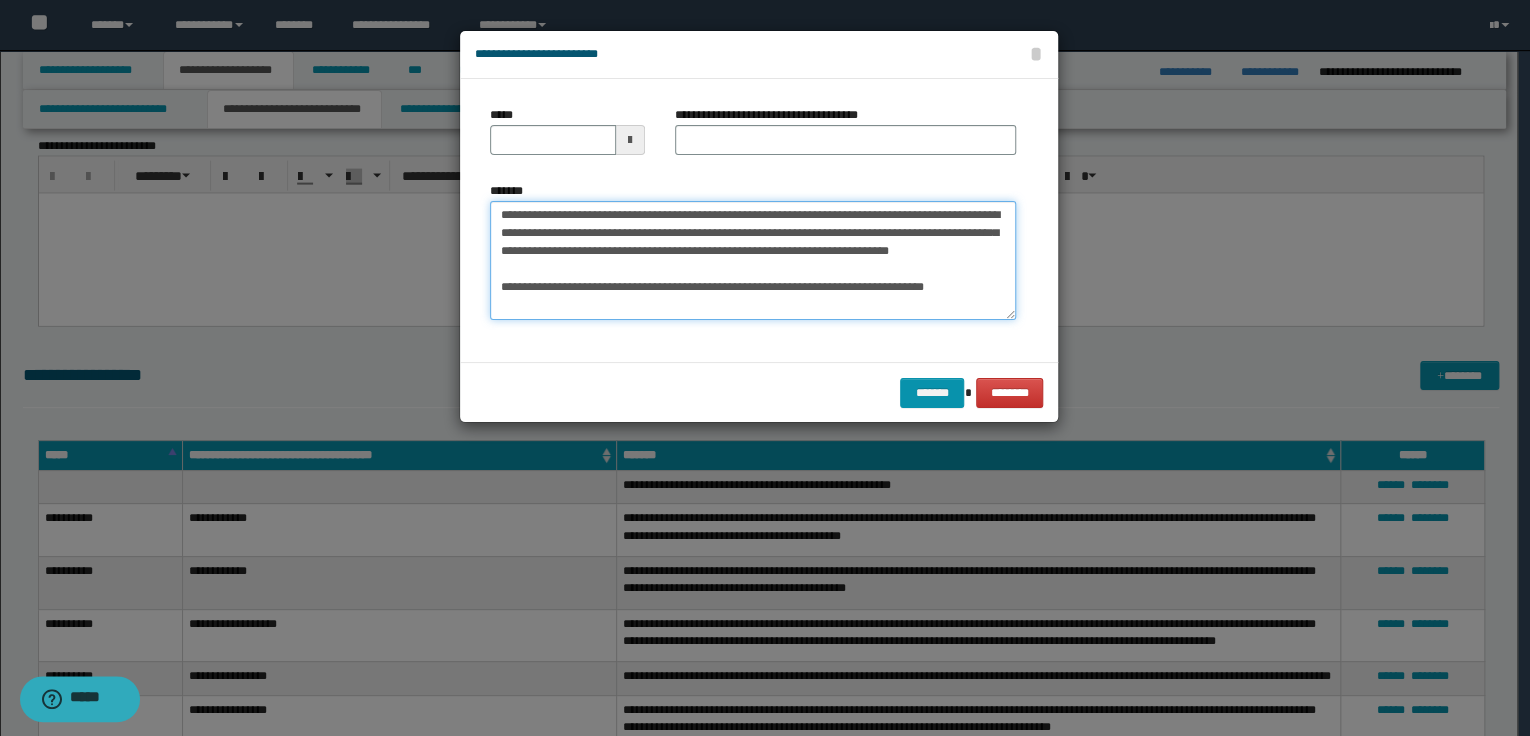 scroll, scrollTop: 0, scrollLeft: 0, axis: both 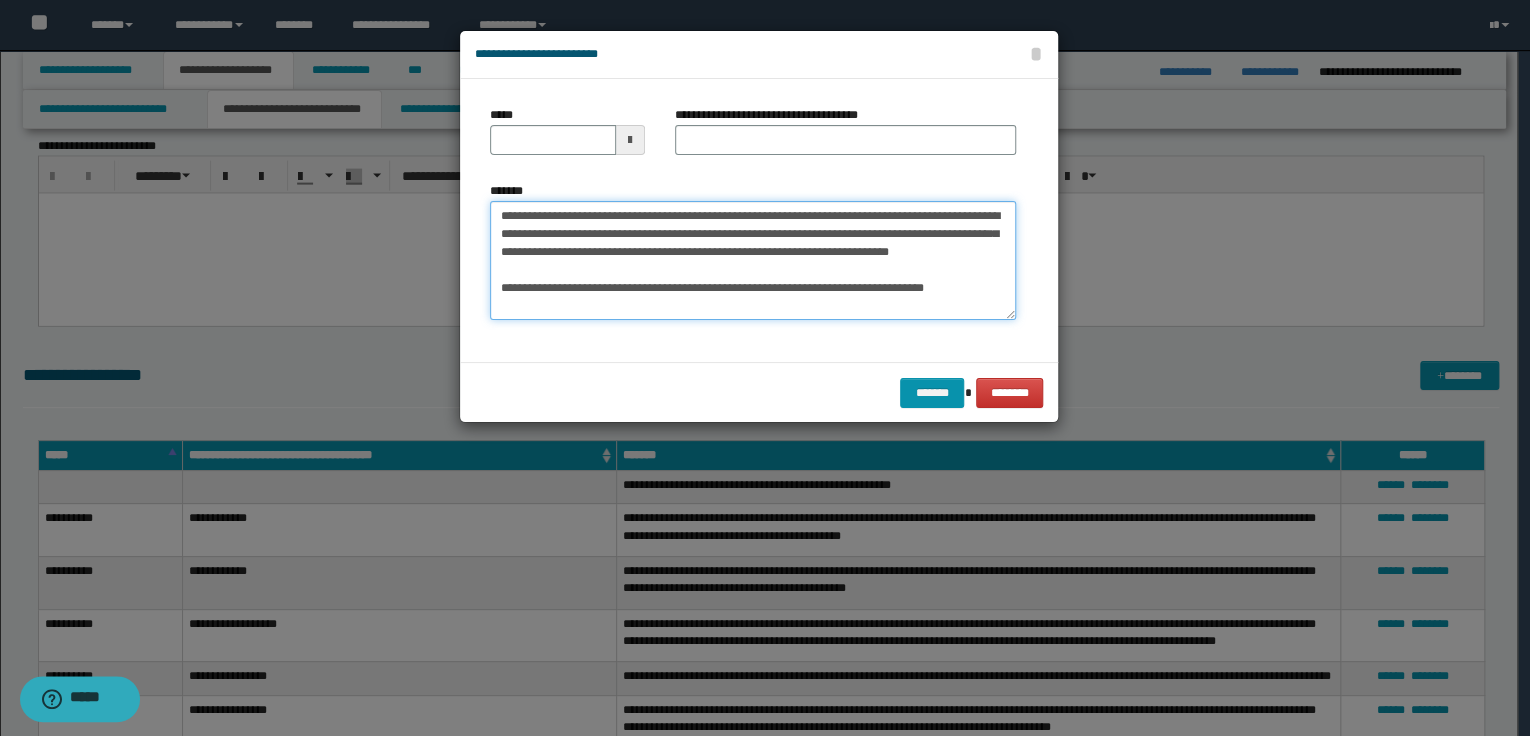 type on "**********" 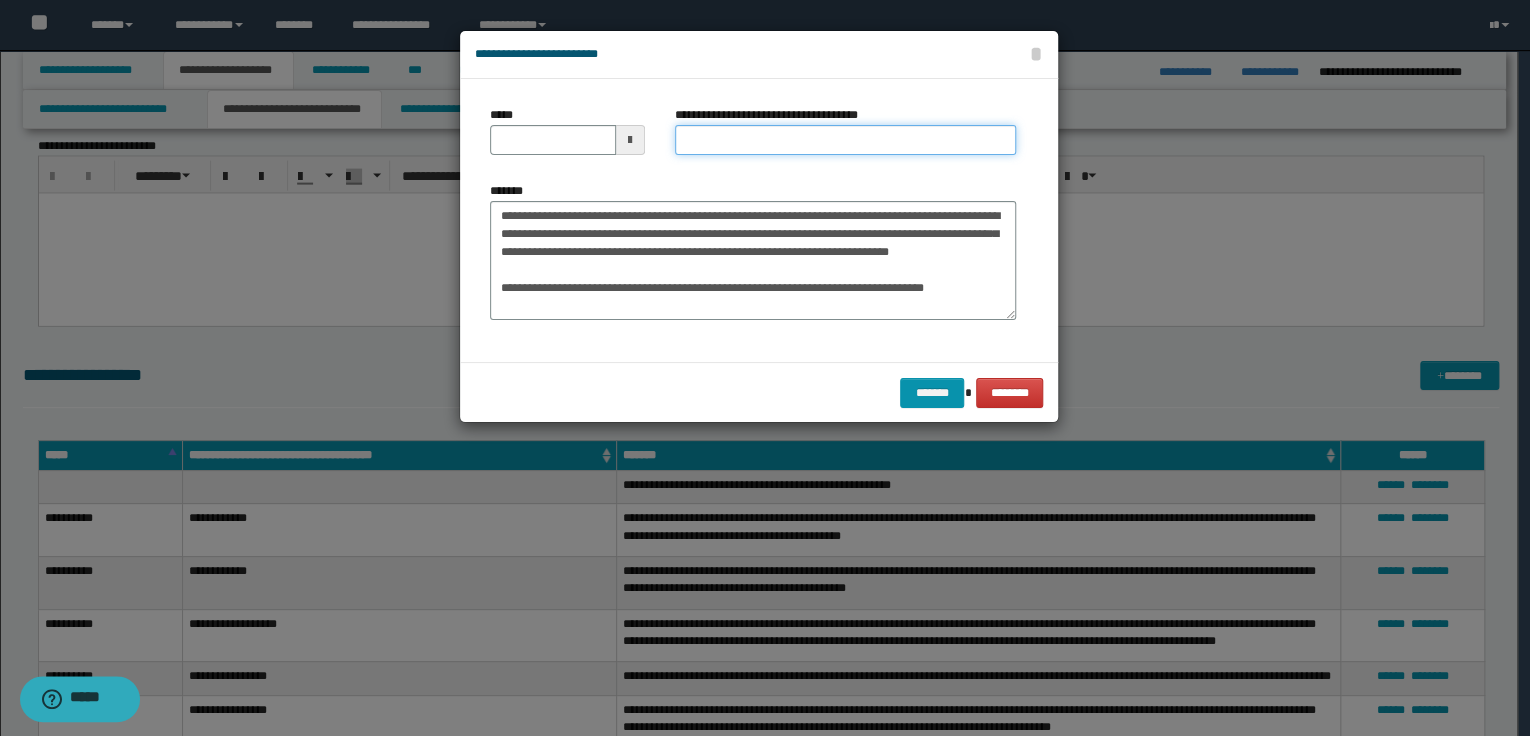 click on "**********" at bounding box center (845, 140) 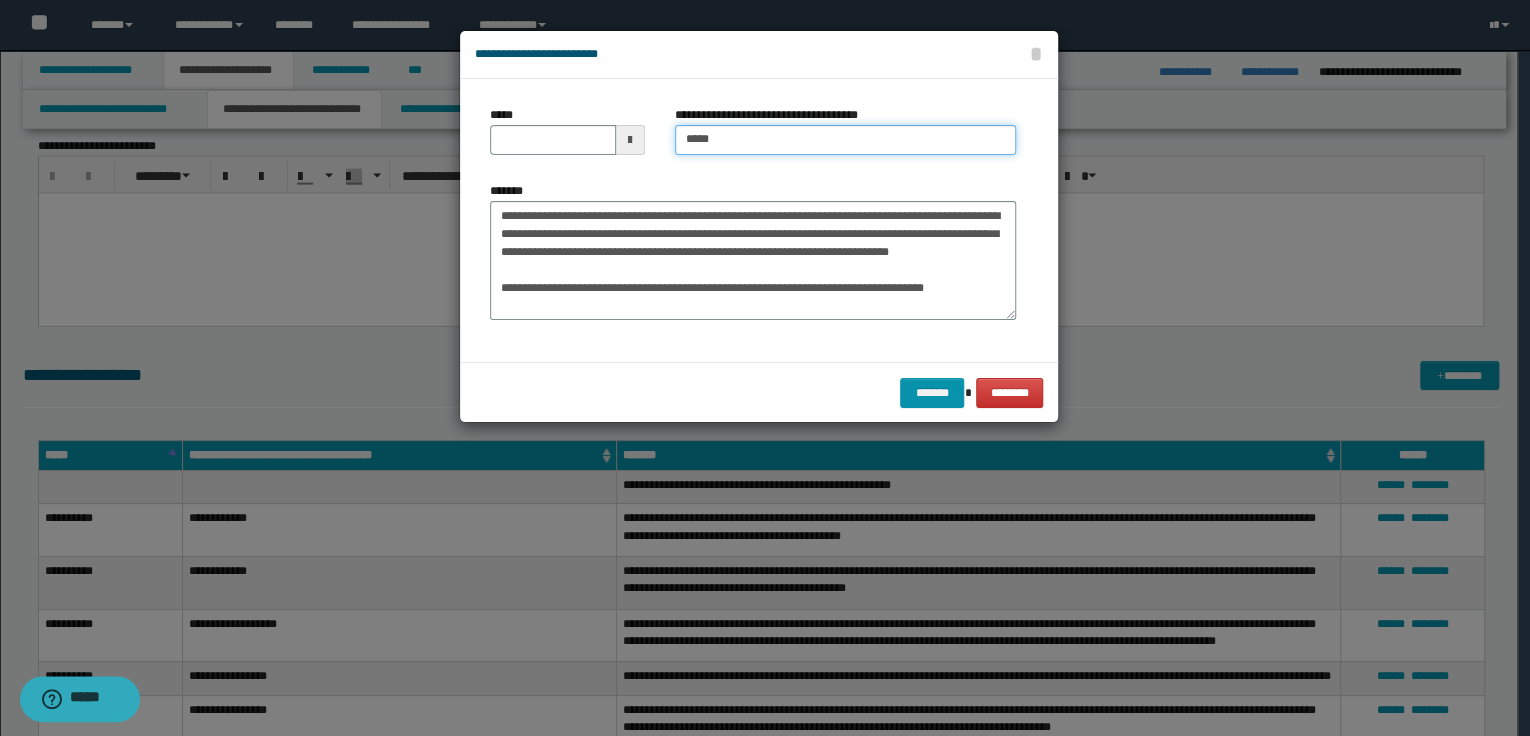 type on "**********" 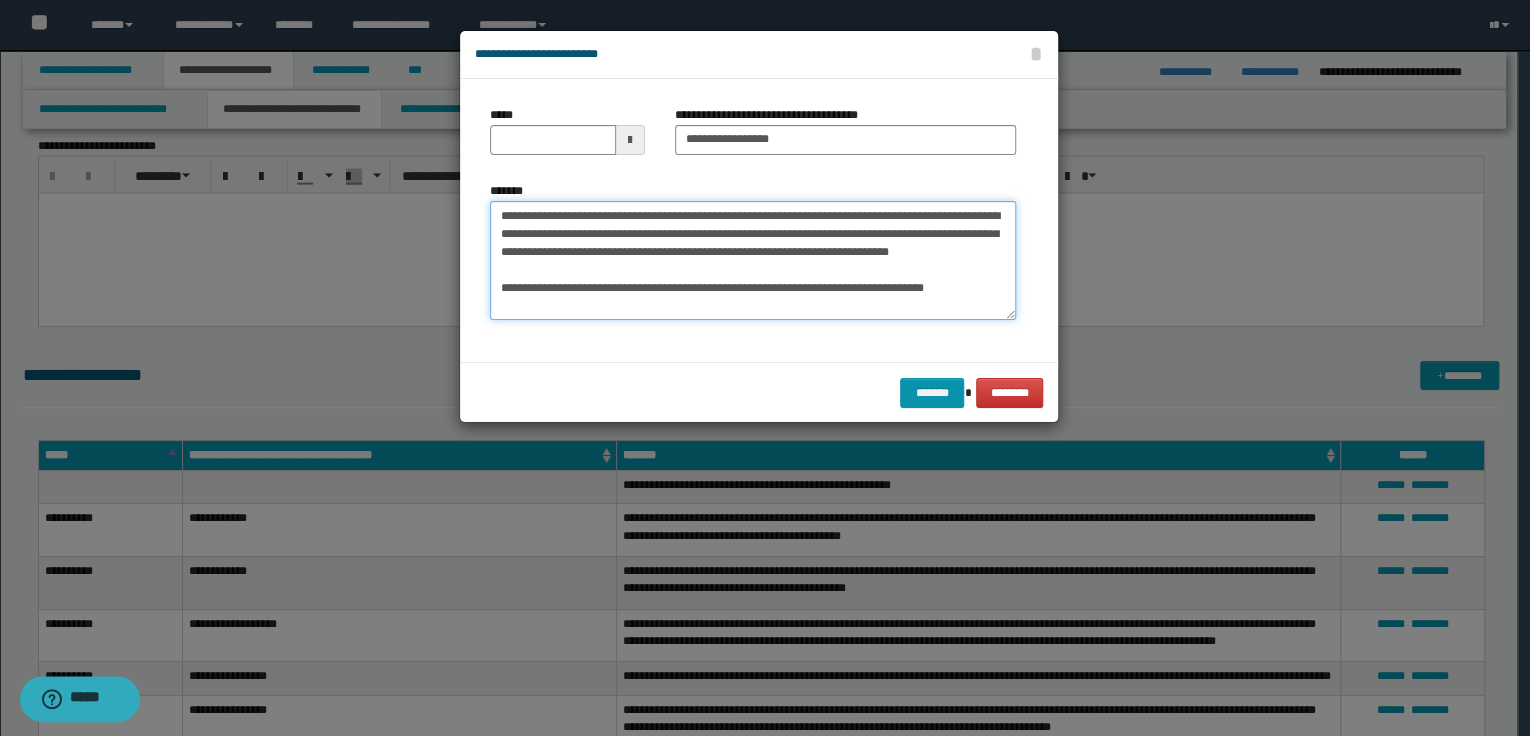drag, startPoint x: 500, startPoint y: 210, endPoint x: 657, endPoint y: 213, distance: 157.02866 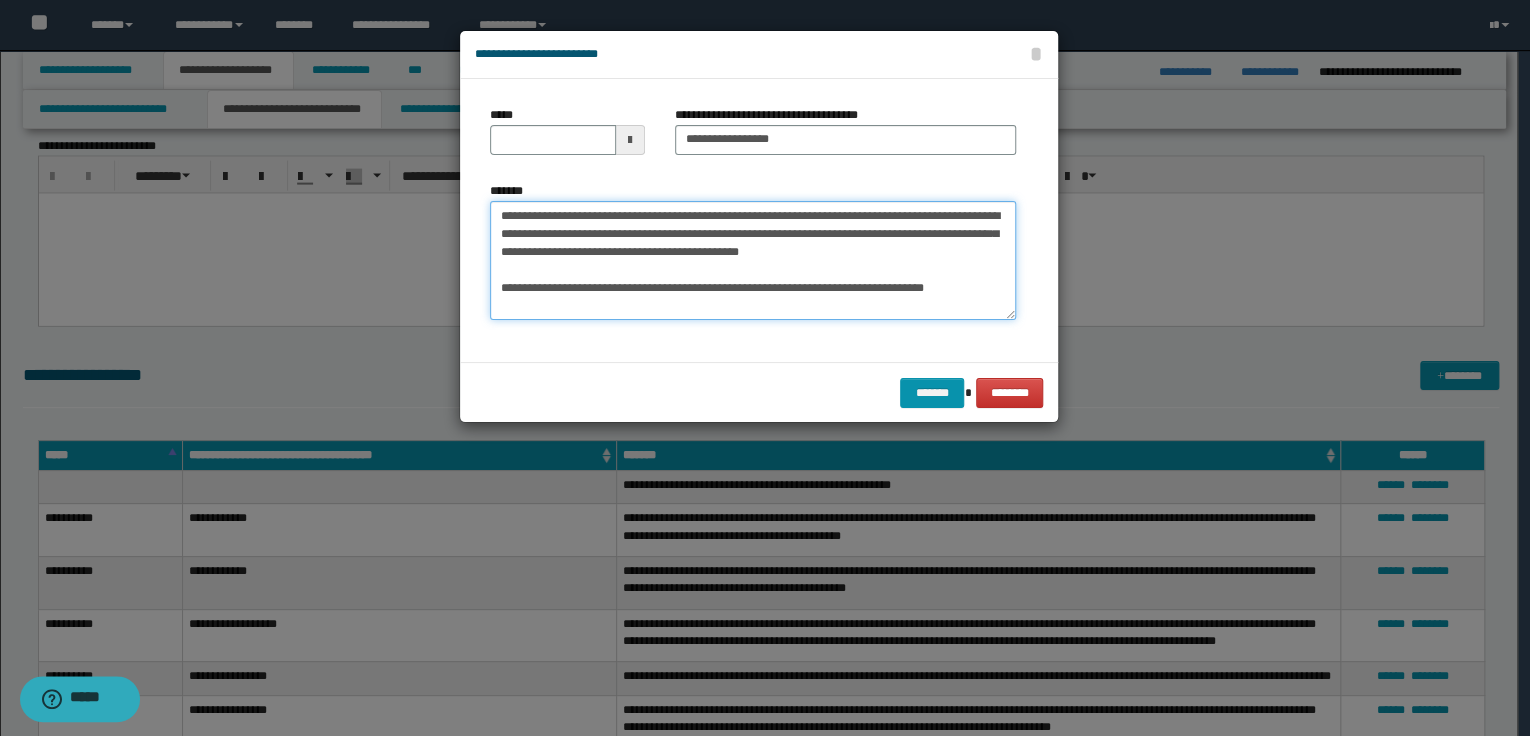 type 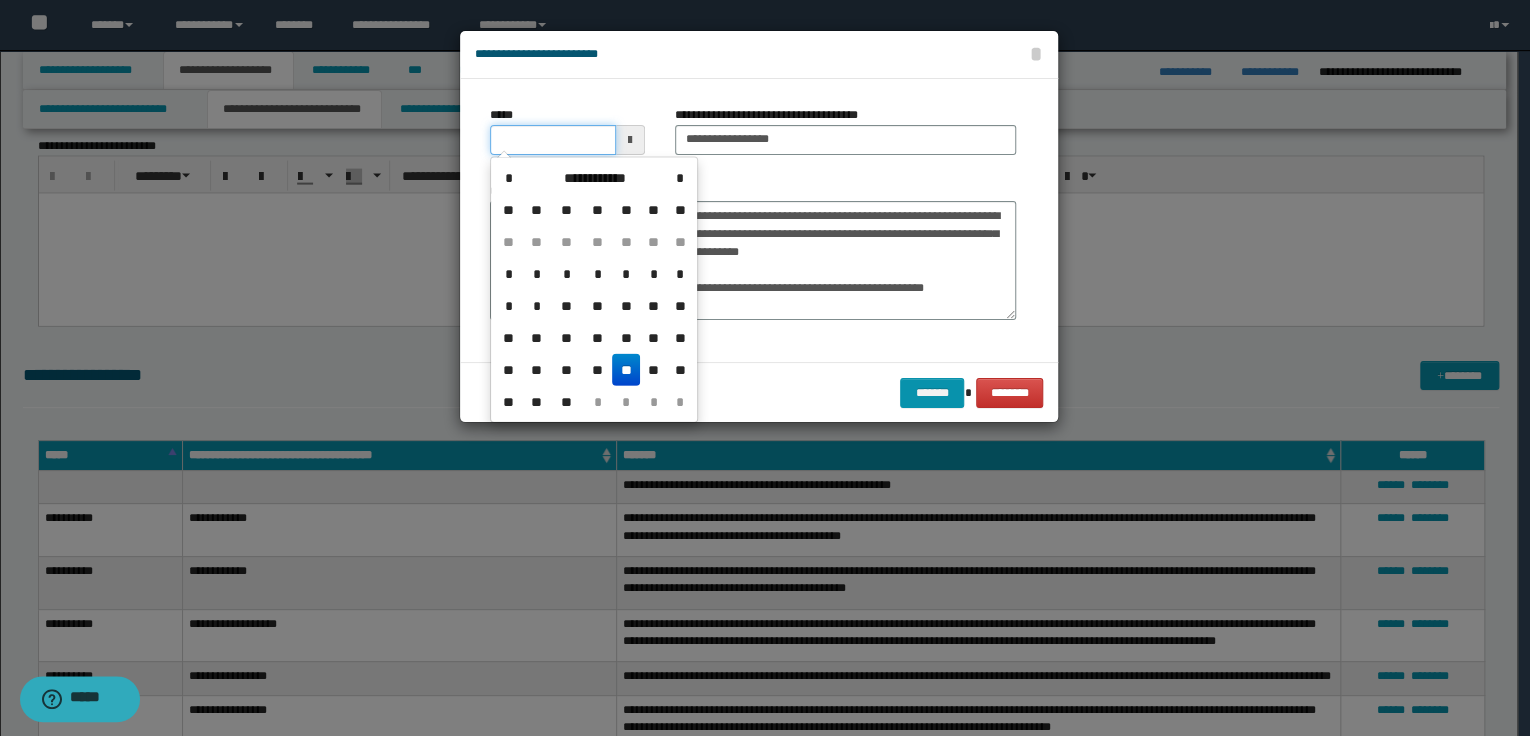 click on "*****" at bounding box center [553, 140] 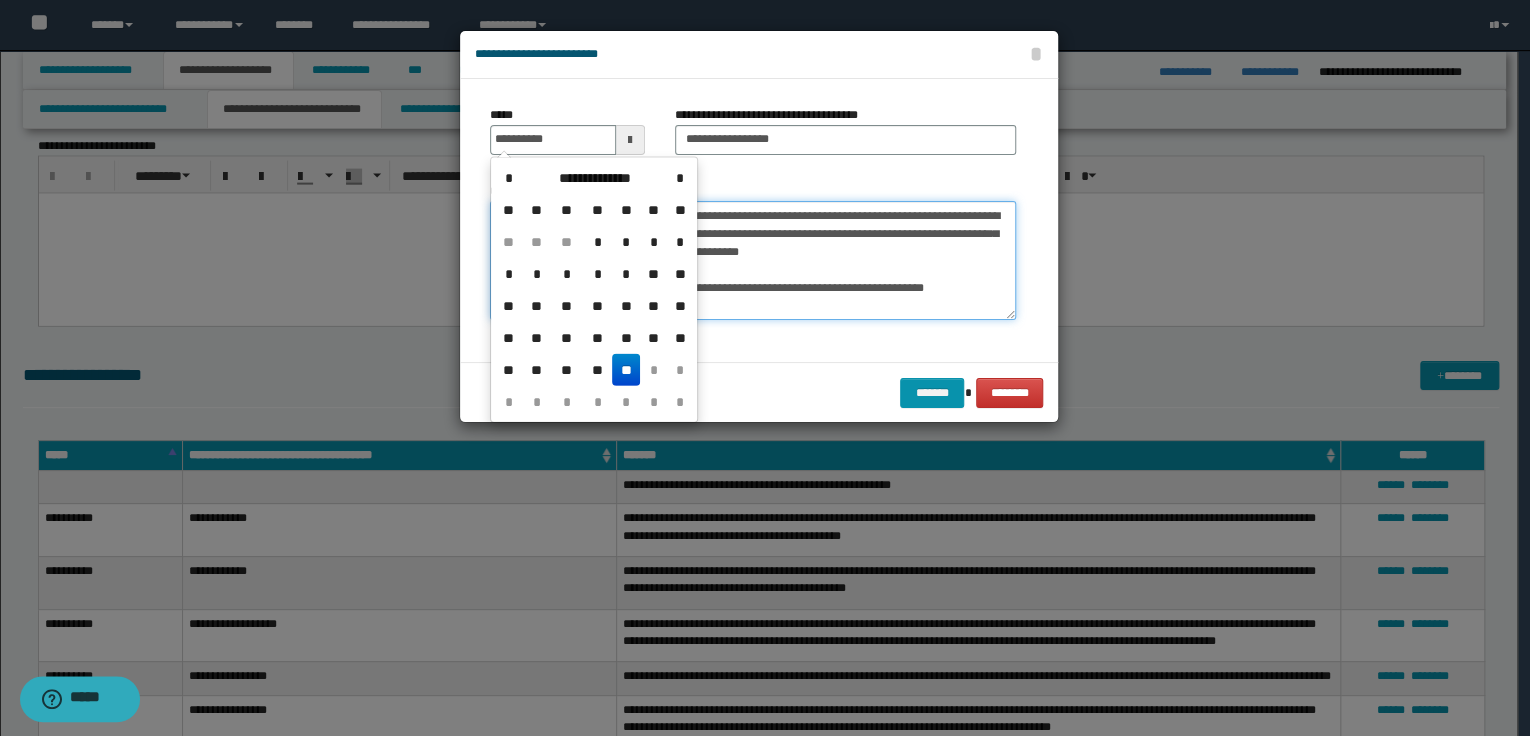 type on "**********" 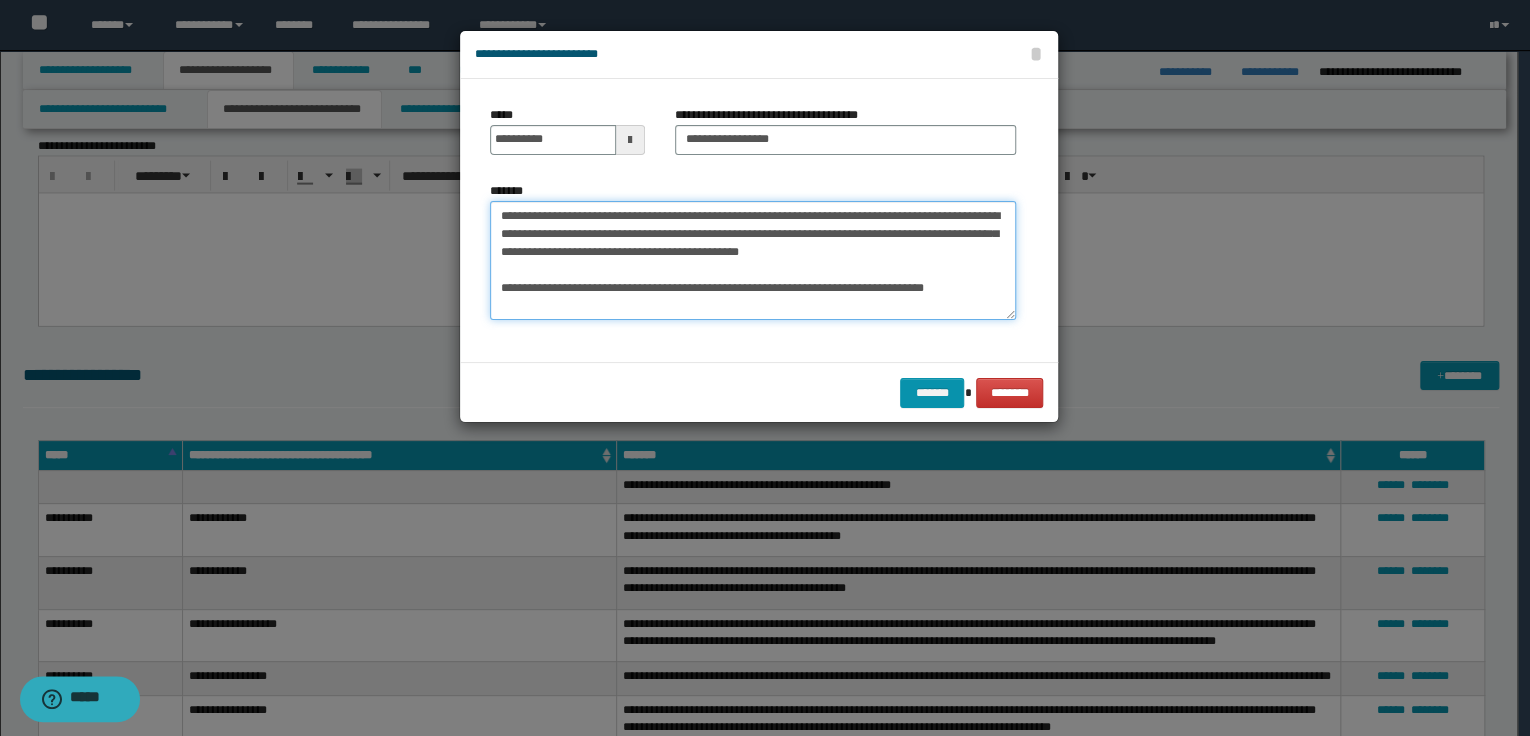 click on "*******" at bounding box center [753, 261] 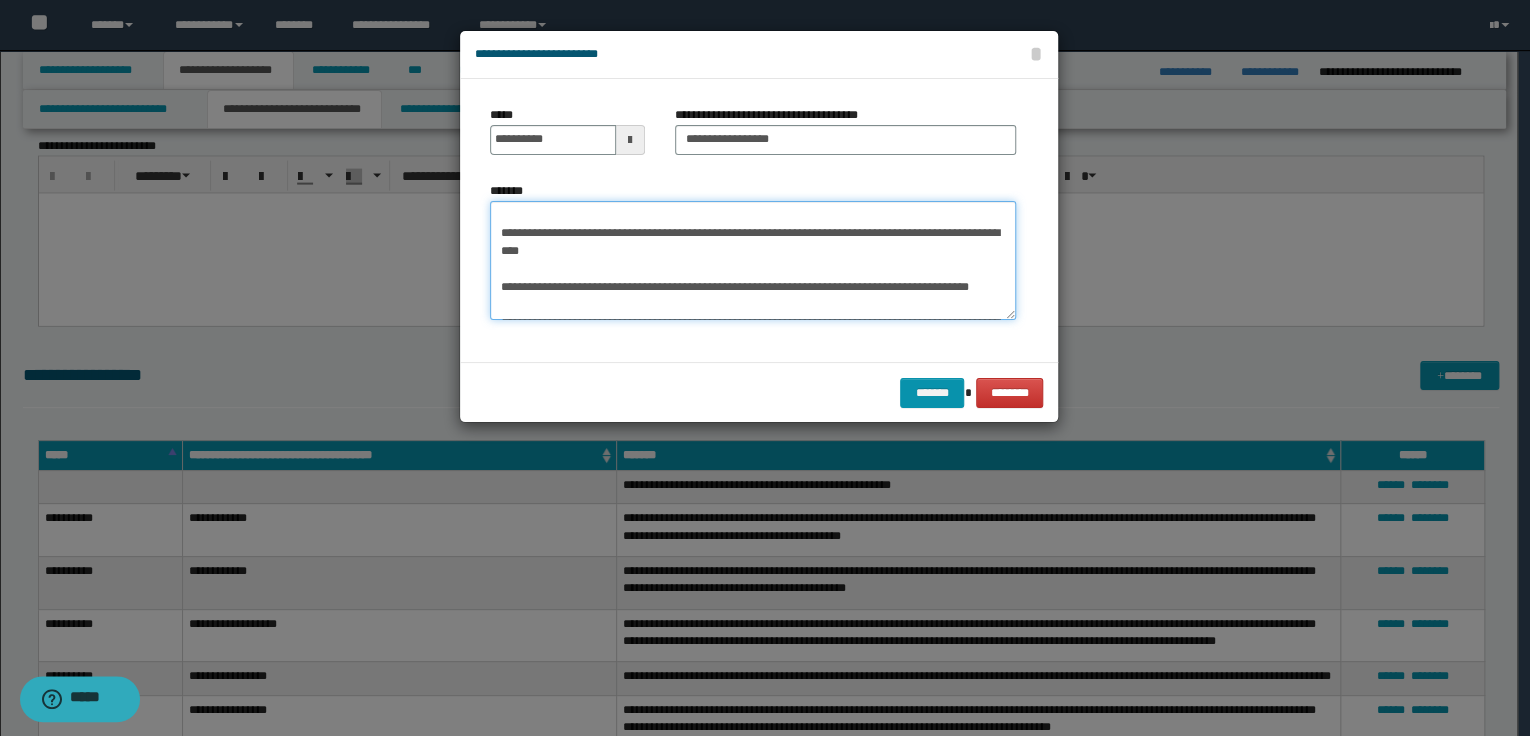 scroll, scrollTop: 845, scrollLeft: 0, axis: vertical 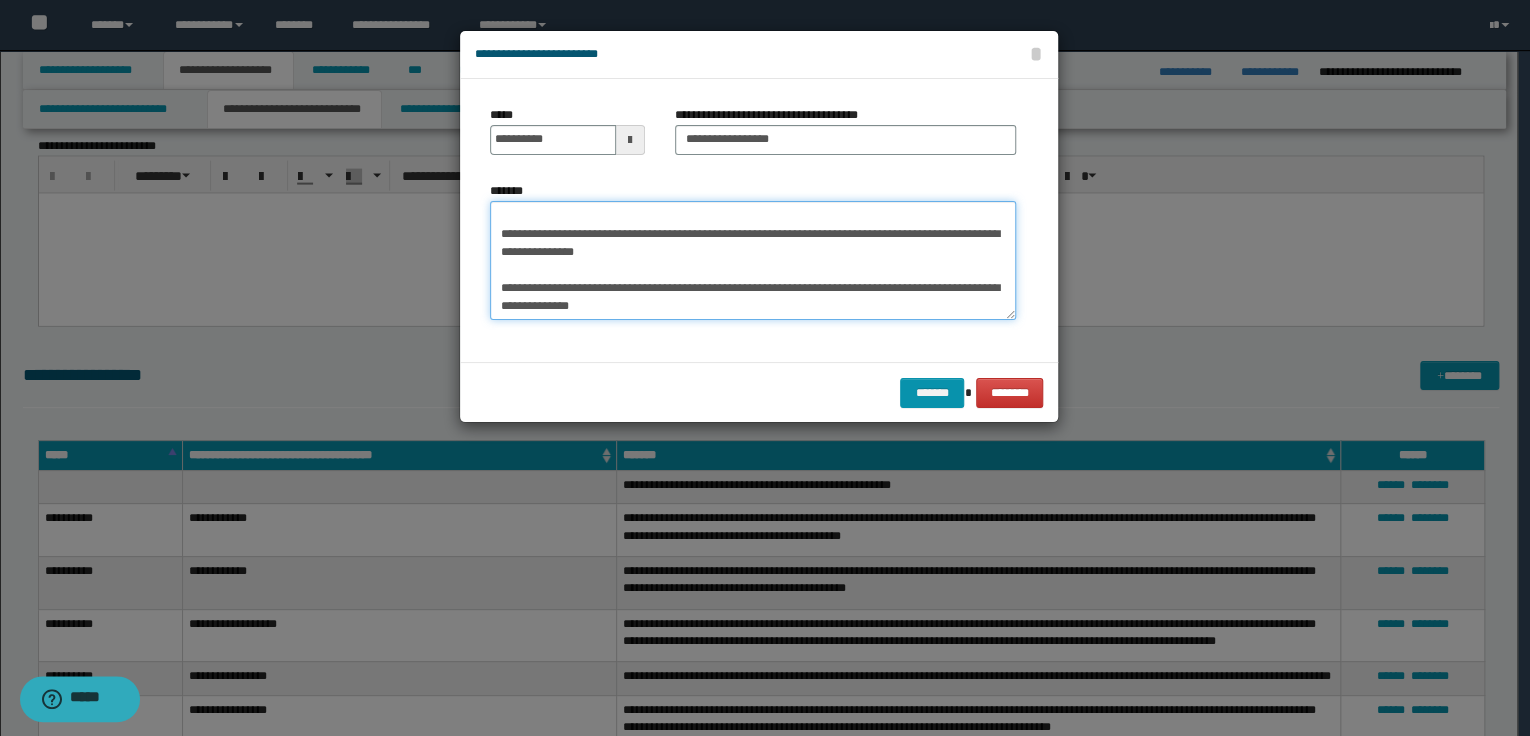 drag, startPoint x: 500, startPoint y: 281, endPoint x: 638, endPoint y: 348, distance: 153.4047 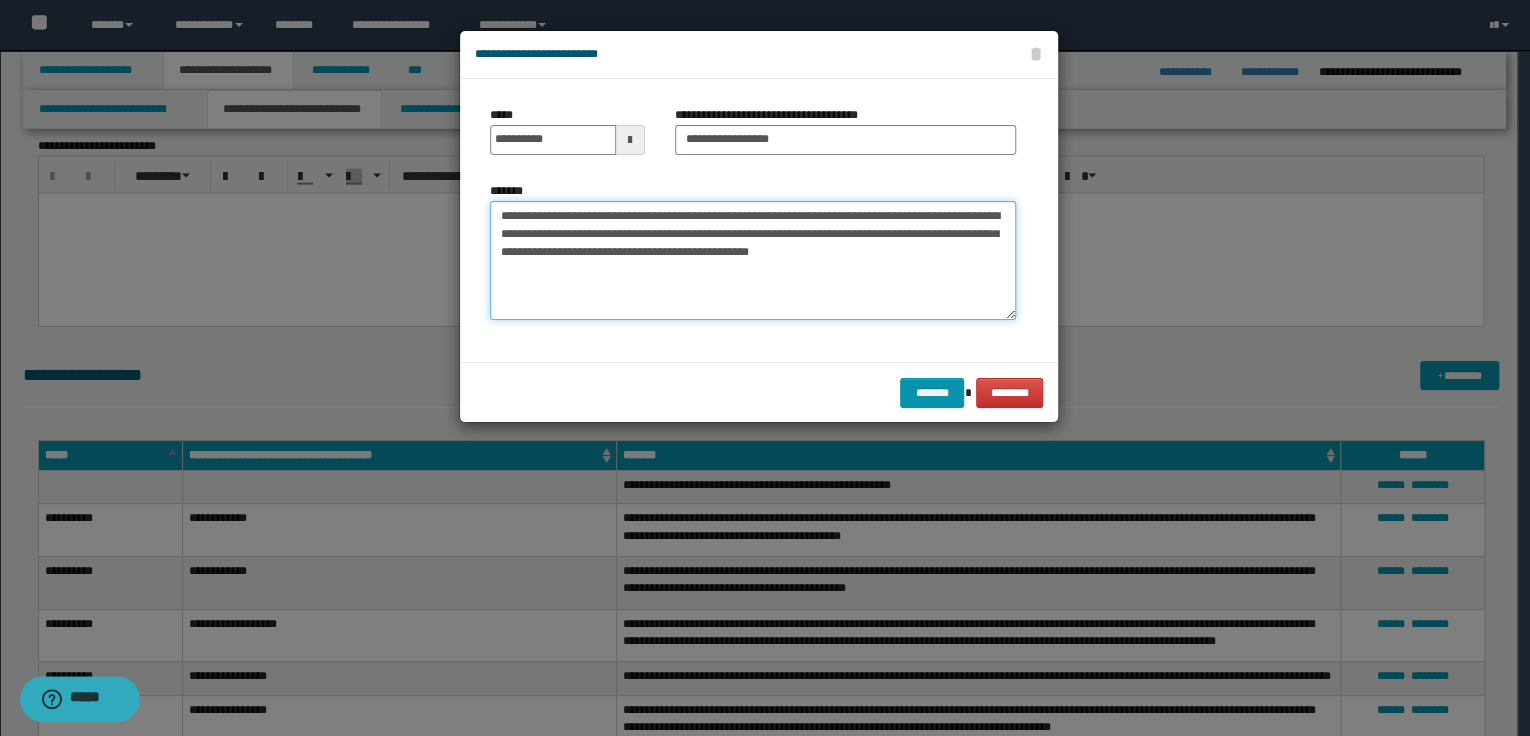 scroll, scrollTop: 0, scrollLeft: 0, axis: both 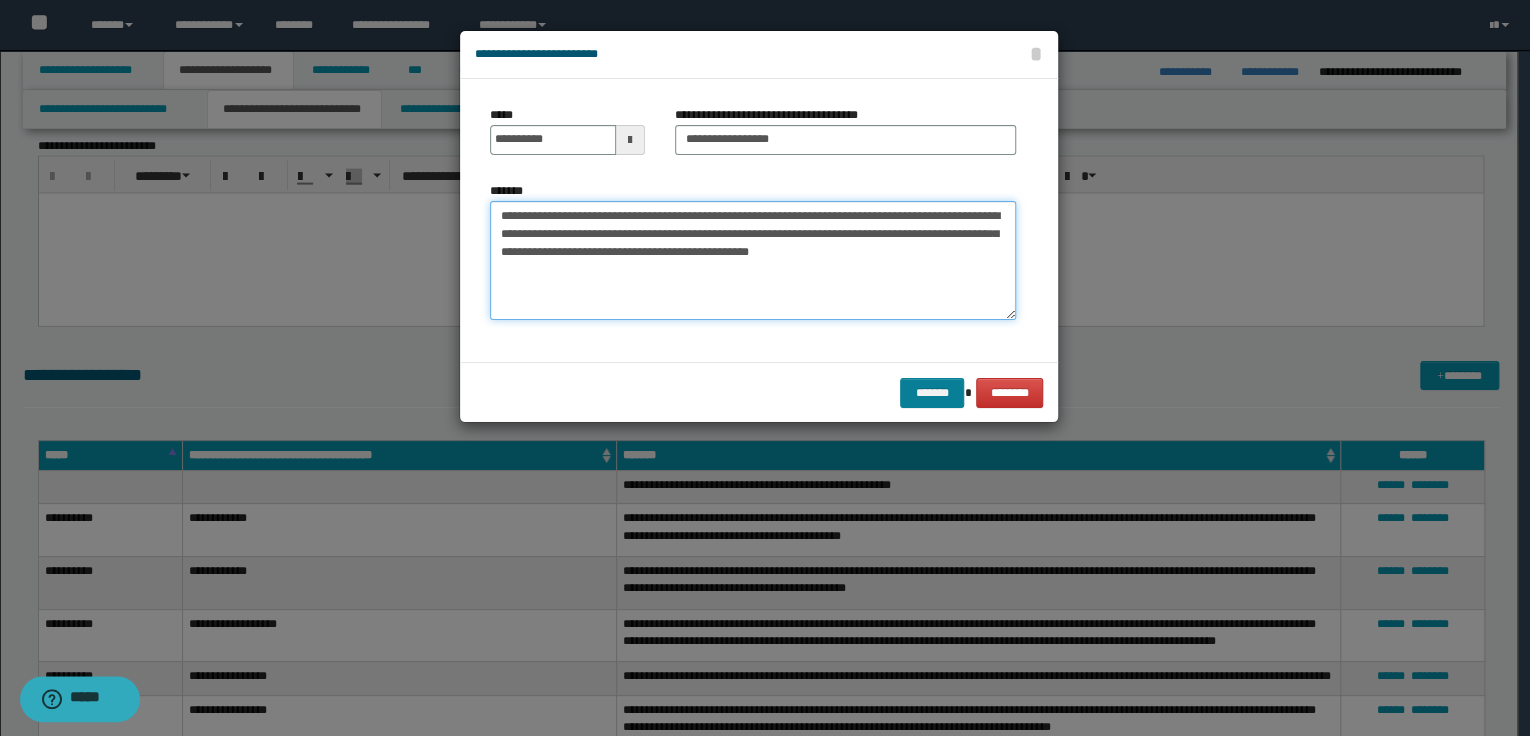 type on "**********" 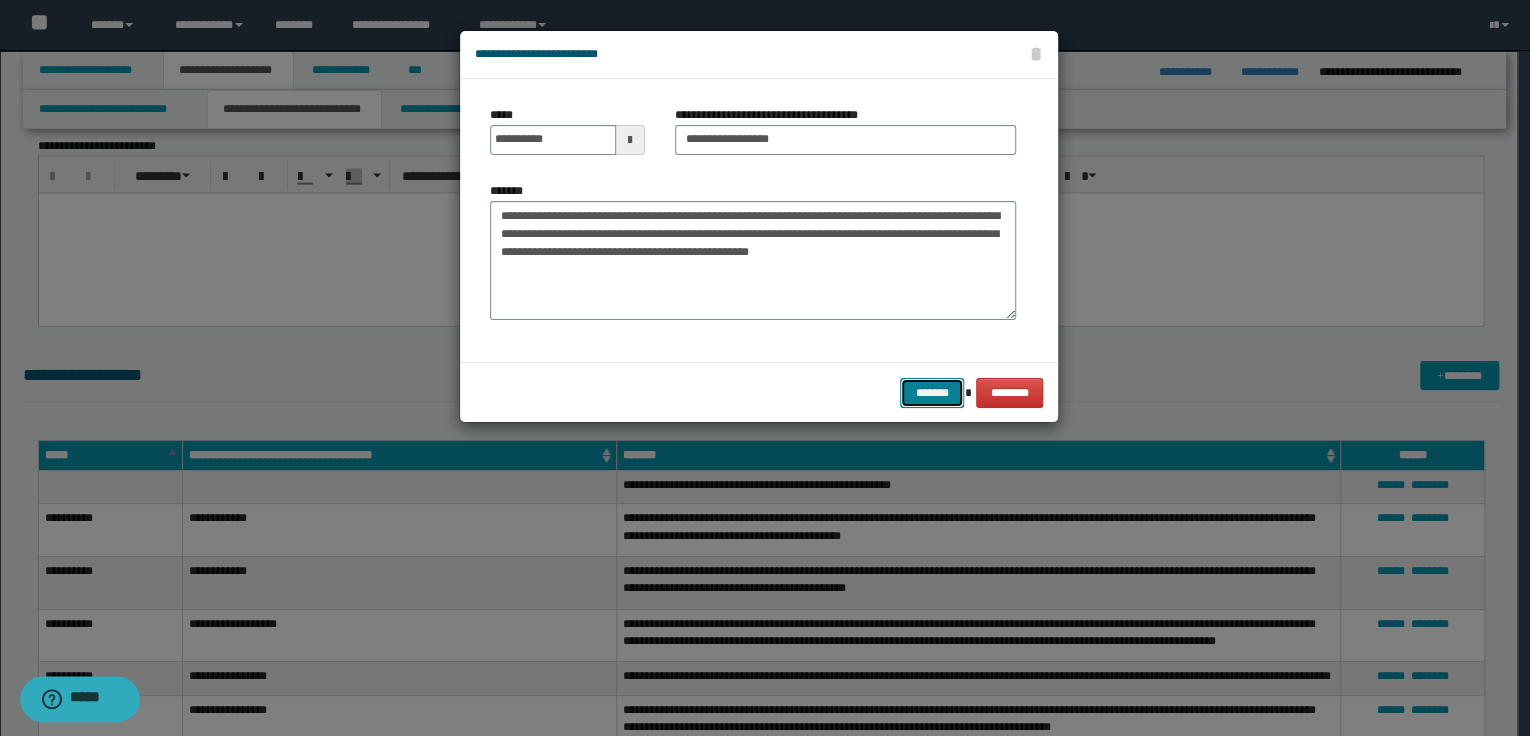 click on "*******" at bounding box center (932, 393) 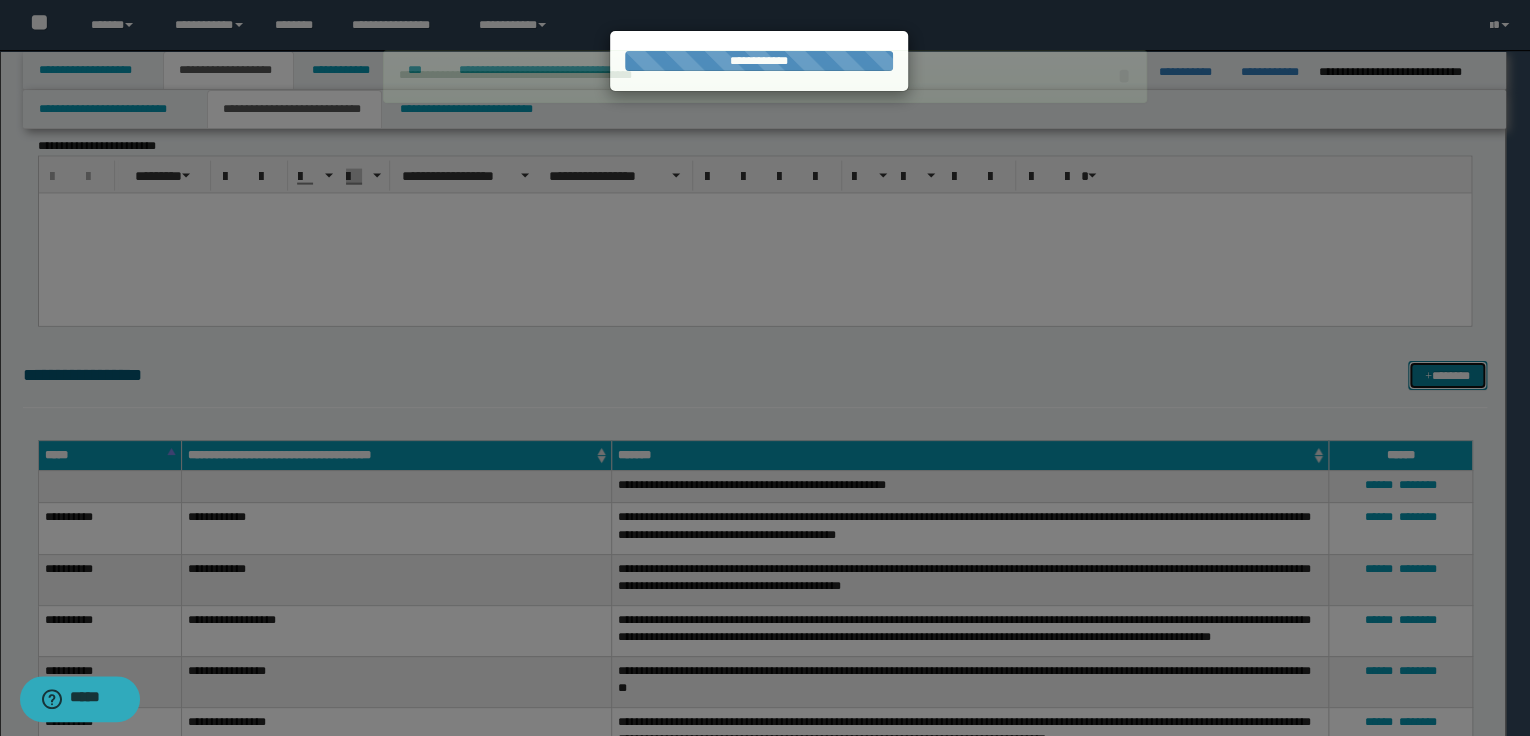 type 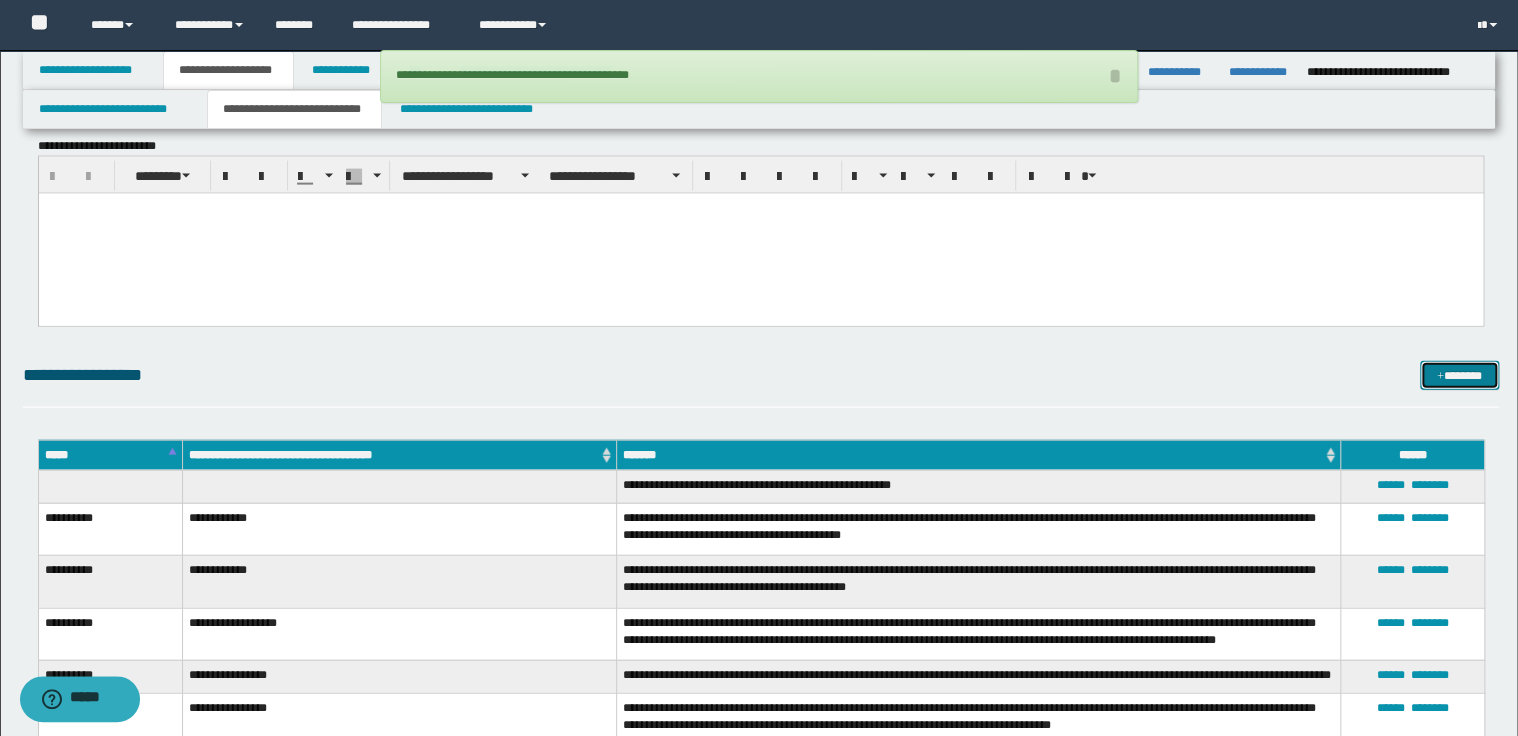 click on "*******" at bounding box center (1459, 376) 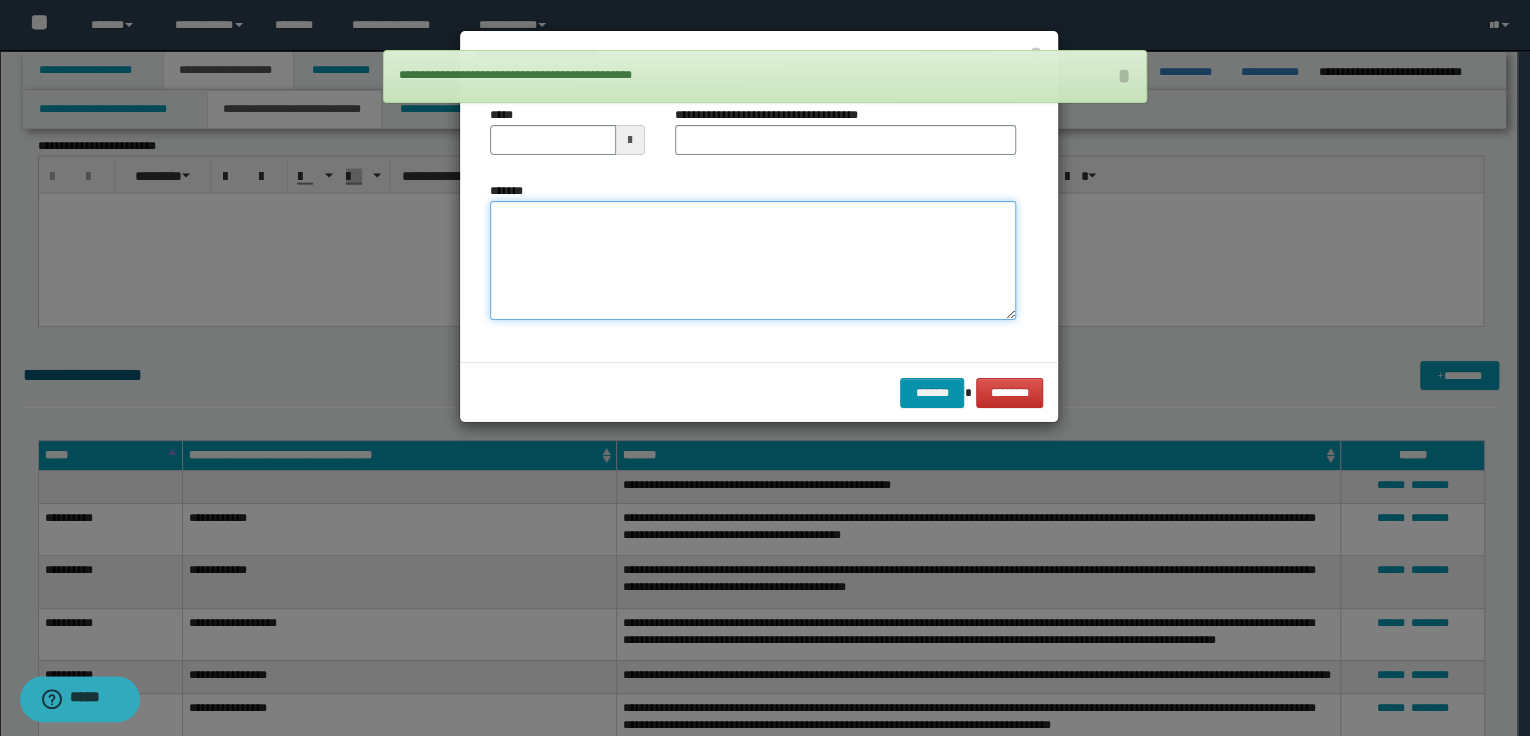 click on "*******" at bounding box center (753, 261) 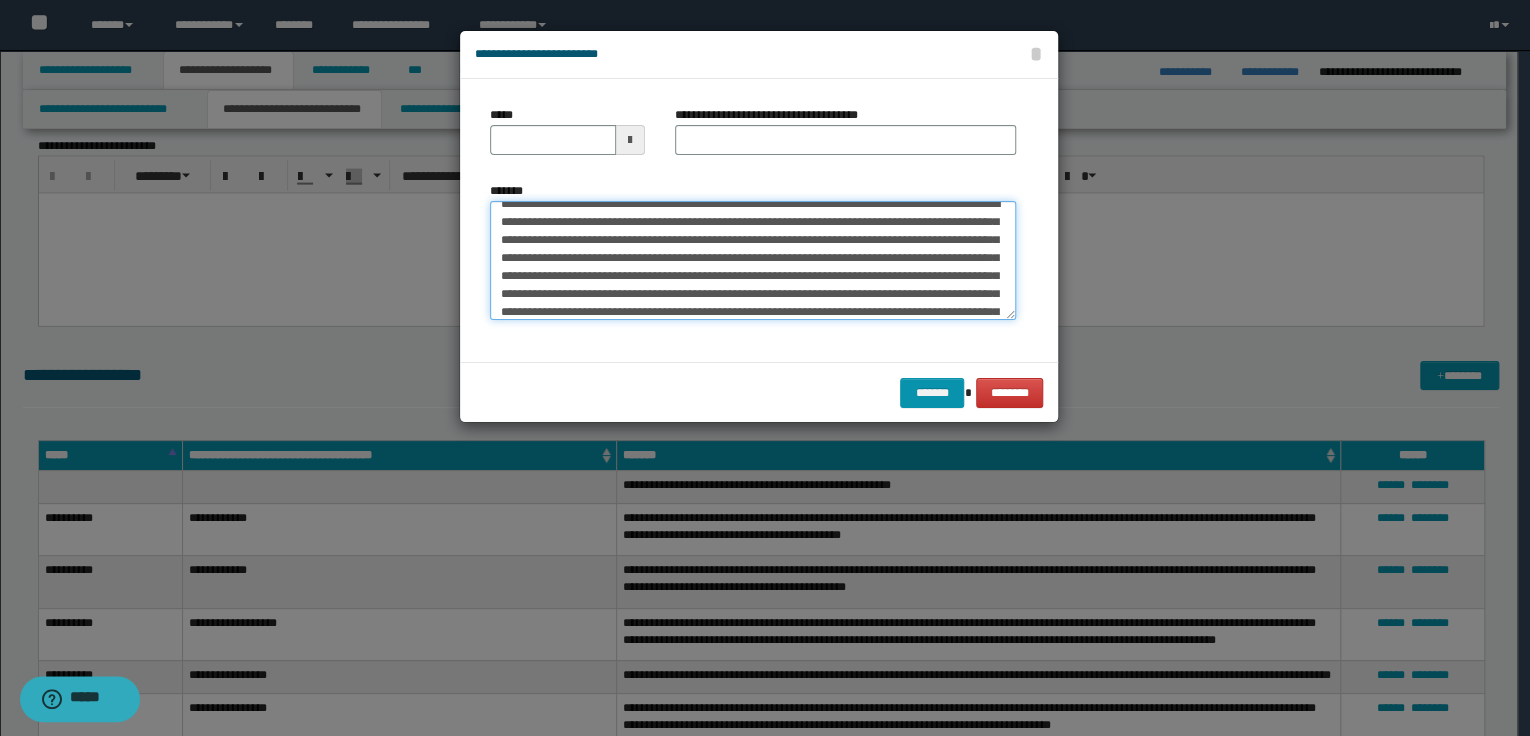 scroll, scrollTop: 0, scrollLeft: 0, axis: both 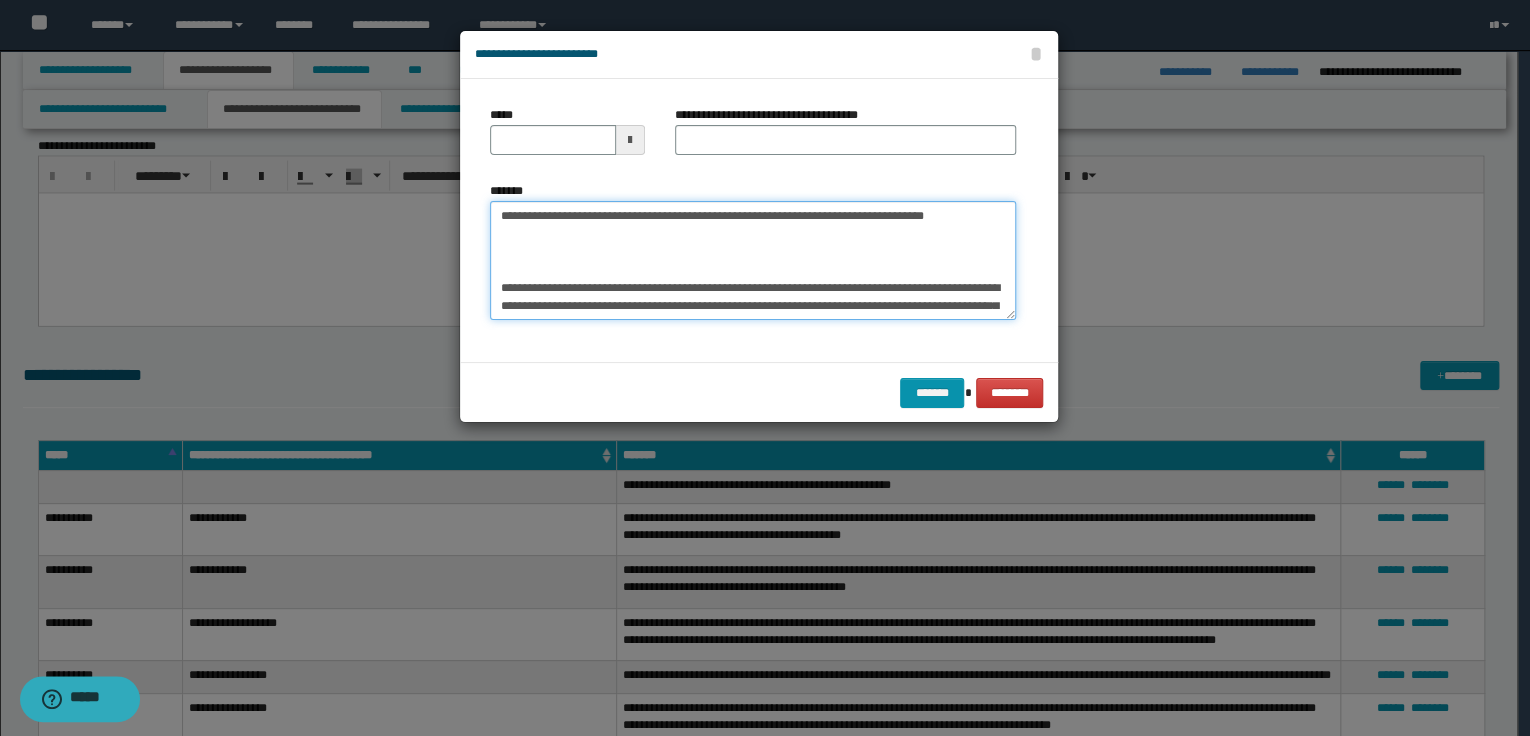 type on "**********" 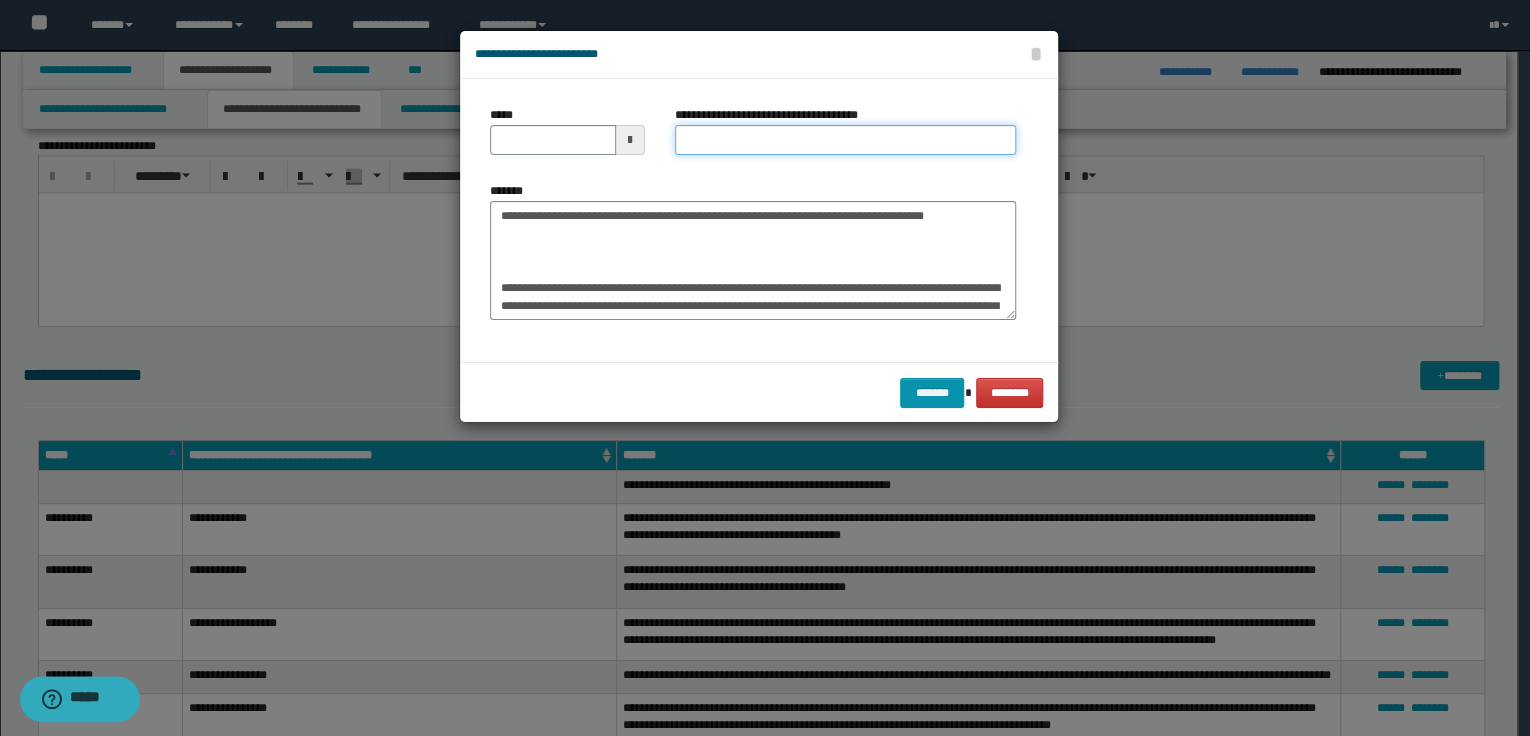 click on "**********" at bounding box center [845, 140] 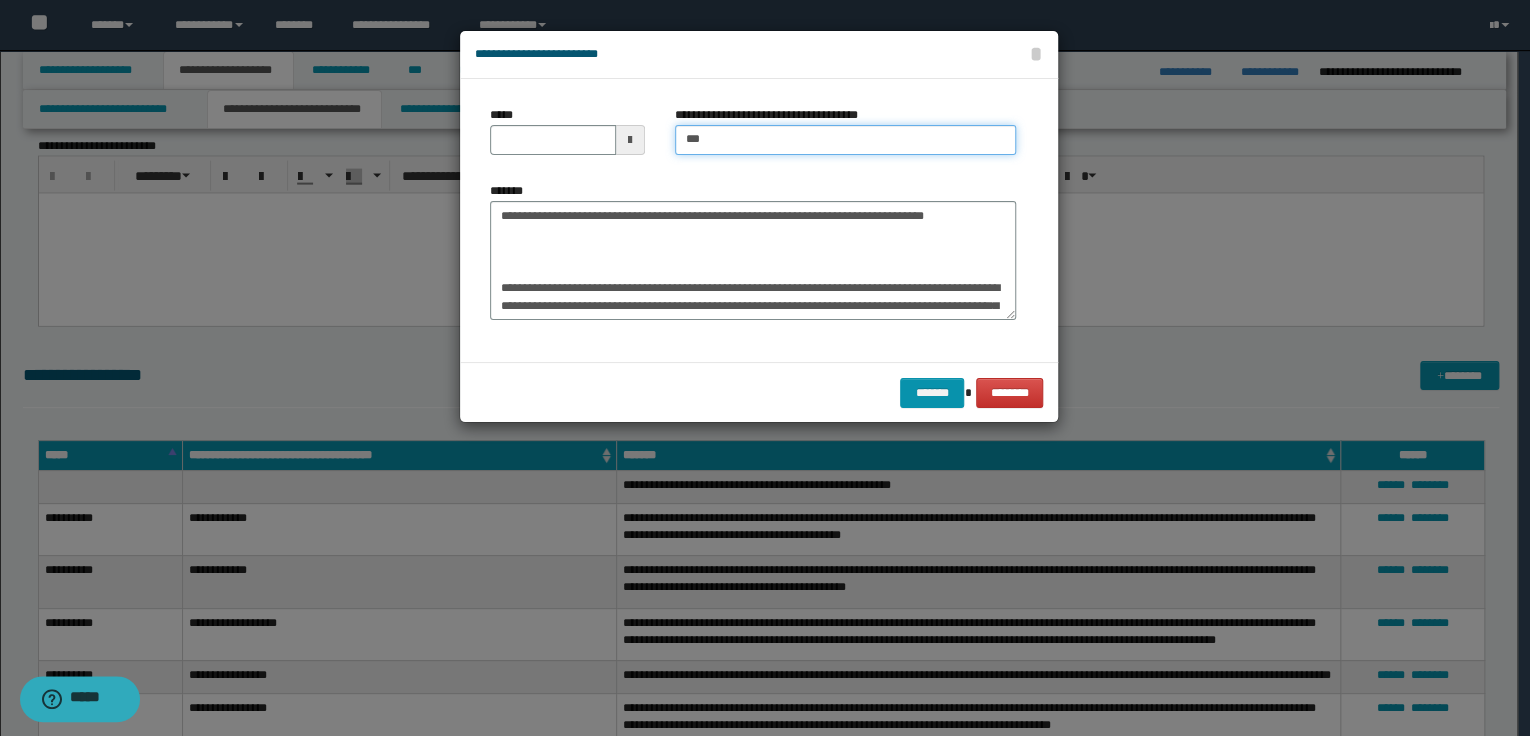 type on "**********" 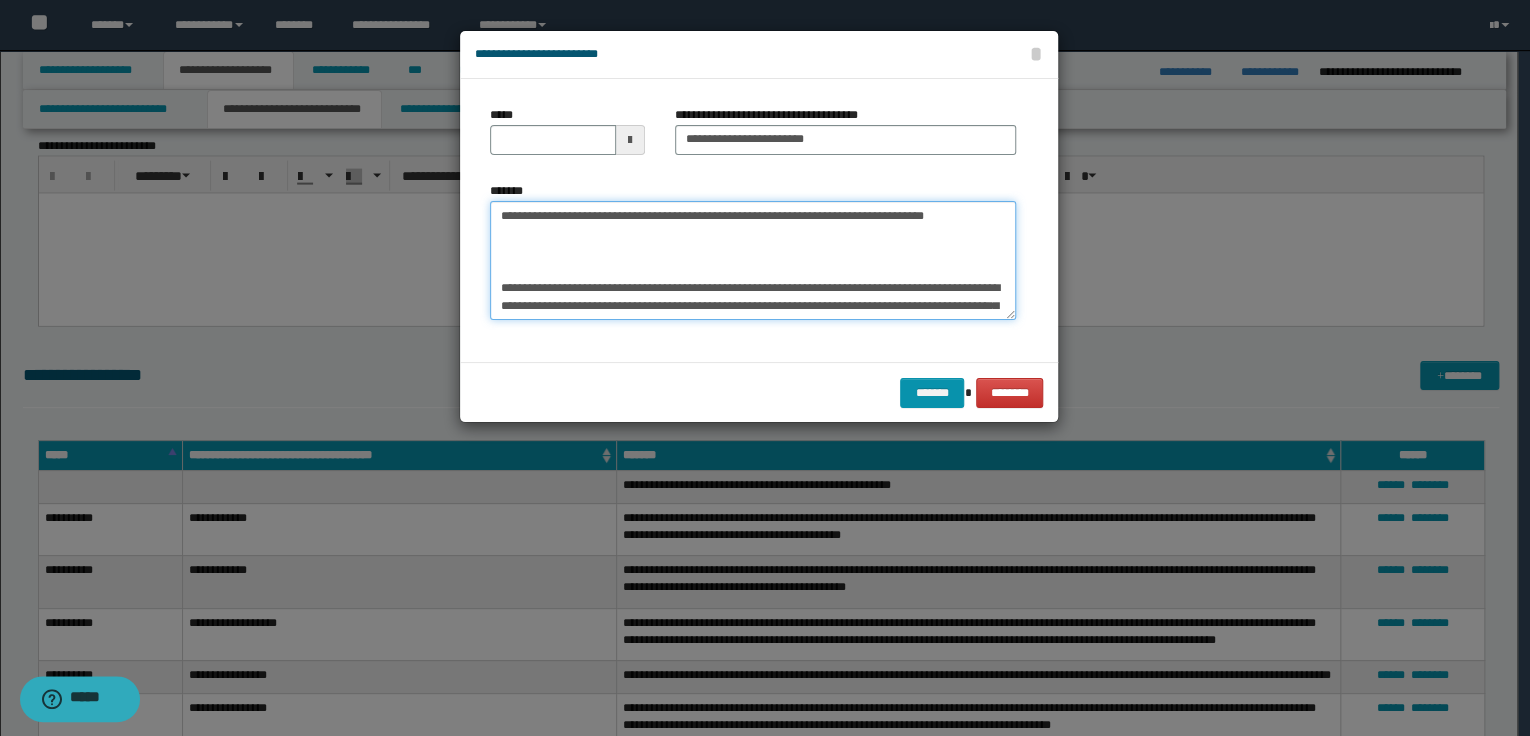 drag, startPoint x: 501, startPoint y: 217, endPoint x: 707, endPoint y: 218, distance: 206.00243 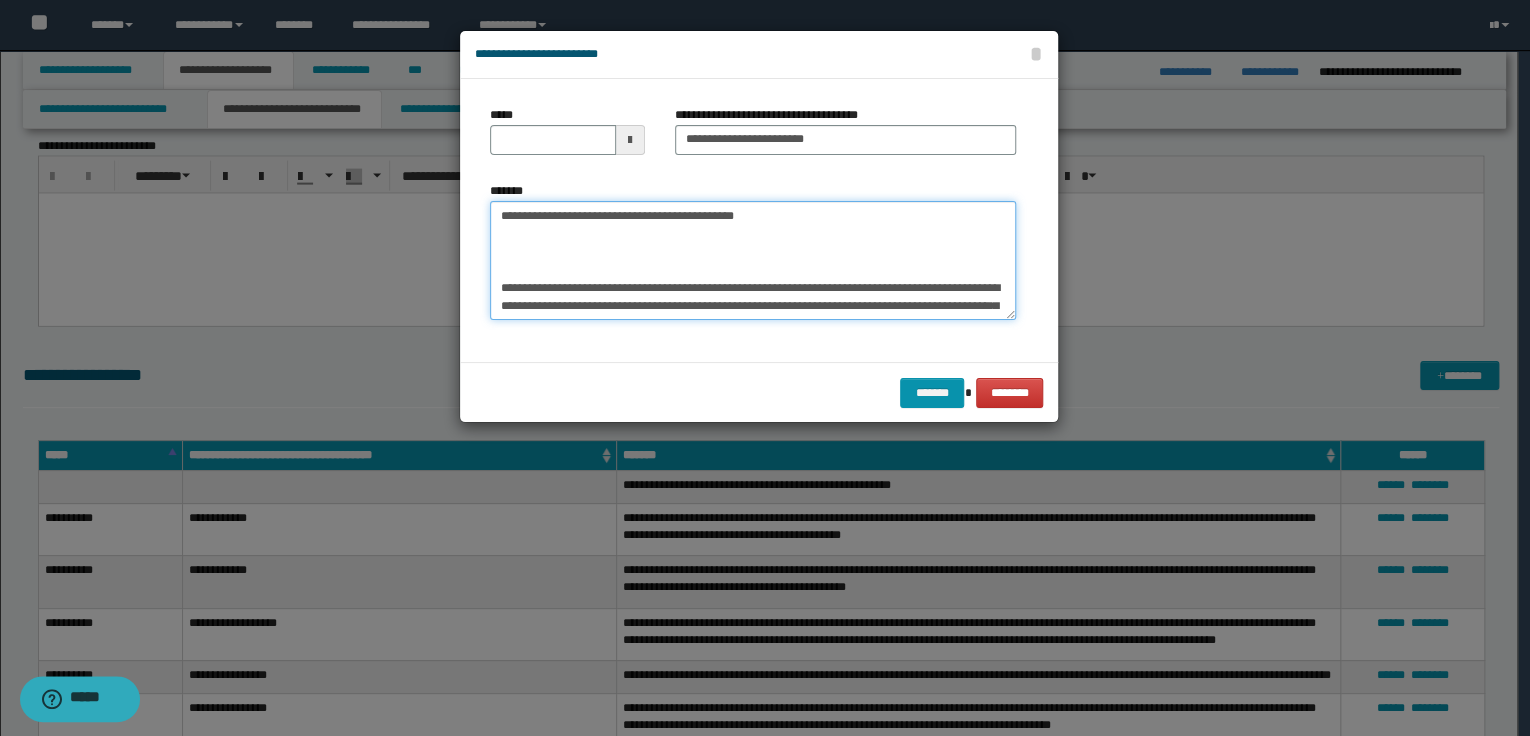 type 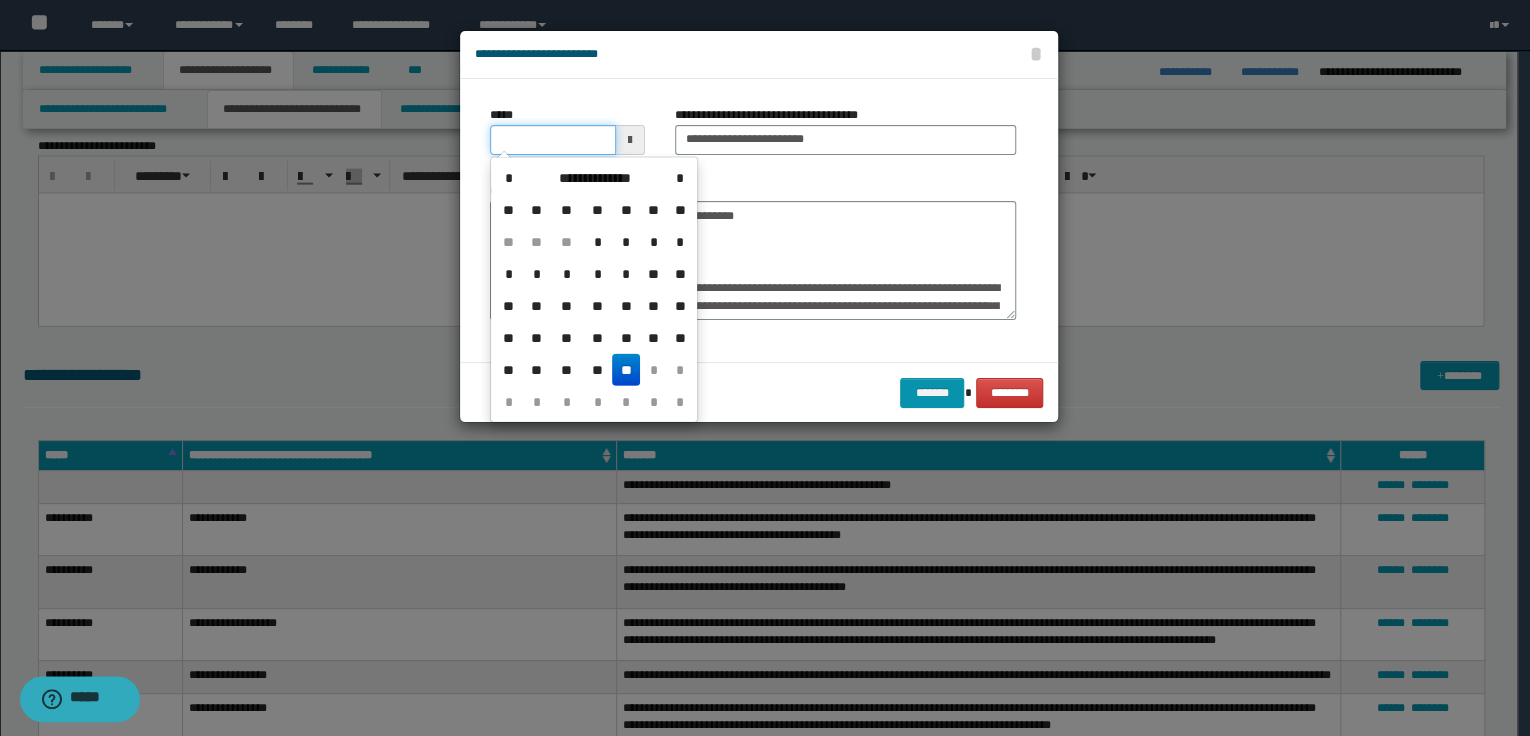 click on "*****" at bounding box center (553, 140) 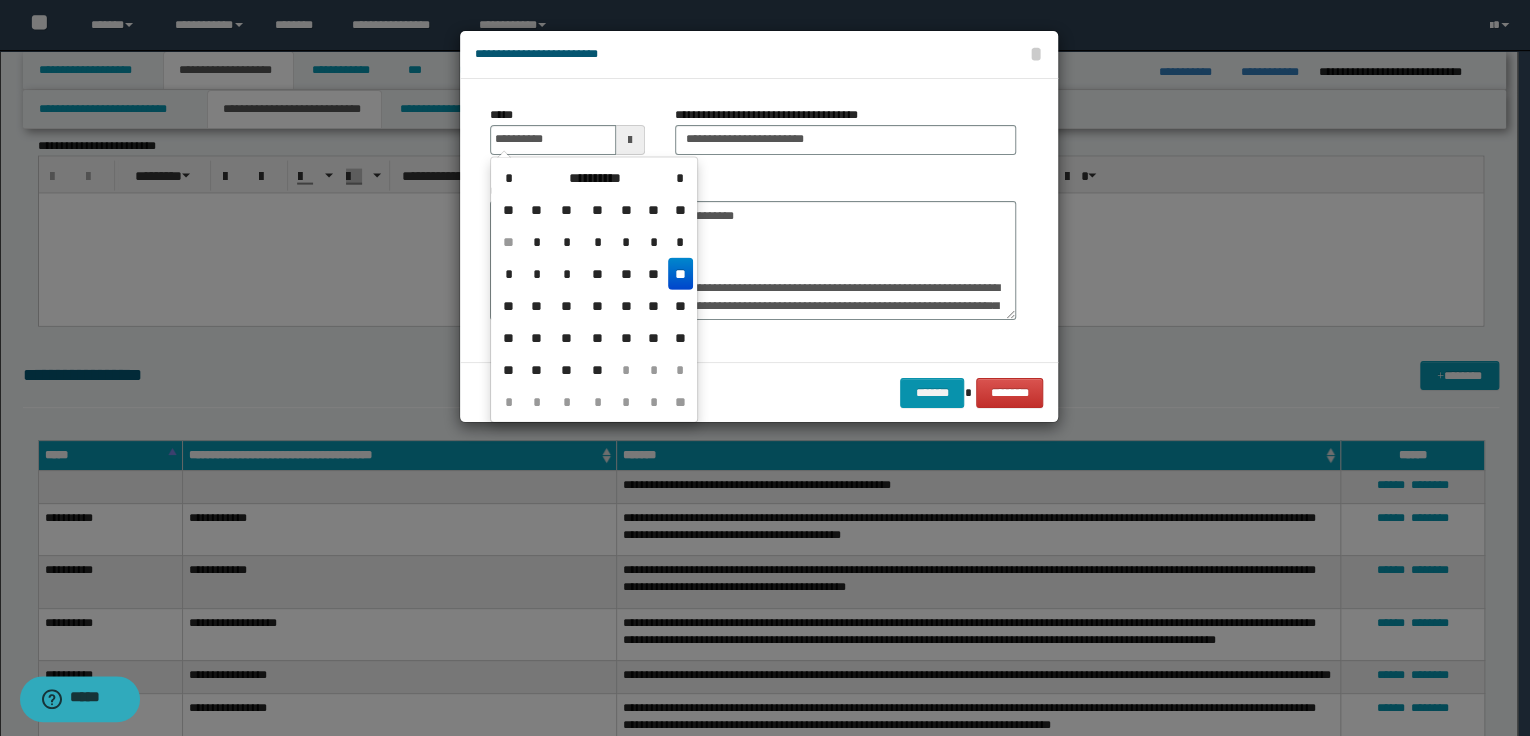 type on "**********" 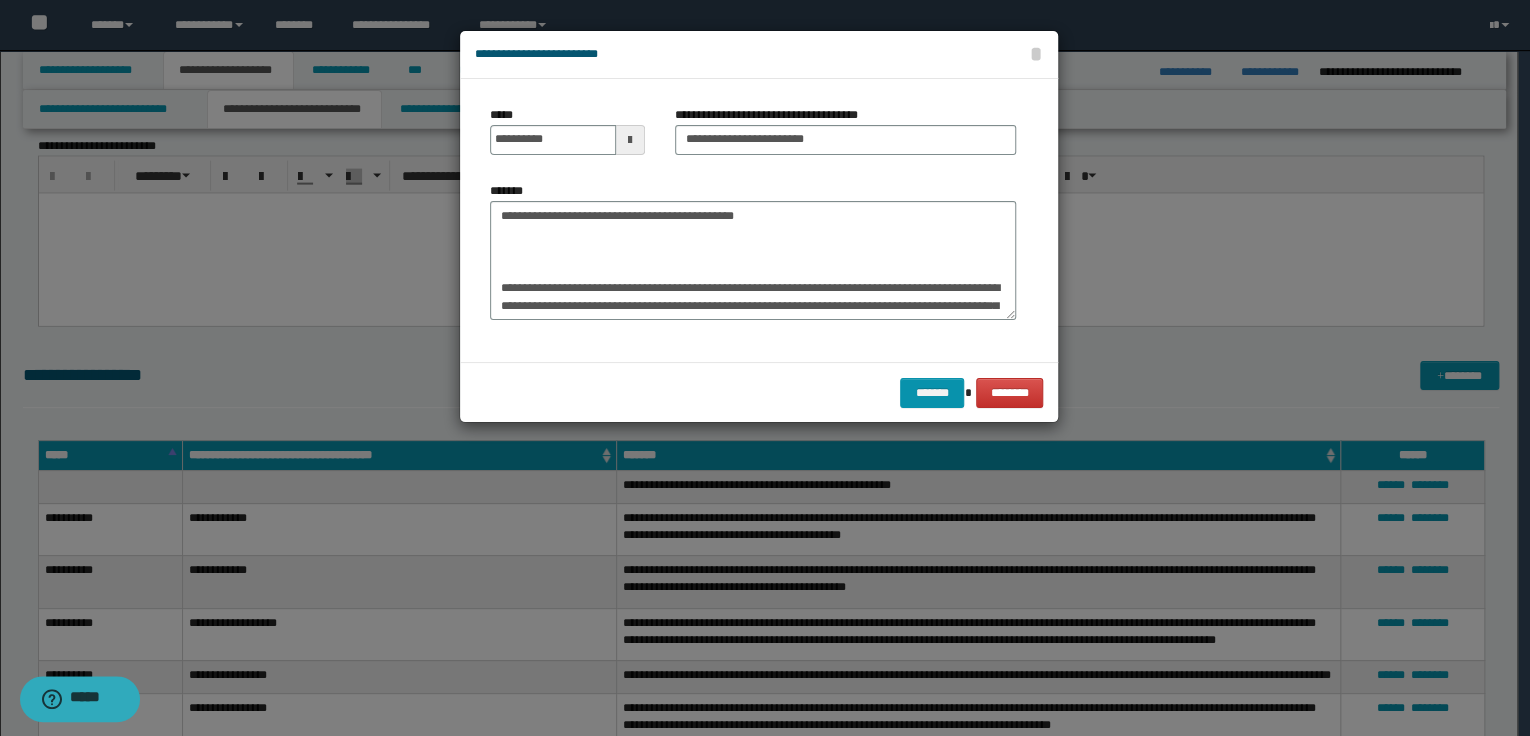 click on "*******" at bounding box center [753, 251] 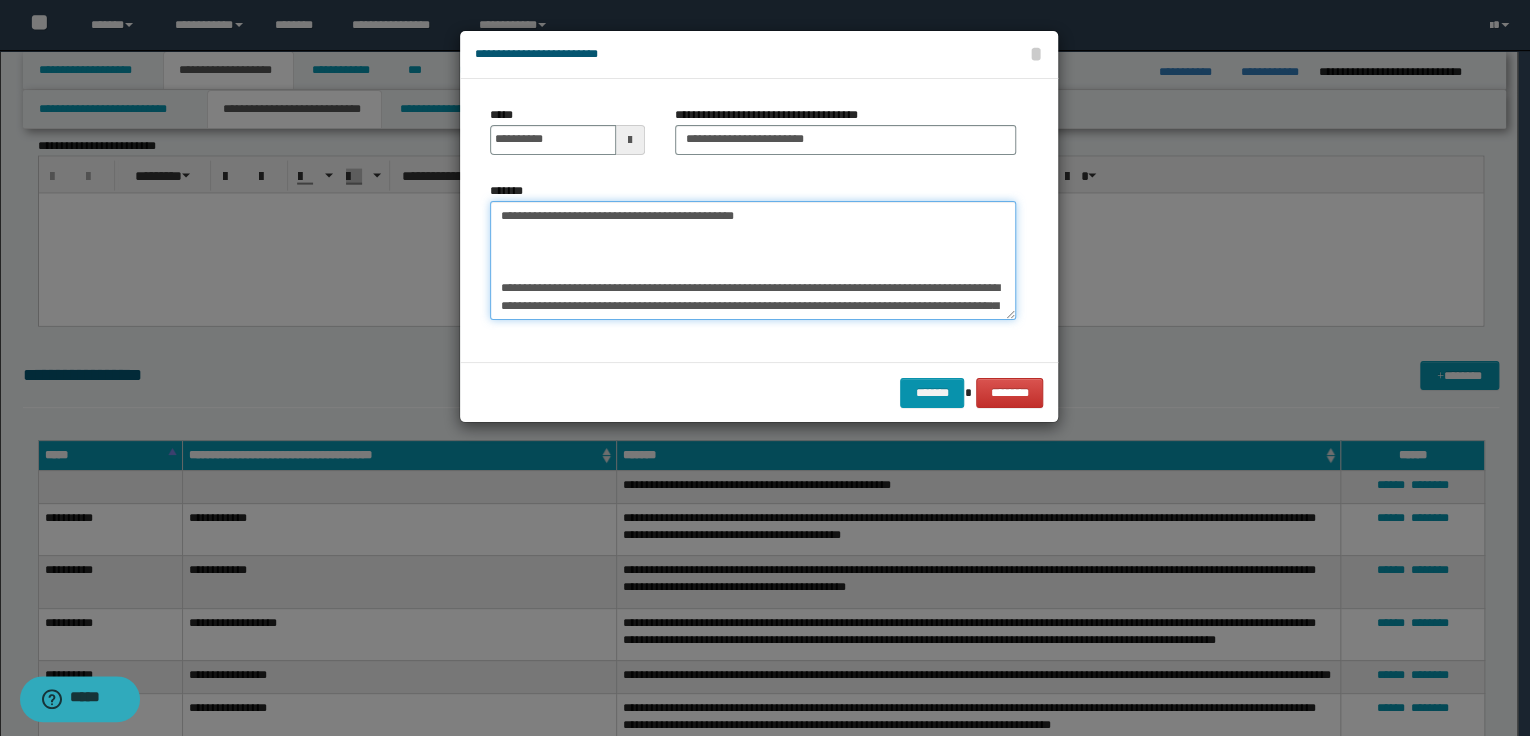 click on "*******" at bounding box center (753, 261) 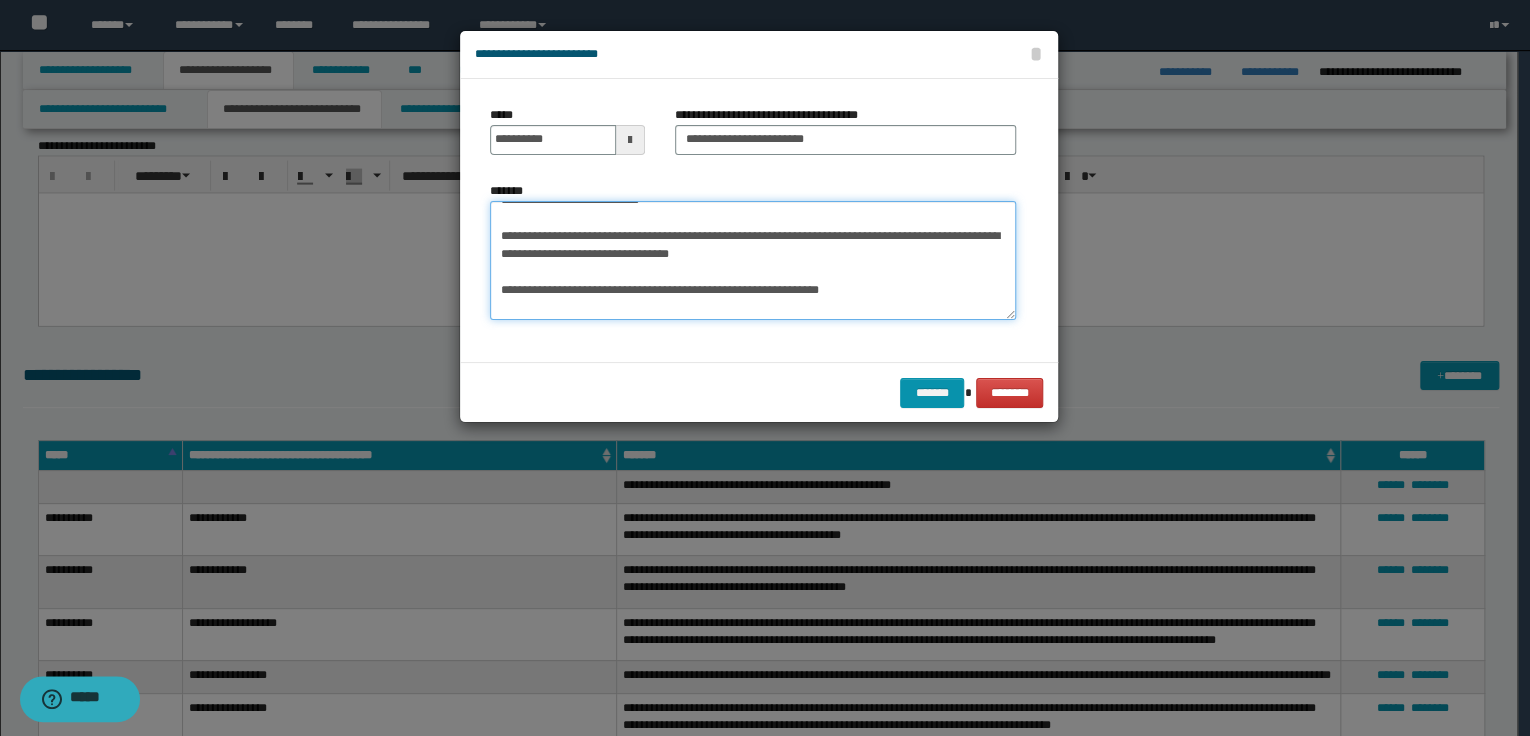 scroll, scrollTop: 773, scrollLeft: 0, axis: vertical 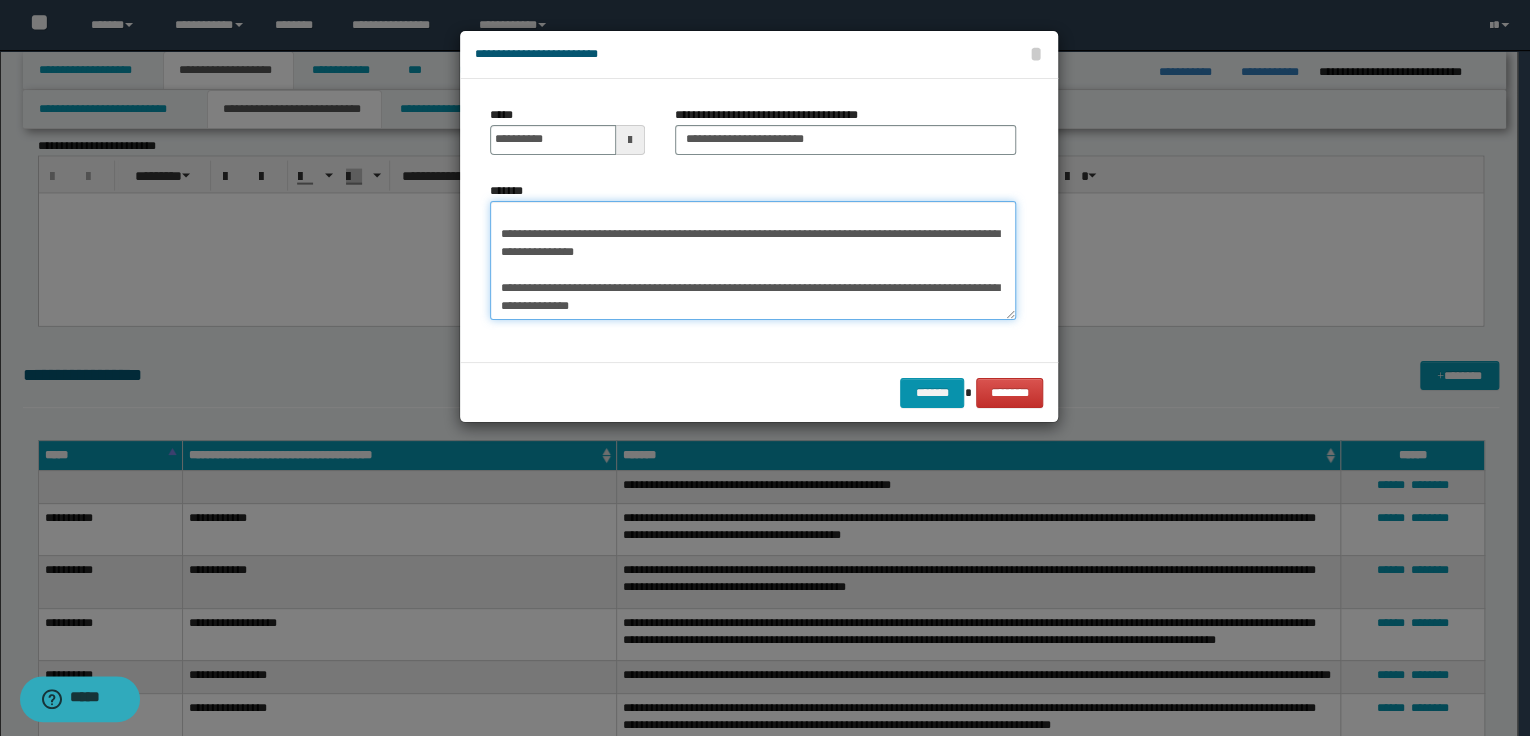drag, startPoint x: 501, startPoint y: 285, endPoint x: 624, endPoint y: 337, distance: 133.54025 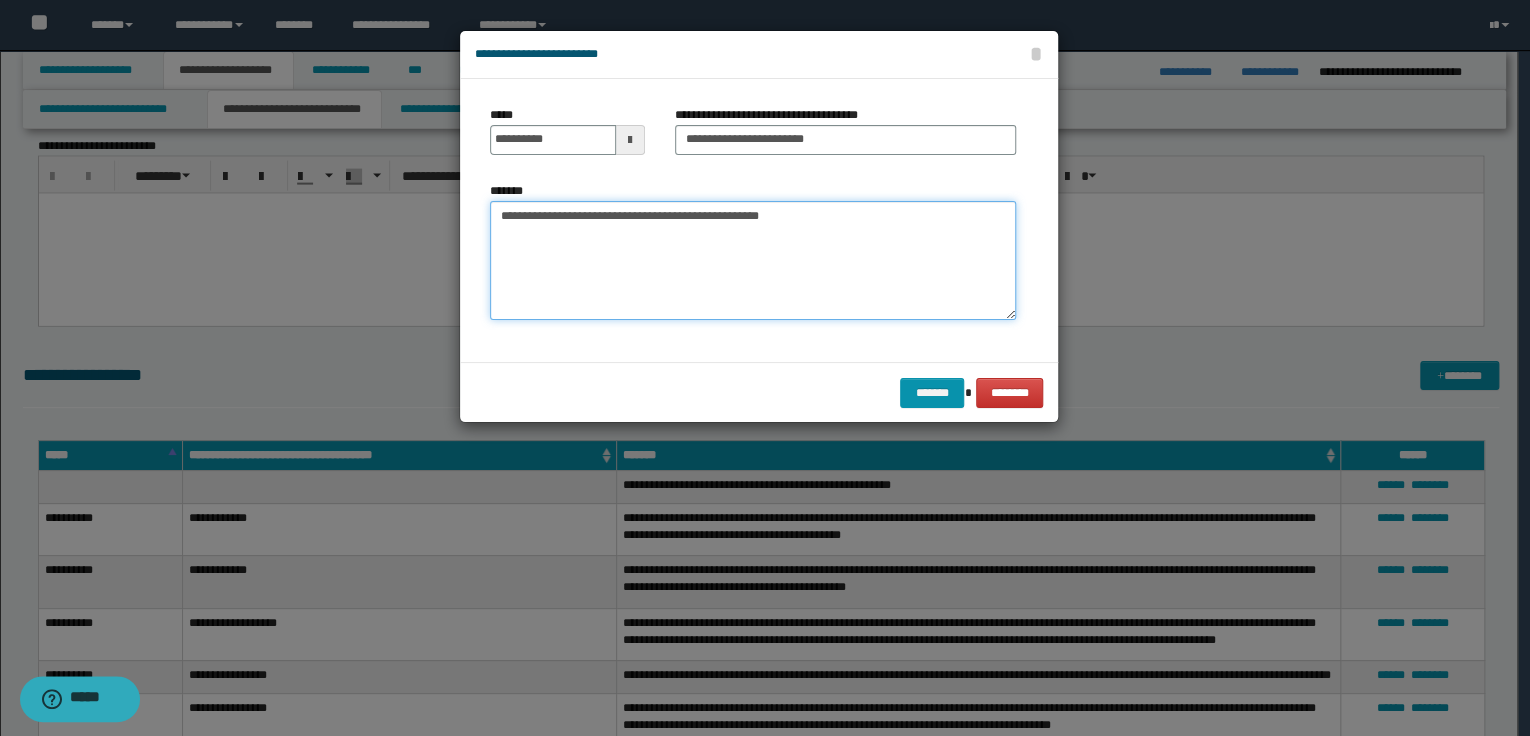 scroll, scrollTop: 0, scrollLeft: 0, axis: both 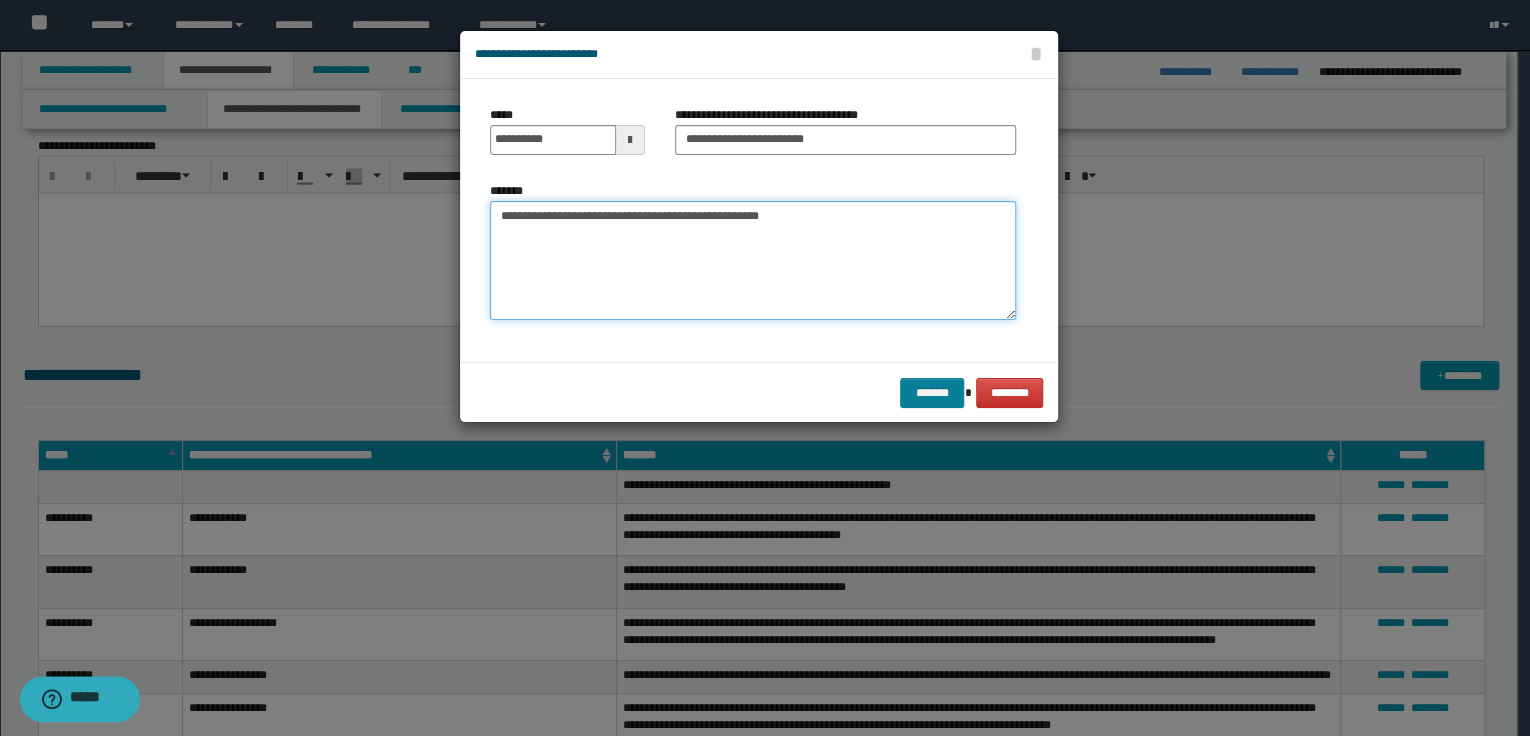 type on "**********" 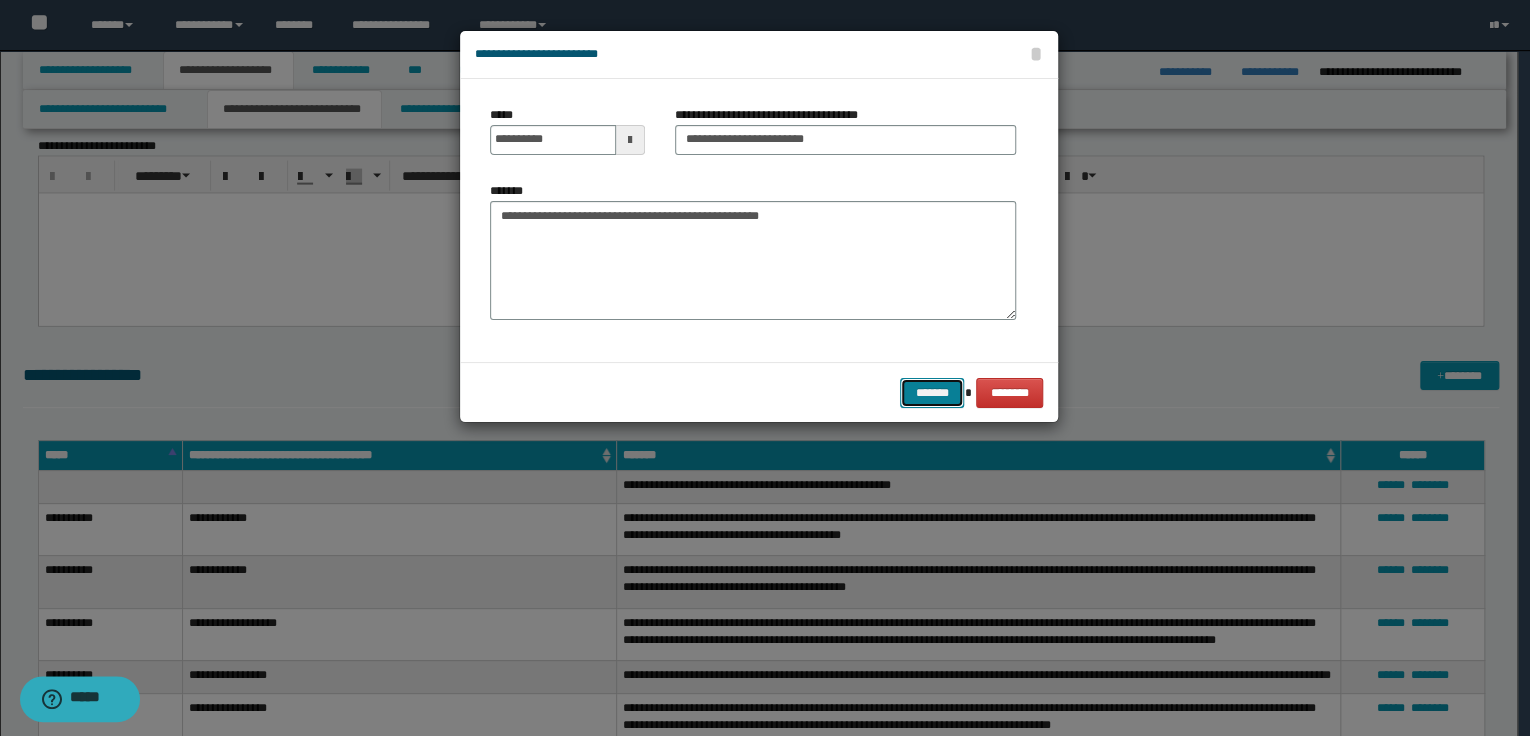 click on "*******" at bounding box center [932, 393] 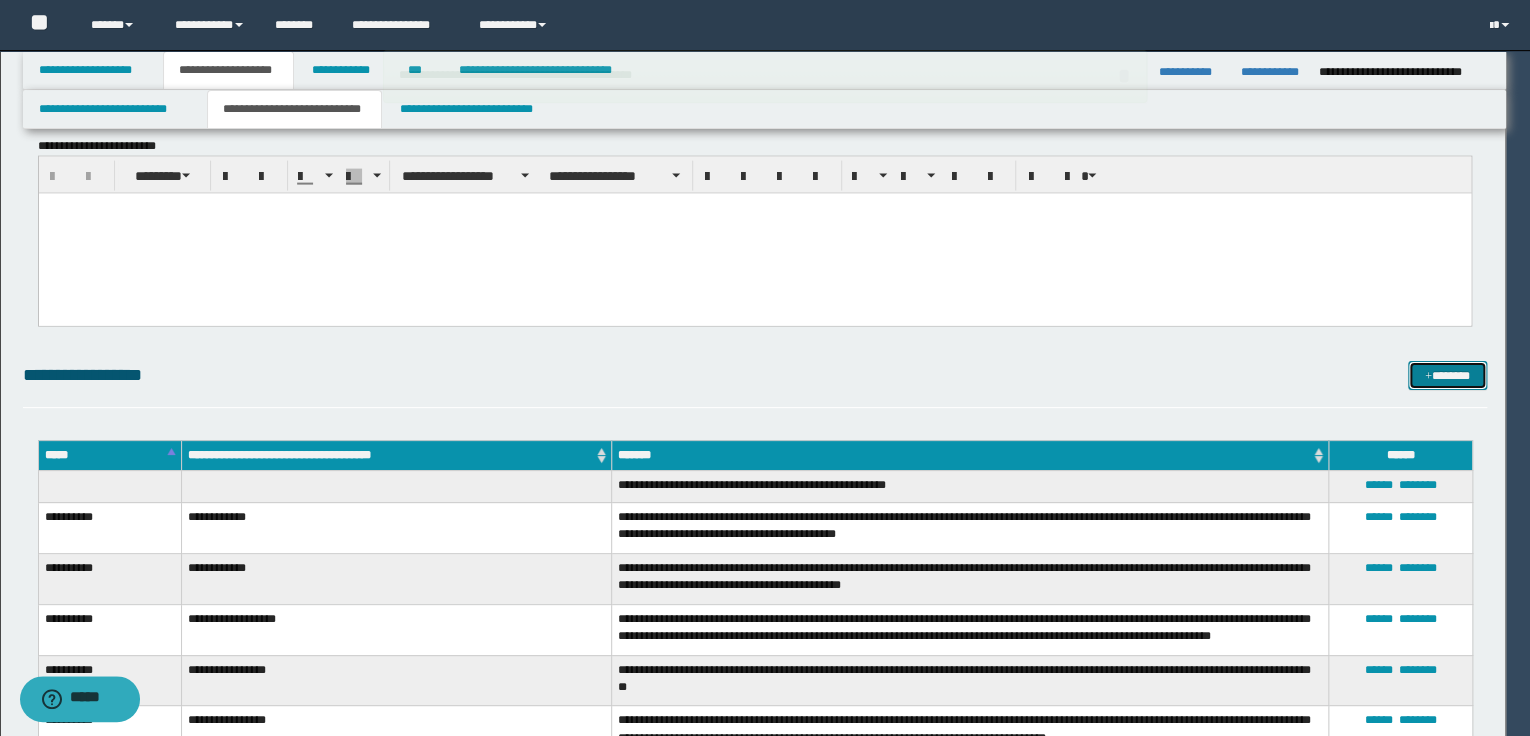 type 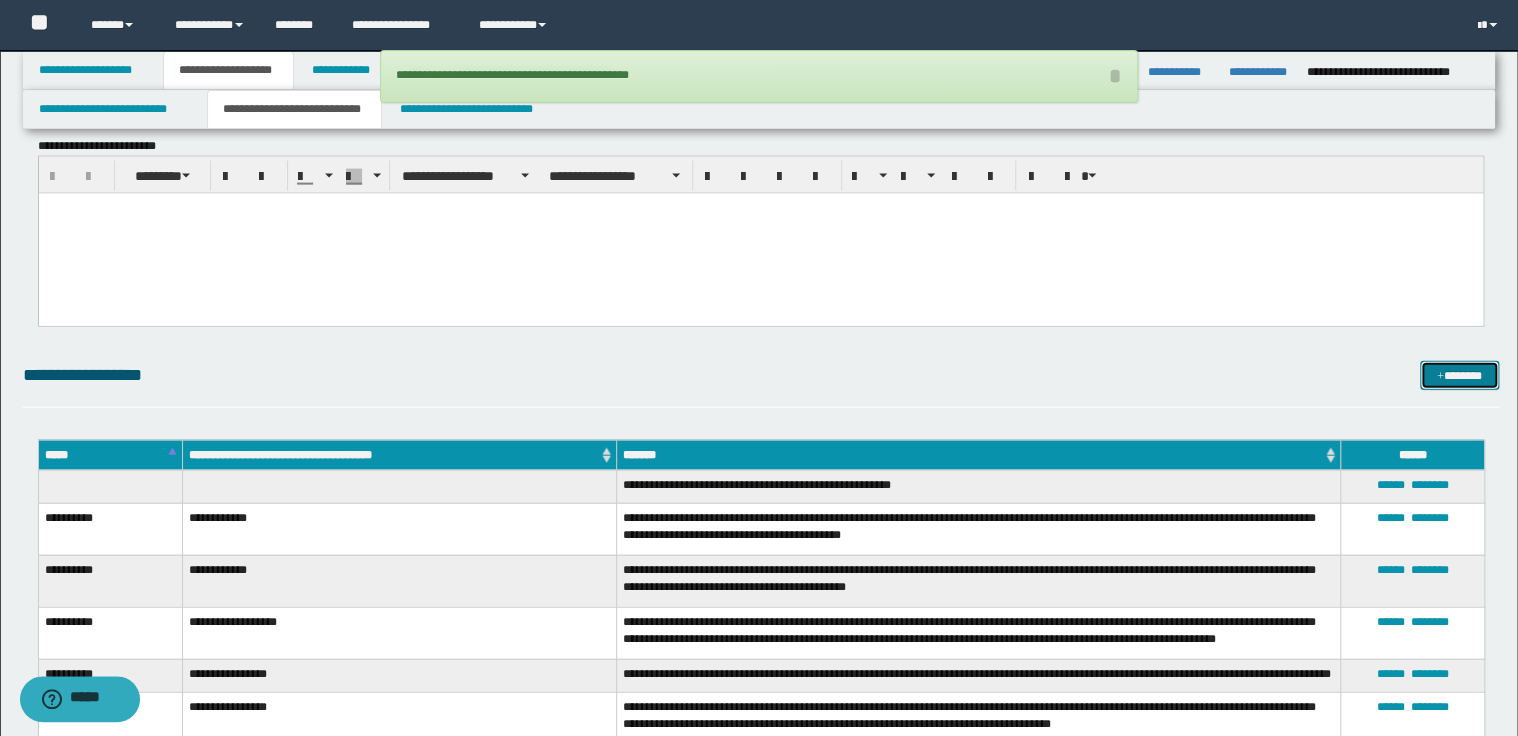 click on "*******" at bounding box center [1459, 376] 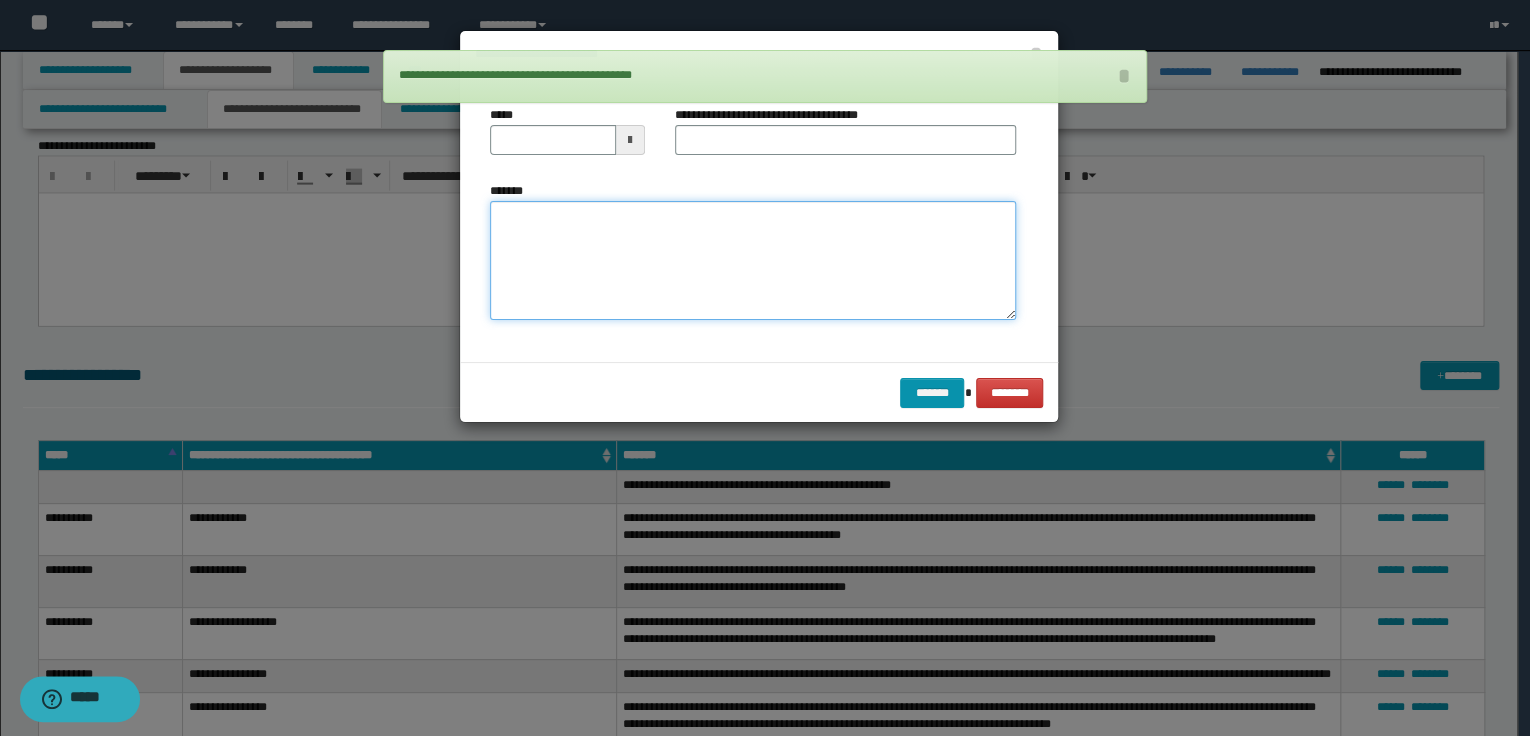 click on "*******" at bounding box center (753, 261) 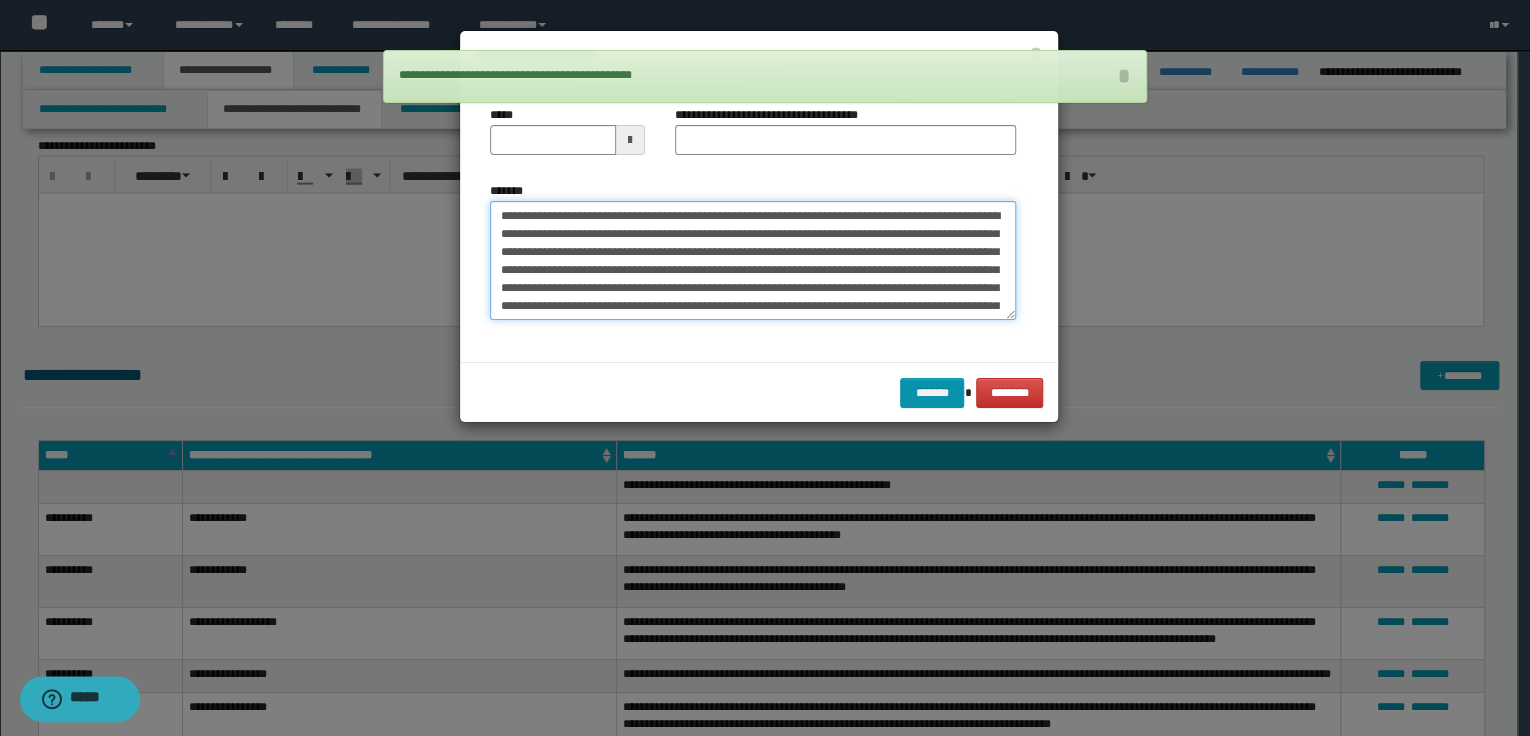 scroll, scrollTop: 696, scrollLeft: 0, axis: vertical 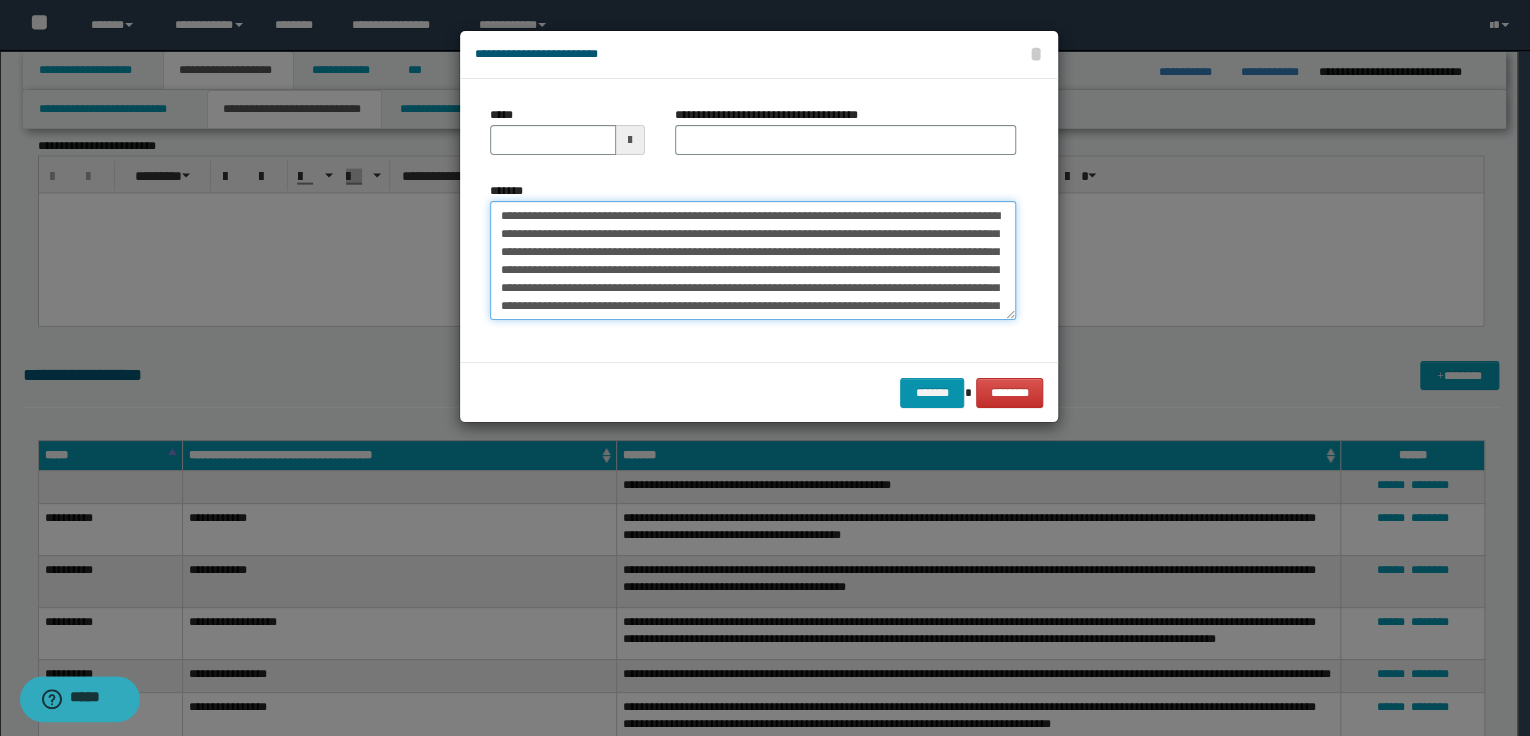 type on "**********" 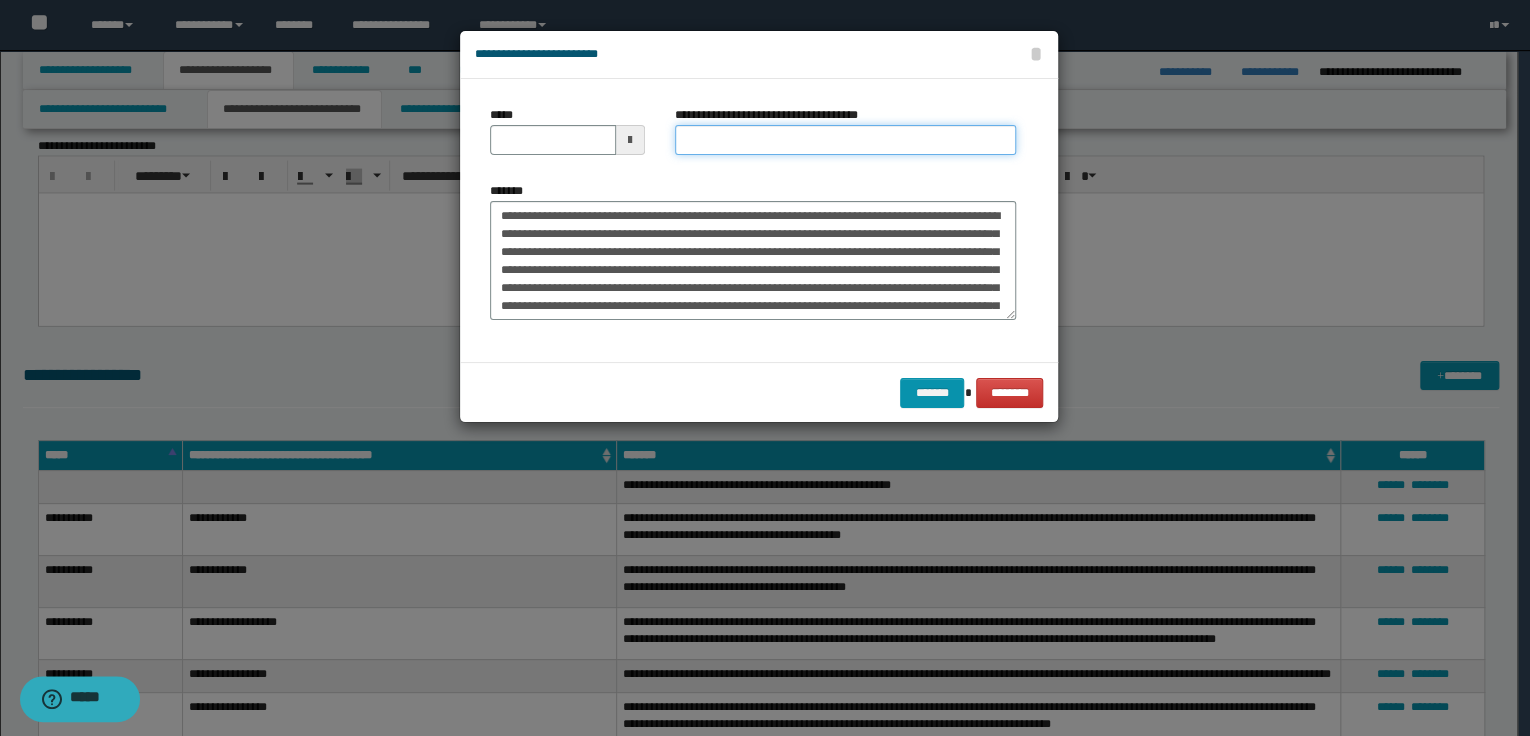 click on "**********" at bounding box center (845, 140) 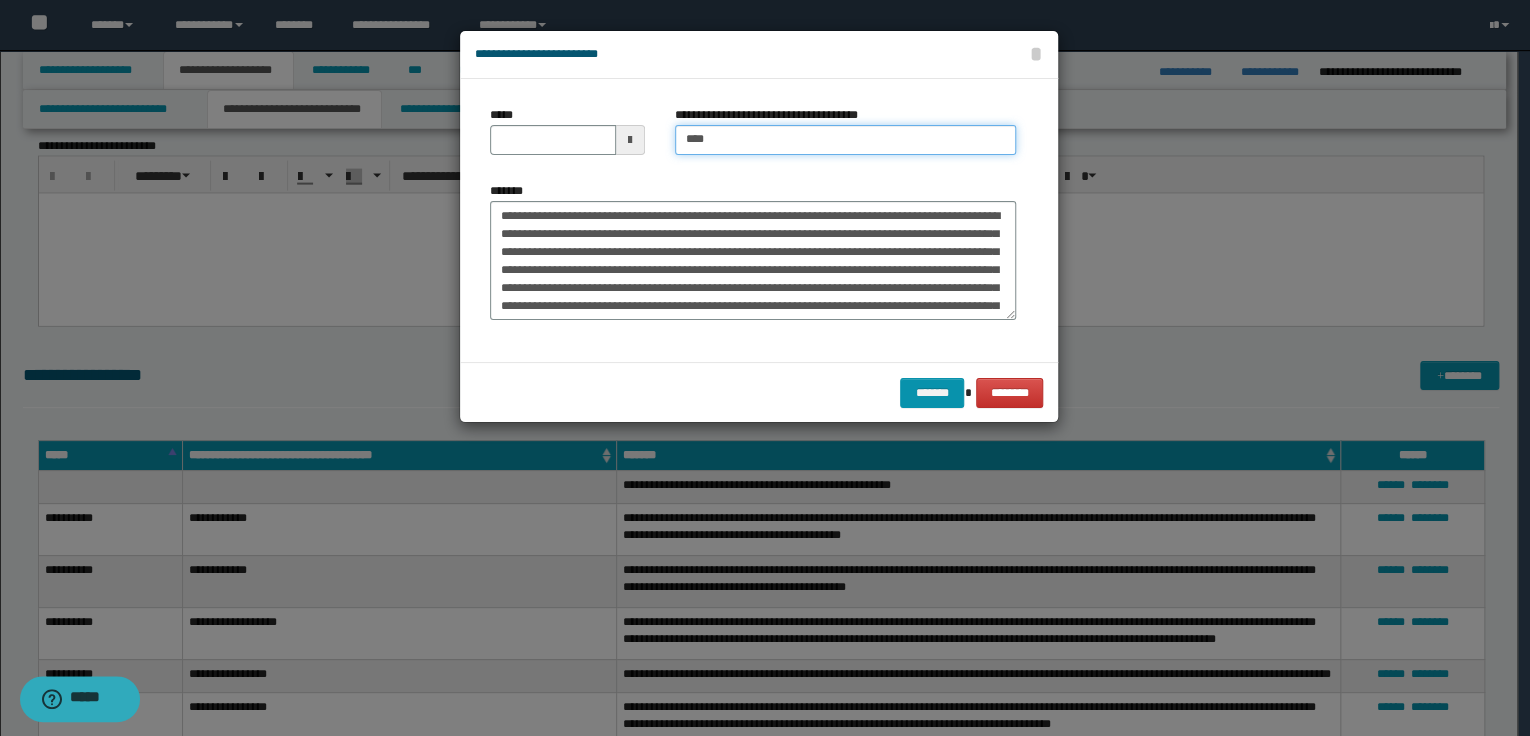 type on "**********" 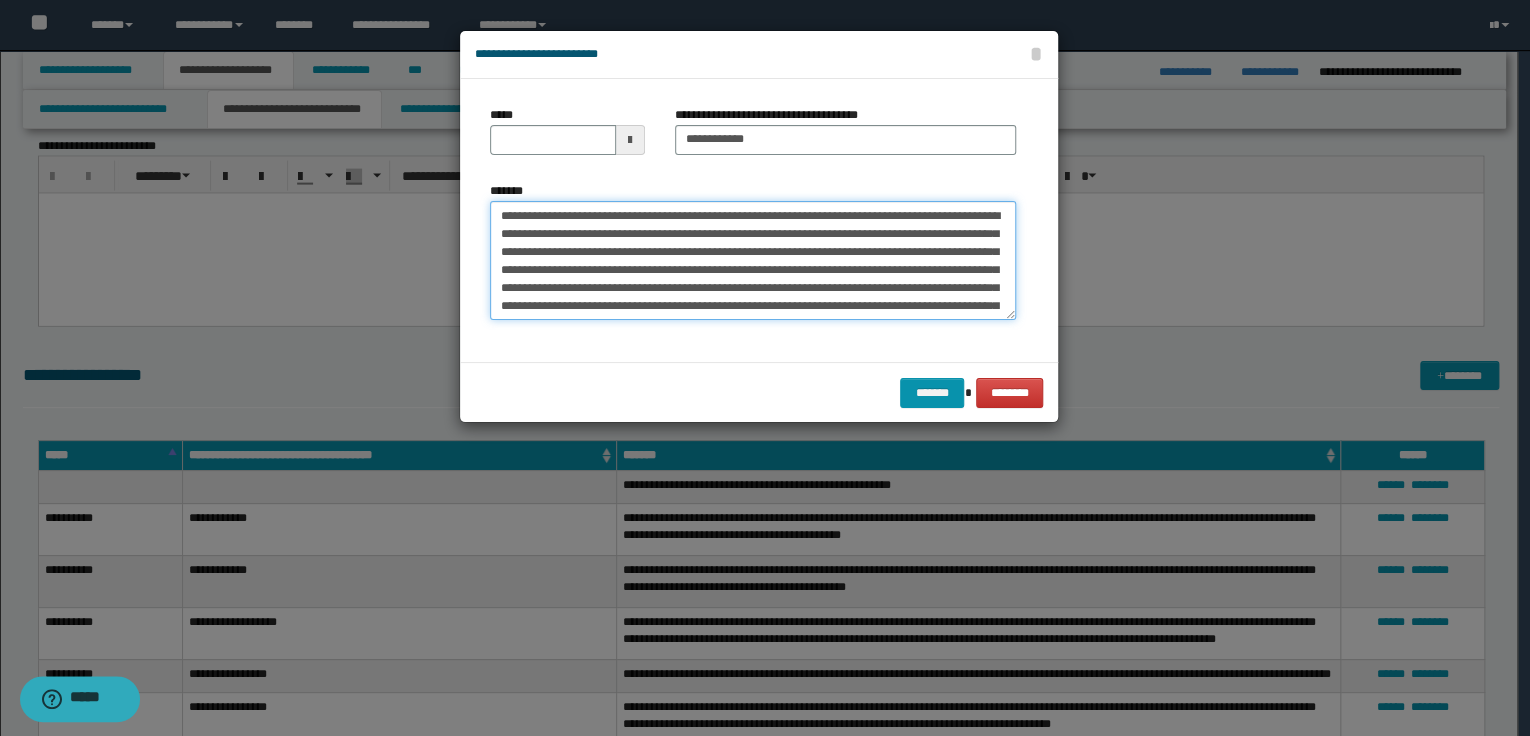 drag, startPoint x: 500, startPoint y: 213, endPoint x: 856, endPoint y: 218, distance: 356.03513 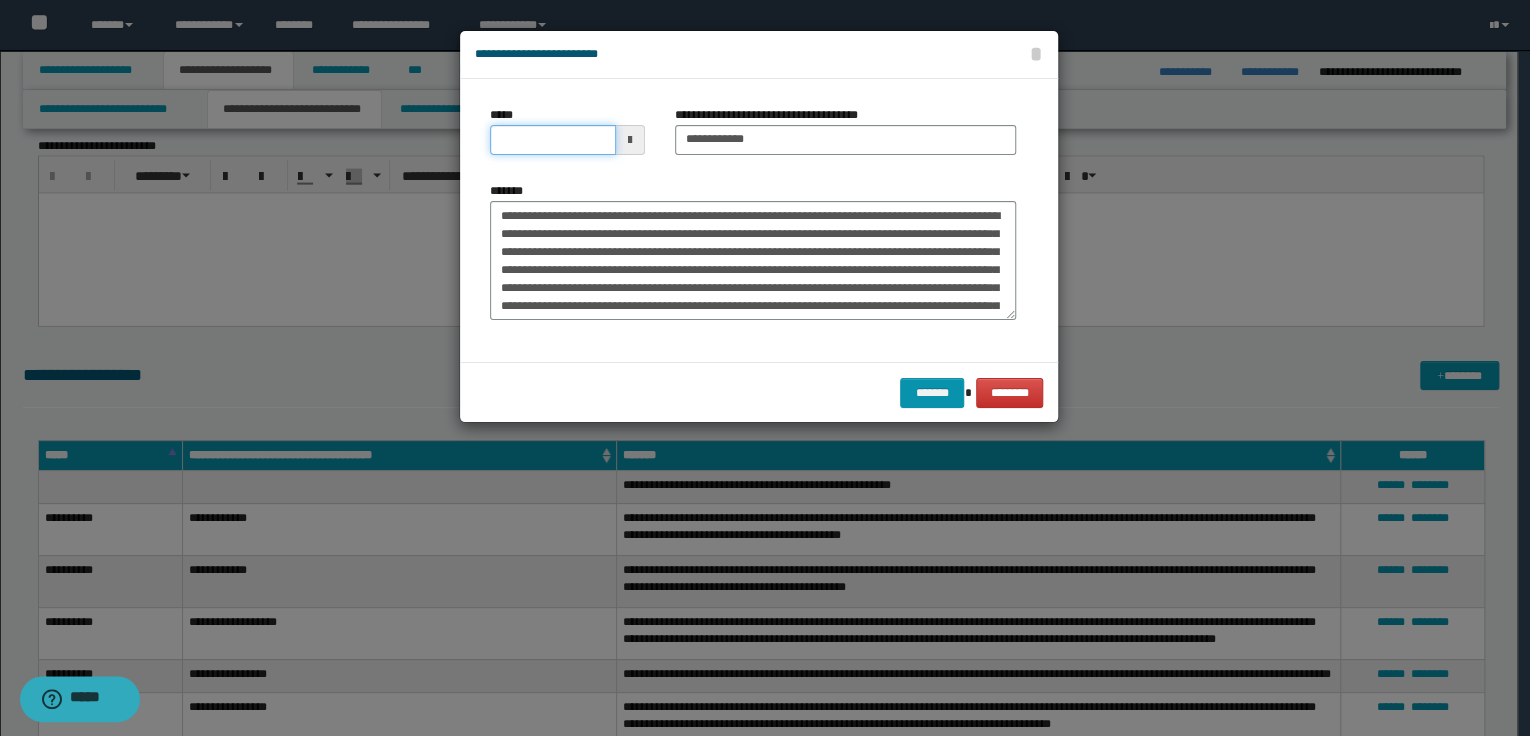 click on "*****" at bounding box center (553, 140) 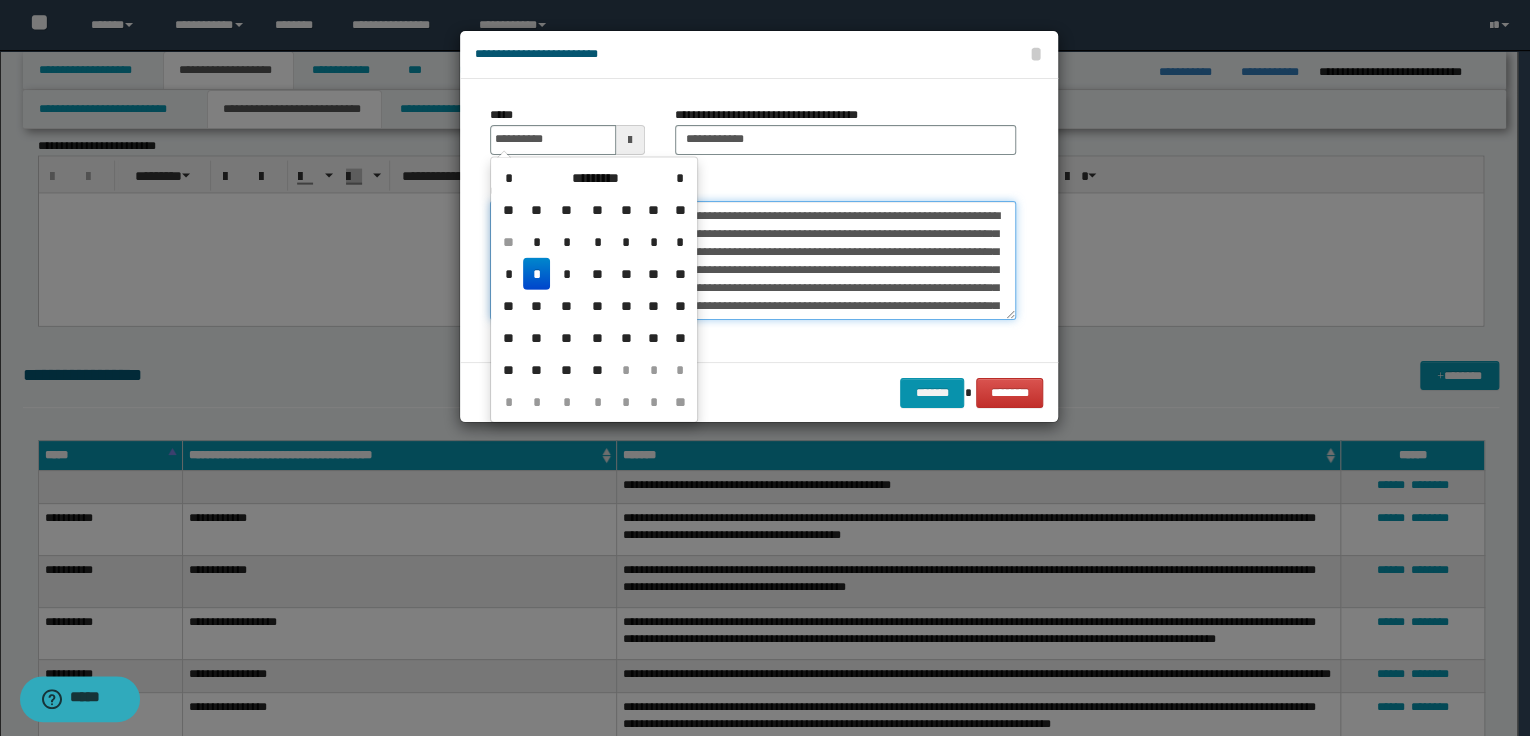 type on "**********" 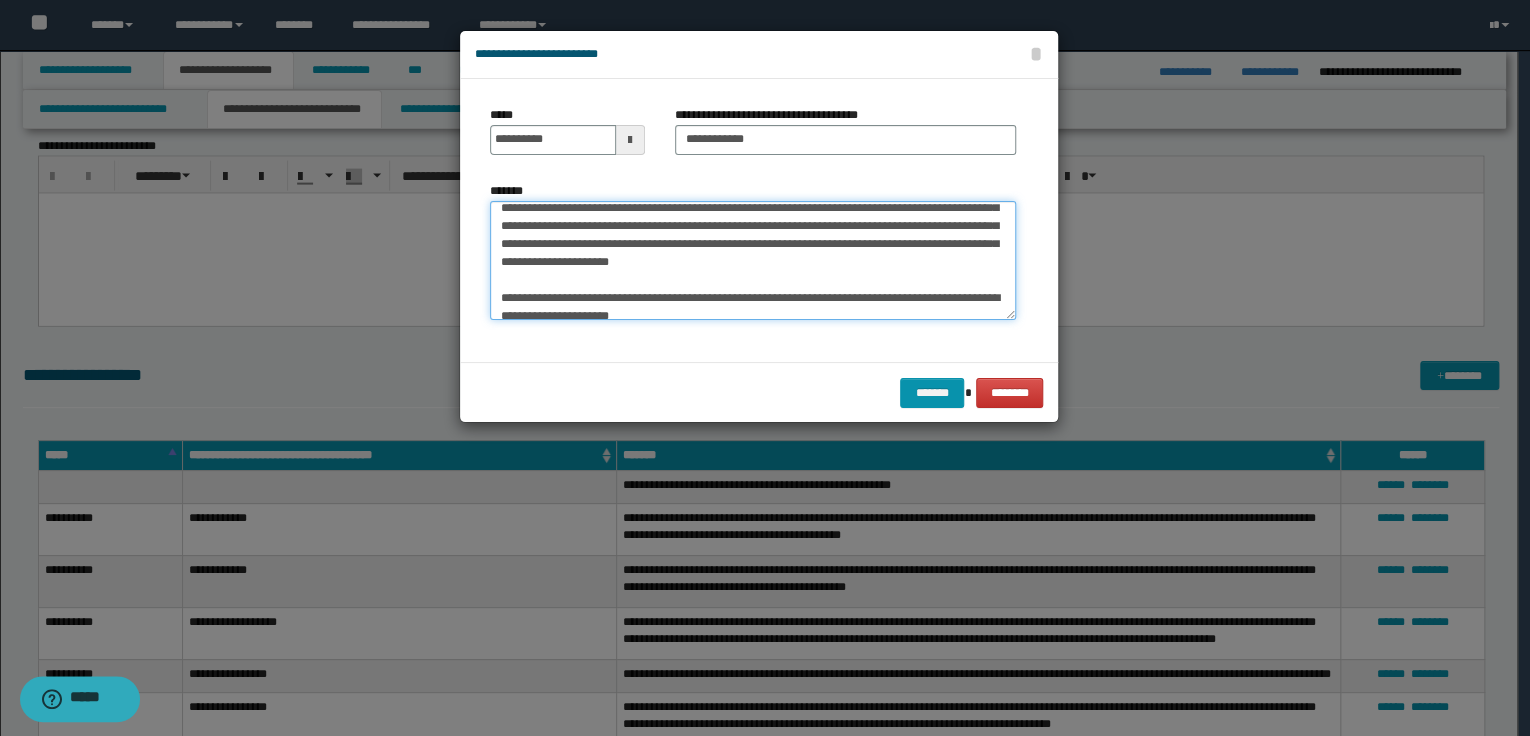 scroll, scrollTop: 160, scrollLeft: 0, axis: vertical 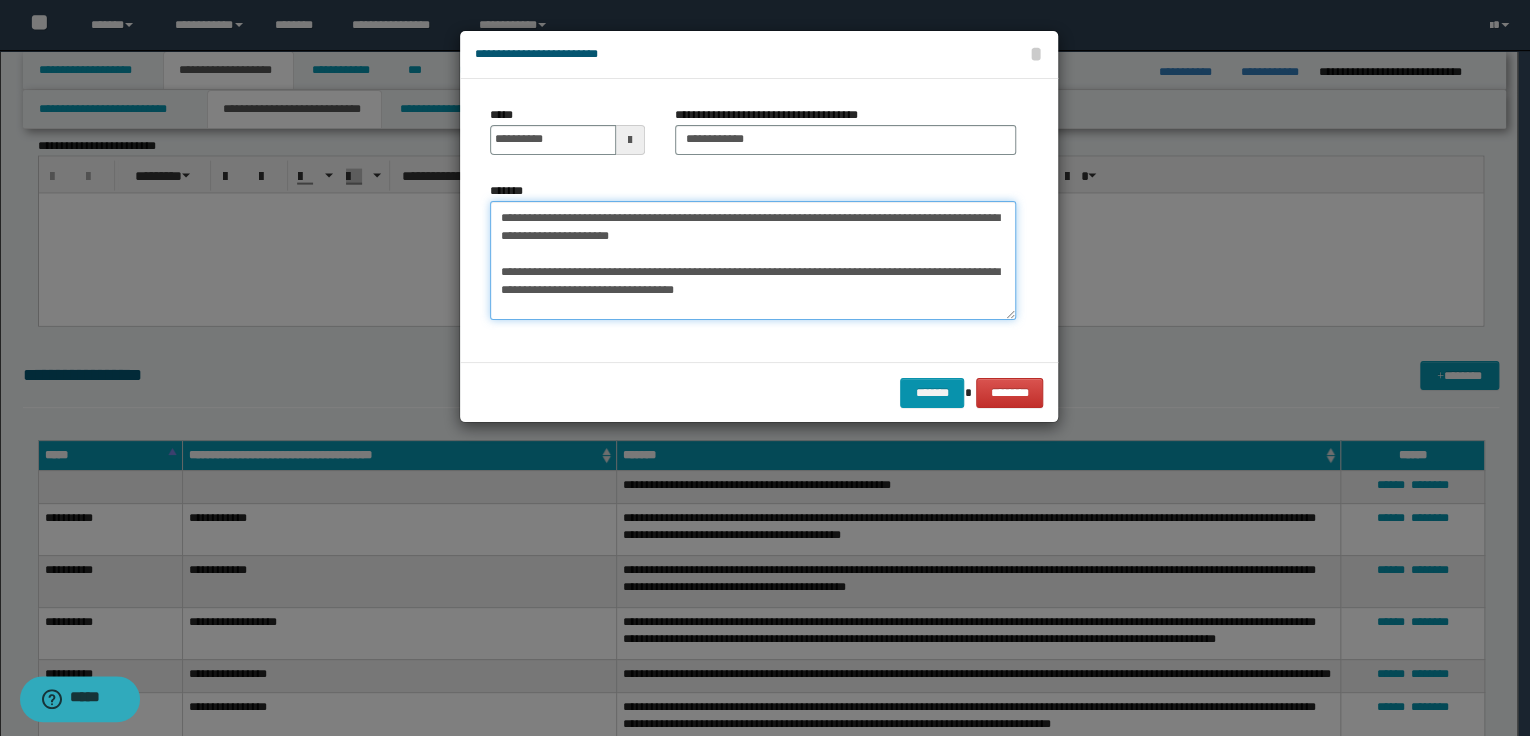 drag, startPoint x: 500, startPoint y: 233, endPoint x: 737, endPoint y: 252, distance: 237.76038 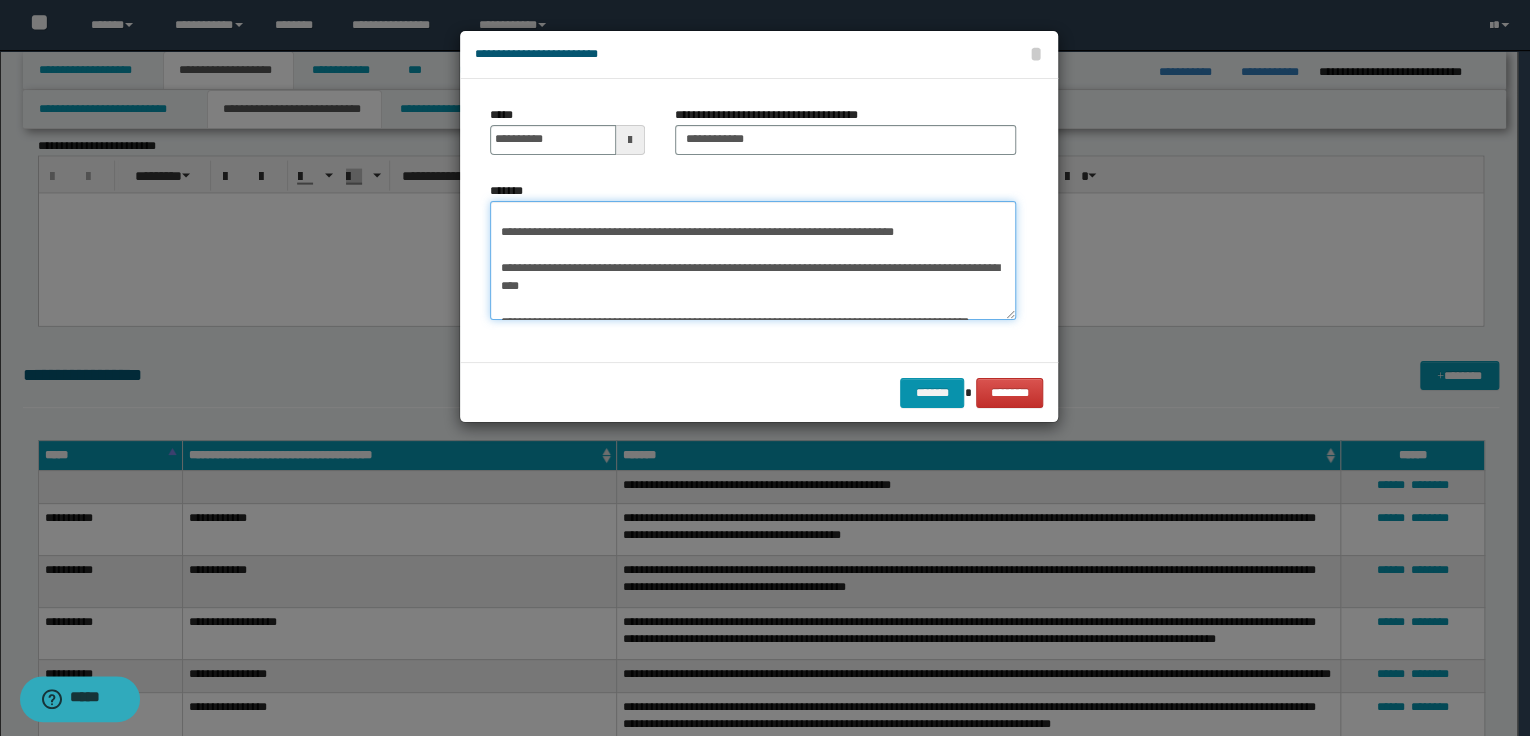 scroll, scrollTop: 665, scrollLeft: 0, axis: vertical 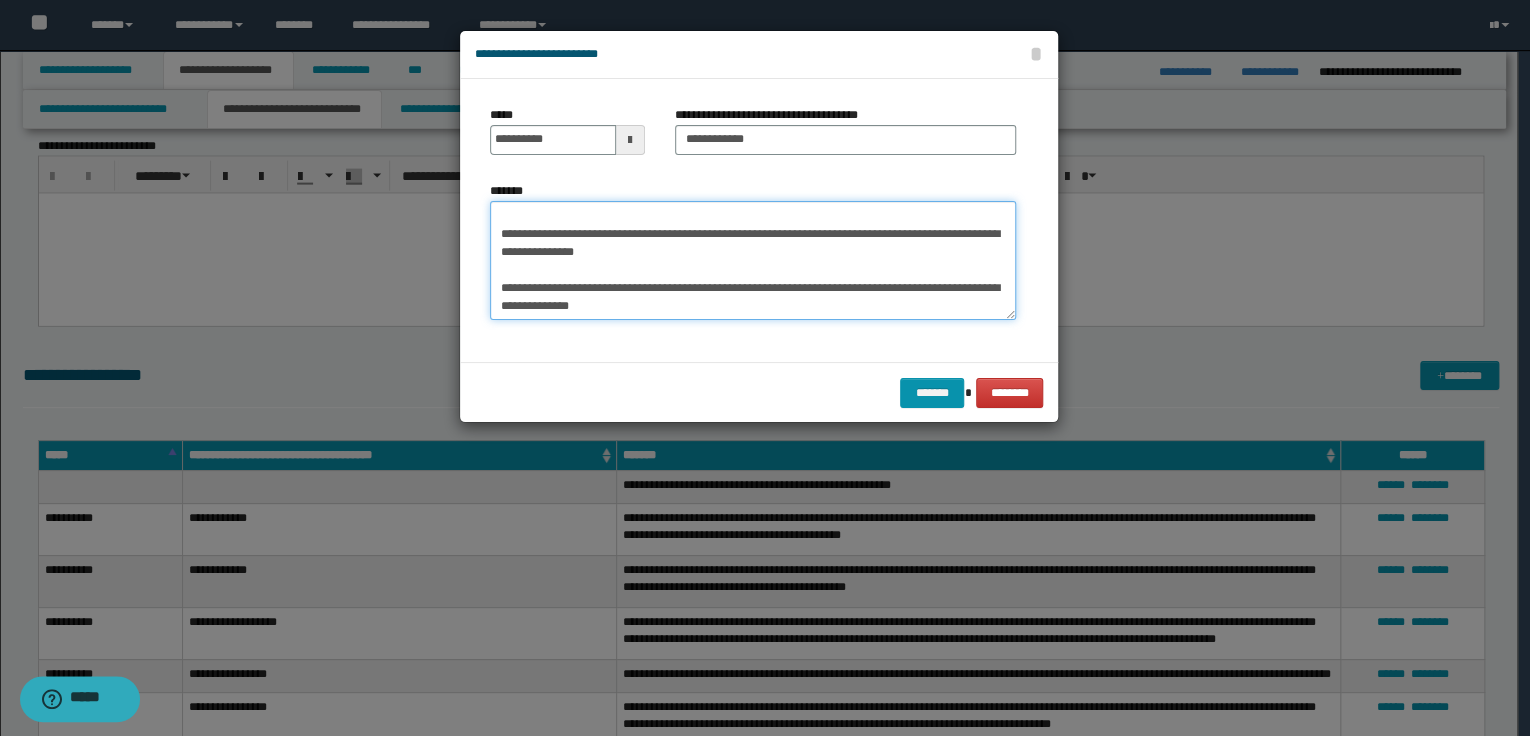 drag, startPoint x: 497, startPoint y: 269, endPoint x: 782, endPoint y: 360, distance: 299.17554 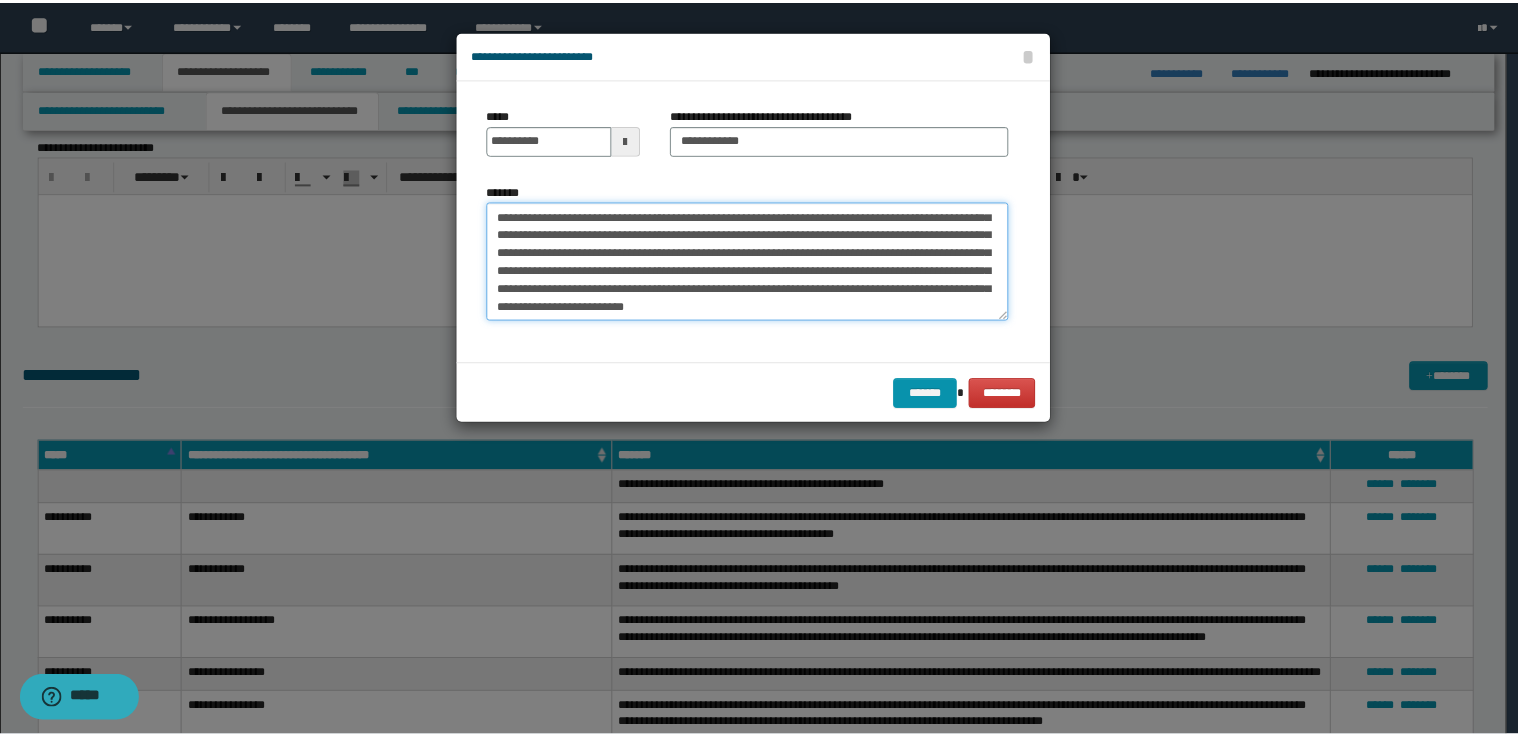 scroll, scrollTop: 125, scrollLeft: 0, axis: vertical 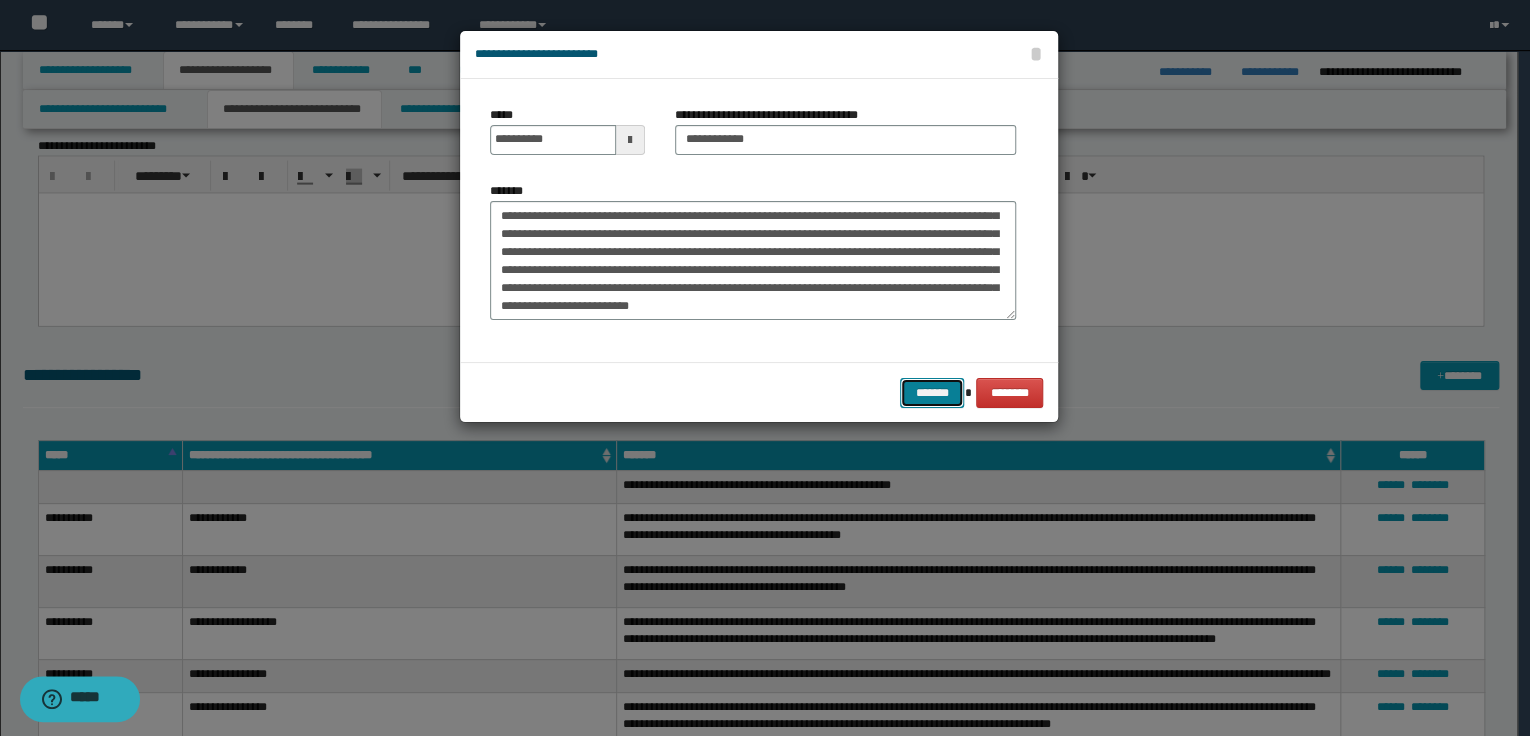 click on "*******" at bounding box center [932, 393] 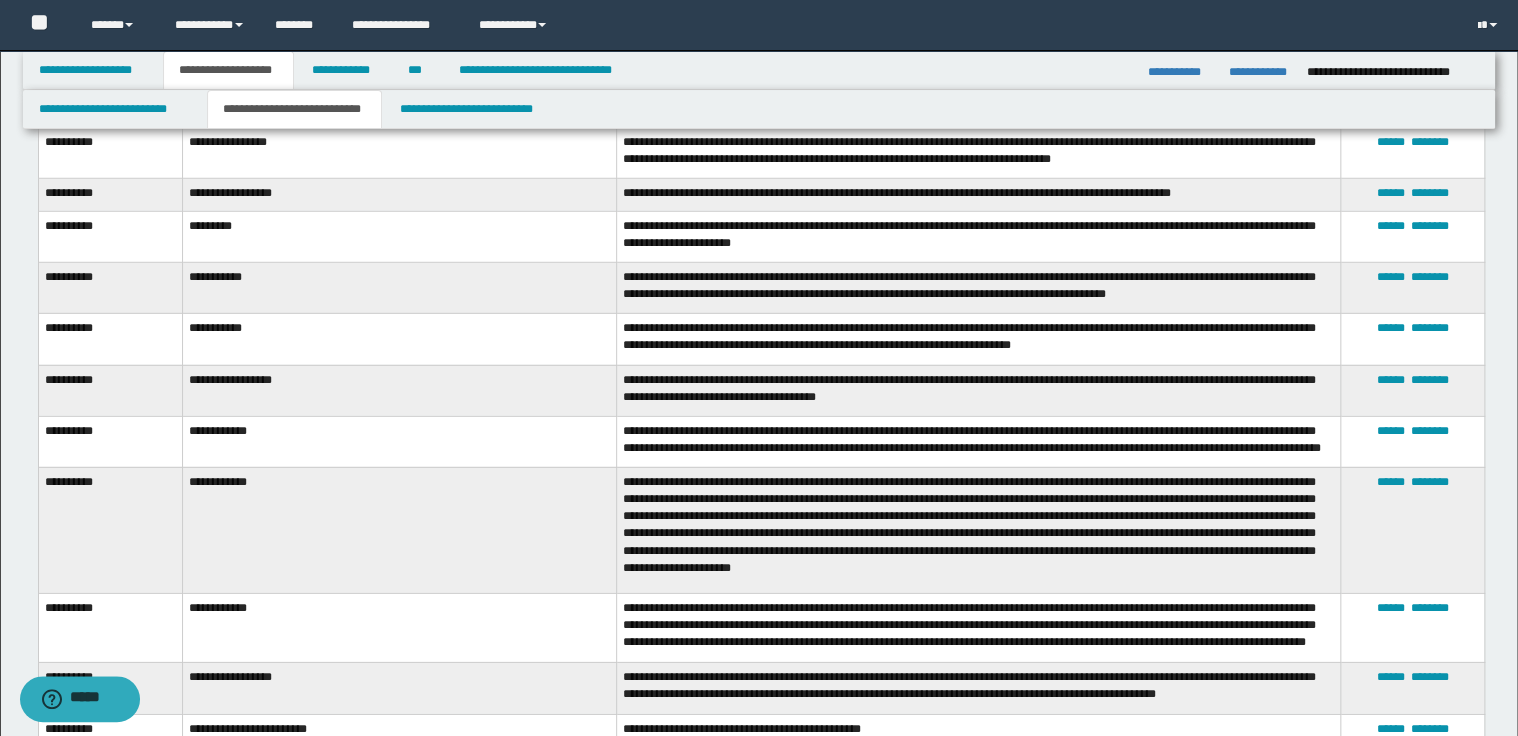 scroll, scrollTop: 2701, scrollLeft: 0, axis: vertical 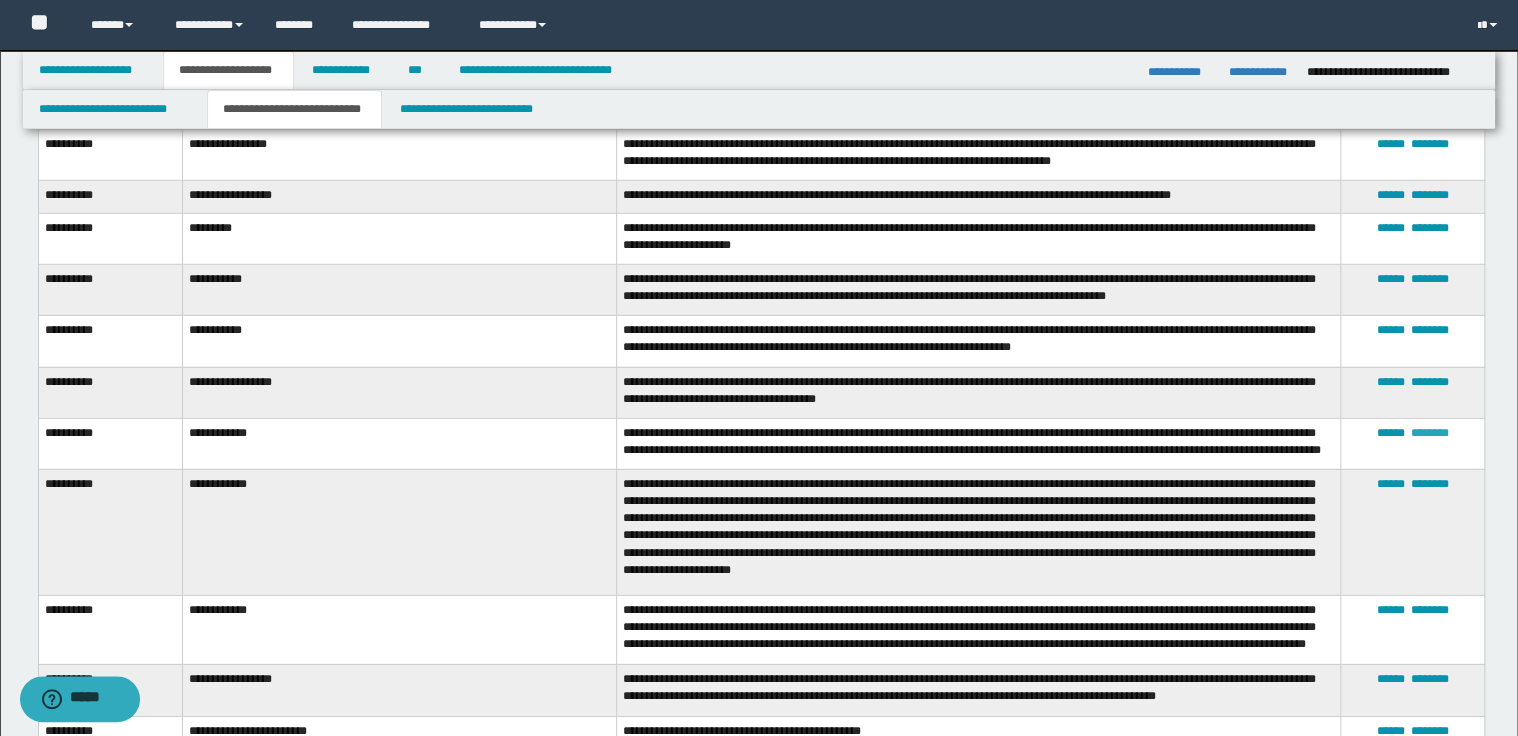 click on "********" at bounding box center [1429, 433] 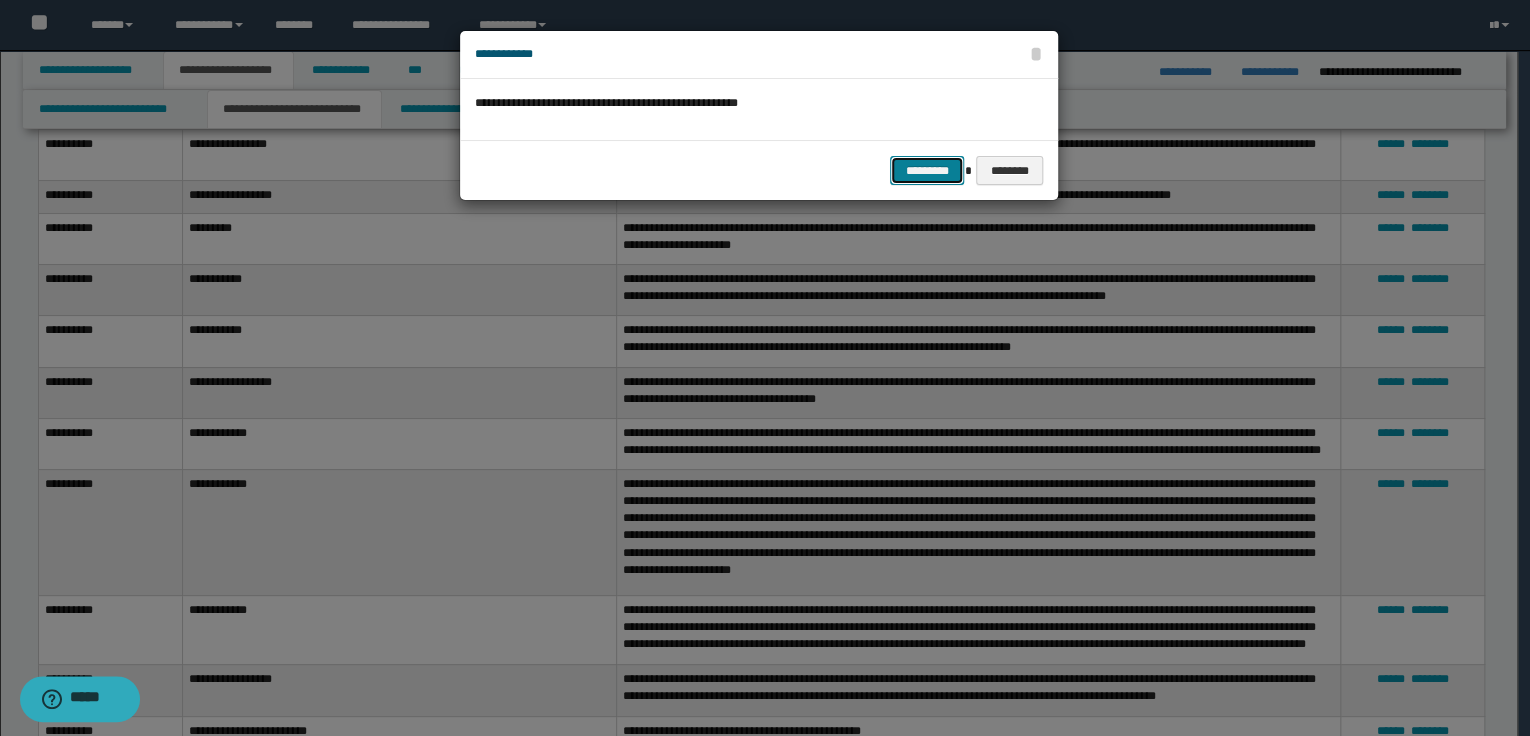 click on "*********" at bounding box center (927, 171) 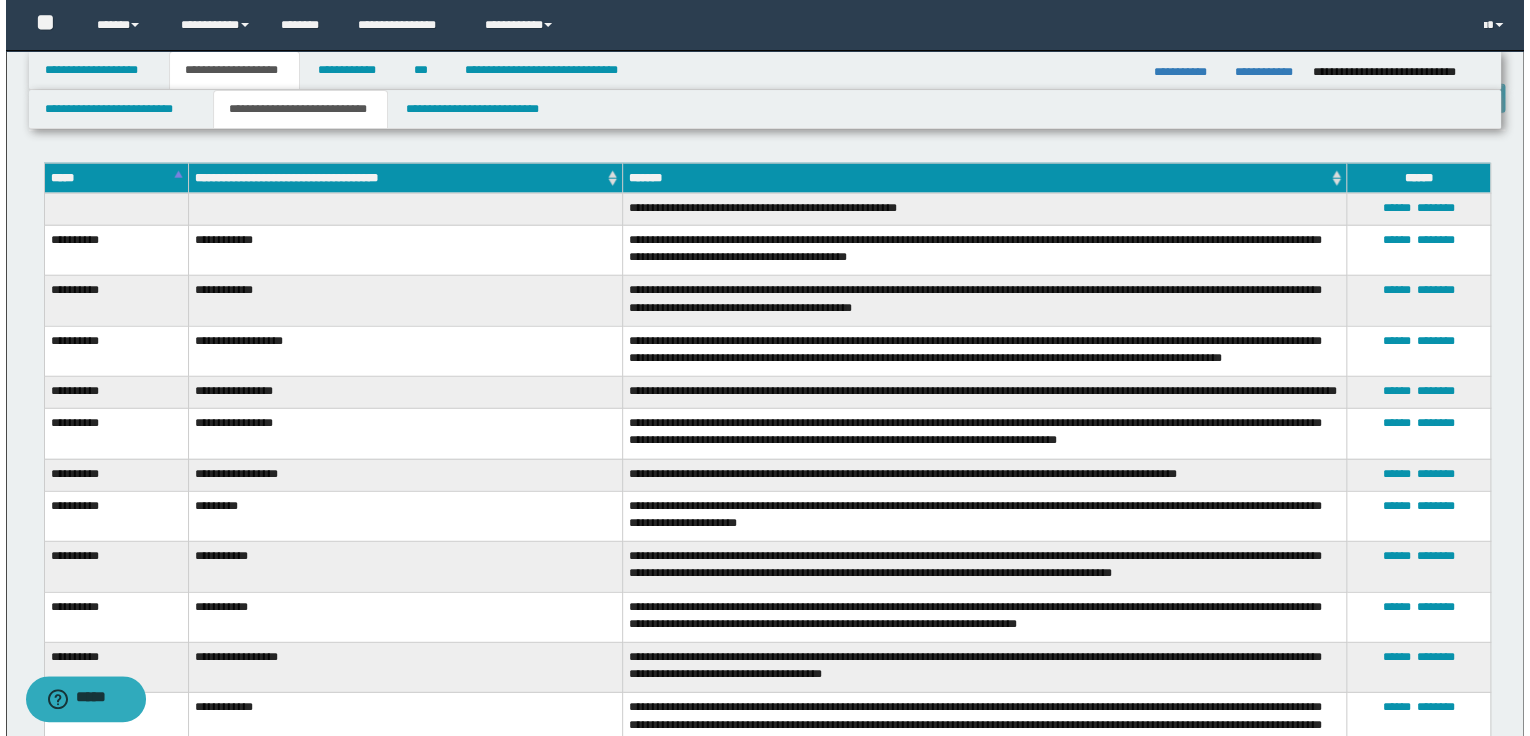 scroll, scrollTop: 2381, scrollLeft: 0, axis: vertical 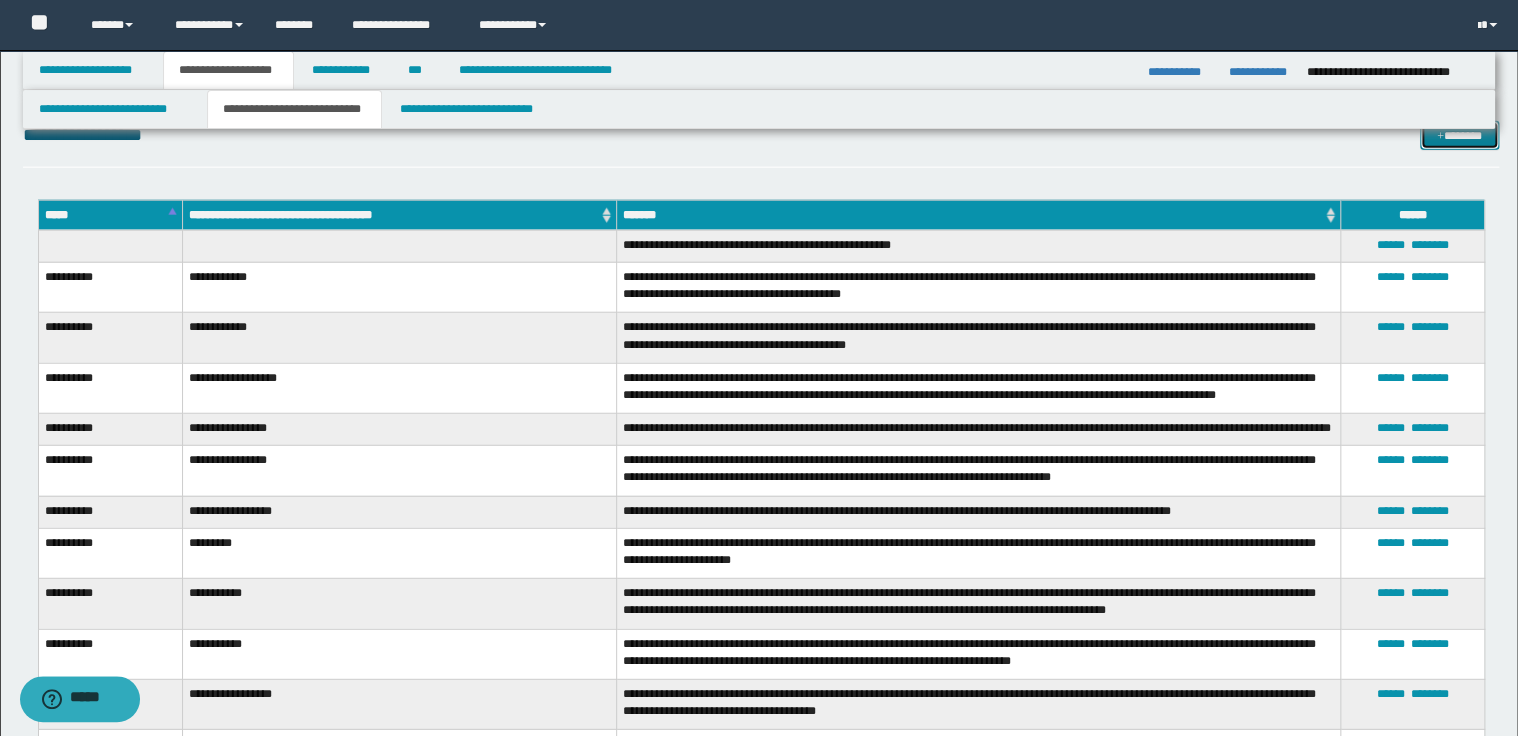 click on "*******" at bounding box center (1459, 136) 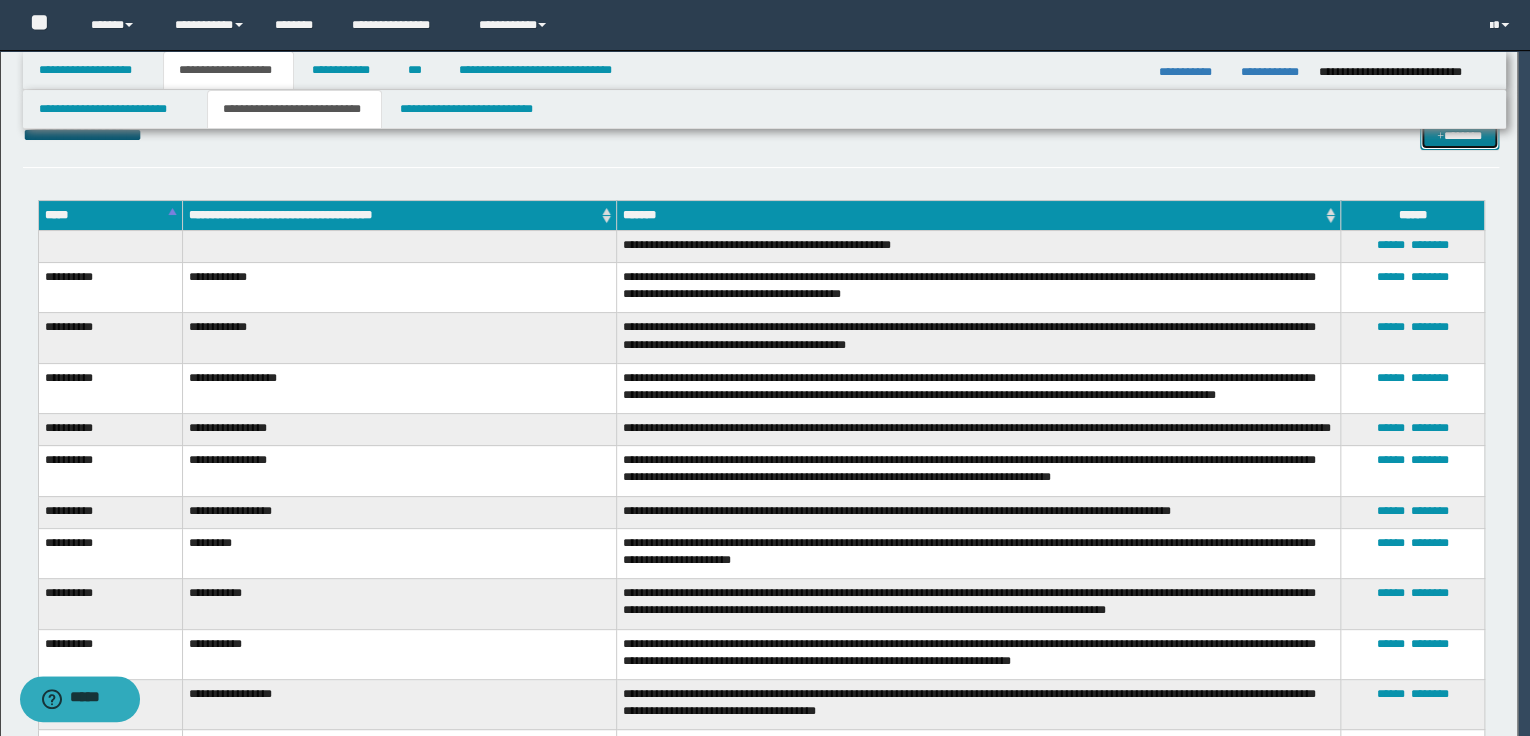 scroll, scrollTop: 0, scrollLeft: 0, axis: both 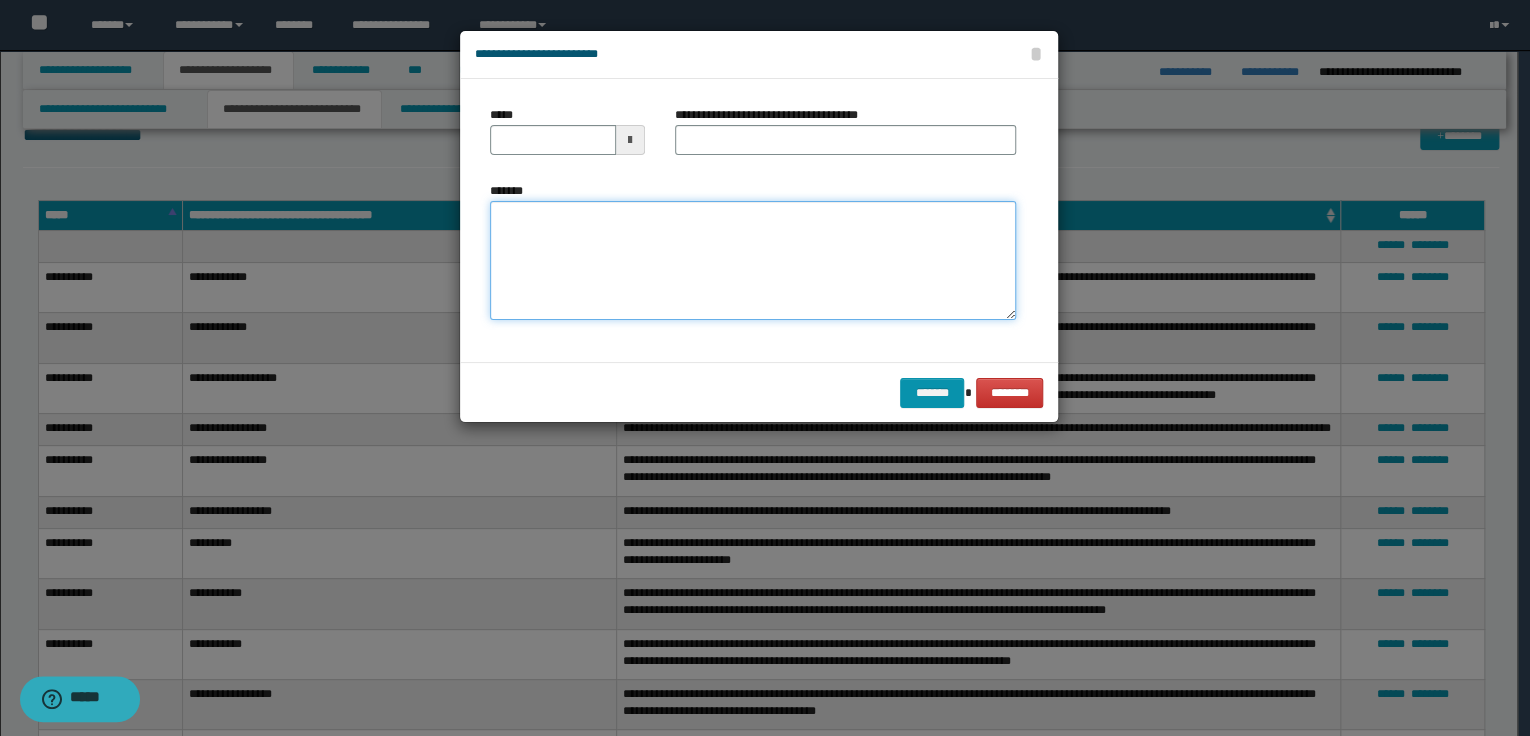 click on "*******" at bounding box center (753, 261) 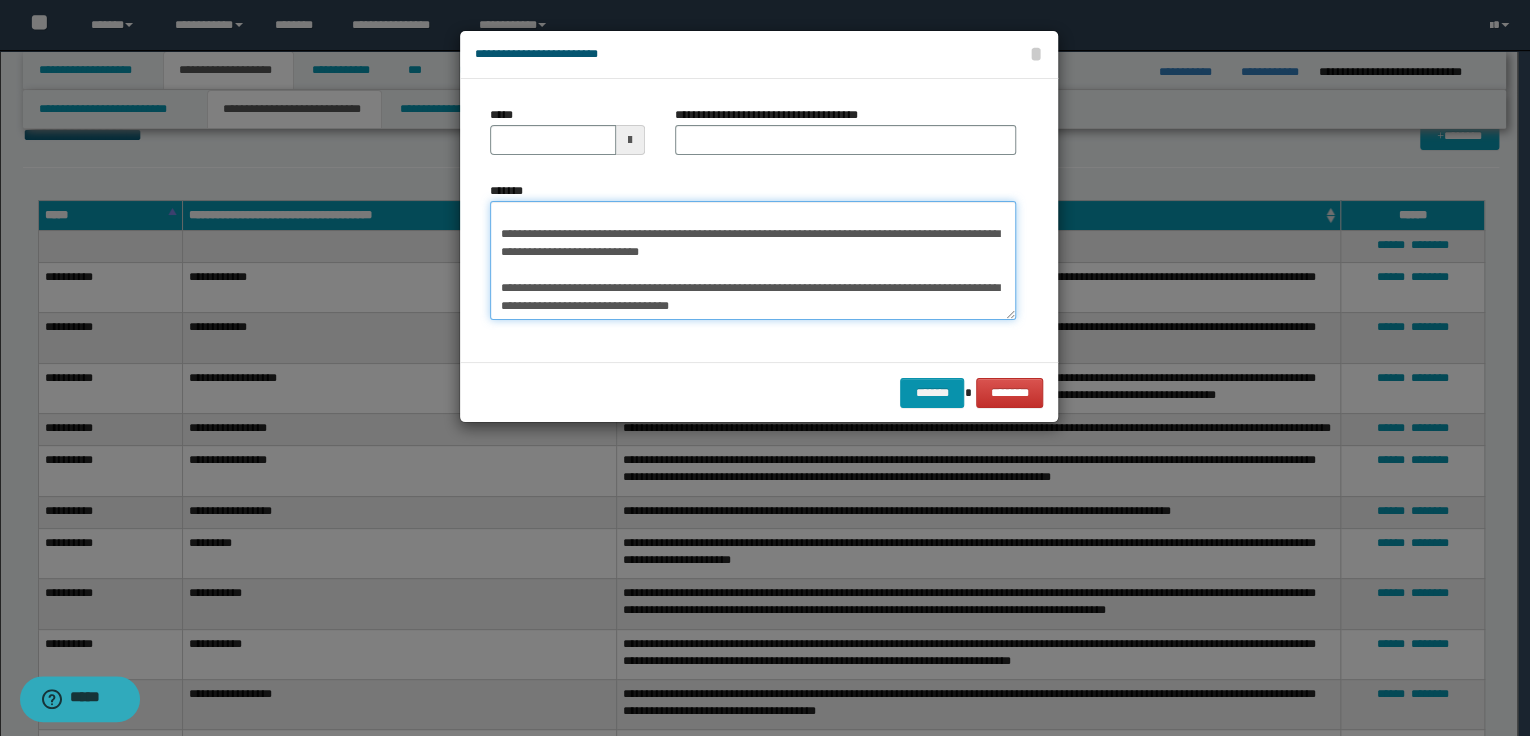 scroll, scrollTop: 0, scrollLeft: 0, axis: both 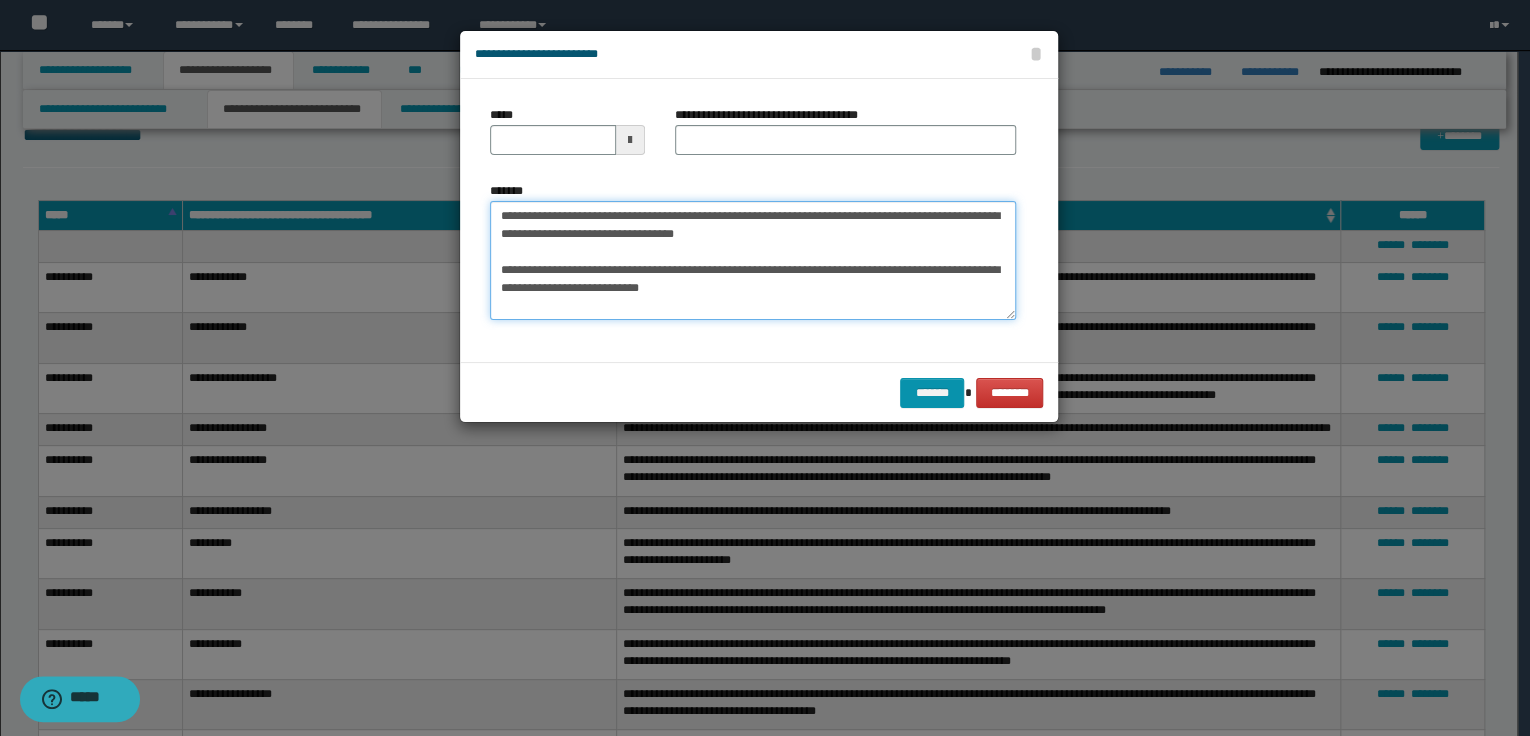 type on "**********" 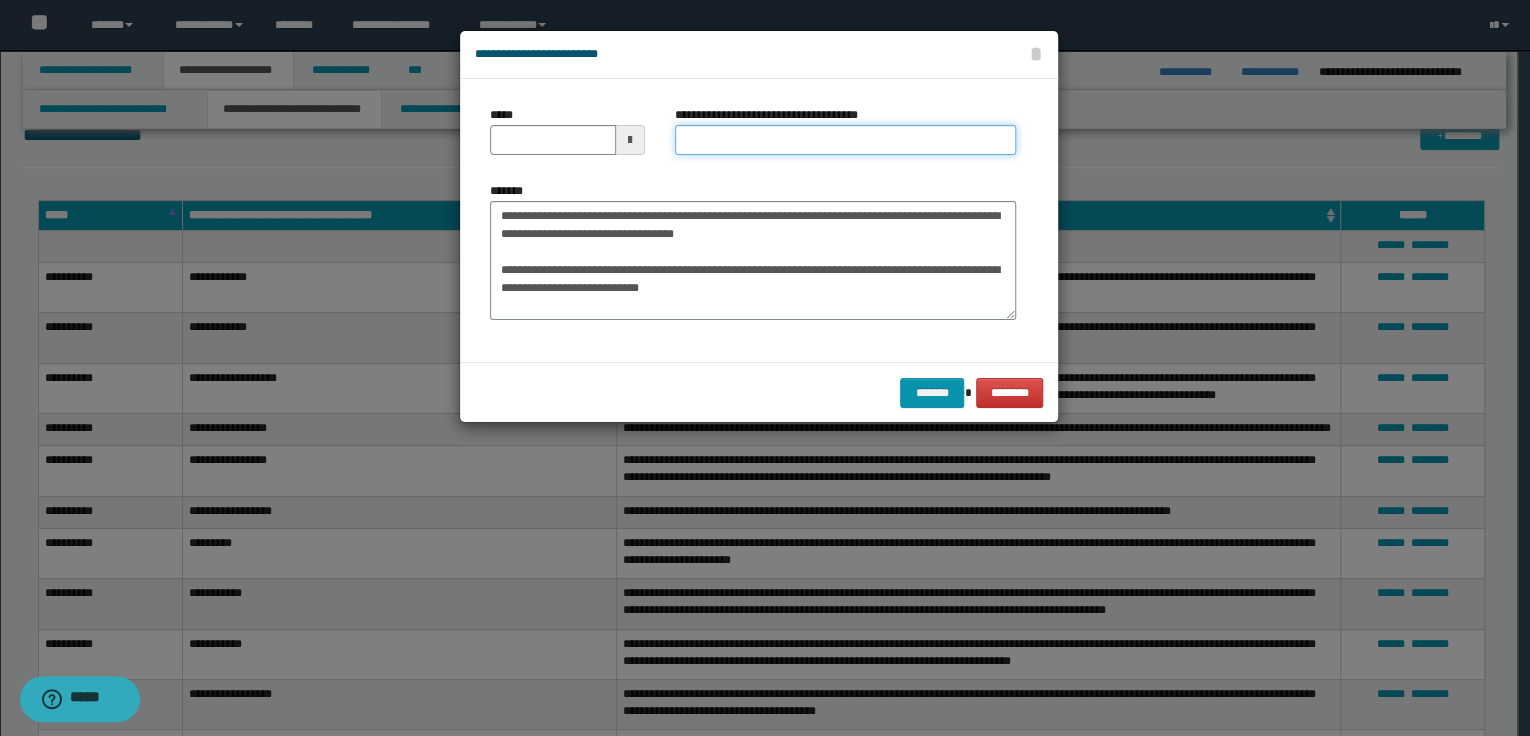 click on "**********" at bounding box center [845, 140] 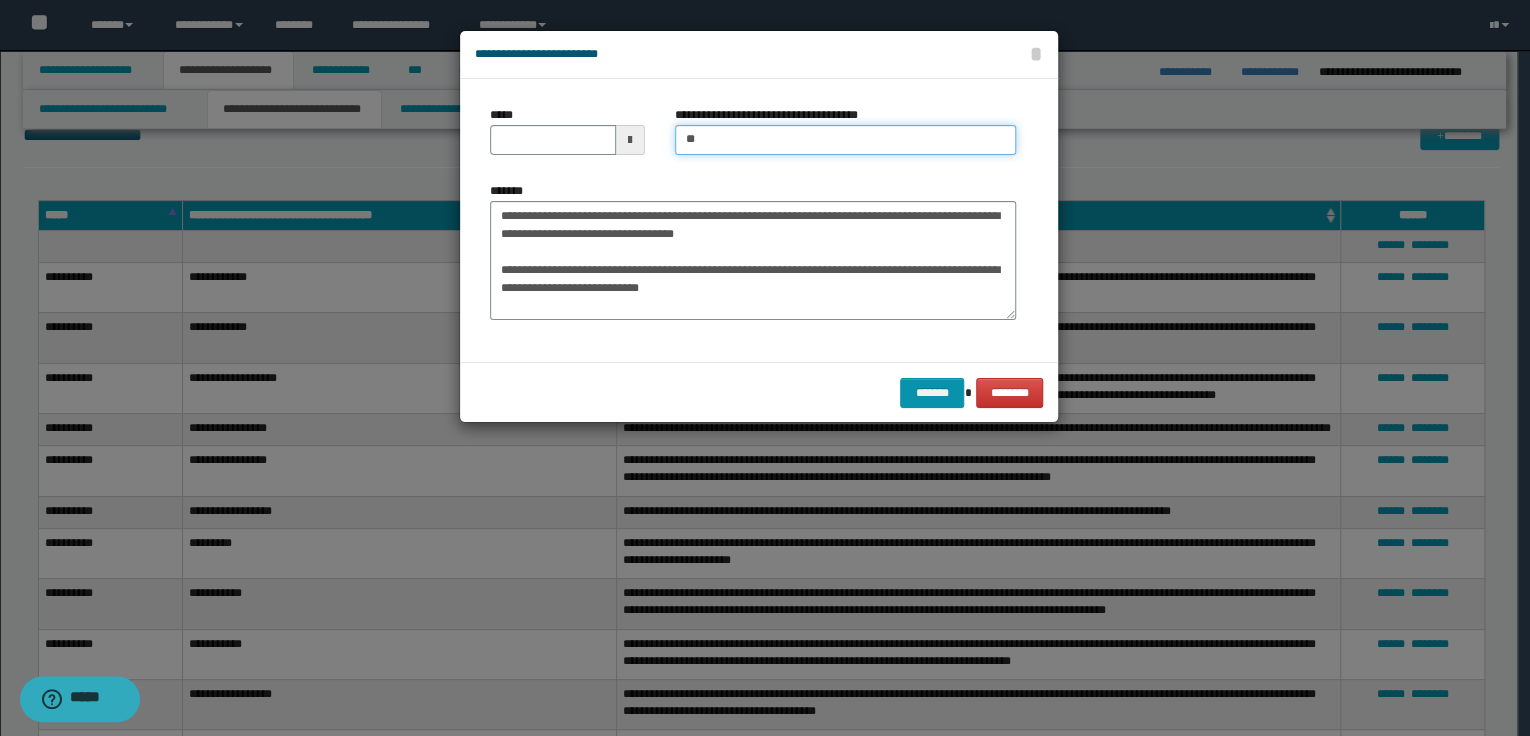 type on "**********" 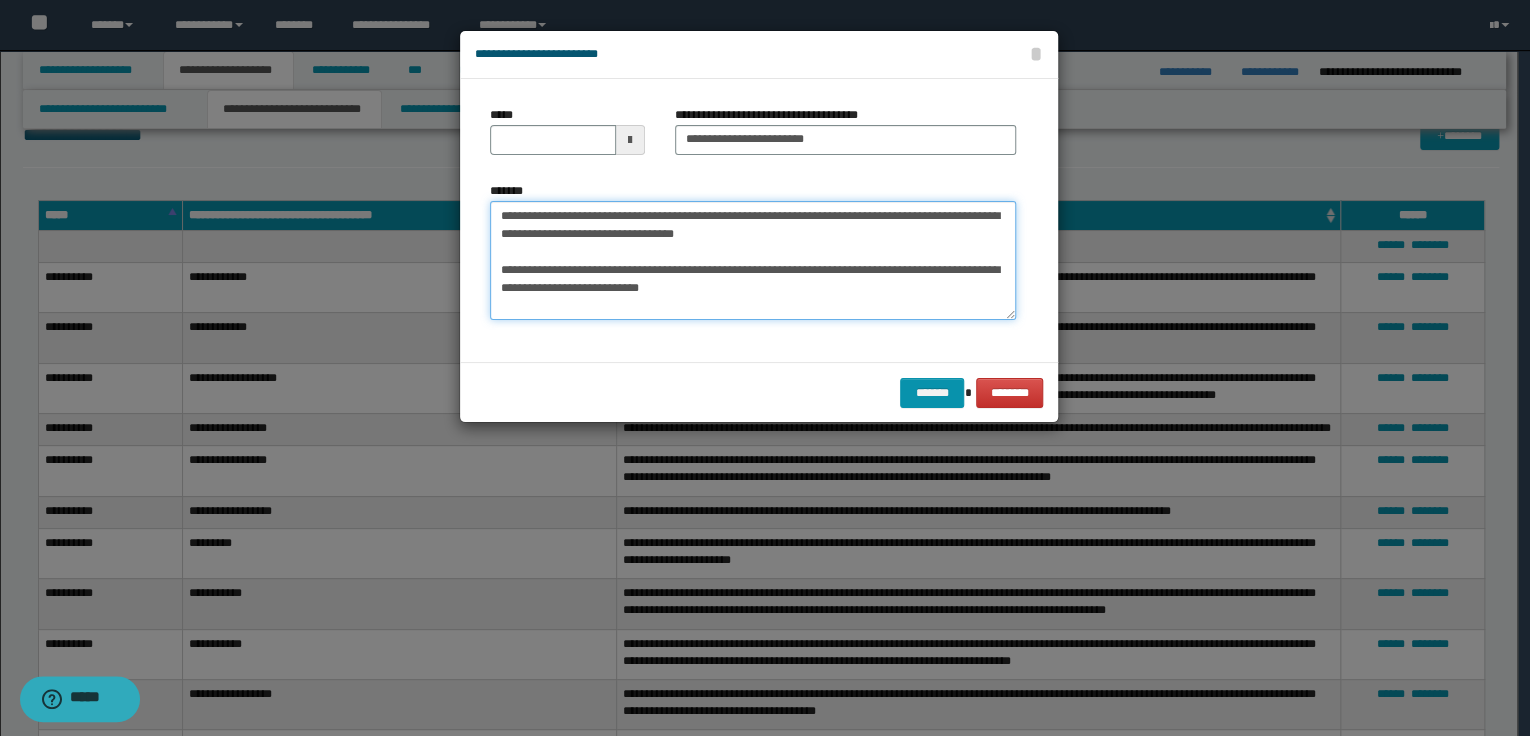 drag, startPoint x: 497, startPoint y: 213, endPoint x: 803, endPoint y: 213, distance: 306 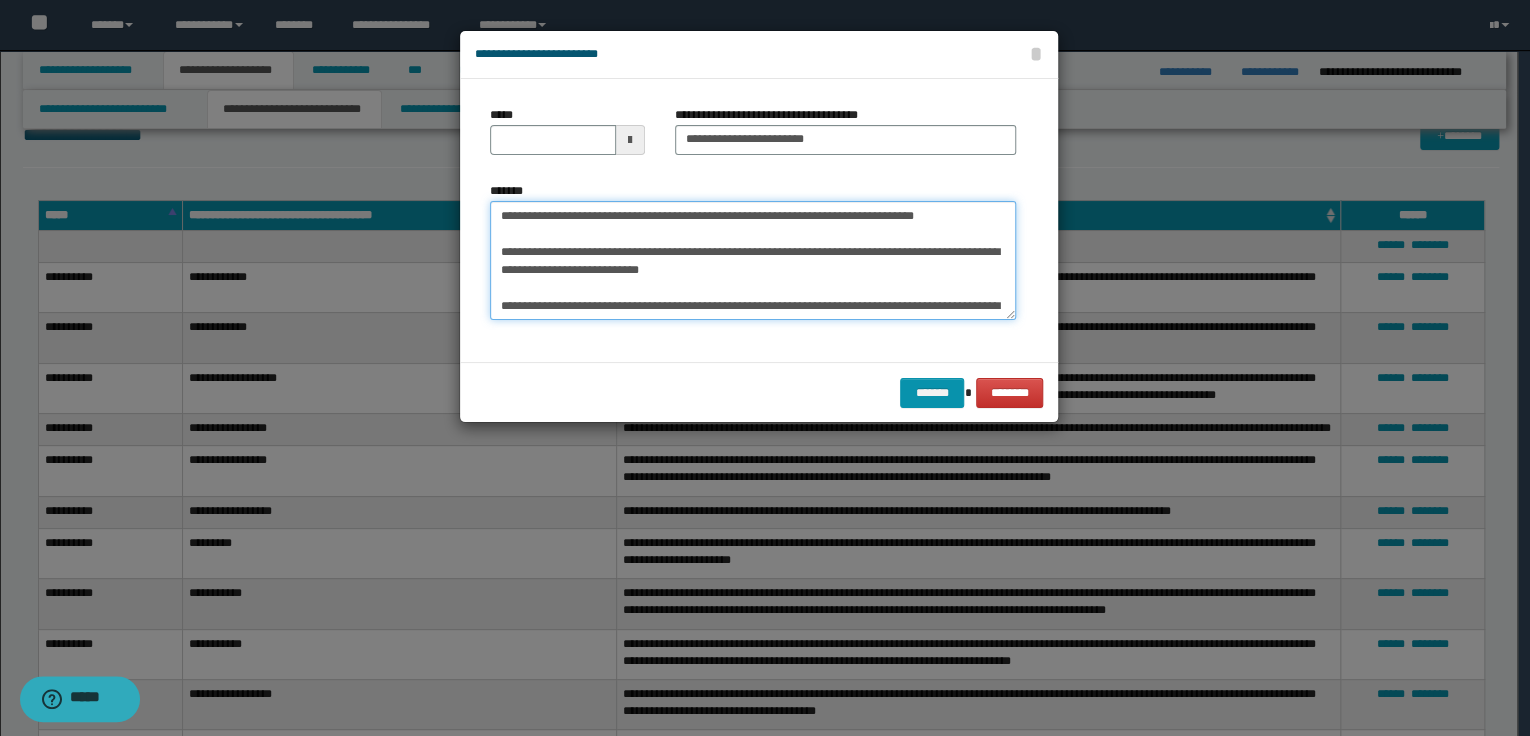 type 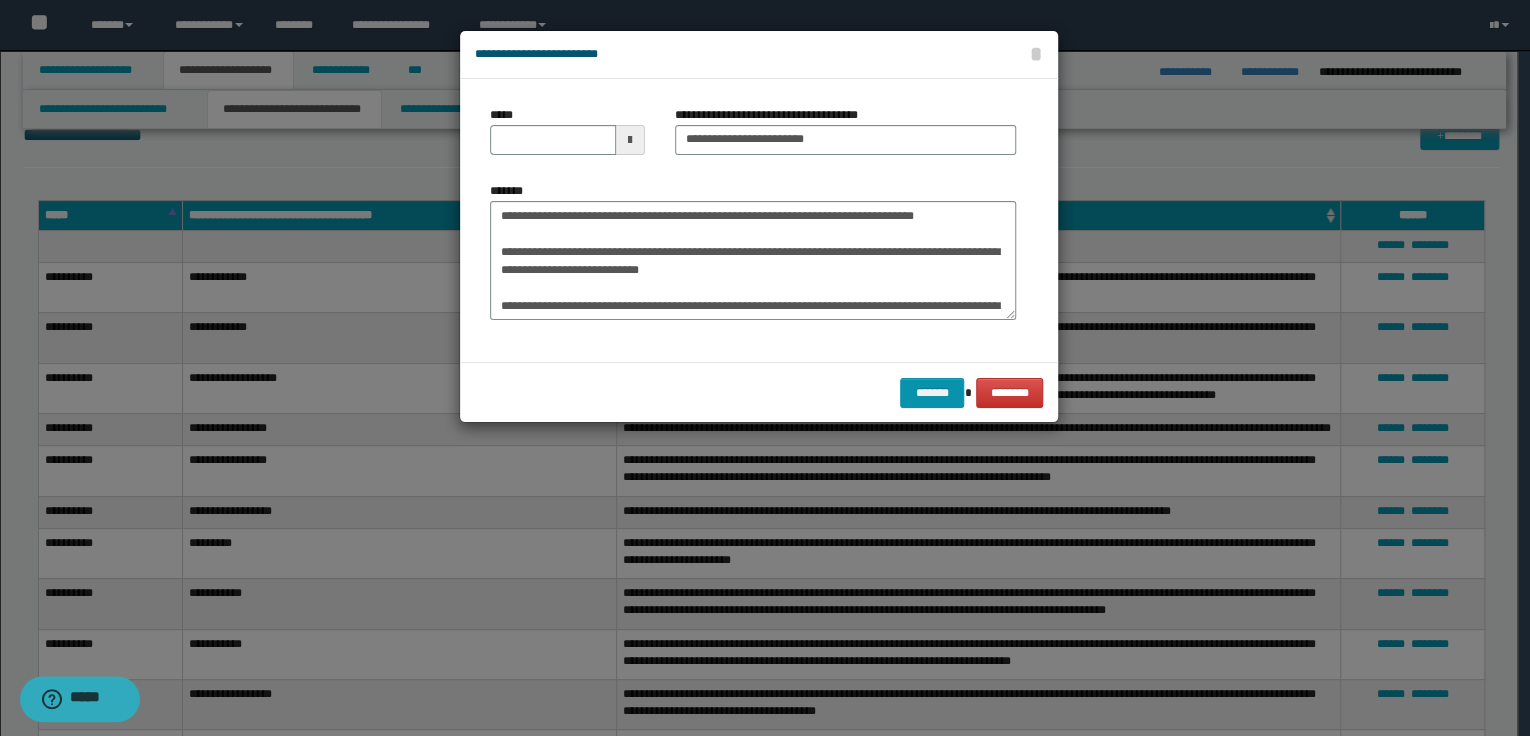 click on "*****" at bounding box center [567, 138] 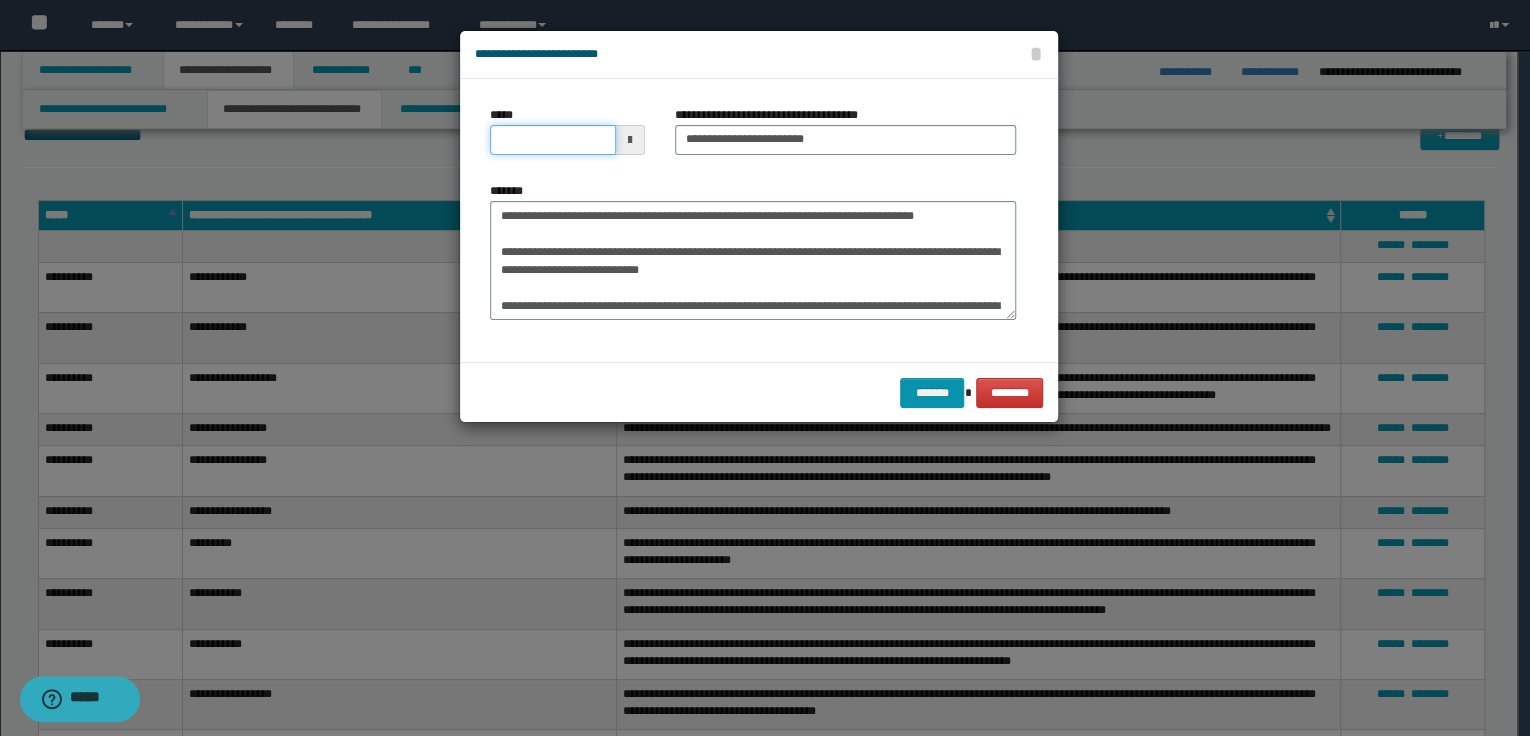 click on "*****" at bounding box center [553, 140] 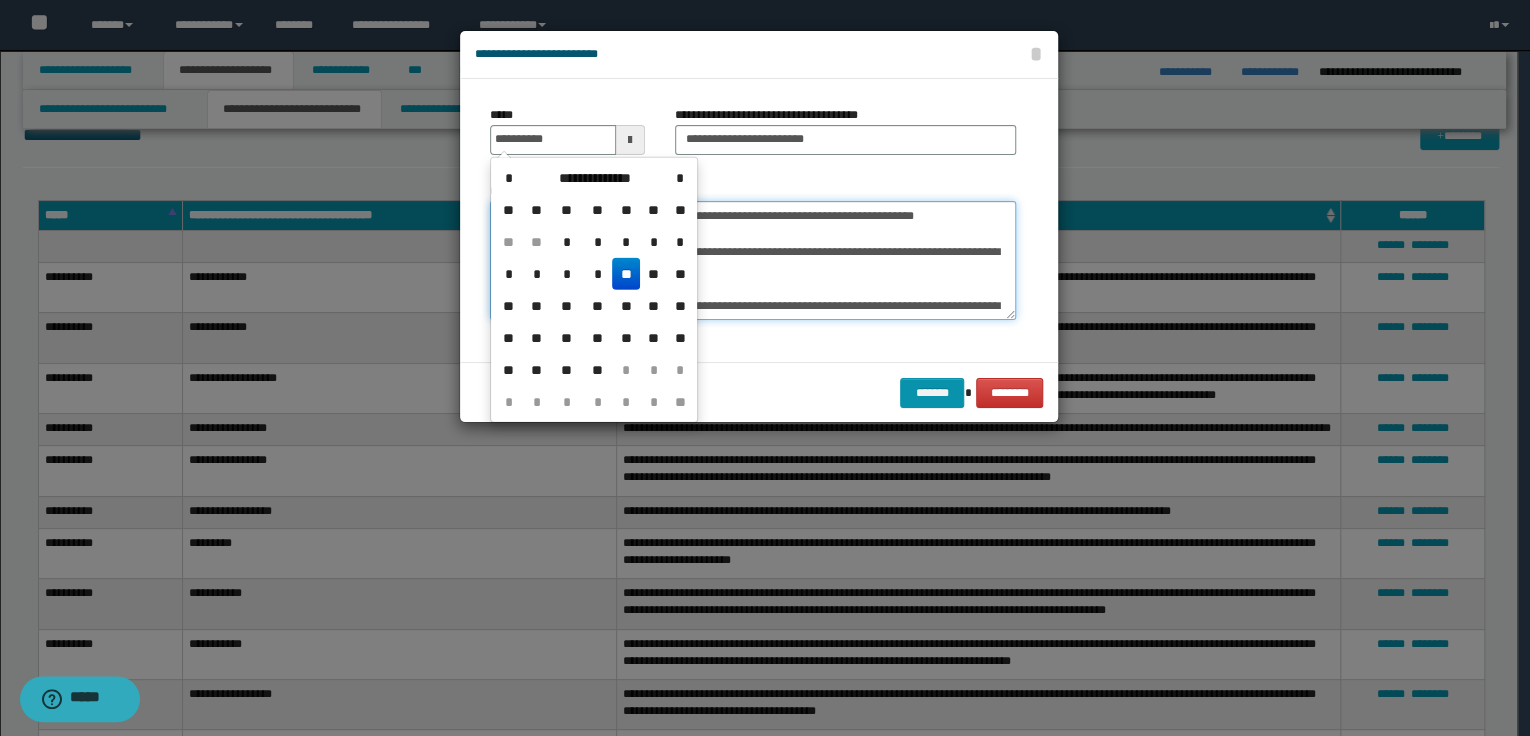 type on "**********" 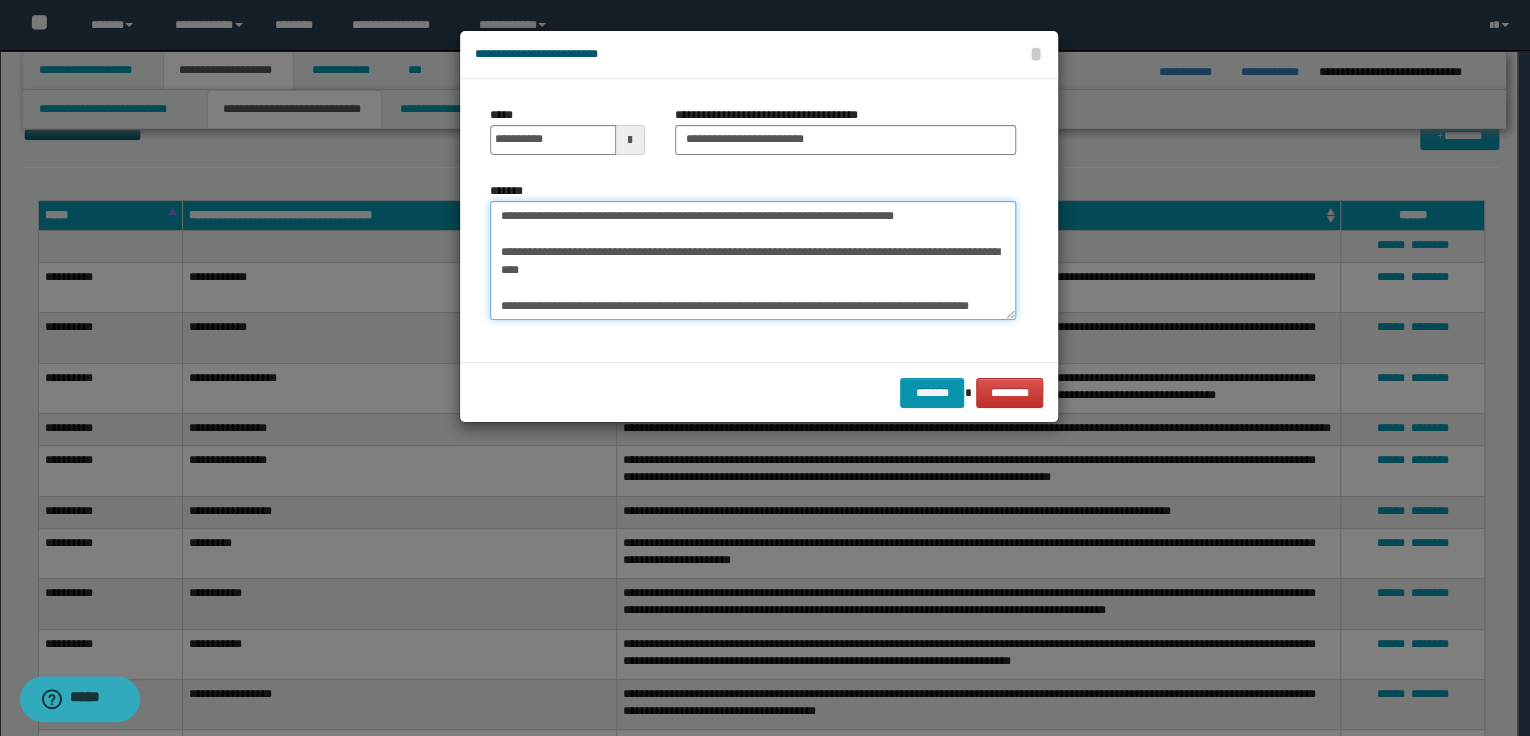 scroll, scrollTop: 432, scrollLeft: 0, axis: vertical 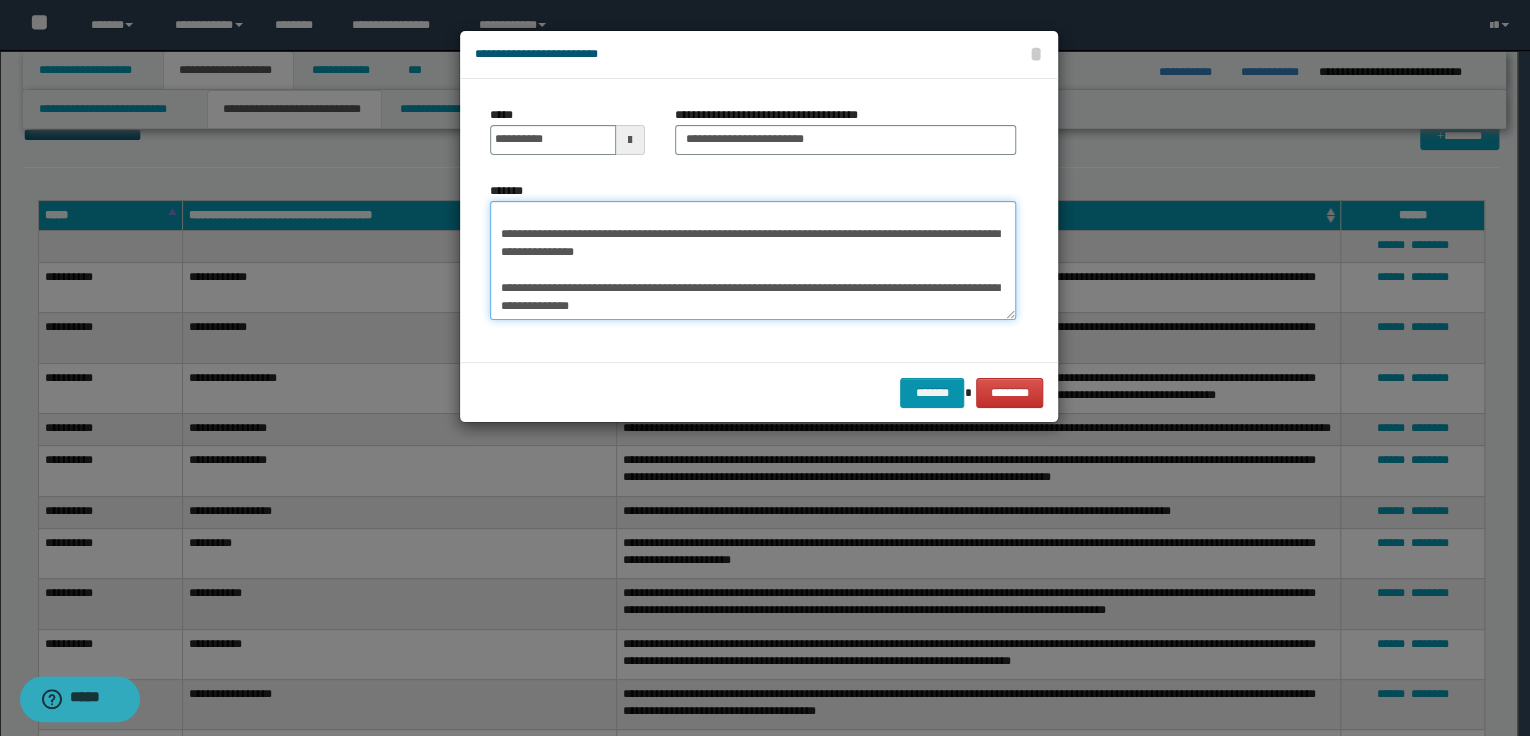 drag, startPoint x: 497, startPoint y: 248, endPoint x: 714, endPoint y: 328, distance: 231.27689 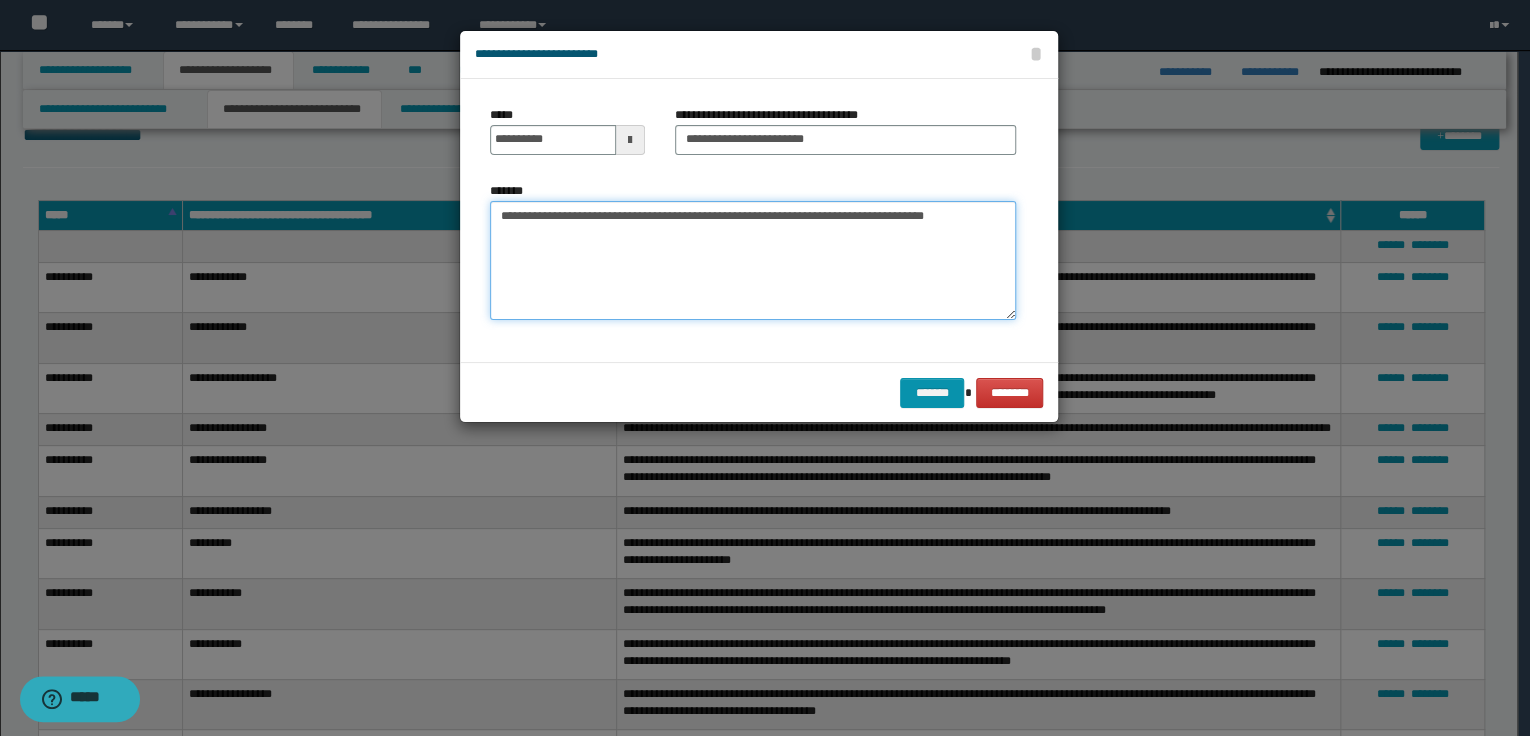 scroll, scrollTop: 0, scrollLeft: 0, axis: both 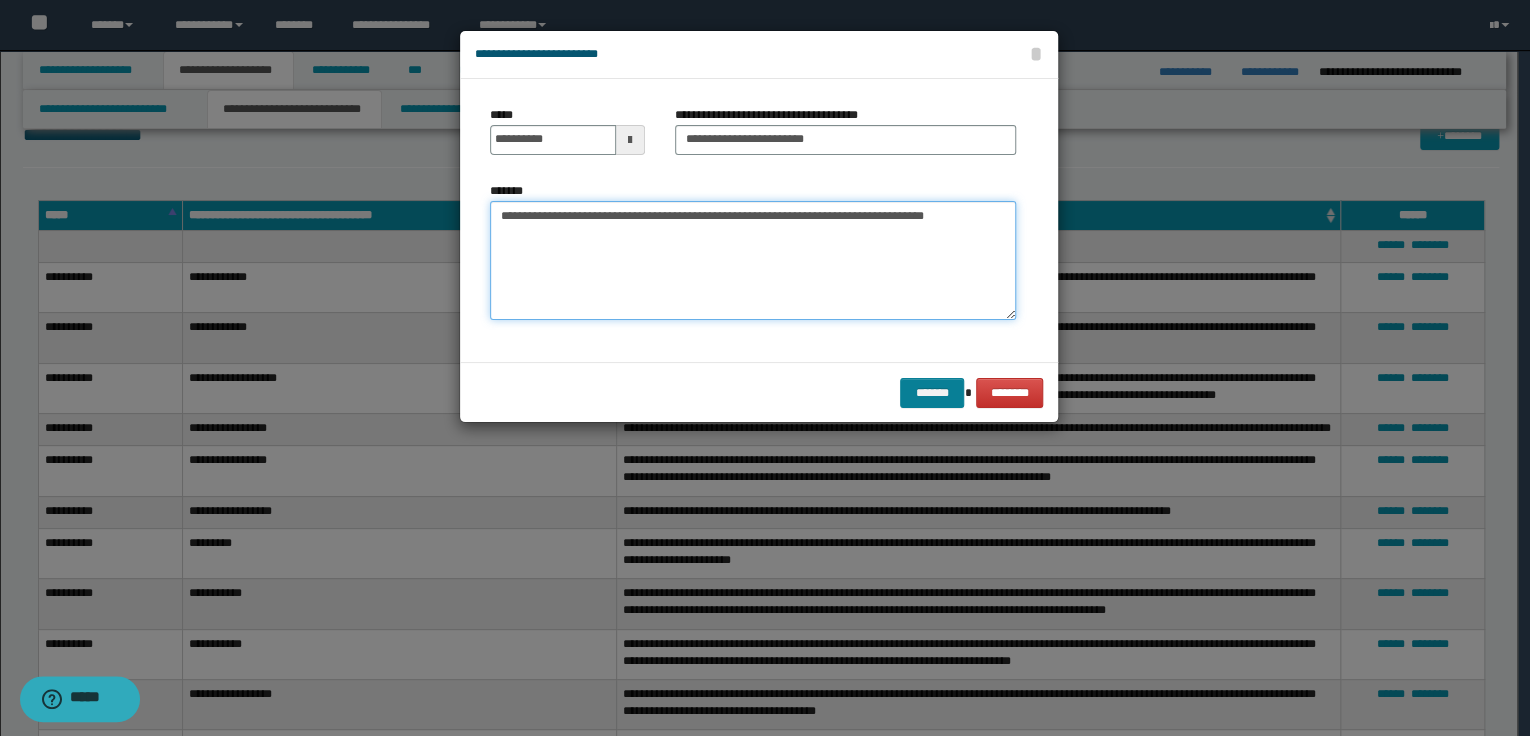 type on "**********" 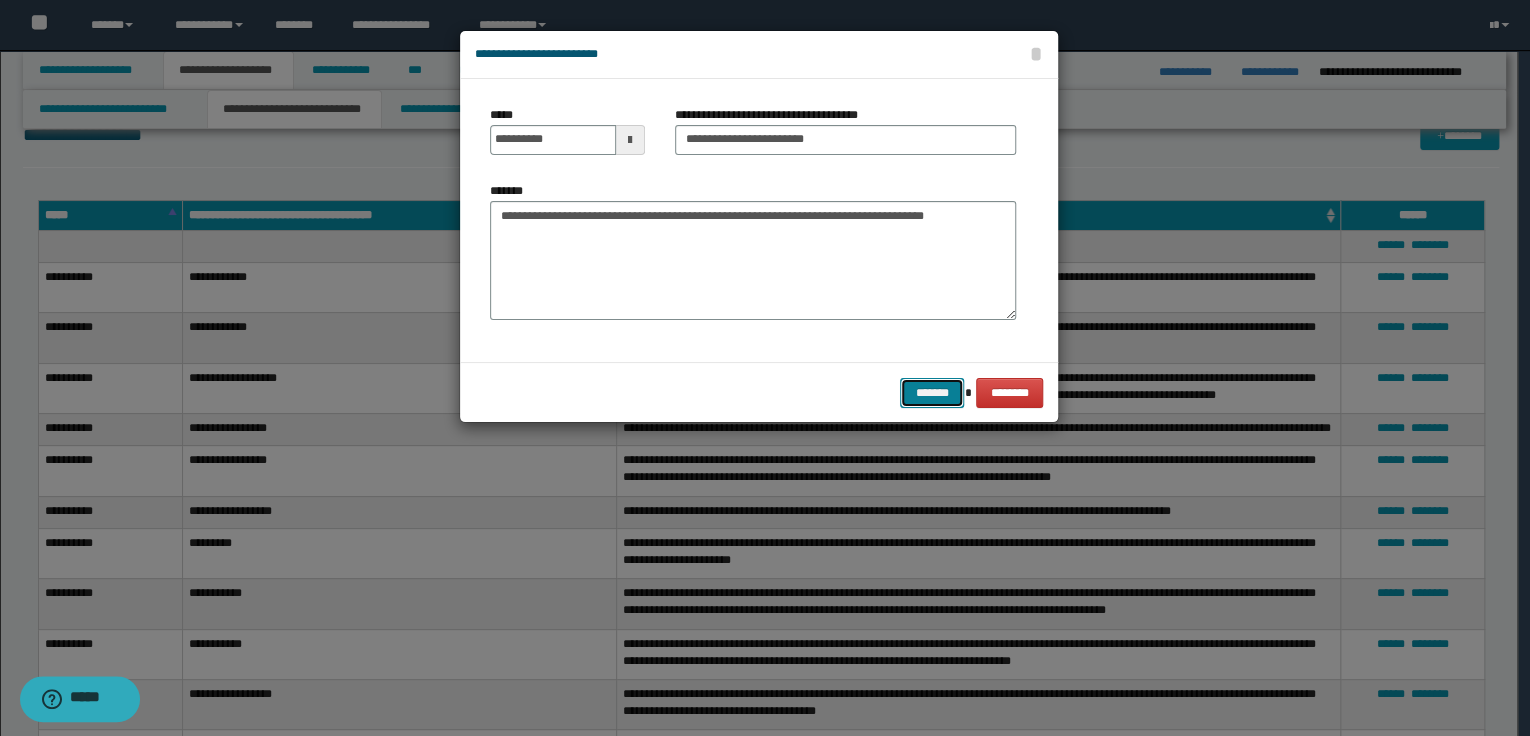 click on "*******" at bounding box center [932, 393] 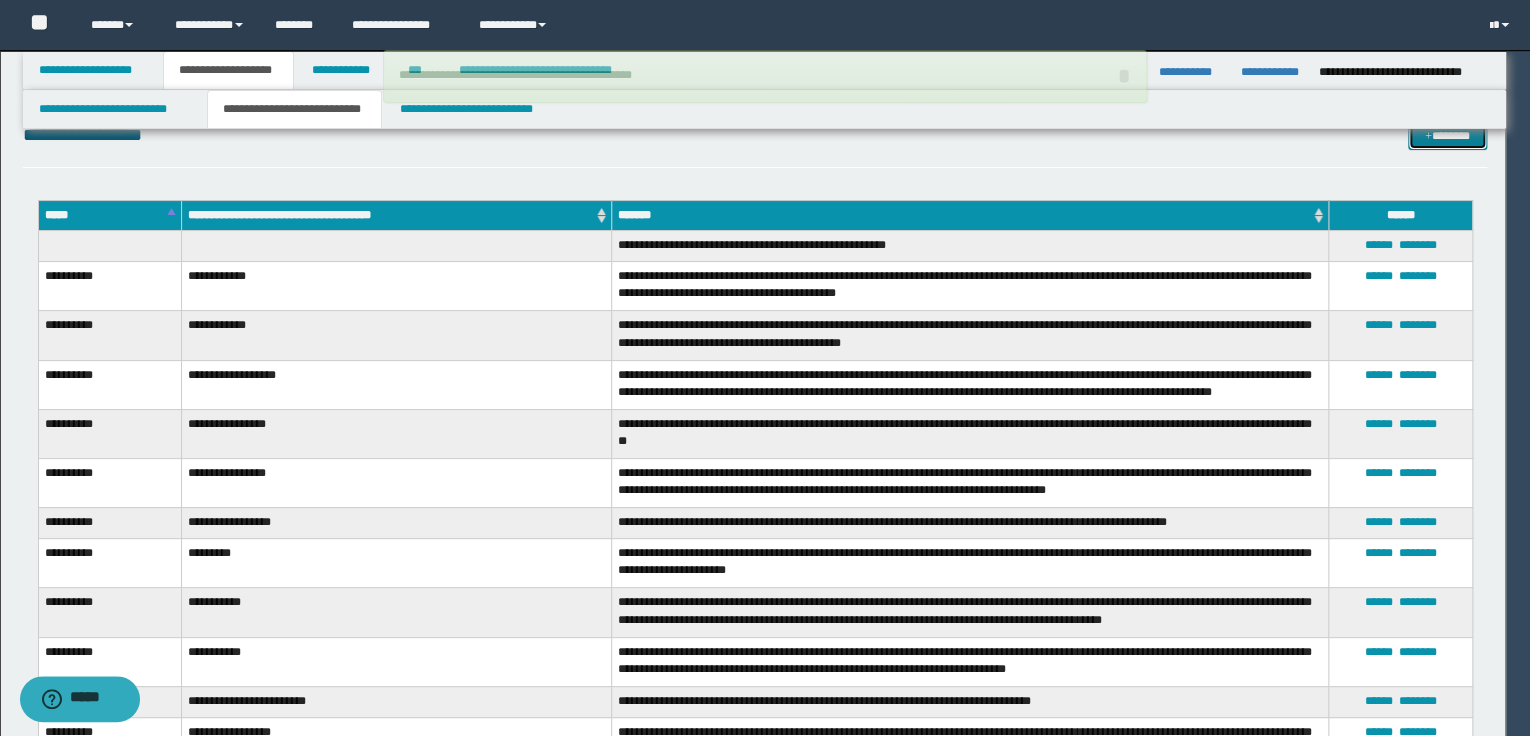 type 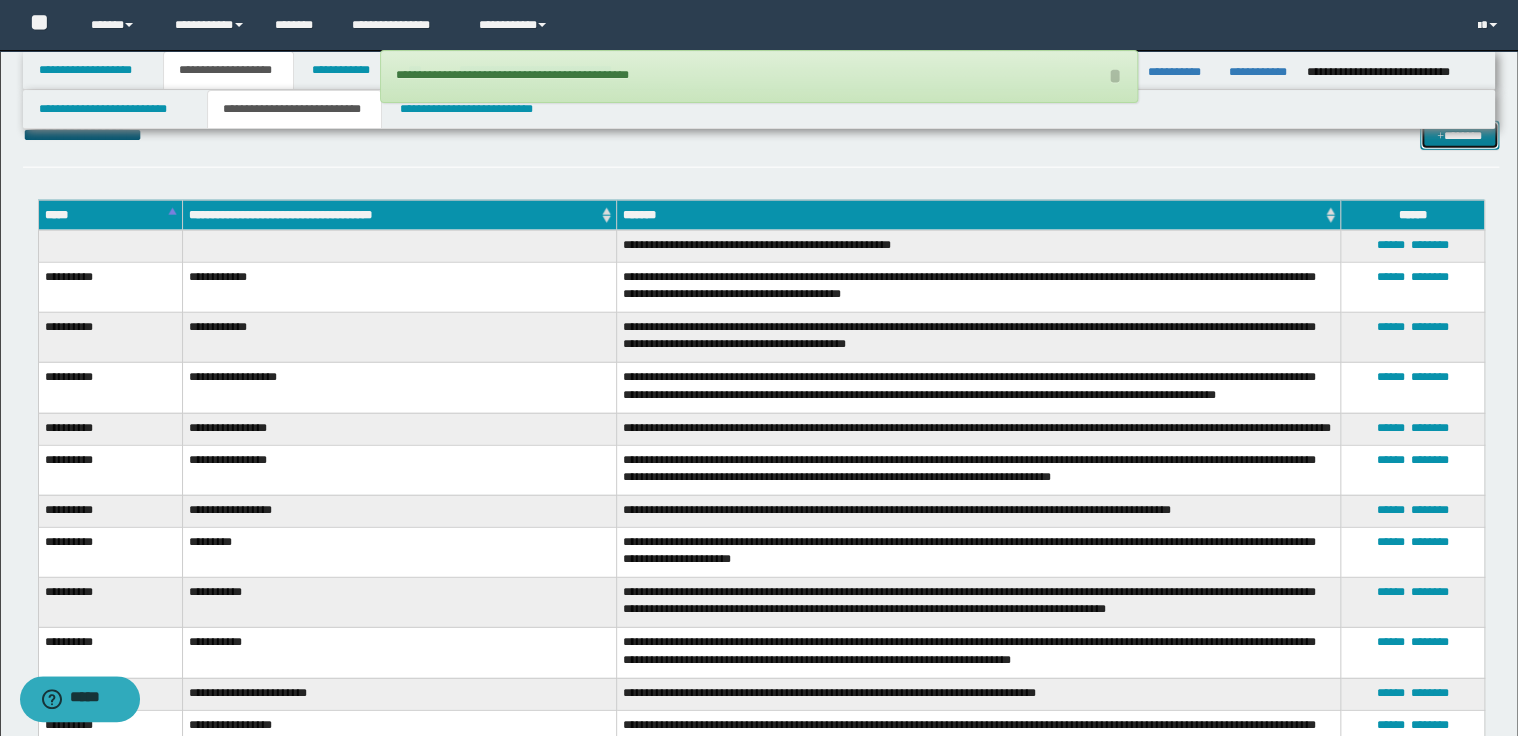 click on "*******" at bounding box center [1459, 136] 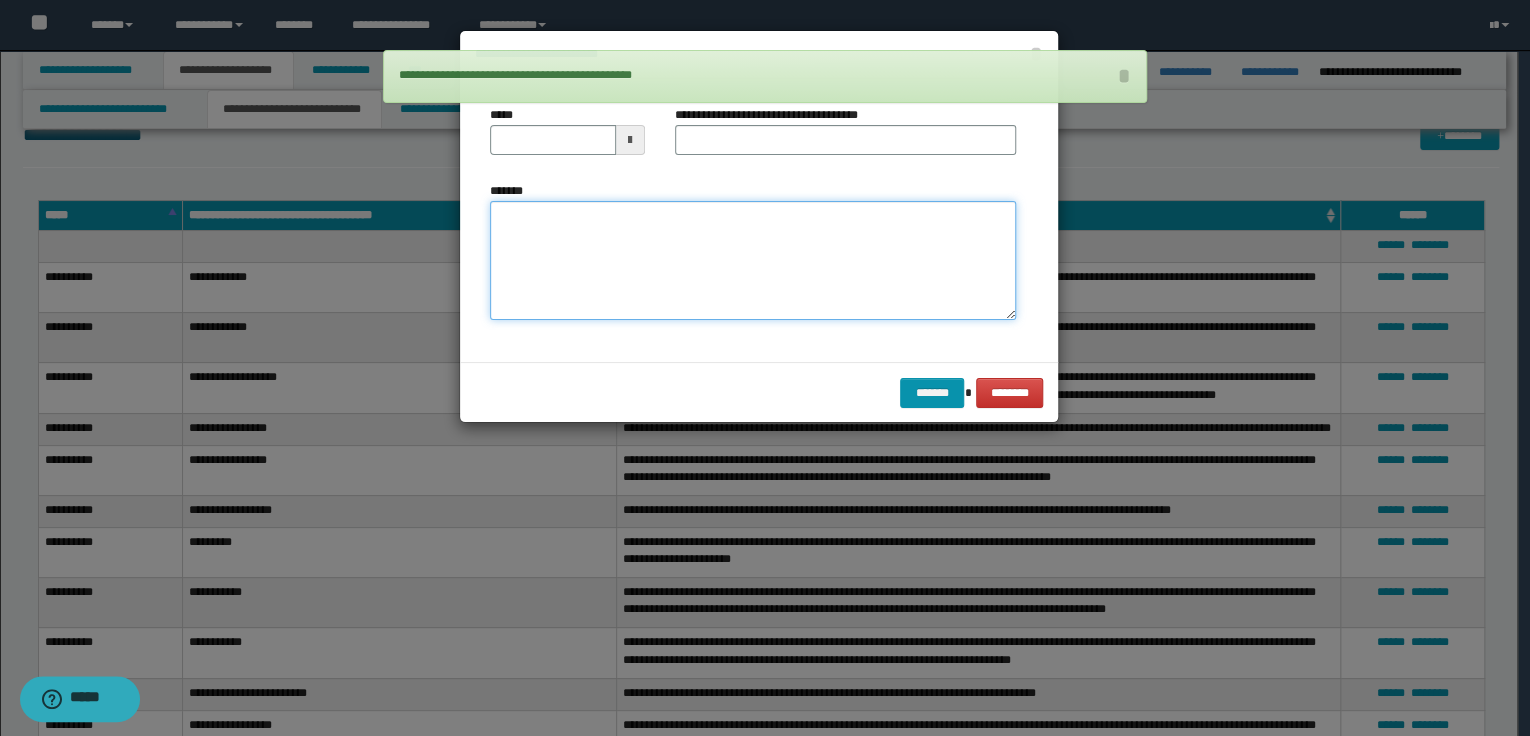 click on "*******" at bounding box center [753, 261] 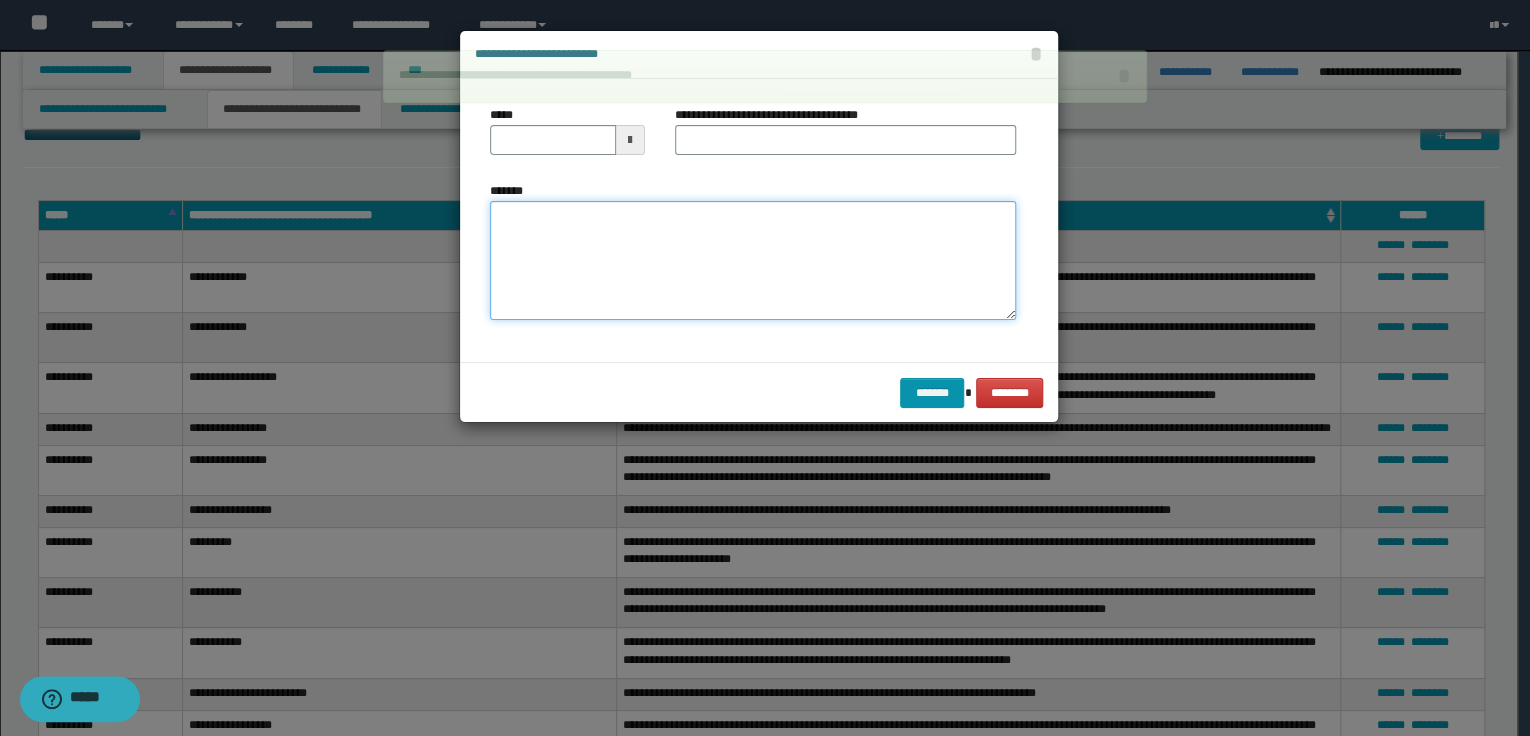 paste on "**********" 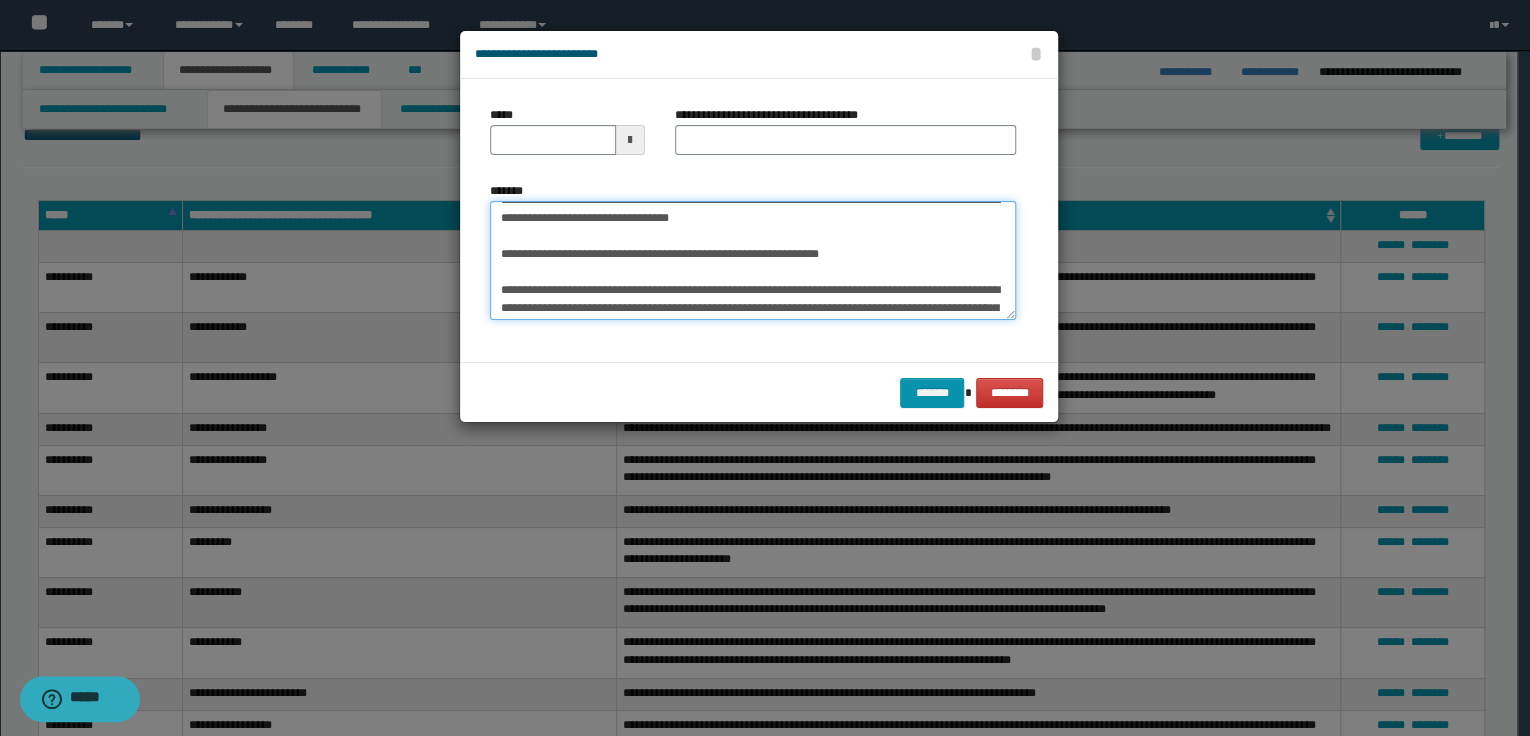 scroll, scrollTop: 0, scrollLeft: 0, axis: both 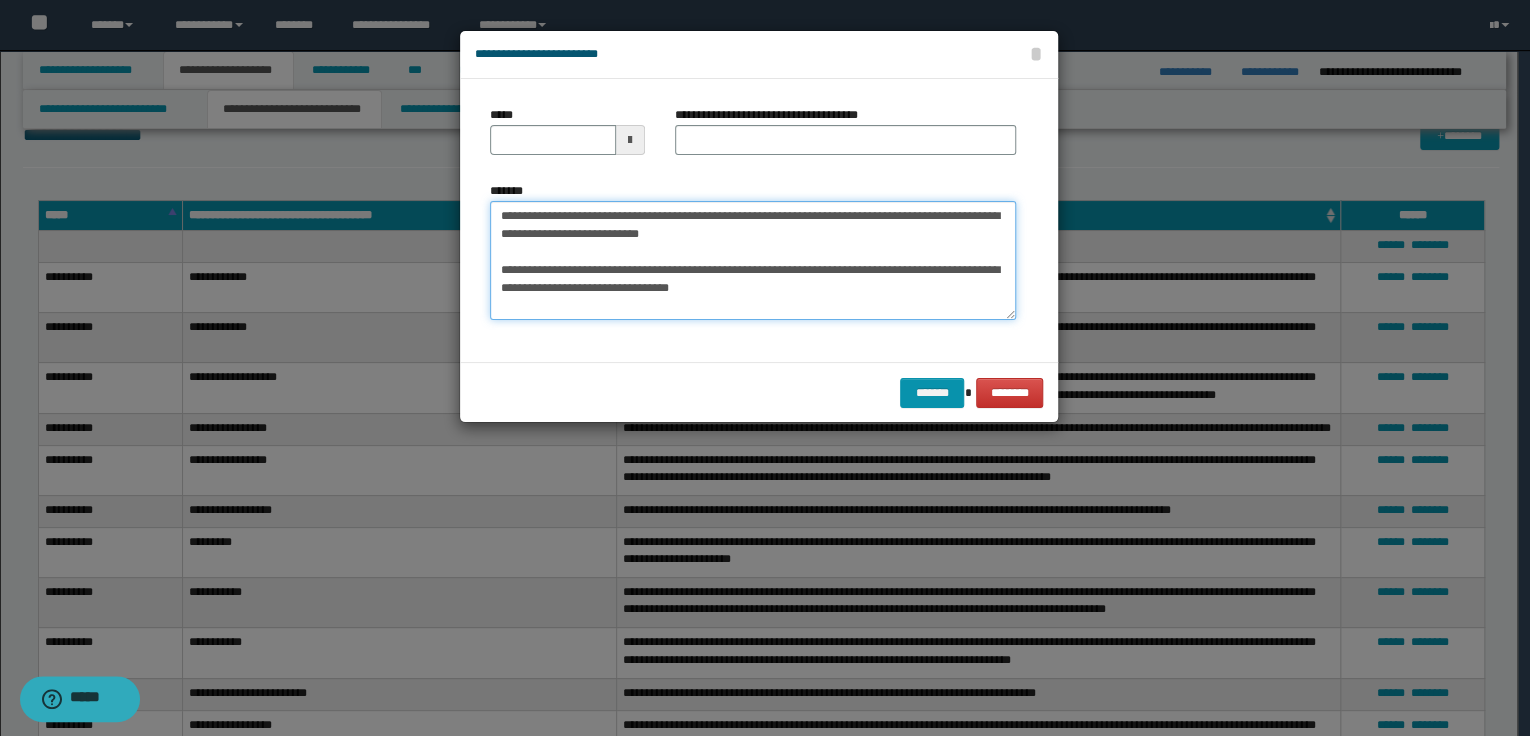 type on "**********" 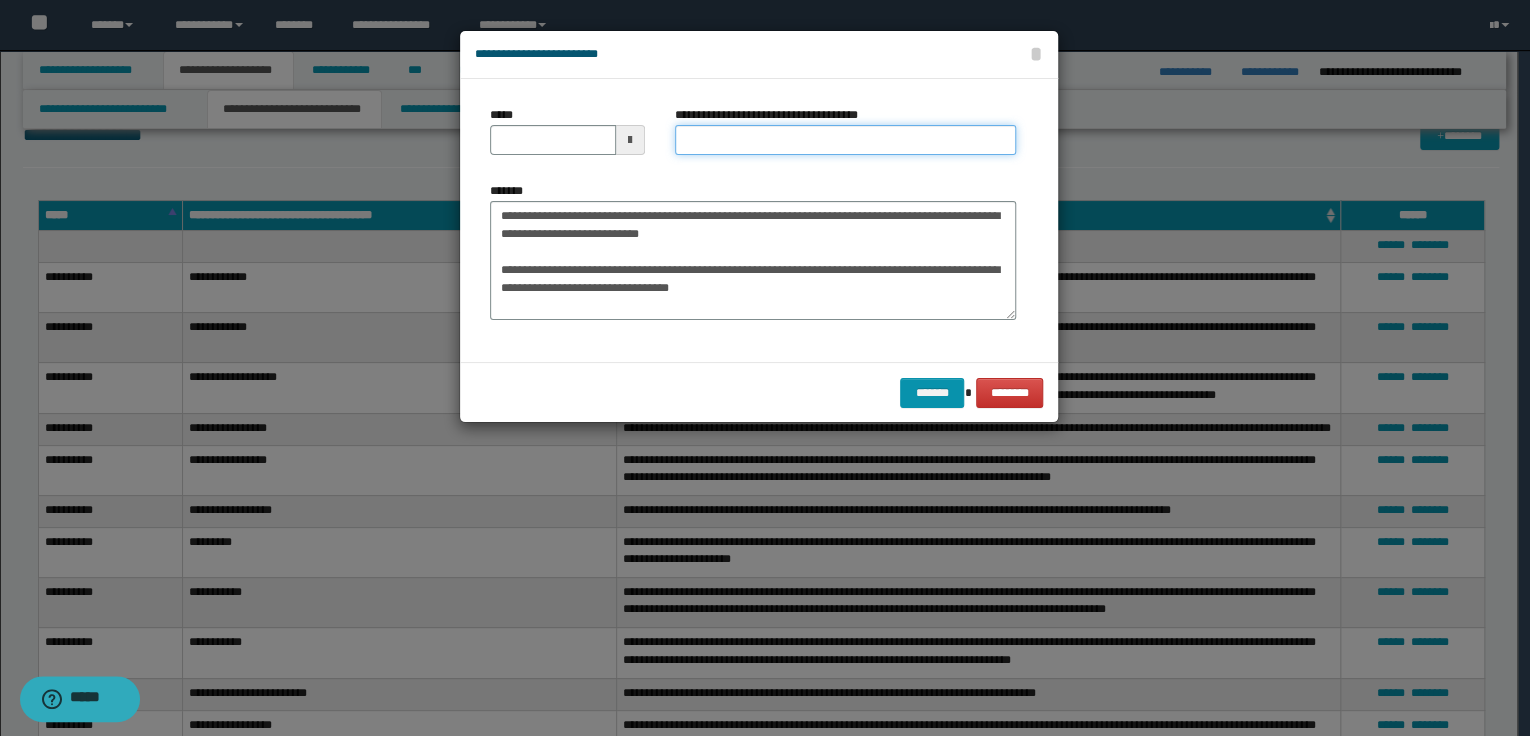 click on "**********" at bounding box center [845, 140] 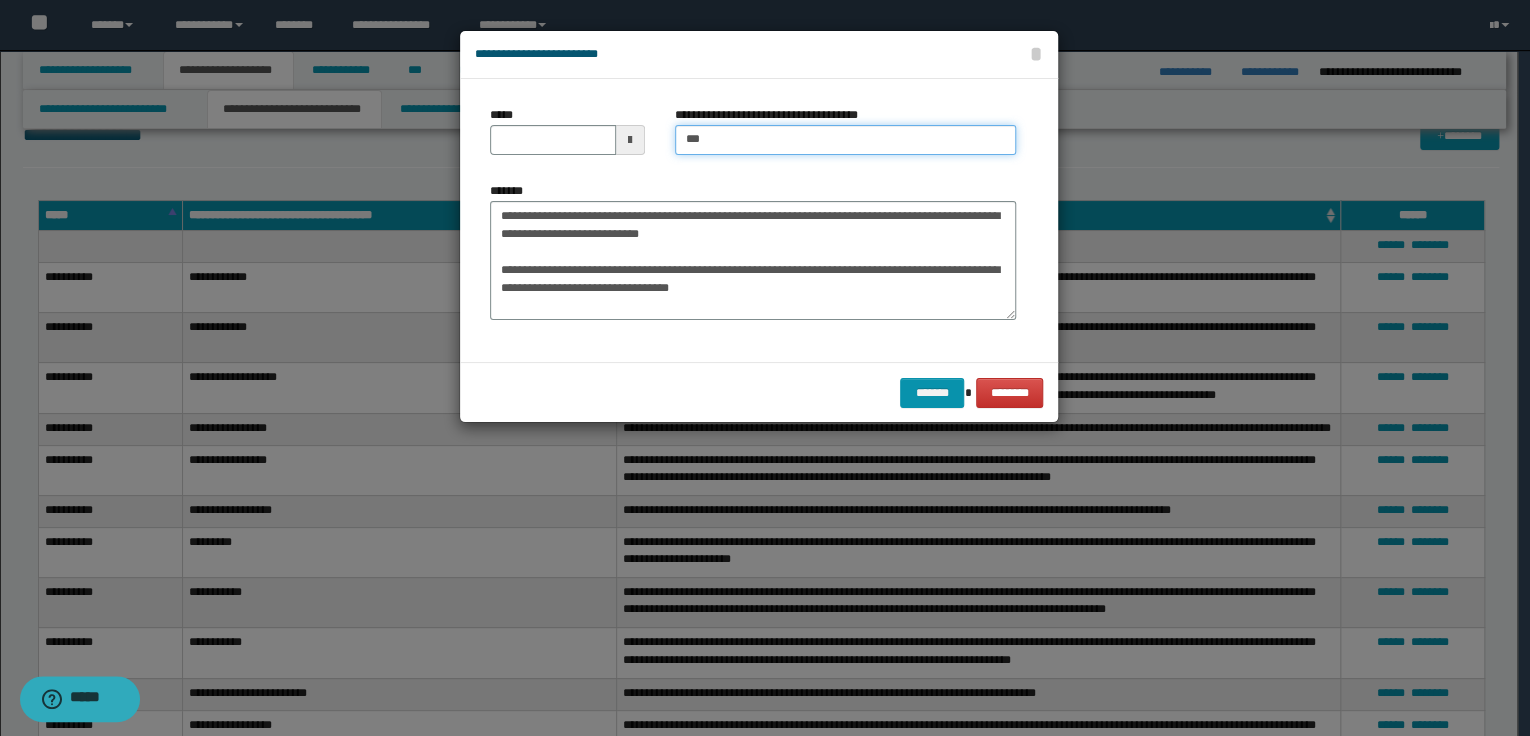 type on "**********" 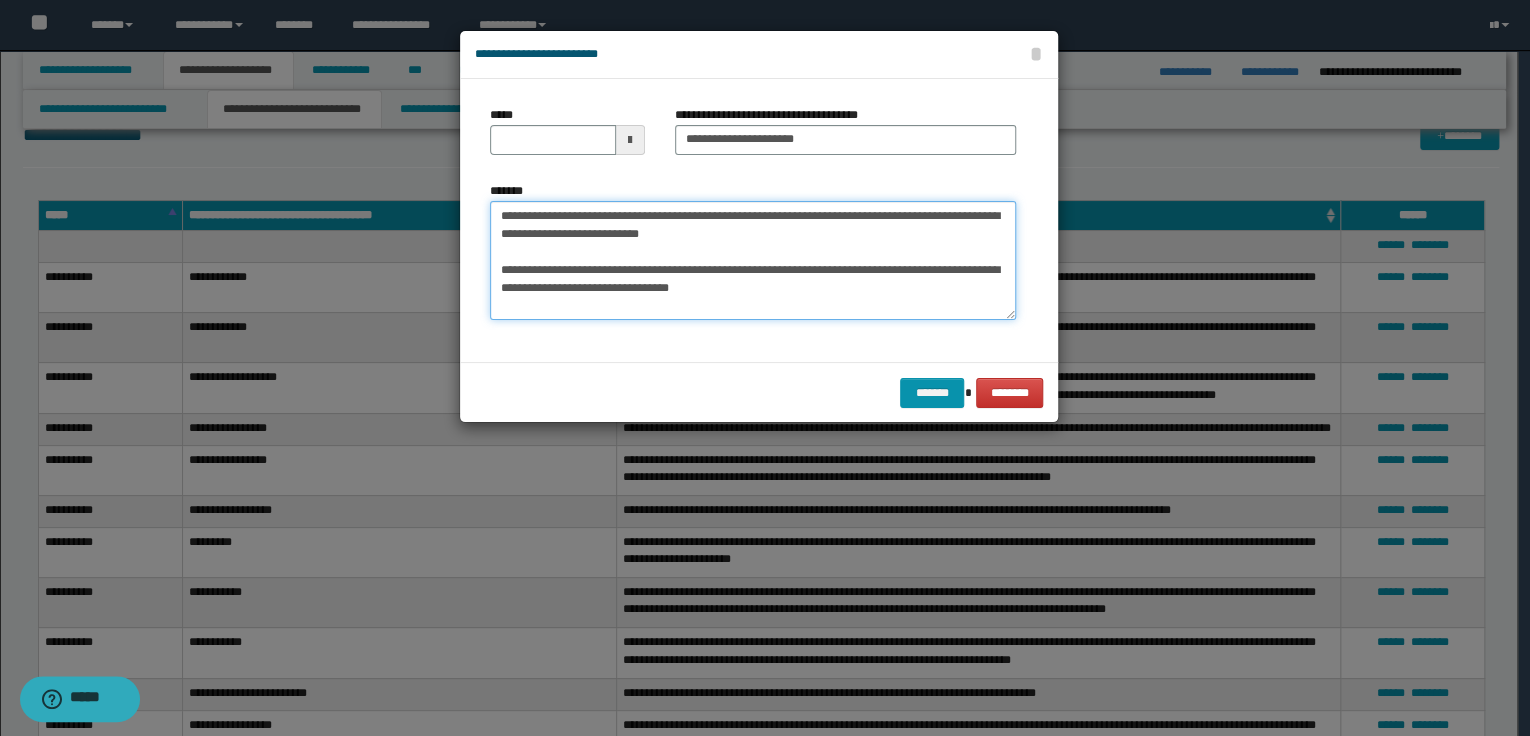 drag, startPoint x: 502, startPoint y: 213, endPoint x: 793, endPoint y: 218, distance: 291.04294 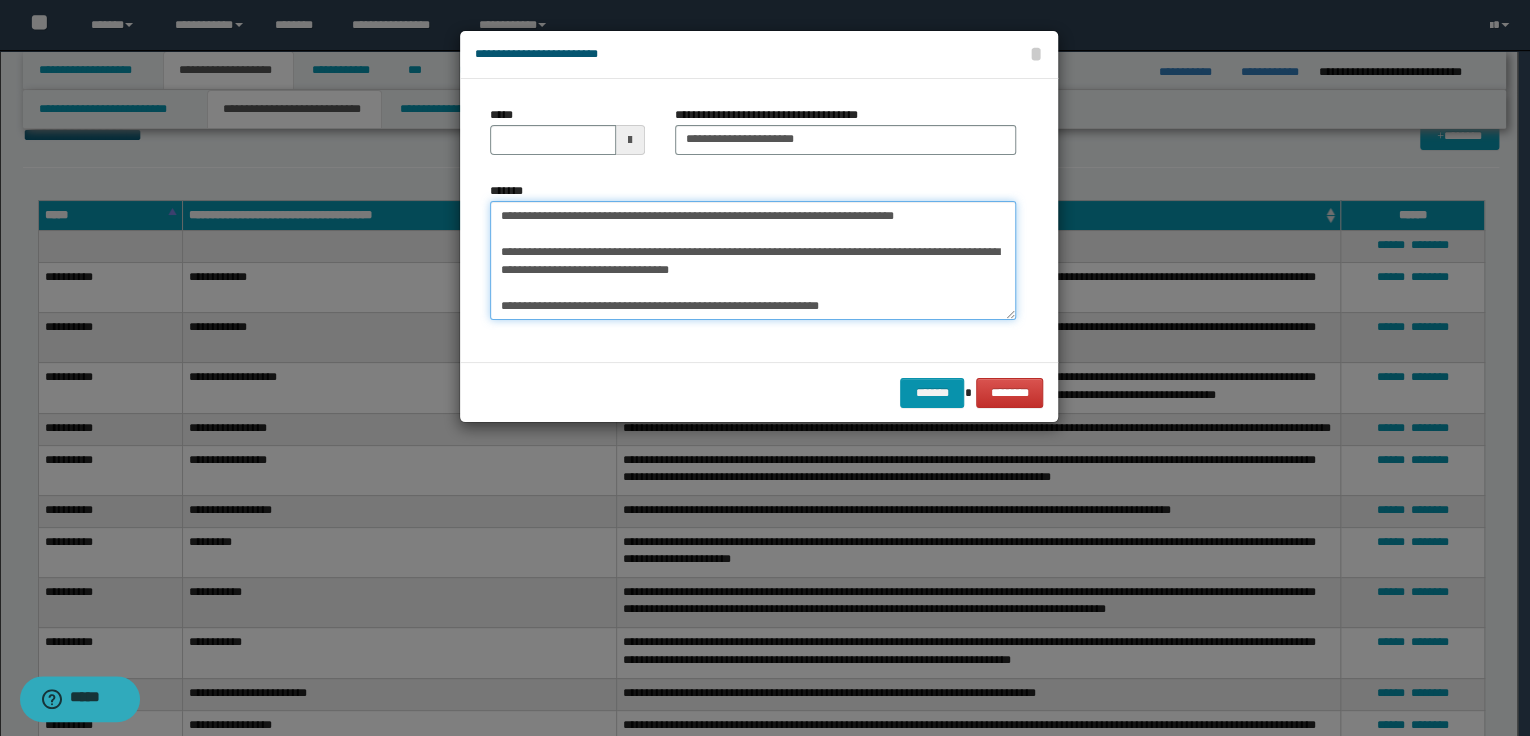 type 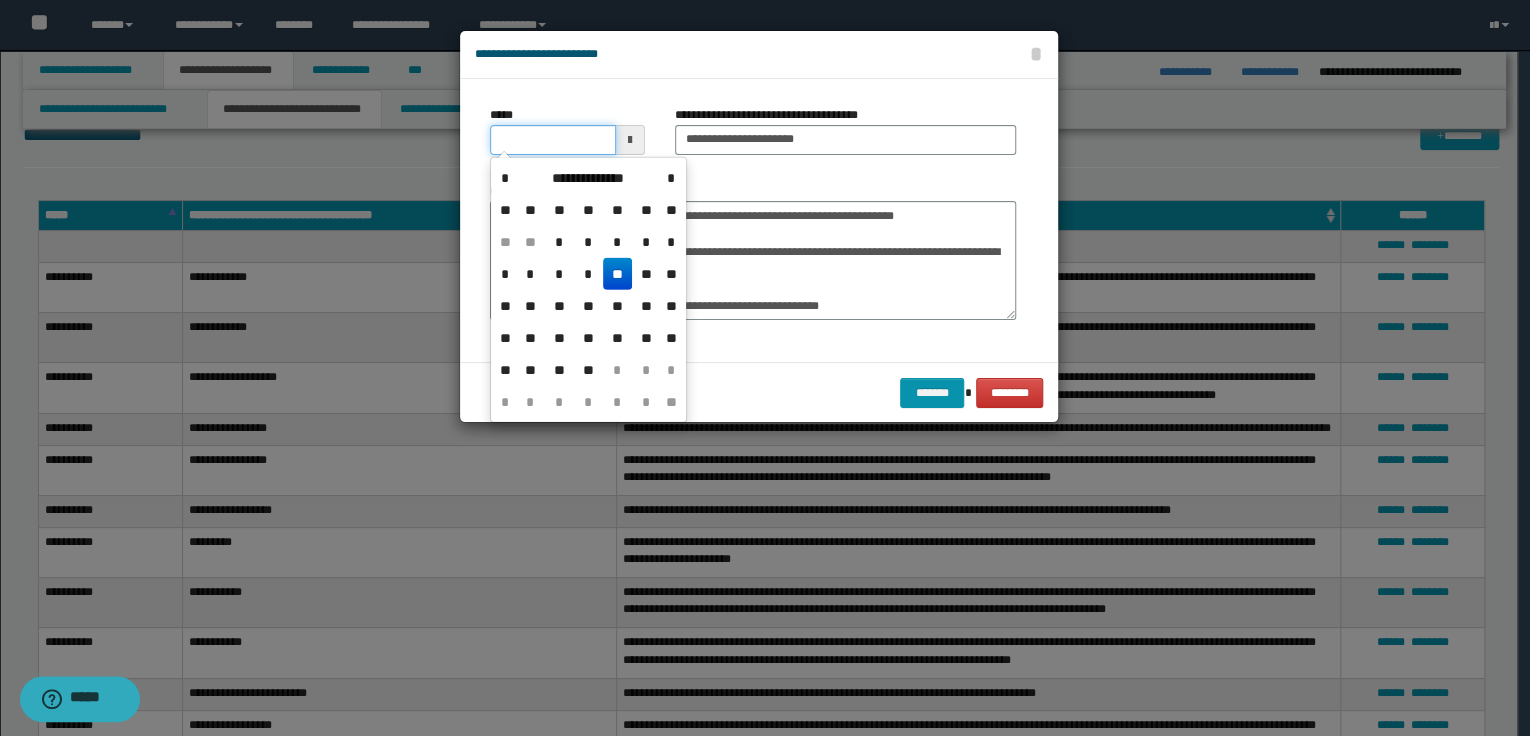 click on "*****" at bounding box center (553, 140) 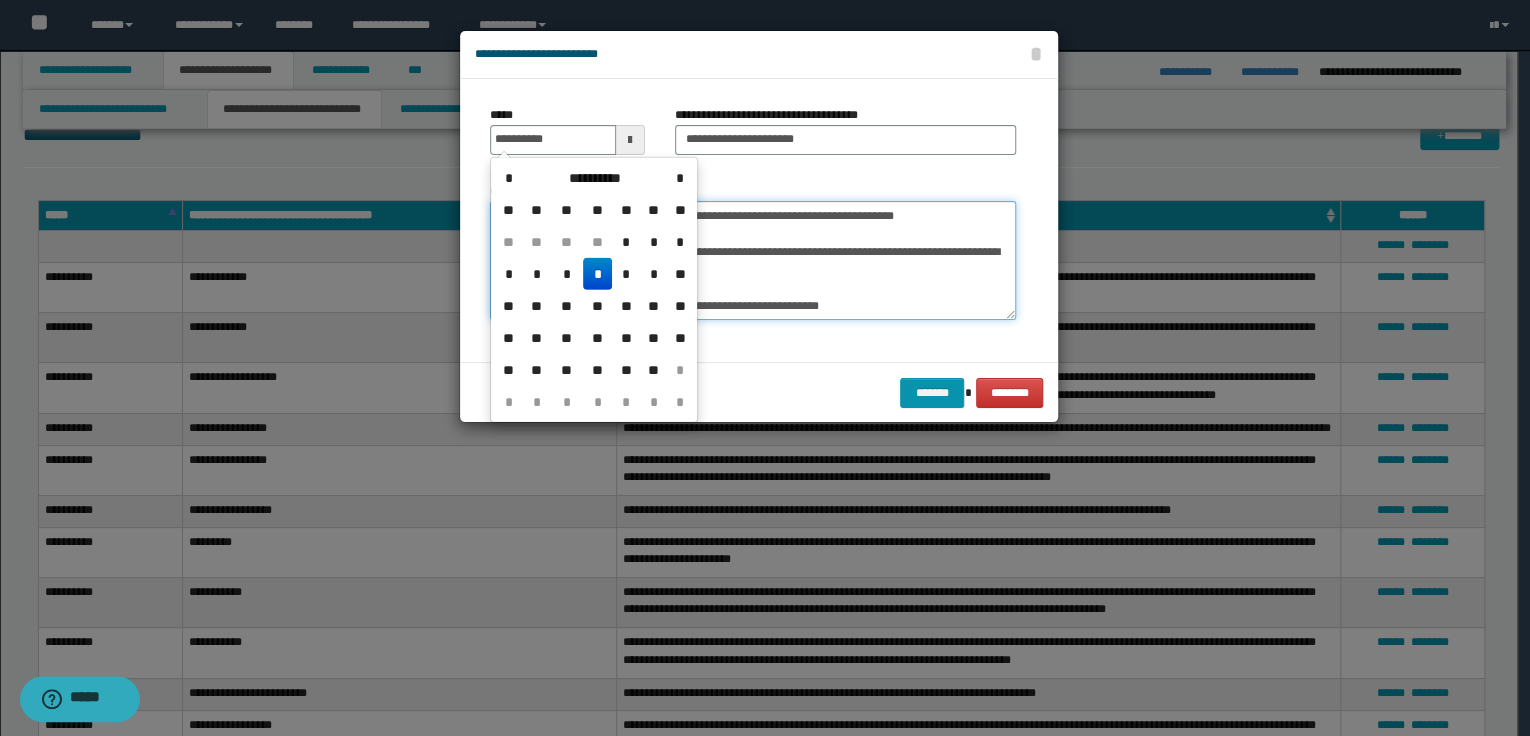 type on "**********" 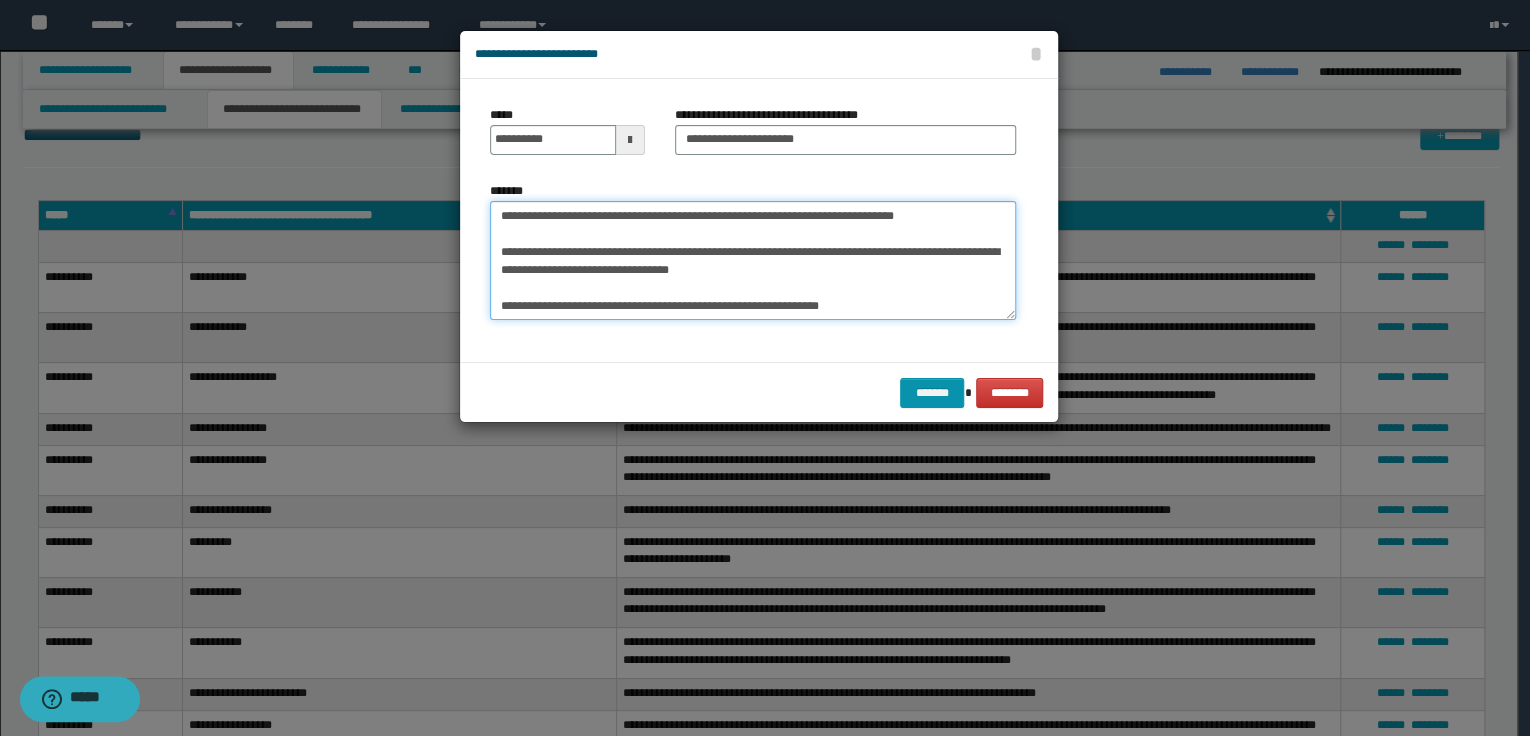 click on "*******" at bounding box center [753, 261] 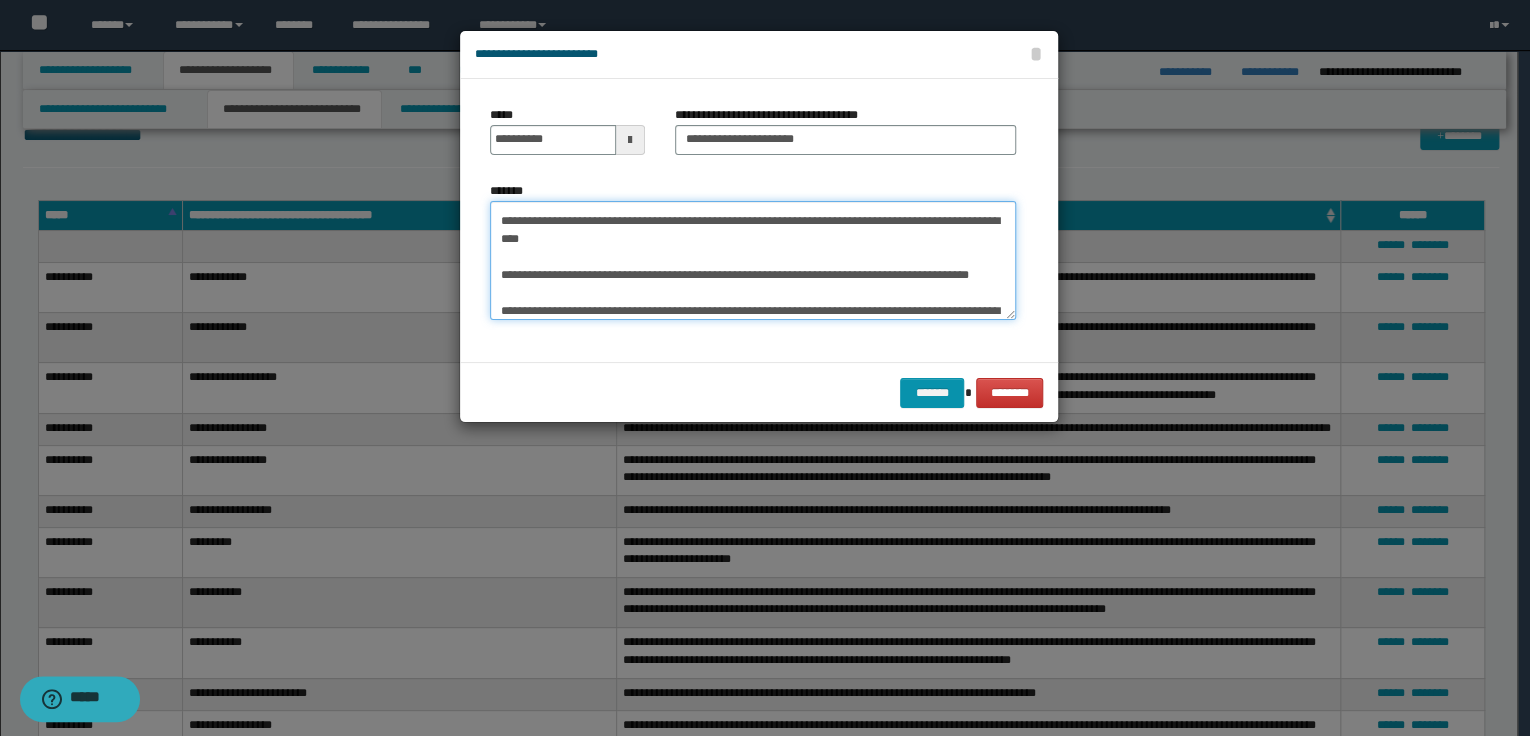 scroll, scrollTop: 377, scrollLeft: 0, axis: vertical 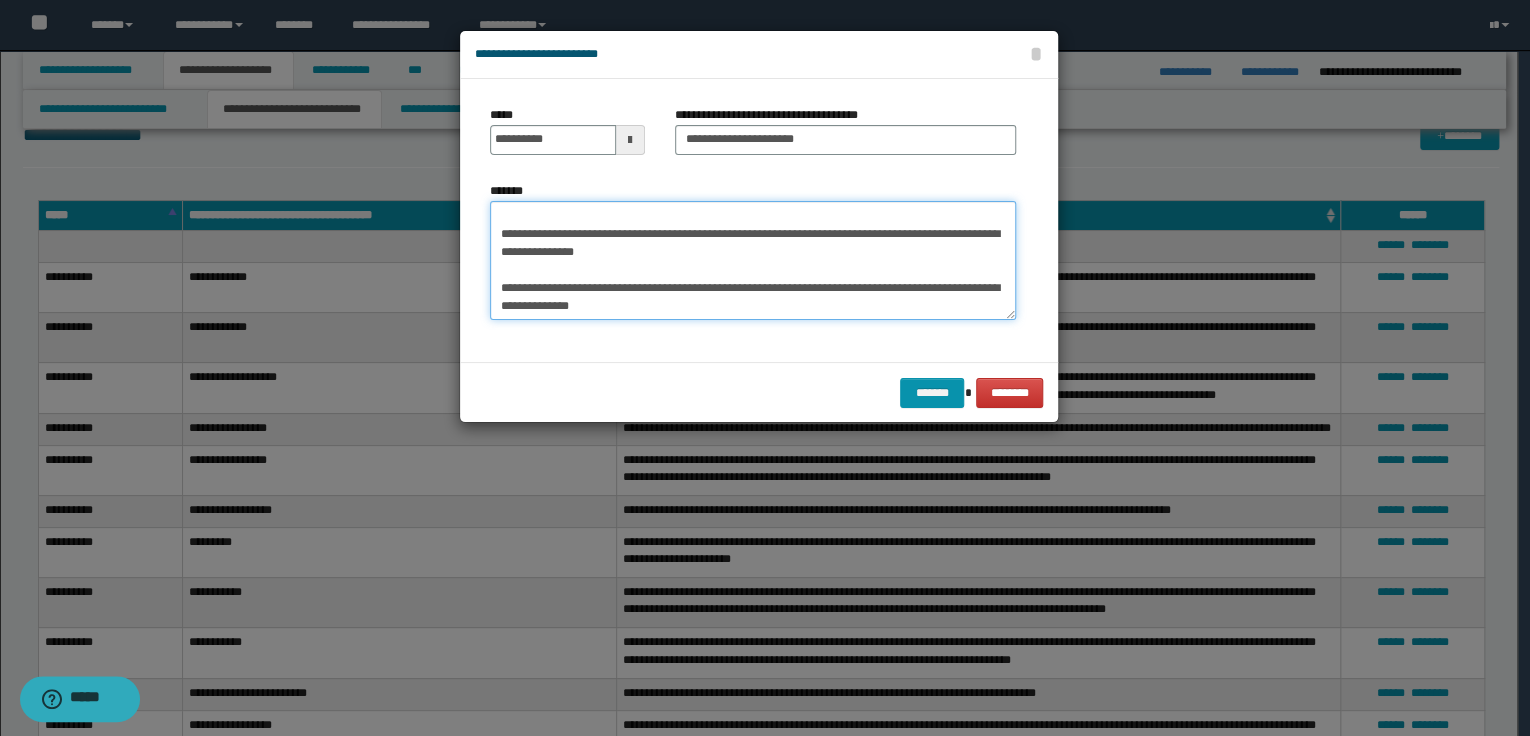 drag, startPoint x: 496, startPoint y: 246, endPoint x: 763, endPoint y: 332, distance: 280.50845 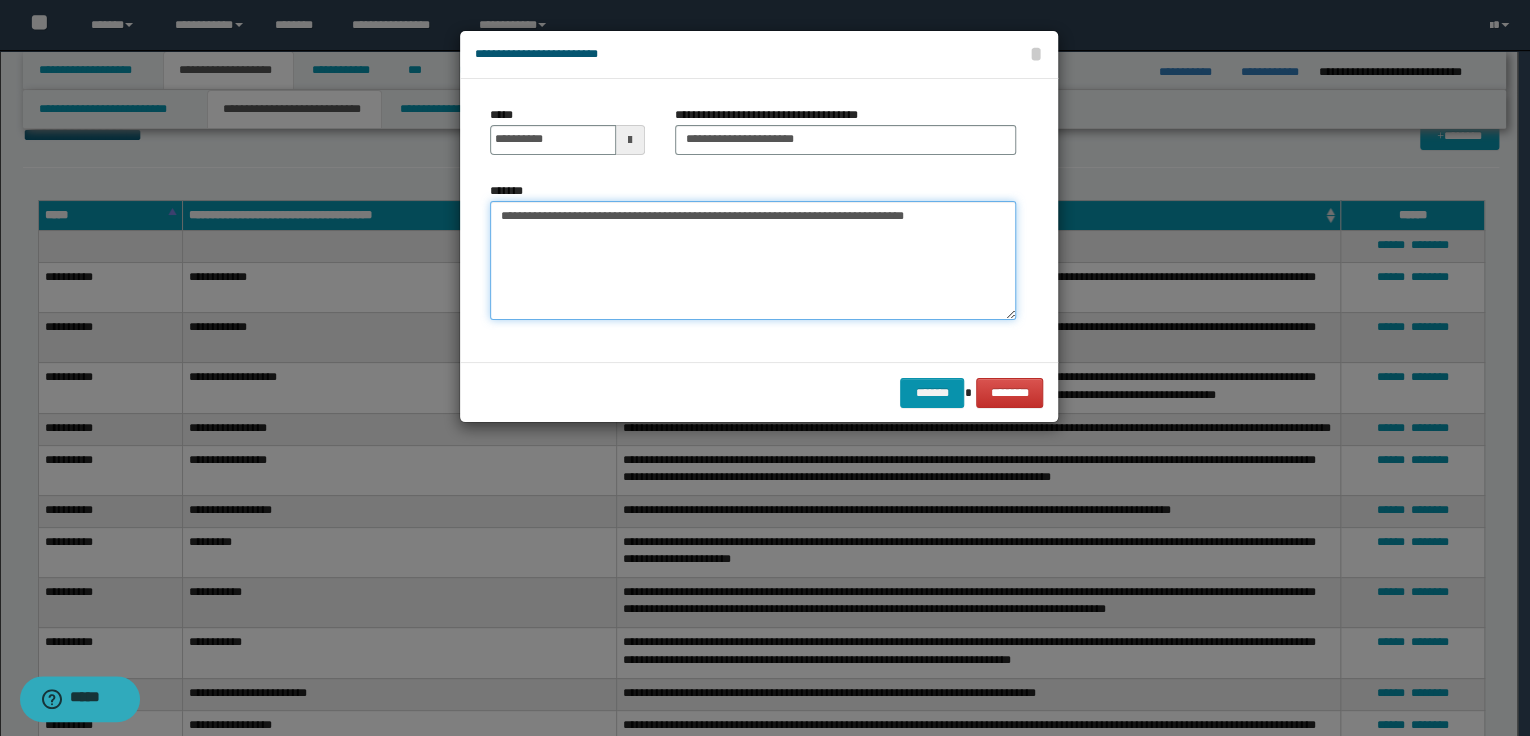 scroll, scrollTop: 0, scrollLeft: 0, axis: both 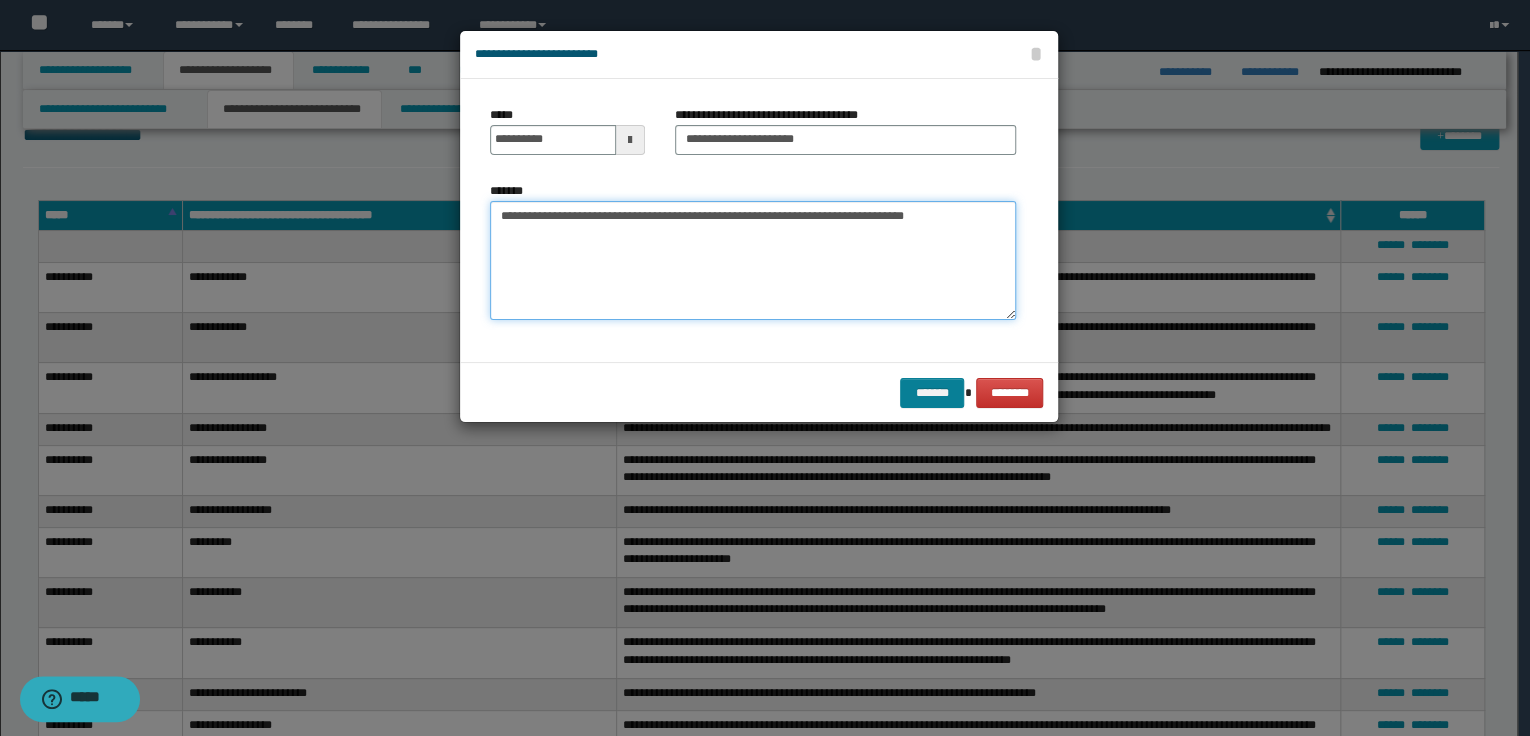 type on "**********" 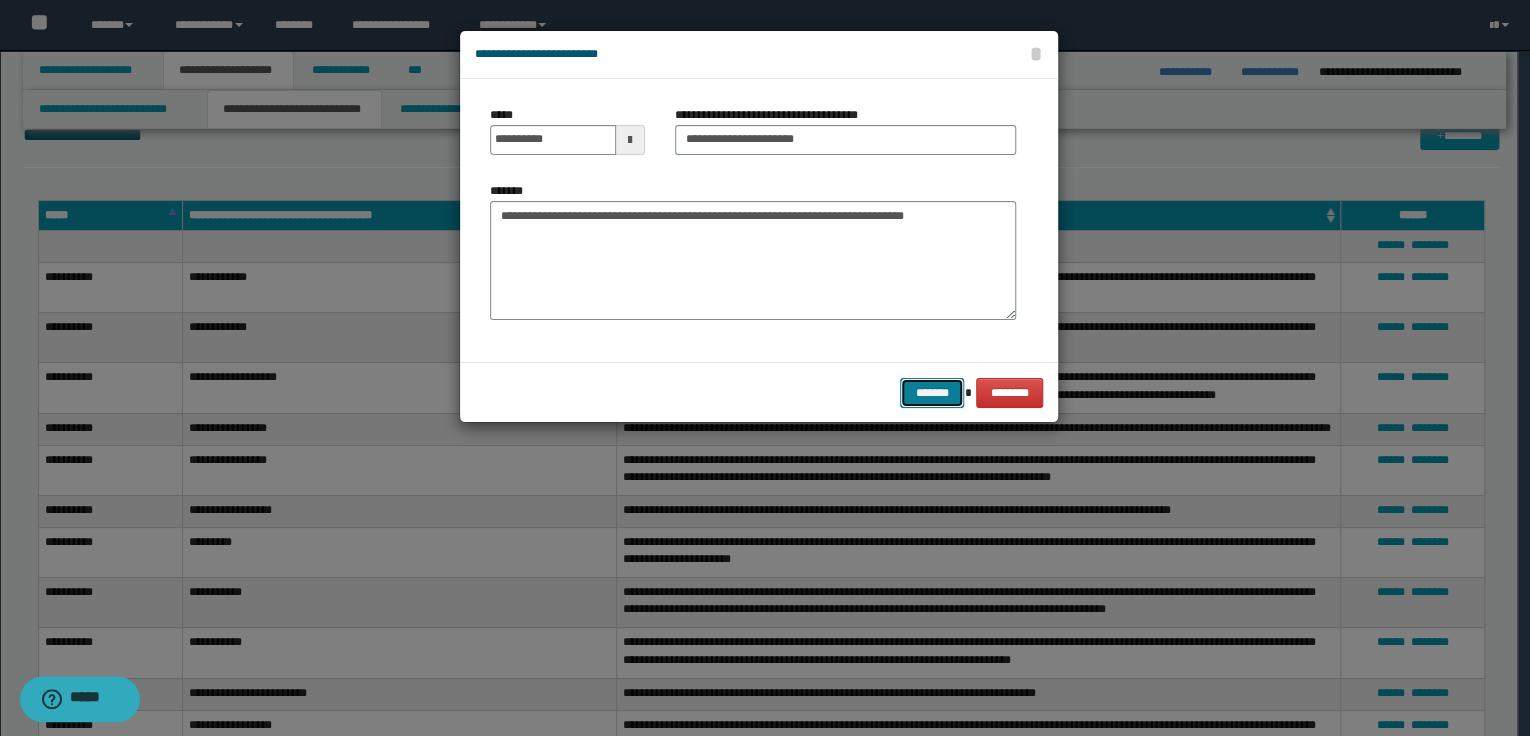 click on "*******" at bounding box center (932, 393) 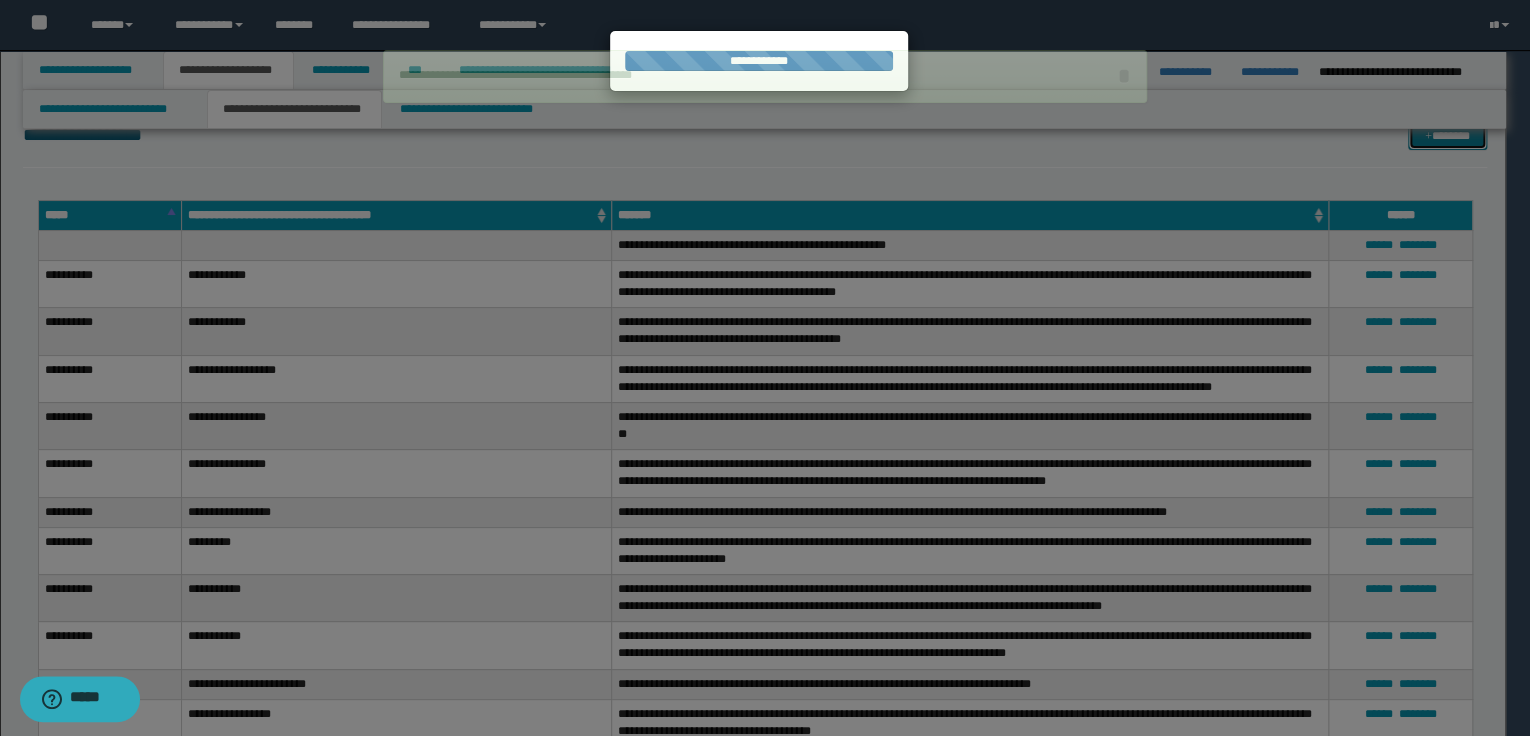 type 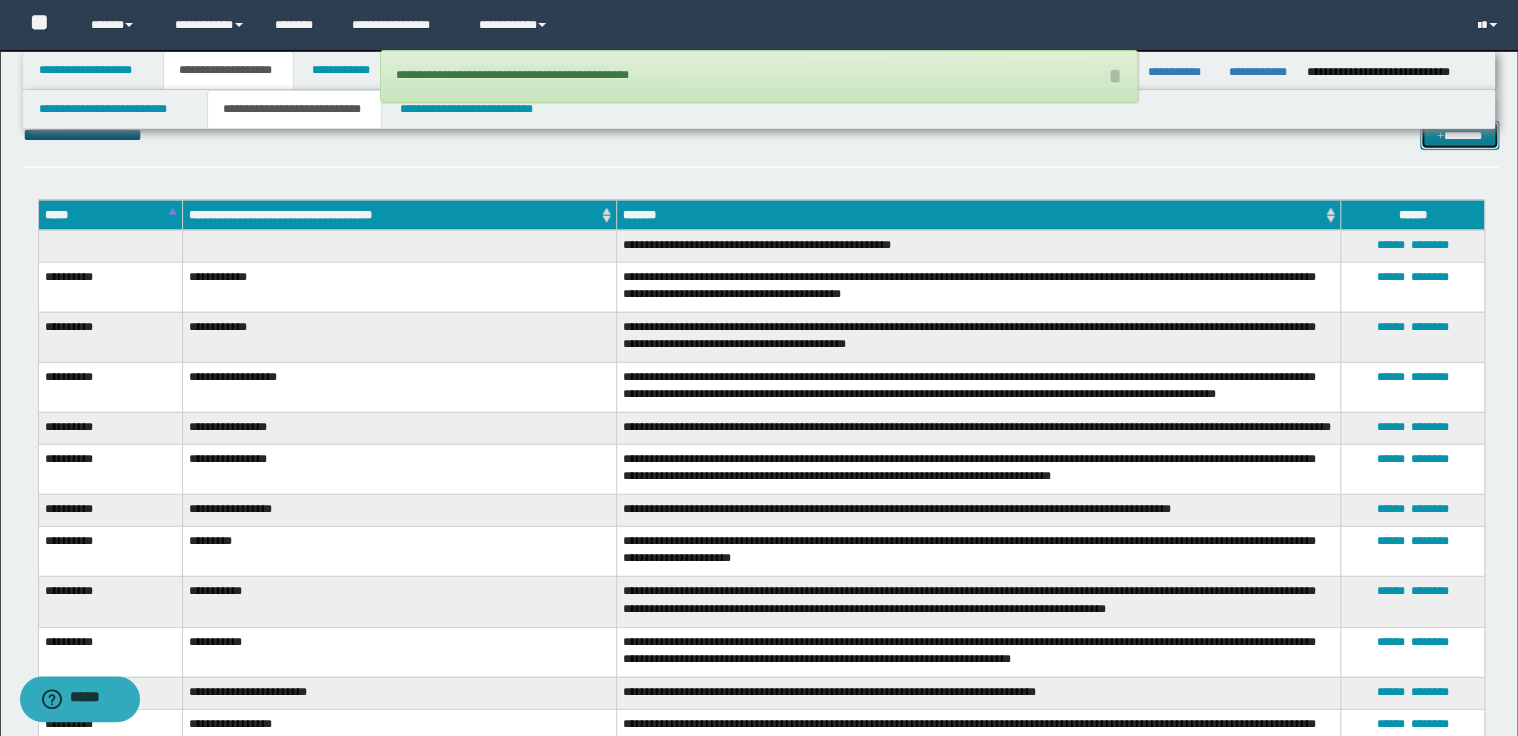 click on "*******" at bounding box center (1459, 136) 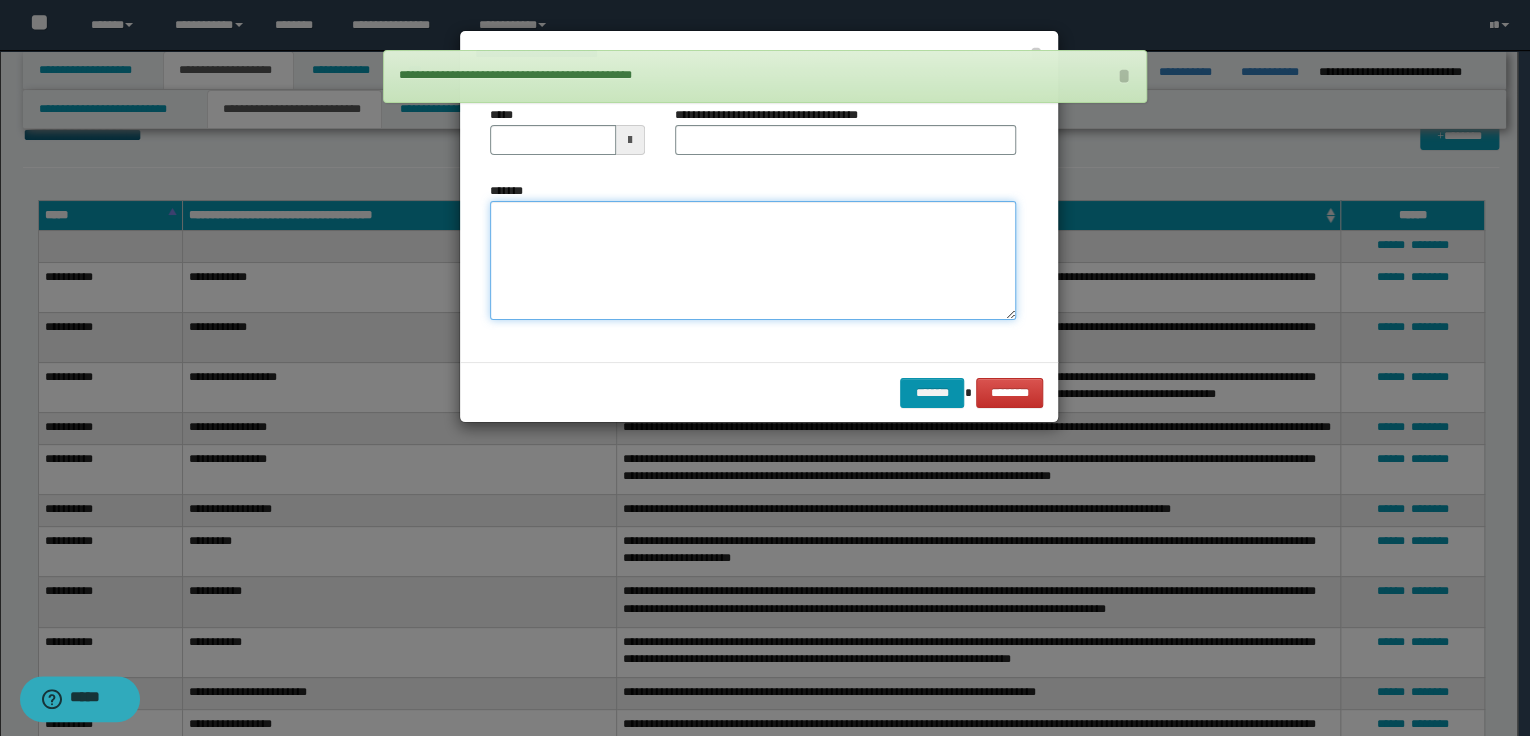 click on "*******" at bounding box center [753, 261] 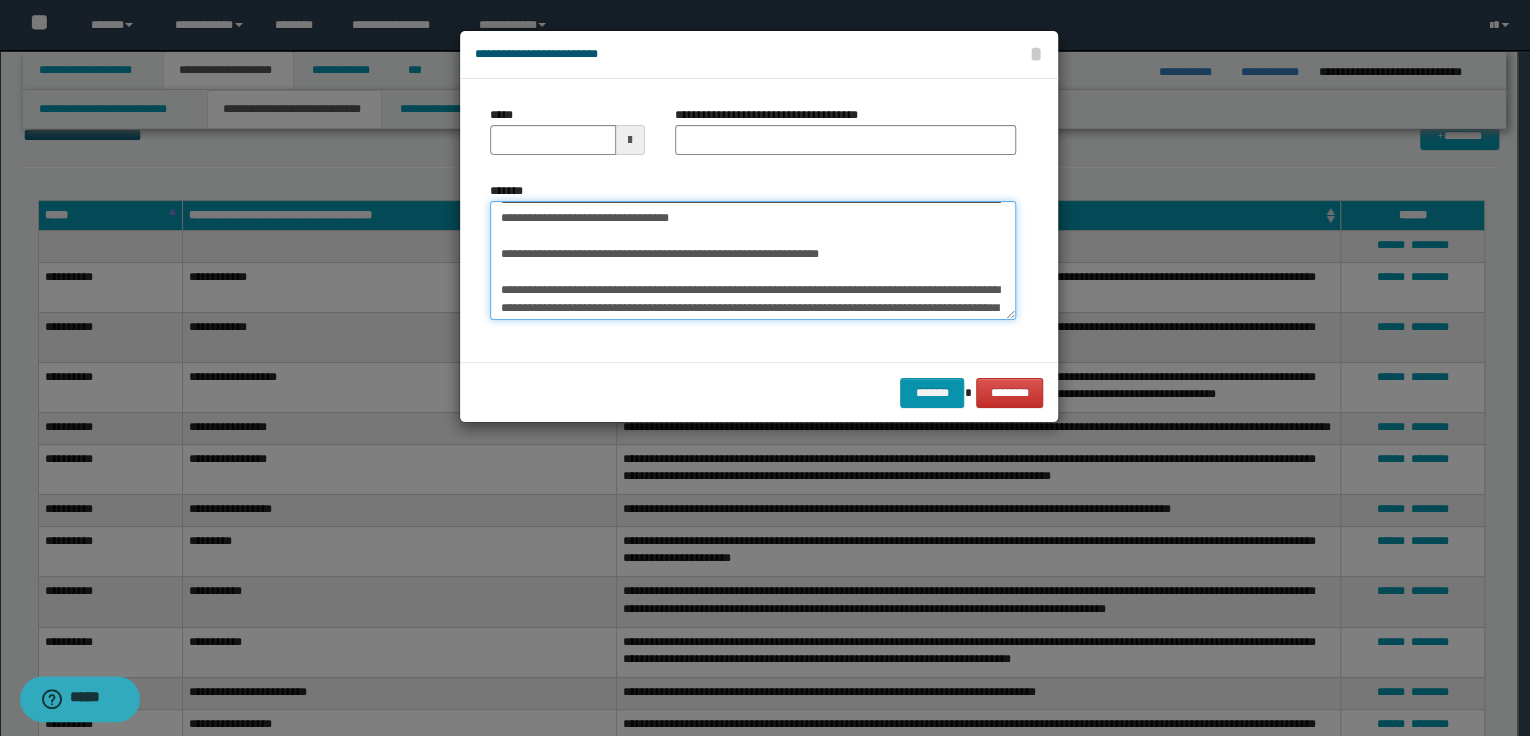 scroll, scrollTop: 0, scrollLeft: 0, axis: both 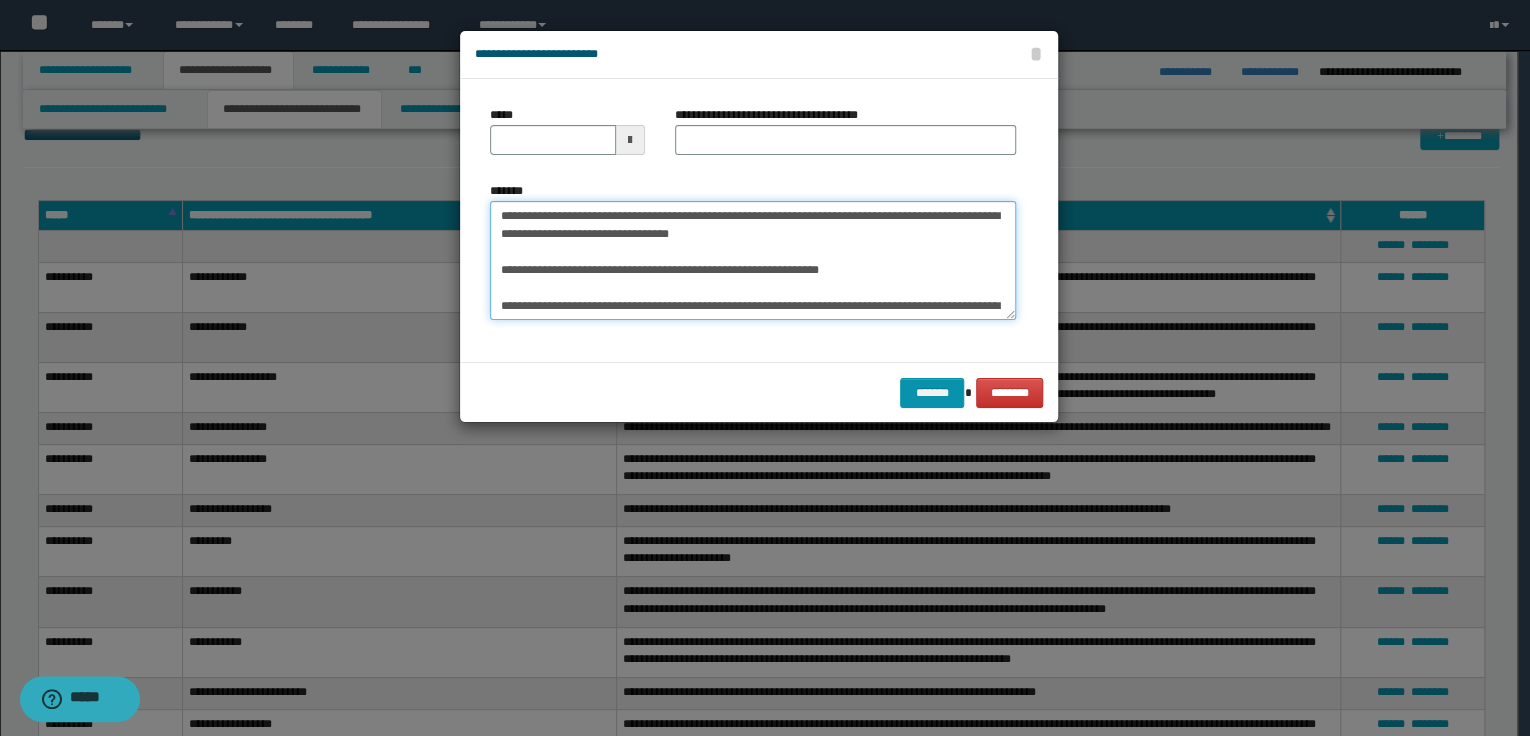 type on "**********" 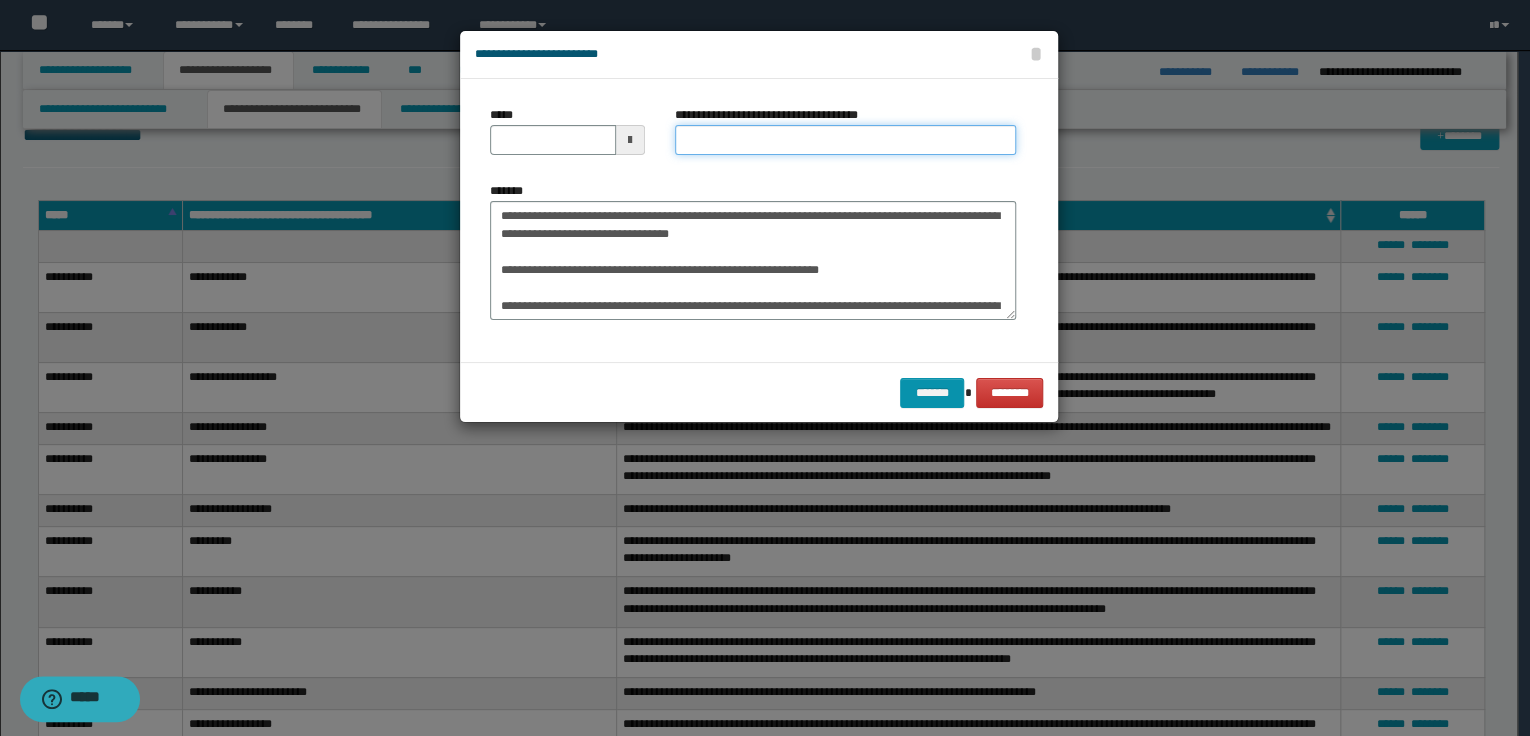 click on "**********" at bounding box center [845, 140] 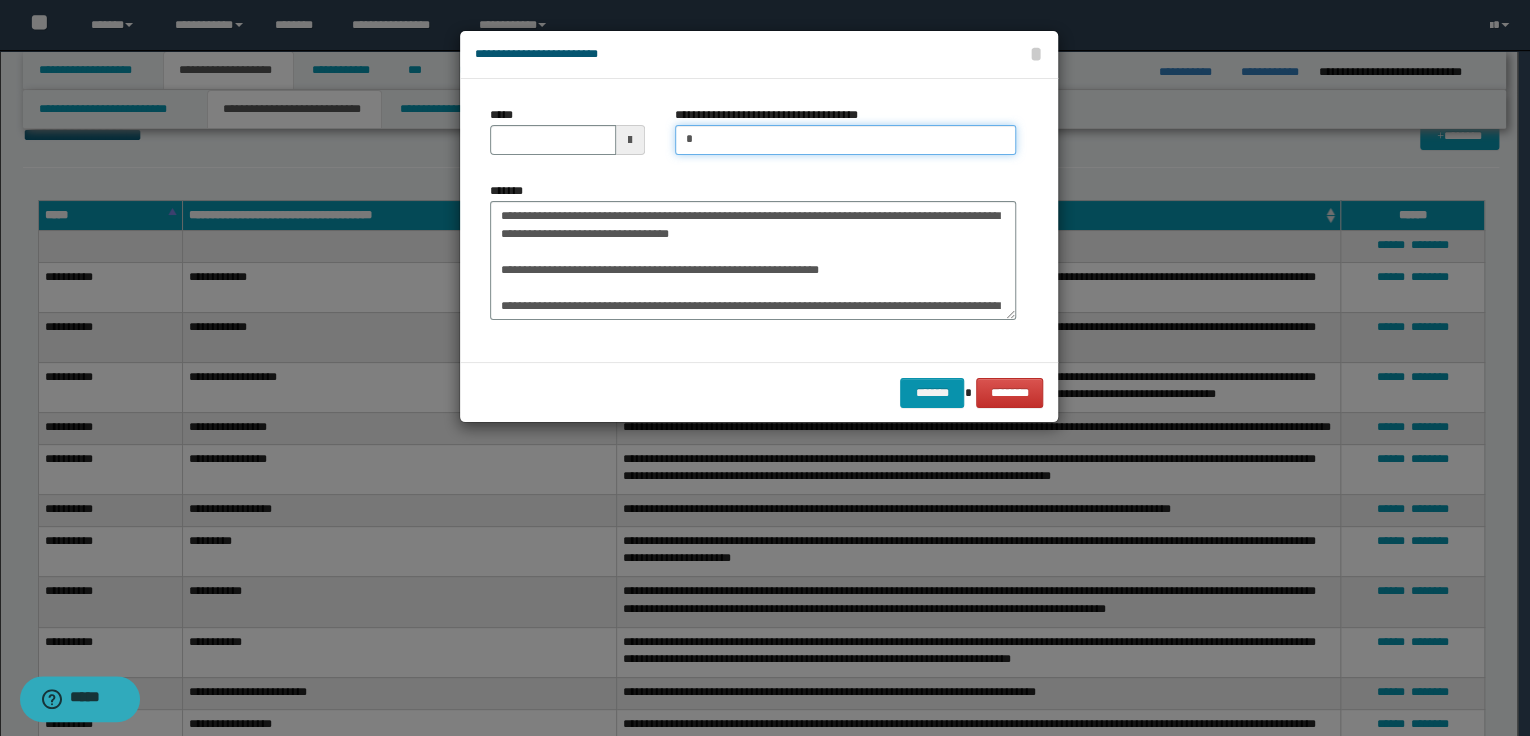 type on "**********" 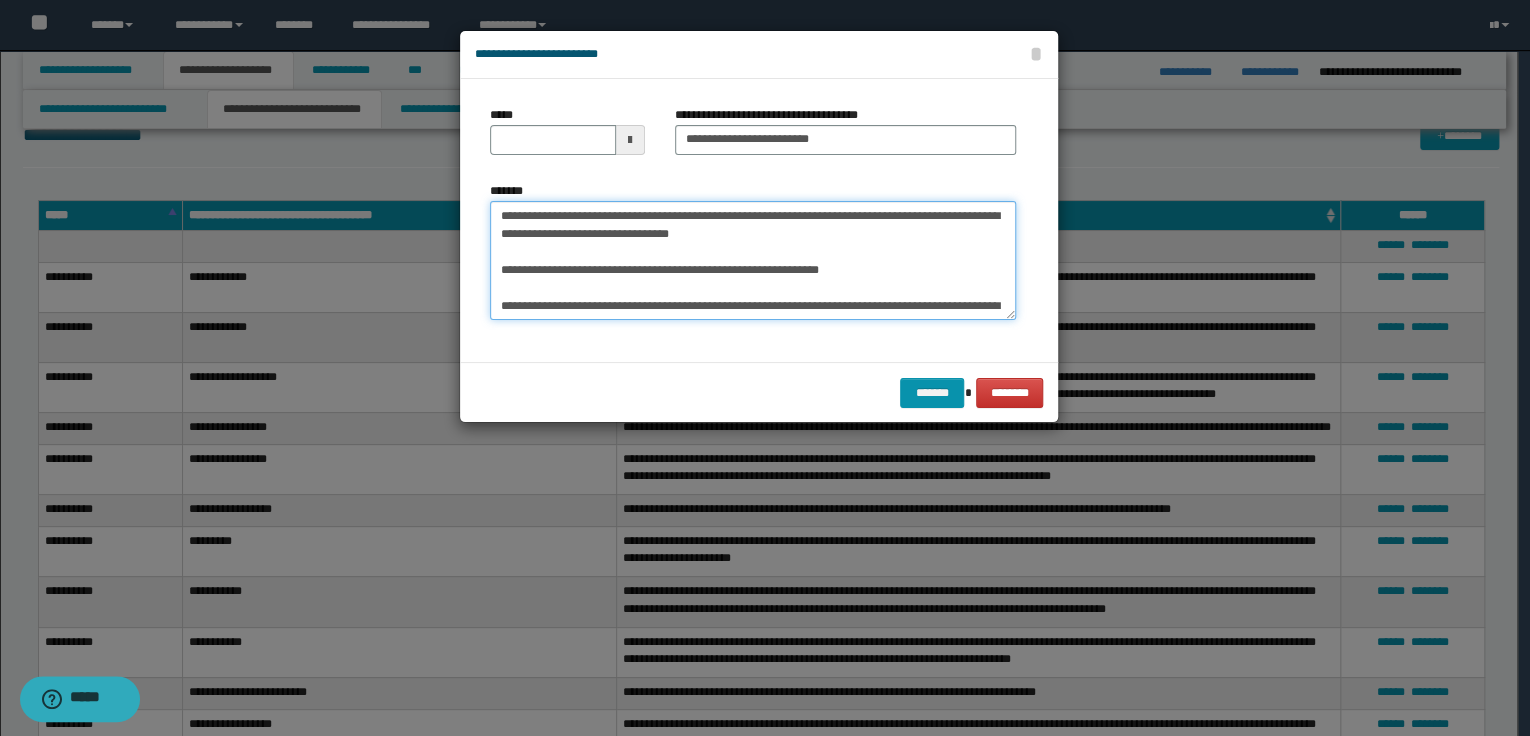 drag, startPoint x: 498, startPoint y: 212, endPoint x: 739, endPoint y: 216, distance: 241.03319 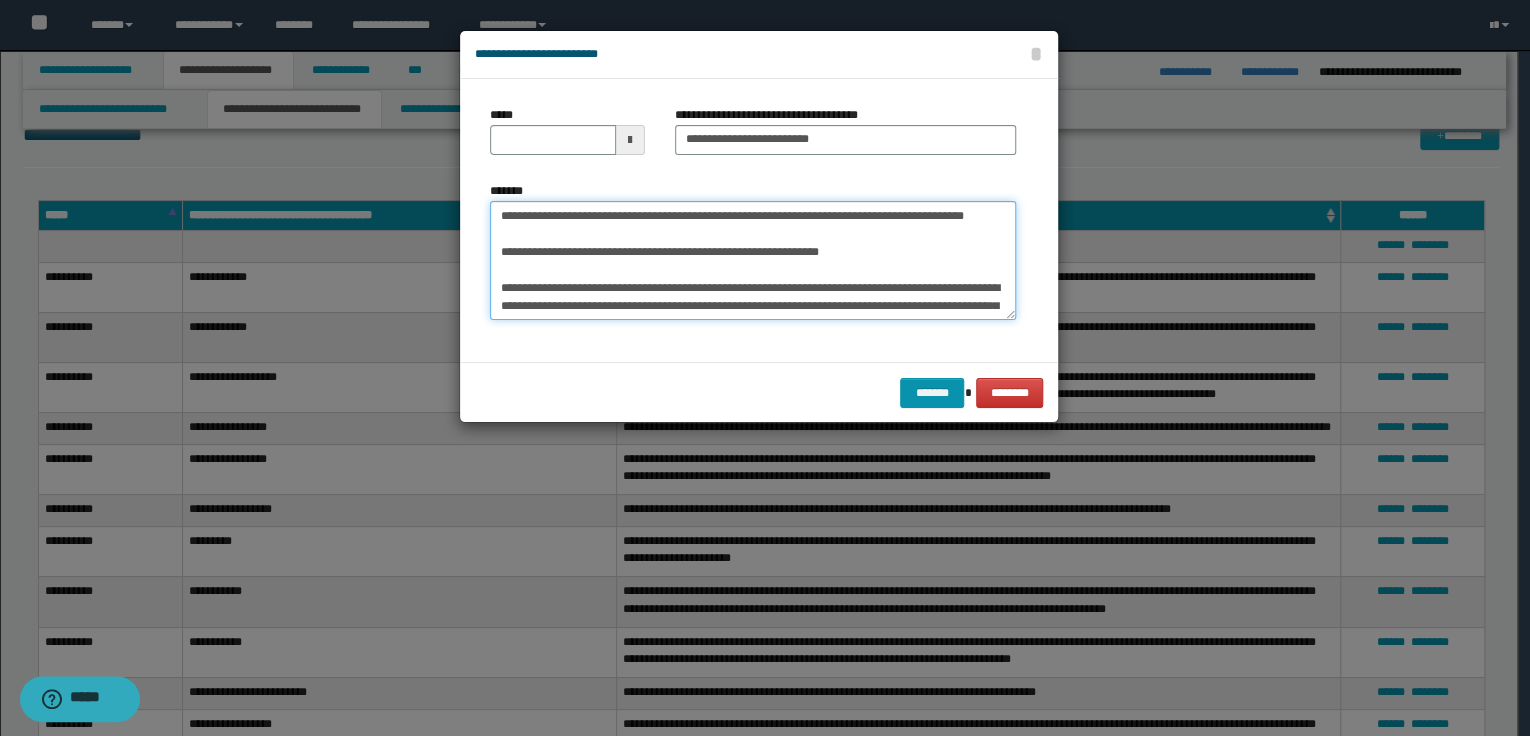 type 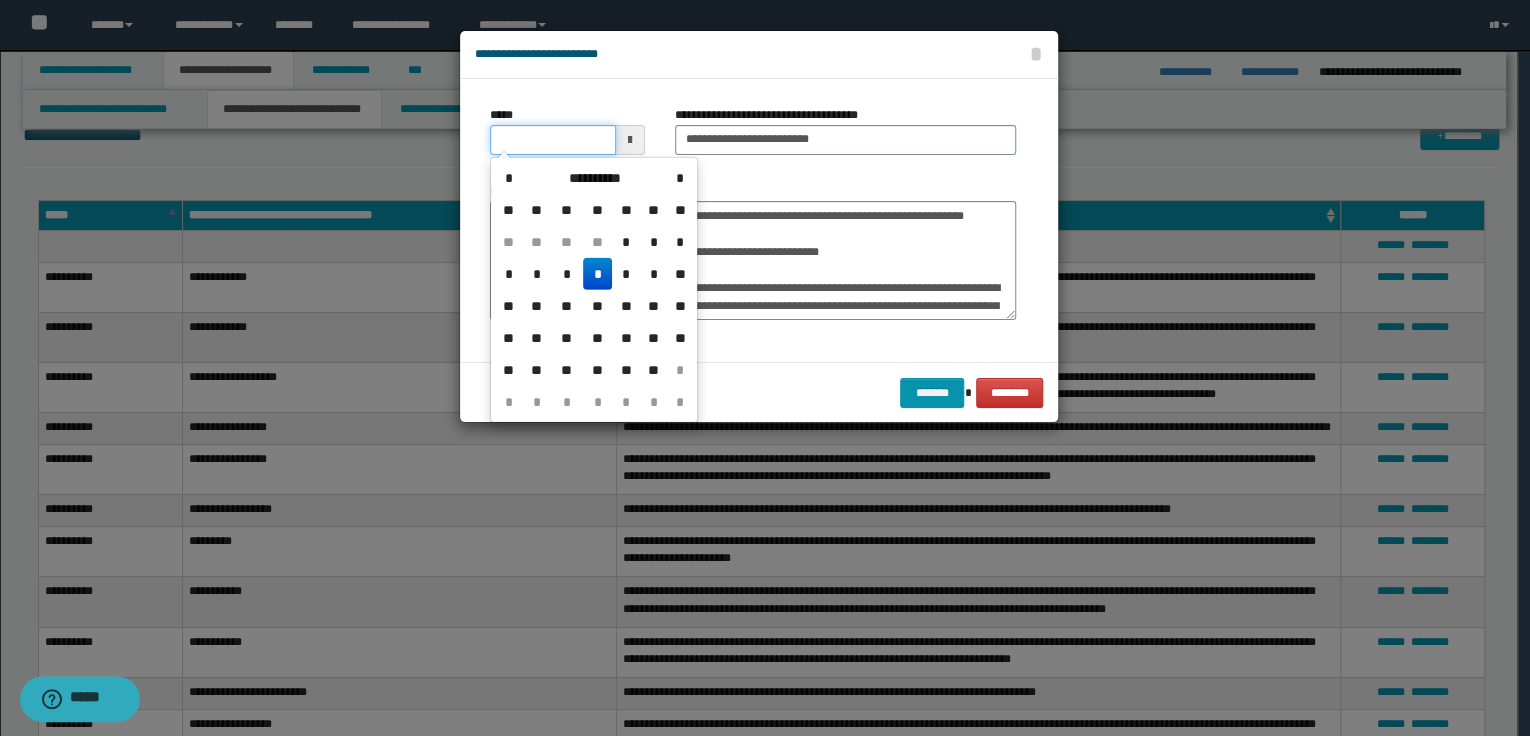 click on "*****" at bounding box center (553, 140) 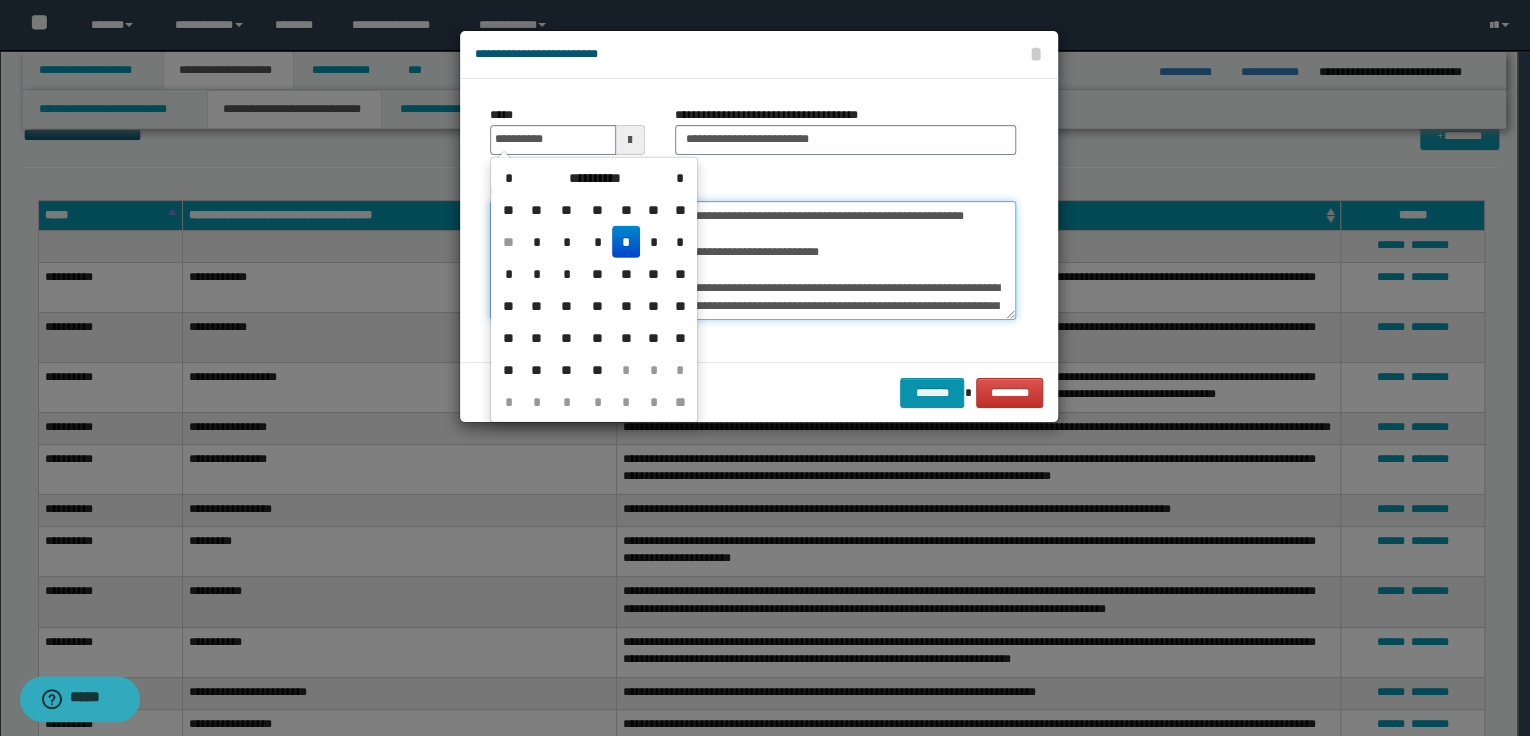 type on "**********" 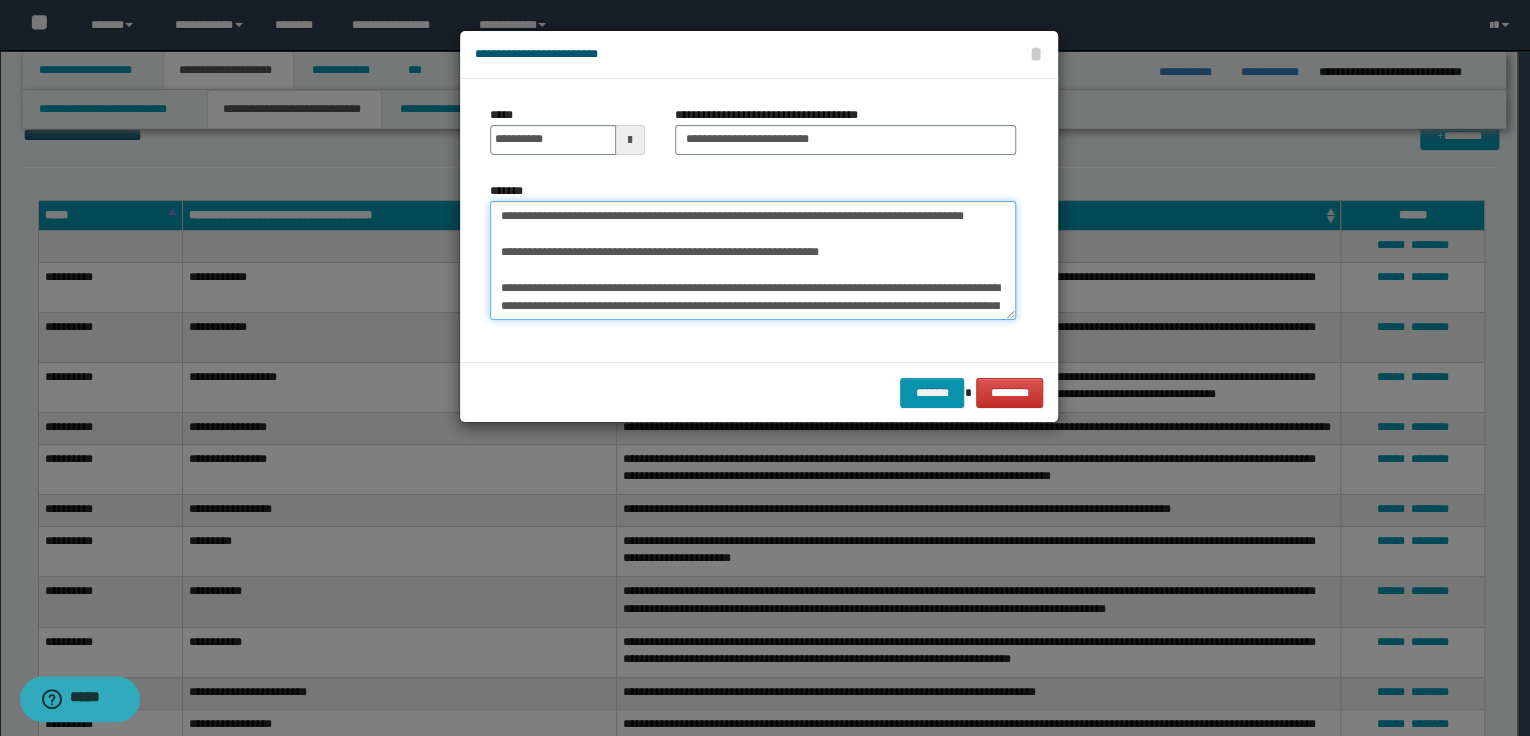 click on "**********" at bounding box center (753, 261) 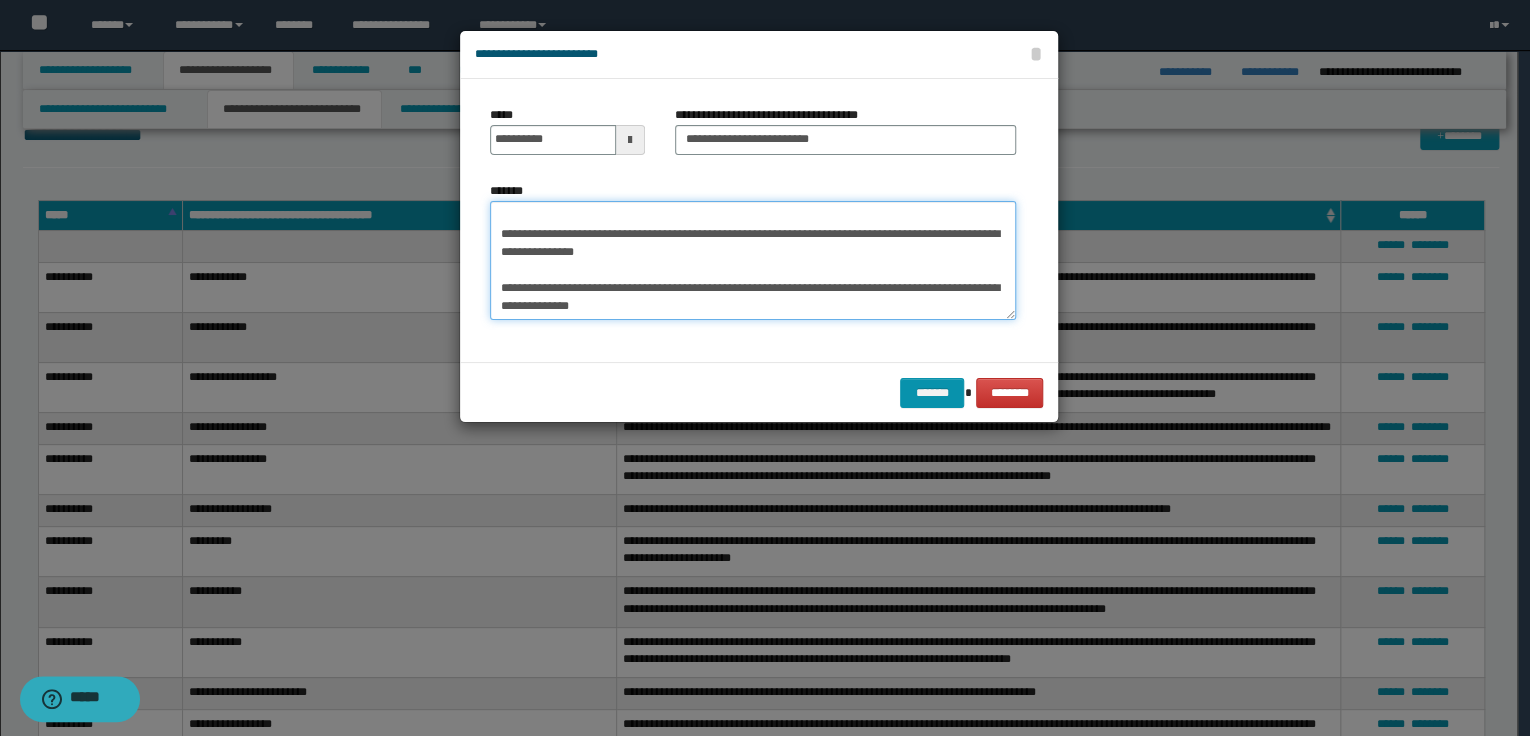 scroll, scrollTop: 341, scrollLeft: 0, axis: vertical 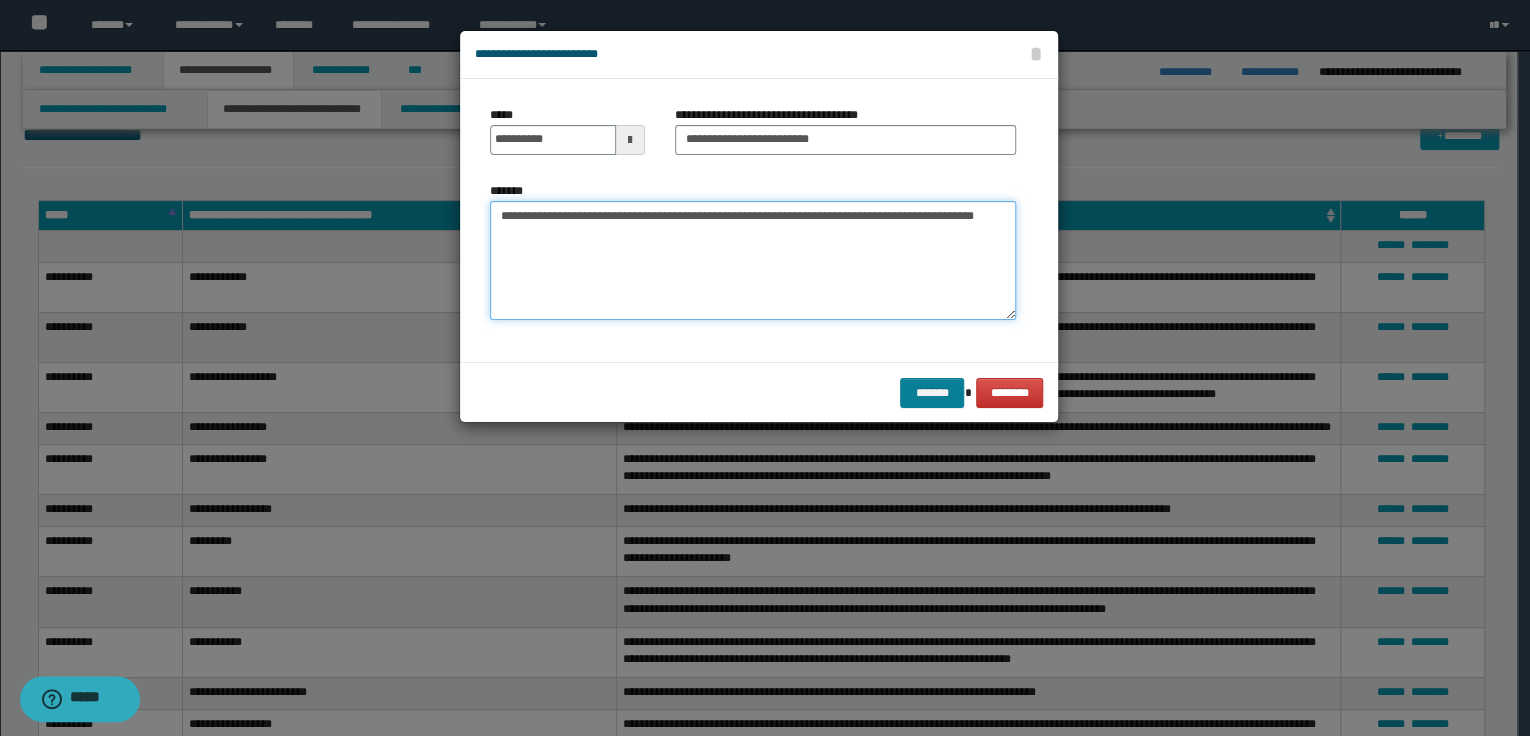 type on "**********" 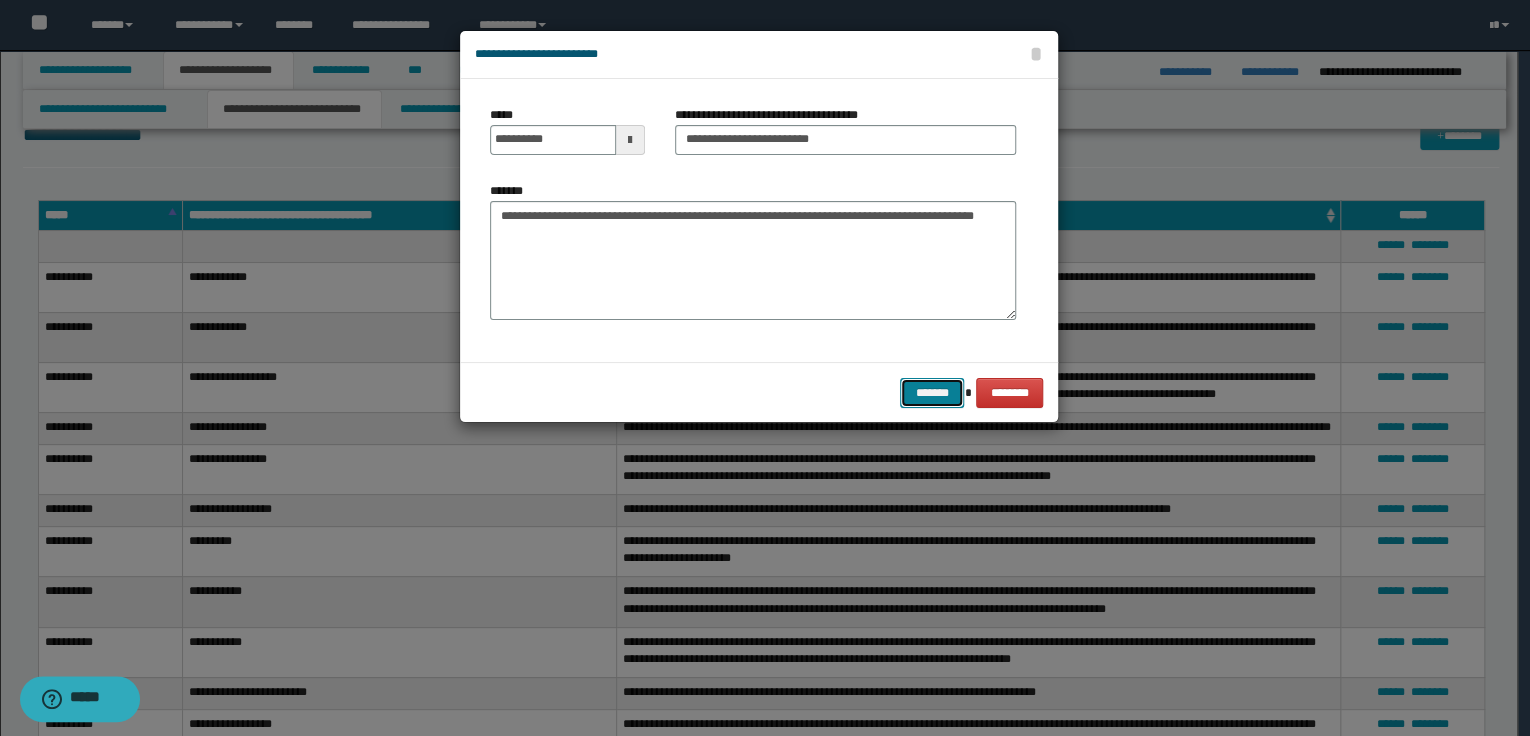 click on "*******" at bounding box center (932, 393) 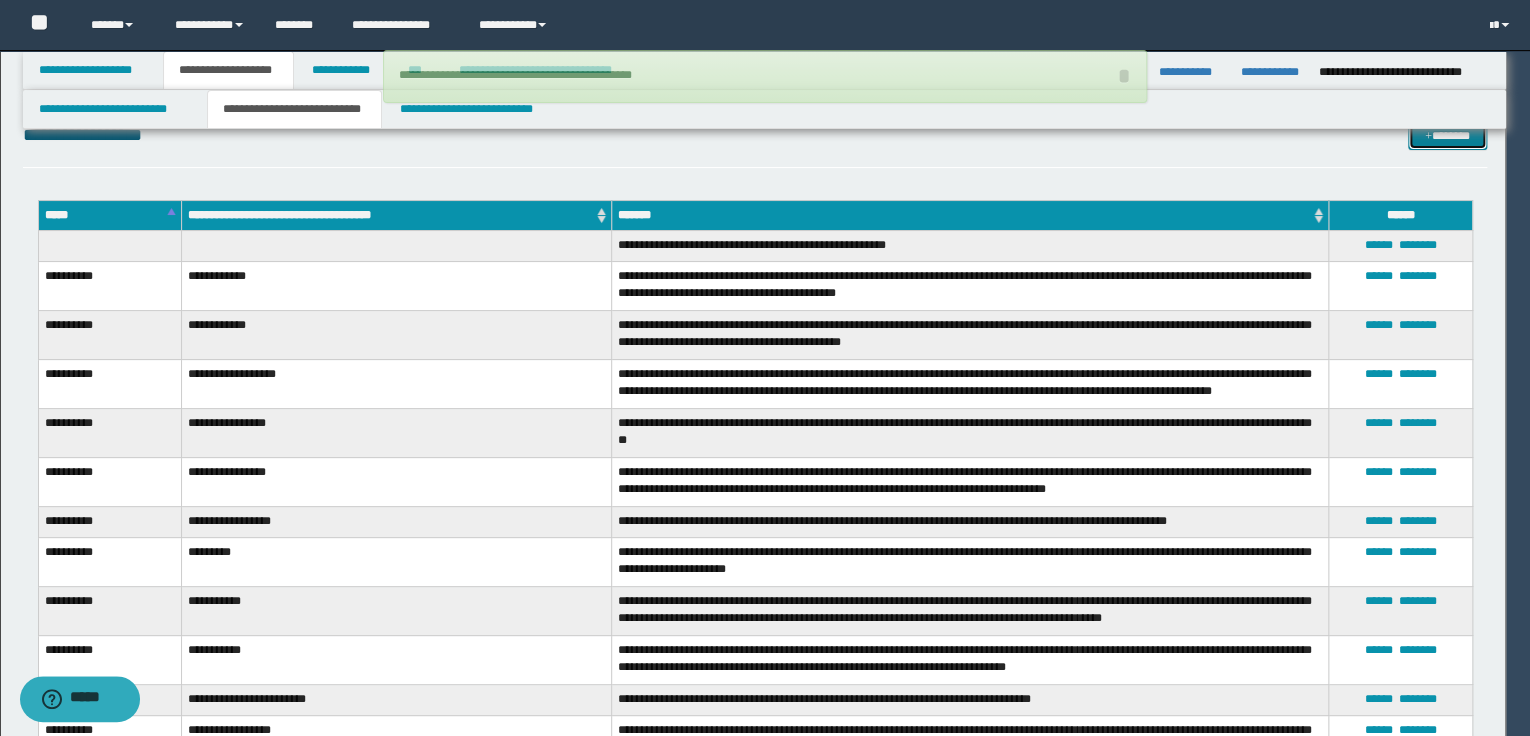 type 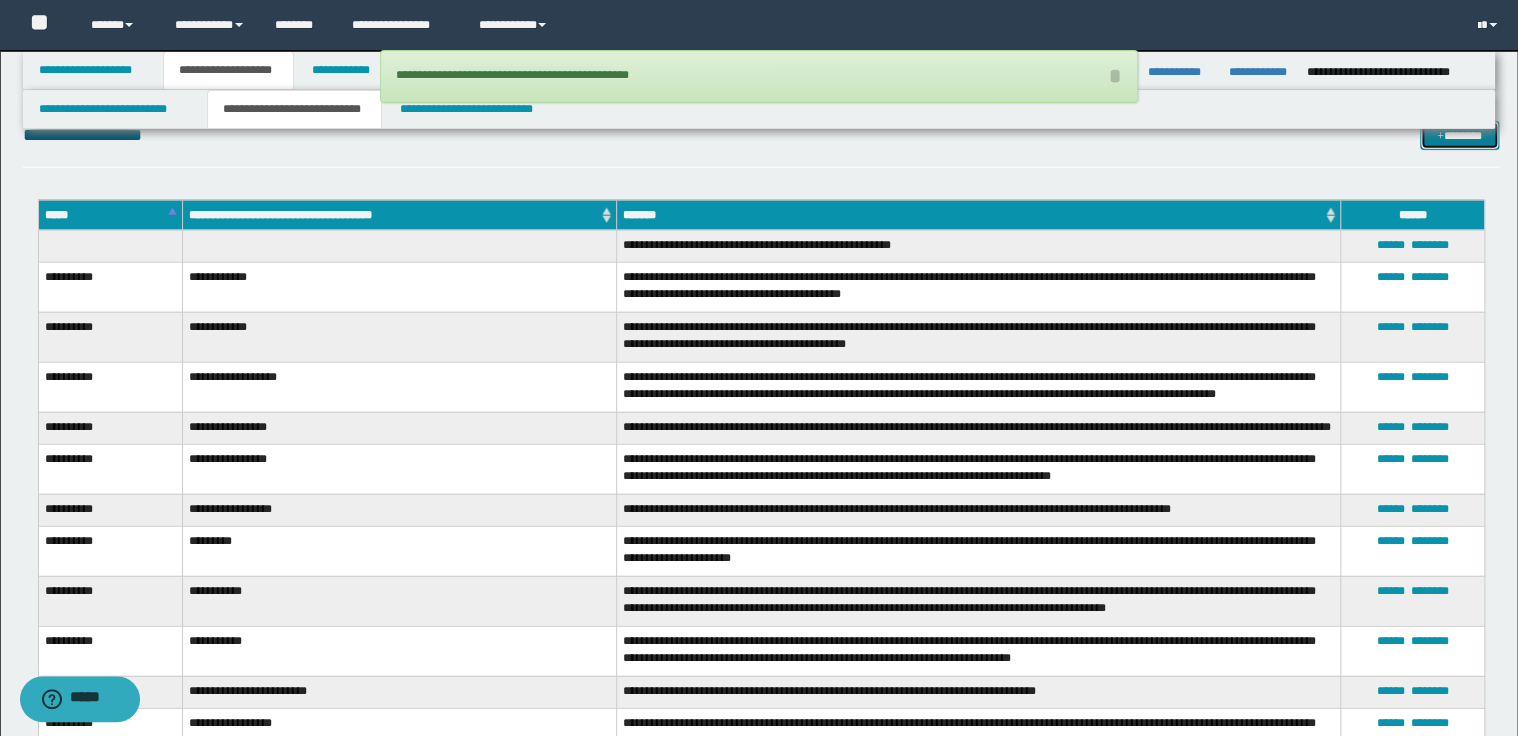 drag, startPoint x: 1443, startPoint y: 138, endPoint x: 1407, endPoint y: 132, distance: 36.496574 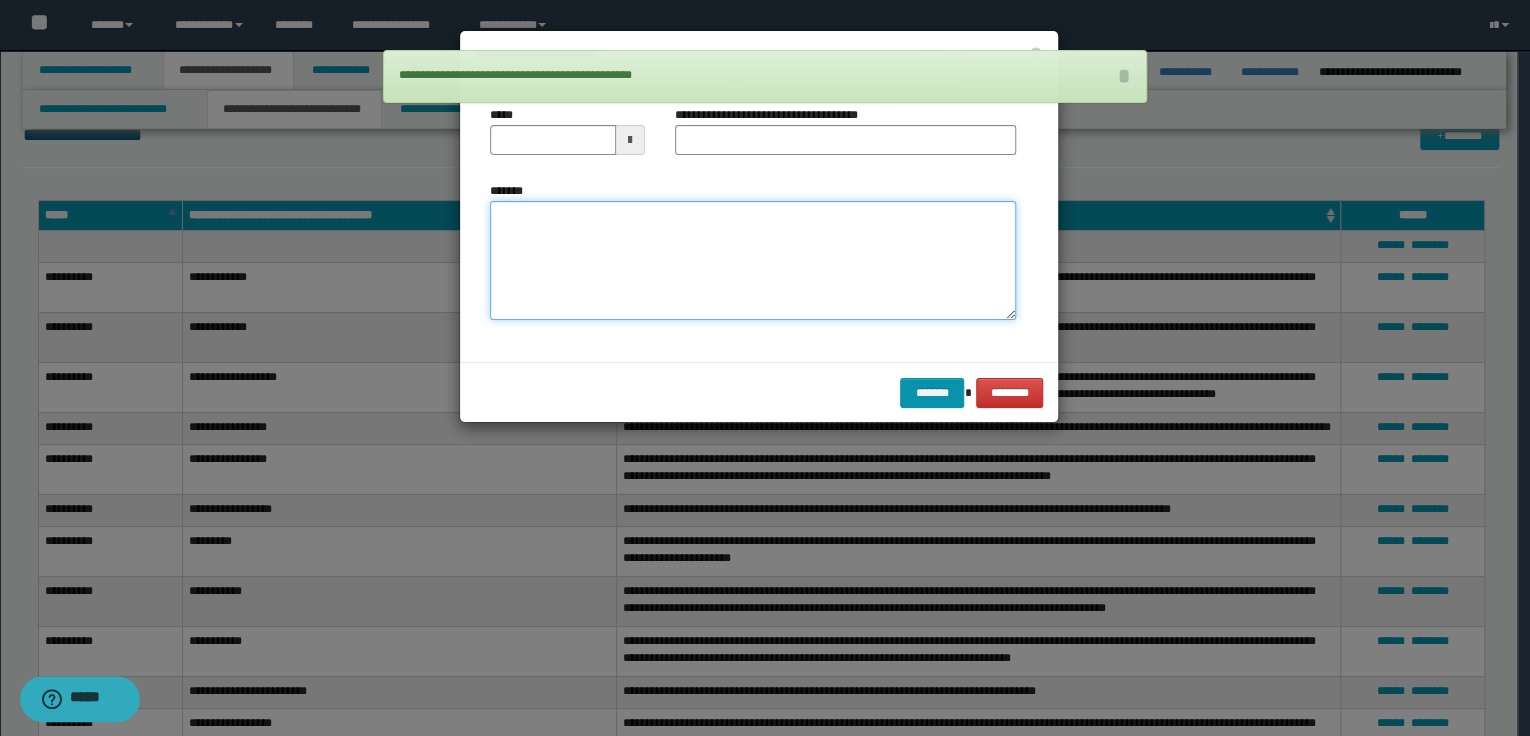 click on "*******" at bounding box center (753, 261) 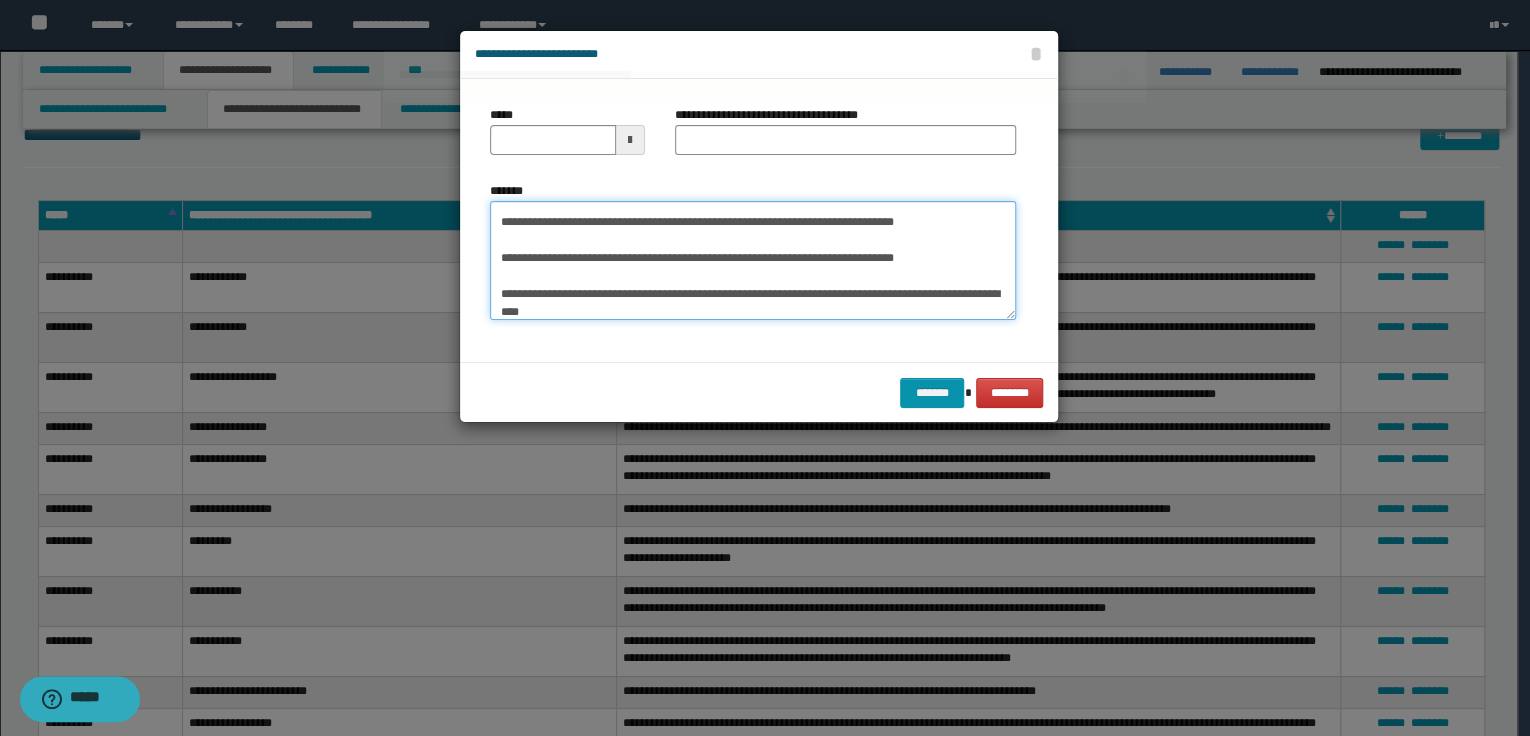 scroll, scrollTop: 0, scrollLeft: 0, axis: both 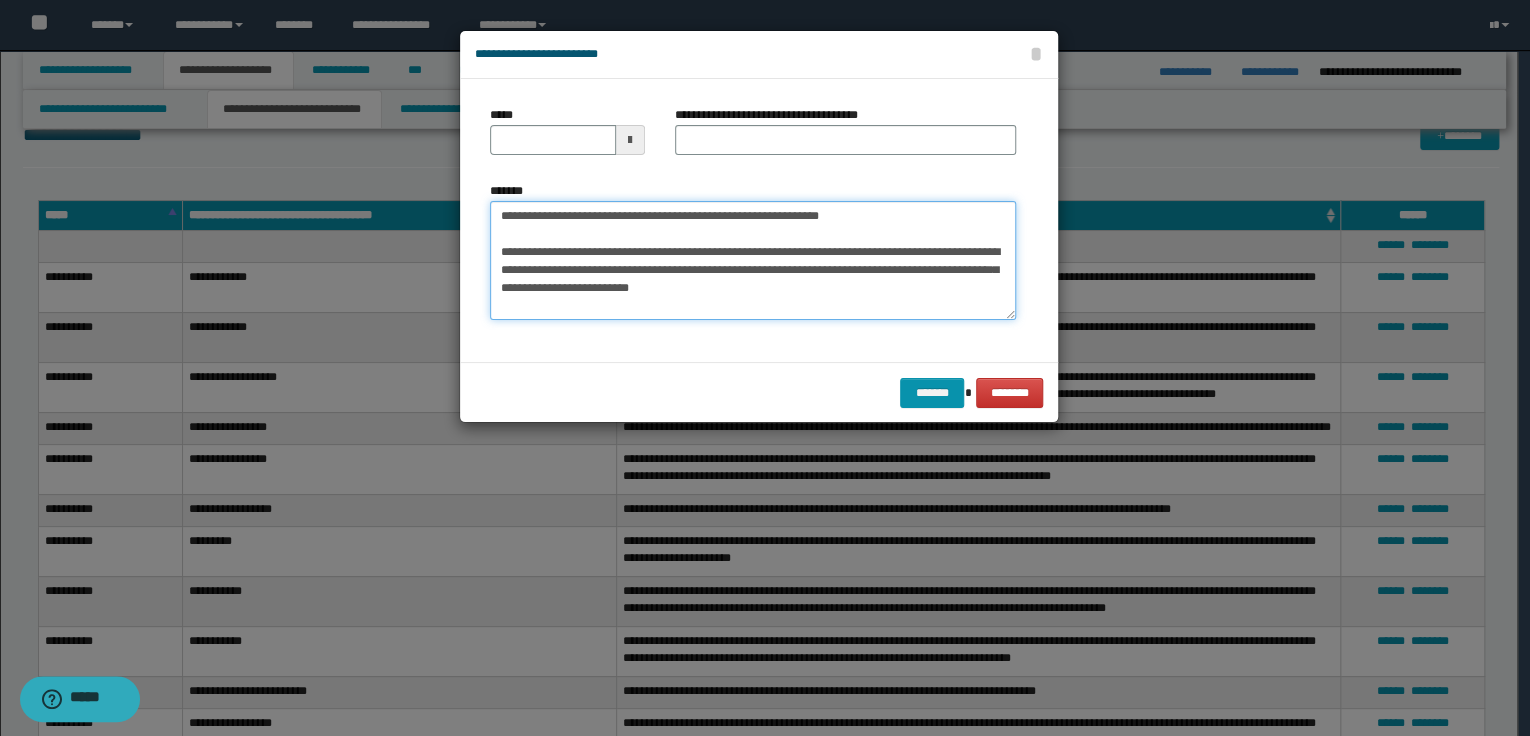 drag, startPoint x: 500, startPoint y: 212, endPoint x: 944, endPoint y: 213, distance: 444.00113 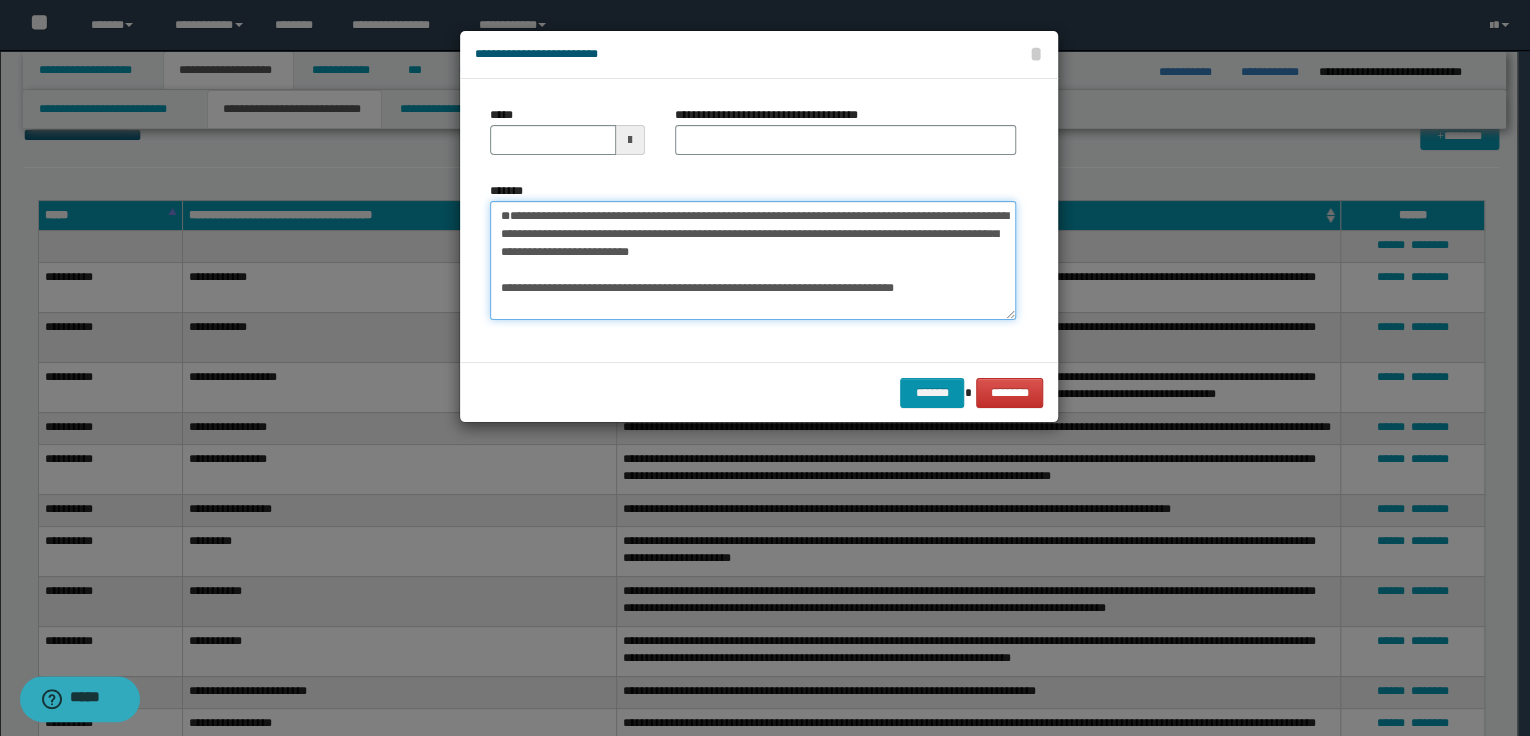 type on "**********" 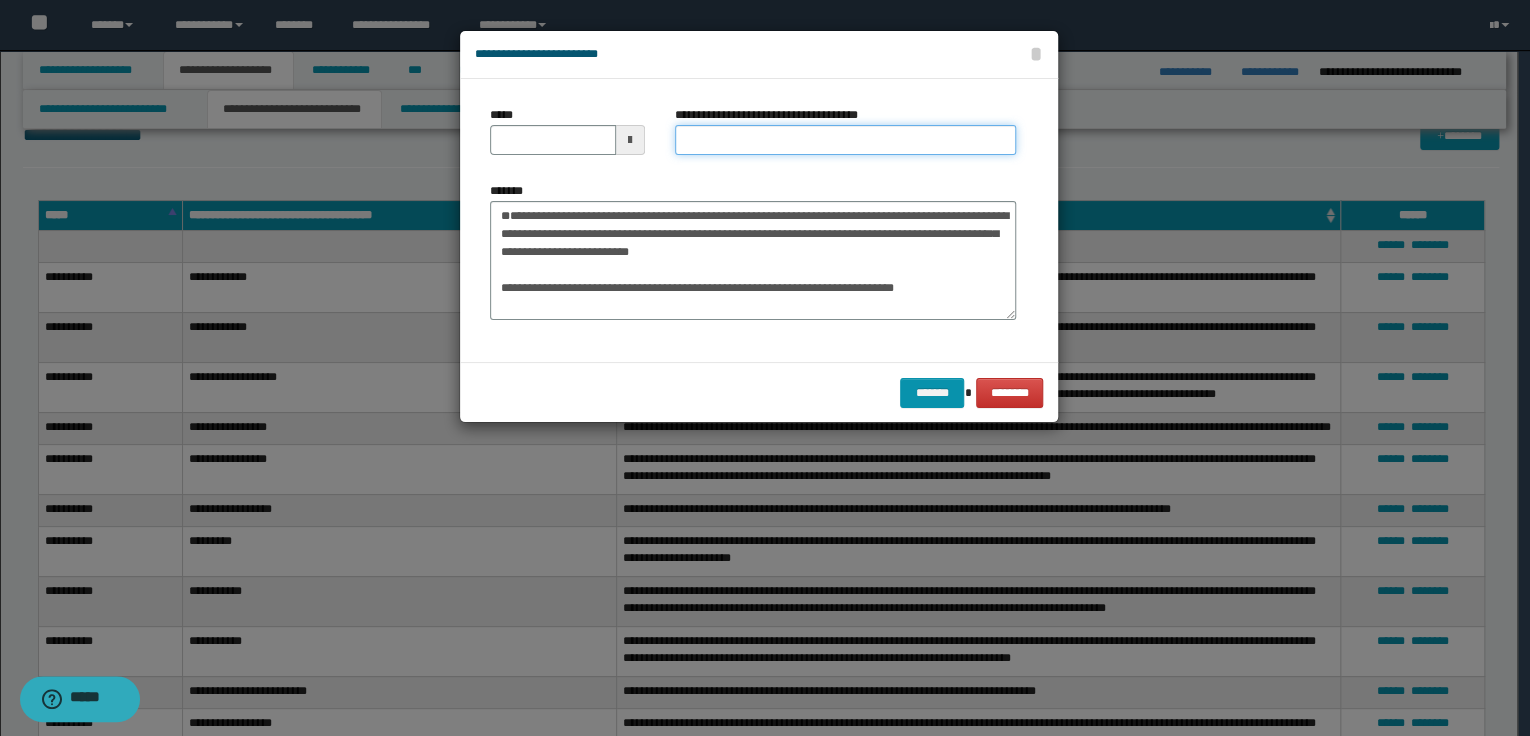 click on "**********" at bounding box center [845, 140] 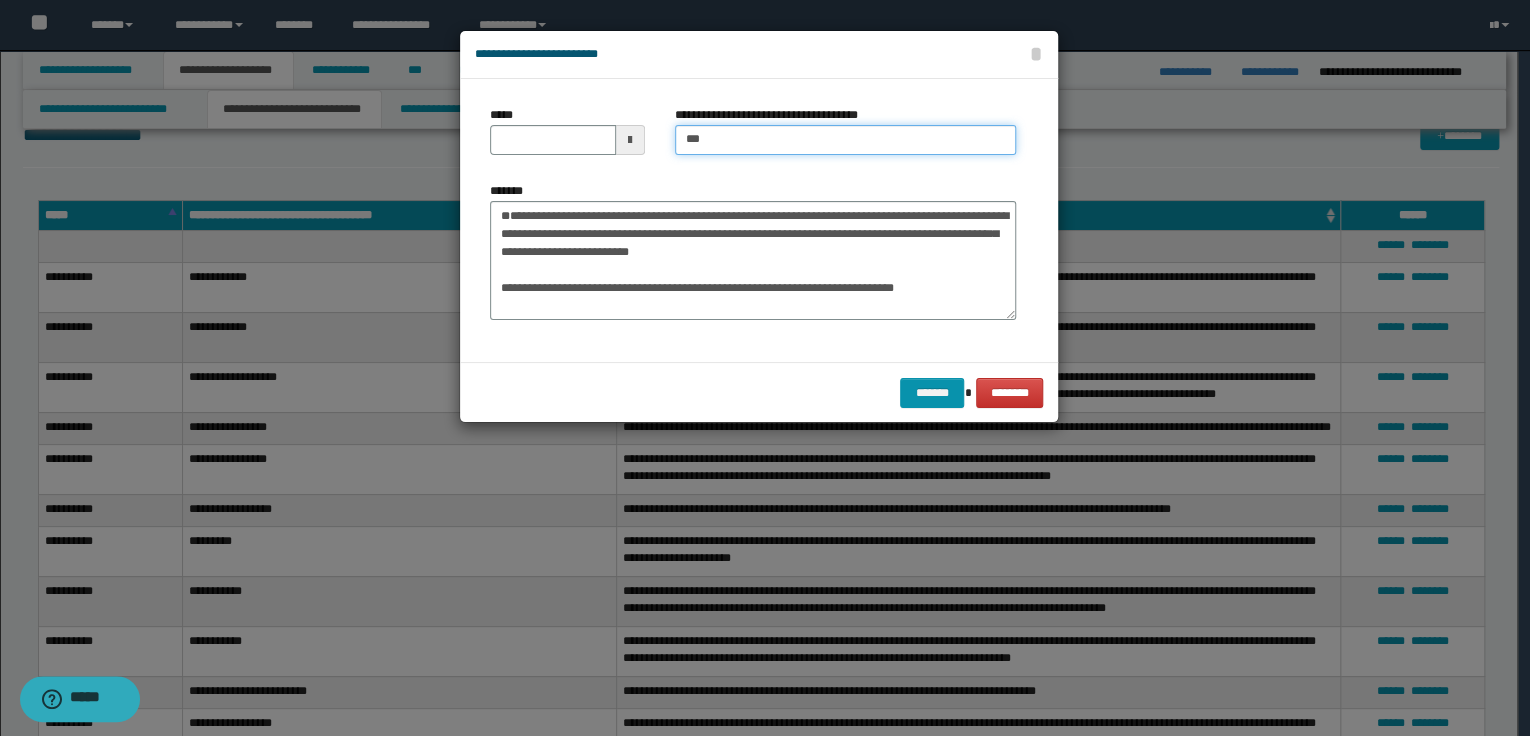 type on "**********" 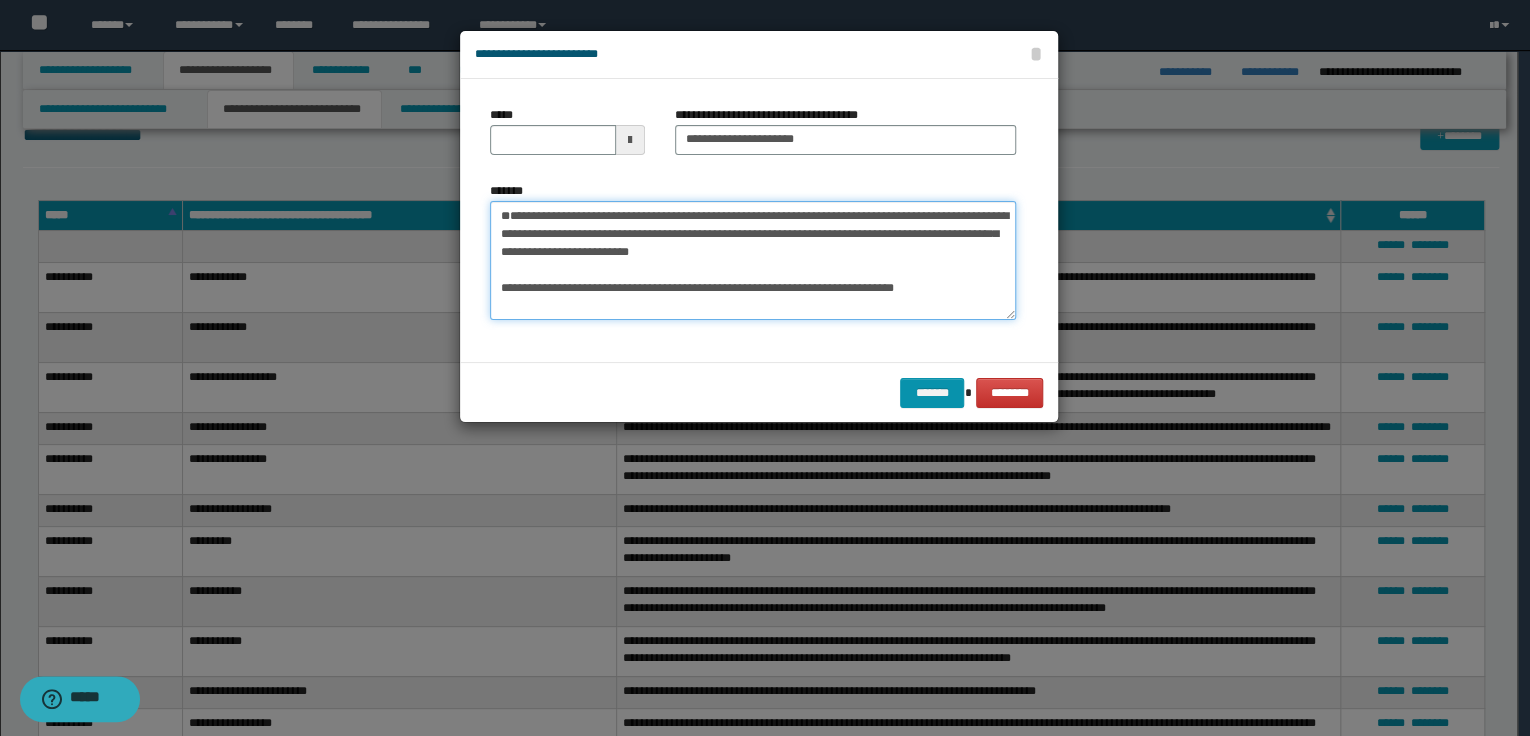 drag, startPoint x: 500, startPoint y: 252, endPoint x: 644, endPoint y: 247, distance: 144.08678 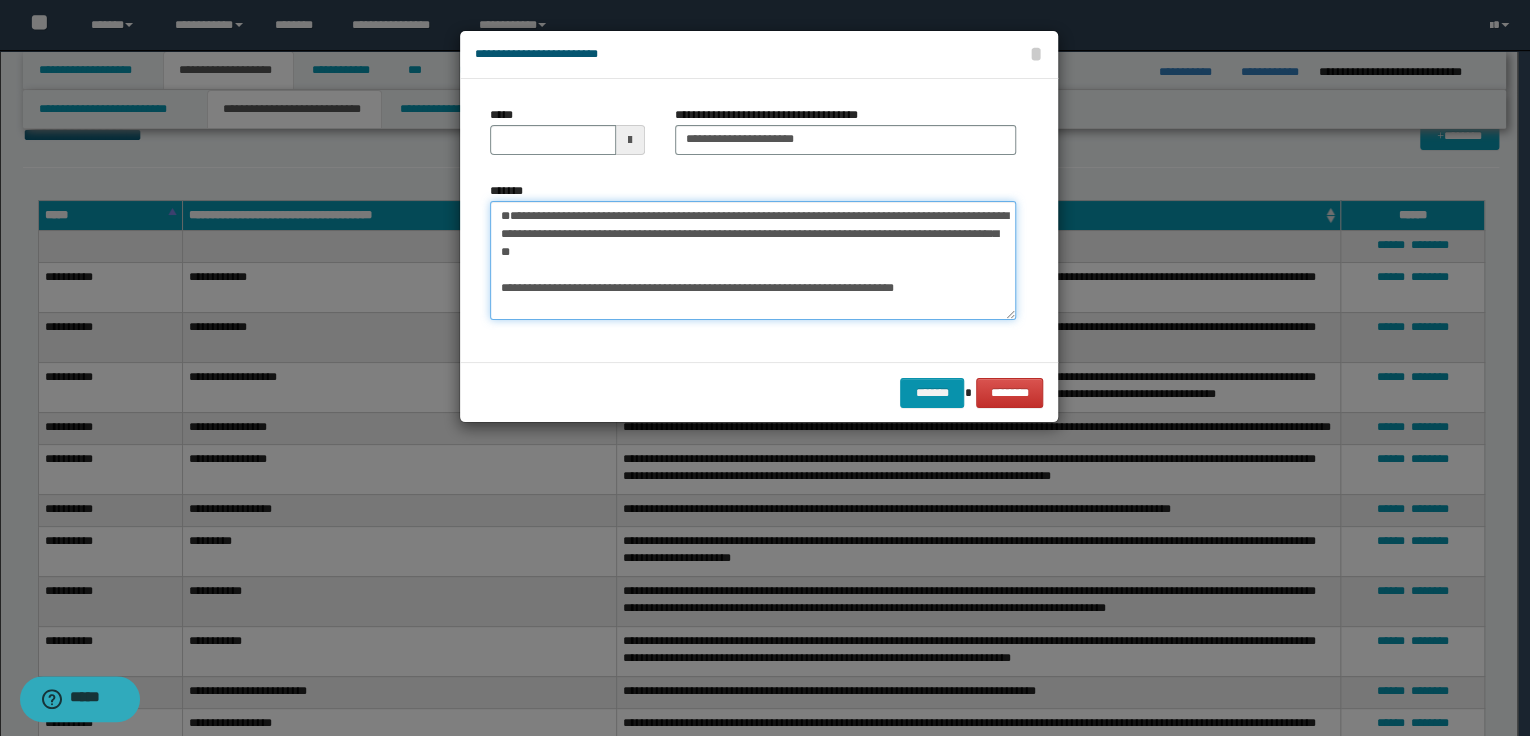 type 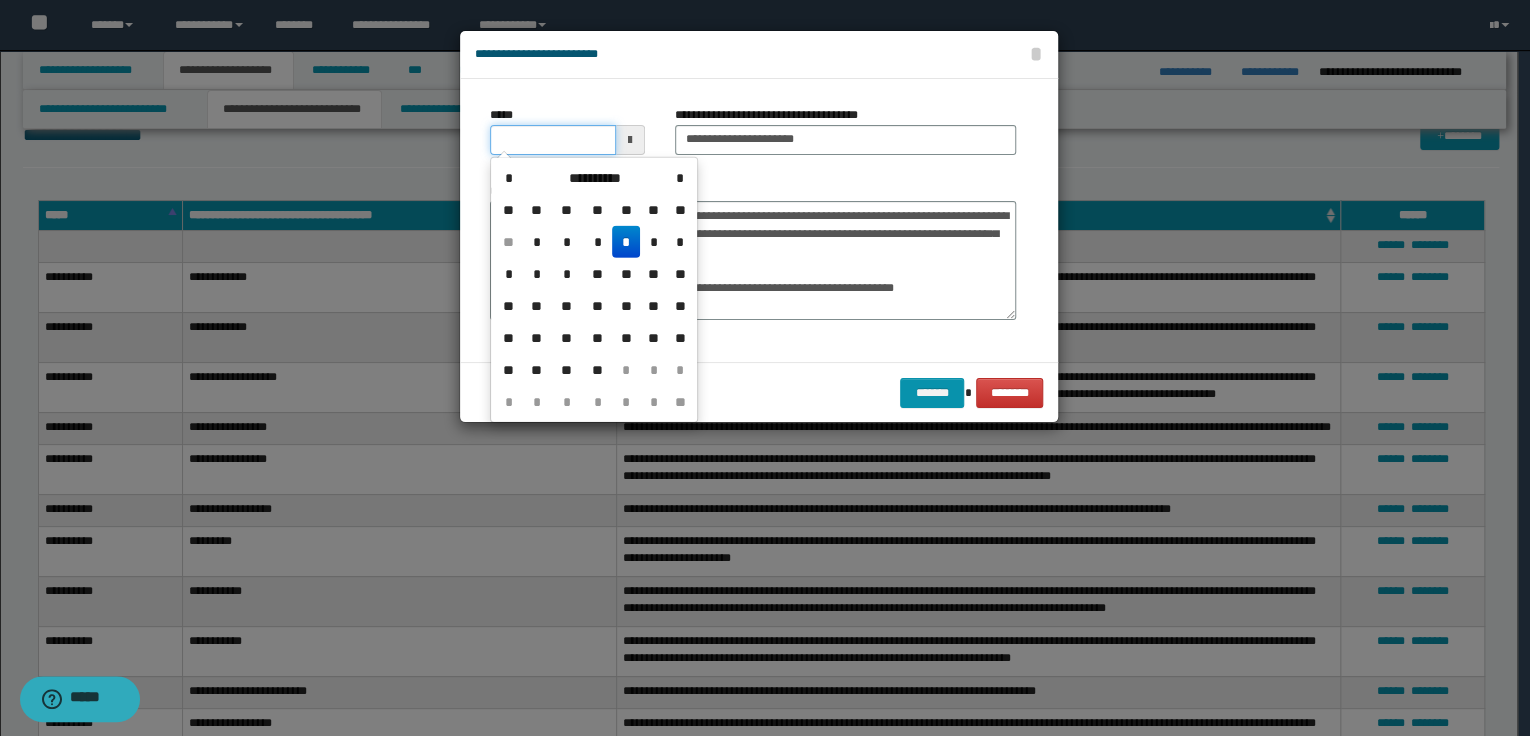 click on "*****" at bounding box center [553, 140] 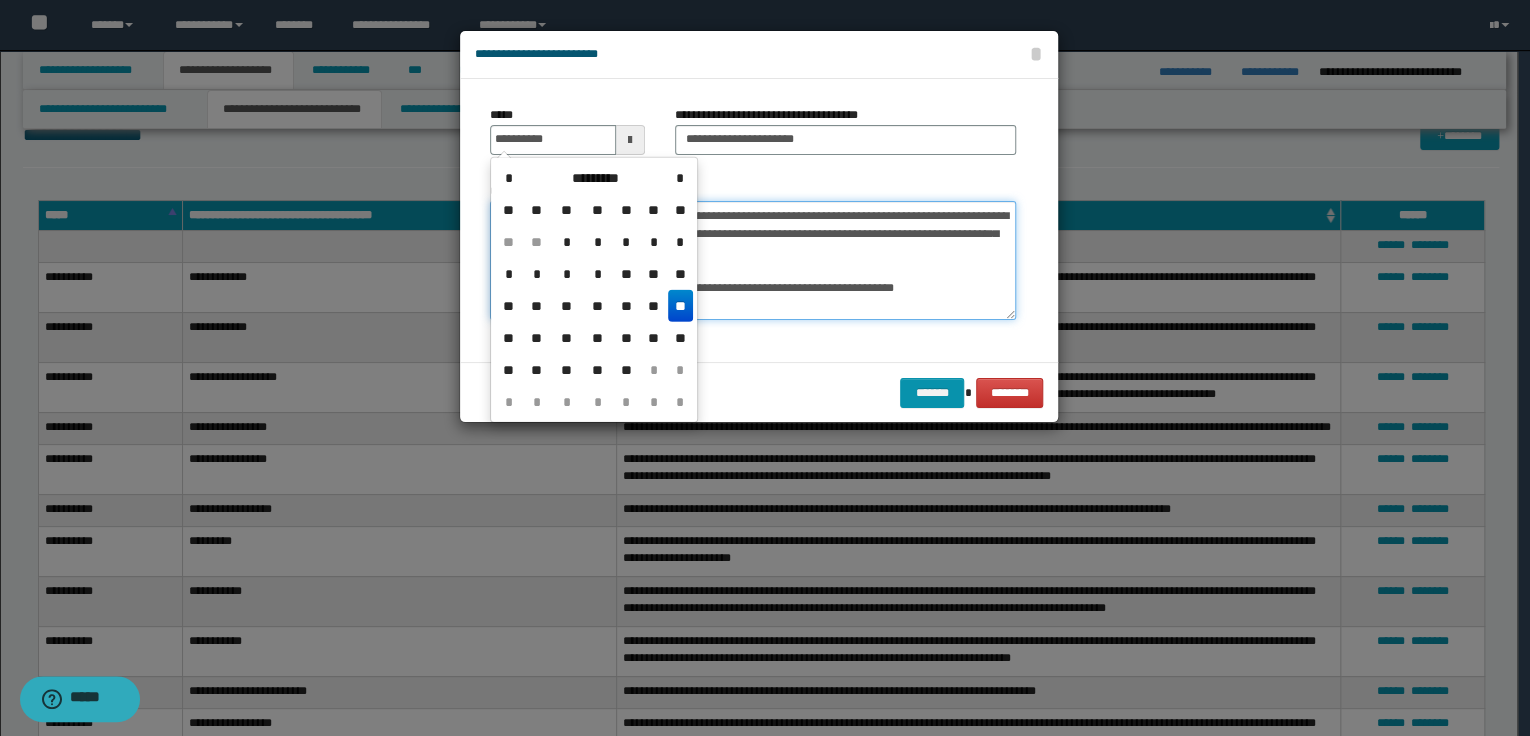 type on "**********" 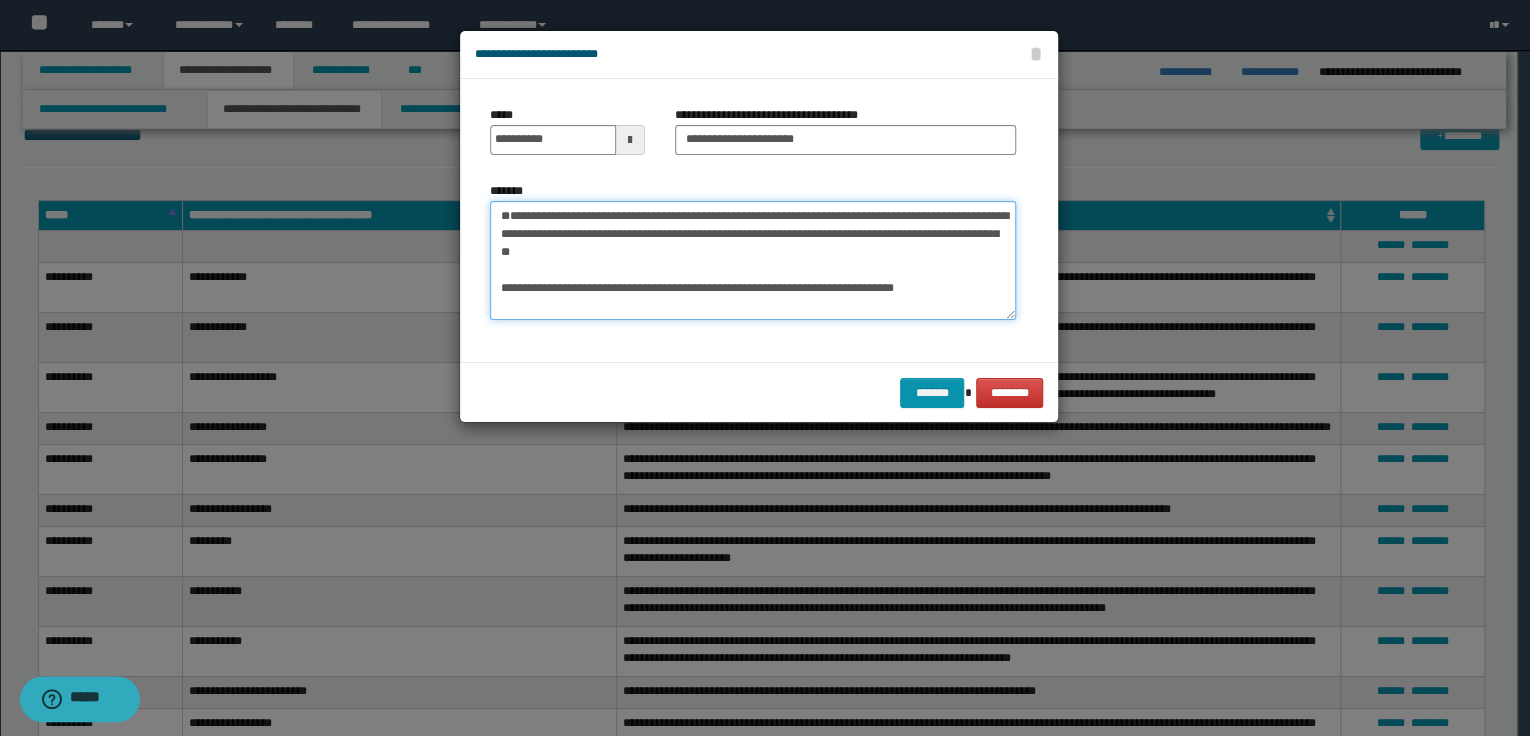 drag, startPoint x: 926, startPoint y: 249, endPoint x: 958, endPoint y: 285, distance: 48.166378 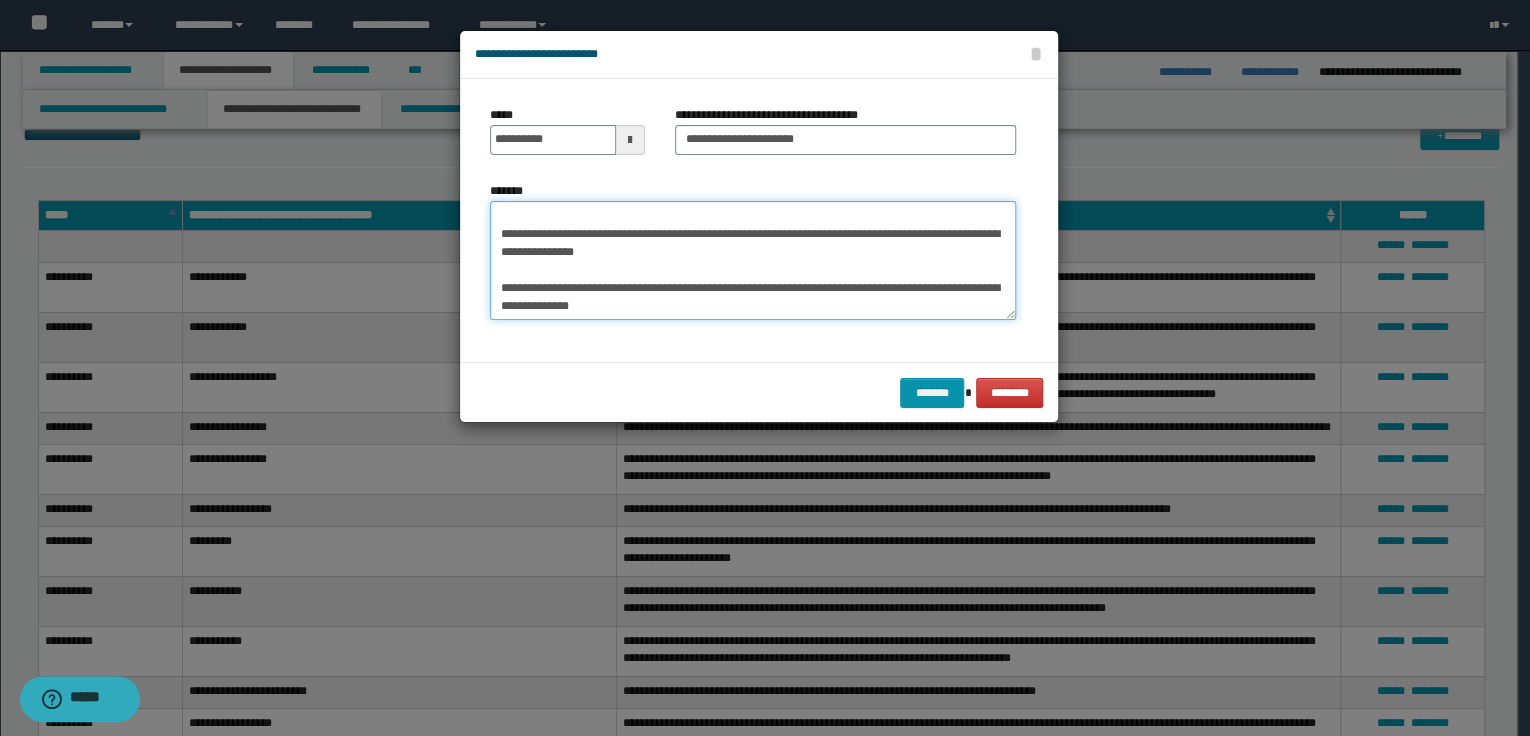 scroll, scrollTop: 252, scrollLeft: 0, axis: vertical 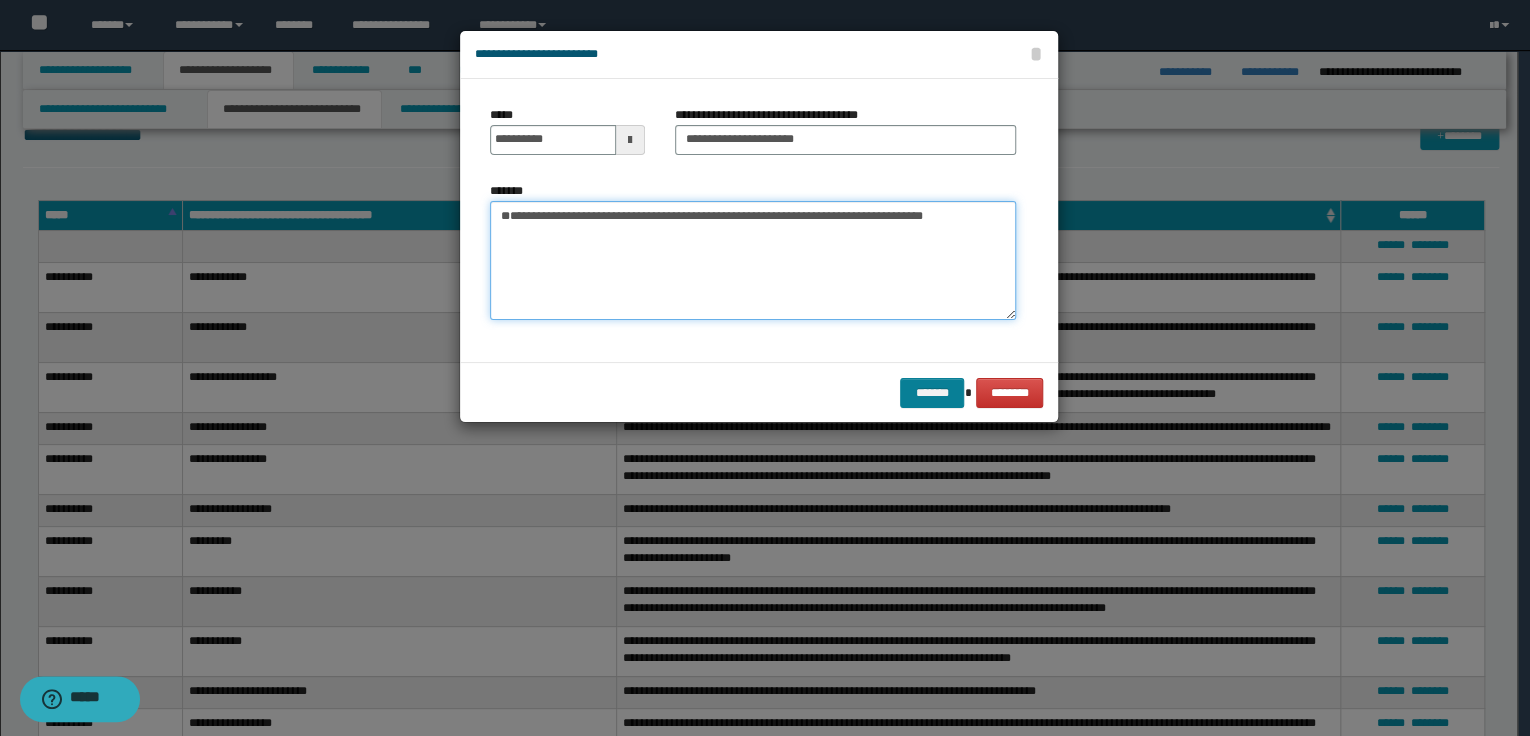 type on "**********" 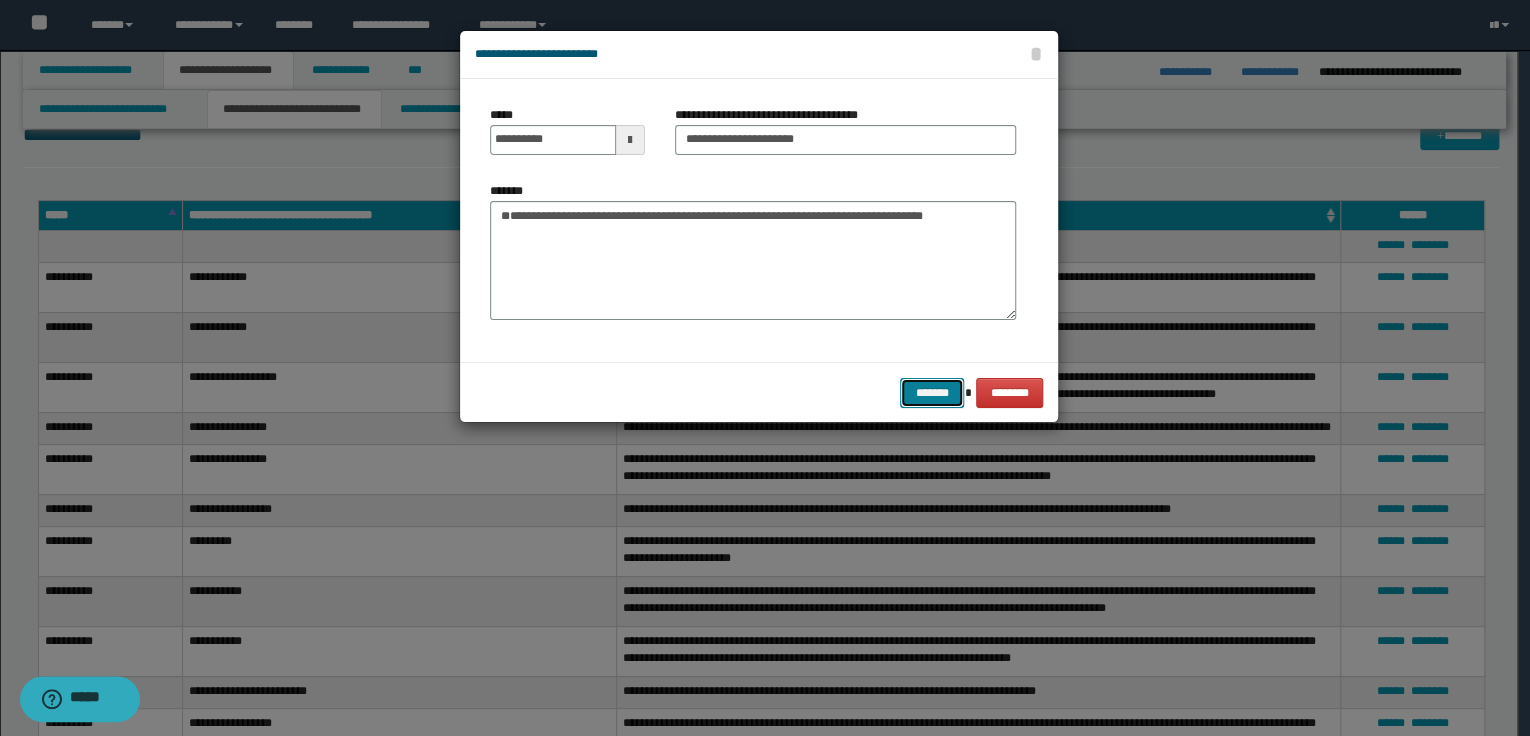 click on "*******" at bounding box center (932, 393) 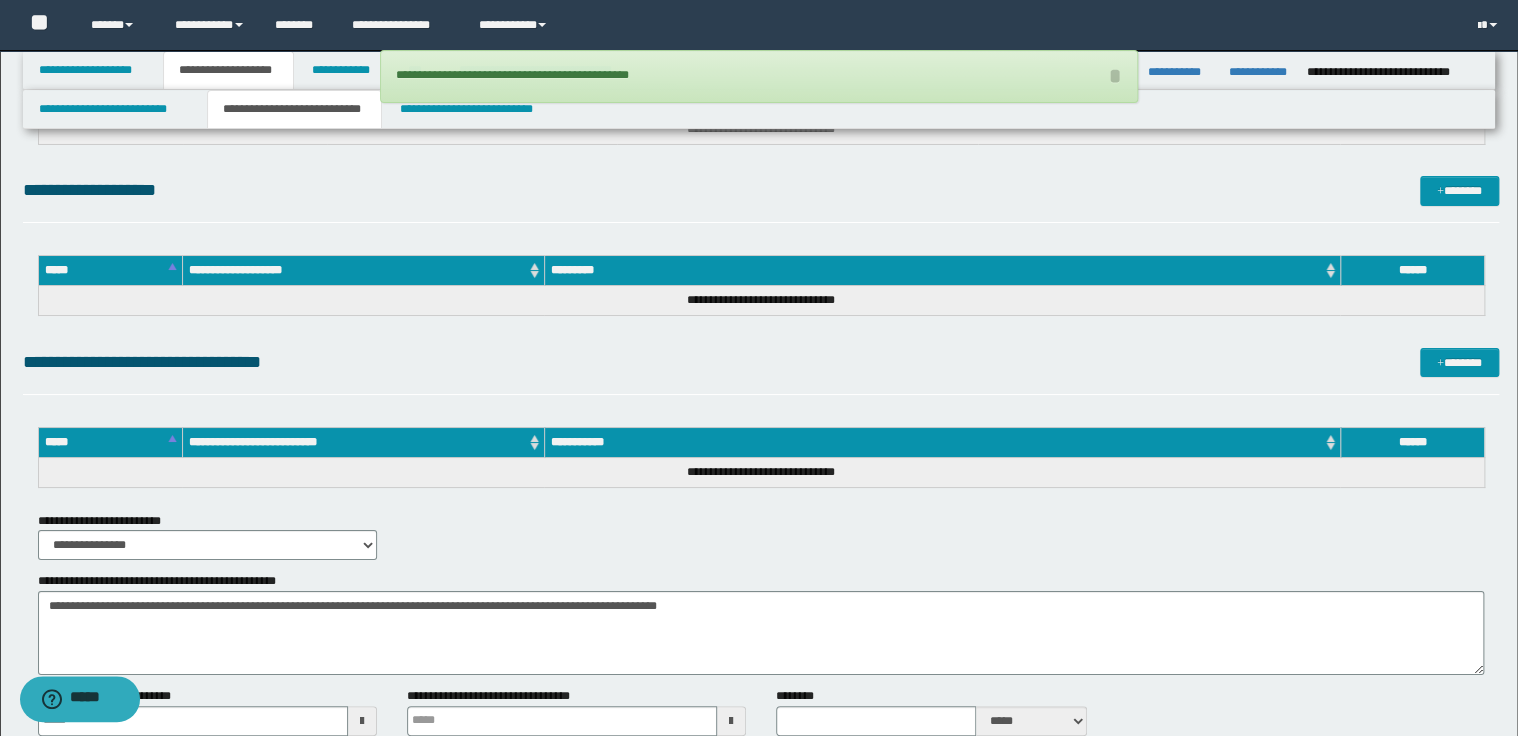 scroll, scrollTop: 3704, scrollLeft: 0, axis: vertical 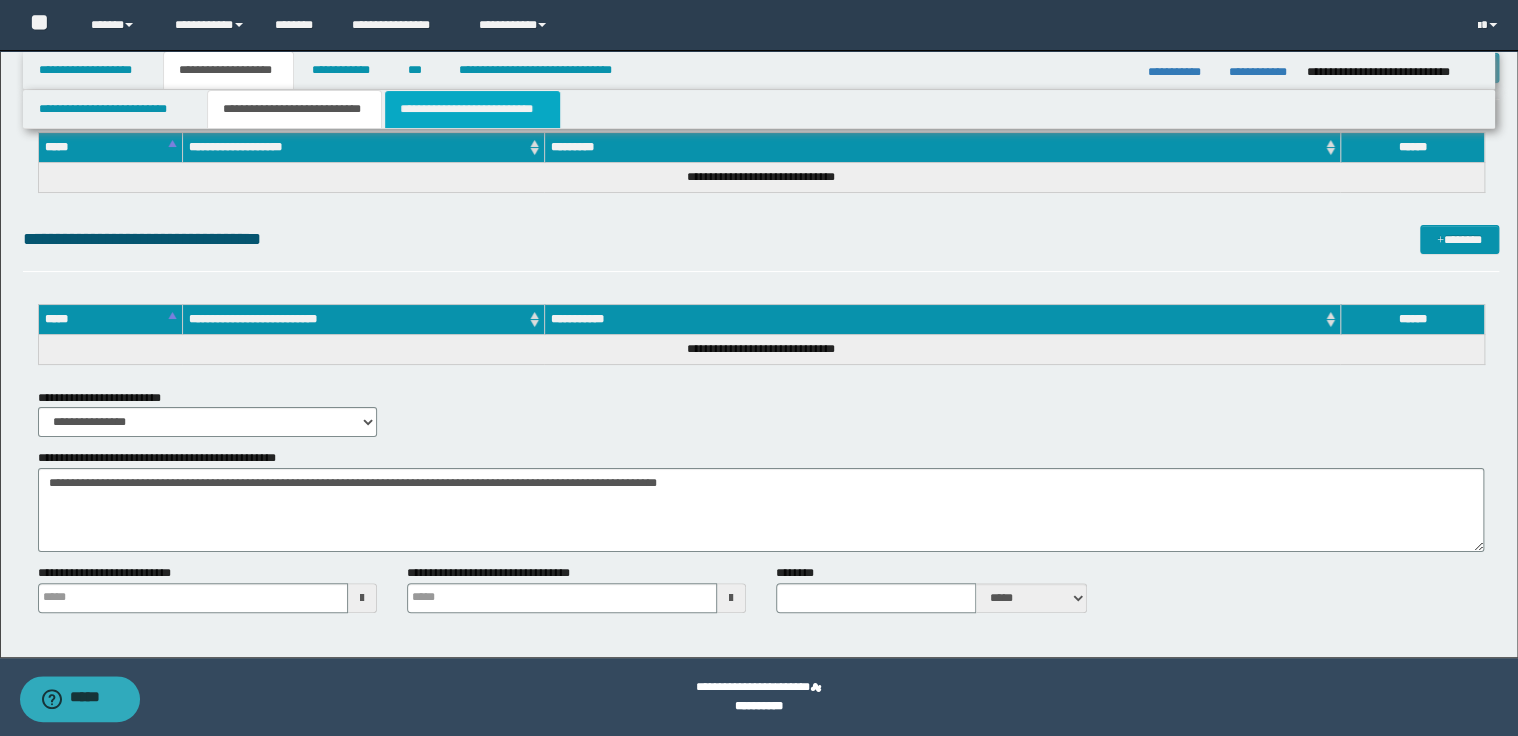 click on "**********" at bounding box center (472, 109) 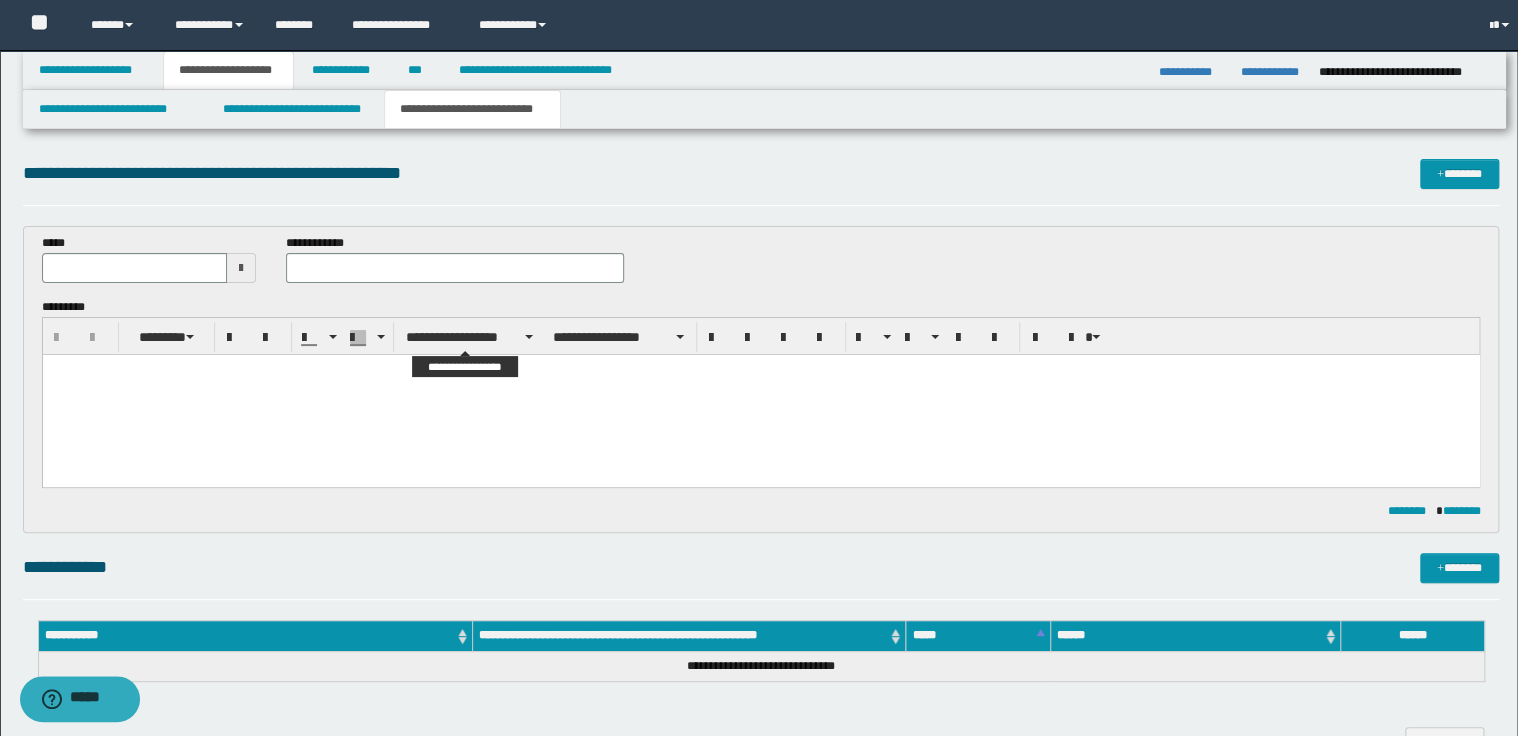scroll, scrollTop: 0, scrollLeft: 0, axis: both 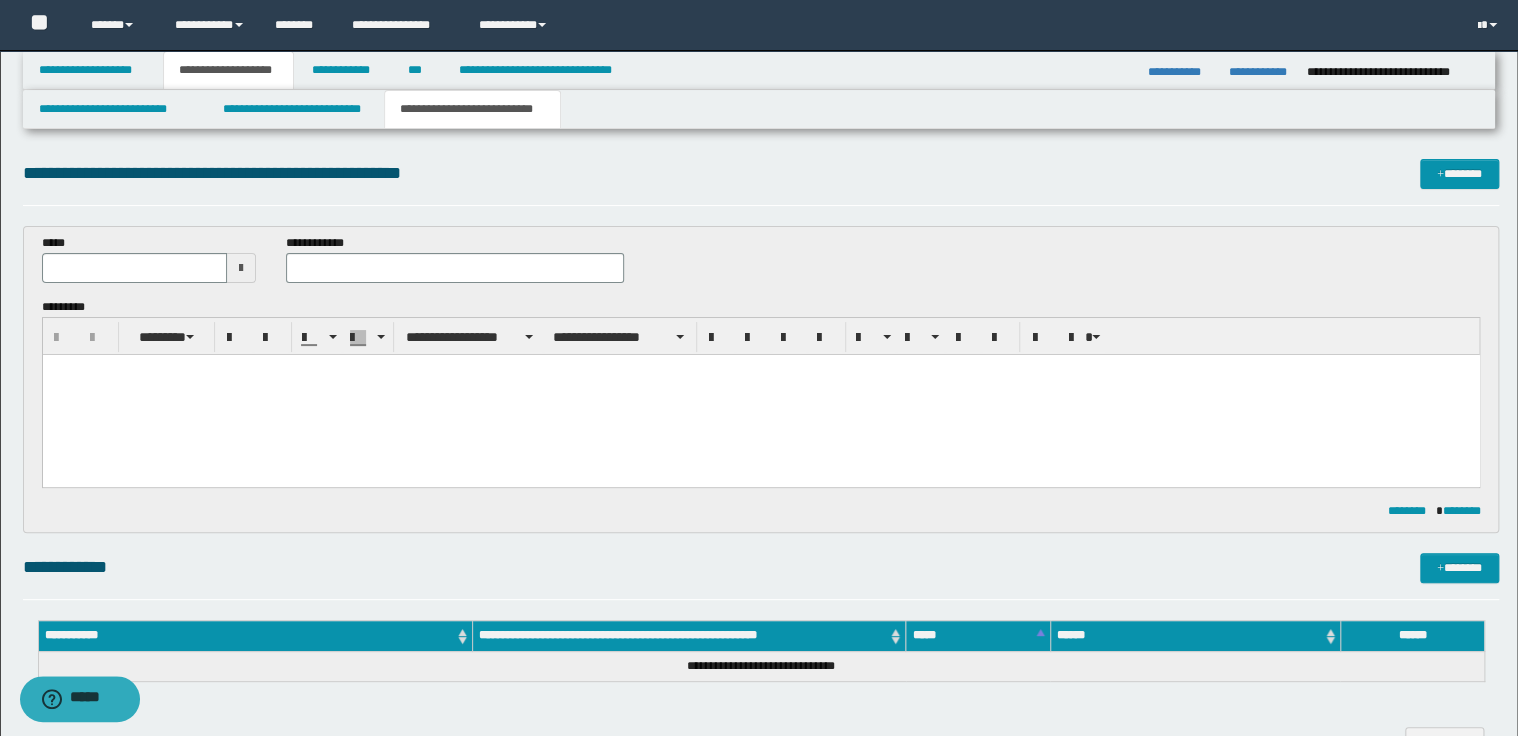 click at bounding box center (241, 268) 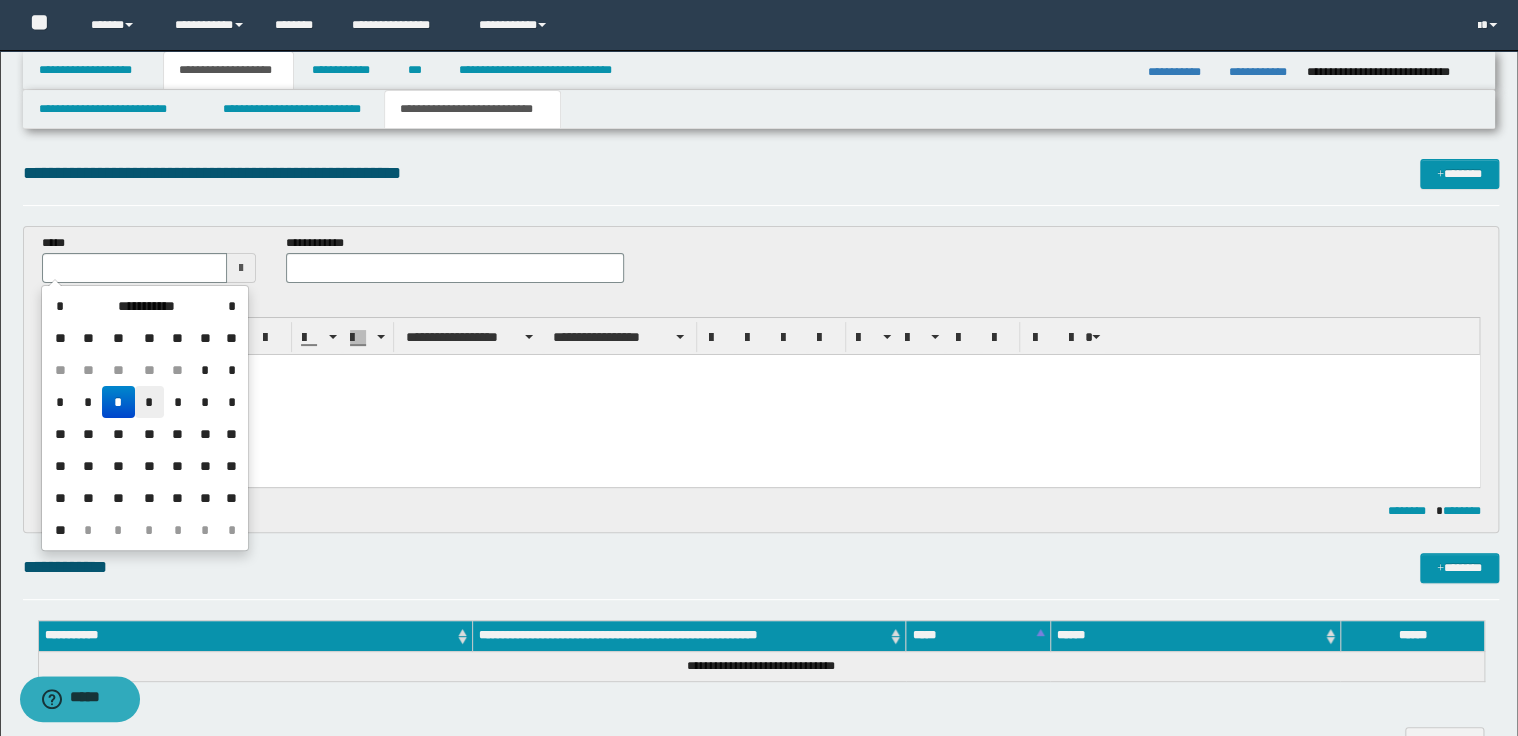drag, startPoint x: 148, startPoint y: 405, endPoint x: 238, endPoint y: 12, distance: 403.17365 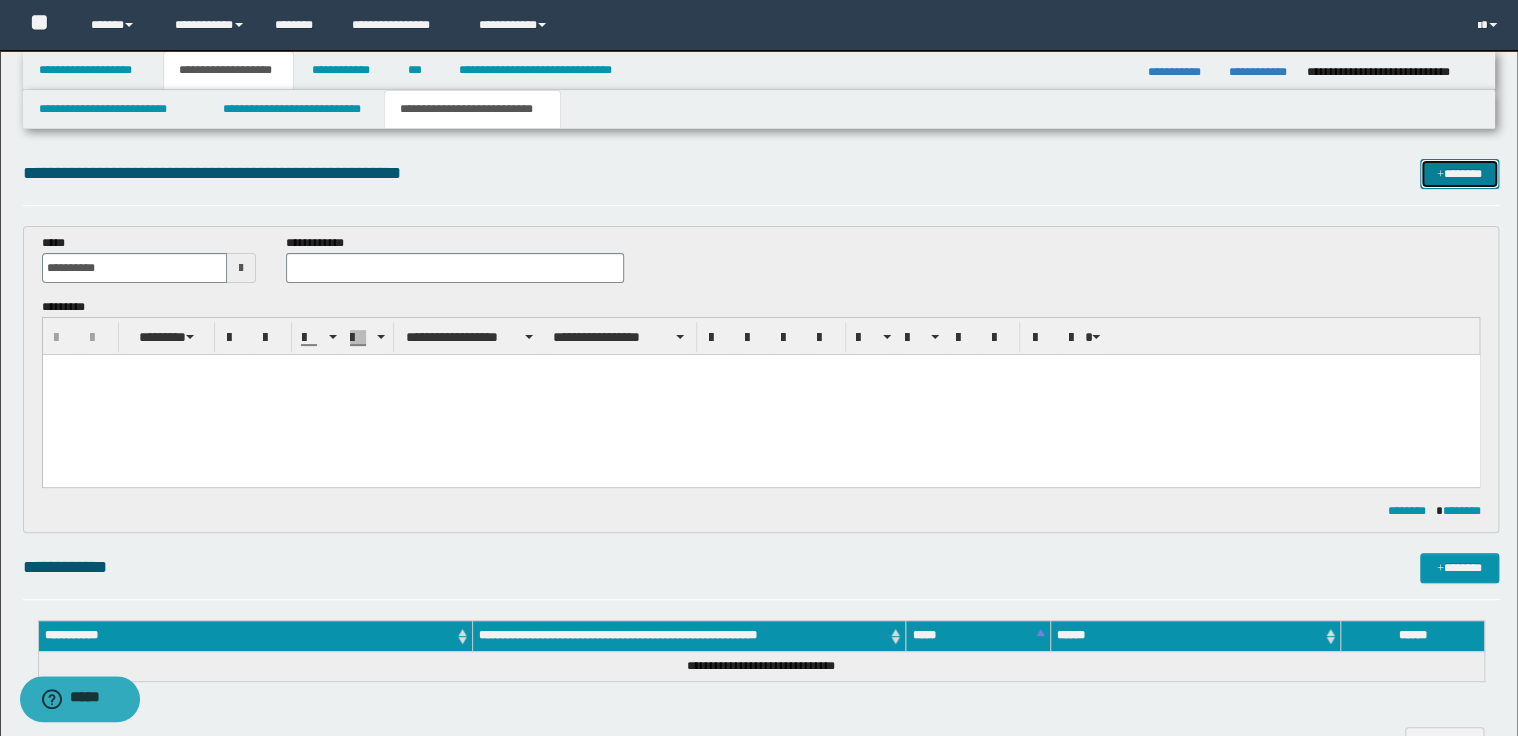click on "*******" at bounding box center (1459, 174) 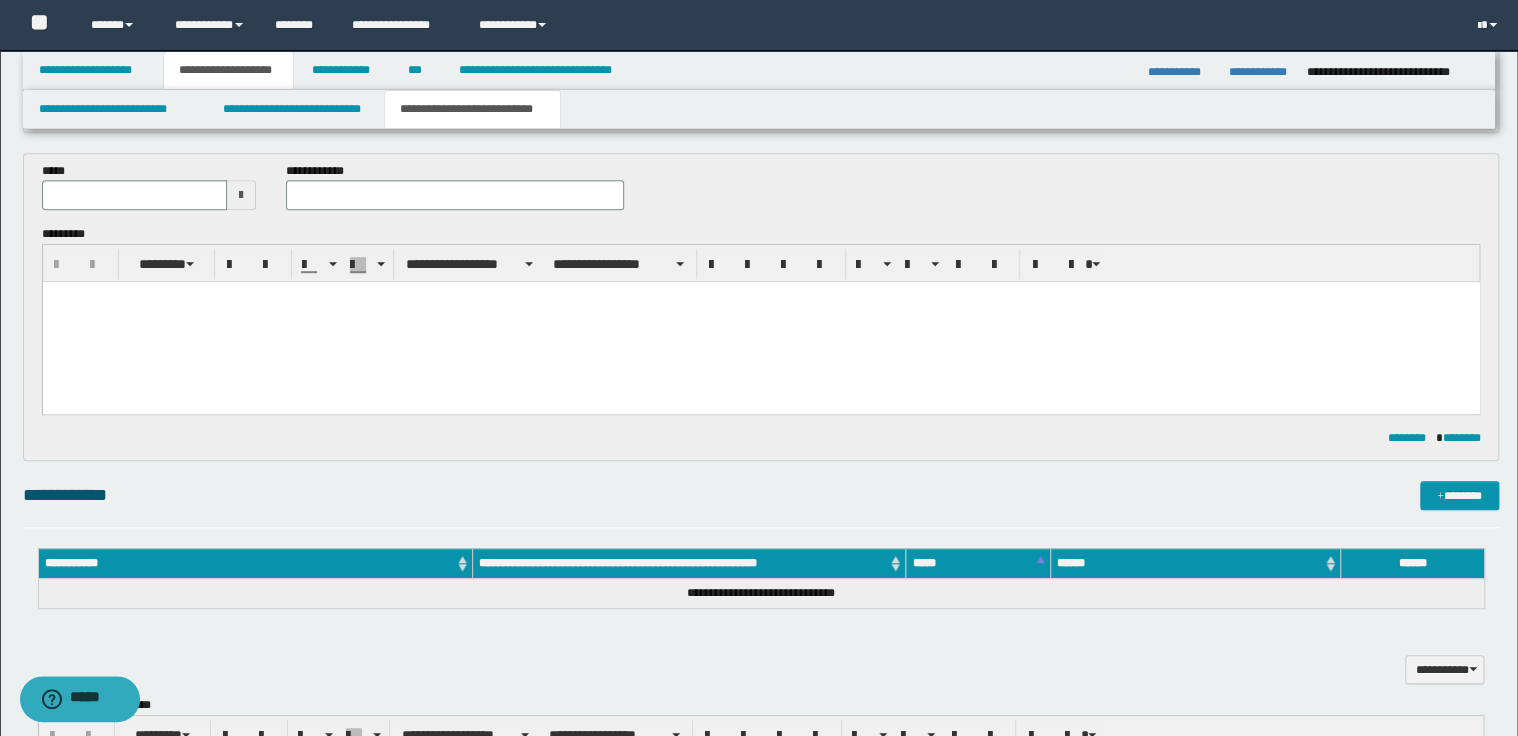 scroll, scrollTop: 400, scrollLeft: 0, axis: vertical 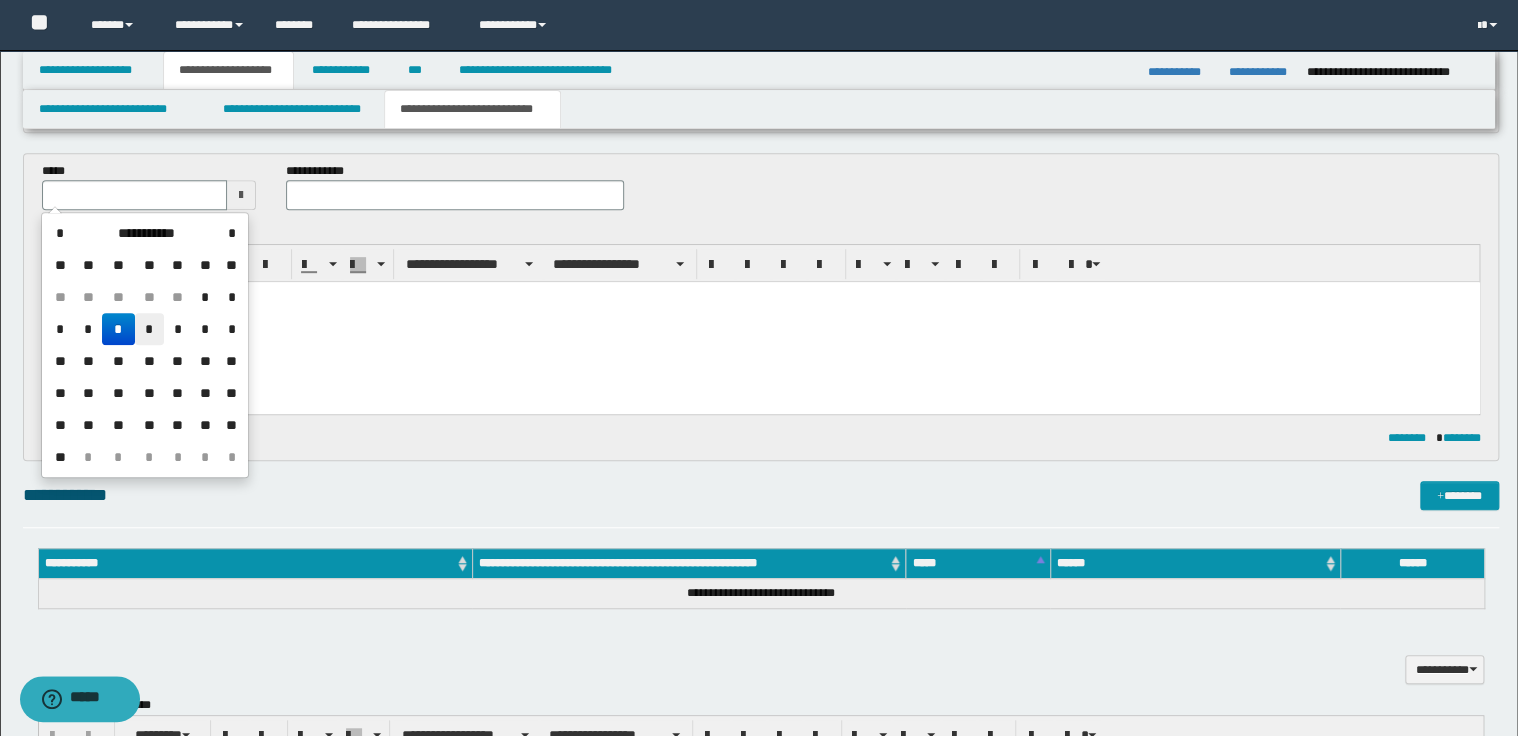 click on "*" at bounding box center [149, 329] 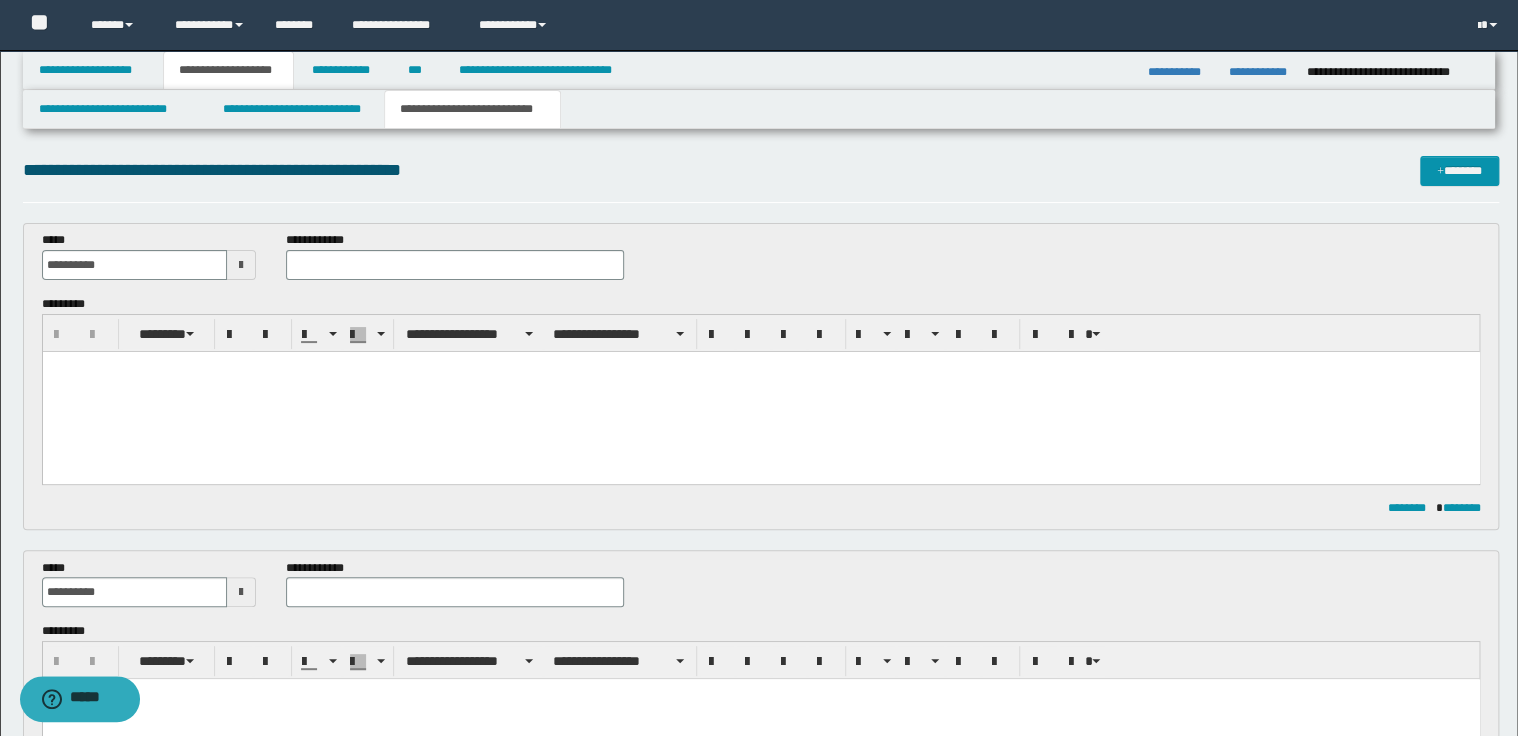 scroll, scrollTop: 0, scrollLeft: 0, axis: both 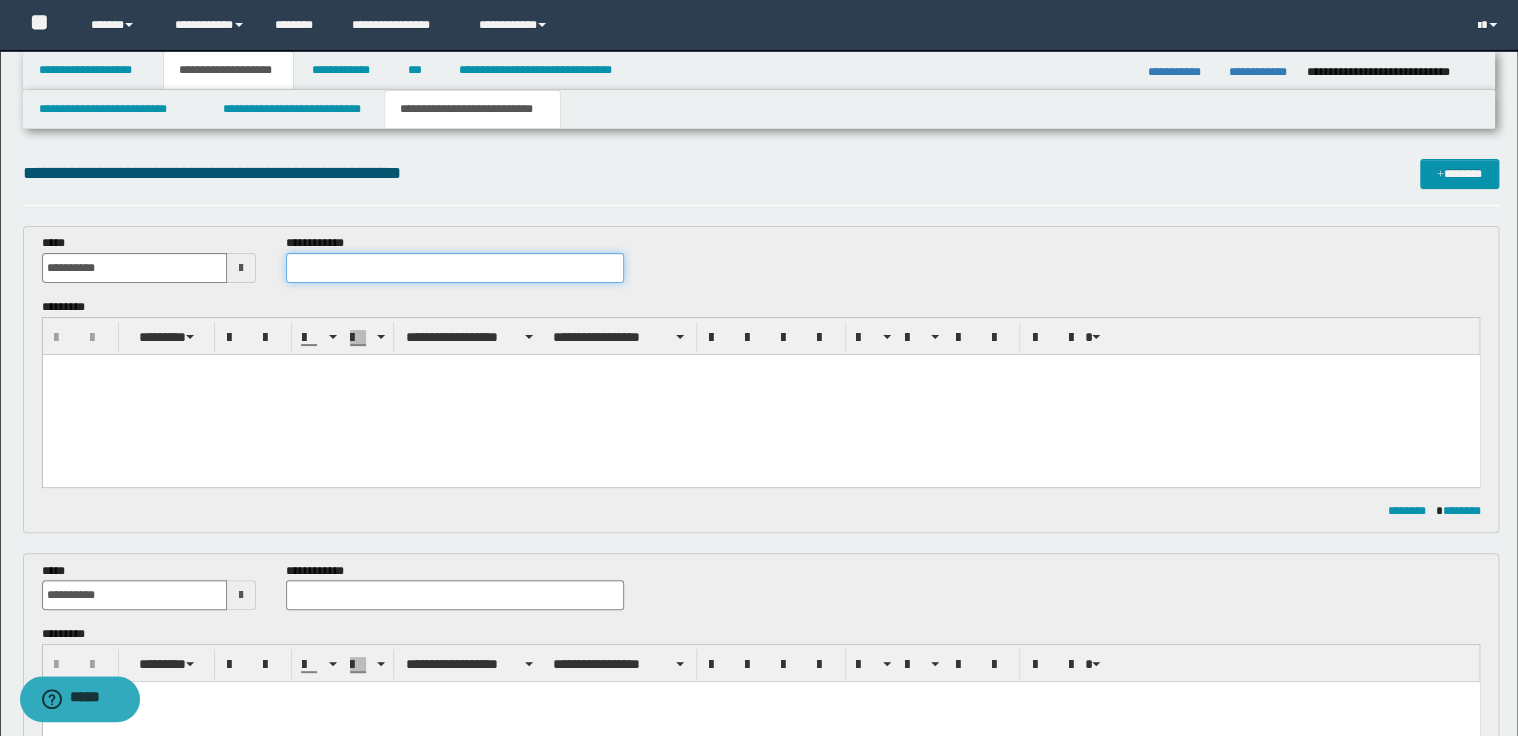 click at bounding box center [454, 268] 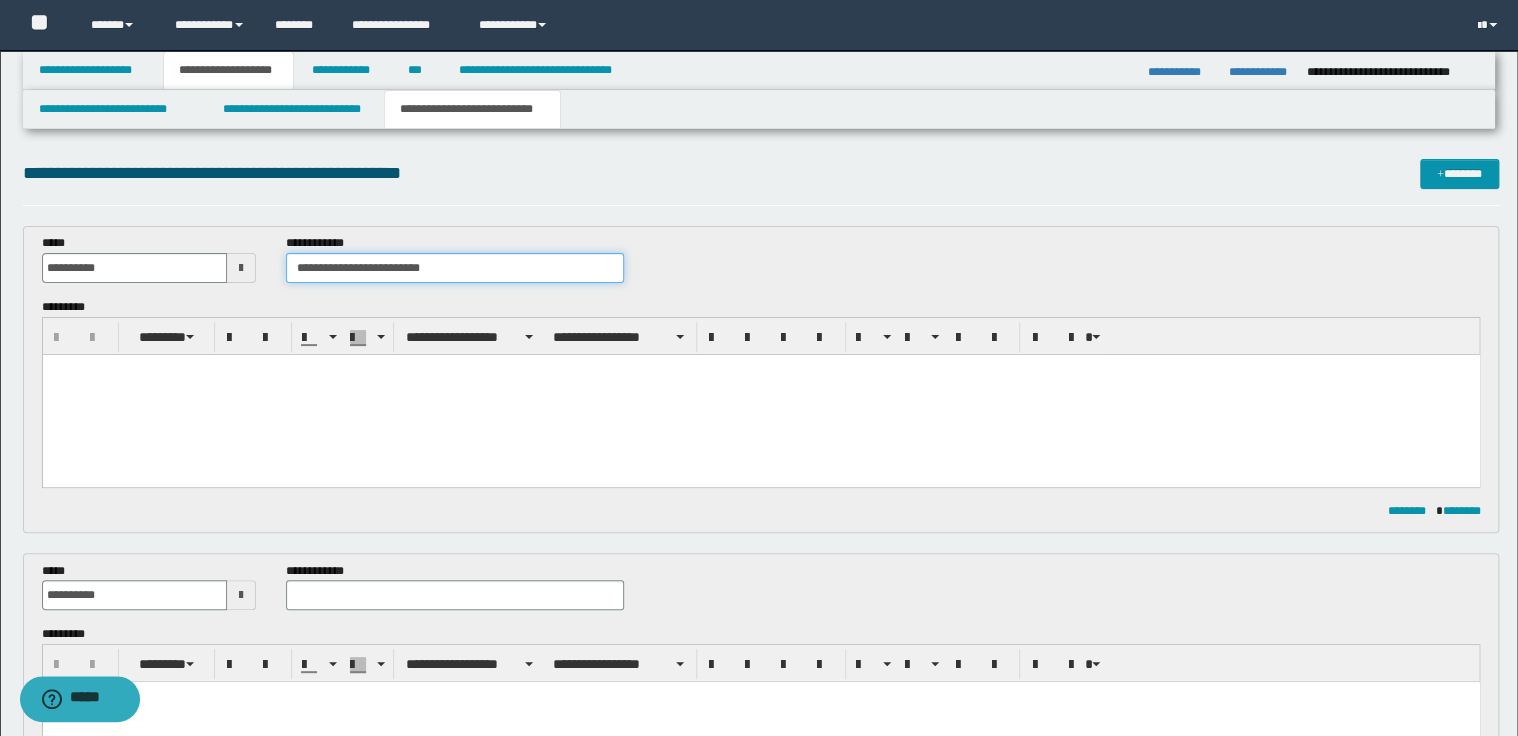 type on "**********" 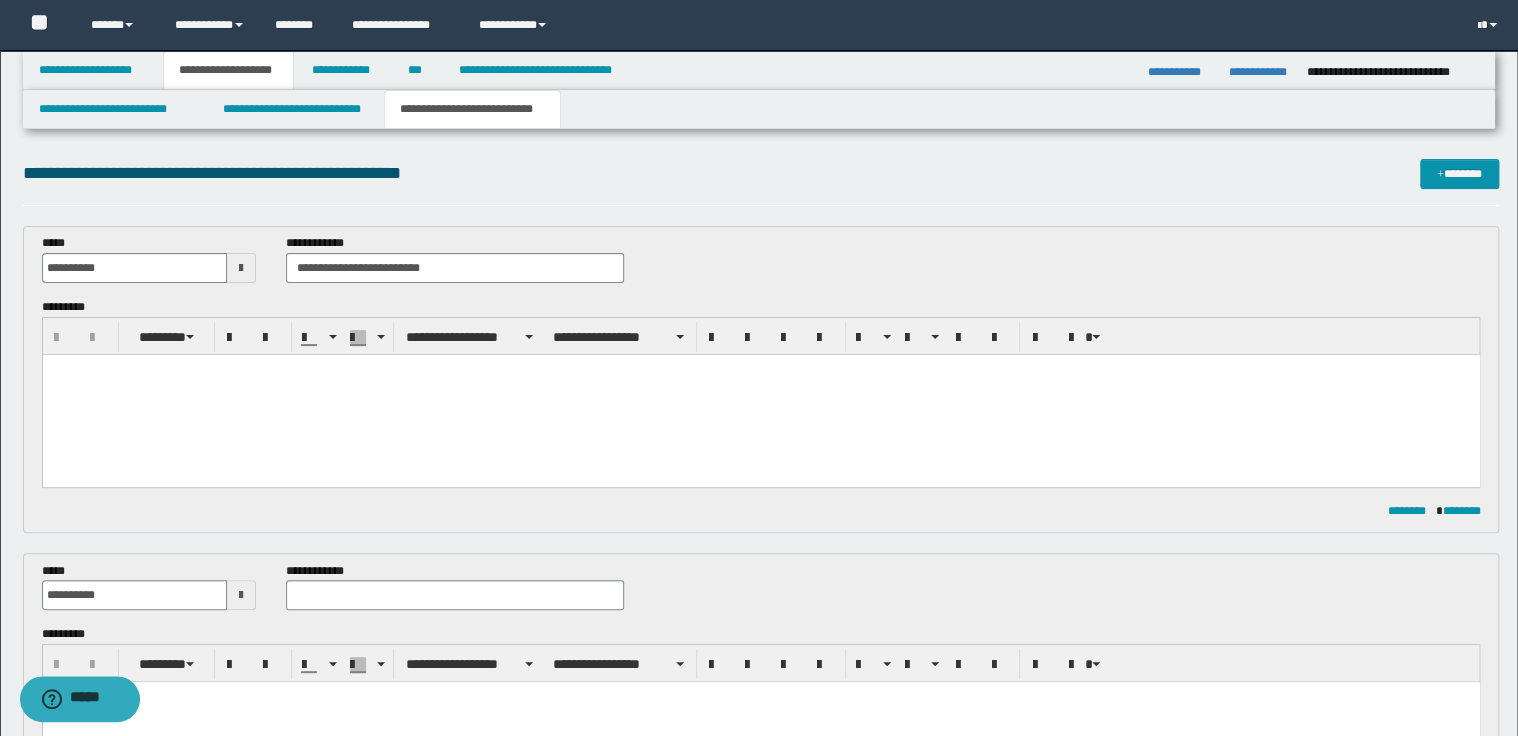 click at bounding box center [760, 395] 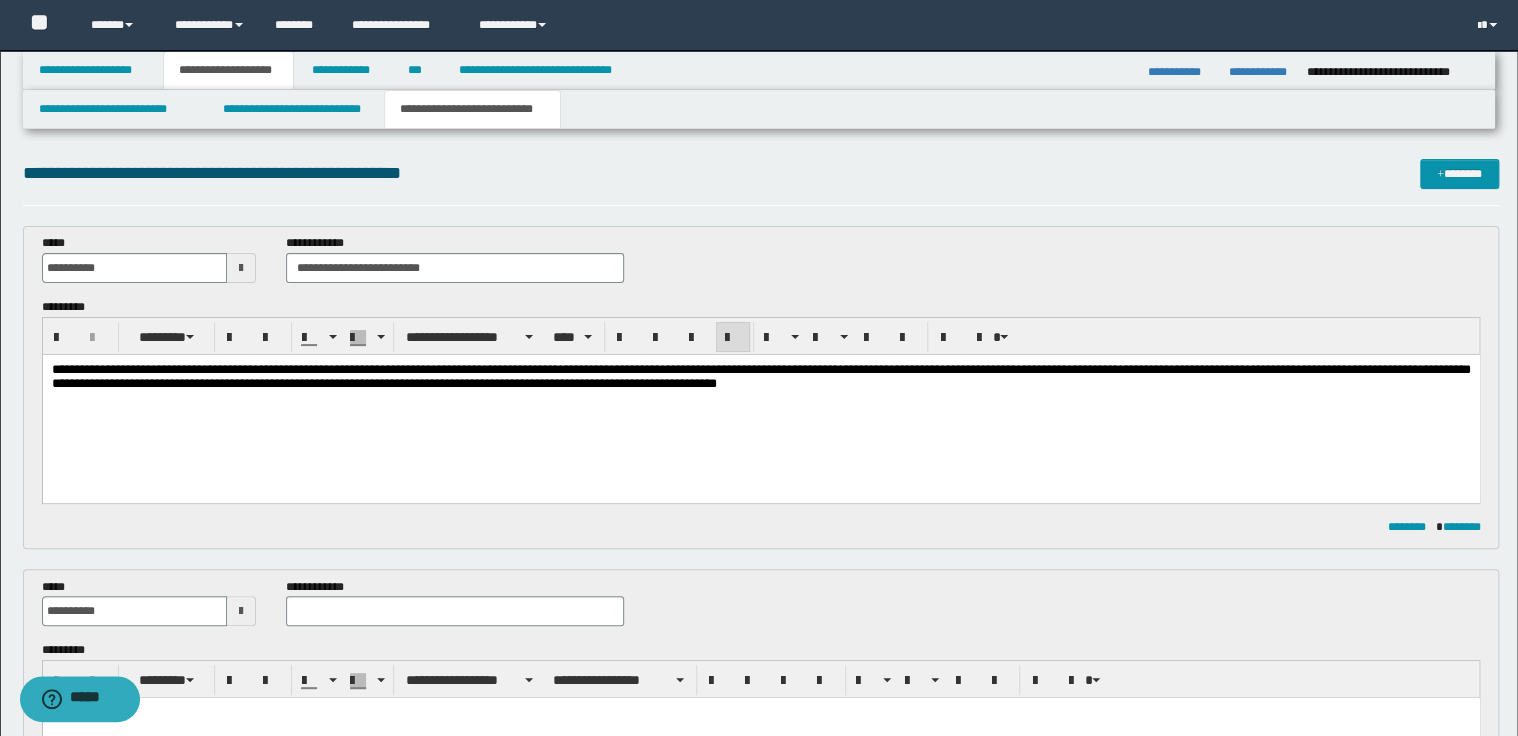 click on "**********" at bounding box center (760, 376) 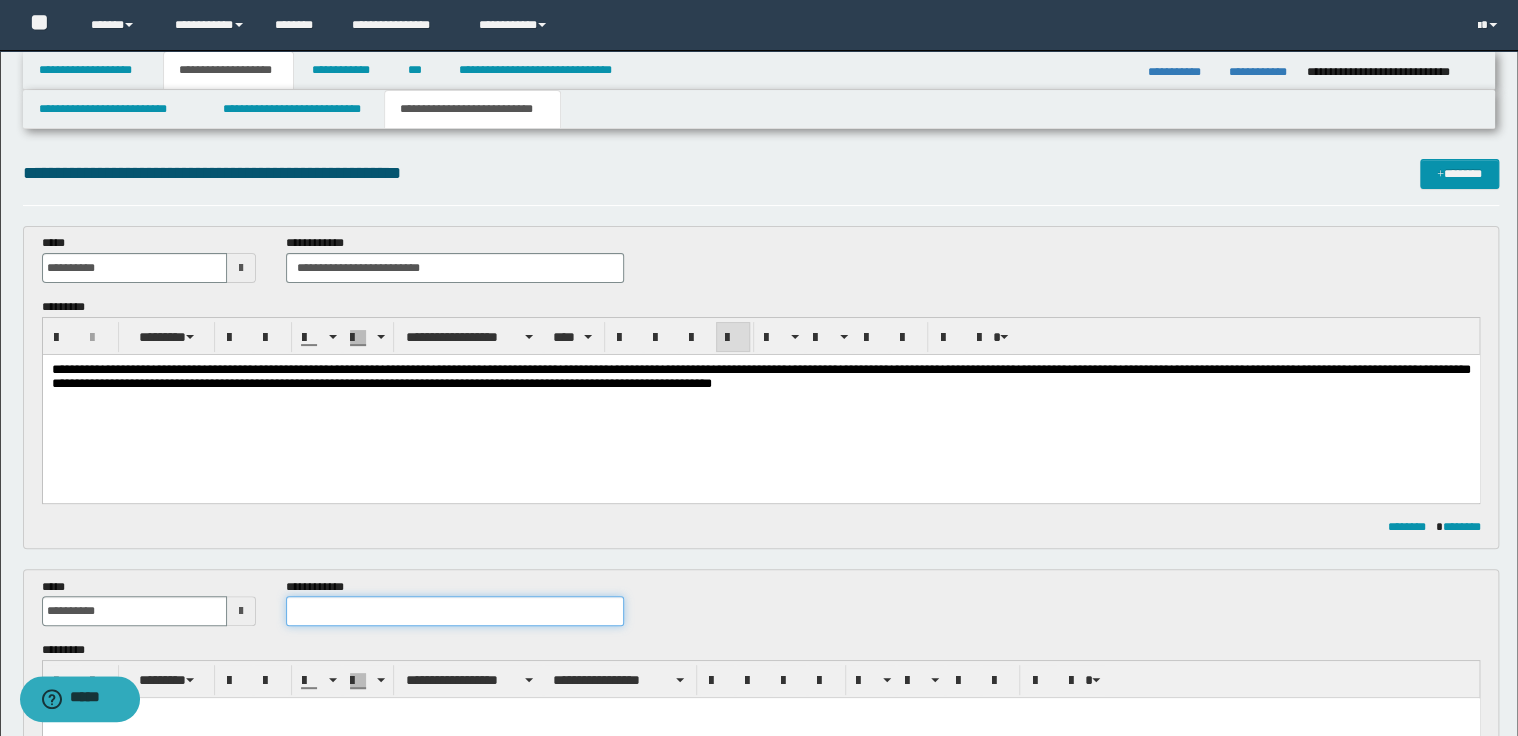 click at bounding box center (454, 611) 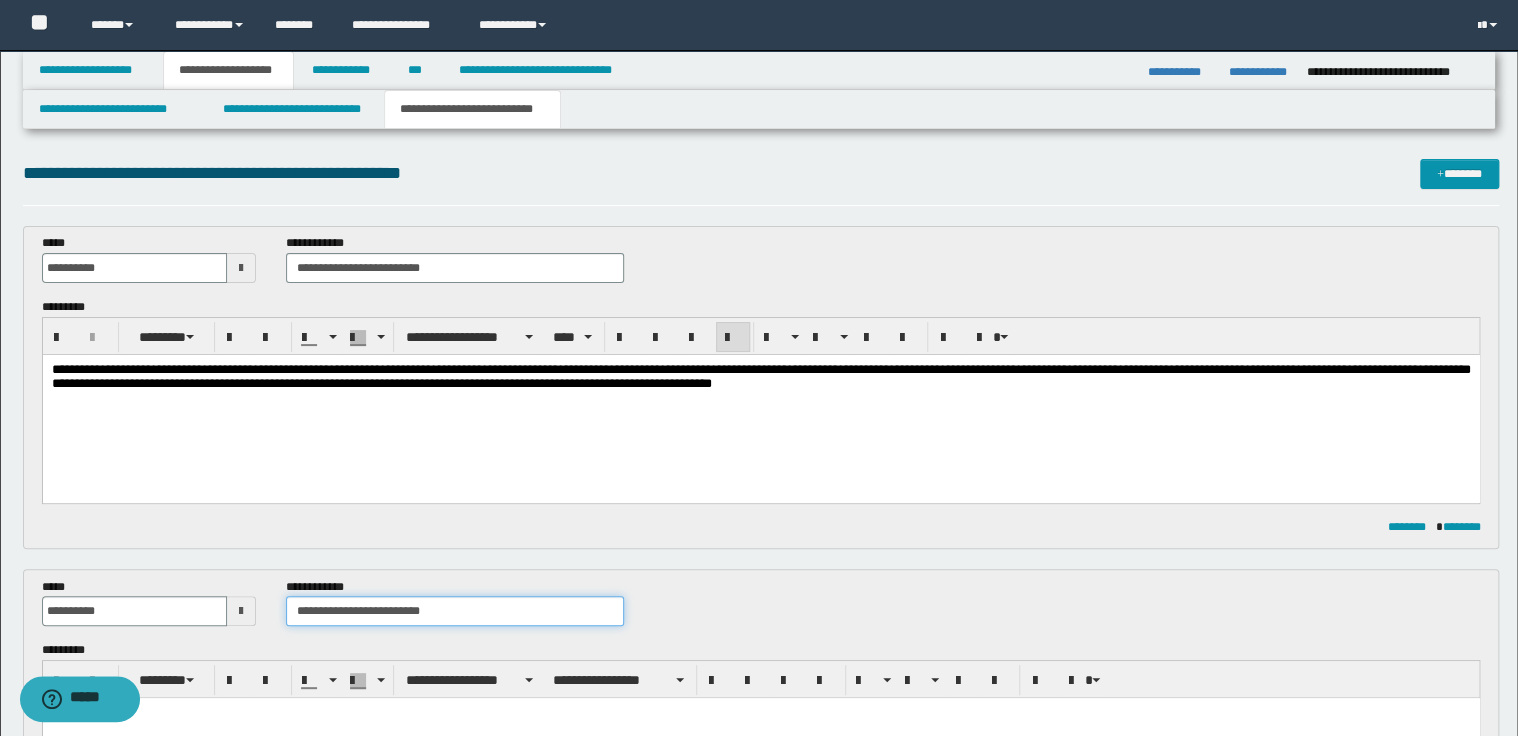 type on "**********" 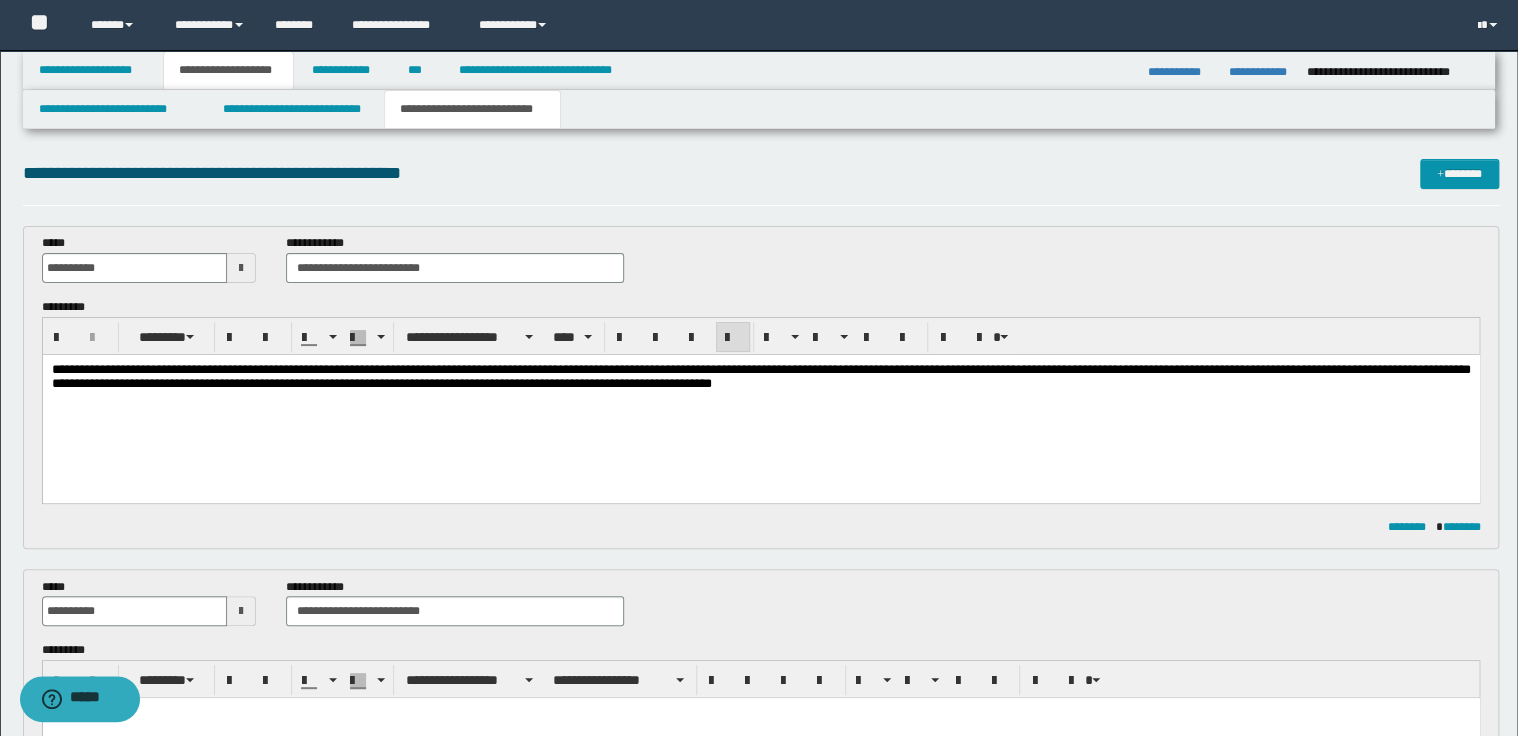 click on "**********" at bounding box center [760, 376] 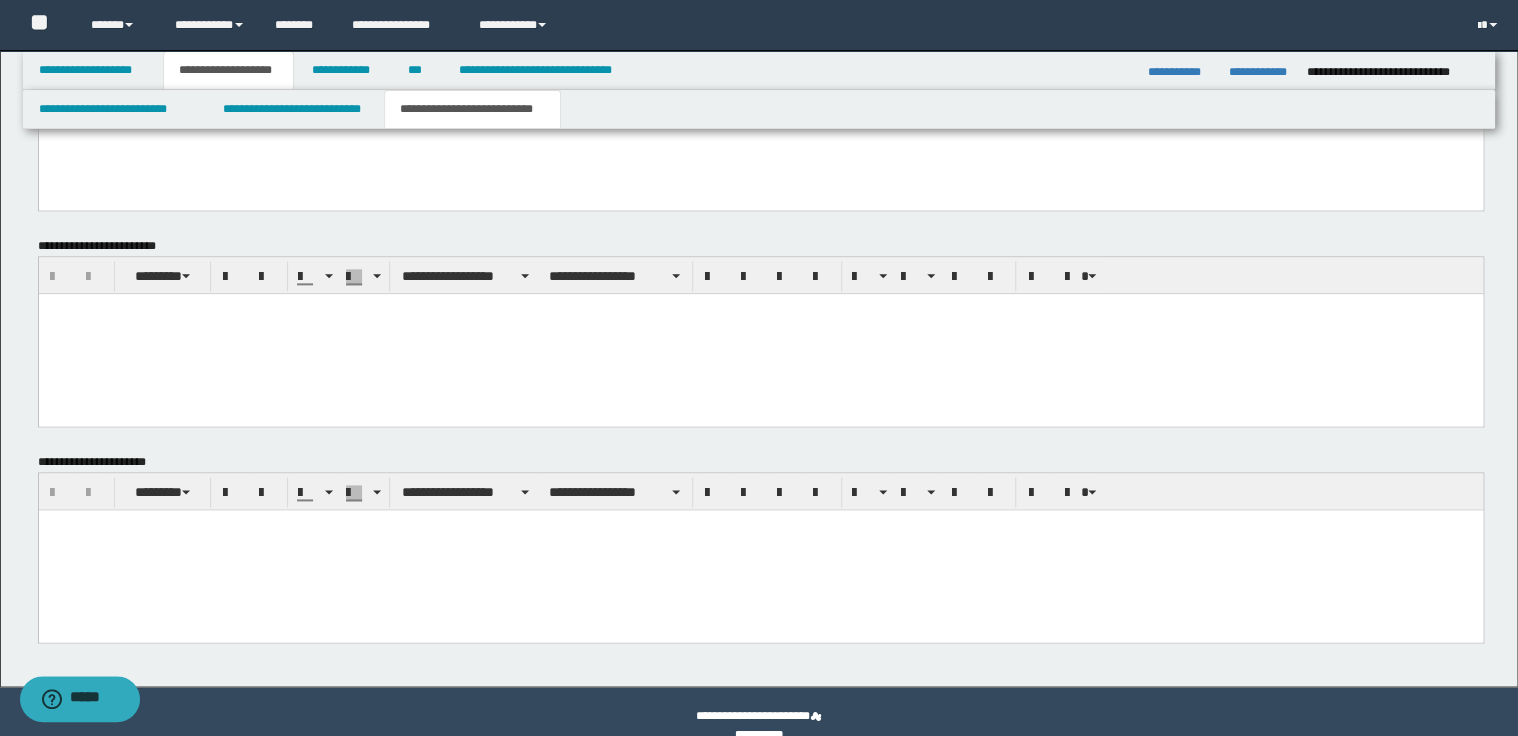 scroll, scrollTop: 1119, scrollLeft: 0, axis: vertical 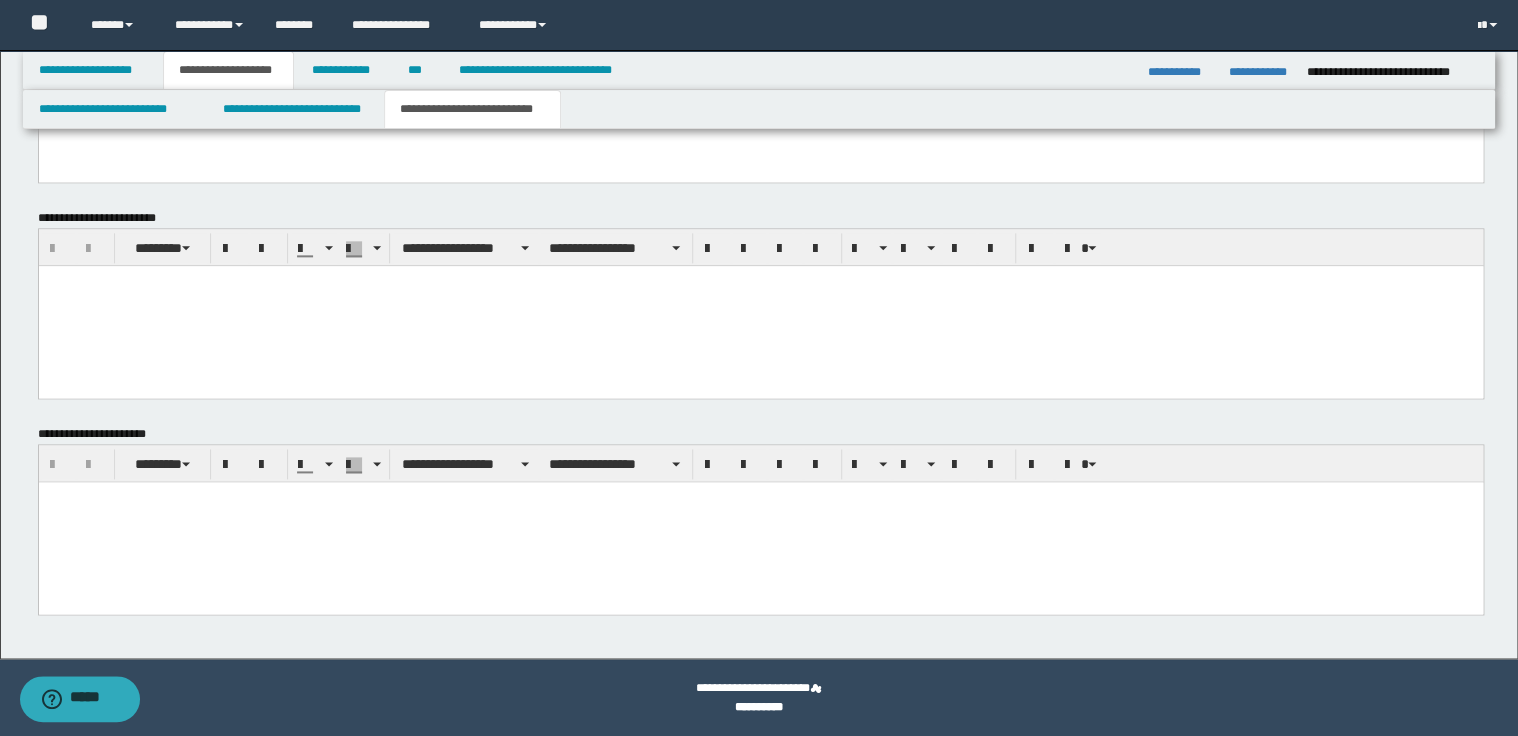 click at bounding box center (760, 521) 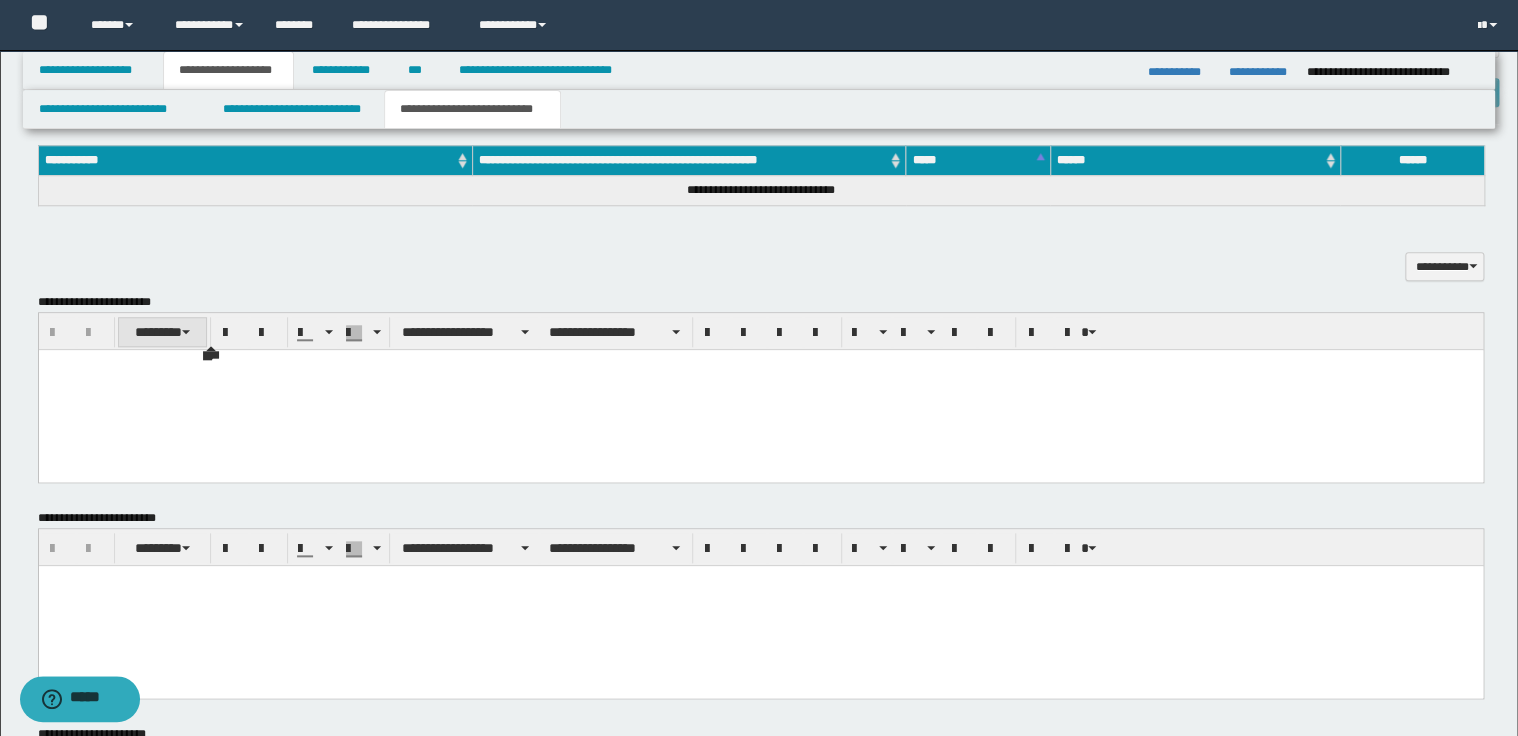 scroll, scrollTop: 799, scrollLeft: 0, axis: vertical 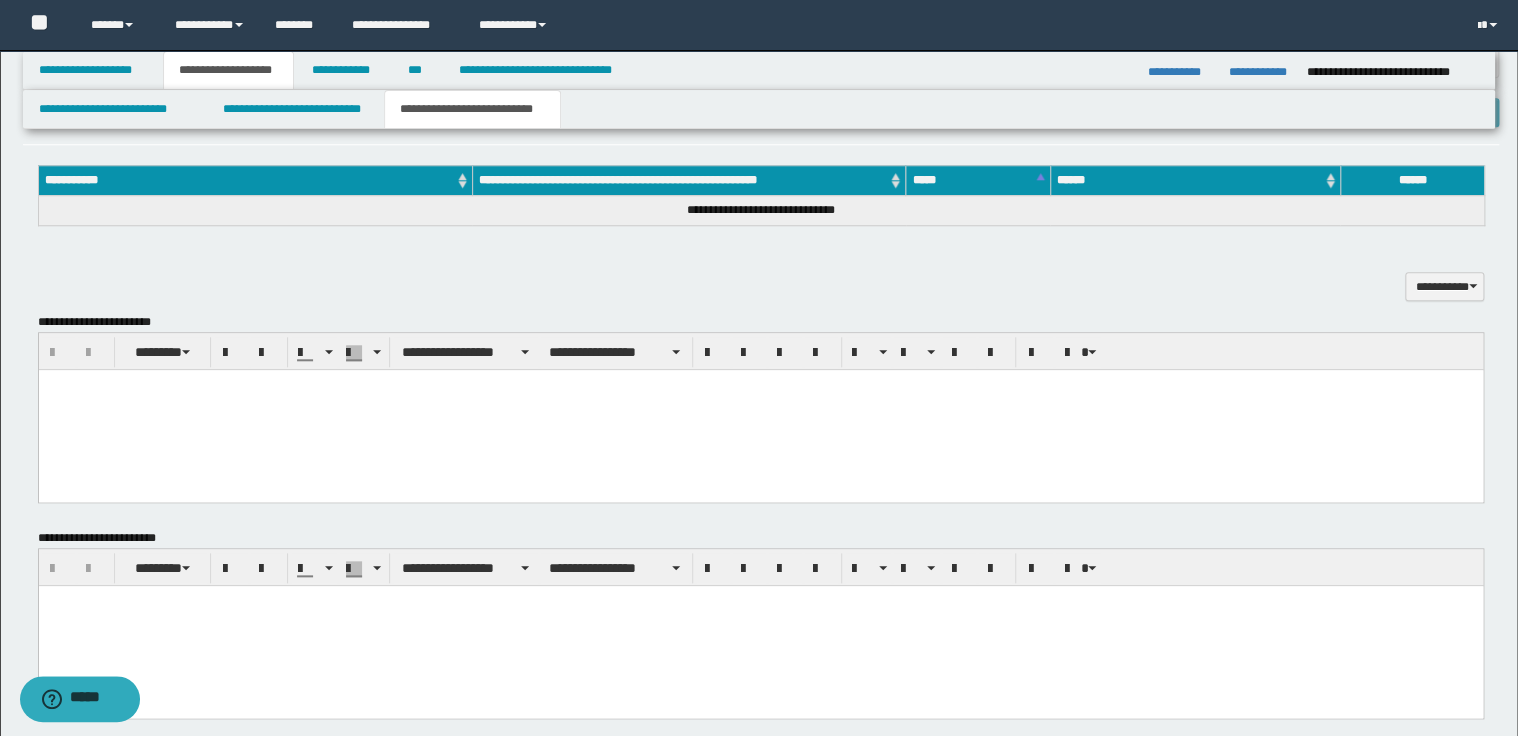 click at bounding box center (760, 410) 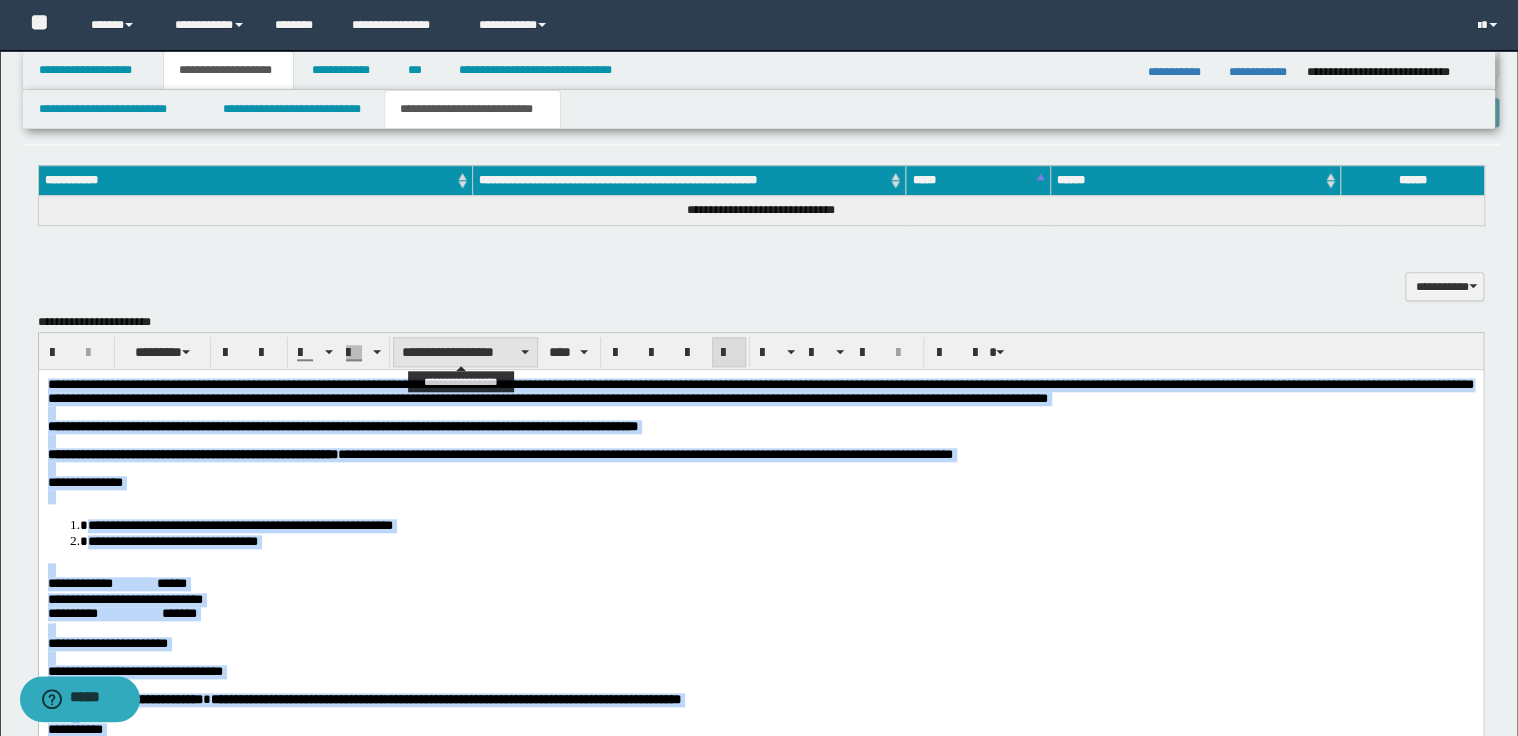click on "**********" at bounding box center [465, 352] 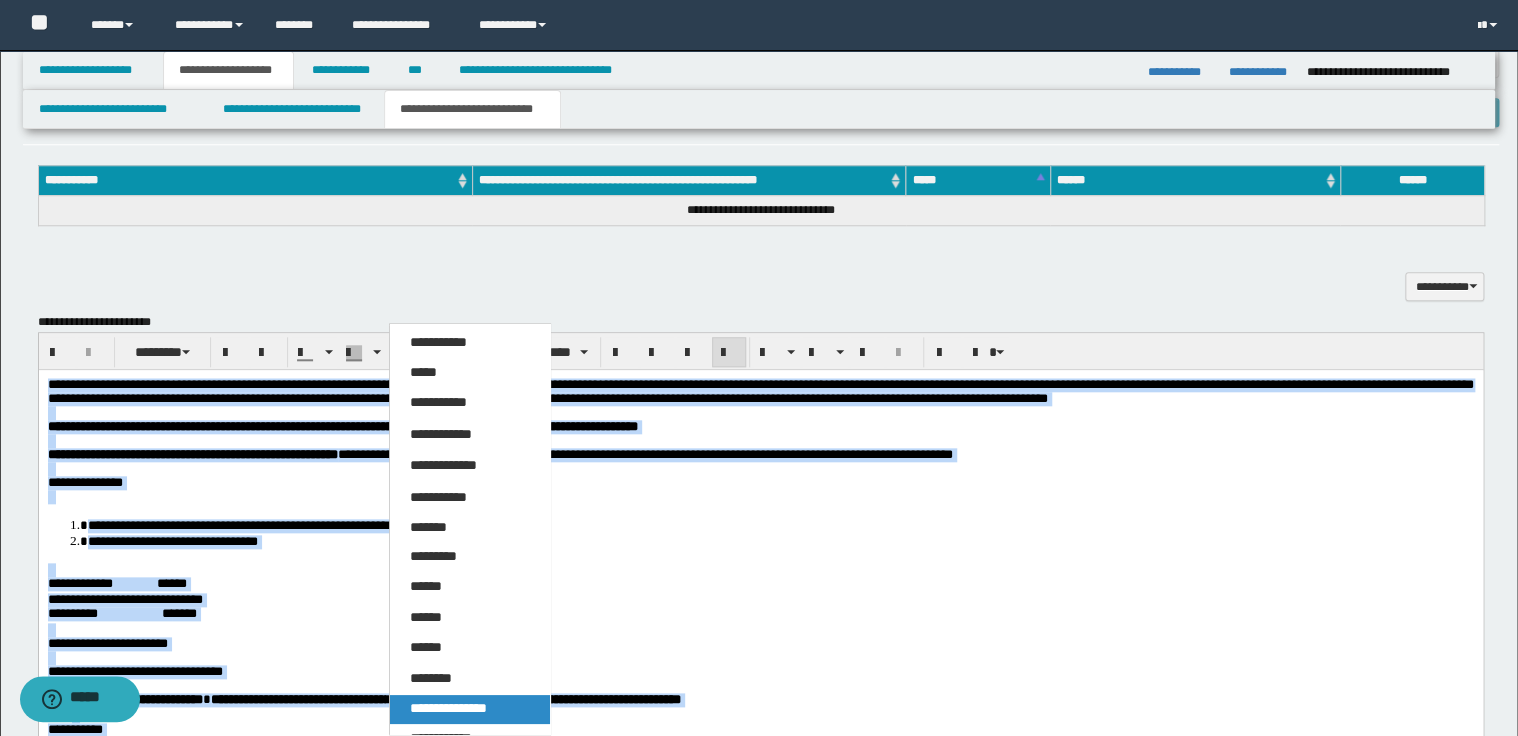 click on "**********" at bounding box center (470, 709) 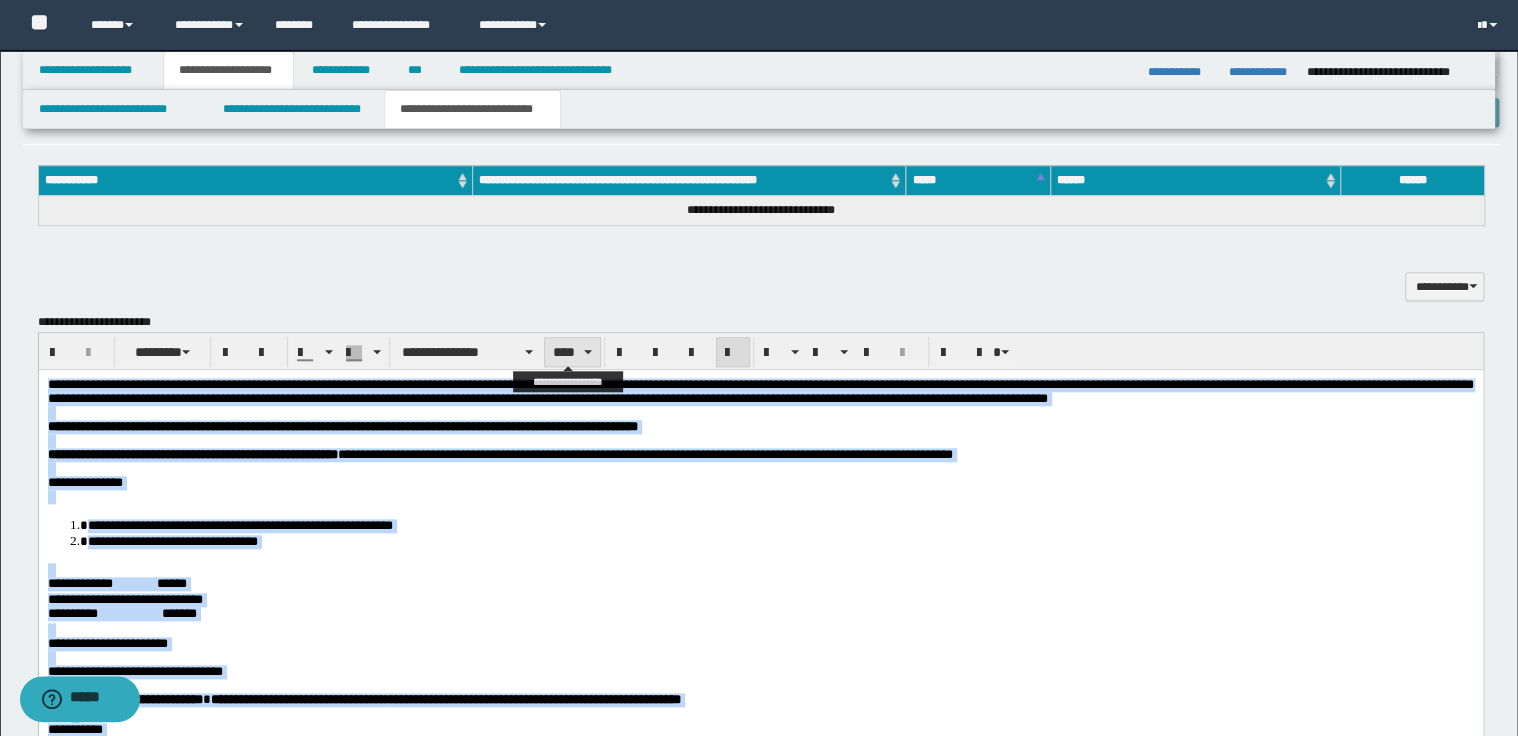 click at bounding box center (588, 352) 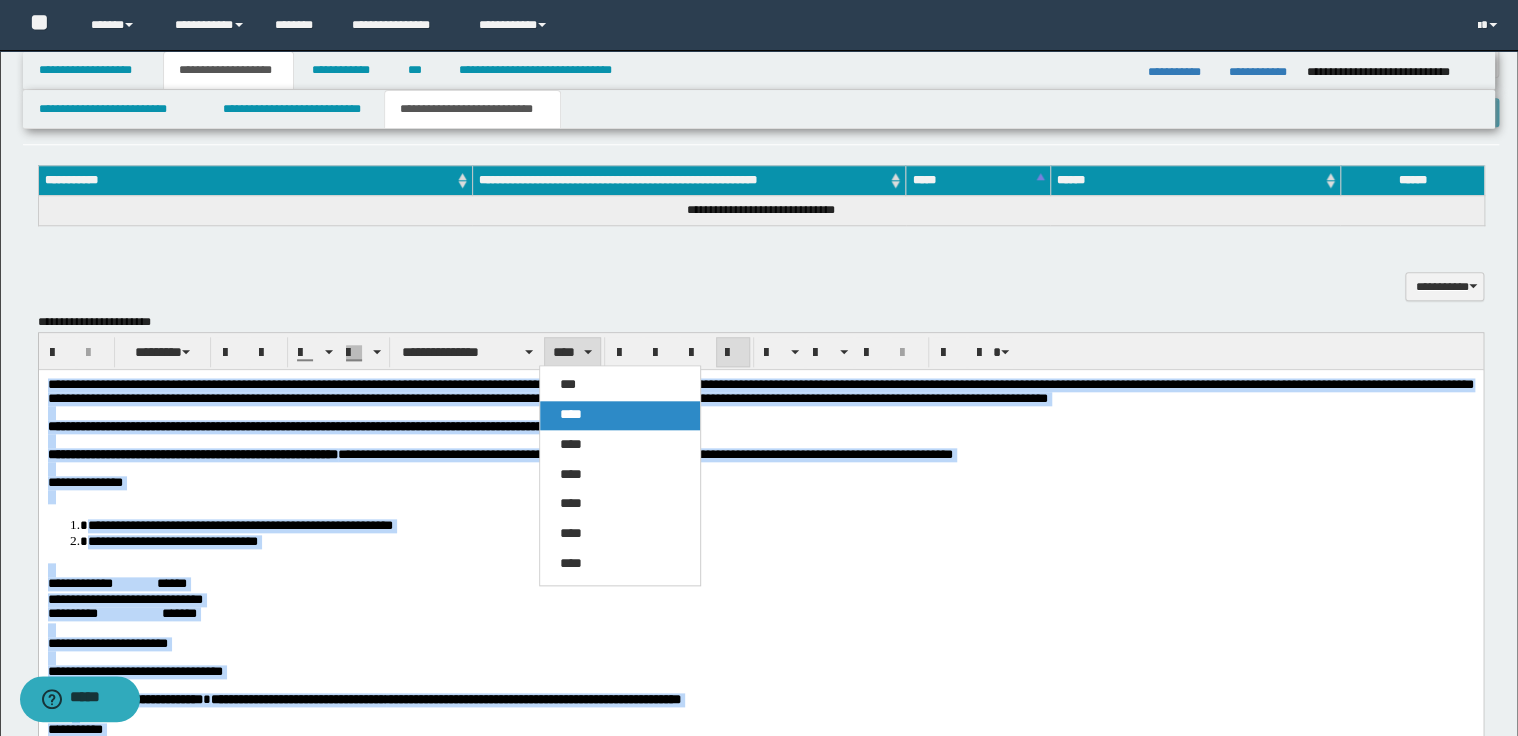 drag, startPoint x: 591, startPoint y: 416, endPoint x: 634, endPoint y: 30, distance: 388.3877 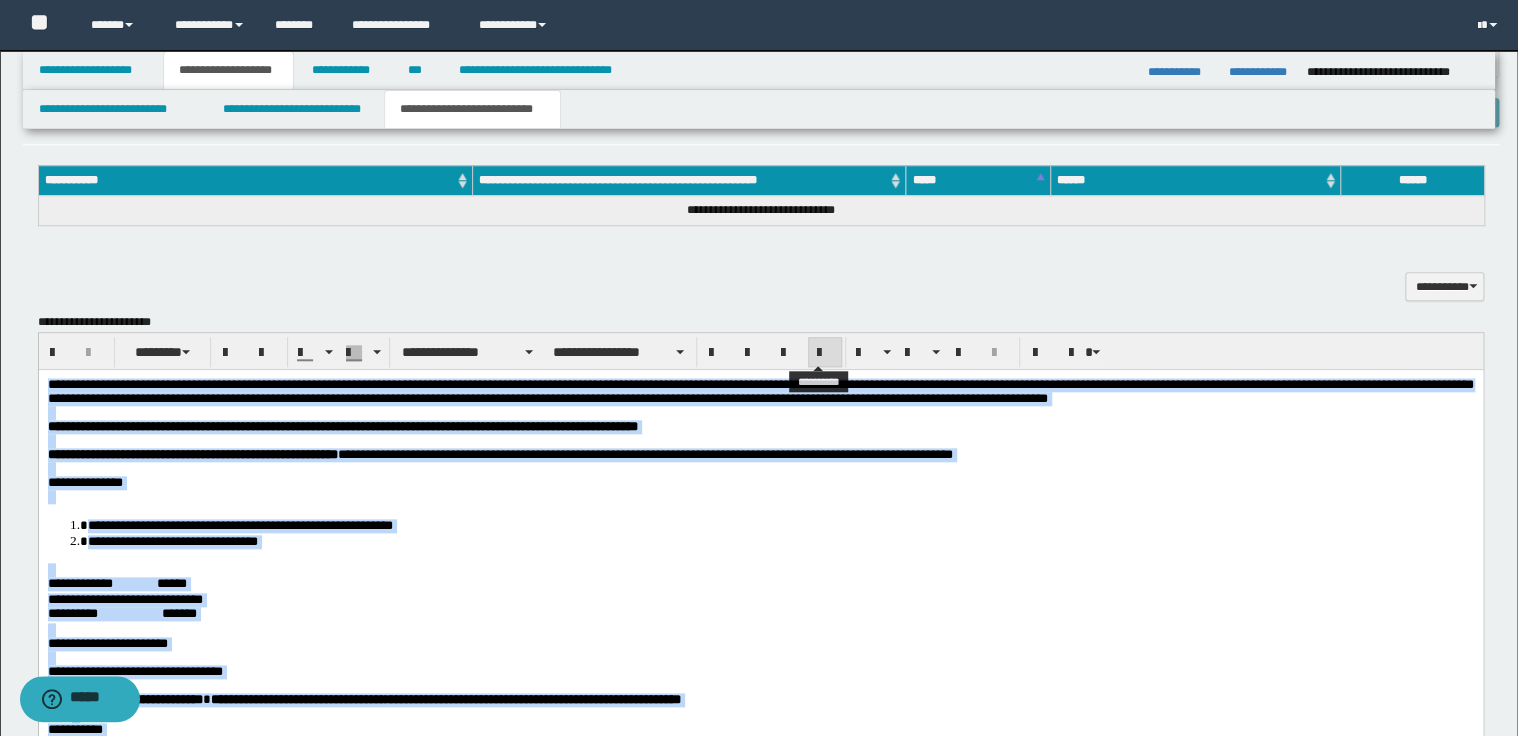 click at bounding box center [825, 353] 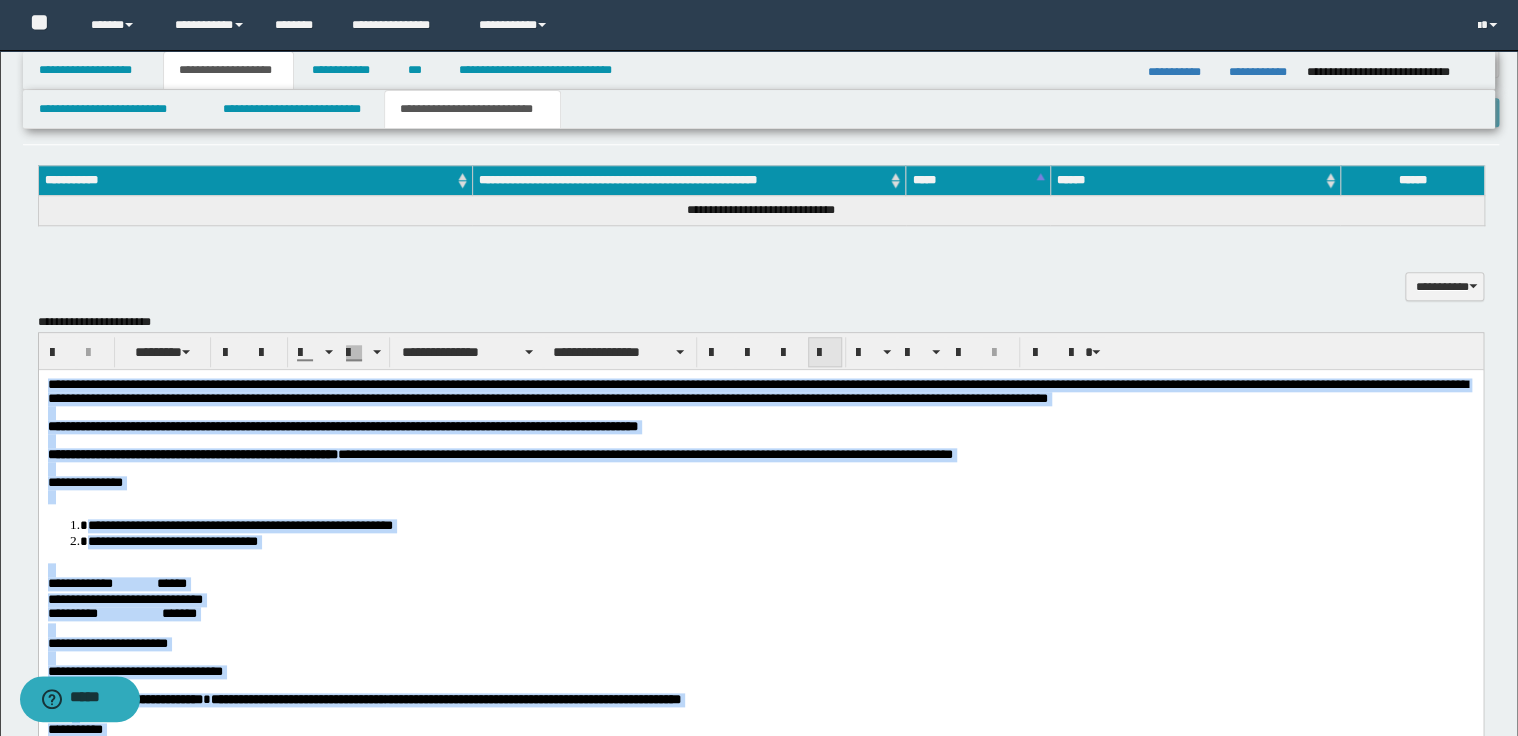 click at bounding box center [825, 353] 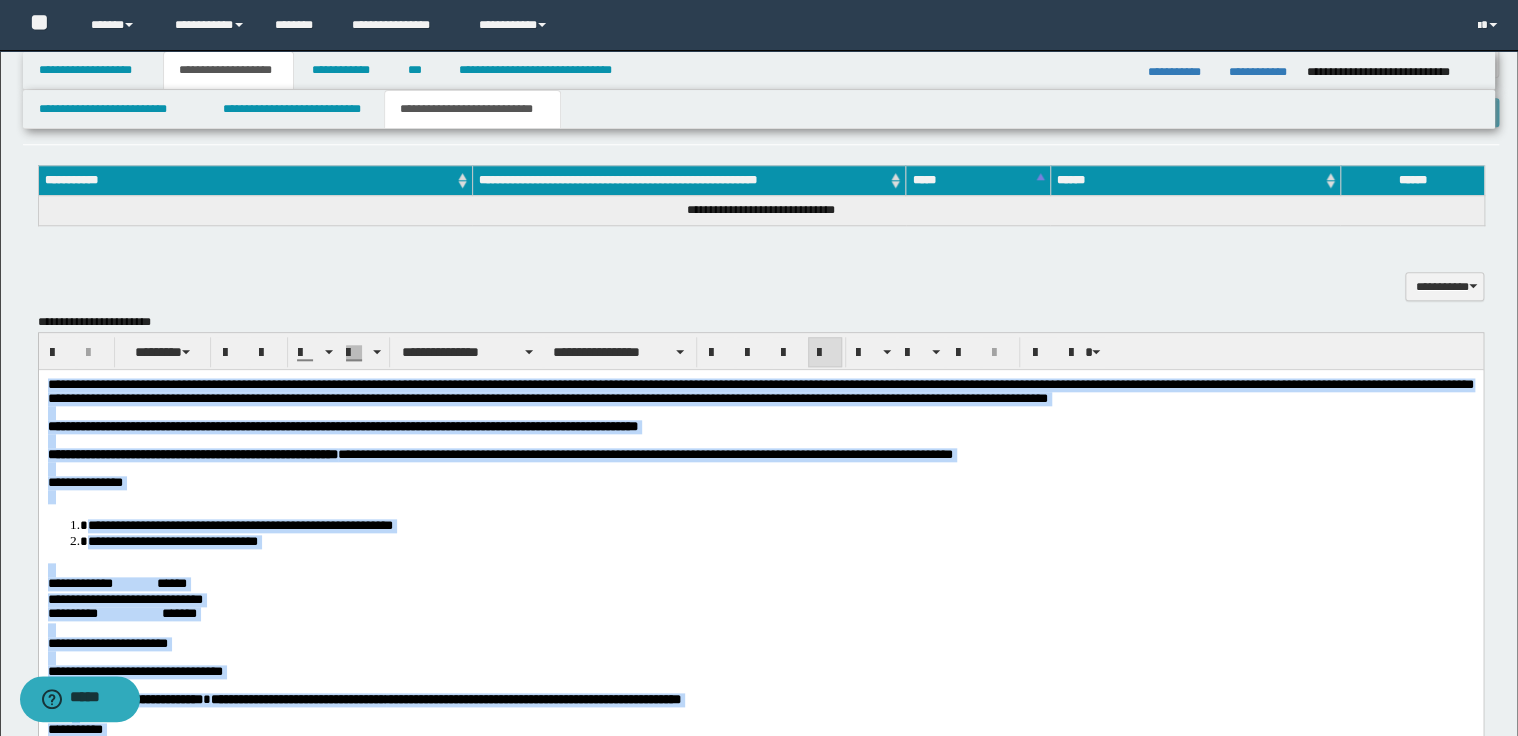 click on "**********" at bounding box center [499, 454] 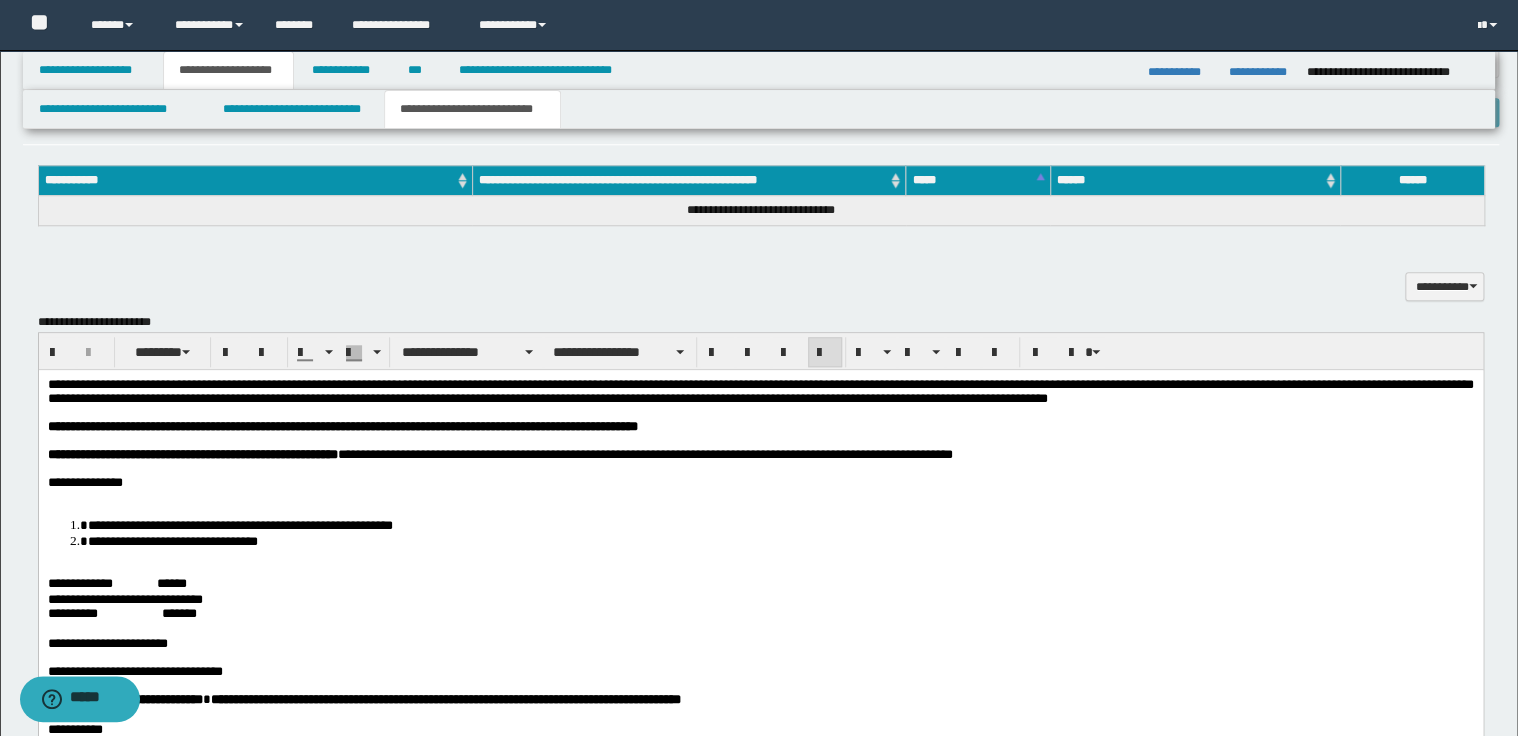 click at bounding box center (760, 497) 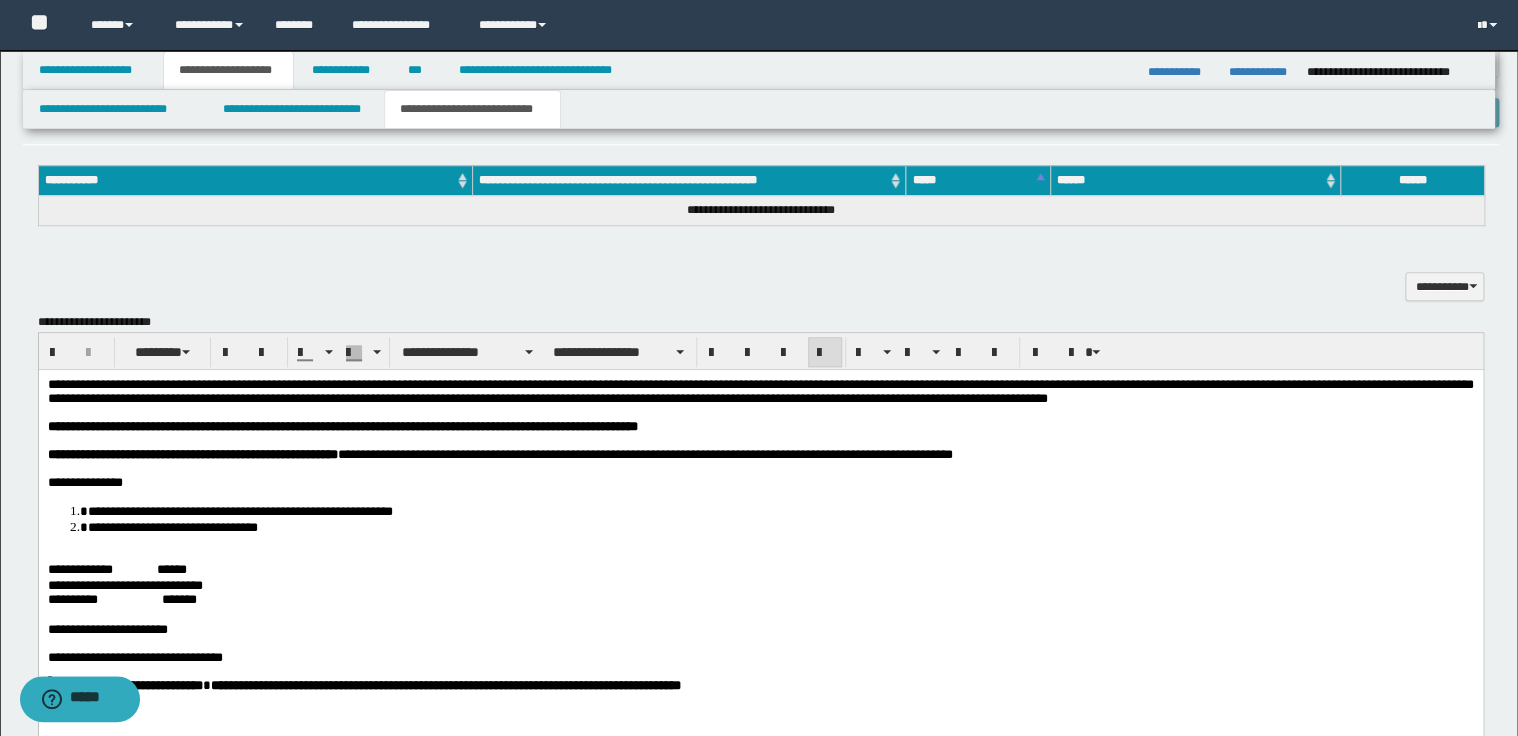 click on "**********" at bounding box center [760, 844] 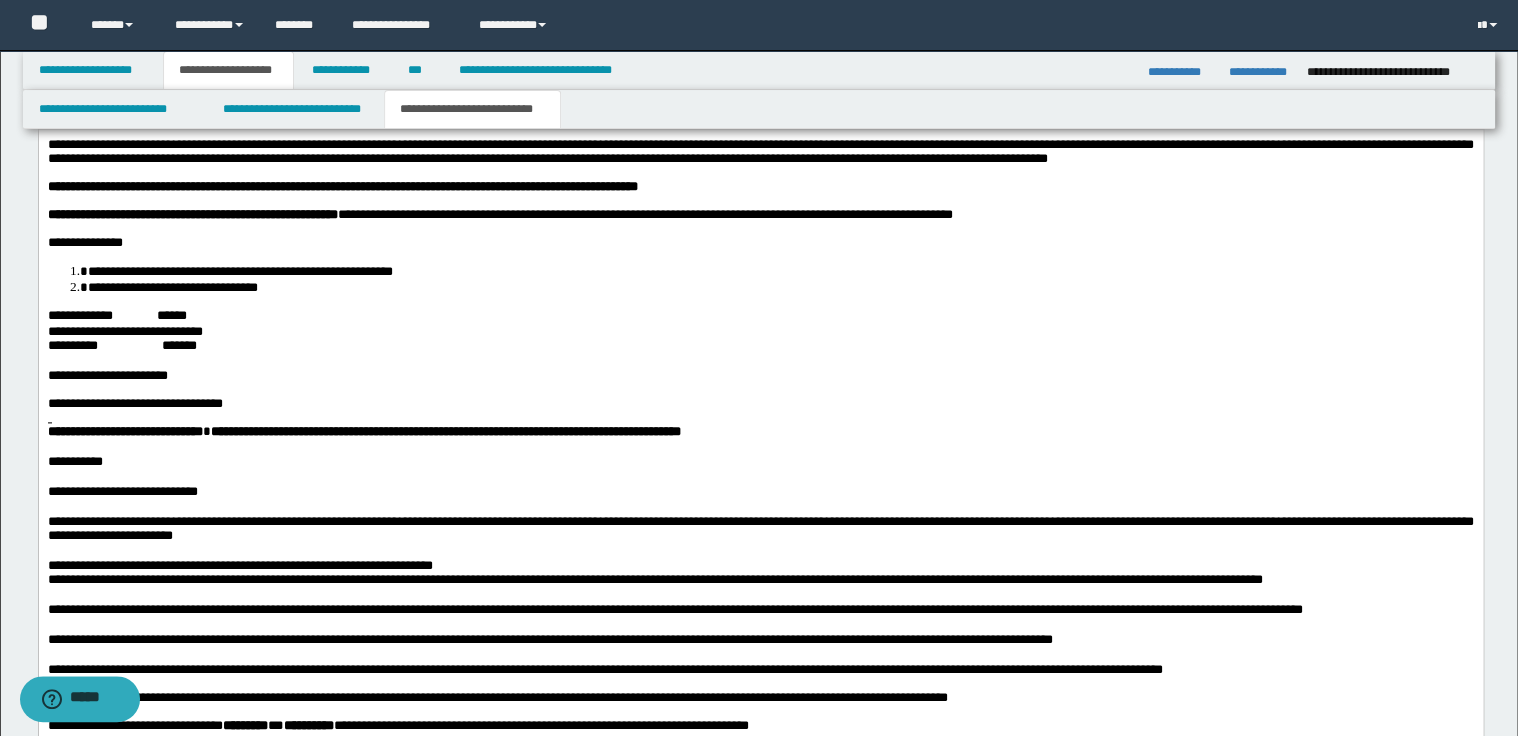 scroll, scrollTop: 1199, scrollLeft: 0, axis: vertical 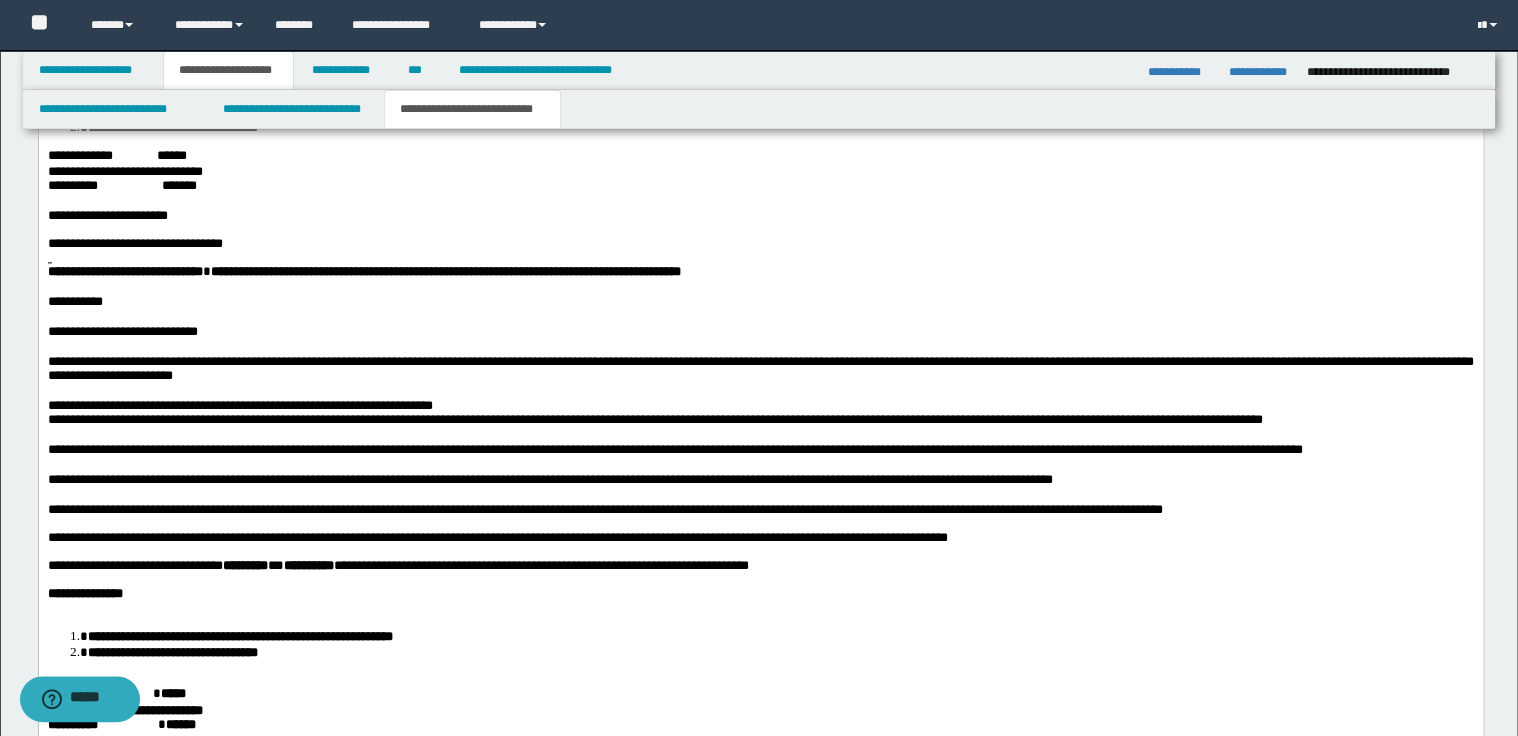 click on "**********" at bounding box center [760, 274] 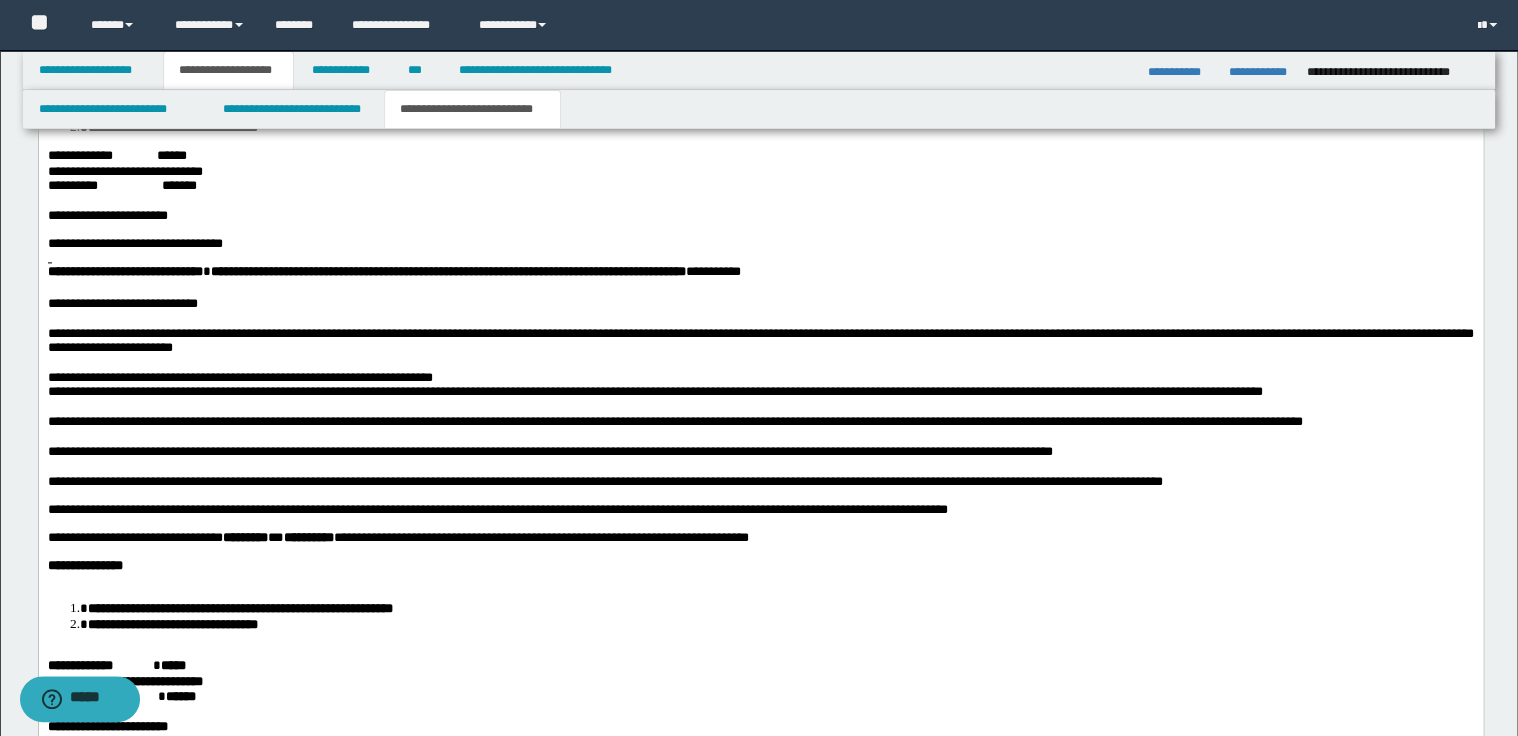 click on "**********" at bounding box center [760, 274] 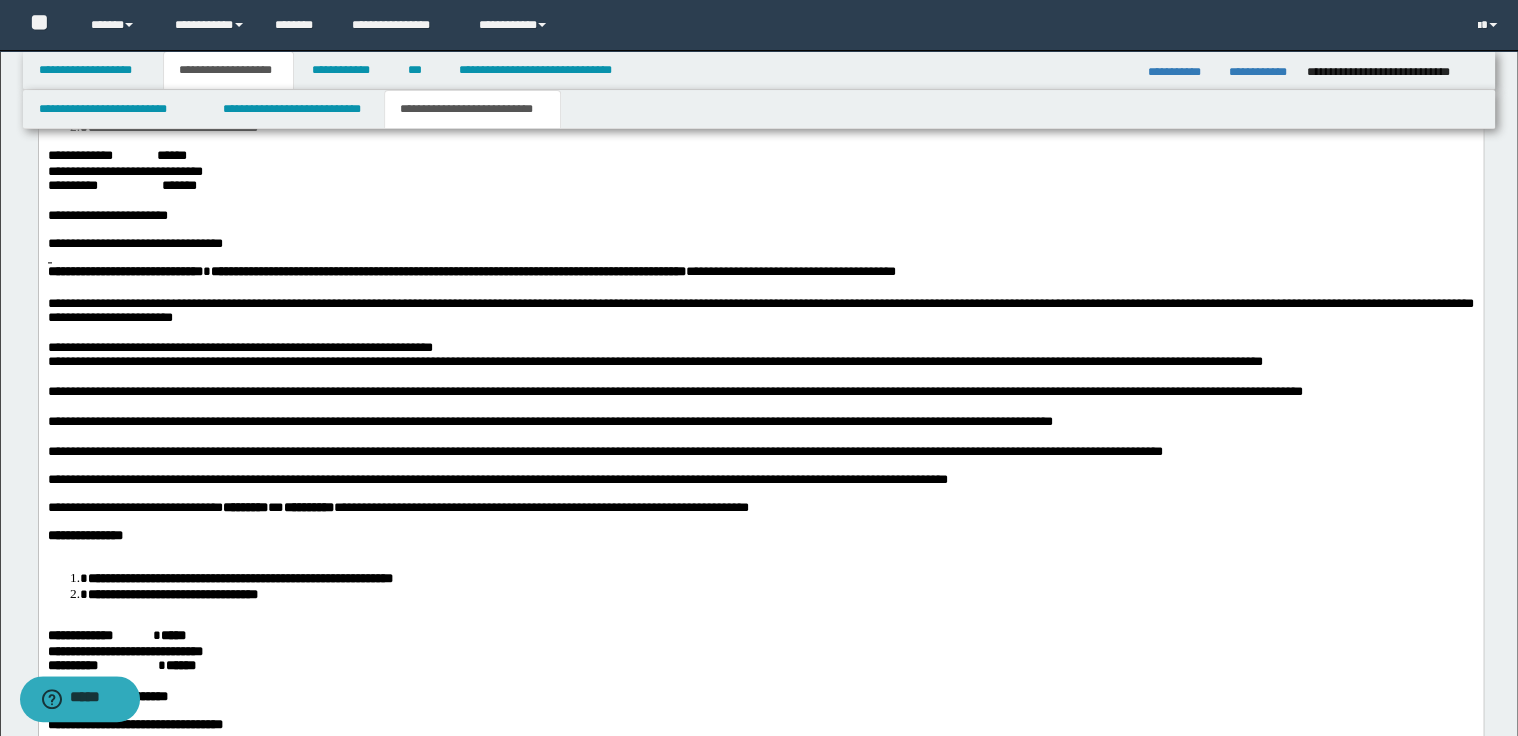click on "**********" at bounding box center (760, 274) 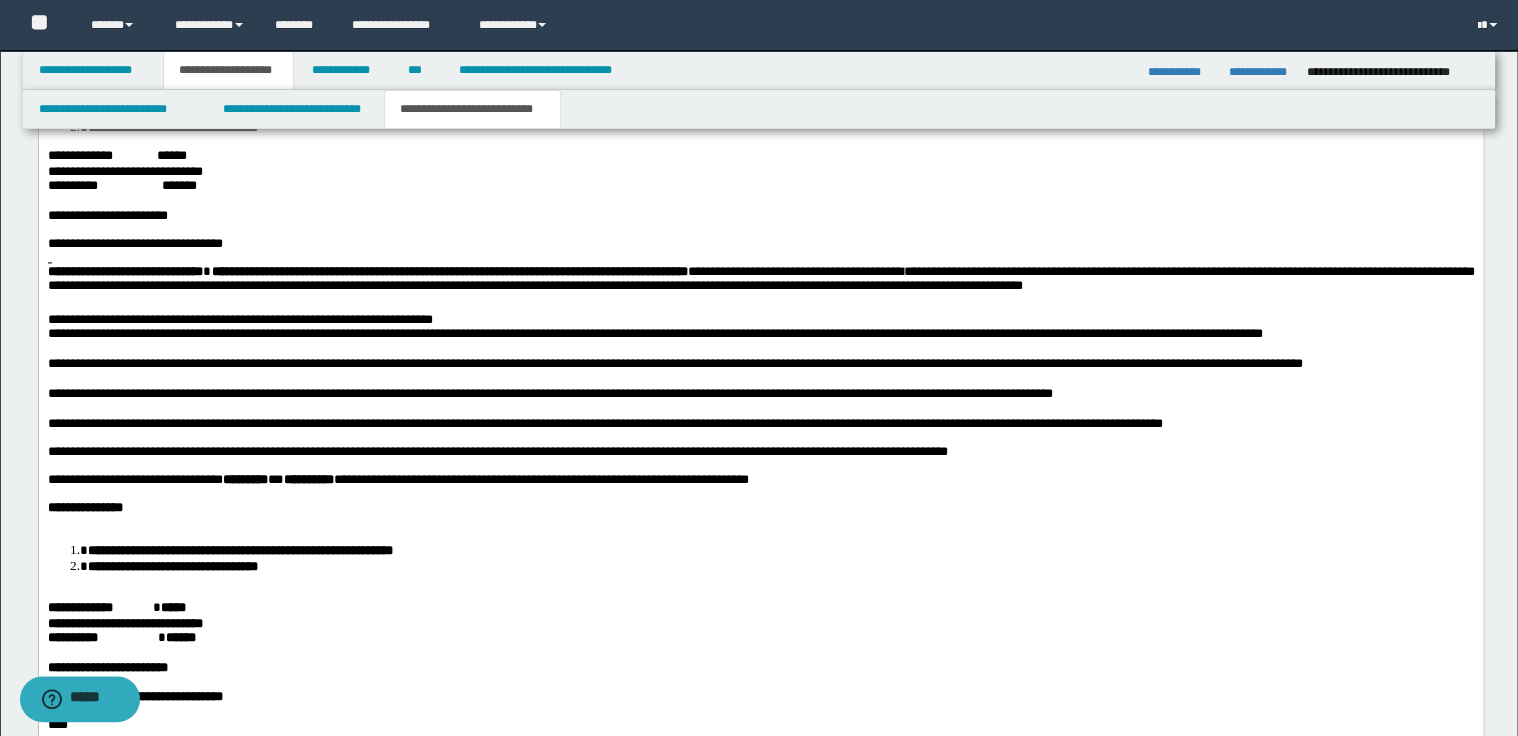 click on "**********" at bounding box center [760, 282] 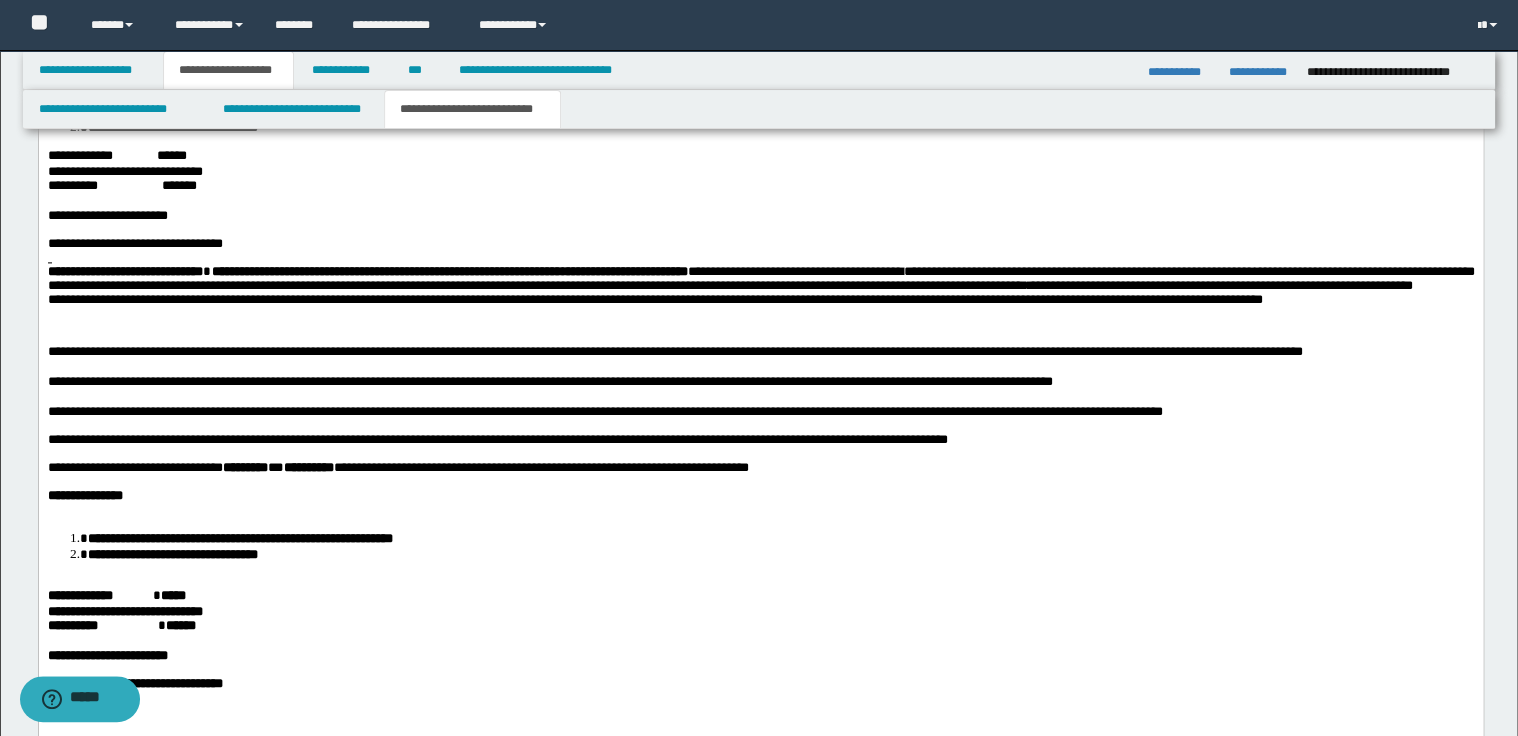 click on "**********" at bounding box center (760, 279) 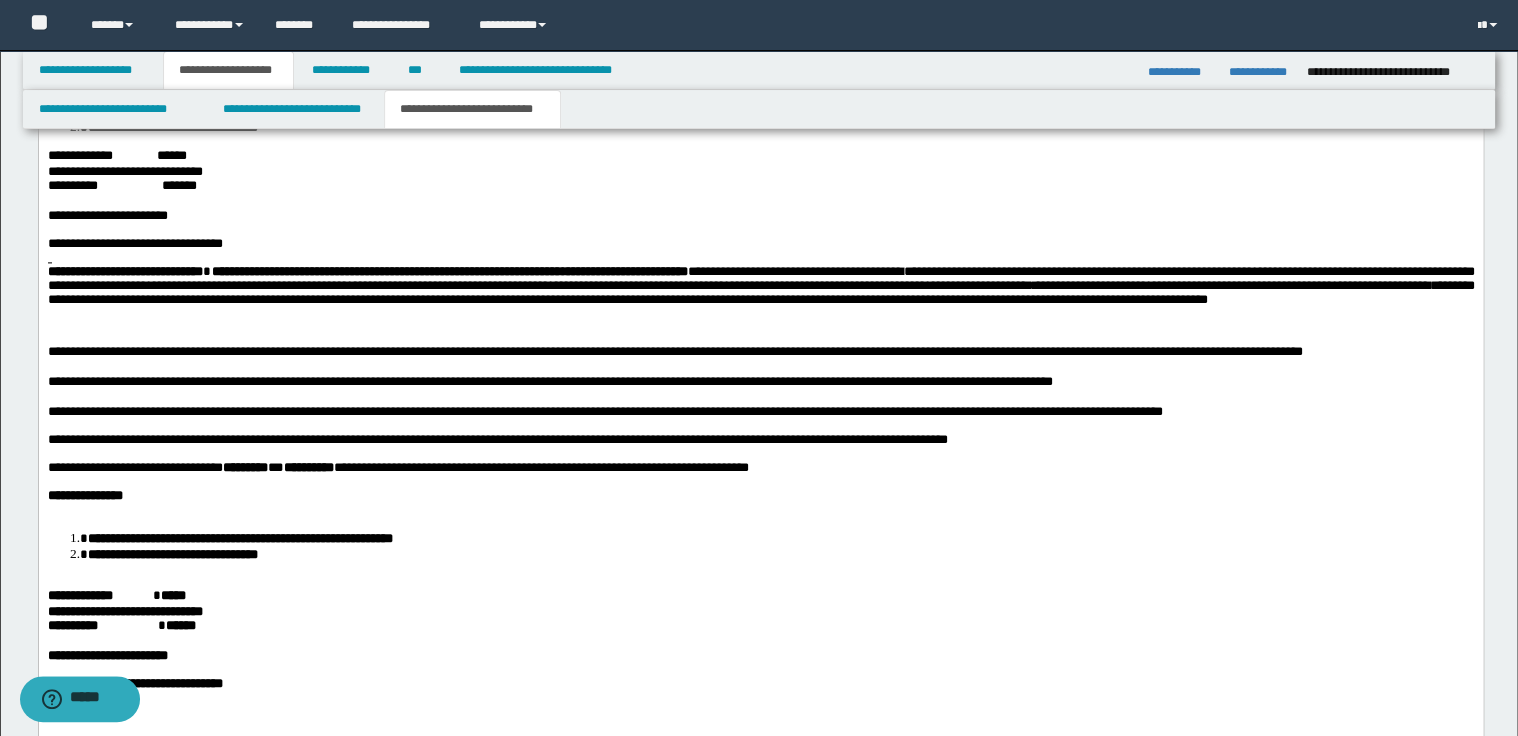 click on "**********" at bounding box center [760, 298] 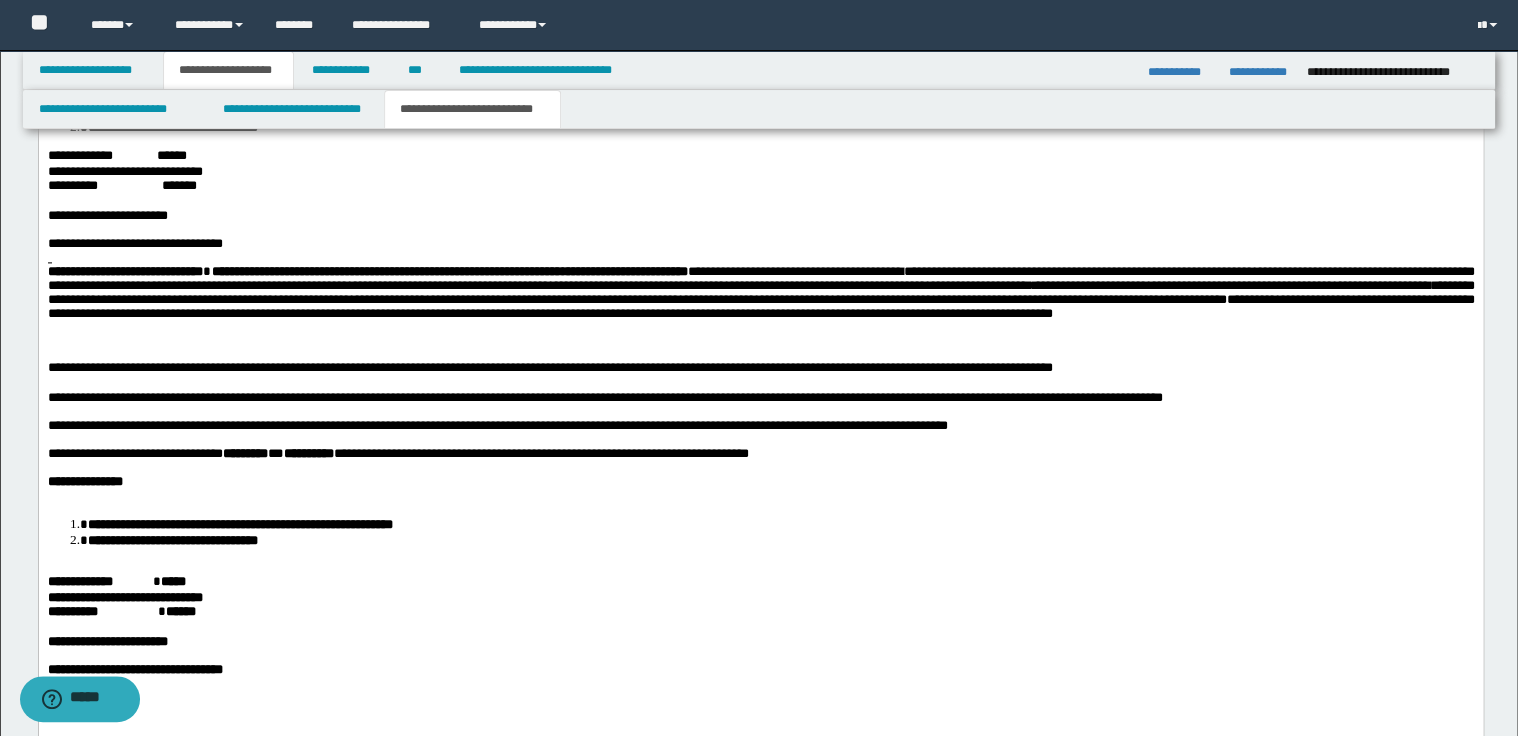 click on "**********" at bounding box center (760, 306) 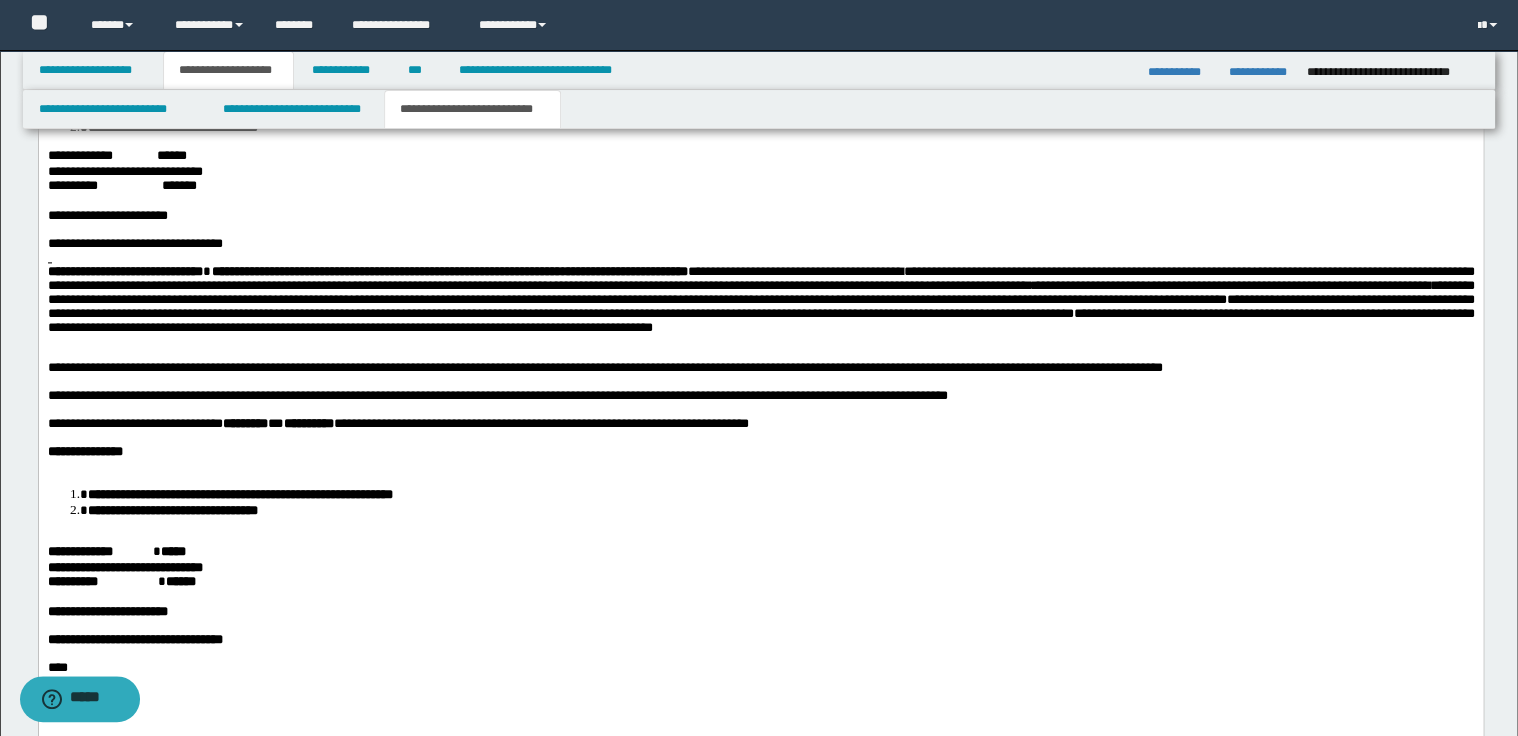 click on "**********" at bounding box center [760, 306] 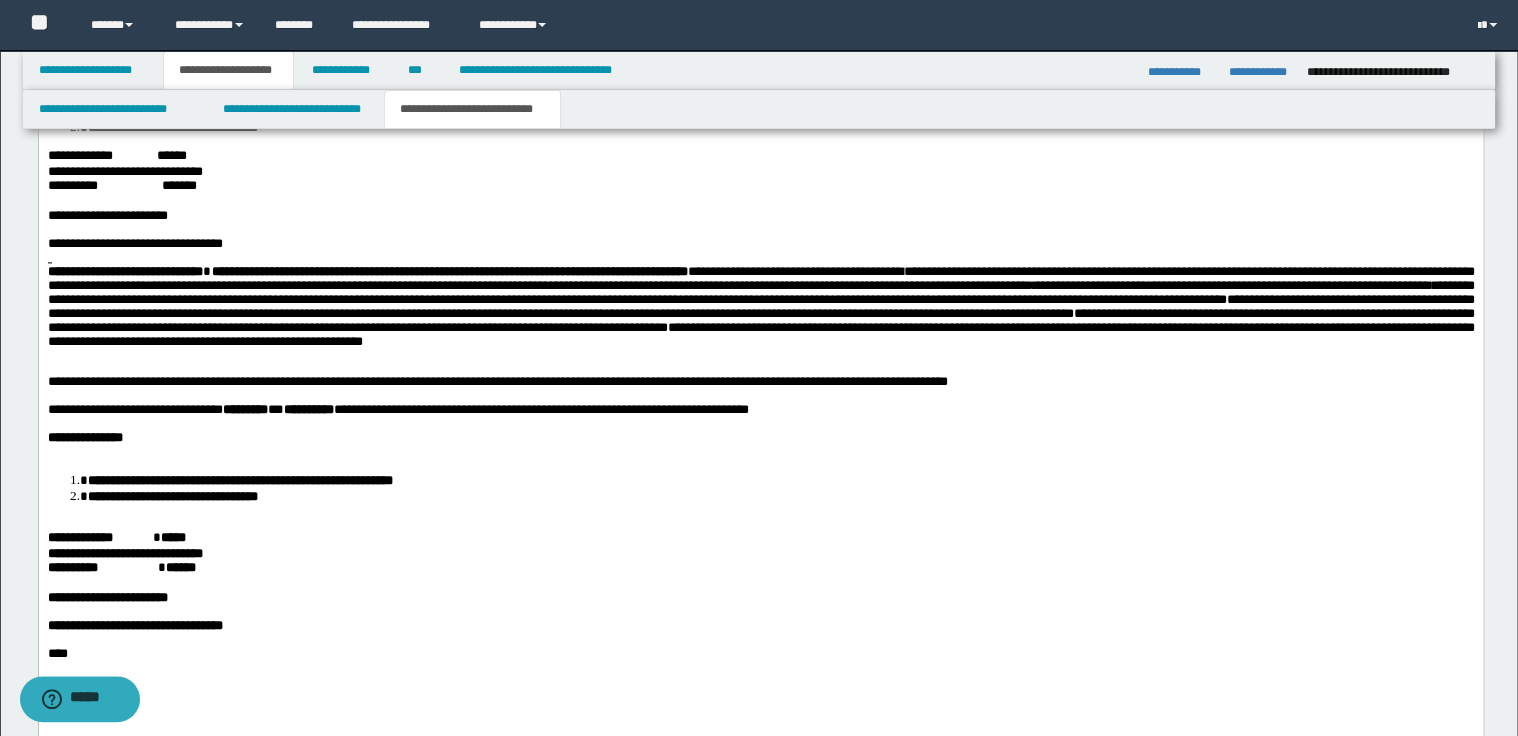 click at bounding box center [760, 453] 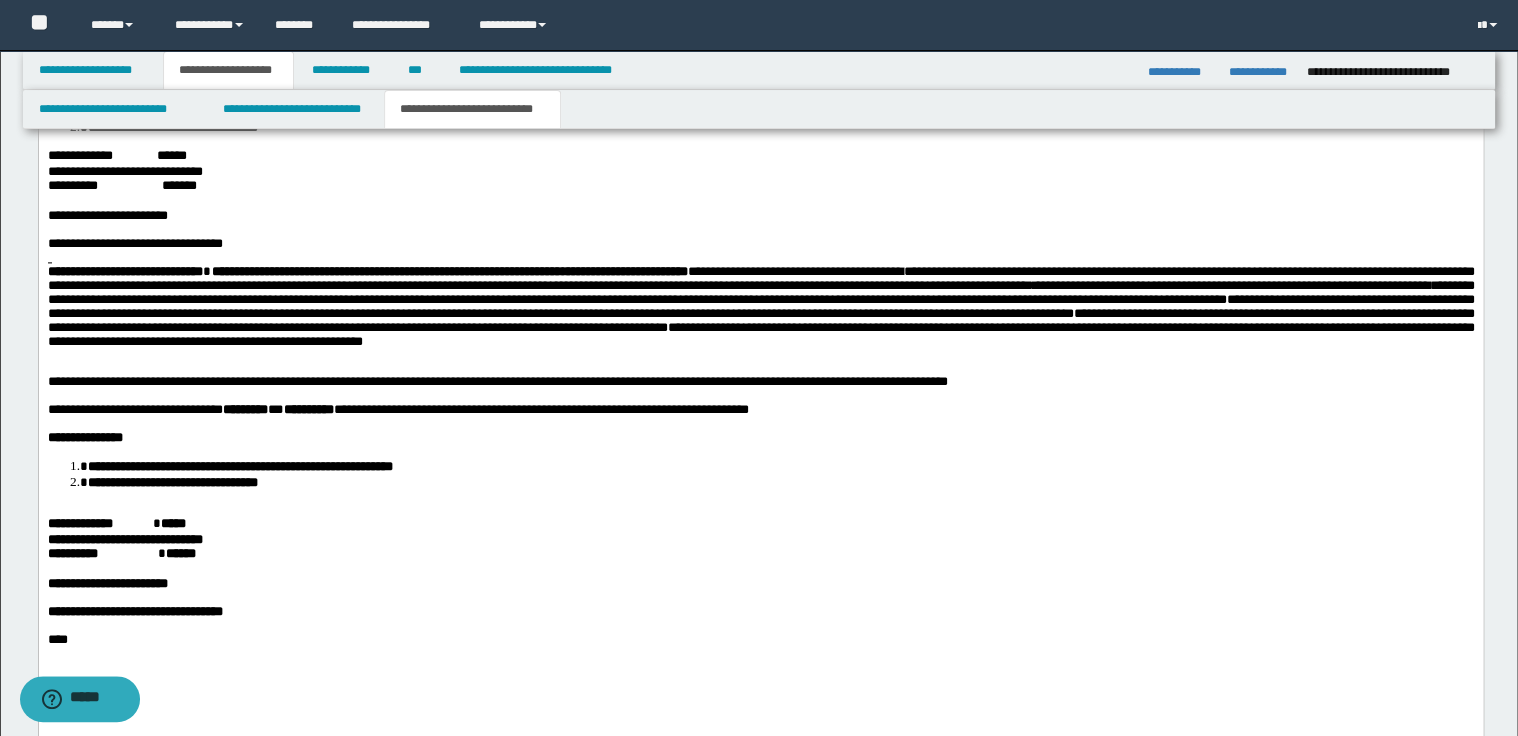click on "**********" at bounding box center (760, 353) 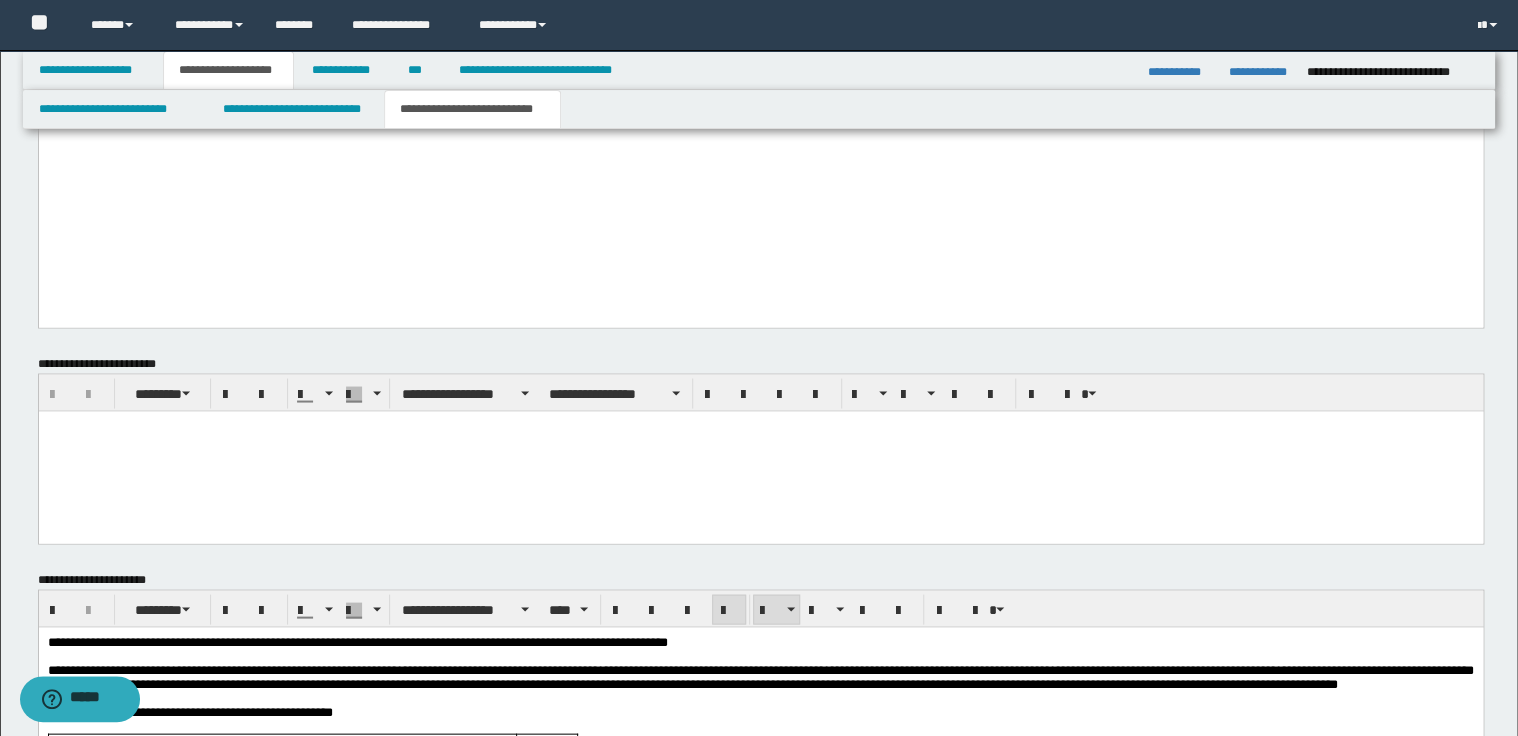 scroll, scrollTop: 1839, scrollLeft: 0, axis: vertical 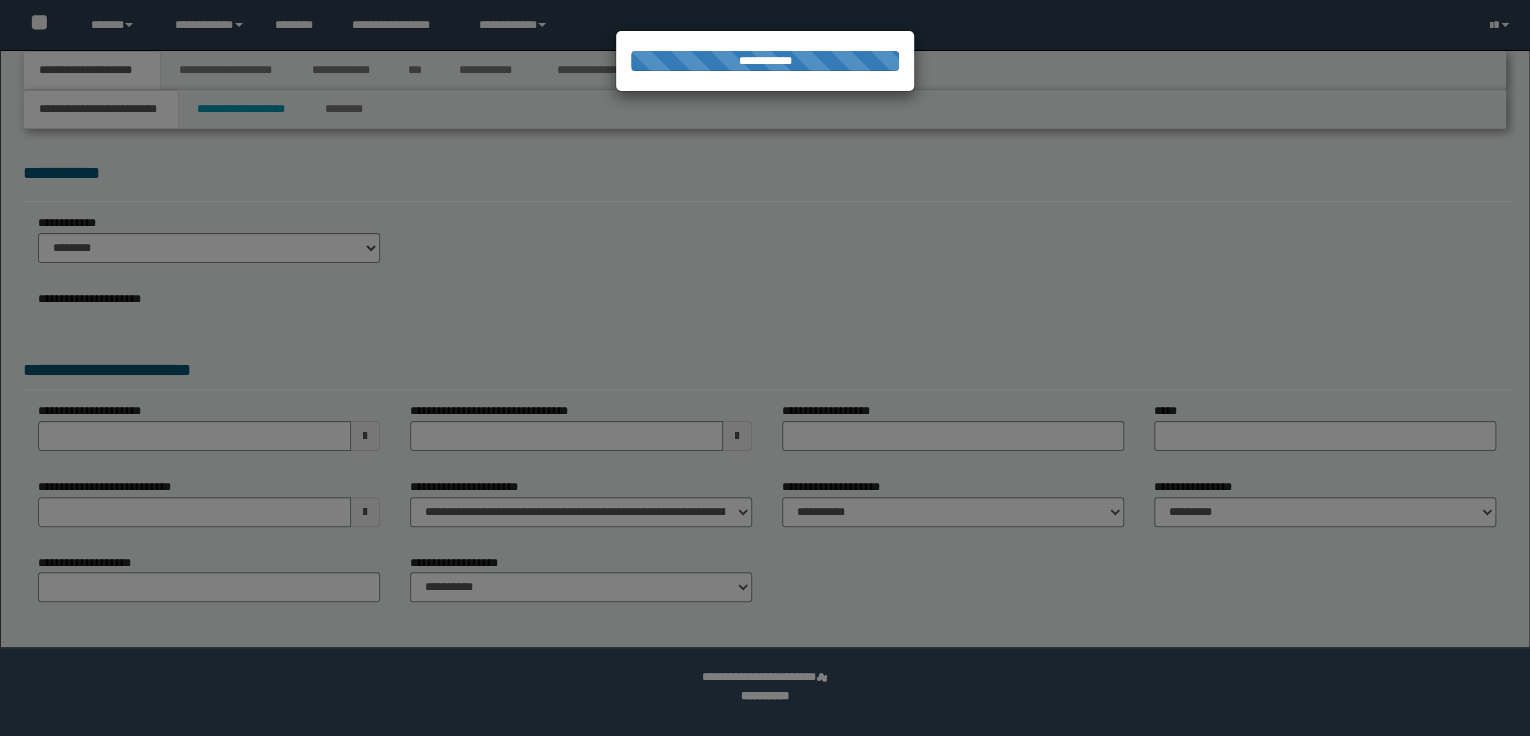 select on "*" 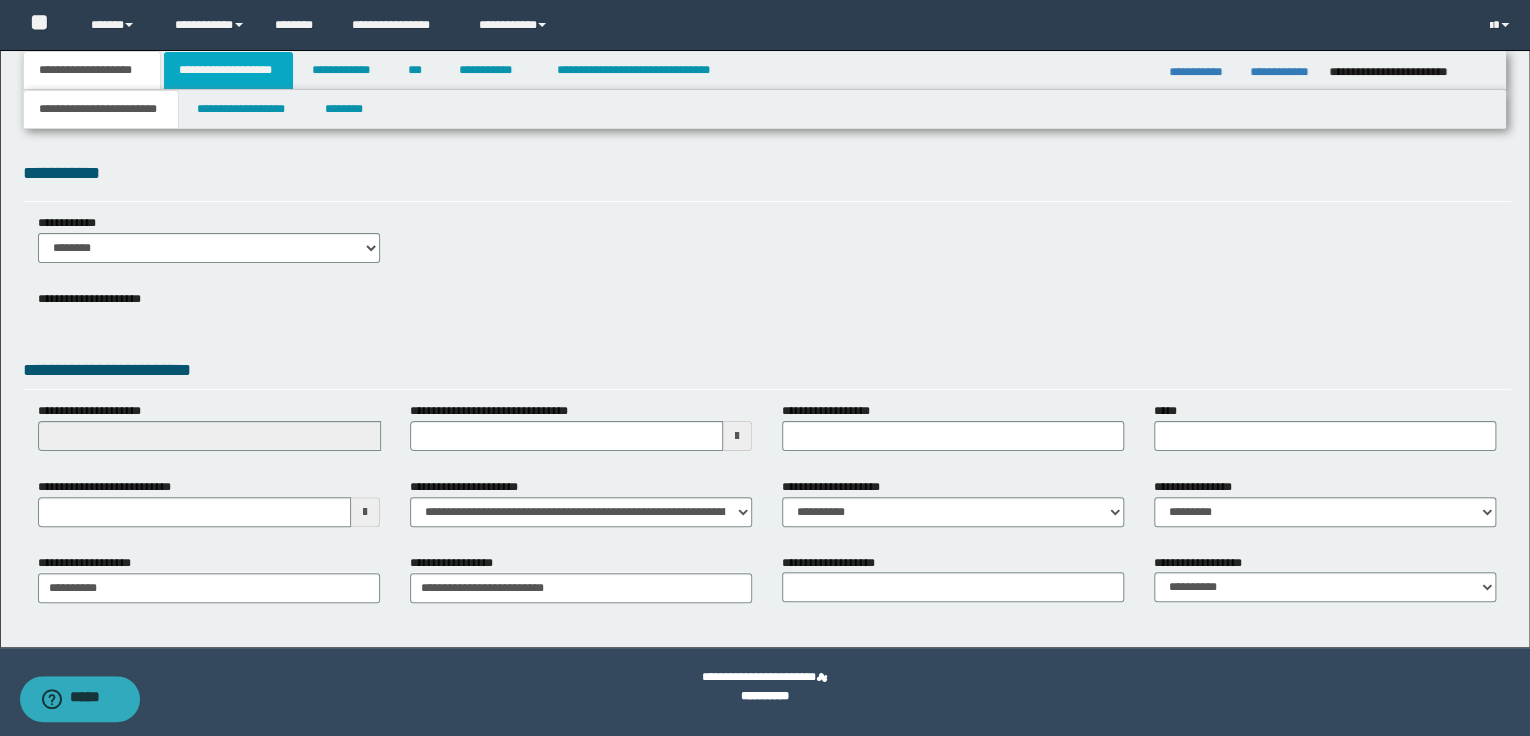 scroll, scrollTop: 0, scrollLeft: 0, axis: both 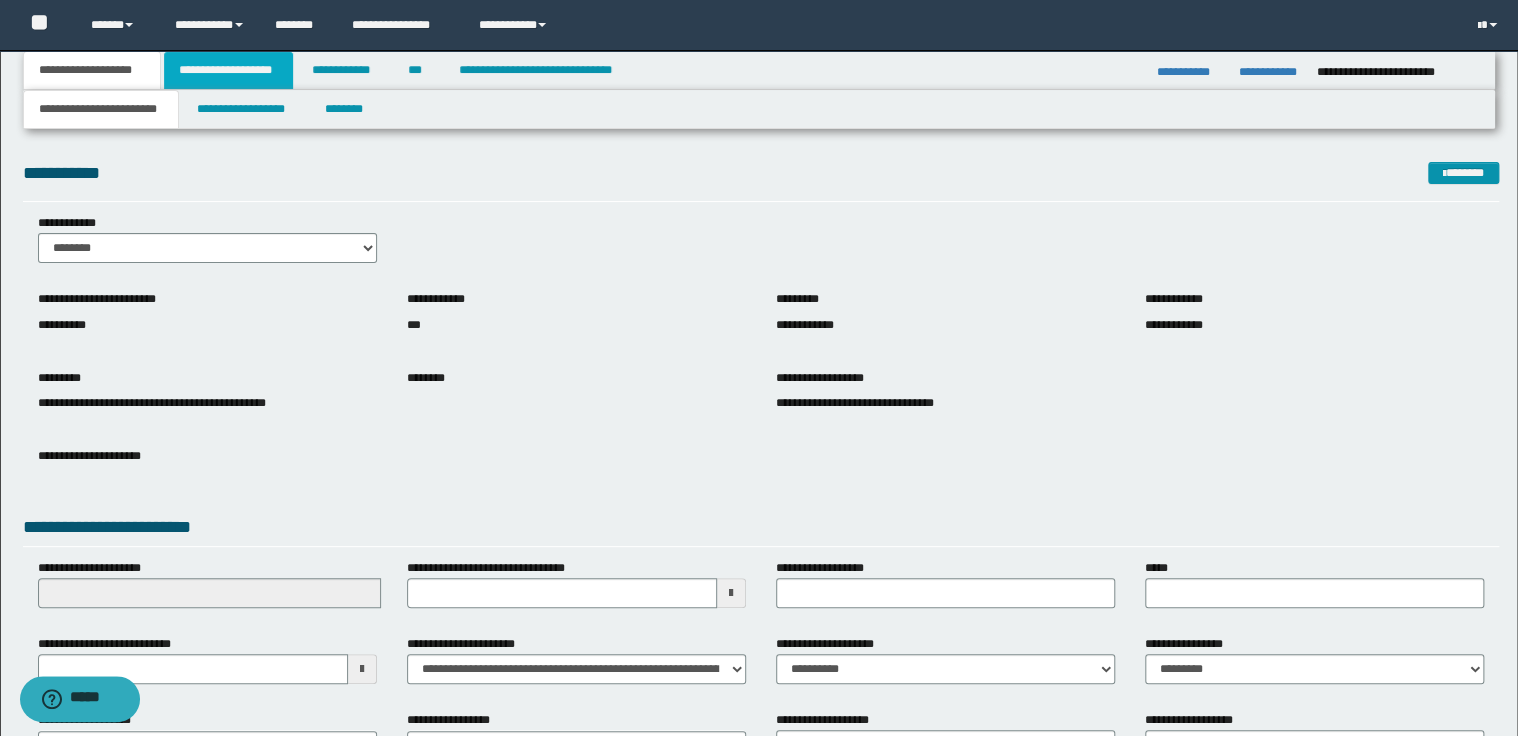 drag, startPoint x: 222, startPoint y: 68, endPoint x: 248, endPoint y: 80, distance: 28.635643 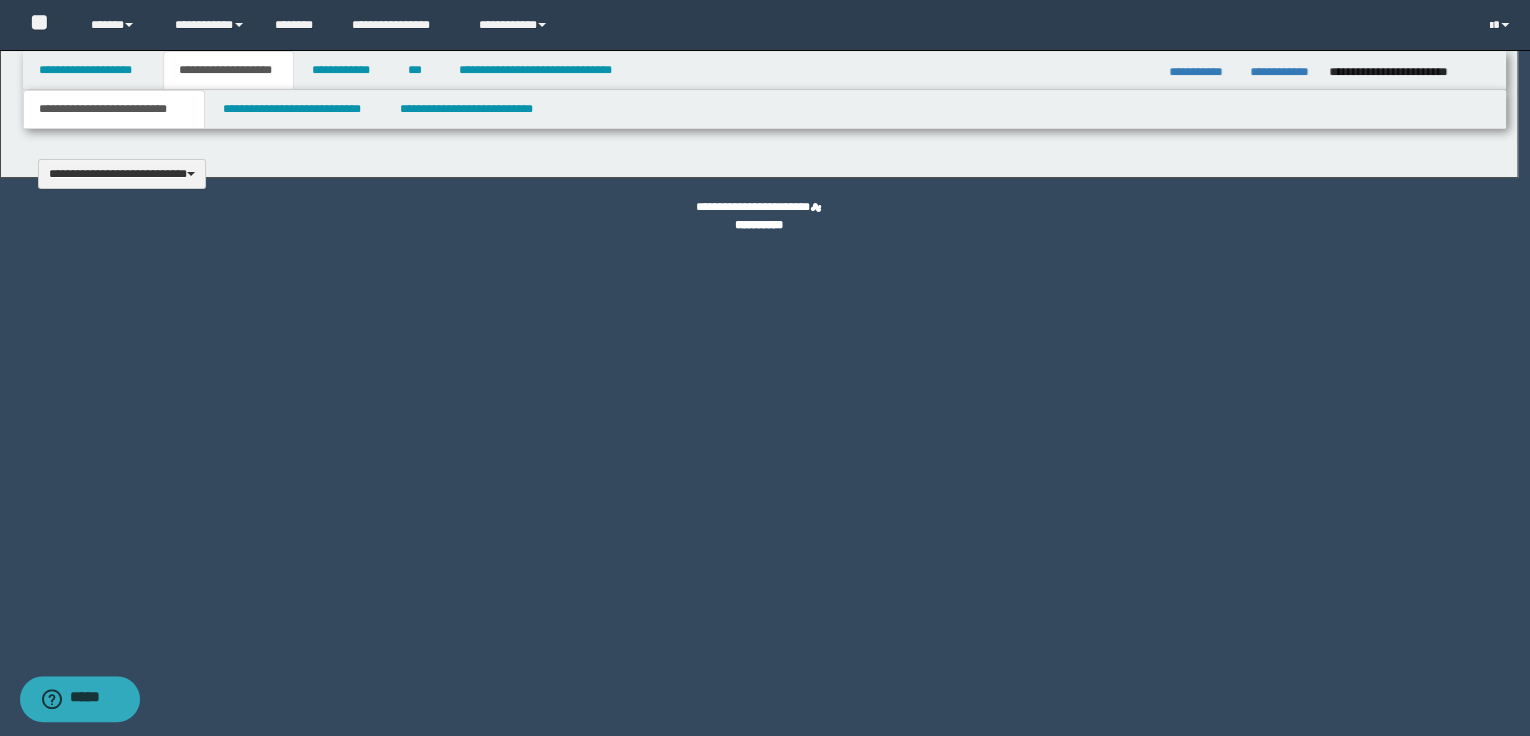 type 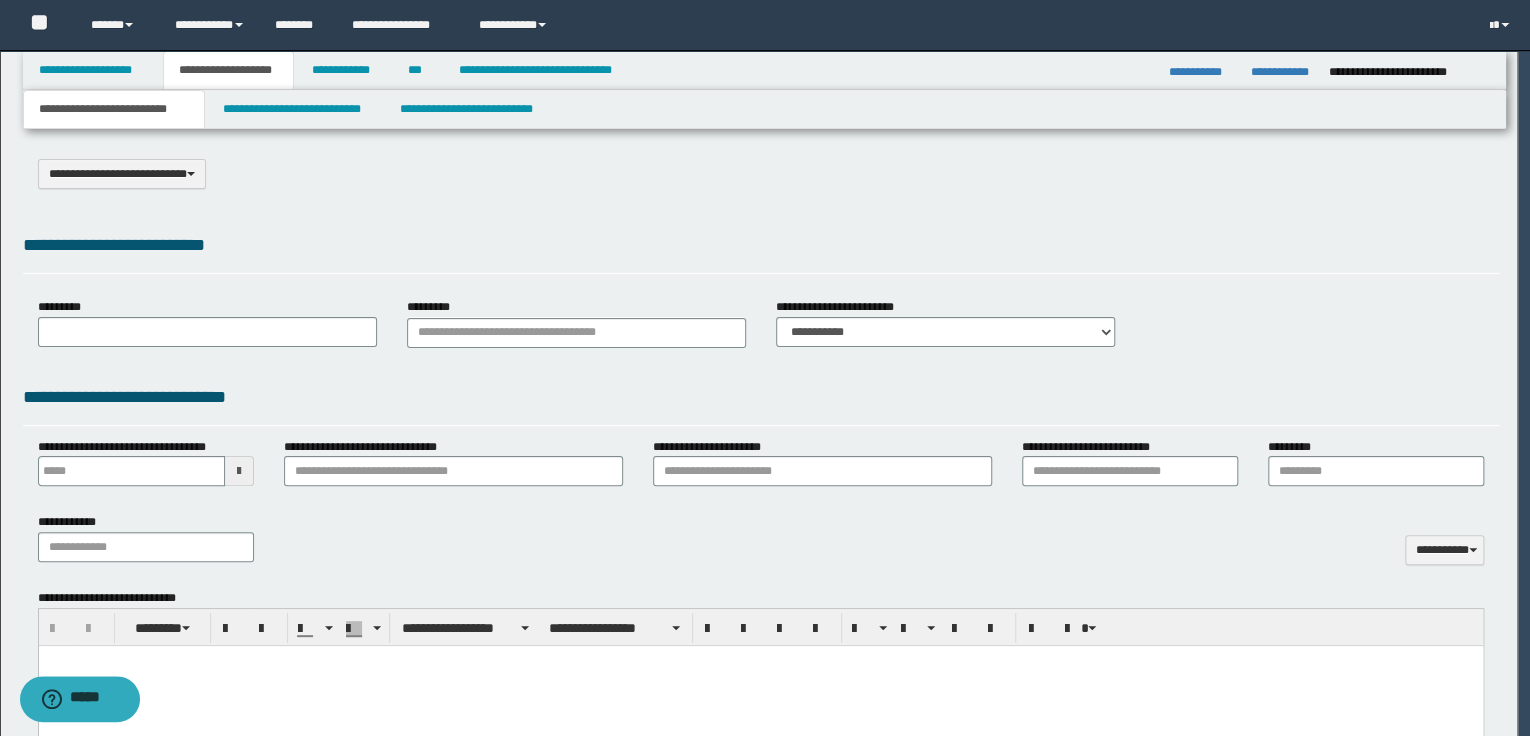 select on "*" 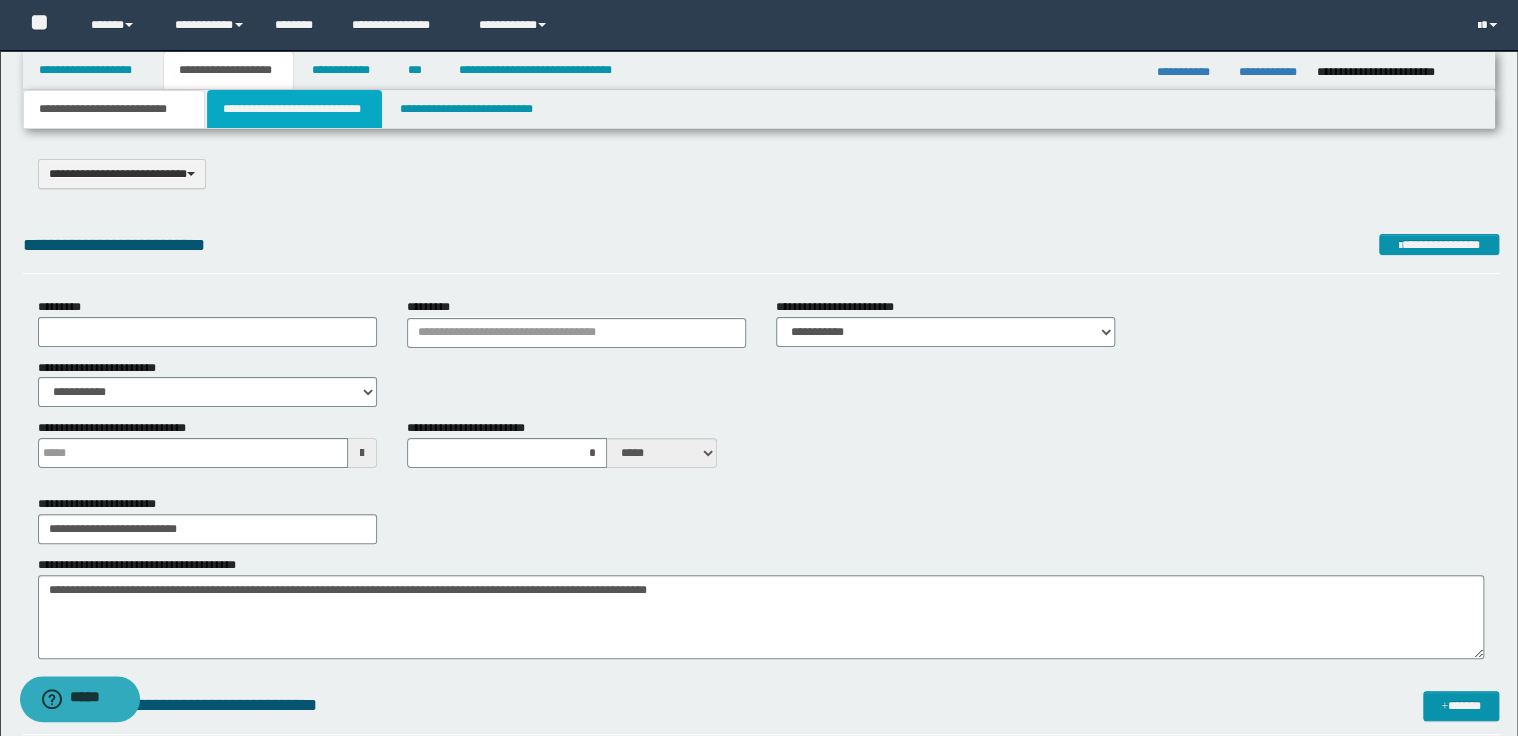 click on "**********" at bounding box center (294, 109) 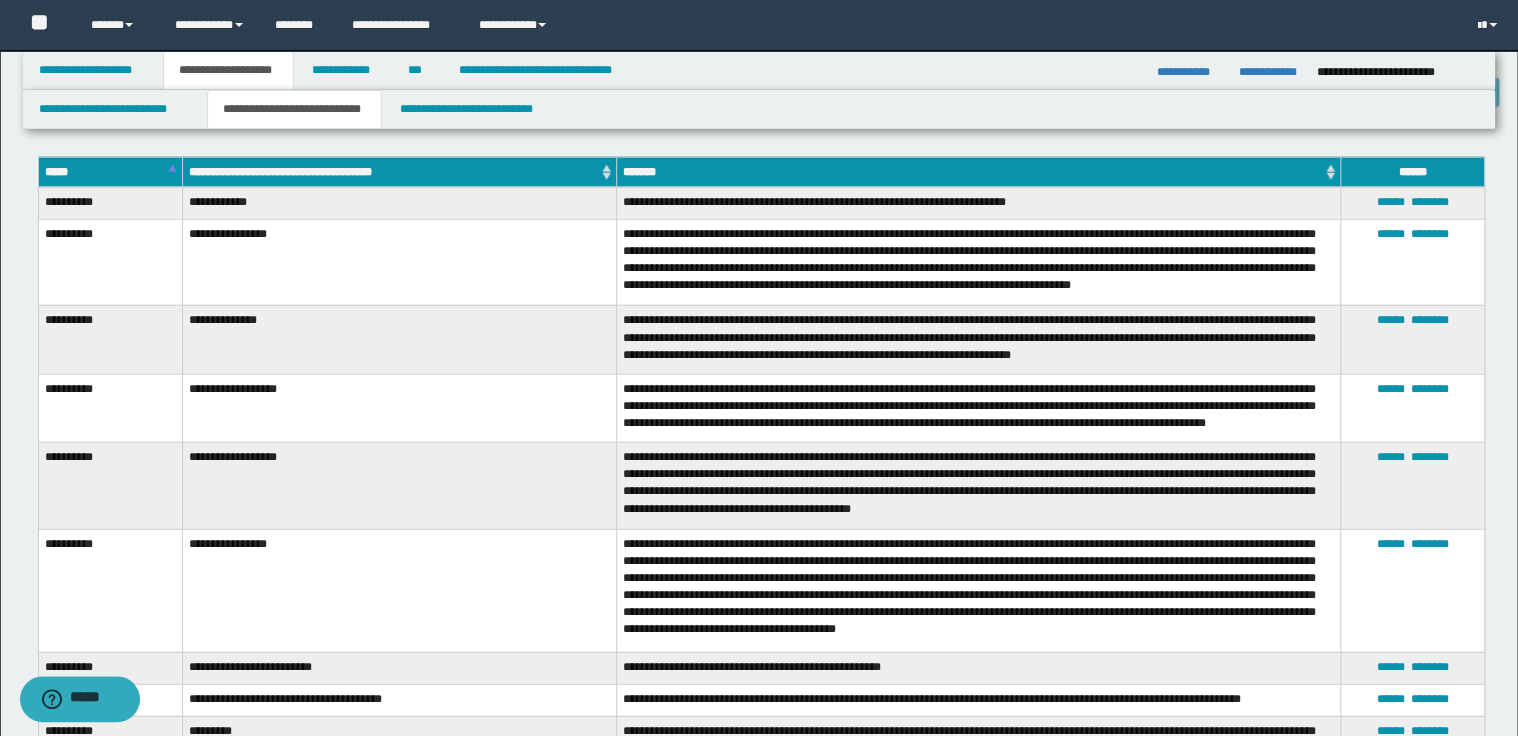 scroll, scrollTop: 2400, scrollLeft: 0, axis: vertical 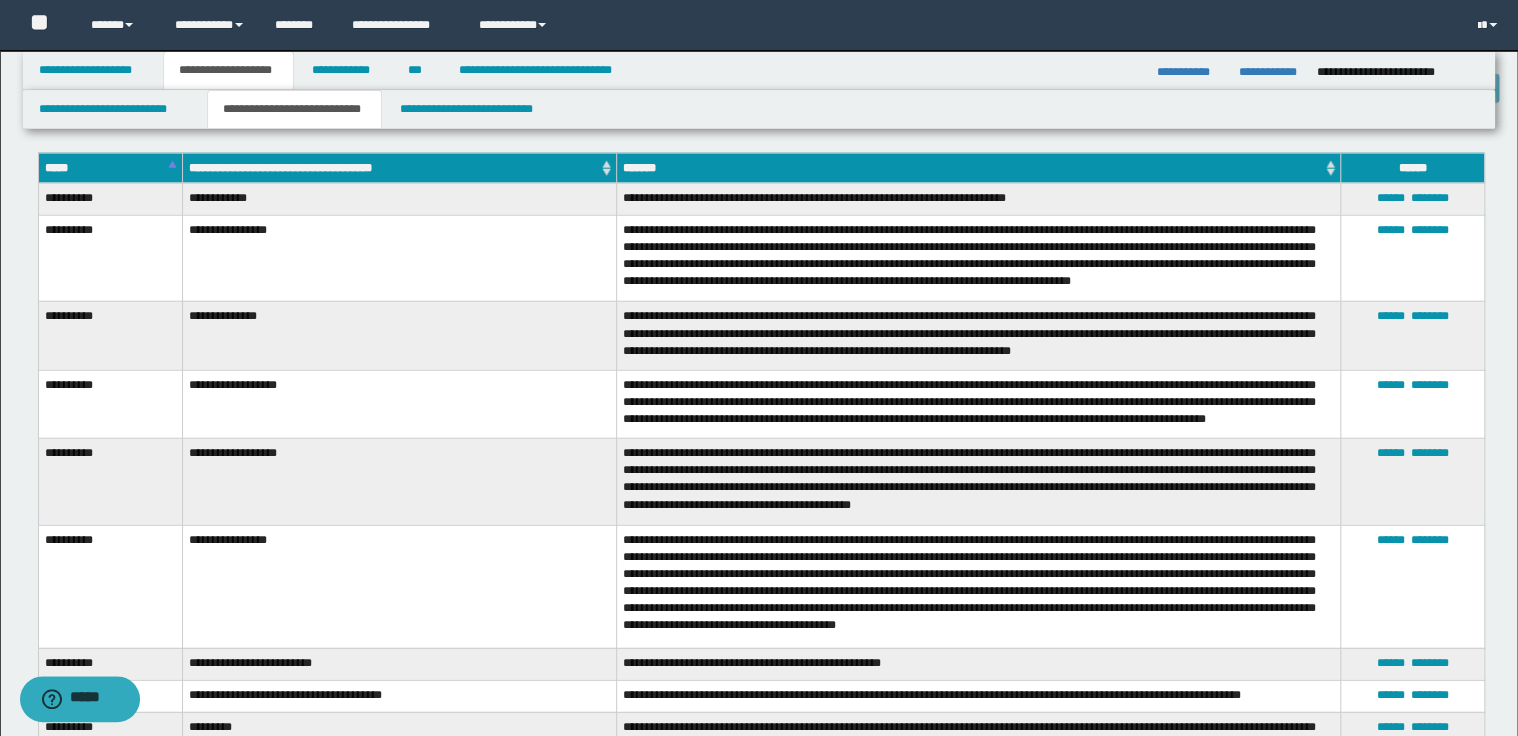 click on "*****" at bounding box center [110, 168] 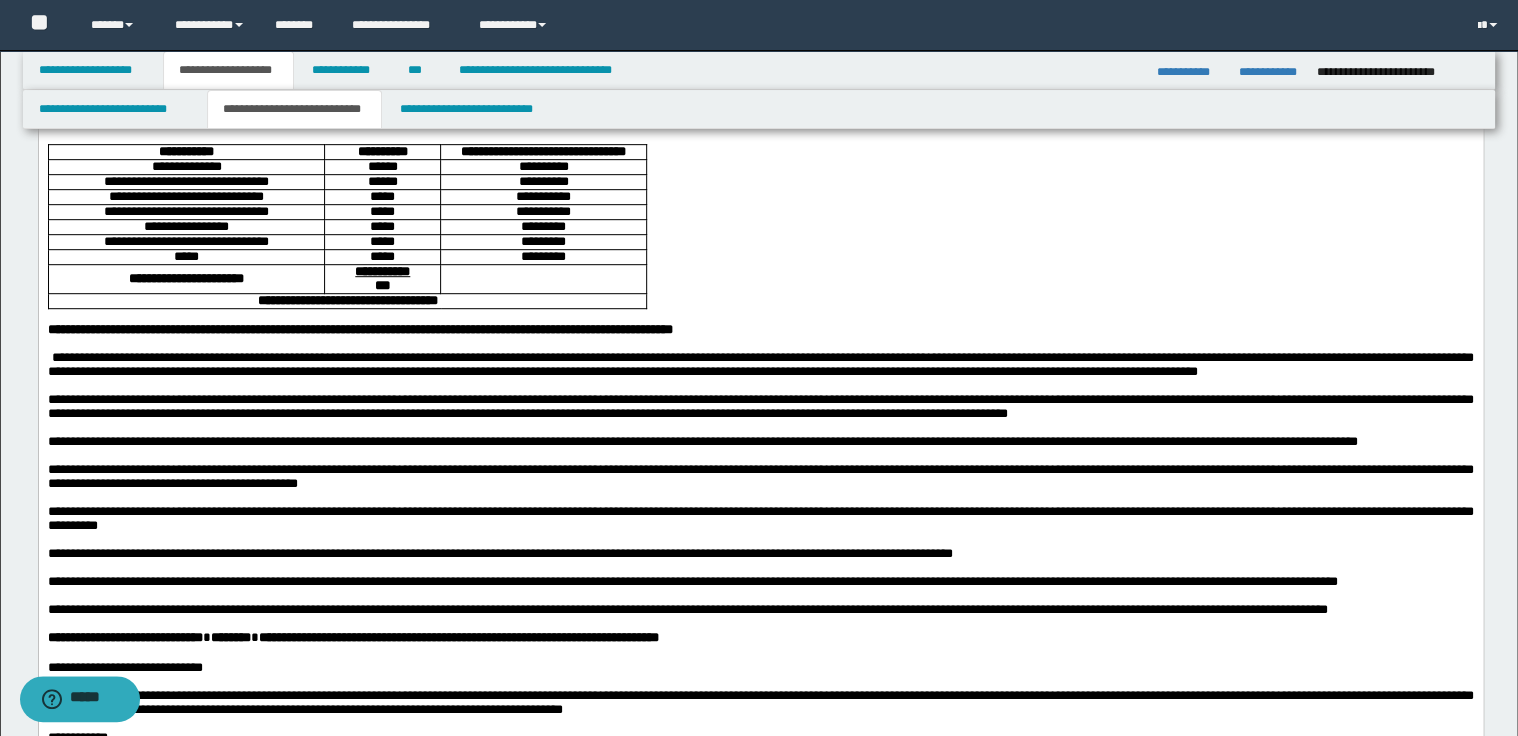 scroll, scrollTop: 400, scrollLeft: 0, axis: vertical 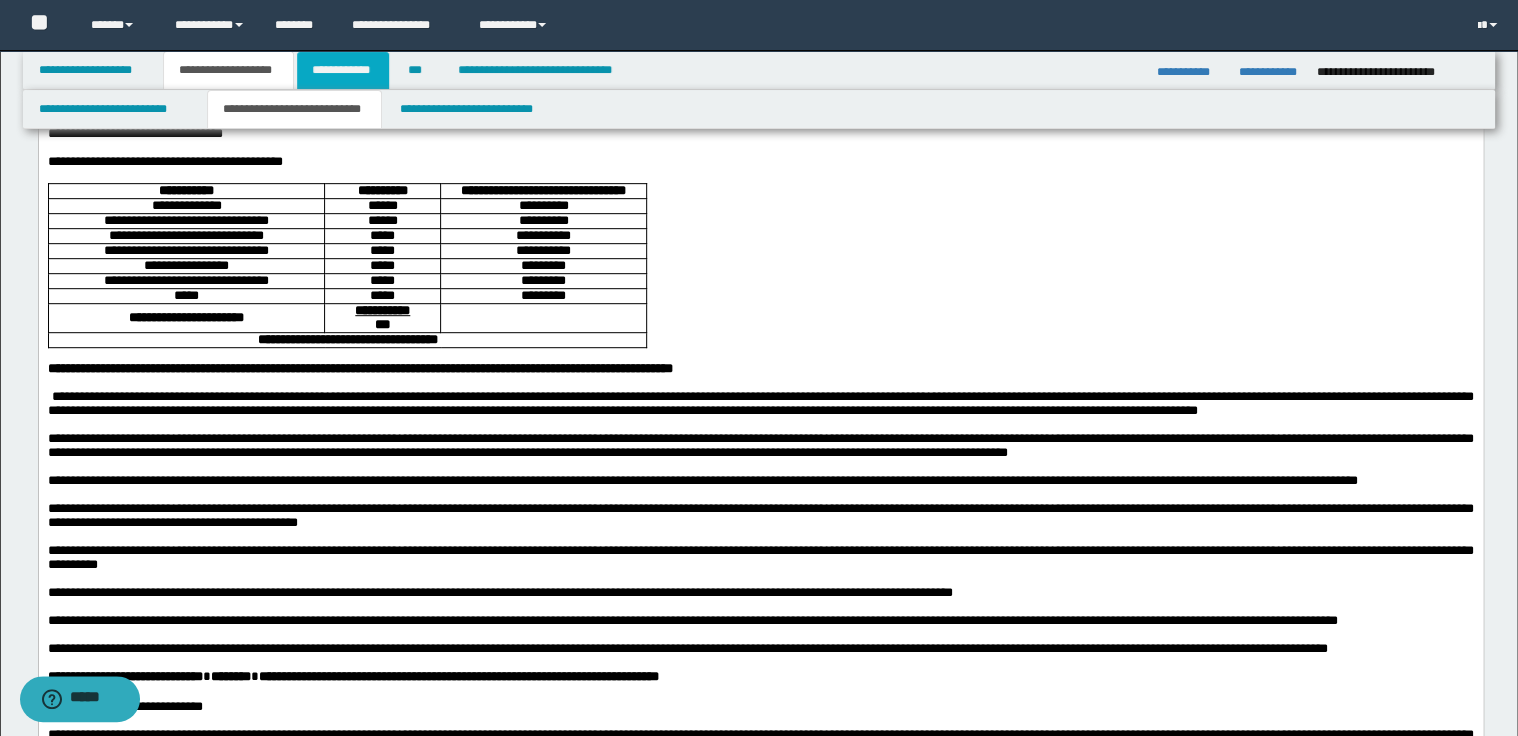 click on "**********" at bounding box center [343, 70] 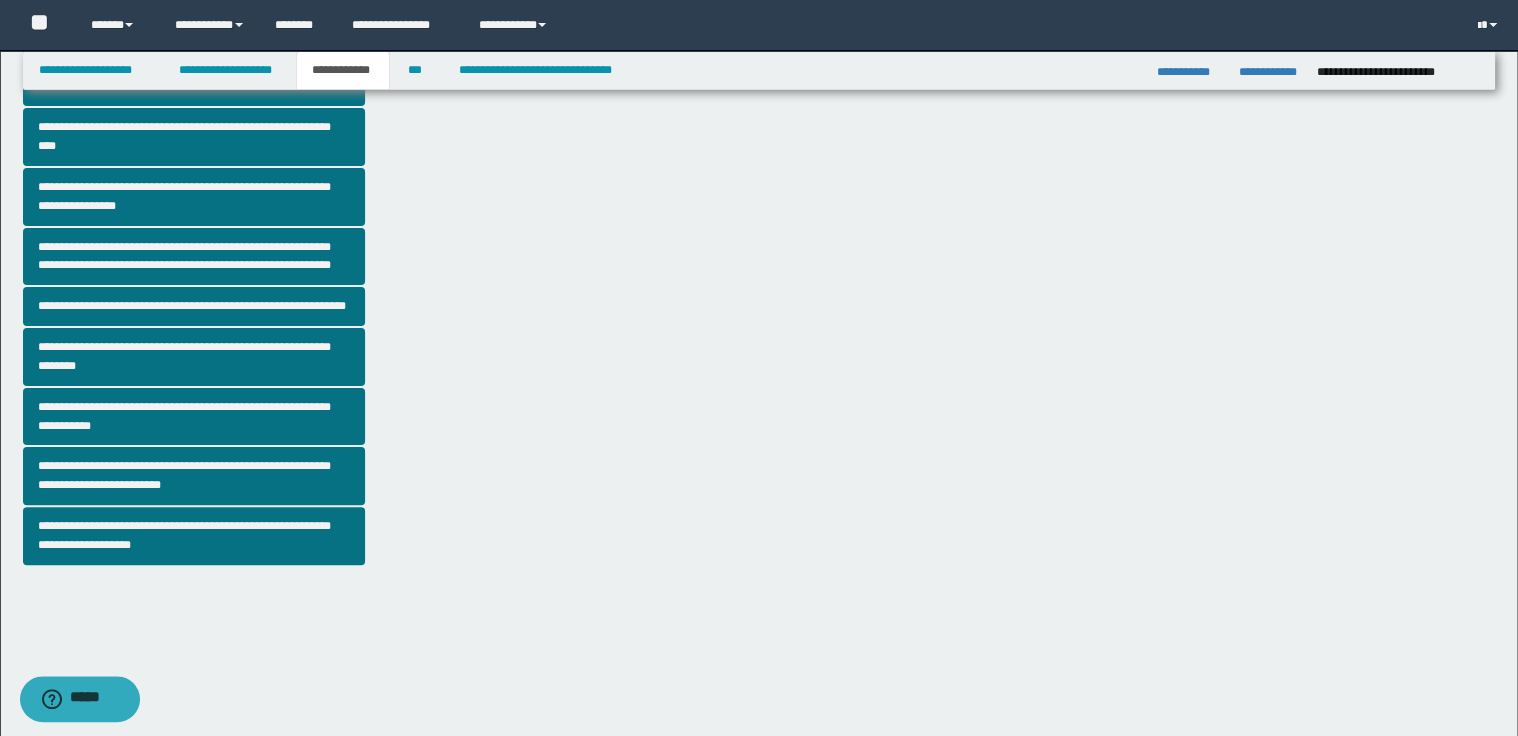scroll, scrollTop: 368, scrollLeft: 0, axis: vertical 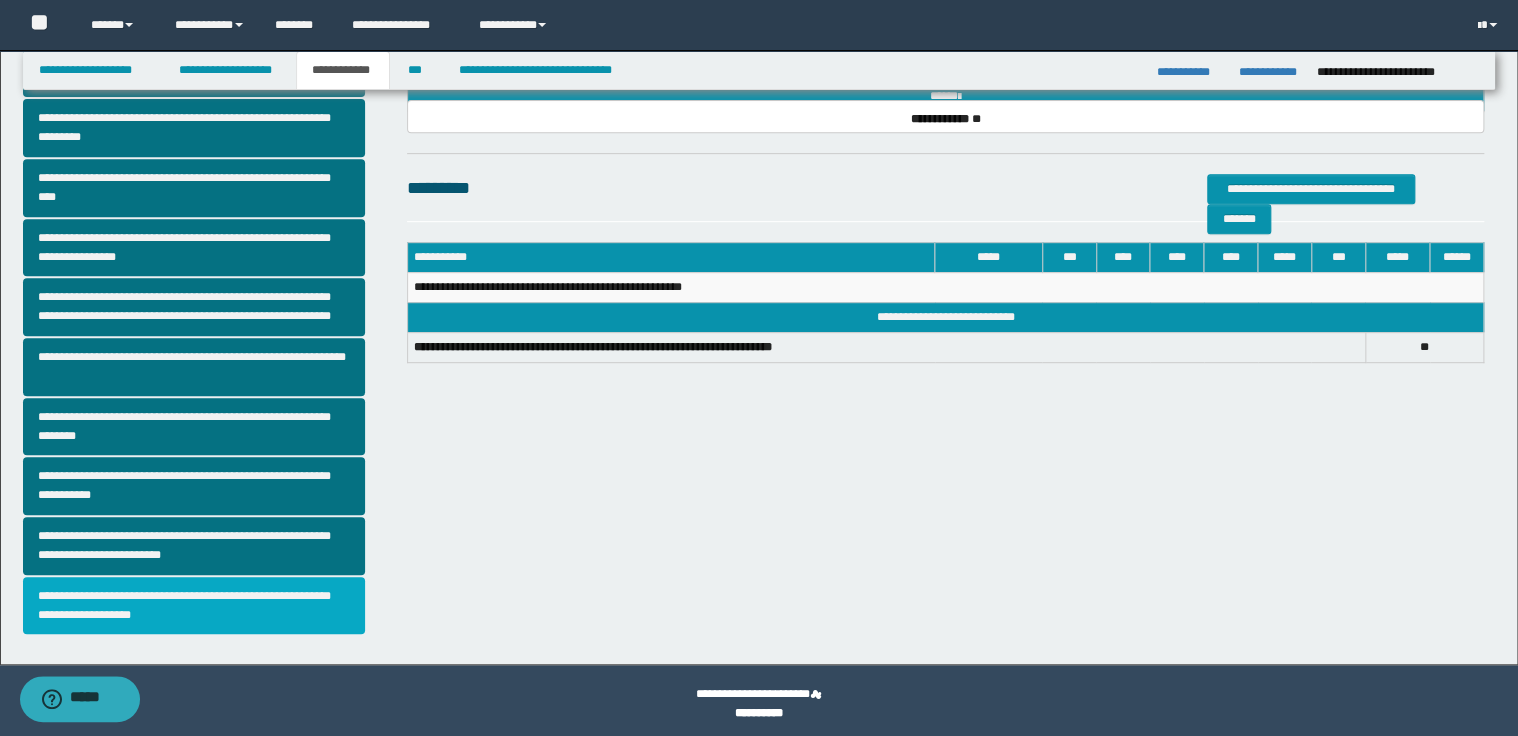 click on "**********" at bounding box center [194, 606] 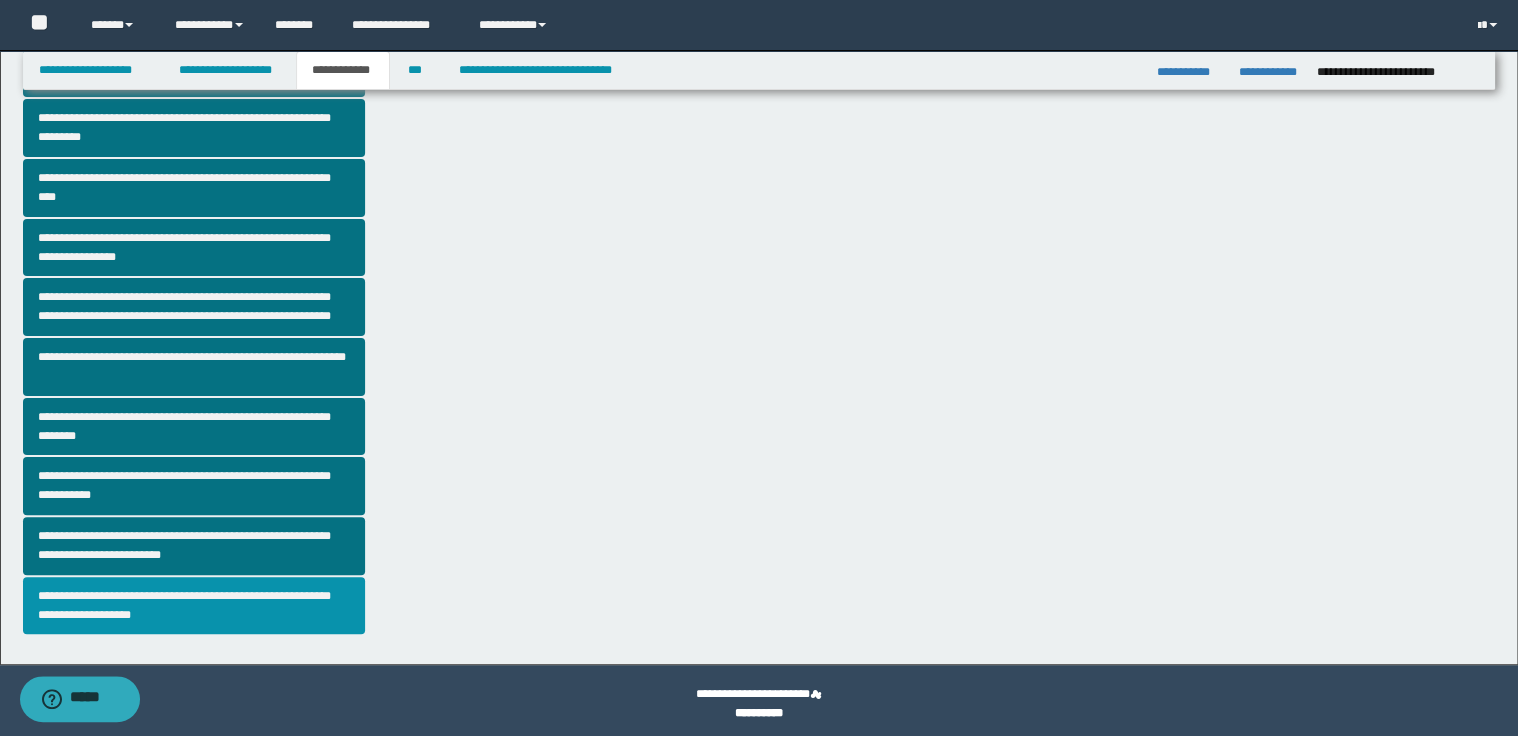 scroll, scrollTop: 0, scrollLeft: 0, axis: both 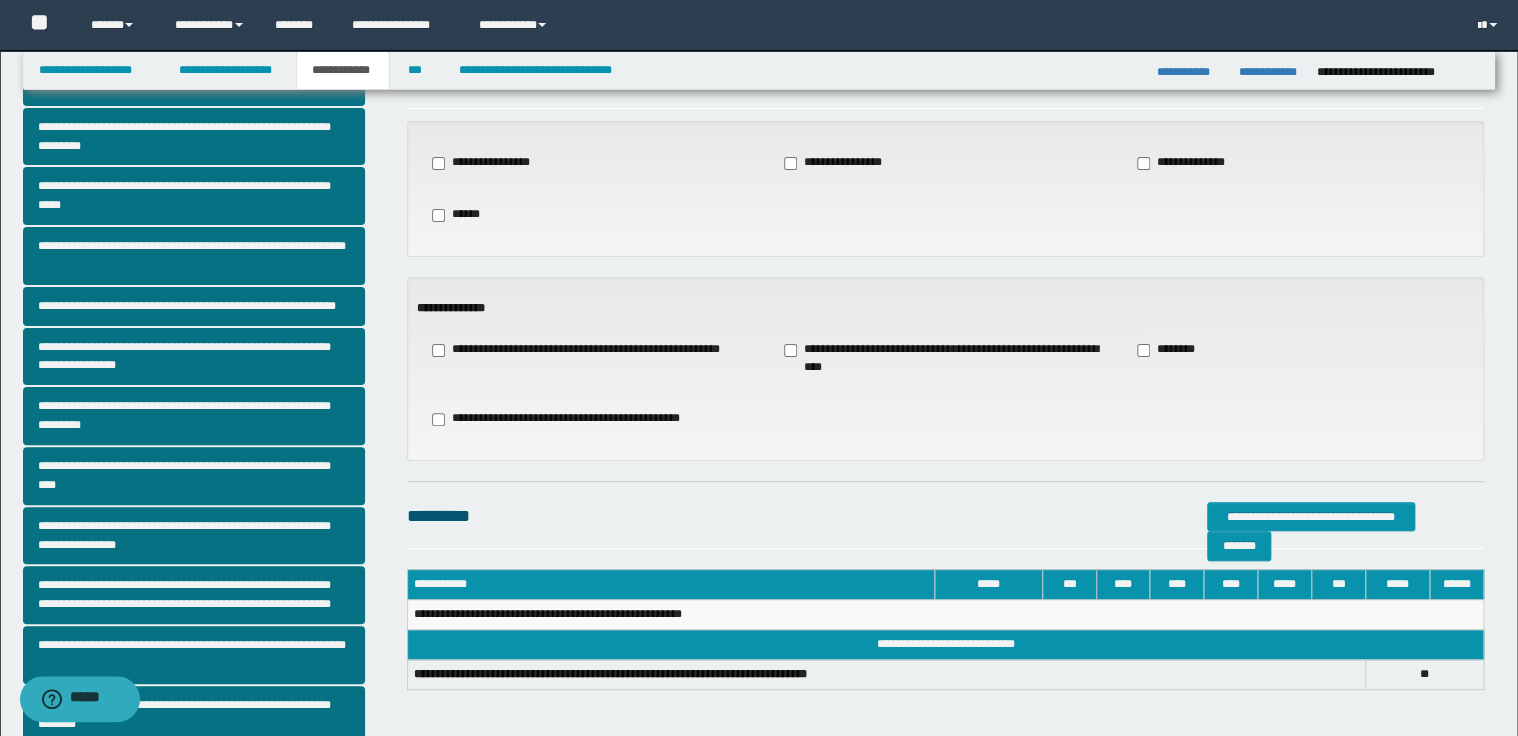 click on "**********" at bounding box center [945, 359] 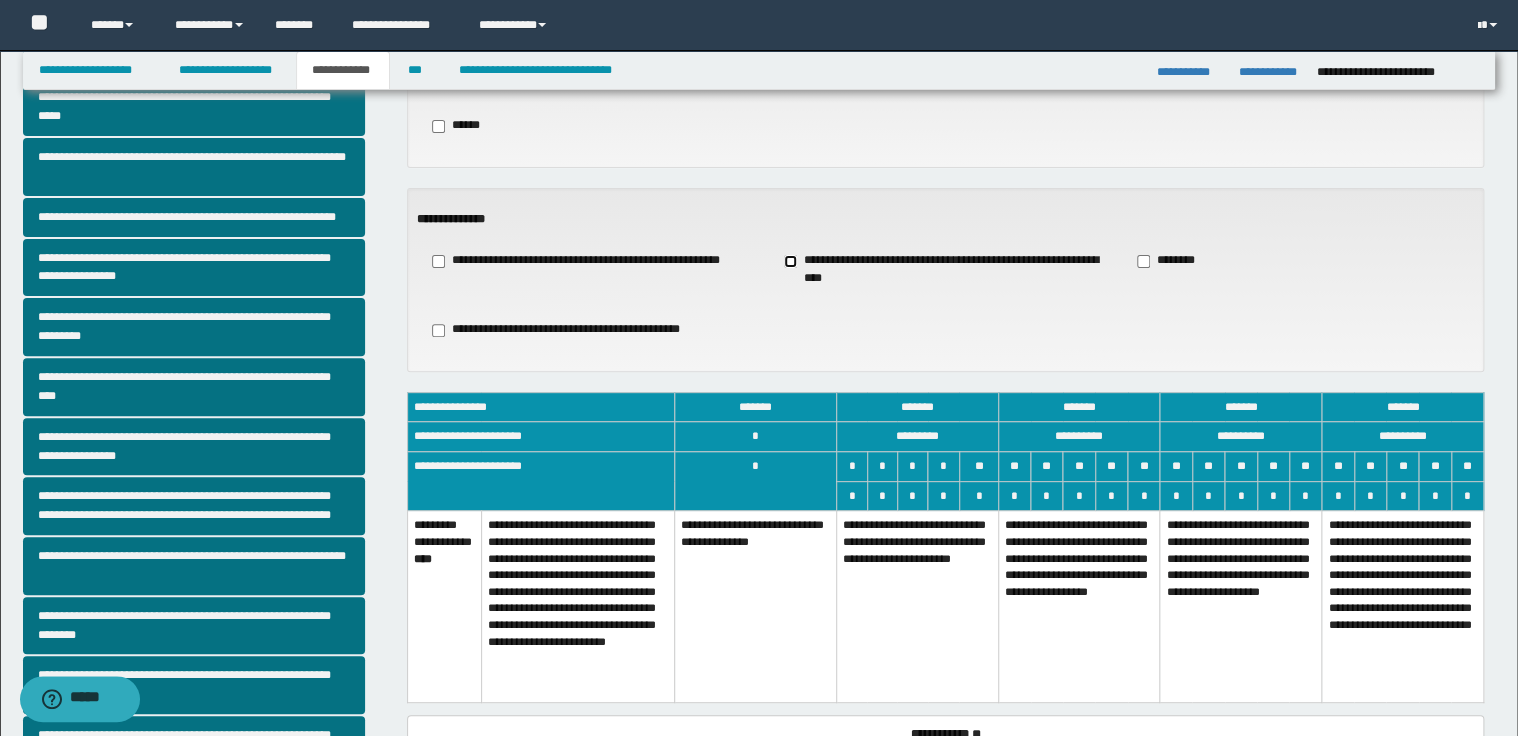 scroll, scrollTop: 320, scrollLeft: 0, axis: vertical 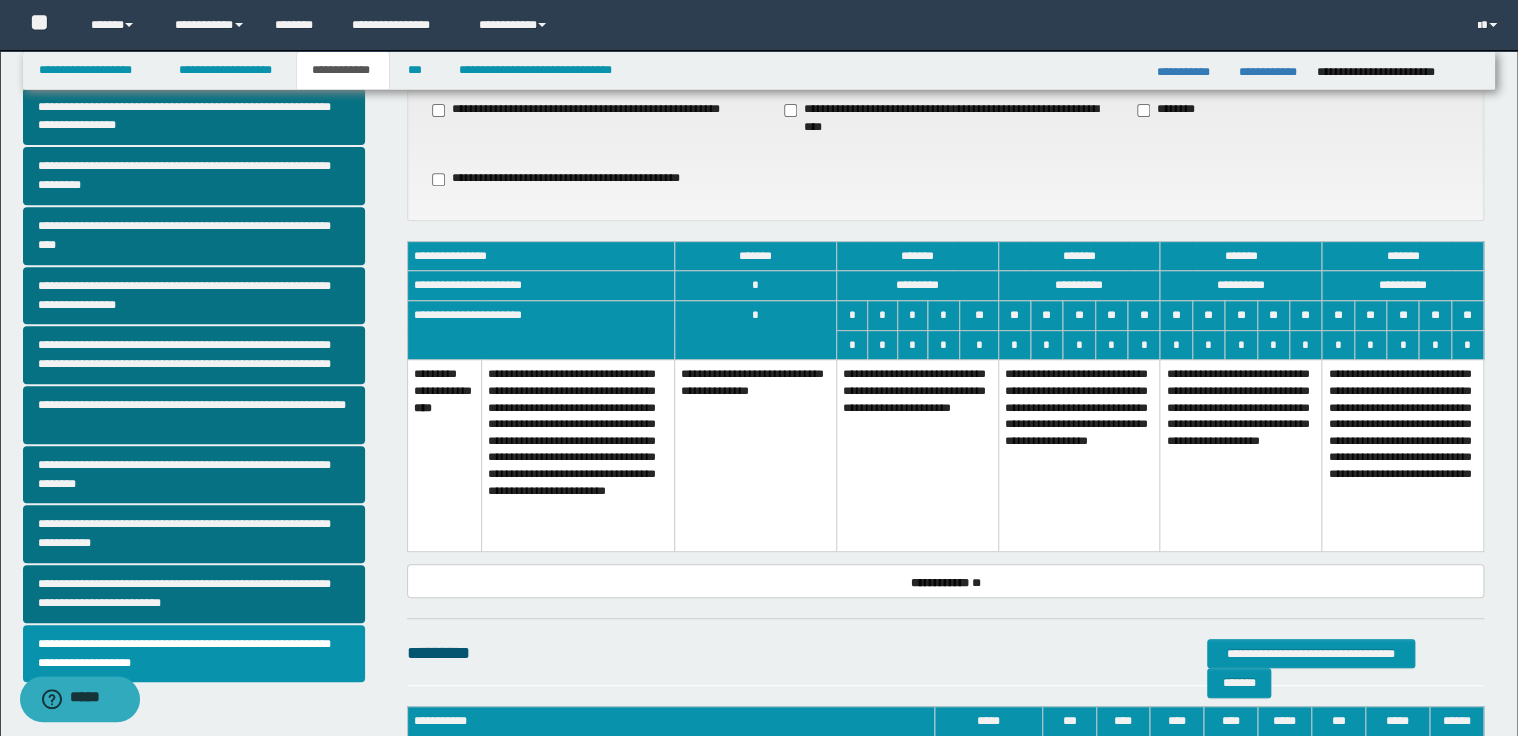 click on "**********" at bounding box center [1241, 456] 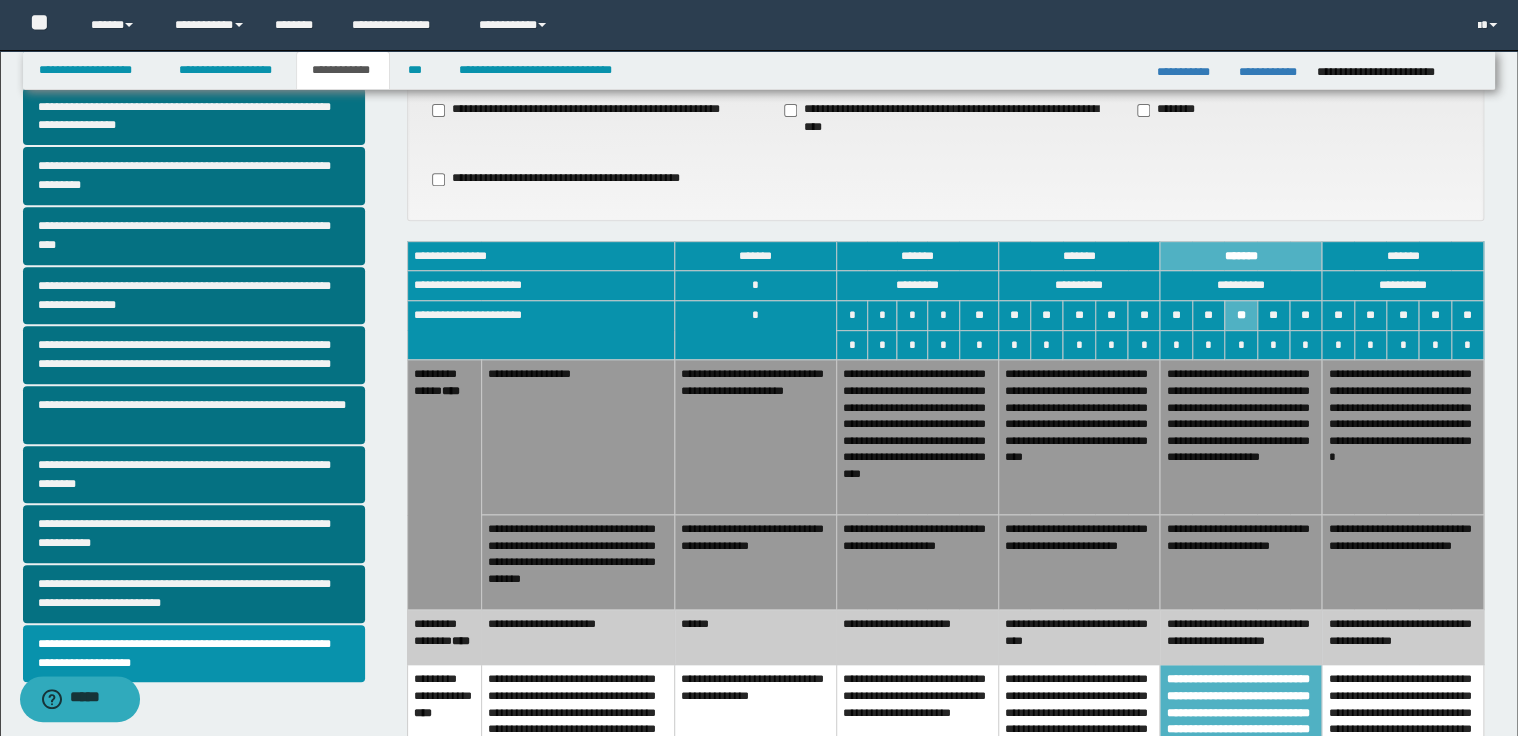 click on "**********" at bounding box center (1079, 562) 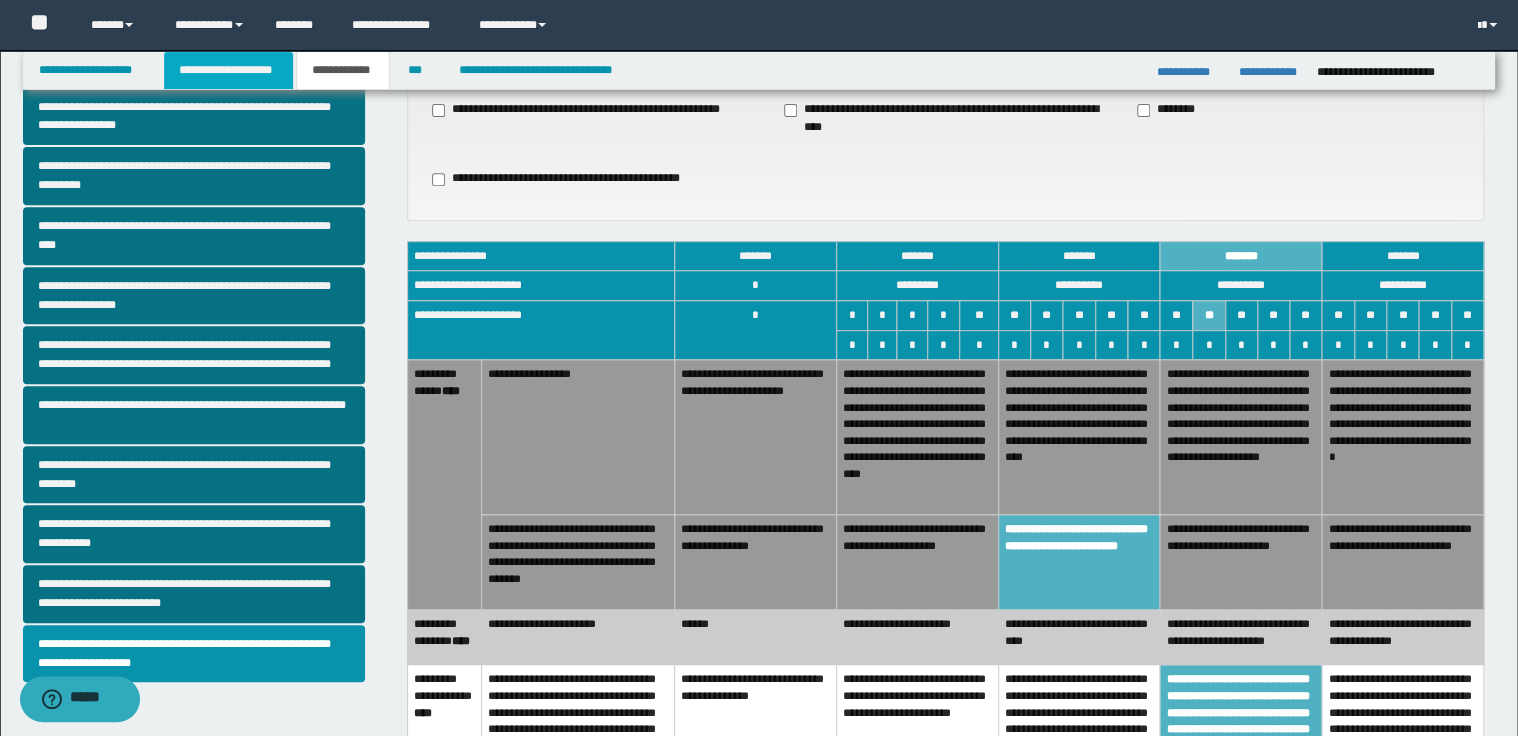 click on "**********" at bounding box center [228, 70] 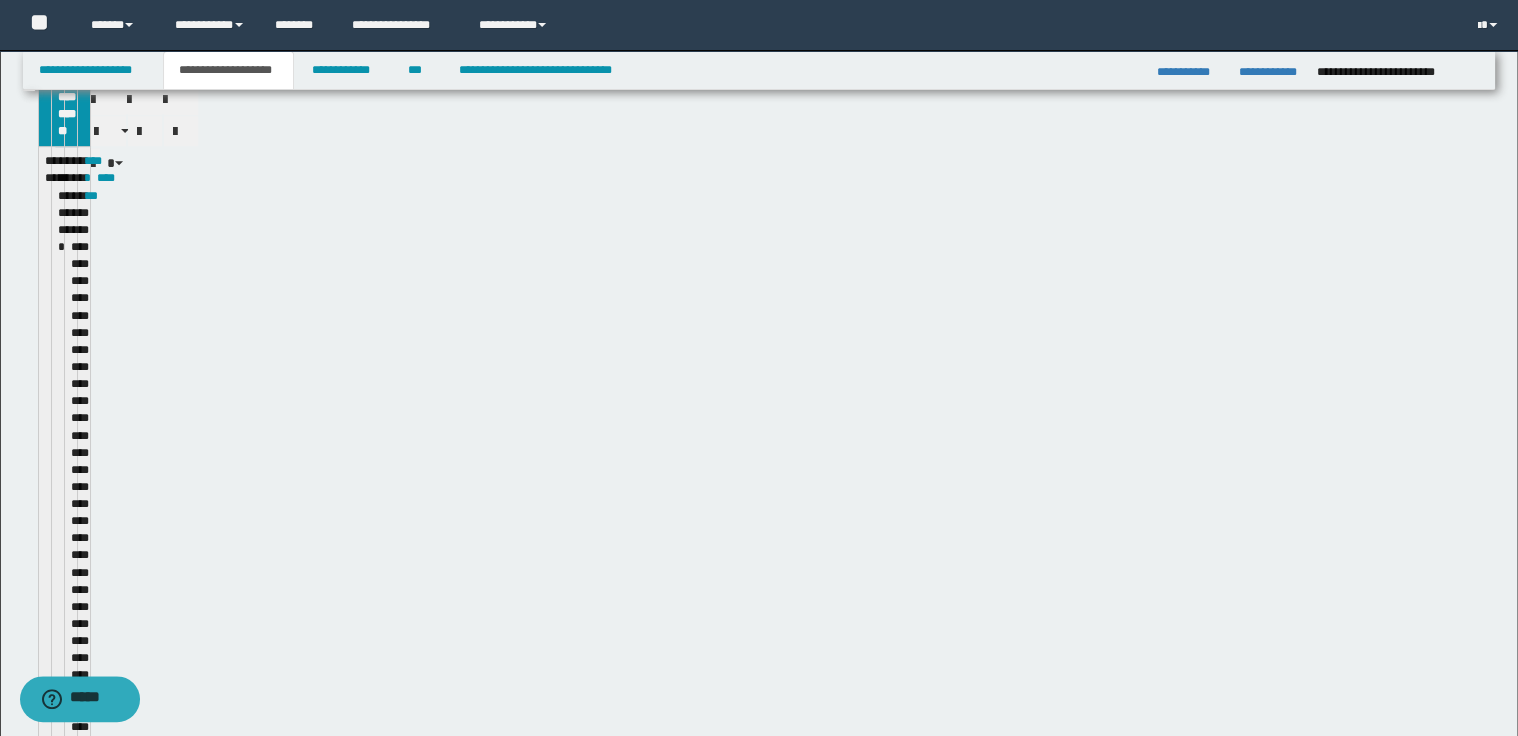 scroll, scrollTop: 351, scrollLeft: 0, axis: vertical 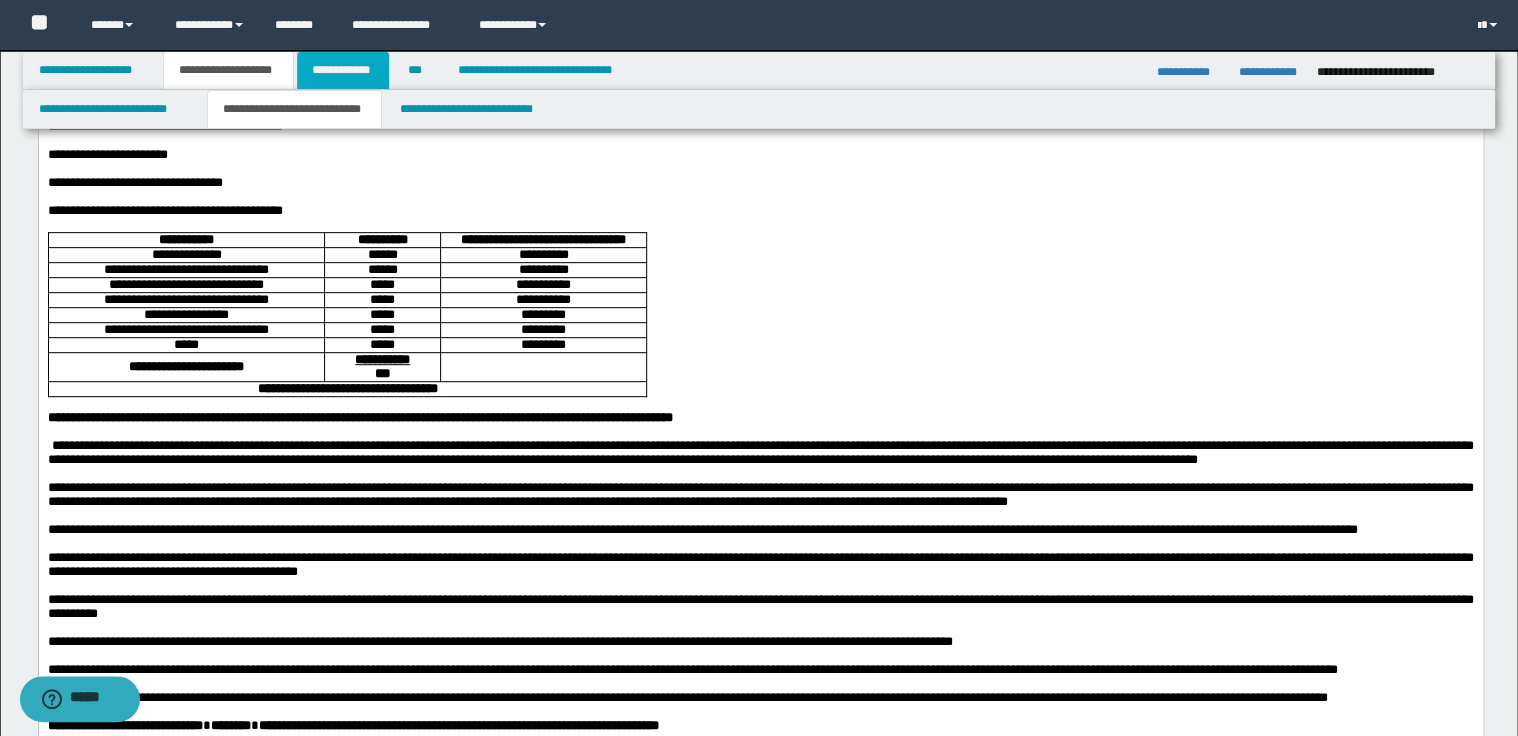 click on "**********" at bounding box center (343, 70) 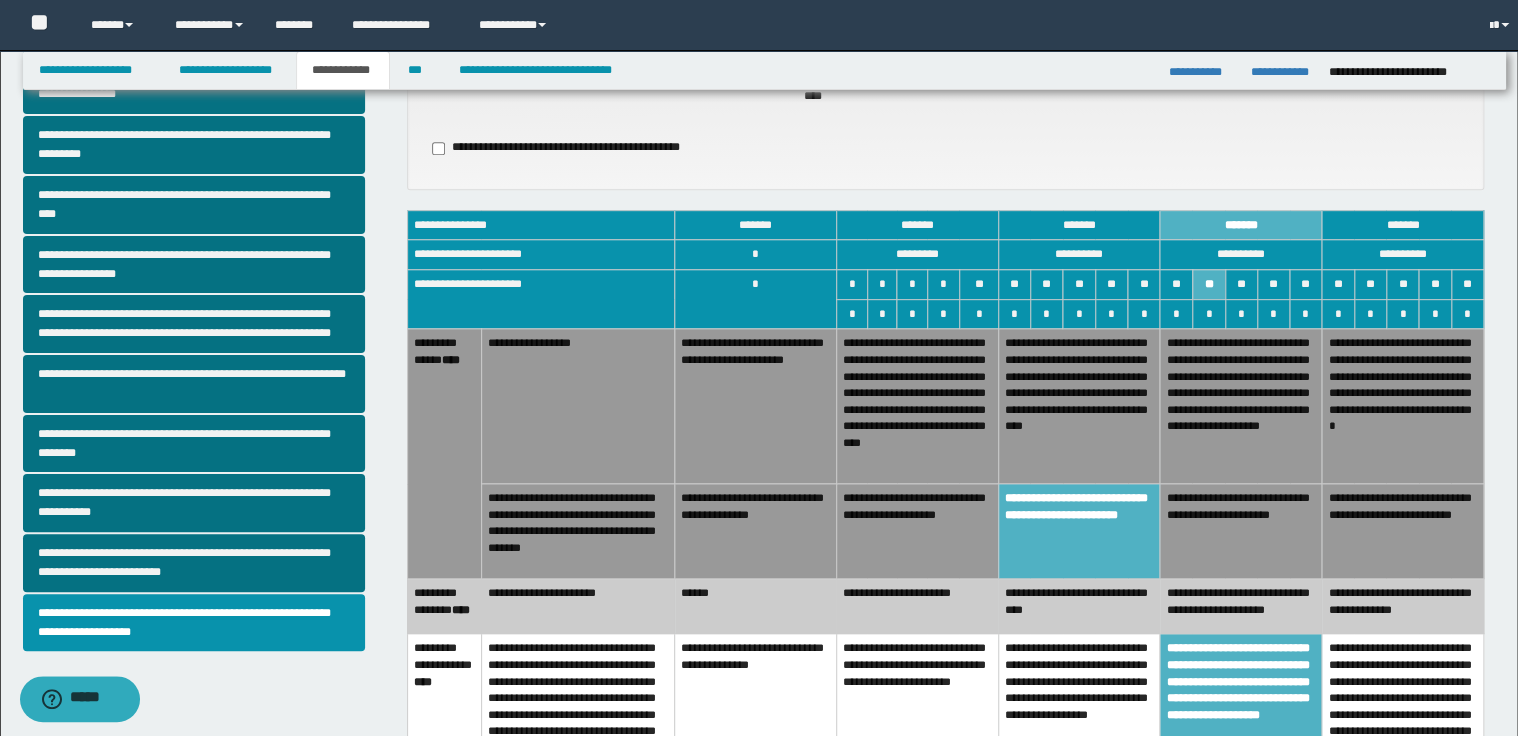 scroll, scrollTop: 320, scrollLeft: 0, axis: vertical 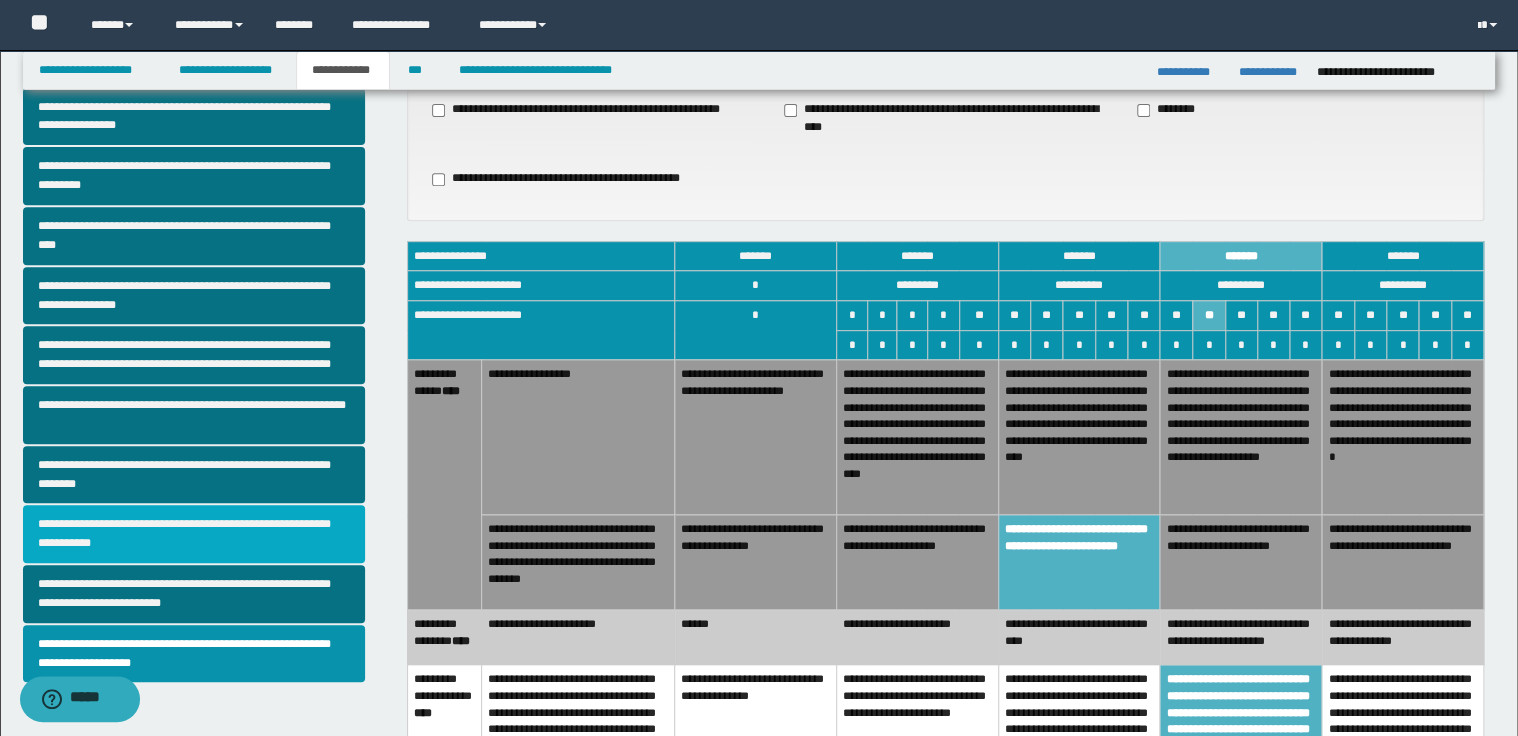 click on "**********" at bounding box center (194, 534) 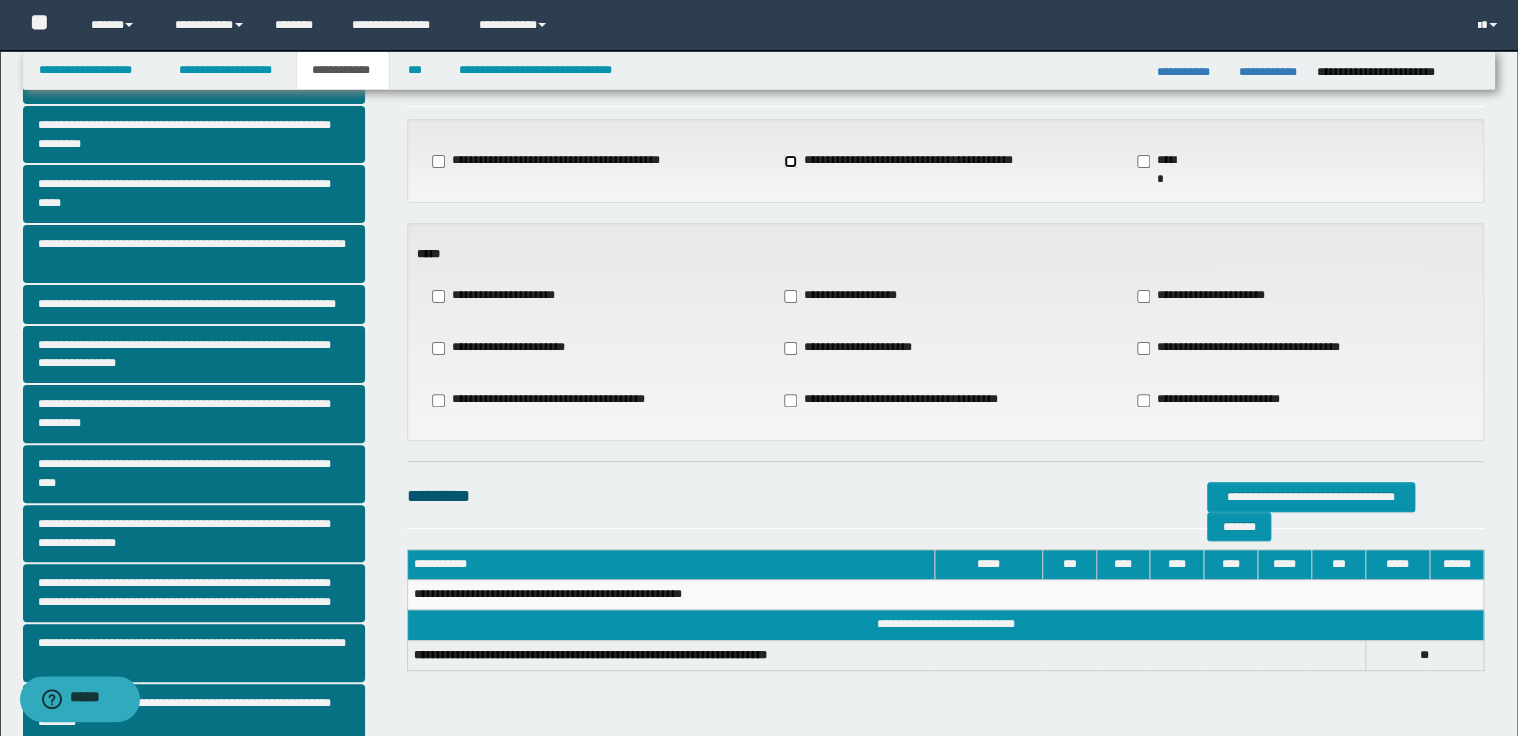 scroll, scrollTop: 160, scrollLeft: 0, axis: vertical 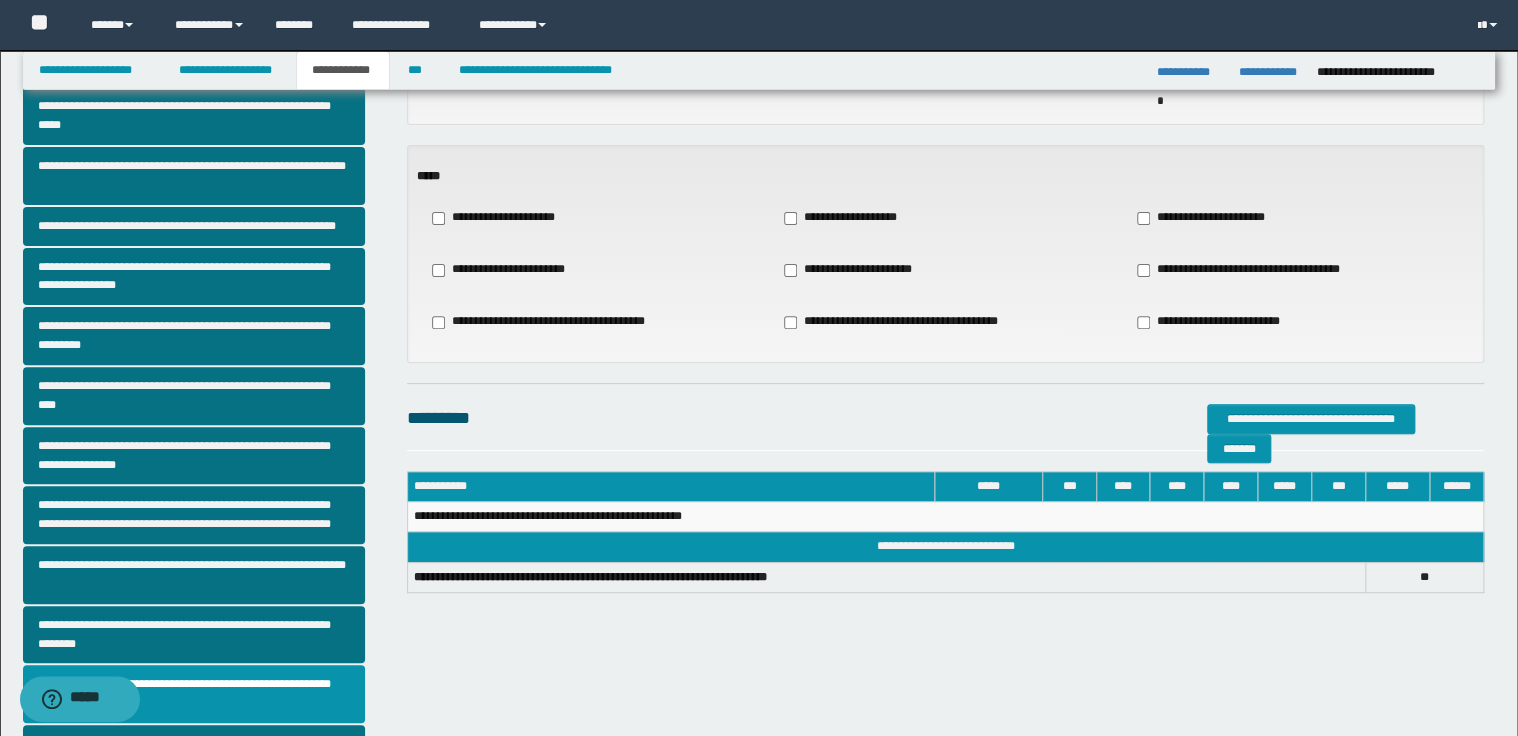 click on "**********" at bounding box center [848, 218] 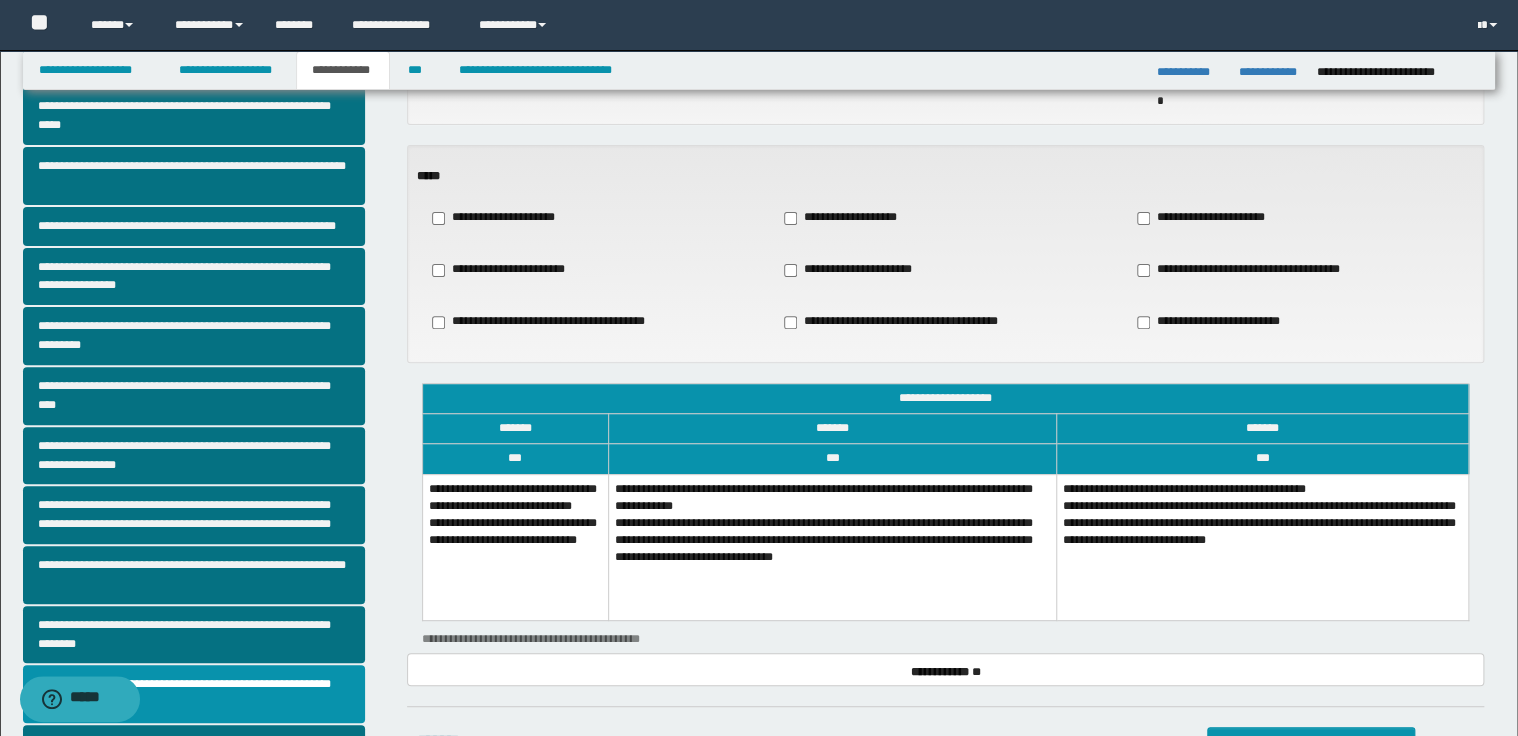 click on "**********" at bounding box center (515, 547) 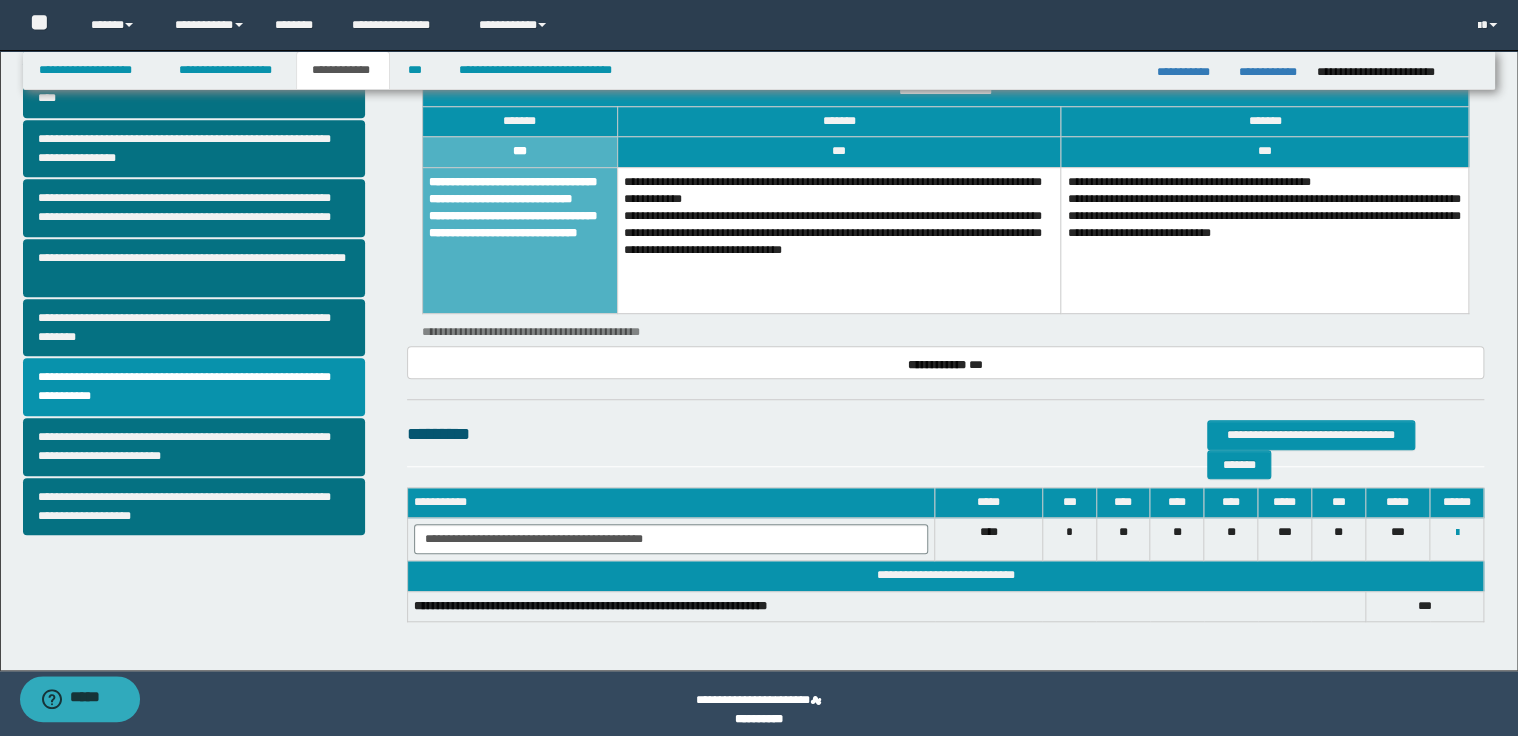 scroll, scrollTop: 480, scrollLeft: 0, axis: vertical 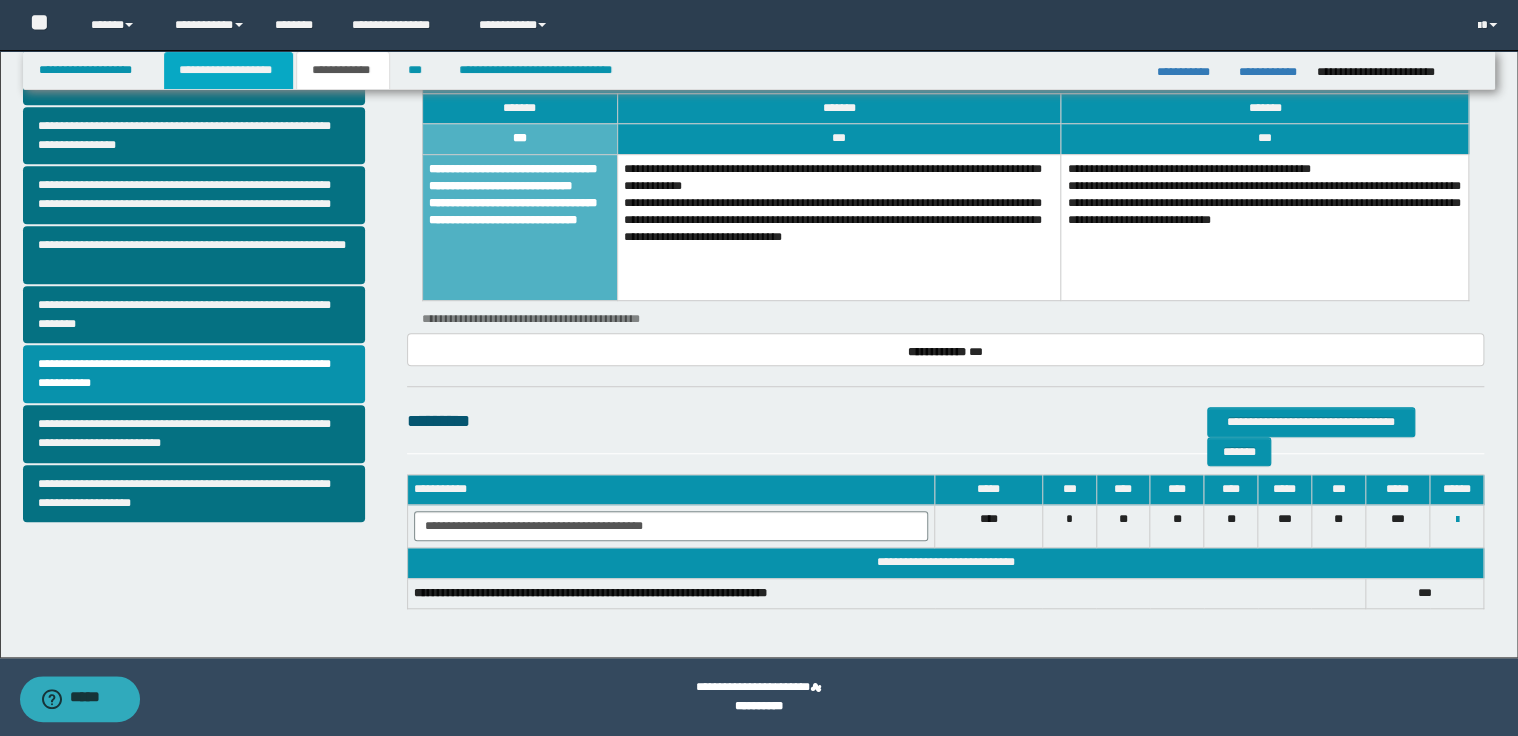 click on "**********" at bounding box center [228, 70] 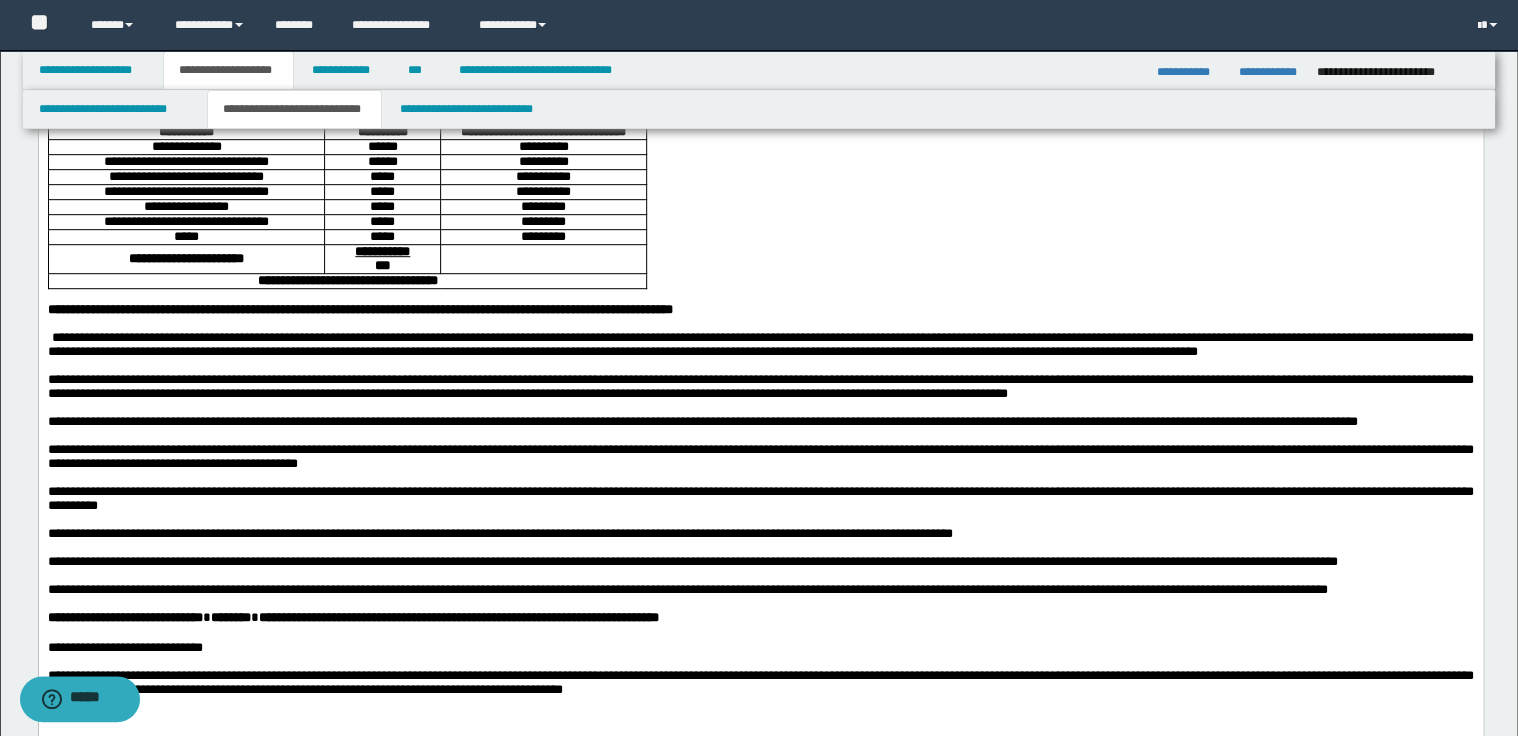 scroll, scrollTop: 431, scrollLeft: 0, axis: vertical 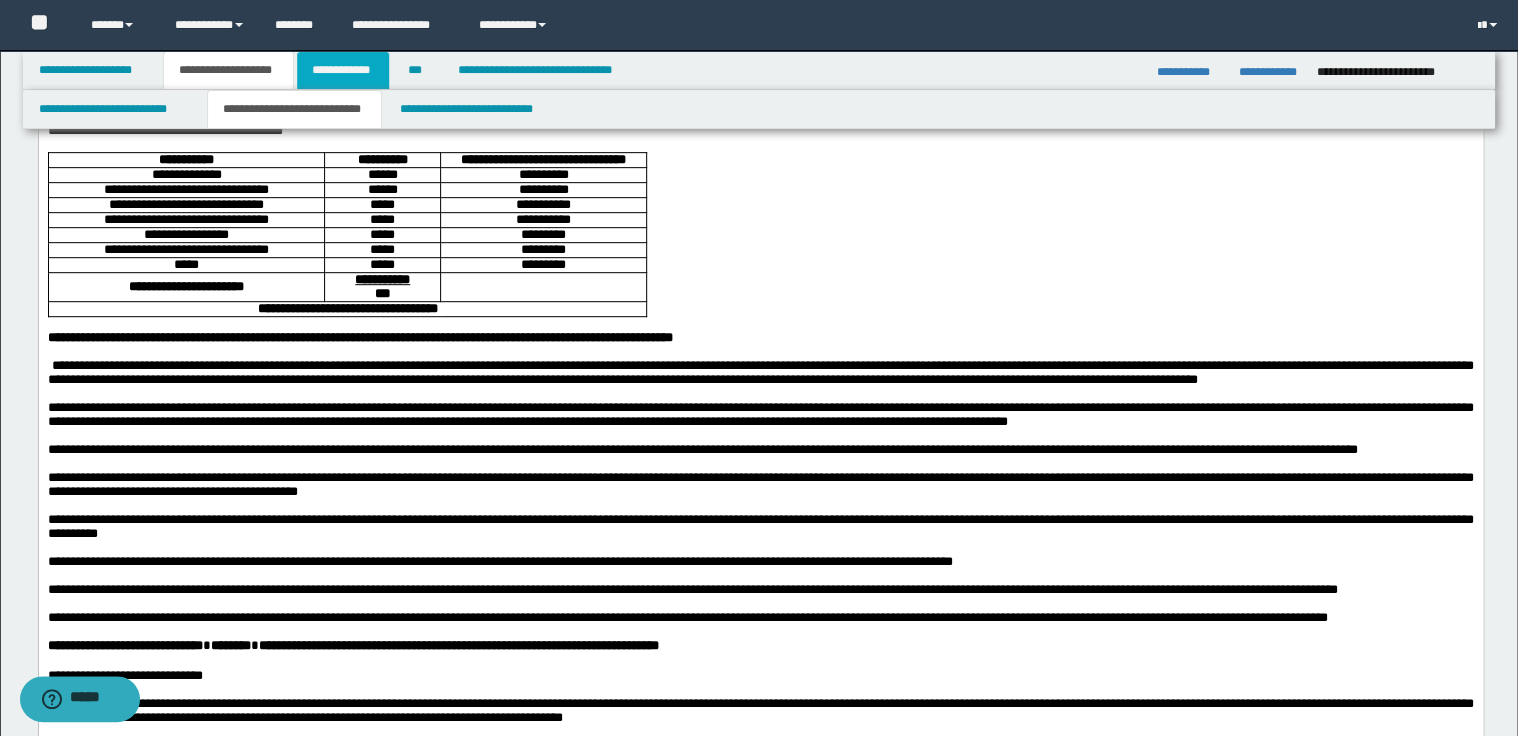 click on "**********" at bounding box center (343, 70) 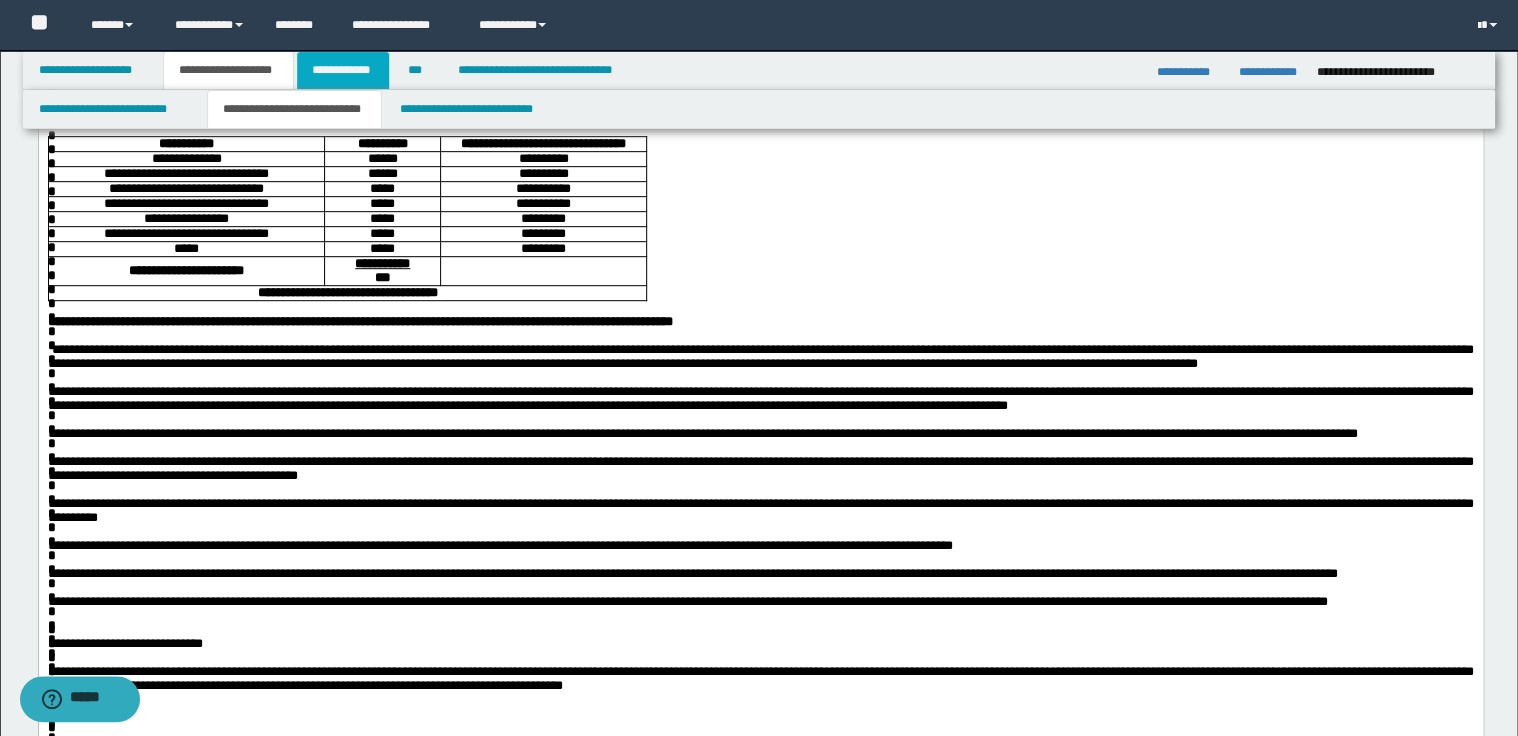 scroll, scrollTop: 400, scrollLeft: 0, axis: vertical 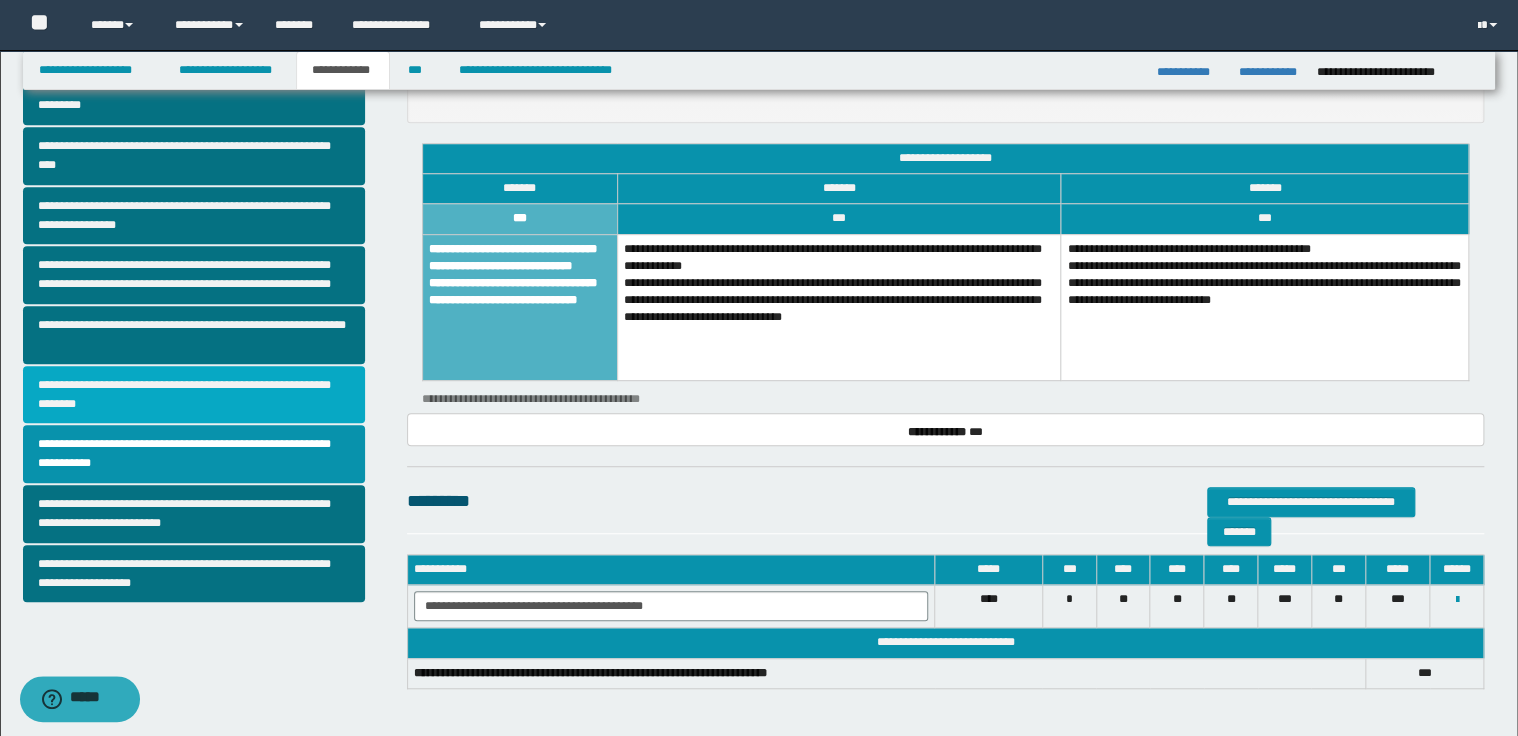 click on "**********" at bounding box center (194, 395) 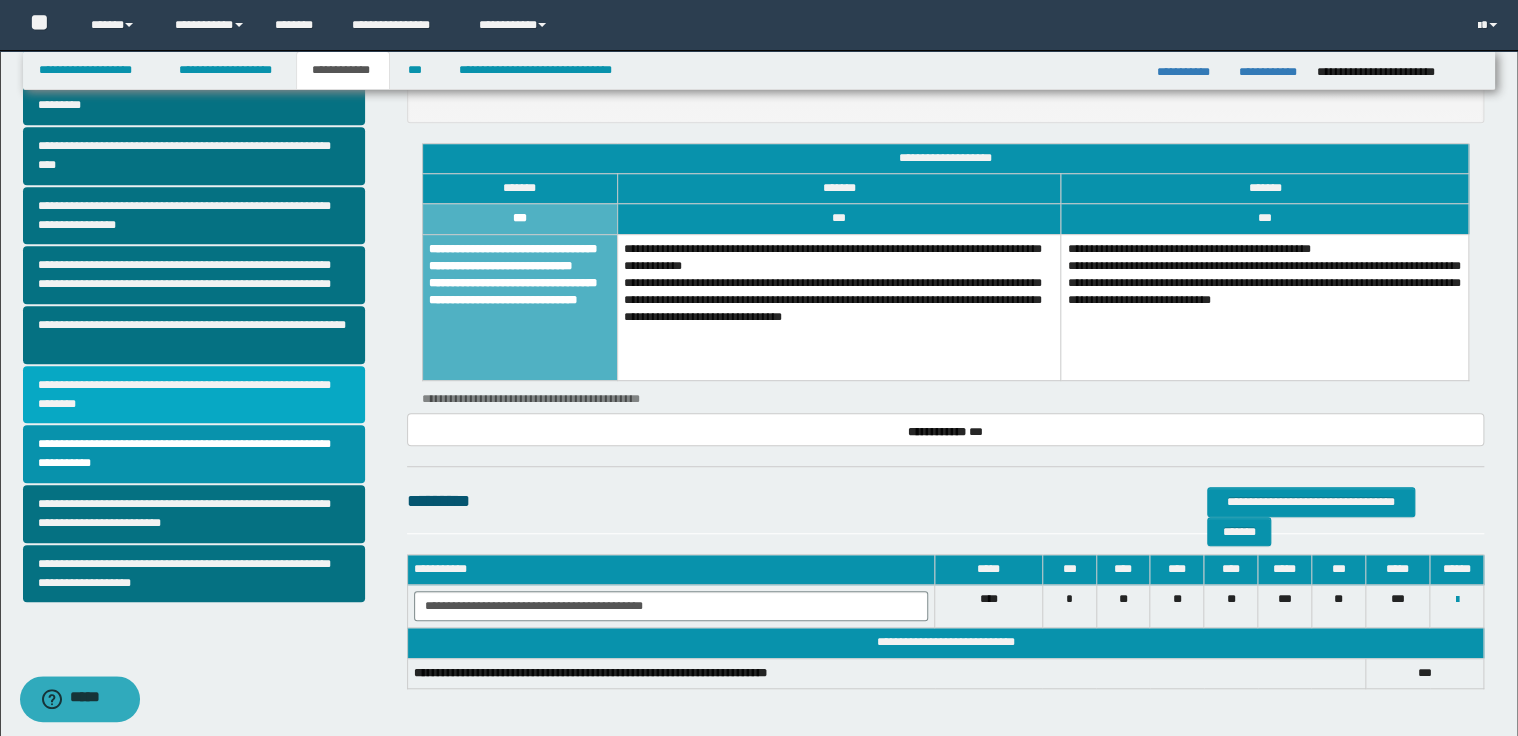 scroll, scrollTop: 0, scrollLeft: 0, axis: both 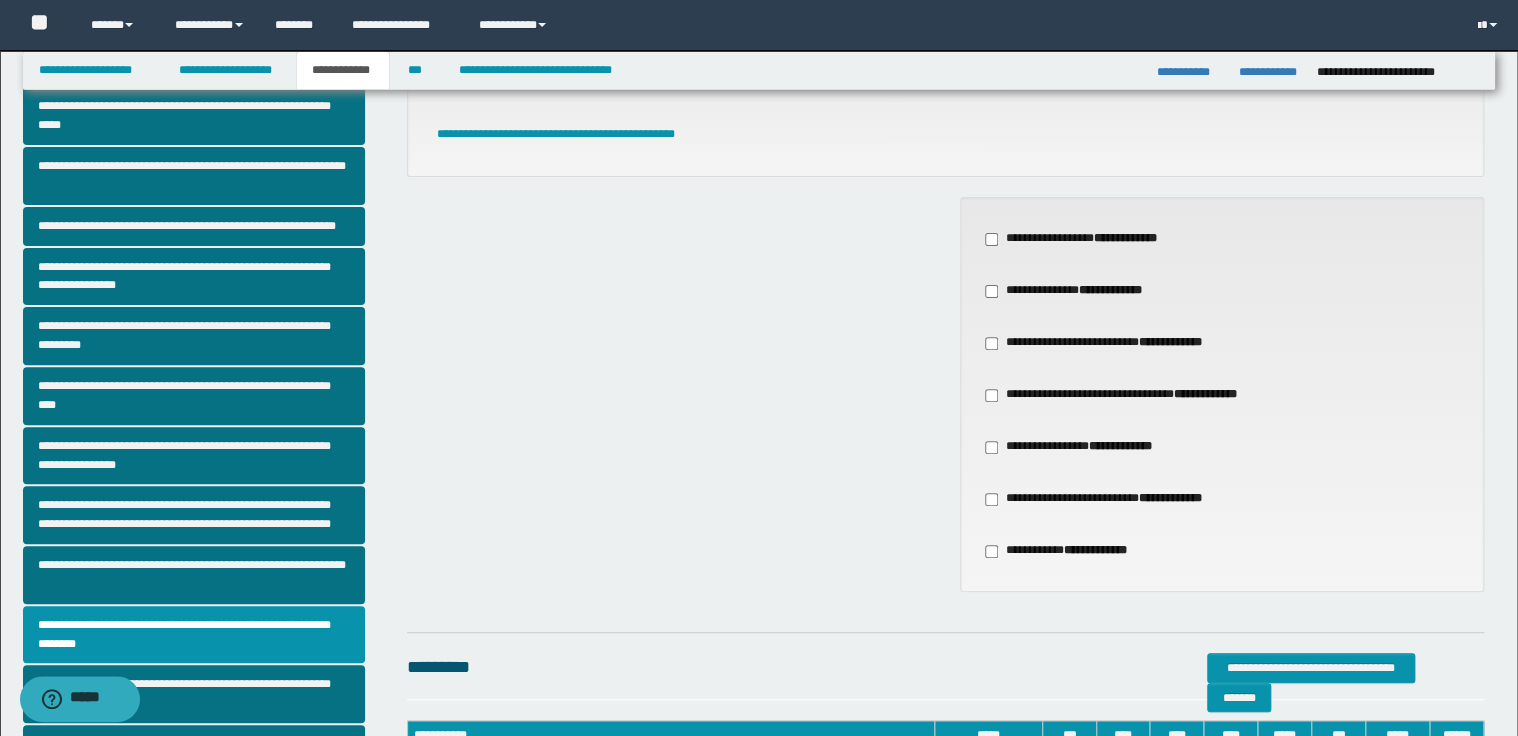 click on "**********" at bounding box center (1130, 395) 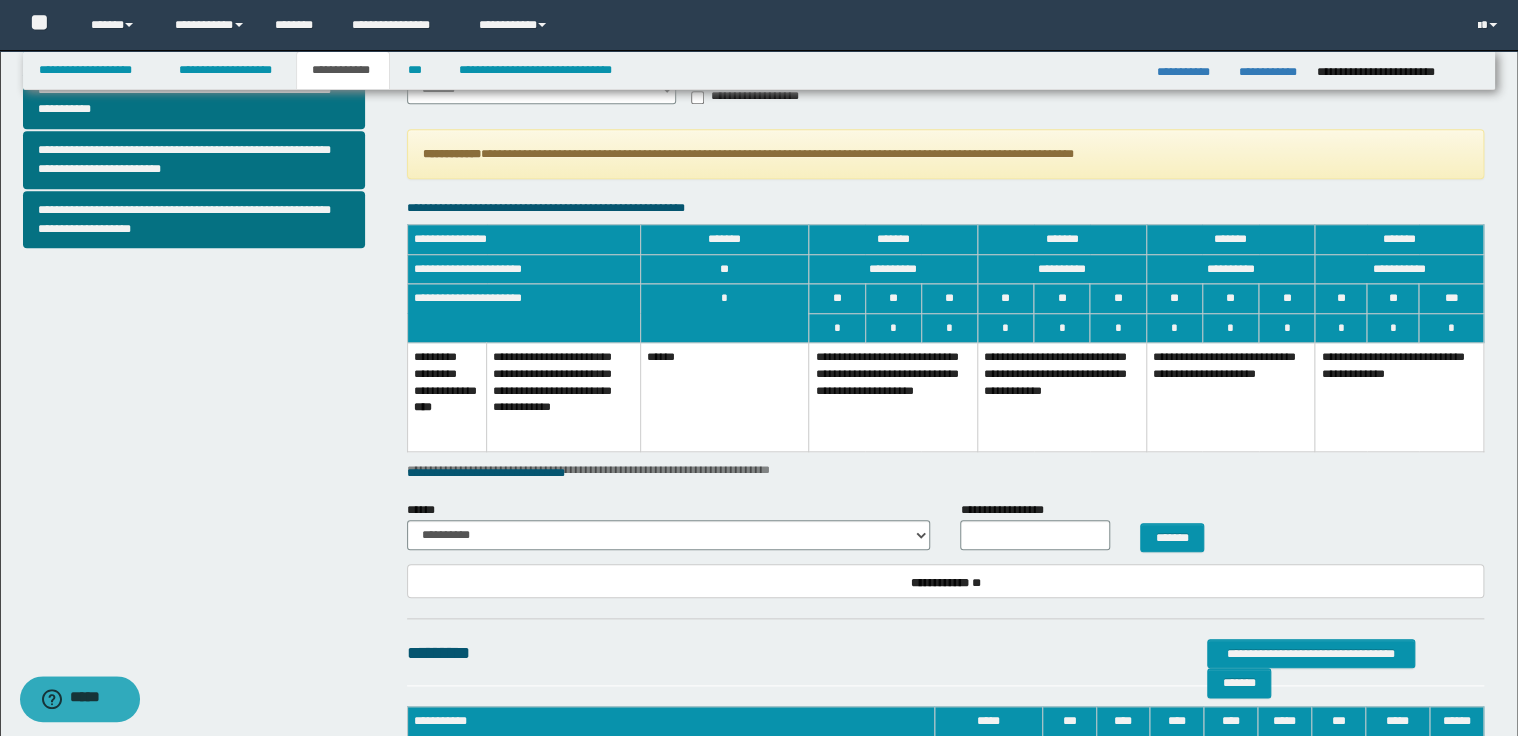 scroll, scrollTop: 800, scrollLeft: 0, axis: vertical 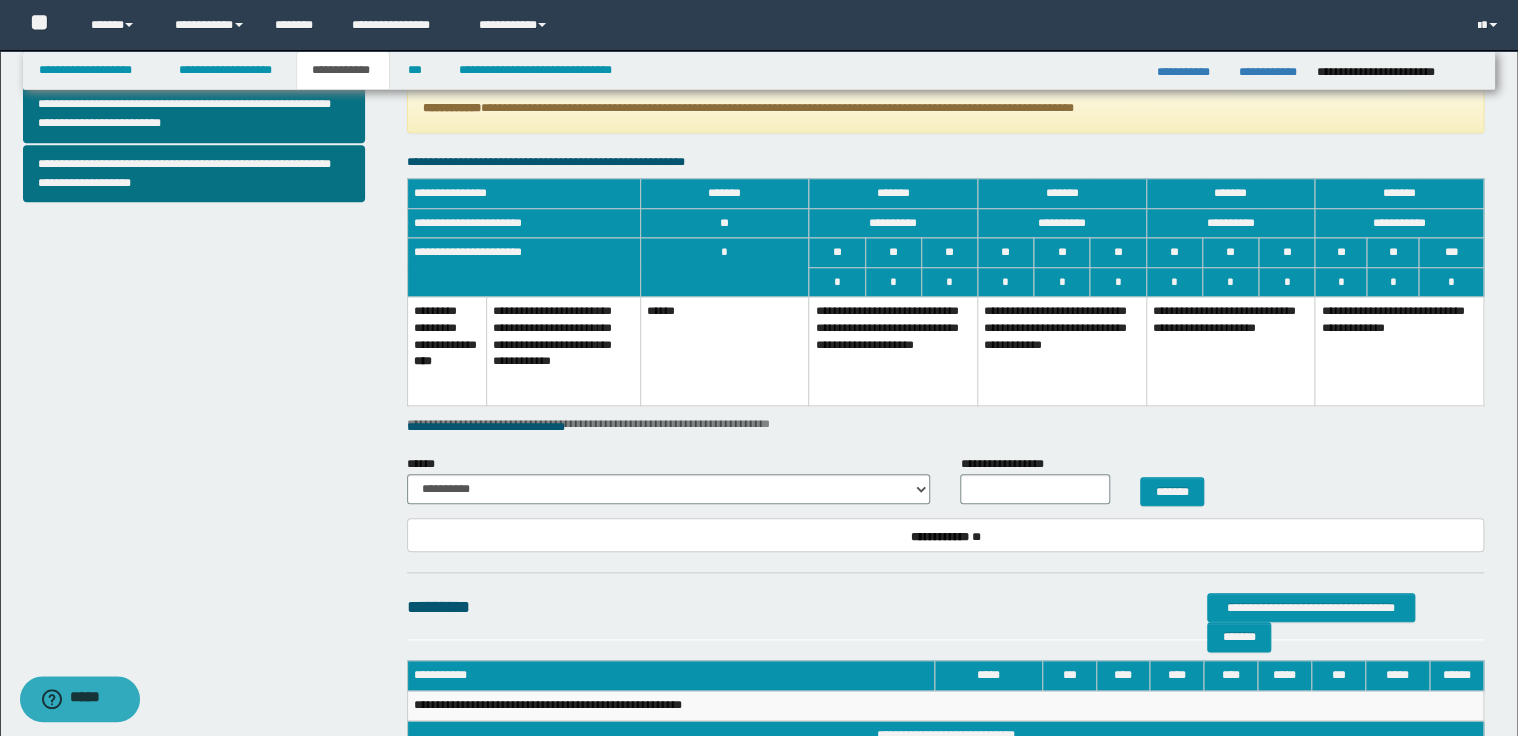 click on "**********" at bounding box center [893, 351] 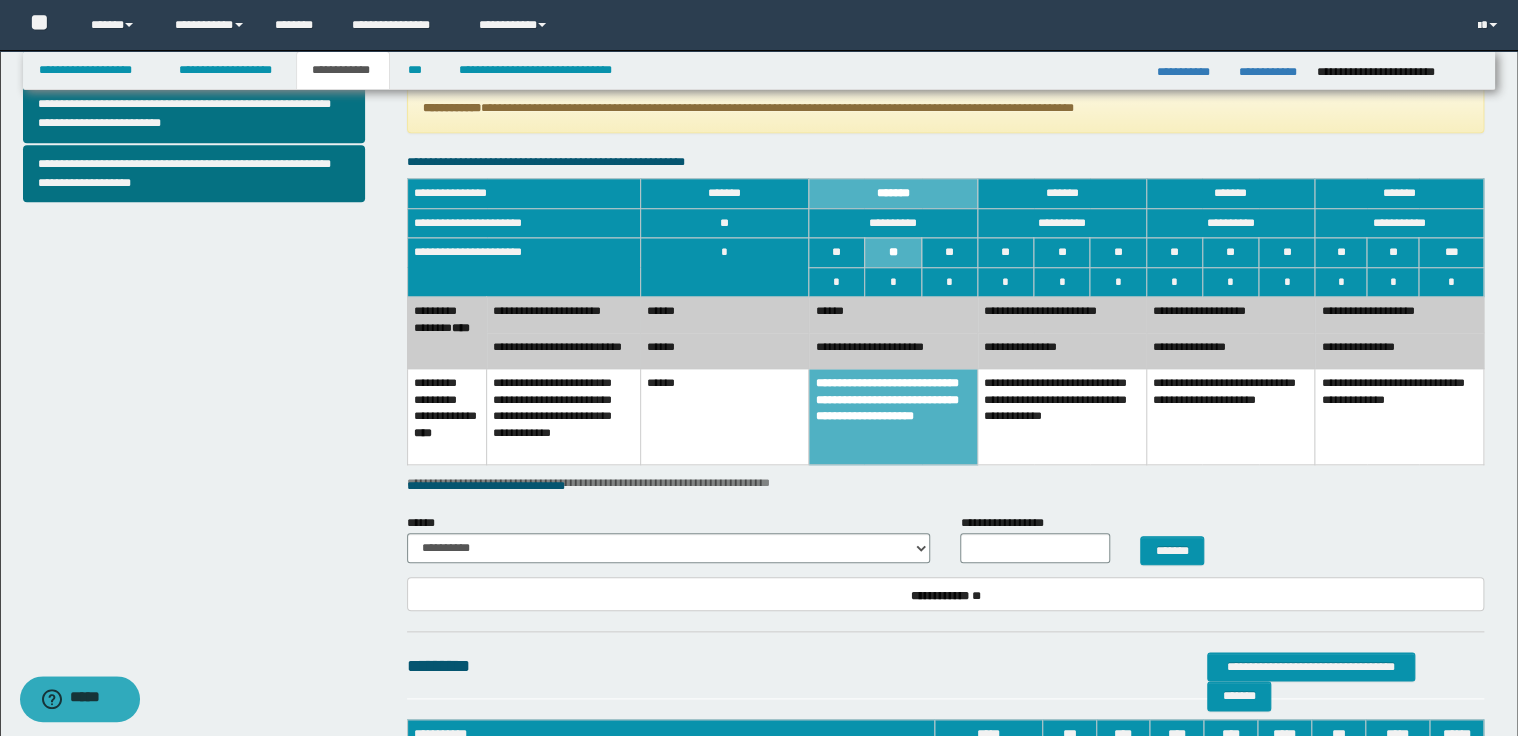 click on "******" at bounding box center [724, 351] 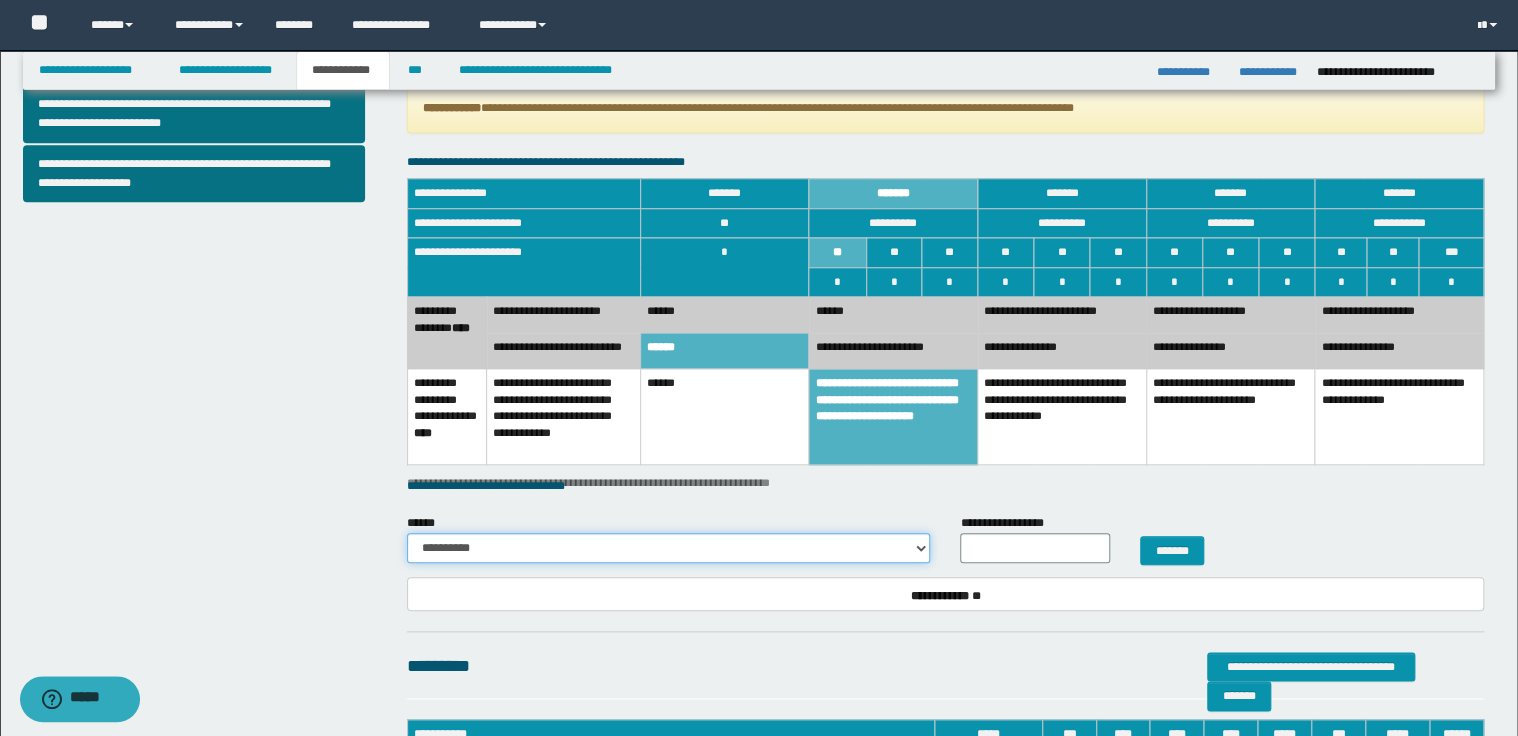 click on "**********" at bounding box center [669, 548] 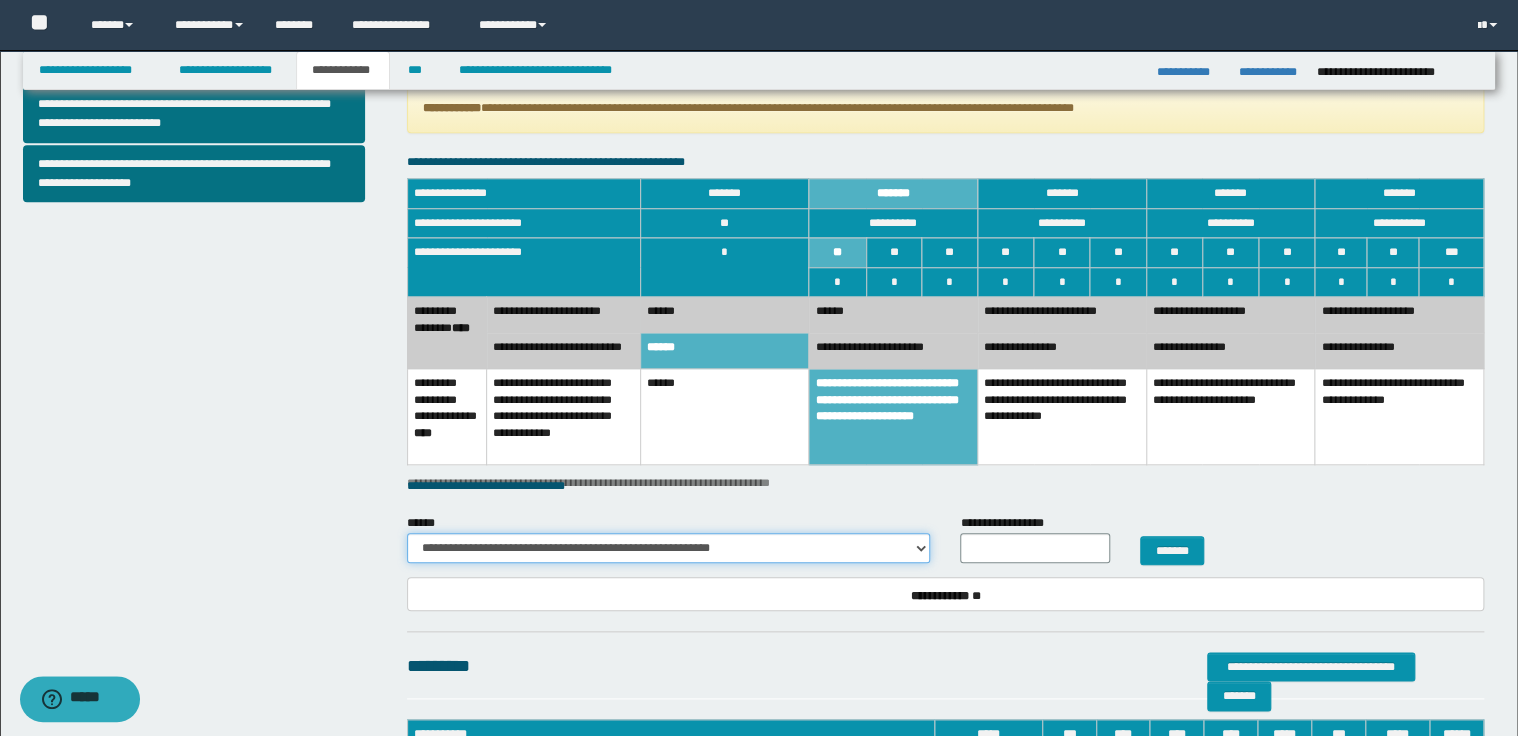 click on "**********" at bounding box center (669, 548) 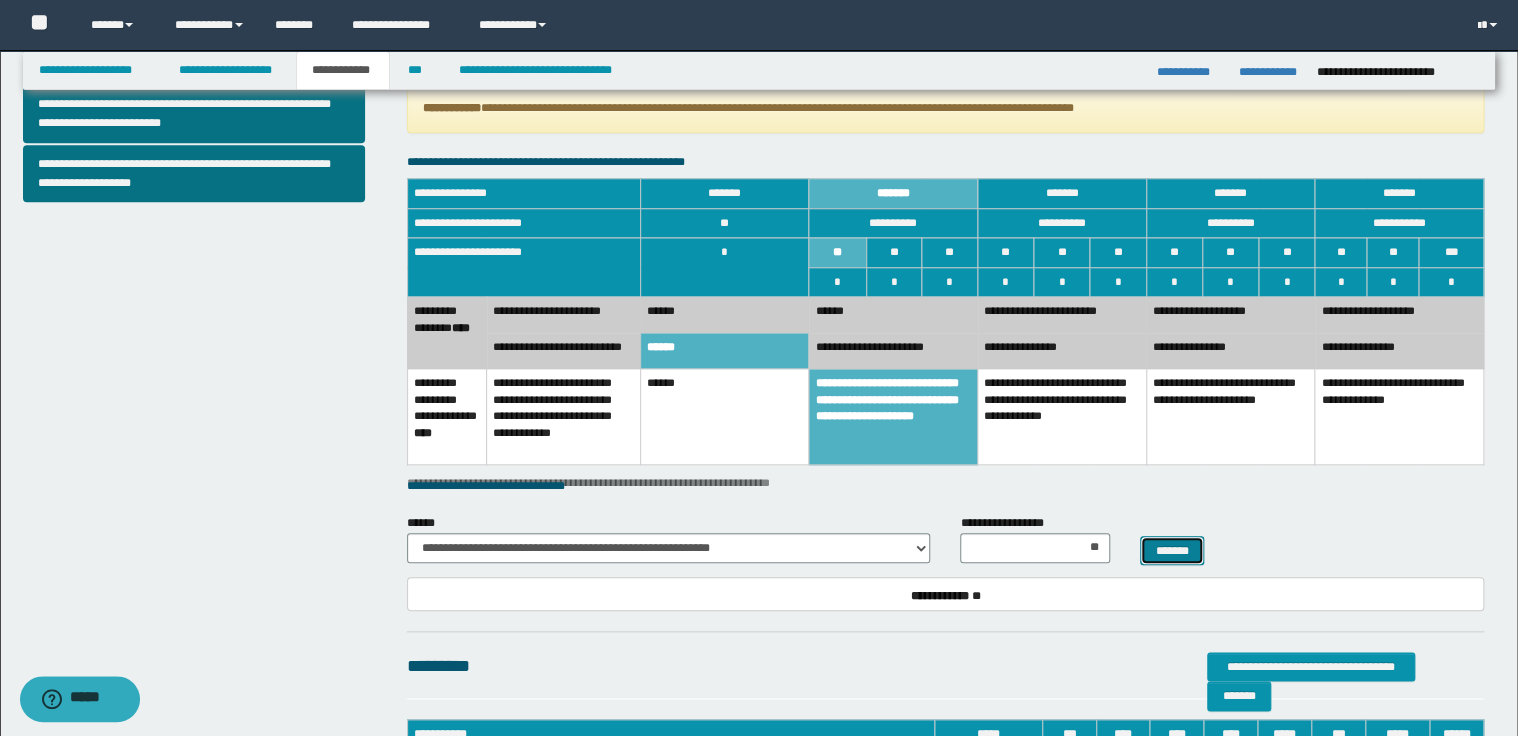 click on "*******" at bounding box center [1172, 551] 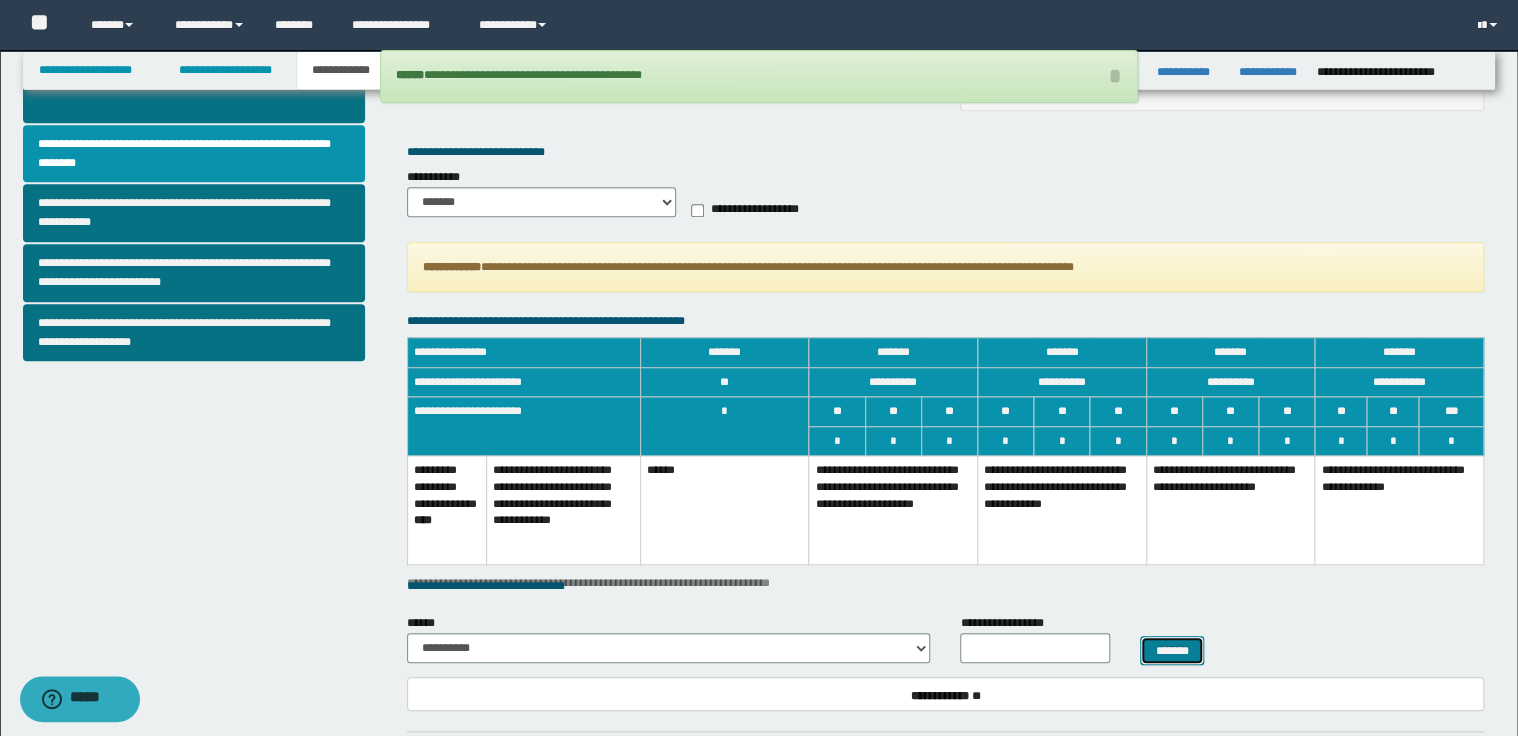 scroll, scrollTop: 640, scrollLeft: 0, axis: vertical 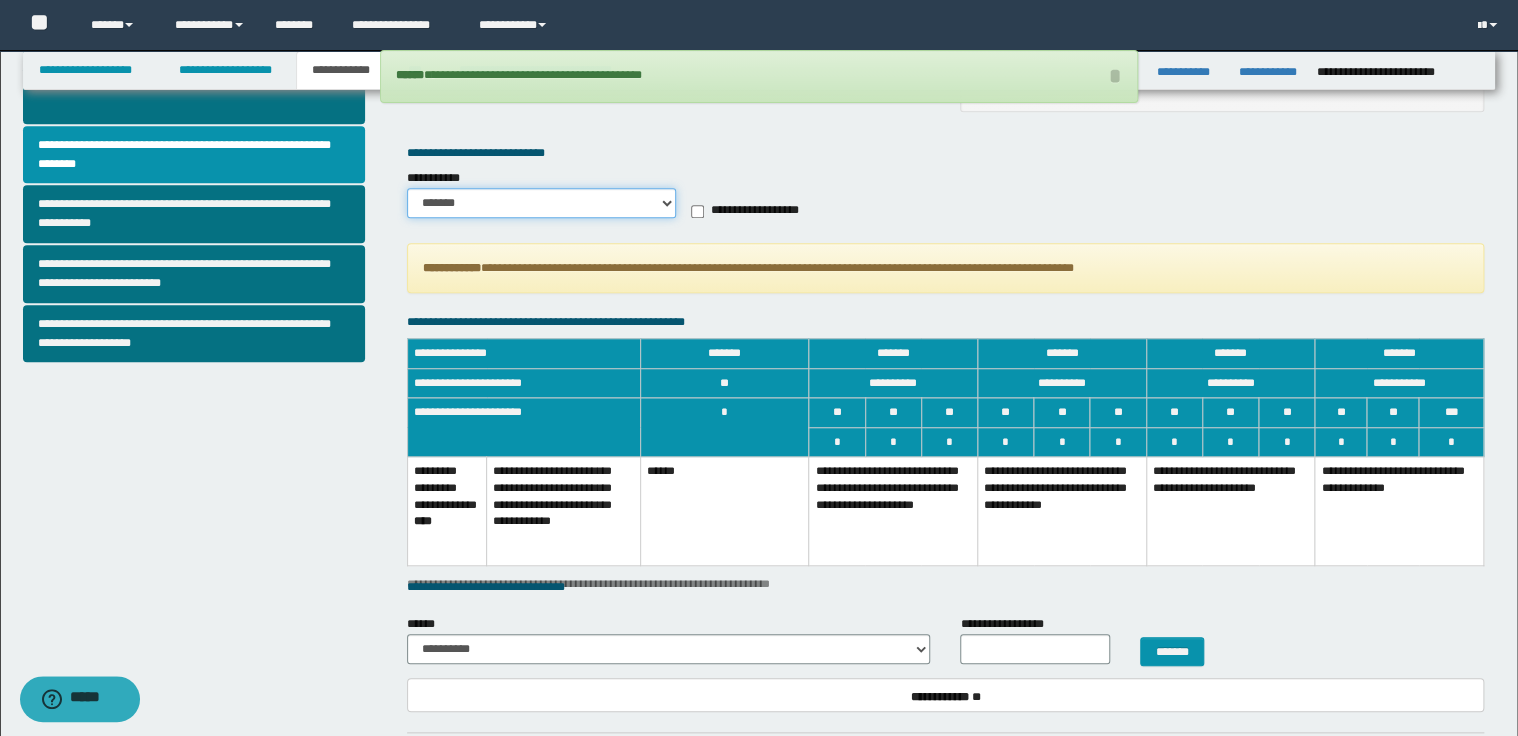 click on "*******
*********" at bounding box center (541, 203) 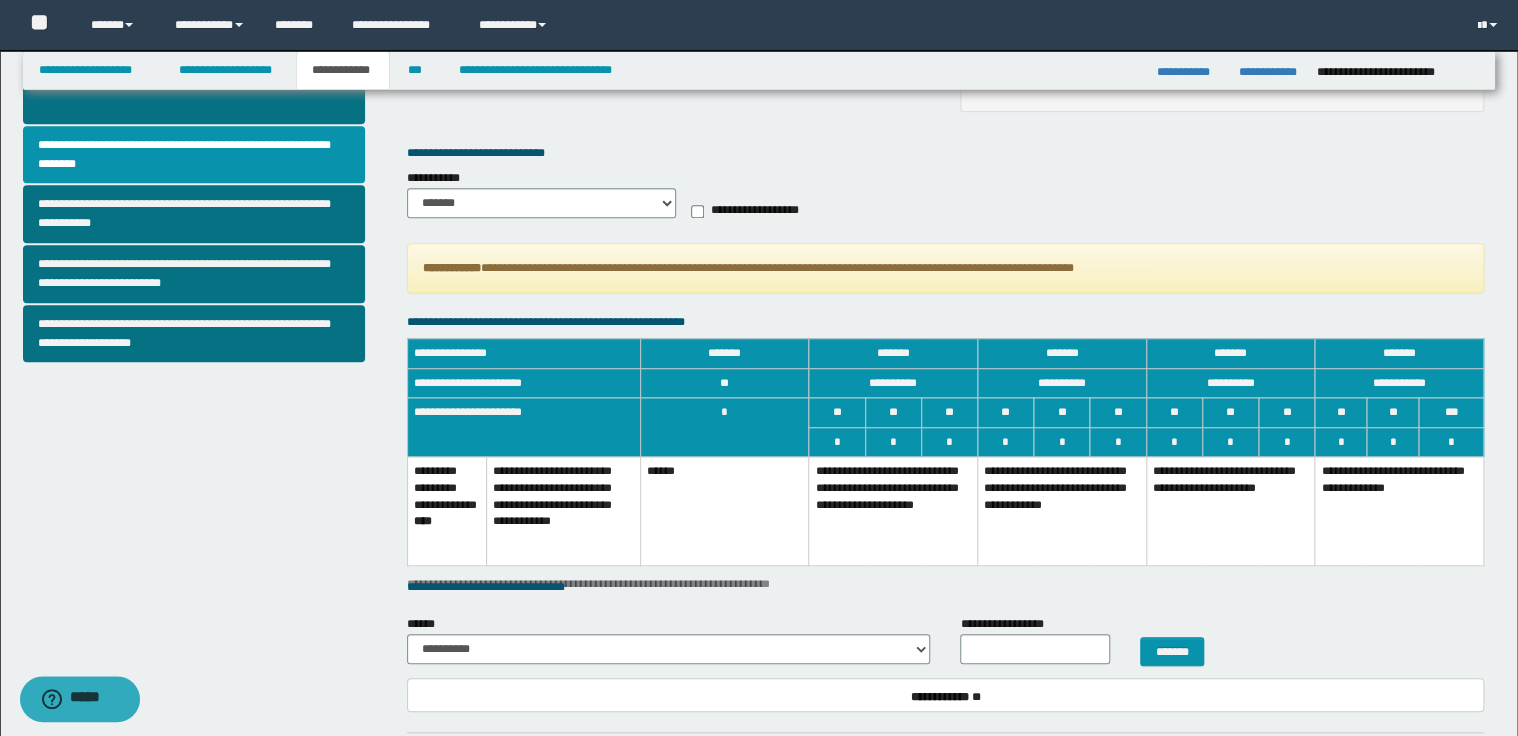 click on "**********" at bounding box center (893, 511) 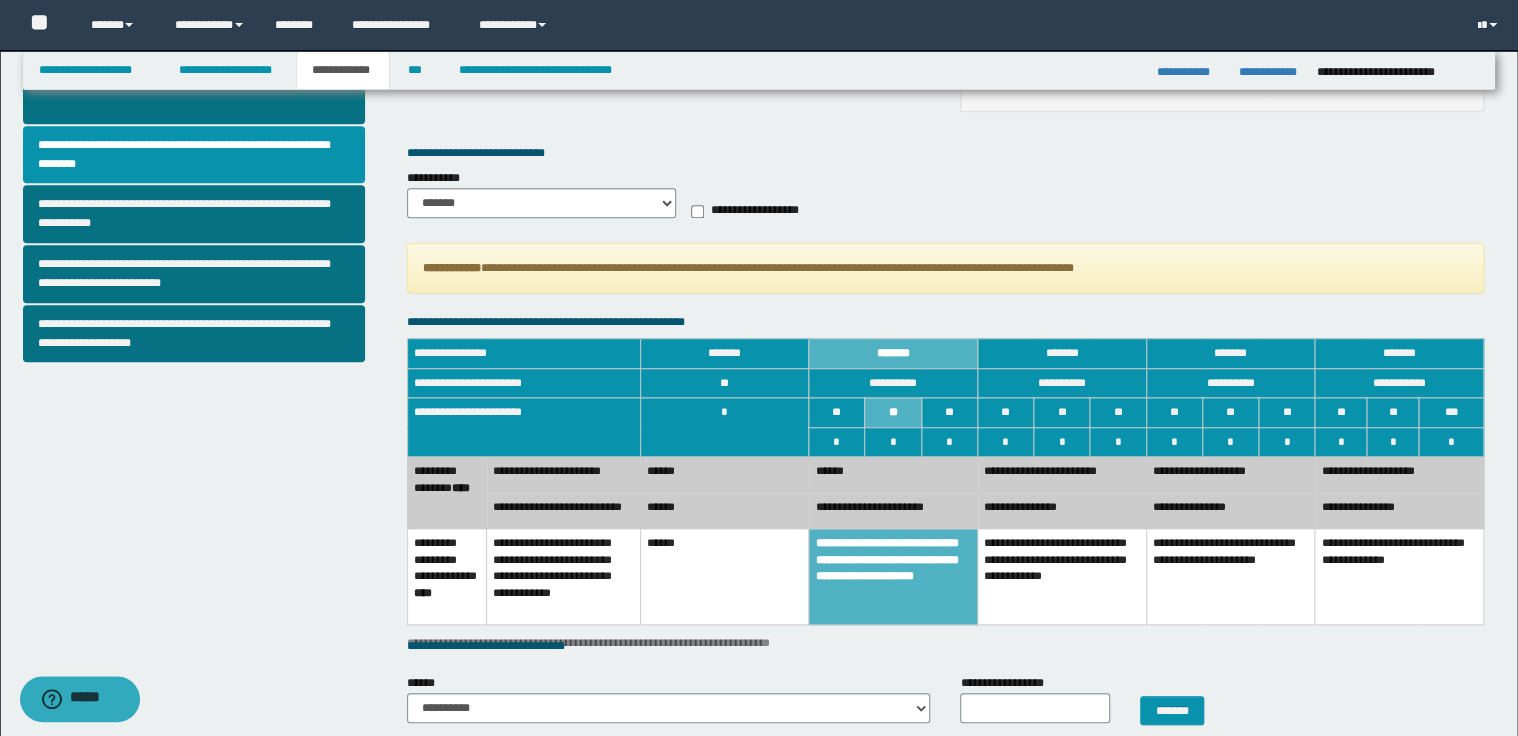 click on "******" at bounding box center [724, 511] 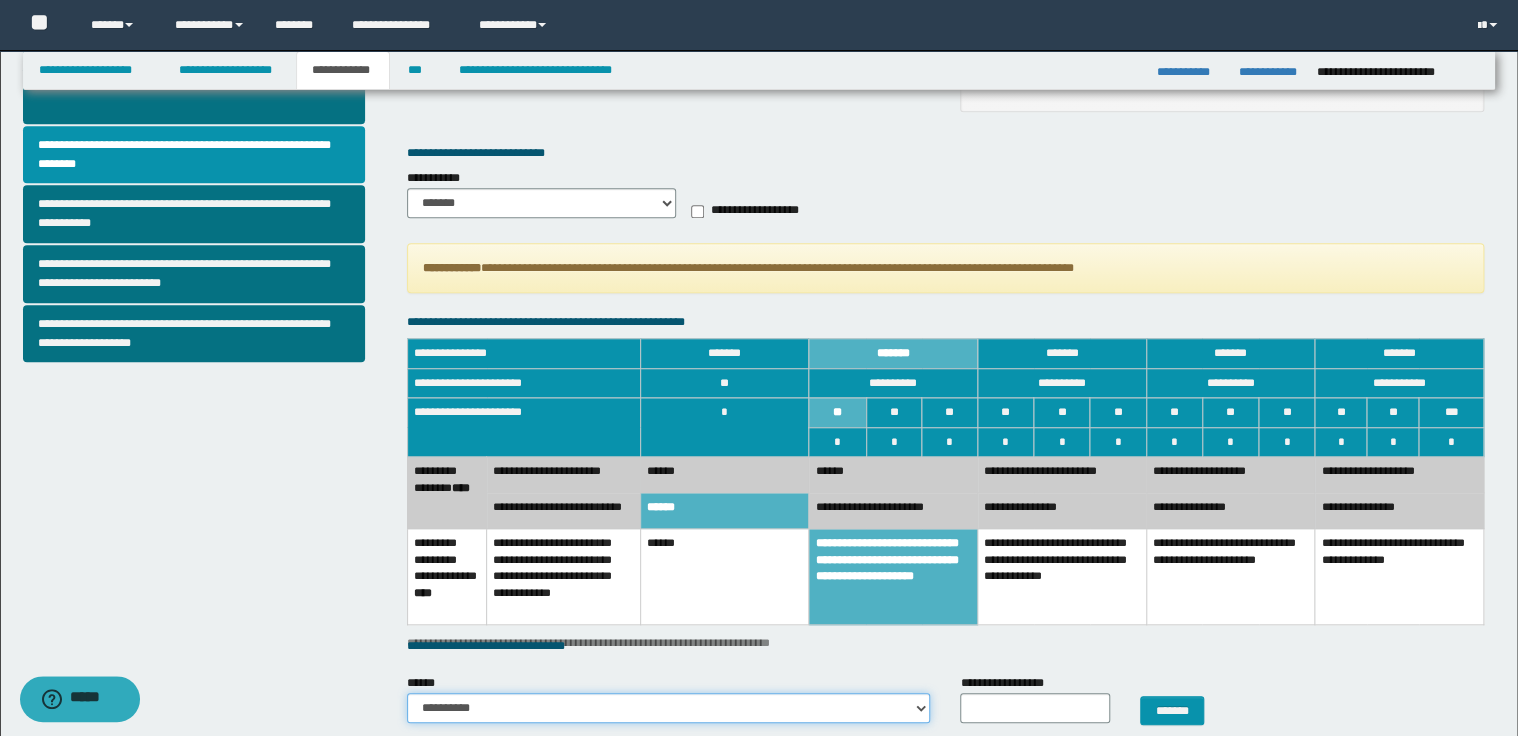 click on "**********" at bounding box center (669, 708) 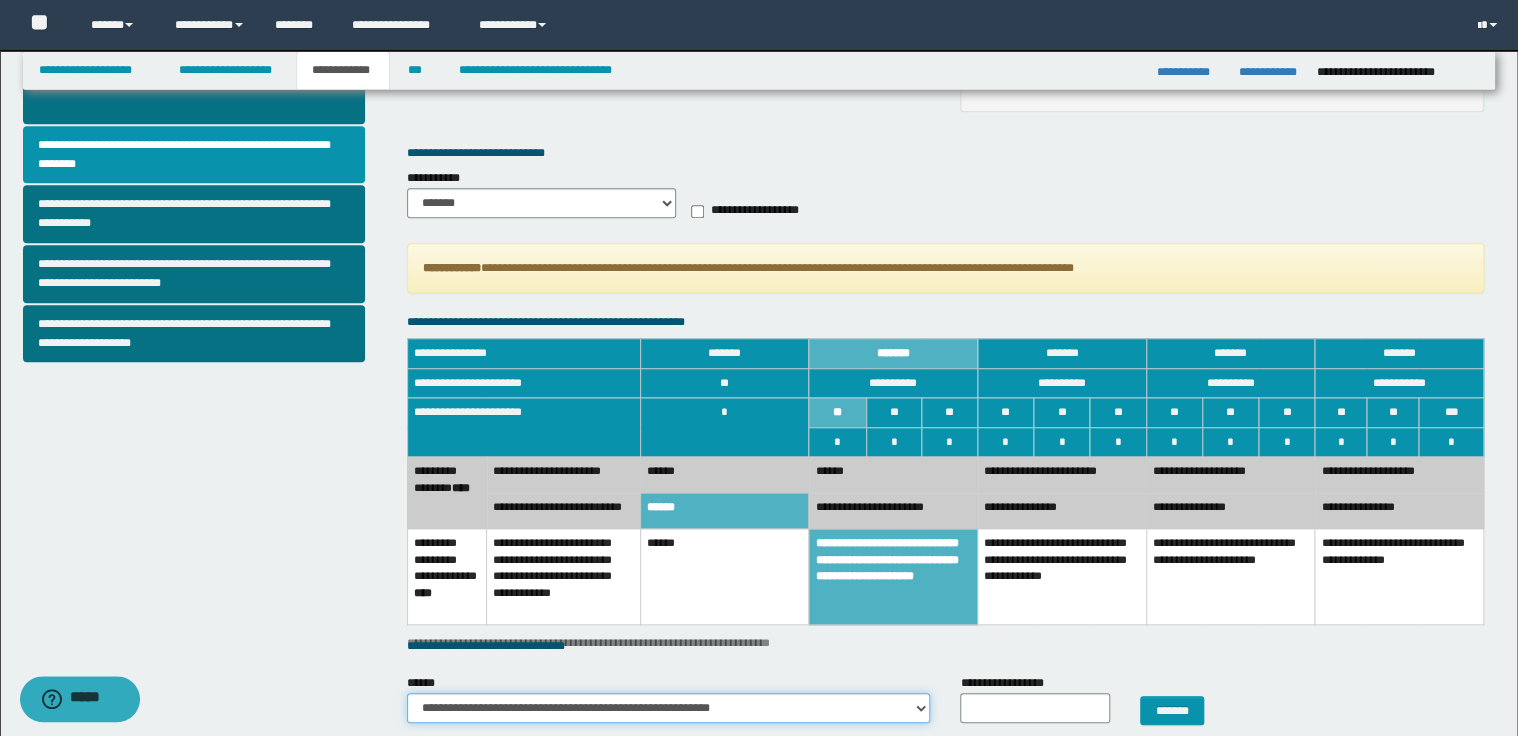 click on "**********" at bounding box center [669, 708] 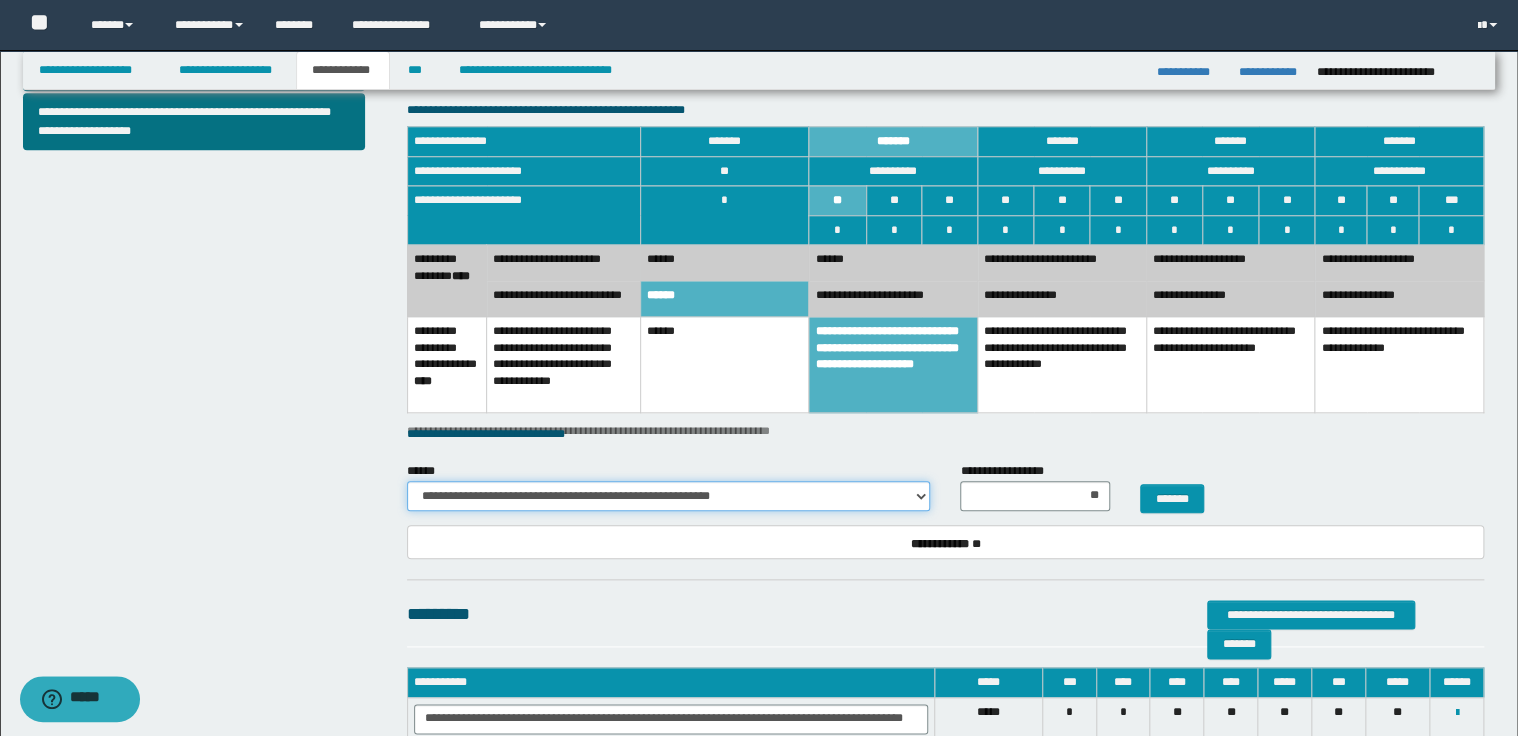 scroll, scrollTop: 960, scrollLeft: 0, axis: vertical 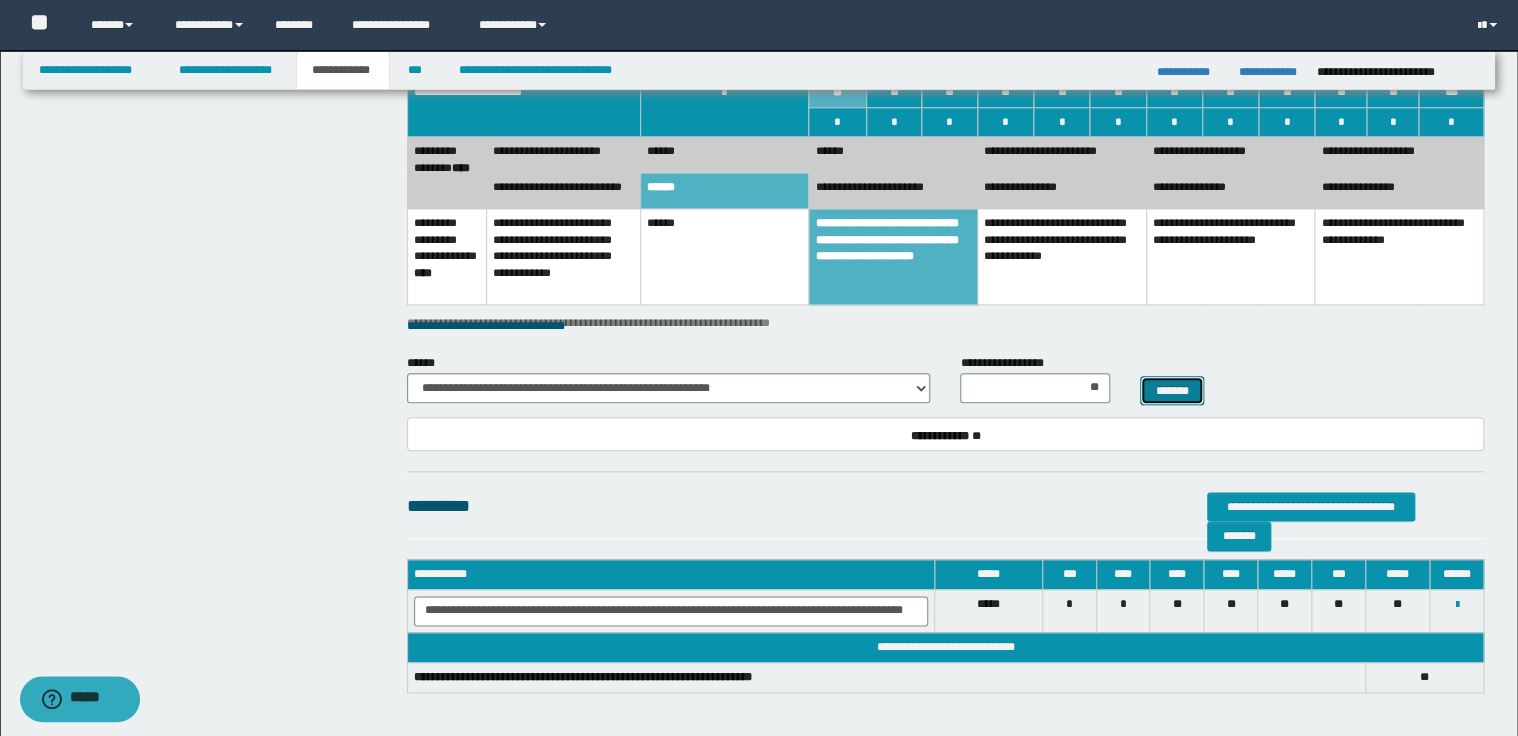 click on "*******" at bounding box center [1172, 391] 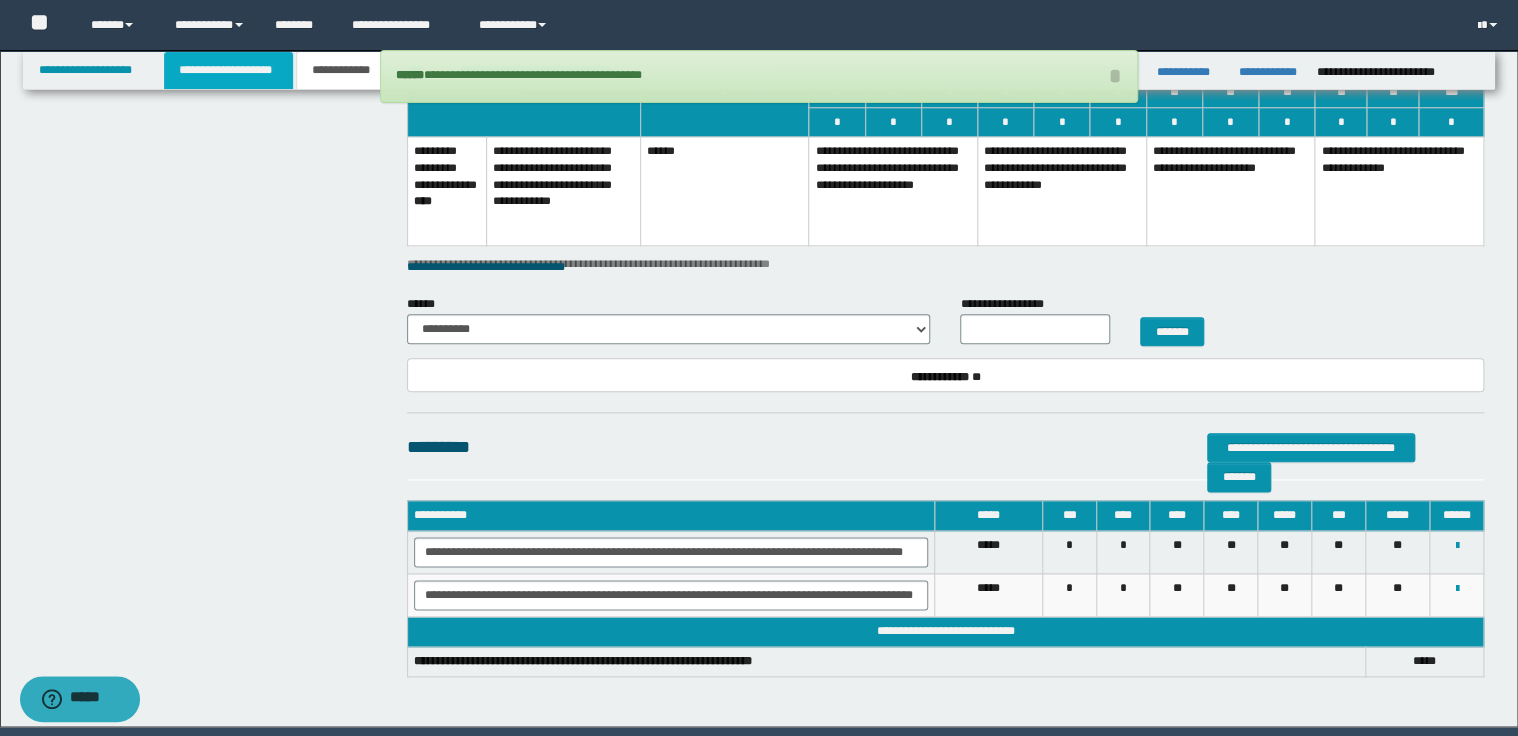 click on "**********" at bounding box center (228, 70) 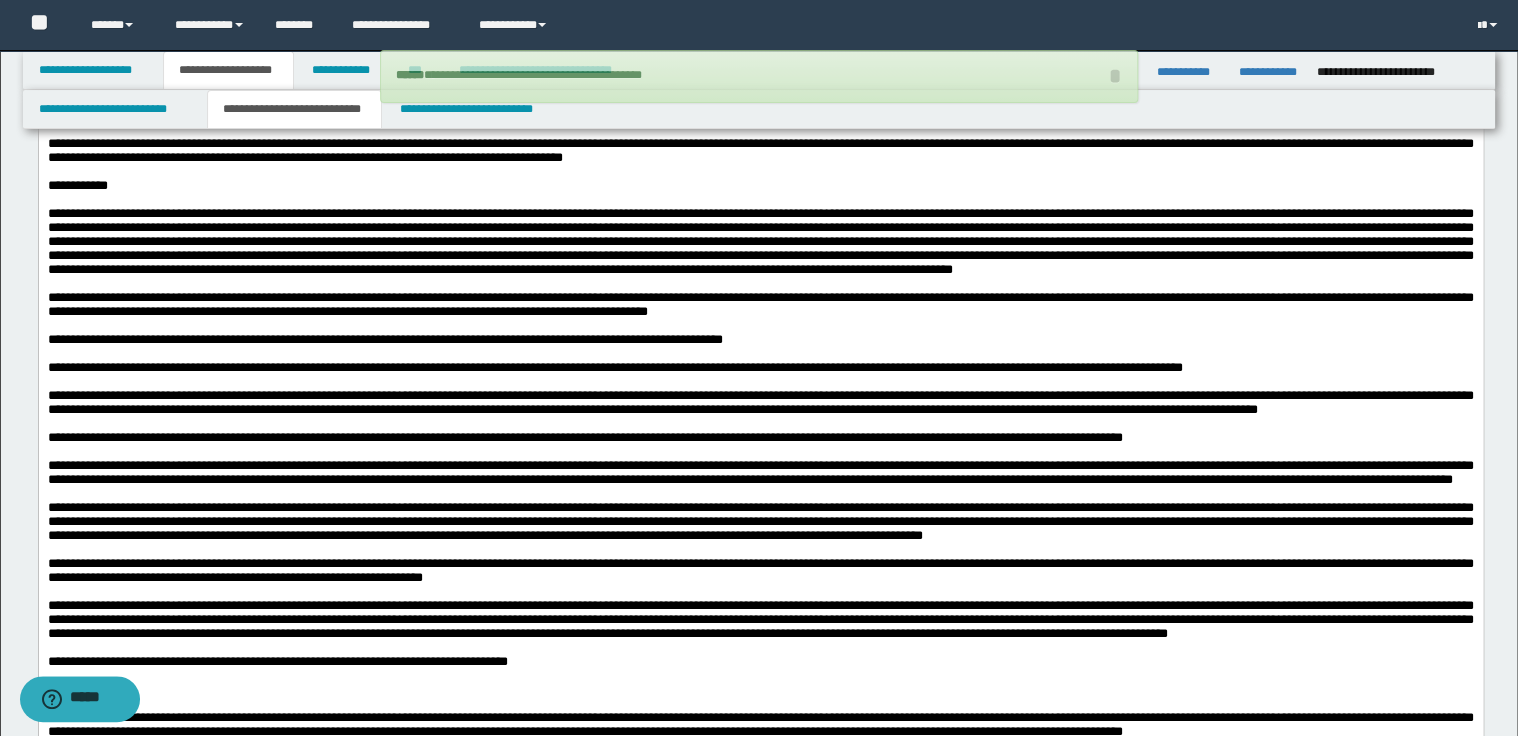 scroll, scrollTop: 831, scrollLeft: 0, axis: vertical 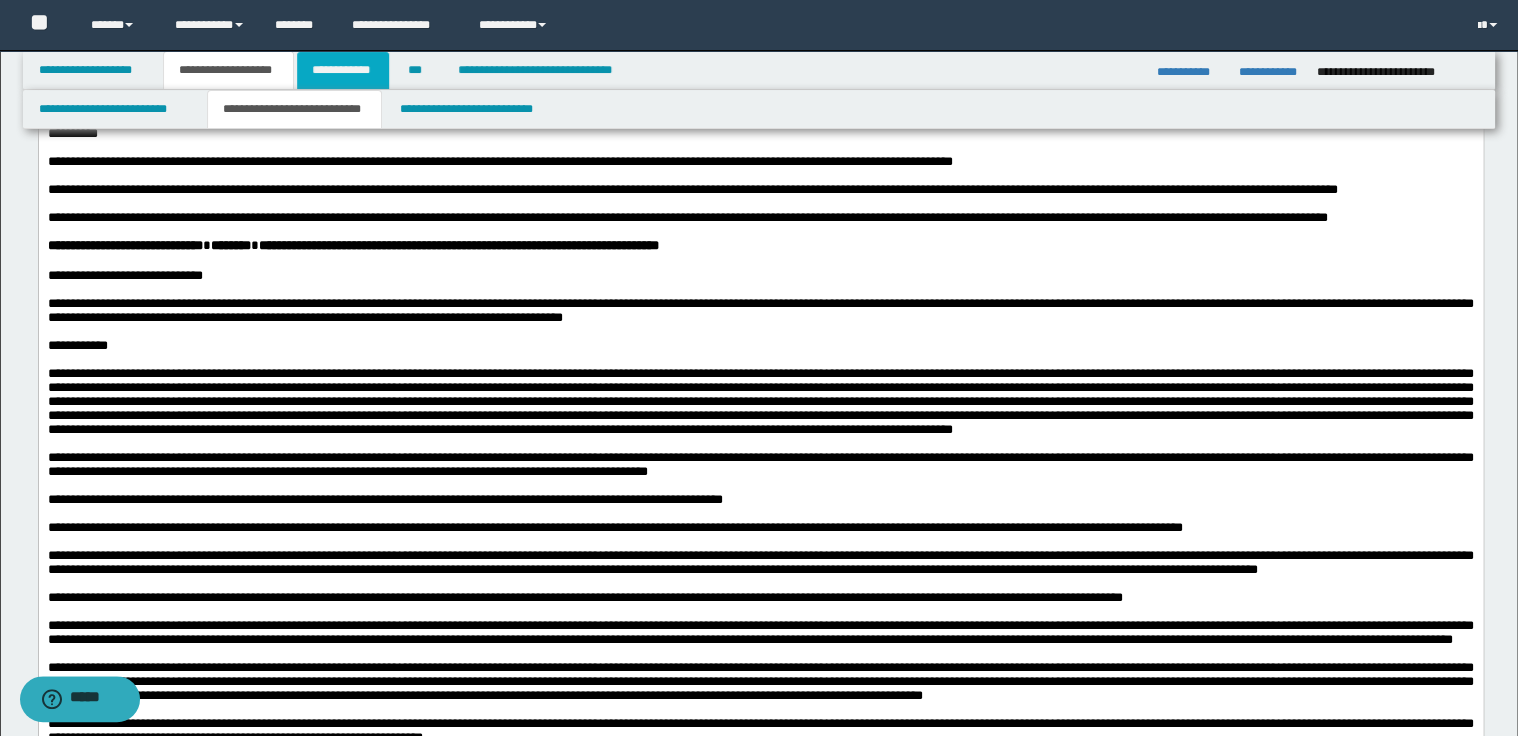 click on "**********" at bounding box center [343, 70] 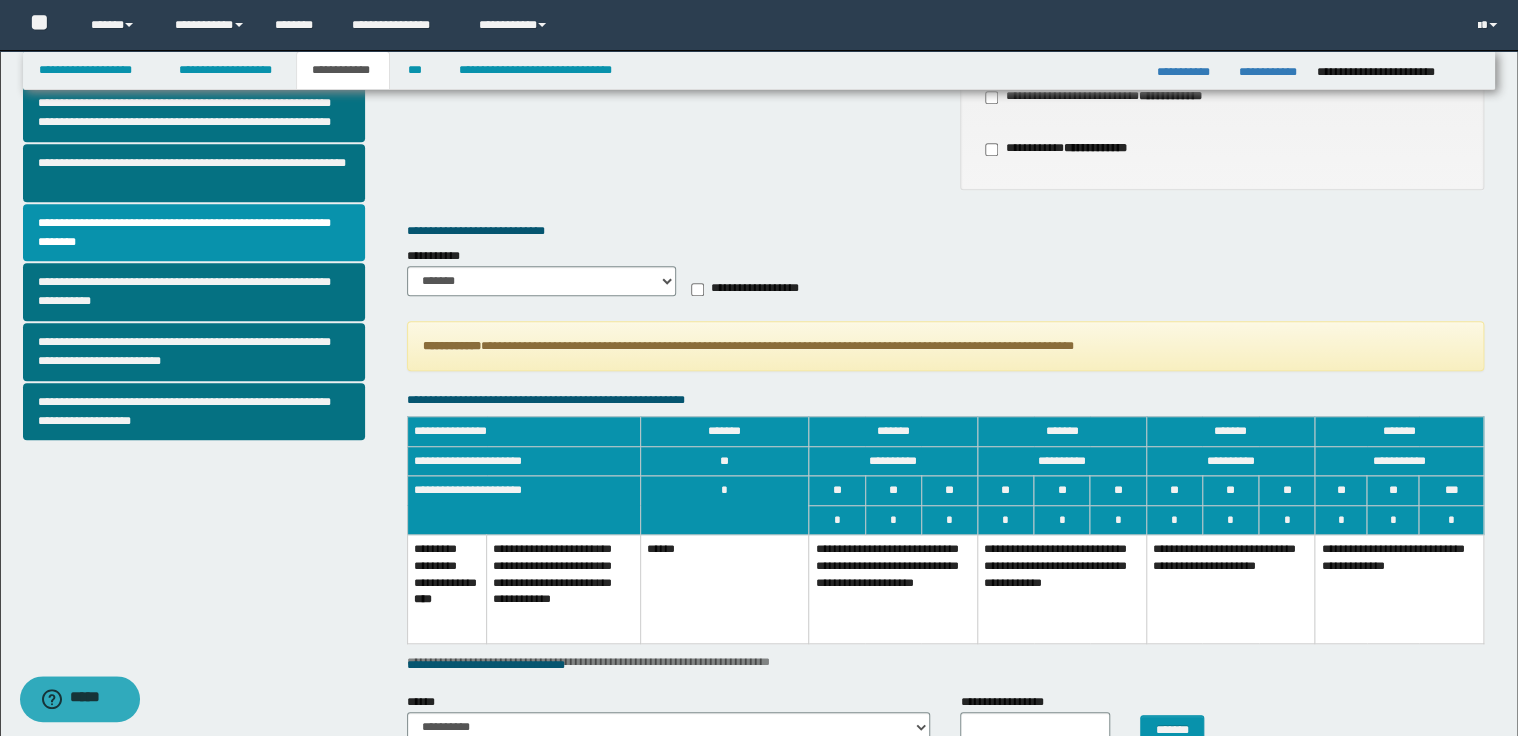 scroll, scrollTop: 560, scrollLeft: 0, axis: vertical 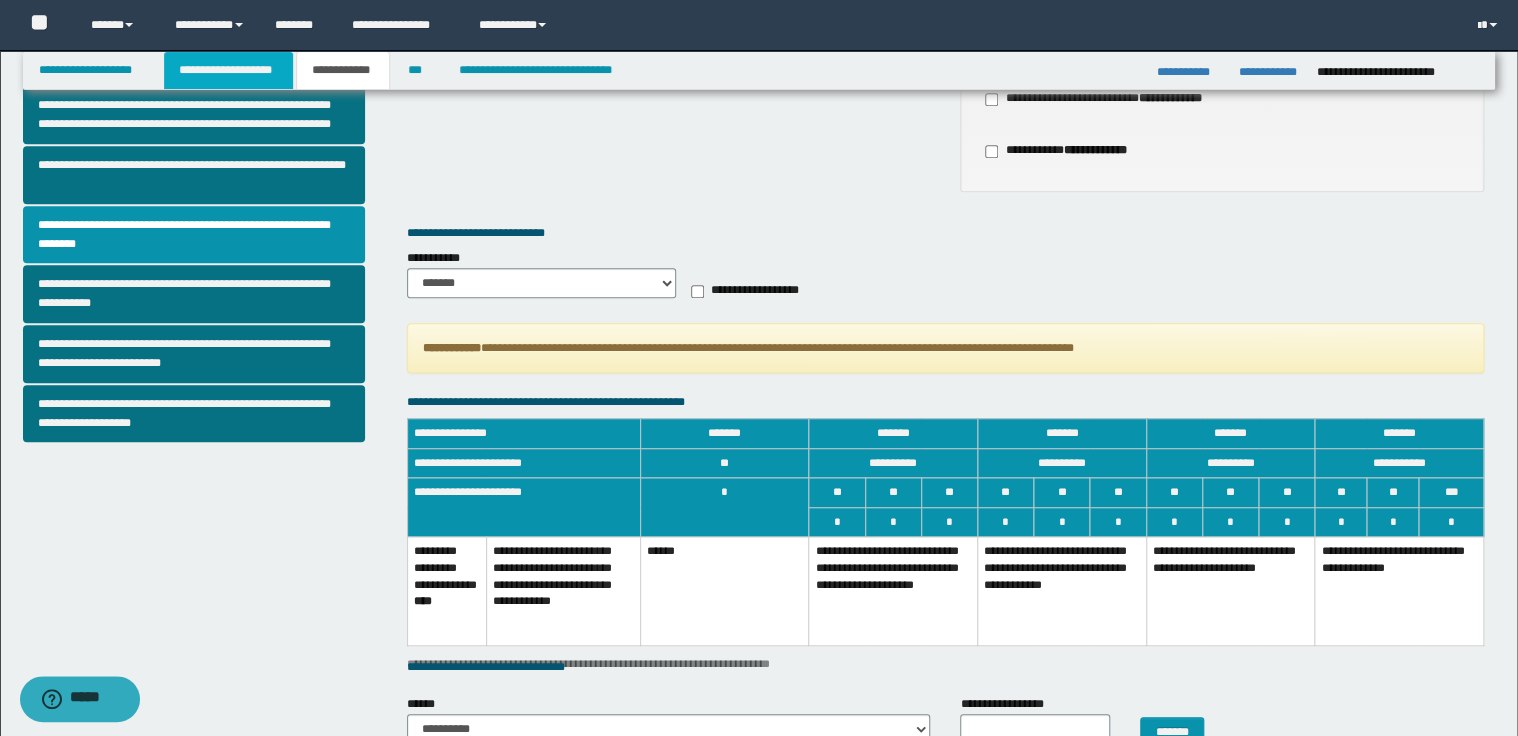 click on "**********" at bounding box center (228, 70) 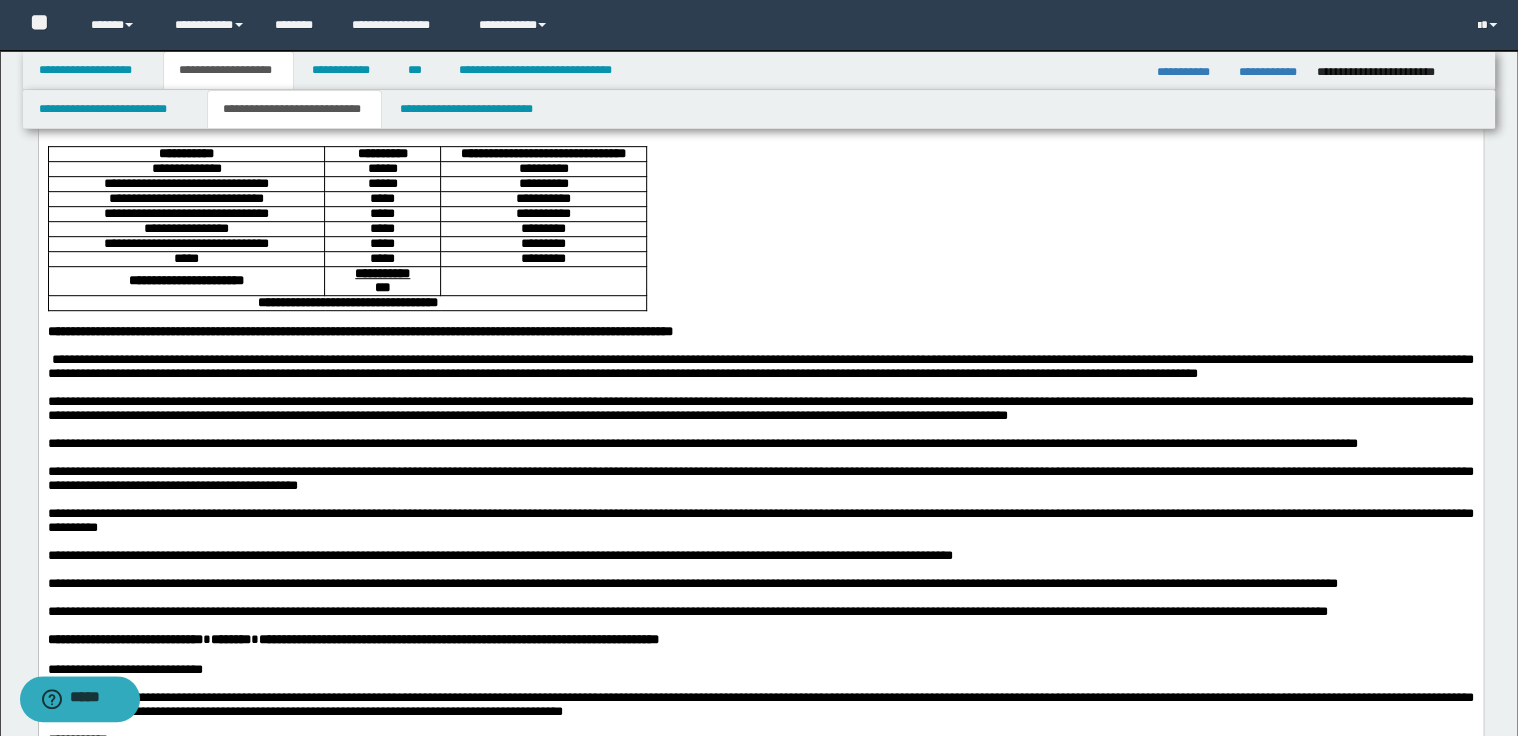 scroll, scrollTop: 431, scrollLeft: 0, axis: vertical 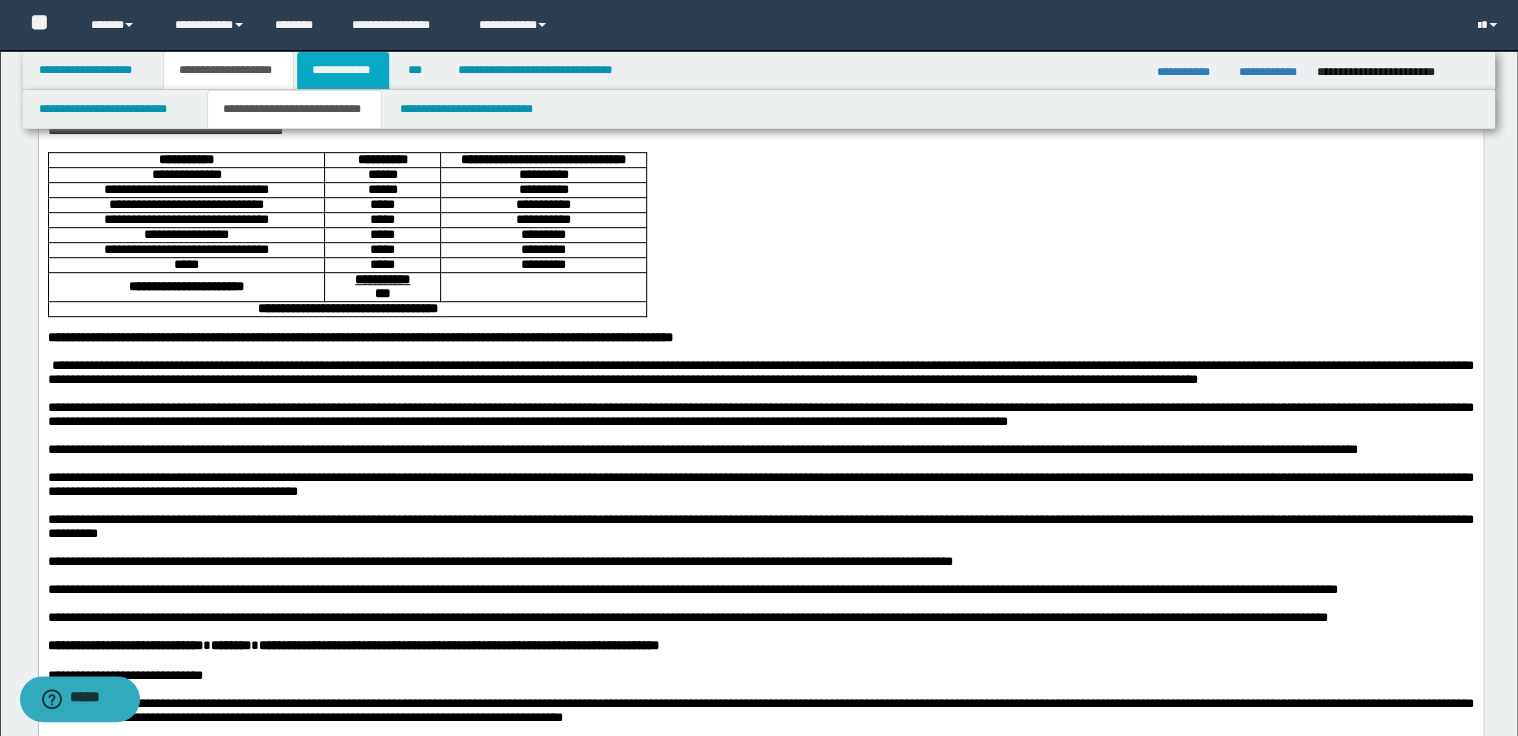 click on "**********" at bounding box center (343, 70) 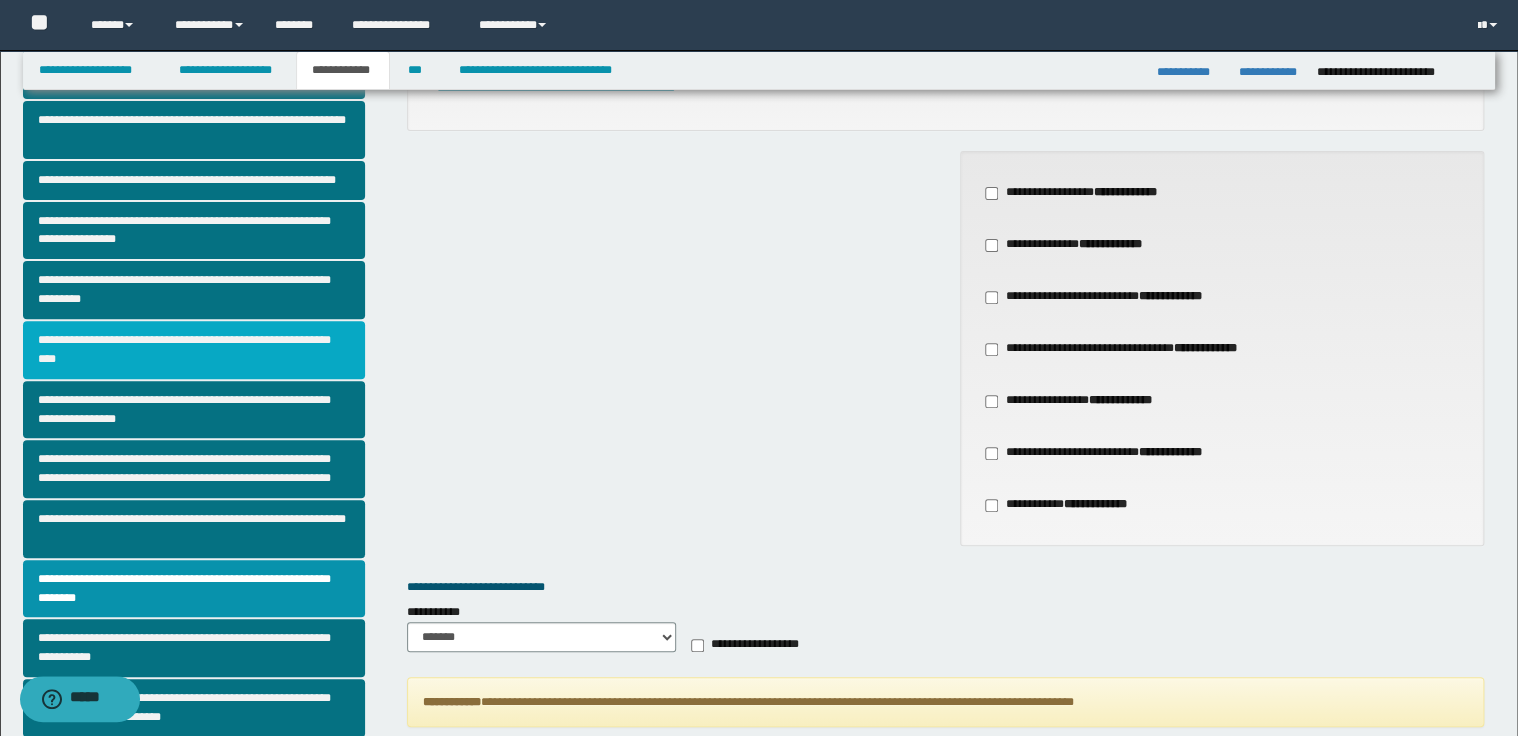 scroll, scrollTop: 160, scrollLeft: 0, axis: vertical 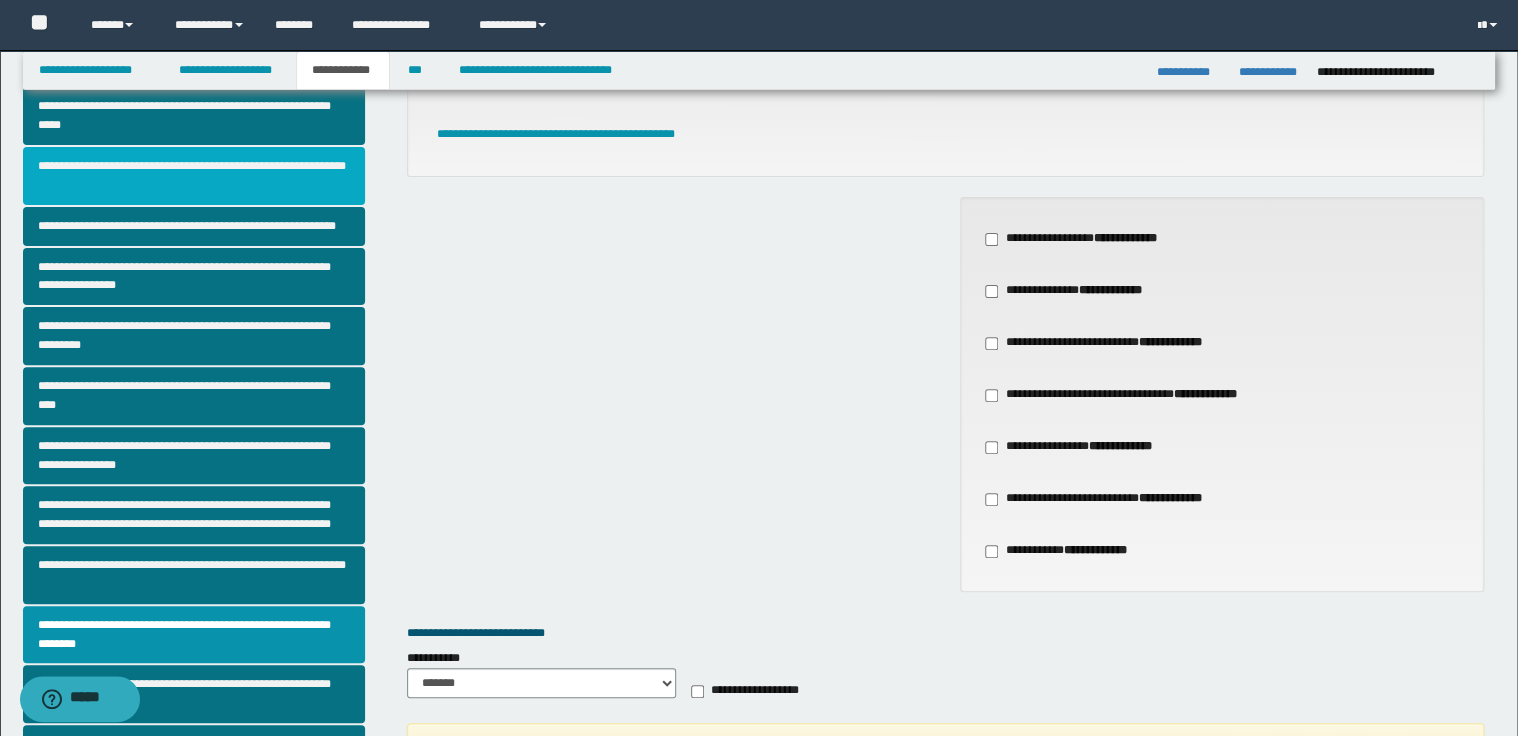click on "**********" at bounding box center (194, 176) 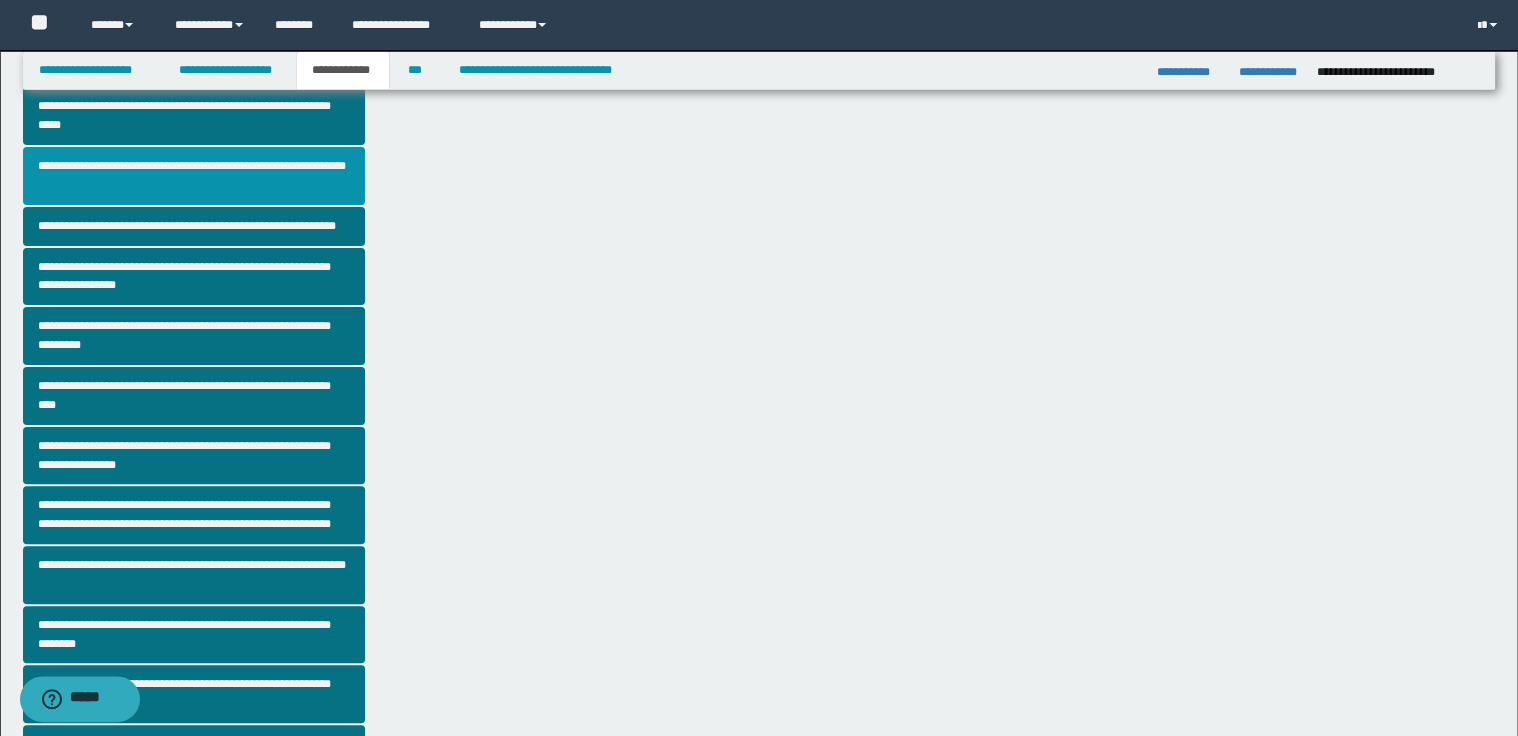 scroll, scrollTop: 0, scrollLeft: 0, axis: both 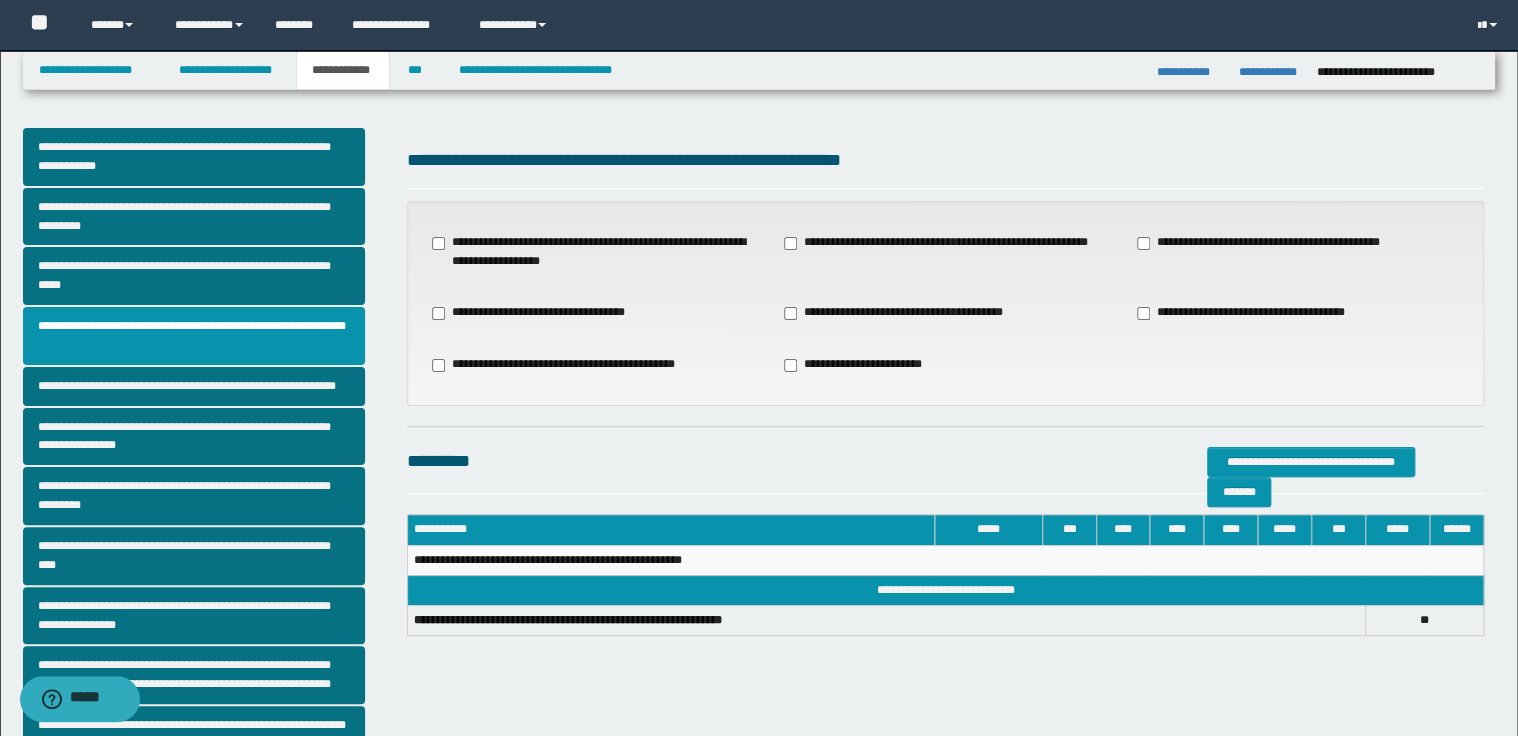 click on "**********" at bounding box center [944, 243] 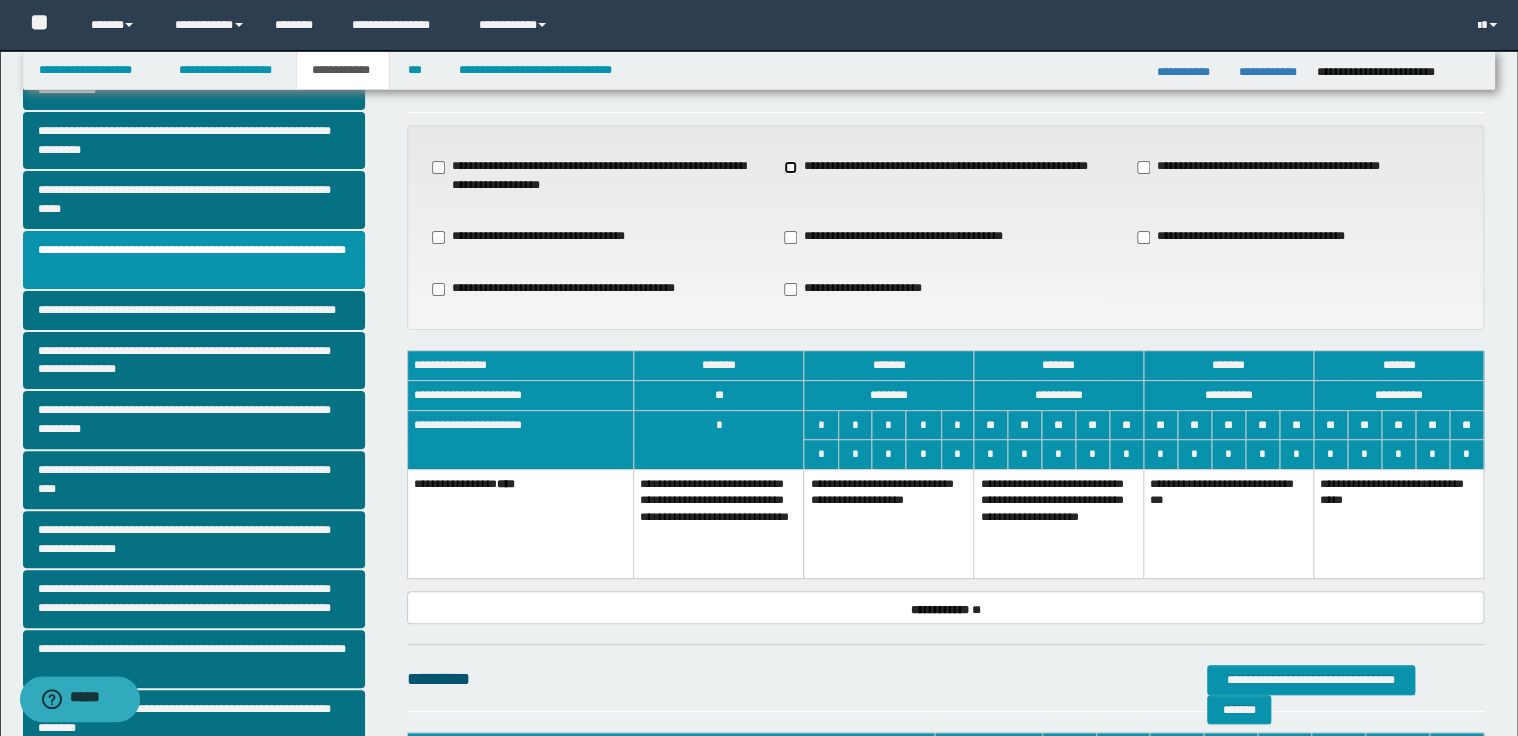 scroll, scrollTop: 160, scrollLeft: 0, axis: vertical 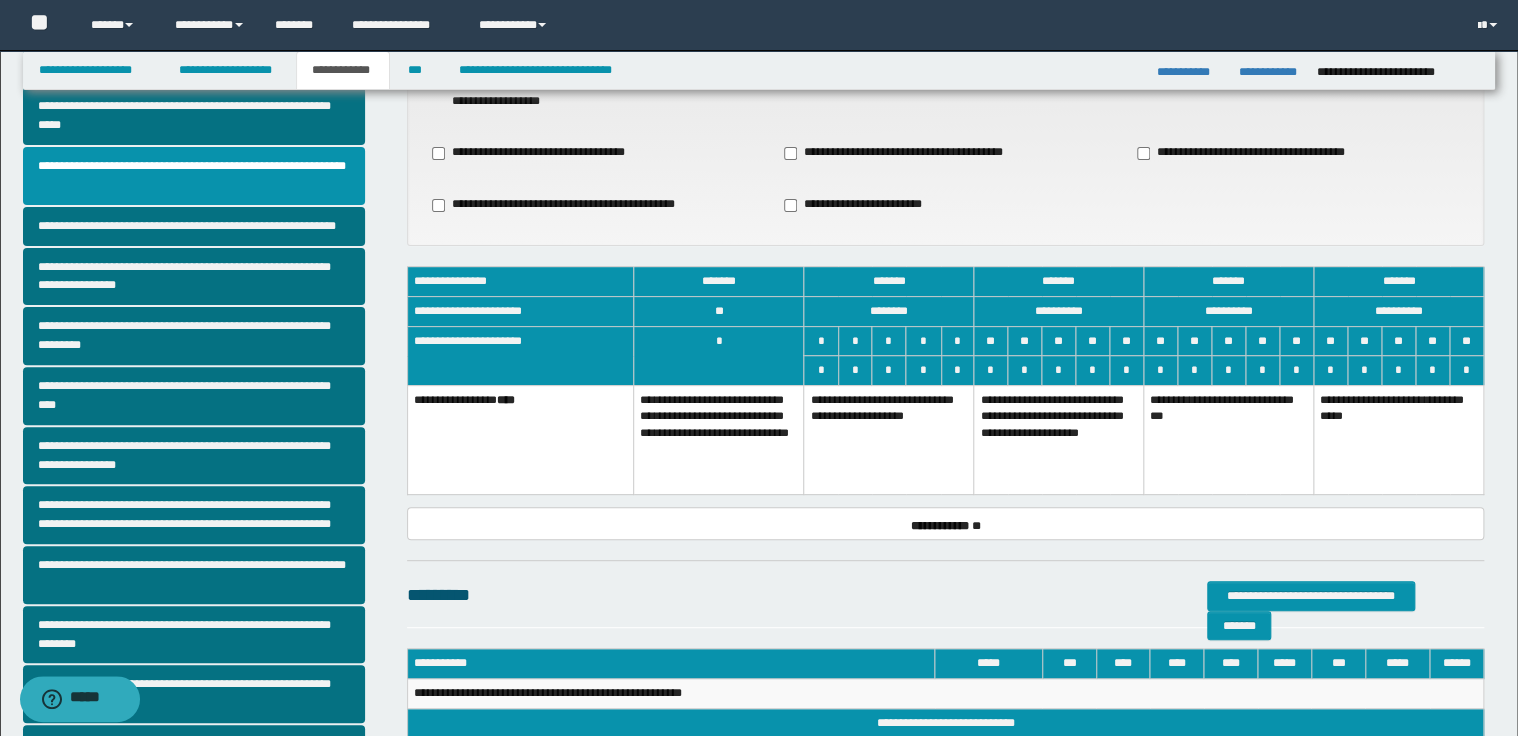 click on "**********" at bounding box center [889, 439] 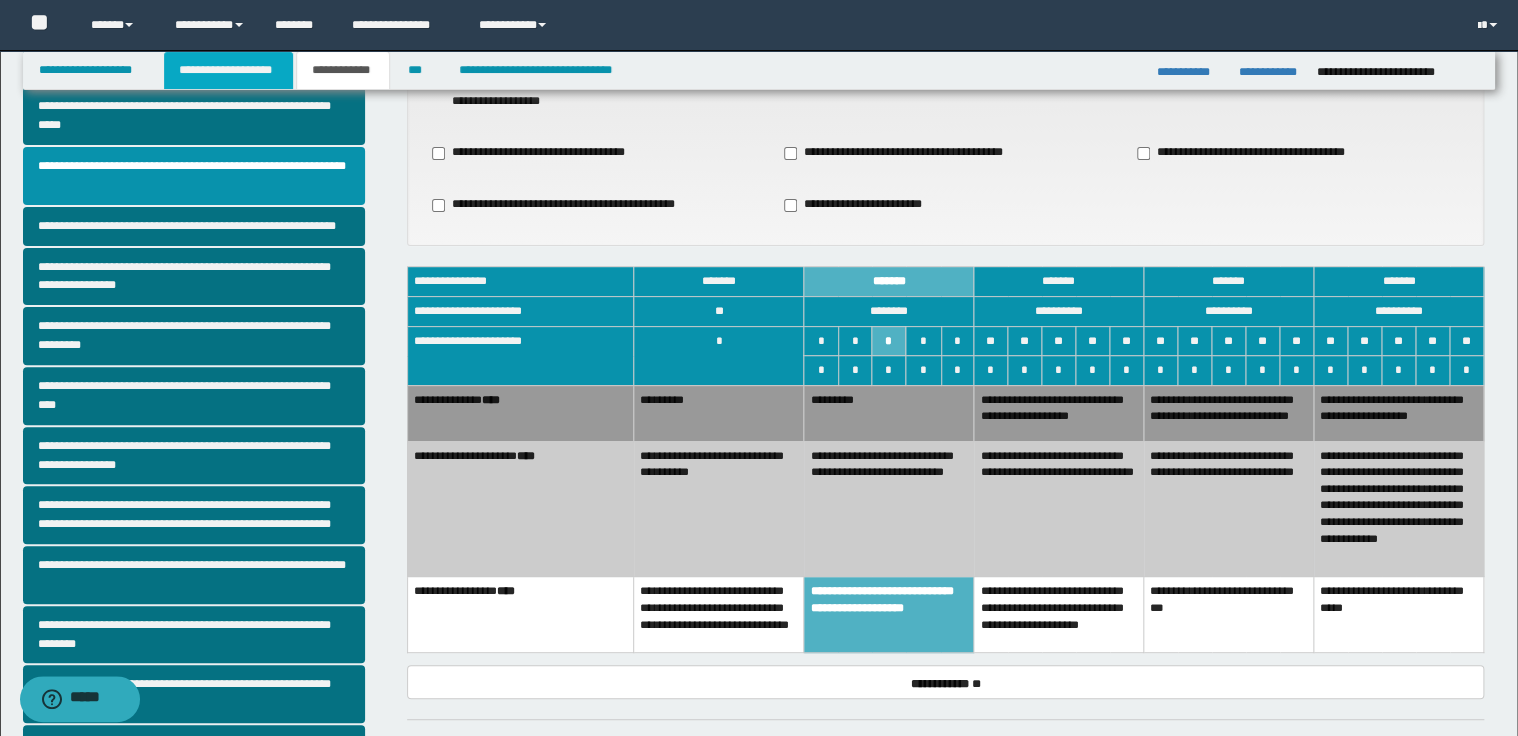 click on "**********" at bounding box center [228, 70] 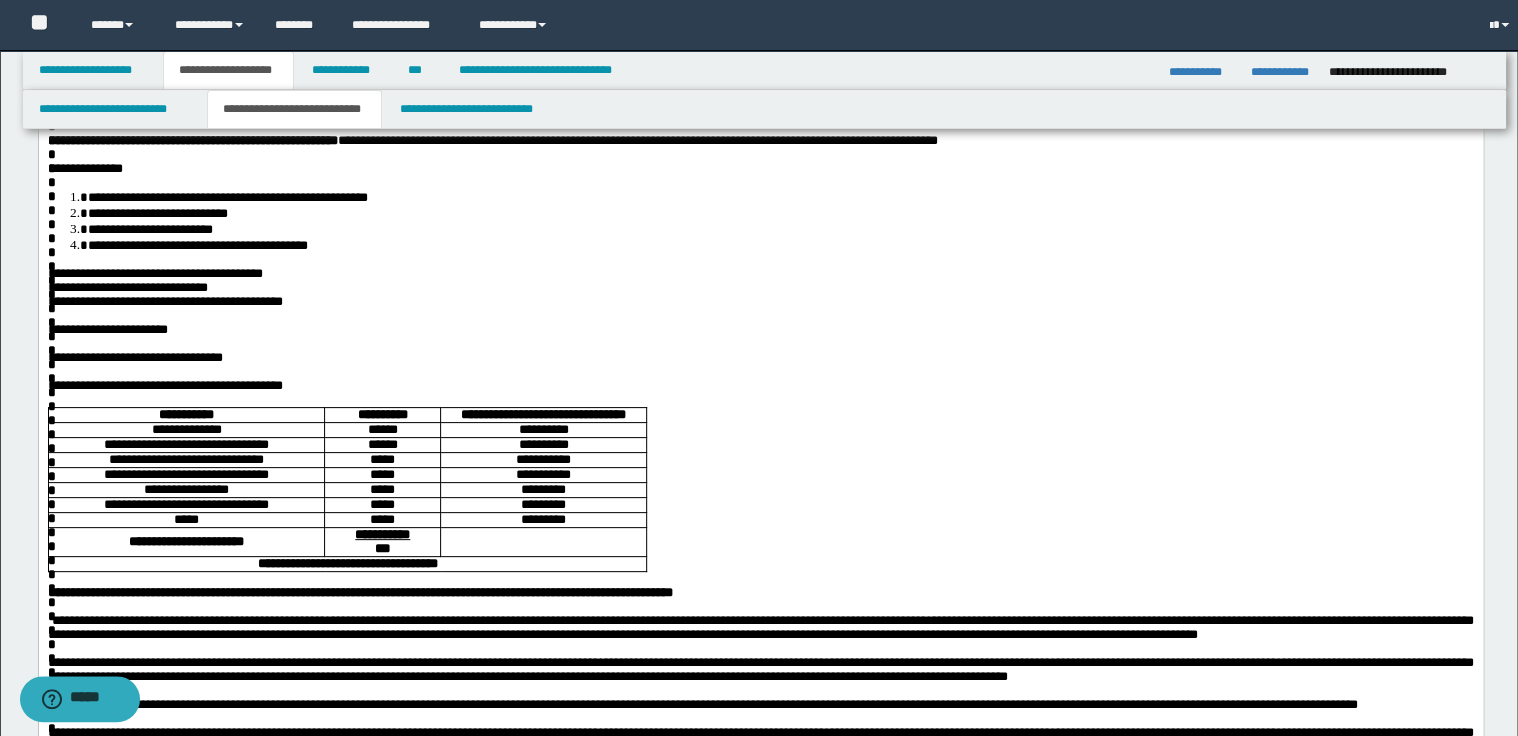 scroll, scrollTop: 191, scrollLeft: 0, axis: vertical 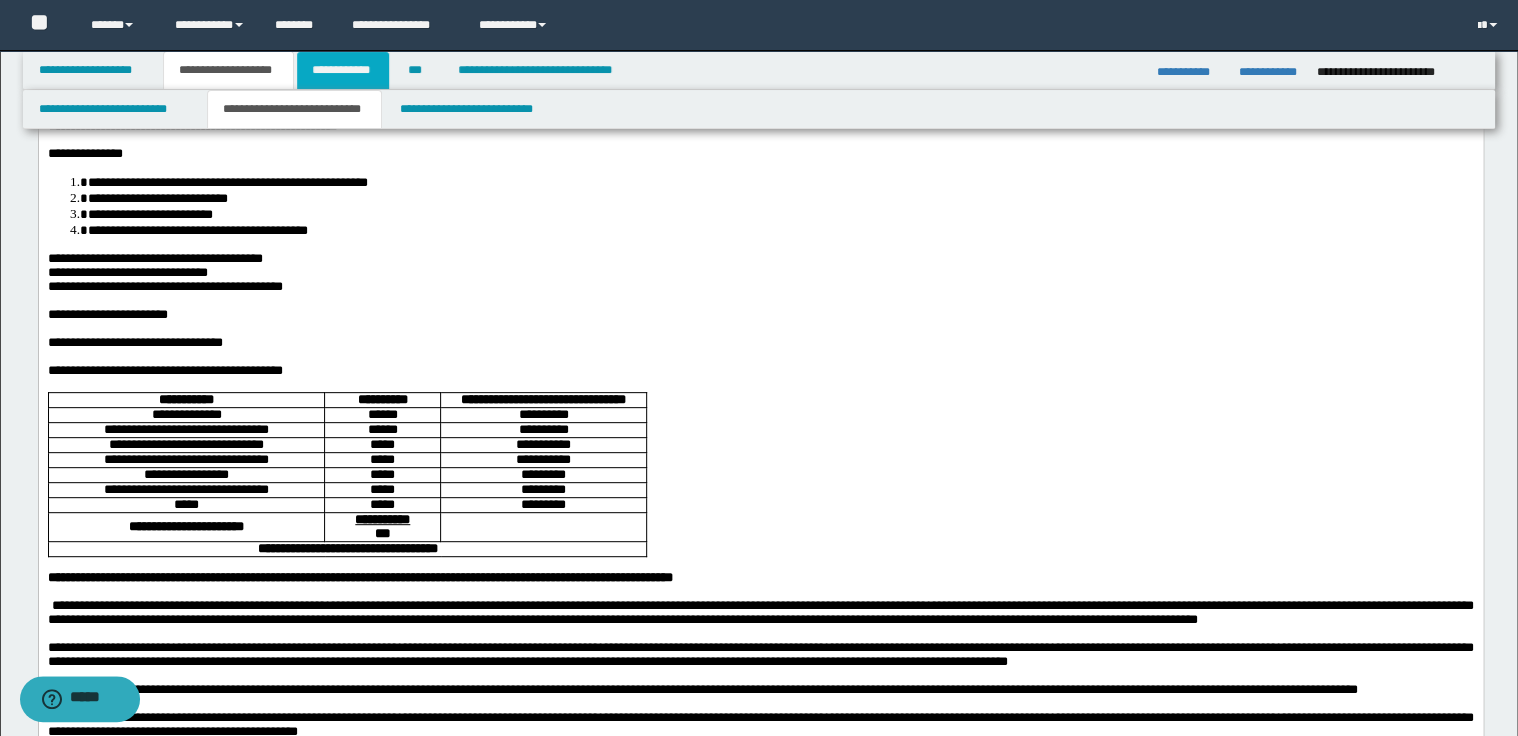 click on "**********" at bounding box center [343, 70] 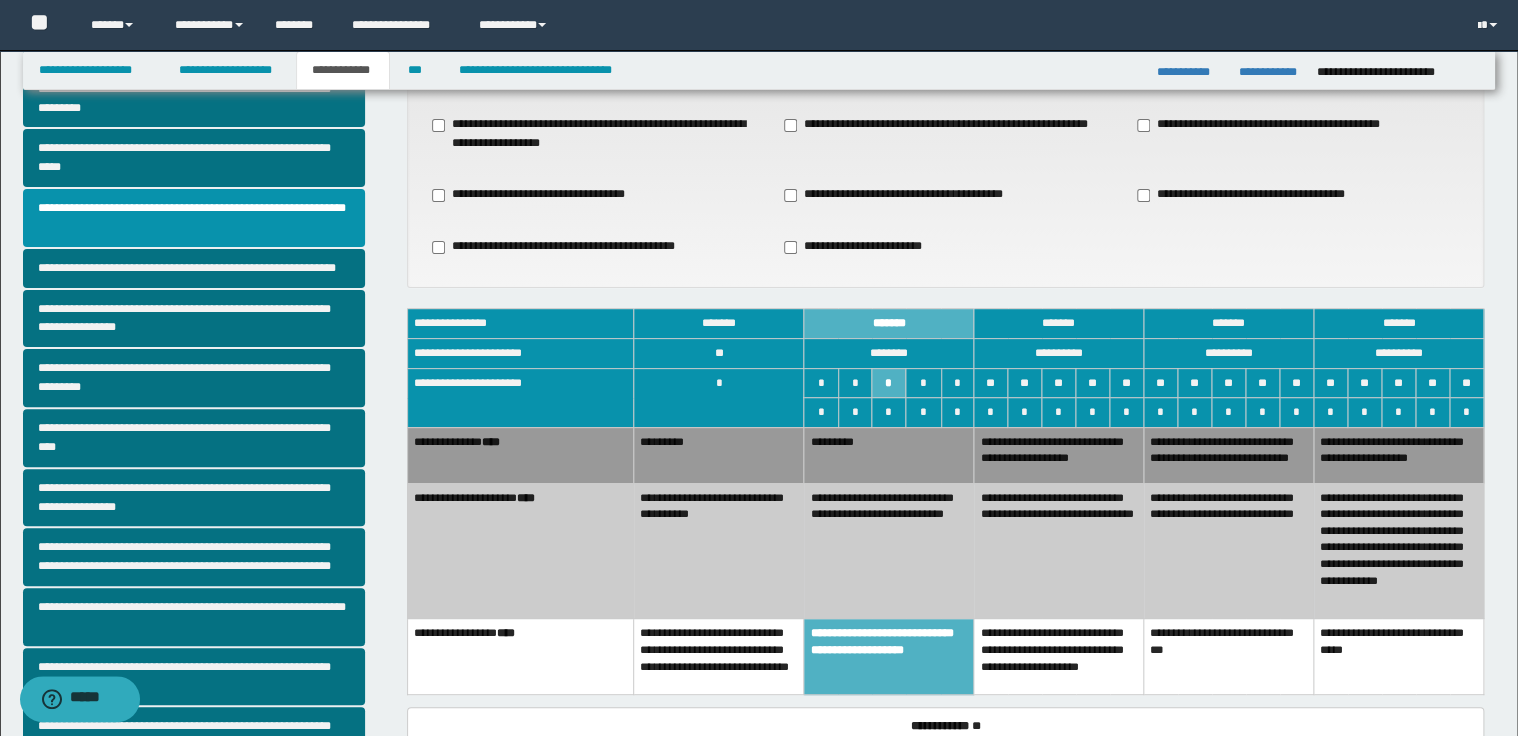 scroll, scrollTop: 80, scrollLeft: 0, axis: vertical 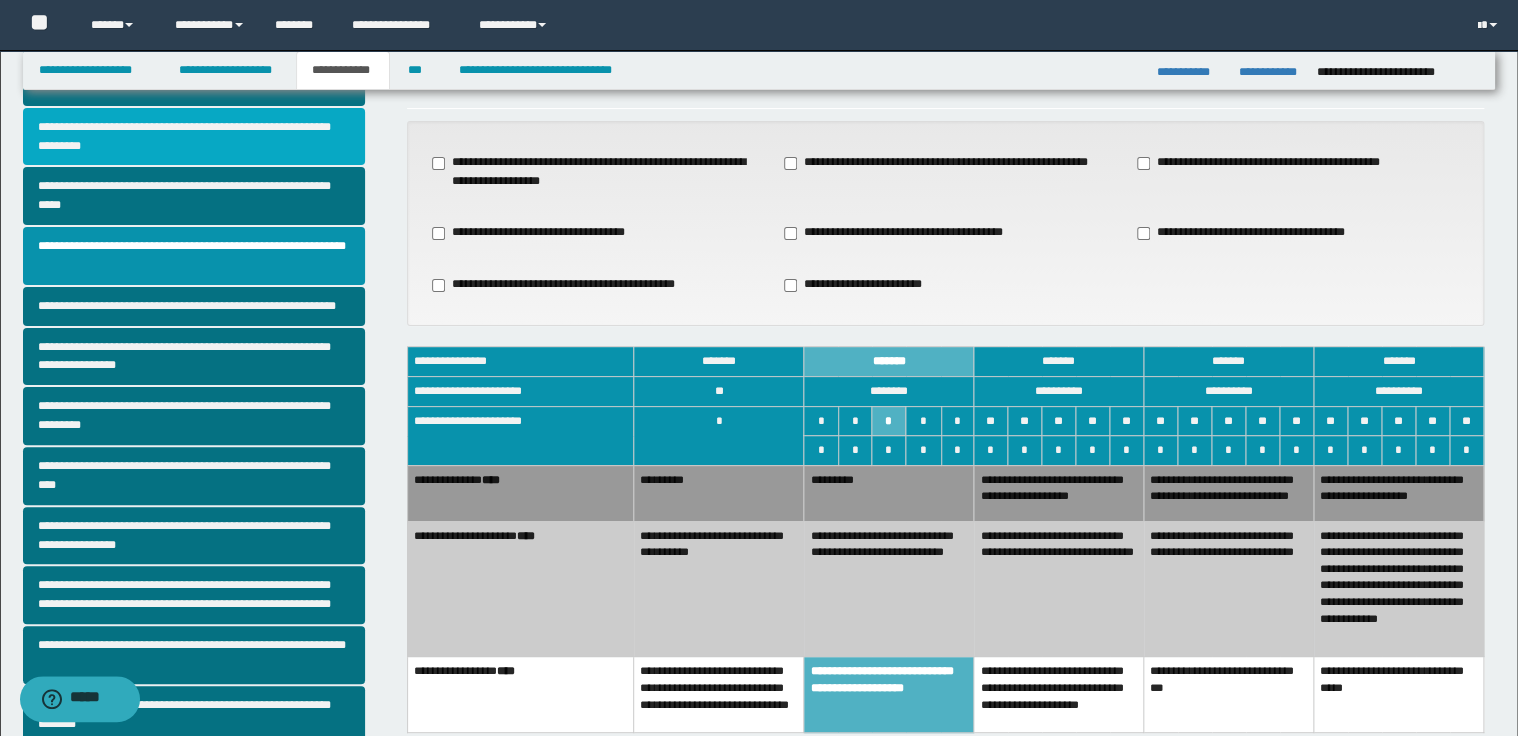 click on "**********" at bounding box center [194, 137] 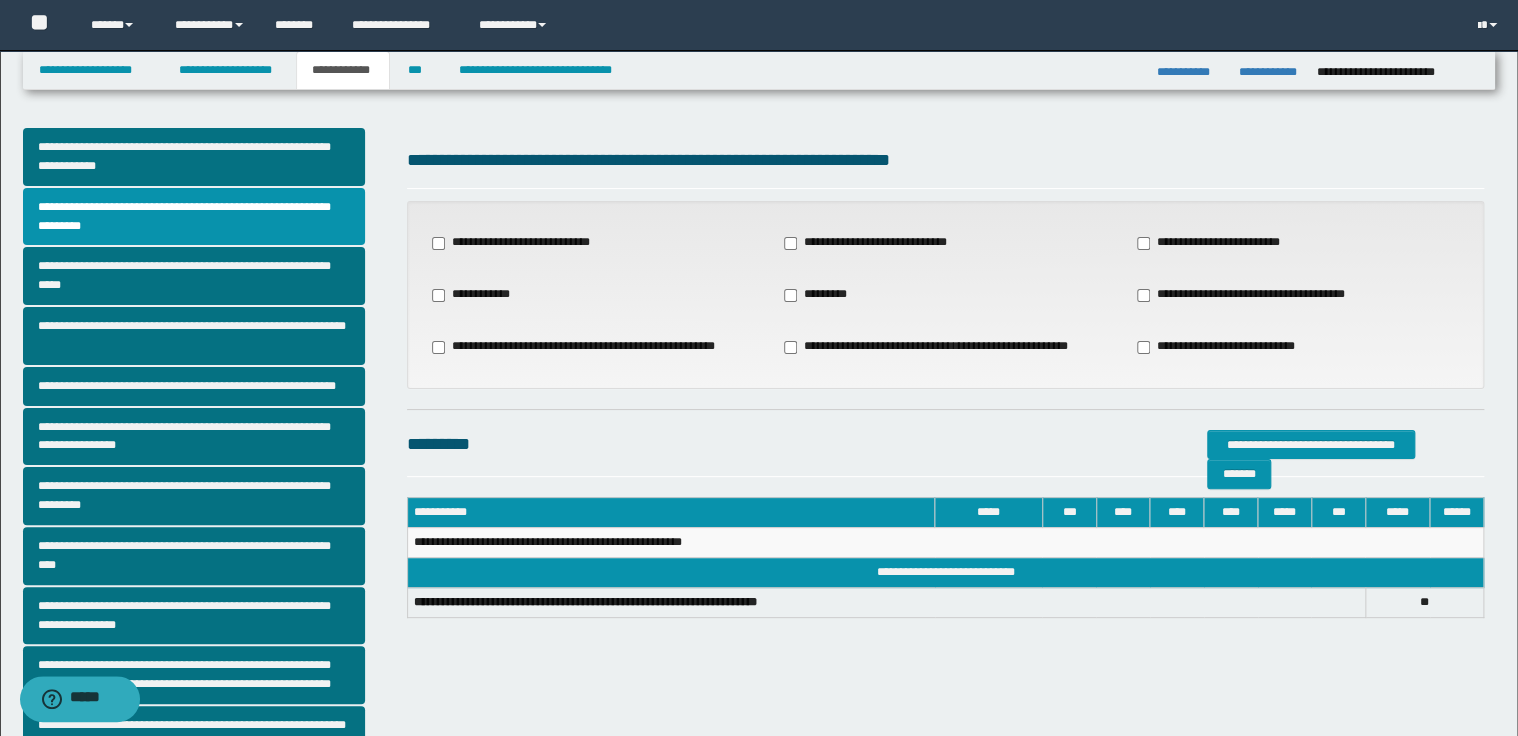 click on "**********" at bounding box center (519, 243) 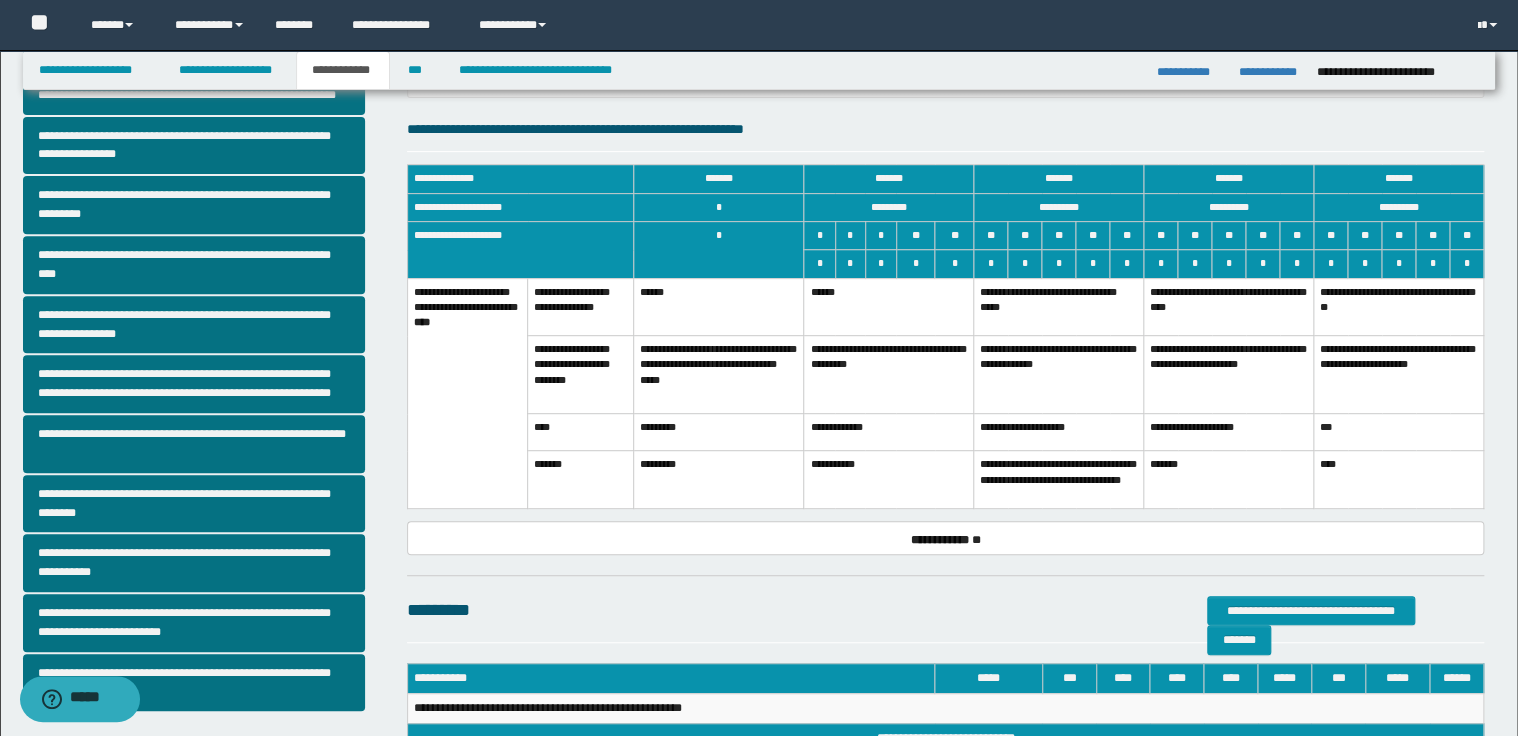 scroll, scrollTop: 320, scrollLeft: 0, axis: vertical 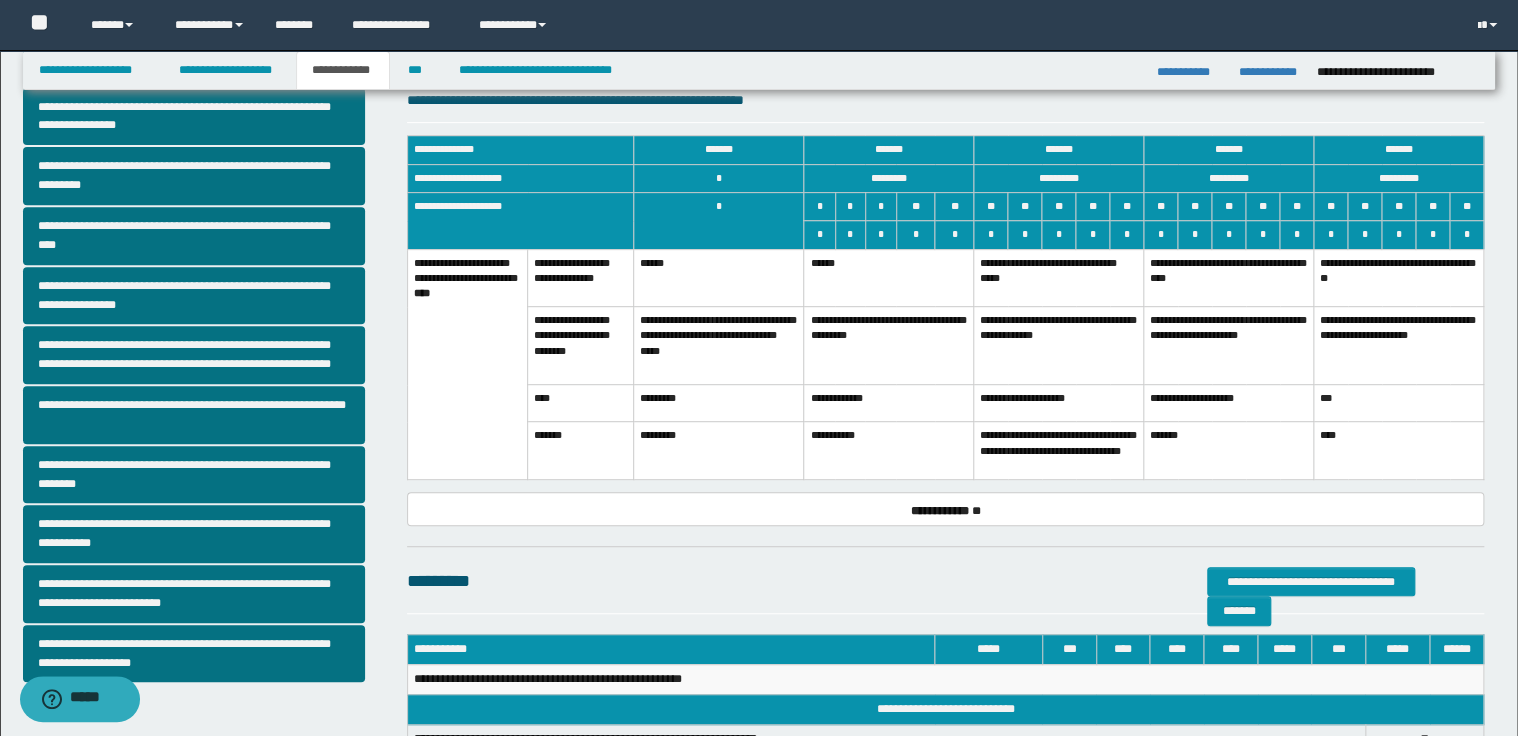 click on "**********" at bounding box center [889, 451] 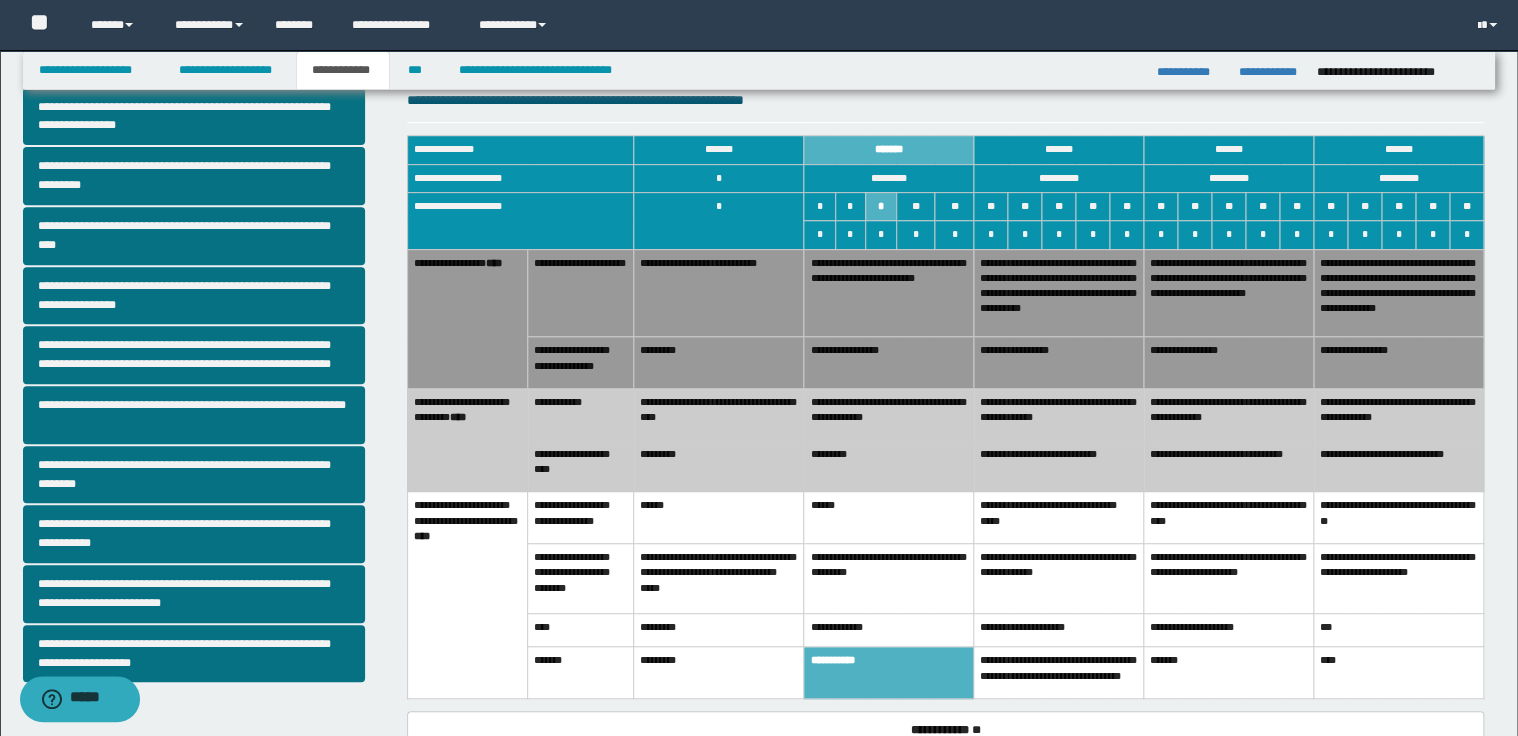 click on "******" at bounding box center [719, 518] 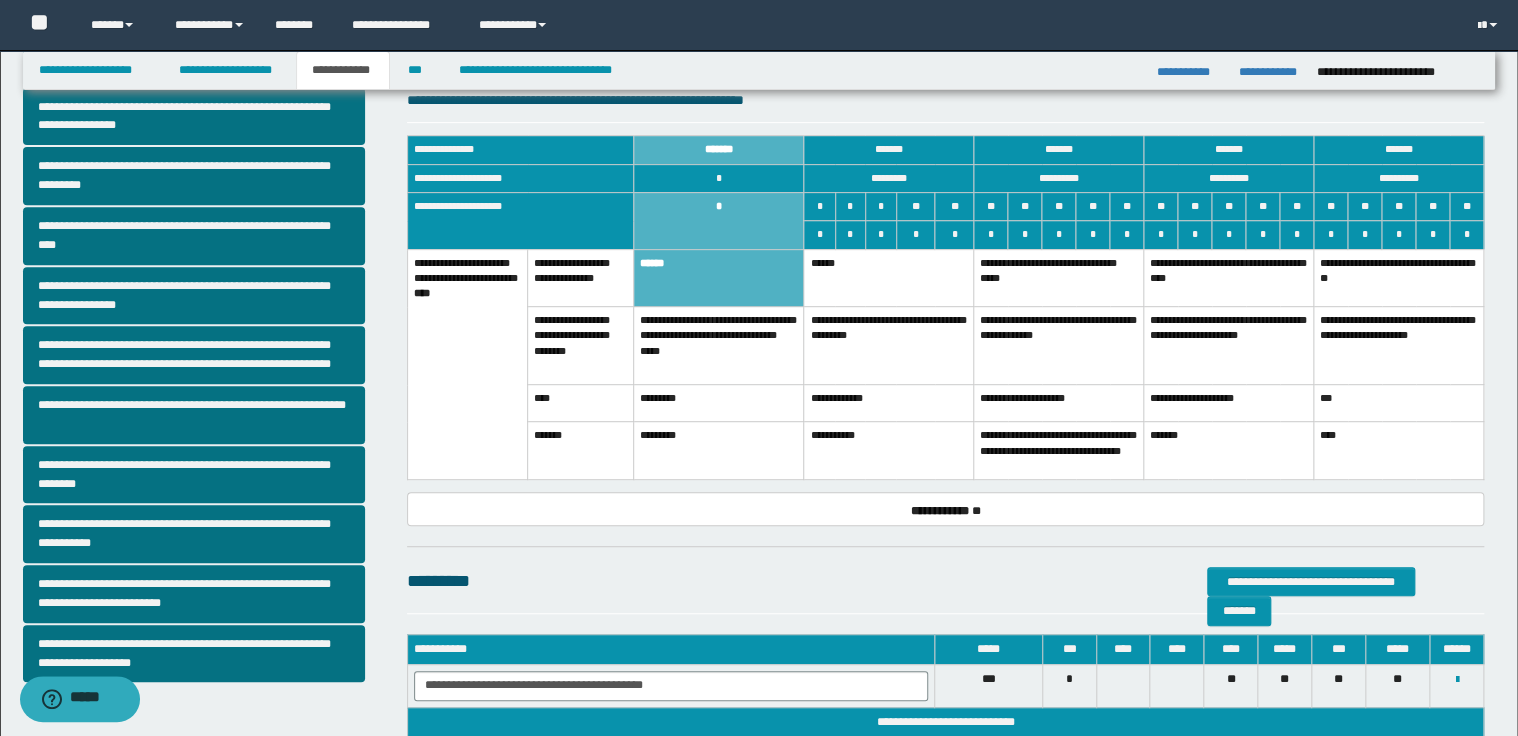 click on "**********" at bounding box center (889, 451) 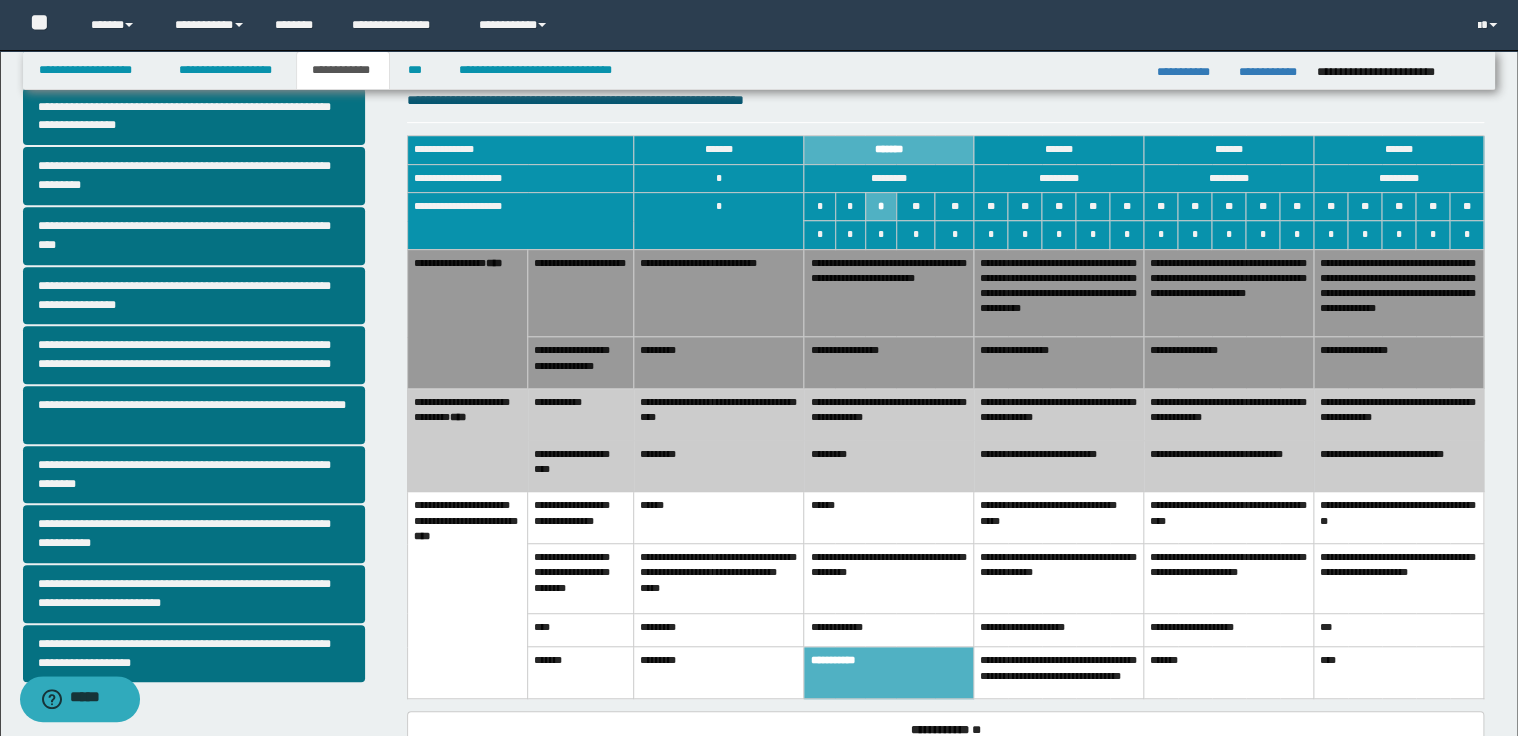 click on "**********" at bounding box center [889, 293] 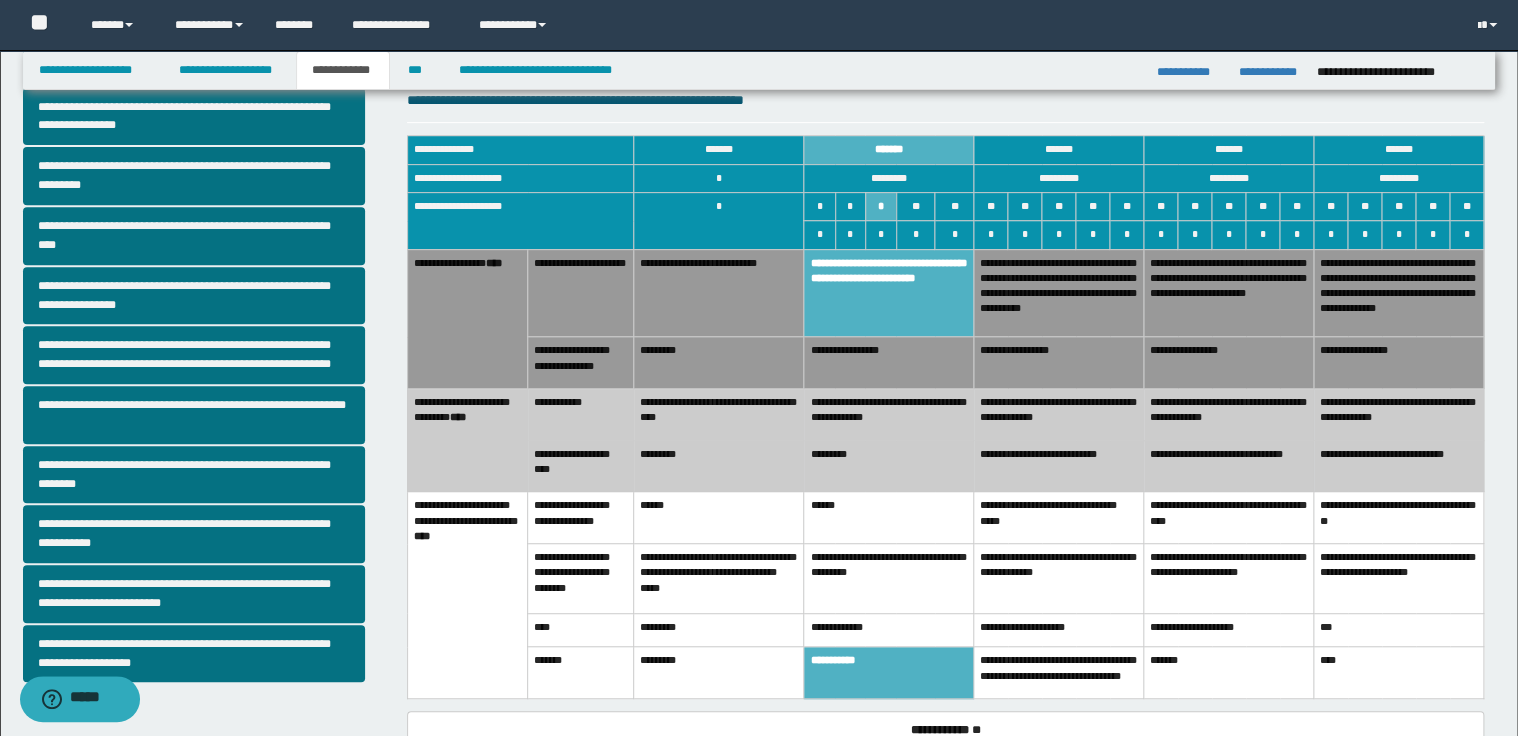 click on "**********" at bounding box center (719, 293) 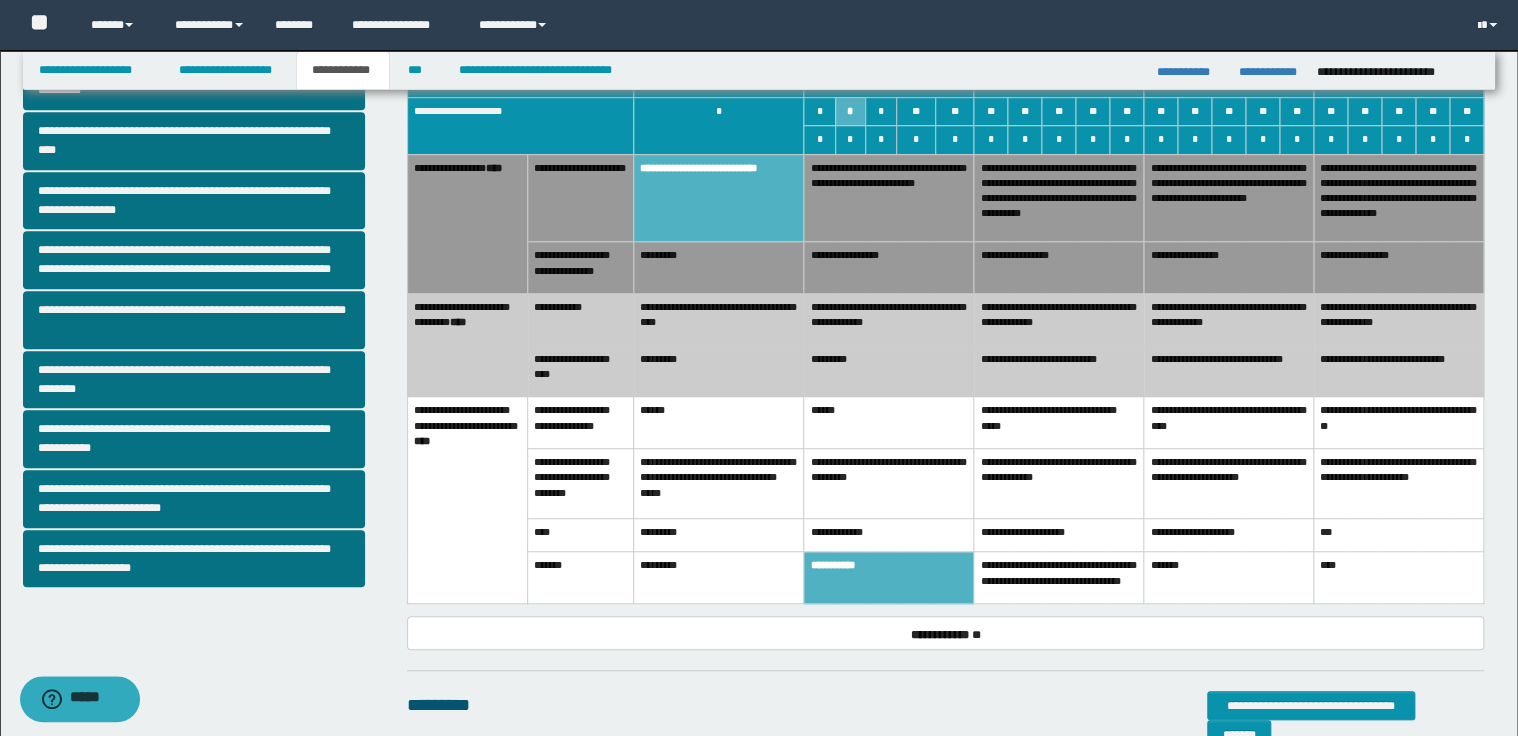 scroll, scrollTop: 698, scrollLeft: 0, axis: vertical 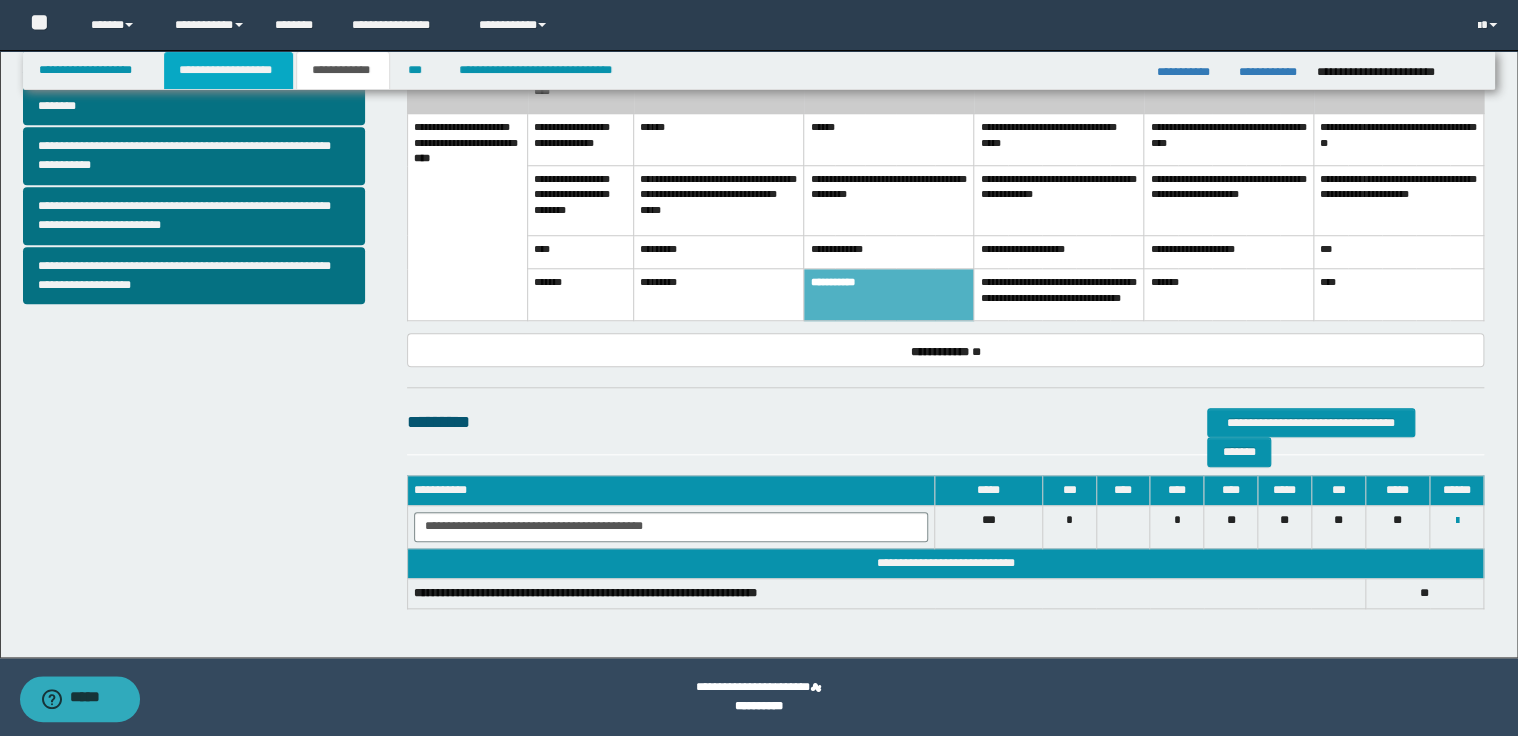 click on "**********" at bounding box center [228, 70] 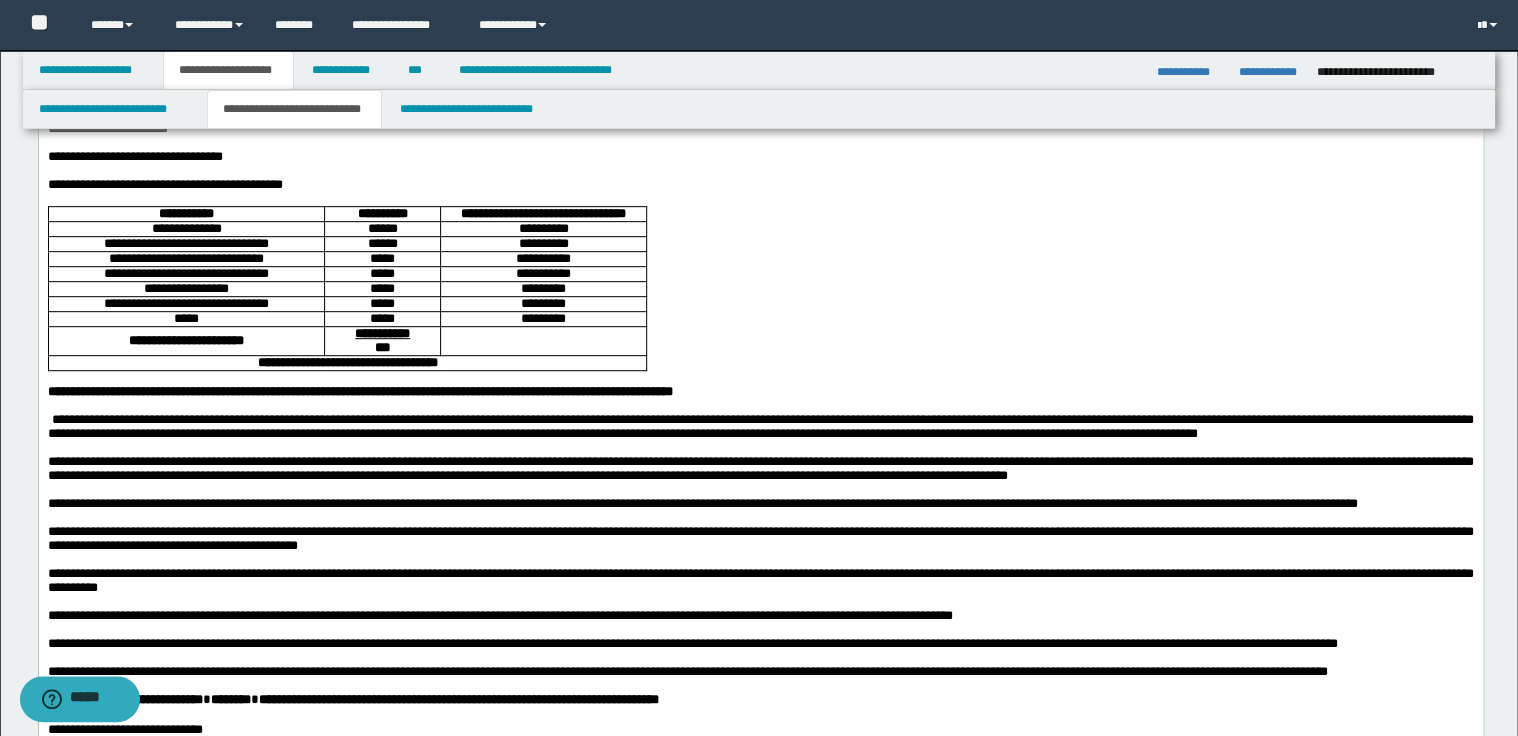 scroll, scrollTop: 329, scrollLeft: 0, axis: vertical 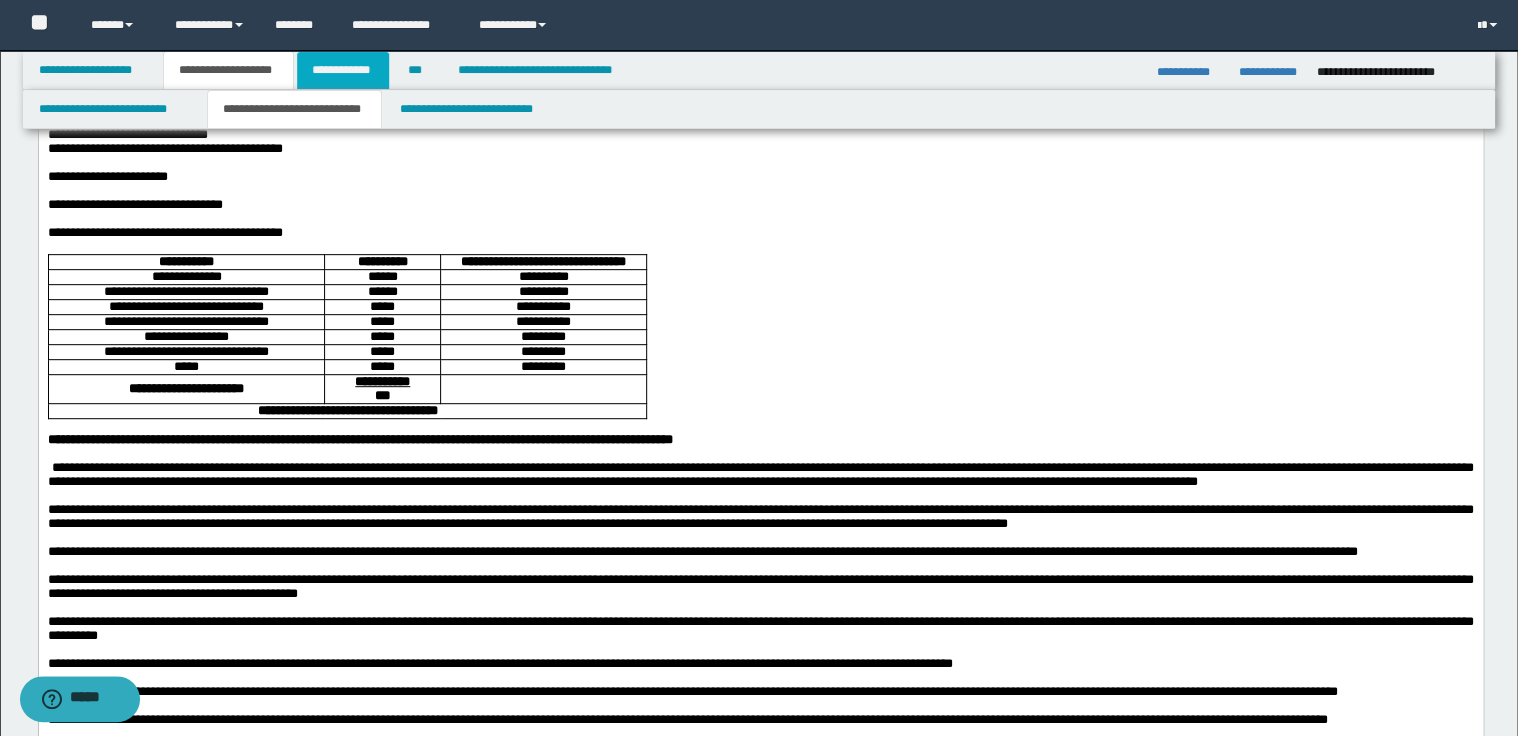 click on "**********" at bounding box center [343, 70] 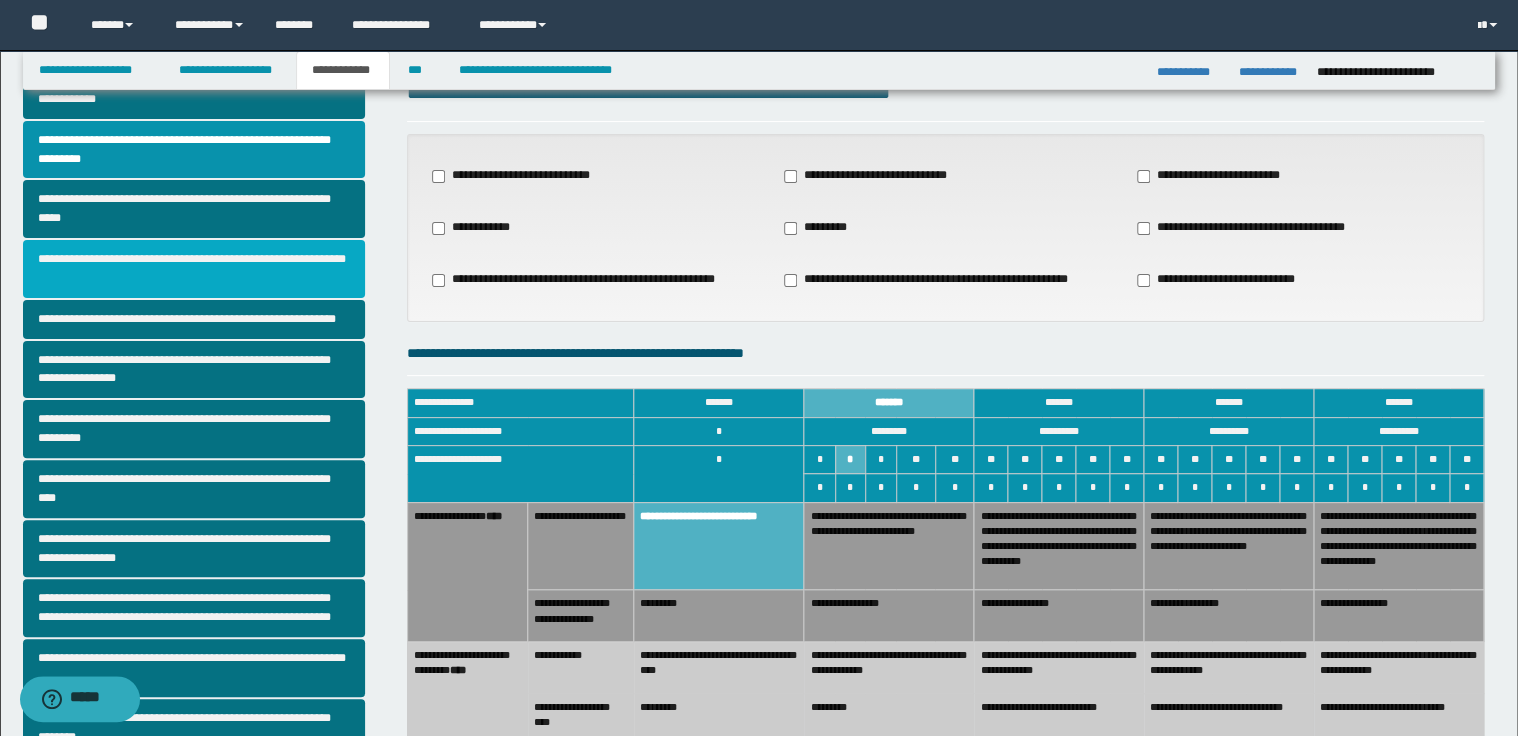 scroll, scrollTop: 58, scrollLeft: 0, axis: vertical 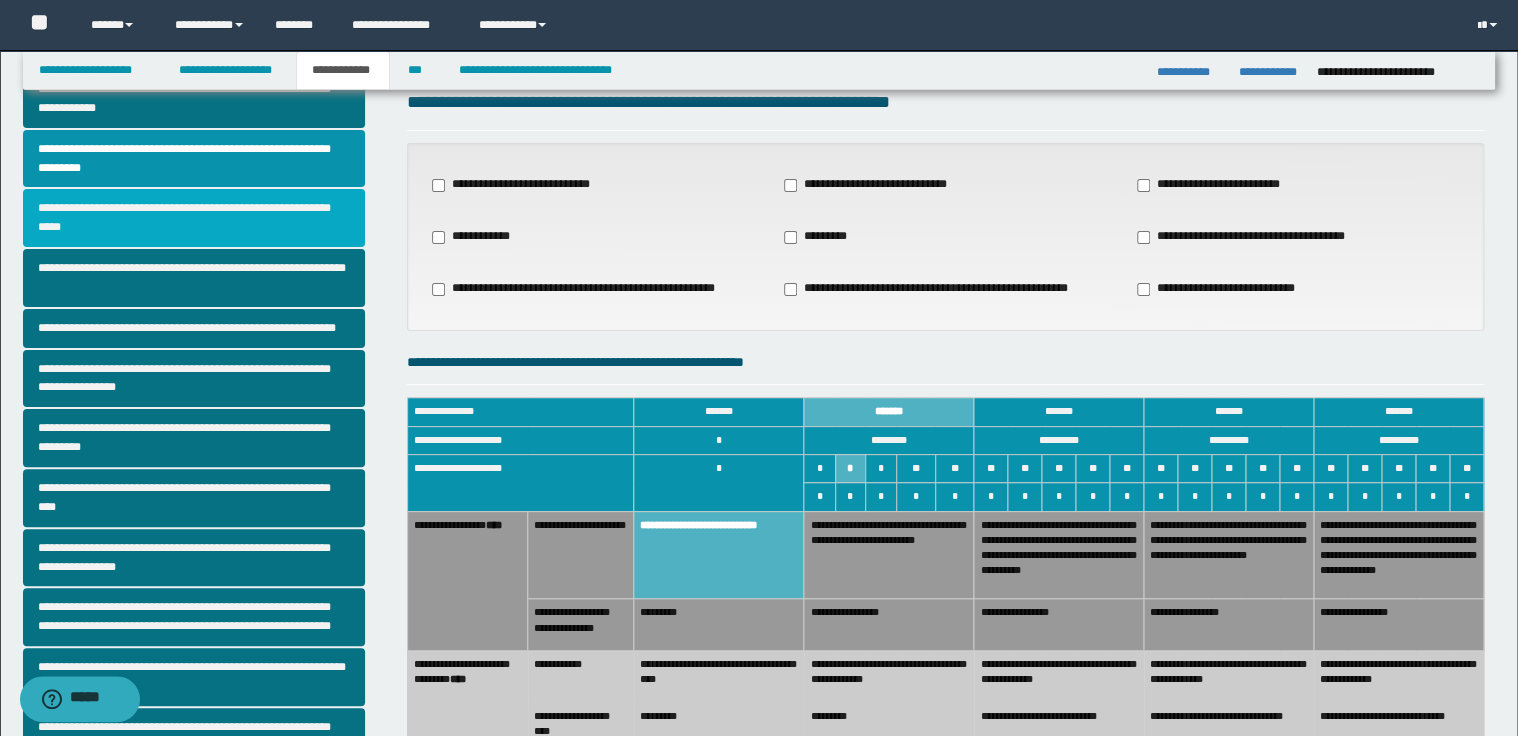click on "**********" at bounding box center (194, 218) 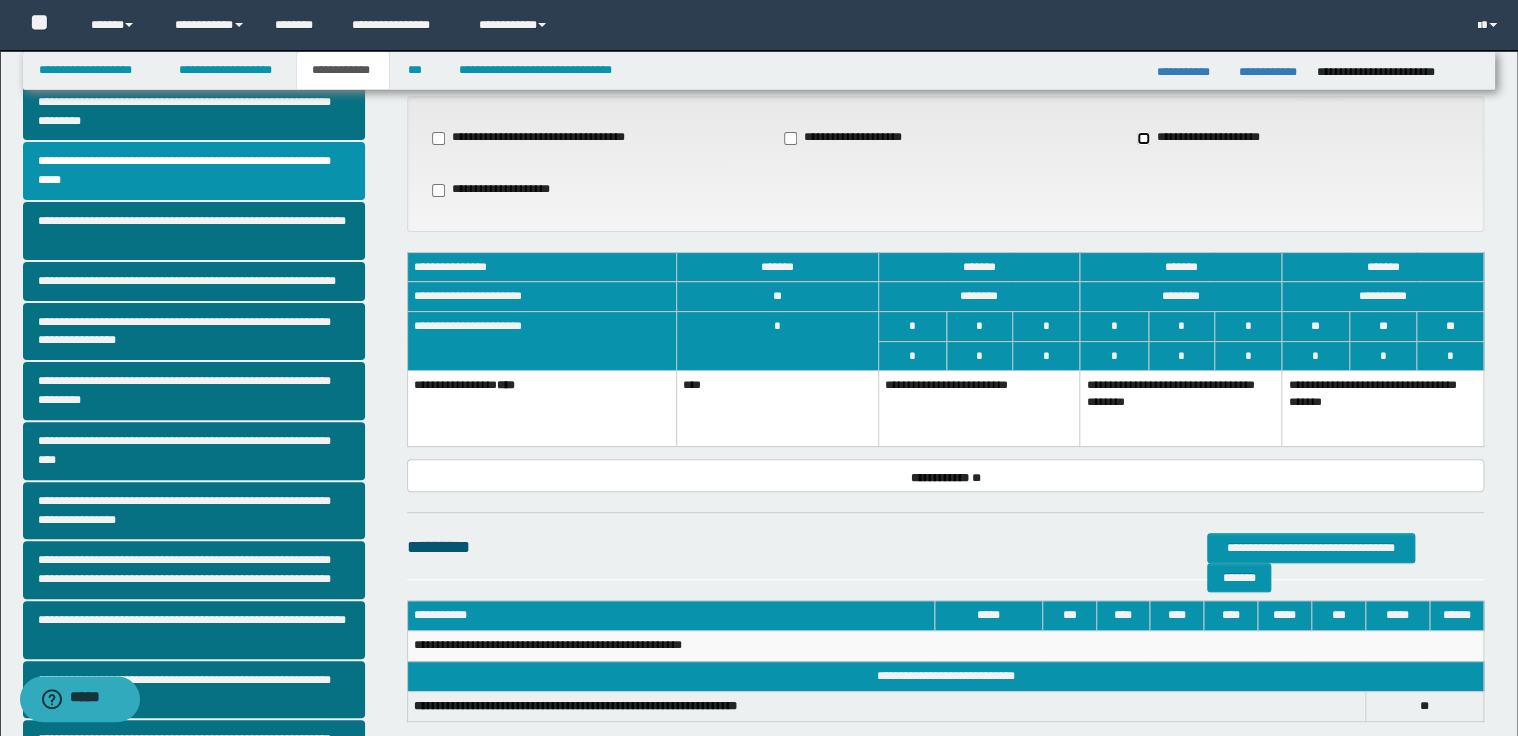scroll, scrollTop: 240, scrollLeft: 0, axis: vertical 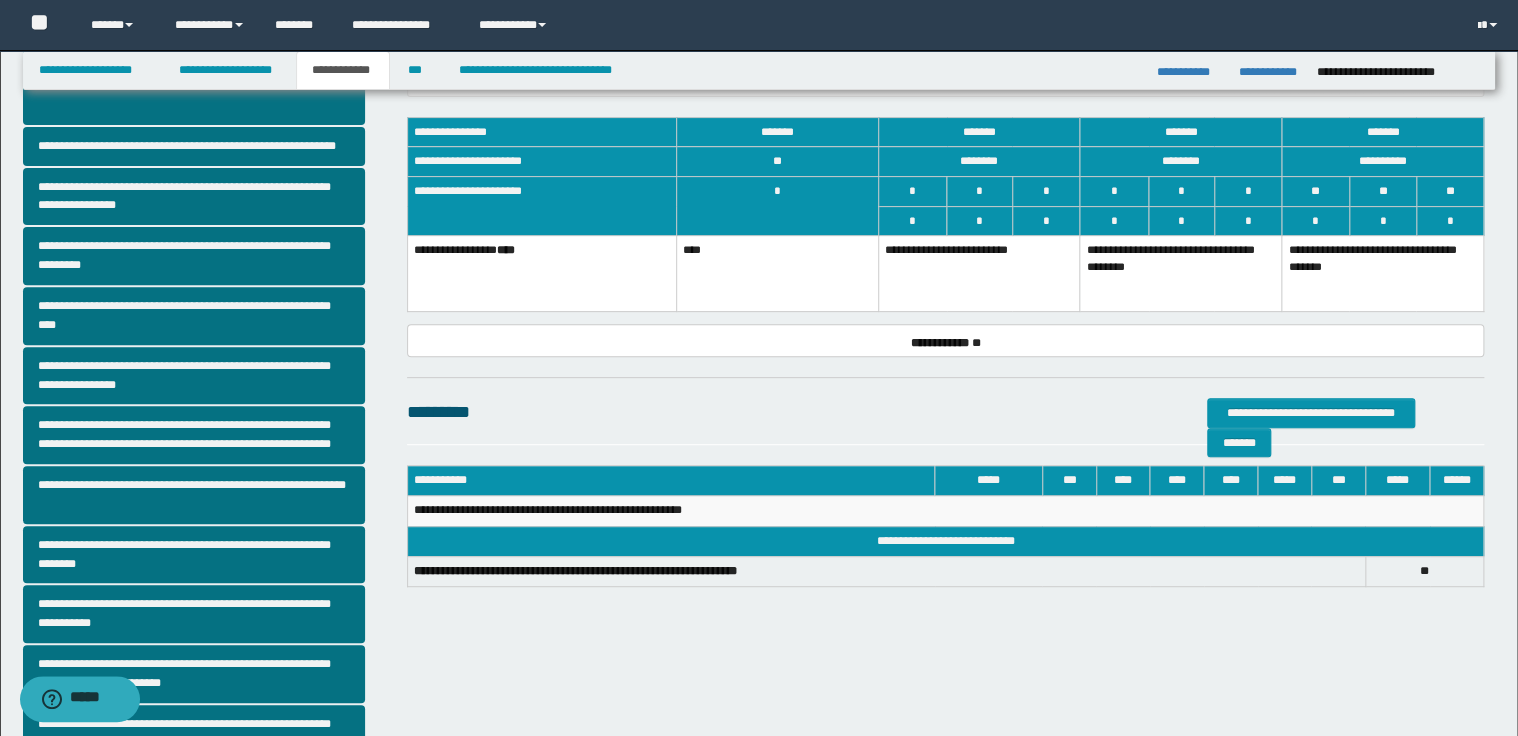 click on "**********" at bounding box center (979, 274) 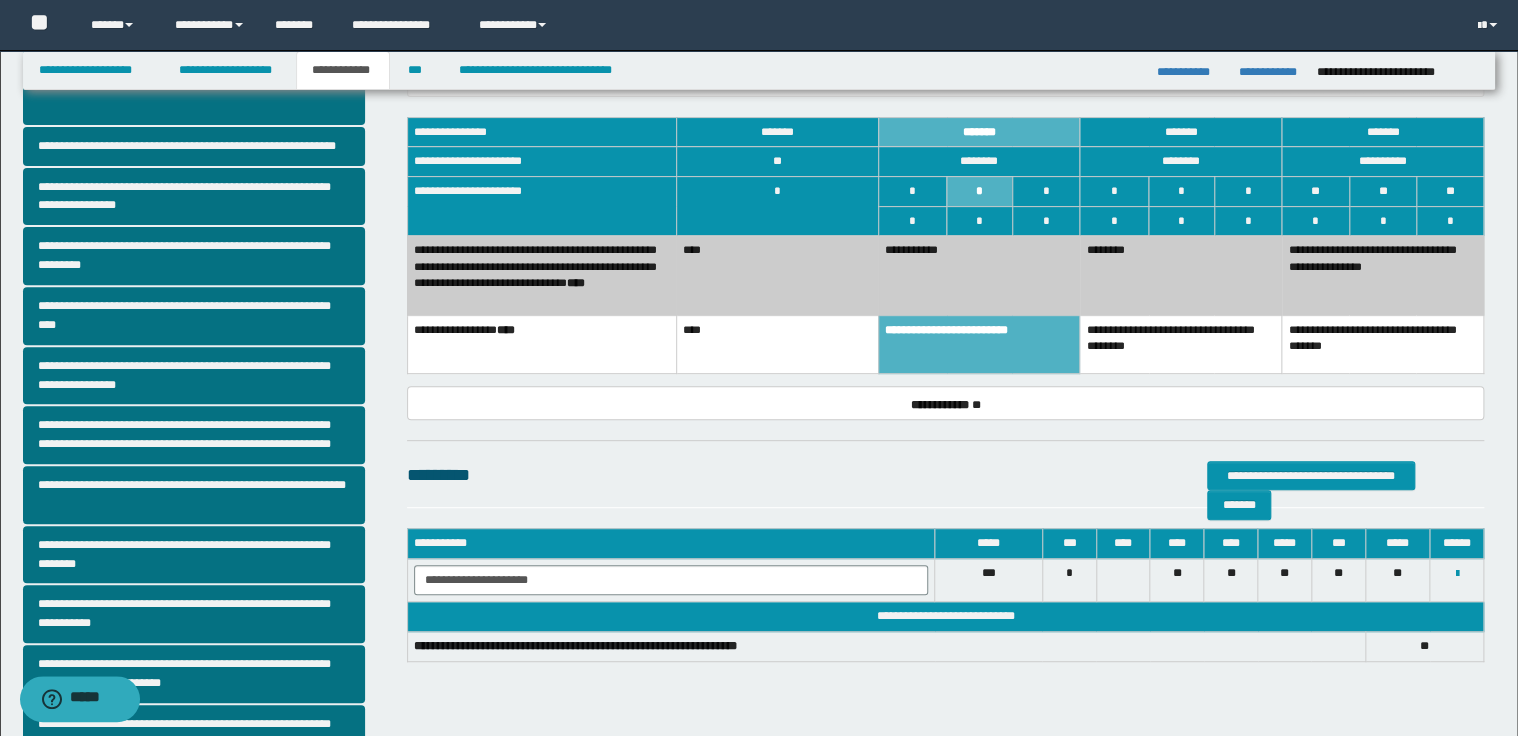 click on "********" at bounding box center (1181, 276) 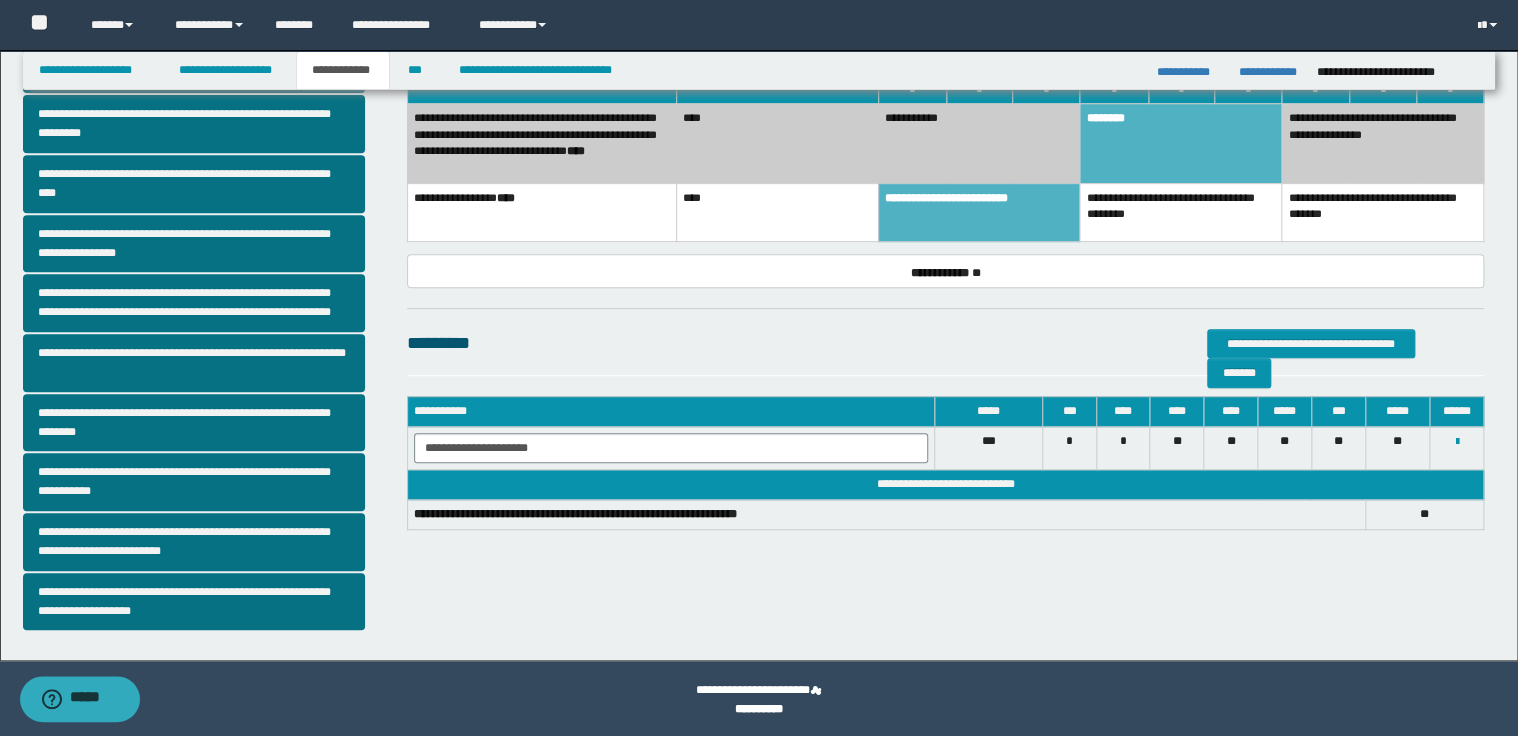 scroll, scrollTop: 375, scrollLeft: 0, axis: vertical 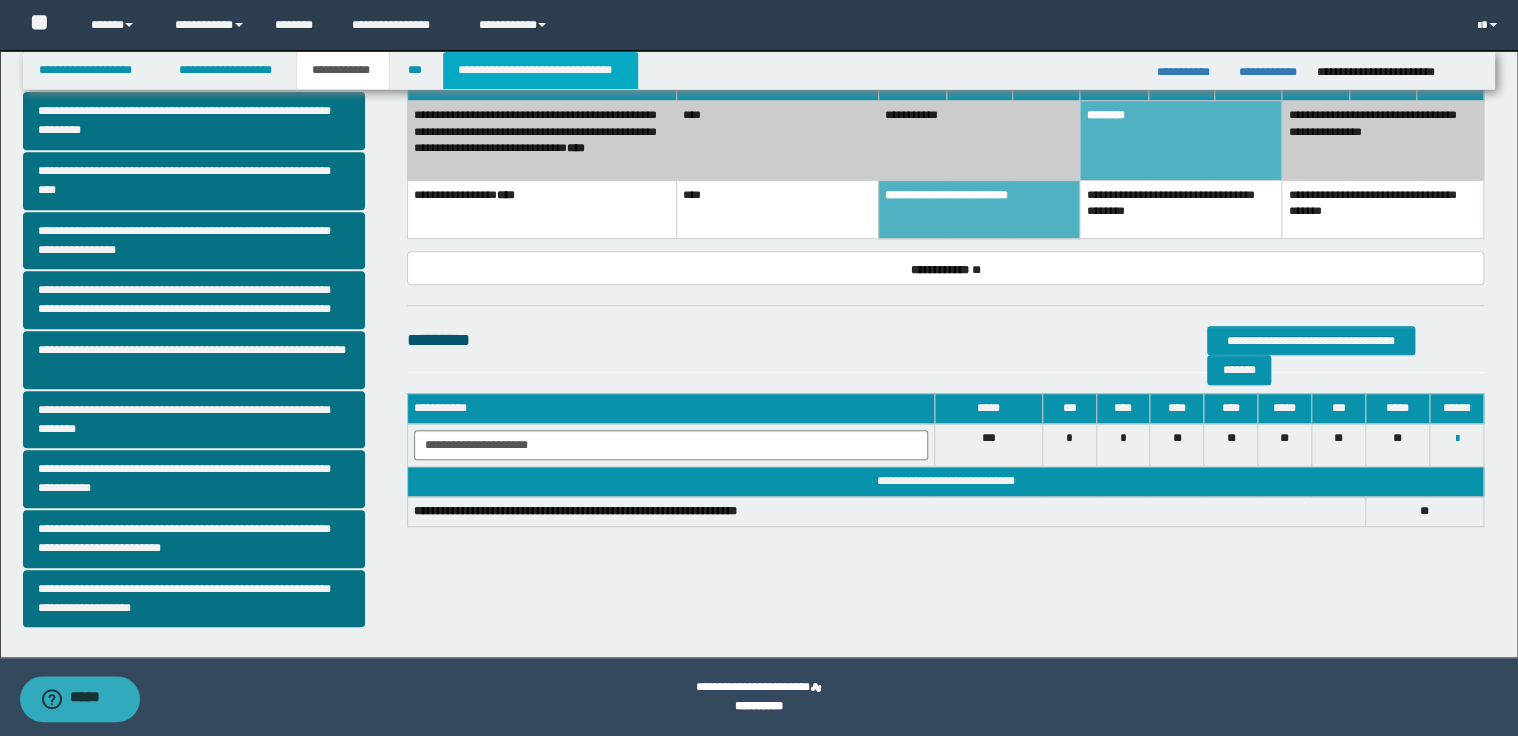 click on "**********" at bounding box center [540, 70] 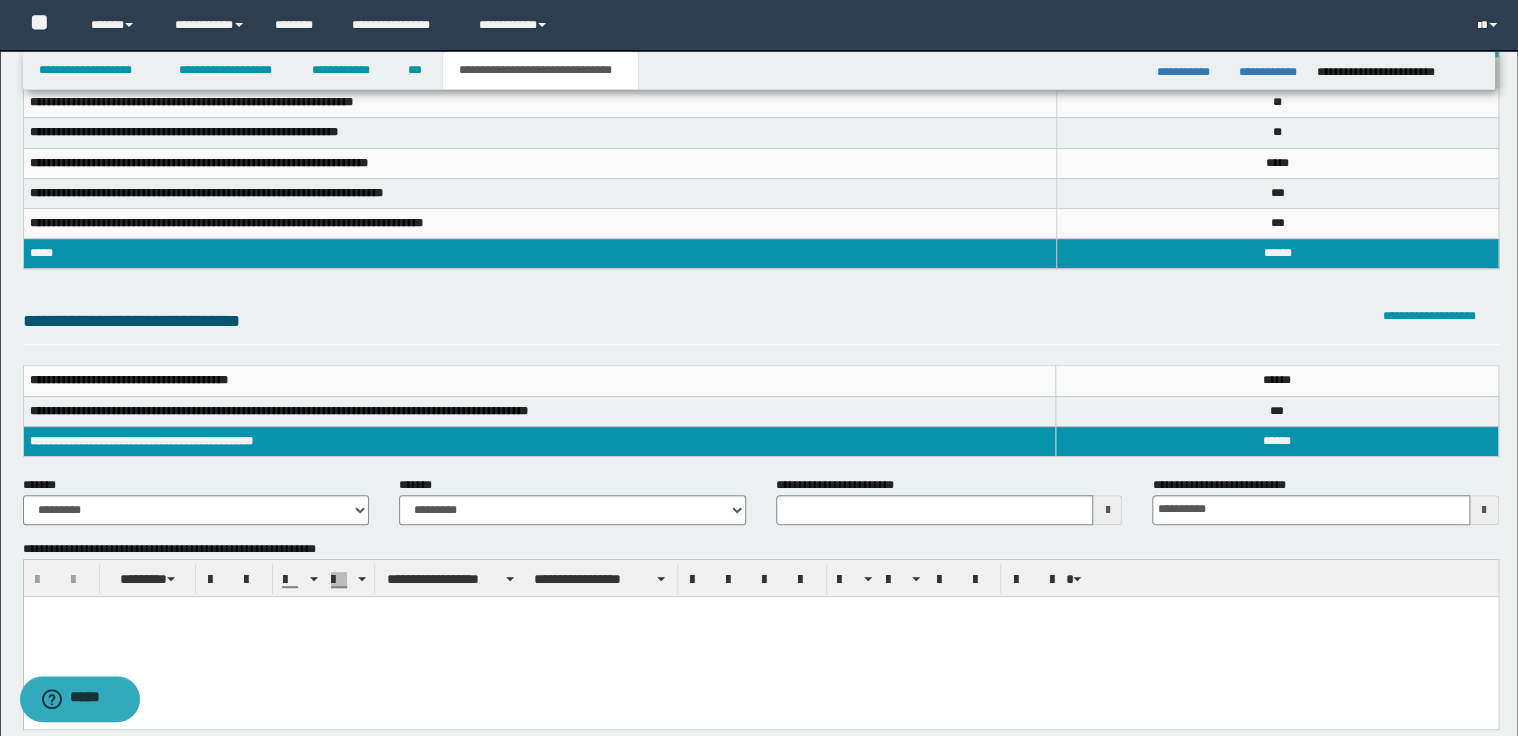 scroll, scrollTop: 160, scrollLeft: 0, axis: vertical 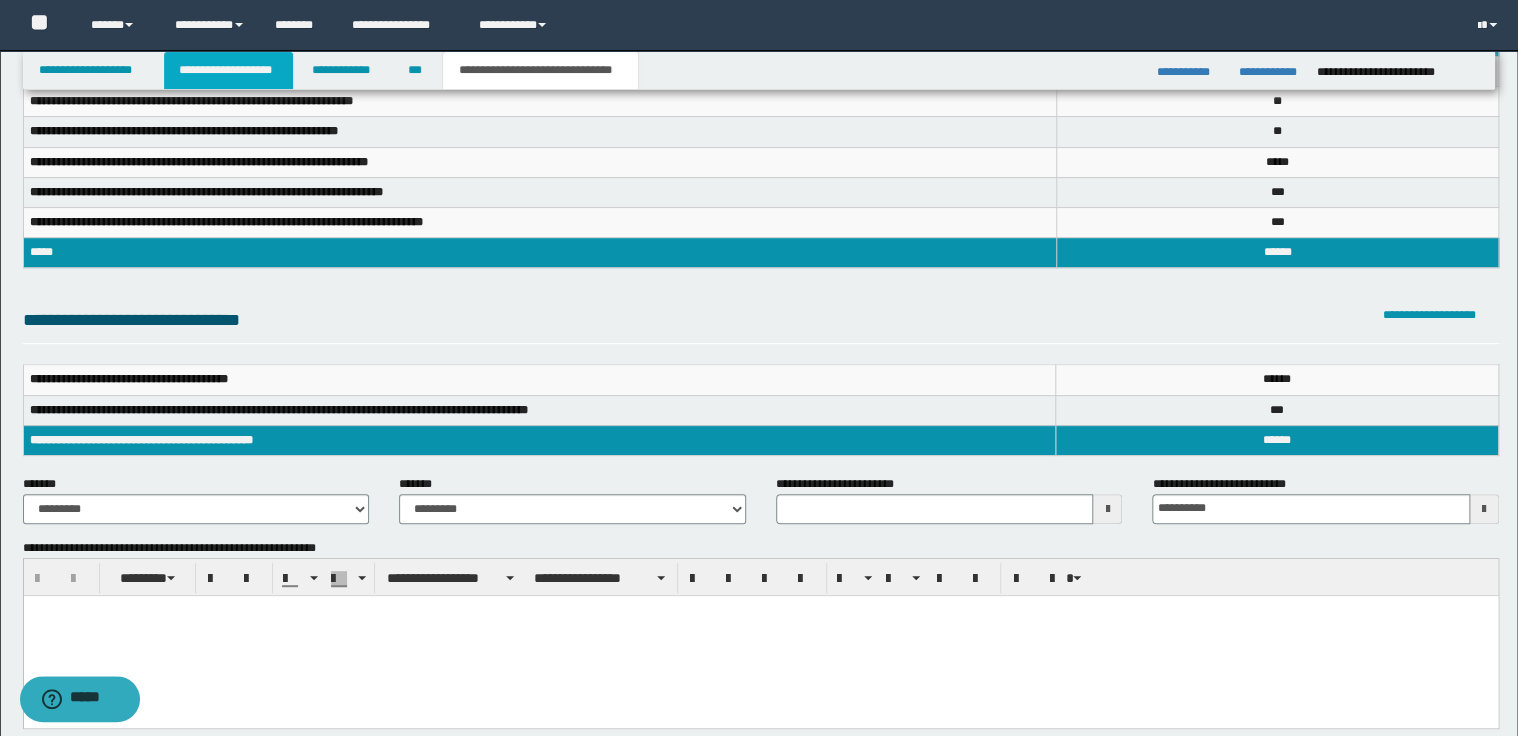 click on "**********" at bounding box center [228, 70] 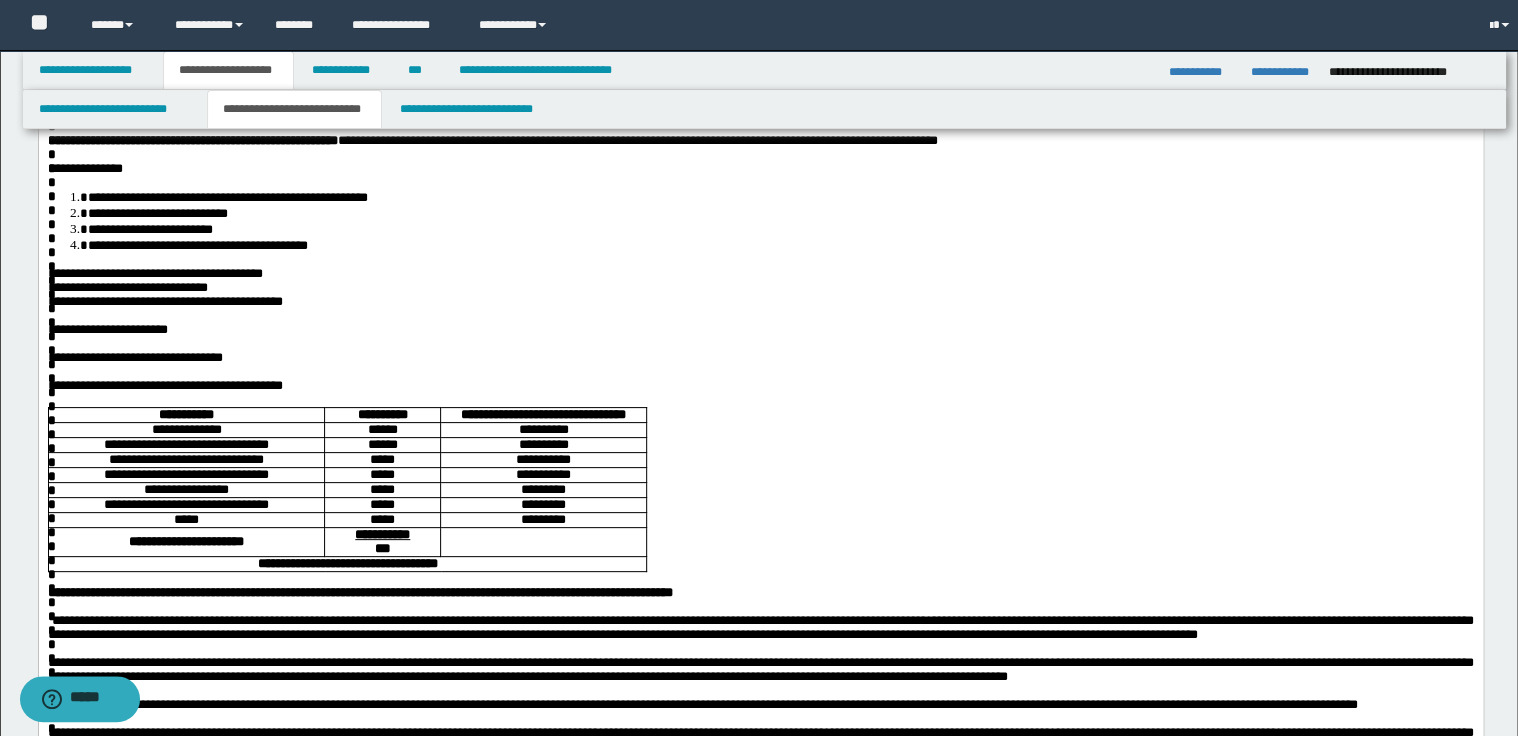 scroll, scrollTop: 191, scrollLeft: 0, axis: vertical 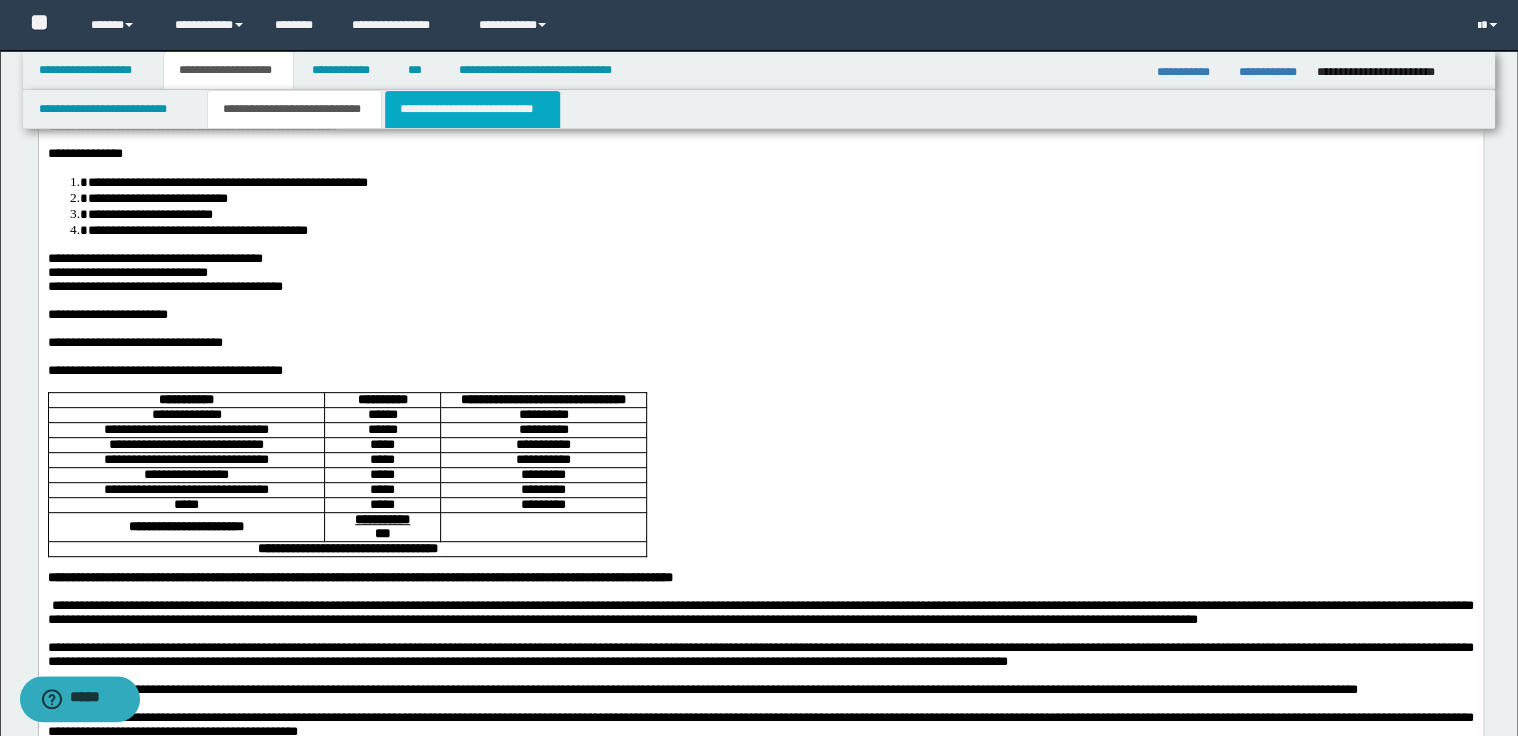 click on "**********" at bounding box center (472, 109) 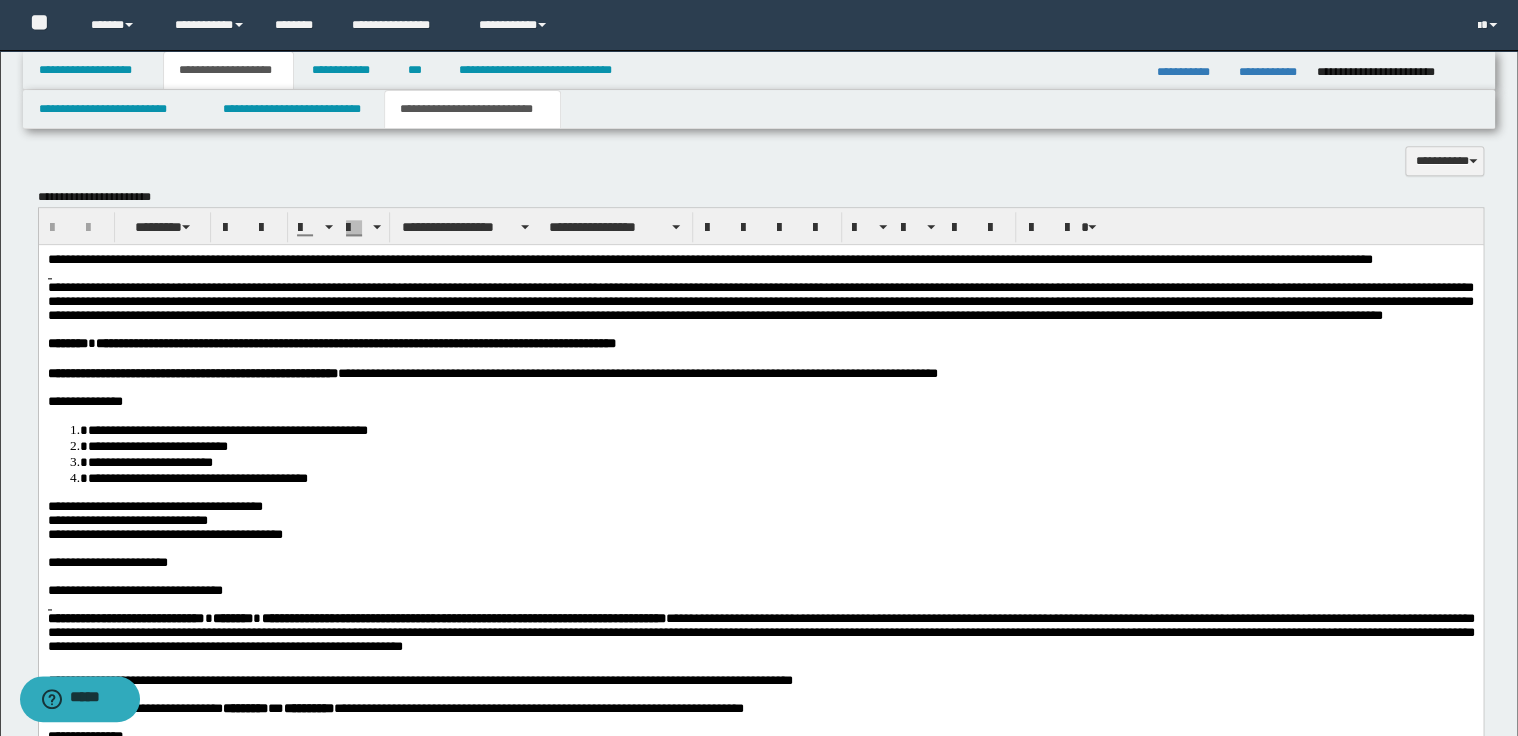 scroll, scrollTop: 1040, scrollLeft: 0, axis: vertical 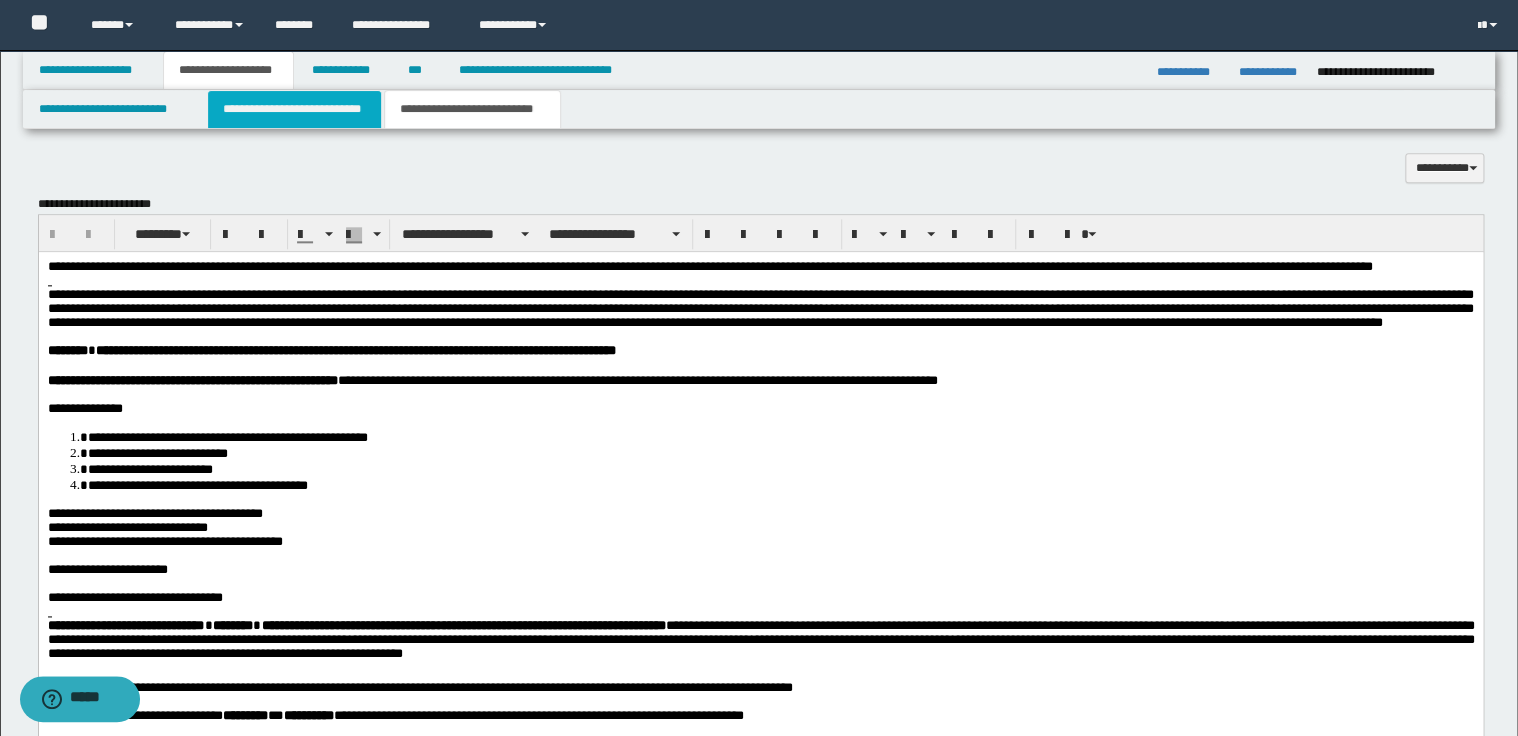 click on "**********" at bounding box center [294, 109] 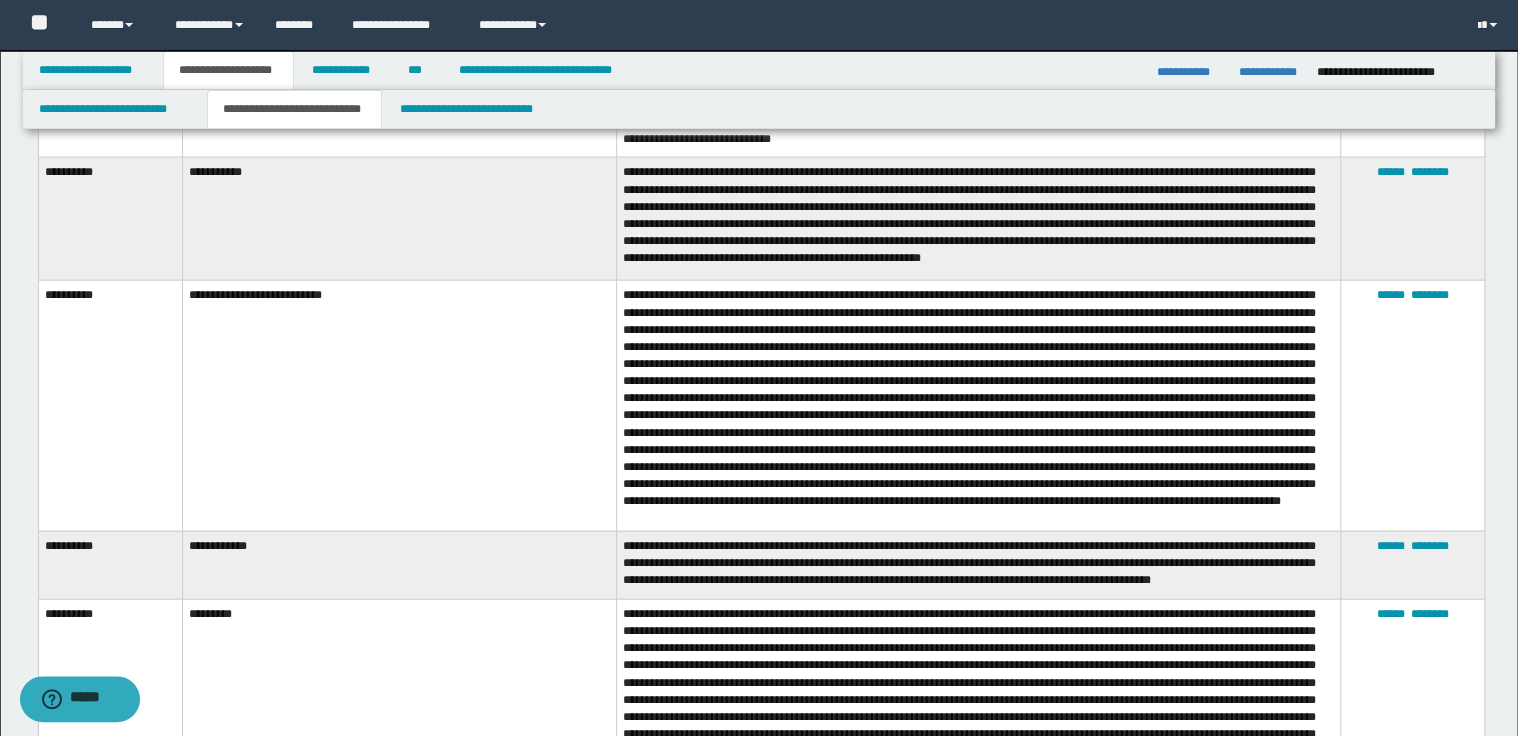 scroll, scrollTop: 6000, scrollLeft: 0, axis: vertical 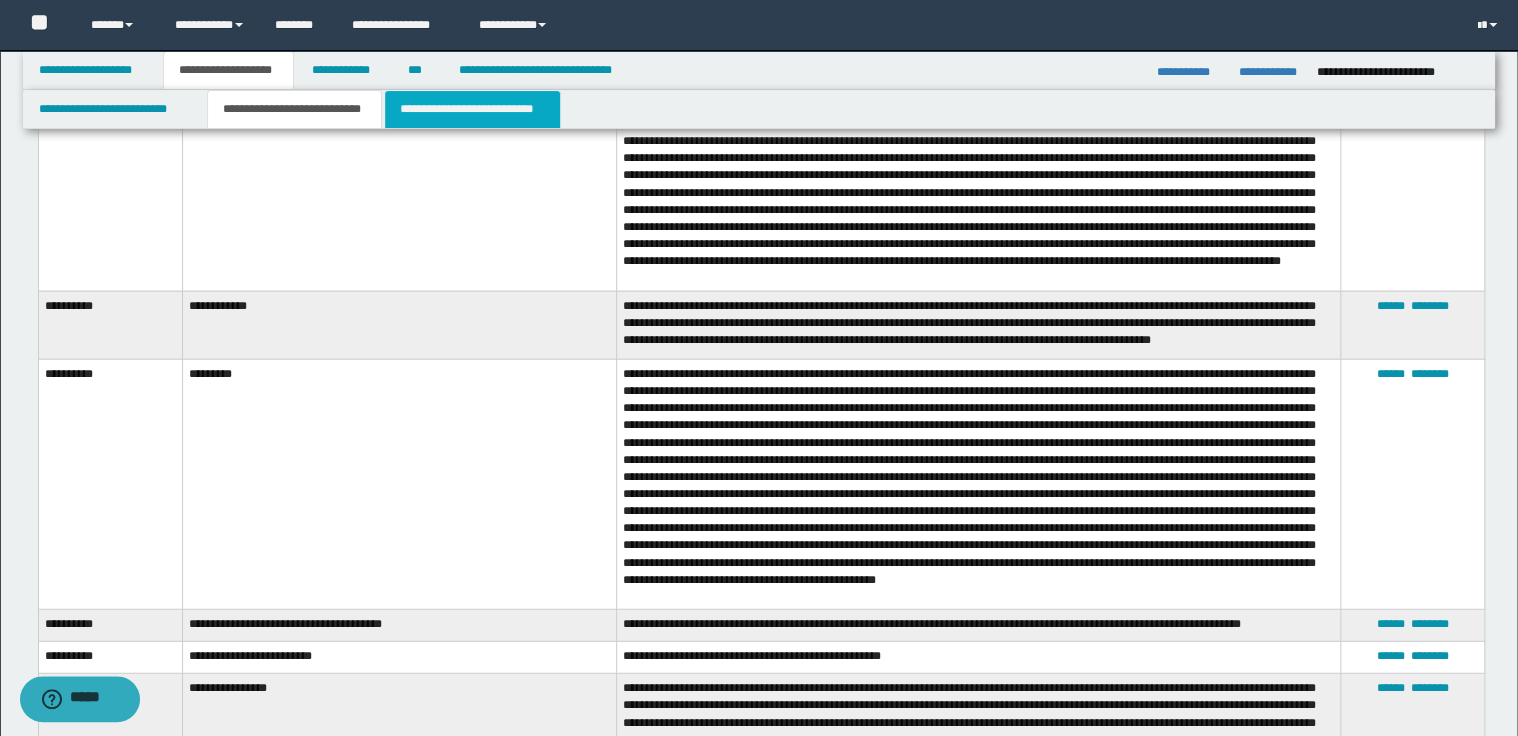 click on "**********" at bounding box center (472, 109) 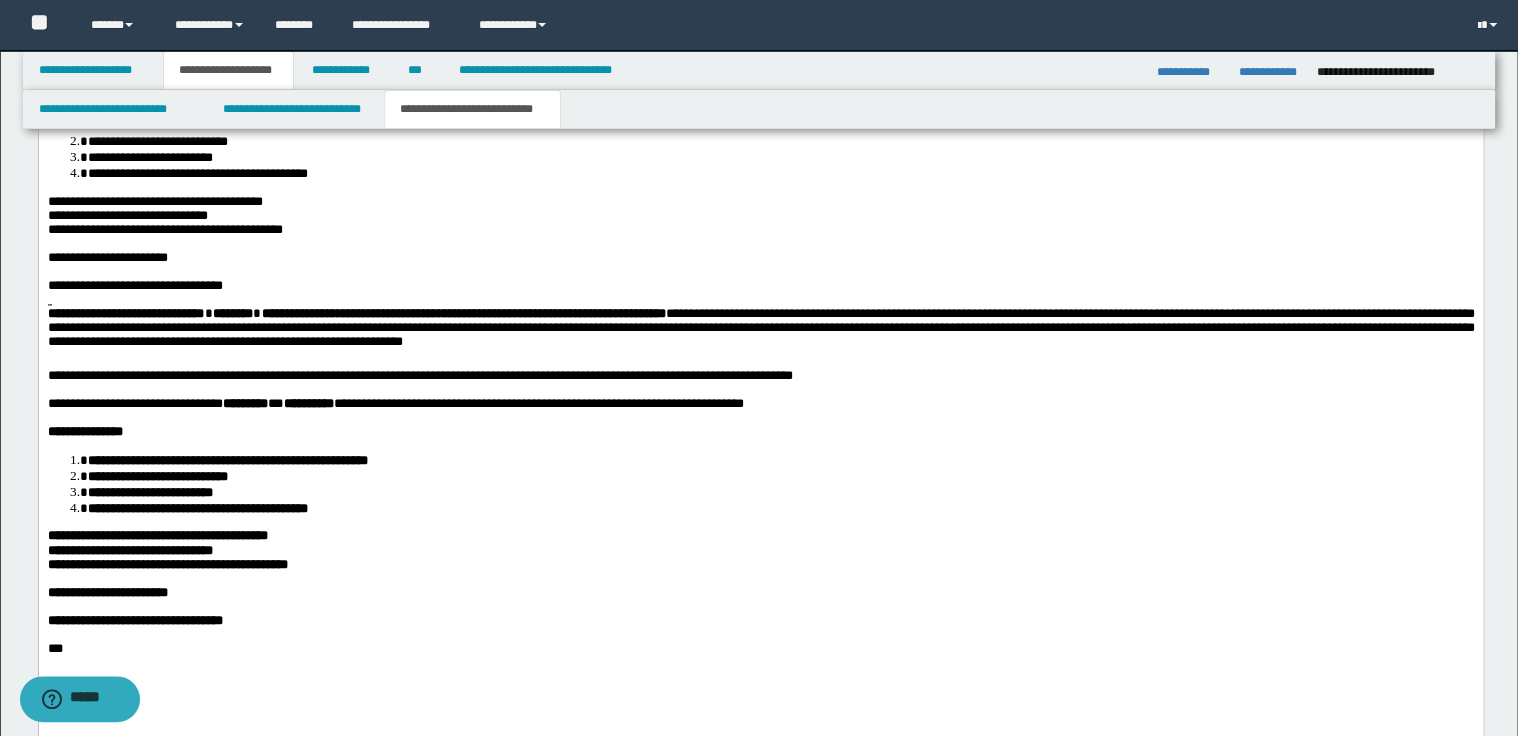 scroll, scrollTop: 1342, scrollLeft: 0, axis: vertical 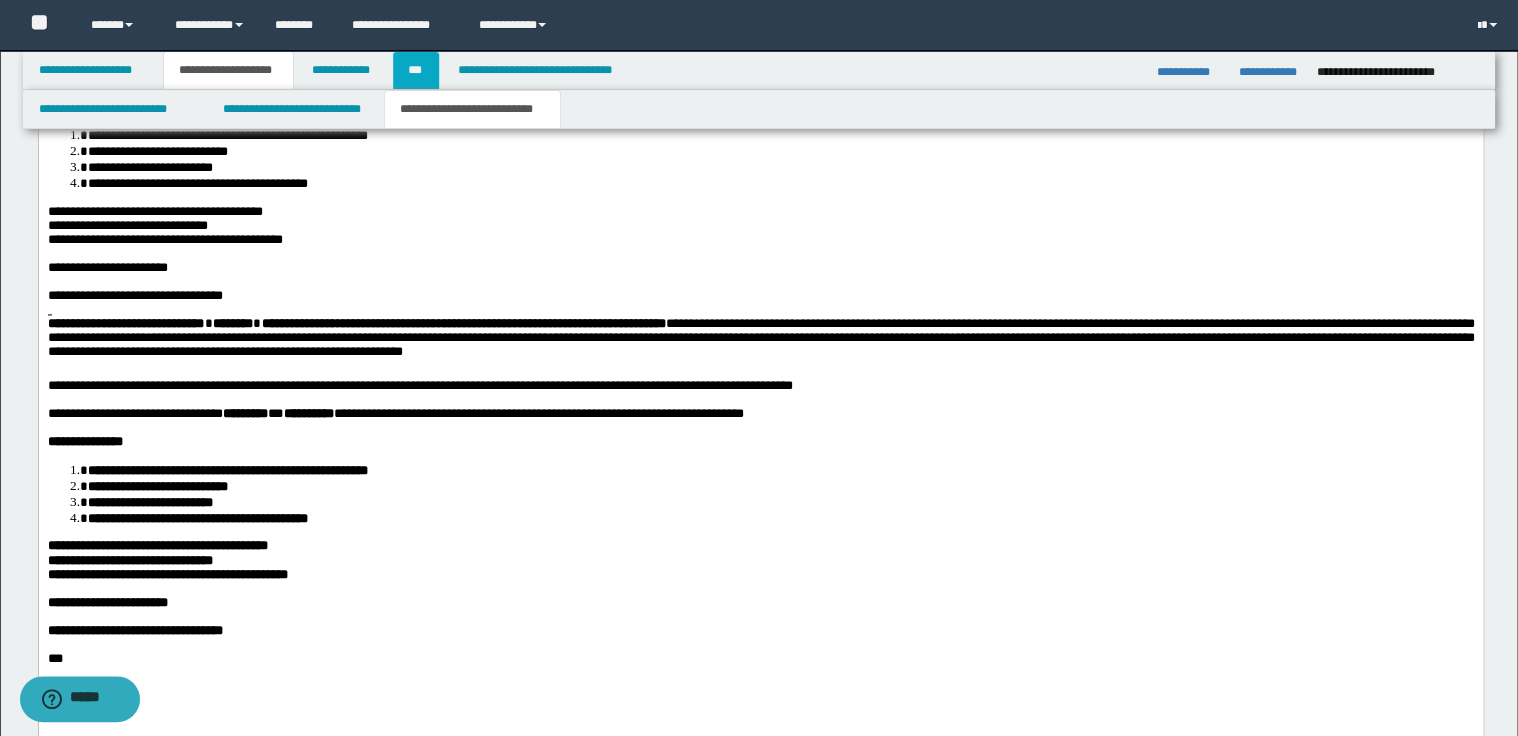 click on "***" at bounding box center [416, 70] 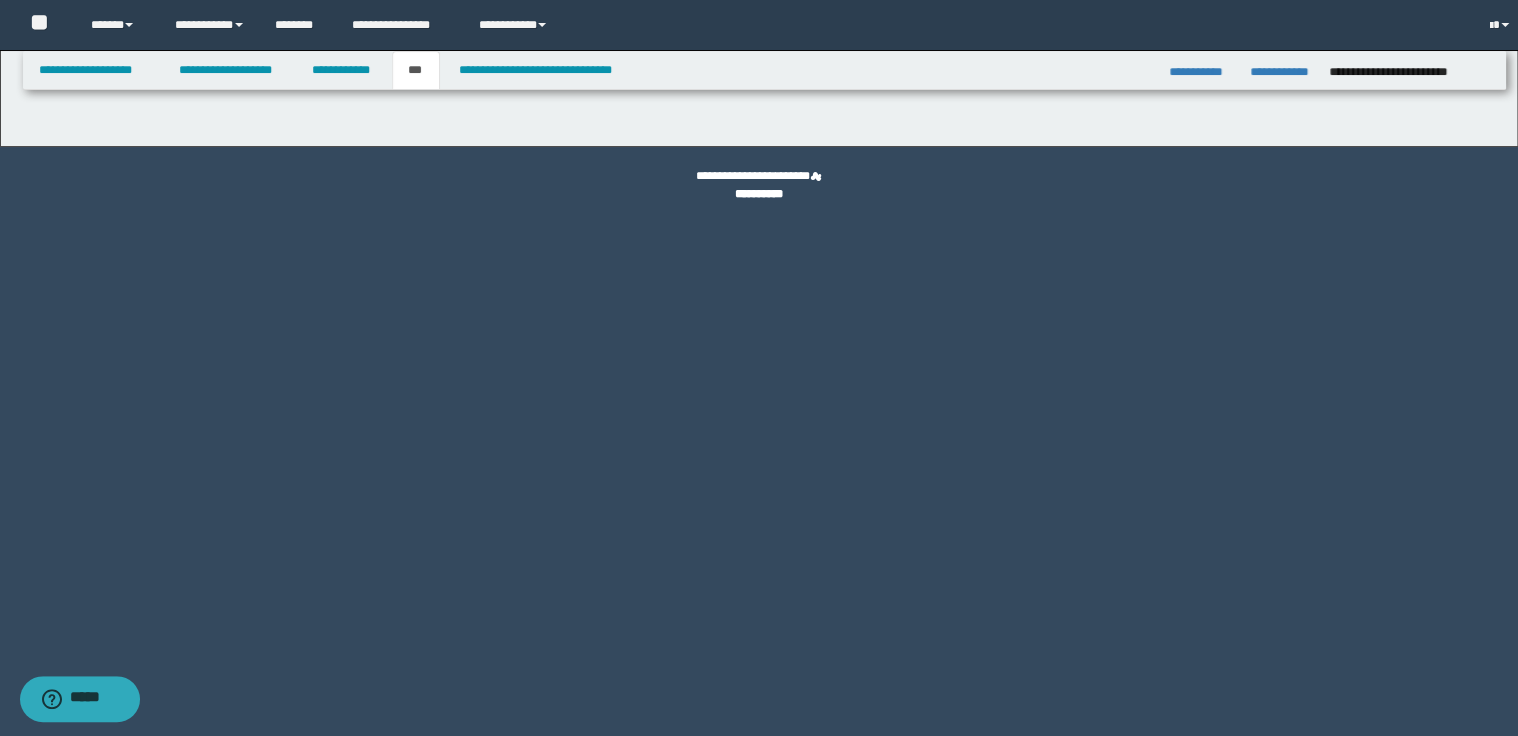 scroll, scrollTop: 0, scrollLeft: 0, axis: both 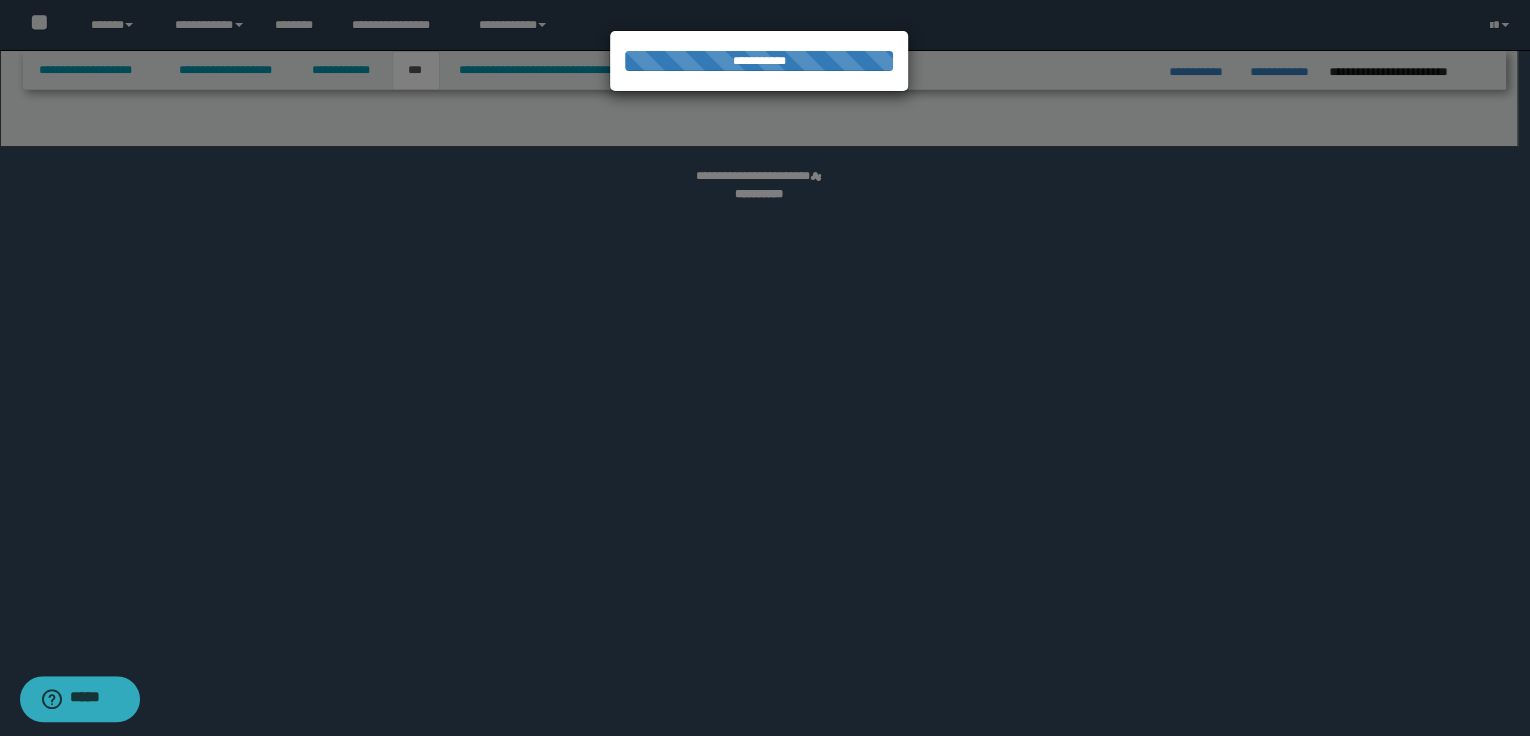 select on "**" 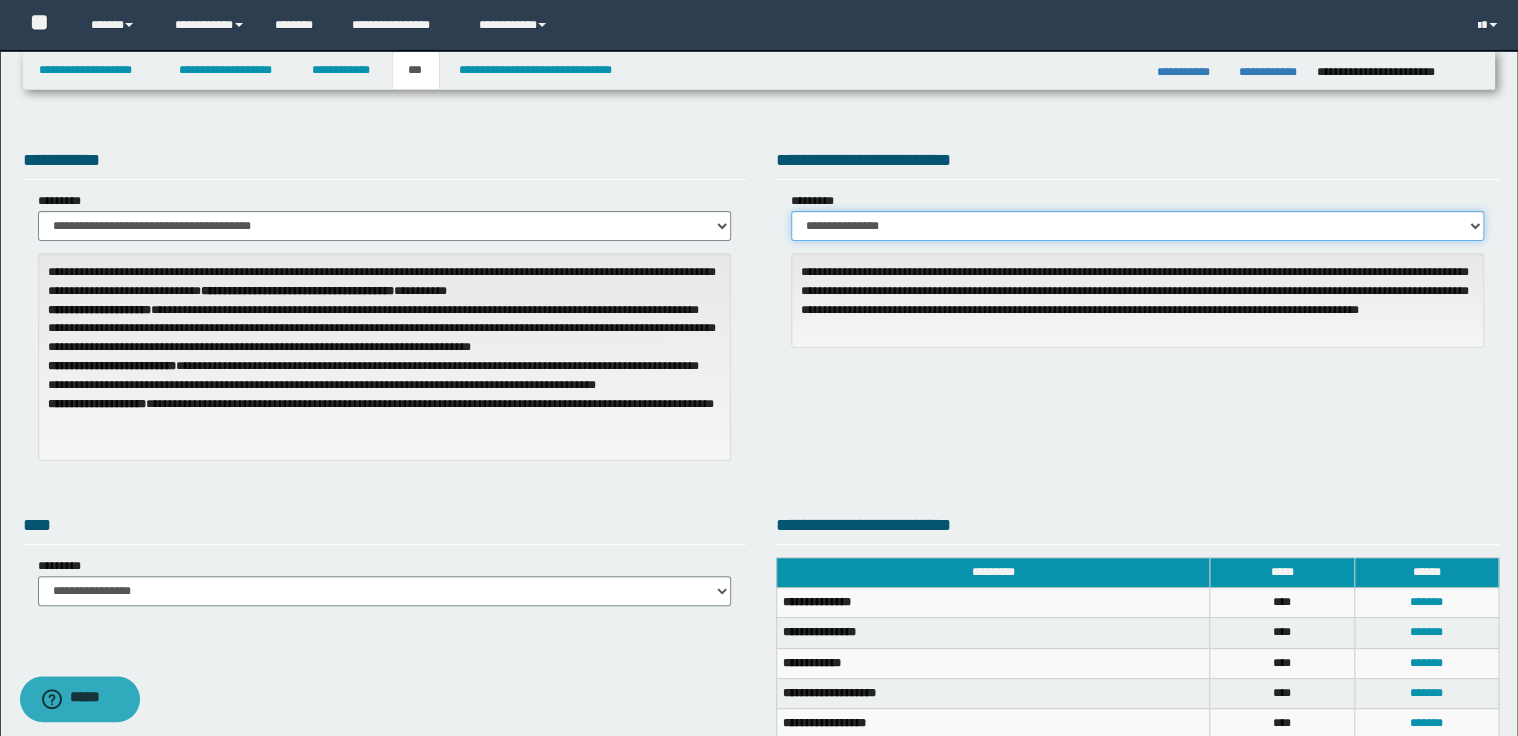 click on "**********" at bounding box center [1137, 226] 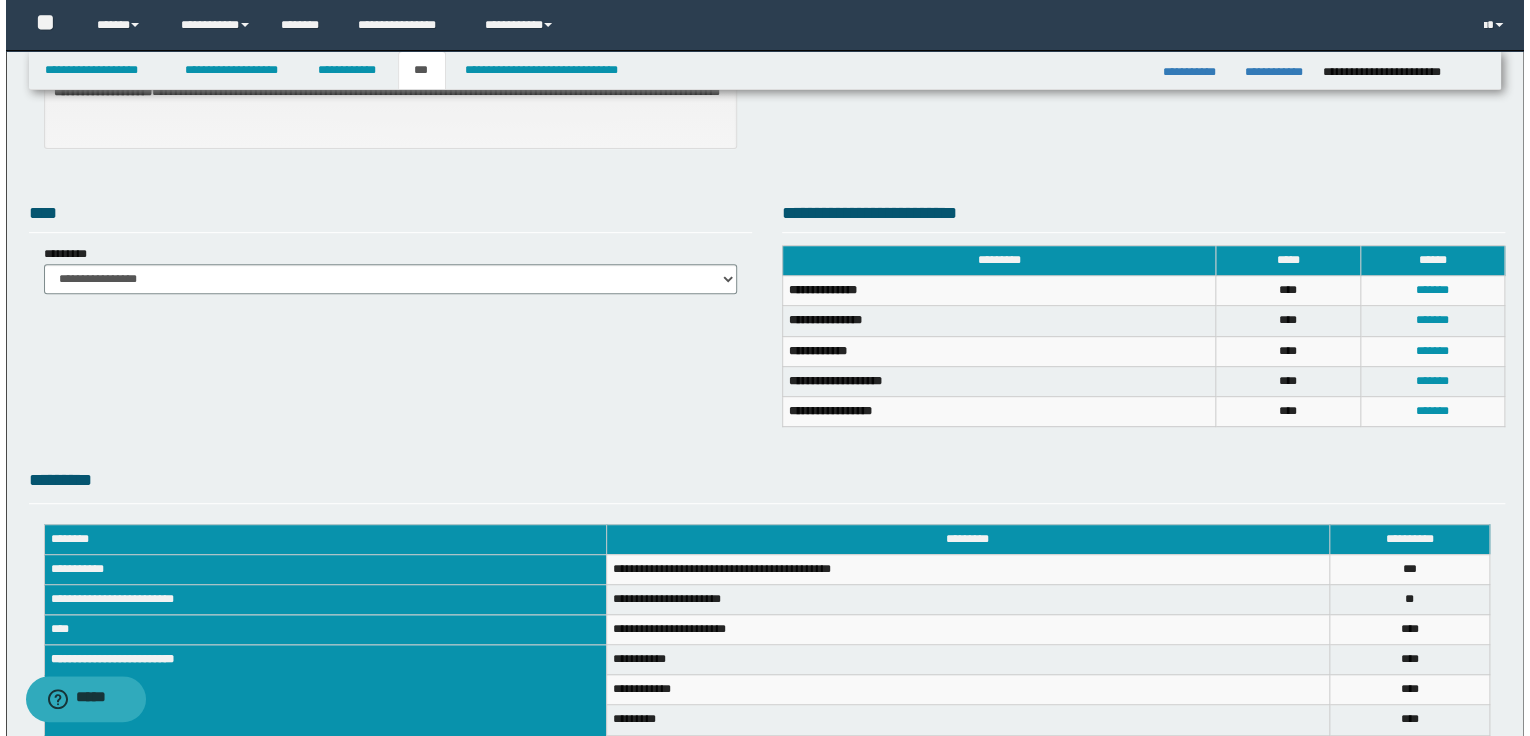 scroll, scrollTop: 320, scrollLeft: 0, axis: vertical 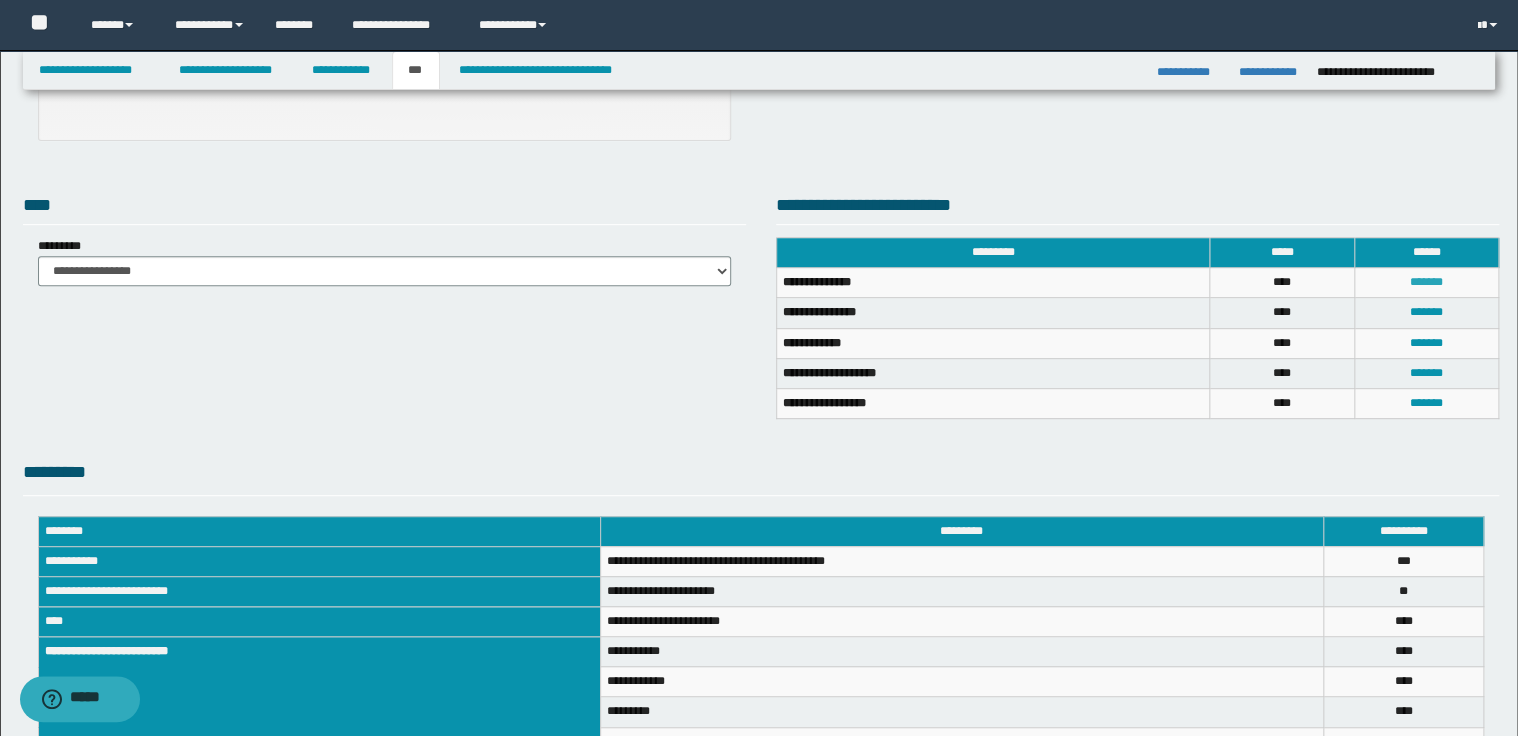 click on "*******" at bounding box center (1426, 282) 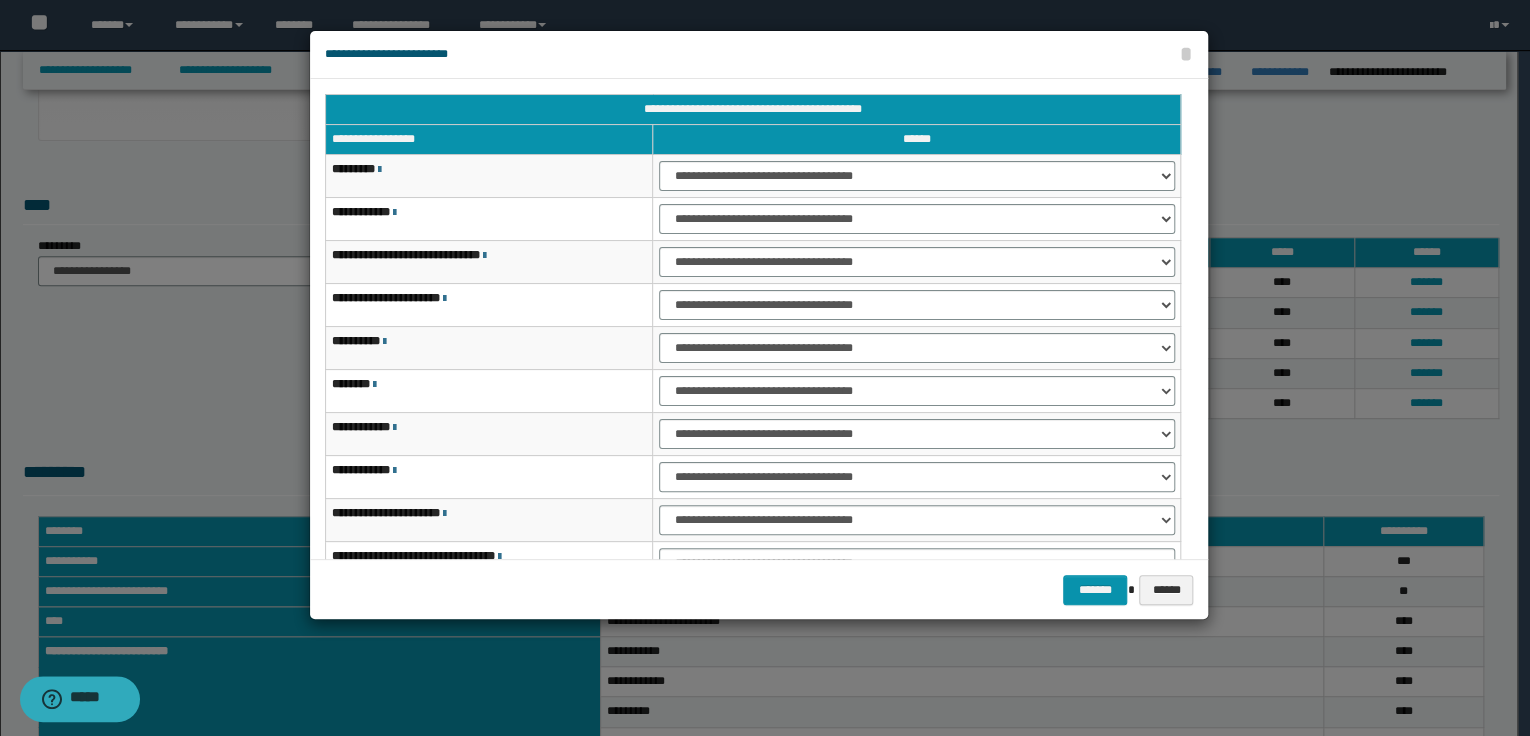 scroll, scrollTop: 118, scrollLeft: 0, axis: vertical 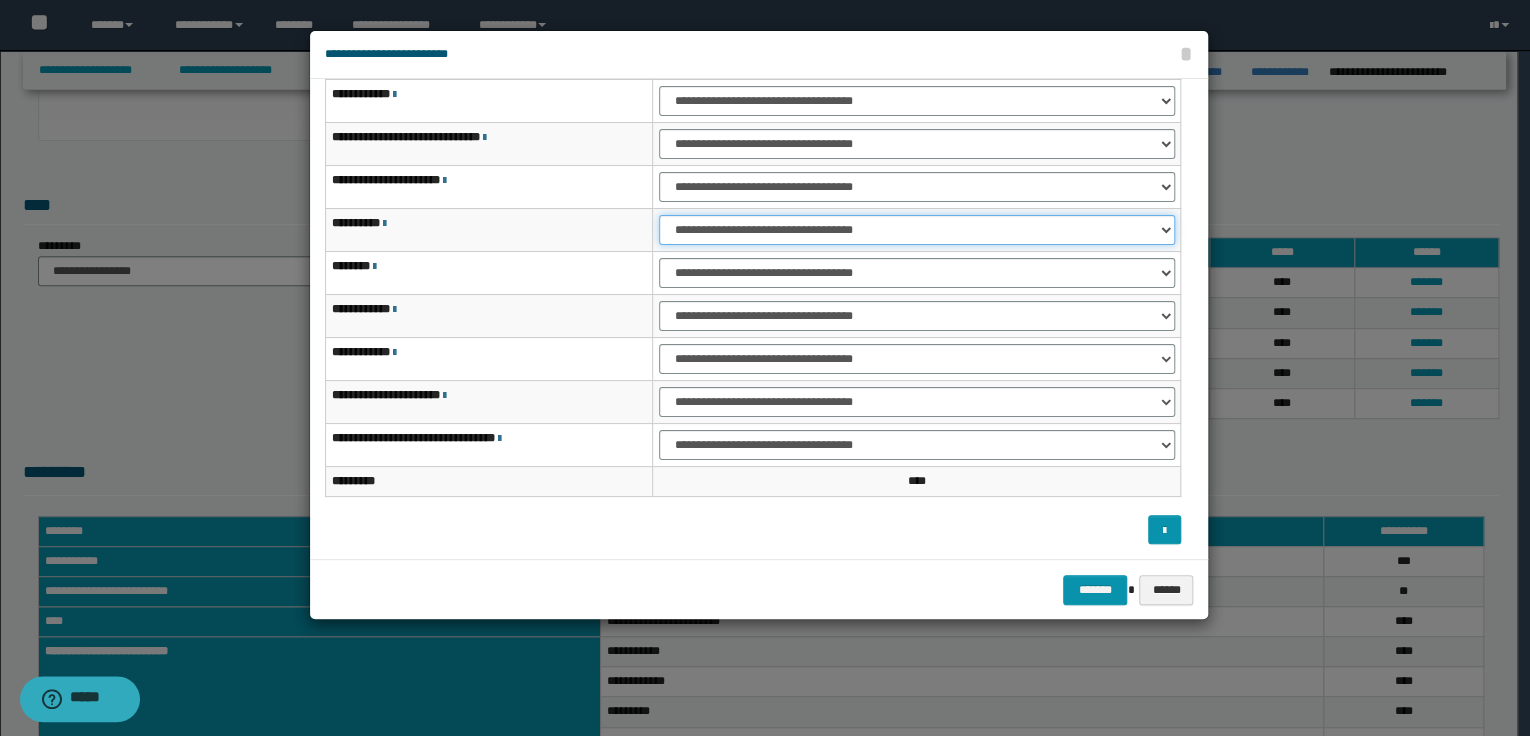 click on "**********" at bounding box center (916, 230) 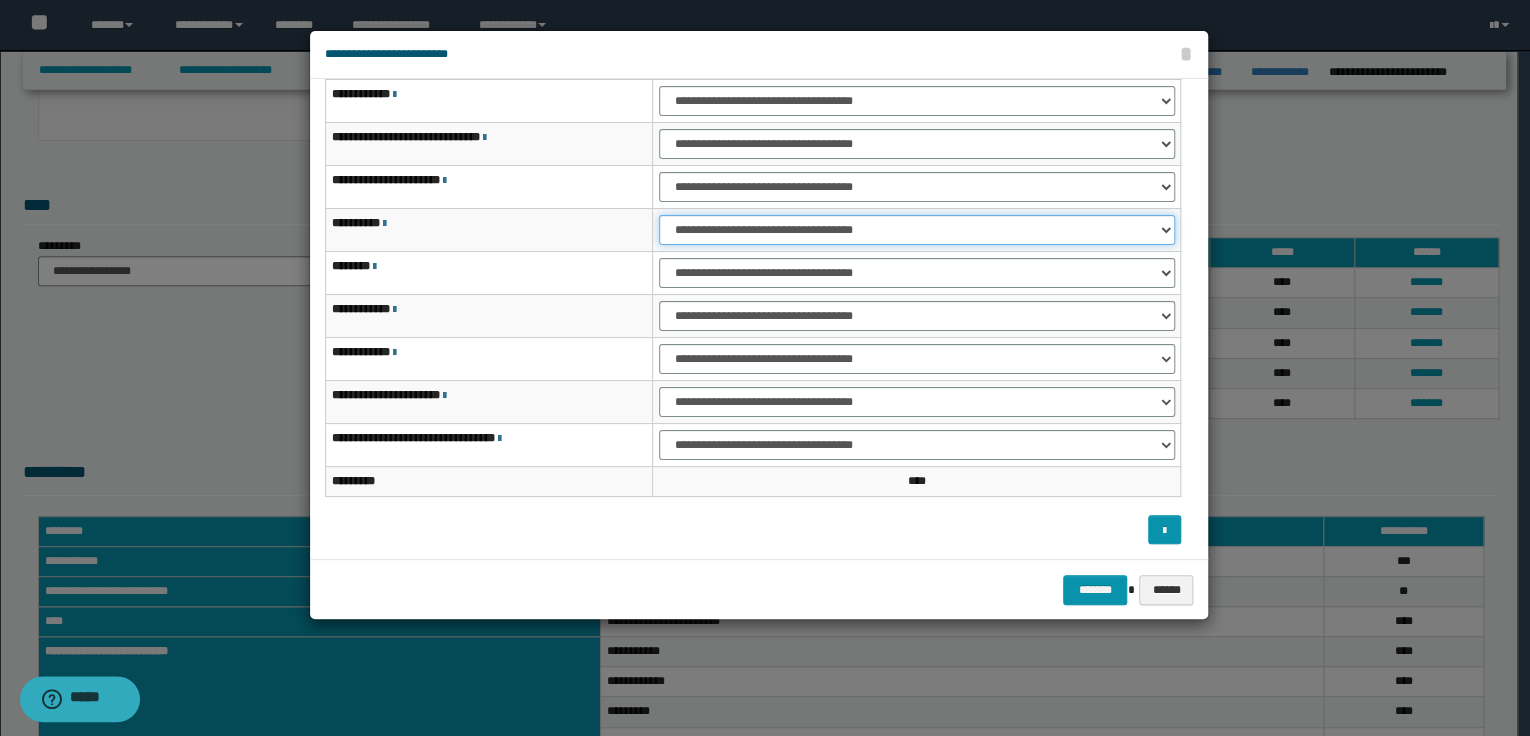 select on "***" 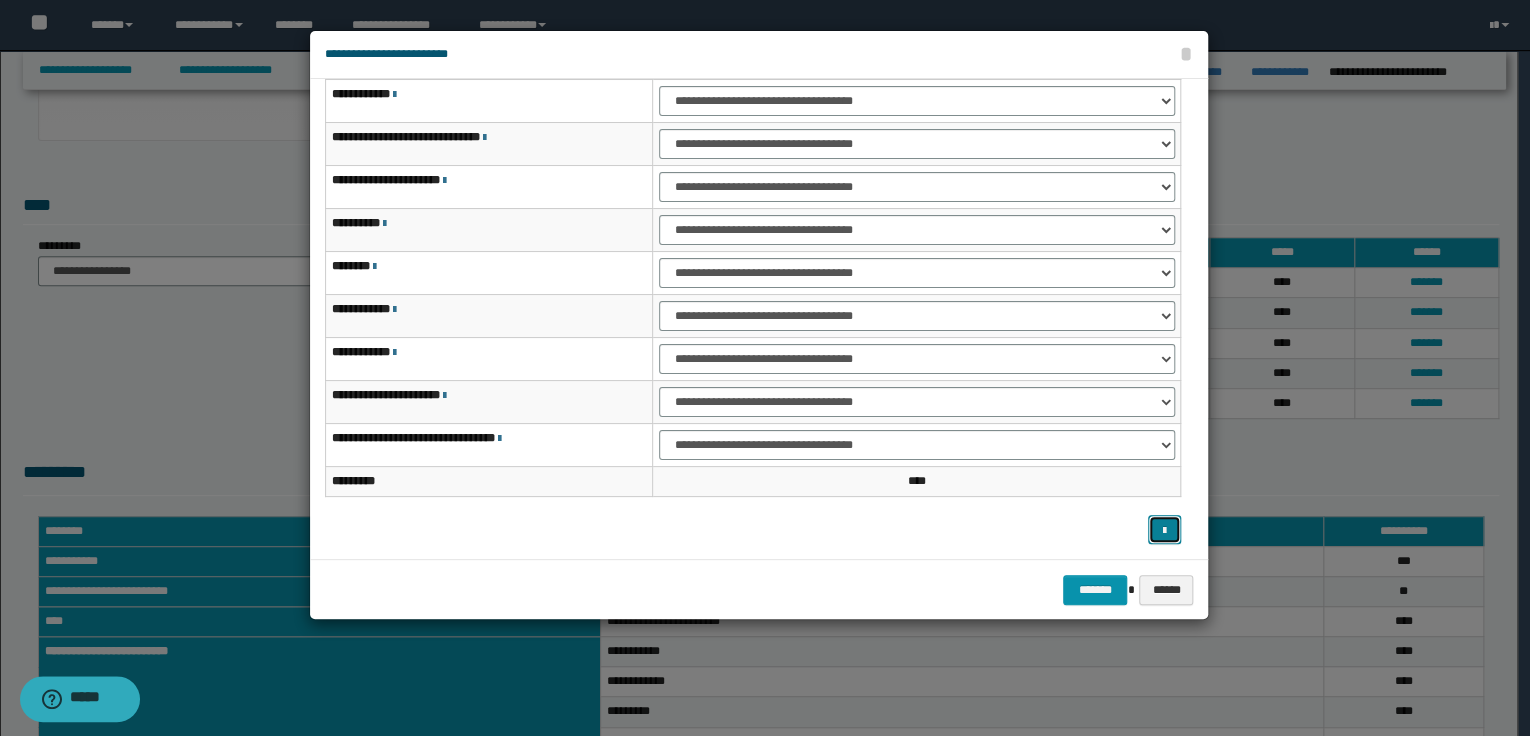 click at bounding box center [1164, 531] 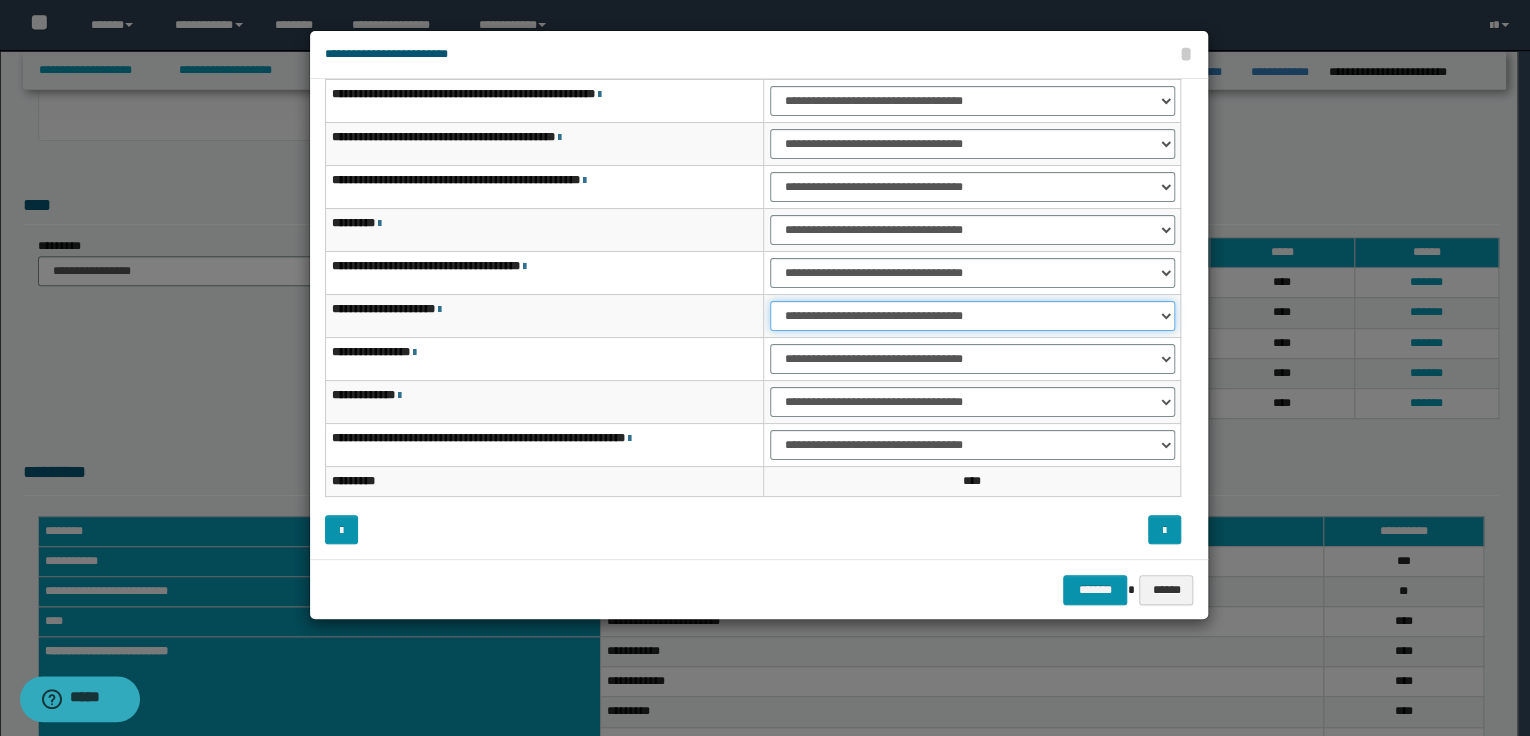 click on "**********" at bounding box center [972, 316] 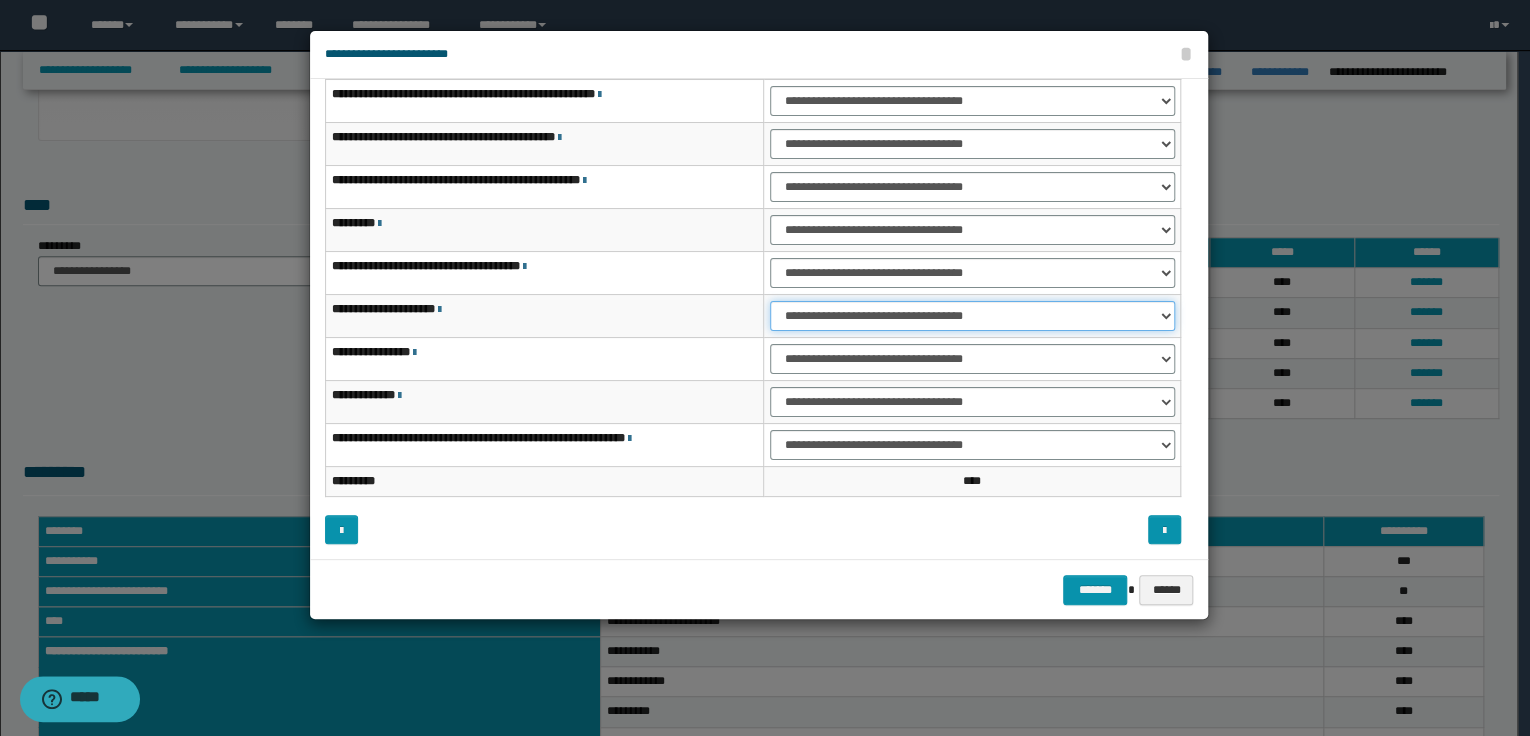 select on "***" 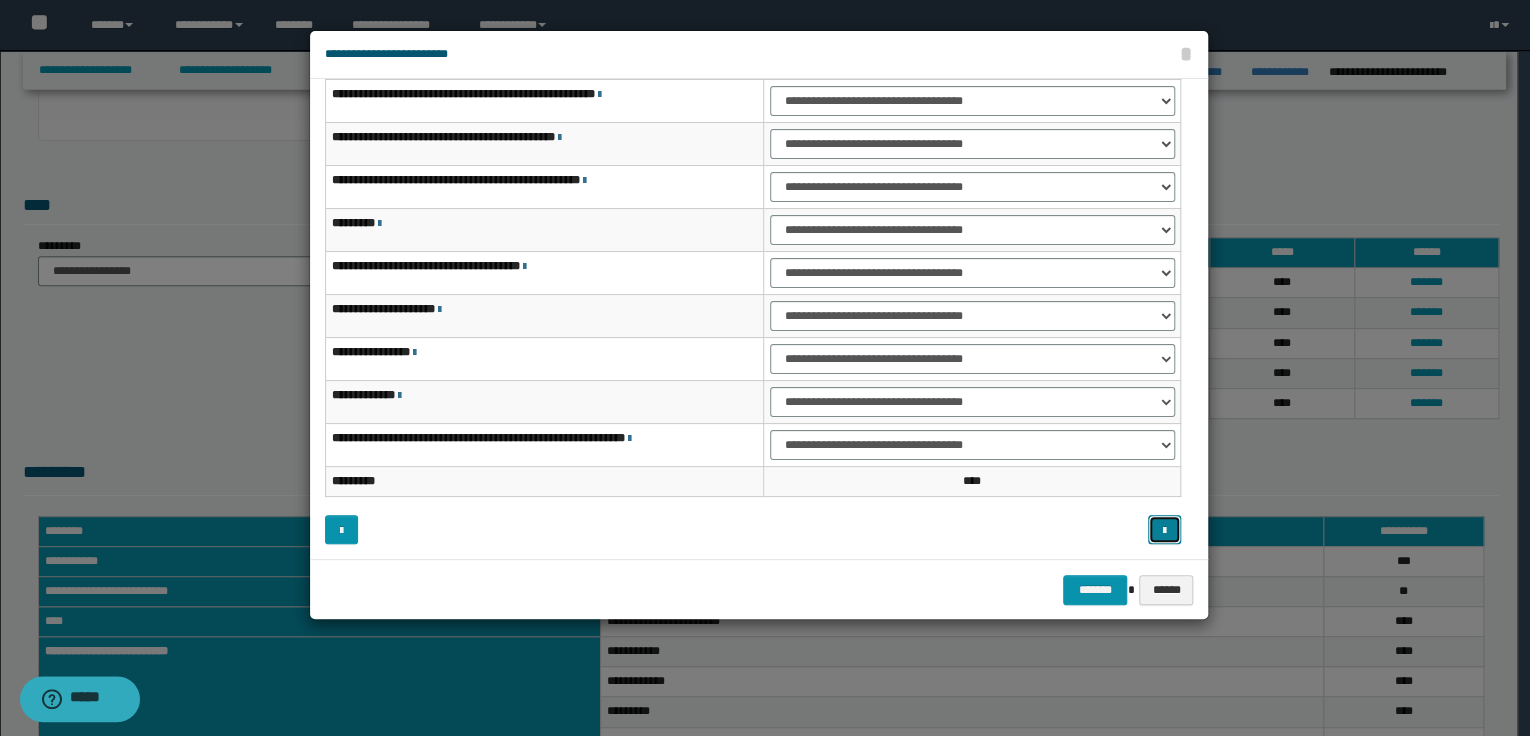 click at bounding box center (1164, 531) 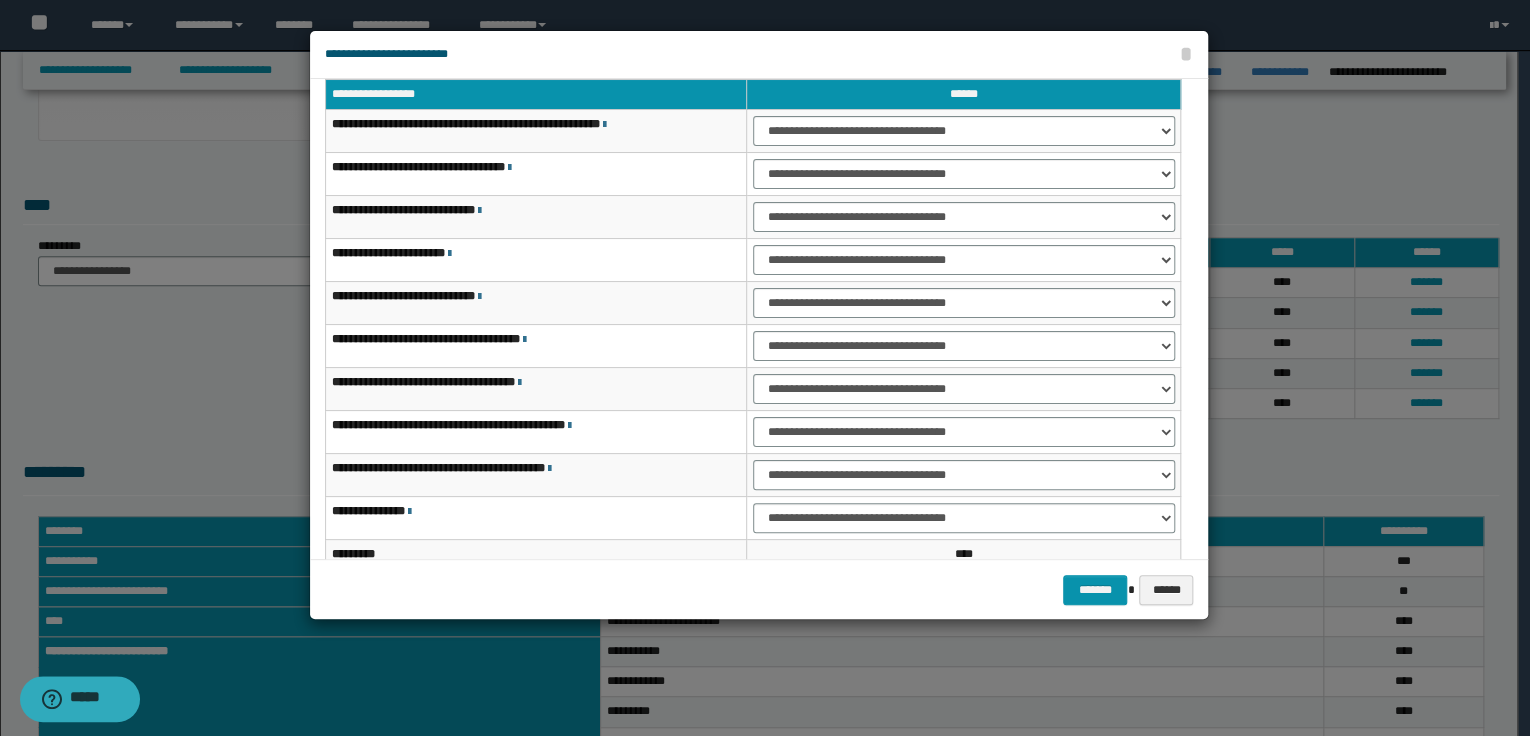 scroll, scrollTop: 38, scrollLeft: 0, axis: vertical 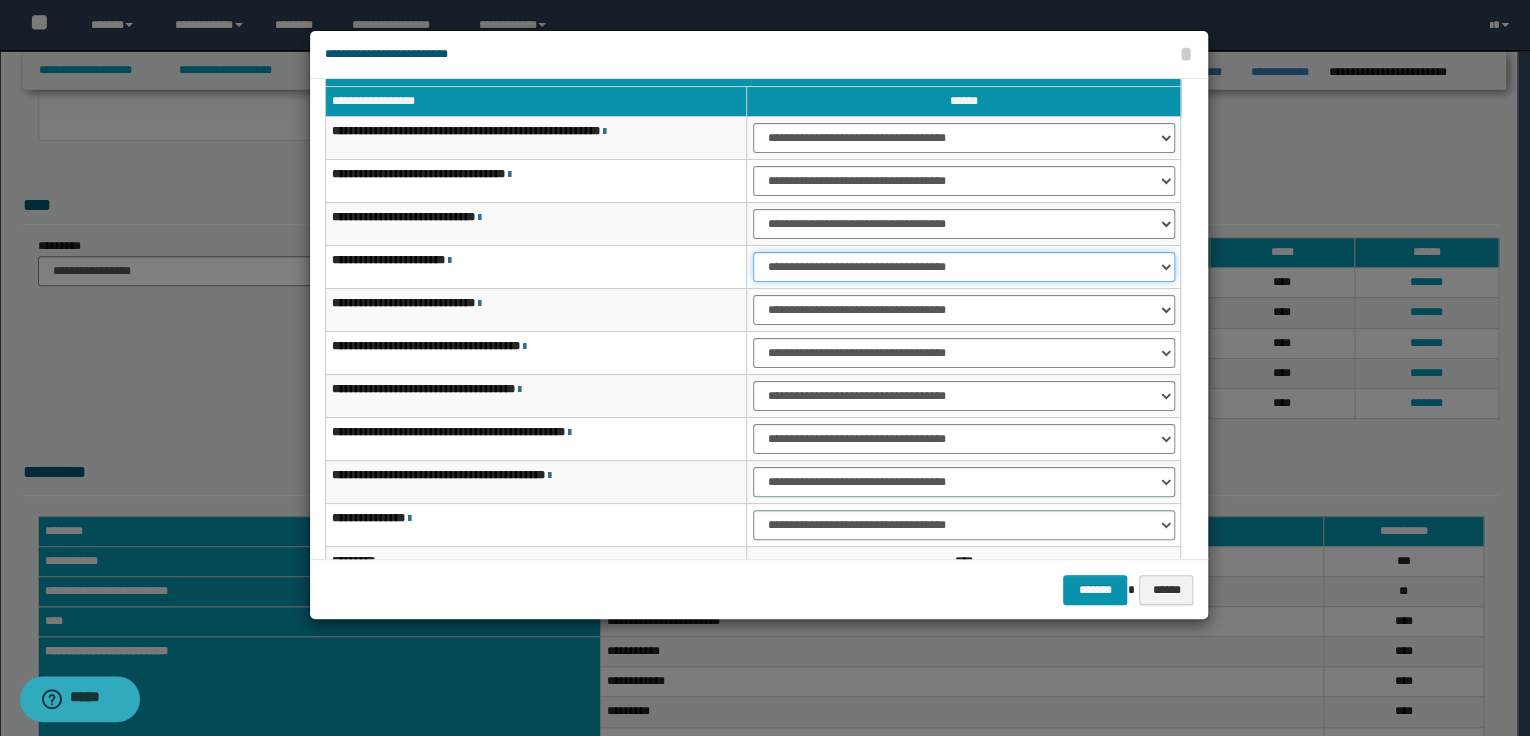 click on "**********" at bounding box center [964, 267] 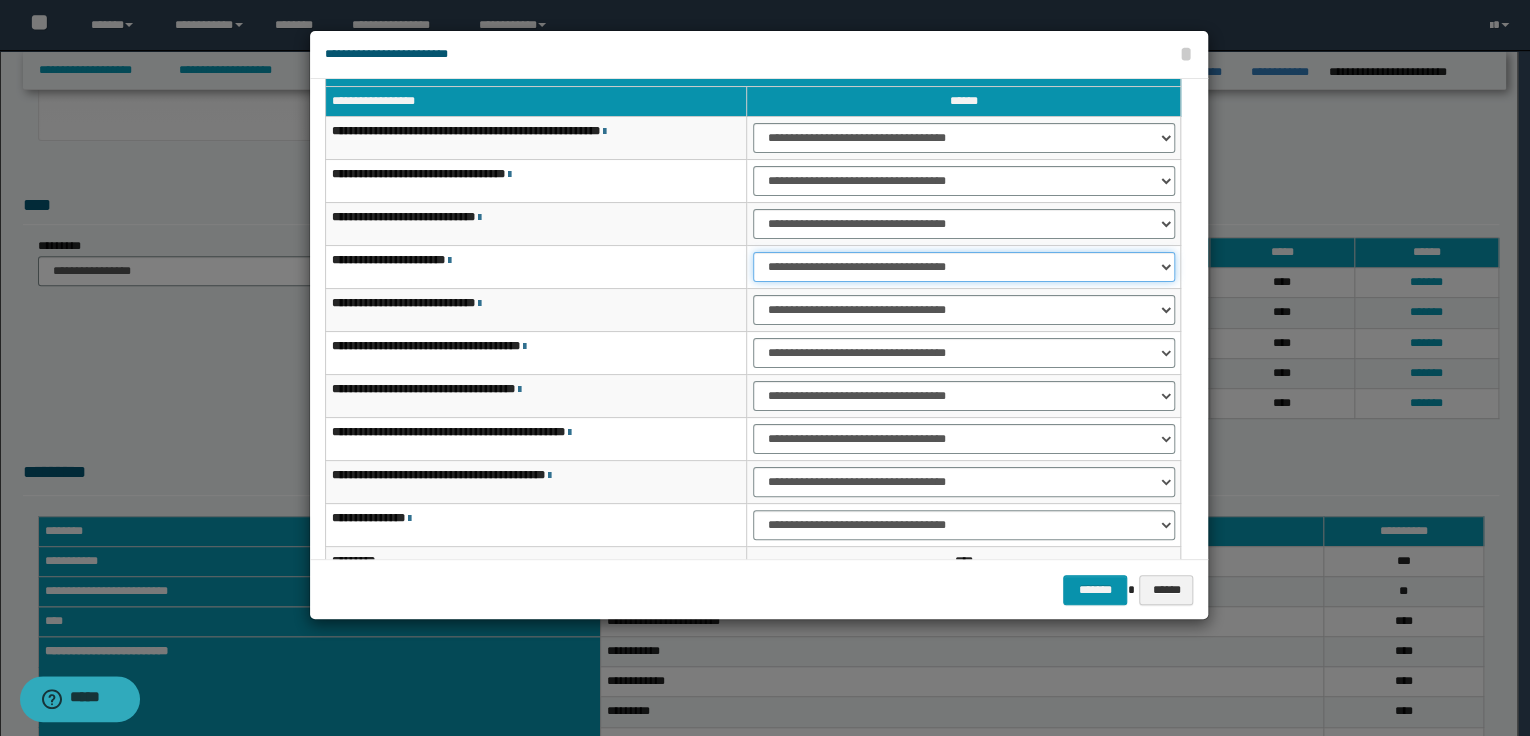 select on "***" 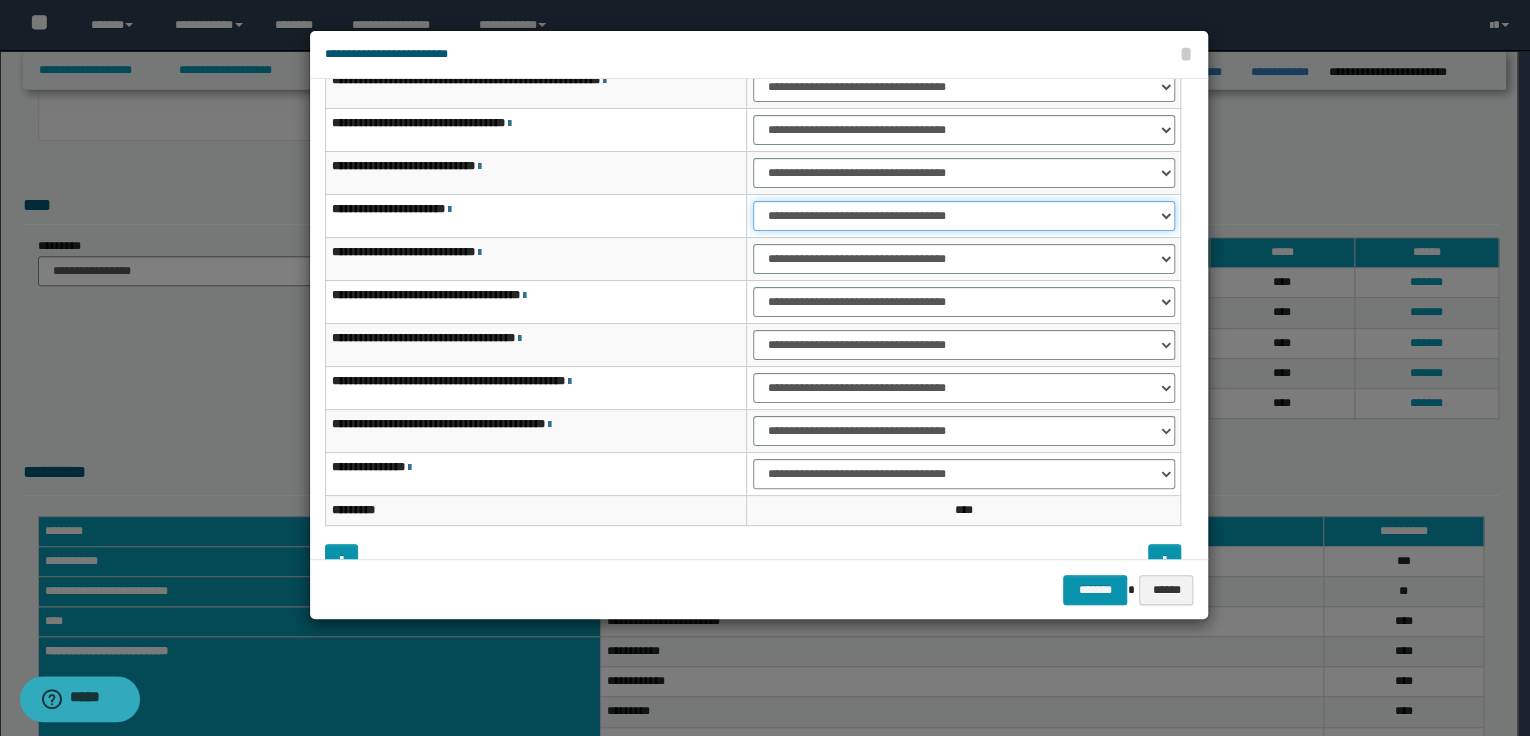 scroll, scrollTop: 118, scrollLeft: 0, axis: vertical 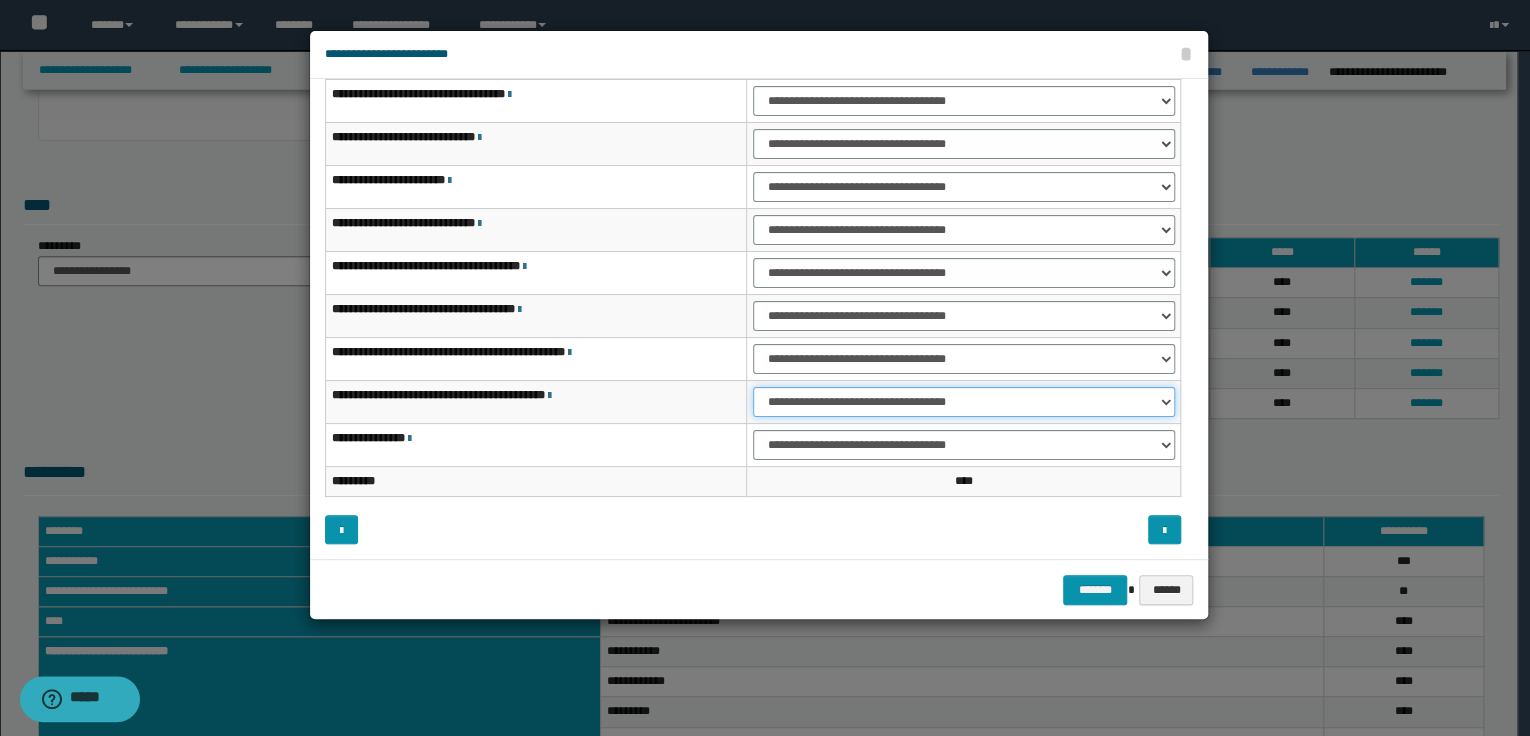 click on "**********" at bounding box center [964, 402] 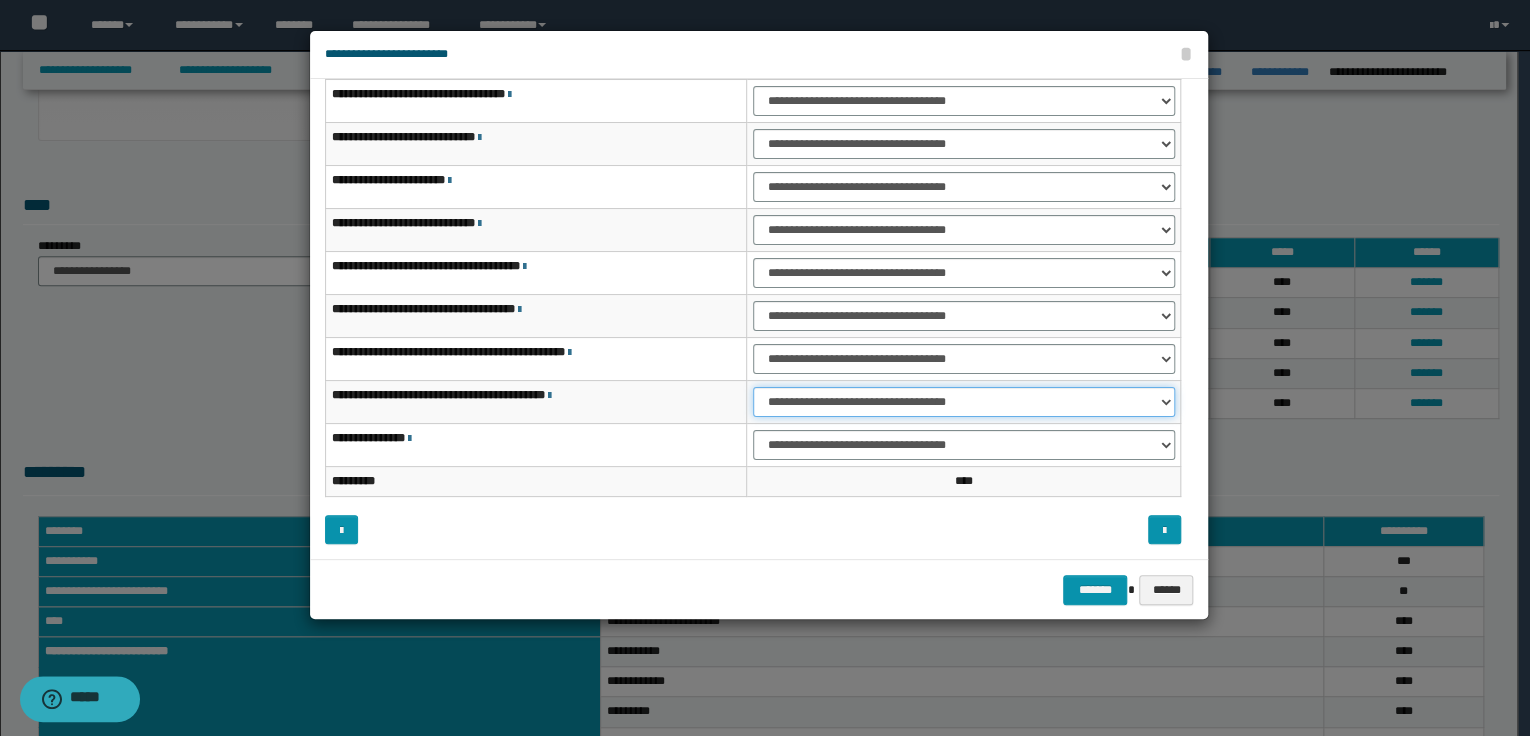 select on "***" 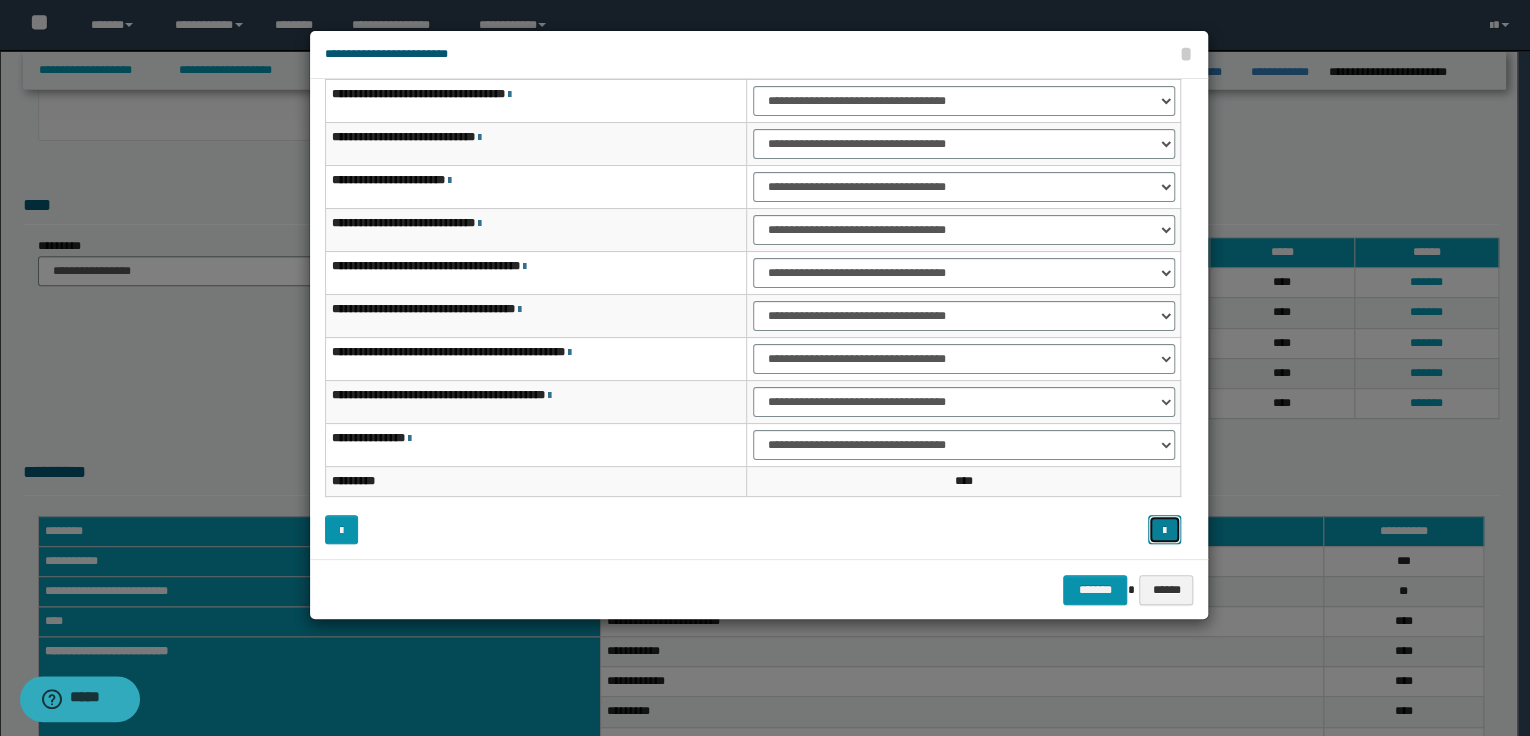 click at bounding box center (1164, 531) 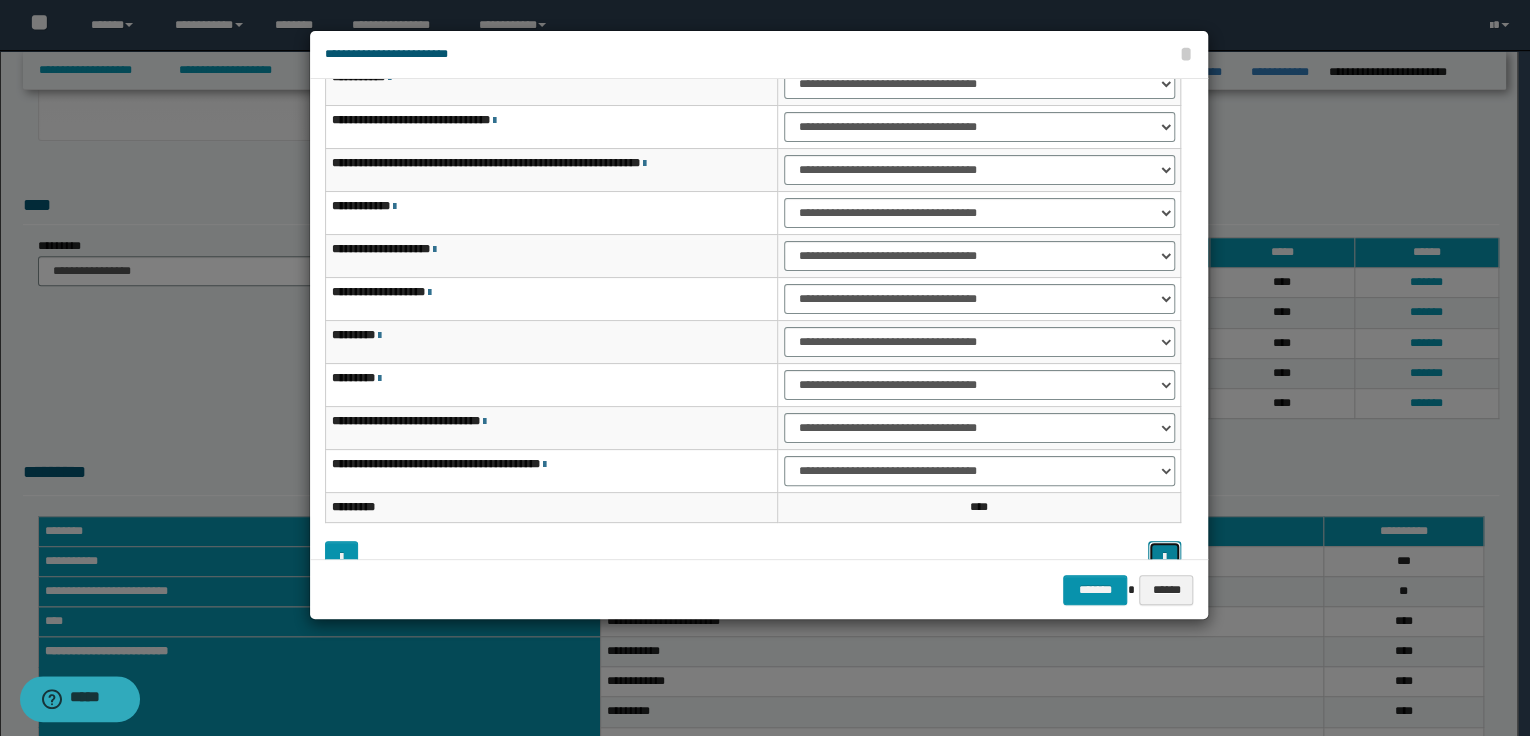 scroll, scrollTop: 118, scrollLeft: 0, axis: vertical 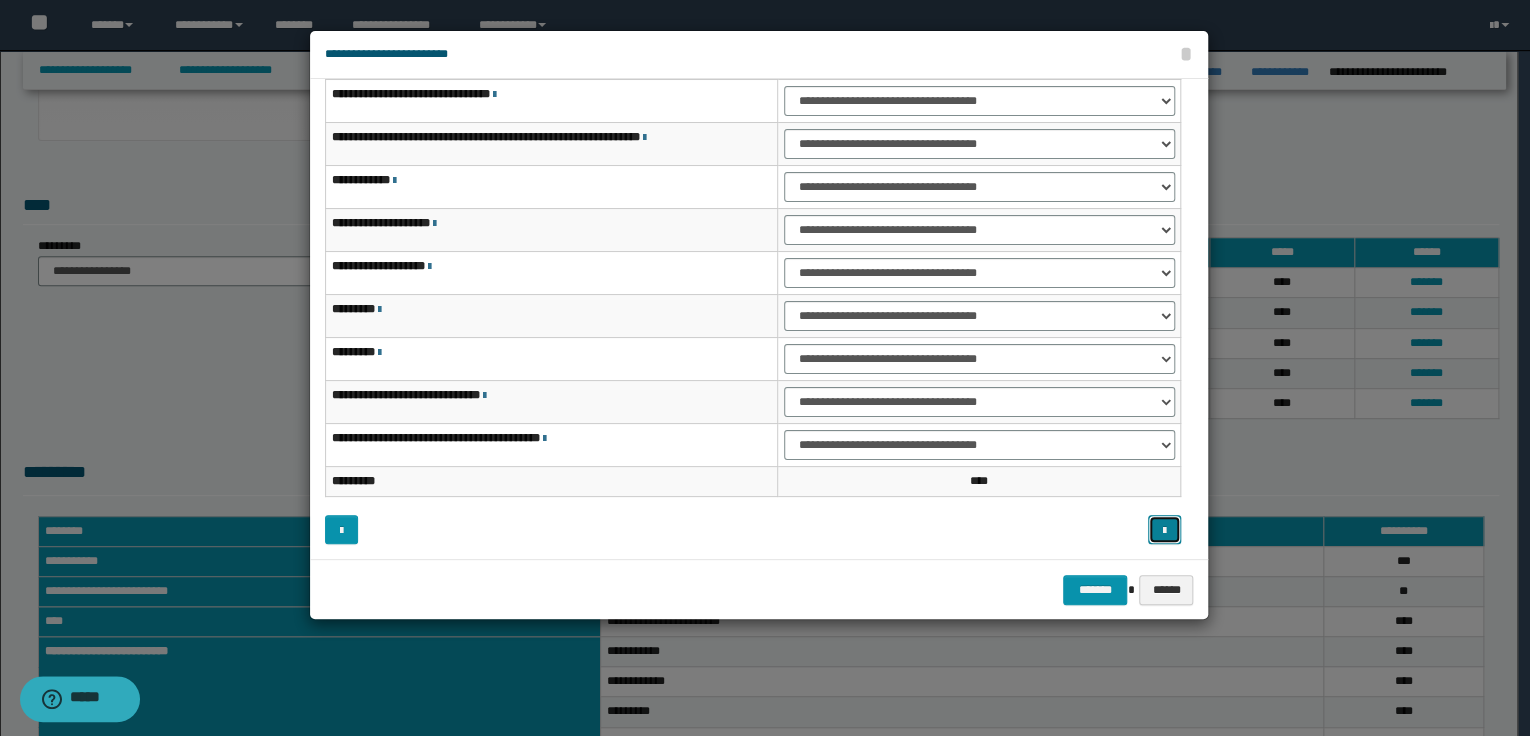 click at bounding box center [1164, 531] 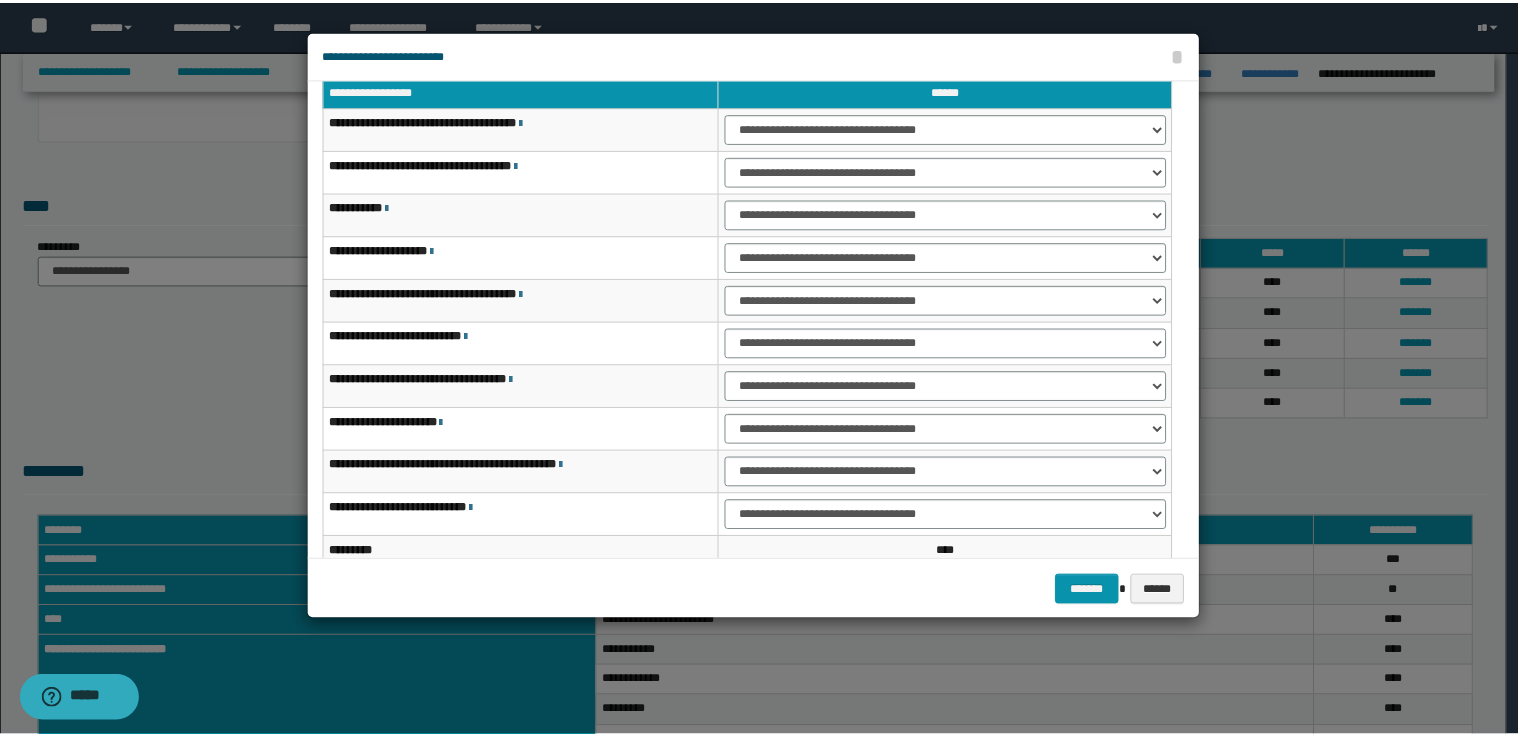 scroll, scrollTop: 38, scrollLeft: 0, axis: vertical 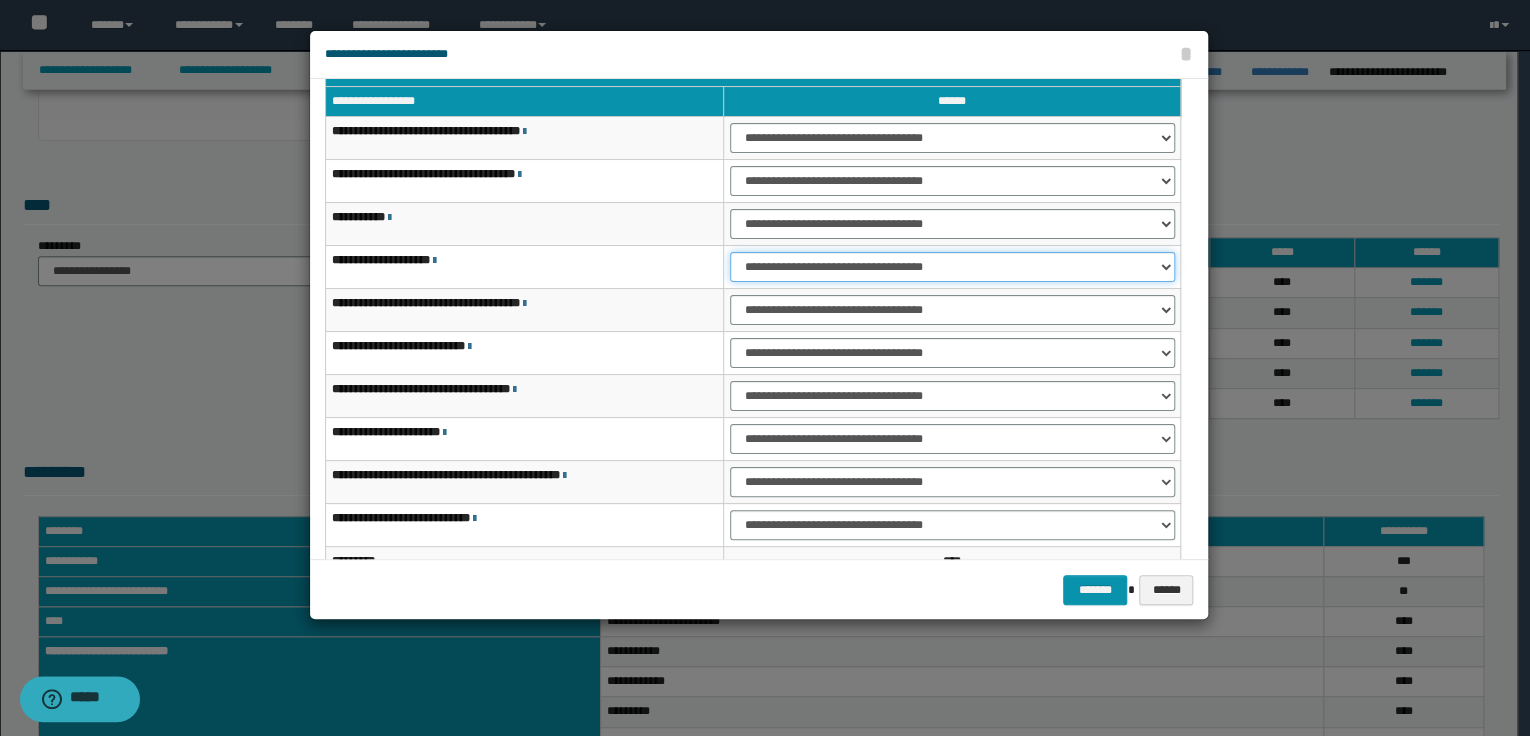 click on "**********" at bounding box center (952, 267) 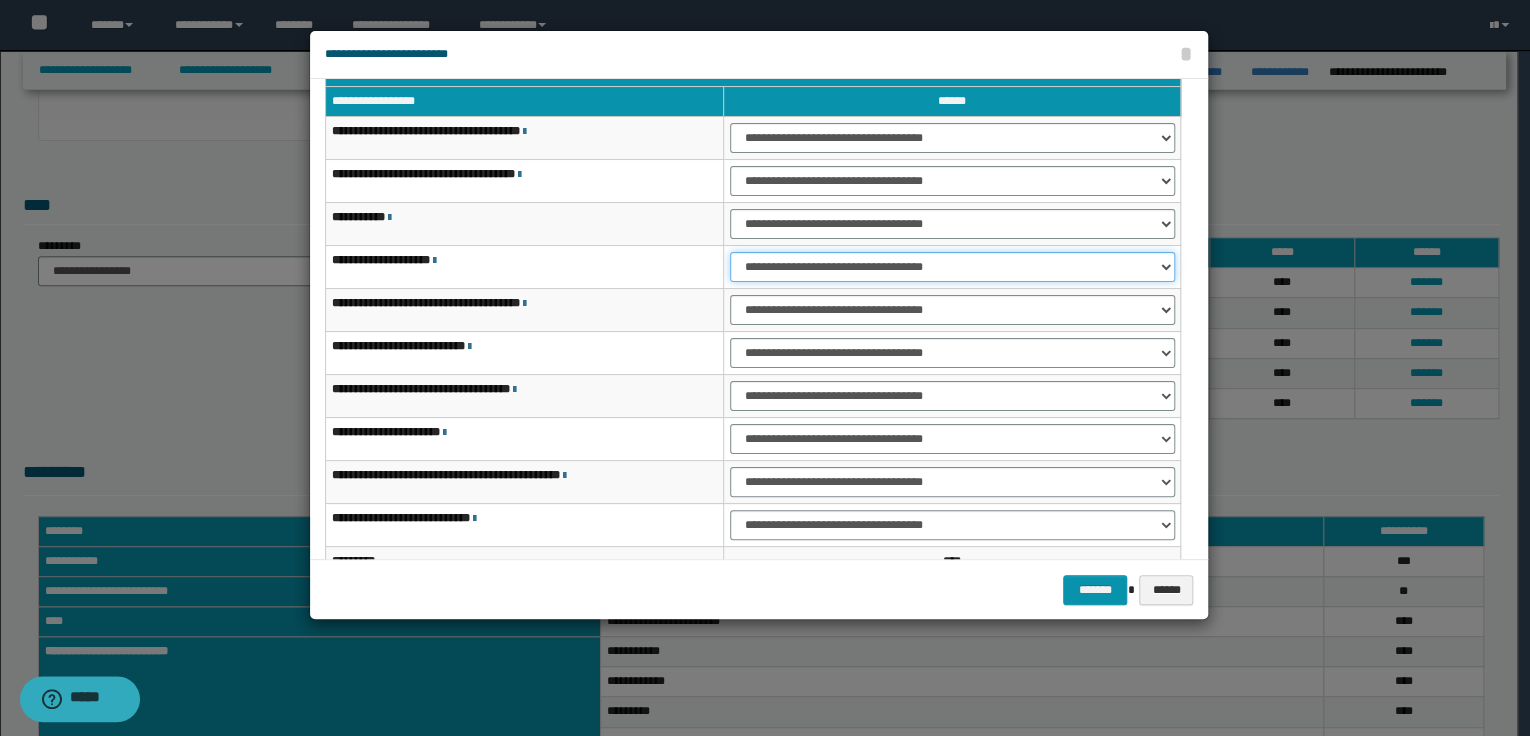select on "***" 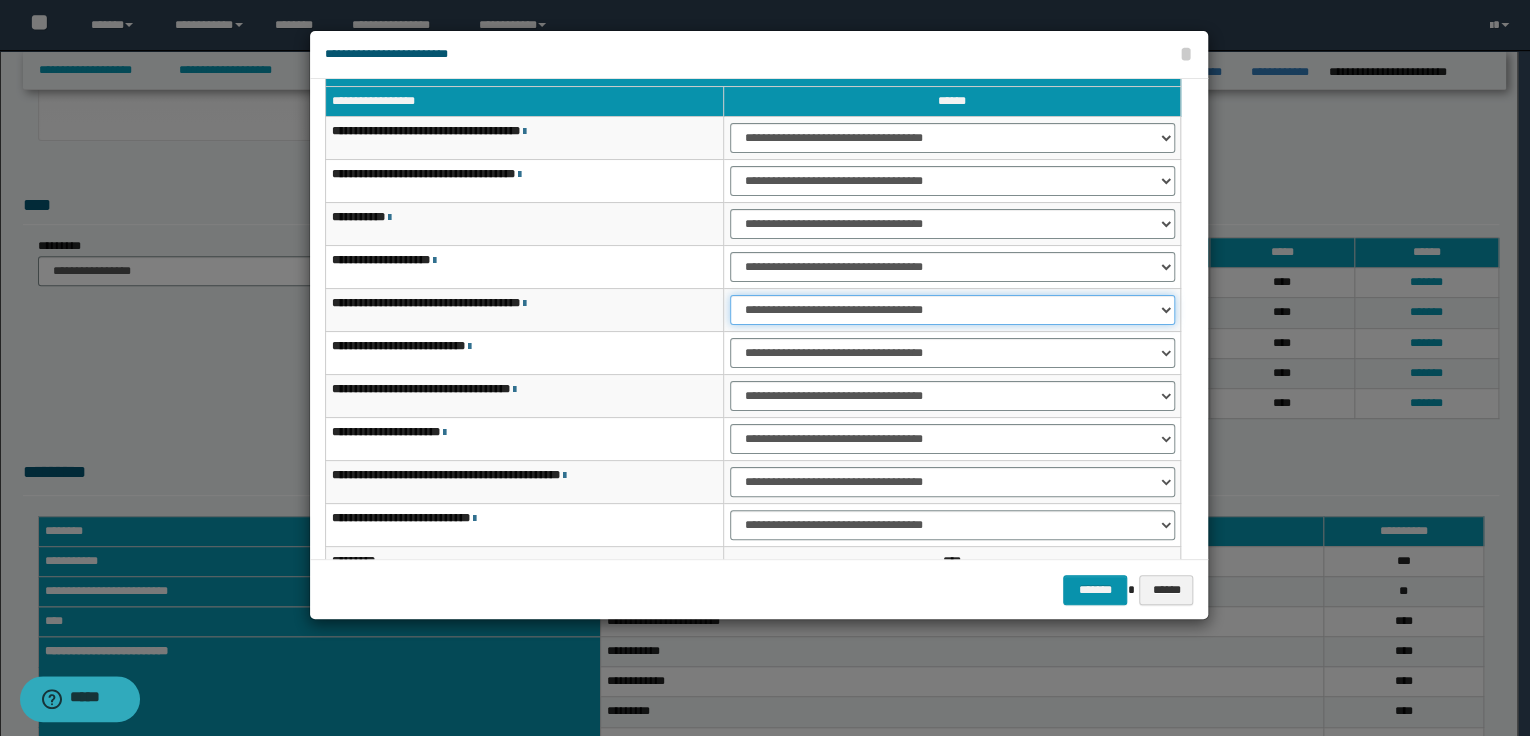 click on "**********" at bounding box center (952, 310) 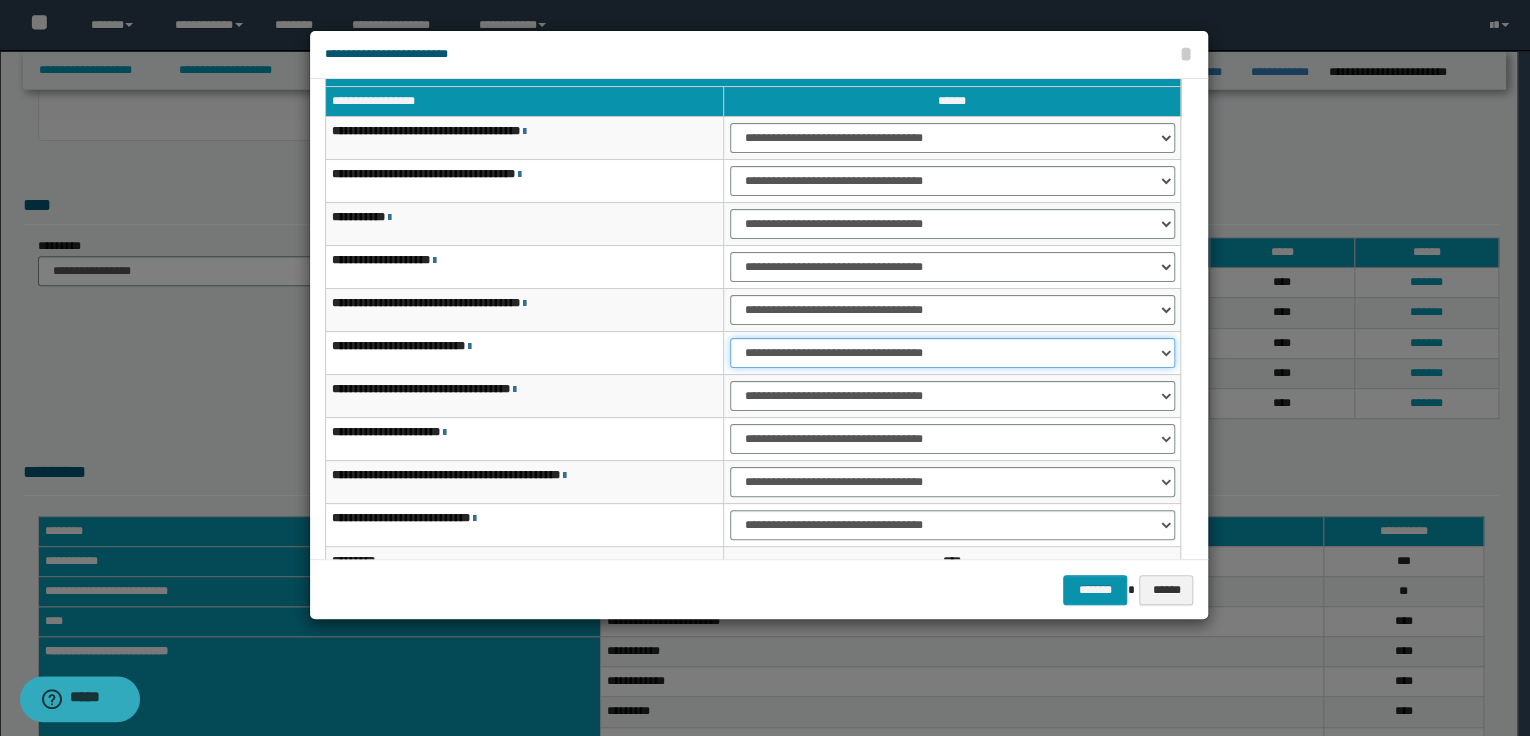 click on "**********" at bounding box center [952, 353] 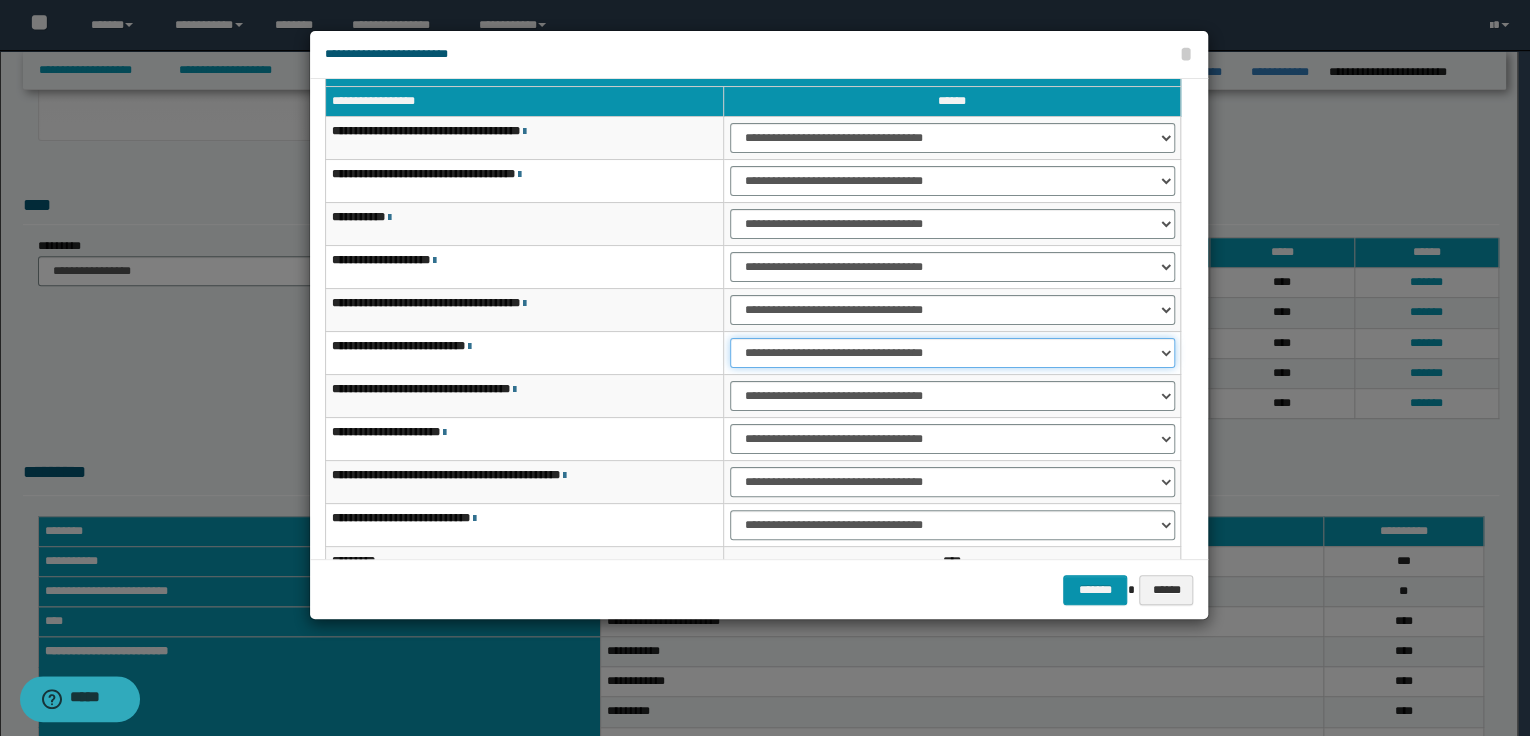 select on "***" 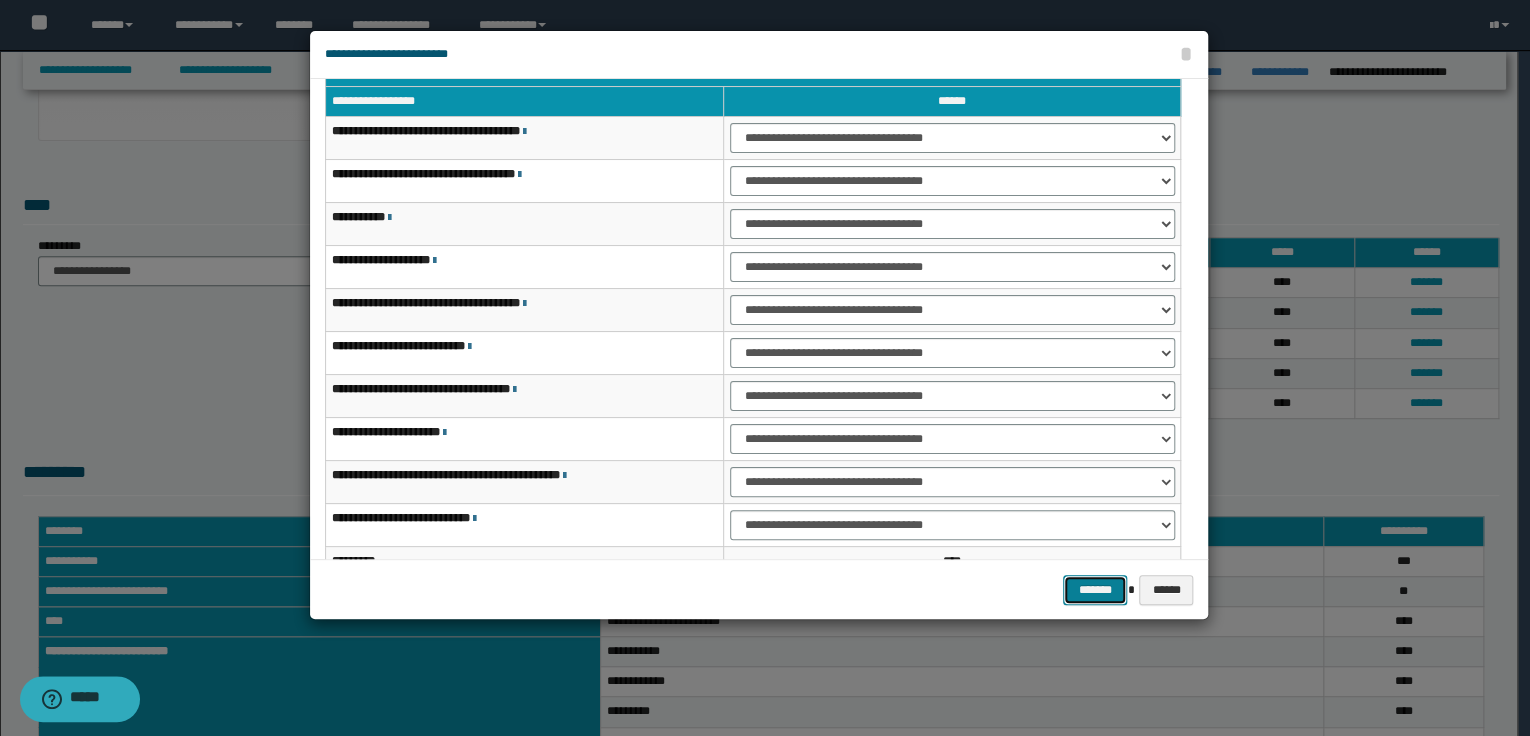 click on "*******" at bounding box center (1095, 590) 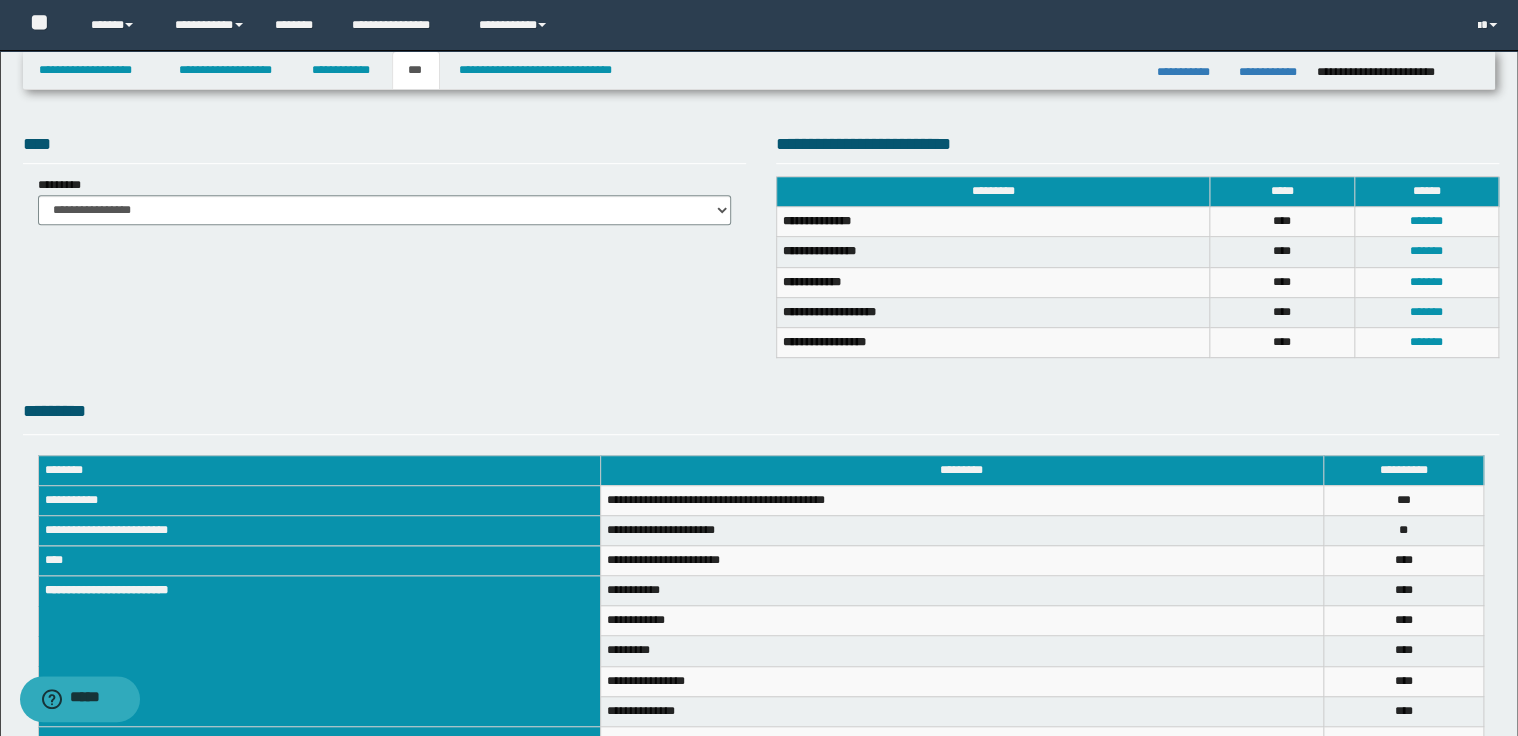 scroll, scrollTop: 368, scrollLeft: 0, axis: vertical 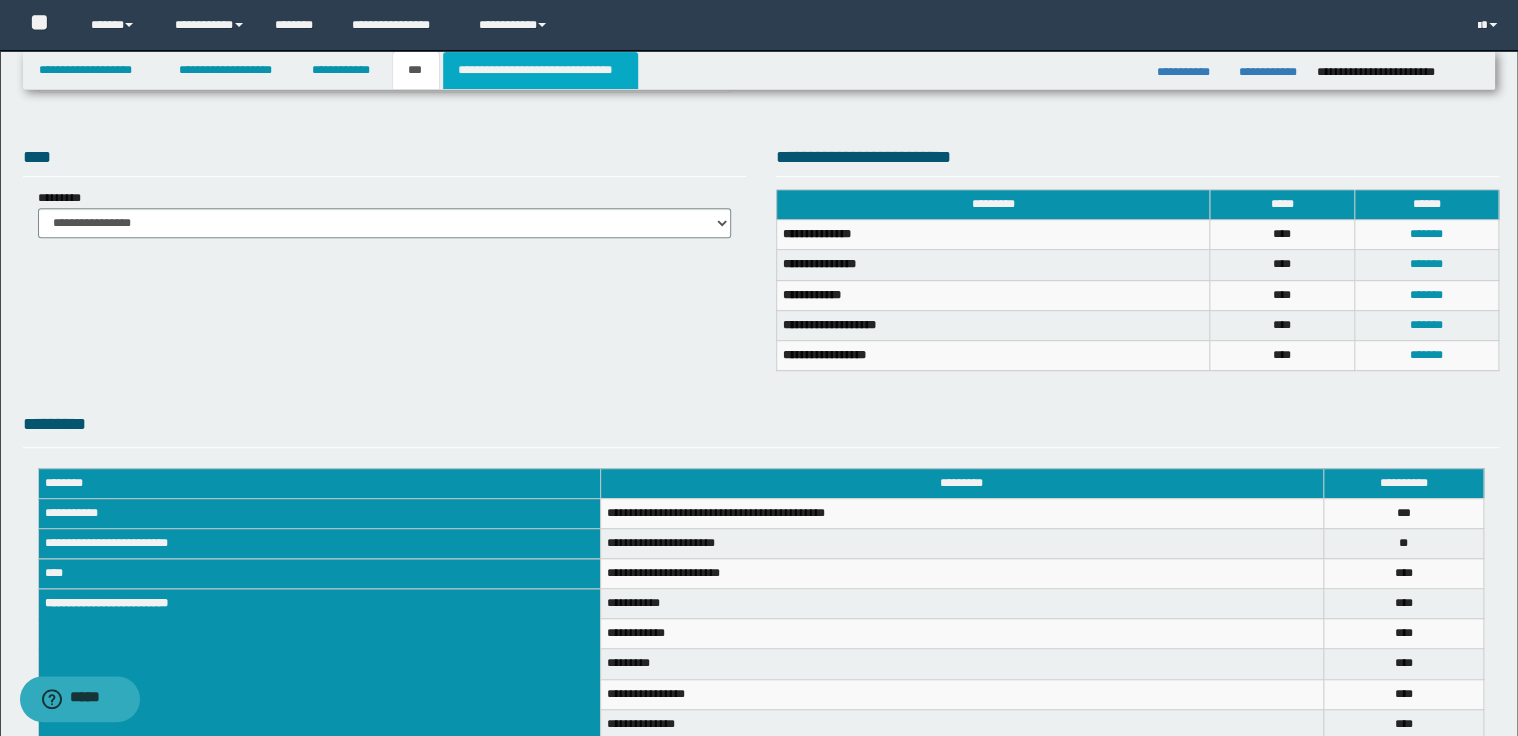 click on "**********" at bounding box center [540, 70] 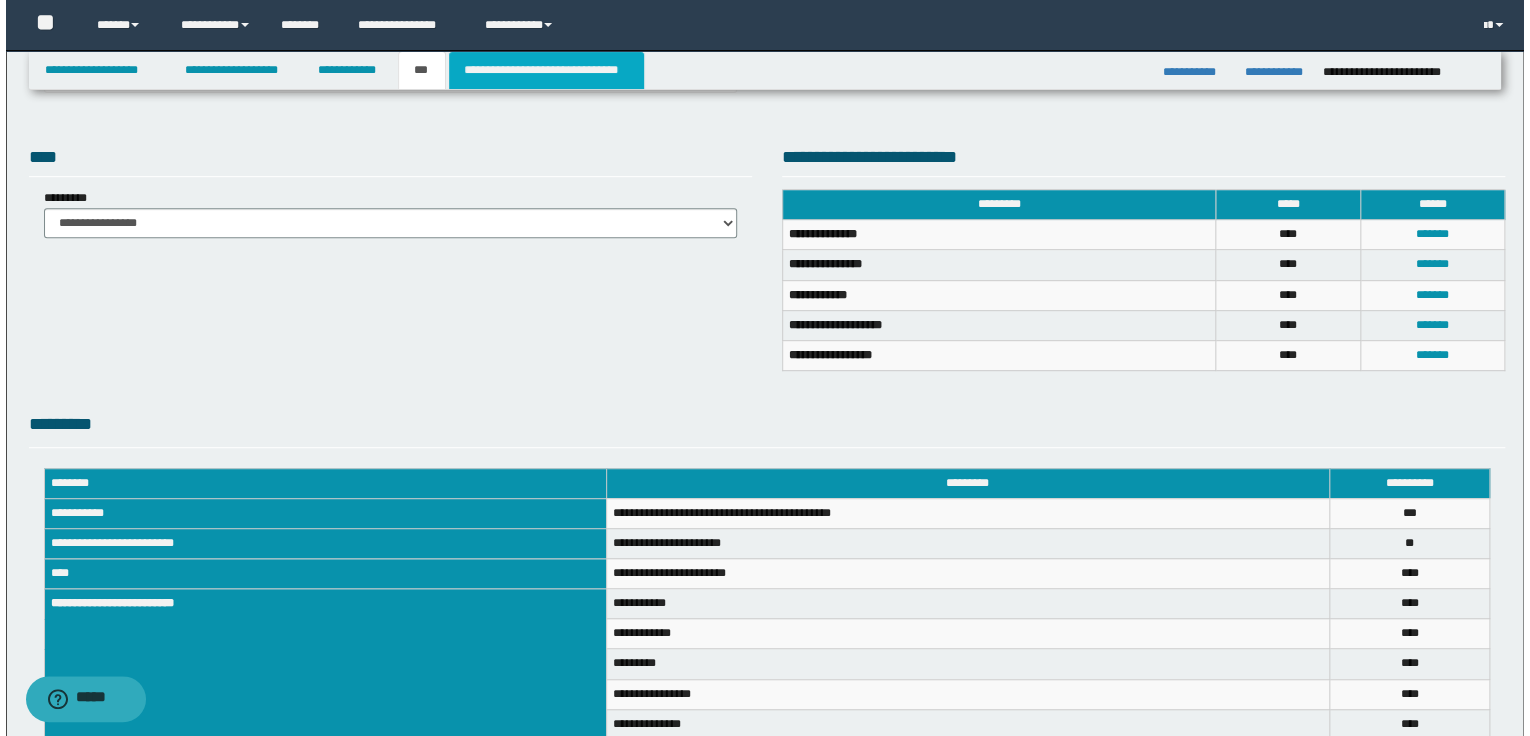 type 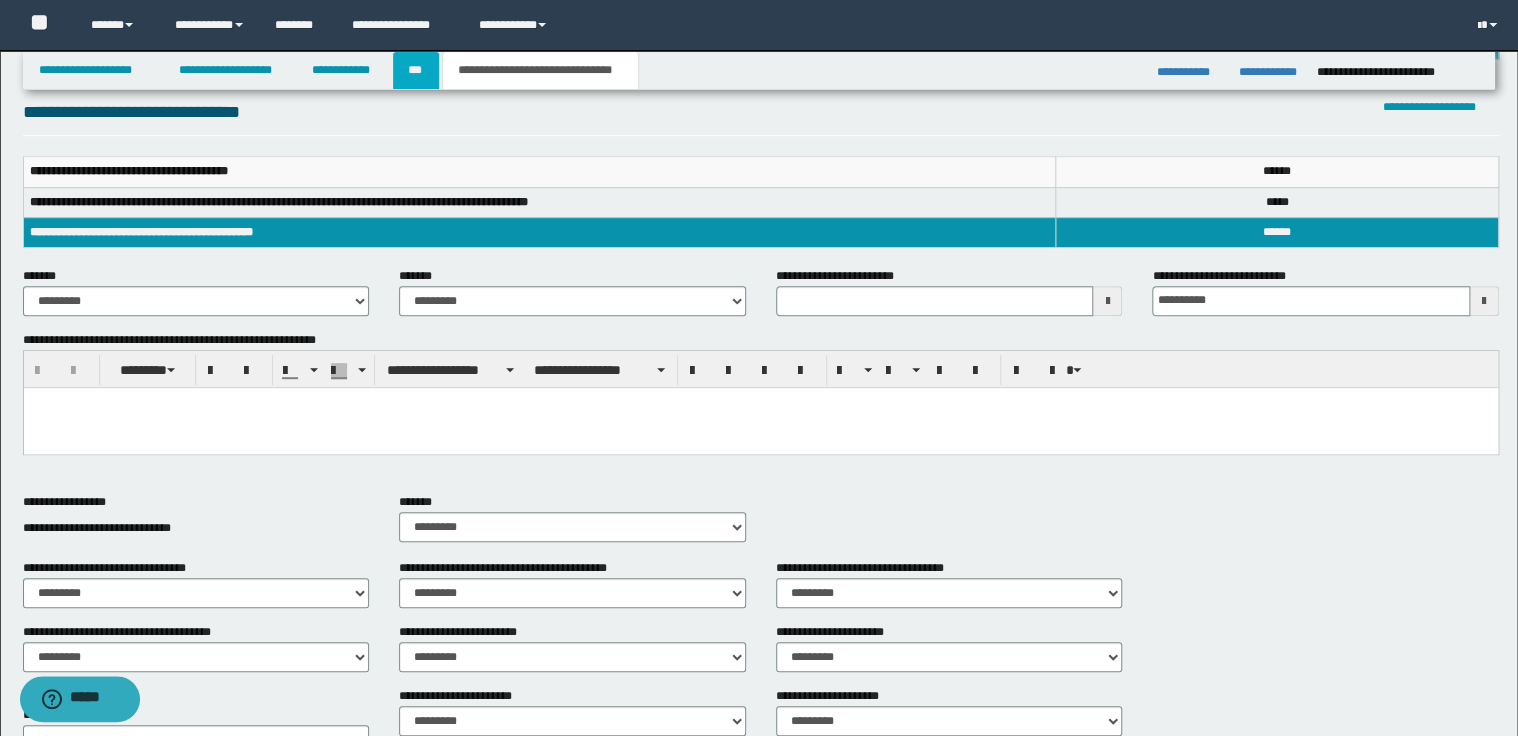 click on "***" at bounding box center (416, 70) 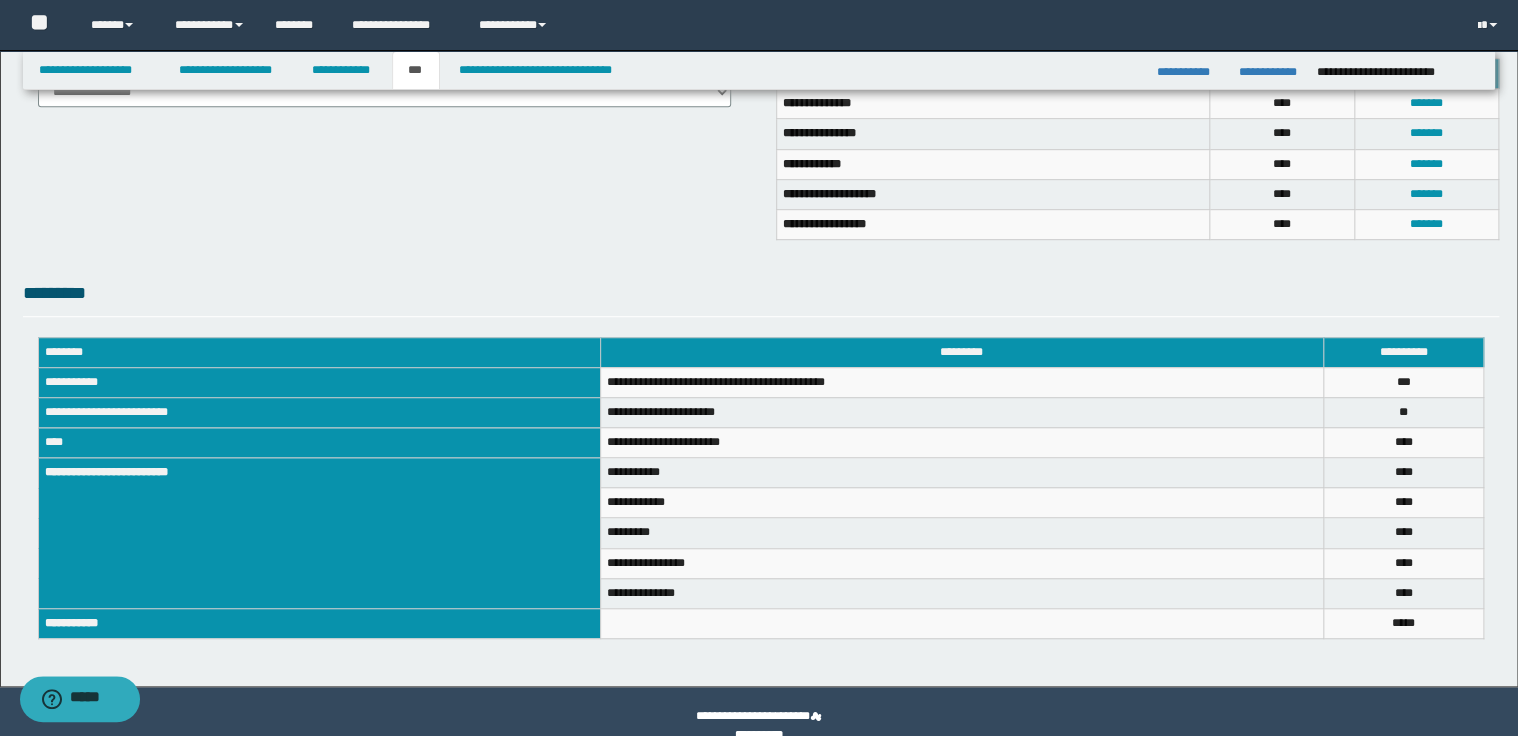 scroll, scrollTop: 528, scrollLeft: 0, axis: vertical 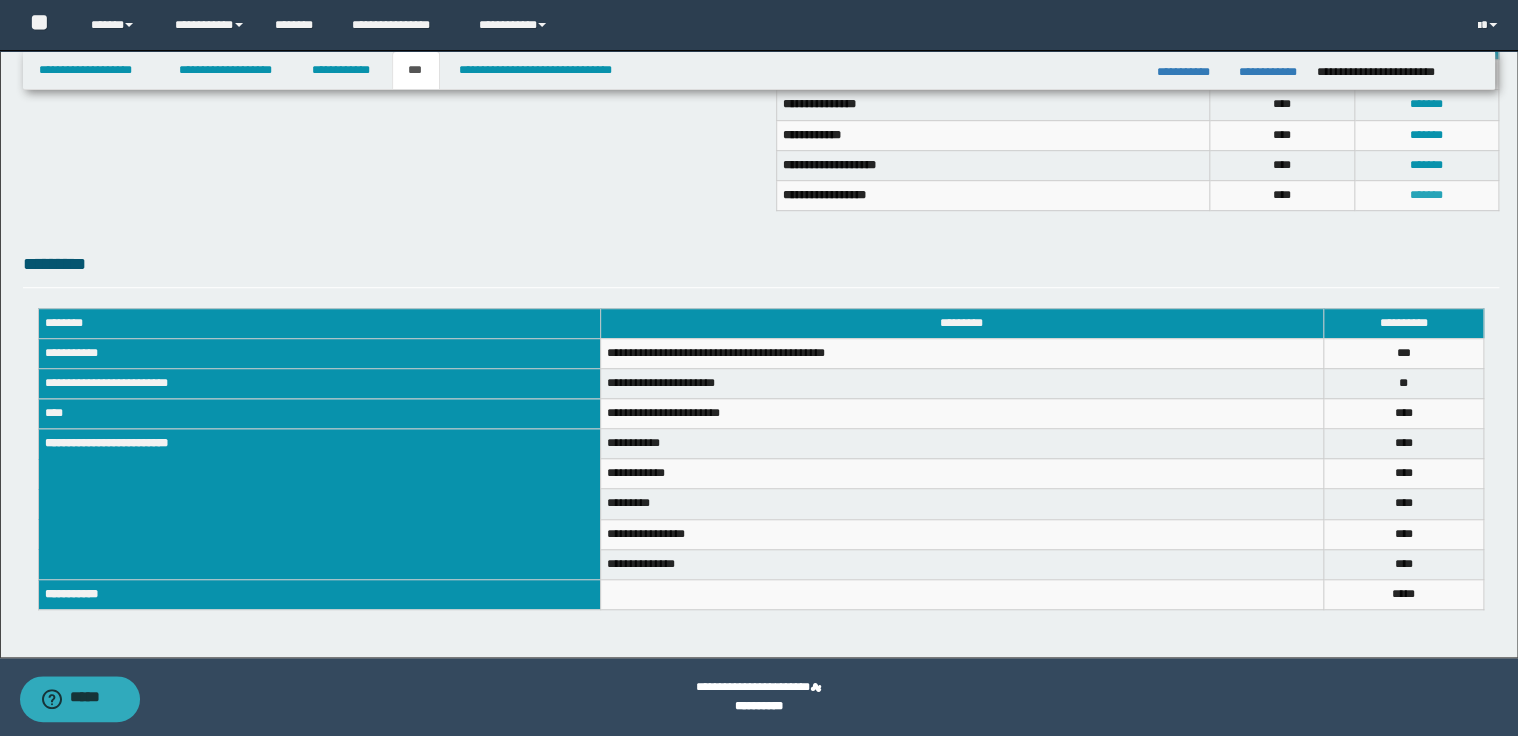 click on "*******" at bounding box center (1426, 195) 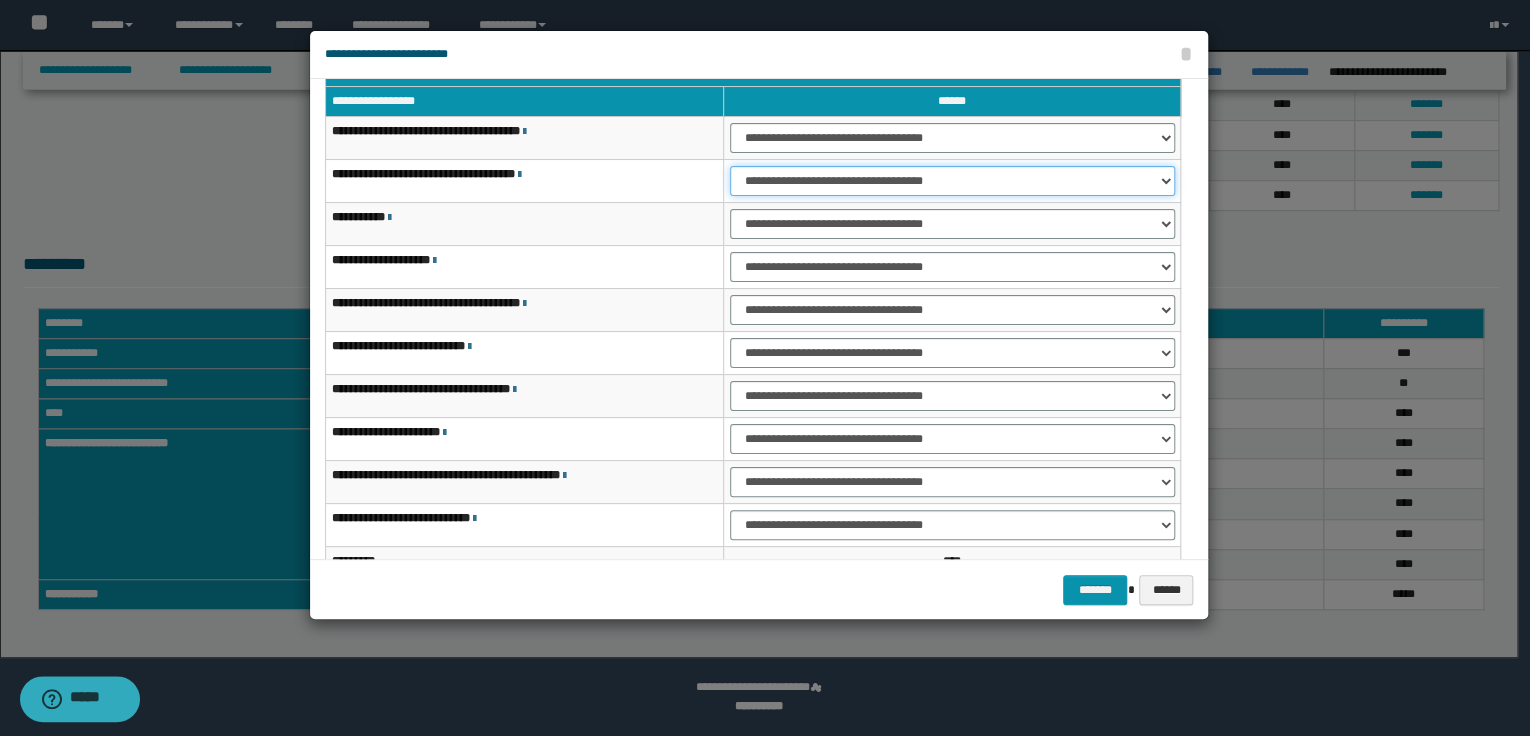 click on "**********" at bounding box center (952, 181) 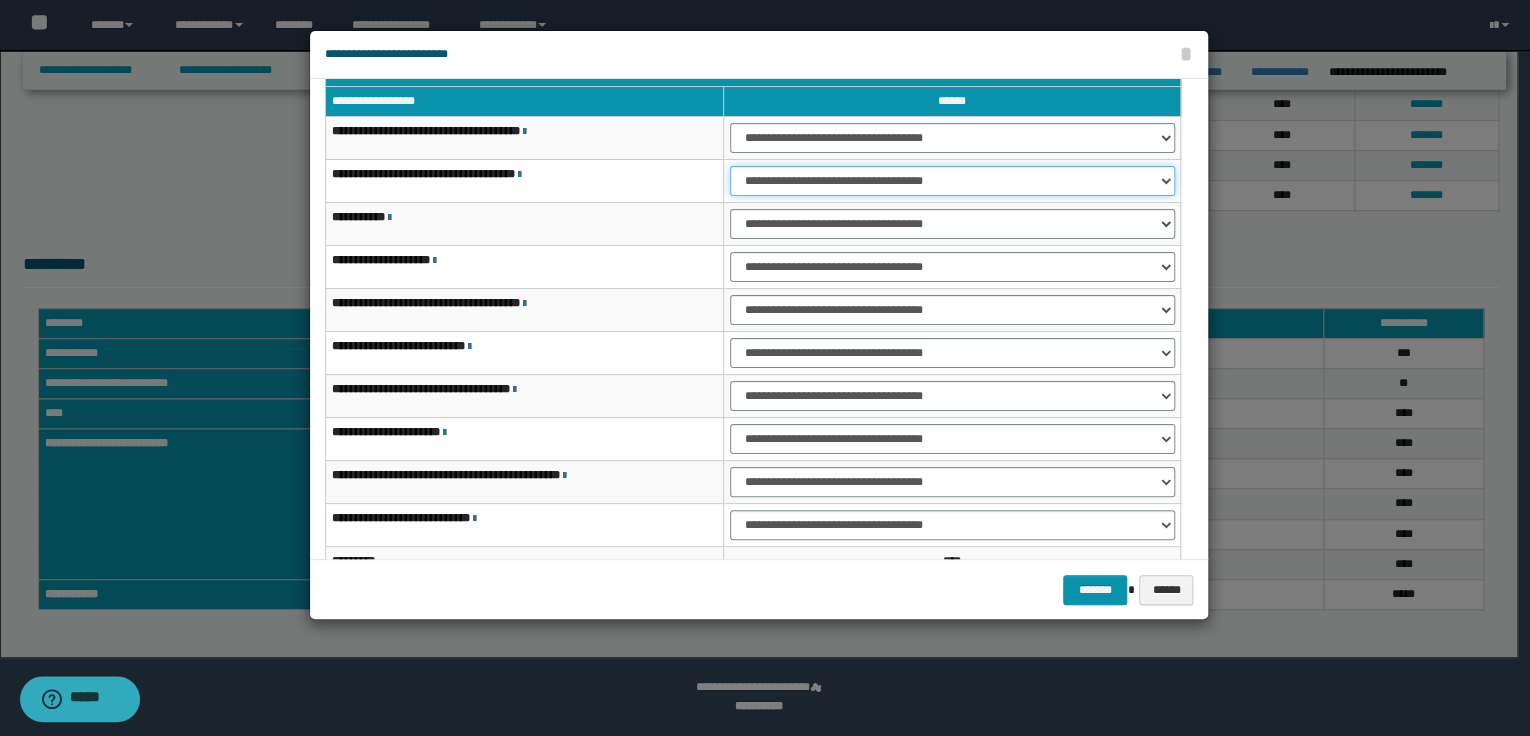 select on "***" 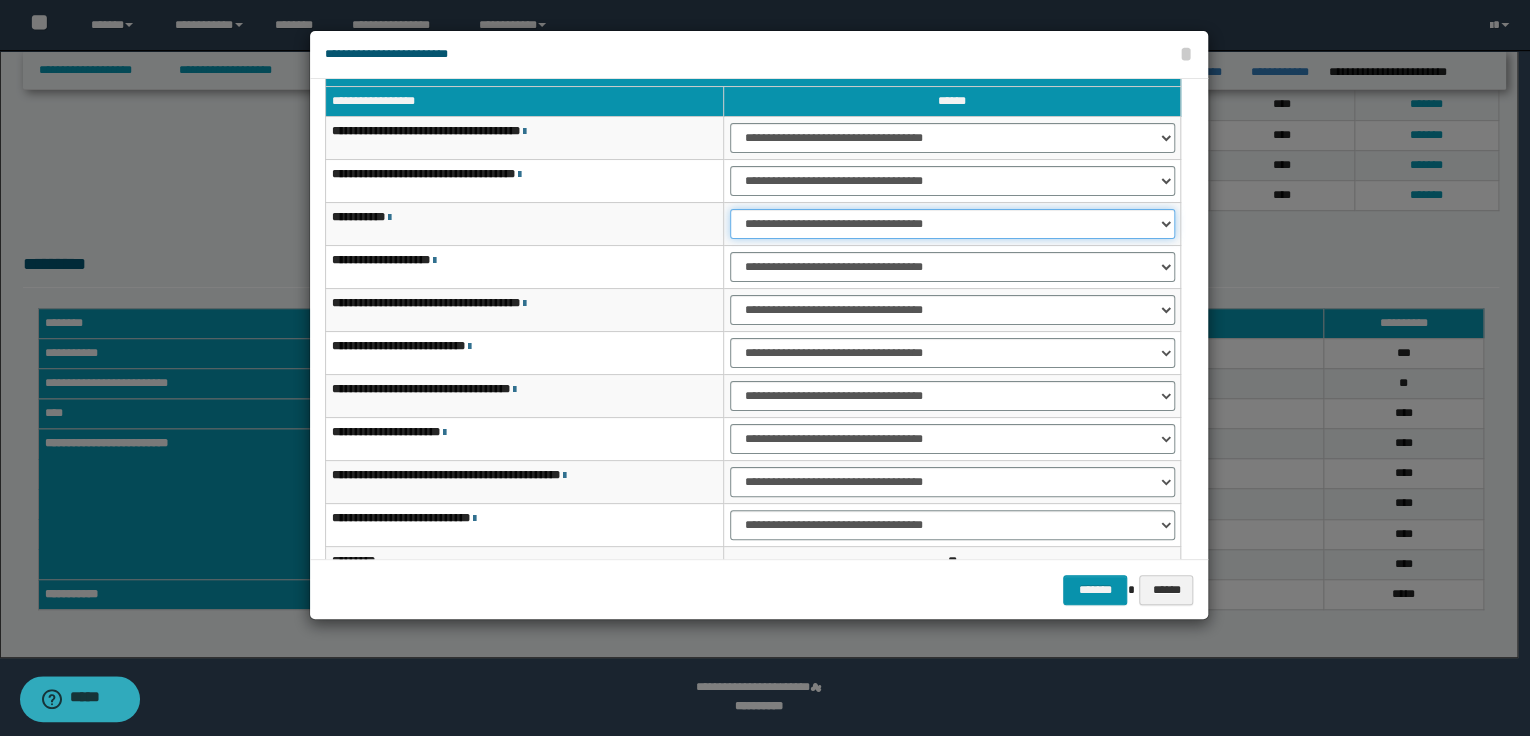 click on "**********" at bounding box center [952, 224] 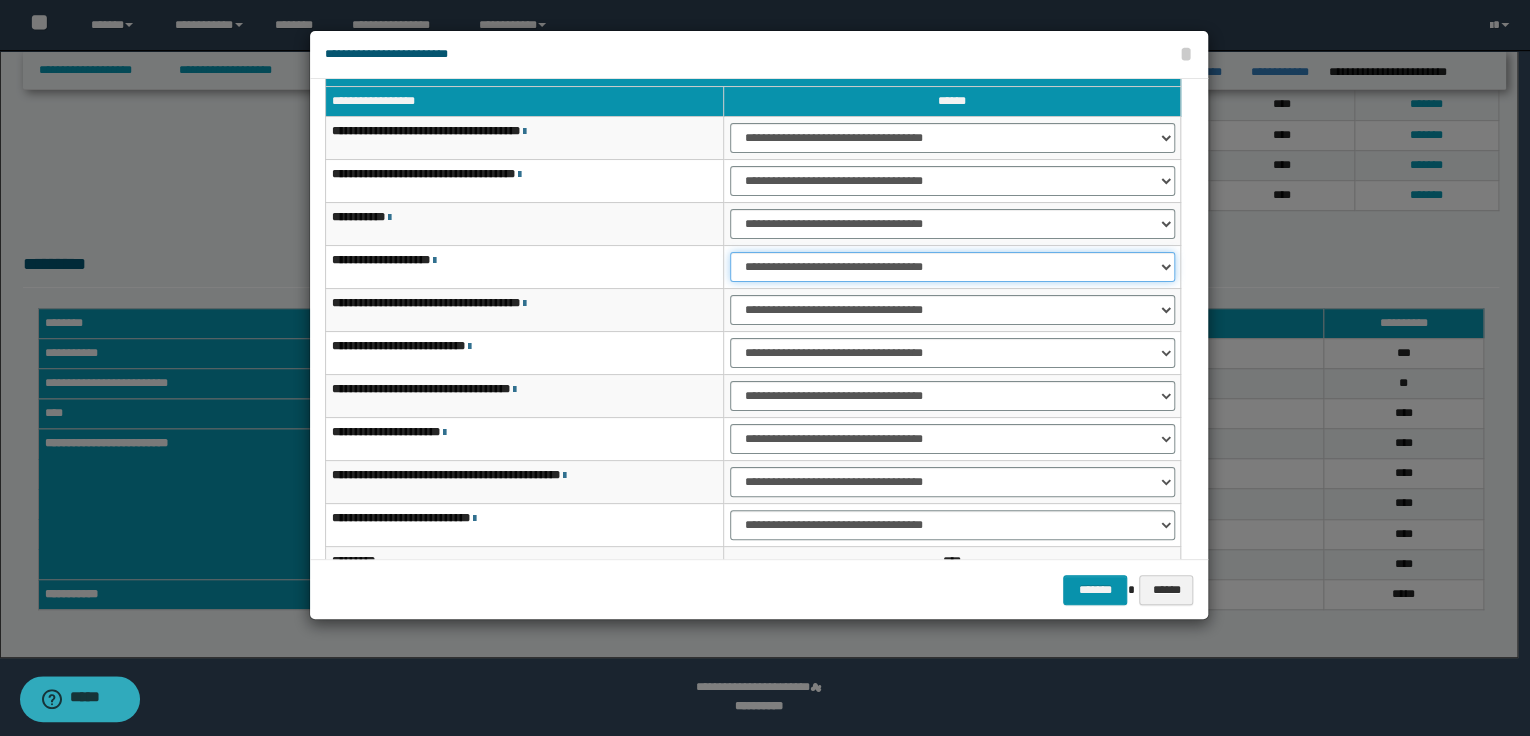 click on "**********" at bounding box center [952, 267] 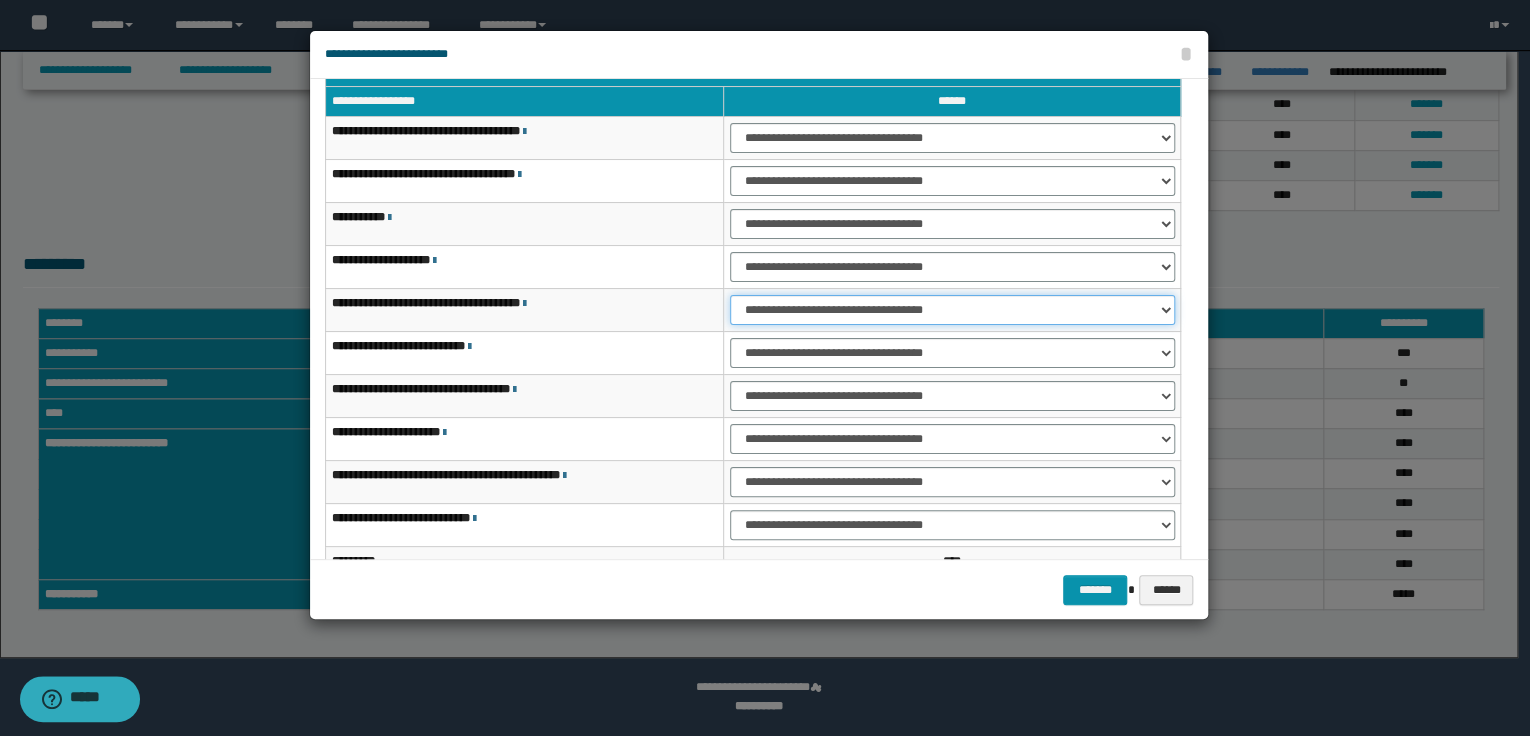 drag, startPoint x: 824, startPoint y: 300, endPoint x: 827, endPoint y: 323, distance: 23.194826 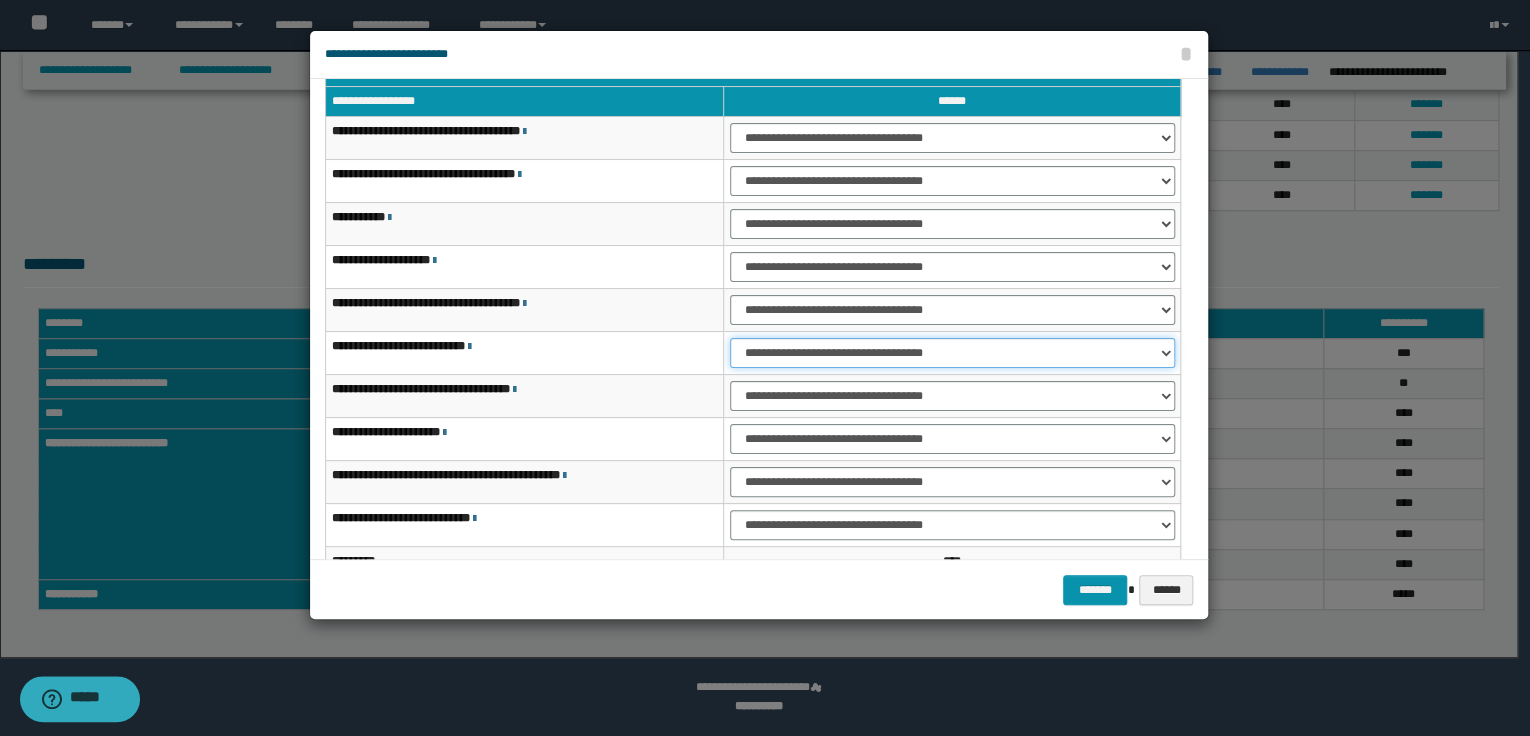 drag, startPoint x: 828, startPoint y: 353, endPoint x: 831, endPoint y: 367, distance: 14.3178215 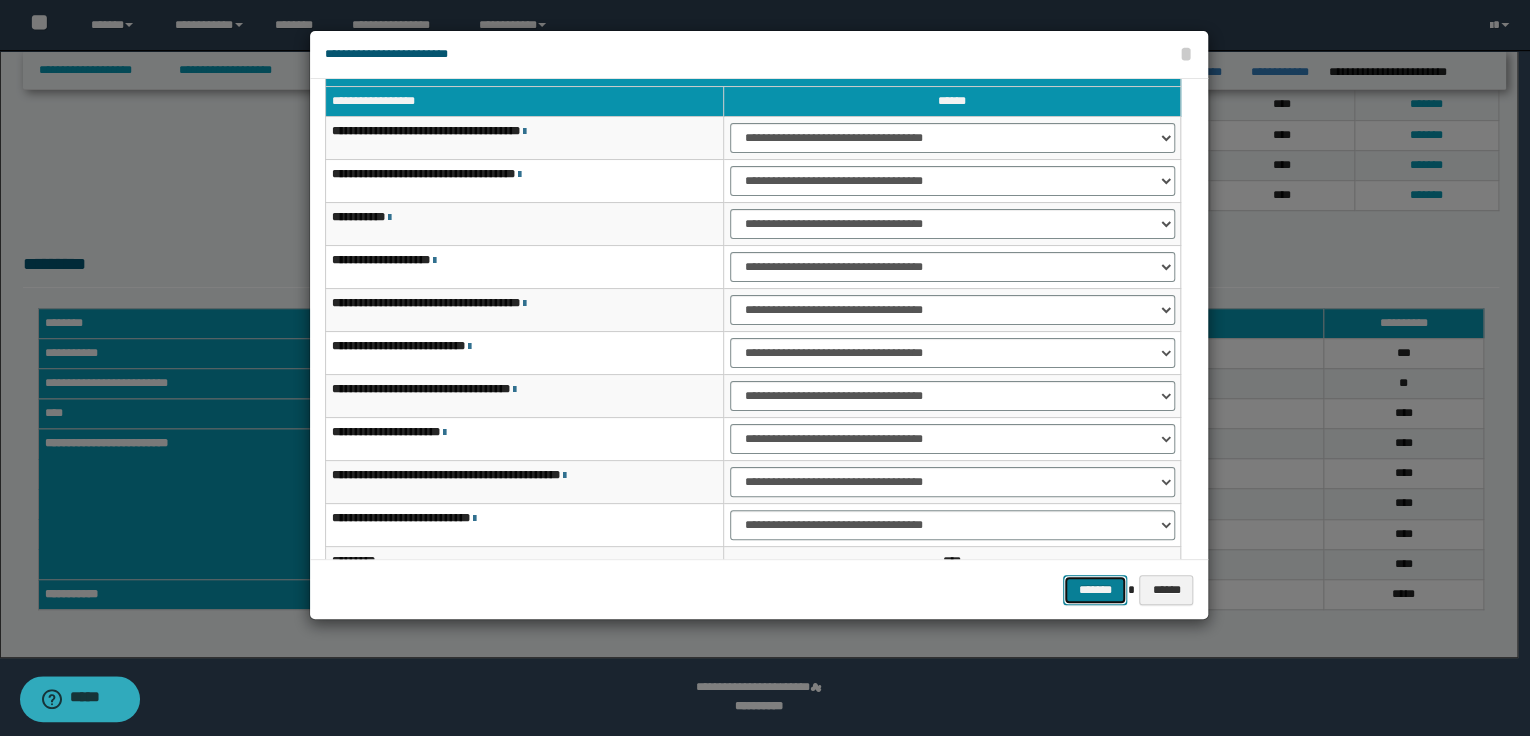 click on "*******" at bounding box center [1095, 590] 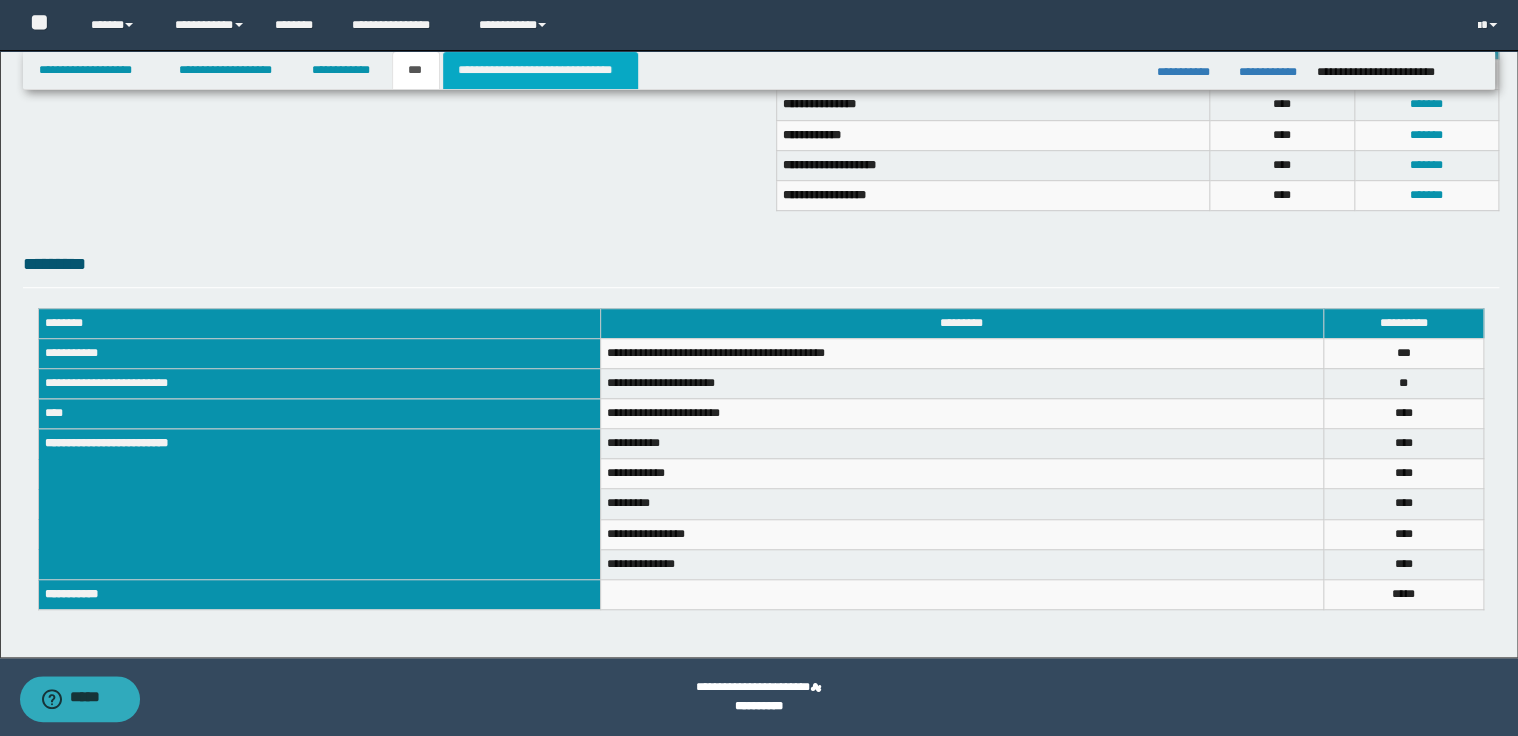 click on "**********" at bounding box center (540, 70) 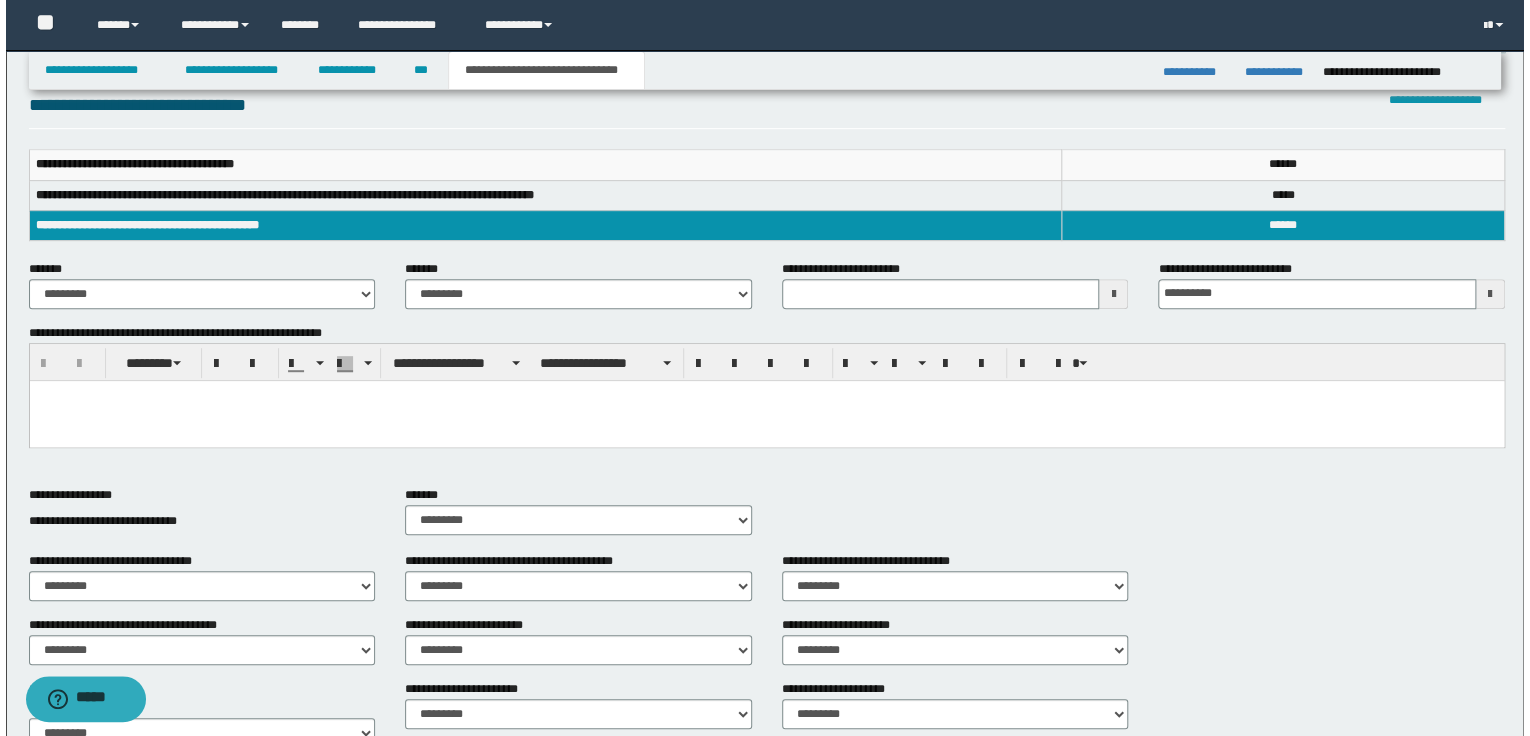 scroll, scrollTop: 368, scrollLeft: 0, axis: vertical 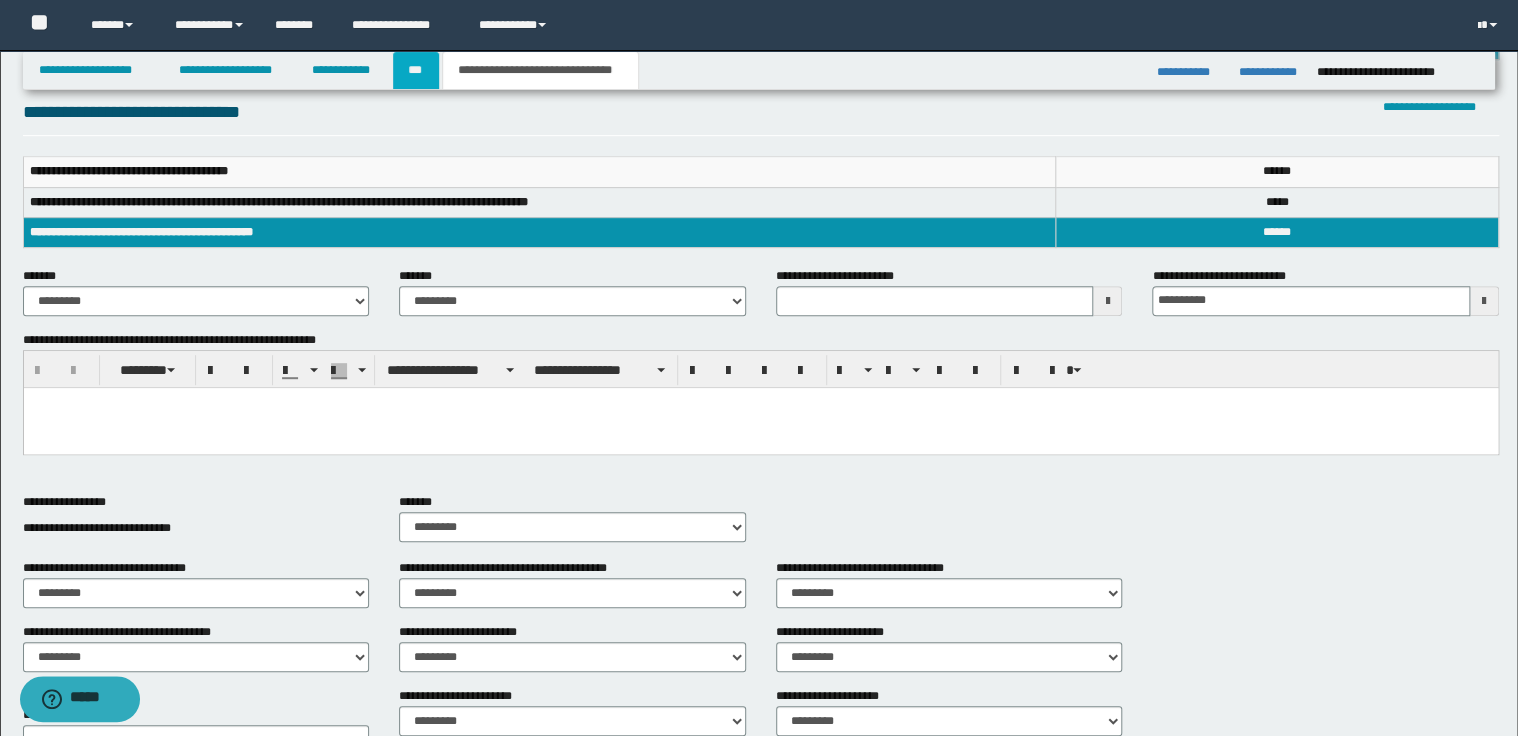 click on "***" at bounding box center [416, 70] 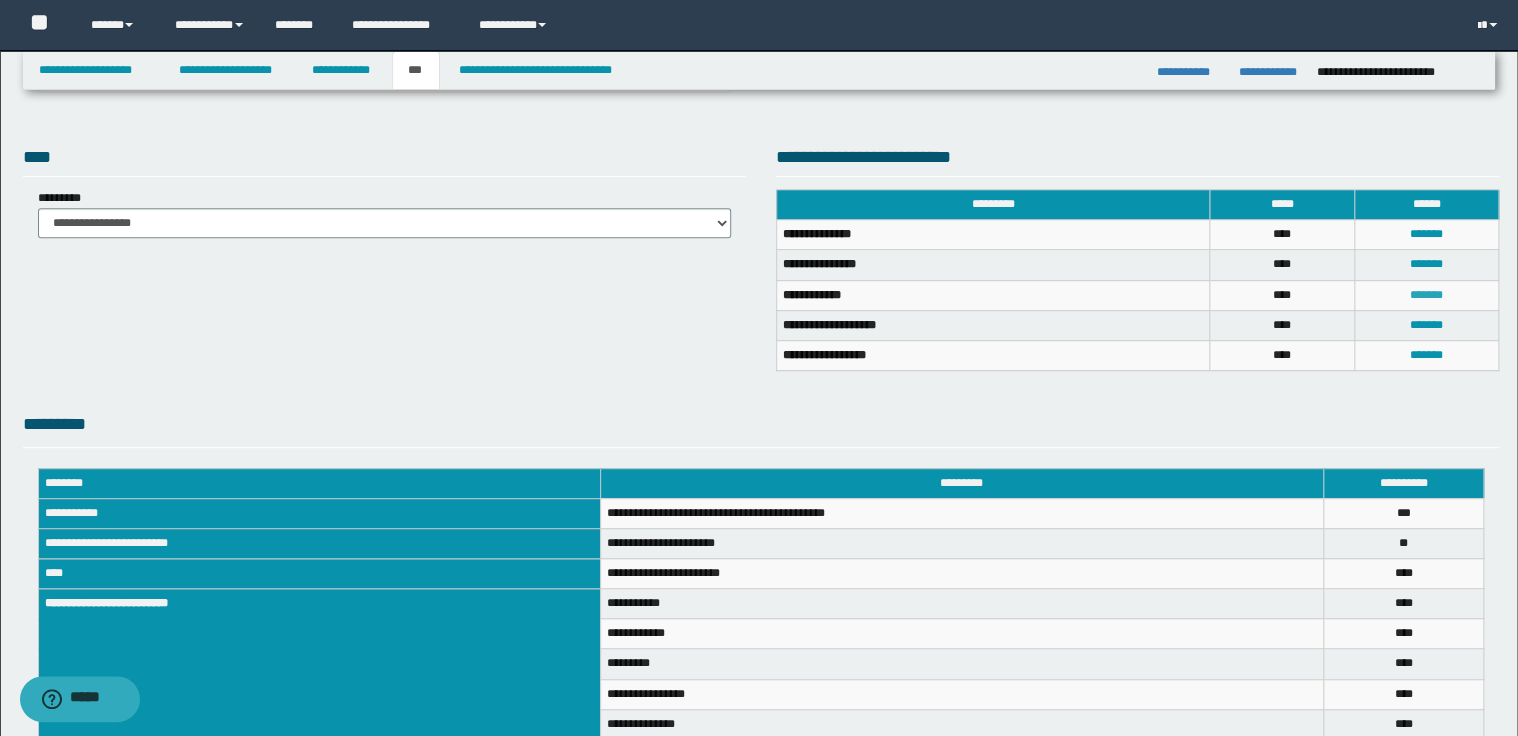 click on "*******" at bounding box center (1426, 295) 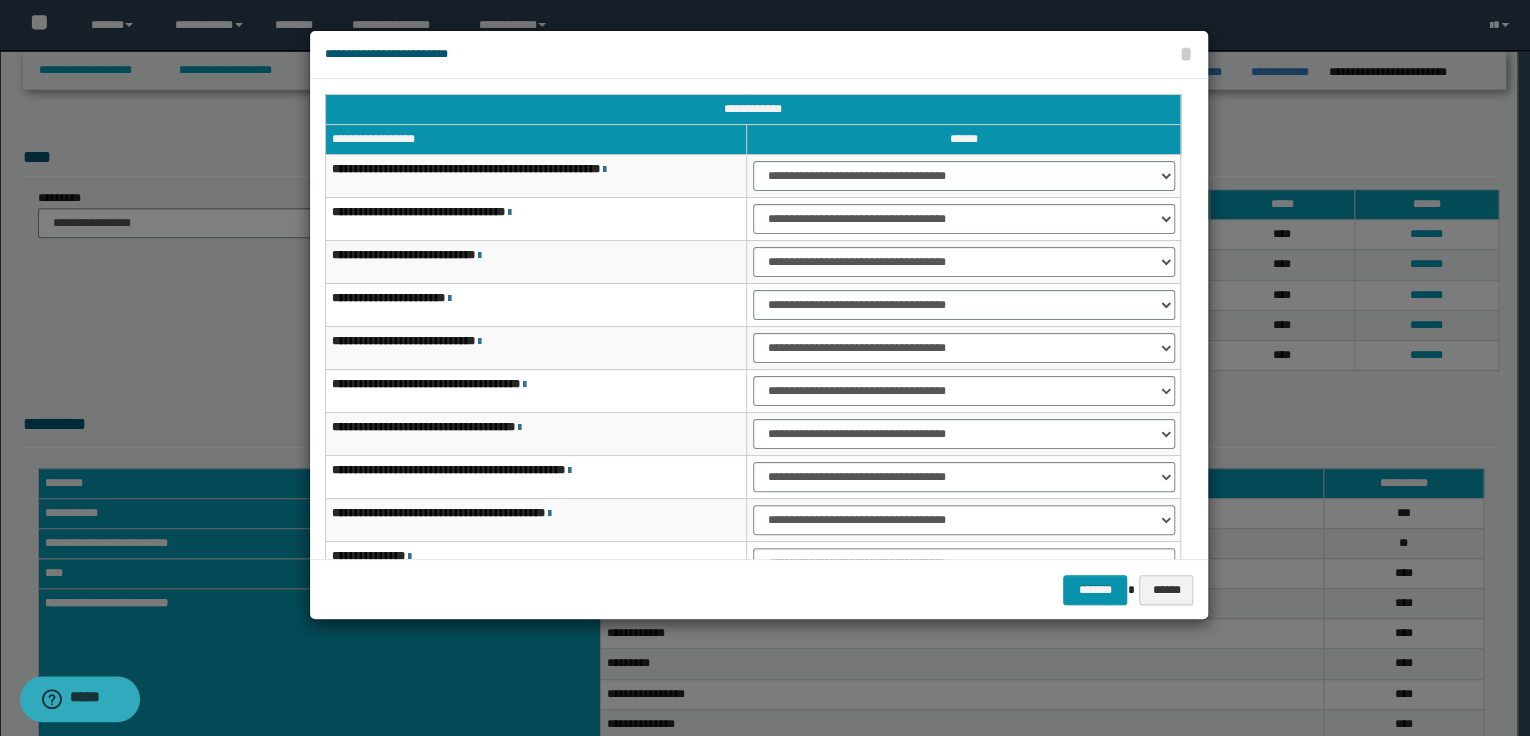 scroll, scrollTop: 118, scrollLeft: 0, axis: vertical 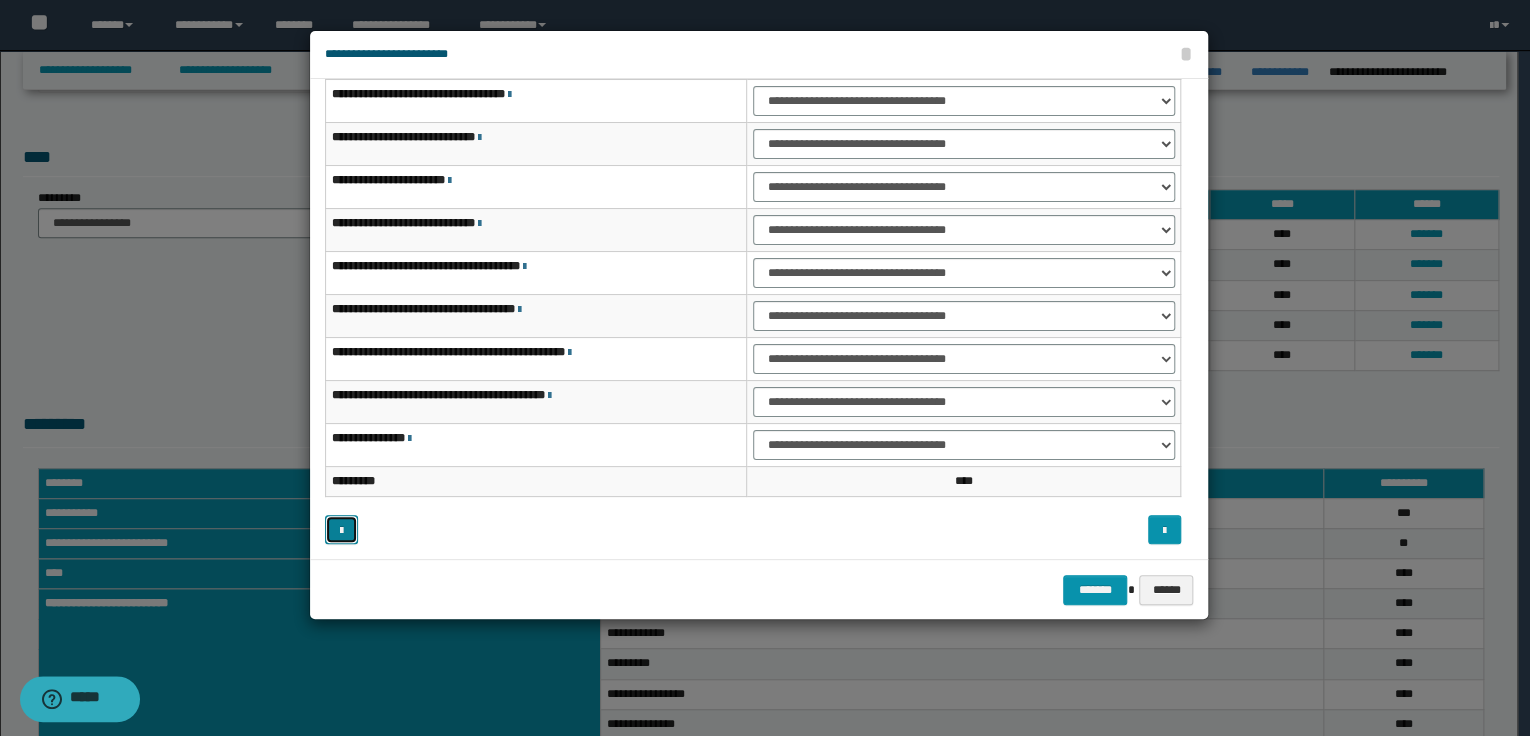 click at bounding box center (341, 531) 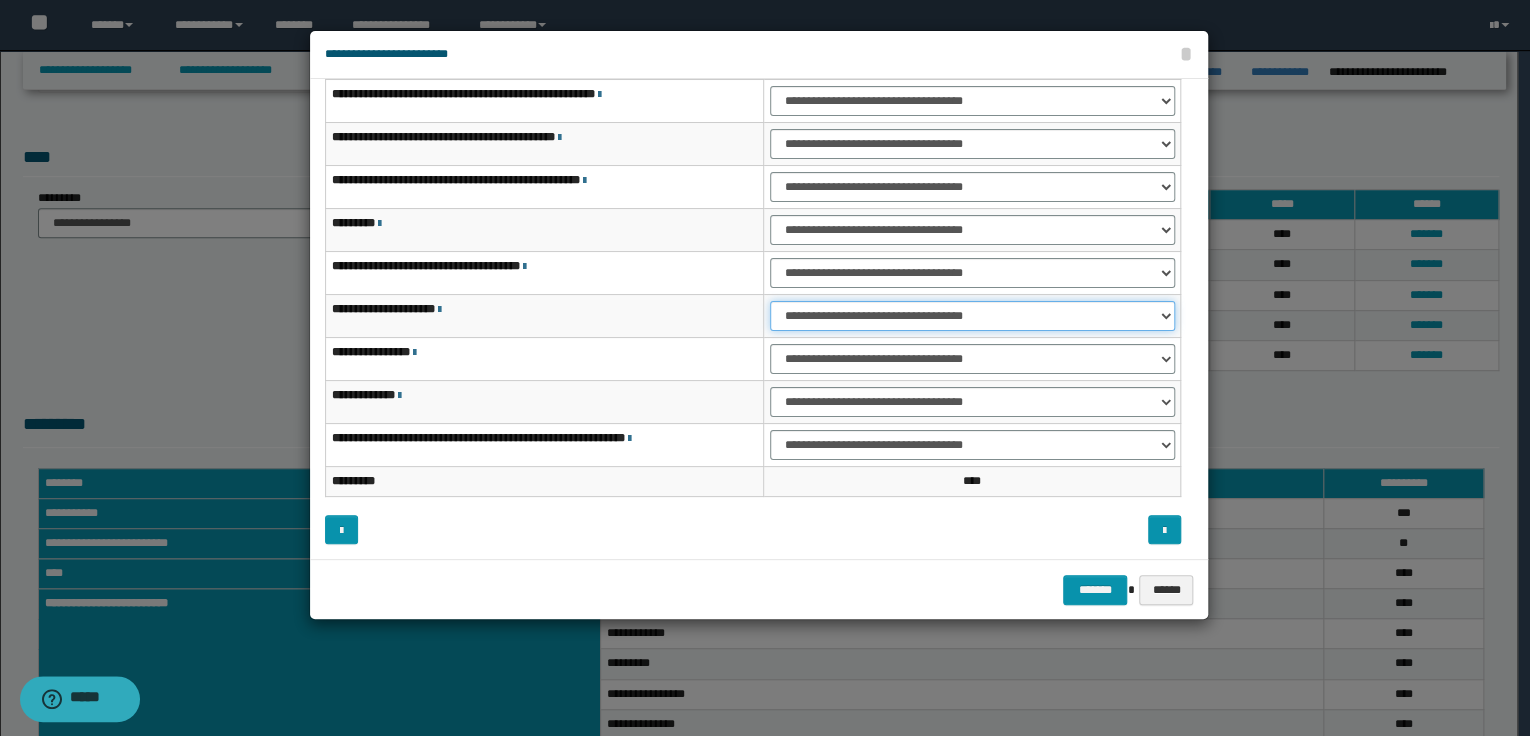 click on "**********" at bounding box center [972, 316] 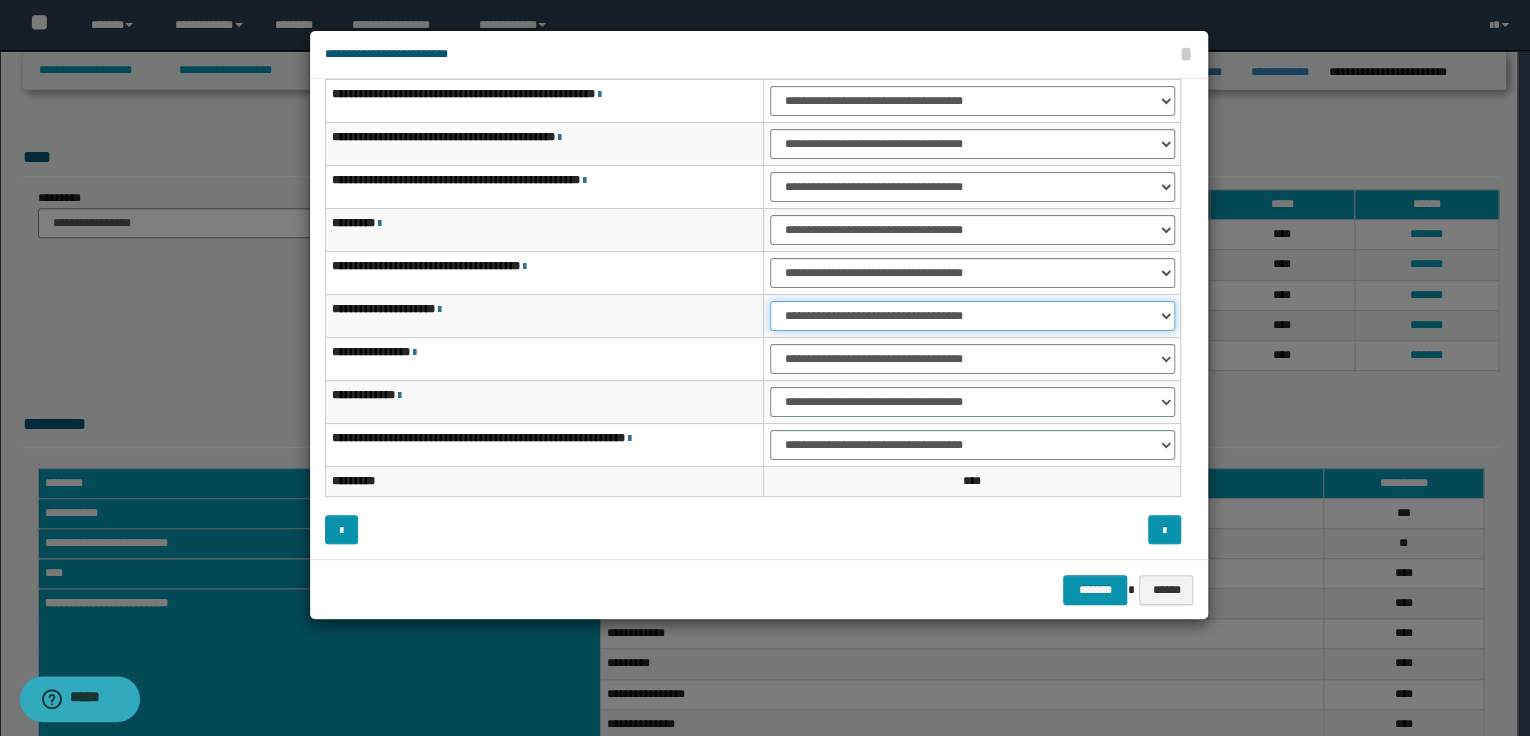 click on "**********" at bounding box center [972, 316] 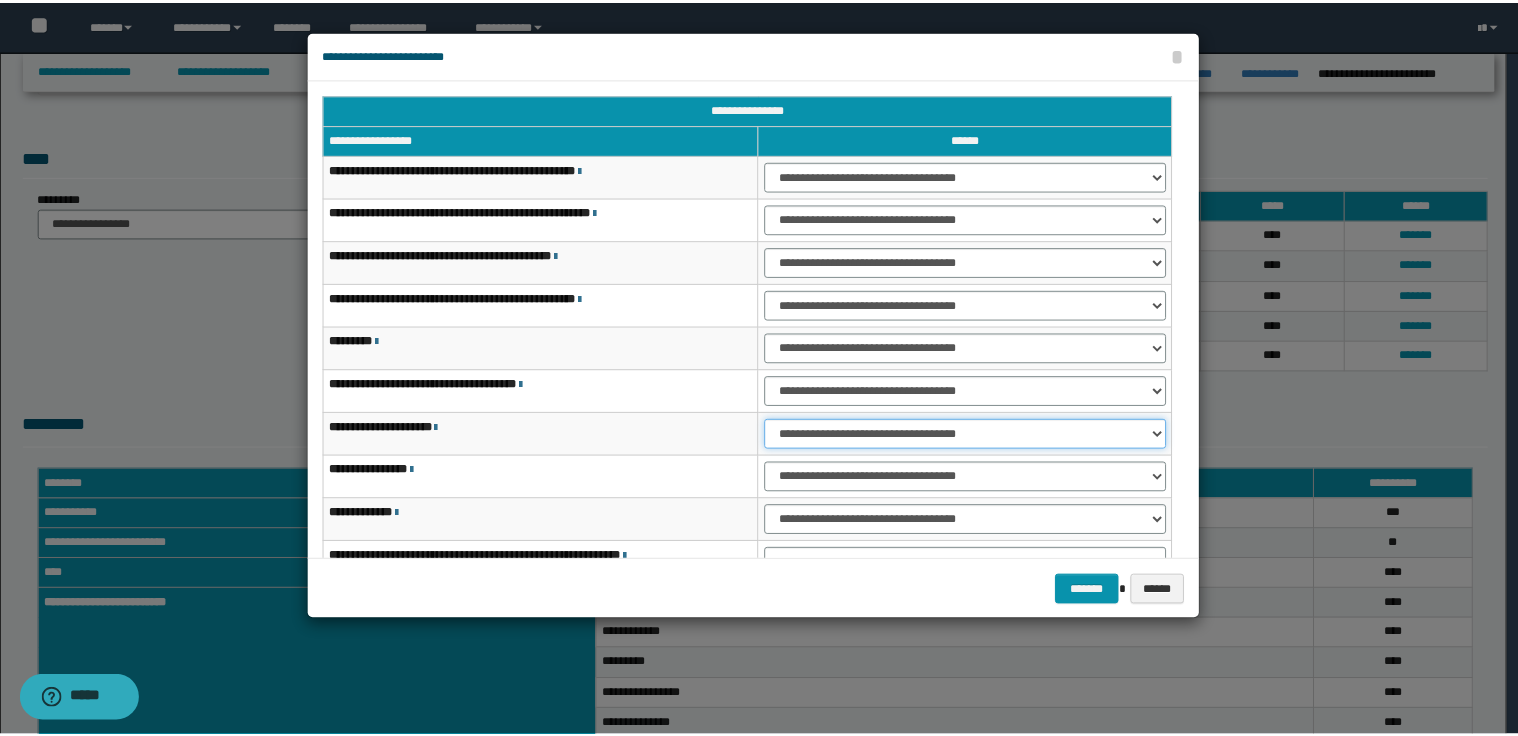 scroll, scrollTop: 118, scrollLeft: 0, axis: vertical 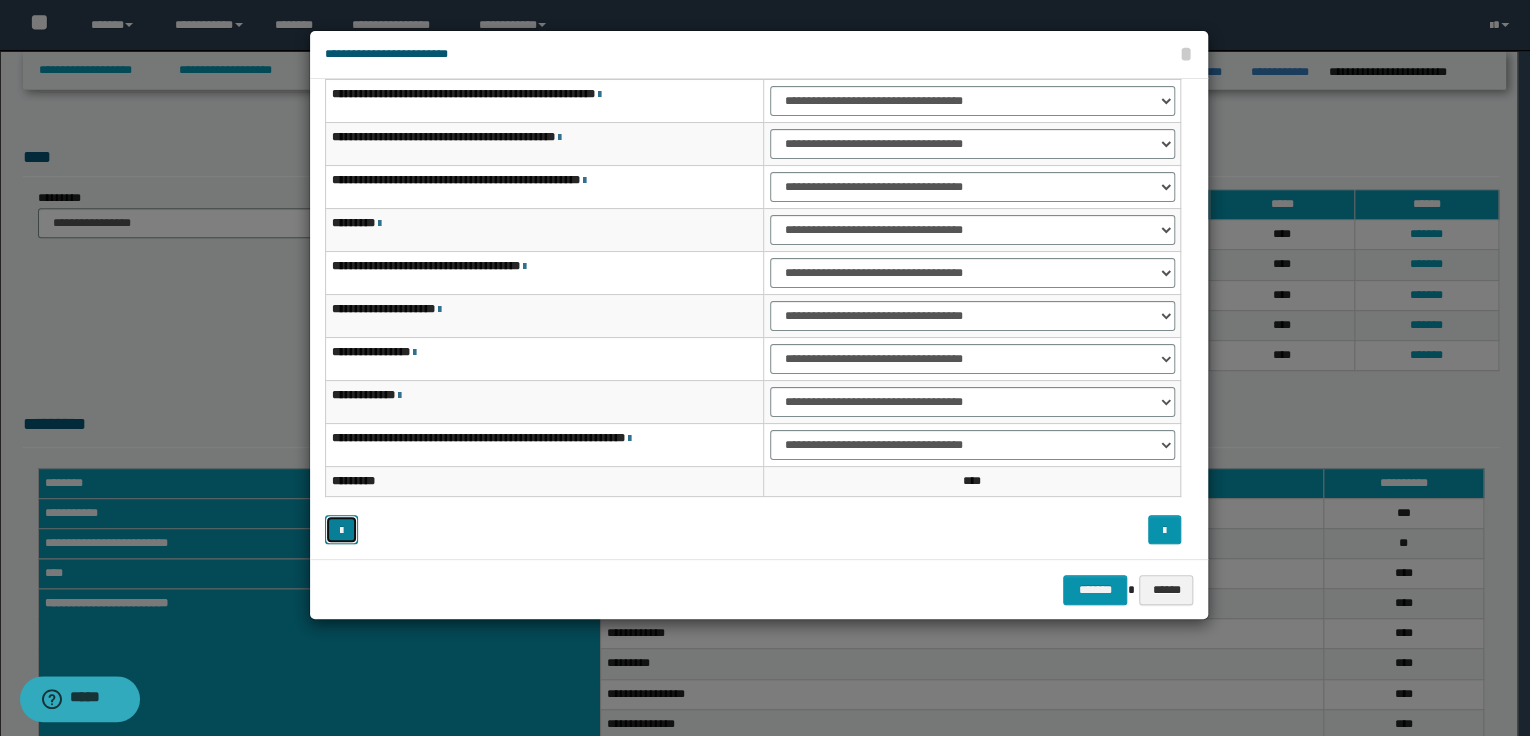 click at bounding box center [341, 531] 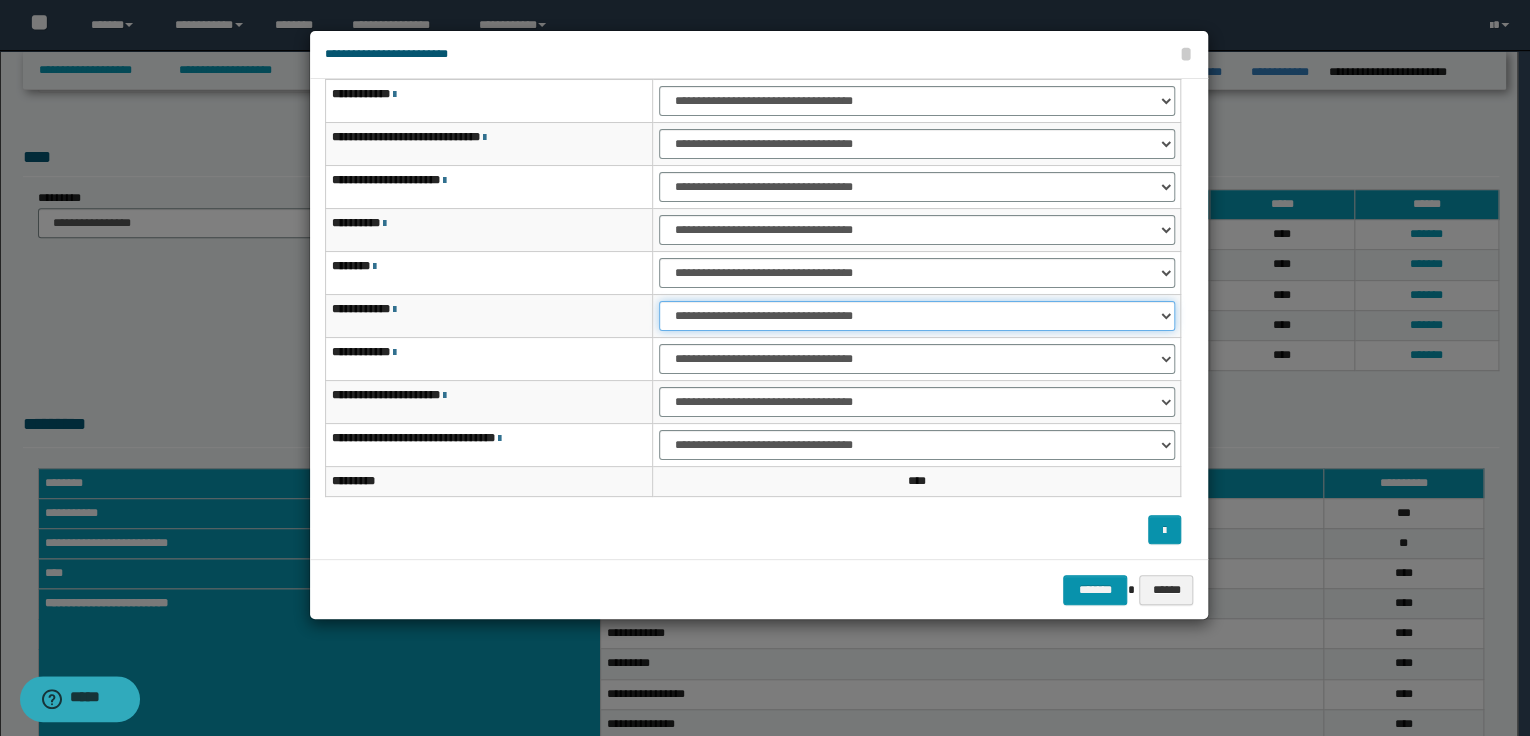 click on "**********" at bounding box center [916, 316] 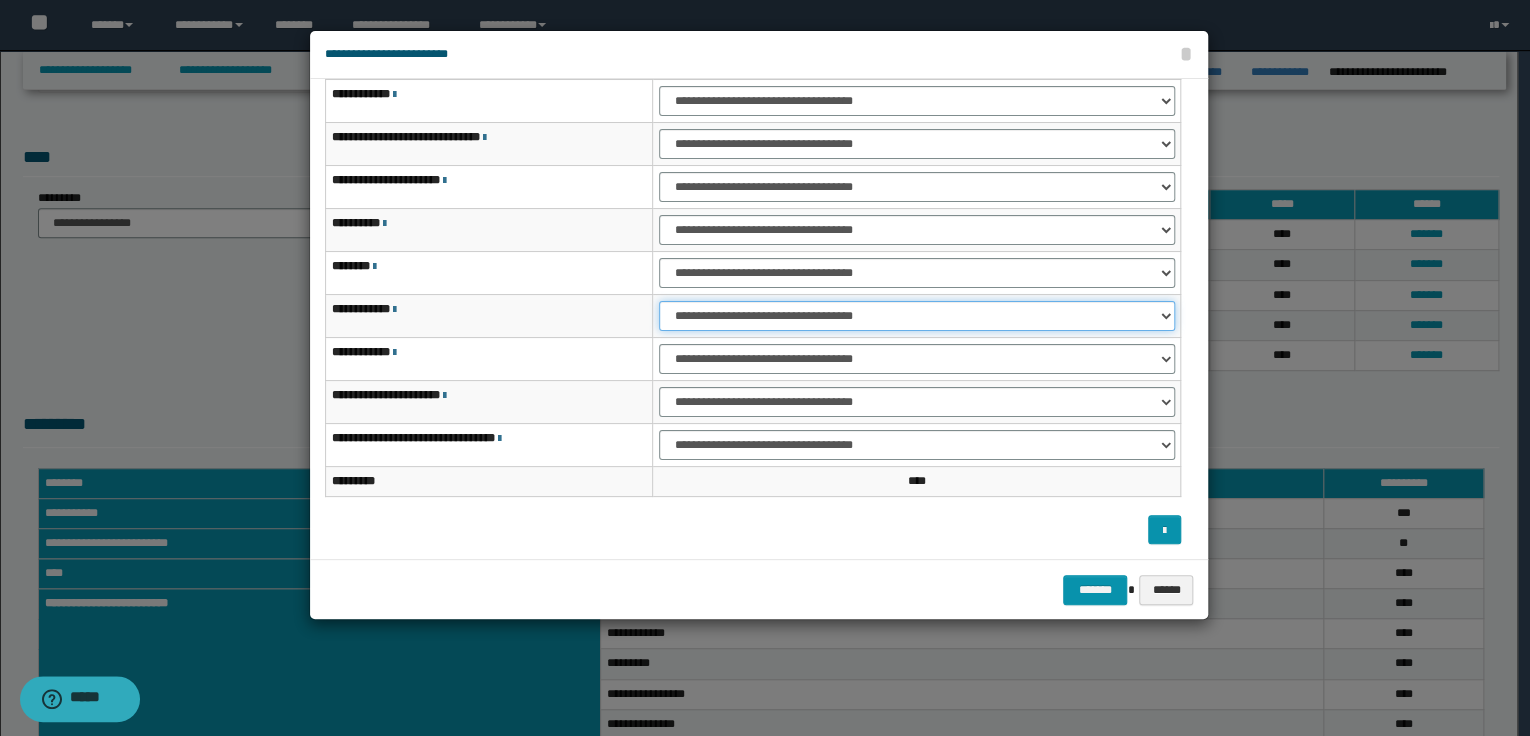 select on "***" 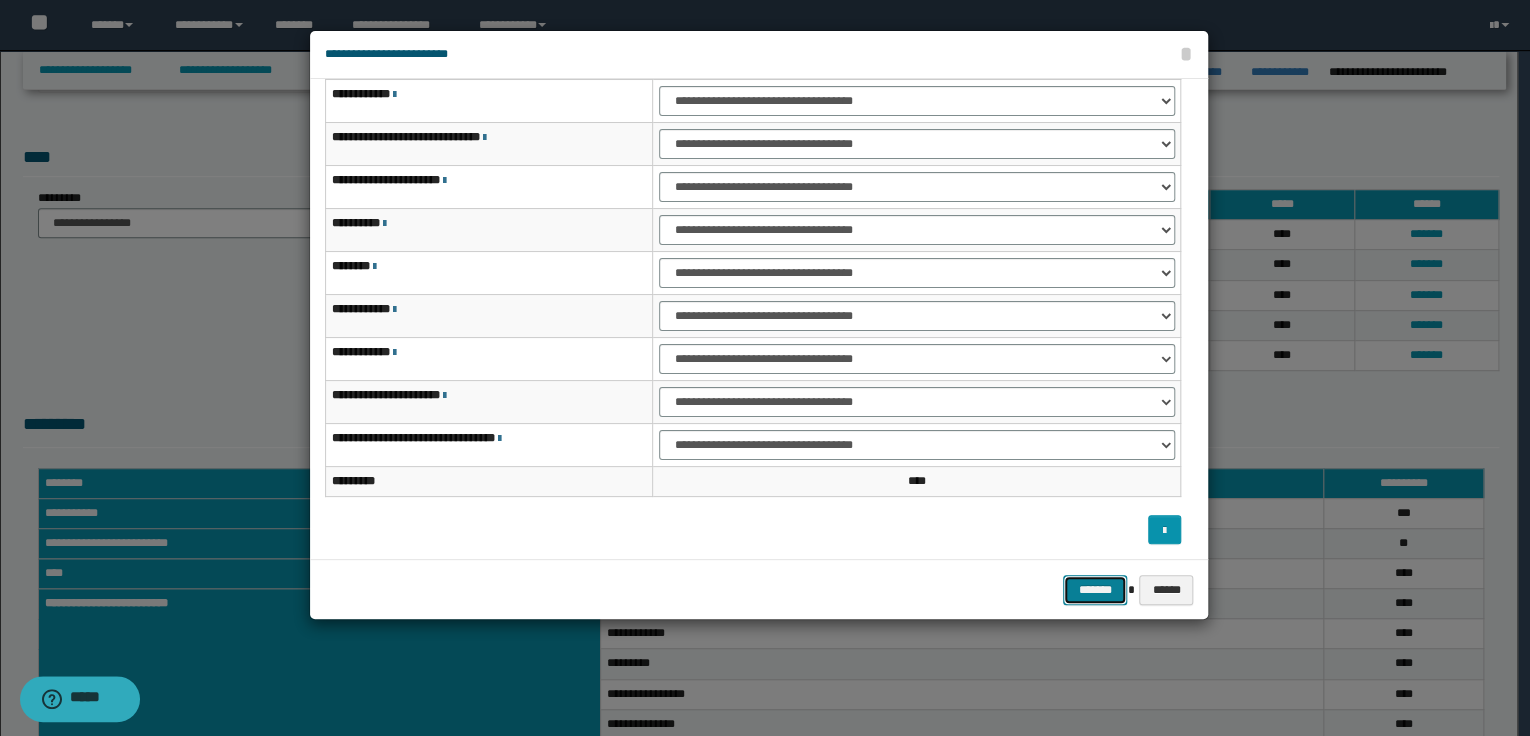 click on "*******" at bounding box center [1095, 590] 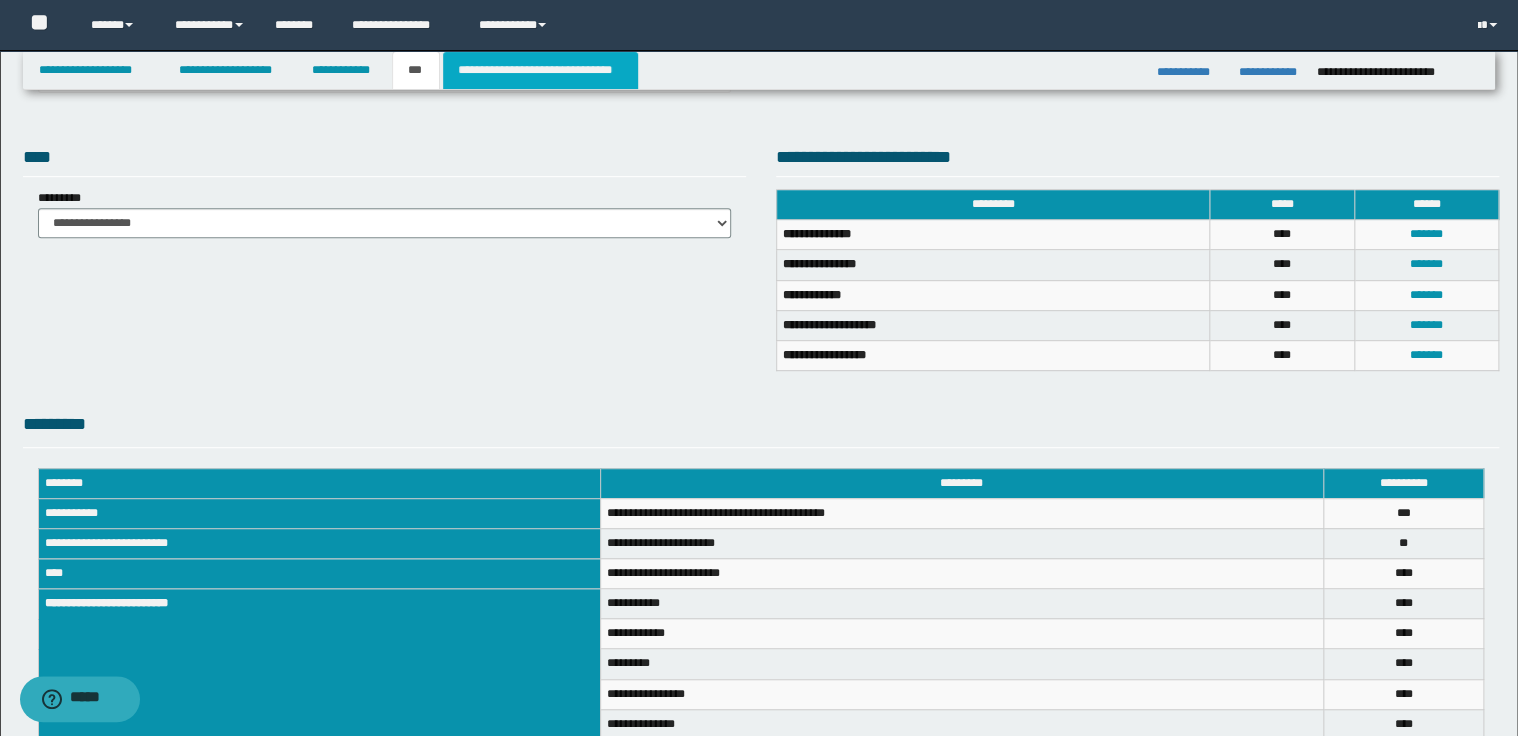 click on "**********" at bounding box center (540, 70) 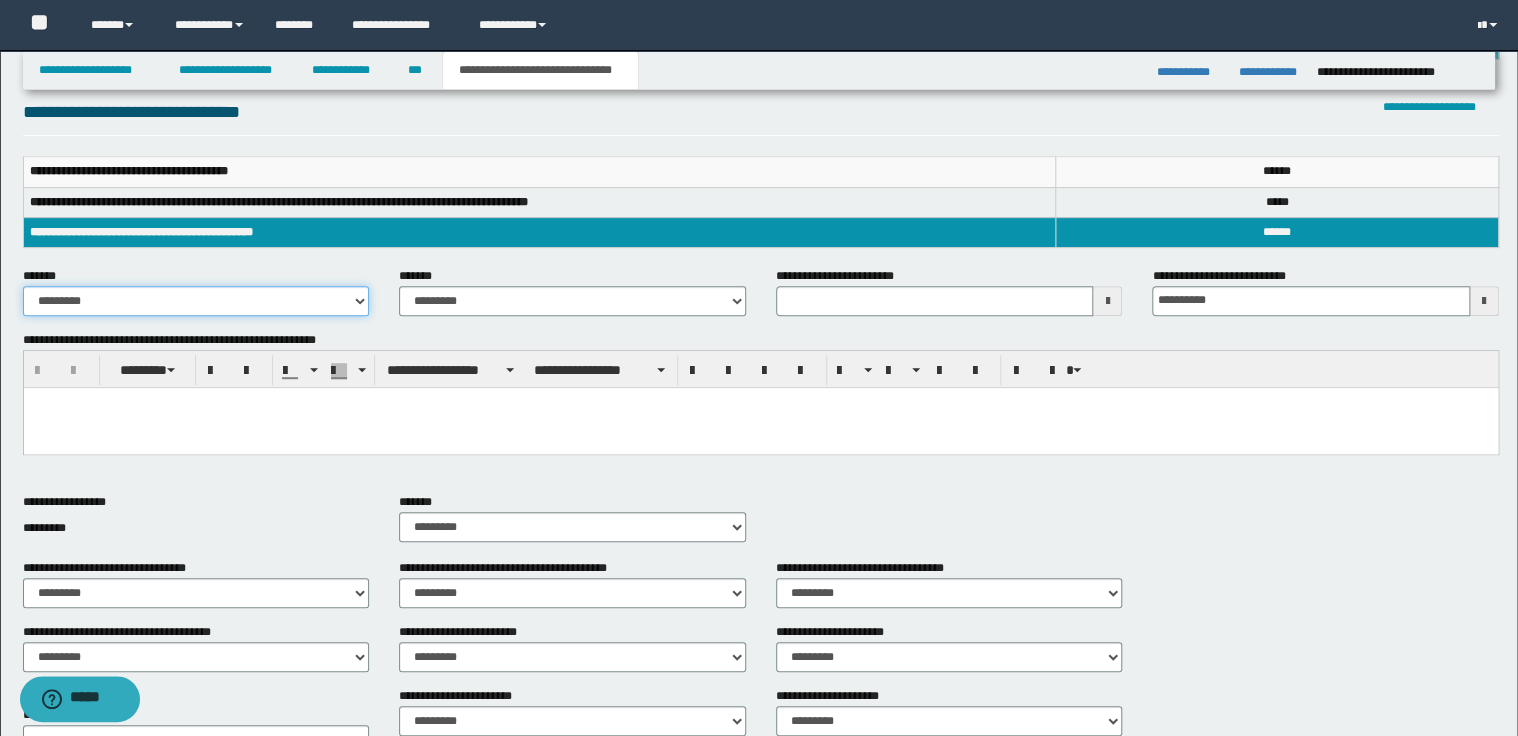 click on "**********" at bounding box center [196, 301] 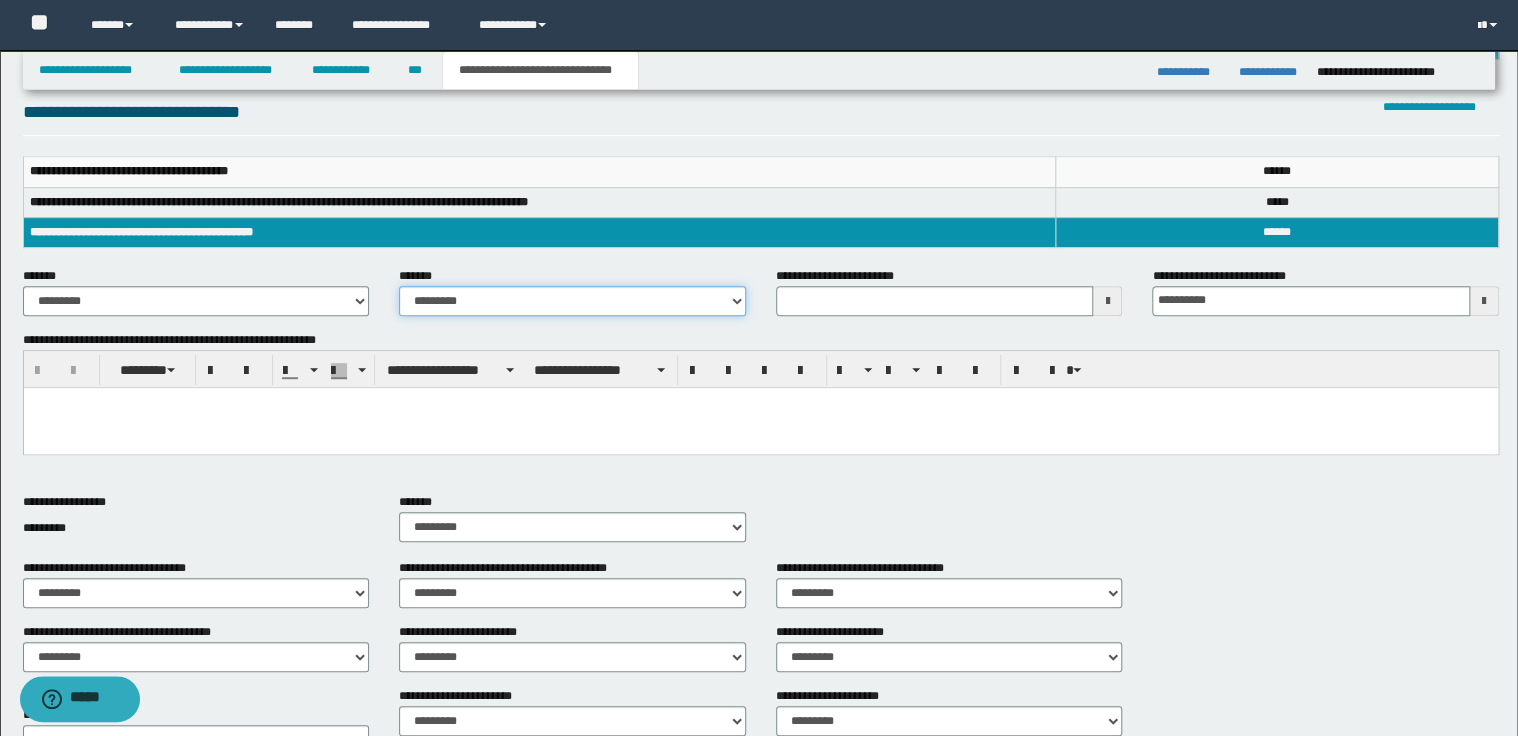 drag, startPoint x: 532, startPoint y: 305, endPoint x: 514, endPoint y: 312, distance: 19.313208 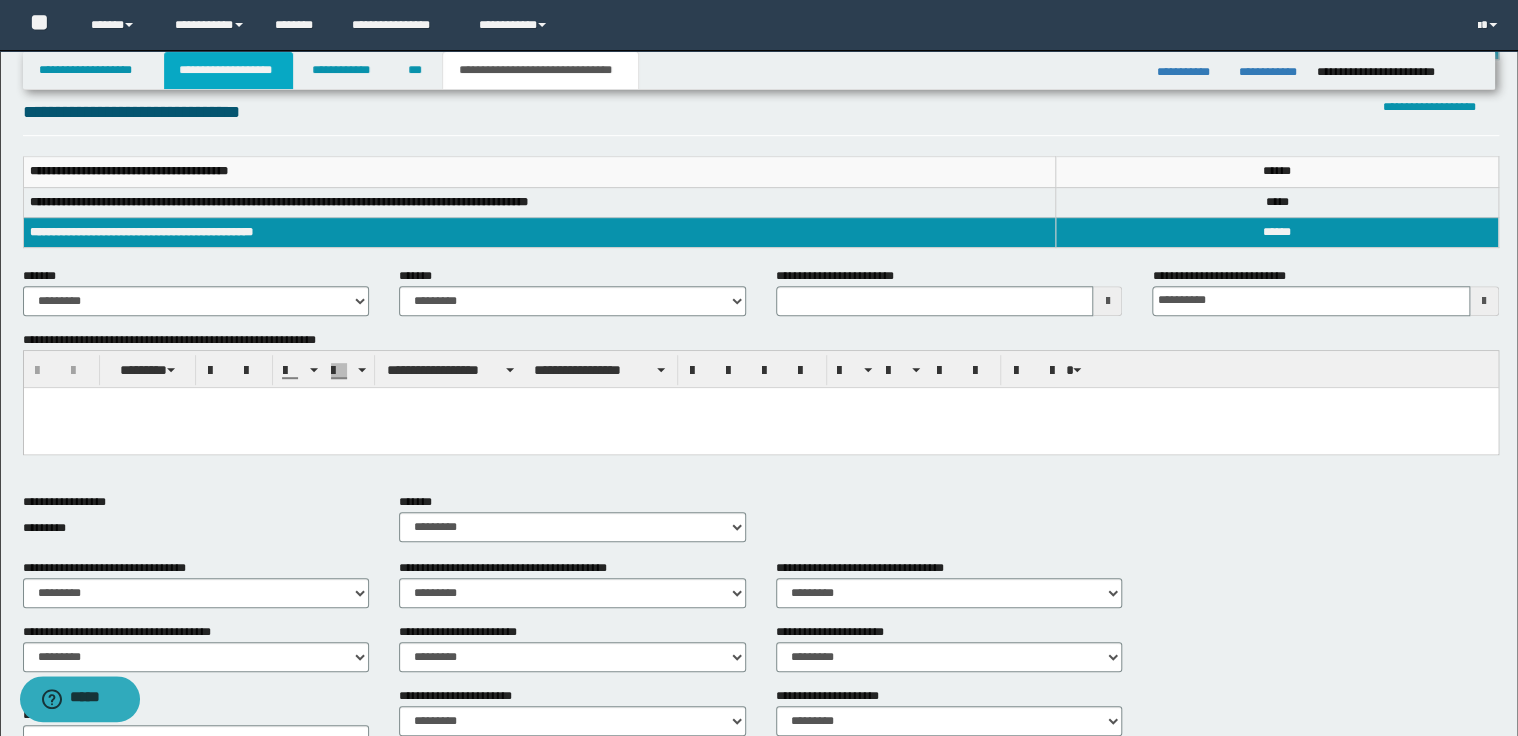 click on "**********" at bounding box center (228, 70) 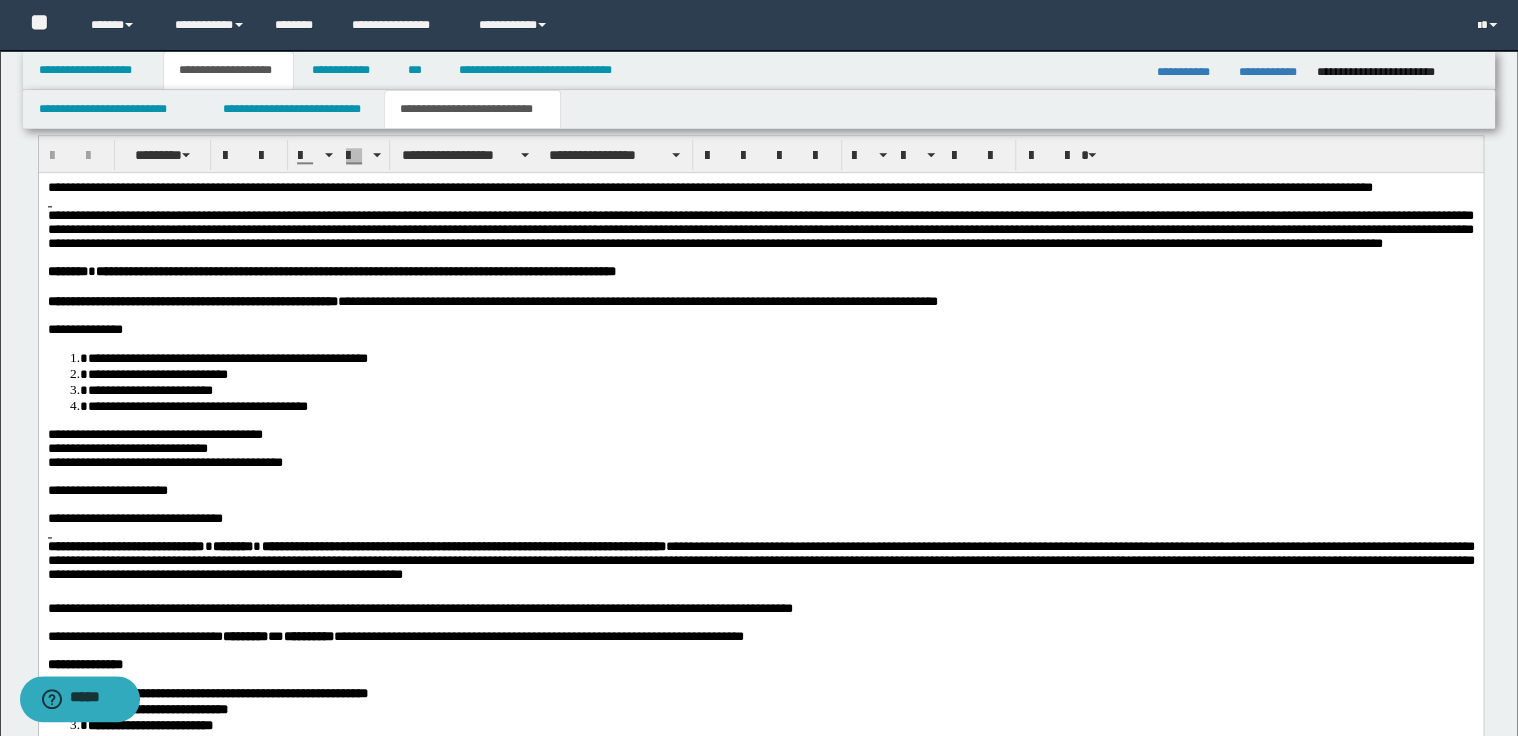 scroll, scrollTop: 1439, scrollLeft: 0, axis: vertical 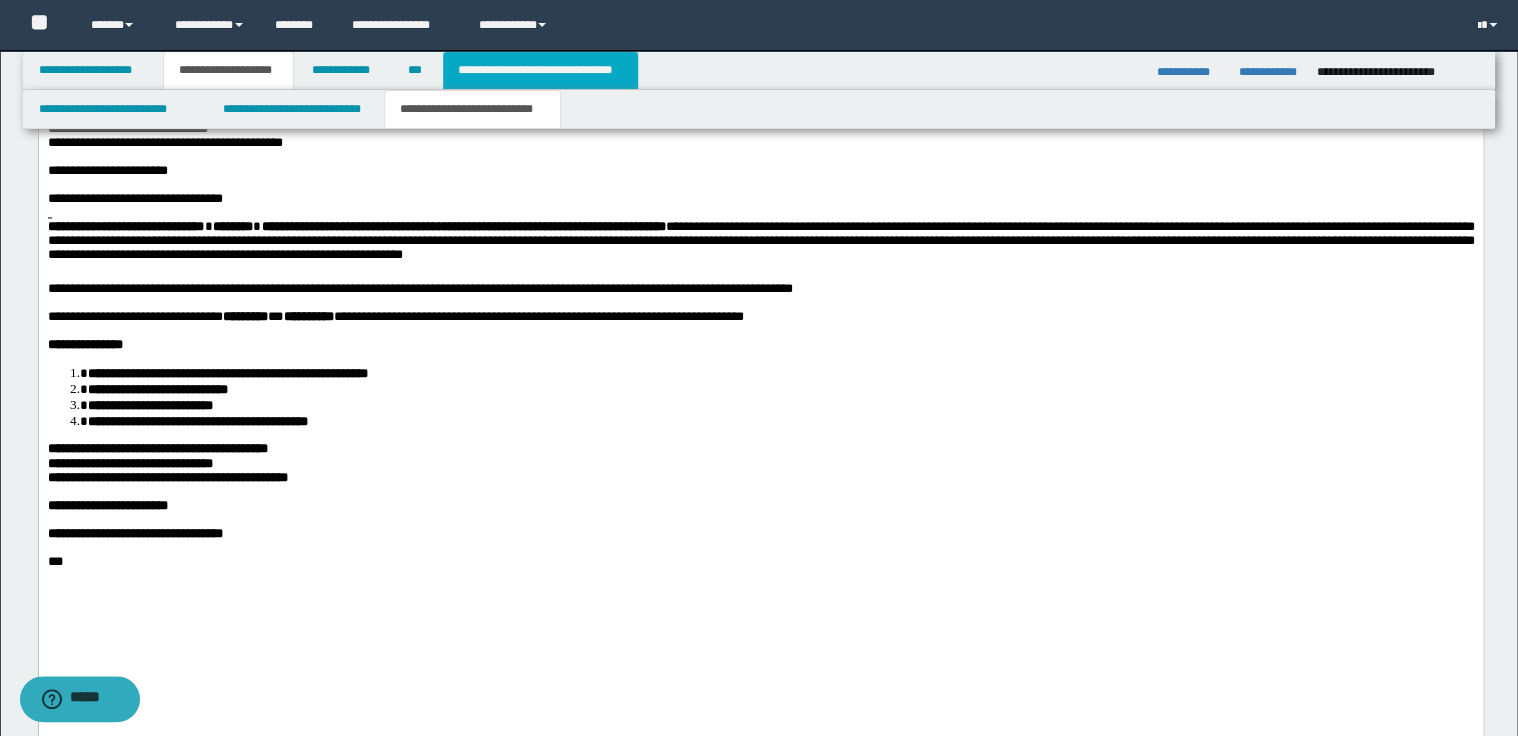 click on "**********" at bounding box center [540, 70] 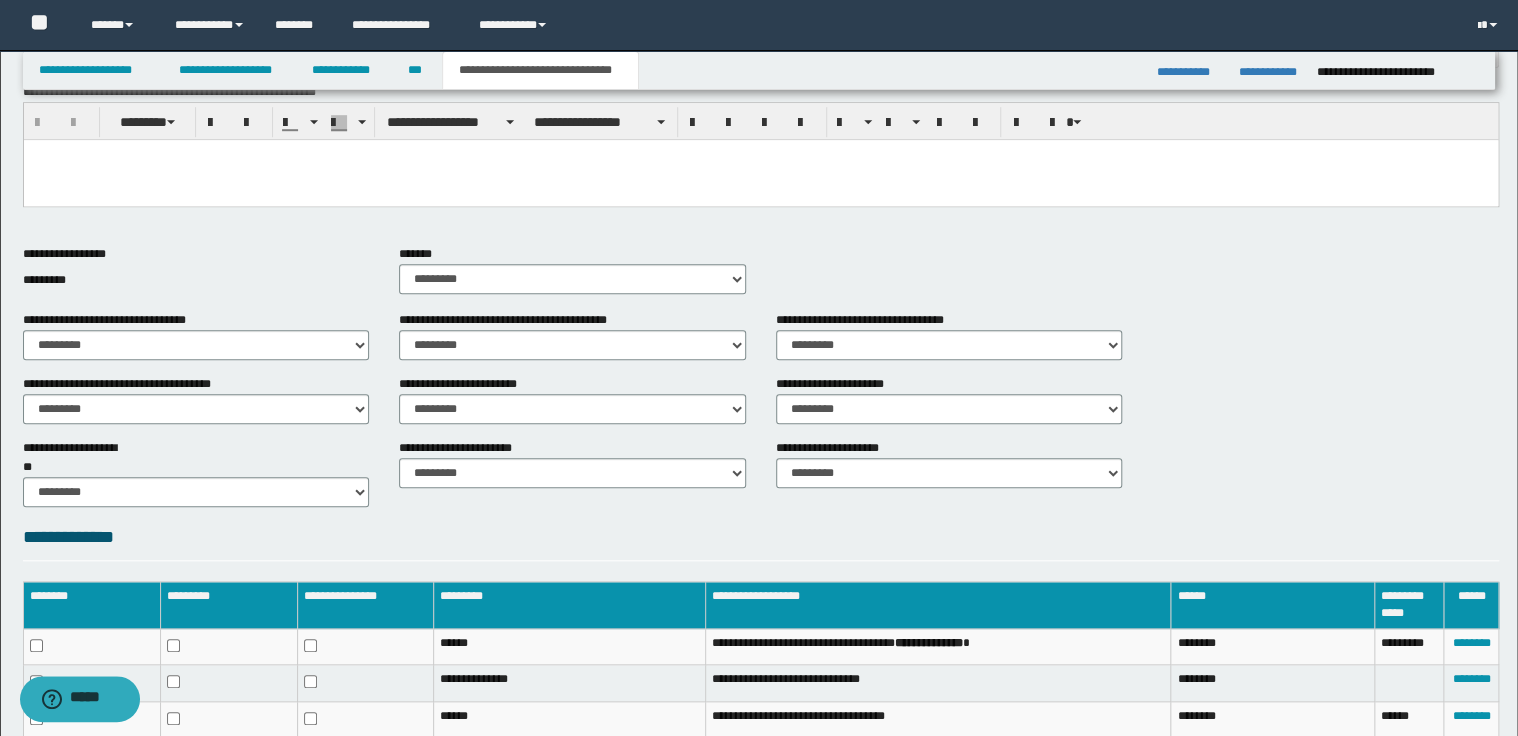 scroll, scrollTop: 456, scrollLeft: 0, axis: vertical 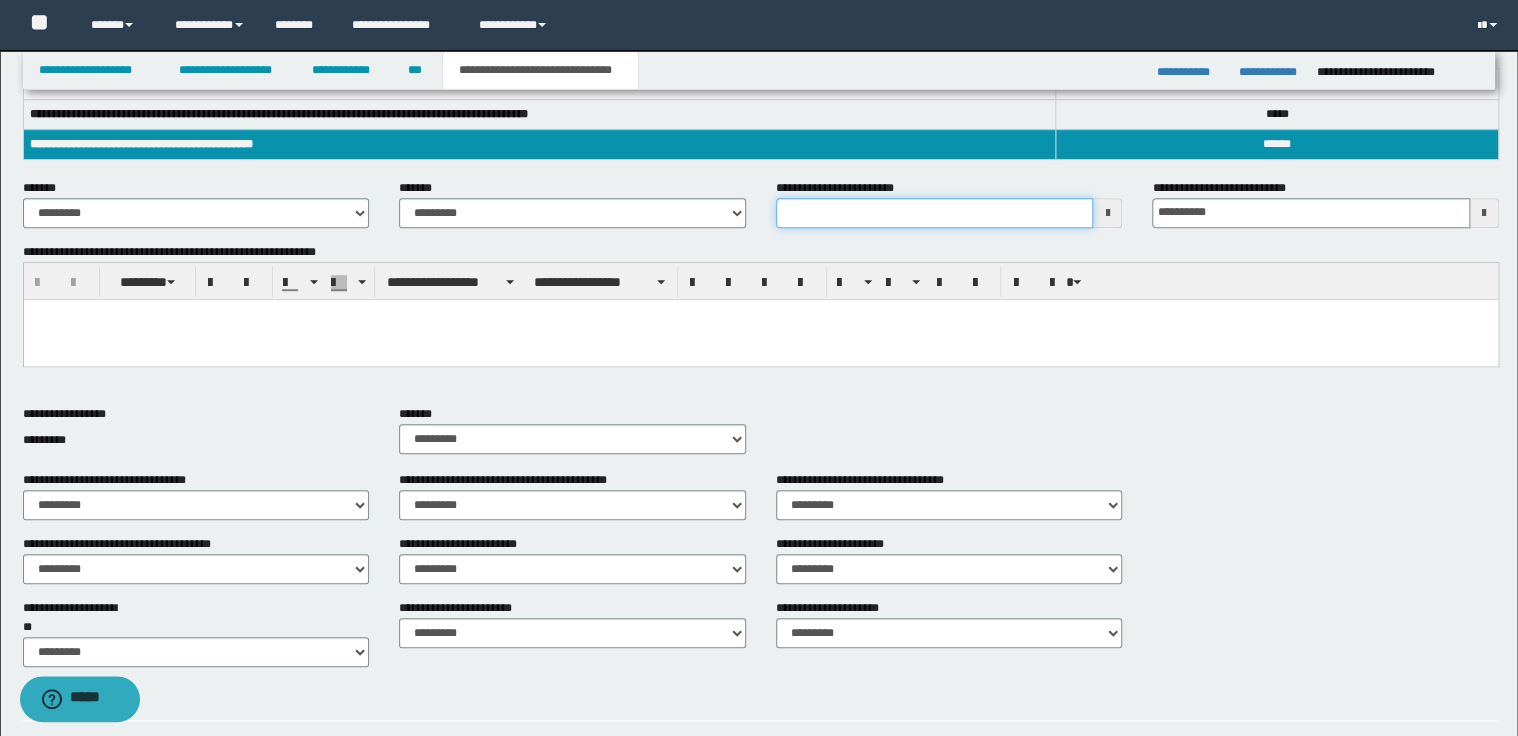 click on "**********" at bounding box center (935, 213) 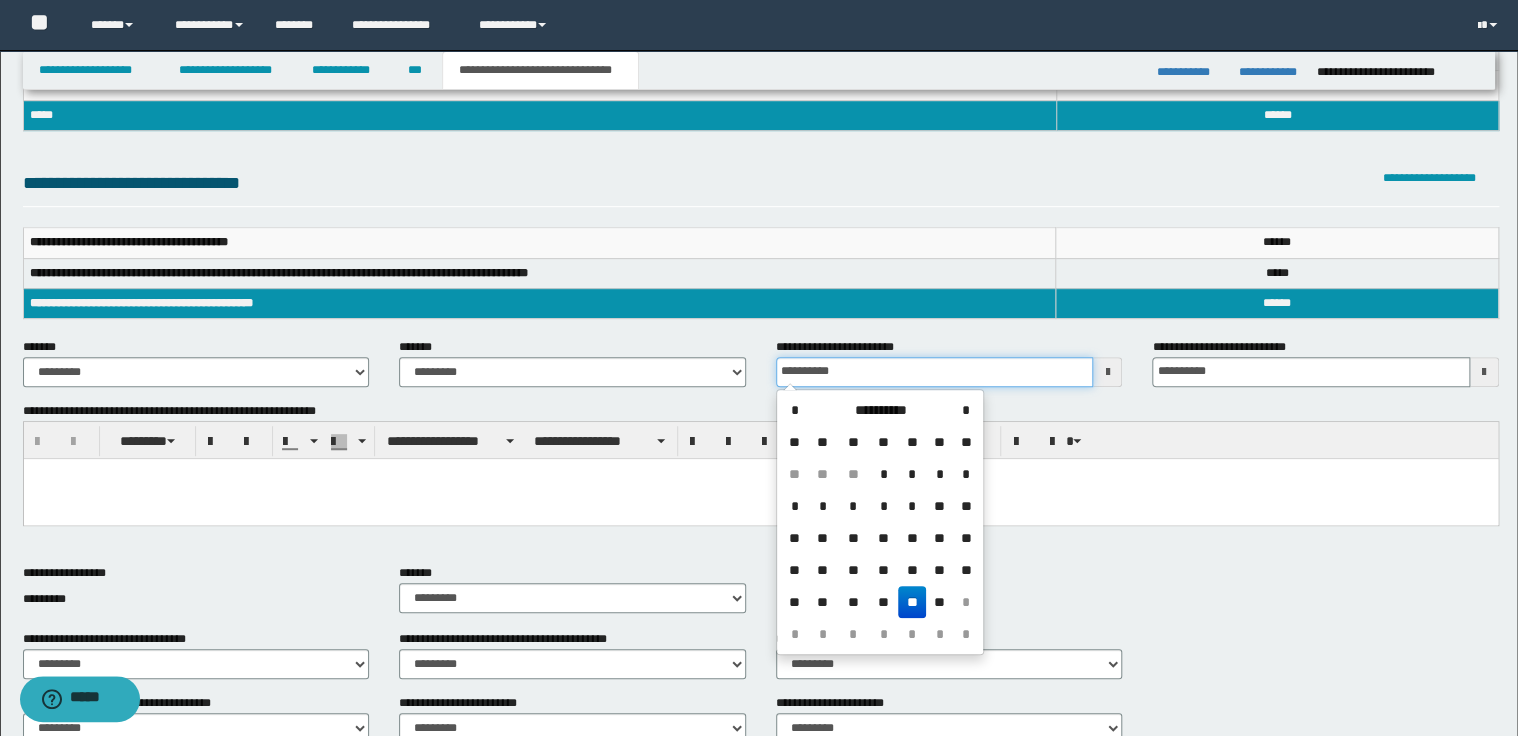 scroll, scrollTop: 296, scrollLeft: 0, axis: vertical 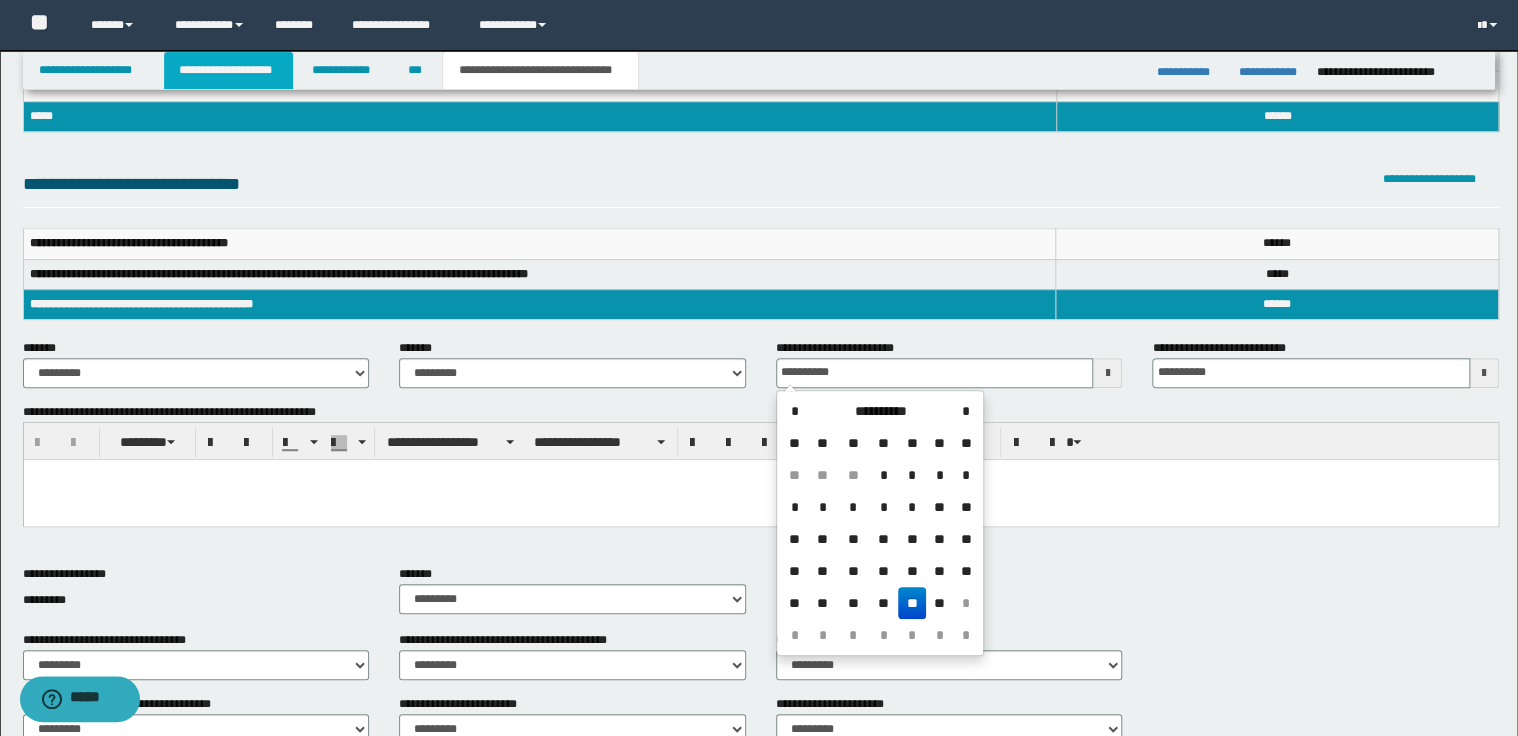 type on "**********" 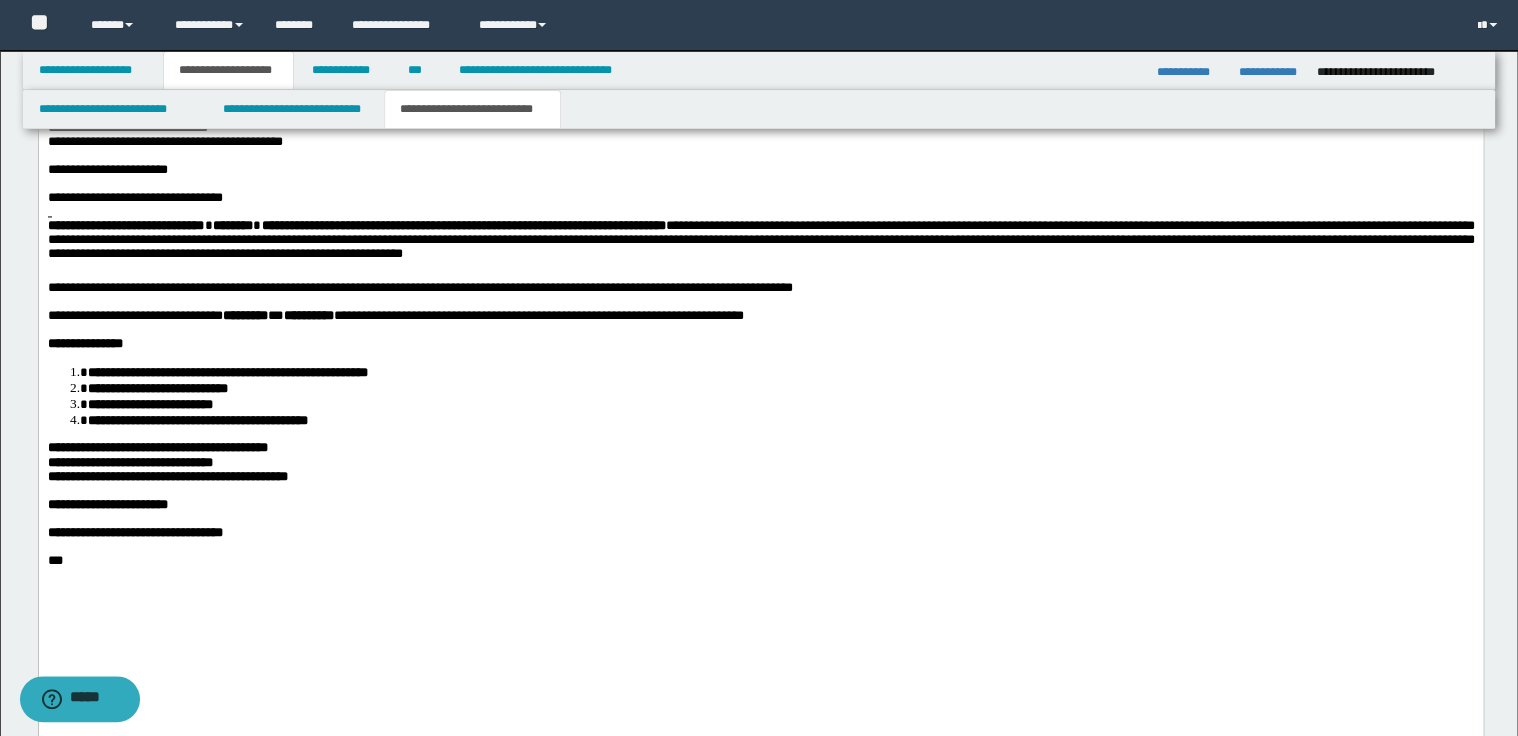 scroll, scrollTop: 1527, scrollLeft: 0, axis: vertical 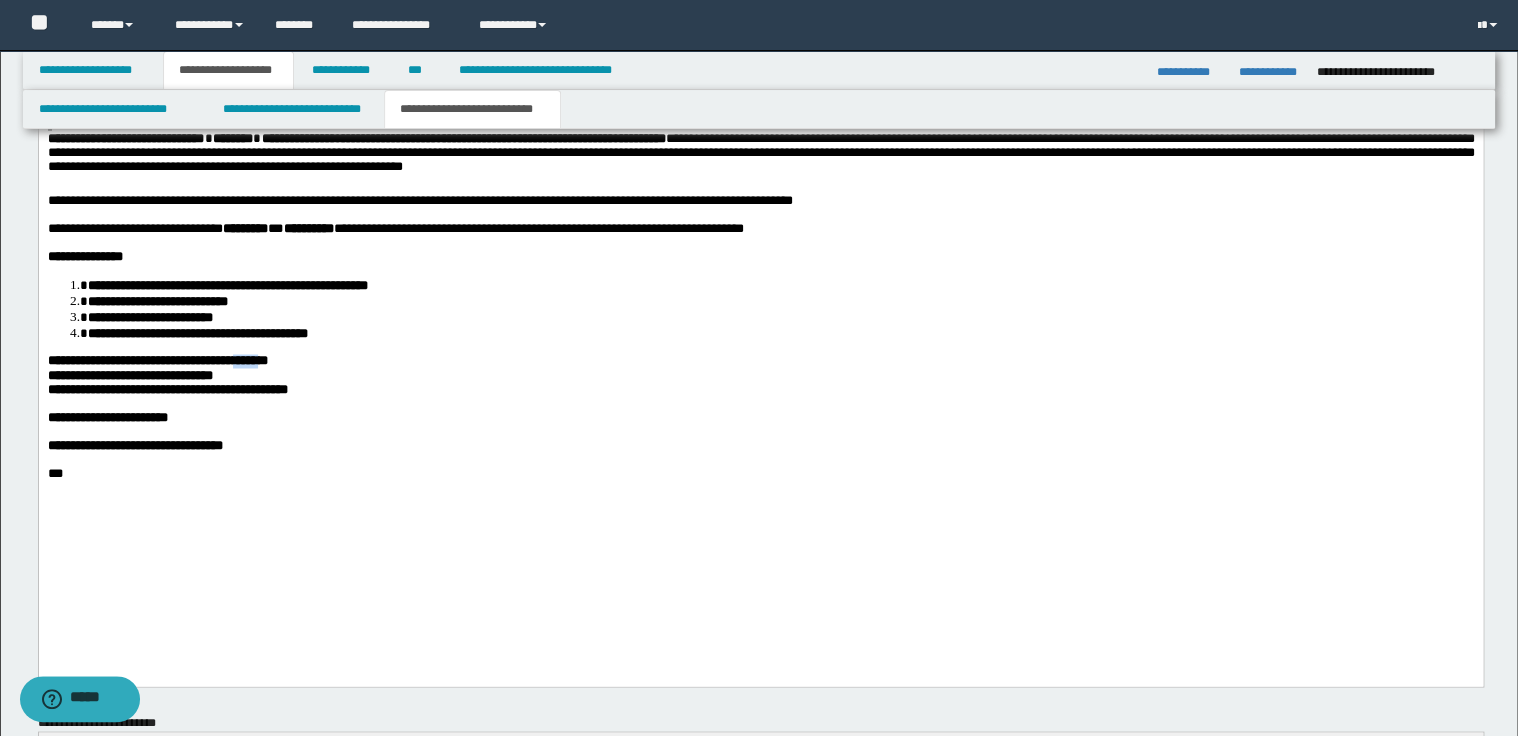 drag, startPoint x: 231, startPoint y: 442, endPoint x: 255, endPoint y: 438, distance: 24.33105 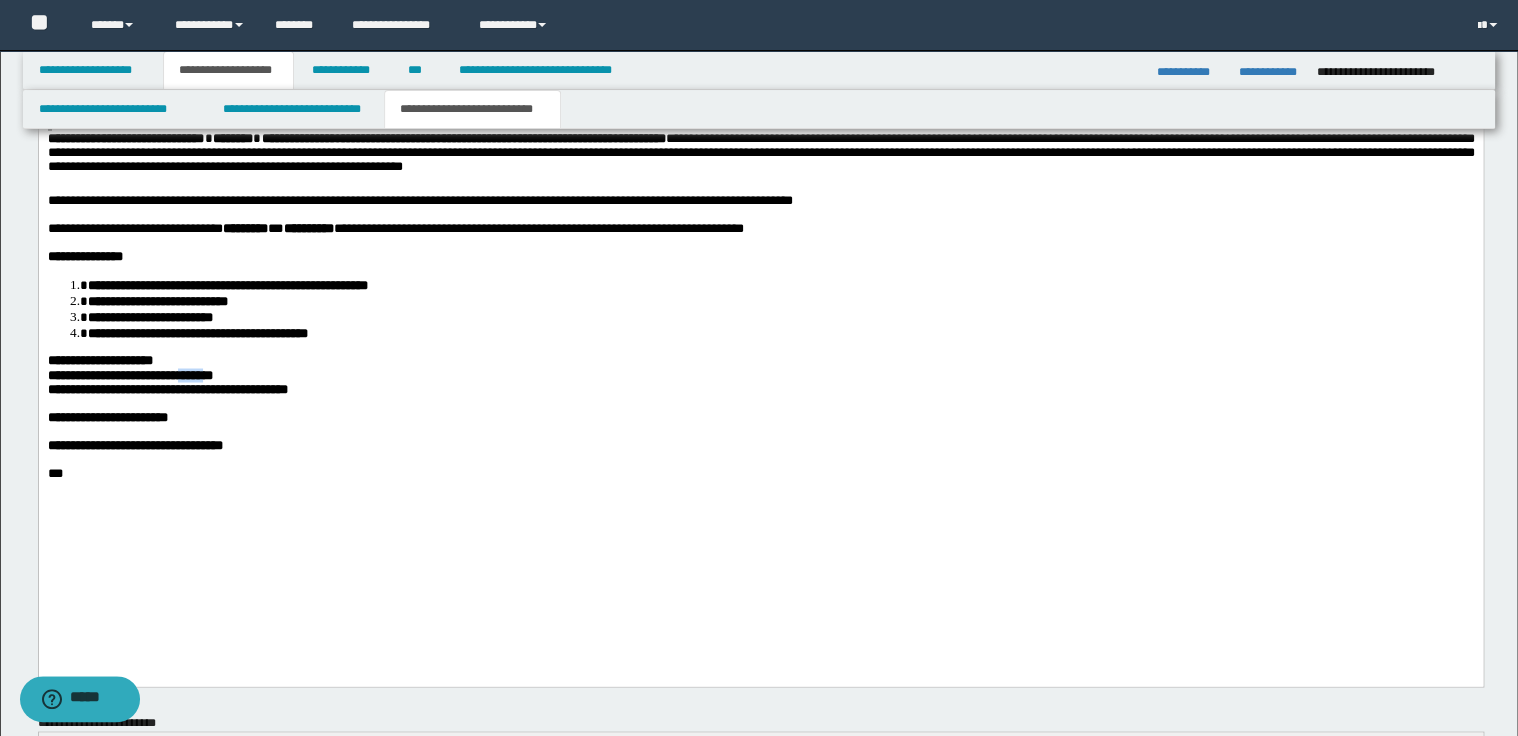drag, startPoint x: 230, startPoint y: 457, endPoint x: 259, endPoint y: 453, distance: 29.274563 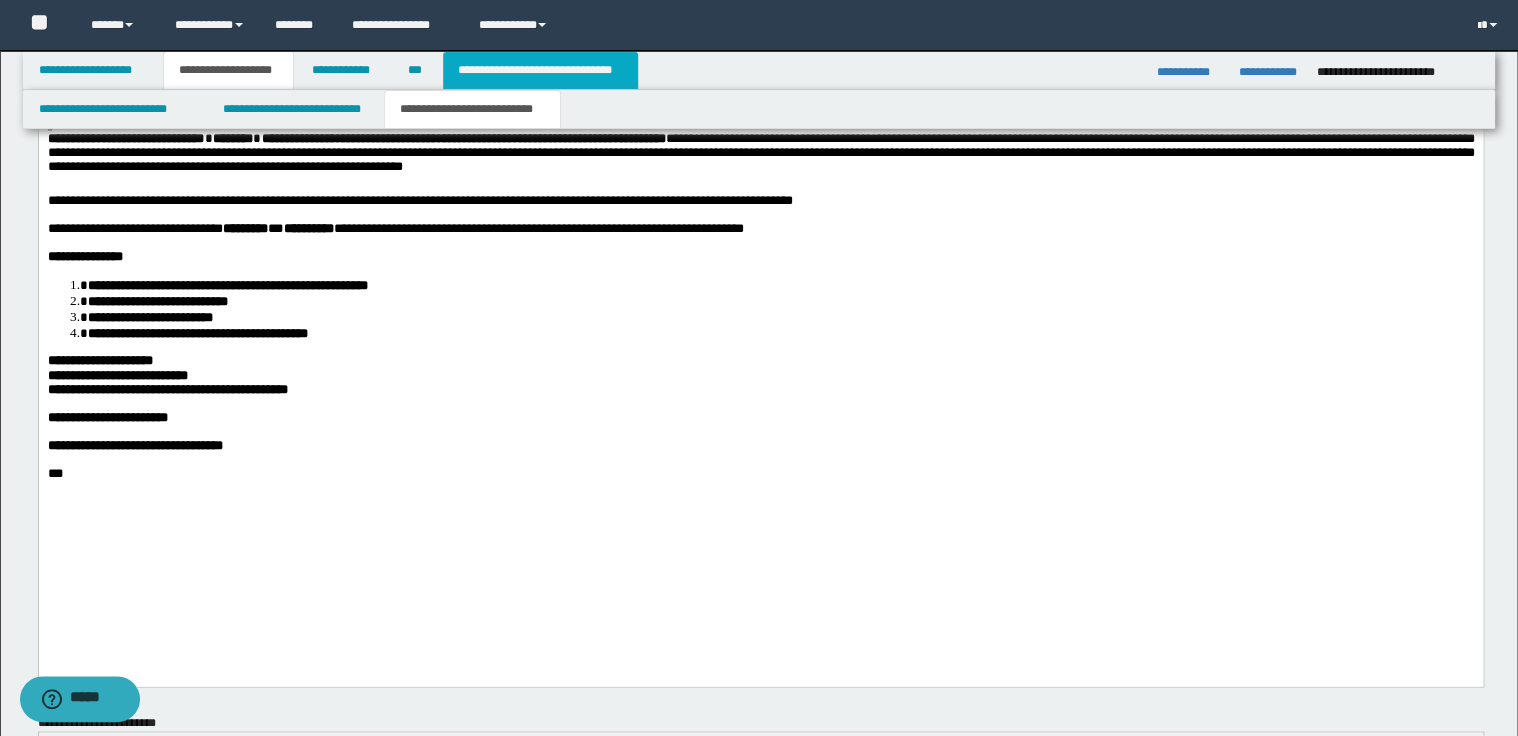 click on "**********" at bounding box center (540, 70) 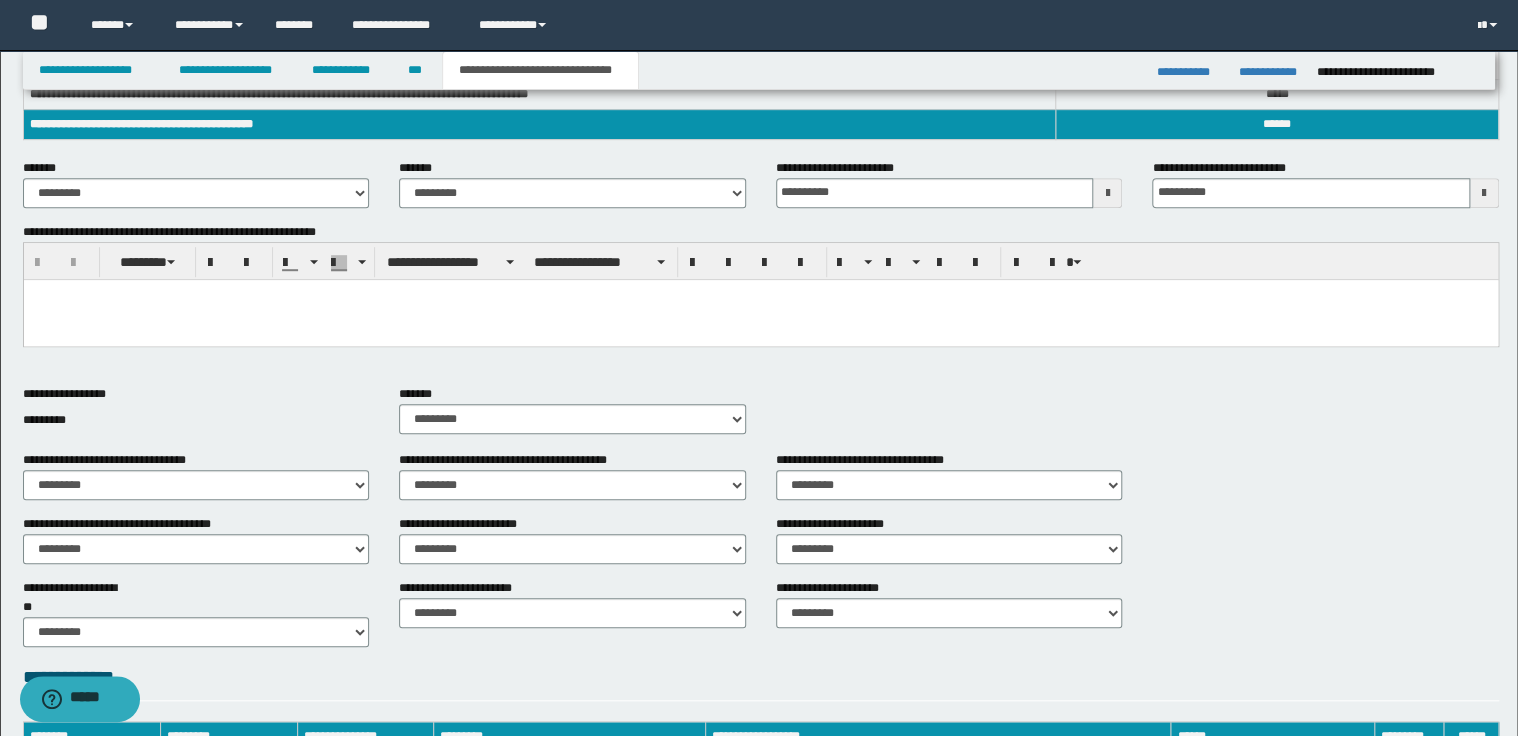 scroll, scrollTop: 376, scrollLeft: 0, axis: vertical 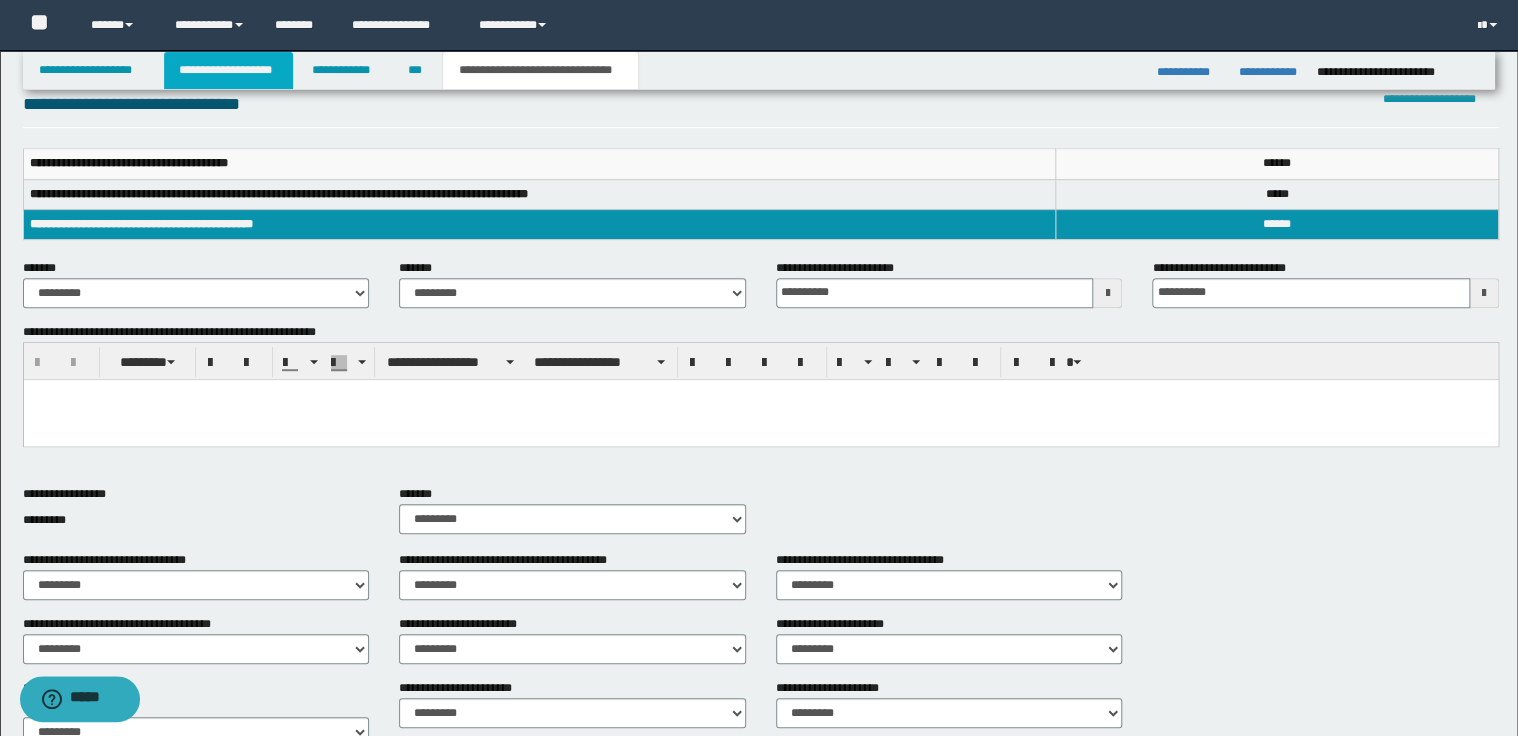 click on "**********" at bounding box center (228, 70) 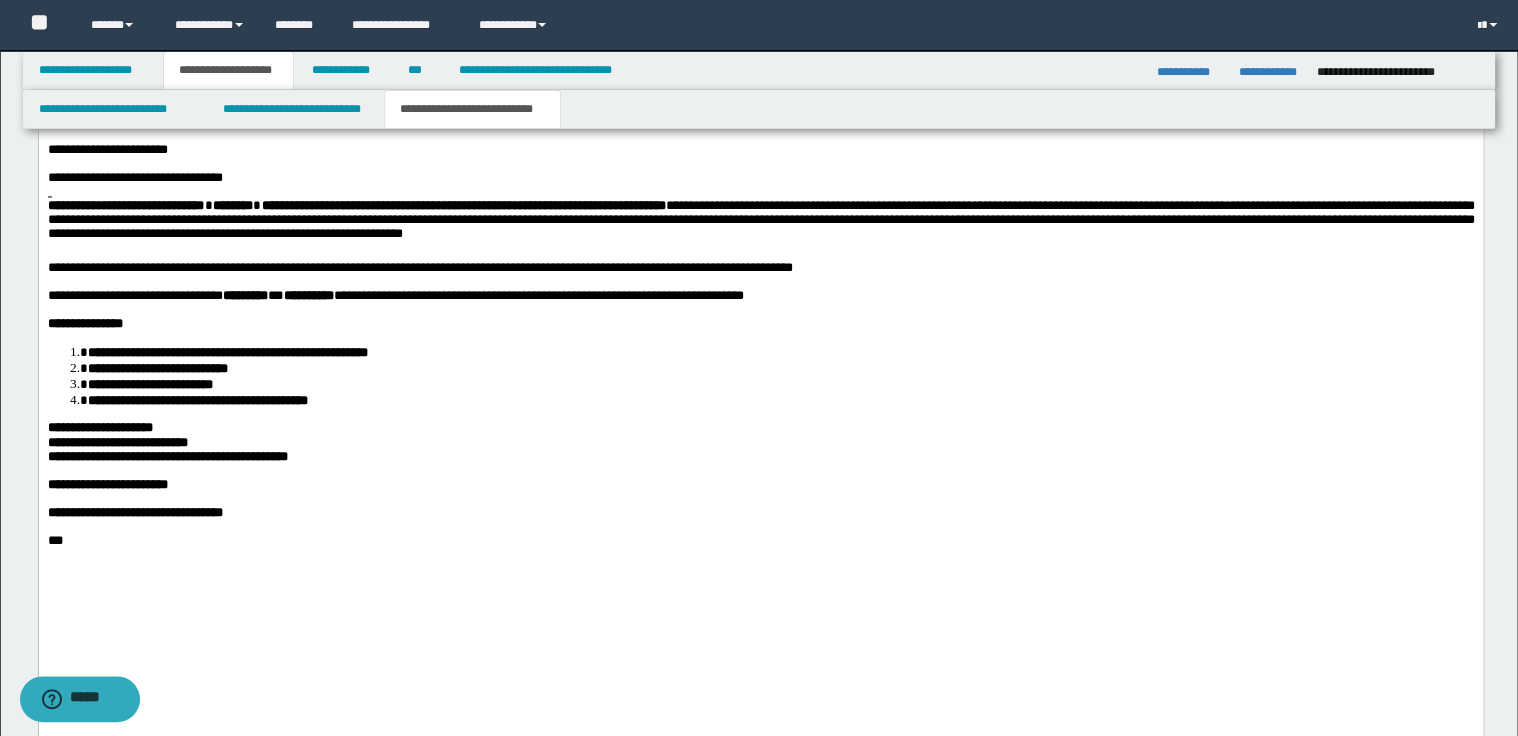 scroll, scrollTop: 1607, scrollLeft: 0, axis: vertical 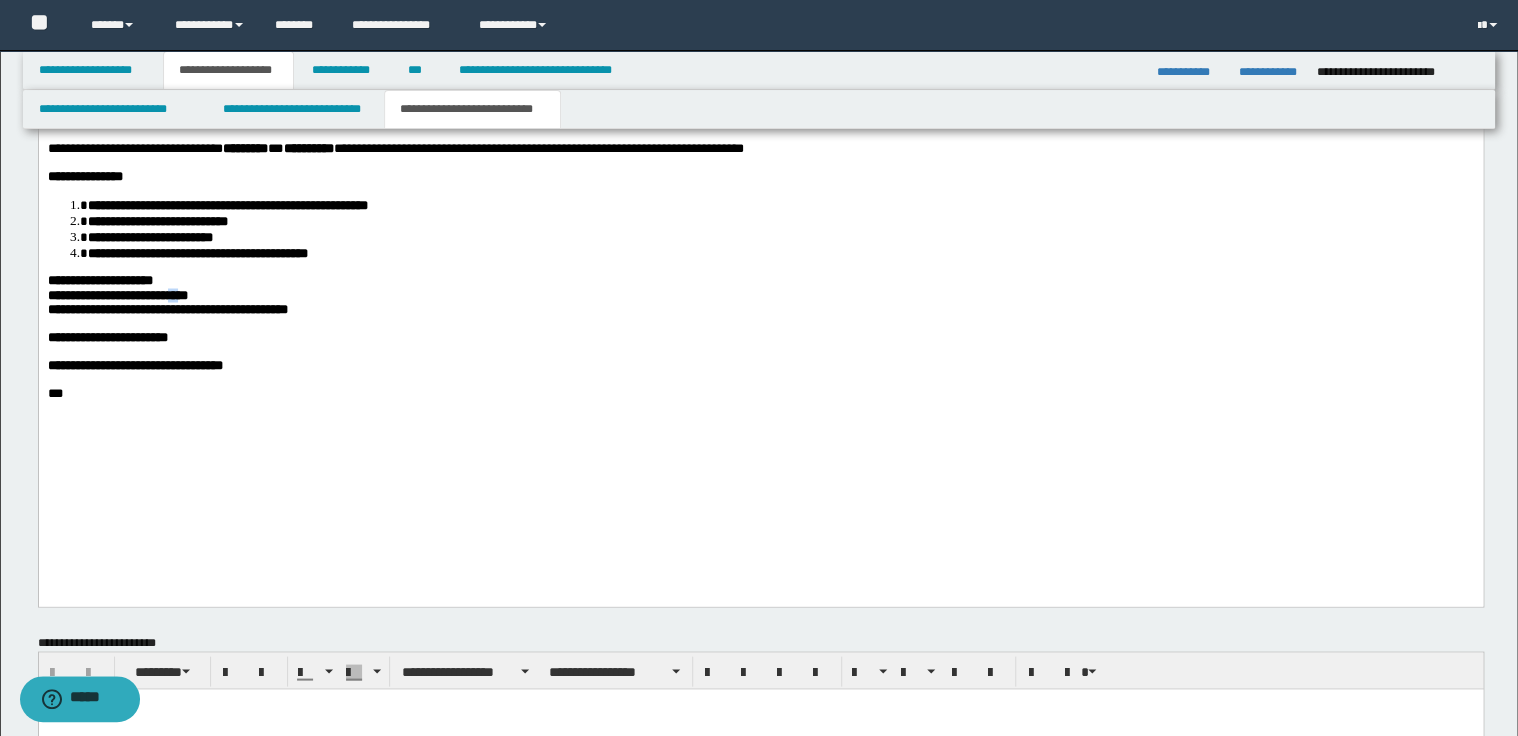 drag, startPoint x: 247, startPoint y: 375, endPoint x: 259, endPoint y: 375, distance: 12 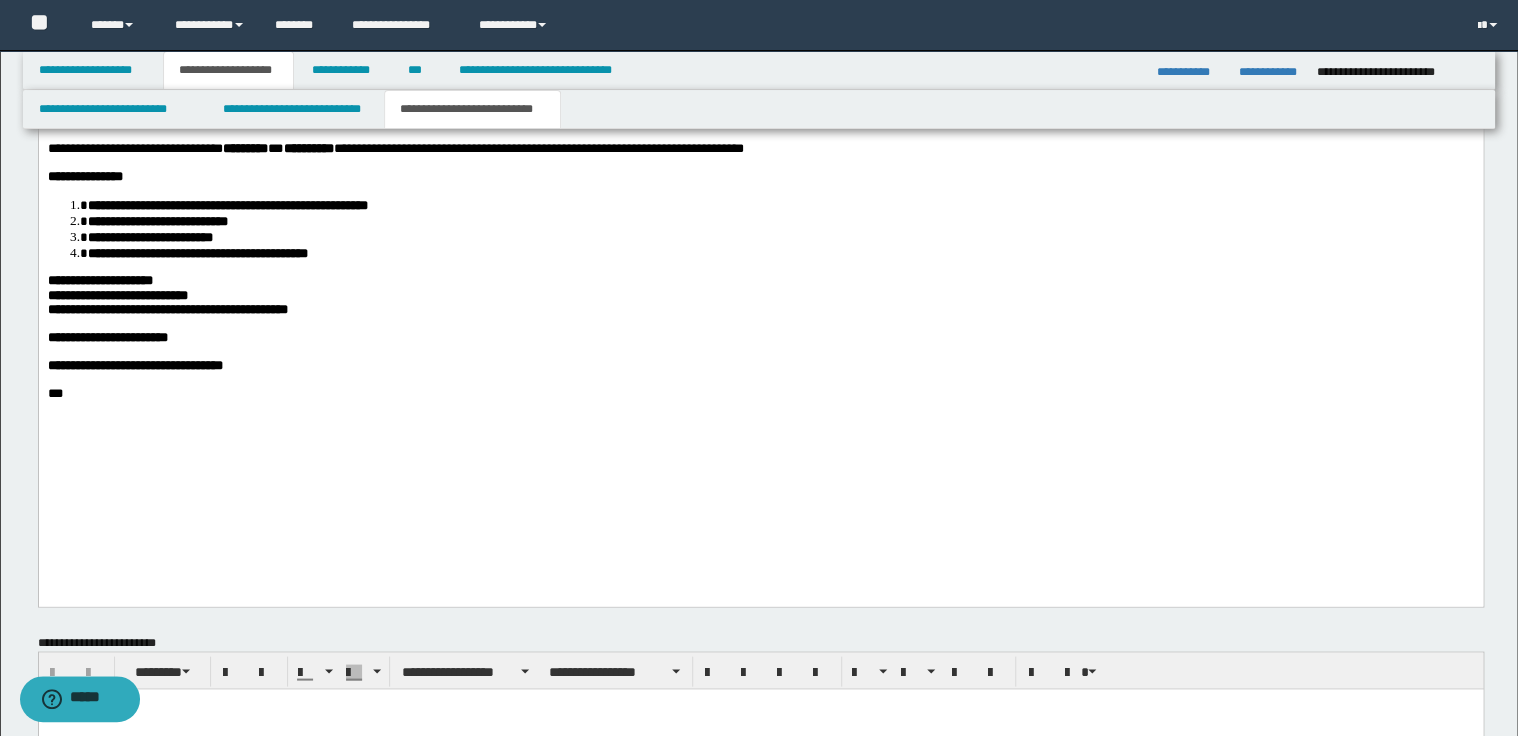 click on "**********" at bounding box center (167, 308) 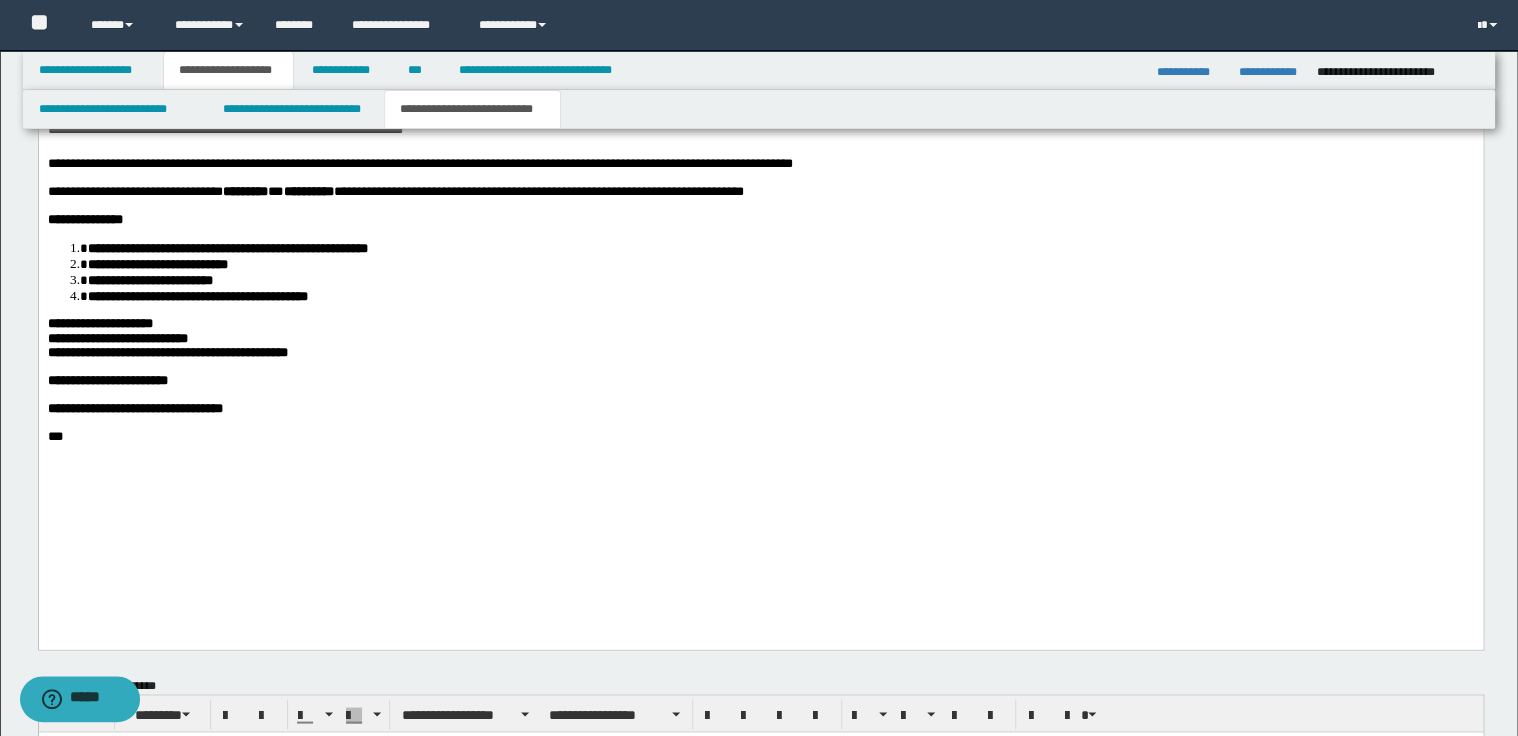 scroll, scrollTop: 1527, scrollLeft: 0, axis: vertical 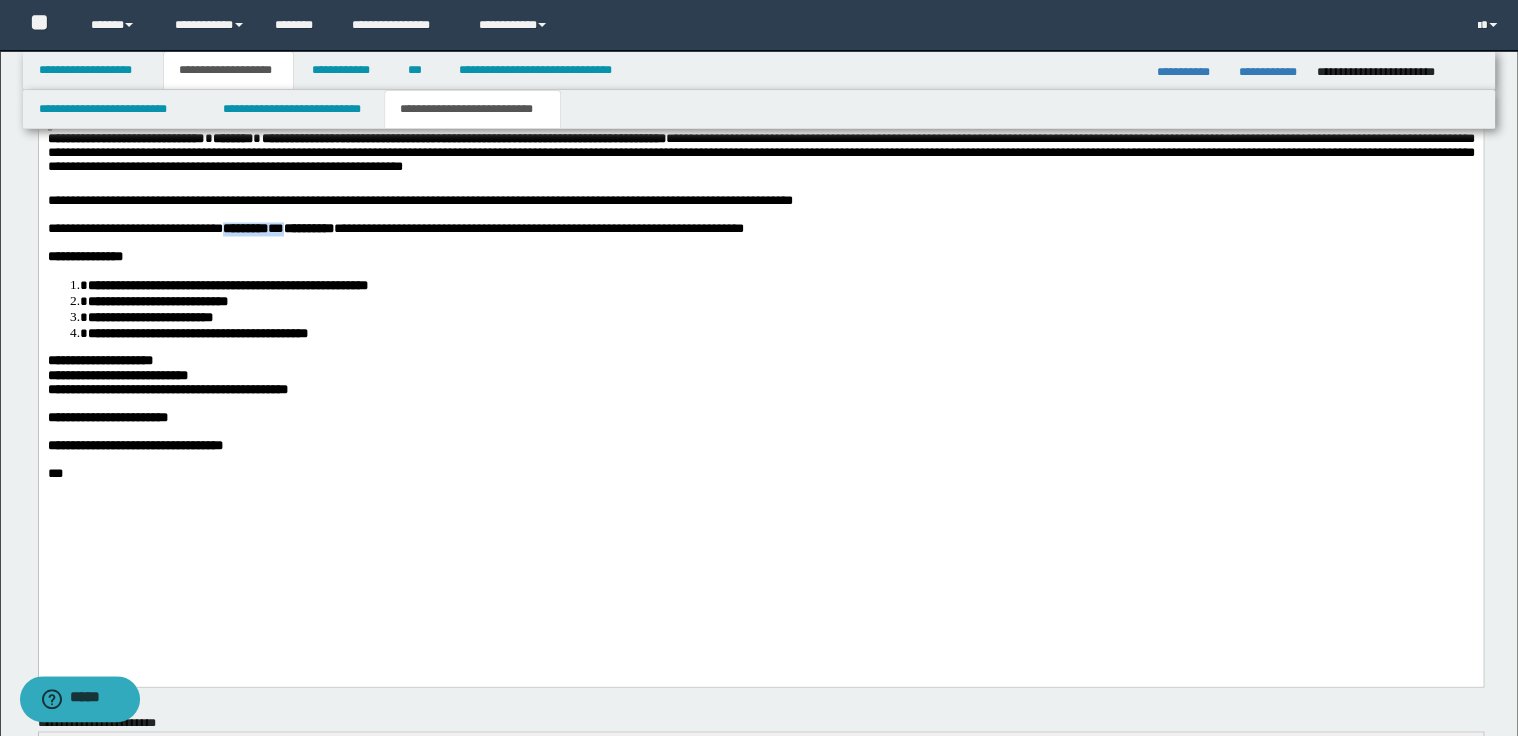 drag, startPoint x: 319, startPoint y: 302, endPoint x: 226, endPoint y: 303, distance: 93.00538 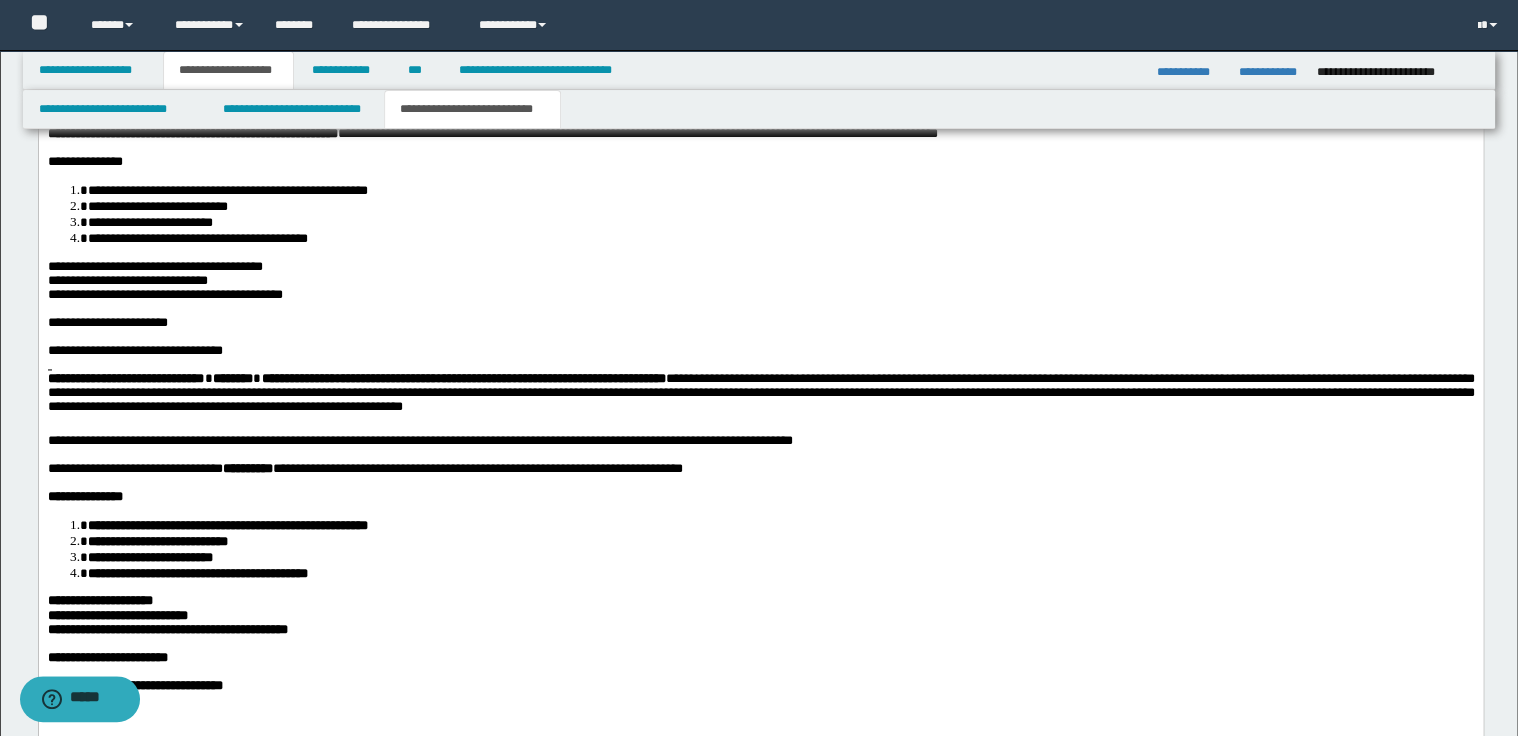 scroll, scrollTop: 1367, scrollLeft: 0, axis: vertical 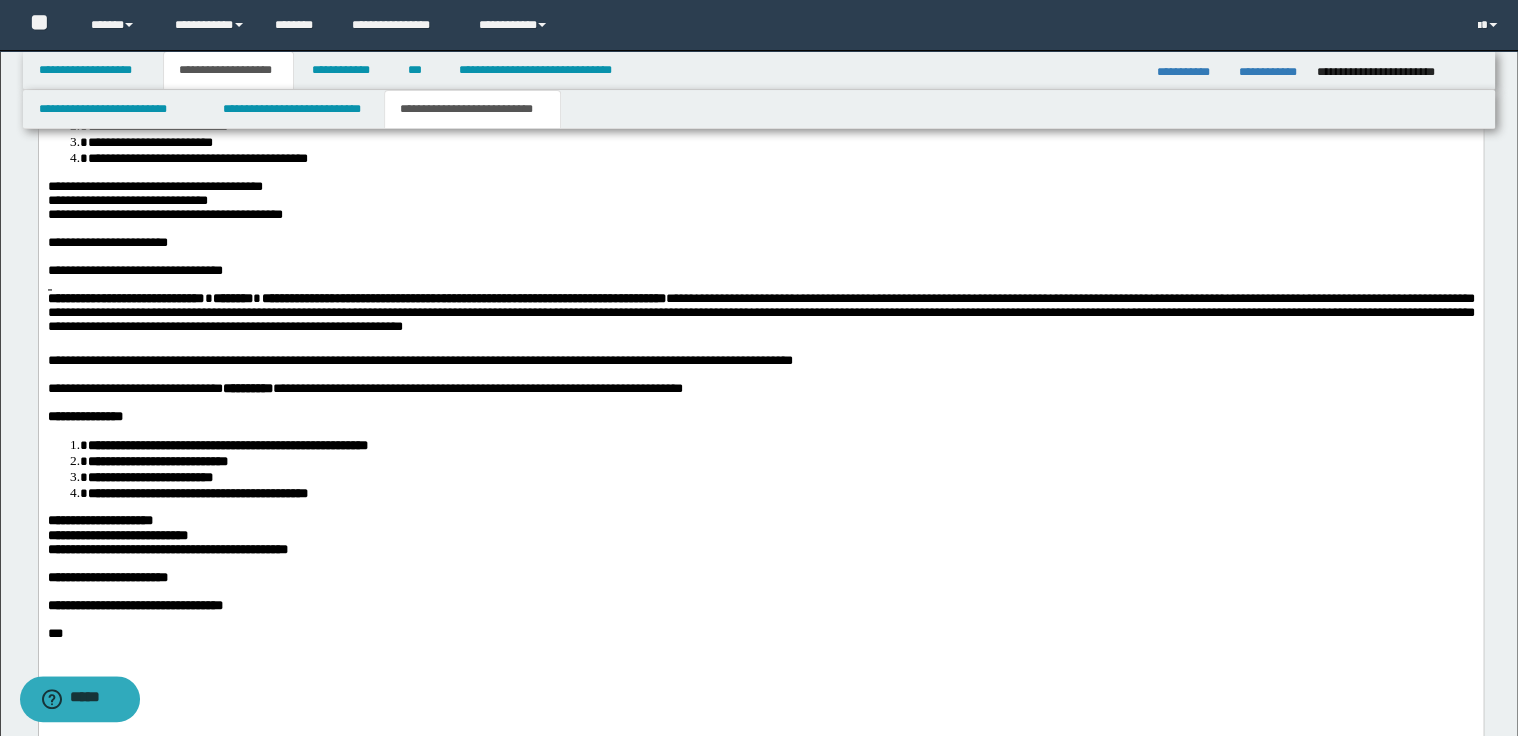 click at bounding box center [760, 347] 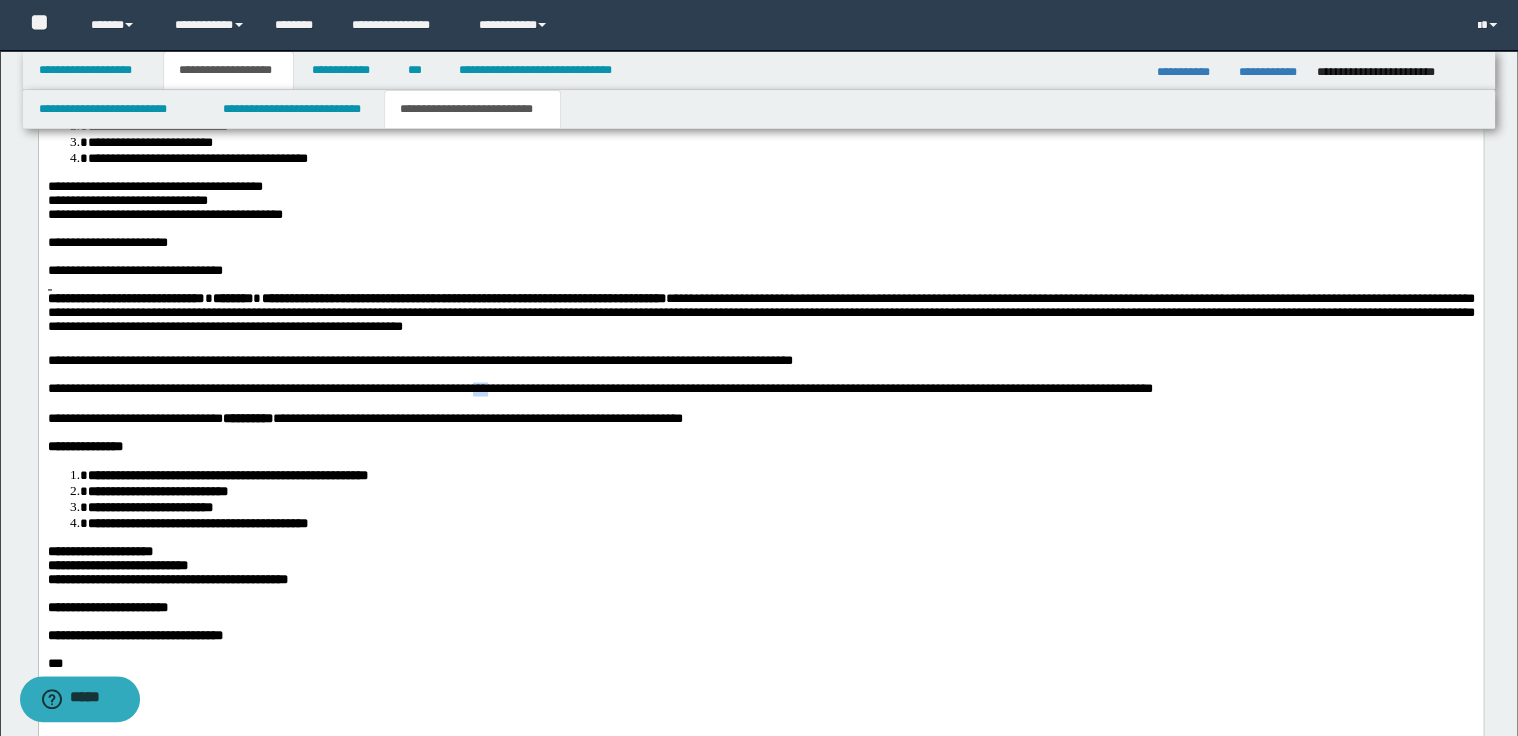 drag, startPoint x: 503, startPoint y: 465, endPoint x: 531, endPoint y: 464, distance: 28.01785 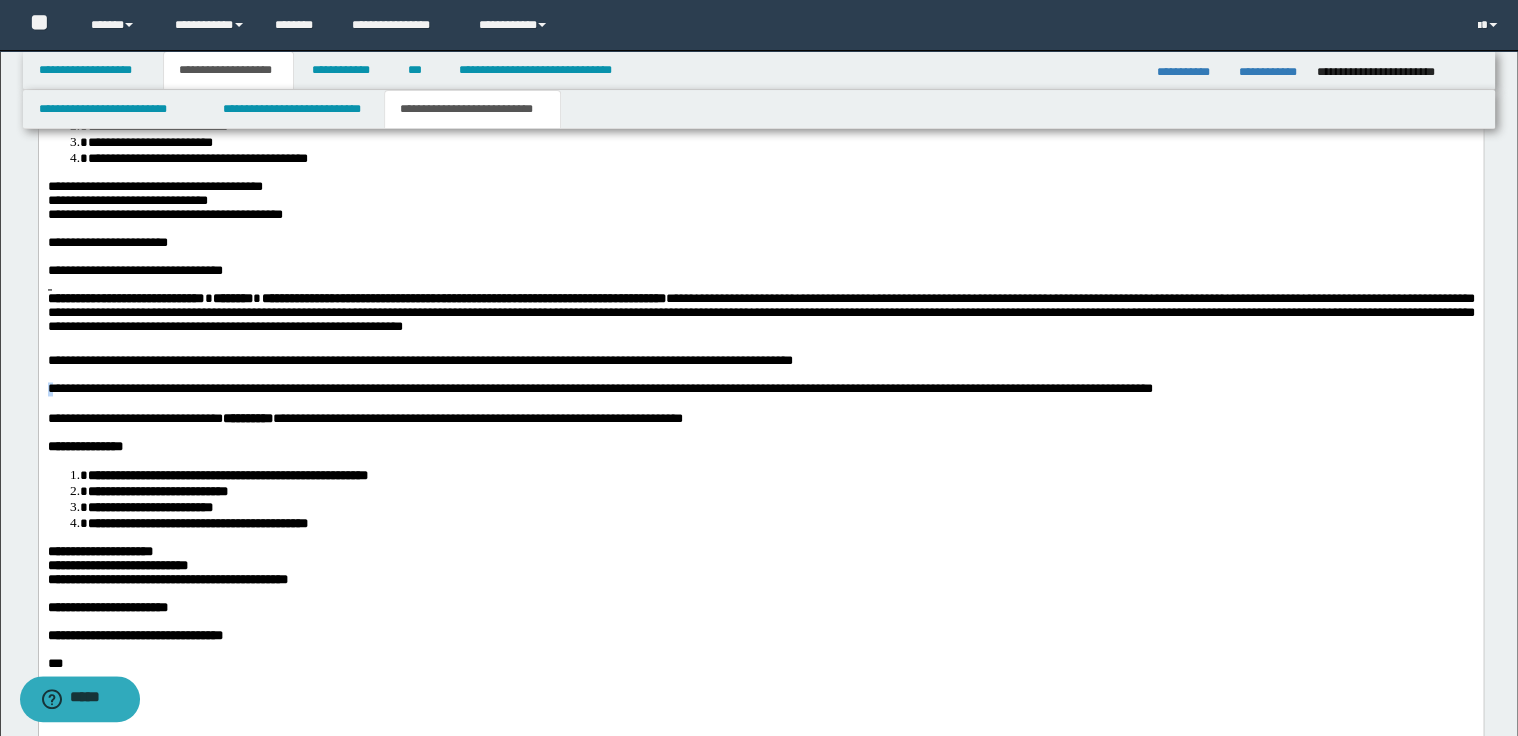 drag, startPoint x: 59, startPoint y: 465, endPoint x: 36, endPoint y: 466, distance: 23.021729 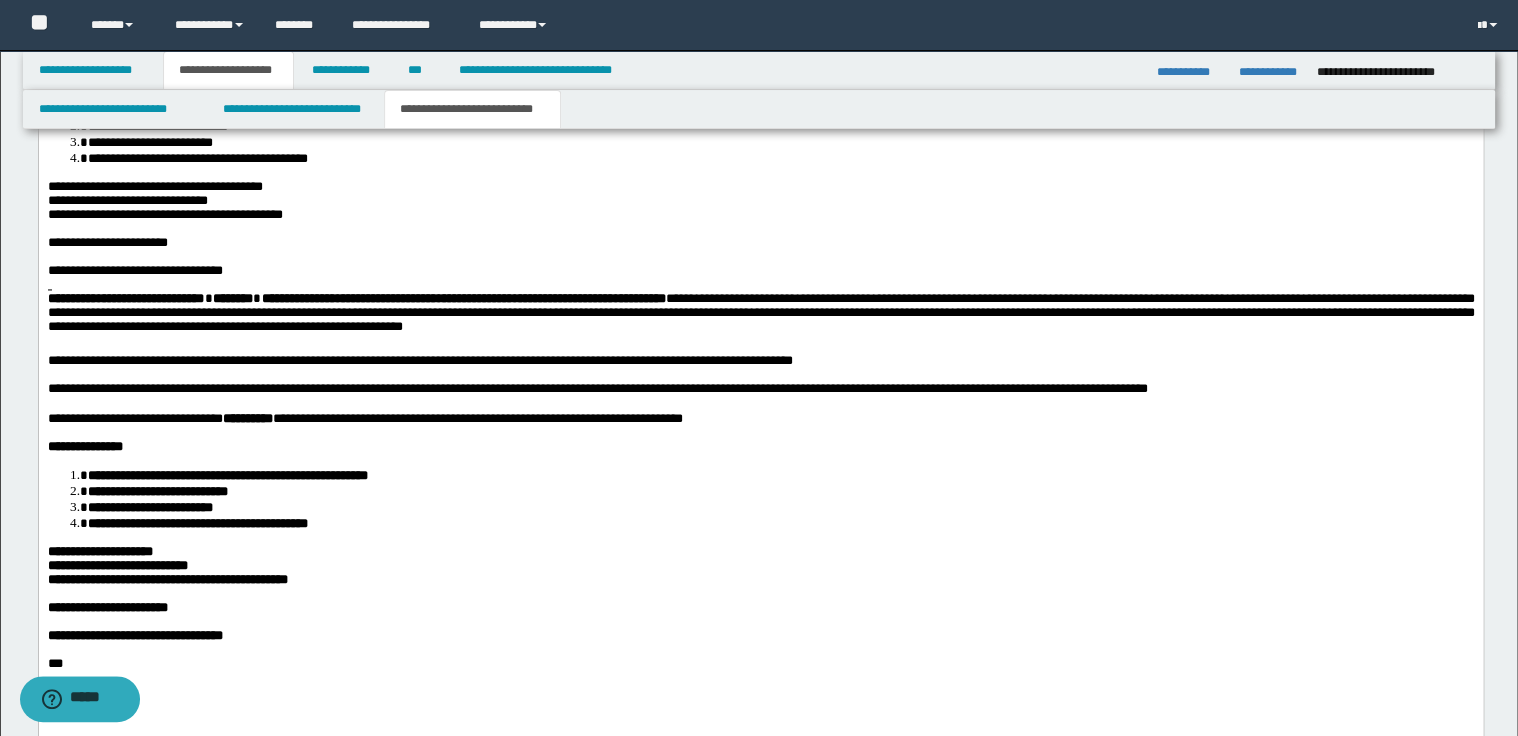 click on "**********" at bounding box center [760, 361] 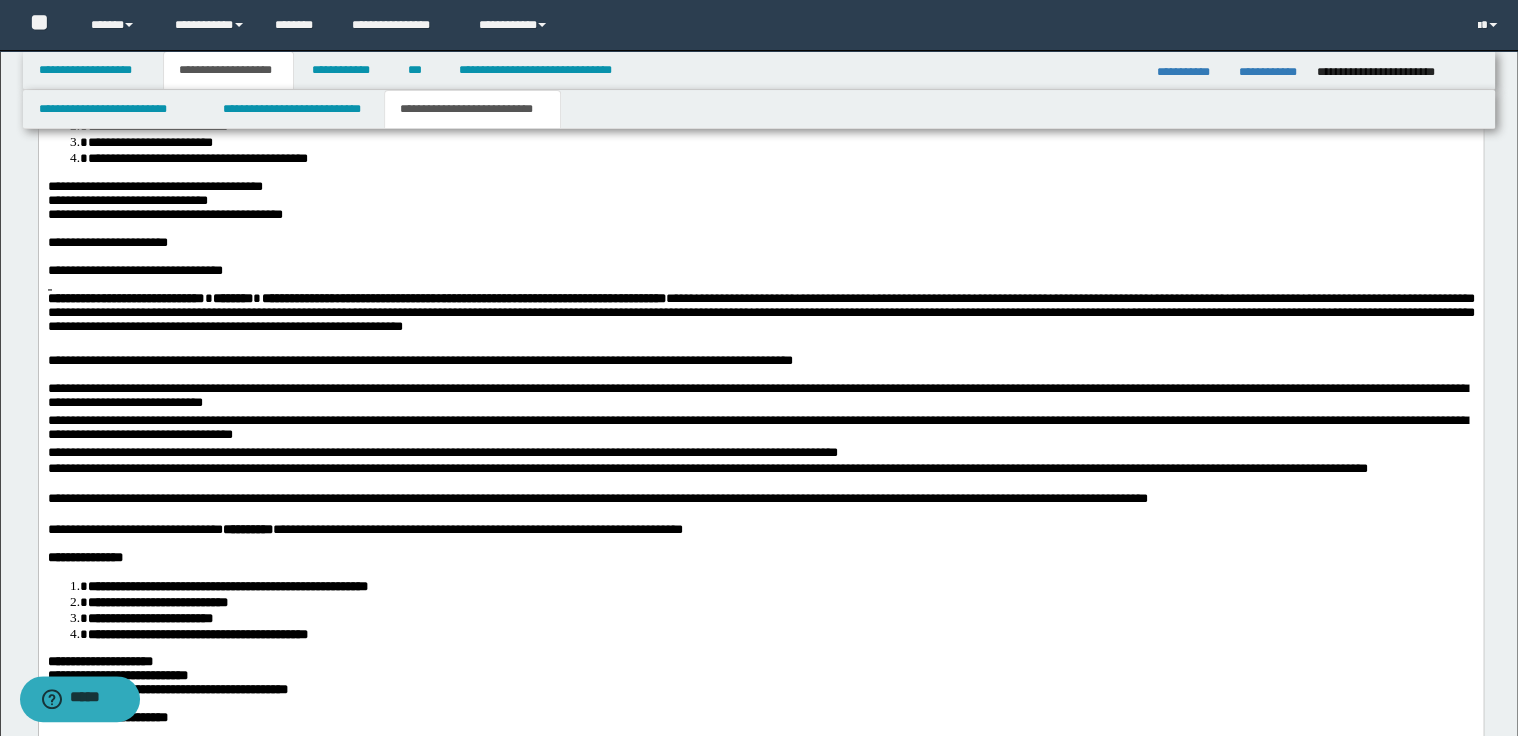 click on "**********" at bounding box center (760, 398) 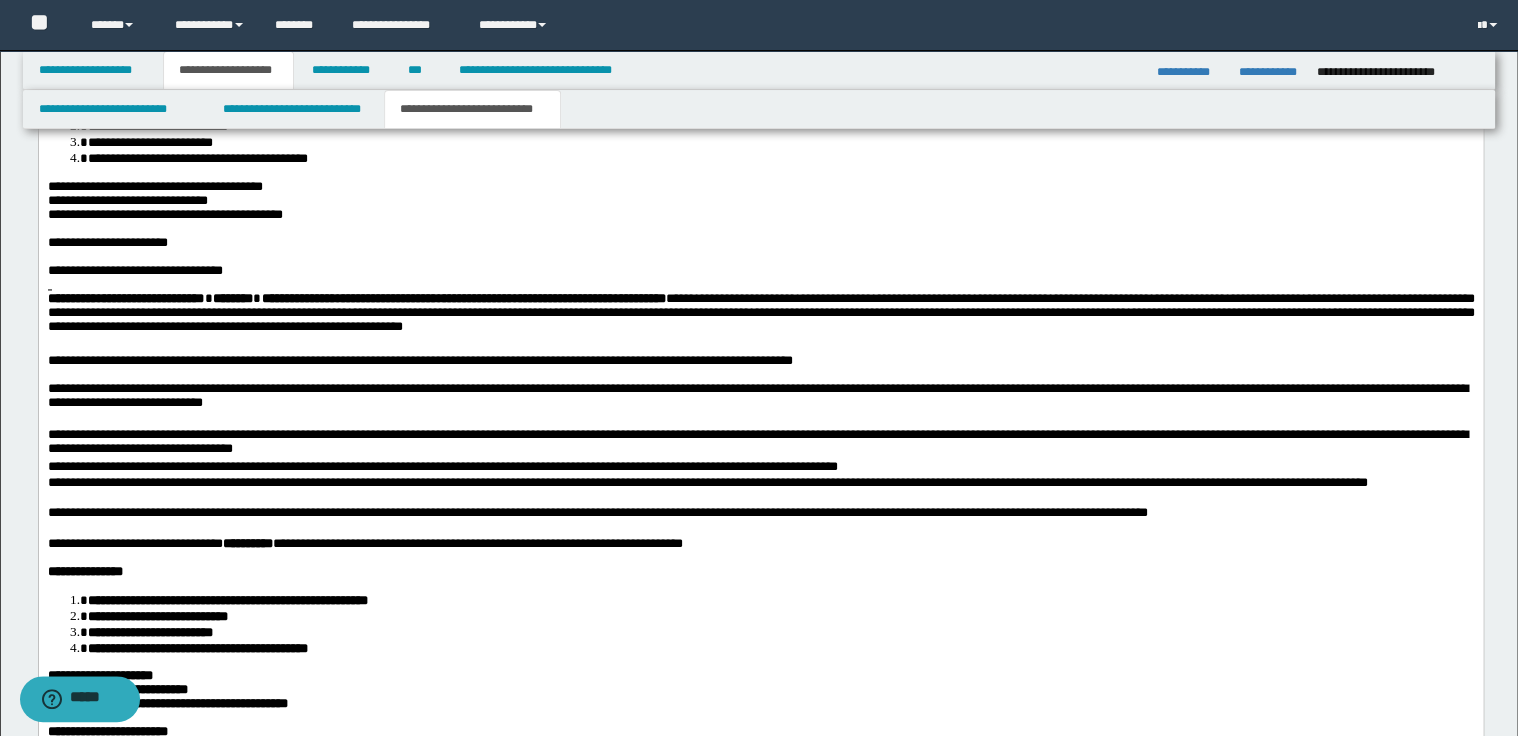 click on "**********" at bounding box center [760, 444] 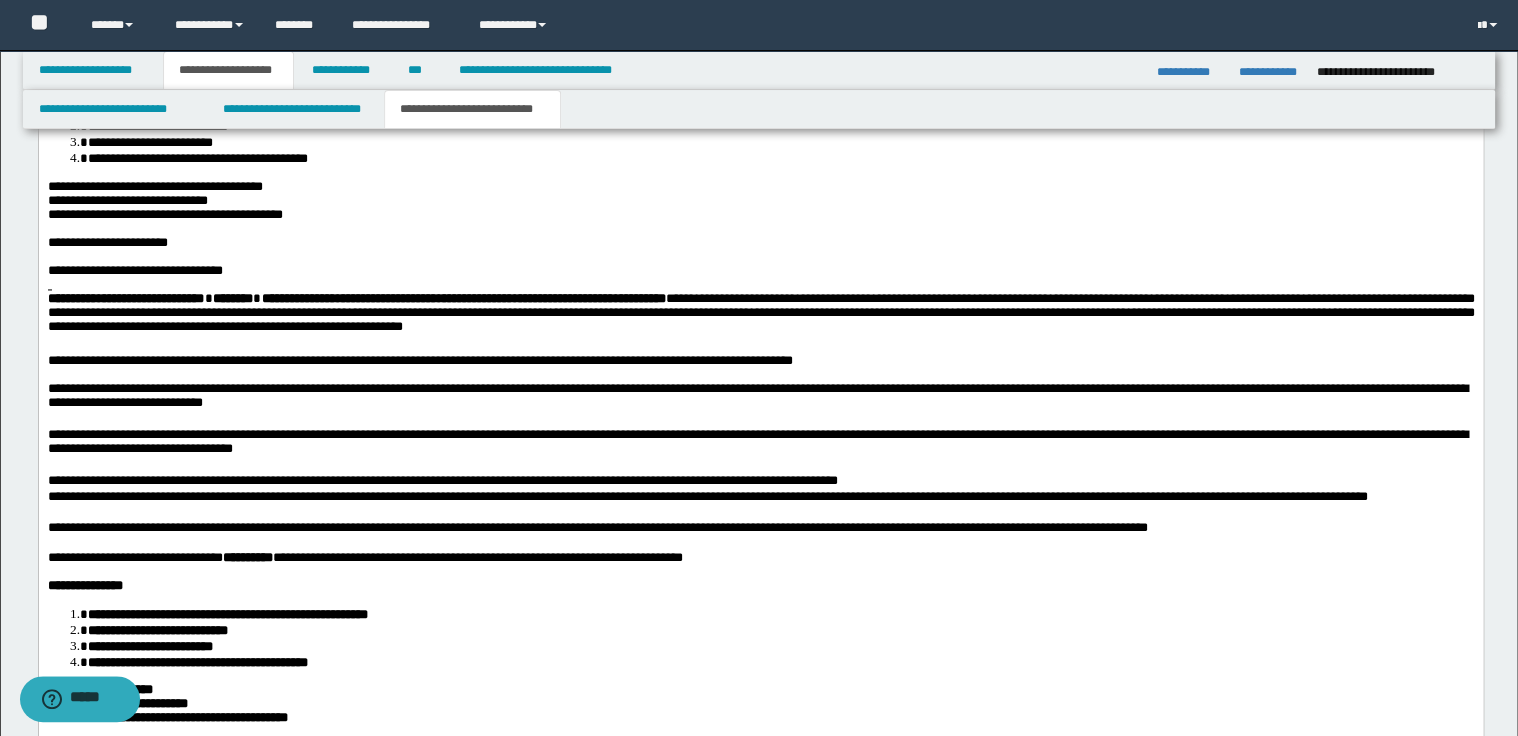click on "**********" at bounding box center (760, 482) 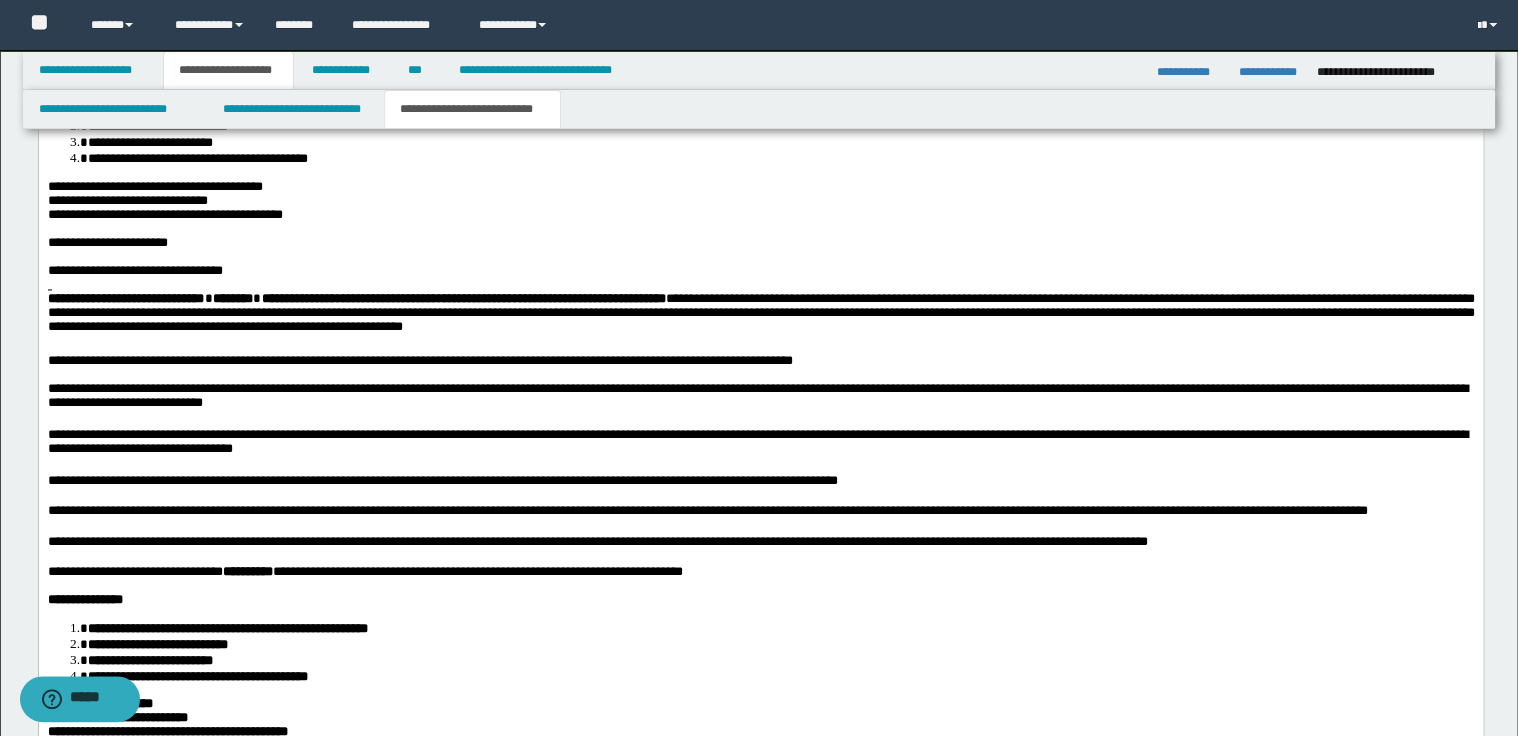 click on "**********" at bounding box center (760, 512) 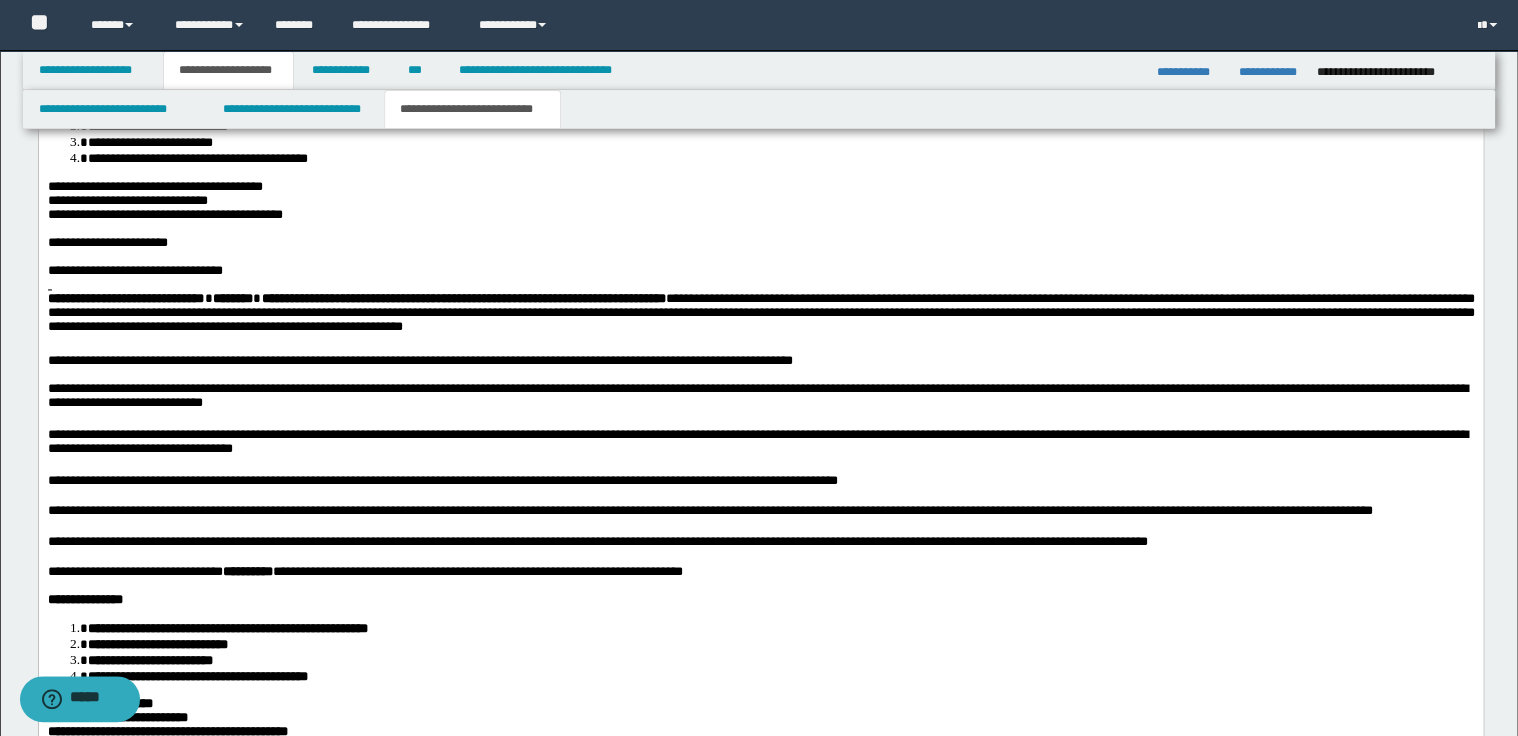 scroll, scrollTop: 1527, scrollLeft: 0, axis: vertical 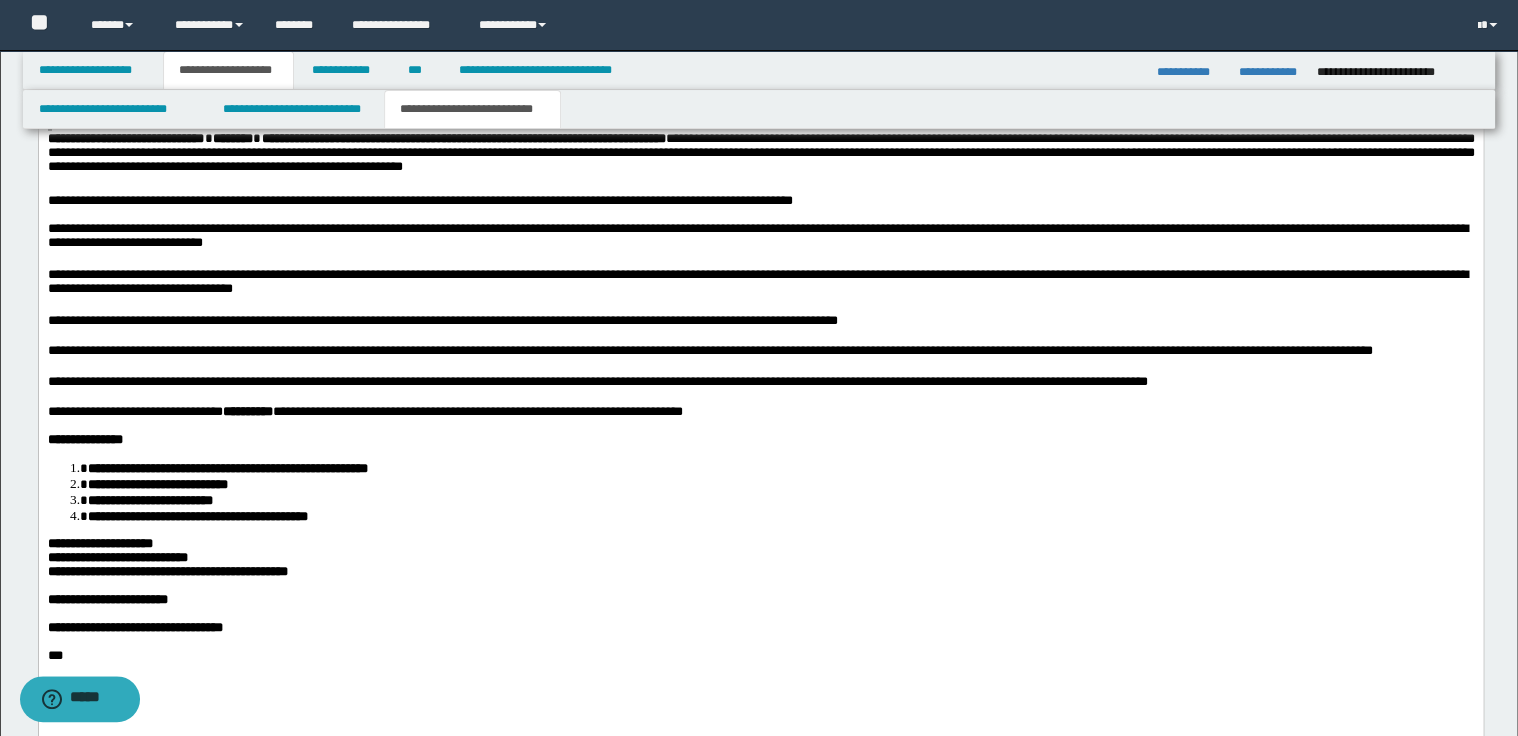 click on "**********" at bounding box center (760, 382) 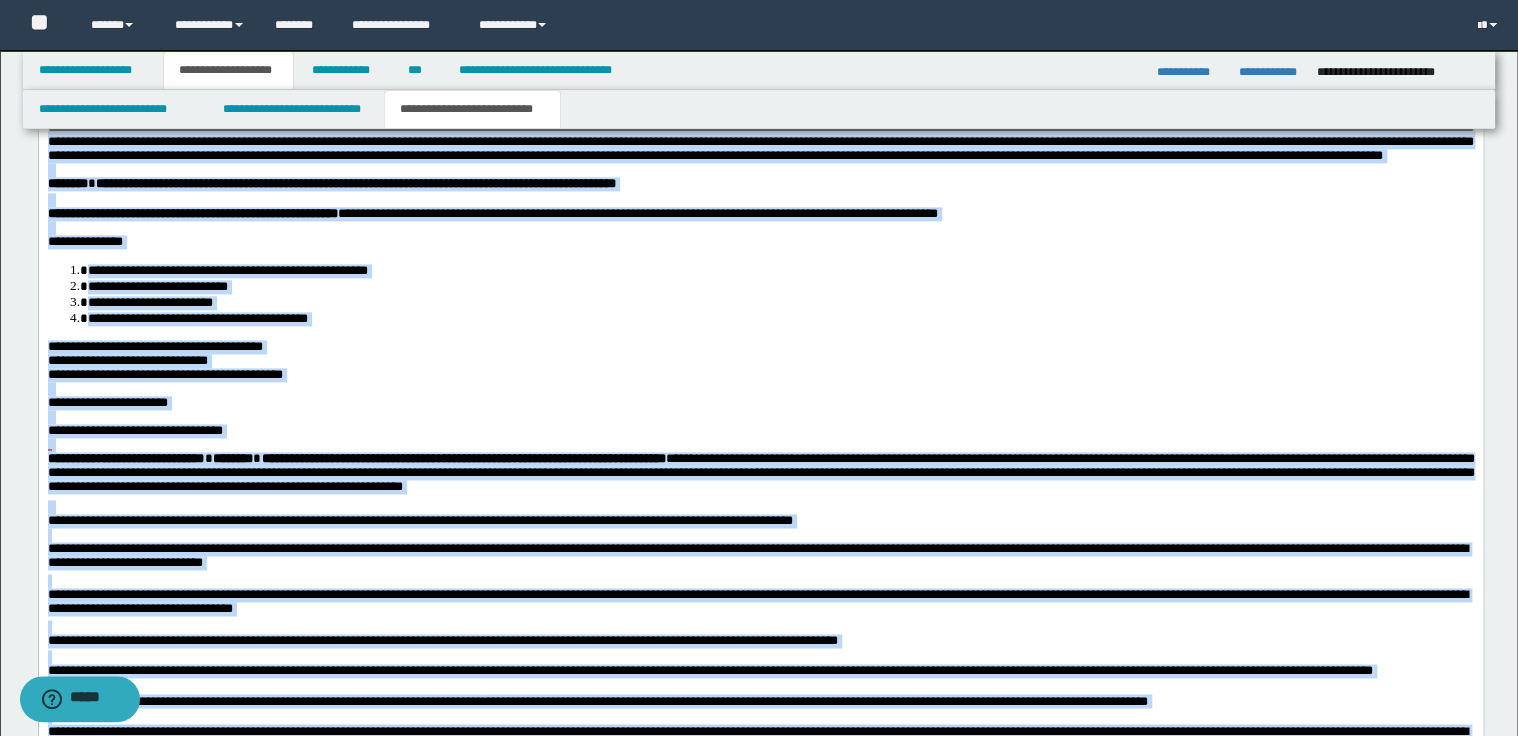 scroll, scrollTop: 1127, scrollLeft: 0, axis: vertical 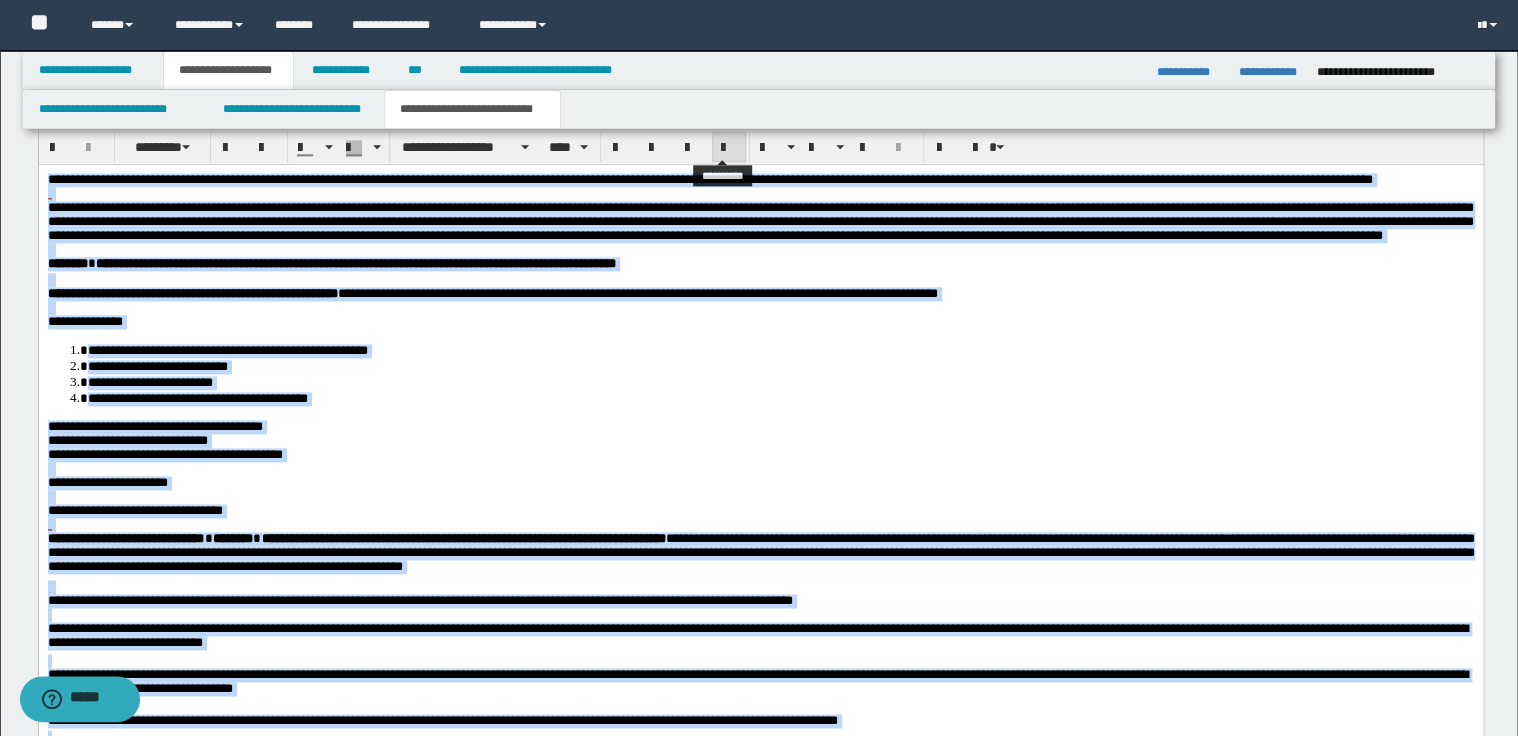 click at bounding box center [729, 148] 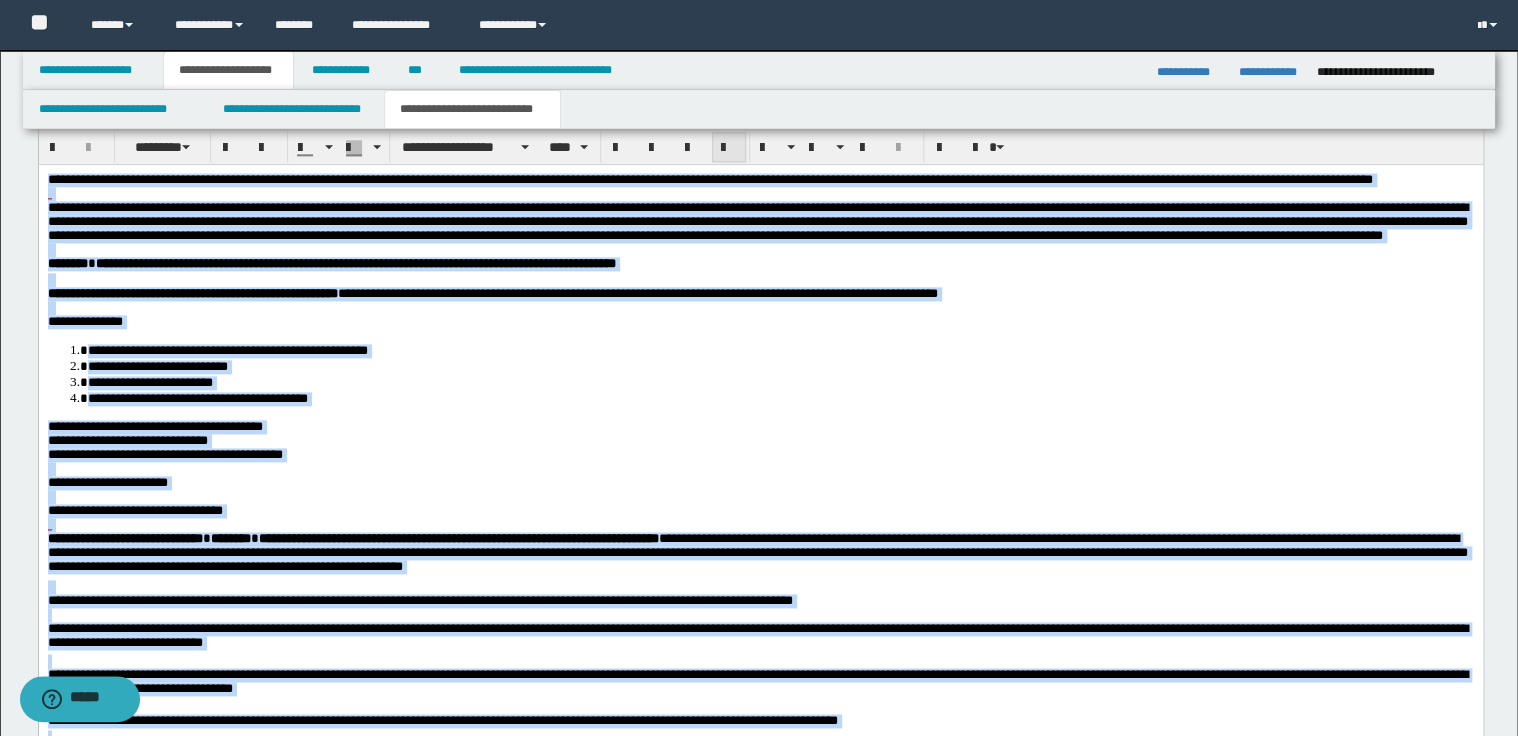 click at bounding box center (729, 148) 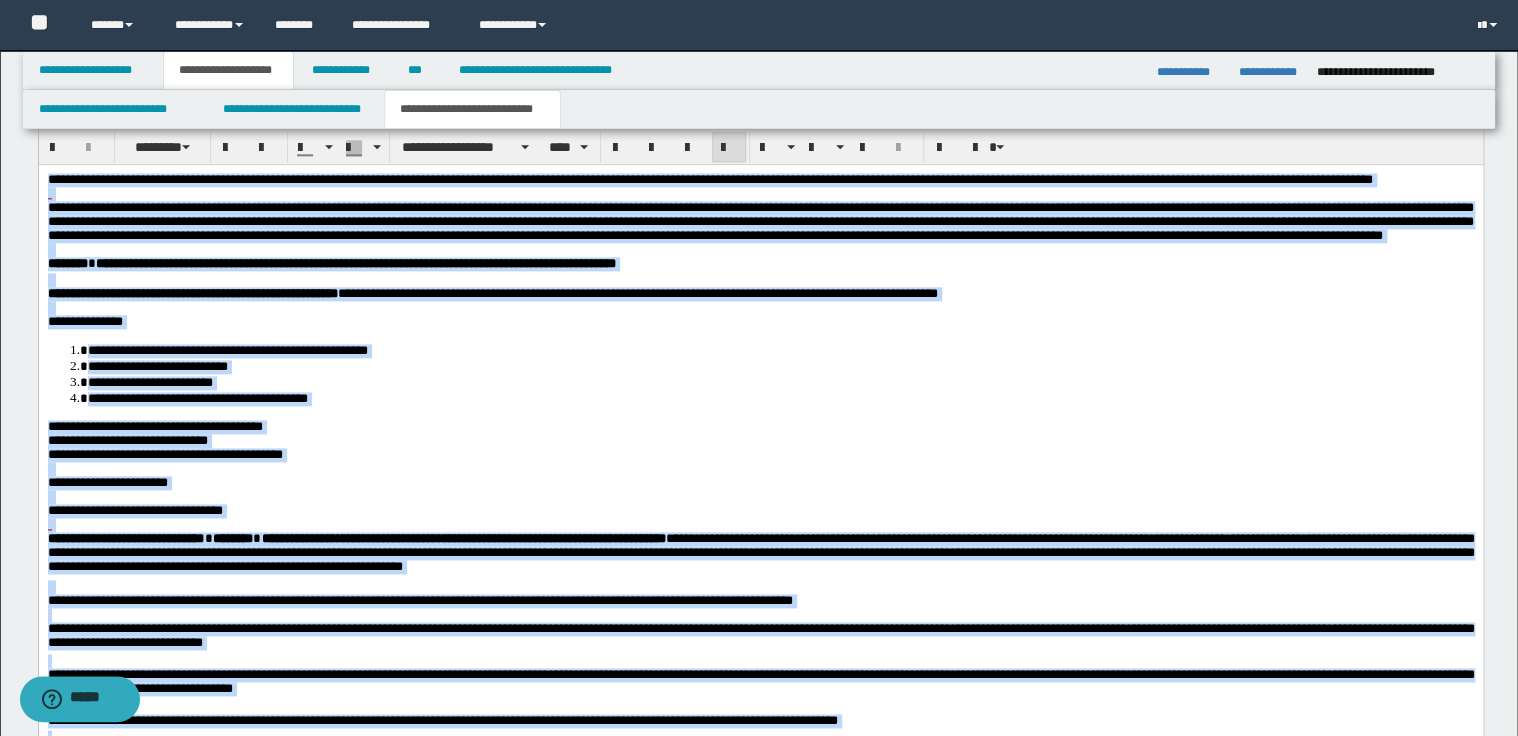click on "**********" at bounding box center [637, 292] 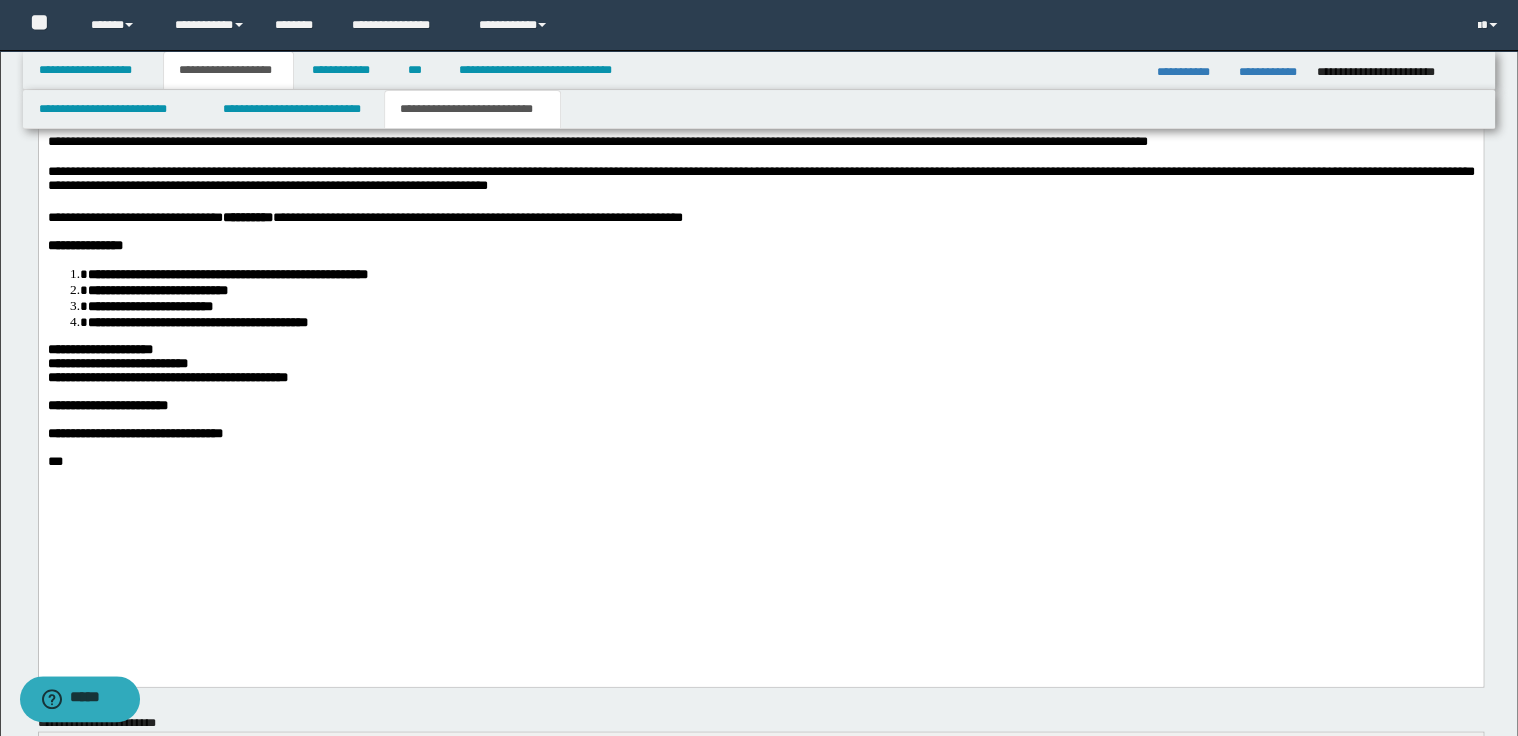 scroll, scrollTop: 1847, scrollLeft: 0, axis: vertical 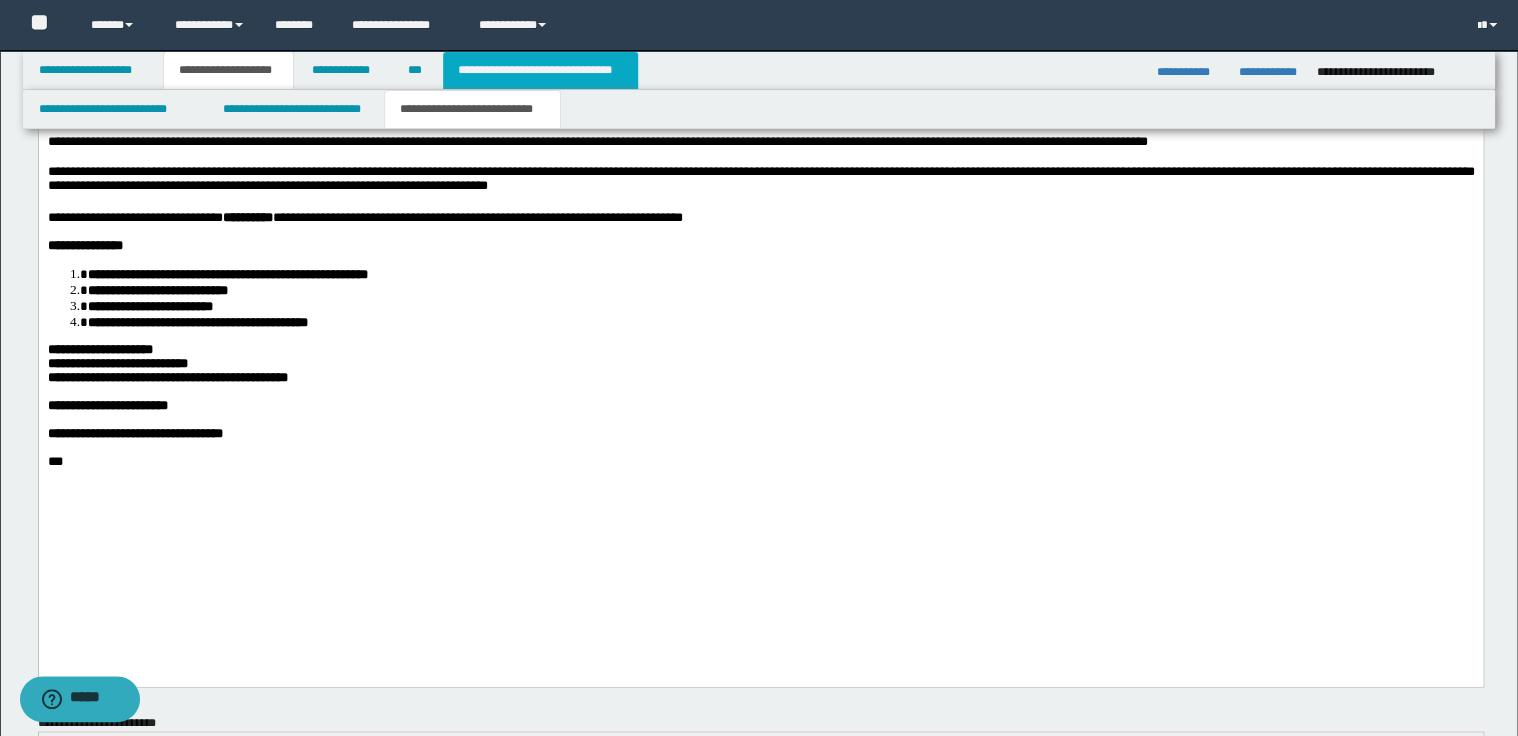 drag, startPoint x: 612, startPoint y: 68, endPoint x: 602, endPoint y: 67, distance: 10.049875 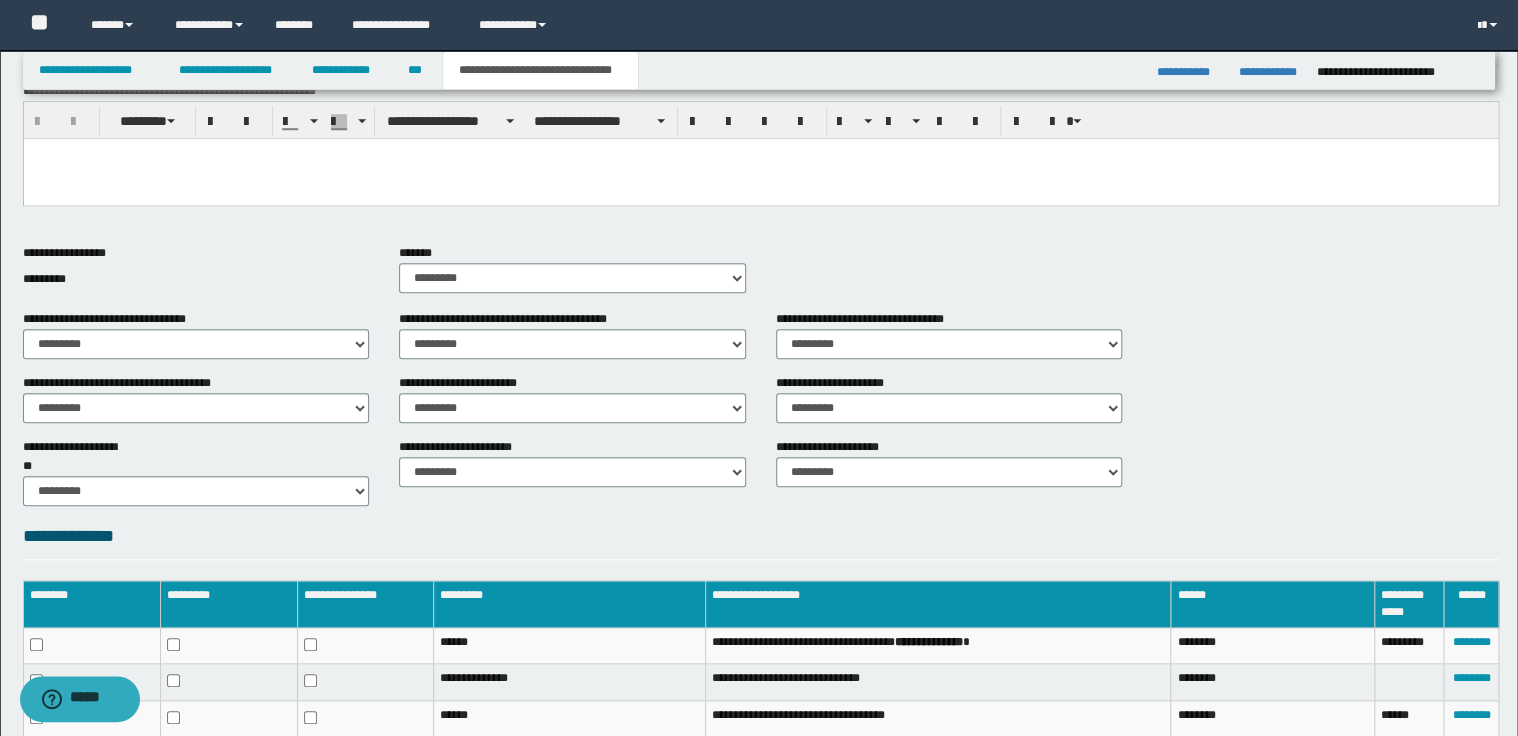 scroll, scrollTop: 616, scrollLeft: 0, axis: vertical 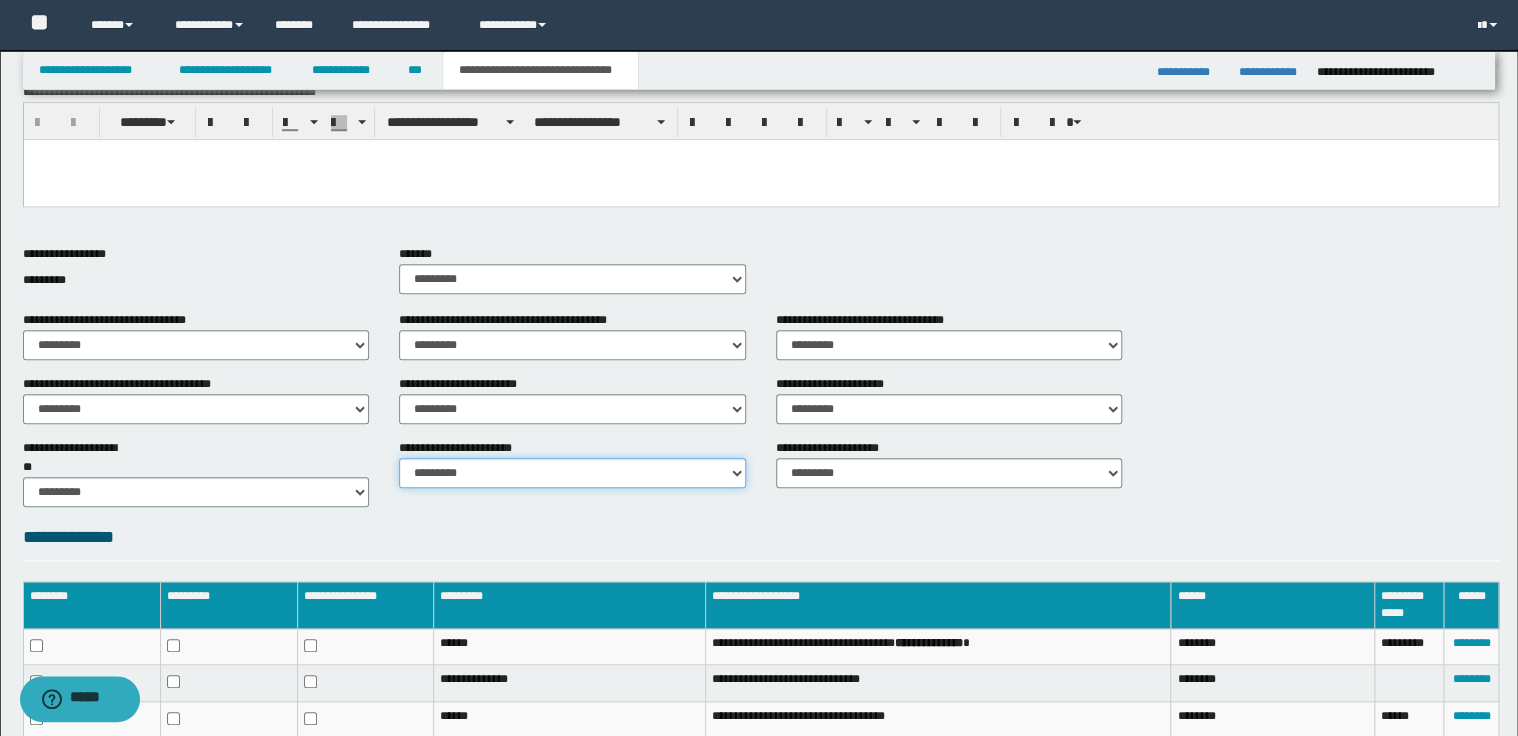 click on "*********
*********
*********" at bounding box center [572, 473] 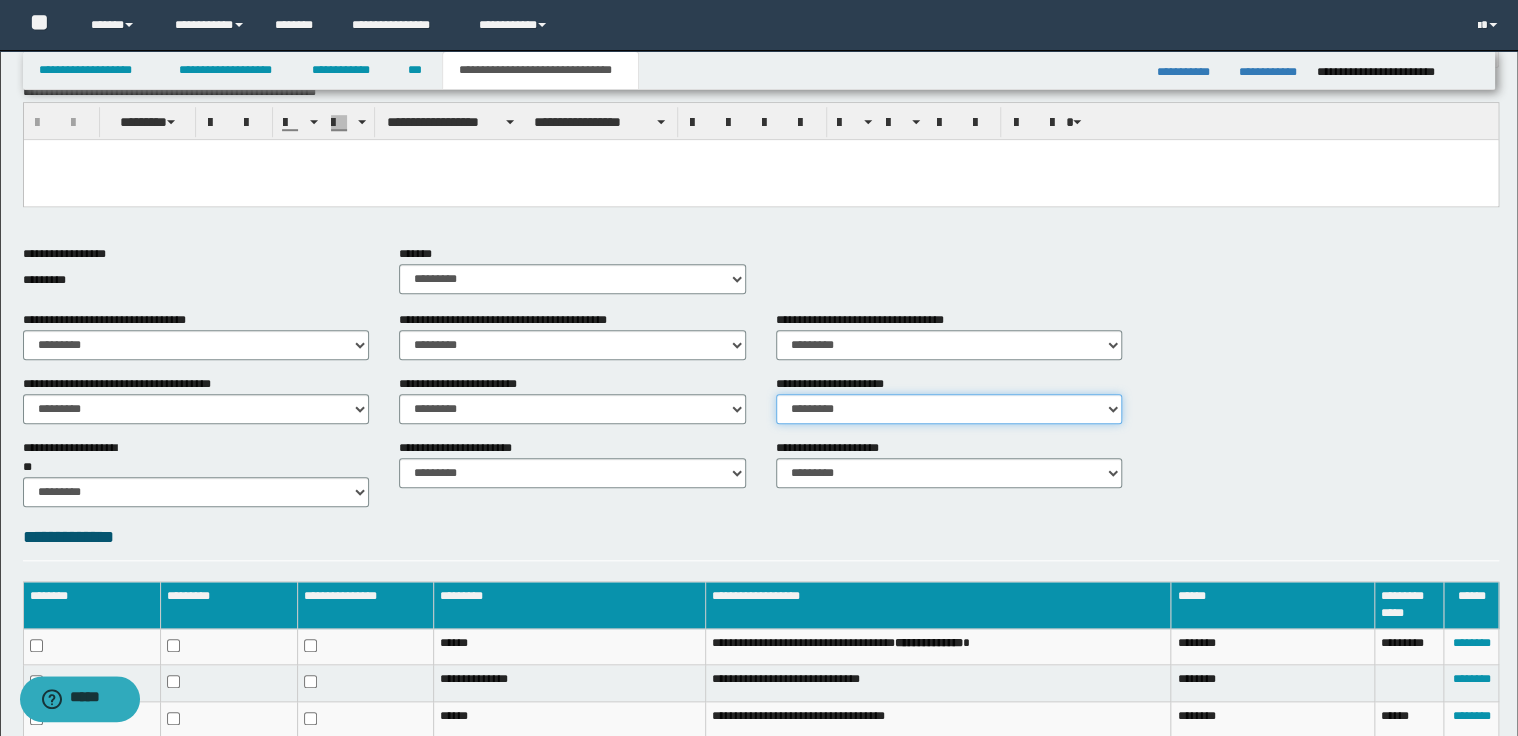 click on "*********
**
**" at bounding box center [949, 409] 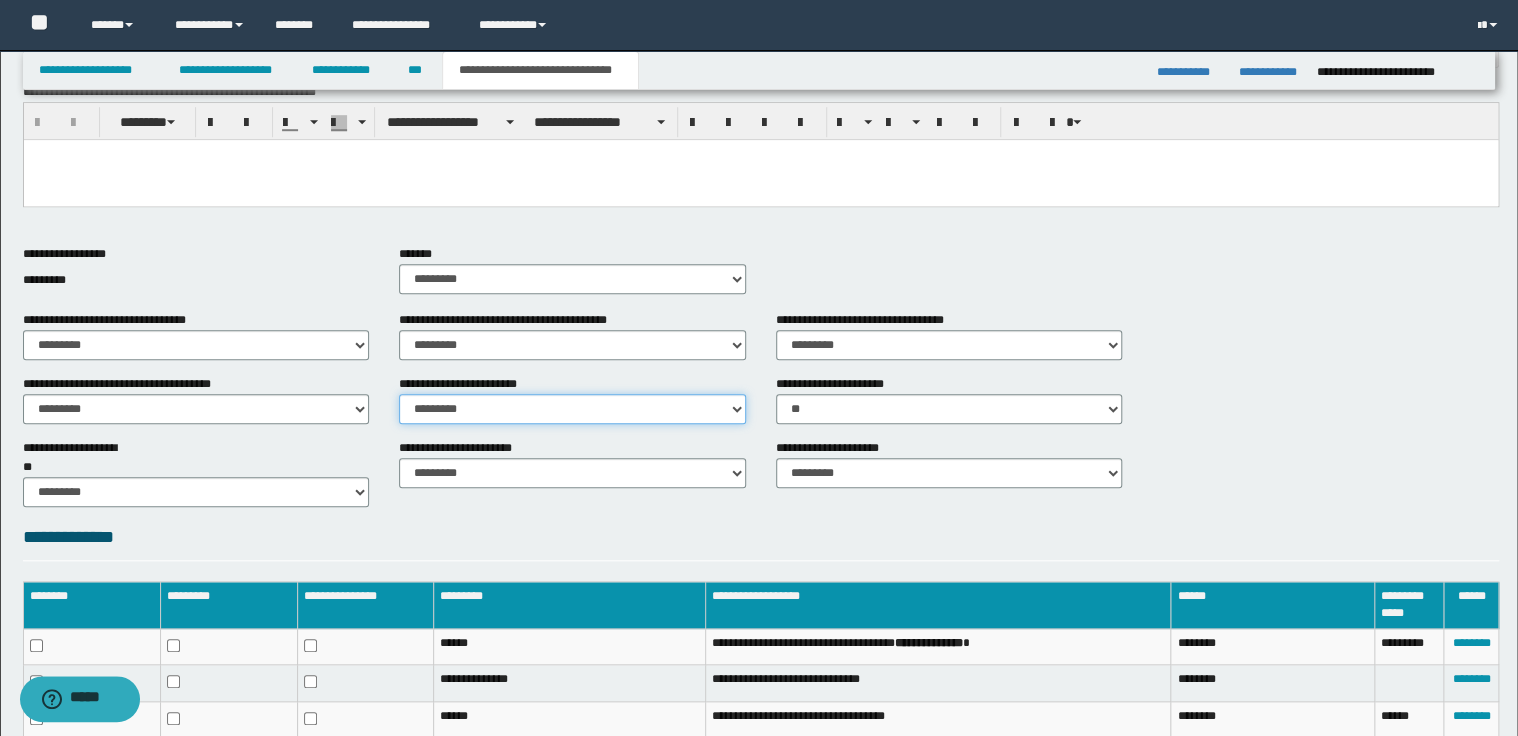 click on "*********
**
**" at bounding box center [572, 409] 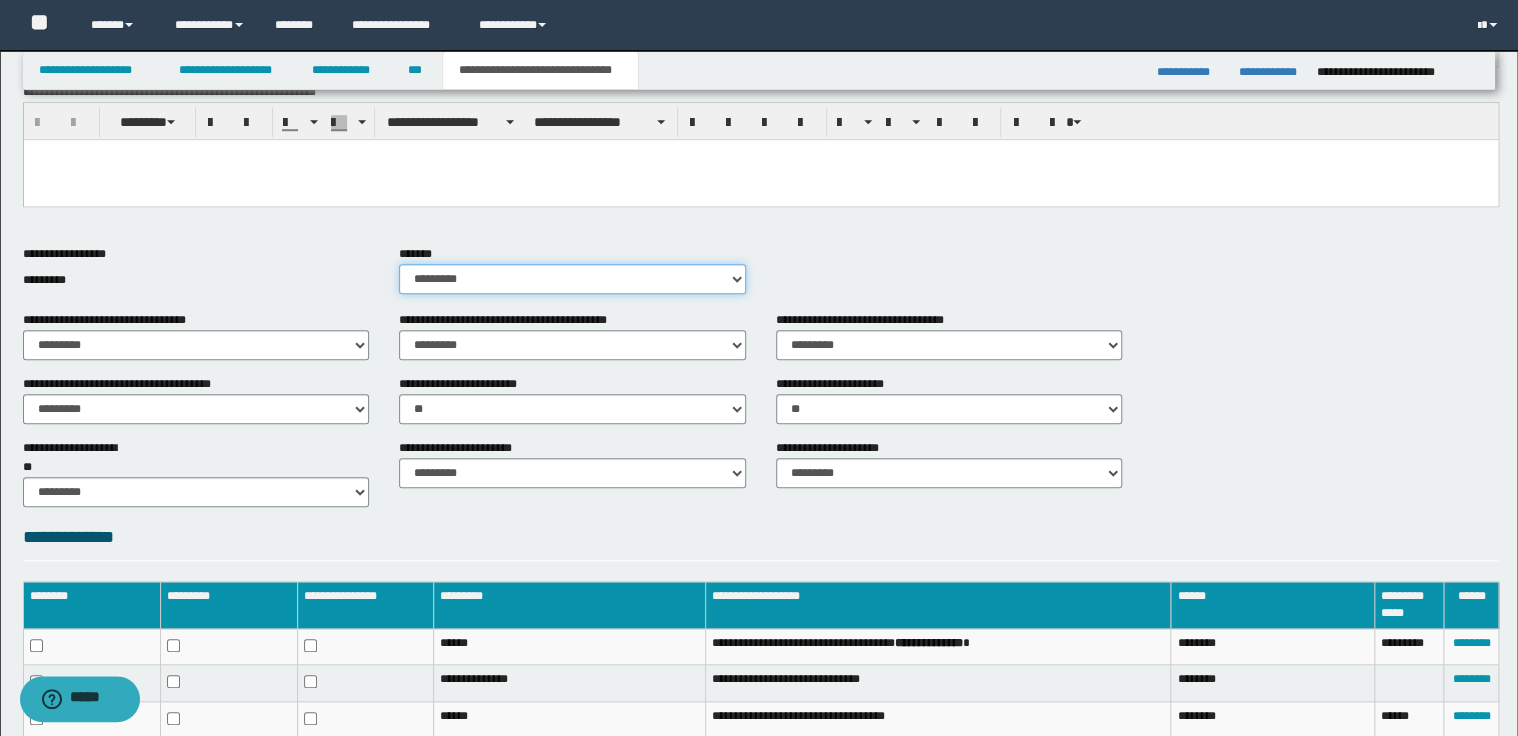 click on "*********
**
**" at bounding box center [572, 279] 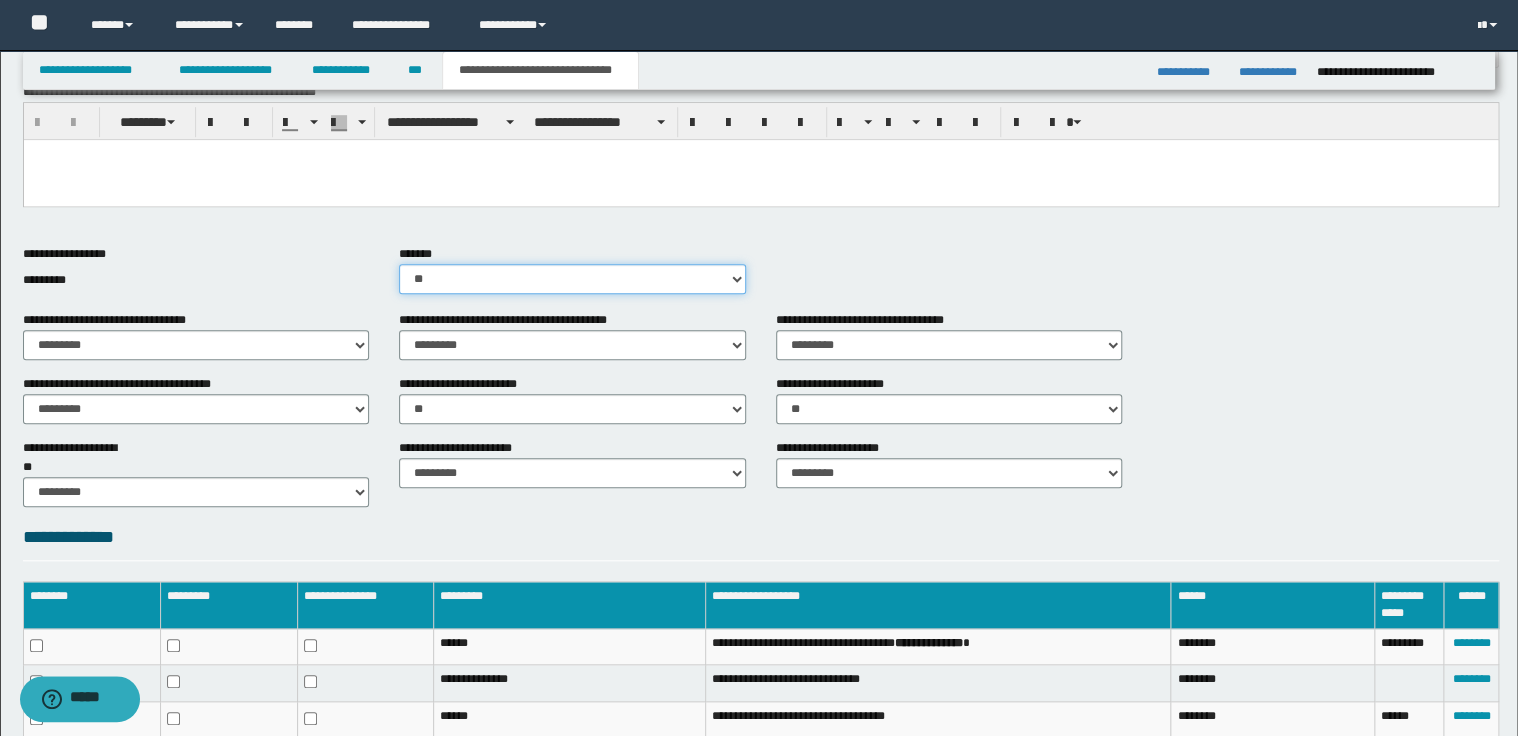 click on "*********
**
**" at bounding box center (572, 279) 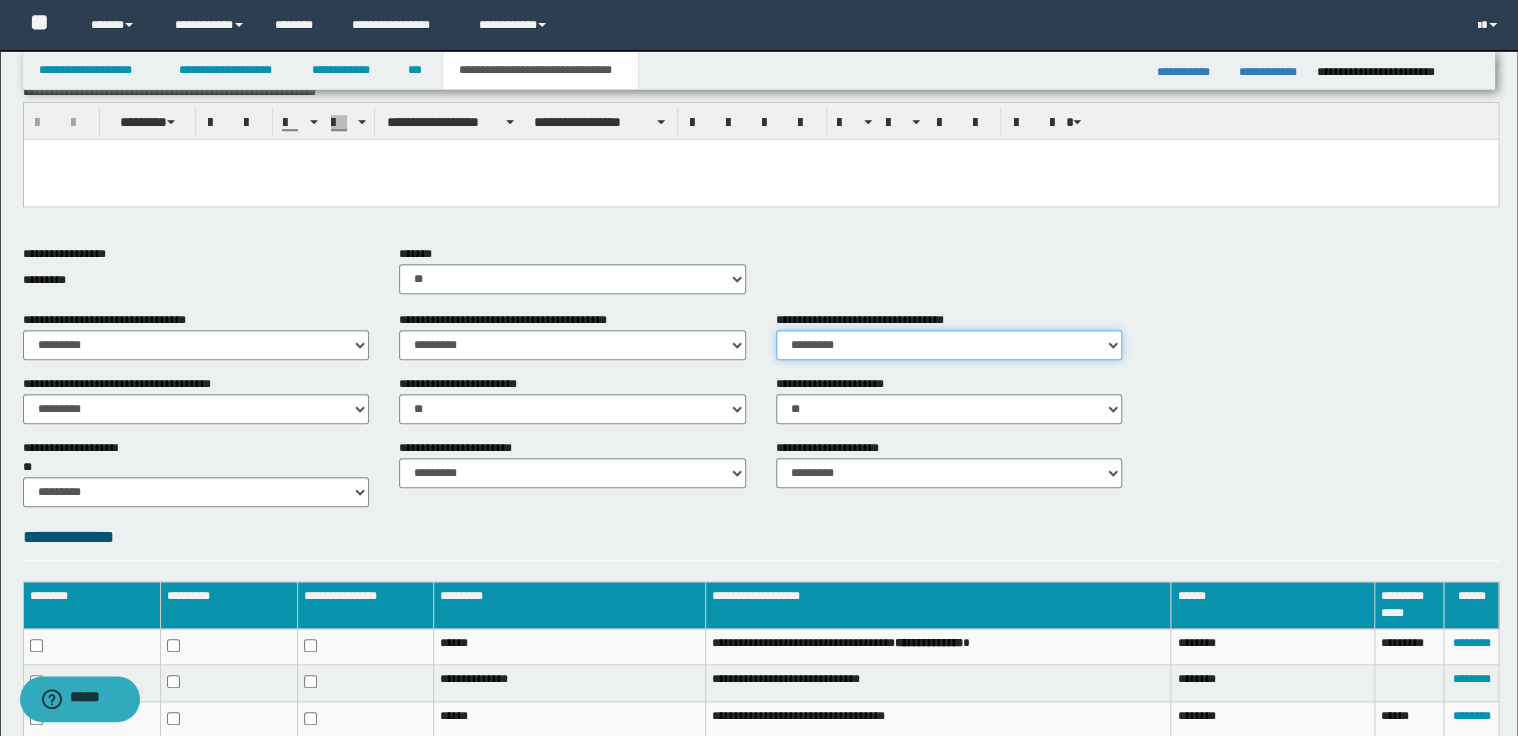 click on "*********
**
**" at bounding box center (949, 345) 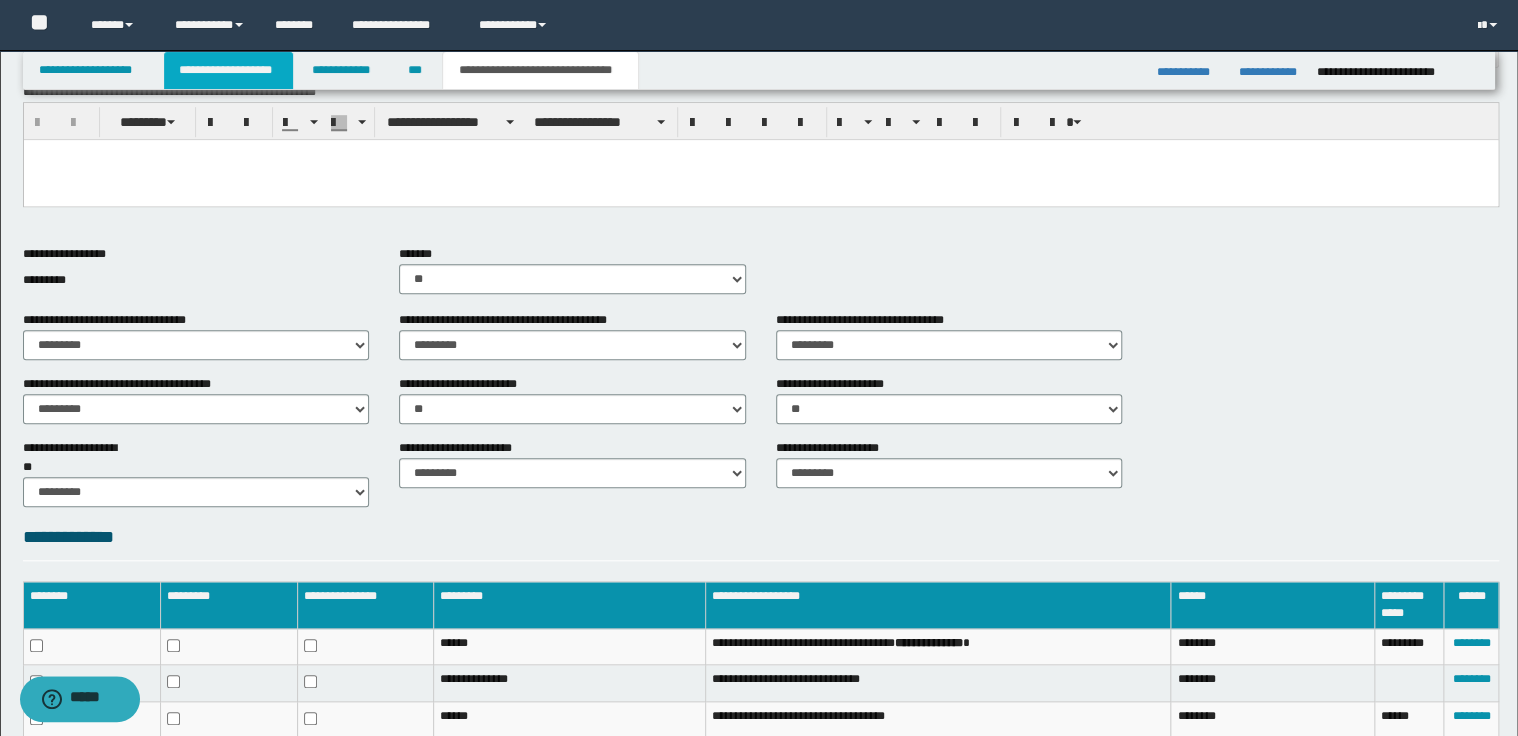 click on "**********" at bounding box center [228, 70] 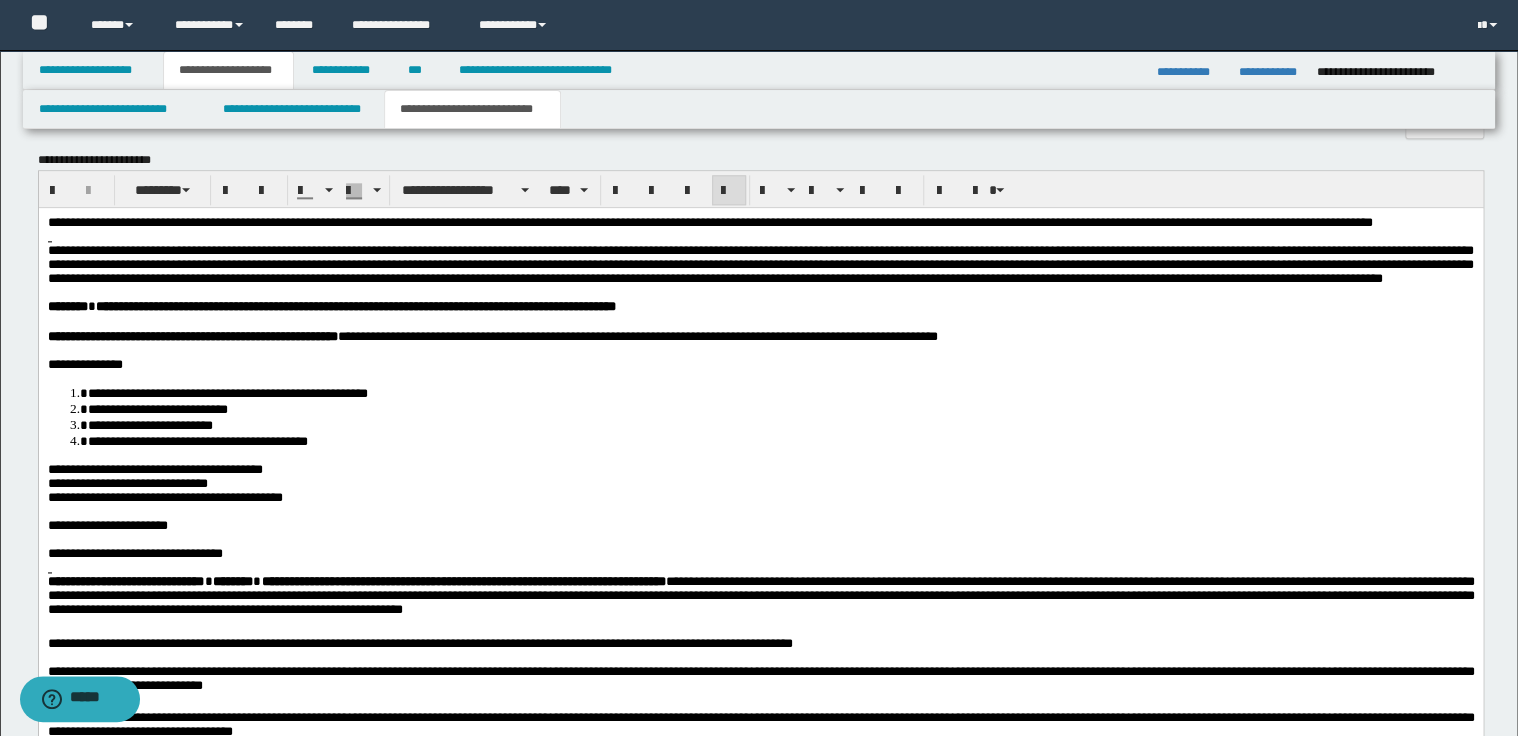 scroll, scrollTop: 1047, scrollLeft: 0, axis: vertical 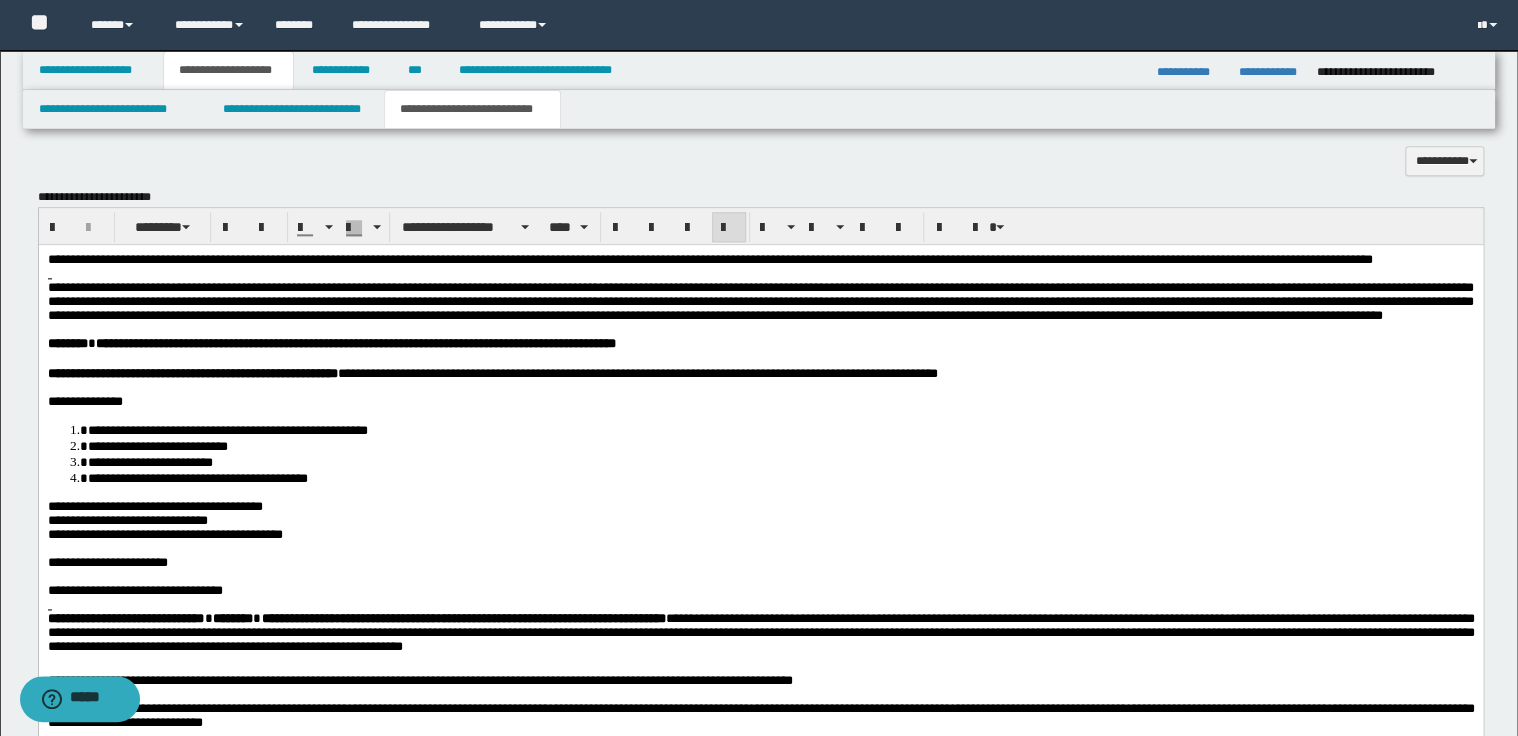 click on "**********" at bounding box center (760, 744) 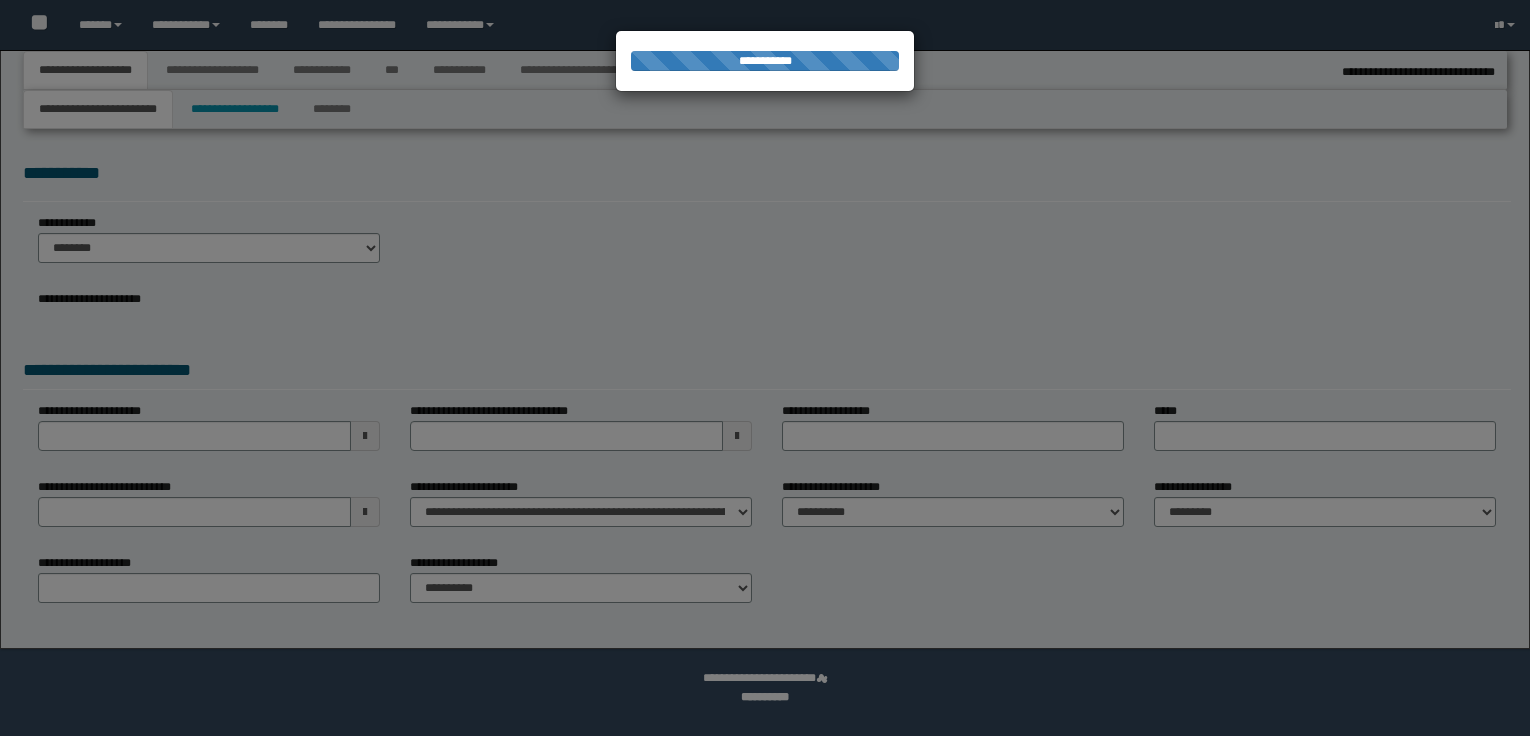 select on "*" 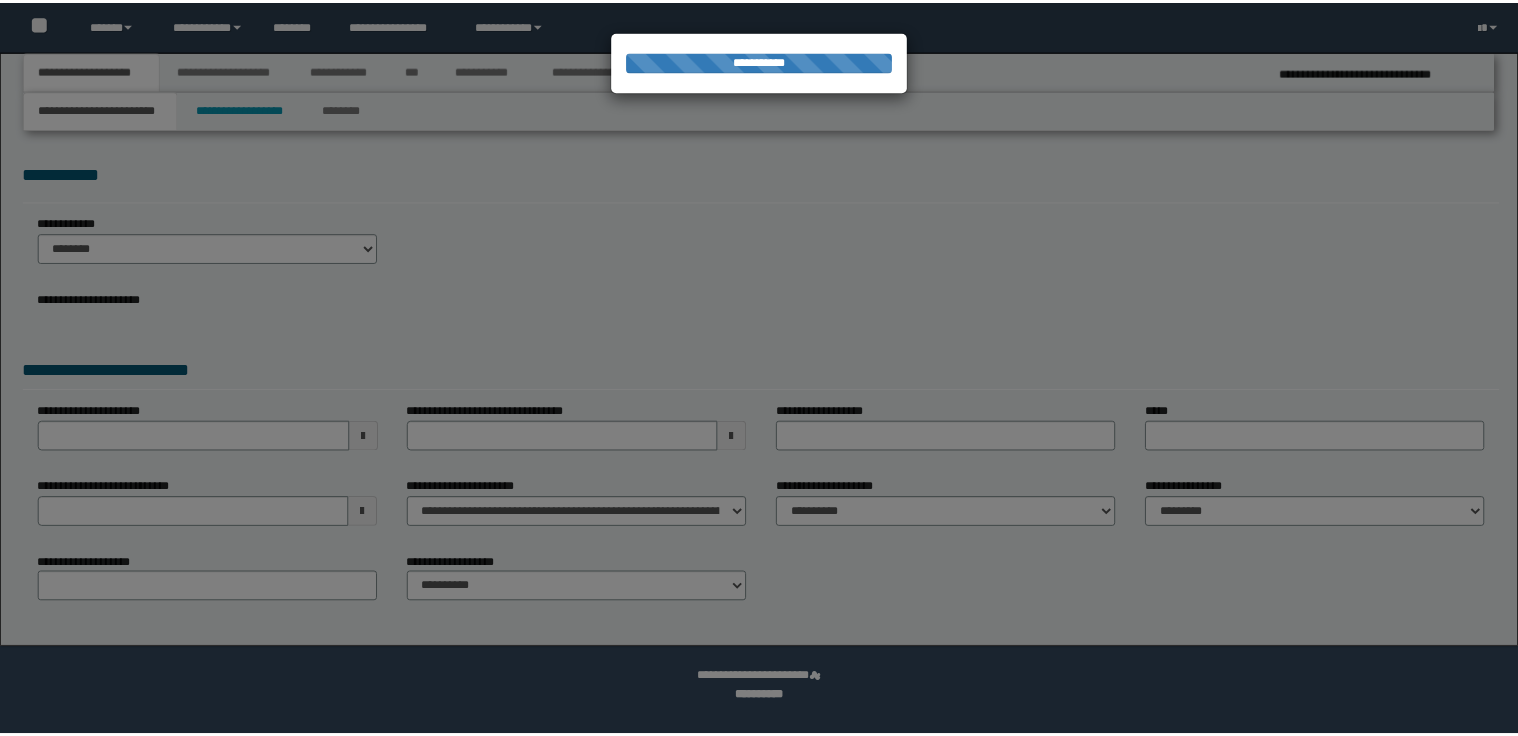 scroll, scrollTop: 0, scrollLeft: 0, axis: both 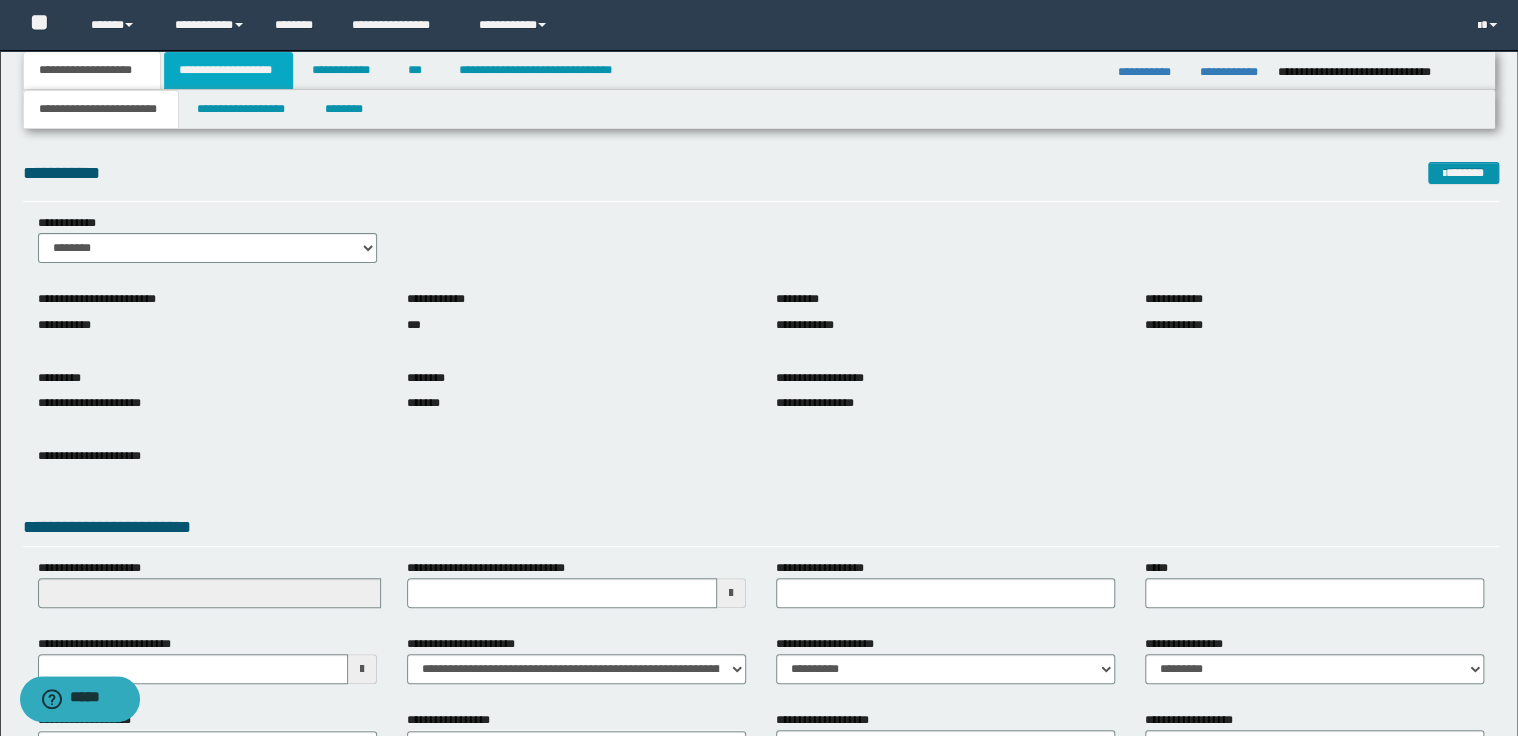 click on "**********" at bounding box center (228, 70) 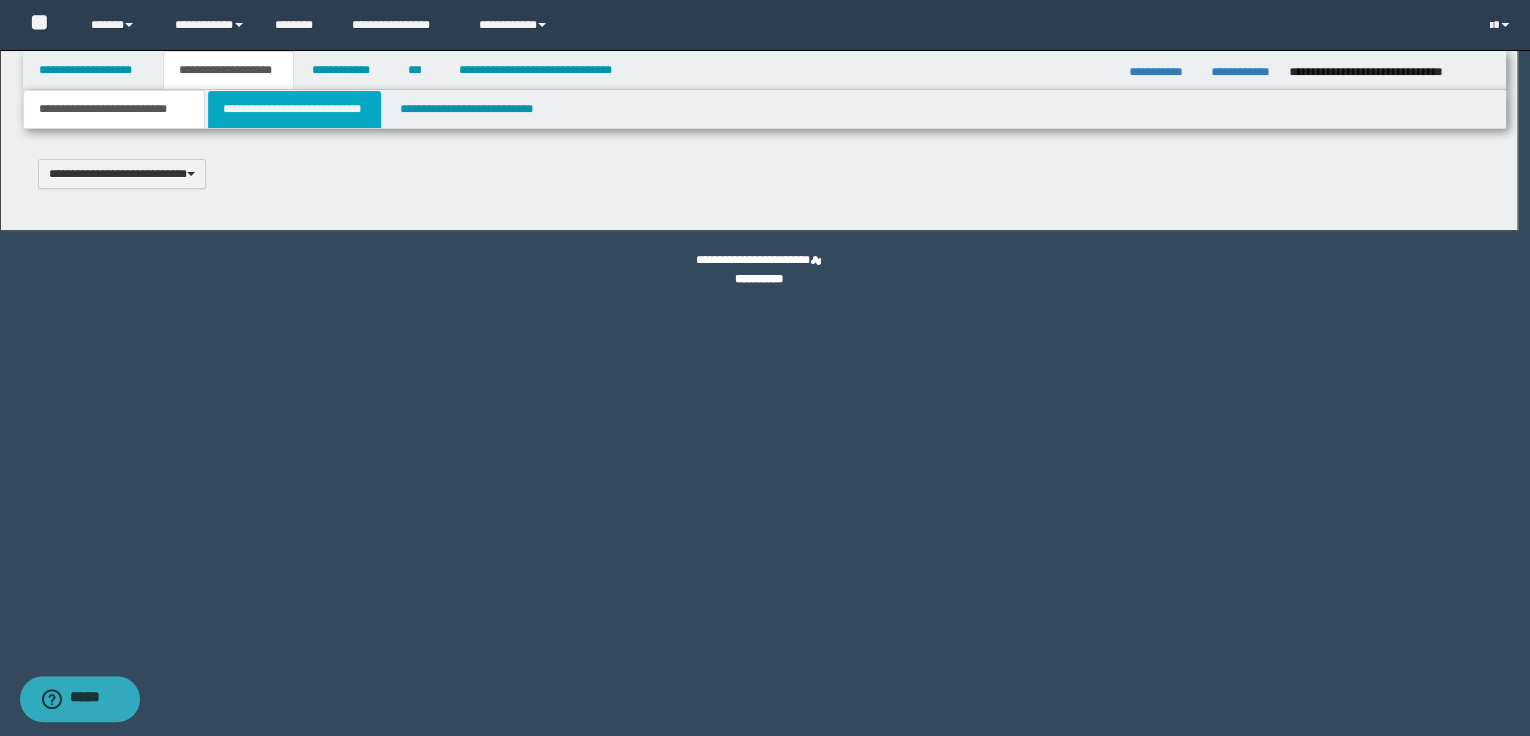 type 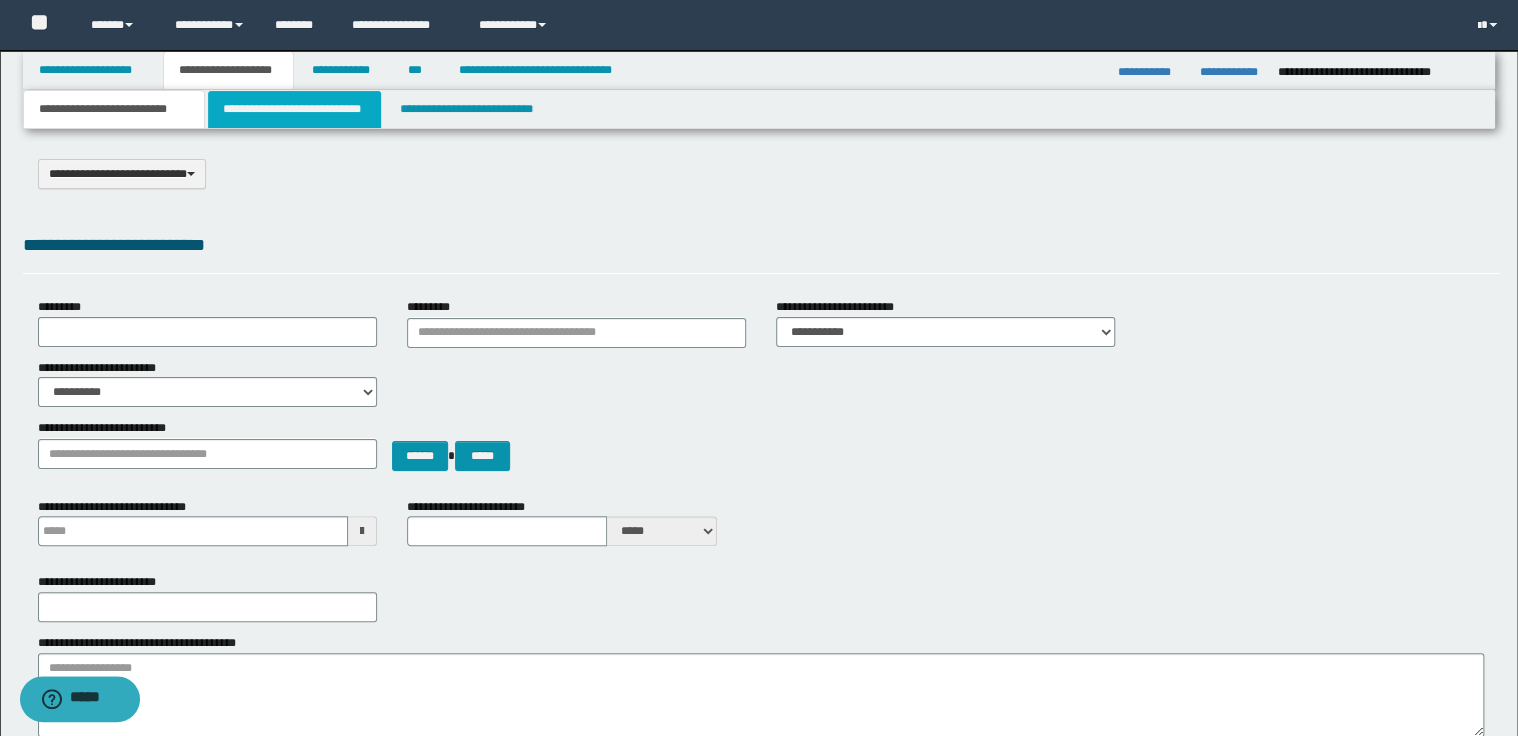 click on "**********" at bounding box center [294, 109] 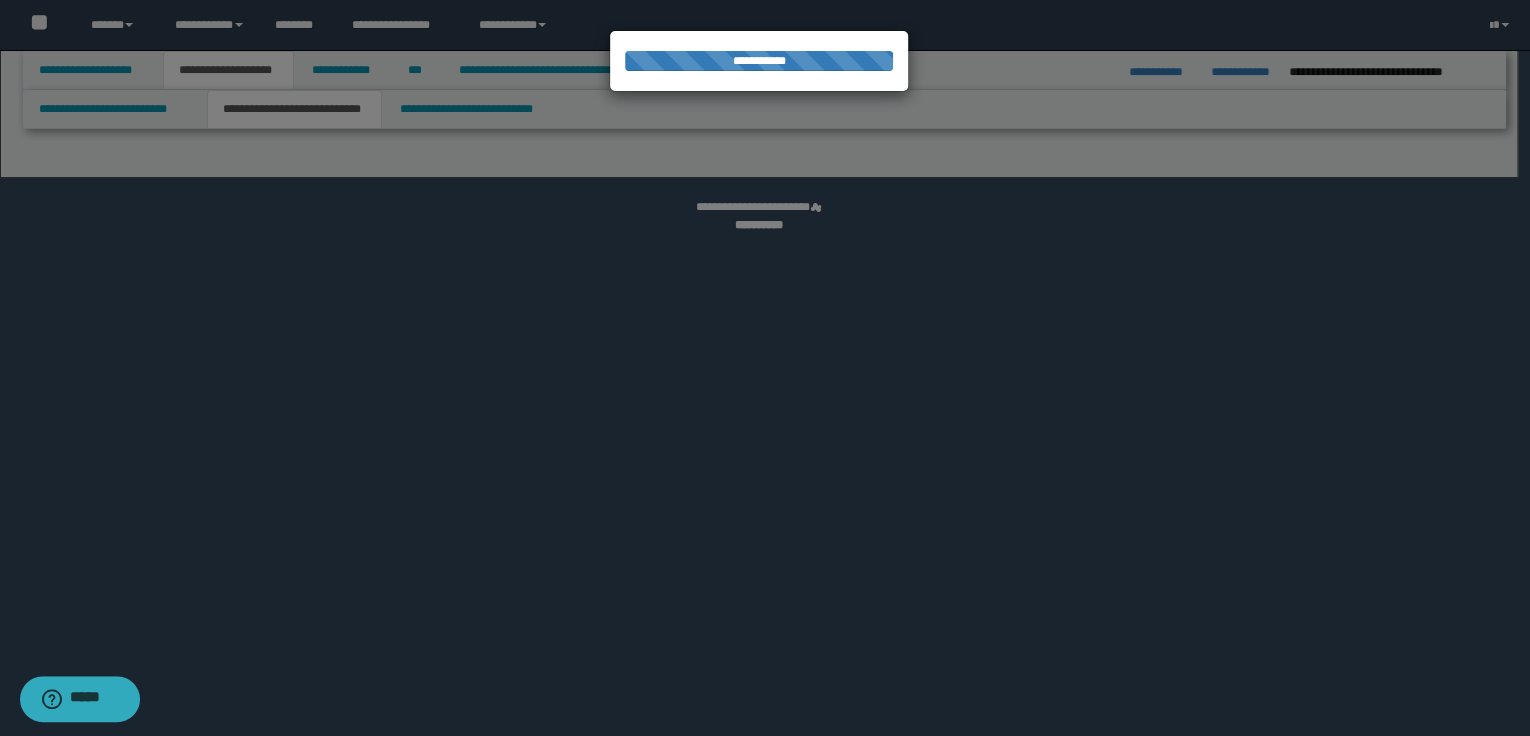 select on "*" 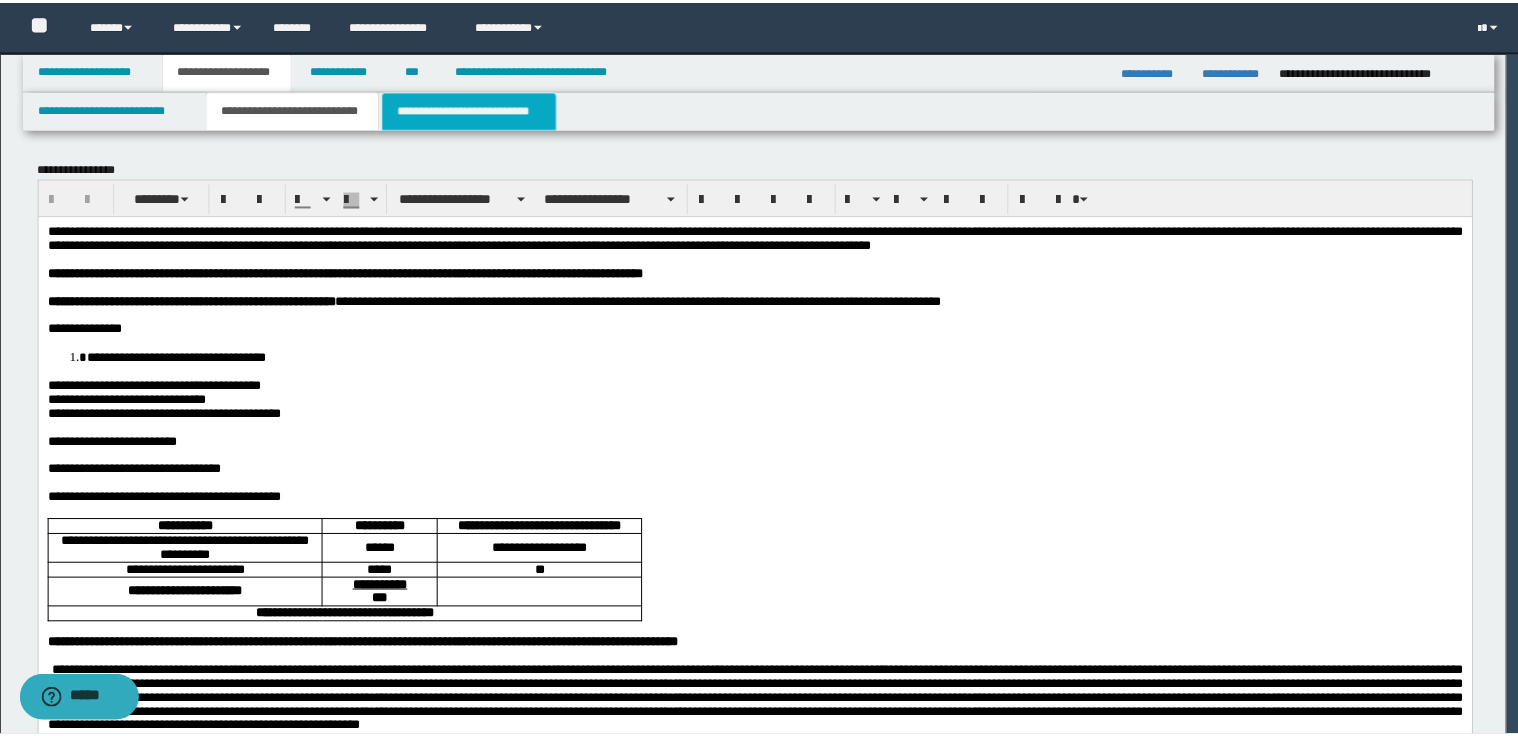 scroll, scrollTop: 0, scrollLeft: 0, axis: both 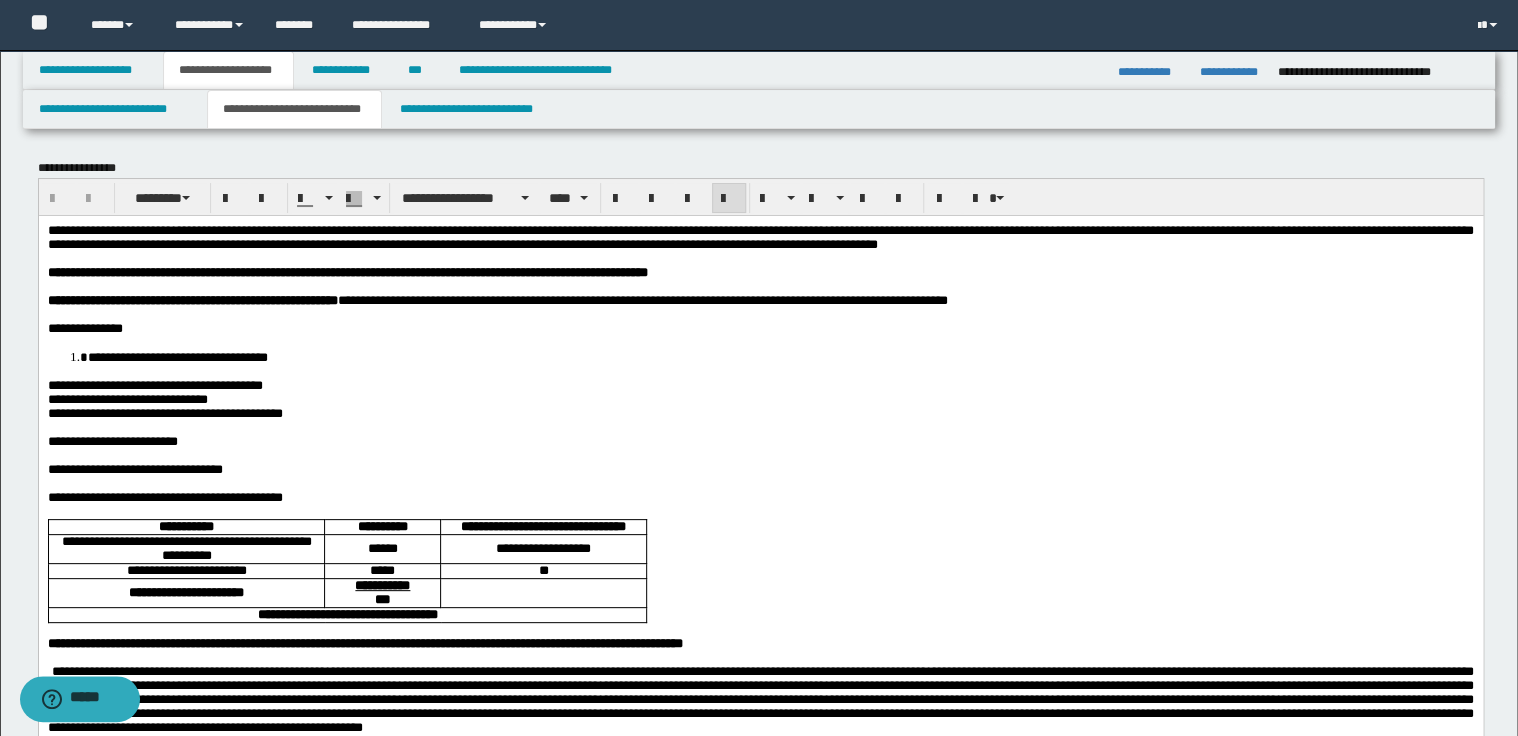 click on "**********" at bounding box center (760, 236) 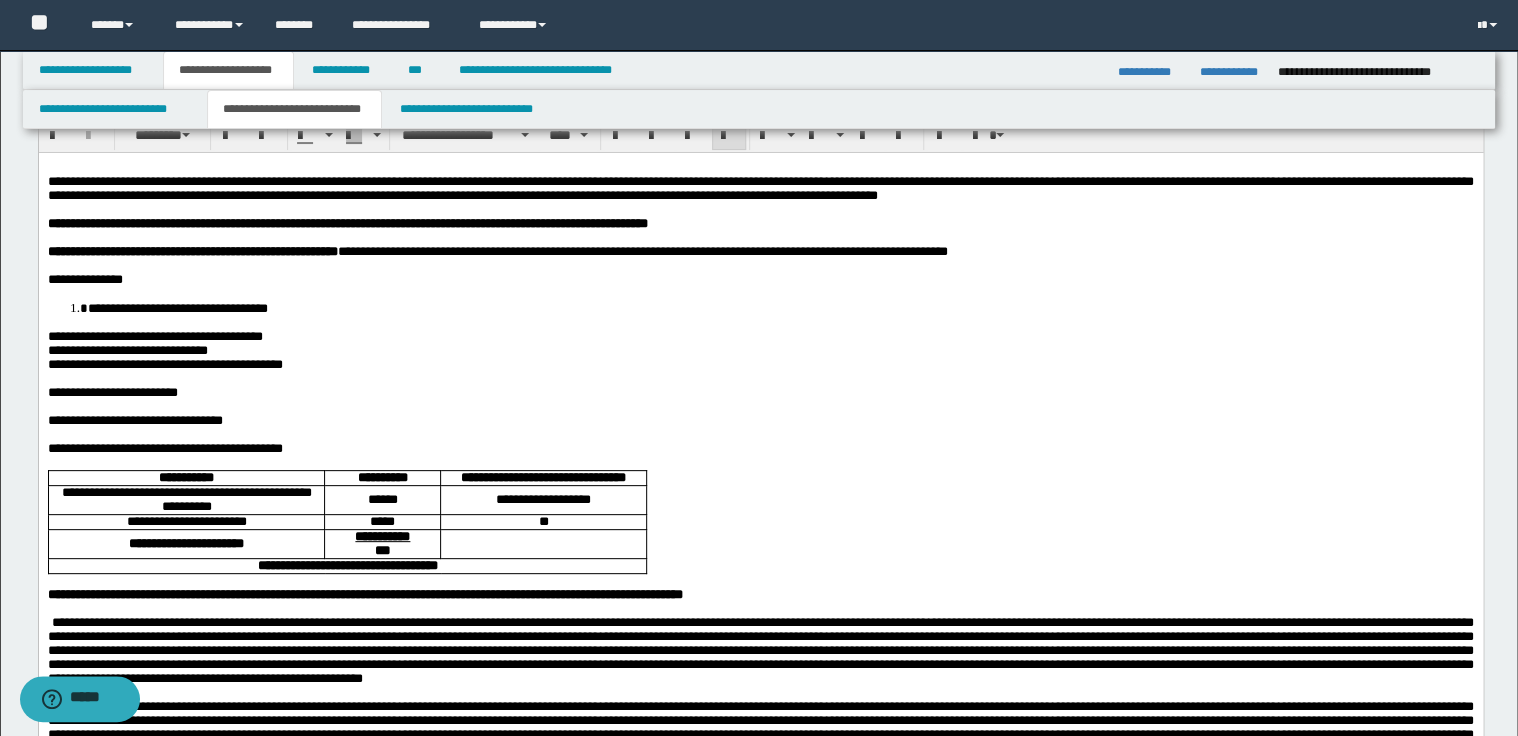 scroll, scrollTop: 160, scrollLeft: 0, axis: vertical 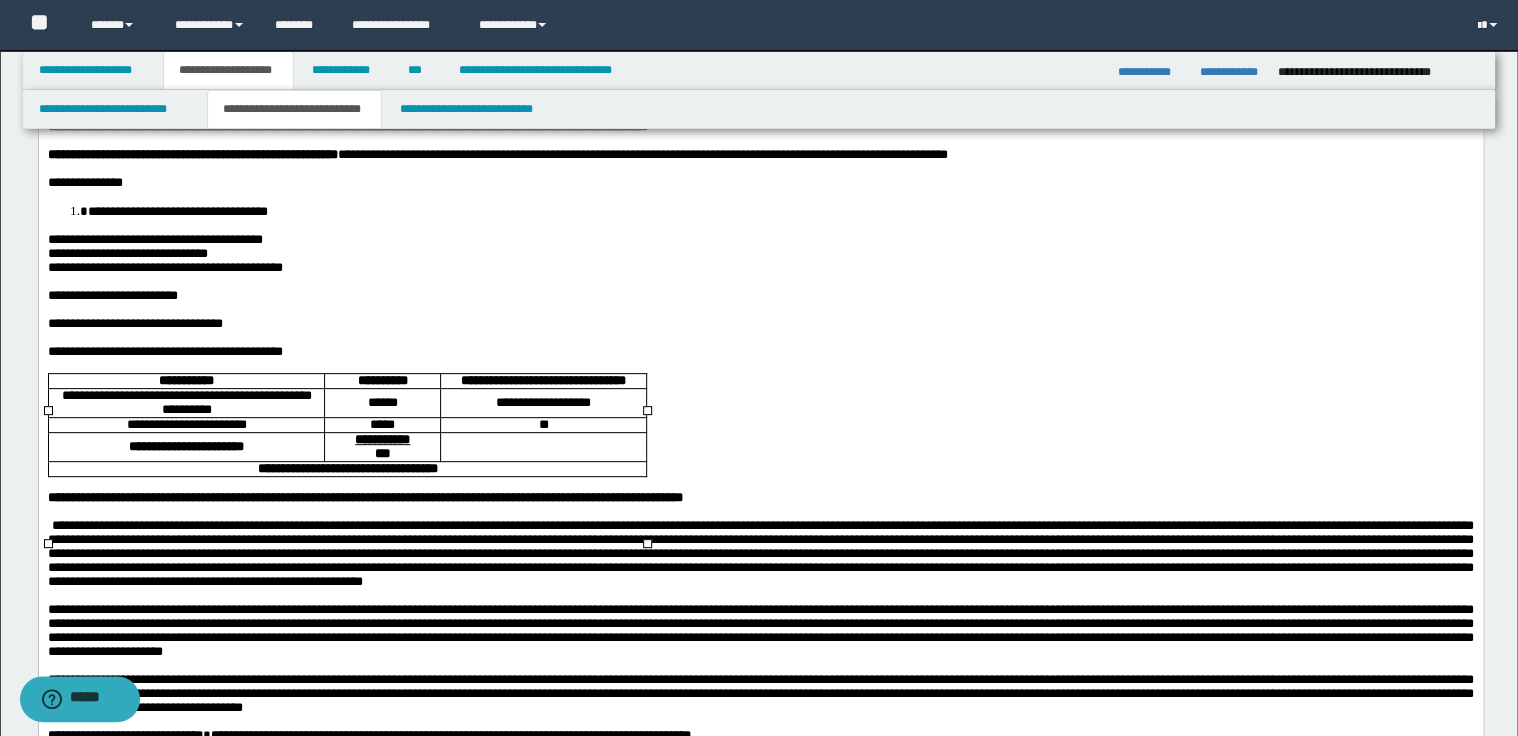 click on "**********" at bounding box center [185, 395] 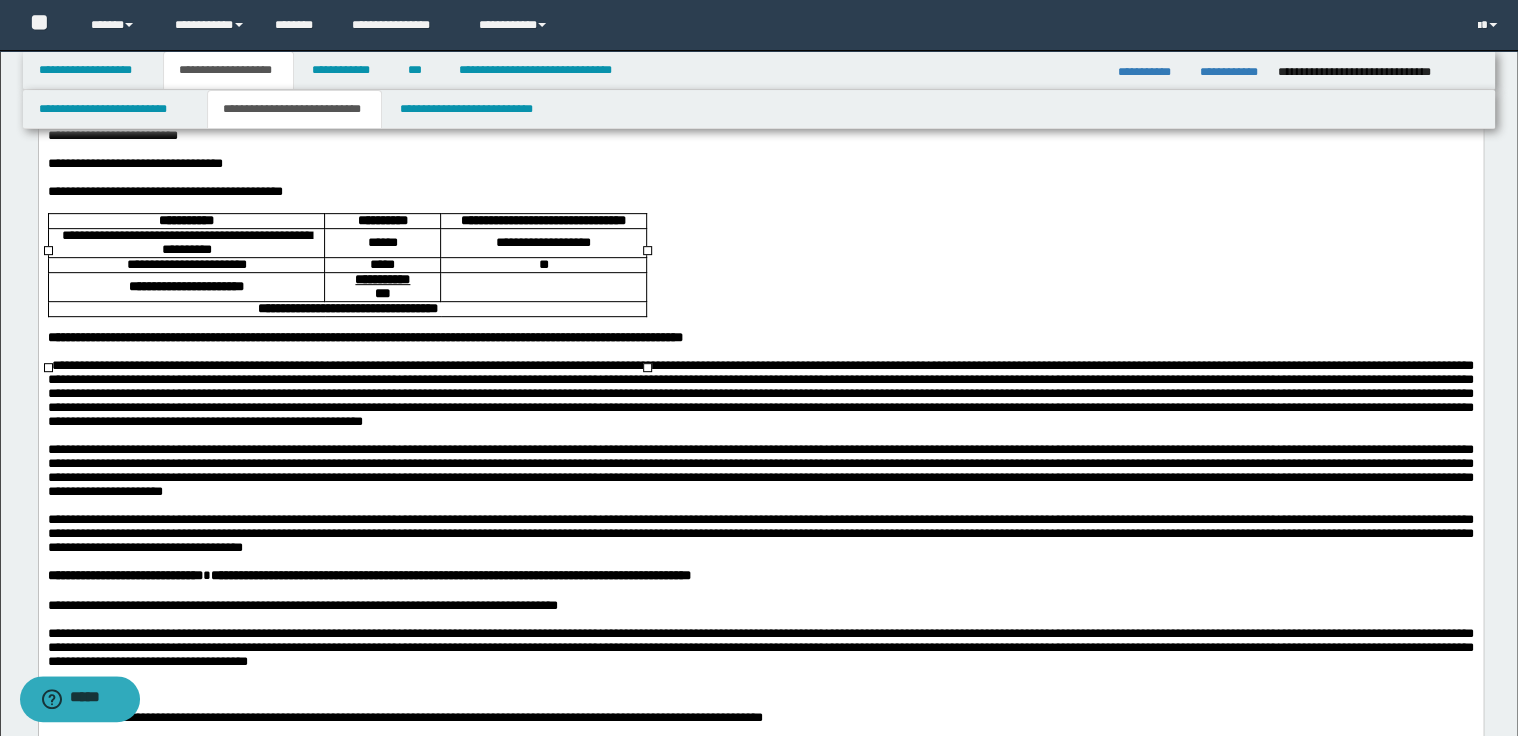 scroll, scrollTop: 400, scrollLeft: 0, axis: vertical 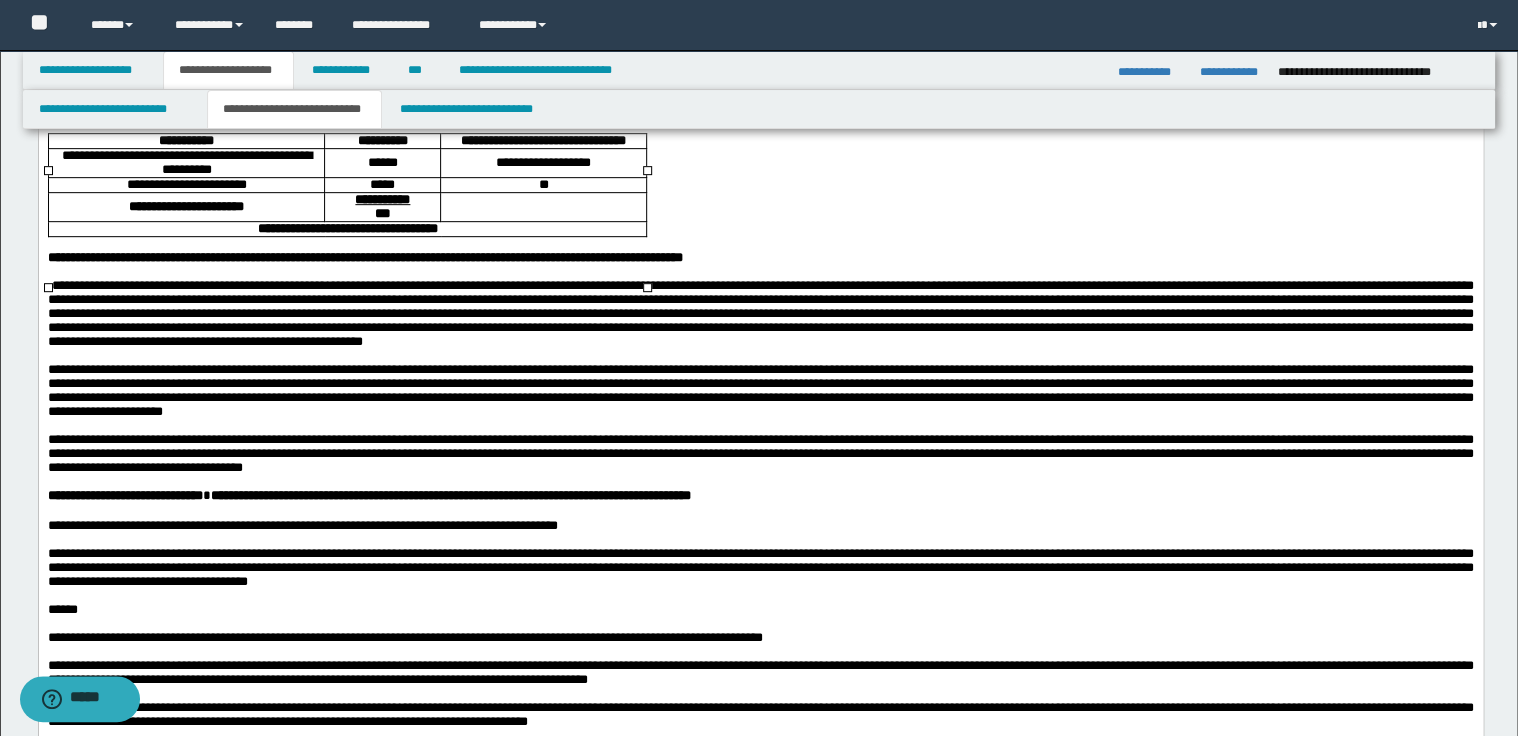 click at bounding box center [760, 313] 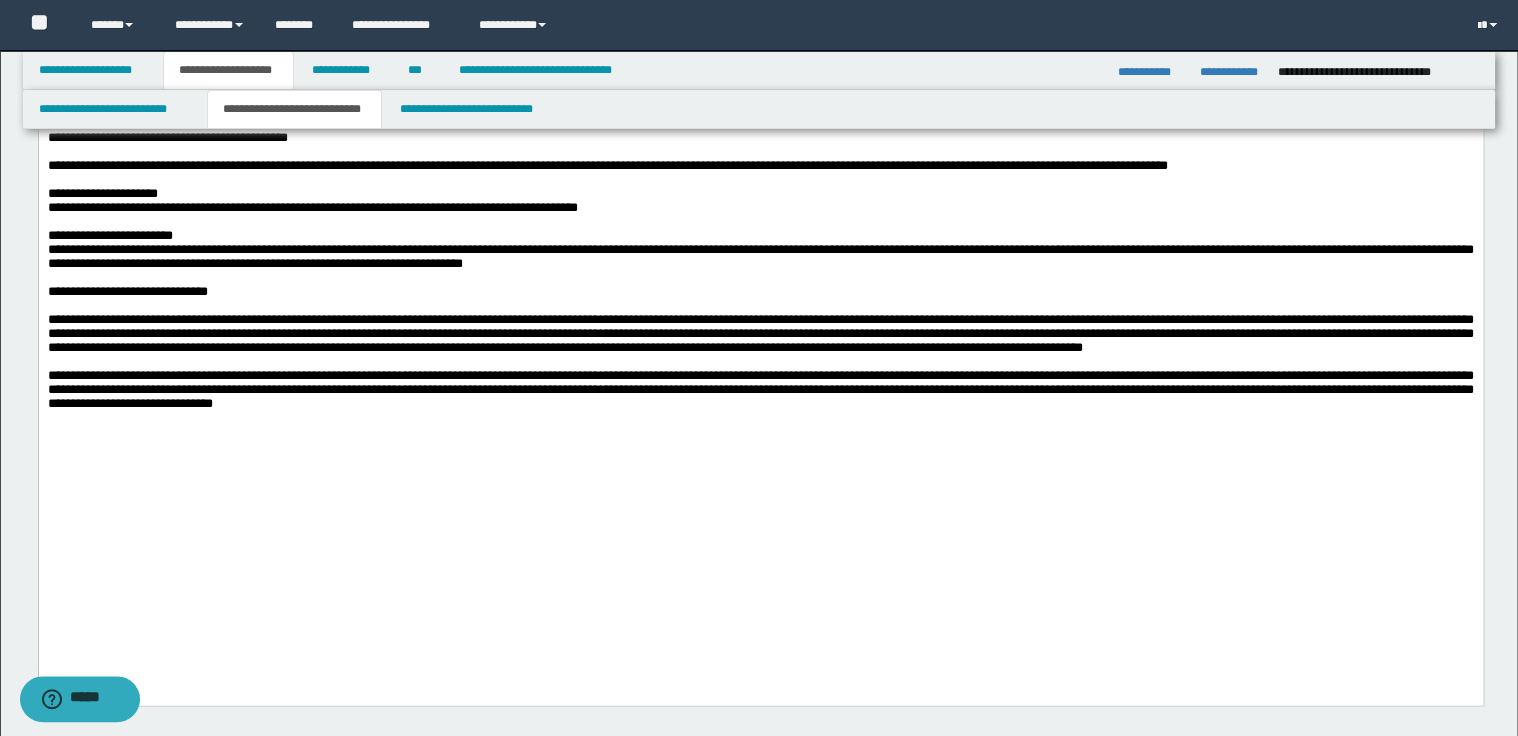 scroll, scrollTop: 1200, scrollLeft: 0, axis: vertical 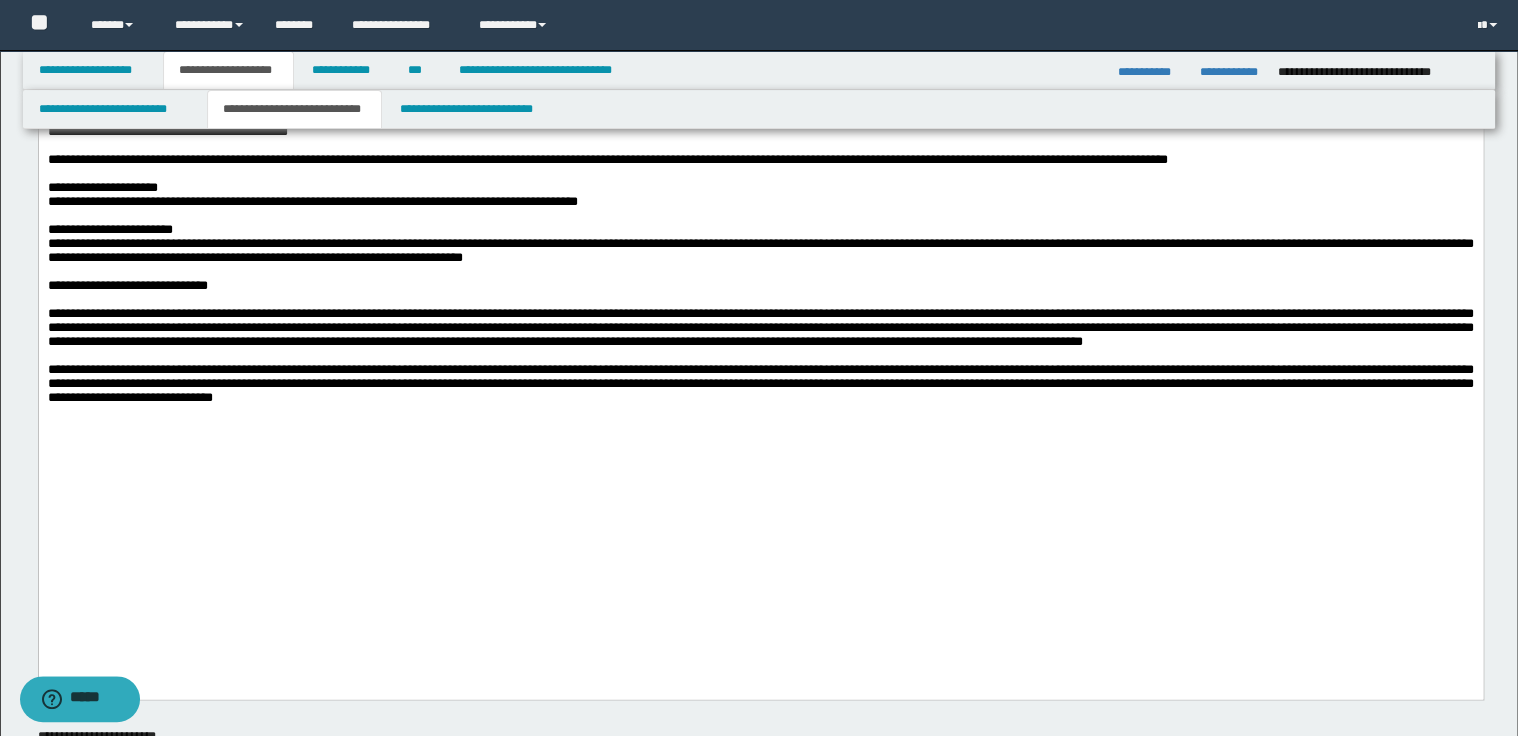 click on "**********" at bounding box center (760, 188) 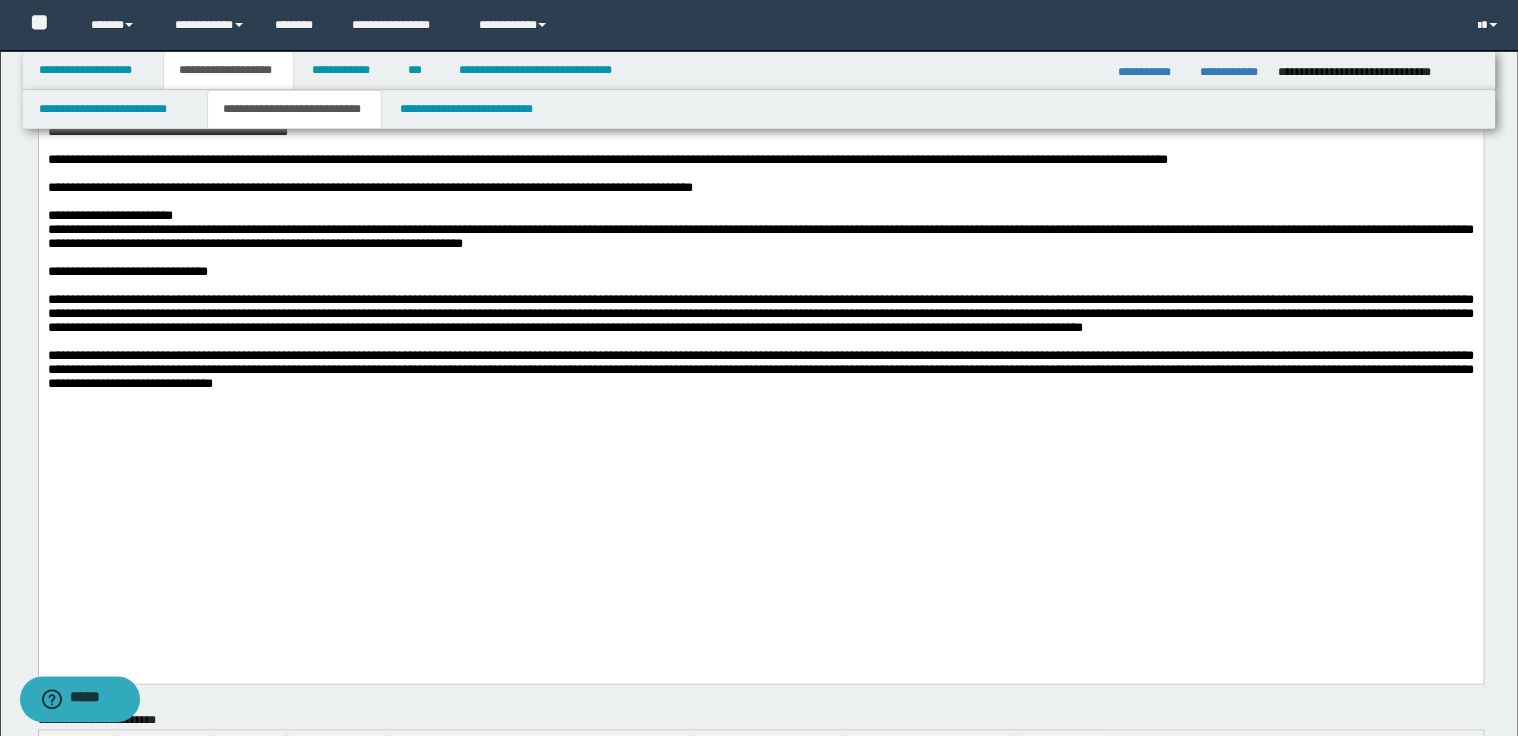 click on "**********" at bounding box center [760, 216] 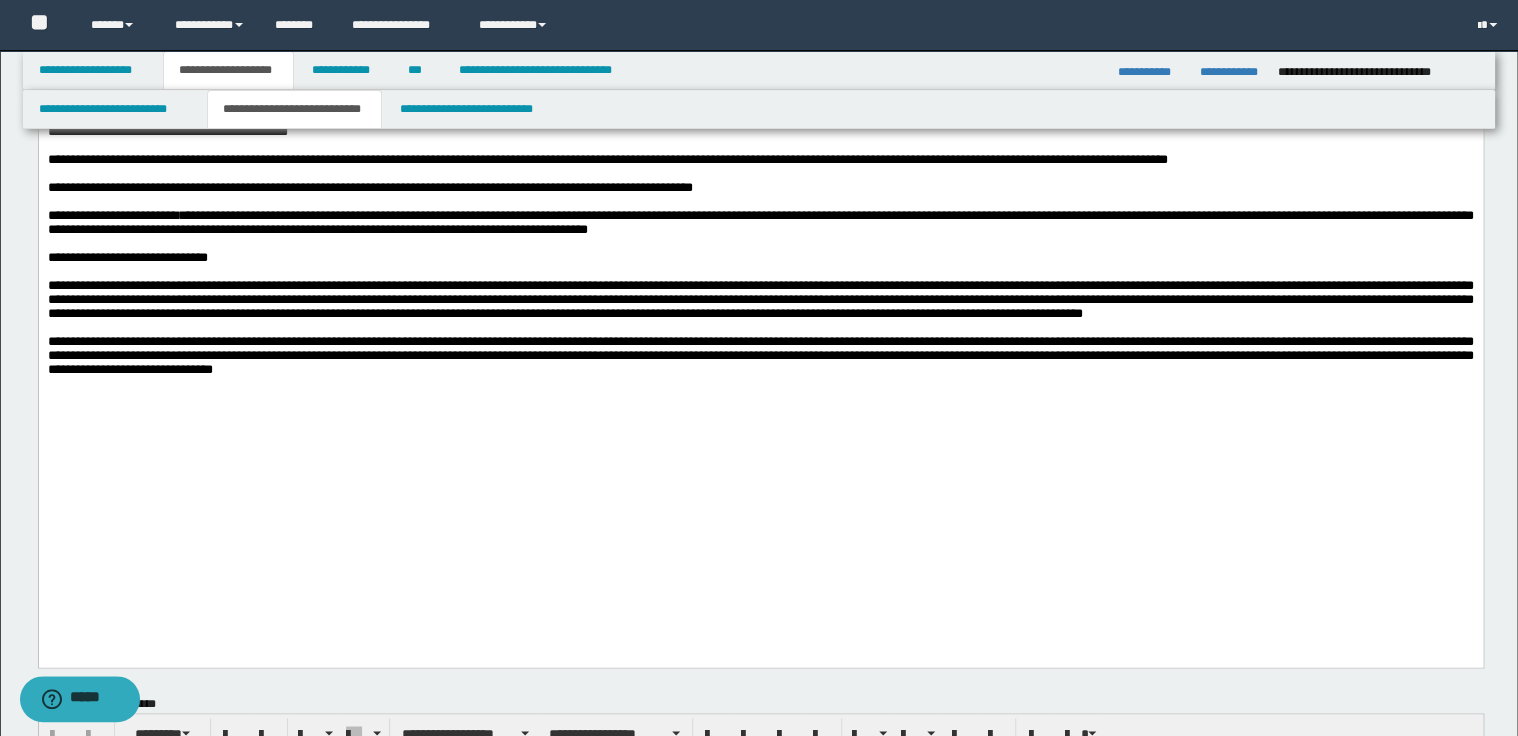 click at bounding box center [760, 244] 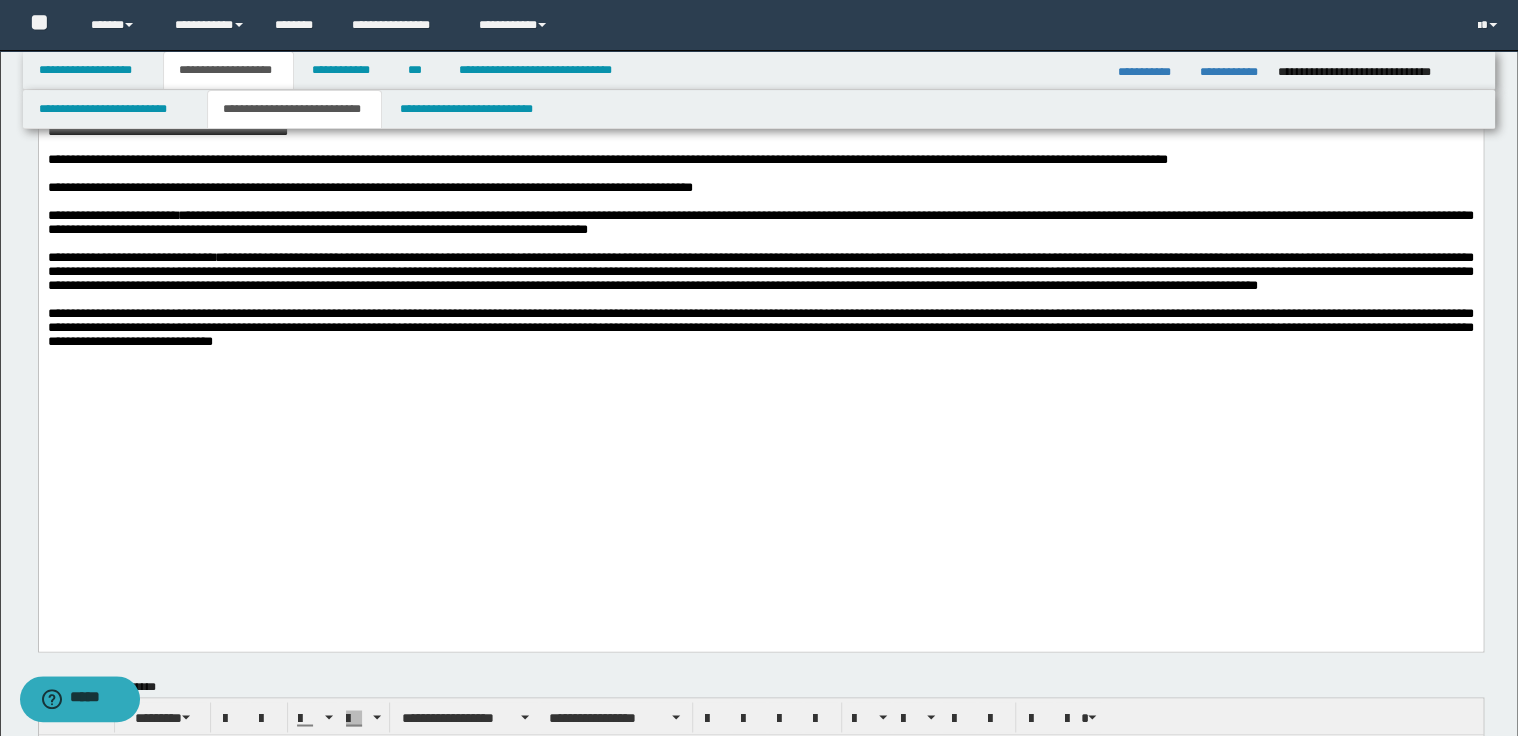click on "**********" at bounding box center (760, 48) 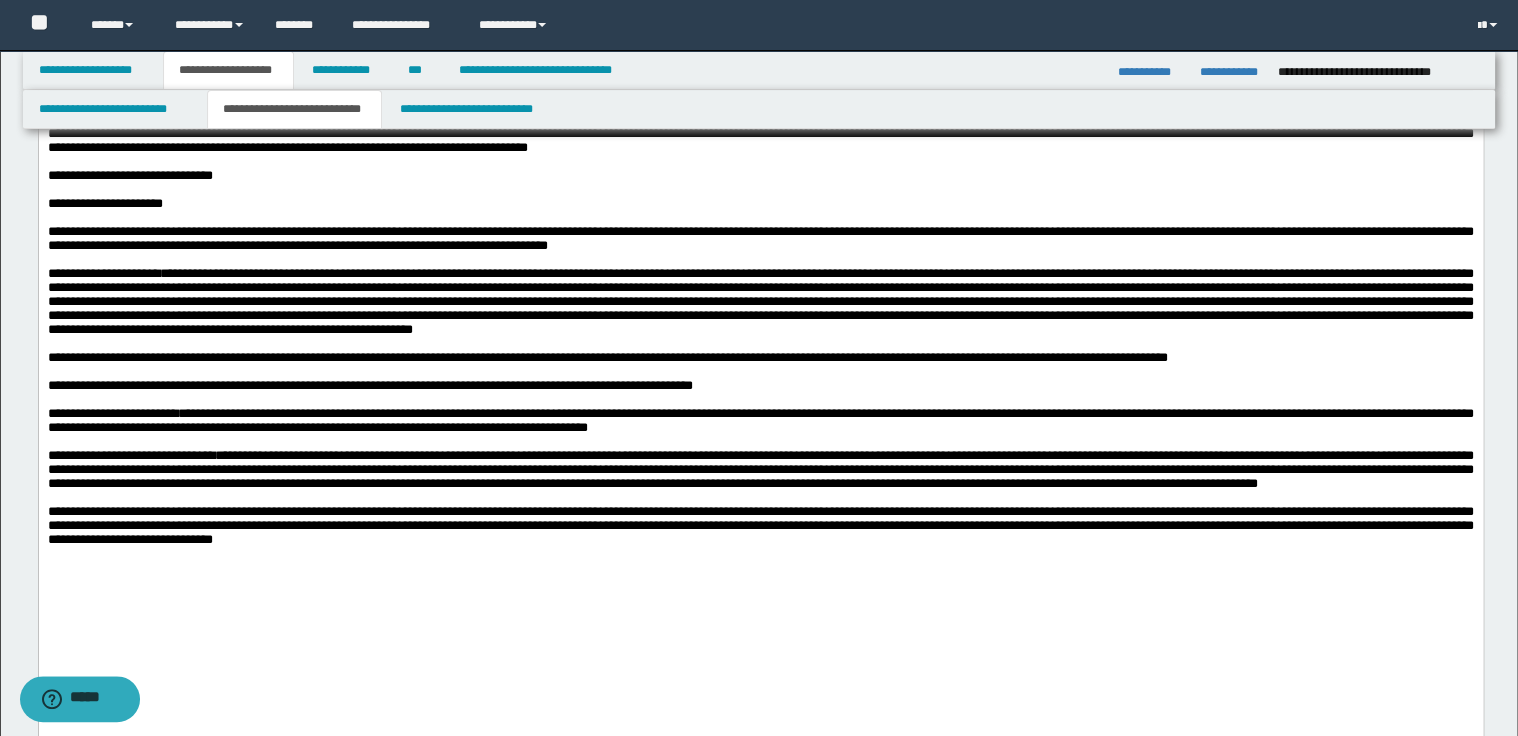 scroll, scrollTop: 960, scrollLeft: 0, axis: vertical 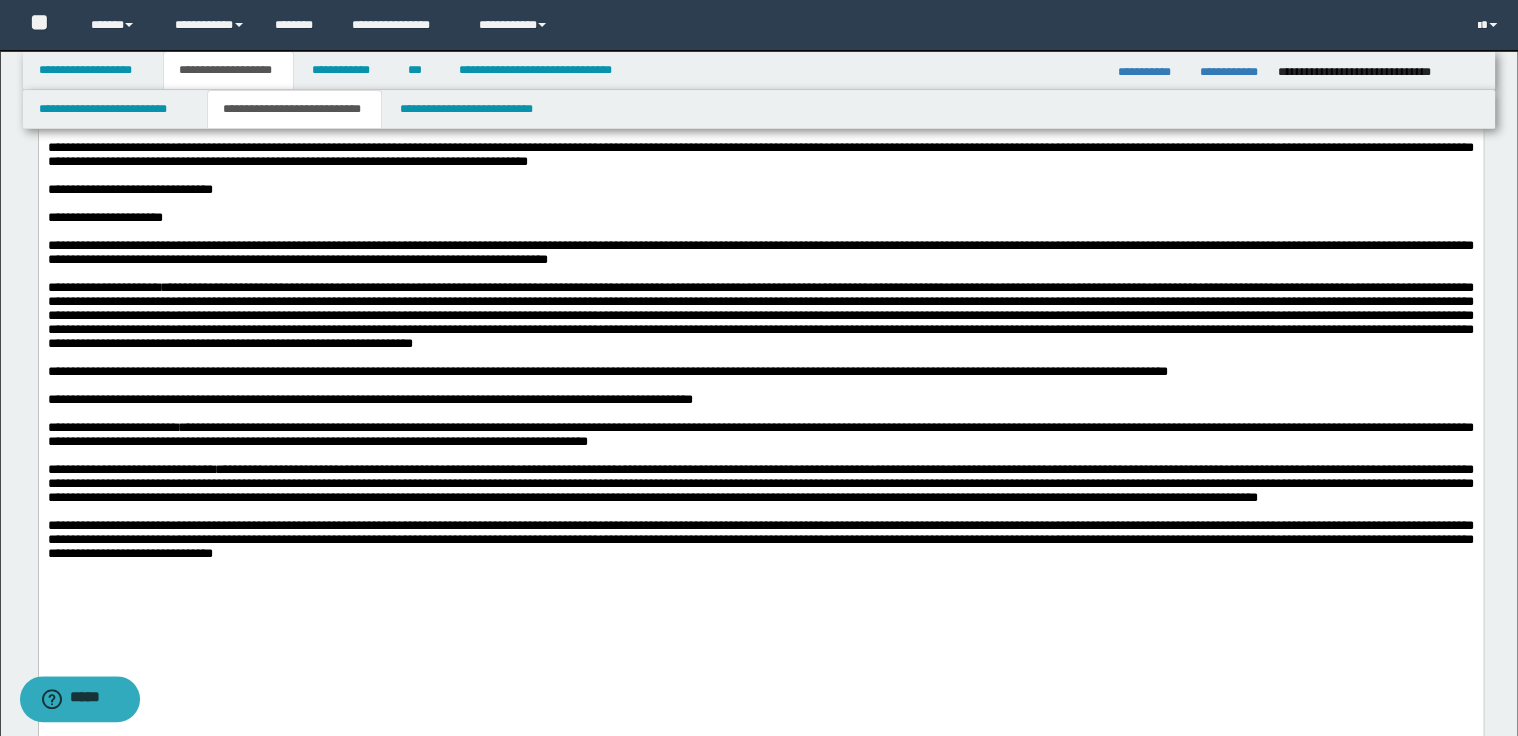 click on "**********" at bounding box center (760, 218) 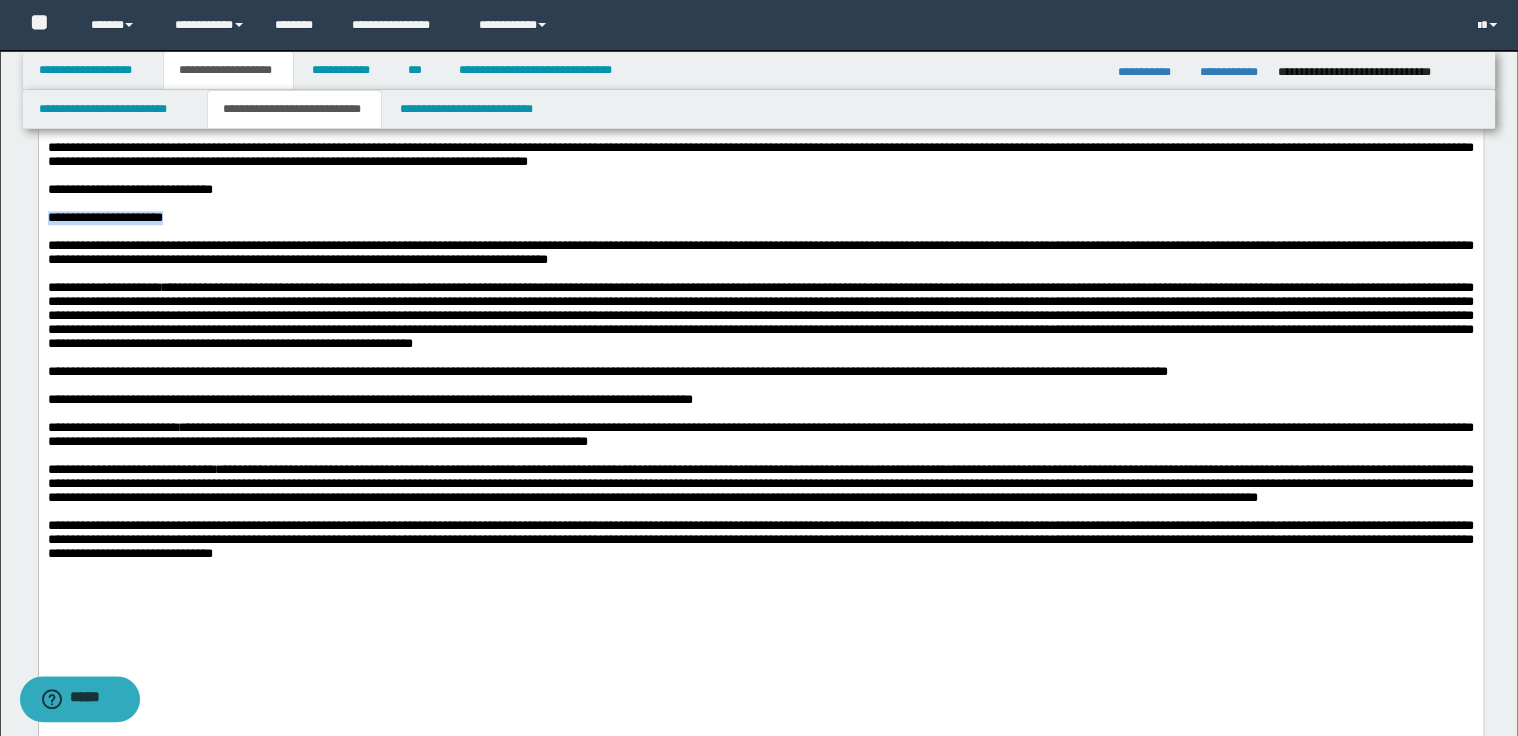 drag, startPoint x: 254, startPoint y: 341, endPoint x: 58, endPoint y: 324, distance: 196.73587 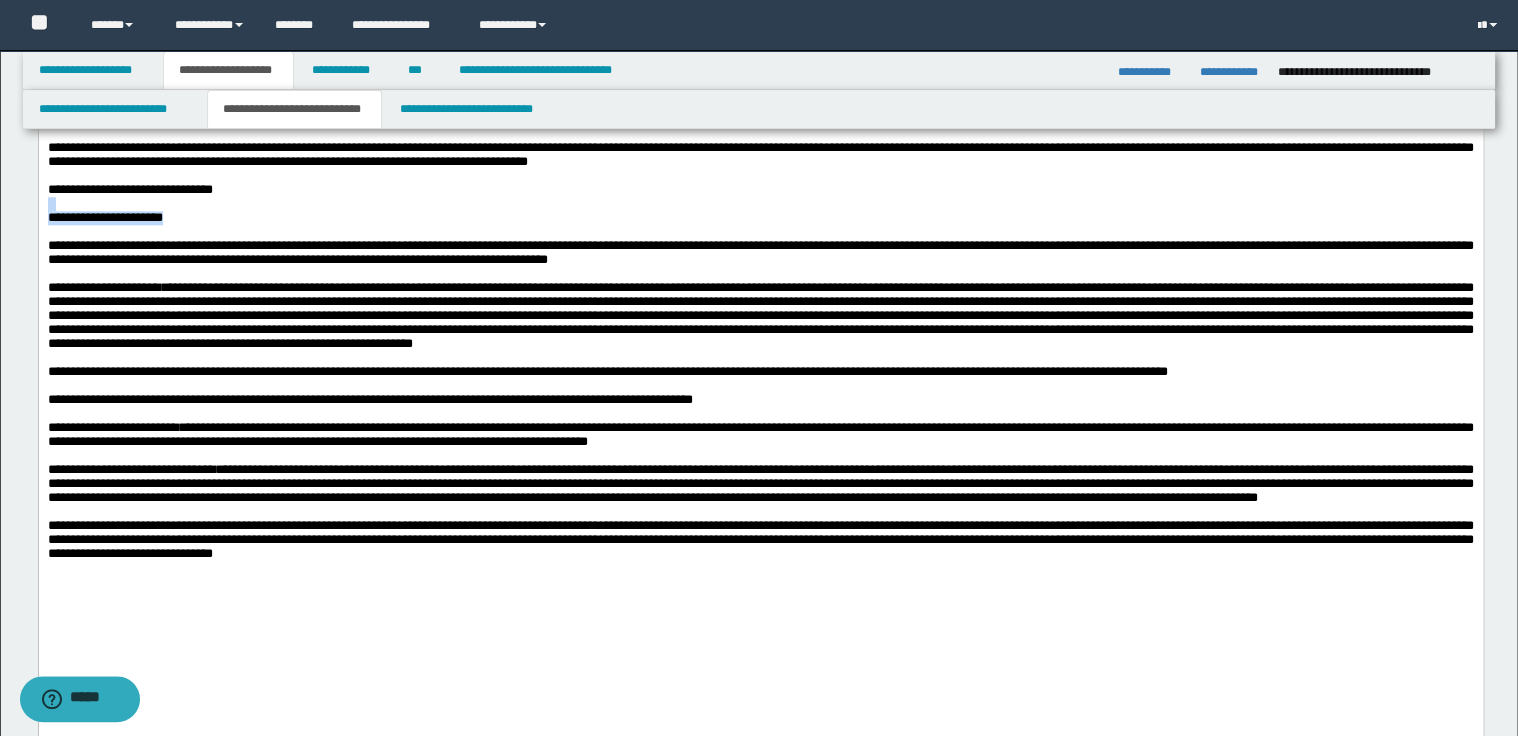 drag, startPoint x: 228, startPoint y: 340, endPoint x: 43, endPoint y: 325, distance: 185.60712 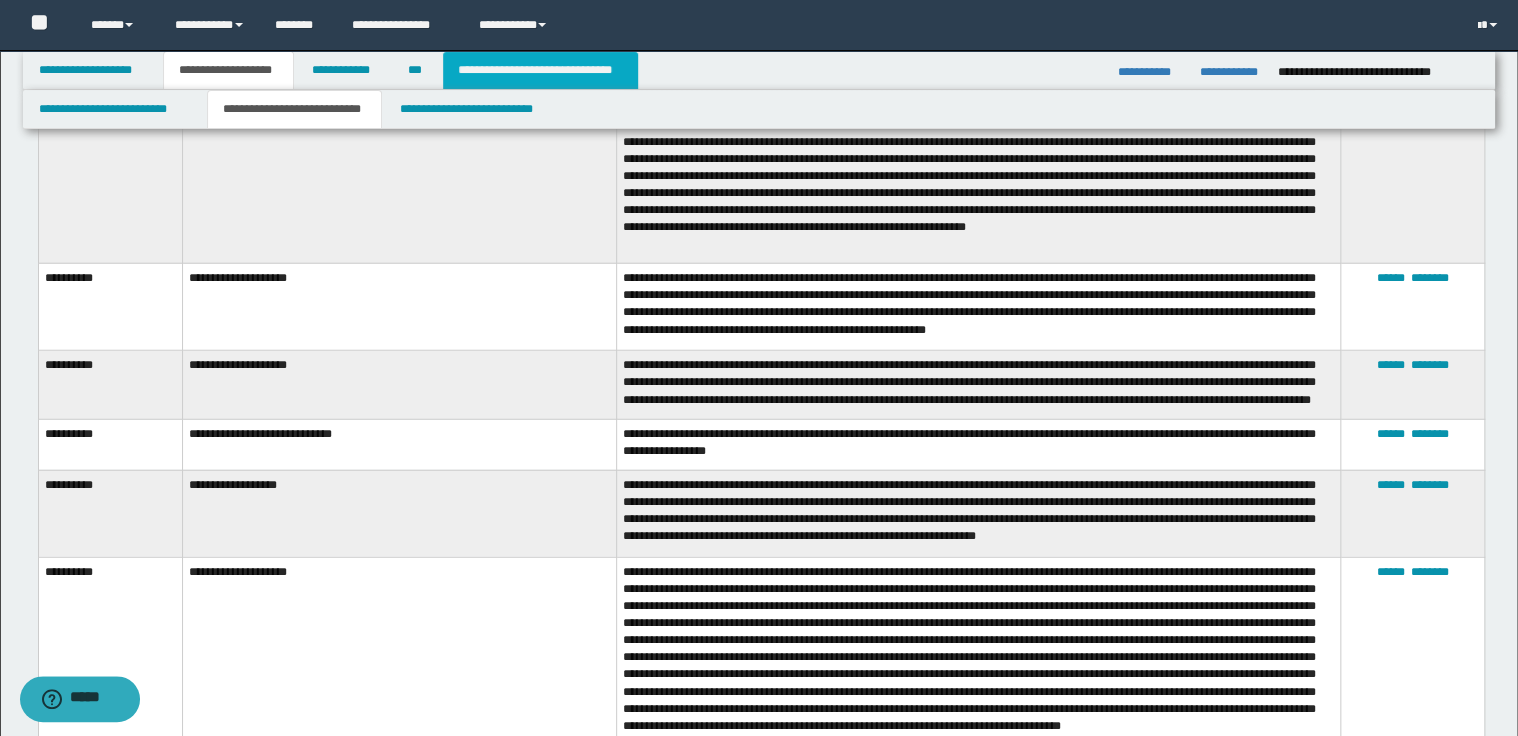 scroll, scrollTop: 2400, scrollLeft: 0, axis: vertical 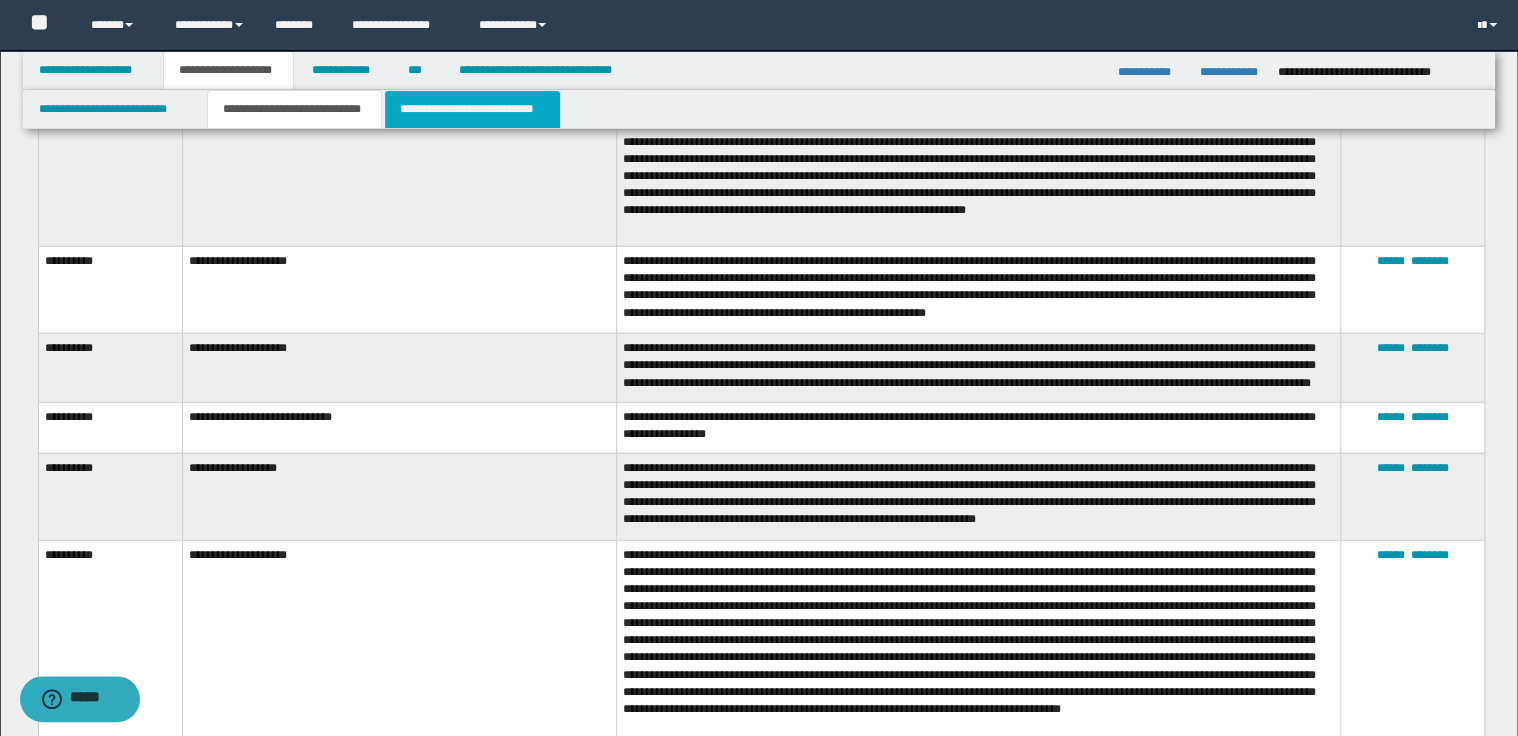 click on "**********" at bounding box center (472, 109) 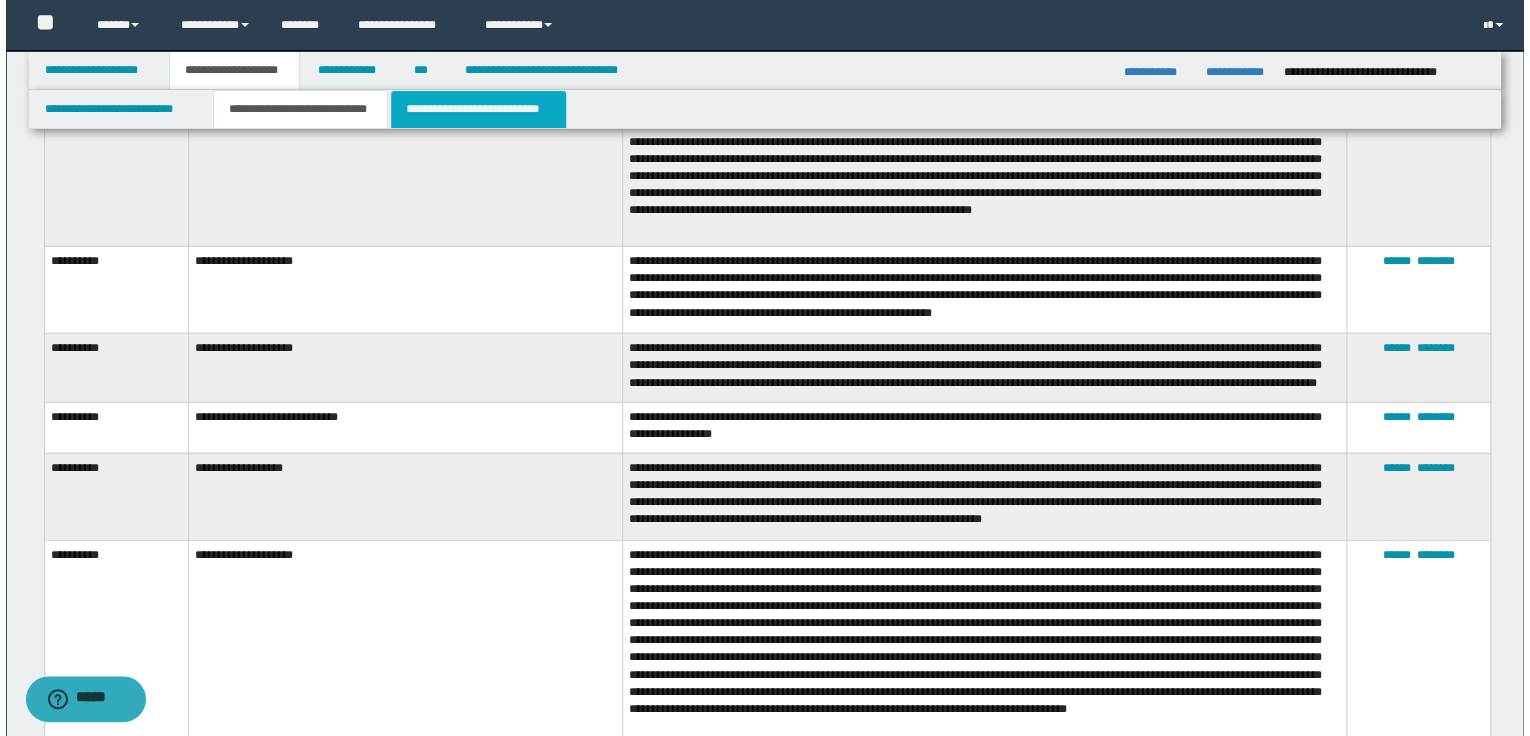 scroll, scrollTop: 0, scrollLeft: 0, axis: both 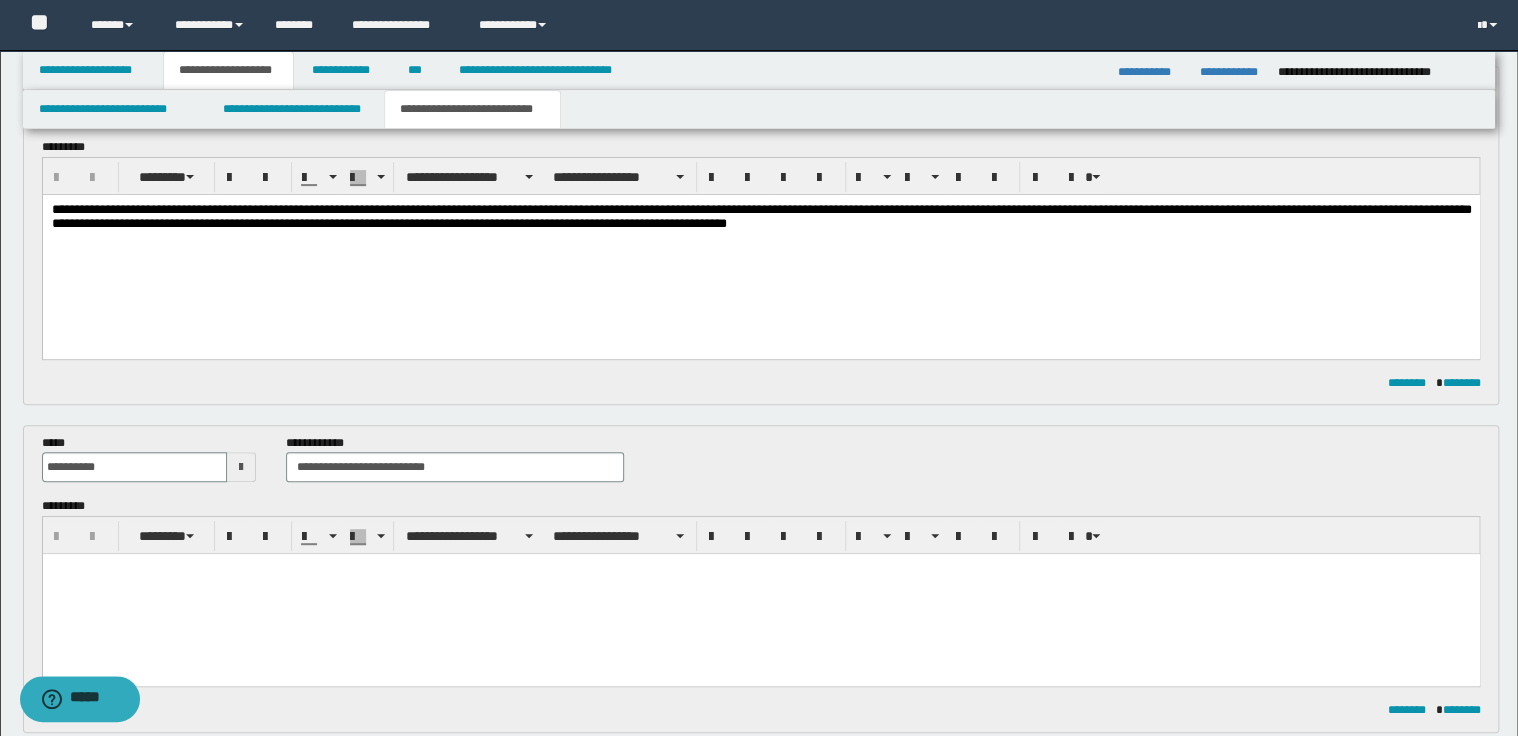 click on "**********" at bounding box center [761, 218] 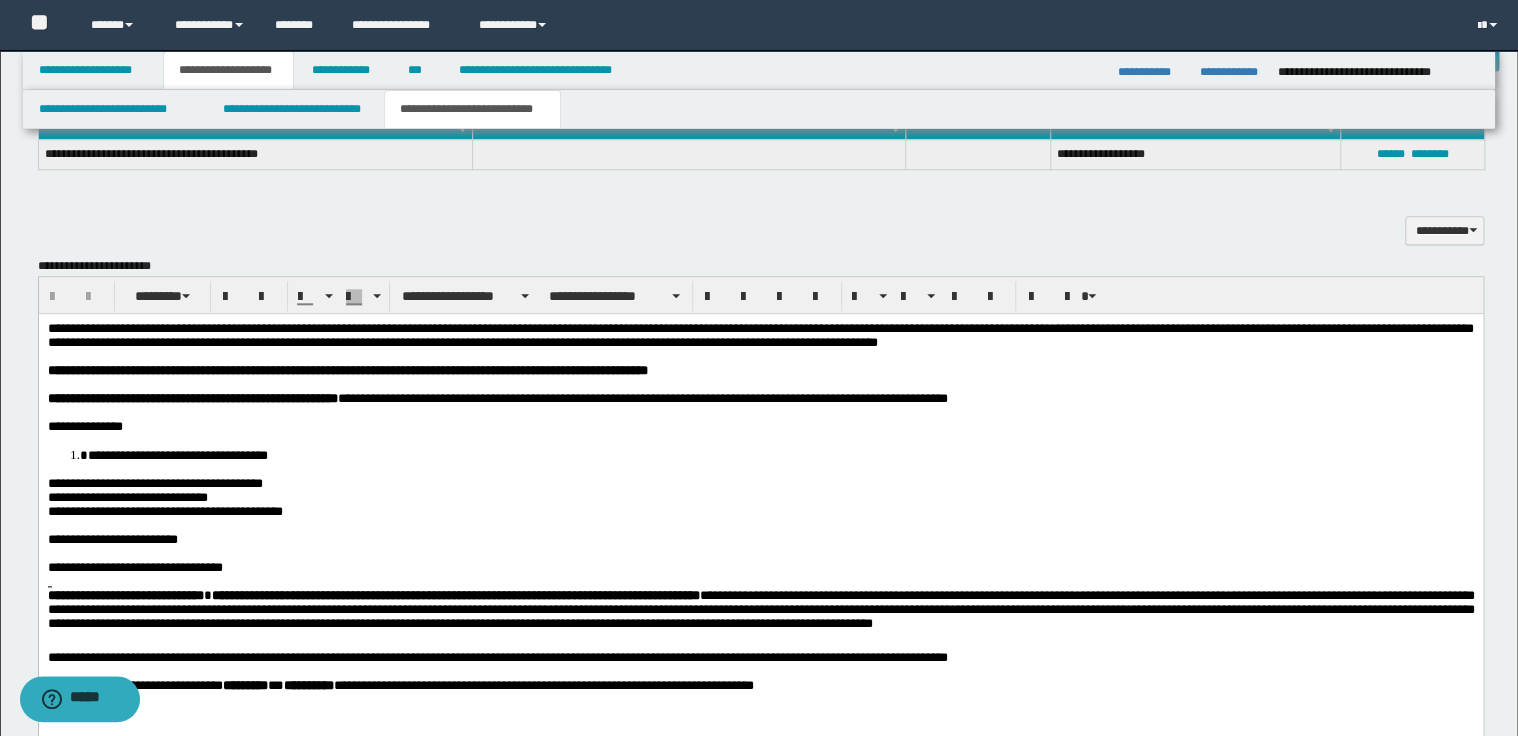scroll, scrollTop: 1040, scrollLeft: 0, axis: vertical 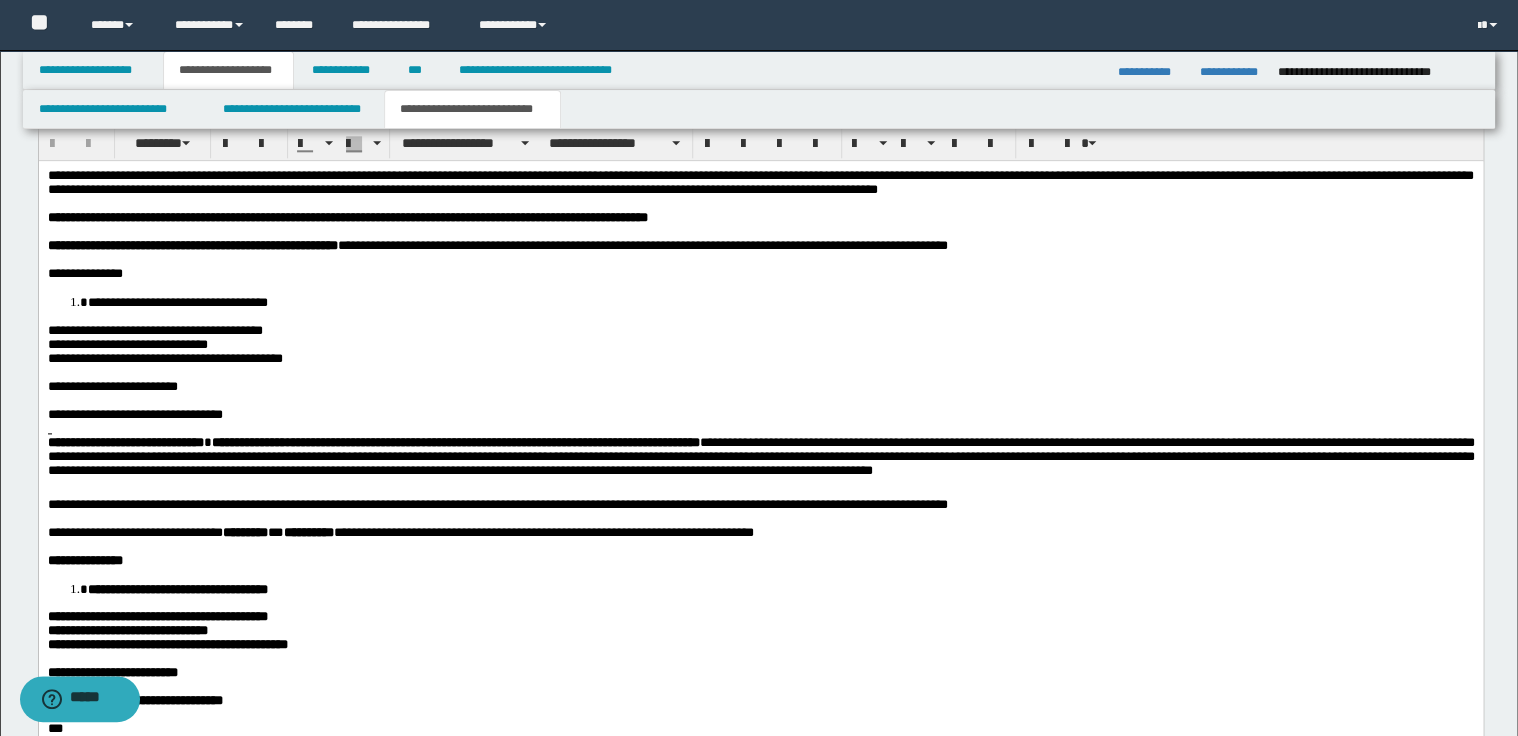 click on "**********" at bounding box center [760, 182] 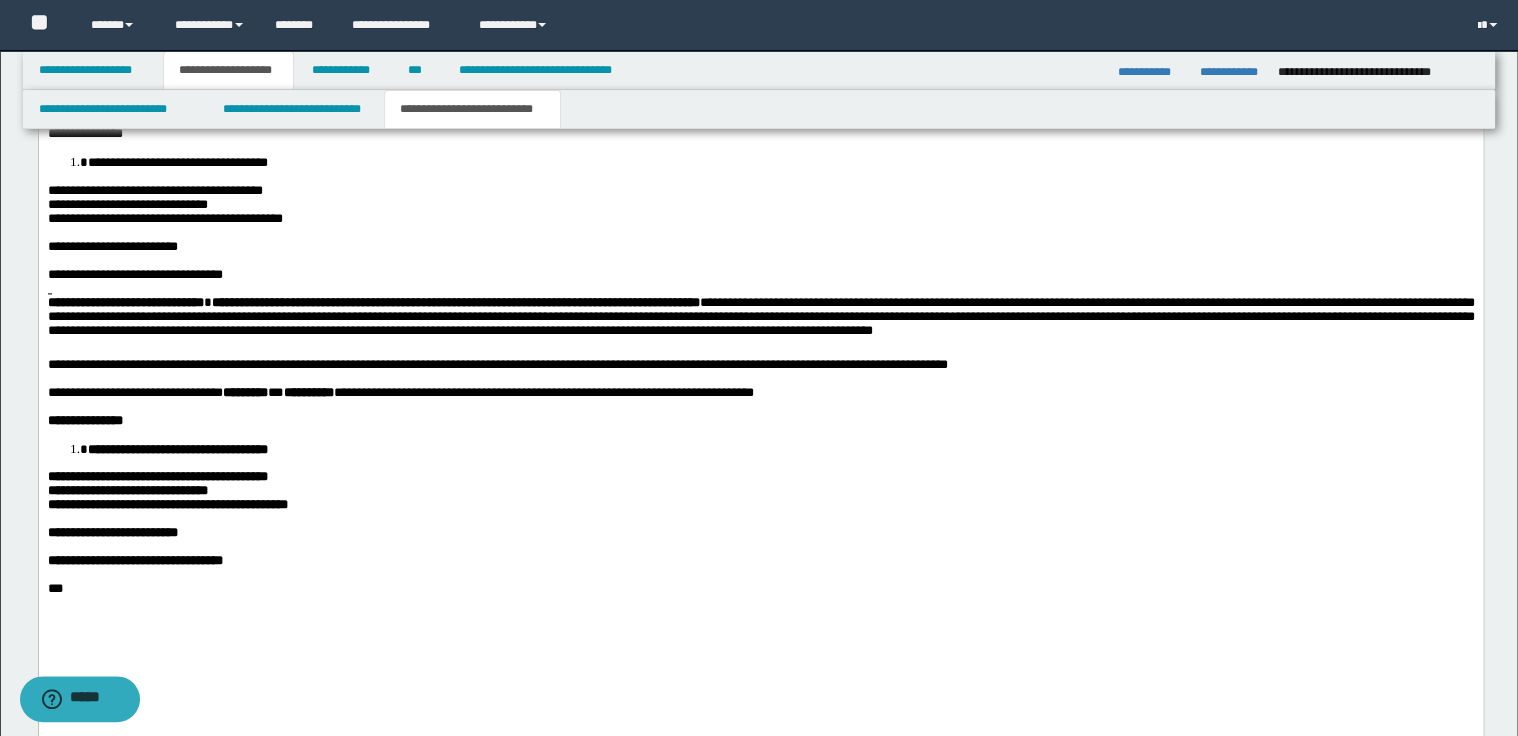 scroll, scrollTop: 1200, scrollLeft: 0, axis: vertical 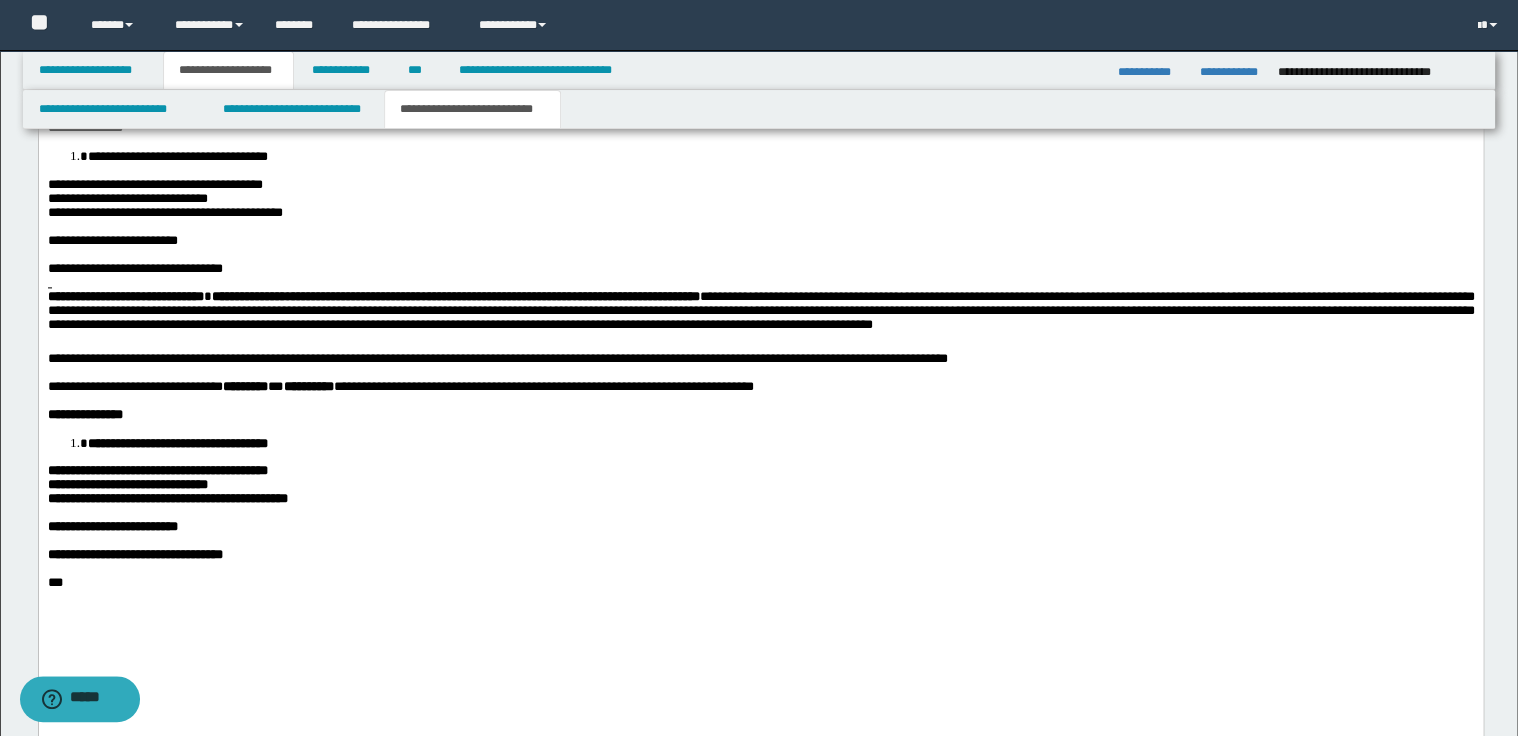 click on "**********" at bounding box center [760, 359] 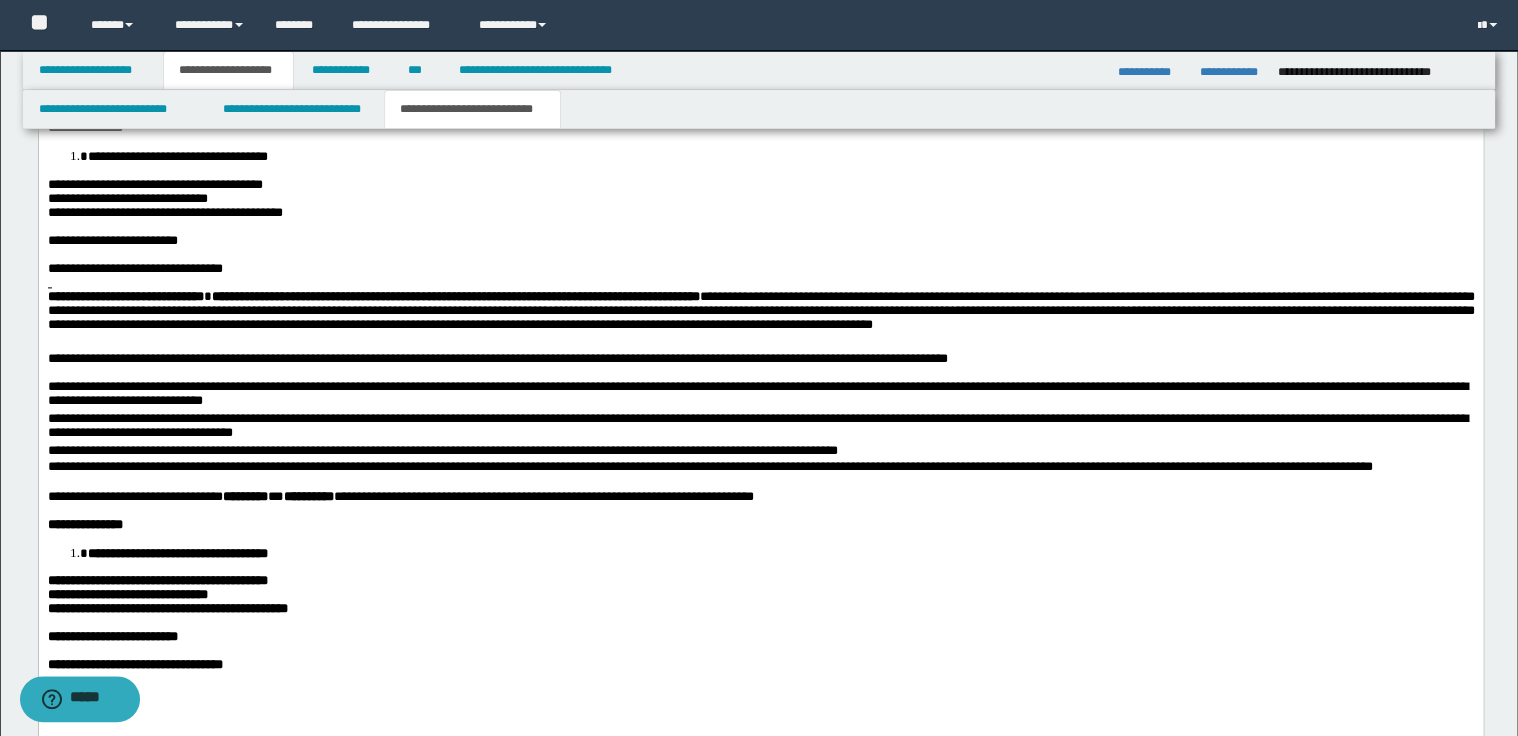 click on "**********" at bounding box center (760, 396) 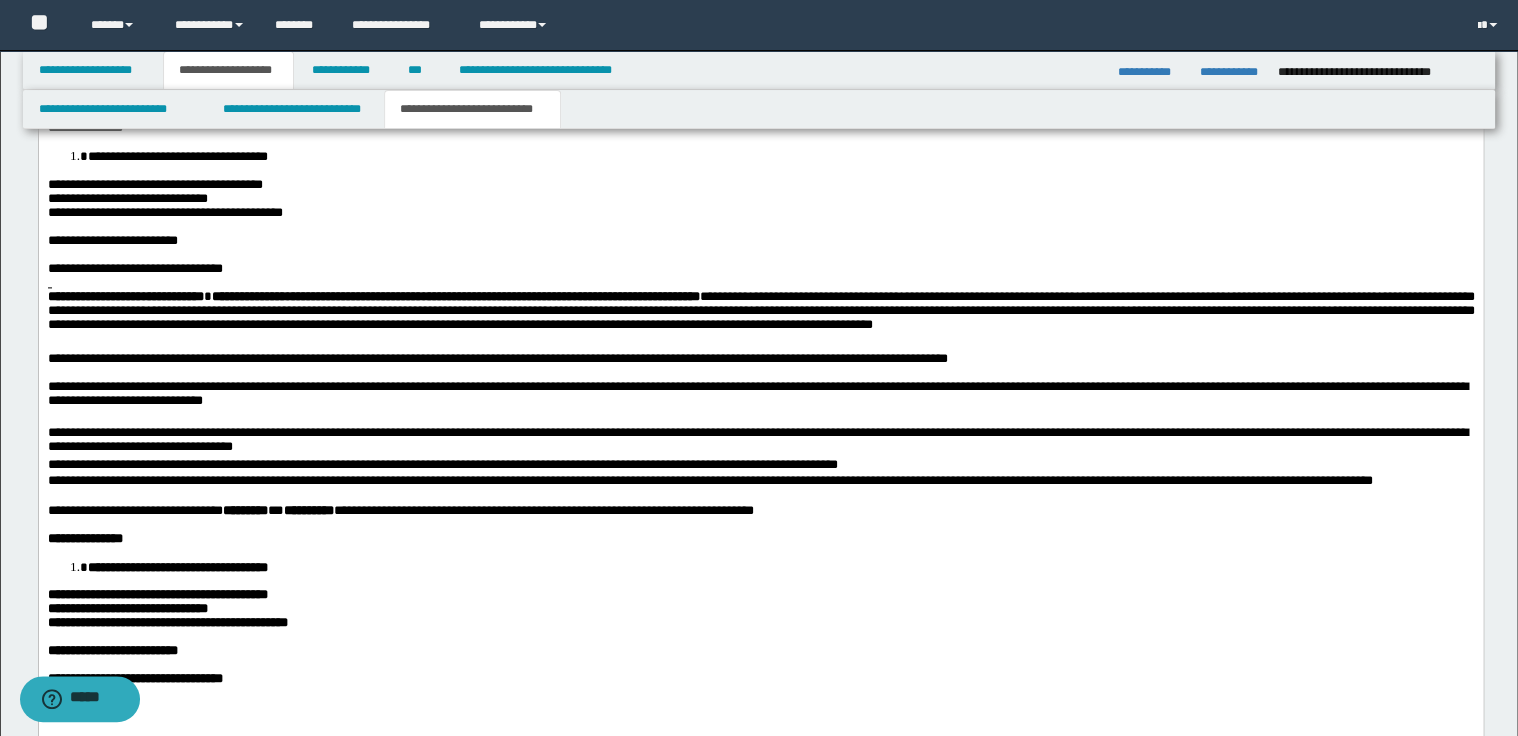 click on "**********" at bounding box center [760, 442] 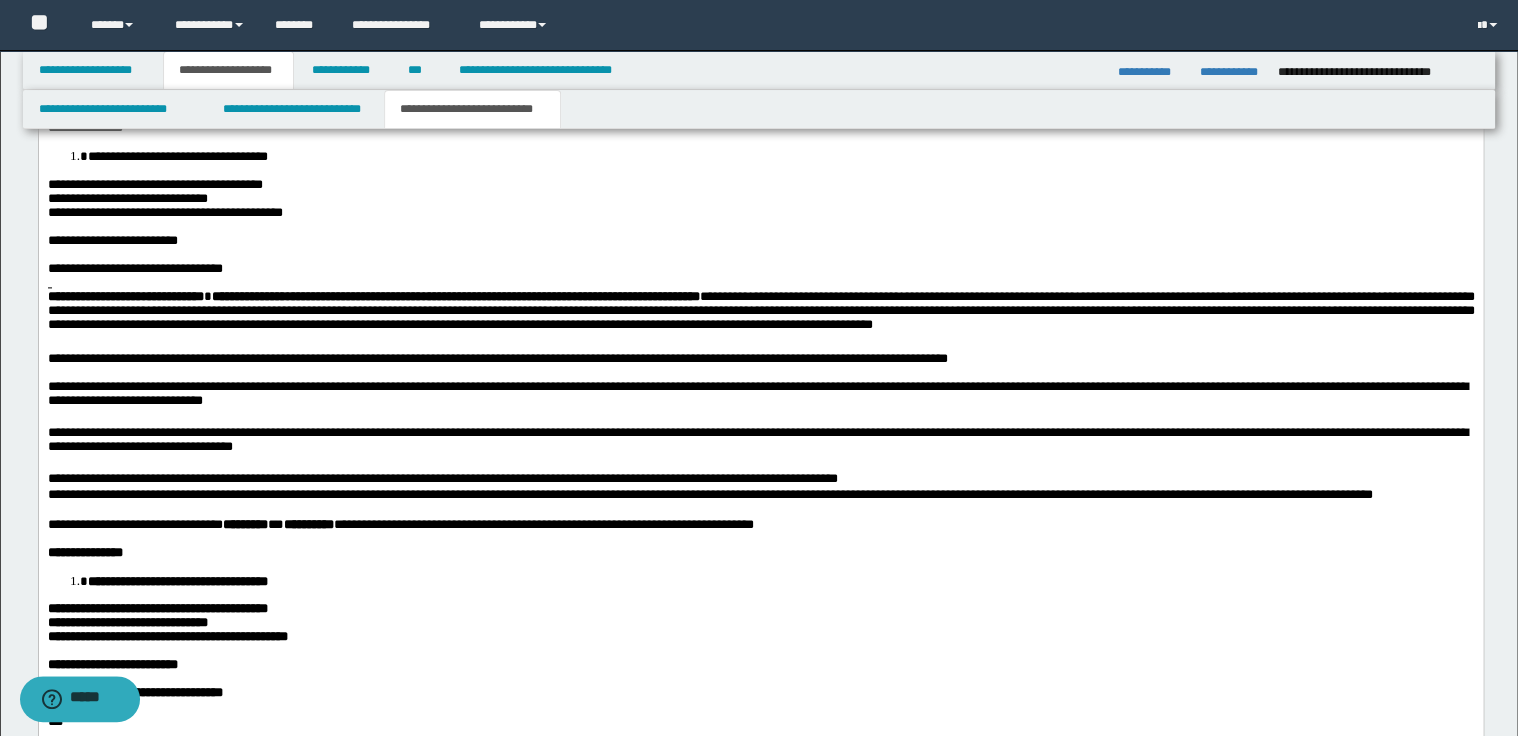 click on "**********" at bounding box center (760, 480) 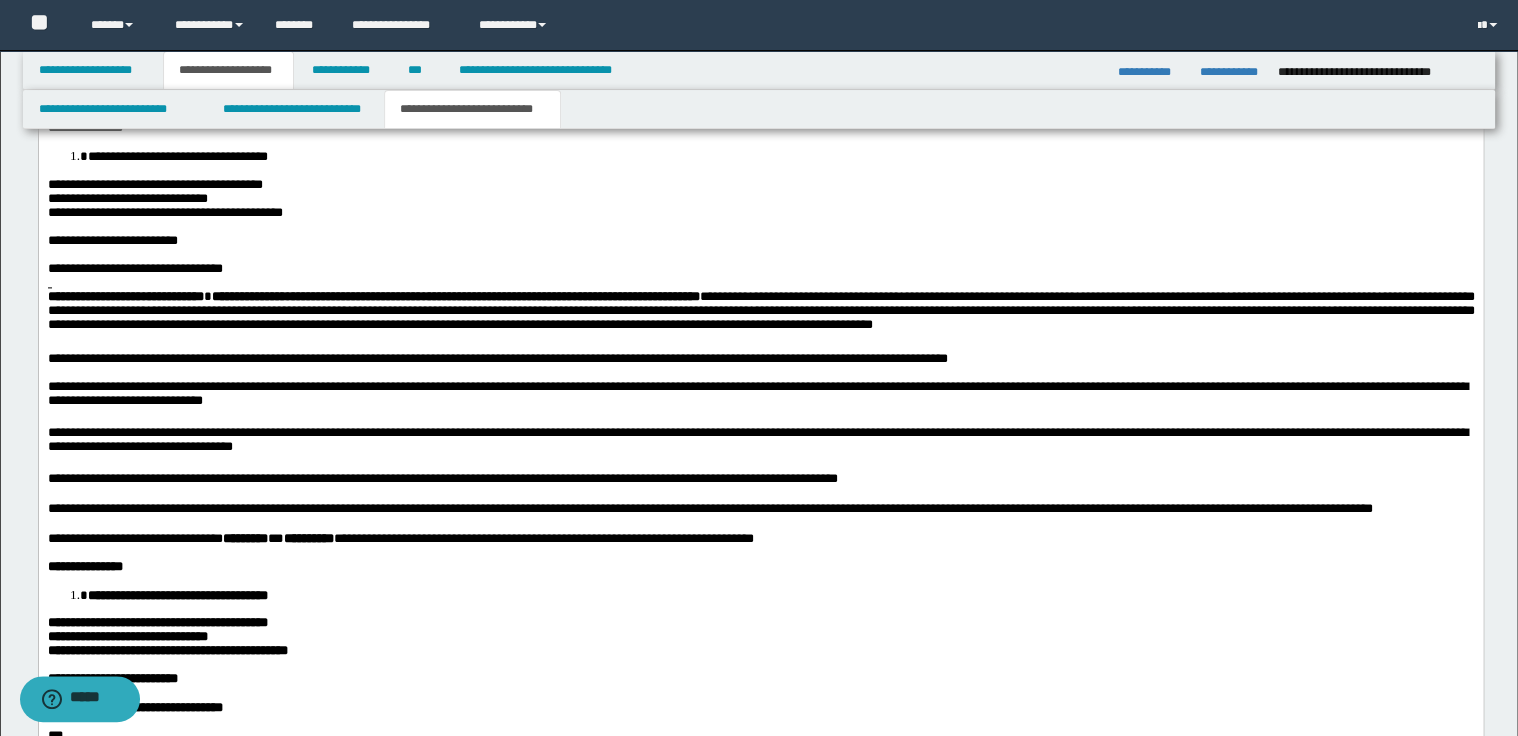 click on "**********" at bounding box center [760, 510] 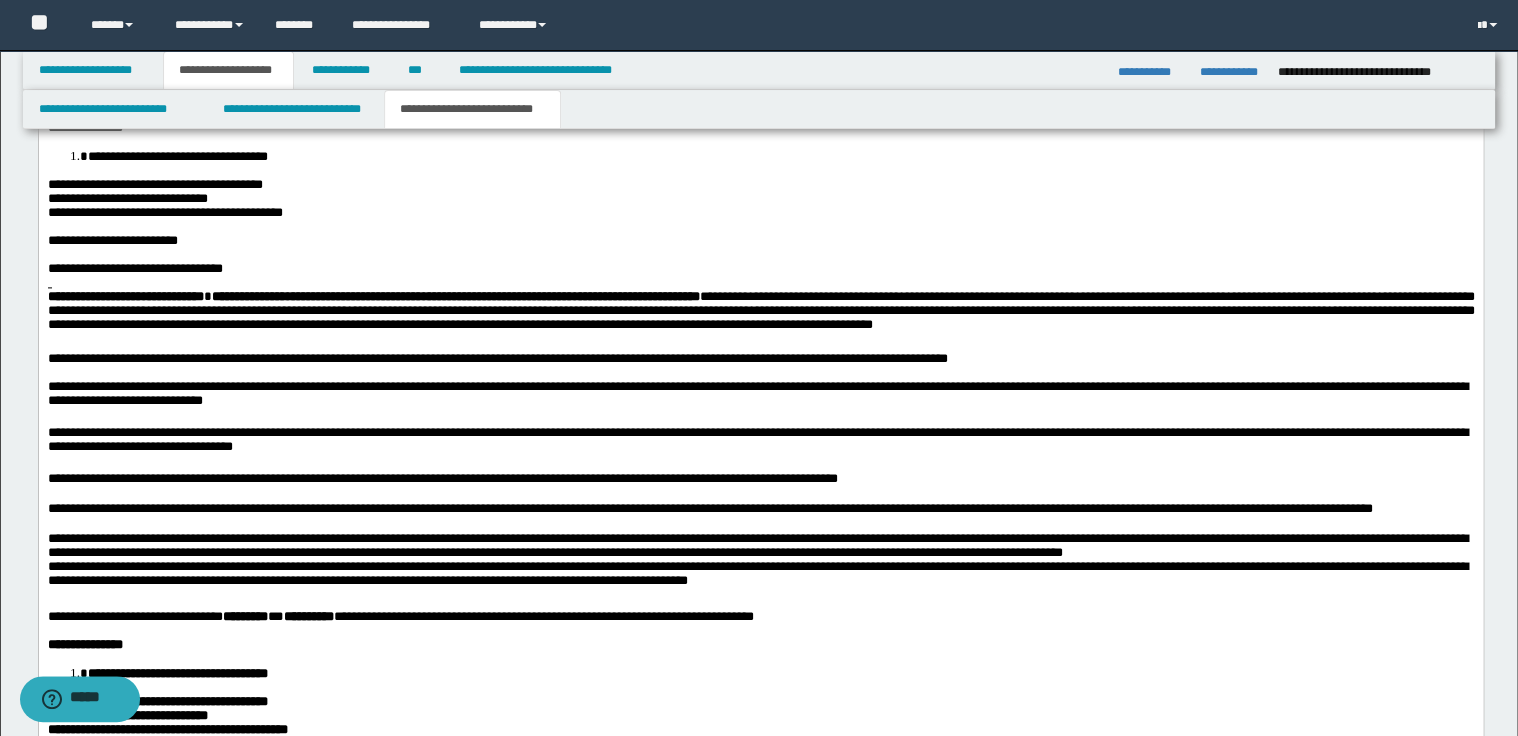 click on "**********" at bounding box center [760, 564] 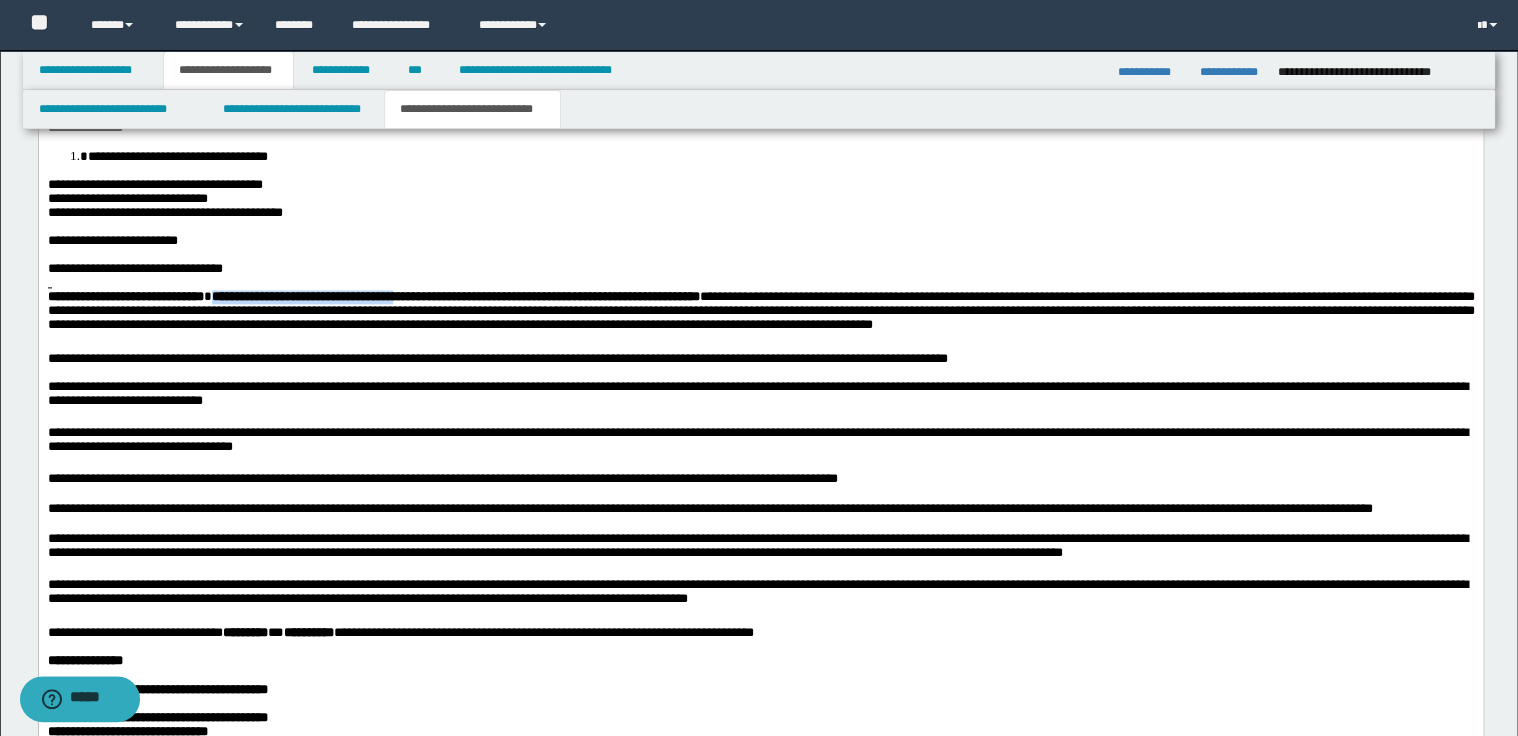 drag, startPoint x: 239, startPoint y: 327, endPoint x: 463, endPoint y: 328, distance: 224.00223 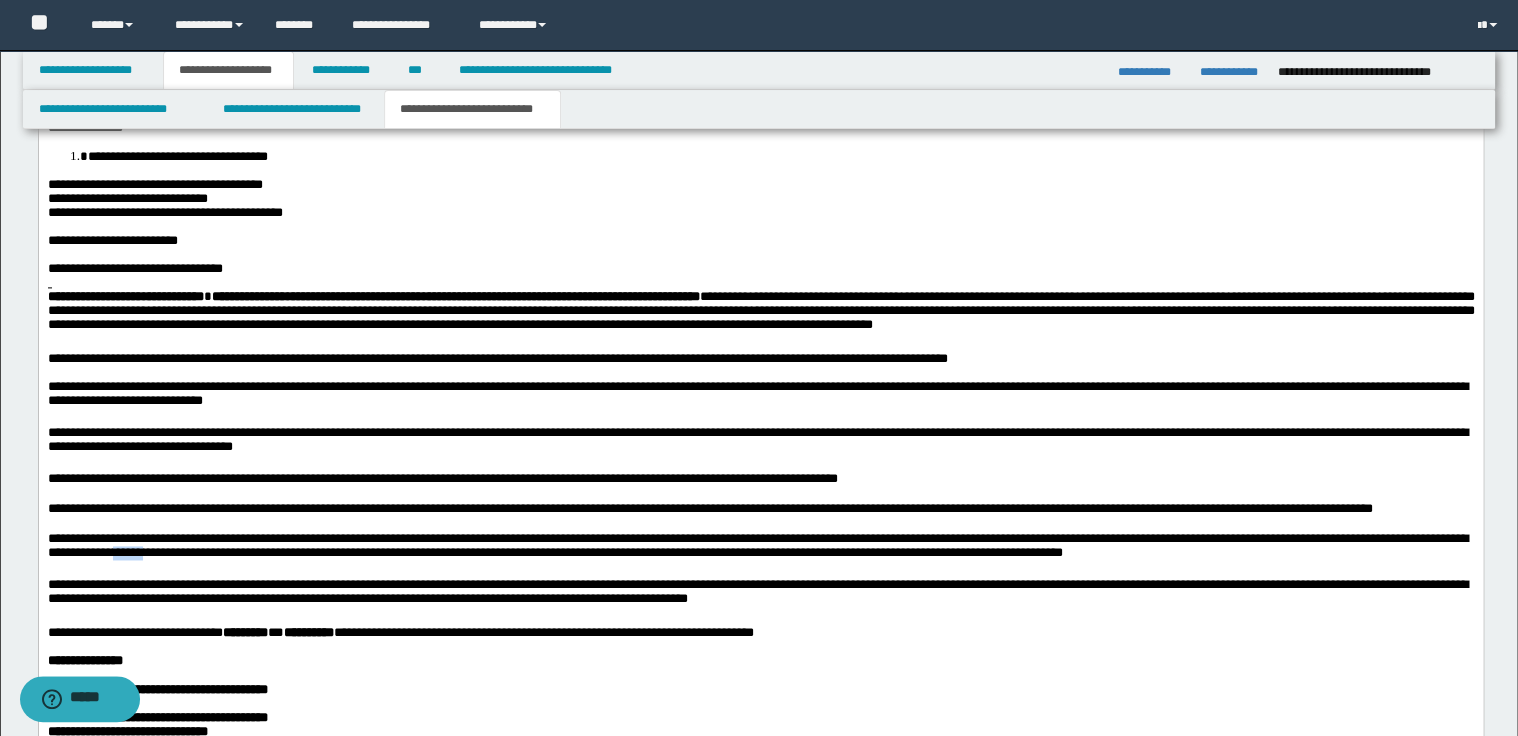 drag, startPoint x: 204, startPoint y: 601, endPoint x: 258, endPoint y: 600, distance: 54.00926 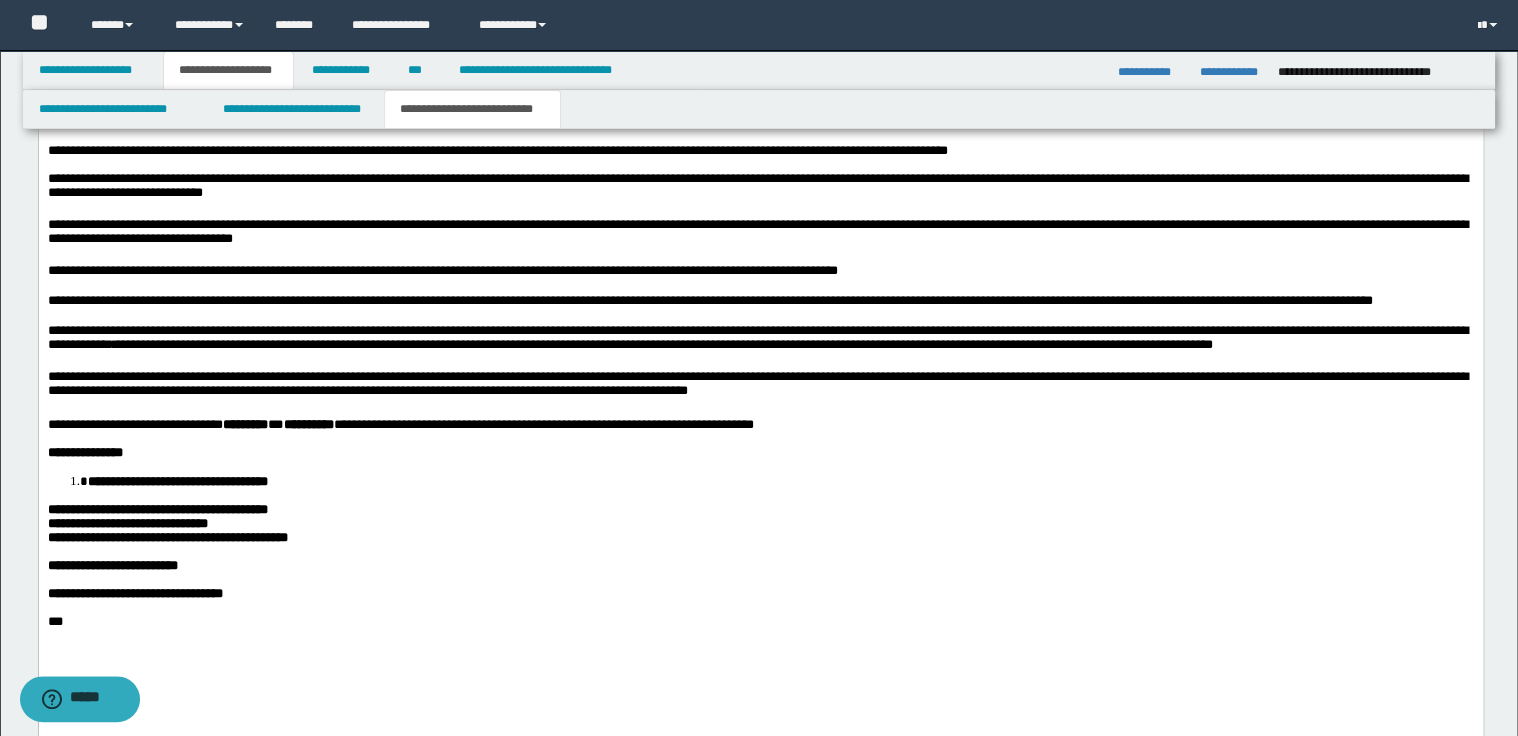 scroll, scrollTop: 1440, scrollLeft: 0, axis: vertical 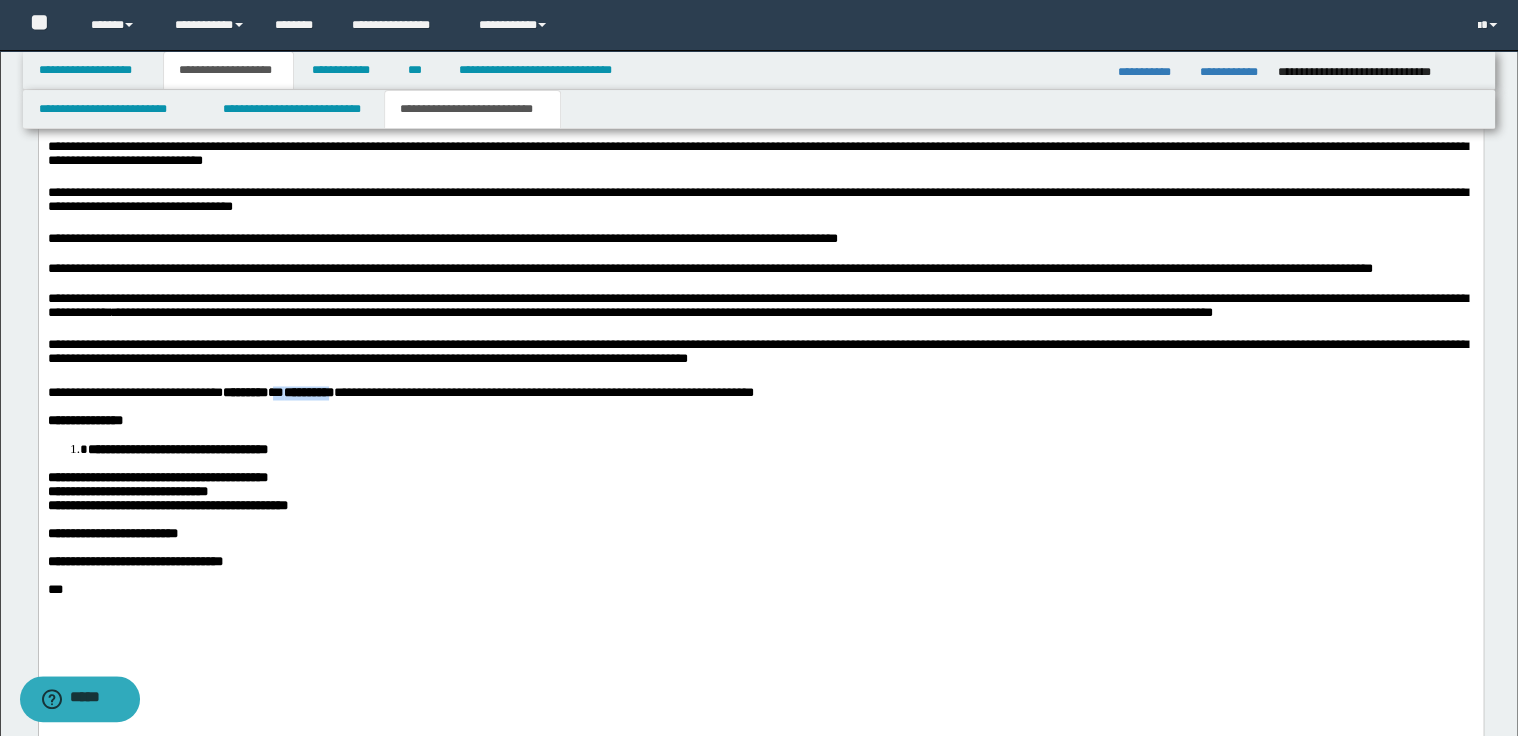 drag, startPoint x: 311, startPoint y: 441, endPoint x: 397, endPoint y: 446, distance: 86.145226 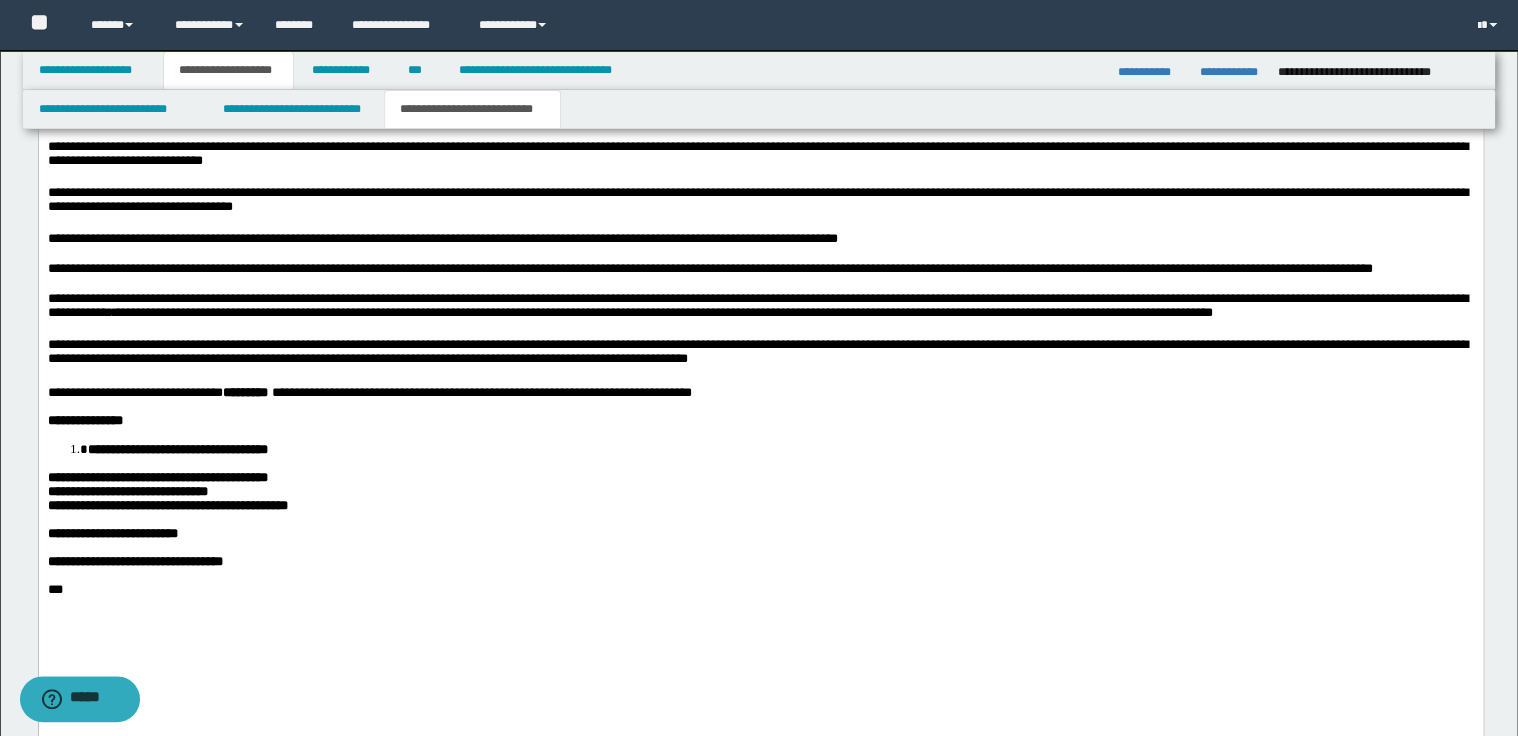scroll, scrollTop: 1520, scrollLeft: 0, axis: vertical 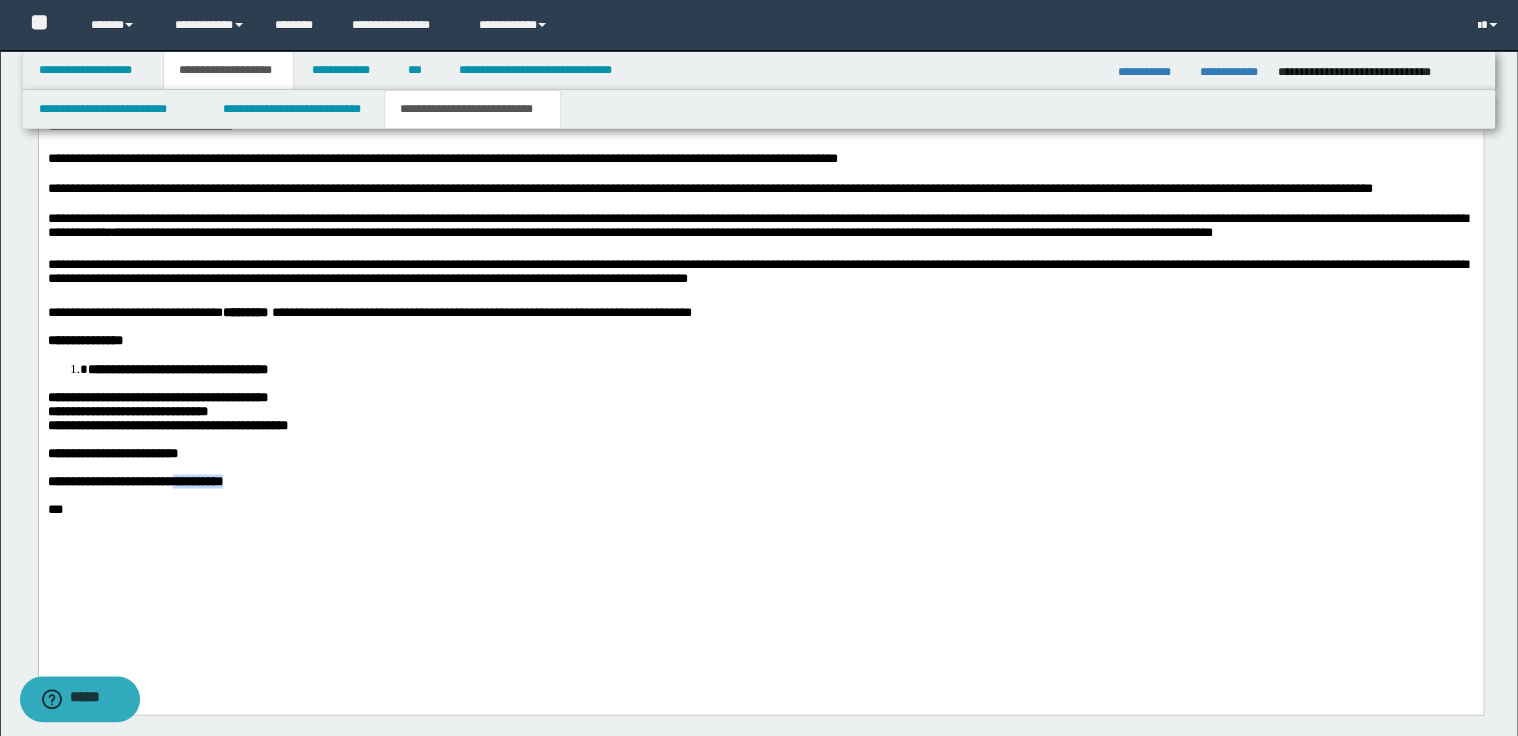 drag, startPoint x: 254, startPoint y: 550, endPoint x: 315, endPoint y: 544, distance: 61.294373 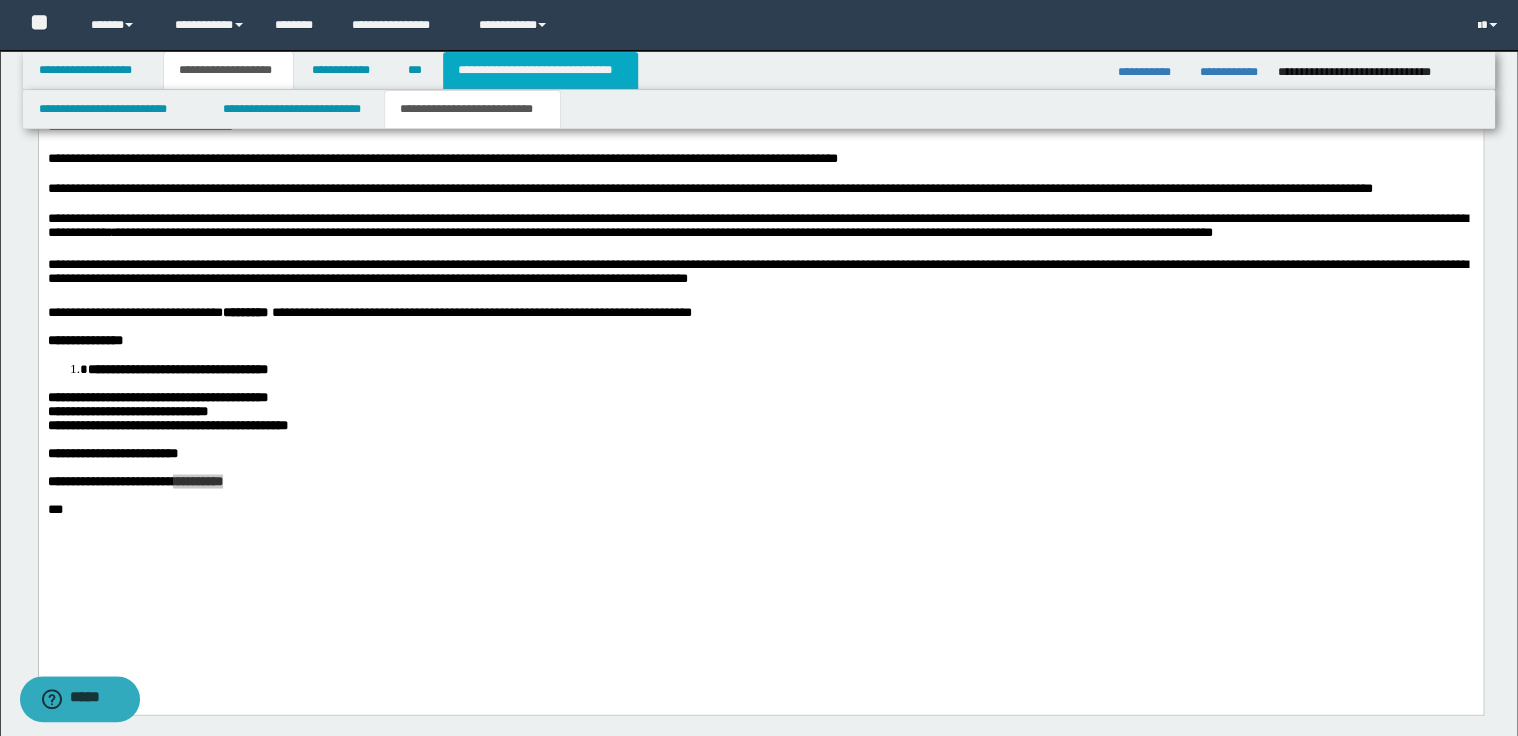 click on "**********" at bounding box center (540, 70) 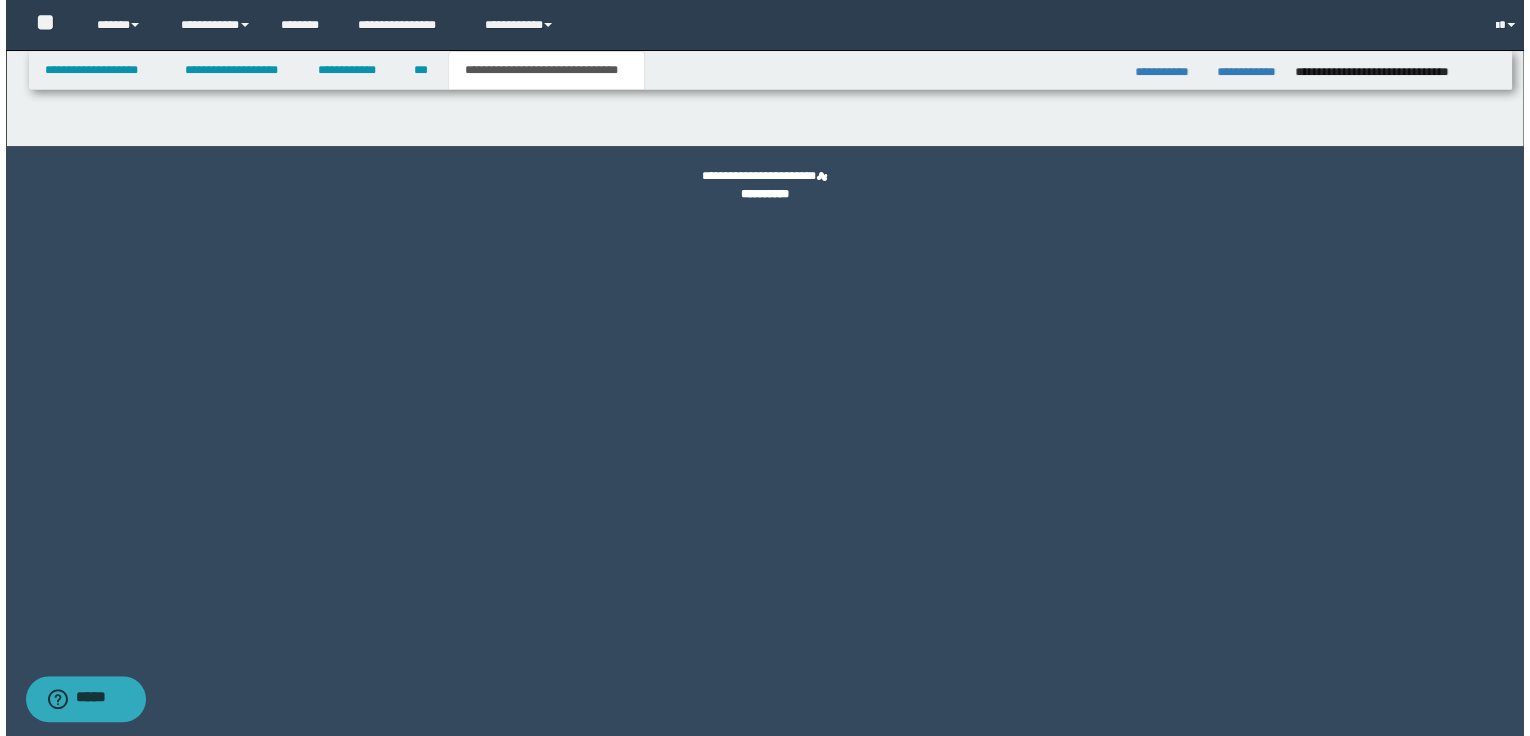 scroll, scrollTop: 0, scrollLeft: 0, axis: both 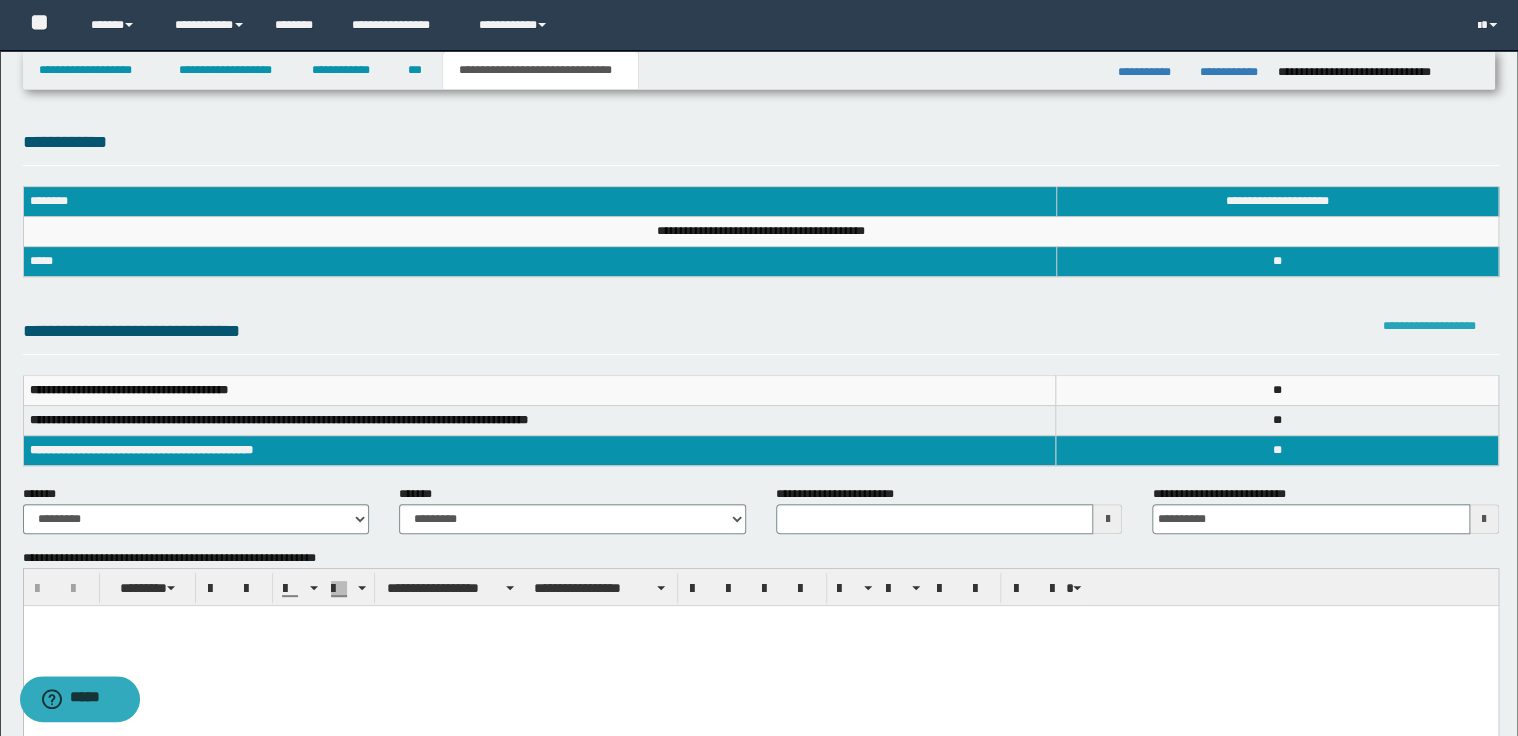click on "**********" at bounding box center [1429, 326] 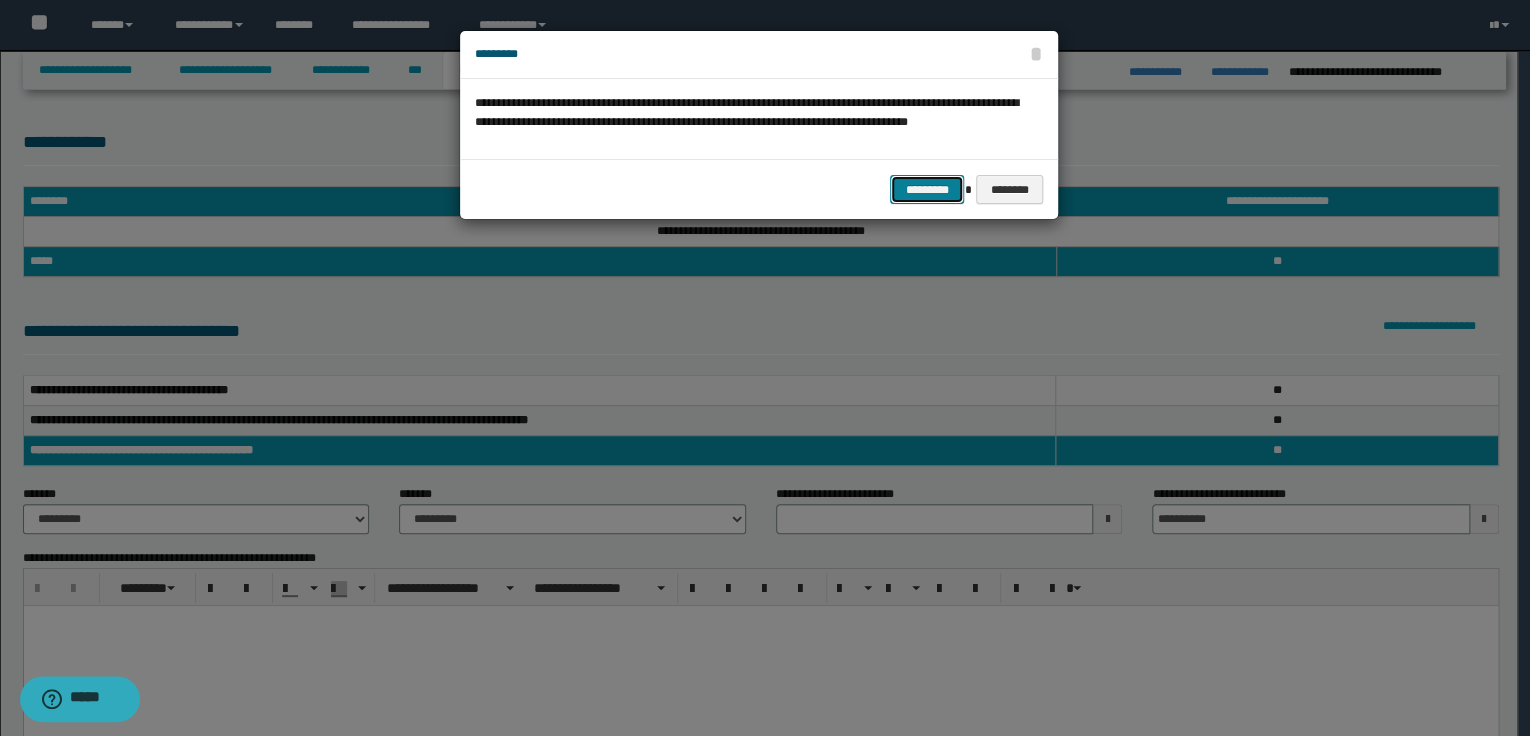 click on "*********" at bounding box center (927, 190) 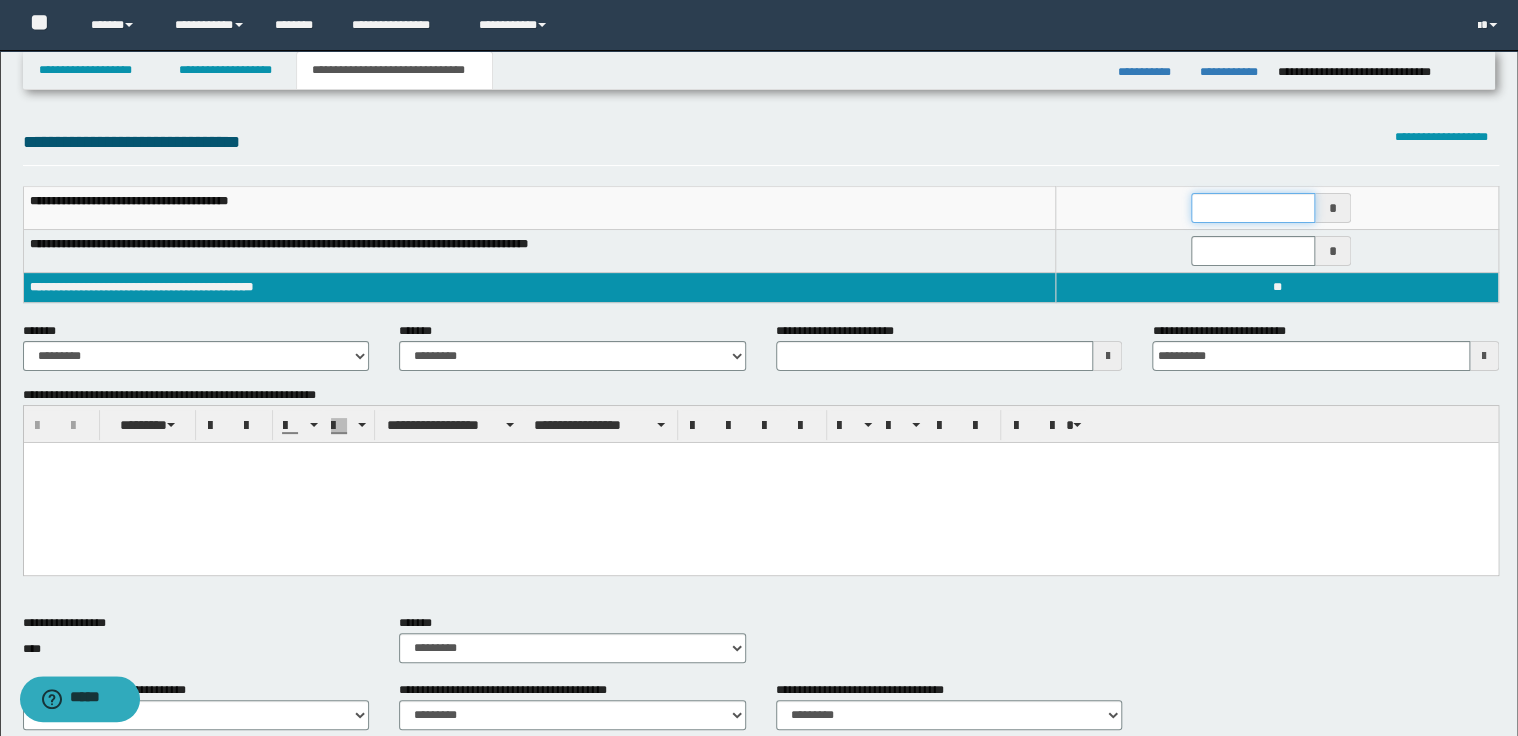 click at bounding box center [1253, 208] 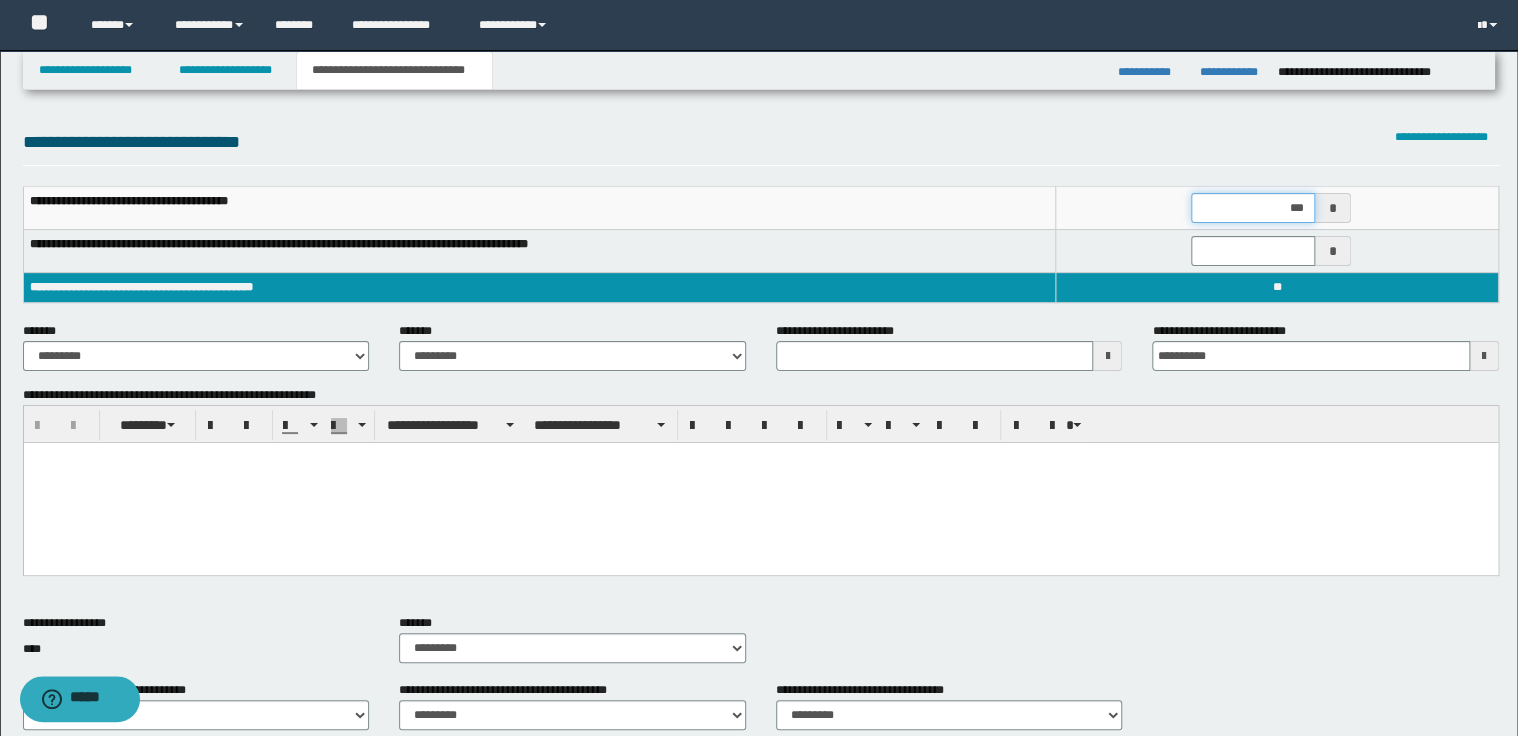 type on "****" 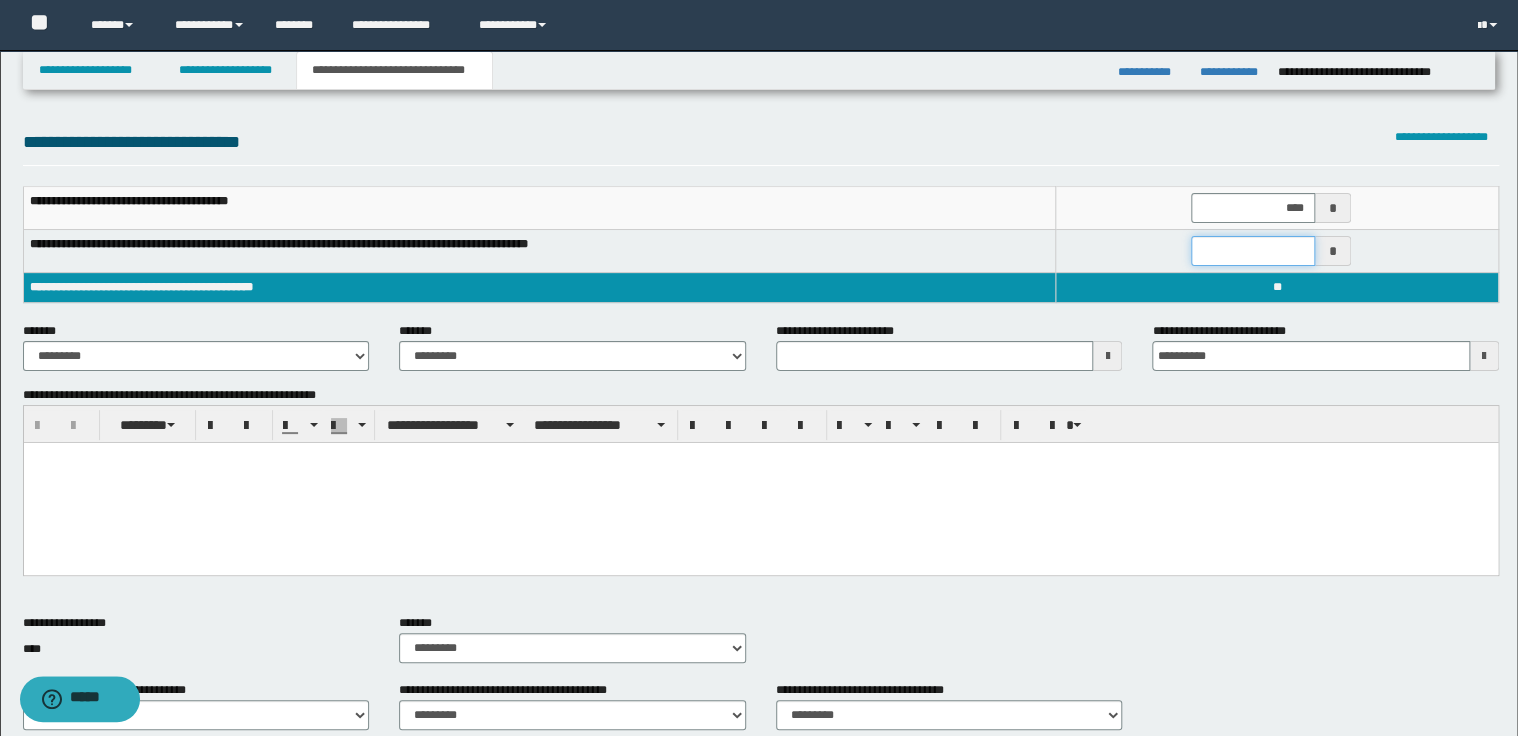 click at bounding box center [1253, 251] 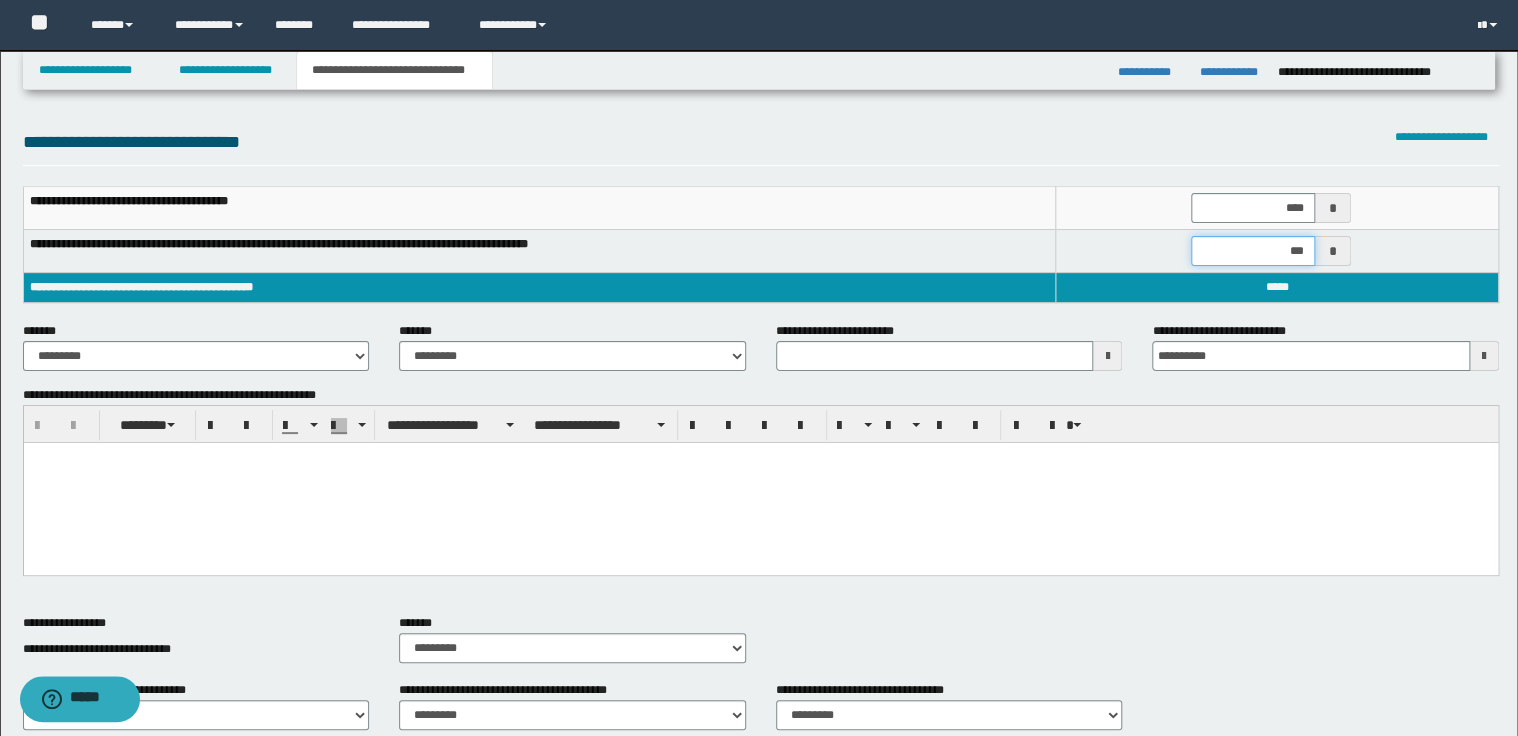 type on "****" 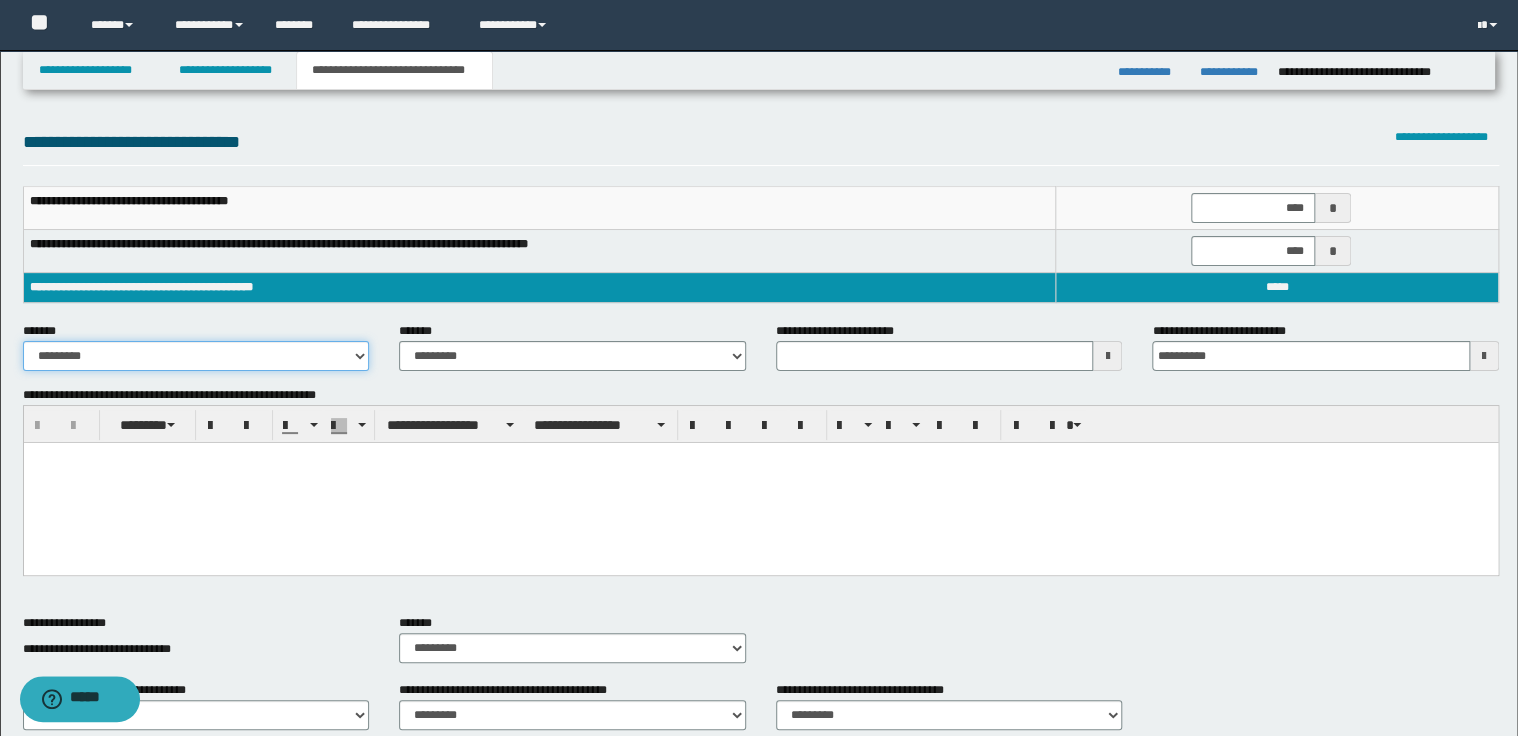 click on "**********" at bounding box center (196, 356) 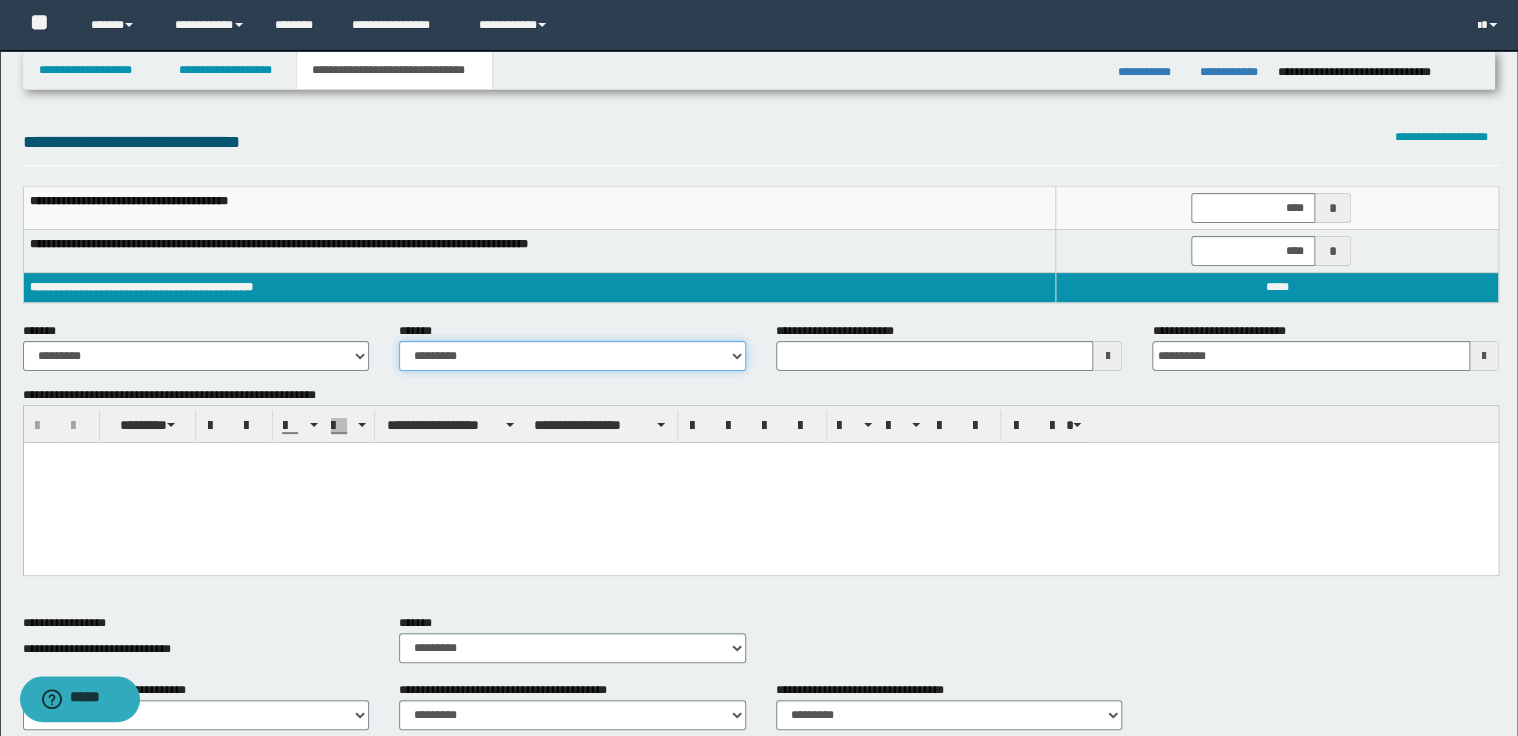 click on "**********" at bounding box center (572, 356) 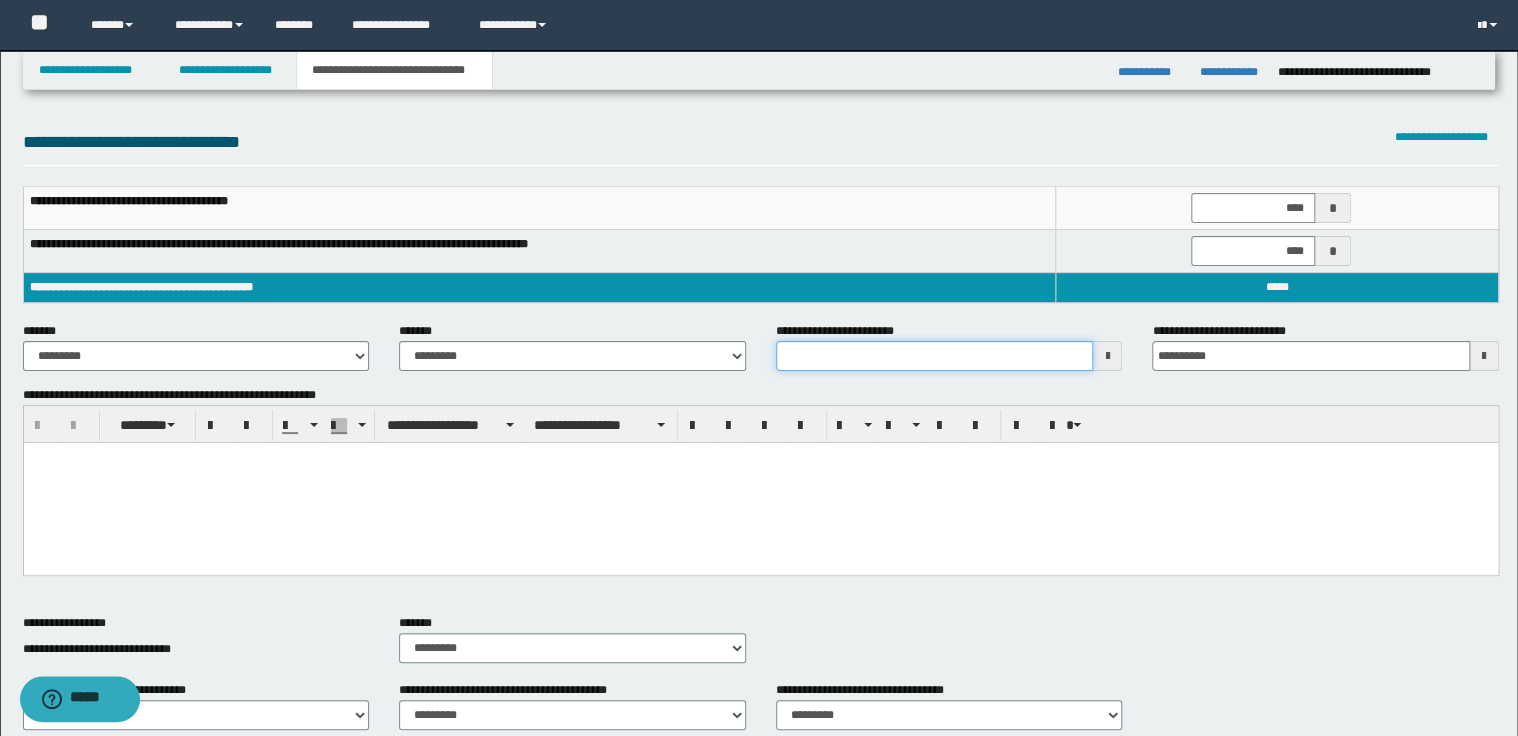 click on "**********" at bounding box center [935, 356] 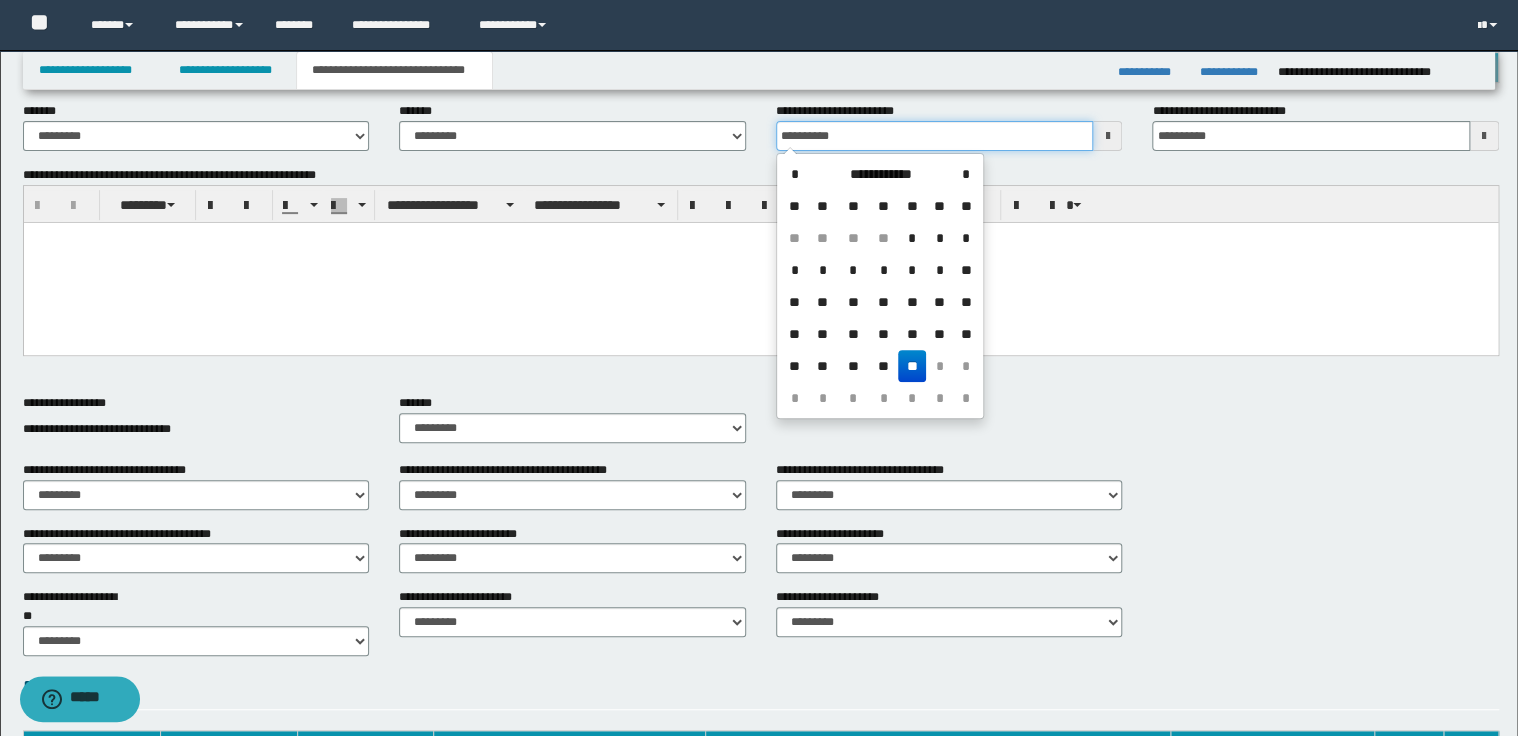 scroll, scrollTop: 240, scrollLeft: 0, axis: vertical 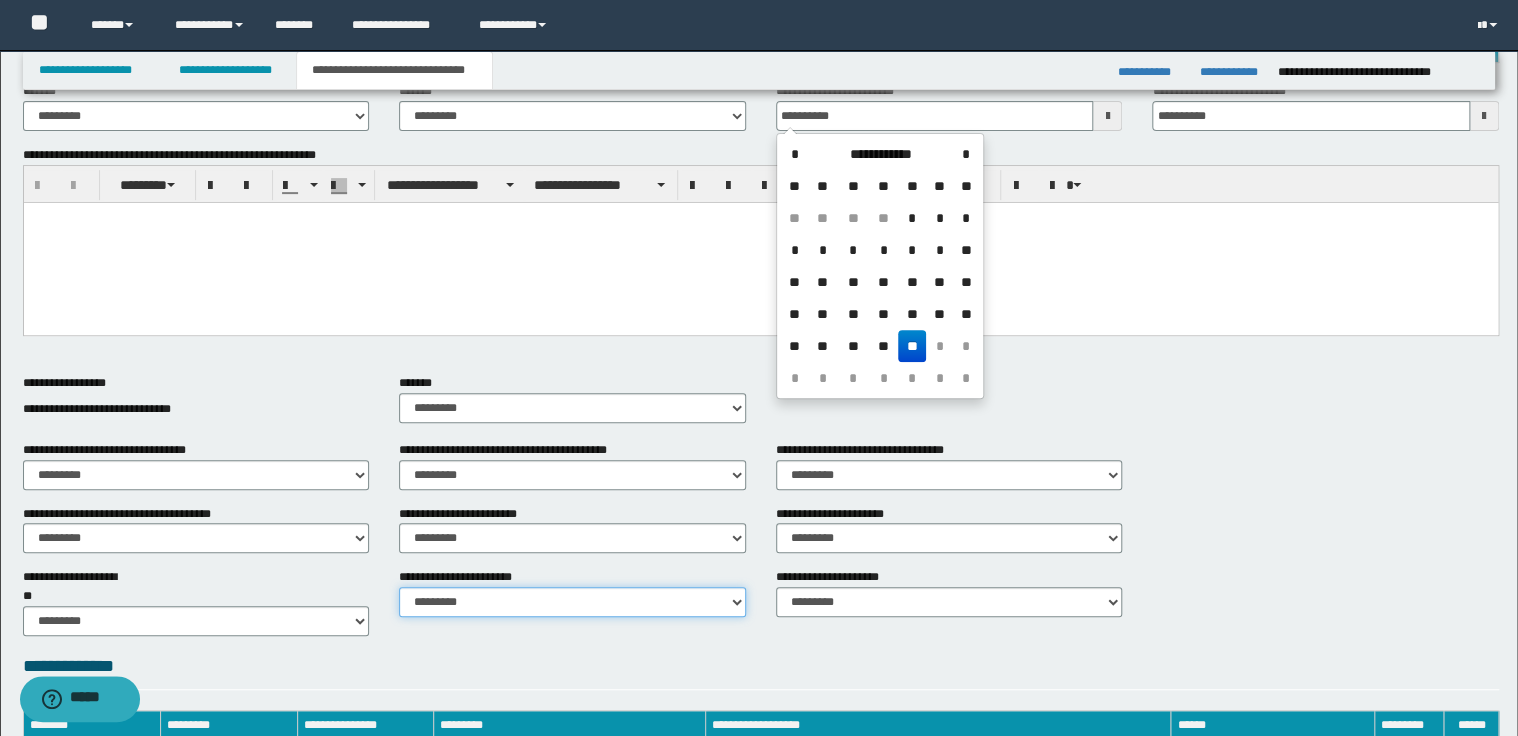 type on "**********" 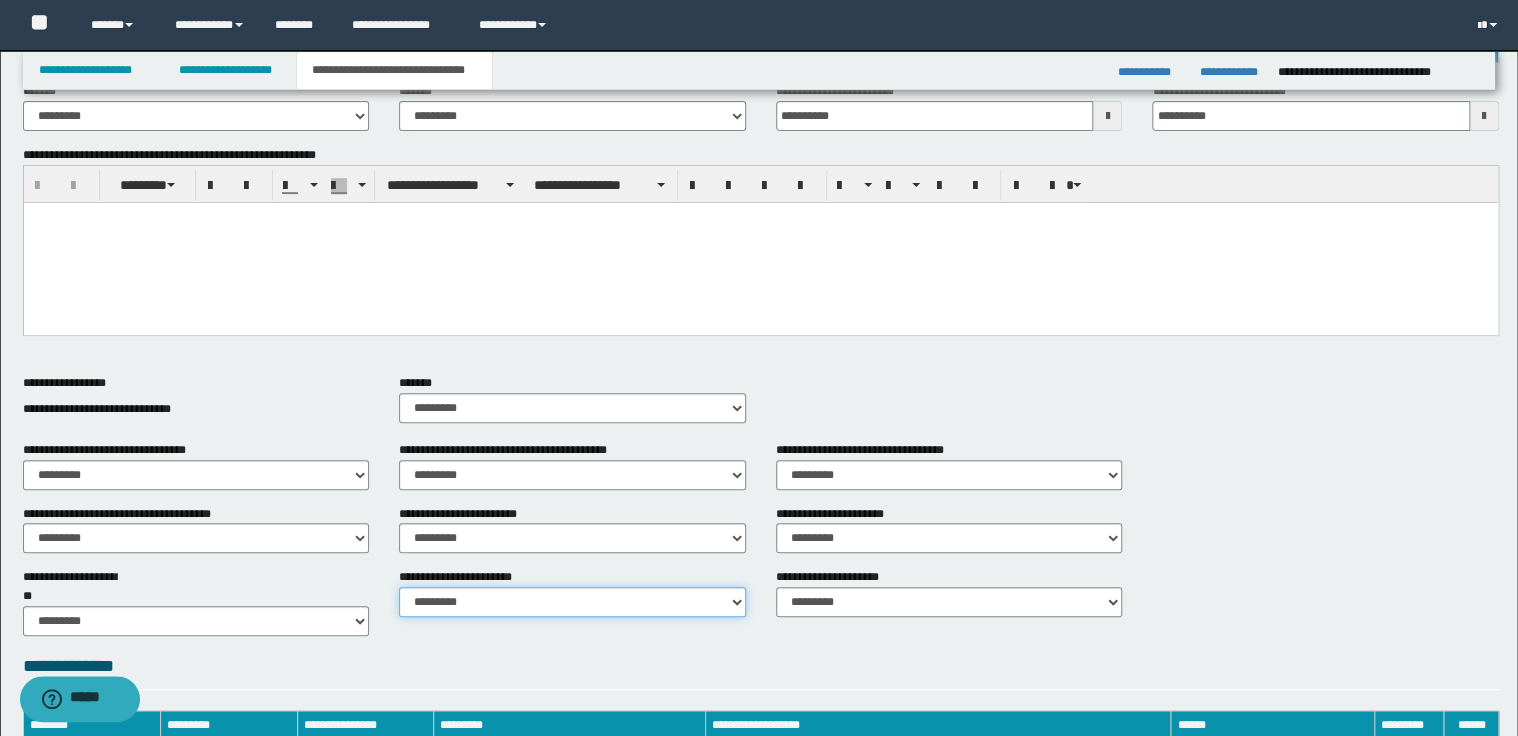 click on "*********
*********
*********" at bounding box center [572, 602] 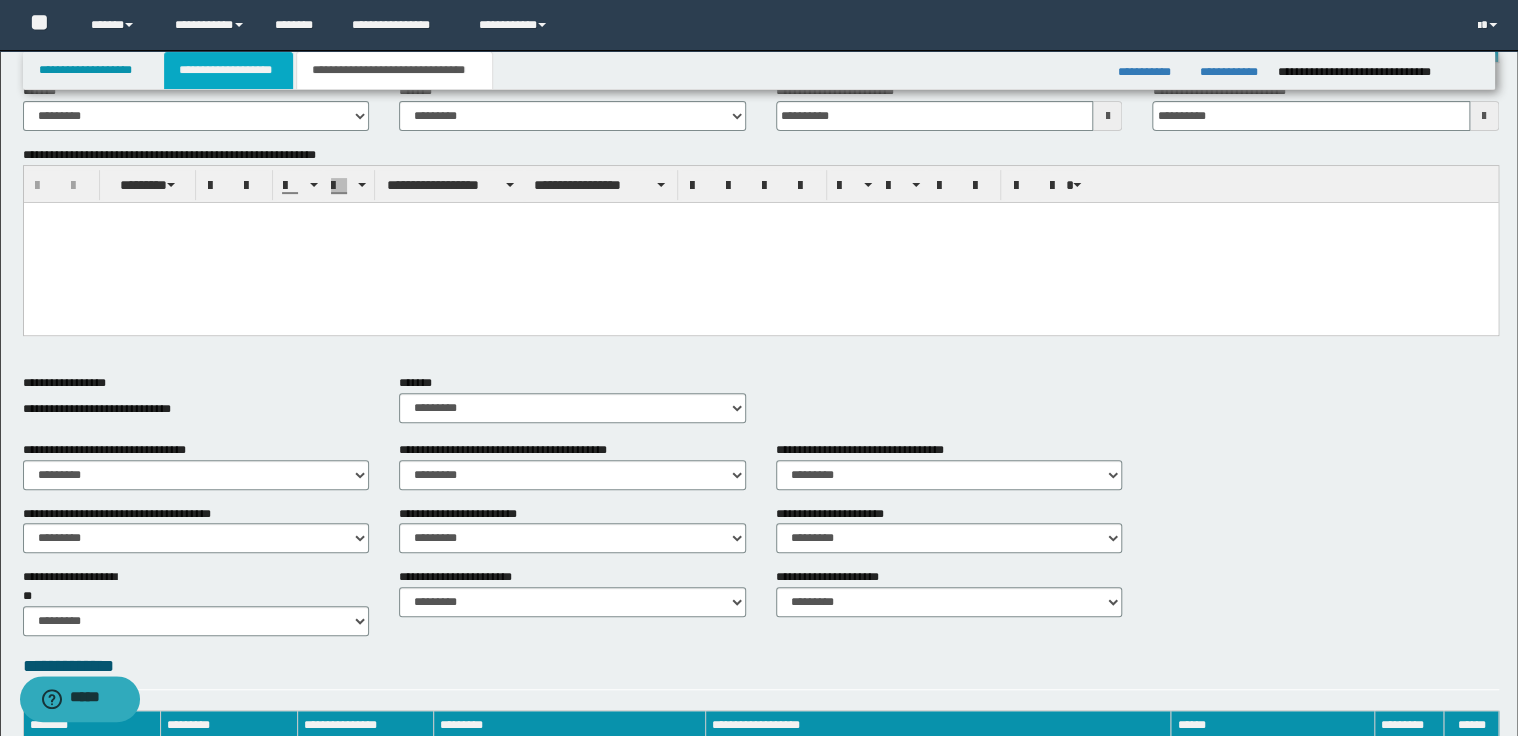 click on "**********" at bounding box center [228, 70] 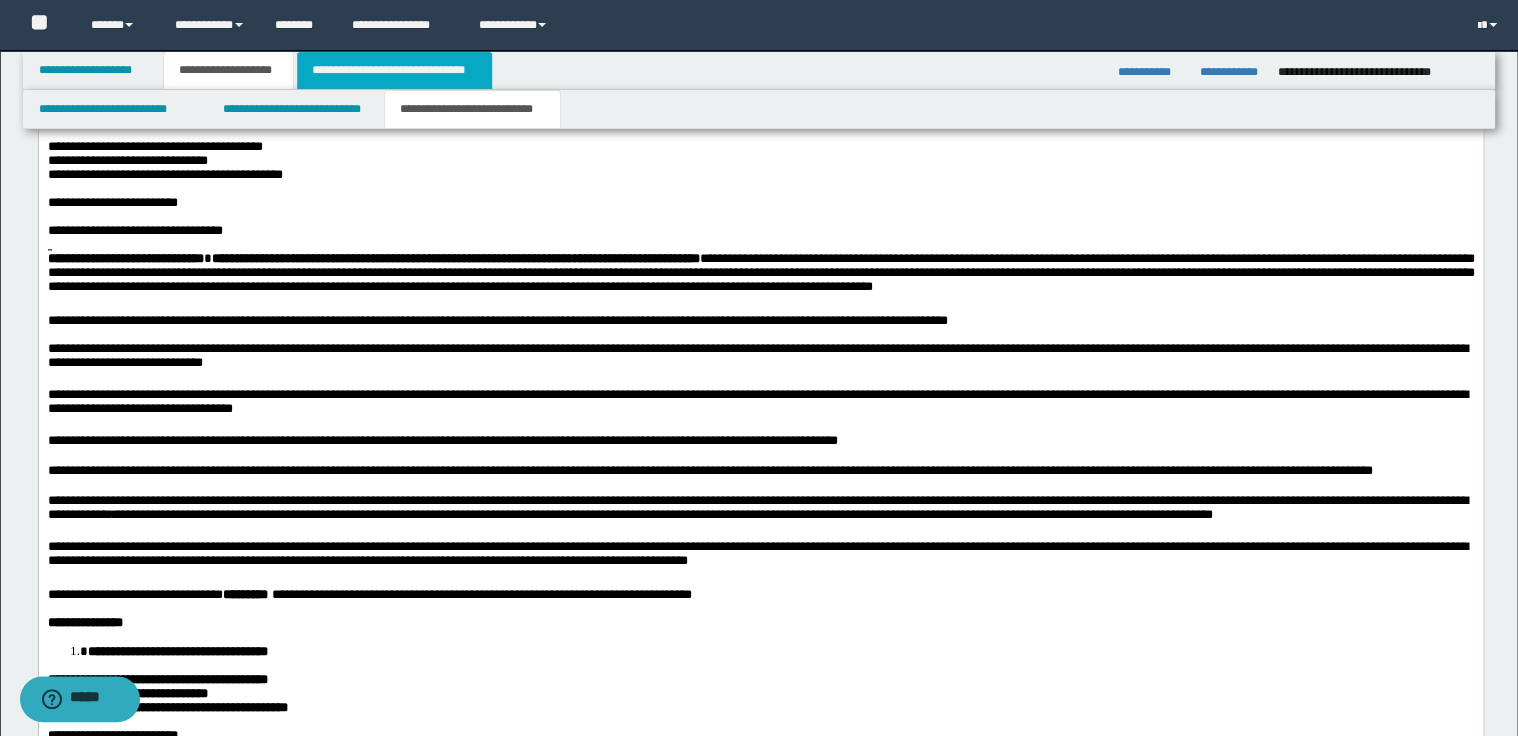 scroll, scrollTop: 1151, scrollLeft: 0, axis: vertical 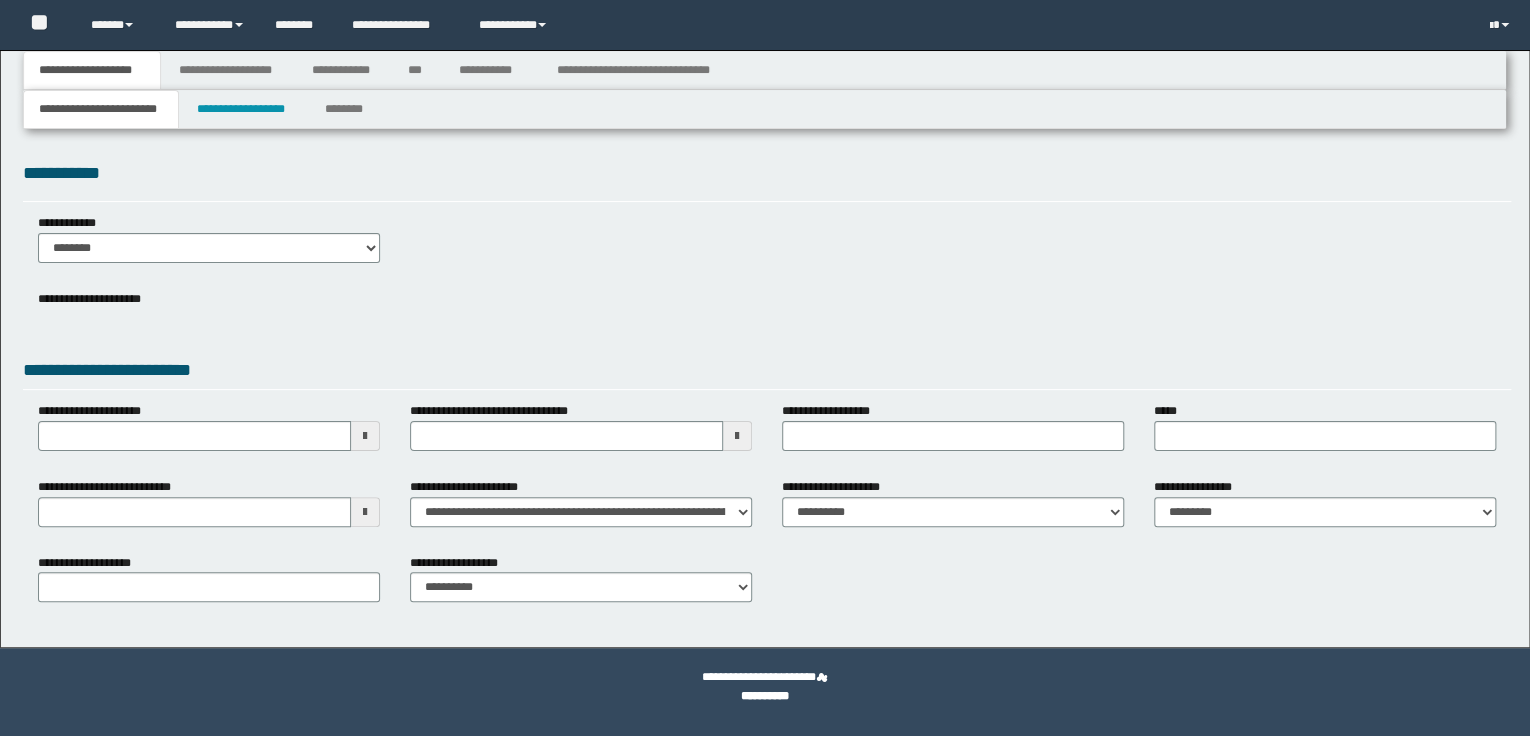 select on "*" 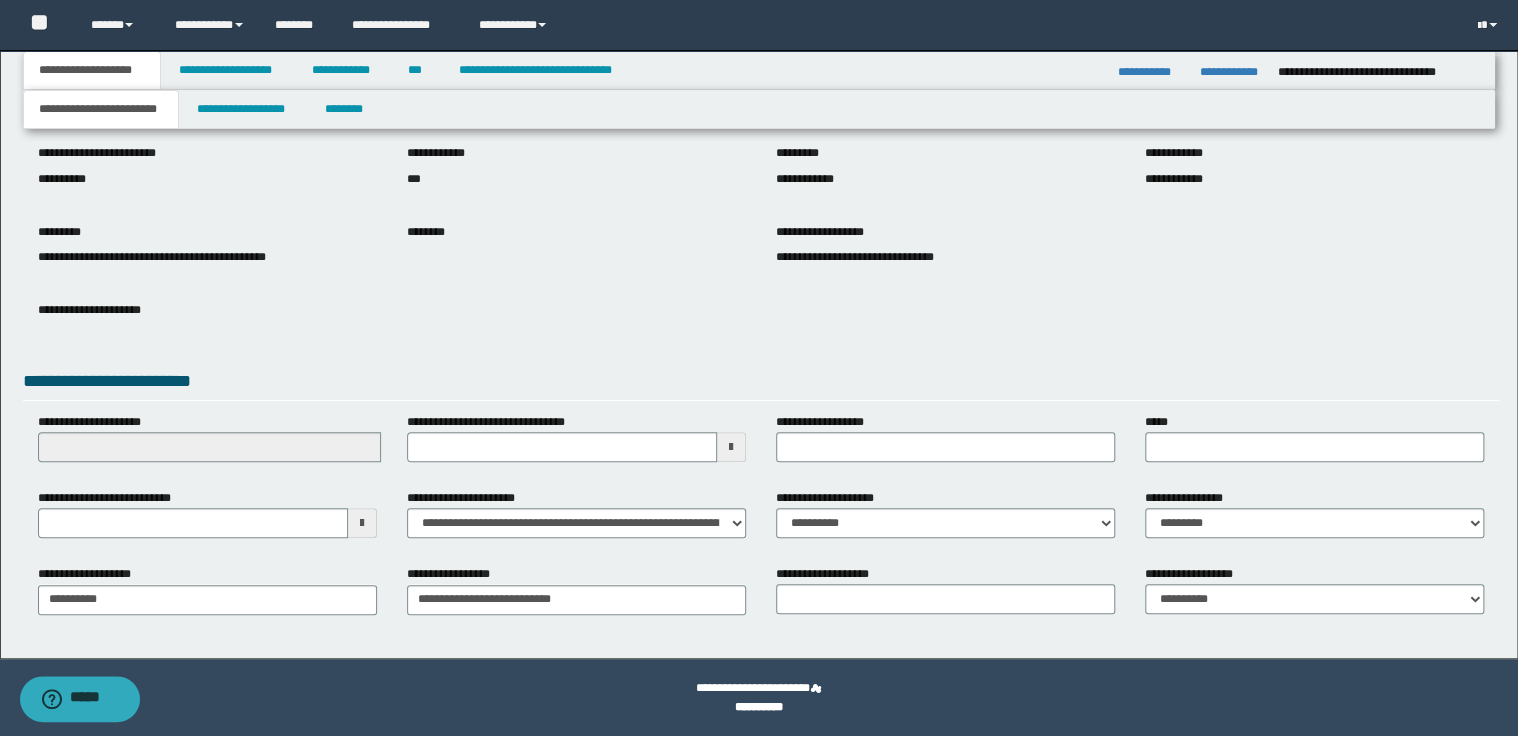 scroll, scrollTop: 147, scrollLeft: 0, axis: vertical 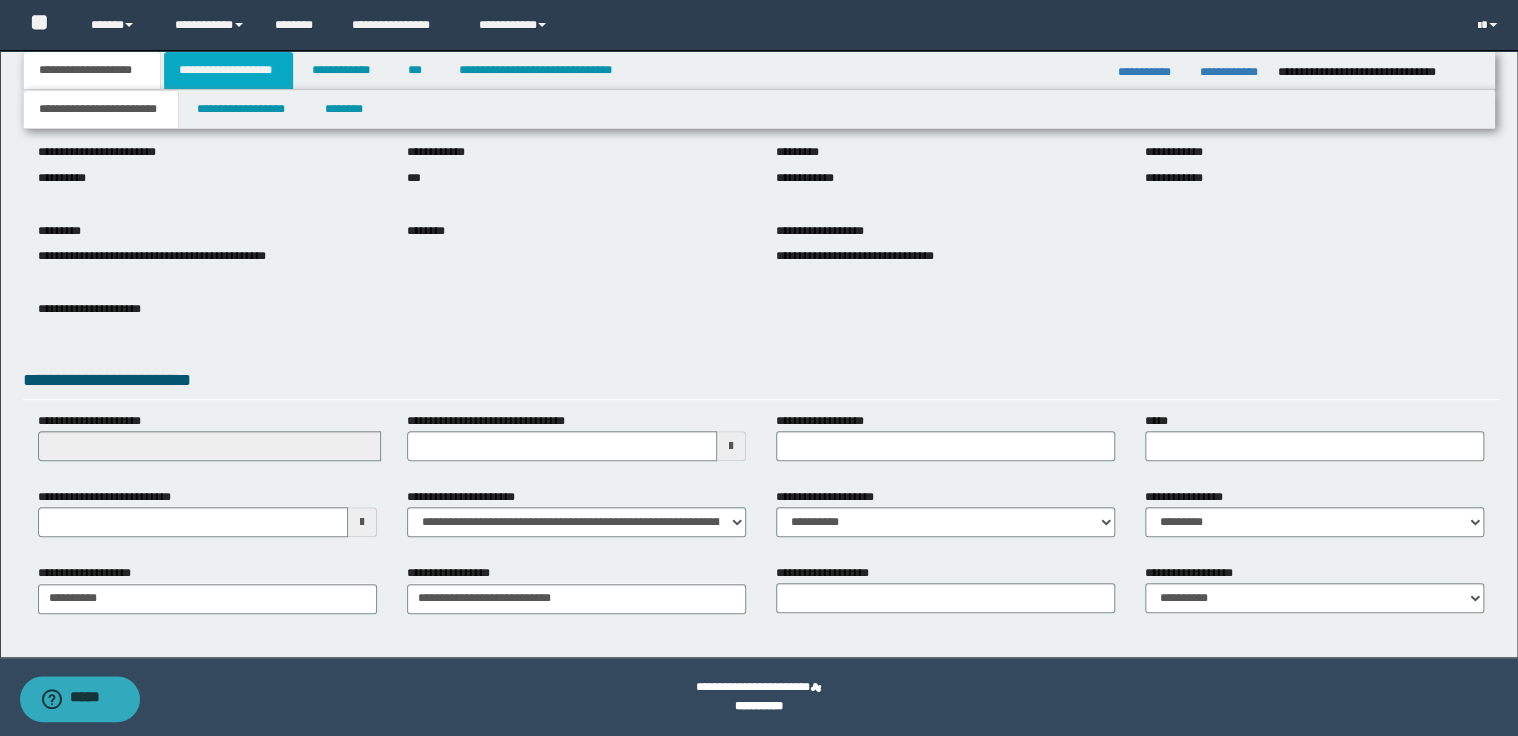 click on "**********" at bounding box center (228, 70) 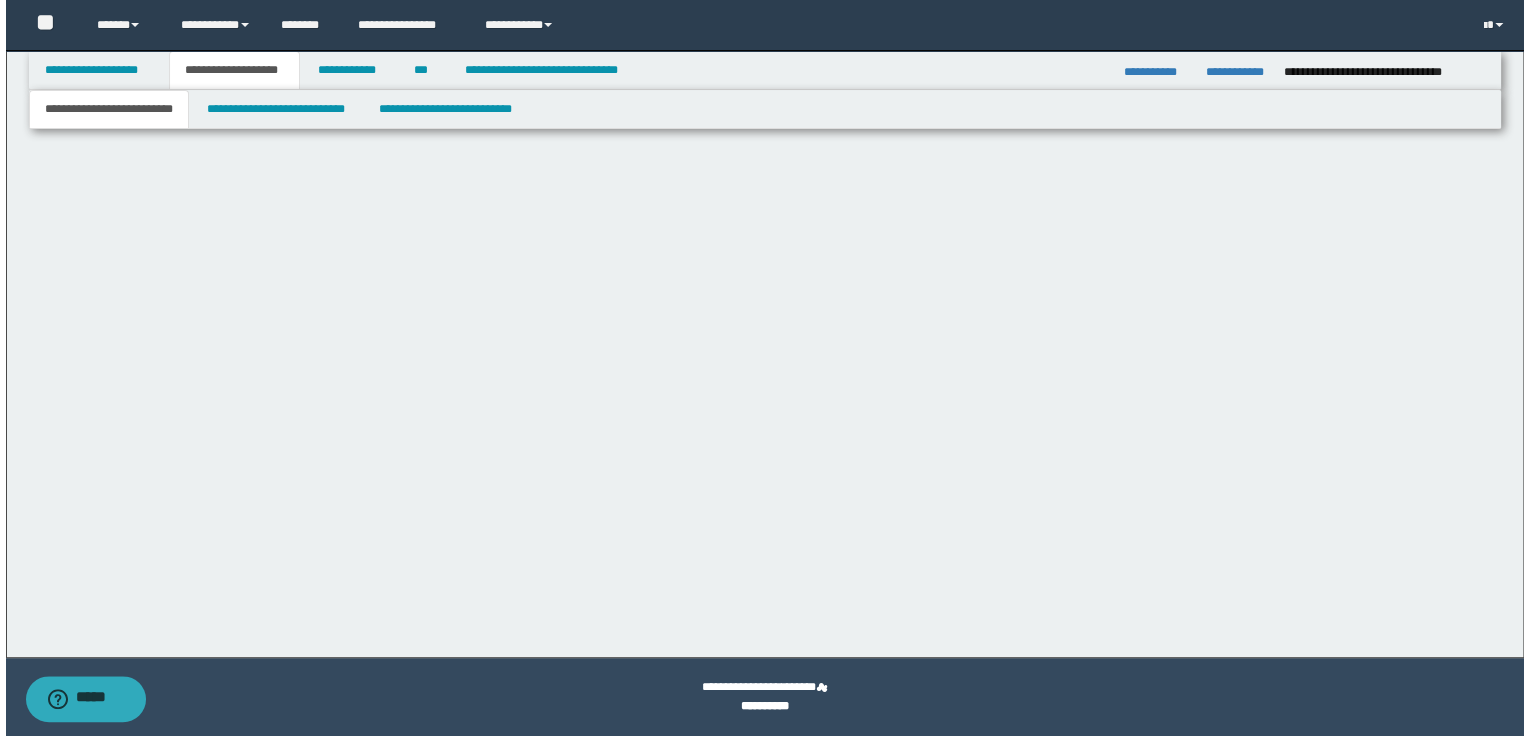 scroll, scrollTop: 0, scrollLeft: 0, axis: both 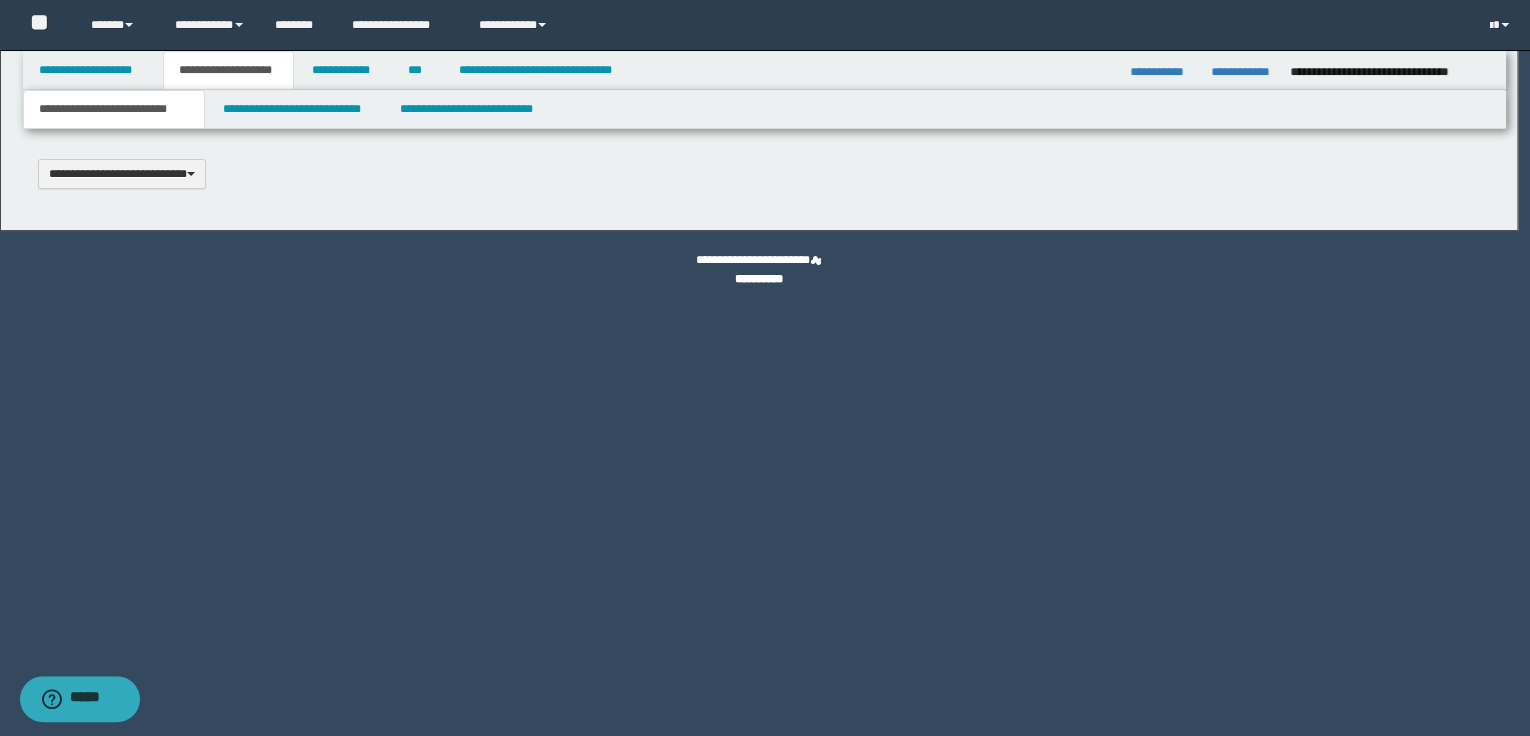 type 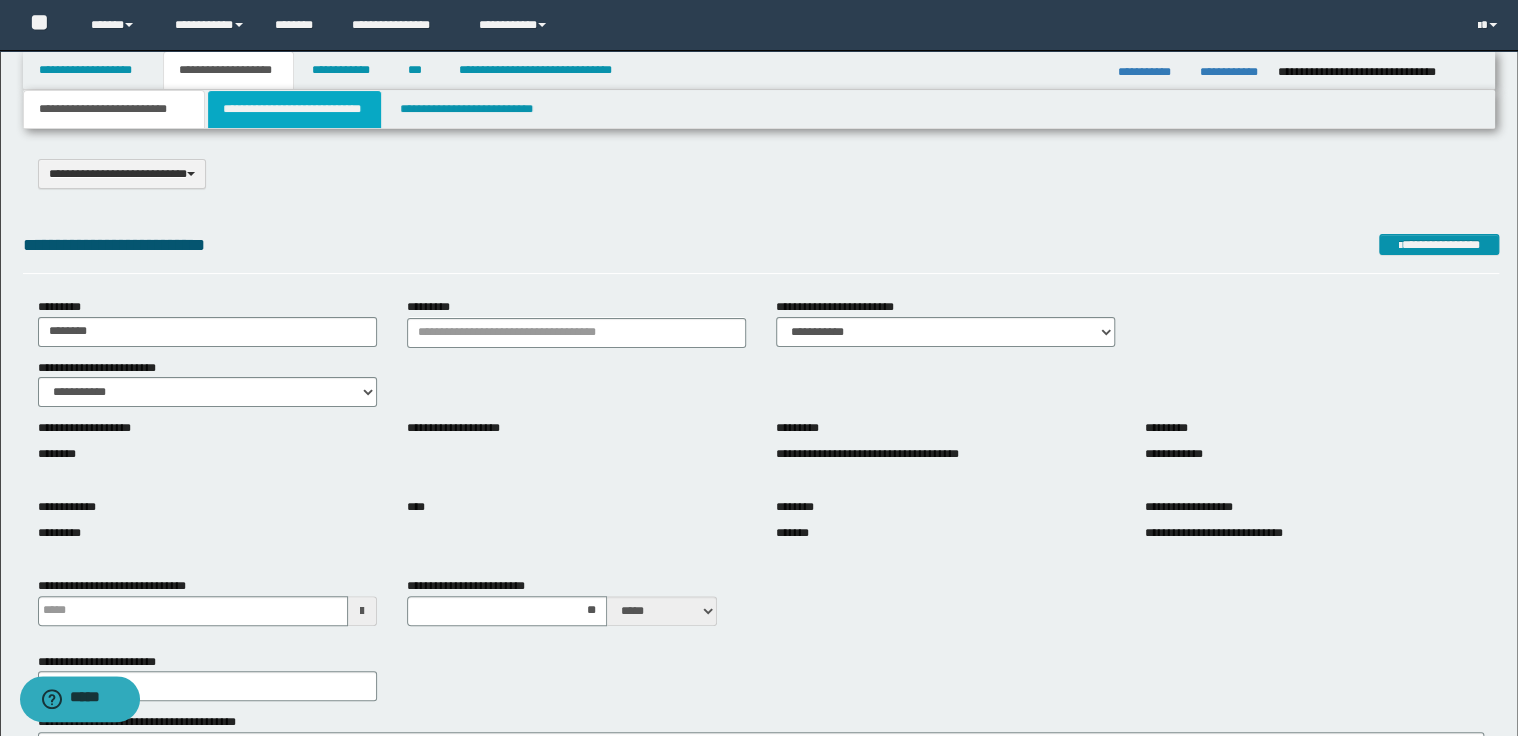 click on "**********" at bounding box center (294, 109) 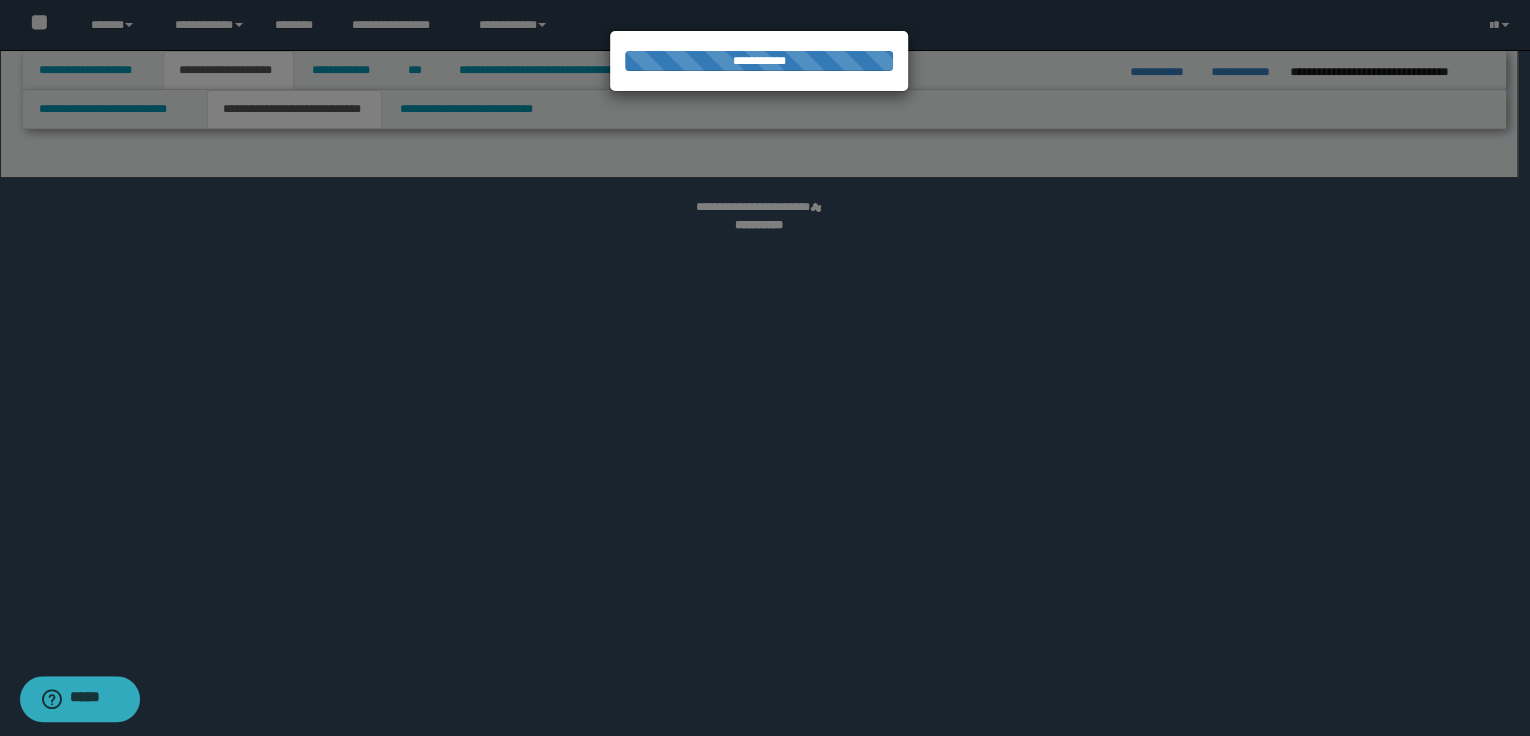 select on "*" 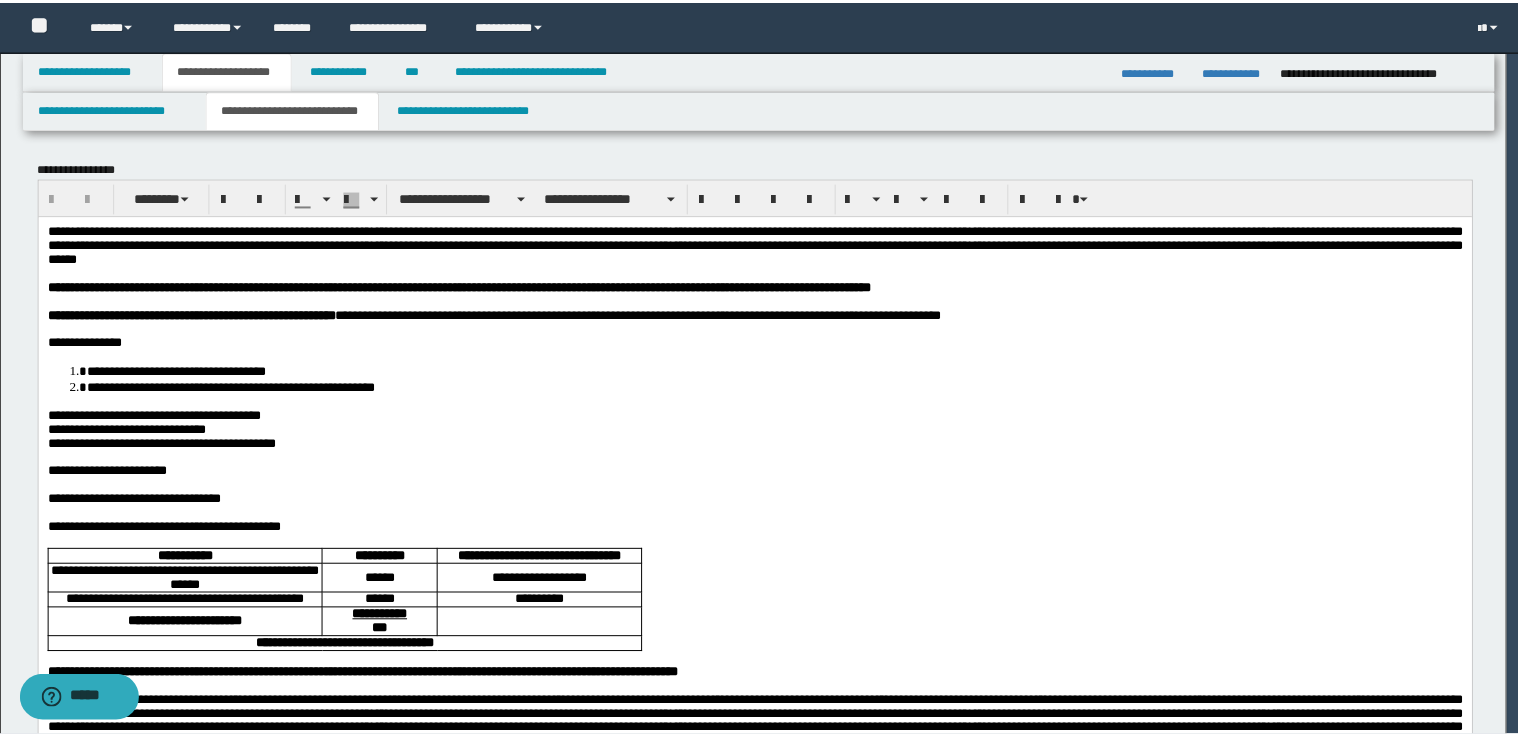 scroll, scrollTop: 0, scrollLeft: 0, axis: both 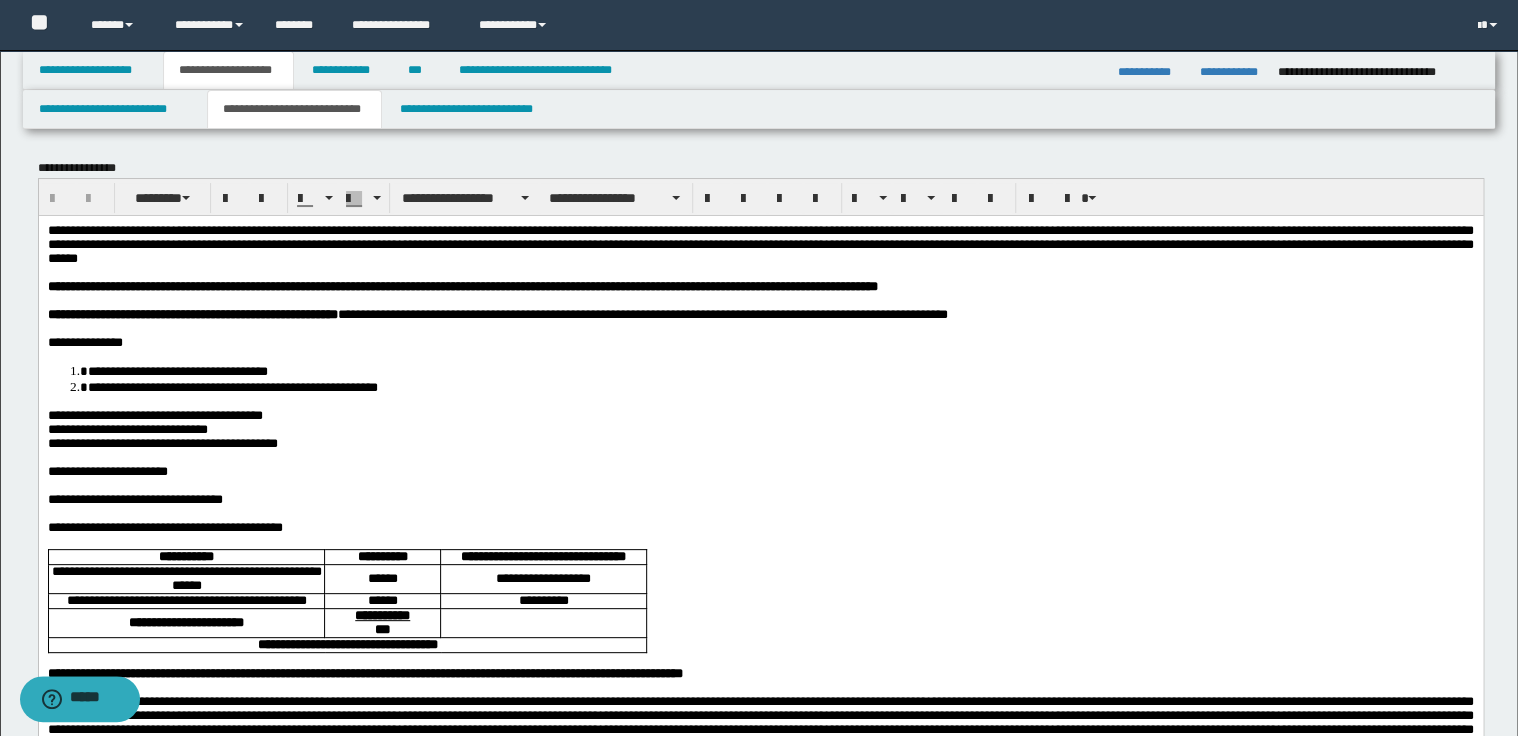 click on "**********" at bounding box center [760, 243] 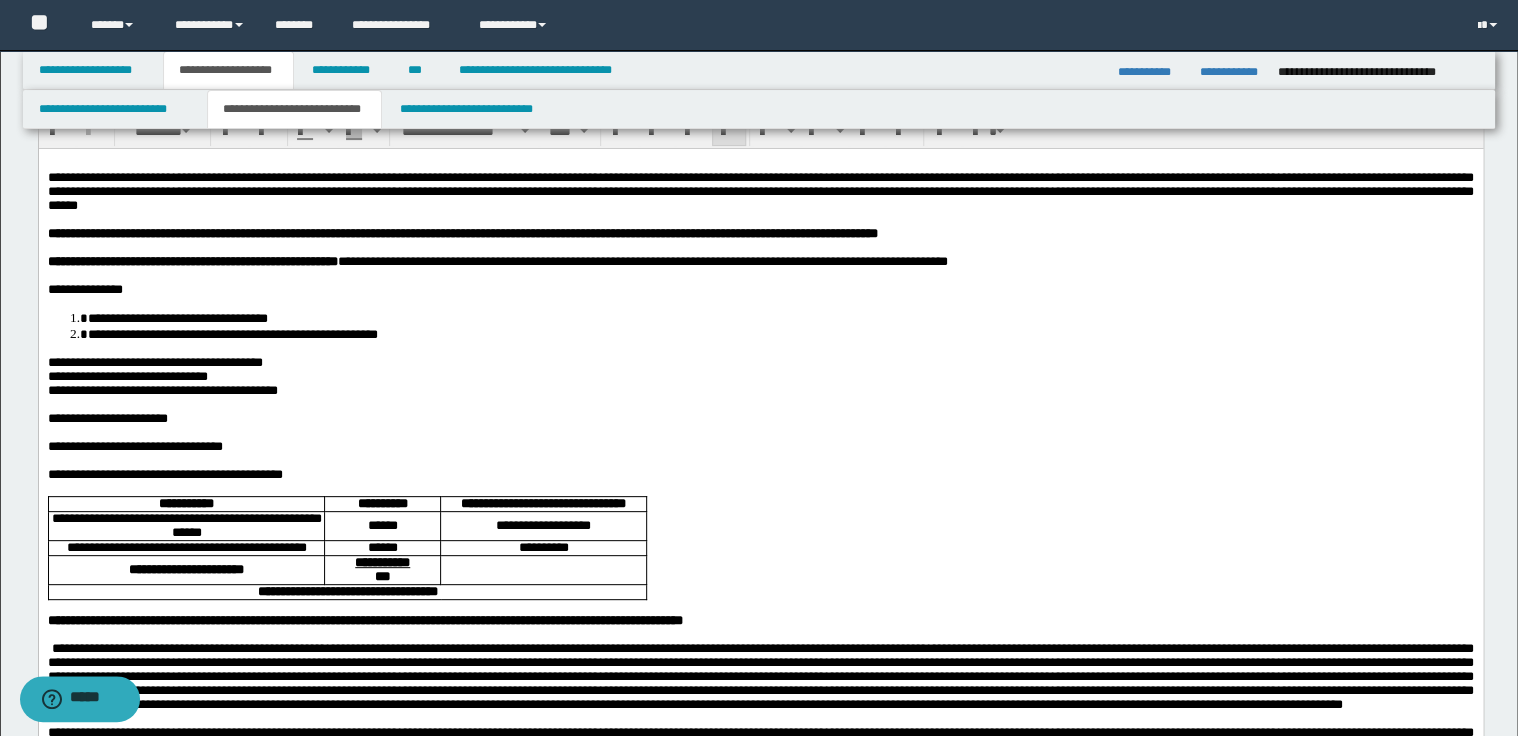 scroll, scrollTop: 160, scrollLeft: 0, axis: vertical 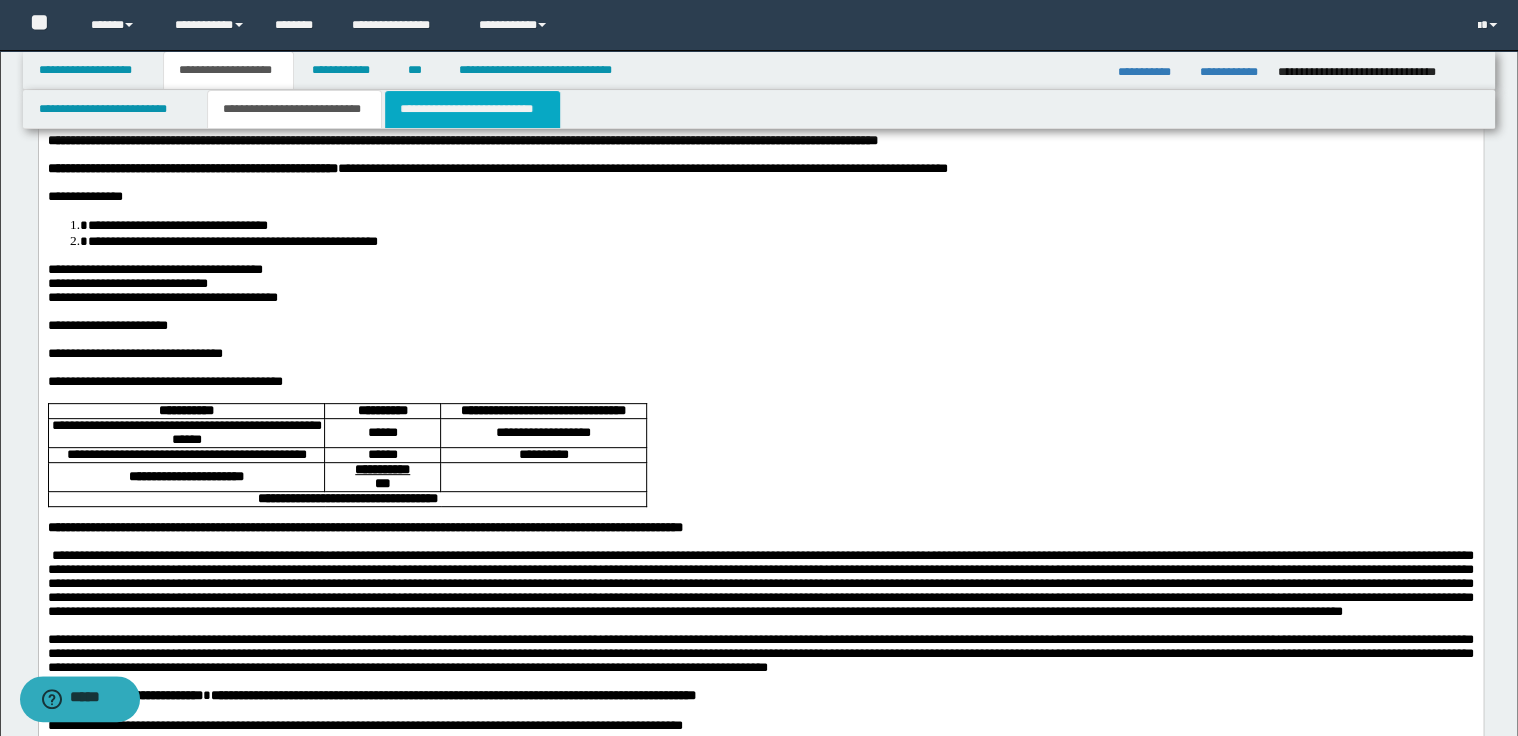 click on "**********" at bounding box center [472, 109] 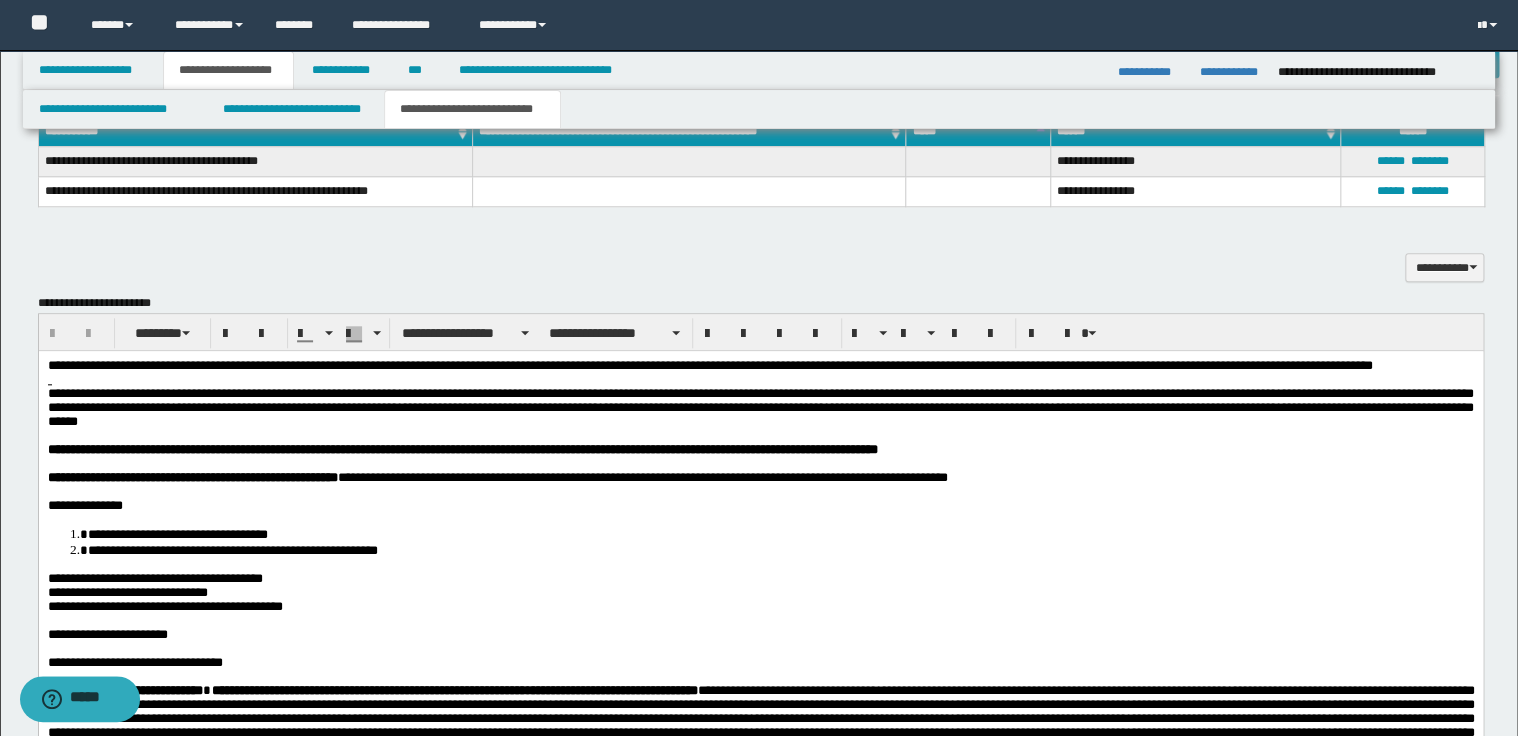 scroll, scrollTop: 960, scrollLeft: 0, axis: vertical 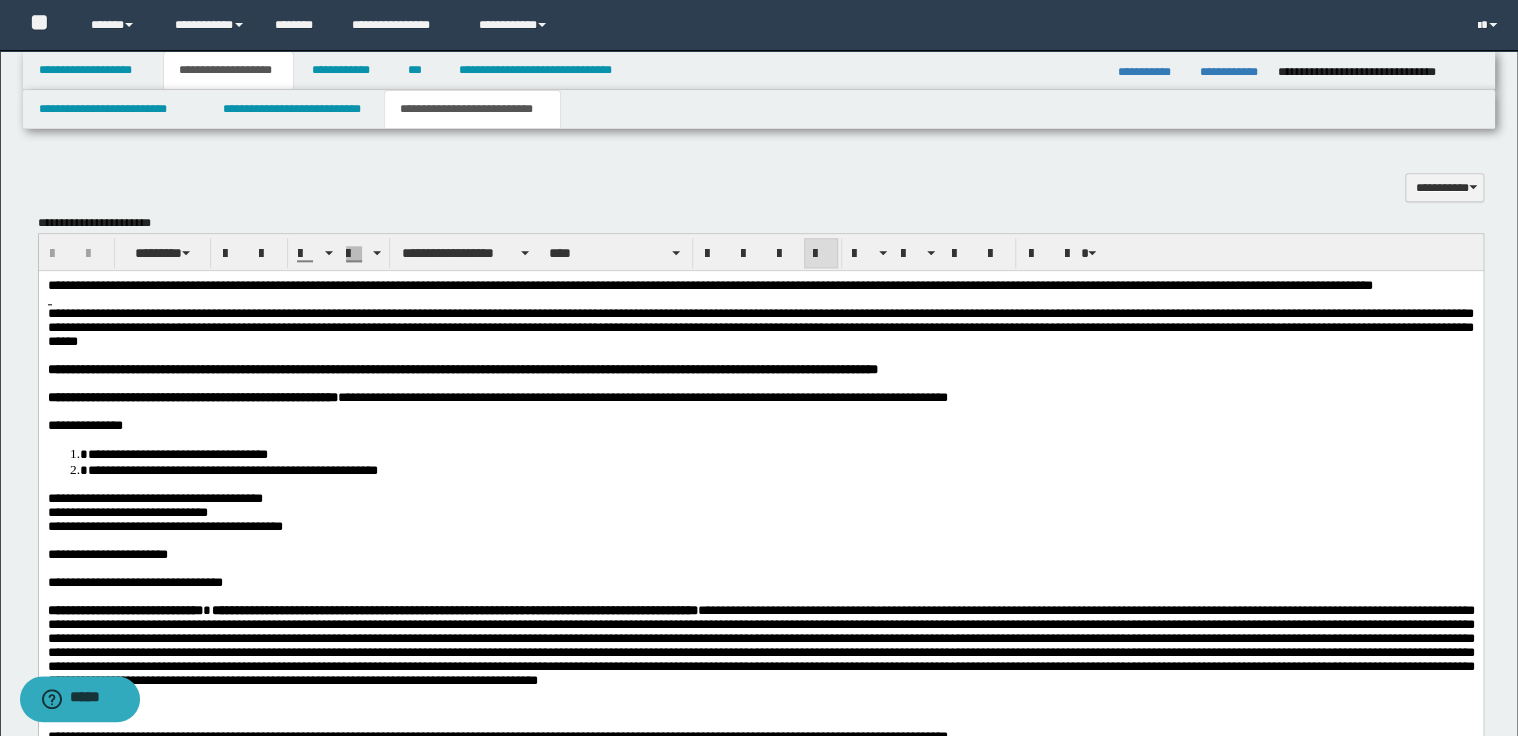 click on "**********" at bounding box center [709, 285] 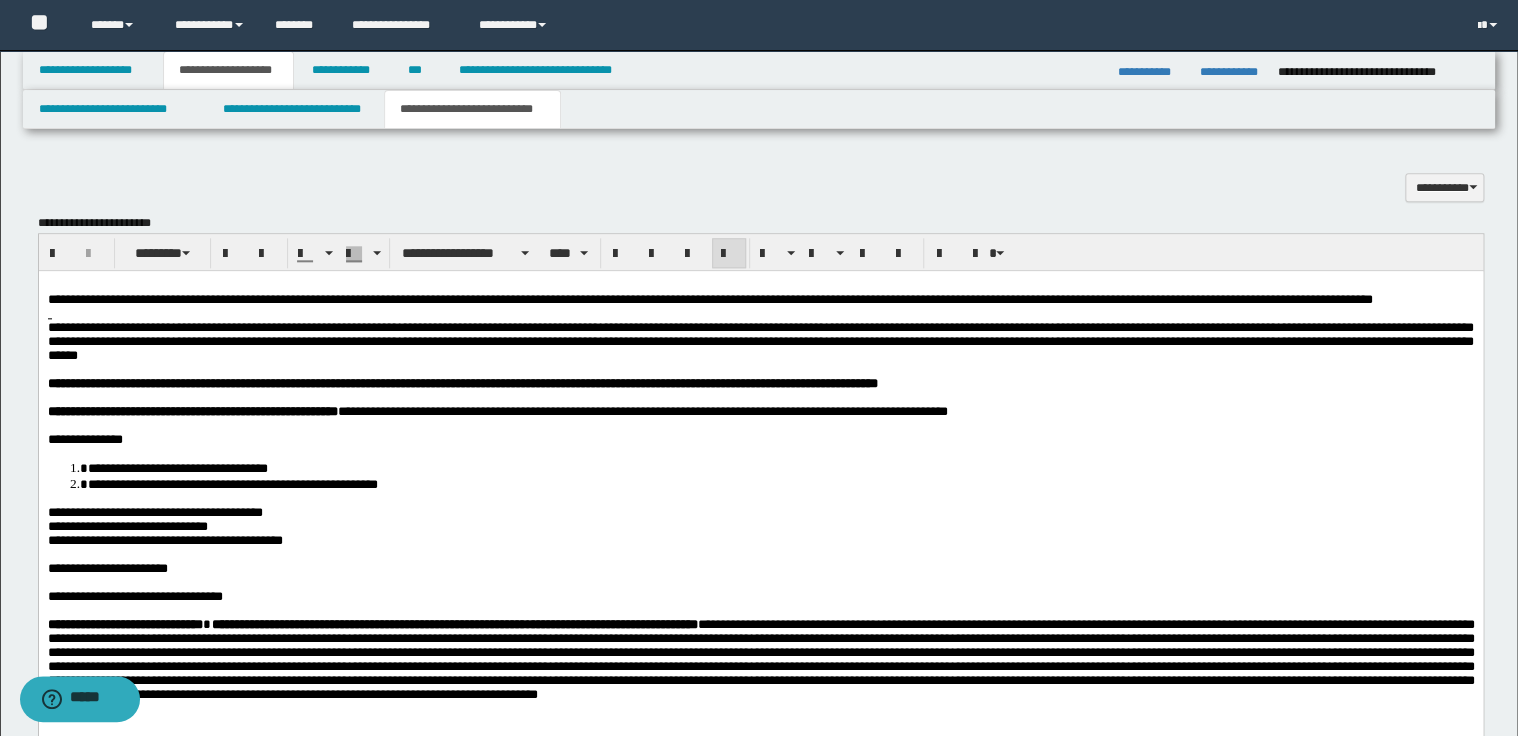 click at bounding box center [760, 314] 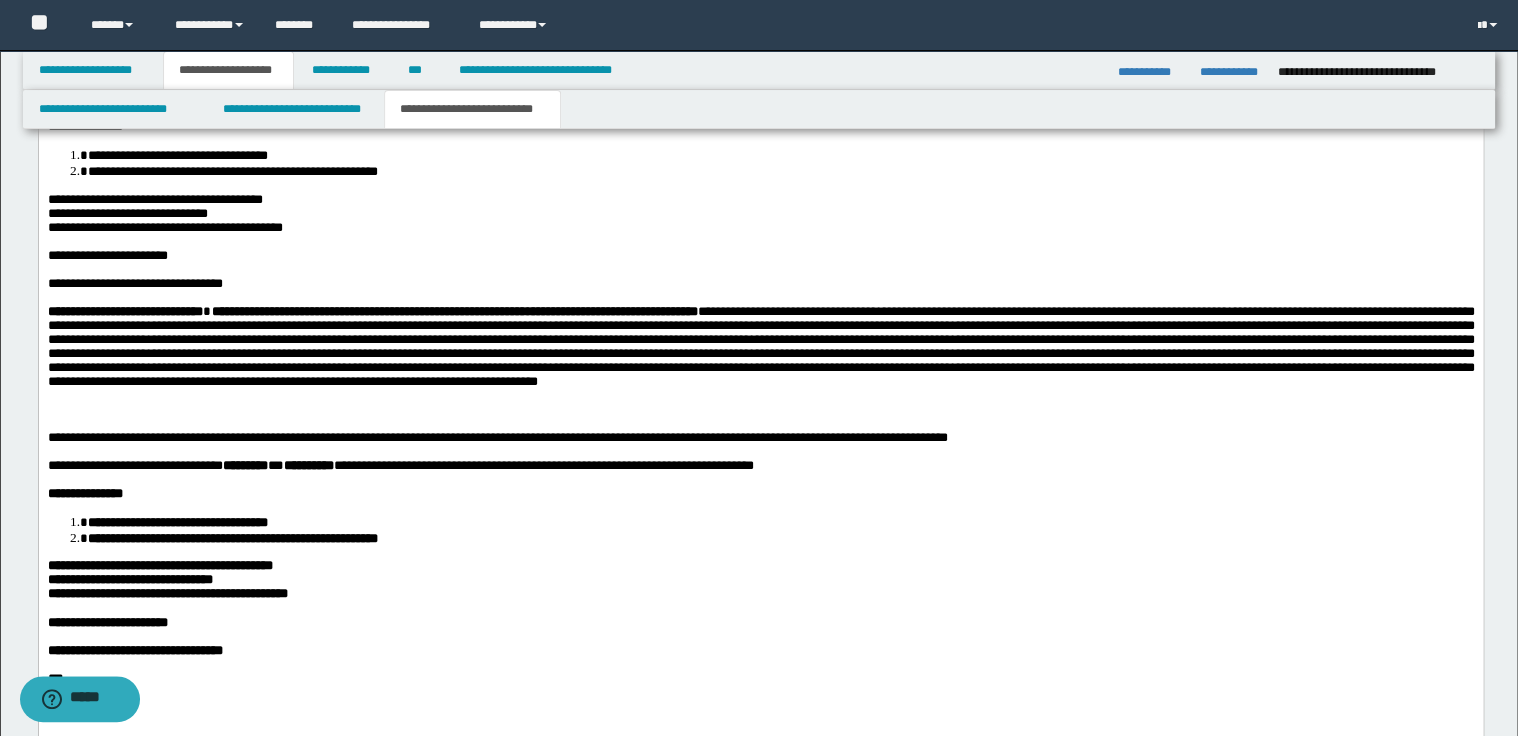 scroll, scrollTop: 1280, scrollLeft: 0, axis: vertical 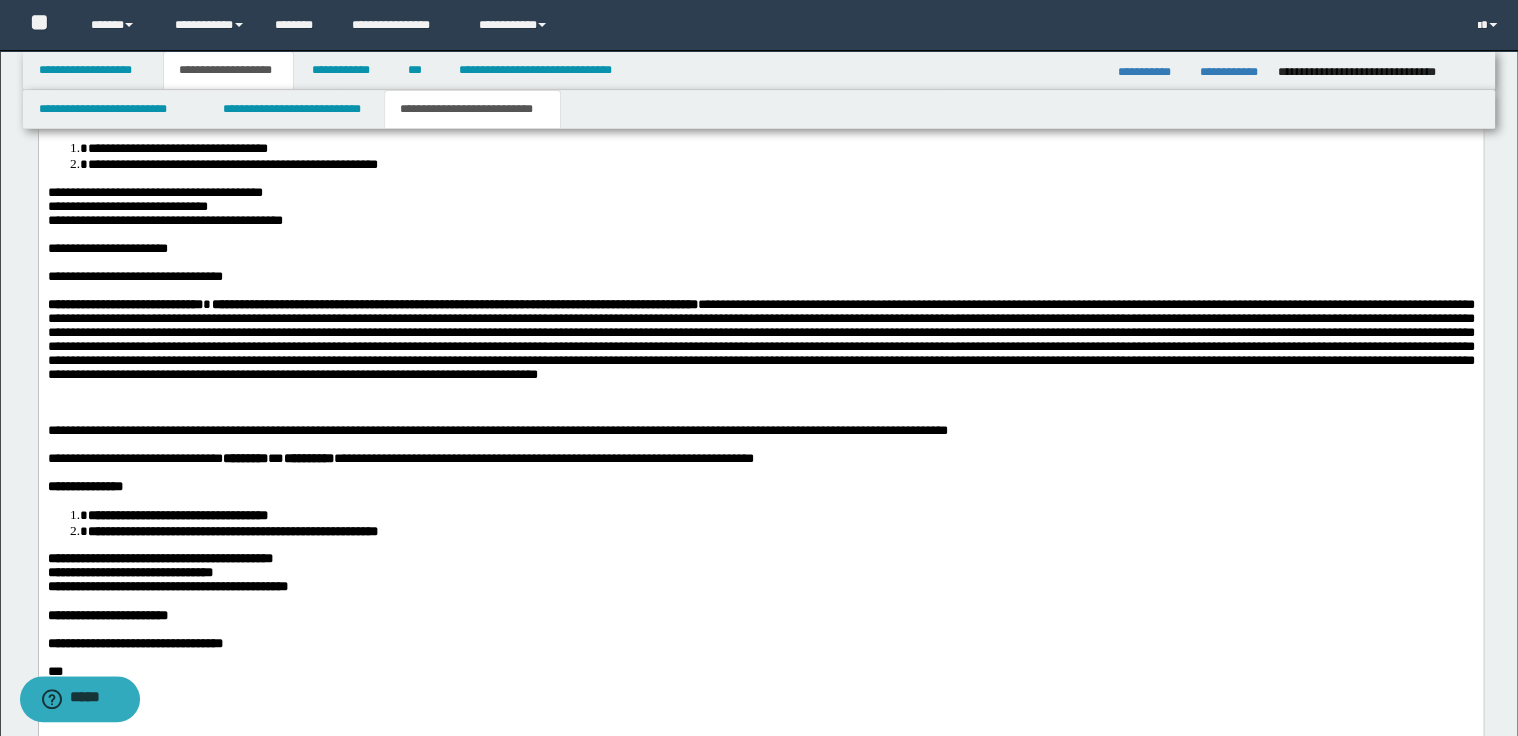 type 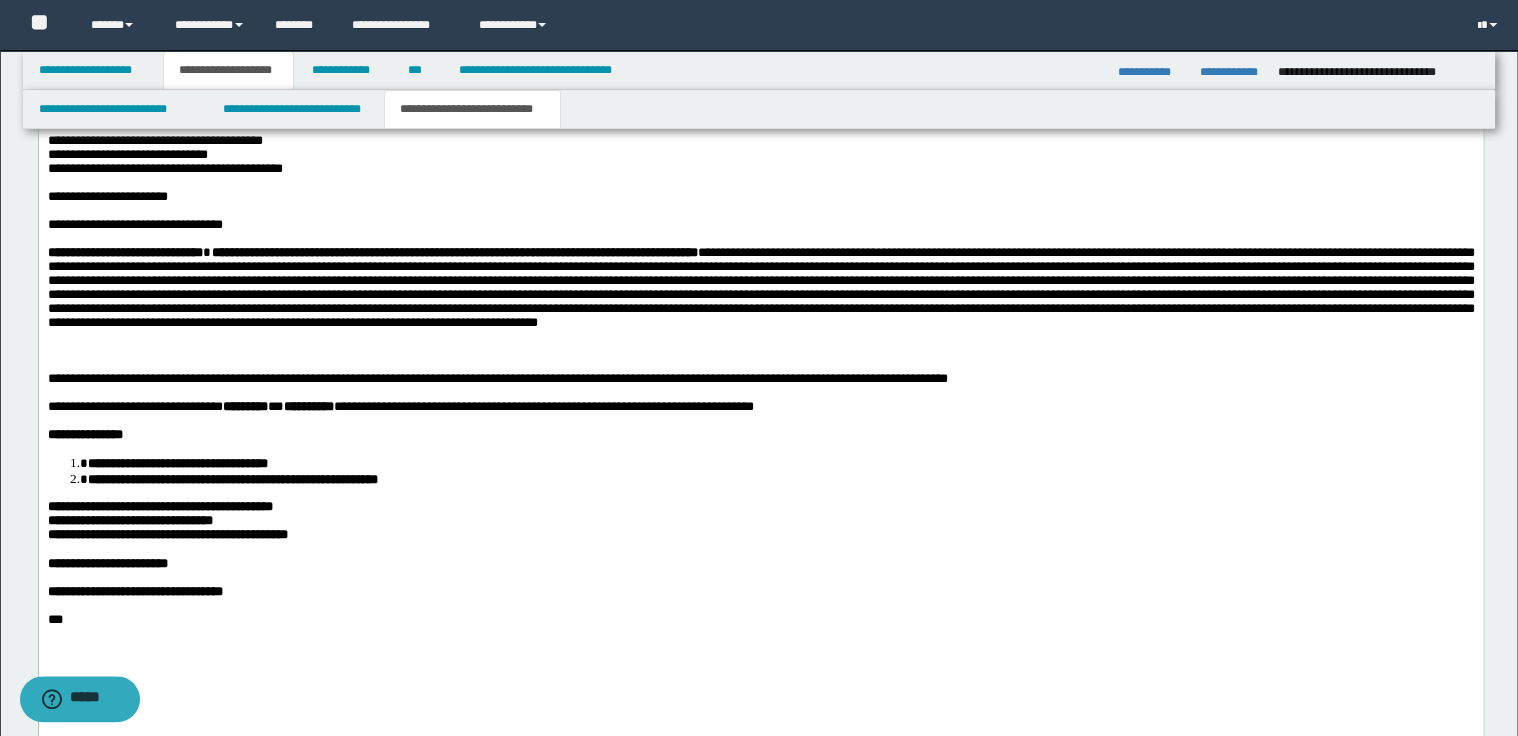 scroll, scrollTop: 1360, scrollLeft: 0, axis: vertical 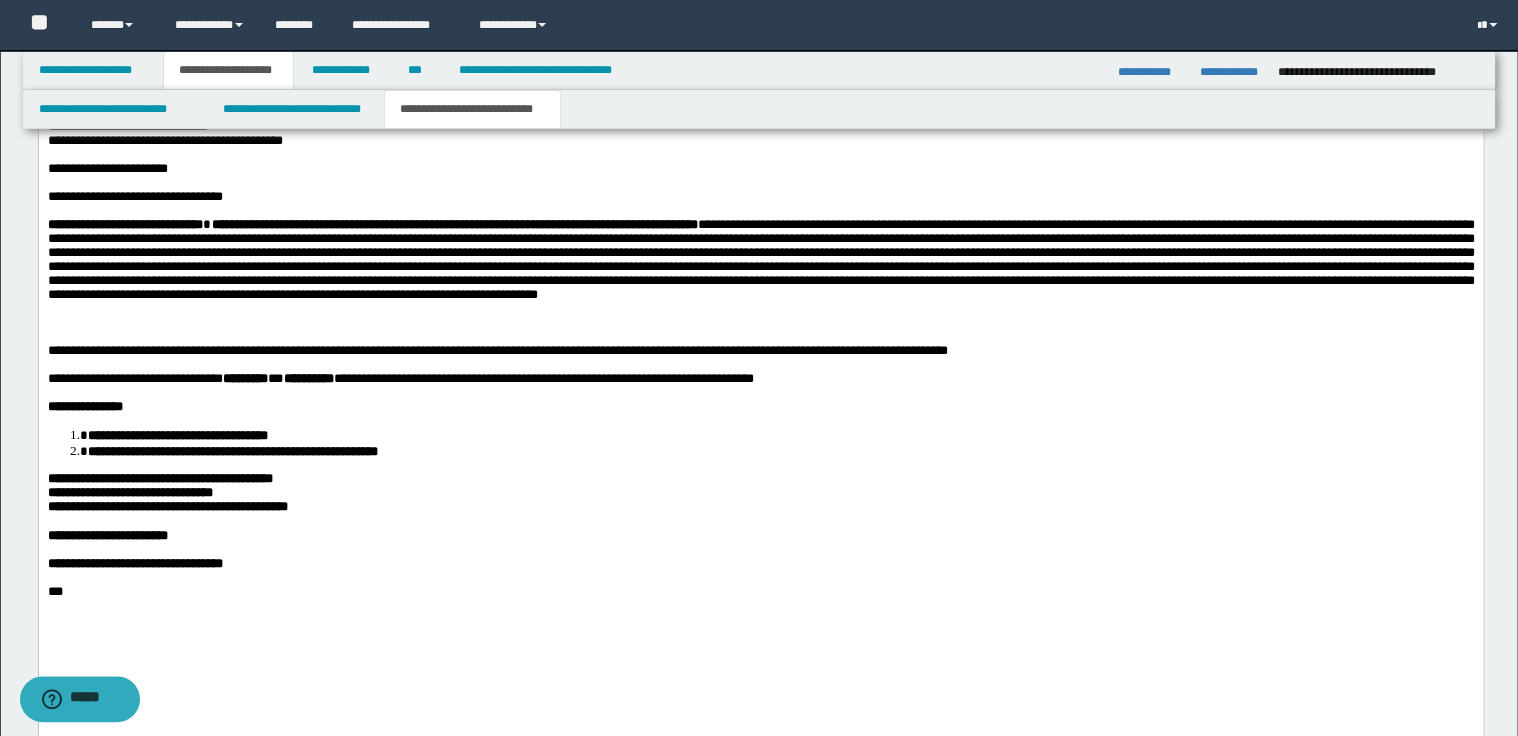 click on "**********" at bounding box center (760, 352) 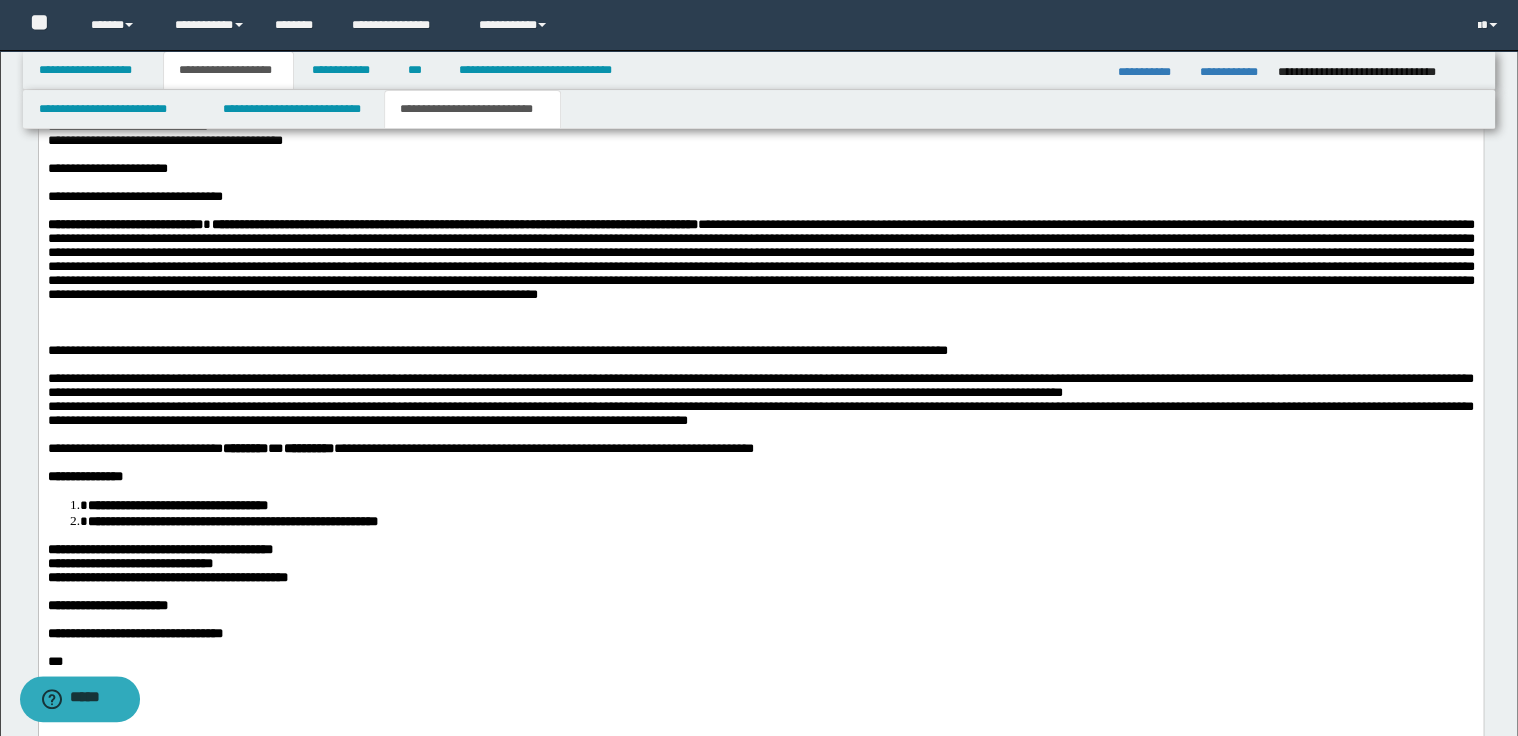 click on "**********" at bounding box center [760, 401] 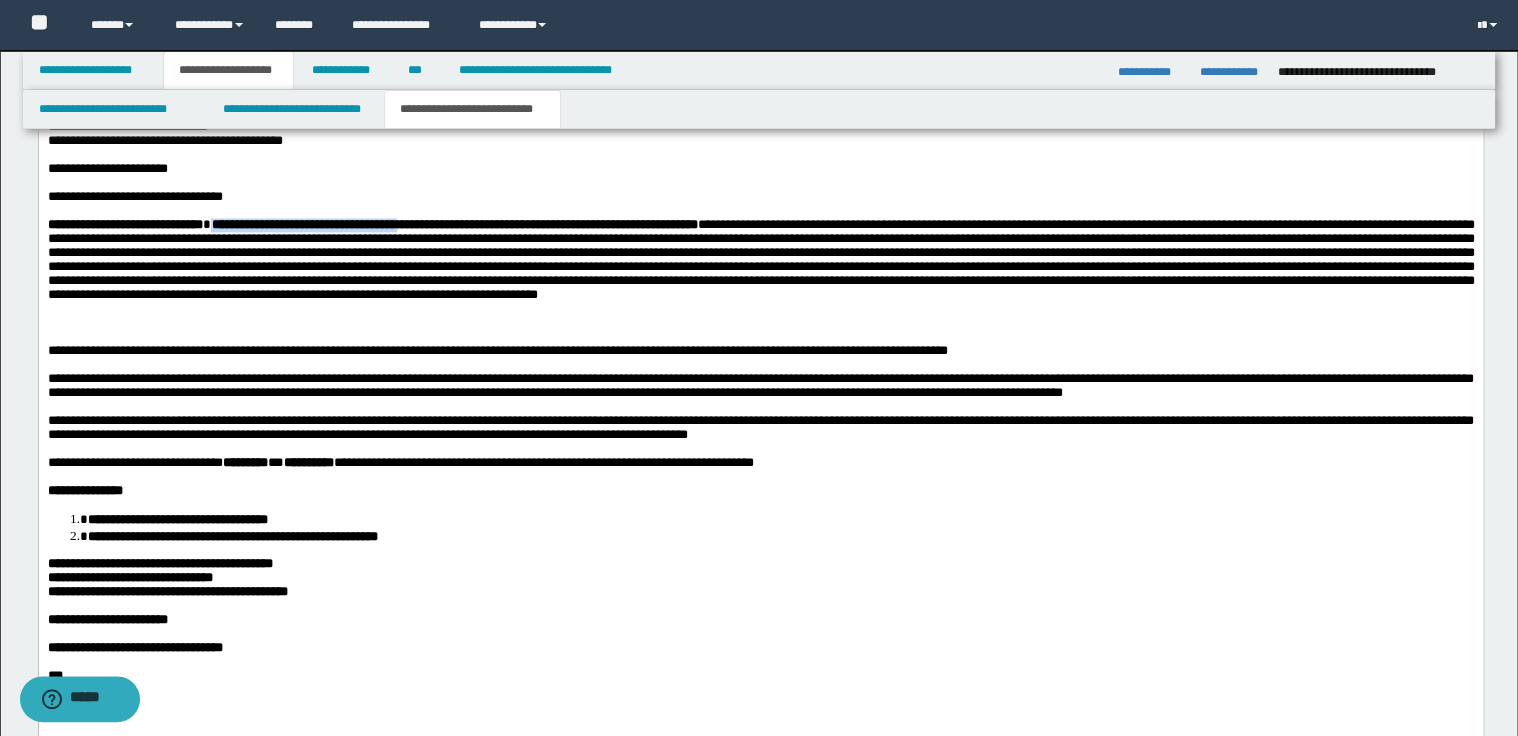 drag, startPoint x: 239, startPoint y: 281, endPoint x: 471, endPoint y: 279, distance: 232.00862 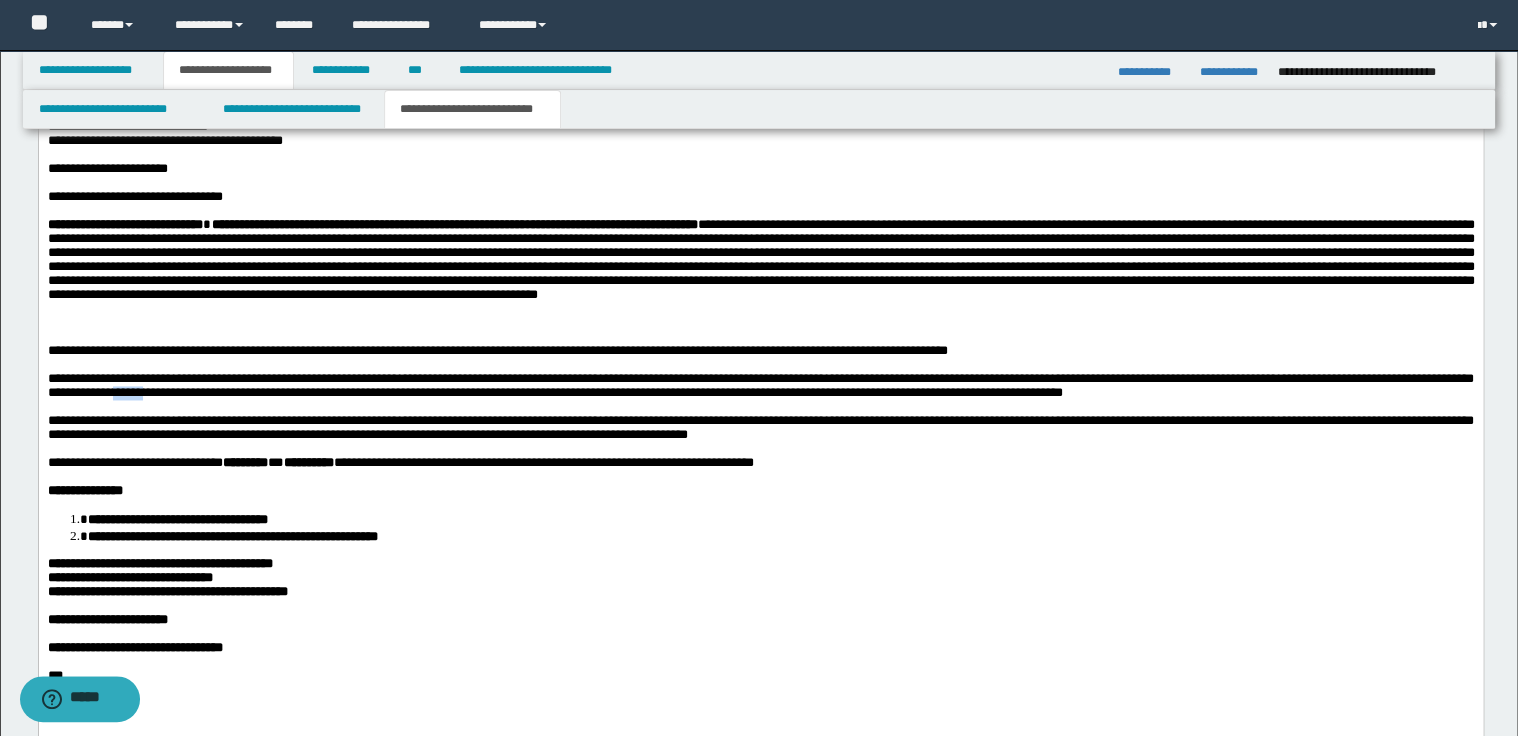 drag, startPoint x: 207, startPoint y: 456, endPoint x: 258, endPoint y: 455, distance: 51.009804 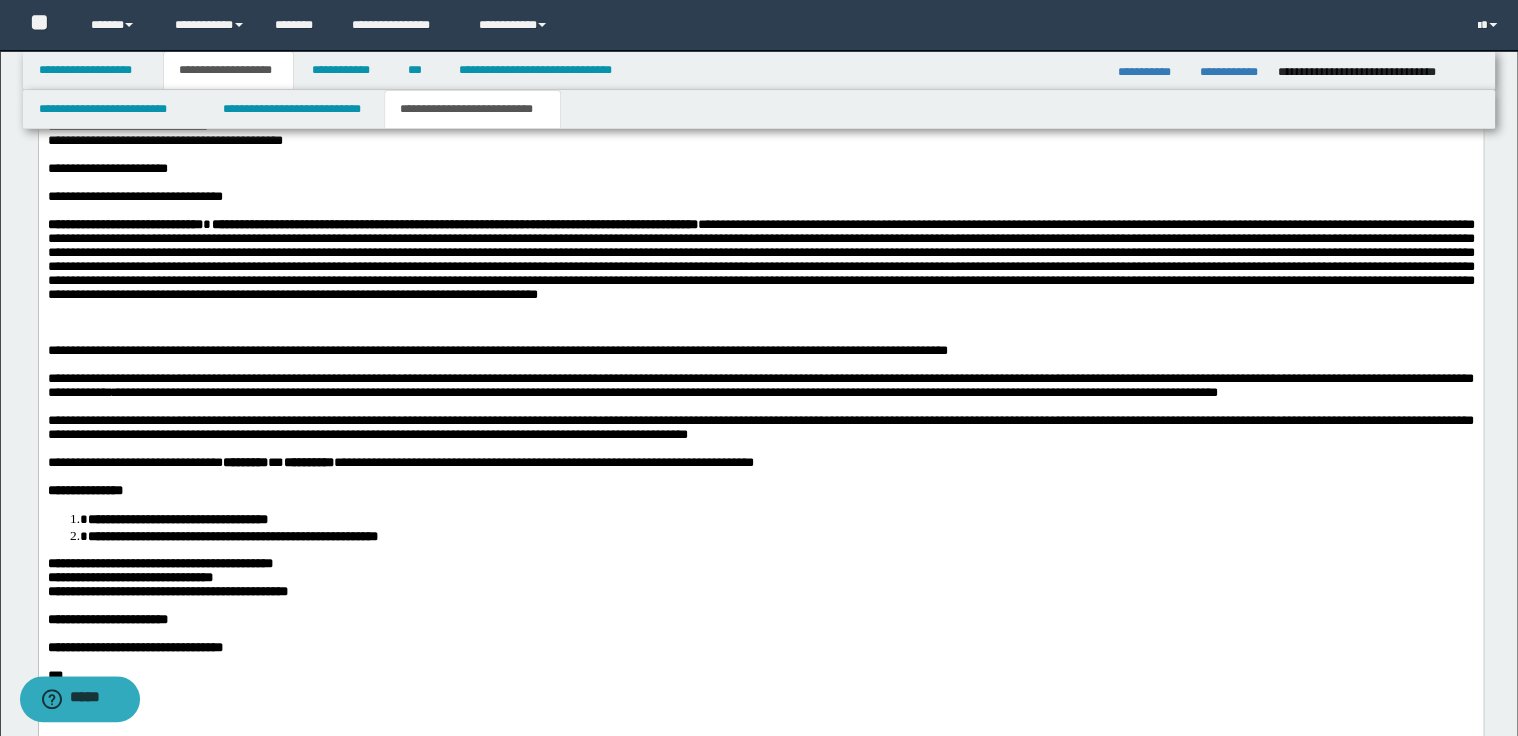 click on "**********" at bounding box center (760, 352) 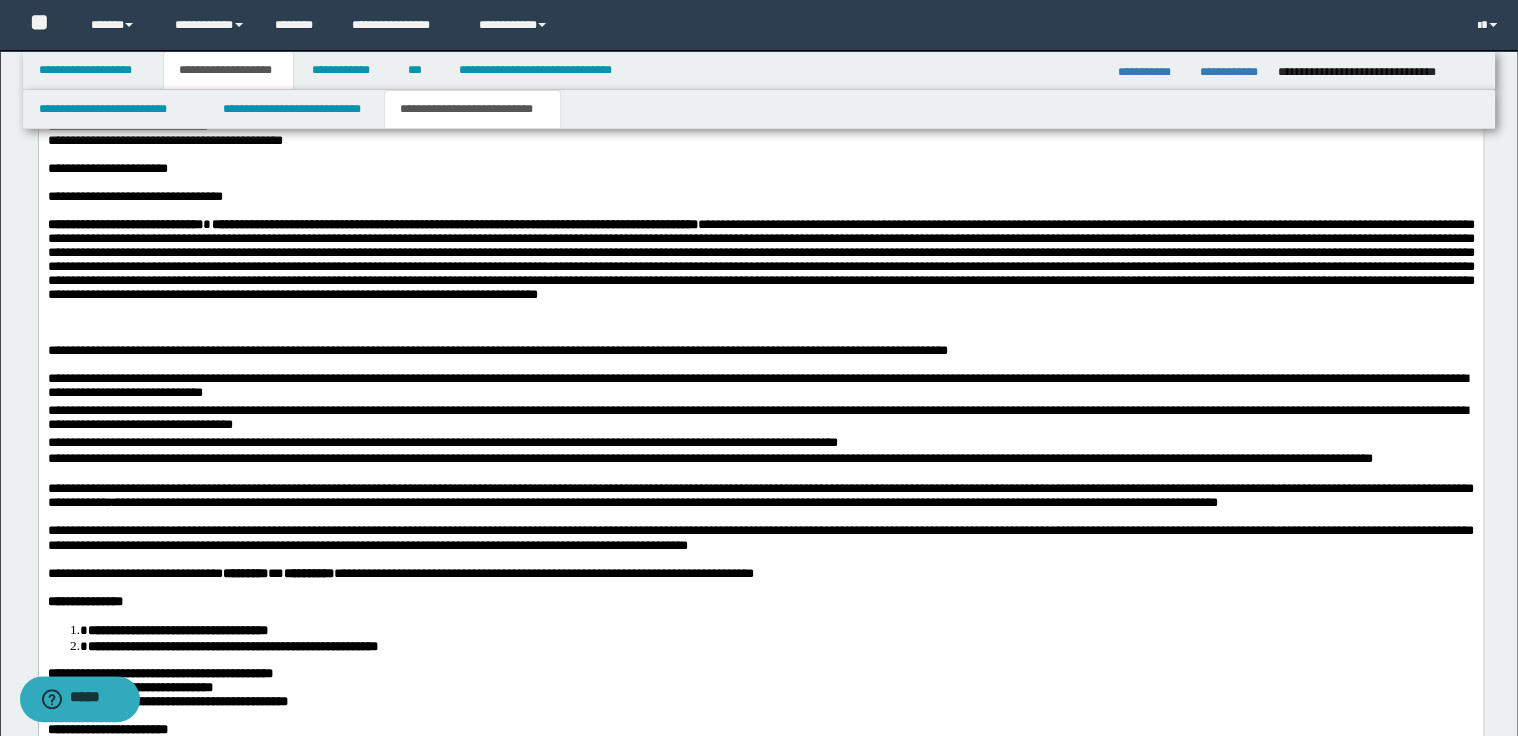 click on "**********" at bounding box center [760, 389] 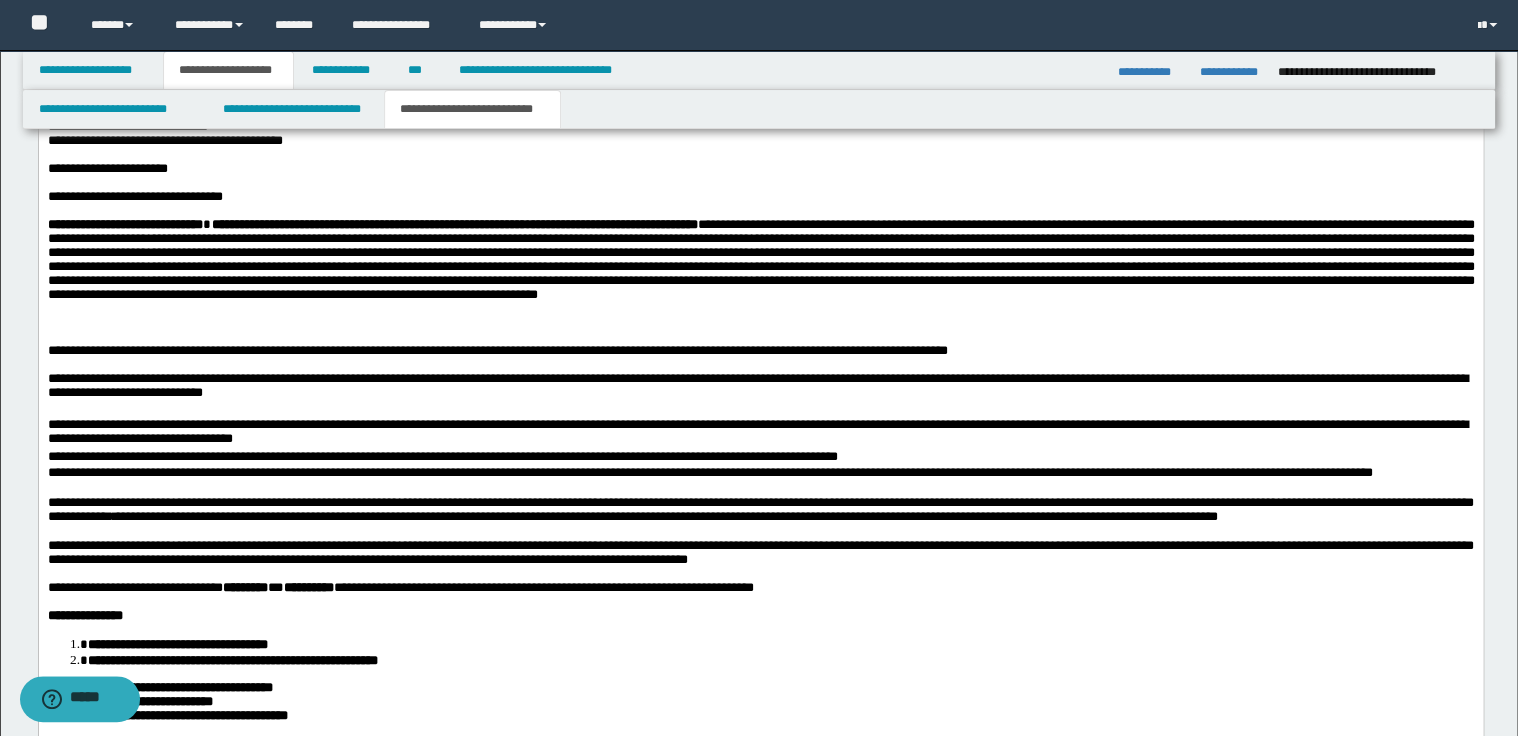 click on "**********" at bounding box center (760, 435) 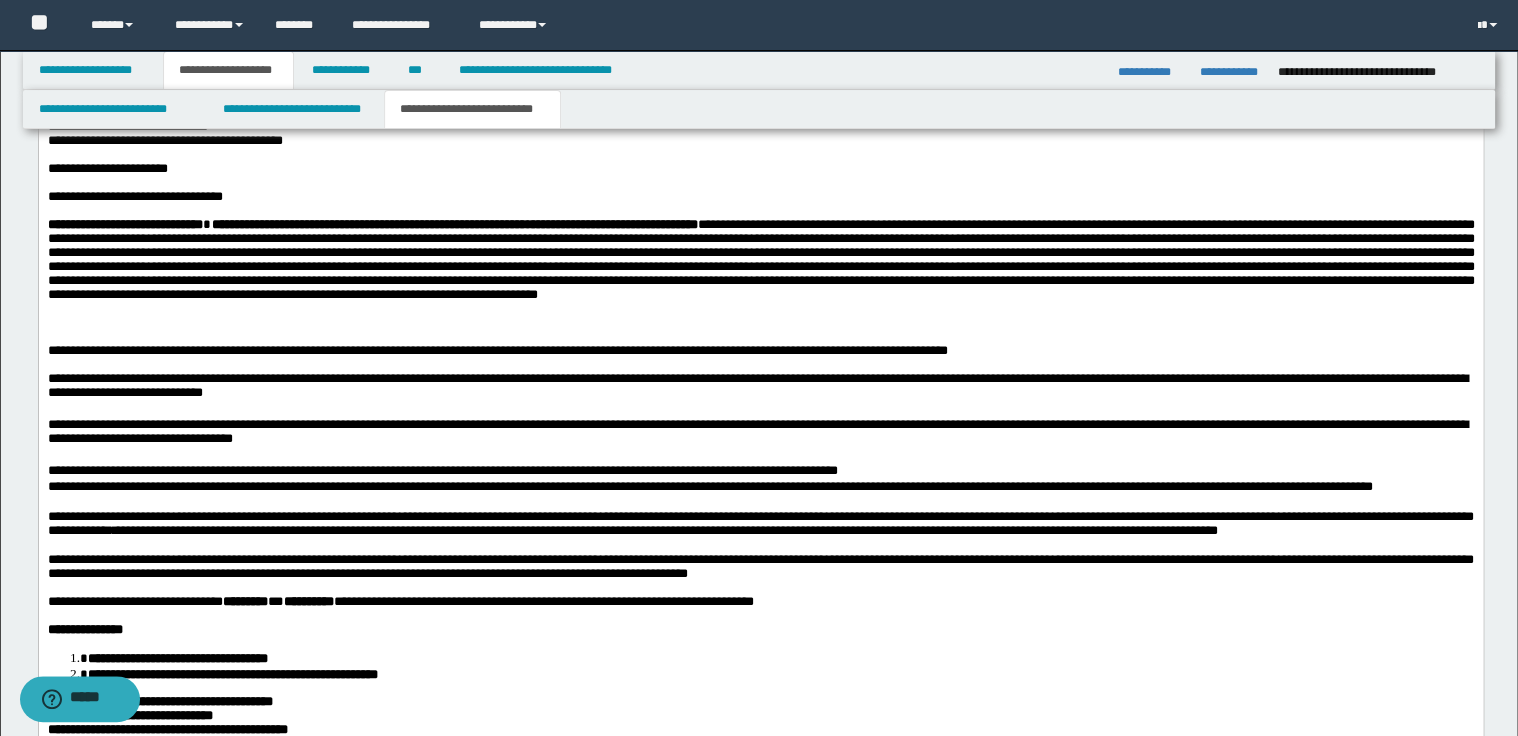click on "**********" at bounding box center (760, 473) 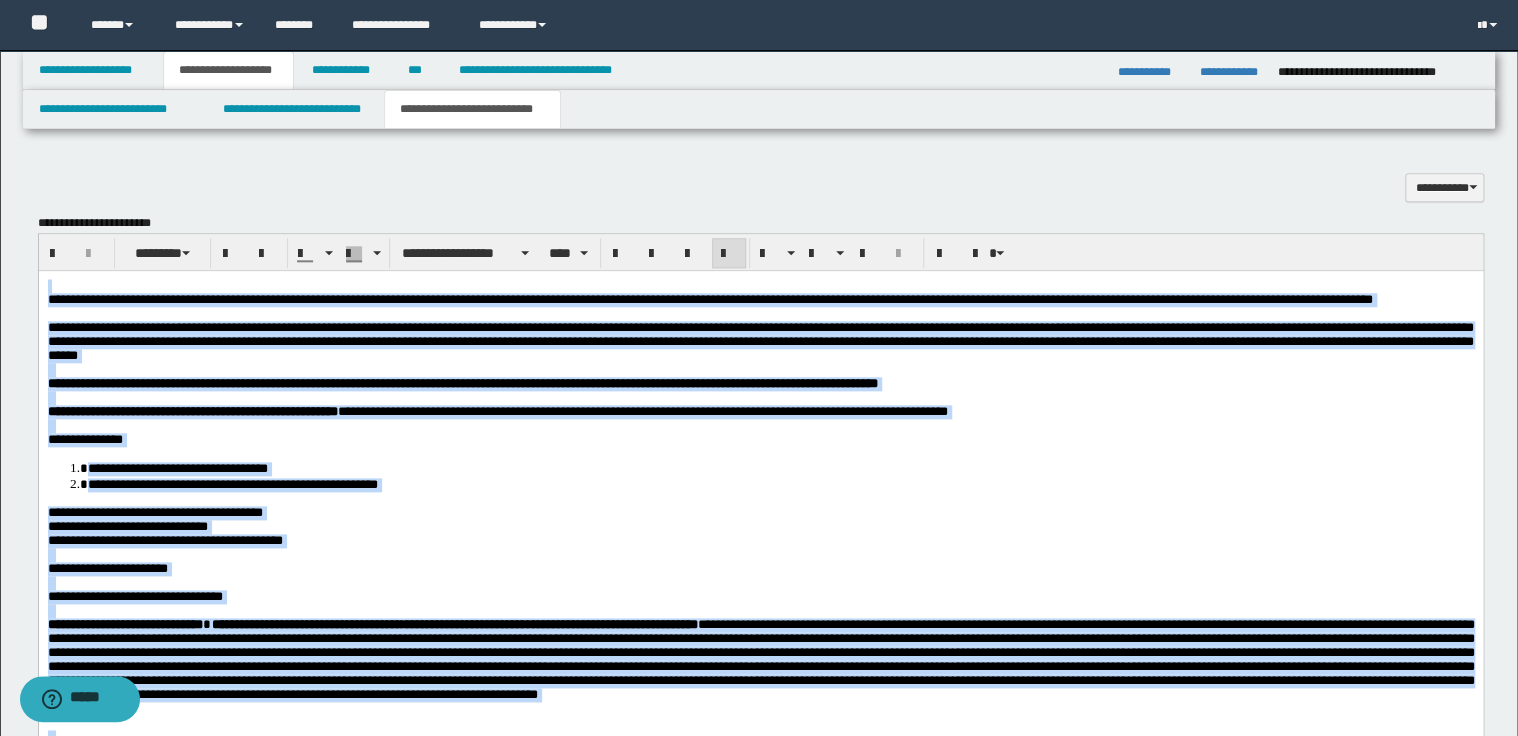 scroll, scrollTop: 960, scrollLeft: 0, axis: vertical 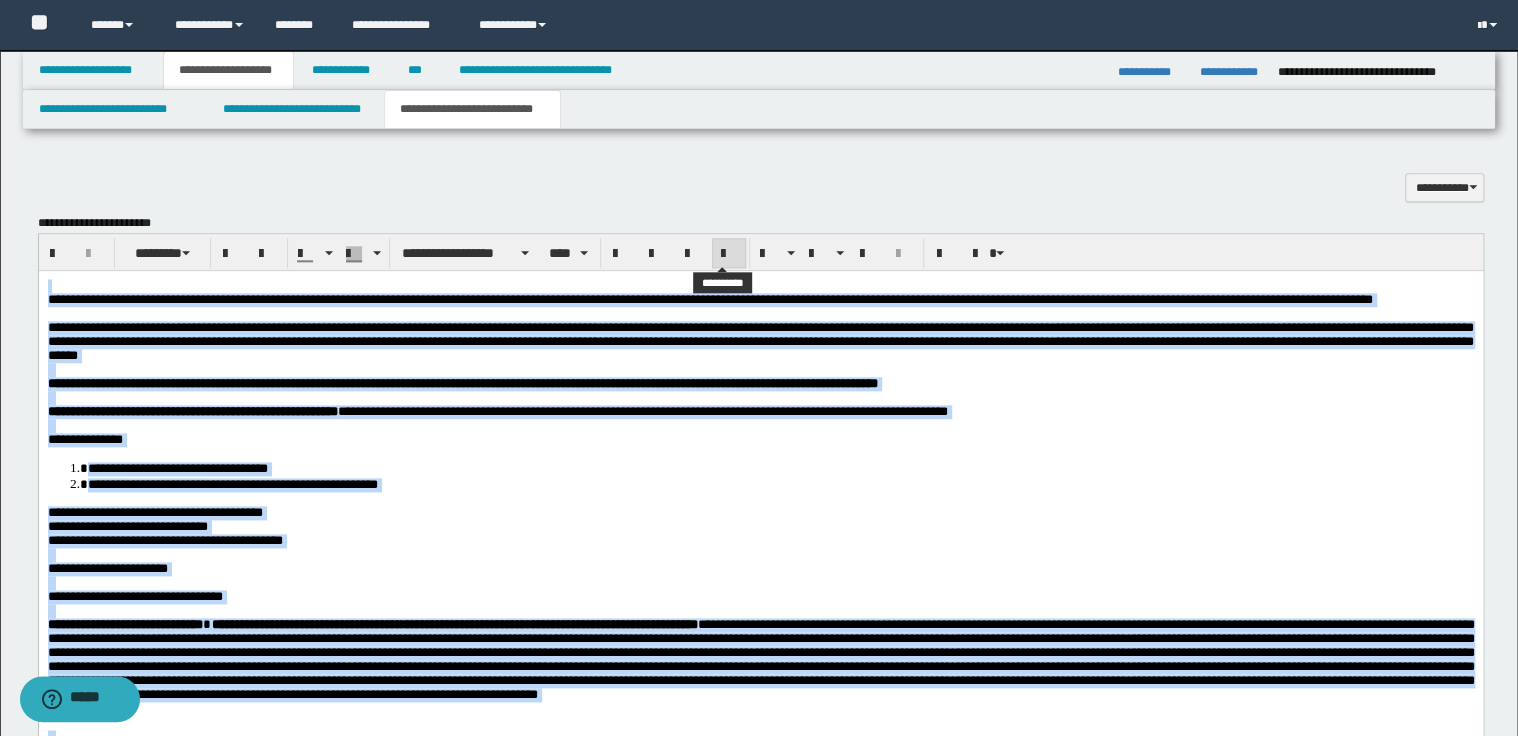 click at bounding box center [729, 254] 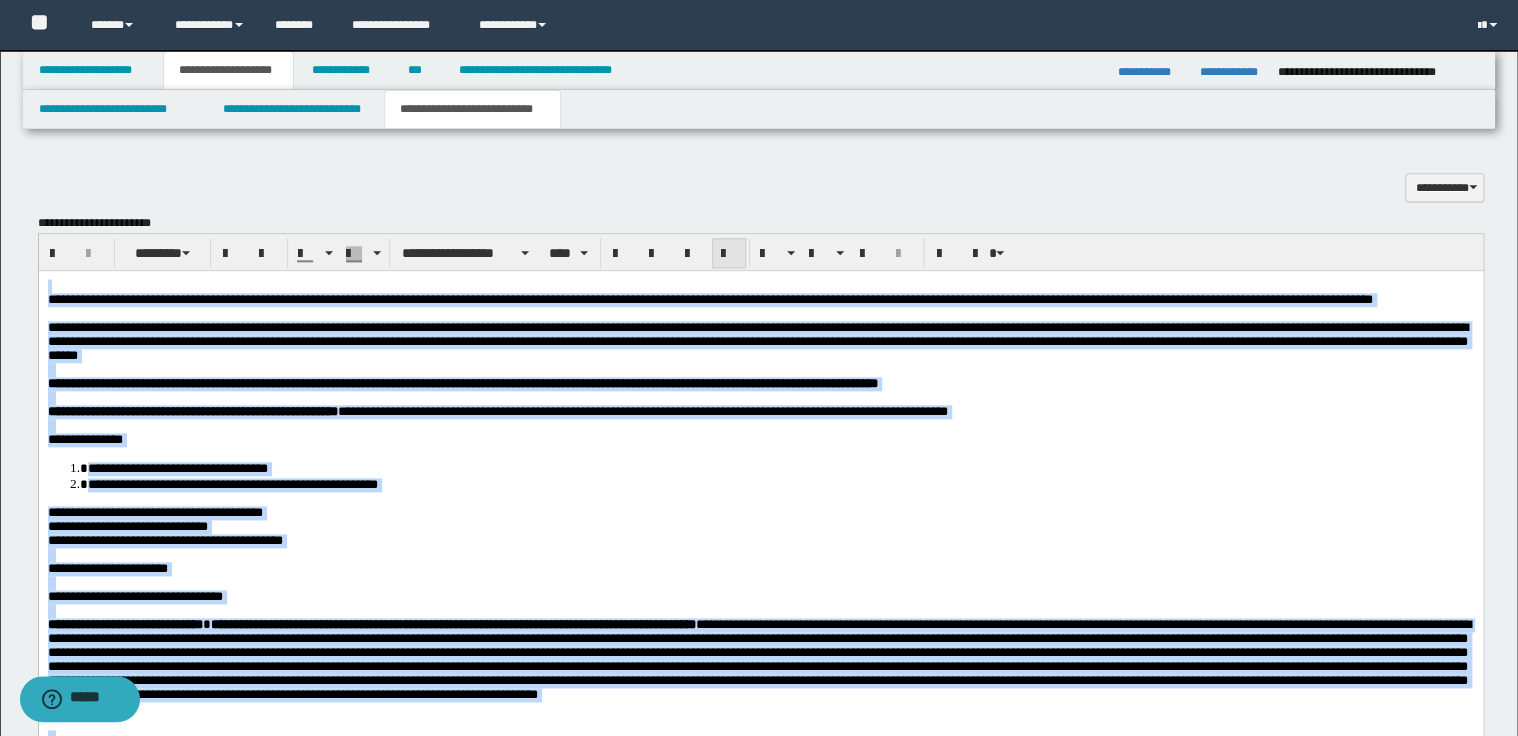 click at bounding box center (729, 254) 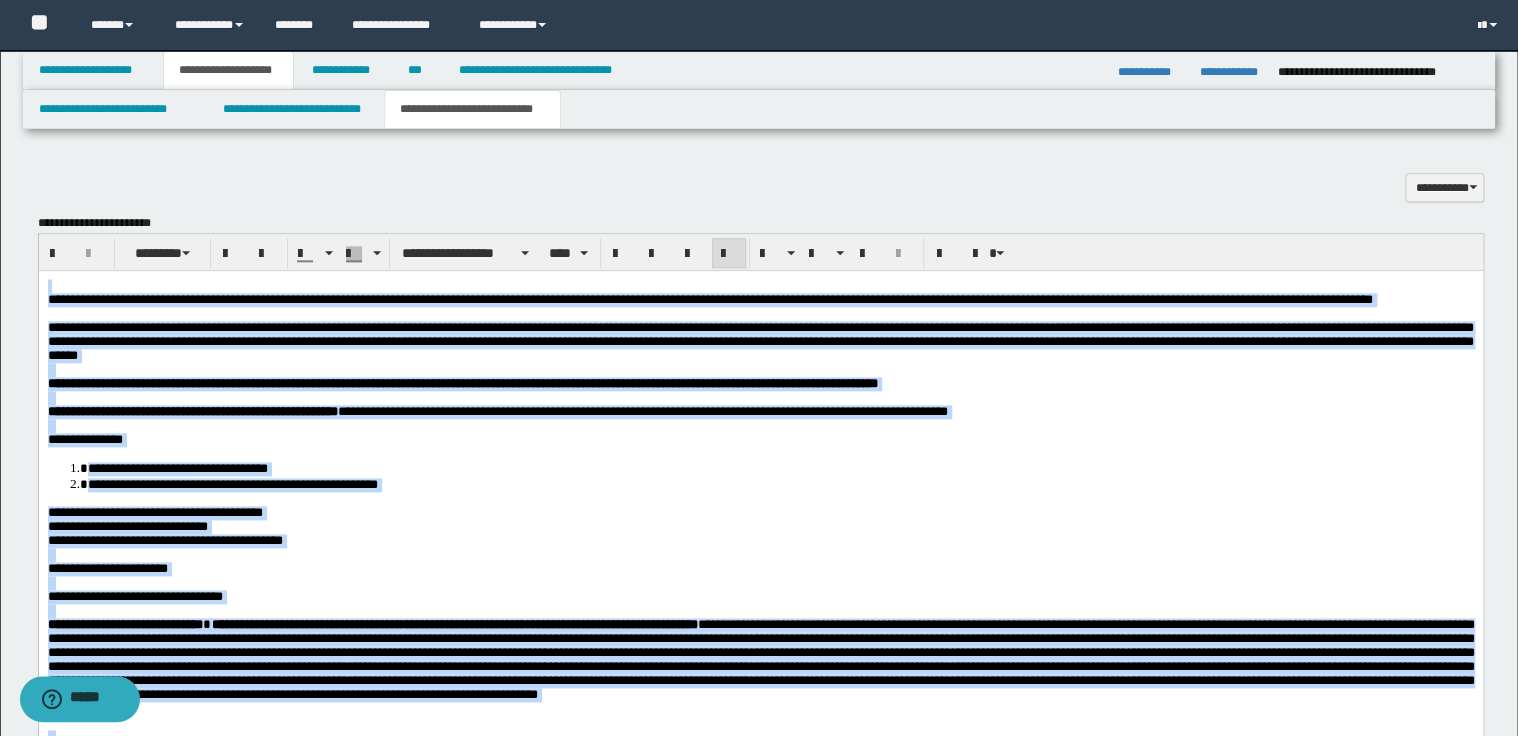 click on "**********" at bounding box center [642, 411] 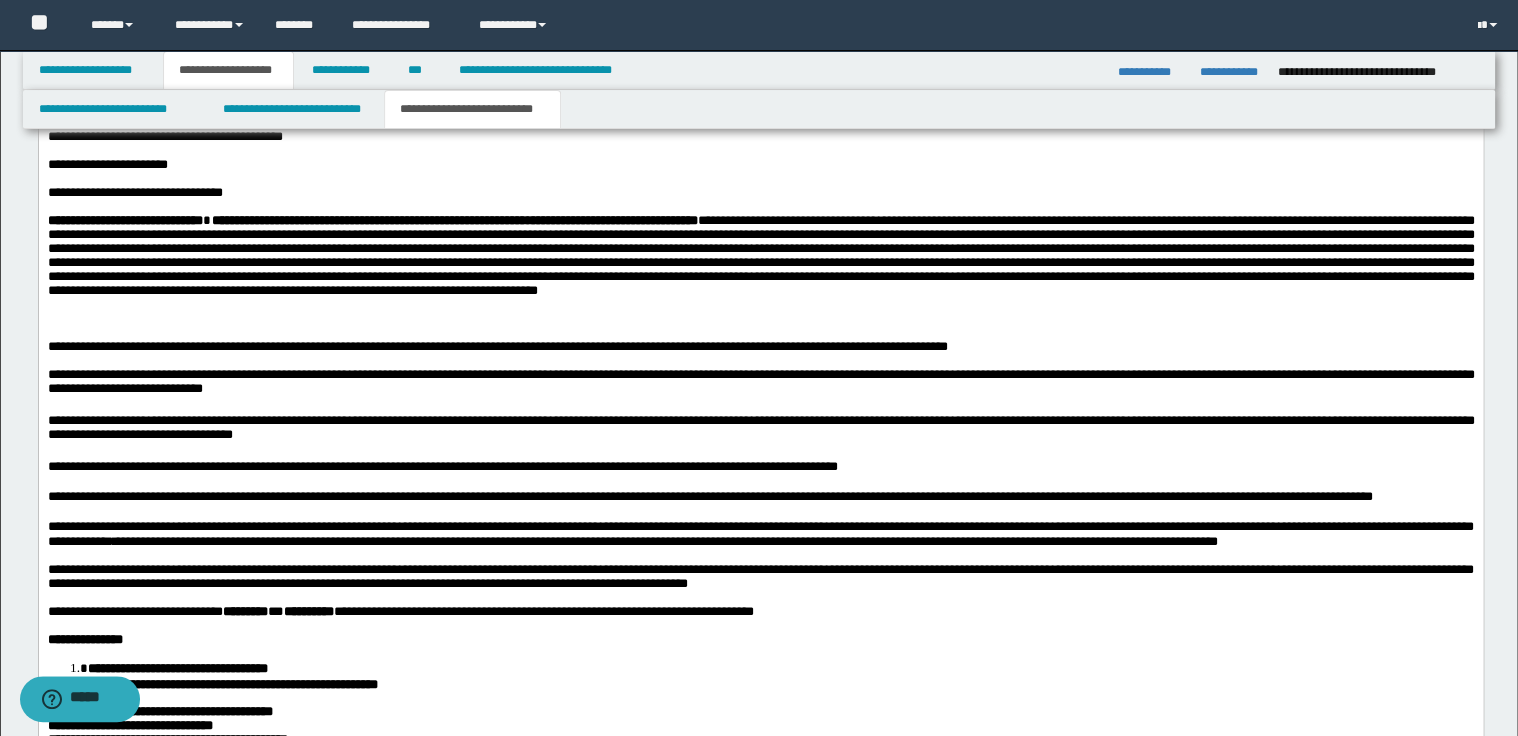 scroll, scrollTop: 1600, scrollLeft: 0, axis: vertical 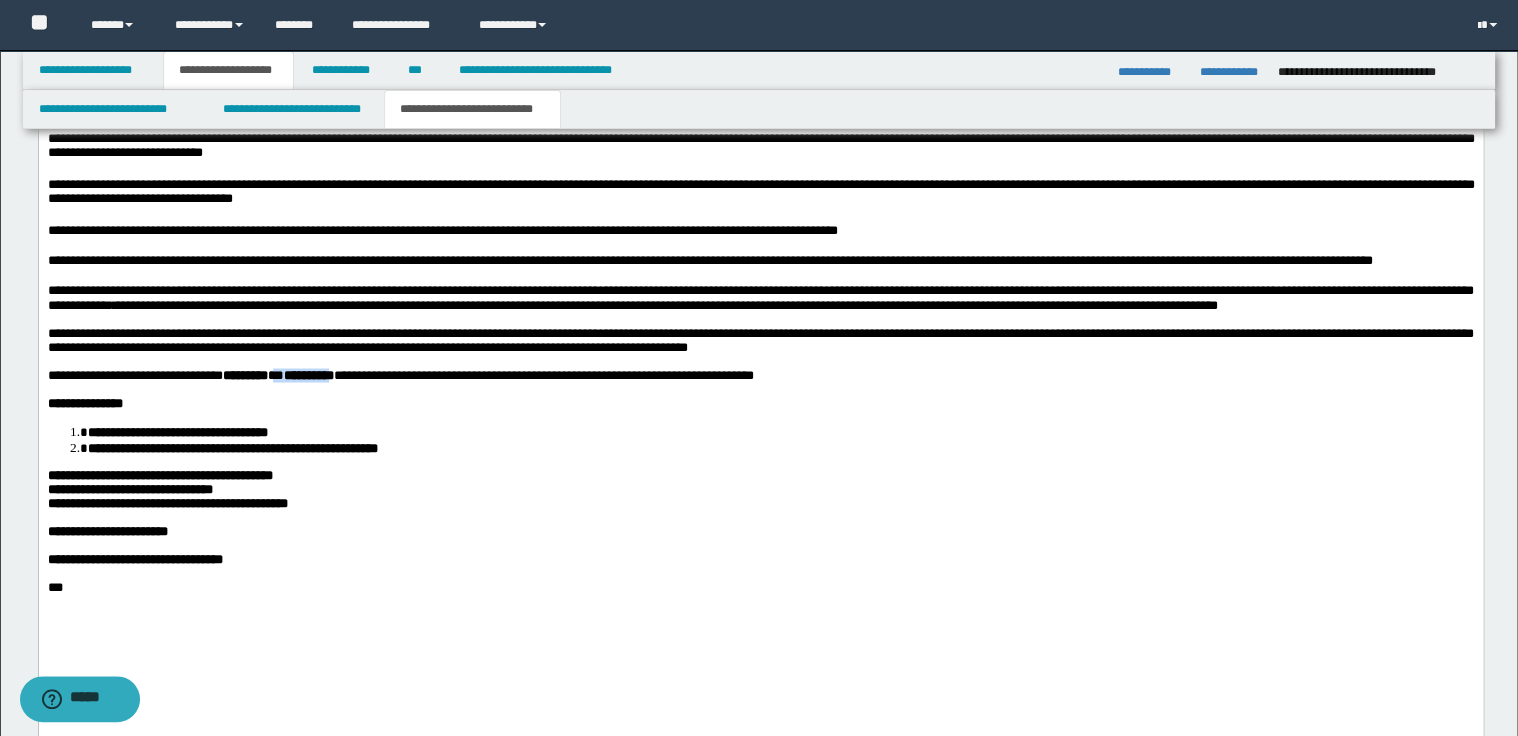 drag, startPoint x: 311, startPoint y: 454, endPoint x: 398, endPoint y: 455, distance: 87.005745 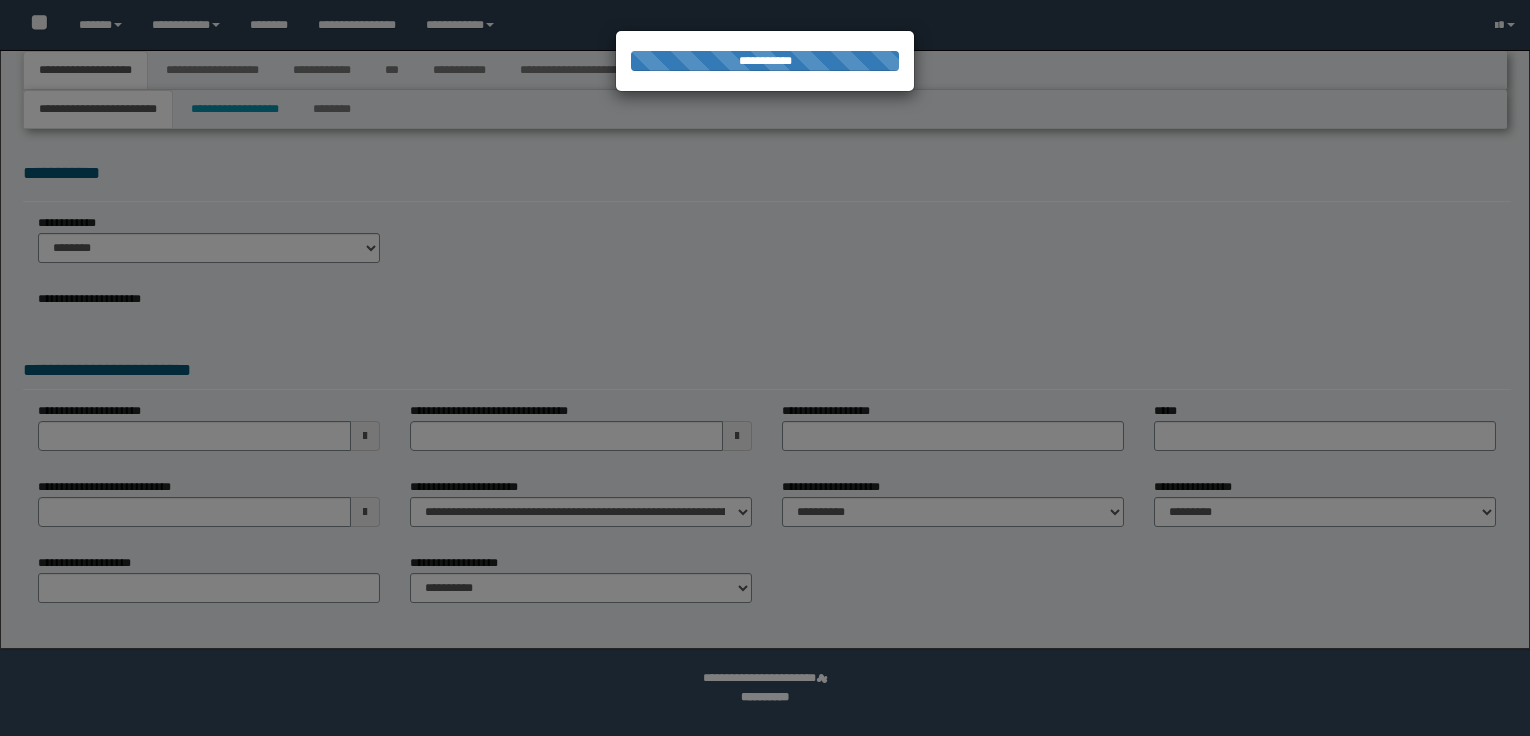 scroll, scrollTop: 0, scrollLeft: 0, axis: both 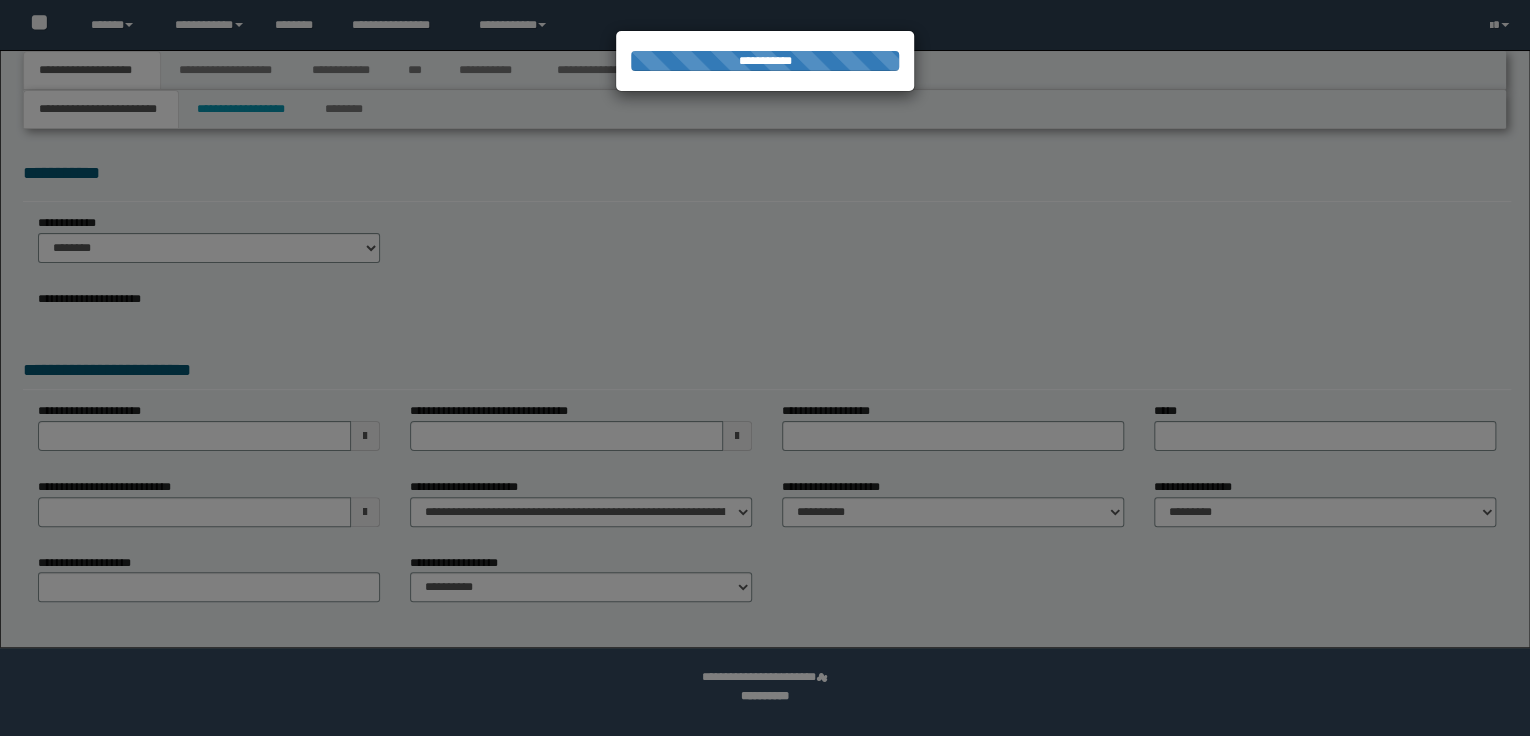 select on "*" 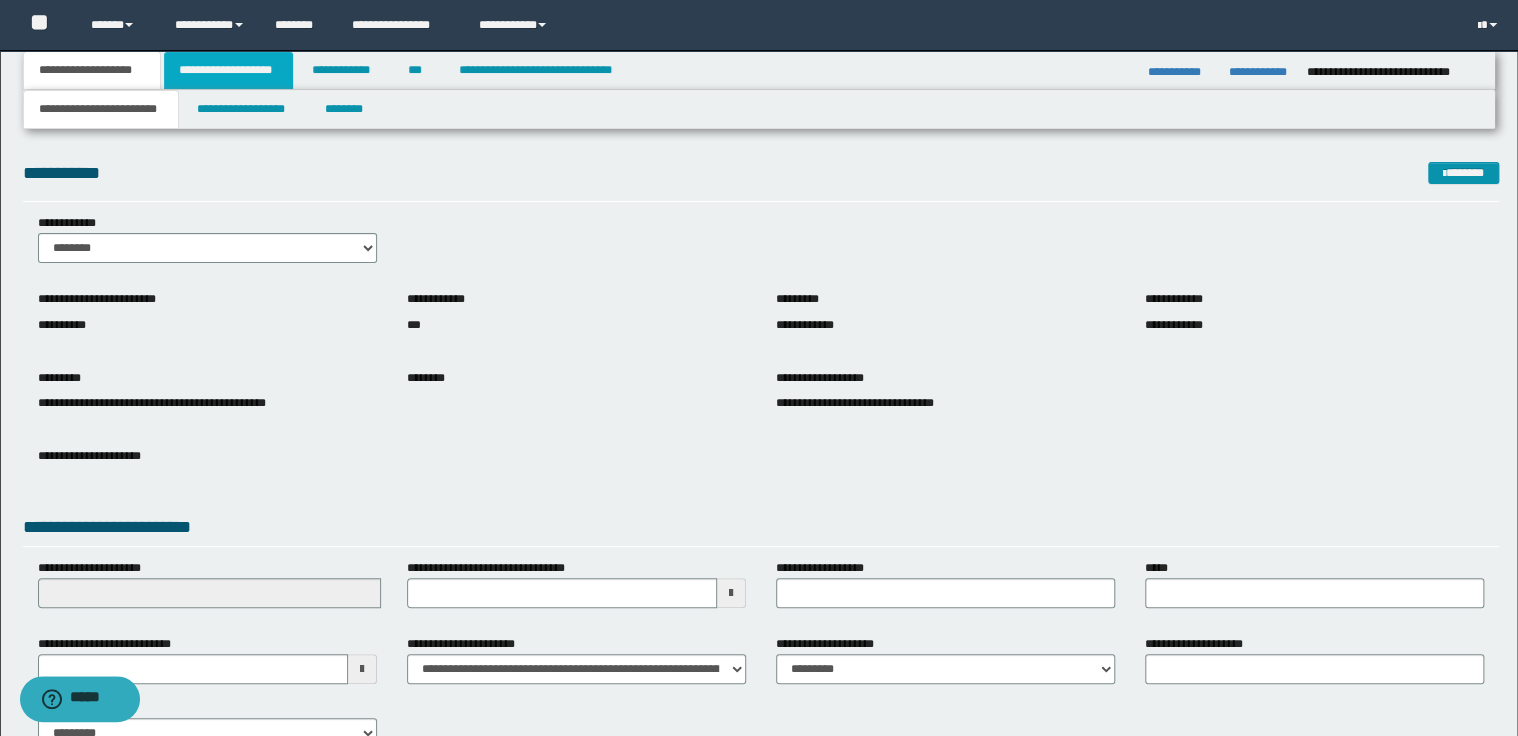 click on "**********" at bounding box center [228, 70] 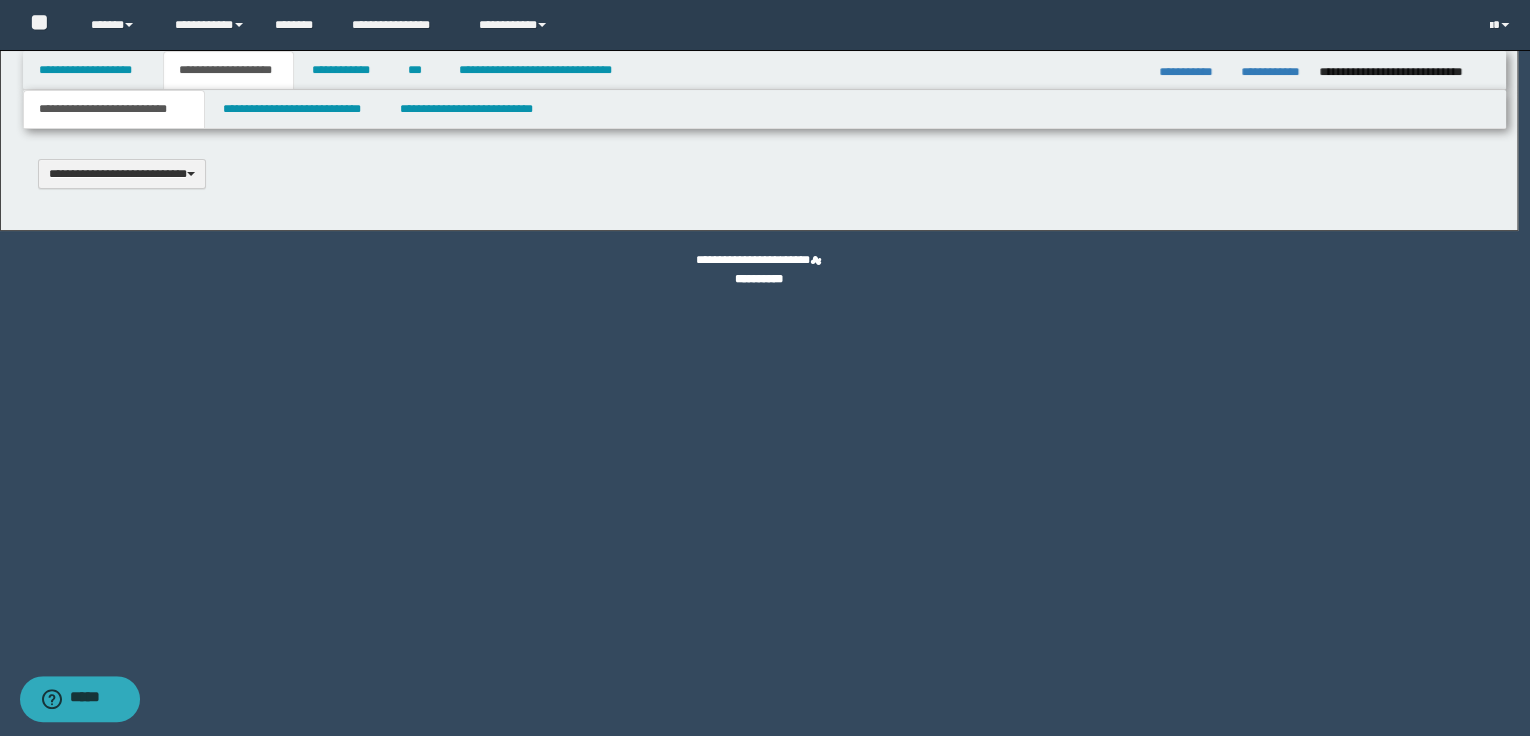 type 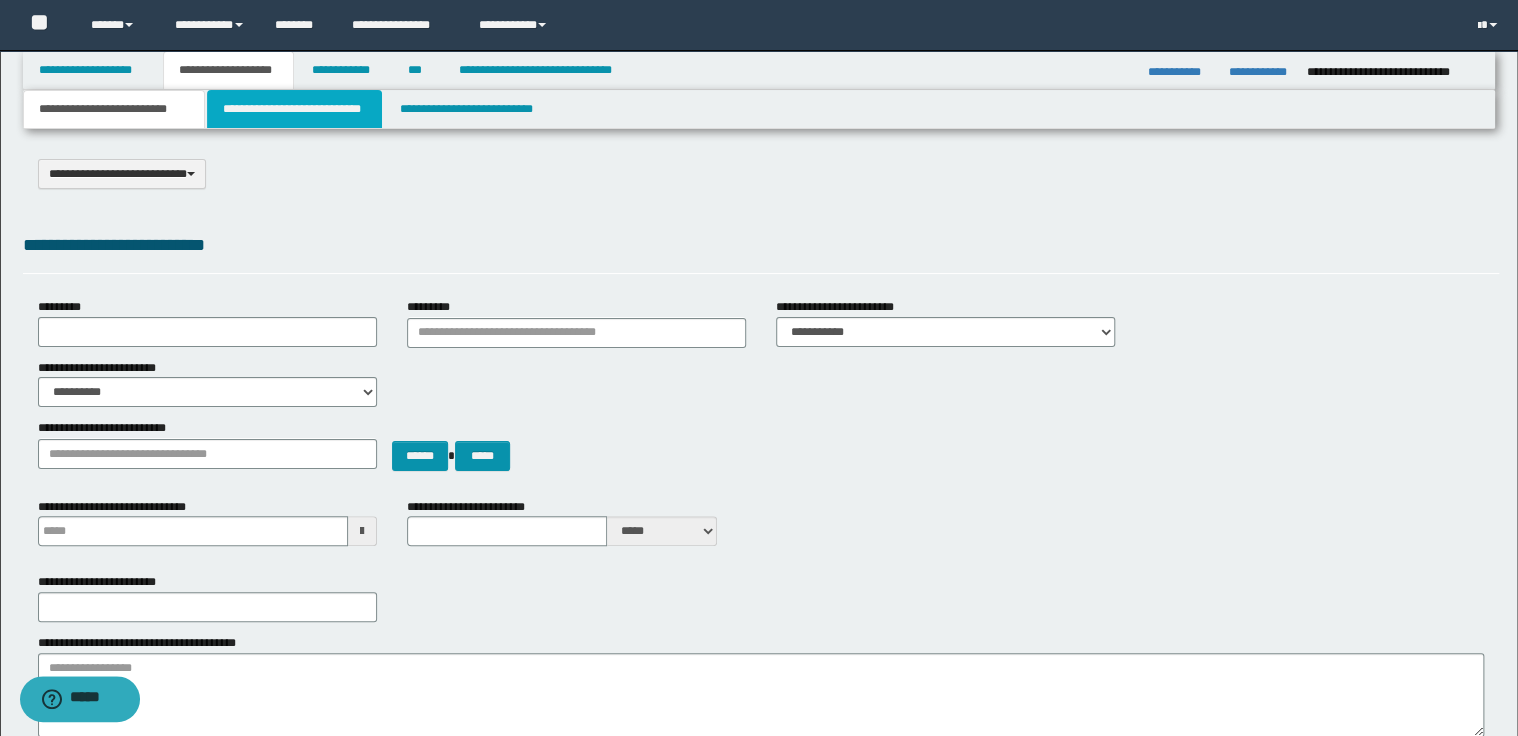click on "**********" at bounding box center (294, 109) 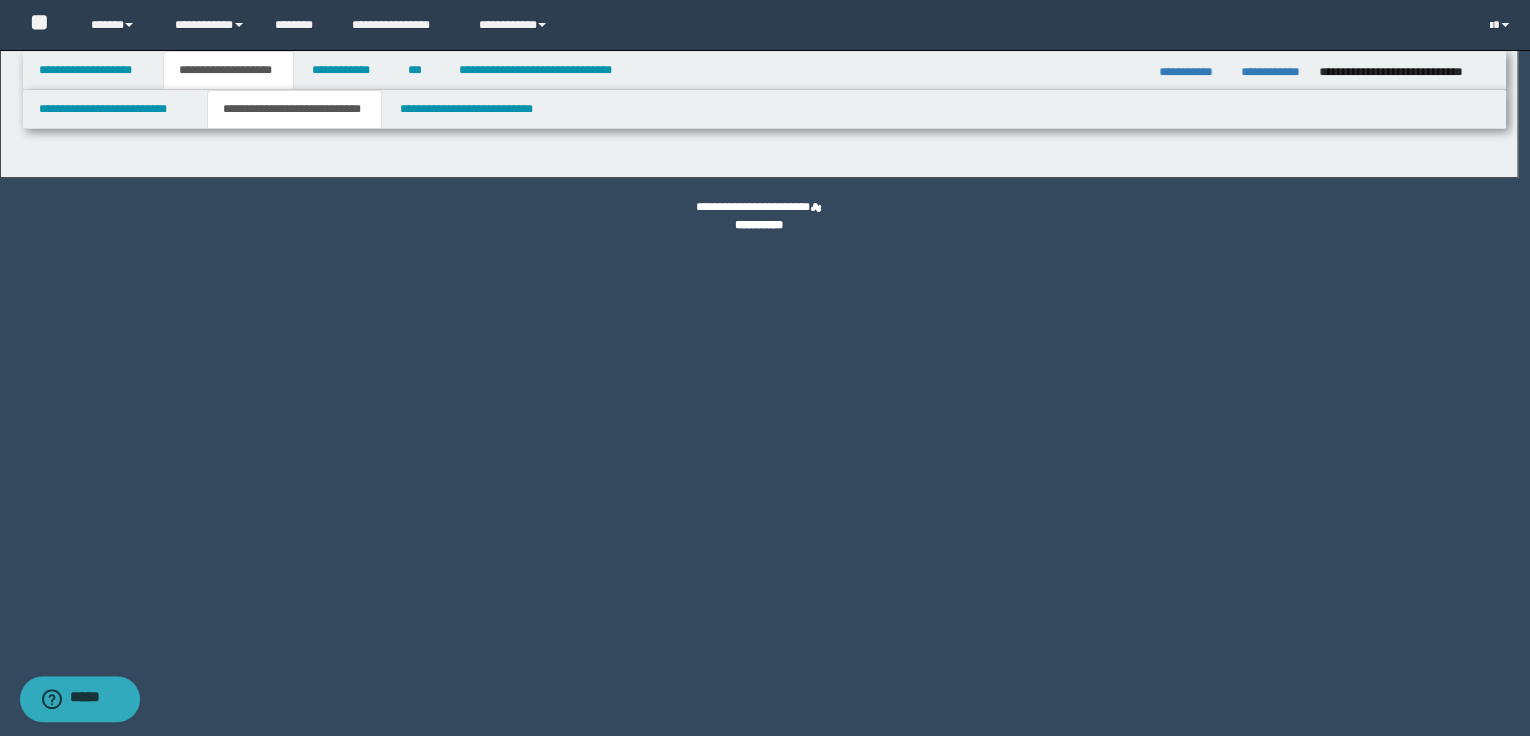 select on "*" 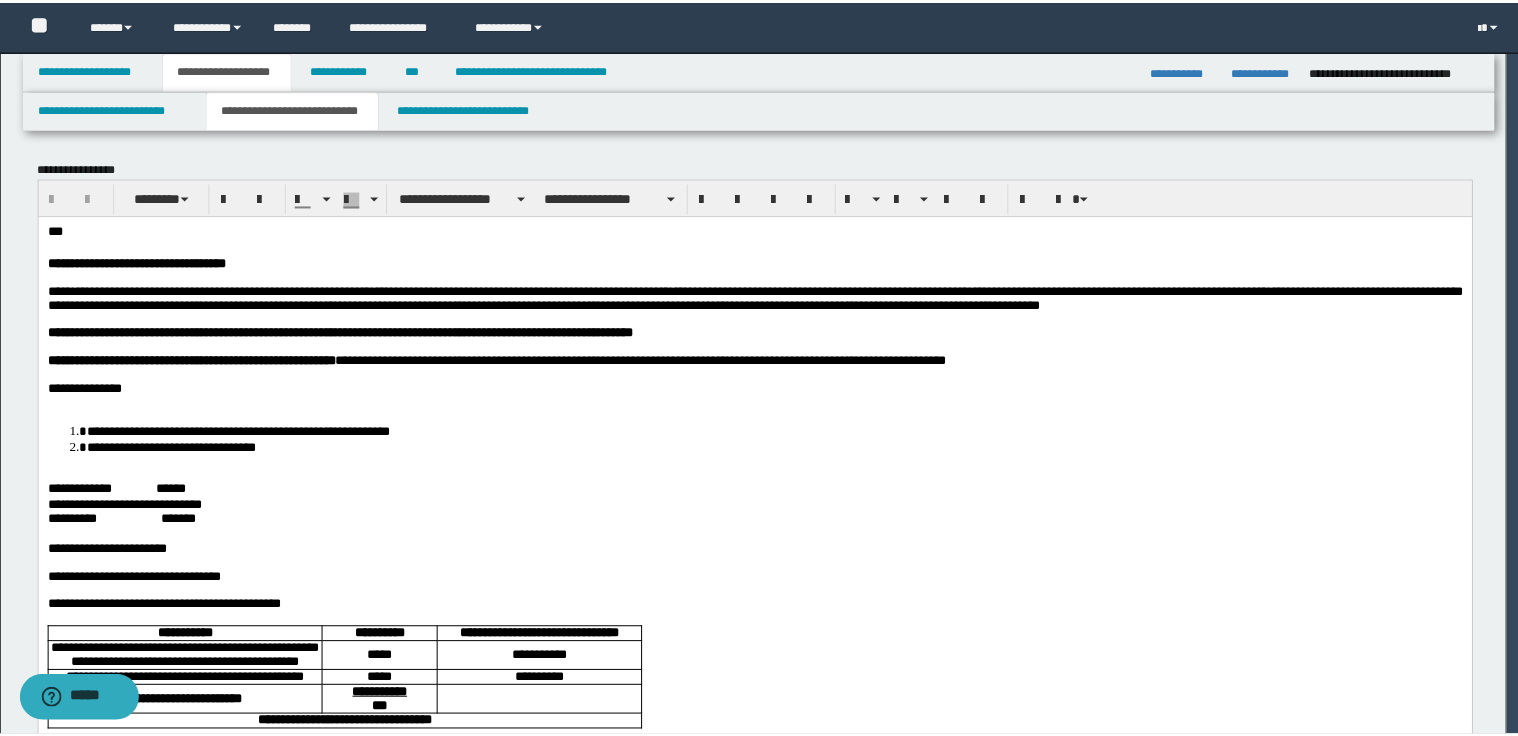 scroll, scrollTop: 0, scrollLeft: 0, axis: both 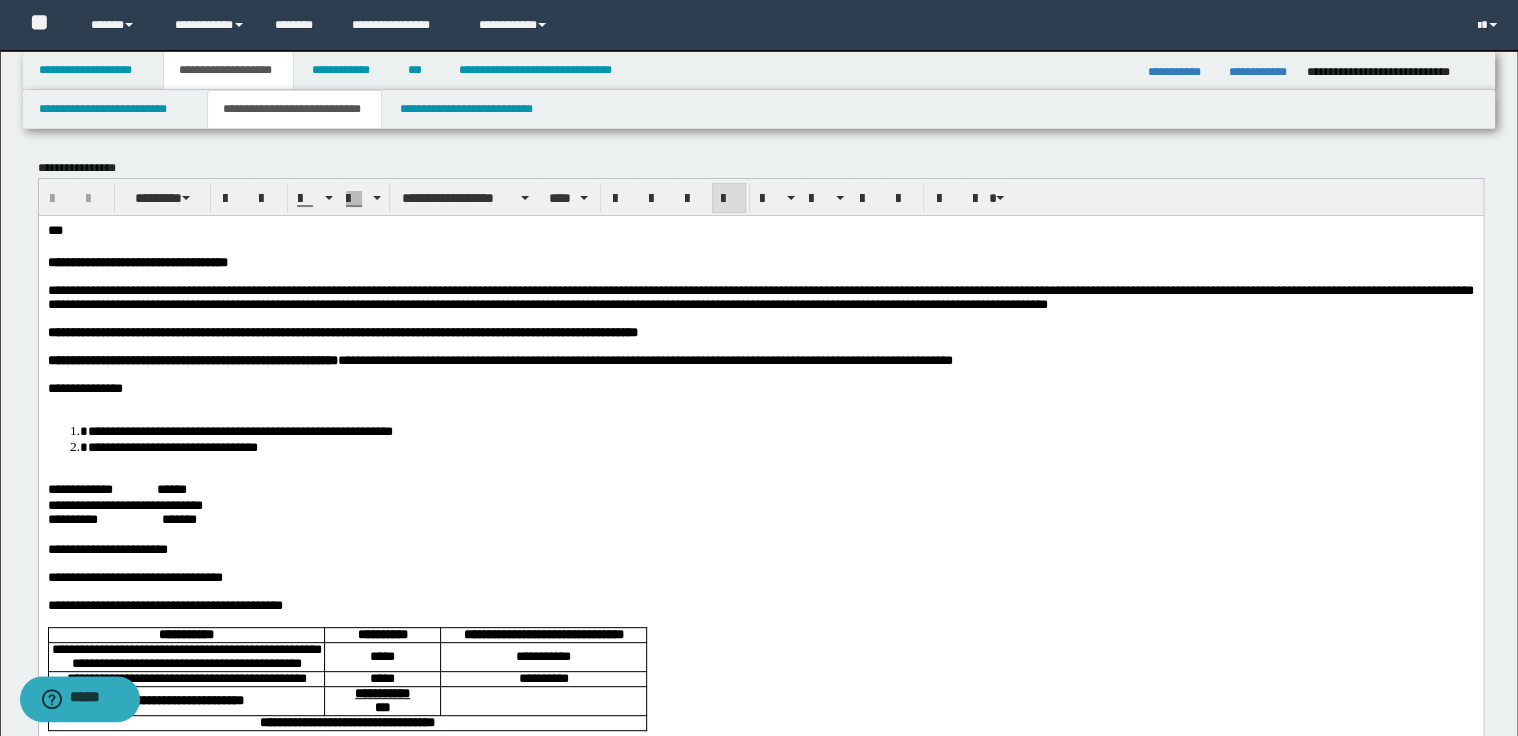 click at bounding box center [760, 402] 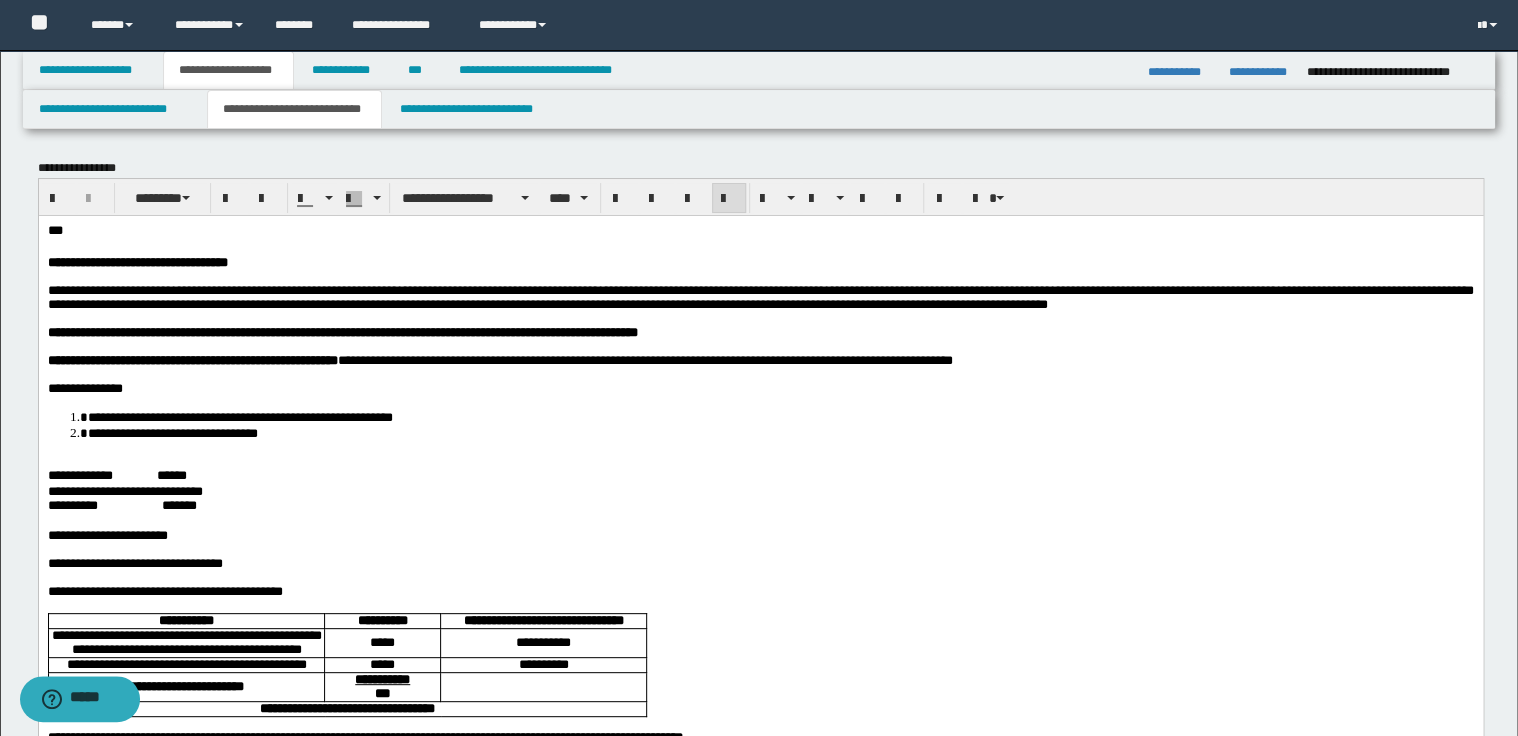 click at bounding box center (760, 461) 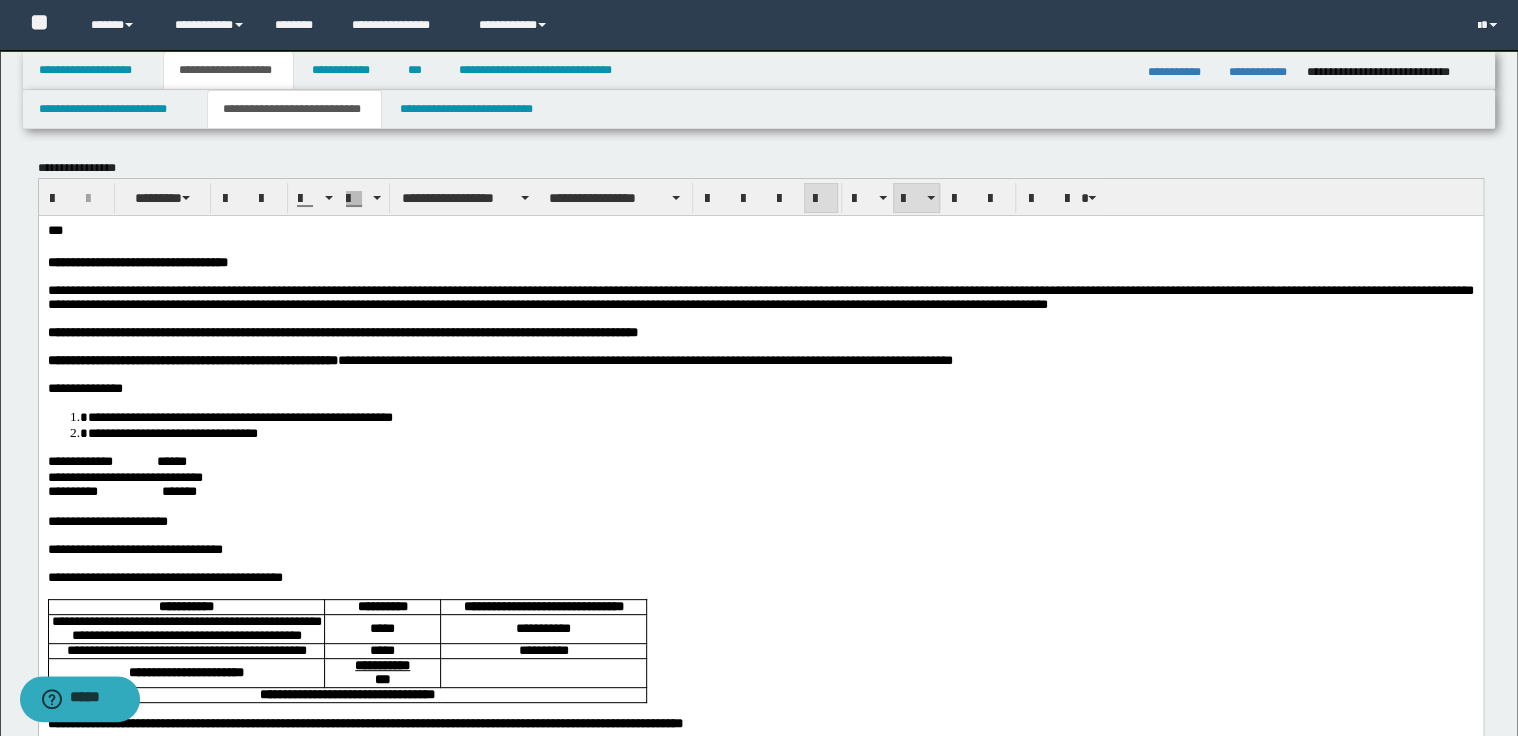click on "******" at bounding box center [183, 490] 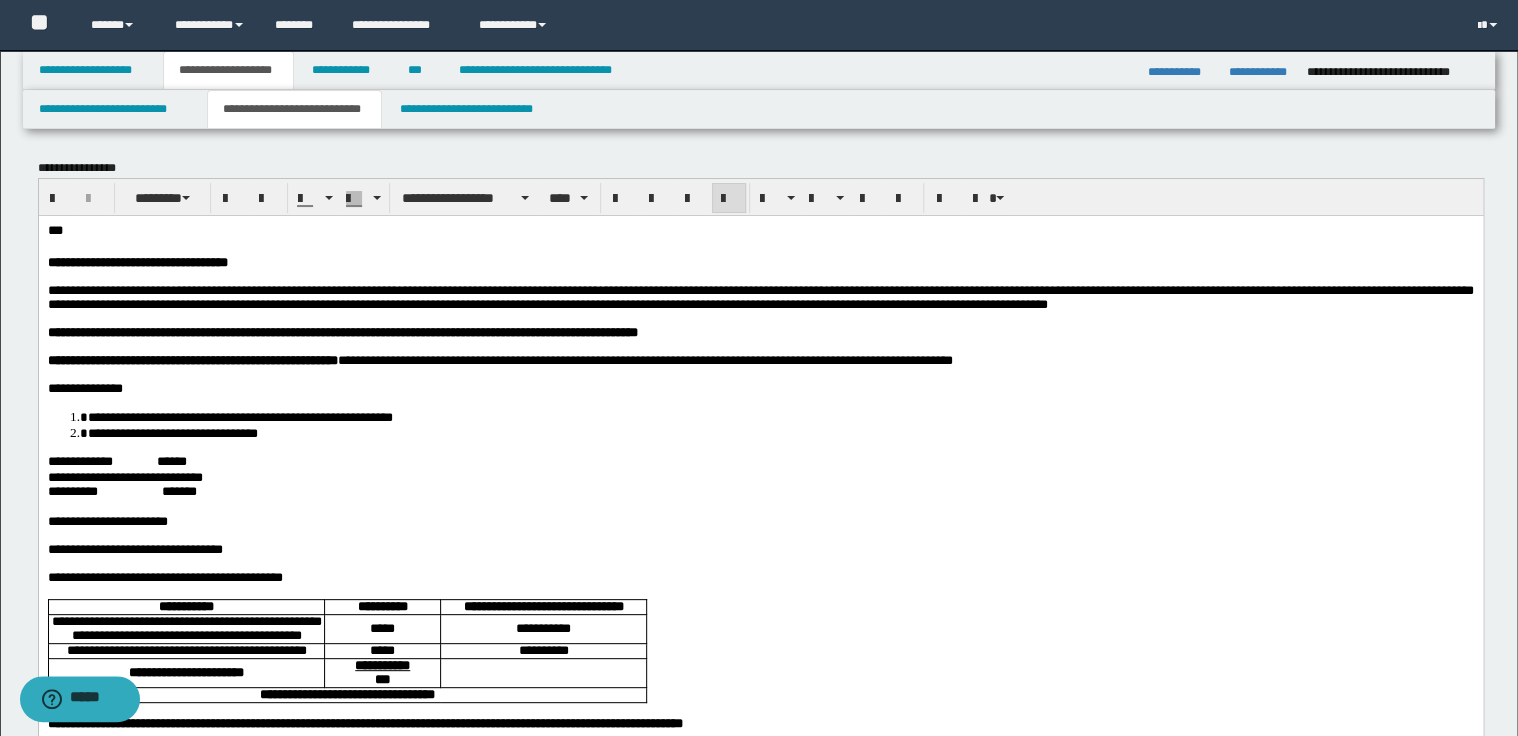 click on "*****" at bounding box center (176, 460) 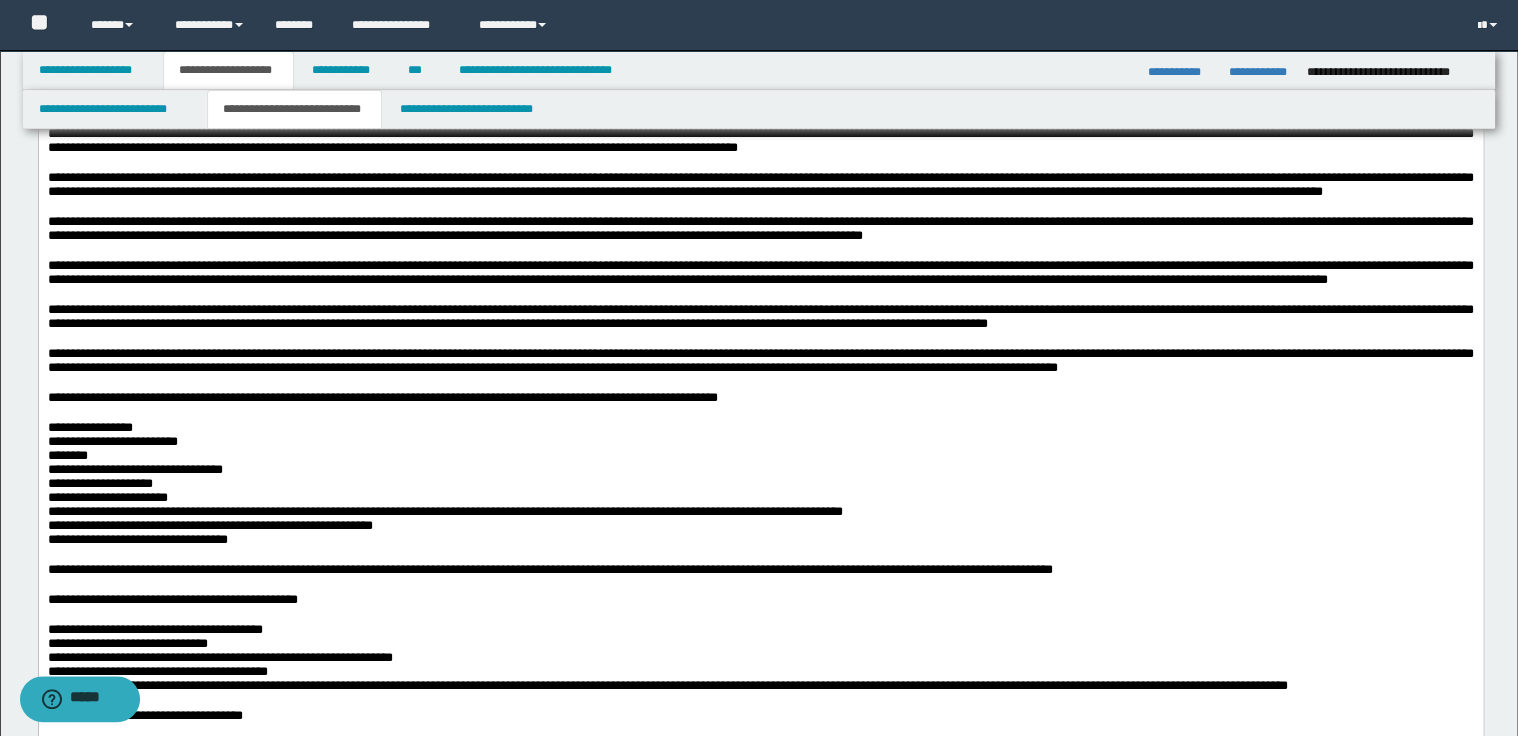 scroll, scrollTop: 1120, scrollLeft: 0, axis: vertical 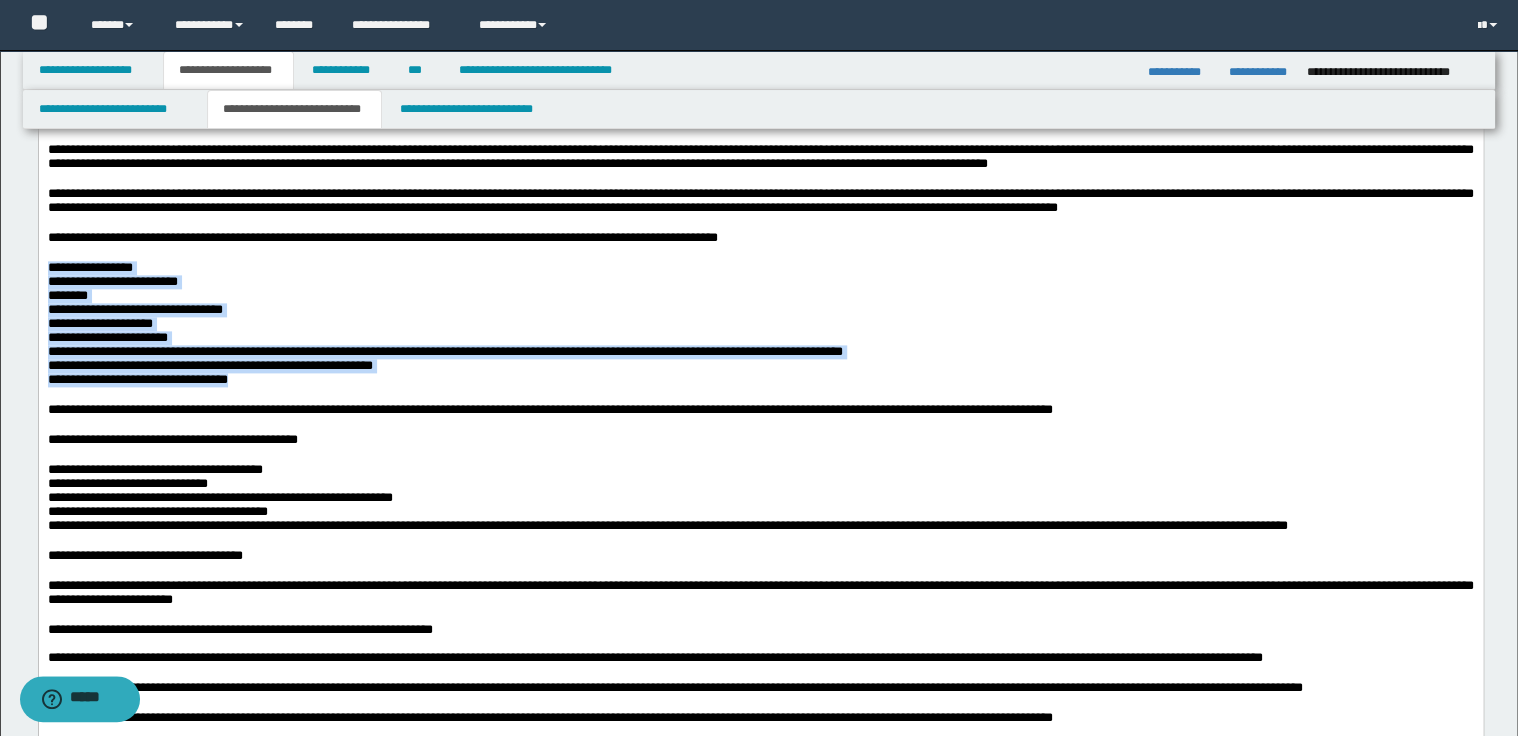 drag, startPoint x: 49, startPoint y: 437, endPoint x: 244, endPoint y: 561, distance: 231.08656 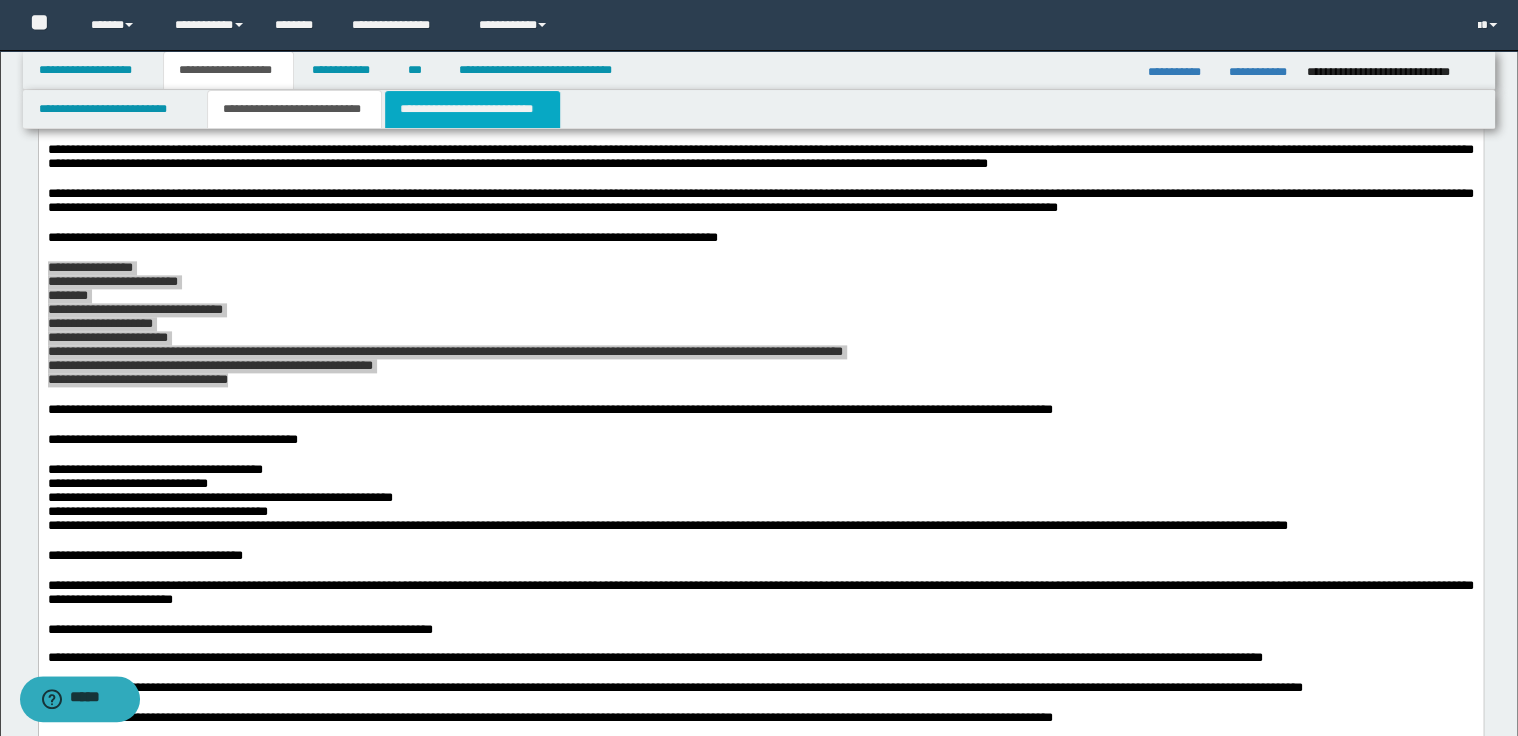 click on "**********" at bounding box center [472, 109] 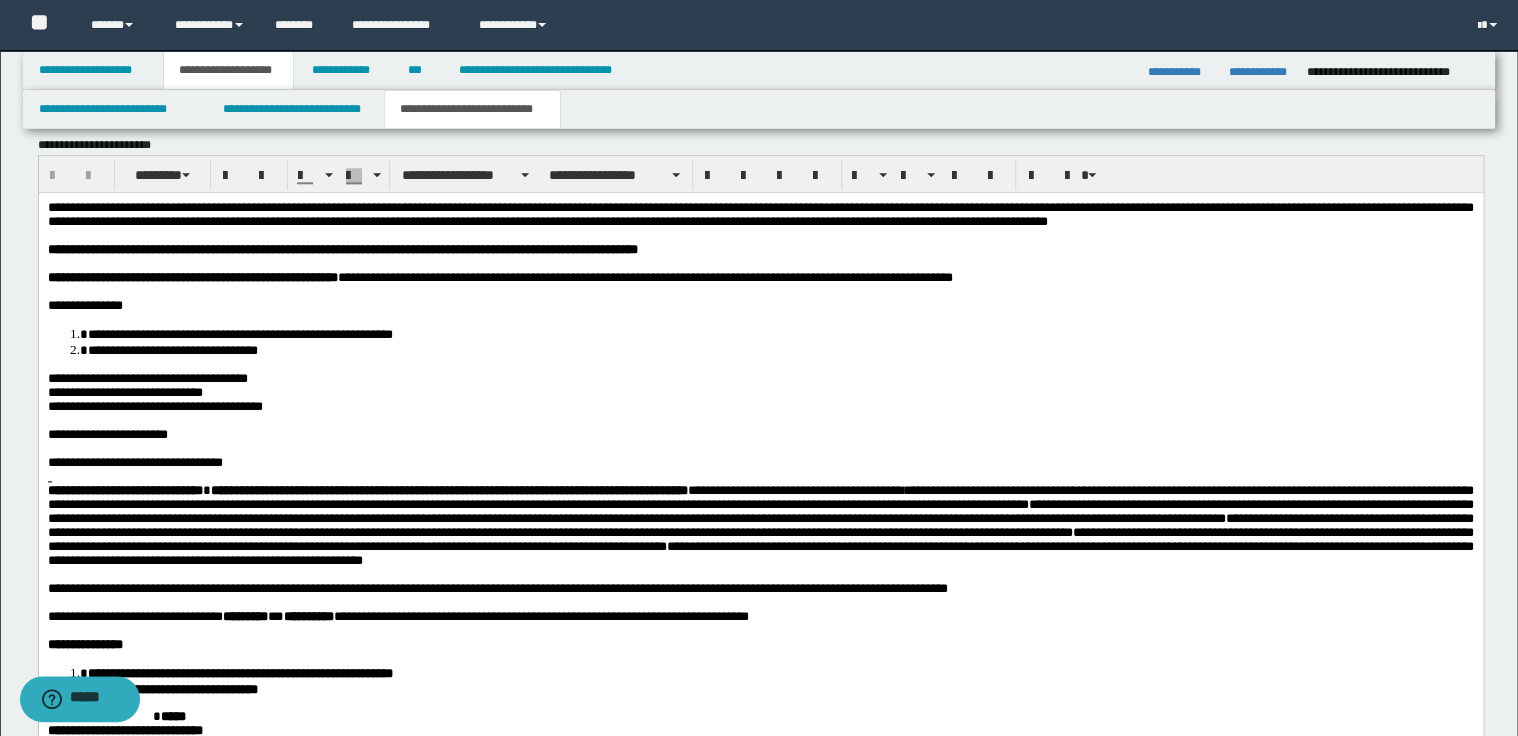 scroll, scrollTop: 1120, scrollLeft: 0, axis: vertical 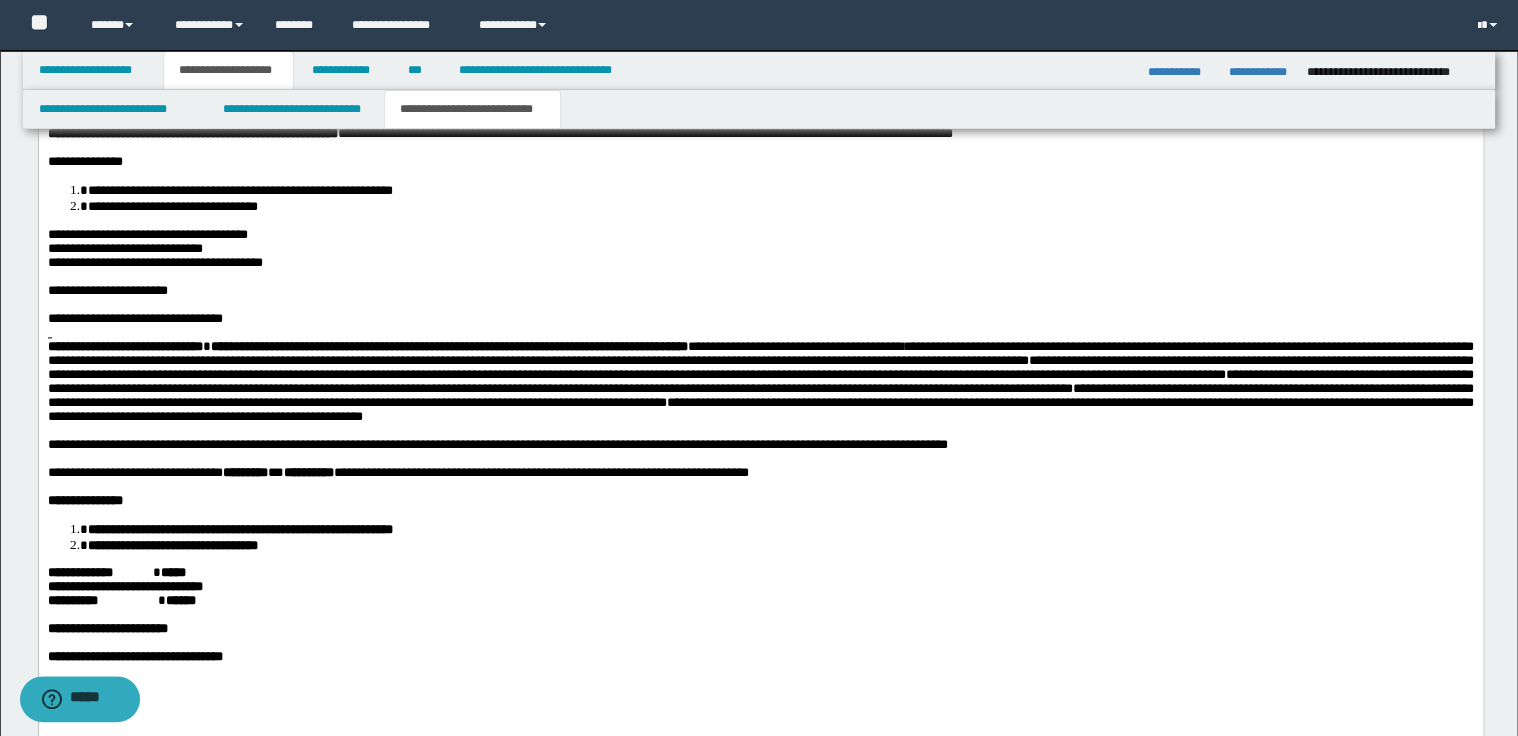click on "**********" at bounding box center (760, 445) 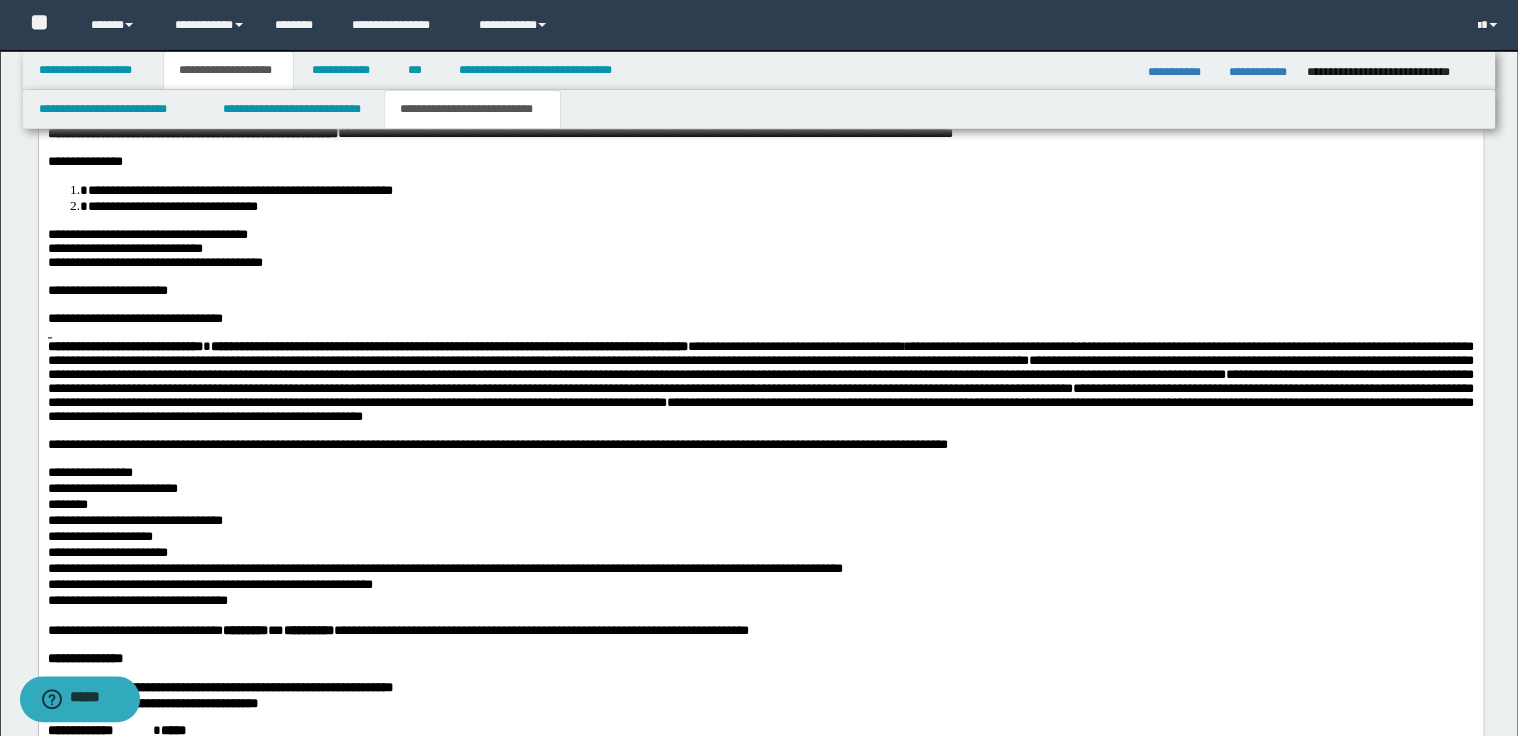 click on "**********" at bounding box center [760, 445] 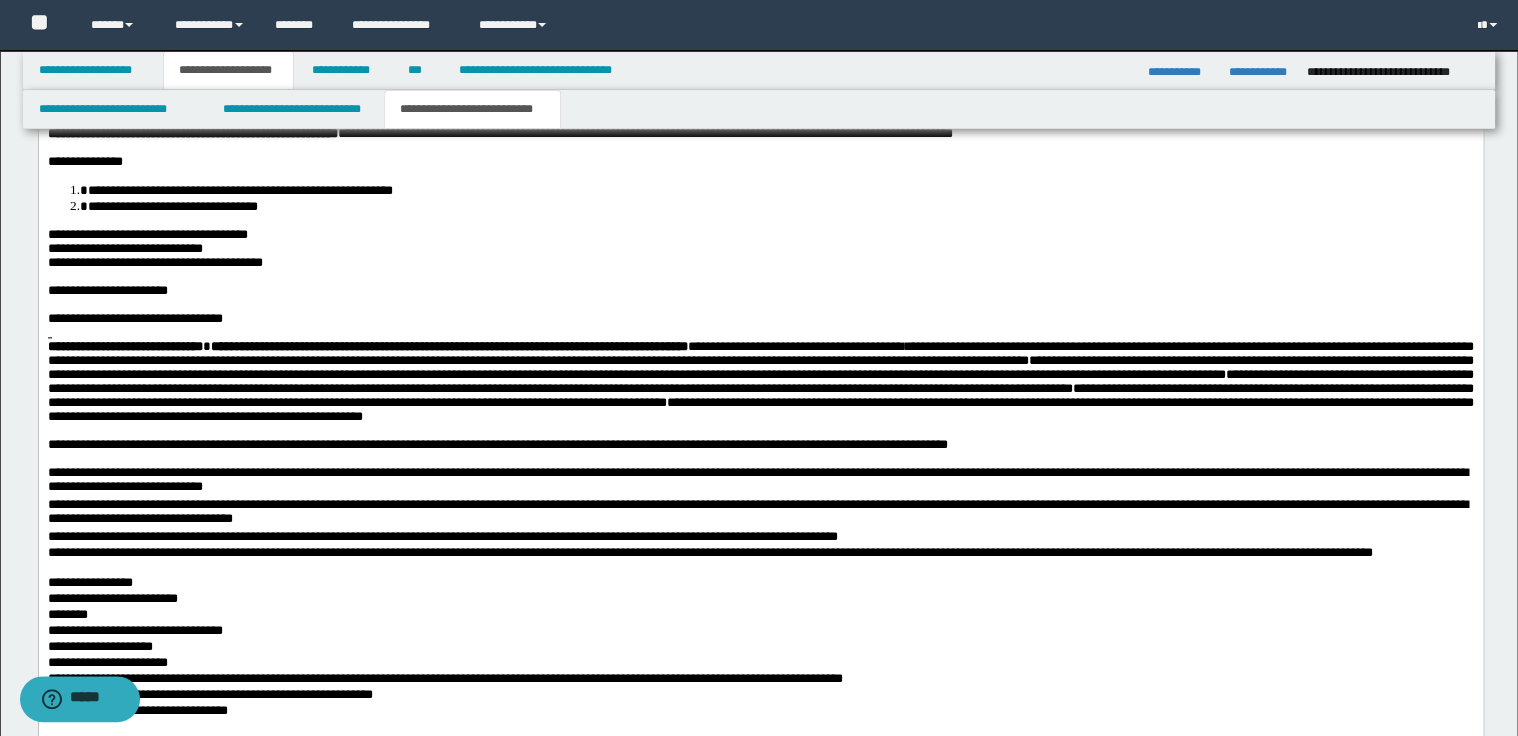 click on "**********" at bounding box center (760, 482) 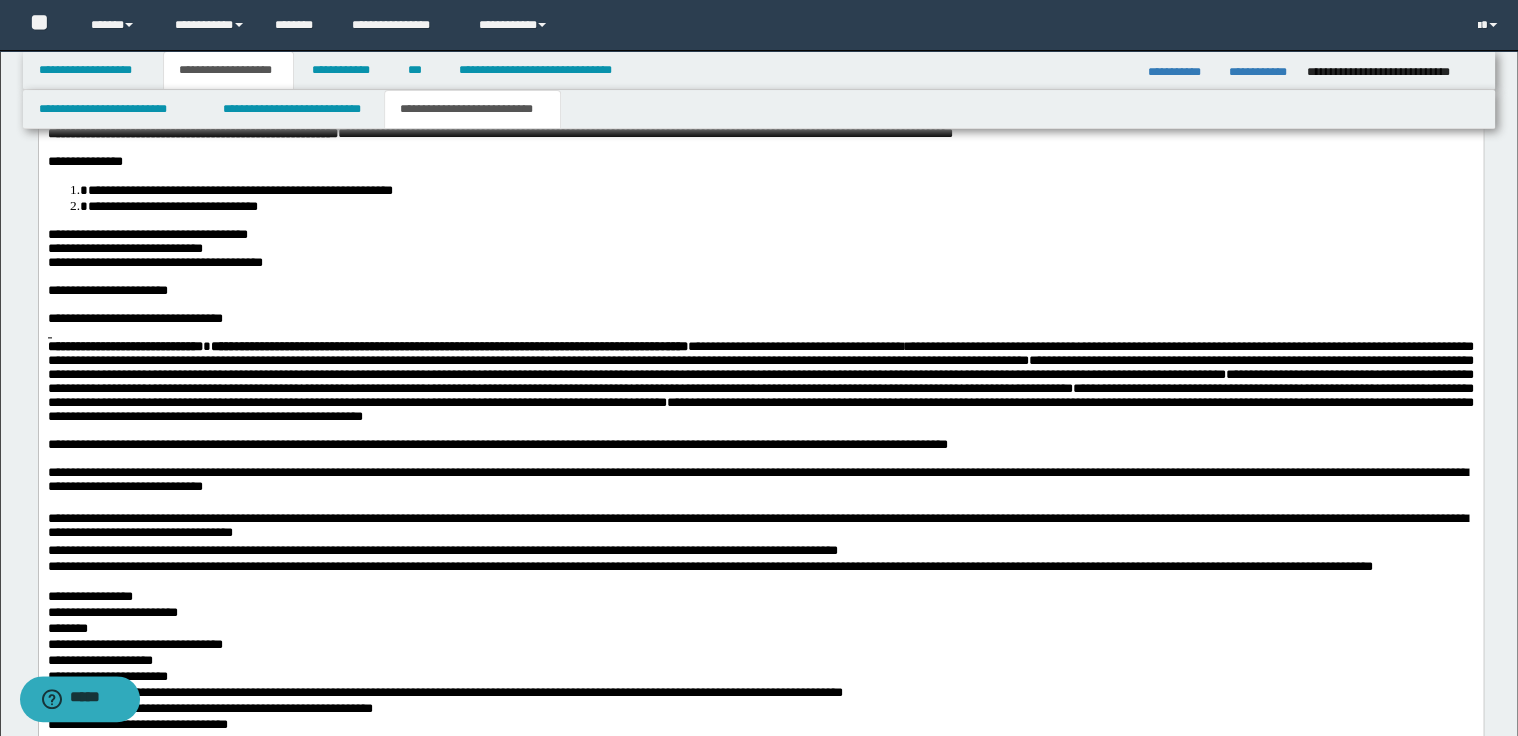 click on "**********" at bounding box center (760, 528) 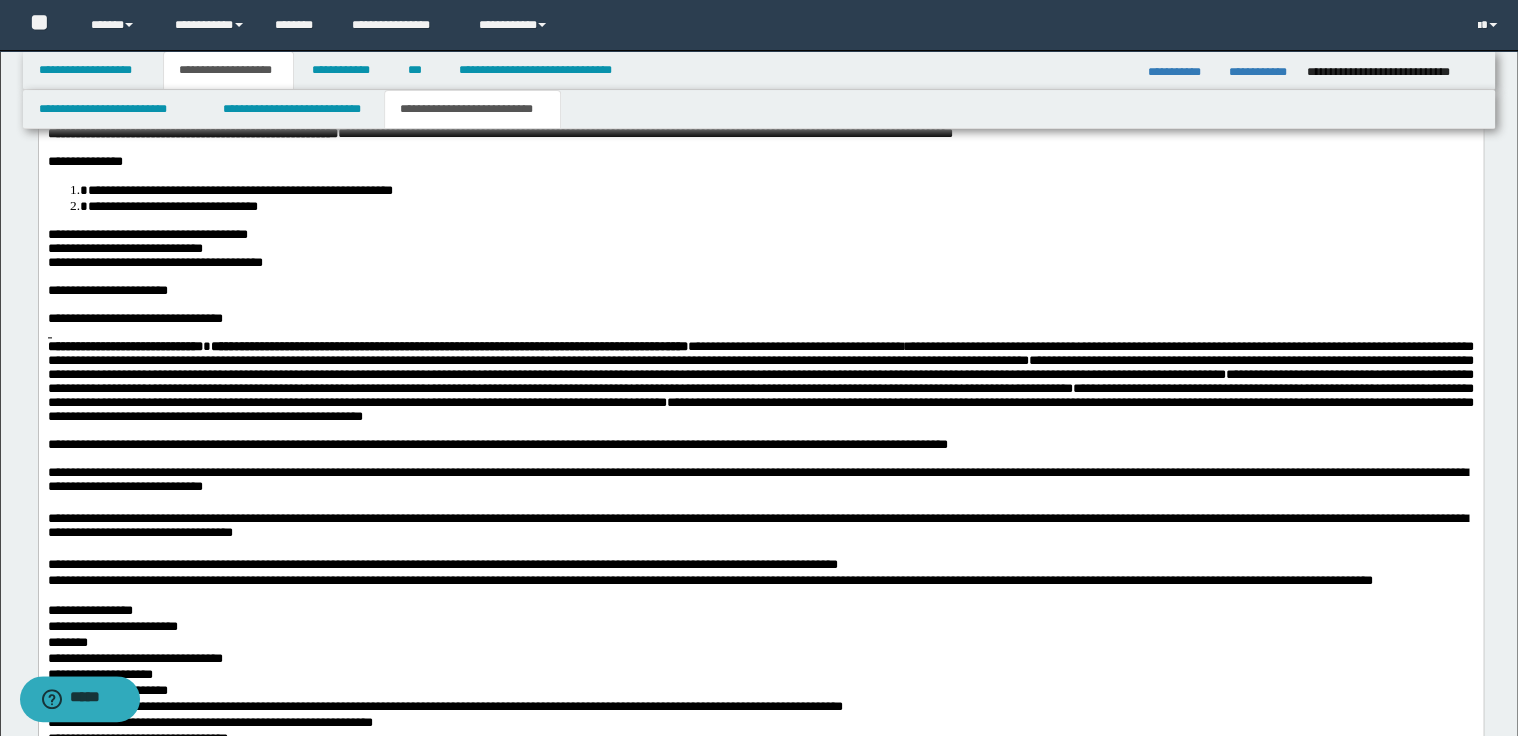 click on "**********" at bounding box center (760, 566) 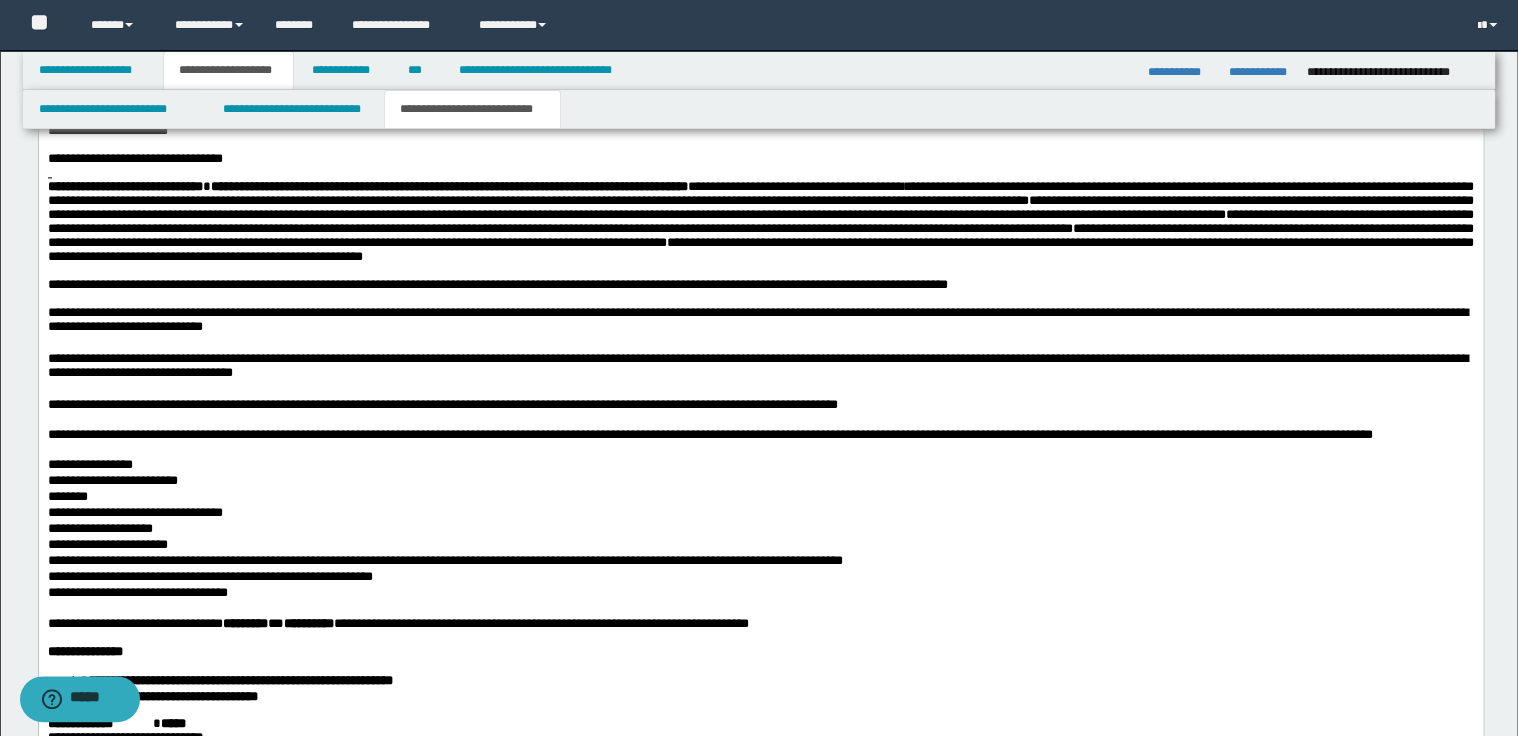 scroll, scrollTop: 1360, scrollLeft: 0, axis: vertical 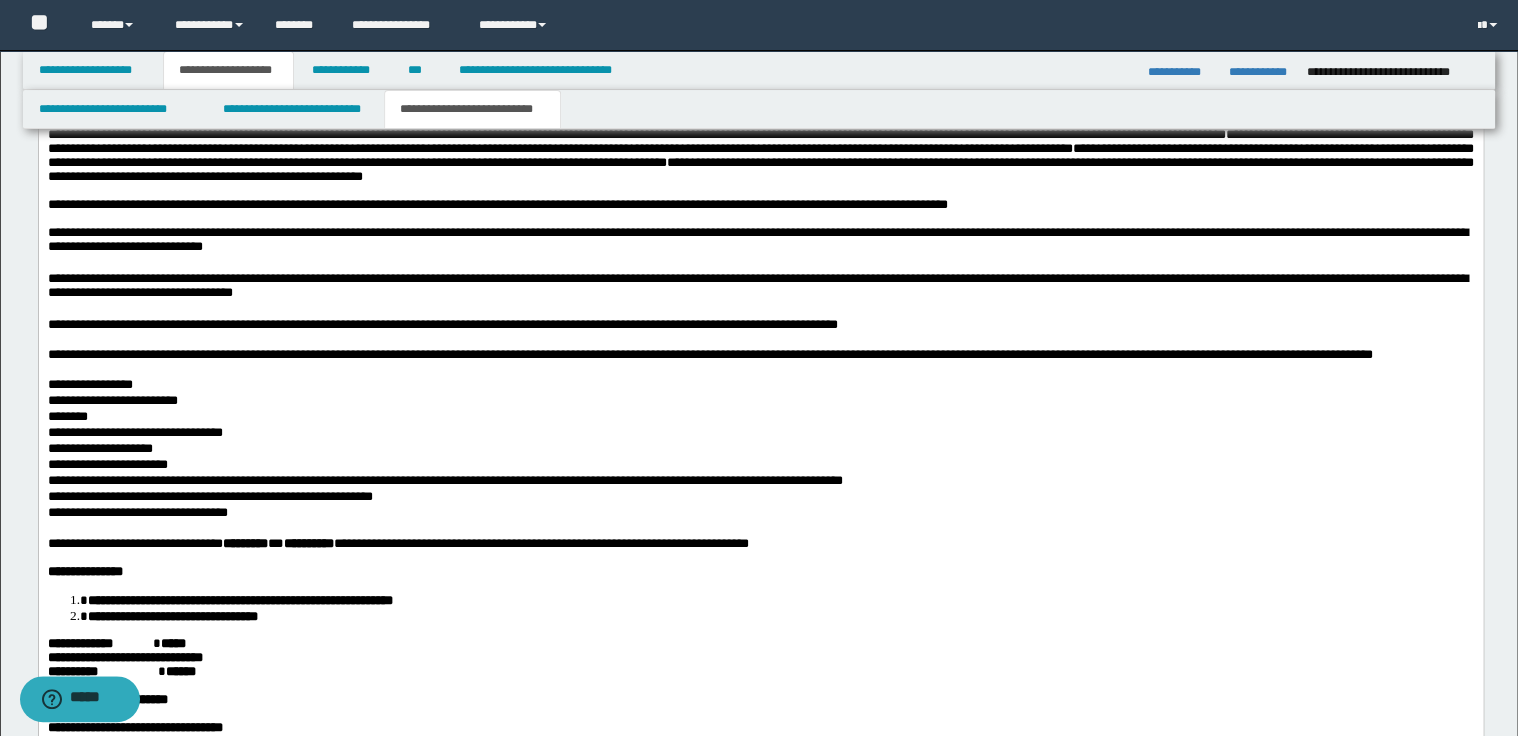 click on "**********" at bounding box center [760, 357] 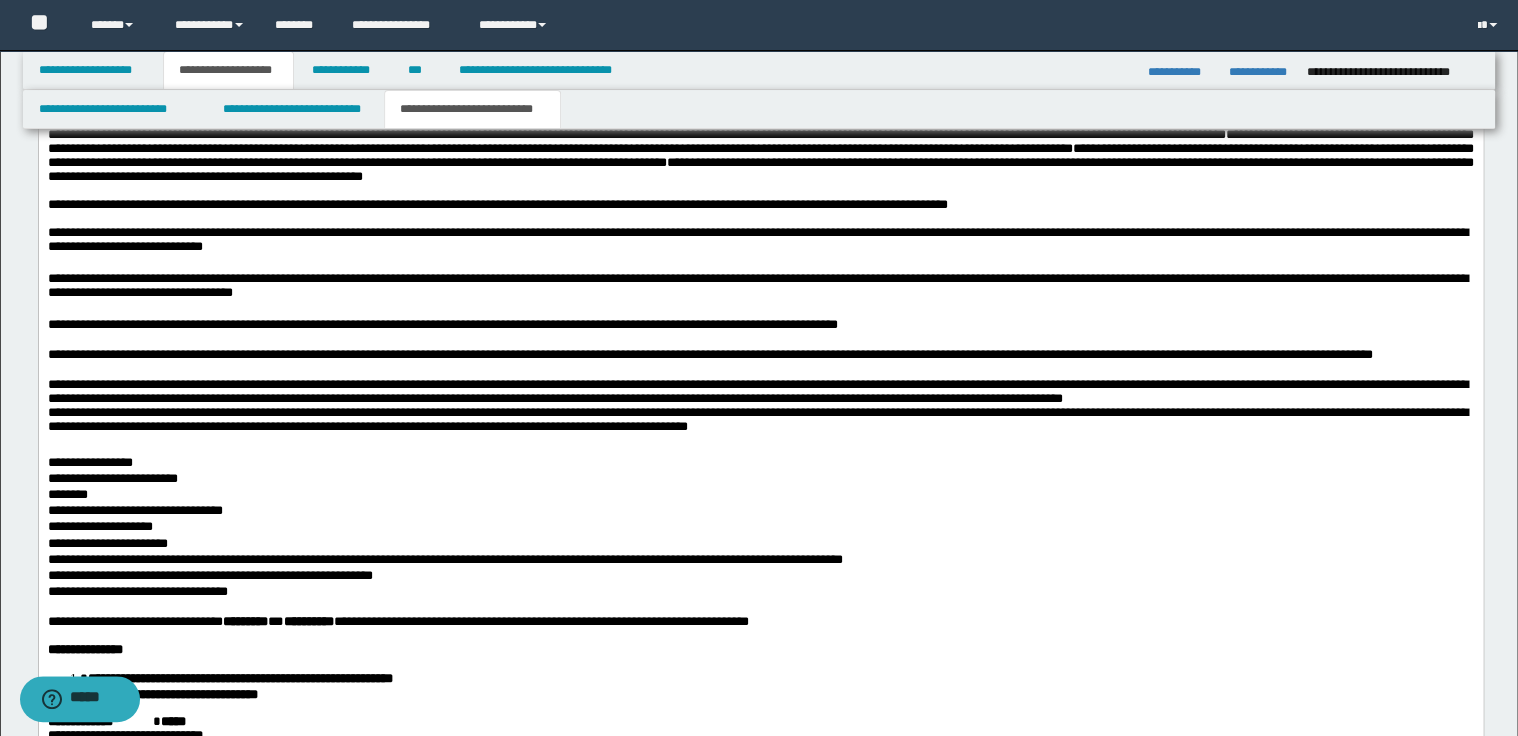 click on "**********" at bounding box center [760, 411] 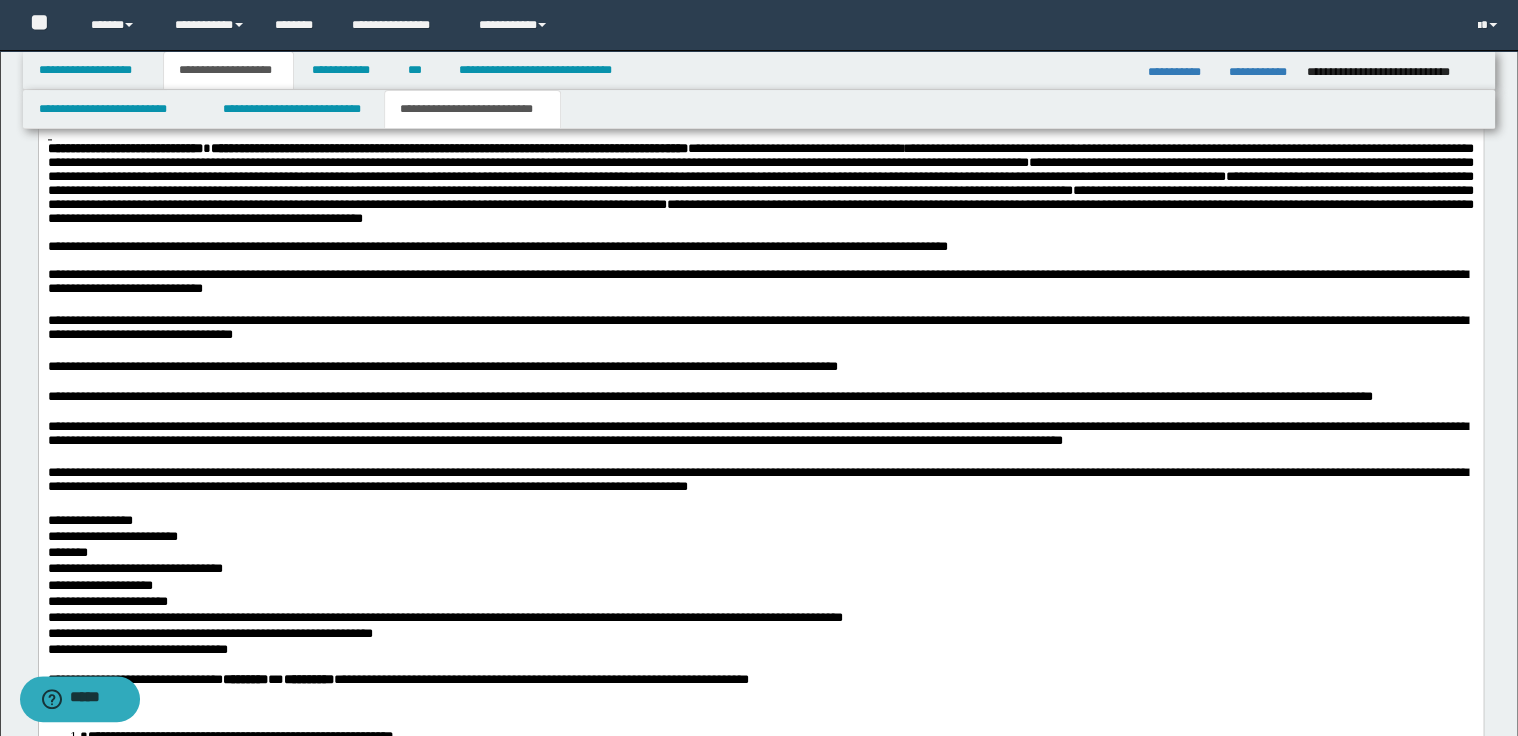 scroll, scrollTop: 1280, scrollLeft: 0, axis: vertical 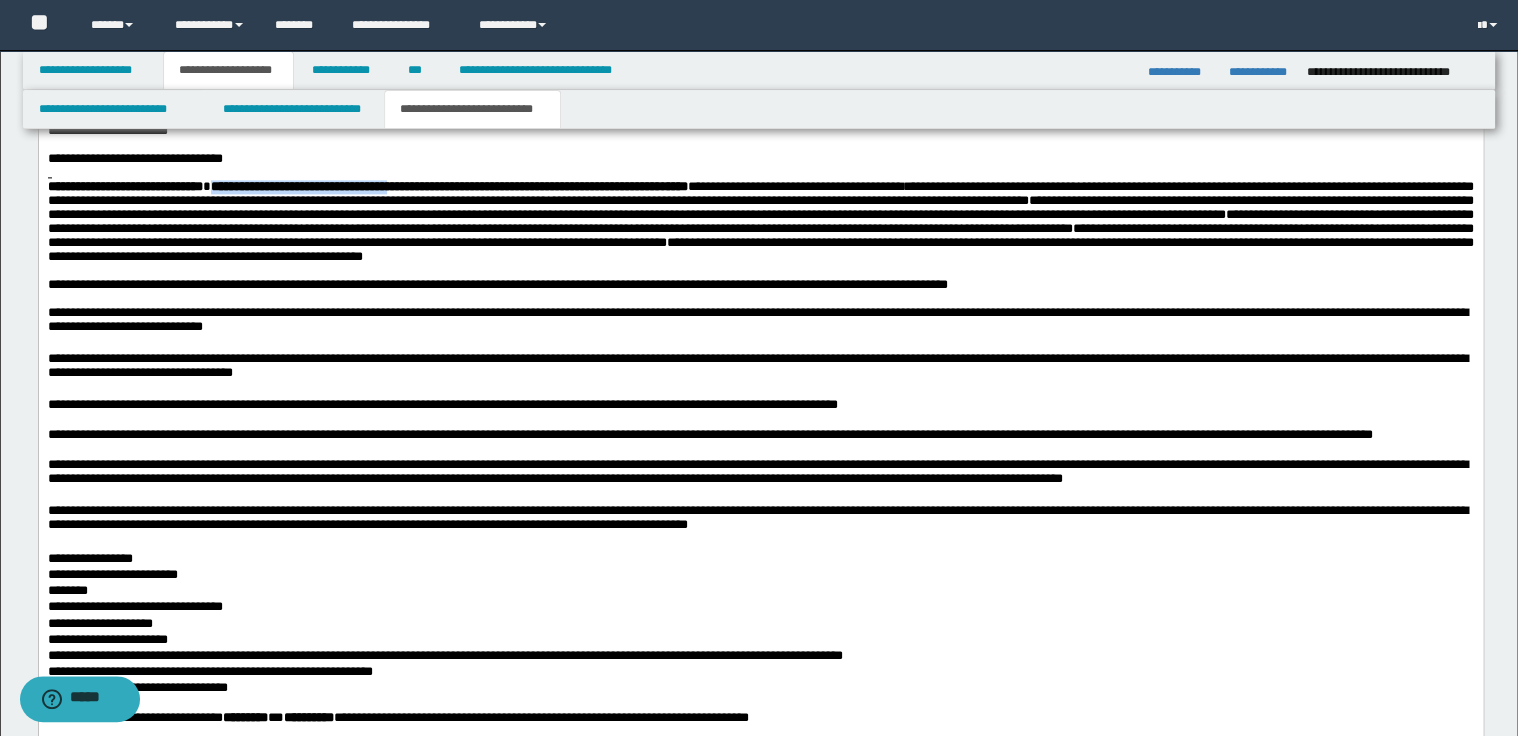 drag, startPoint x: 245, startPoint y: 216, endPoint x: 460, endPoint y: 217, distance: 215.00232 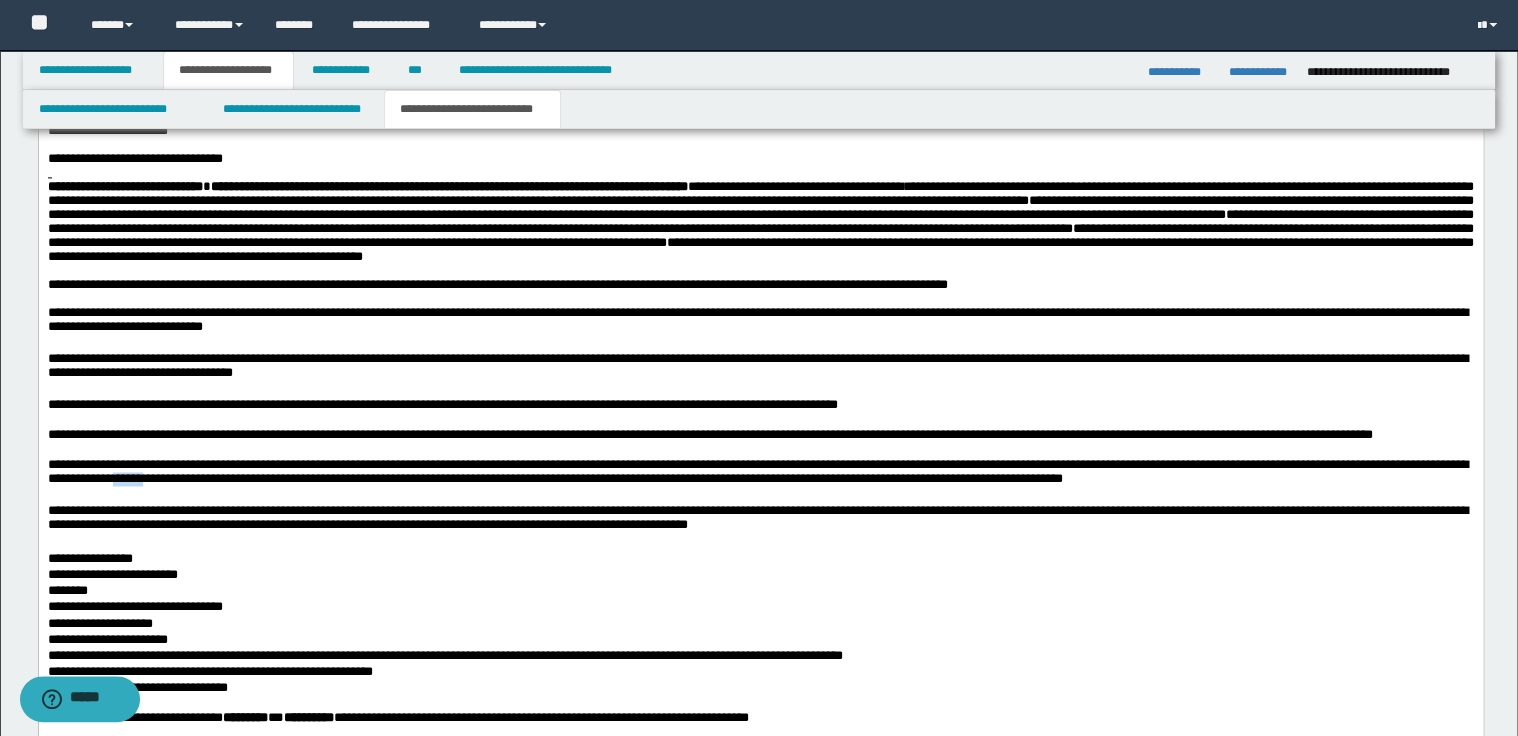 drag, startPoint x: 205, startPoint y: 536, endPoint x: 257, endPoint y: 537, distance: 52.009613 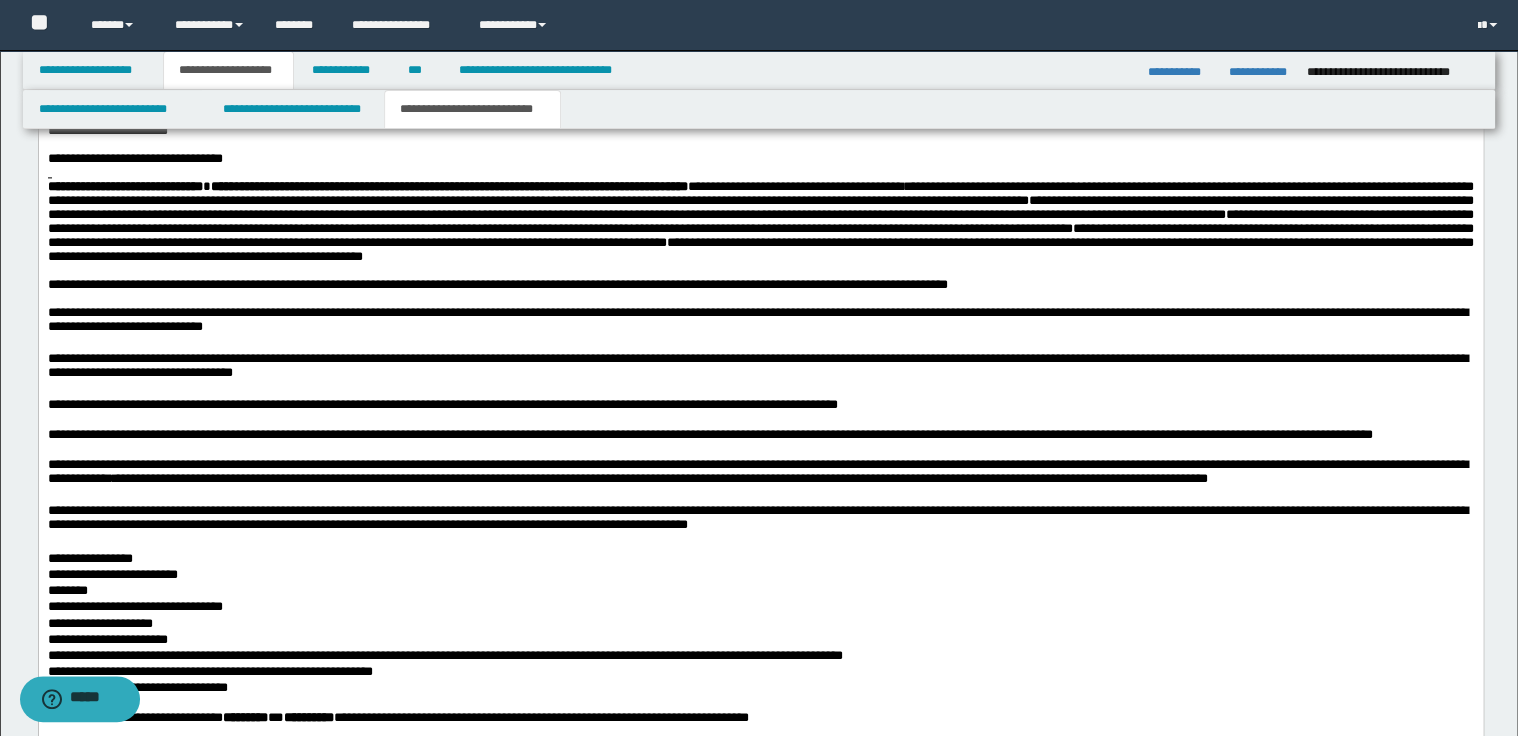 click on "**********" at bounding box center (760, 437) 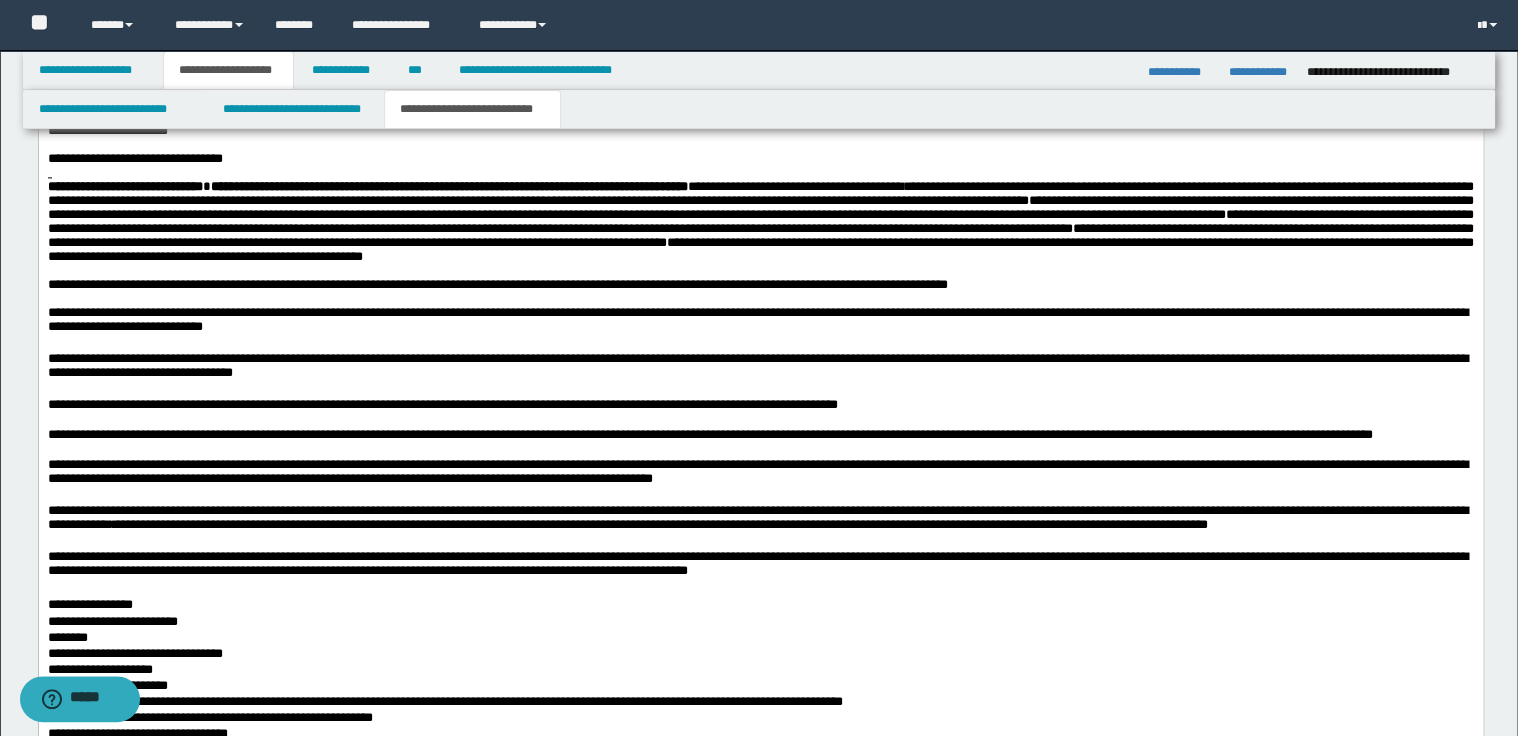 click on "**********" at bounding box center (760, 475) 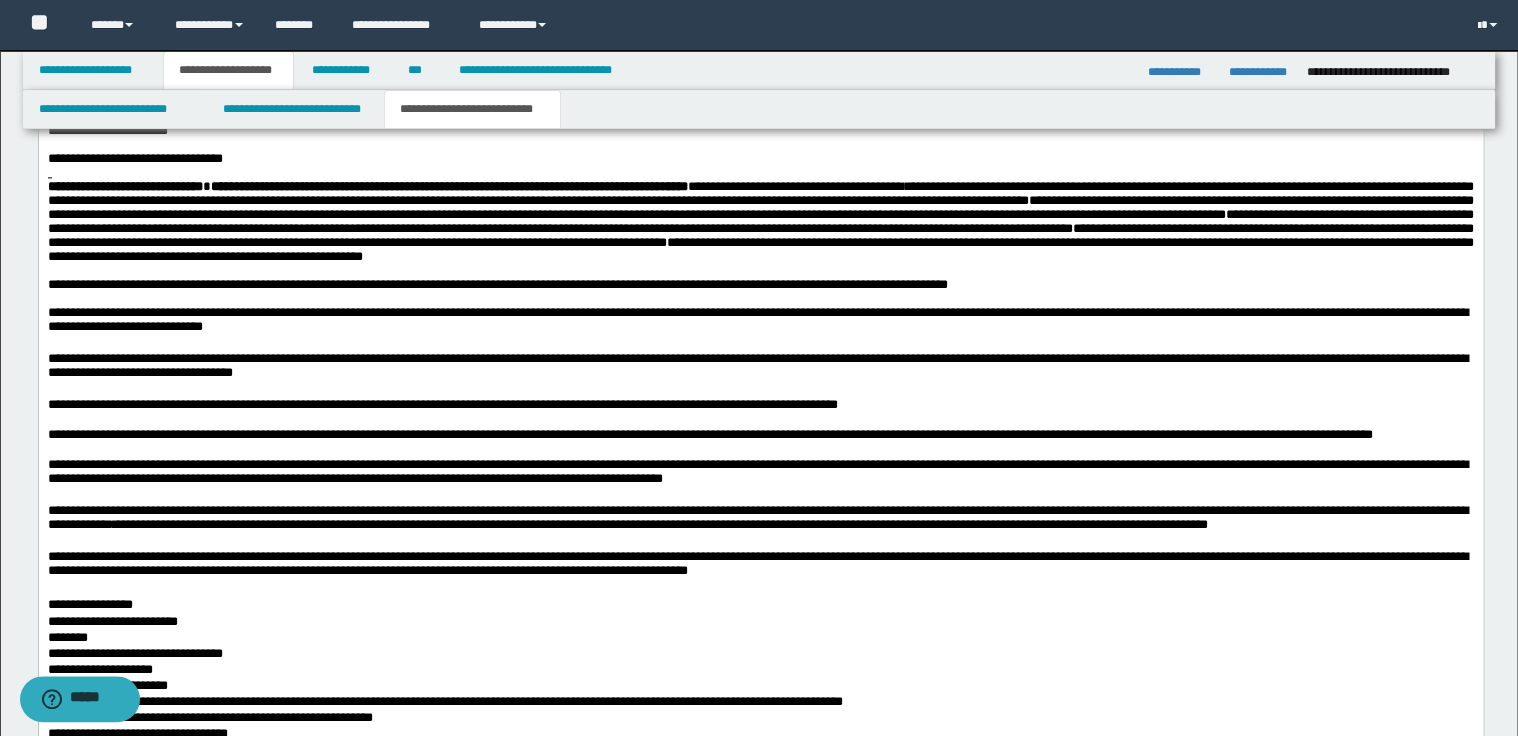 click on "**********" at bounding box center [760, 475] 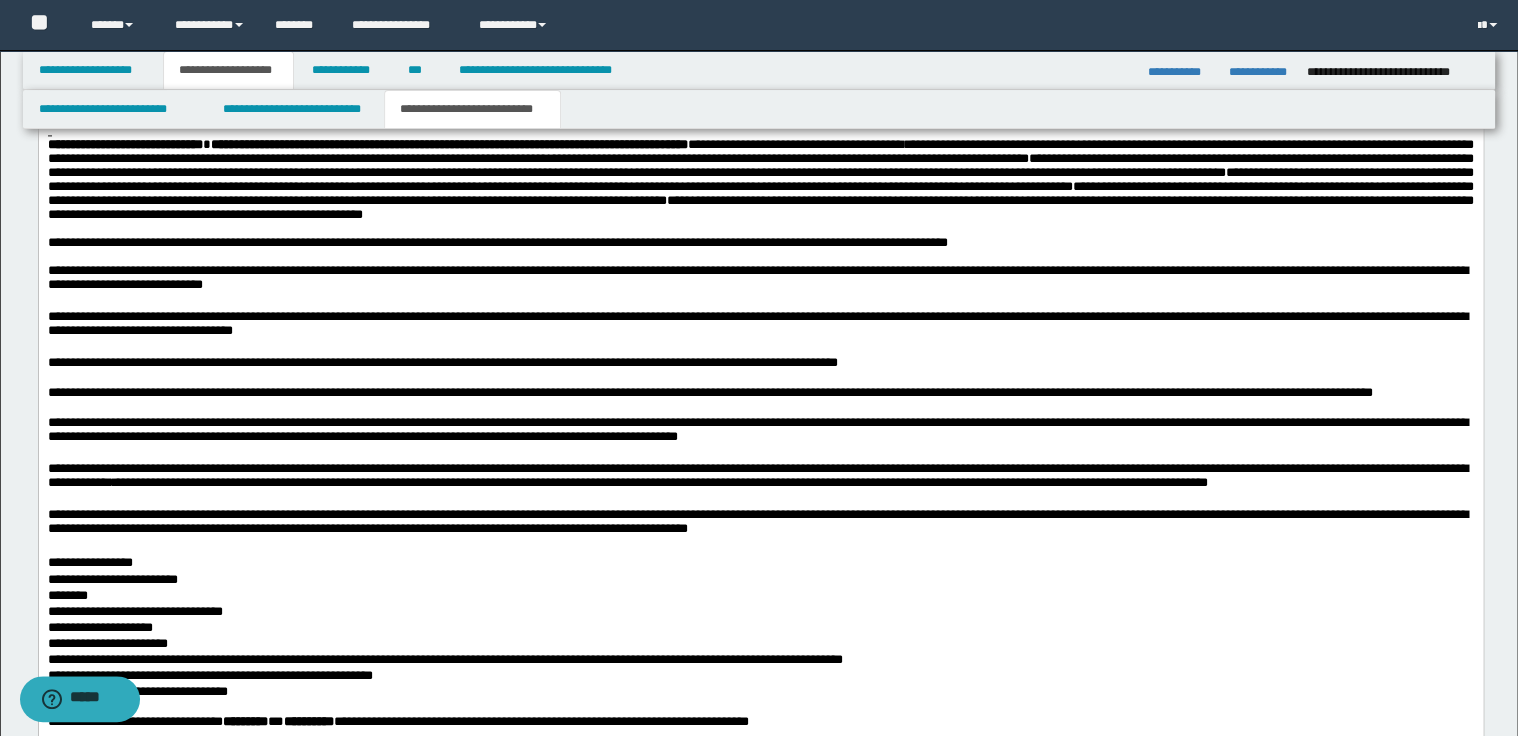 scroll, scrollTop: 1360, scrollLeft: 0, axis: vertical 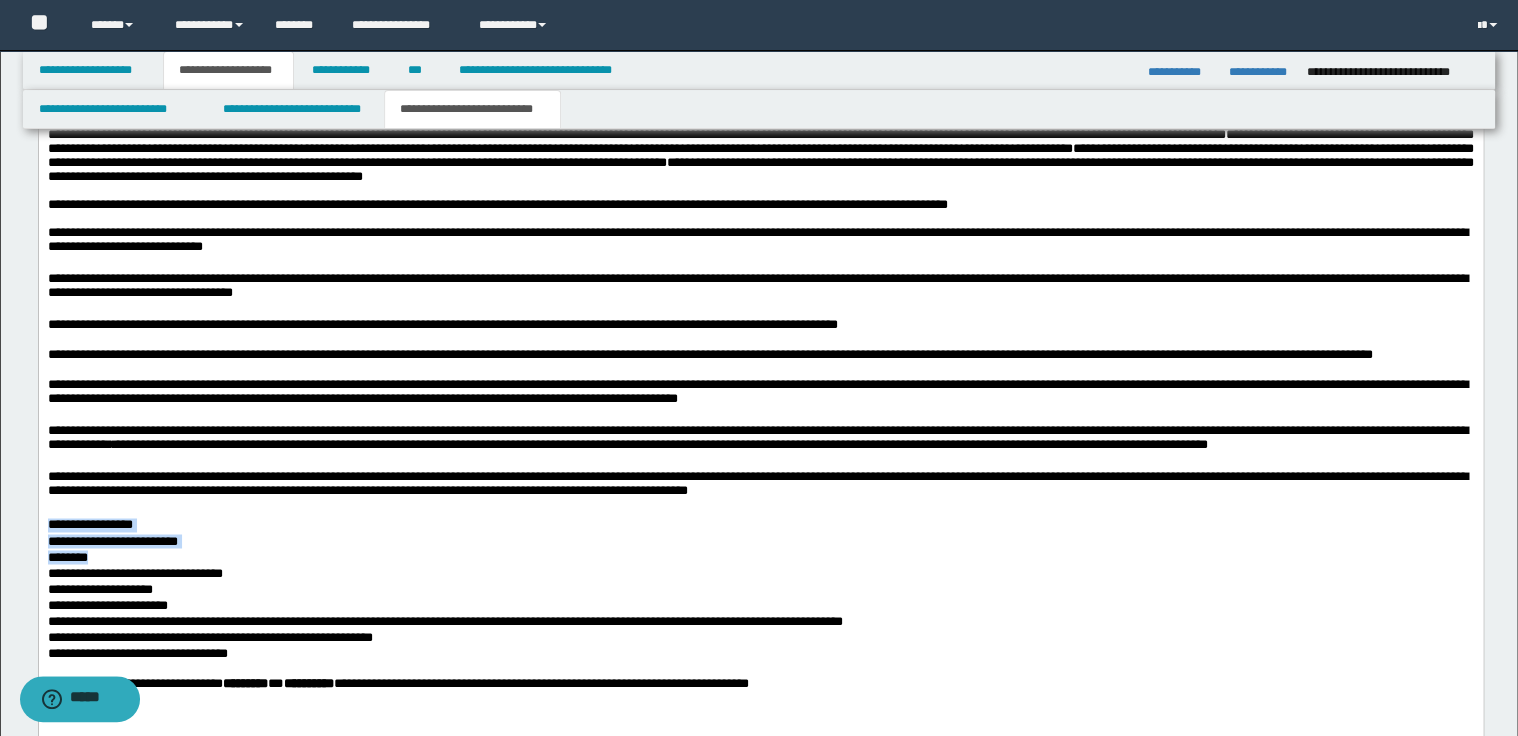 drag, startPoint x: 49, startPoint y: 587, endPoint x: 103, endPoint y: 616, distance: 61.294373 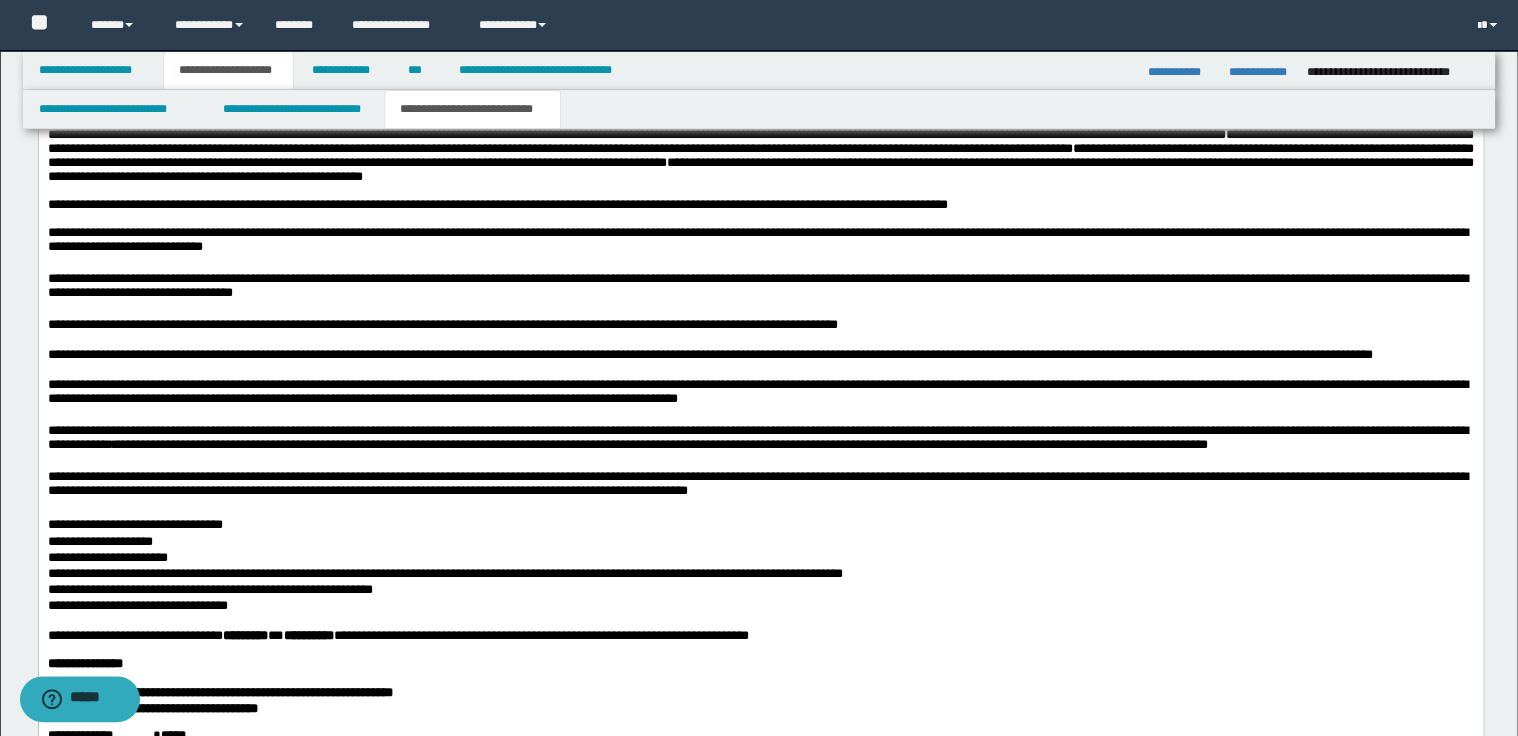 click on "**********" at bounding box center [760, 395] 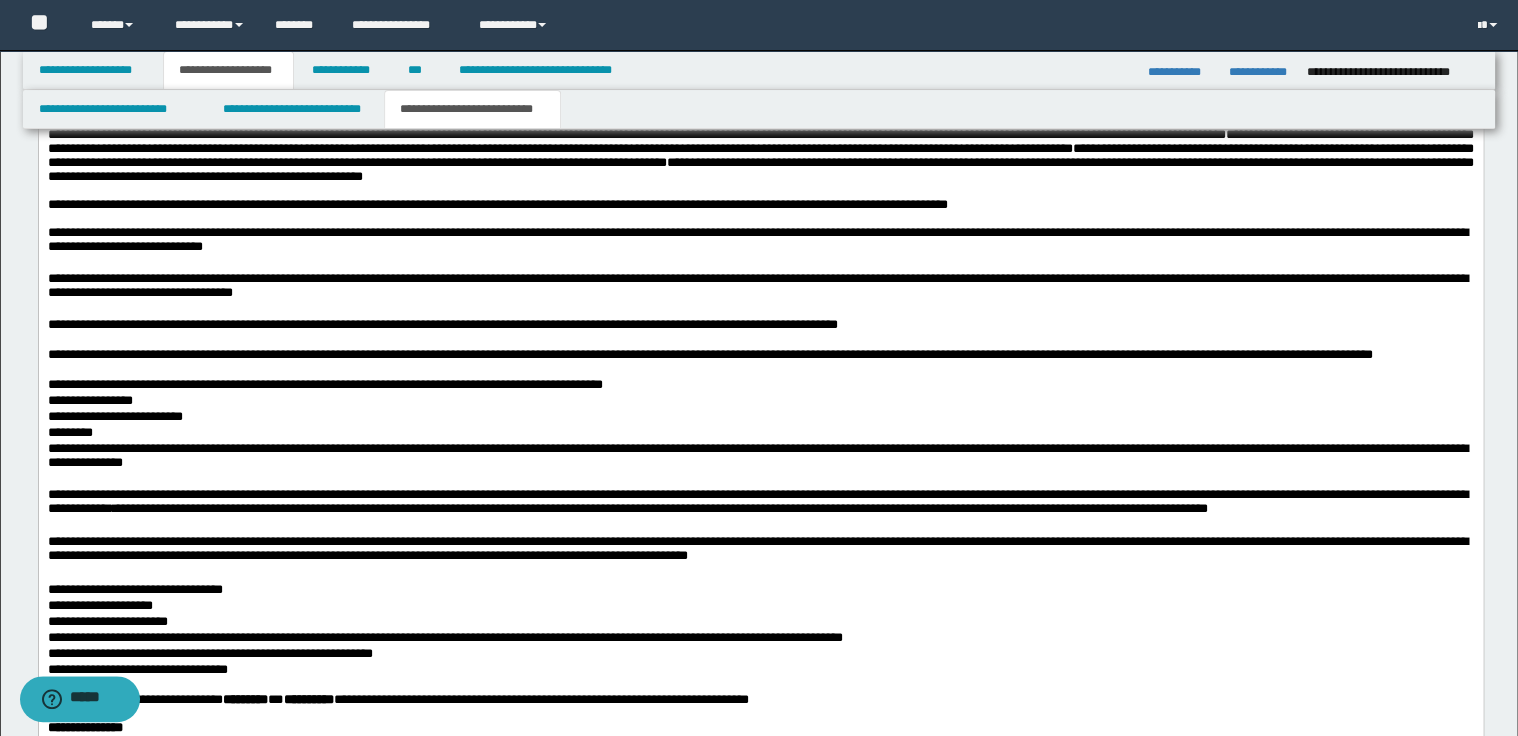 click on "**********" at bounding box center (760, 403) 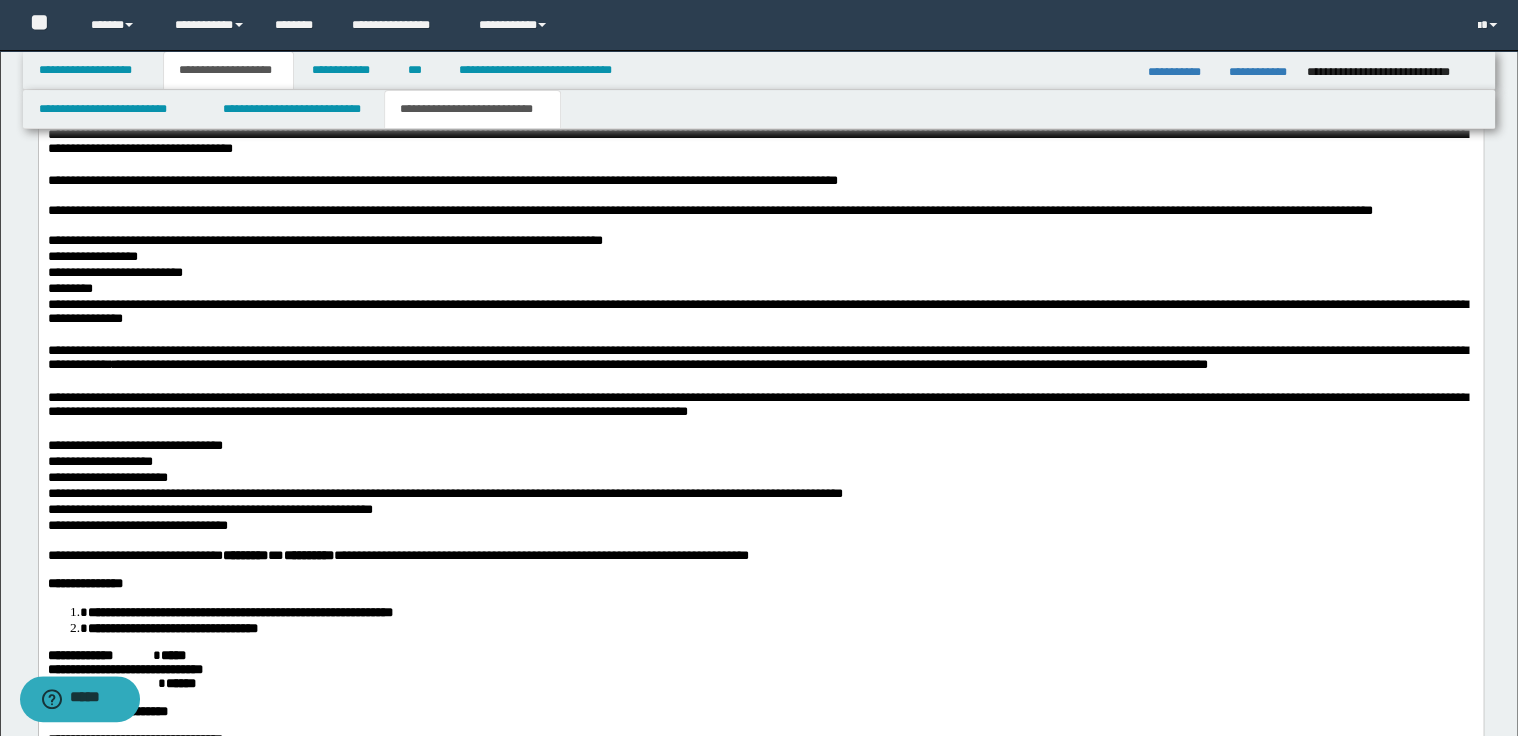 scroll, scrollTop: 1520, scrollLeft: 0, axis: vertical 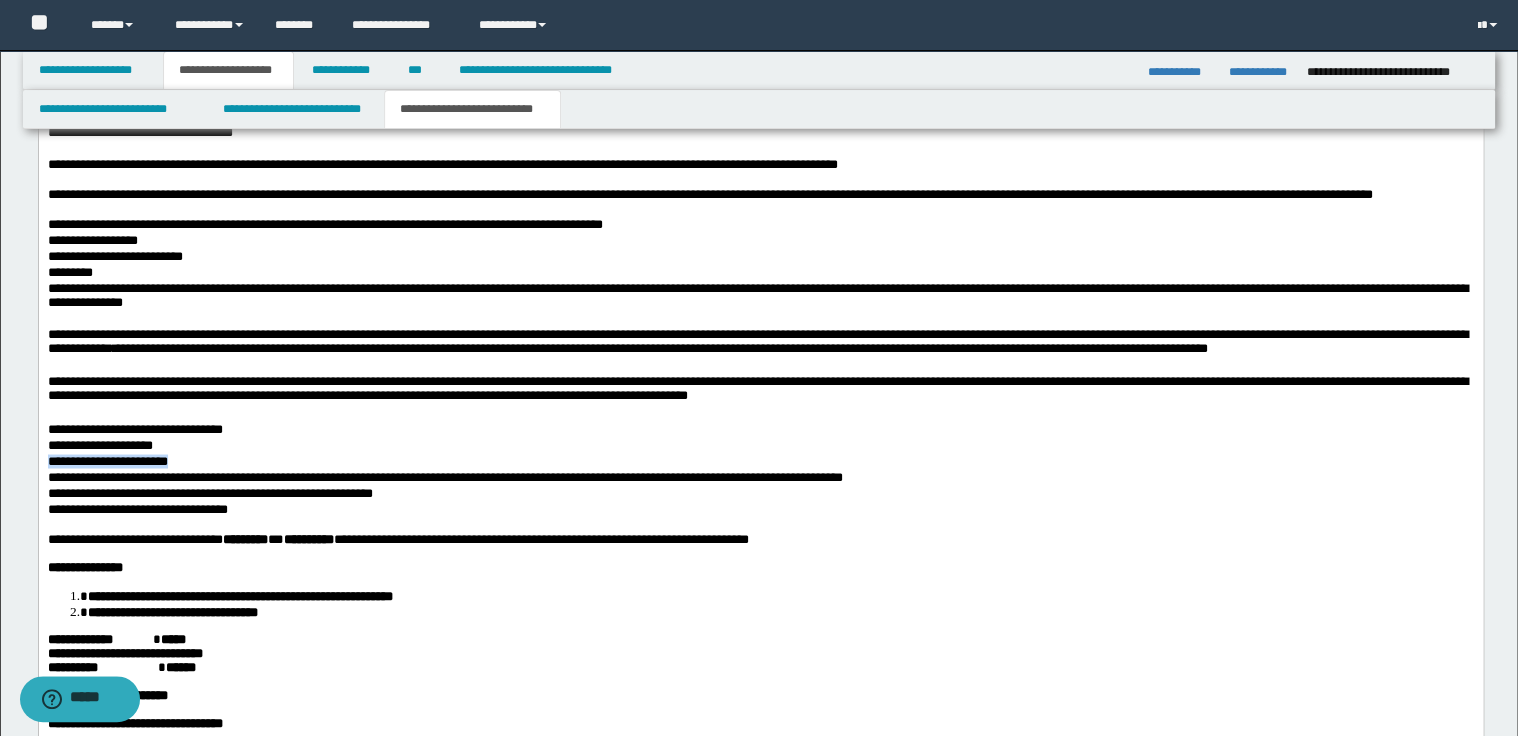 drag, startPoint x: 48, startPoint y: 521, endPoint x: 182, endPoint y: 521, distance: 134 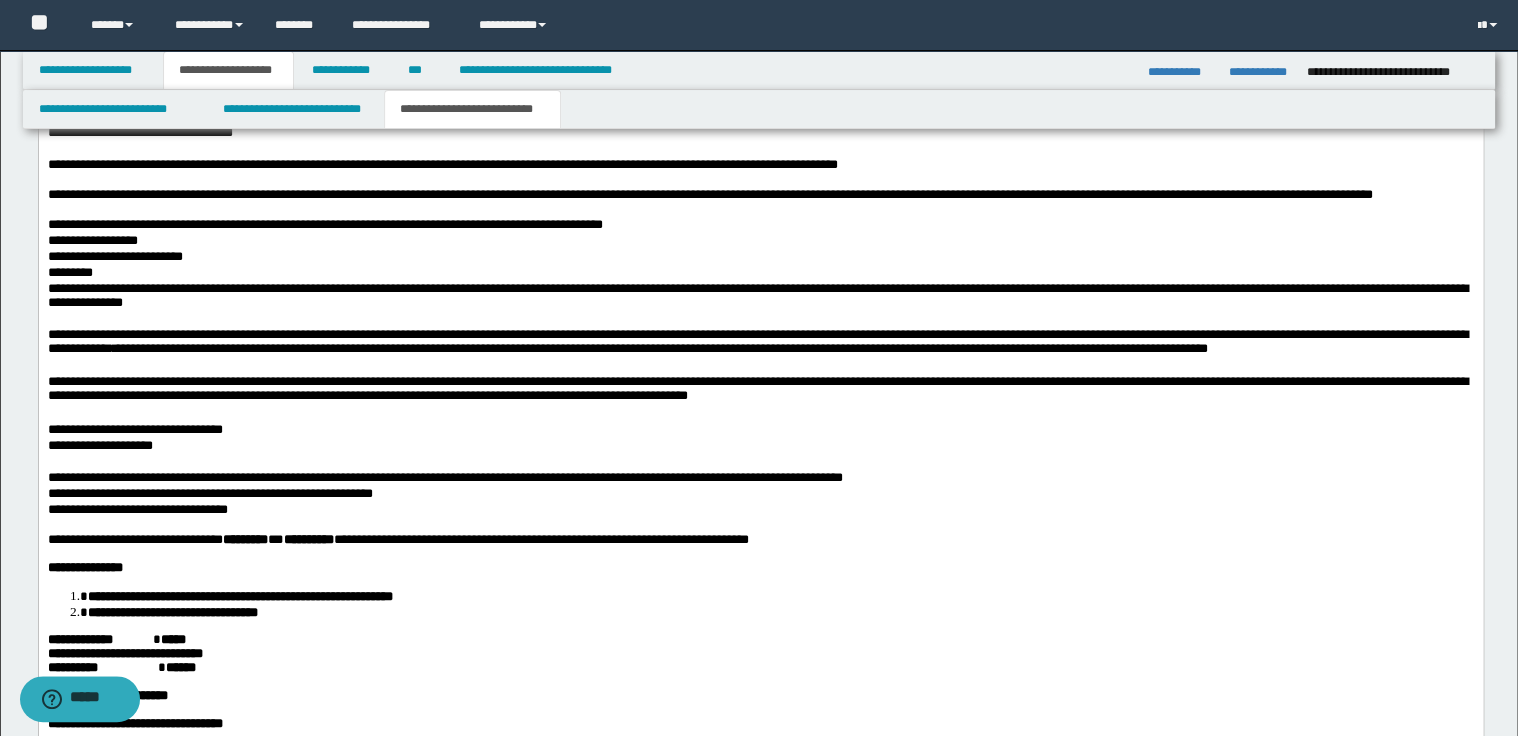 click on "*********" at bounding box center [760, 275] 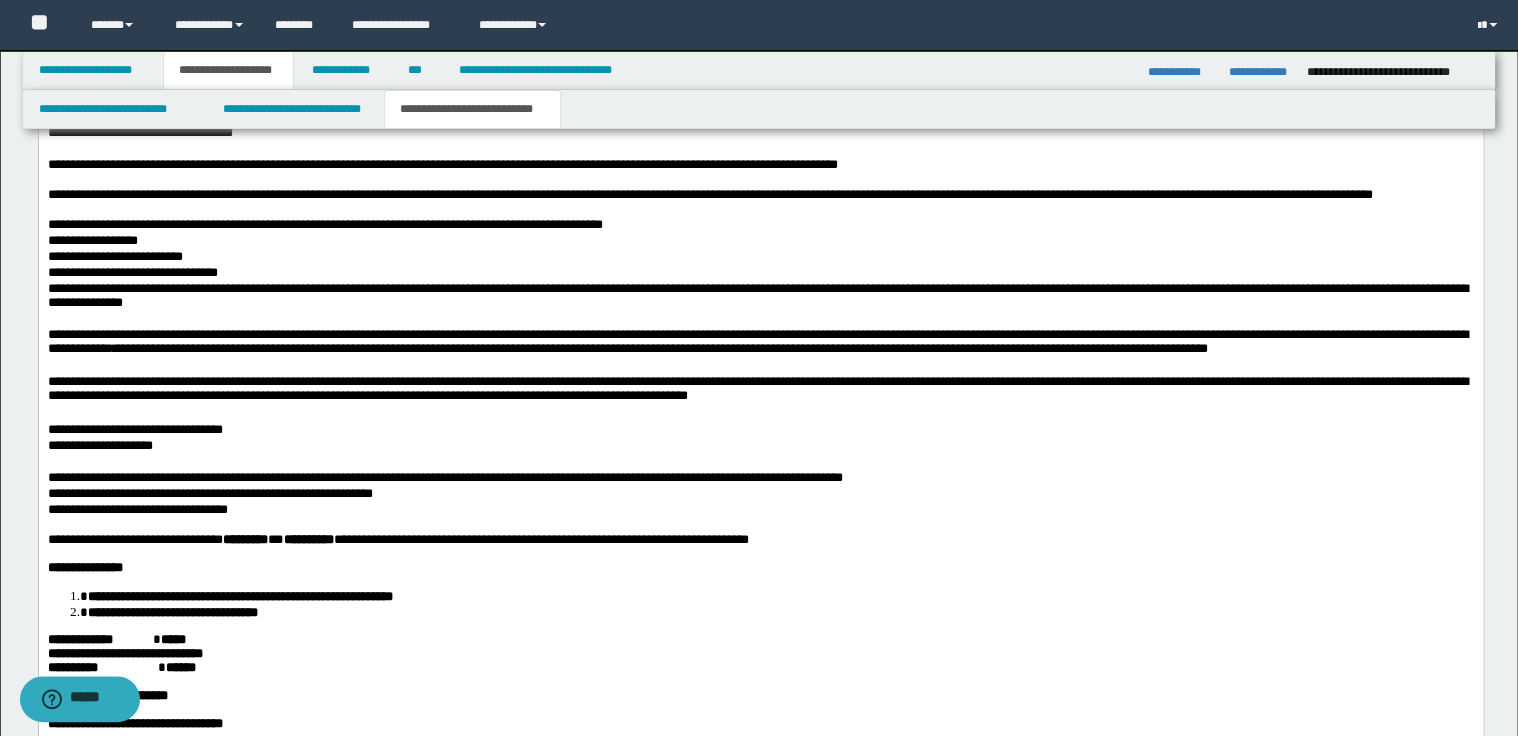click on "**********" at bounding box center (760, 275) 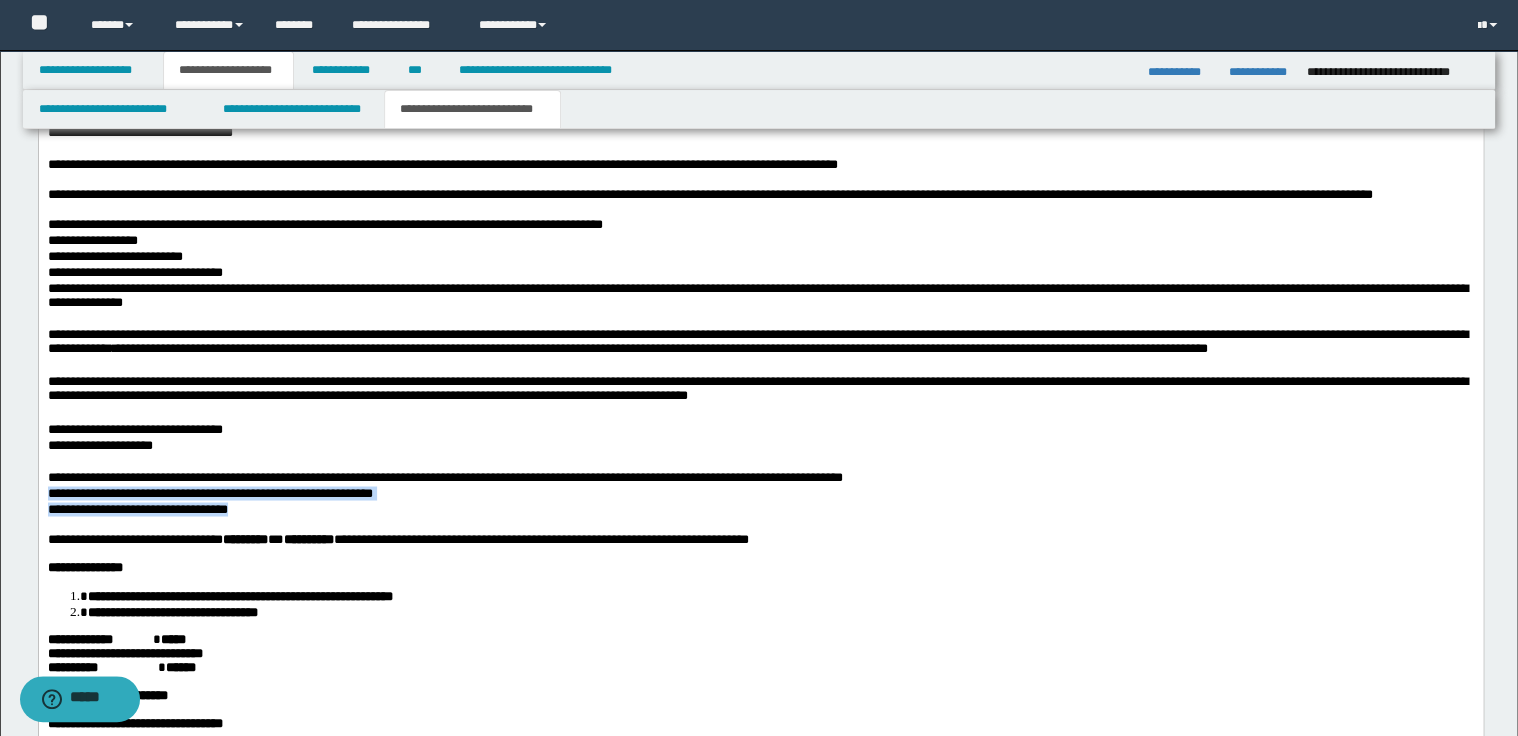 drag, startPoint x: 48, startPoint y: 555, endPoint x: 247, endPoint y: 566, distance: 199.30379 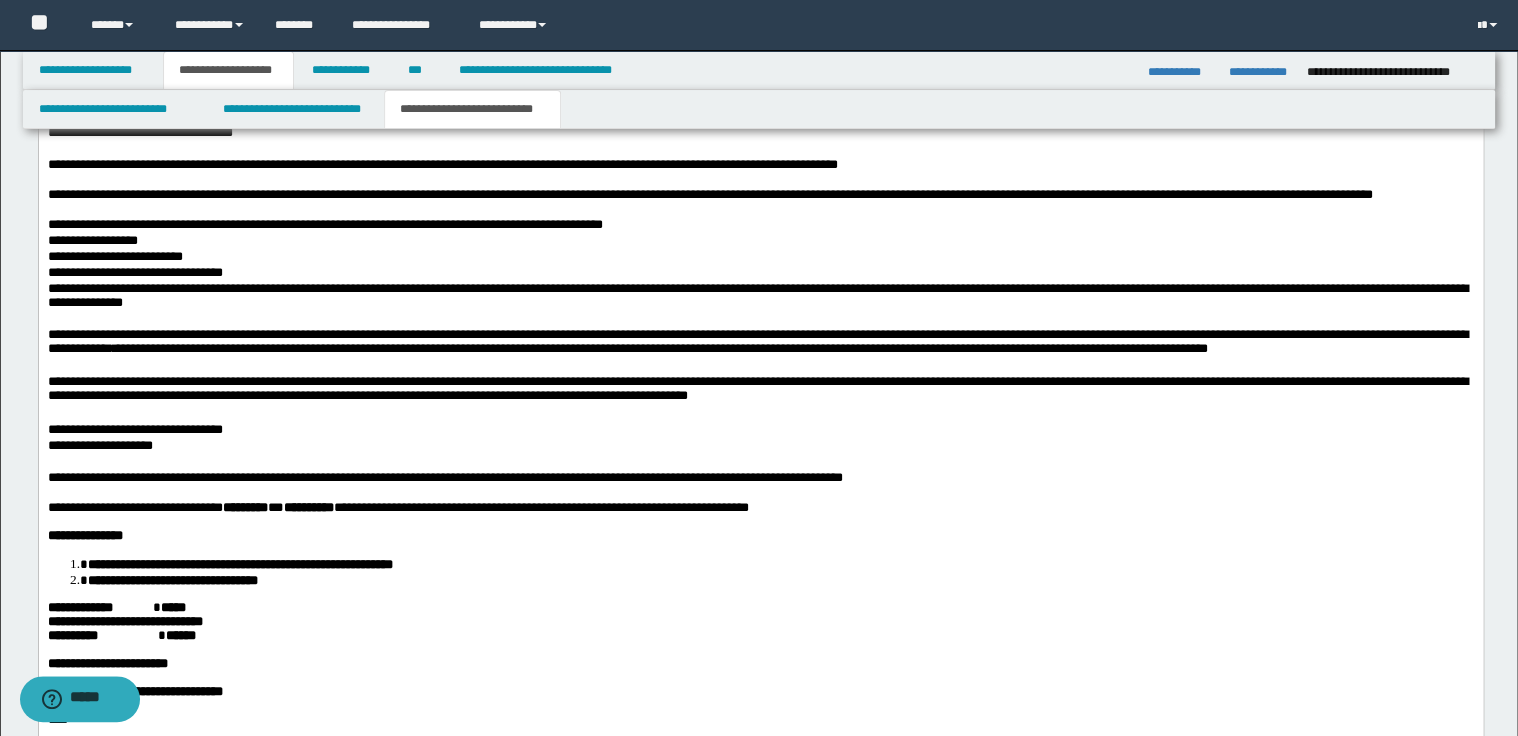 click on "**********" at bounding box center (760, 275) 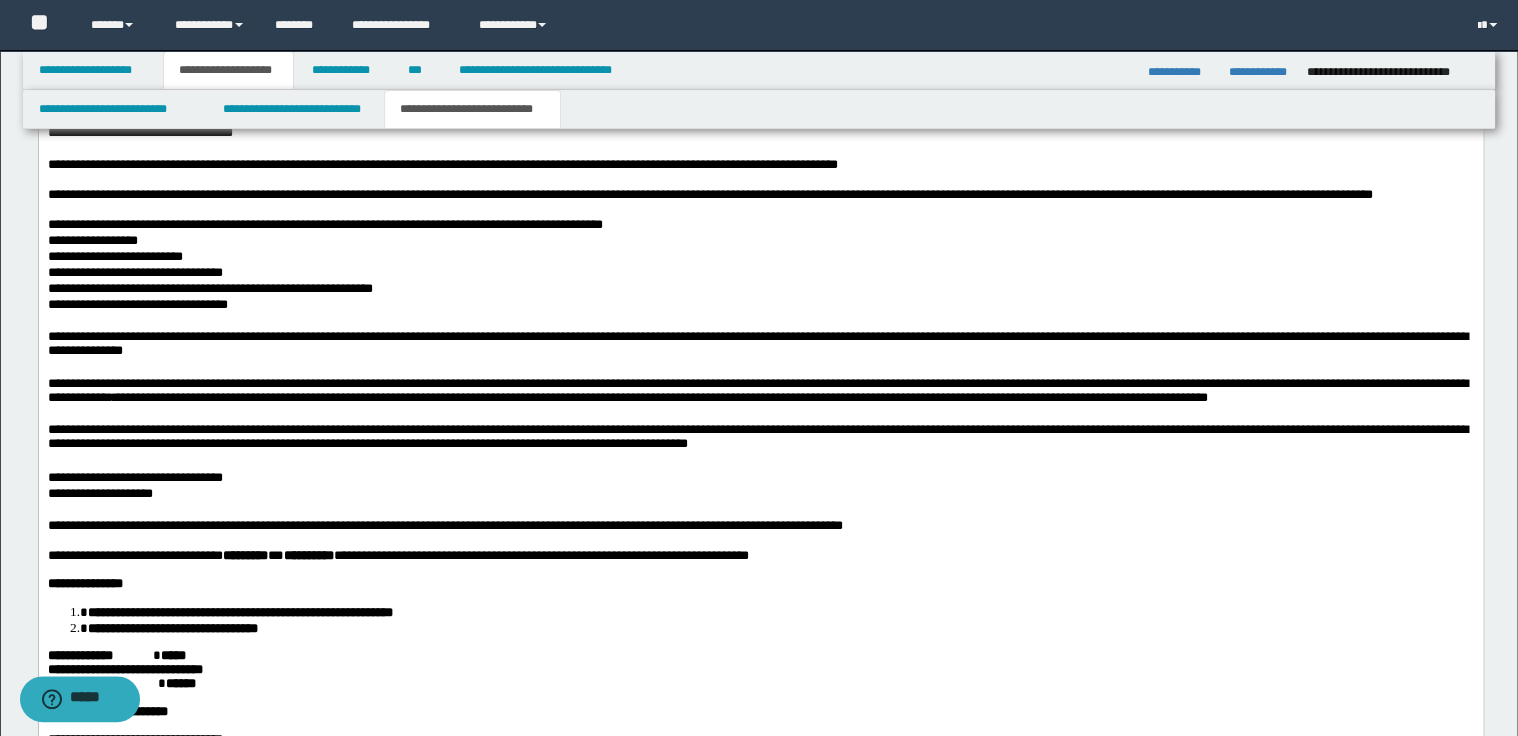 click on "**********" at bounding box center [760, 291] 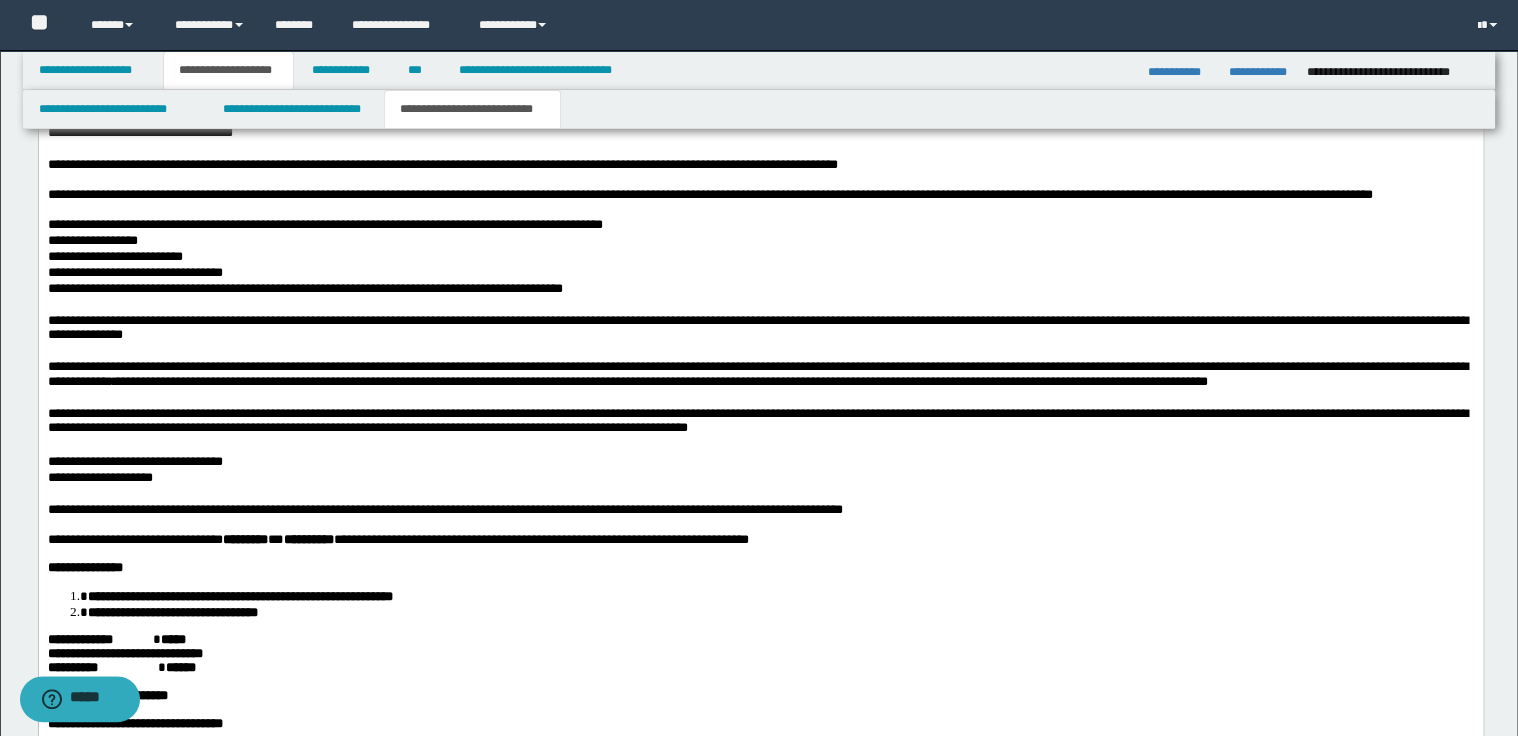 click on "**********" at bounding box center [760, 275] 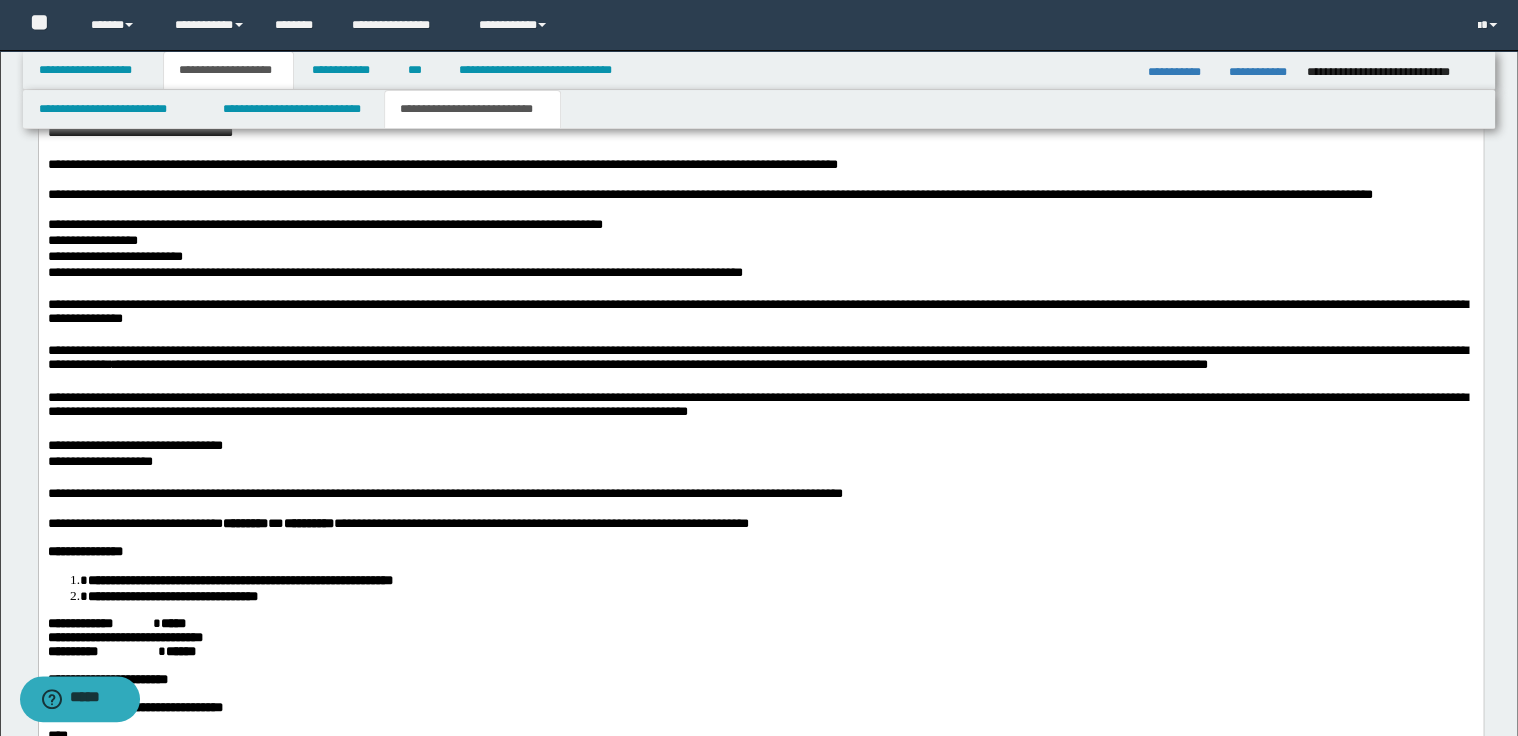 click on "**********" at bounding box center [760, 259] 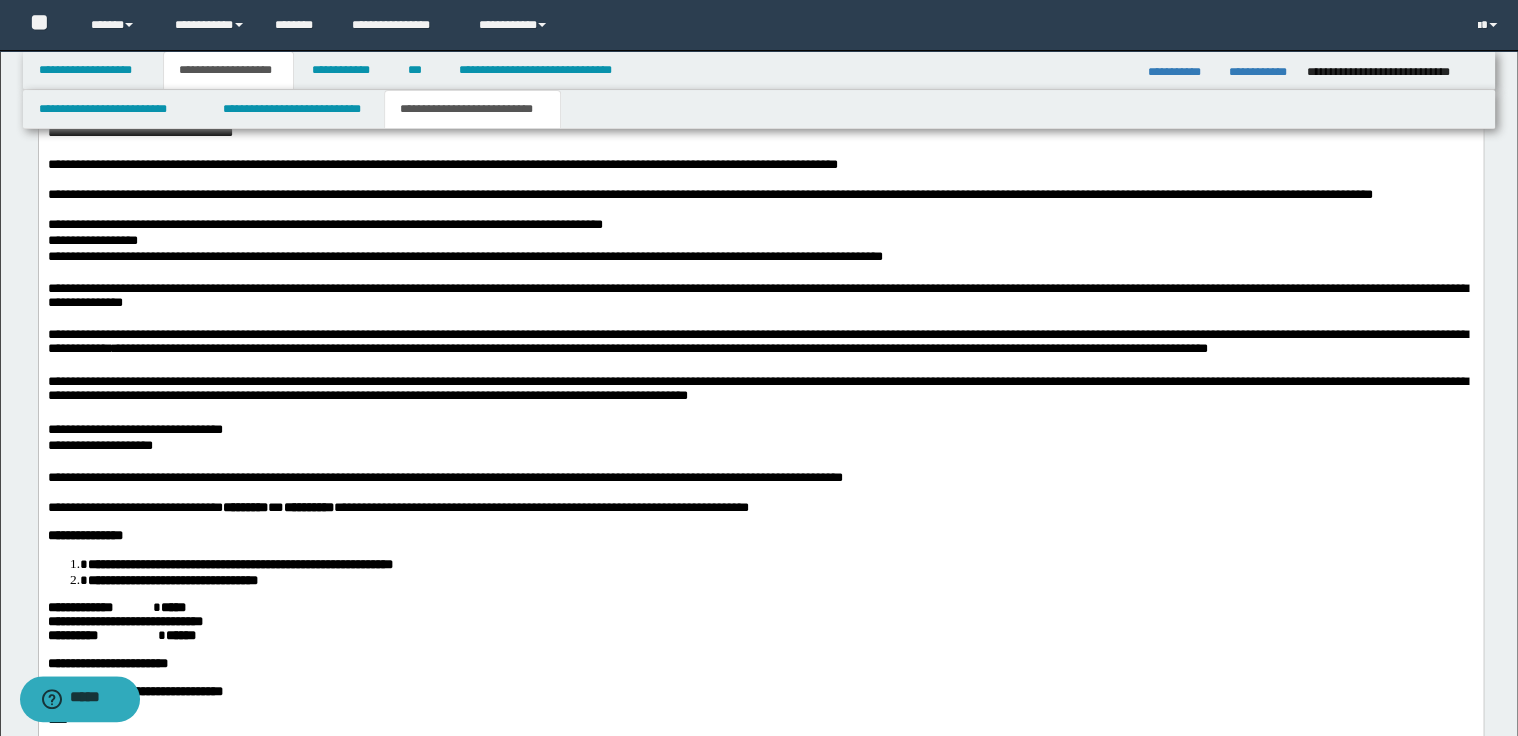 click on "**********" at bounding box center [760, 243] 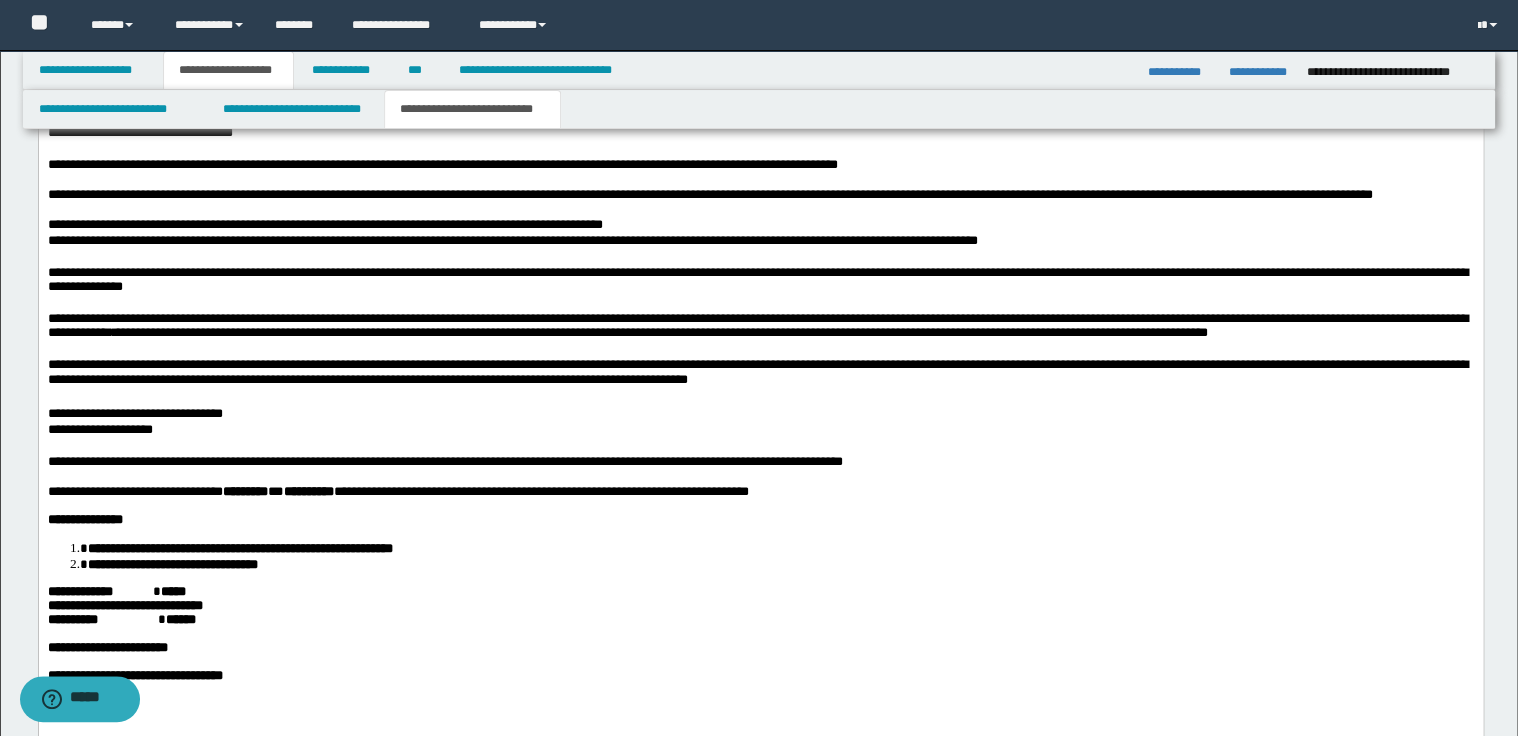 click on "**********" at bounding box center [760, 227] 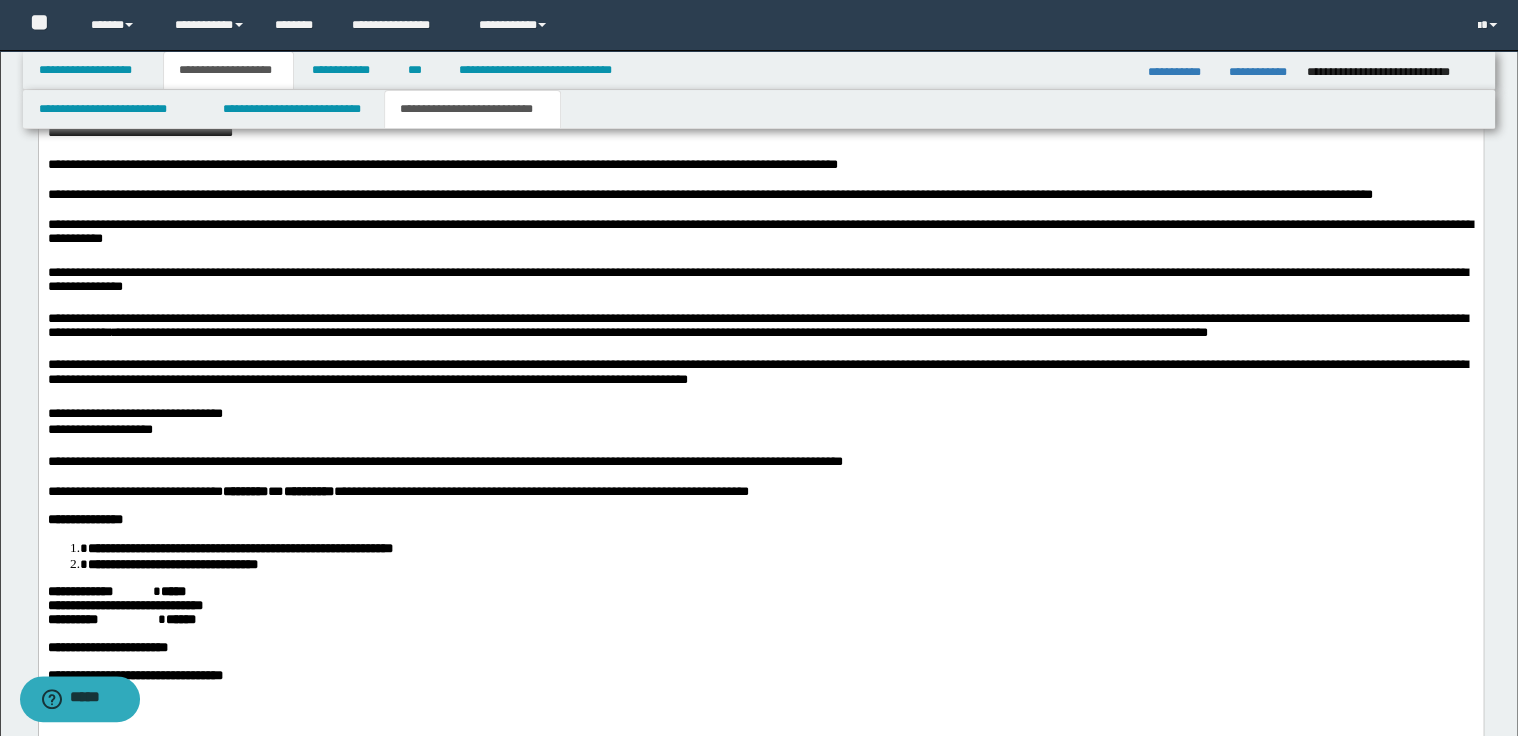 click on "**********" at bounding box center (760, 235) 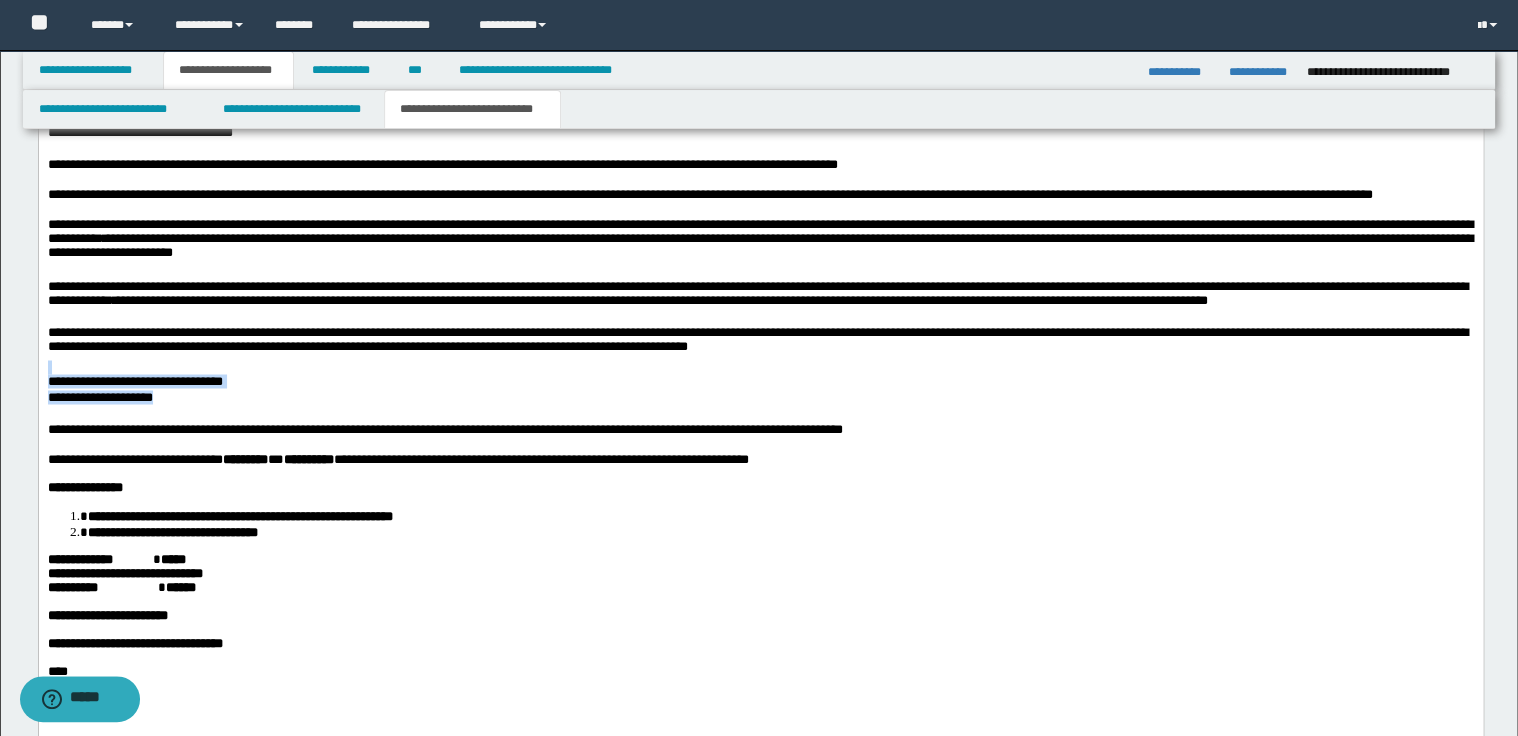 drag, startPoint x: 175, startPoint y: 462, endPoint x: 66, endPoint y: 74, distance: 403.01984 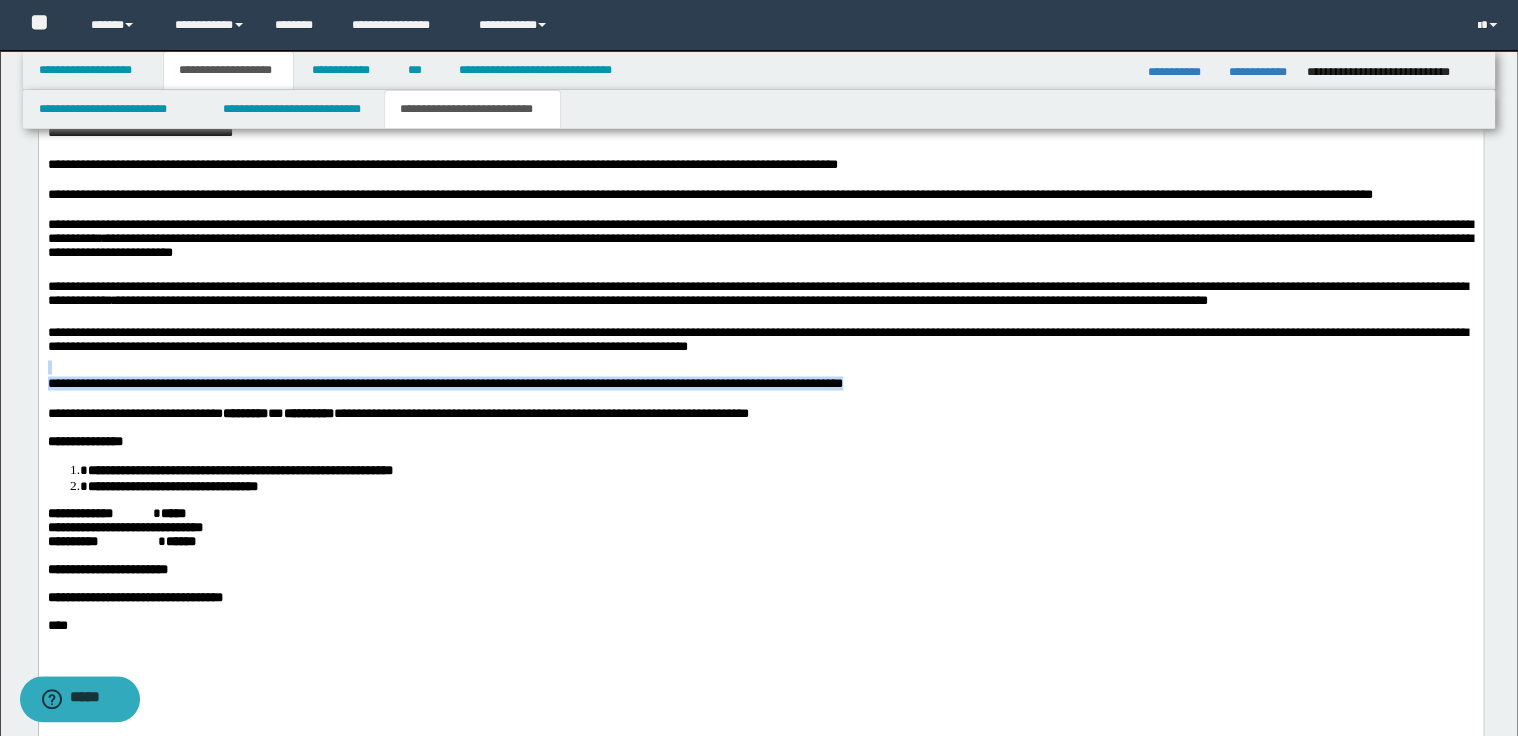 drag, startPoint x: 931, startPoint y: 440, endPoint x: 40, endPoint y: 428, distance: 891.0808 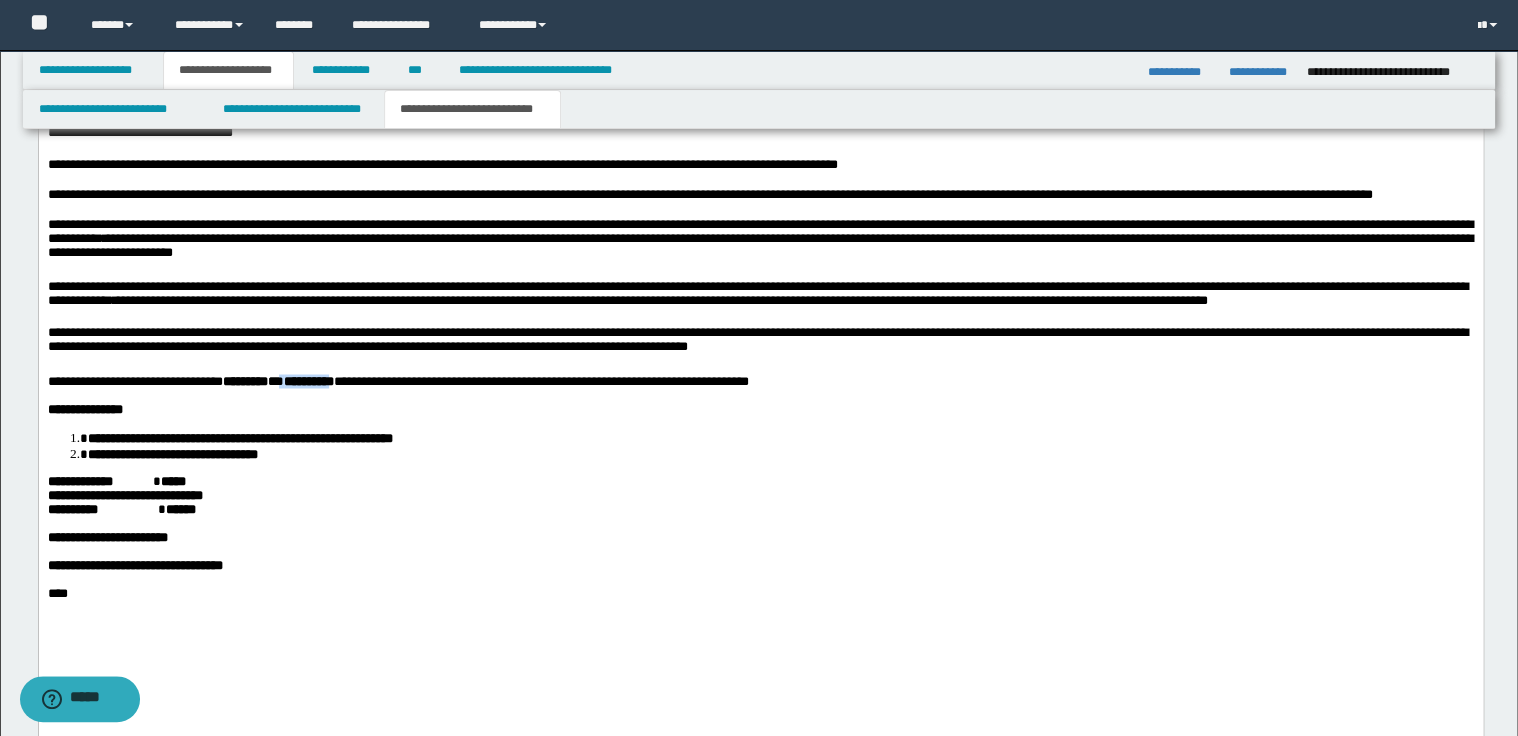 drag, startPoint x: 313, startPoint y: 443, endPoint x: 398, endPoint y: 443, distance: 85 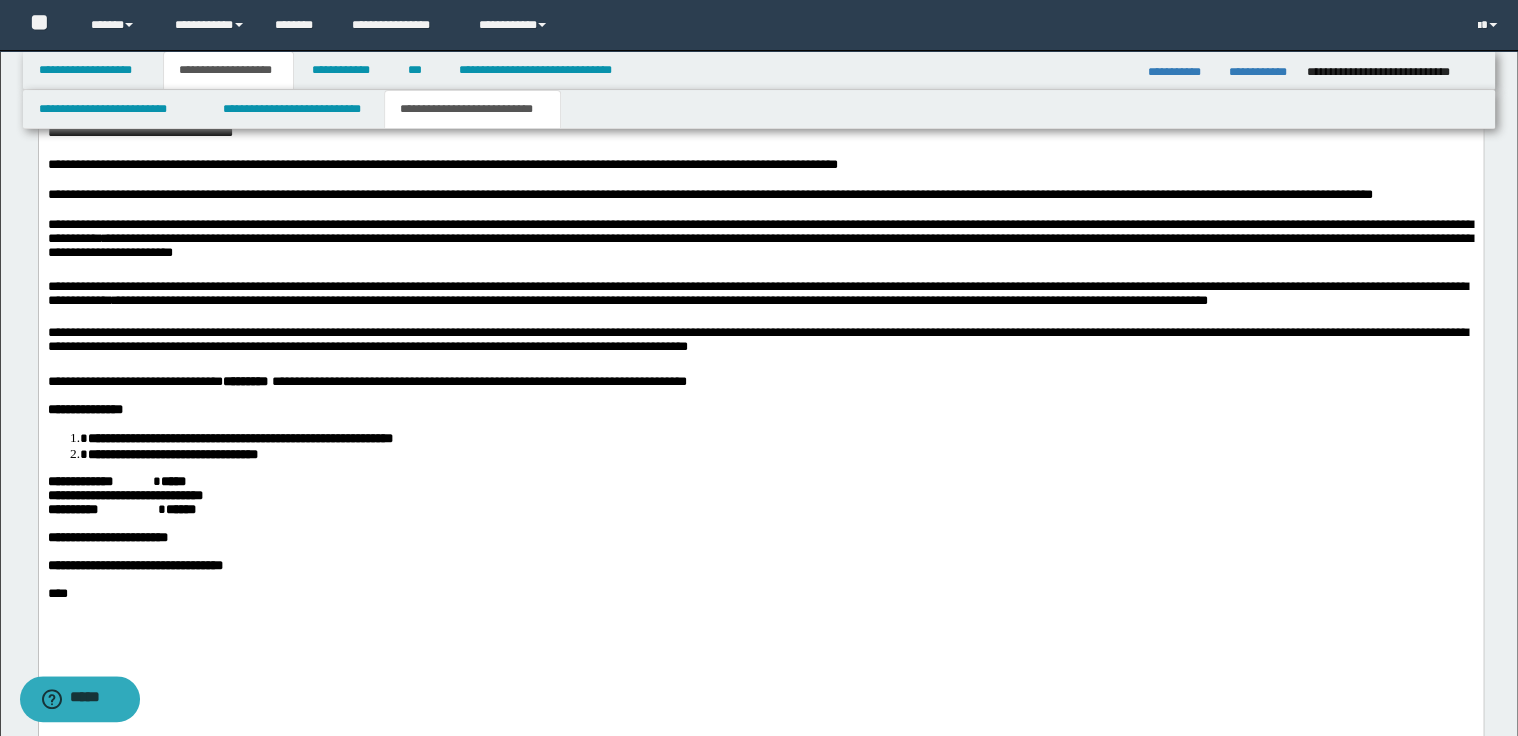 click on "*****" at bounding box center (172, 481) 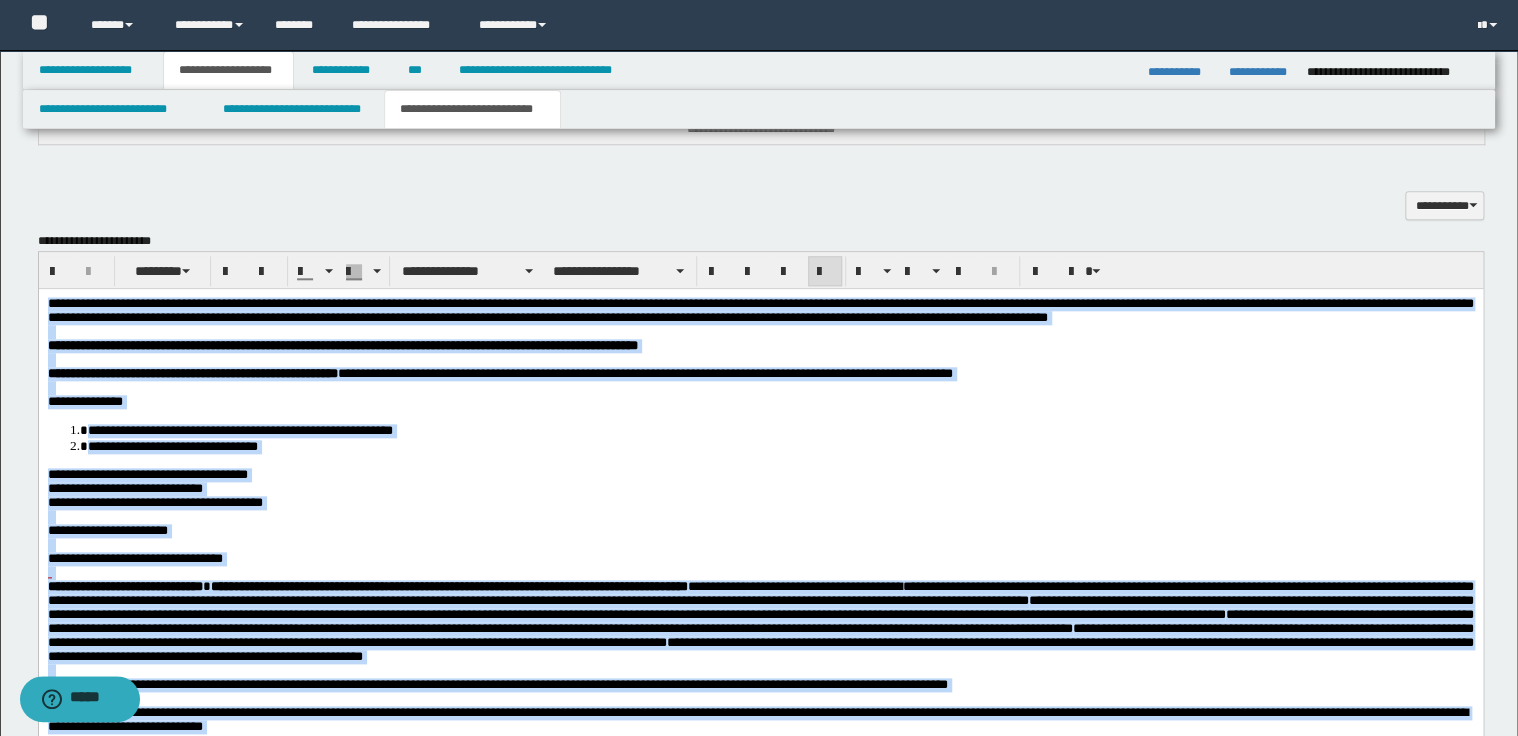 scroll, scrollTop: 880, scrollLeft: 0, axis: vertical 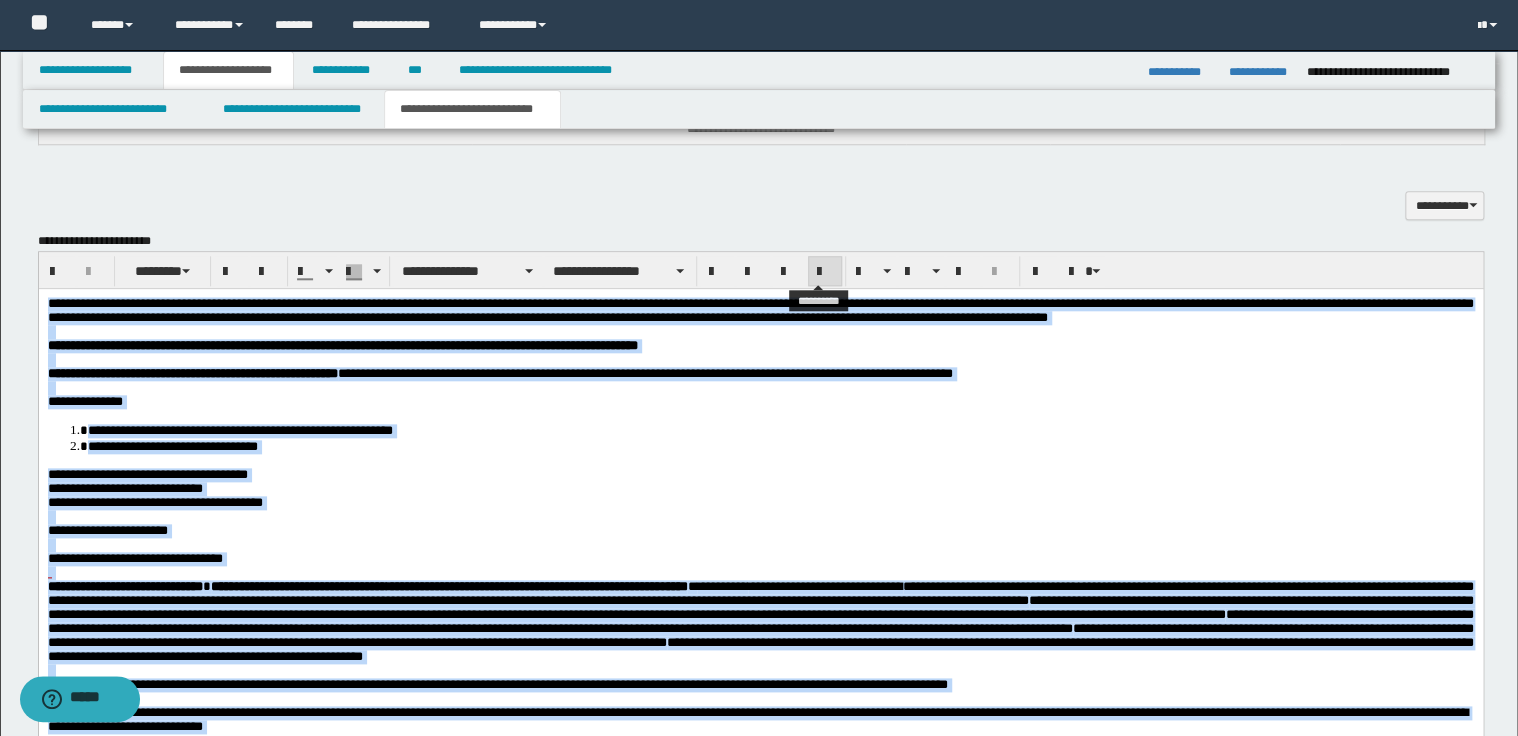 click at bounding box center (825, 272) 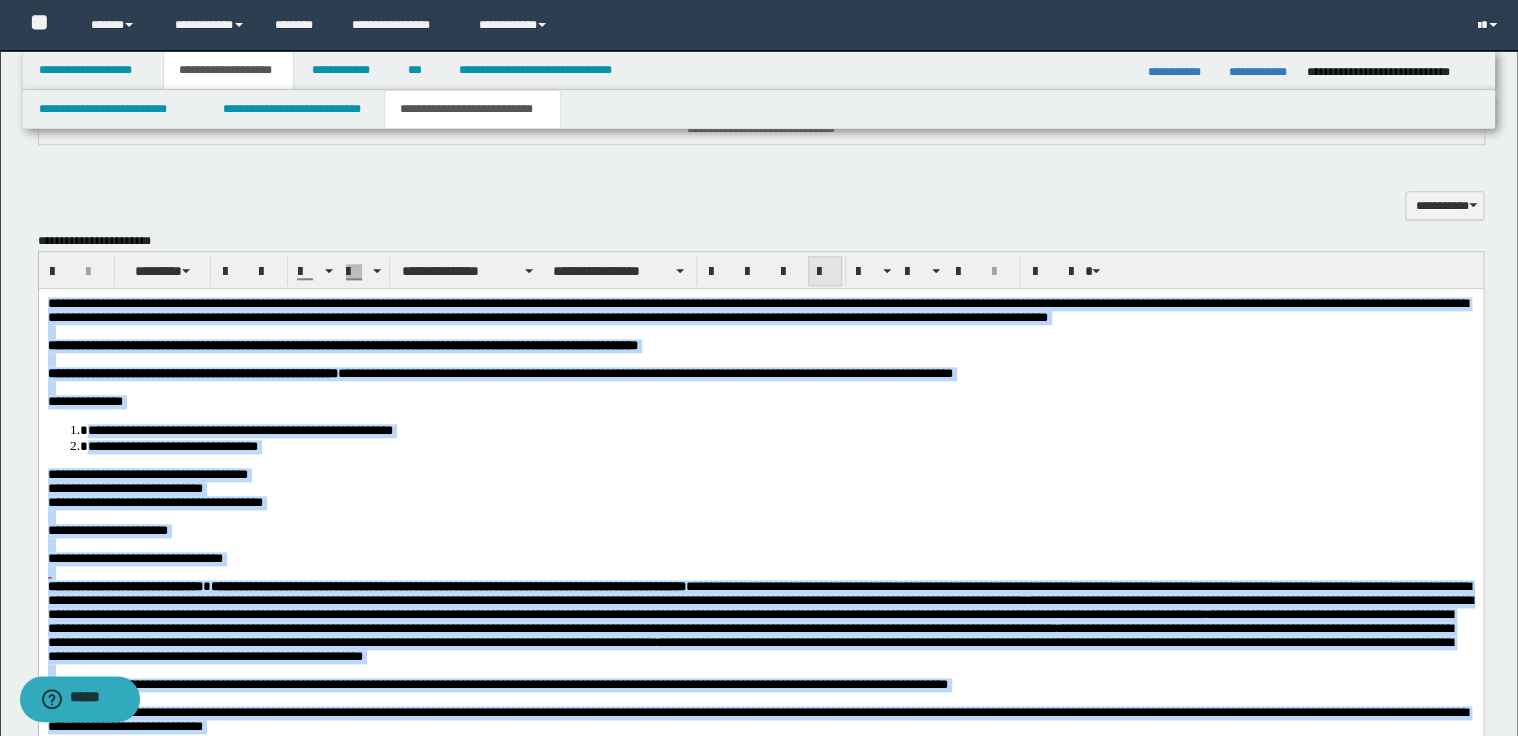 click at bounding box center [825, 272] 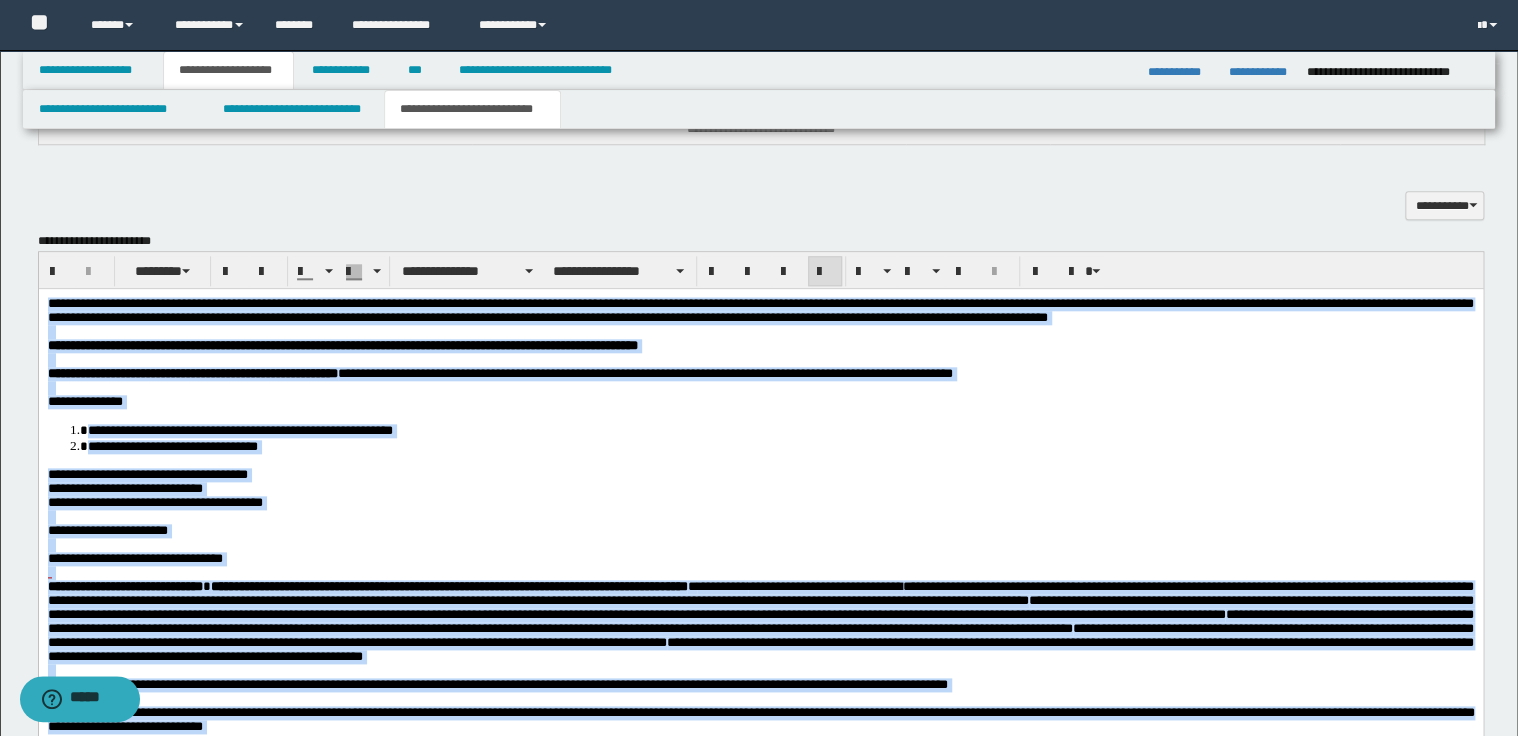 click on "**********" at bounding box center (760, 475) 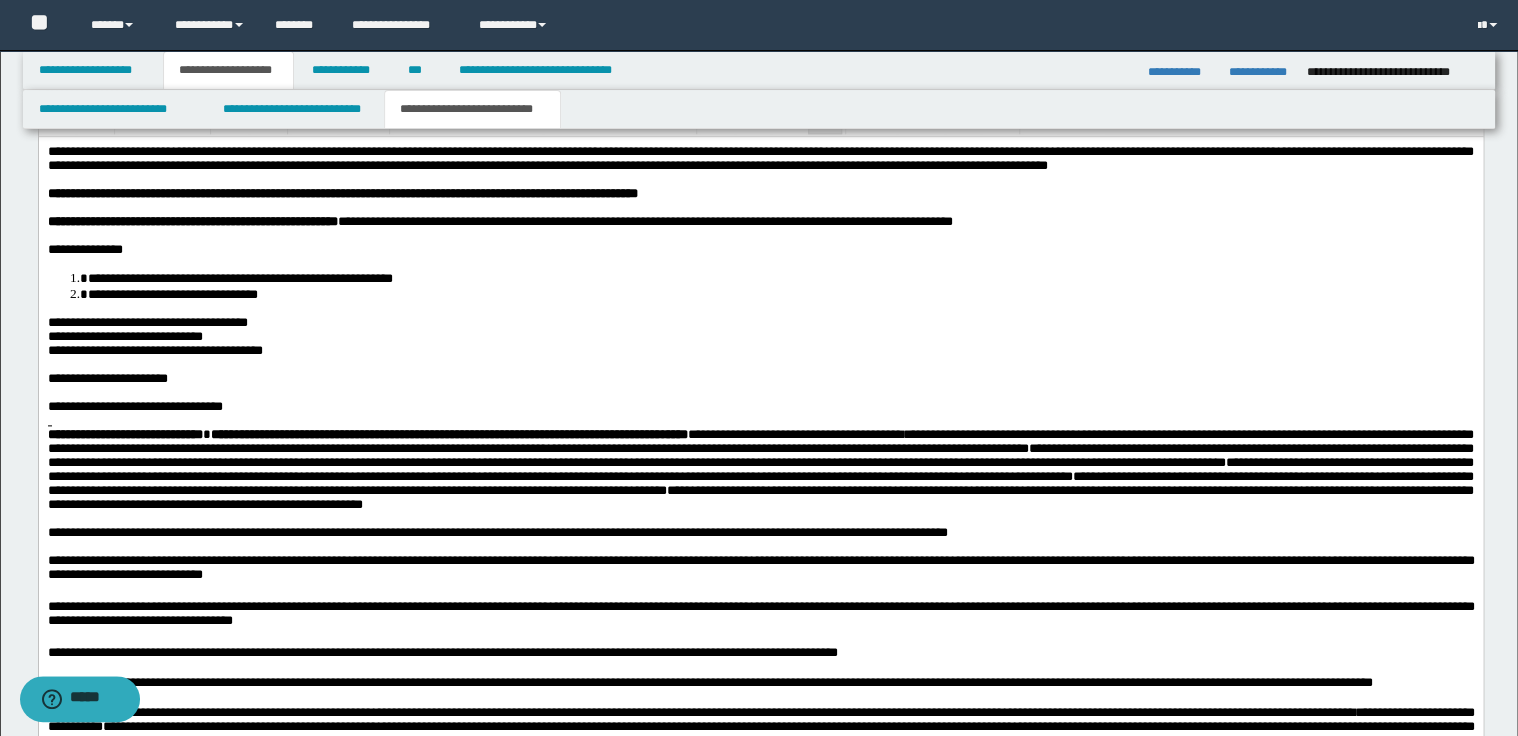 scroll, scrollTop: 1040, scrollLeft: 0, axis: vertical 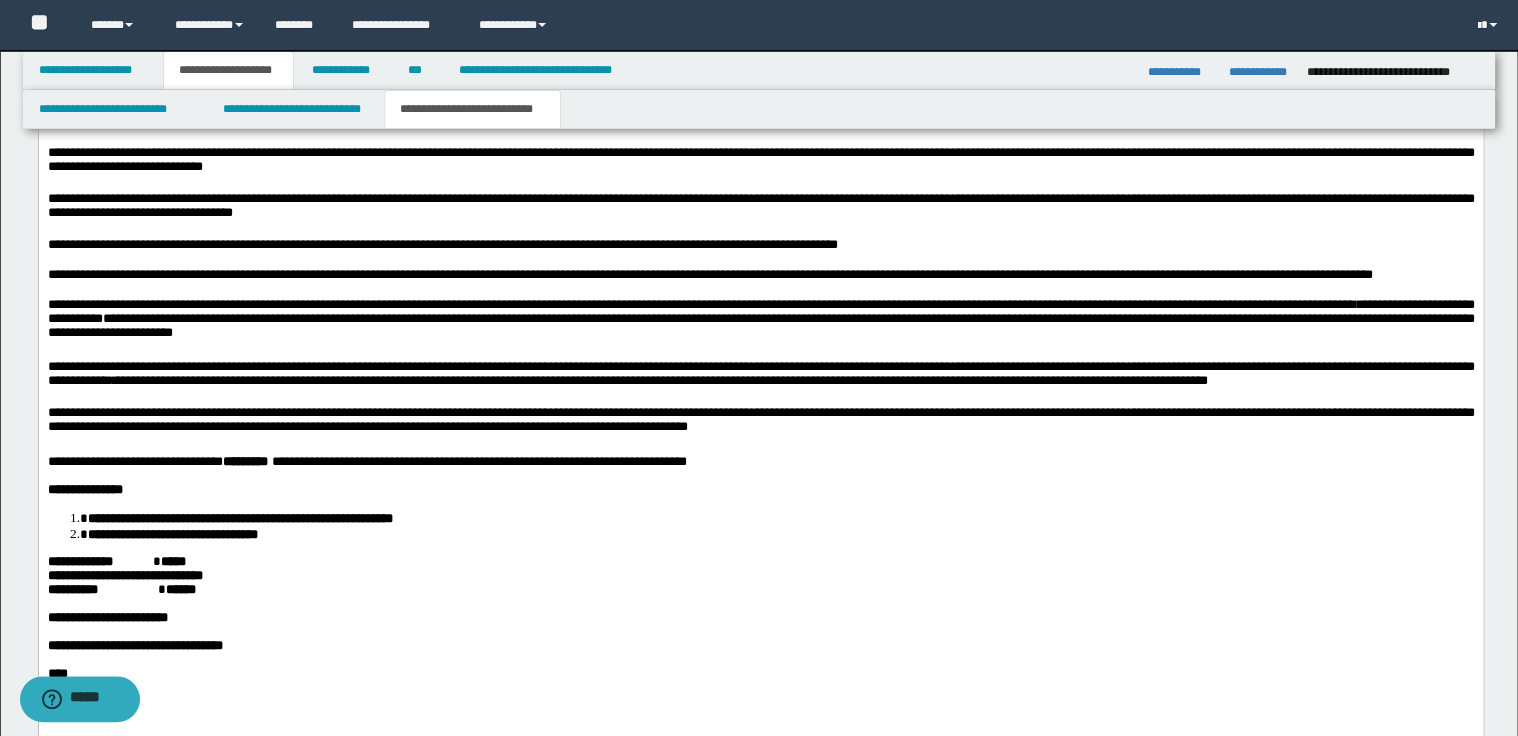 click on "**********" at bounding box center (760, 277) 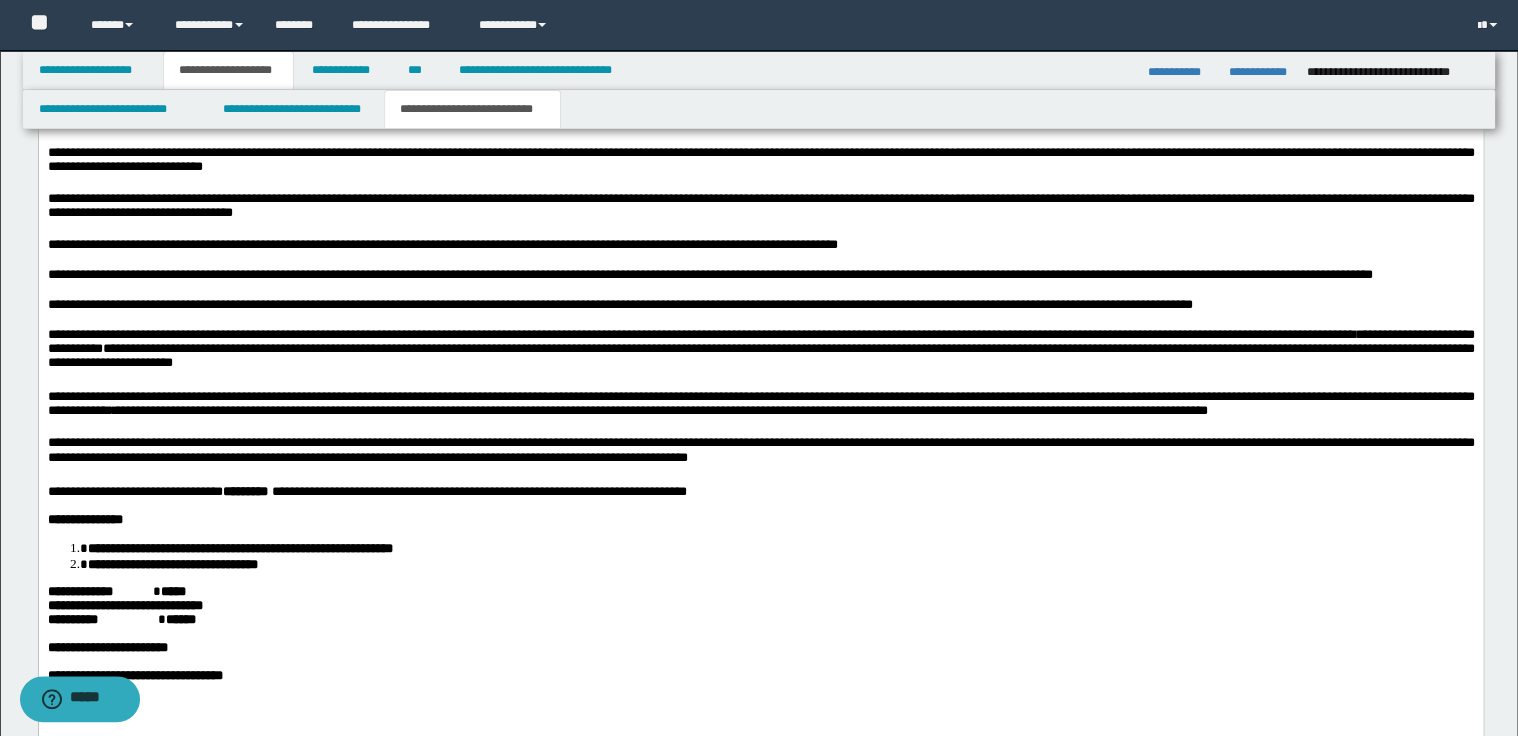 click on "**********" at bounding box center [760, 307] 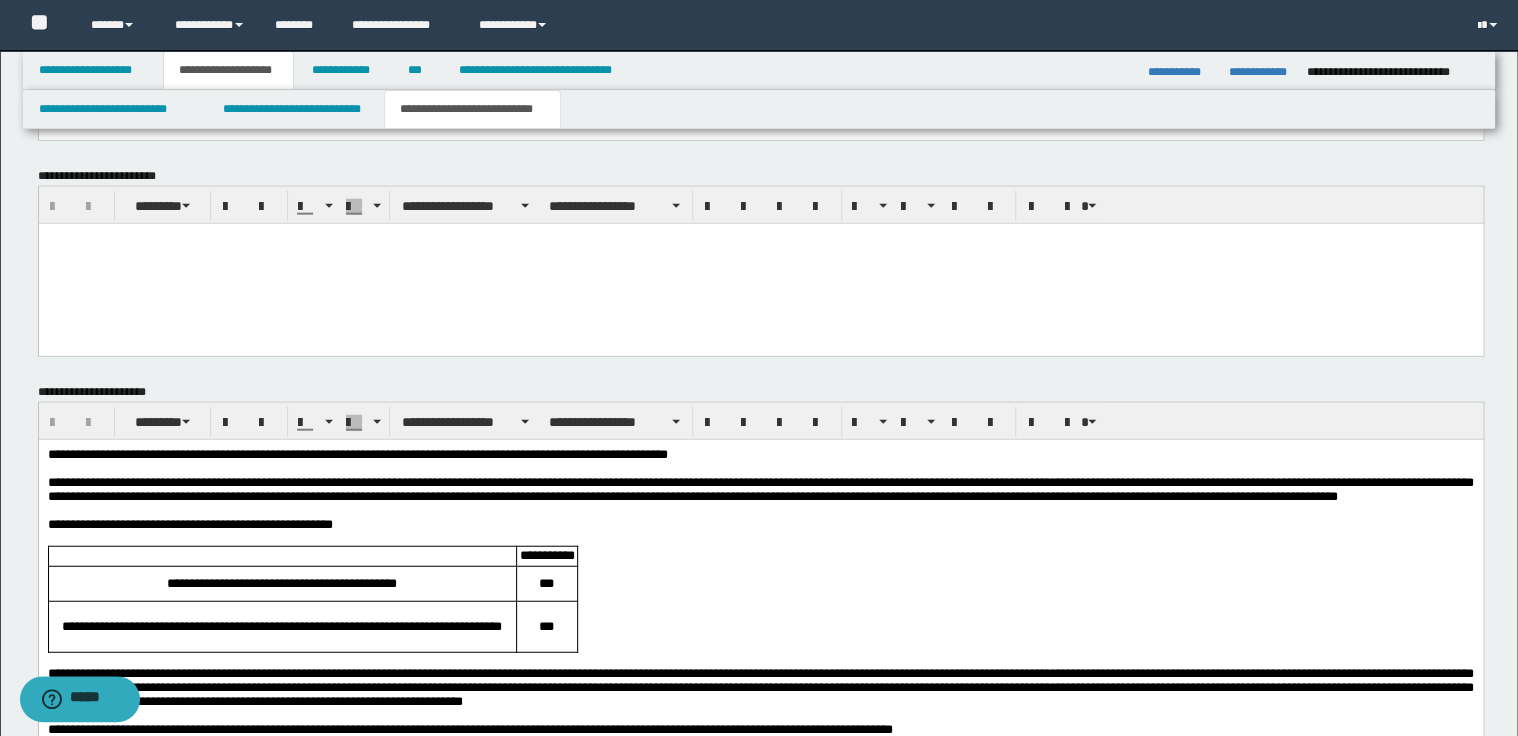scroll, scrollTop: 2240, scrollLeft: 0, axis: vertical 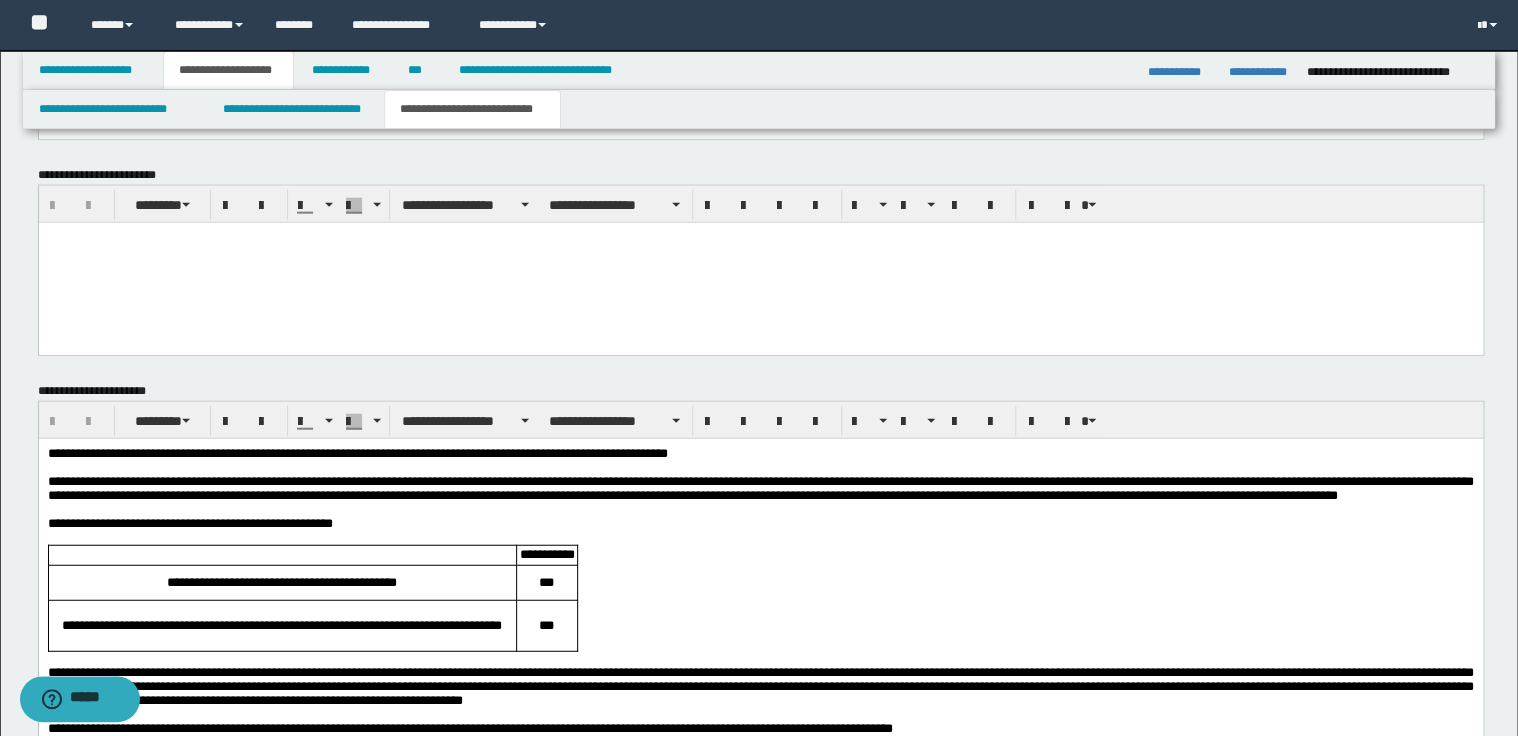 click on "**********" at bounding box center (357, 452) 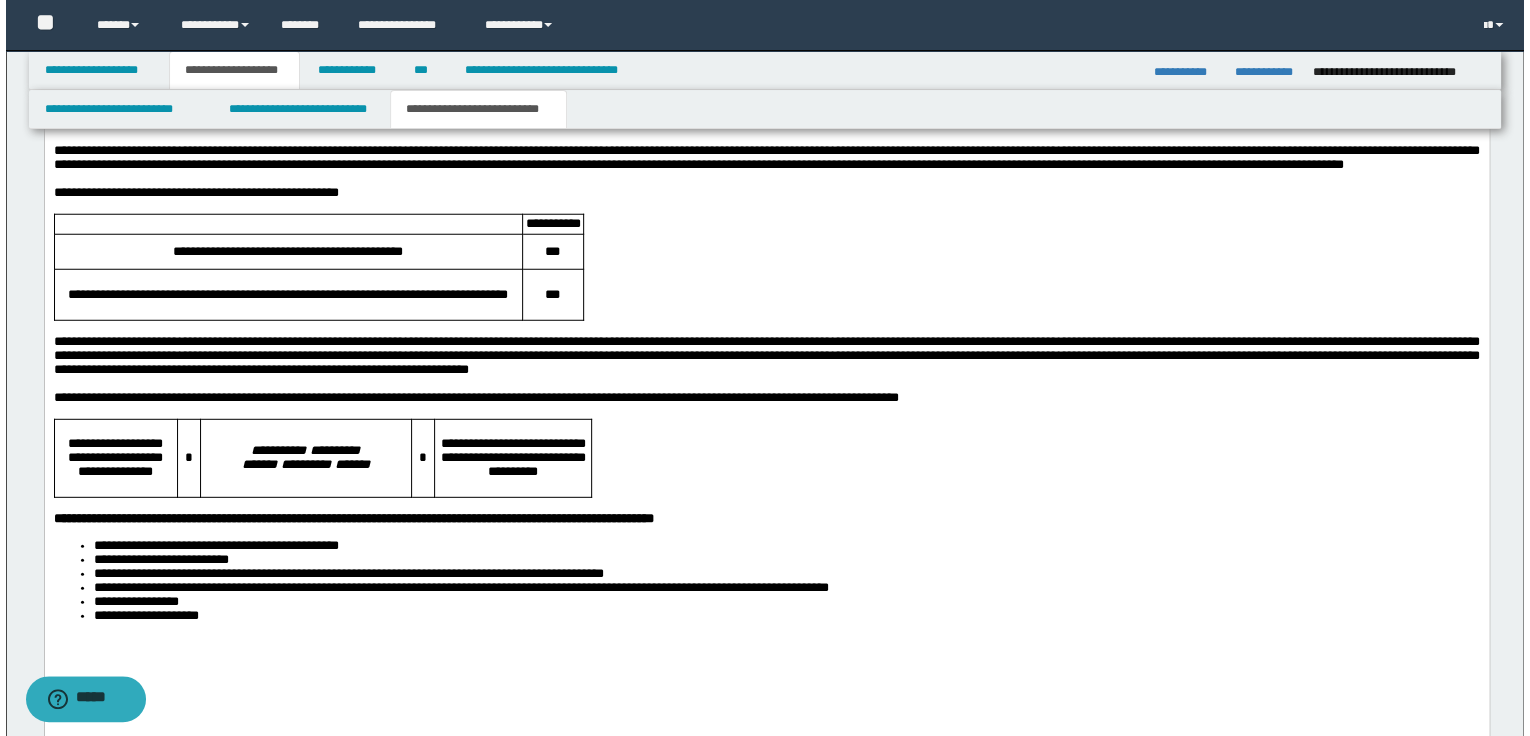 scroll, scrollTop: 2457, scrollLeft: 0, axis: vertical 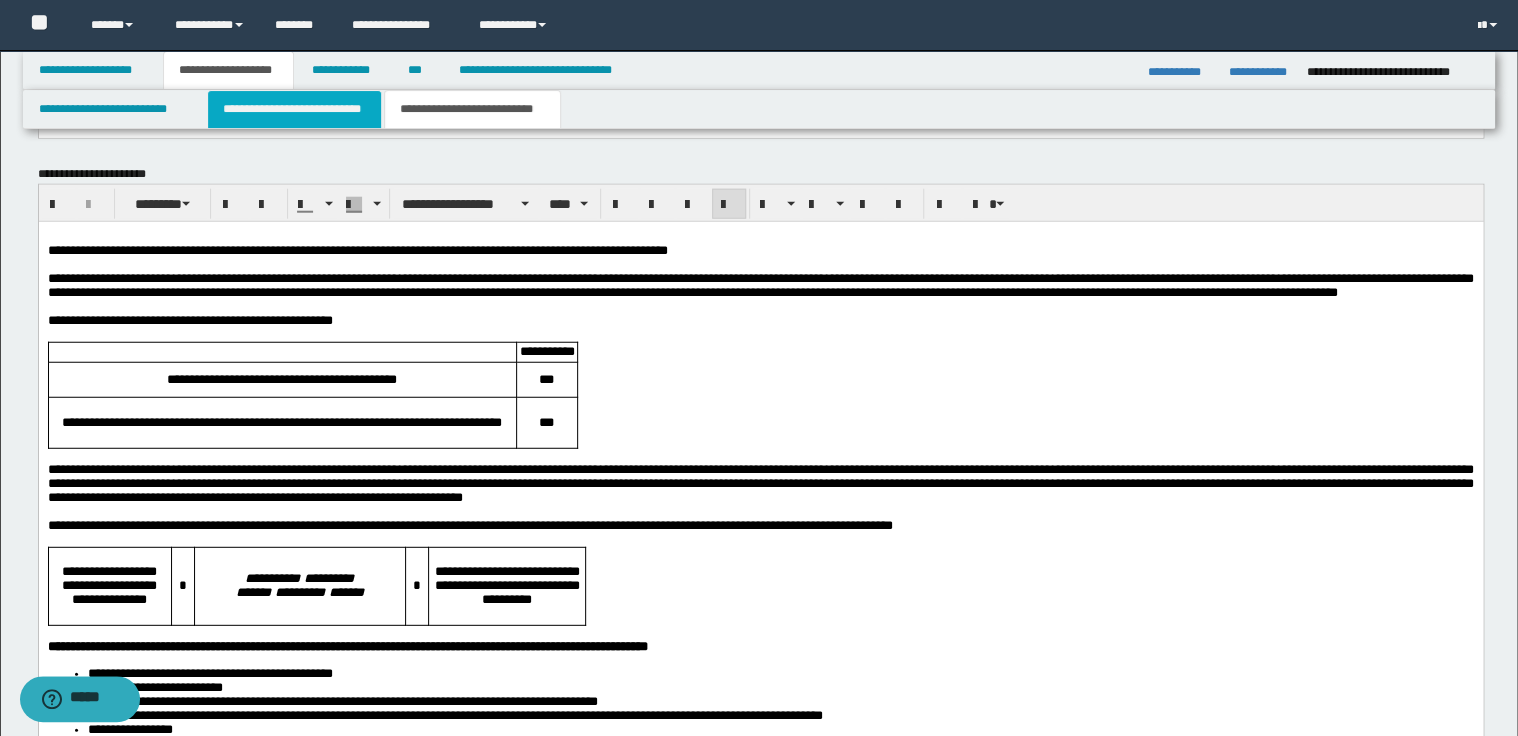 click on "**********" at bounding box center [294, 109] 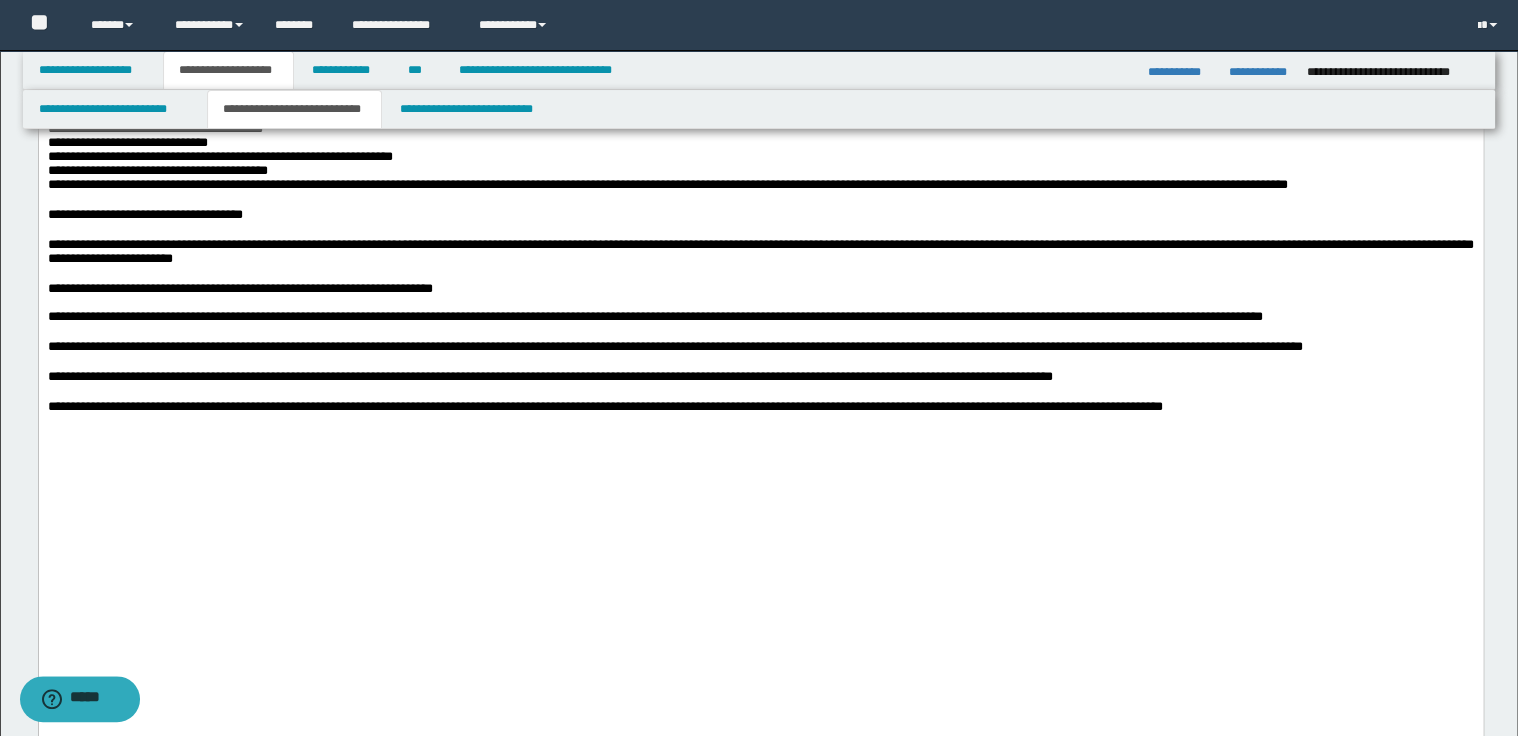 scroll, scrollTop: 1497, scrollLeft: 0, axis: vertical 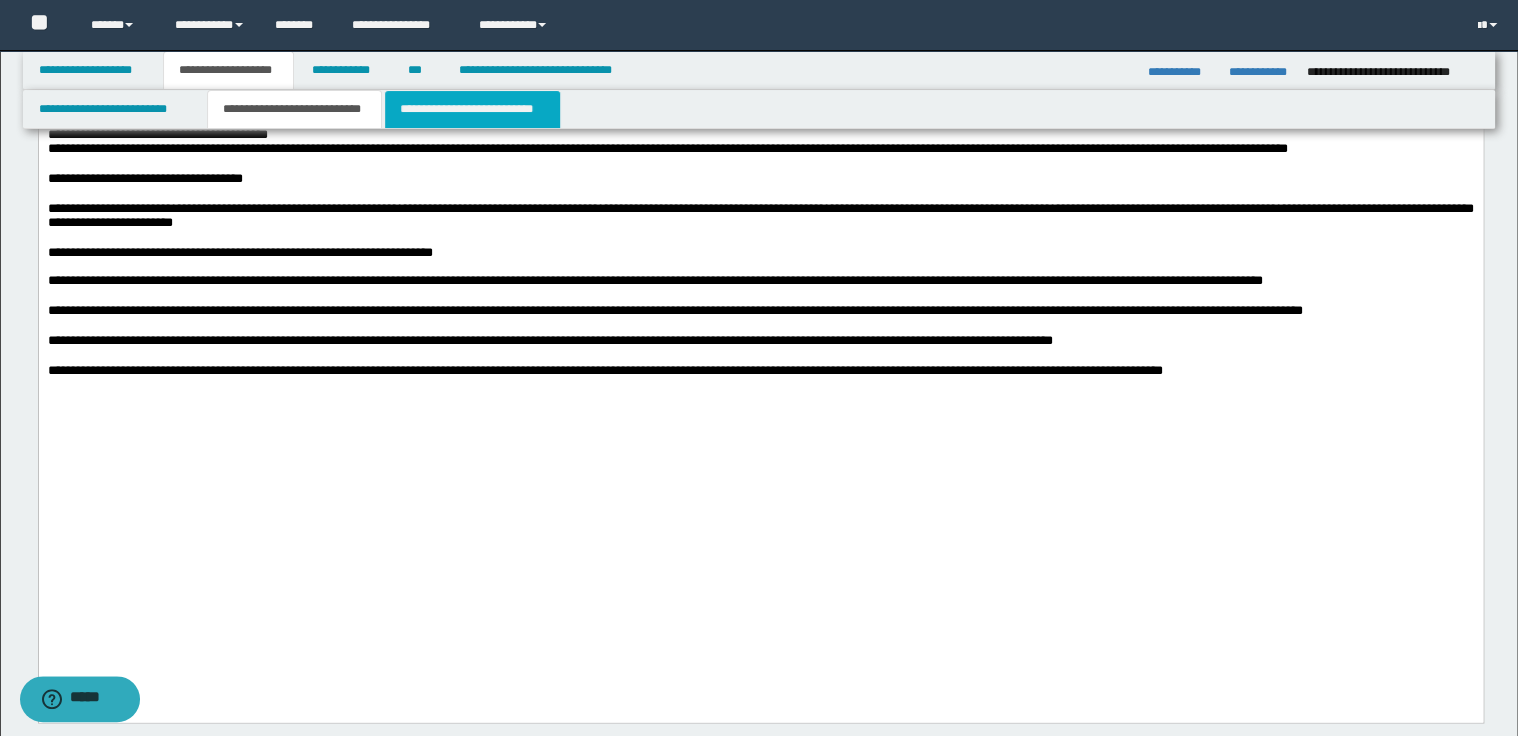 click on "**********" at bounding box center [472, 109] 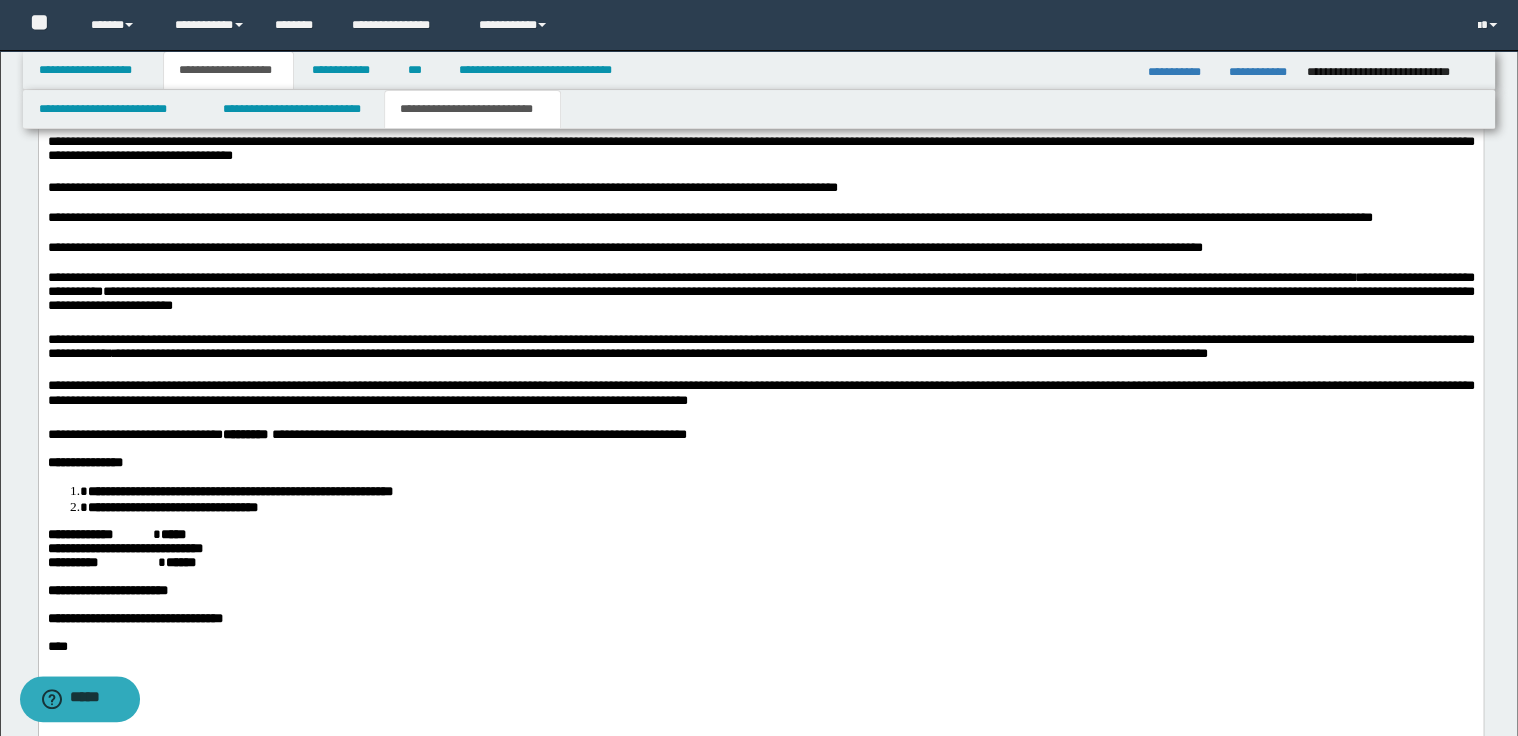 click on "**********" at bounding box center (760, 390) 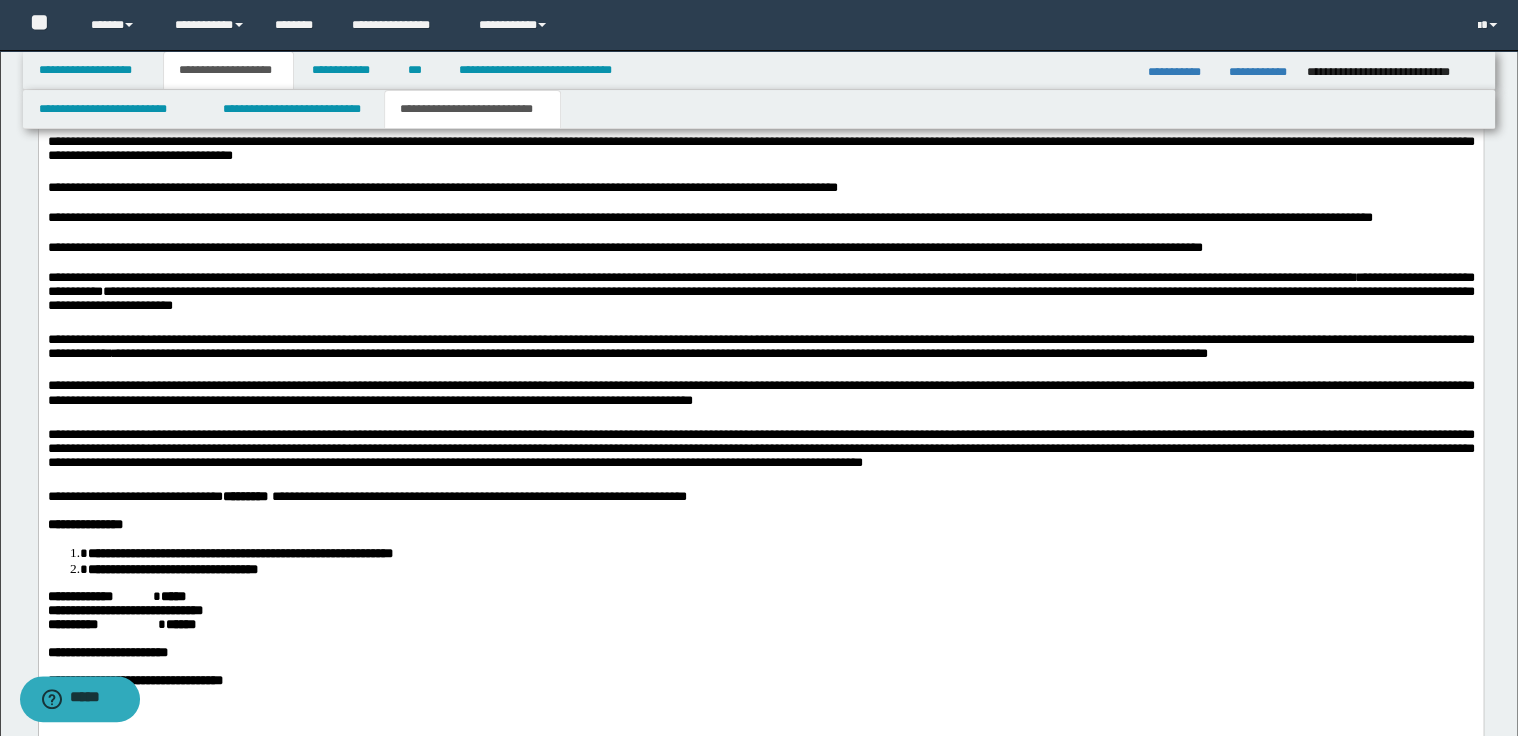 click on "**********" at bounding box center (760, 452) 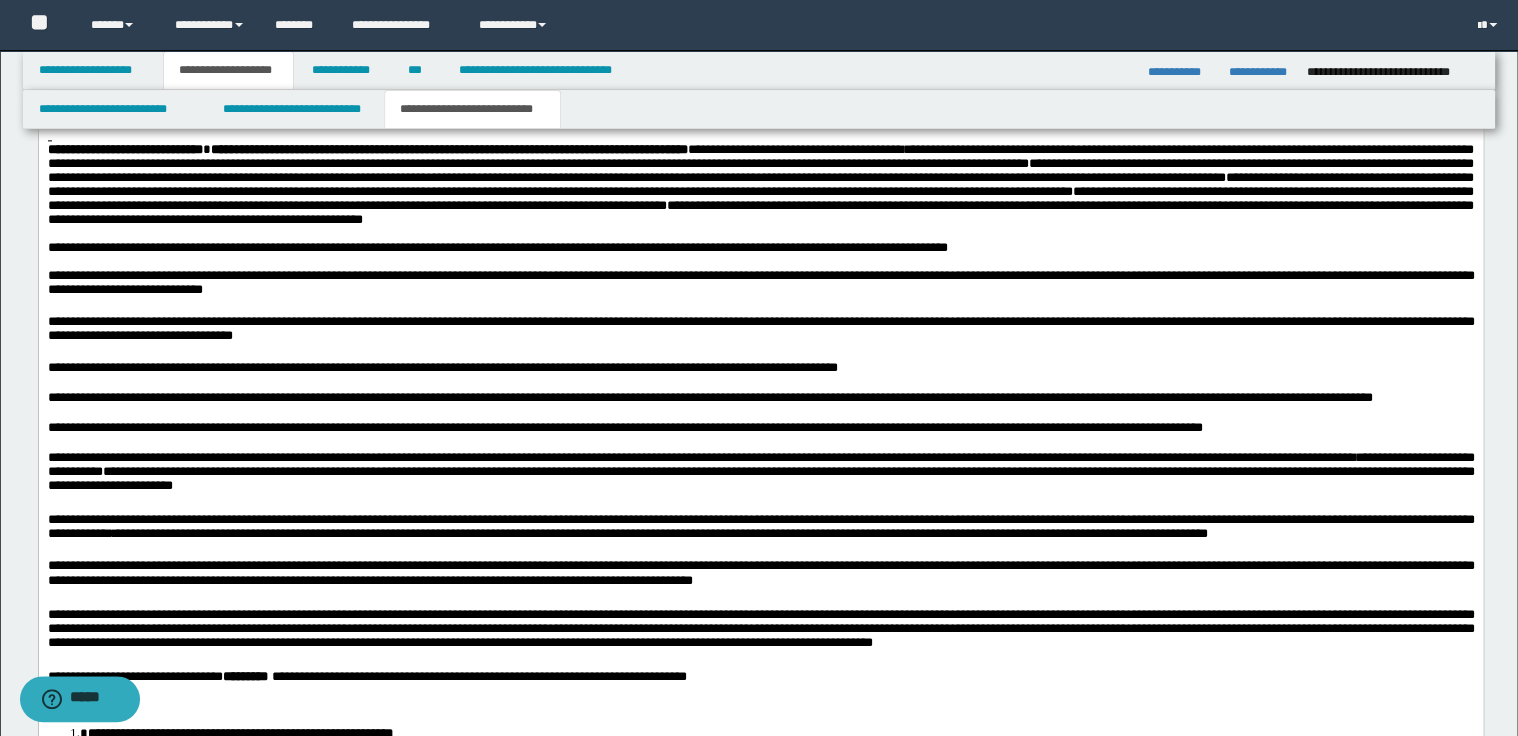 scroll, scrollTop: 1177, scrollLeft: 0, axis: vertical 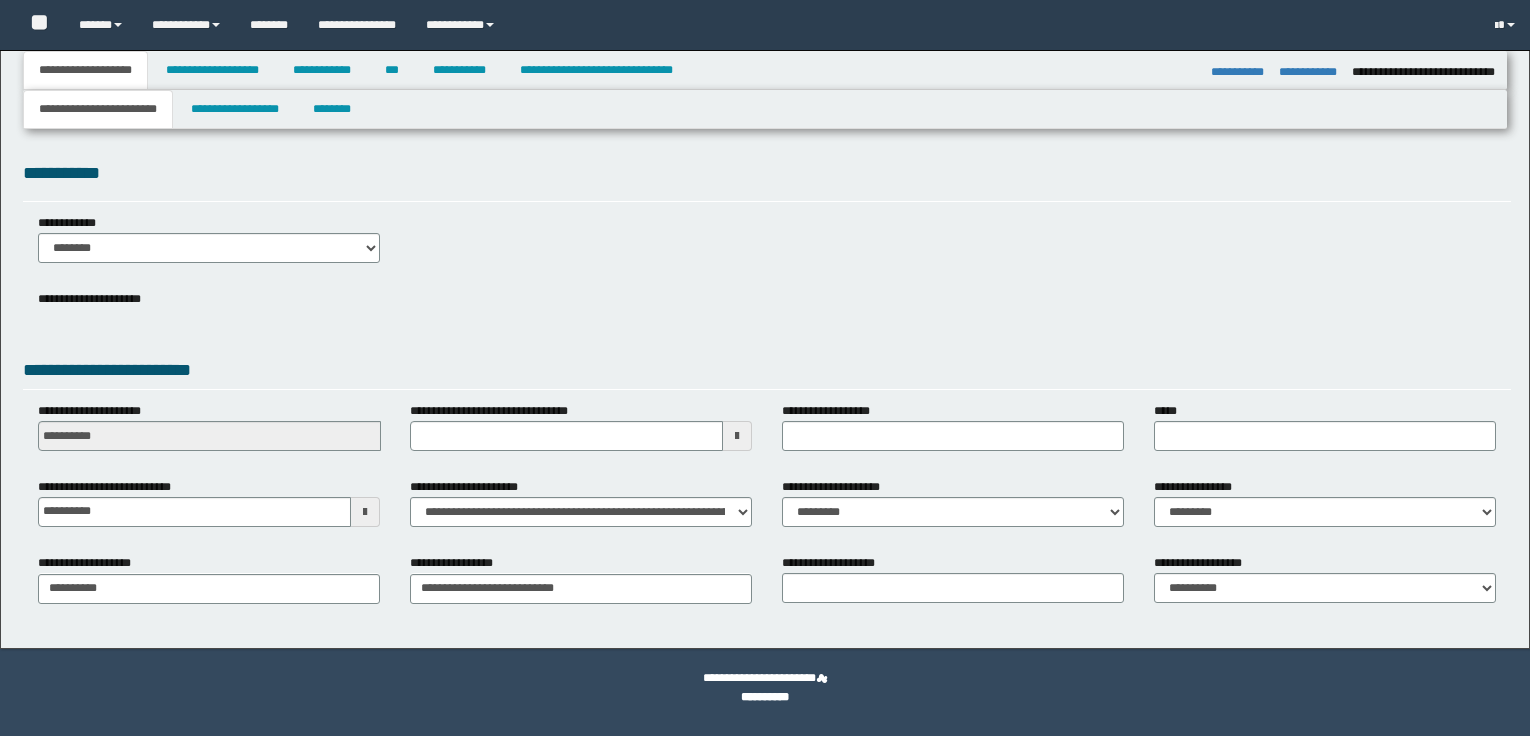select on "*" 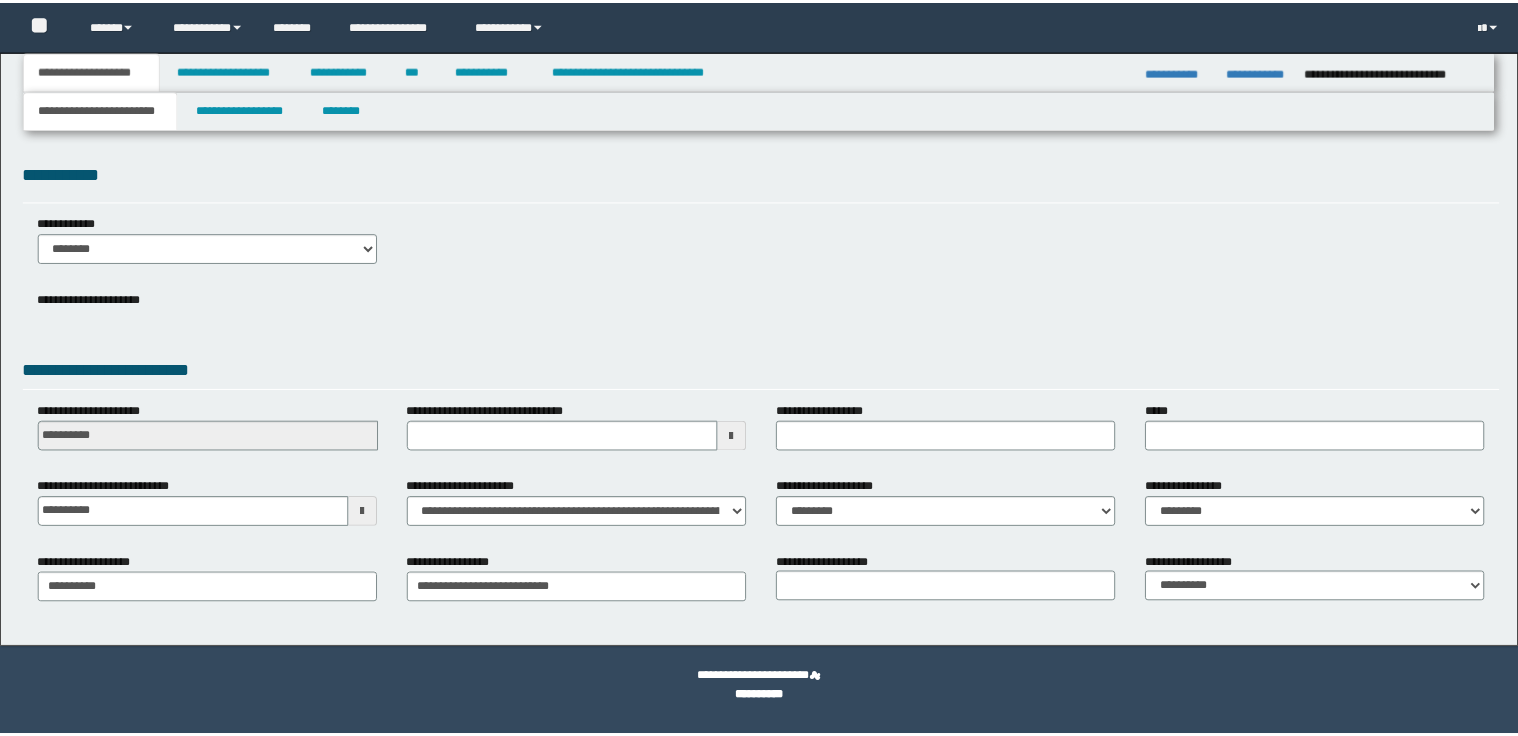 scroll, scrollTop: 0, scrollLeft: 0, axis: both 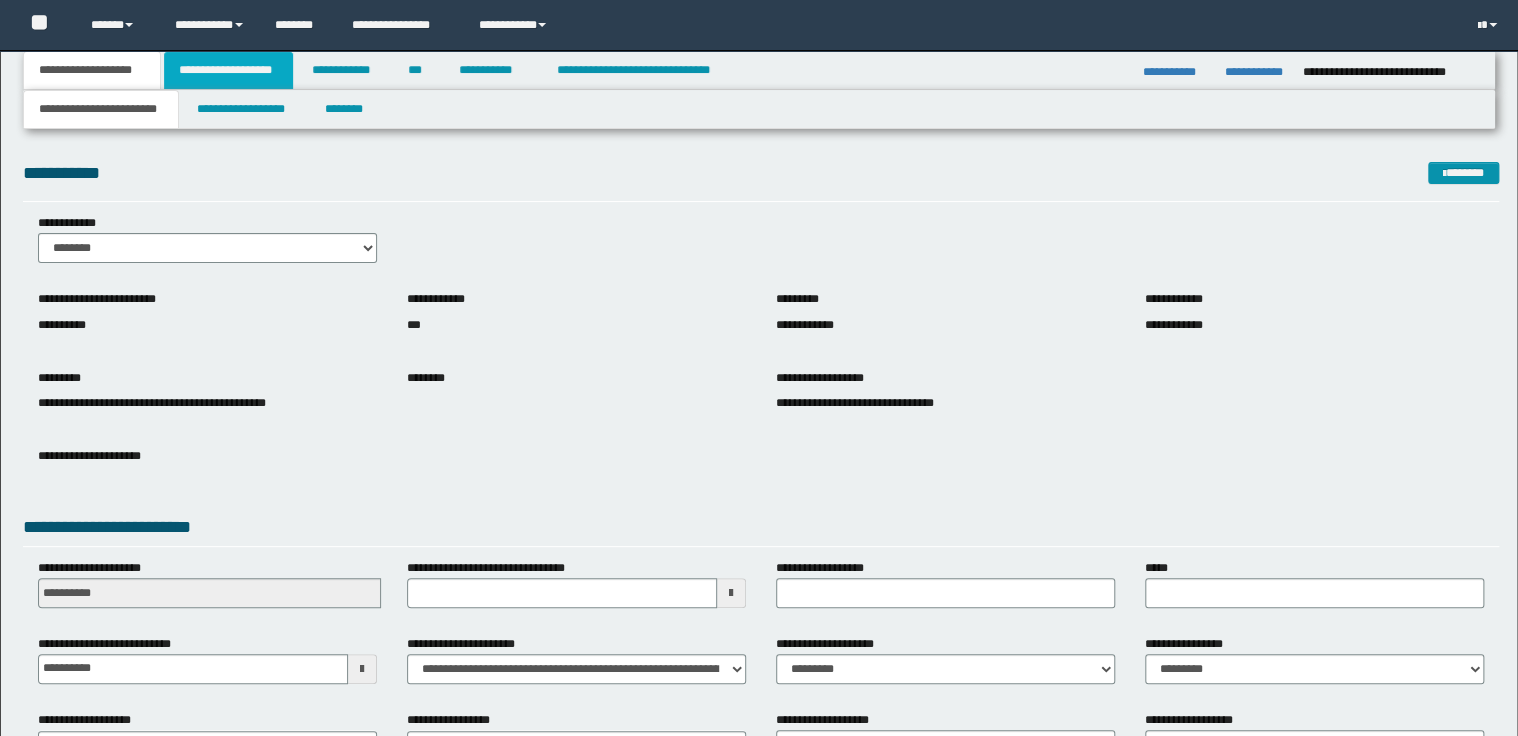 click on "**********" at bounding box center (228, 70) 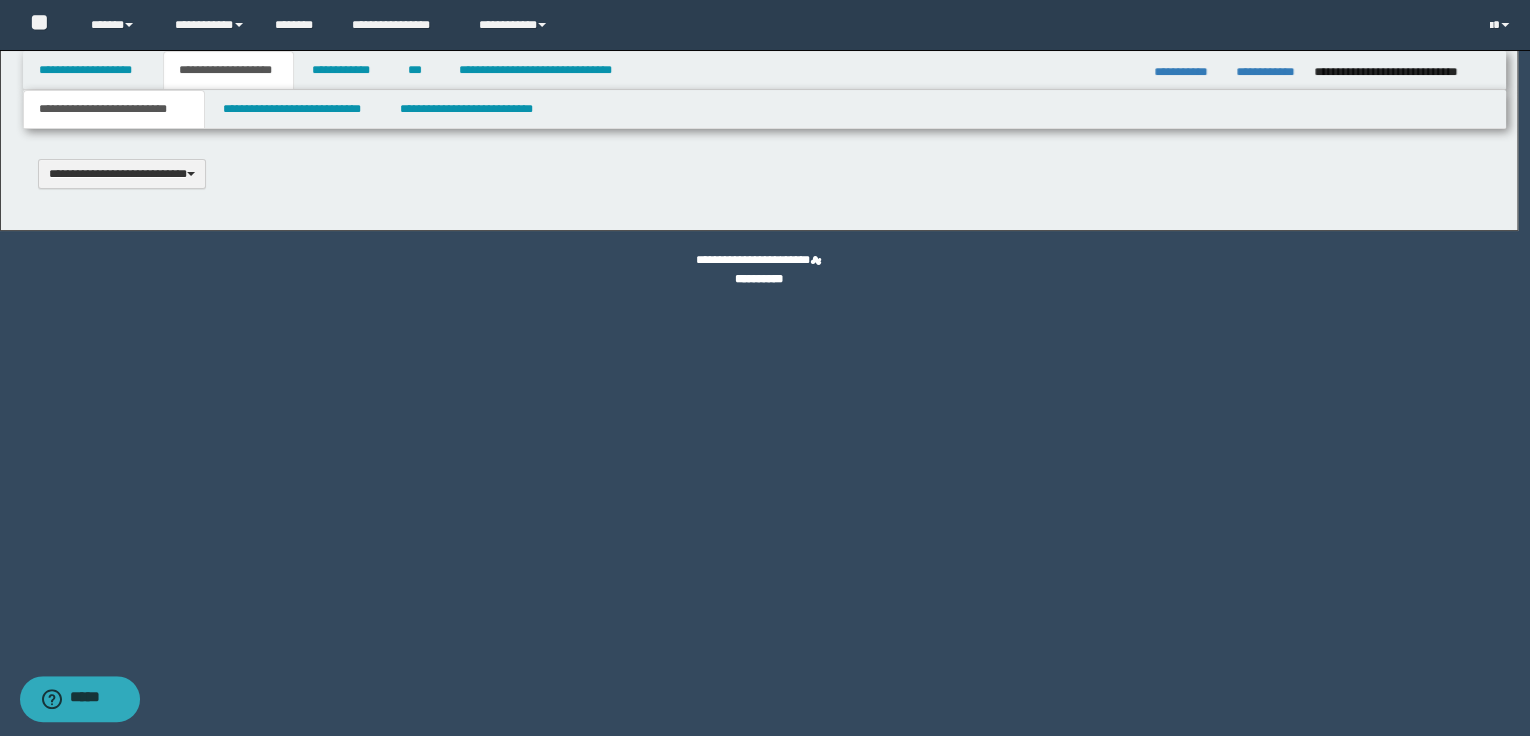 scroll, scrollTop: 0, scrollLeft: 0, axis: both 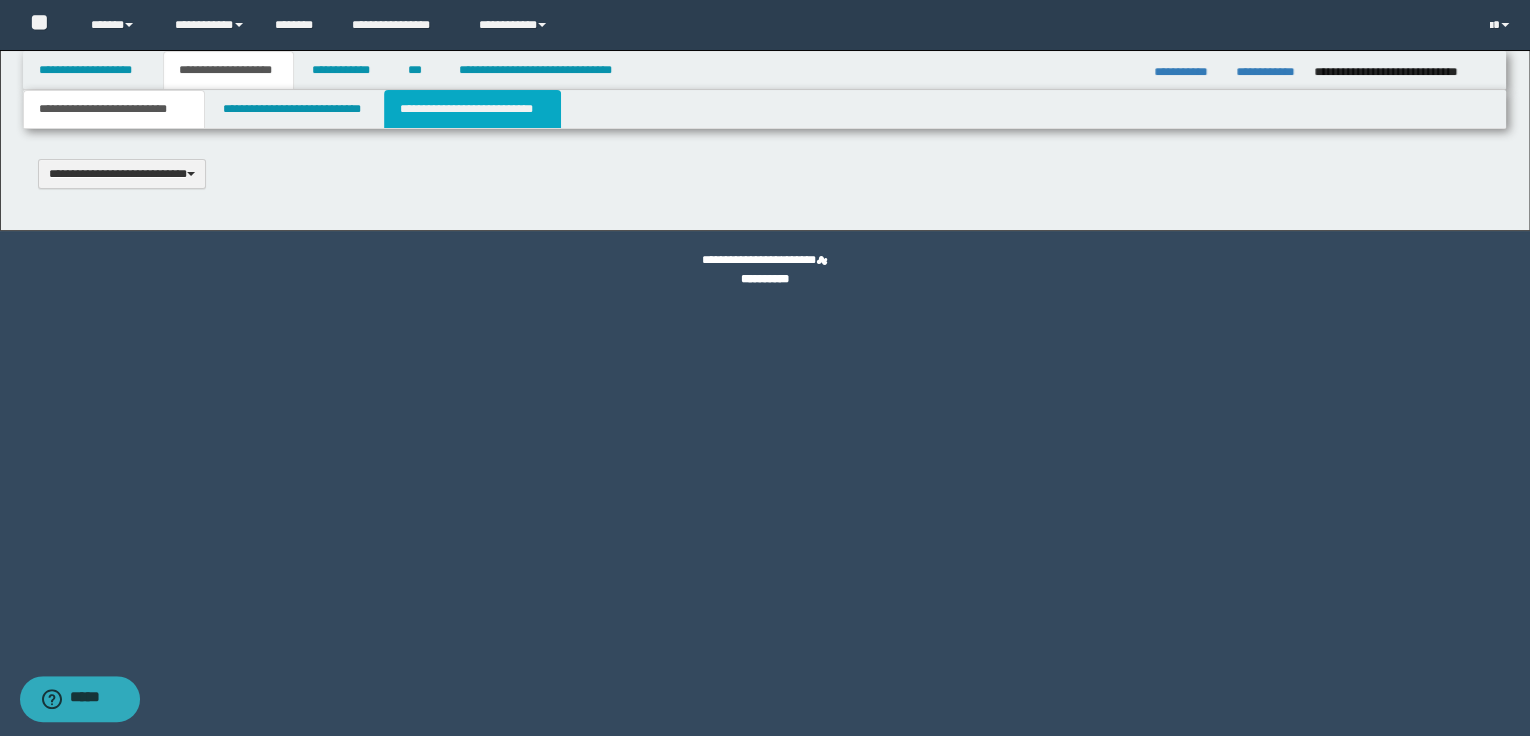 click on "**********" at bounding box center (472, 109) 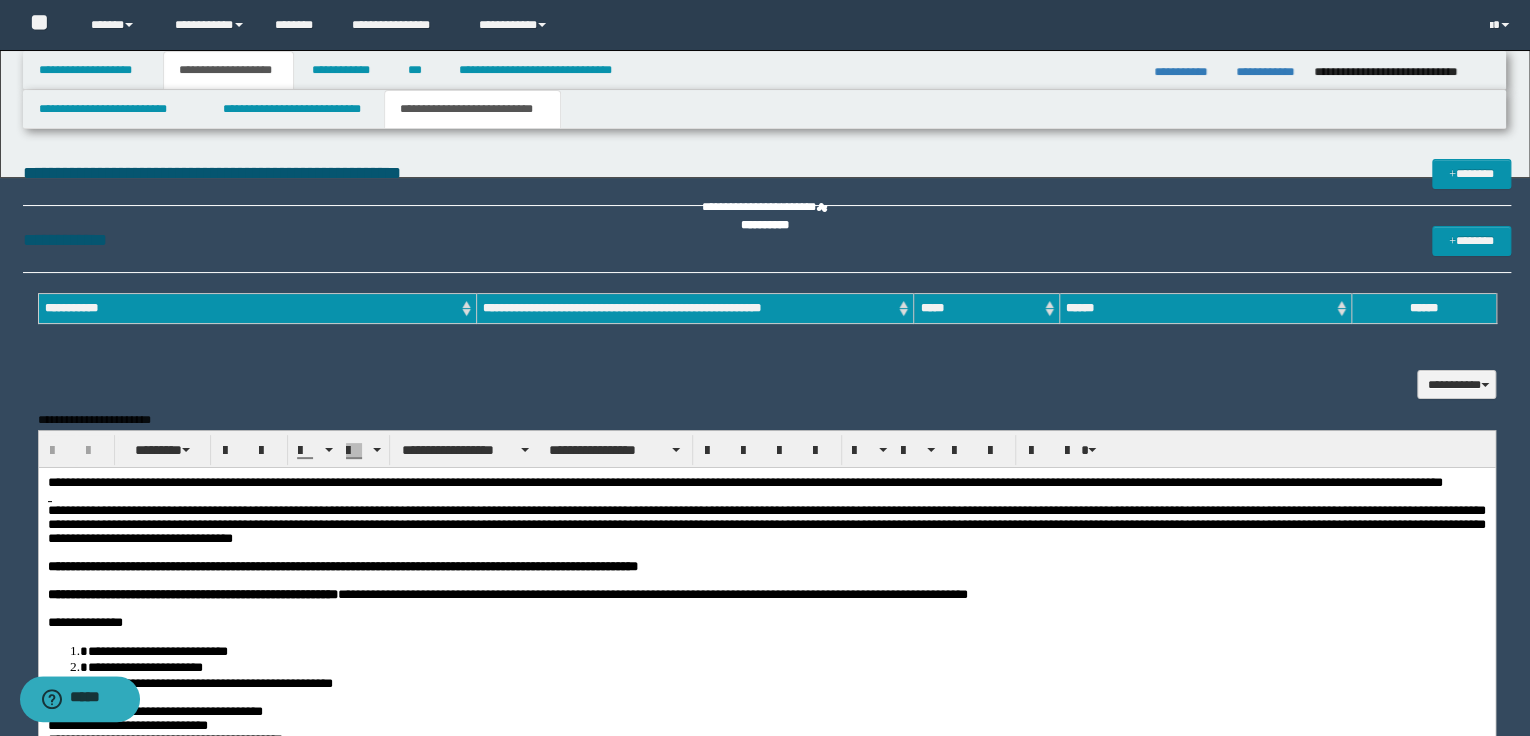 scroll, scrollTop: 0, scrollLeft: 0, axis: both 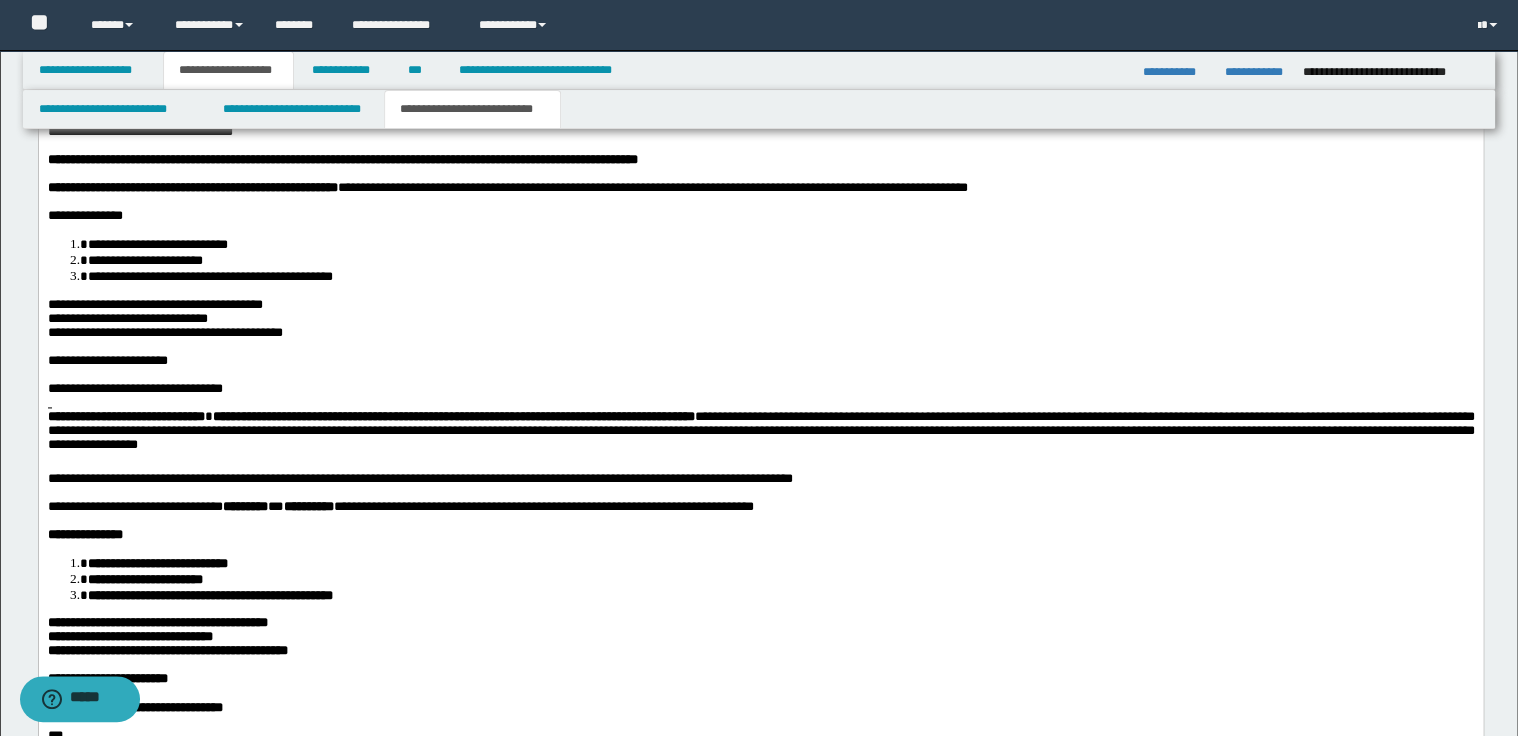 click on "**********" at bounding box center (760, 479) 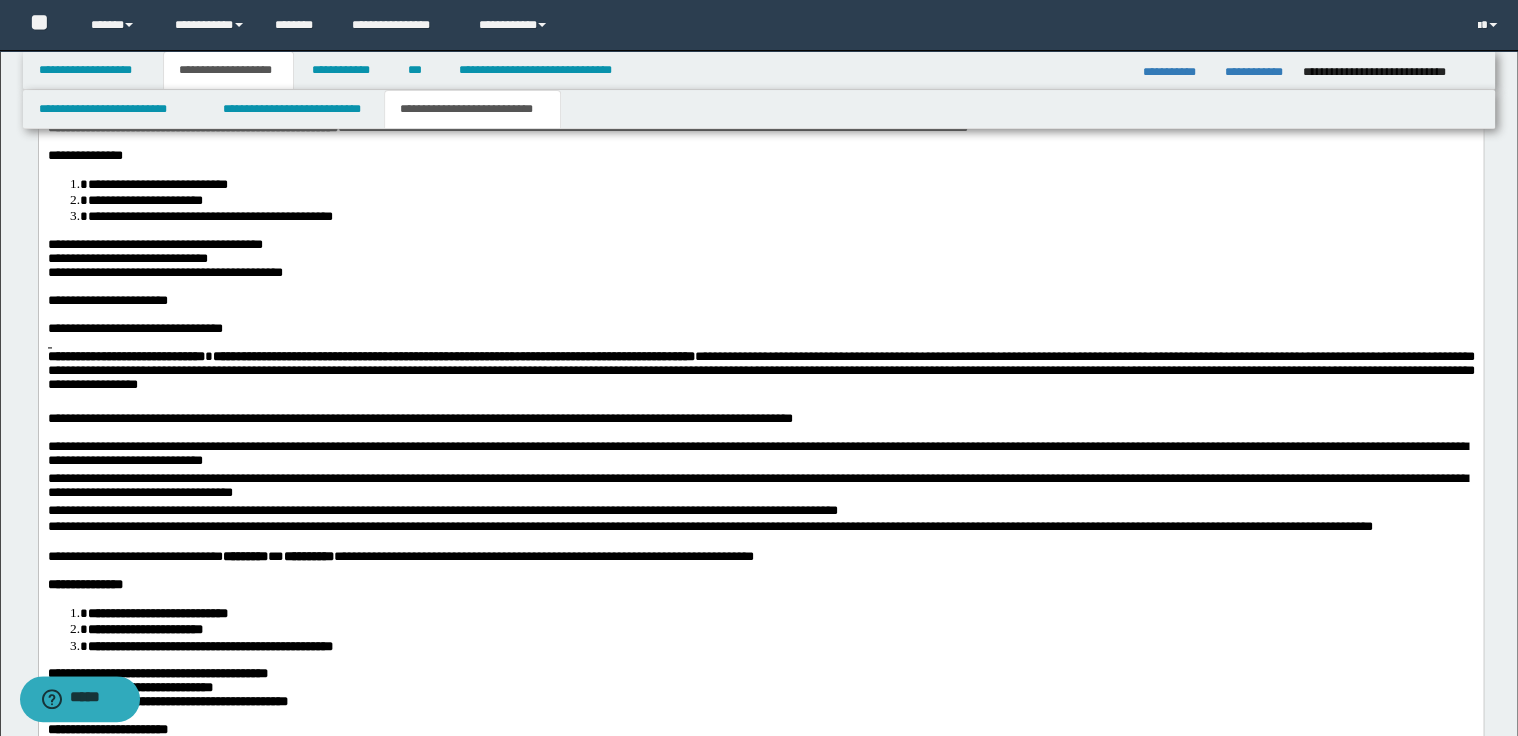 scroll, scrollTop: 1360, scrollLeft: 0, axis: vertical 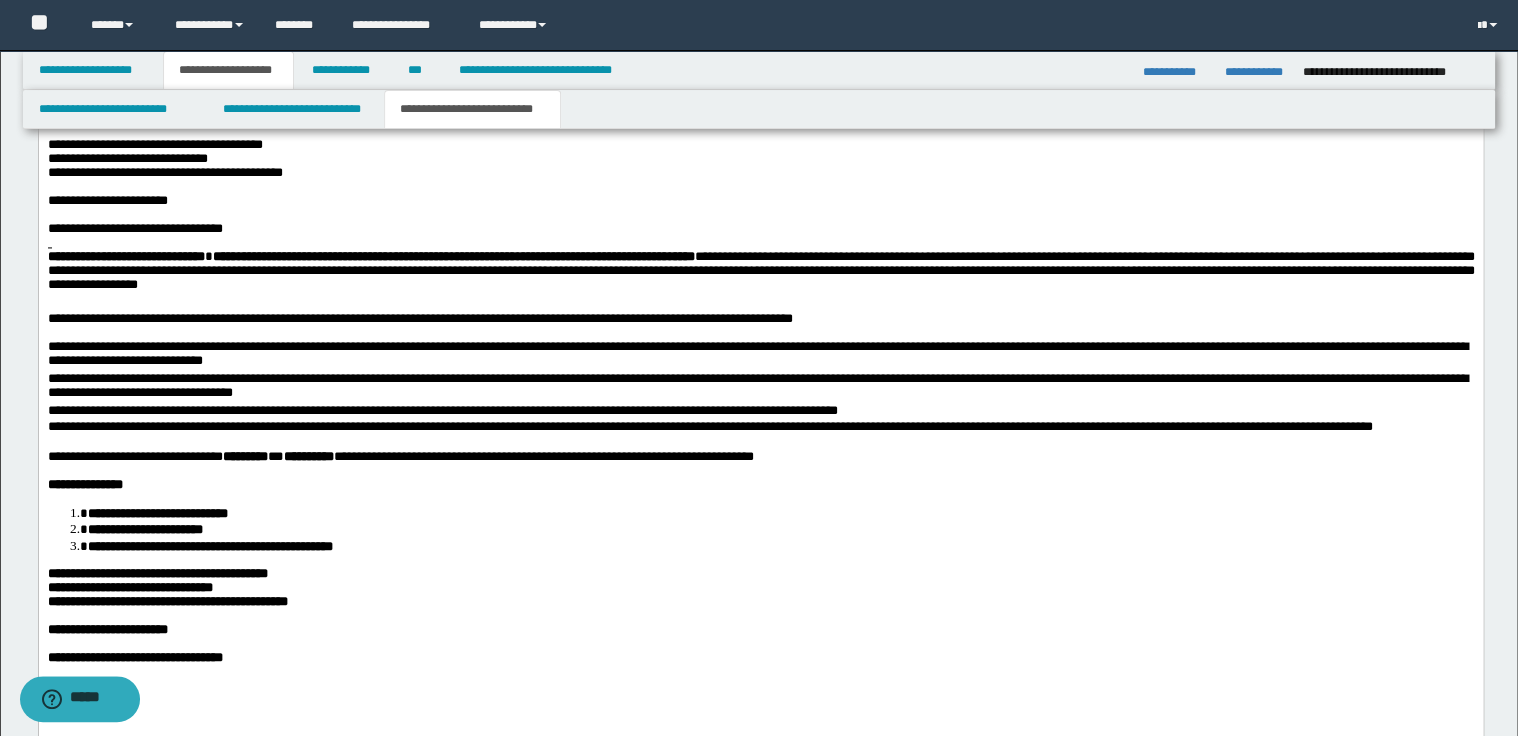 click on "**********" at bounding box center [760, 357] 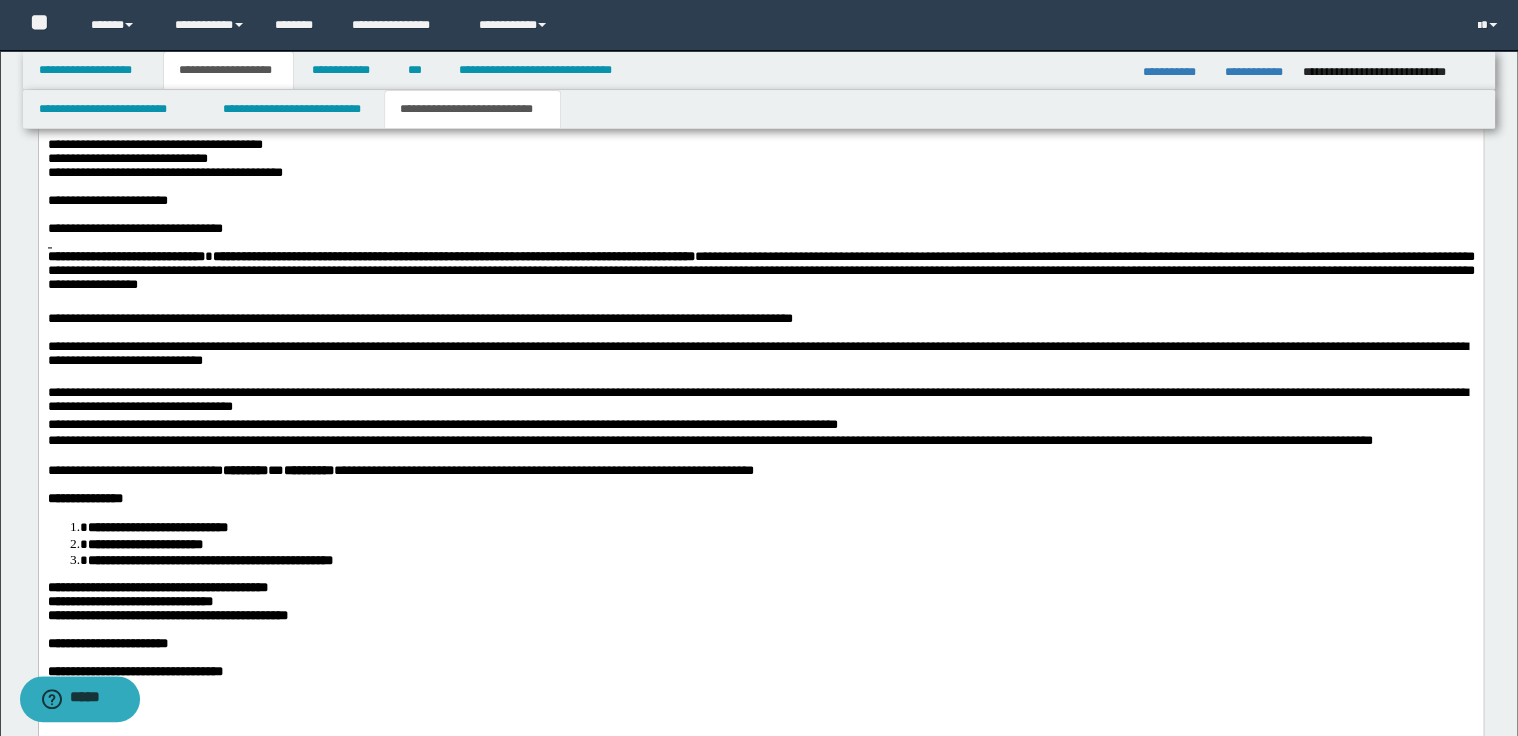 click on "**********" at bounding box center (760, 403) 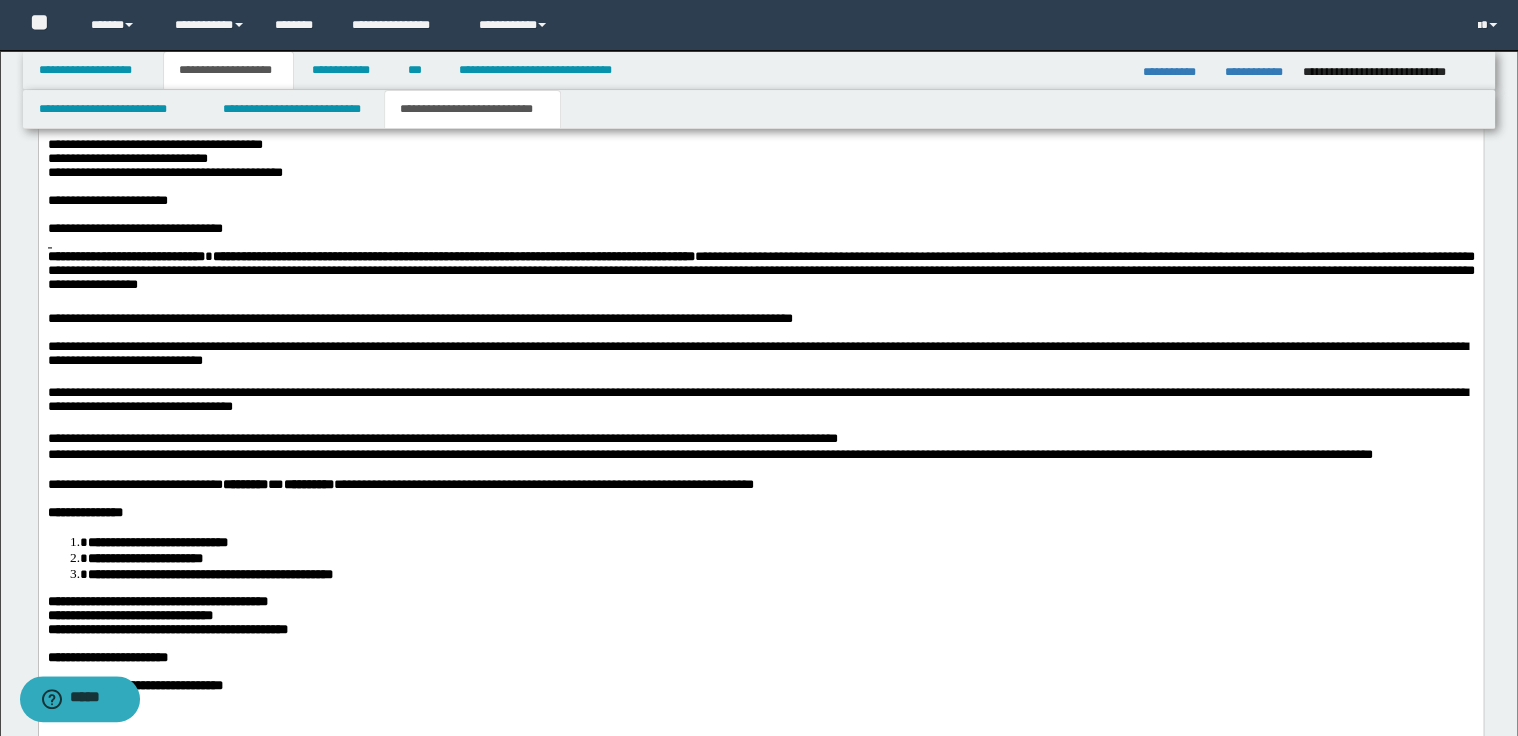 click on "**********" at bounding box center (760, 441) 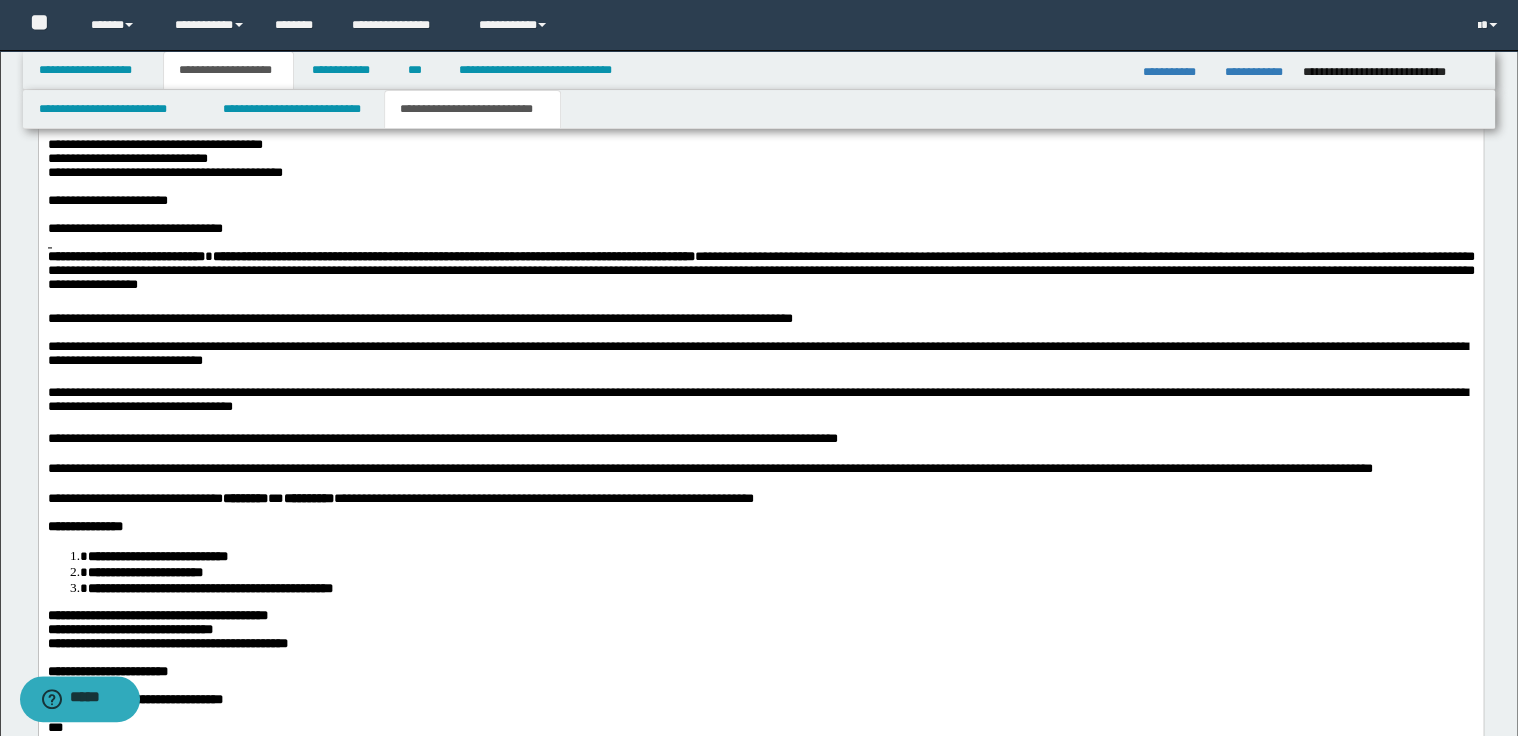 click on "**********" at bounding box center [760, 471] 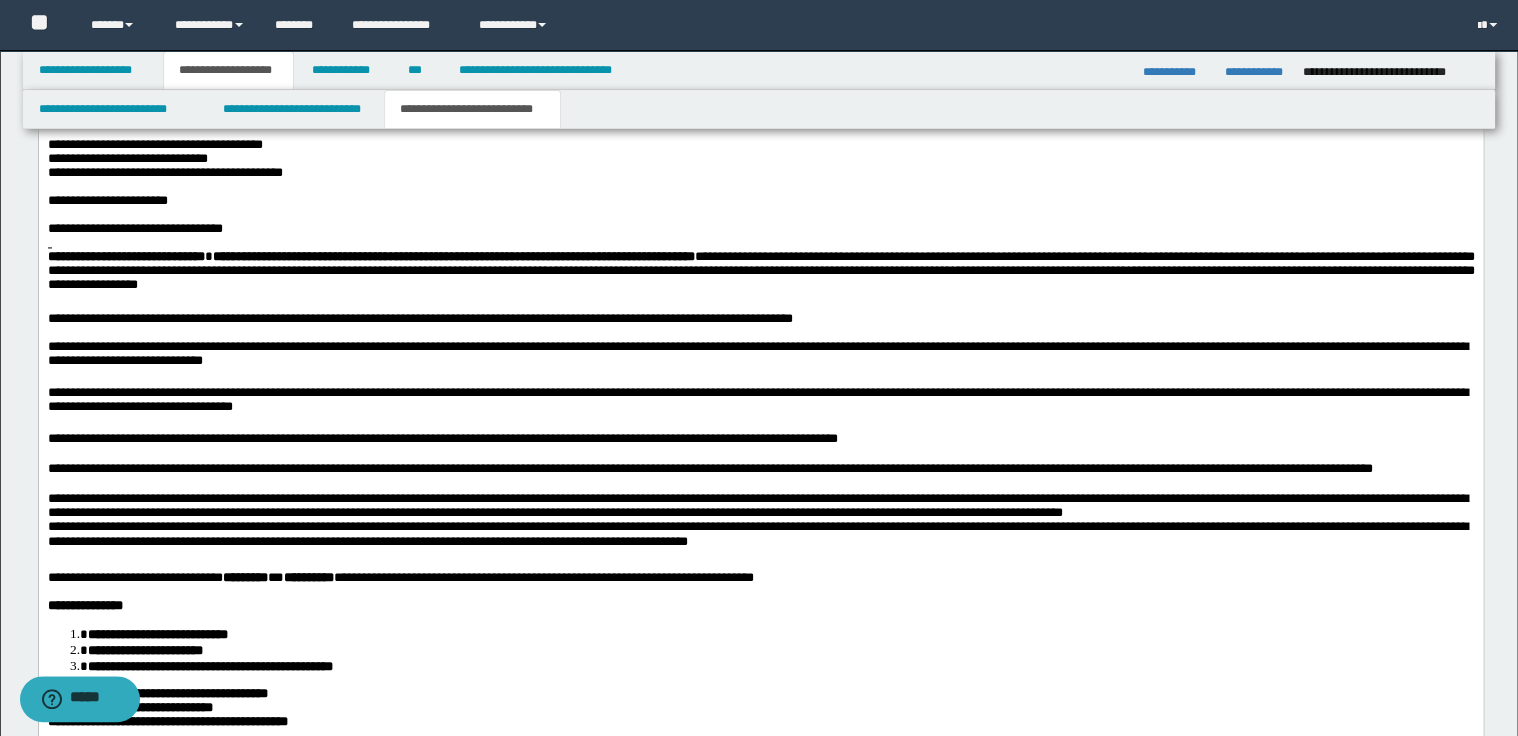 click on "**********" at bounding box center [760, 525] 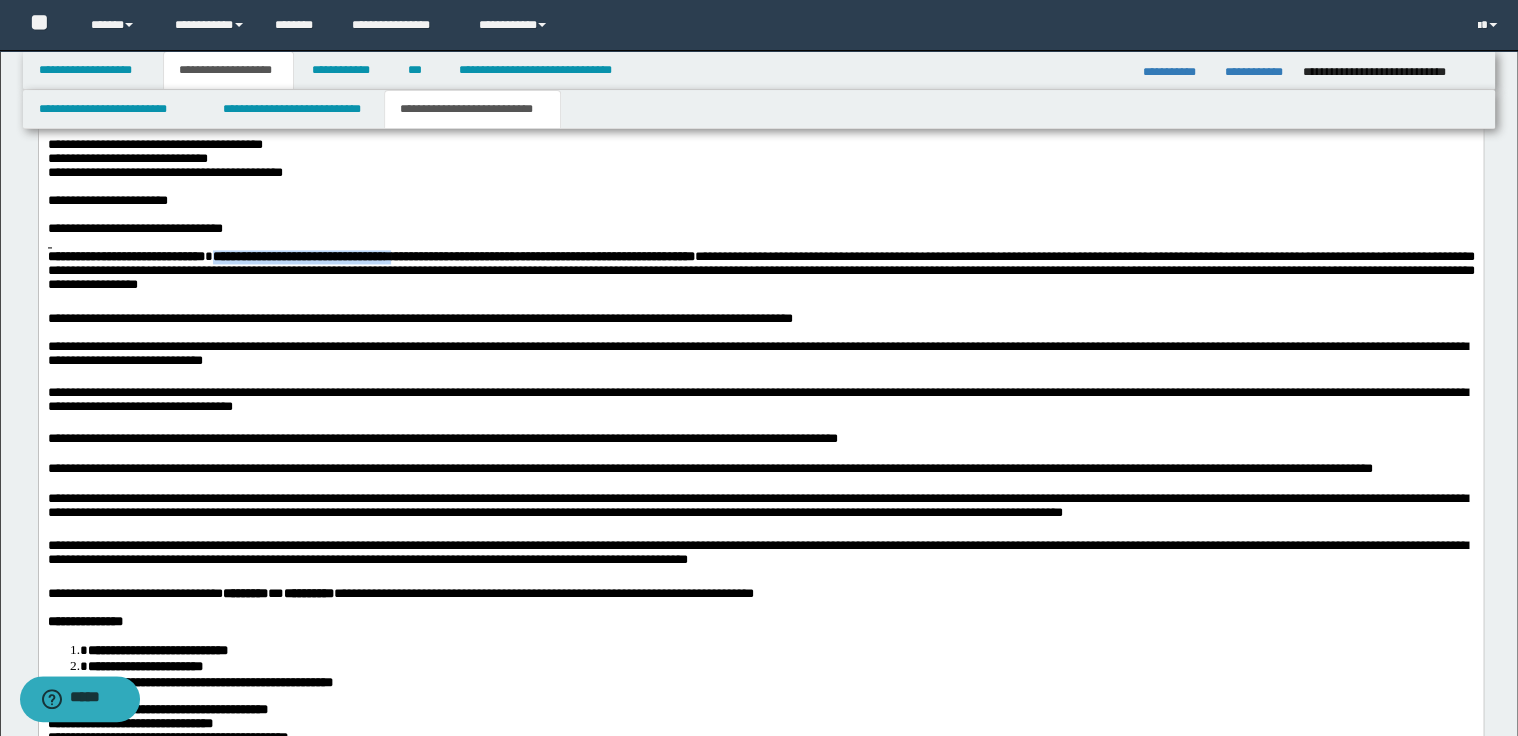 drag, startPoint x: 239, startPoint y: 310, endPoint x: 443, endPoint y: 312, distance: 204.0098 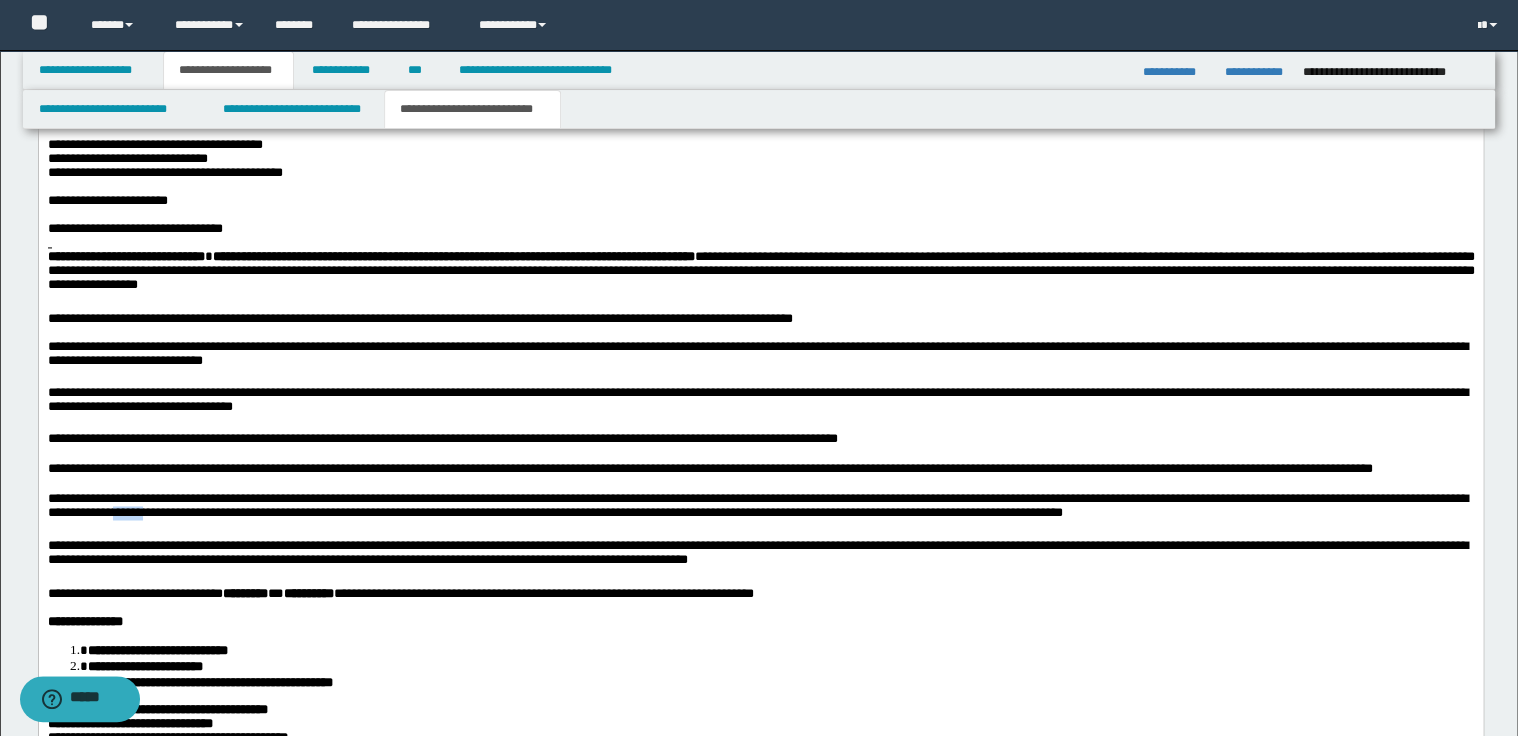 drag, startPoint x: 205, startPoint y: 582, endPoint x: 257, endPoint y: 582, distance: 52 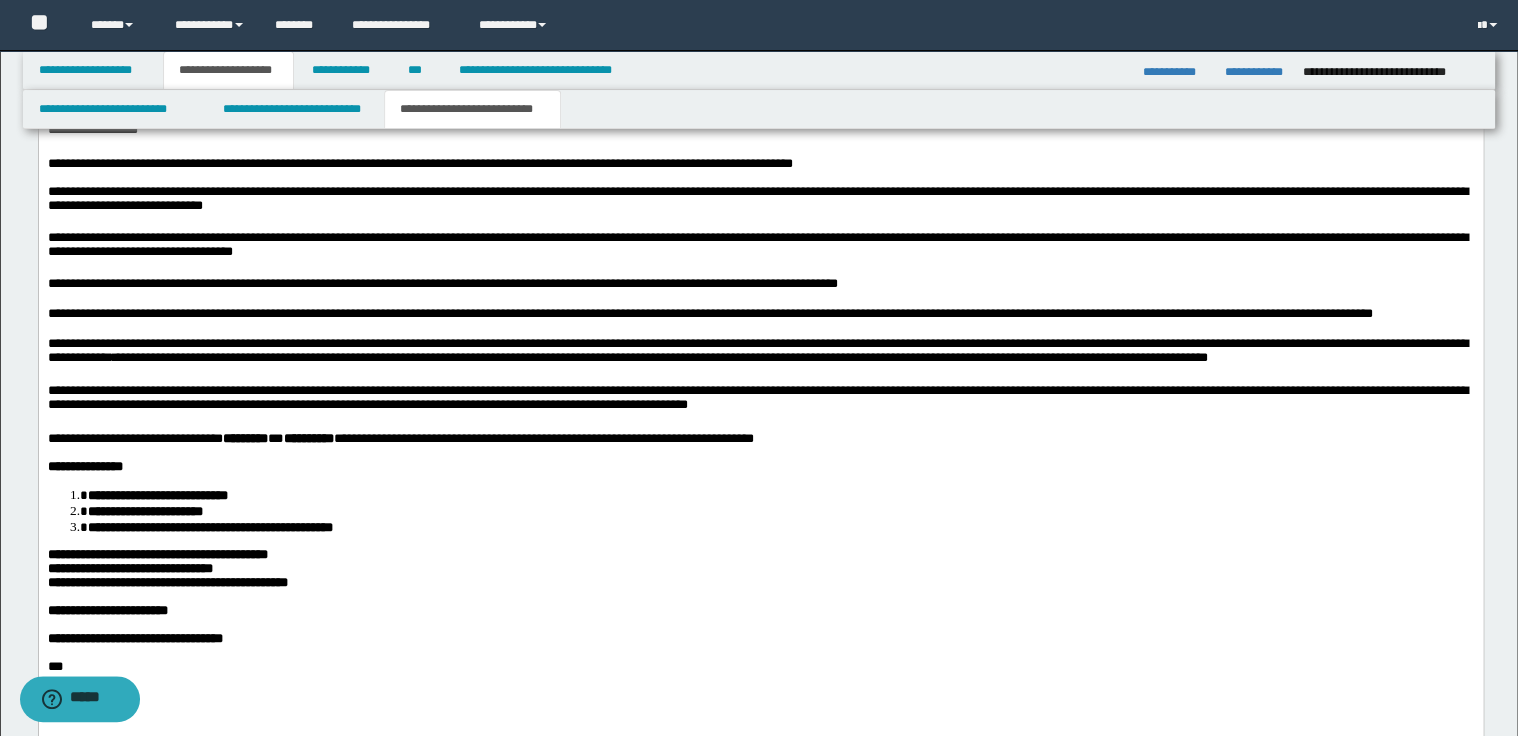scroll, scrollTop: 1520, scrollLeft: 0, axis: vertical 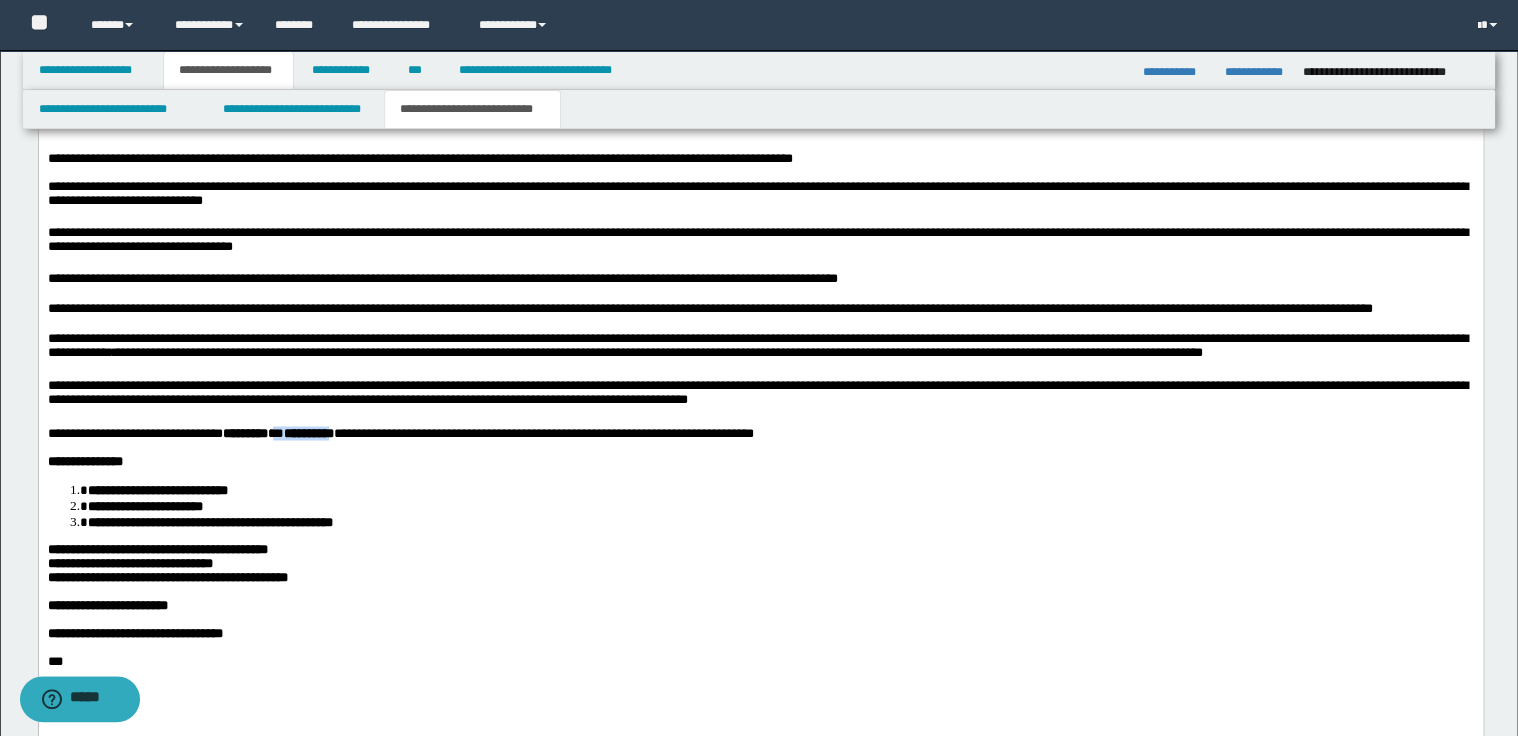 drag, startPoint x: 309, startPoint y: 505, endPoint x: 393, endPoint y: 501, distance: 84.095184 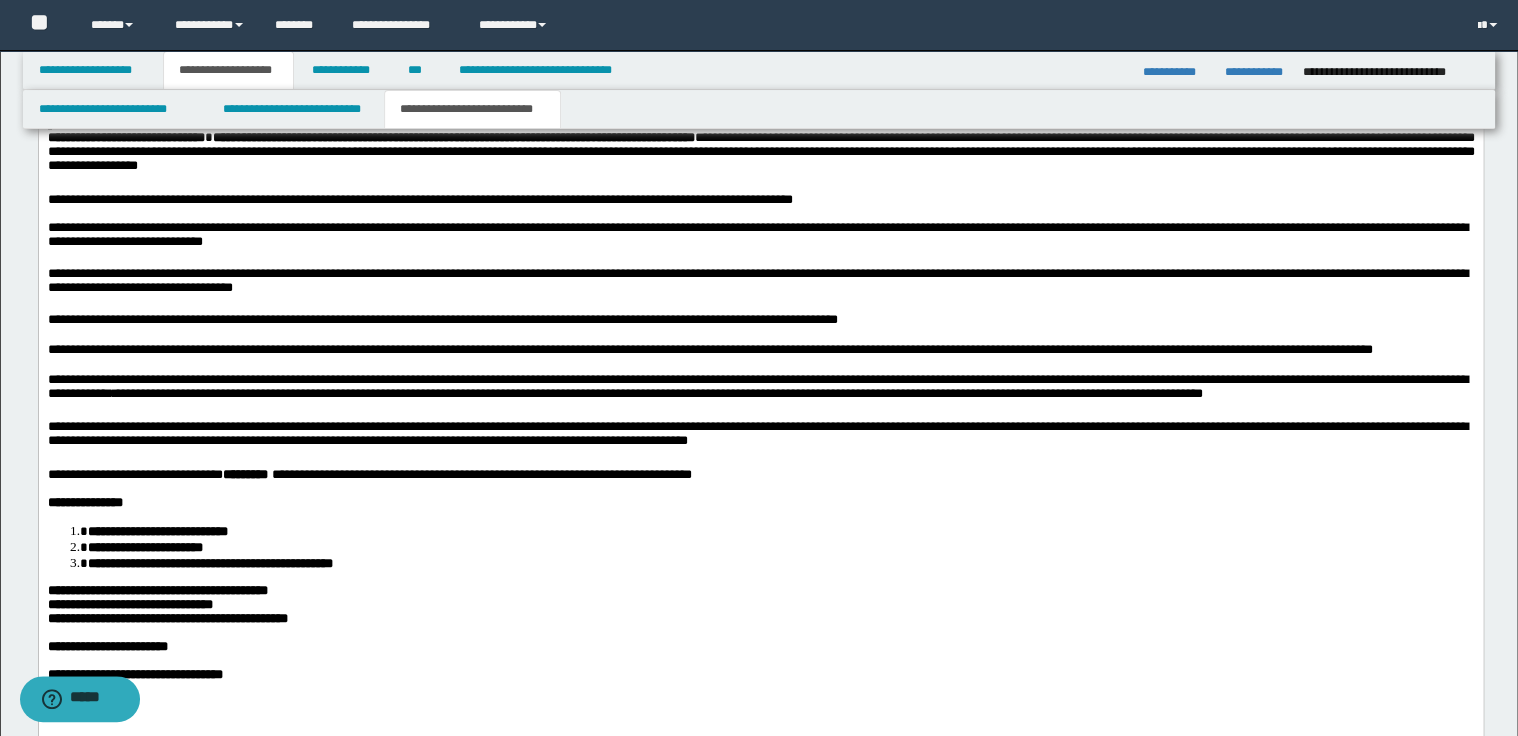 scroll, scrollTop: 1440, scrollLeft: 0, axis: vertical 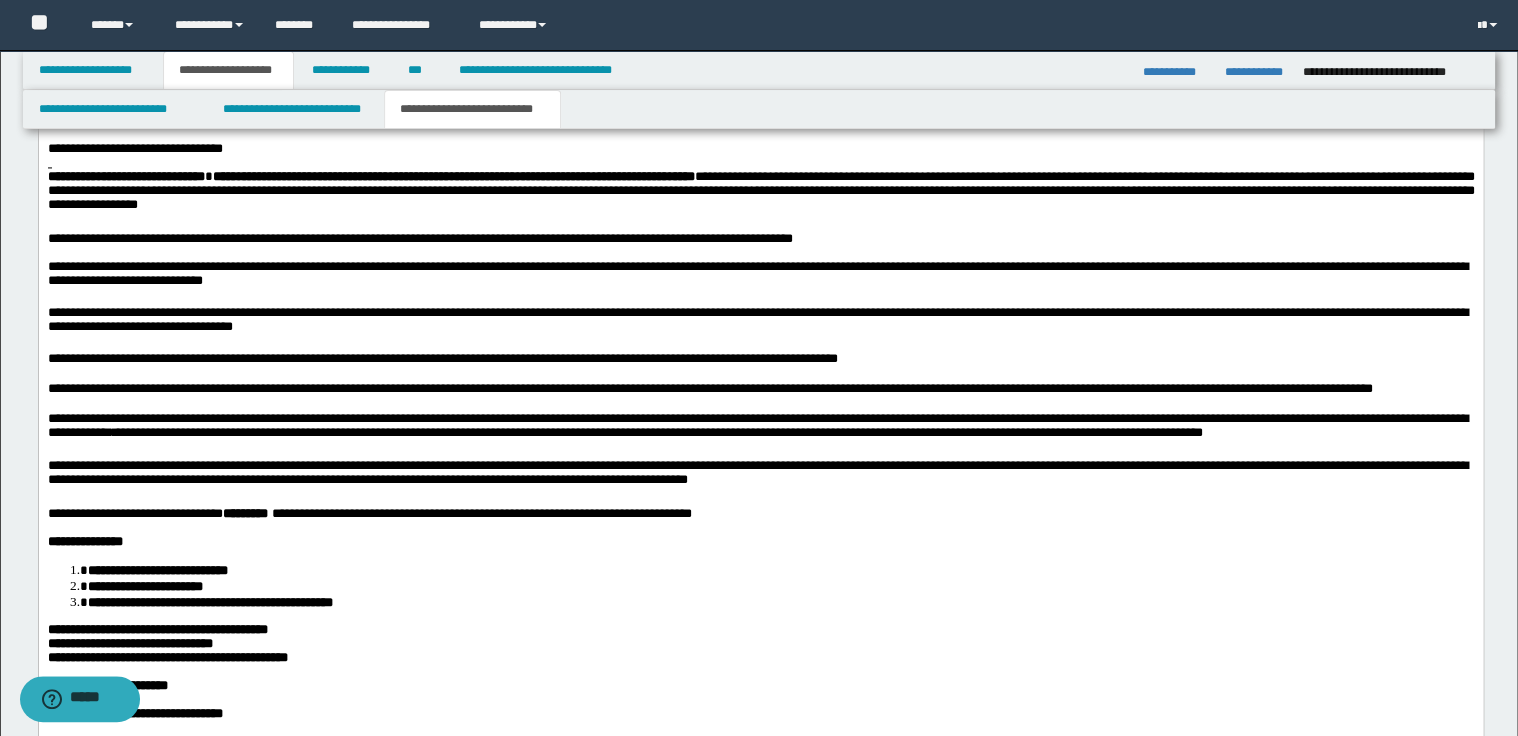 click at bounding box center (760, 346) 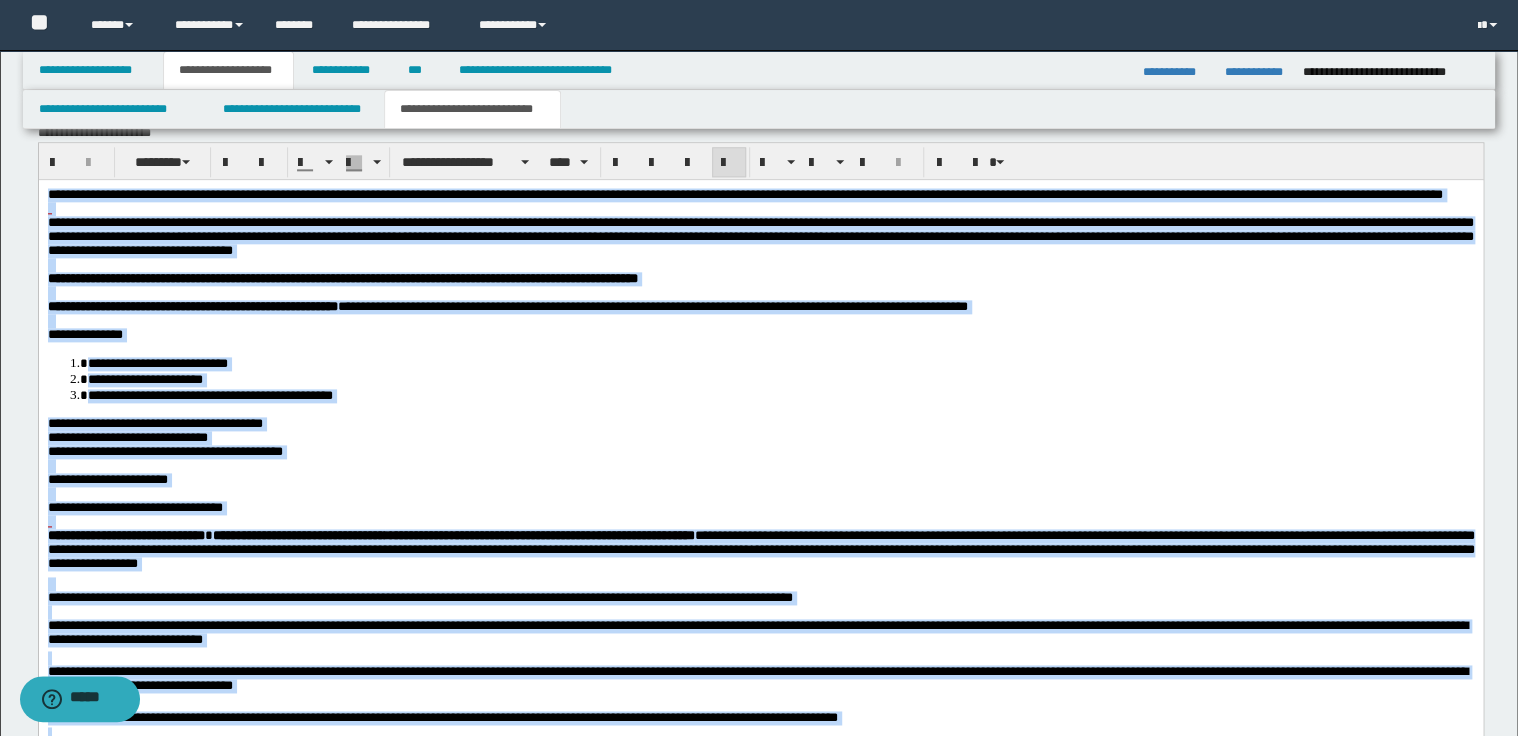 scroll, scrollTop: 1040, scrollLeft: 0, axis: vertical 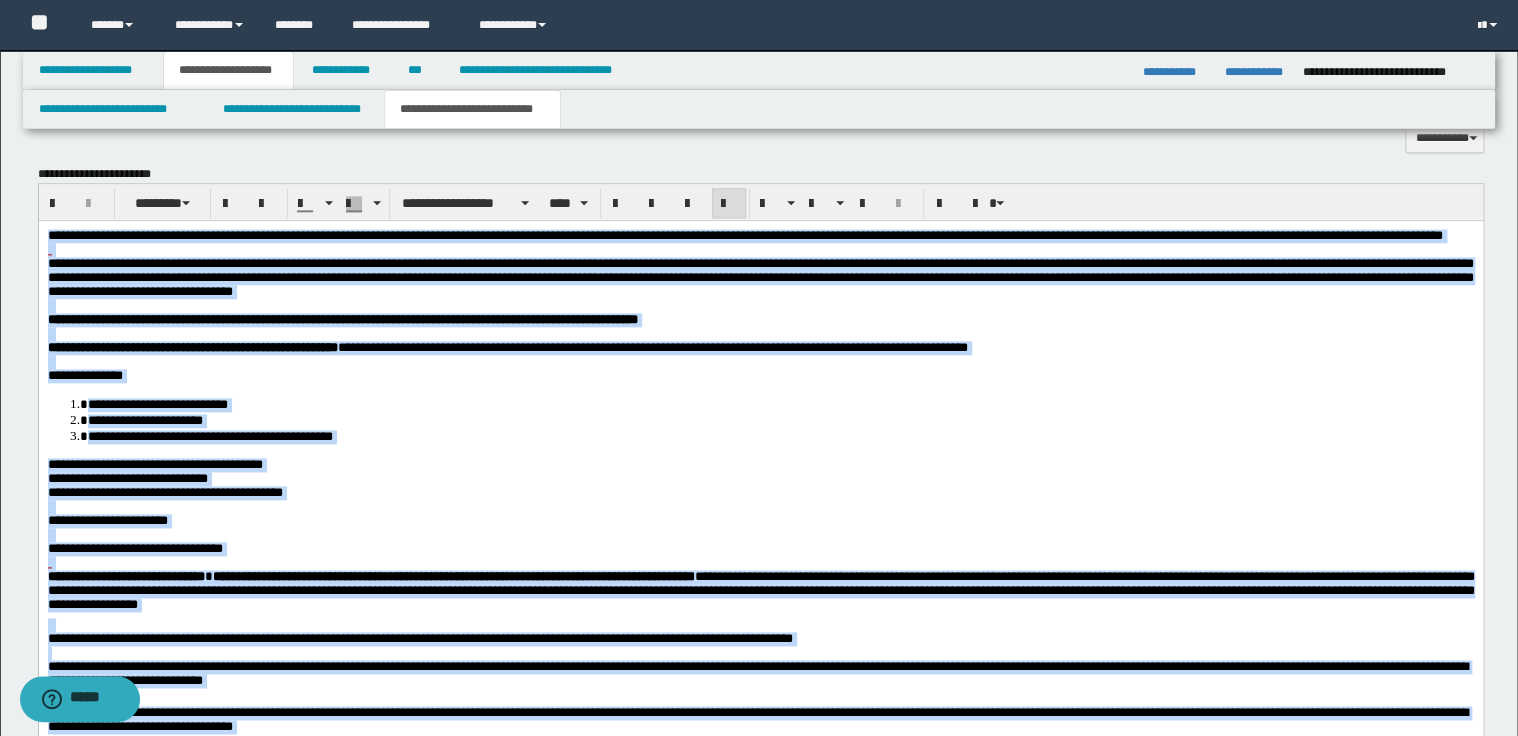 click at bounding box center [729, 204] 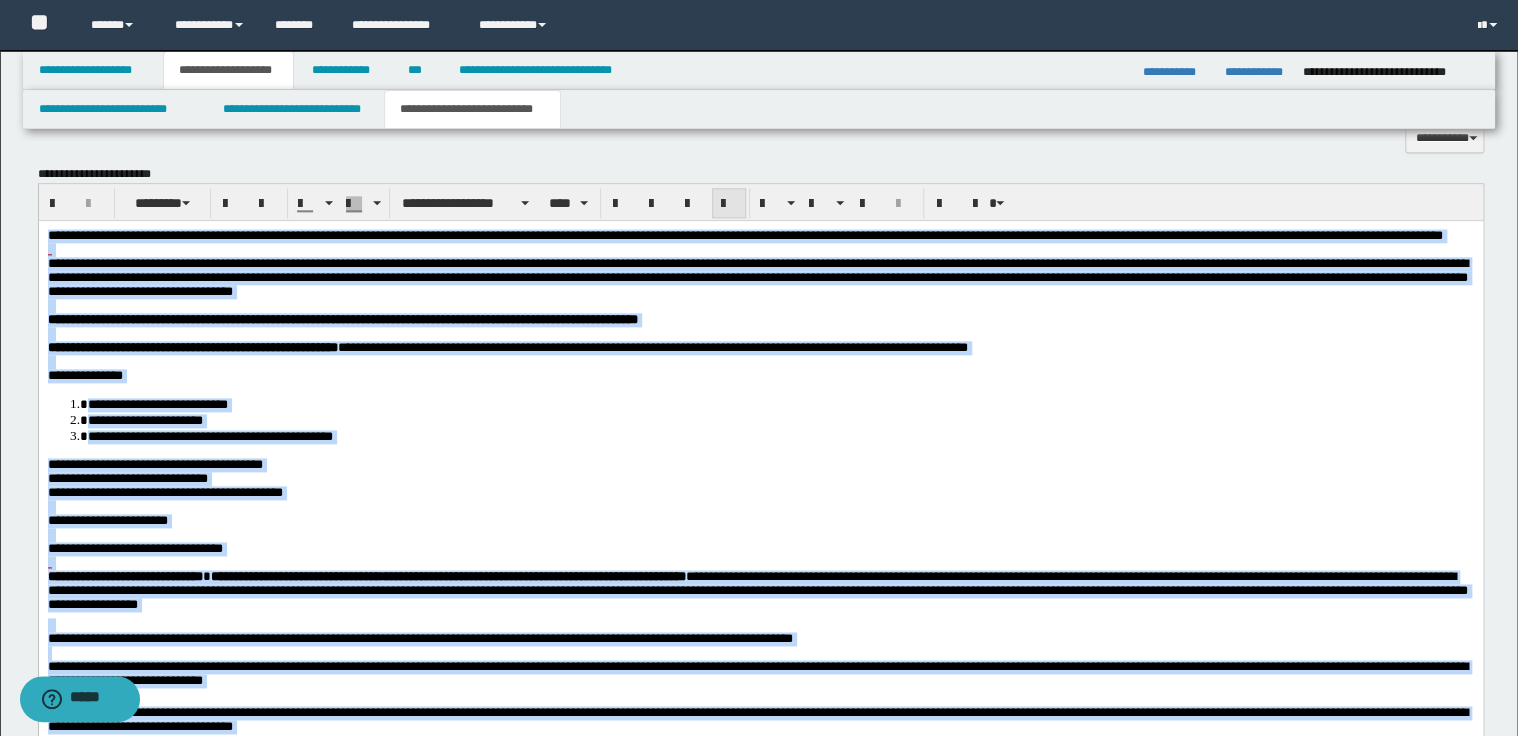 click at bounding box center [729, 204] 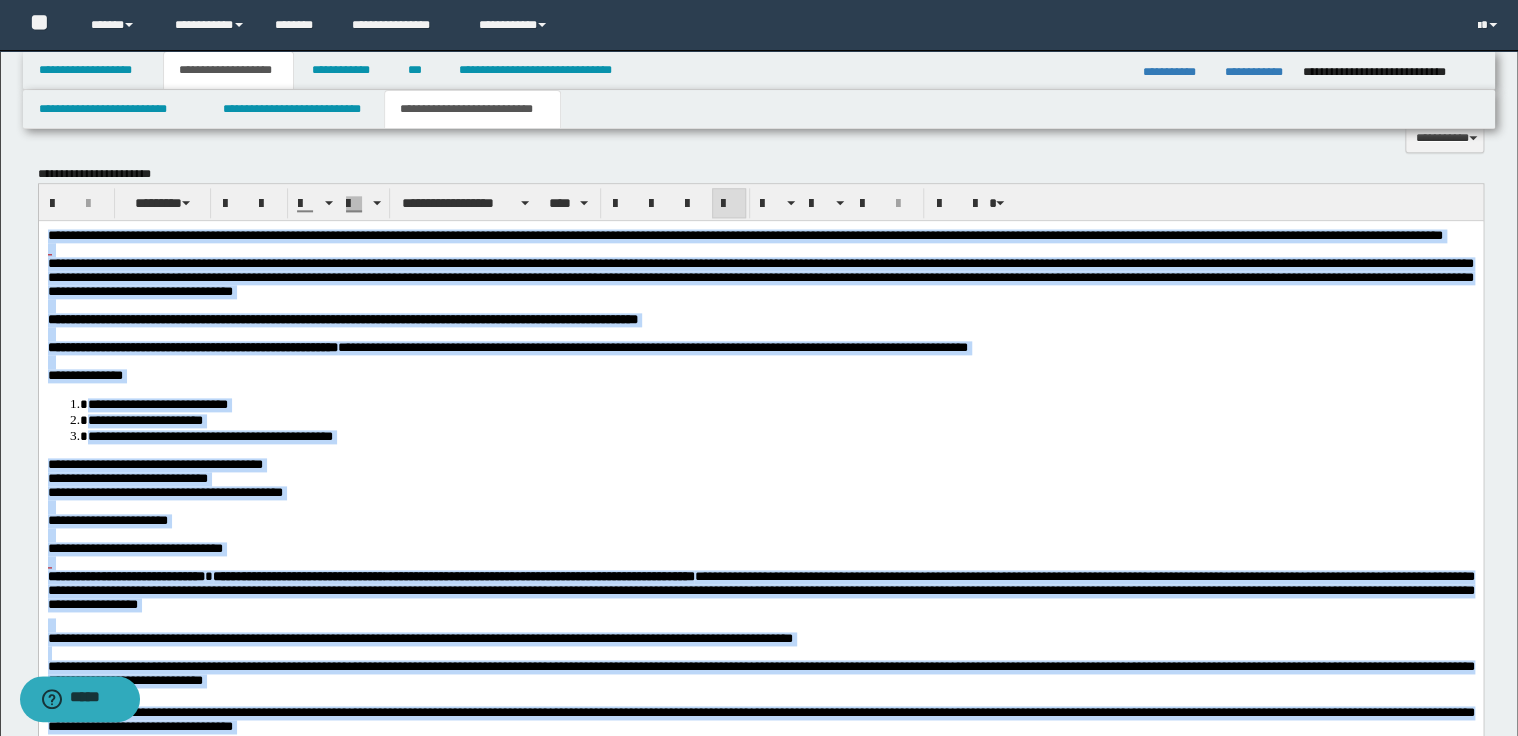 click on "**********" at bounding box center [760, 320] 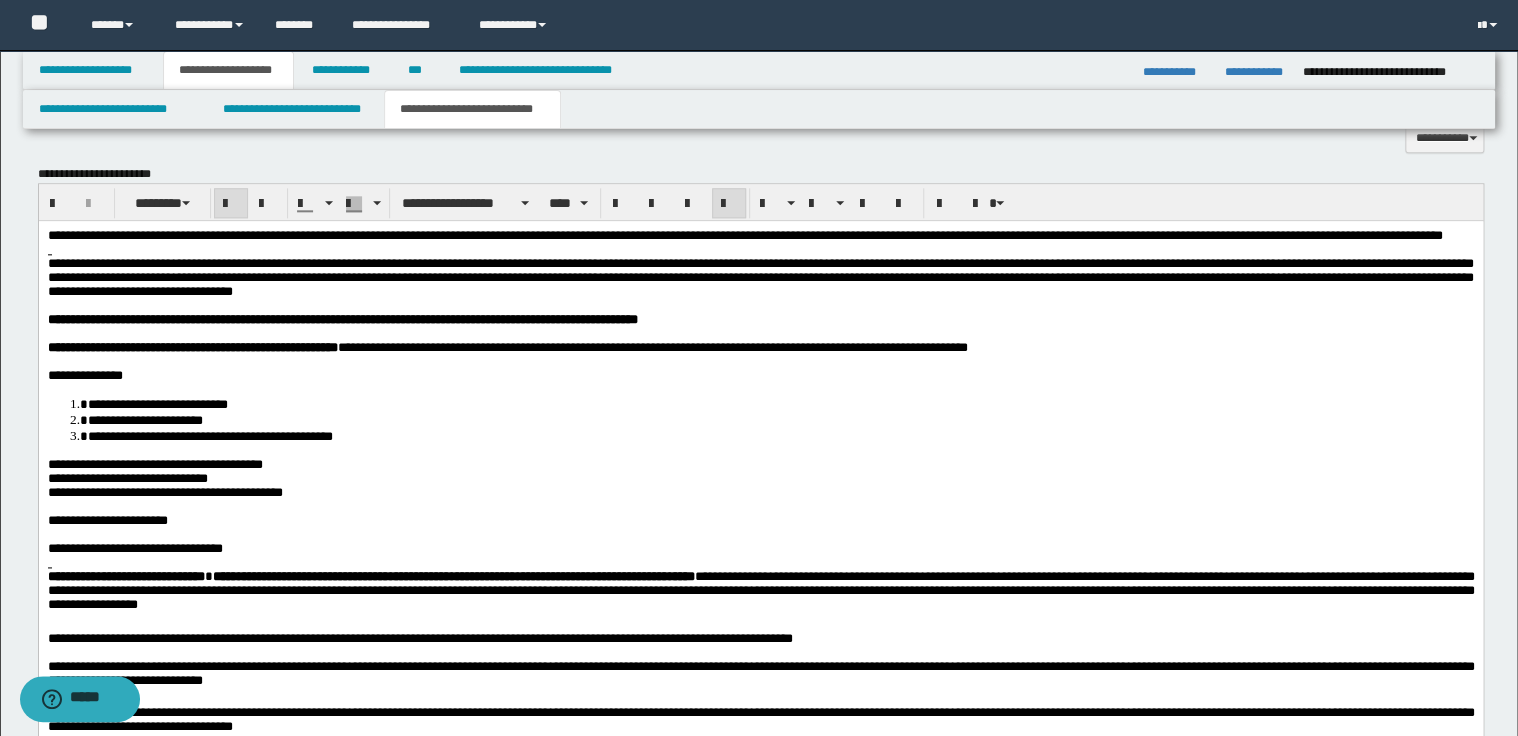 click on "**********" at bounding box center [744, 235] 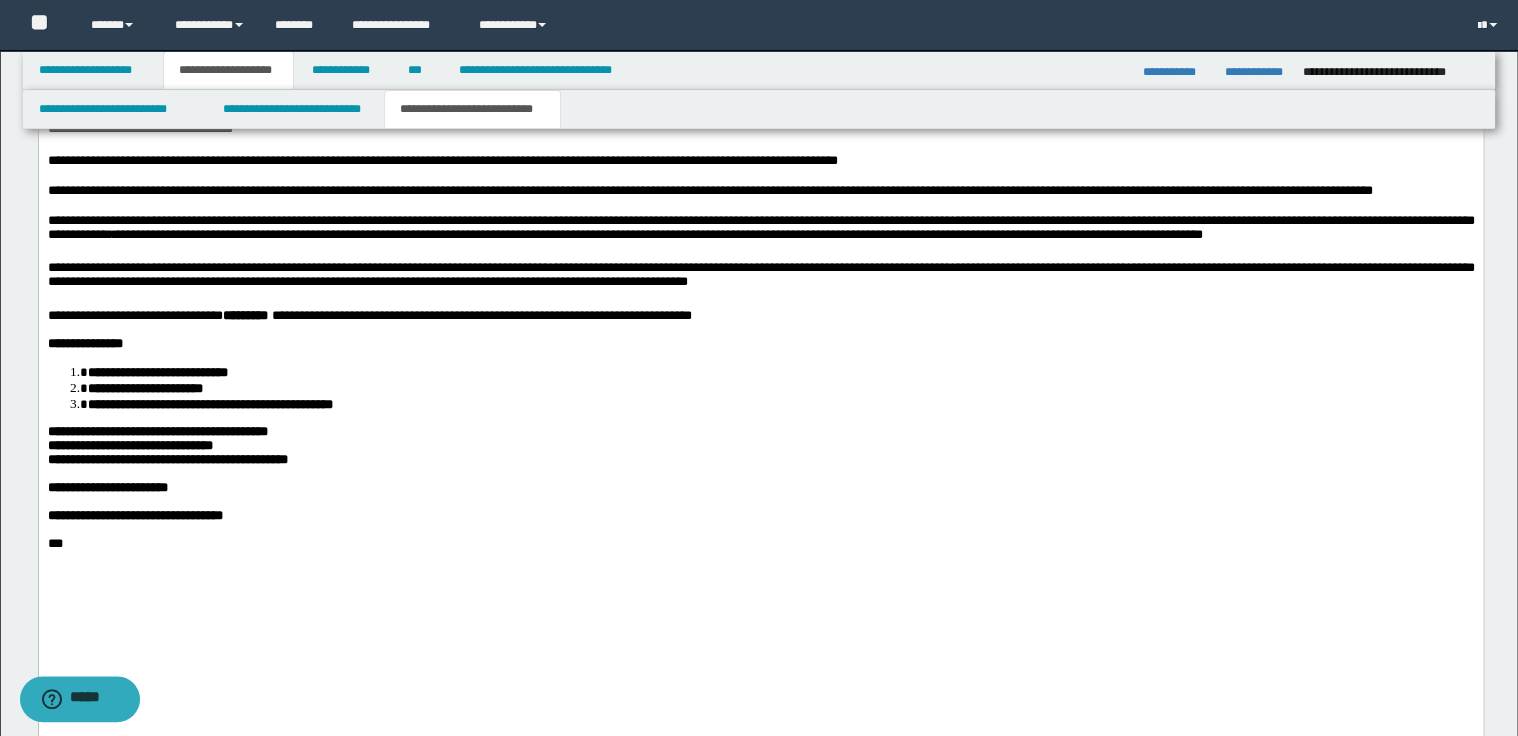 scroll, scrollTop: 1680, scrollLeft: 0, axis: vertical 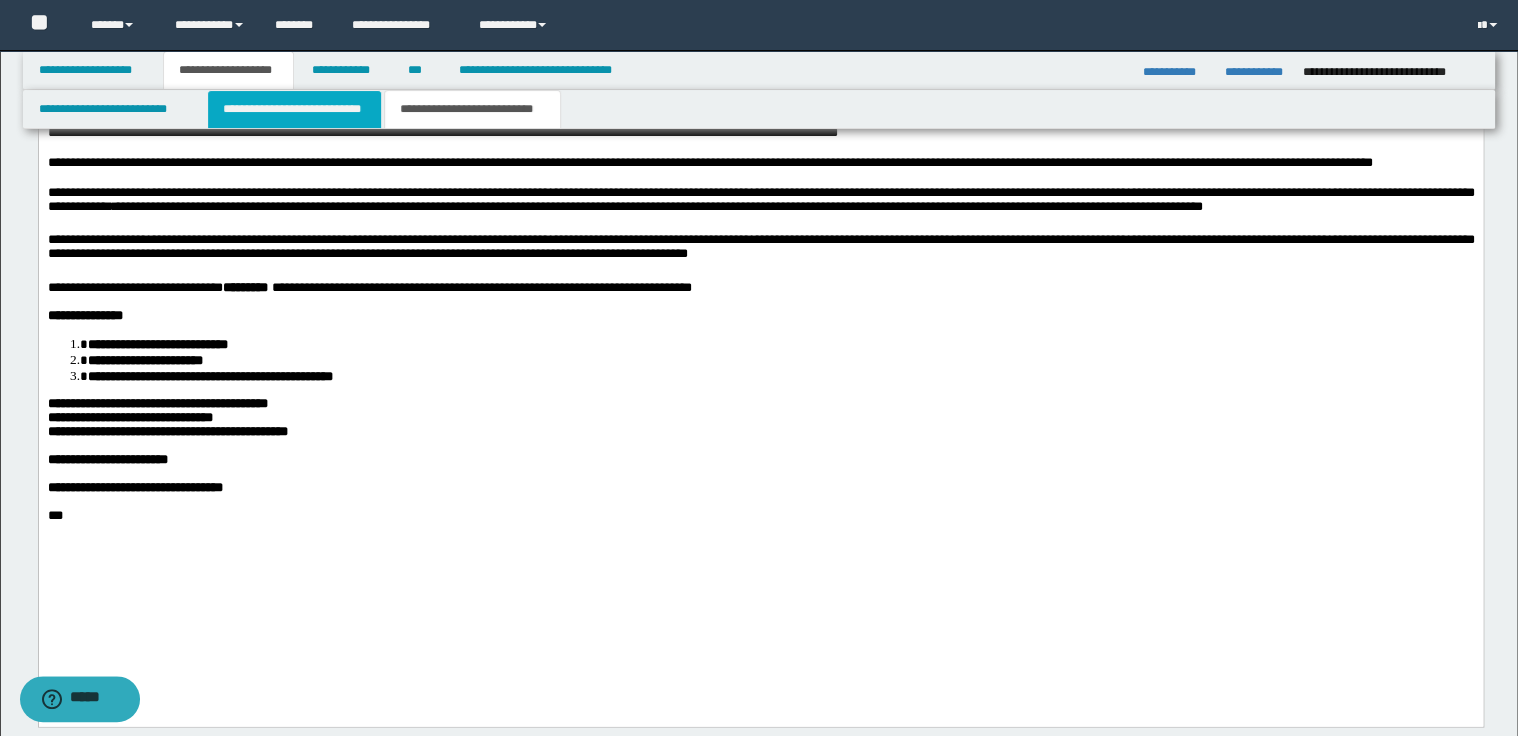 click on "**********" at bounding box center (294, 109) 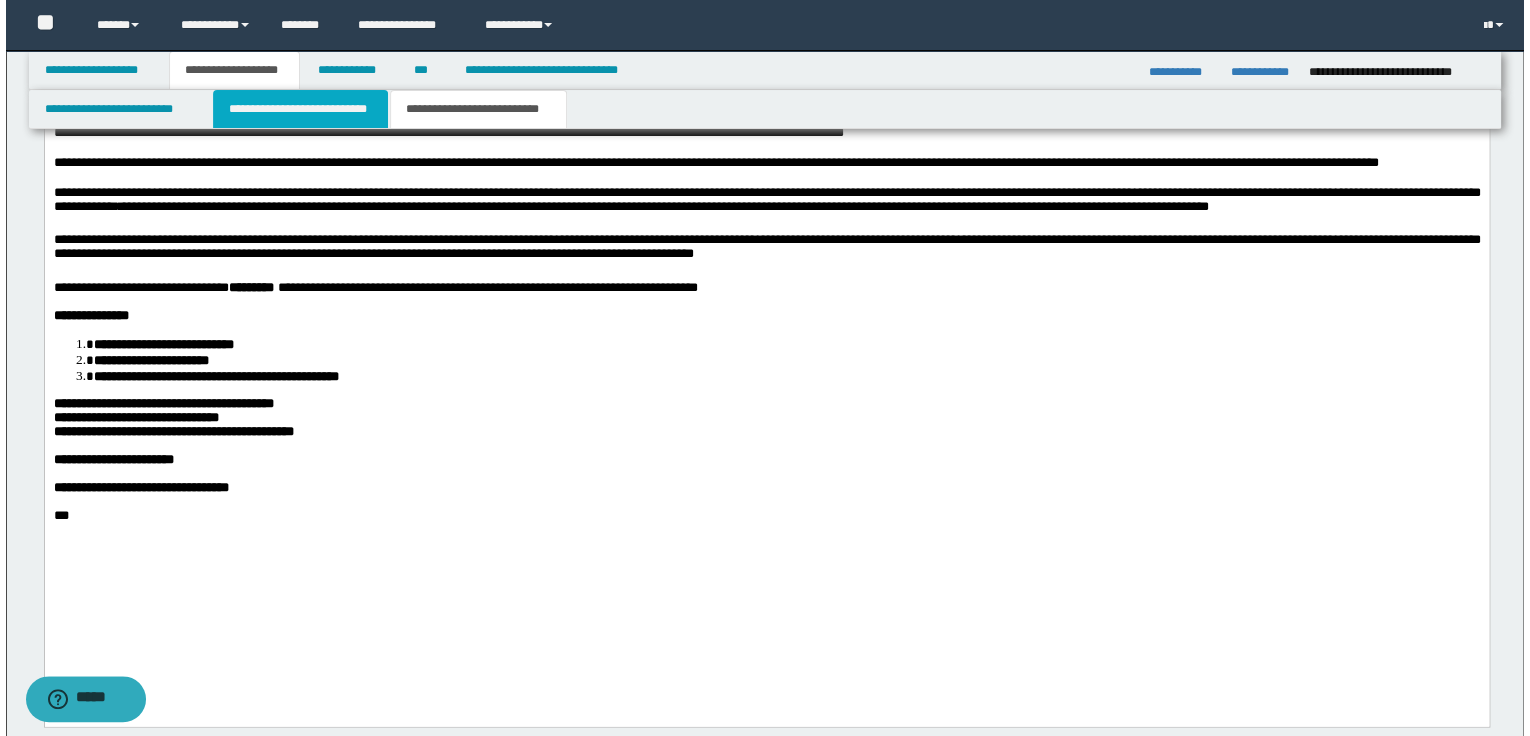 scroll, scrollTop: 0, scrollLeft: 0, axis: both 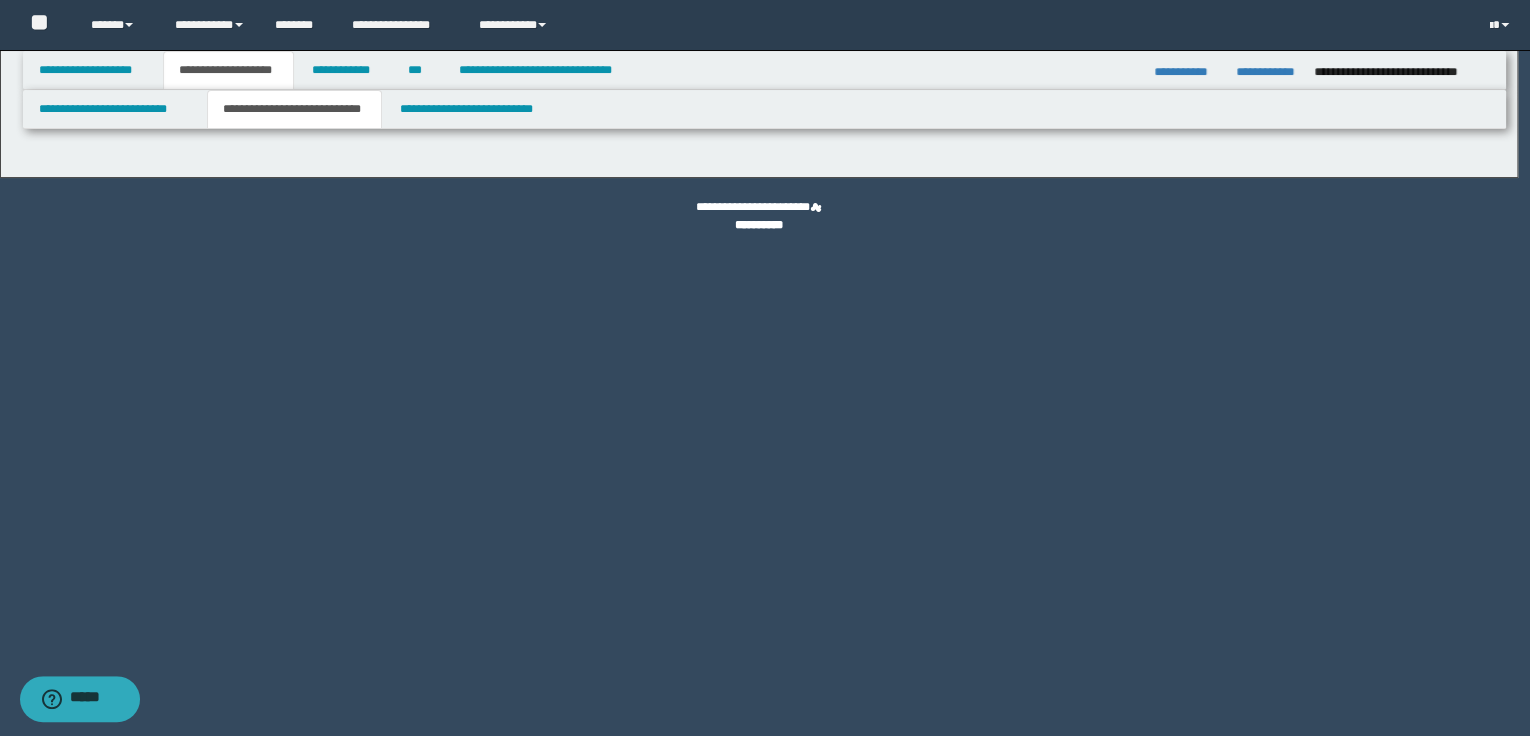 select on "*" 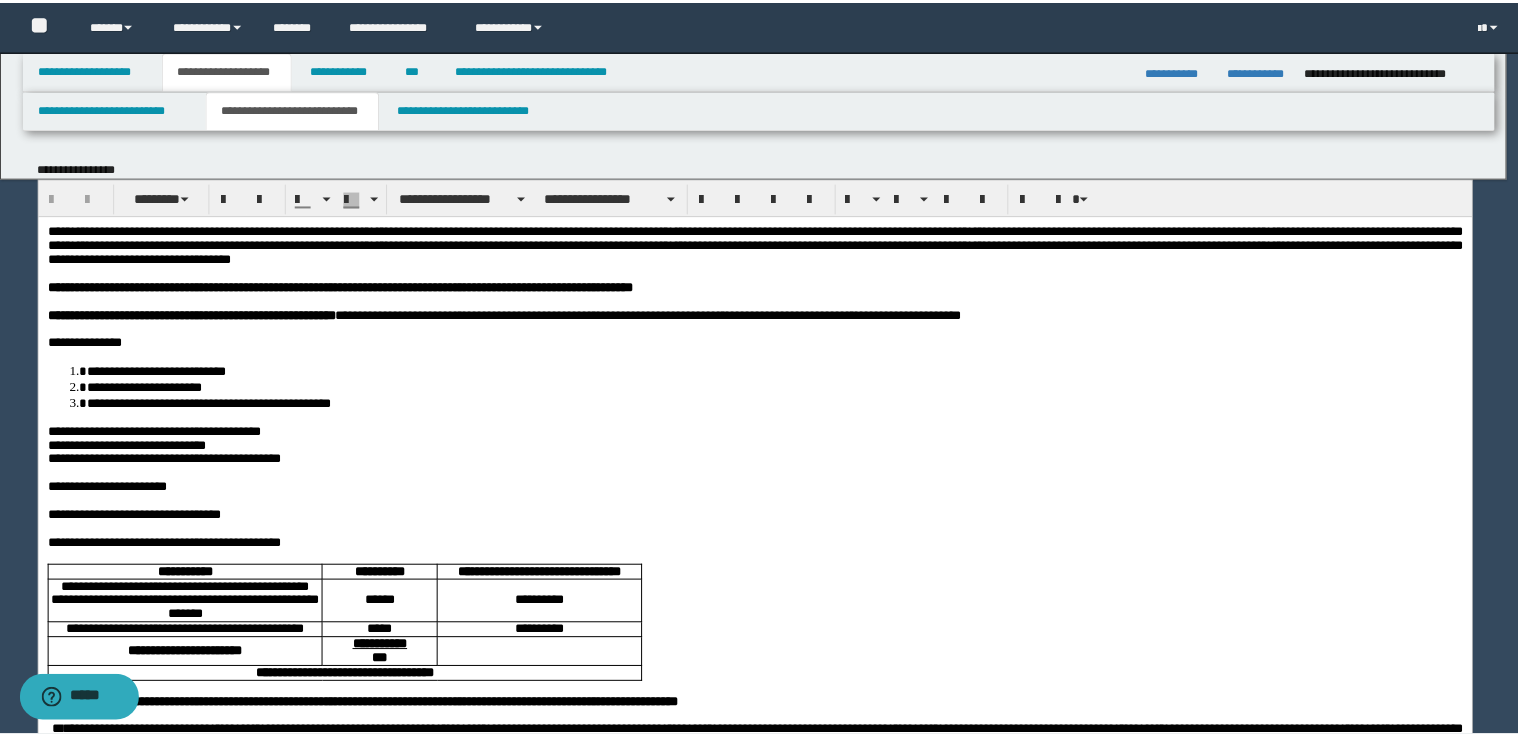 scroll, scrollTop: 0, scrollLeft: 0, axis: both 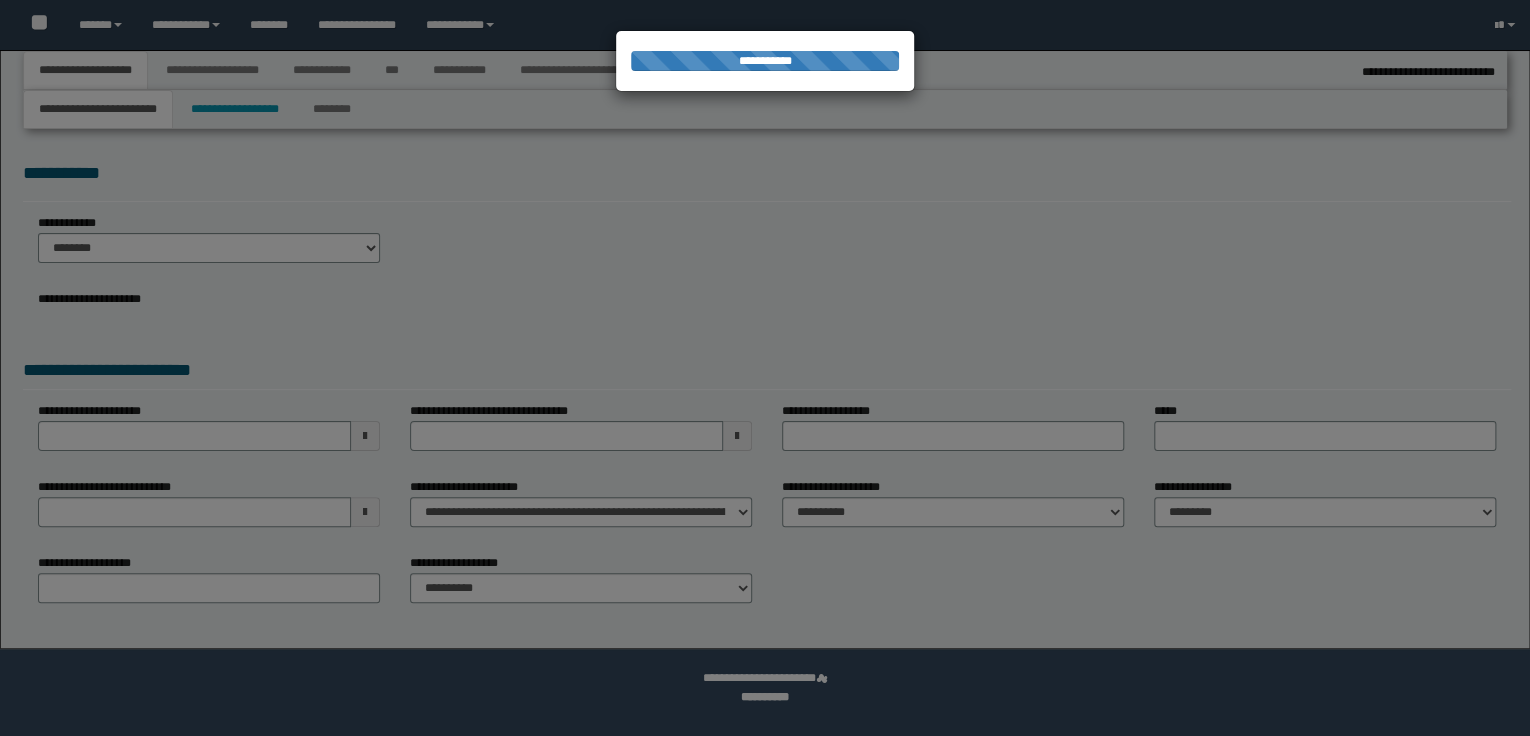 select on "*" 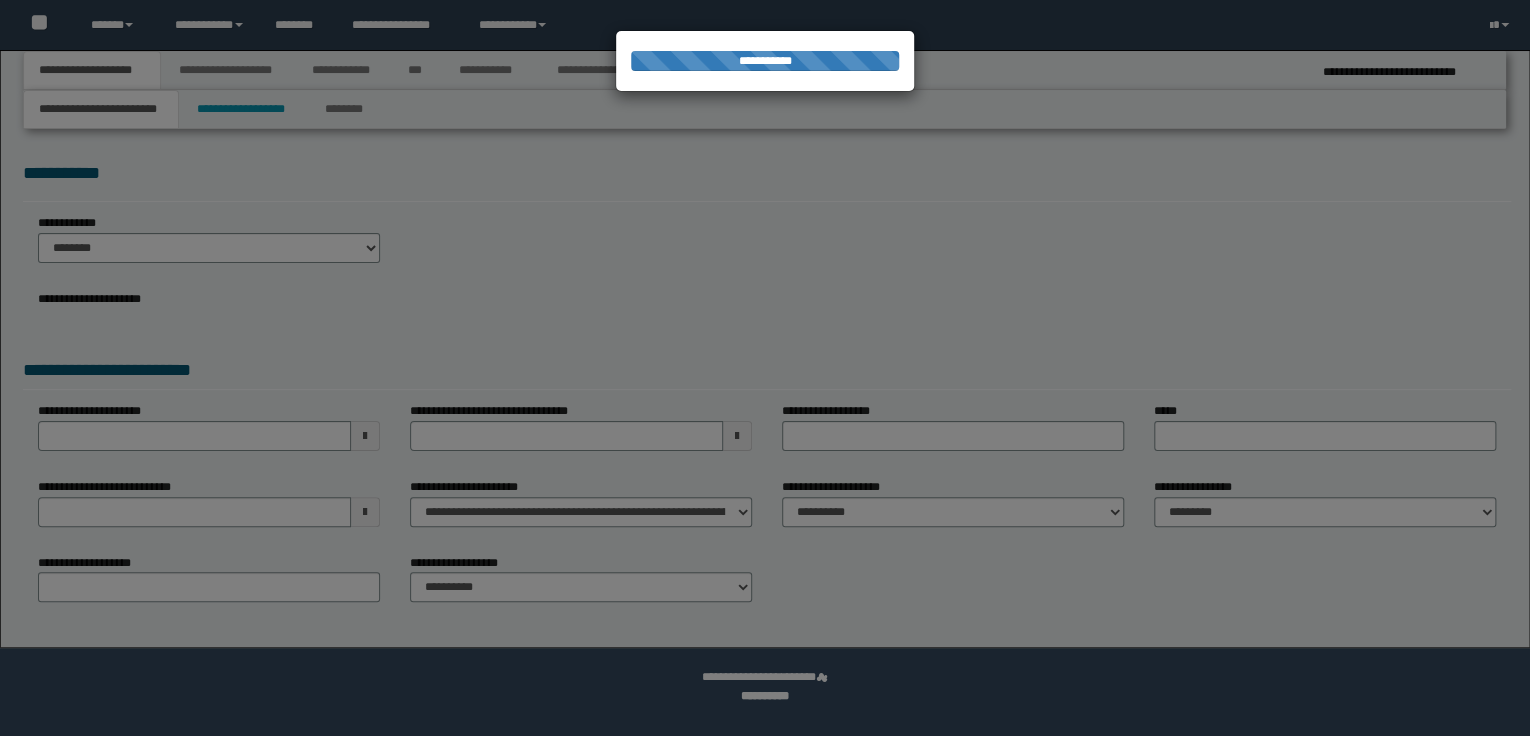 scroll, scrollTop: 0, scrollLeft: 0, axis: both 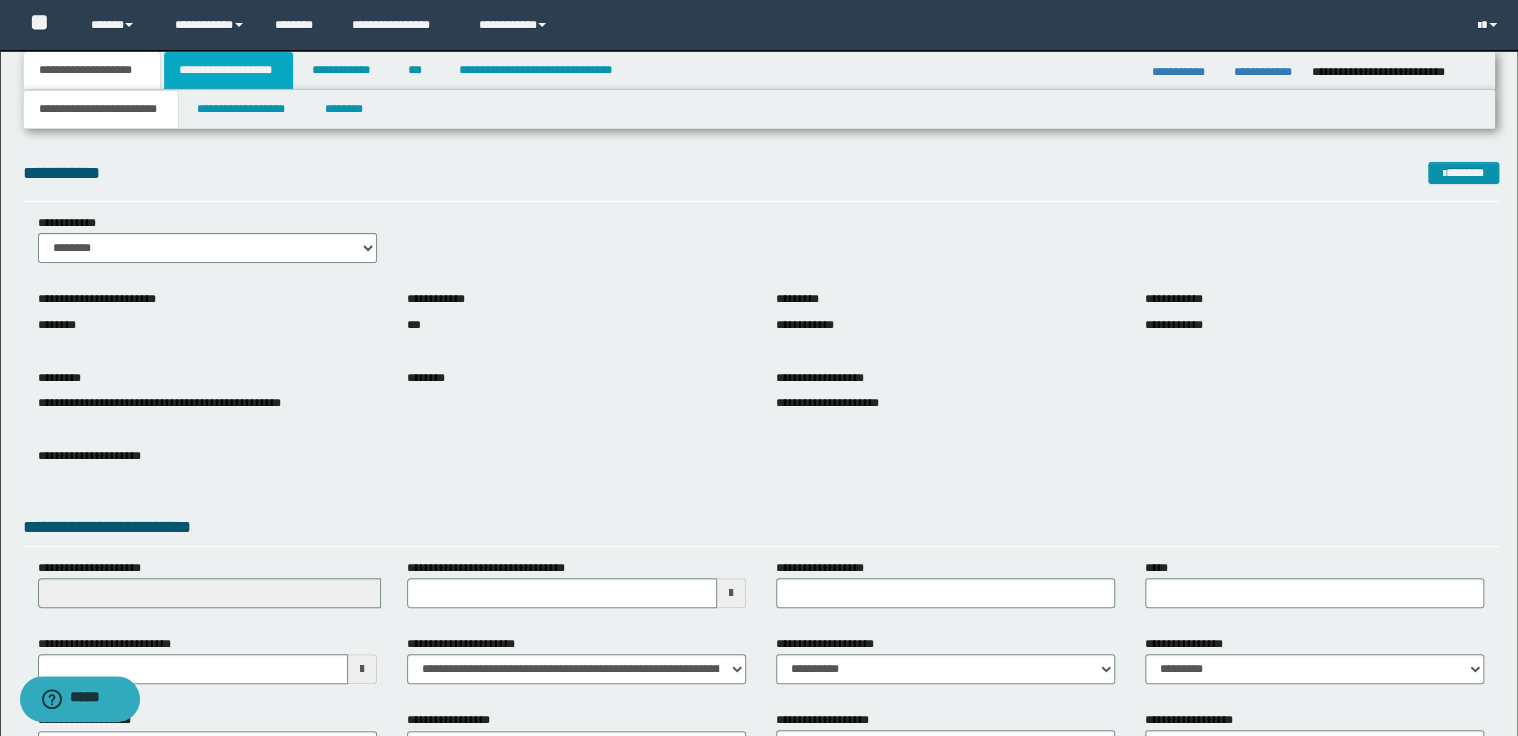 click on "**********" at bounding box center (228, 70) 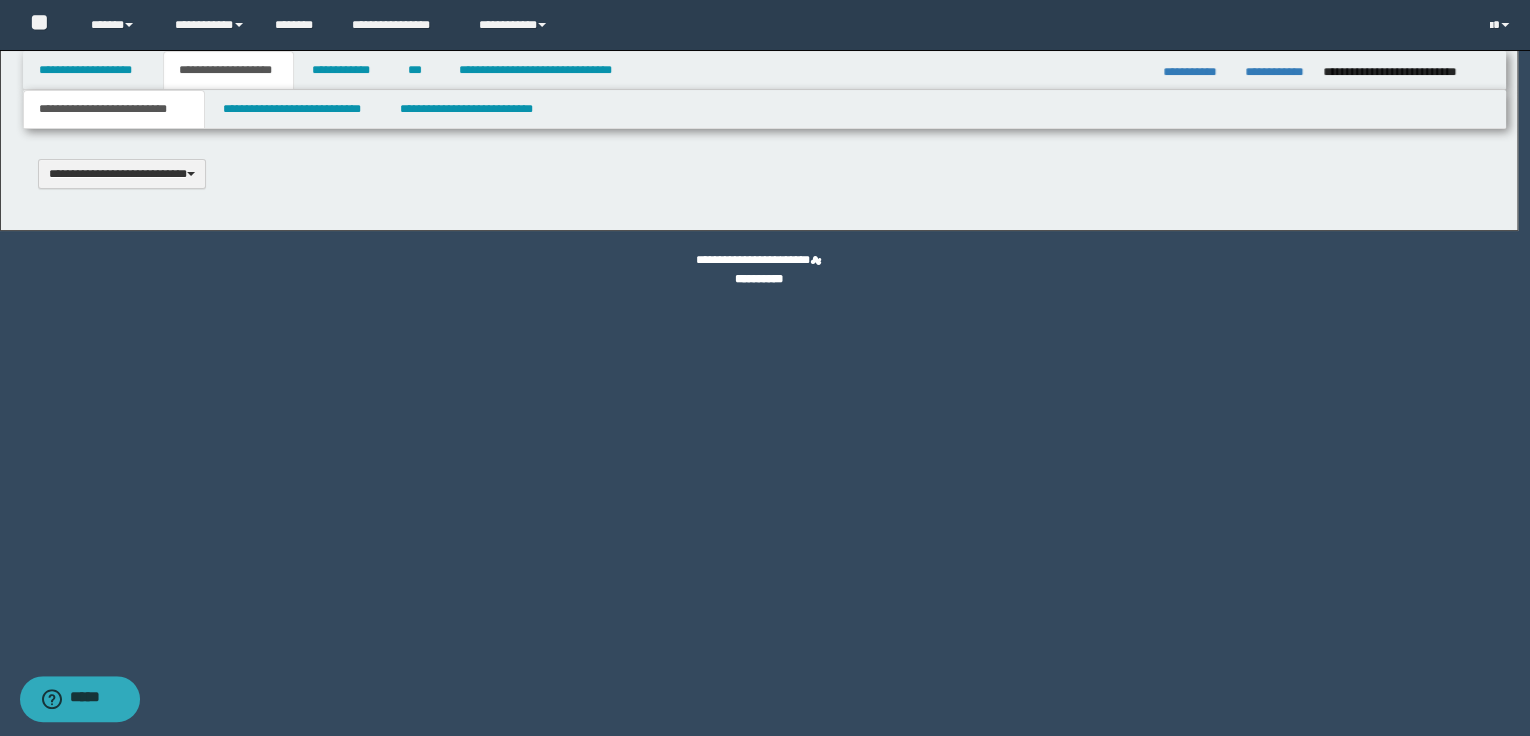 type 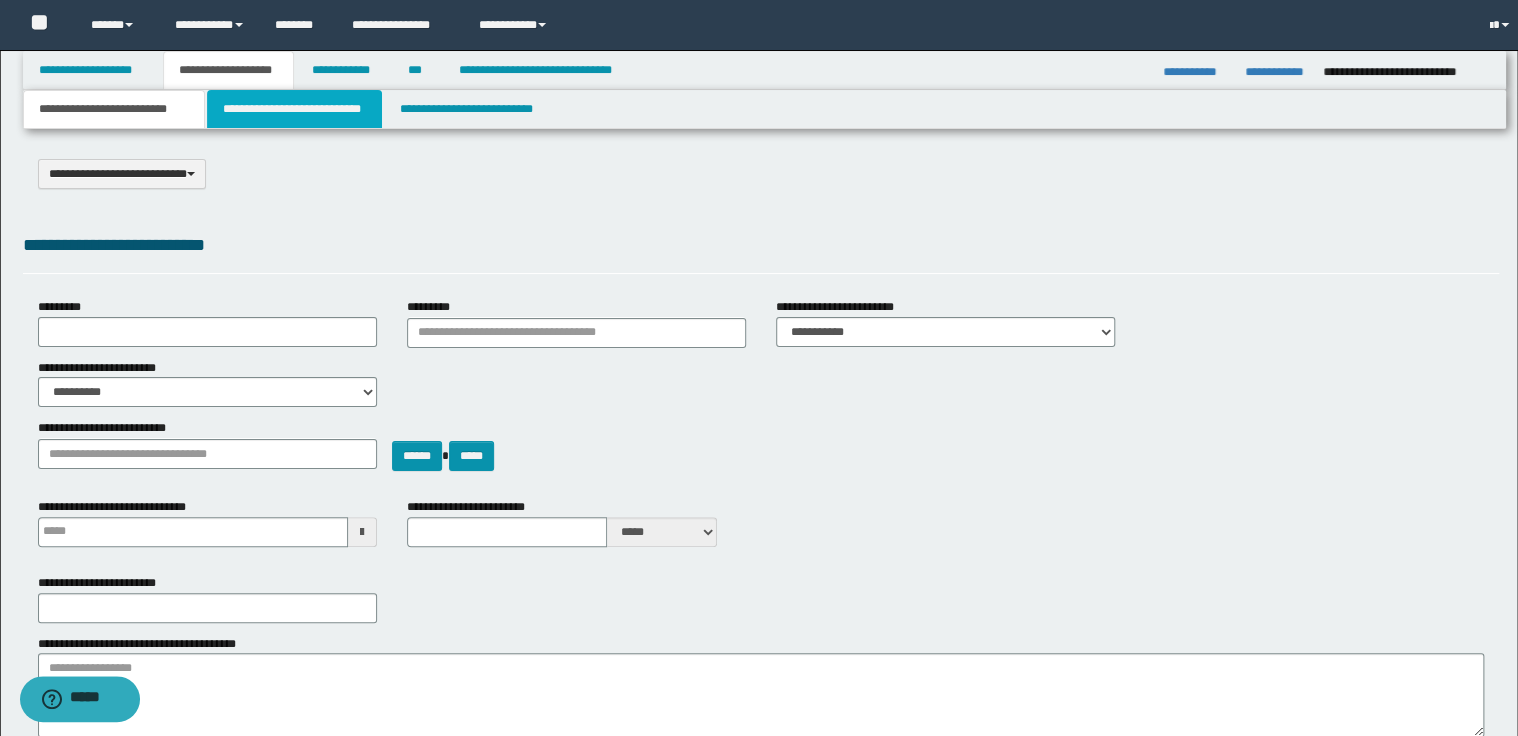 click on "**********" at bounding box center [294, 109] 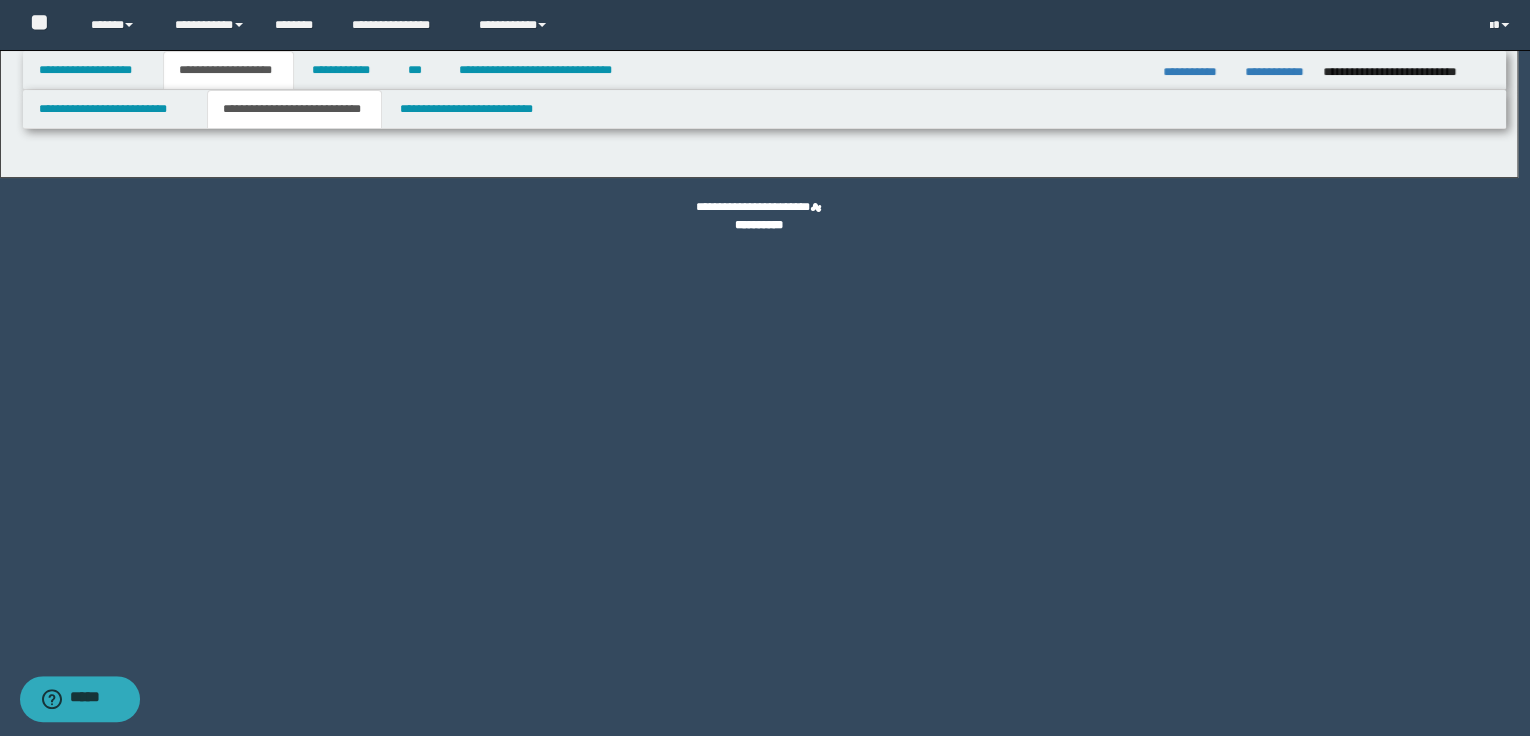 select on "*" 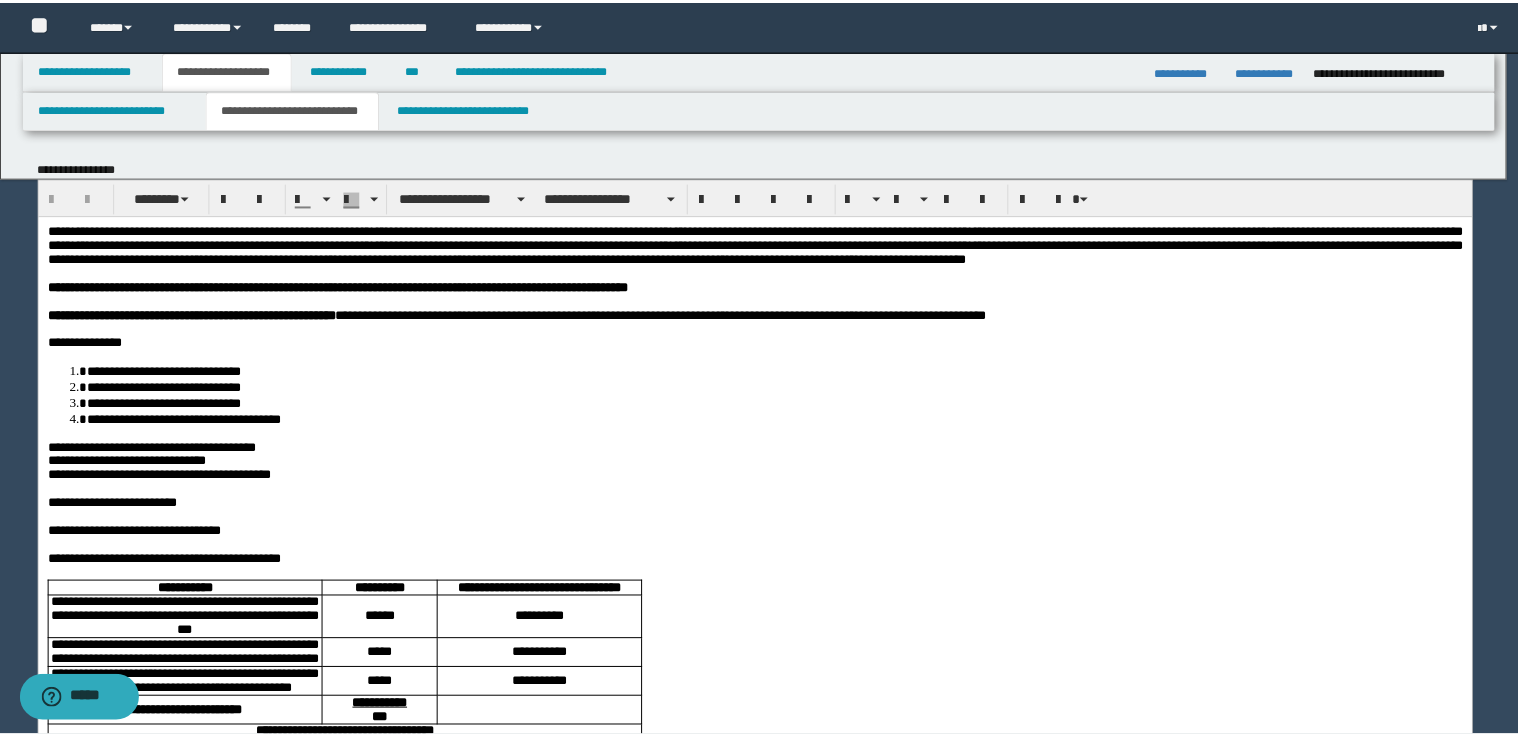 scroll, scrollTop: 0, scrollLeft: 0, axis: both 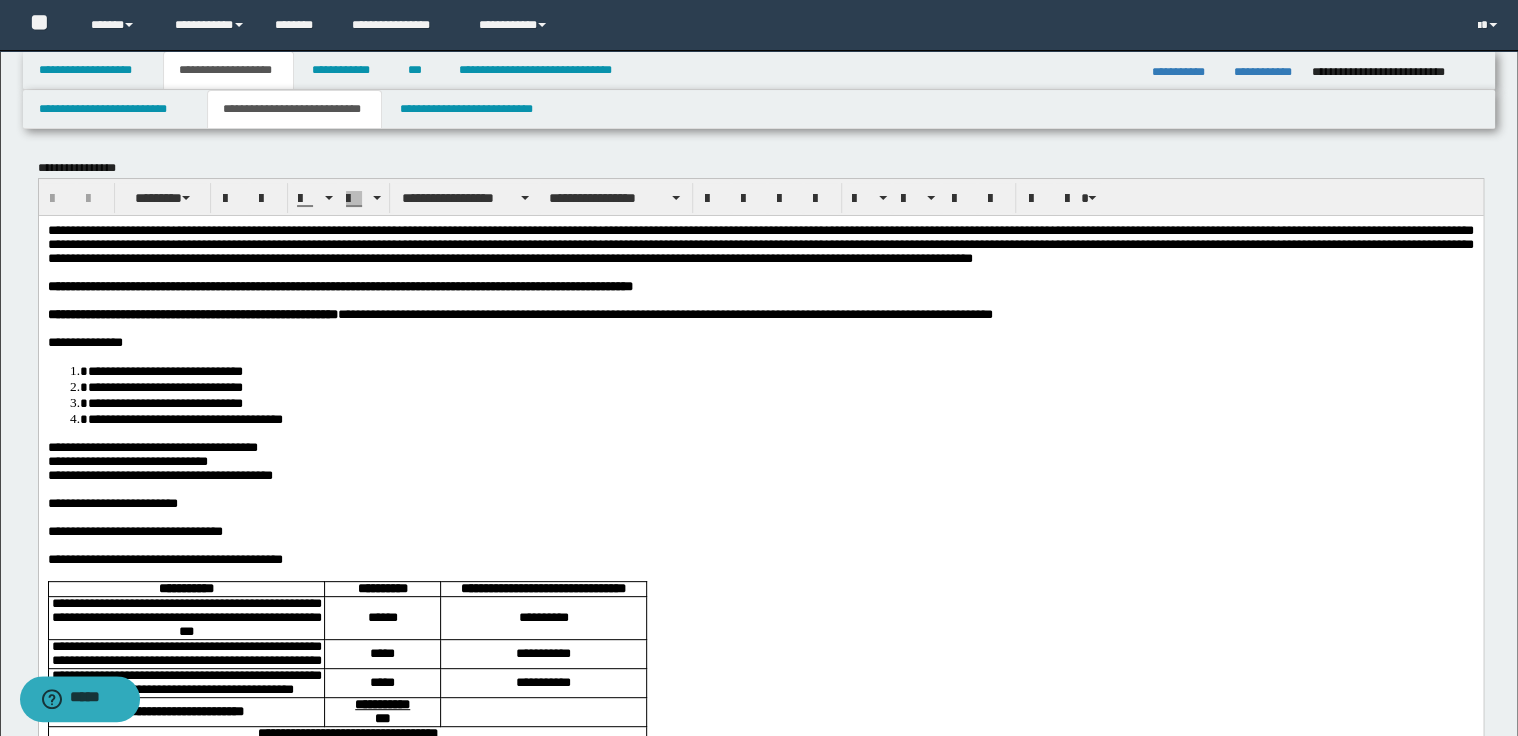 click on "**********" at bounding box center [760, 243] 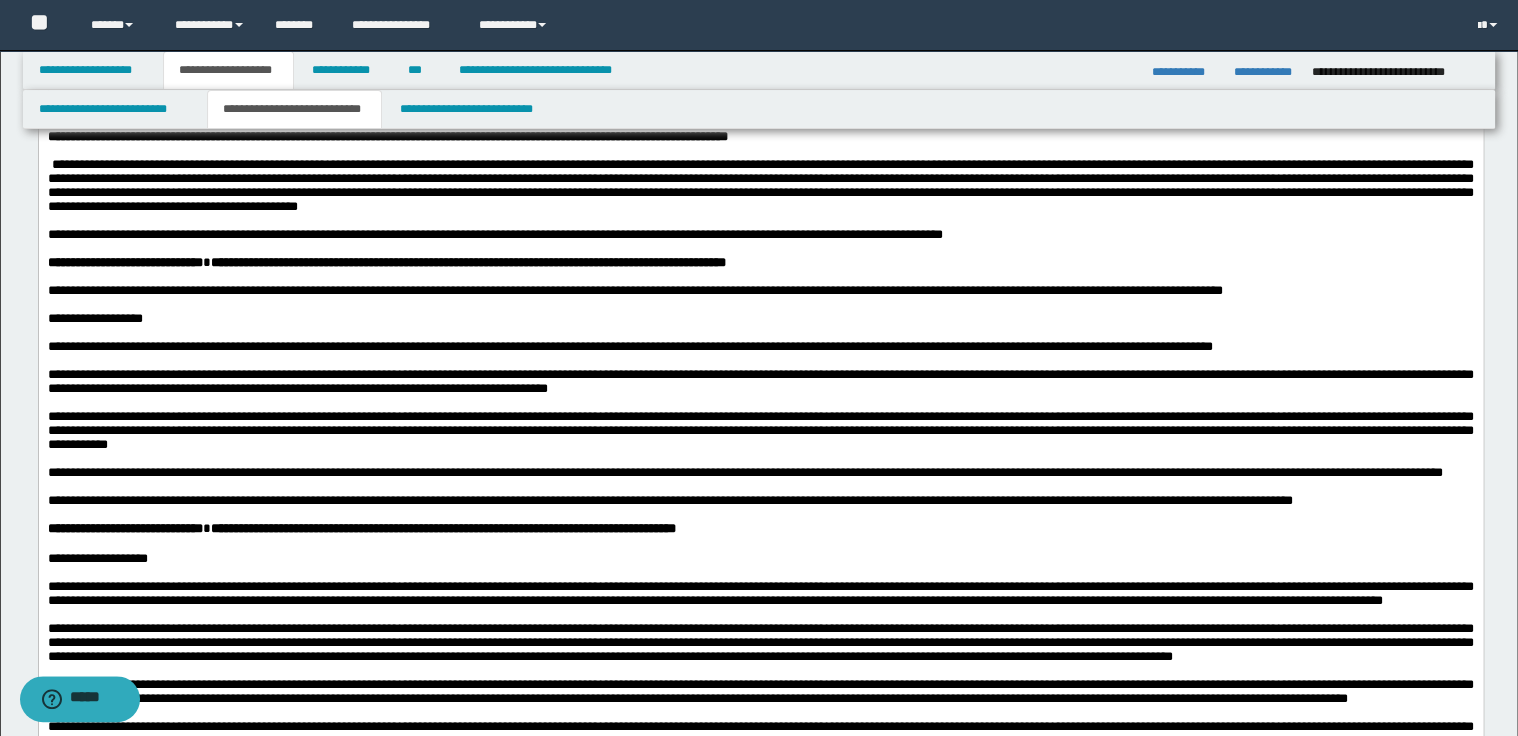 scroll, scrollTop: 720, scrollLeft: 0, axis: vertical 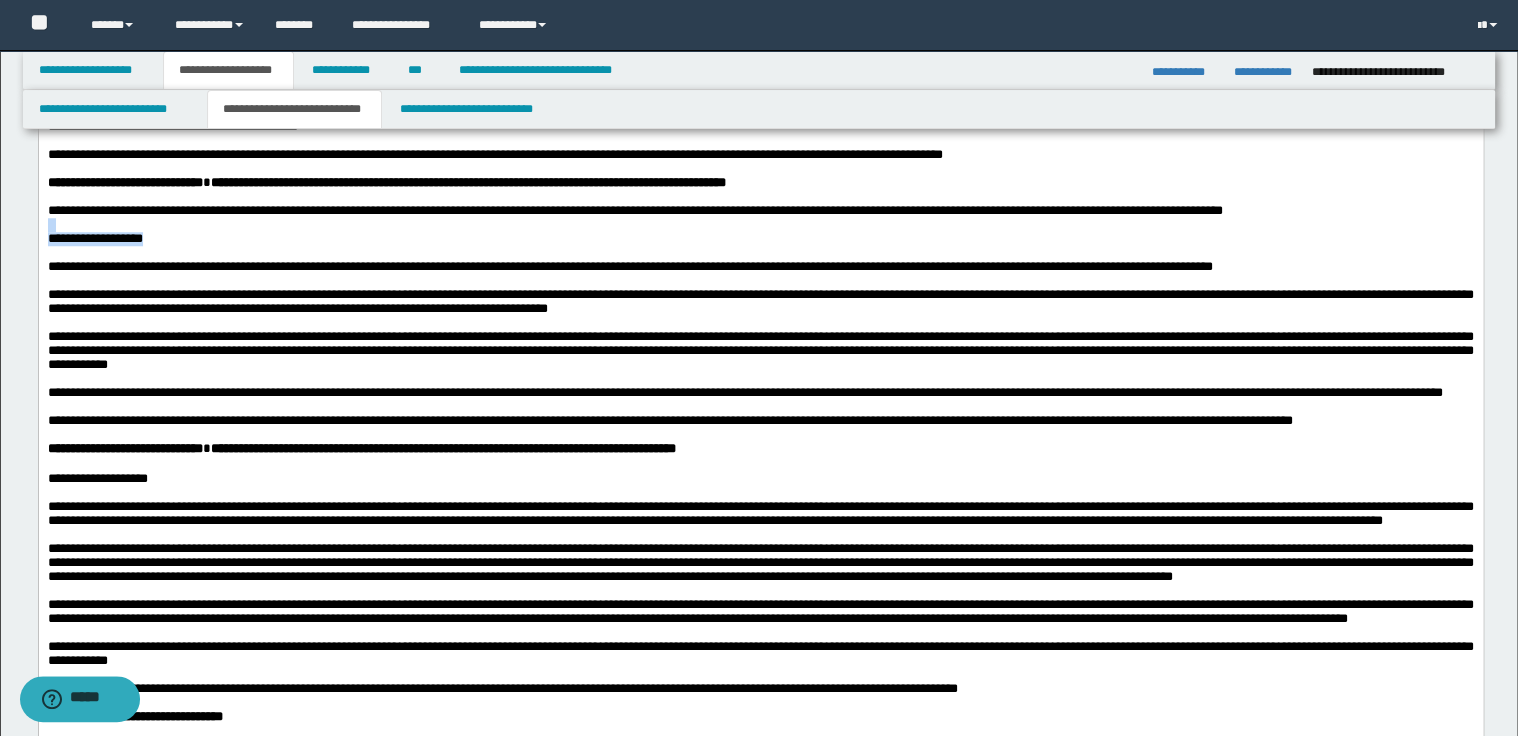 drag, startPoint x: 175, startPoint y: 356, endPoint x: 45, endPoint y: 346, distance: 130.38405 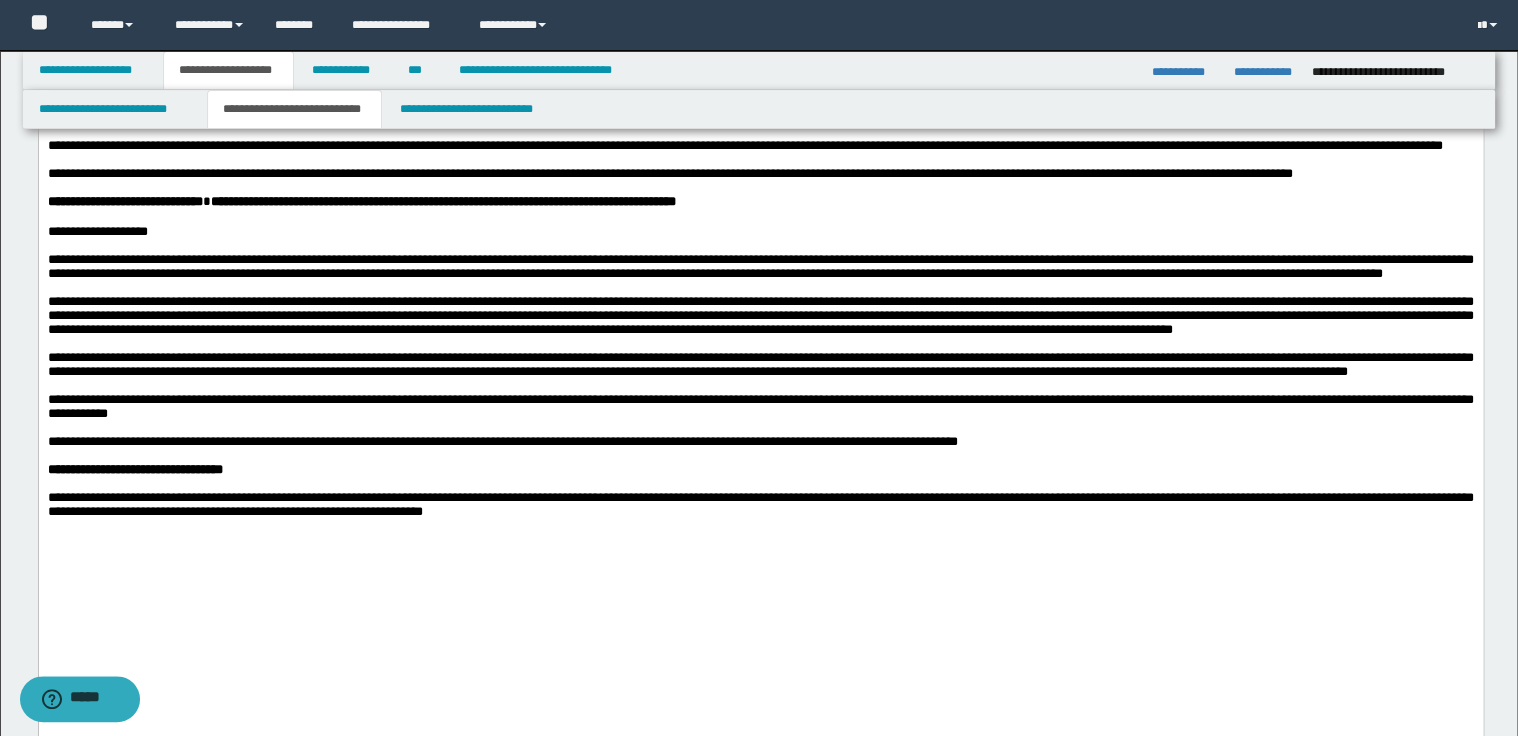 scroll, scrollTop: 960, scrollLeft: 0, axis: vertical 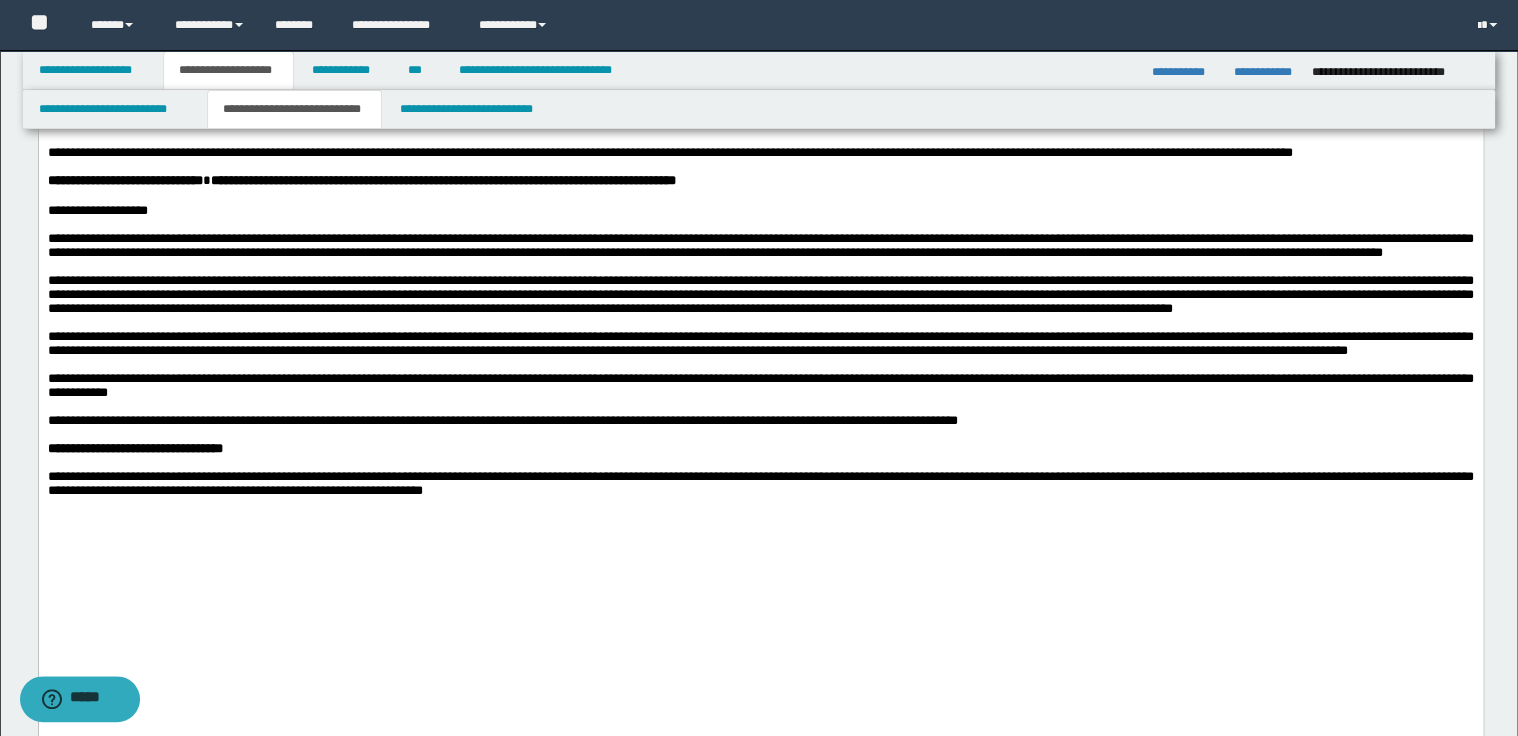 click on "**********" at bounding box center [760, 211] 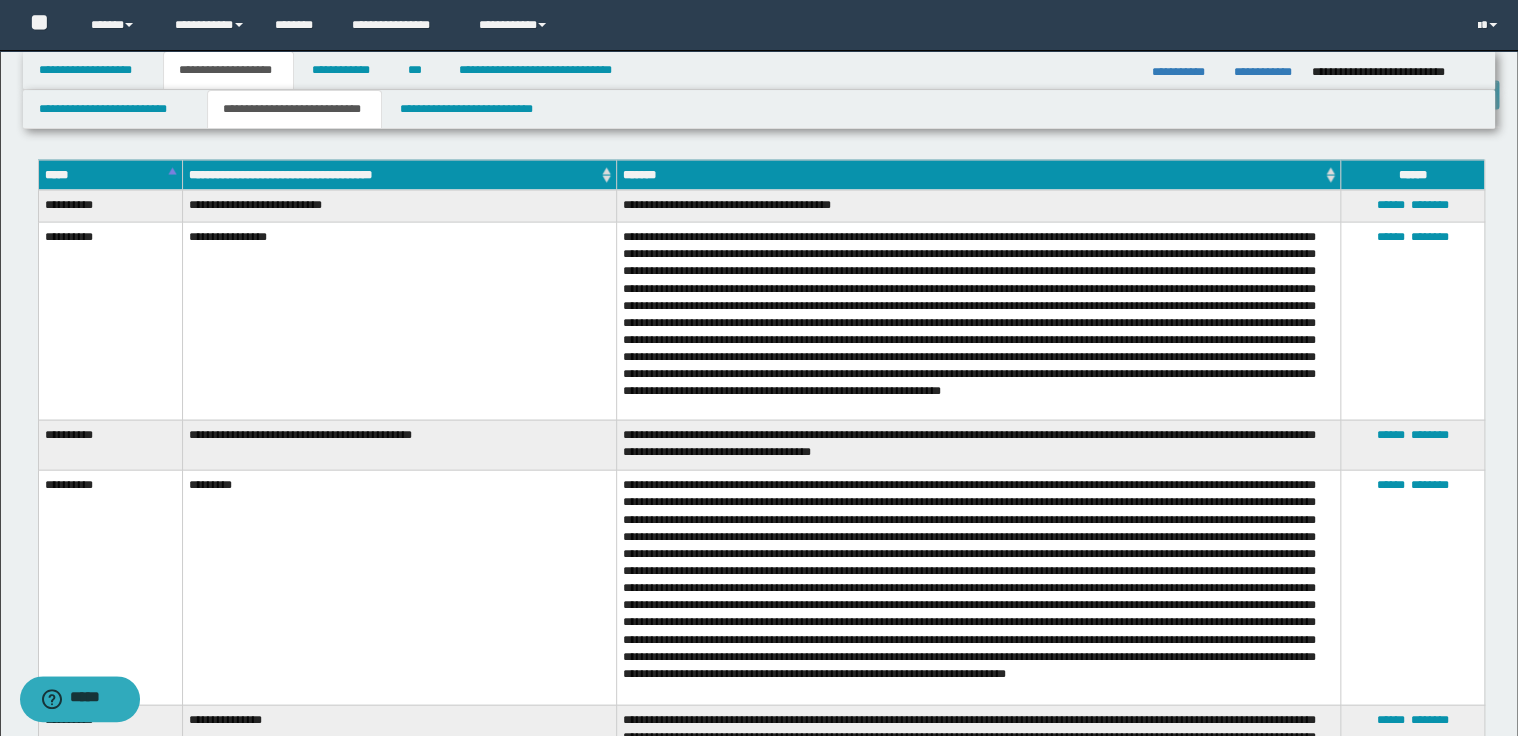 scroll, scrollTop: 2000, scrollLeft: 0, axis: vertical 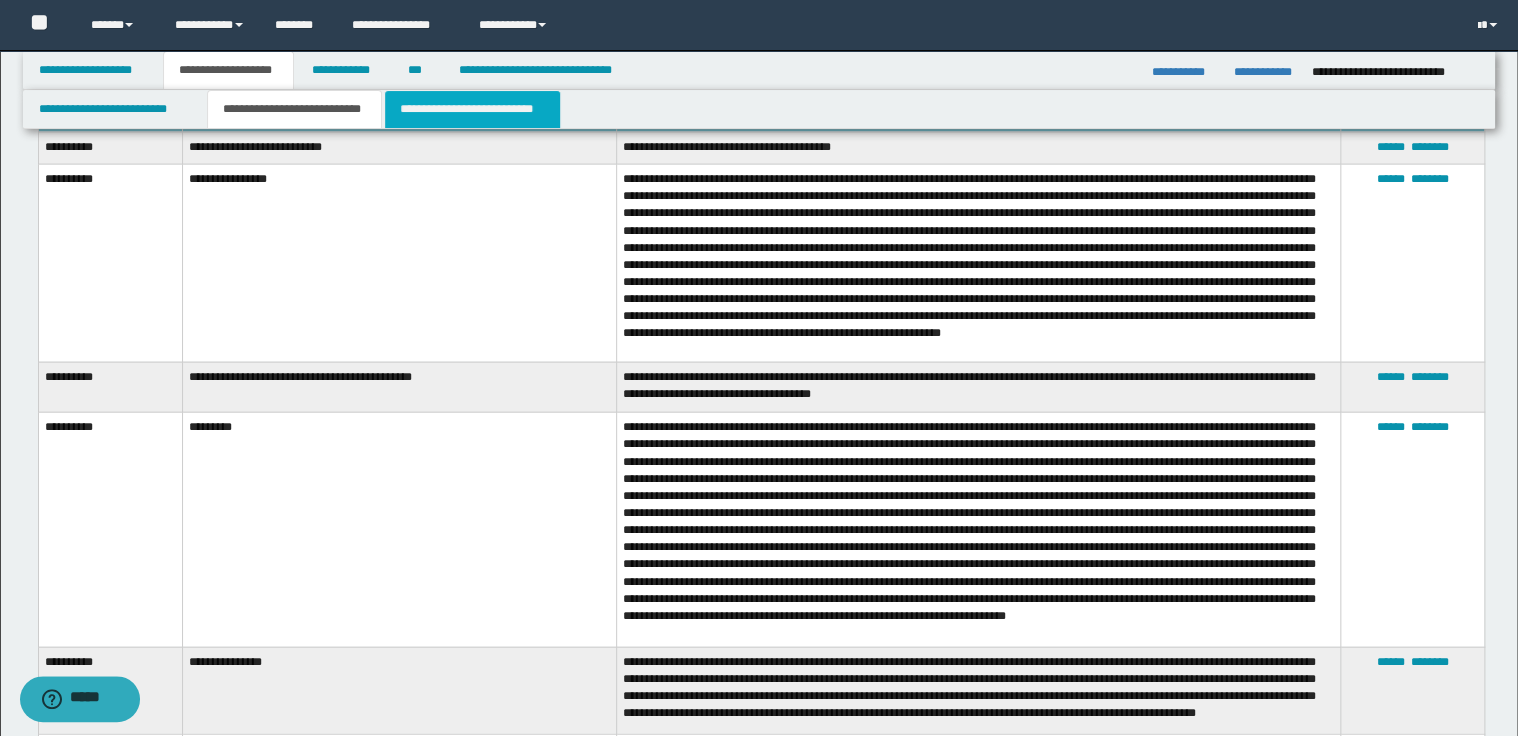 click on "**********" at bounding box center [472, 109] 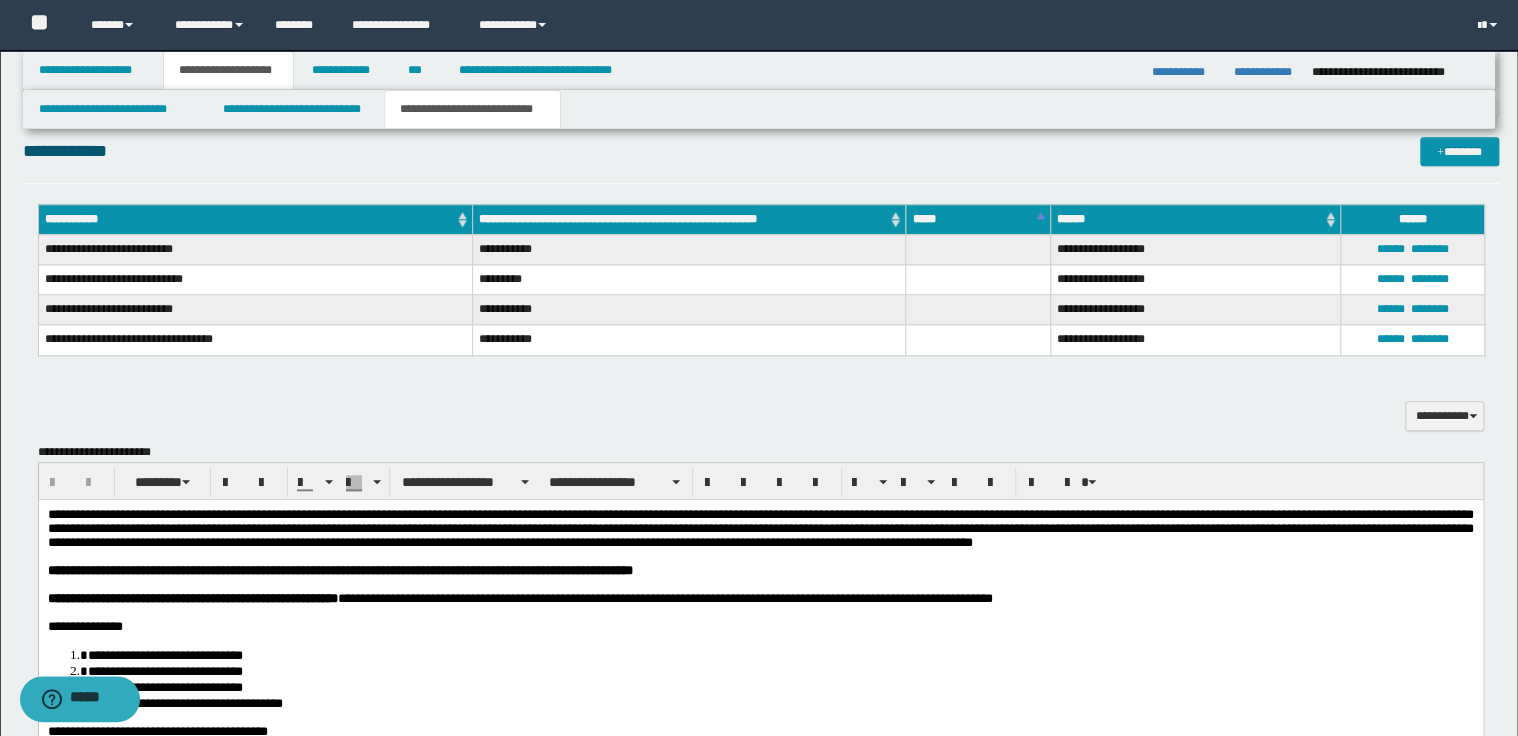 scroll, scrollTop: 960, scrollLeft: 0, axis: vertical 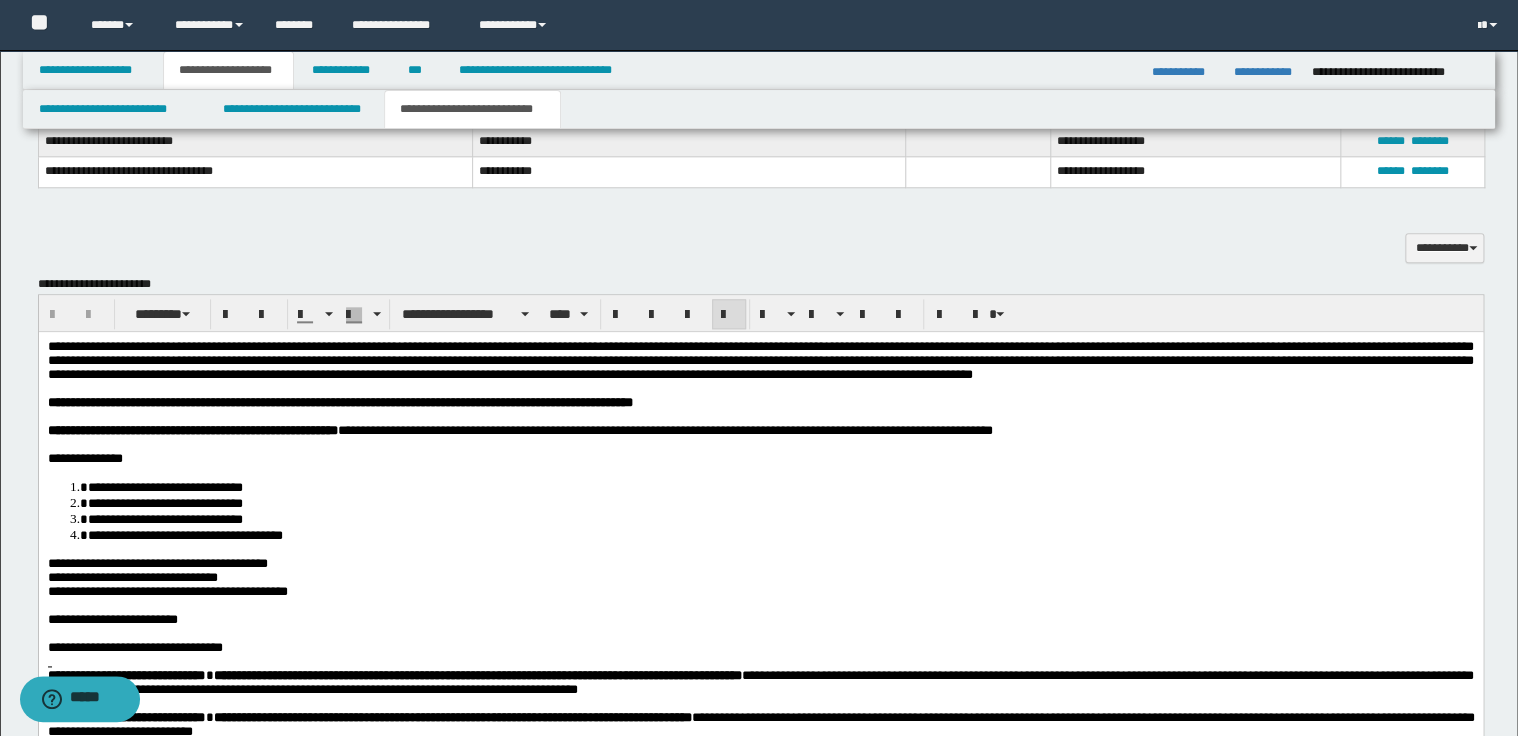 click on "**********" at bounding box center [760, 359] 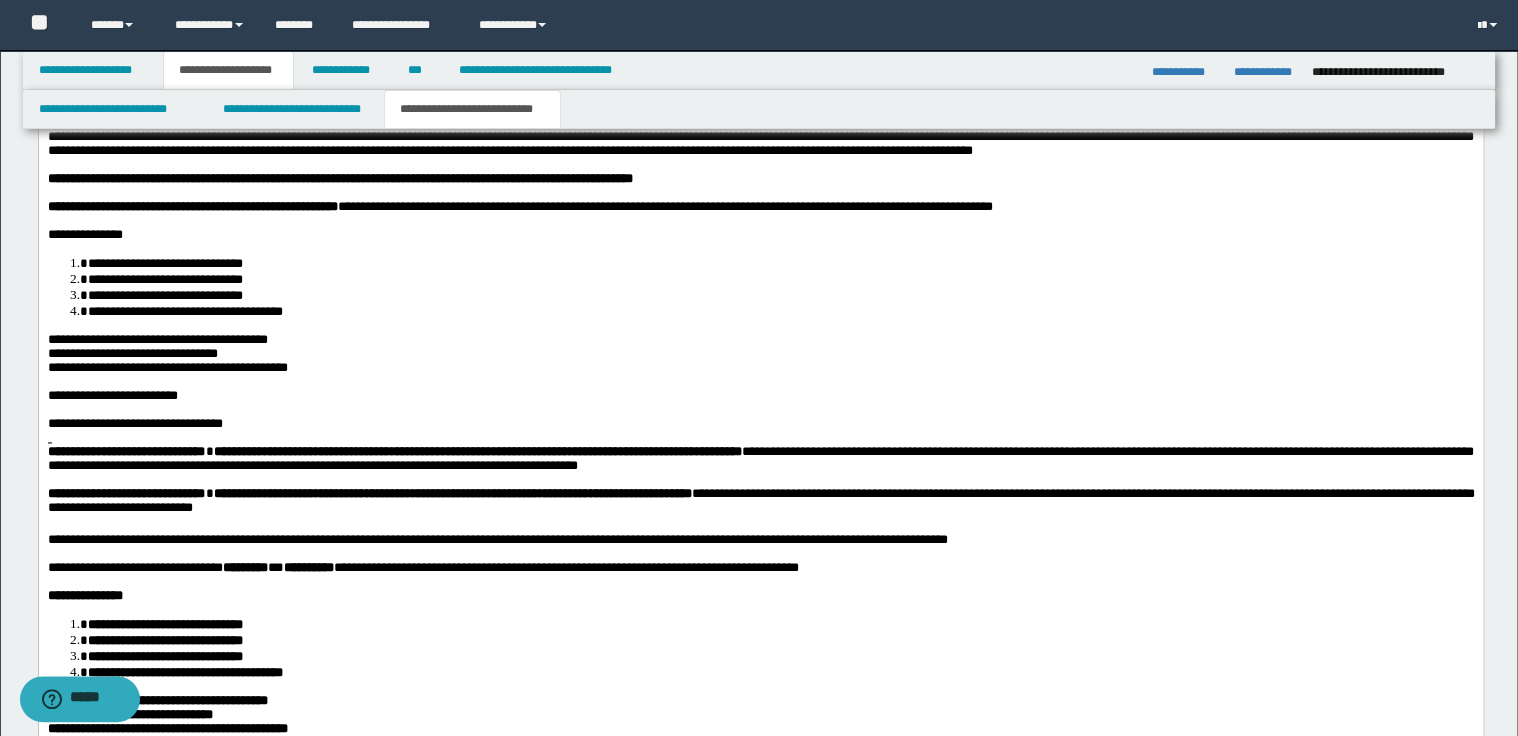 scroll, scrollTop: 1120, scrollLeft: 0, axis: vertical 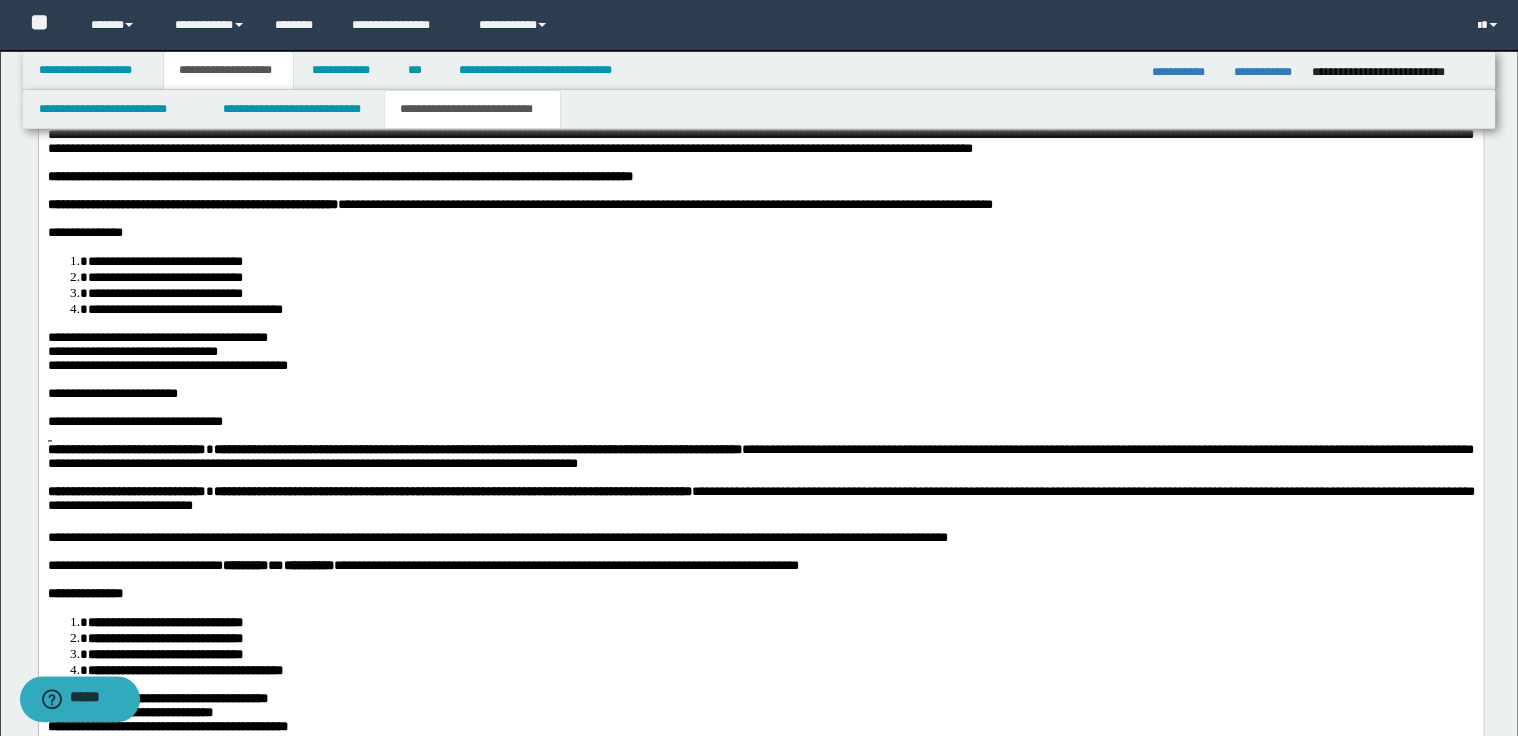 click on "**********" at bounding box center (760, 537) 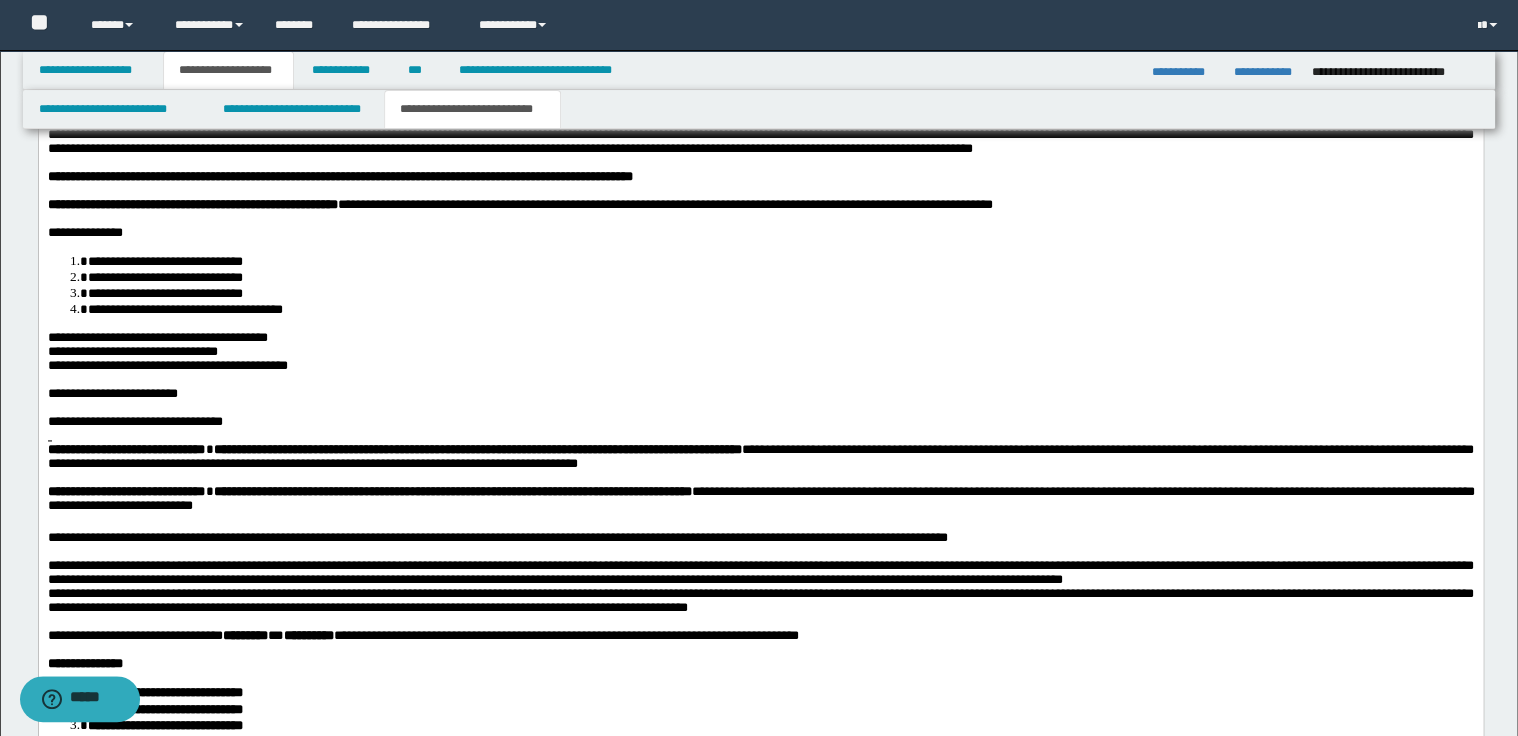 click on "**********" at bounding box center (760, 586) 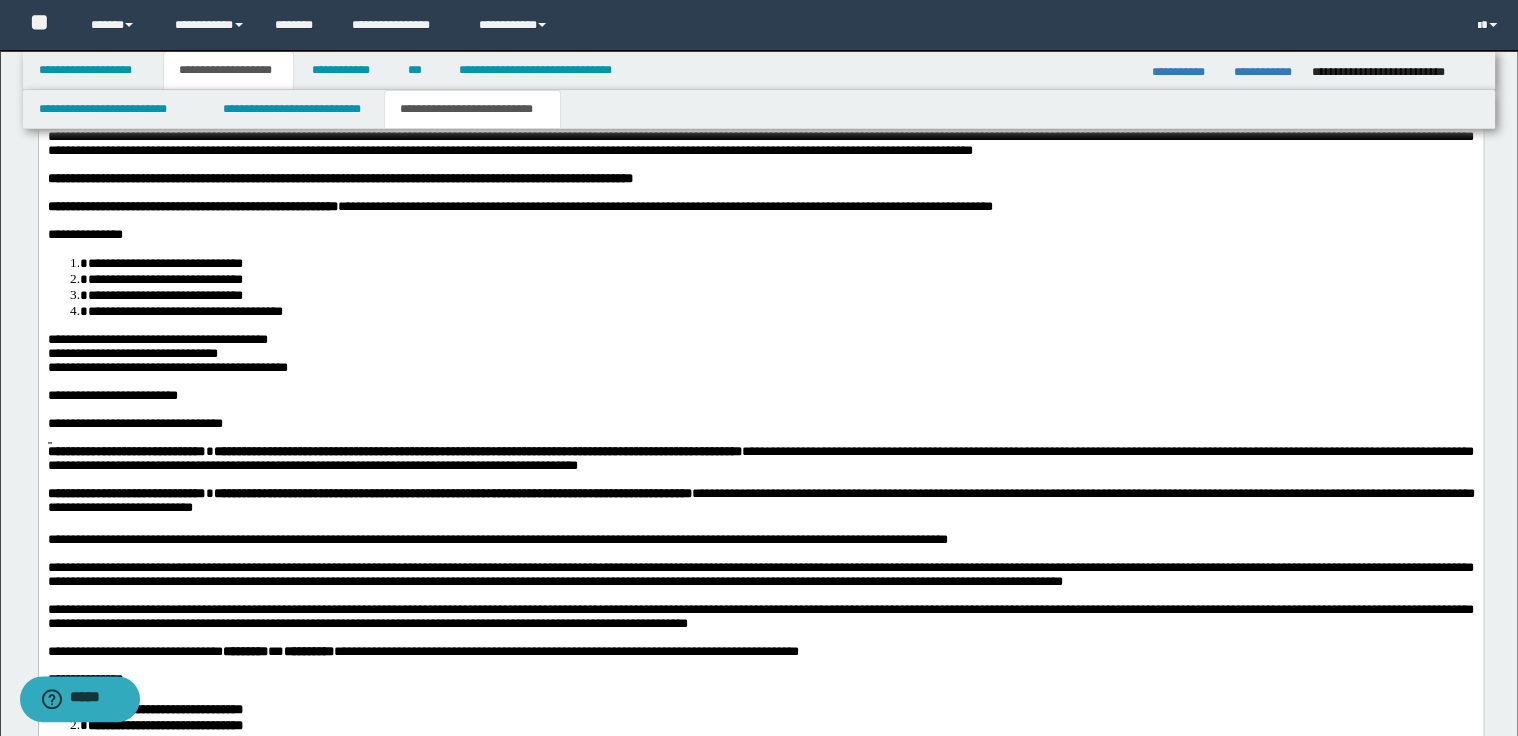 scroll, scrollTop: 1120, scrollLeft: 0, axis: vertical 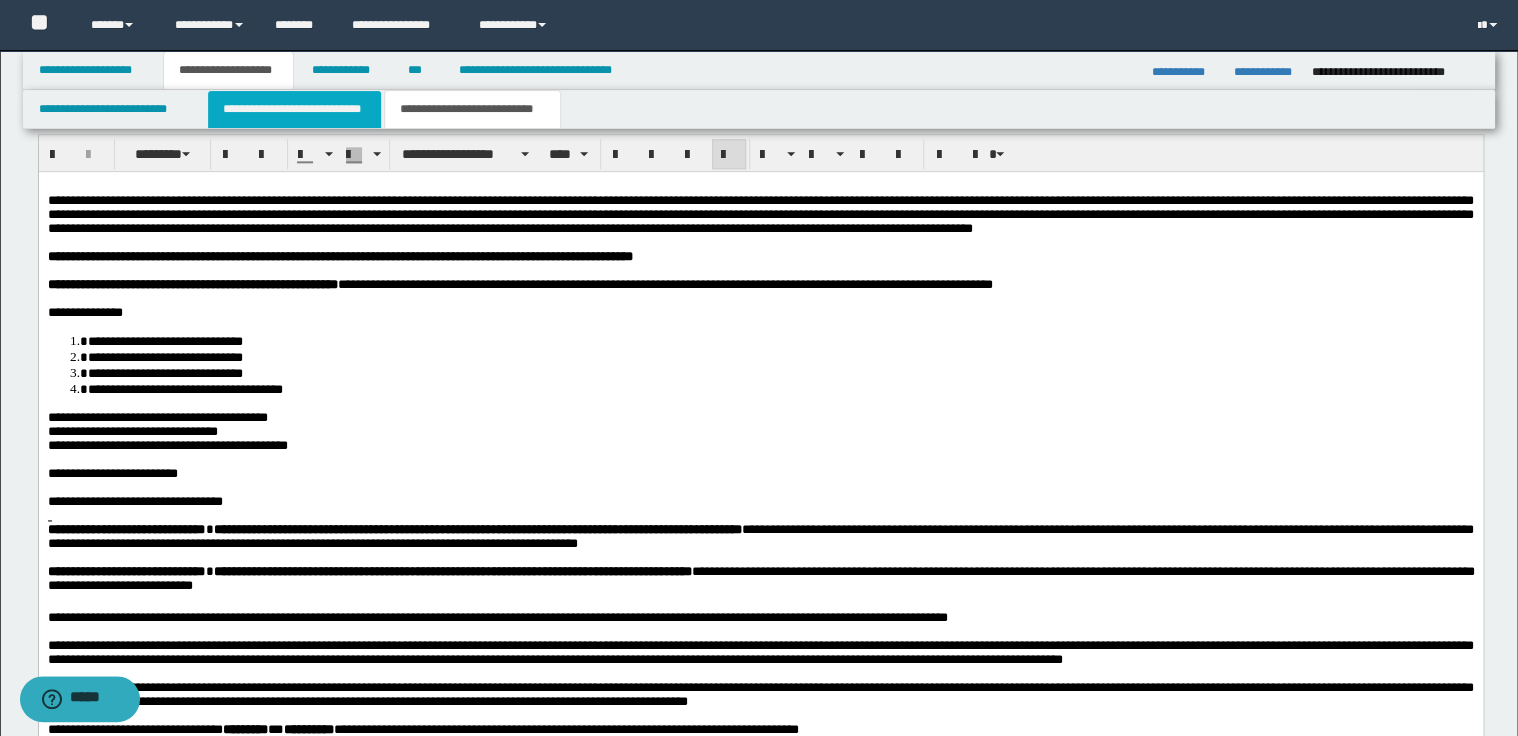click on "**********" at bounding box center (294, 109) 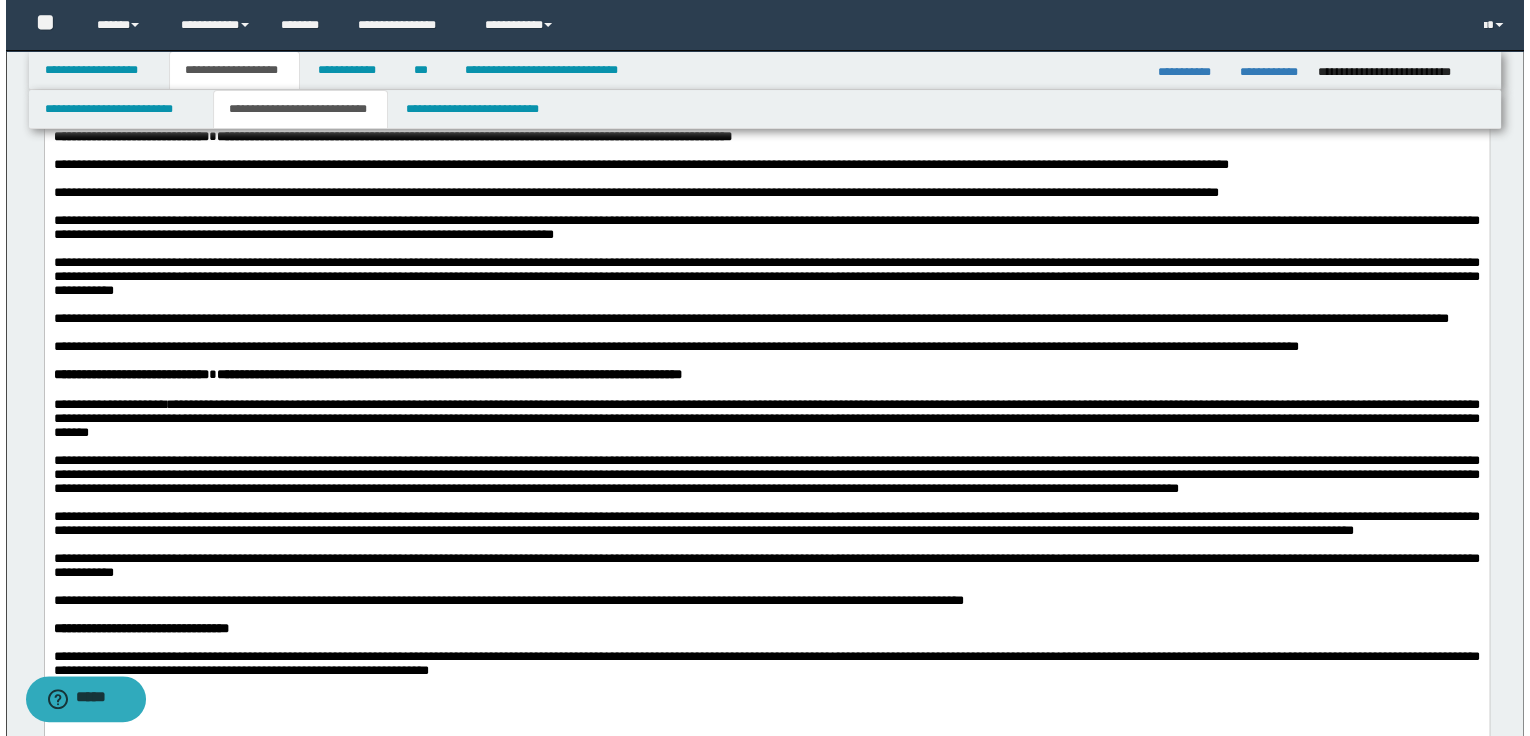 scroll, scrollTop: 800, scrollLeft: 0, axis: vertical 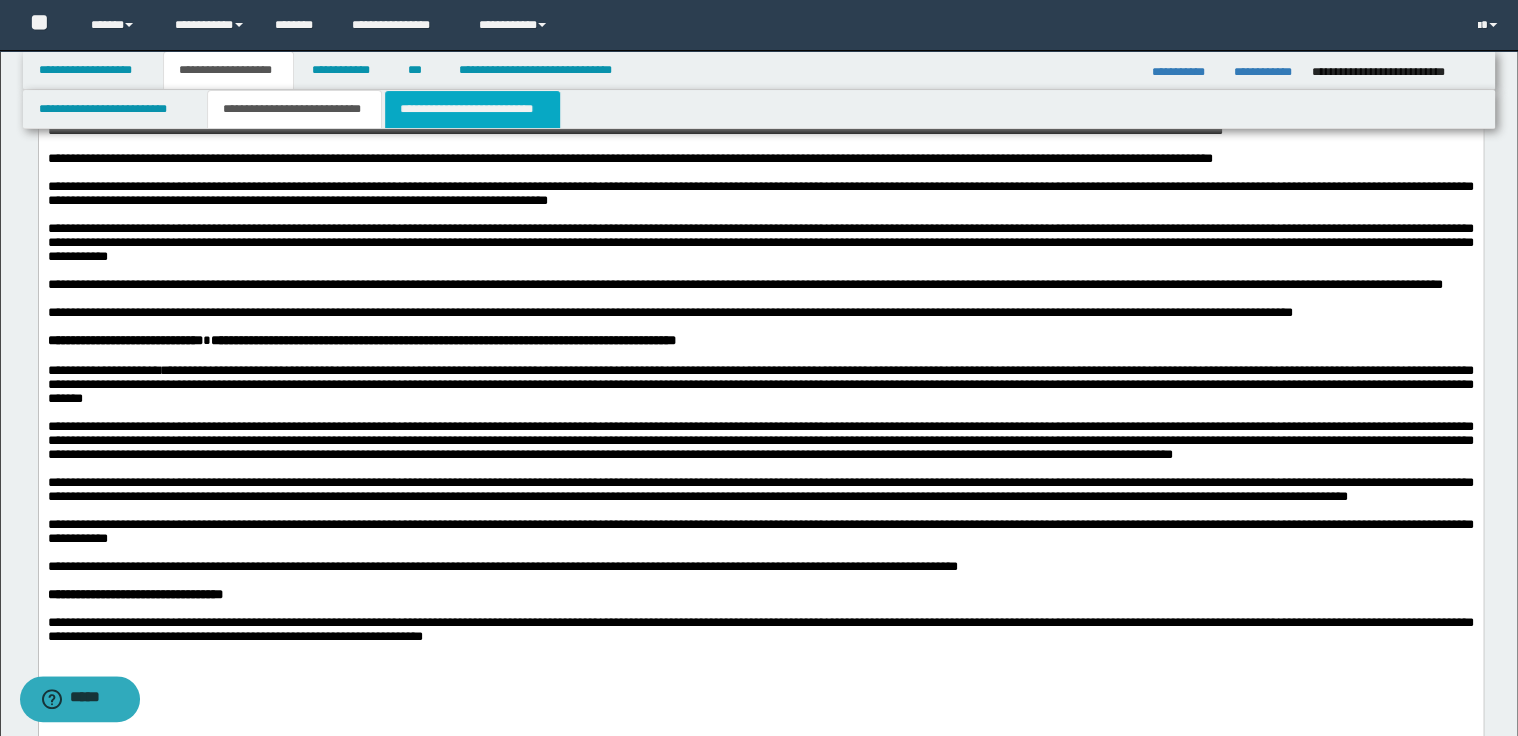 click on "**********" at bounding box center (472, 109) 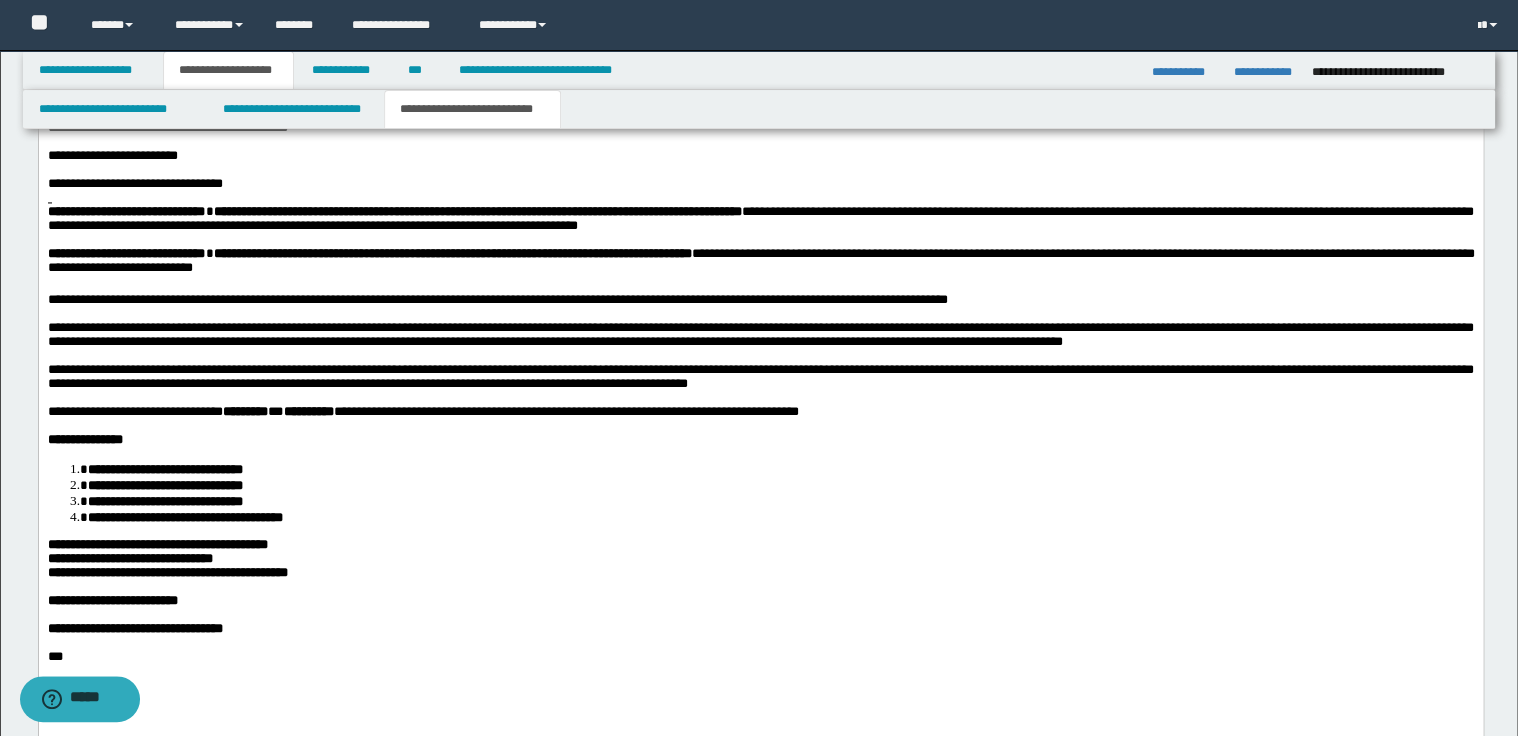 scroll, scrollTop: 1440, scrollLeft: 0, axis: vertical 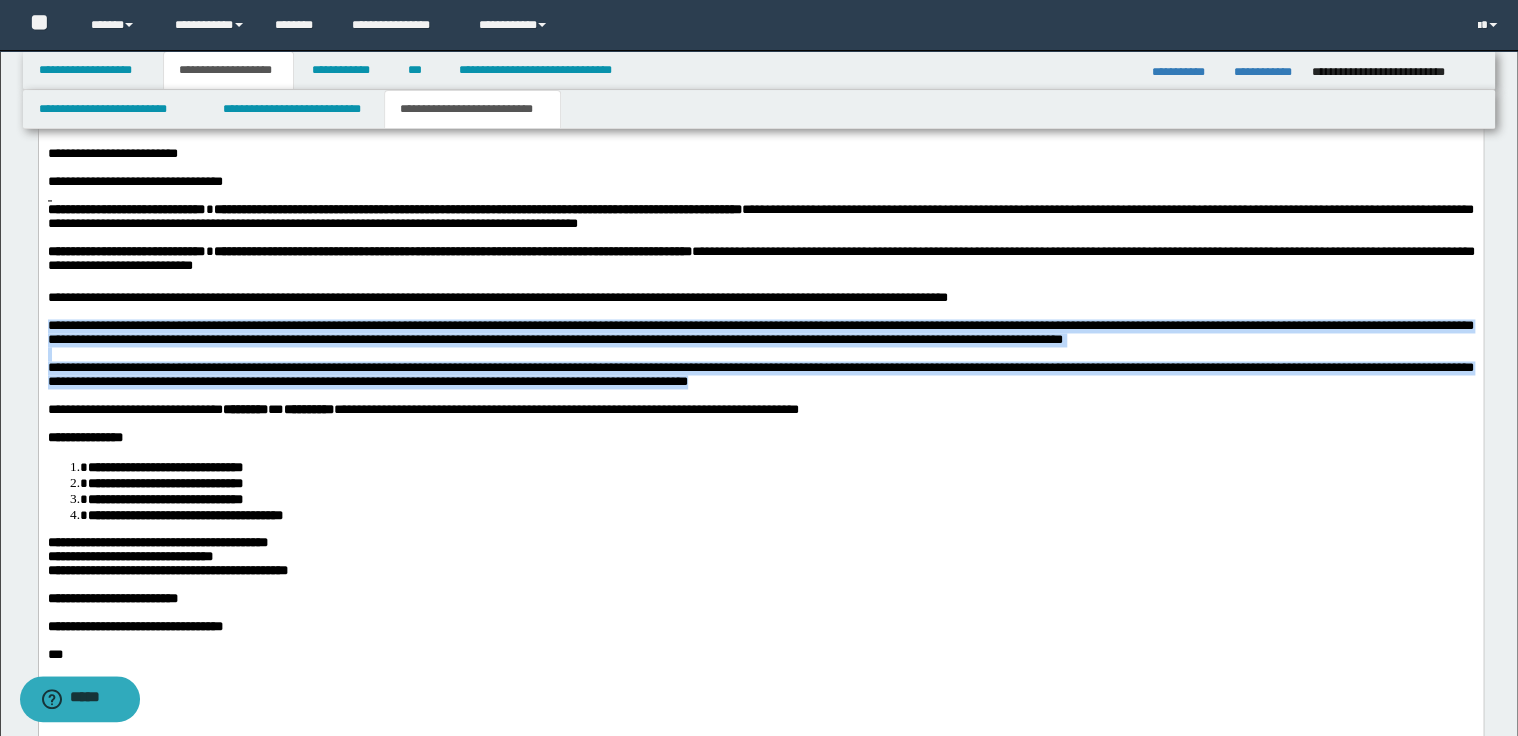 drag, startPoint x: 47, startPoint y: 371, endPoint x: 874, endPoint y: 441, distance: 829.9572 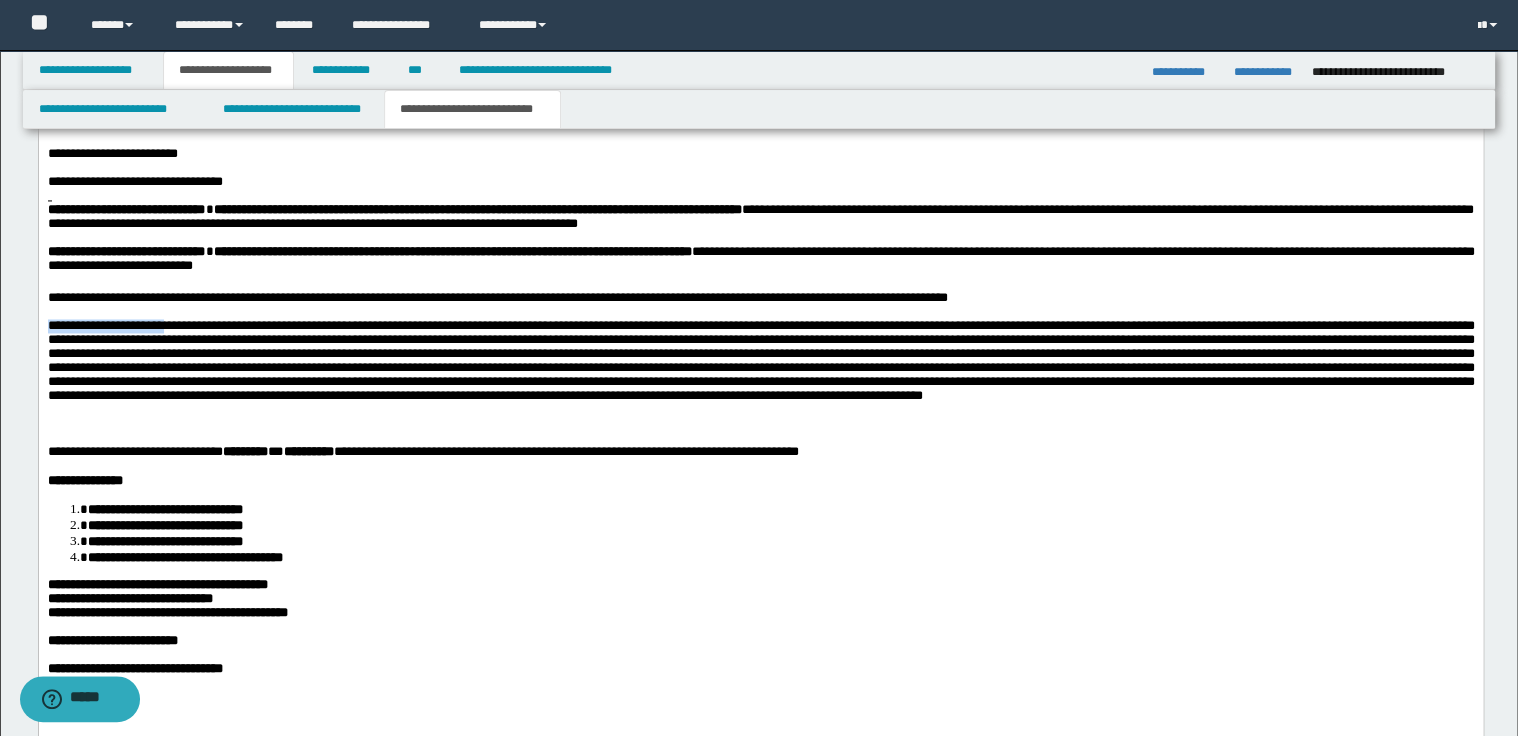 drag, startPoint x: 49, startPoint y: 369, endPoint x: 178, endPoint y: 373, distance: 129.062 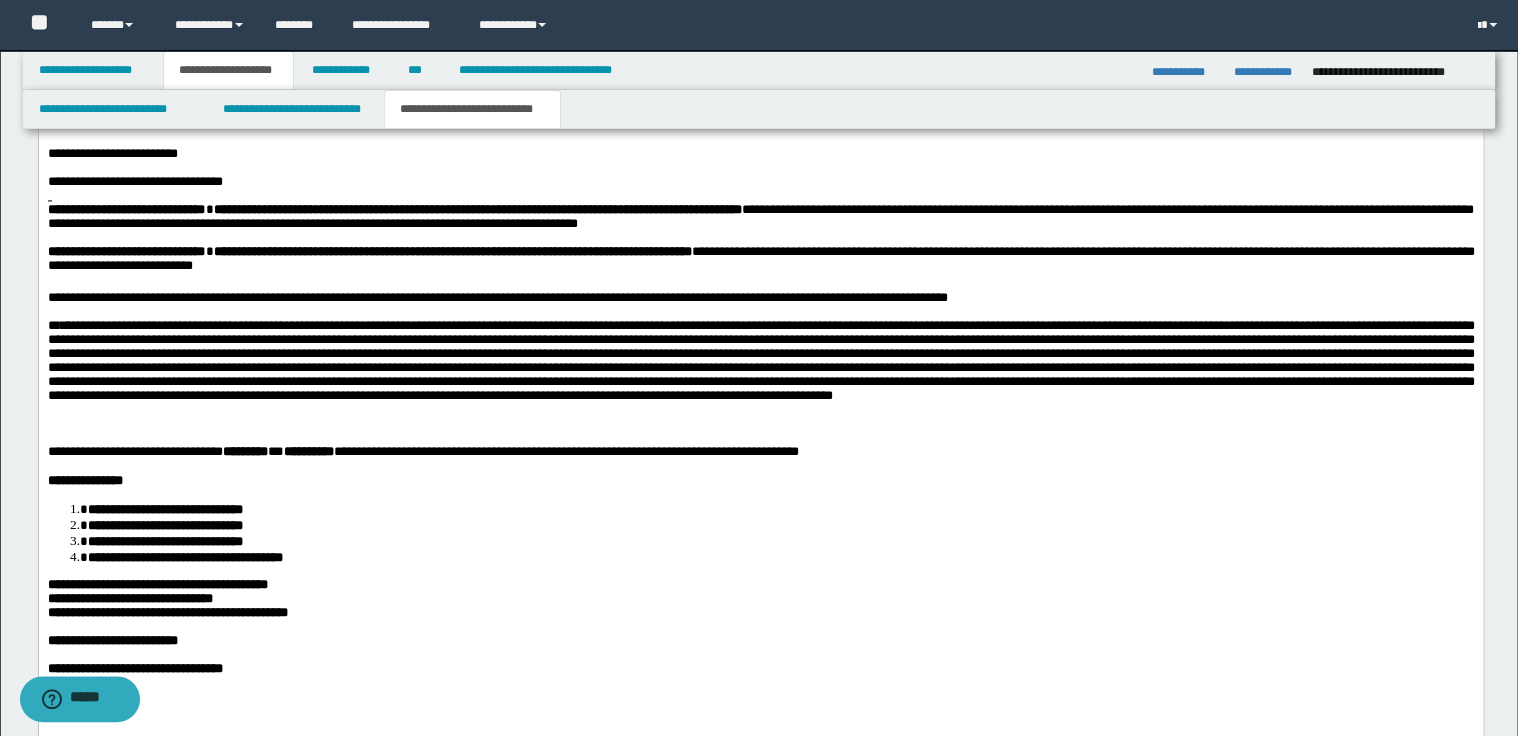 click on "*" at bounding box center [760, 375] 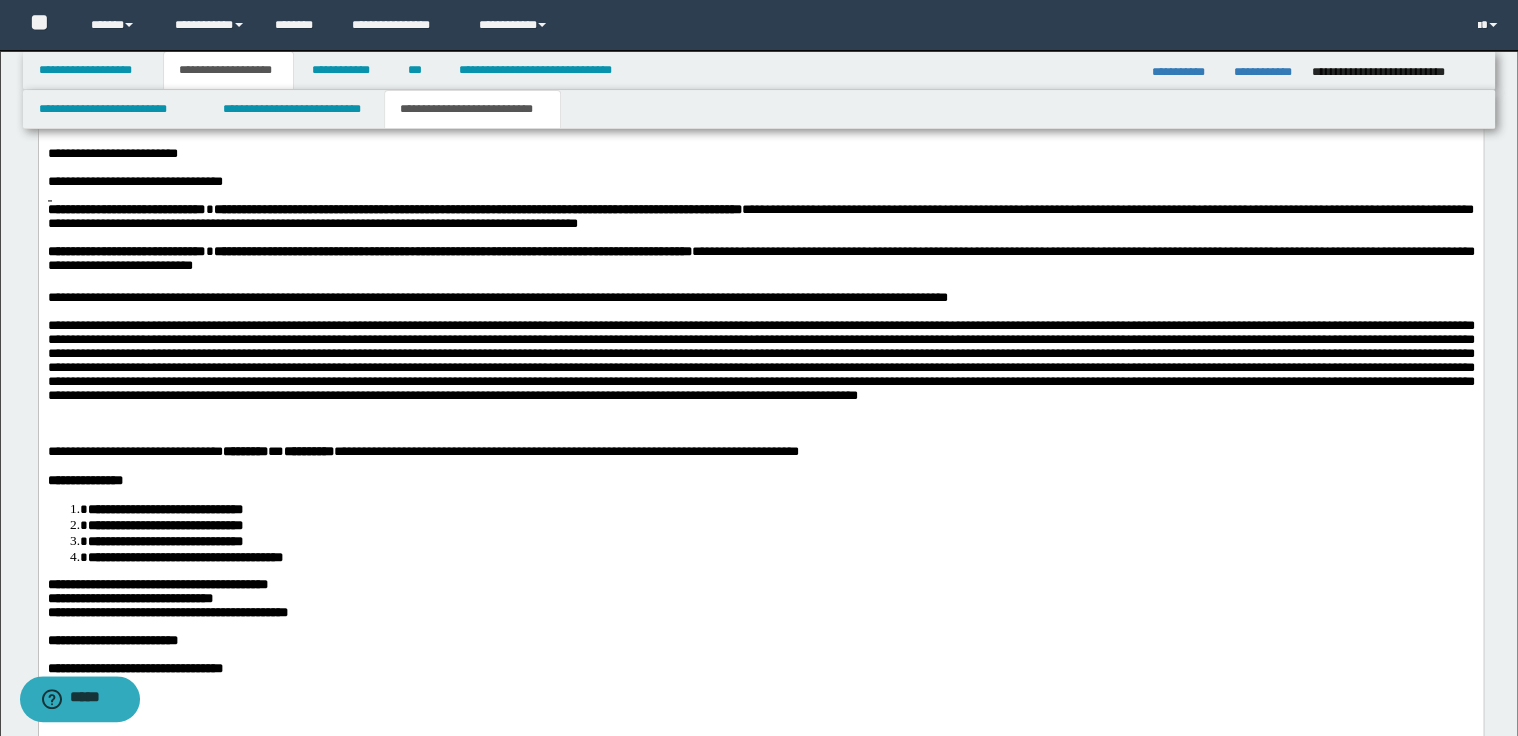 click at bounding box center (760, 375) 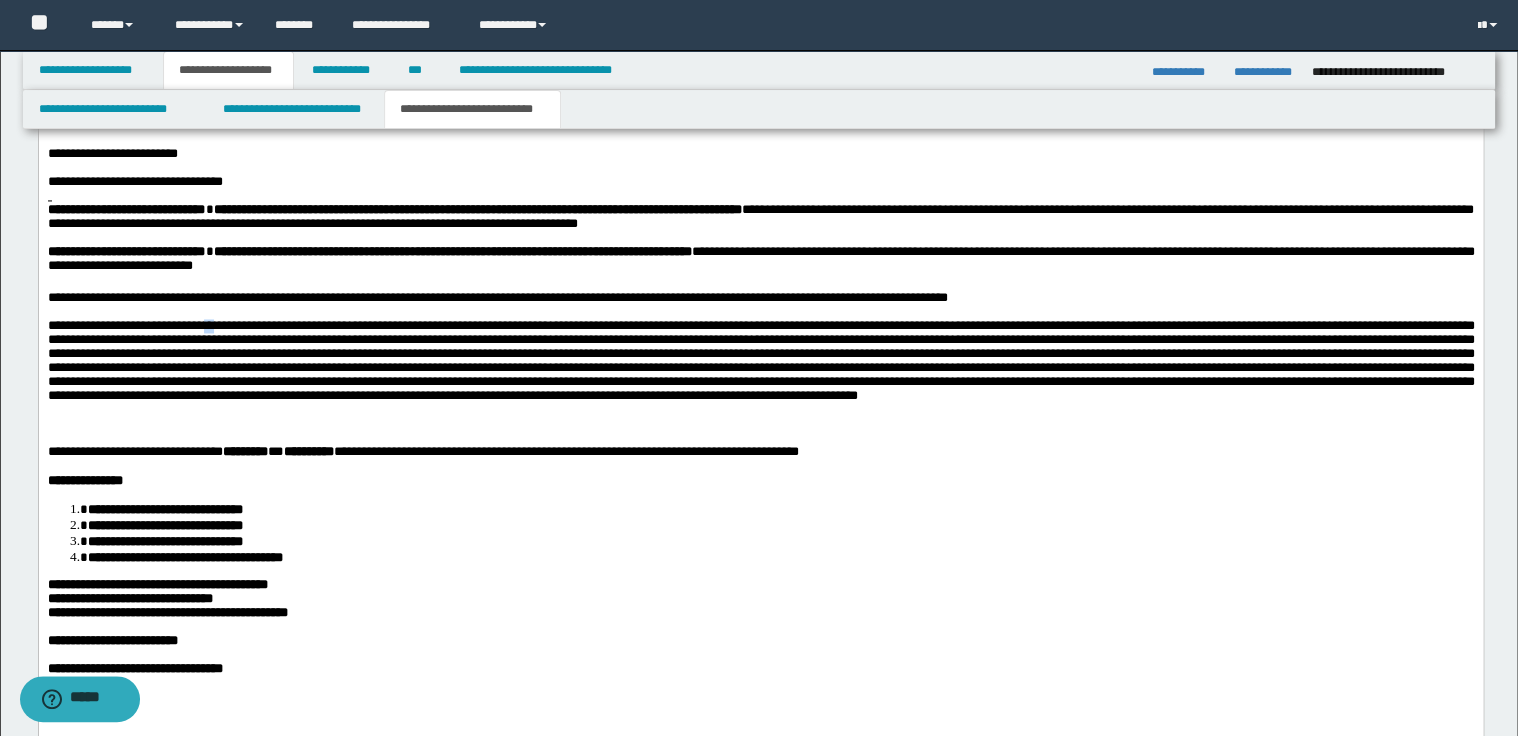 click at bounding box center [760, 375] 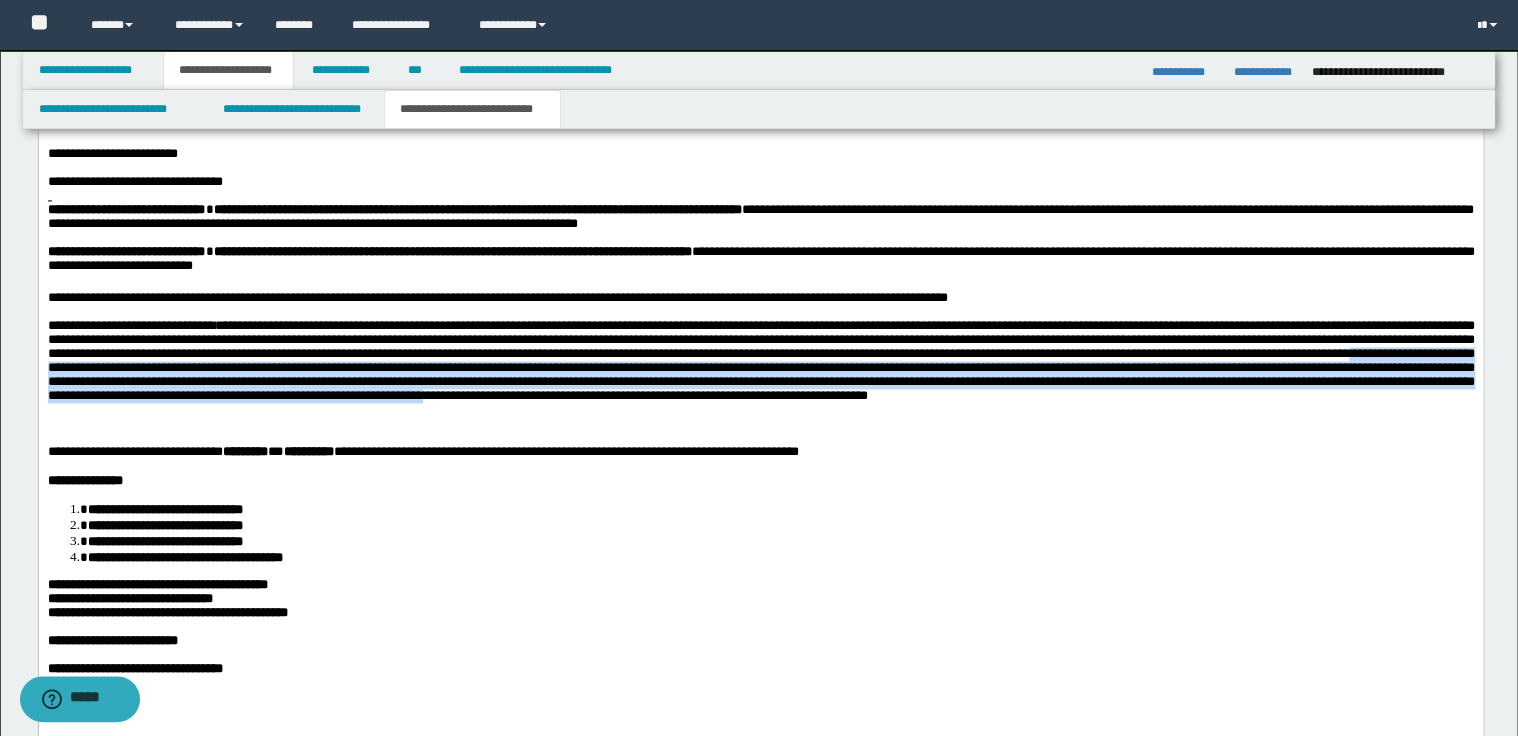 drag, startPoint x: 257, startPoint y: 416, endPoint x: 1087, endPoint y: 451, distance: 830.7376 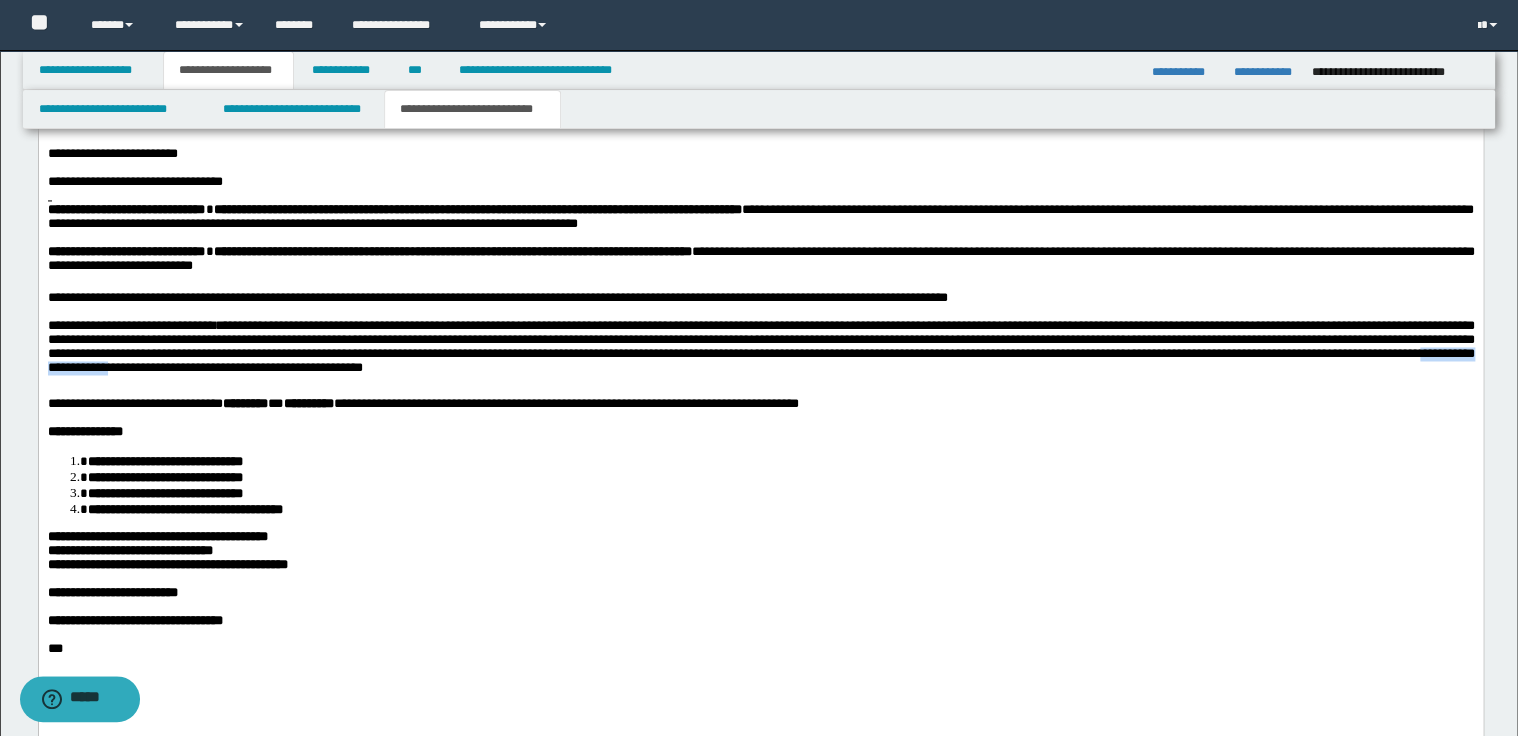drag, startPoint x: 324, startPoint y: 419, endPoint x: 456, endPoint y: 424, distance: 132.09467 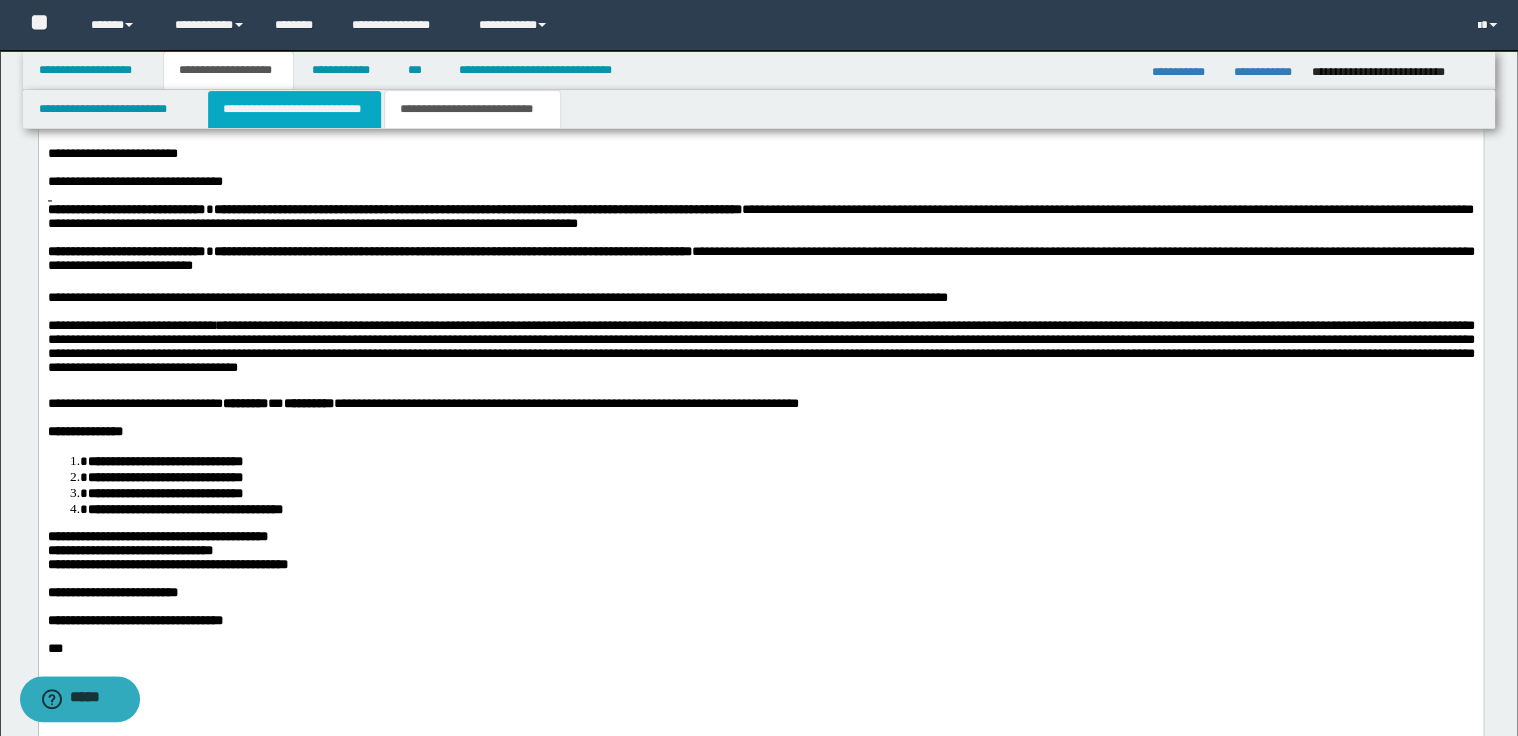 click on "**********" at bounding box center (294, 109) 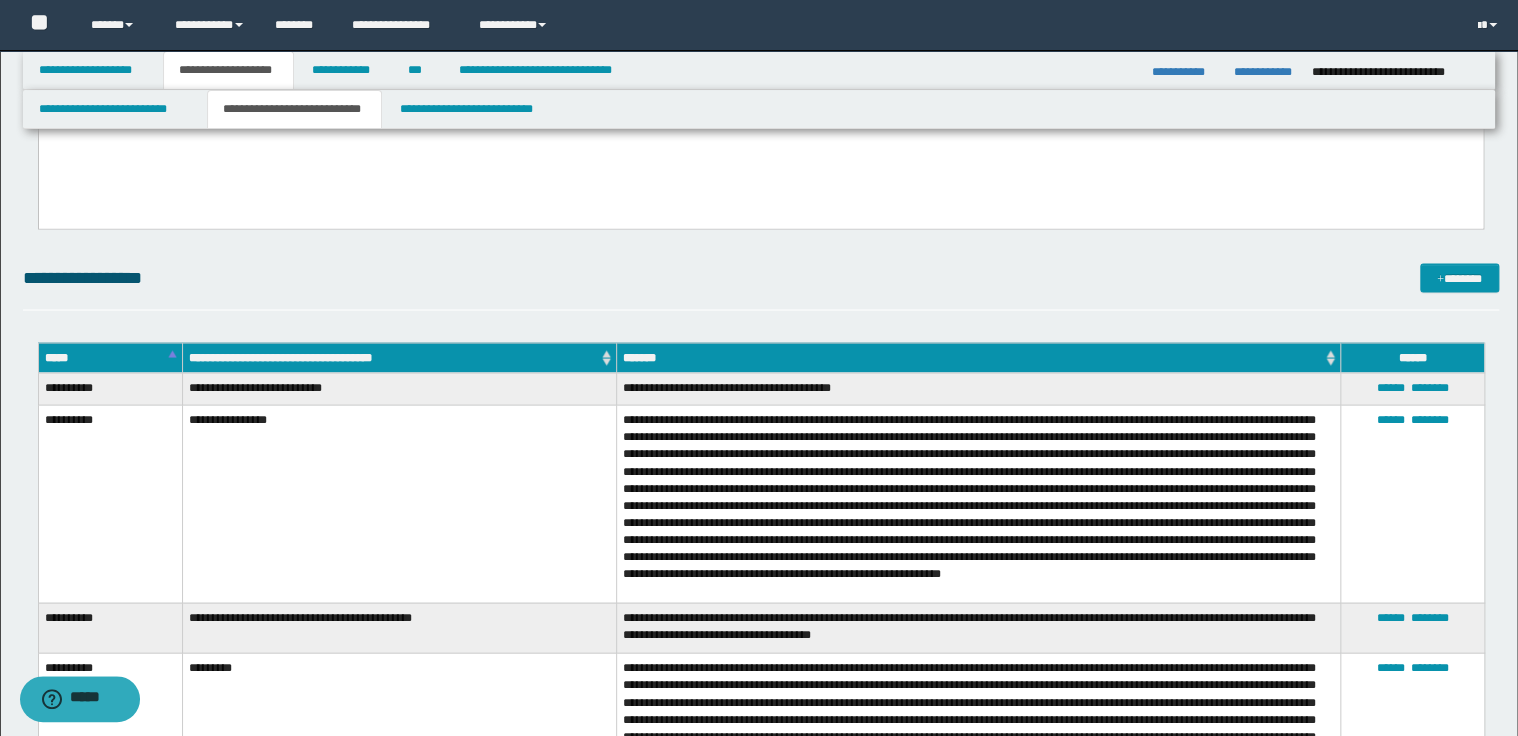 scroll, scrollTop: 1840, scrollLeft: 0, axis: vertical 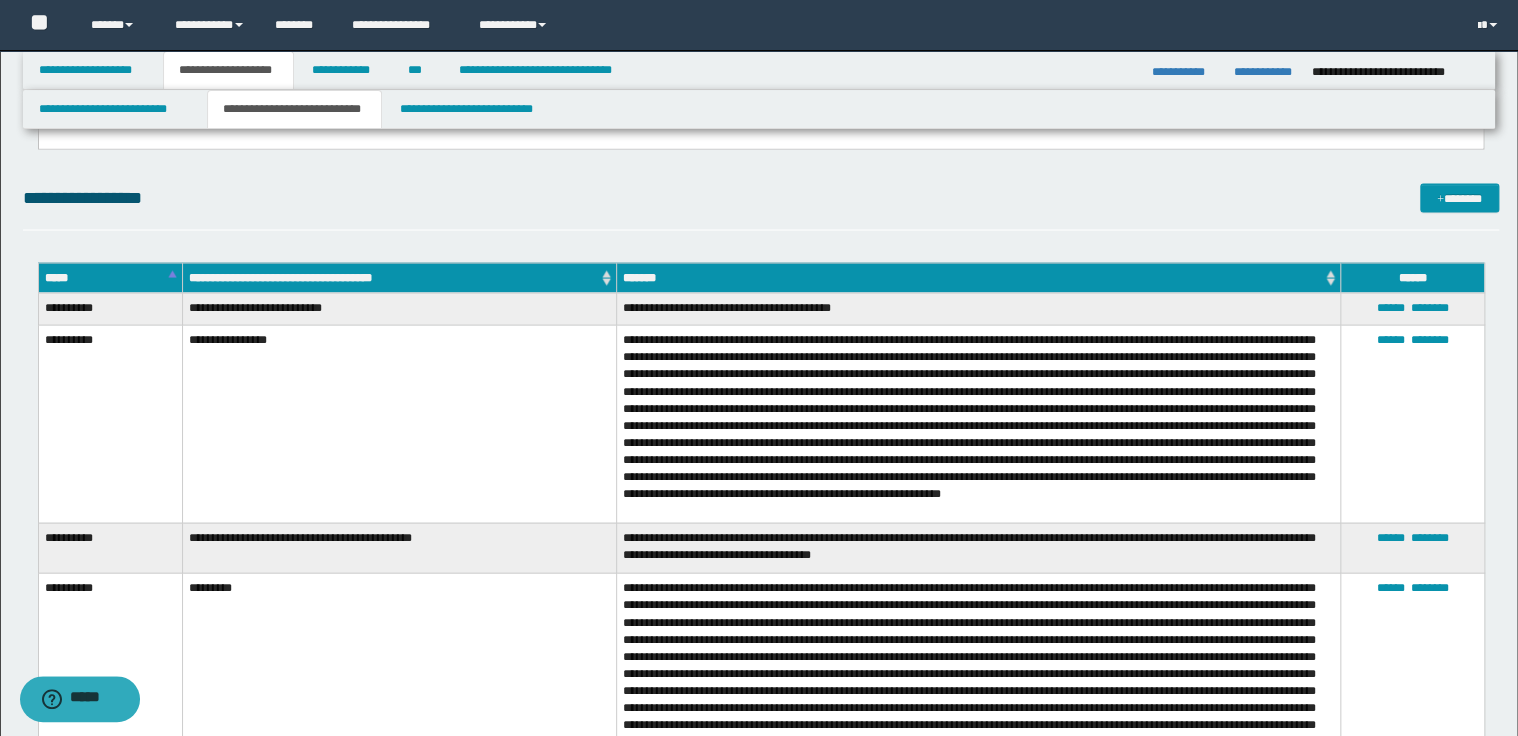 click on "*****" at bounding box center (110, 277) 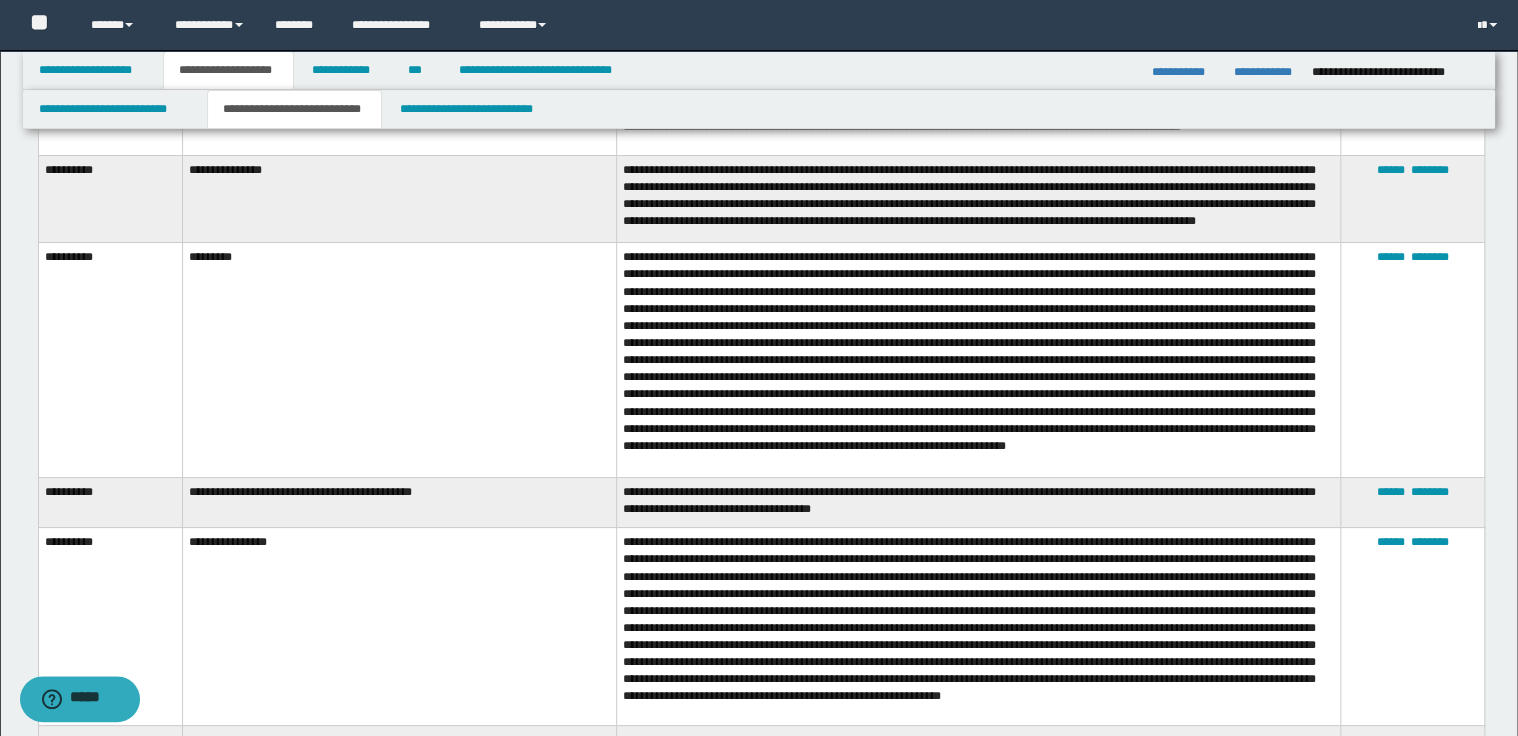 scroll, scrollTop: 3680, scrollLeft: 0, axis: vertical 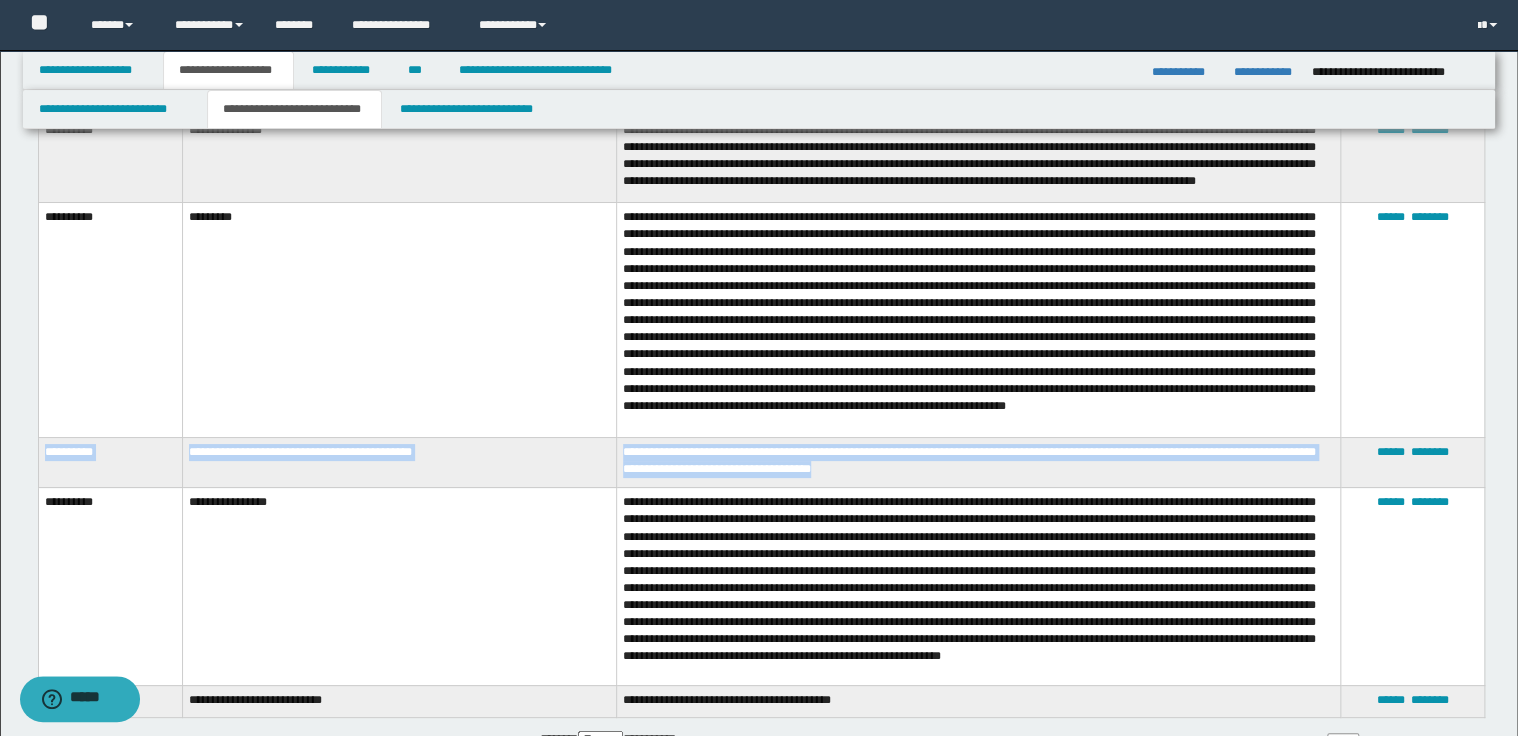 drag, startPoint x: 45, startPoint y: 452, endPoint x: 878, endPoint y: 472, distance: 833.24005 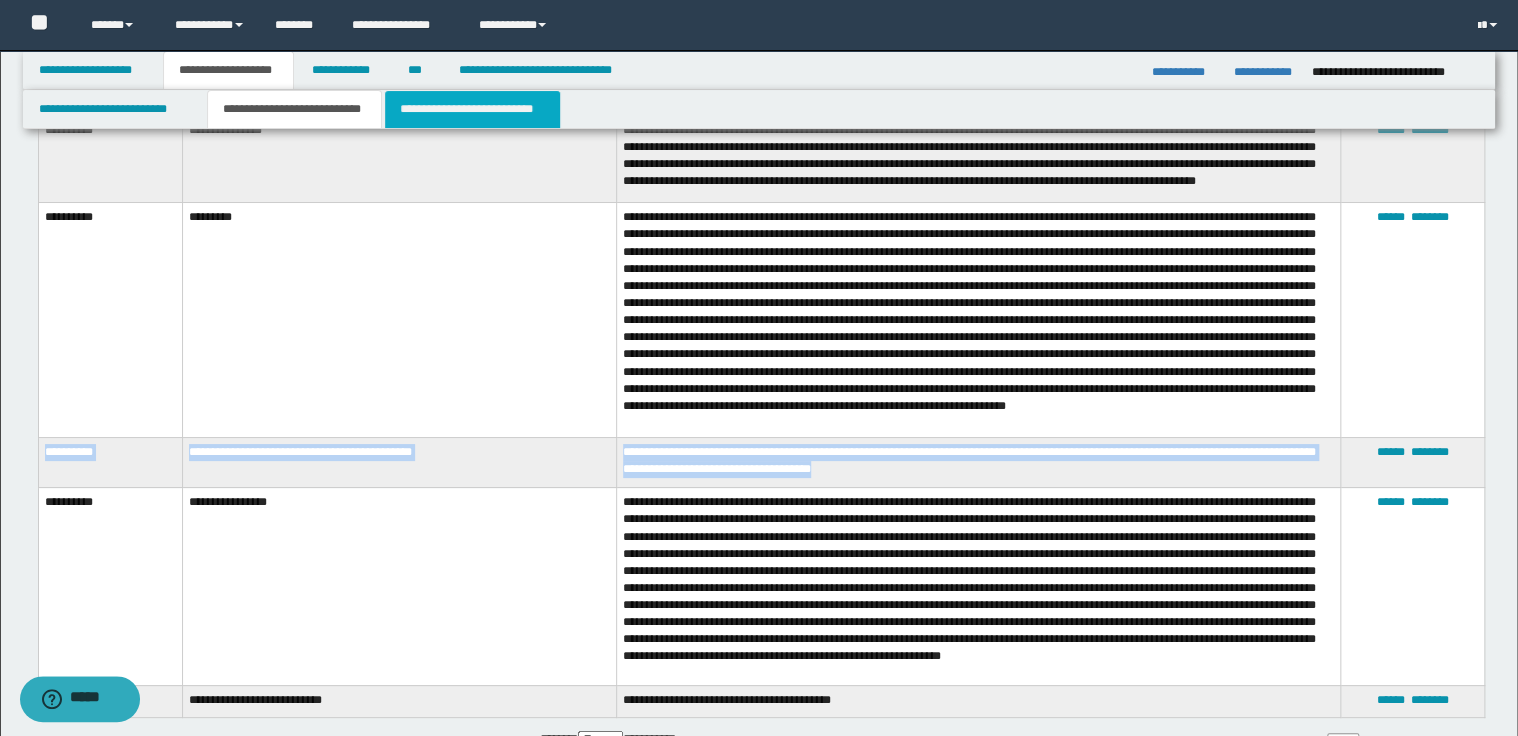 click on "**********" at bounding box center [472, 109] 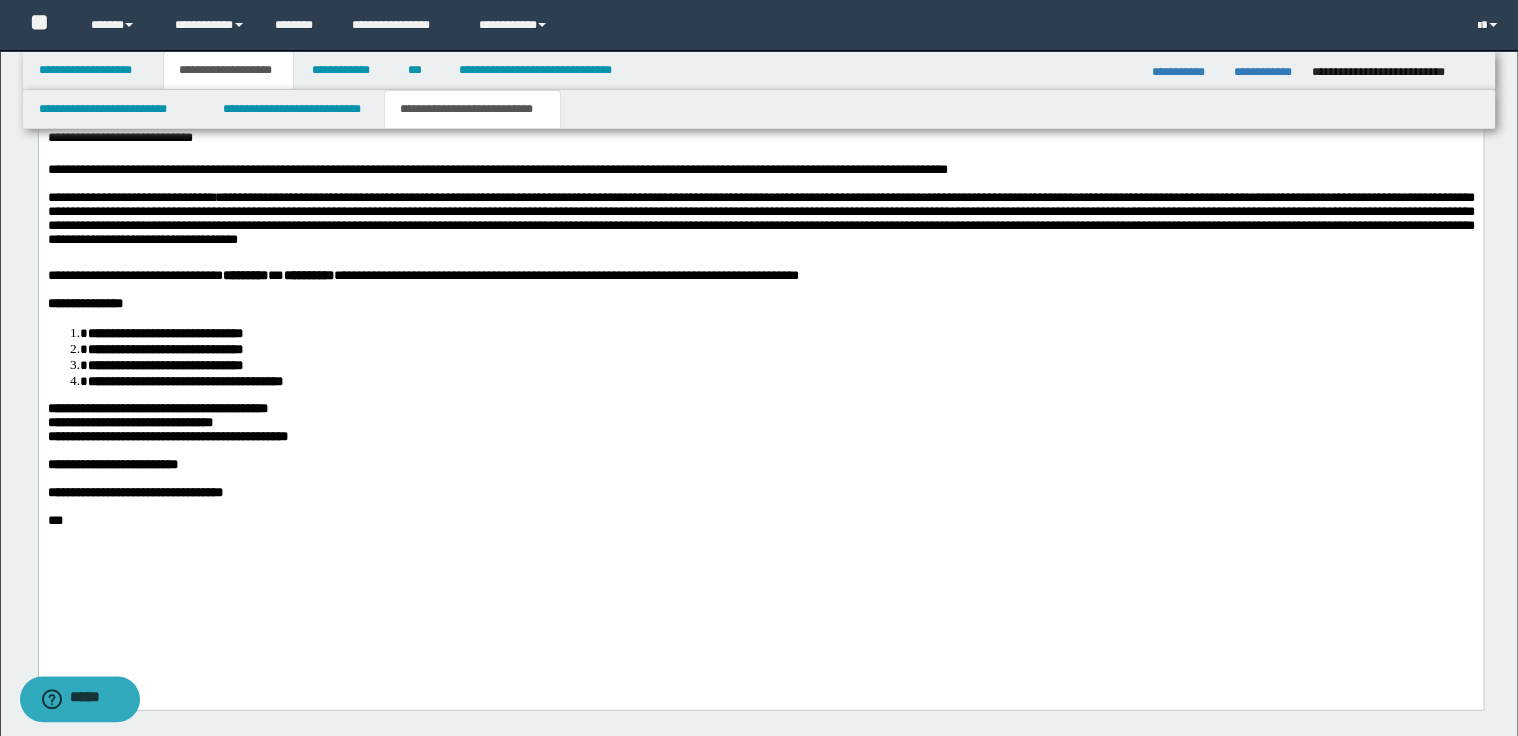 scroll, scrollTop: 1566, scrollLeft: 0, axis: vertical 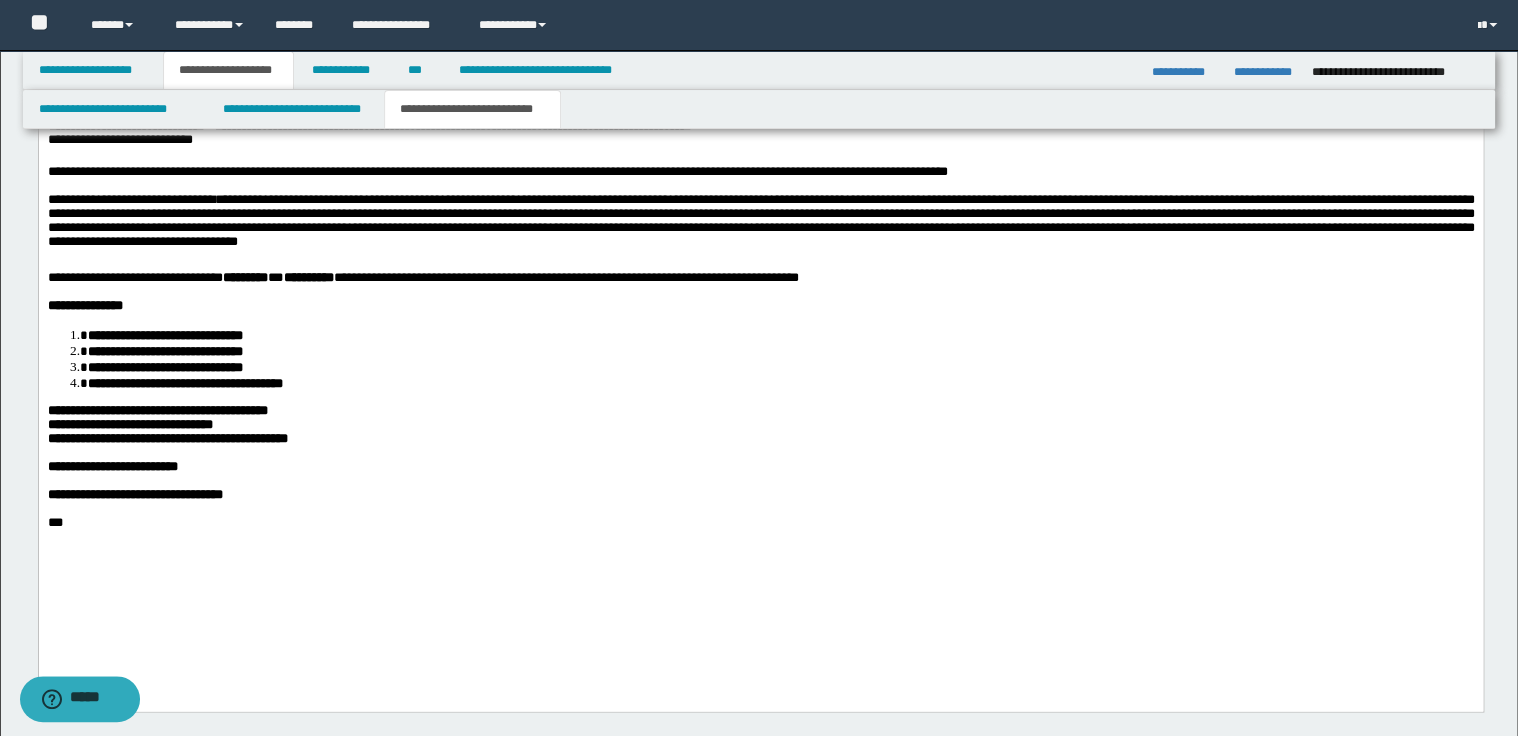 click on "**********" at bounding box center (760, 225) 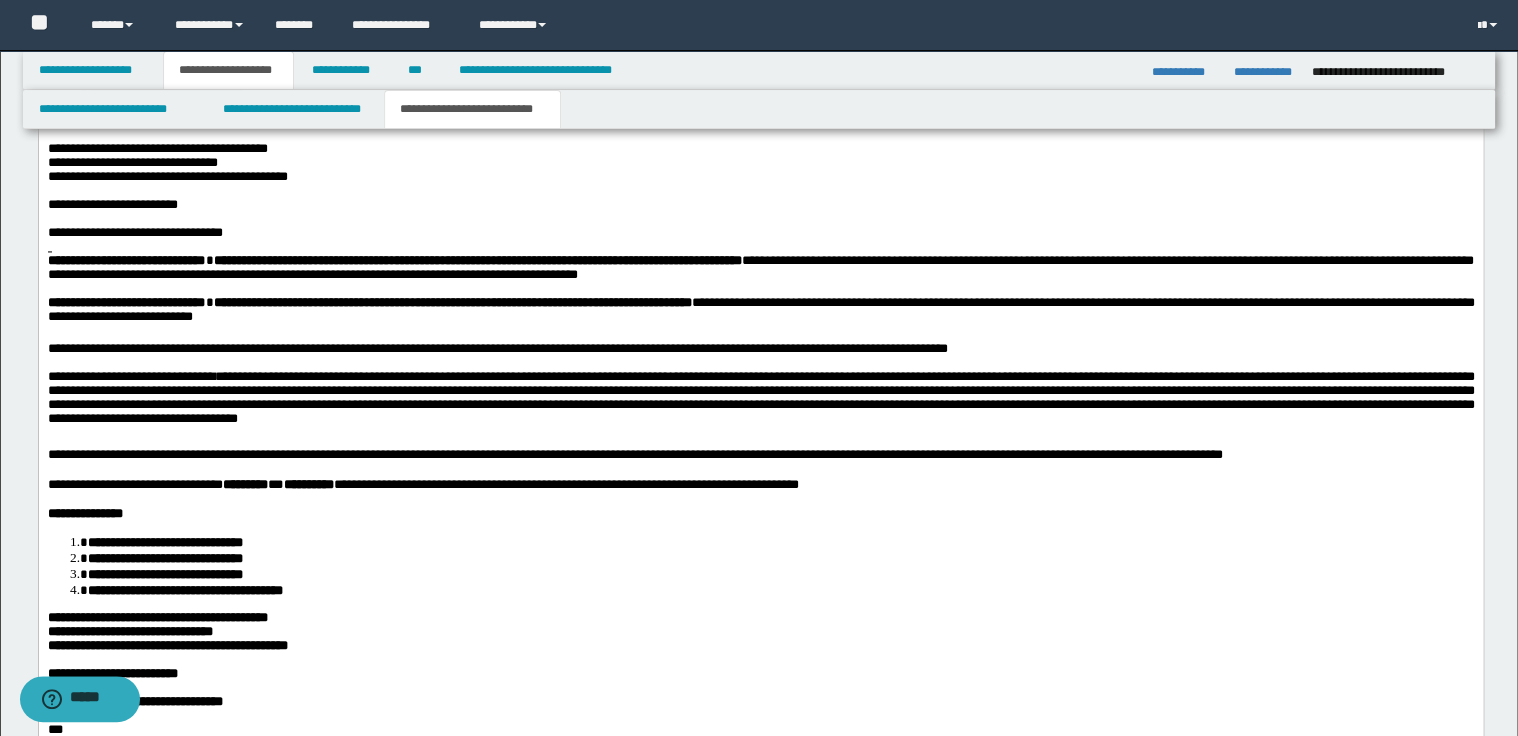 scroll, scrollTop: 1486, scrollLeft: 0, axis: vertical 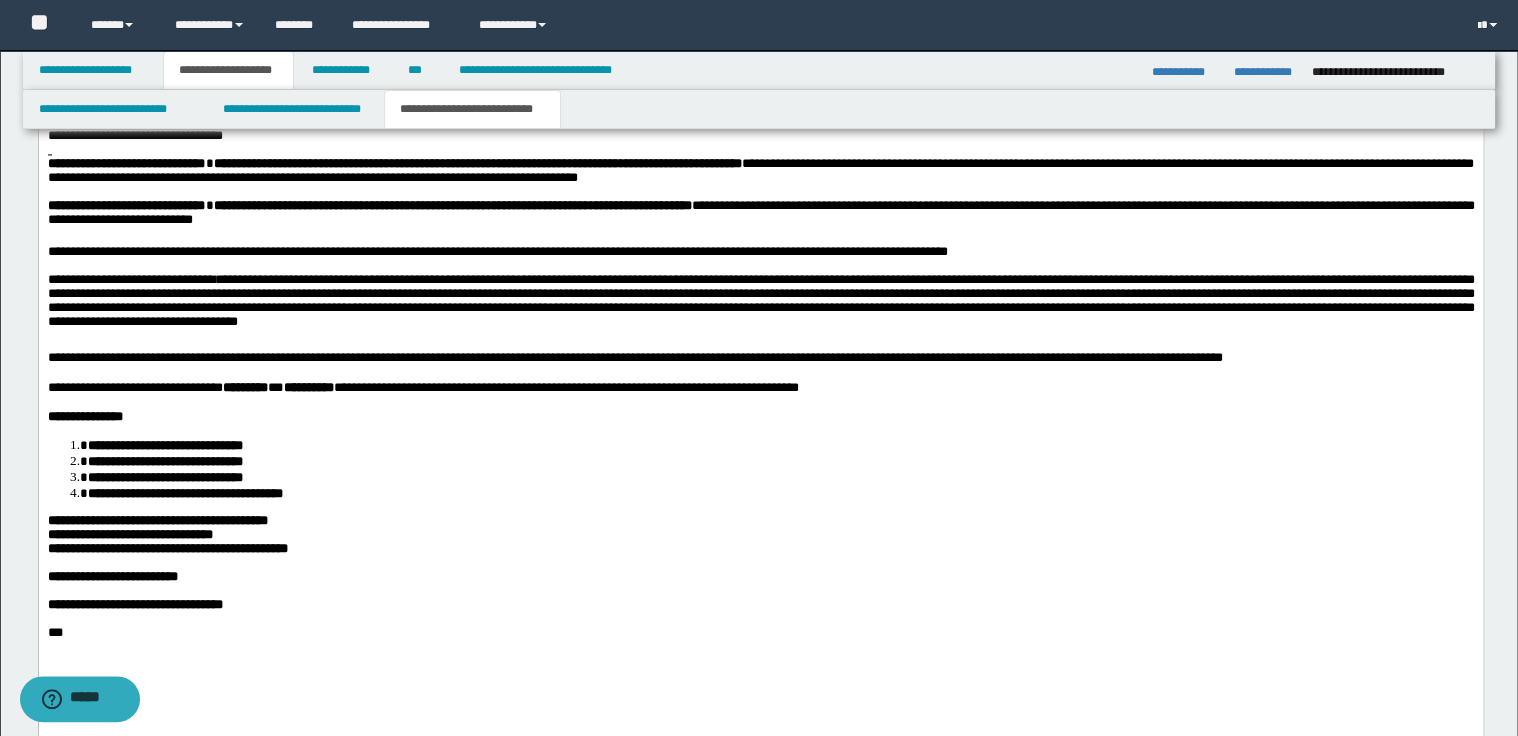 click on "**********" at bounding box center (760, 305) 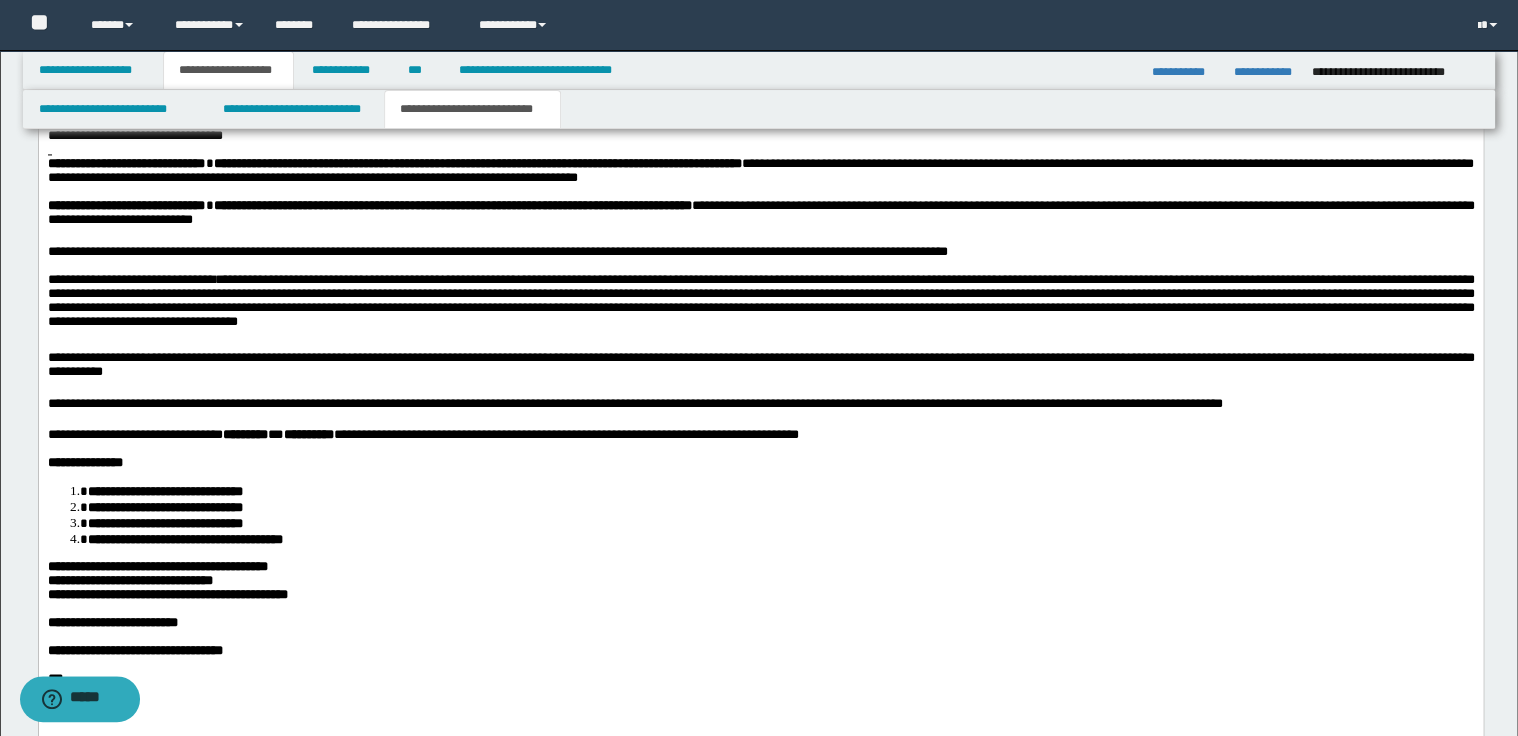click on "**********" at bounding box center [760, 367] 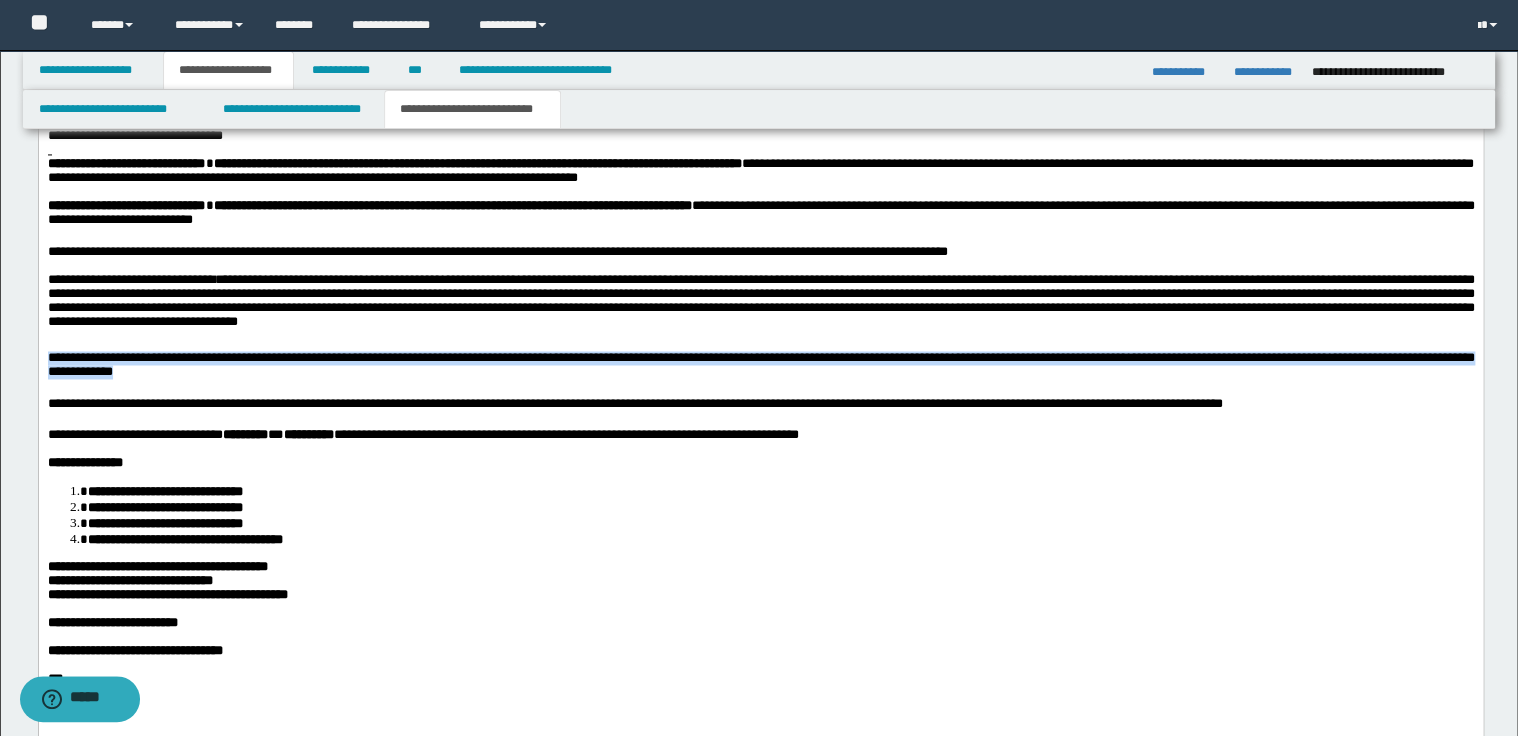 drag, startPoint x: 47, startPoint y: 407, endPoint x: 317, endPoint y: 423, distance: 270.47366 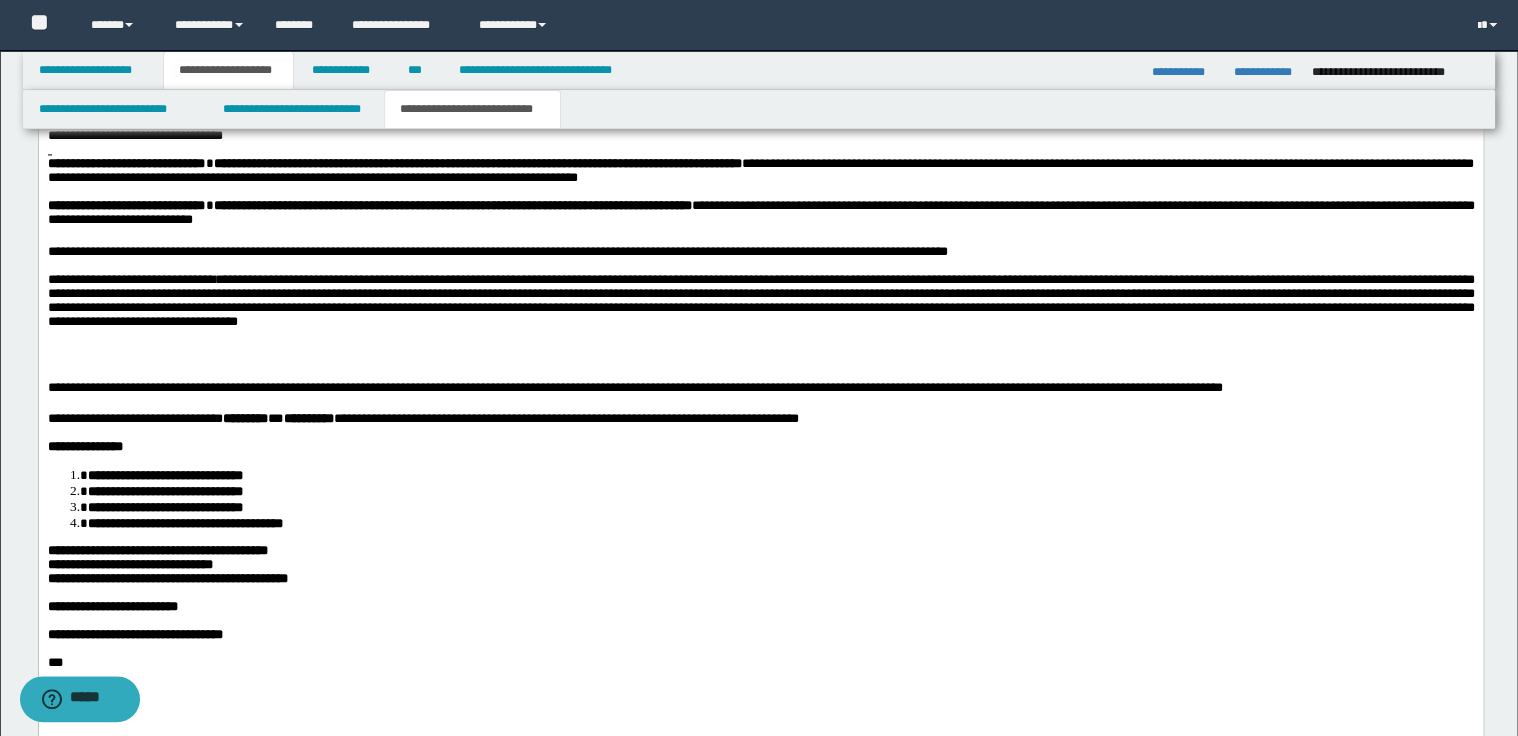 click on "**********" at bounding box center (760, 305) 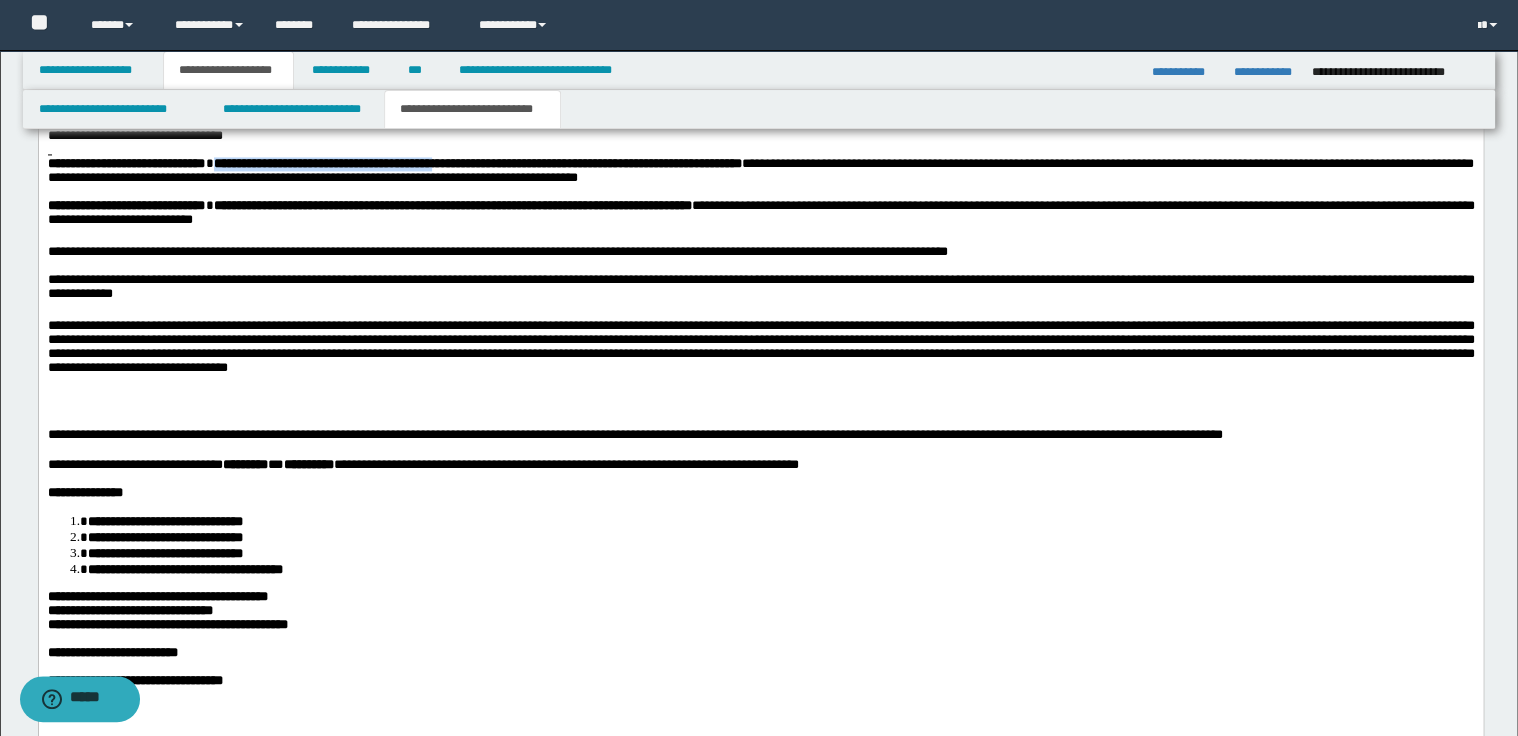 drag, startPoint x: 243, startPoint y: 196, endPoint x: 515, endPoint y: 198, distance: 272.00735 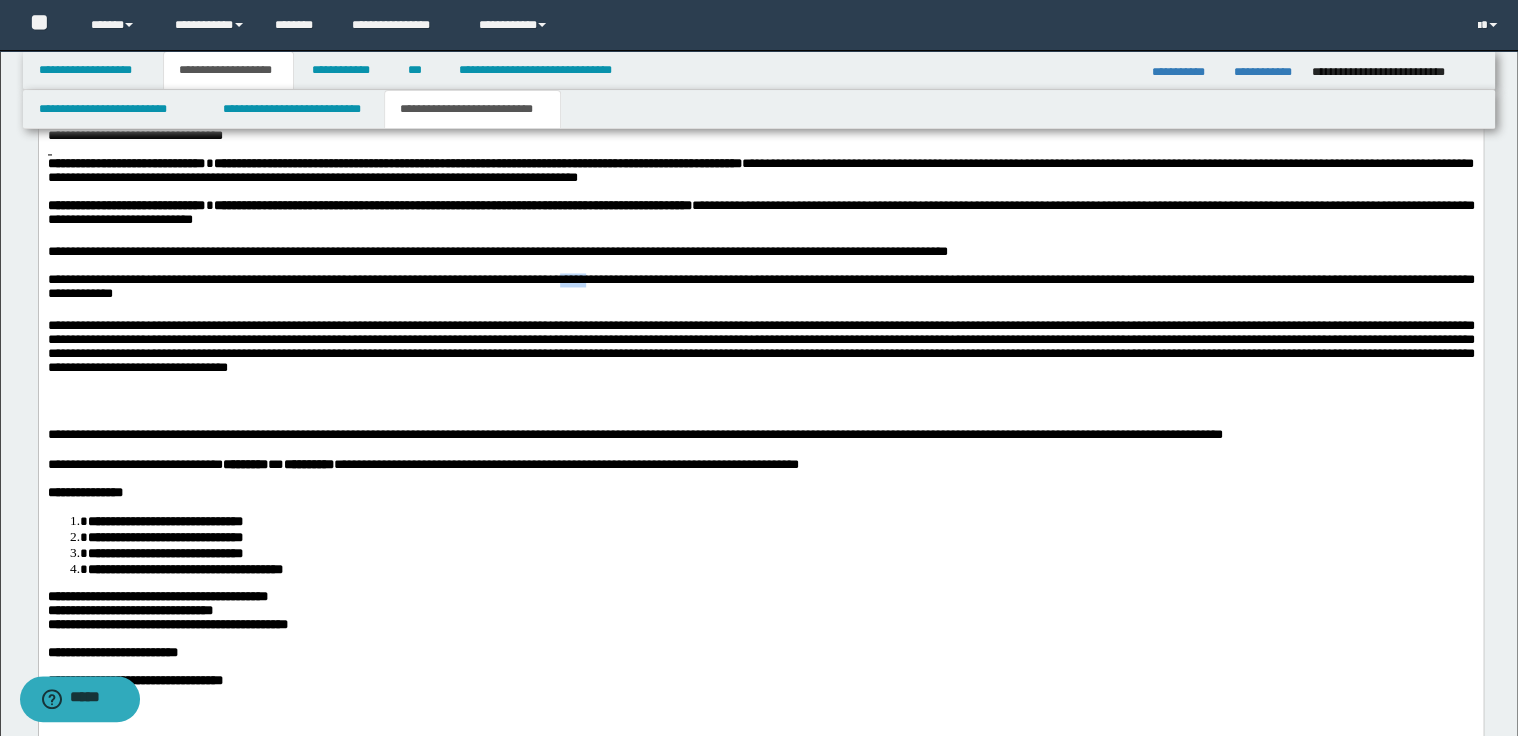 drag, startPoint x: 608, startPoint y: 327, endPoint x: 652, endPoint y: 327, distance: 44 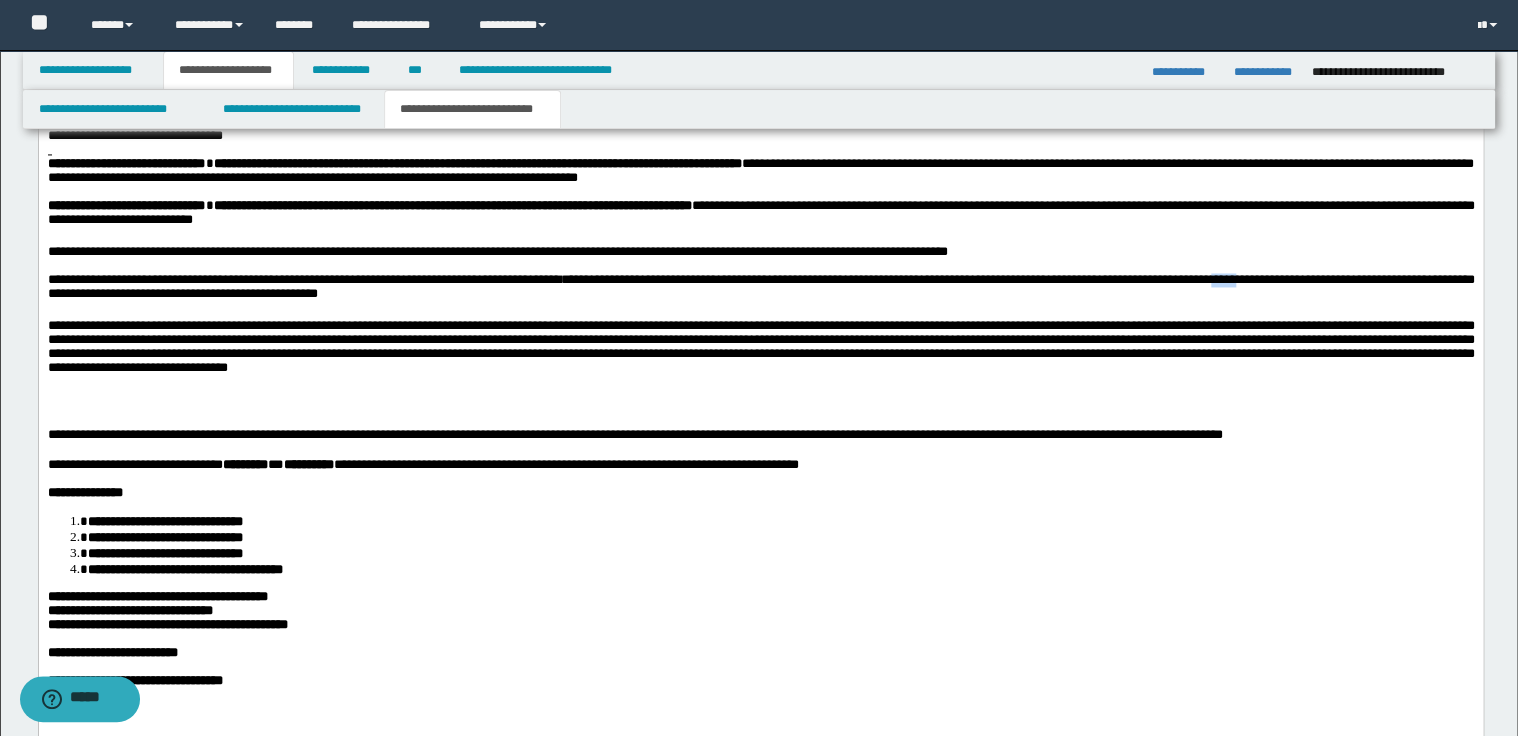 drag, startPoint x: 1289, startPoint y: 326, endPoint x: 1335, endPoint y: 326, distance: 46 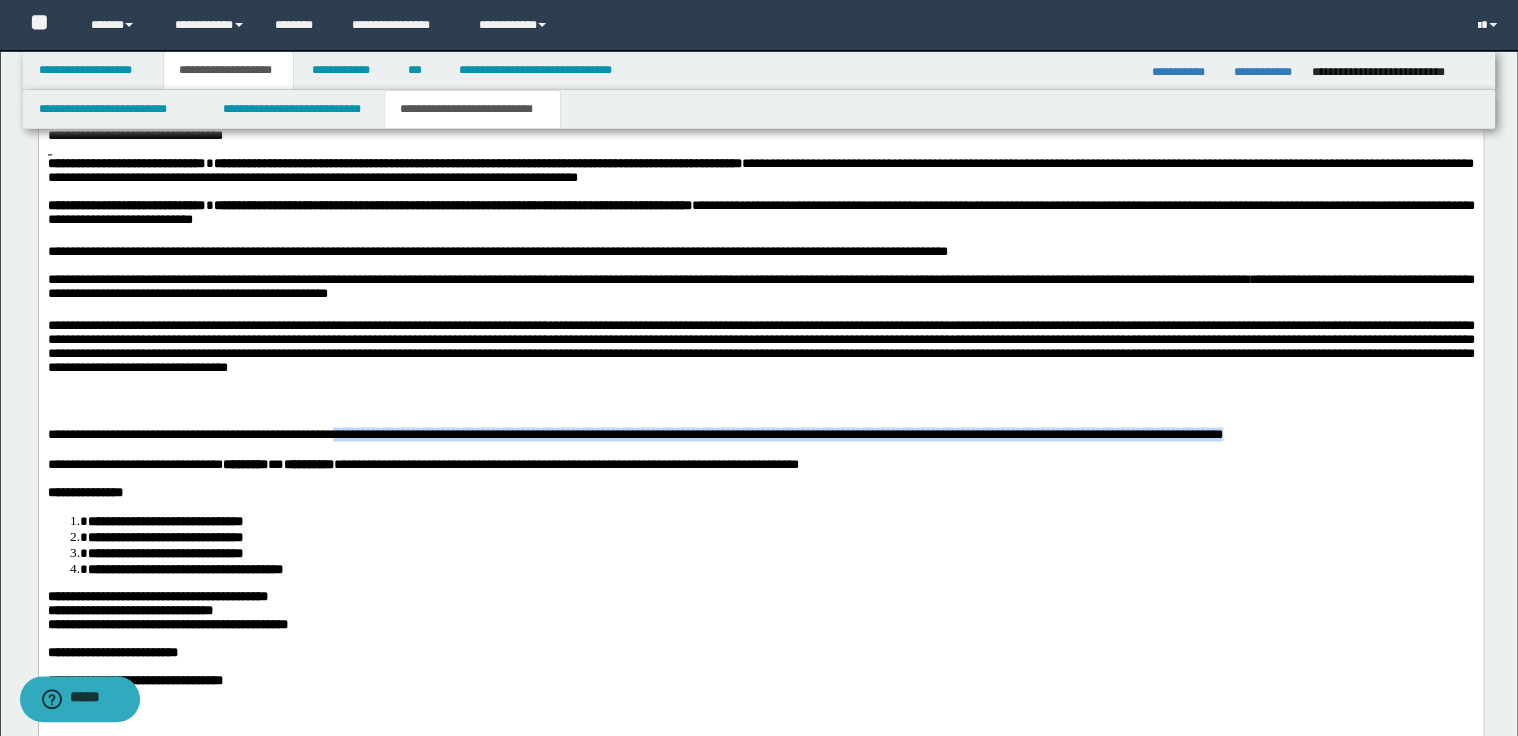 drag, startPoint x: 469, startPoint y: 488, endPoint x: 1439, endPoint y: 488, distance: 970 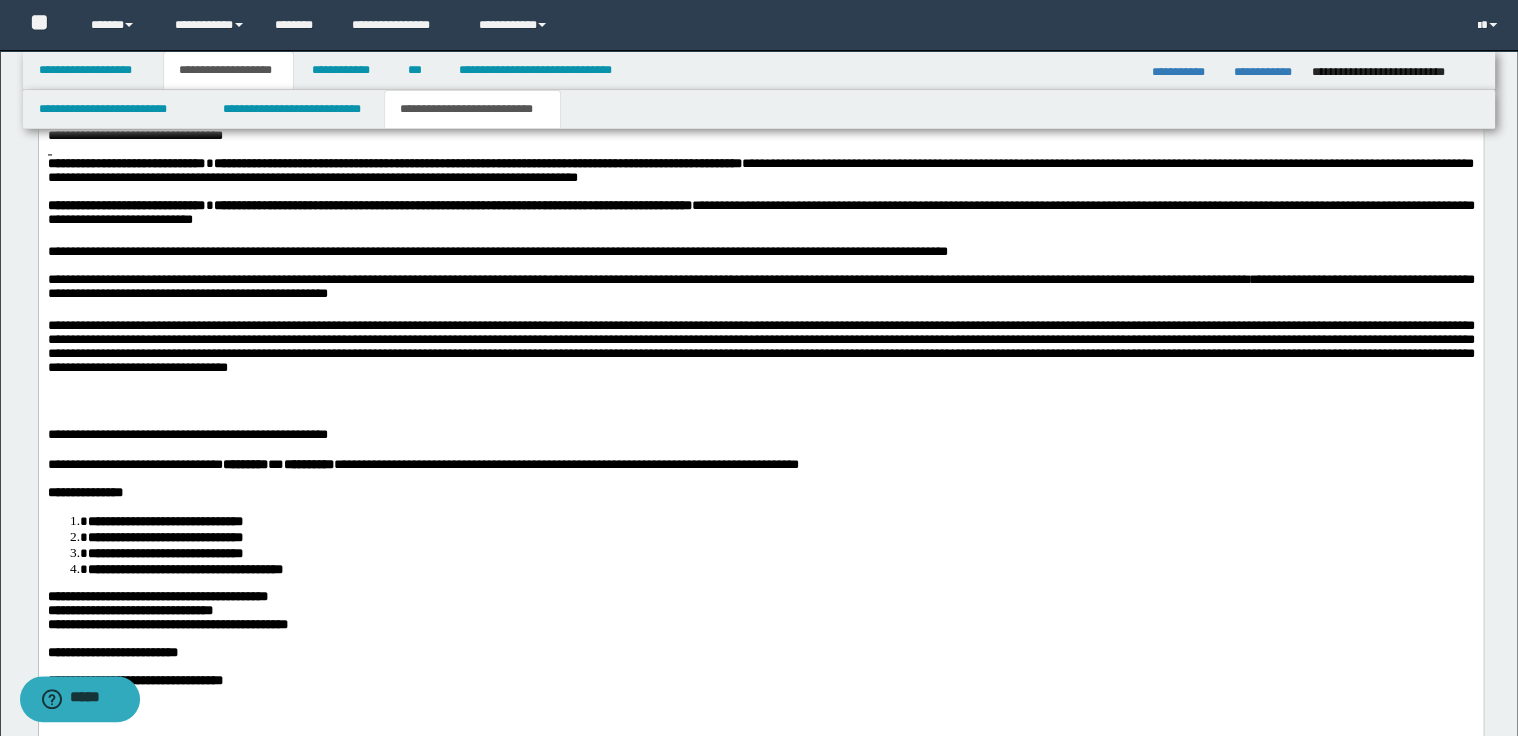 click on "**********" at bounding box center (760, 289) 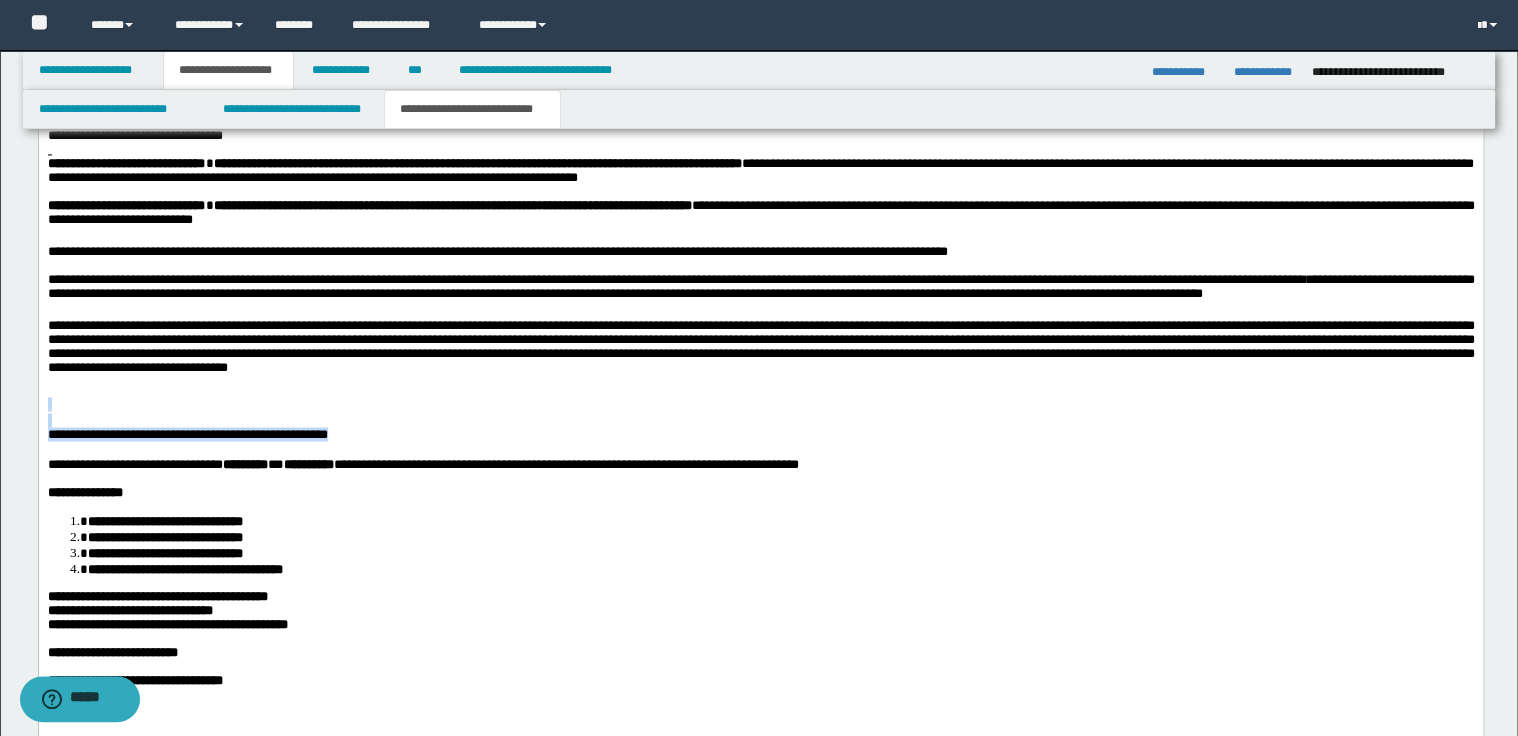 drag, startPoint x: 476, startPoint y: 487, endPoint x: 50, endPoint y: 257, distance: 484.12396 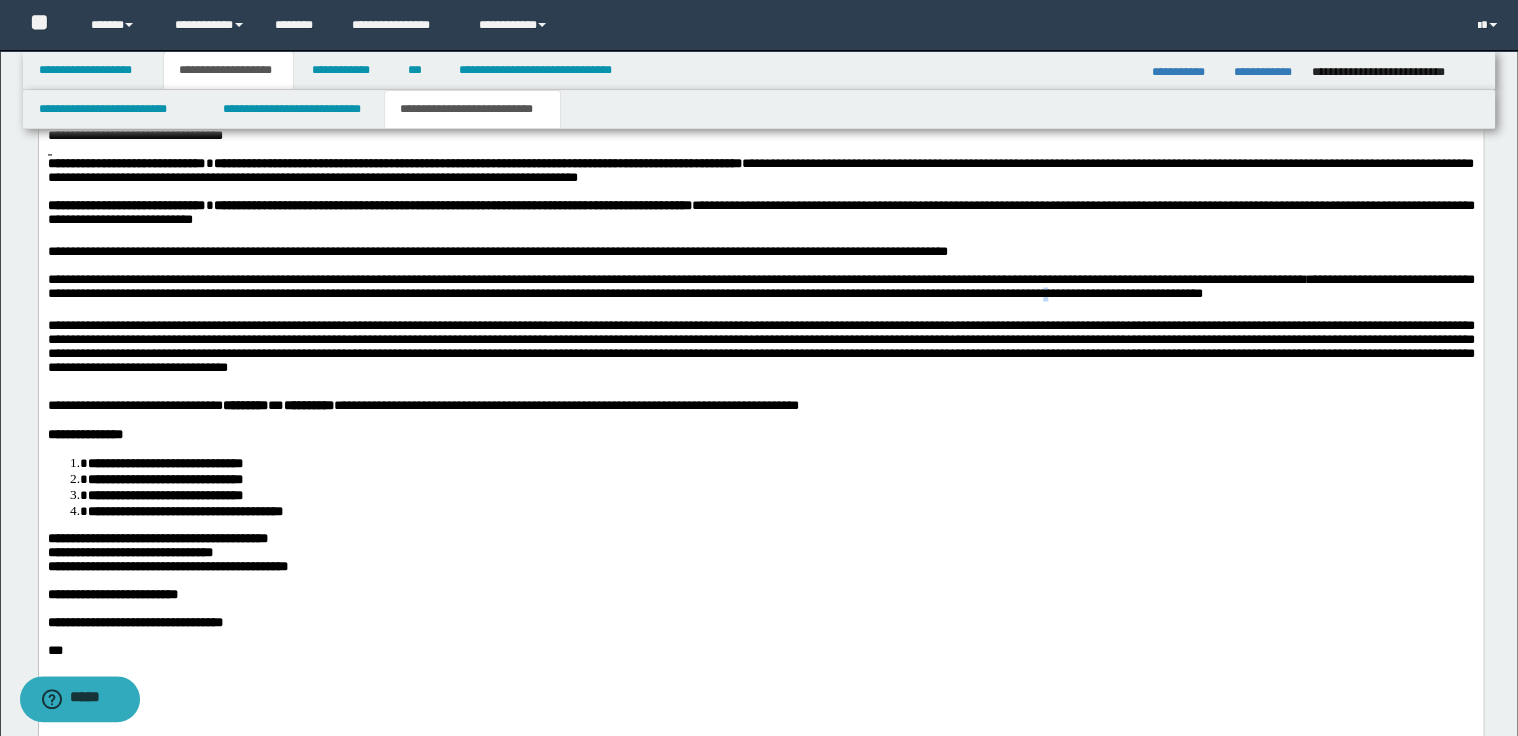 click on "**********" at bounding box center (760, 289) 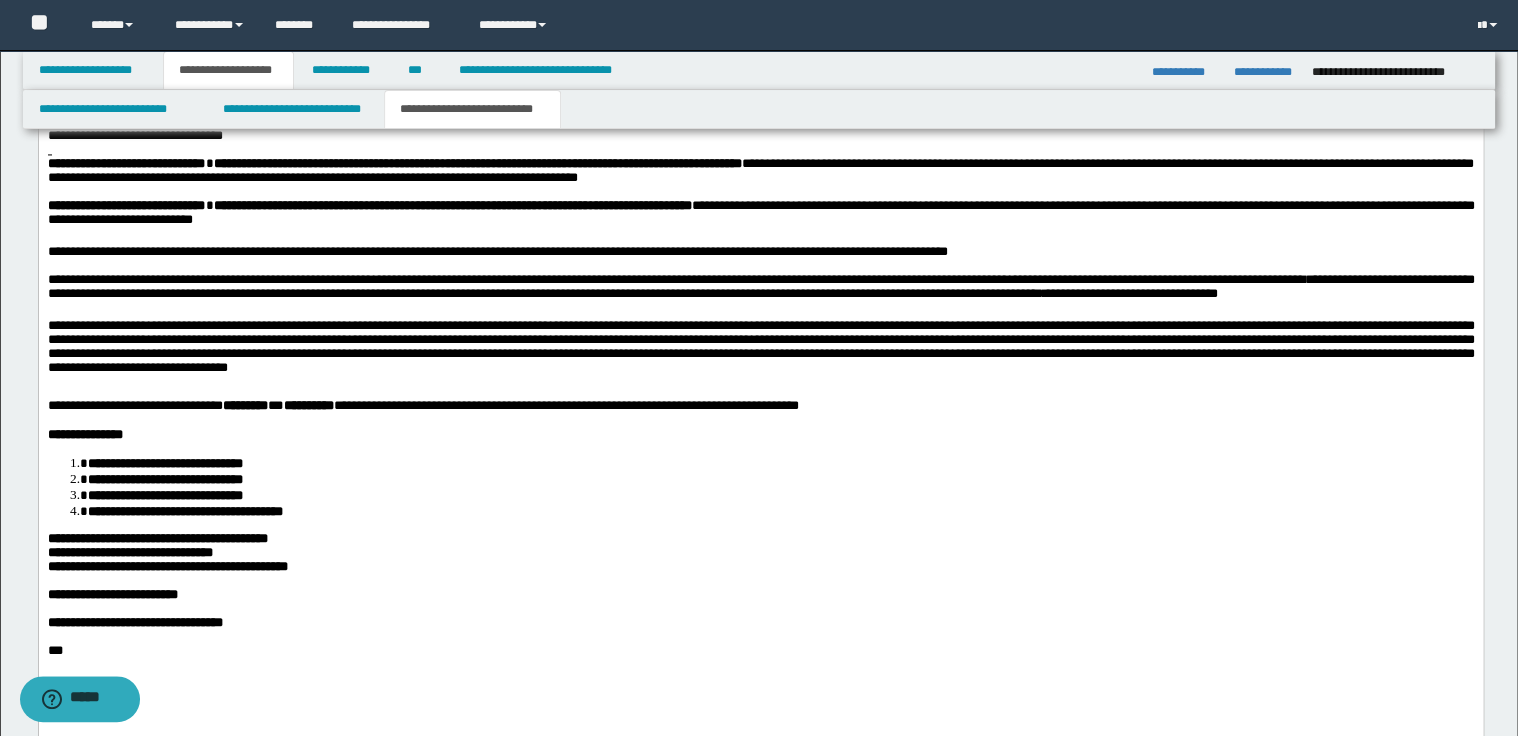 click on "**********" at bounding box center [760, 289] 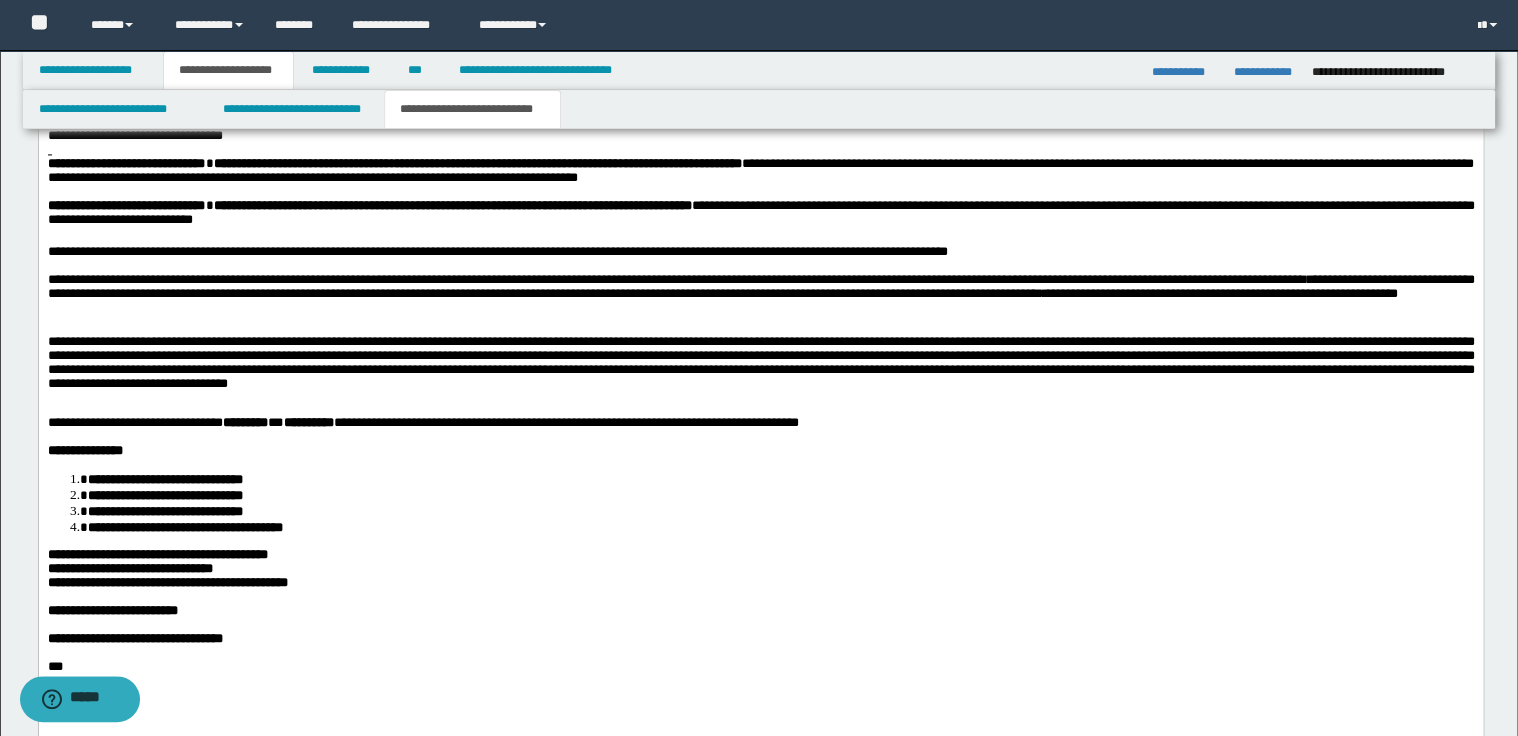 click on "**********" at bounding box center [760, 252] 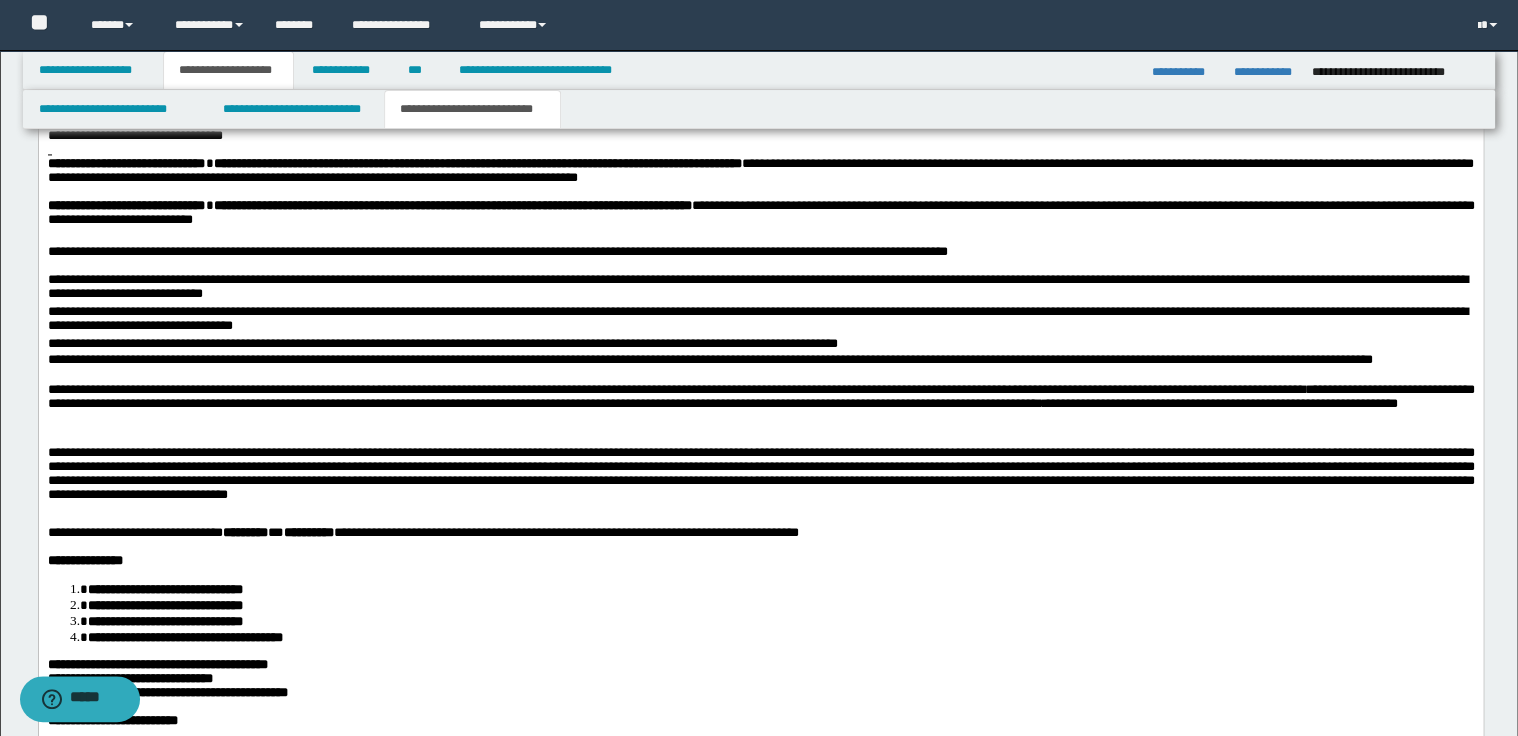 click on "**********" at bounding box center [760, 289] 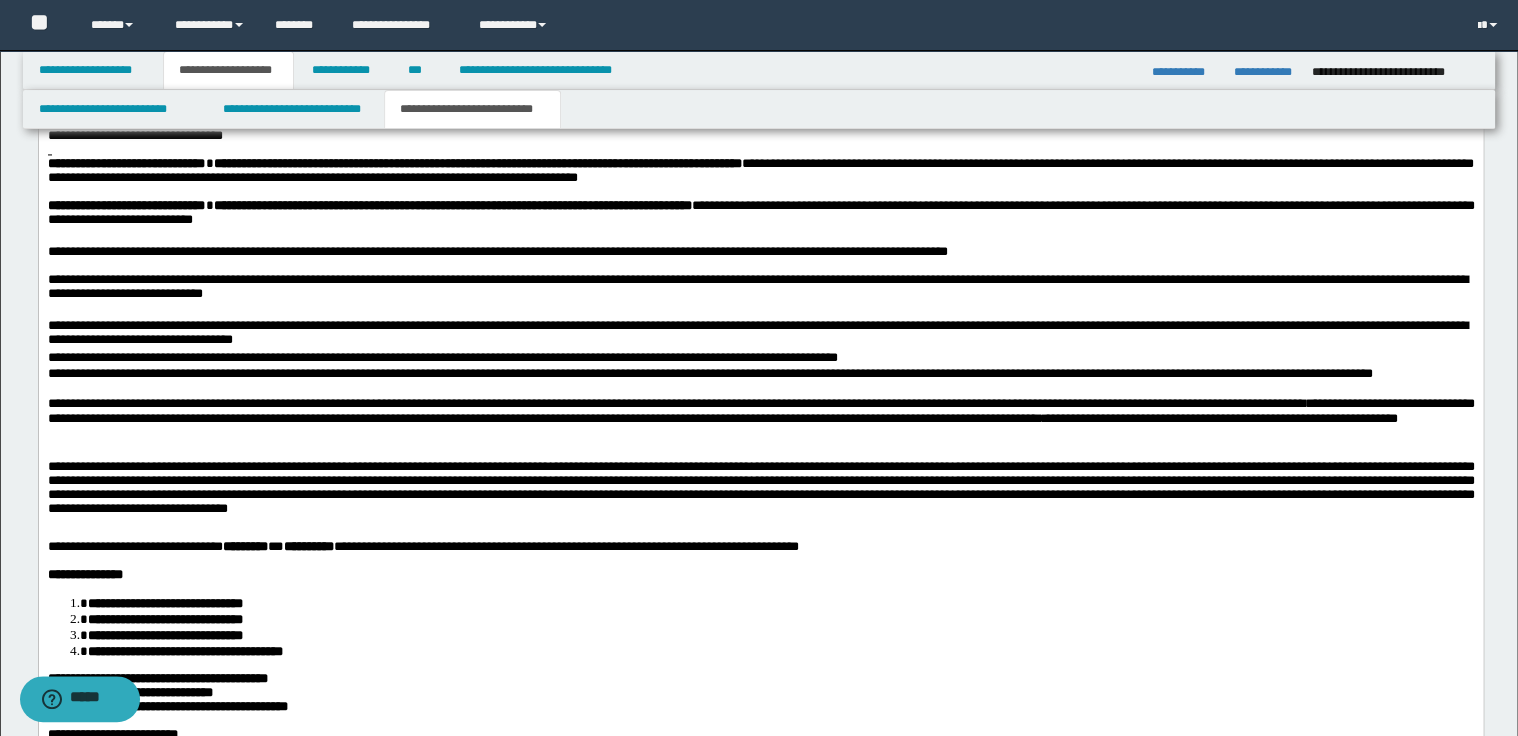 click on "**********" at bounding box center (760, 335) 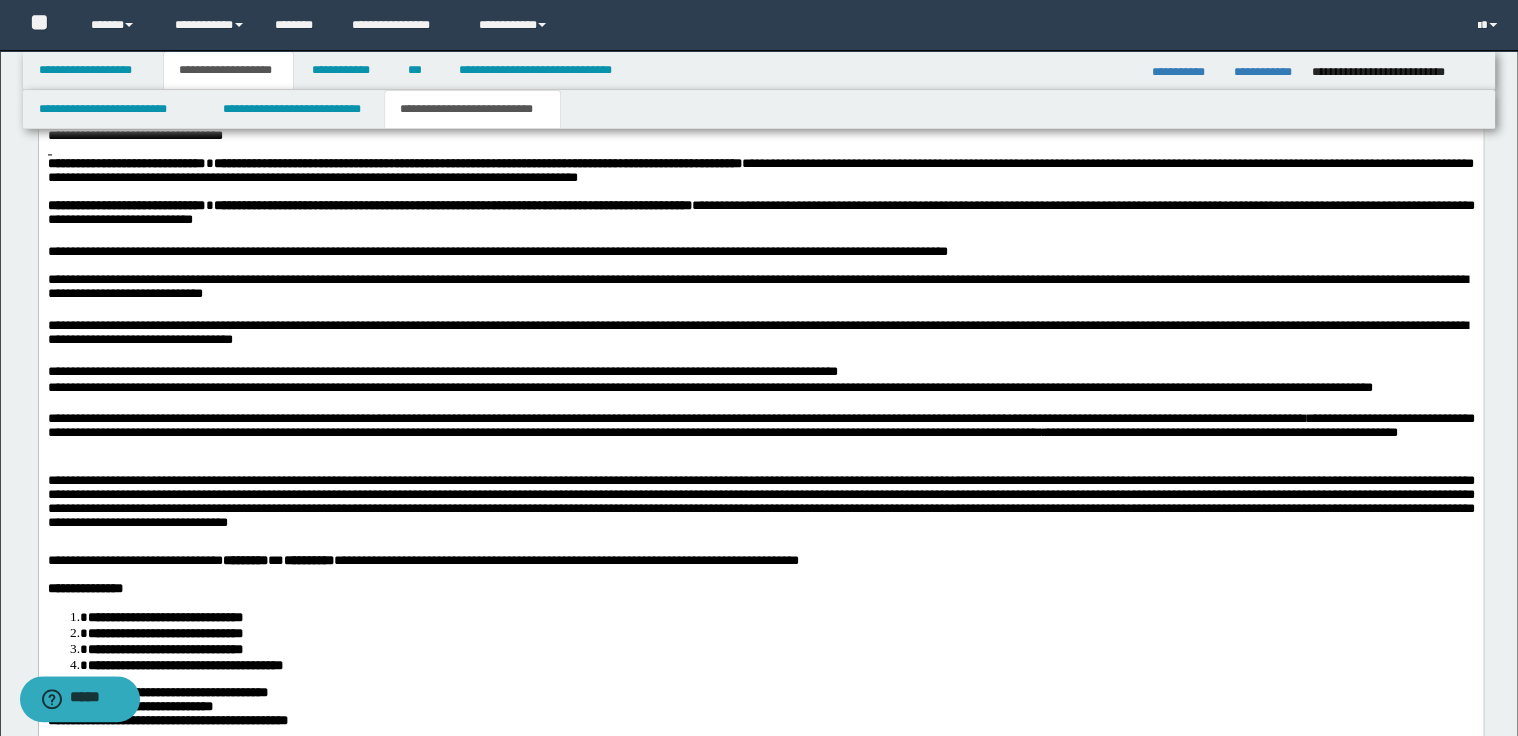 click on "**********" at bounding box center (760, 373) 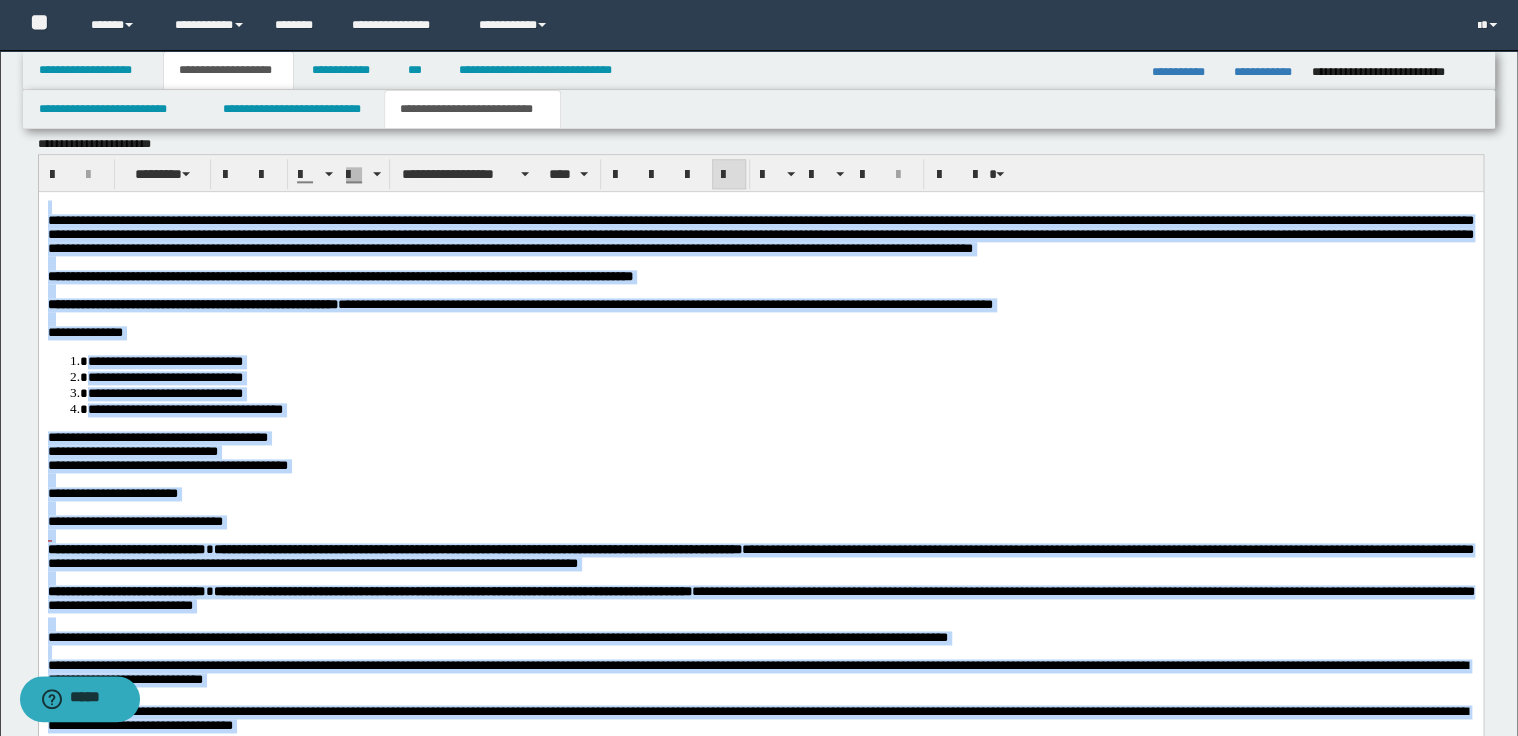 scroll, scrollTop: 1086, scrollLeft: 0, axis: vertical 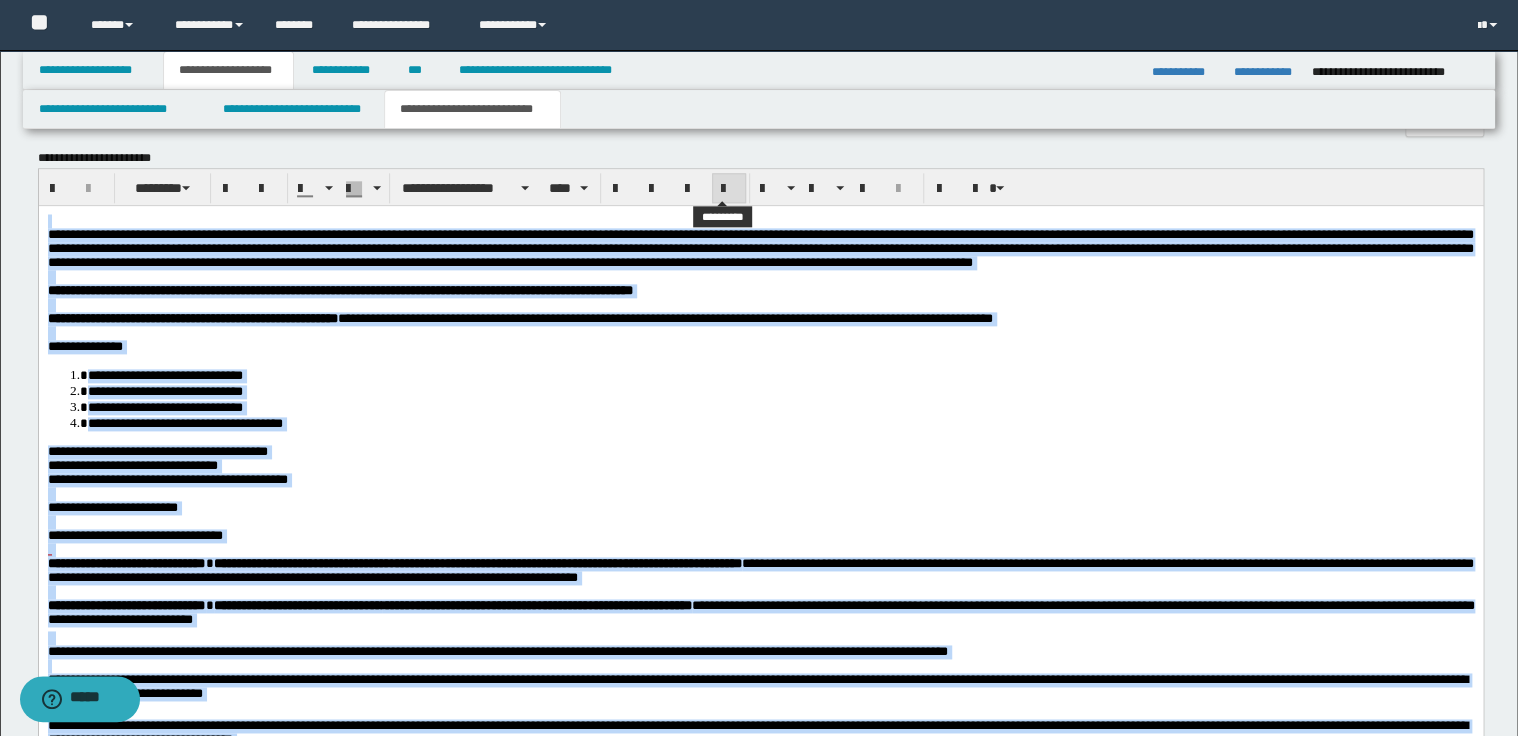 click at bounding box center [729, 189] 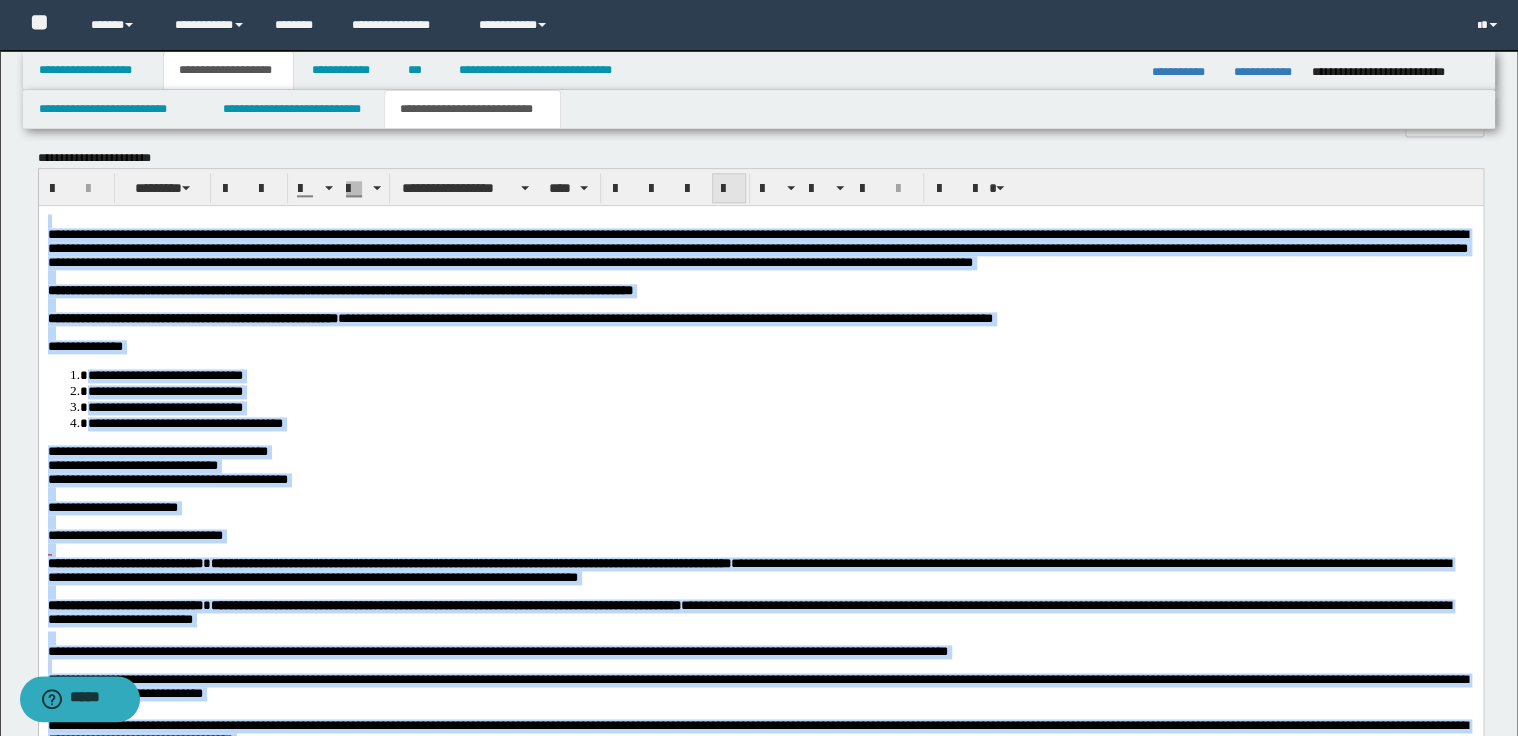 click at bounding box center (729, 189) 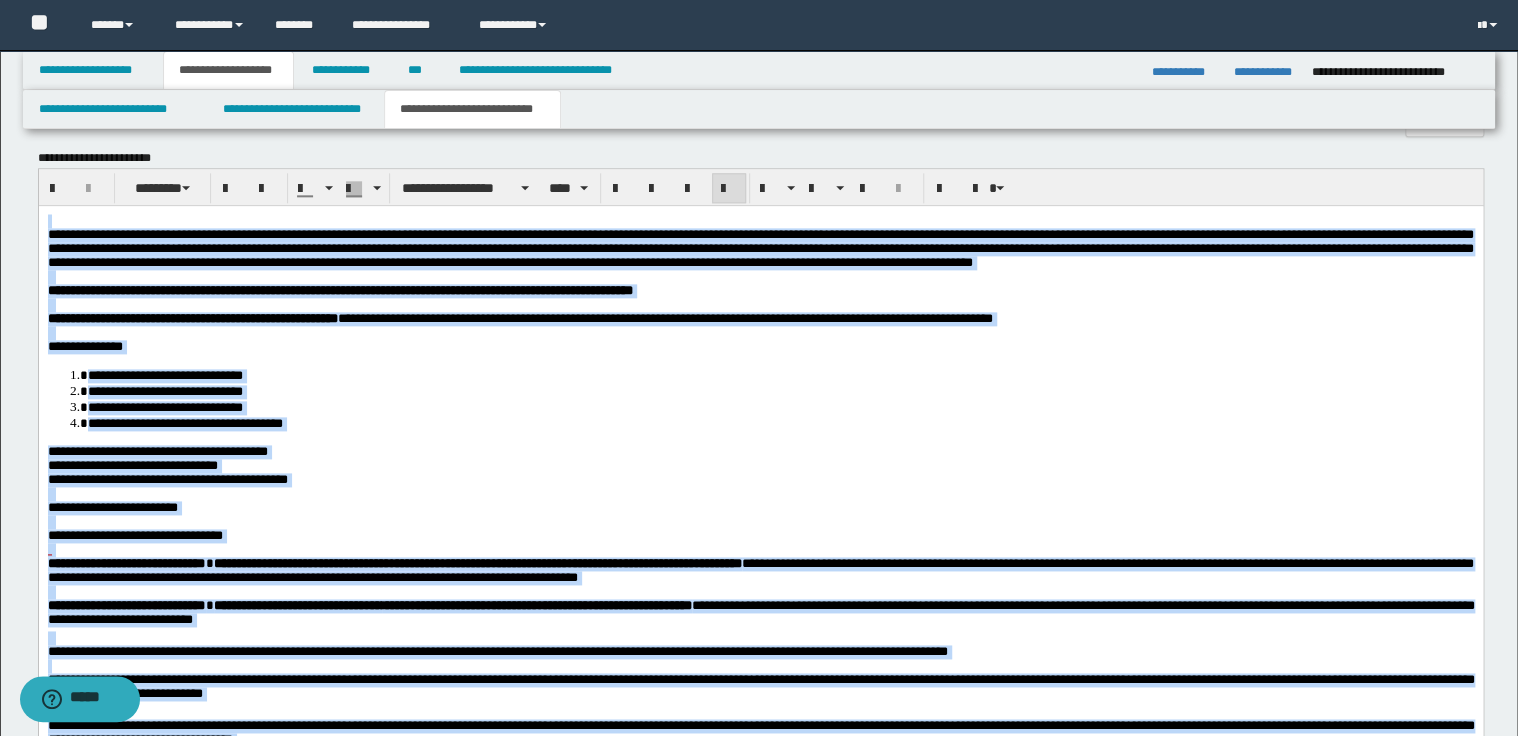 click on "**********" at bounding box center (780, 390) 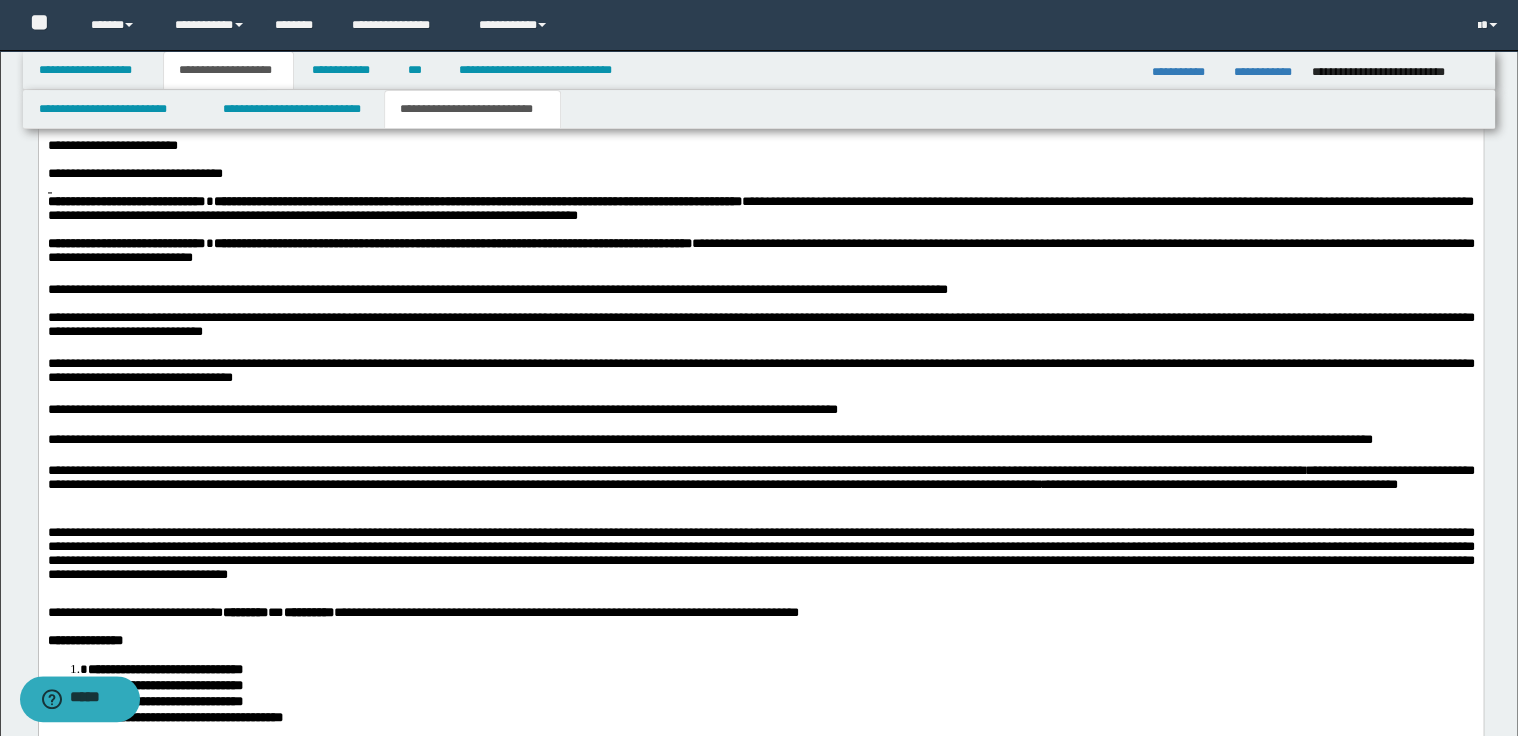 scroll, scrollTop: 1486, scrollLeft: 0, axis: vertical 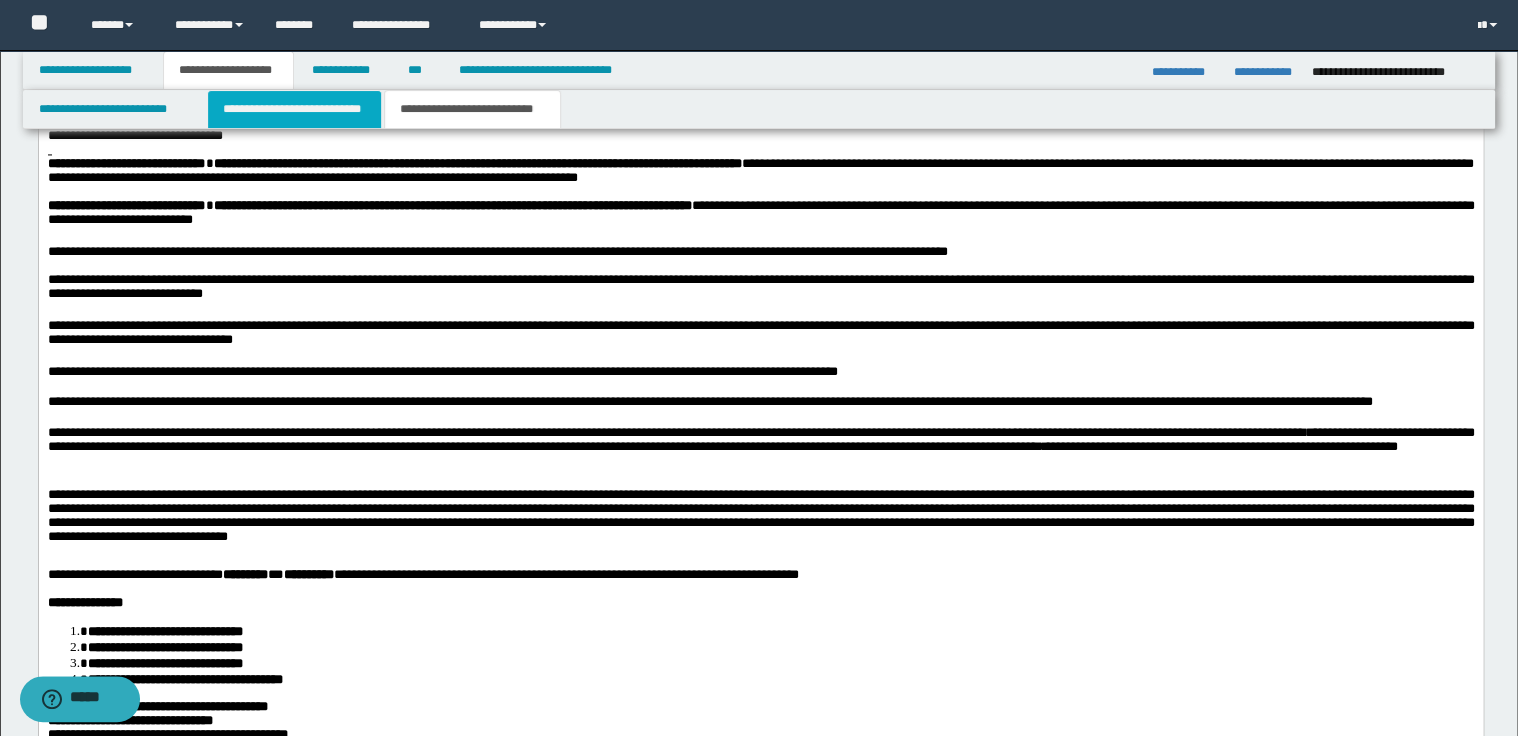 click on "**********" at bounding box center (294, 109) 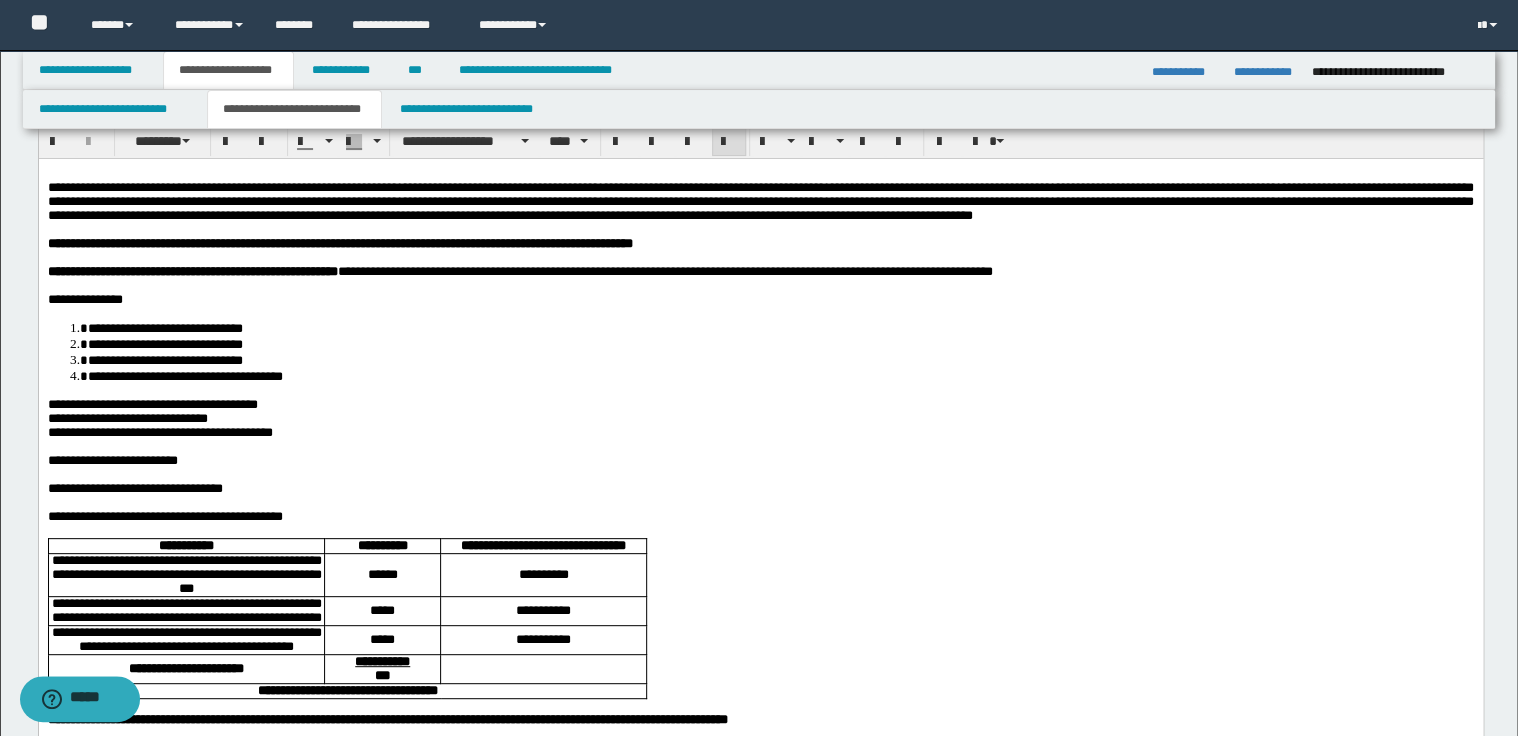 scroll, scrollTop: 46, scrollLeft: 0, axis: vertical 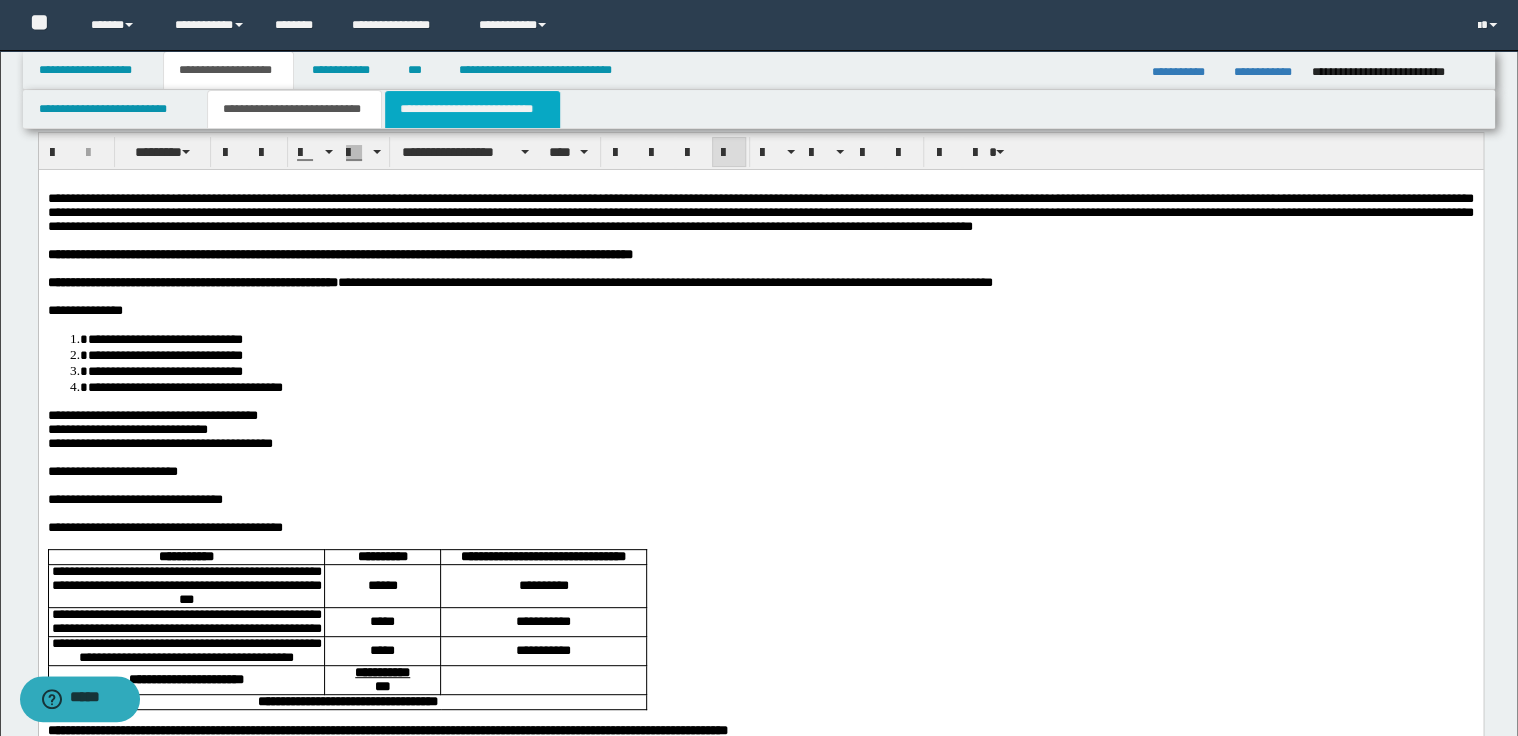 click on "**********" at bounding box center [472, 109] 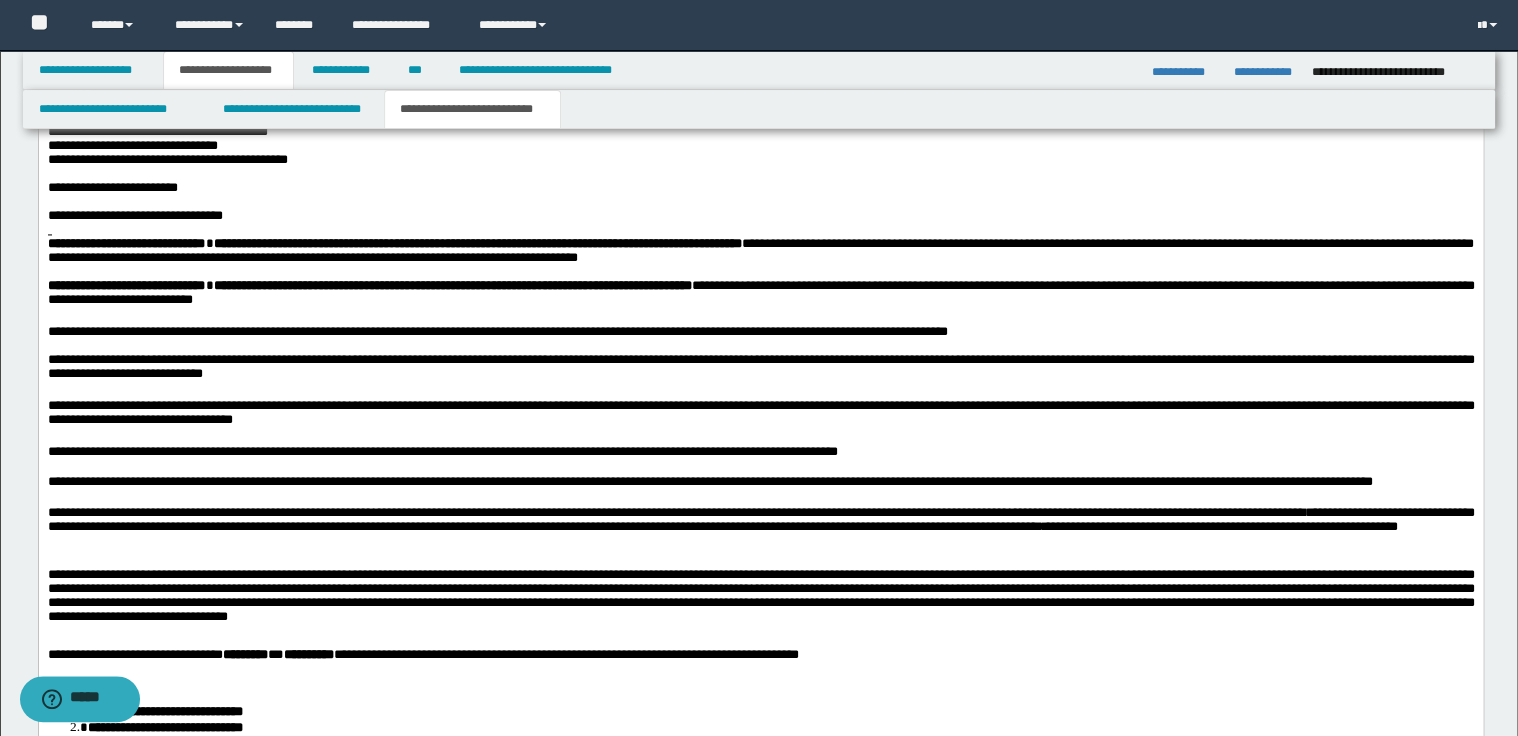 scroll, scrollTop: 1566, scrollLeft: 0, axis: vertical 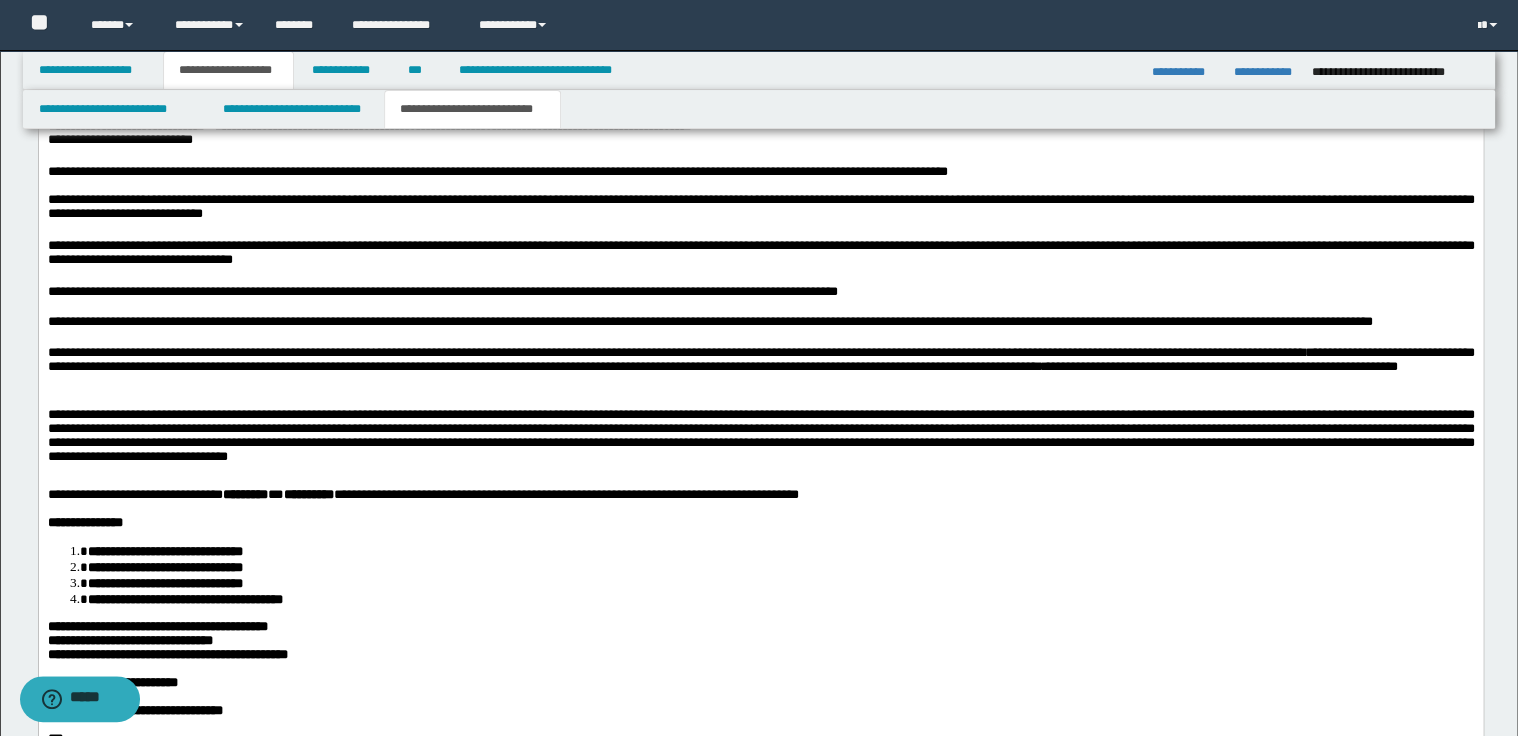 click on "**********" at bounding box center (760, 439) 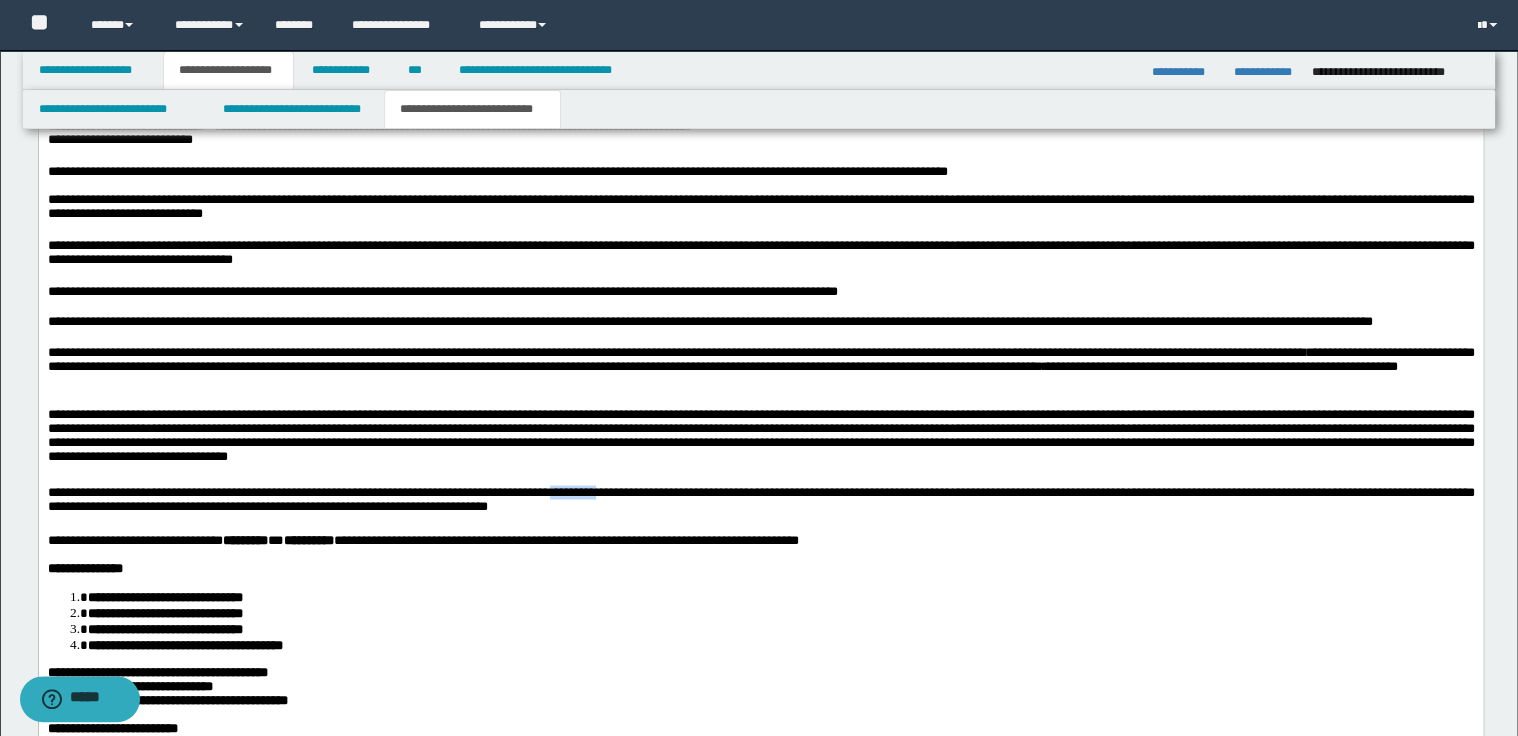 drag, startPoint x: 587, startPoint y: 553, endPoint x: 632, endPoint y: 550, distance: 45.099888 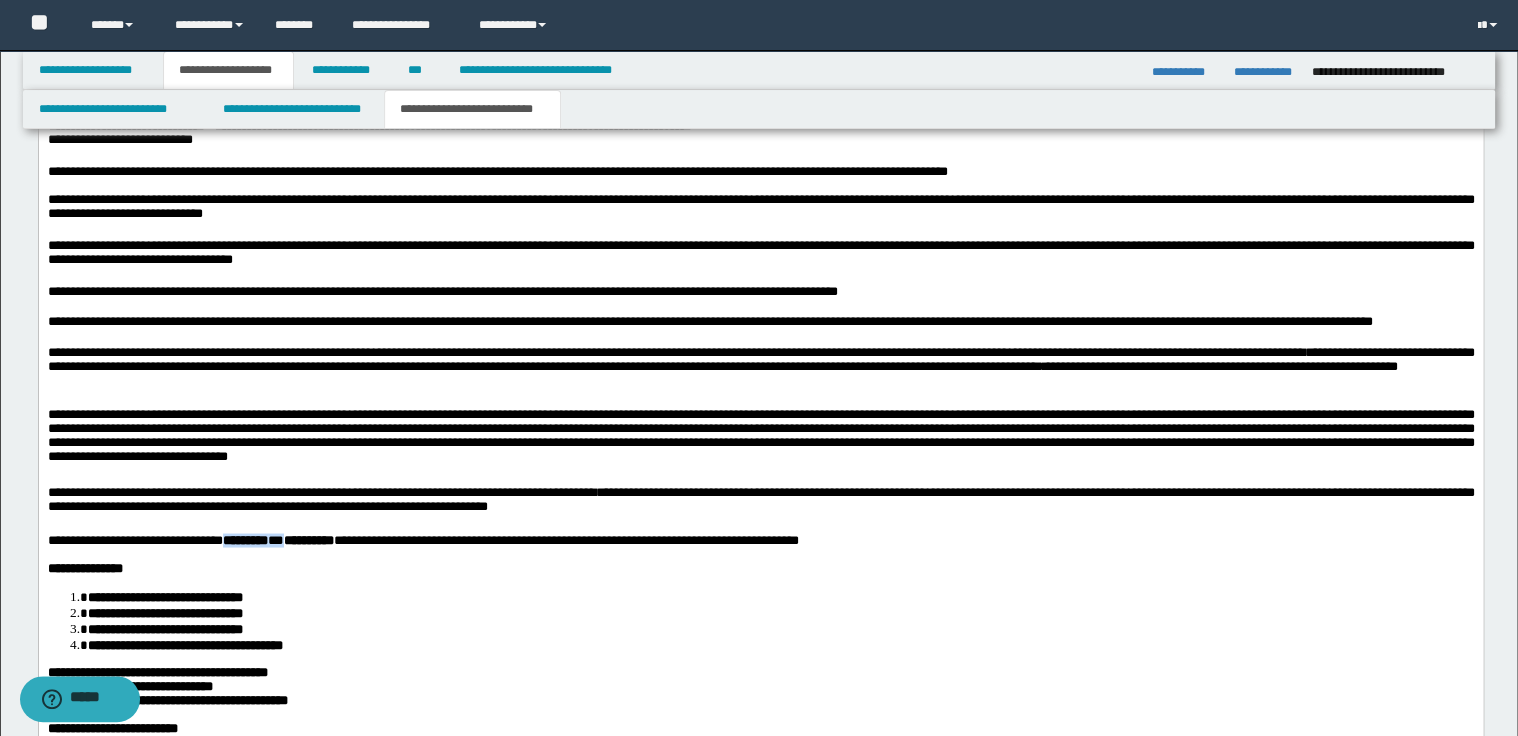 drag, startPoint x: 319, startPoint y: 600, endPoint x: 226, endPoint y: 601, distance: 93.00538 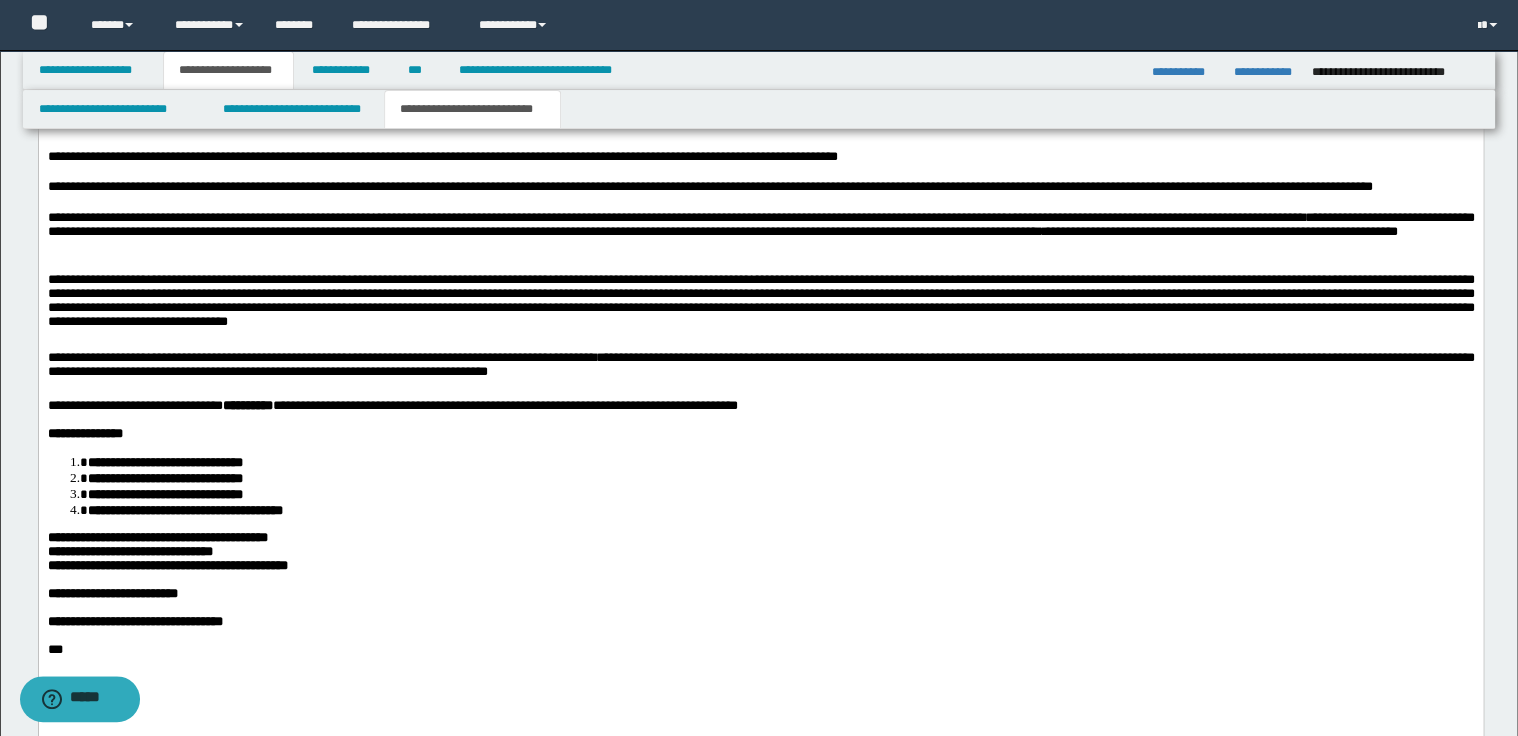 scroll, scrollTop: 1806, scrollLeft: 0, axis: vertical 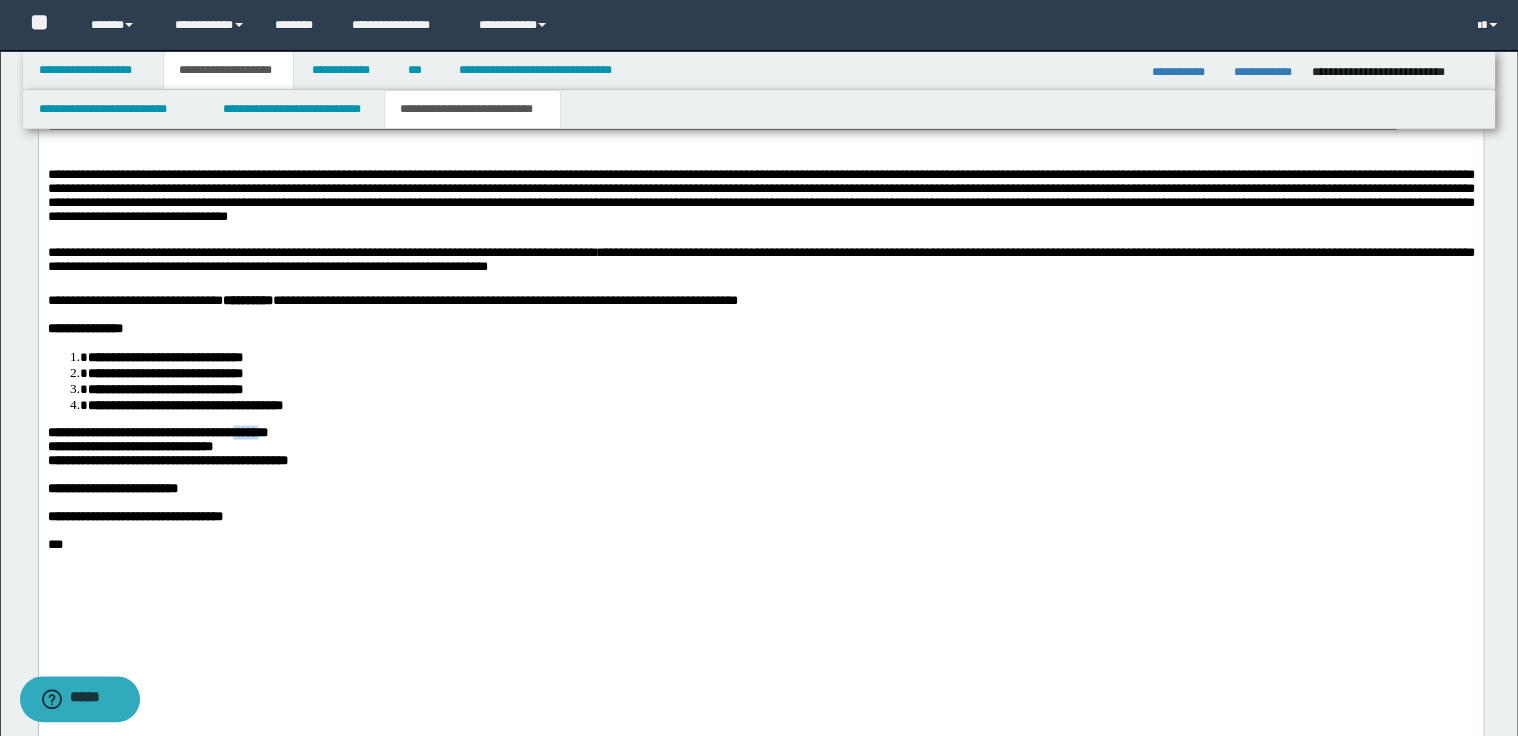 drag, startPoint x: 231, startPoint y: 498, endPoint x: 259, endPoint y: 498, distance: 28 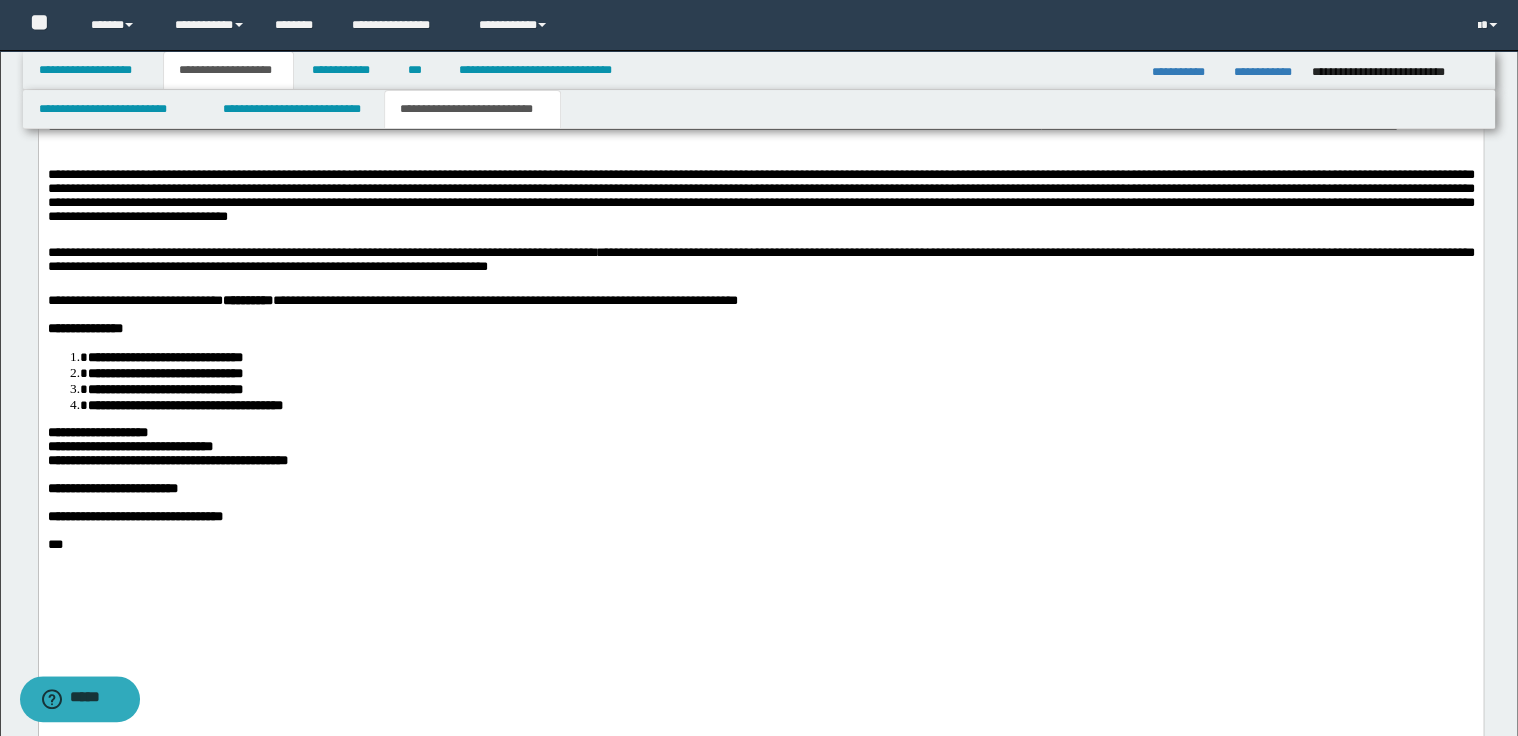 click on "**********" at bounding box center (97, 431) 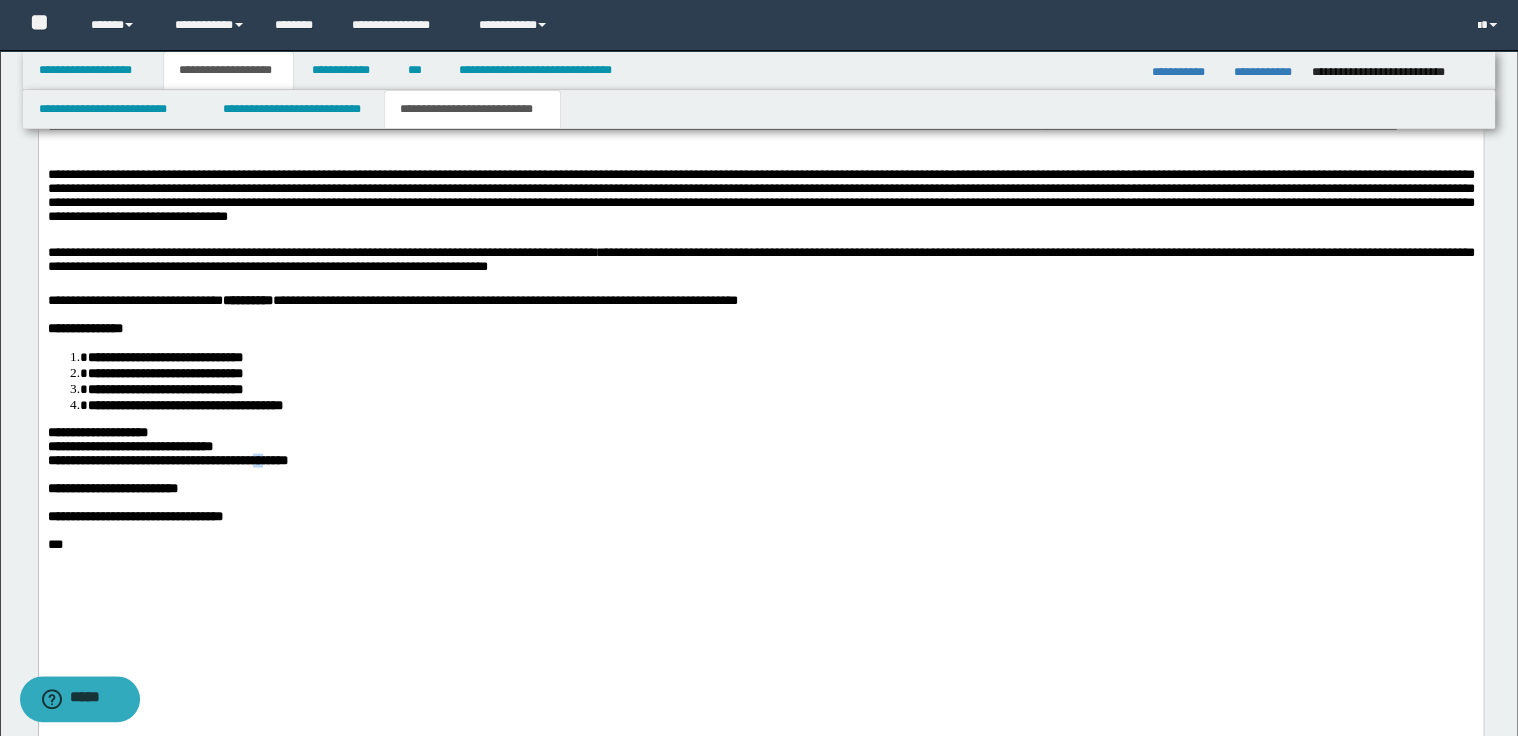 drag, startPoint x: 229, startPoint y: 531, endPoint x: 240, endPoint y: 531, distance: 11 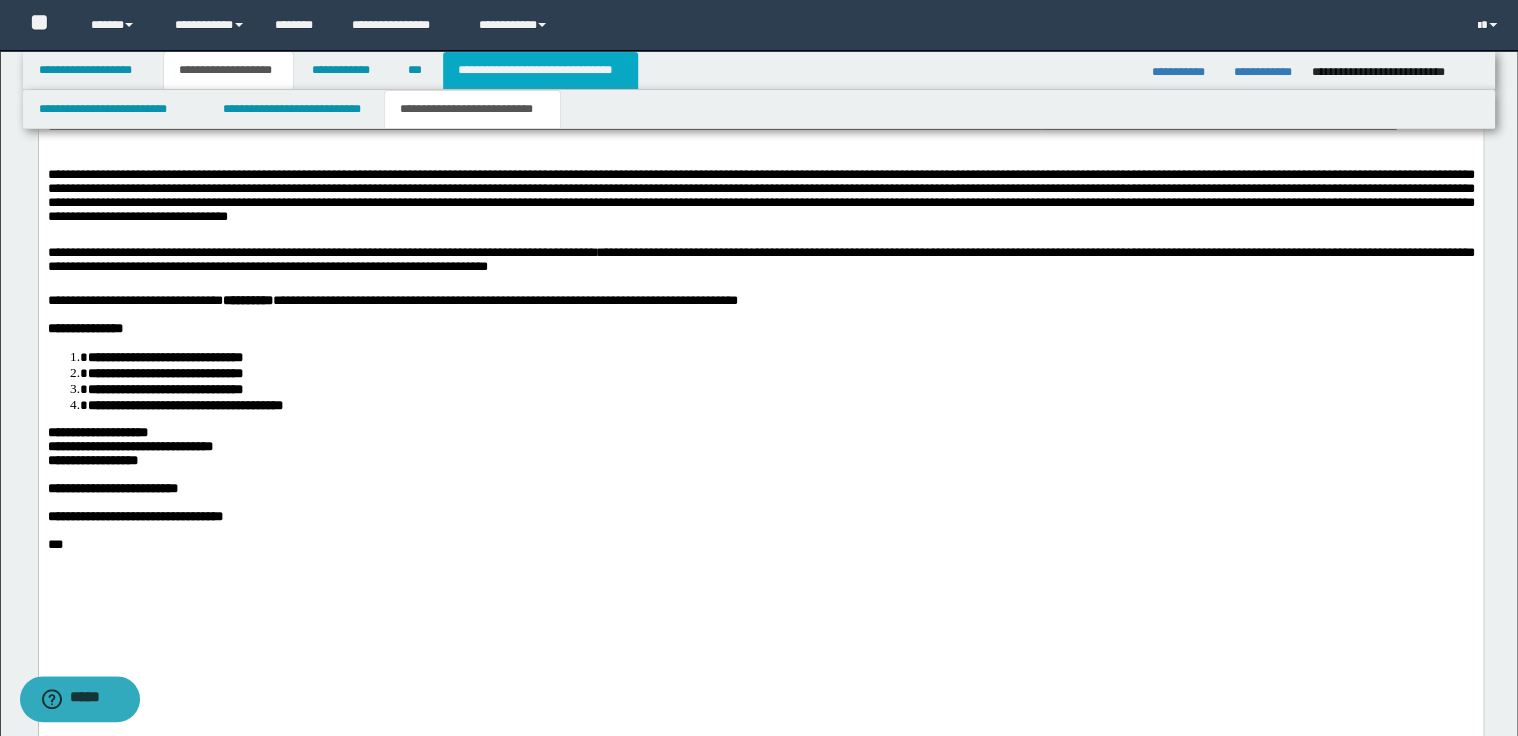 click on "**********" at bounding box center (540, 70) 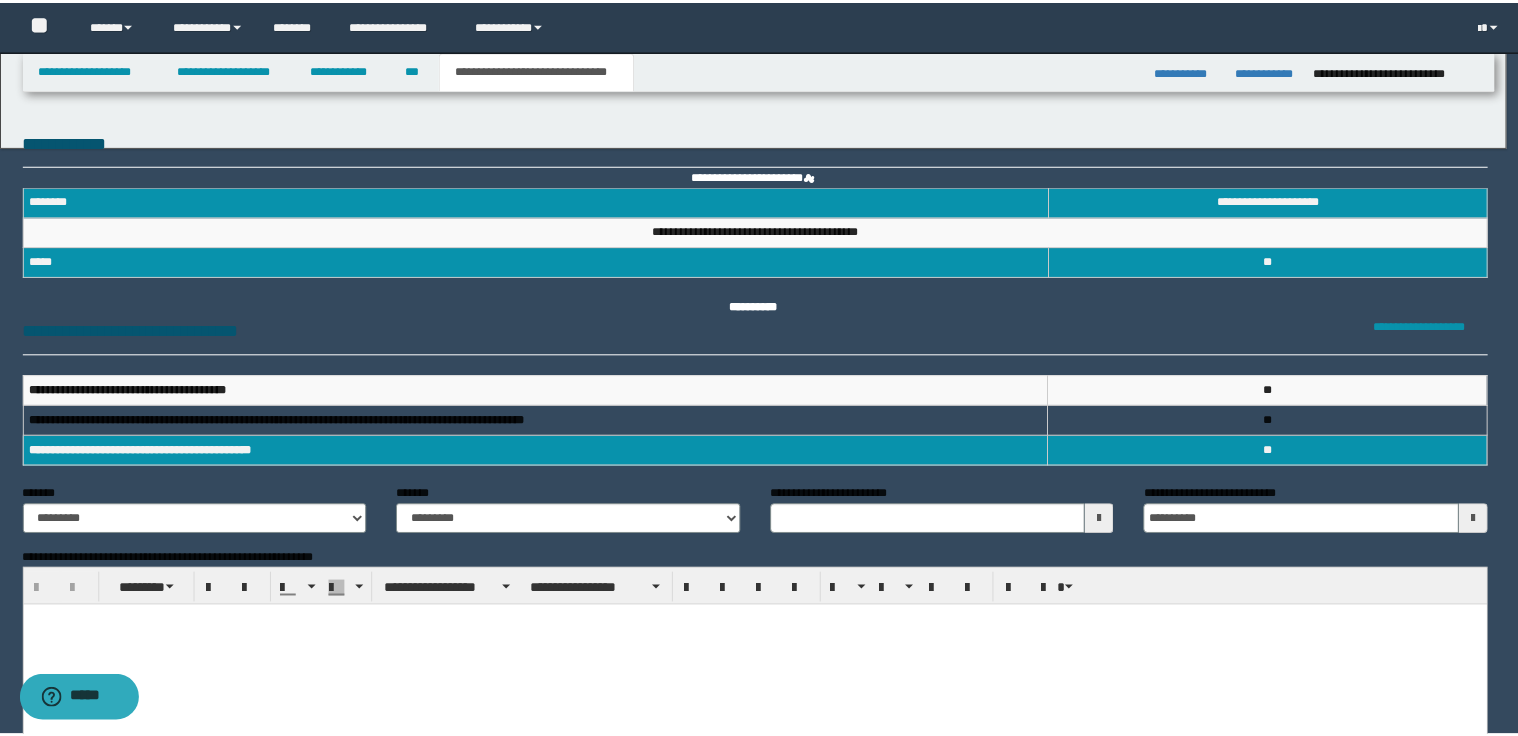scroll, scrollTop: 0, scrollLeft: 0, axis: both 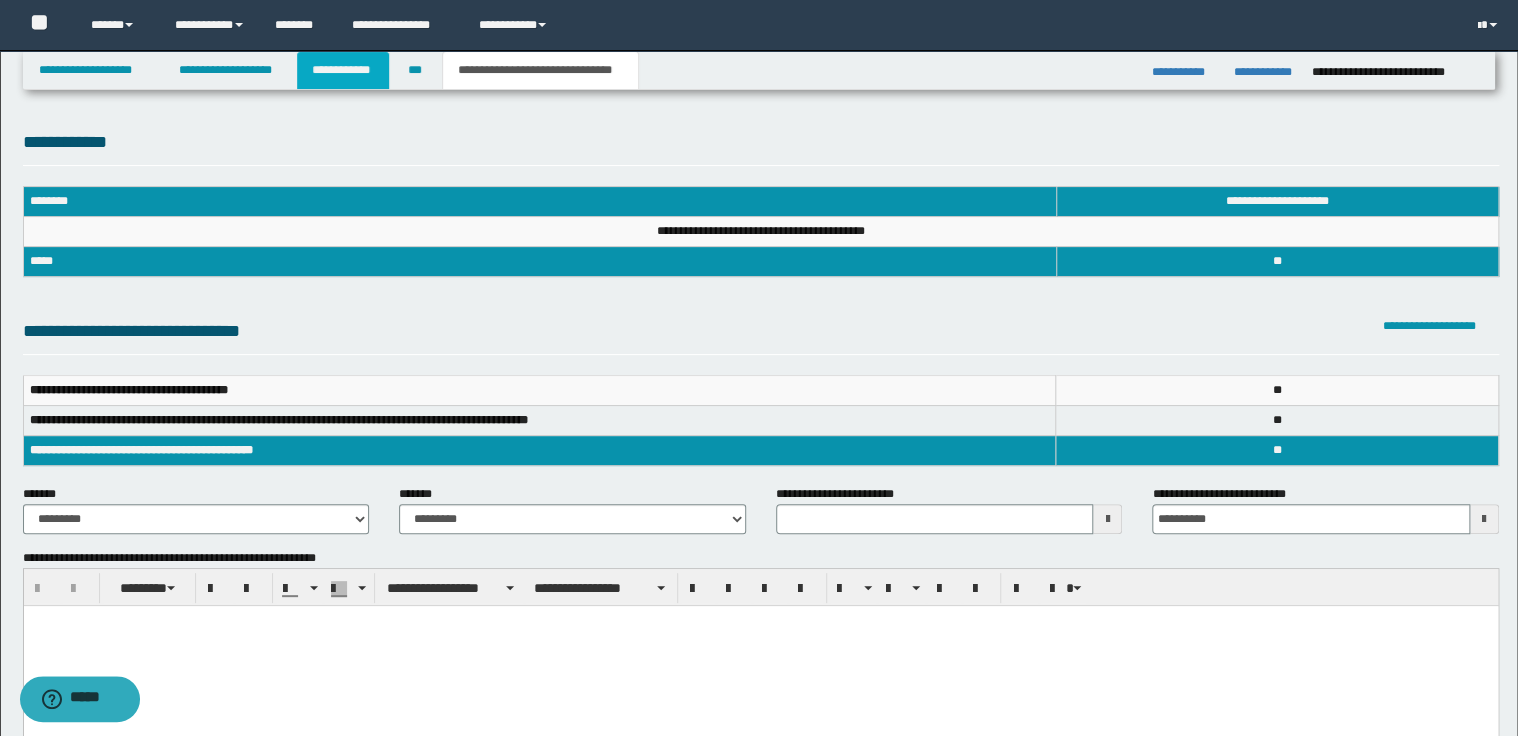 click on "**********" at bounding box center (343, 70) 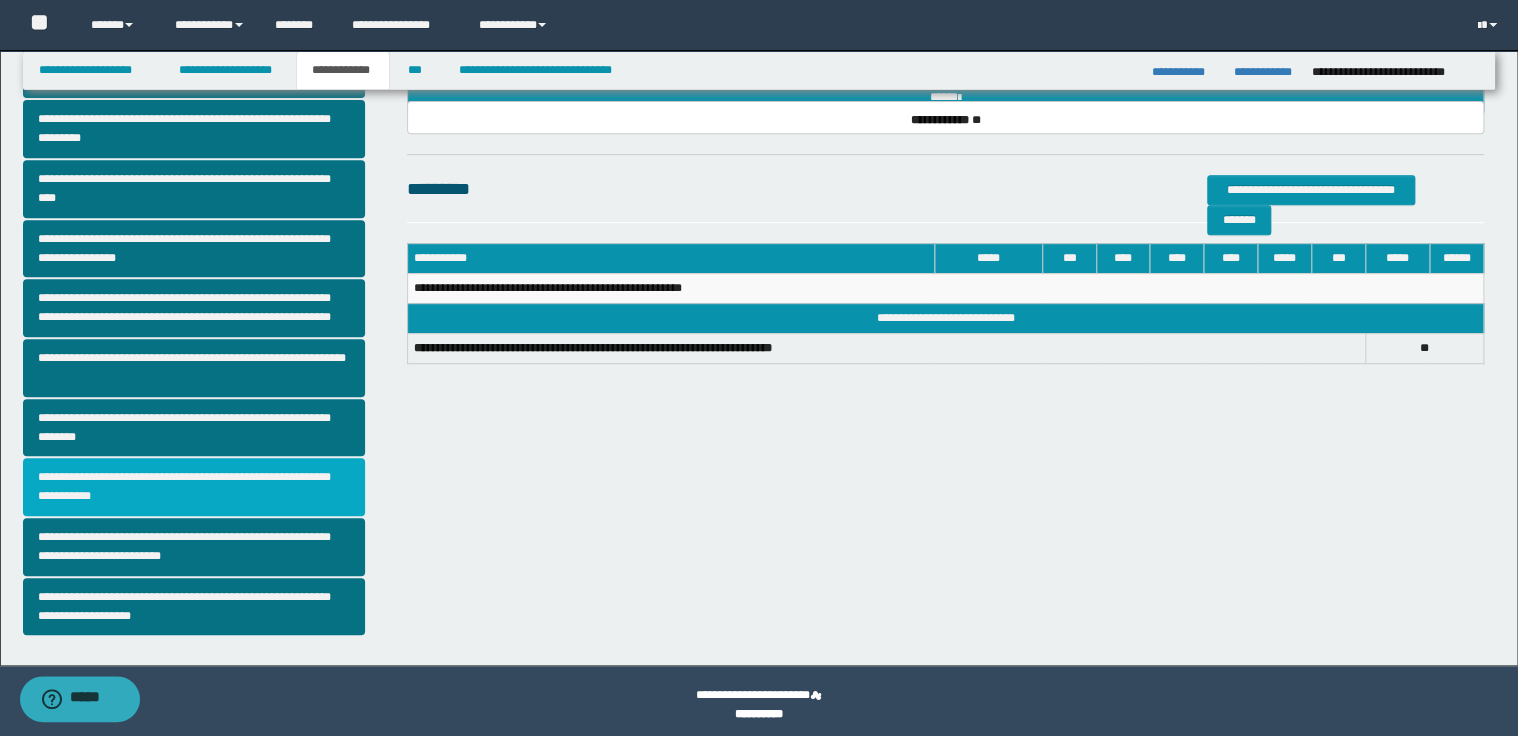 scroll, scrollTop: 375, scrollLeft: 0, axis: vertical 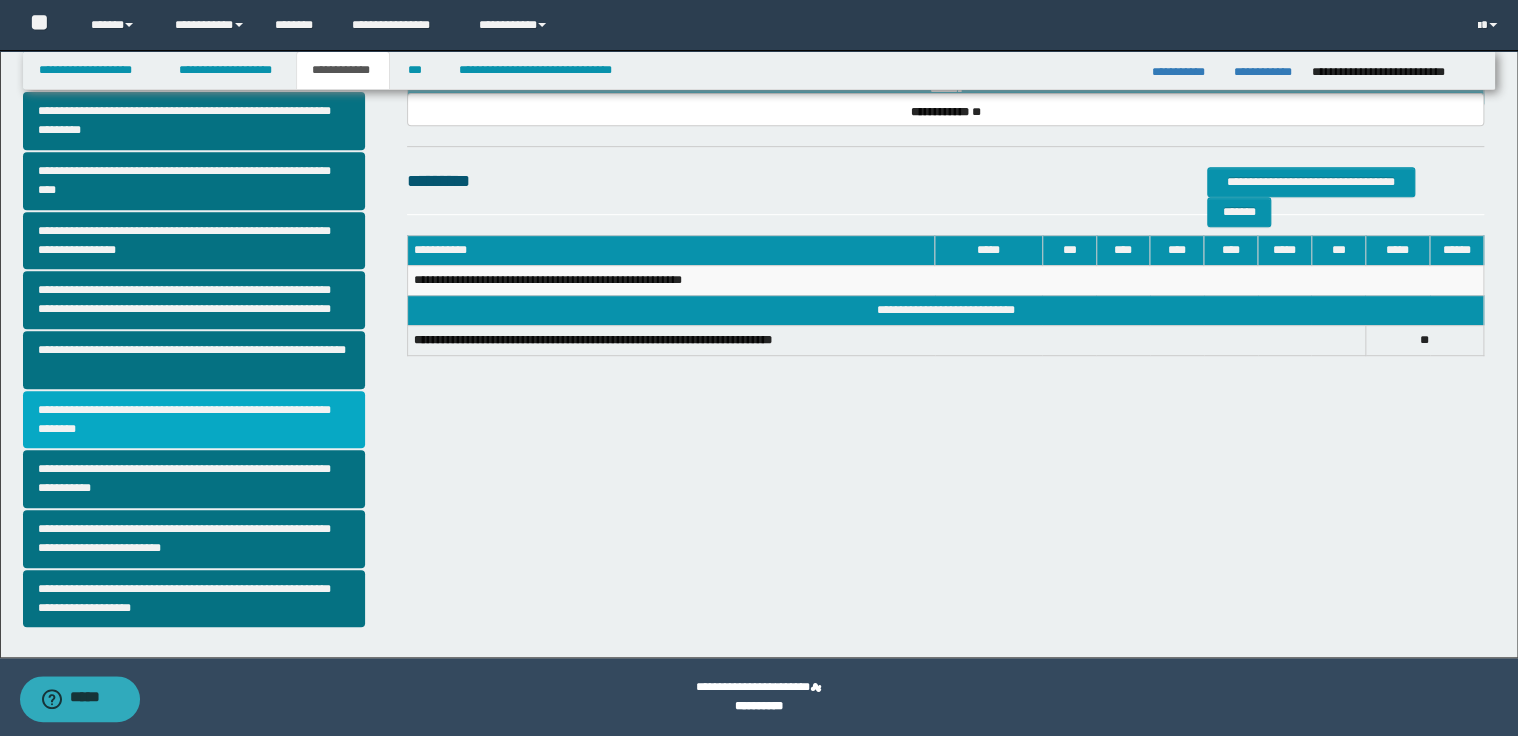 click on "**********" at bounding box center (194, 420) 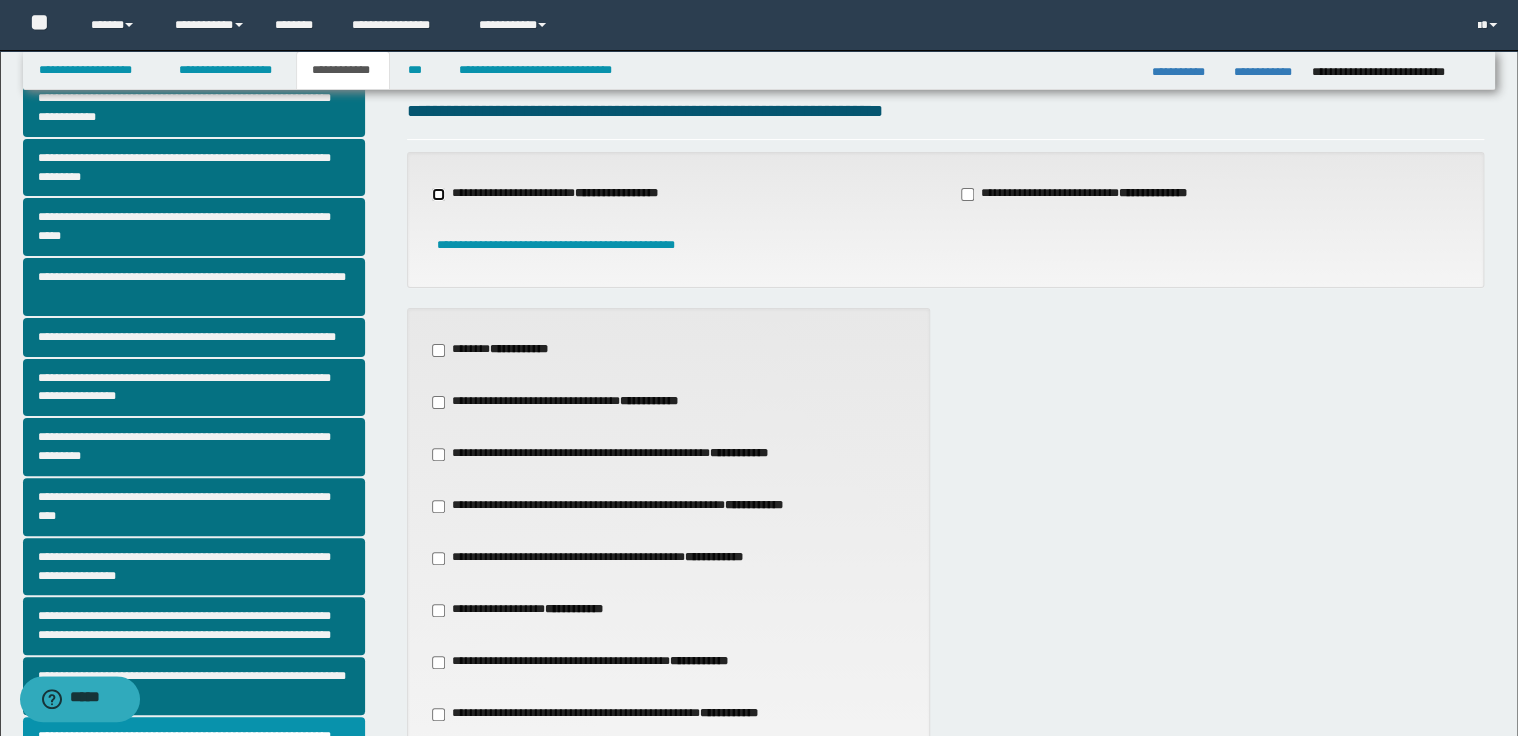 scroll, scrollTop: 160, scrollLeft: 0, axis: vertical 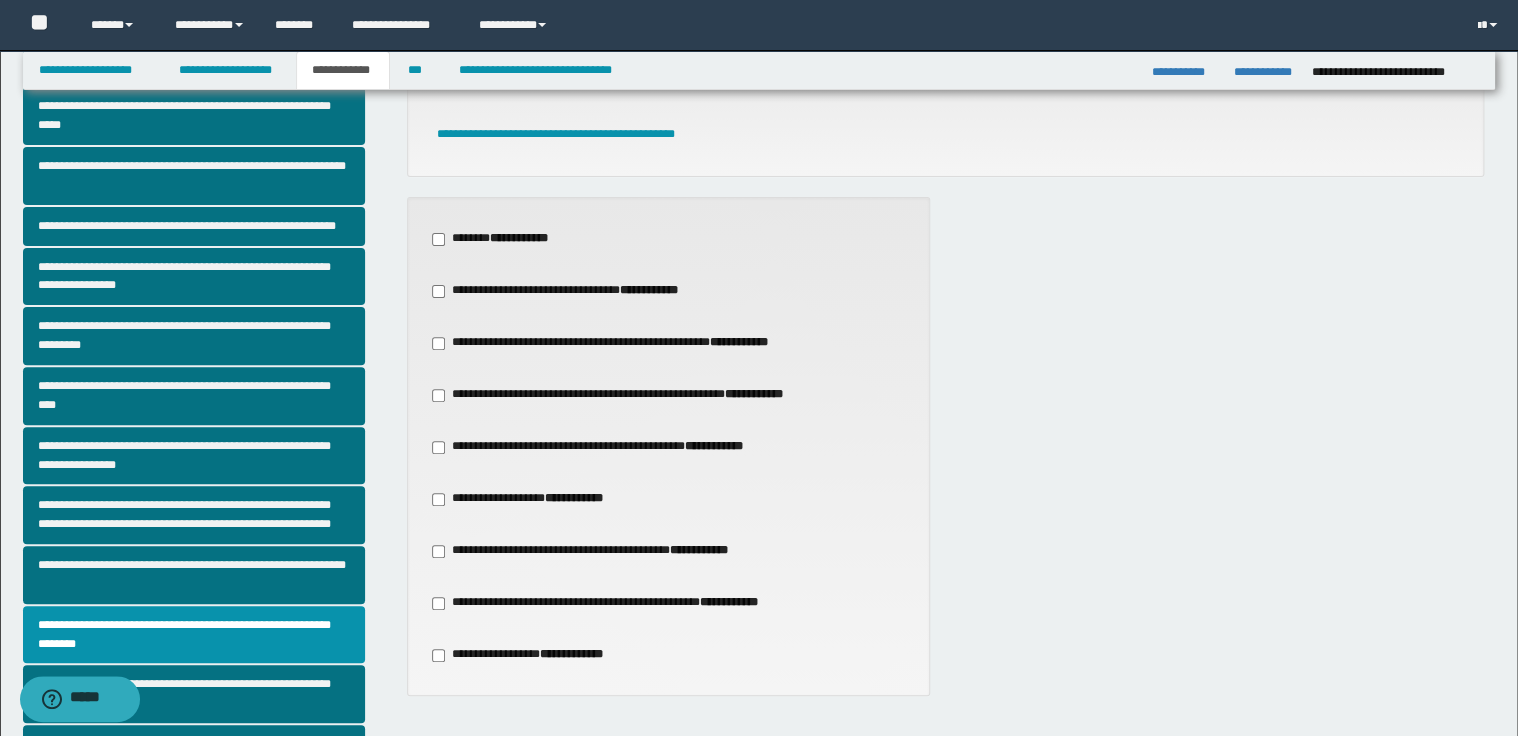 click on "**********" at bounding box center [600, 447] 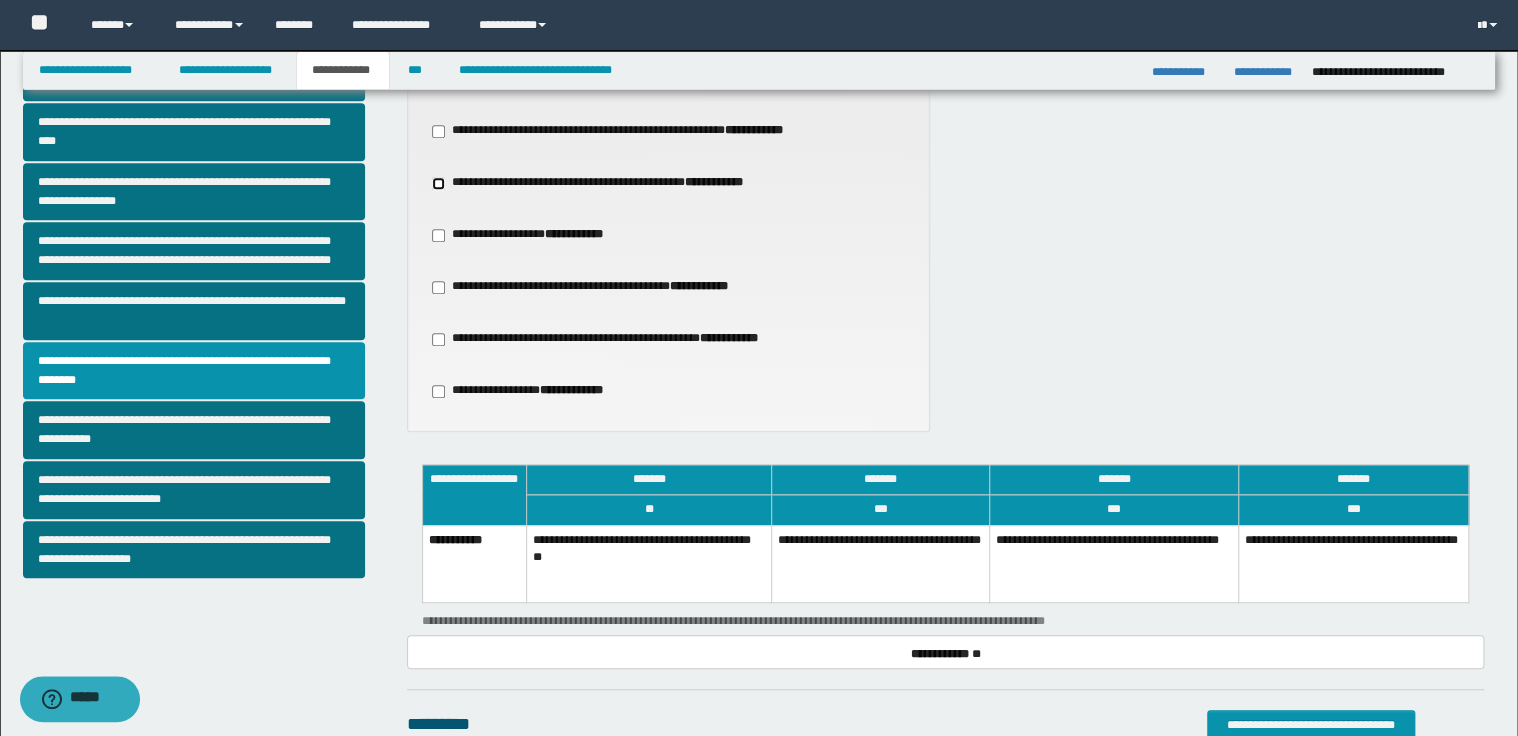 scroll, scrollTop: 480, scrollLeft: 0, axis: vertical 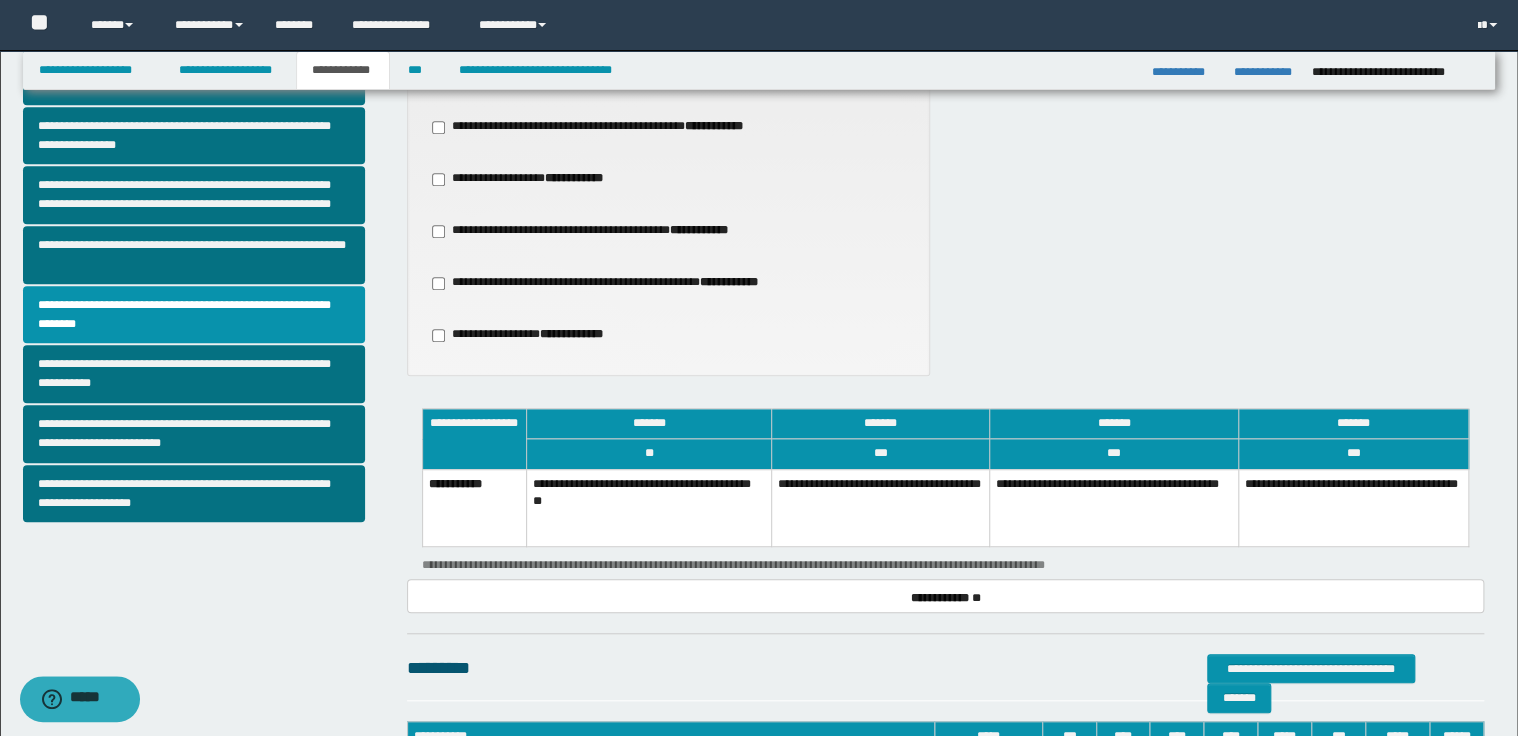 click on "**********" at bounding box center (880, 508) 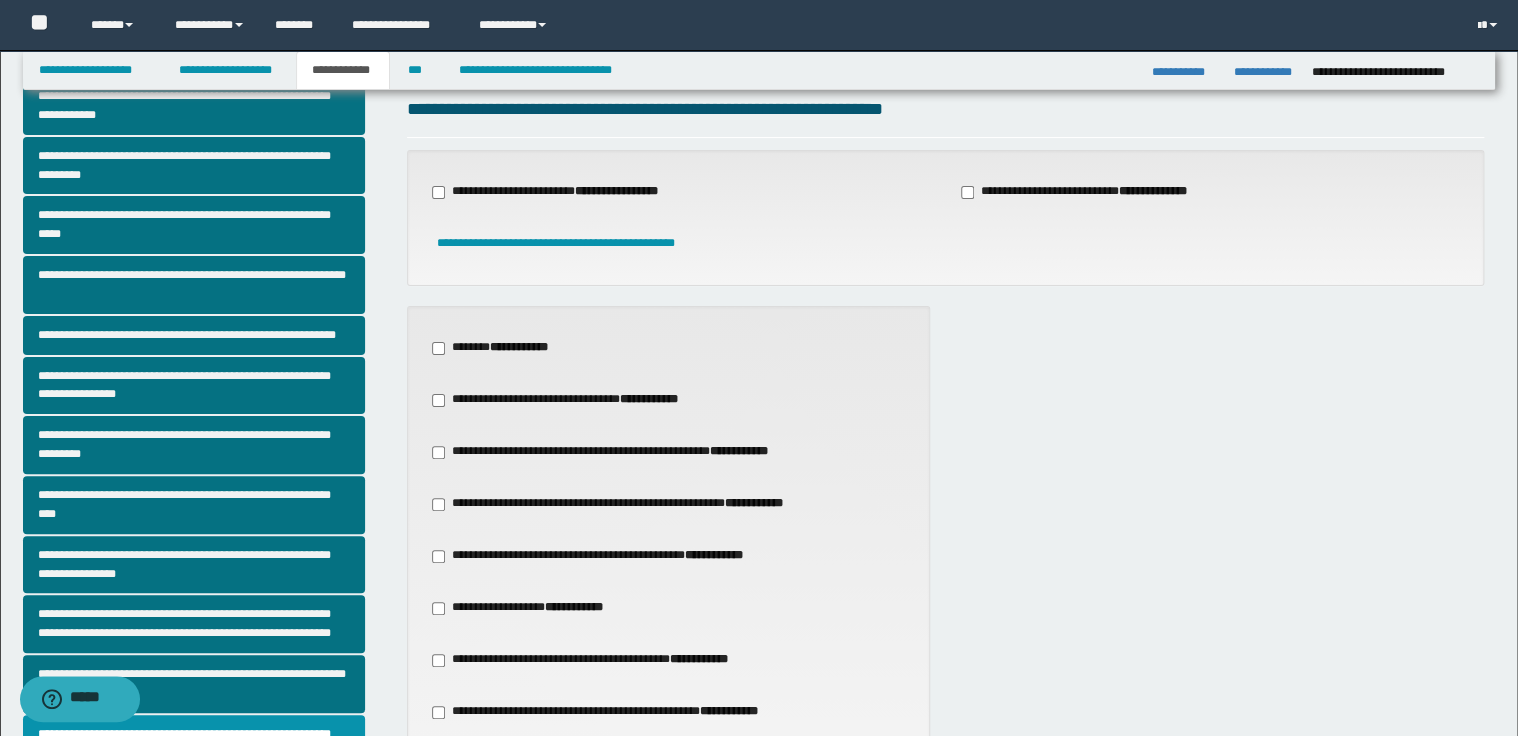 scroll, scrollTop: 0, scrollLeft: 0, axis: both 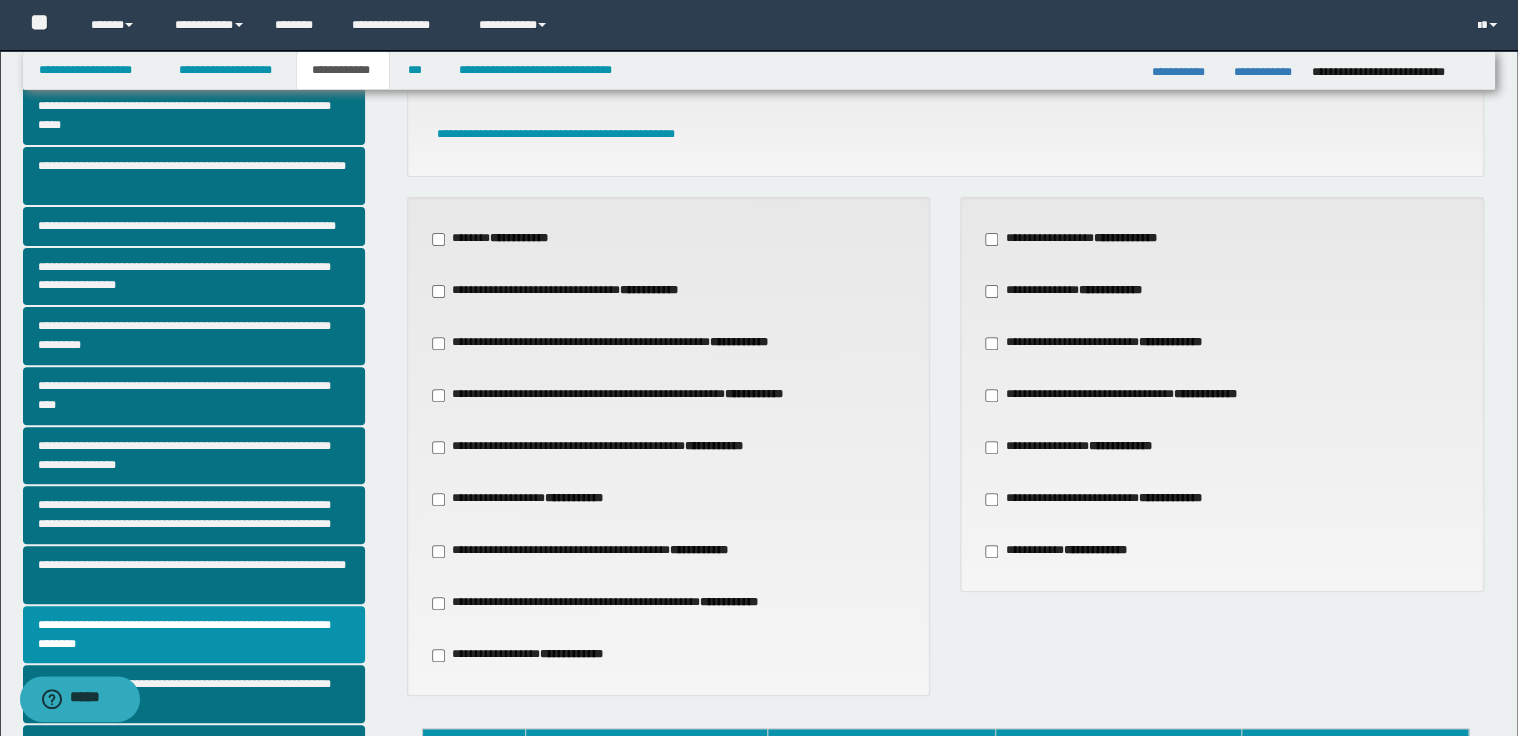 click on "**********" at bounding box center [1130, 395] 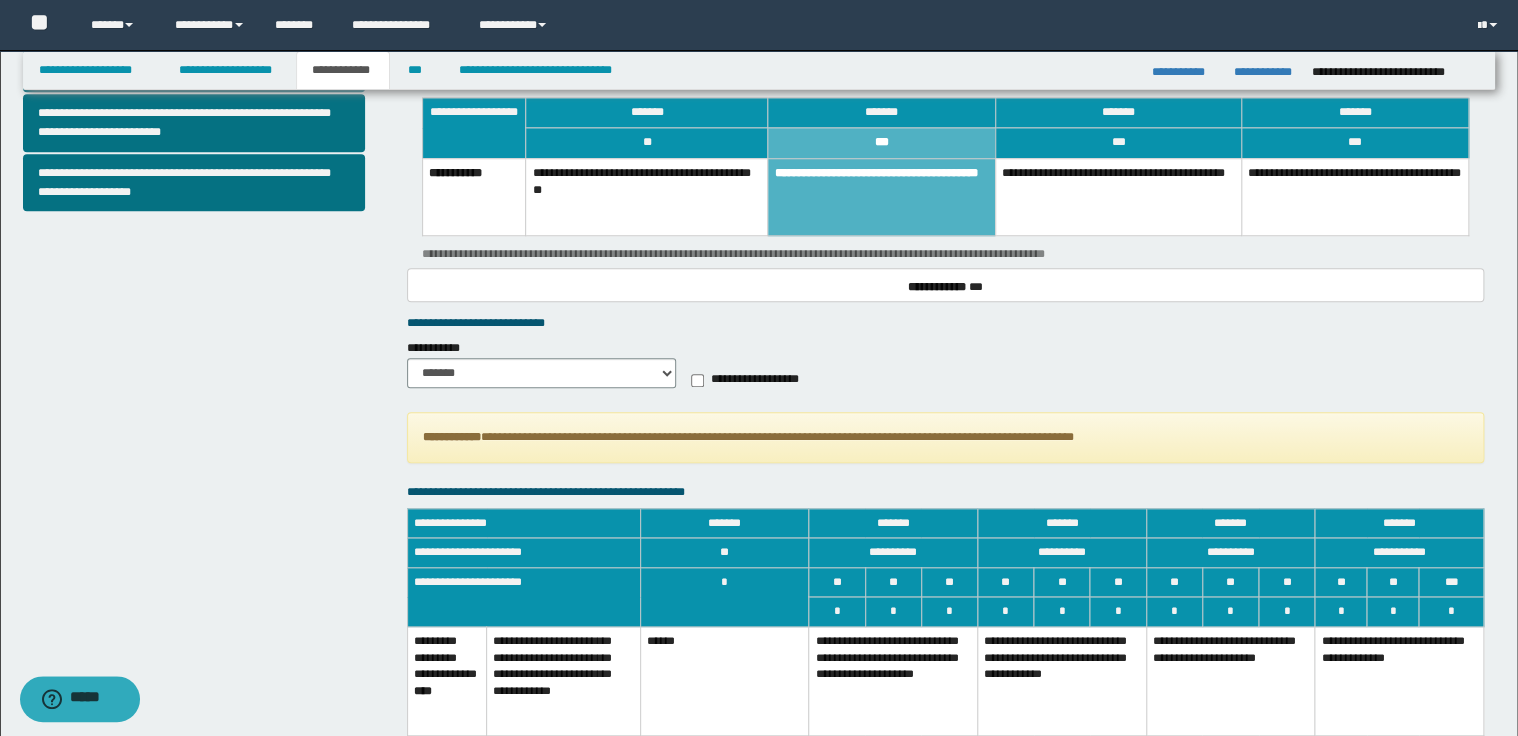 scroll, scrollTop: 800, scrollLeft: 0, axis: vertical 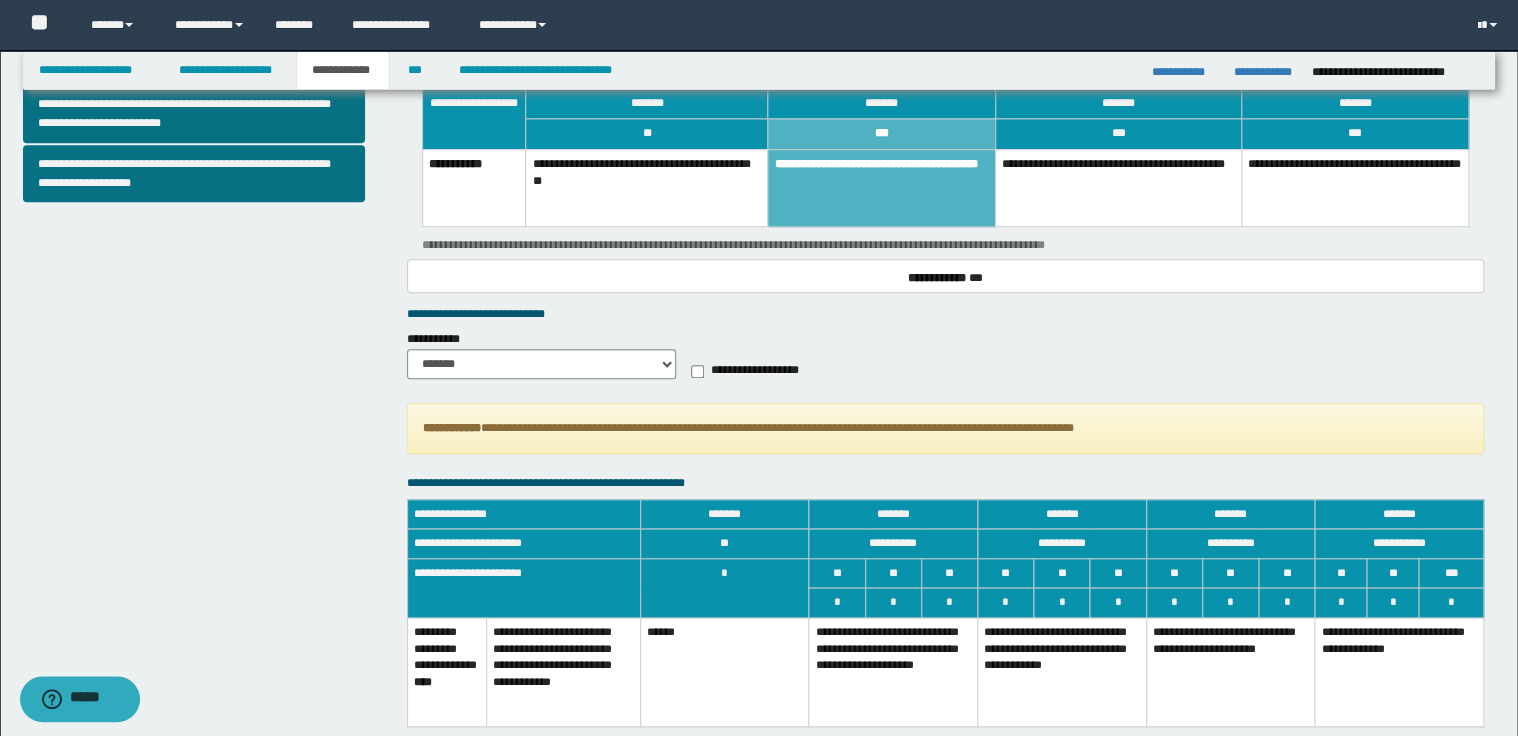 click on "**********" at bounding box center [893, 672] 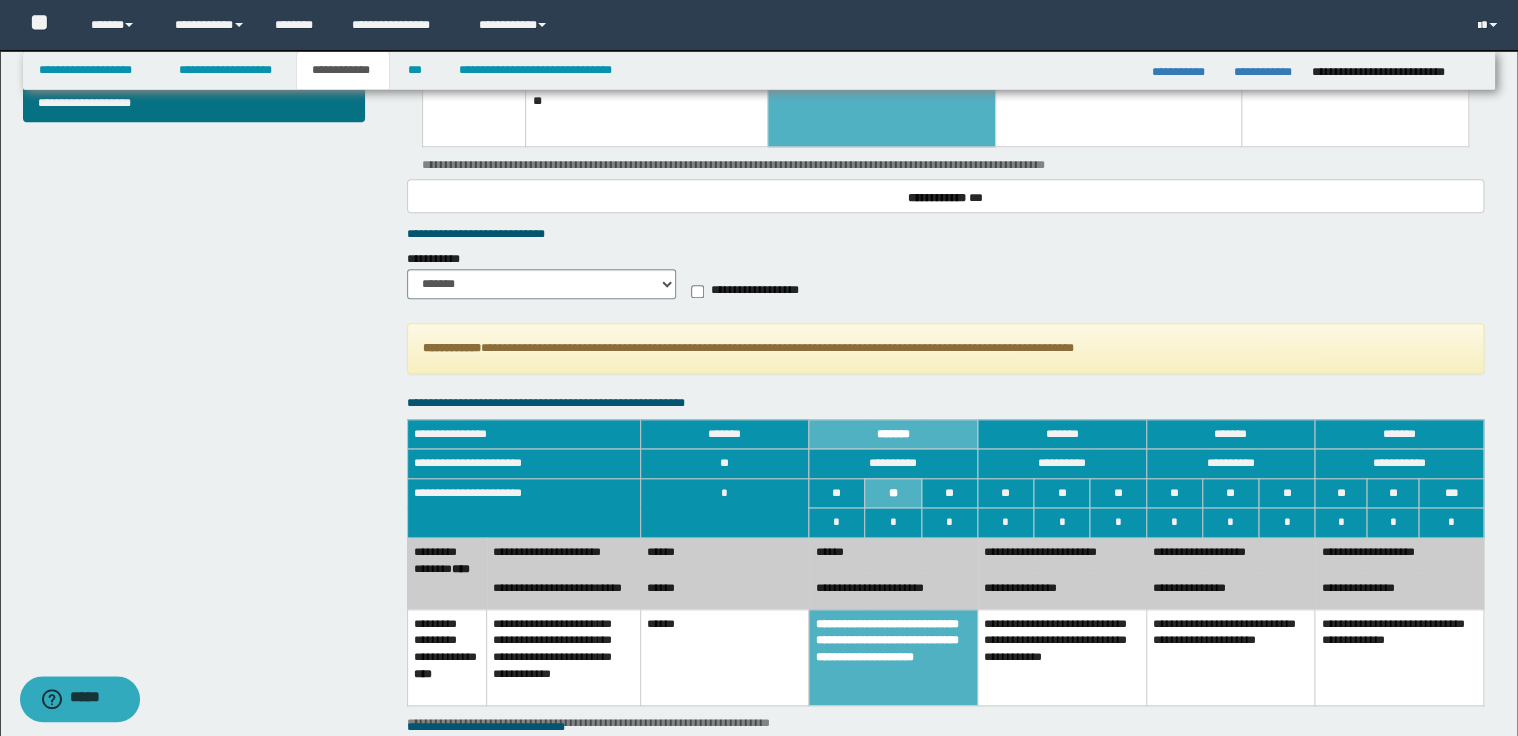 click on "******" at bounding box center [724, 591] 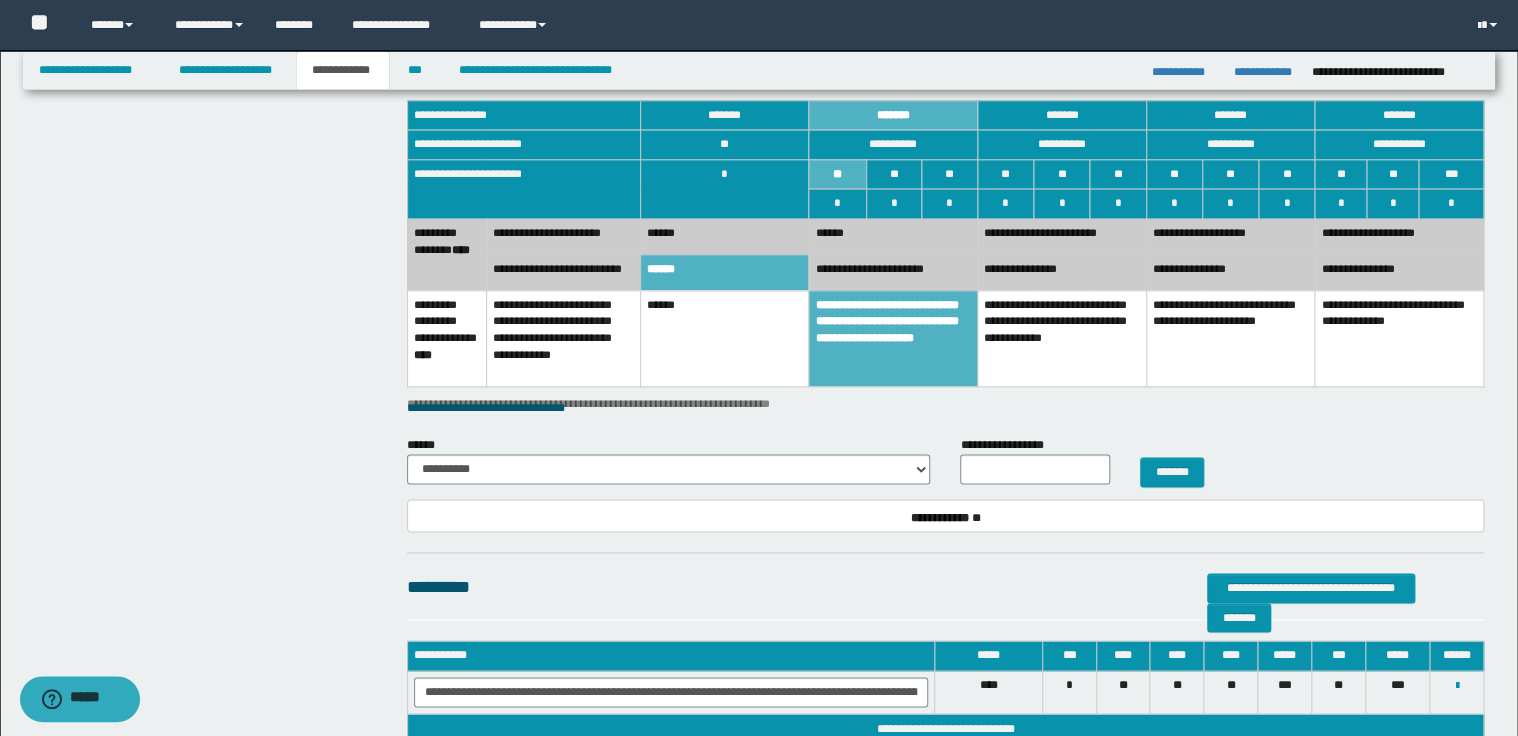 scroll, scrollTop: 1200, scrollLeft: 0, axis: vertical 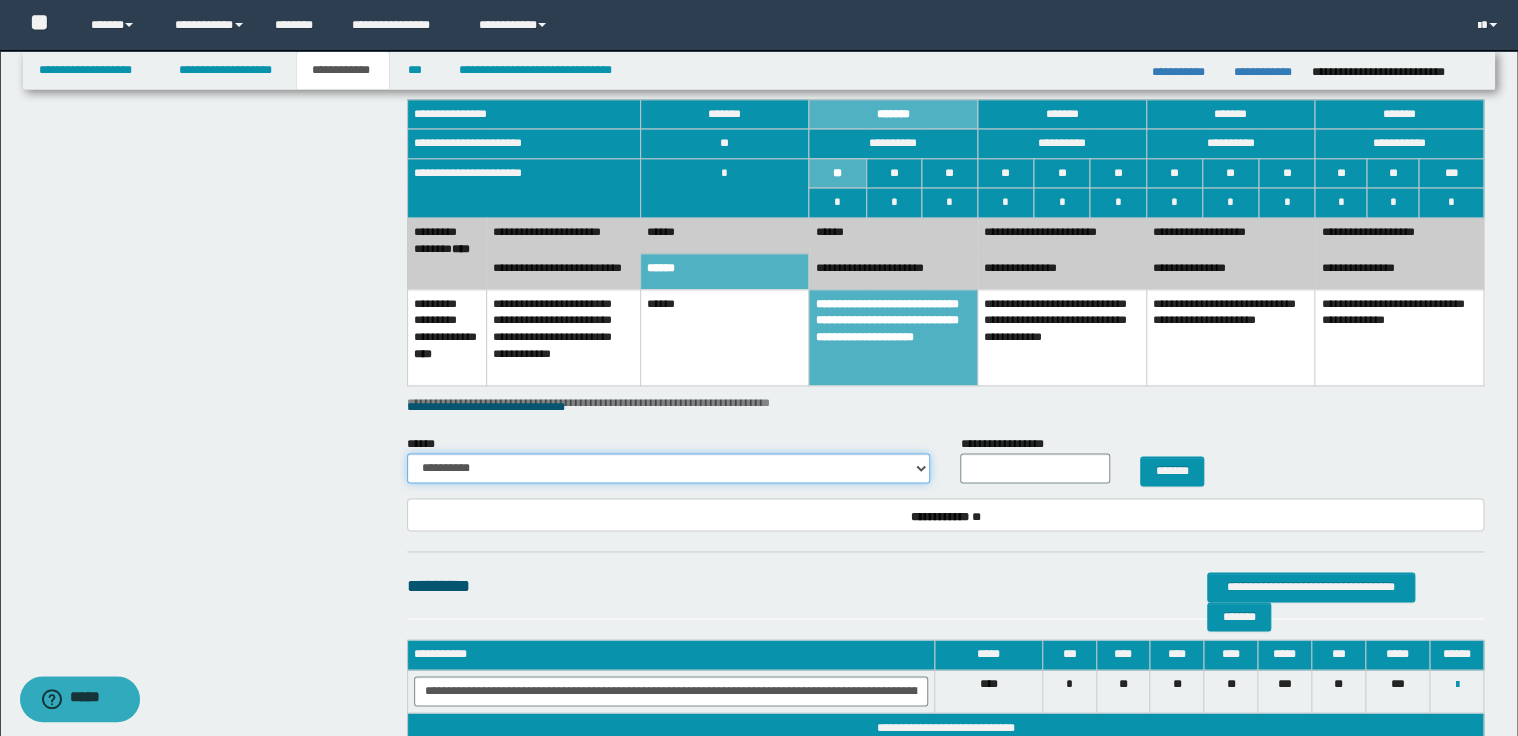 drag, startPoint x: 593, startPoint y: 469, endPoint x: 584, endPoint y: 458, distance: 14.21267 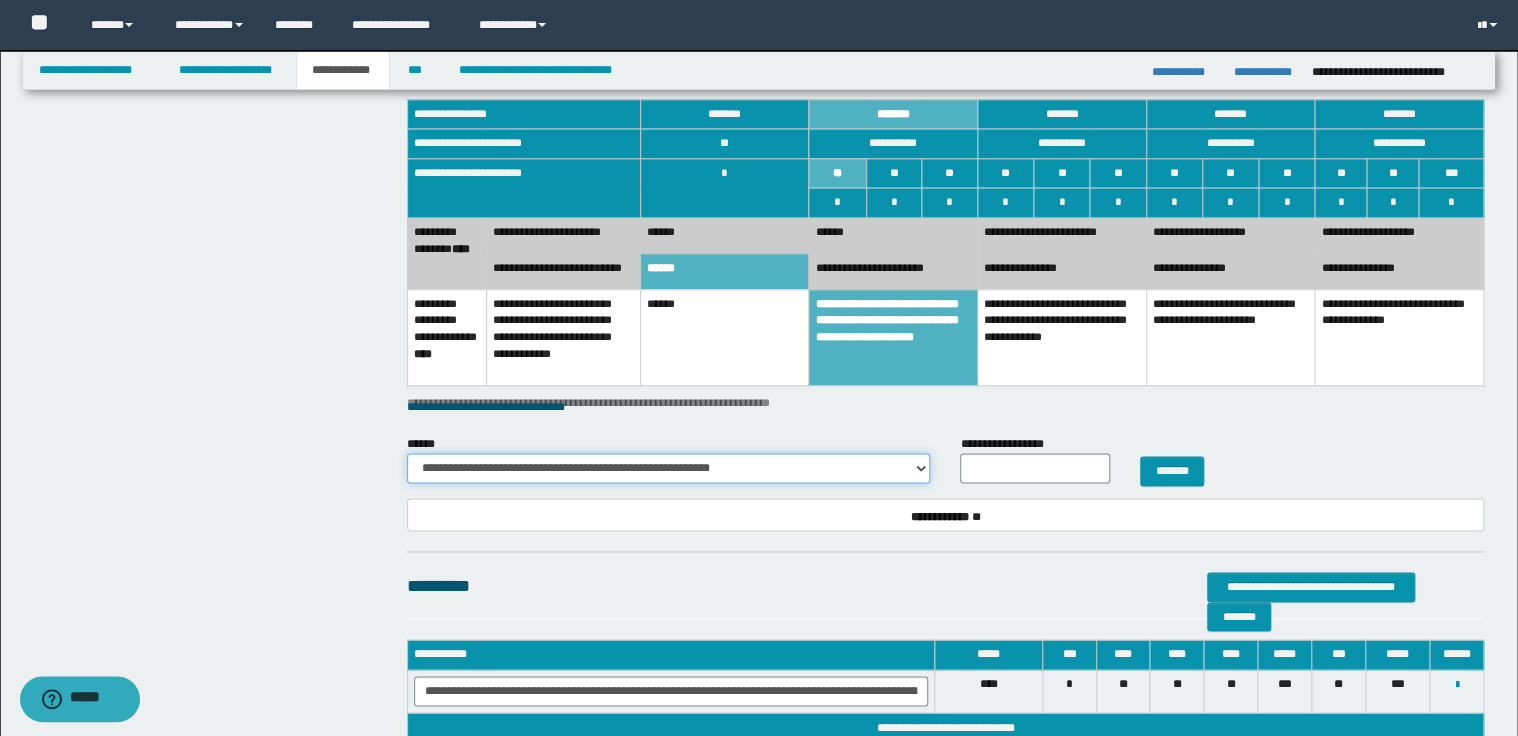 click on "**********" at bounding box center [669, 468] 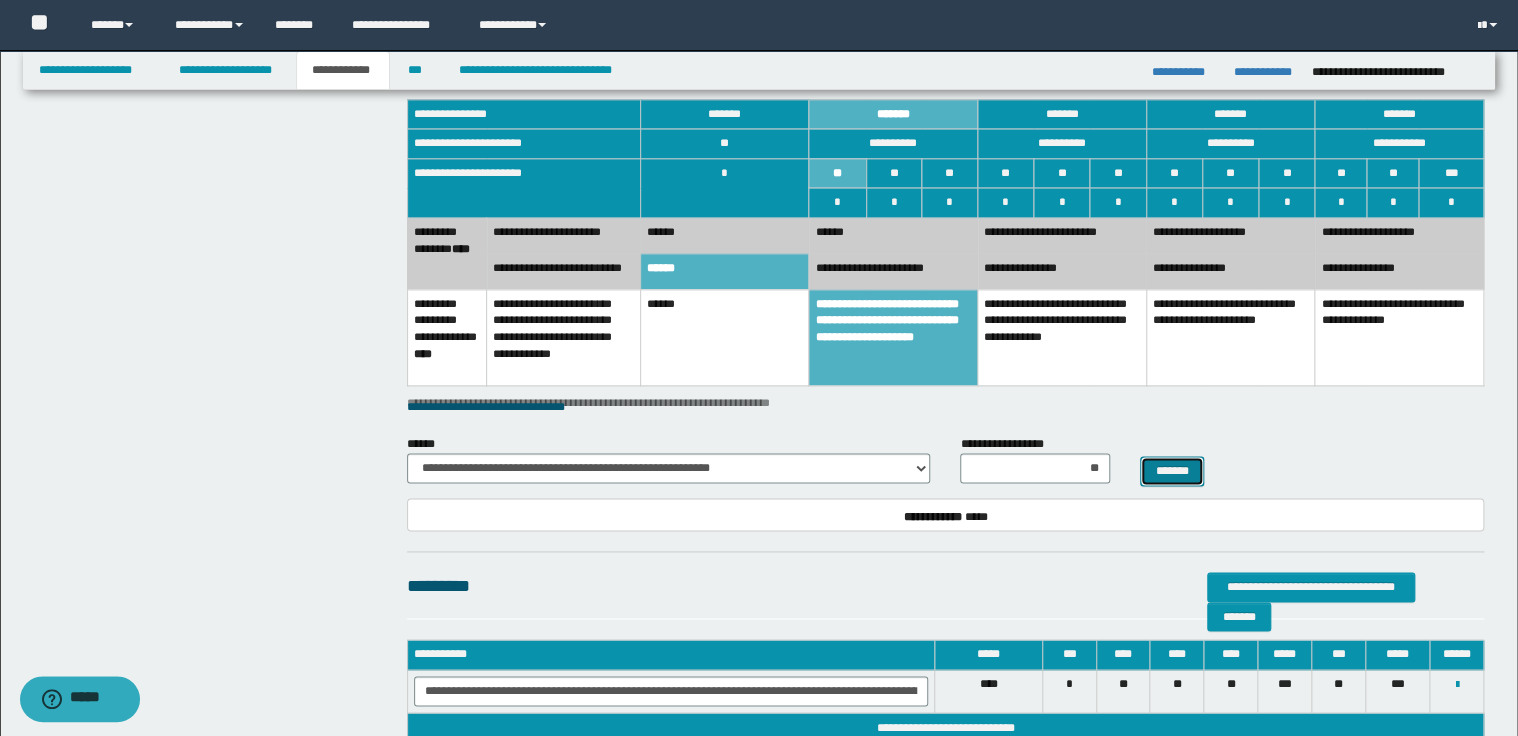click on "*******" at bounding box center (1172, 471) 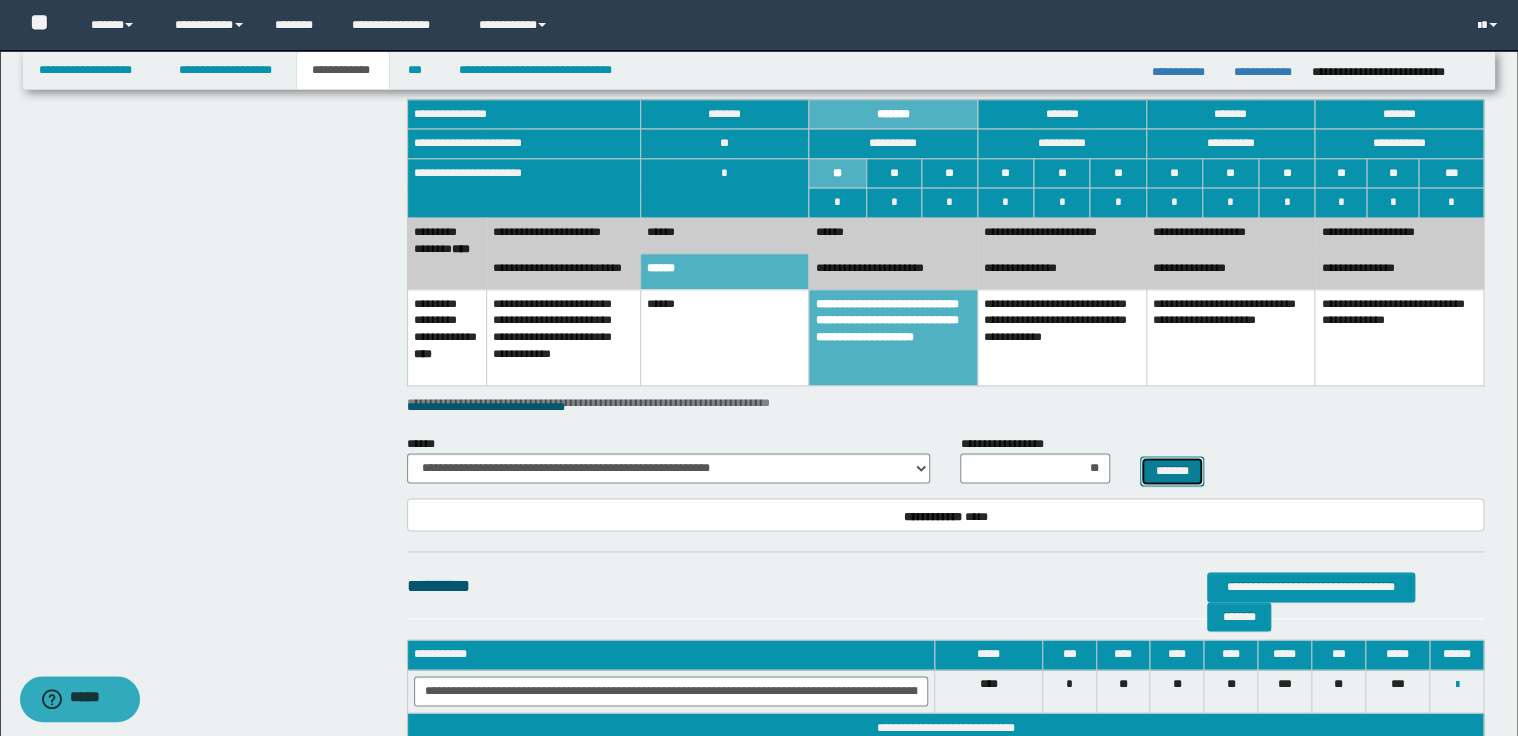 select 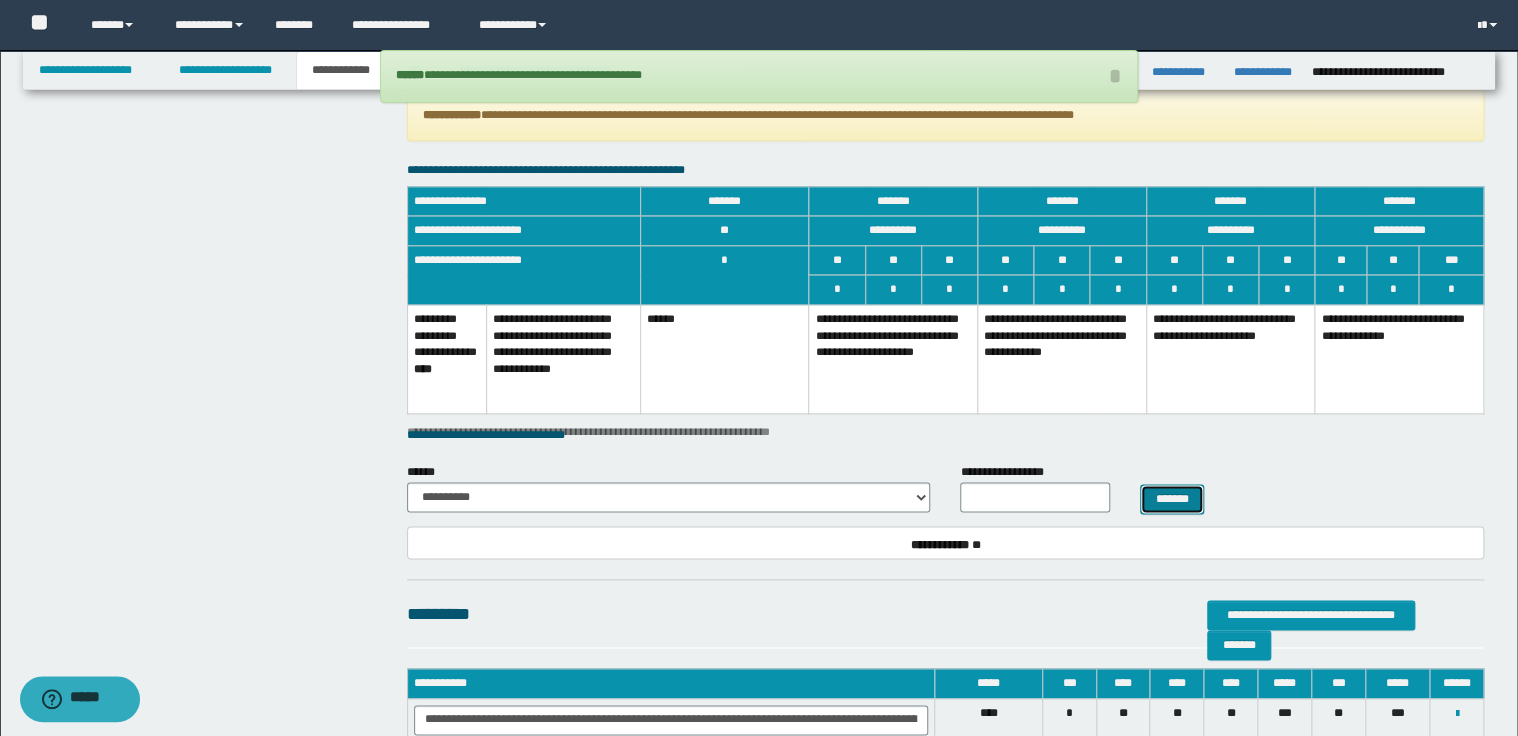 scroll, scrollTop: 960, scrollLeft: 0, axis: vertical 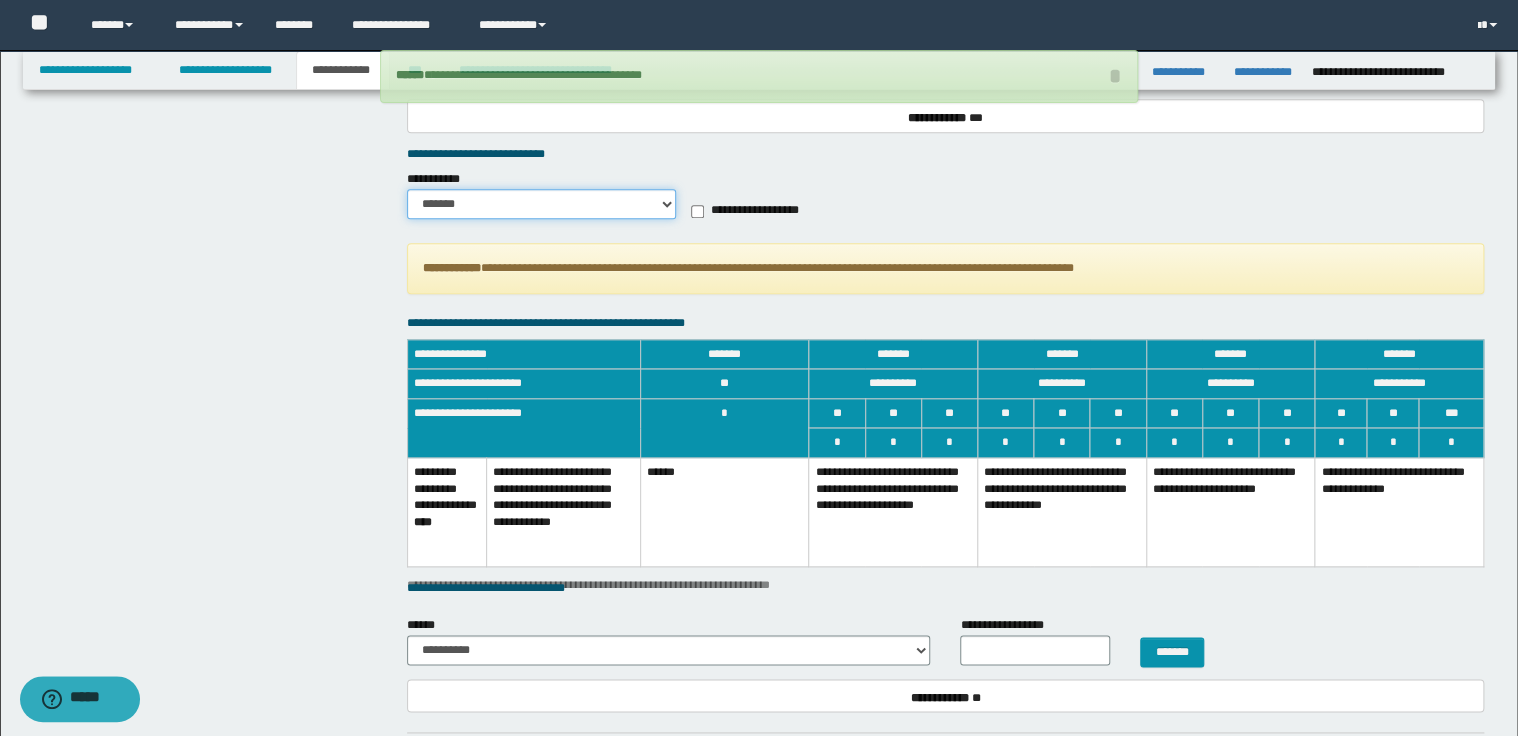 click on "*******
*********" at bounding box center [541, 204] 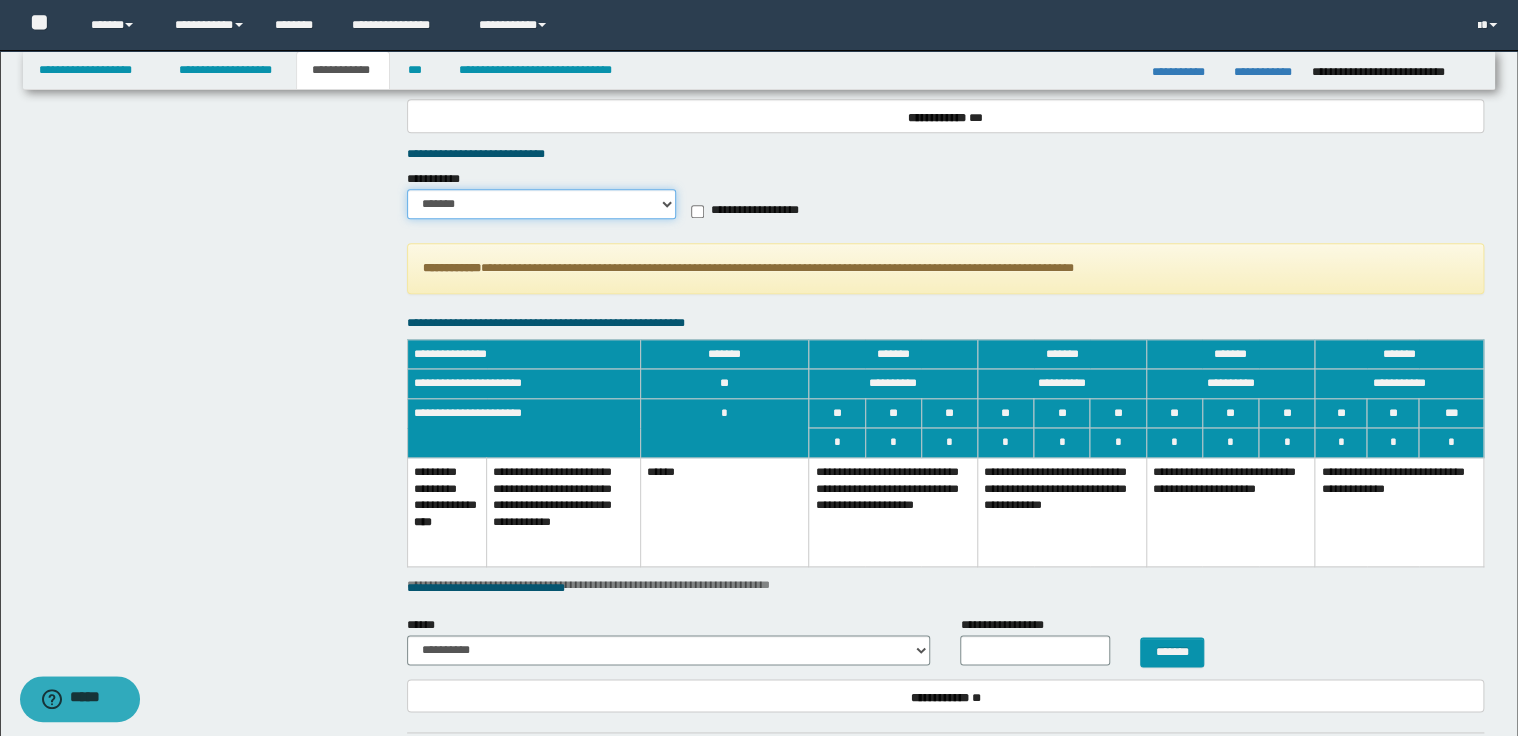select on "*" 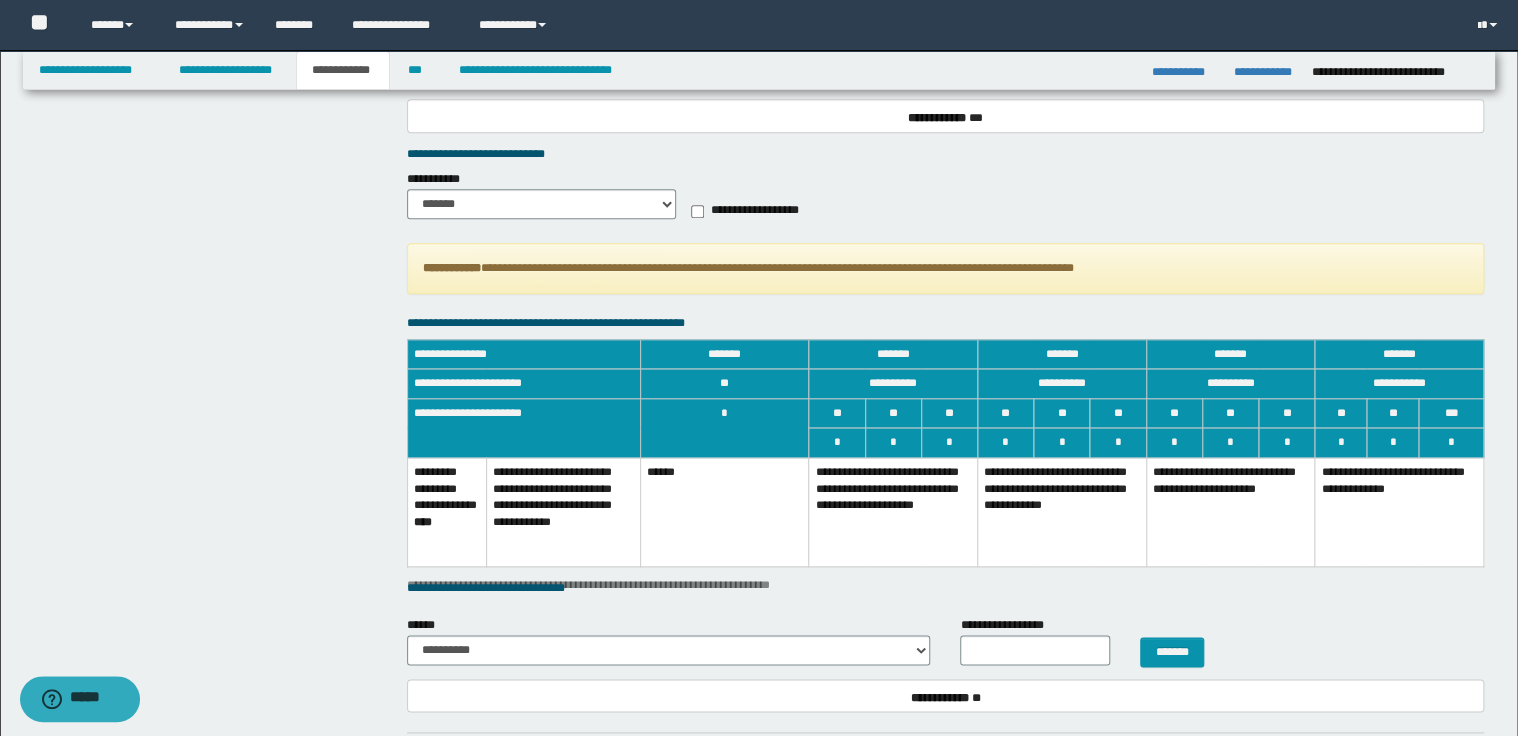 click on "**********" at bounding box center (893, 512) 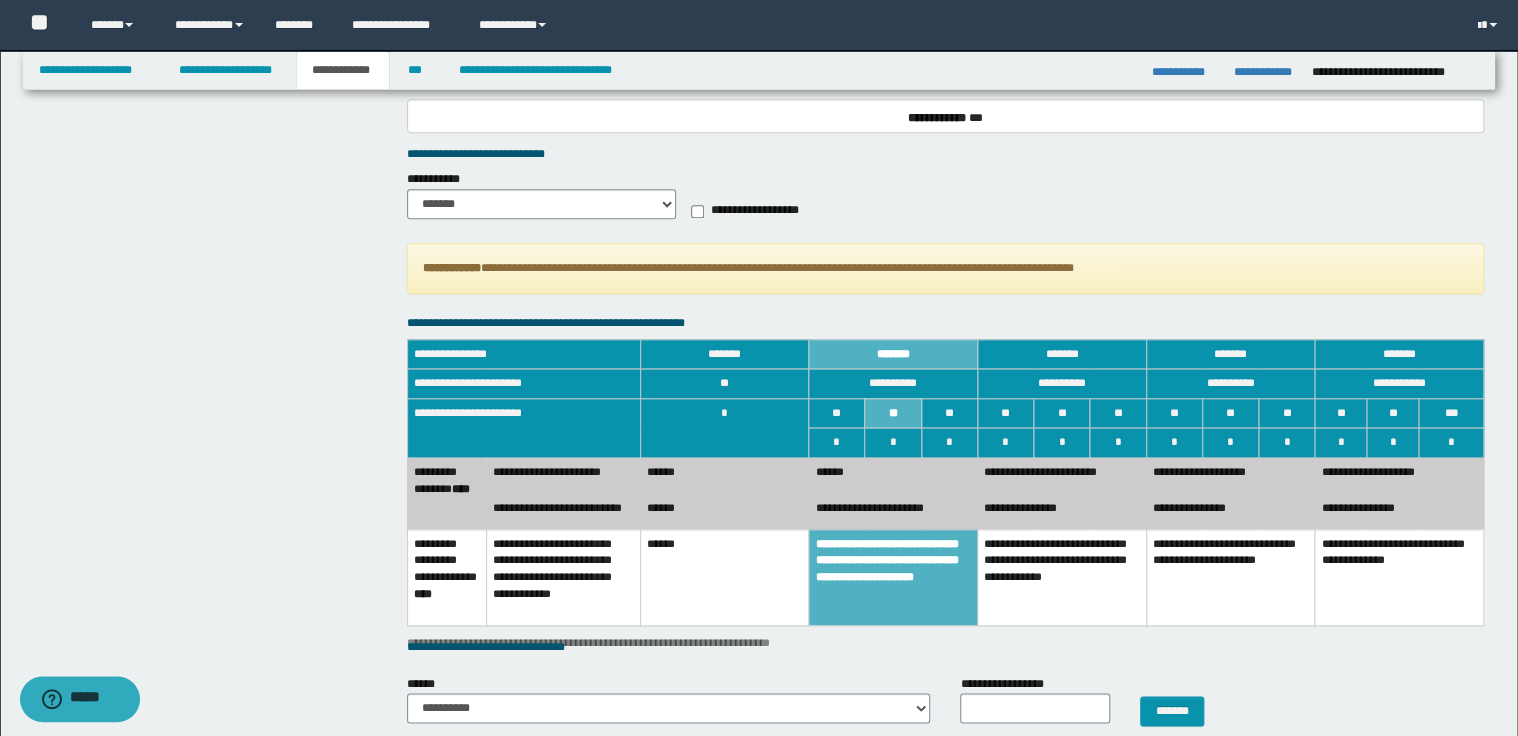 click on "******" at bounding box center (724, 511) 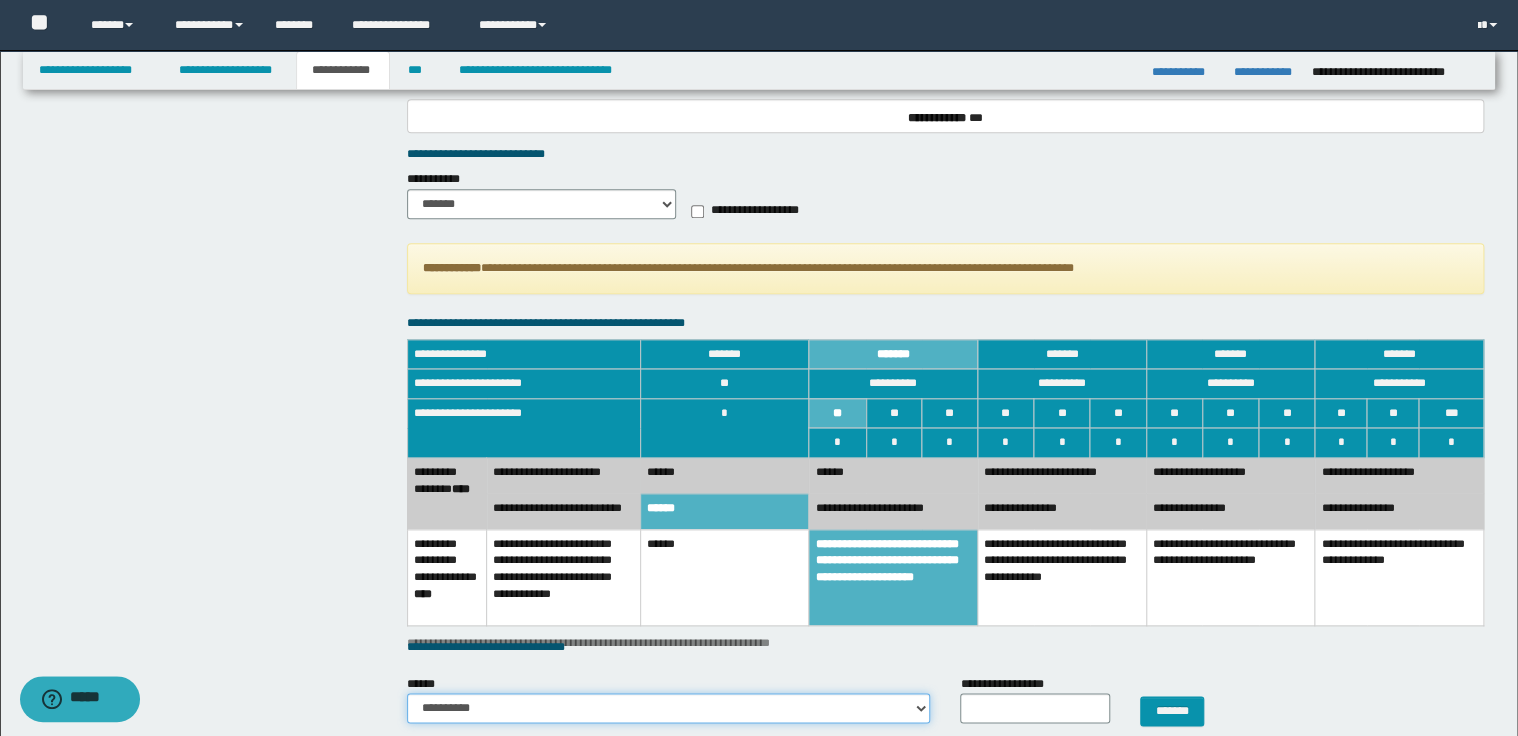 click on "**********" at bounding box center (669, 708) 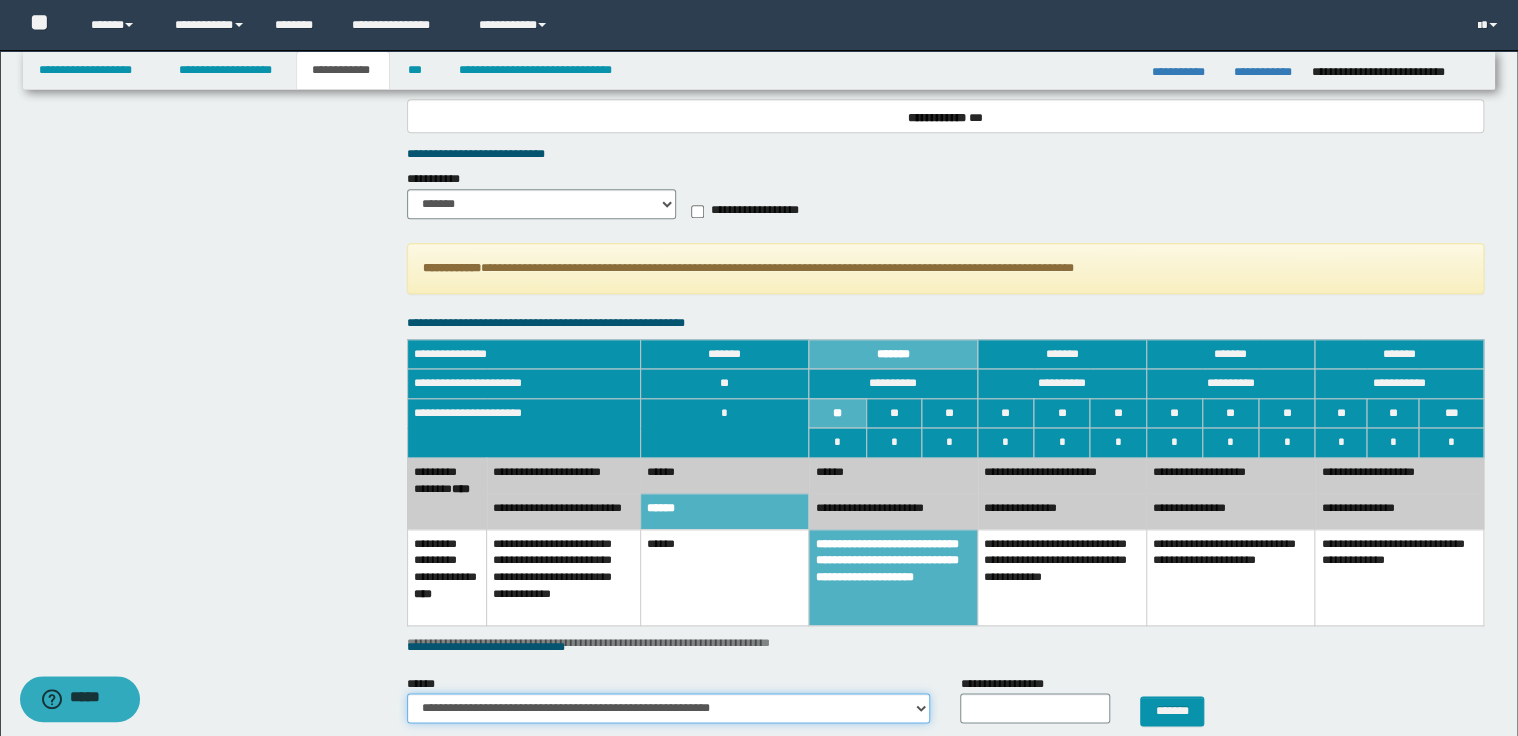 click on "**********" at bounding box center [669, 708] 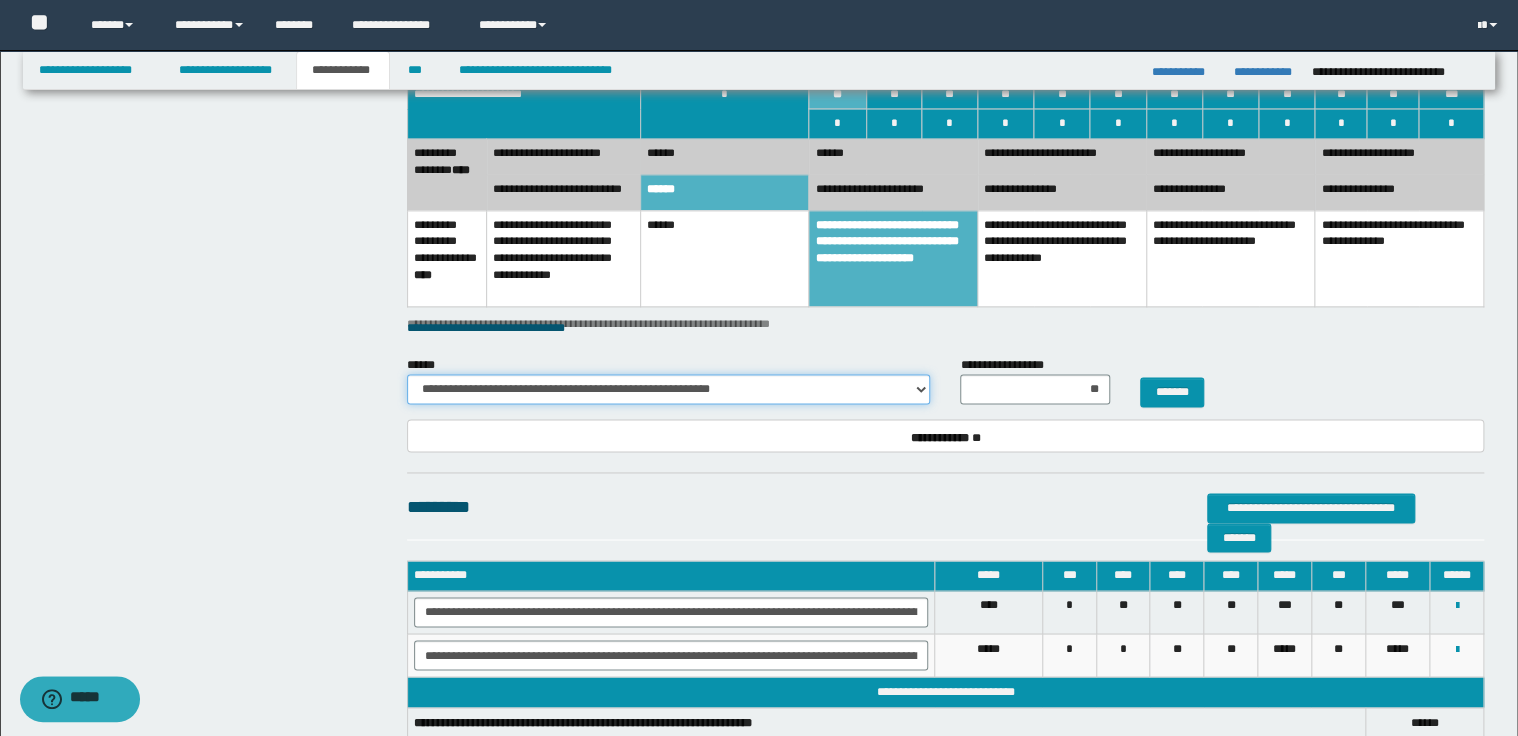 scroll, scrollTop: 1280, scrollLeft: 0, axis: vertical 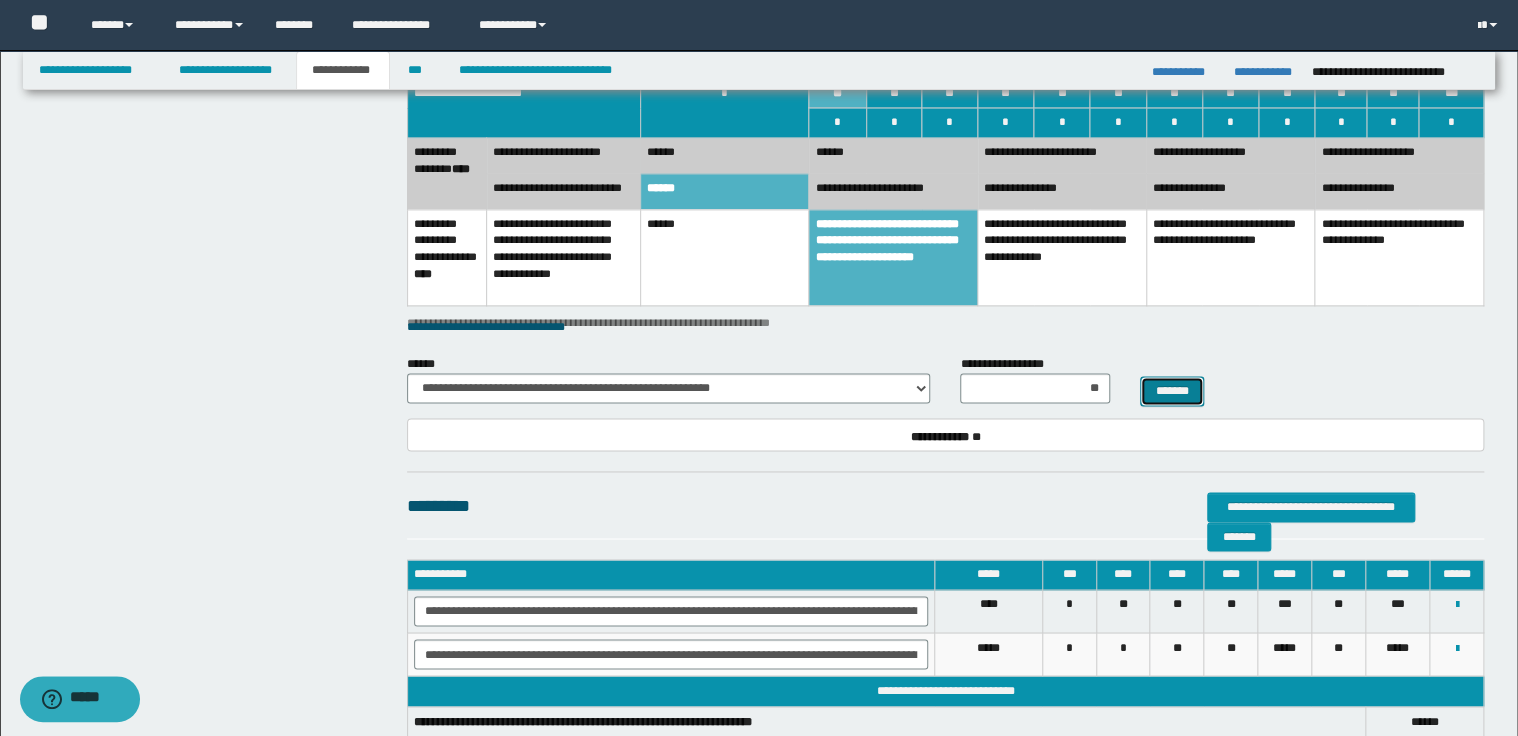 click on "*******" at bounding box center (1172, 391) 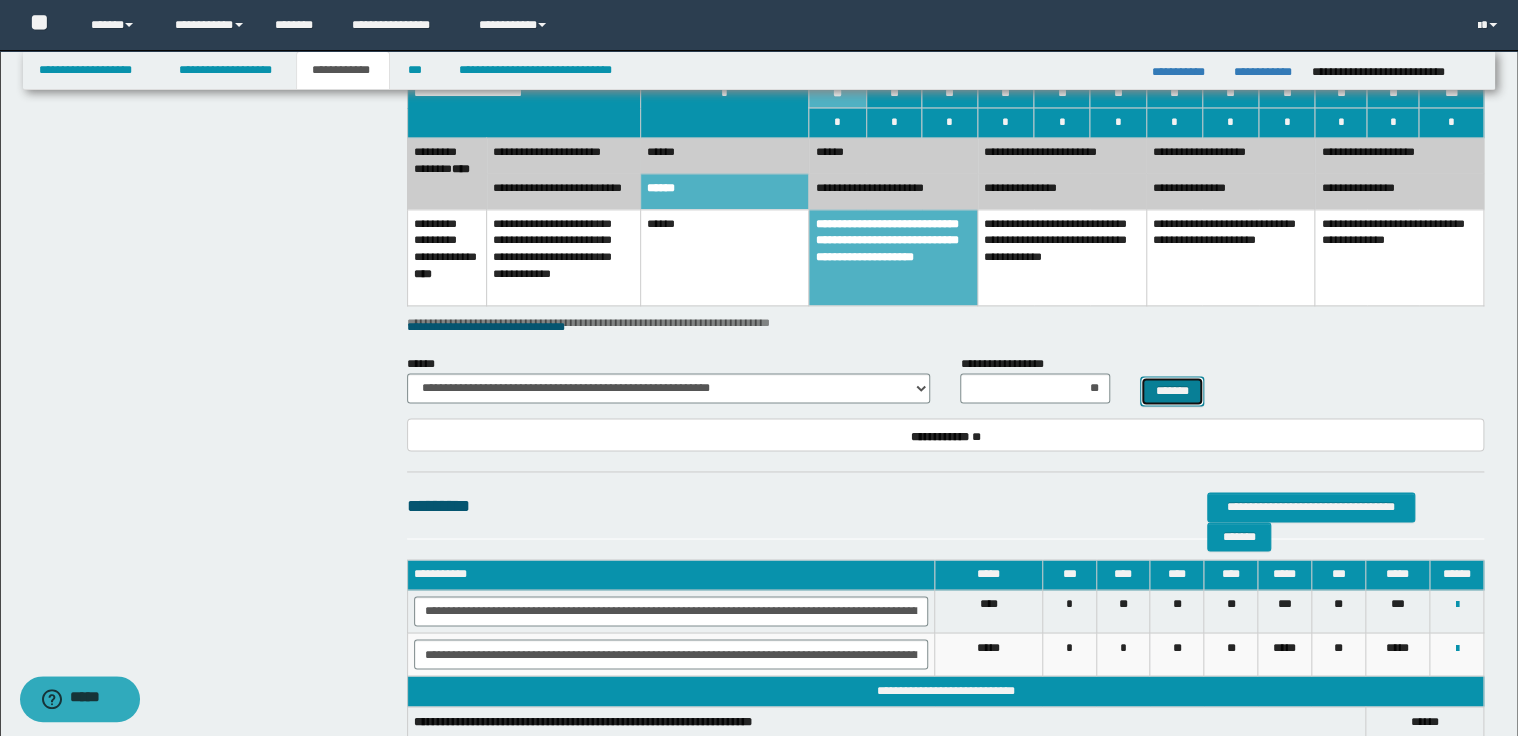 select 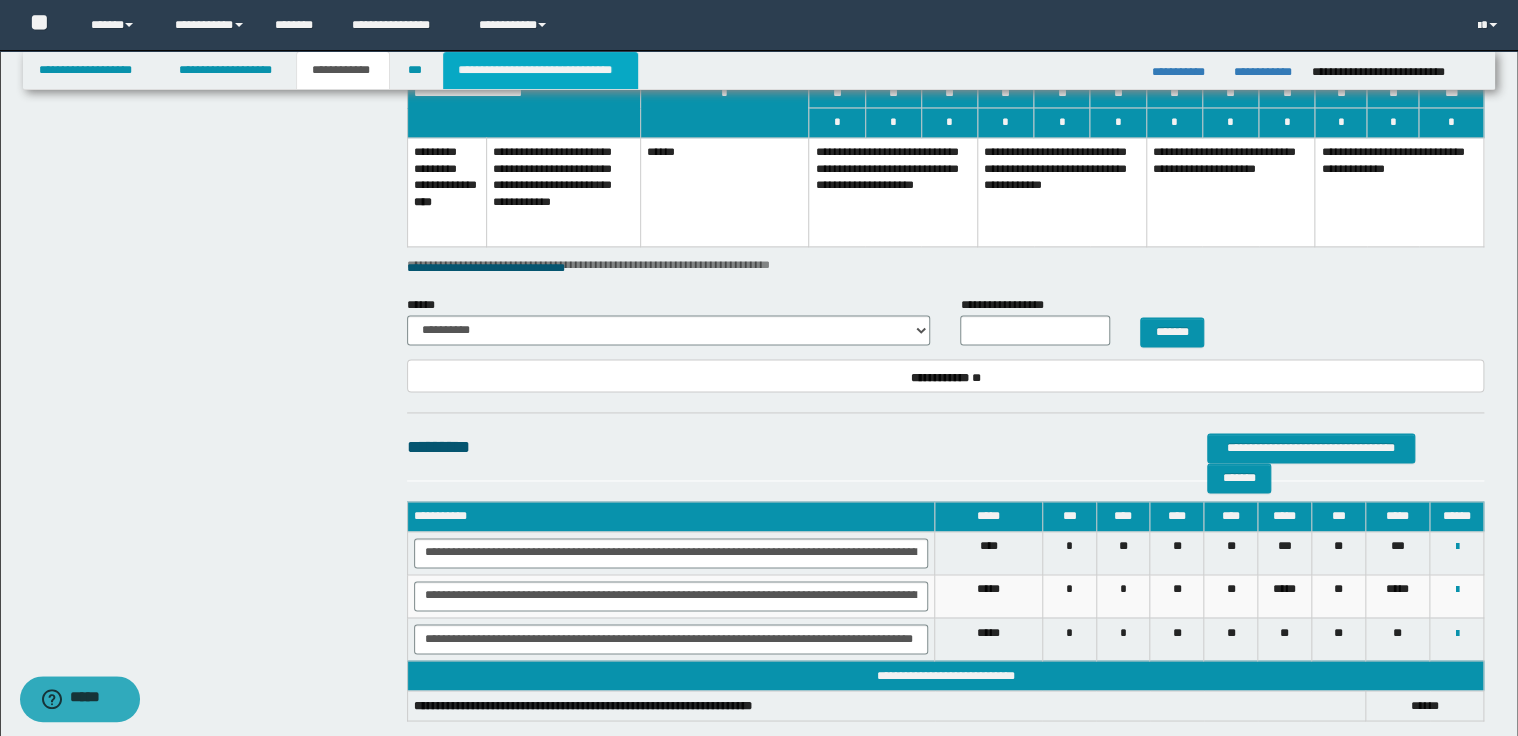 click on "**********" at bounding box center [540, 70] 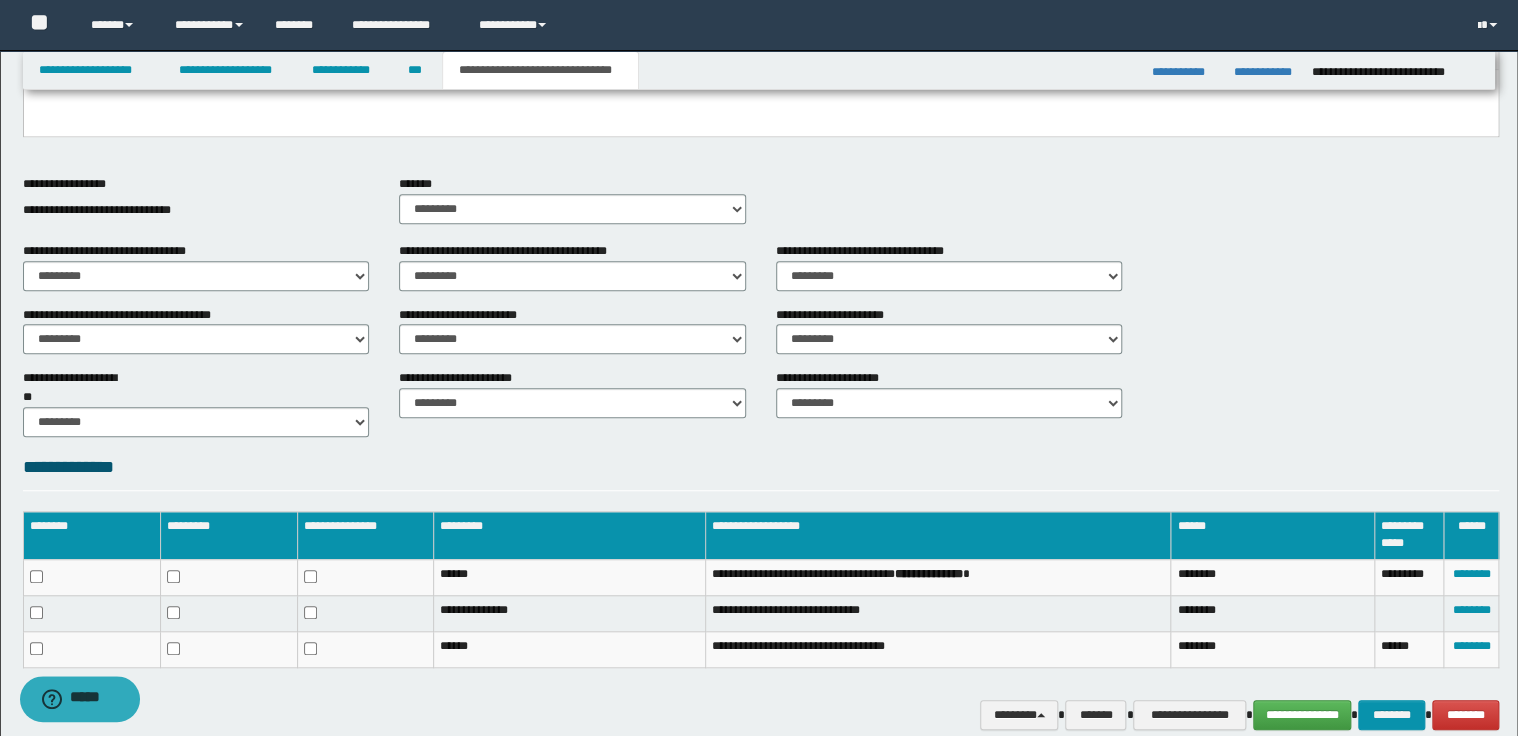 scroll, scrollTop: 466, scrollLeft: 0, axis: vertical 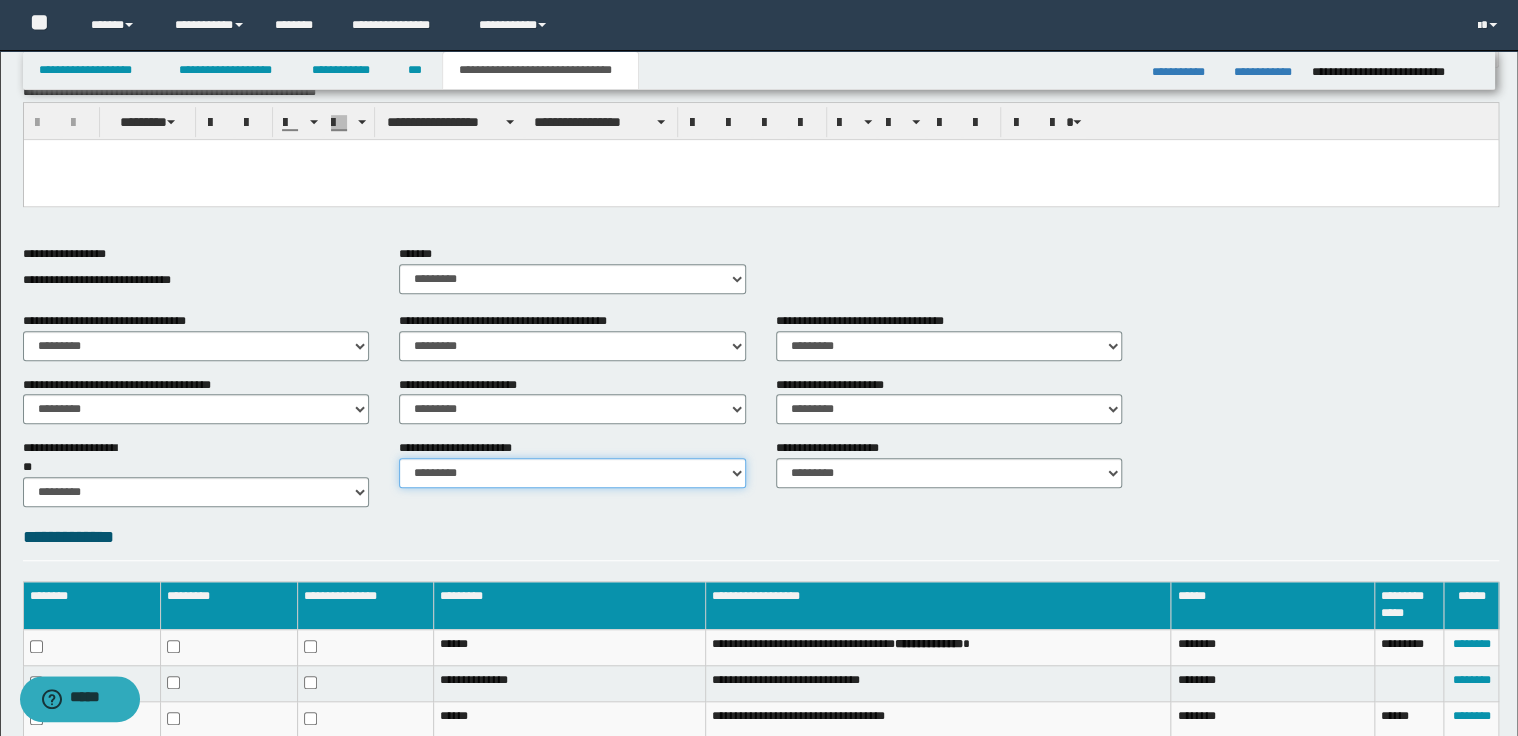 click on "*********
*********
*********" at bounding box center [572, 473] 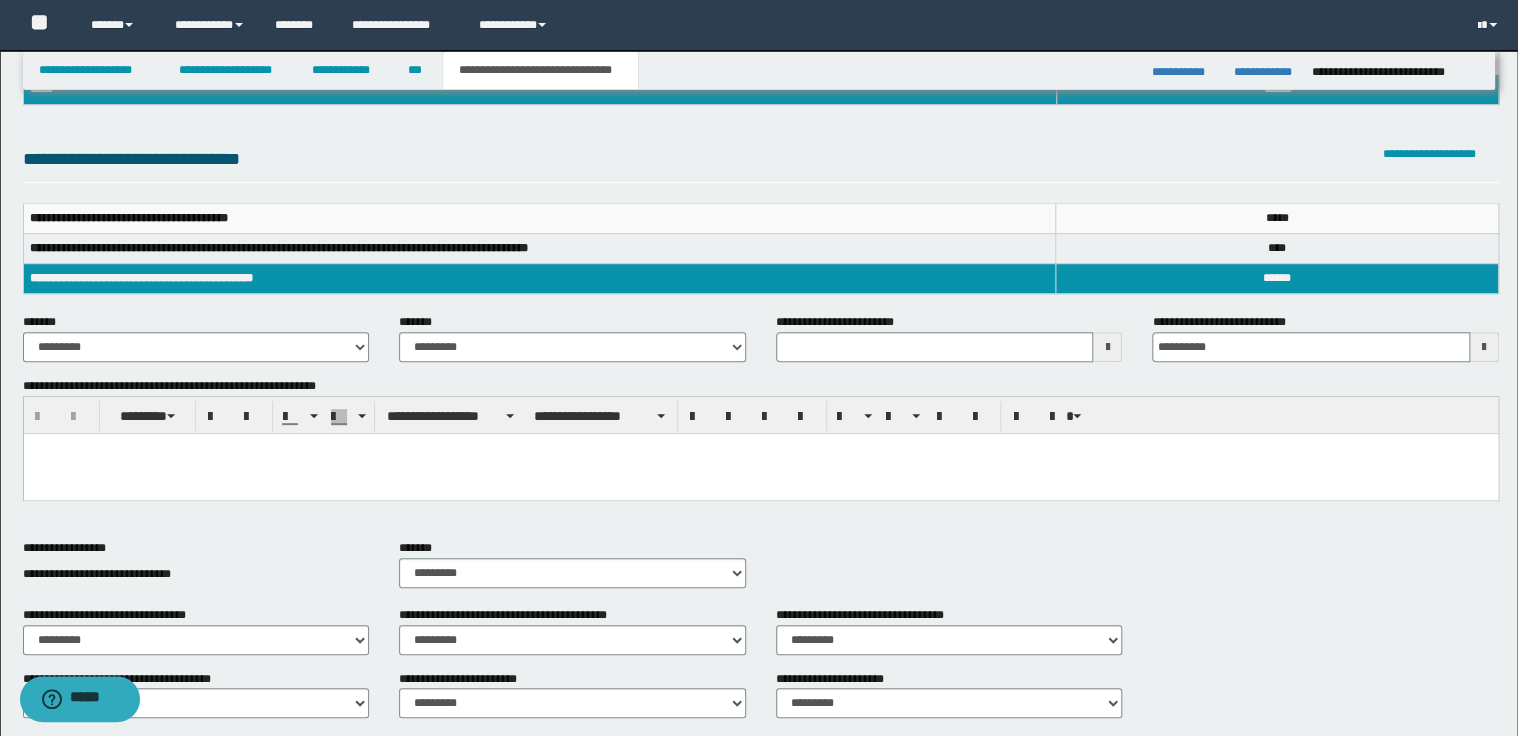 scroll, scrollTop: 146, scrollLeft: 0, axis: vertical 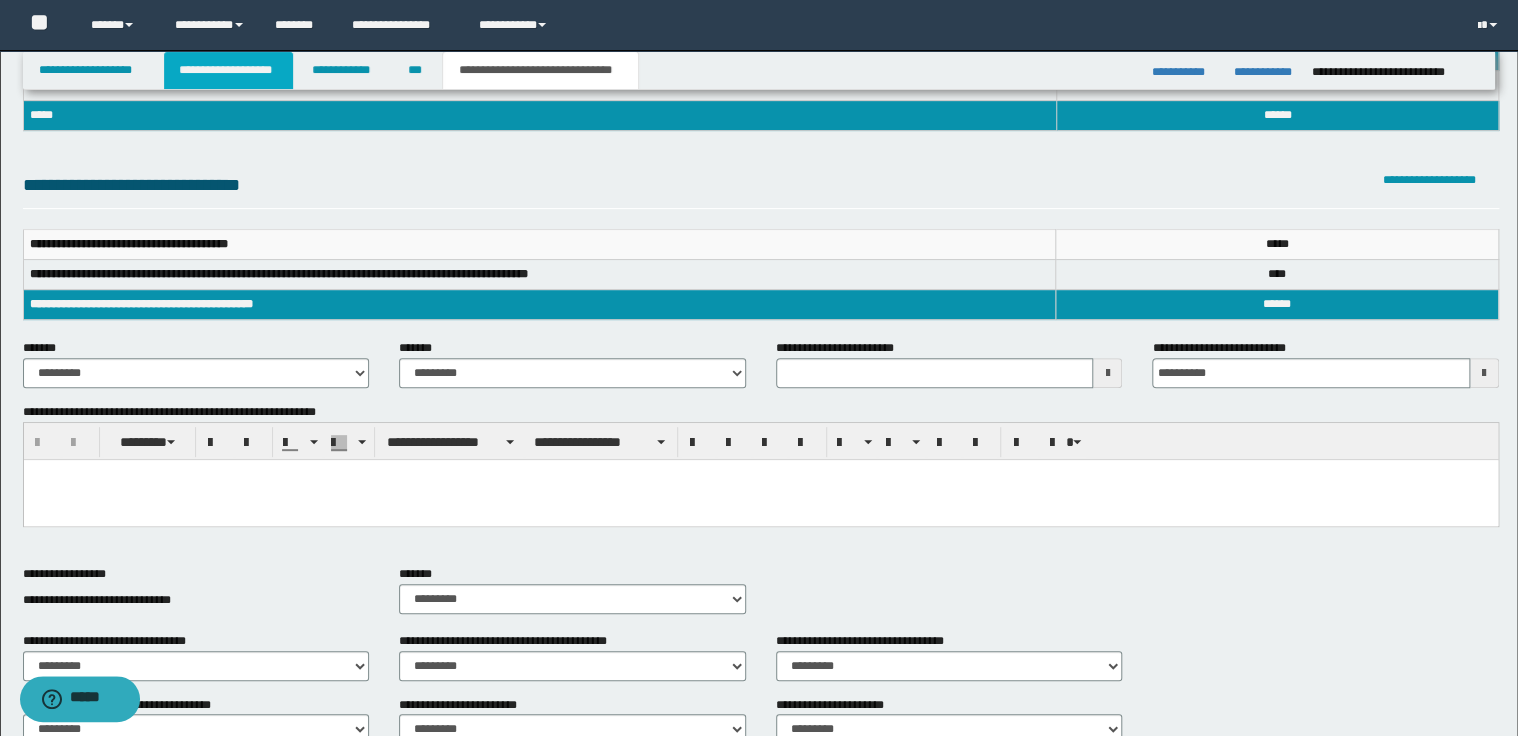 click on "**********" at bounding box center (228, 70) 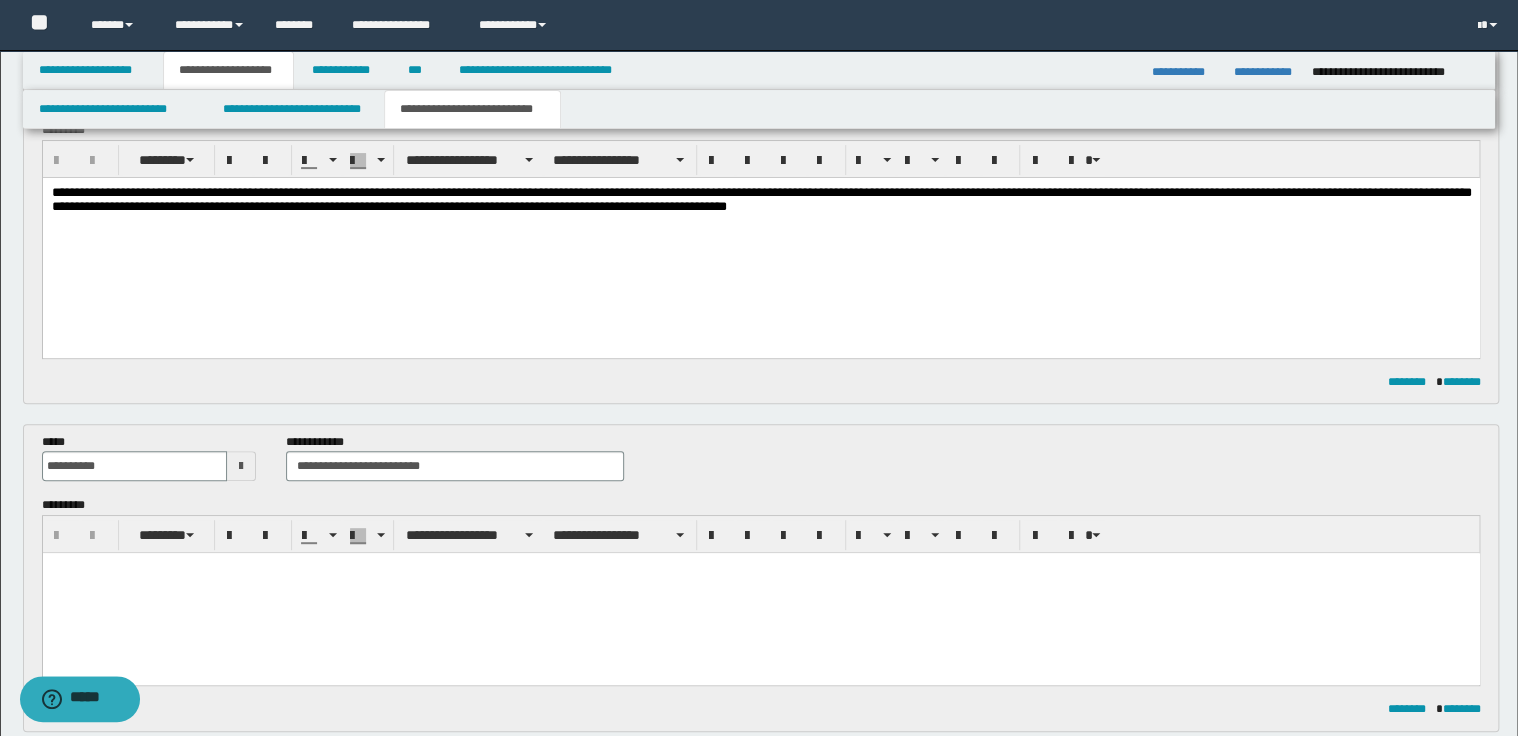 click on "**********" at bounding box center (761, 201) 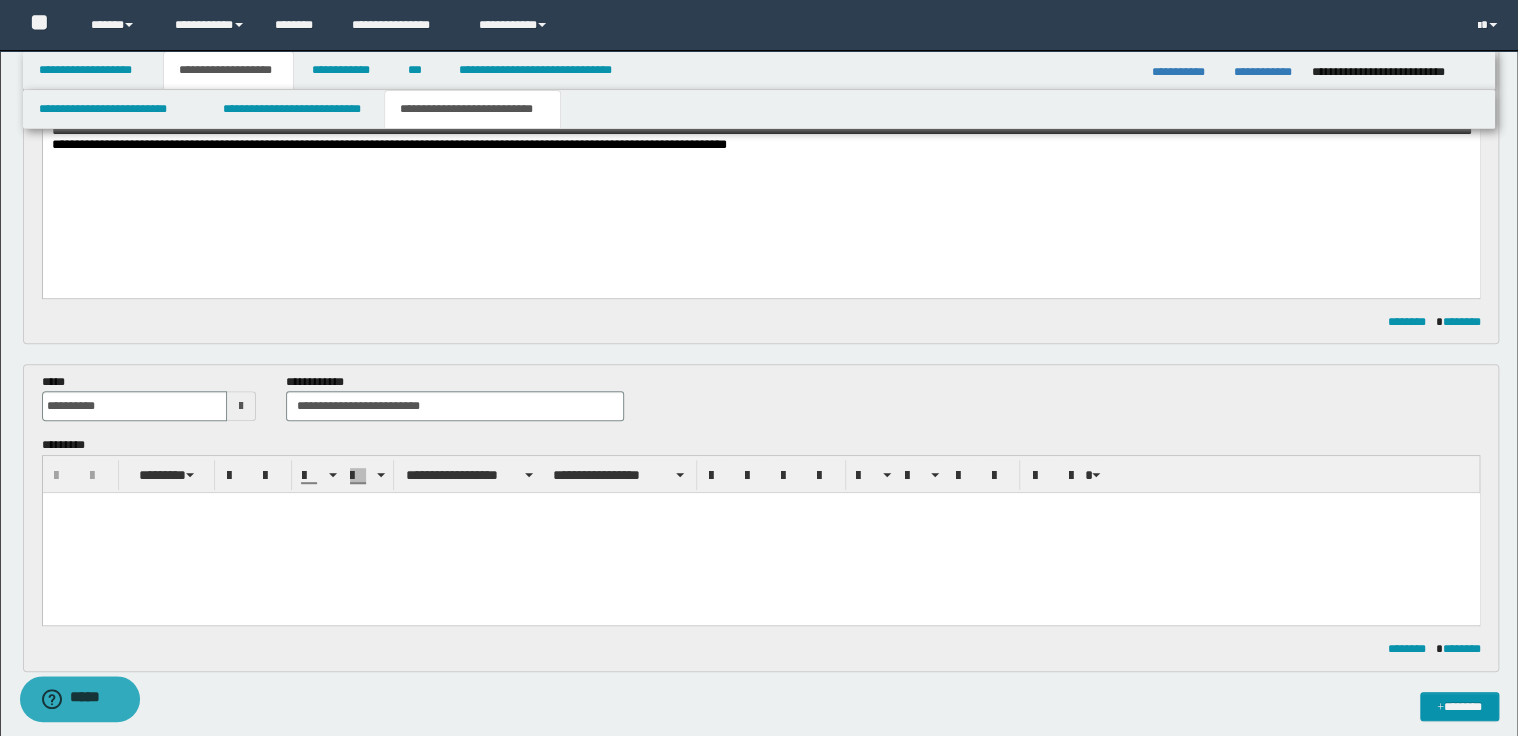 scroll, scrollTop: 257, scrollLeft: 0, axis: vertical 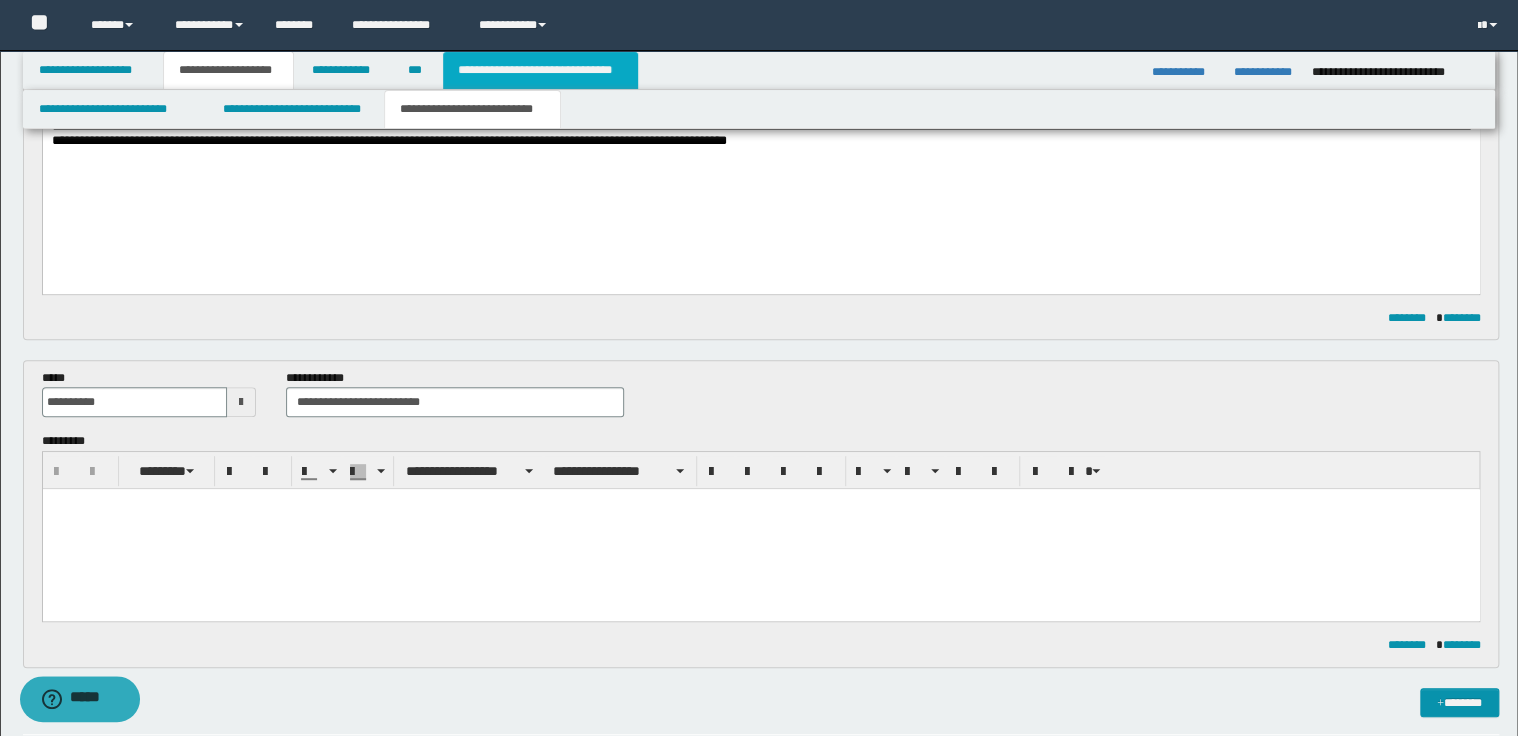 click on "**********" at bounding box center (540, 70) 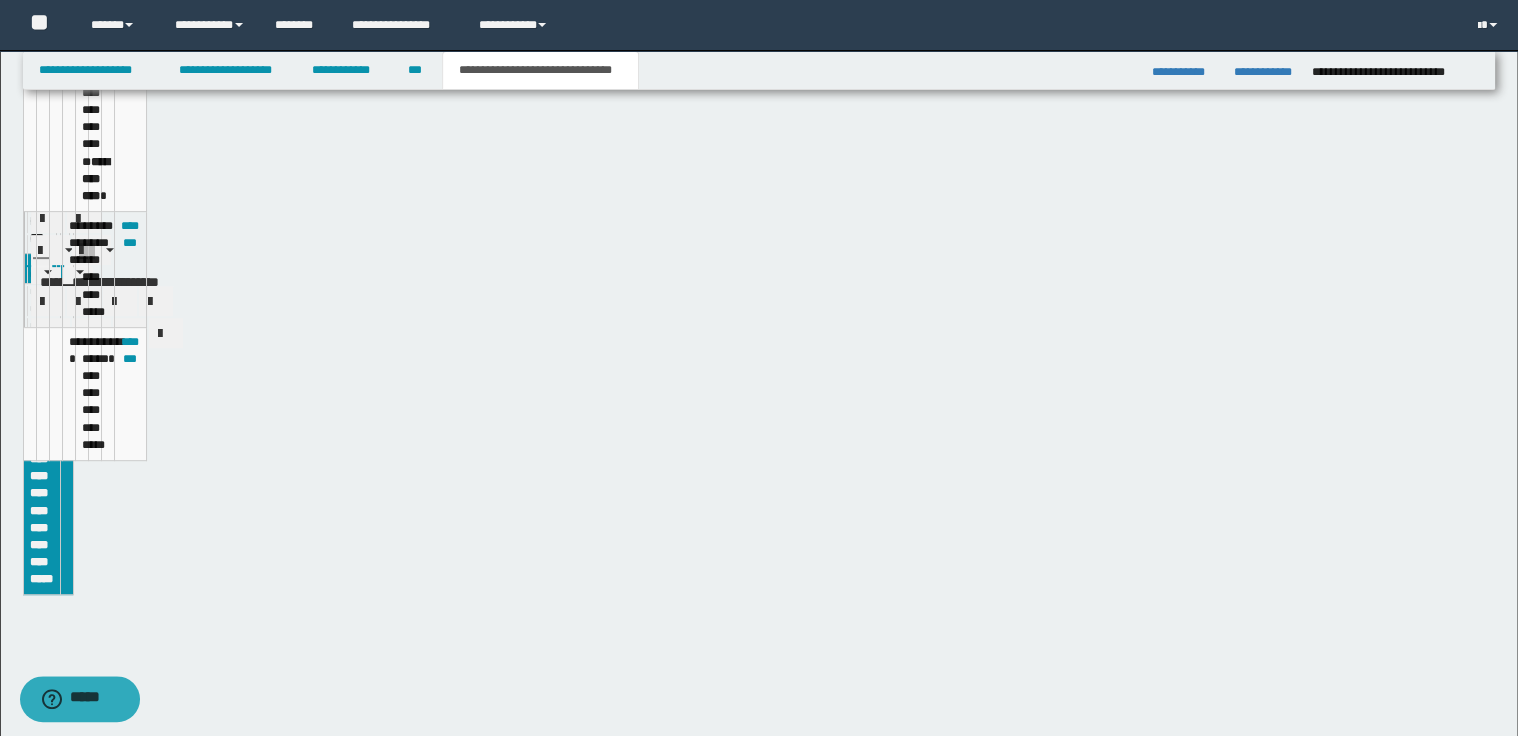 scroll, scrollTop: 226, scrollLeft: 0, axis: vertical 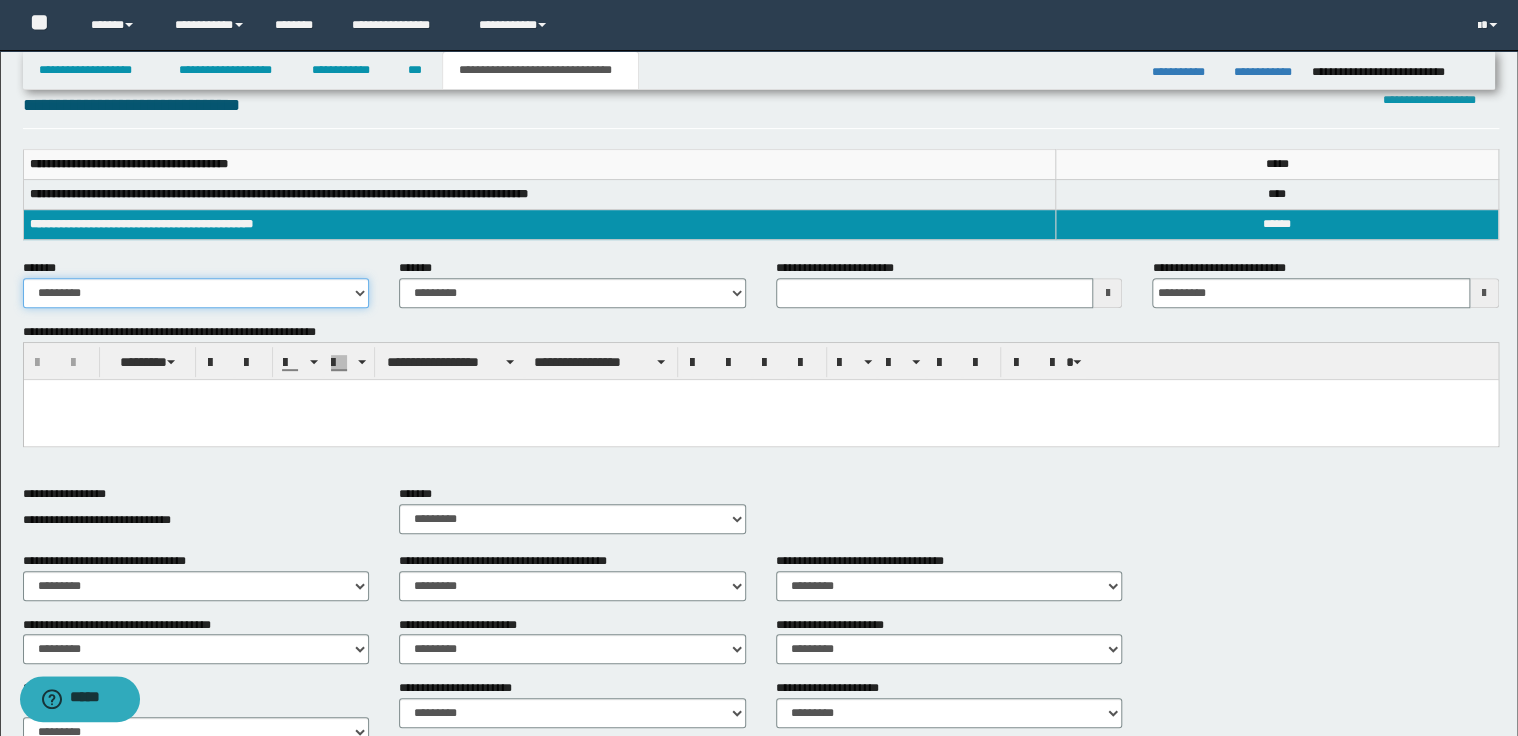 click on "**********" at bounding box center [196, 293] 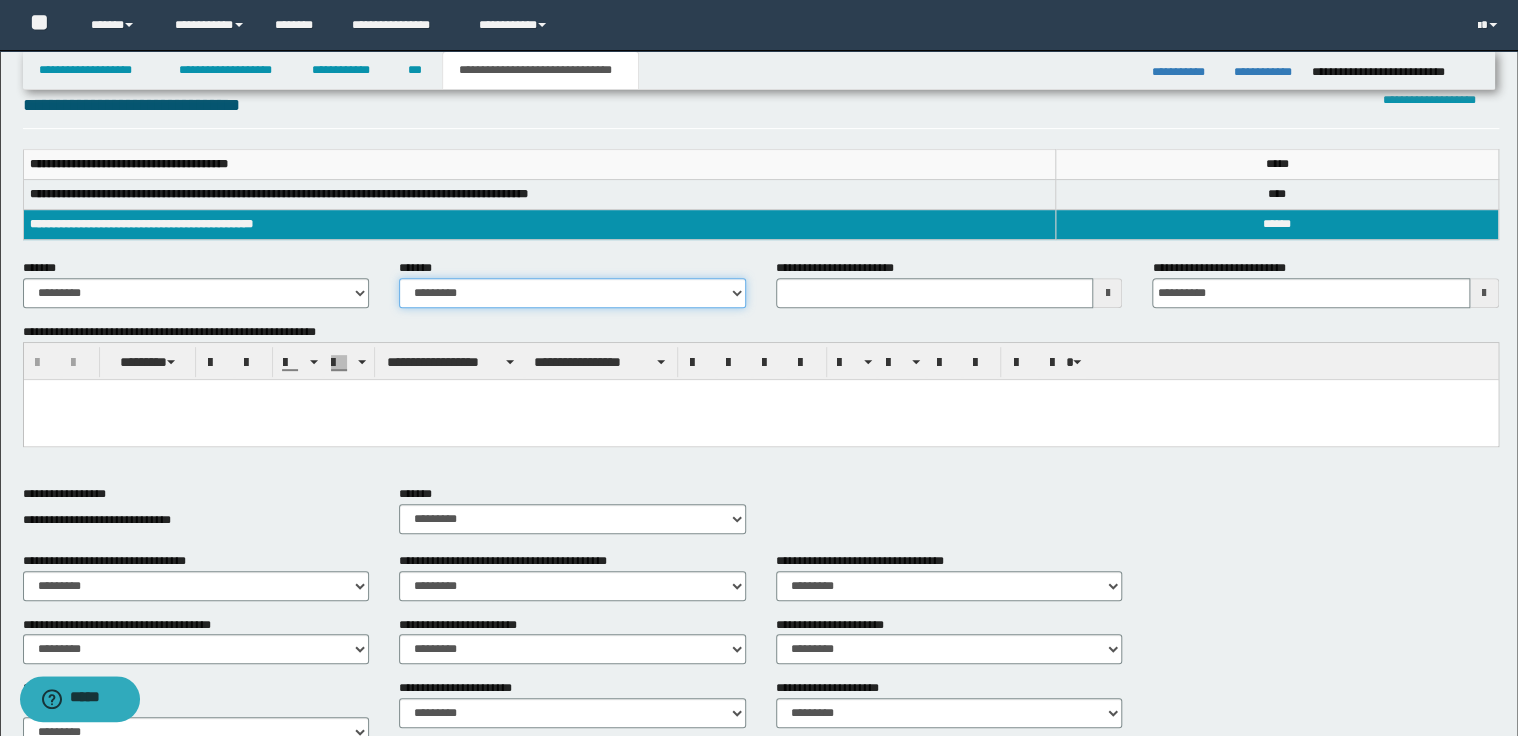 drag, startPoint x: 499, startPoint y: 297, endPoint x: 474, endPoint y: 304, distance: 25.96151 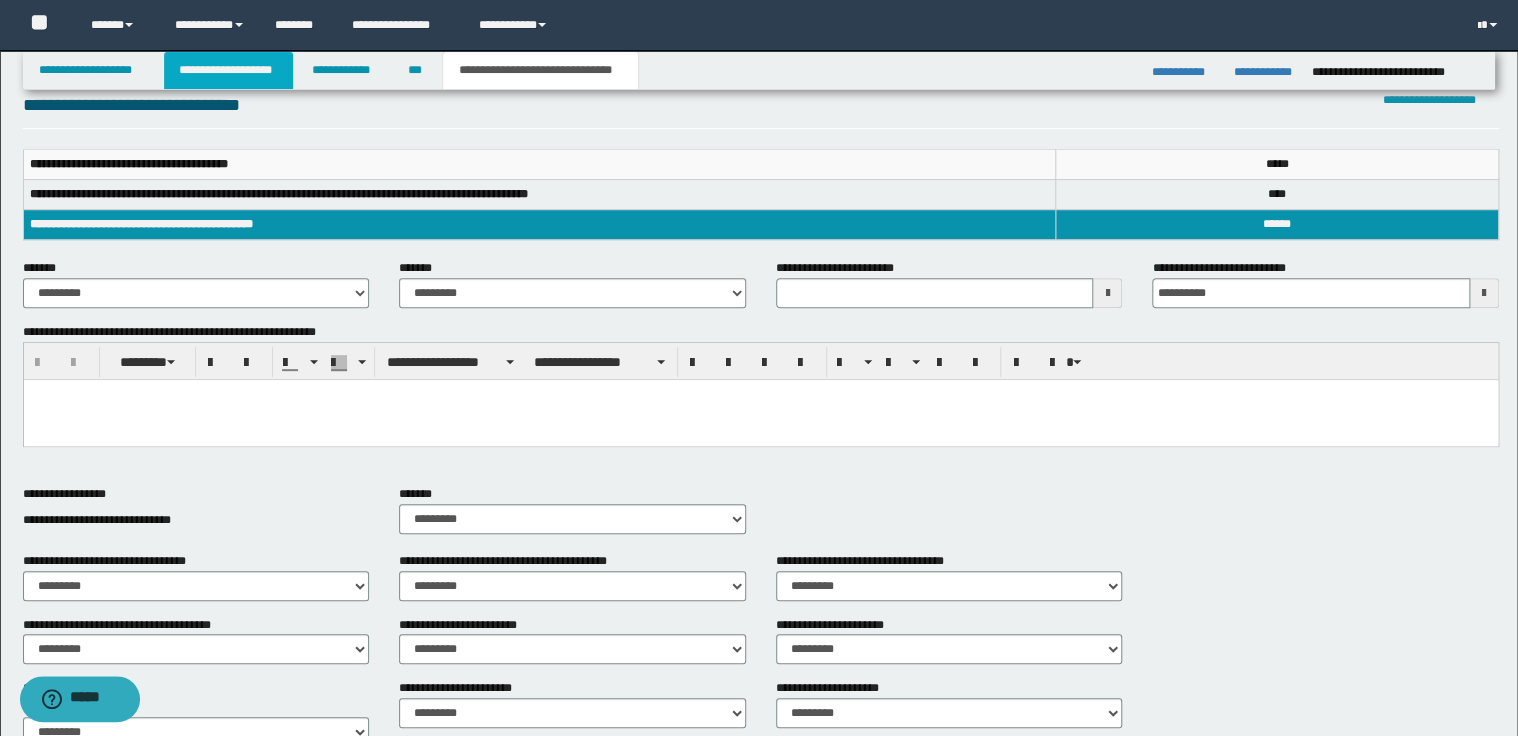 click on "**********" at bounding box center [228, 70] 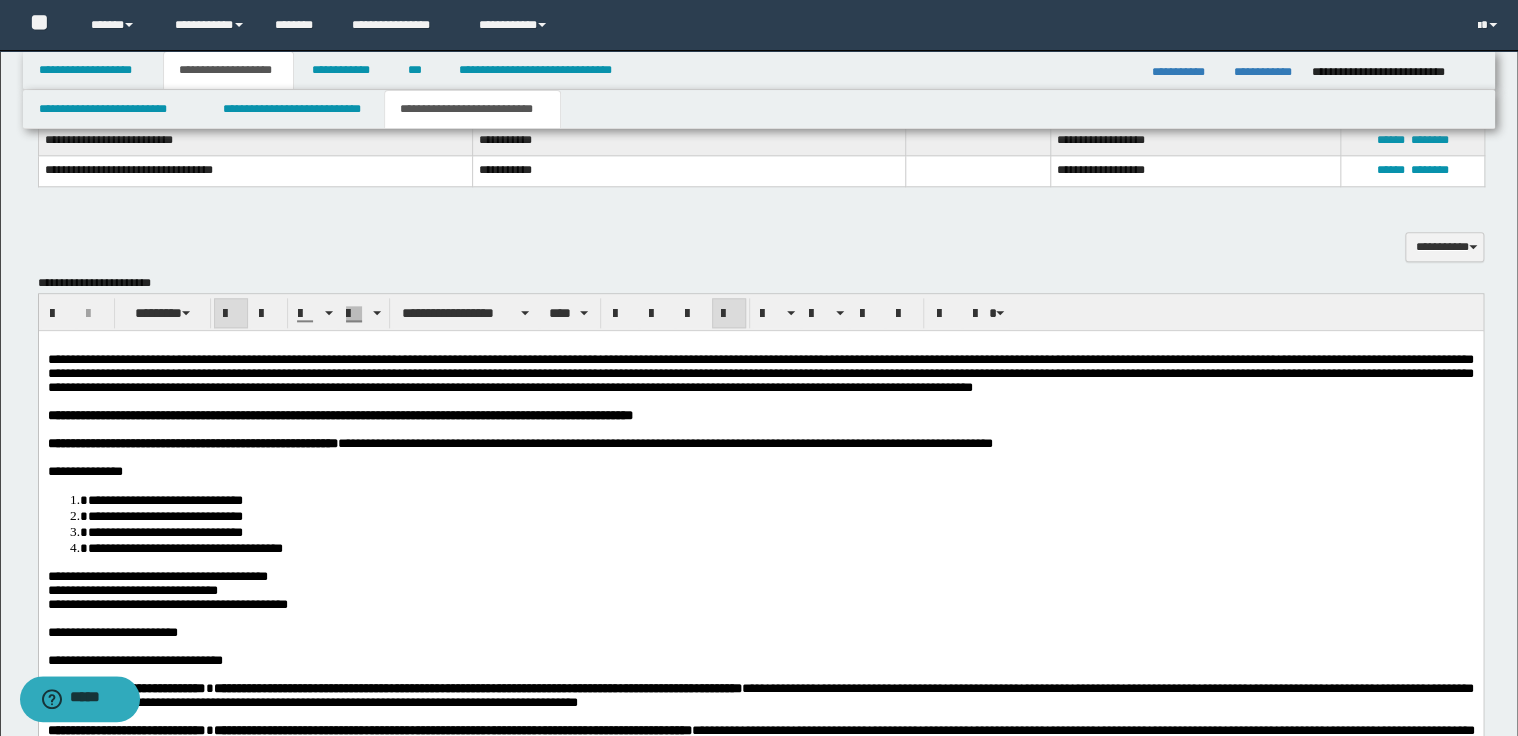 scroll, scrollTop: 1217, scrollLeft: 0, axis: vertical 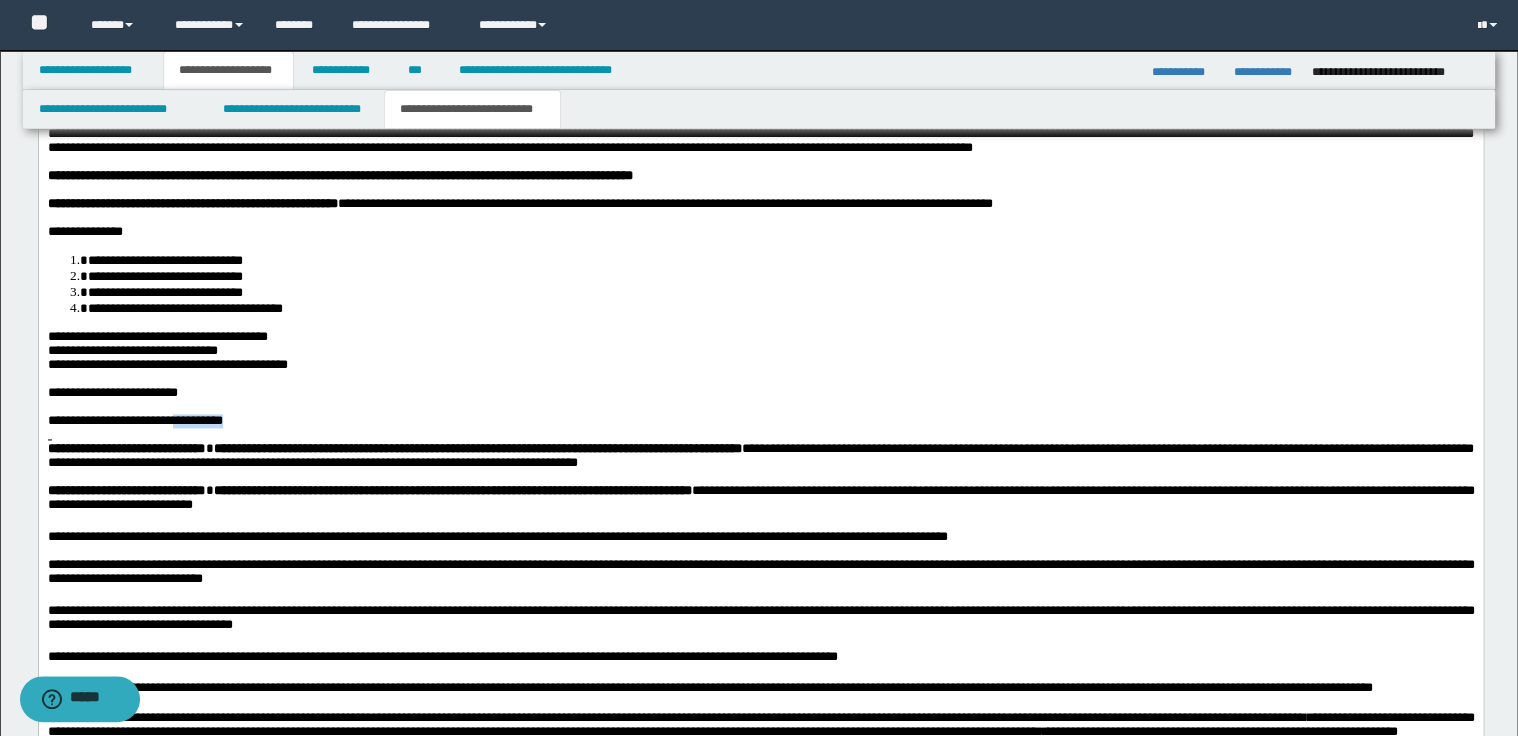 drag, startPoint x: 241, startPoint y: 449, endPoint x: 302, endPoint y: 449, distance: 61 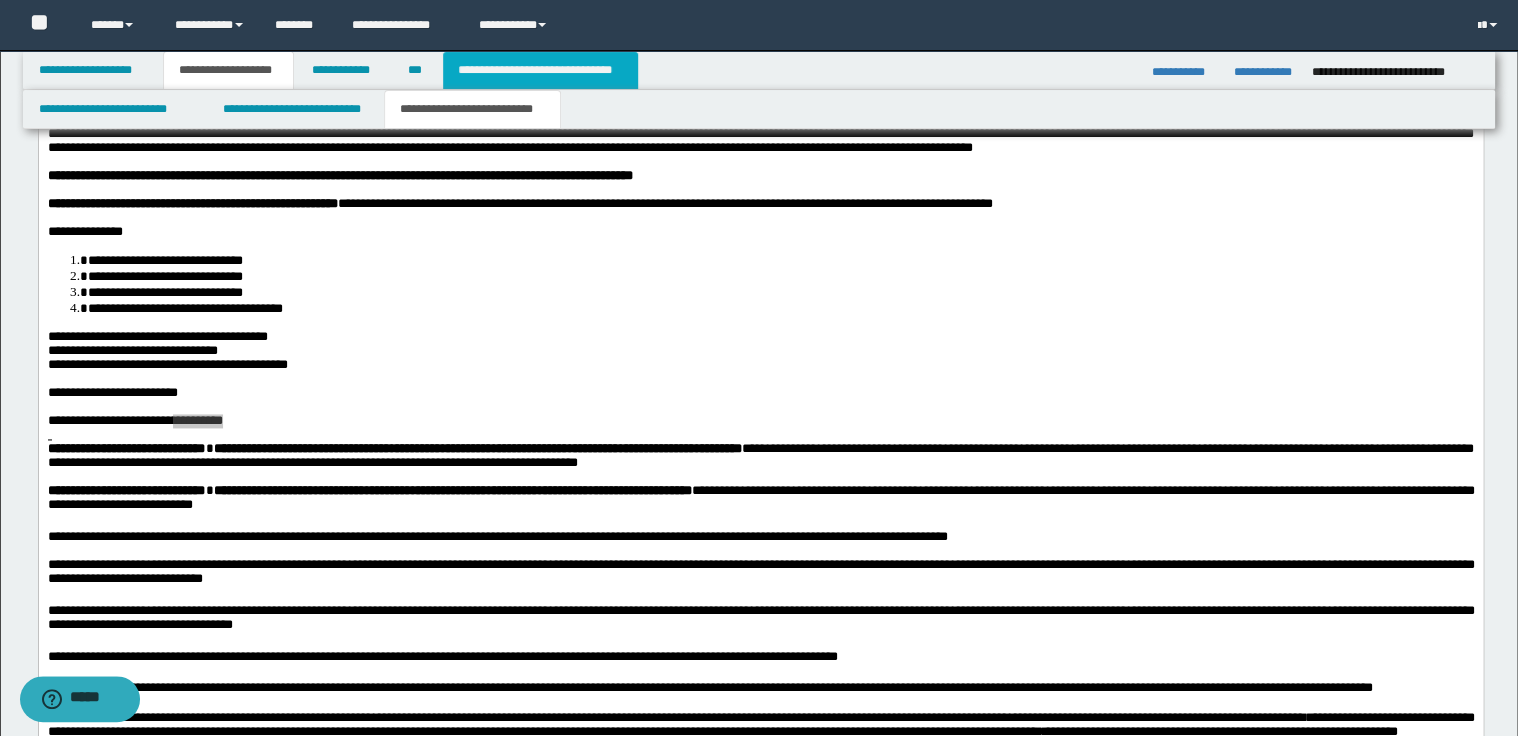 click on "**********" at bounding box center (540, 70) 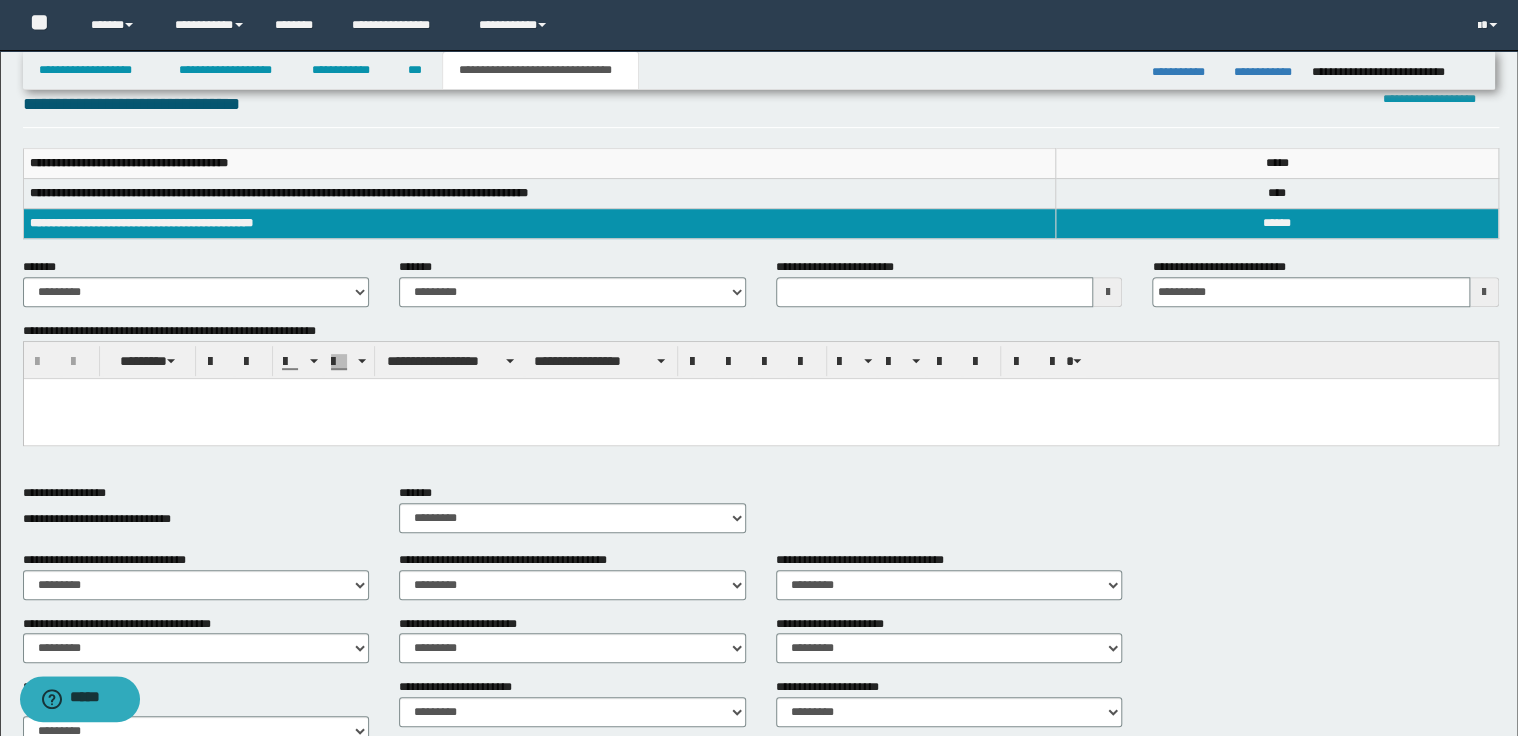 scroll, scrollTop: 226, scrollLeft: 0, axis: vertical 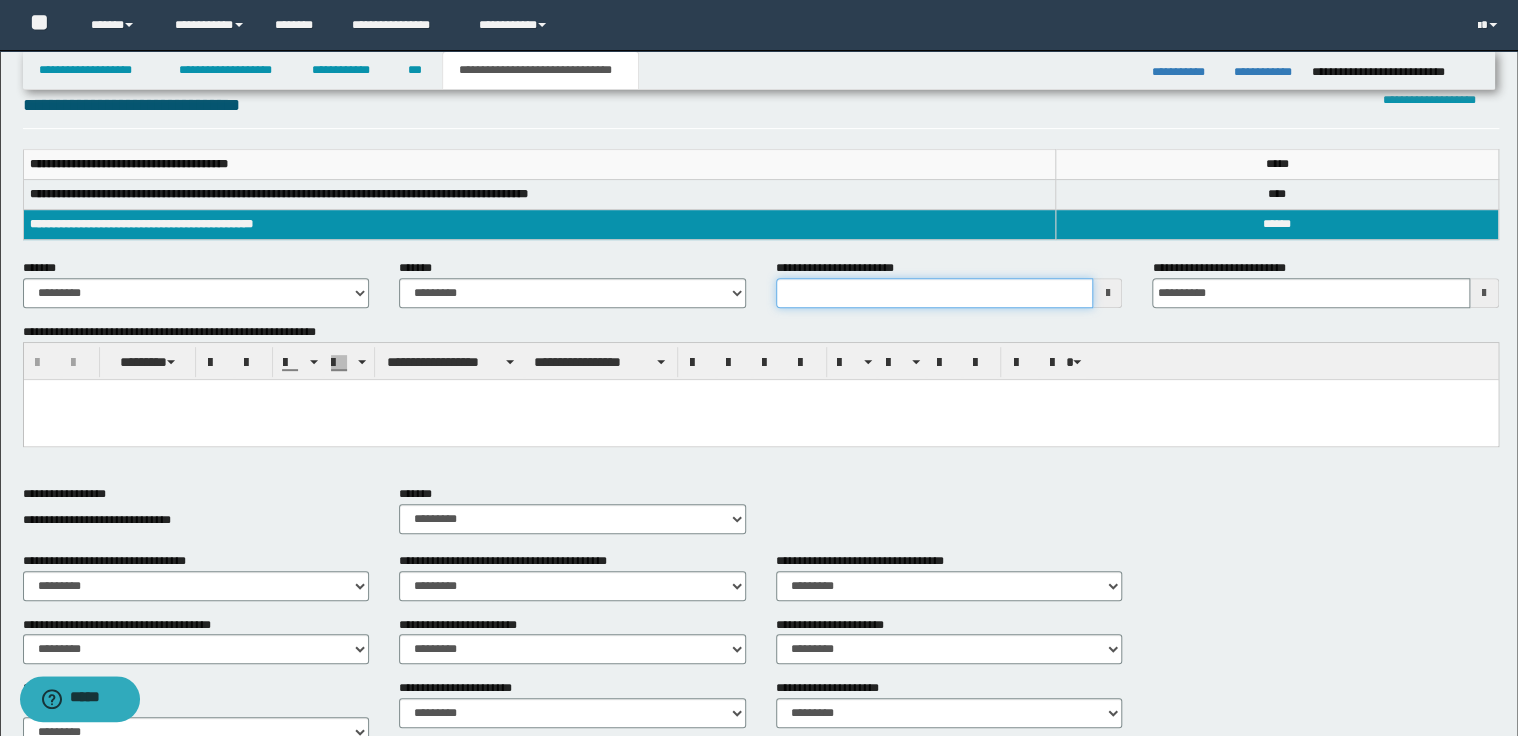 click on "**********" at bounding box center (935, 293) 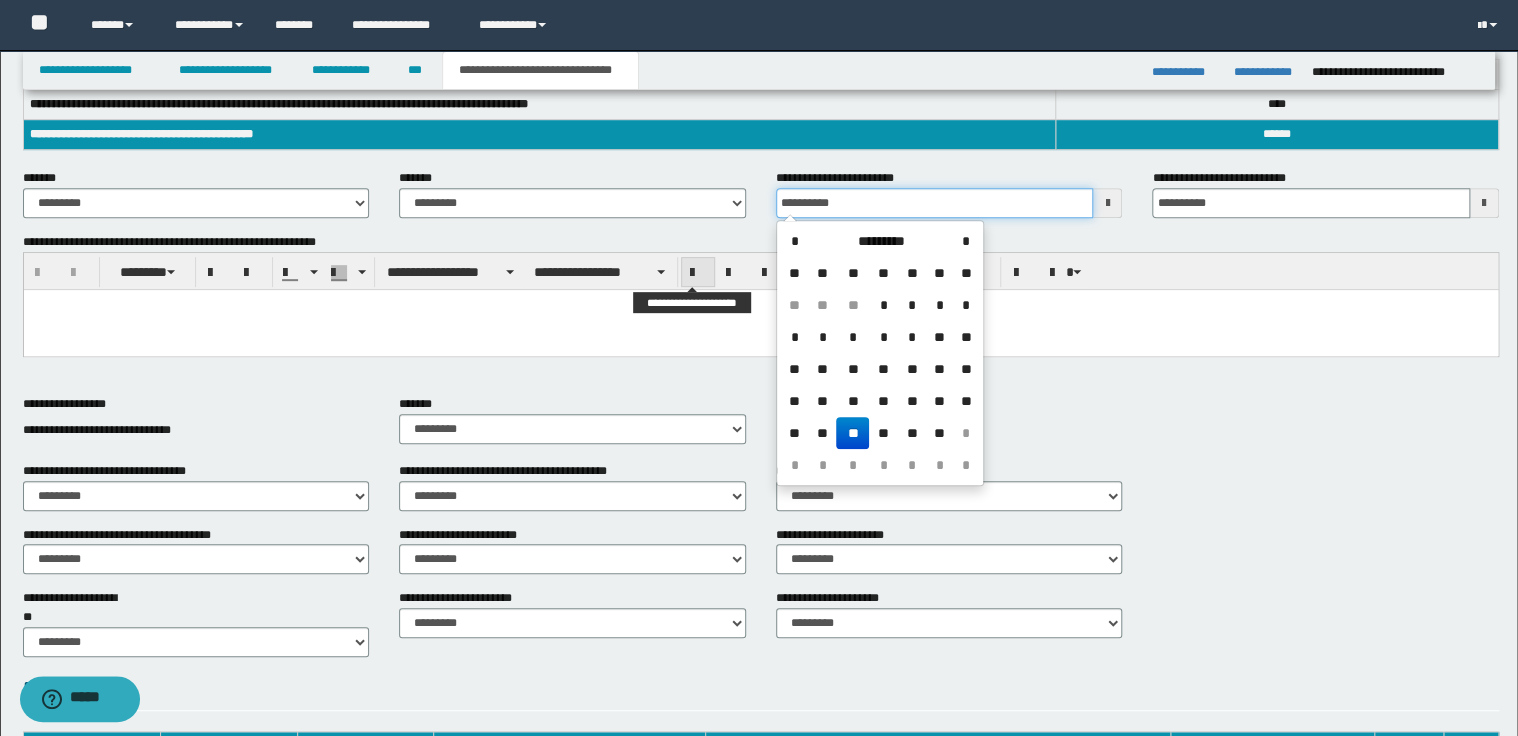 scroll, scrollTop: 466, scrollLeft: 0, axis: vertical 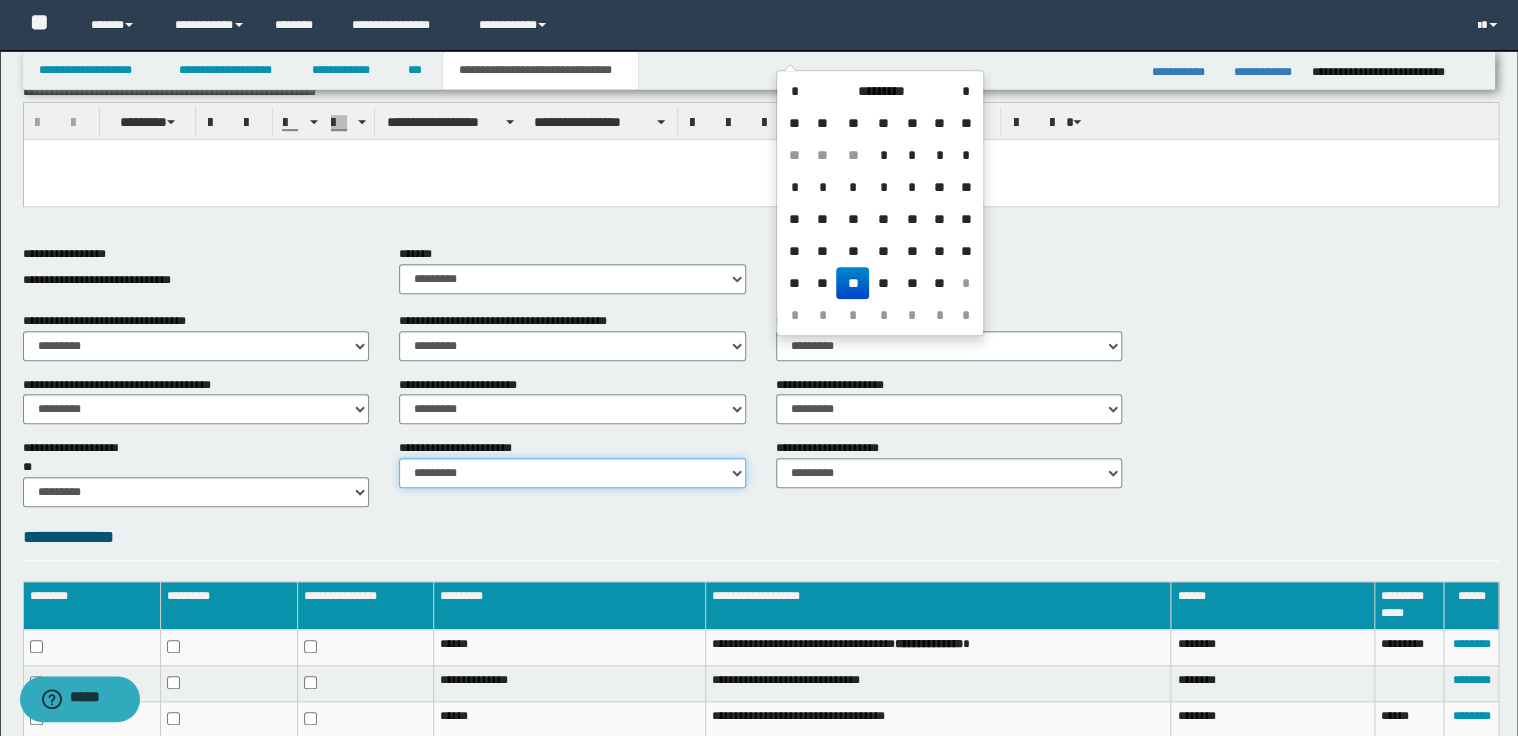 type on "**********" 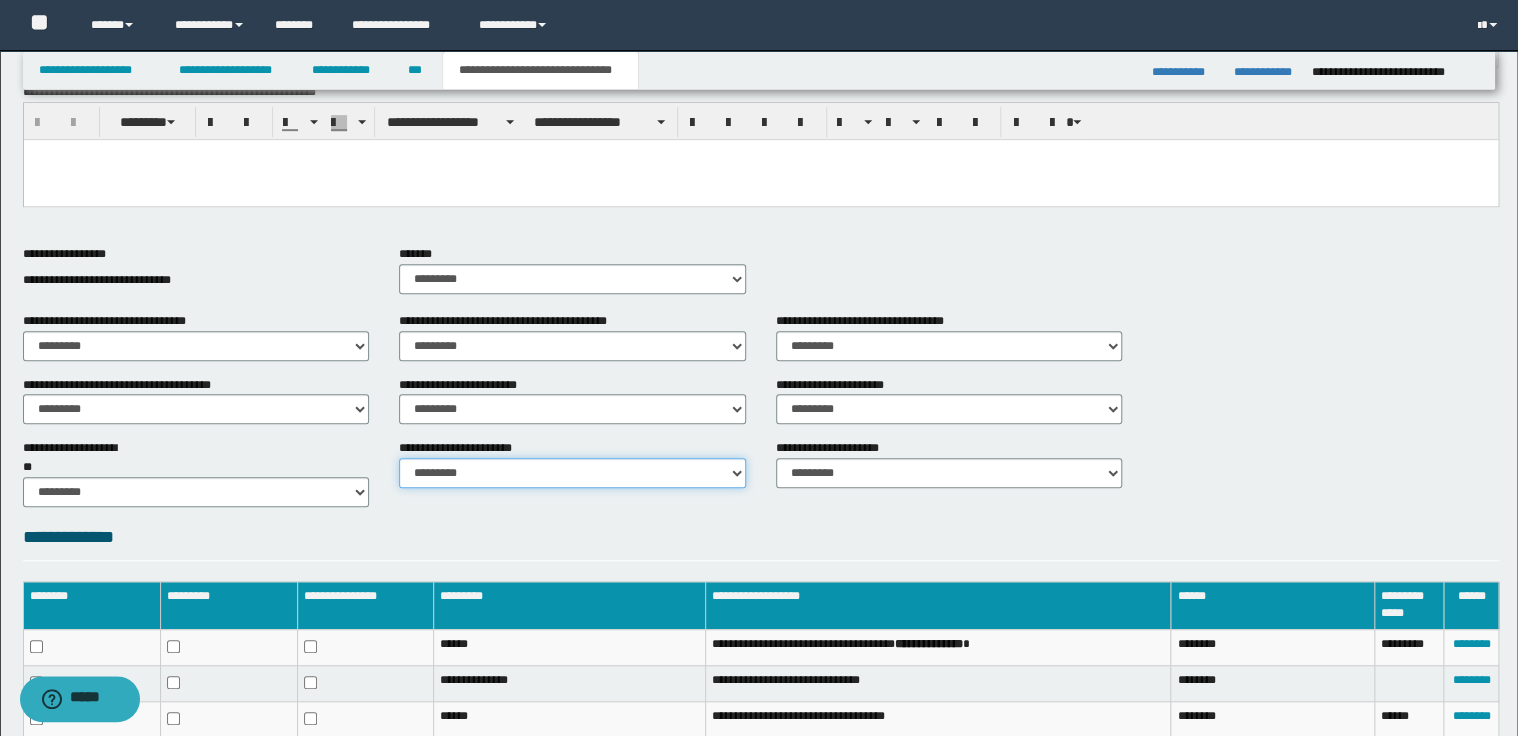 click on "*********
*********
*********" at bounding box center [572, 473] 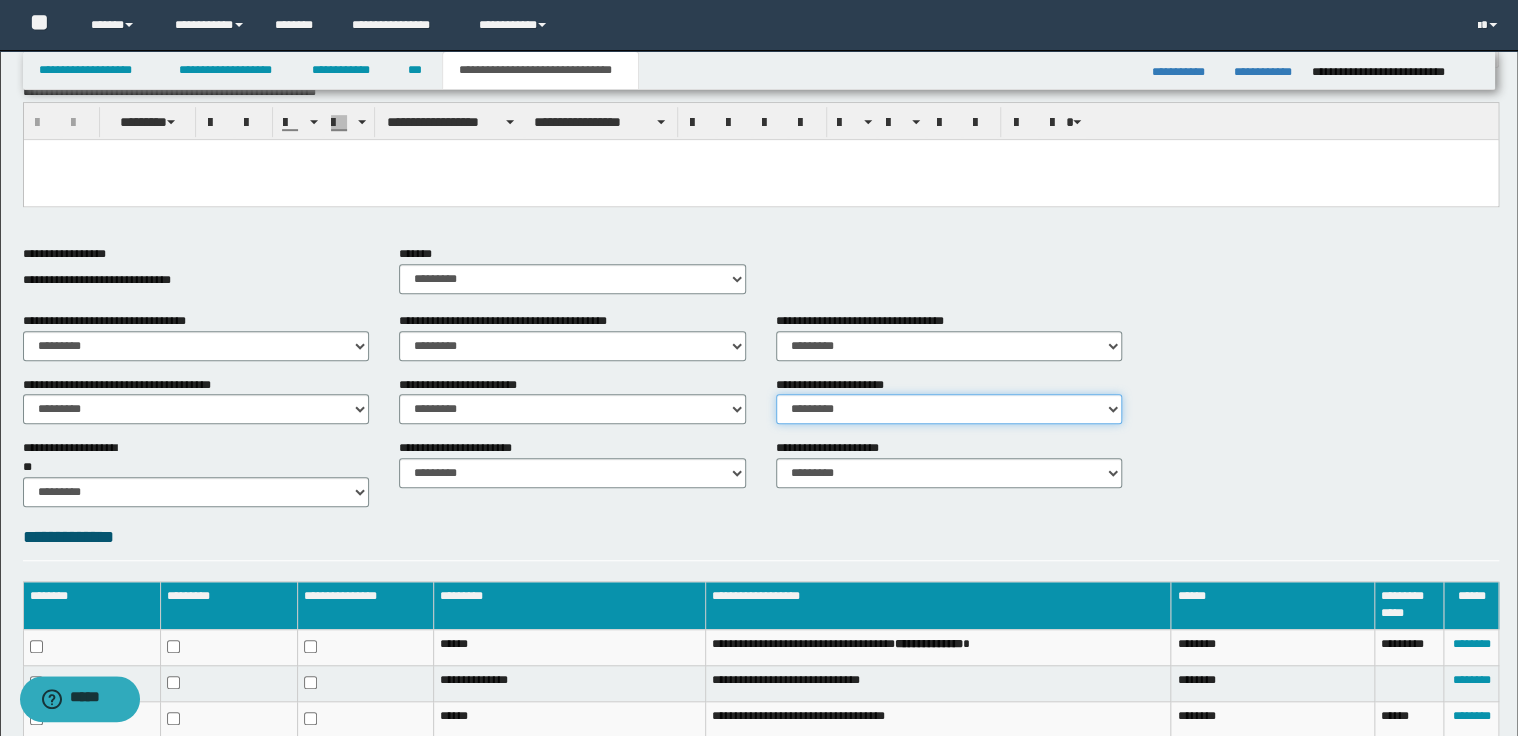click on "*********
**
**" at bounding box center (949, 409) 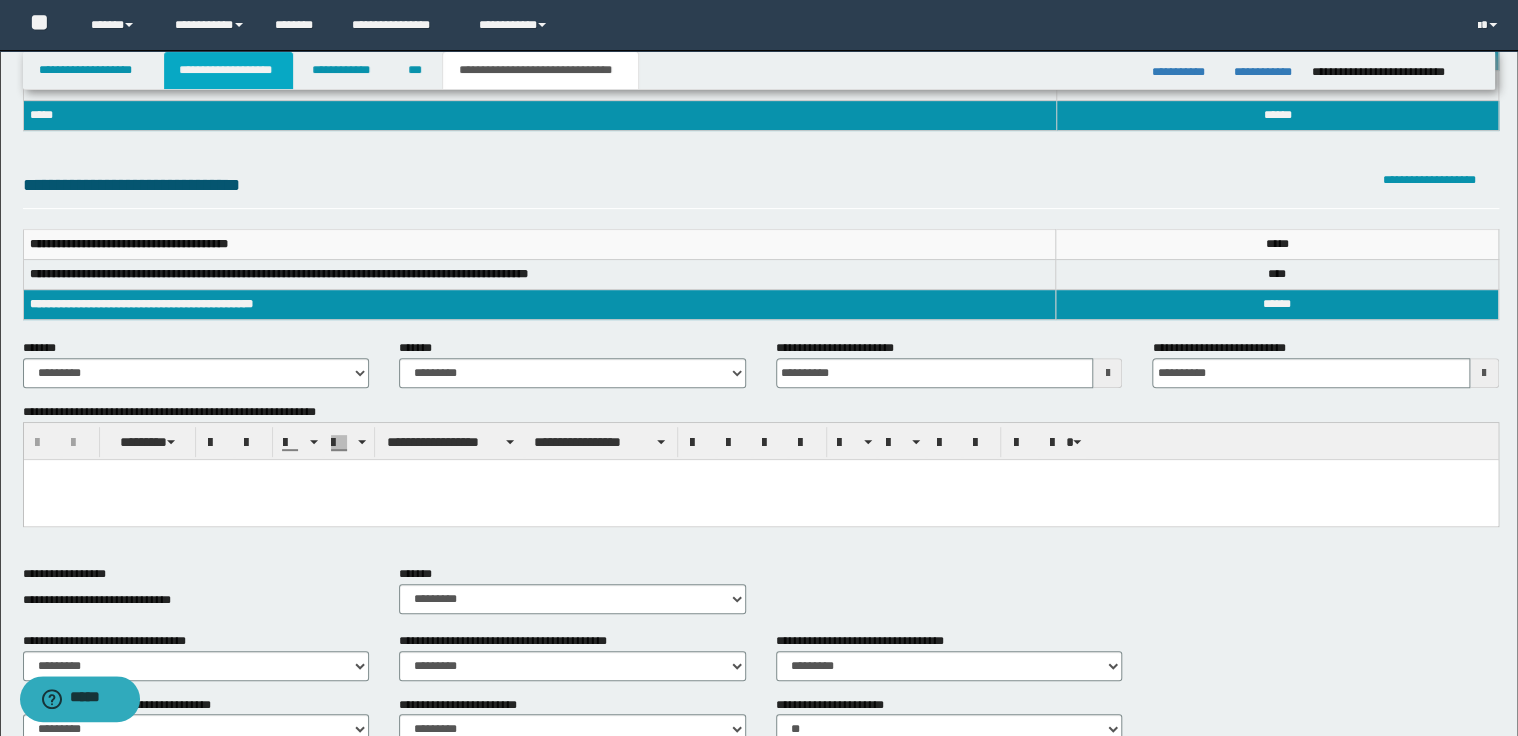 click on "**********" at bounding box center [228, 70] 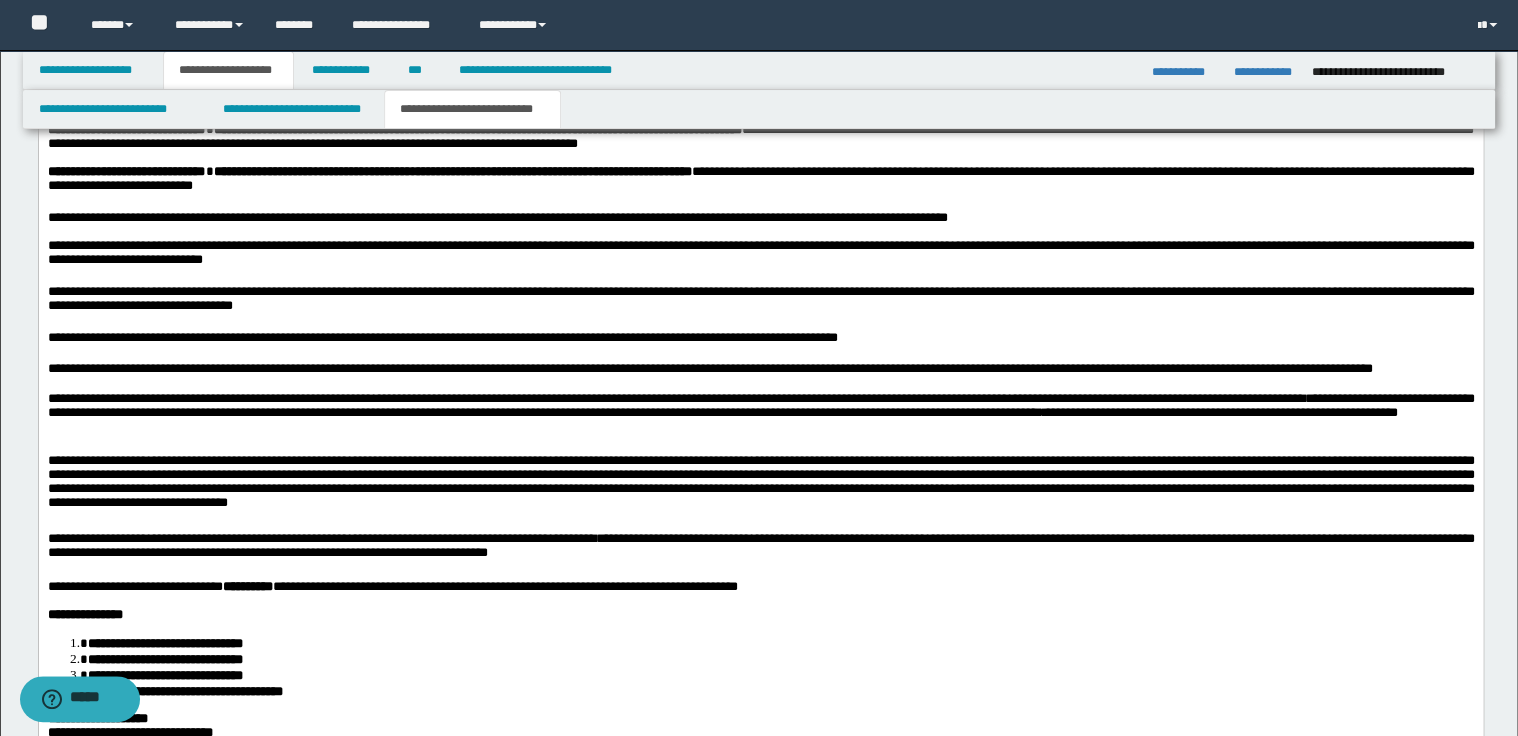 scroll, scrollTop: 1537, scrollLeft: 0, axis: vertical 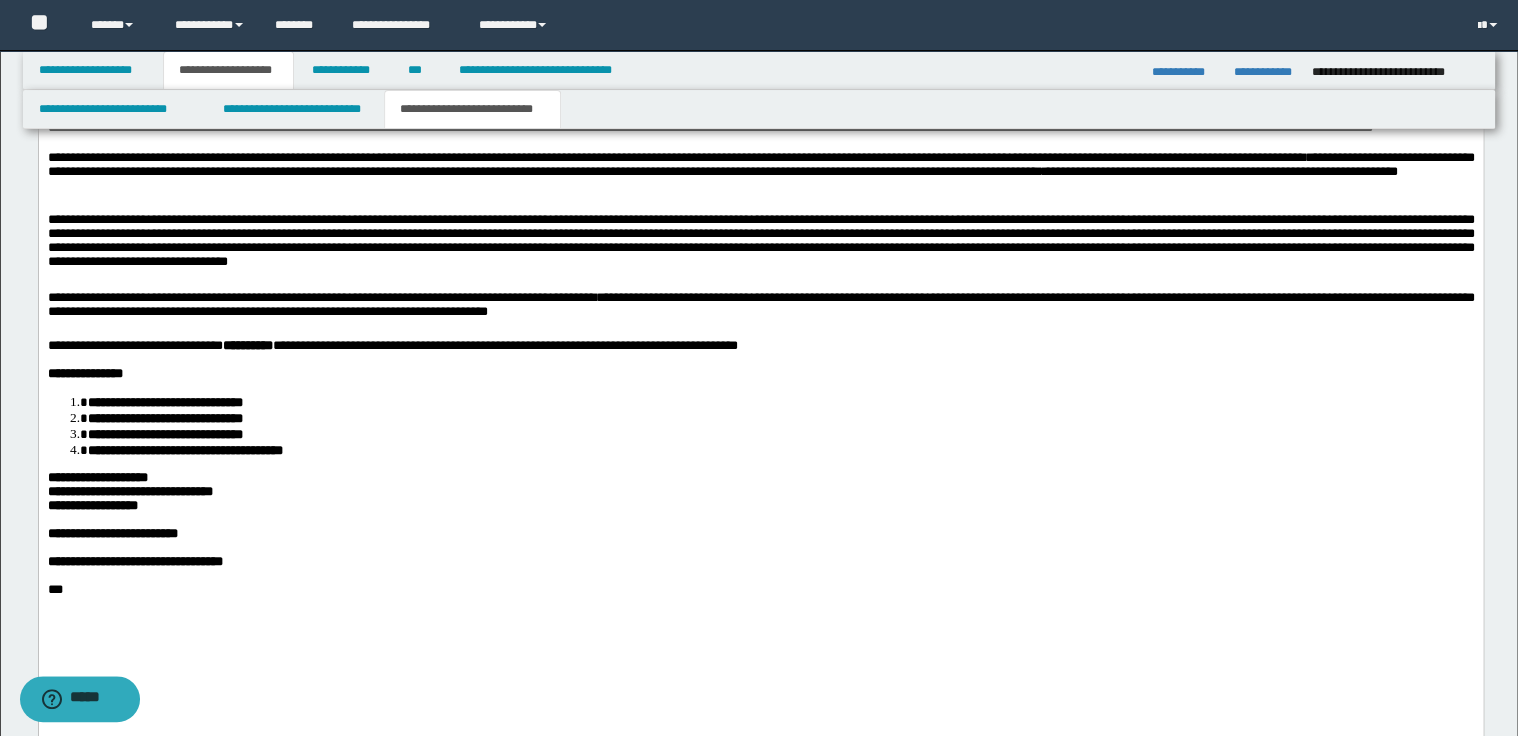 click on "**********" at bounding box center (760, 306) 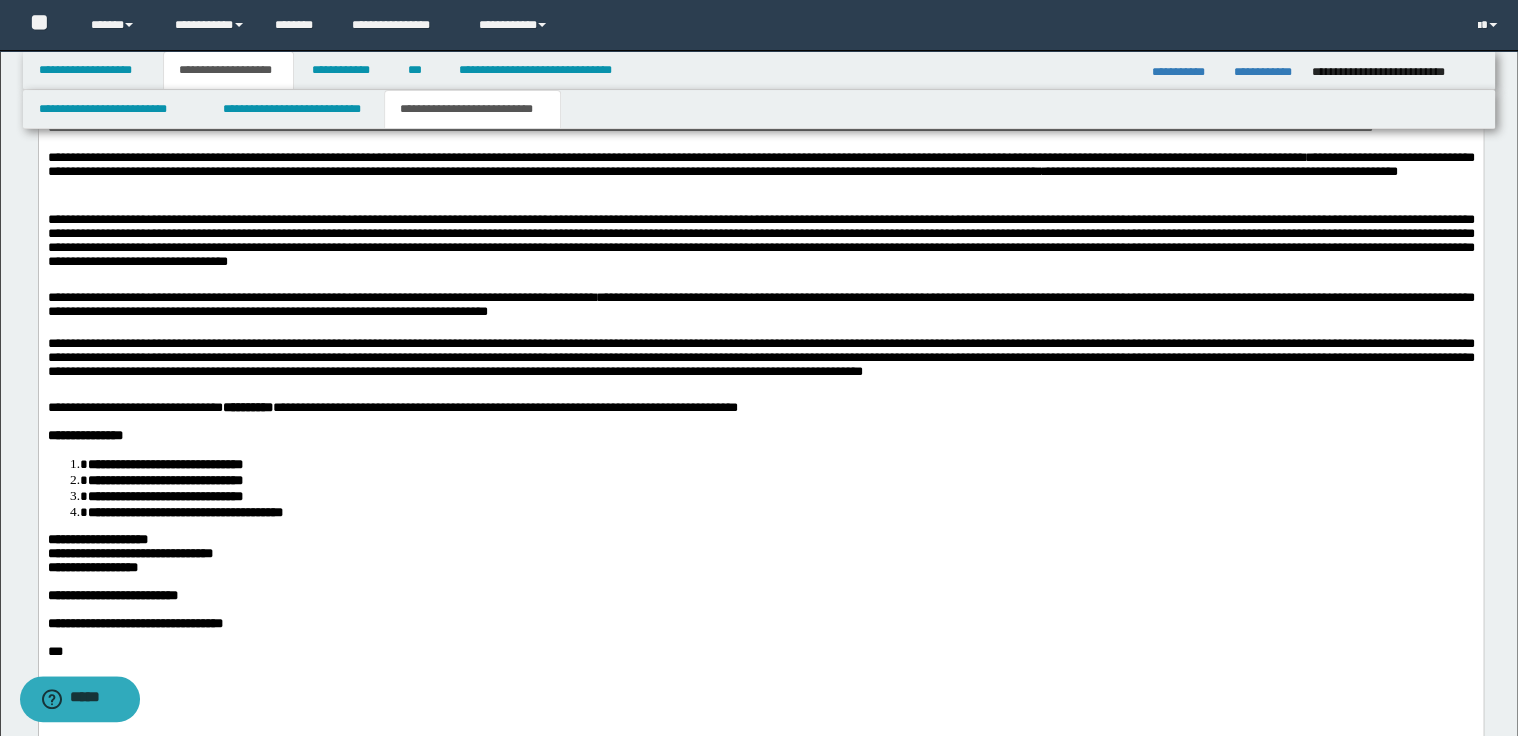 click on "**********" at bounding box center [760, 360] 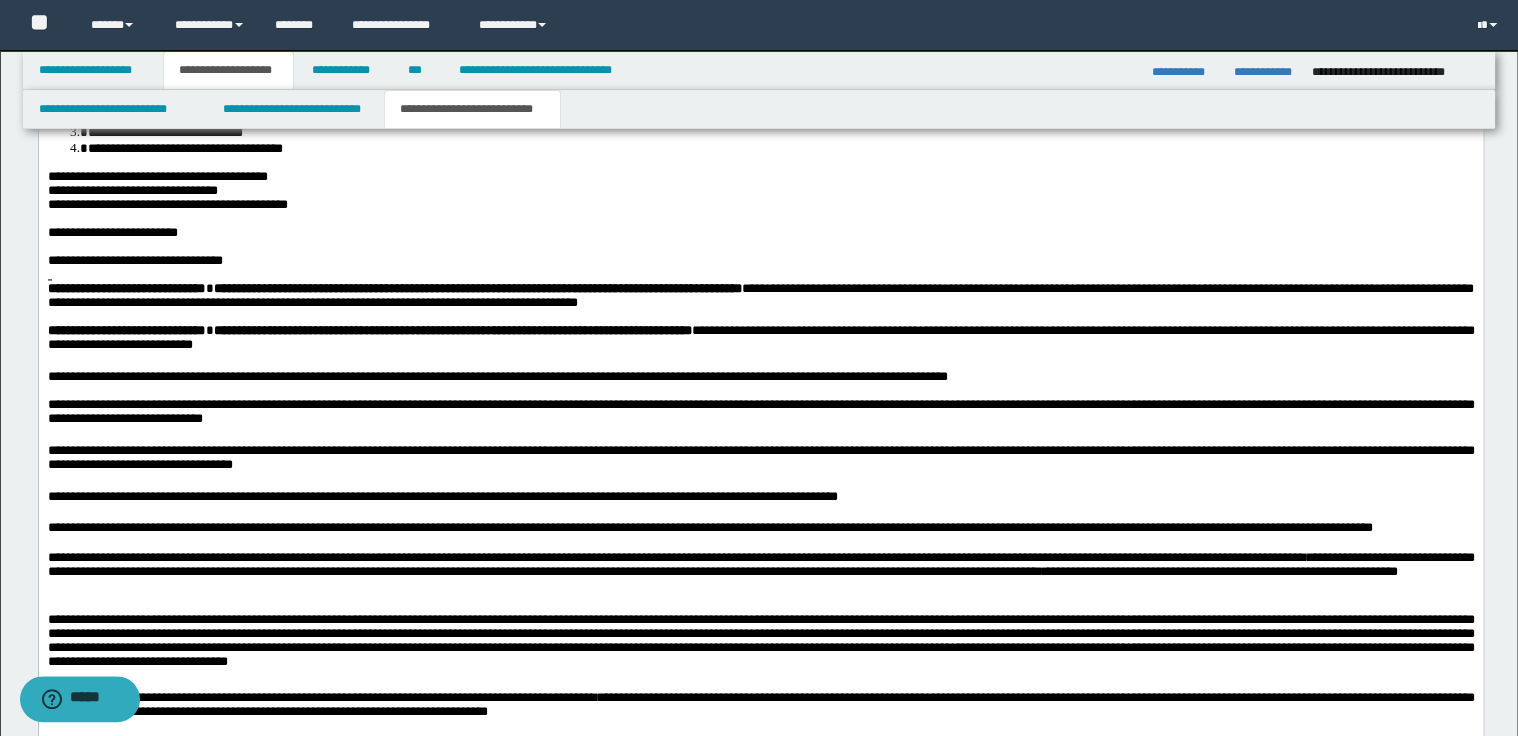 scroll, scrollTop: 1297, scrollLeft: 0, axis: vertical 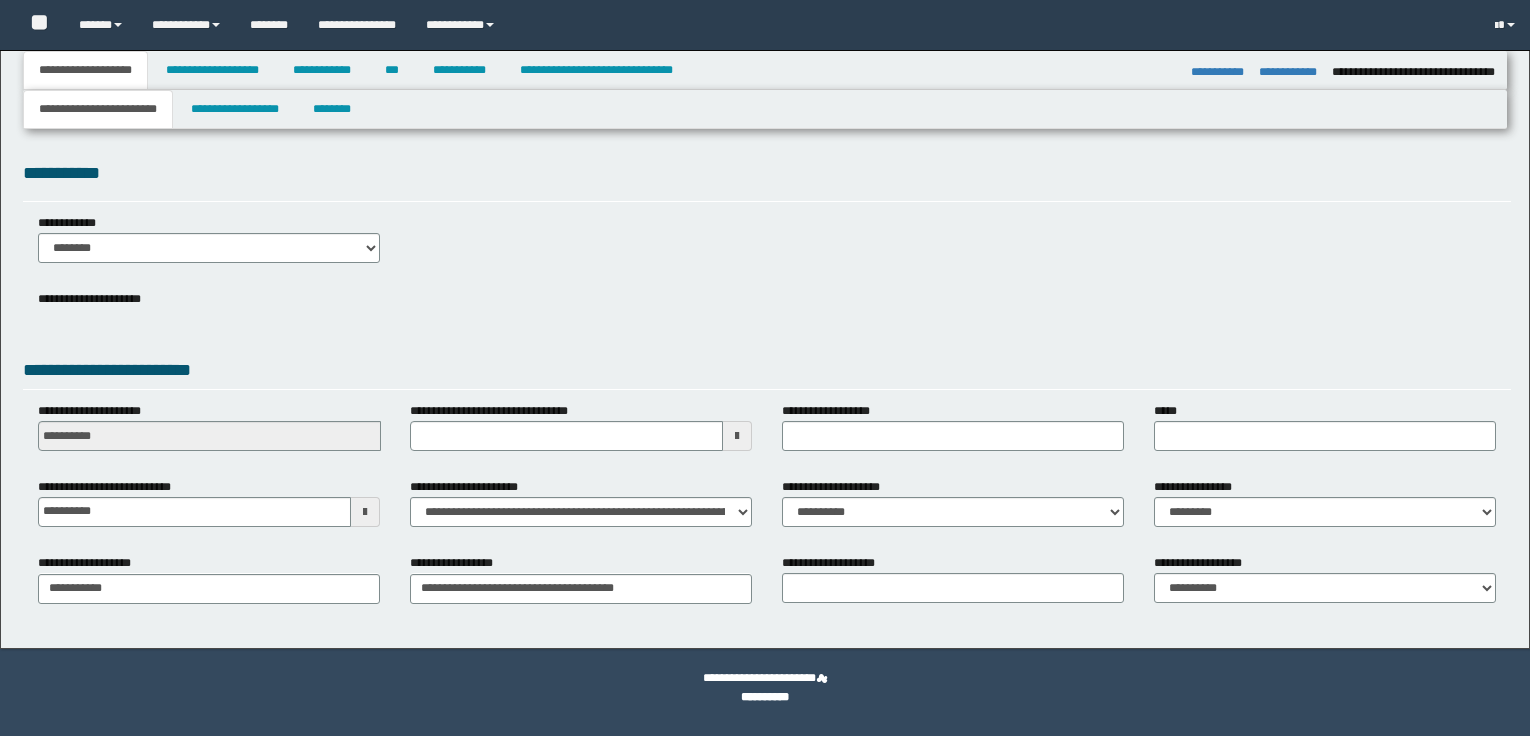 select on "*" 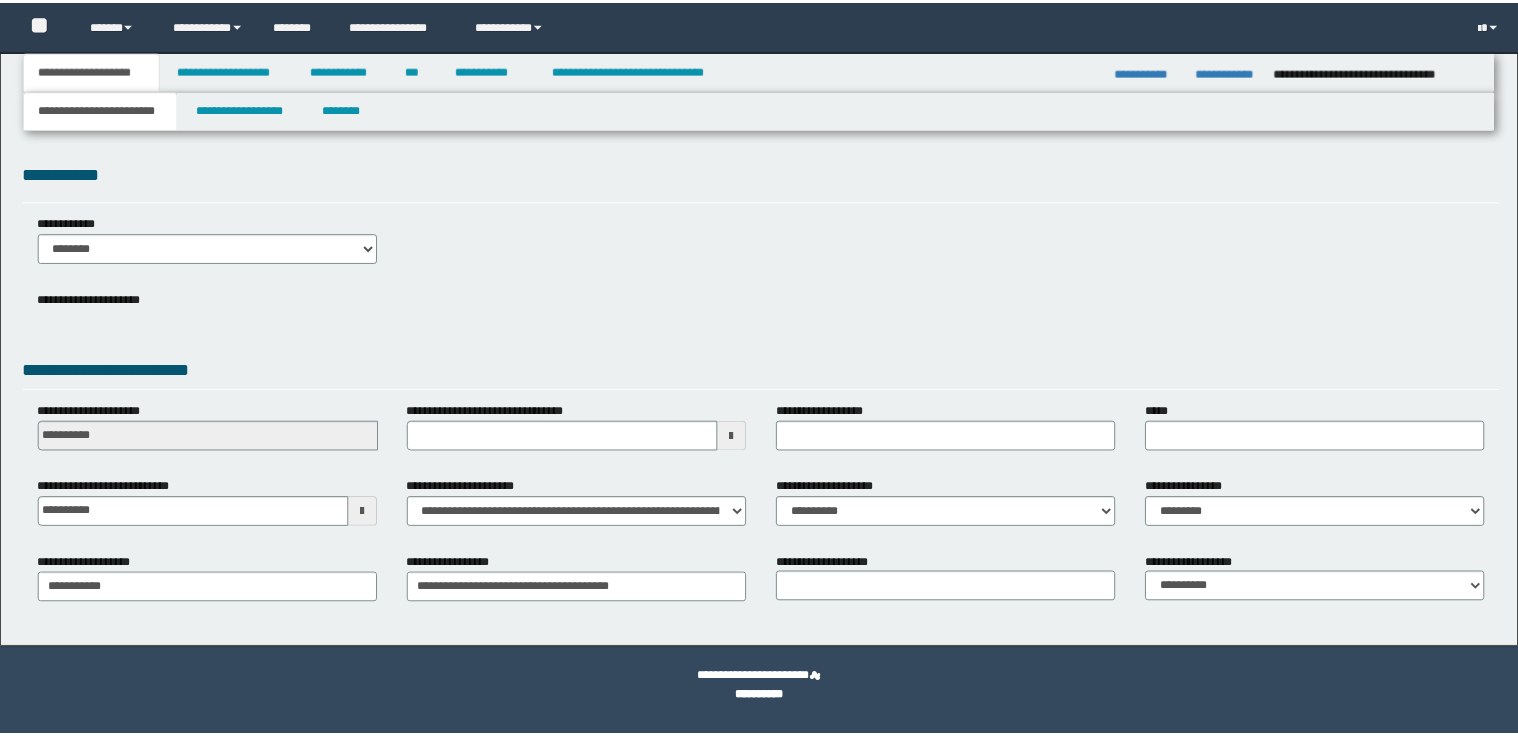 scroll, scrollTop: 0, scrollLeft: 0, axis: both 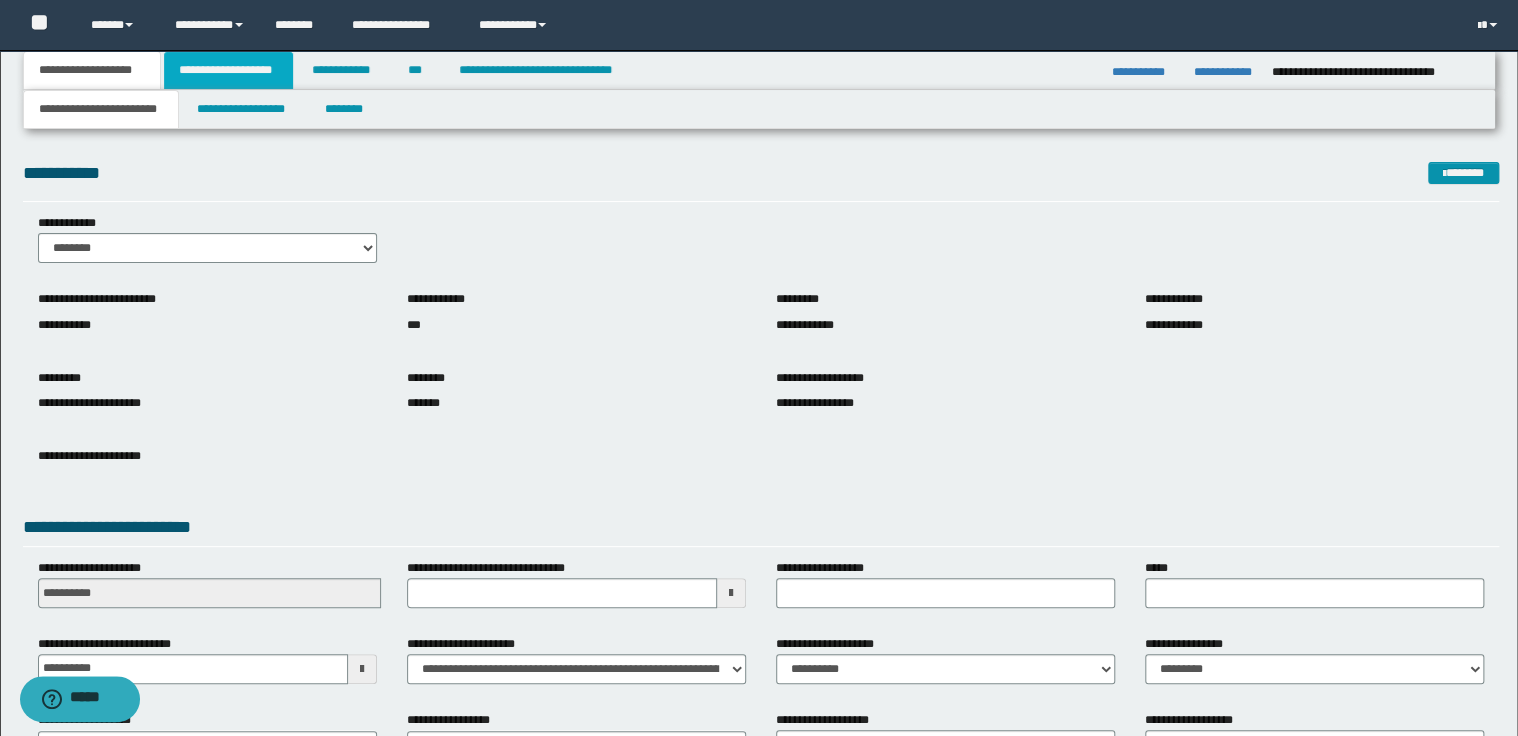 click on "**********" at bounding box center (228, 70) 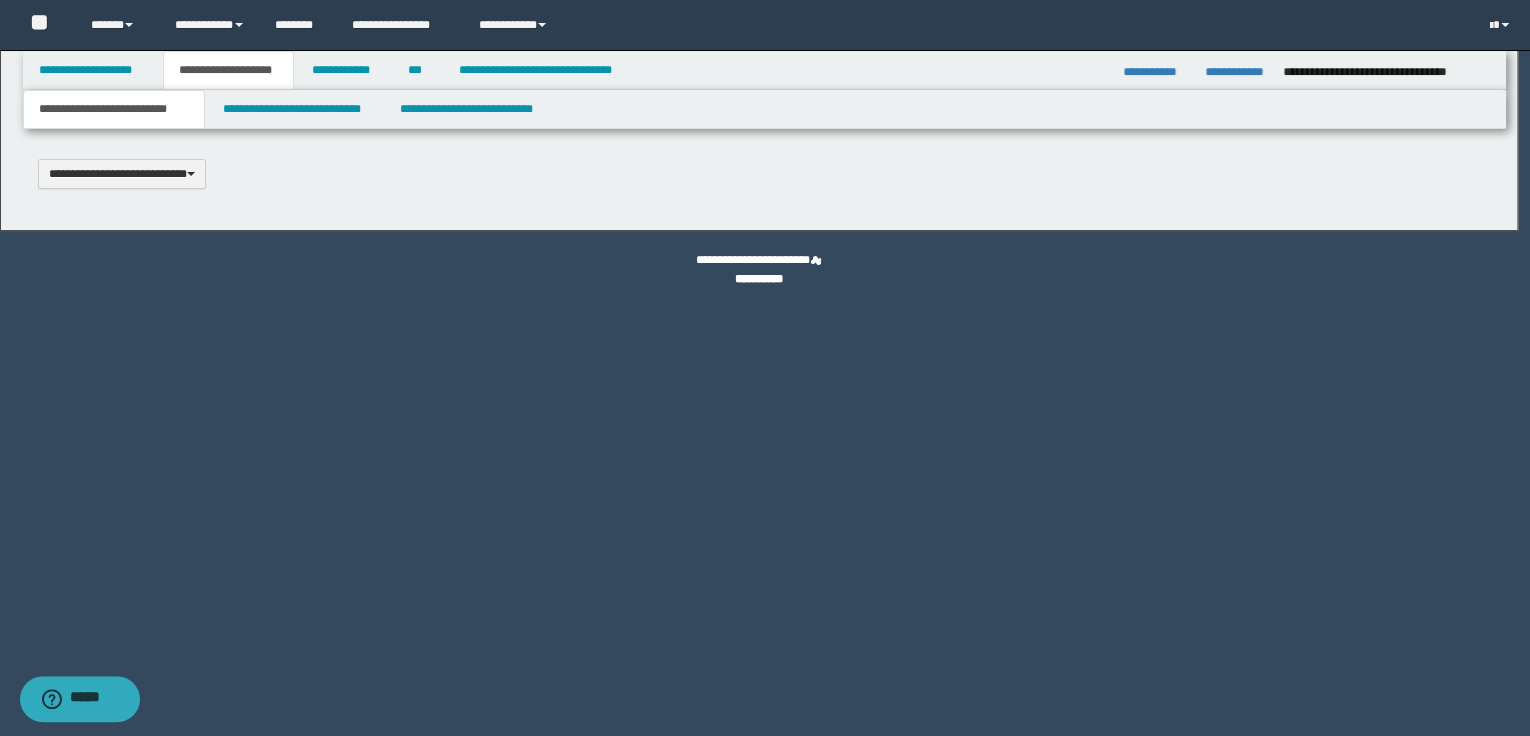 type 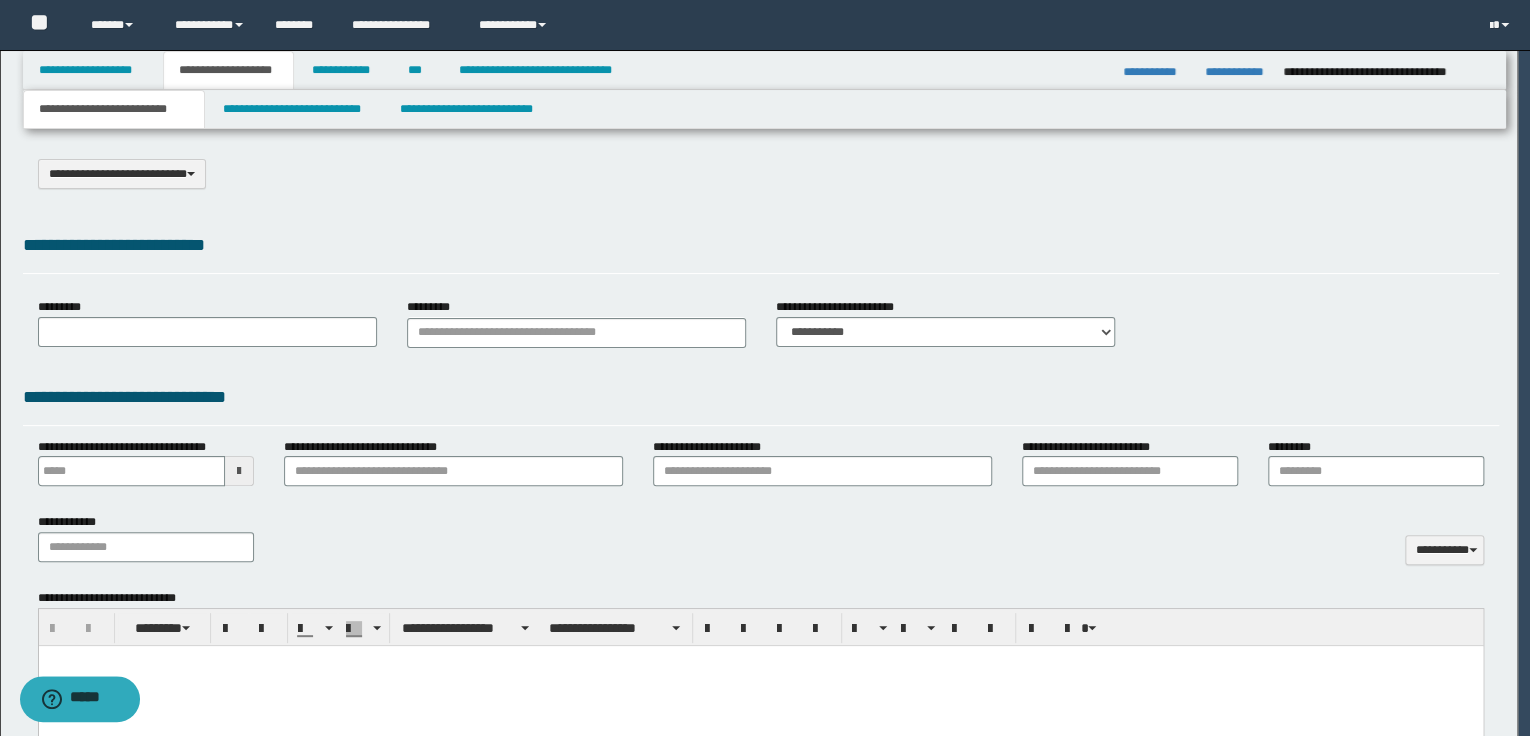 select on "*" 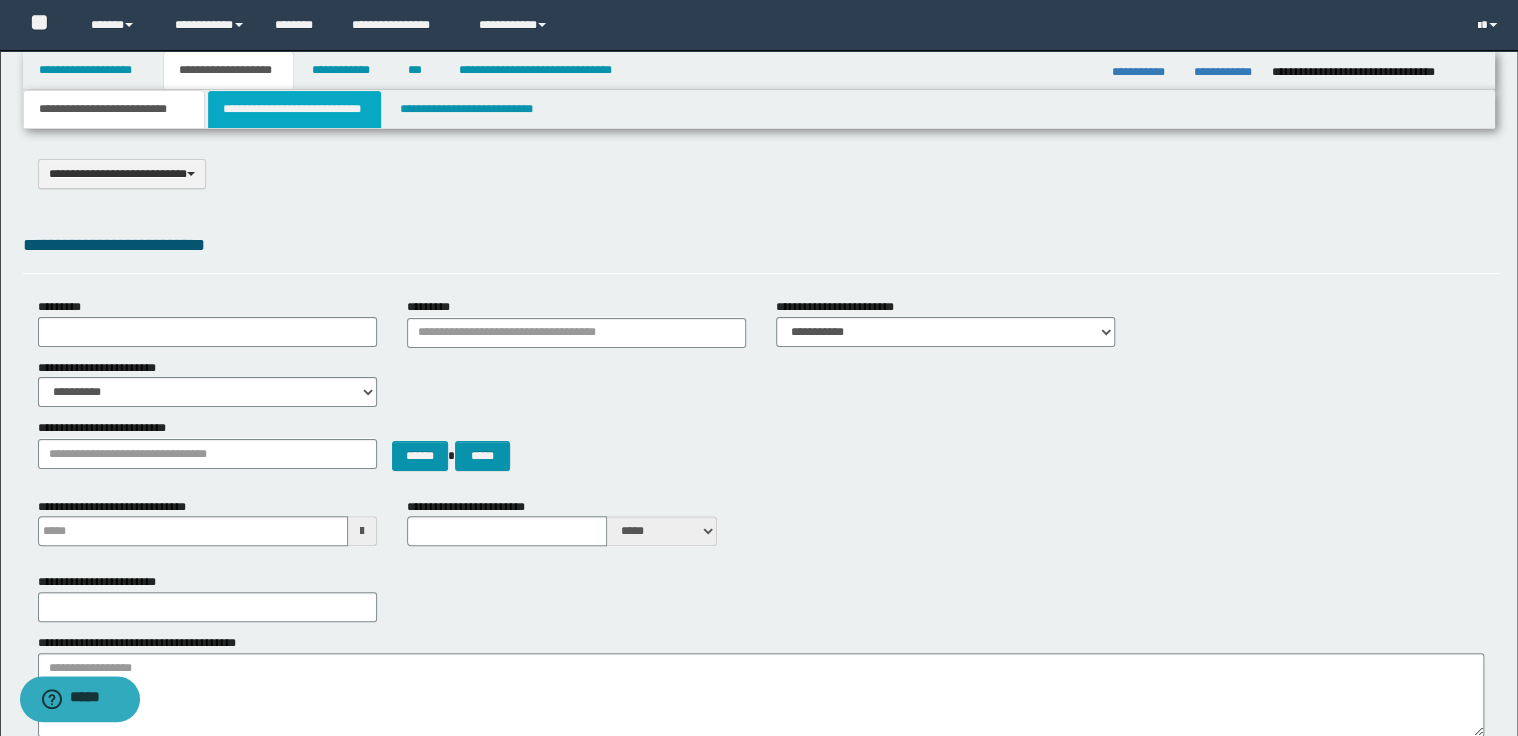 click on "**********" at bounding box center [294, 109] 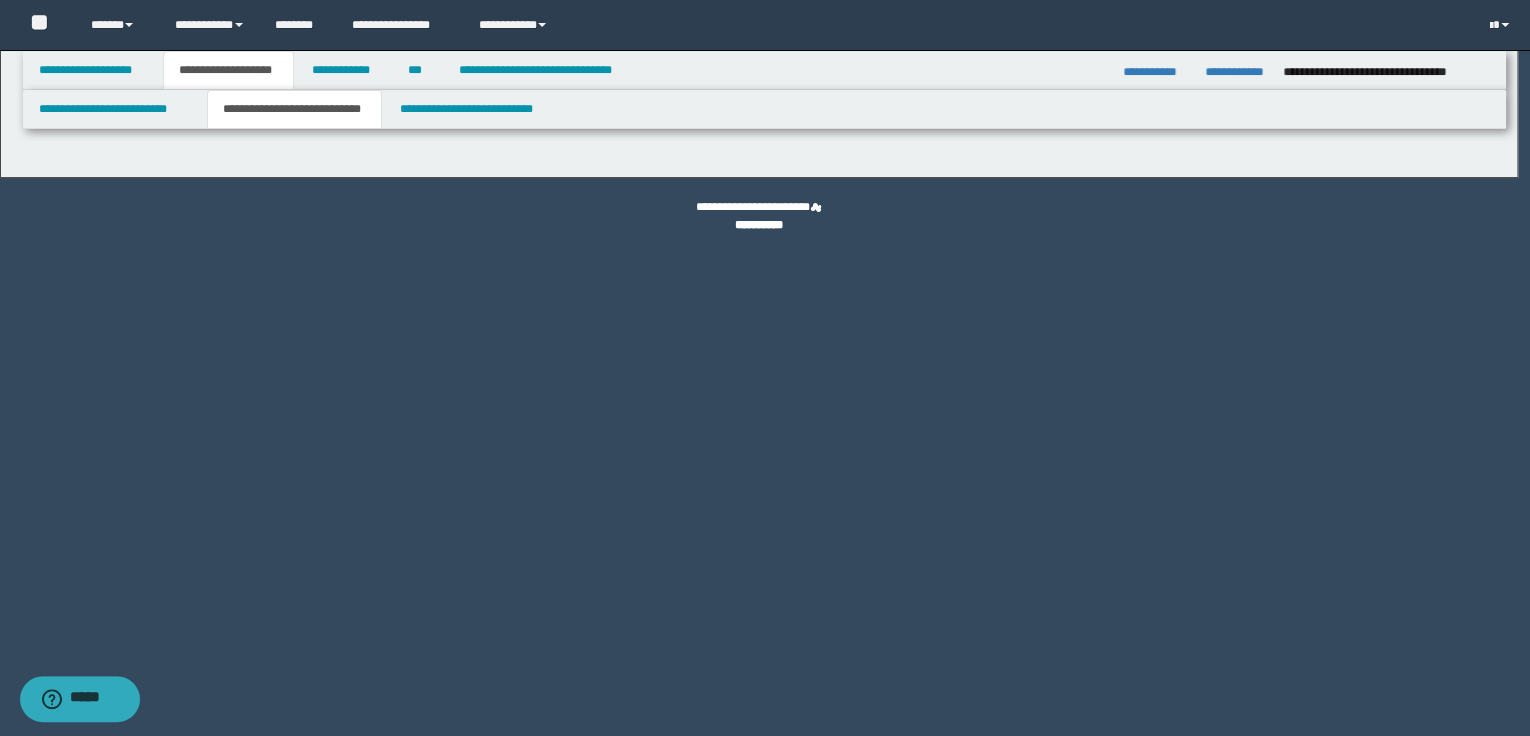 select on "*" 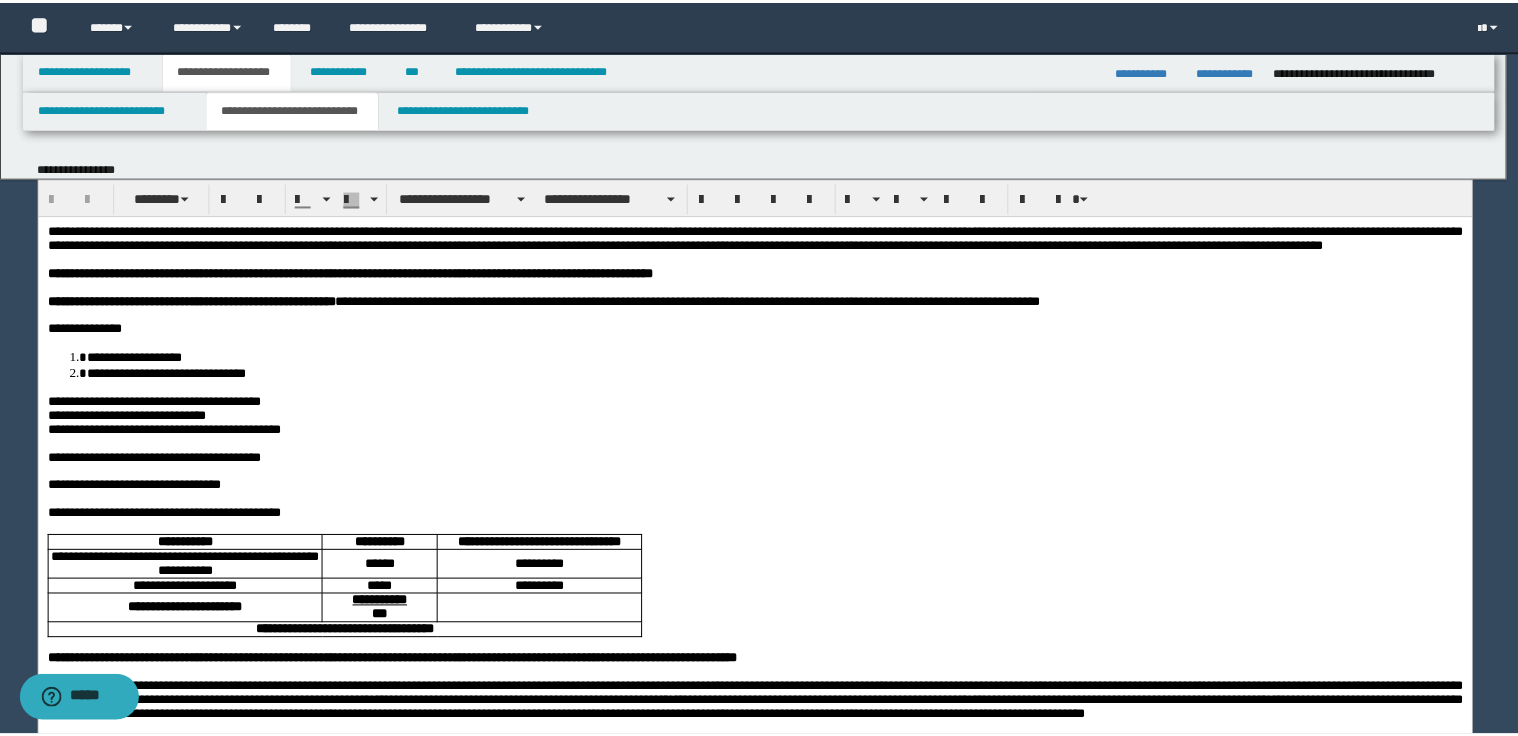 scroll, scrollTop: 0, scrollLeft: 0, axis: both 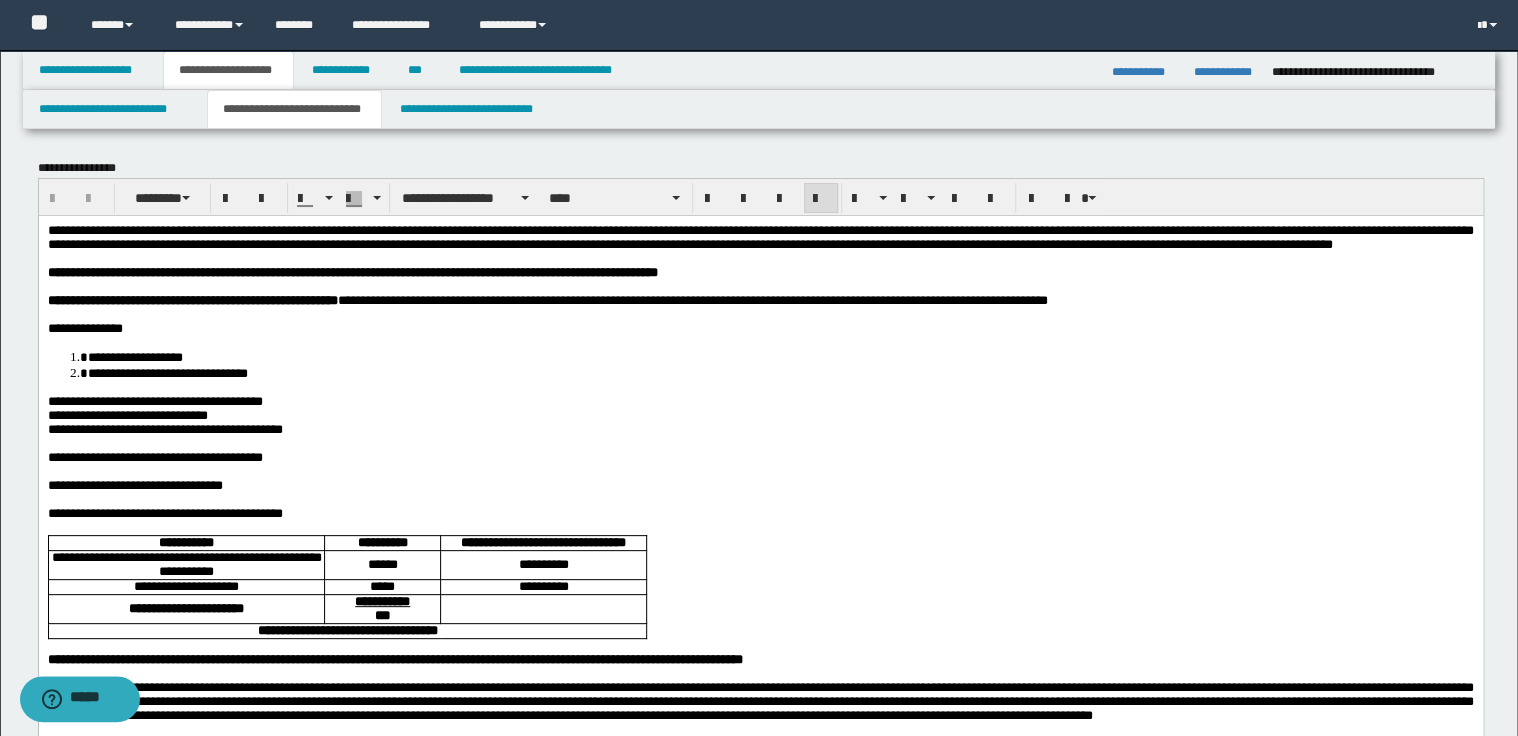 click on "**********" at bounding box center [760, 236] 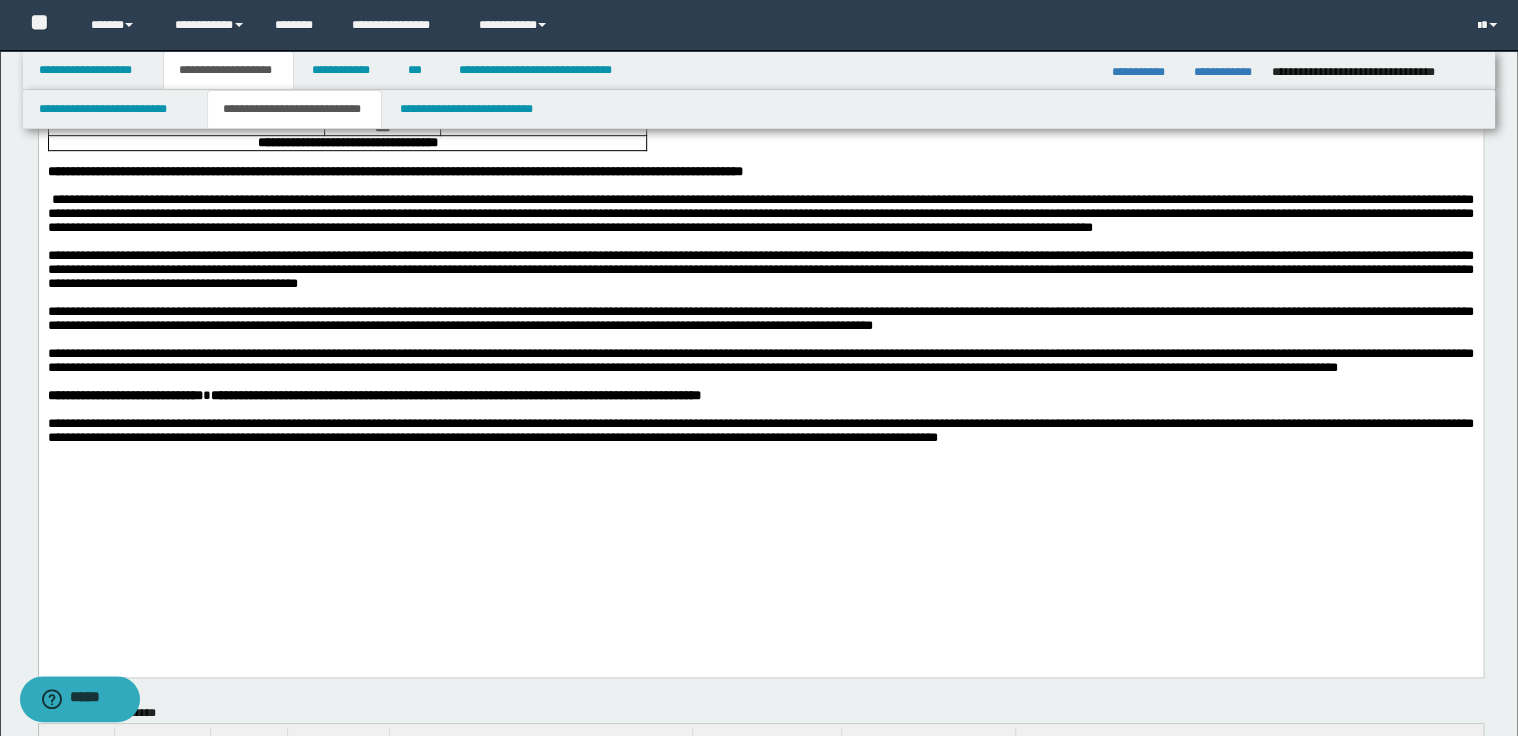 scroll, scrollTop: 560, scrollLeft: 0, axis: vertical 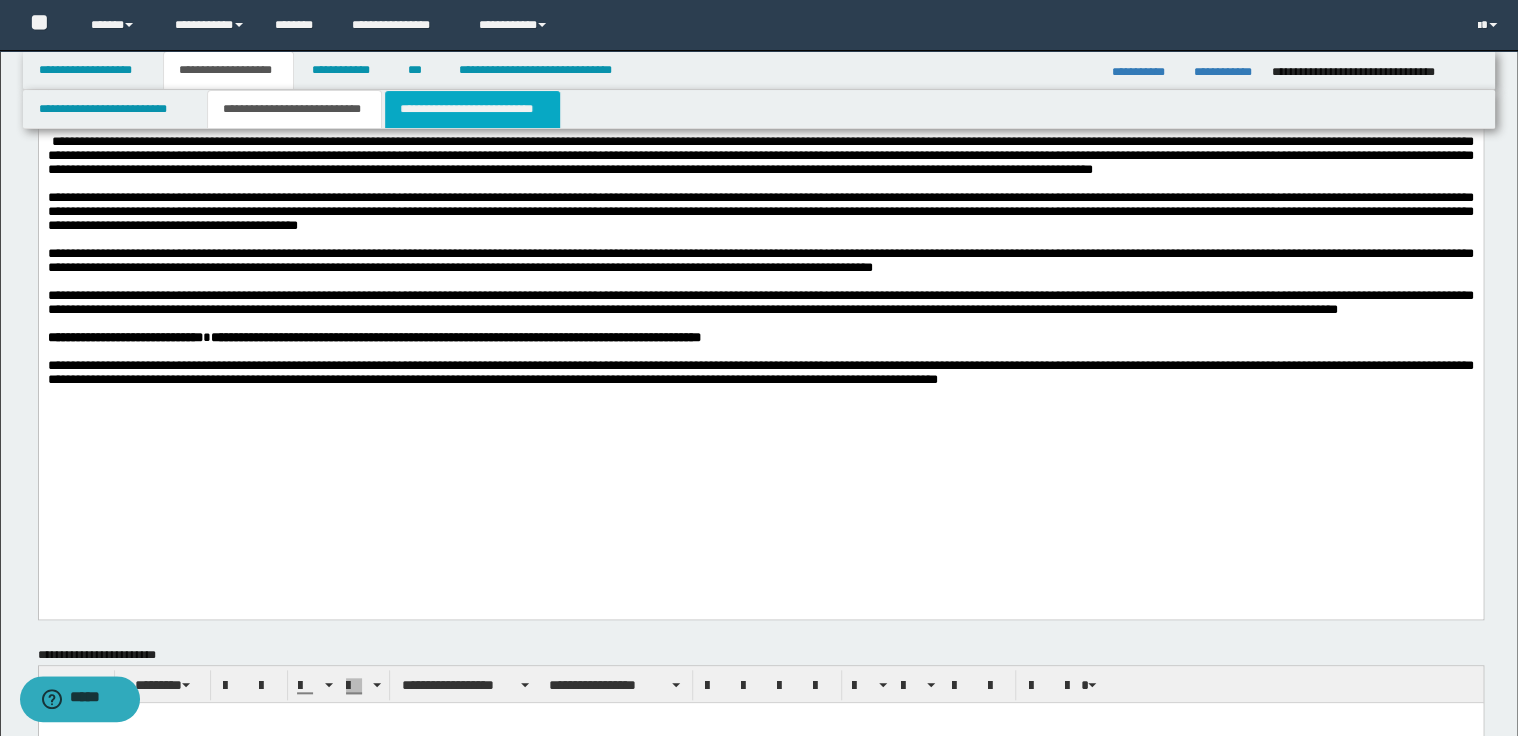 click on "**********" at bounding box center [472, 109] 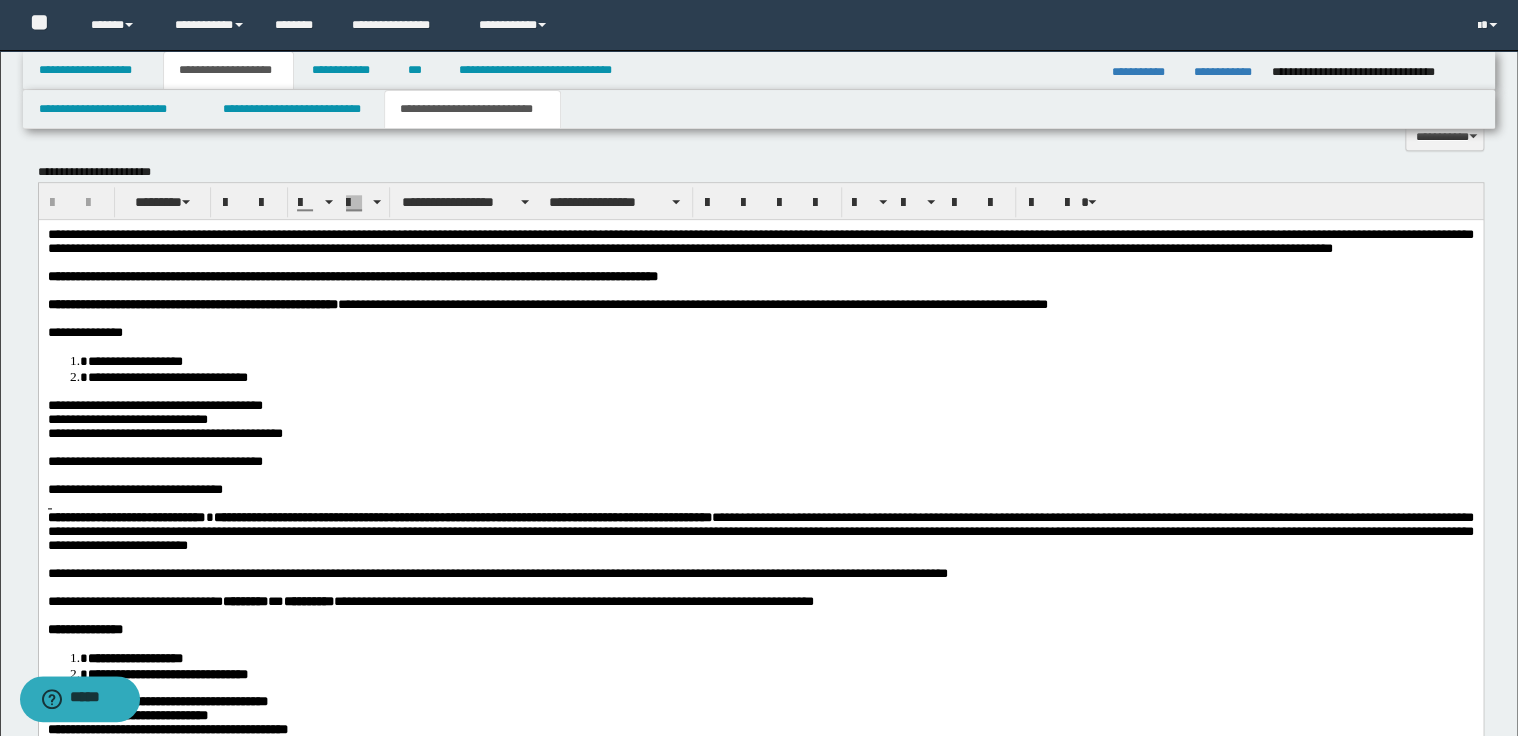 scroll, scrollTop: 1040, scrollLeft: 0, axis: vertical 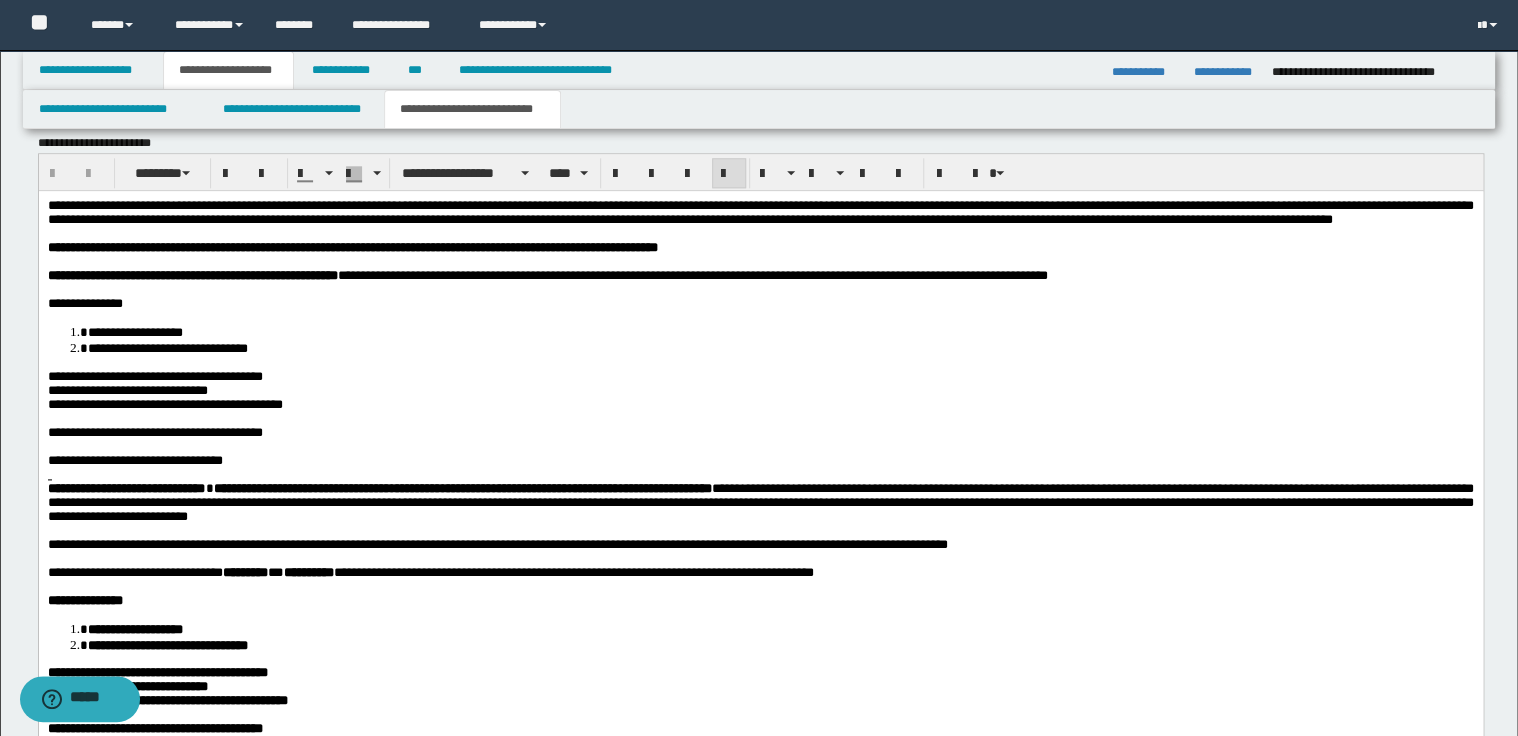 click on "**********" at bounding box center (760, 212) 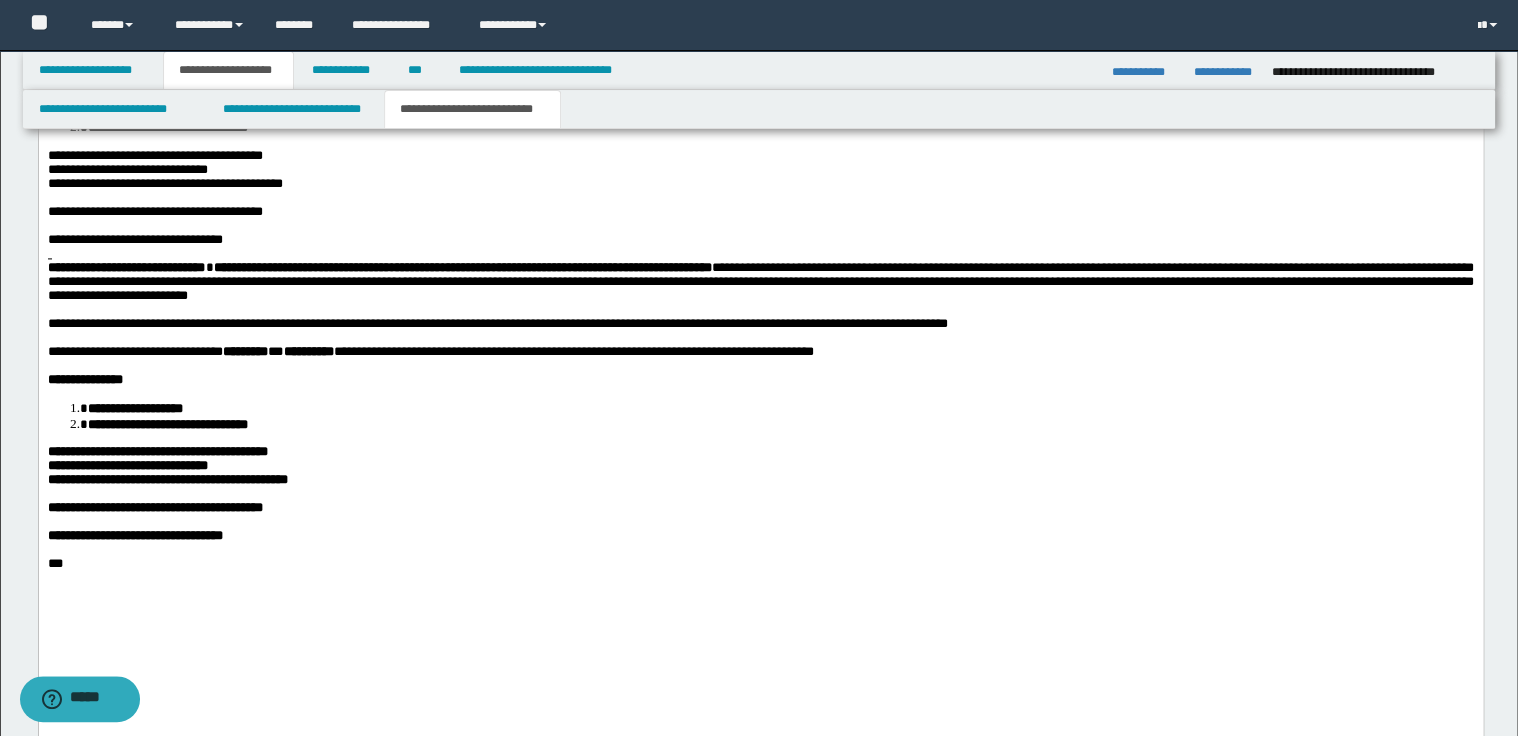 scroll, scrollTop: 1280, scrollLeft: 0, axis: vertical 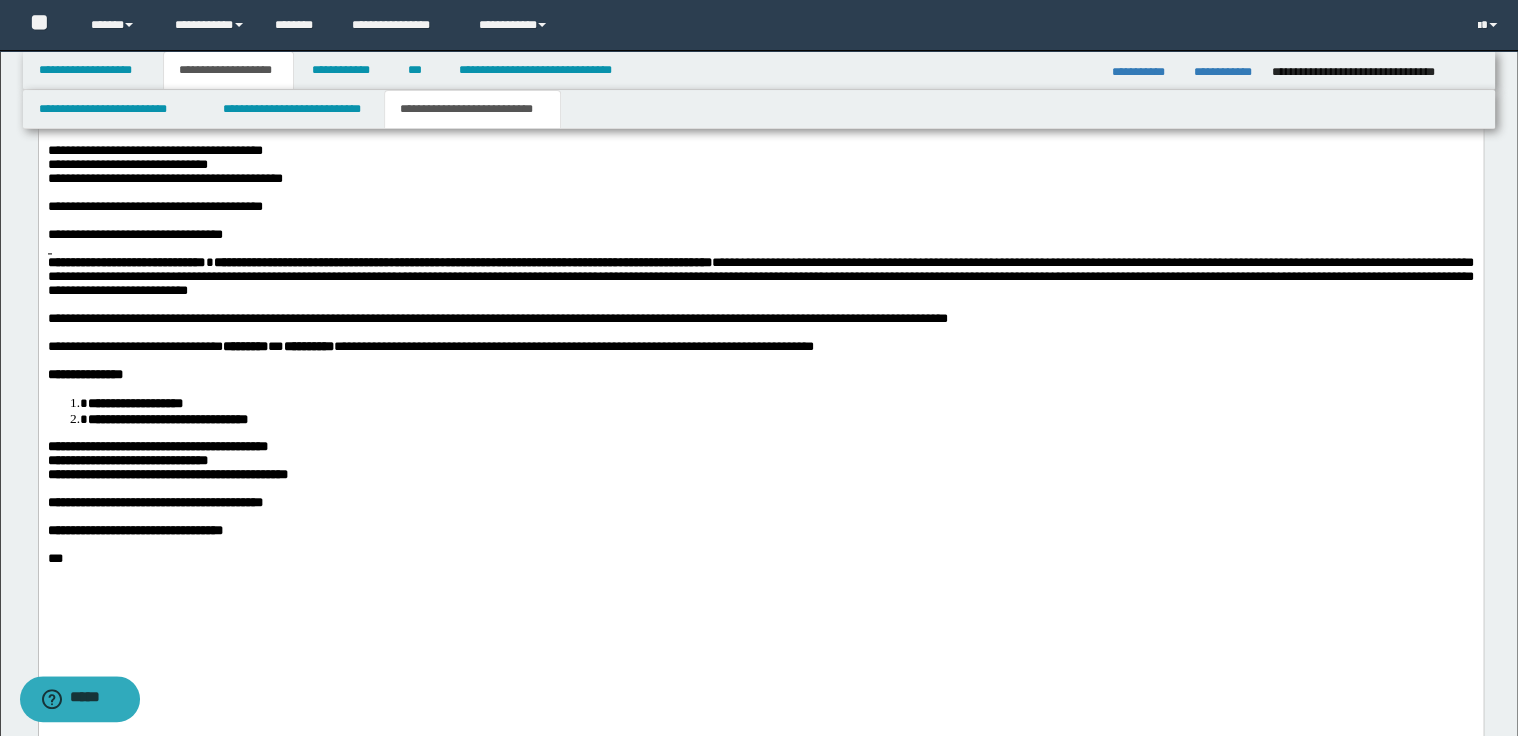 click on "**********" at bounding box center [760, 320] 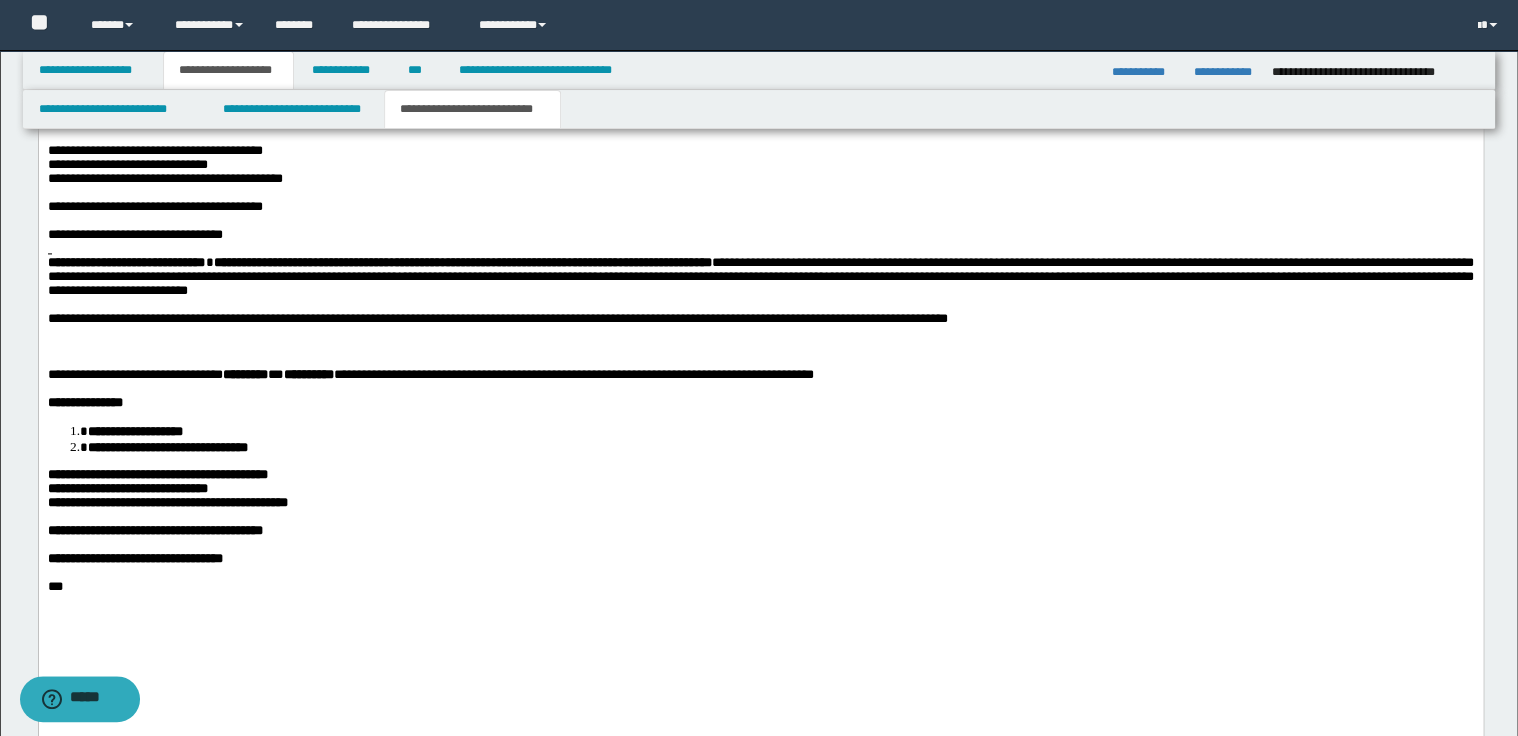 paste 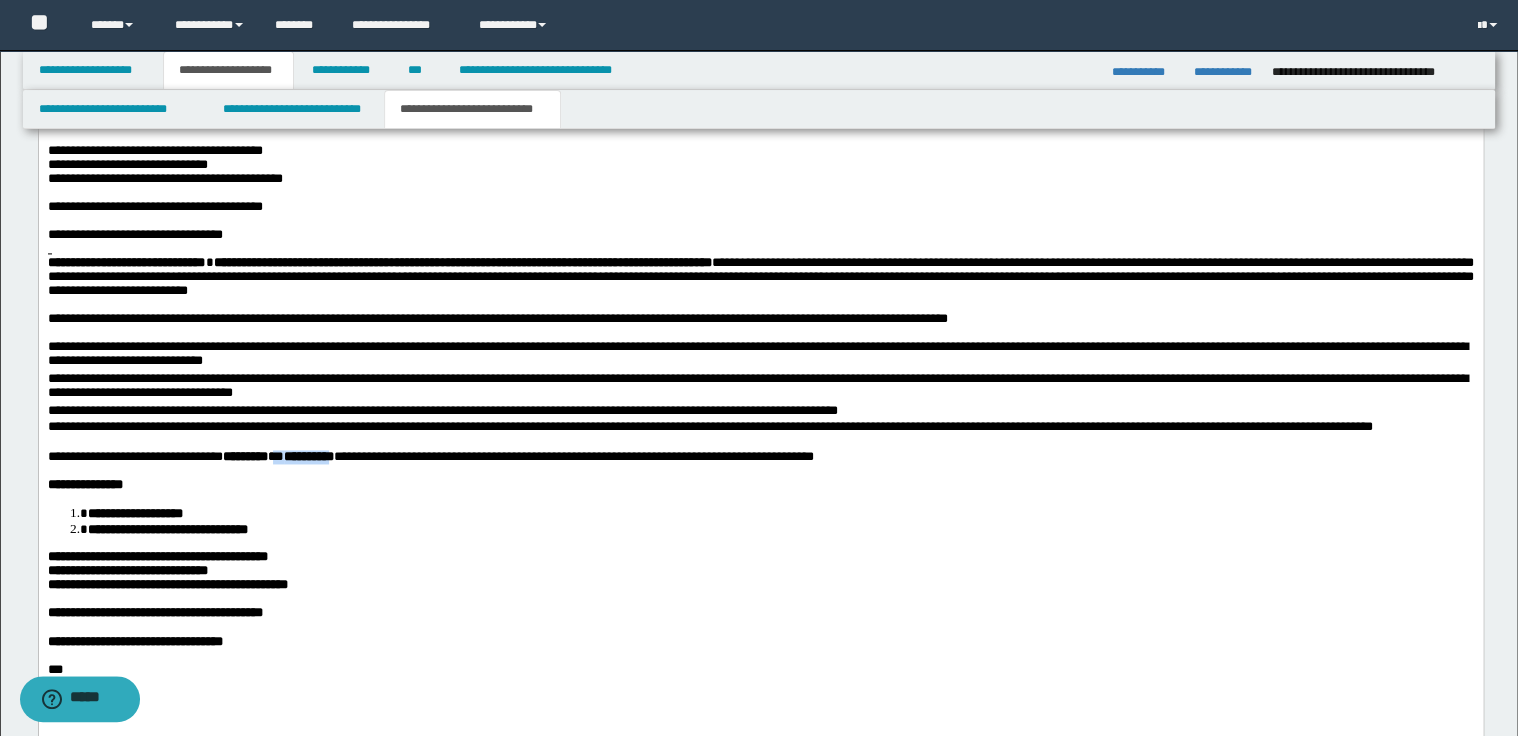 drag, startPoint x: 311, startPoint y: 524, endPoint x: 394, endPoint y: 527, distance: 83.0542 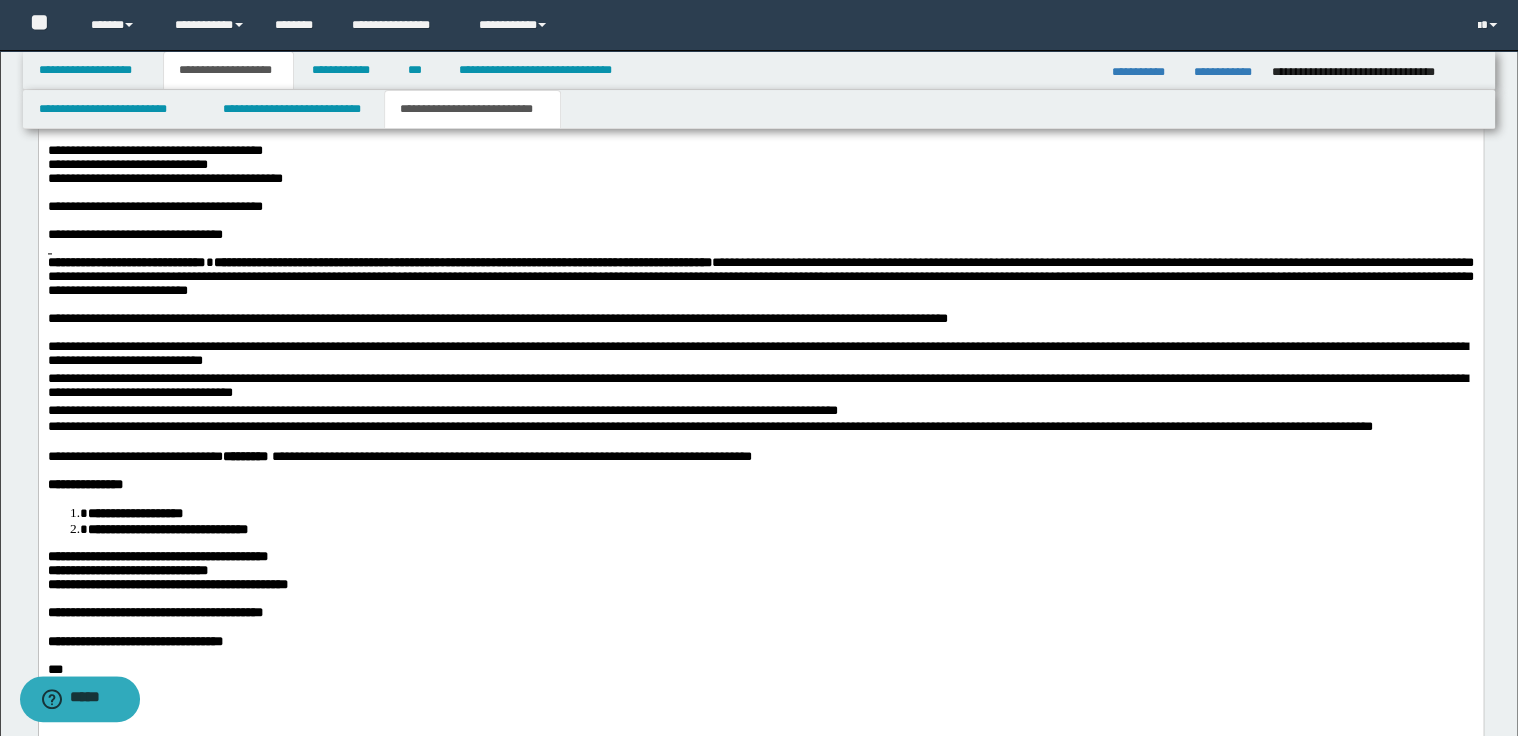 click on "**********" at bounding box center (760, 357) 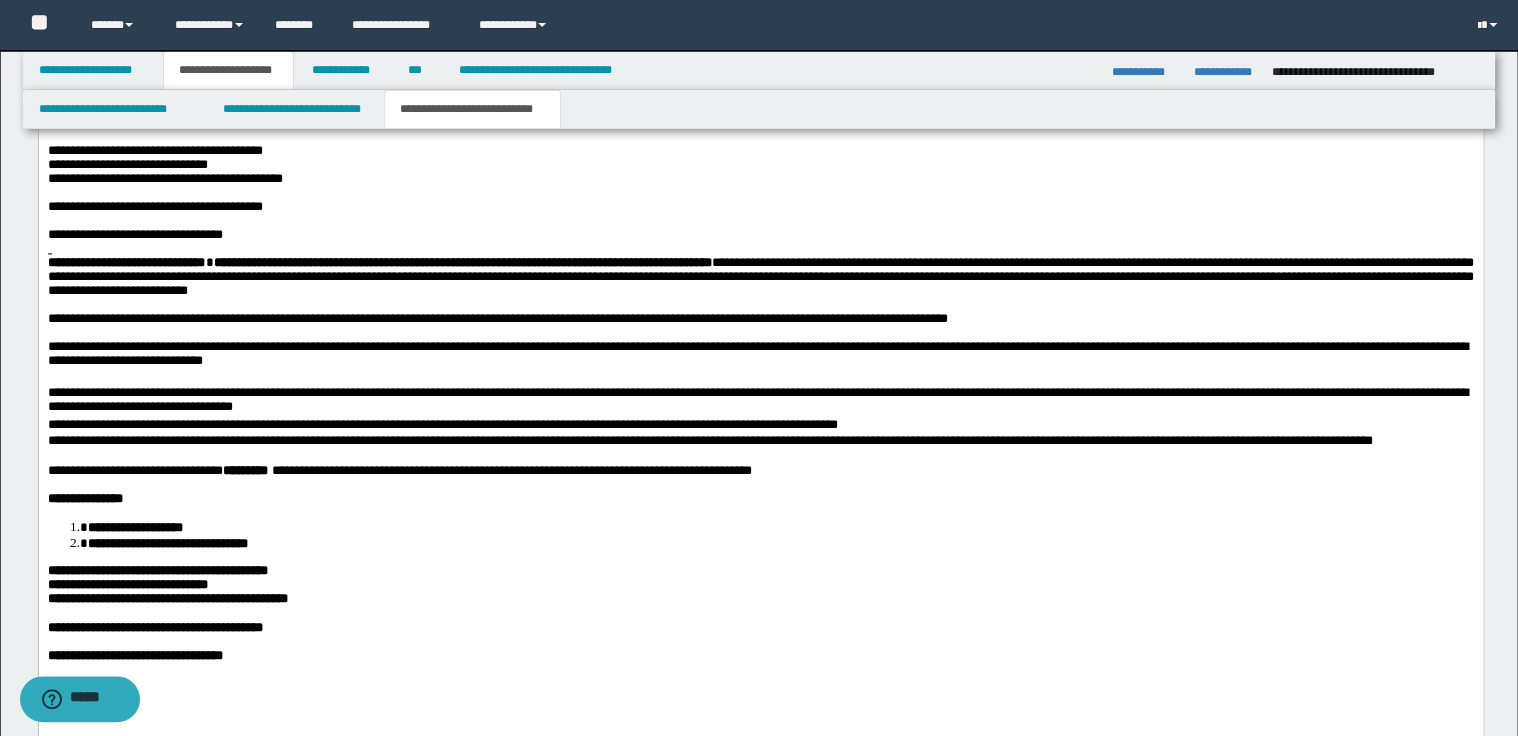 click on "**********" at bounding box center (760, 403) 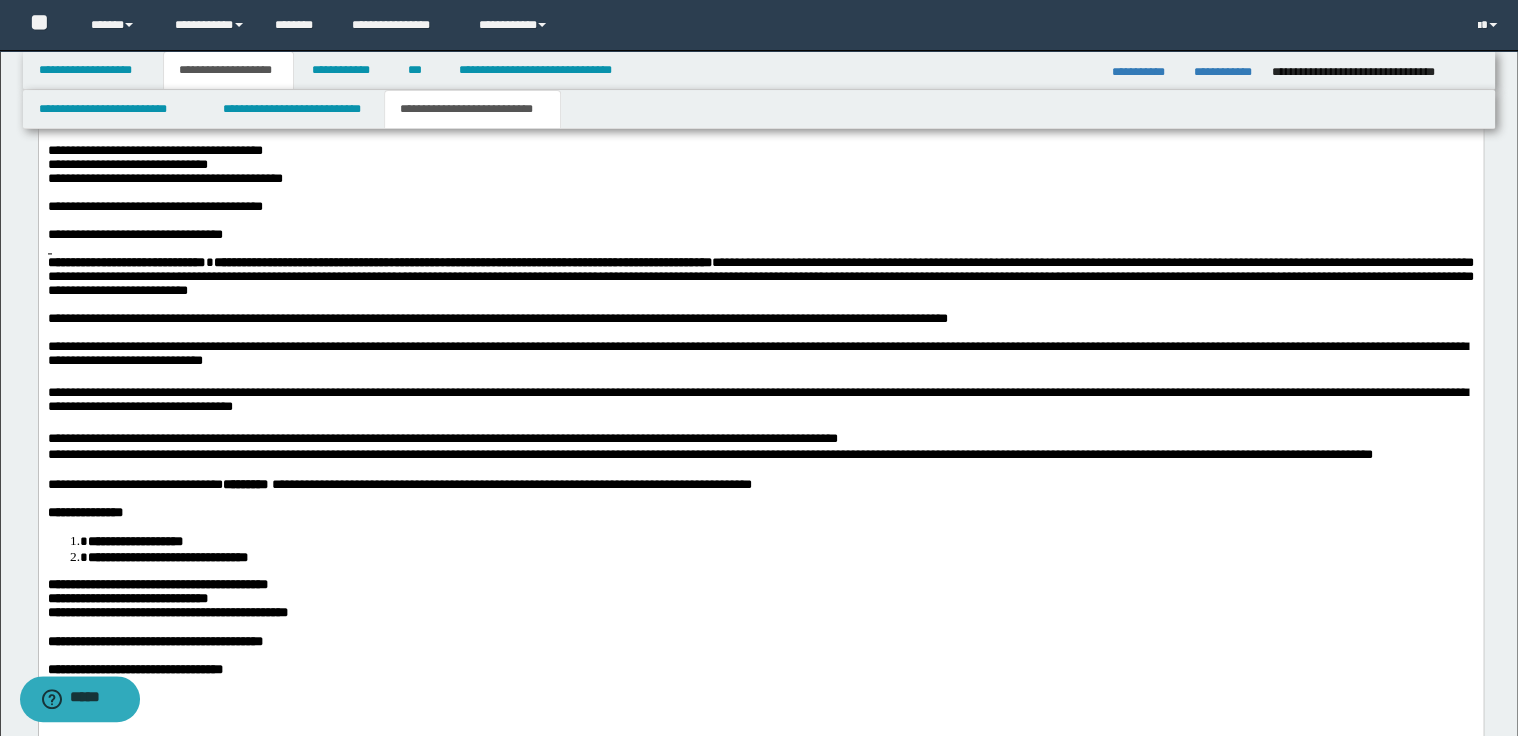 click on "**********" at bounding box center (760, 441) 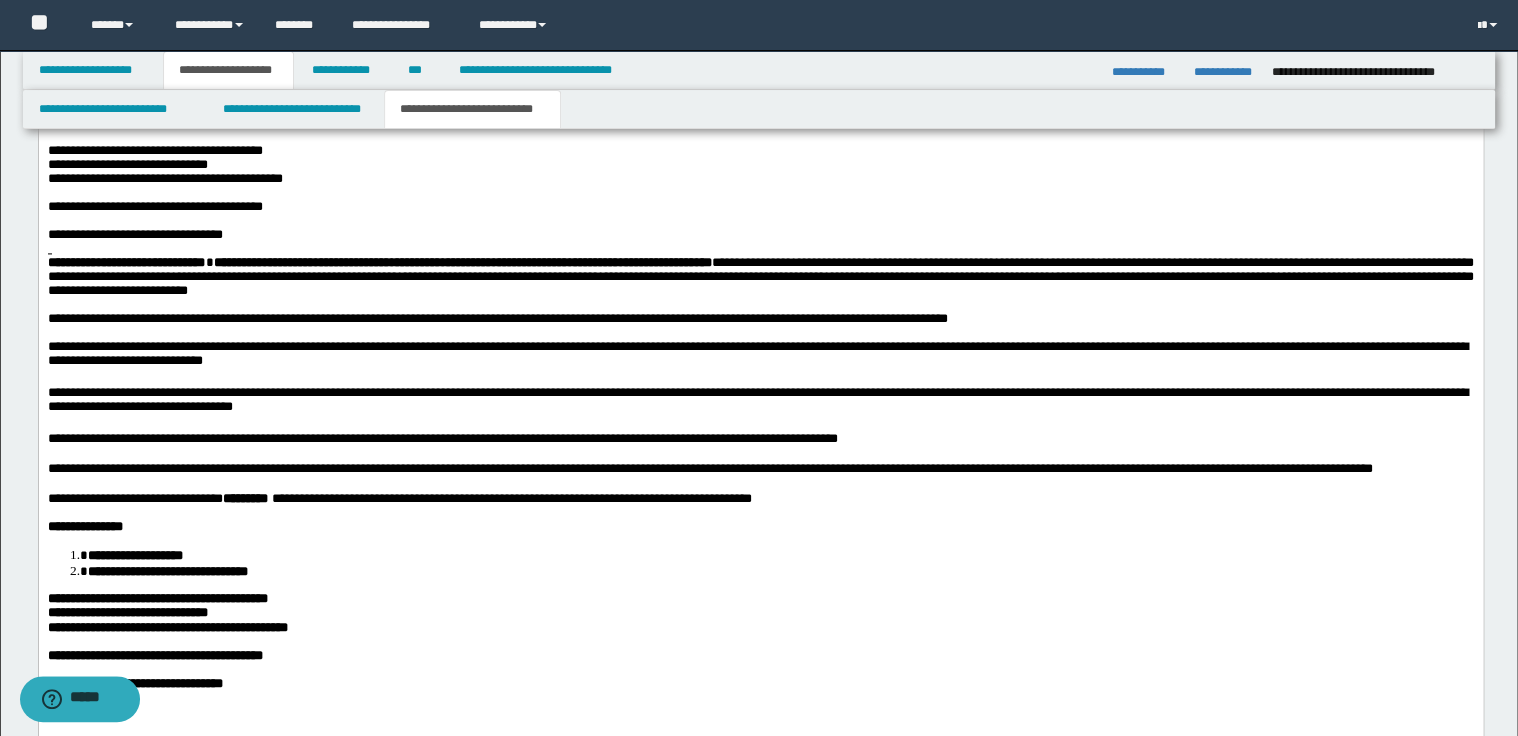 click on "**********" at bounding box center (760, 471) 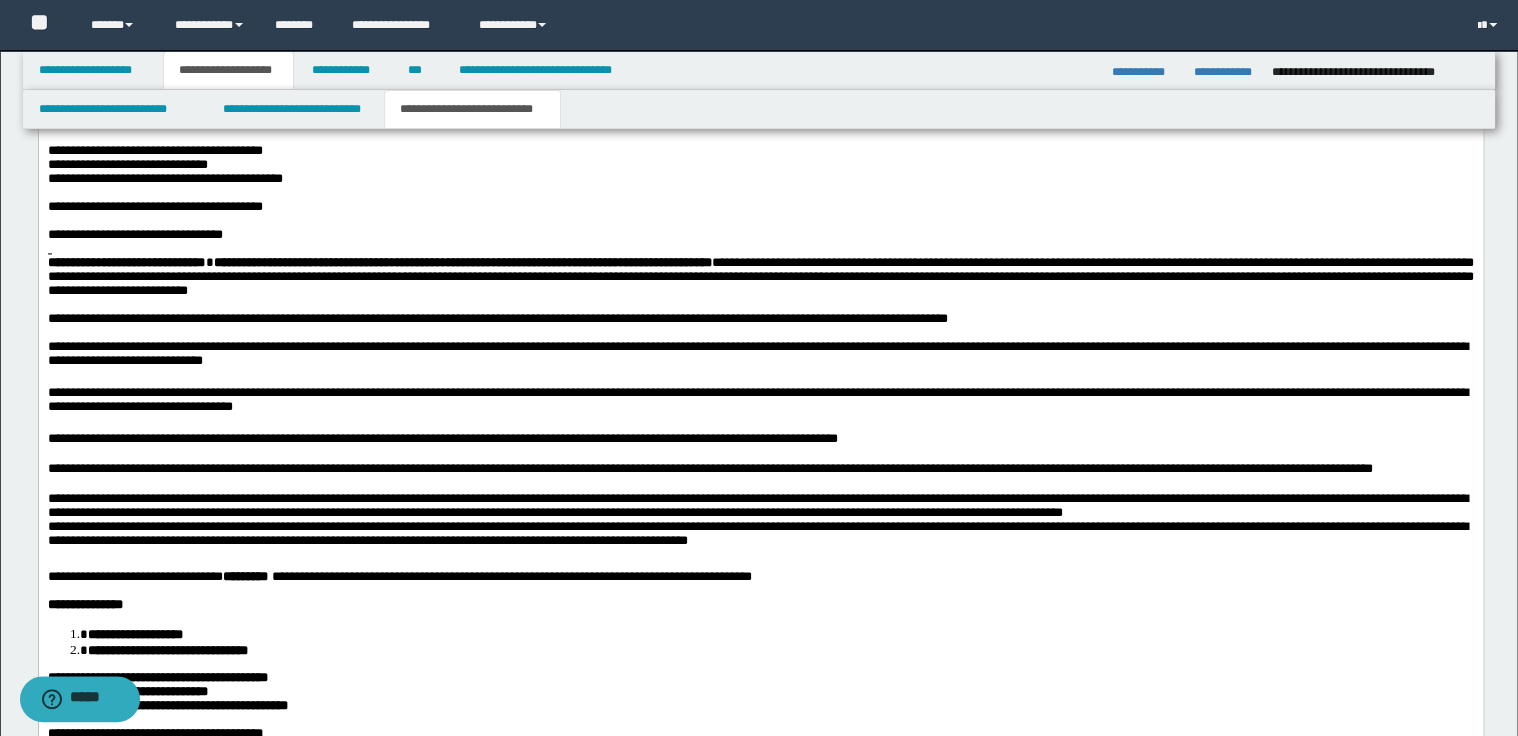 click on "**********" at bounding box center [760, 525] 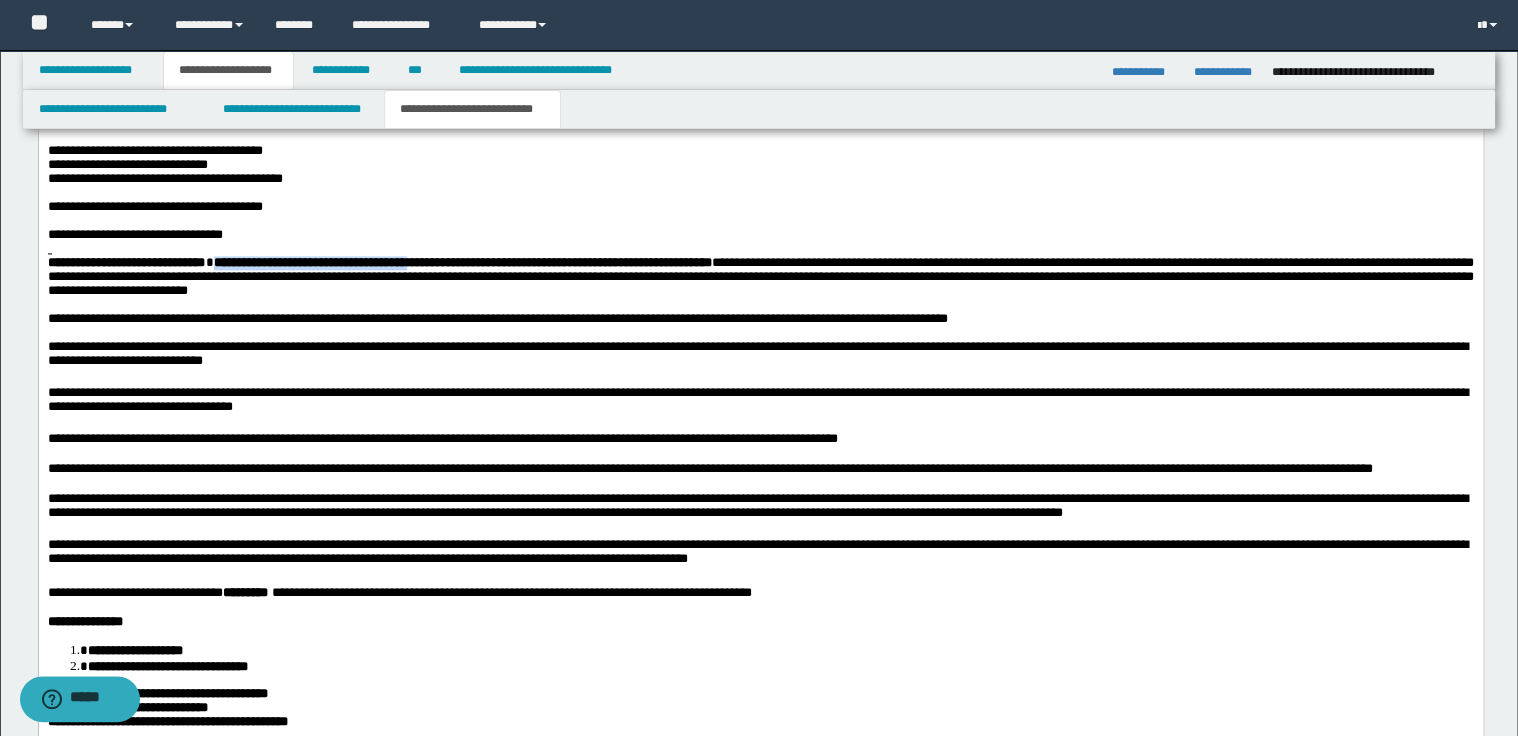 drag, startPoint x: 242, startPoint y: 312, endPoint x: 486, endPoint y: 314, distance: 244.0082 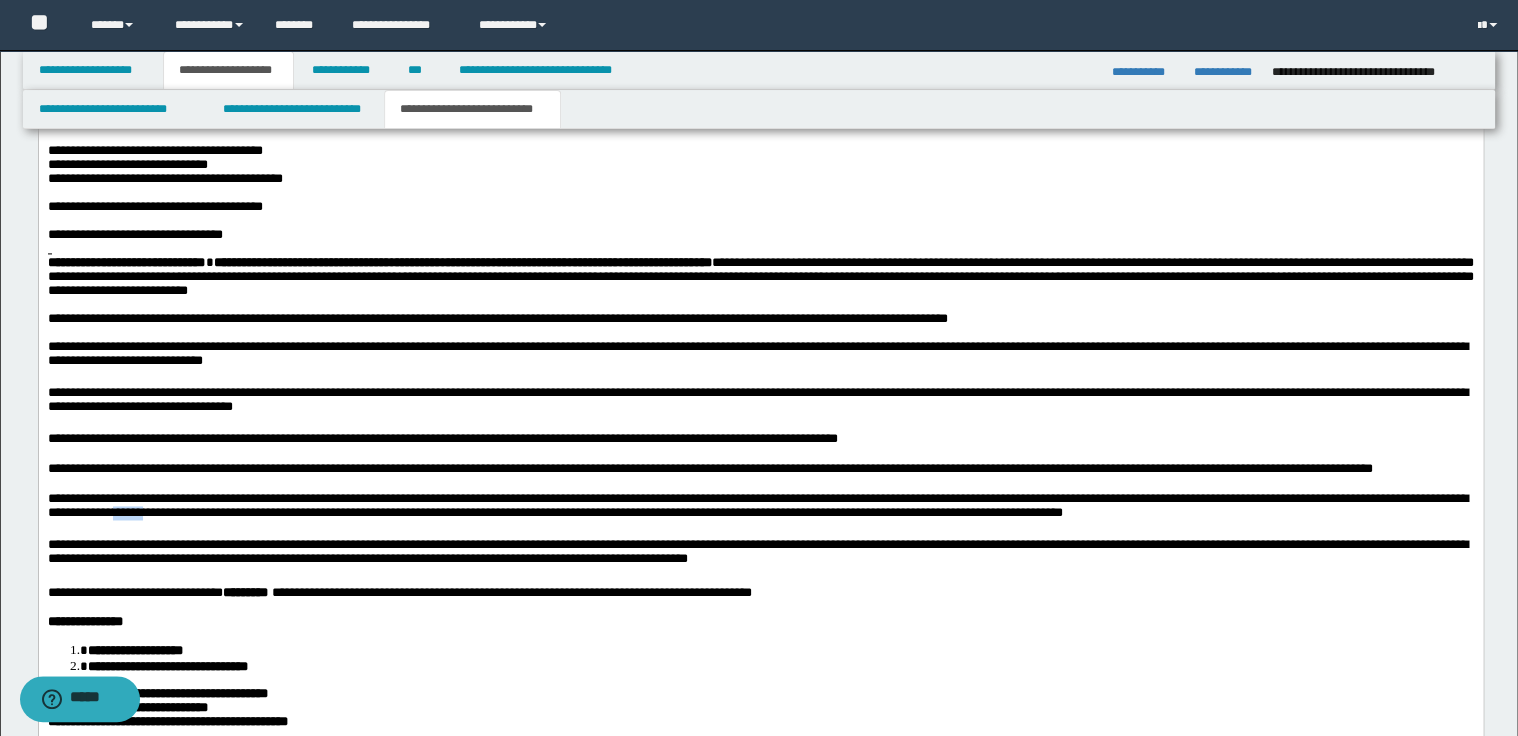 drag, startPoint x: 207, startPoint y: 584, endPoint x: 256, endPoint y: 582, distance: 49.0408 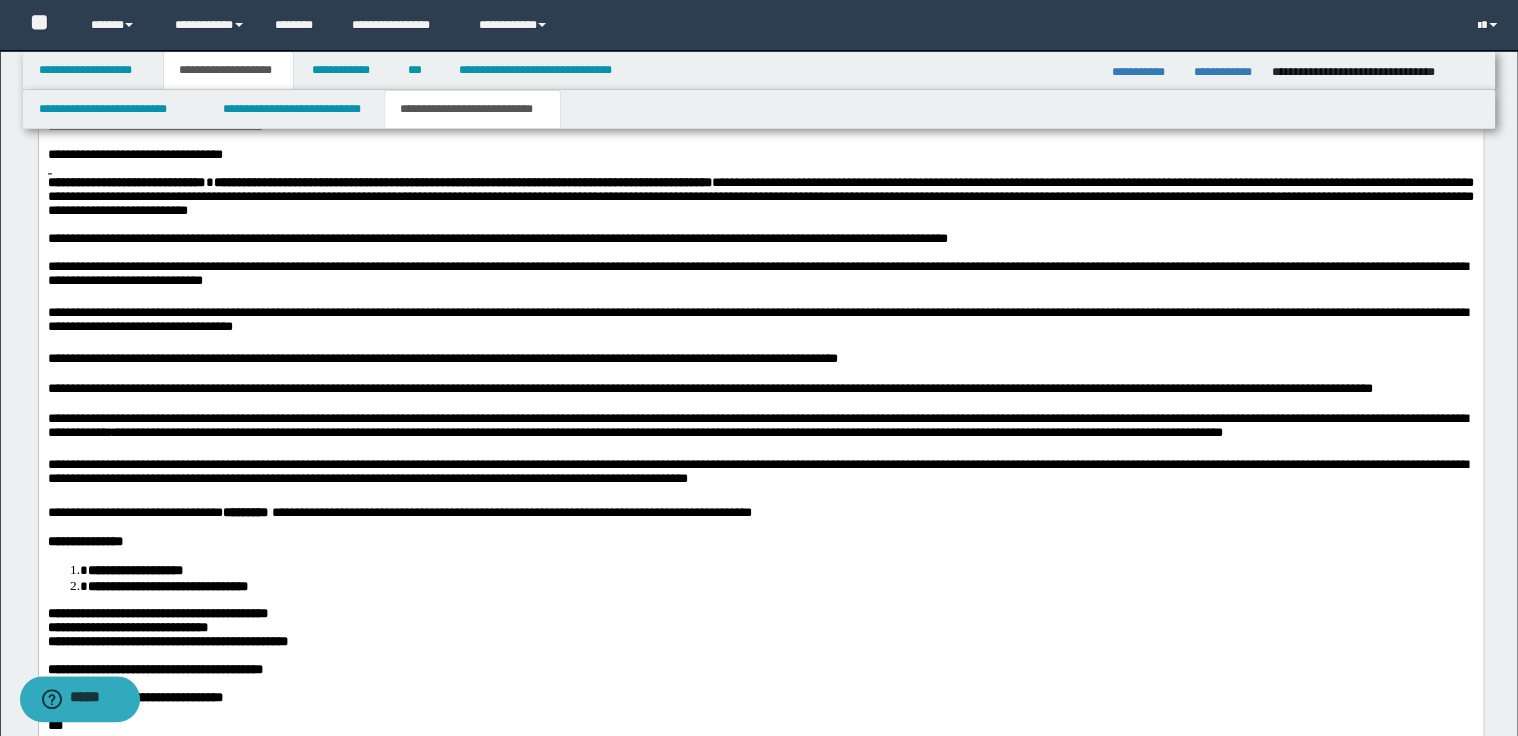 scroll, scrollTop: 1520, scrollLeft: 0, axis: vertical 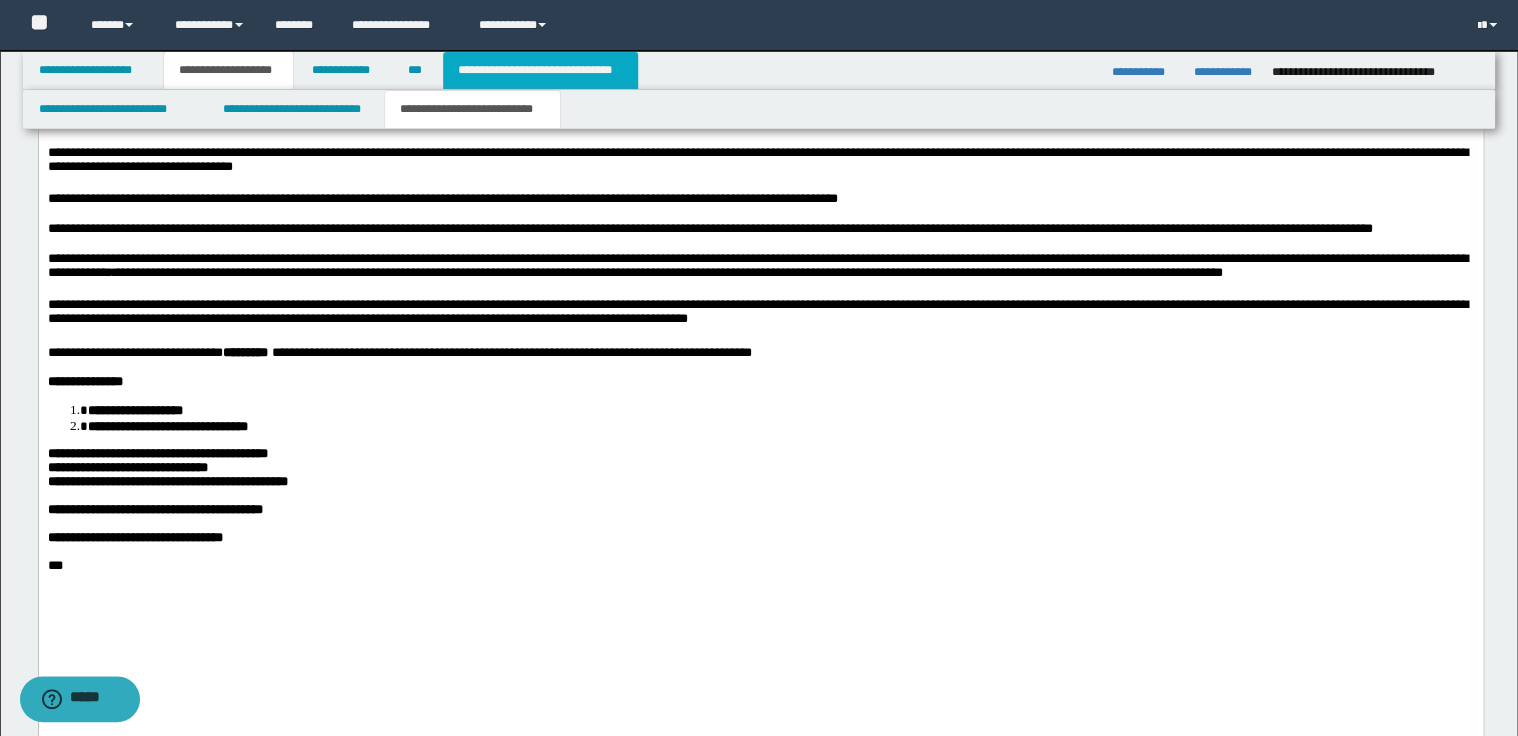 click on "**********" at bounding box center [540, 70] 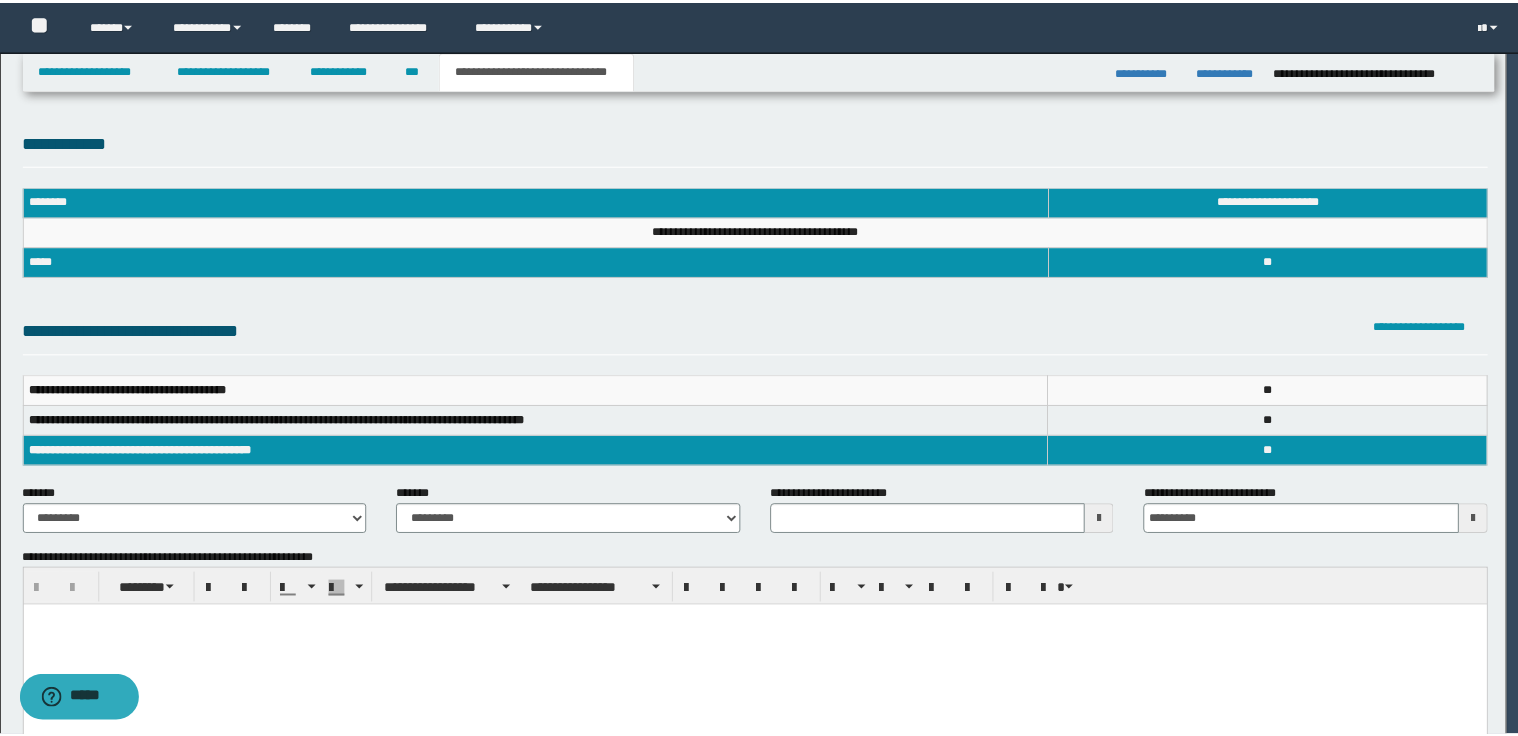 scroll, scrollTop: 0, scrollLeft: 0, axis: both 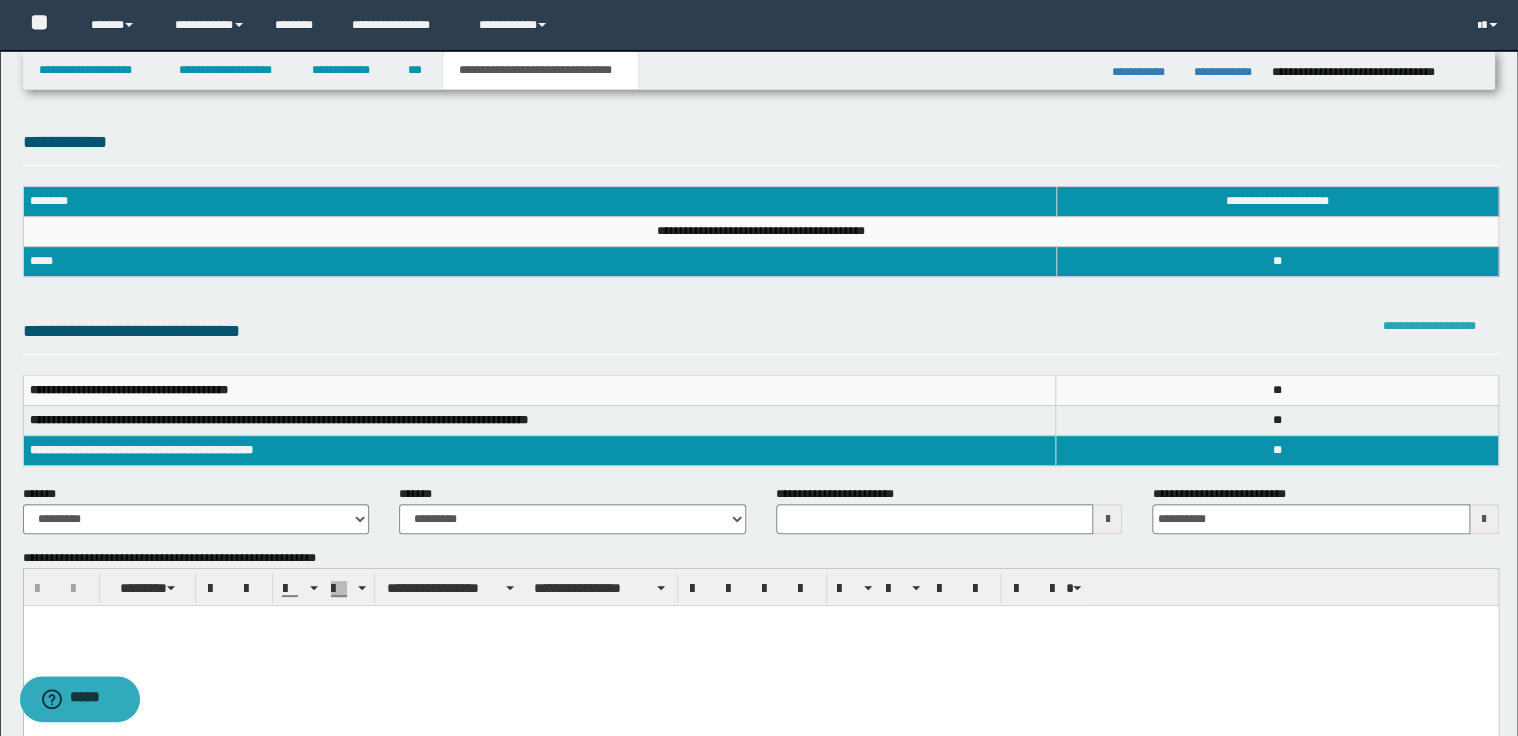 click on "**********" at bounding box center [1429, 326] 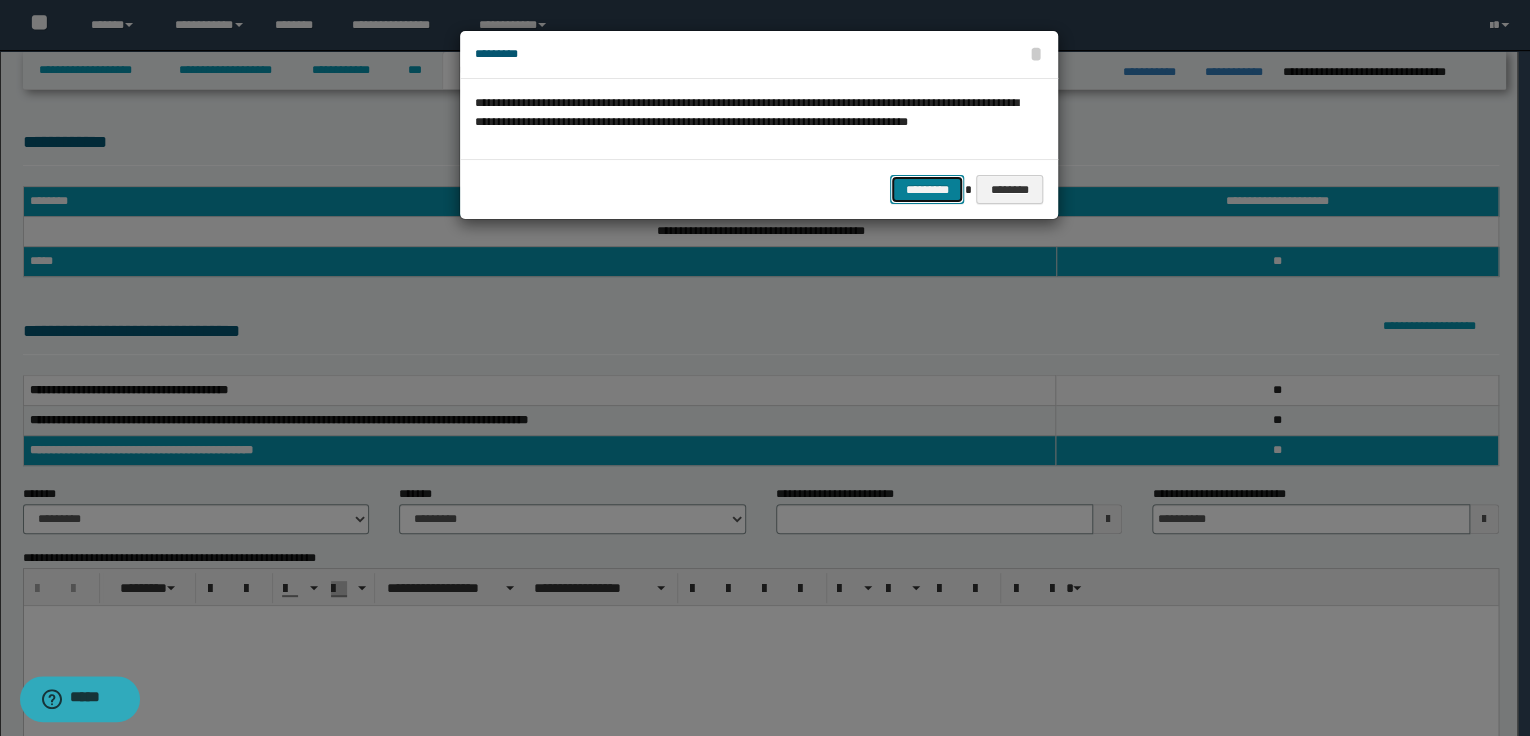 click on "*********" at bounding box center [927, 190] 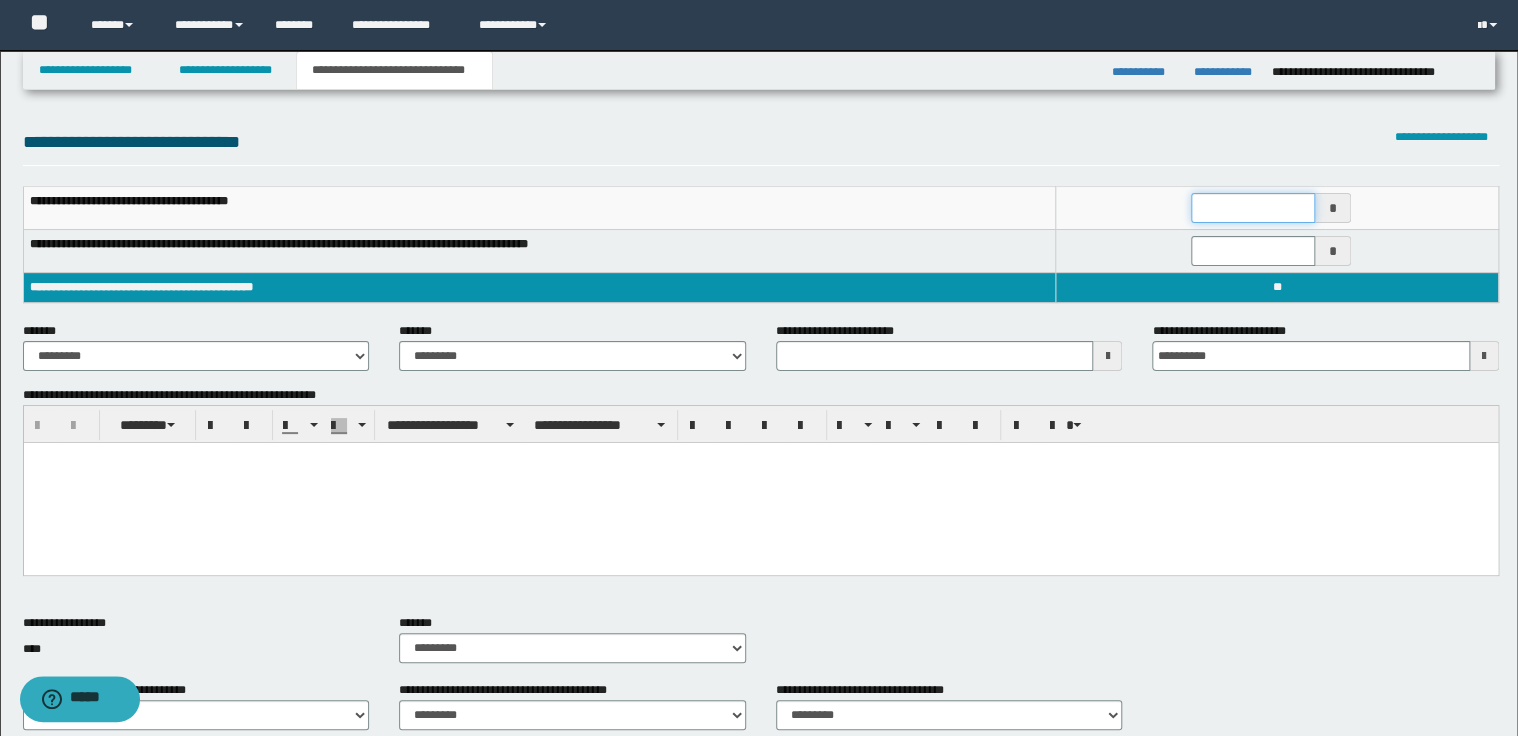 click at bounding box center [1253, 208] 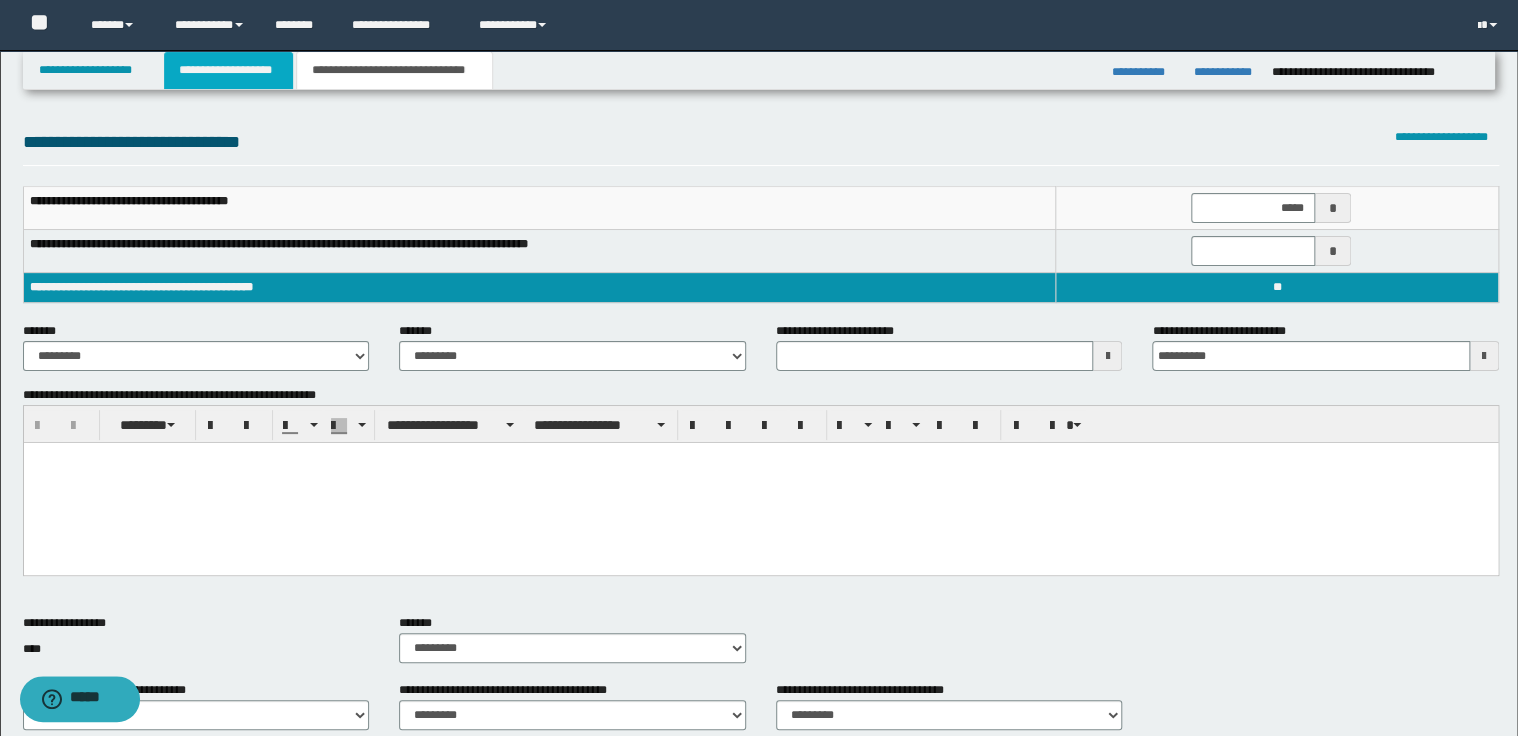 click on "**********" at bounding box center [228, 70] 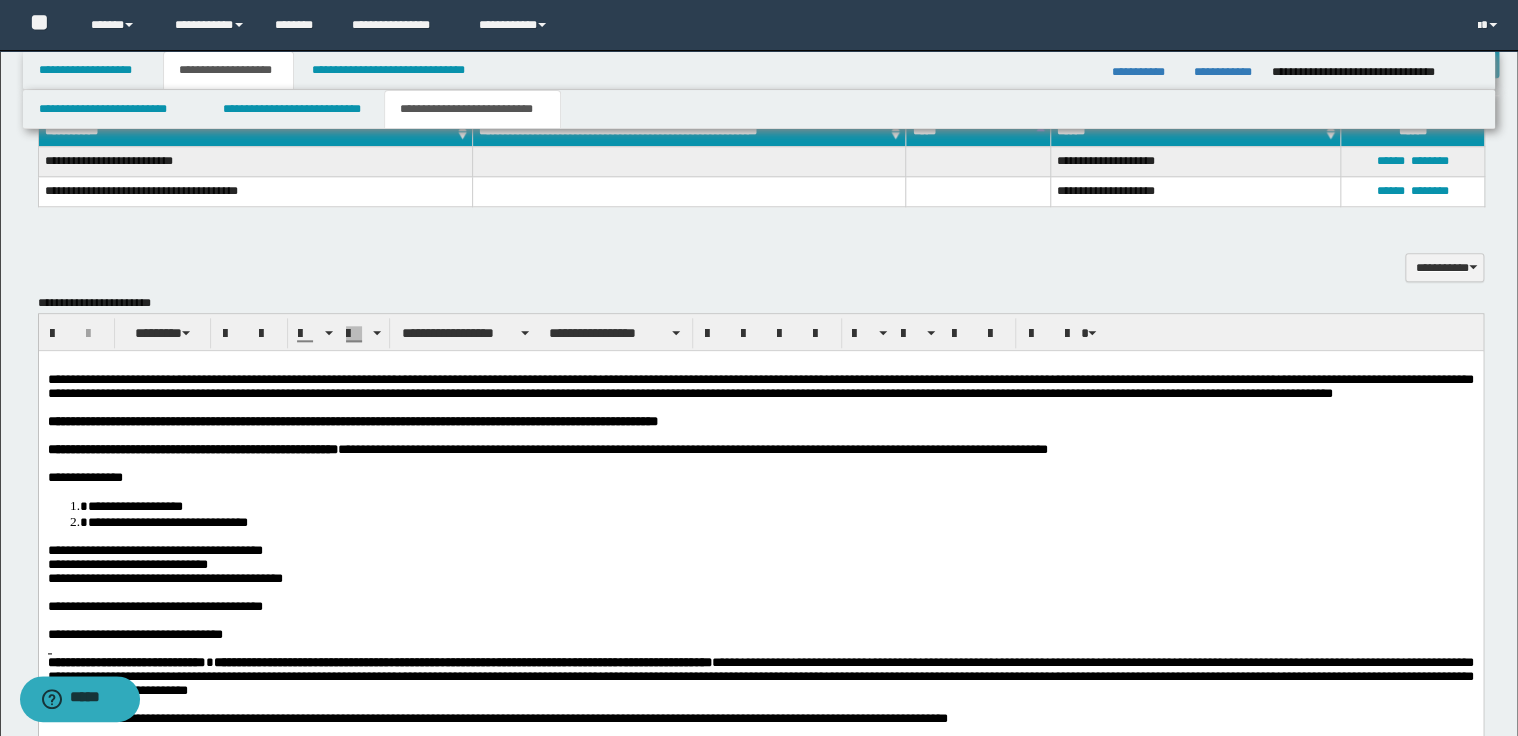 scroll, scrollTop: 1040, scrollLeft: 0, axis: vertical 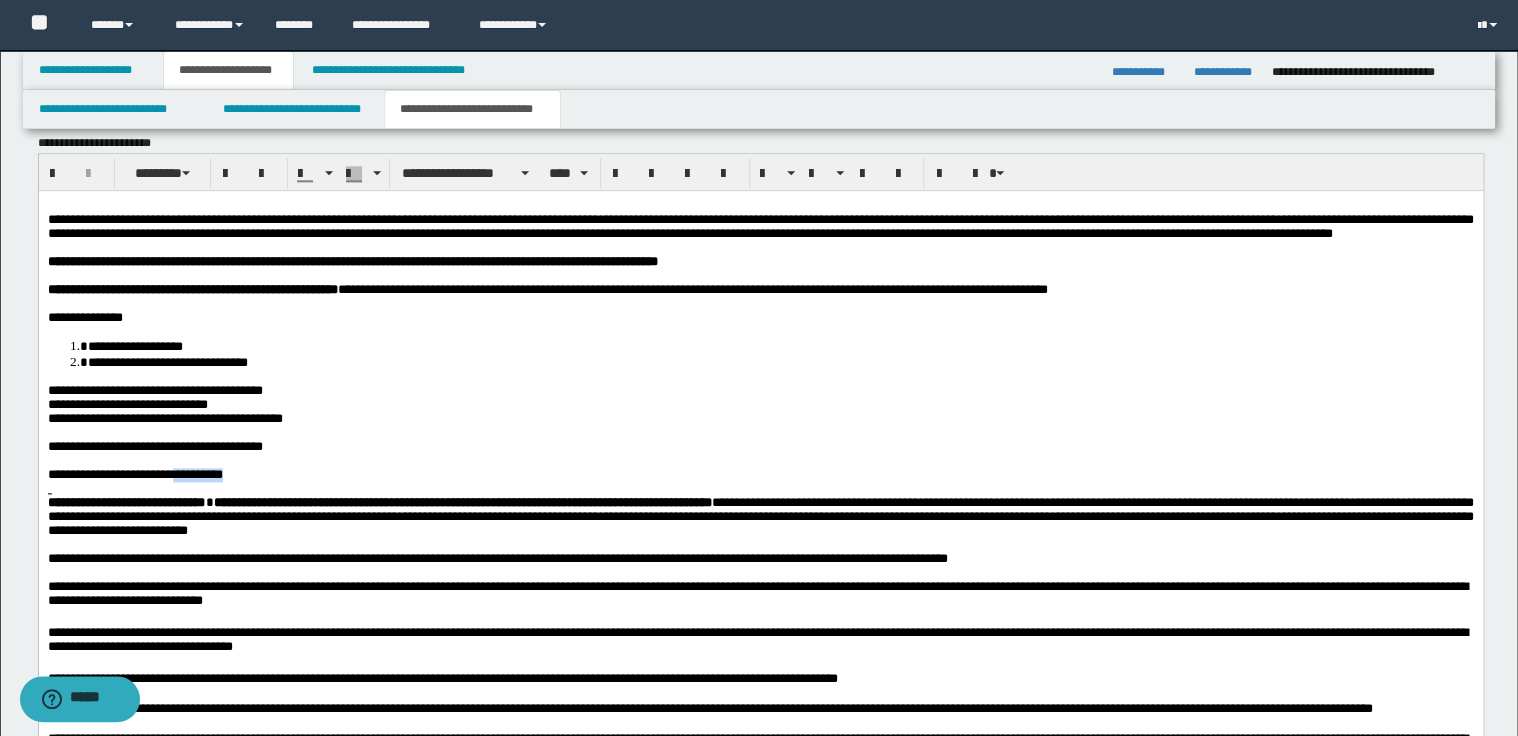 drag, startPoint x: 242, startPoint y: 516, endPoint x: 300, endPoint y: 517, distance: 58.00862 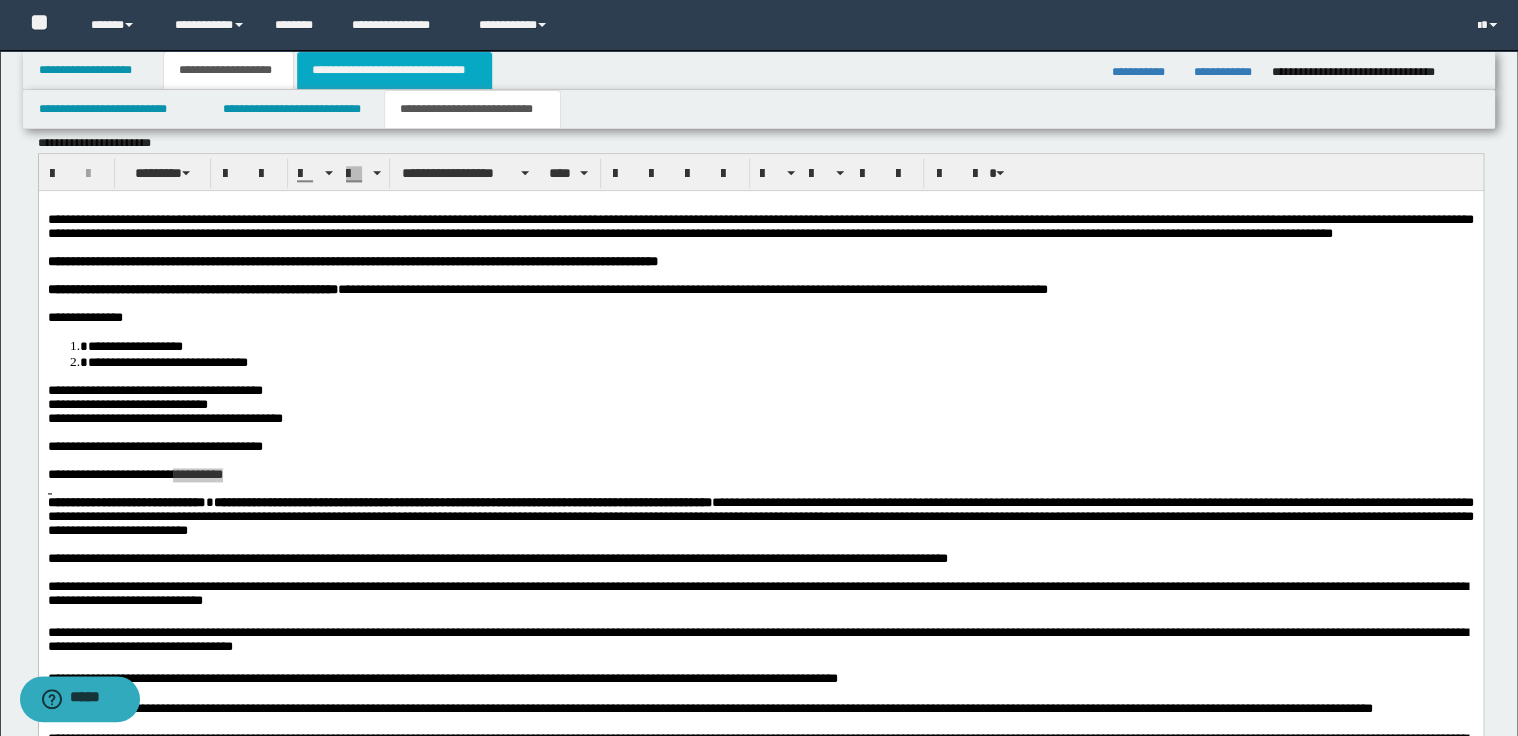 click on "**********" at bounding box center [394, 70] 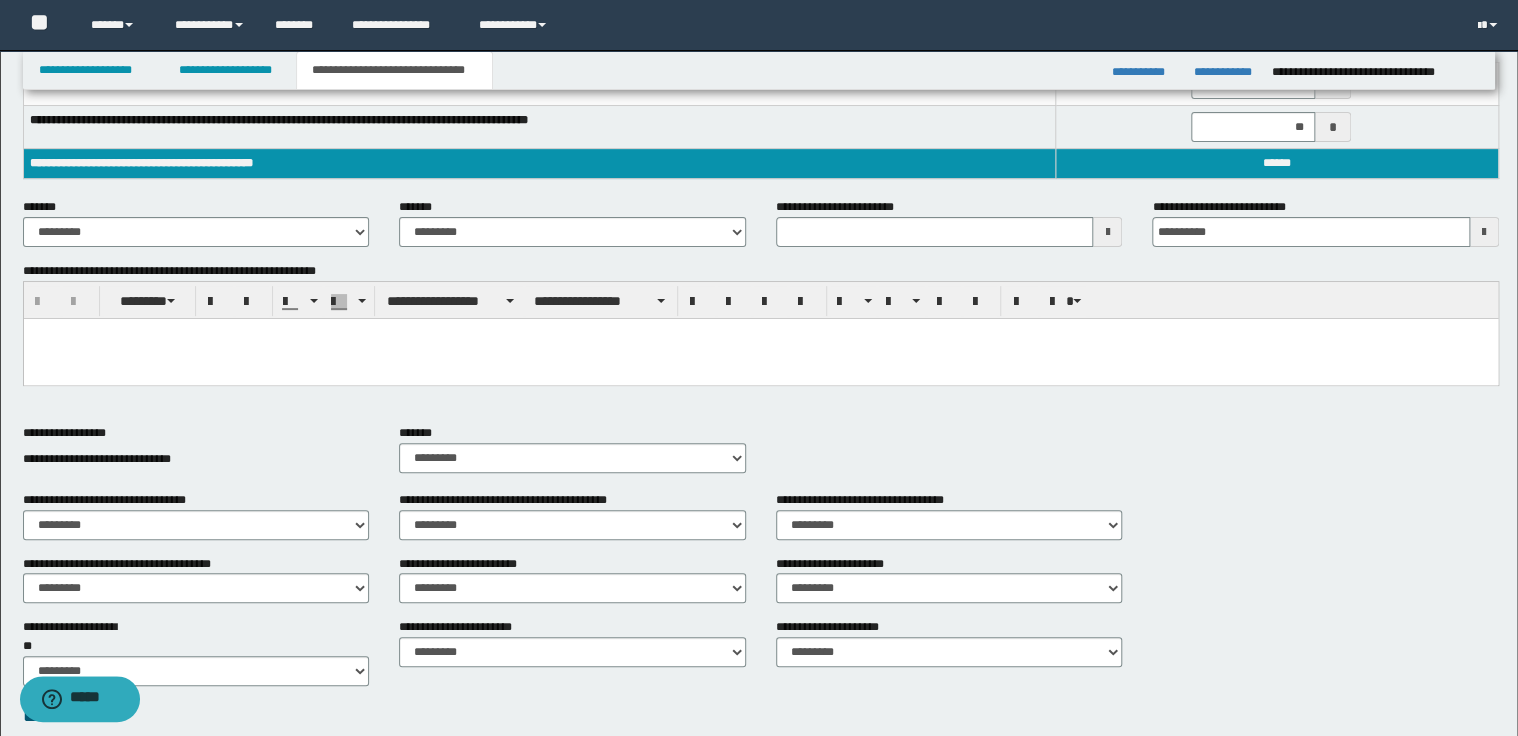 scroll, scrollTop: 0, scrollLeft: 0, axis: both 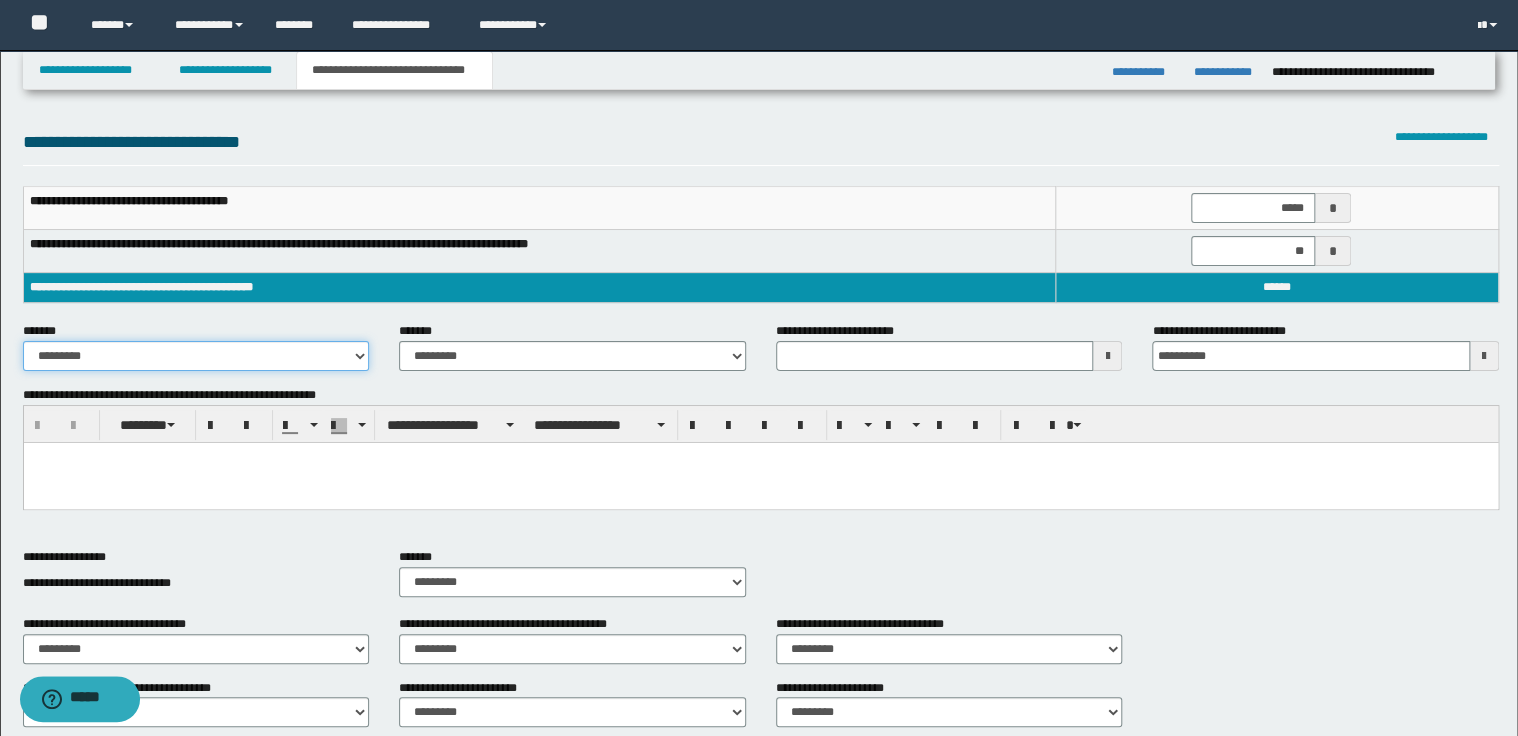 click on "**********" at bounding box center (196, 356) 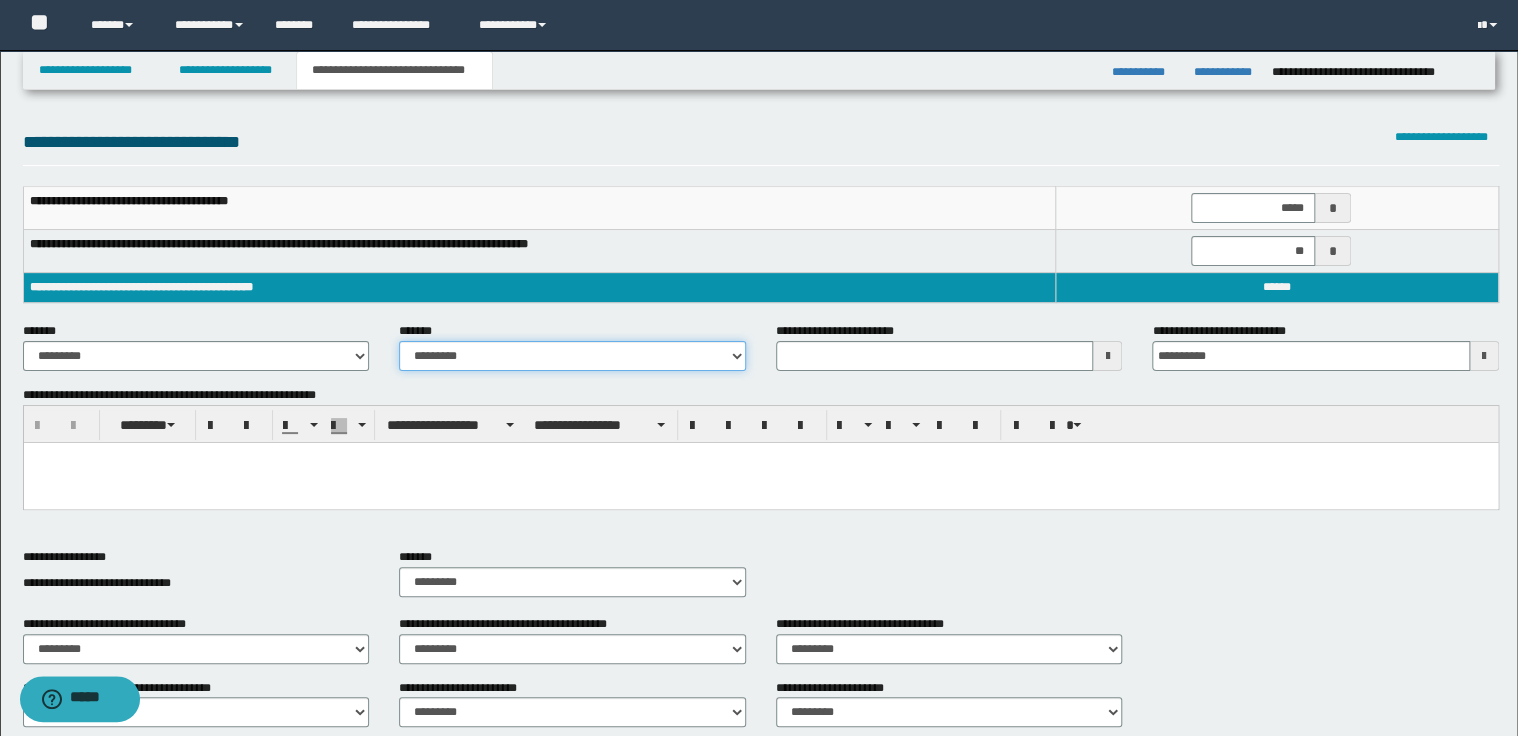 click on "**********" at bounding box center [572, 356] 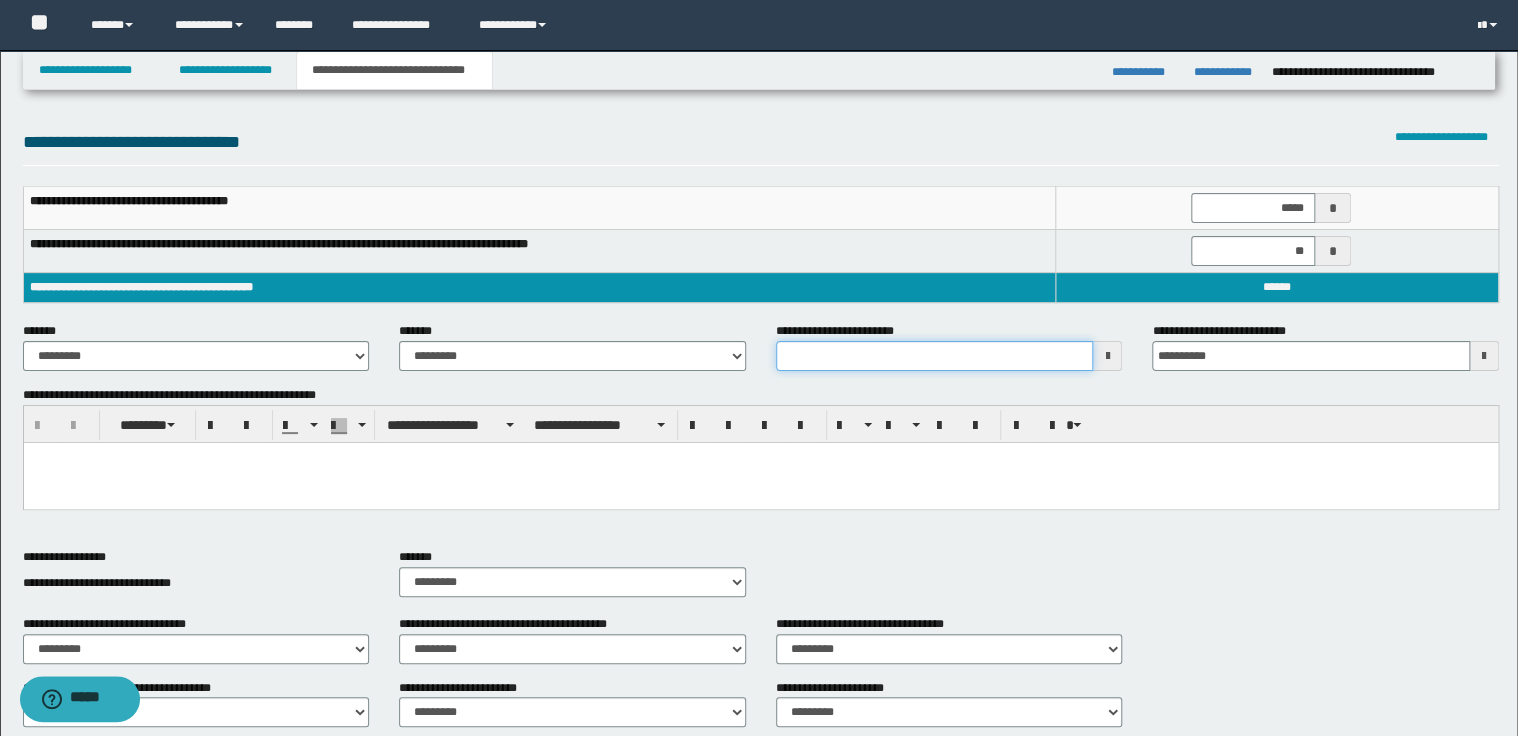 click on "**********" at bounding box center (935, 356) 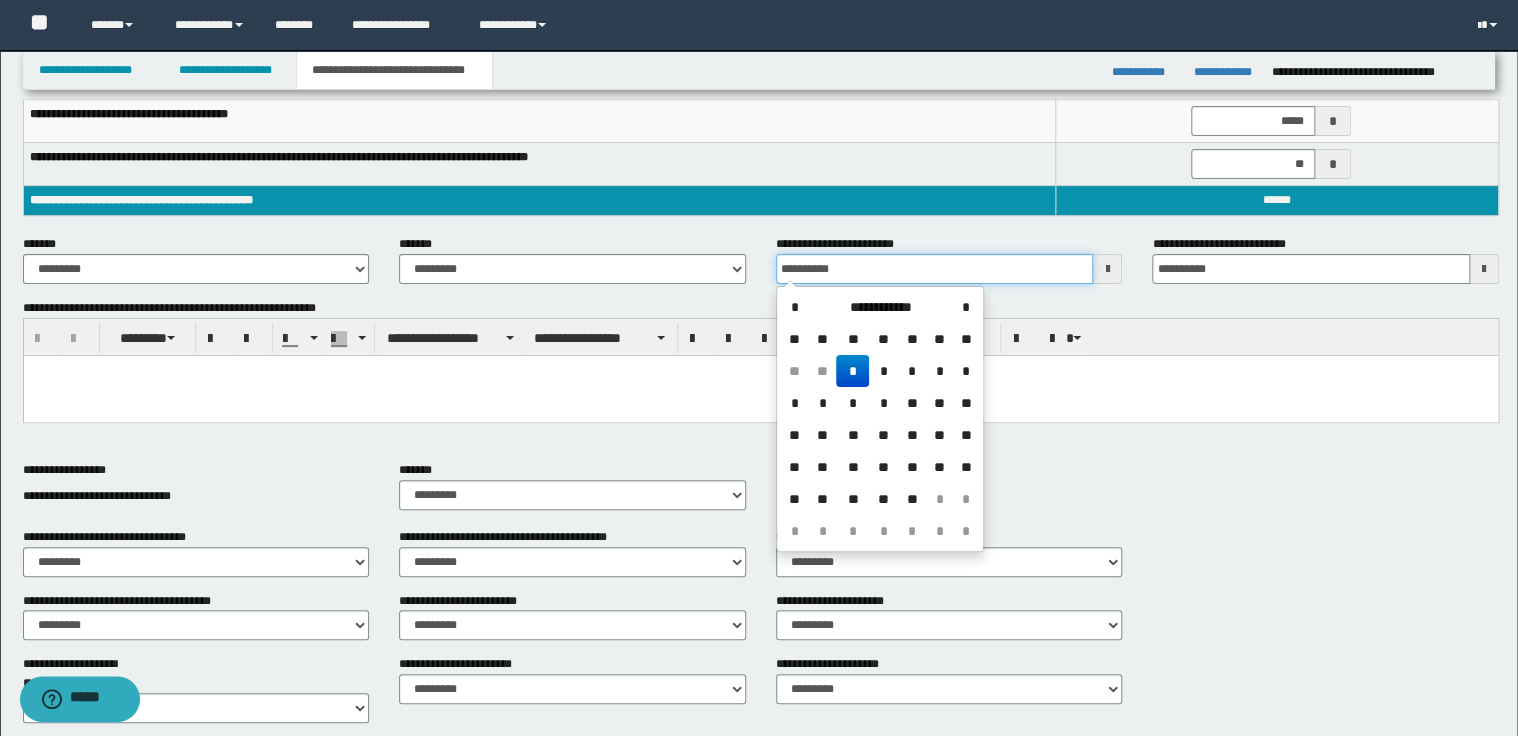 scroll, scrollTop: 240, scrollLeft: 0, axis: vertical 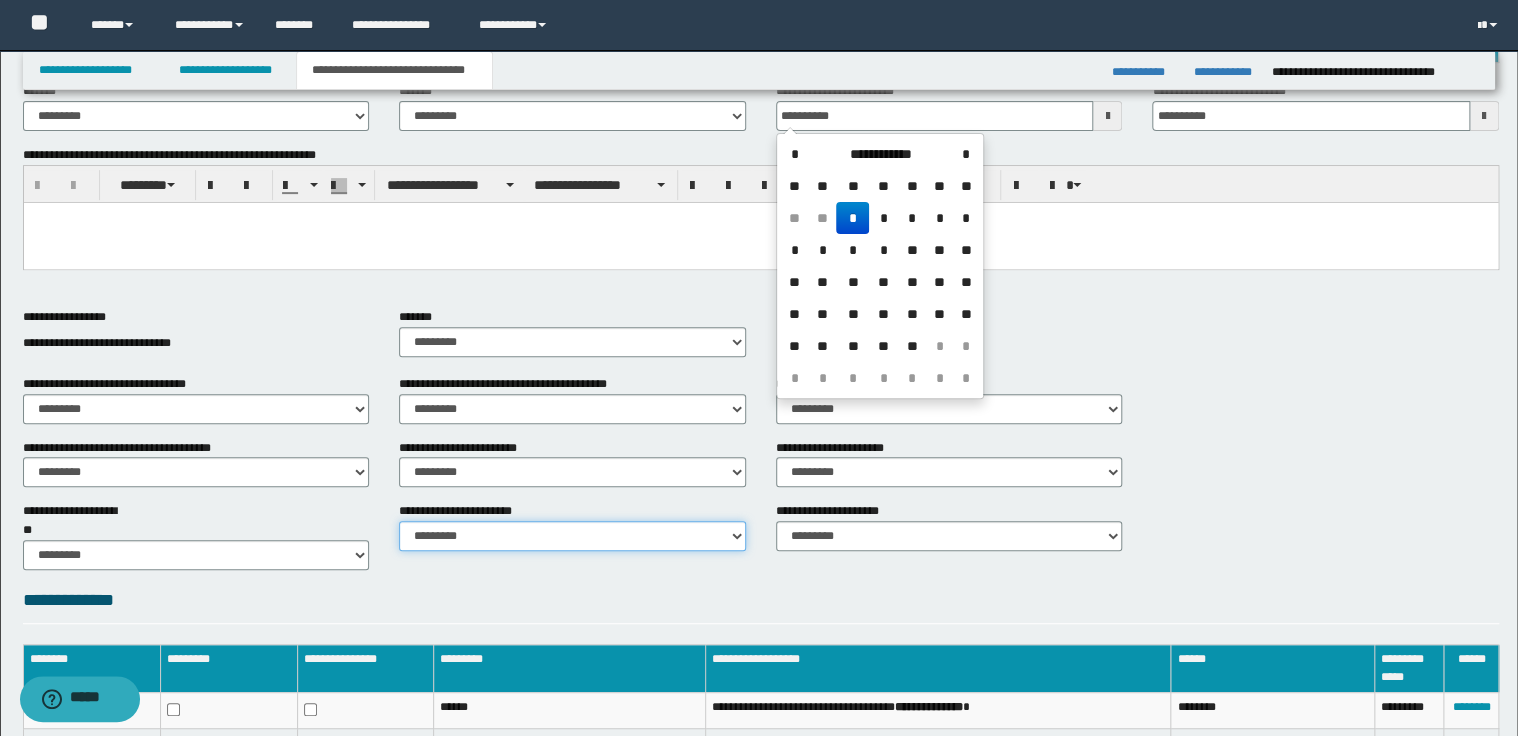 type on "**********" 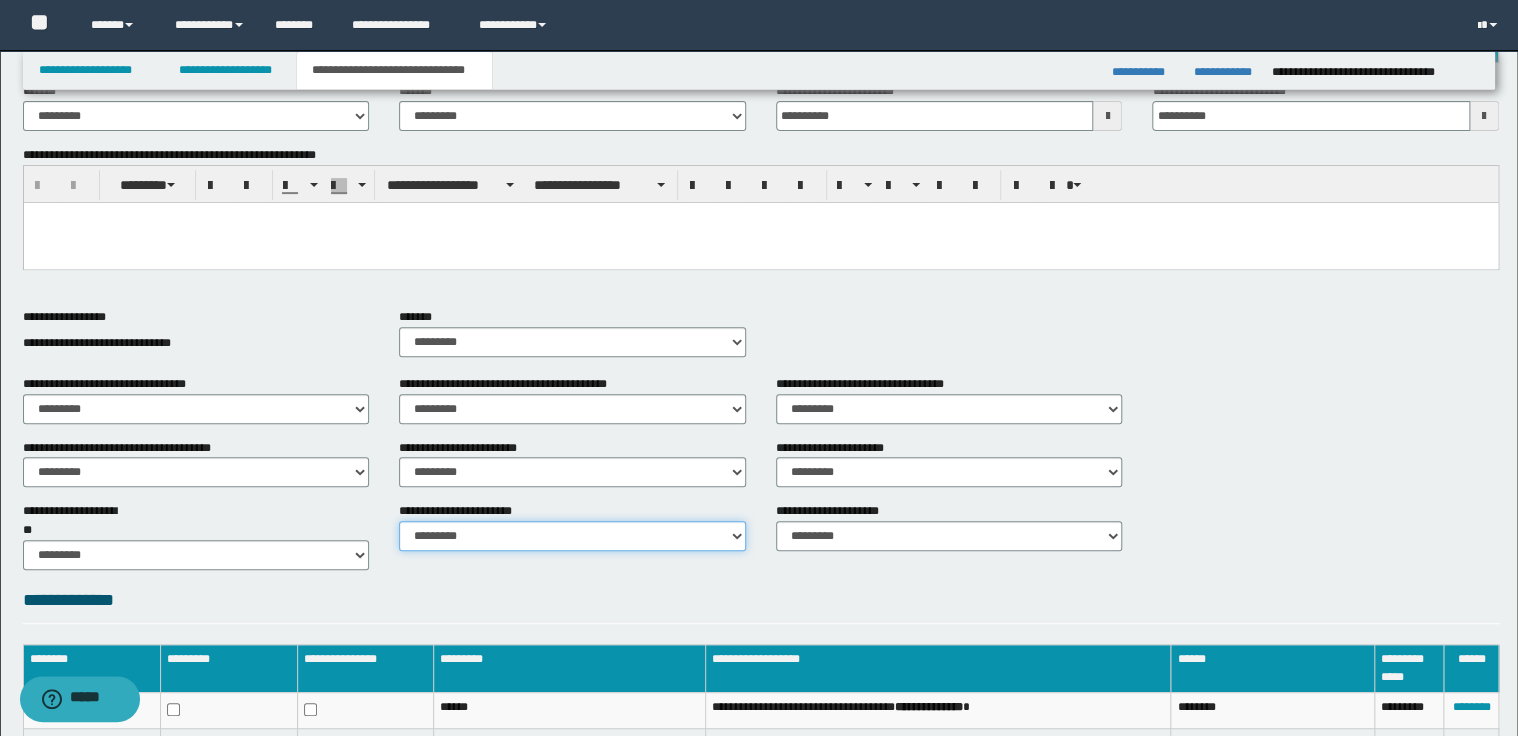 click on "*********
*********
*********" at bounding box center (572, 536) 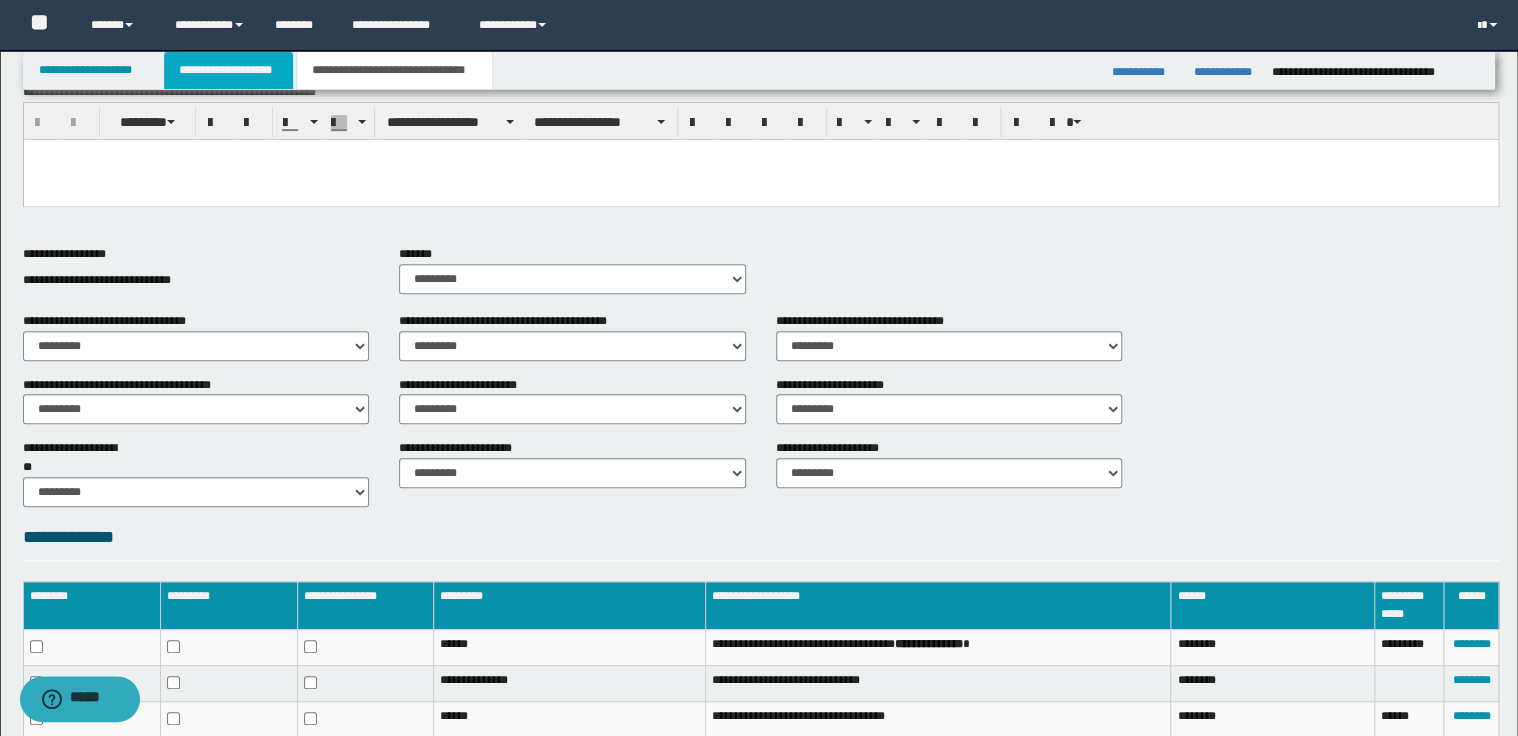 click on "**********" at bounding box center (228, 70) 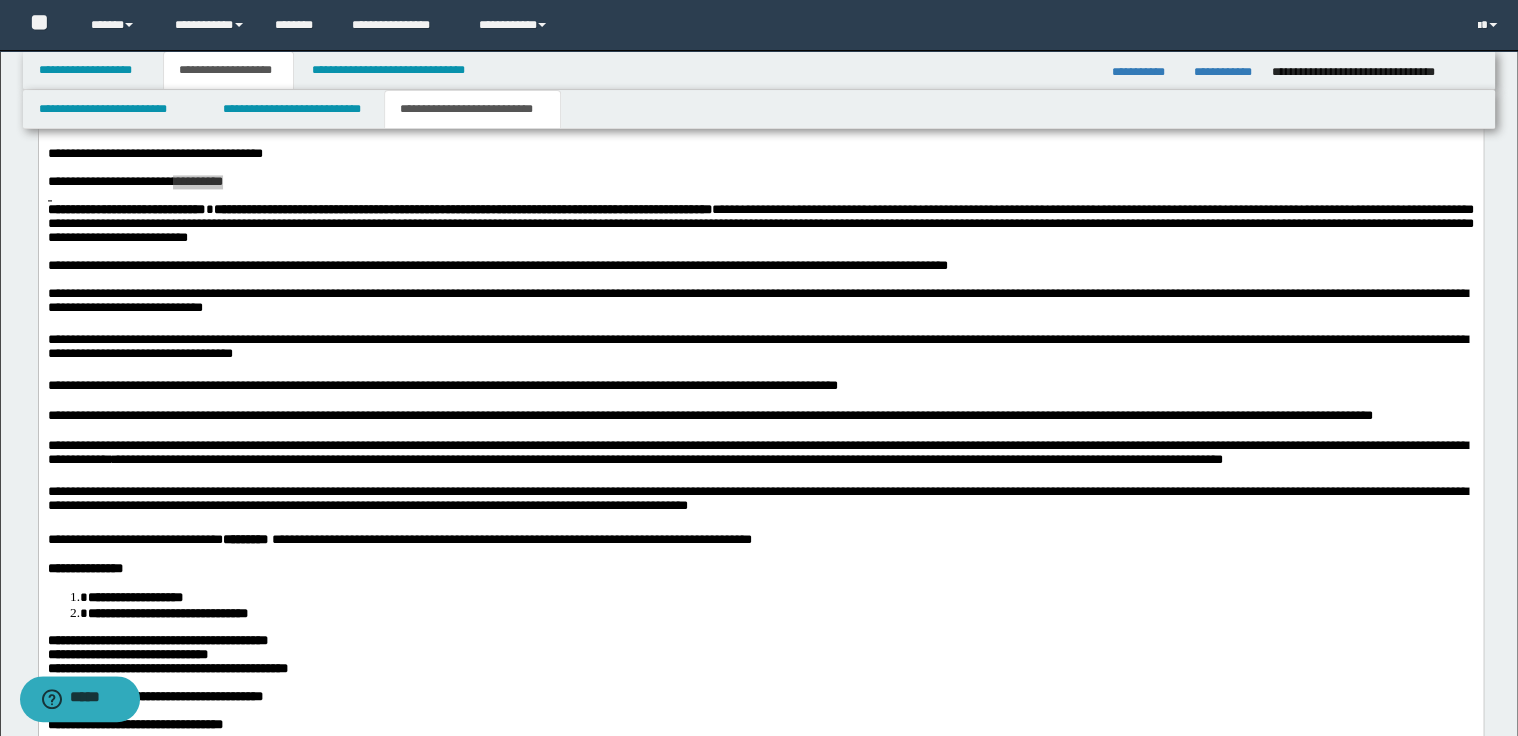 scroll, scrollTop: 1454, scrollLeft: 0, axis: vertical 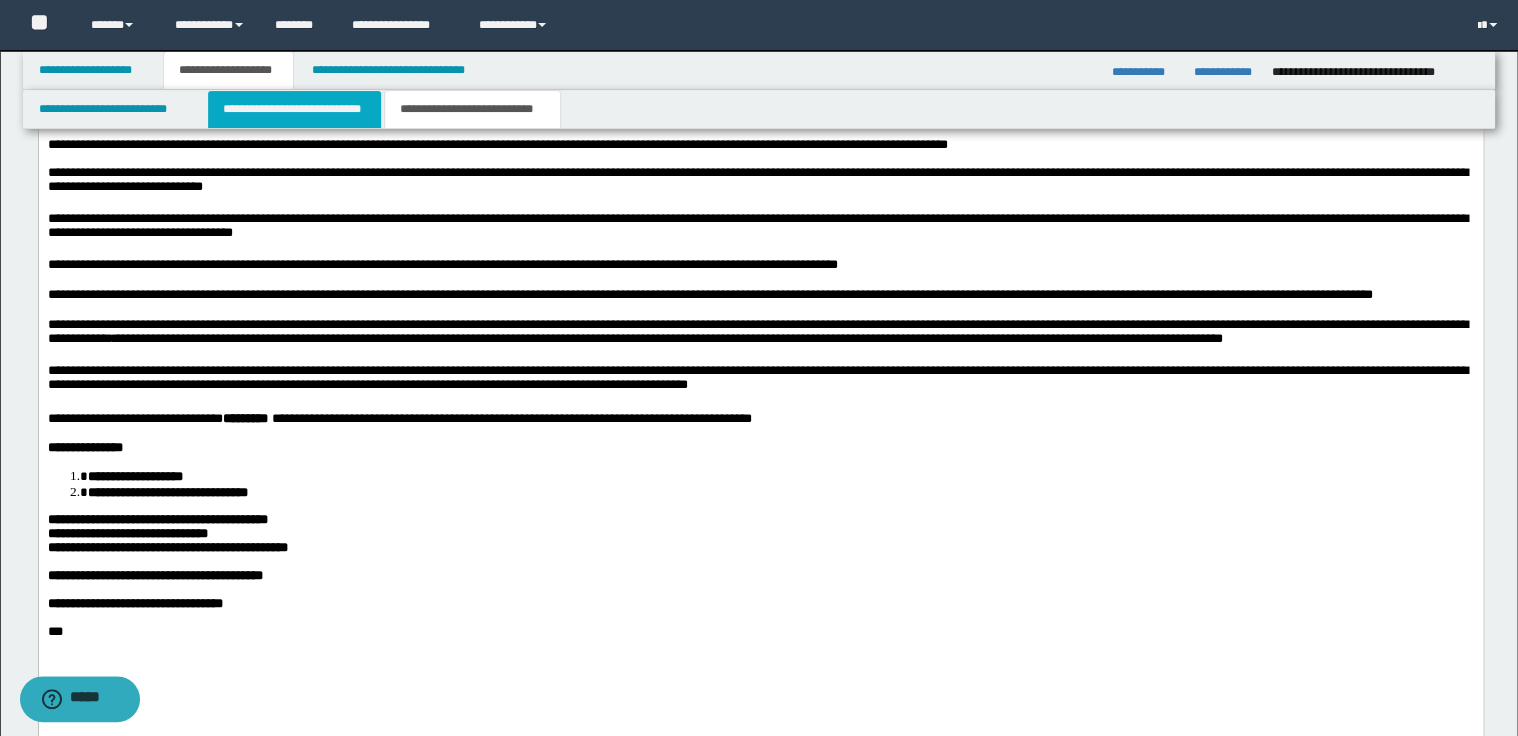 click on "**********" at bounding box center (294, 109) 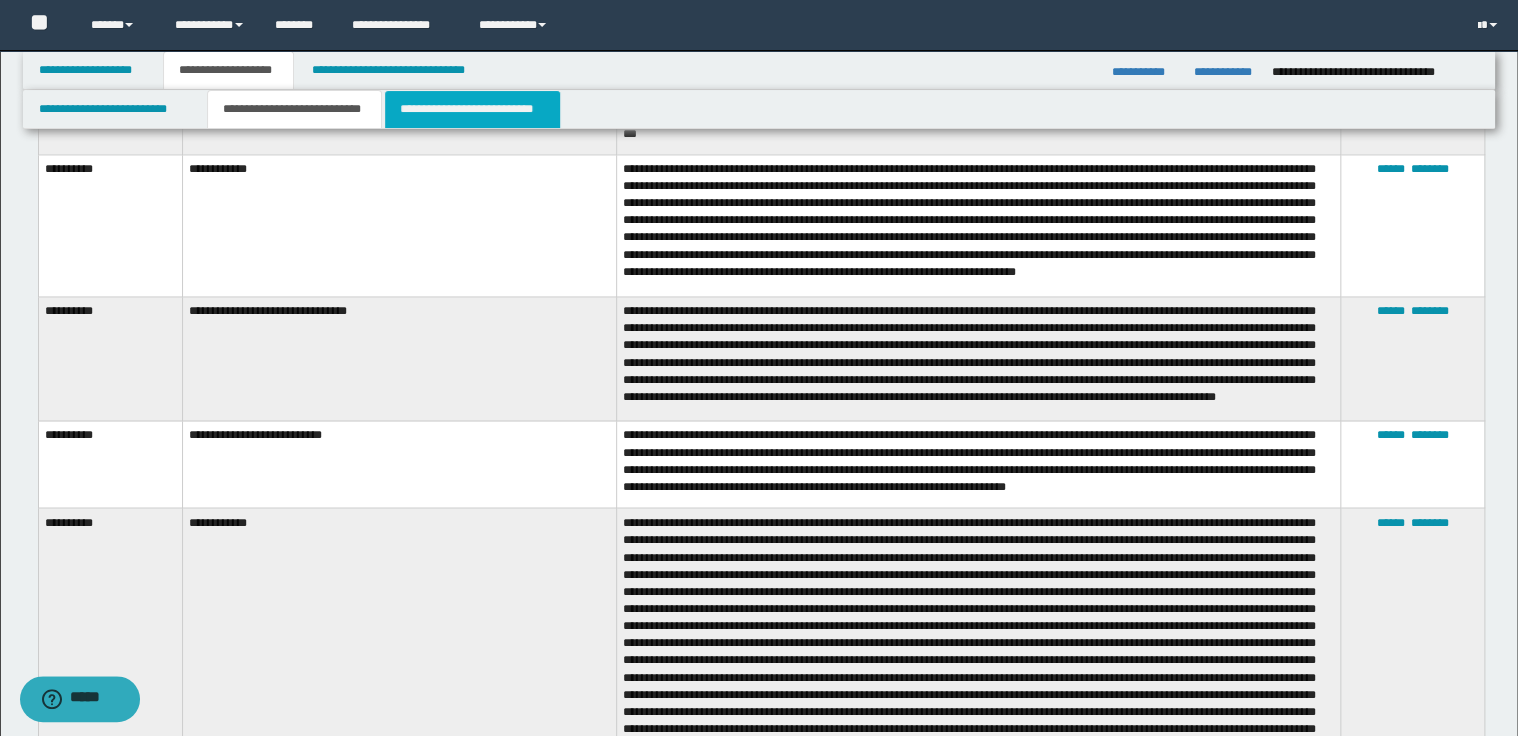 click on "**********" at bounding box center [472, 109] 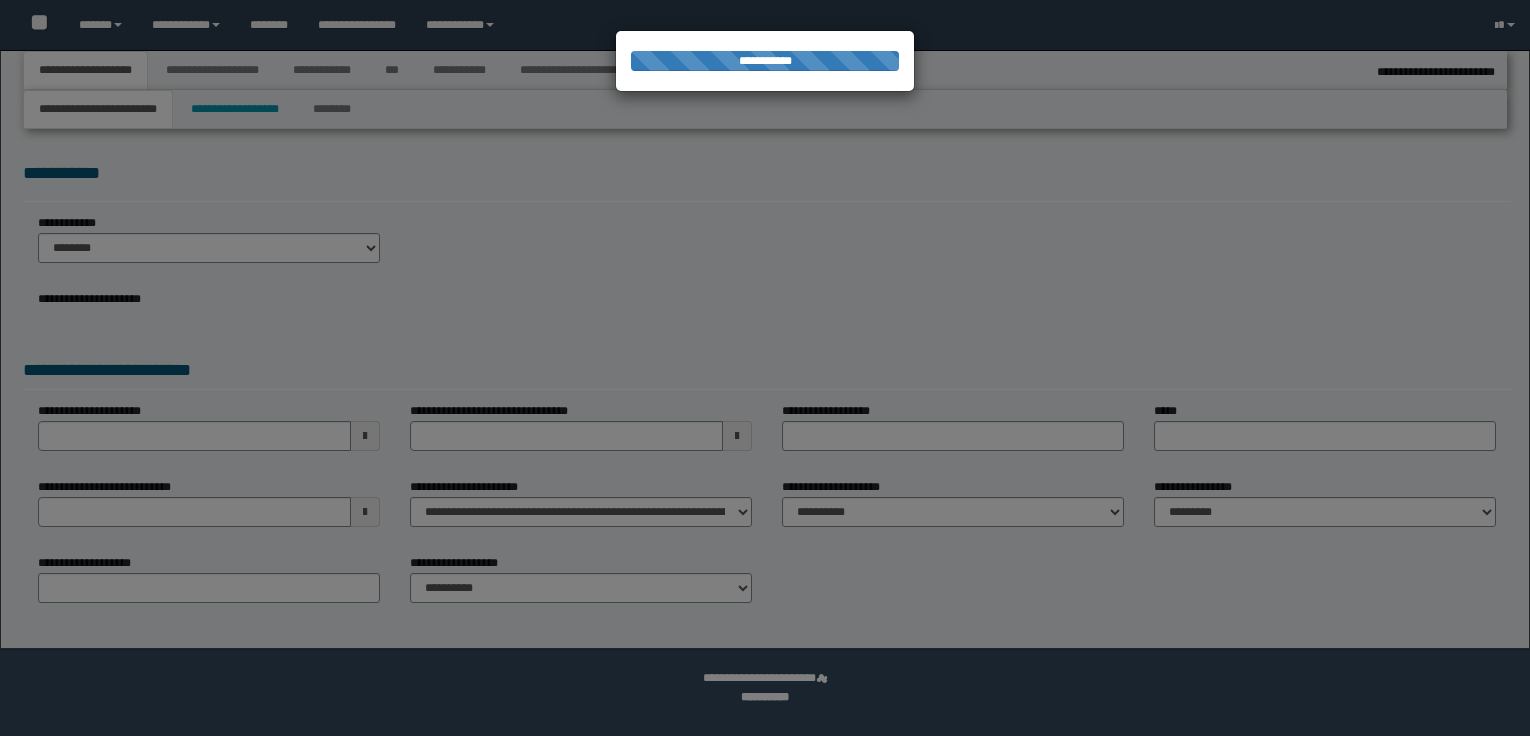 scroll, scrollTop: 0, scrollLeft: 0, axis: both 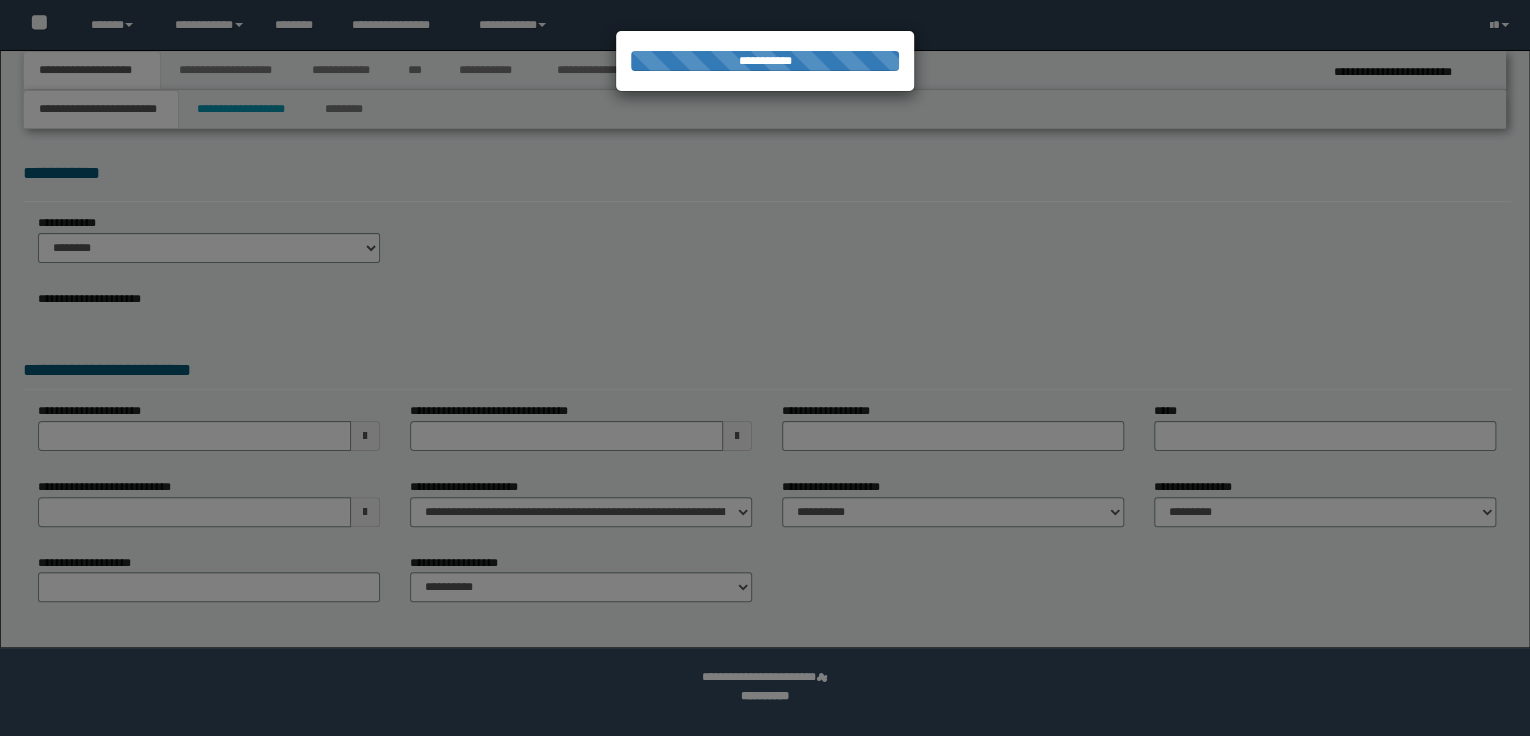 select on "*" 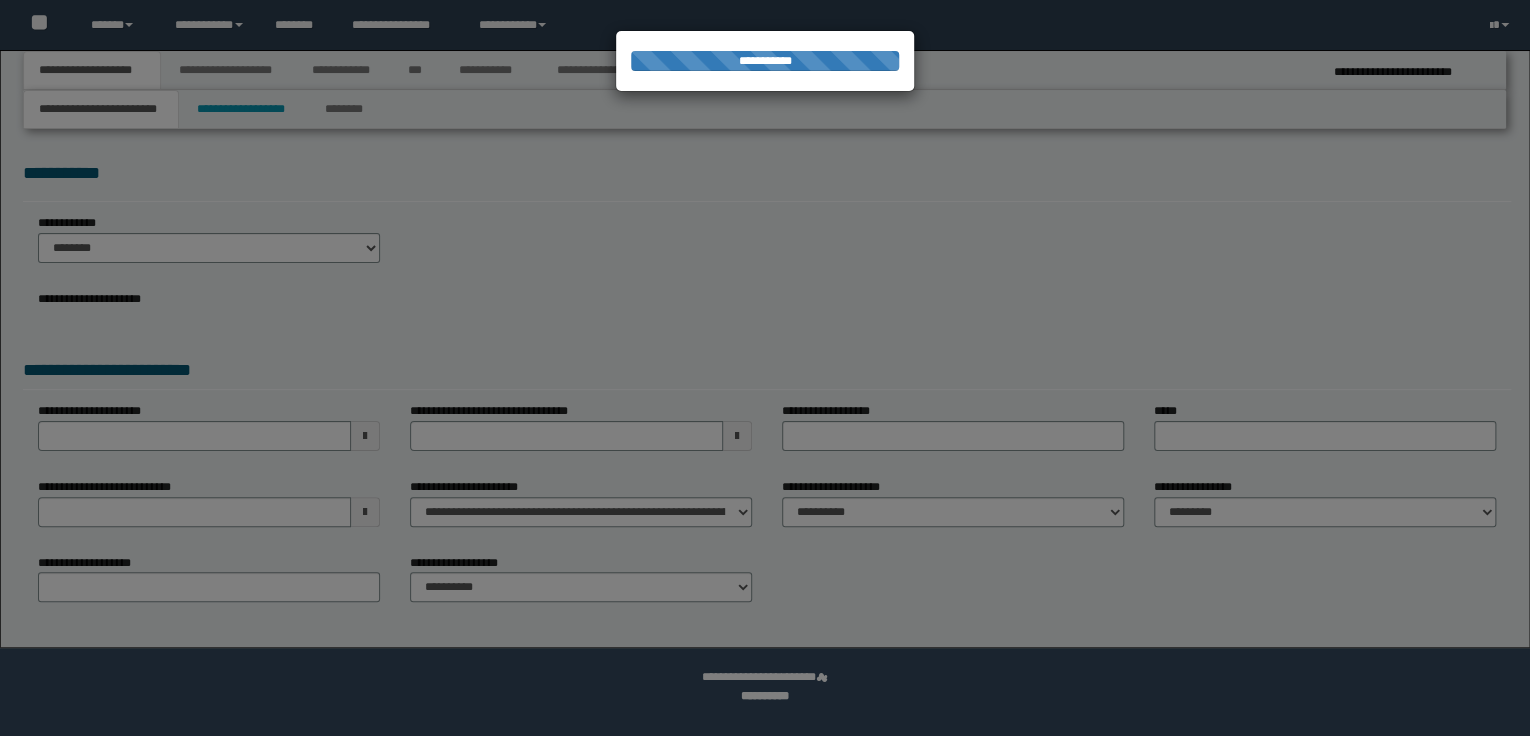 scroll, scrollTop: 0, scrollLeft: 0, axis: both 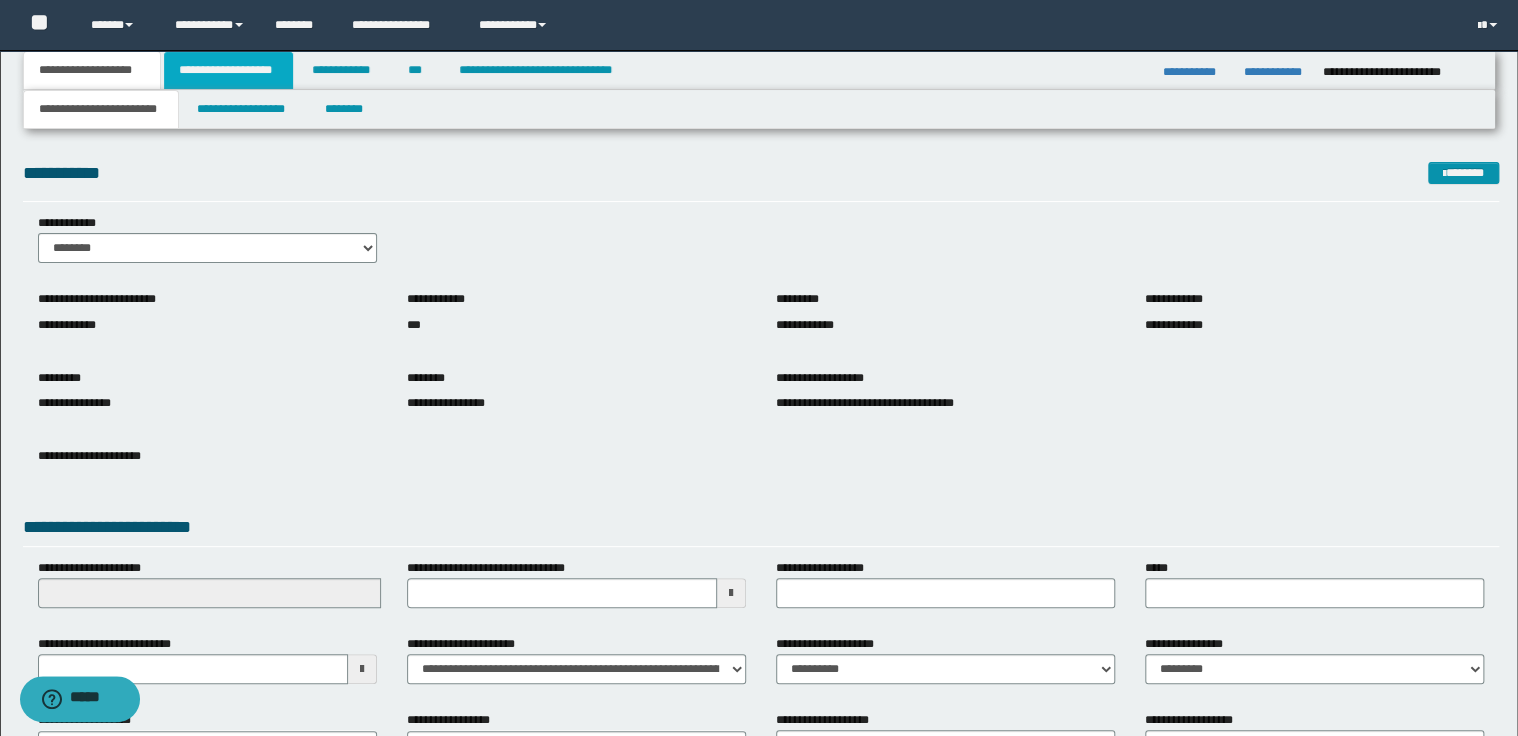 click on "**********" at bounding box center (228, 70) 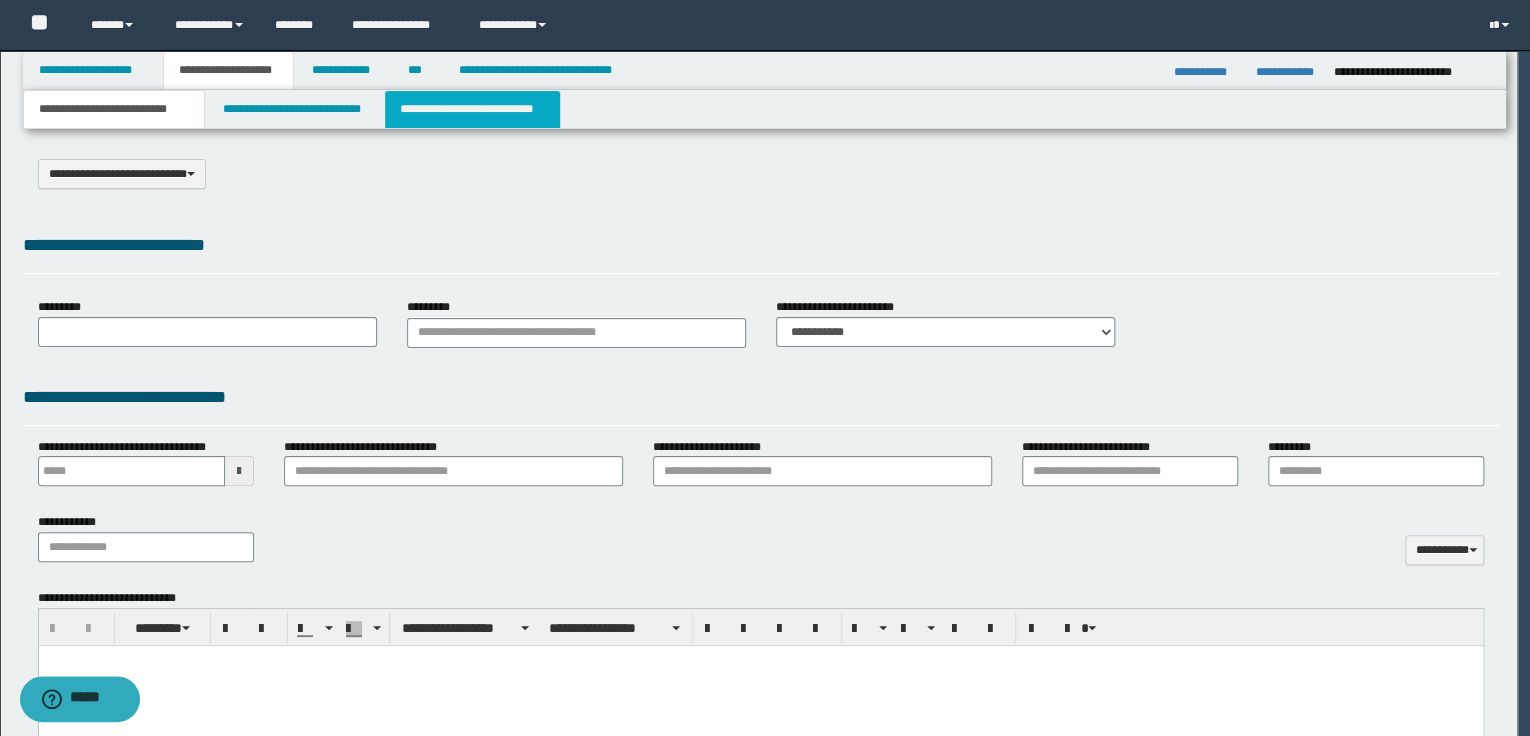 select on "*" 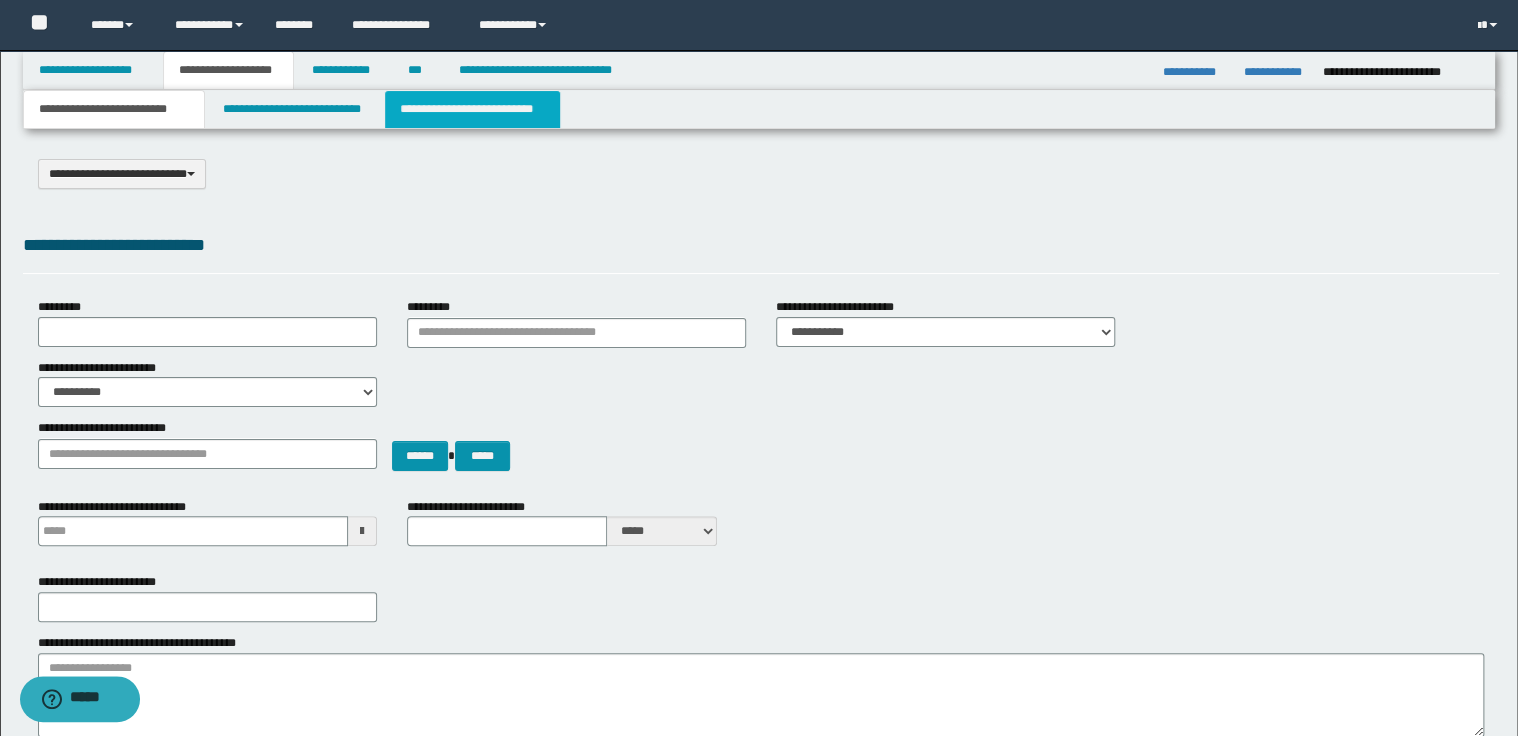 click on "**********" at bounding box center [472, 109] 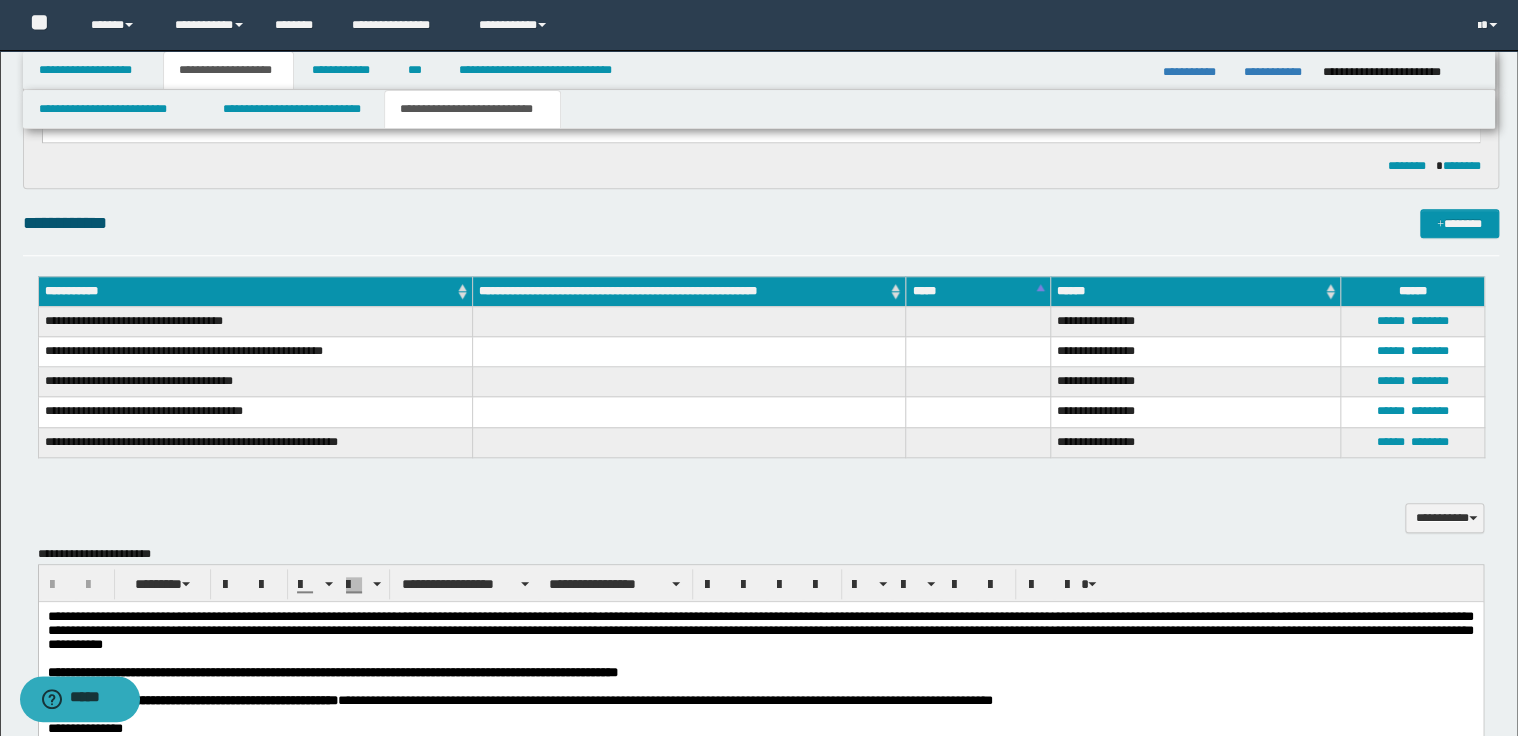 scroll, scrollTop: 1040, scrollLeft: 0, axis: vertical 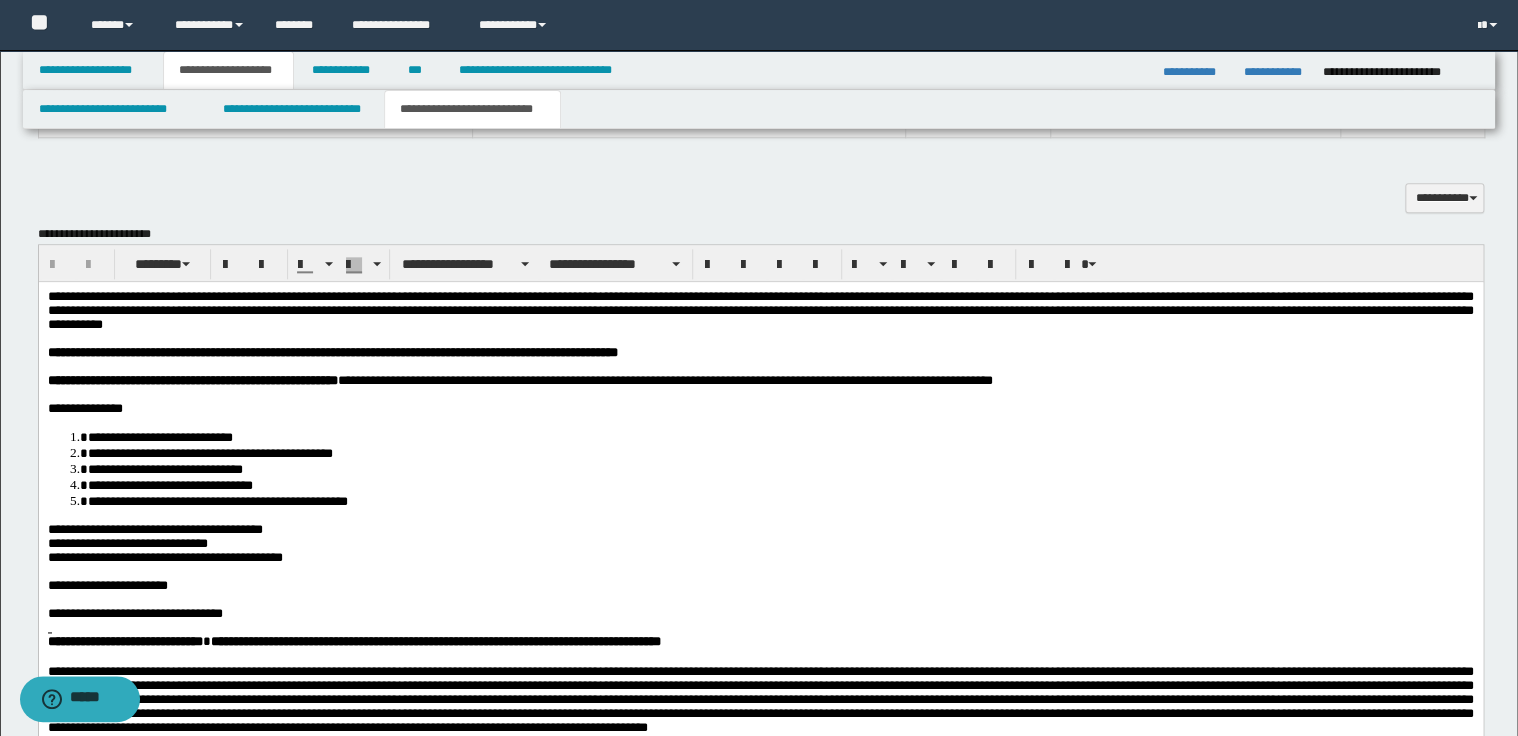 click on "**********" at bounding box center [760, 309] 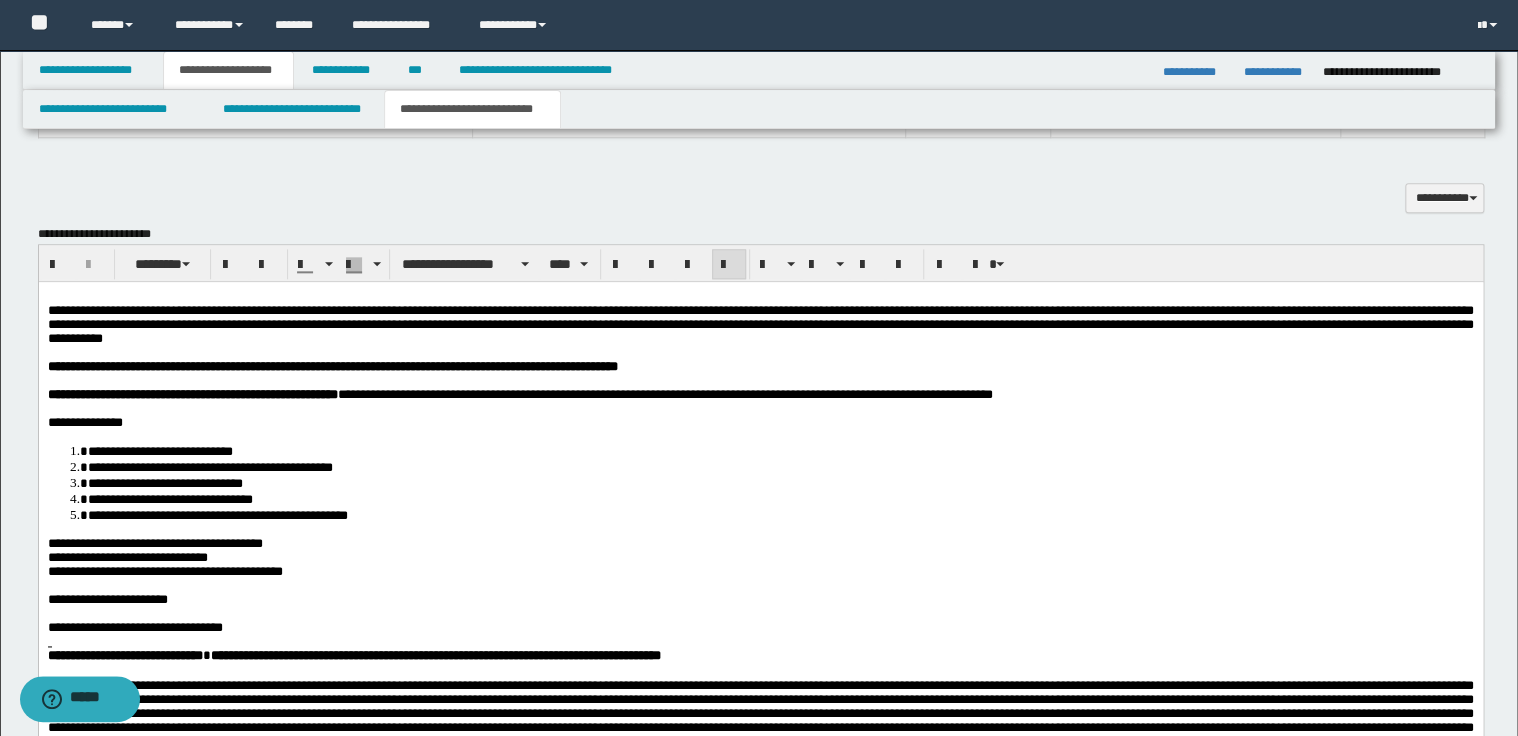 scroll, scrollTop: 1280, scrollLeft: 0, axis: vertical 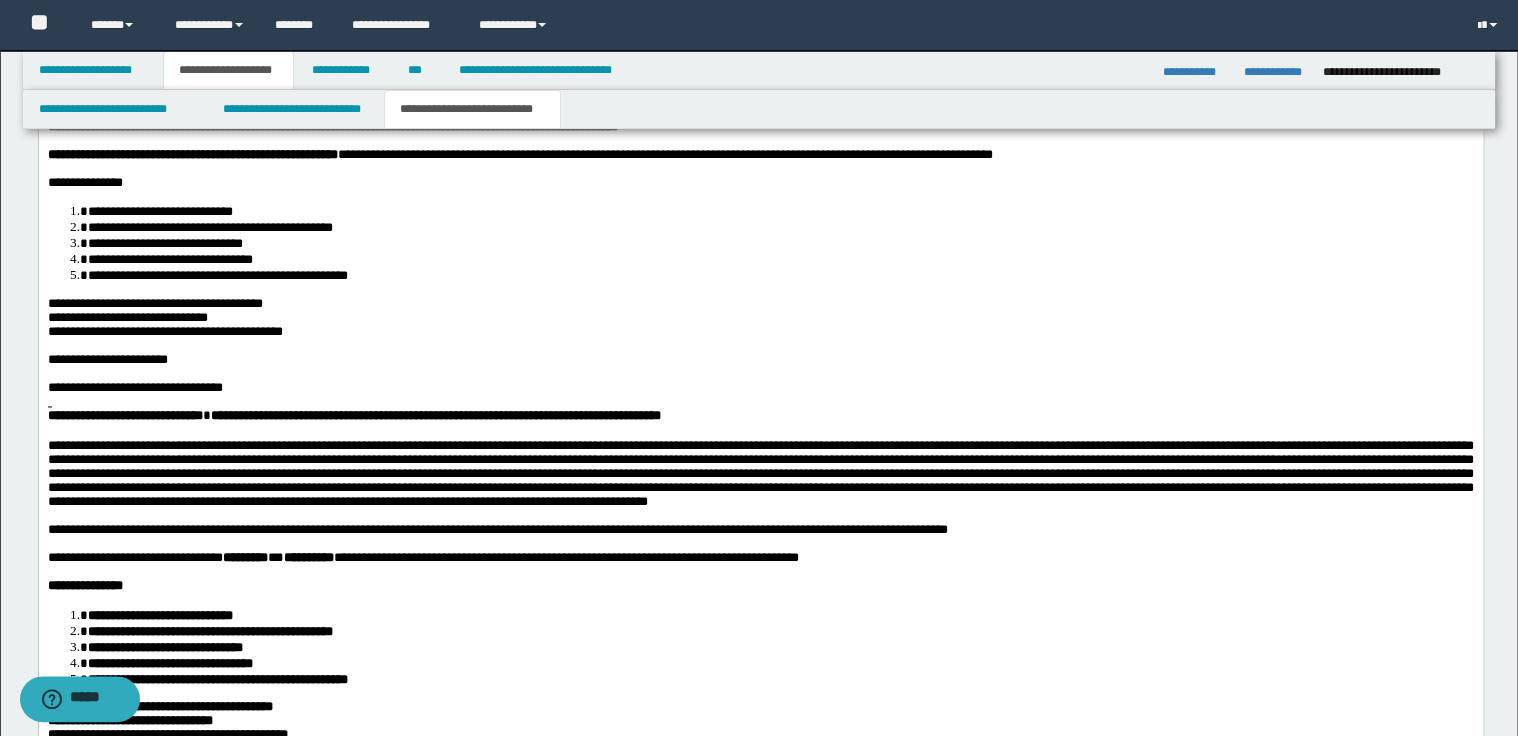 click on "[FIRST] [LAST] [STREET] [CITY] [STATE]" at bounding box center [760, 416] 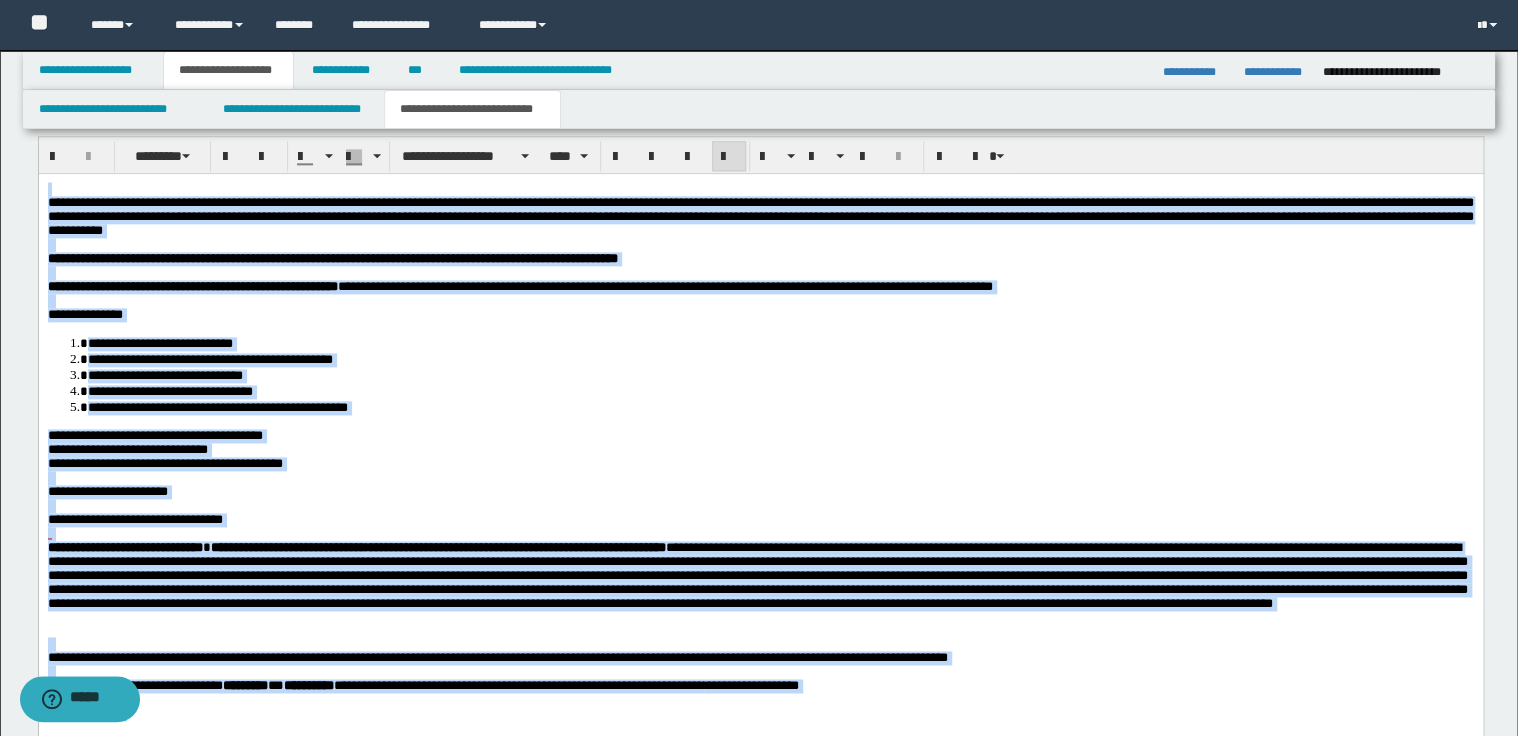 scroll, scrollTop: 1120, scrollLeft: 0, axis: vertical 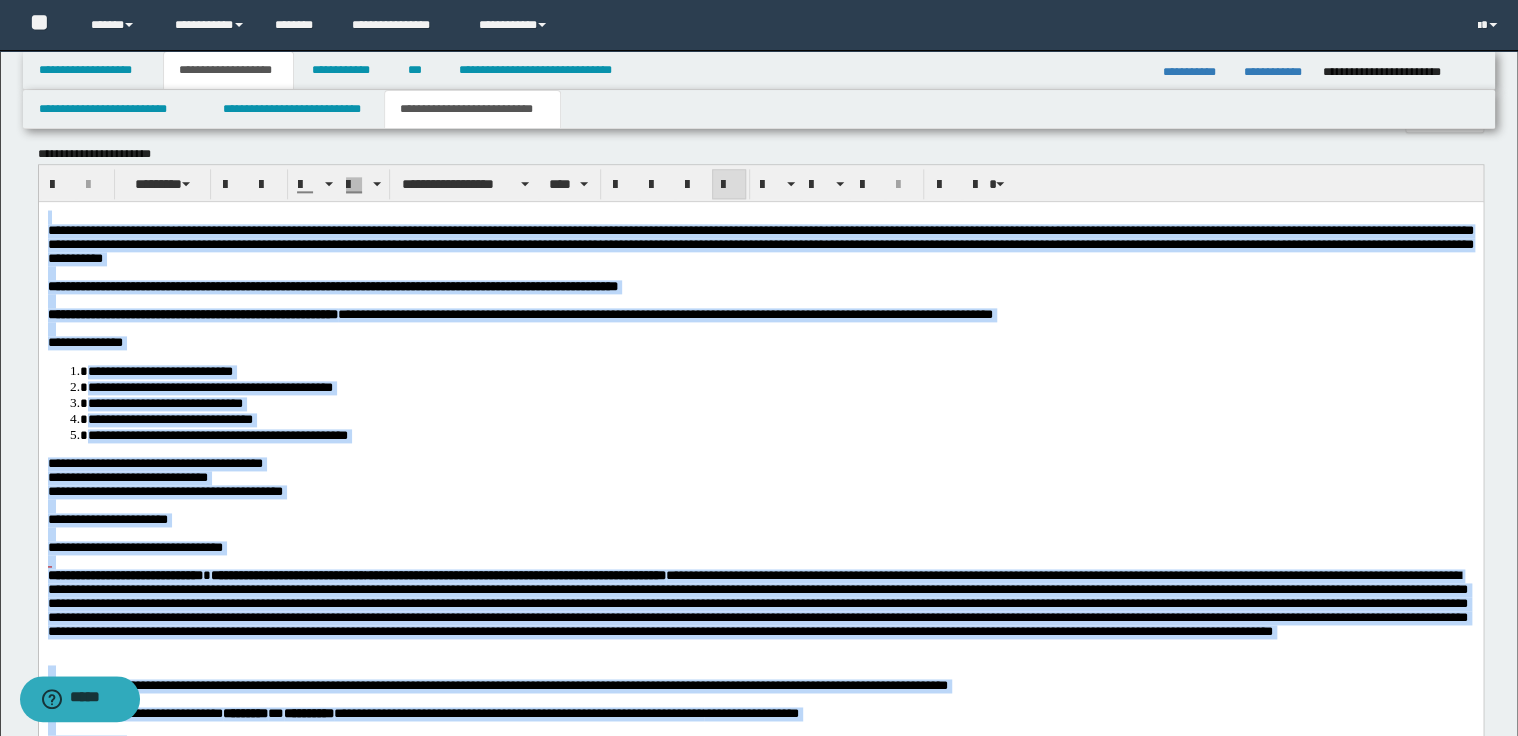 click at bounding box center (729, 185) 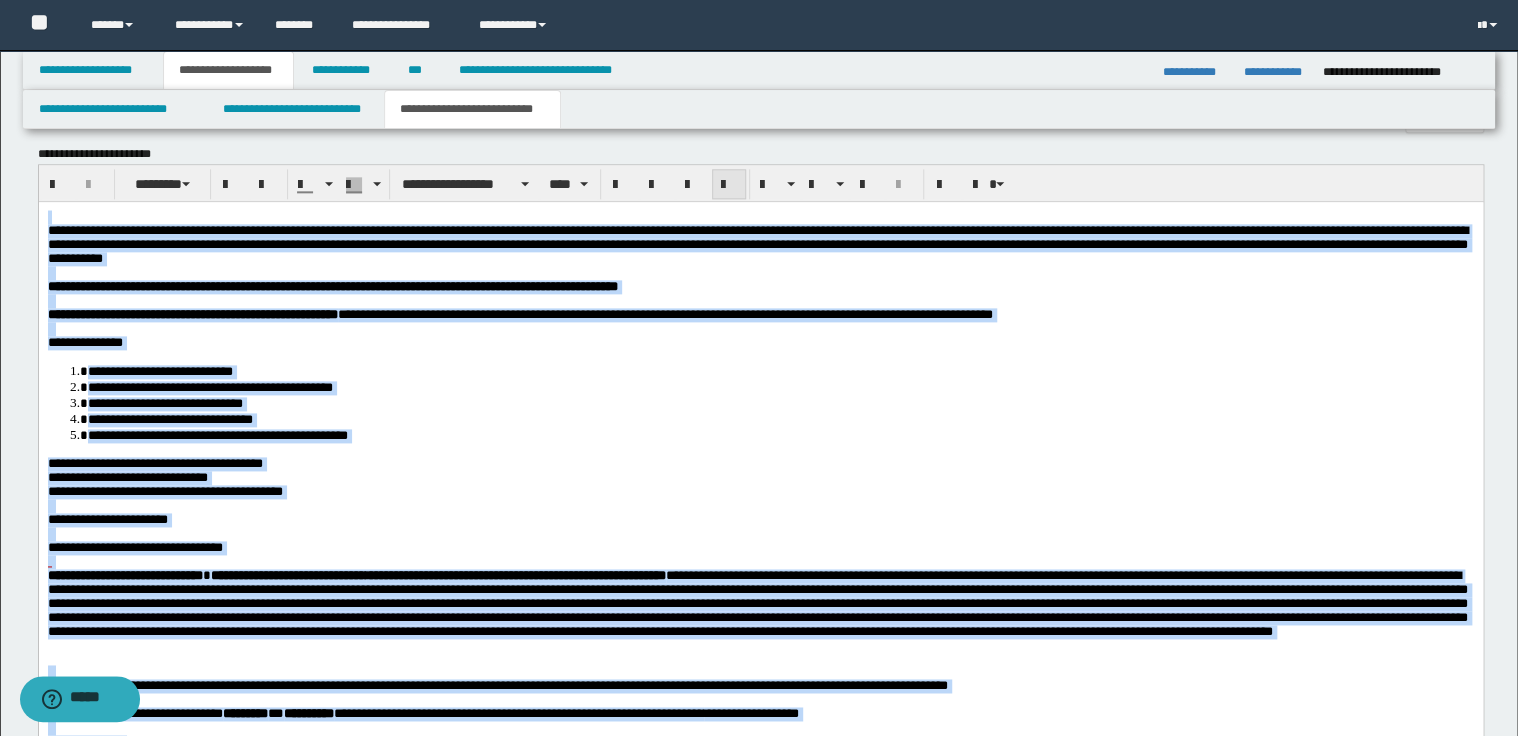click at bounding box center [729, 185] 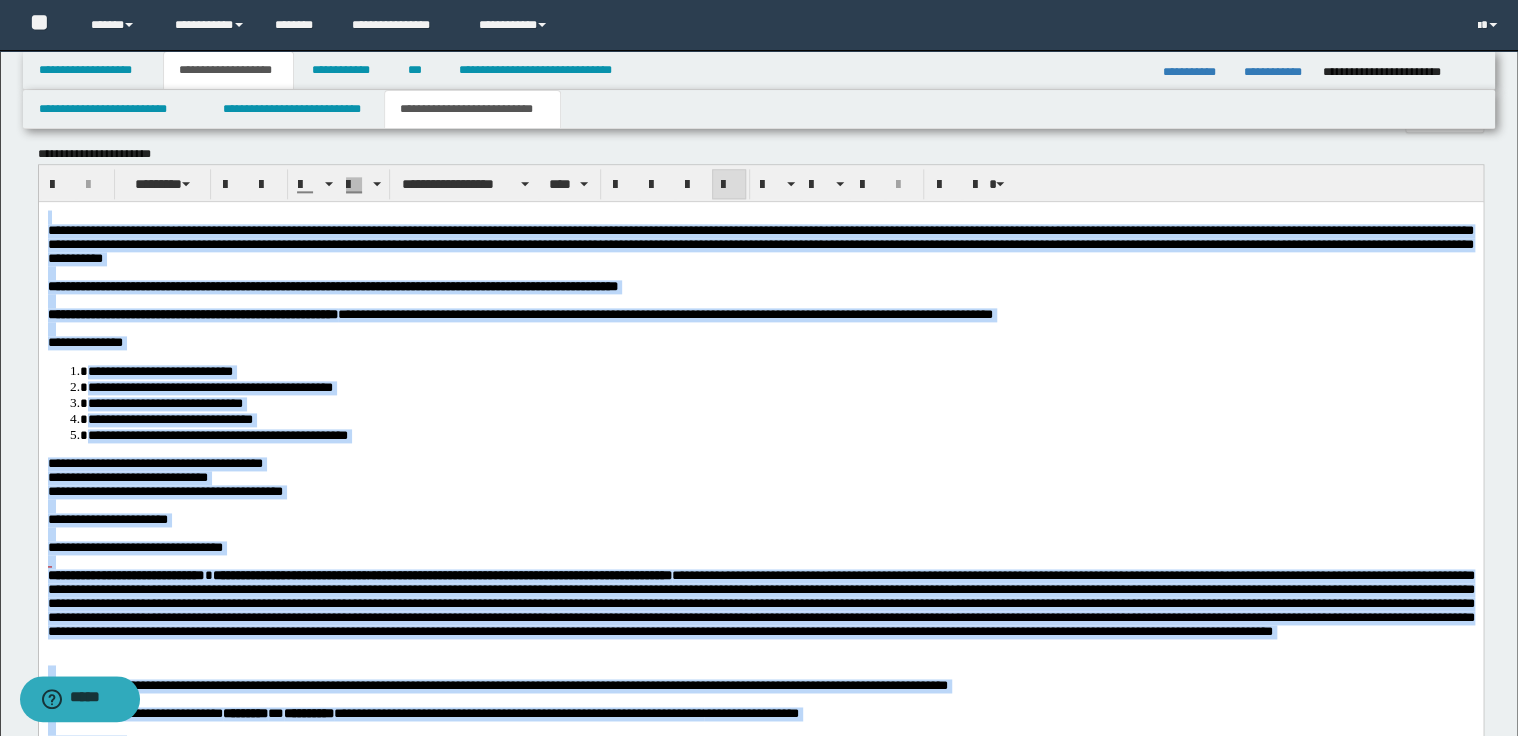 click on "**********" at bounding box center [780, 386] 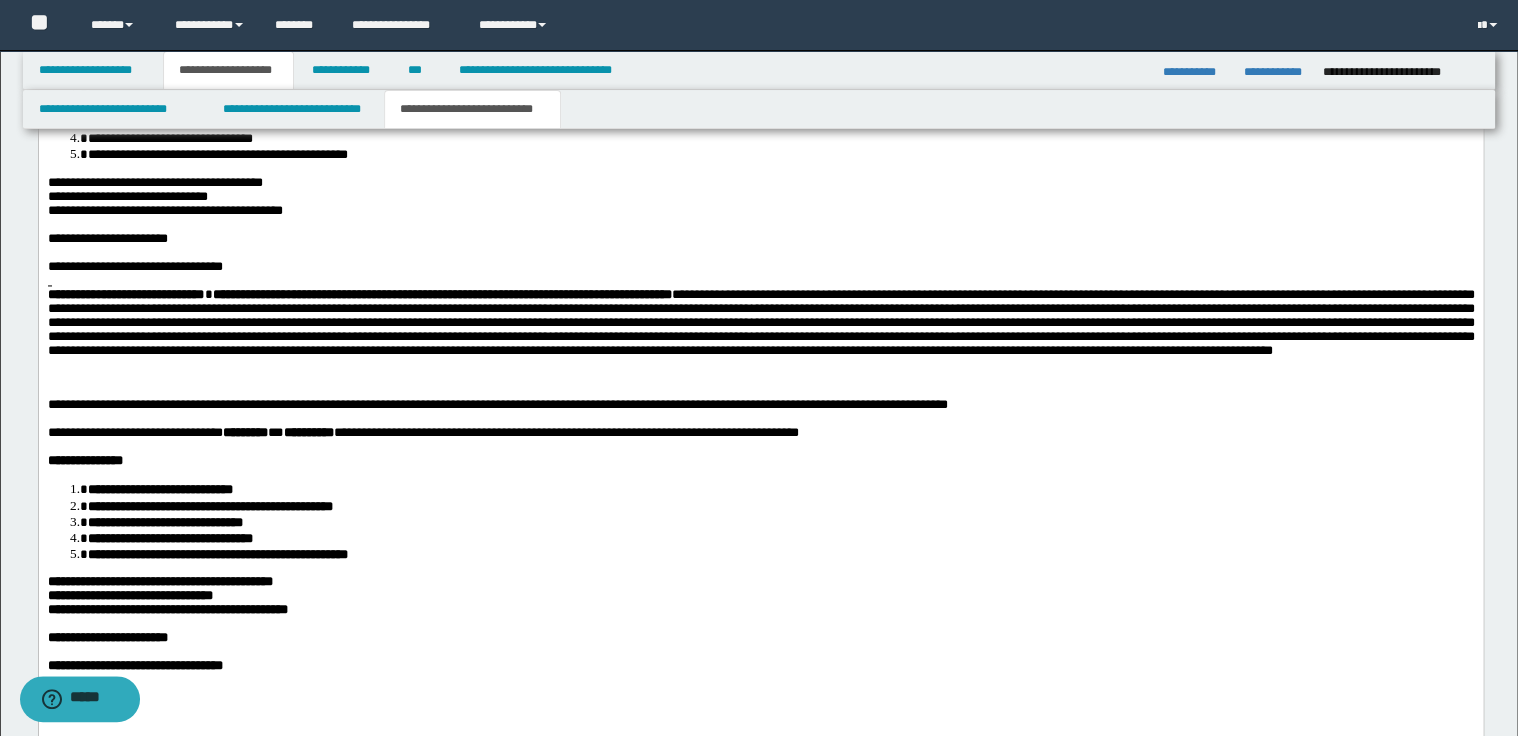 scroll, scrollTop: 1440, scrollLeft: 0, axis: vertical 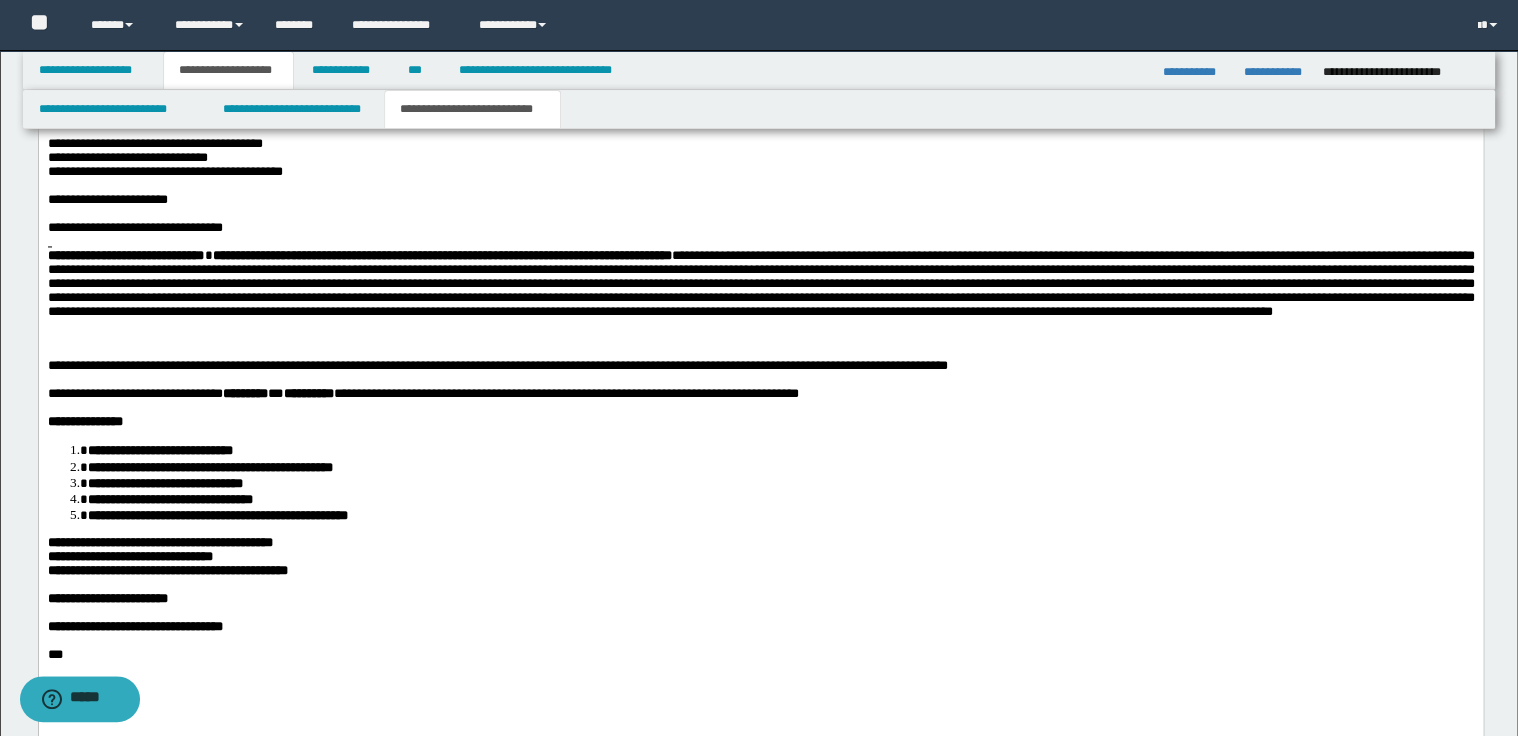 click on "**********" at bounding box center (760, 366) 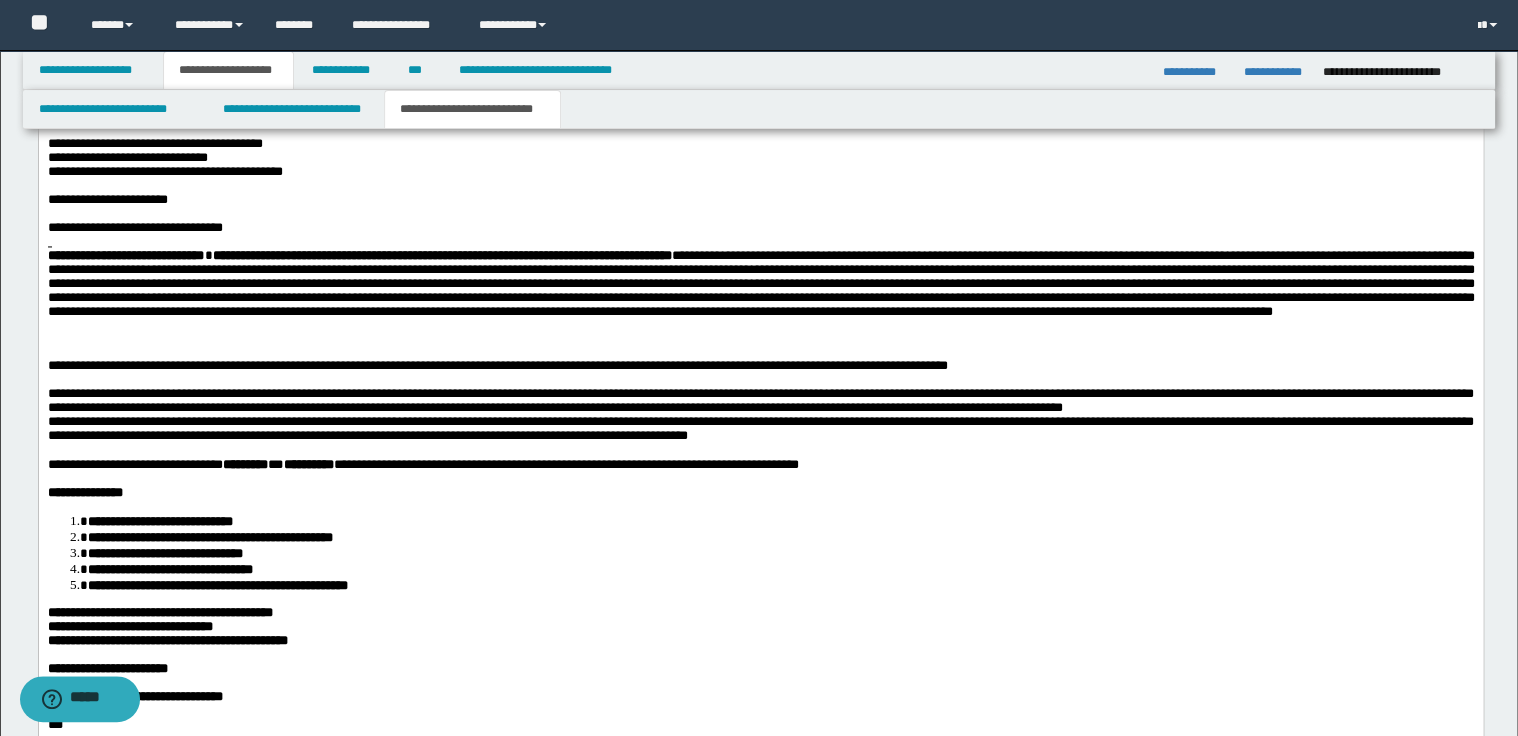 click on "**********" at bounding box center [760, 415] 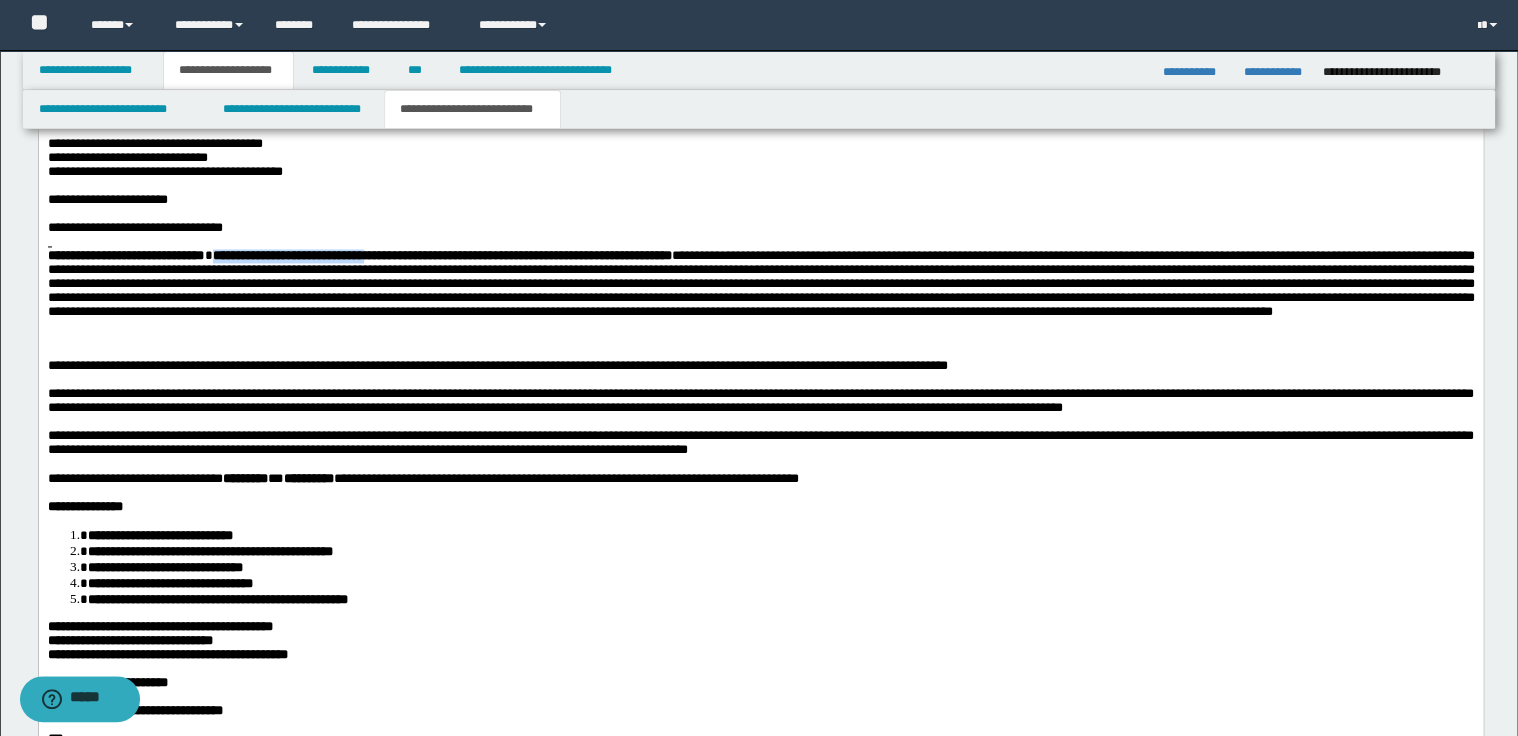 drag, startPoint x: 247, startPoint y: 290, endPoint x: 445, endPoint y: 293, distance: 198.02272 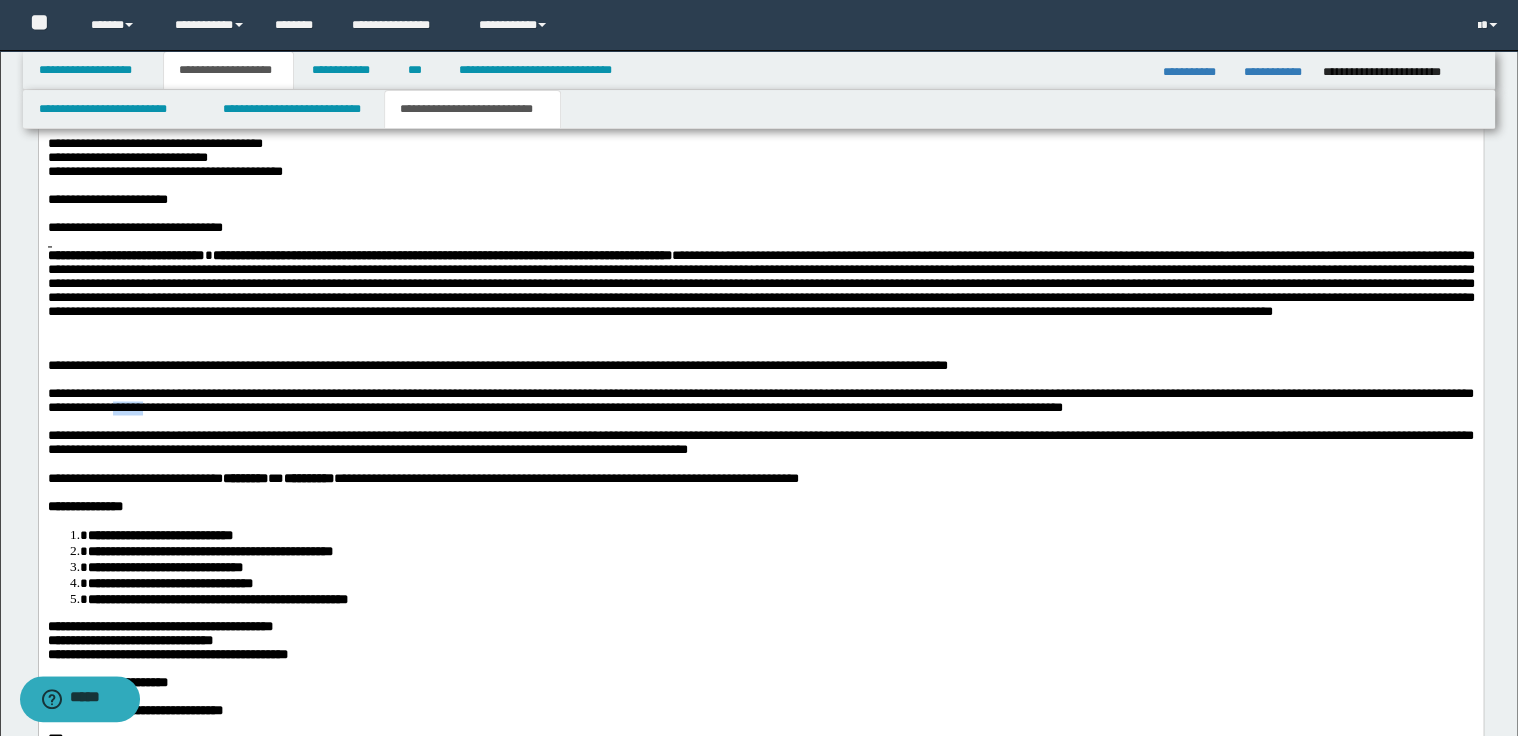 drag, startPoint x: 207, startPoint y: 448, endPoint x: 259, endPoint y: 450, distance: 52.03845 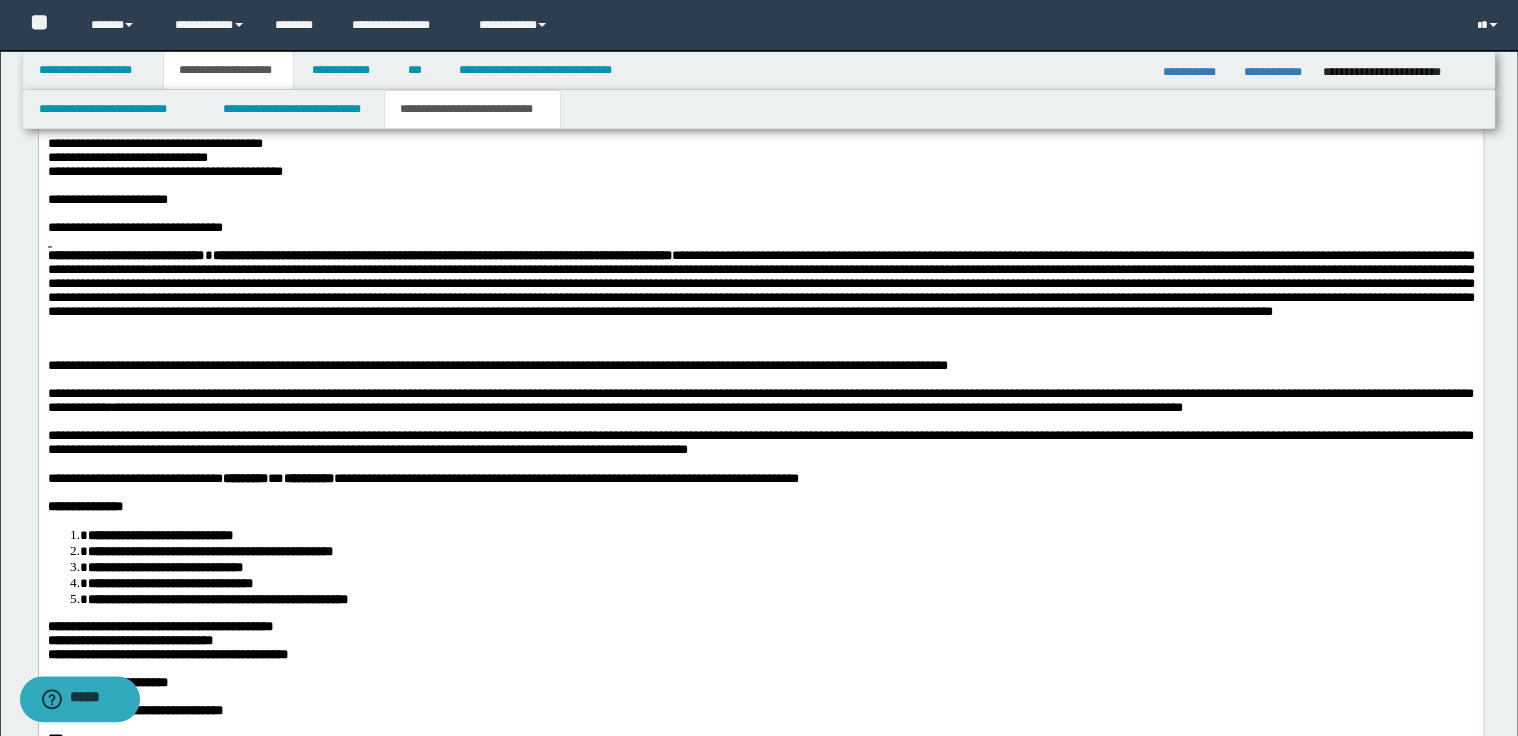 click on "**********" at bounding box center [760, 366] 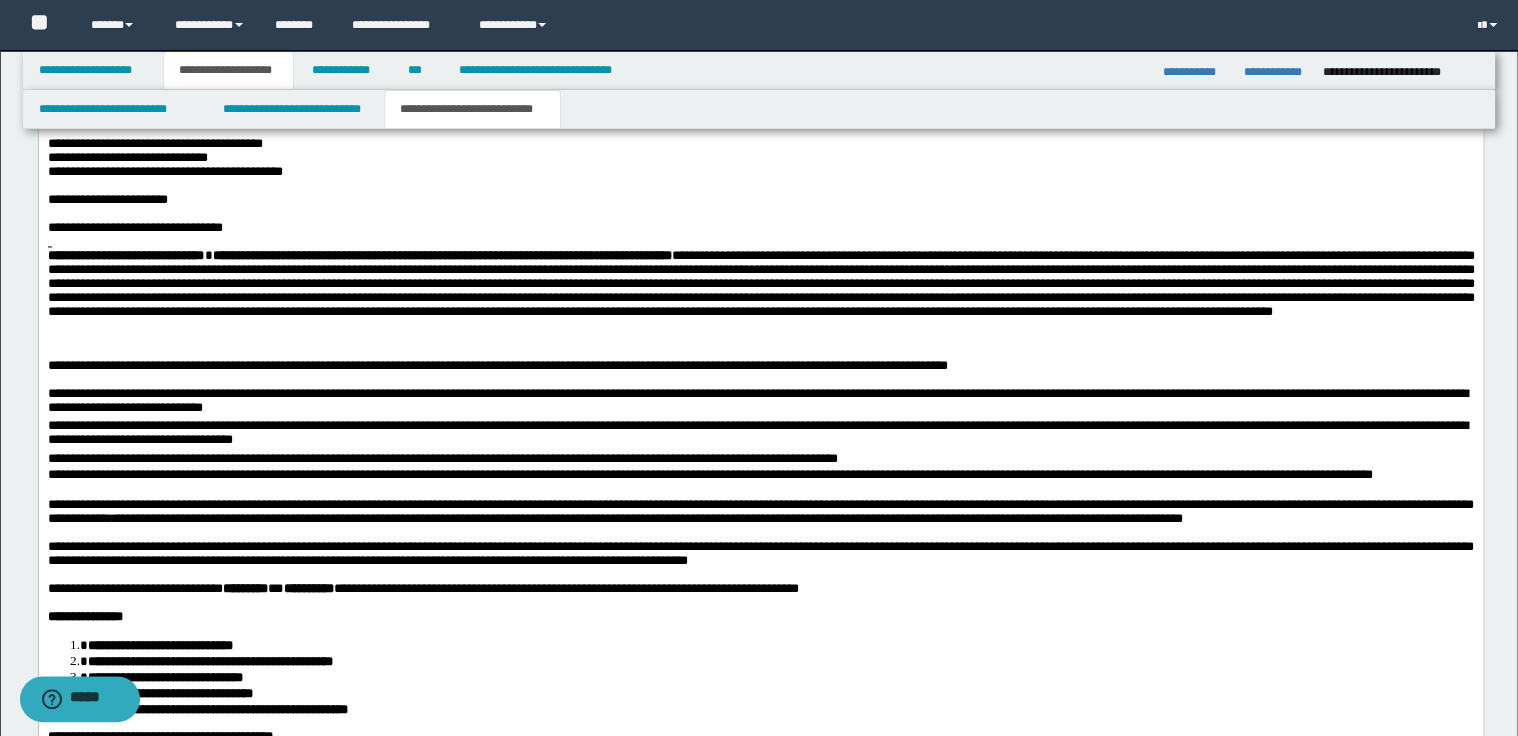 click on "**********" at bounding box center [760, 403] 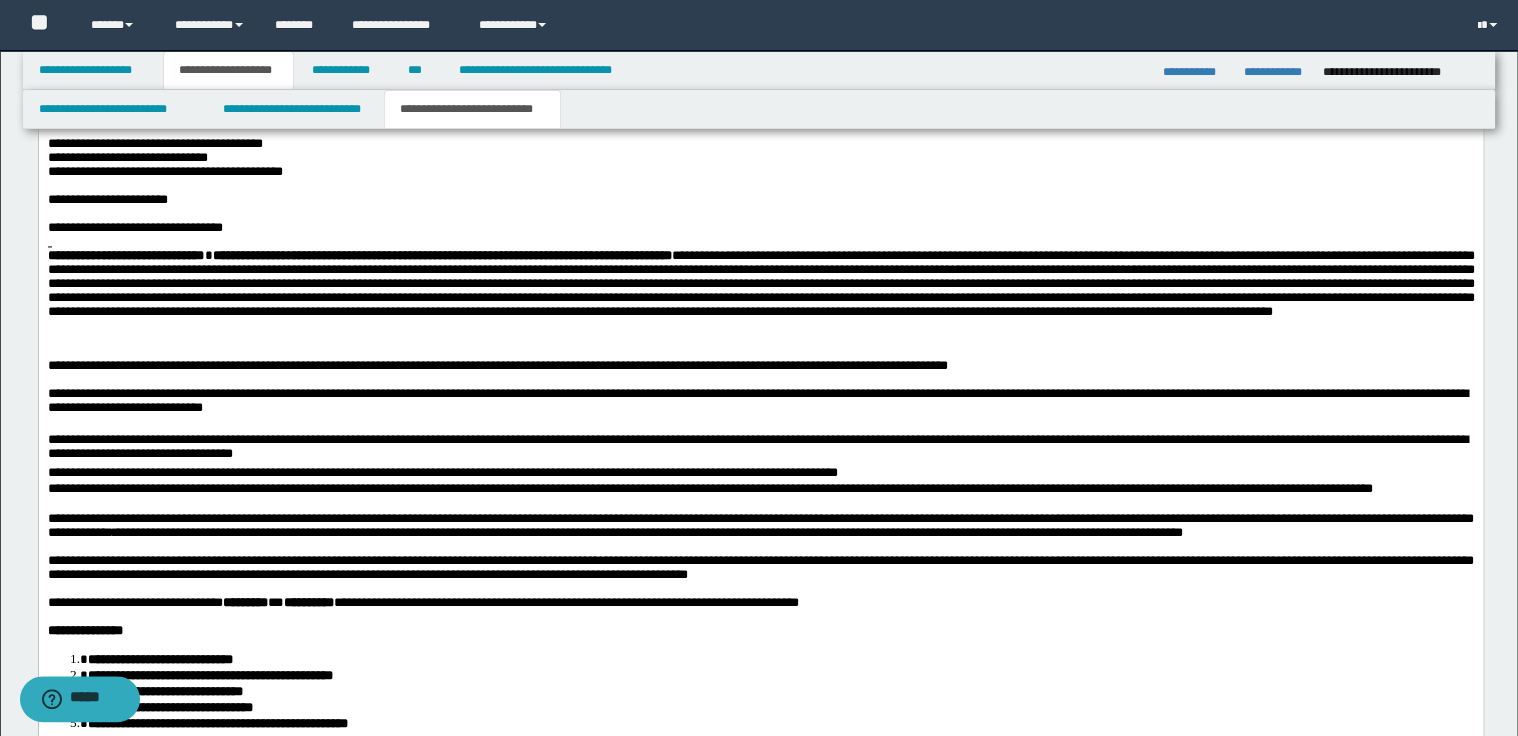 click on "**********" at bounding box center (760, 449) 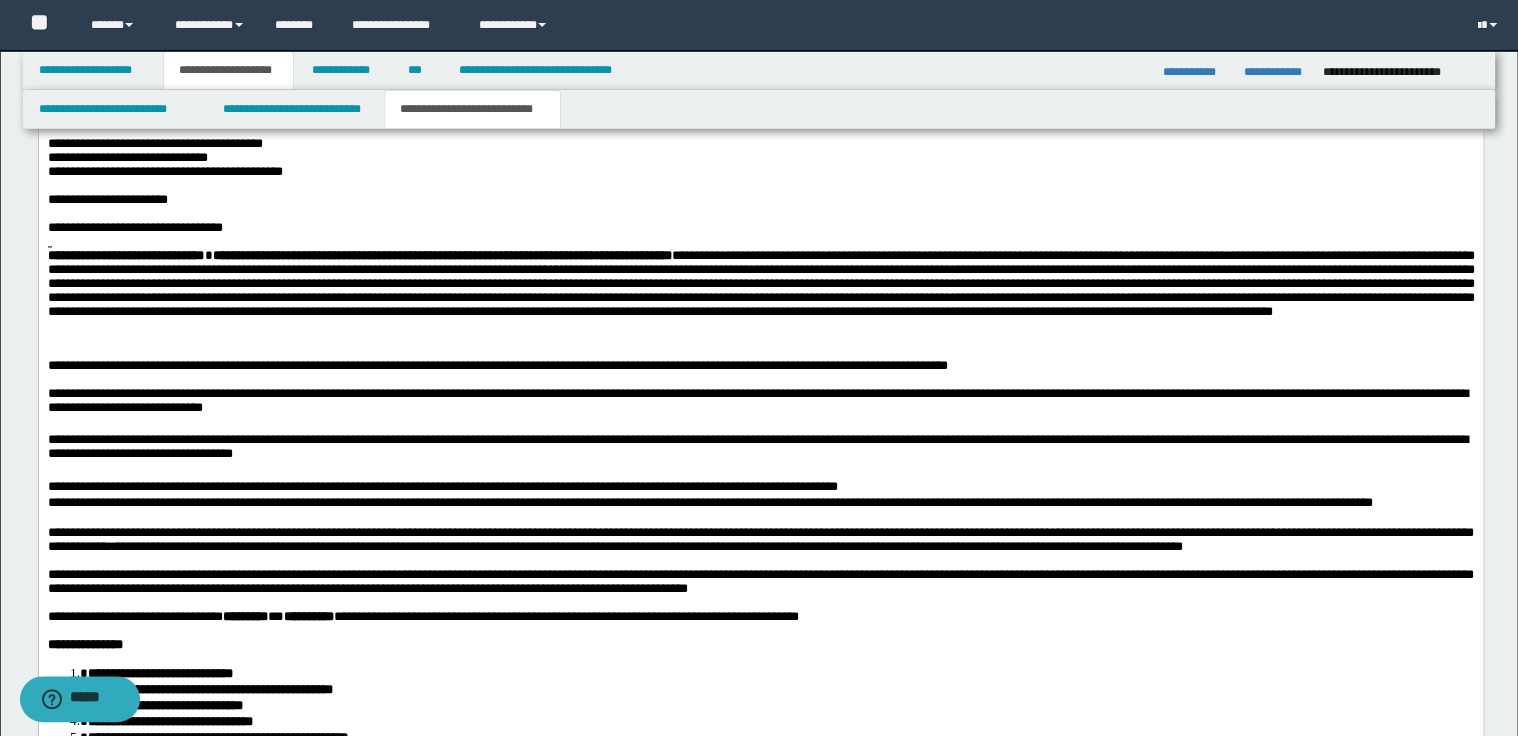 click on "**********" at bounding box center [760, 487] 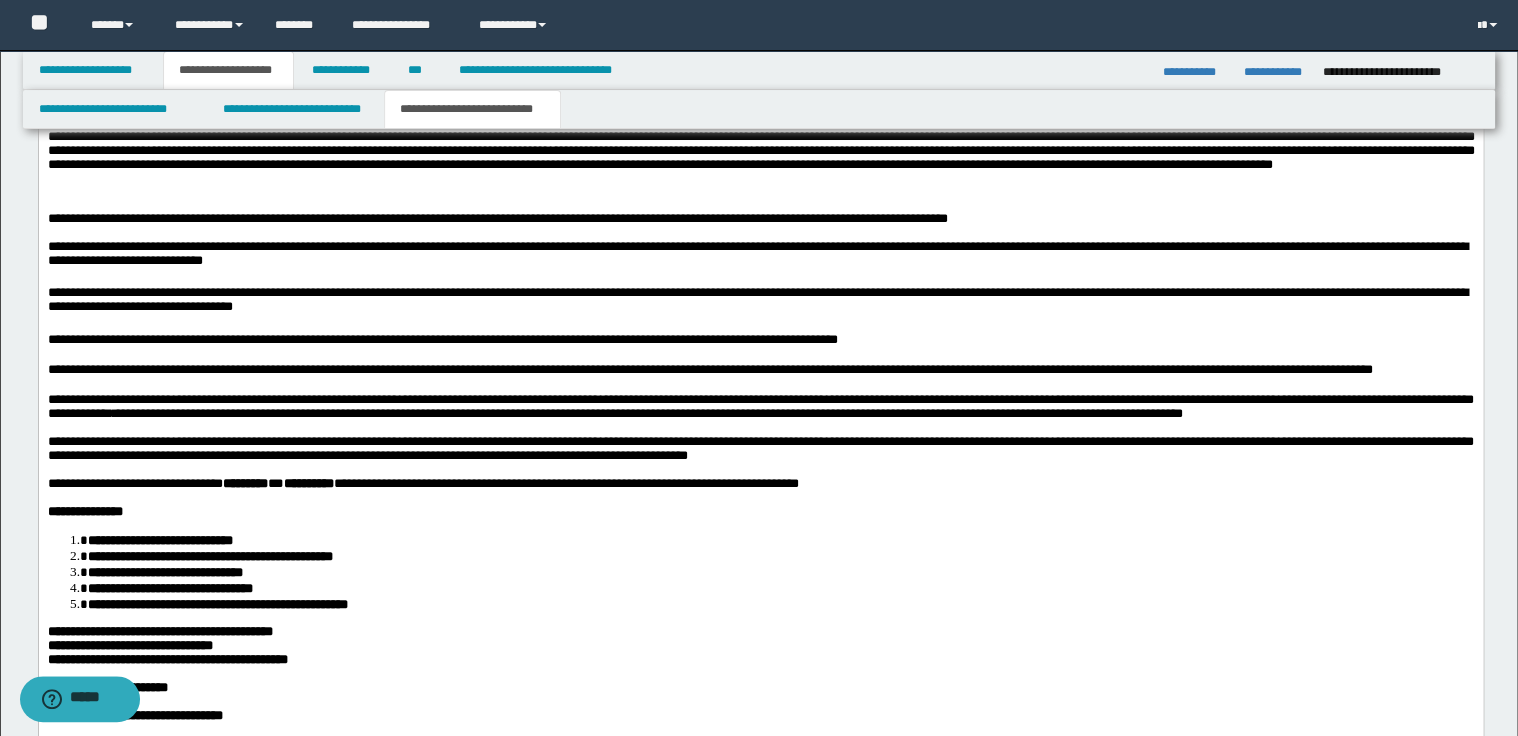 scroll, scrollTop: 1600, scrollLeft: 0, axis: vertical 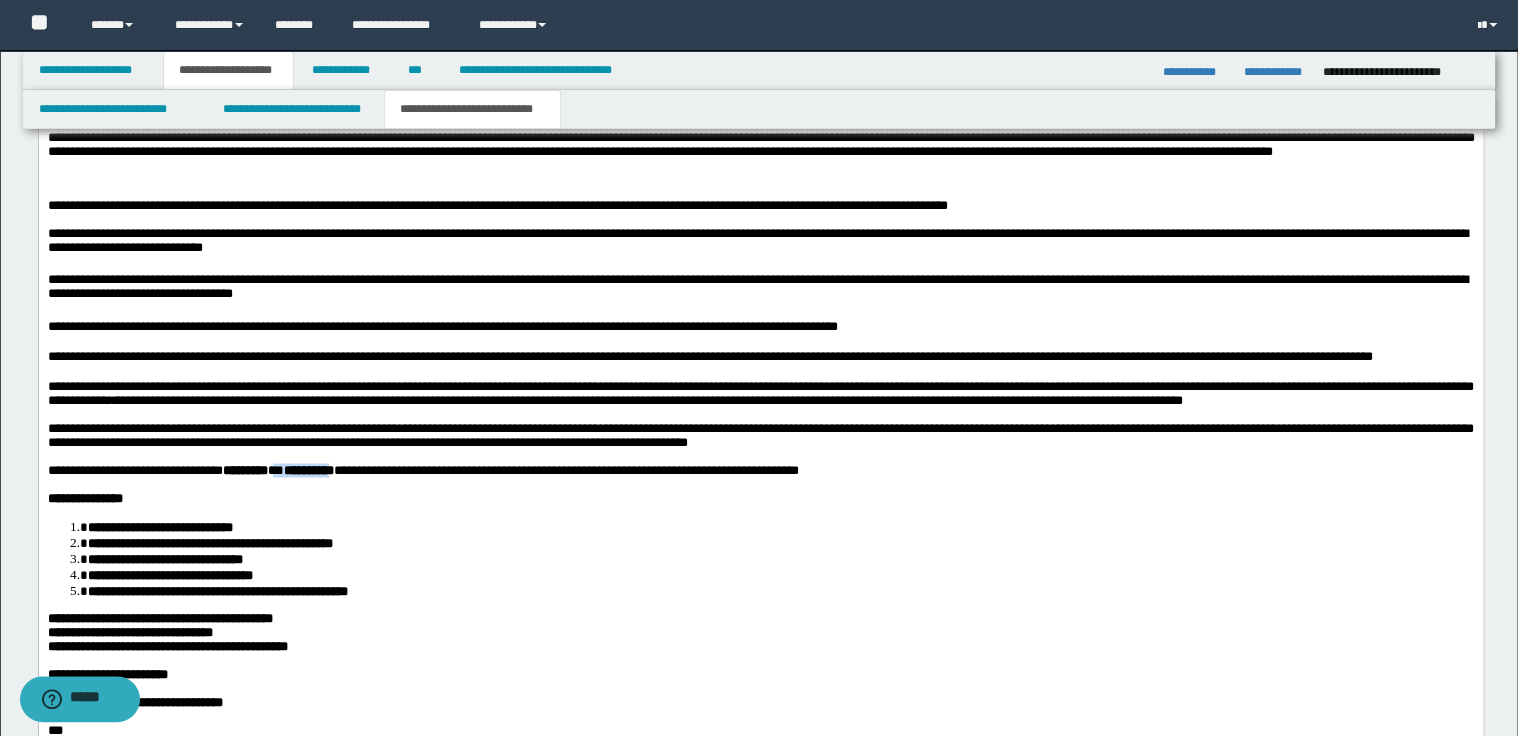 drag, startPoint x: 311, startPoint y: 529, endPoint x: 395, endPoint y: 529, distance: 84 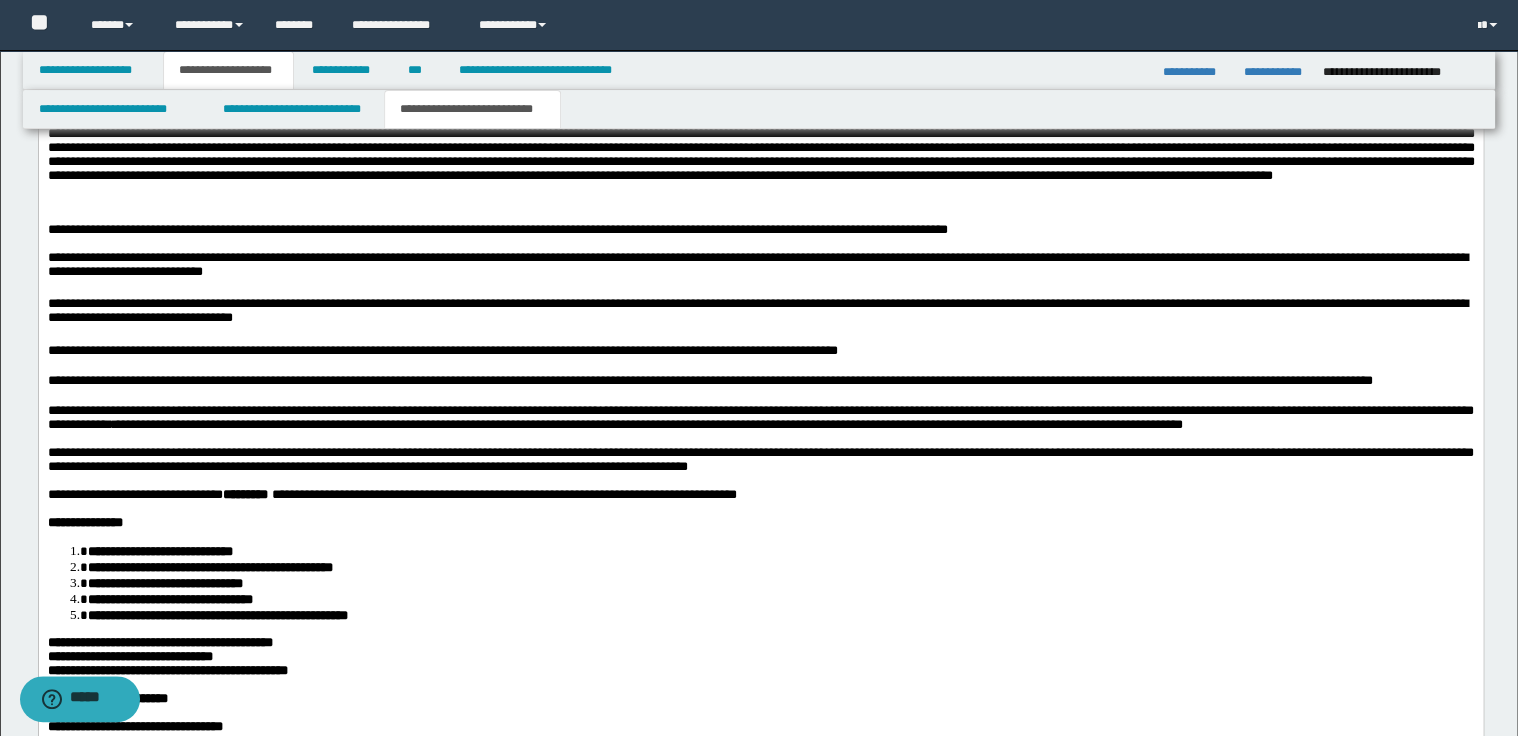 scroll, scrollTop: 1440, scrollLeft: 0, axis: vertical 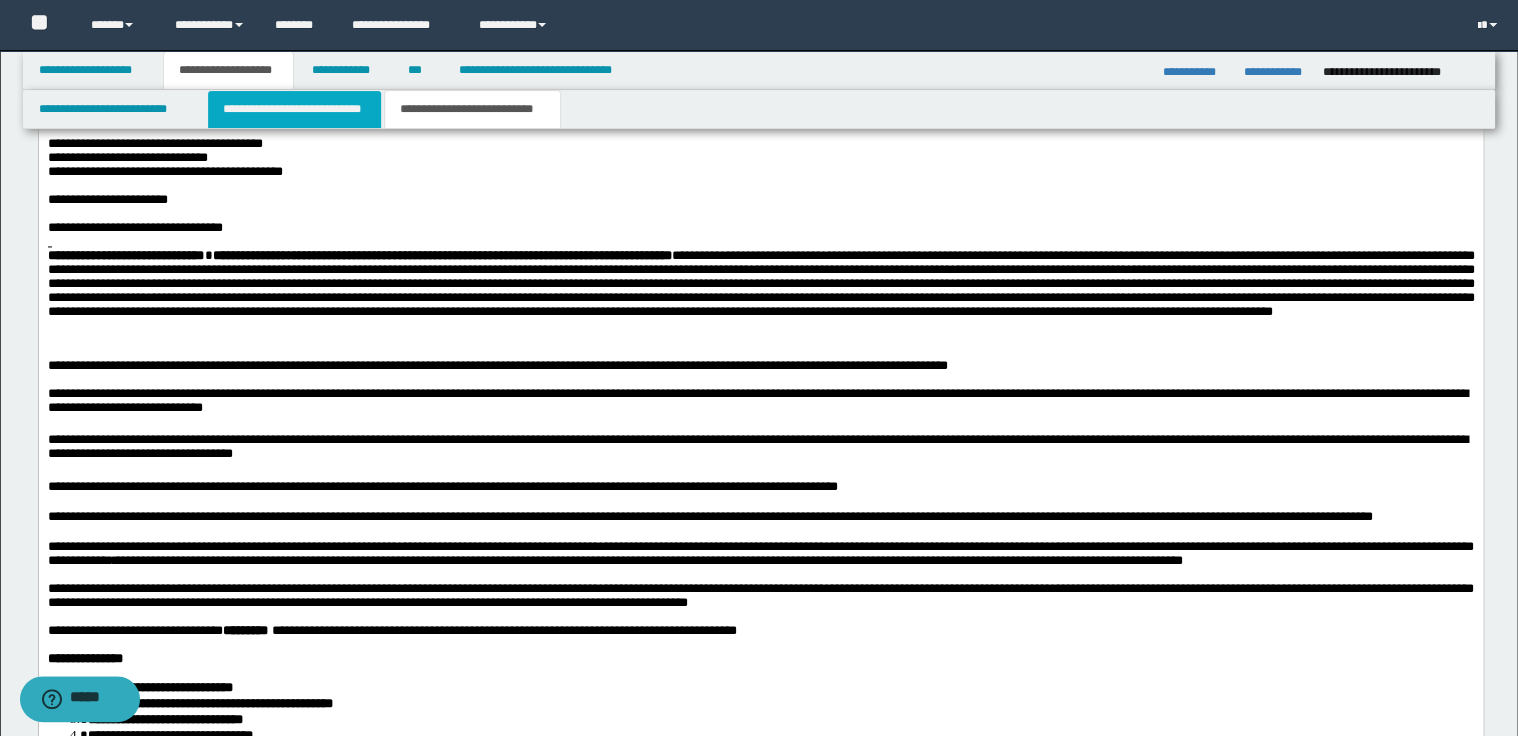 click on "**********" at bounding box center (294, 109) 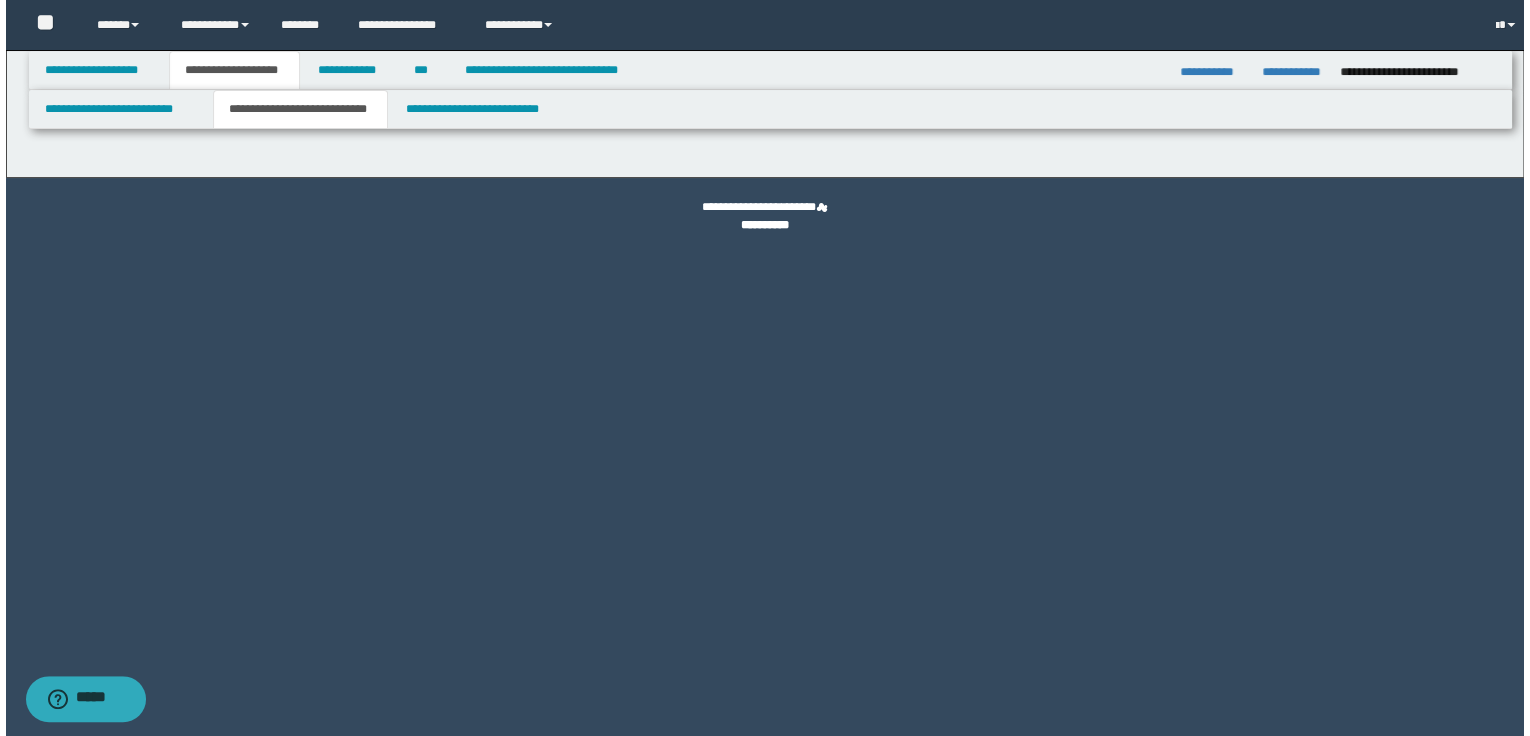 scroll, scrollTop: 0, scrollLeft: 0, axis: both 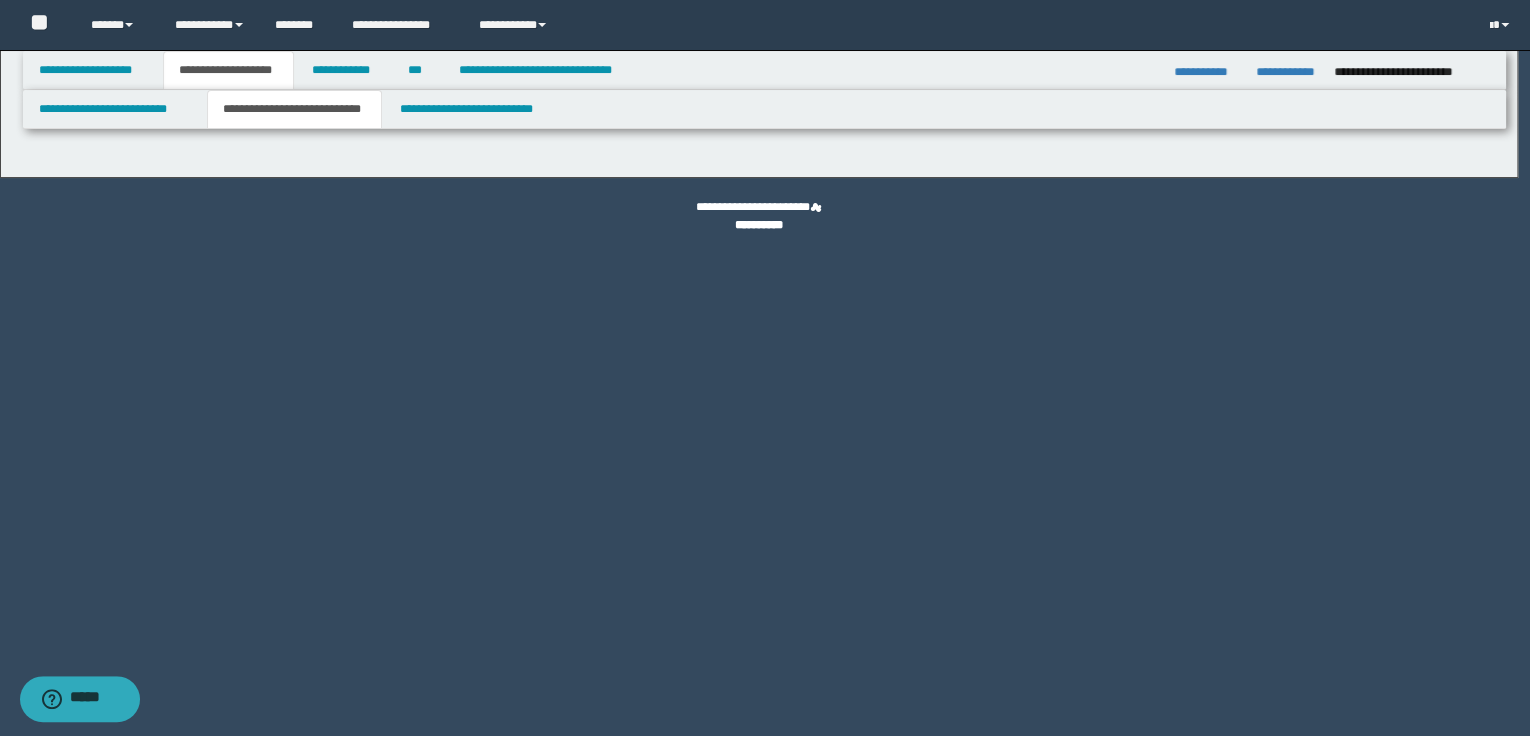 select on "*" 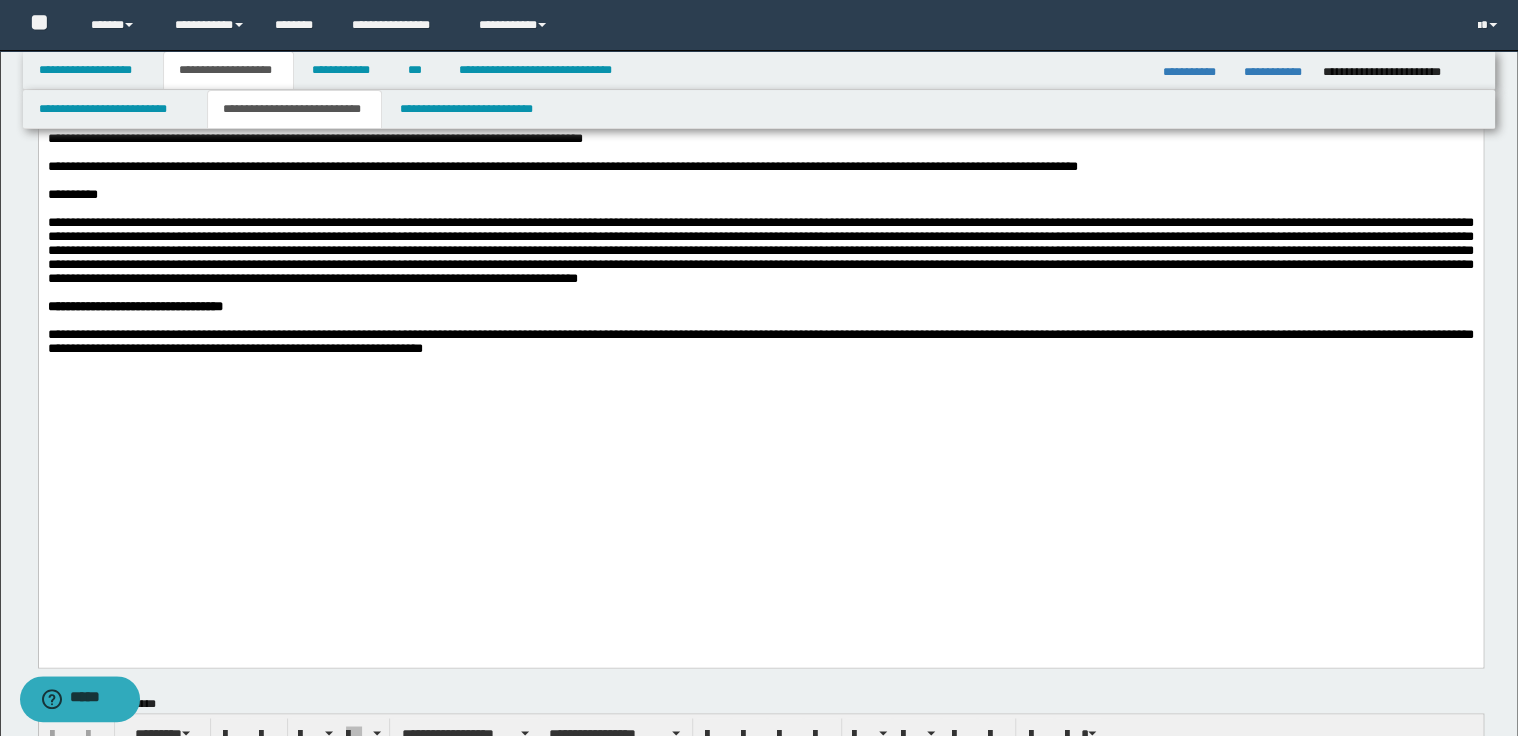 scroll, scrollTop: 1360, scrollLeft: 0, axis: vertical 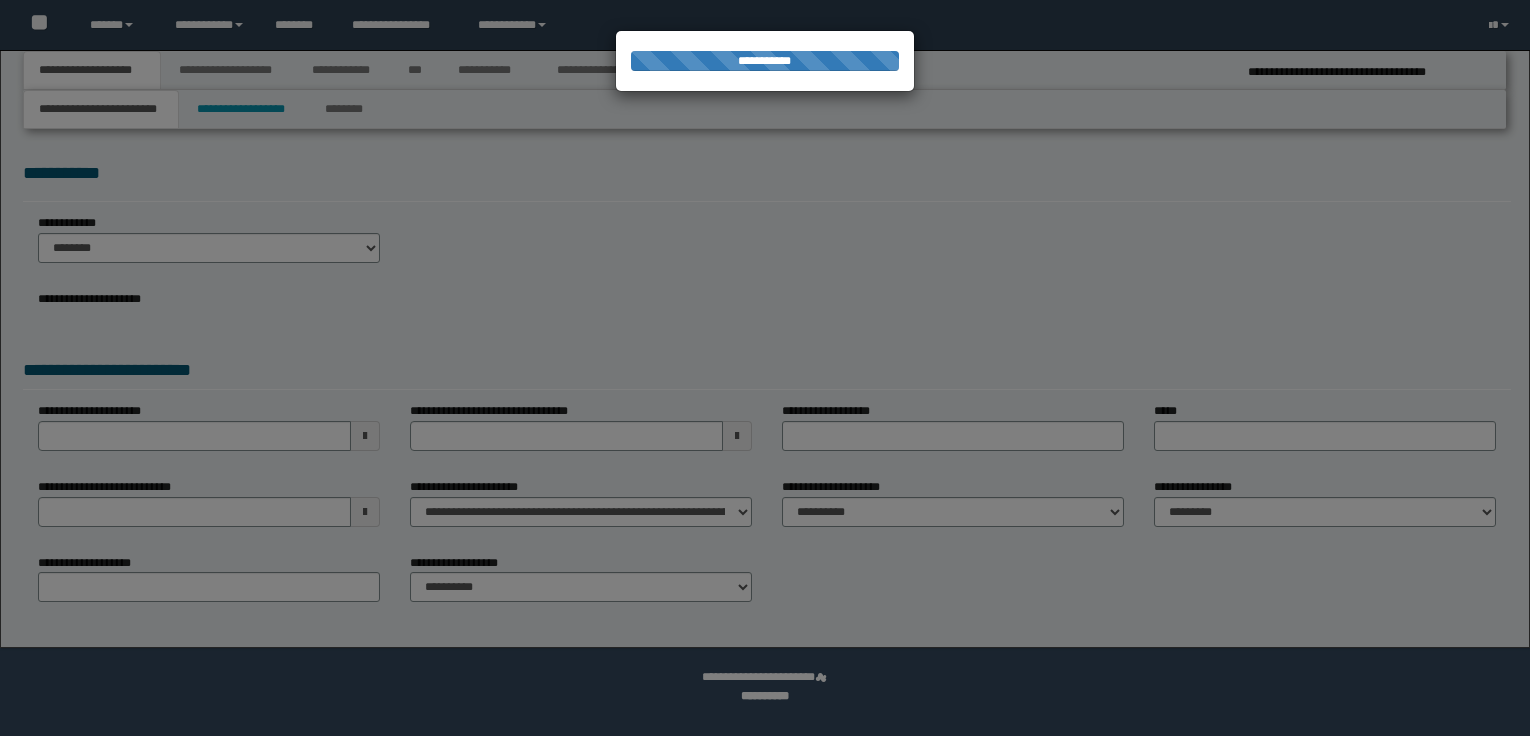 select on "*" 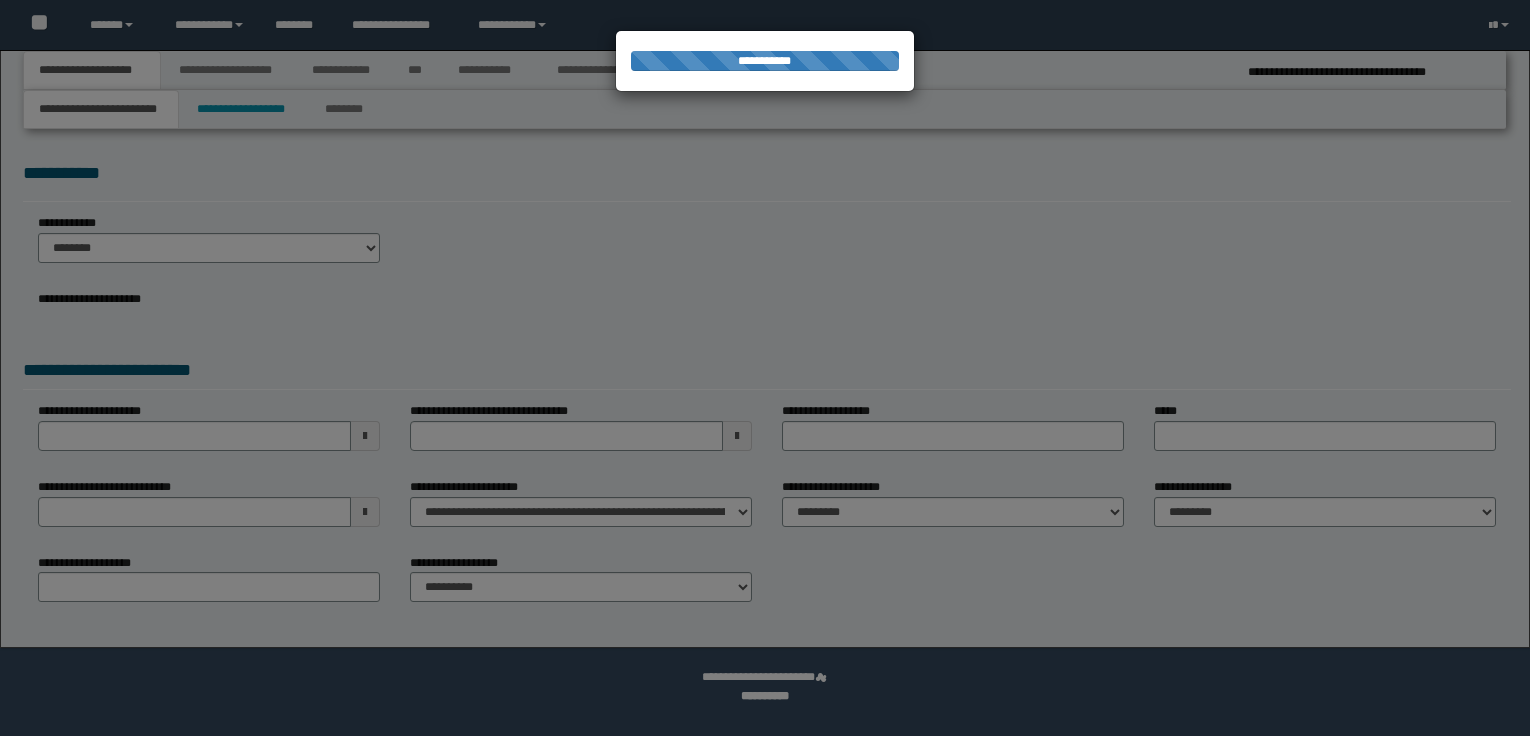 scroll, scrollTop: 0, scrollLeft: 0, axis: both 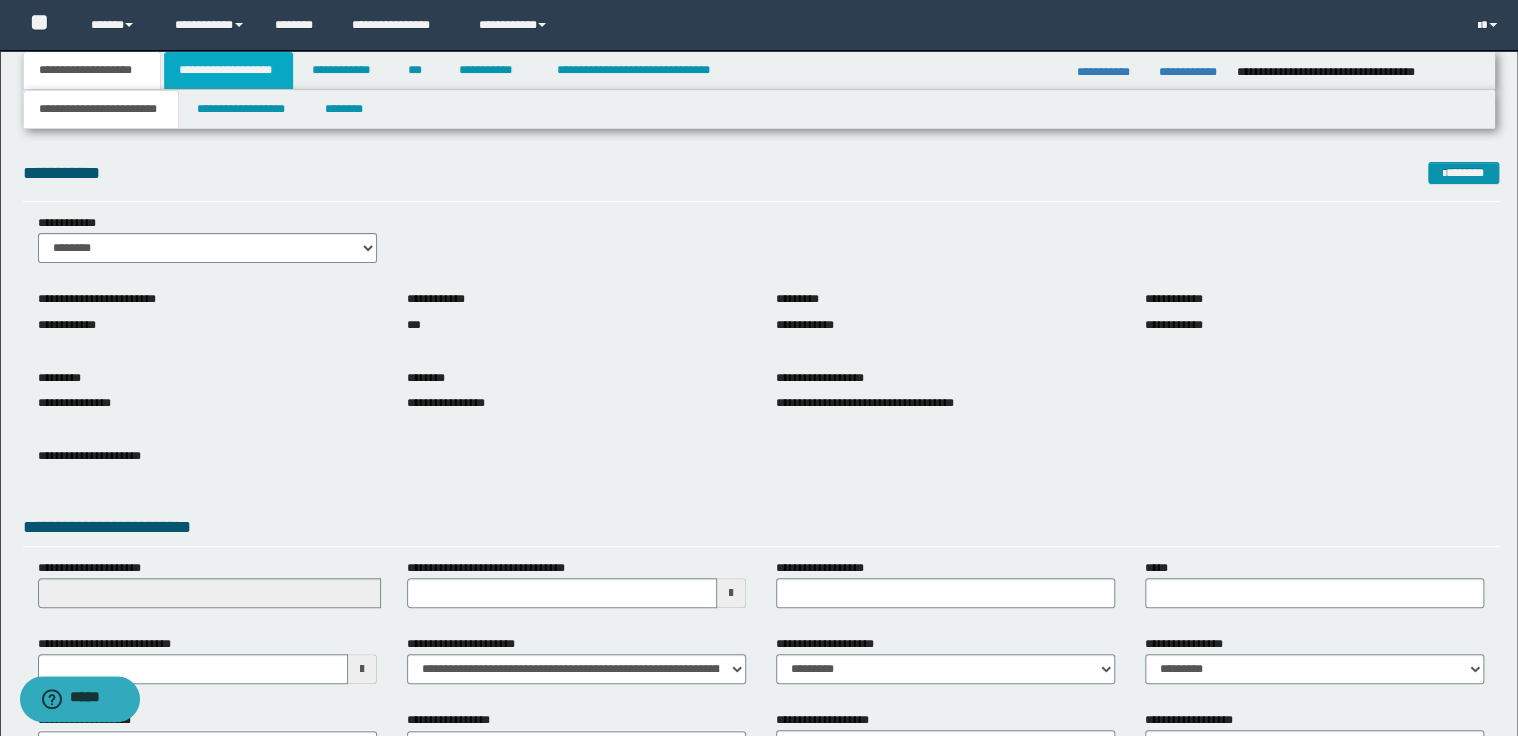 drag, startPoint x: 242, startPoint y: 68, endPoint x: 284, endPoint y: 82, distance: 44.27189 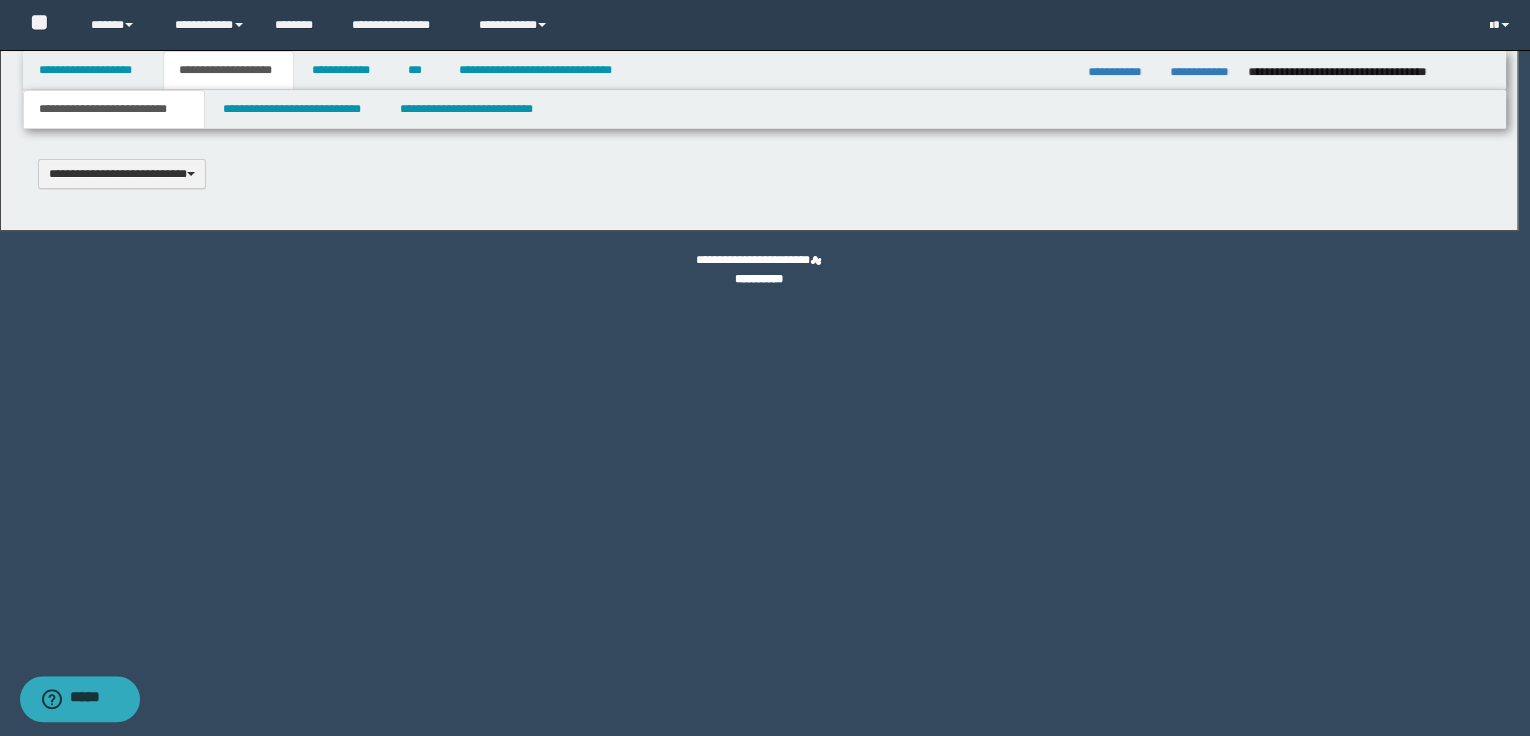 type 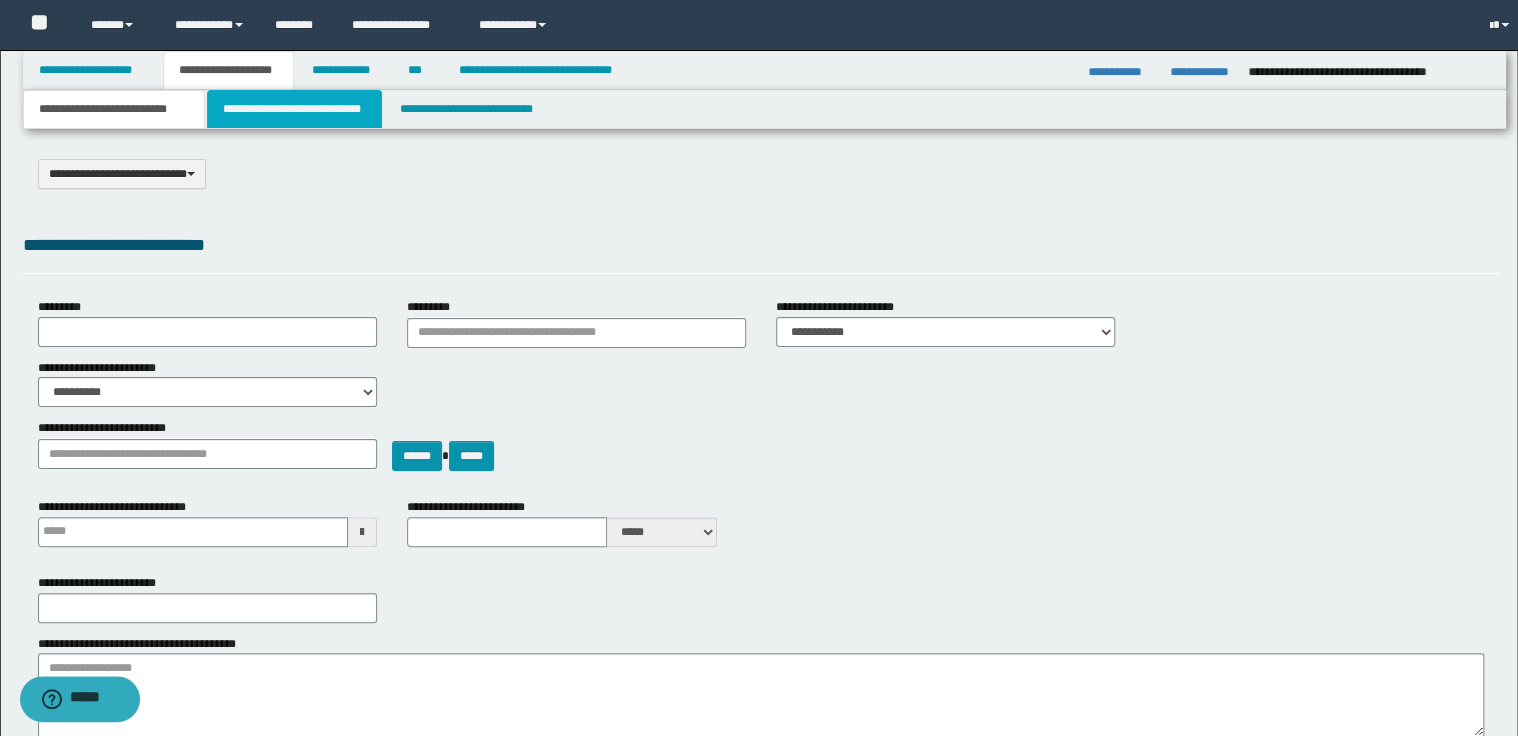 click on "**********" at bounding box center (294, 109) 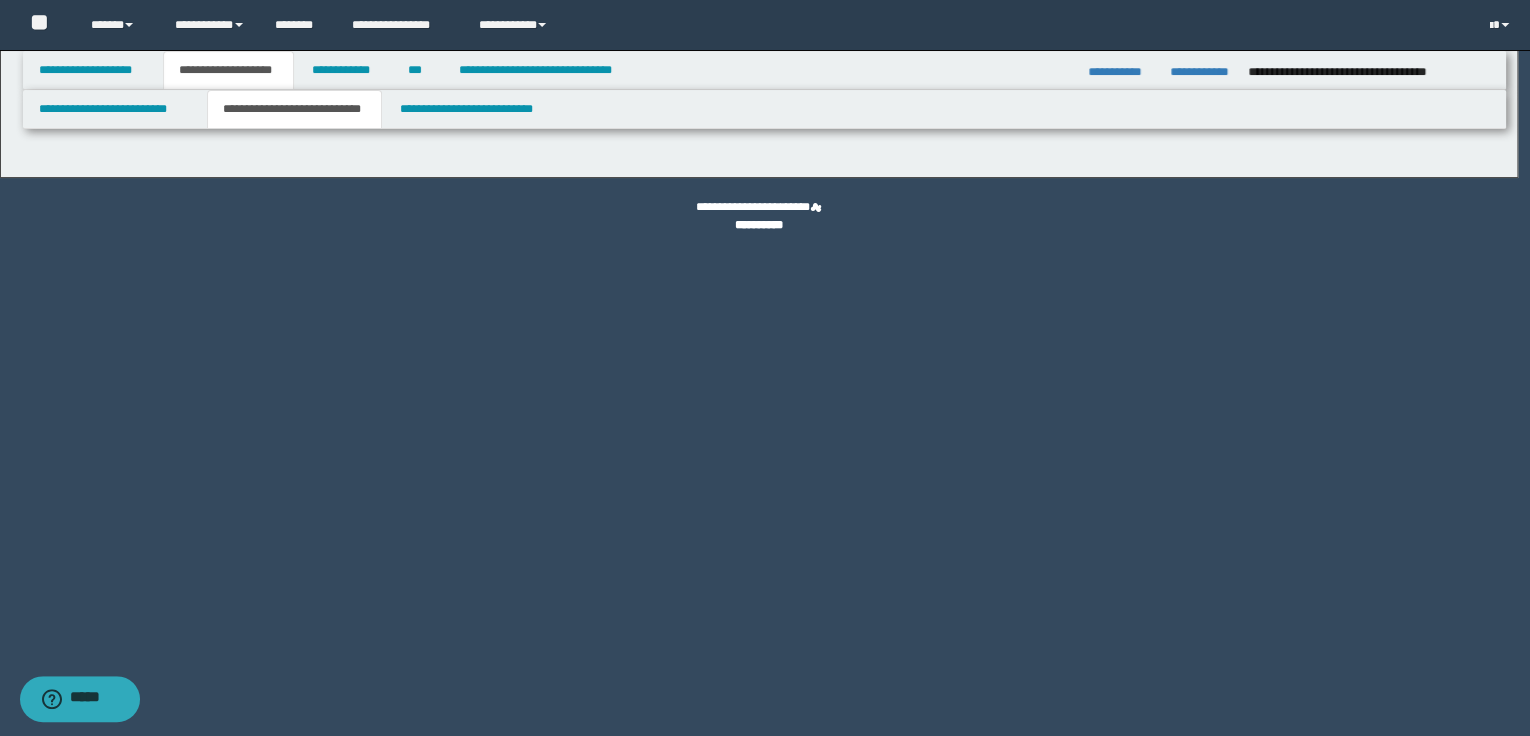 select on "*" 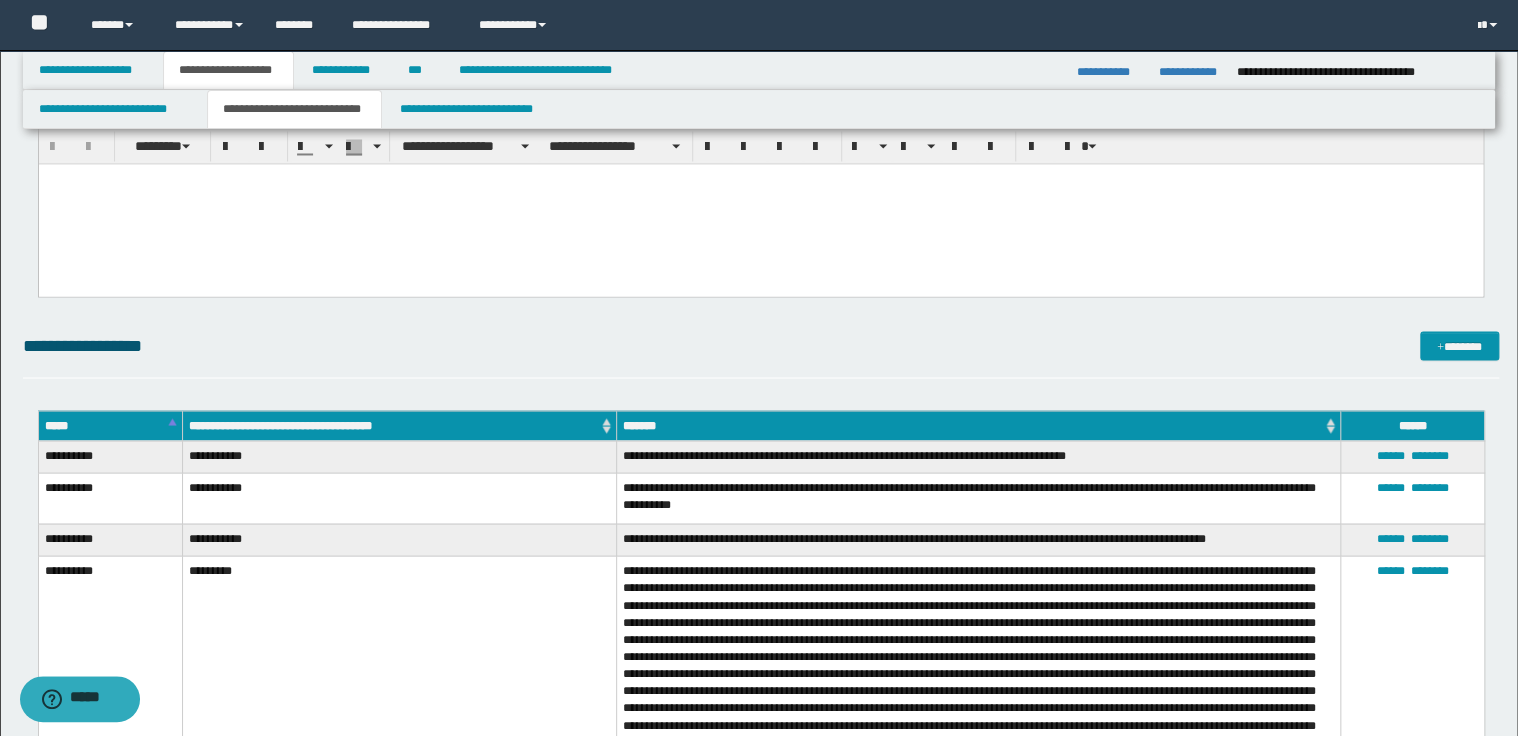 scroll, scrollTop: 1840, scrollLeft: 0, axis: vertical 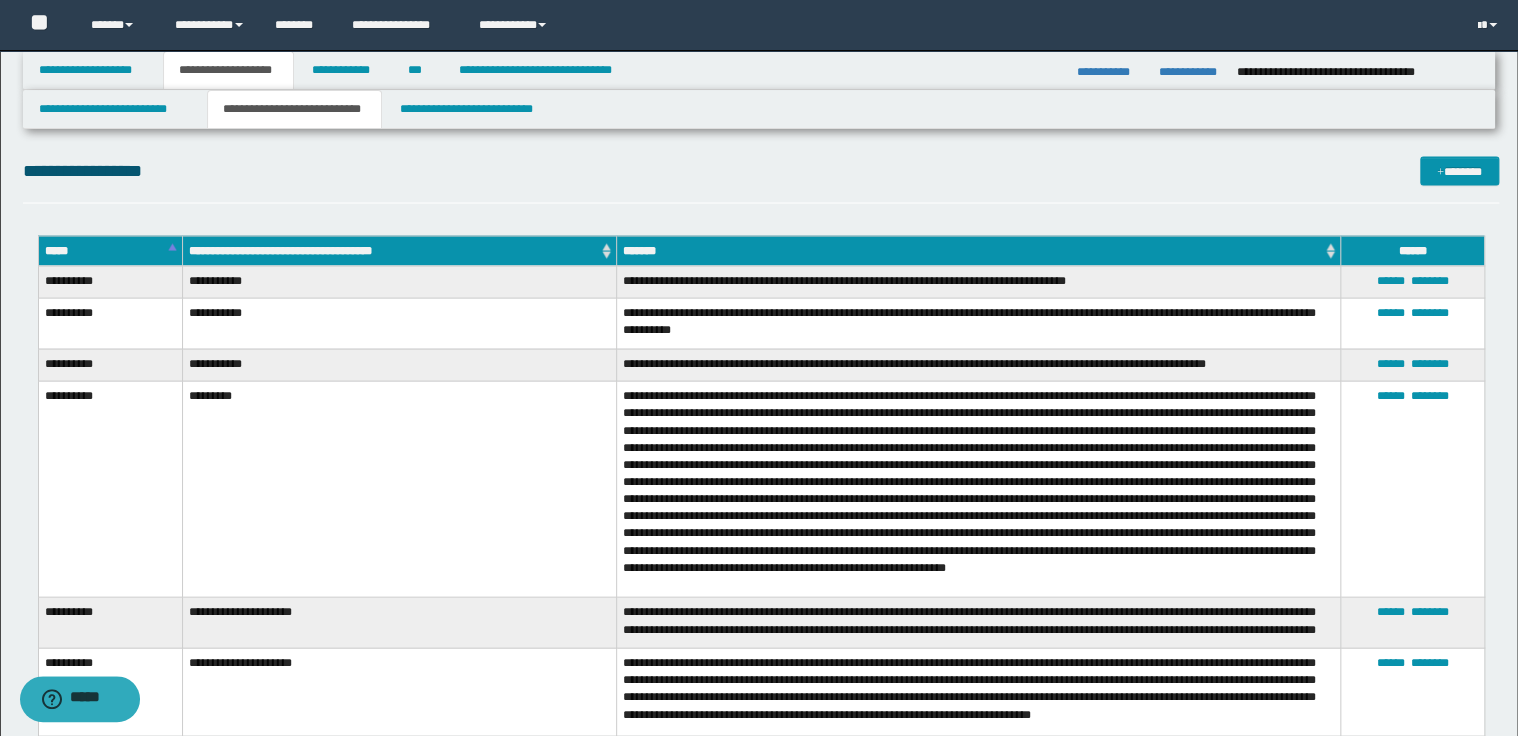 click on "*****" at bounding box center [110, 250] 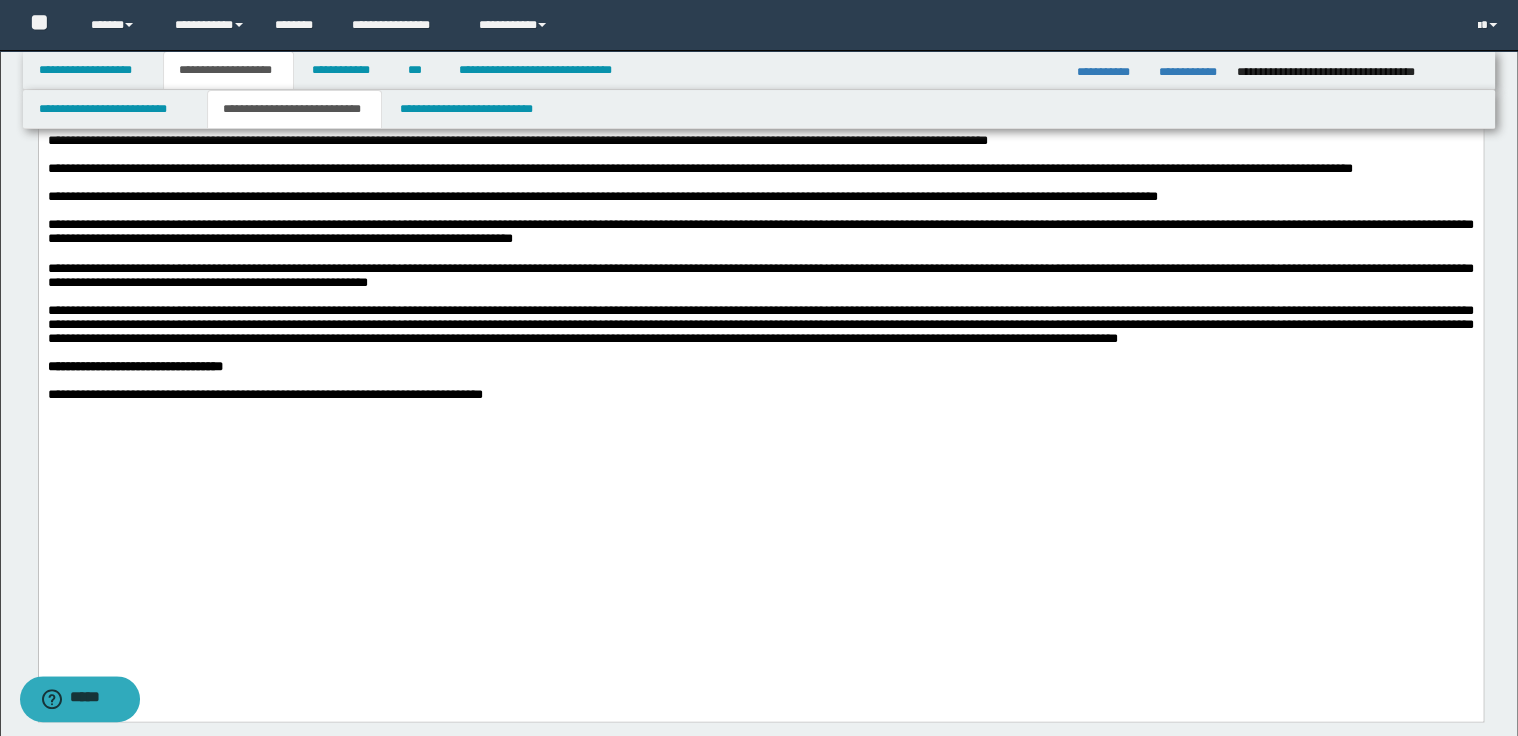 scroll, scrollTop: 960, scrollLeft: 0, axis: vertical 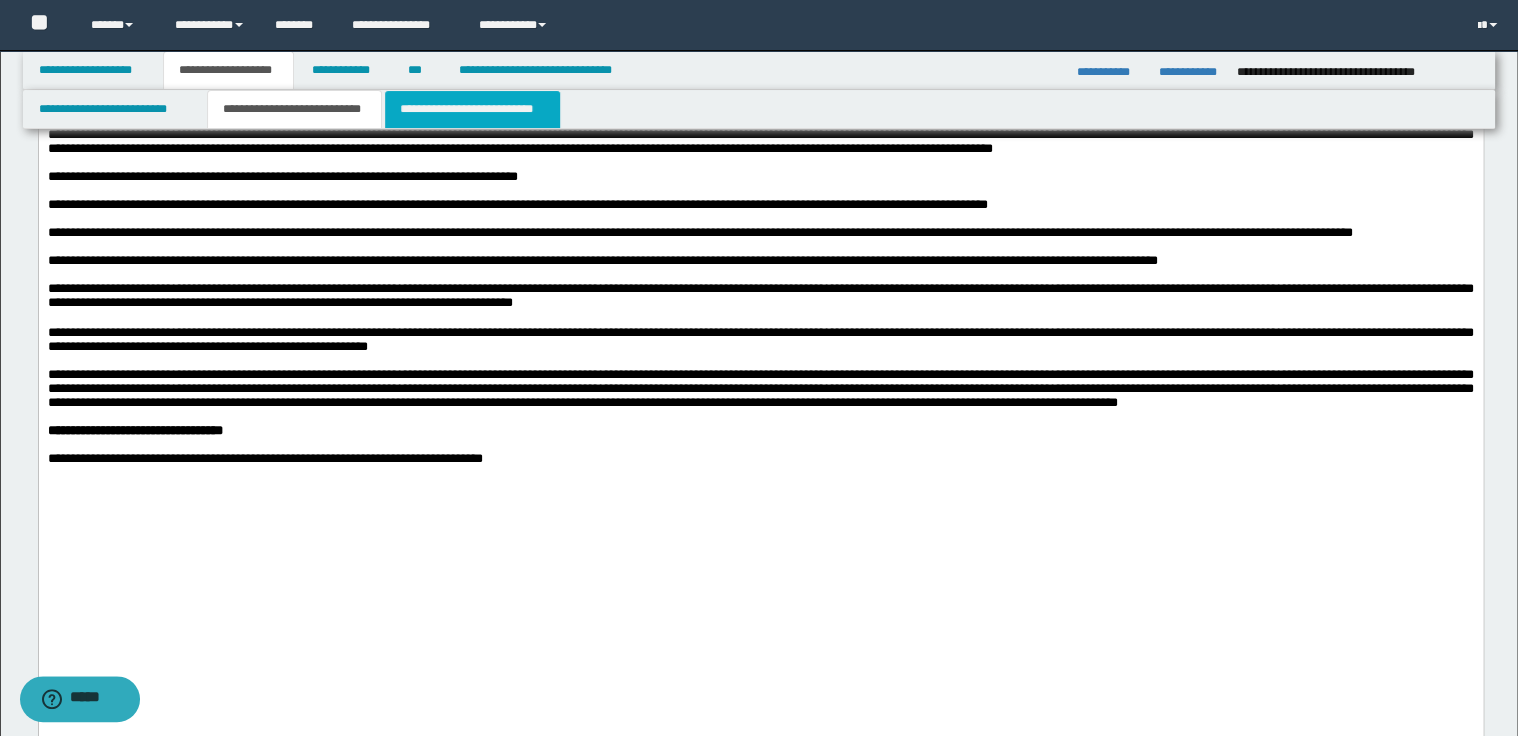 click on "**********" at bounding box center (472, 109) 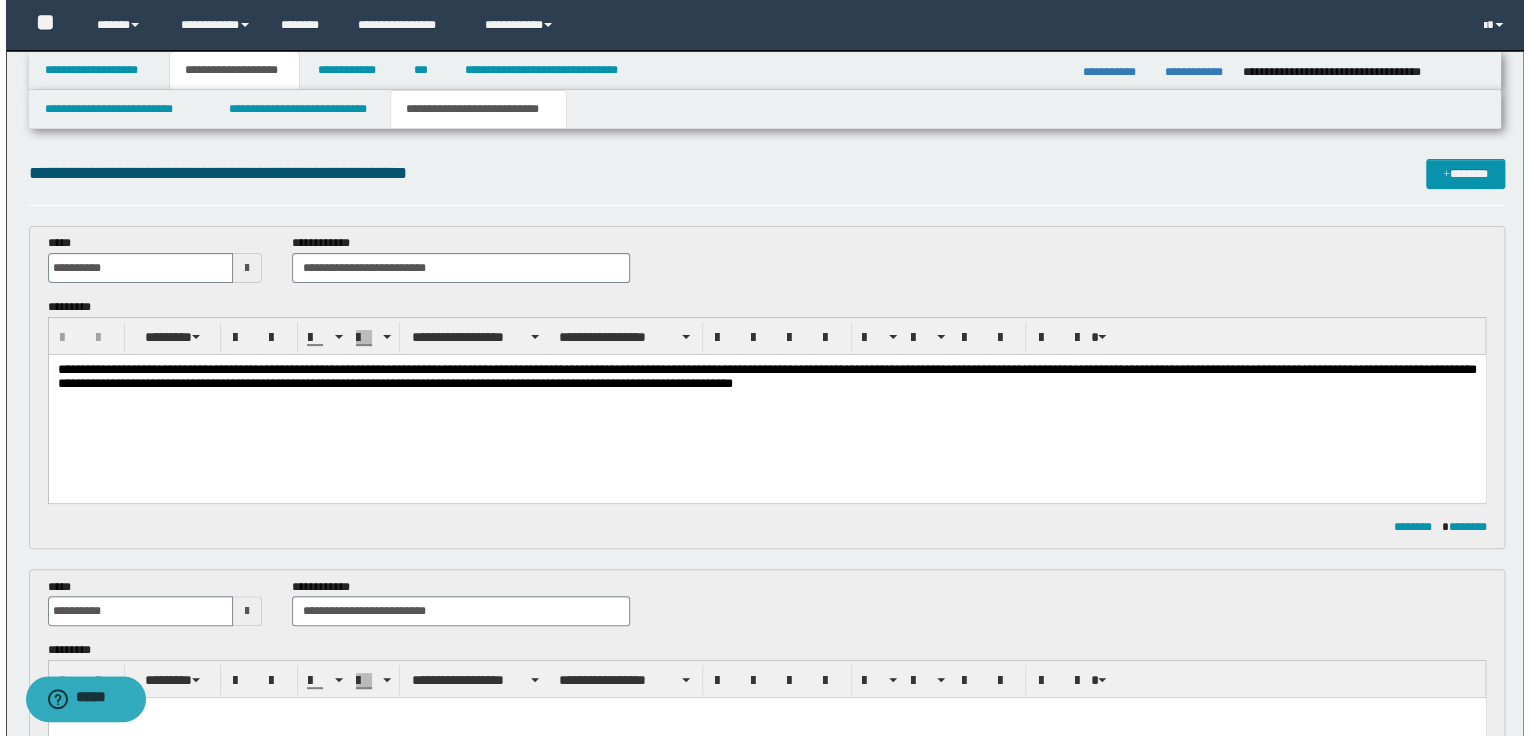 scroll, scrollTop: 0, scrollLeft: 0, axis: both 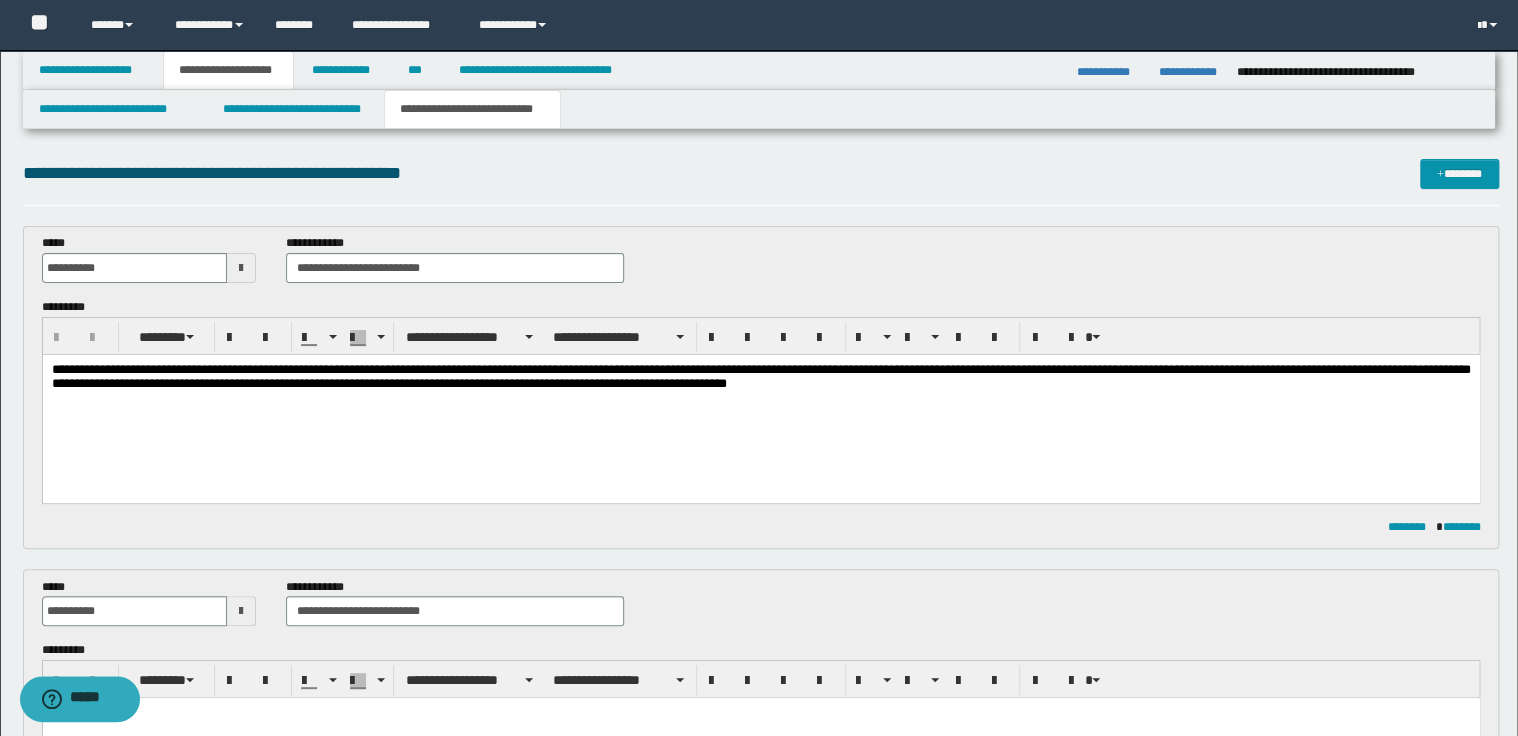 click on "**********" at bounding box center (760, 377) 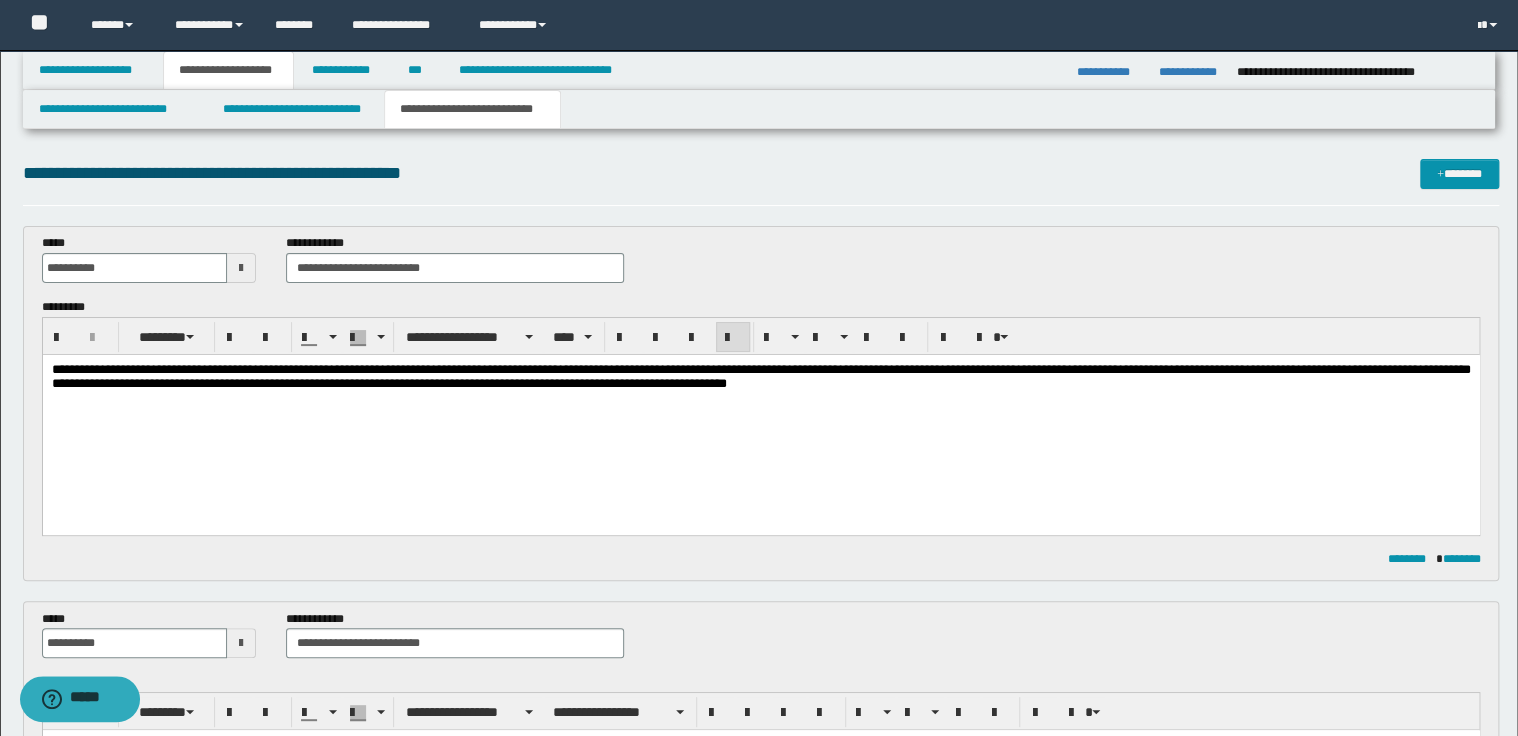 type 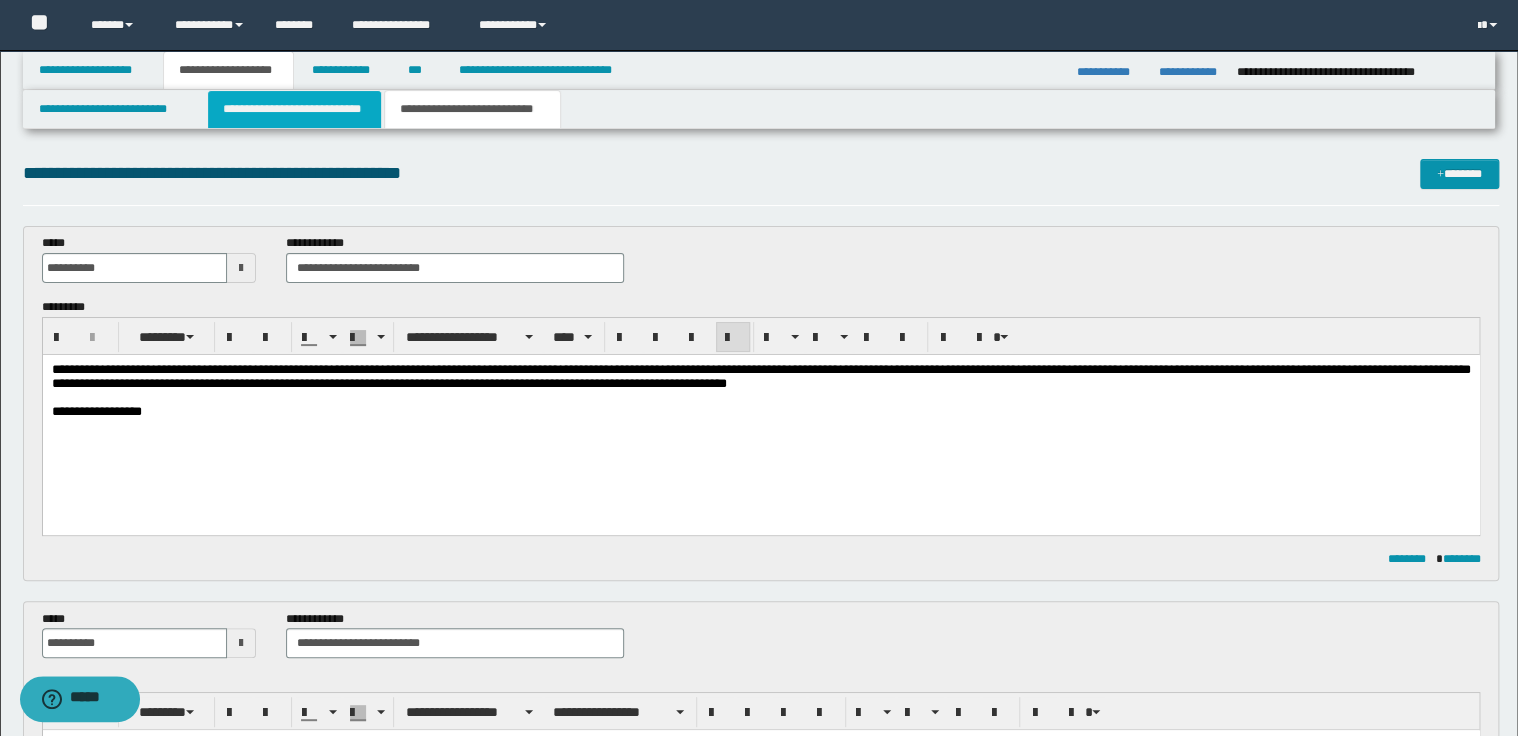click on "**********" at bounding box center [294, 109] 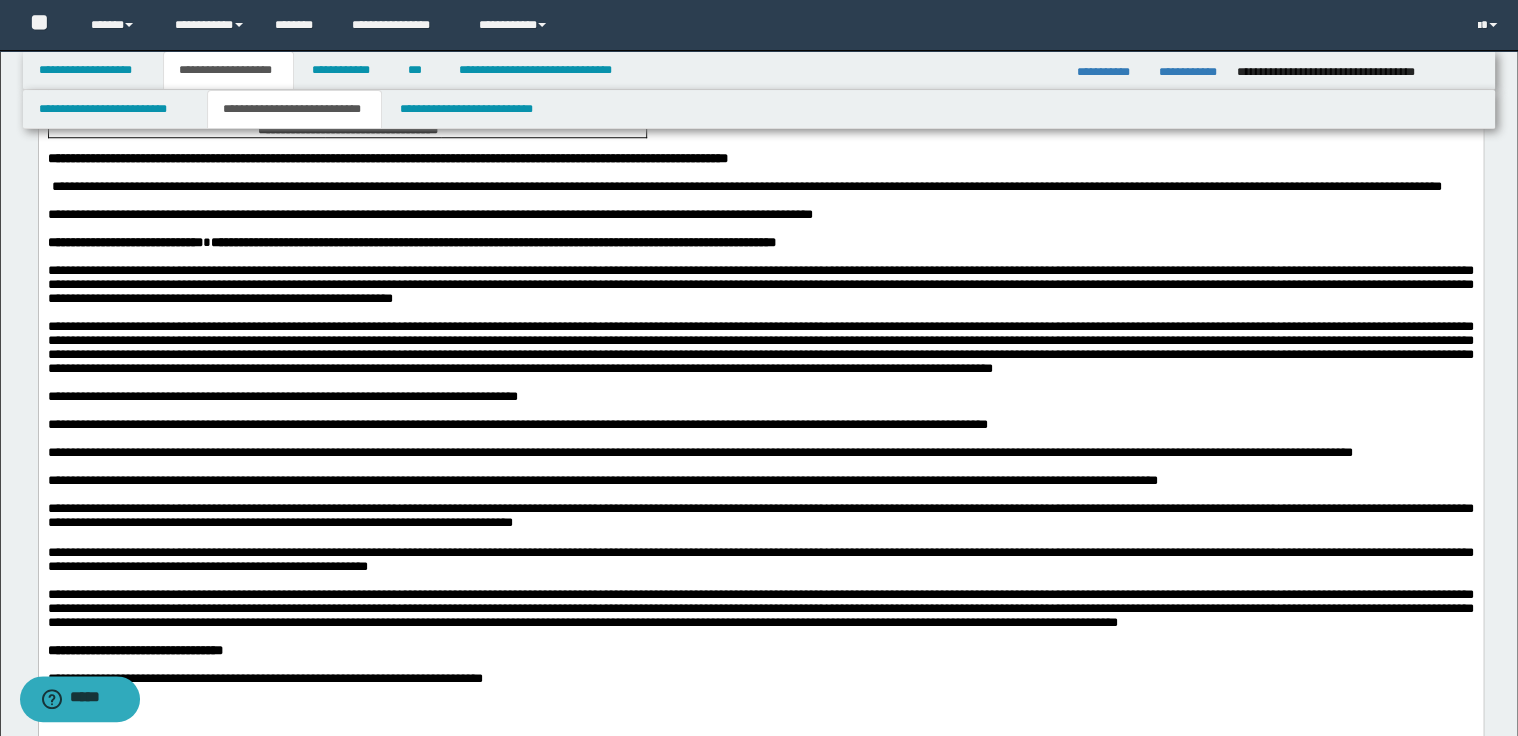 scroll, scrollTop: 880, scrollLeft: 0, axis: vertical 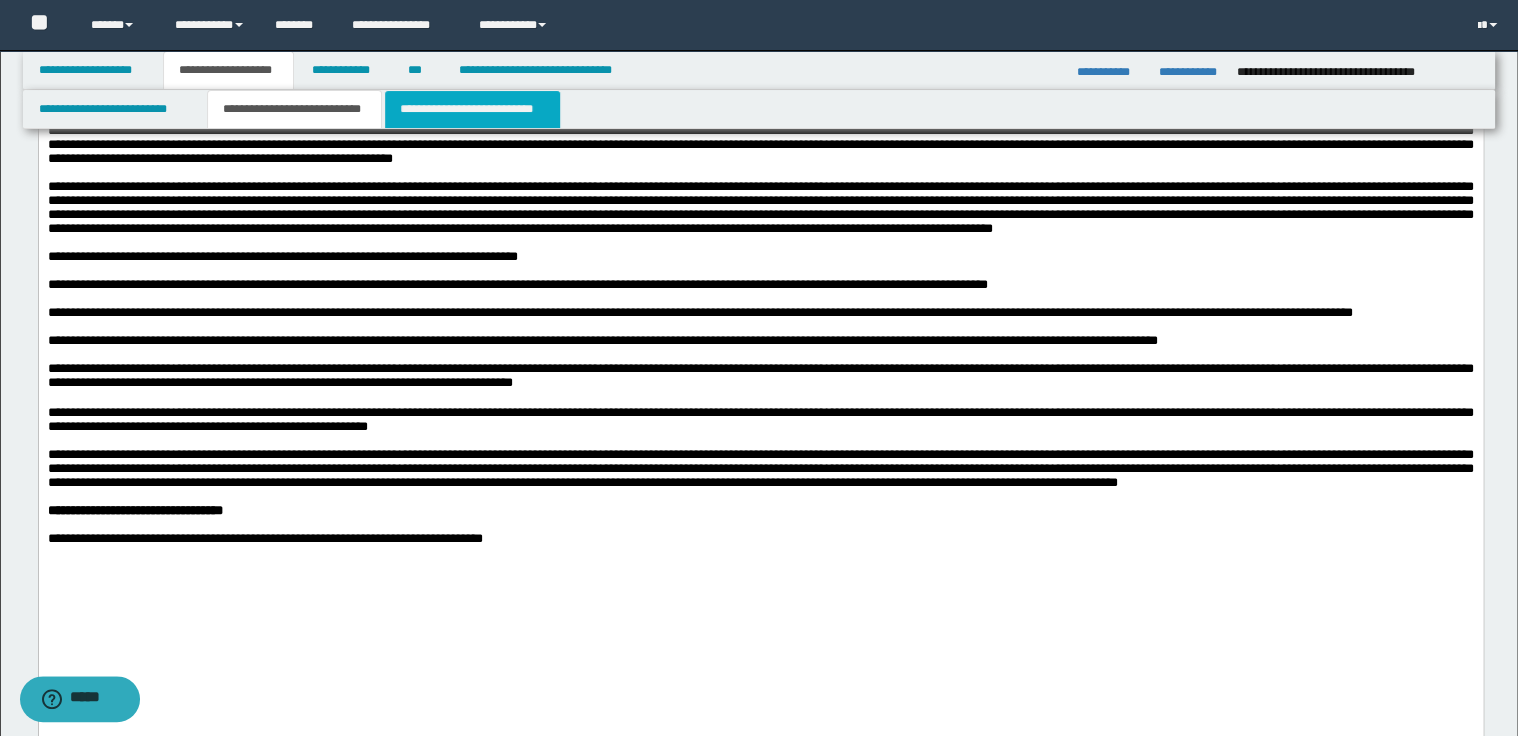 click on "**********" at bounding box center (472, 109) 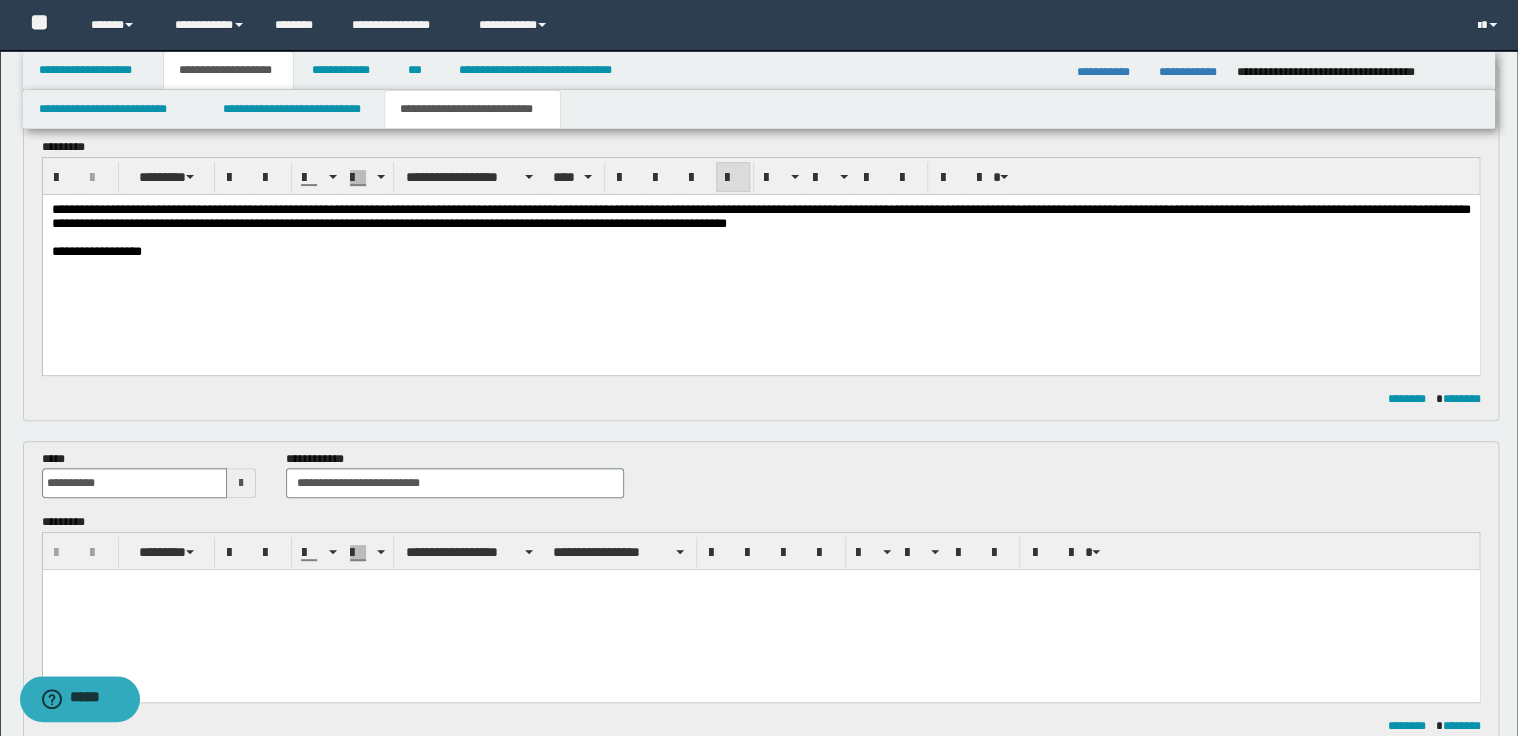 scroll, scrollTop: 160, scrollLeft: 0, axis: vertical 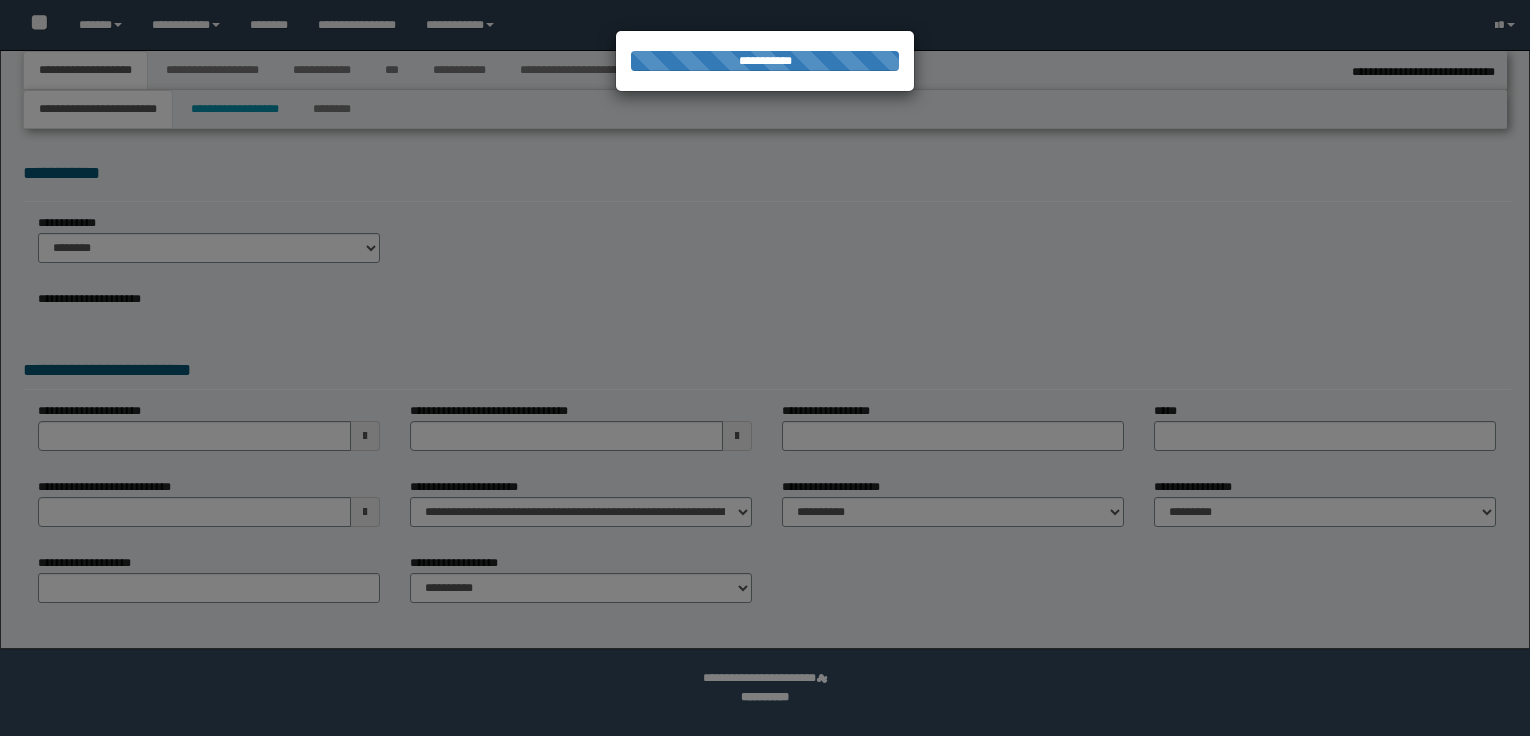 select on "*" 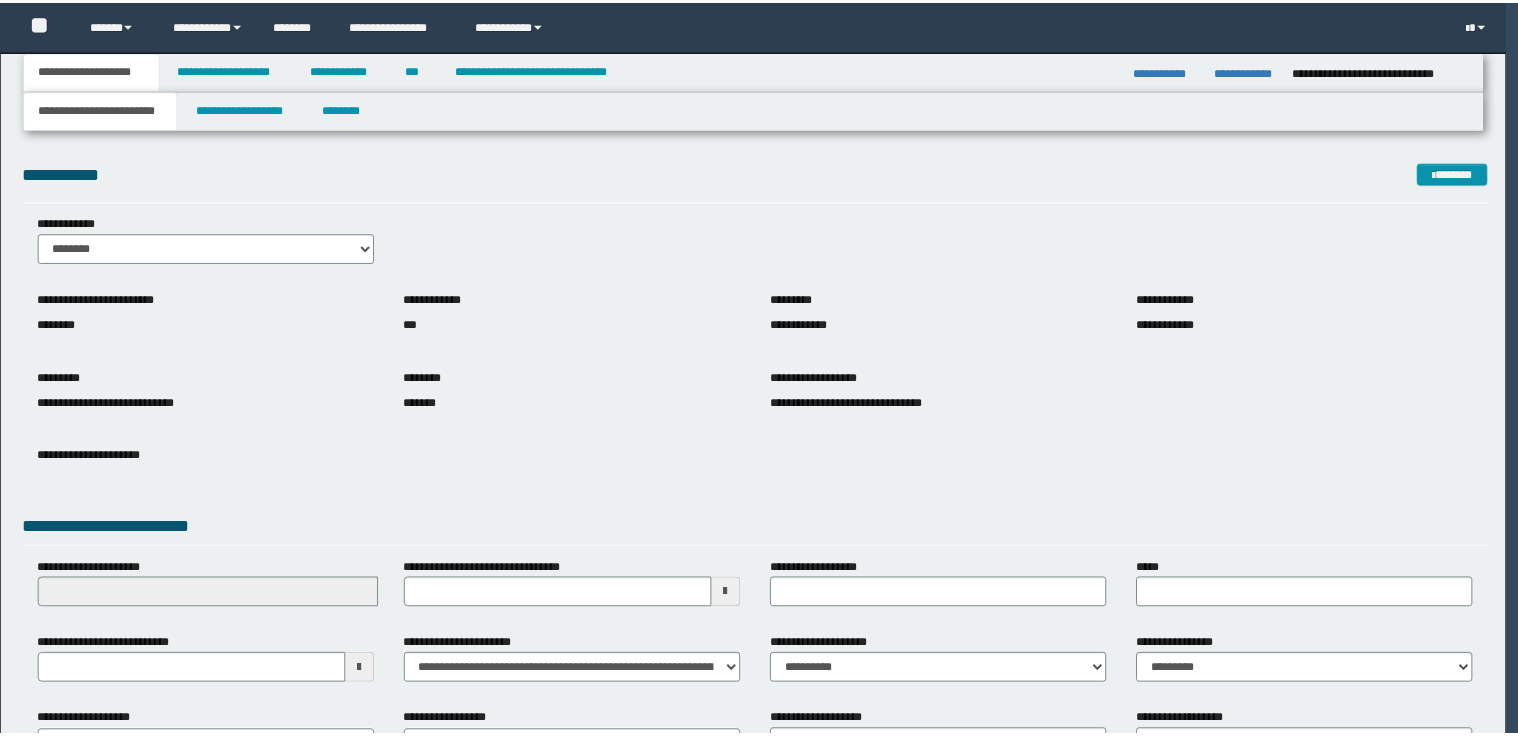 scroll, scrollTop: 0, scrollLeft: 0, axis: both 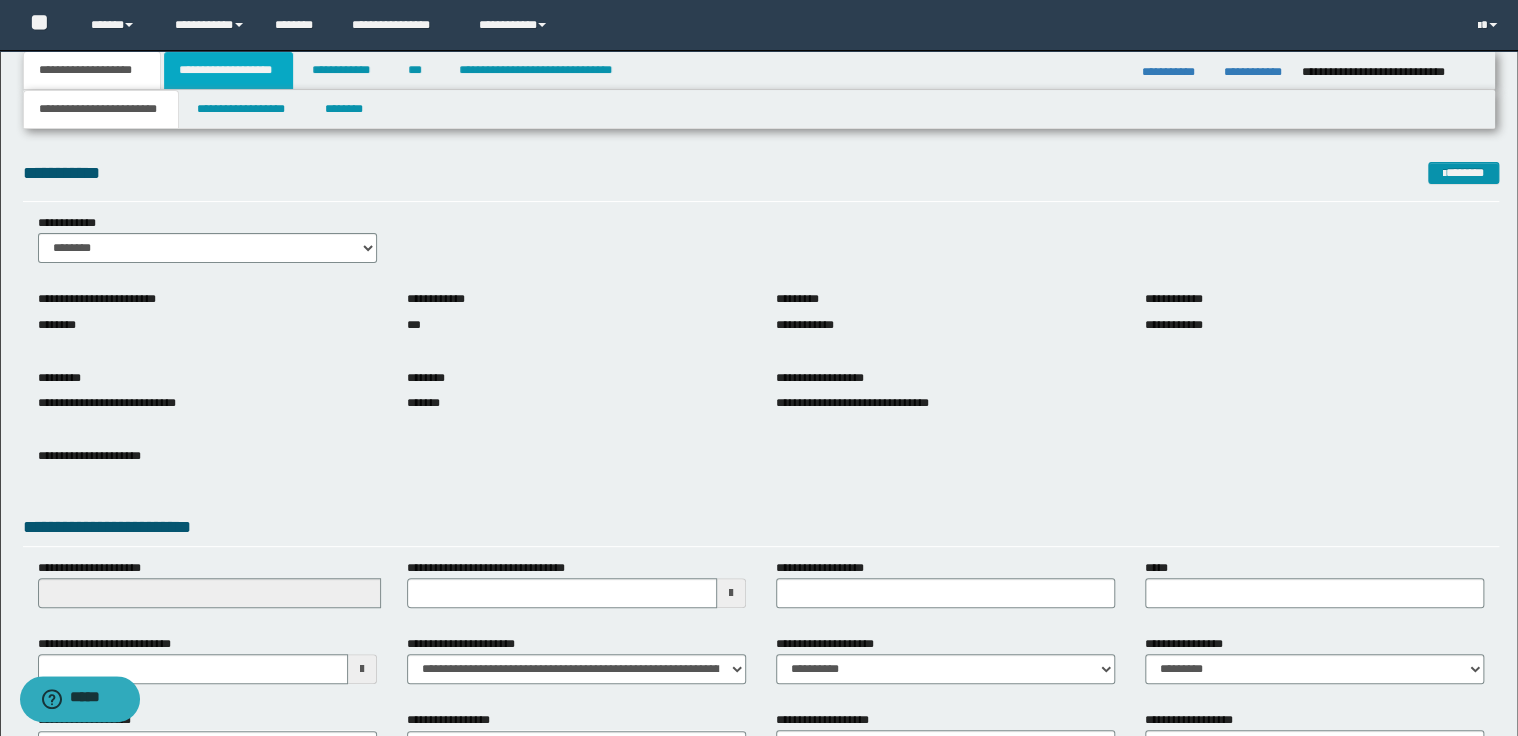 click on "**********" at bounding box center (228, 70) 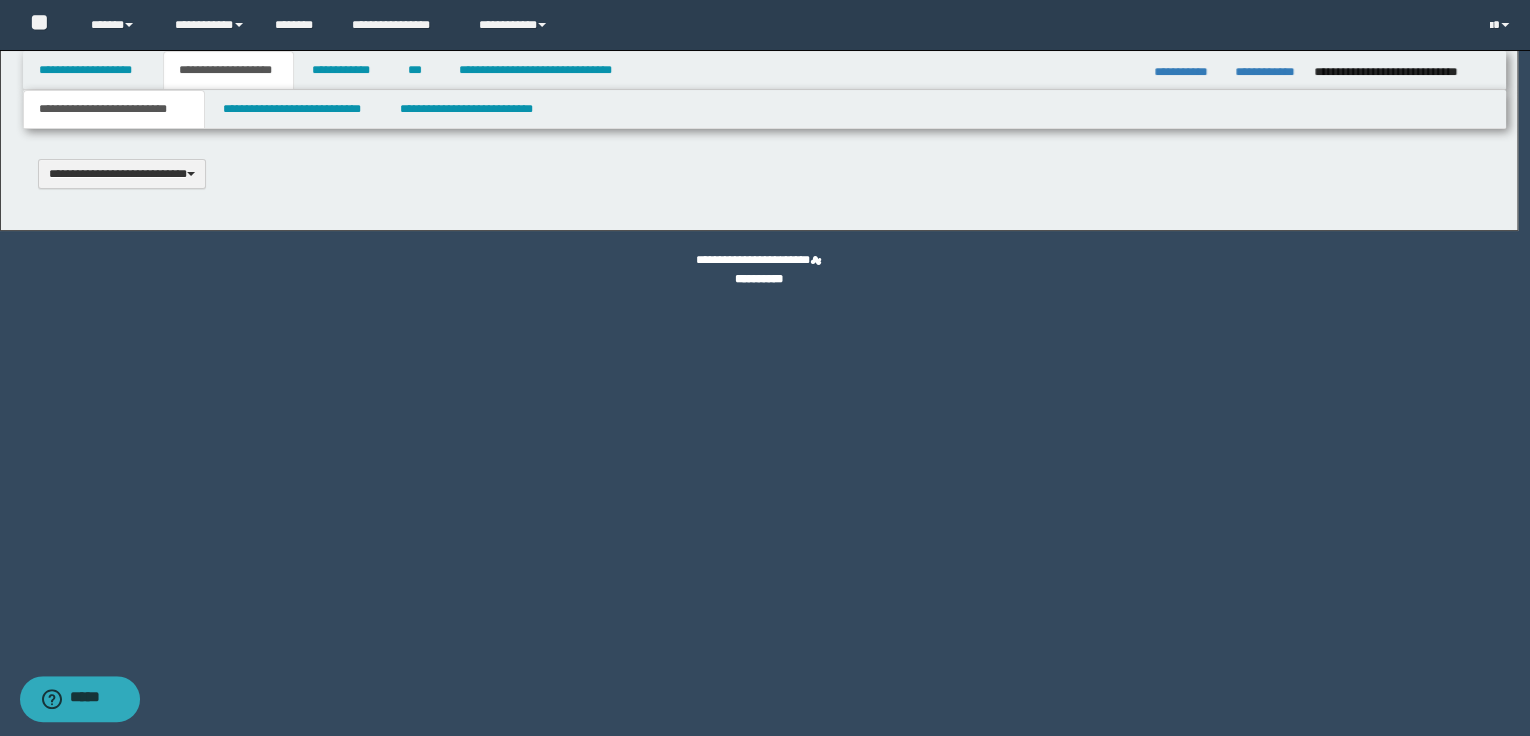 scroll, scrollTop: 0, scrollLeft: 0, axis: both 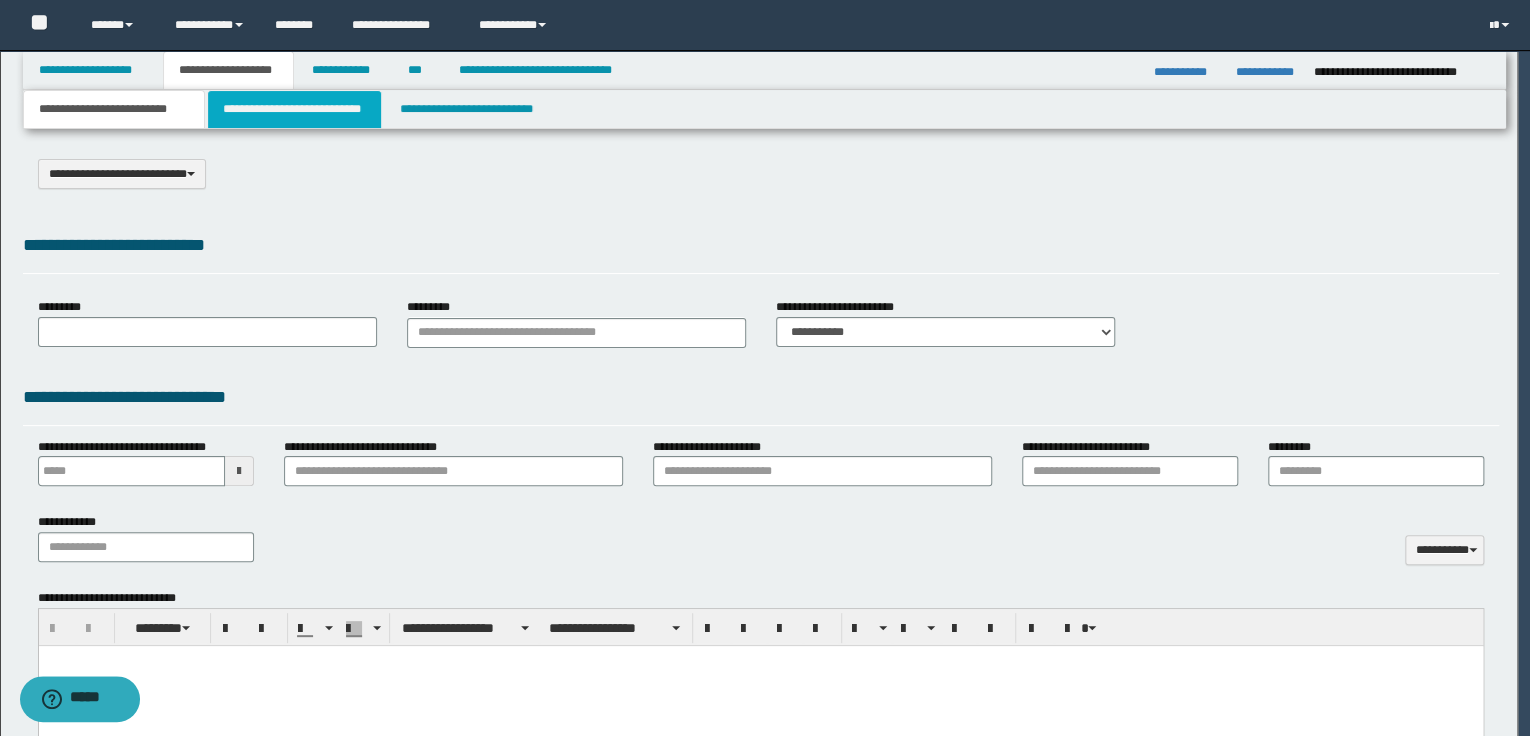 type on "**********" 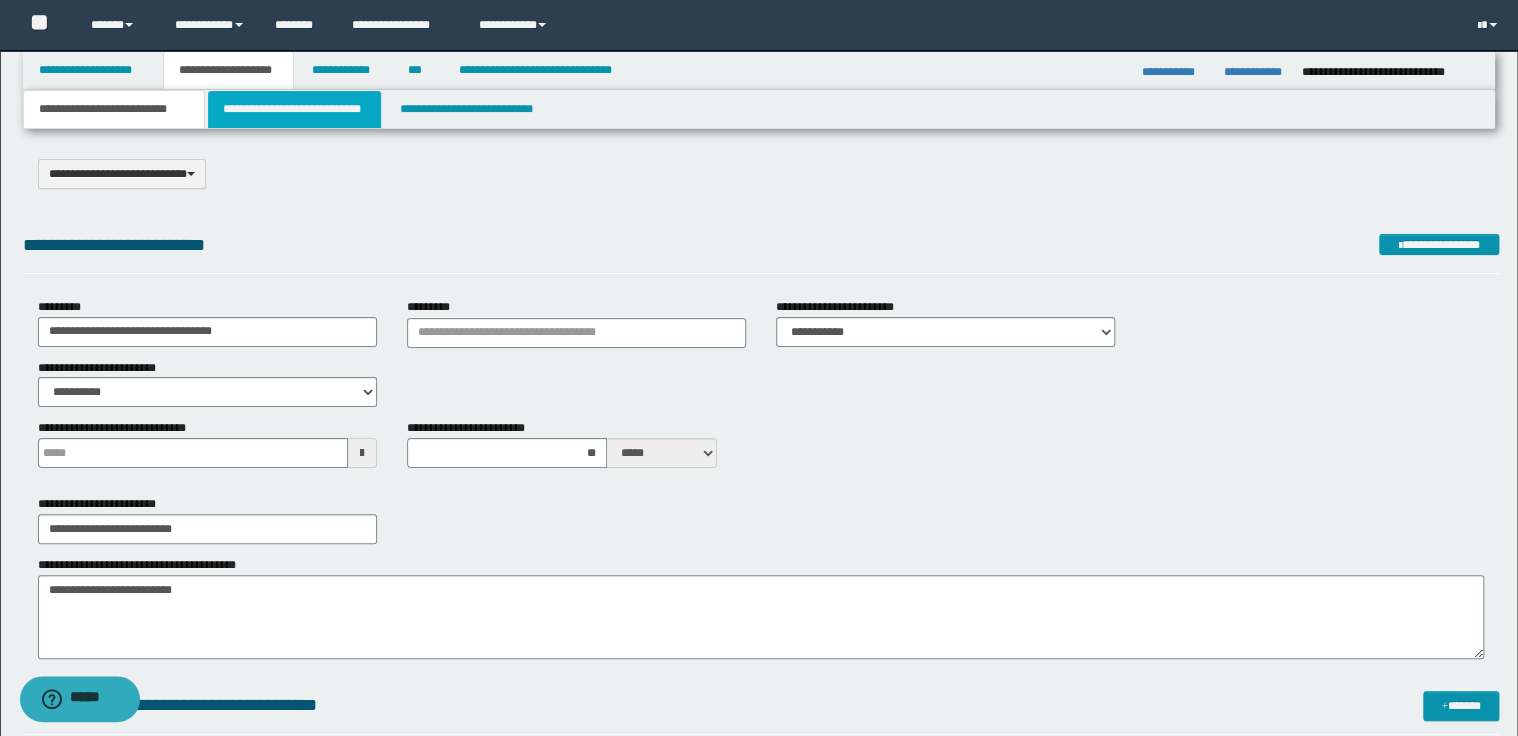 click on "**********" at bounding box center (294, 109) 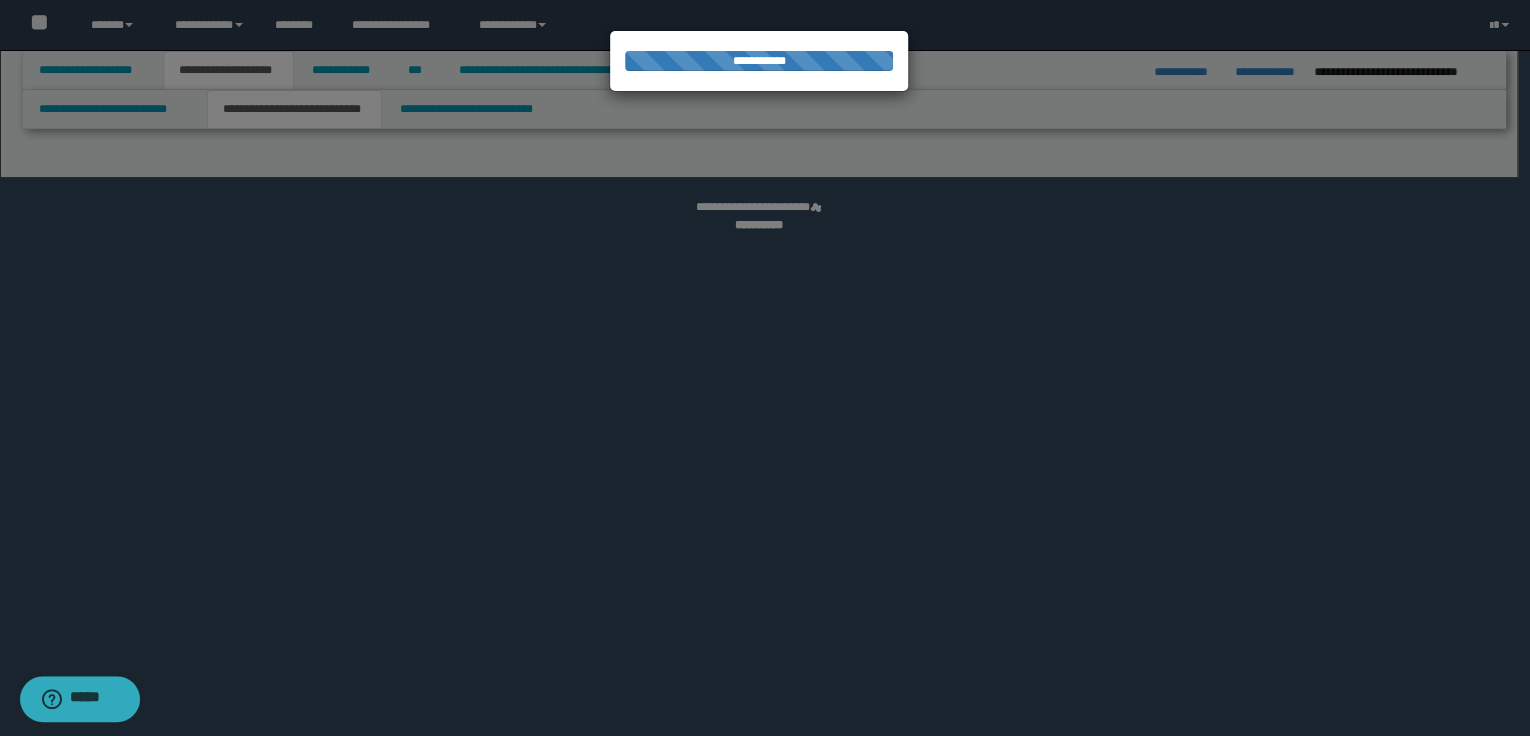 select on "*" 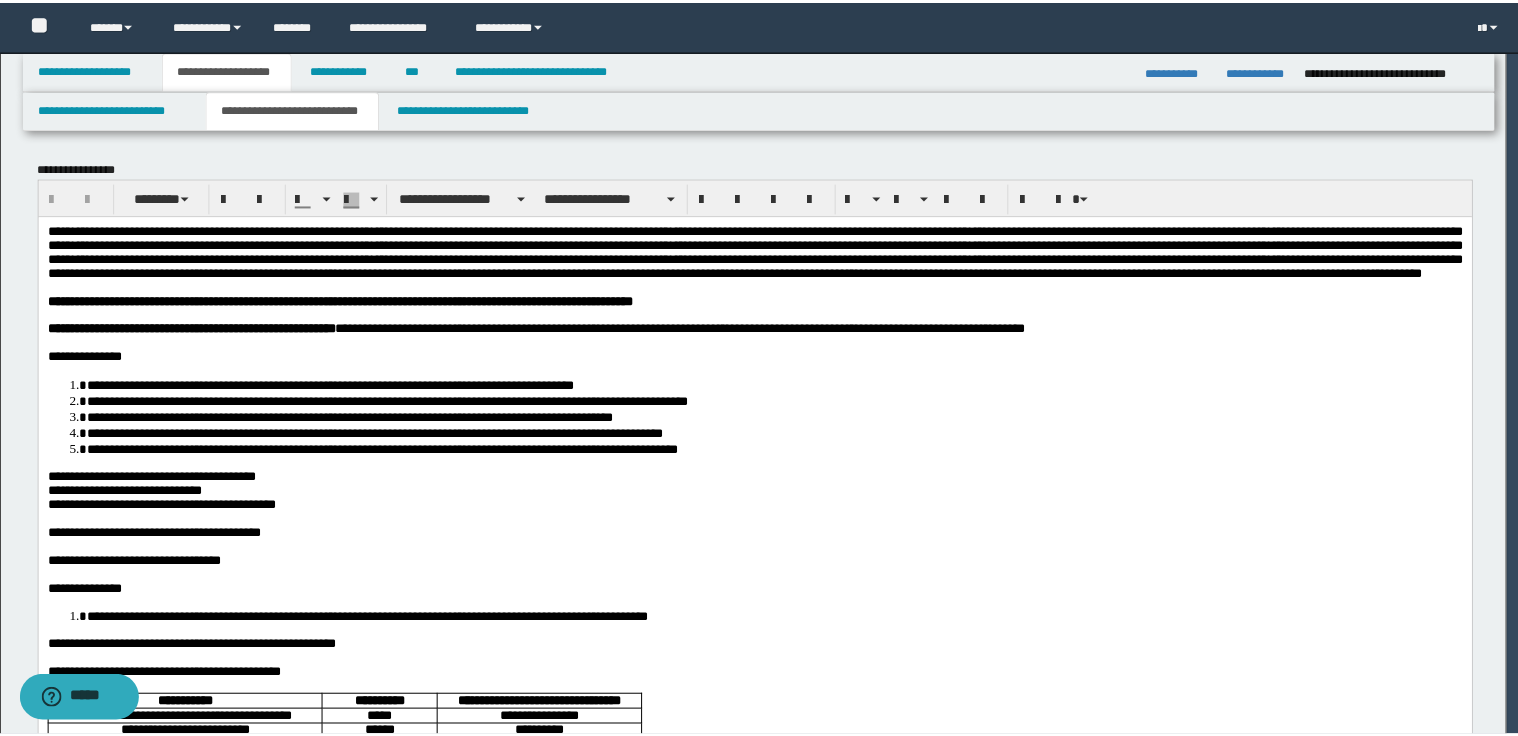 scroll, scrollTop: 0, scrollLeft: 0, axis: both 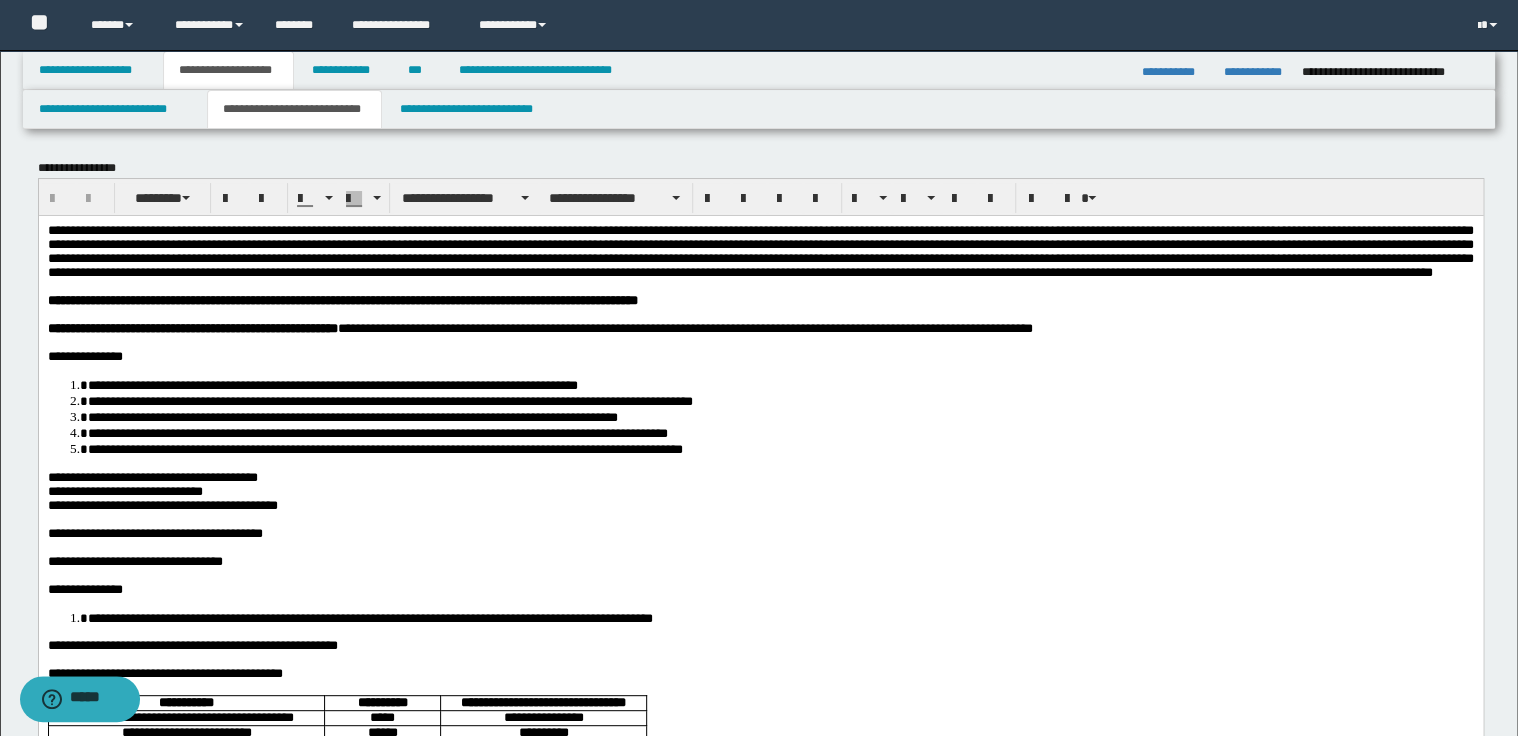 click at bounding box center [760, 250] 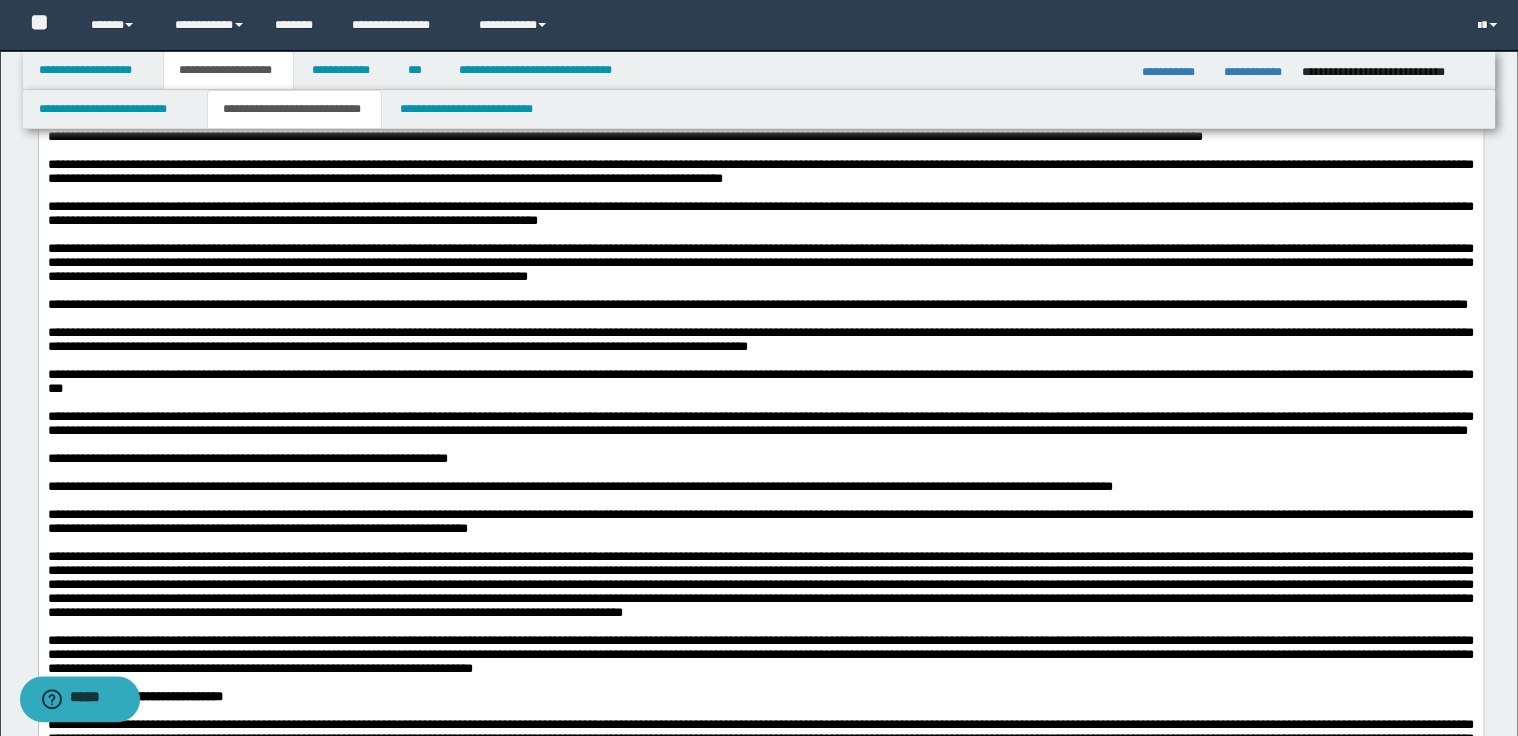 scroll, scrollTop: 960, scrollLeft: 0, axis: vertical 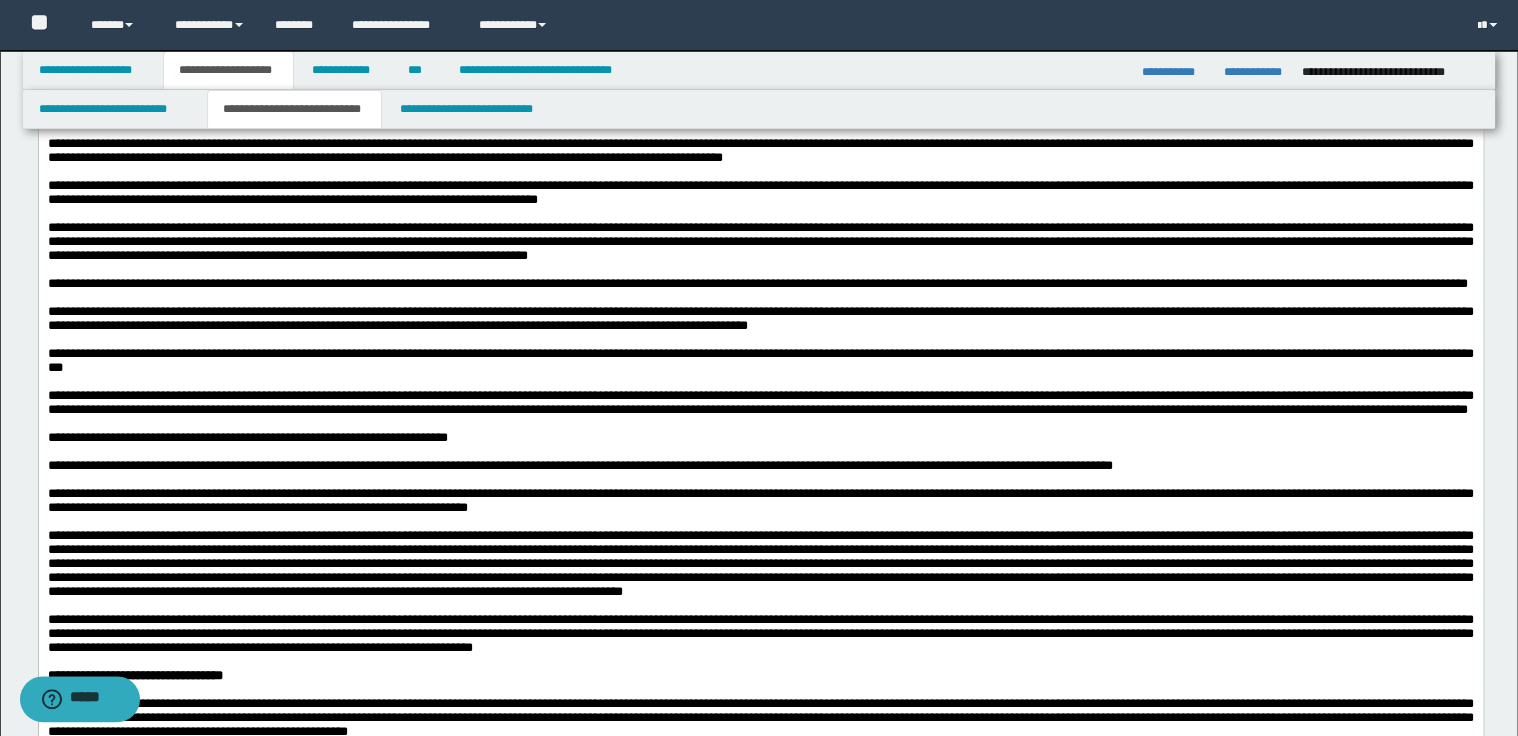 drag, startPoint x: 157, startPoint y: 224, endPoint x: 42, endPoint y: 206, distance: 116.40017 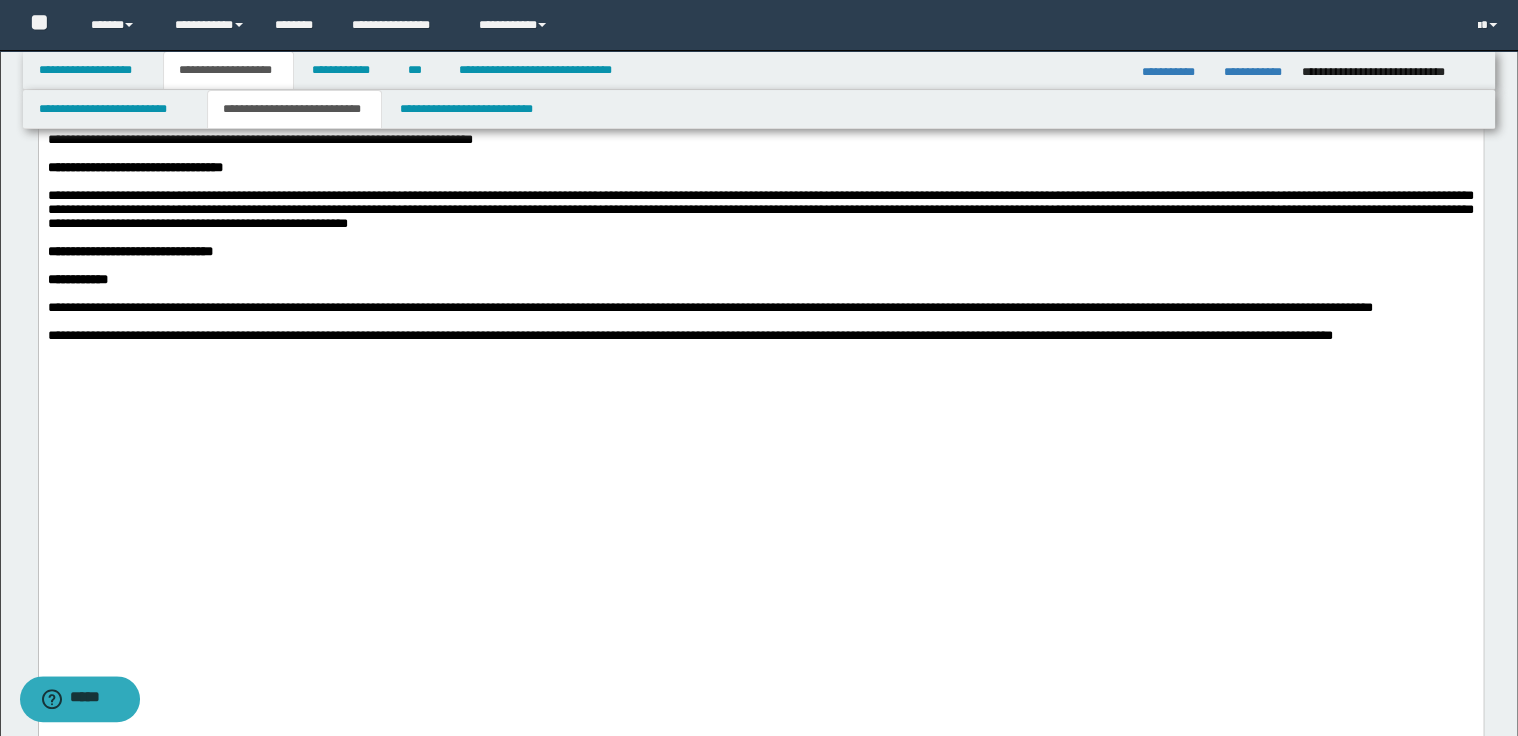 scroll, scrollTop: 1440, scrollLeft: 0, axis: vertical 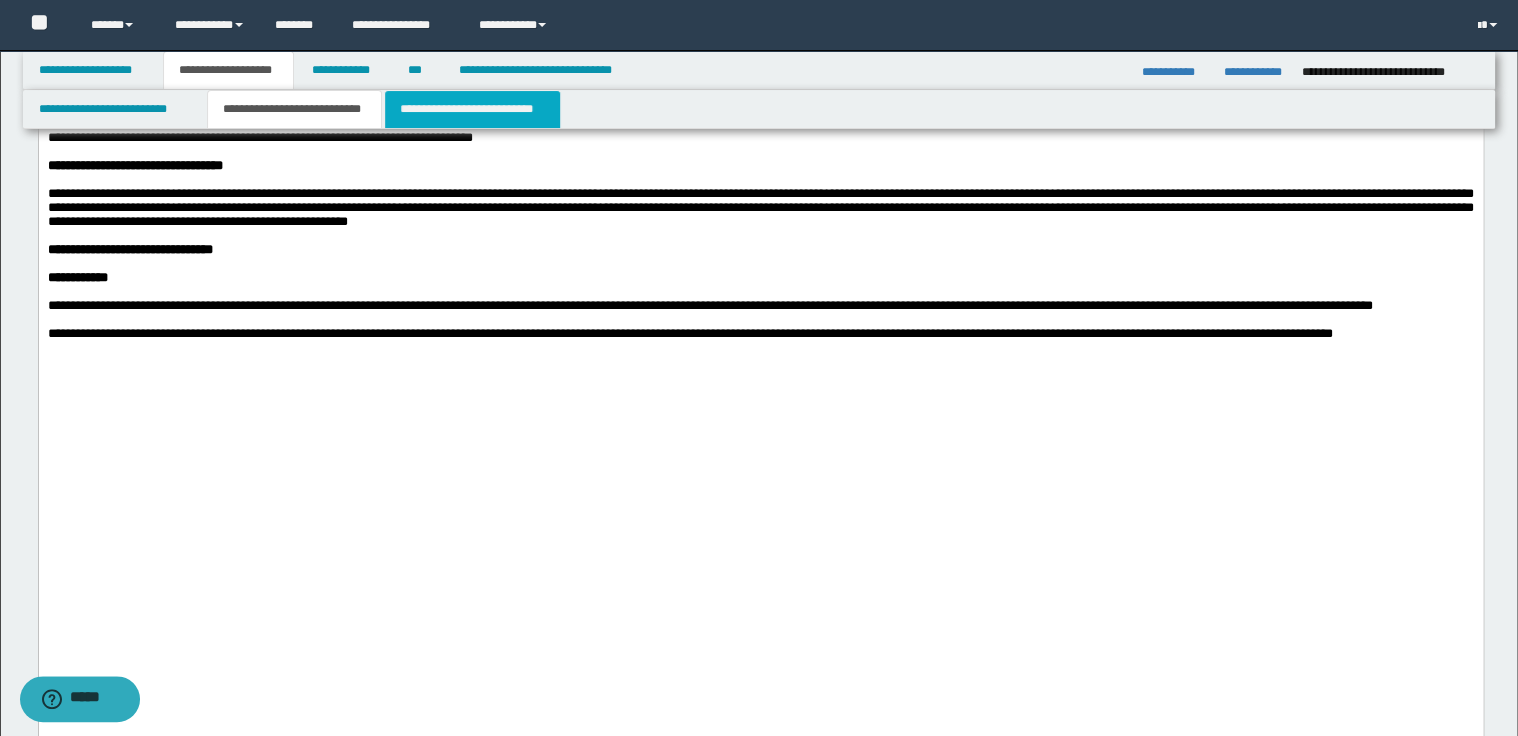 click on "**********" at bounding box center [472, 109] 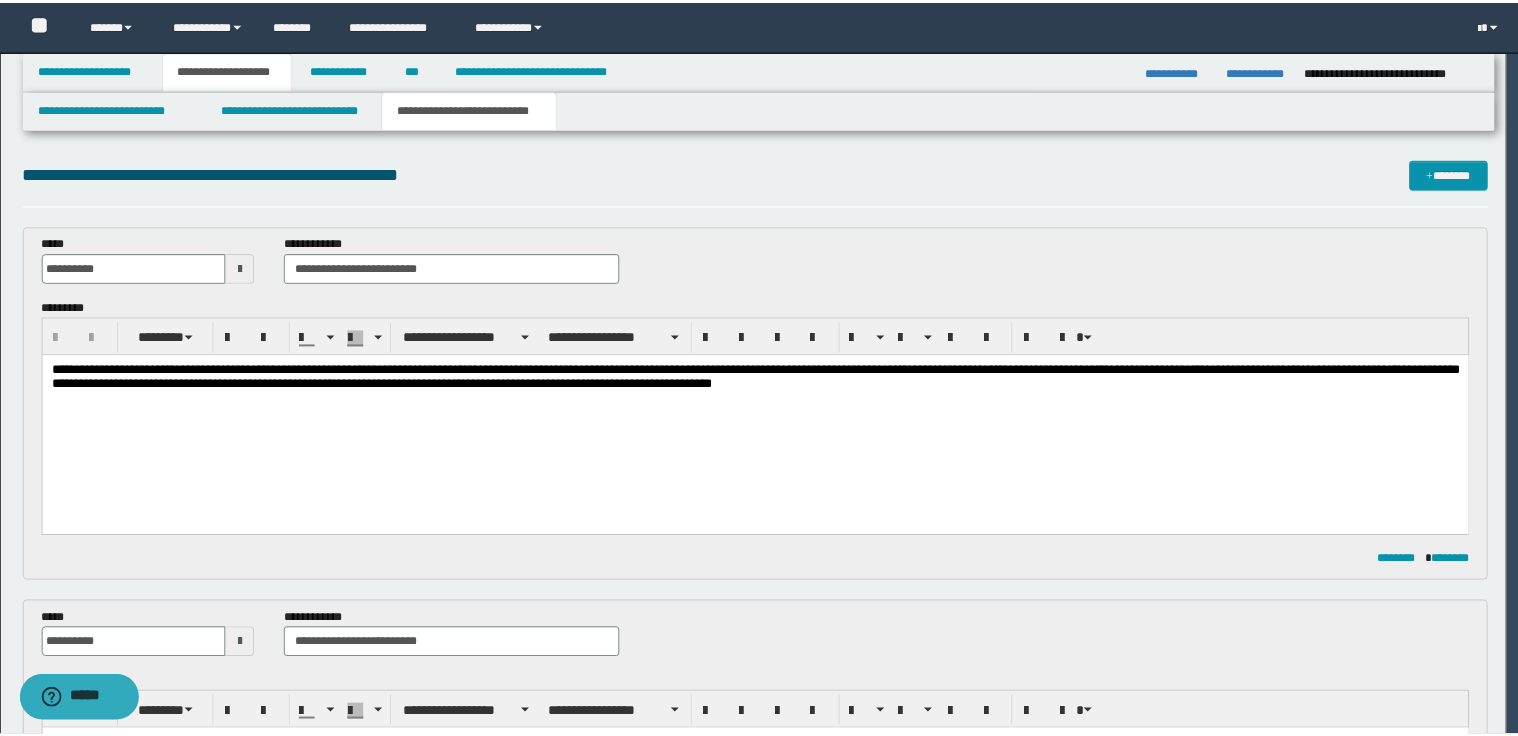 scroll, scrollTop: 0, scrollLeft: 0, axis: both 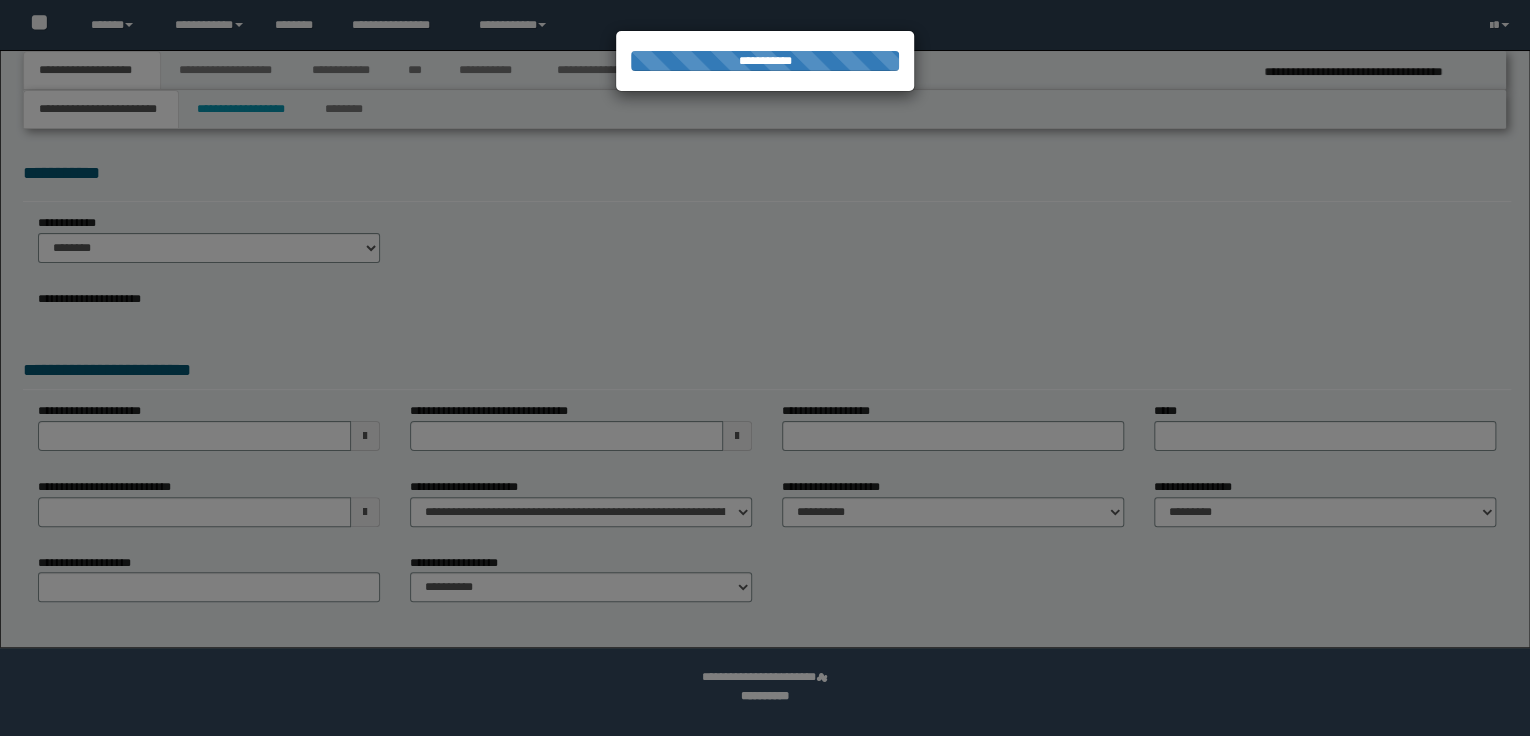 select on "*" 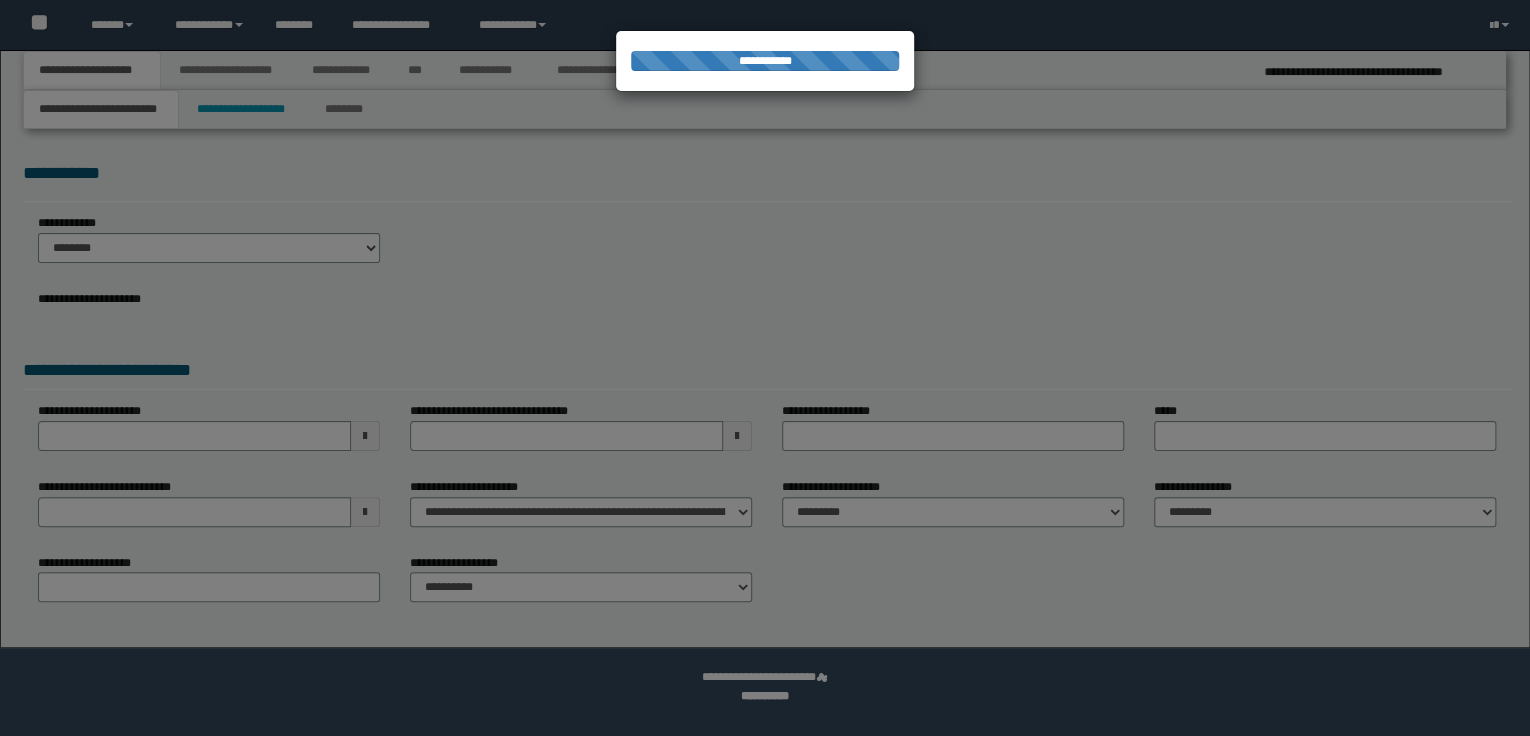 scroll, scrollTop: 0, scrollLeft: 0, axis: both 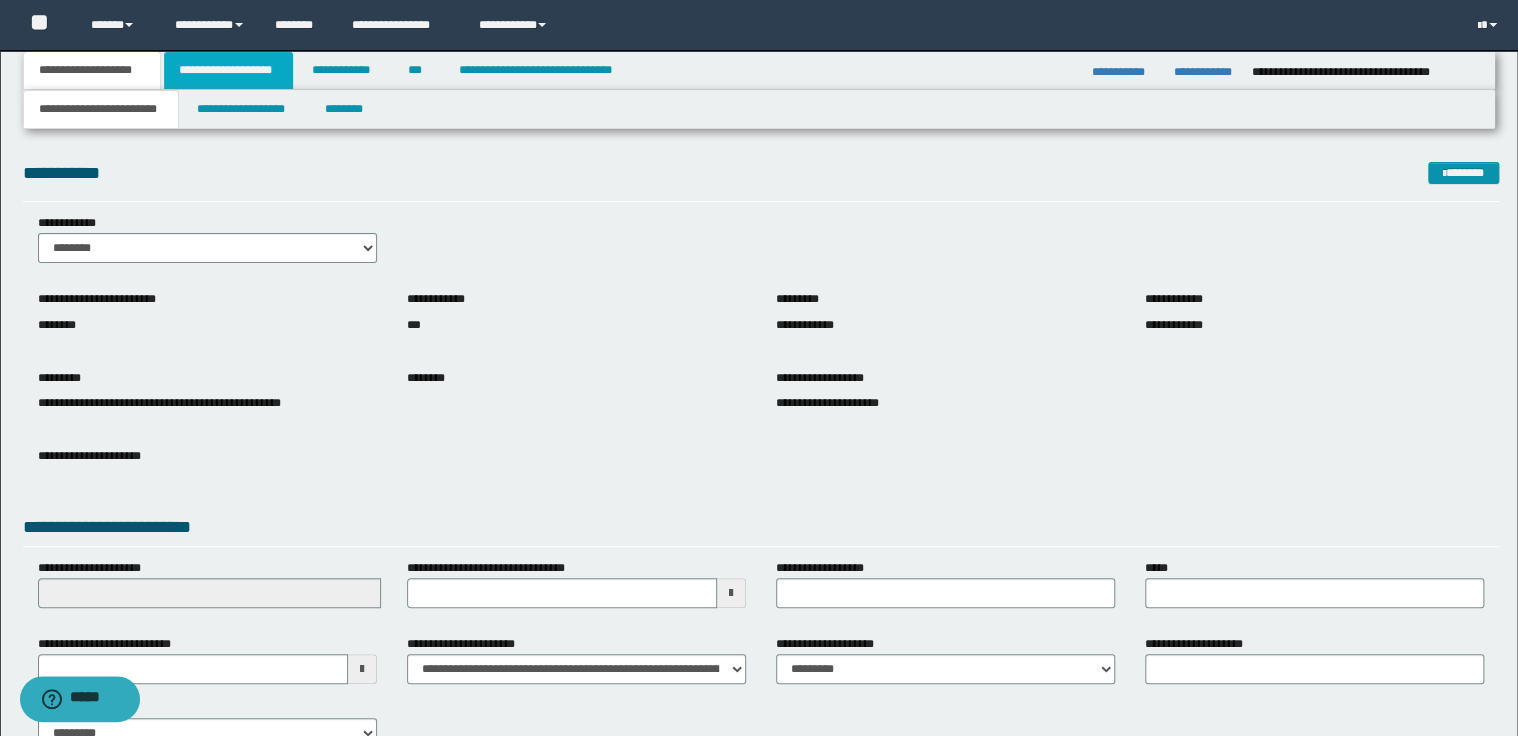 click on "**********" at bounding box center [228, 70] 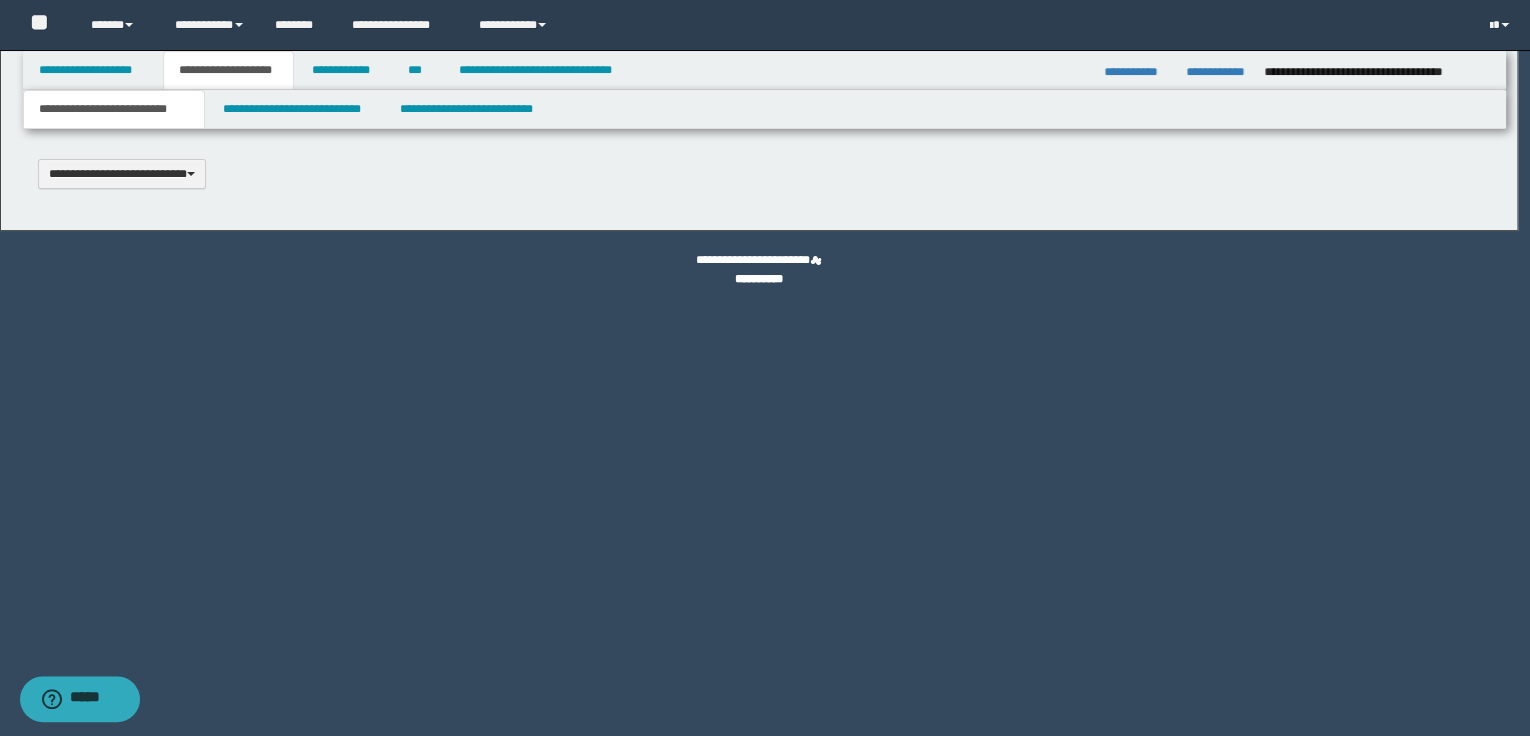 type 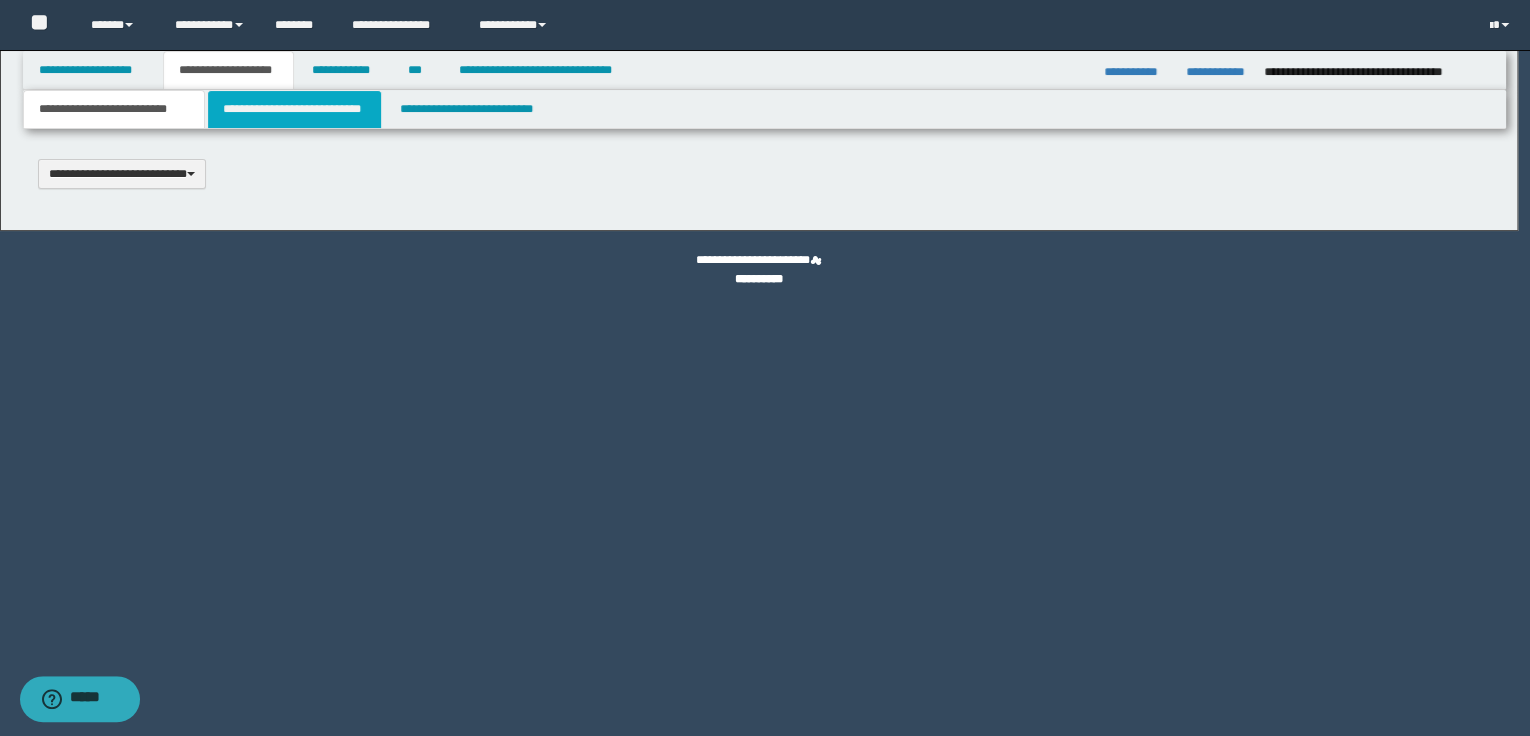 select on "*" 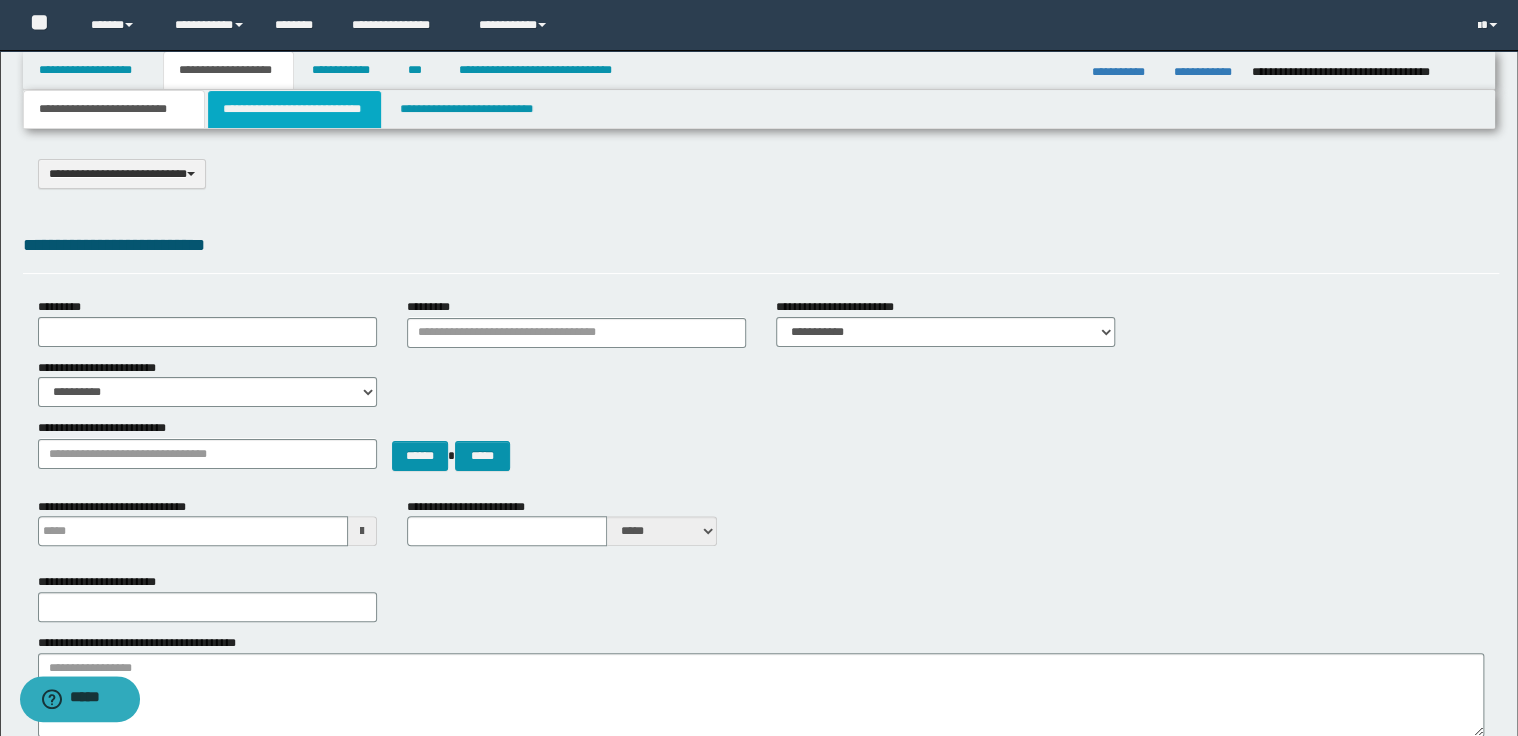 click on "**********" at bounding box center (294, 109) 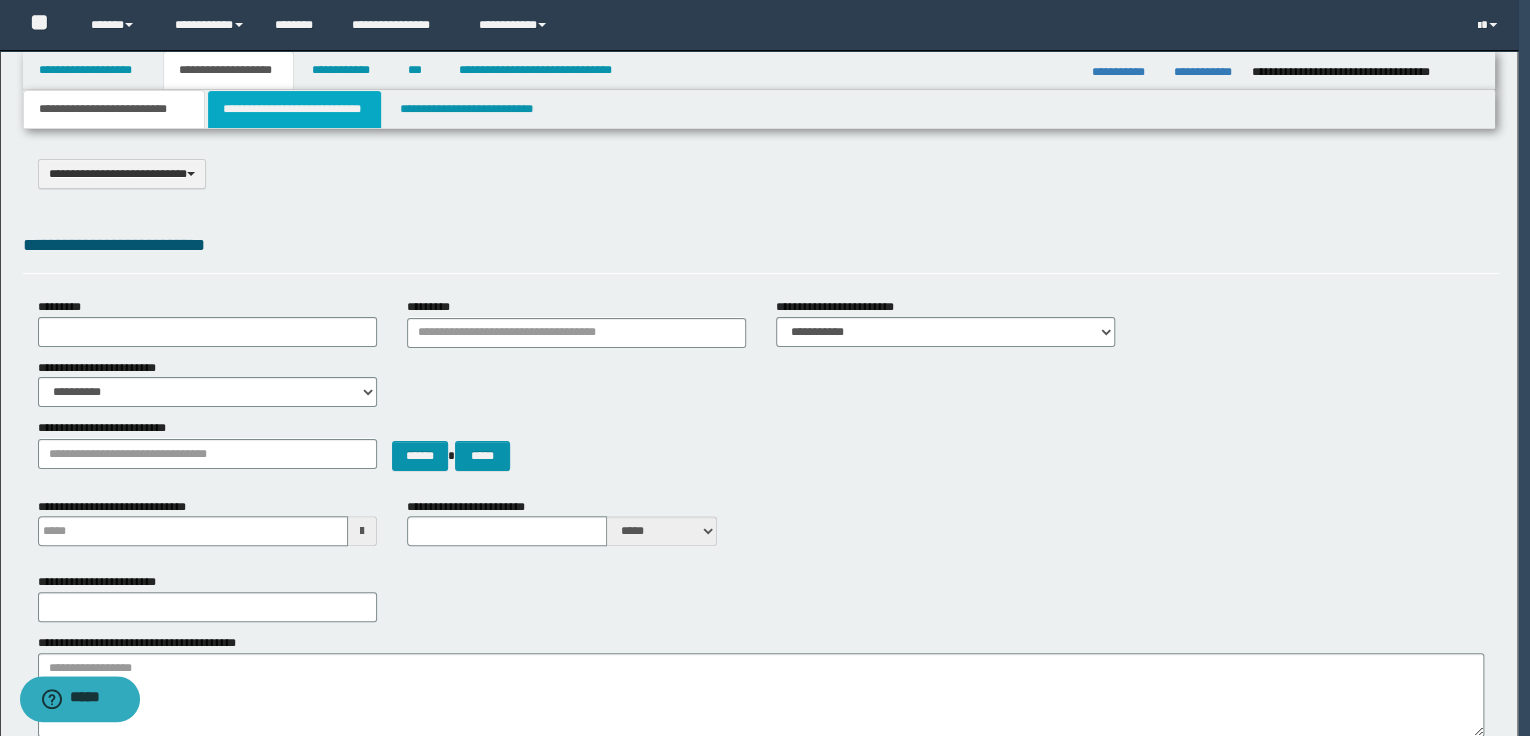 select on "*" 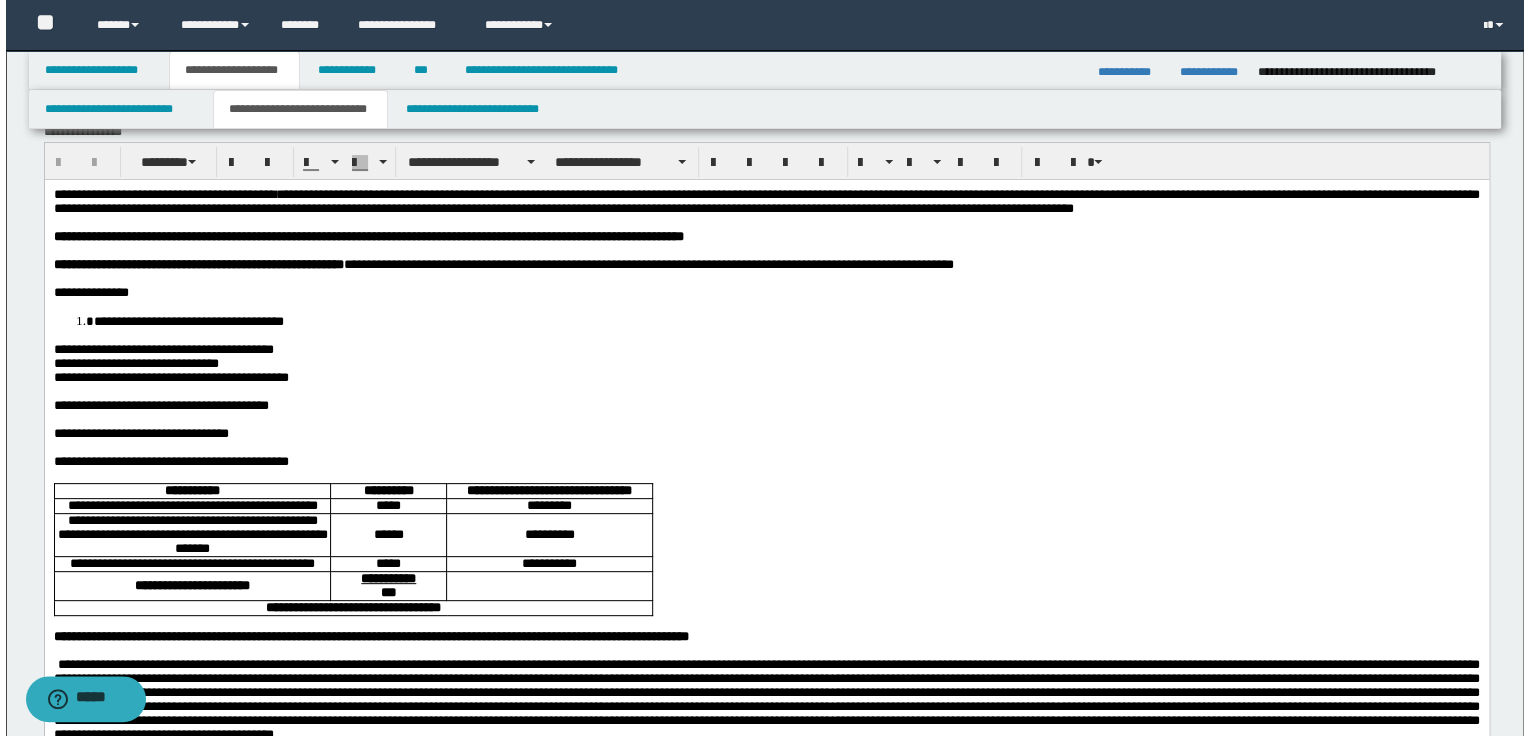 scroll, scrollTop: 0, scrollLeft: 0, axis: both 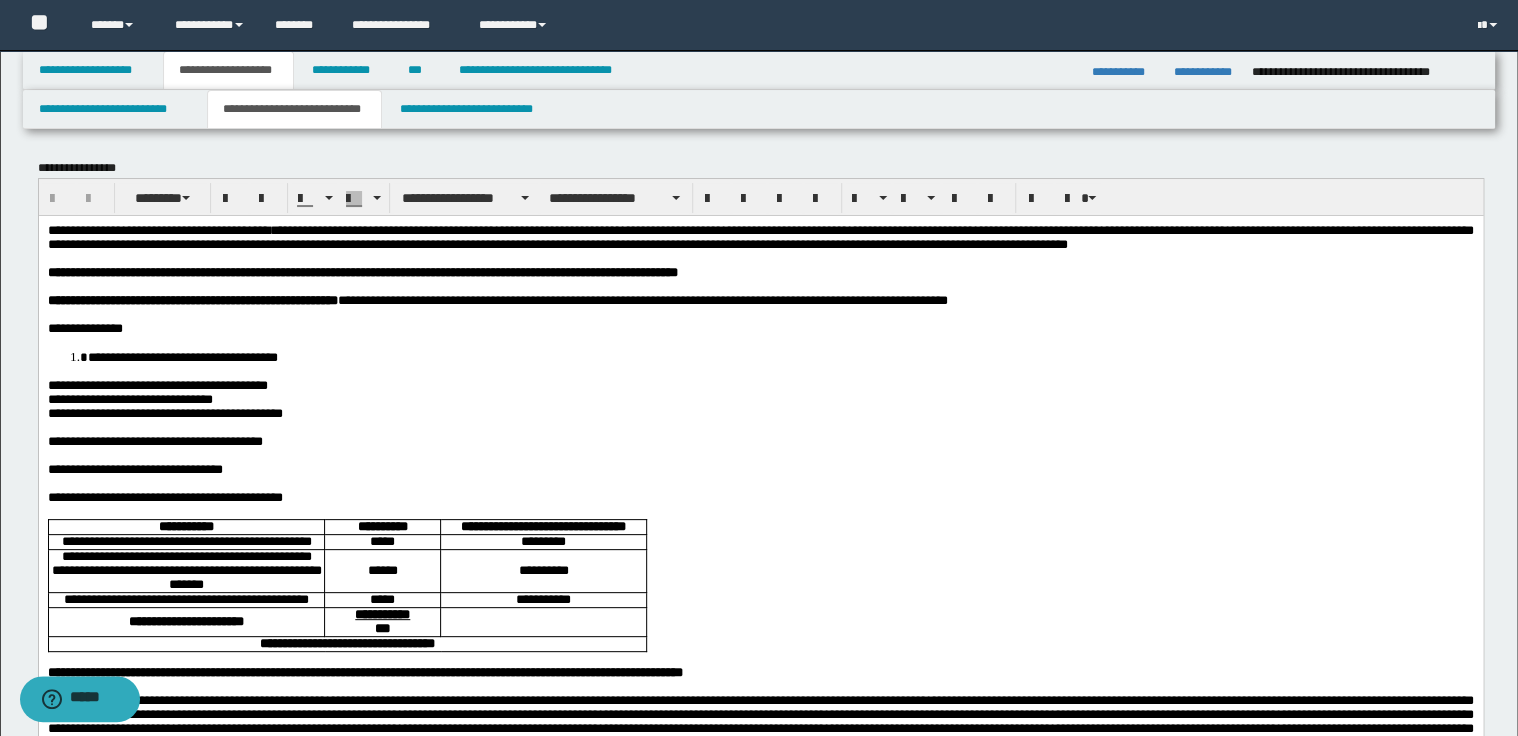 click on "**********" at bounding box center [158, 229] 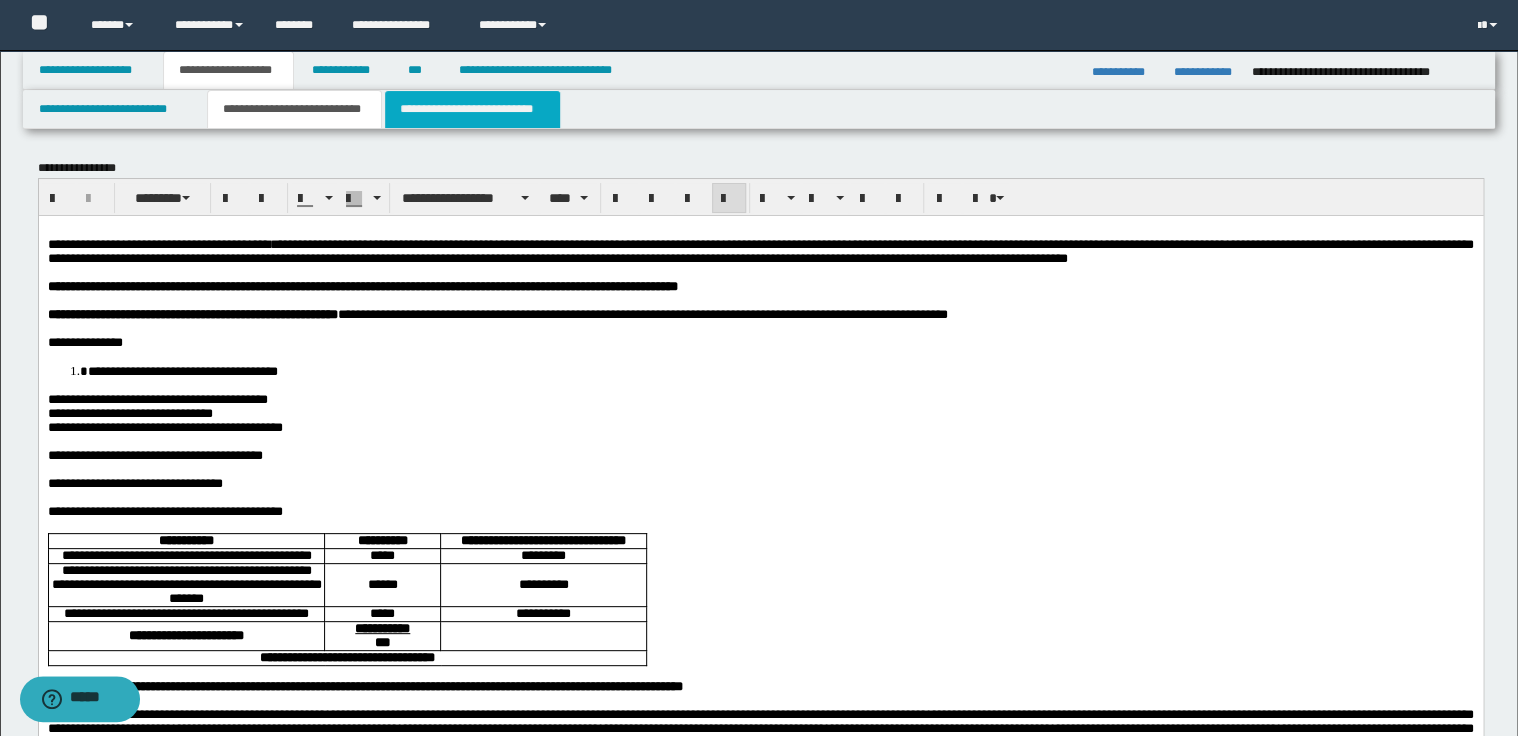 click on "**********" at bounding box center (472, 109) 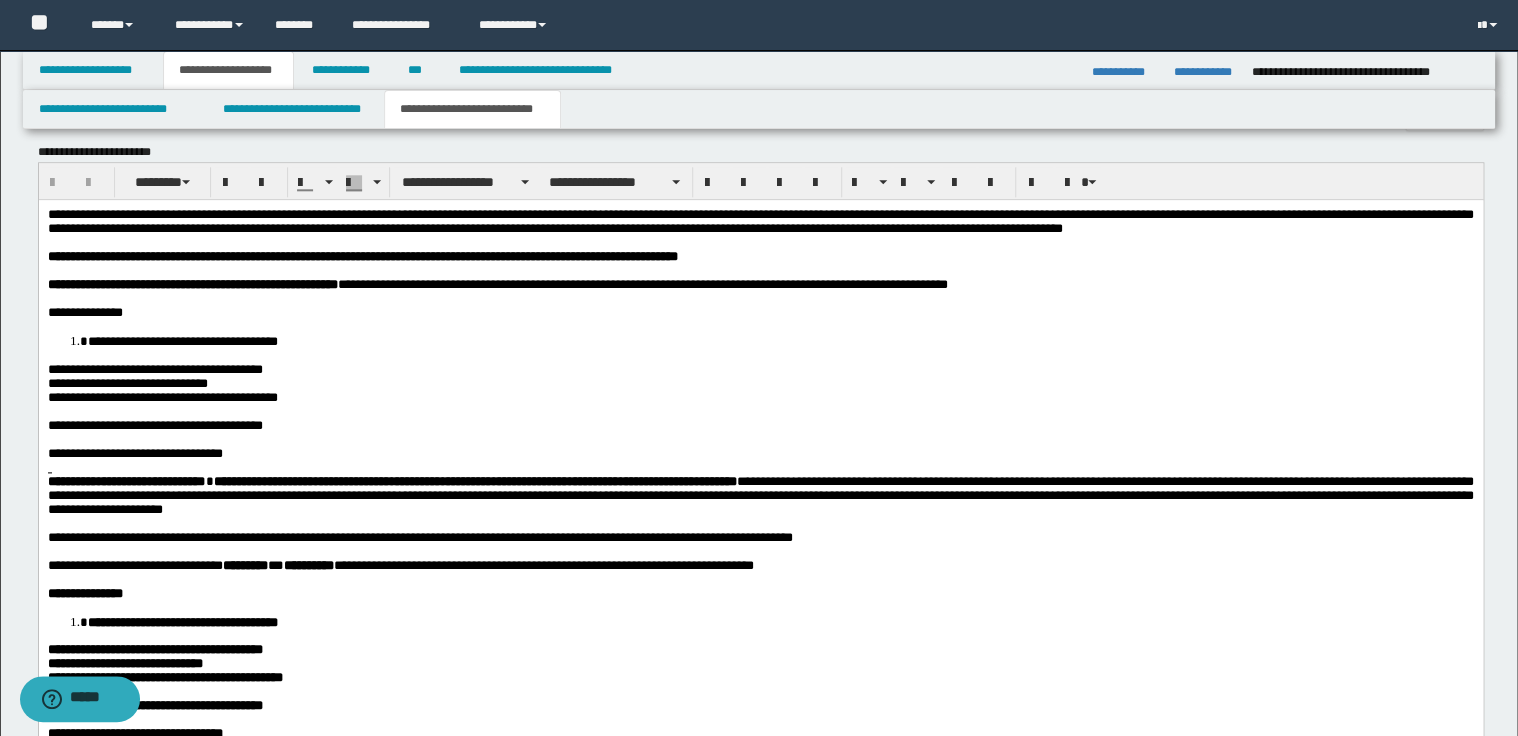 scroll, scrollTop: 1040, scrollLeft: 0, axis: vertical 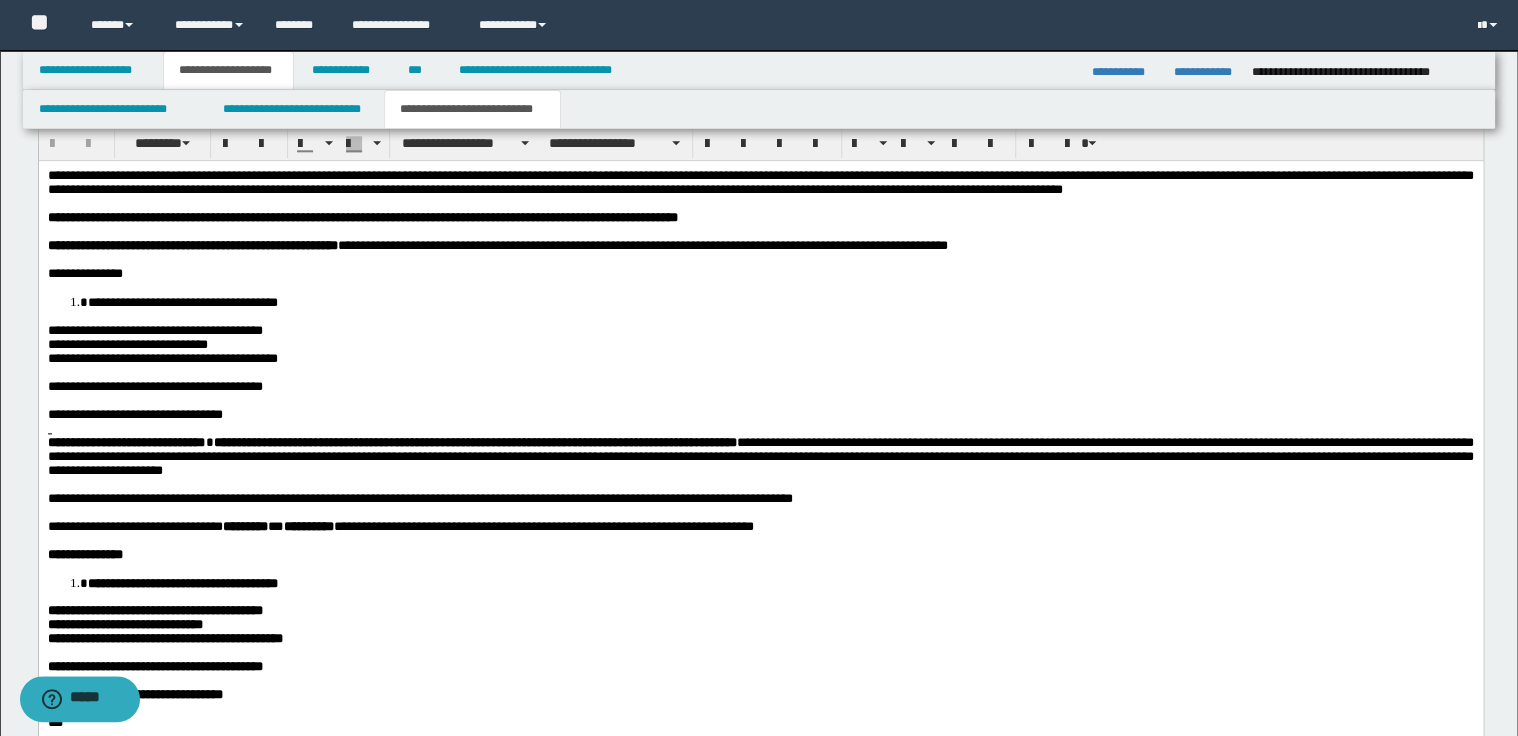 click on "**********" at bounding box center (760, 182) 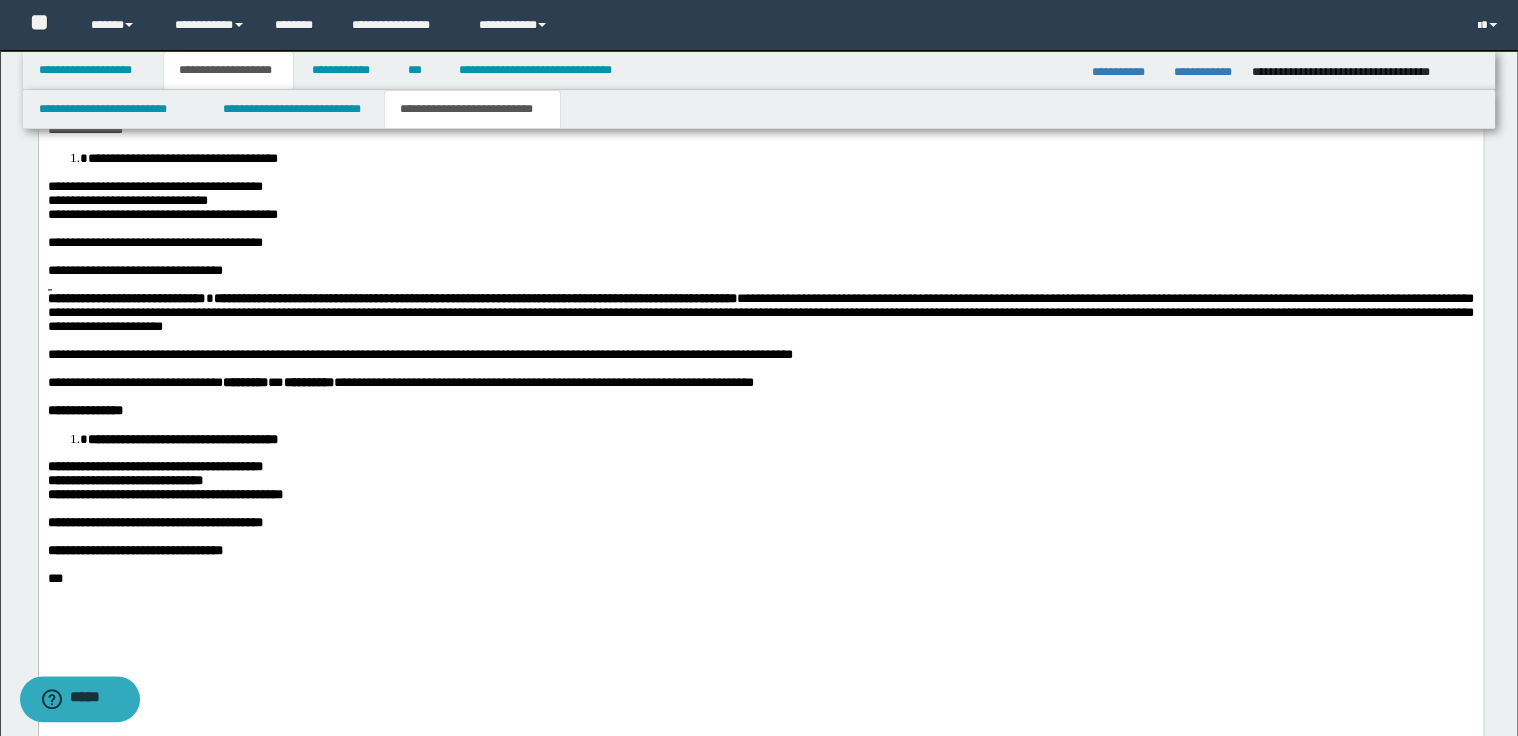 scroll, scrollTop: 1200, scrollLeft: 0, axis: vertical 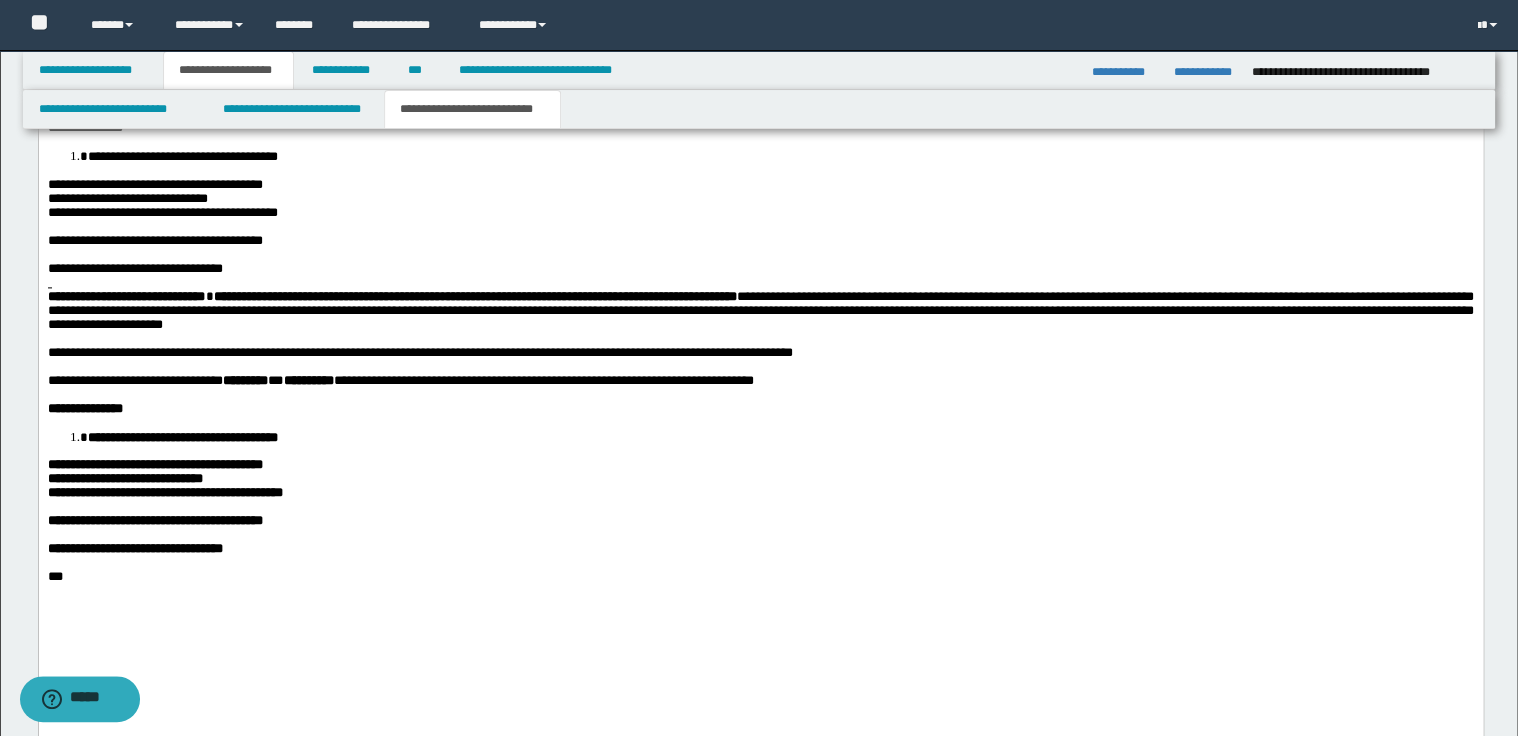 click on "**********" at bounding box center [760, 353] 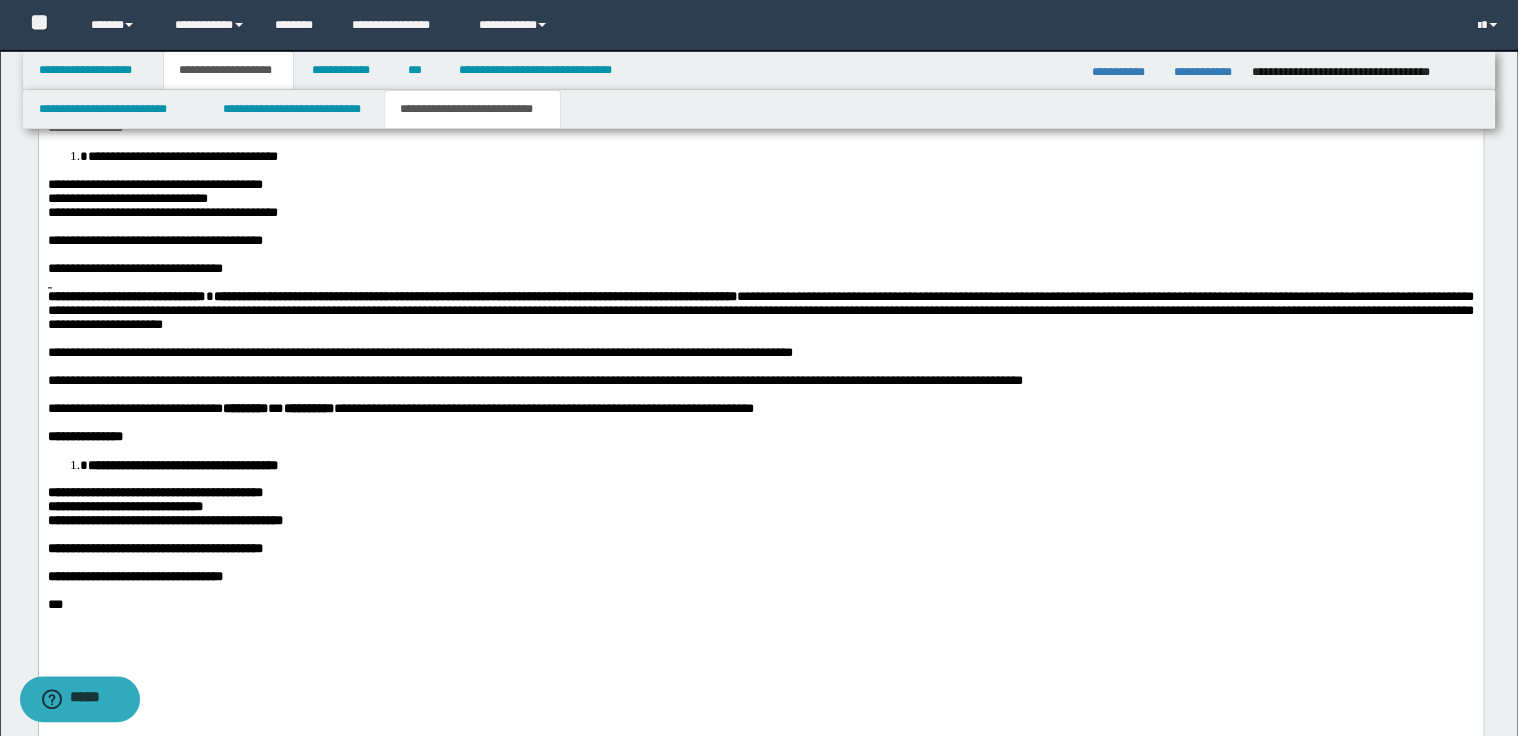 click on "**********" at bounding box center (534, 380) 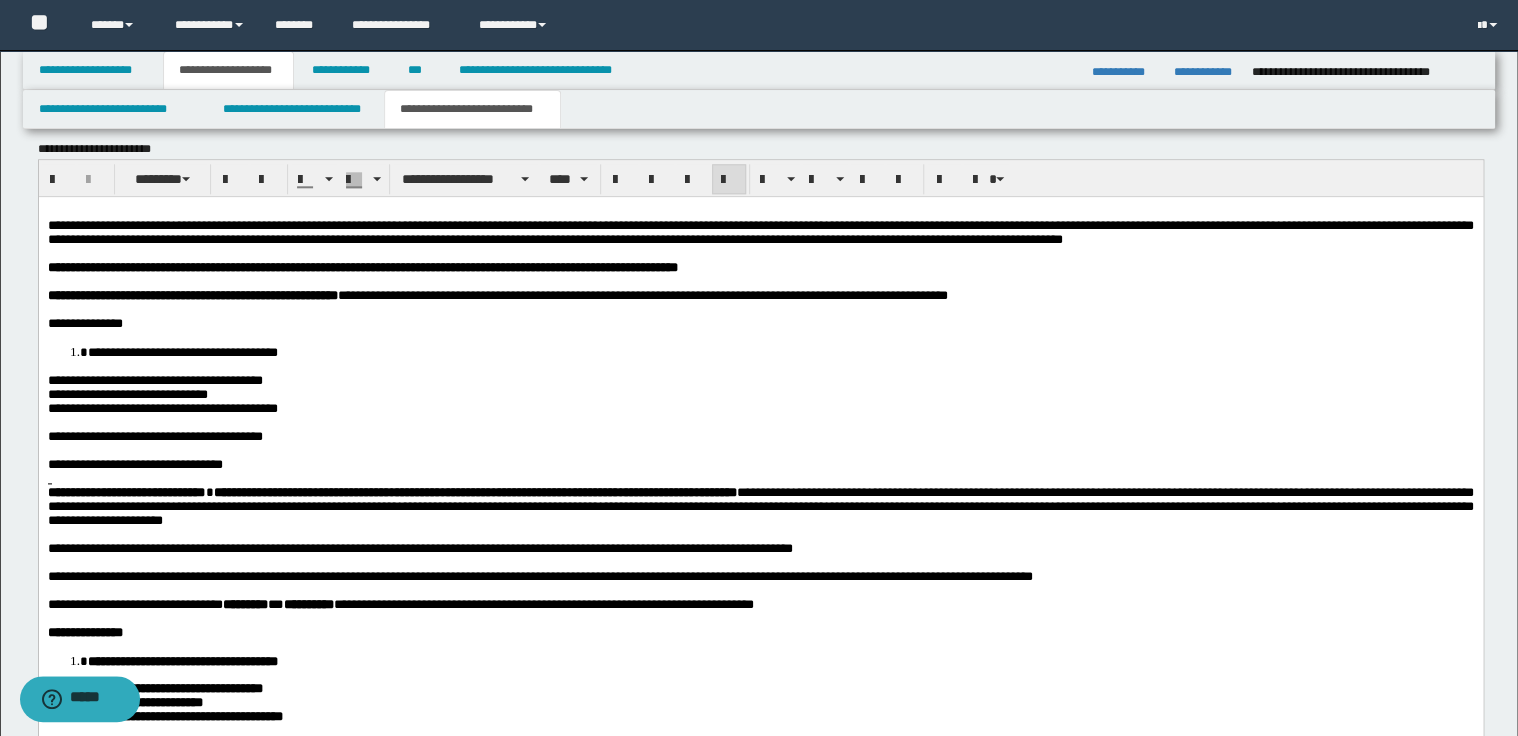 scroll, scrollTop: 1040, scrollLeft: 0, axis: vertical 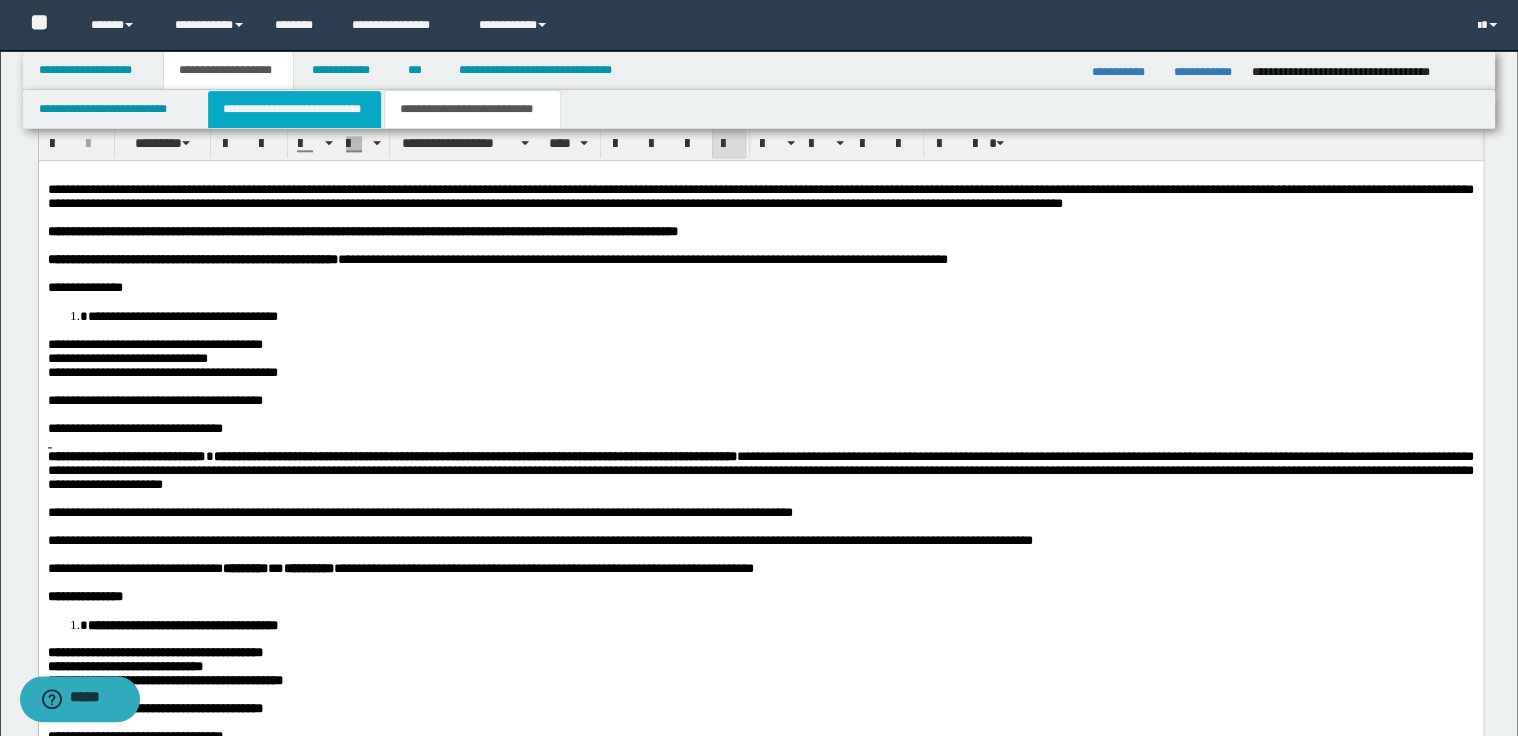click on "**********" at bounding box center [294, 109] 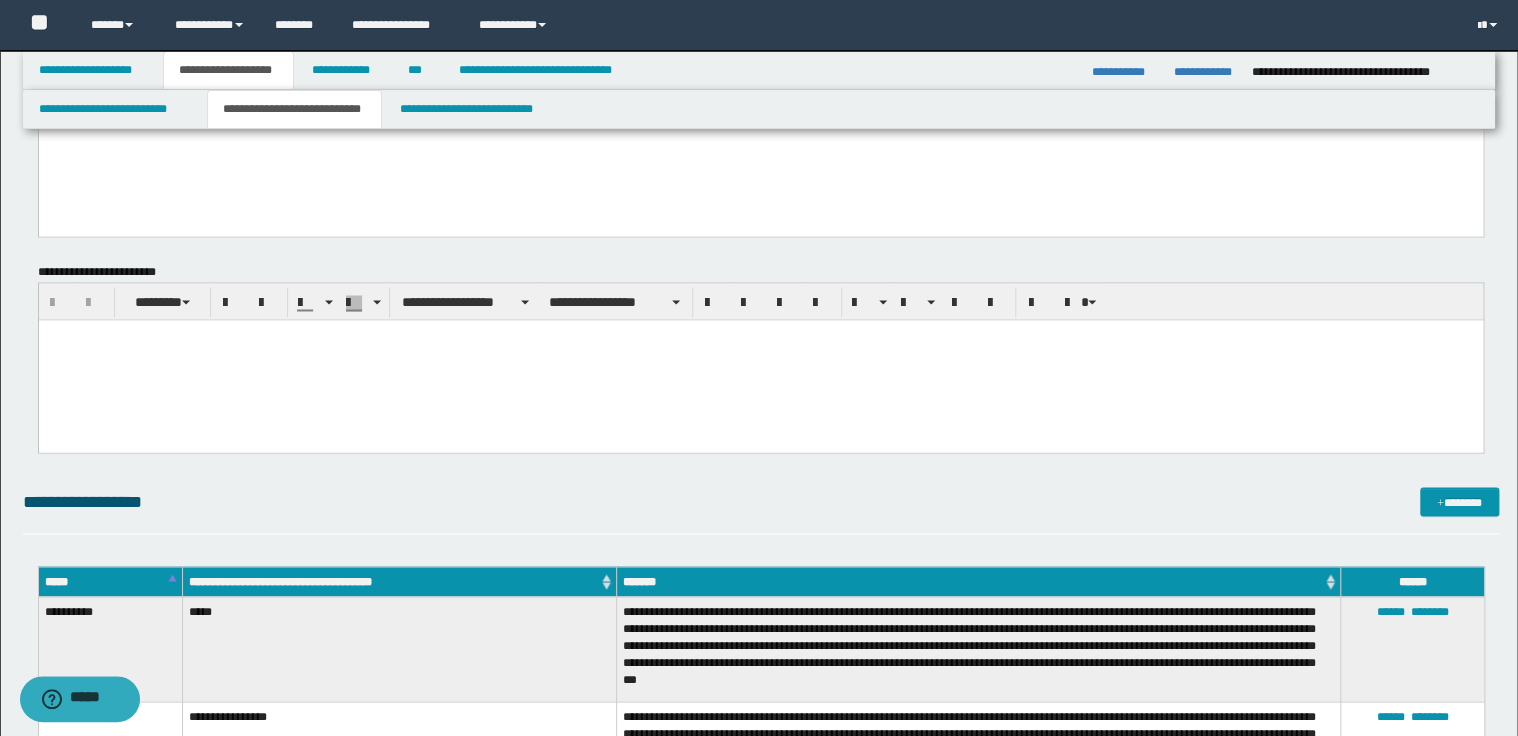 scroll, scrollTop: 1760, scrollLeft: 0, axis: vertical 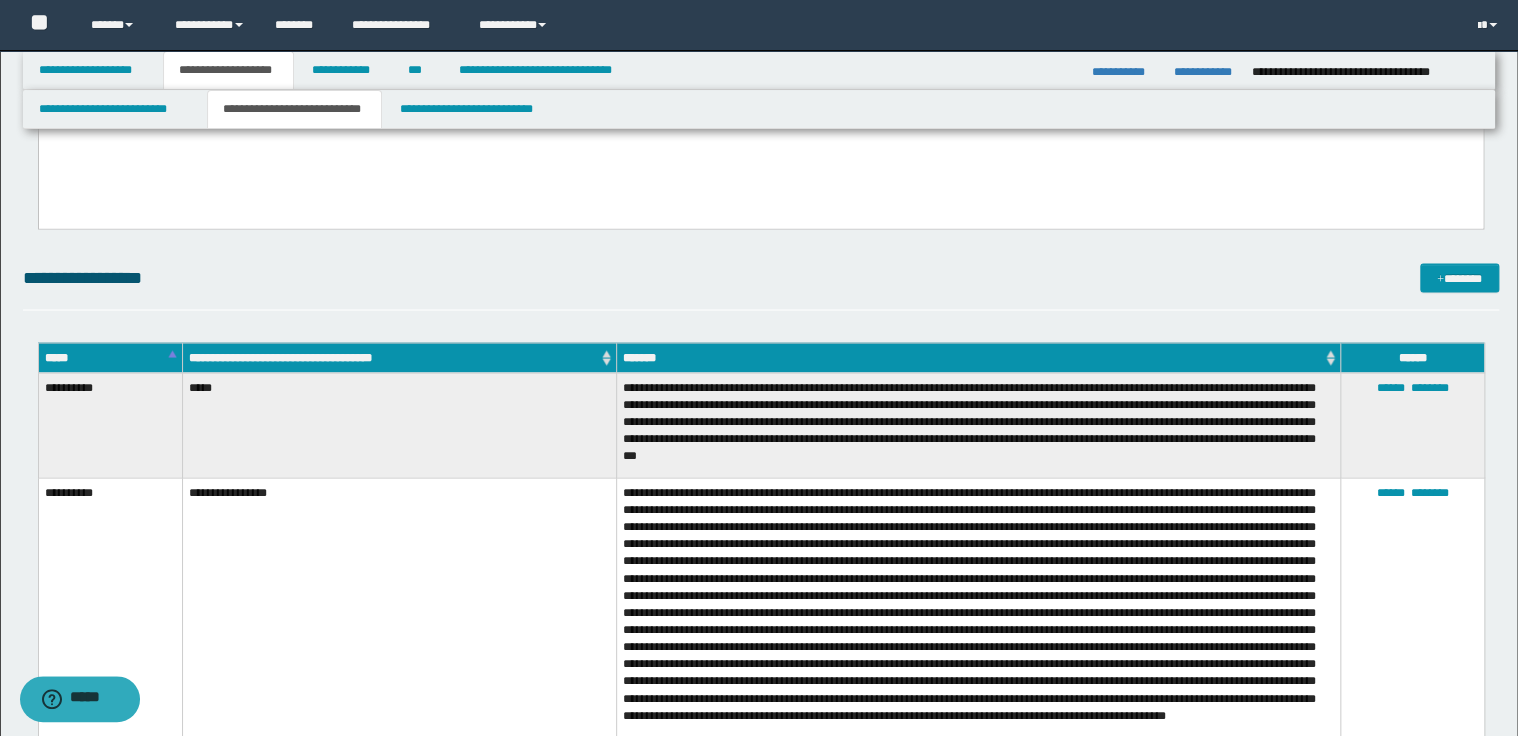 click on "*****" at bounding box center (110, 357) 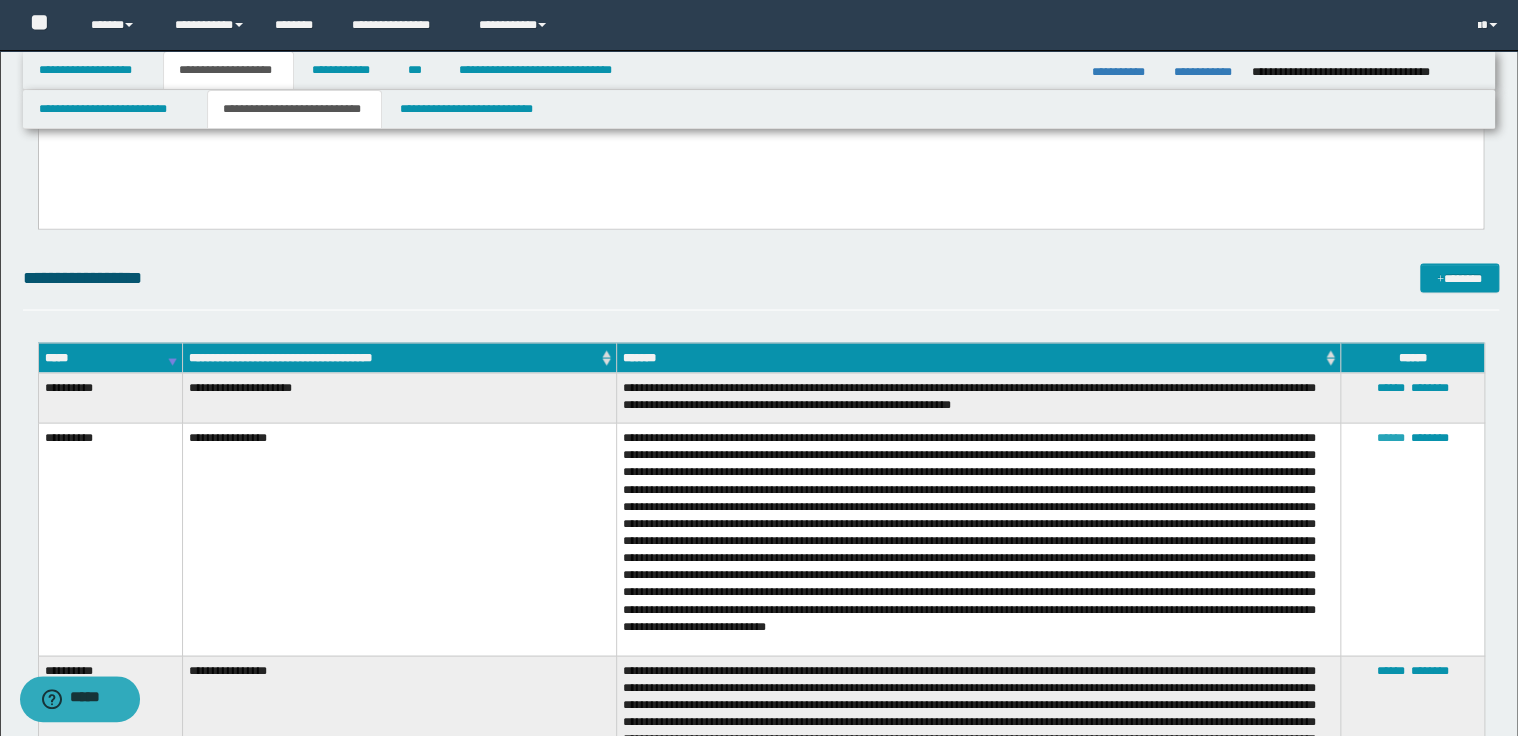 click on "******" at bounding box center [1390, 437] 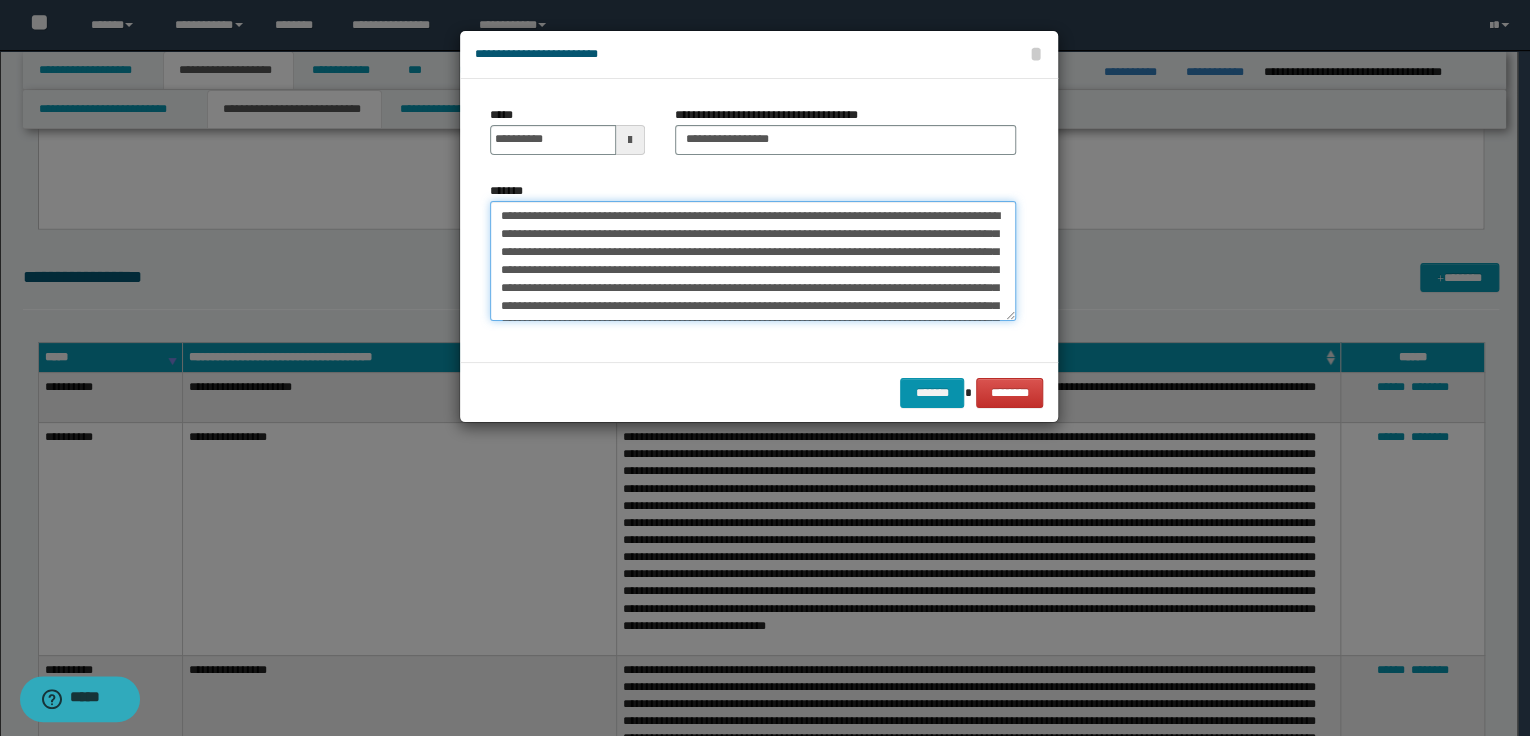 click on "*******" at bounding box center (753, 261) 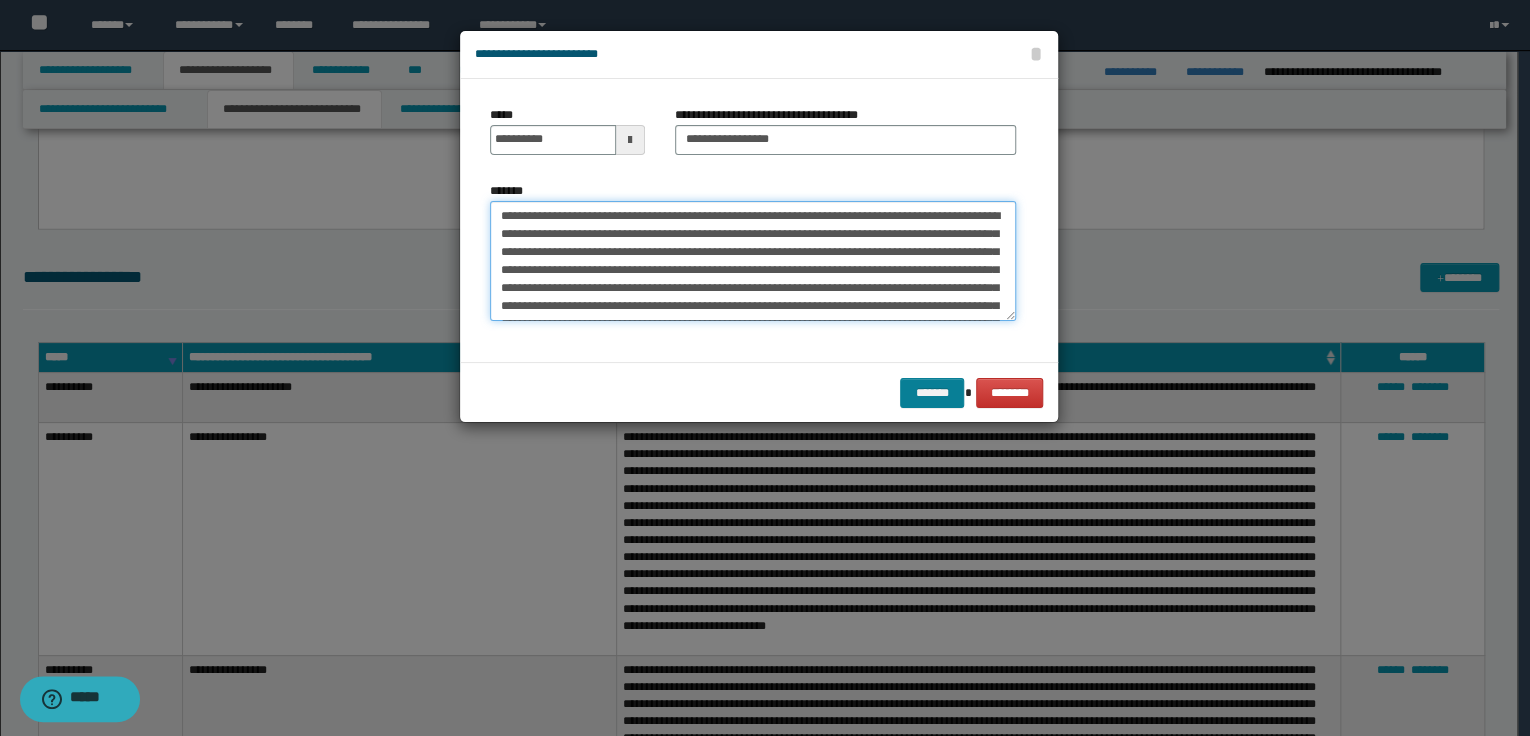 type on "**********" 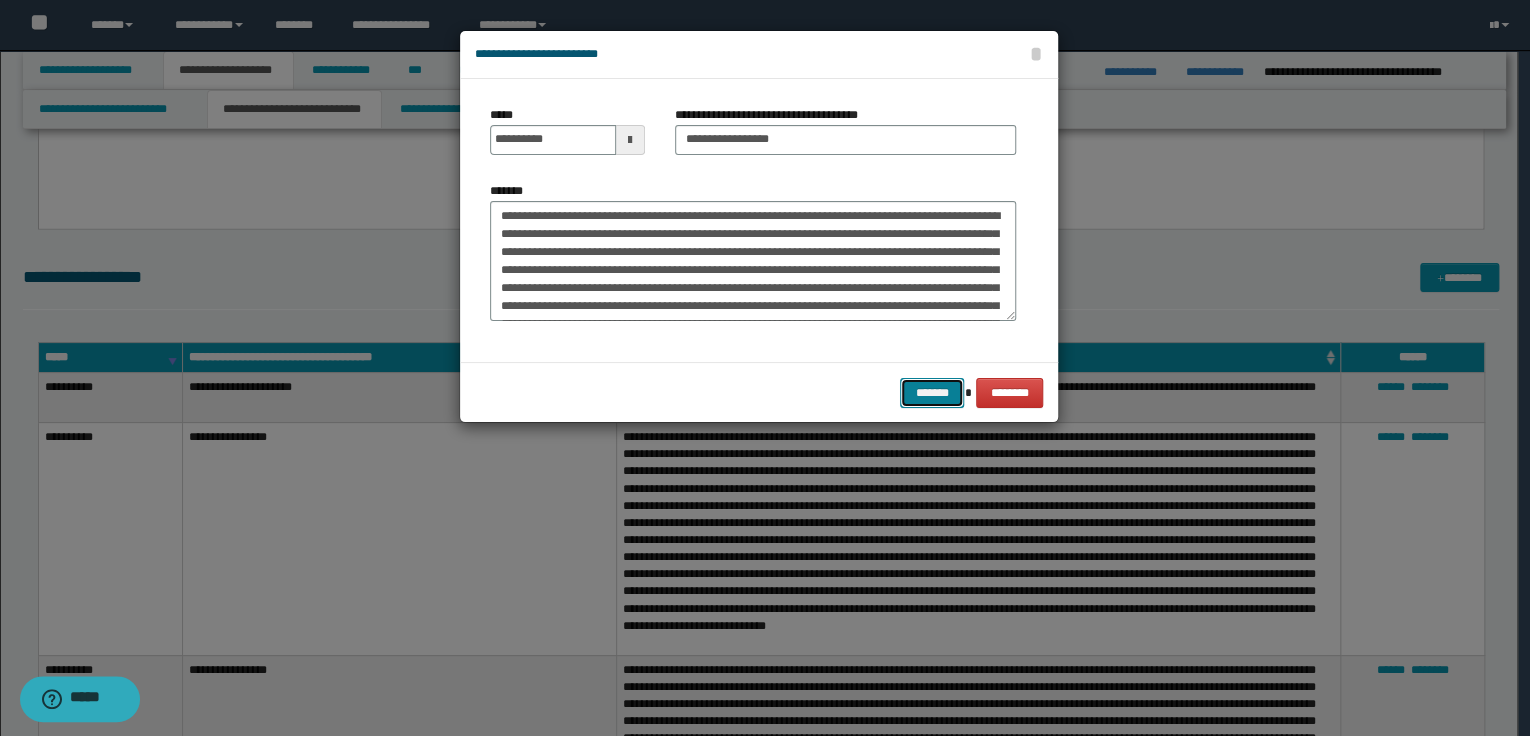 click on "*******" at bounding box center [932, 393] 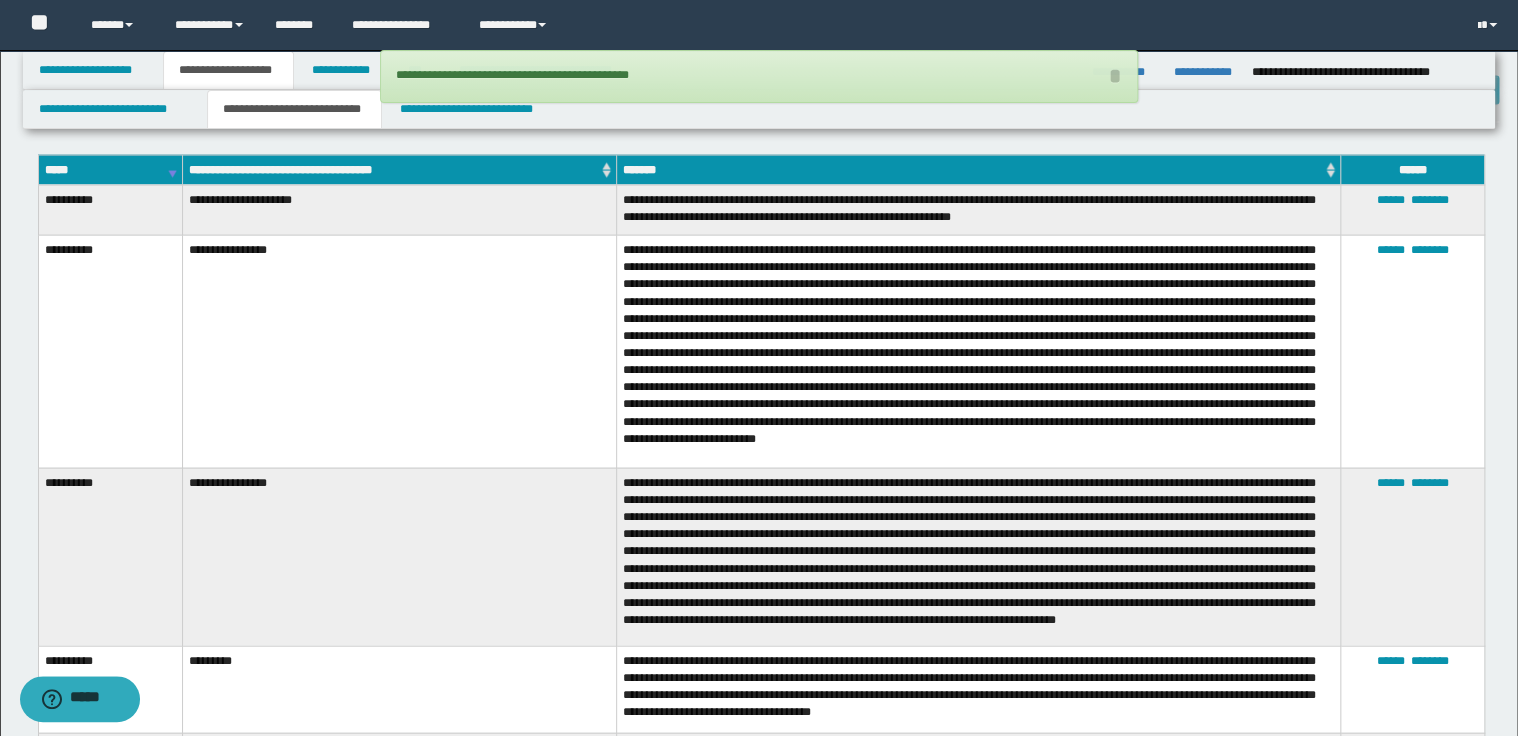 scroll, scrollTop: 2000, scrollLeft: 0, axis: vertical 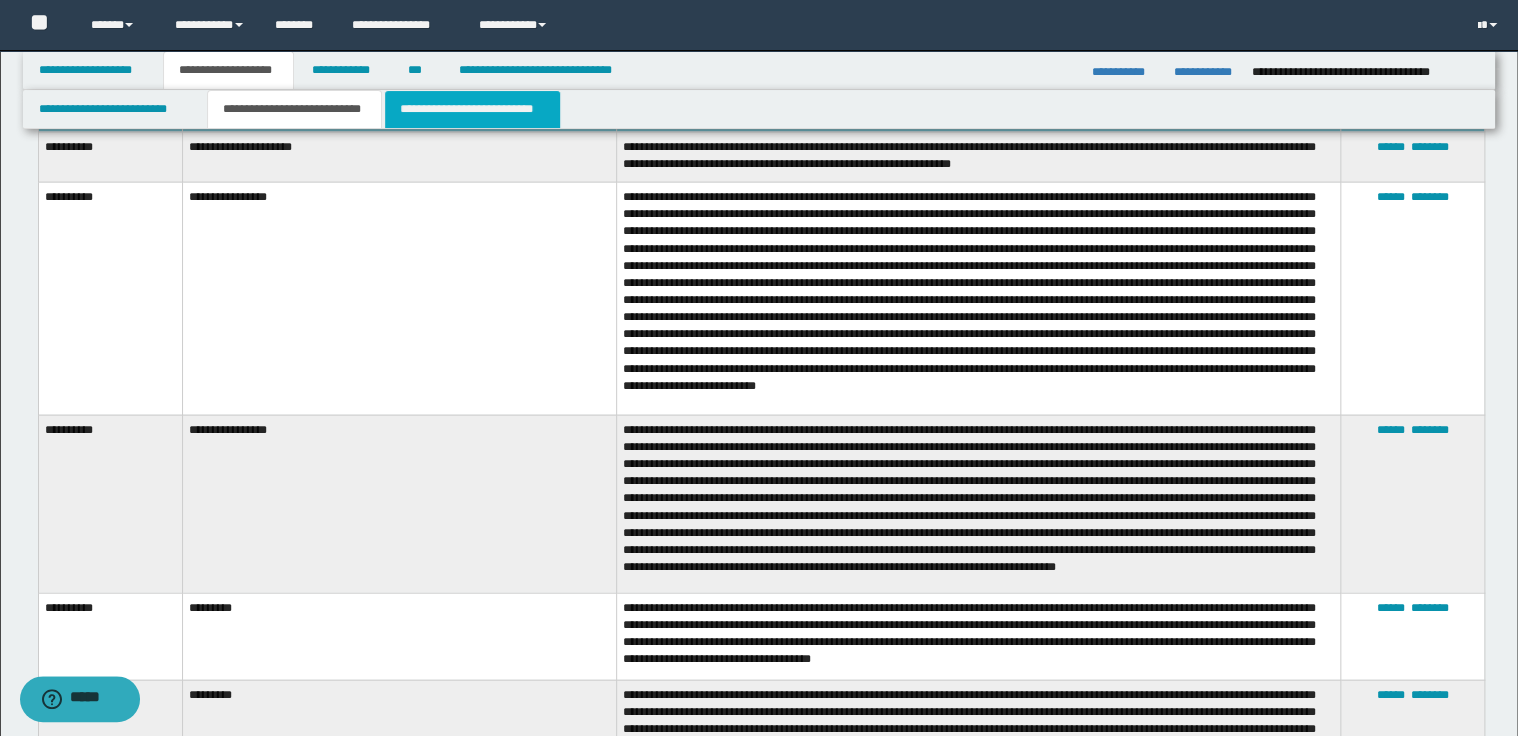 drag, startPoint x: 536, startPoint y: 110, endPoint x: 513, endPoint y: 106, distance: 23.345236 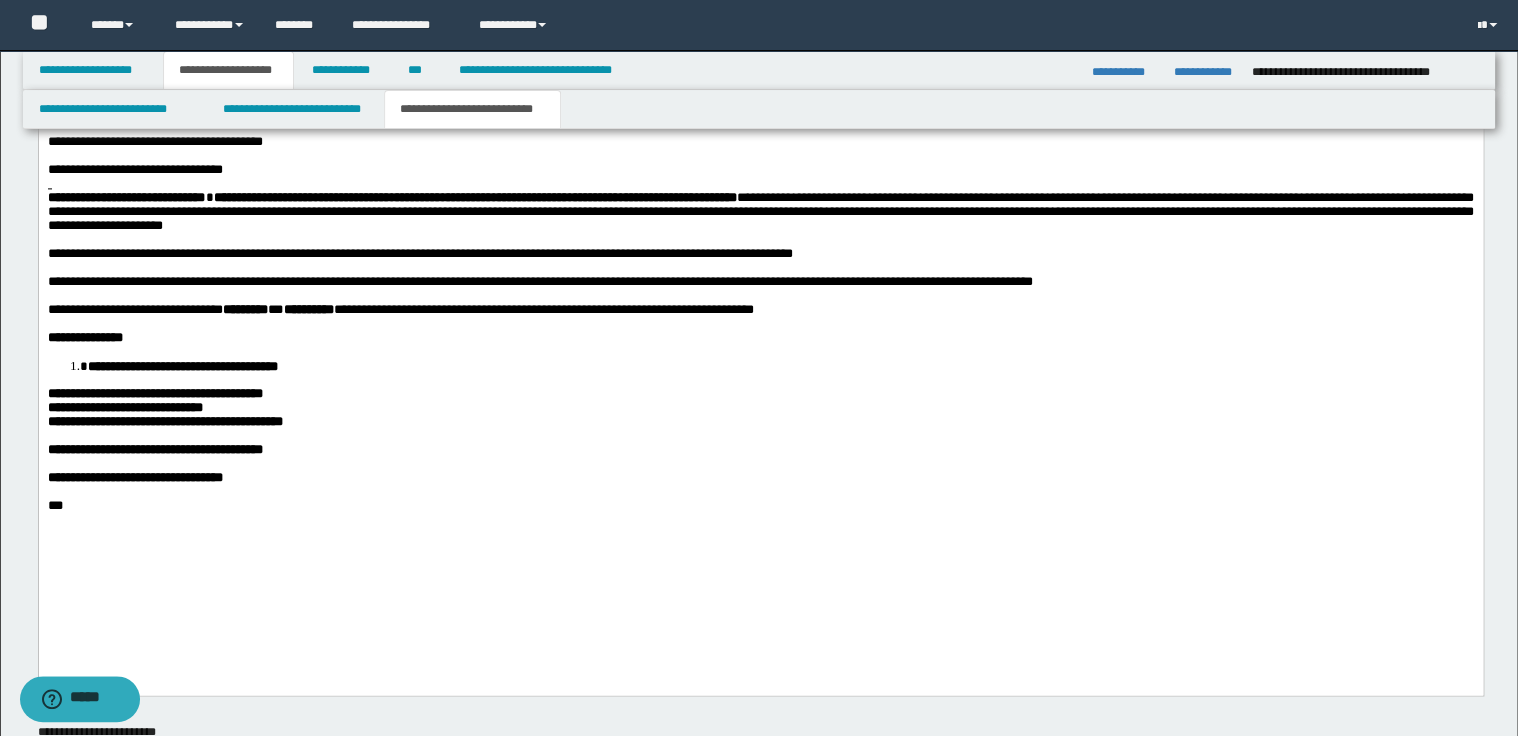 scroll, scrollTop: 1284, scrollLeft: 0, axis: vertical 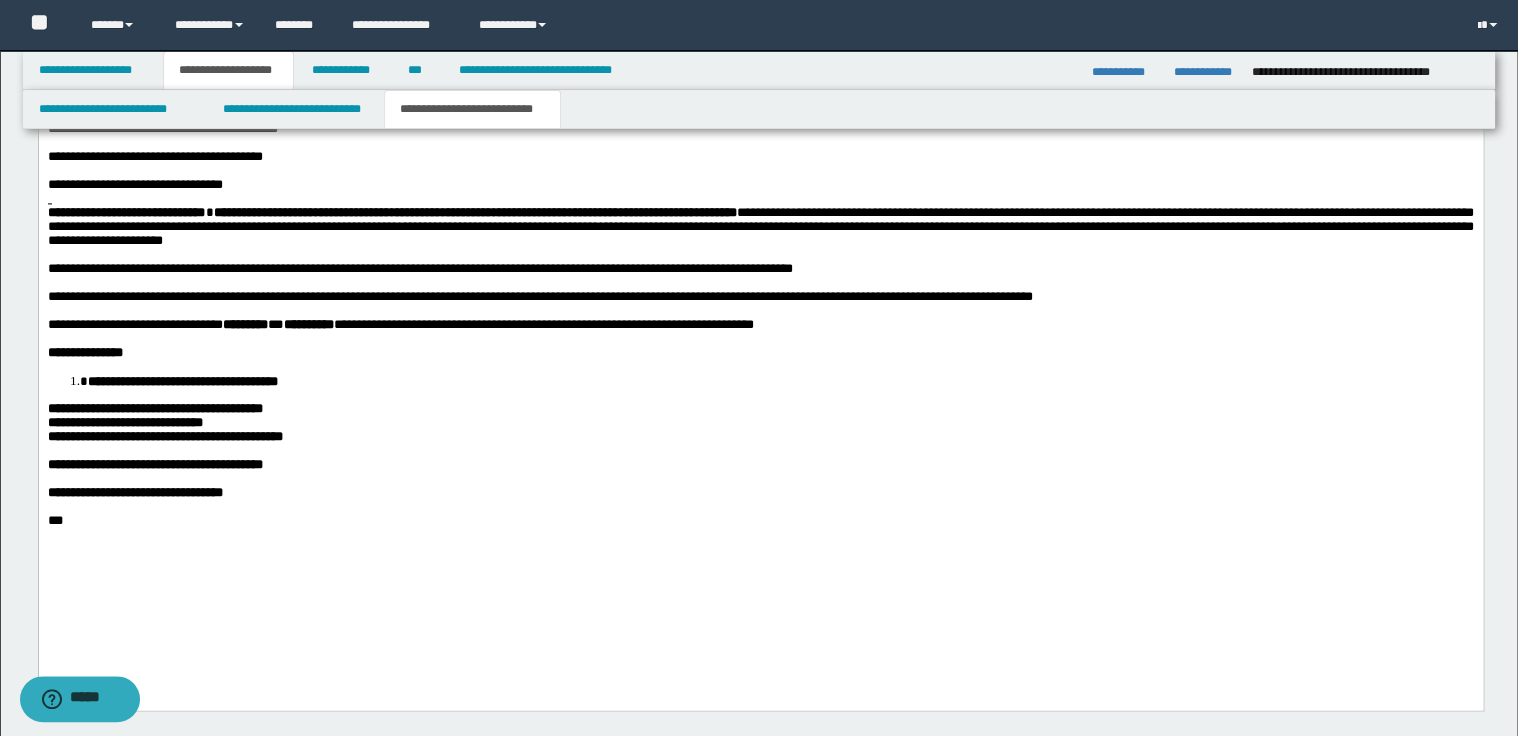 click on "**********" at bounding box center [760, 270] 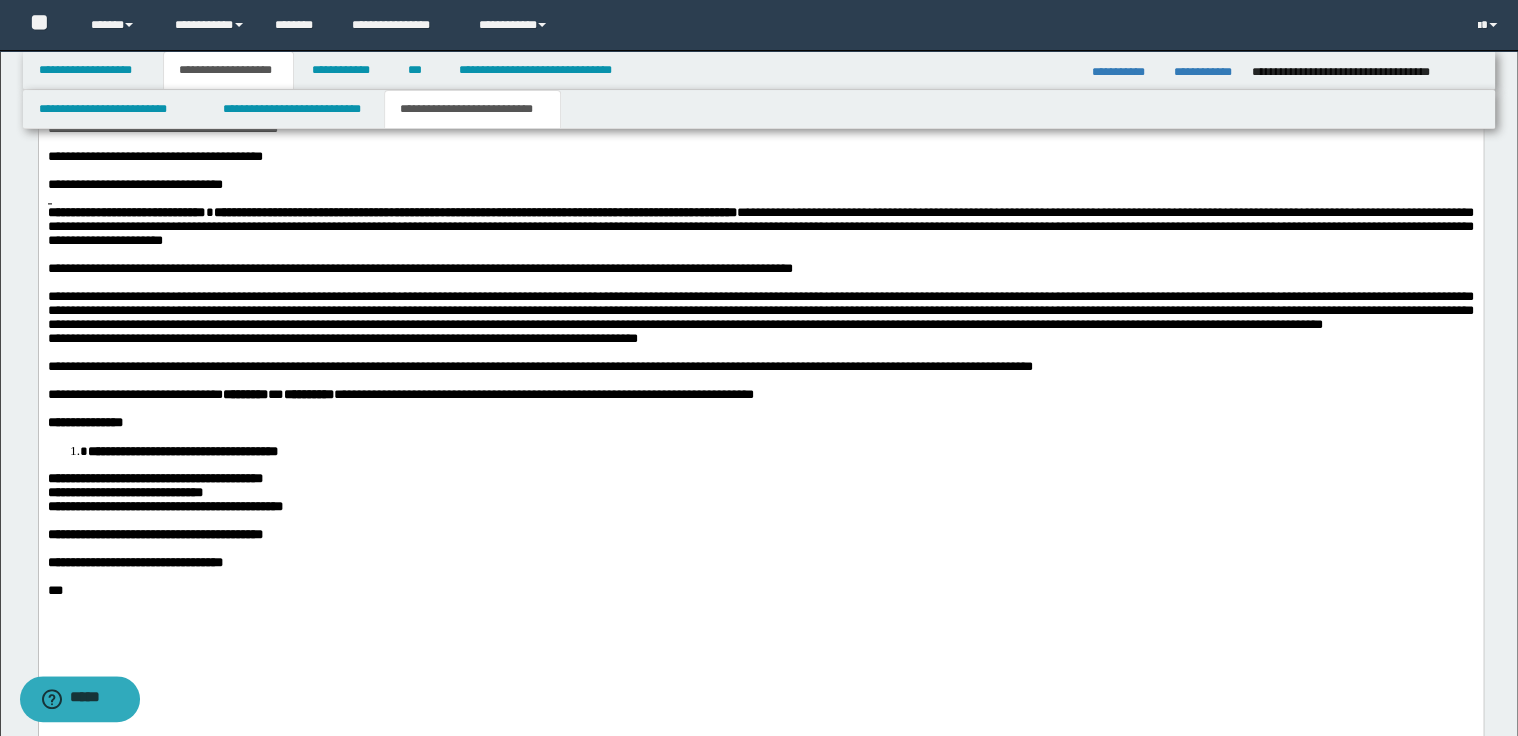 click on "**********" at bounding box center (760, 319) 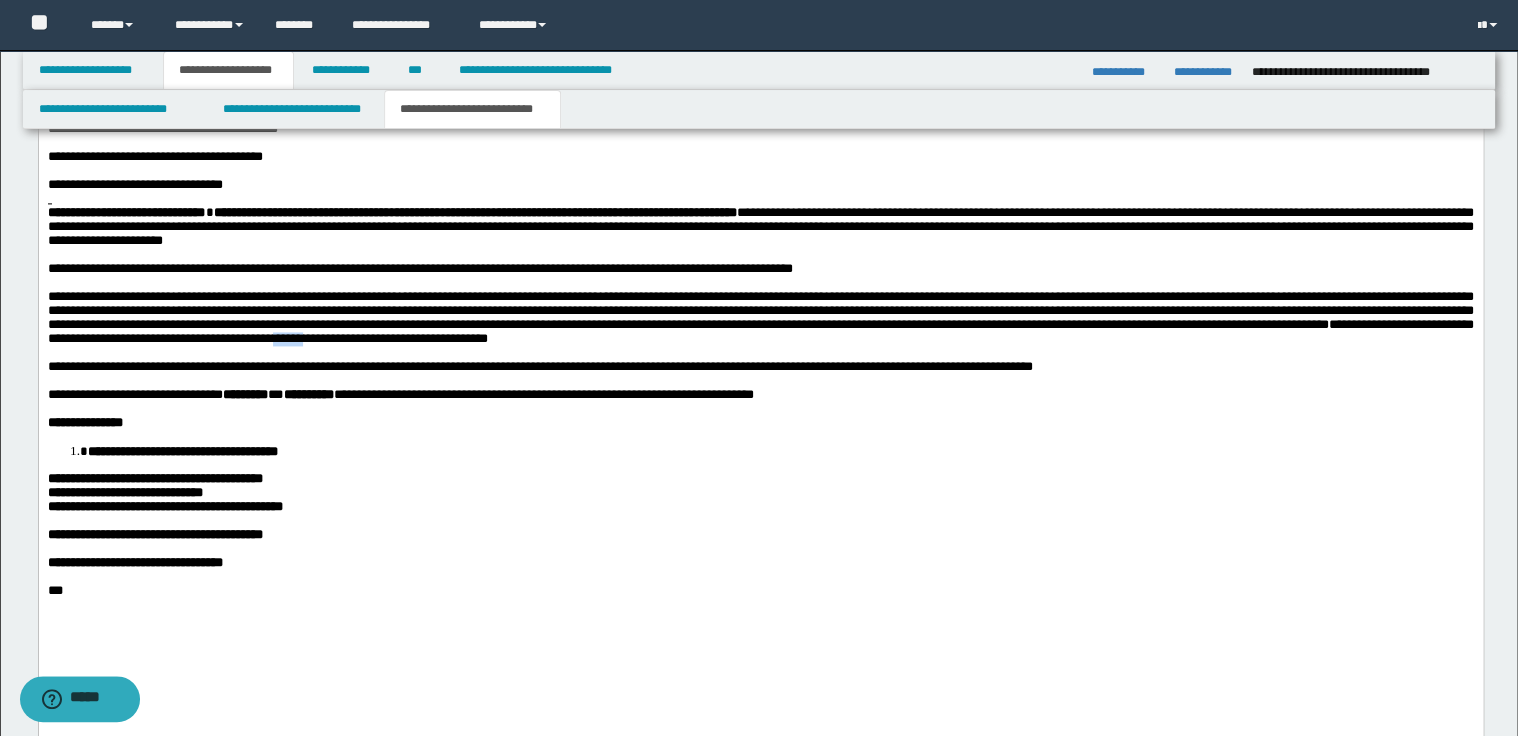 drag, startPoint x: 635, startPoint y: 390, endPoint x: 703, endPoint y: 396, distance: 68.26419 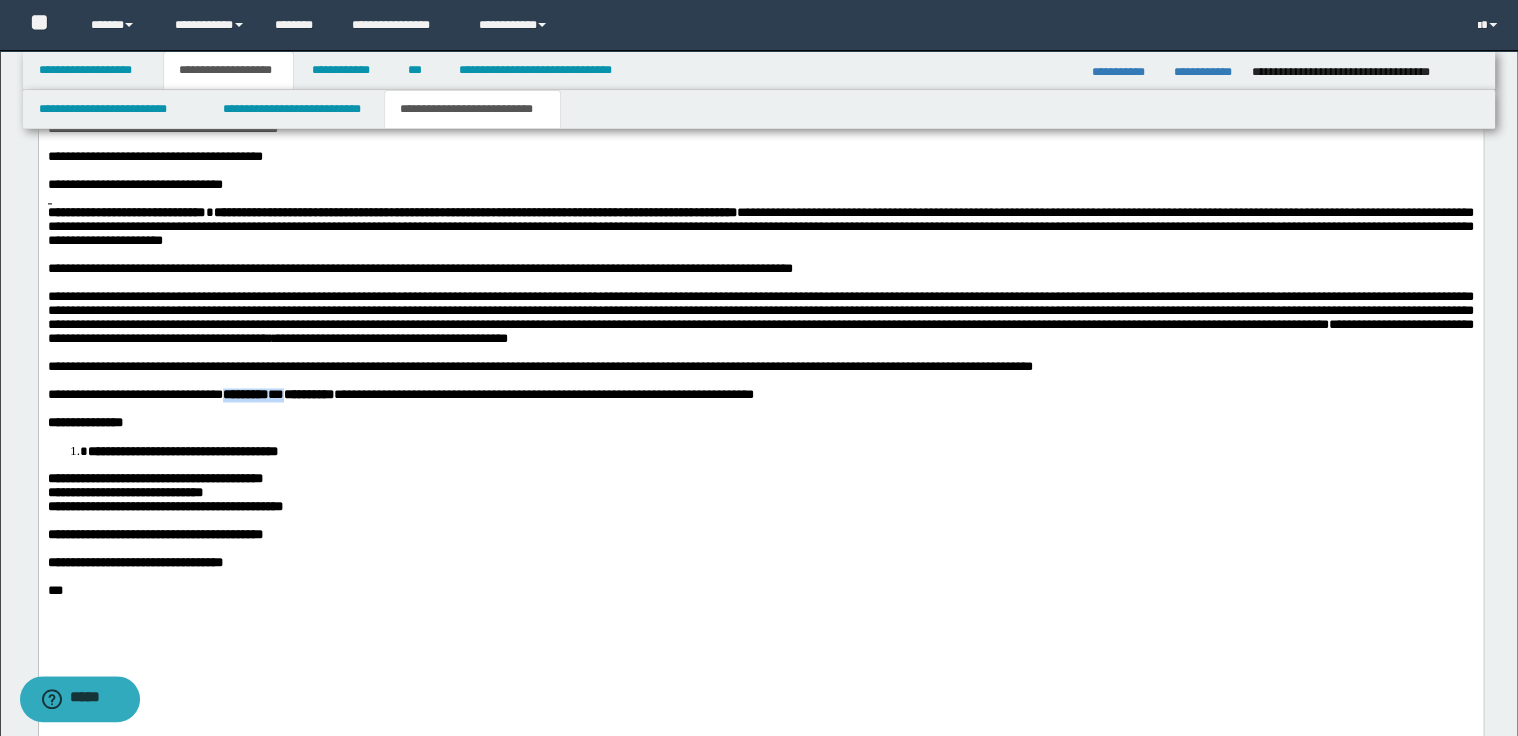 drag, startPoint x: 321, startPoint y: 450, endPoint x: 227, endPoint y: 449, distance: 94.00532 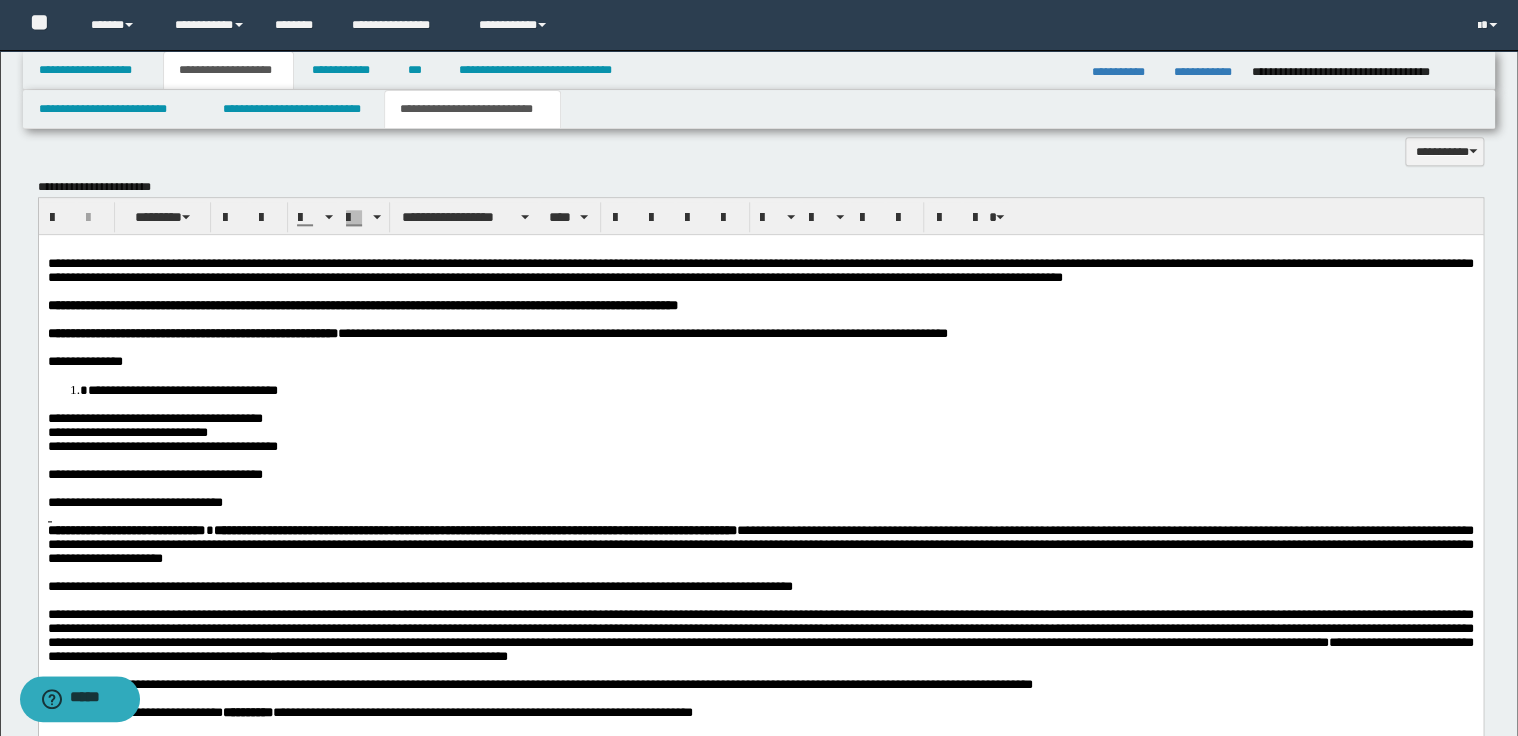 scroll, scrollTop: 964, scrollLeft: 0, axis: vertical 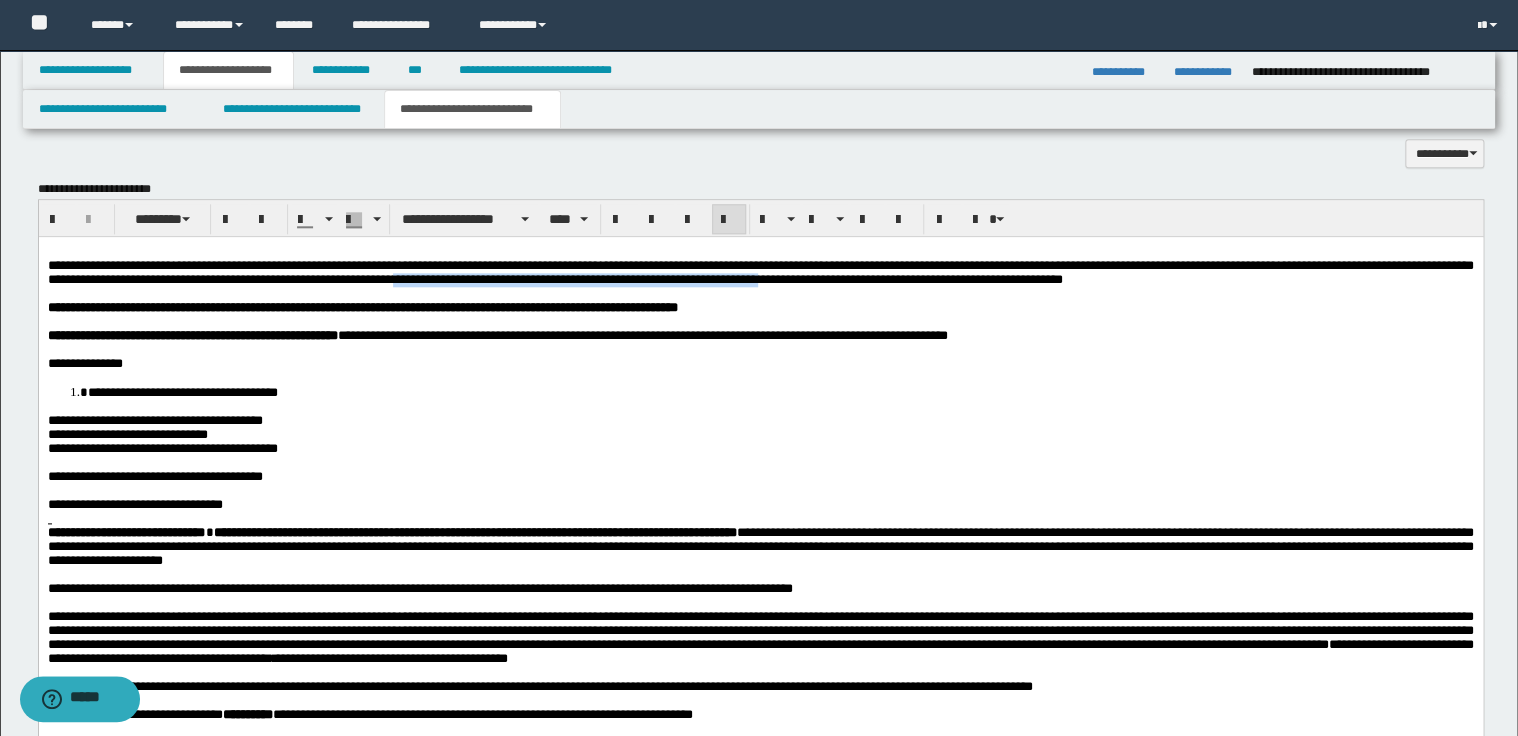 drag, startPoint x: 562, startPoint y: 282, endPoint x: 952, endPoint y: 290, distance: 390.08203 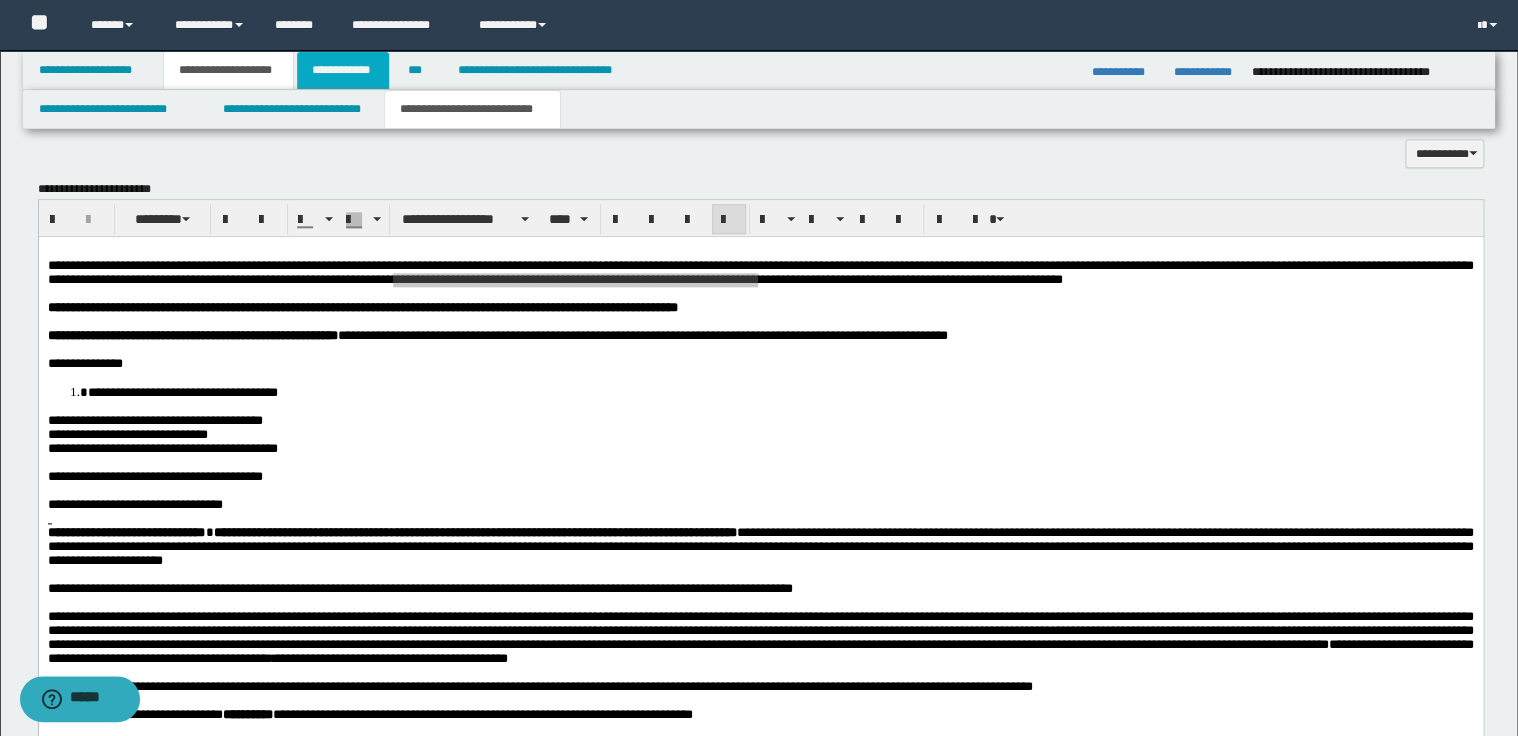 click on "**********" at bounding box center [343, 70] 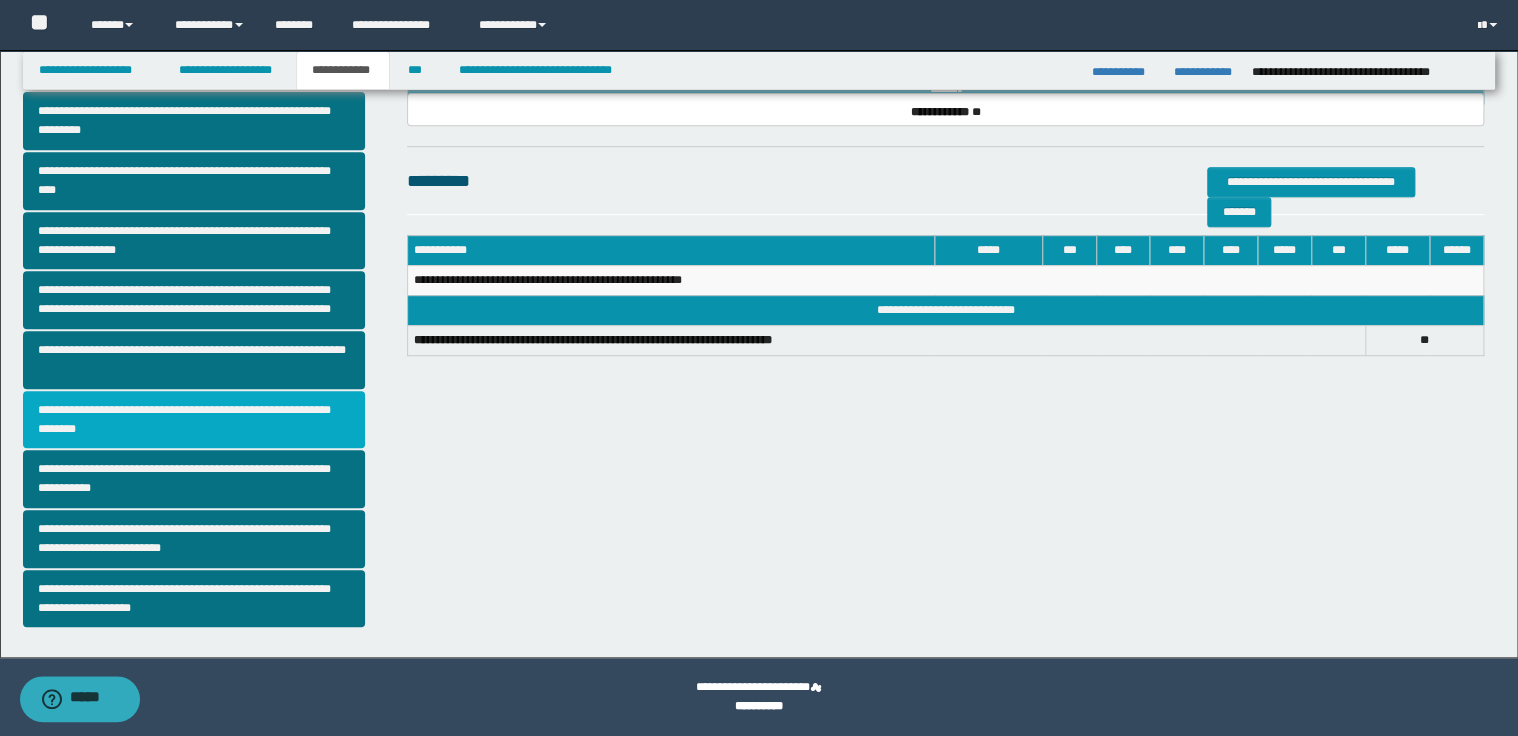 click on "**********" at bounding box center [194, 420] 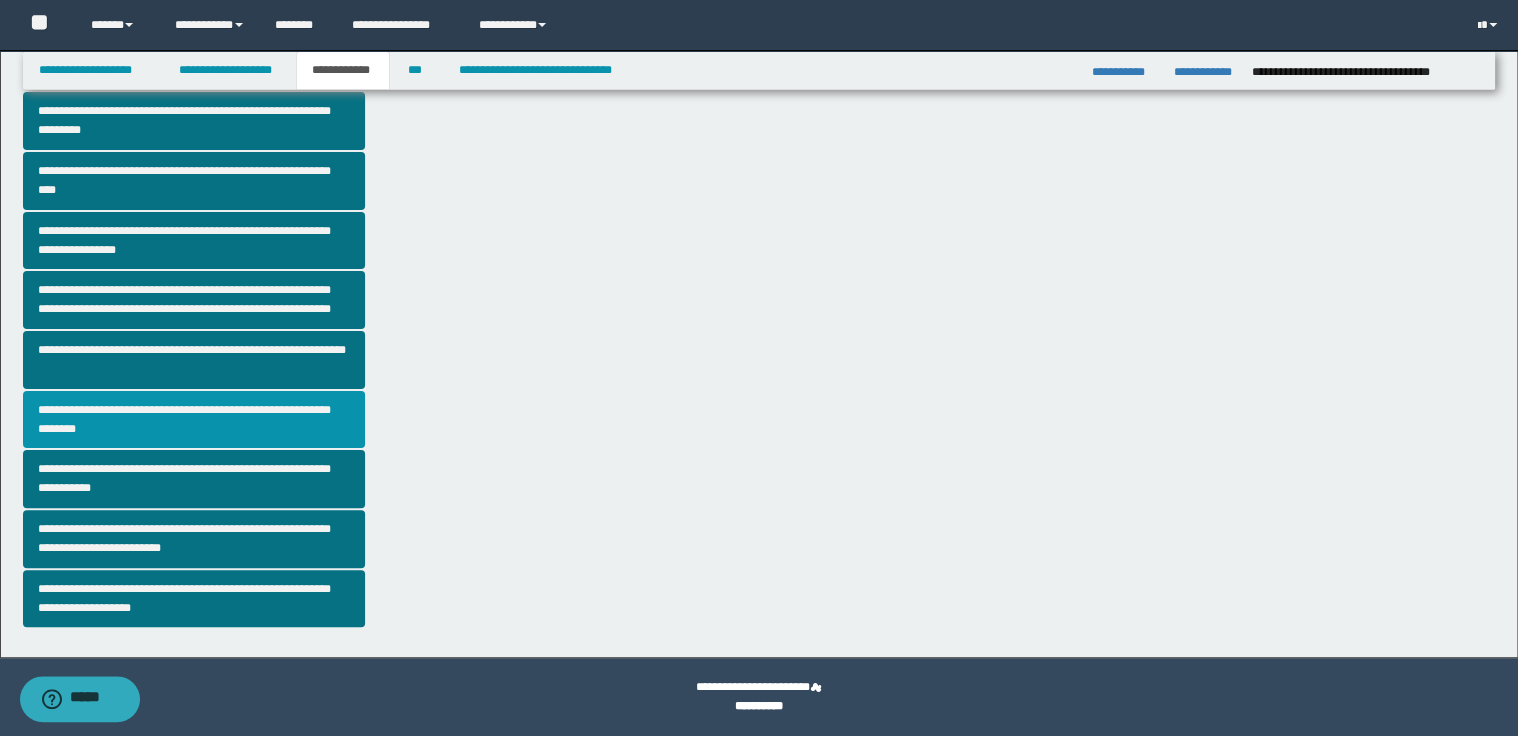 scroll, scrollTop: 0, scrollLeft: 0, axis: both 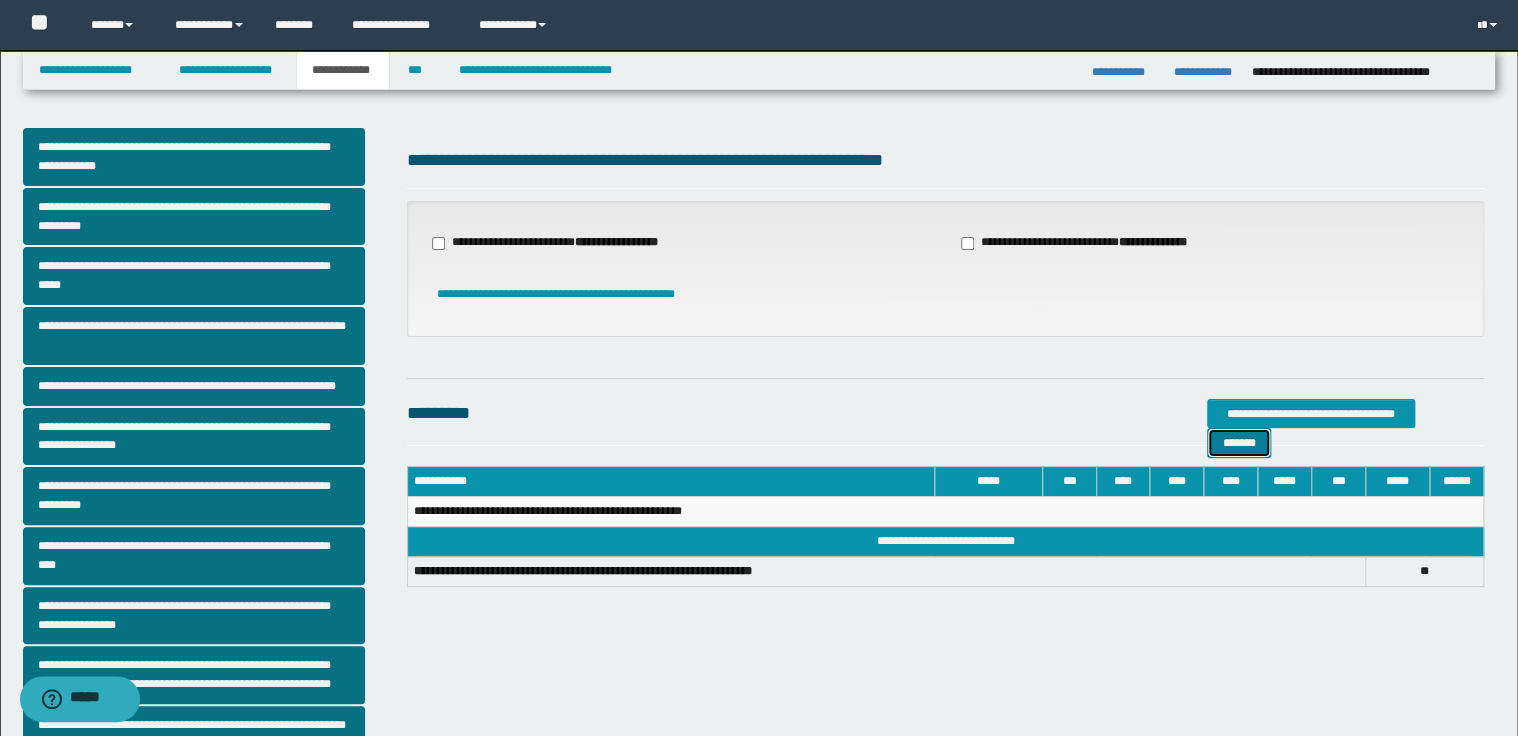 click on "*******" at bounding box center (1239, 443) 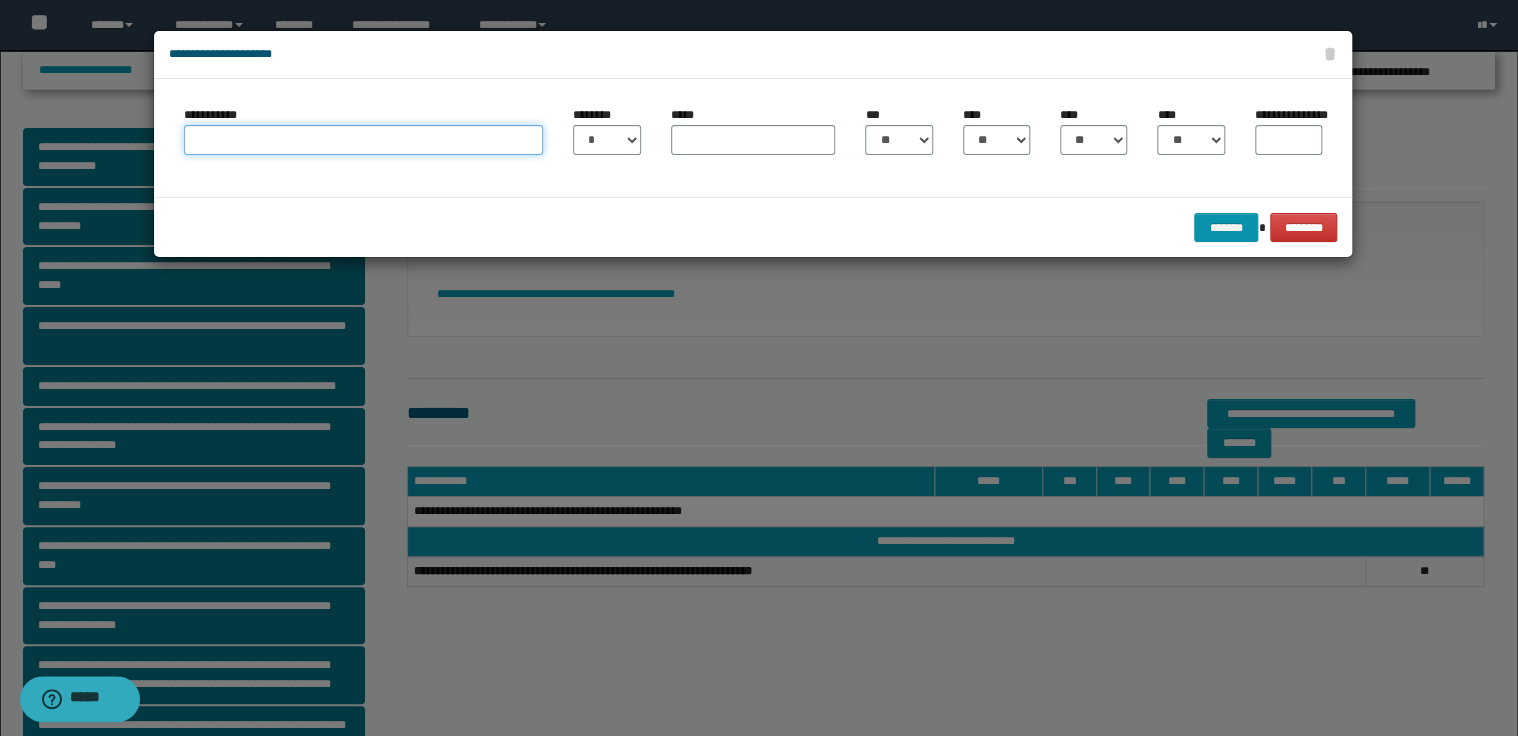 click on "**********" at bounding box center (363, 140) 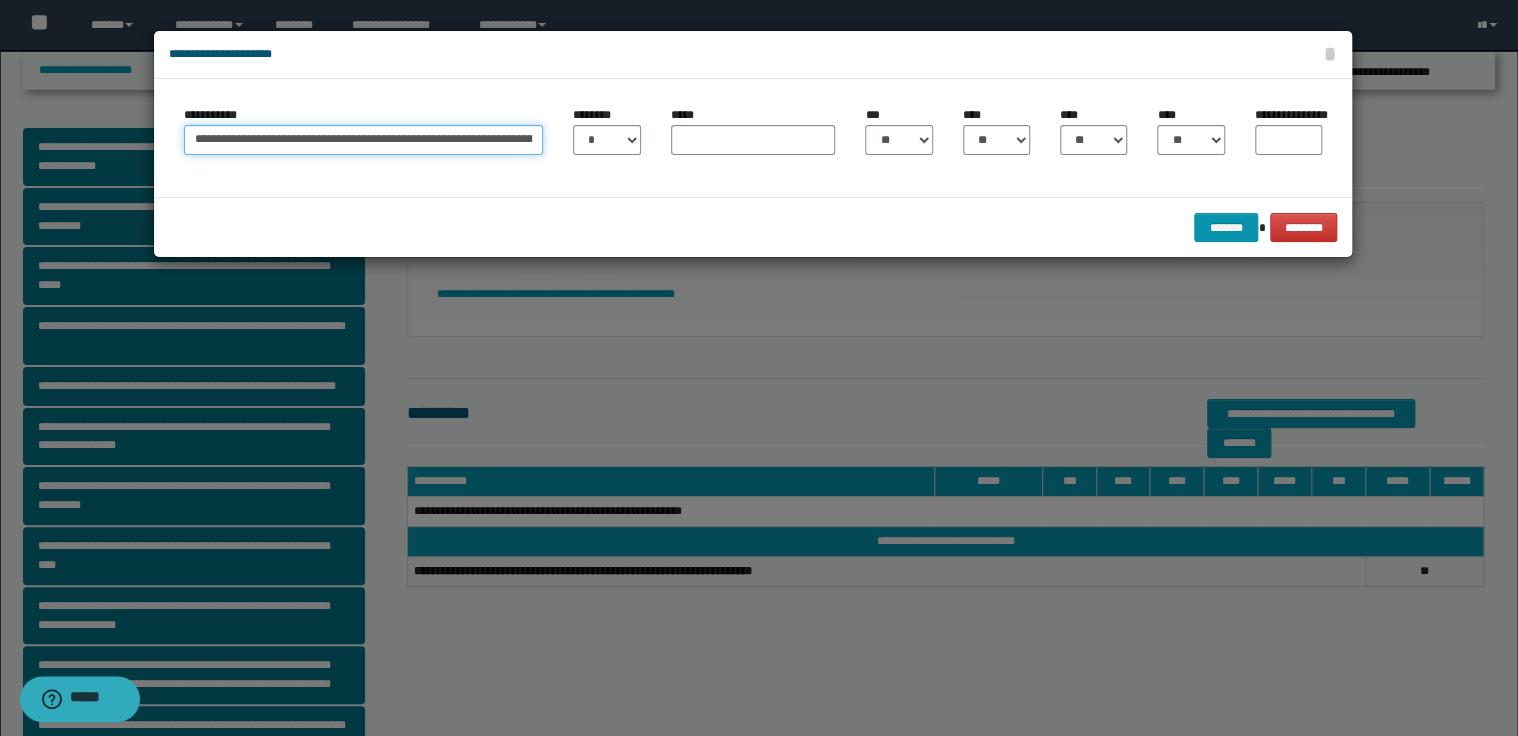 scroll, scrollTop: 0, scrollLeft: 43, axis: horizontal 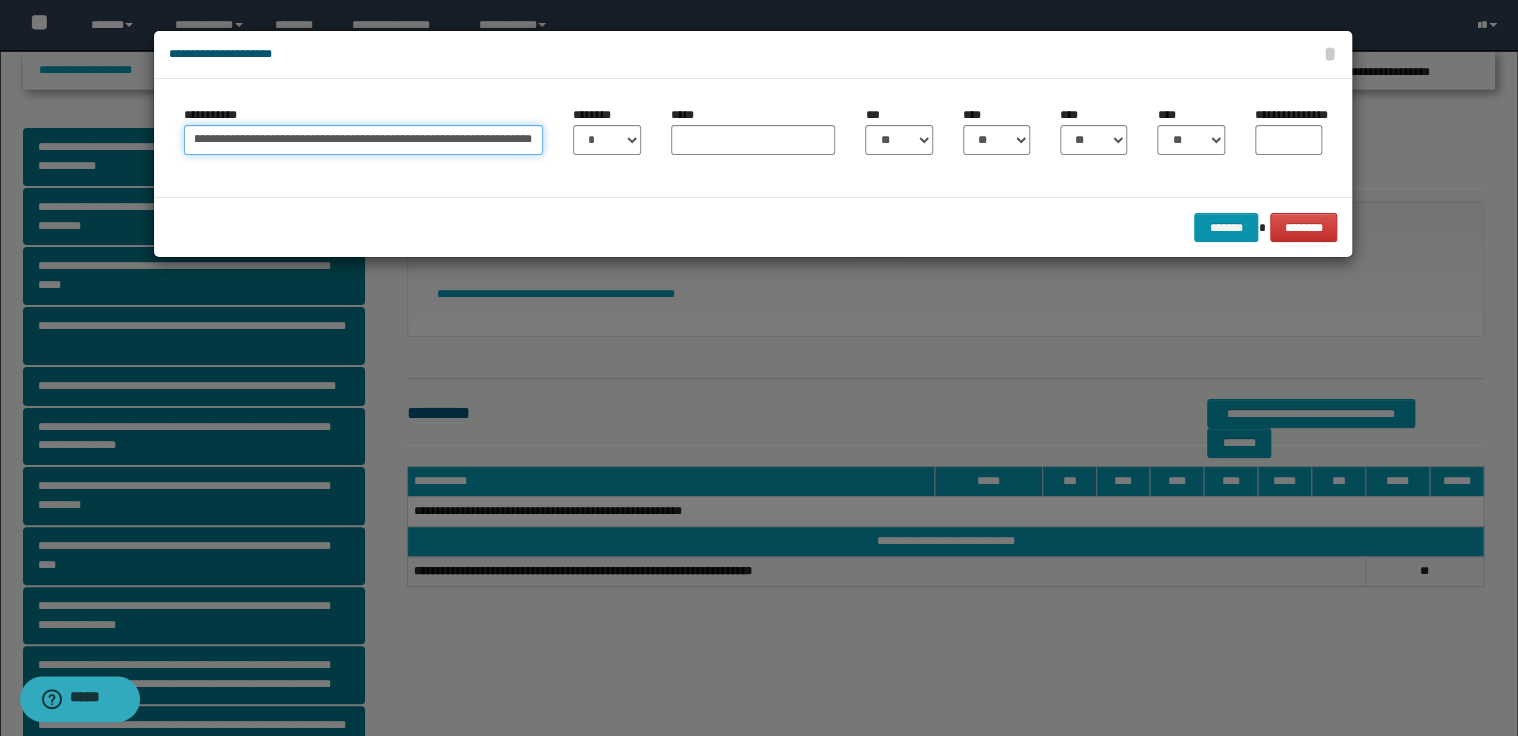type on "**********" 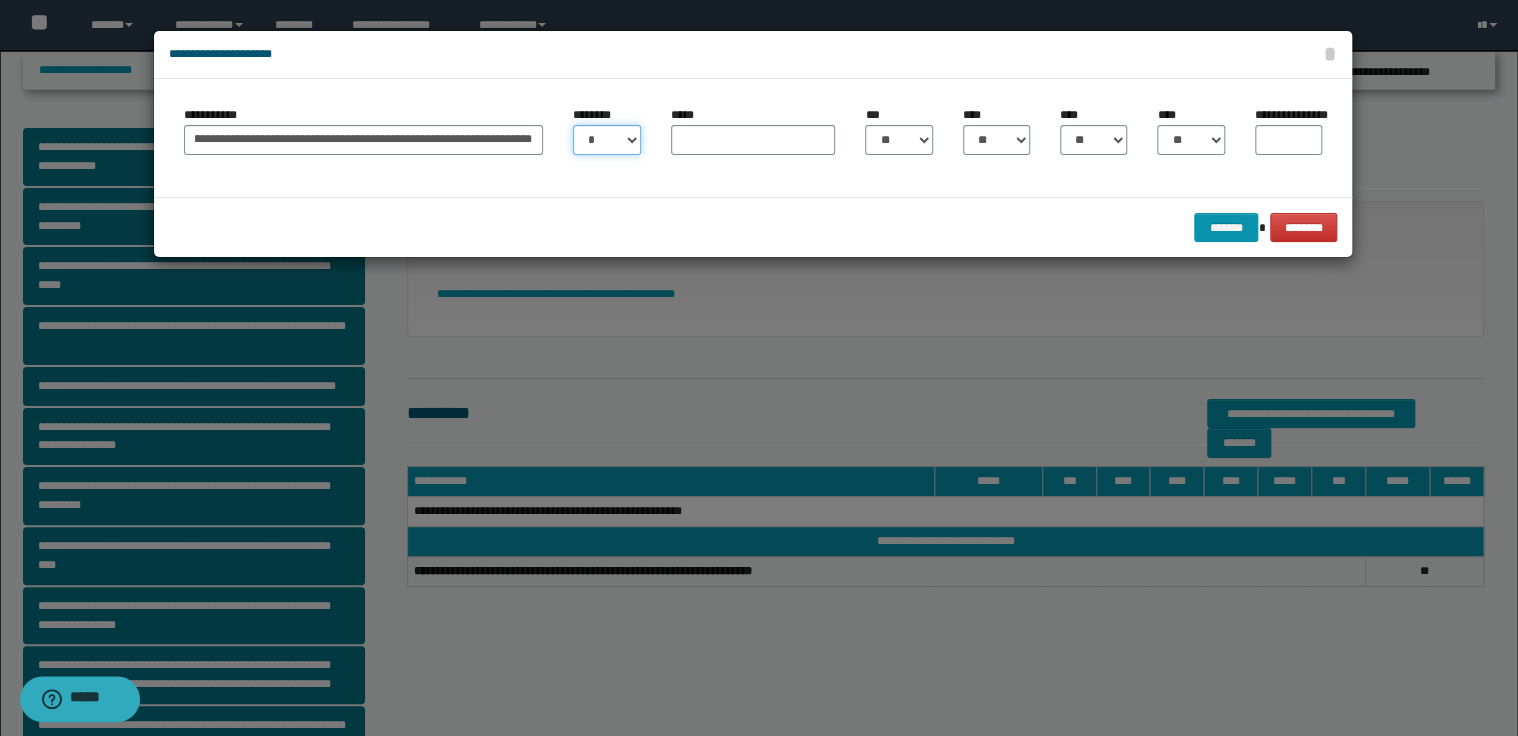 click on "*
*
*
*
*
*
*
*
*
**
**
**
**
**
**" at bounding box center [606, 140] 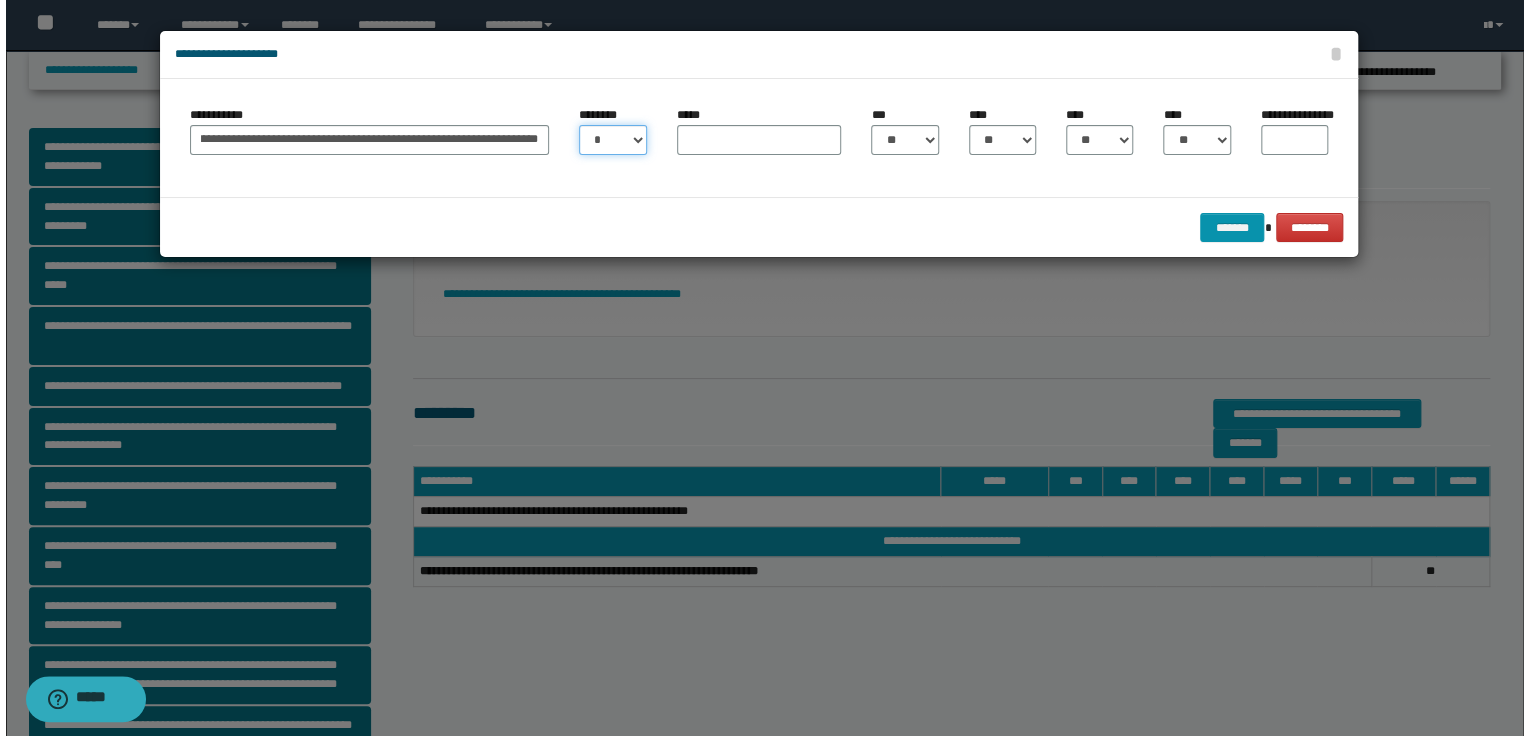 scroll, scrollTop: 0, scrollLeft: 0, axis: both 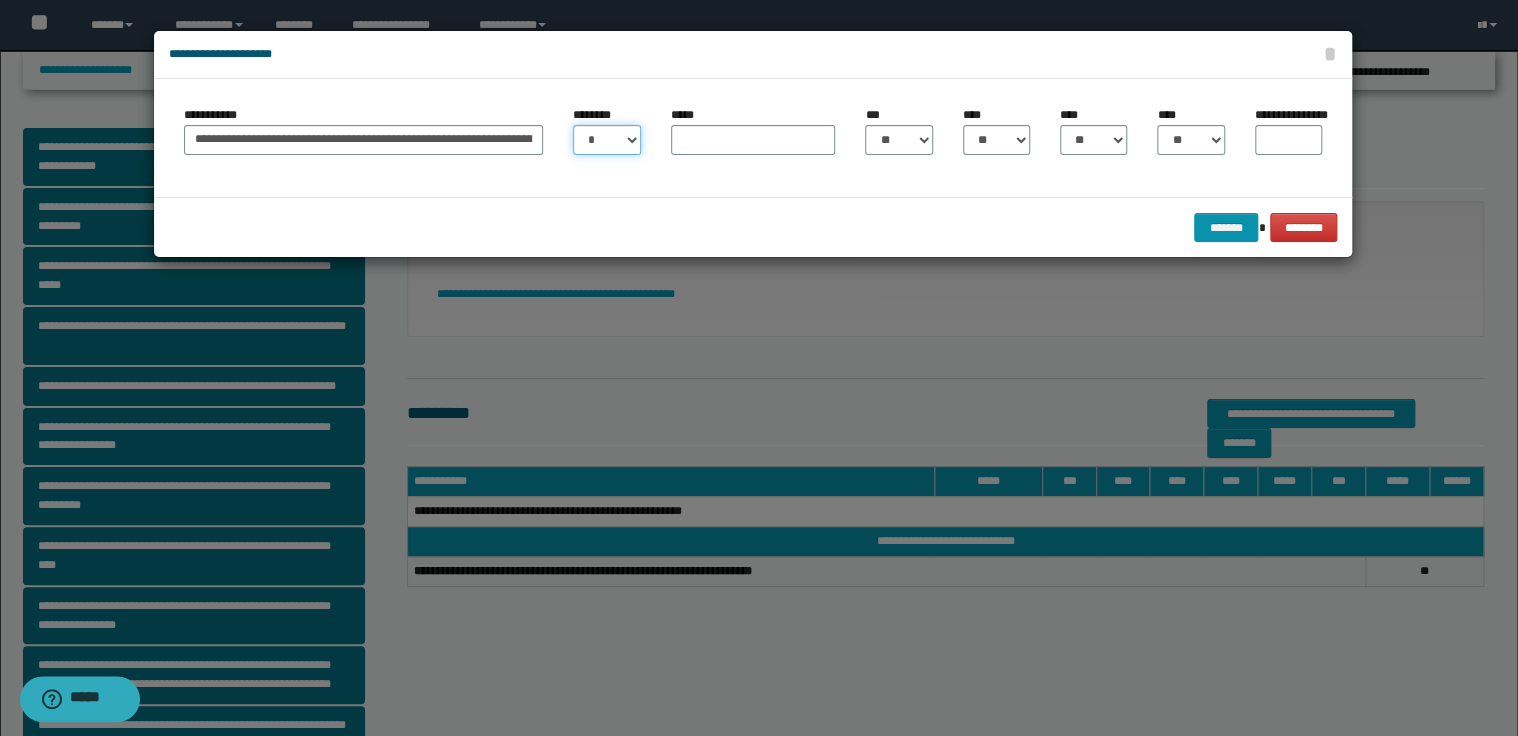 select on "**" 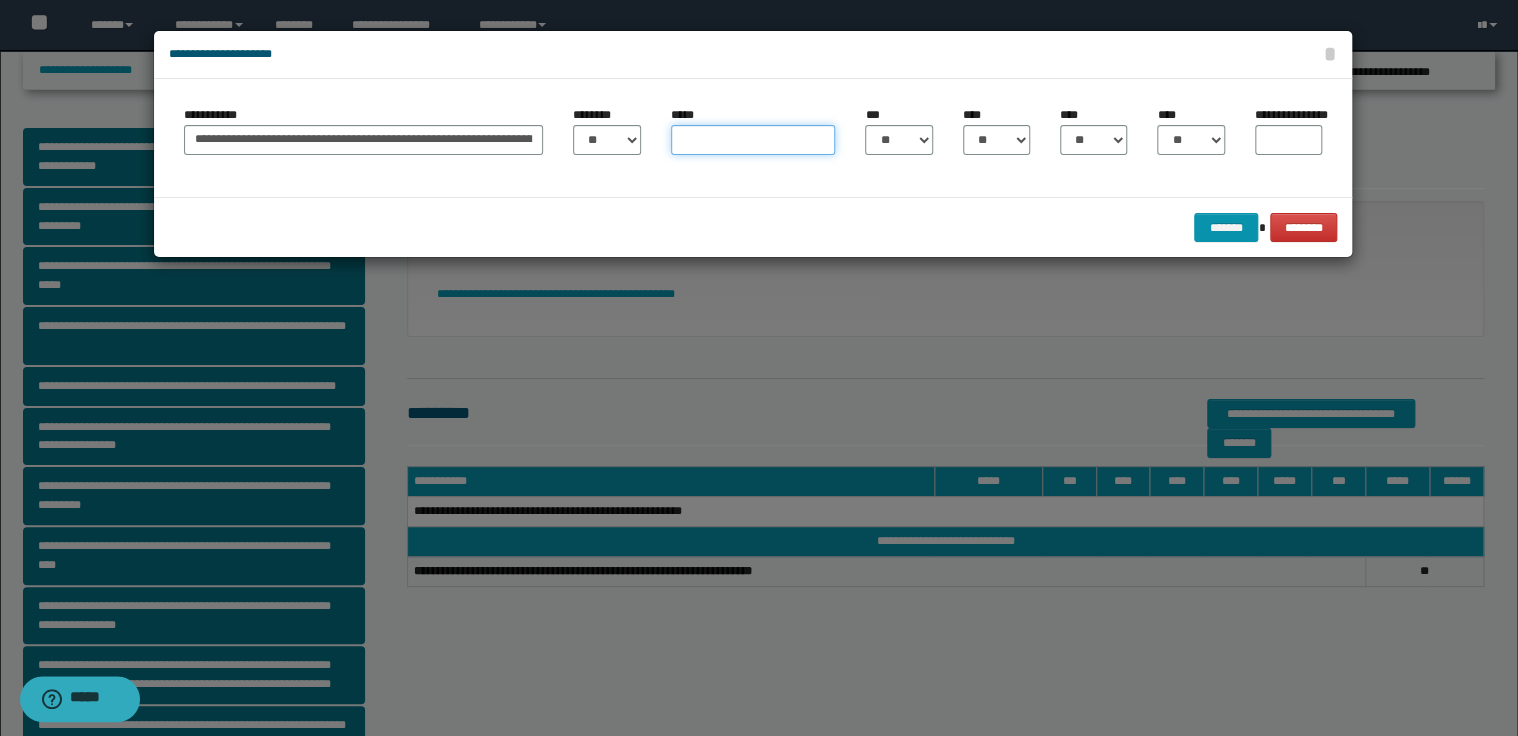 click on "*****" at bounding box center [753, 140] 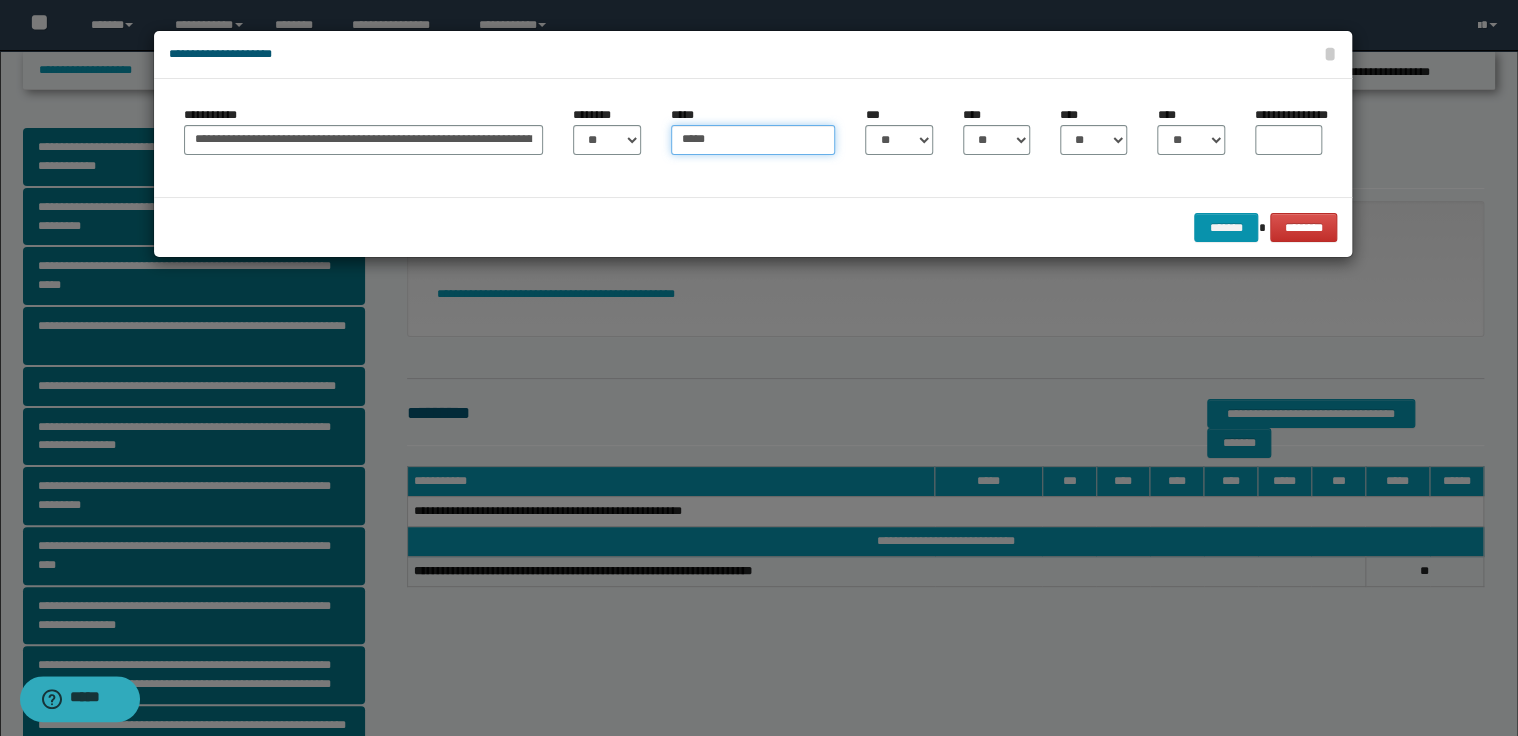 type on "*****" 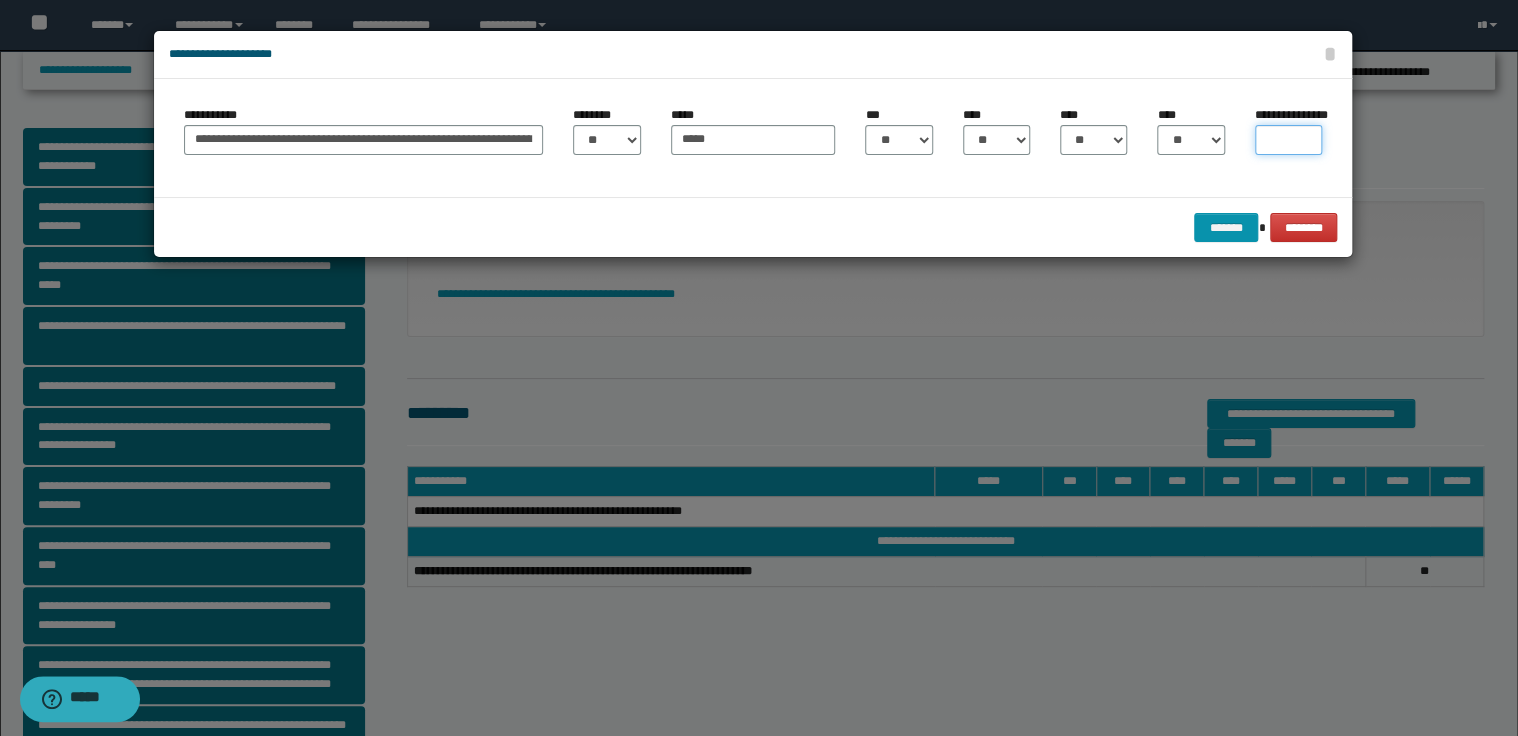 click on "**********" at bounding box center (1288, 140) 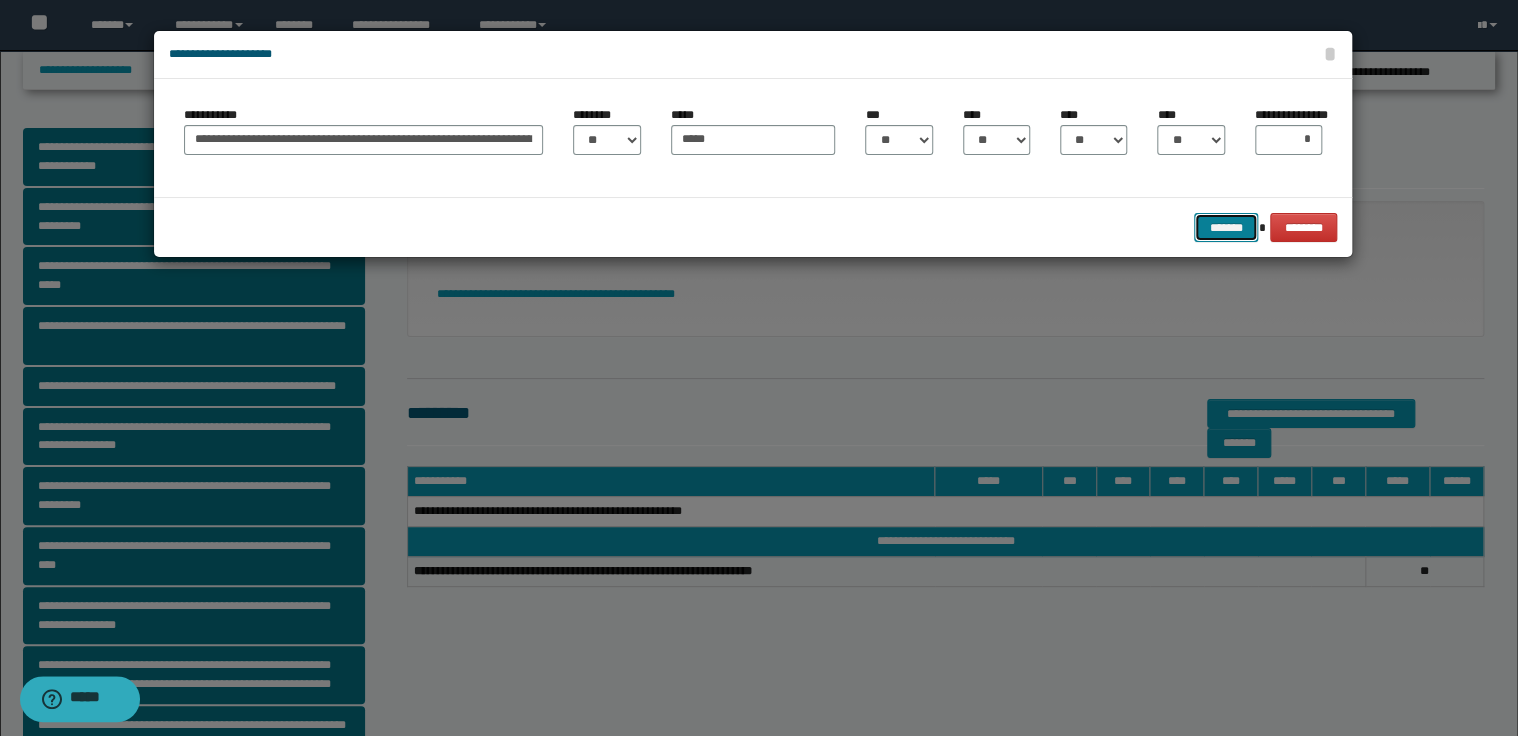 click on "*******" at bounding box center [1226, 228] 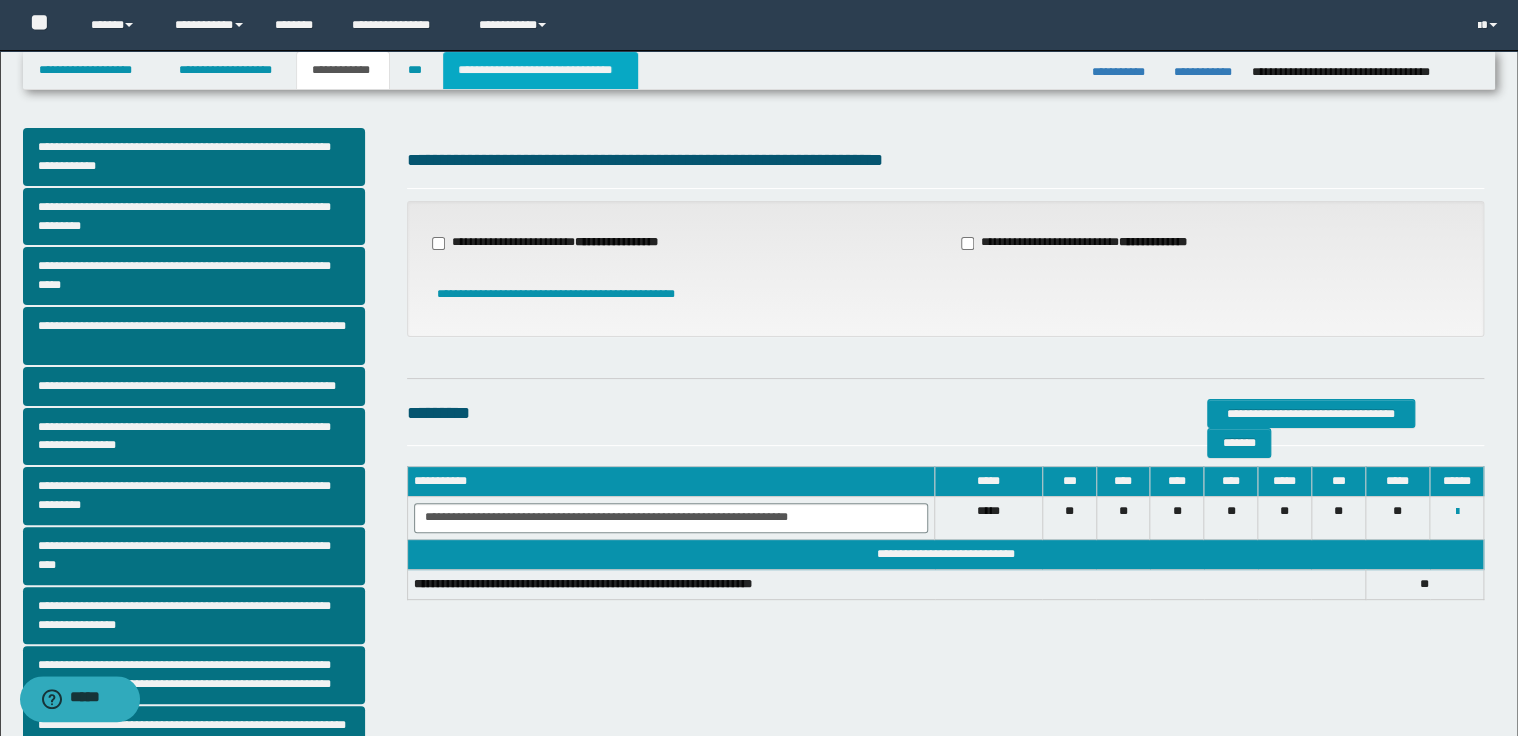 click on "**********" at bounding box center (540, 70) 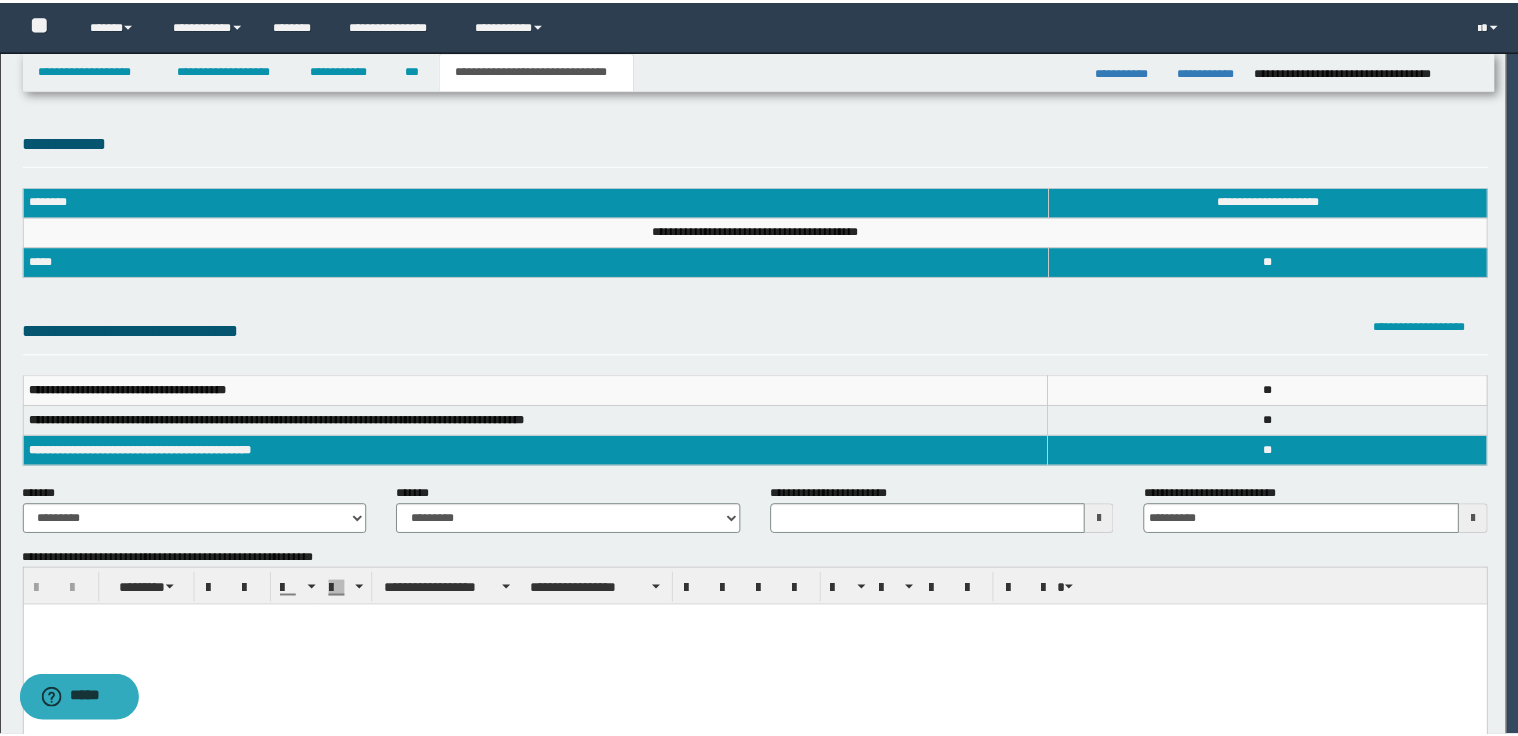 scroll, scrollTop: 0, scrollLeft: 0, axis: both 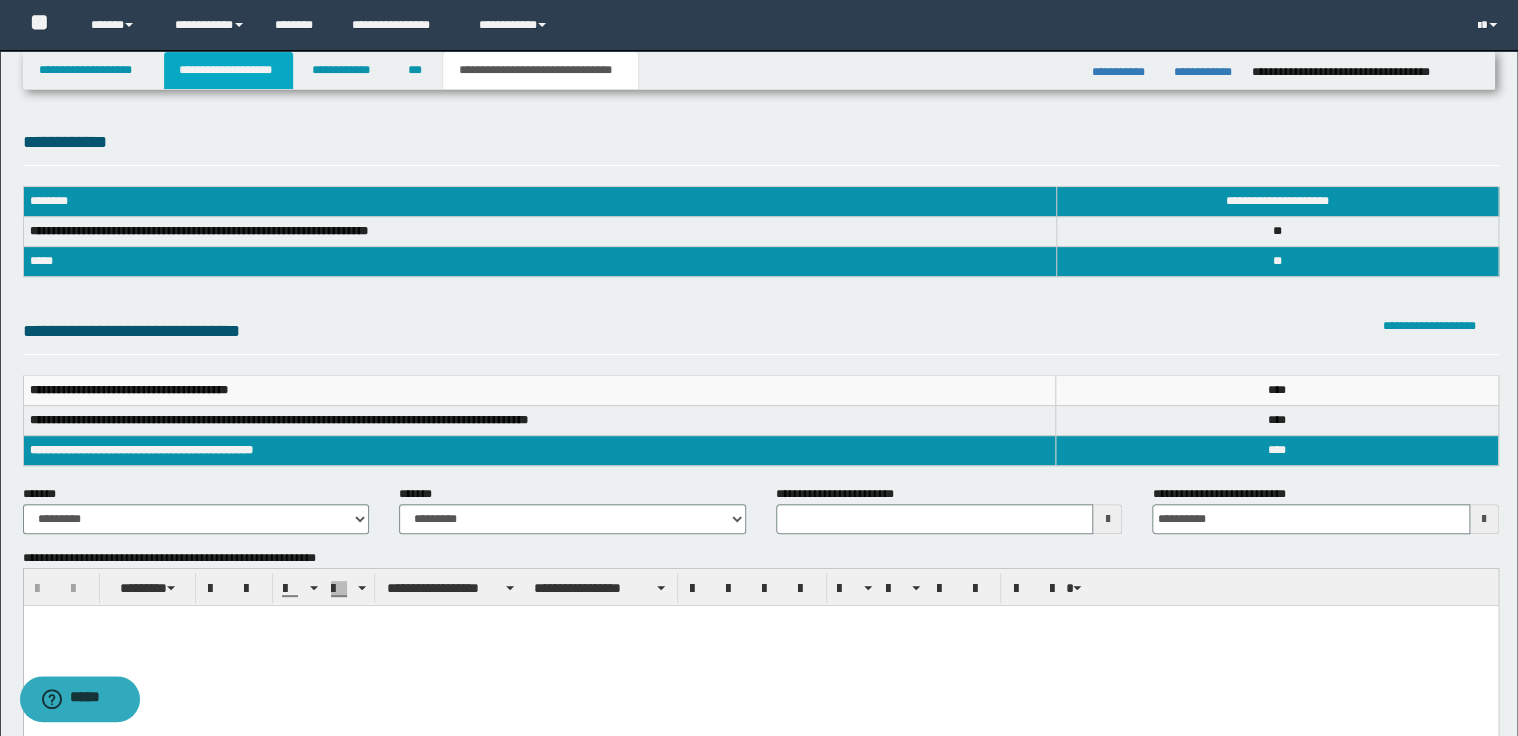 click on "**********" at bounding box center [228, 70] 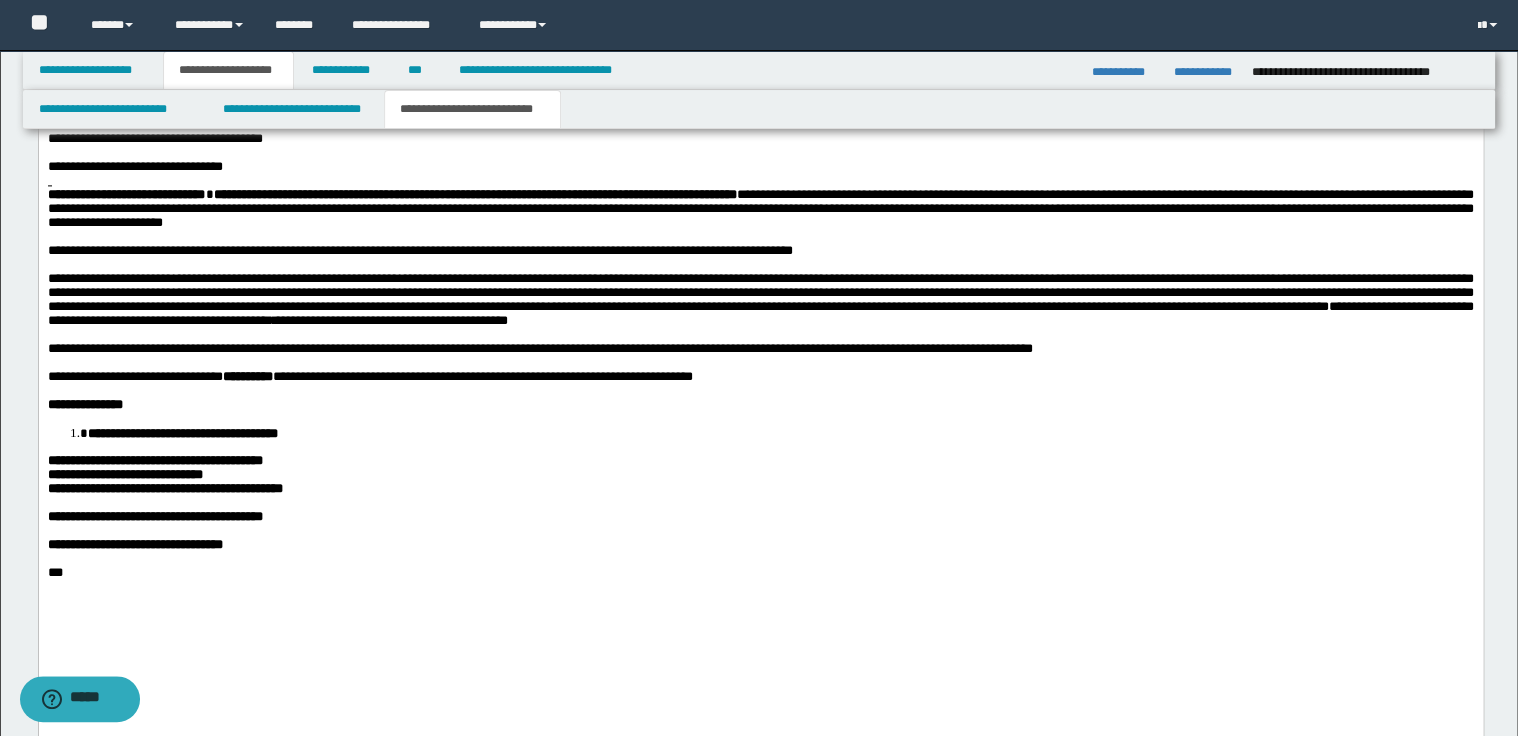 scroll, scrollTop: 1440, scrollLeft: 0, axis: vertical 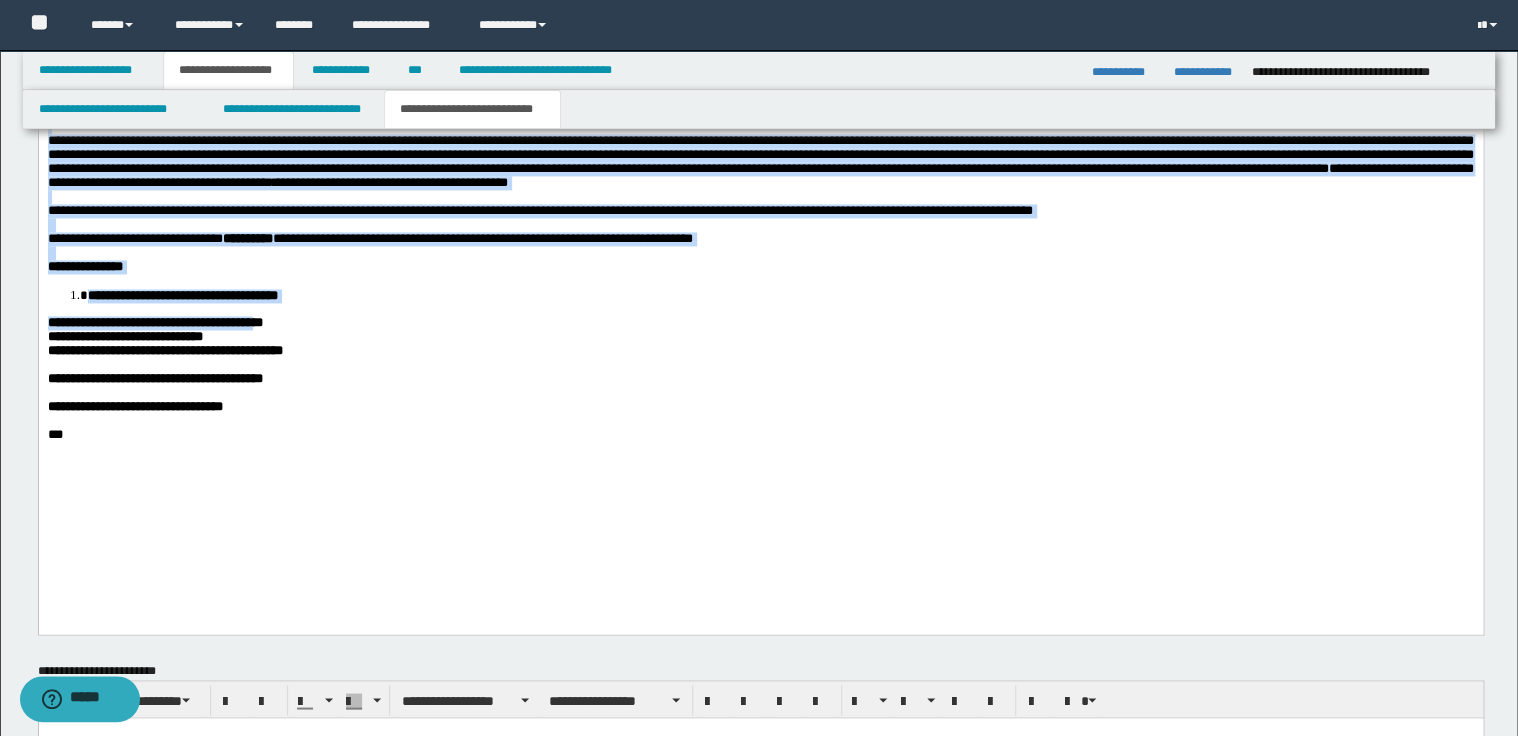 drag, startPoint x: 229, startPoint y: 387, endPoint x: 251, endPoint y: 388, distance: 22.022715 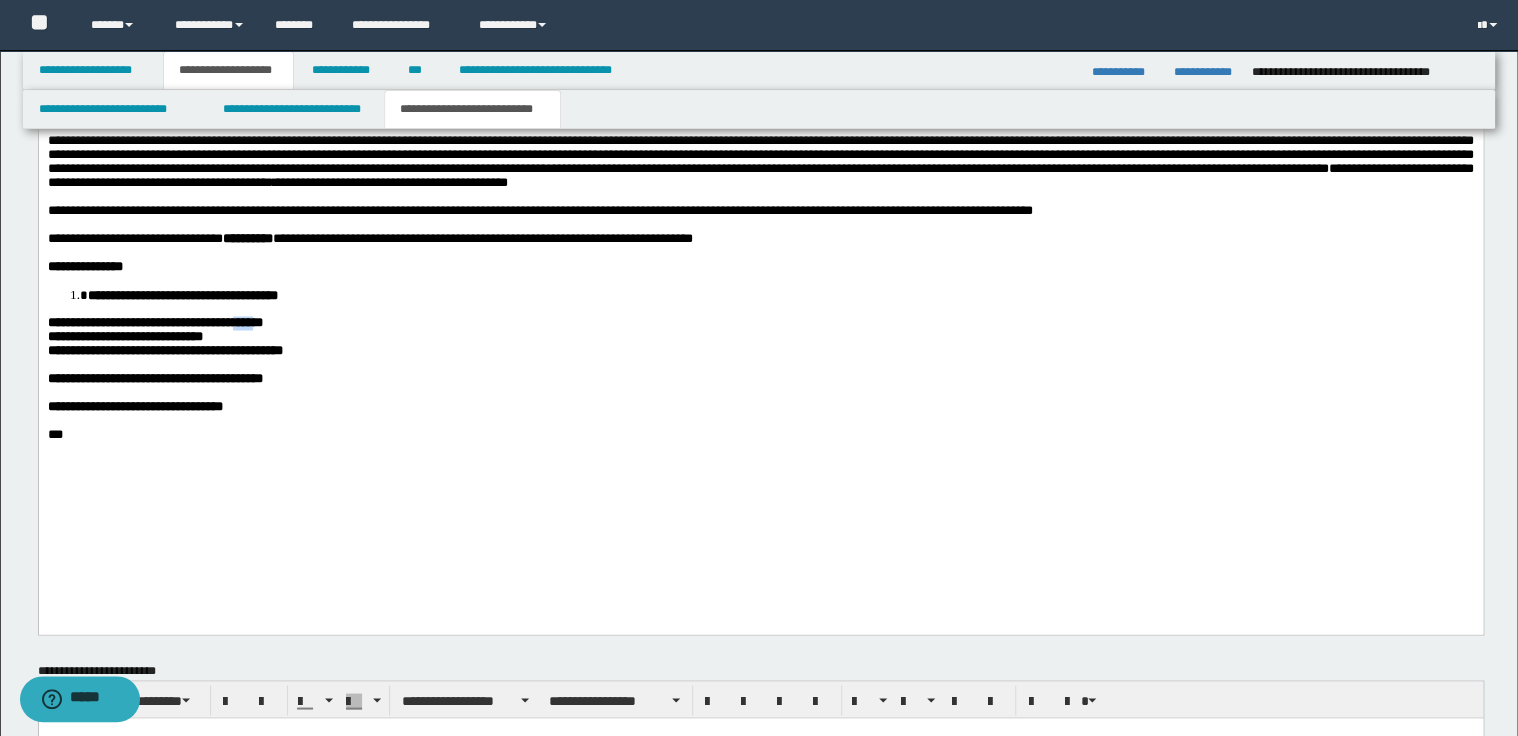 drag, startPoint x: 228, startPoint y: 388, endPoint x: 250, endPoint y: 388, distance: 22 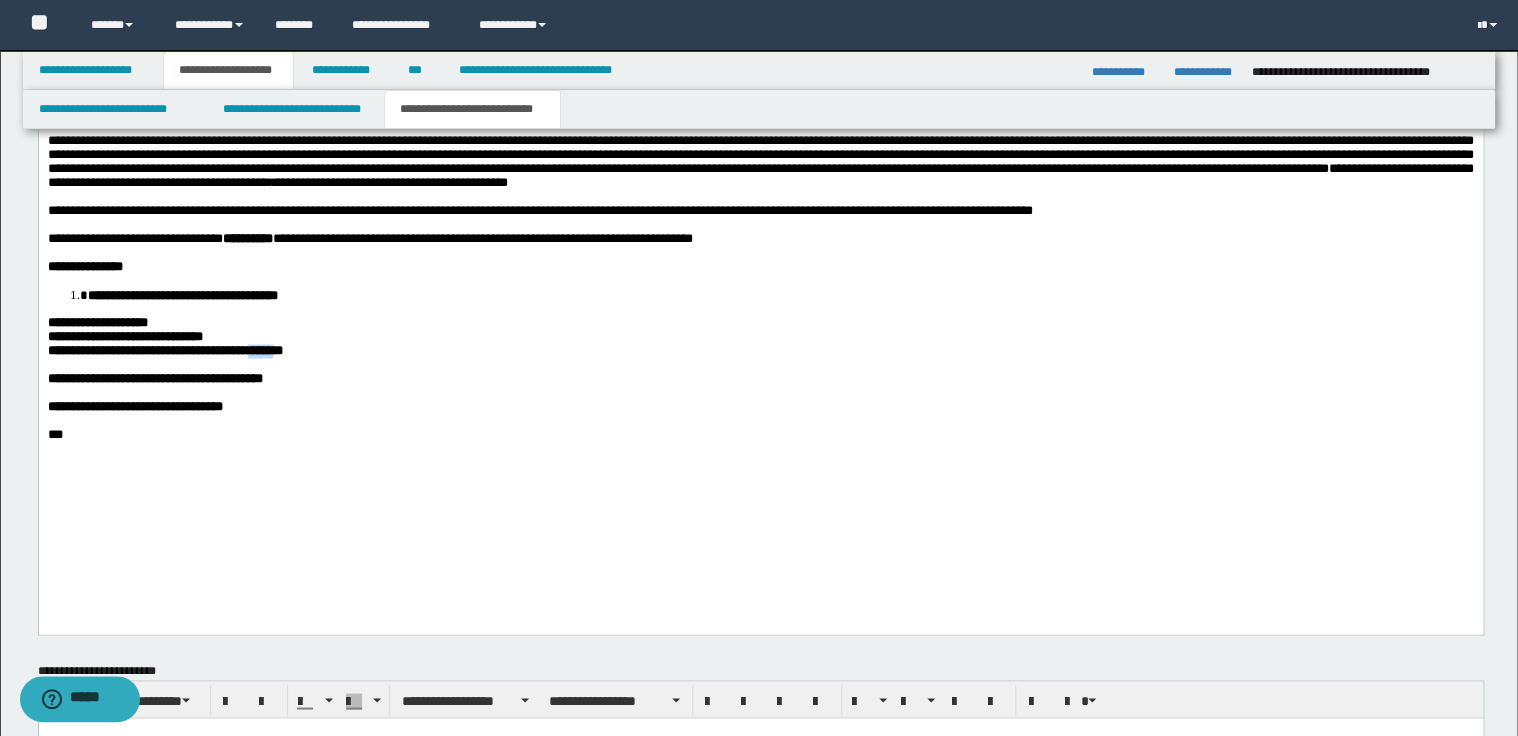 drag, startPoint x: 227, startPoint y: 421, endPoint x: 253, endPoint y: 420, distance: 26.019224 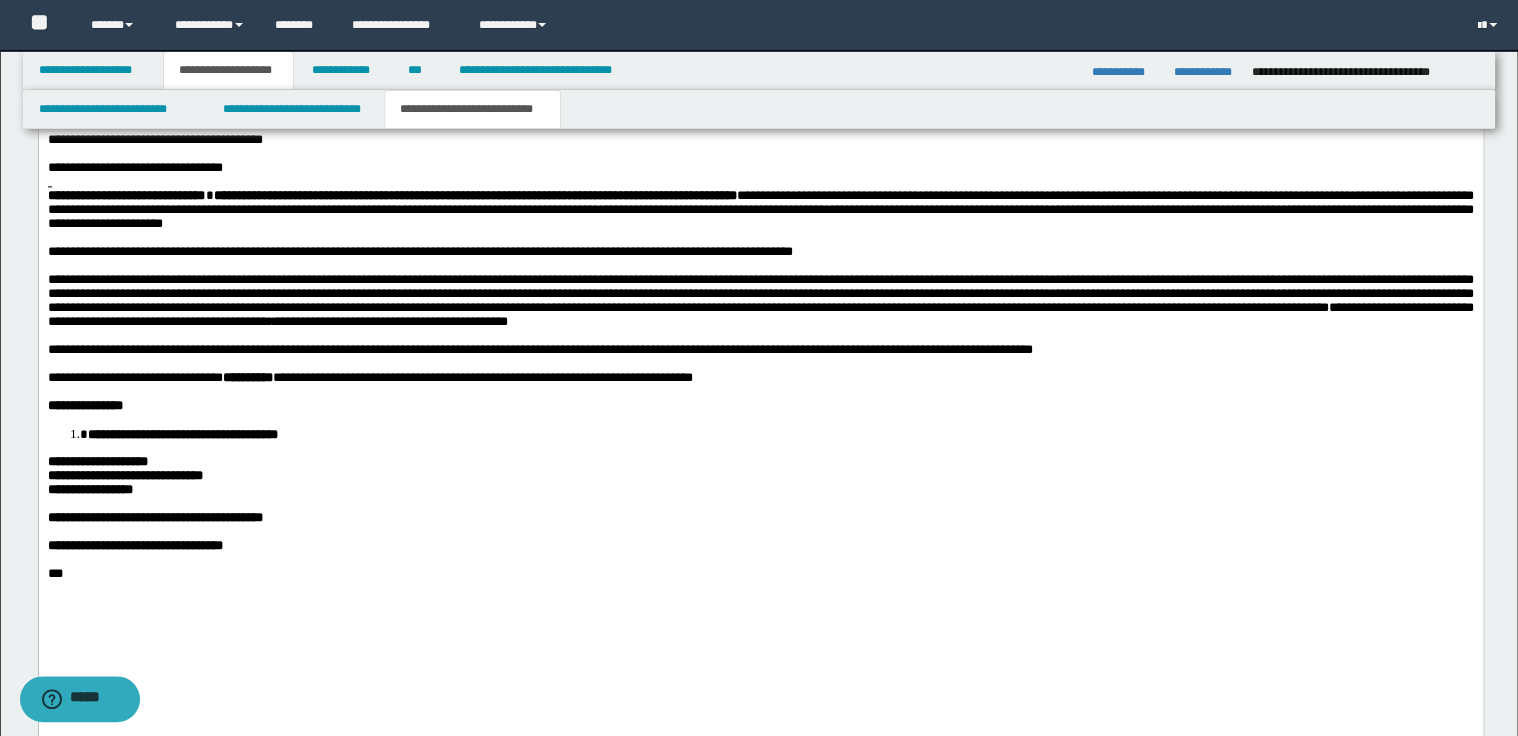 scroll, scrollTop: 1280, scrollLeft: 0, axis: vertical 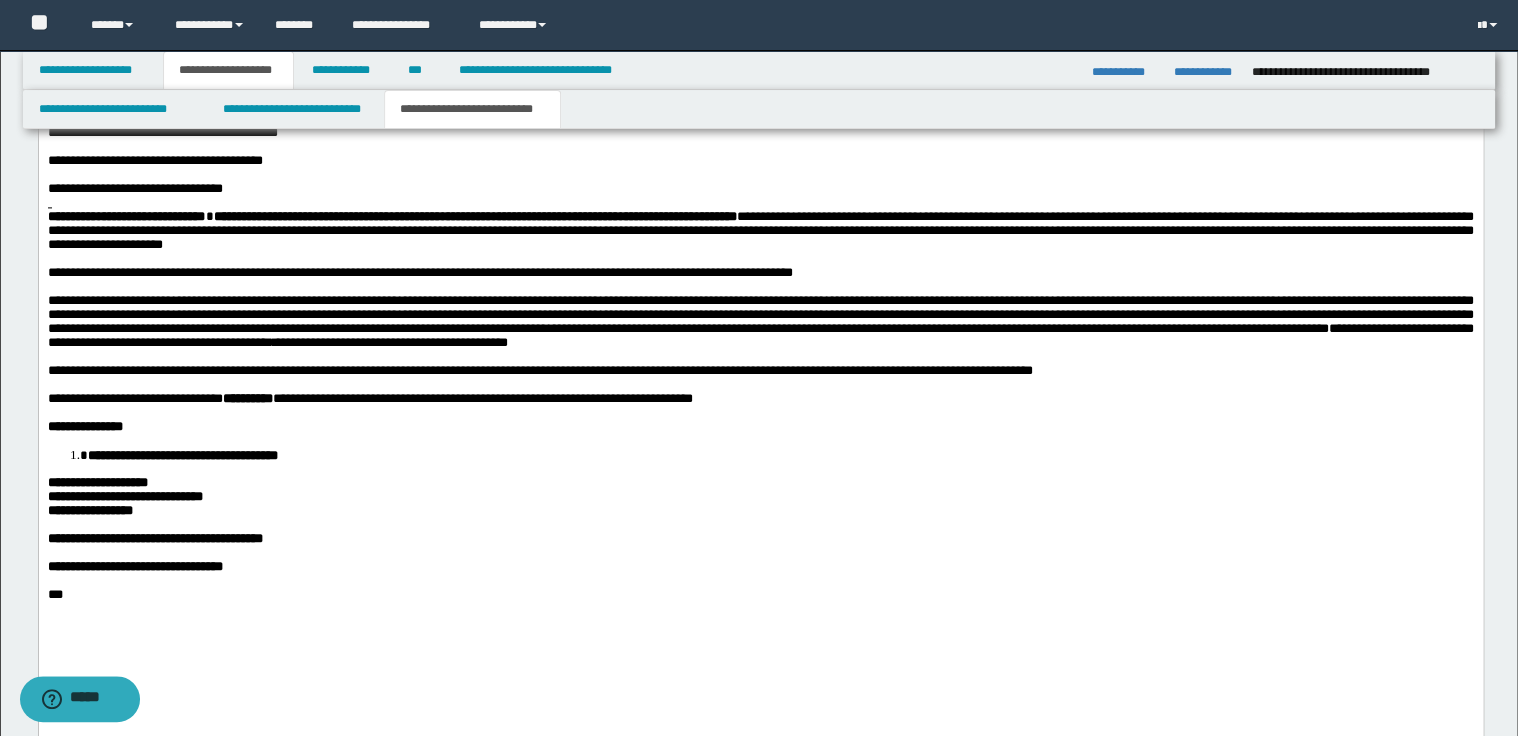 click on "**********" at bounding box center [760, 372] 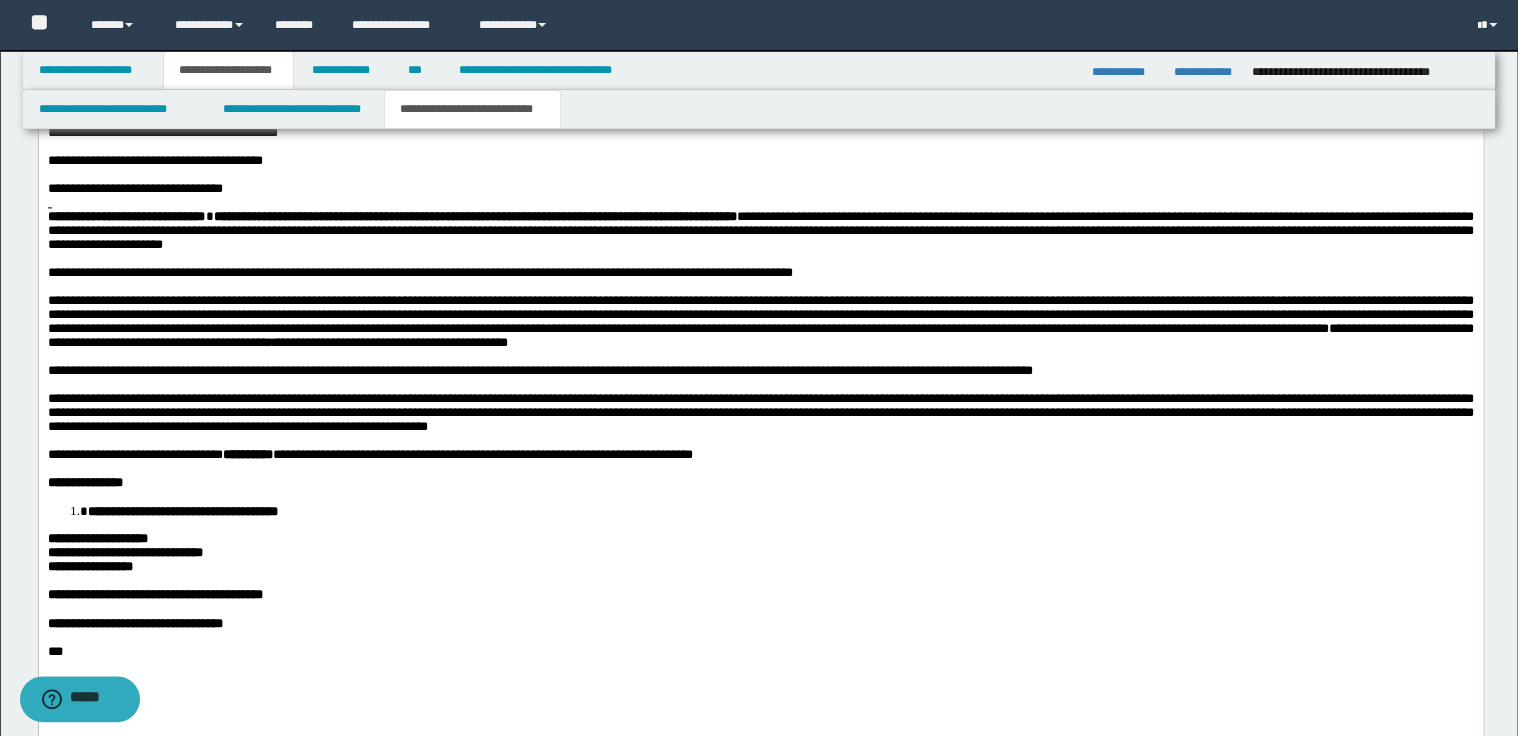 click on "**********" at bounding box center [760, 274] 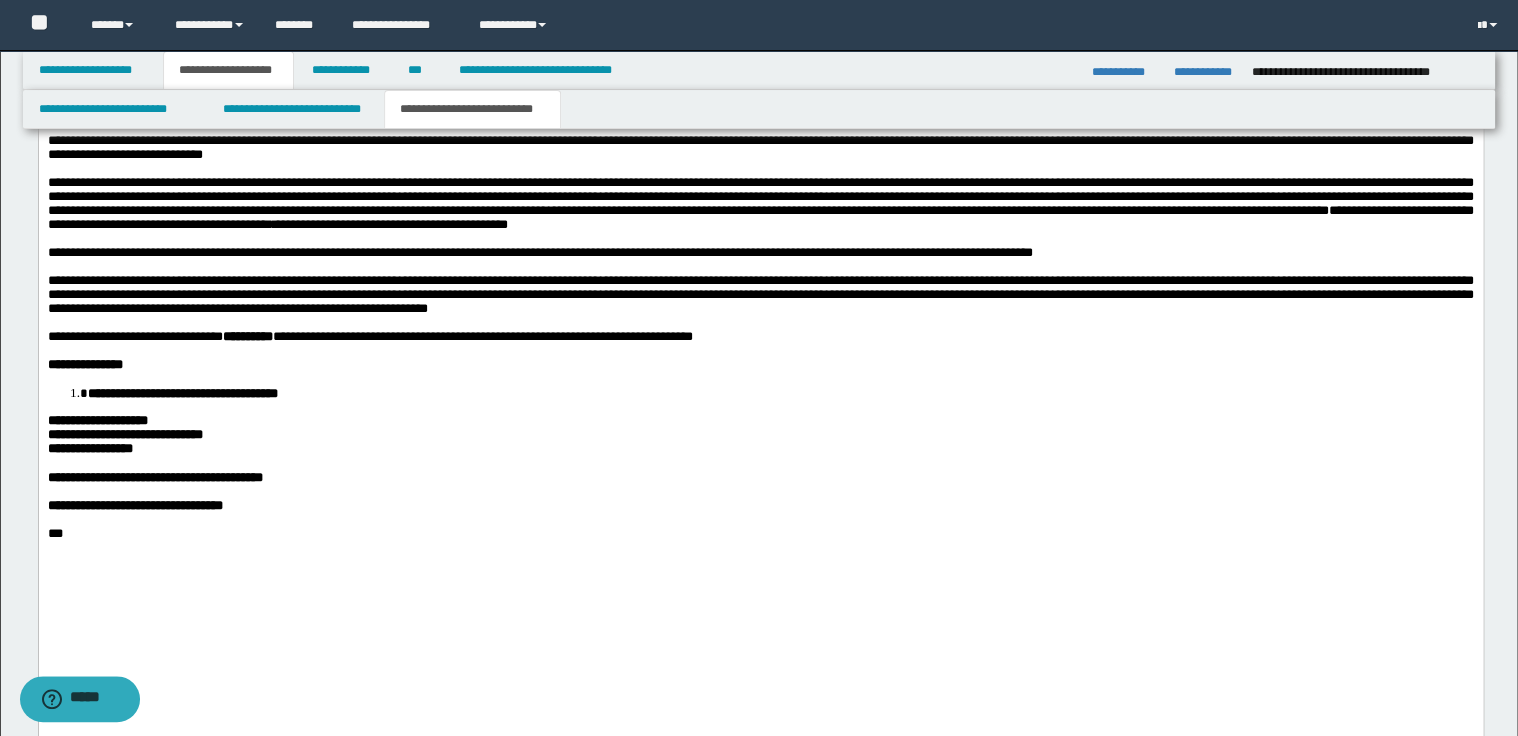scroll, scrollTop: 1360, scrollLeft: 0, axis: vertical 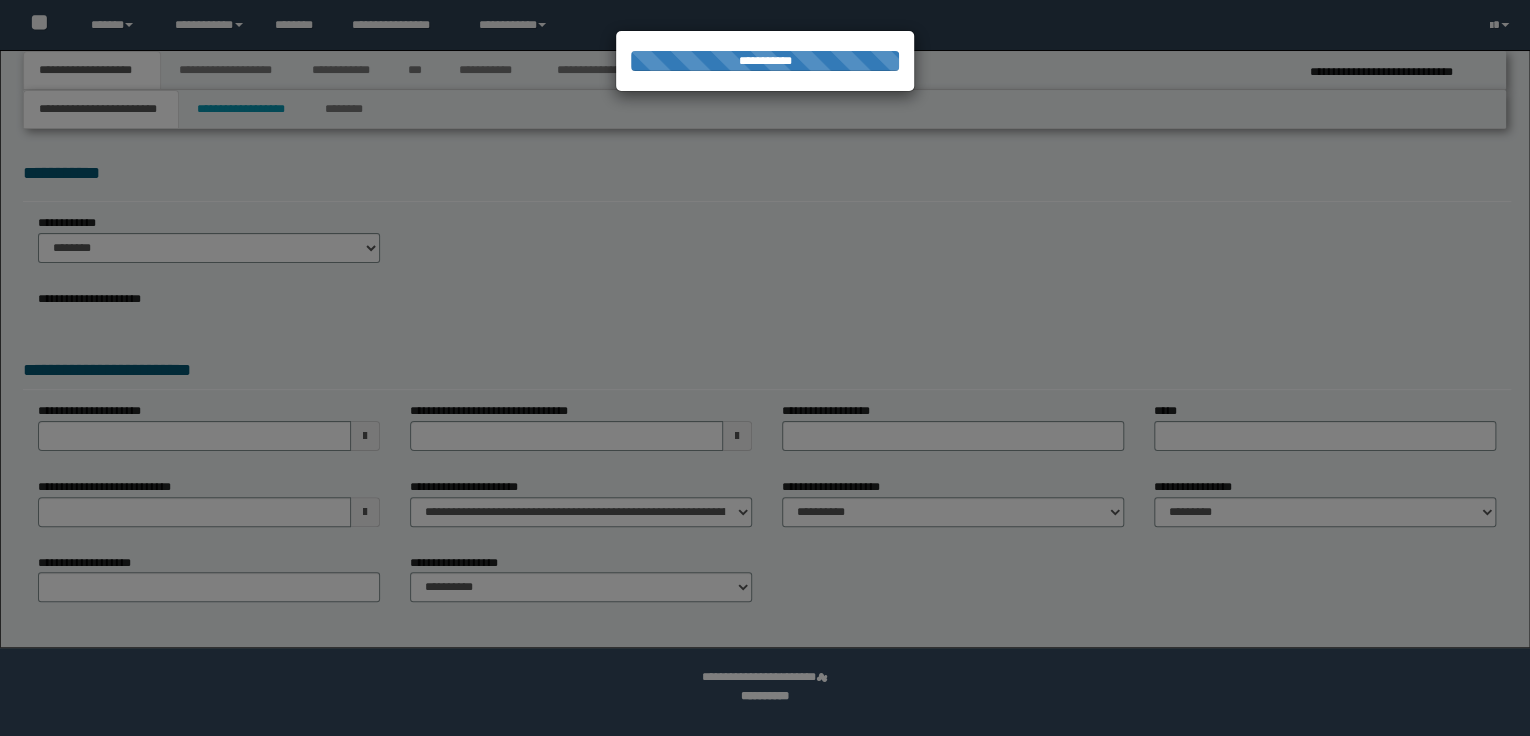 select on "*" 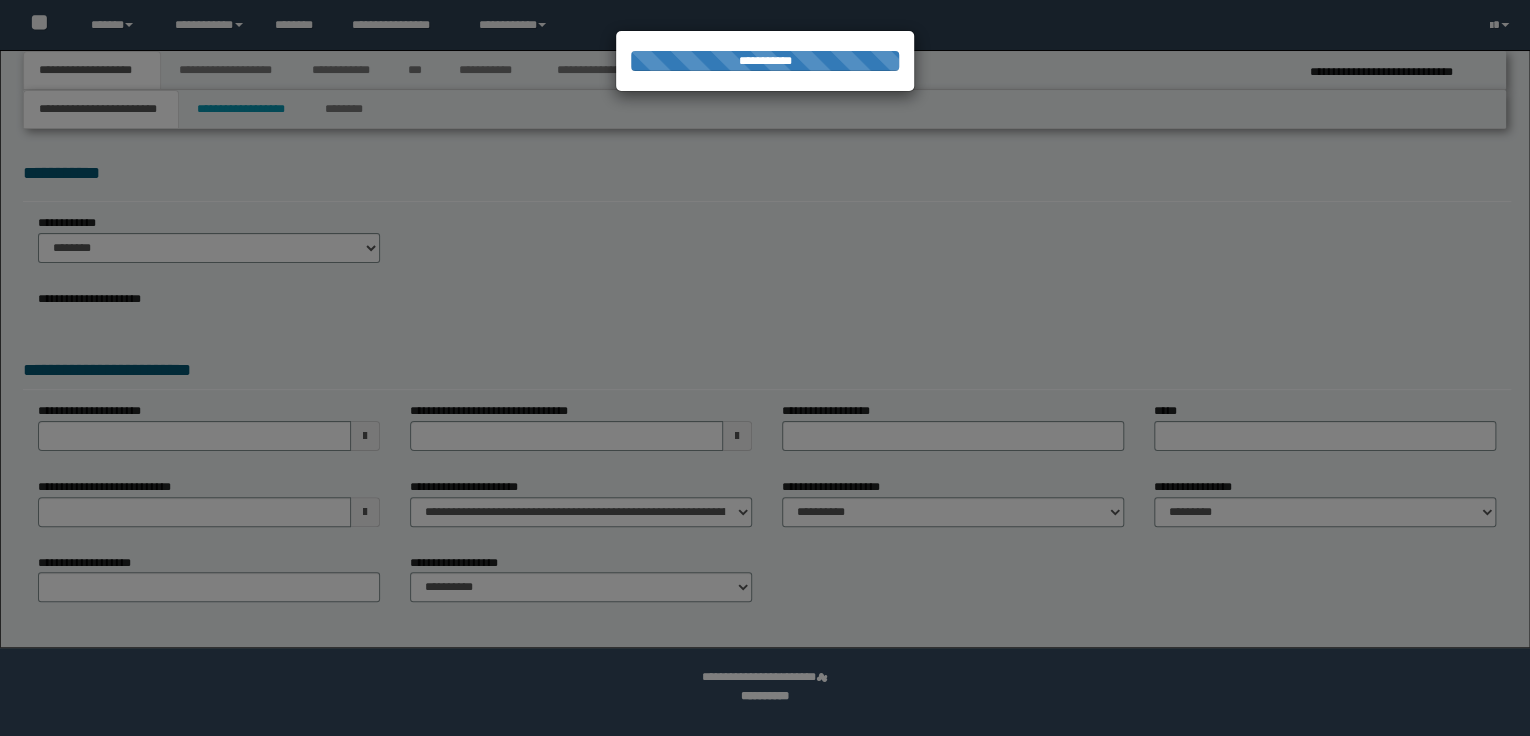 scroll, scrollTop: 0, scrollLeft: 0, axis: both 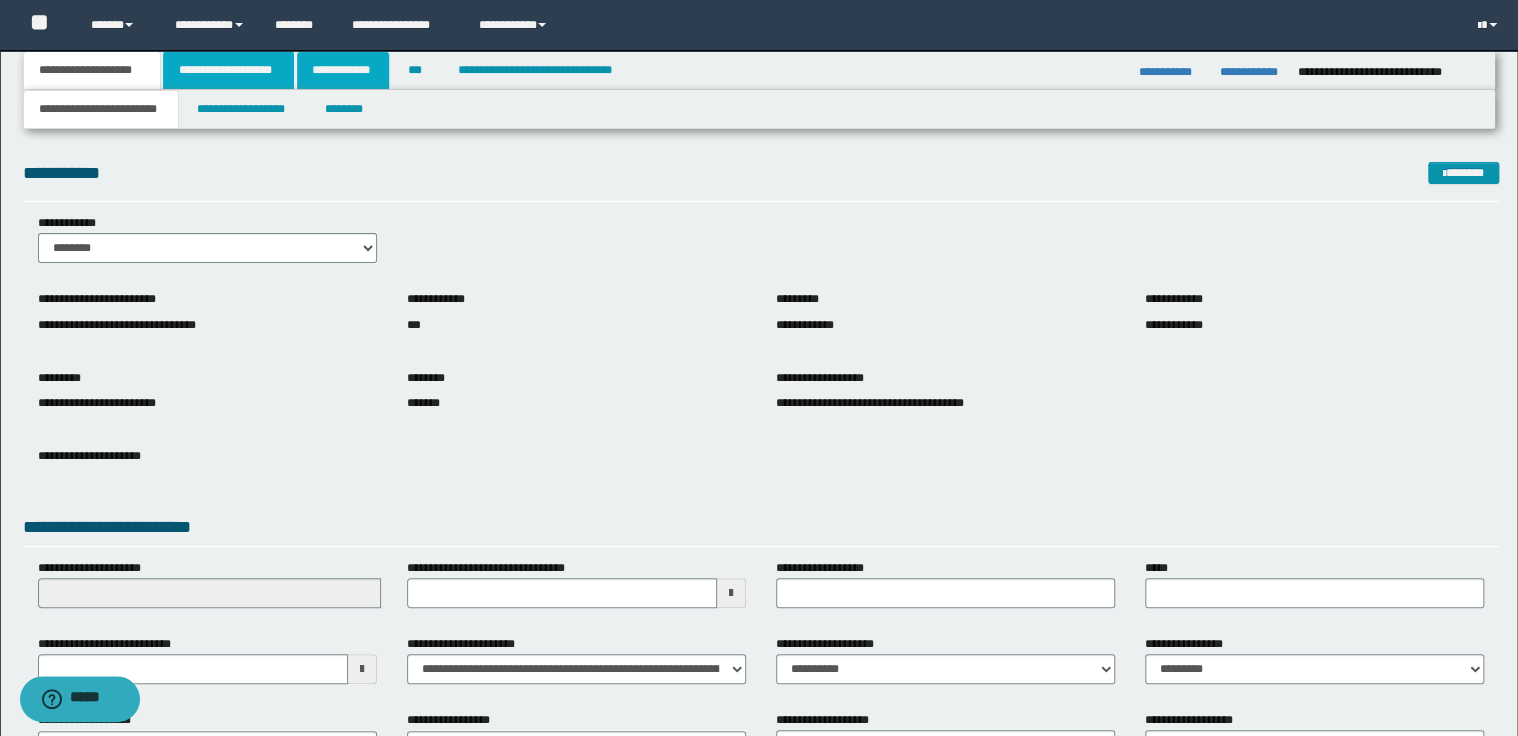 drag, startPoint x: 241, startPoint y: 68, endPoint x: 300, endPoint y: 81, distance: 60.41523 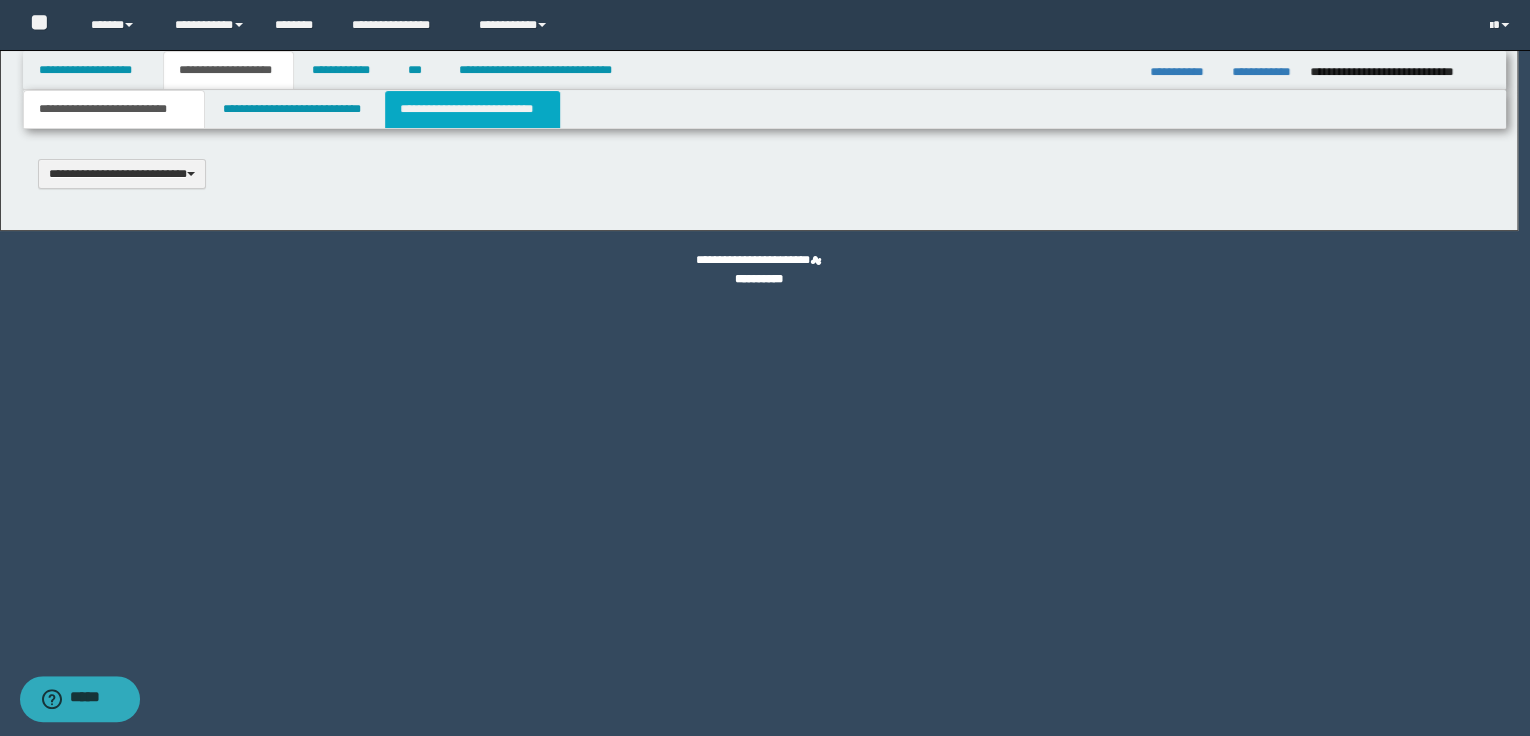 type 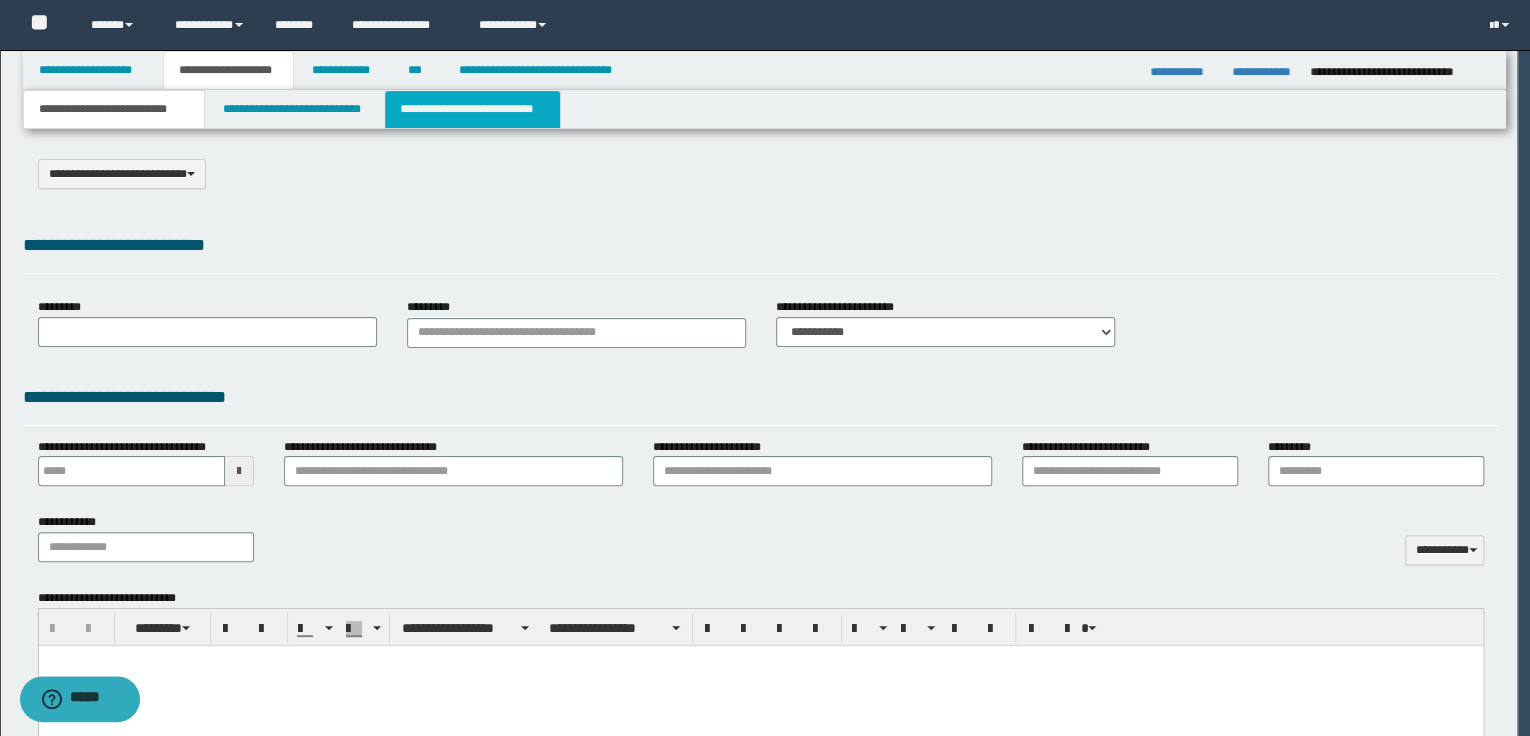 select on "*" 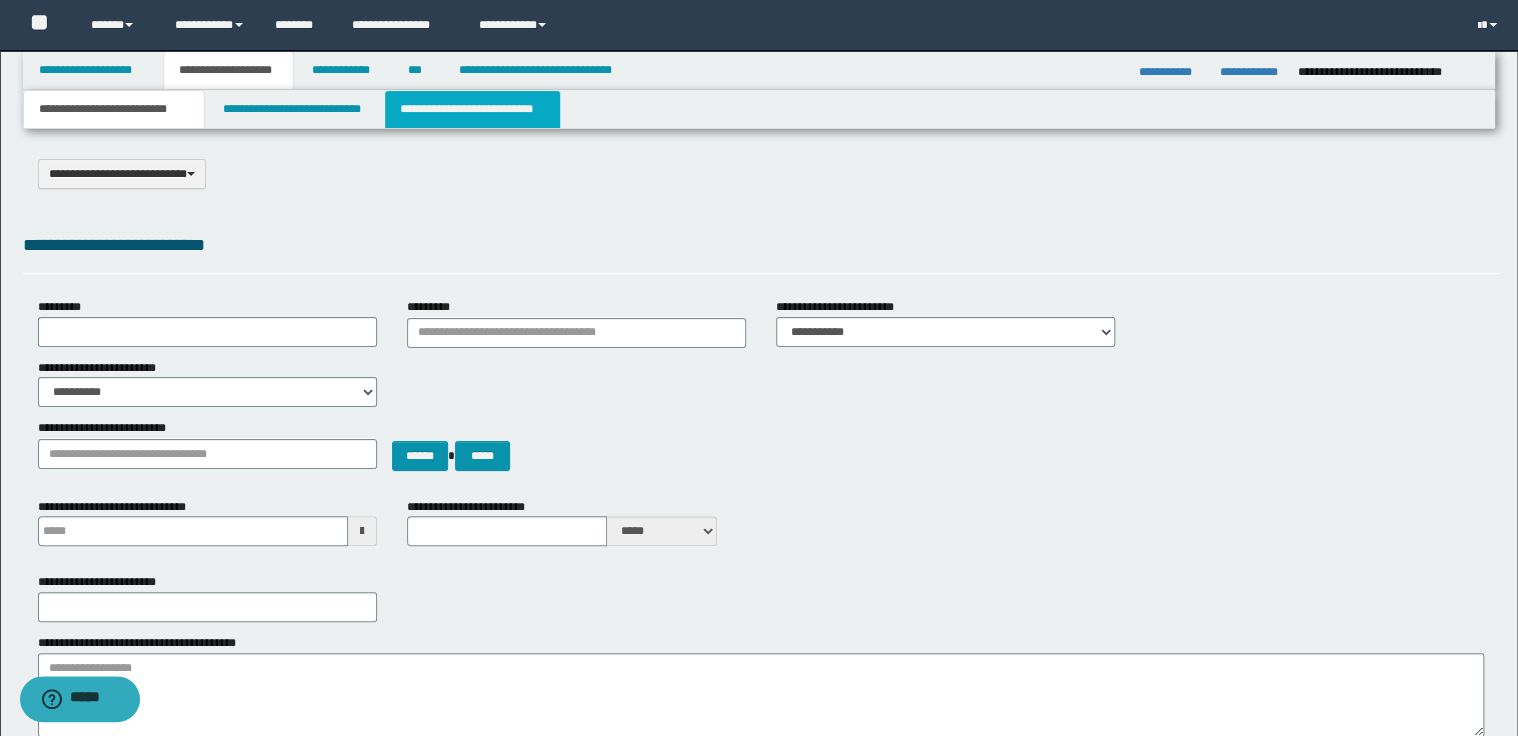 click on "**********" at bounding box center (472, 109) 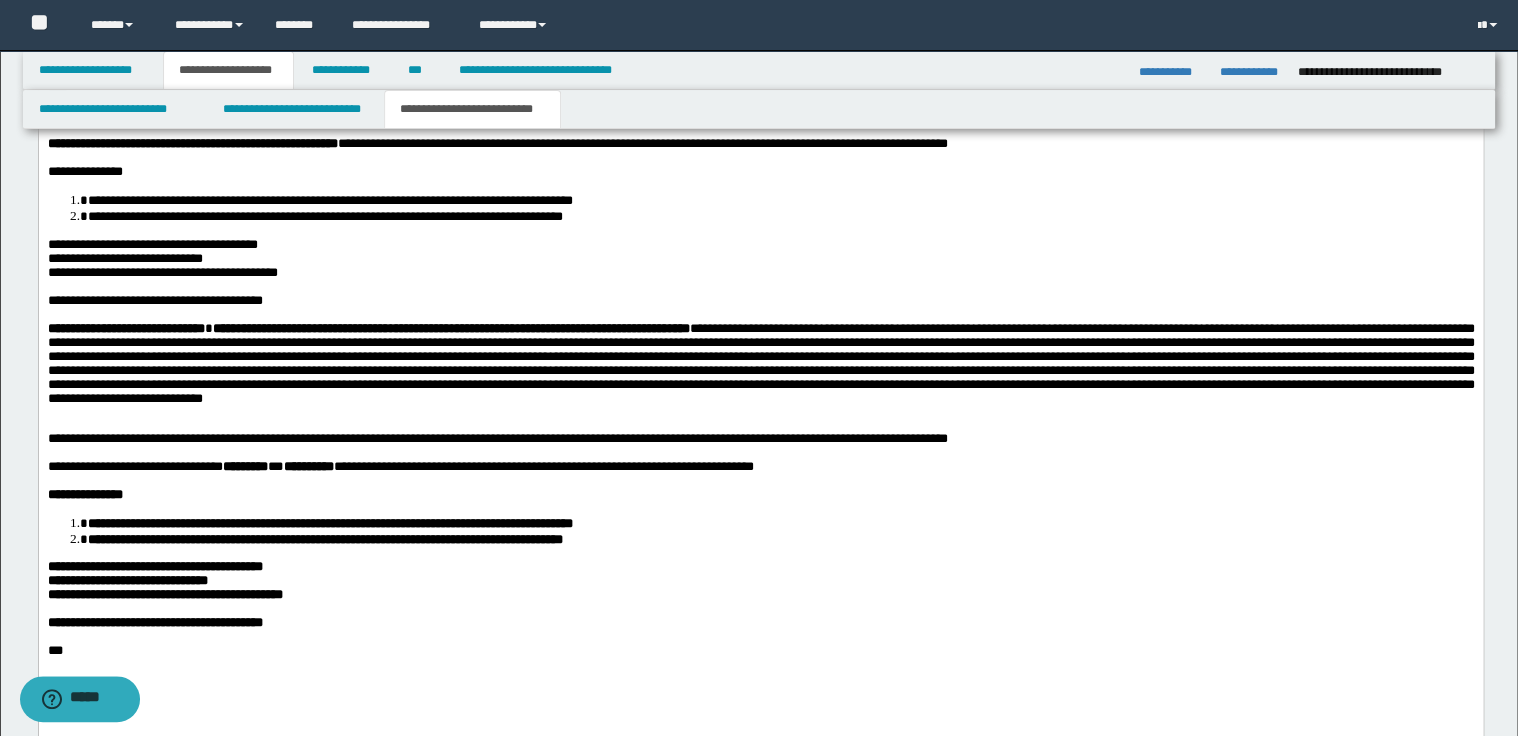 scroll, scrollTop: 1280, scrollLeft: 0, axis: vertical 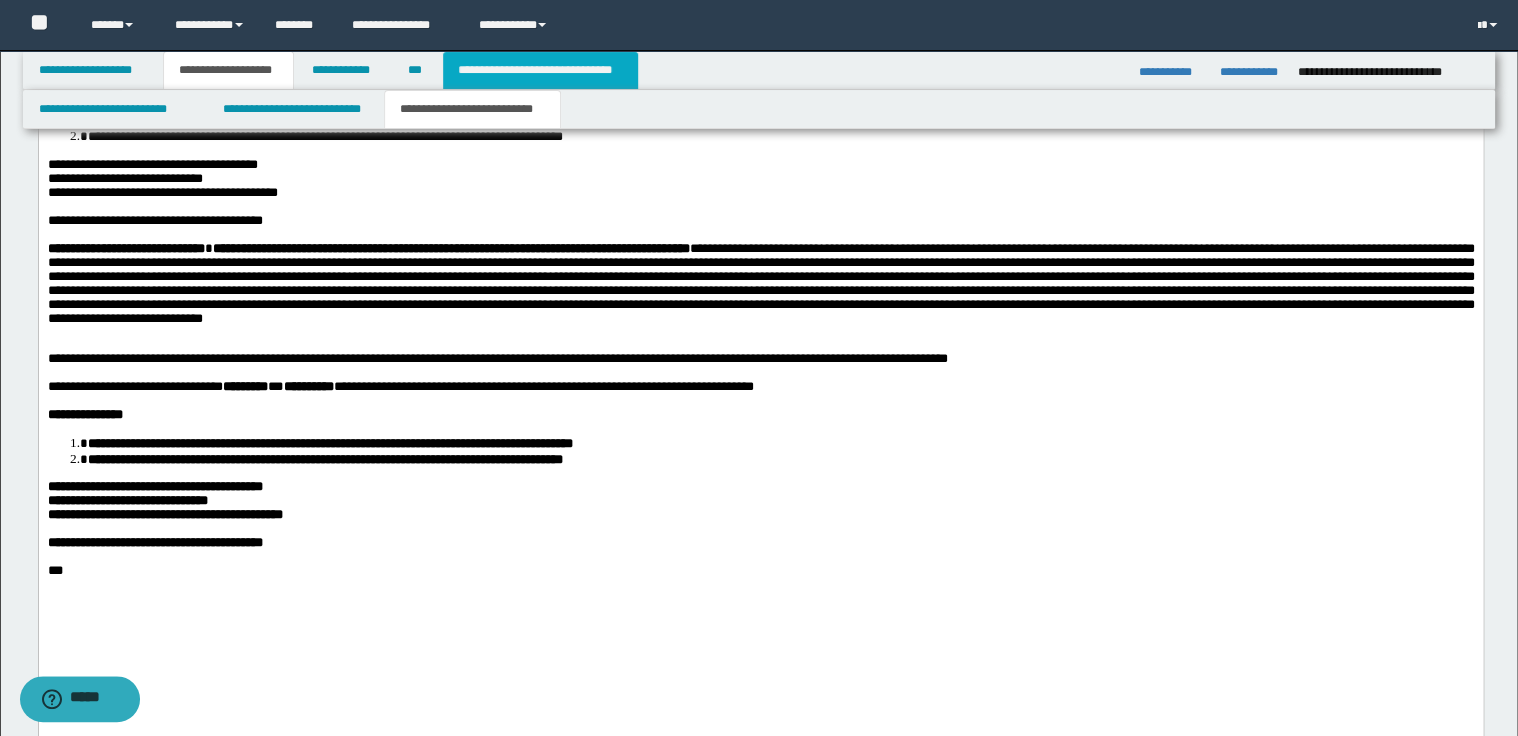 click on "**********" at bounding box center [540, 70] 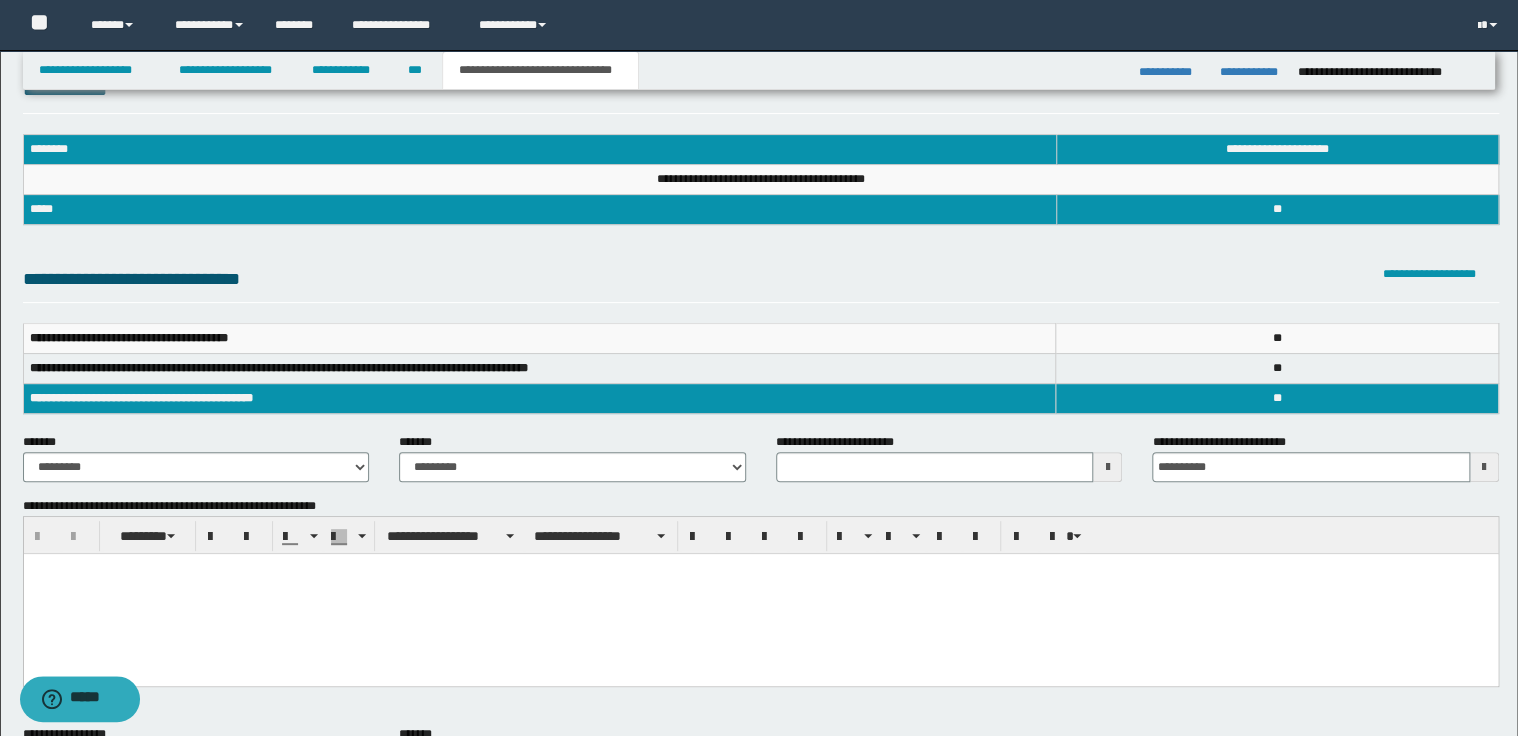 scroll, scrollTop: 80, scrollLeft: 0, axis: vertical 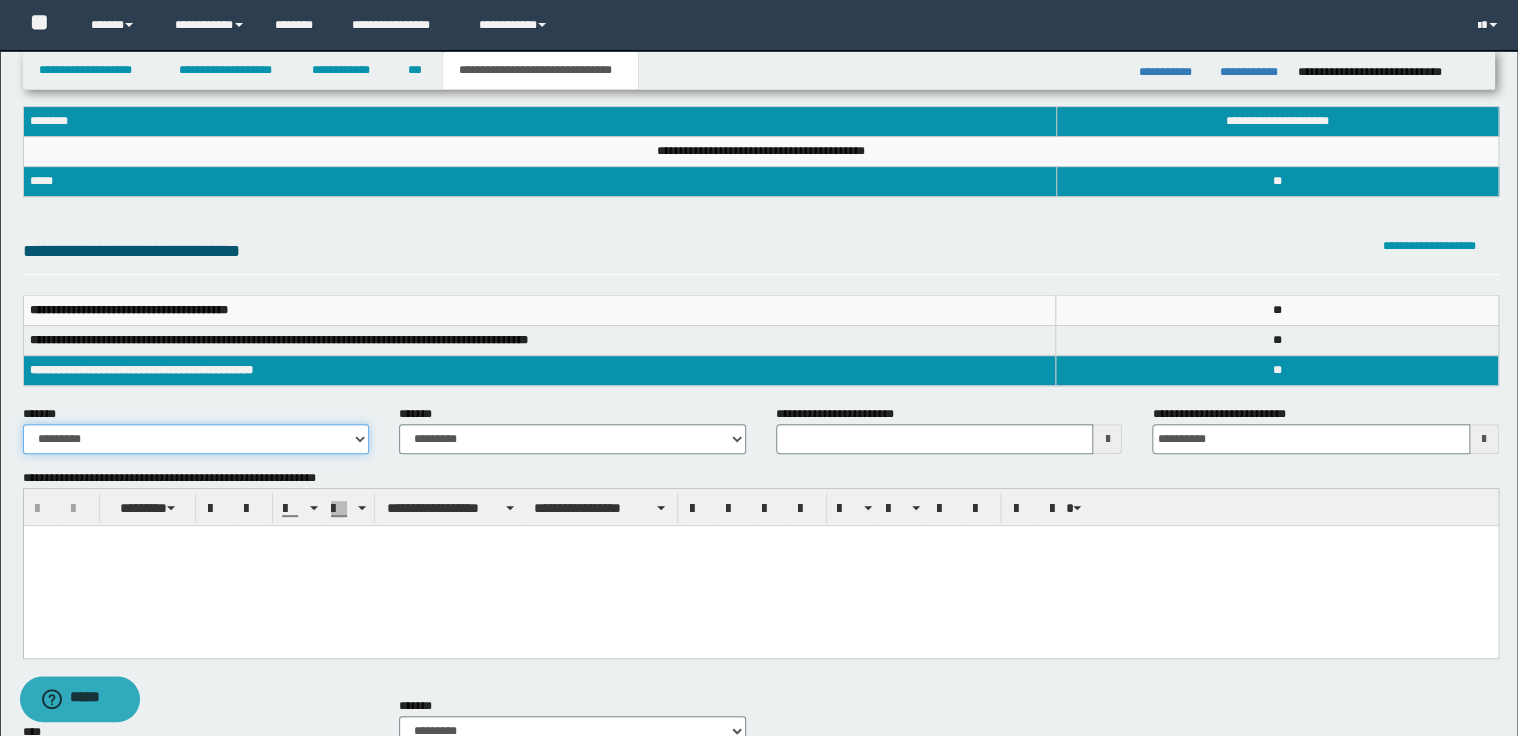 click on "**********" at bounding box center [196, 439] 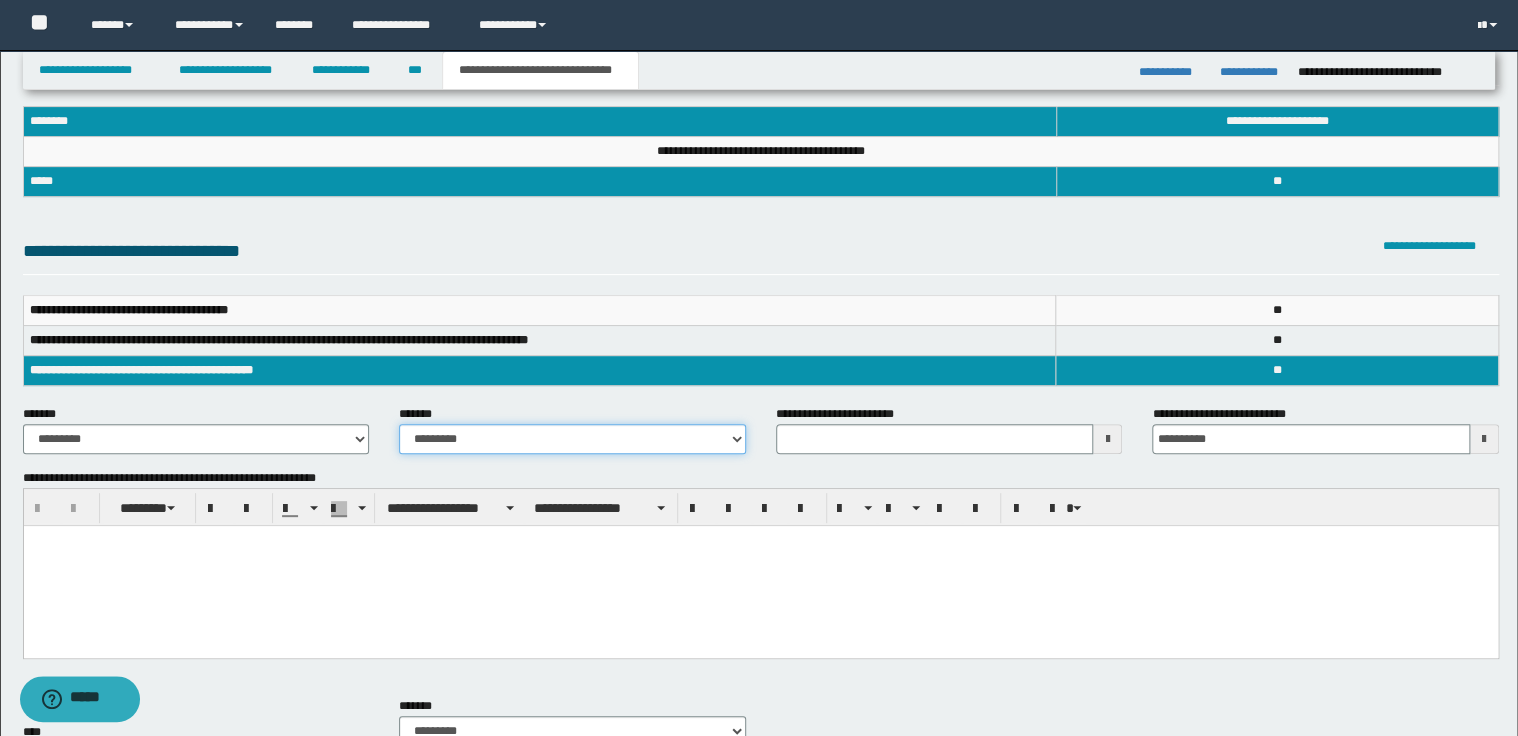 click on "**********" at bounding box center (572, 439) 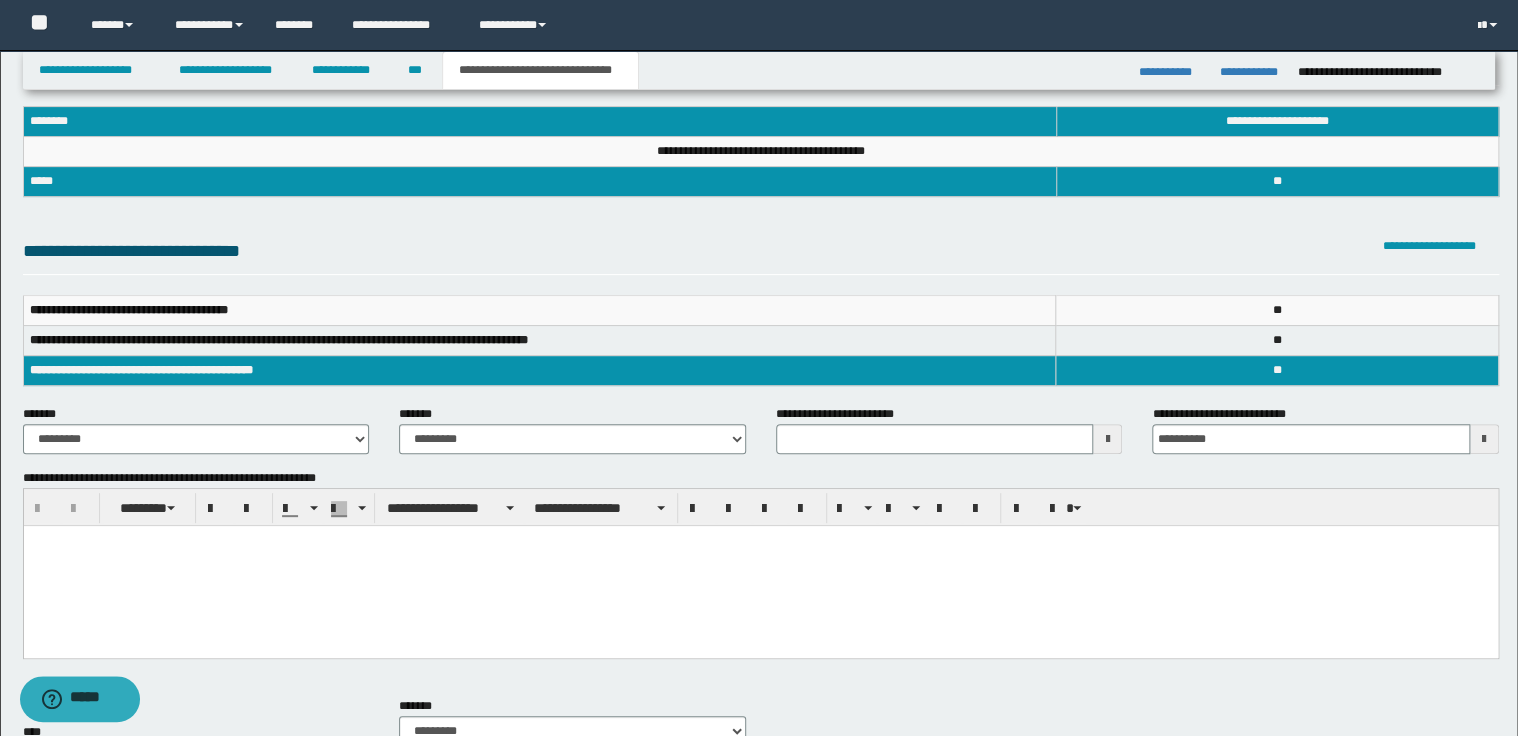 click at bounding box center [760, 566] 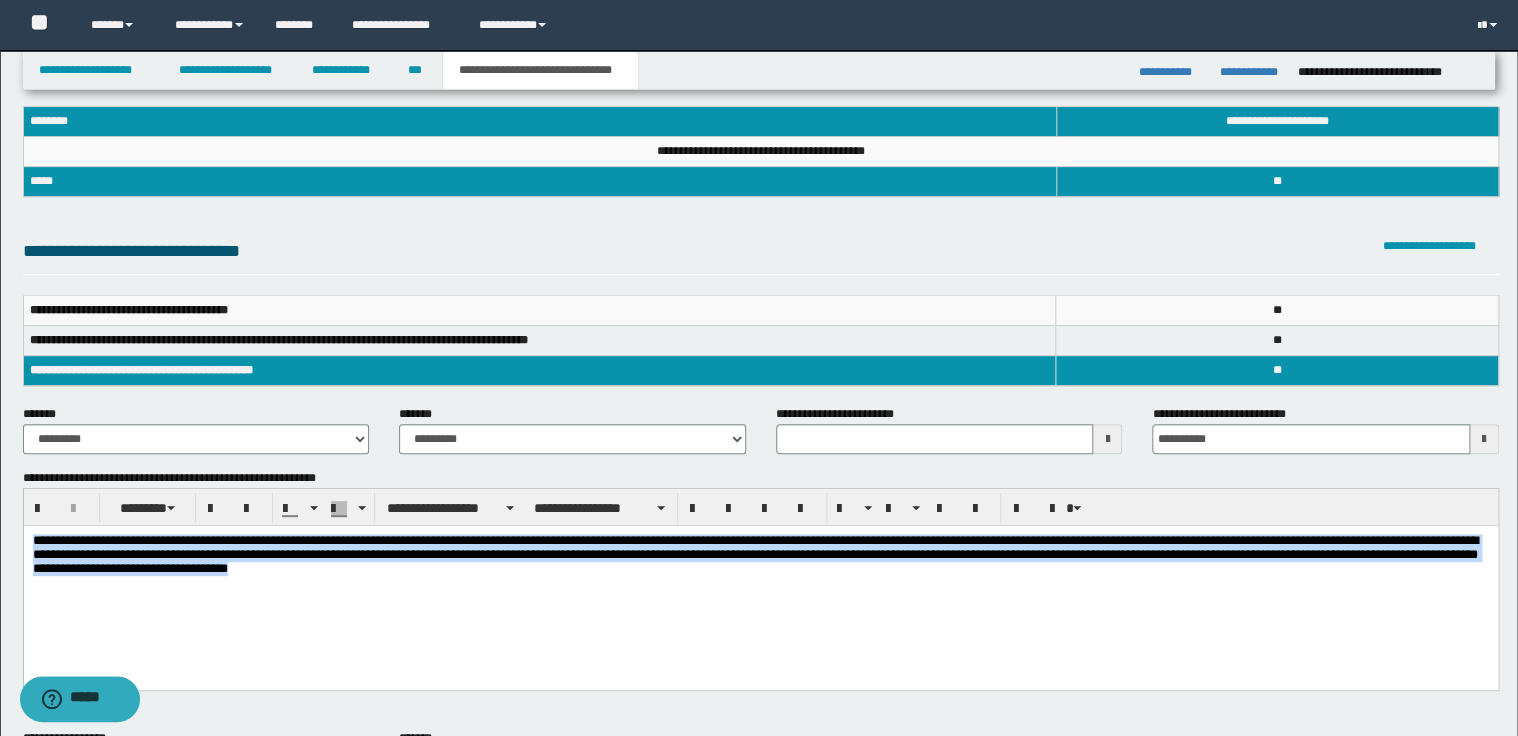 drag, startPoint x: 493, startPoint y: 573, endPoint x: 27, endPoint y: 533, distance: 467.7136 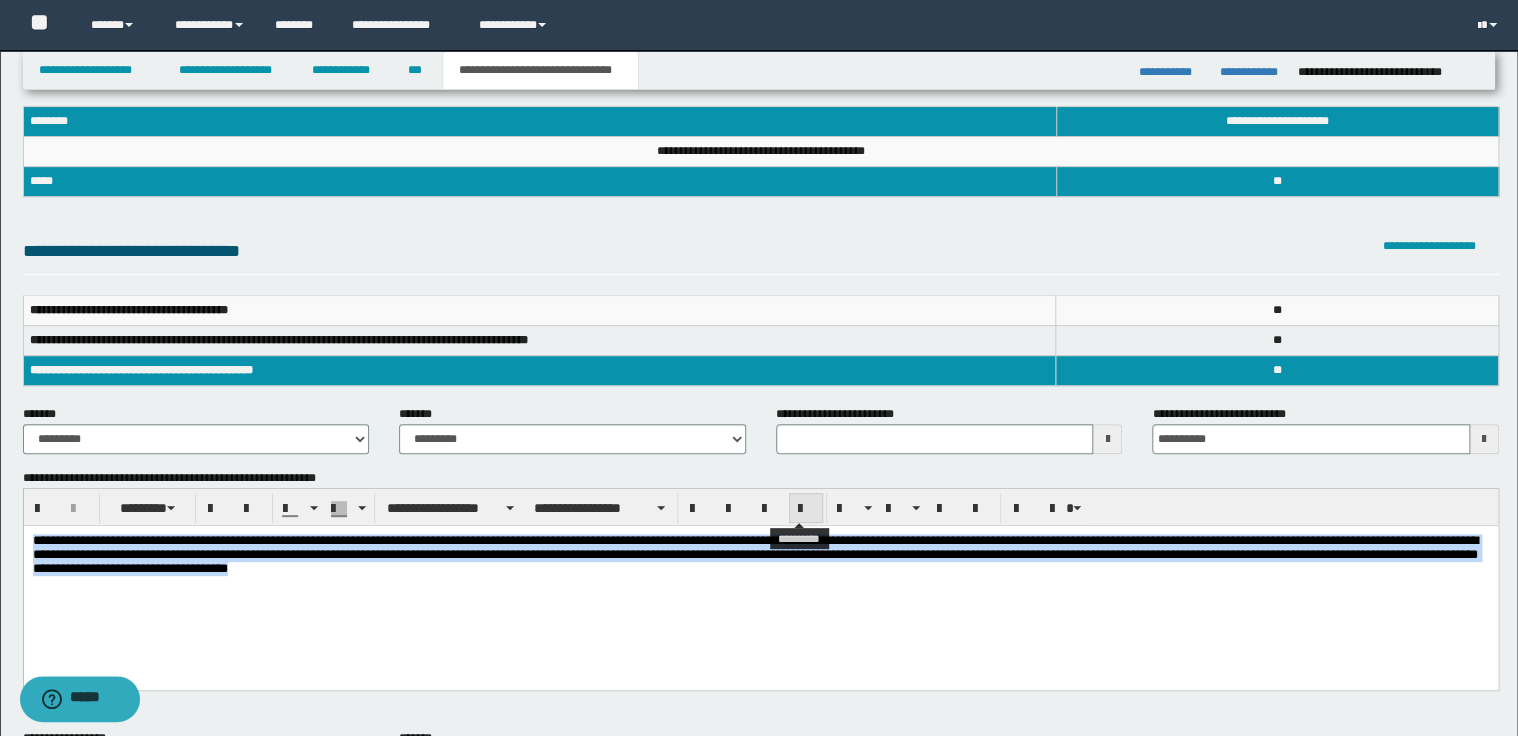 click at bounding box center [806, 509] 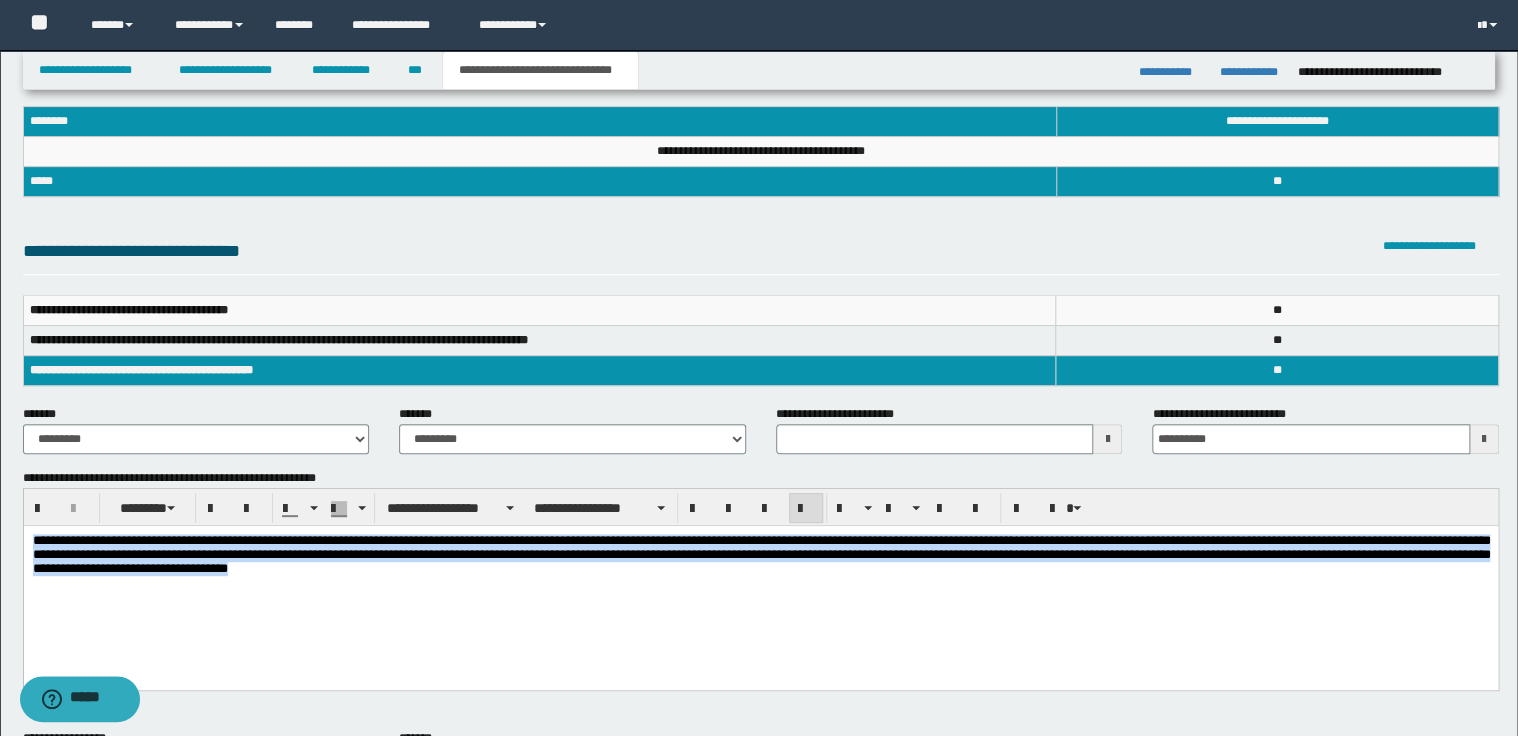 click on "**********" at bounding box center (760, 558) 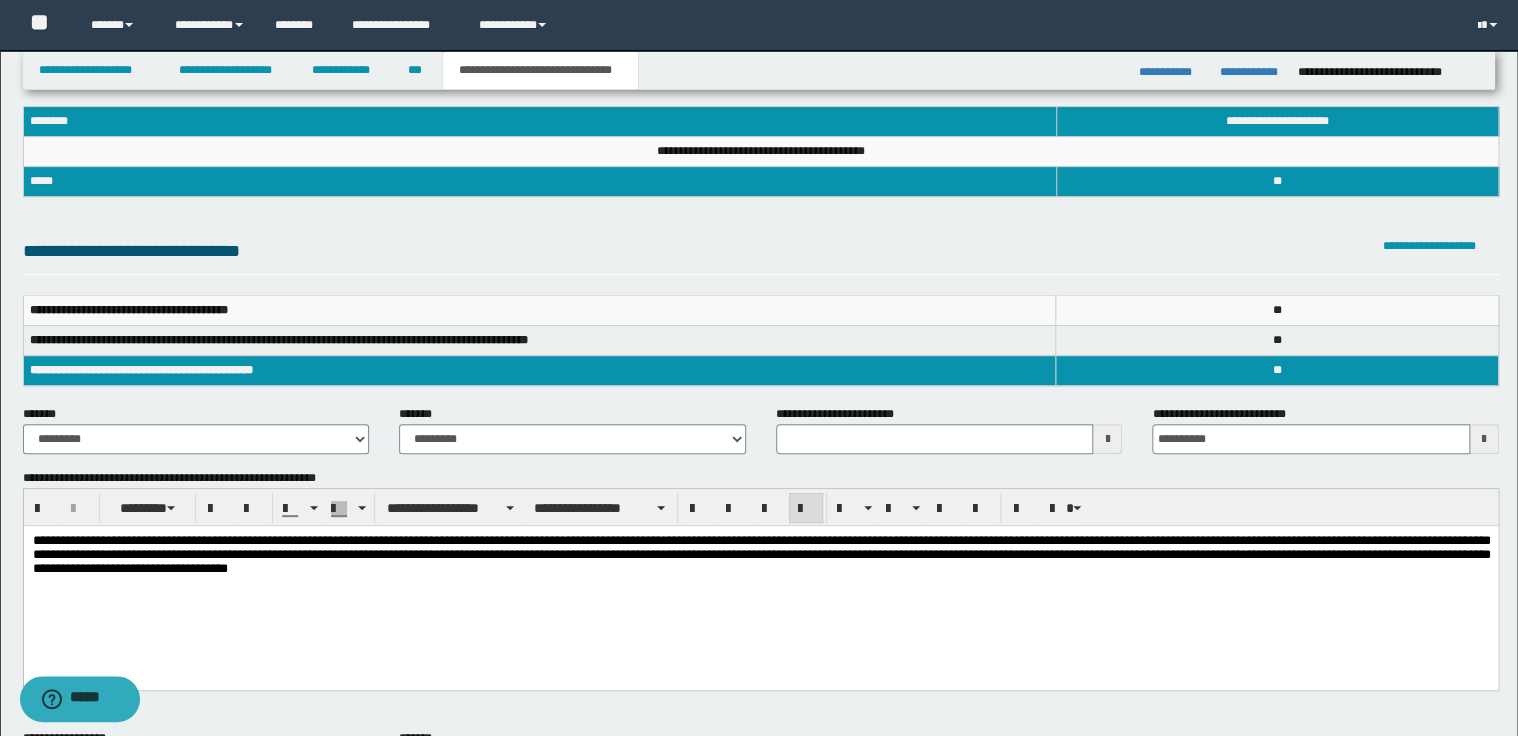 click on "**********" at bounding box center (760, 583) 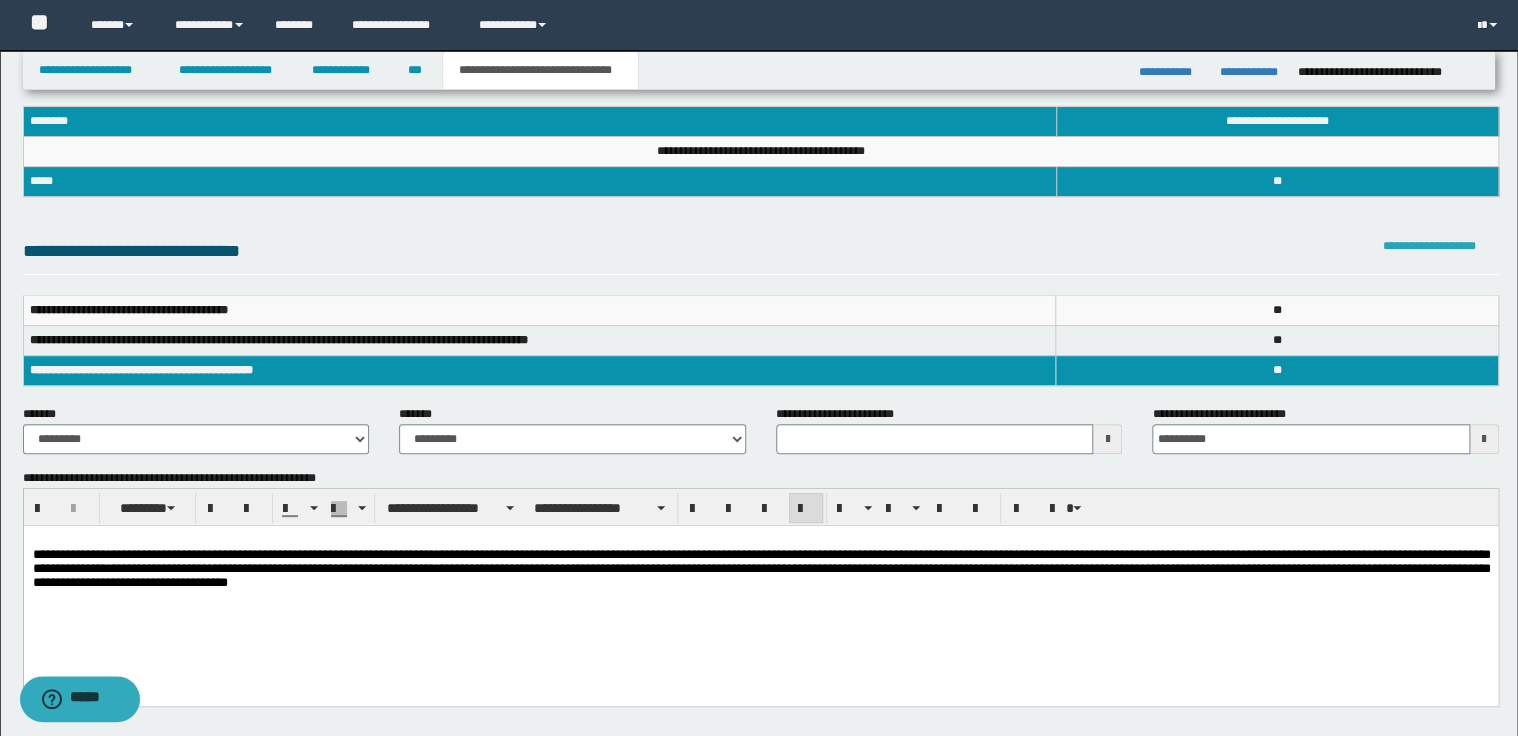 drag, startPoint x: 1435, startPoint y: 250, endPoint x: 1424, endPoint y: 245, distance: 12.083046 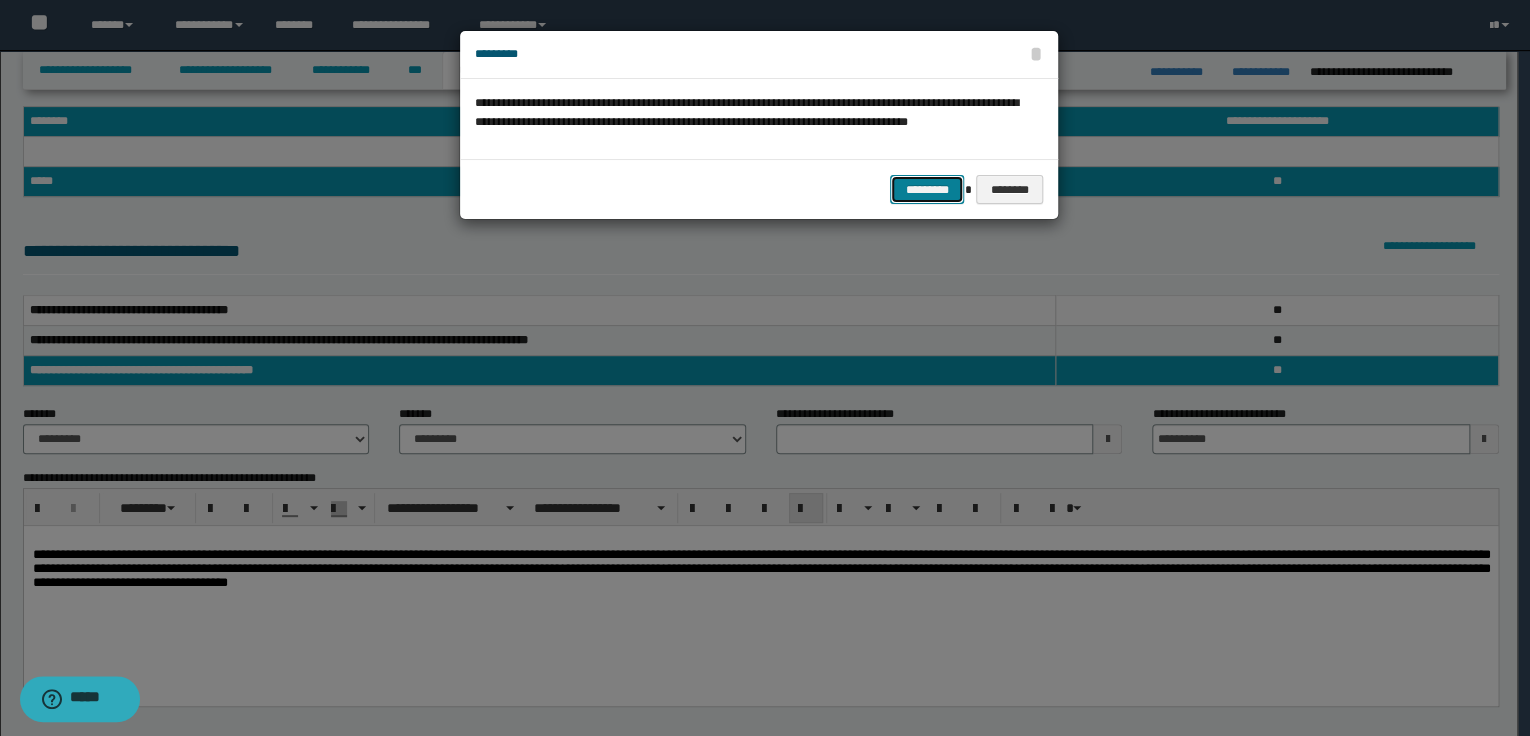 click on "*********" at bounding box center [927, 190] 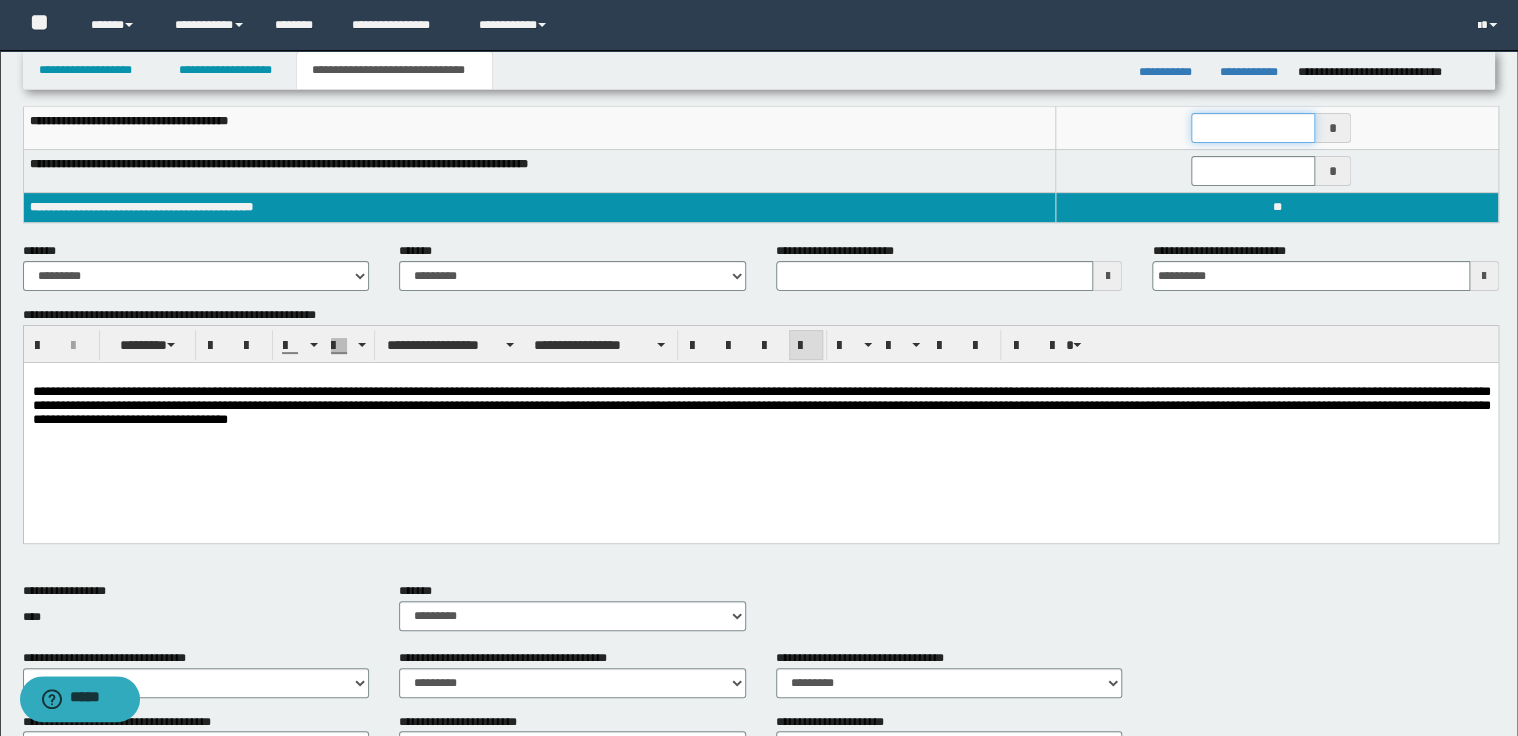 click at bounding box center (1253, 128) 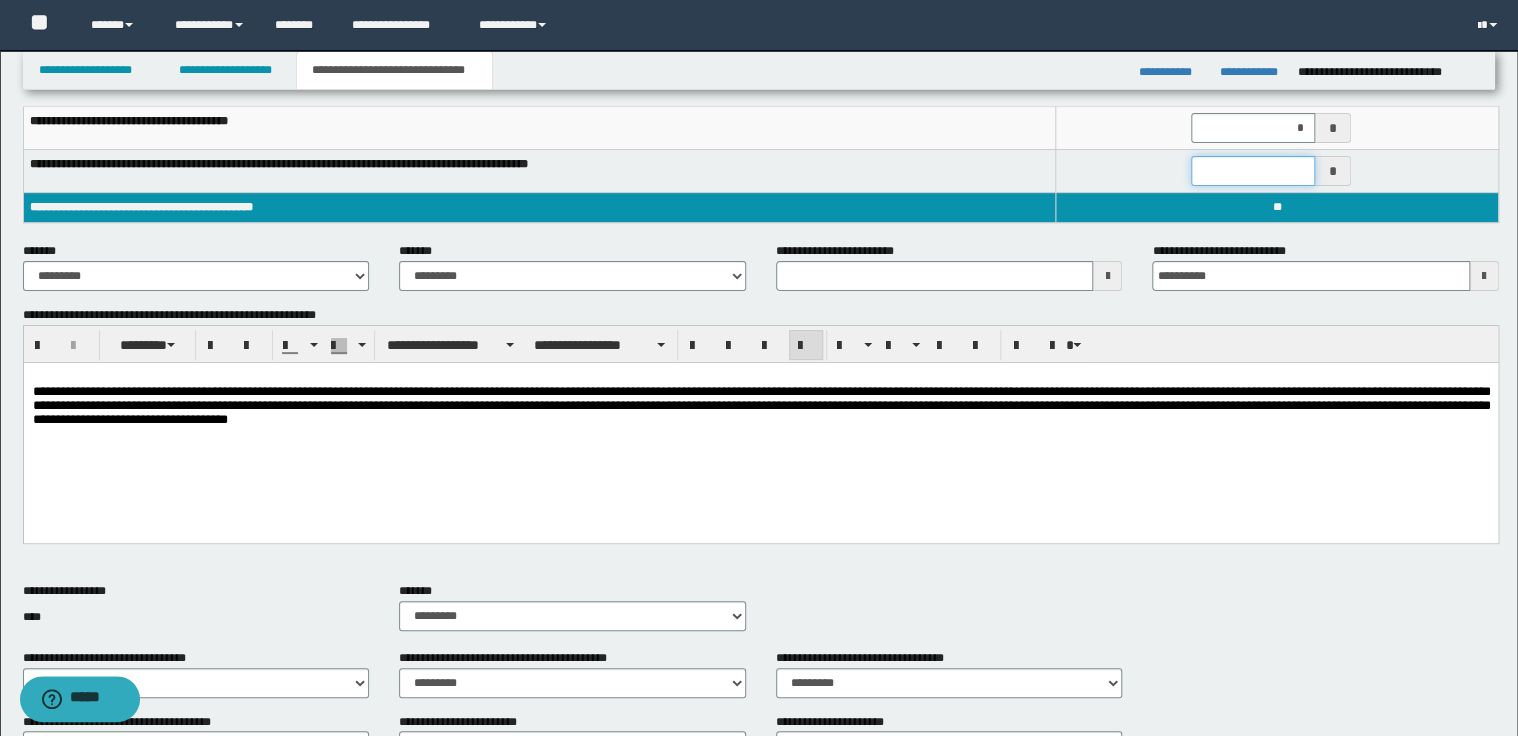 click at bounding box center (1253, 171) 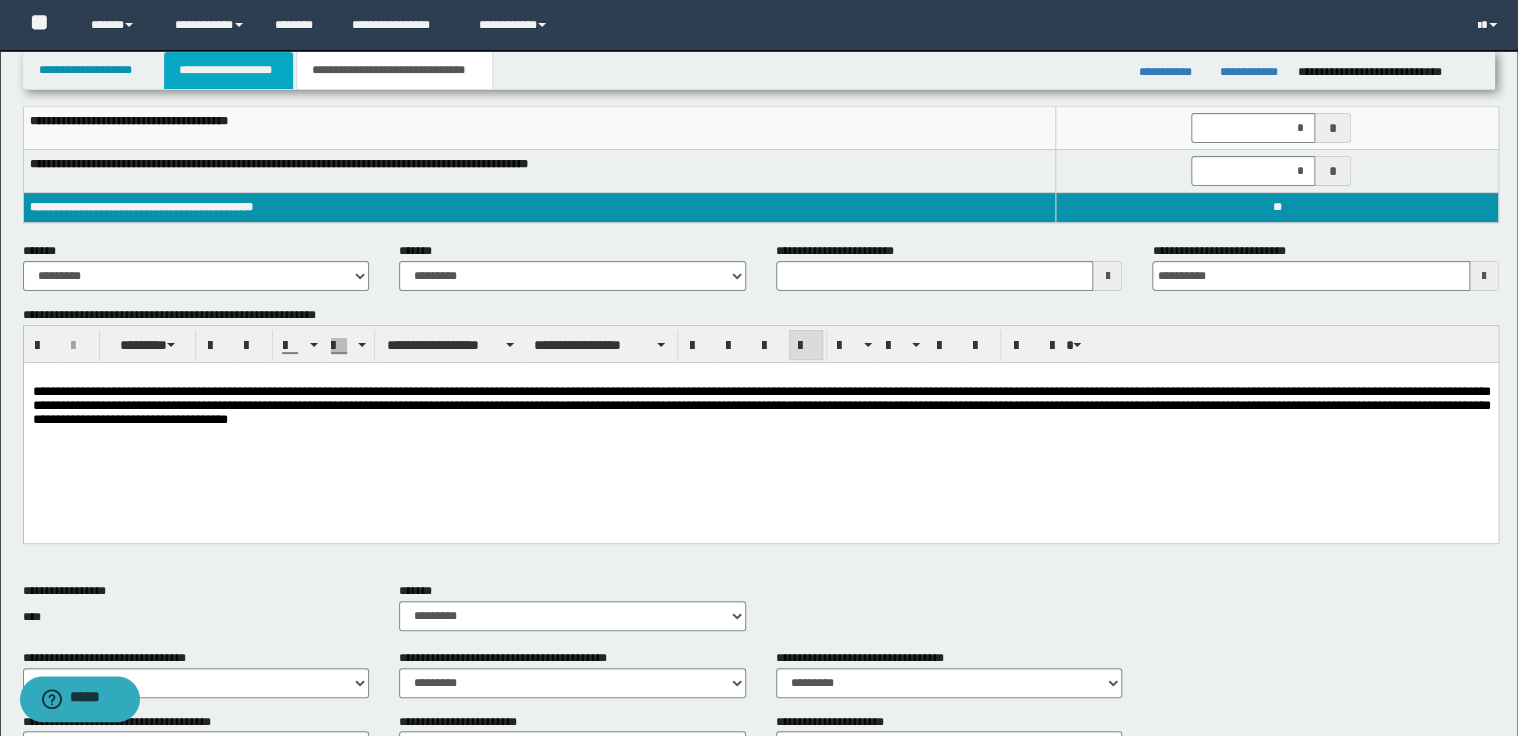 click on "**********" at bounding box center (228, 70) 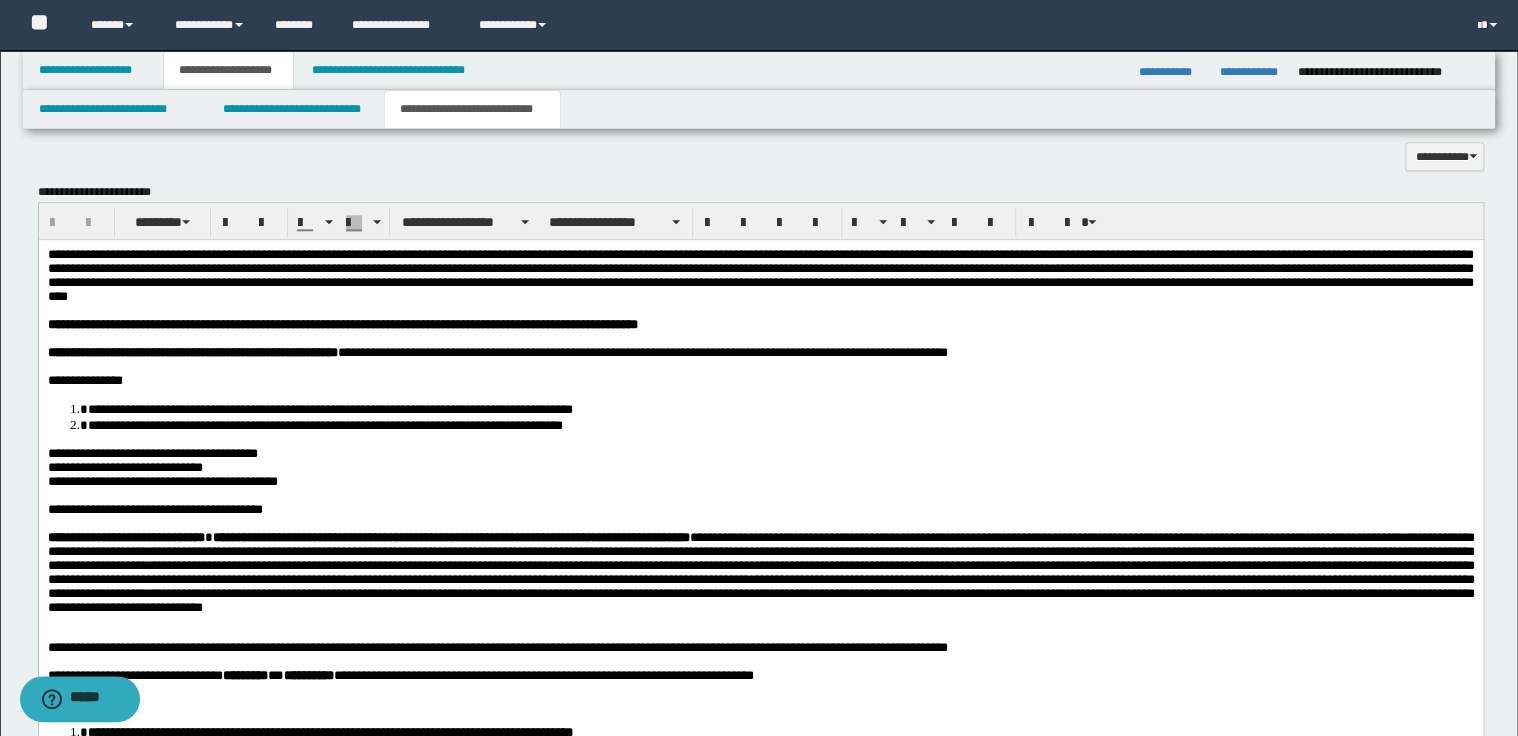 scroll, scrollTop: 1071, scrollLeft: 0, axis: vertical 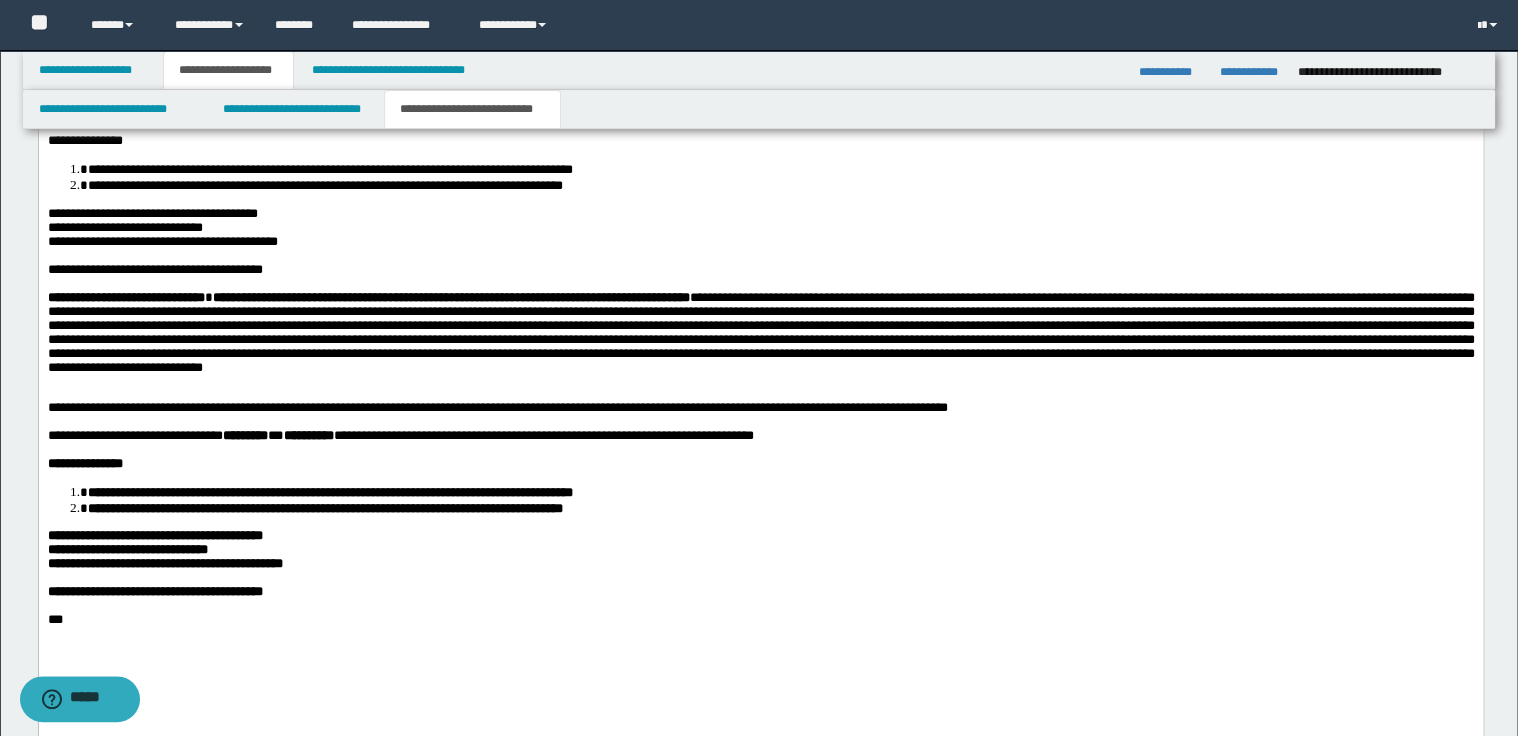 click on "**********" at bounding box center [760, 408] 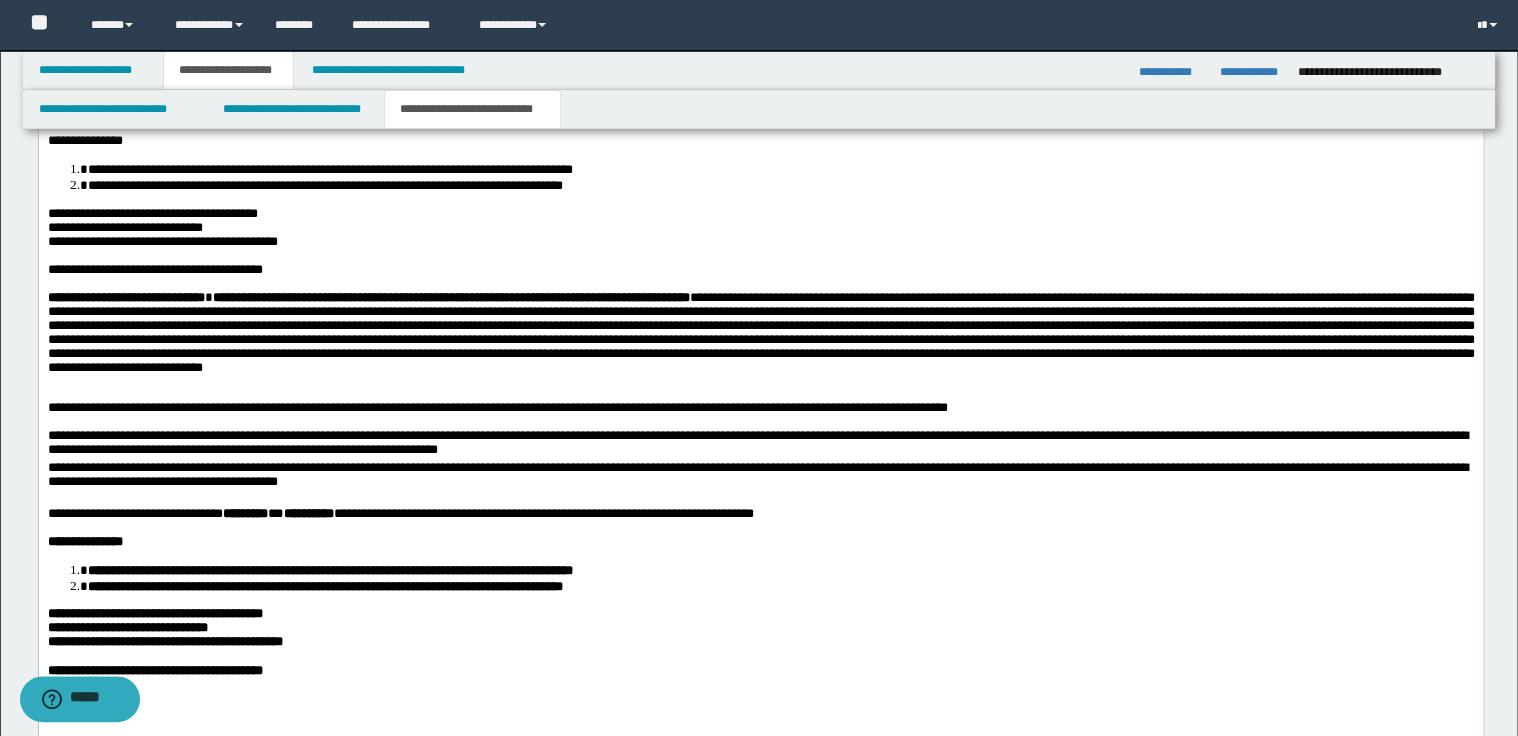 click on "**********" at bounding box center [760, 445] 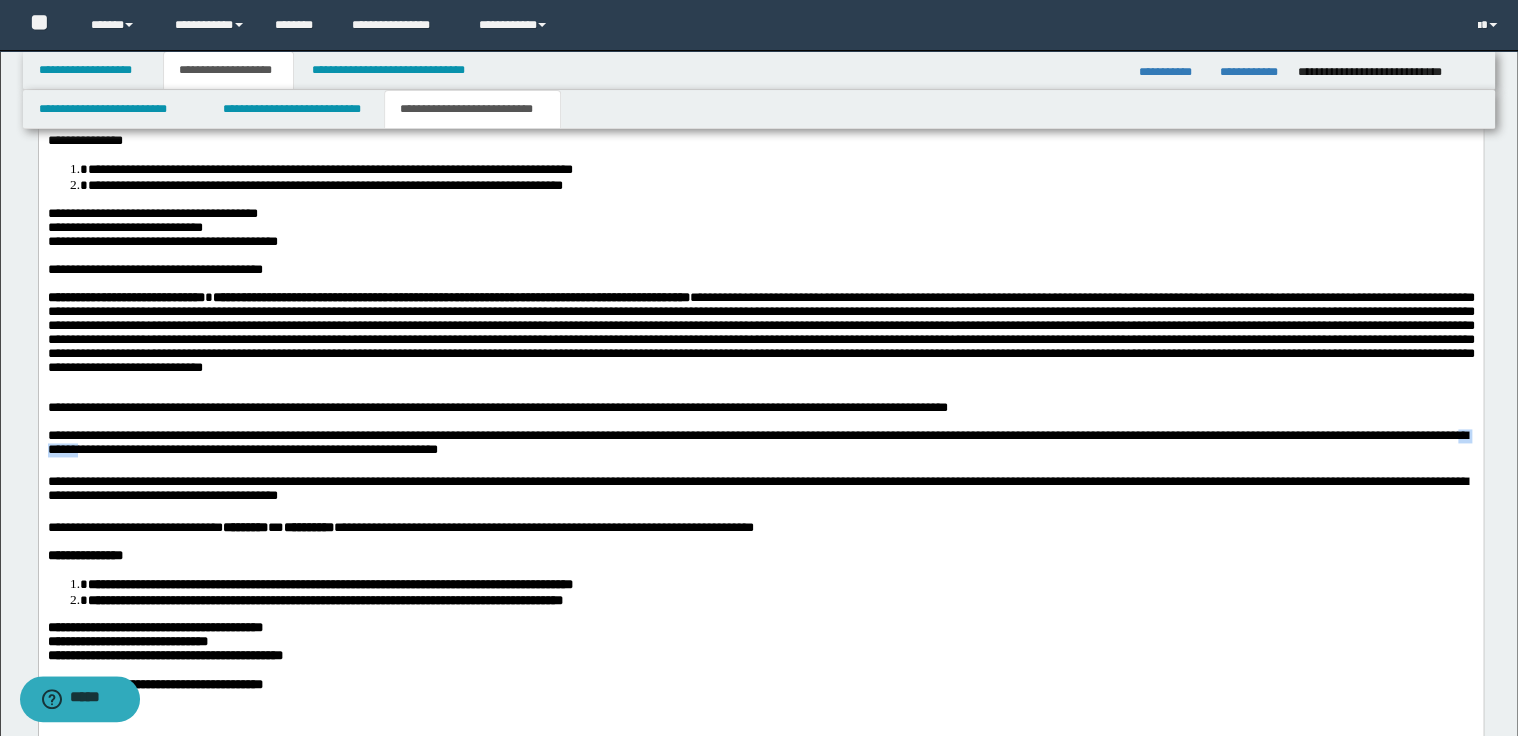drag, startPoint x: 118, startPoint y: 486, endPoint x: 165, endPoint y: 488, distance: 47.042534 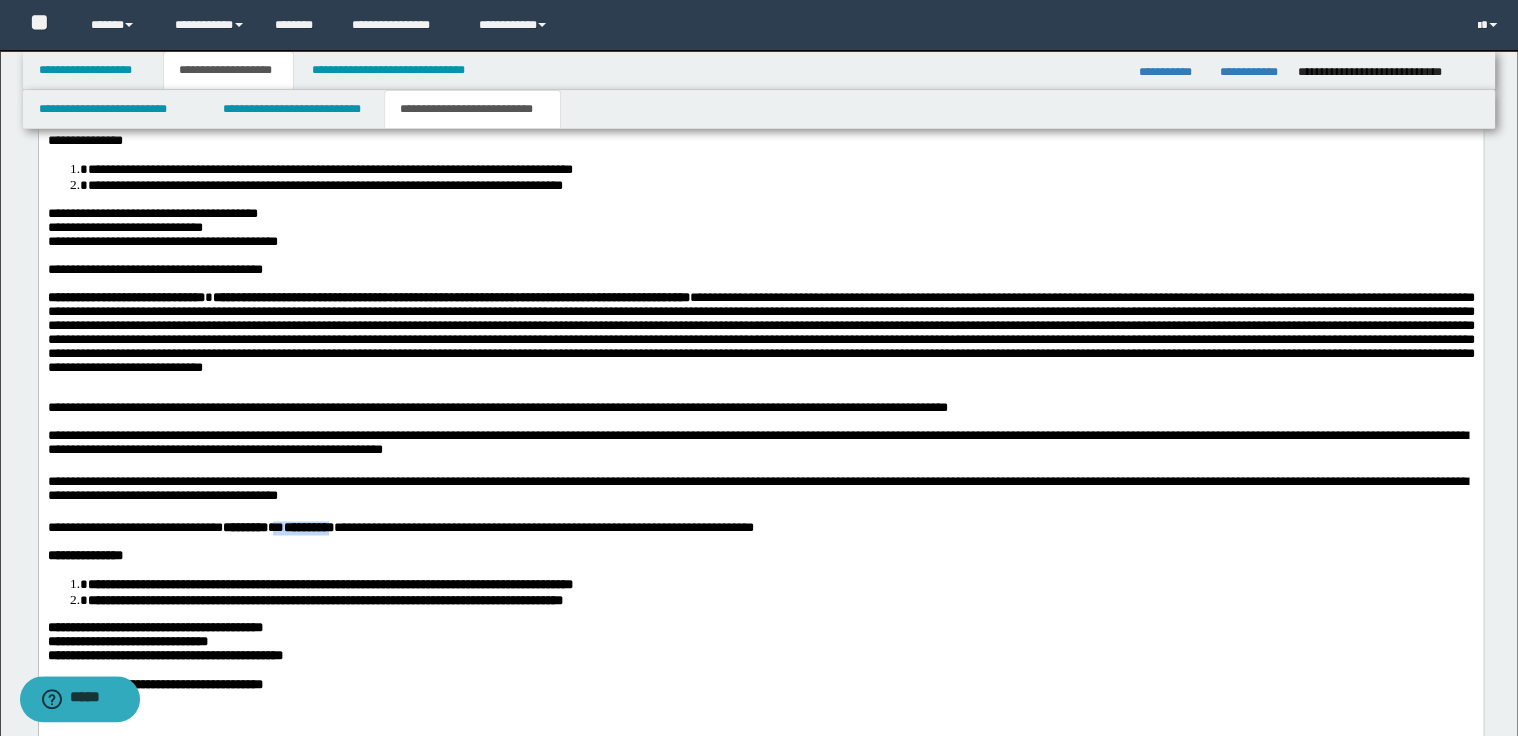 drag, startPoint x: 311, startPoint y: 569, endPoint x: 396, endPoint y: 573, distance: 85.09406 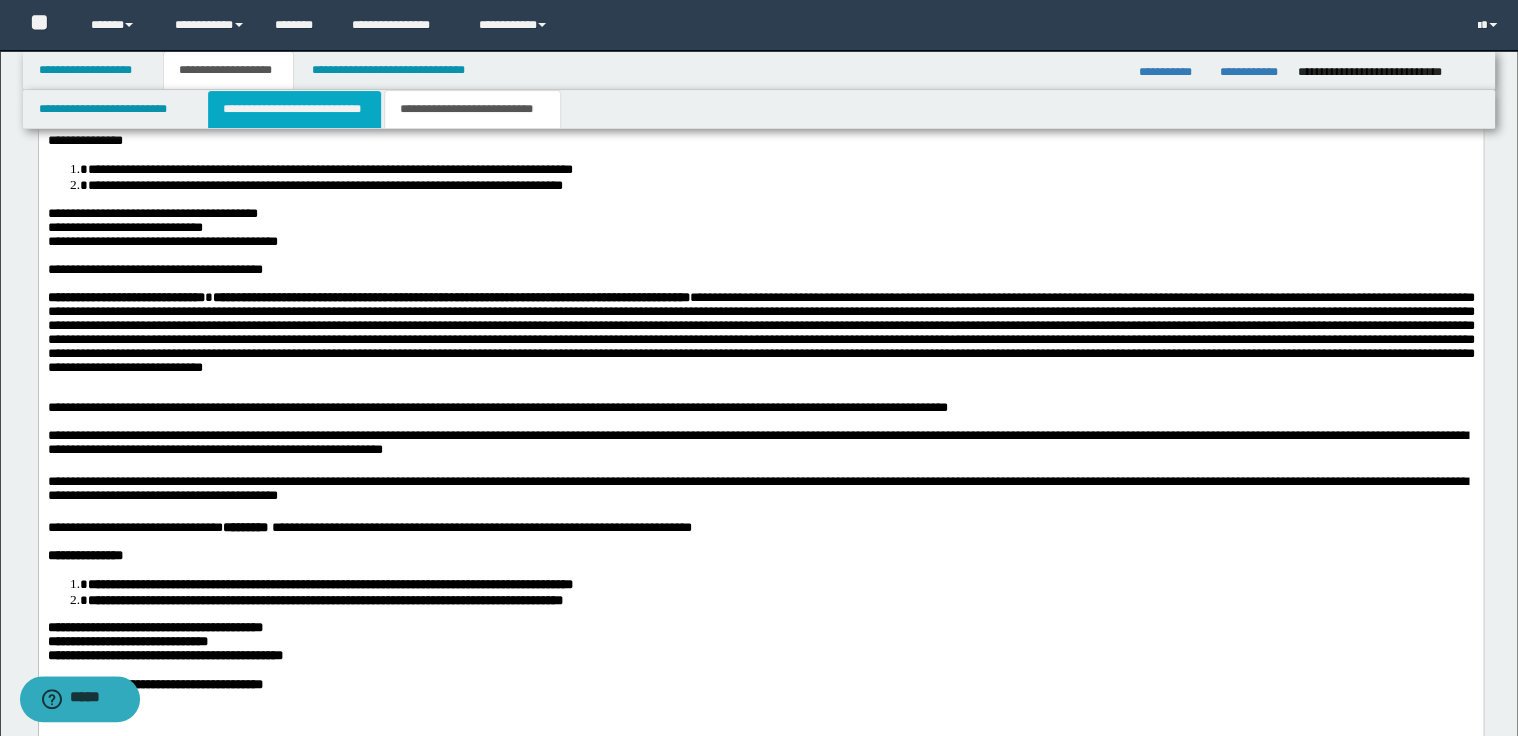 click on "**********" at bounding box center (294, 109) 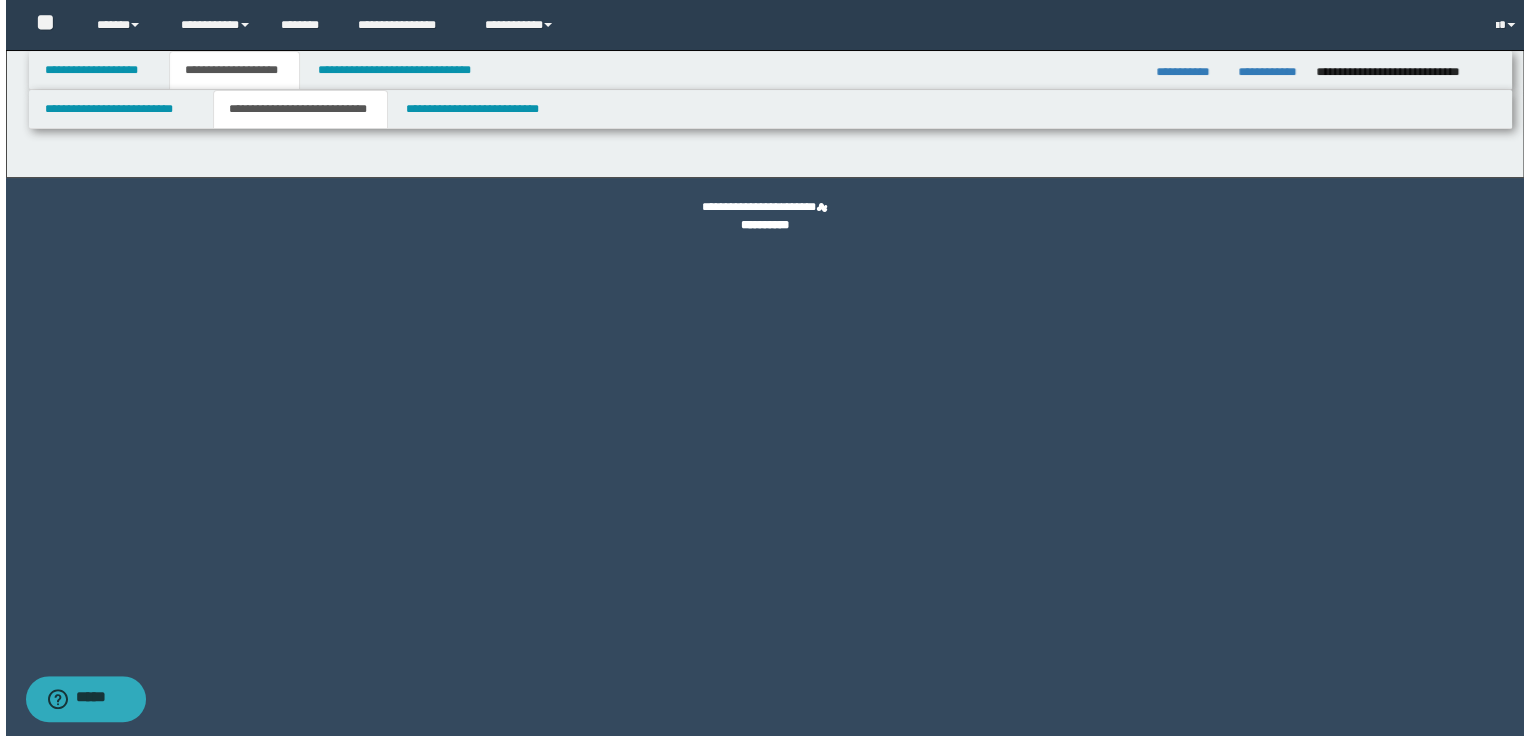 scroll, scrollTop: 0, scrollLeft: 0, axis: both 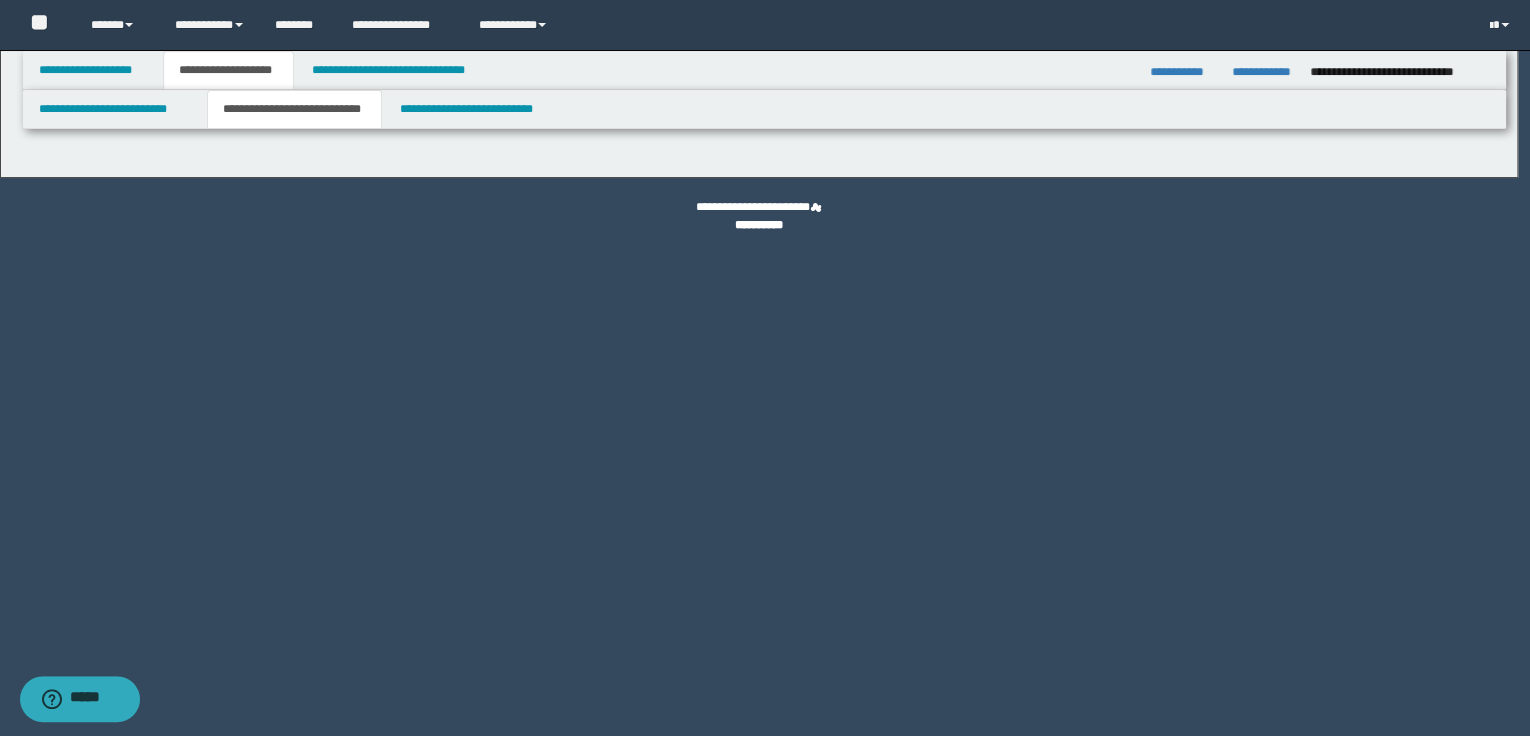 select on "*" 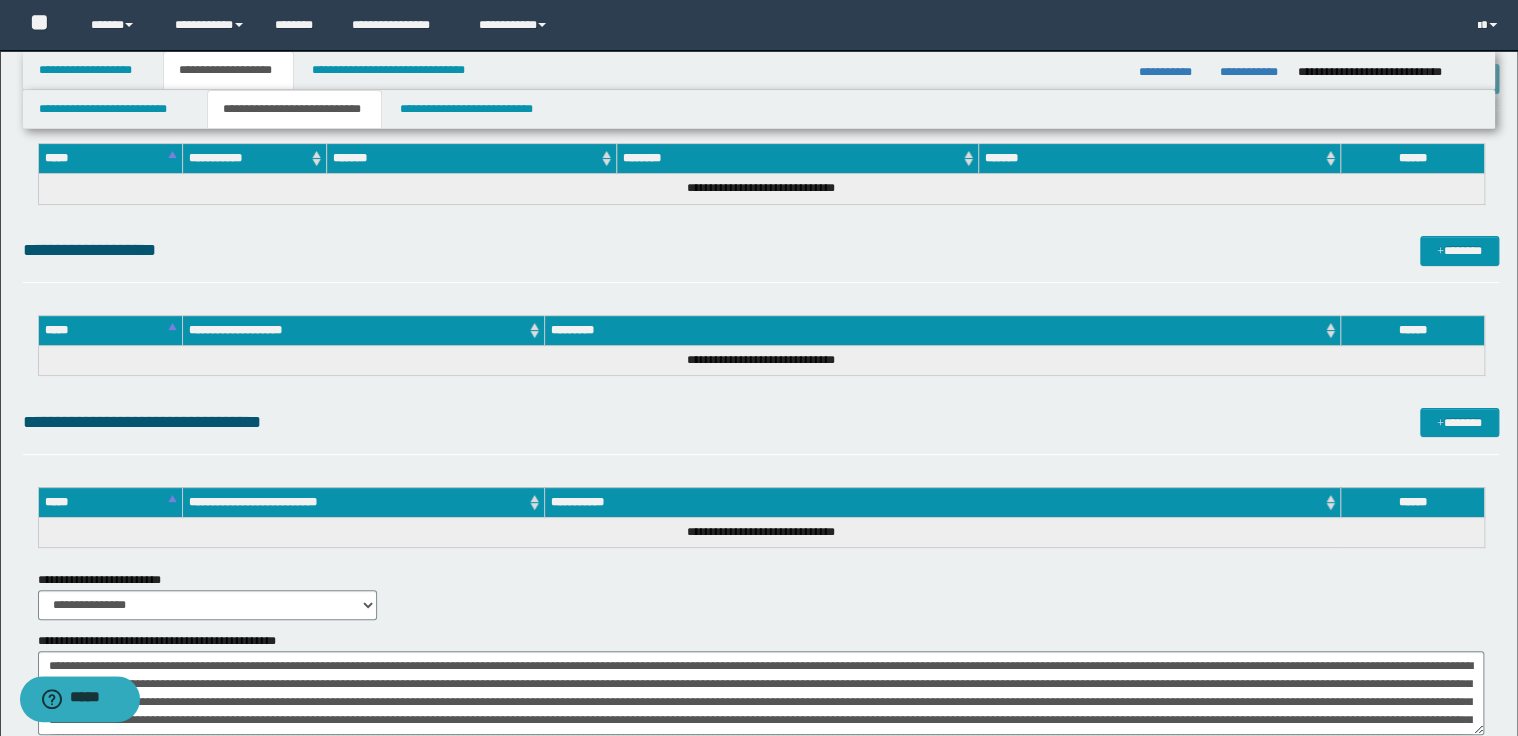 scroll, scrollTop: 3920, scrollLeft: 0, axis: vertical 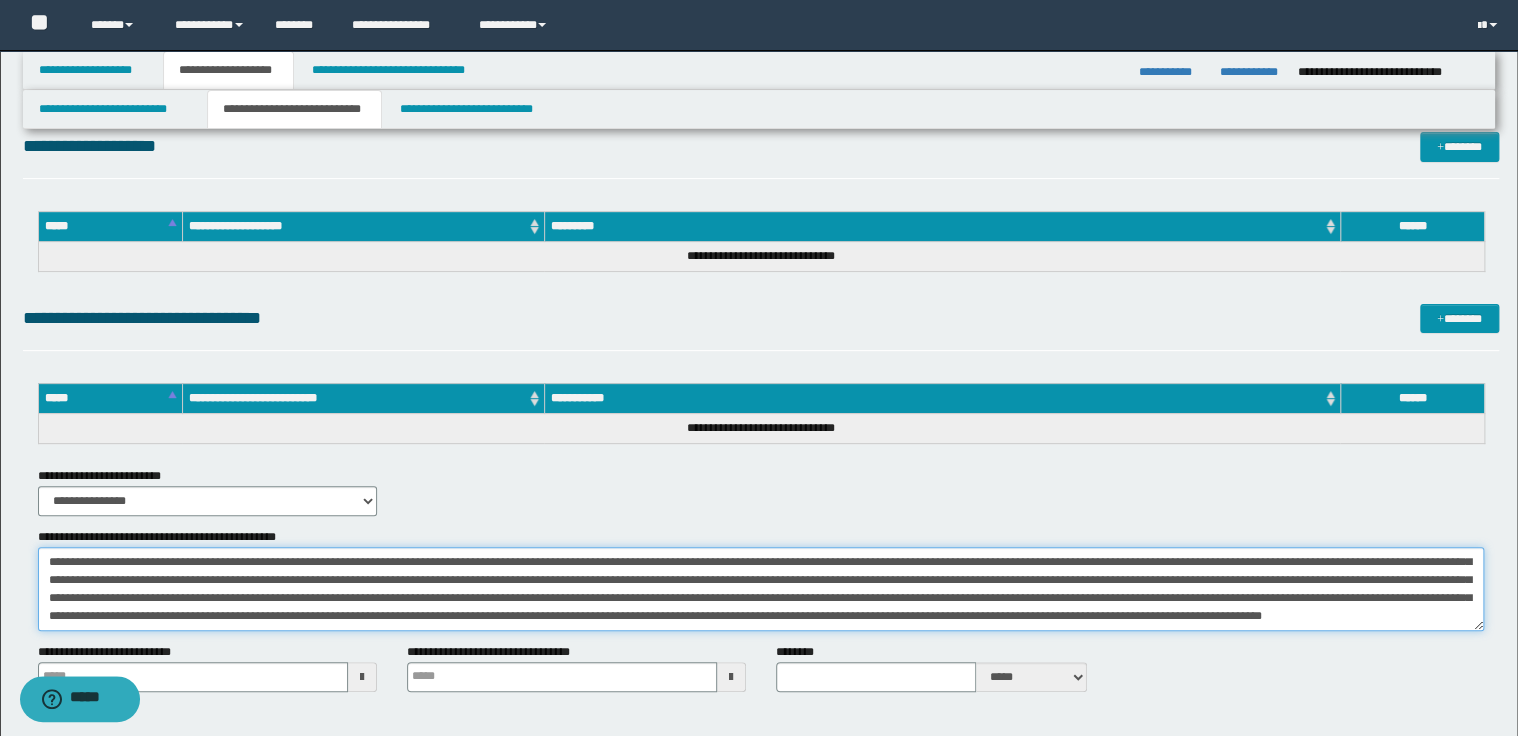 drag, startPoint x: 48, startPoint y: 559, endPoint x: 759, endPoint y: 630, distance: 714.5362 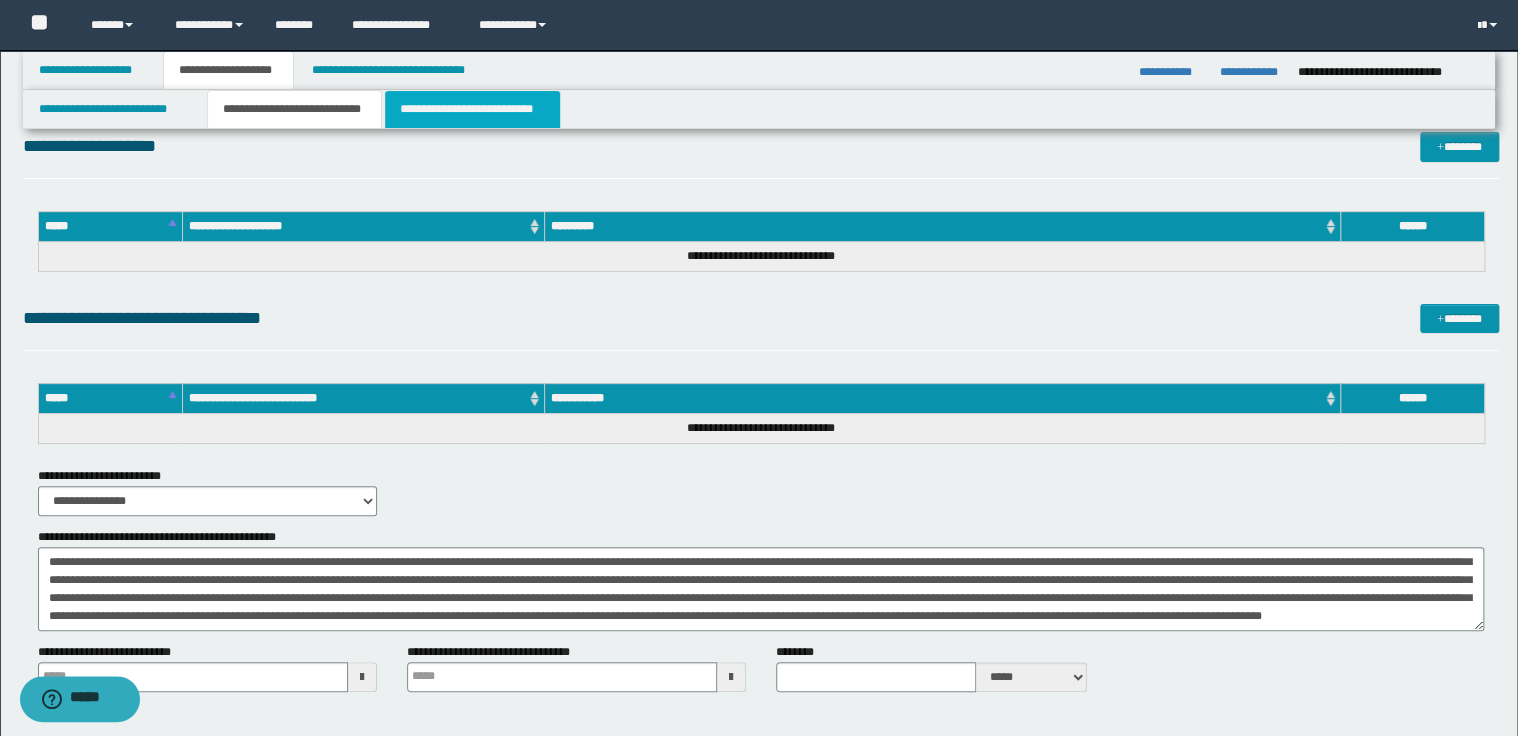 click on "**********" at bounding box center (472, 109) 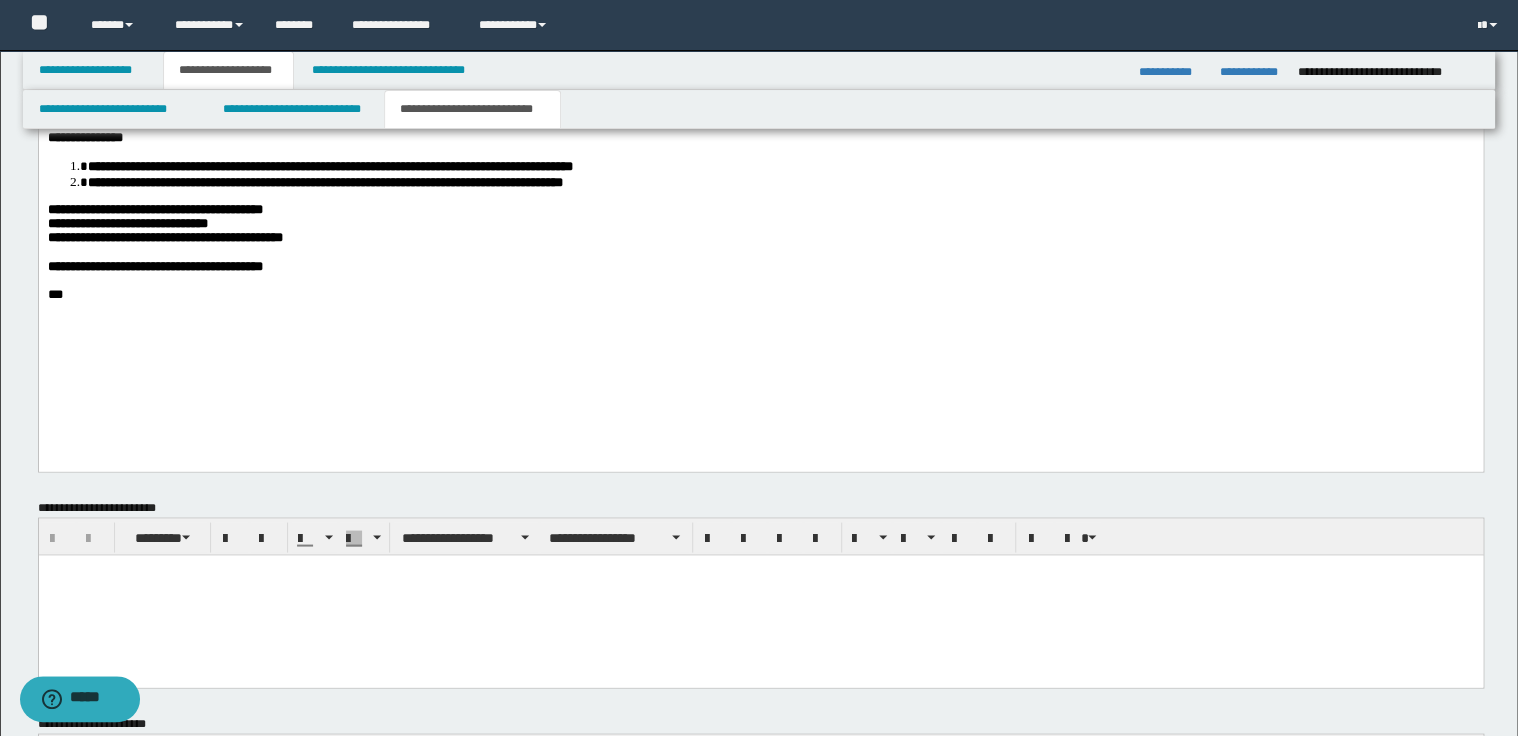 scroll, scrollTop: 1410, scrollLeft: 0, axis: vertical 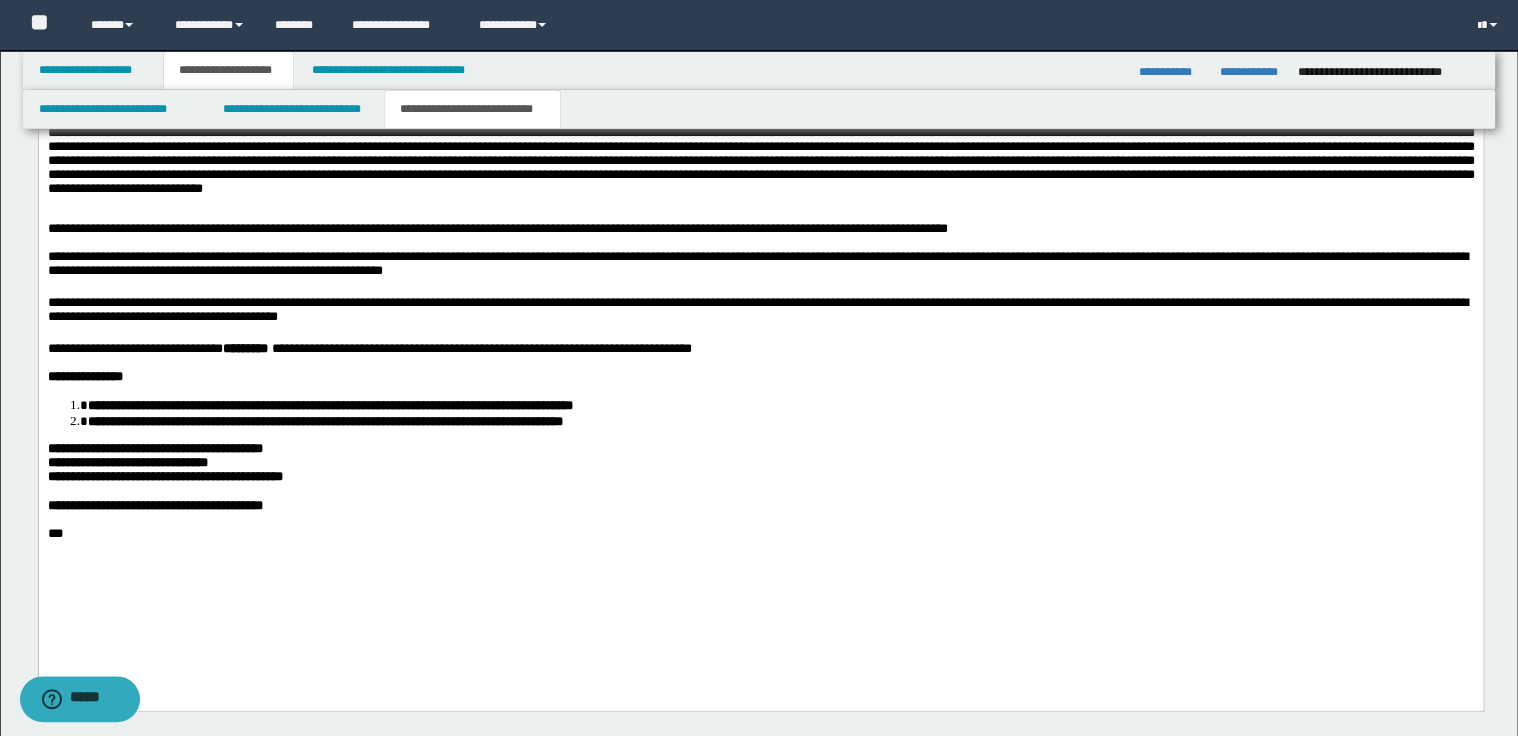 click on "**********" at bounding box center [760, 230] 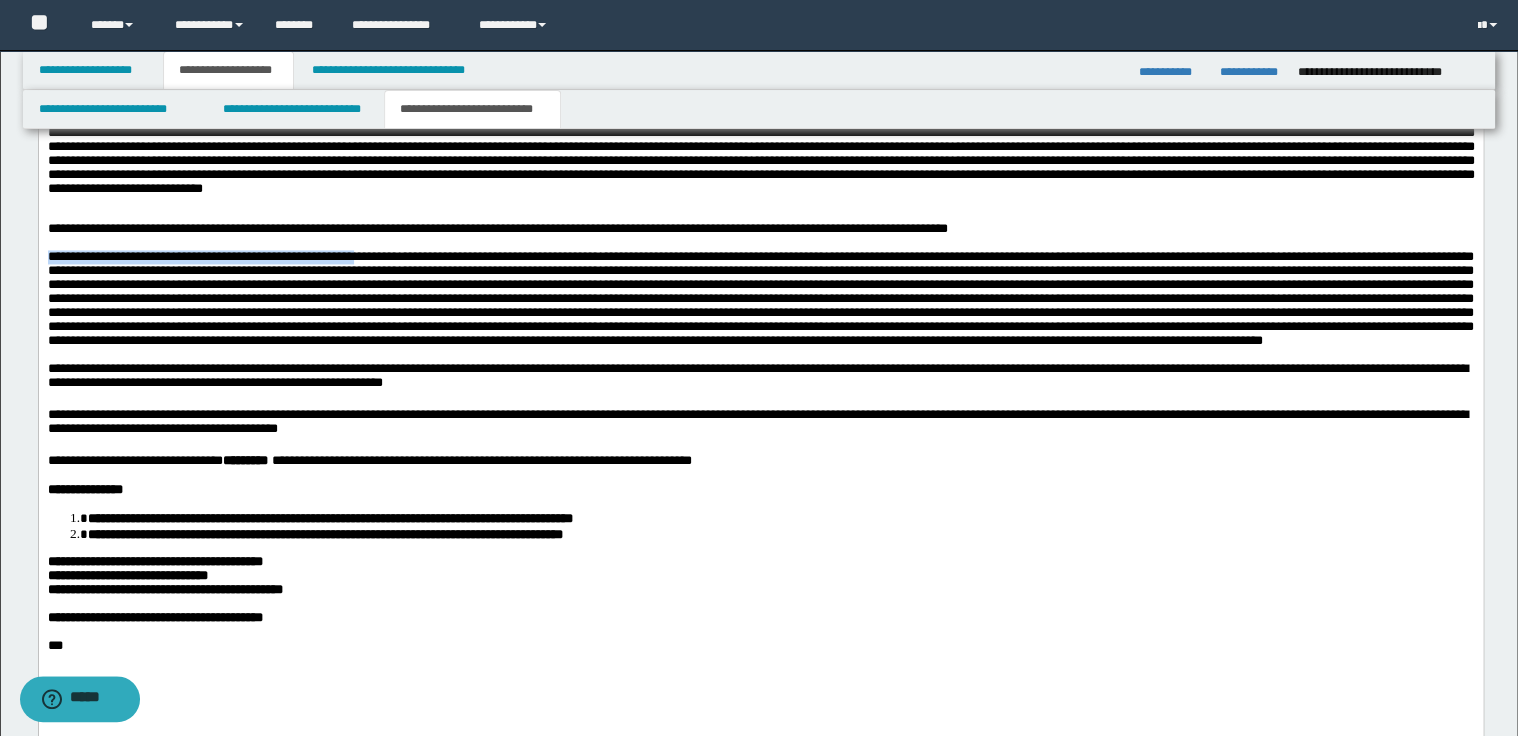 drag, startPoint x: 45, startPoint y: 294, endPoint x: 493, endPoint y: 296, distance: 448.00446 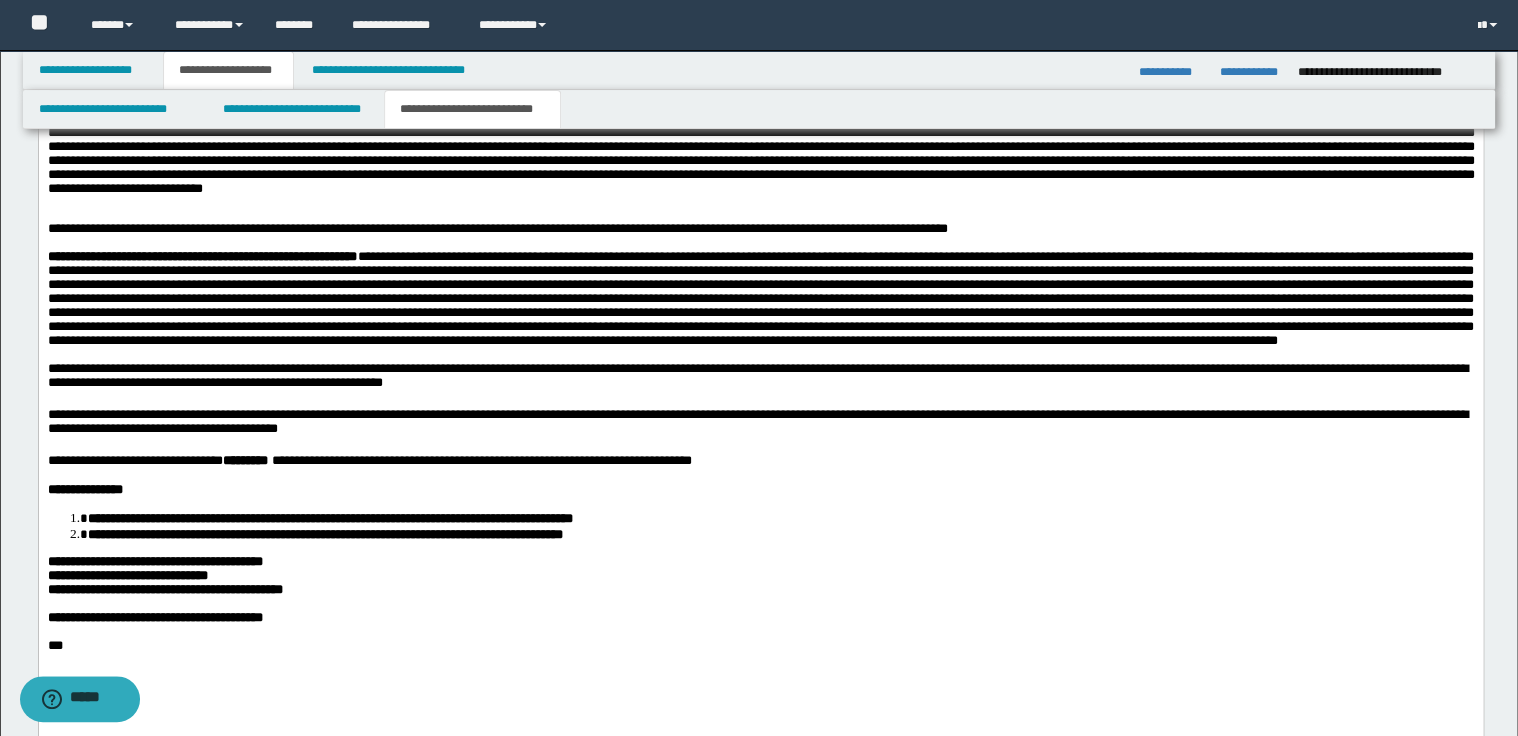 click on "**********" at bounding box center (760, 299) 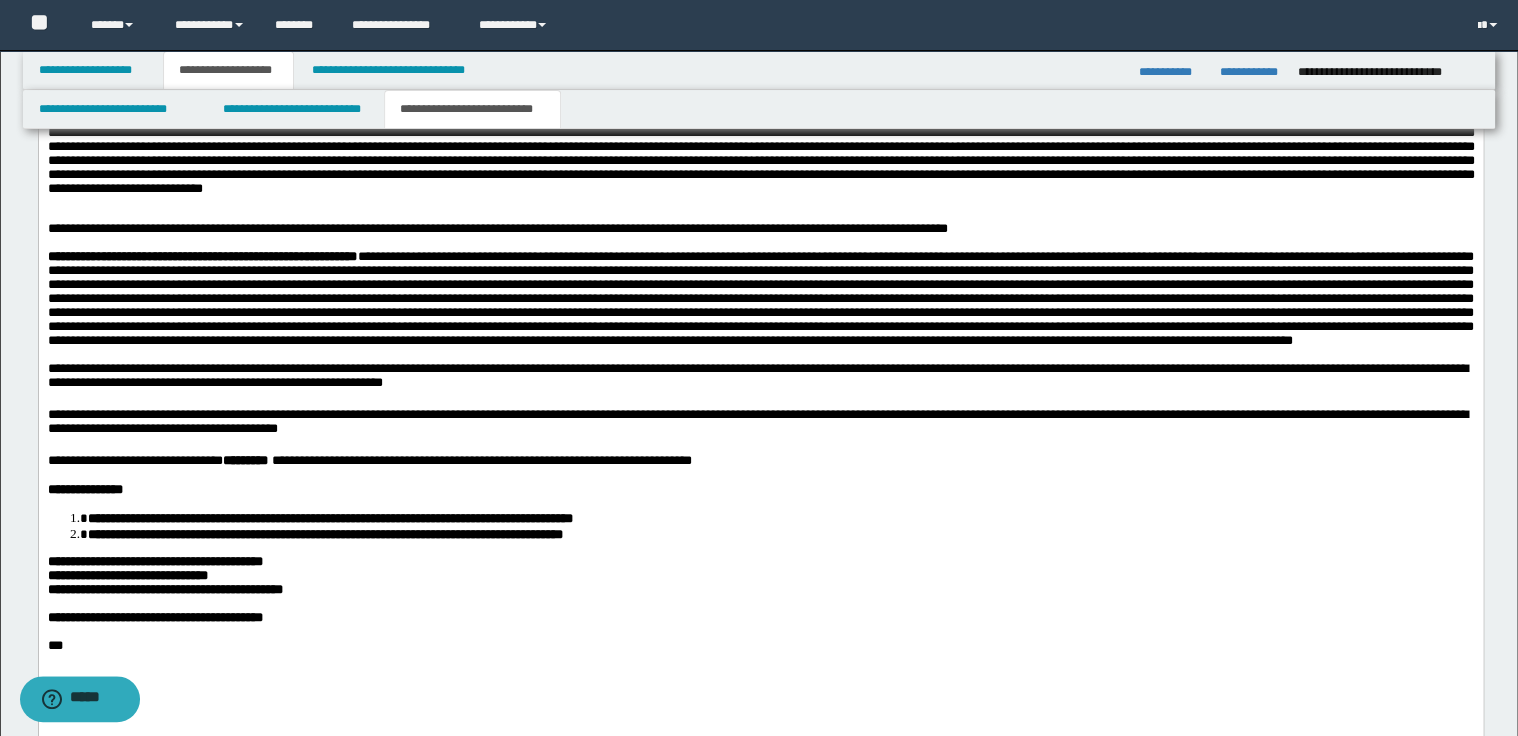 click on "**********" at bounding box center [760, 299] 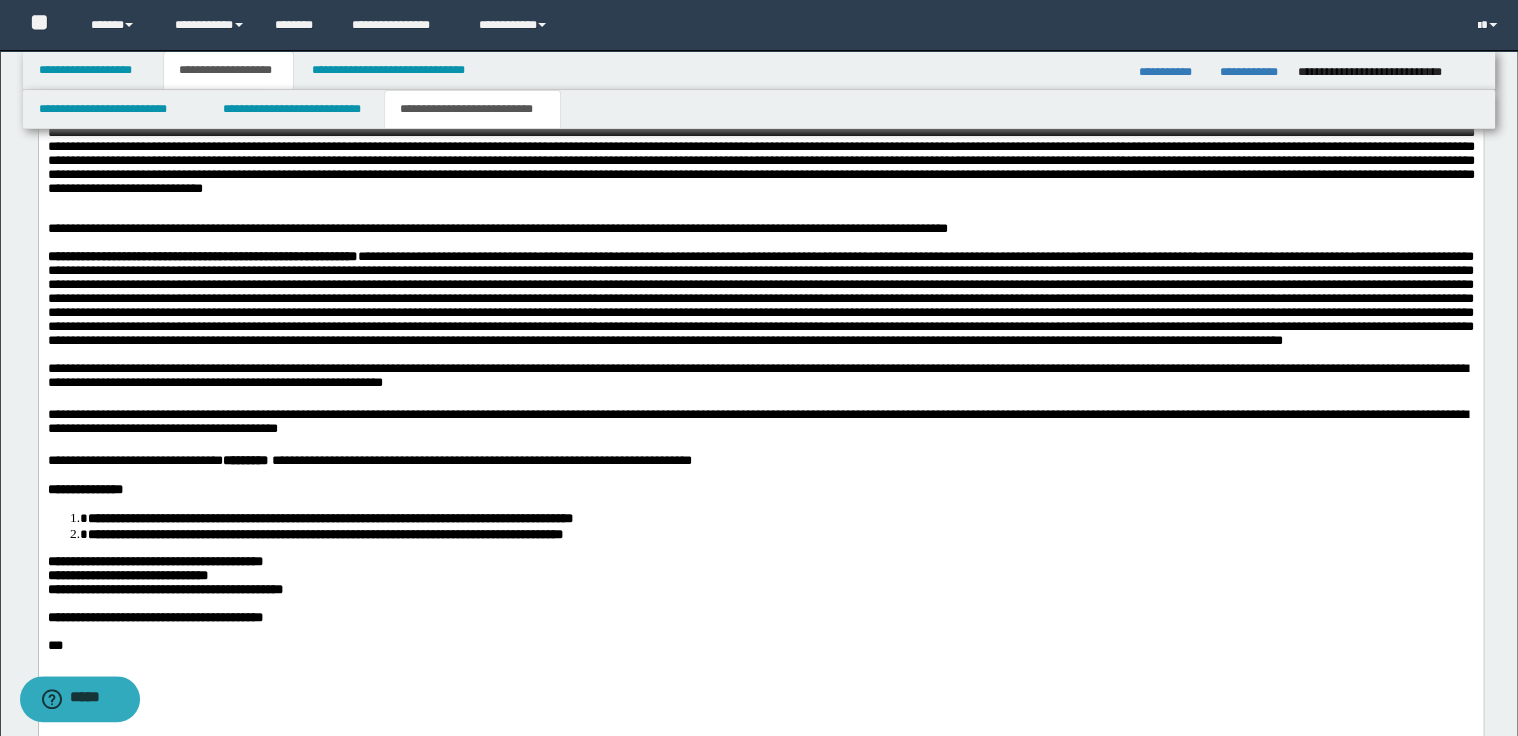 click on "**********" at bounding box center (760, 299) 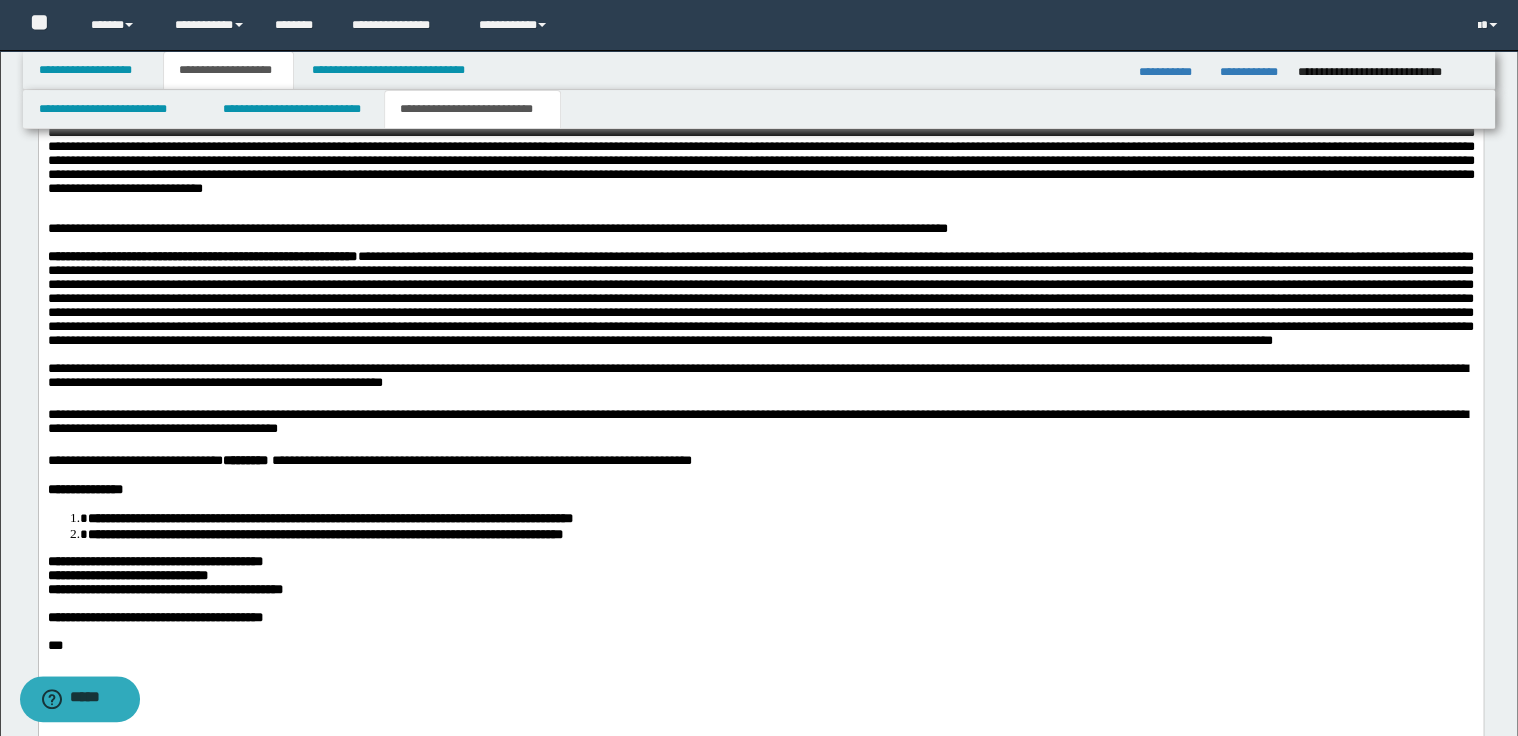 click on "**********" at bounding box center [760, 299] 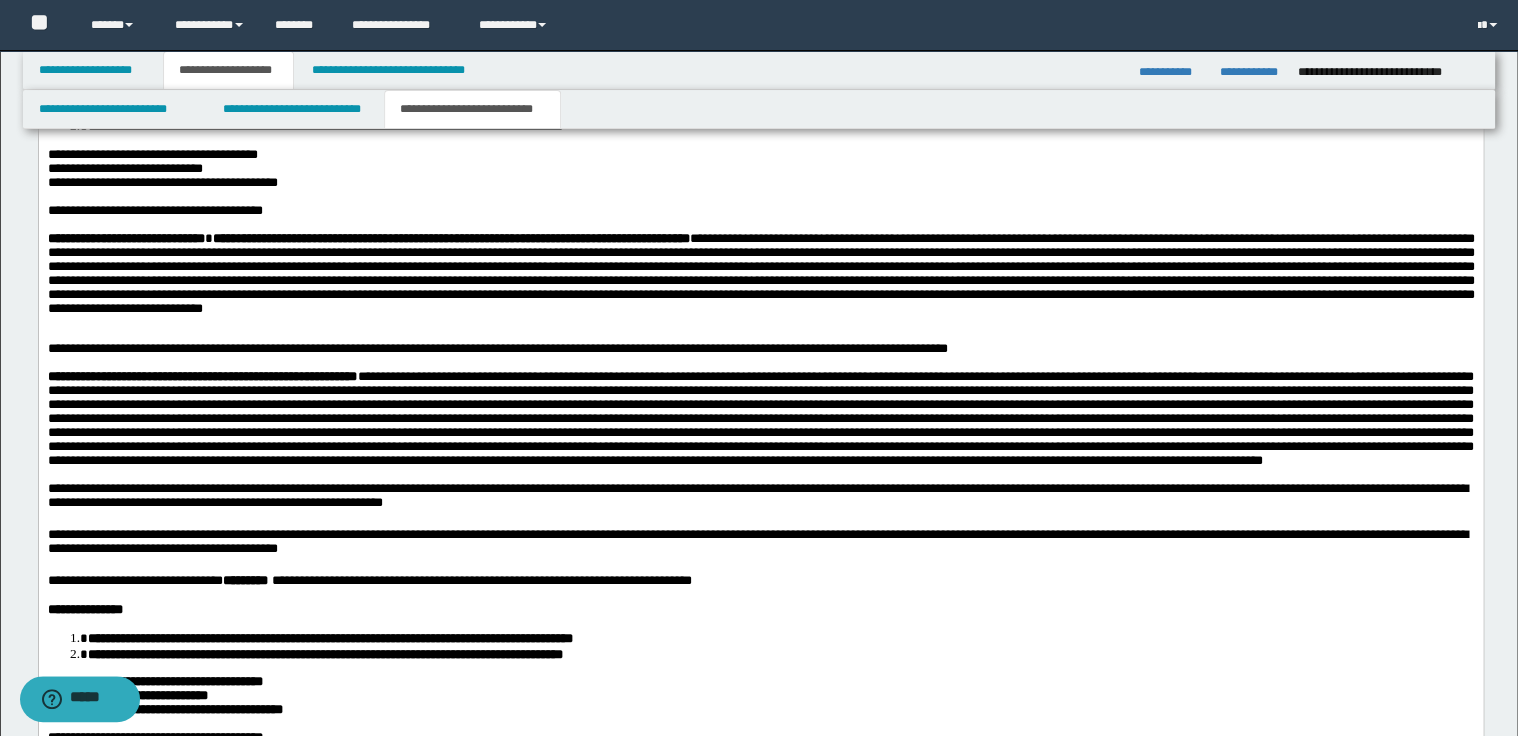 scroll, scrollTop: 1250, scrollLeft: 0, axis: vertical 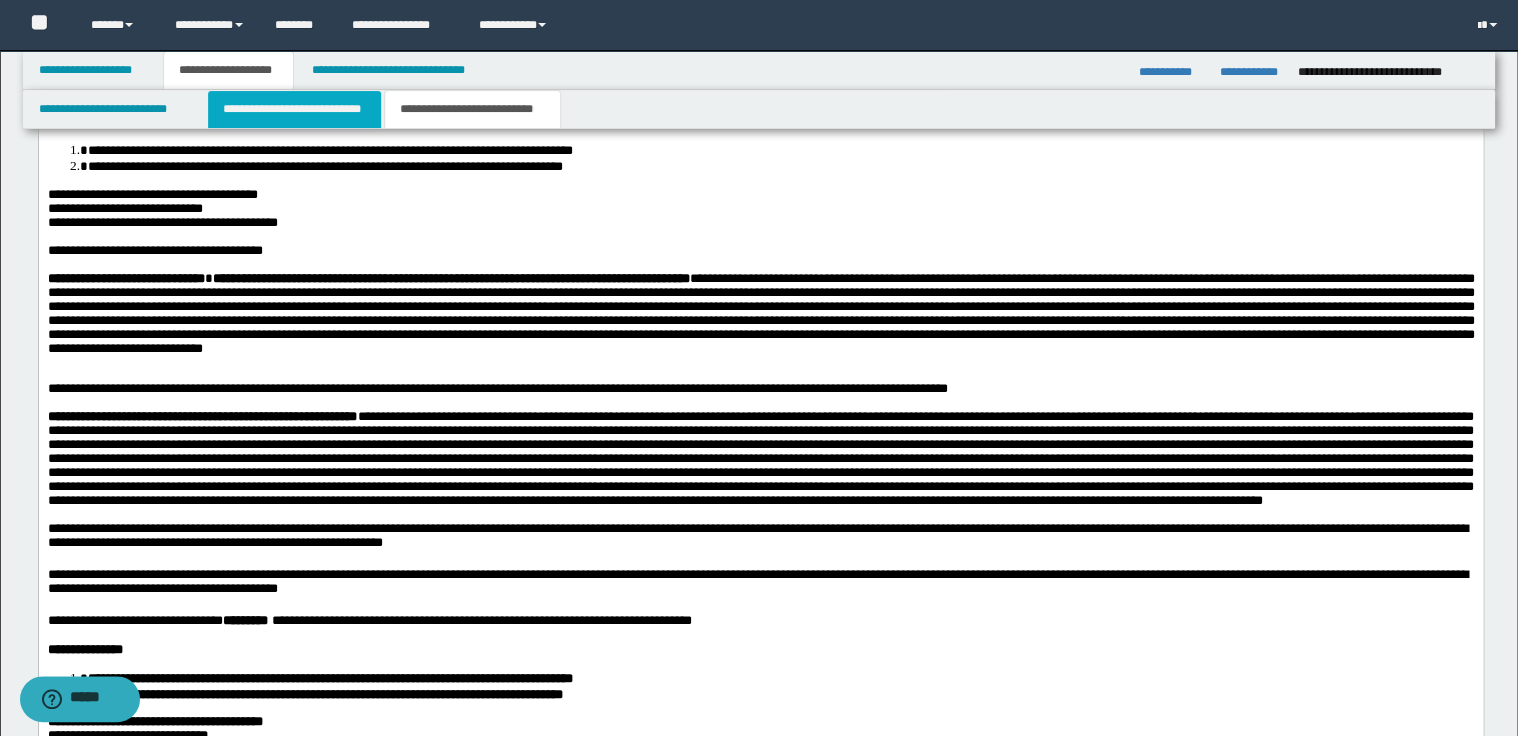 click on "**********" at bounding box center [294, 109] 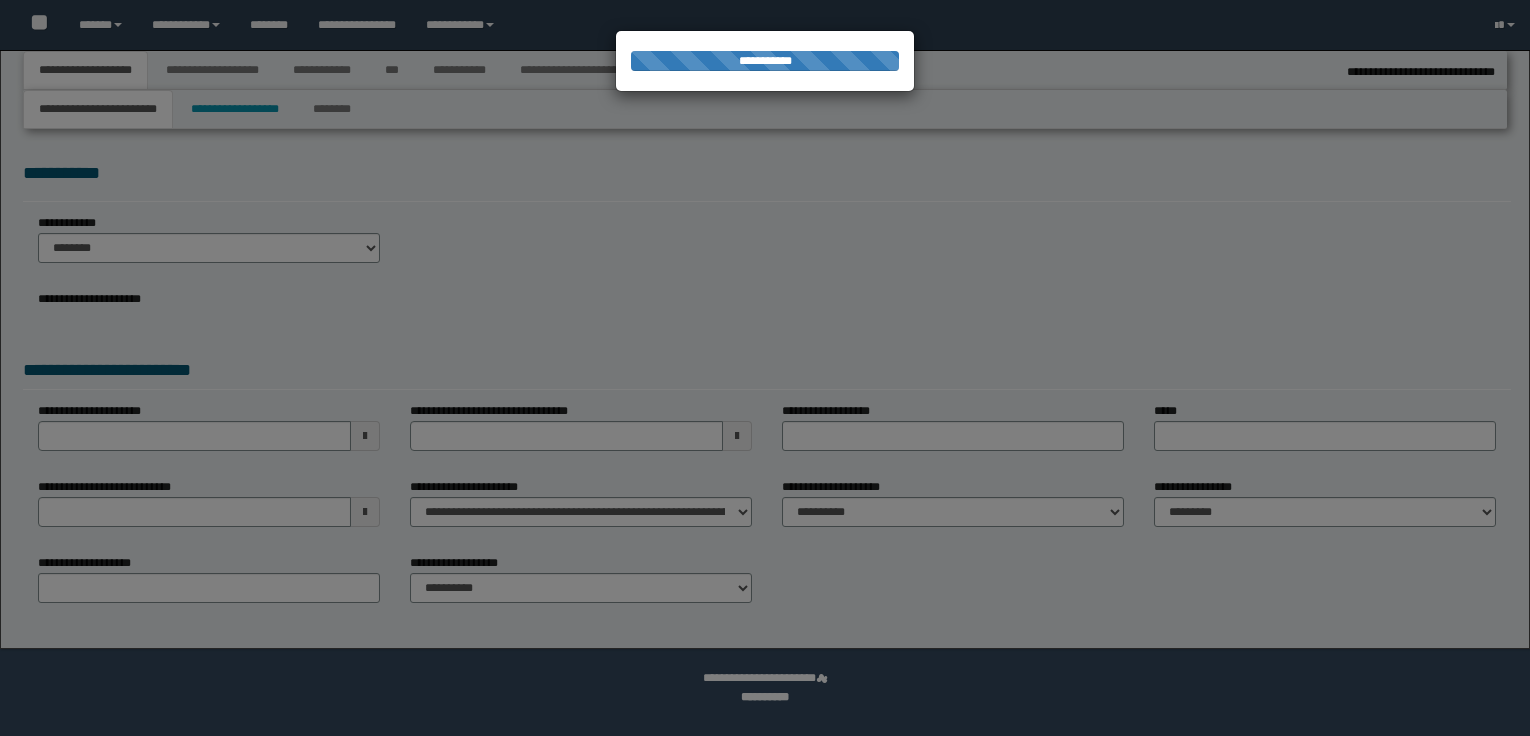 select on "*" 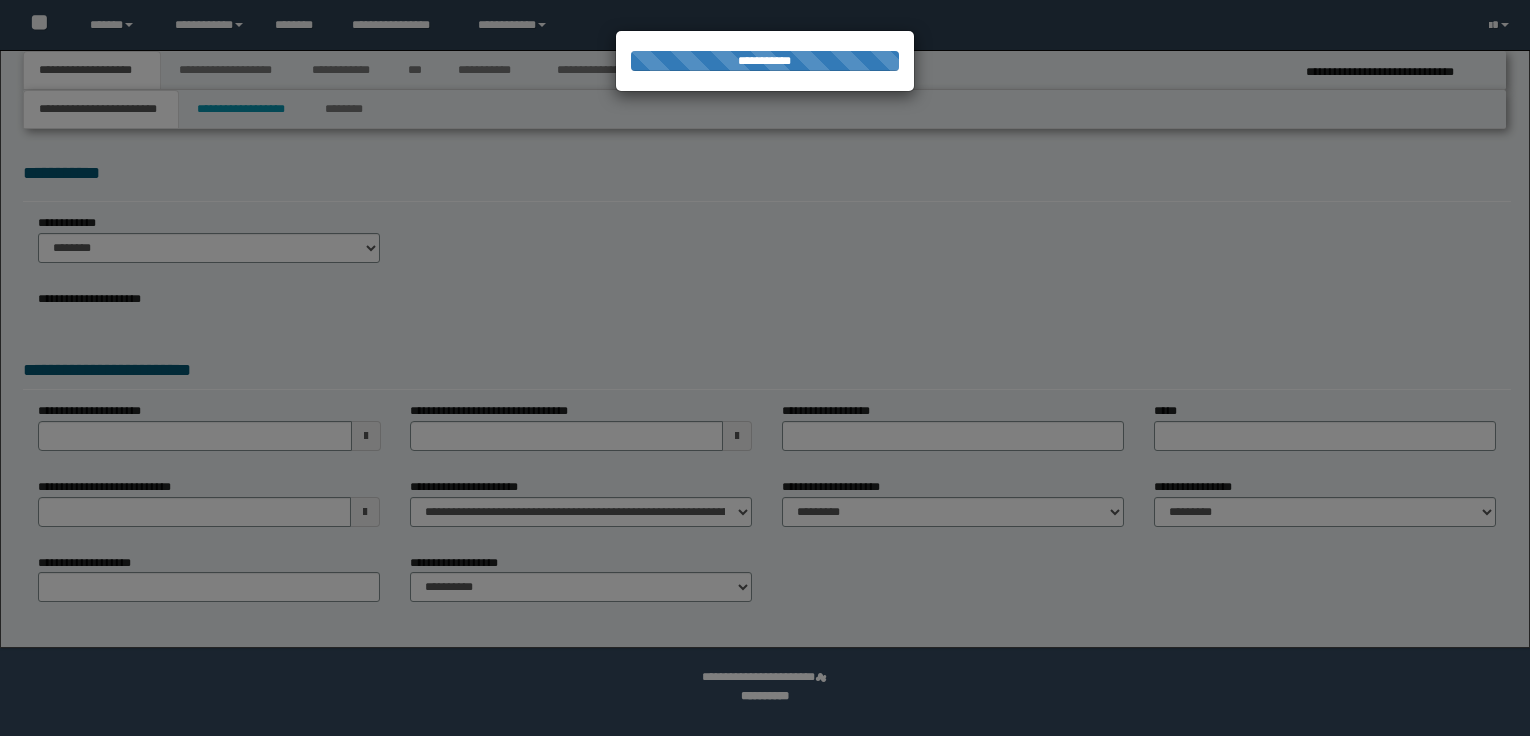 scroll, scrollTop: 0, scrollLeft: 0, axis: both 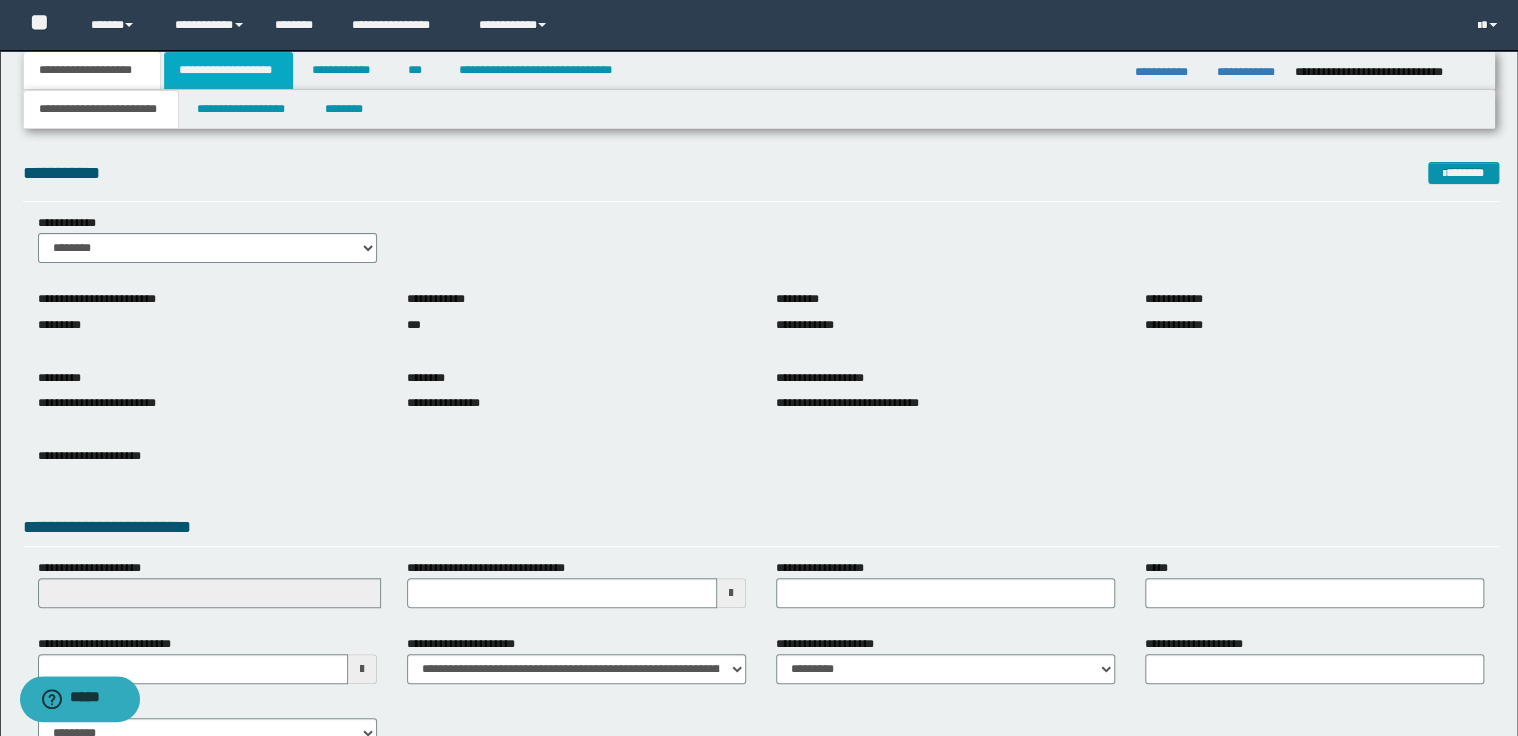click on "**********" at bounding box center [228, 70] 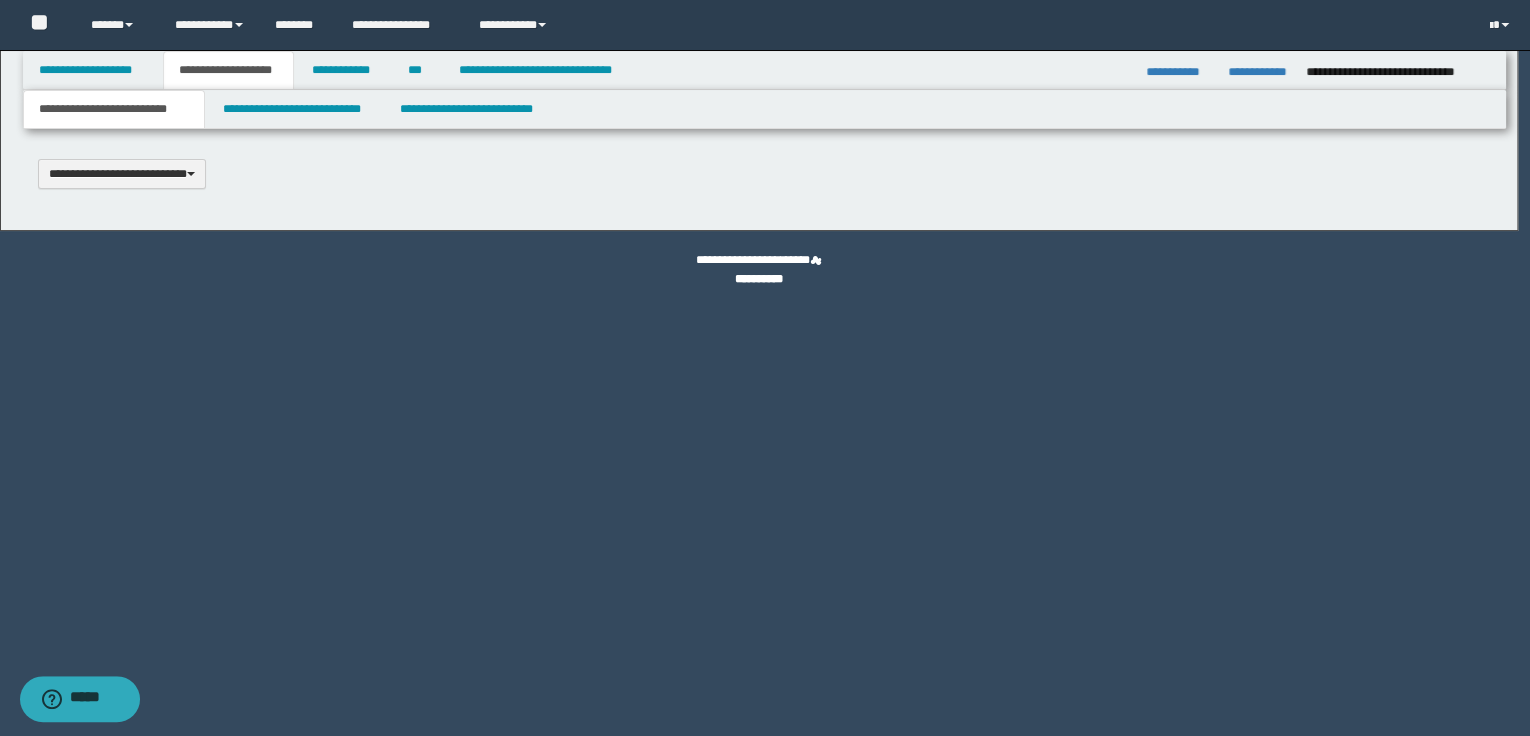 type 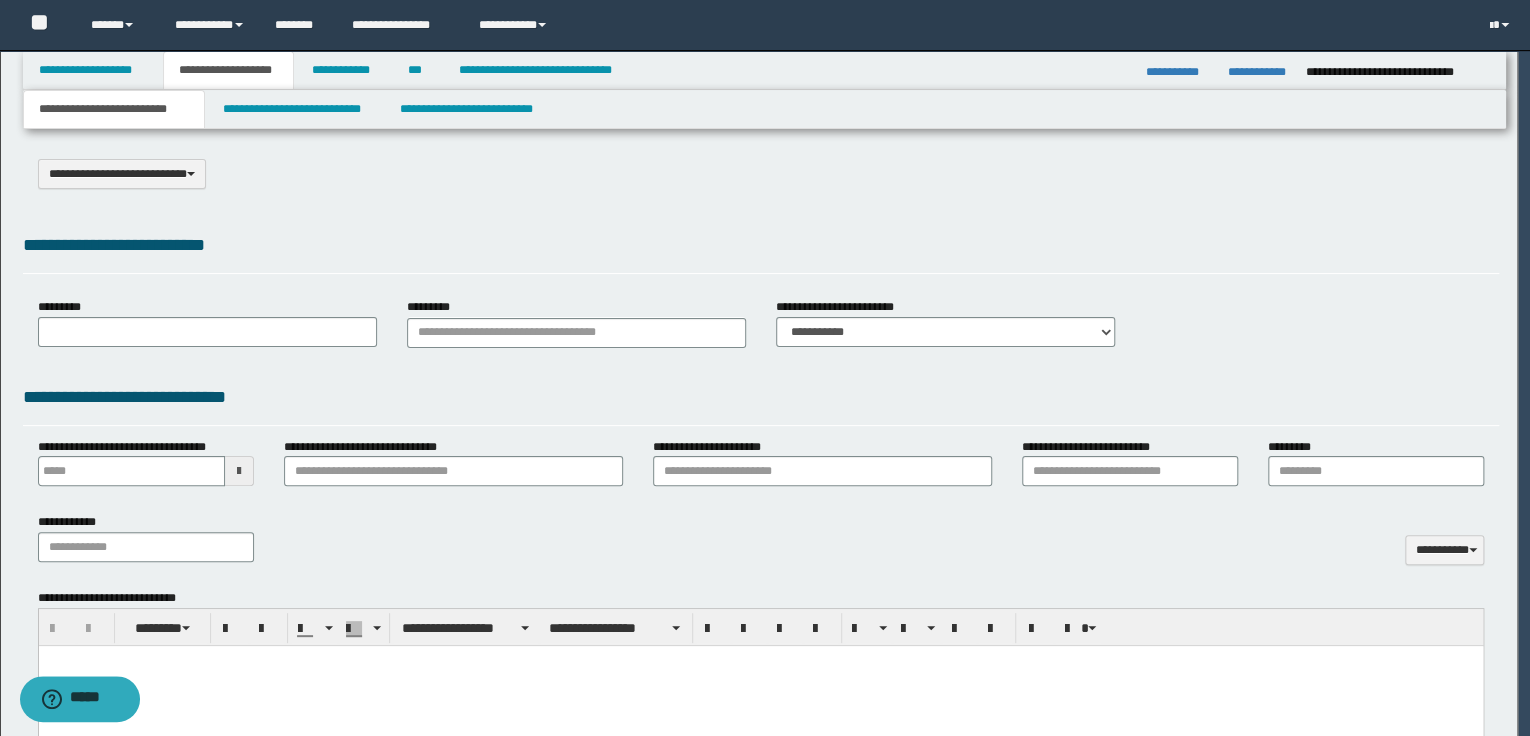 select on "*" 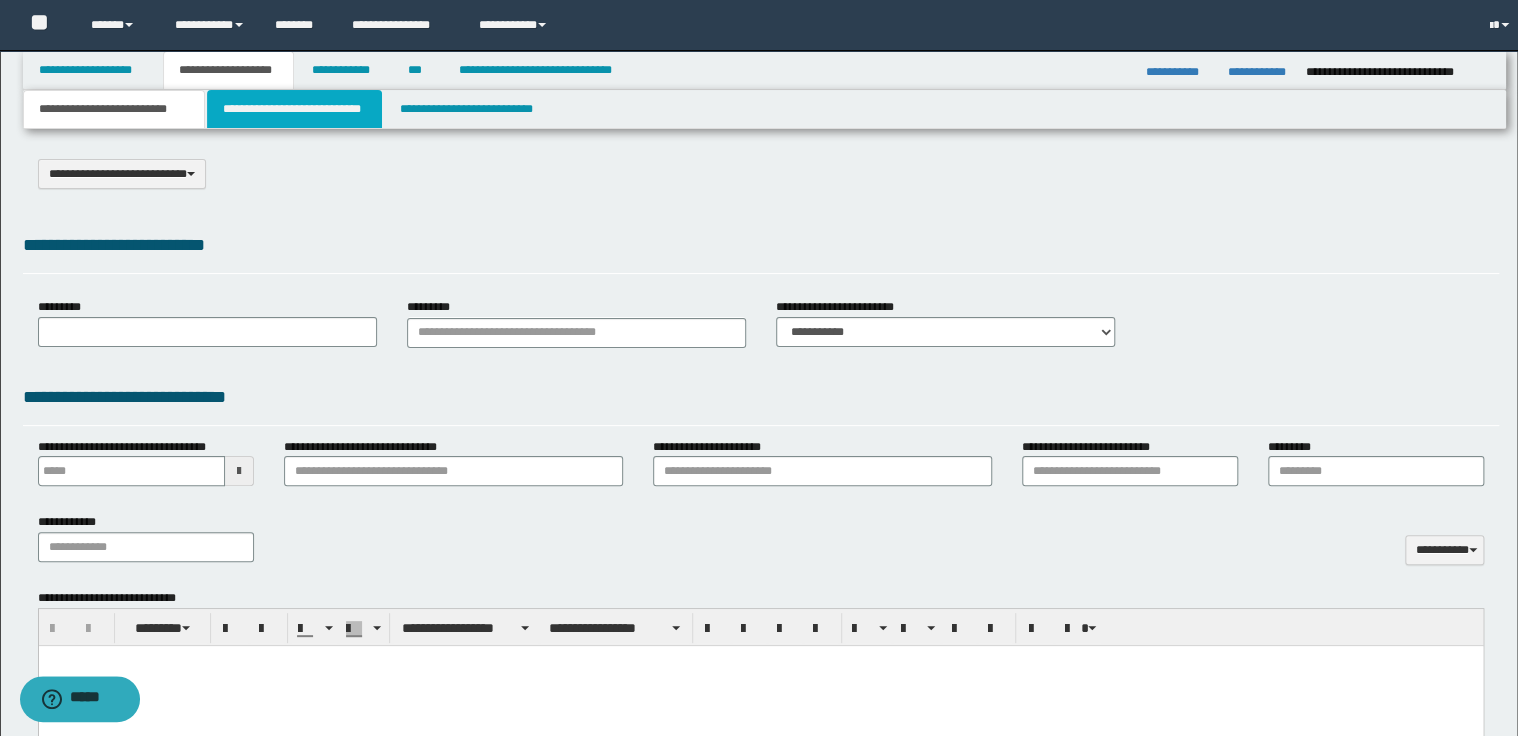 click on "**********" at bounding box center (294, 109) 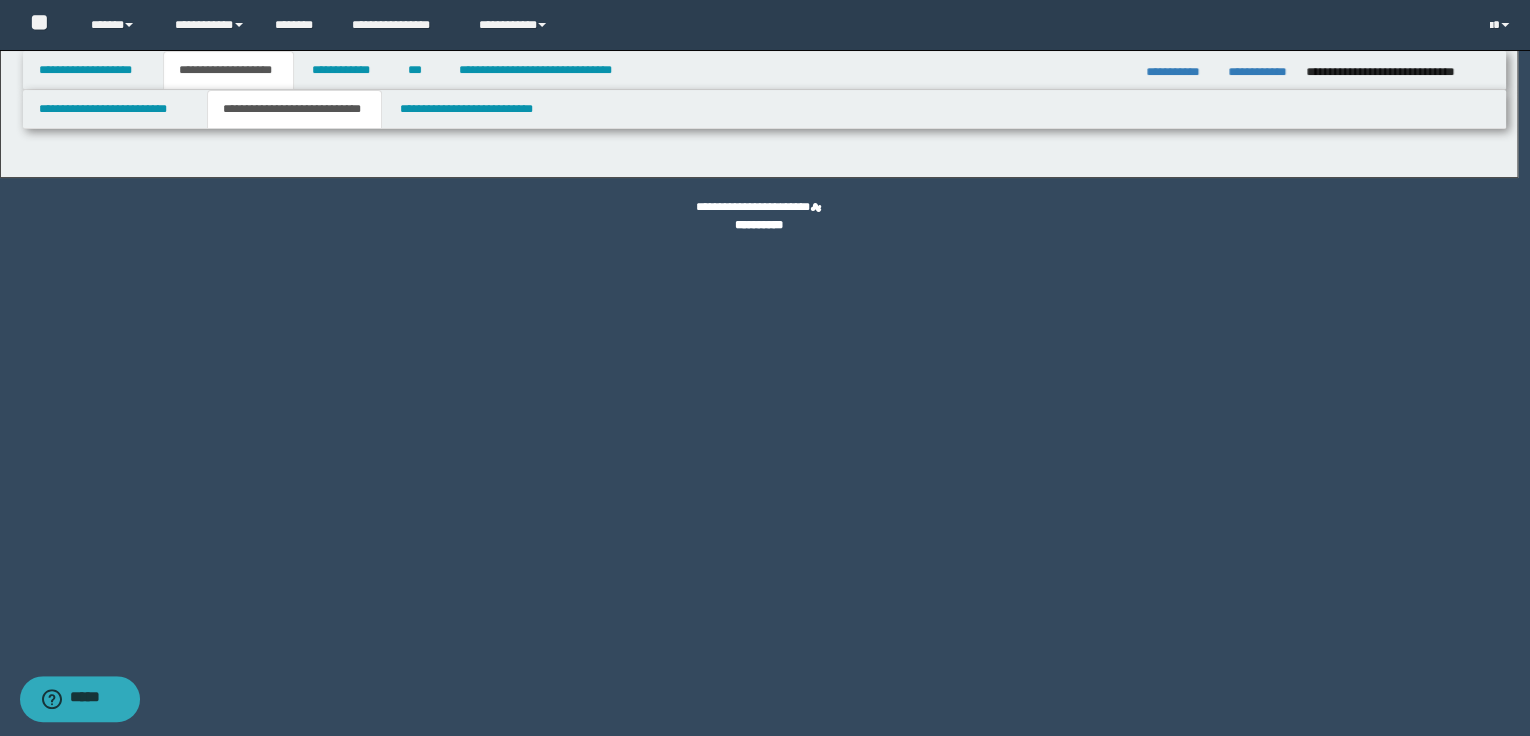 select on "*" 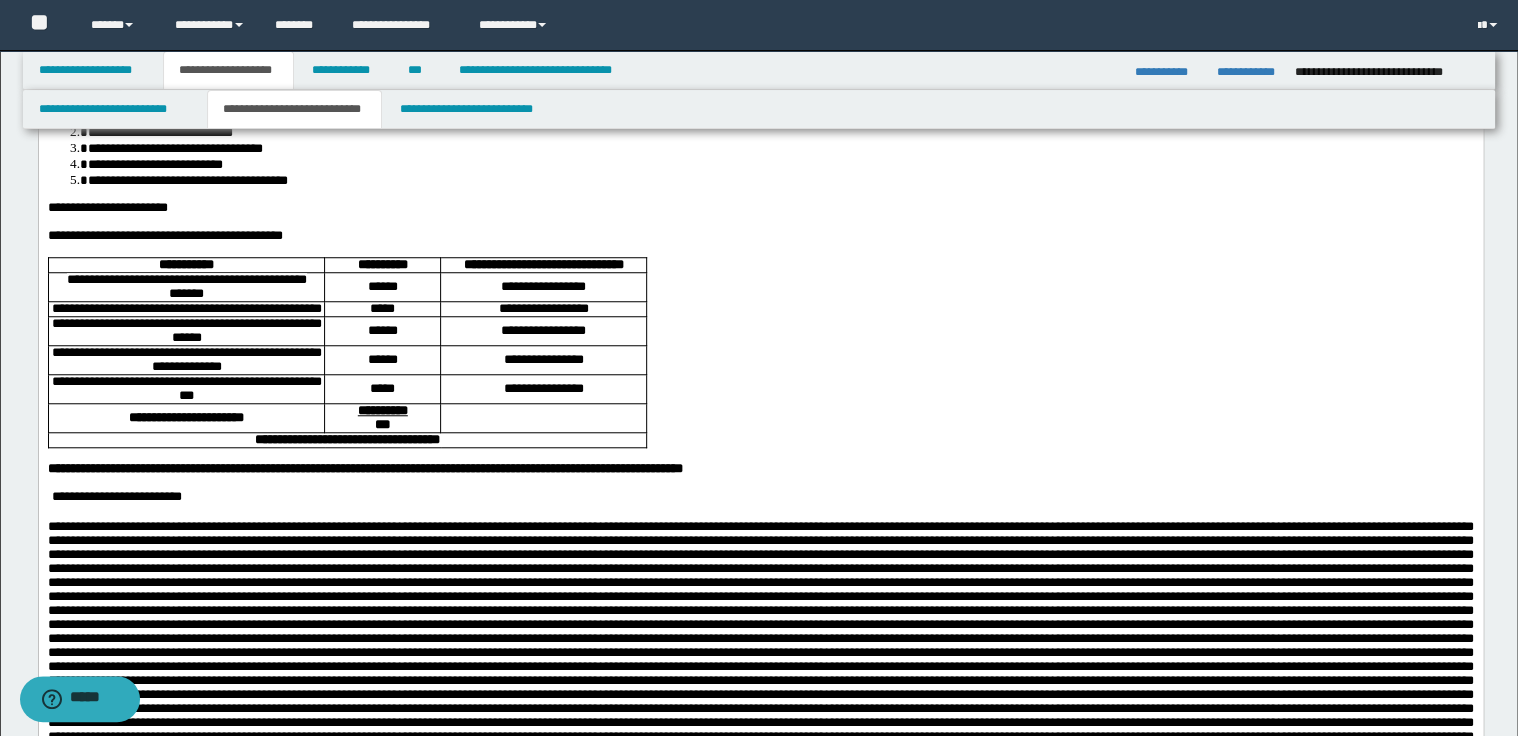 scroll, scrollTop: 800, scrollLeft: 0, axis: vertical 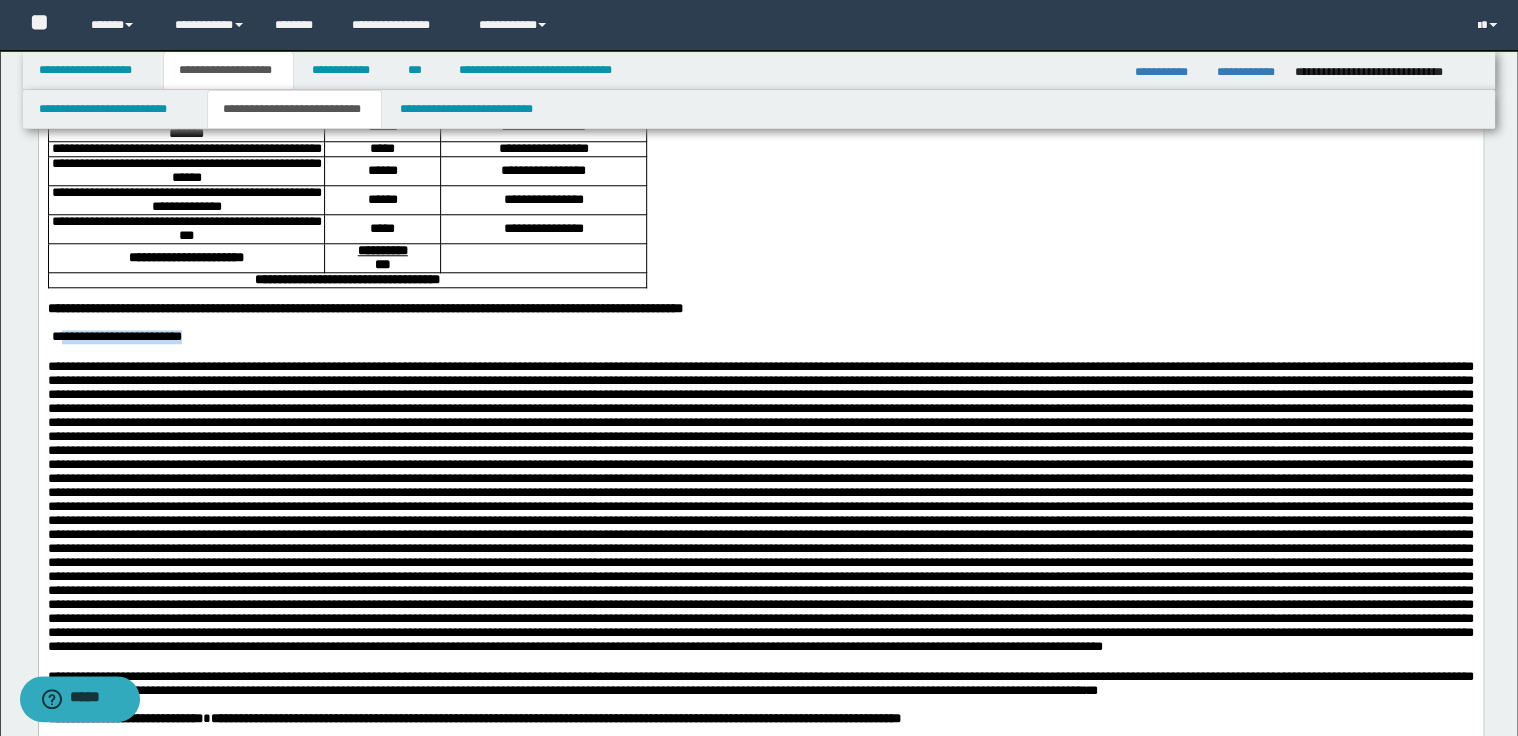 drag, startPoint x: 198, startPoint y: 438, endPoint x: 71, endPoint y: 441, distance: 127.03543 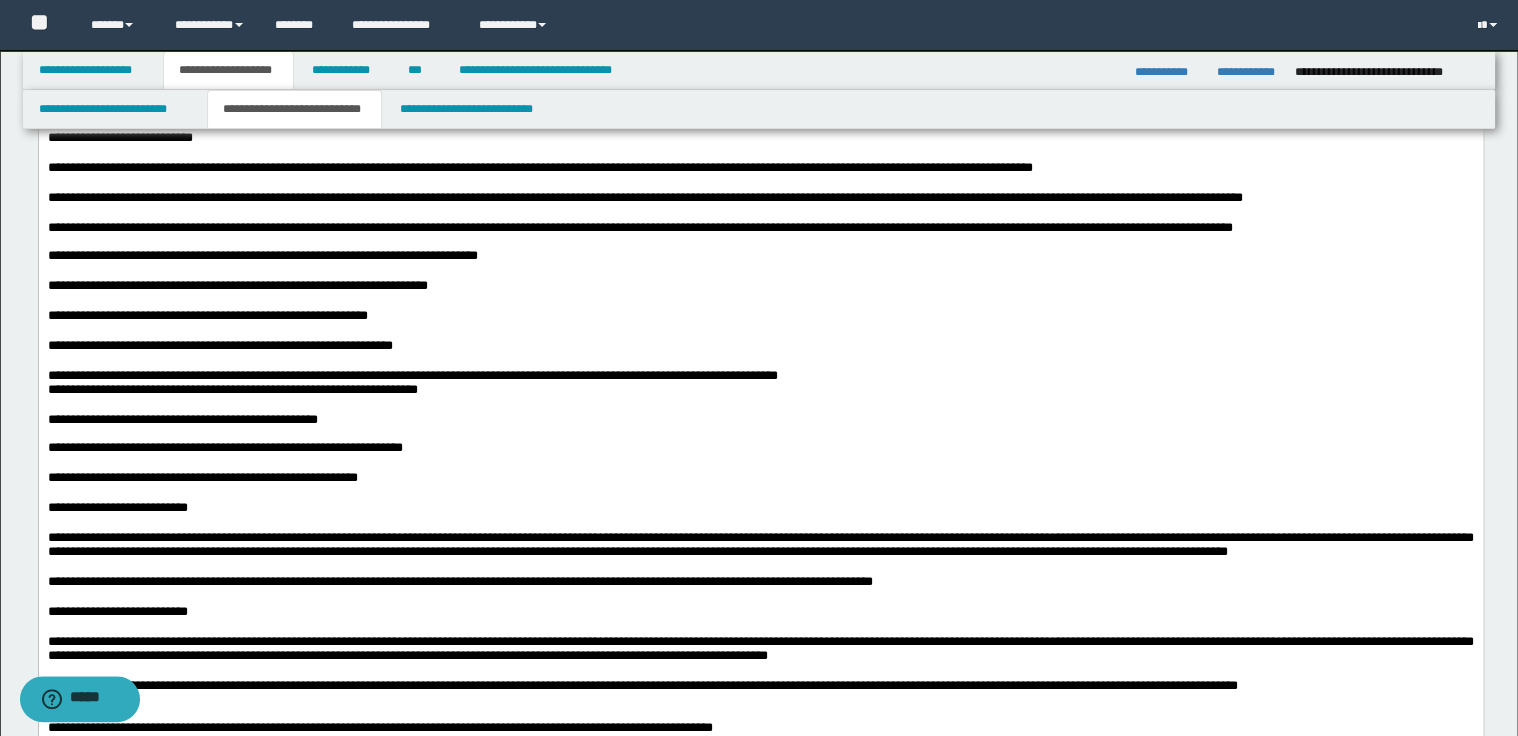 scroll, scrollTop: 3280, scrollLeft: 0, axis: vertical 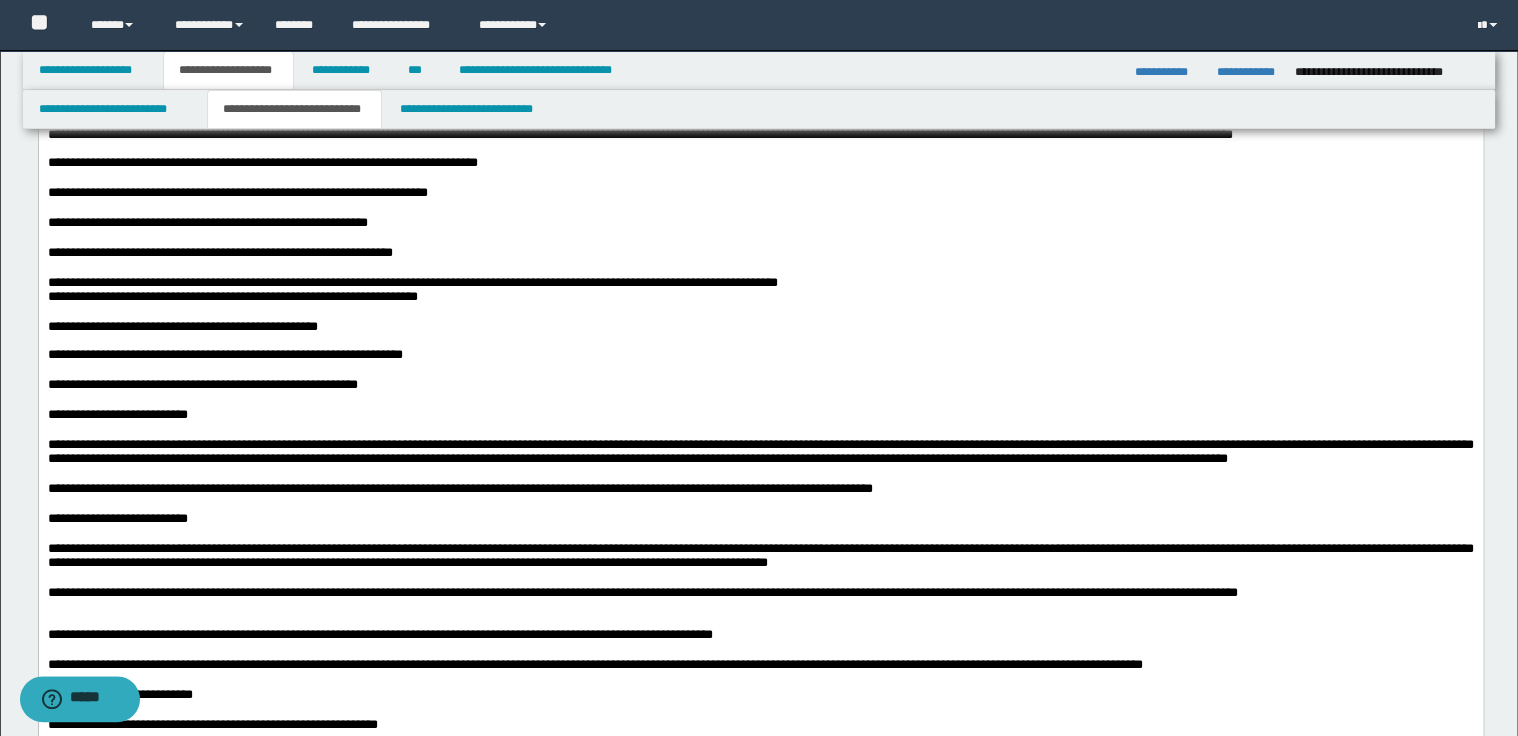 click on "**********" at bounding box center (760, -27) 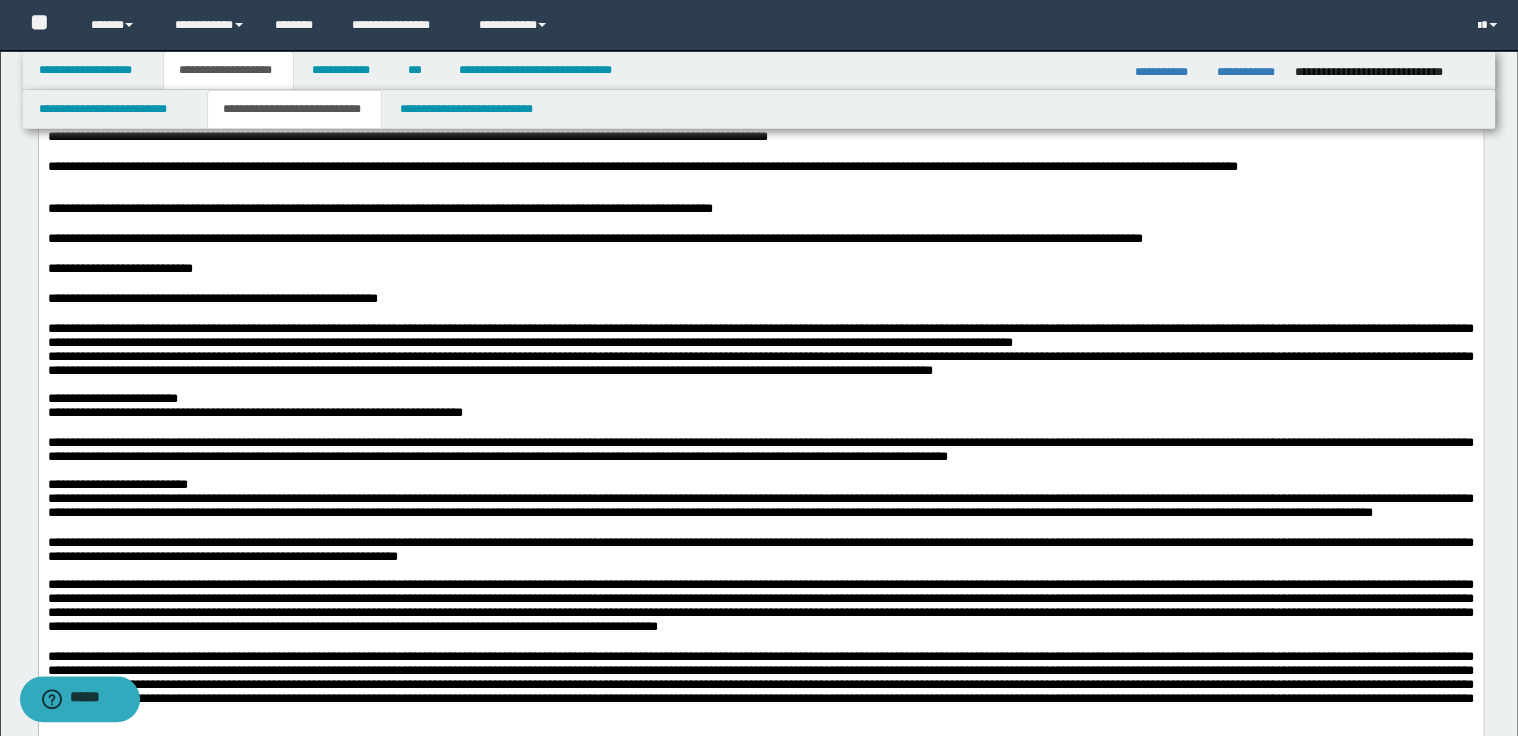 scroll, scrollTop: 3760, scrollLeft: 0, axis: vertical 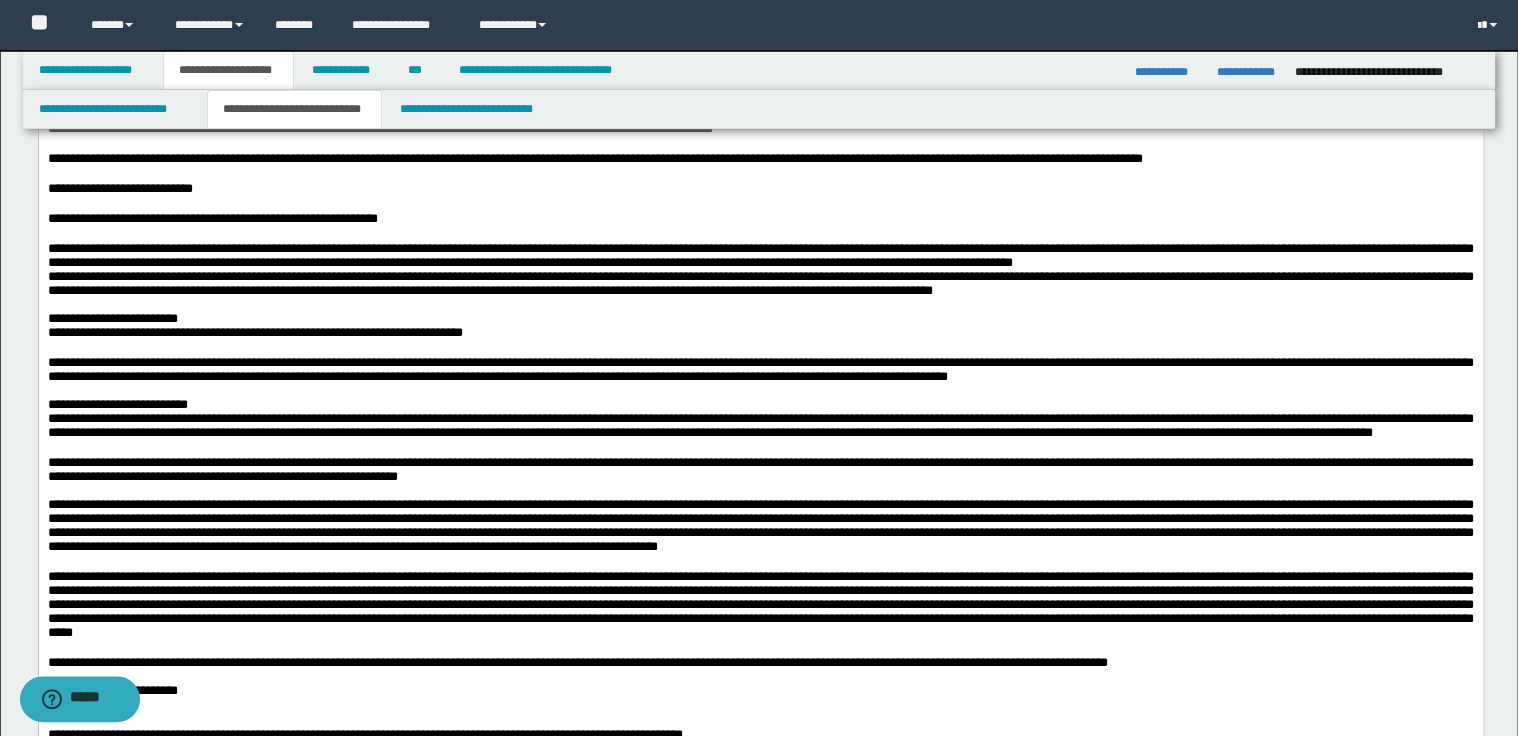 click on "**********" at bounding box center (760, -92) 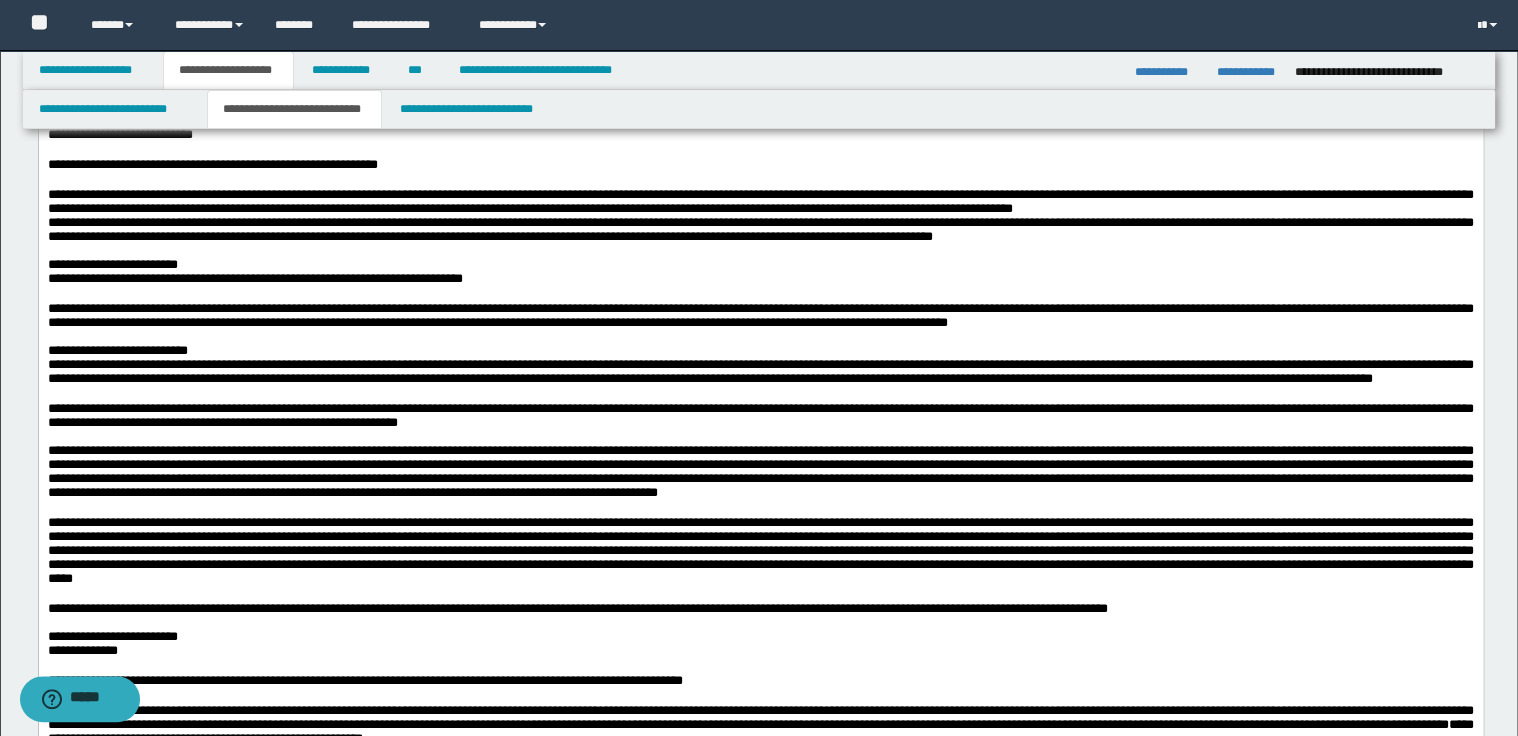 scroll, scrollTop: 3840, scrollLeft: 0, axis: vertical 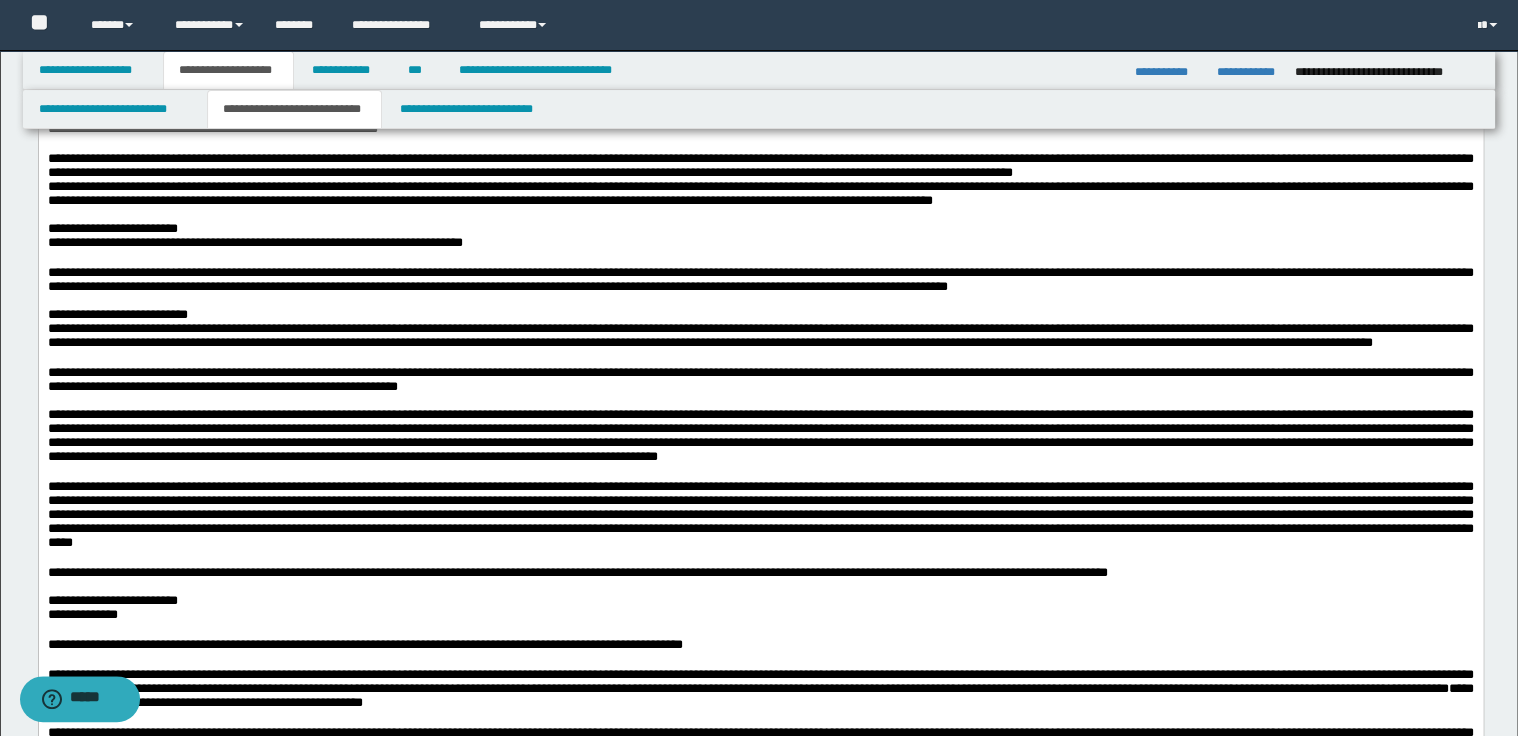 click on "**********" at bounding box center [760, -78] 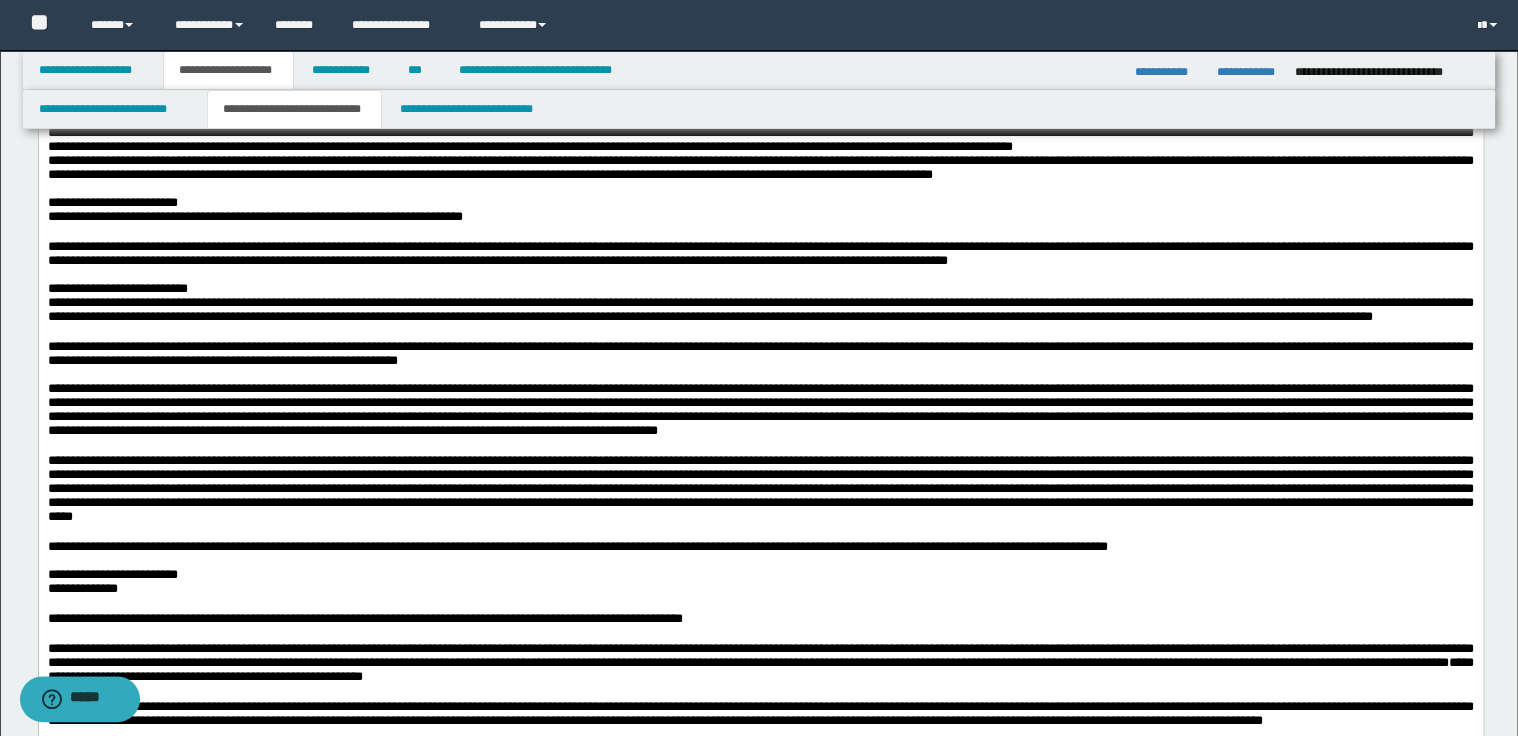 scroll, scrollTop: 3920, scrollLeft: 0, axis: vertical 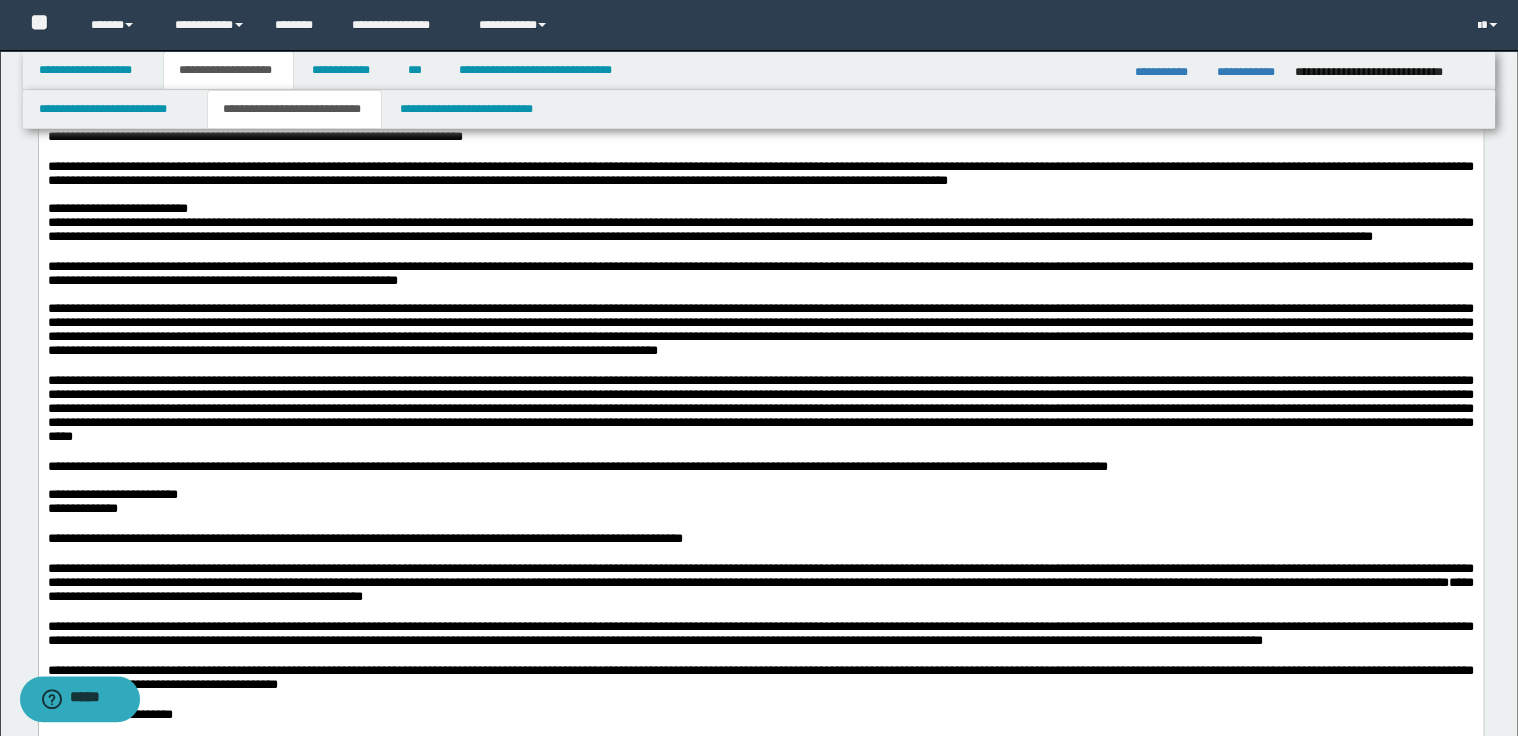 click on "**********" at bounding box center (760, -8) 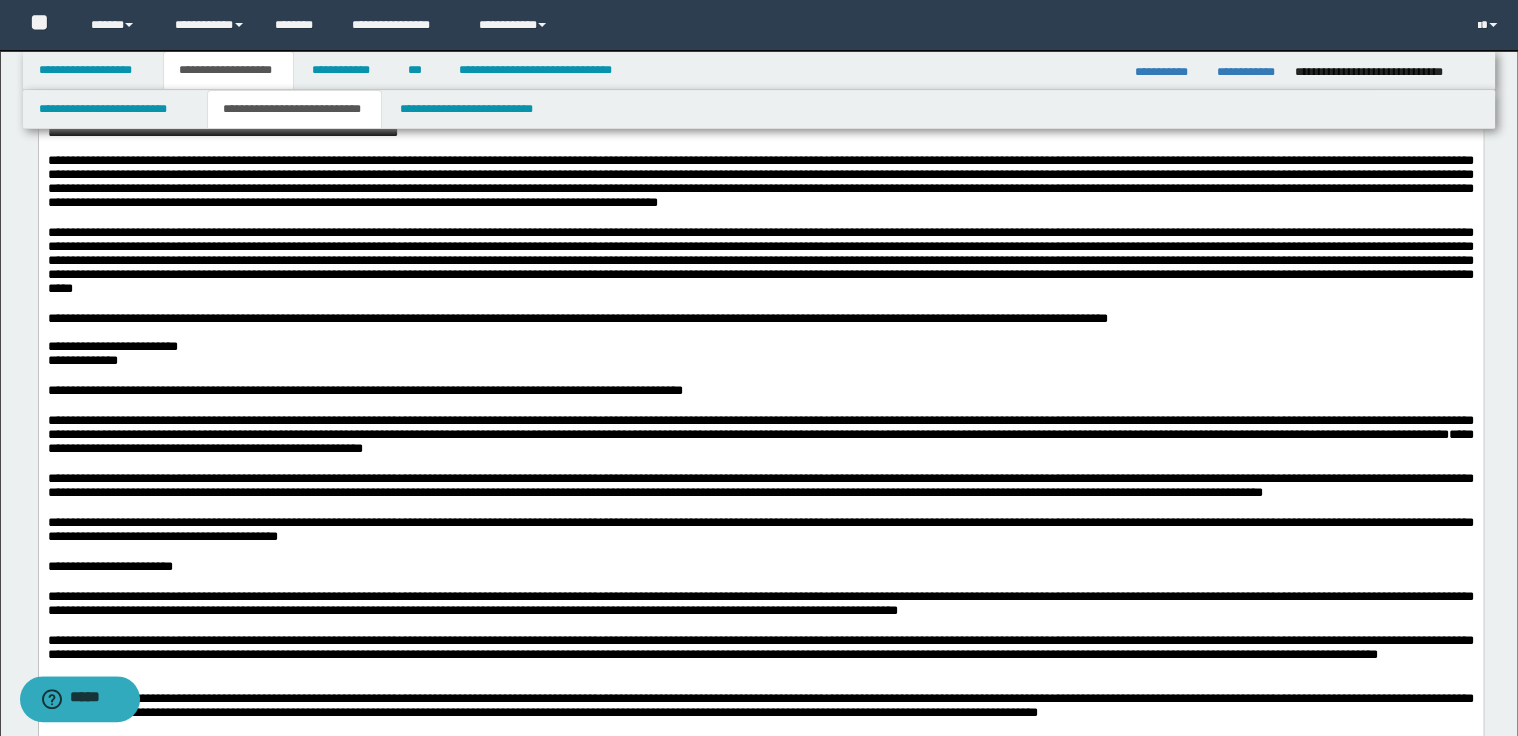 scroll, scrollTop: 4080, scrollLeft: 0, axis: vertical 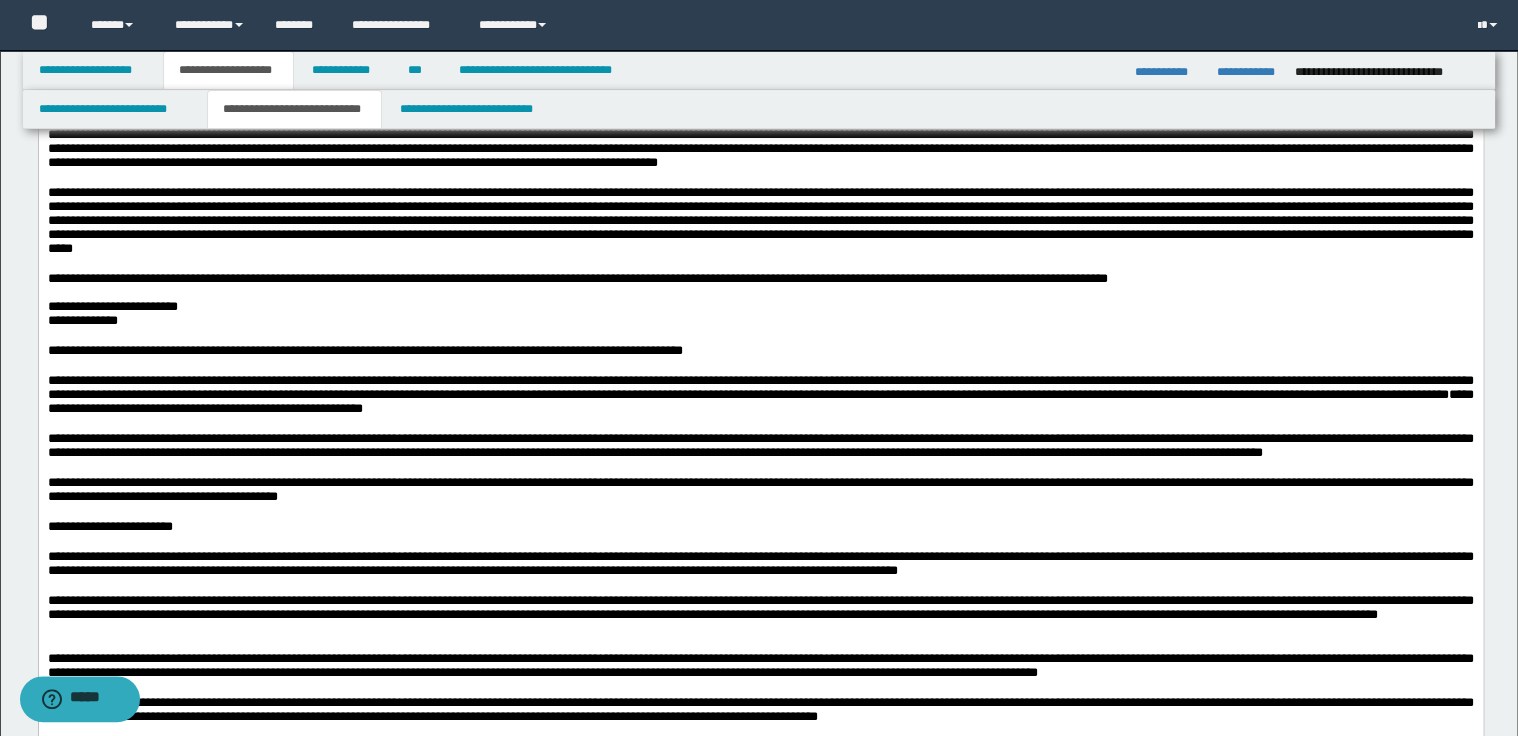 click on "**********" at bounding box center [760, -66] 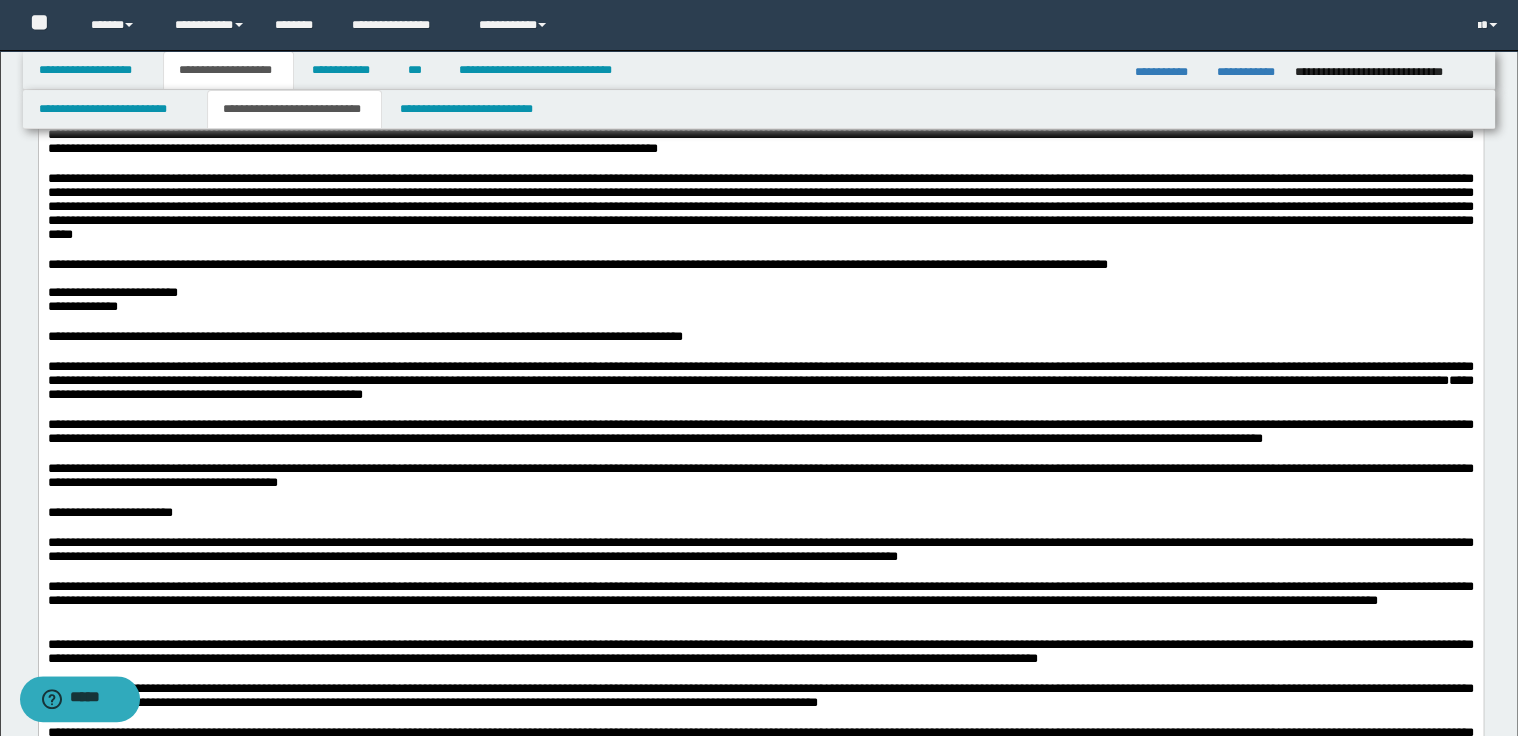 click on "**********" at bounding box center [760, -66] 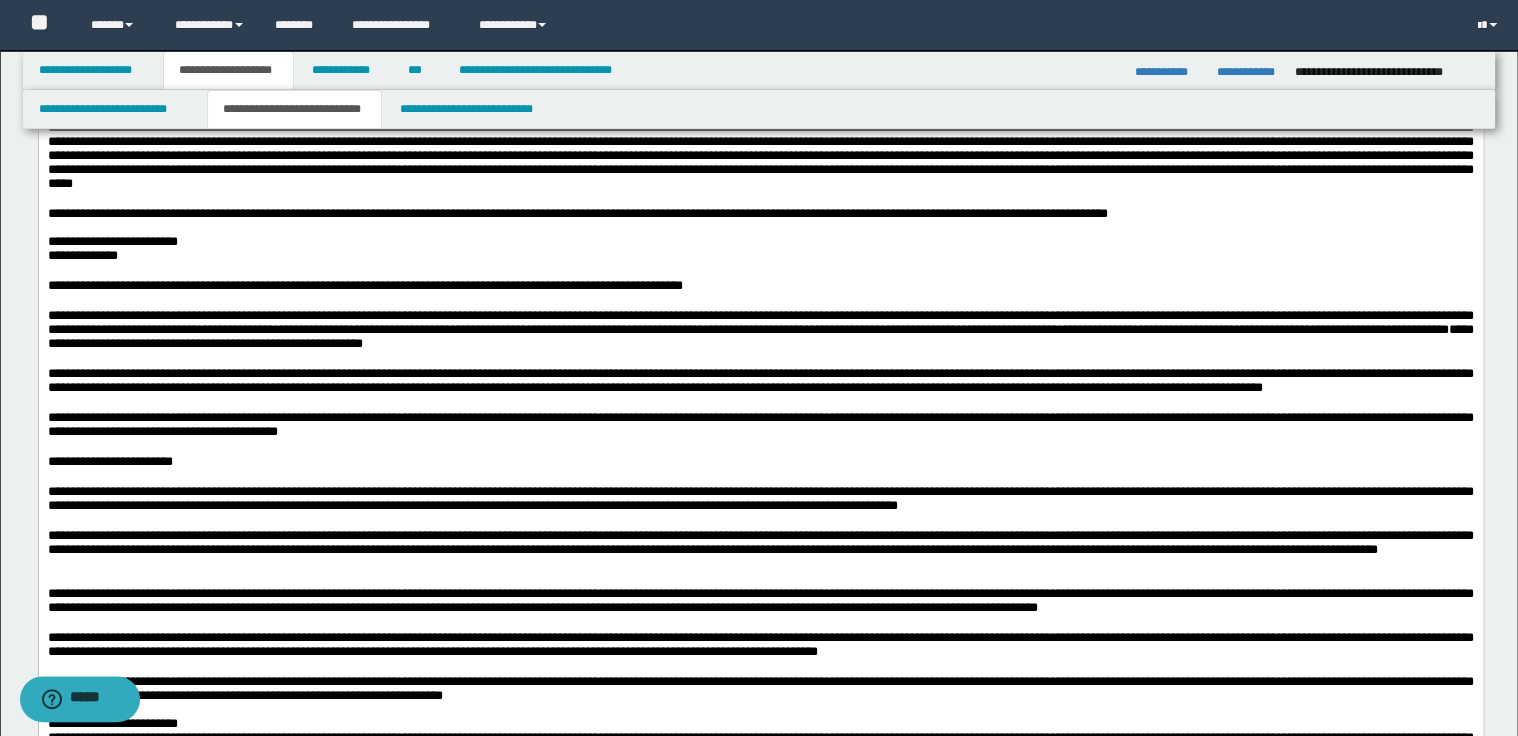 scroll, scrollTop: 4160, scrollLeft: 0, axis: vertical 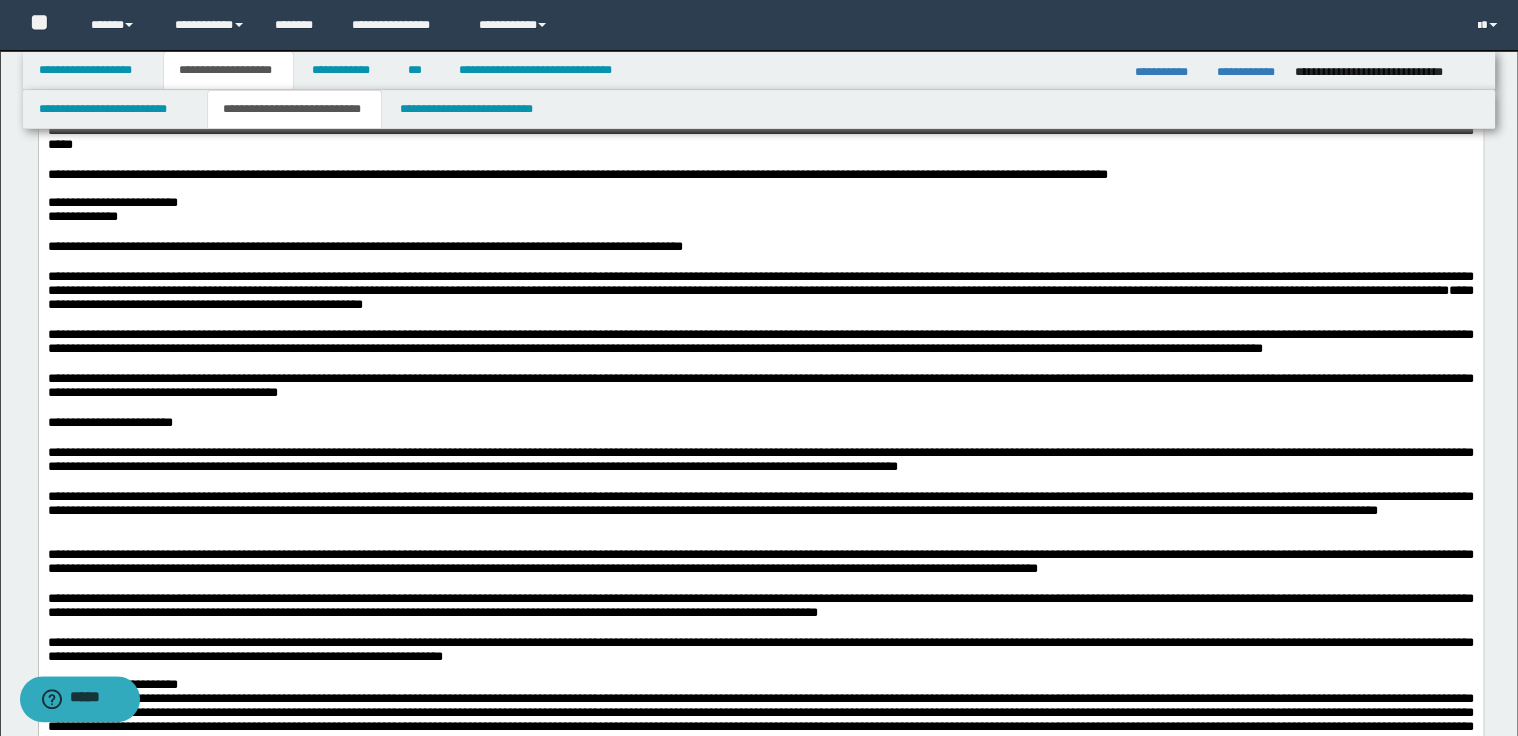 click on "**********" at bounding box center [760, -84] 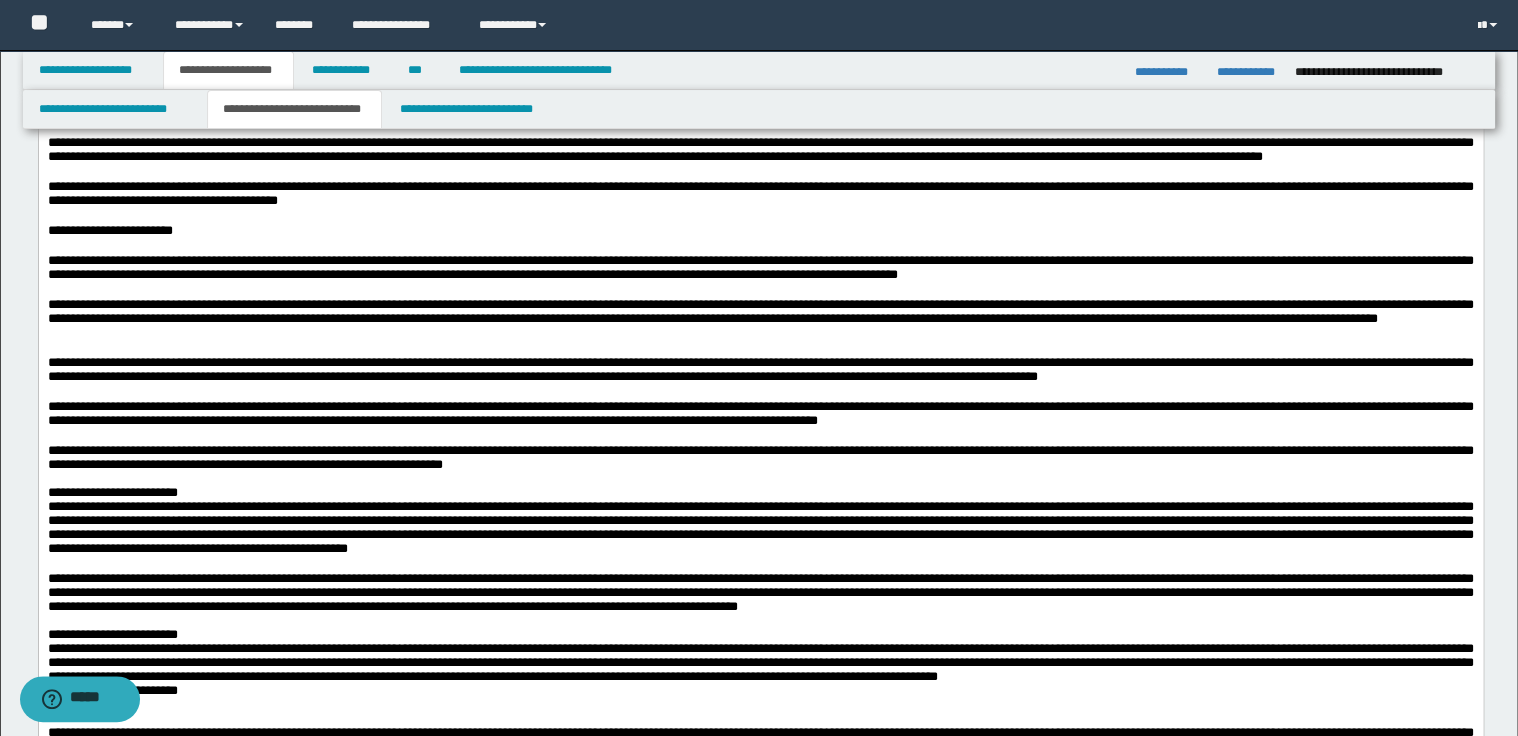 scroll, scrollTop: 4400, scrollLeft: 0, axis: vertical 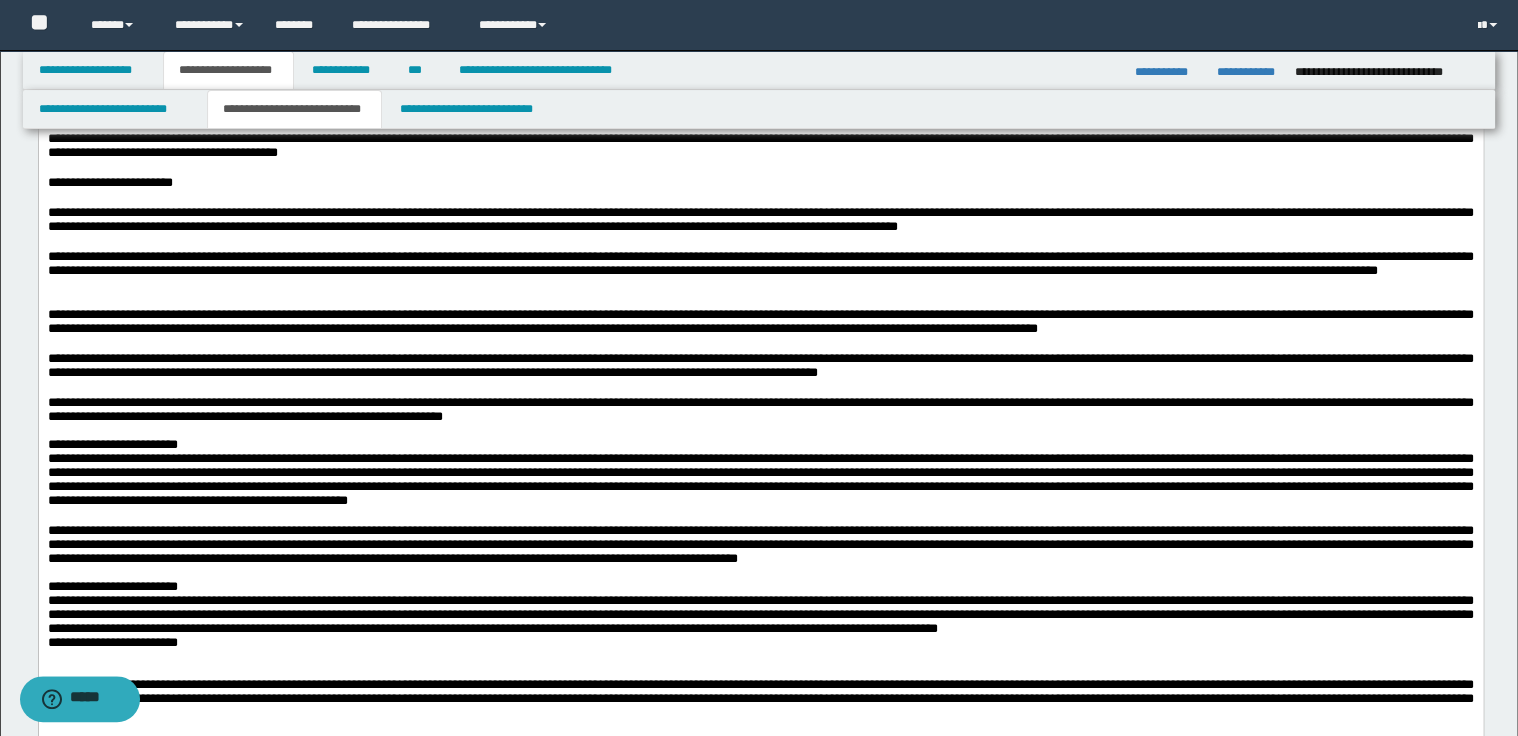 click at bounding box center (760, -52) 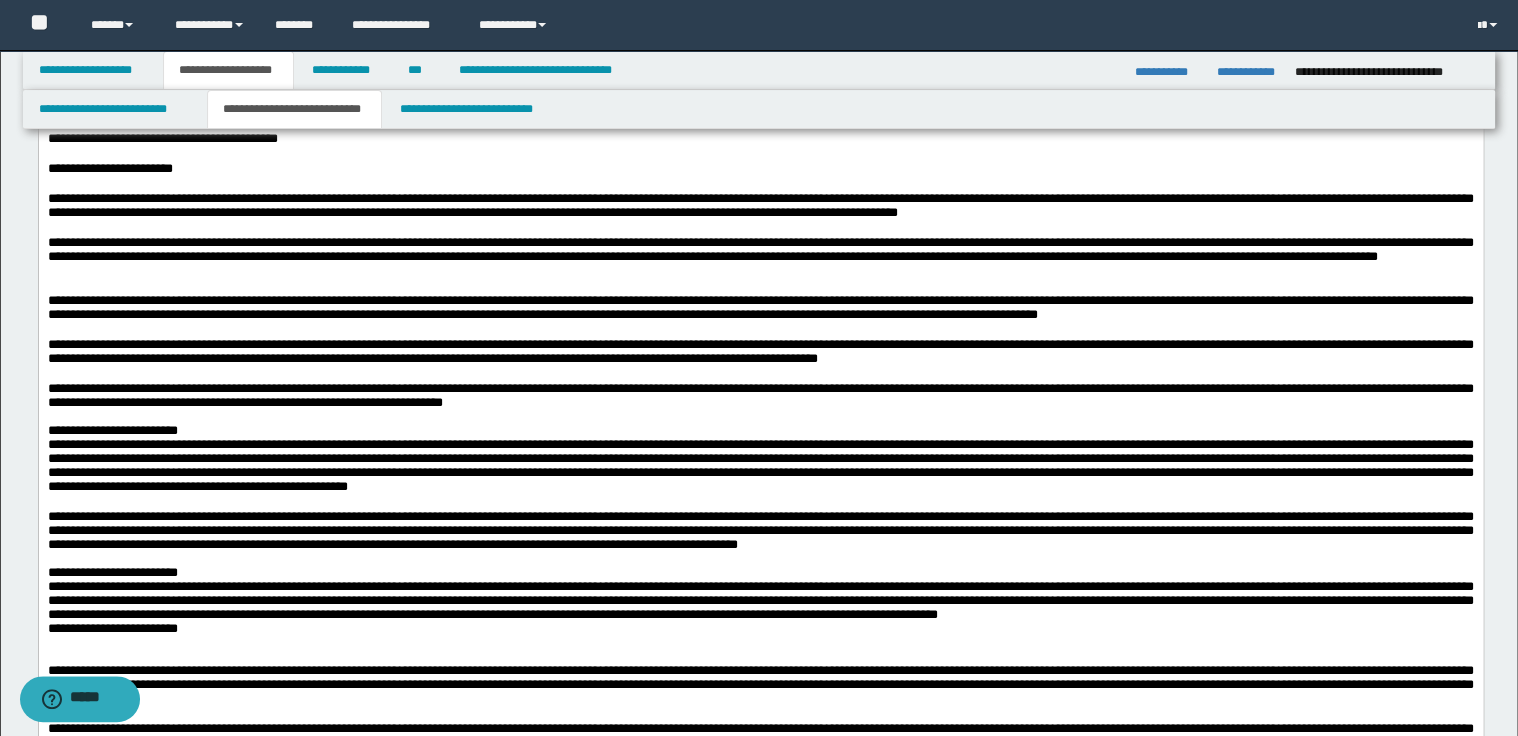 click on "**********" at bounding box center (760, -38) 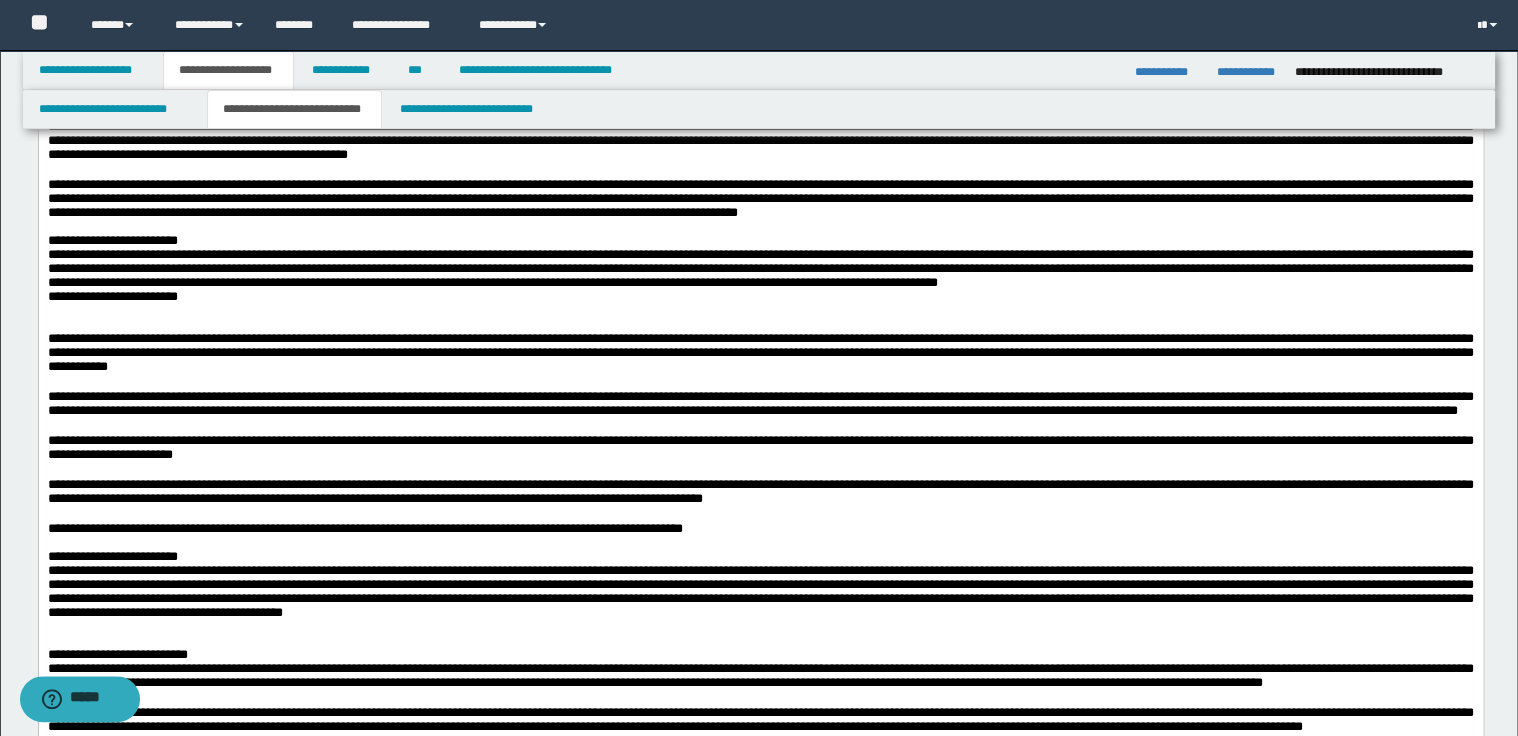 scroll, scrollTop: 4720, scrollLeft: 0, axis: vertical 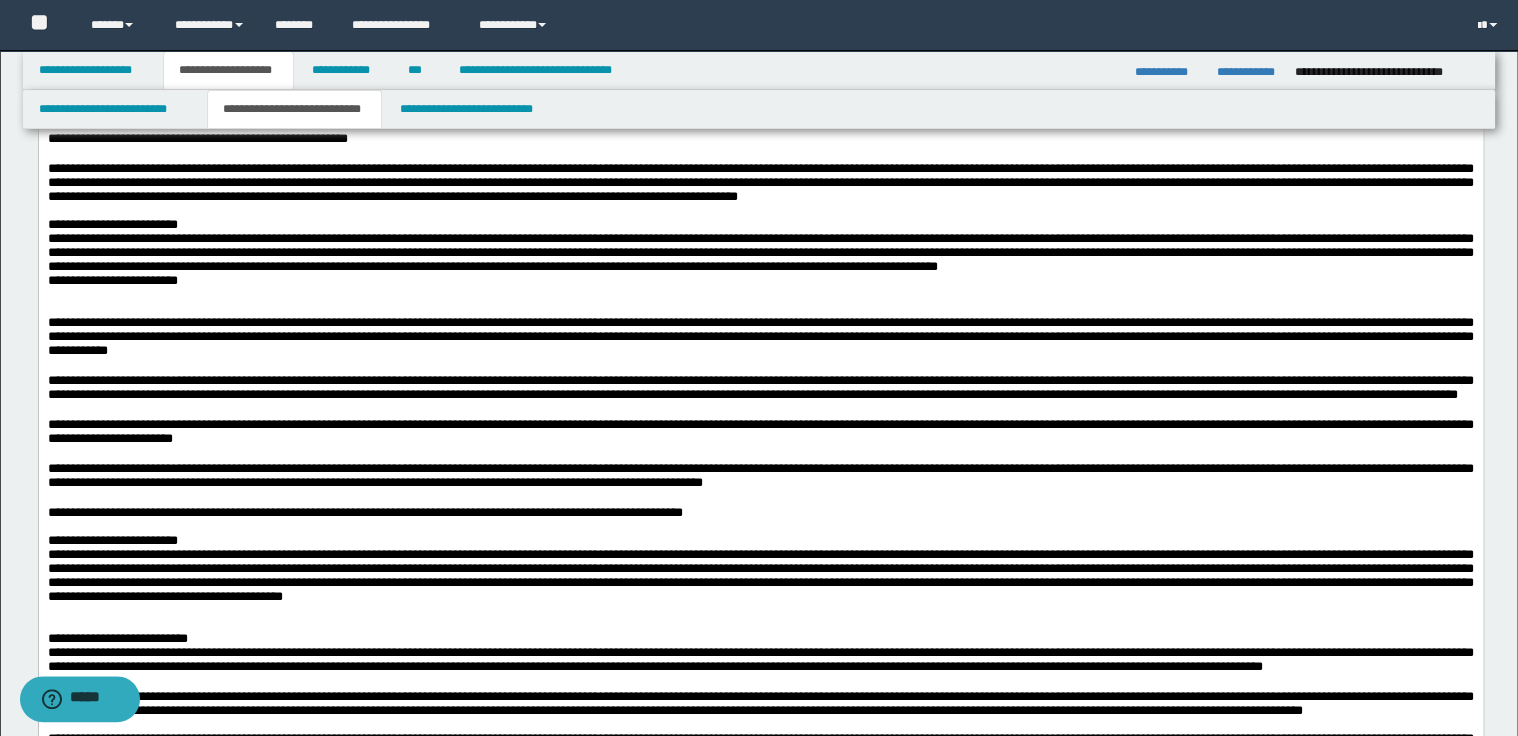 click on "**********" at bounding box center (760, -180) 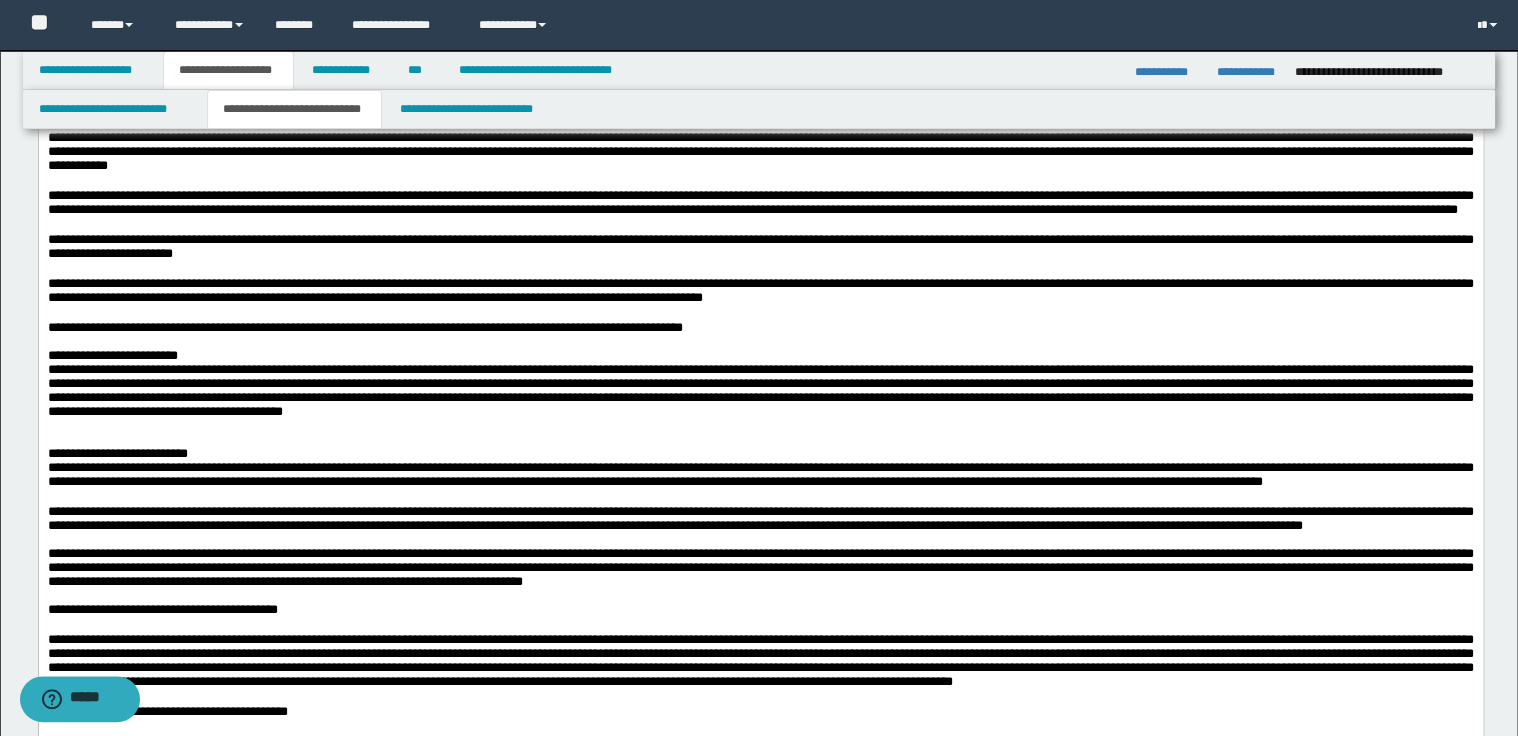 scroll, scrollTop: 4880, scrollLeft: 0, axis: vertical 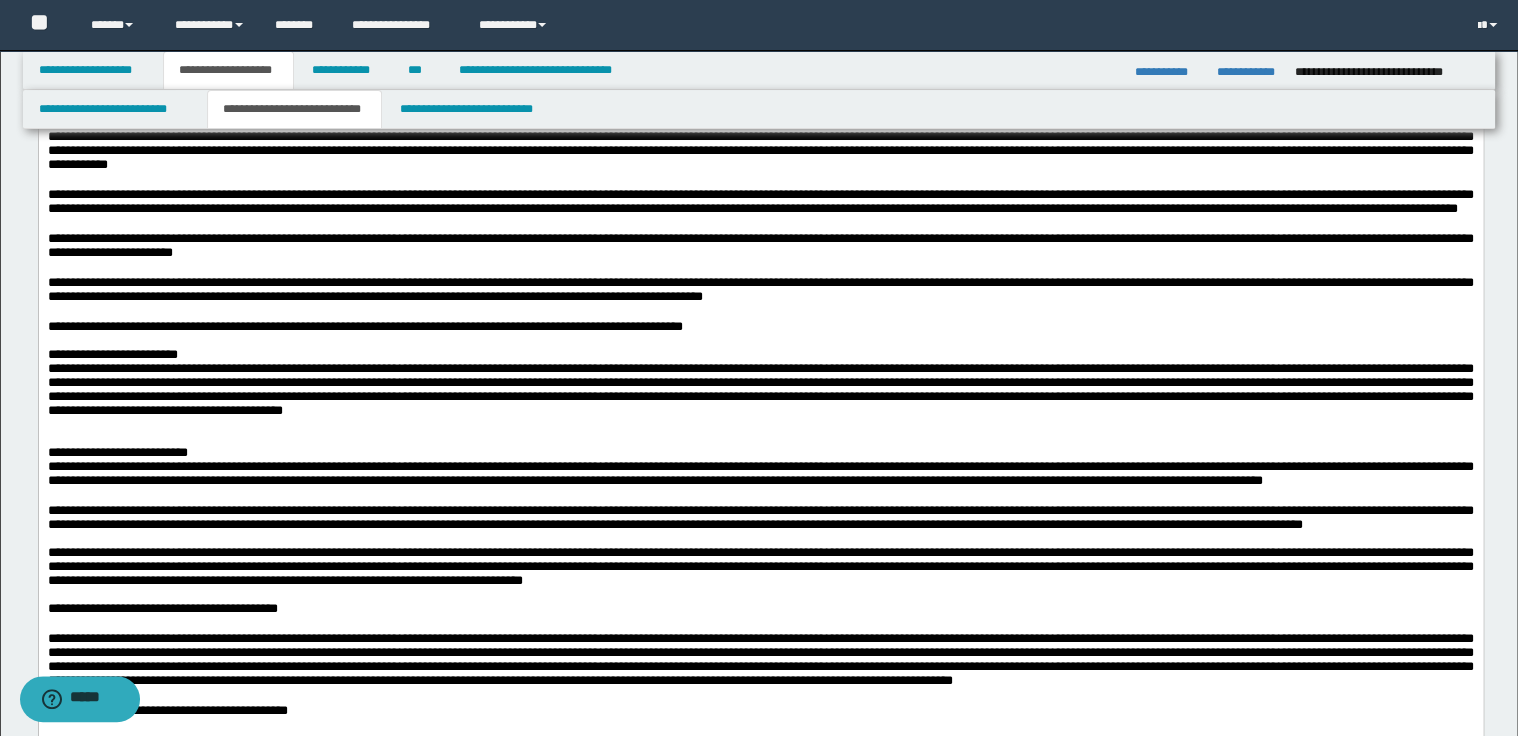 click on "**********" at bounding box center (760, -104) 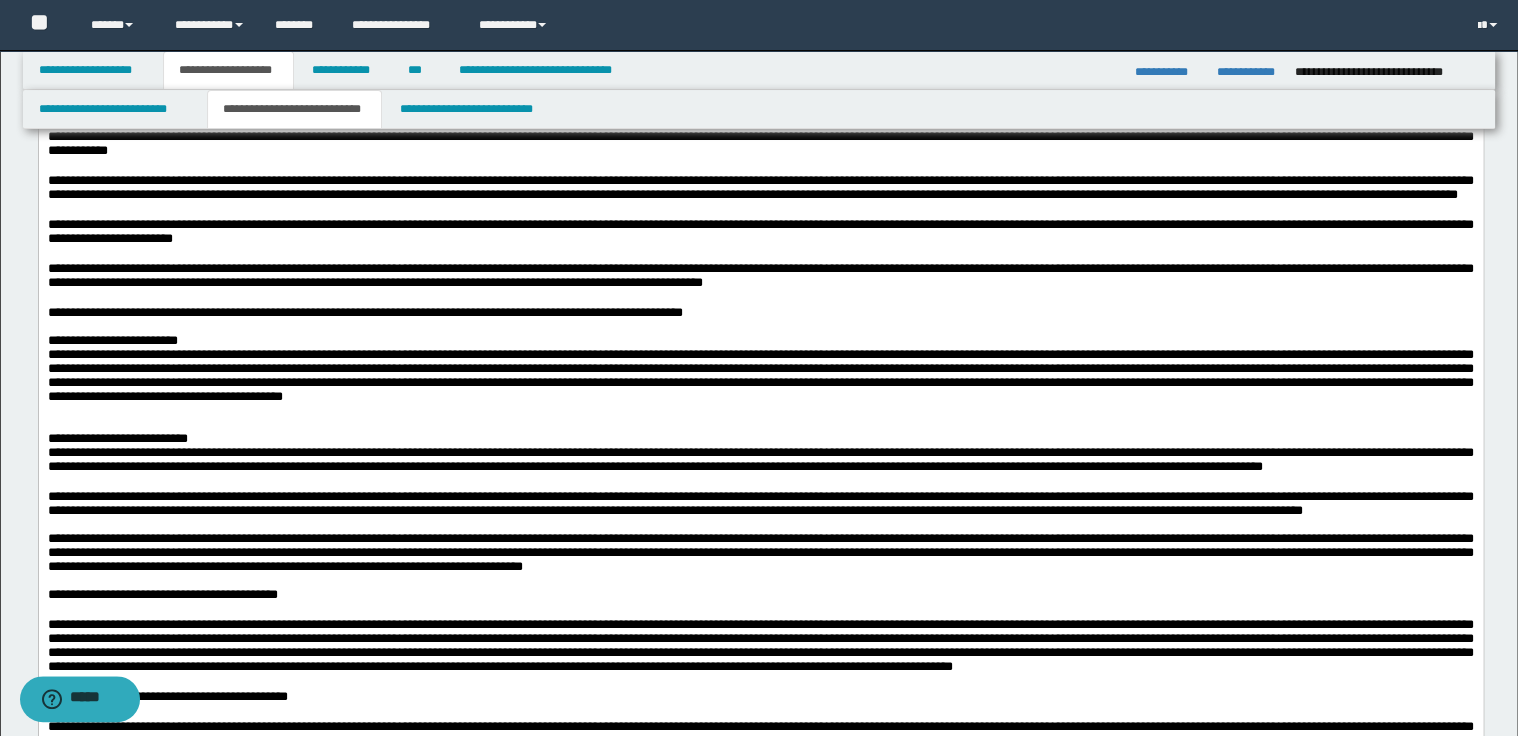 click on "**********" at bounding box center (760, 24) 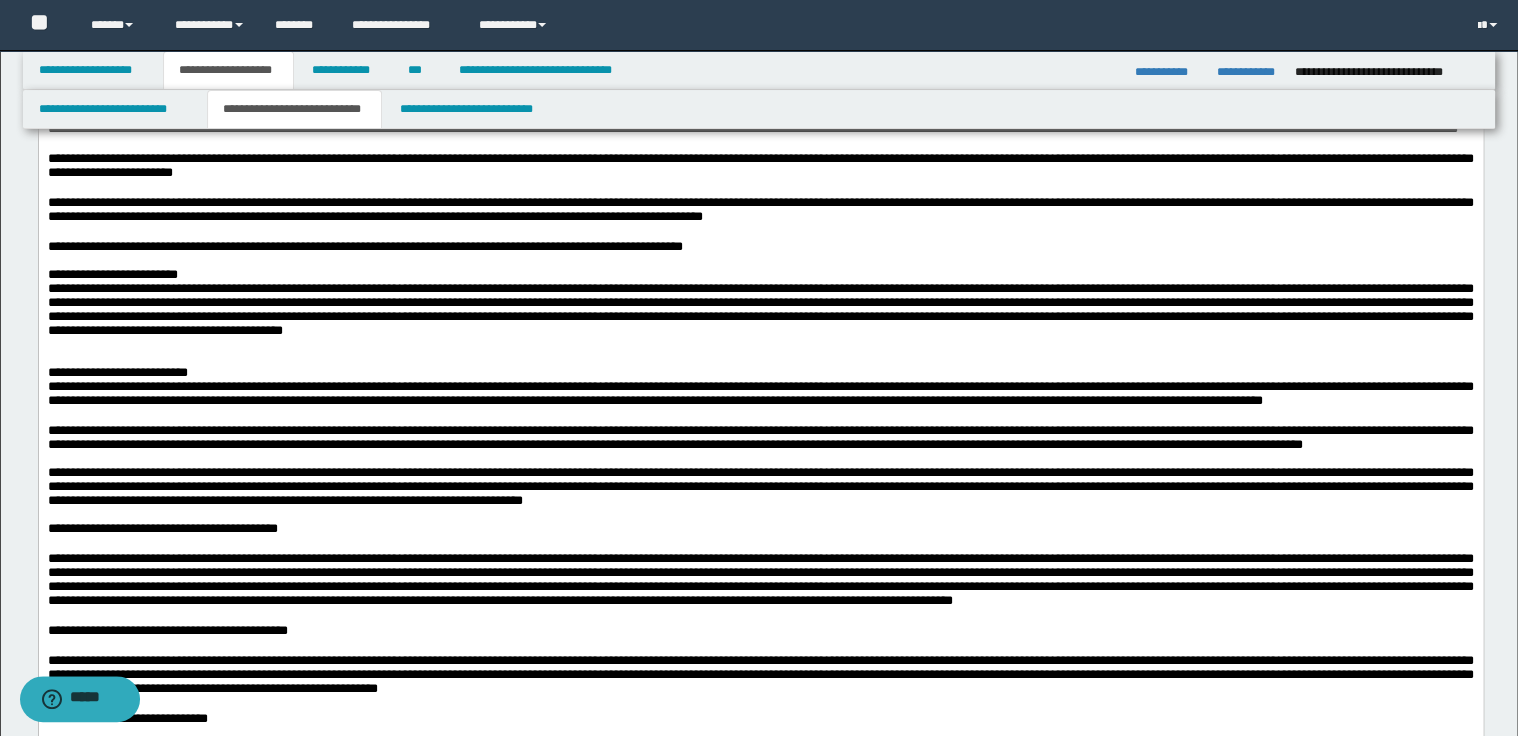 scroll, scrollTop: 4960, scrollLeft: 0, axis: vertical 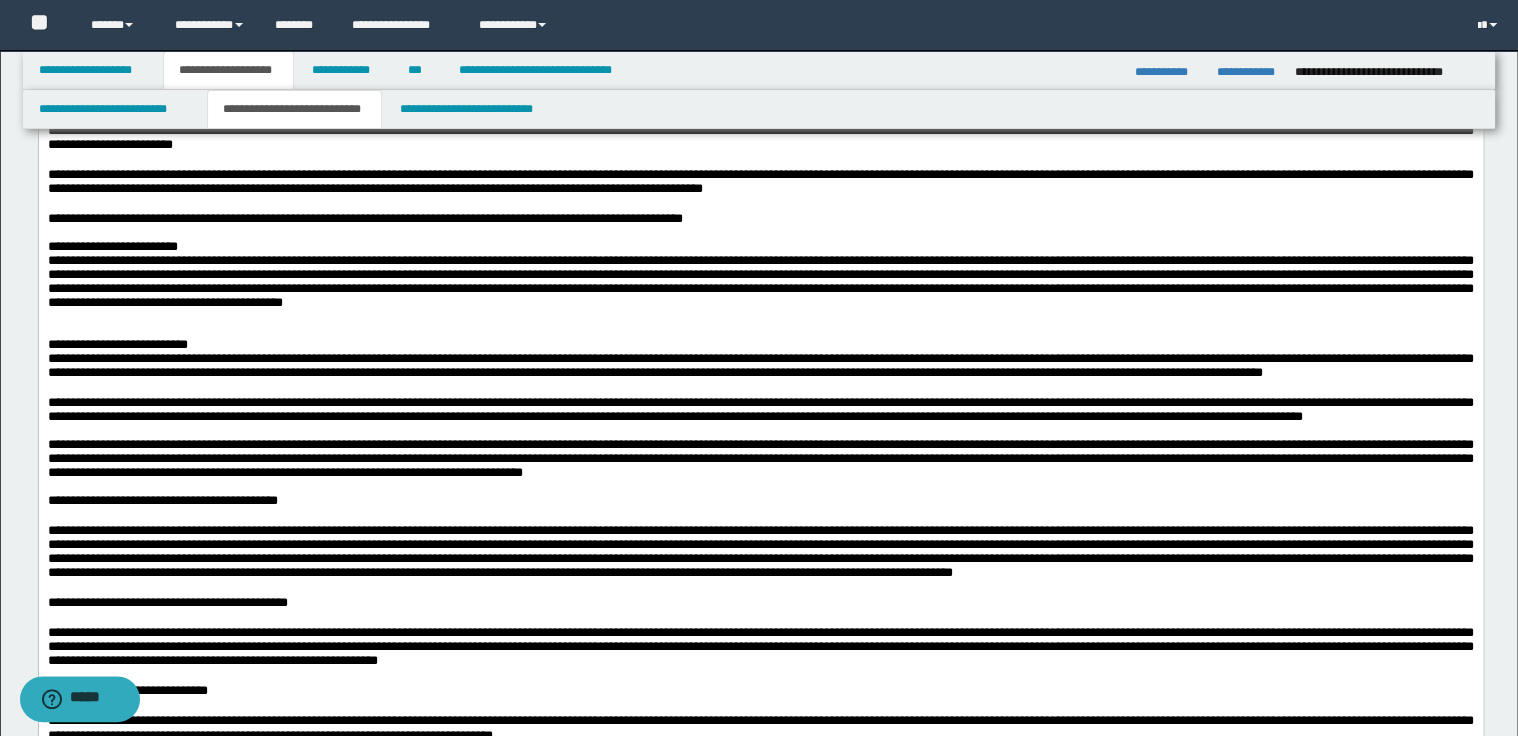 click at bounding box center [760, 14] 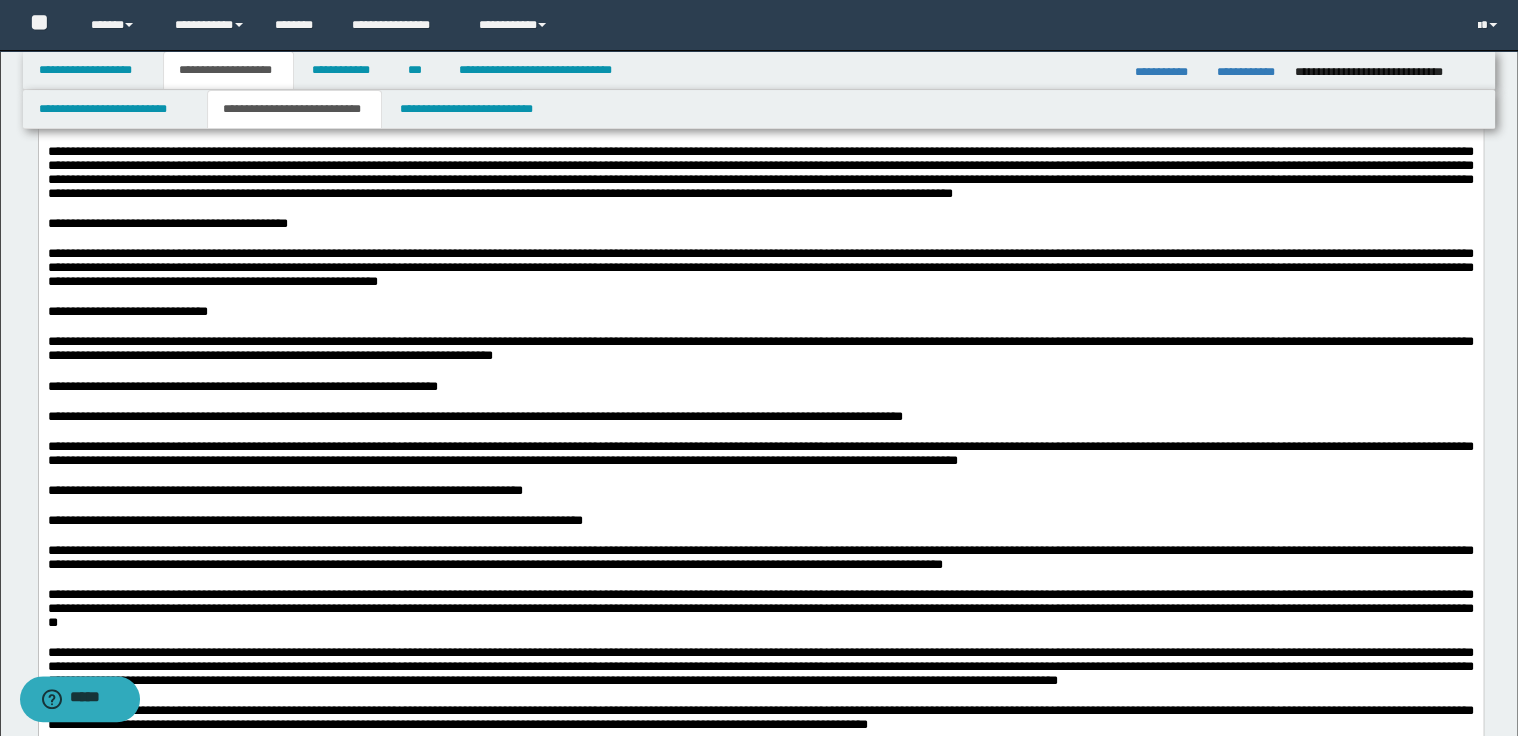 scroll, scrollTop: 5360, scrollLeft: 0, axis: vertical 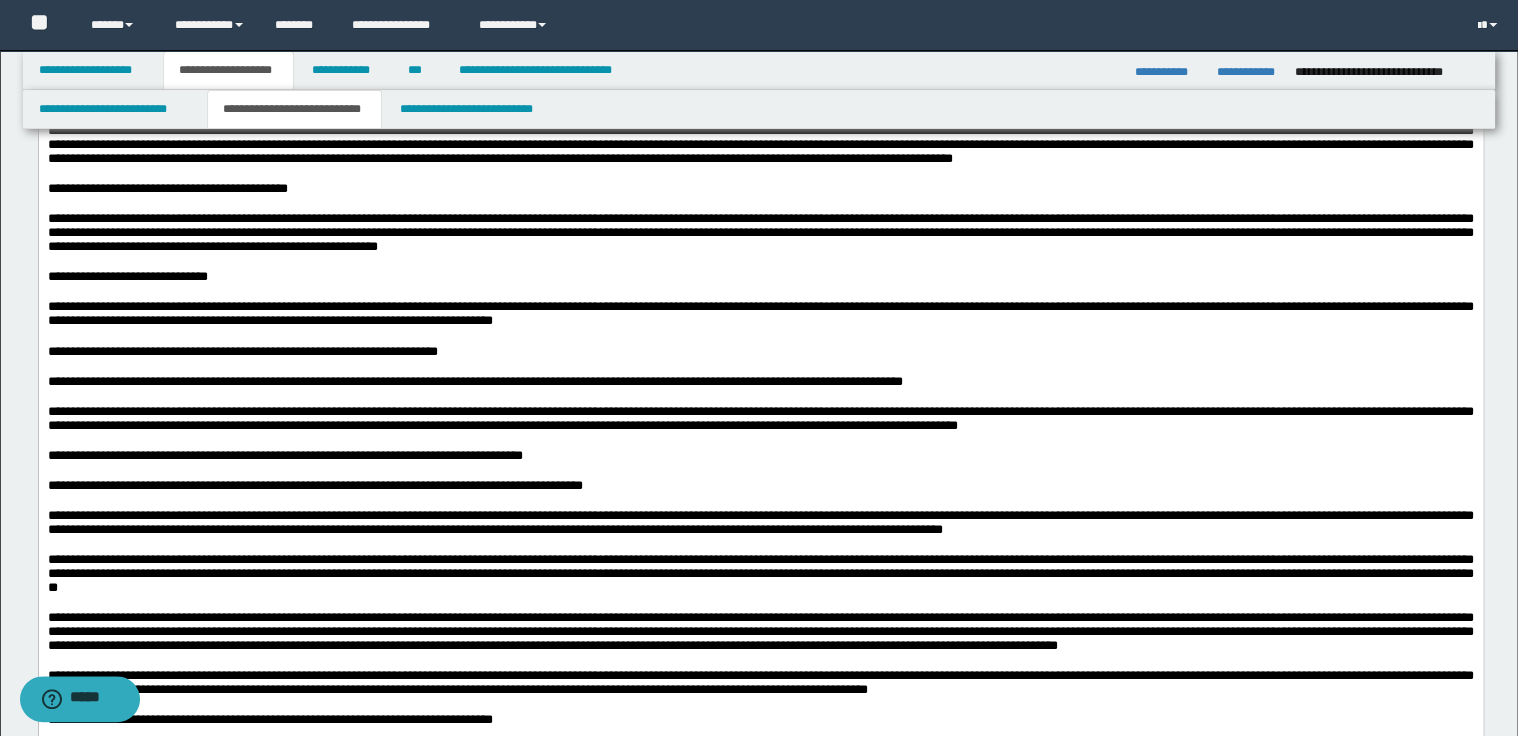 click on "**********" at bounding box center [760, -168] 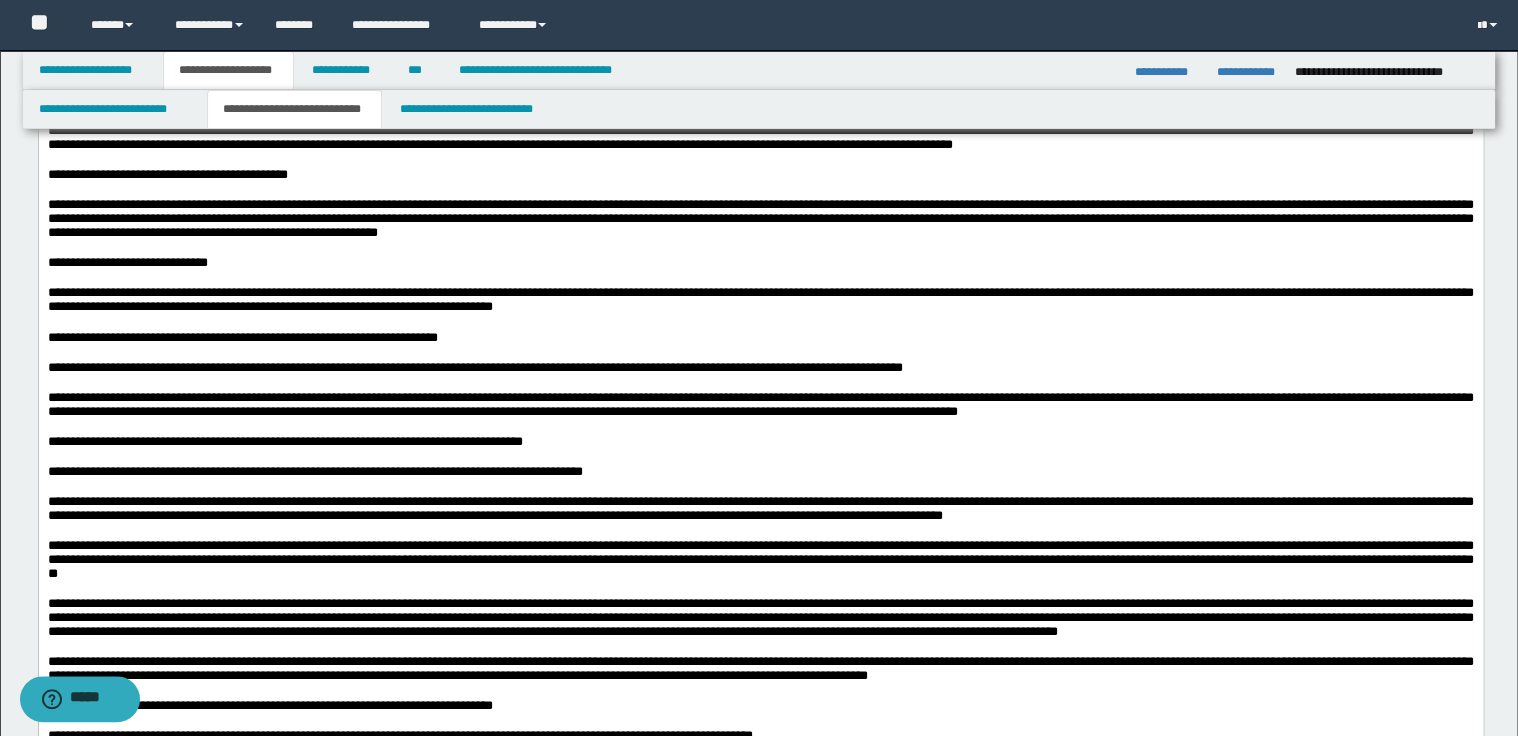 click on "**********" at bounding box center [760, -84] 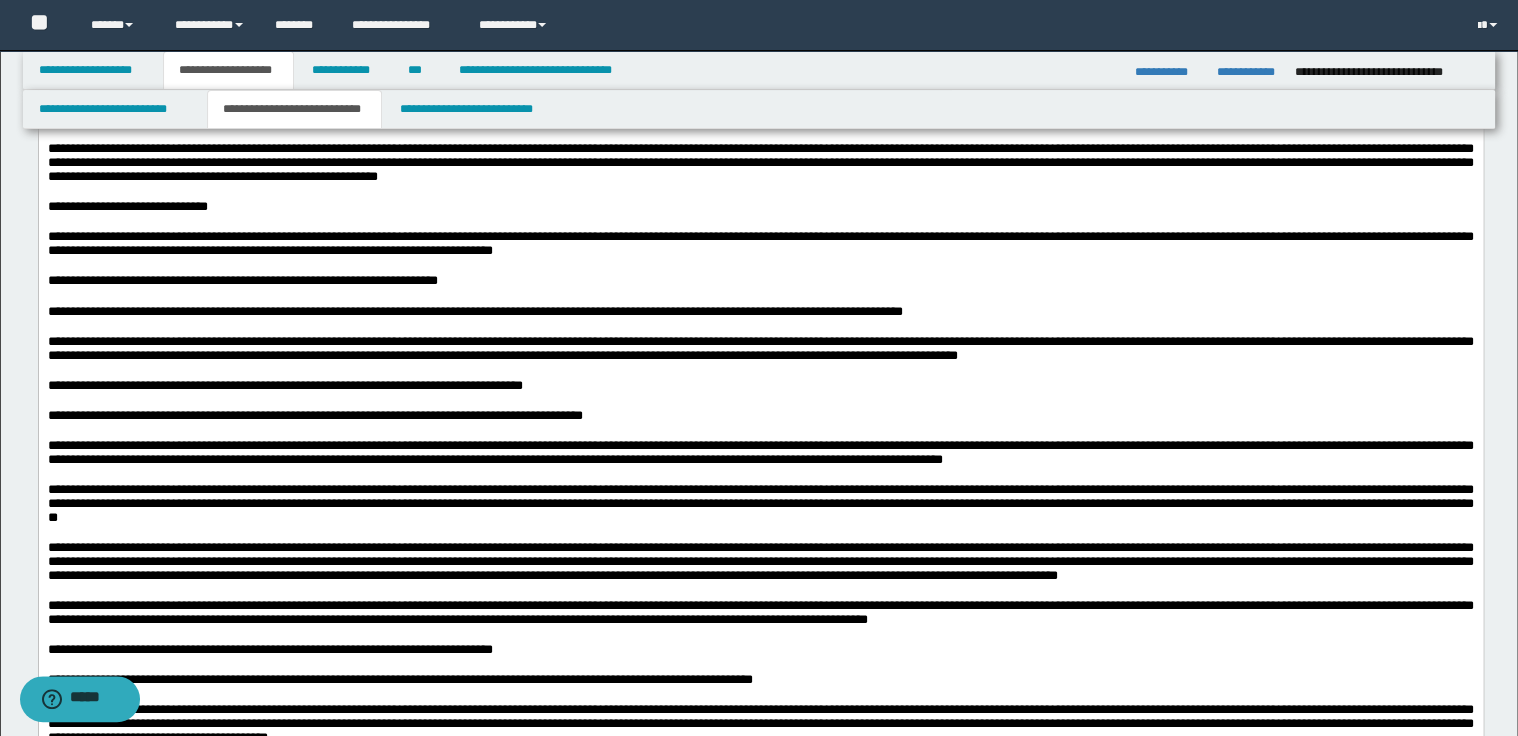 scroll, scrollTop: 5440, scrollLeft: 0, axis: vertical 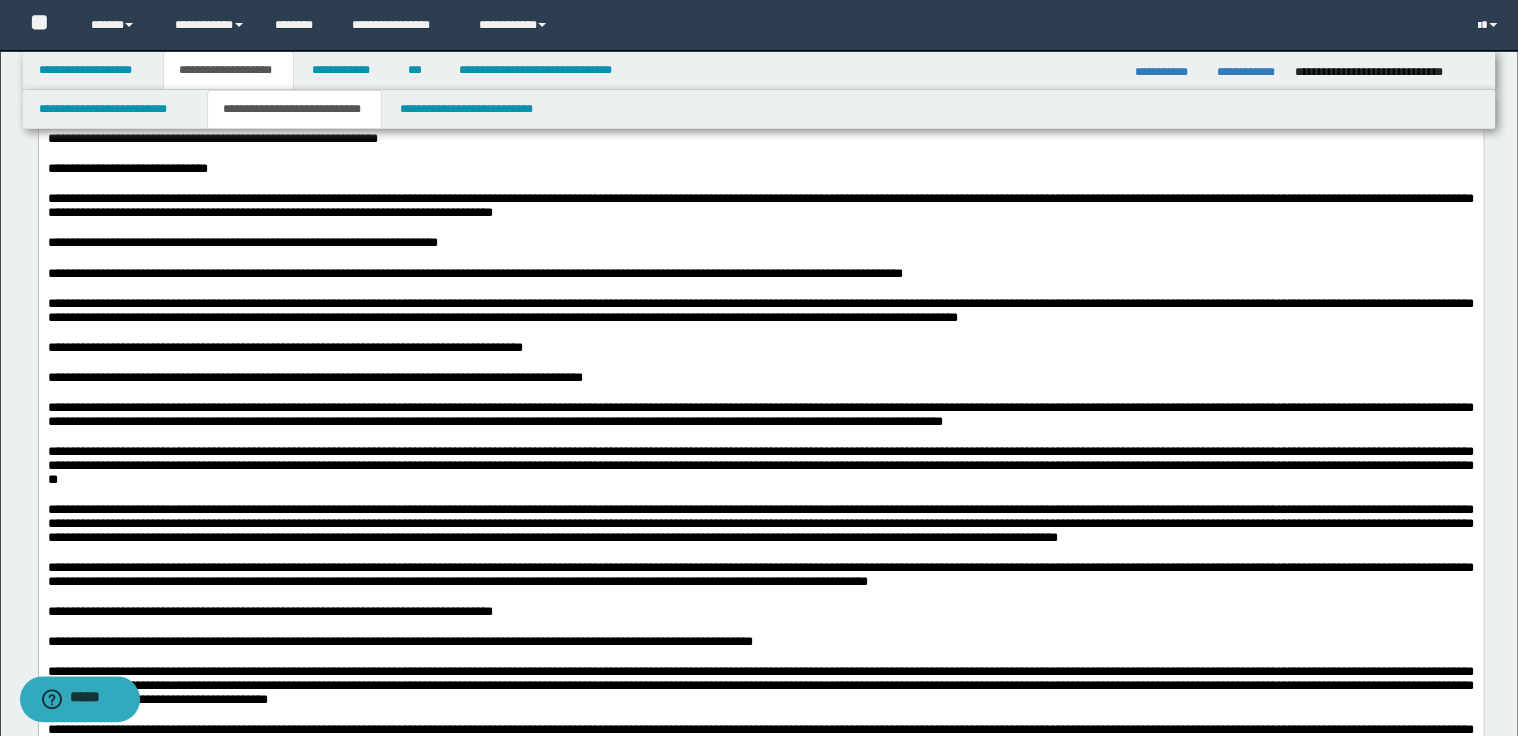 click at bounding box center (760, -178) 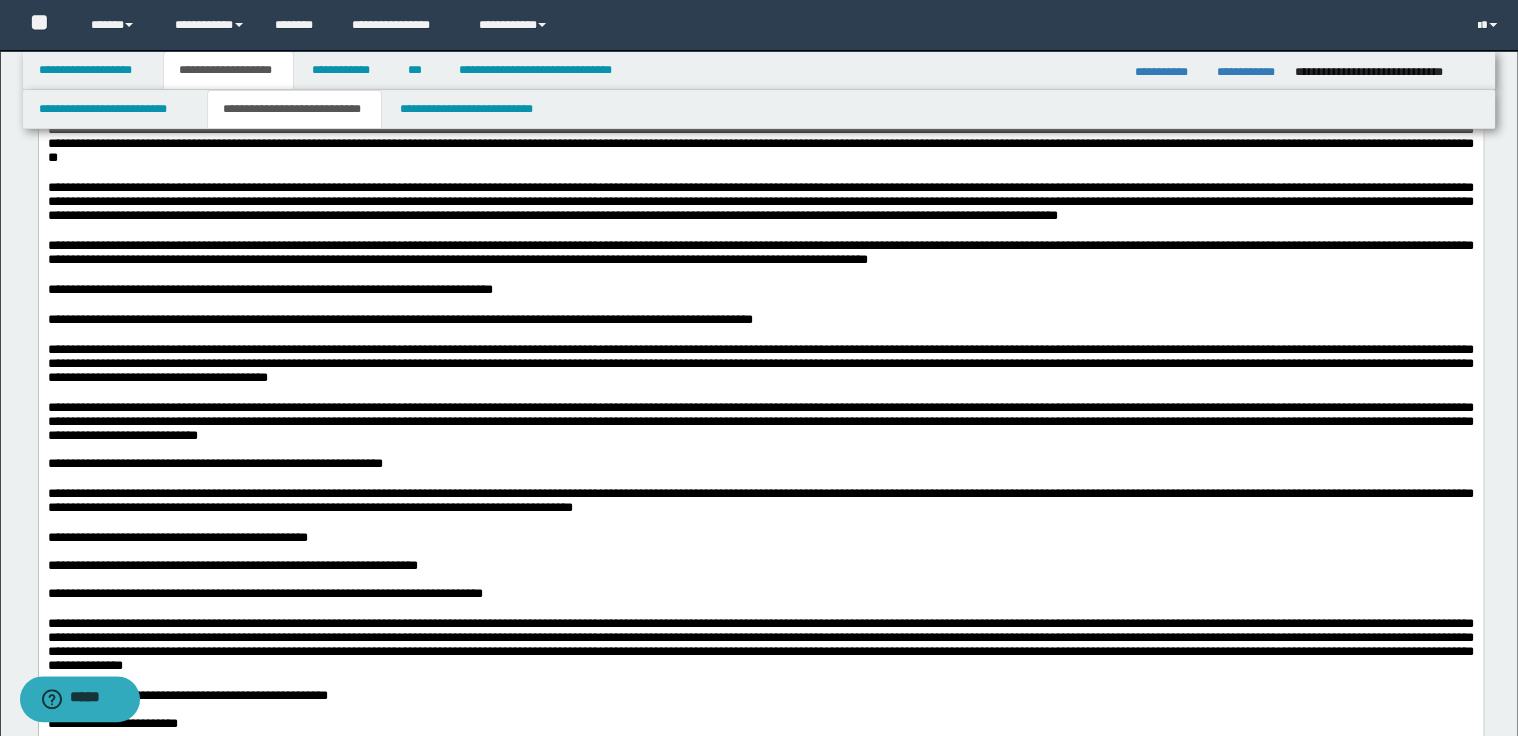scroll, scrollTop: 5760, scrollLeft: 0, axis: vertical 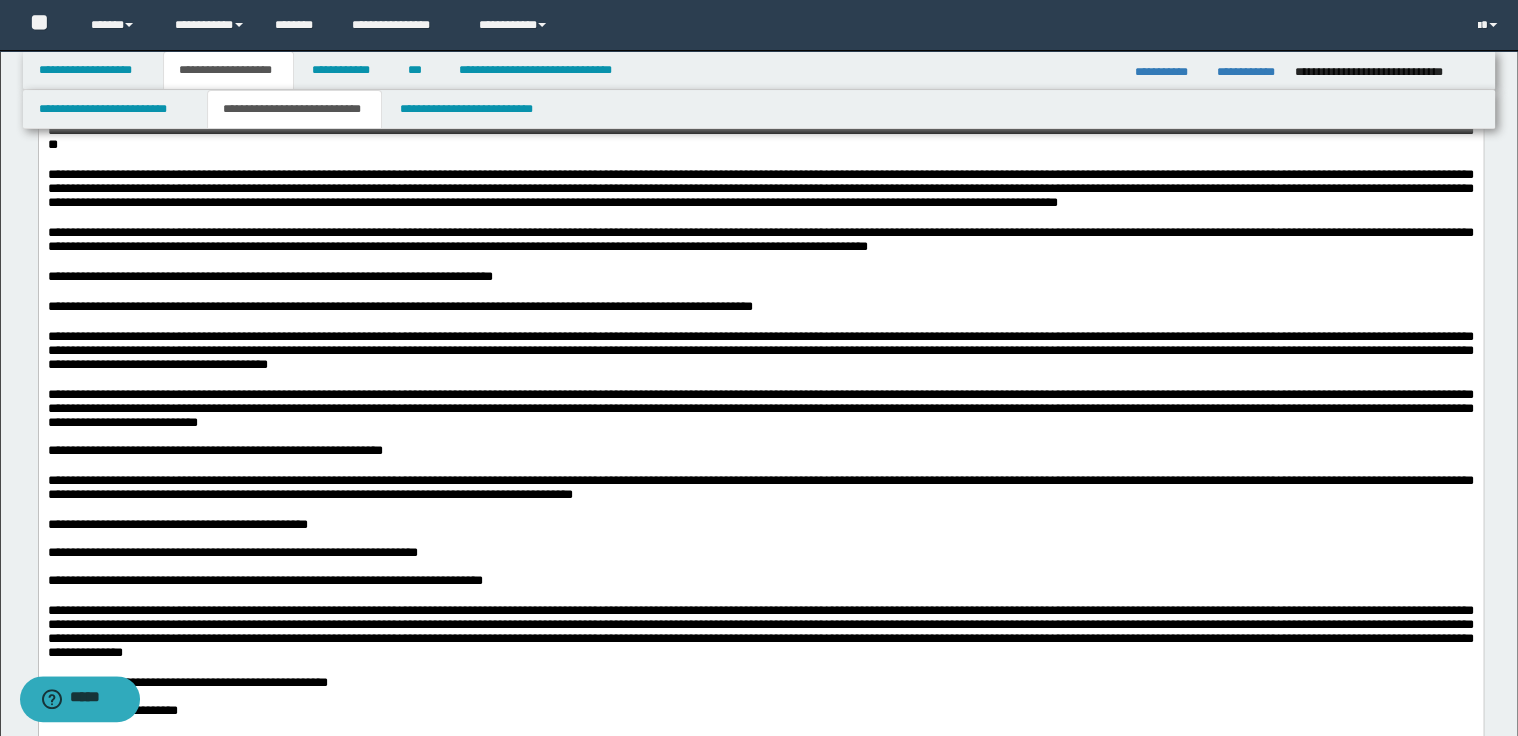click on "**********" at bounding box center [760, -356] 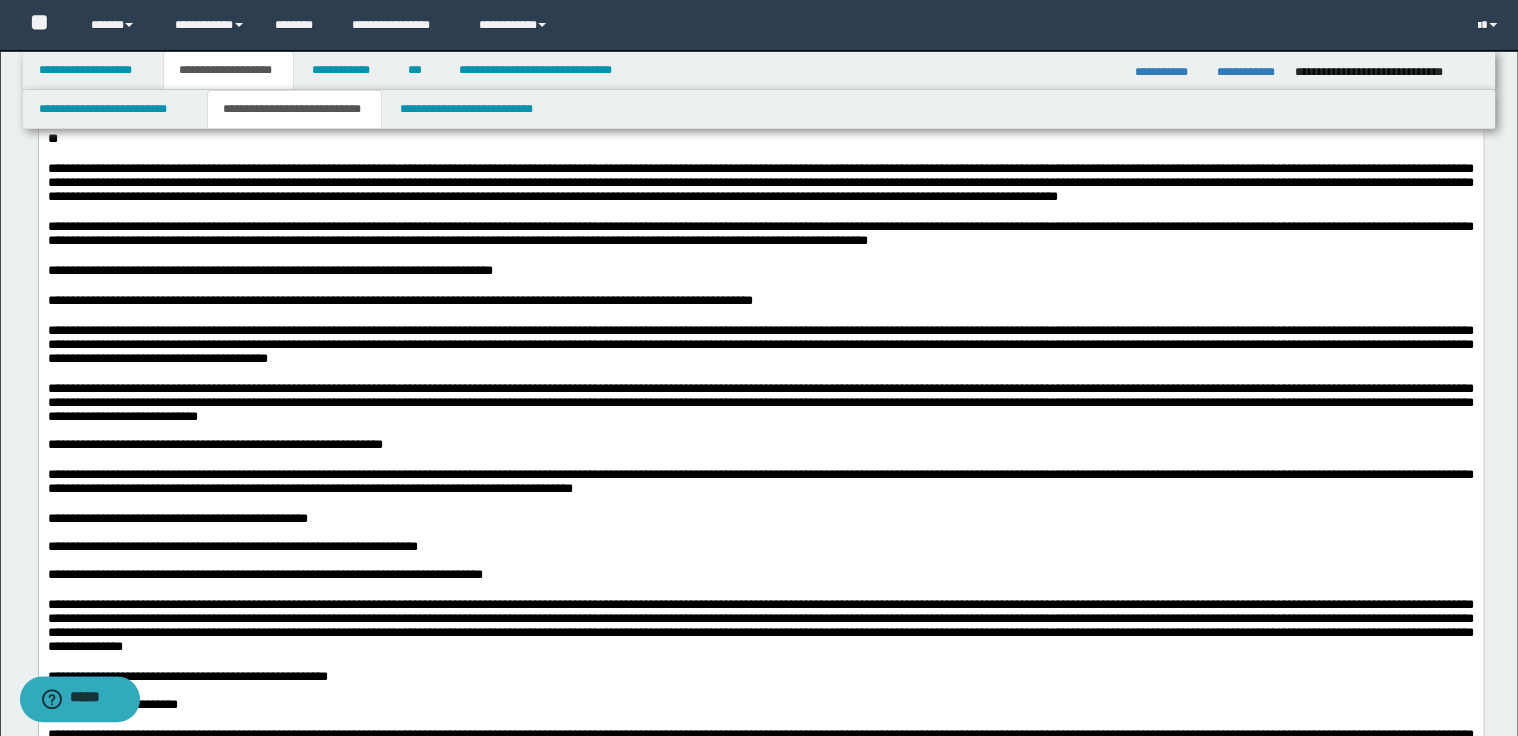 click at bounding box center (760, -245) 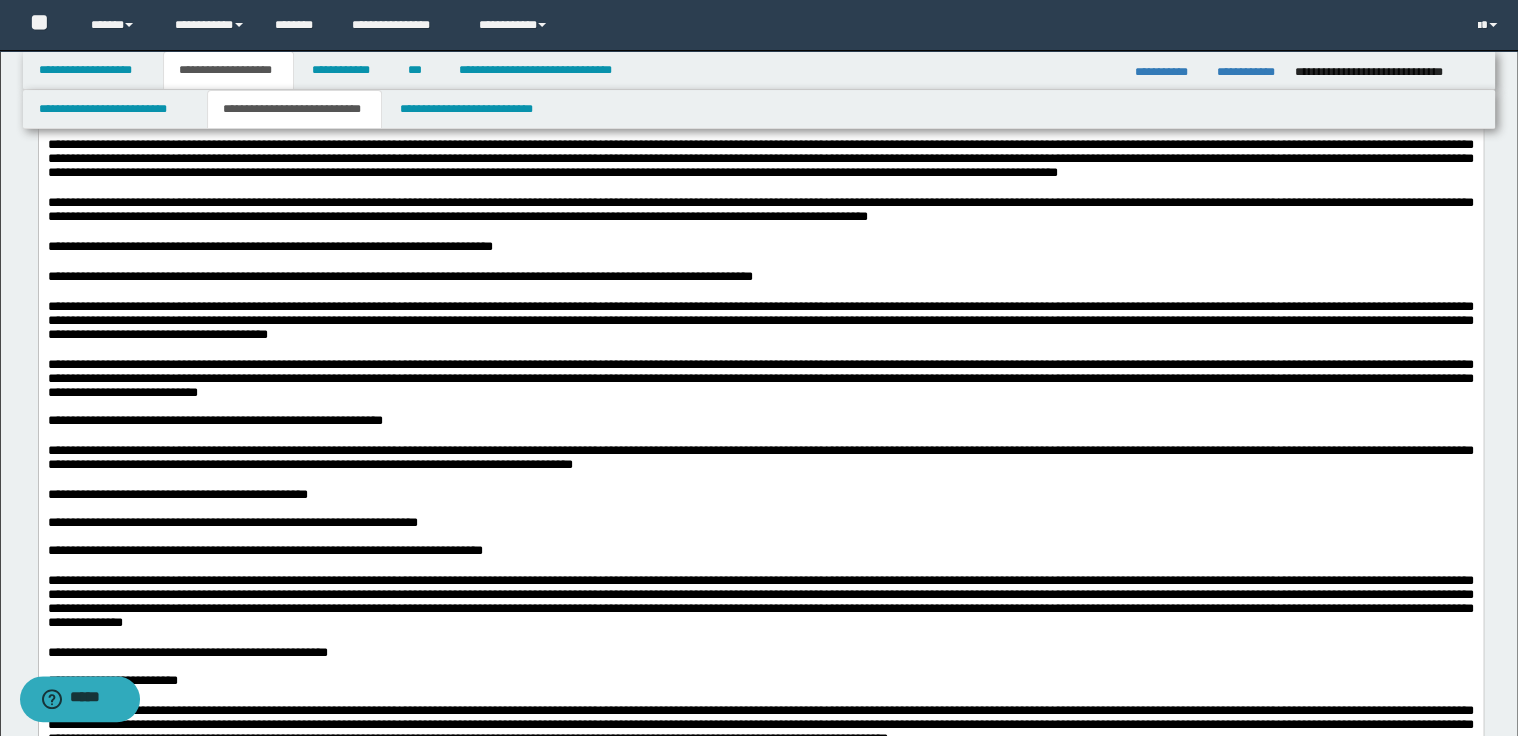 click on "**********" at bounding box center (760, -196) 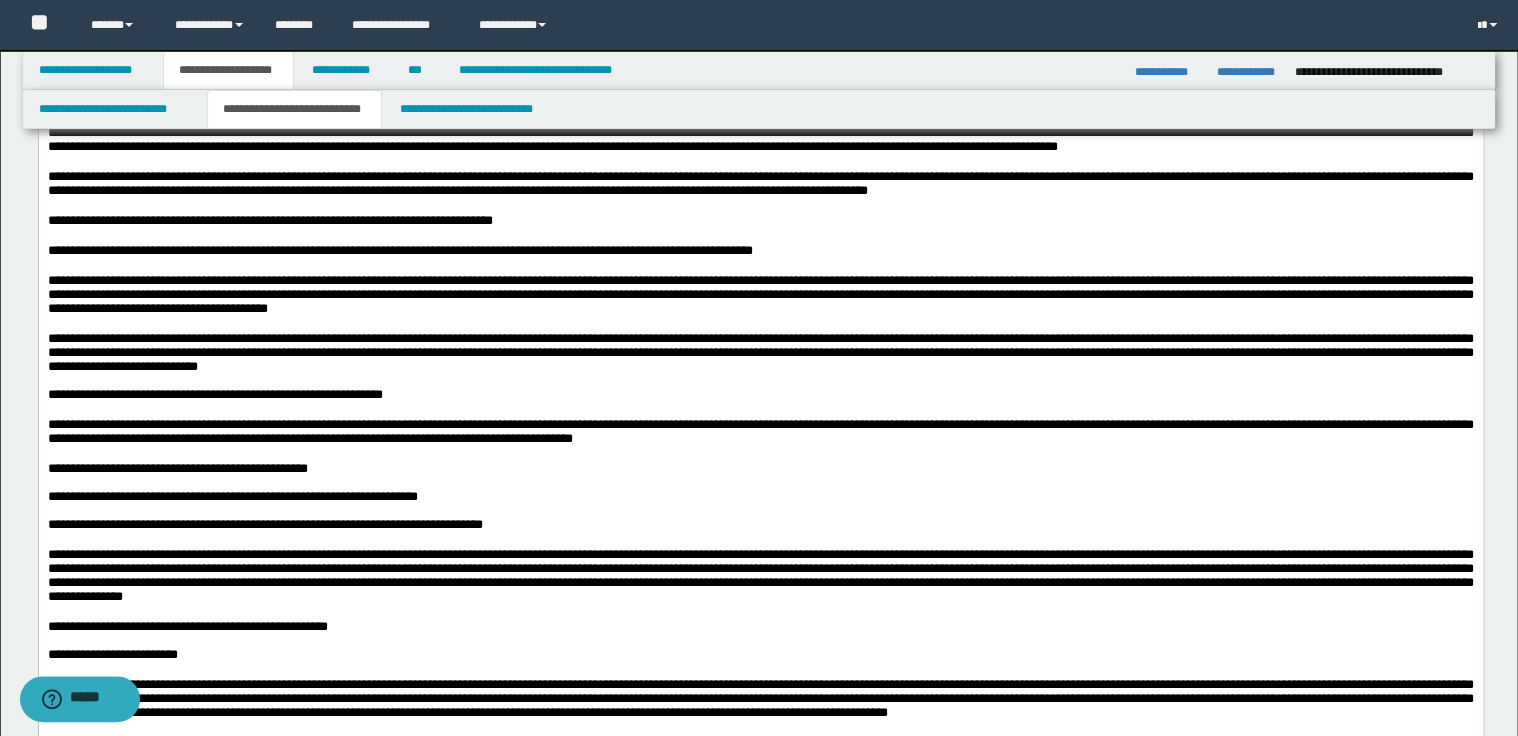 click on "**********" at bounding box center (760, -148) 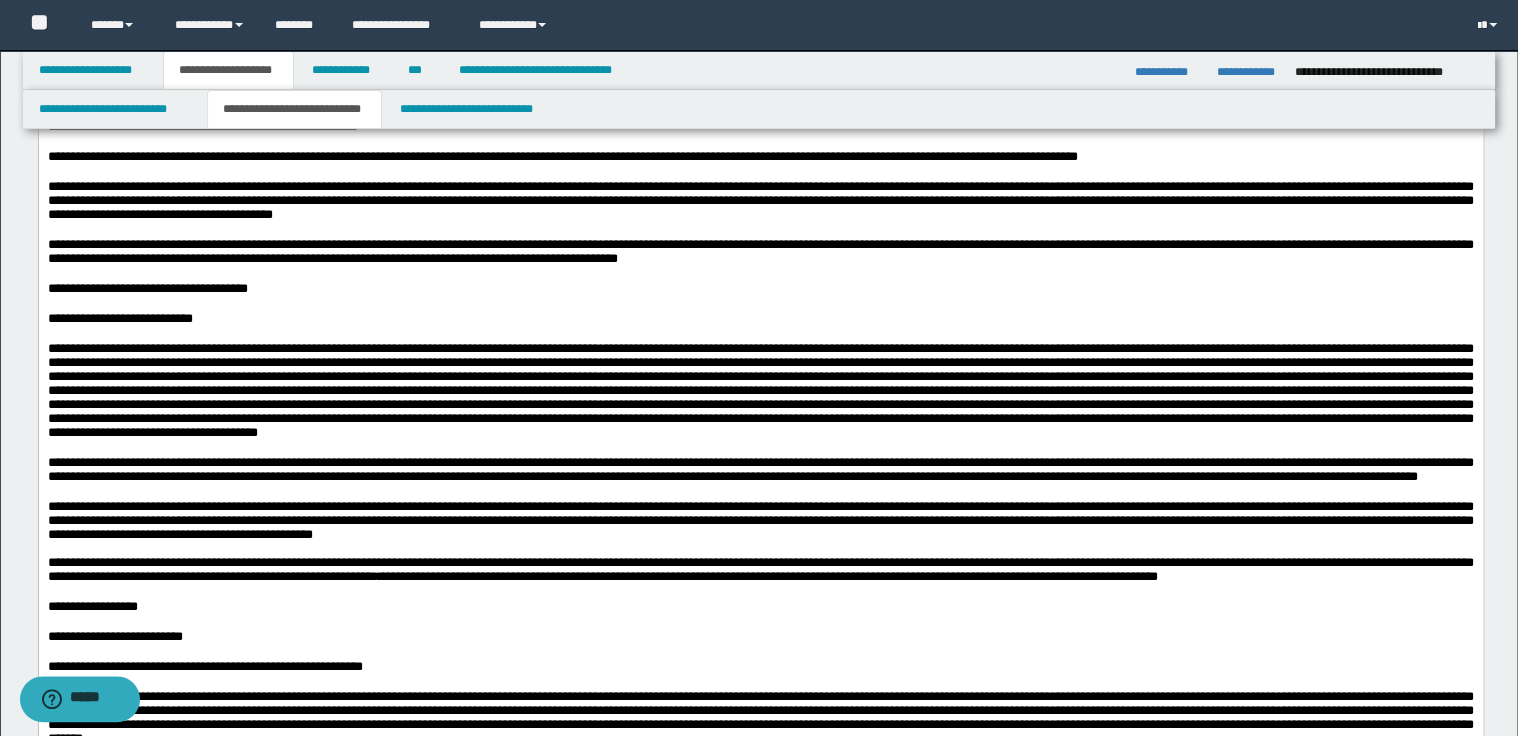 scroll, scrollTop: 6720, scrollLeft: 0, axis: vertical 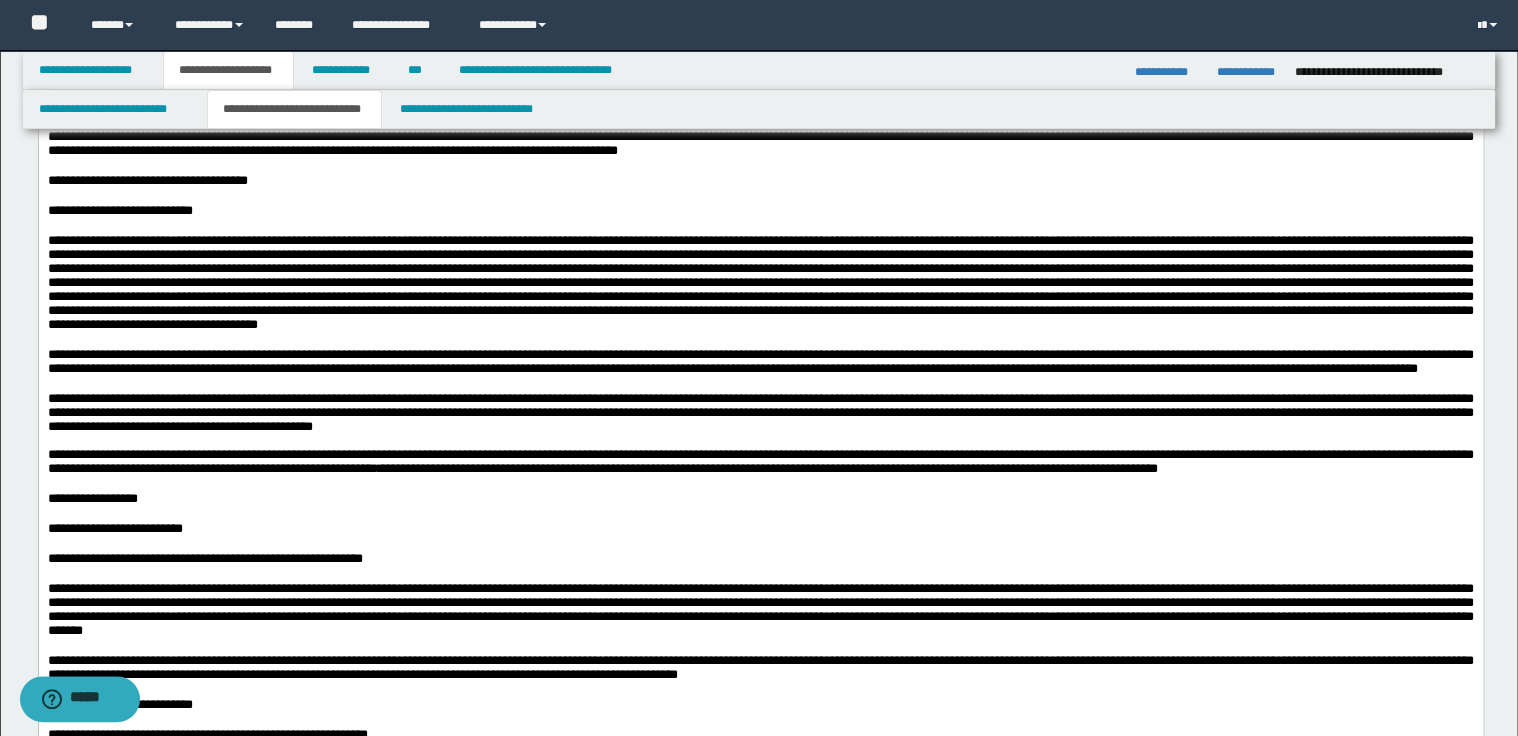 click on "**********" at bounding box center [760, -334] 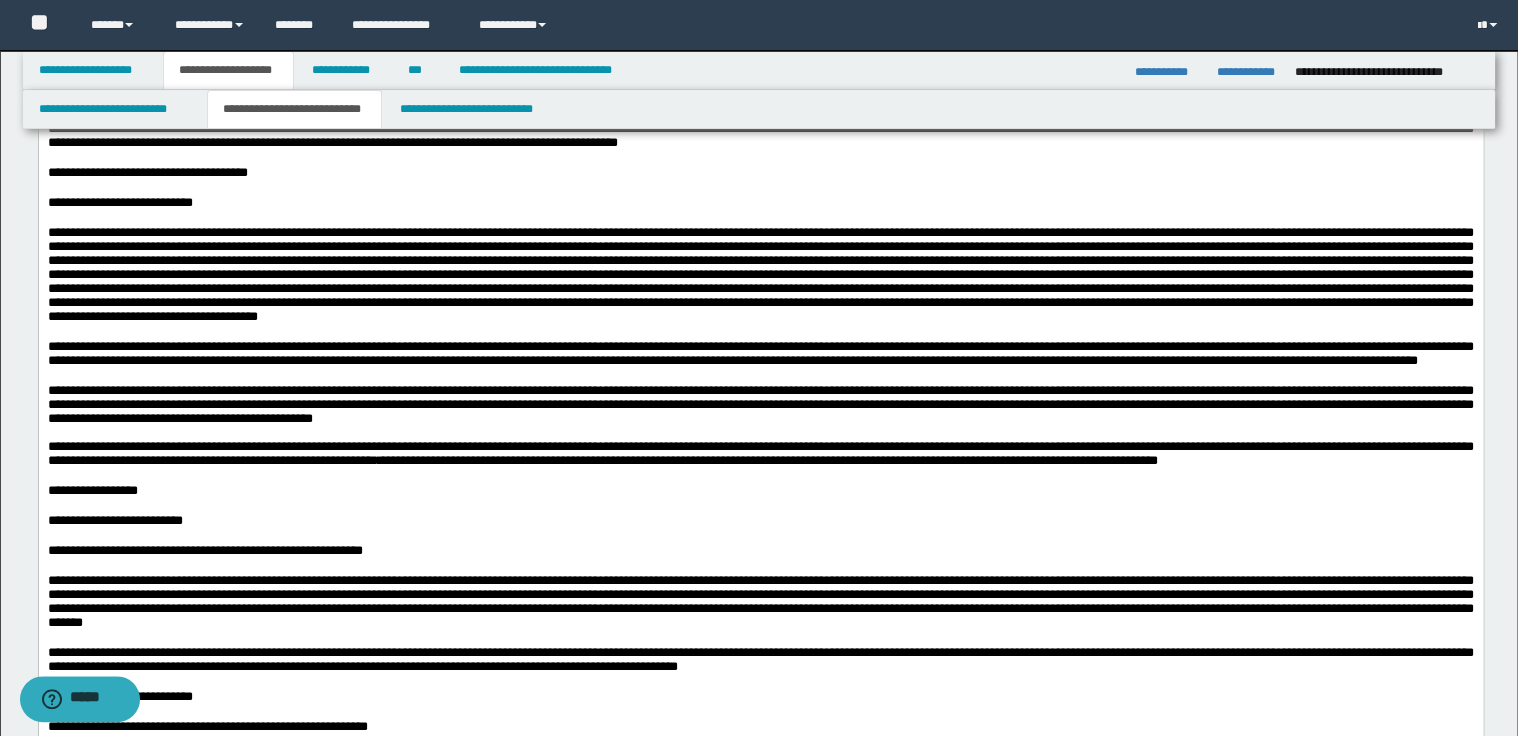click on "**********" at bounding box center (760, -254) 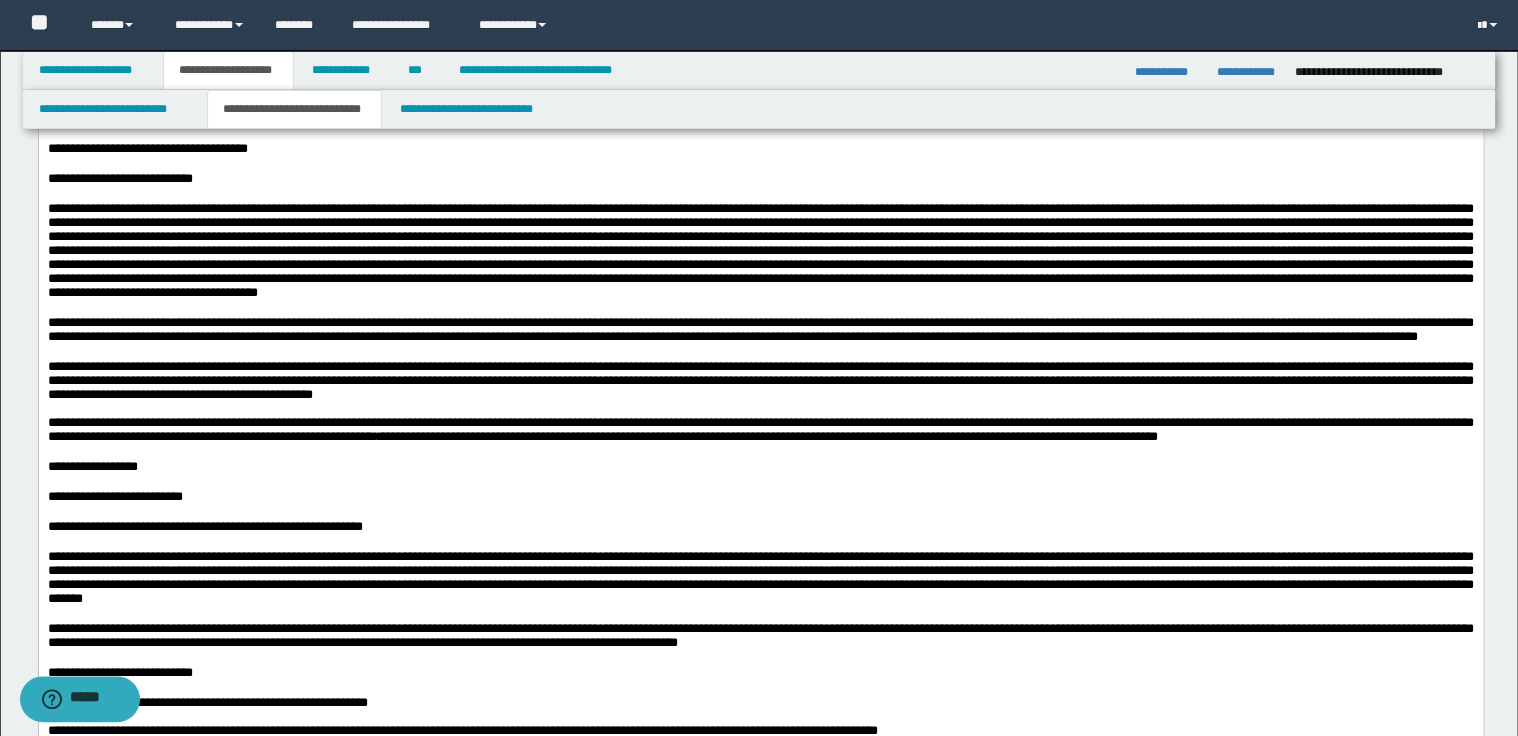 click at bounding box center [760, -205] 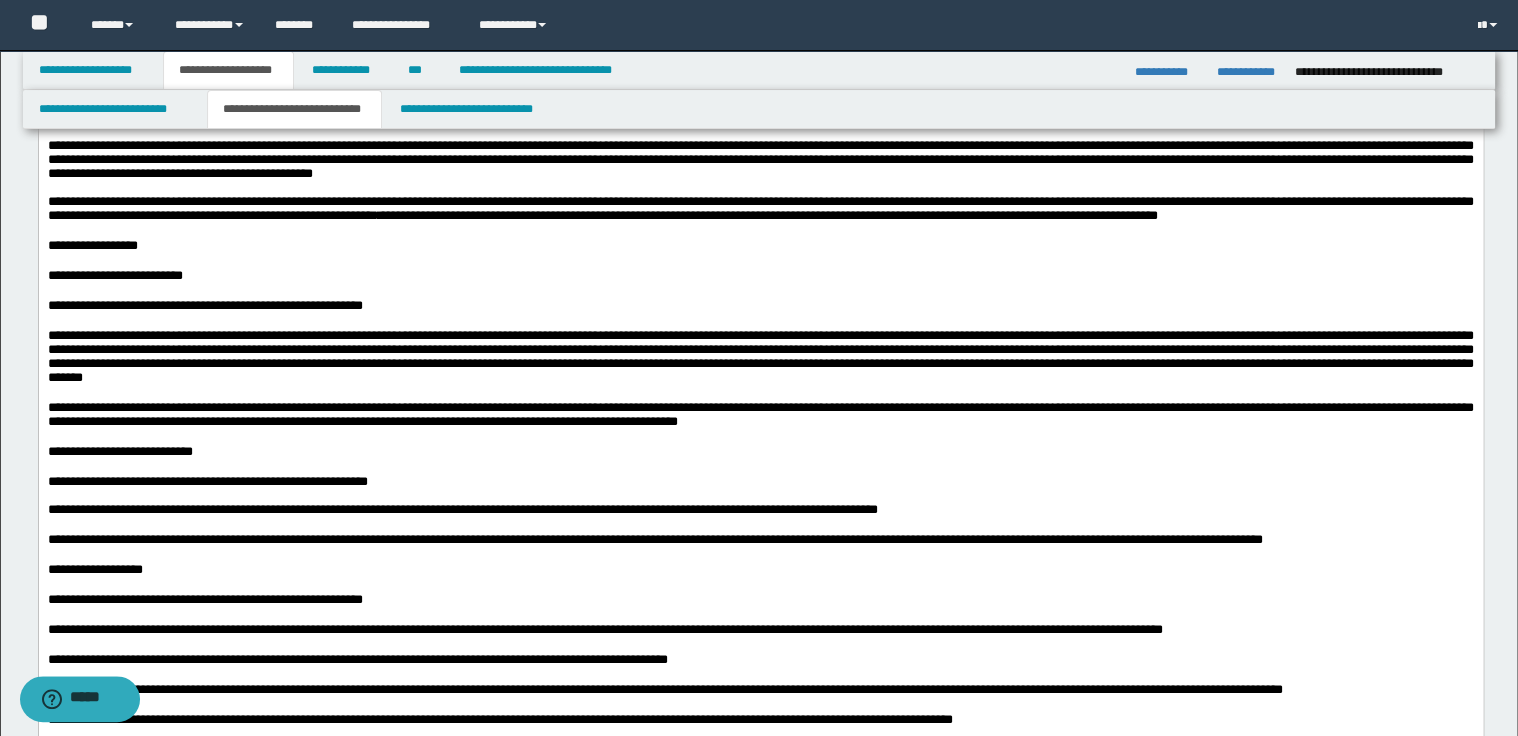 scroll, scrollTop: 6960, scrollLeft: 0, axis: vertical 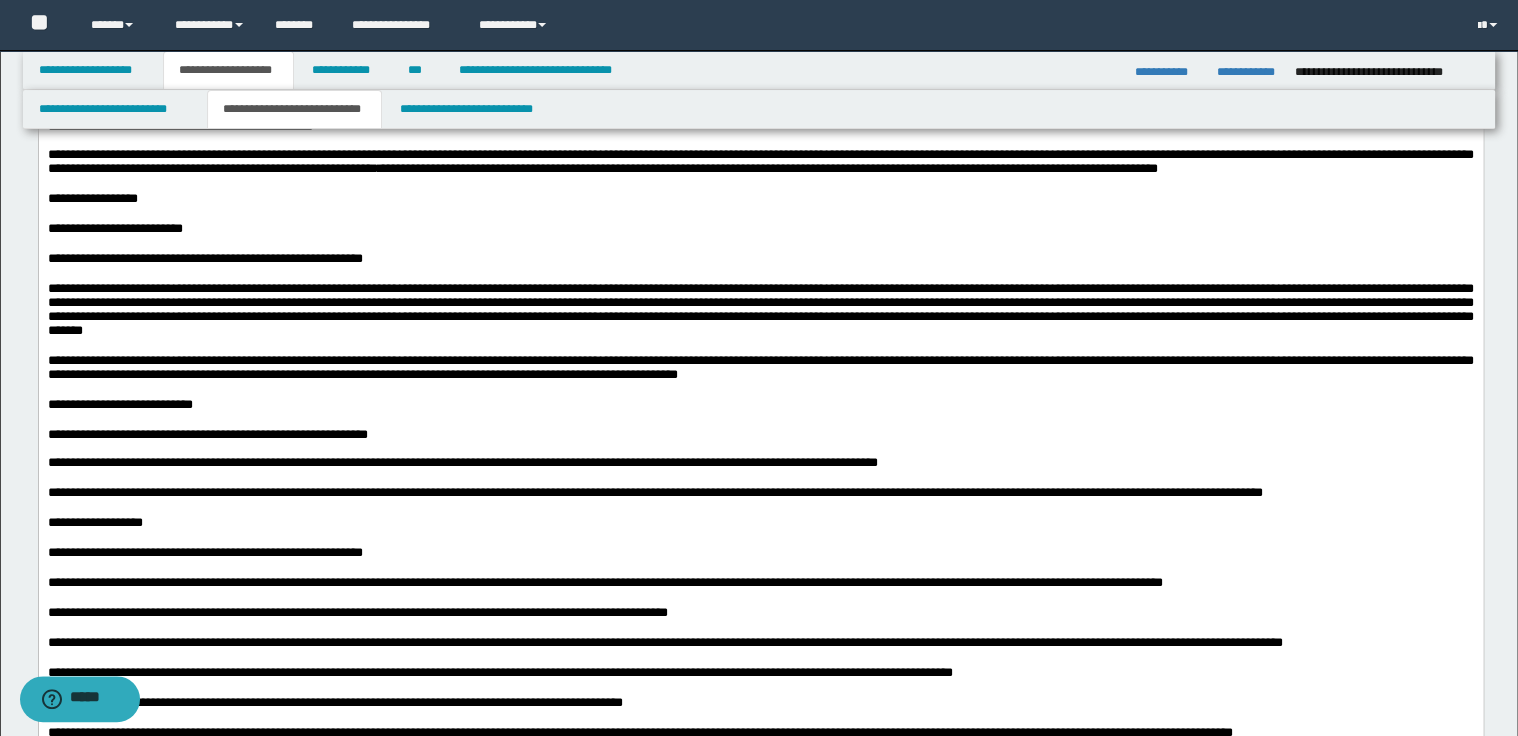 click on "**********" at bounding box center [760, -312] 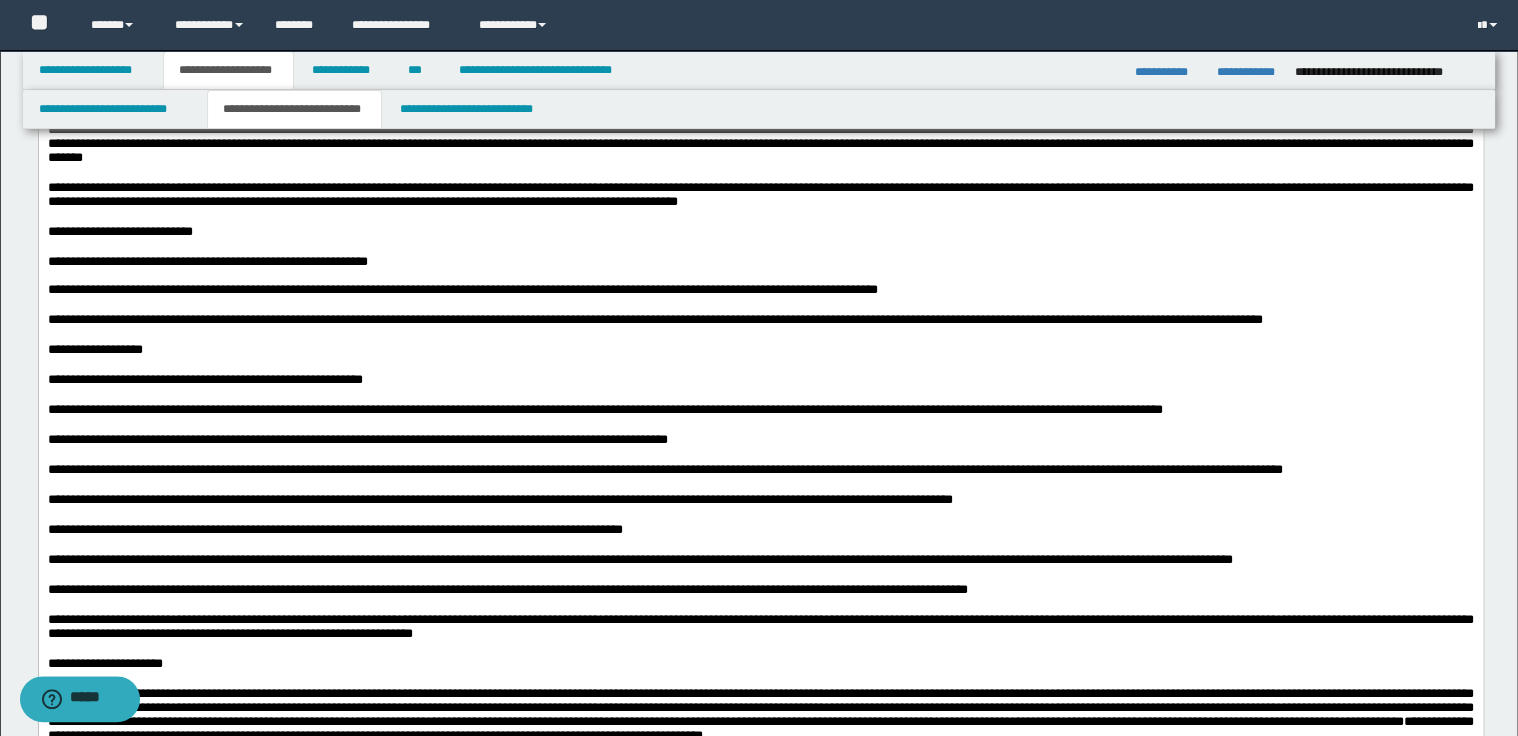scroll, scrollTop: 7120, scrollLeft: 0, axis: vertical 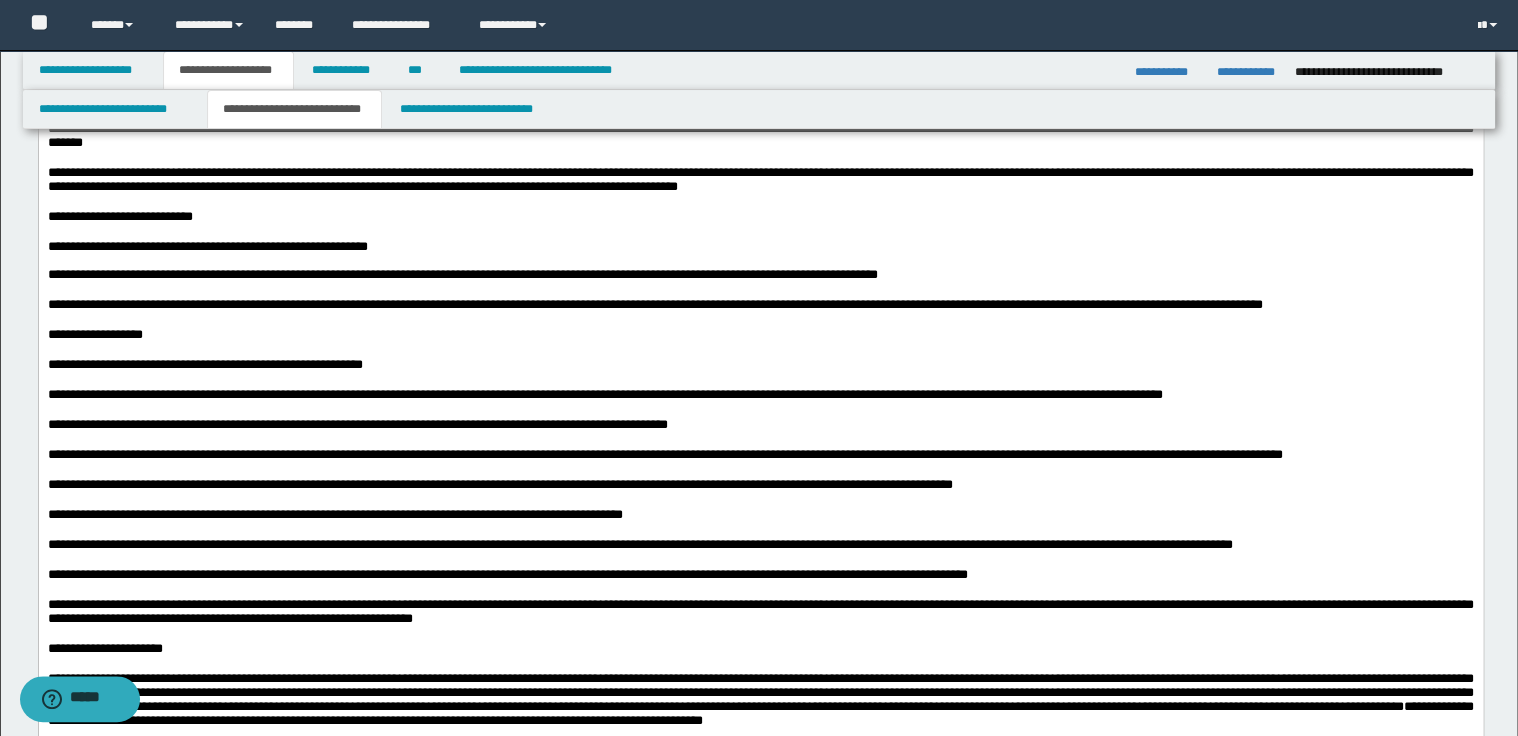 click on "**********" at bounding box center (760, -278) 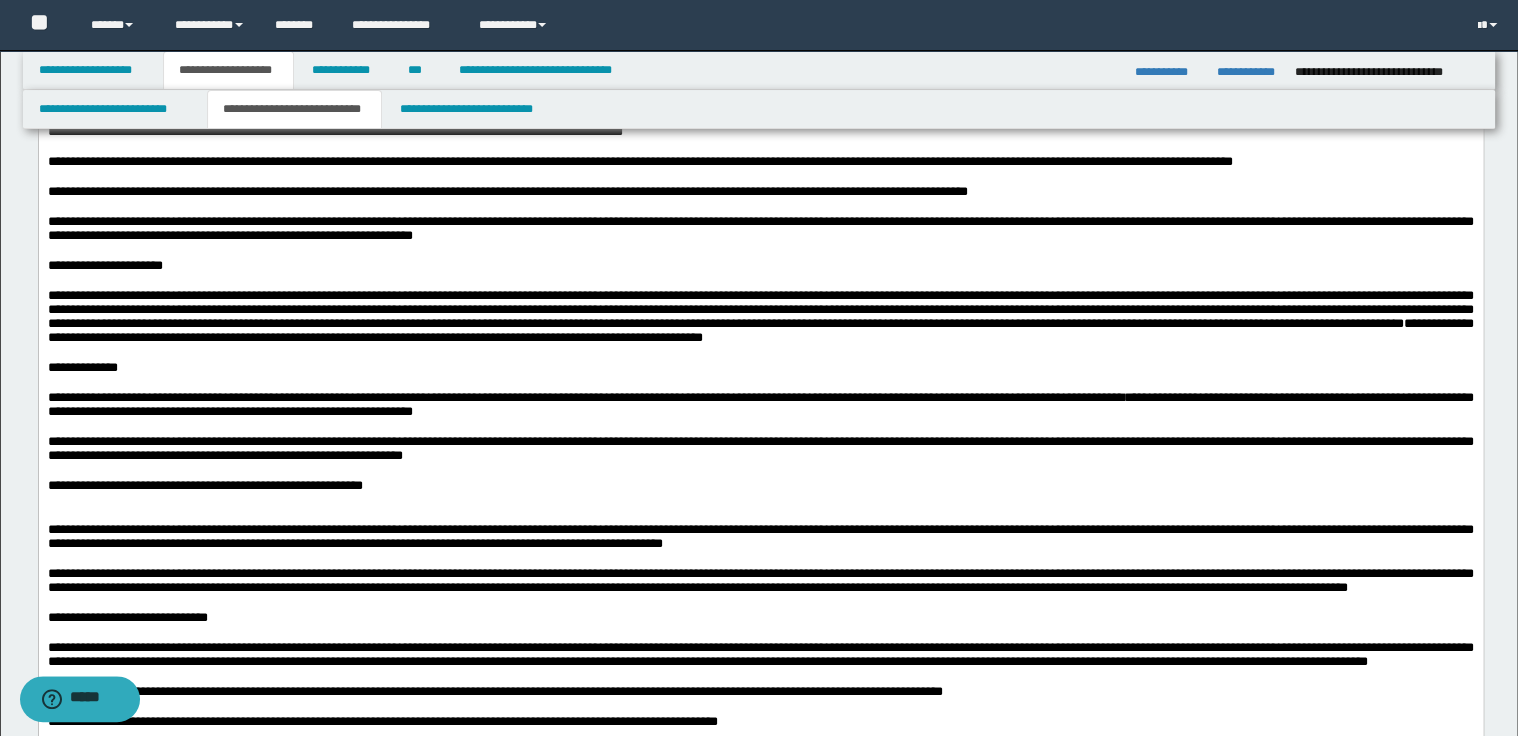 scroll, scrollTop: 7520, scrollLeft: 0, axis: vertical 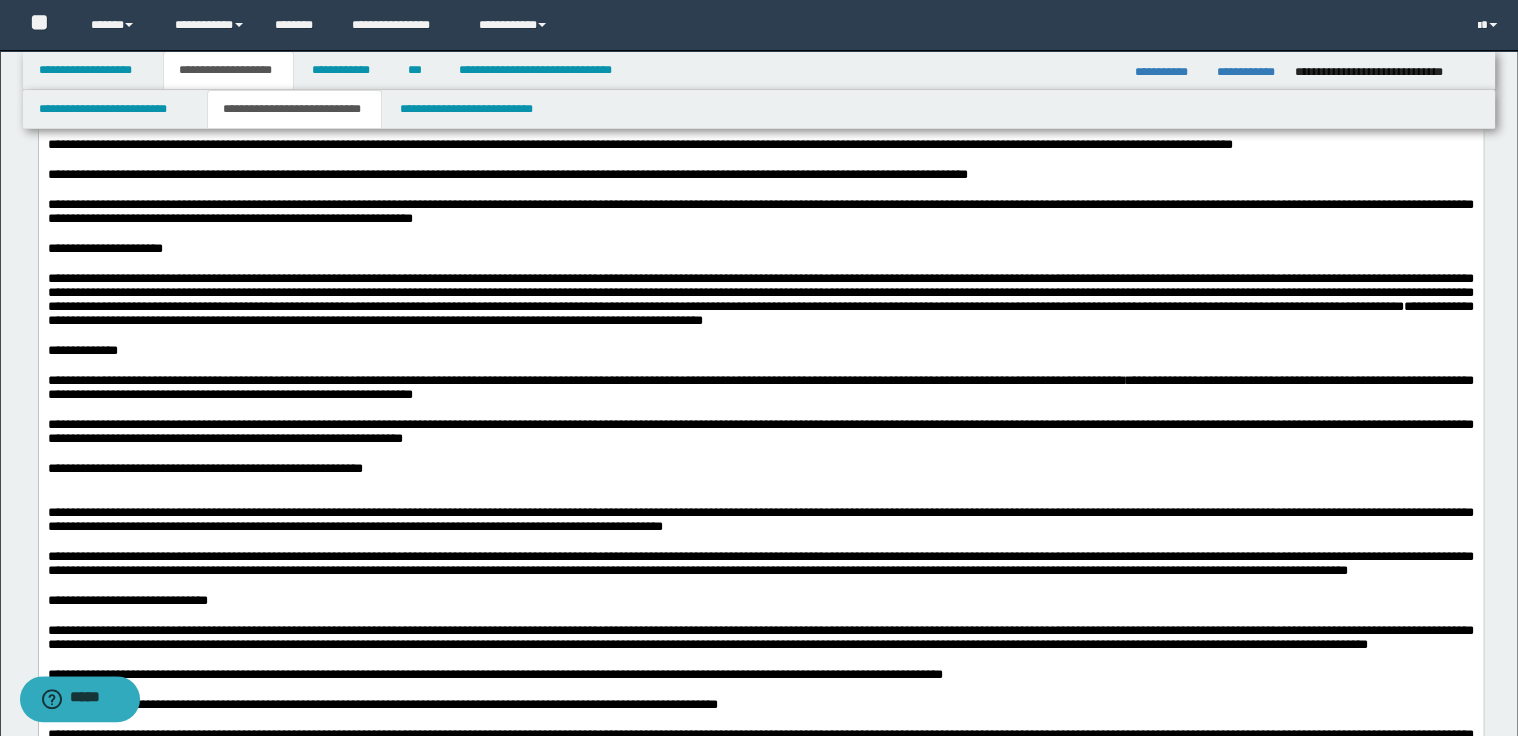 click on "**********" at bounding box center [760, -361] 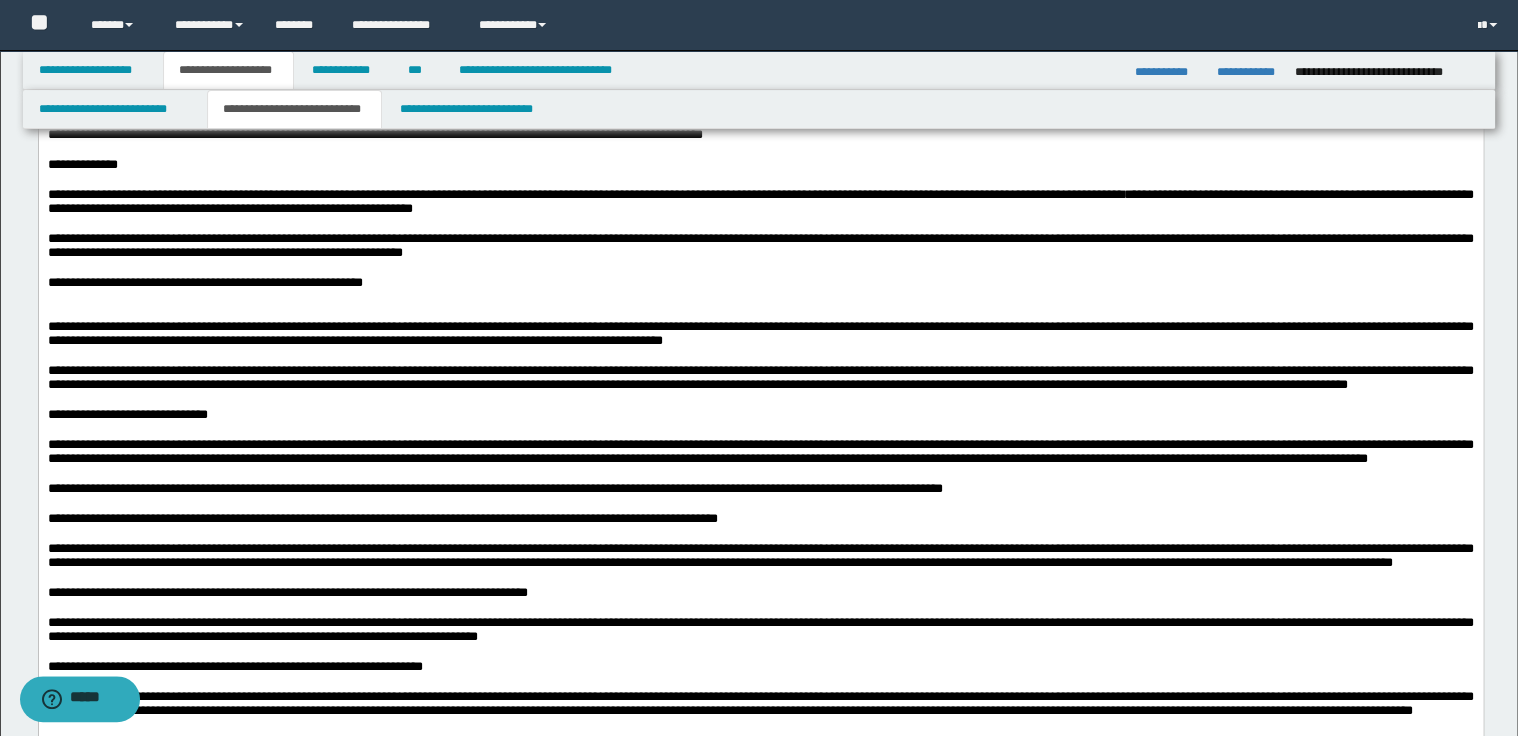 scroll, scrollTop: 7680, scrollLeft: 0, axis: vertical 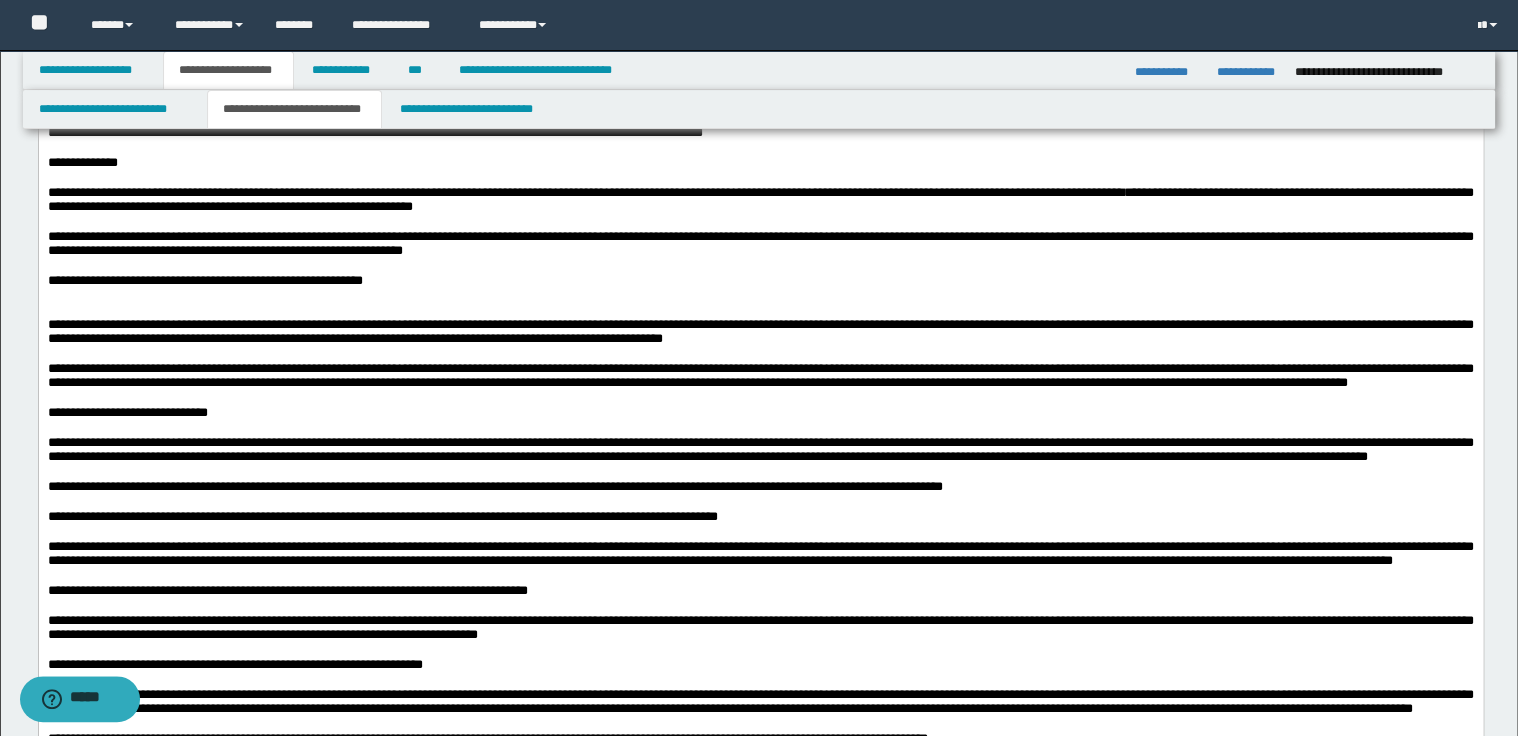 click on "**********" at bounding box center (760, -373) 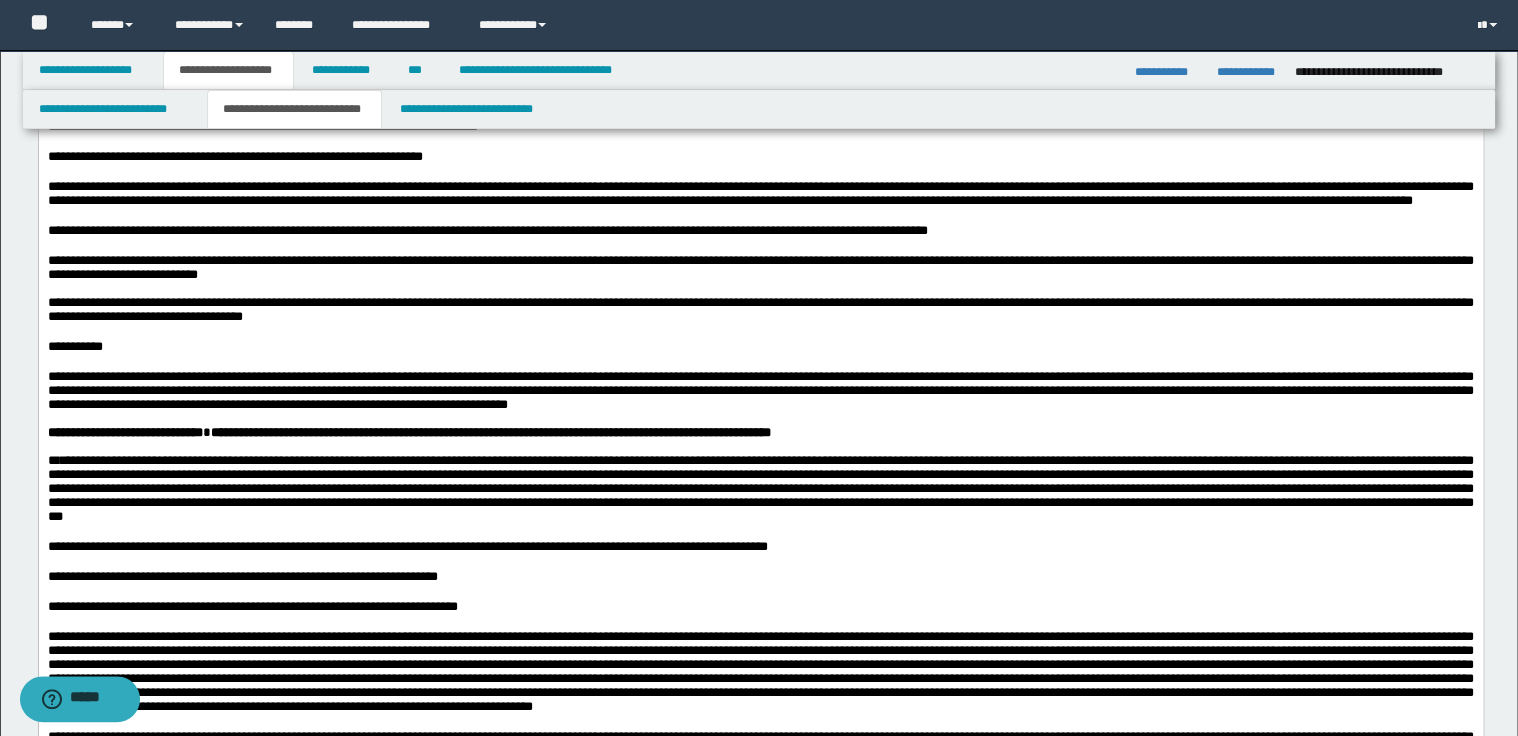scroll, scrollTop: 8240, scrollLeft: 0, axis: vertical 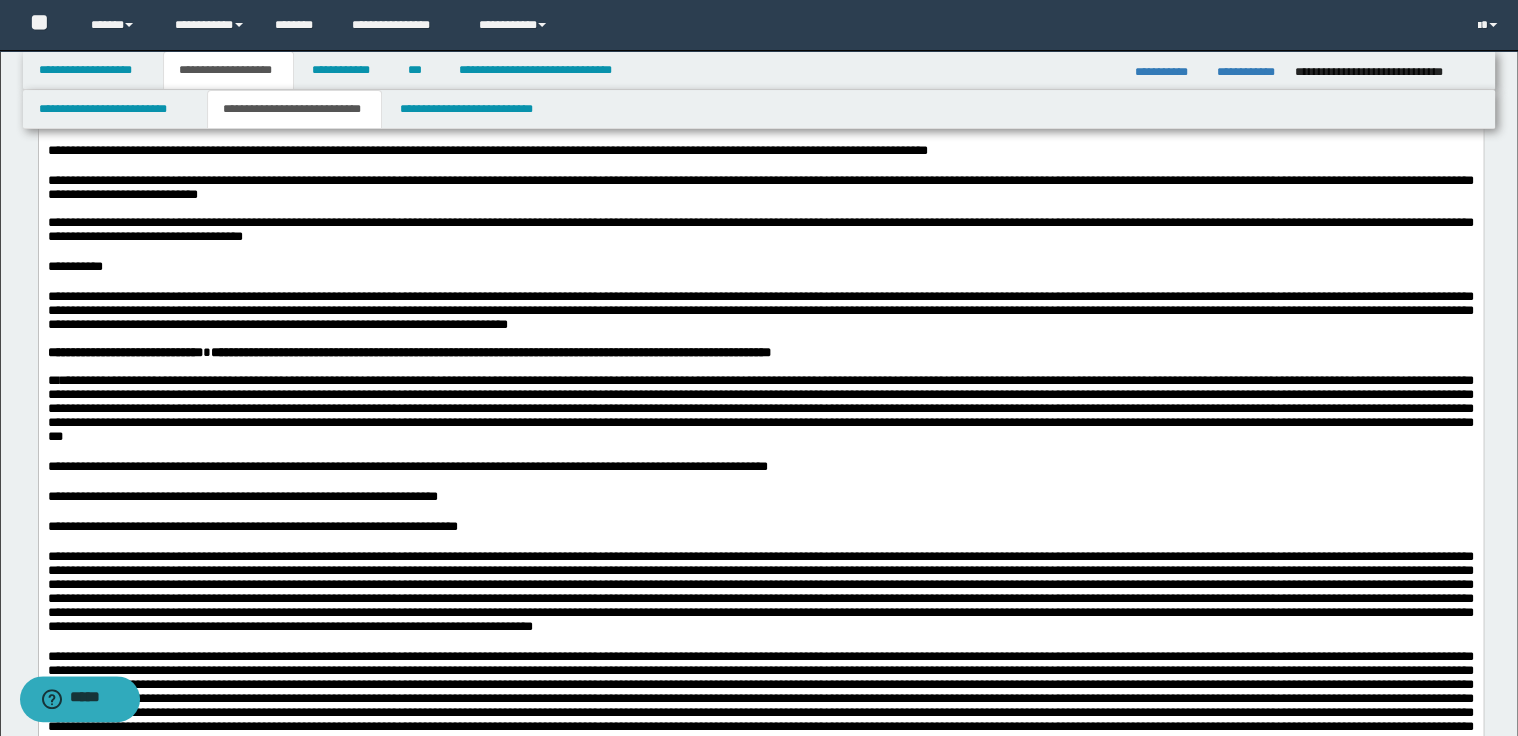 click on "**********" at bounding box center (760, -529) 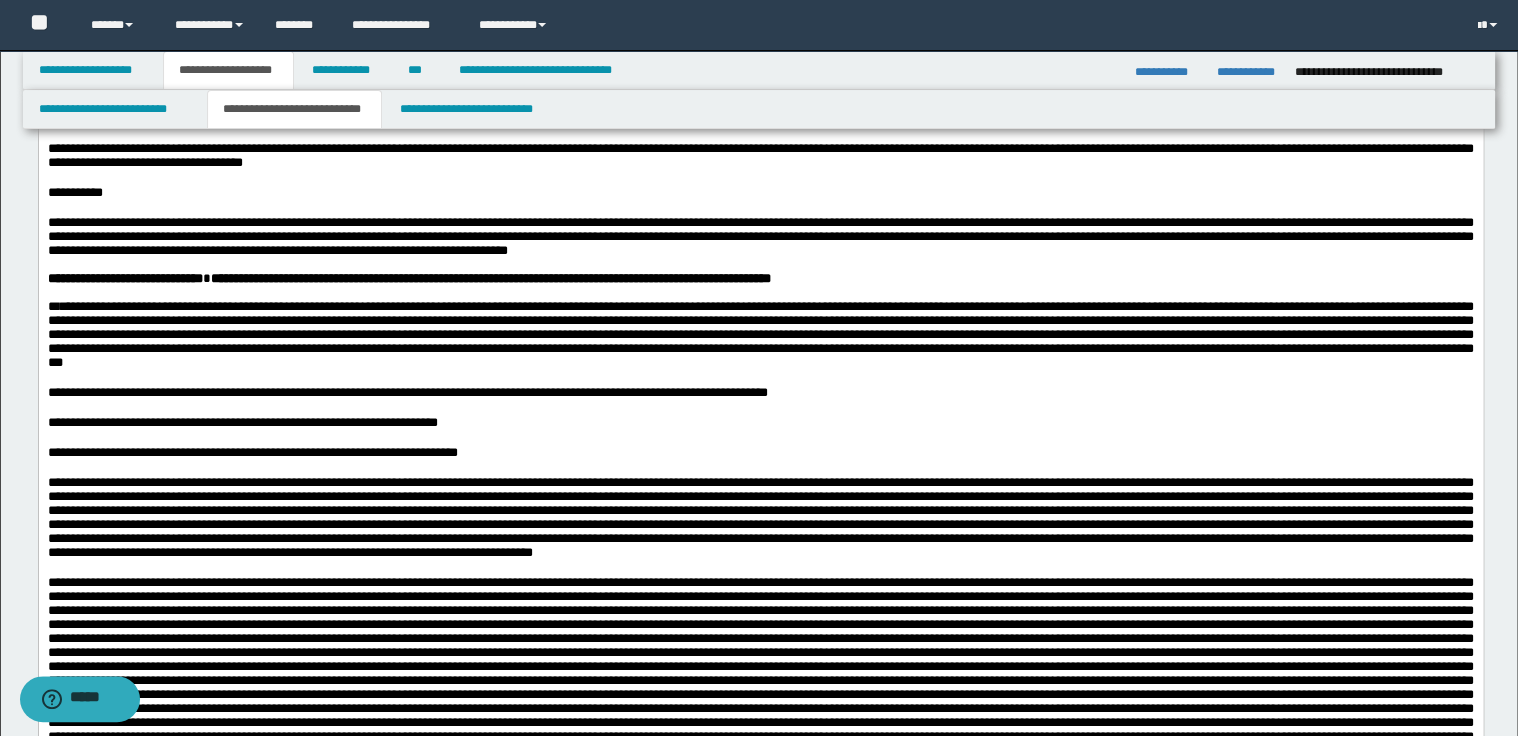 scroll, scrollTop: 8320, scrollLeft: 0, axis: vertical 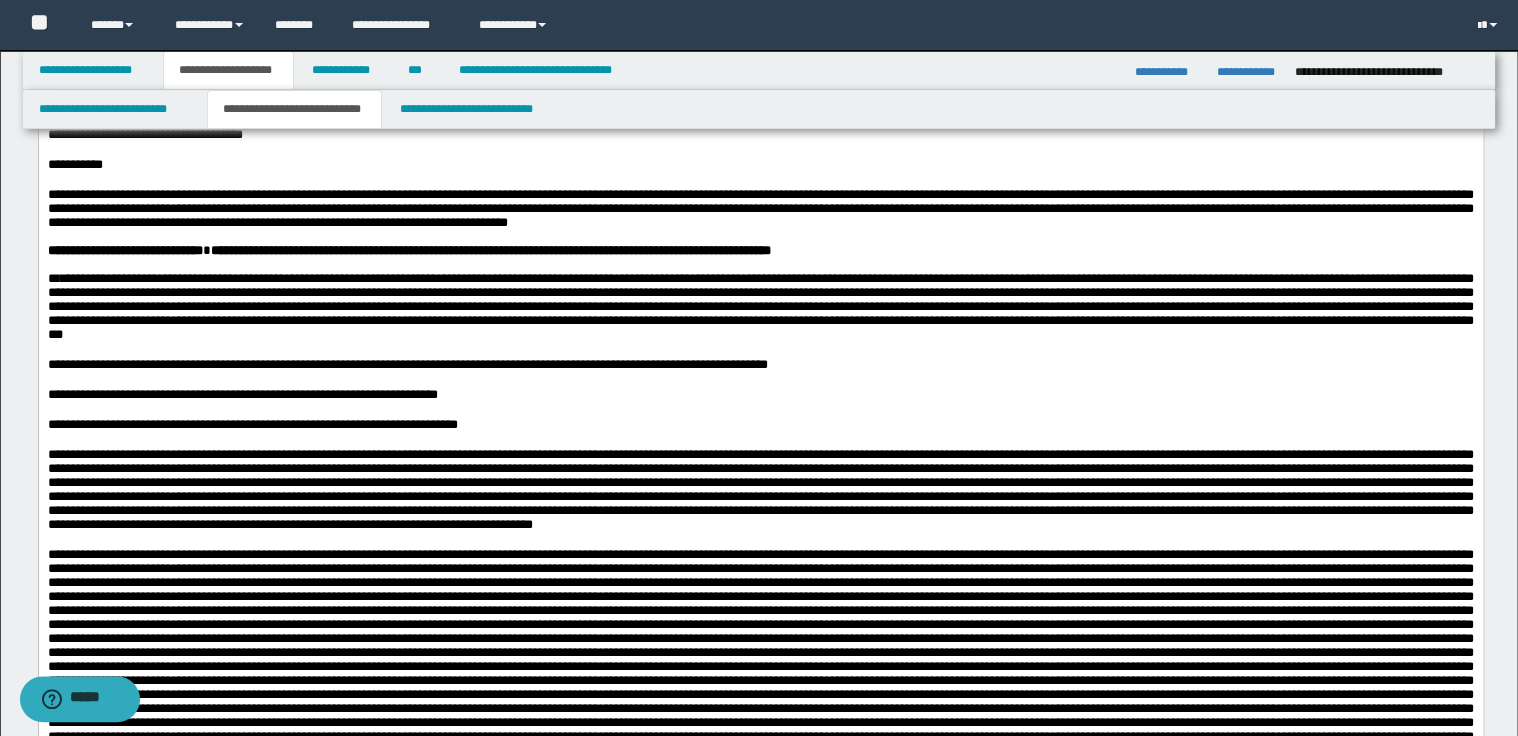 click on "**********" at bounding box center (760, -529) 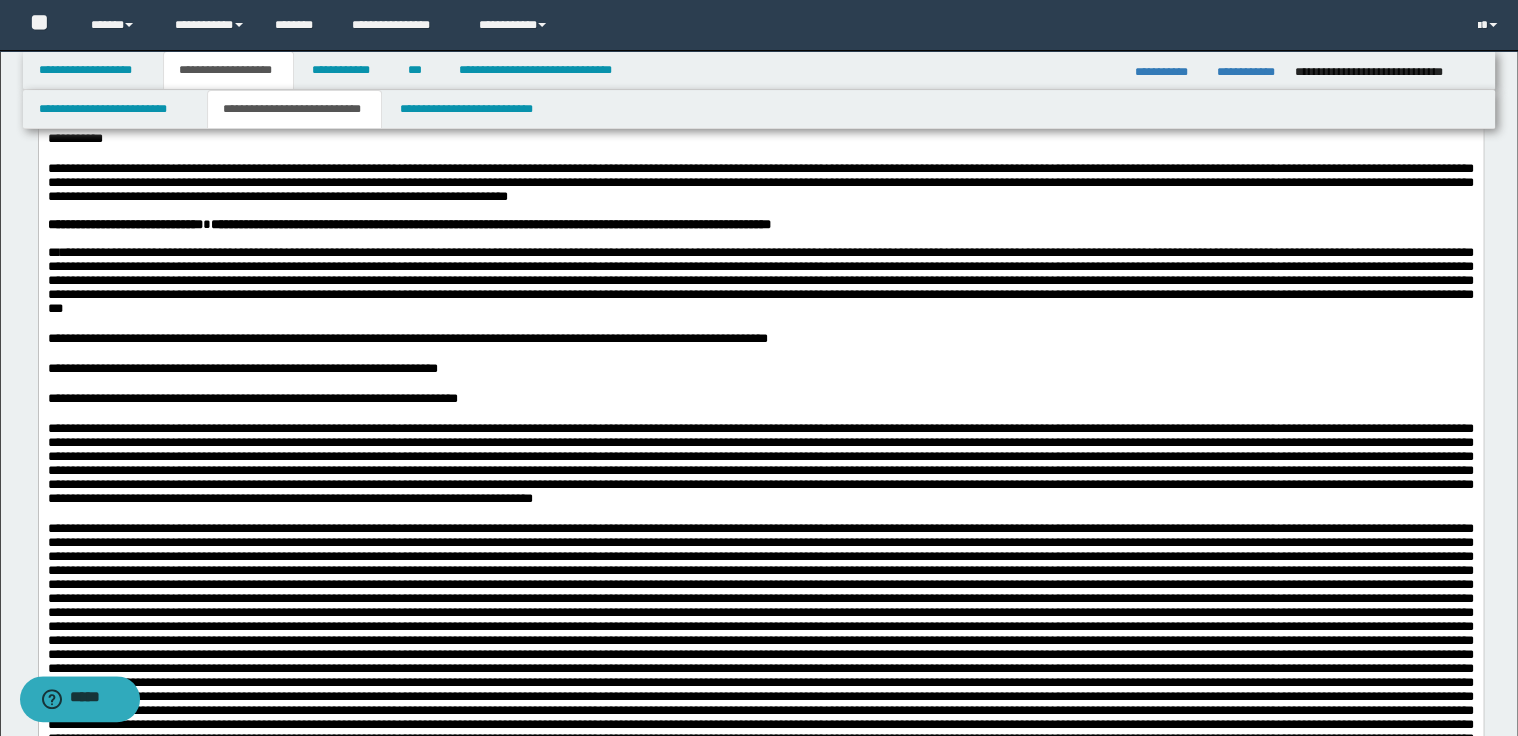 click at bounding box center [760, -407] 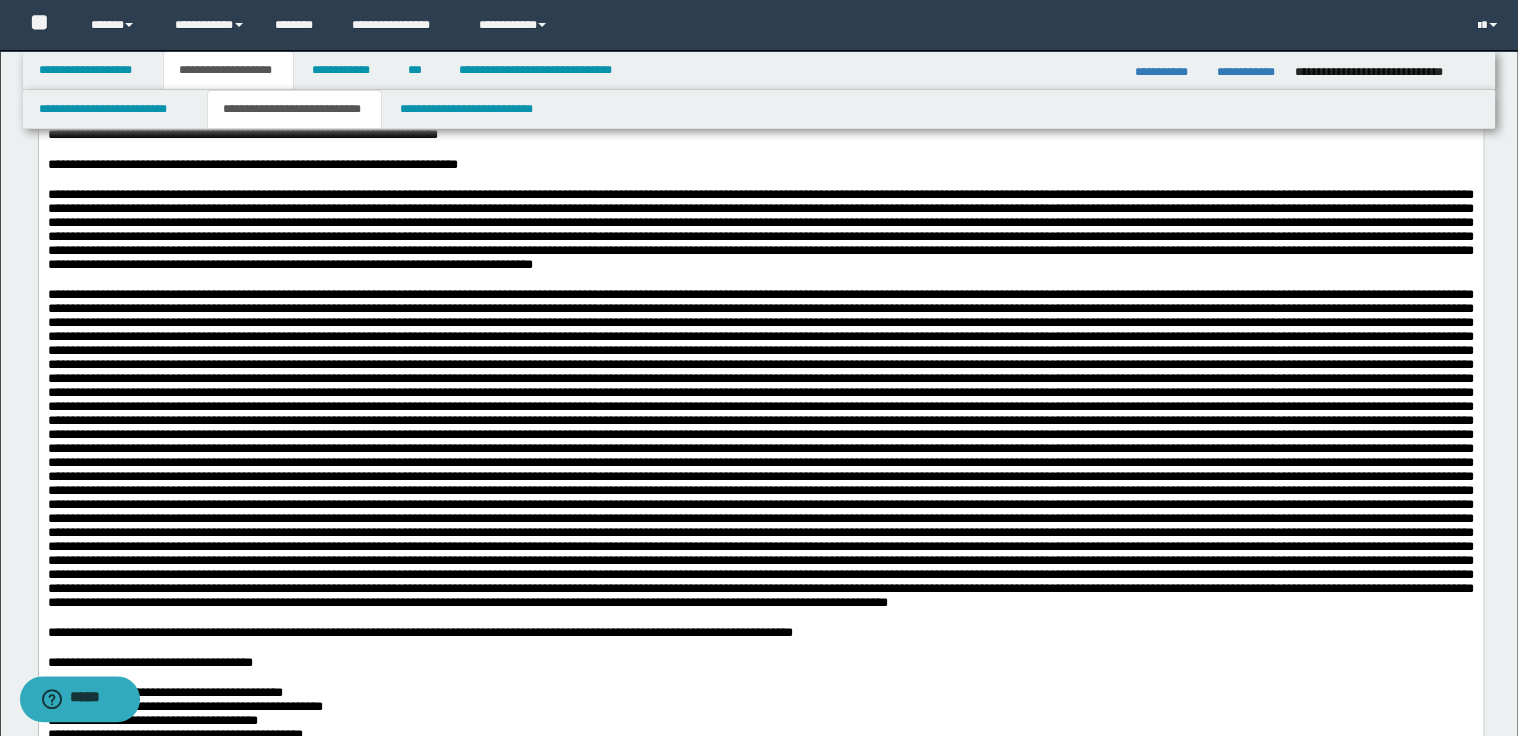 scroll, scrollTop: 8560, scrollLeft: 0, axis: vertical 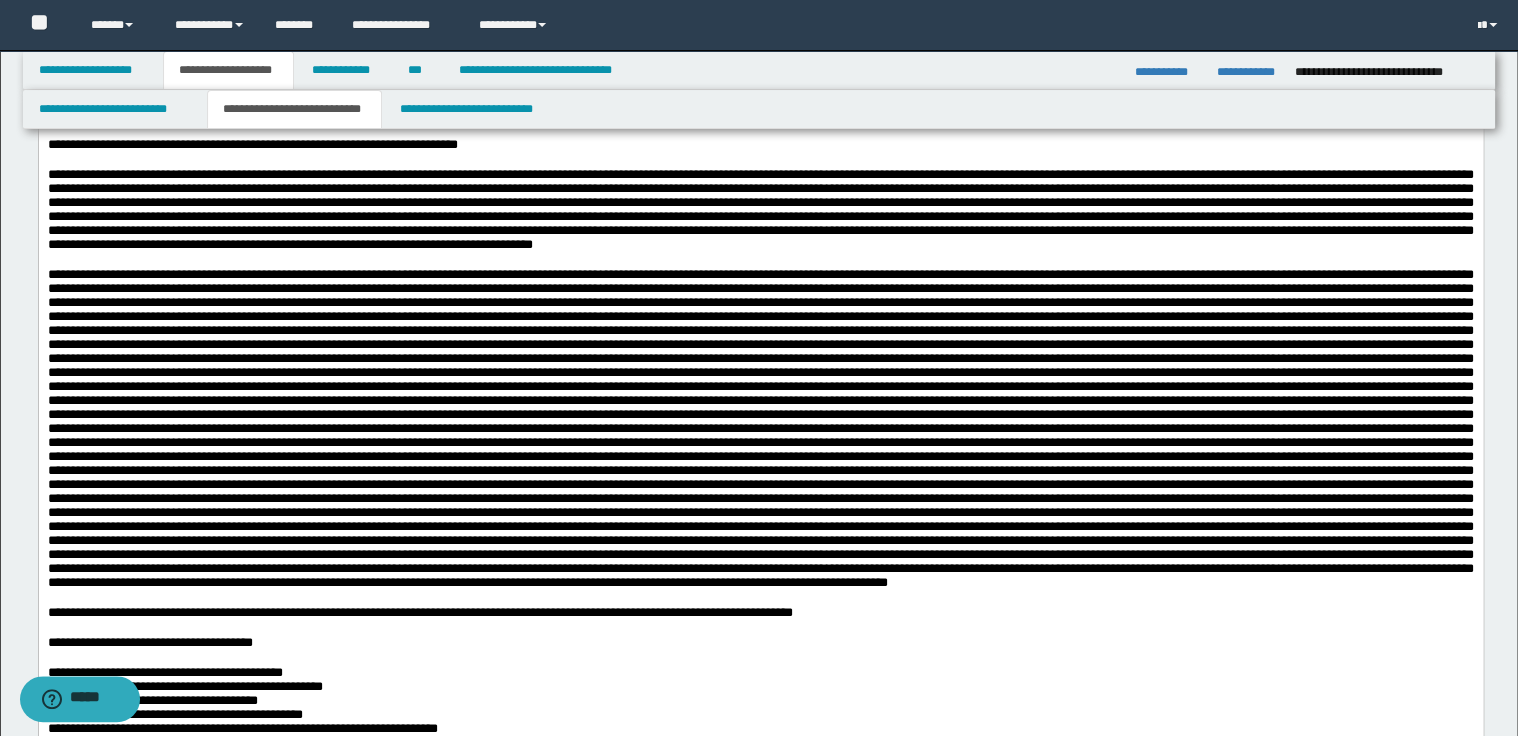 click on "**********" at bounding box center (760, -559) 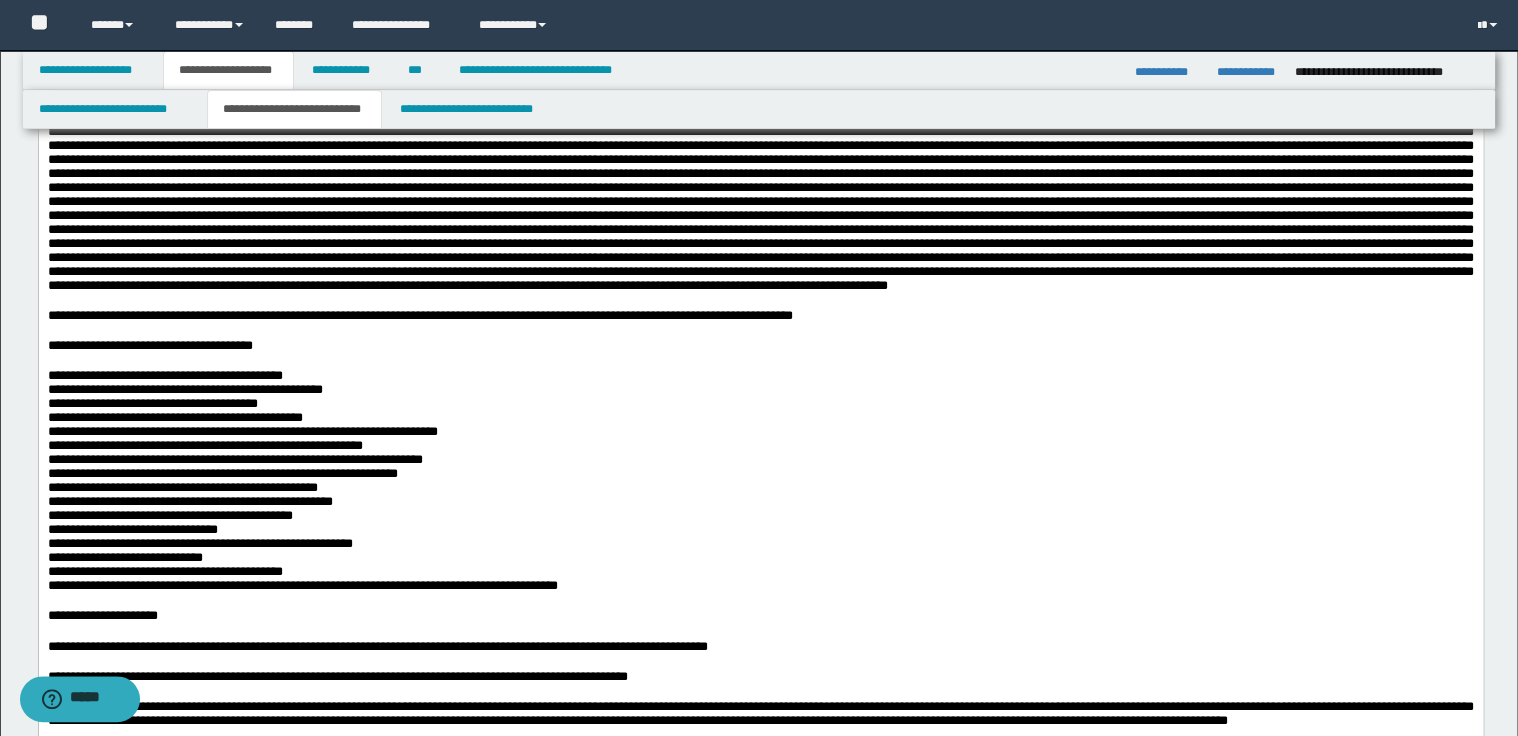 scroll, scrollTop: 8883, scrollLeft: 0, axis: vertical 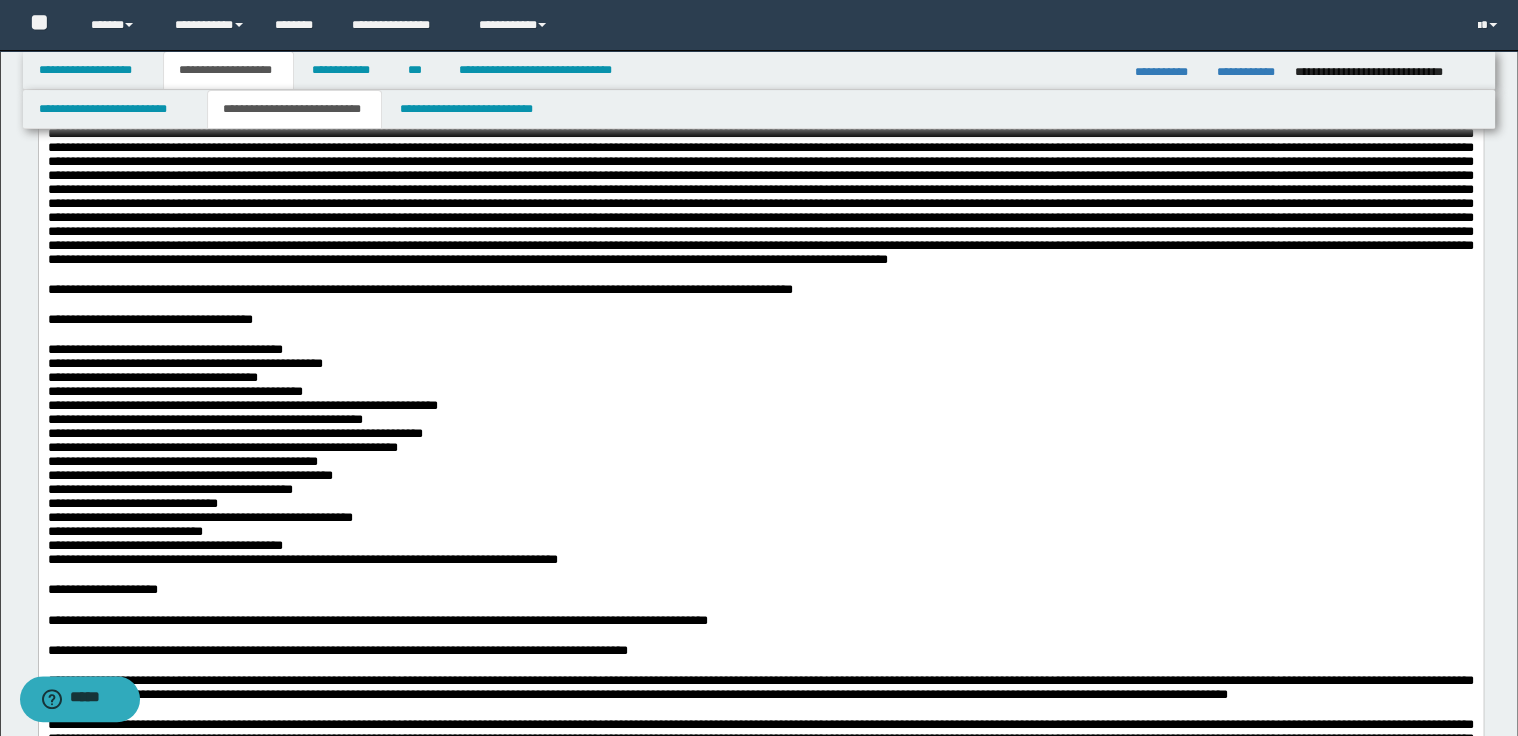 drag, startPoint x: 47, startPoint y: -19, endPoint x: 365, endPoint y: 480, distance: 591.7136 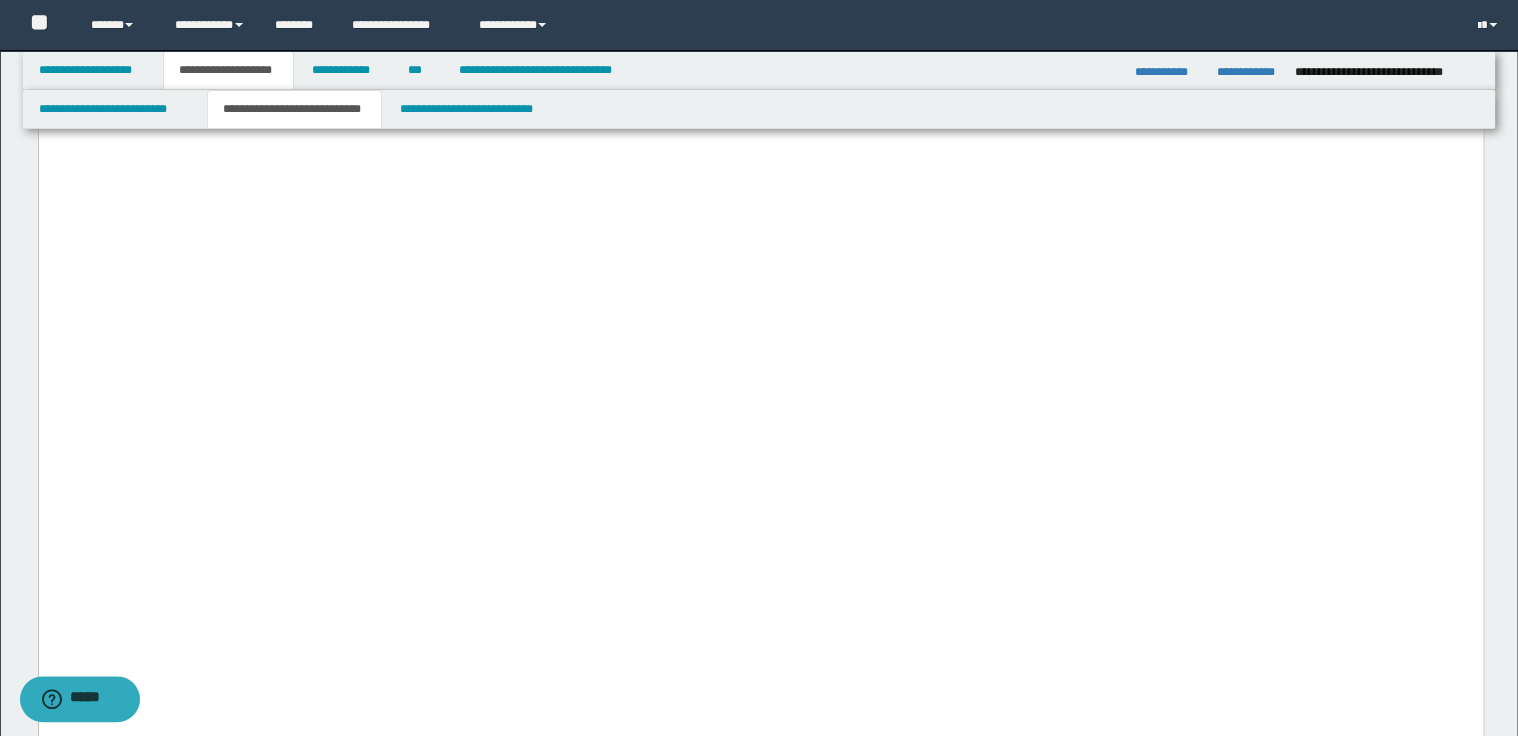 scroll, scrollTop: 10163, scrollLeft: 0, axis: vertical 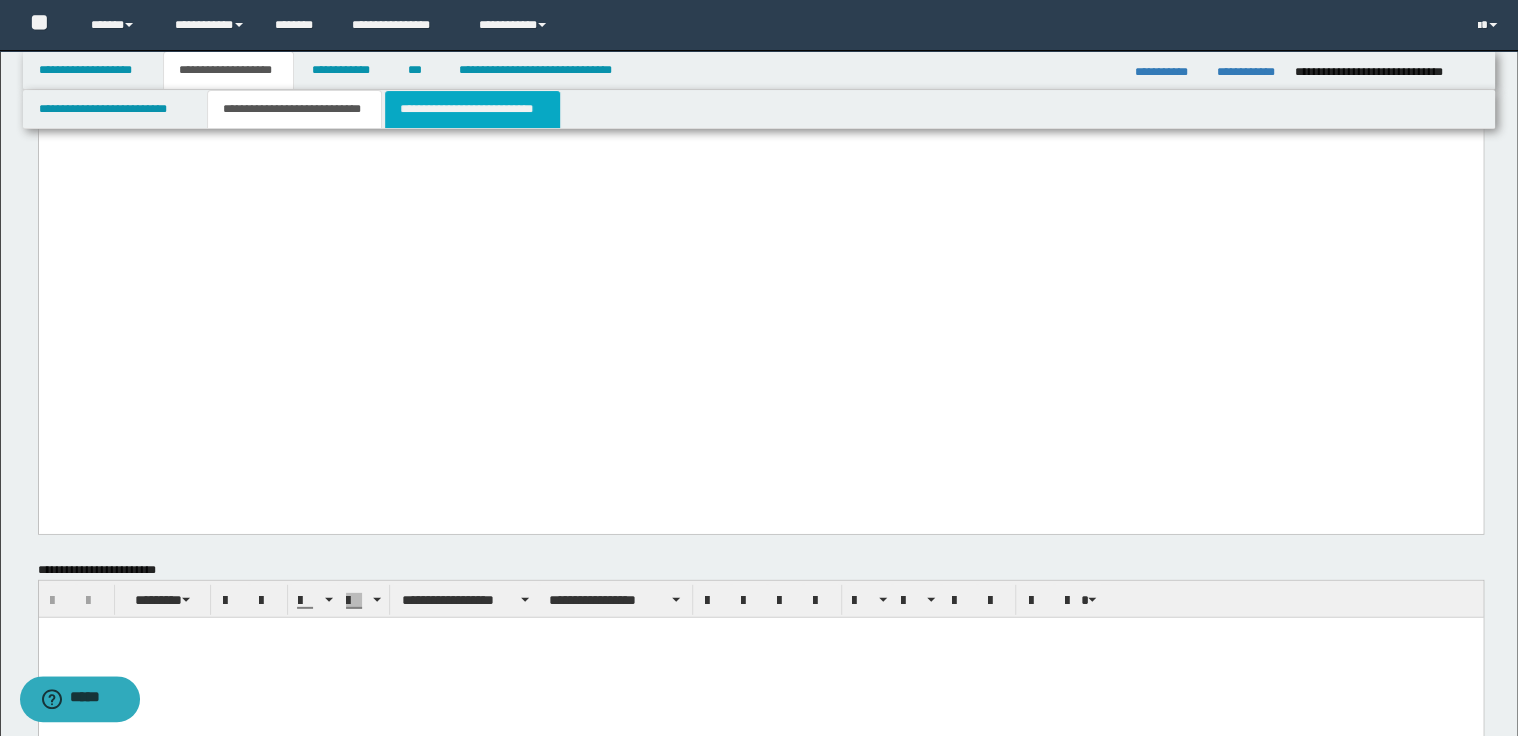 click on "**********" at bounding box center [472, 109] 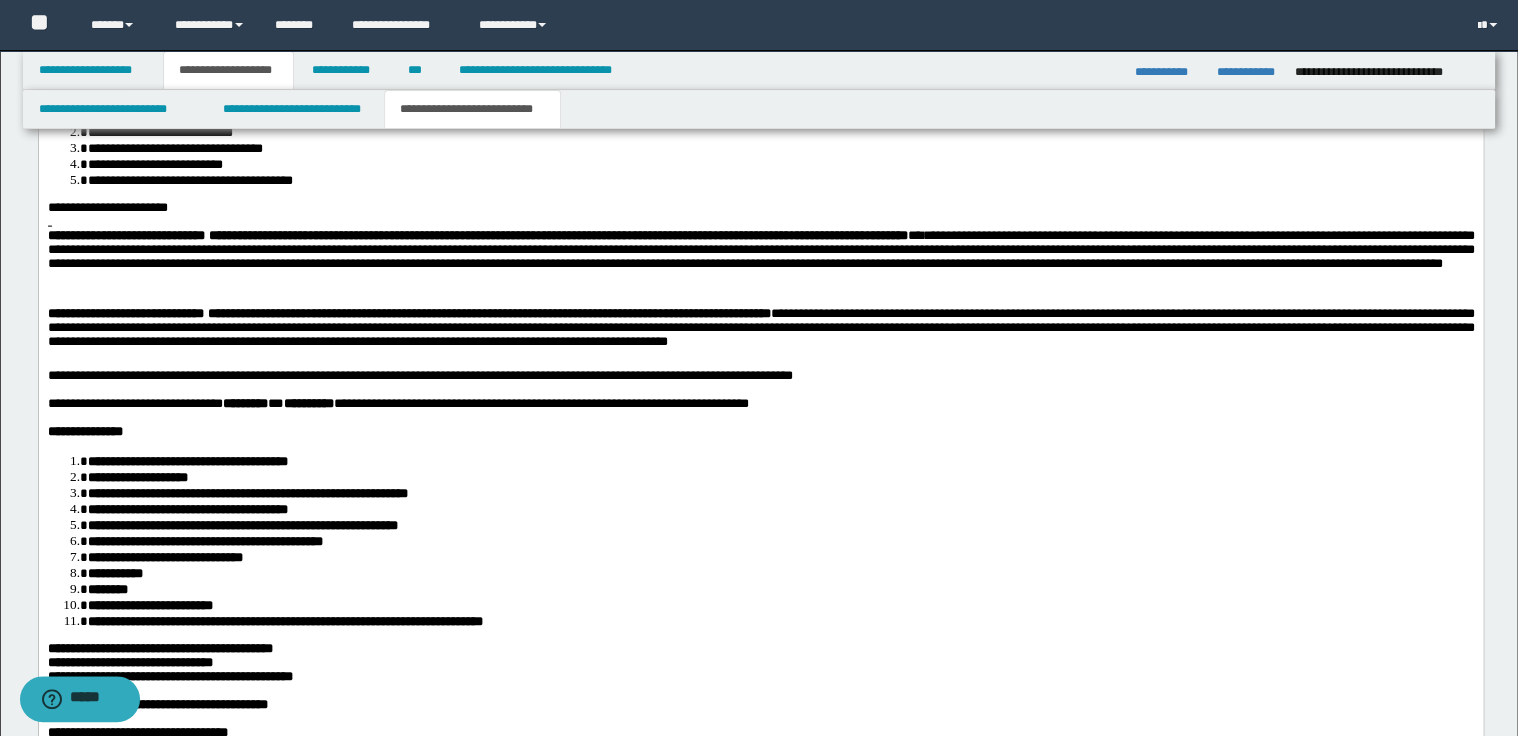 scroll, scrollTop: 2160, scrollLeft: 0, axis: vertical 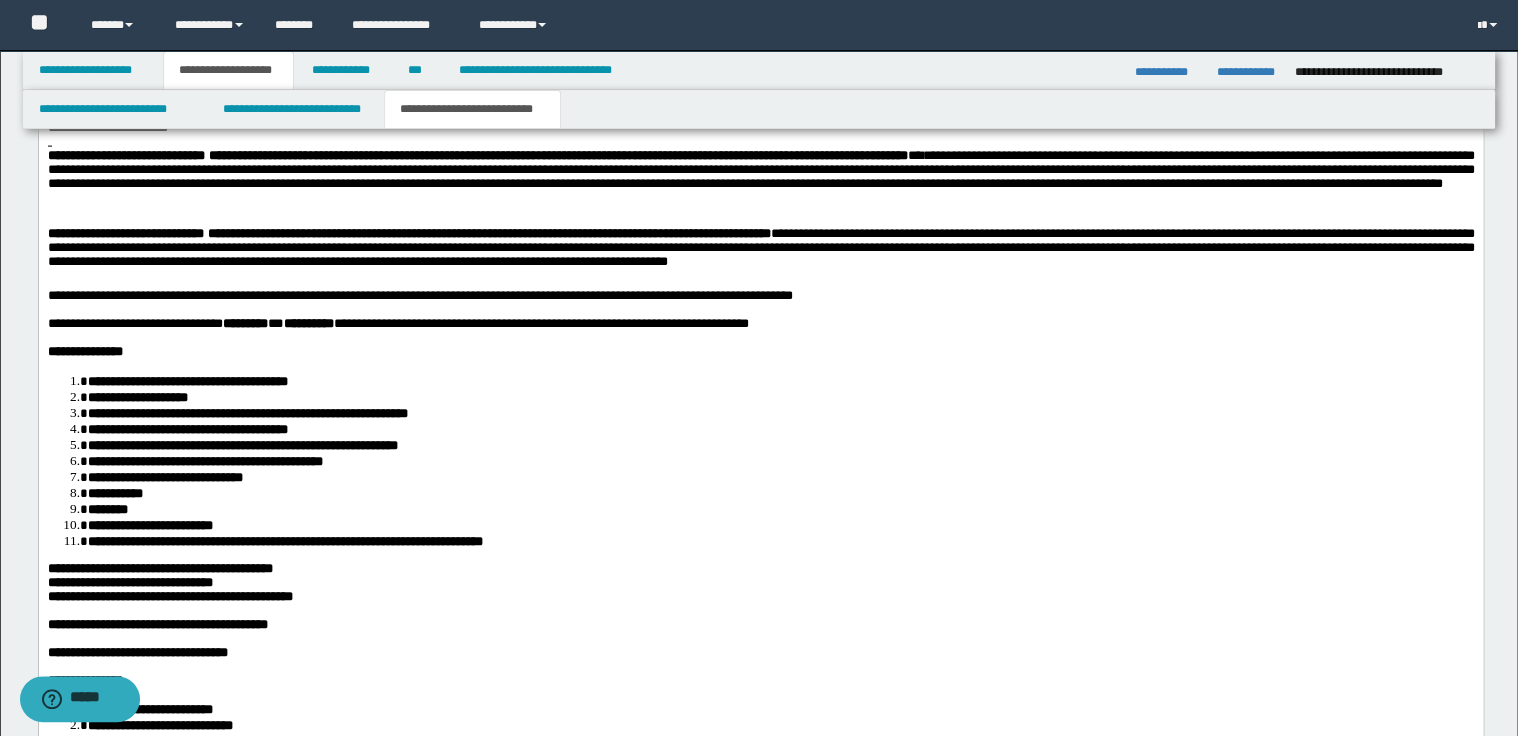 click on "**********" at bounding box center (760, 297) 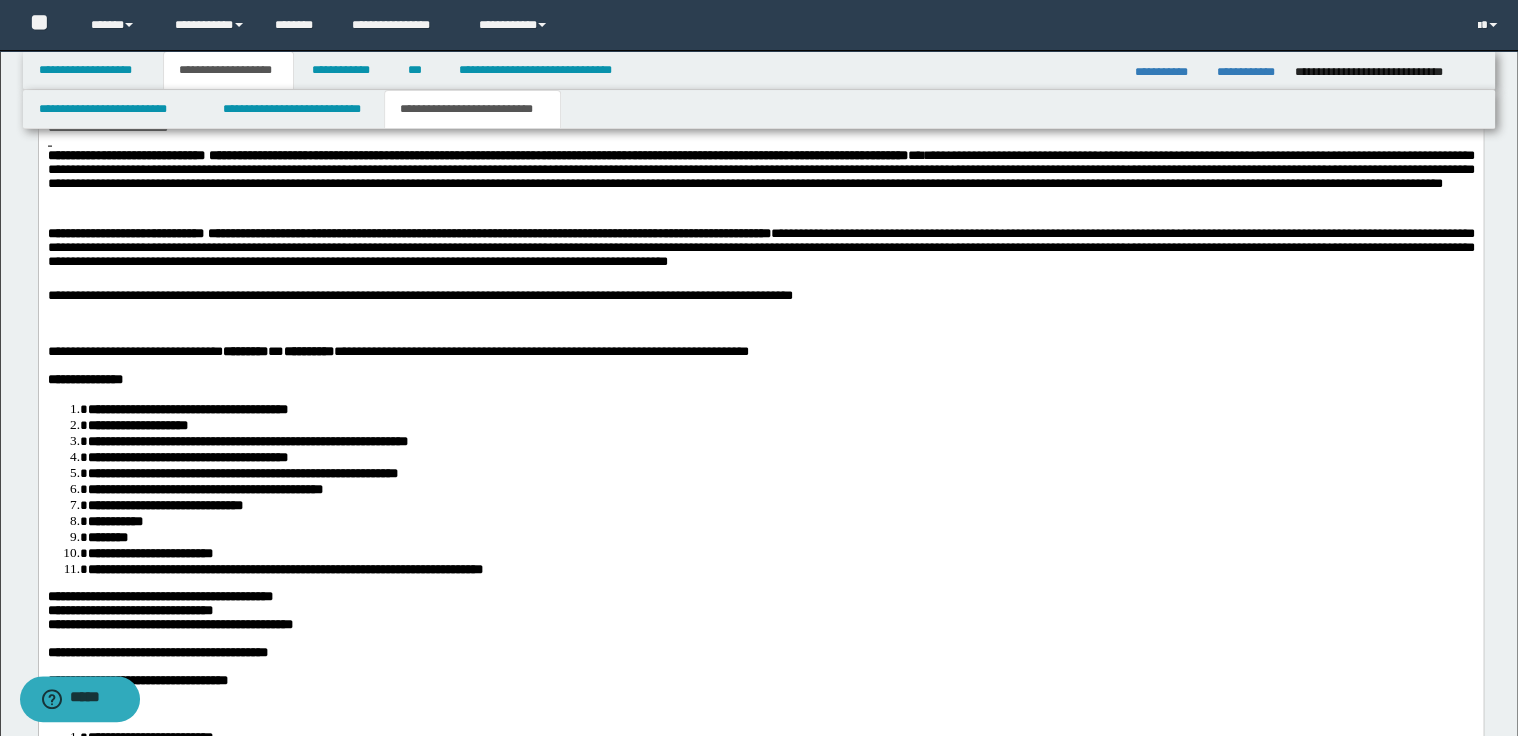 paste 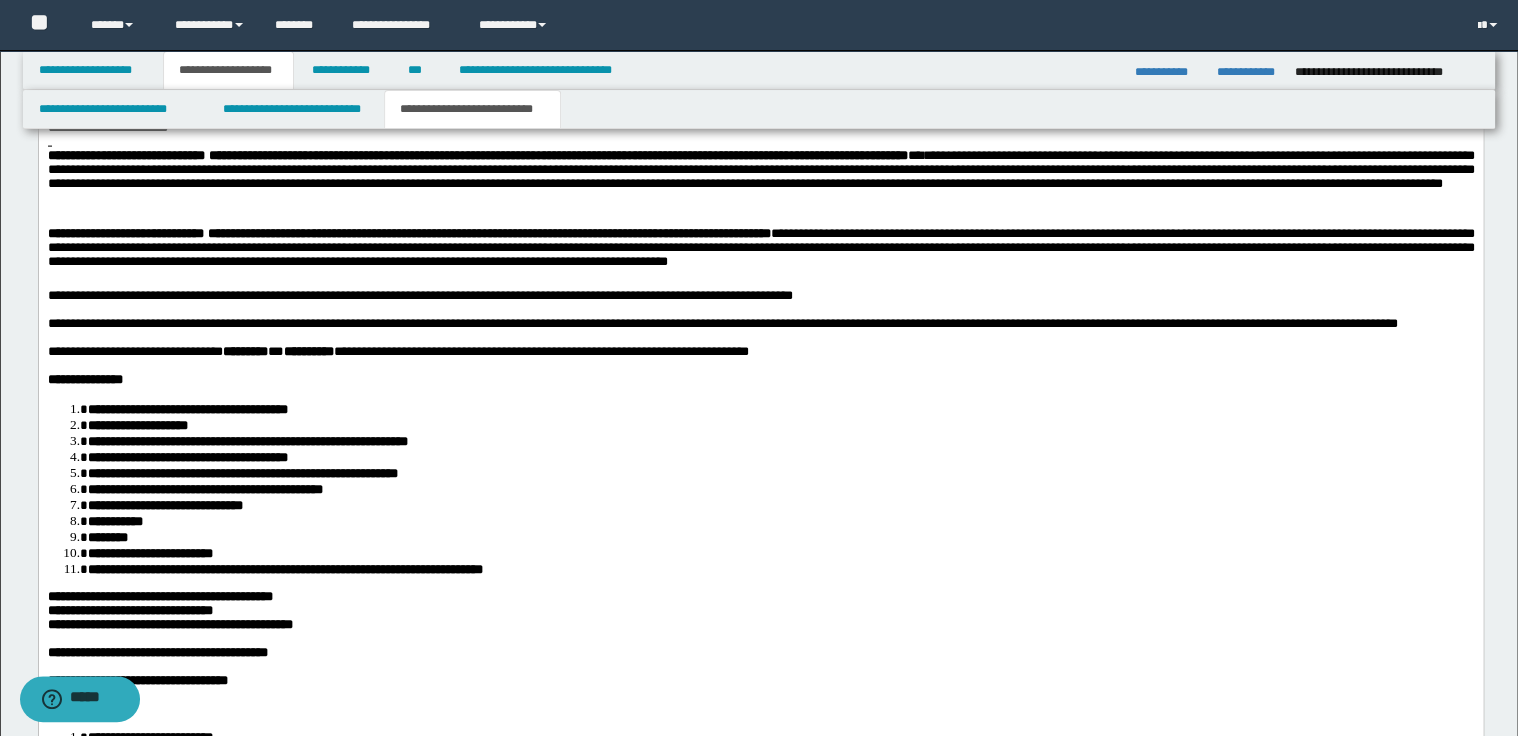 click on "**********" at bounding box center [722, 324] 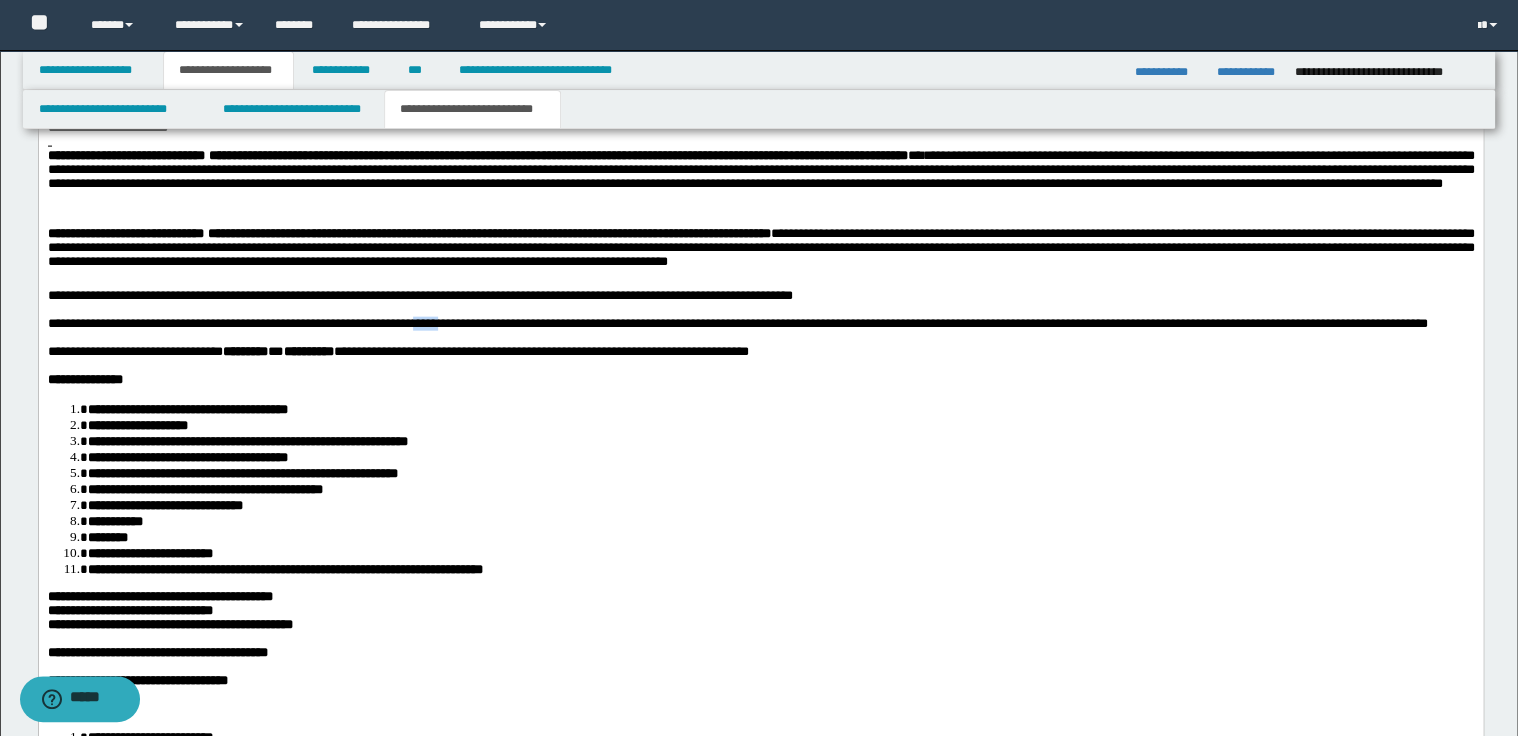 drag, startPoint x: 457, startPoint y: 377, endPoint x: 500, endPoint y: 377, distance: 43 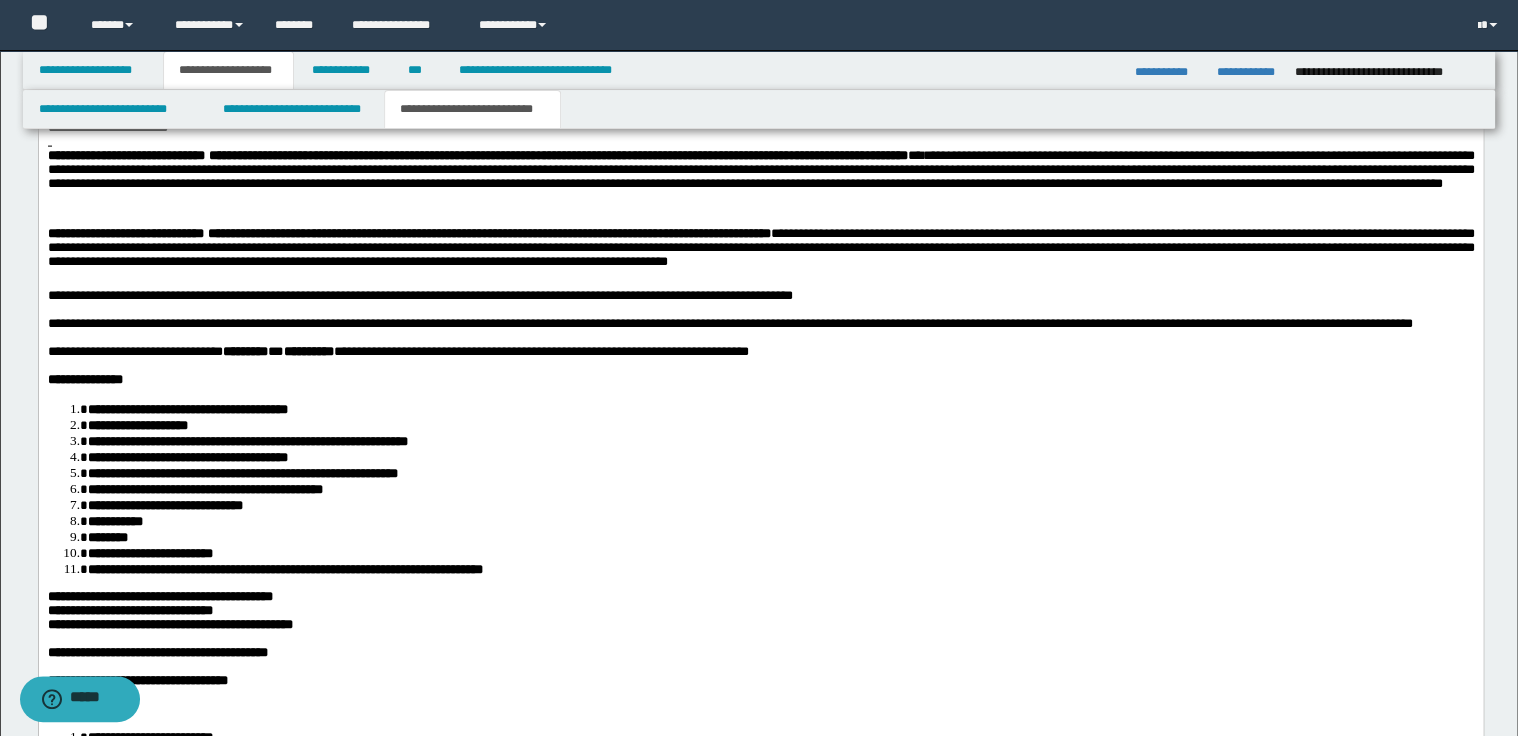 scroll, scrollTop: 2240, scrollLeft: 0, axis: vertical 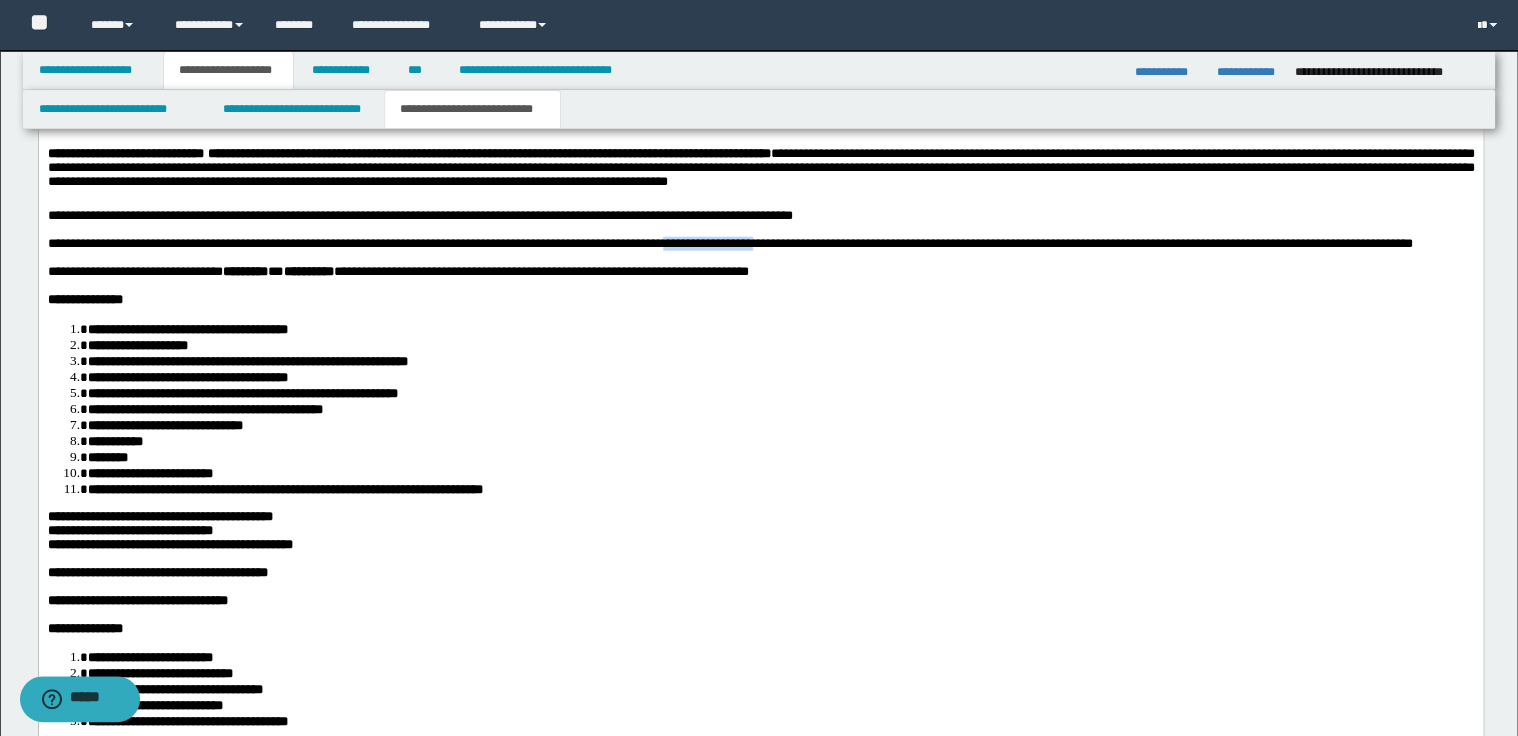 drag, startPoint x: 704, startPoint y: 299, endPoint x: 805, endPoint y: 300, distance: 101.00495 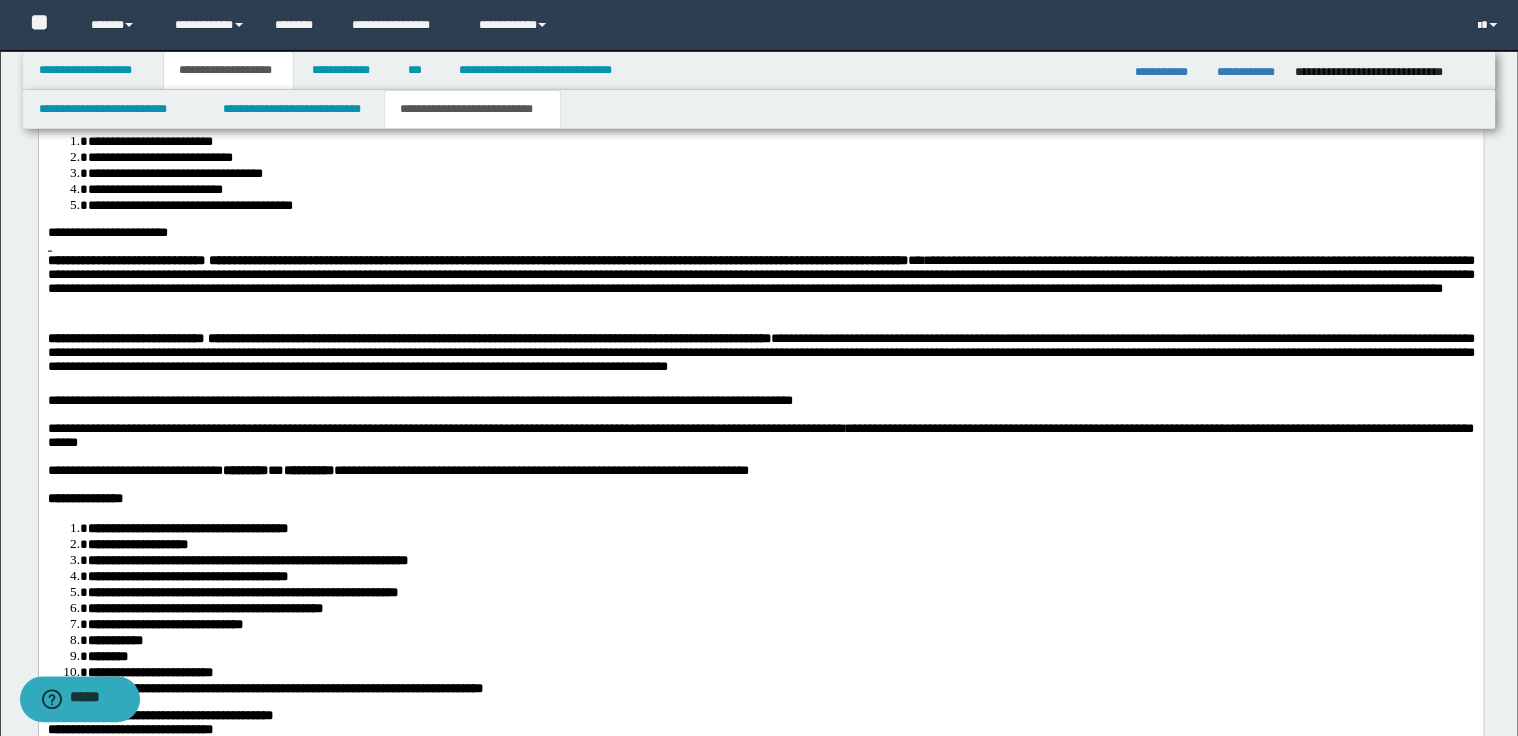 scroll, scrollTop: 2000, scrollLeft: 0, axis: vertical 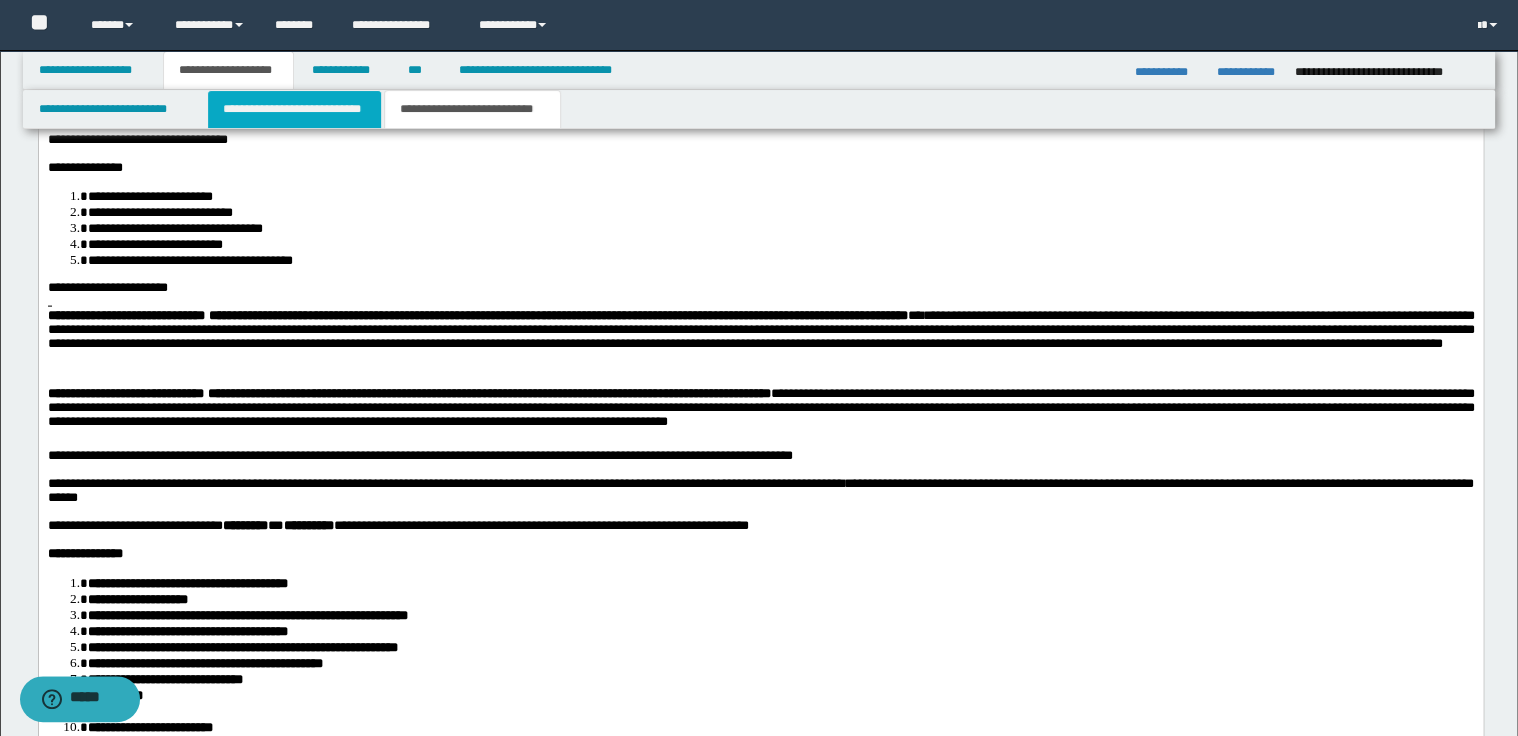 click on "**********" at bounding box center (294, 109) 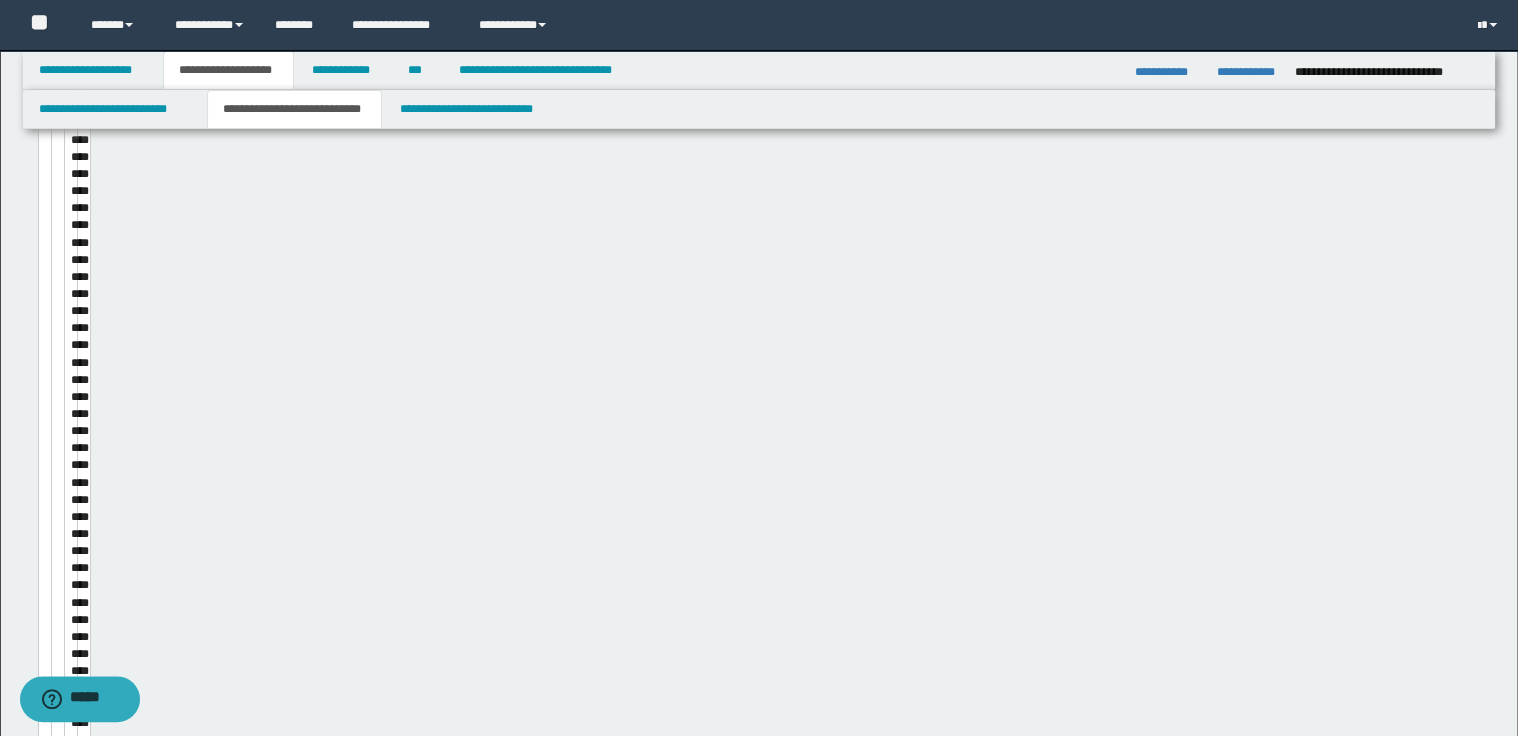 type 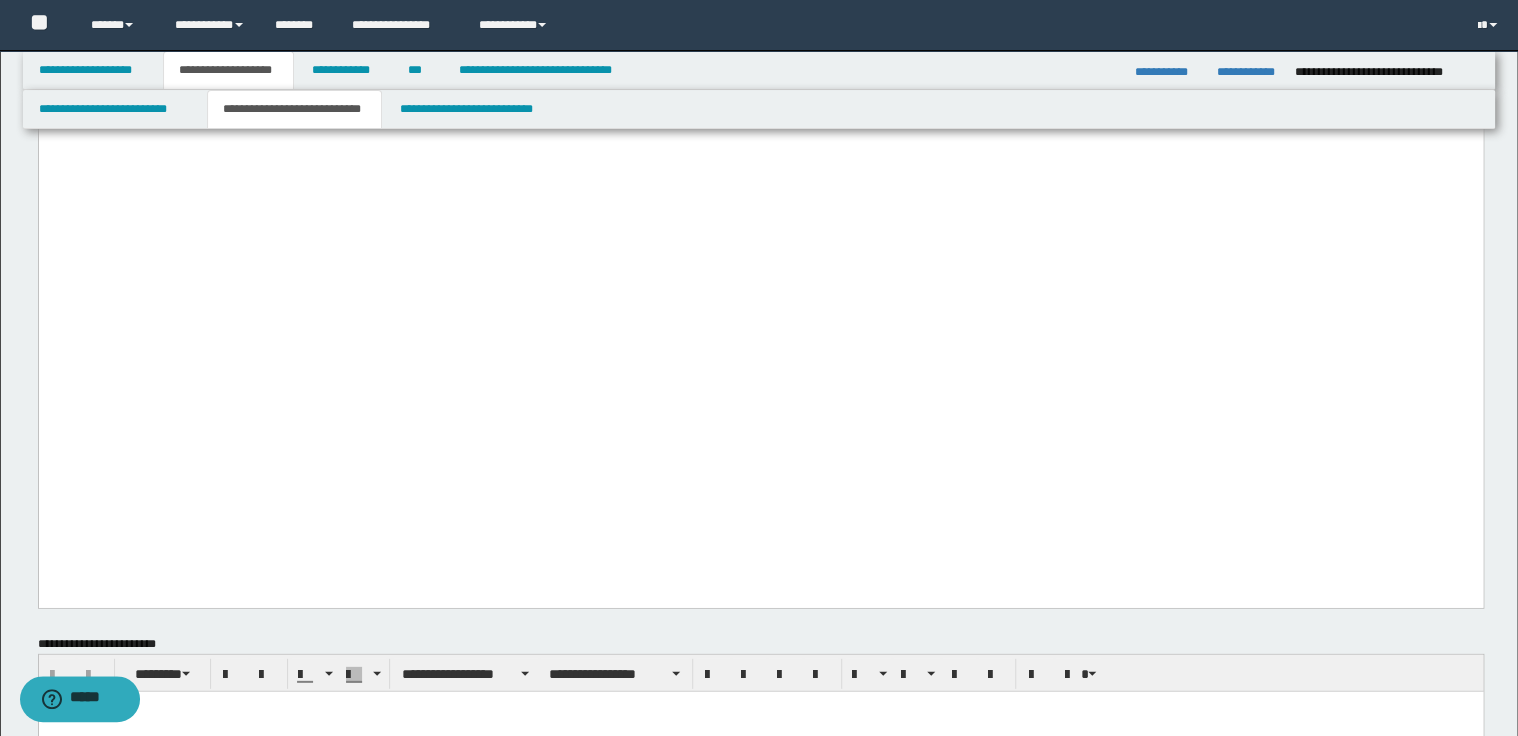 scroll, scrollTop: 10000, scrollLeft: 0, axis: vertical 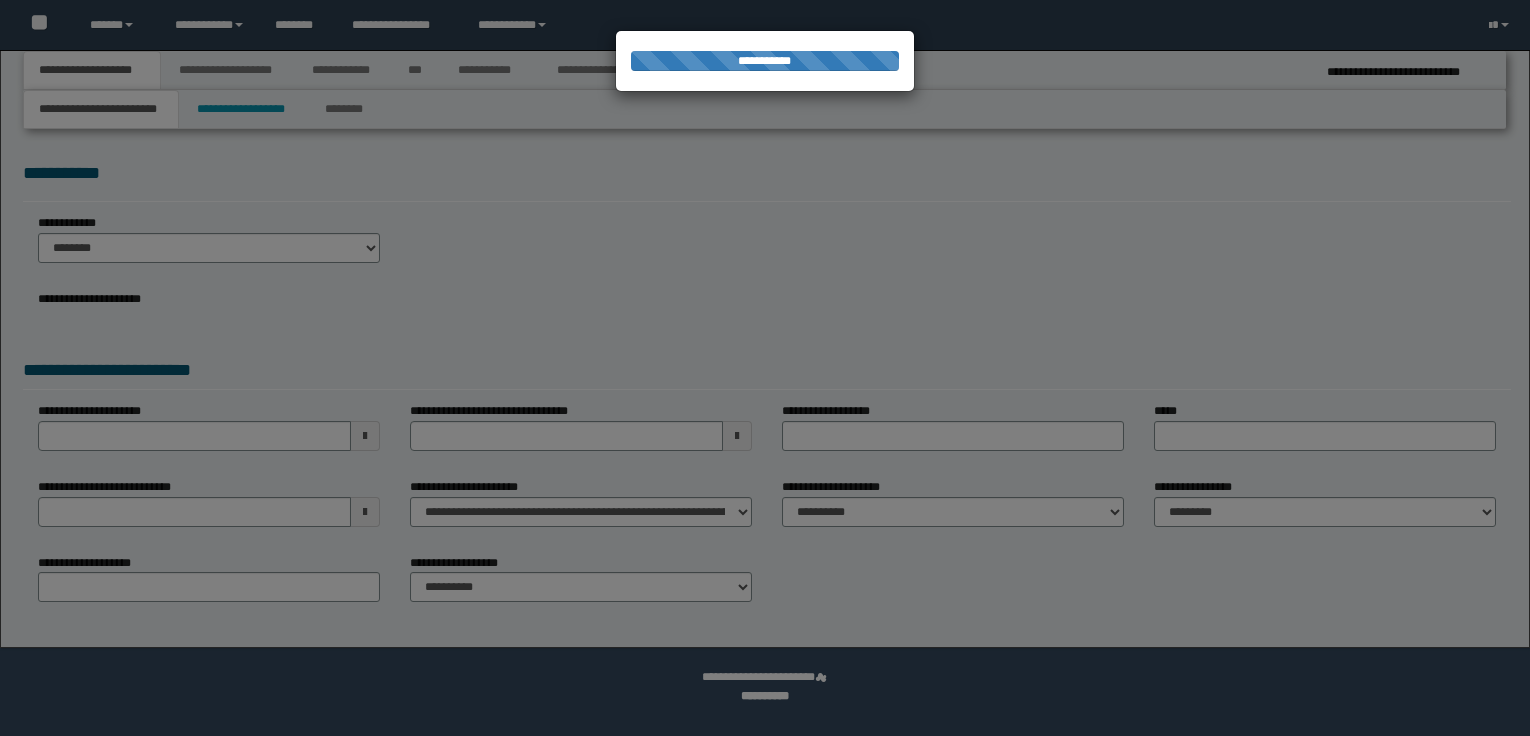 select on "*" 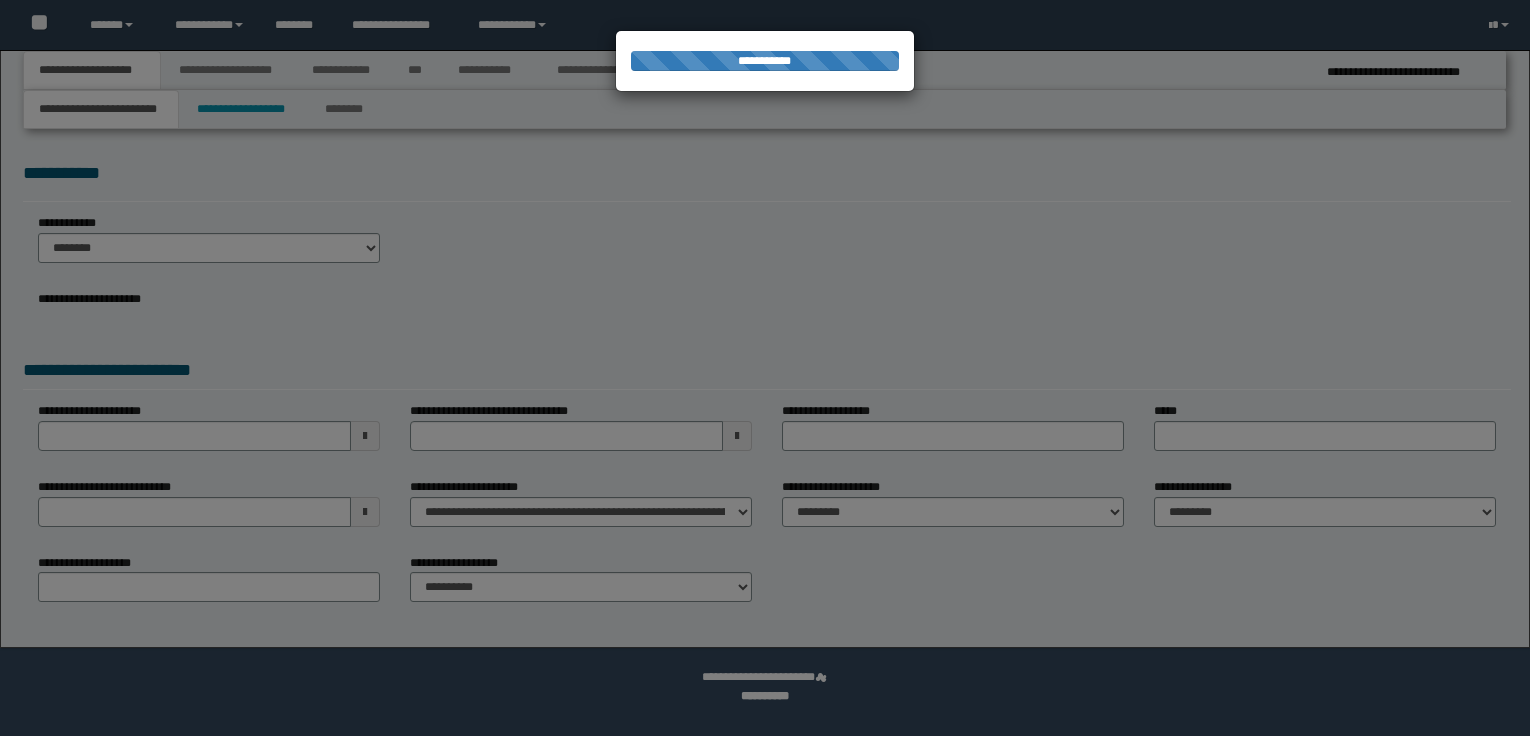 scroll, scrollTop: 0, scrollLeft: 0, axis: both 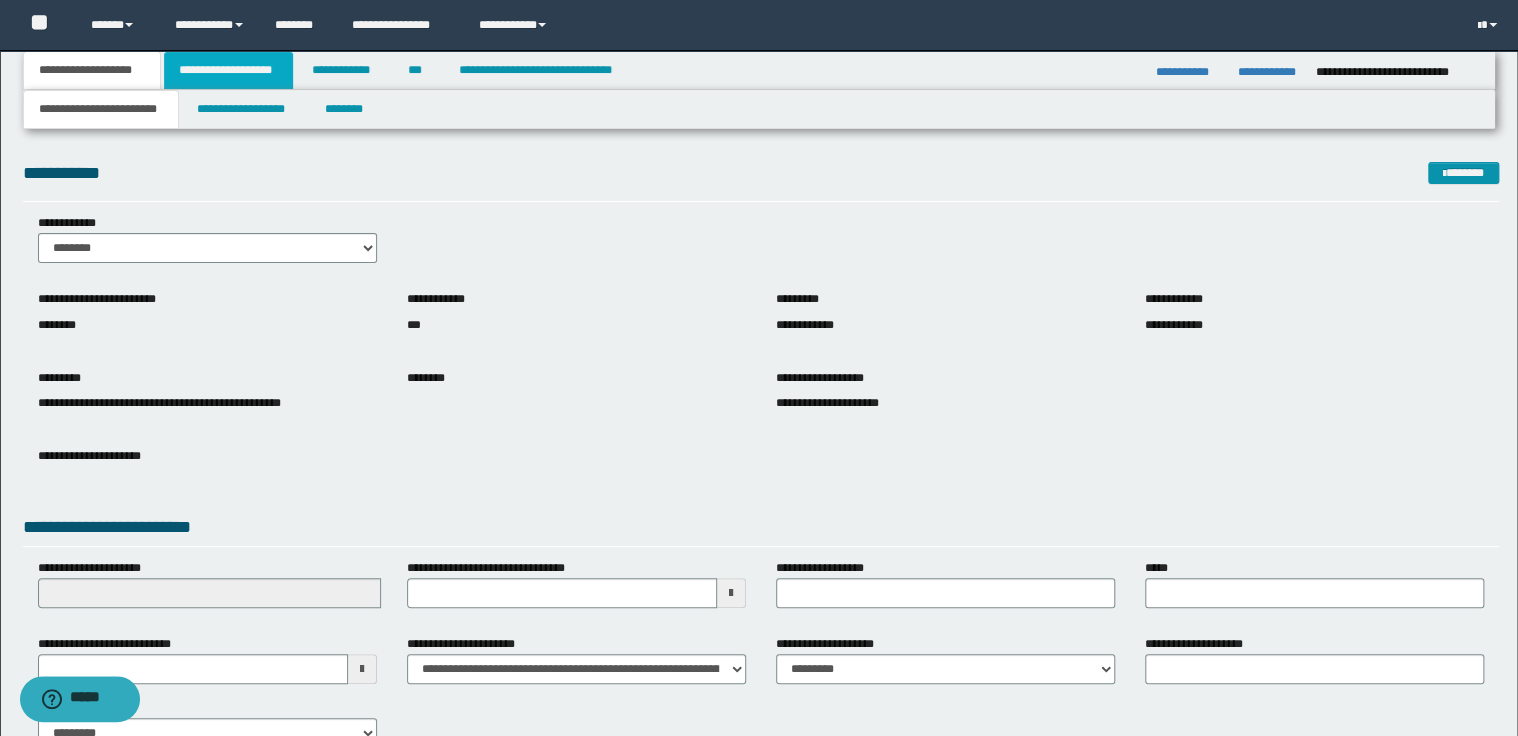 click on "**********" at bounding box center [228, 70] 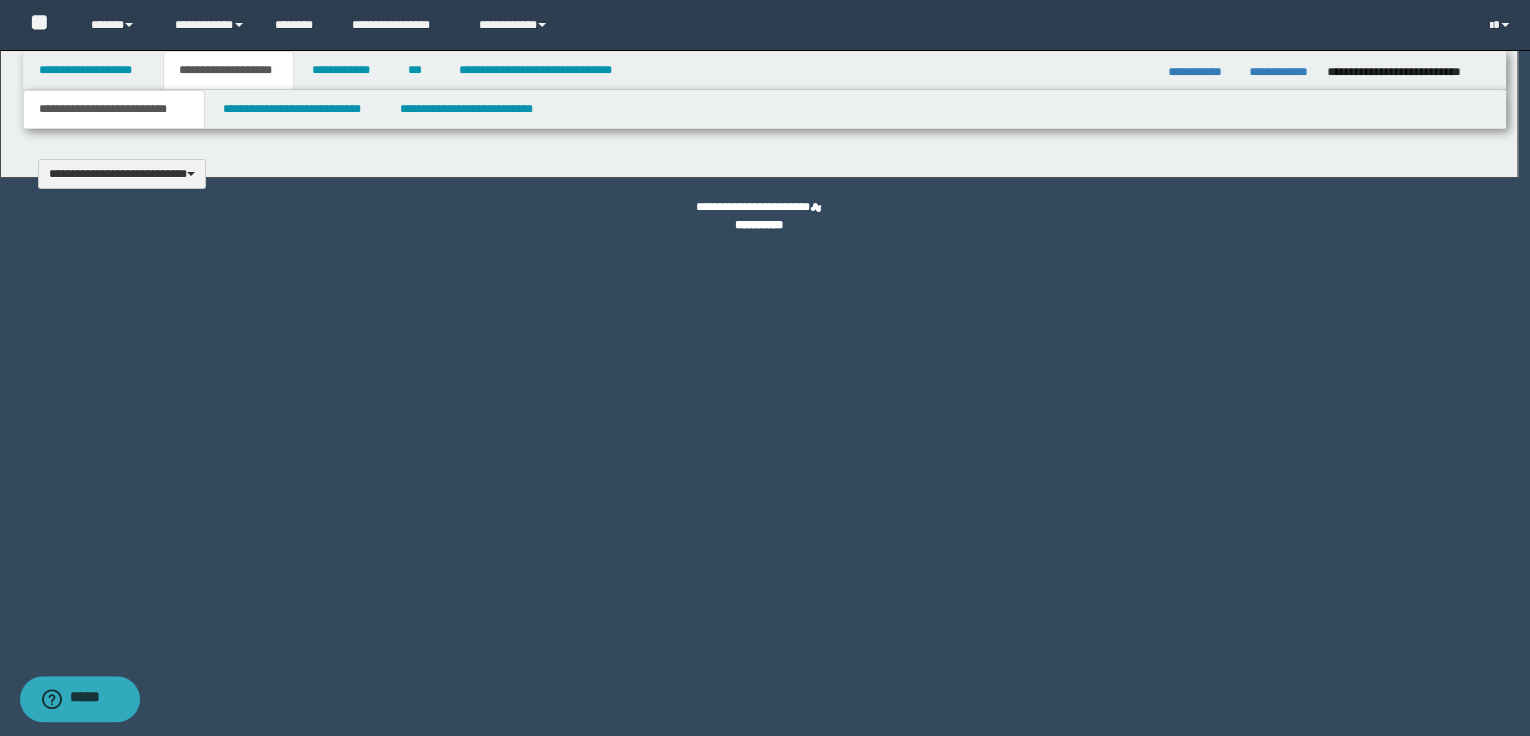 type 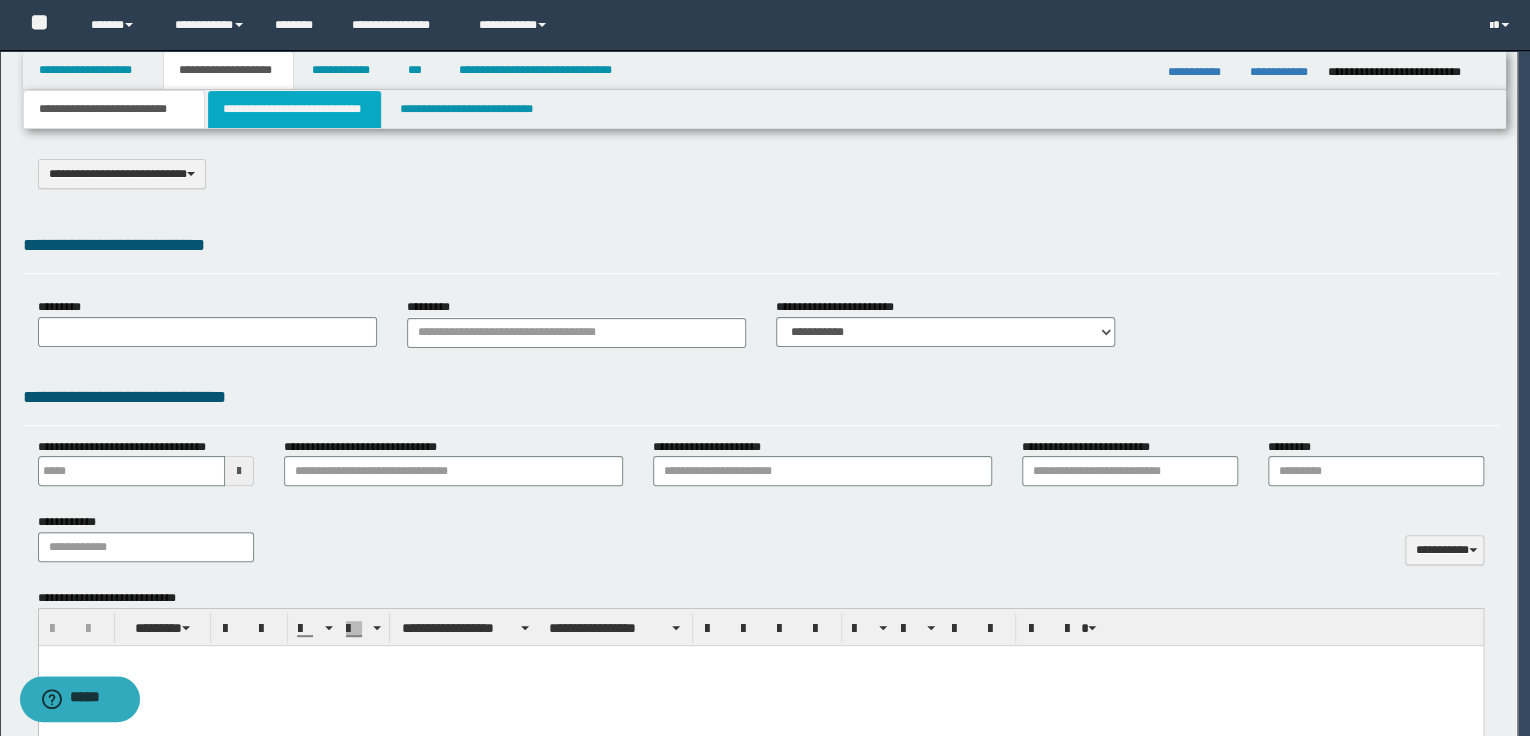 scroll, scrollTop: 0, scrollLeft: 0, axis: both 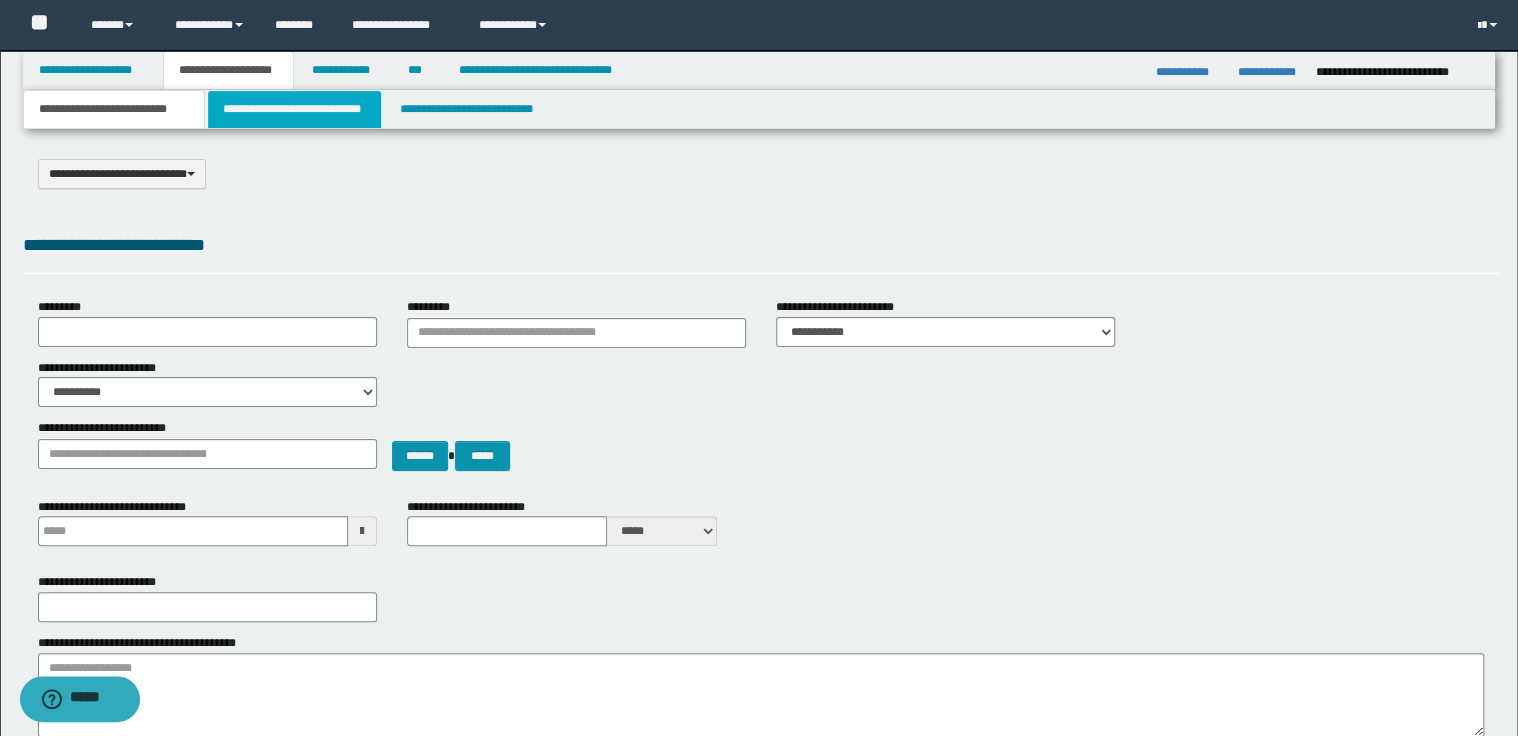 click on "**********" at bounding box center (294, 109) 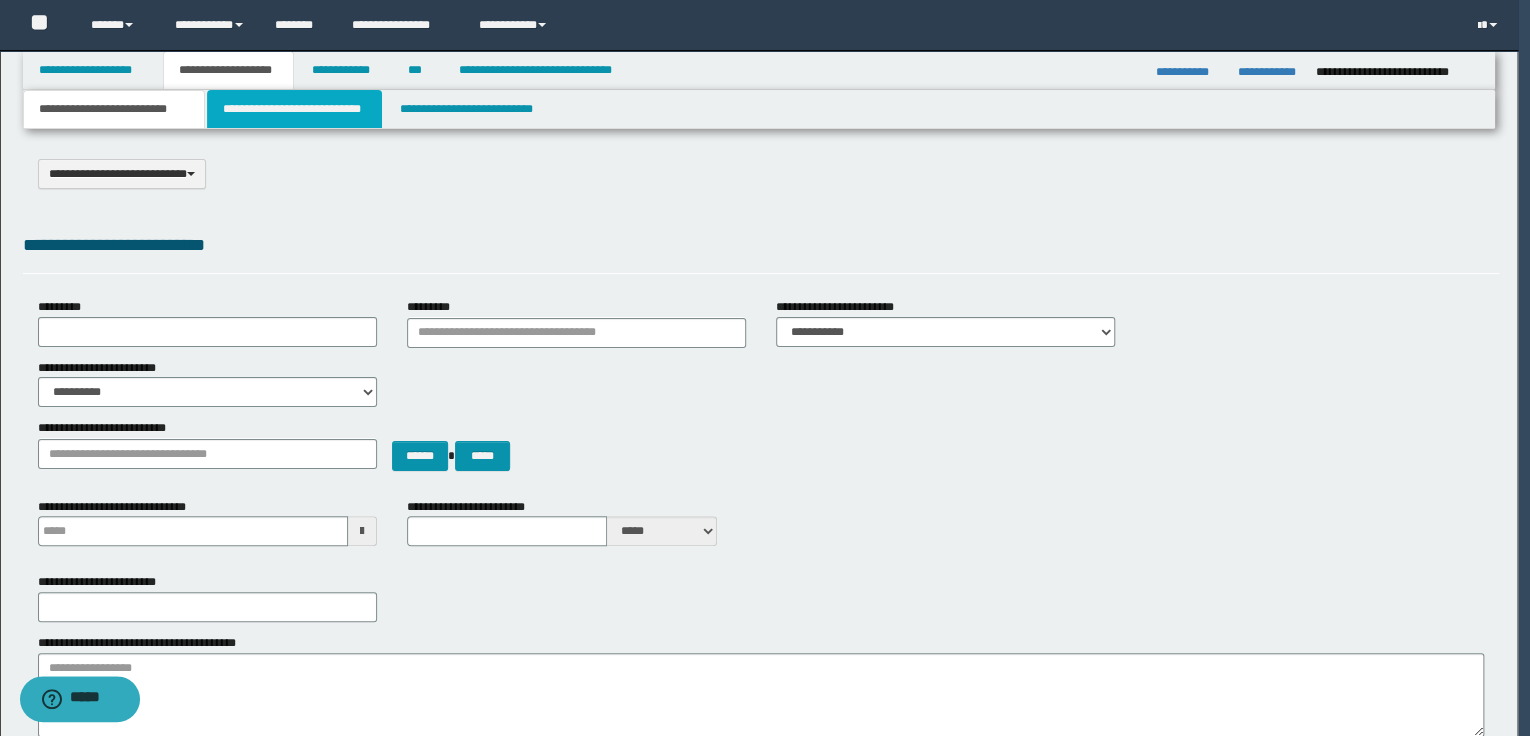 select on "*" 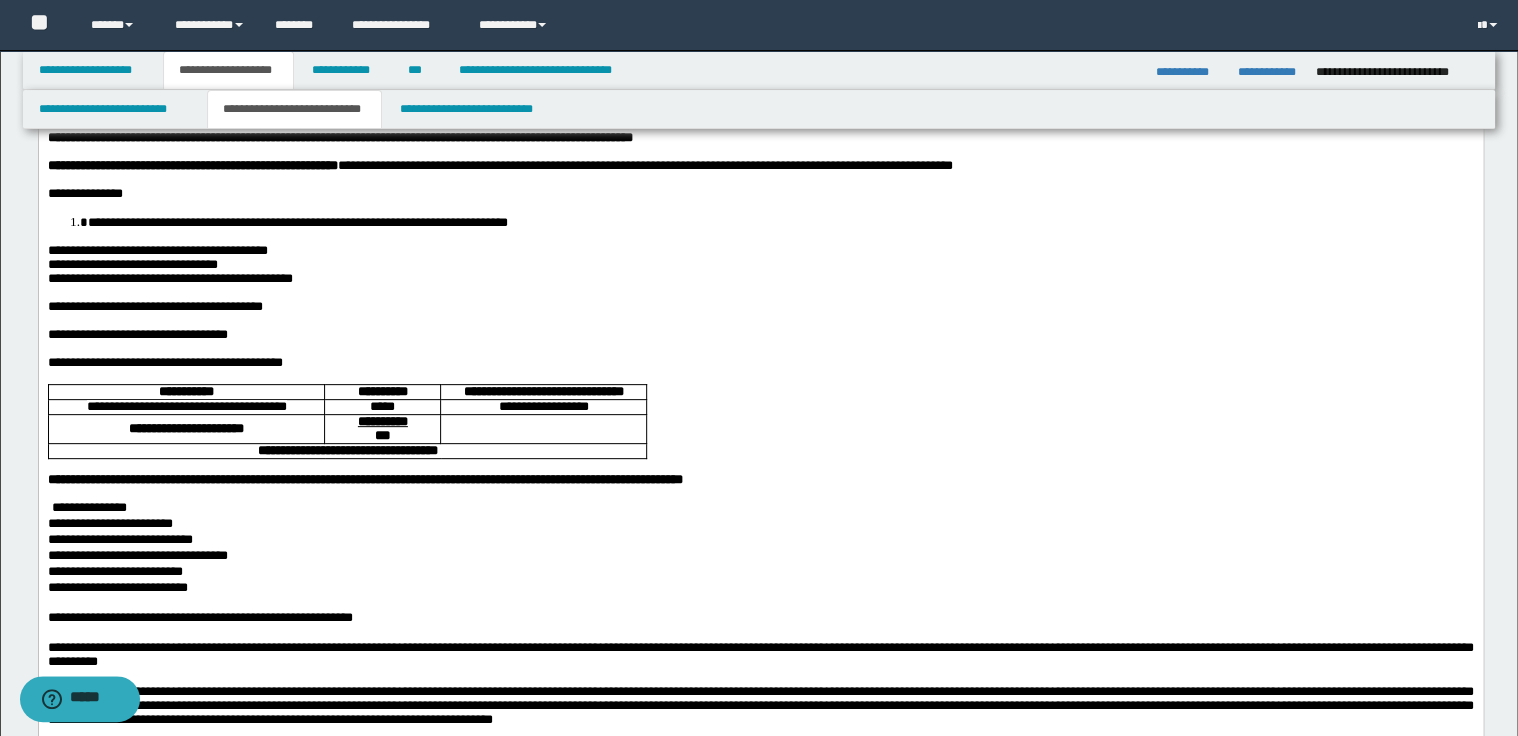 scroll, scrollTop: 160, scrollLeft: 0, axis: vertical 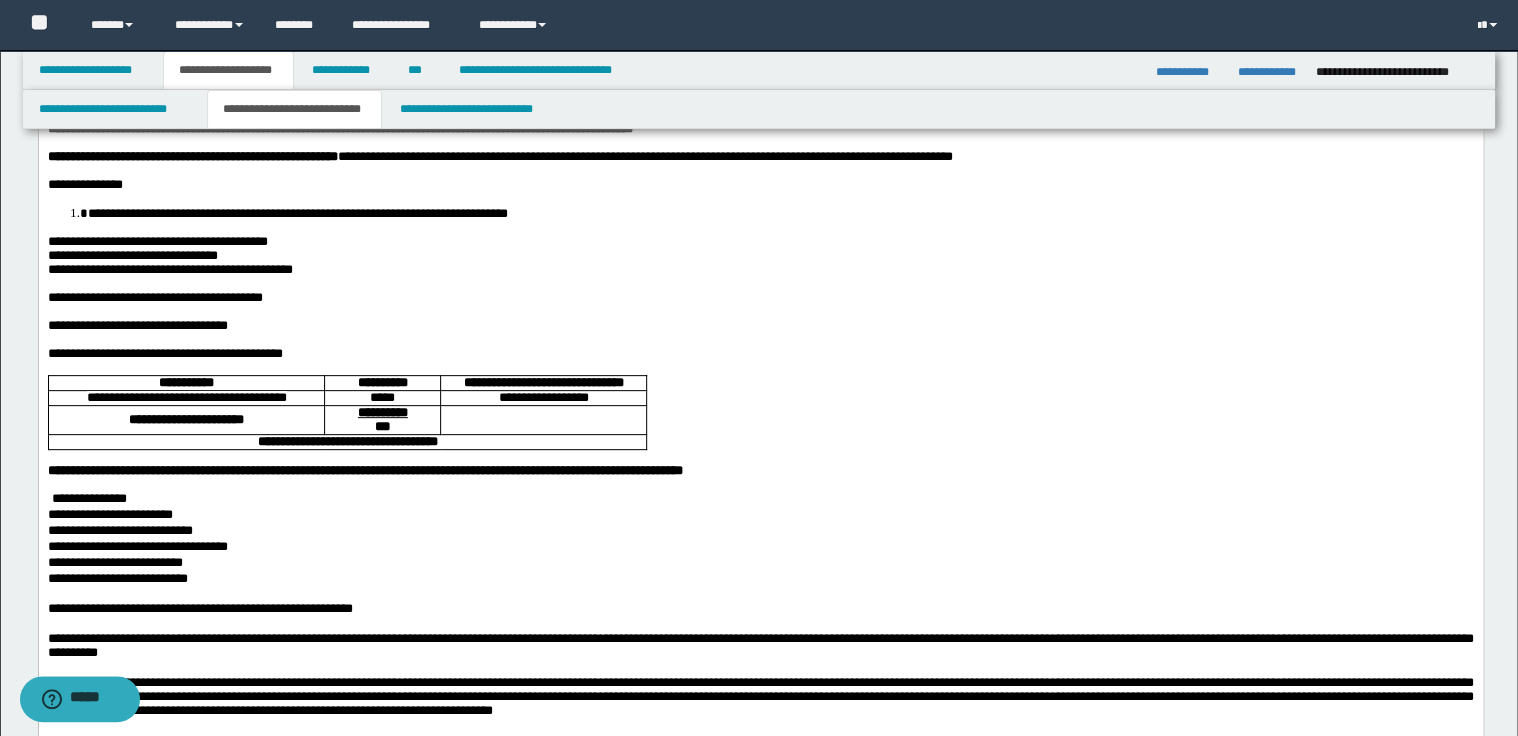 click on "**********" at bounding box center [169, 268] 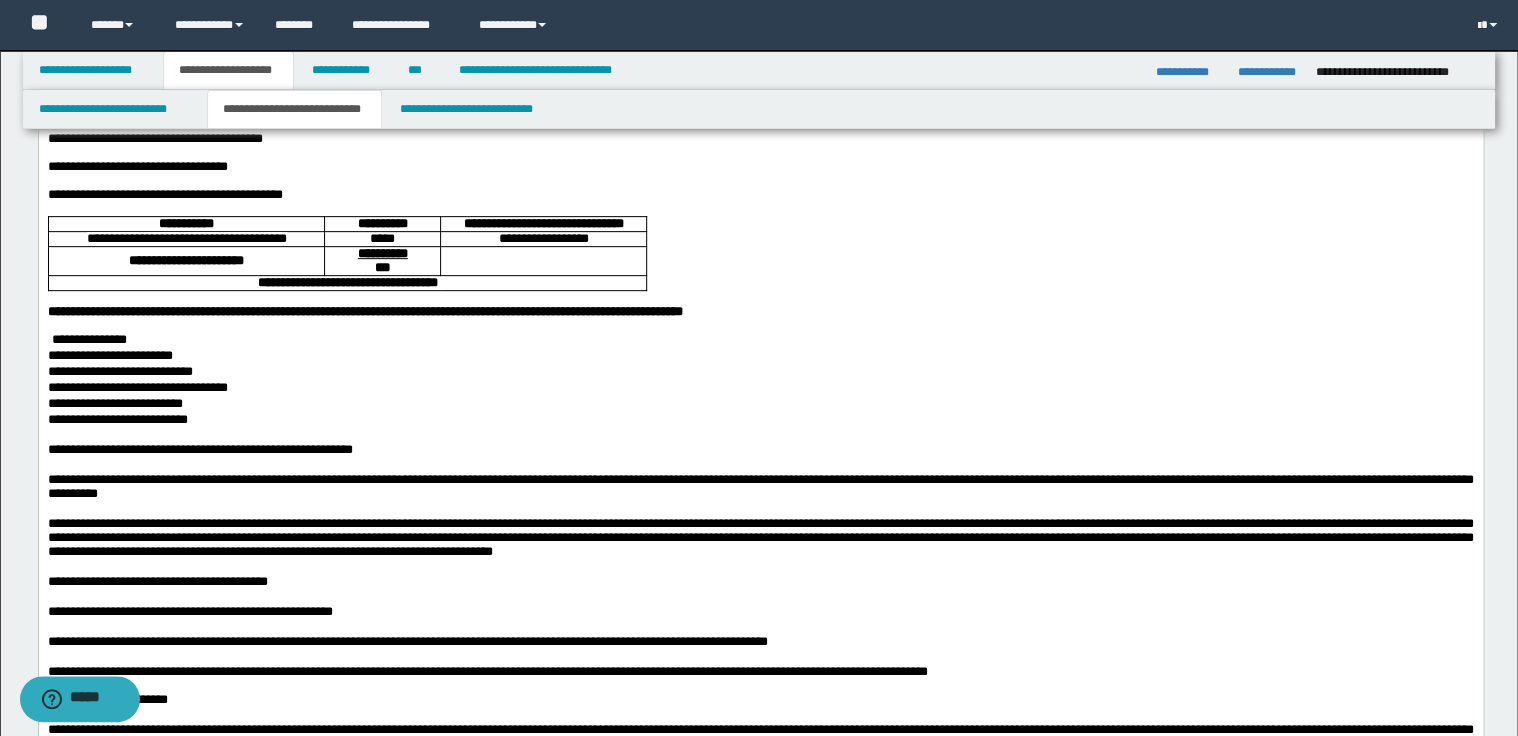 scroll, scrollTop: 320, scrollLeft: 0, axis: vertical 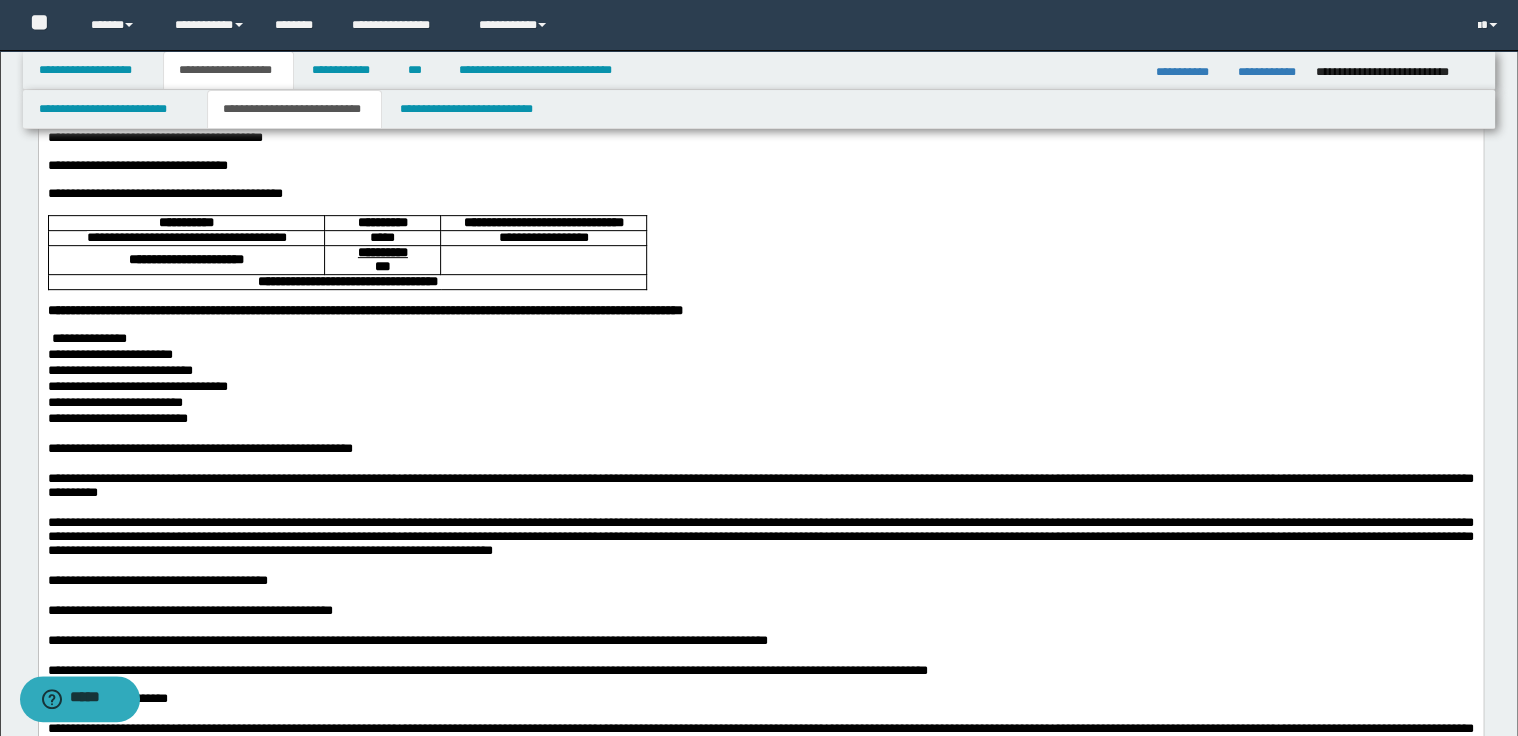 click on "**********" at bounding box center (760, 340) 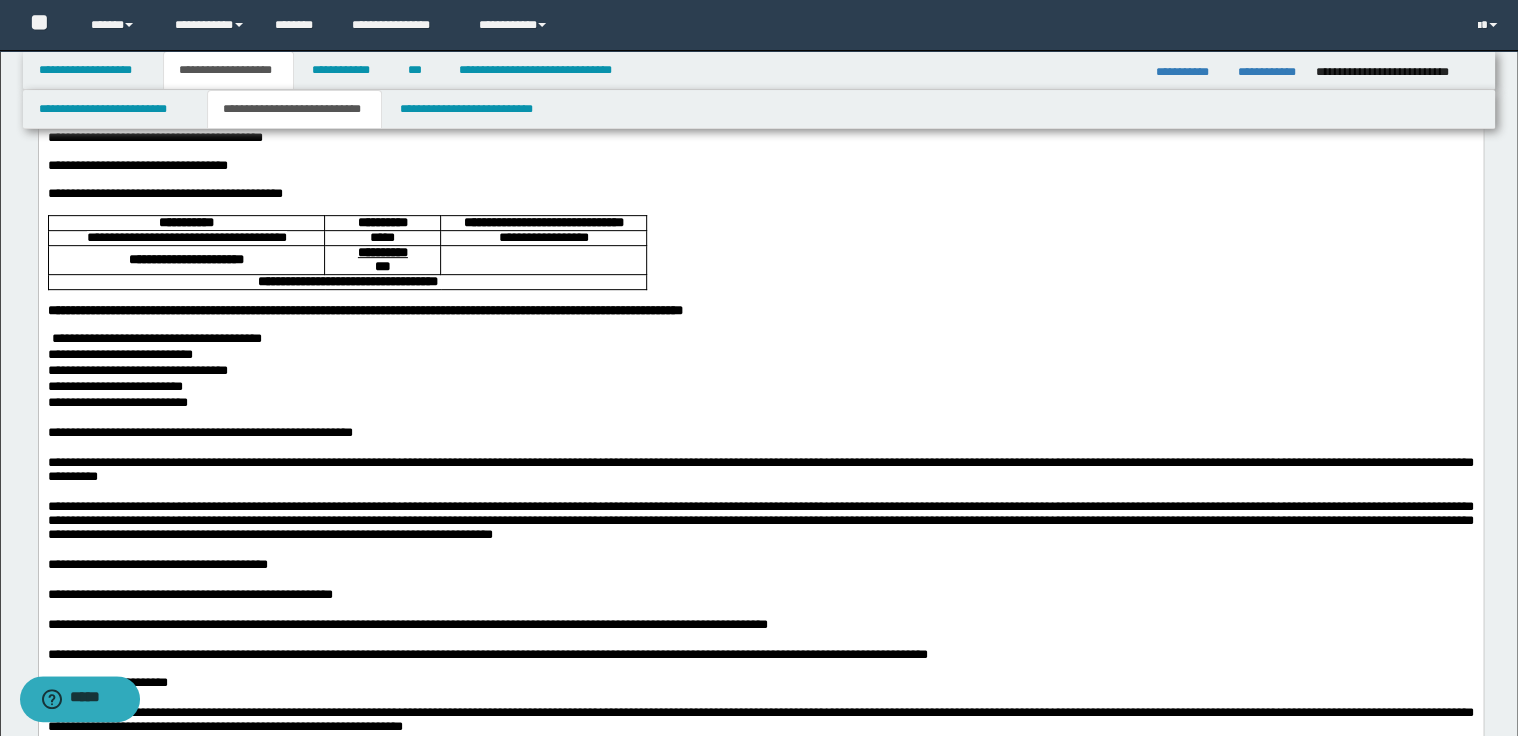 click on "**********" at bounding box center [760, 340] 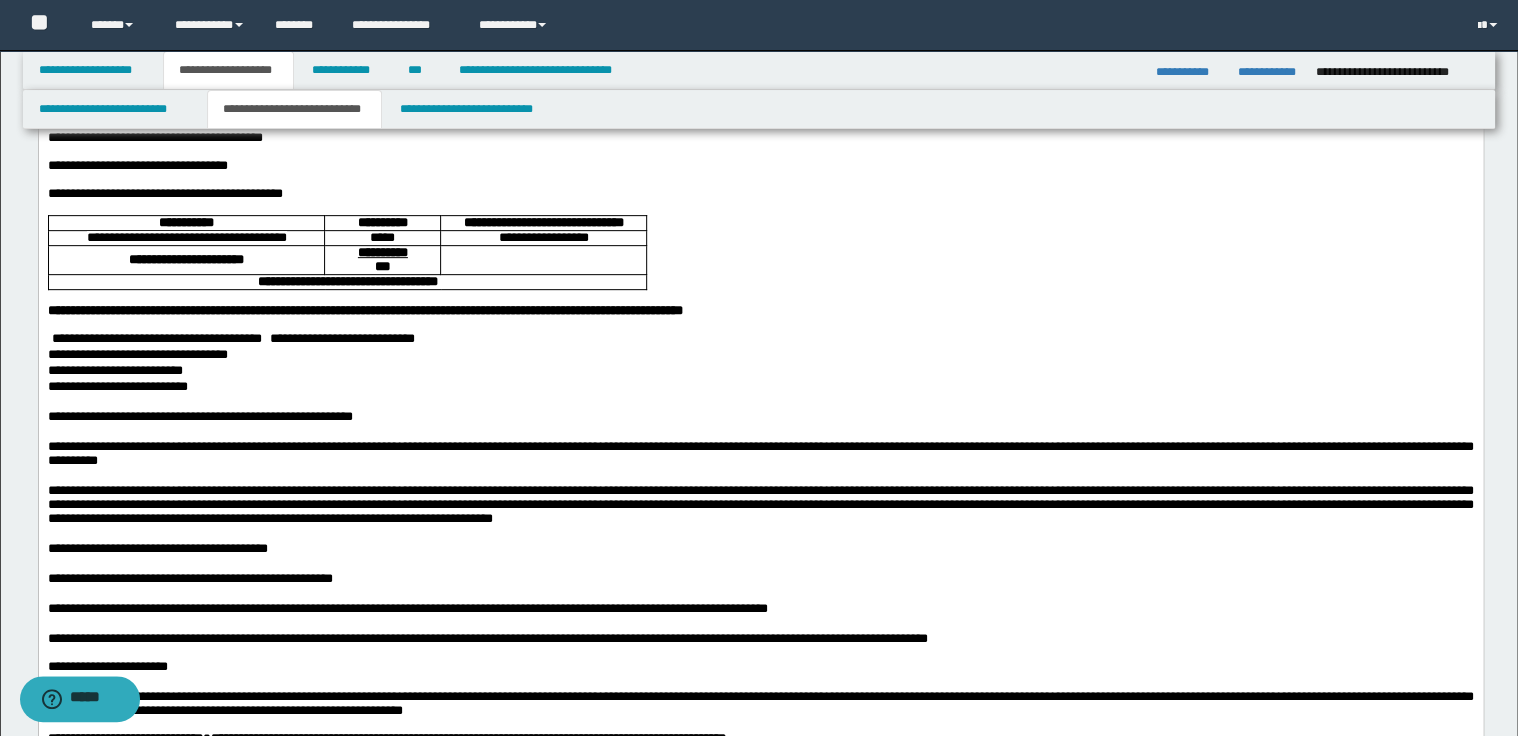 click on "**********" at bounding box center [760, 340] 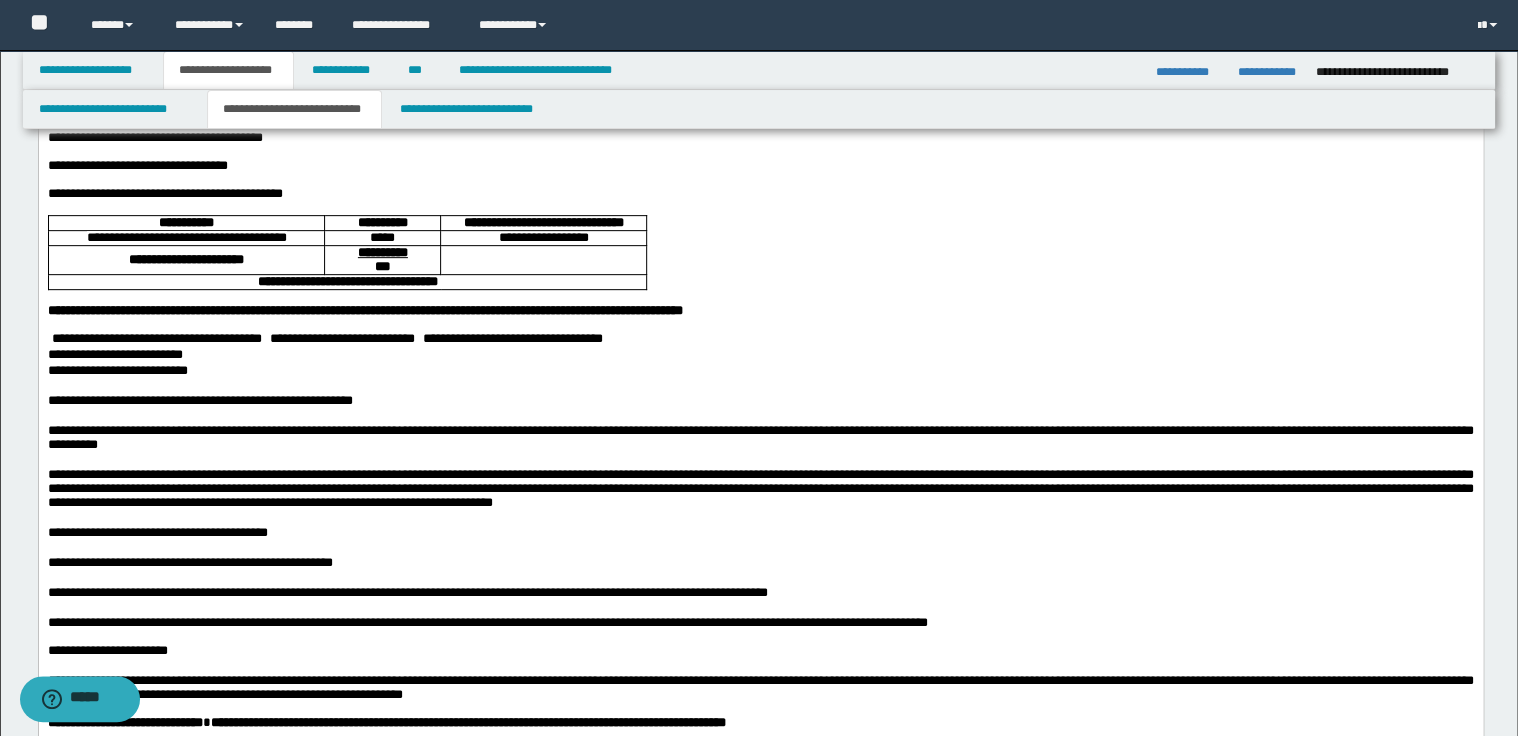 click on "**********" at bounding box center [760, 340] 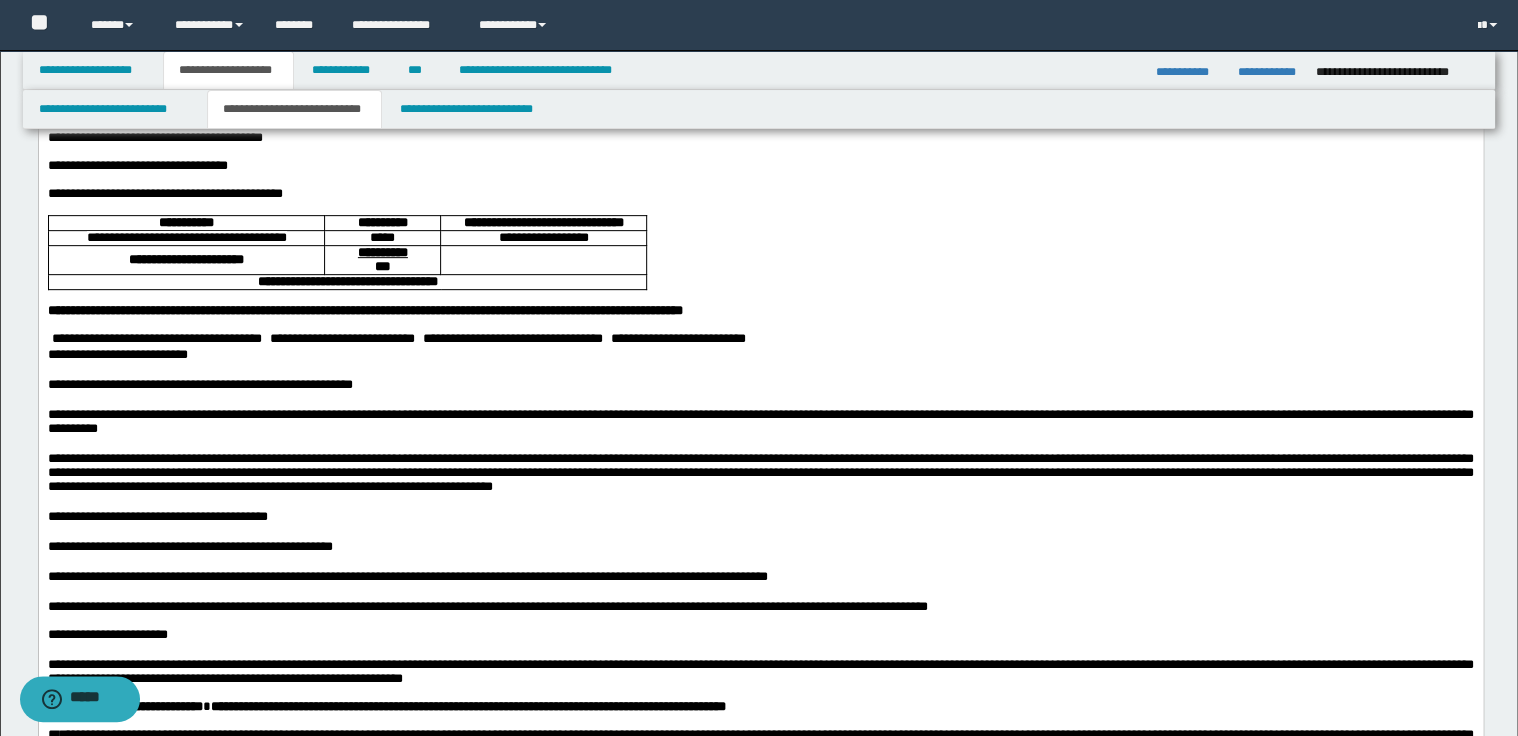 click on "**********" at bounding box center (760, 340) 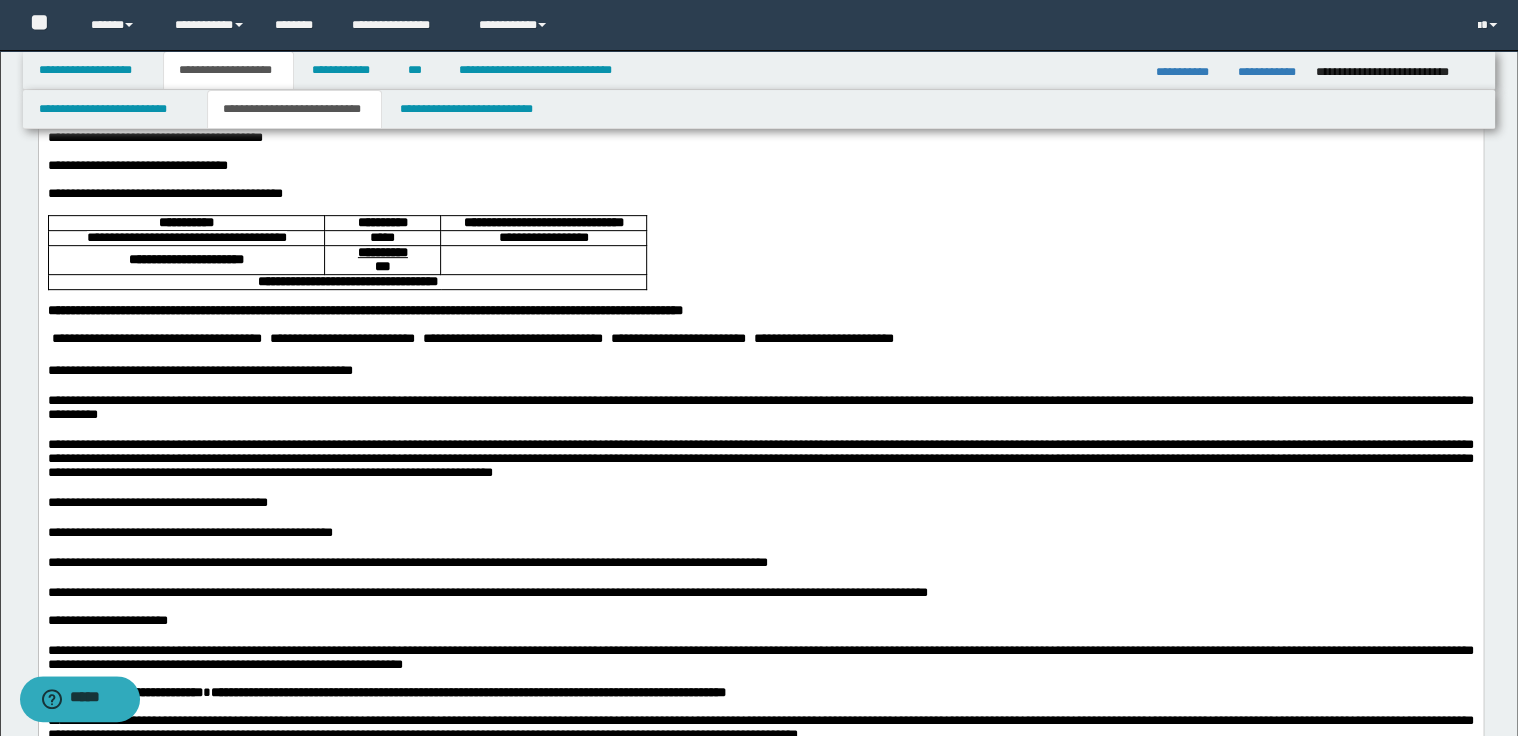 click on "**********" at bounding box center (760, 340) 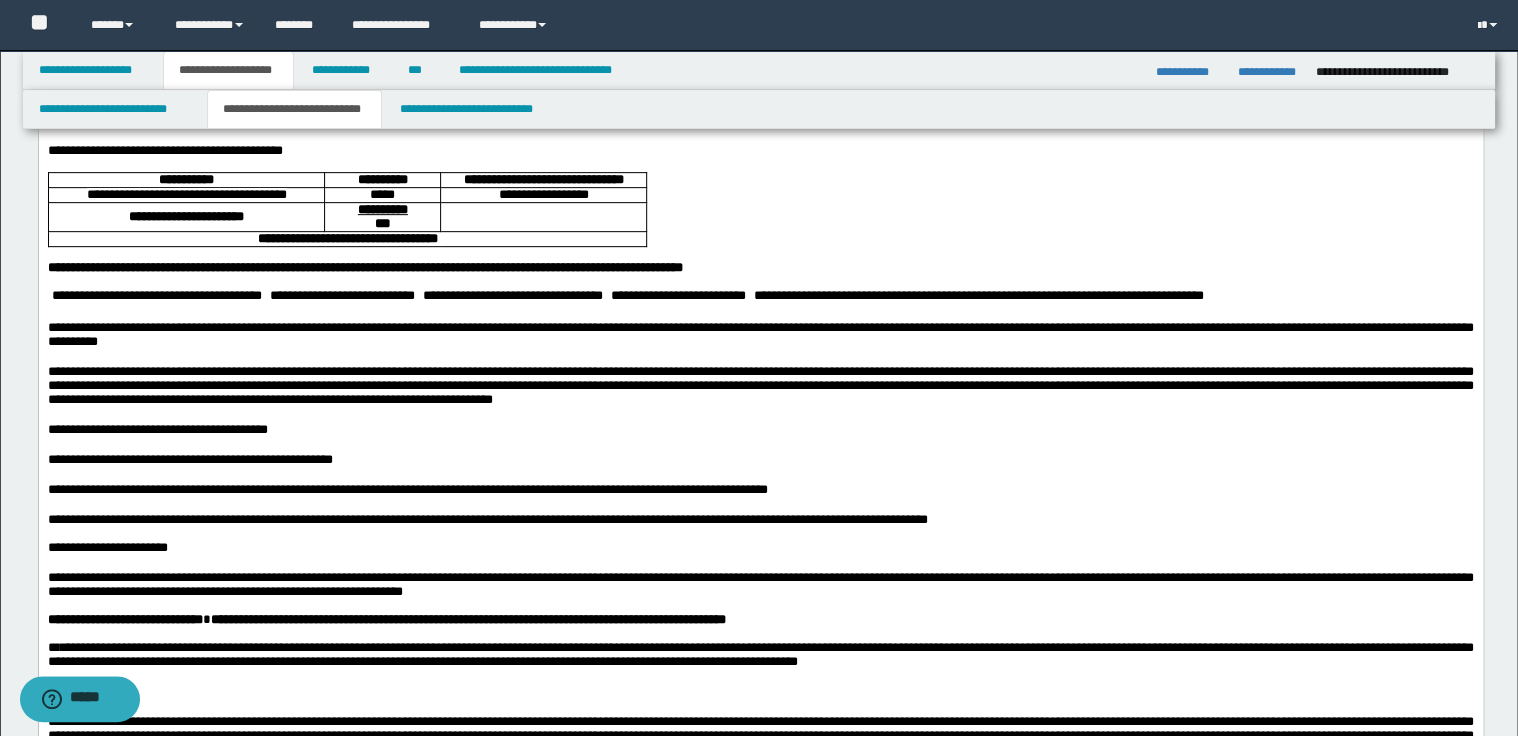 scroll, scrollTop: 400, scrollLeft: 0, axis: vertical 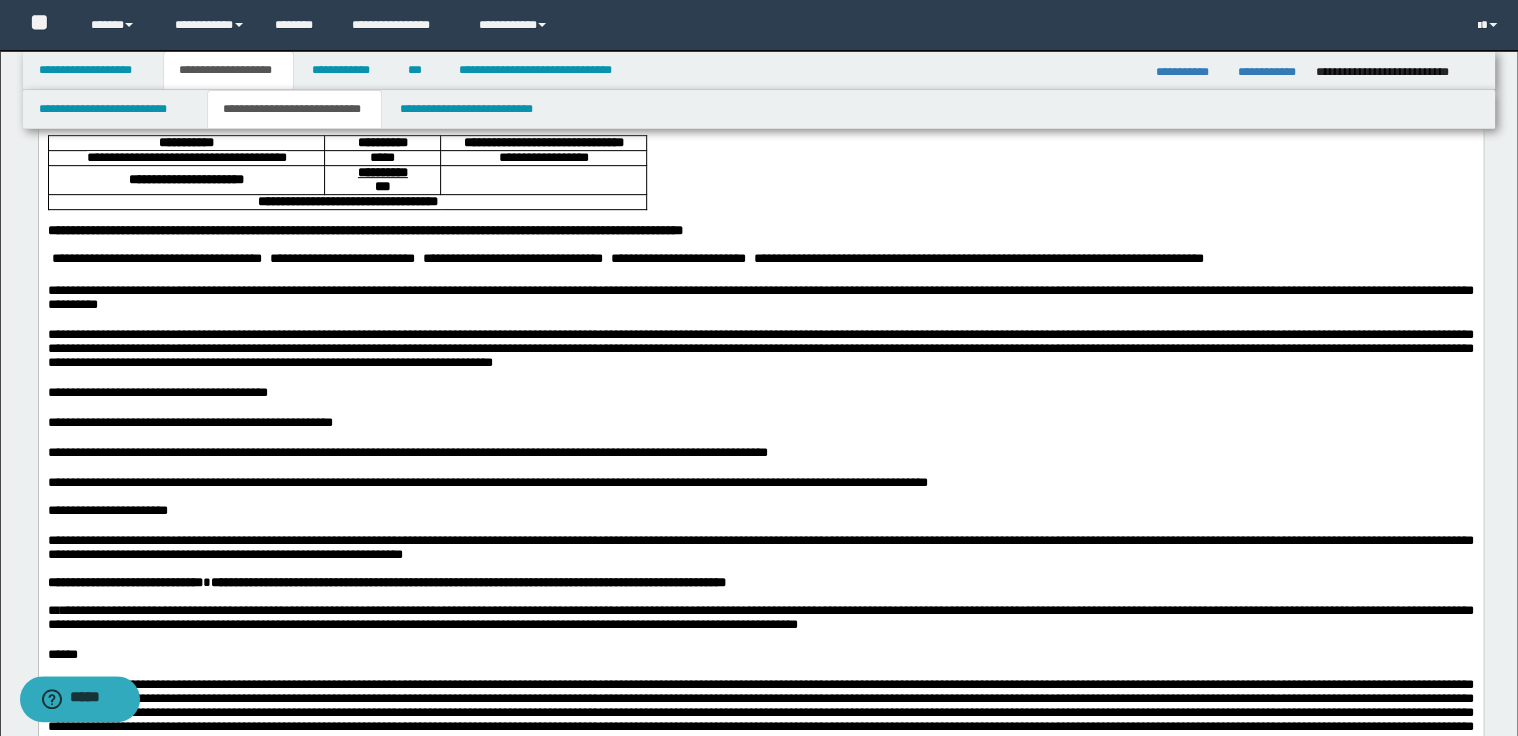 click on "**********" at bounding box center (760, 349) 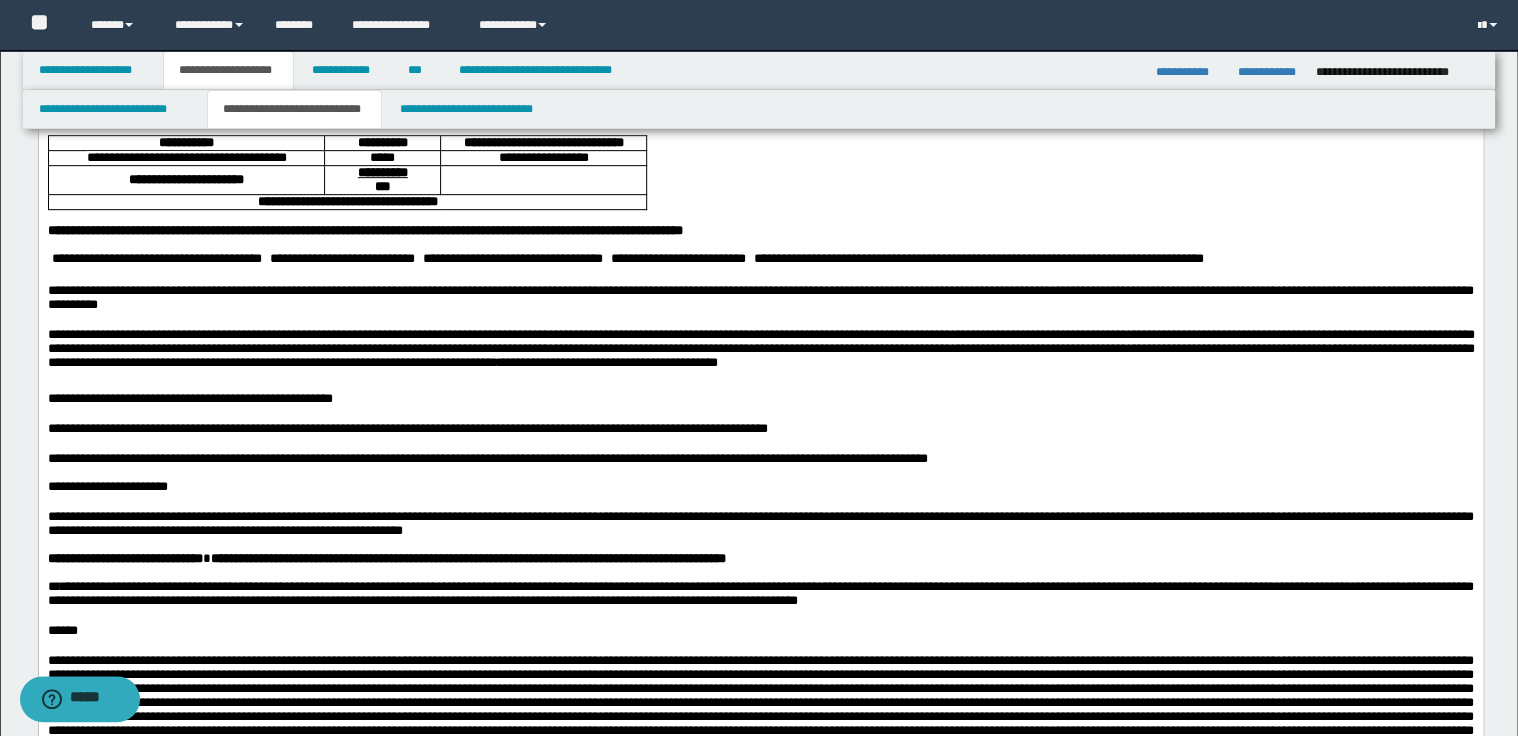 click on "**********" at bounding box center (760, 352) 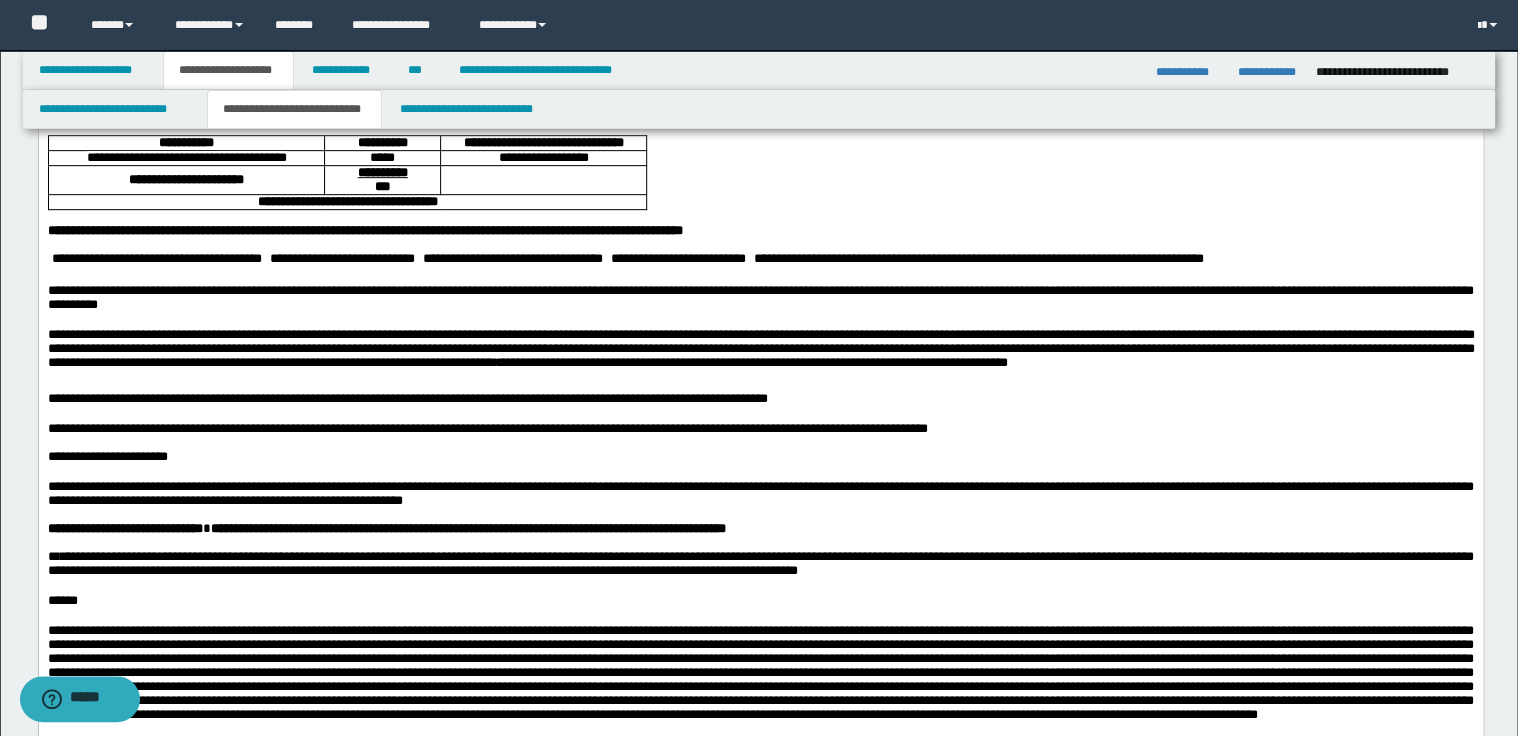 click on "**********" at bounding box center [760, 399] 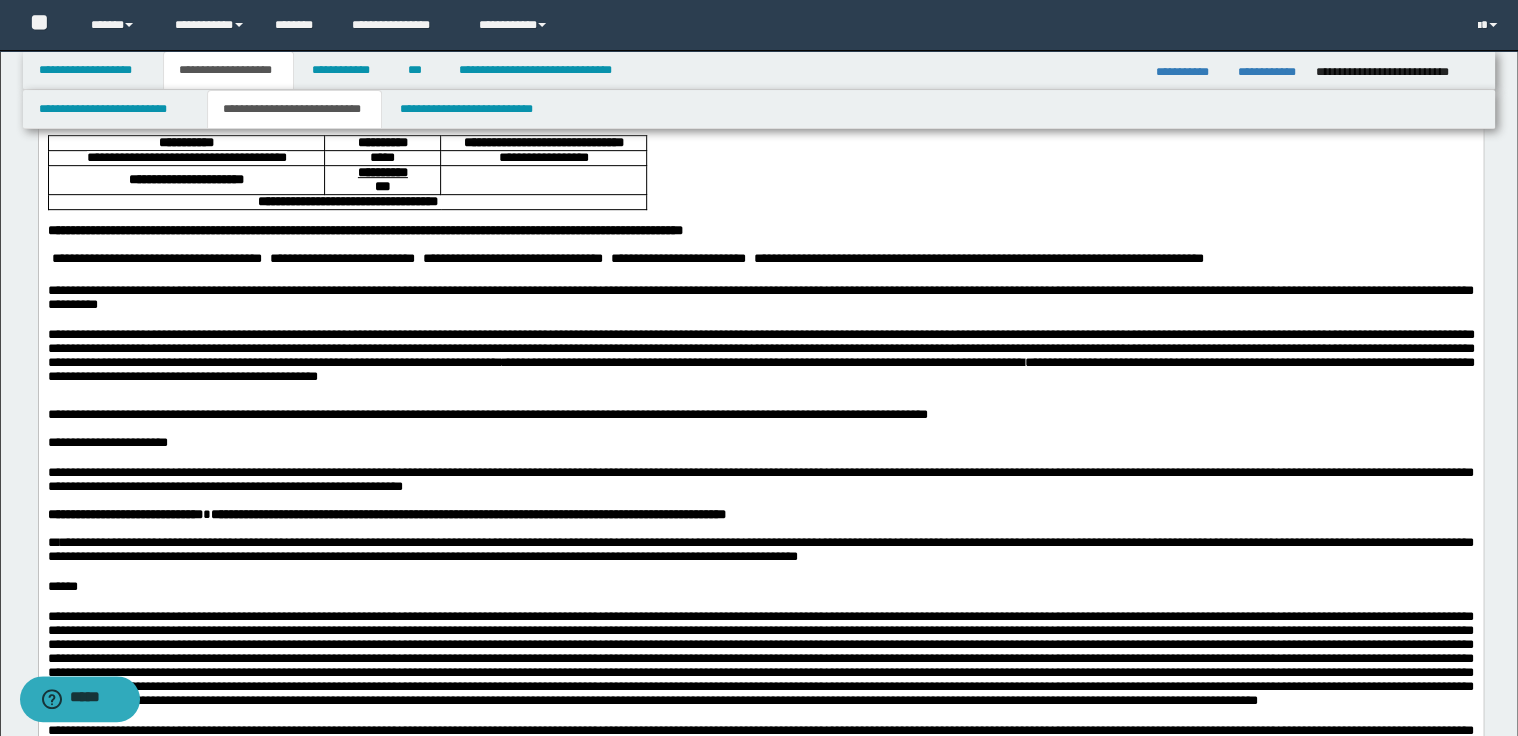 click on "**********" at bounding box center (760, 443) 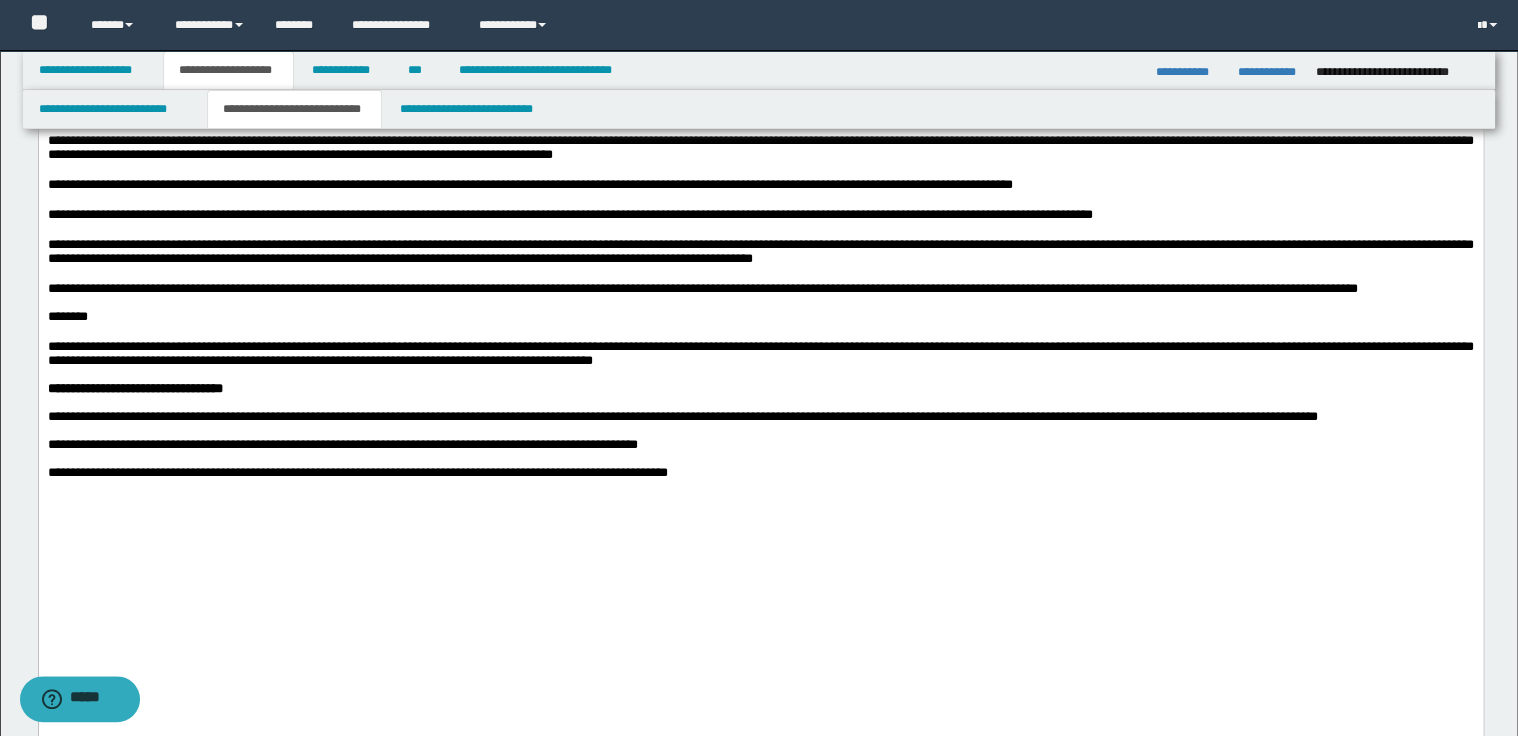 scroll, scrollTop: 1040, scrollLeft: 0, axis: vertical 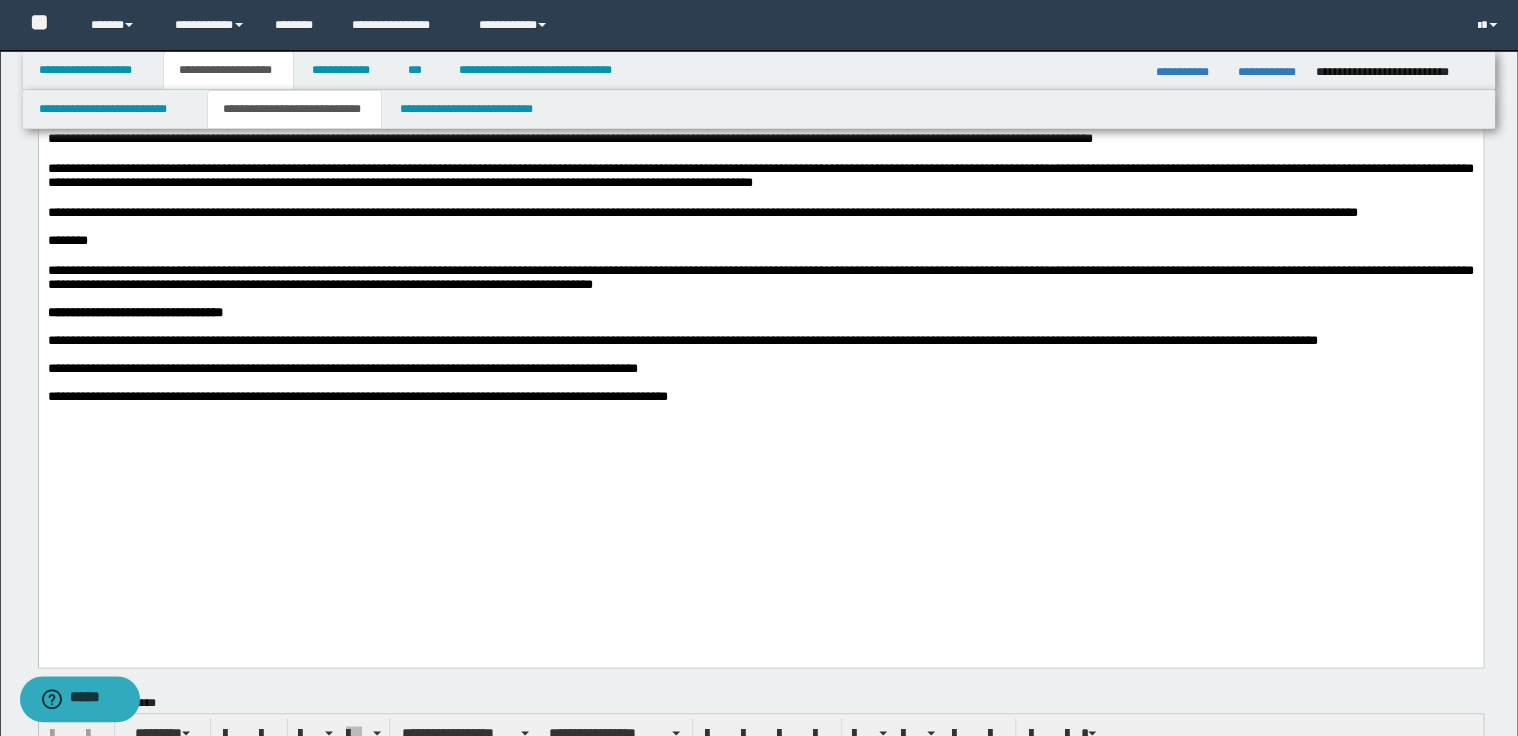 click on "********" at bounding box center [760, 241] 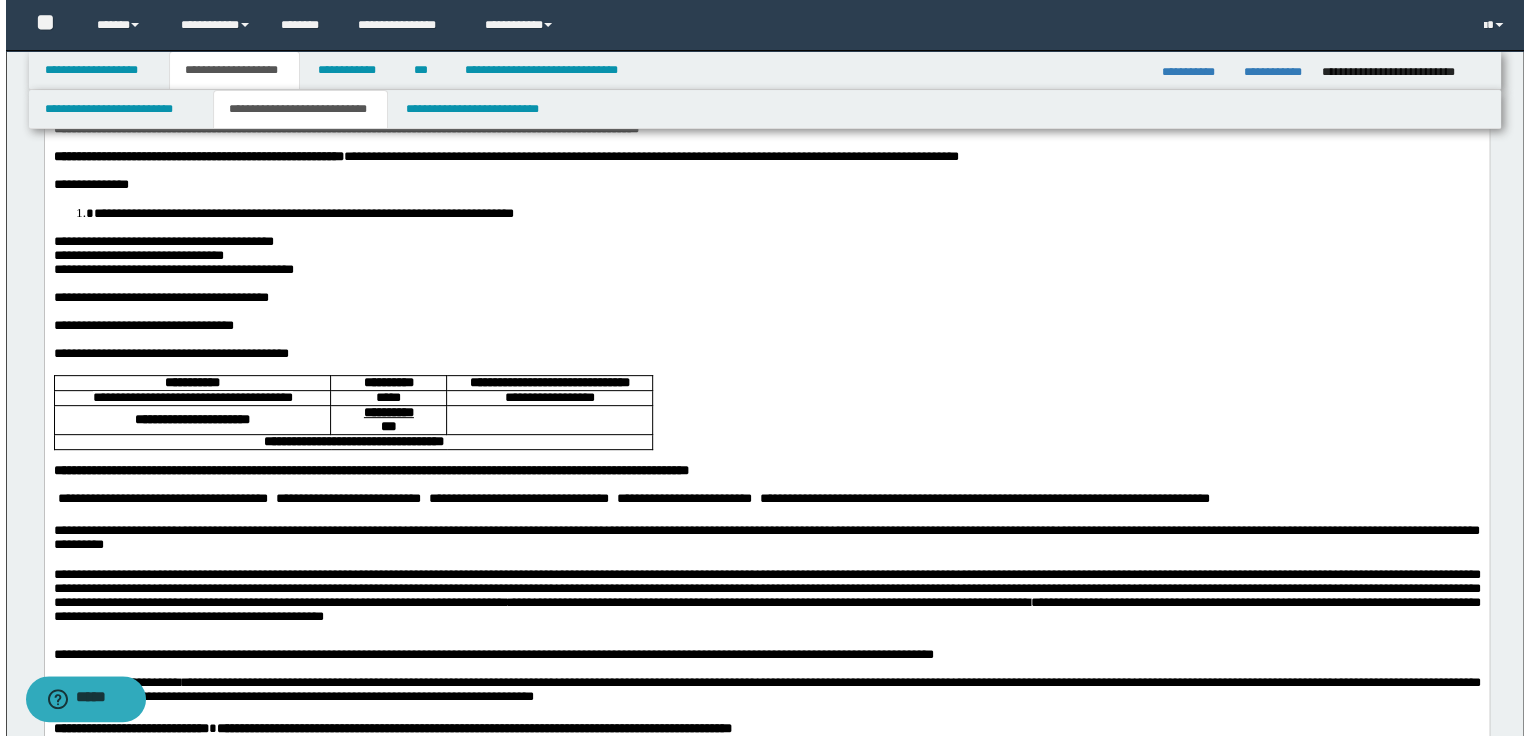 scroll, scrollTop: 0, scrollLeft: 0, axis: both 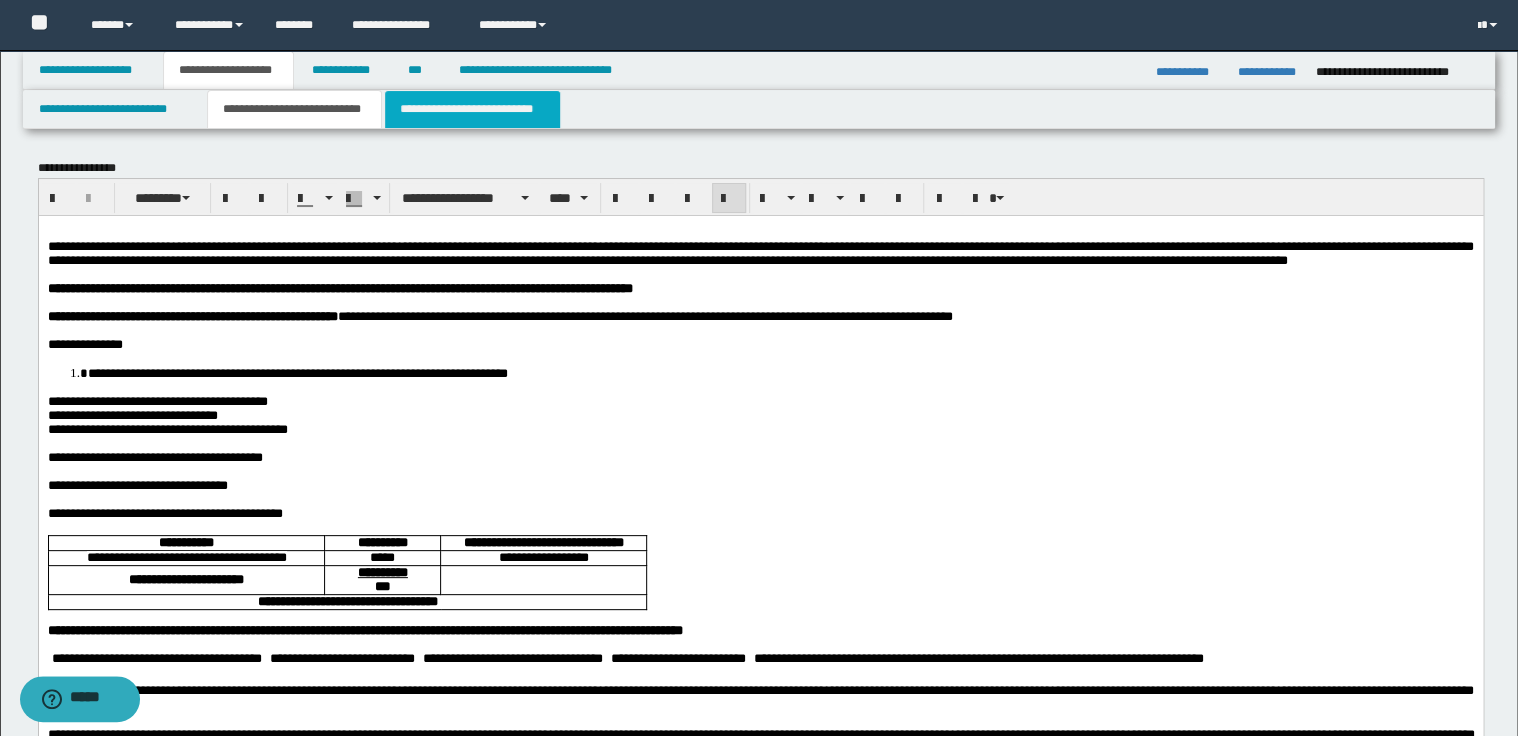 click on "**********" at bounding box center [472, 109] 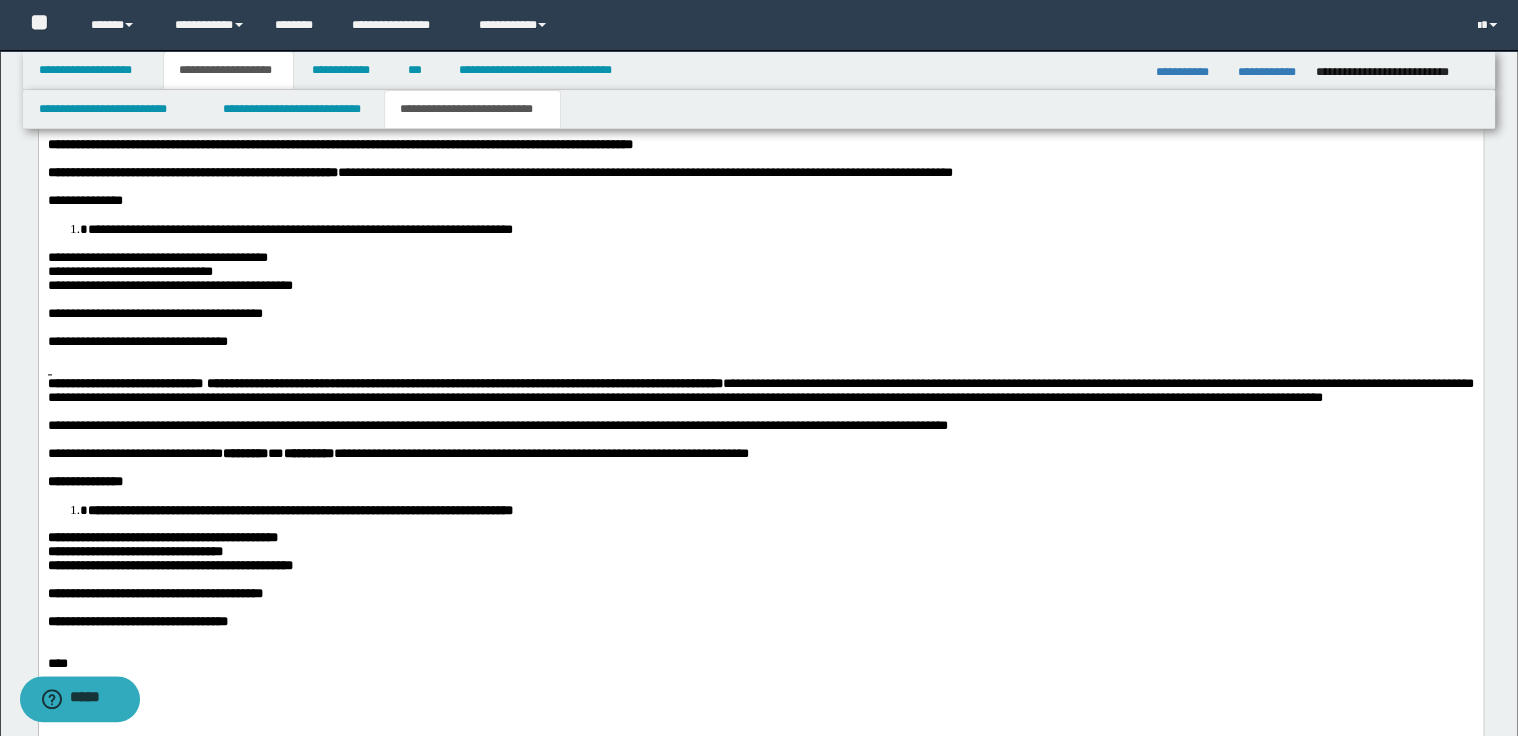scroll, scrollTop: 1120, scrollLeft: 0, axis: vertical 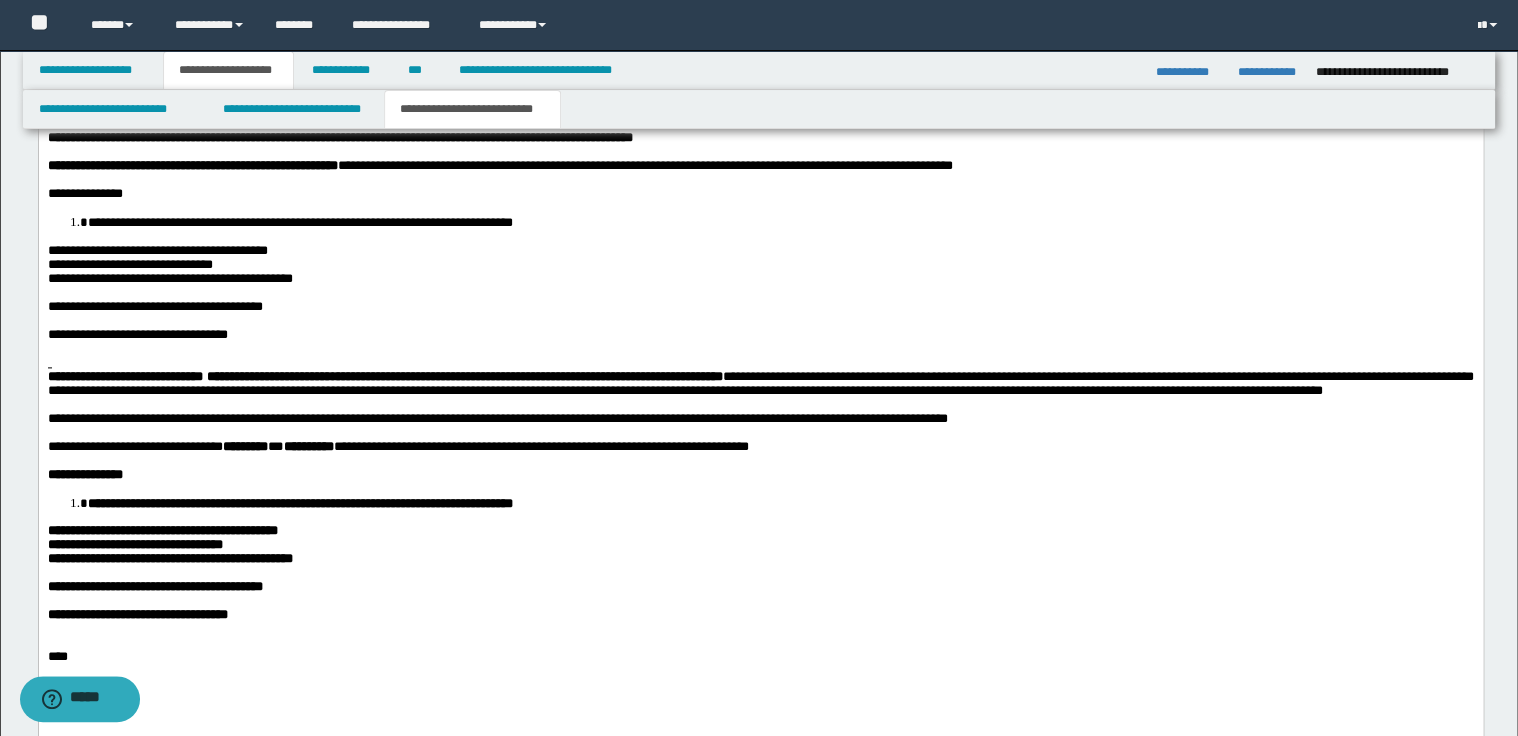 click on "**********" at bounding box center (169, 278) 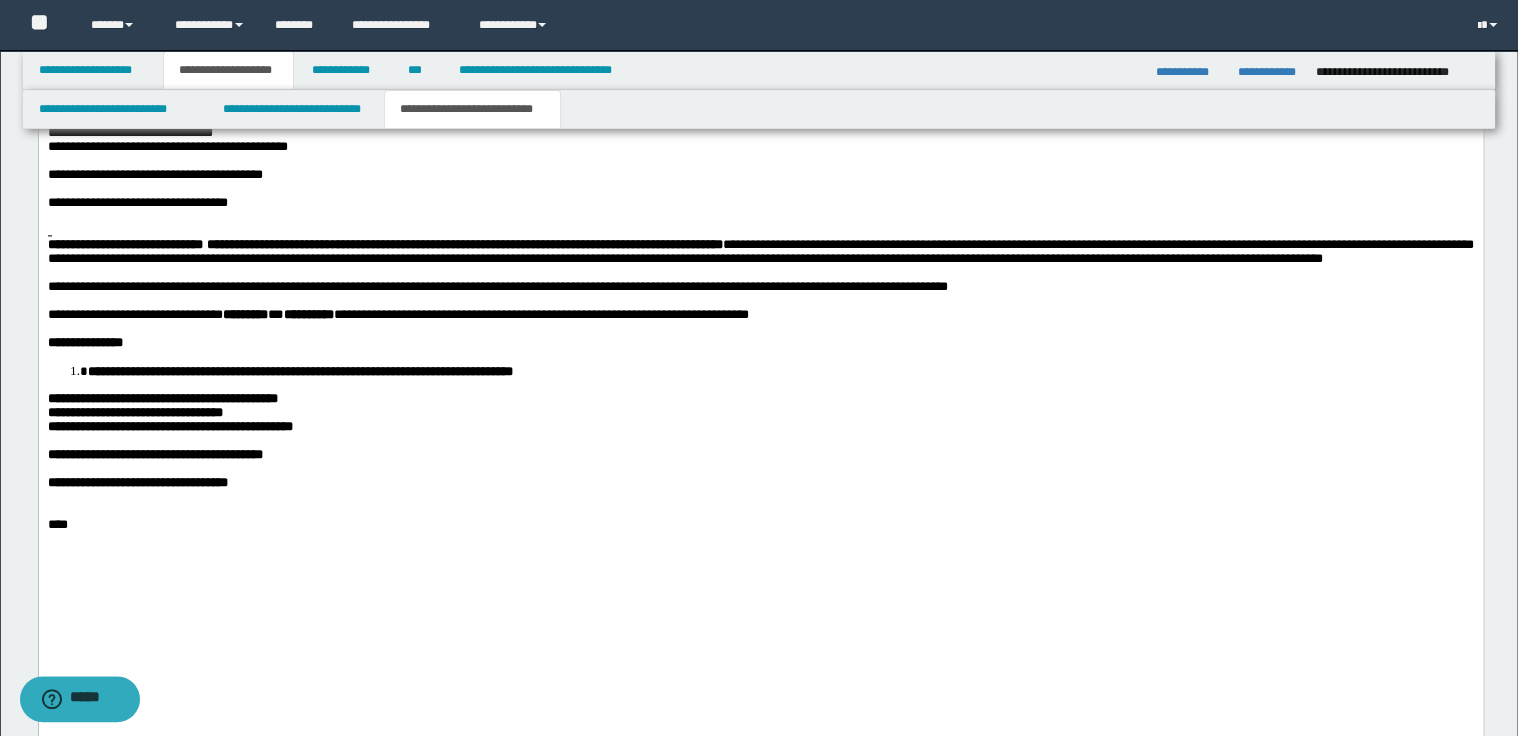 scroll, scrollTop: 1280, scrollLeft: 0, axis: vertical 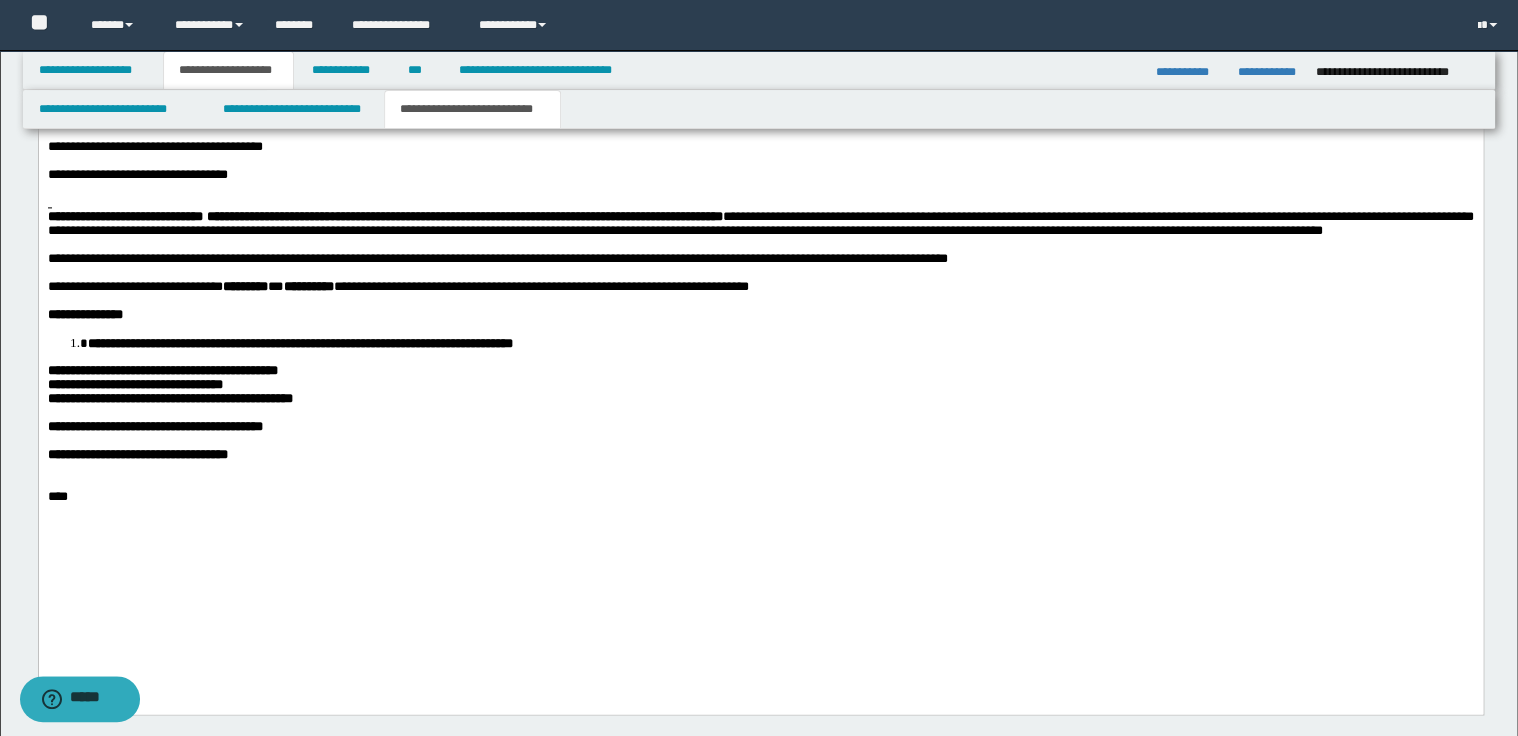 click on "**********" at bounding box center (169, 399) 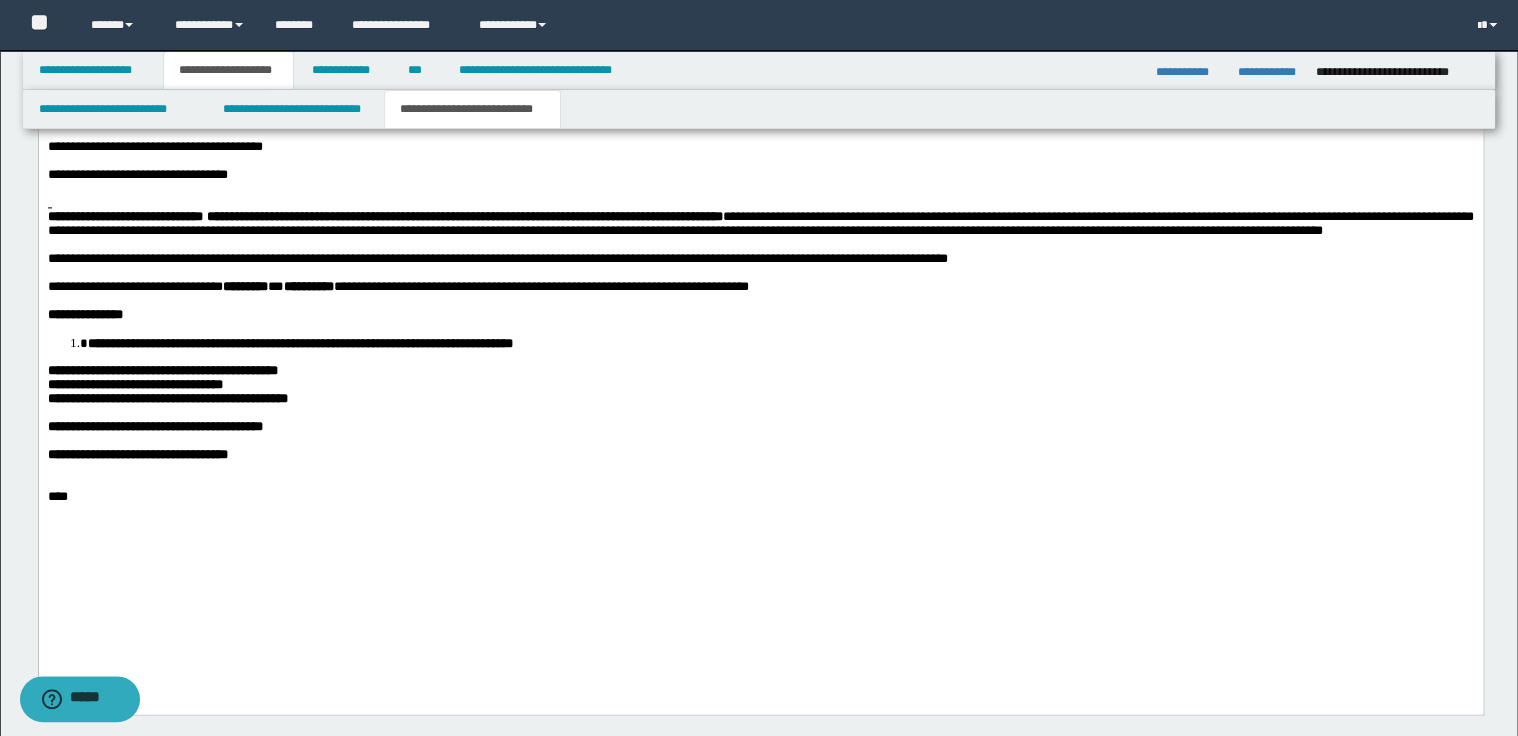 click on "**********" at bounding box center (134, 385) 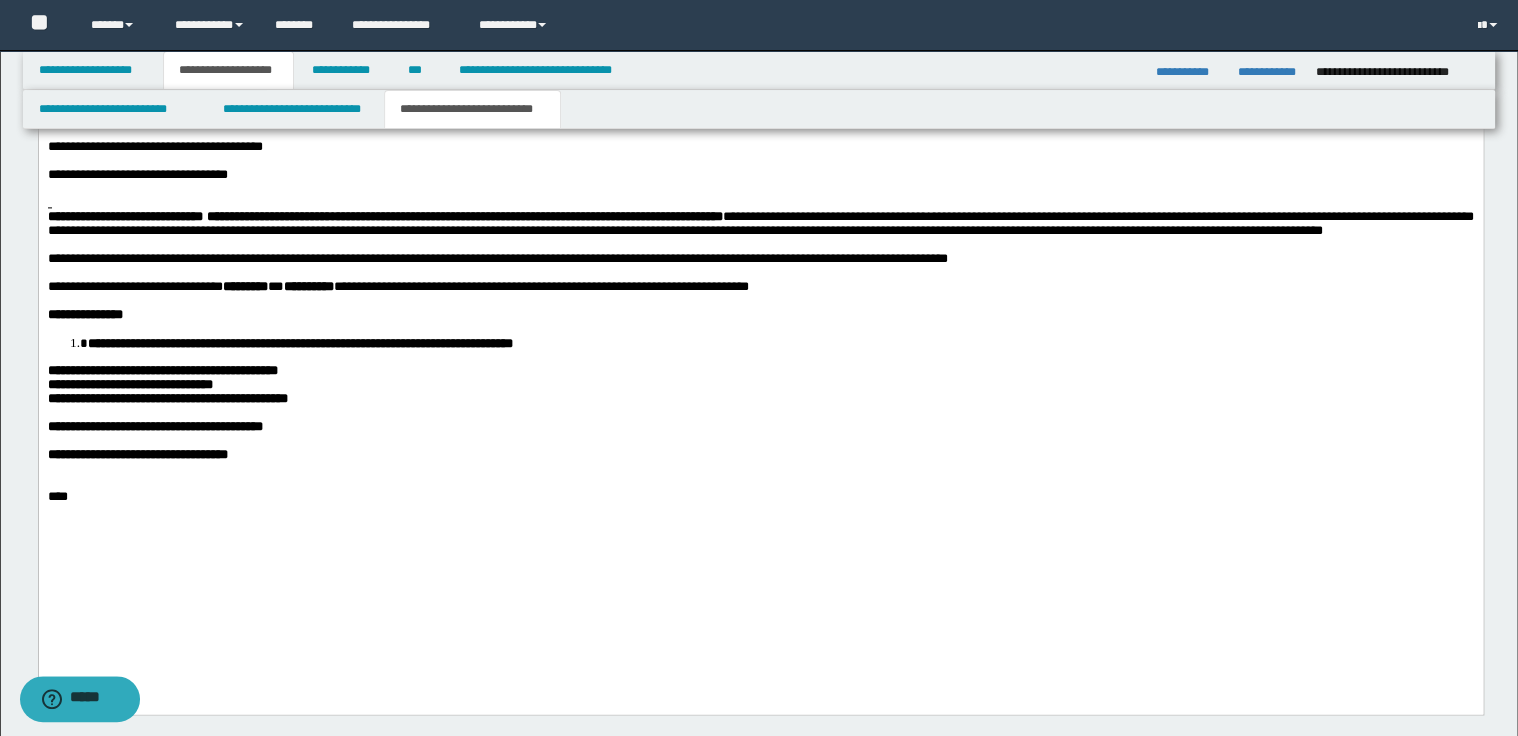 click on "**********" at bounding box center [162, 371] 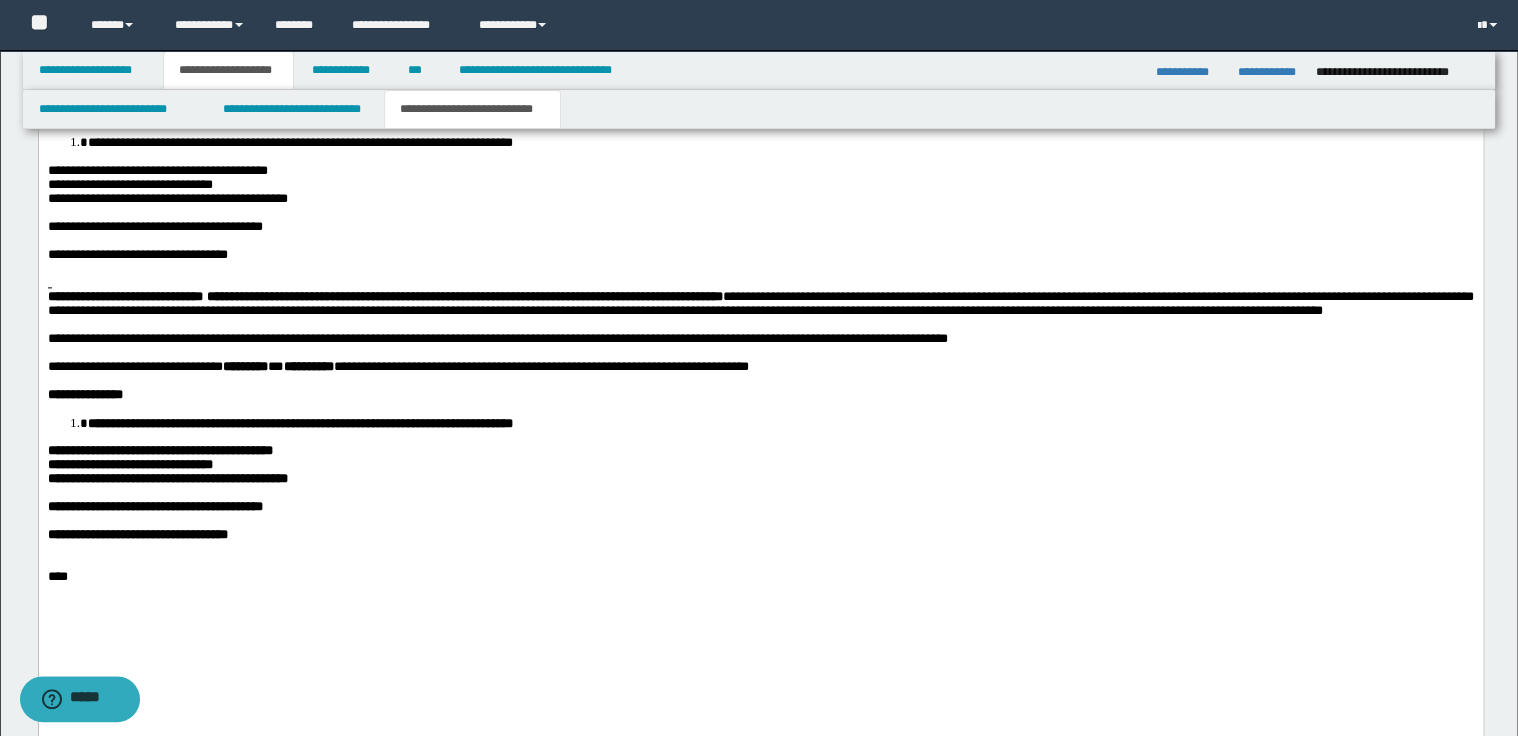 scroll, scrollTop: 1280, scrollLeft: 0, axis: vertical 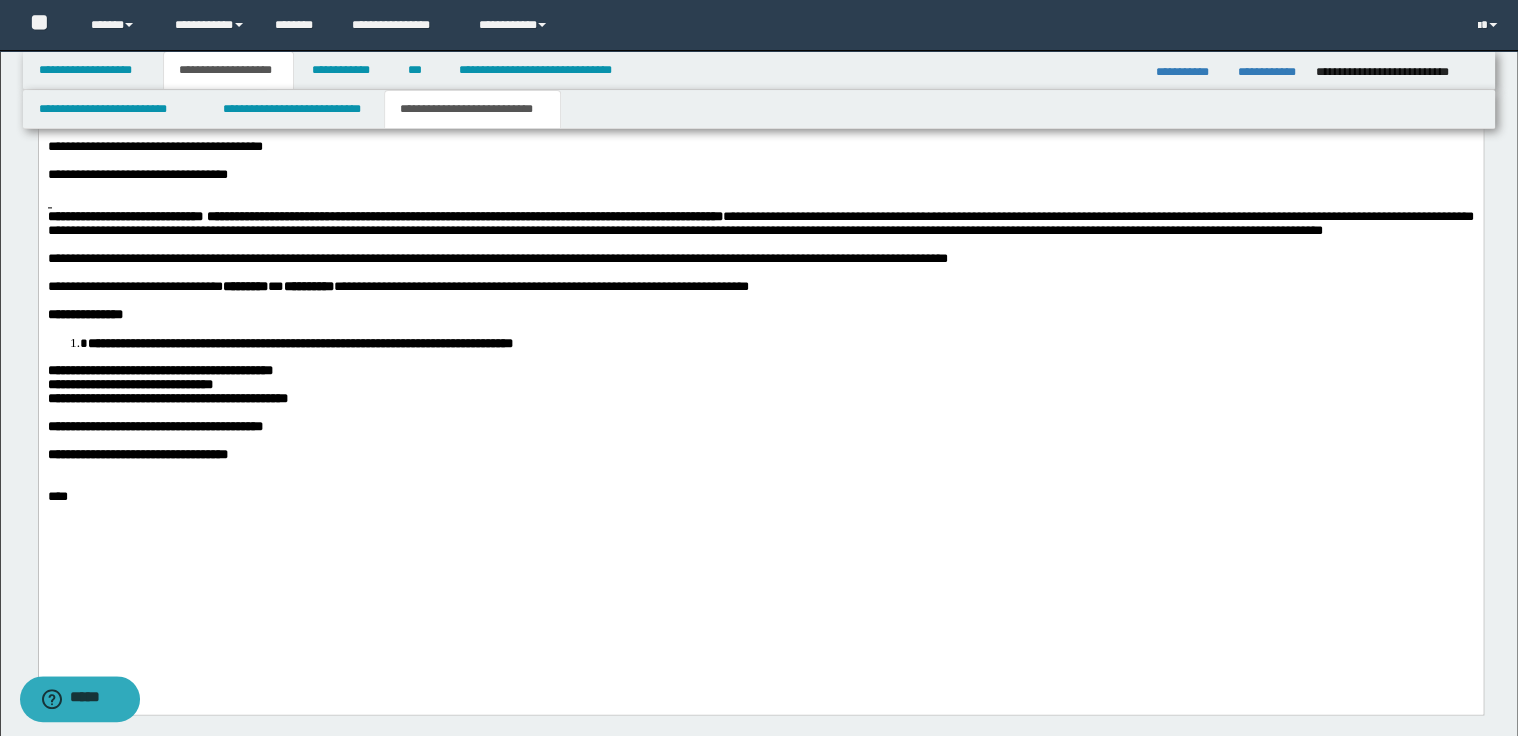 click on "**********" at bounding box center [760, 260] 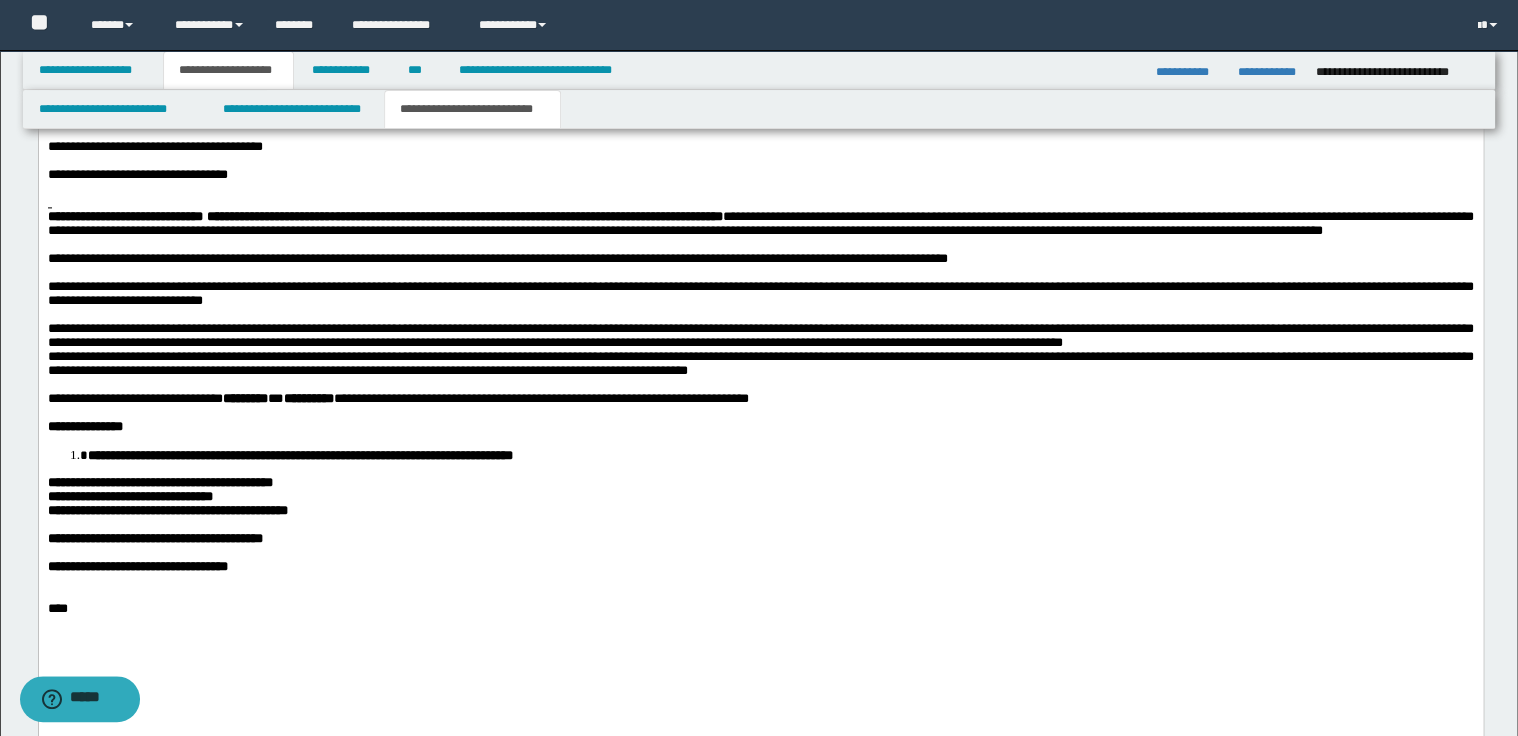 click on "**********" at bounding box center (760, 351) 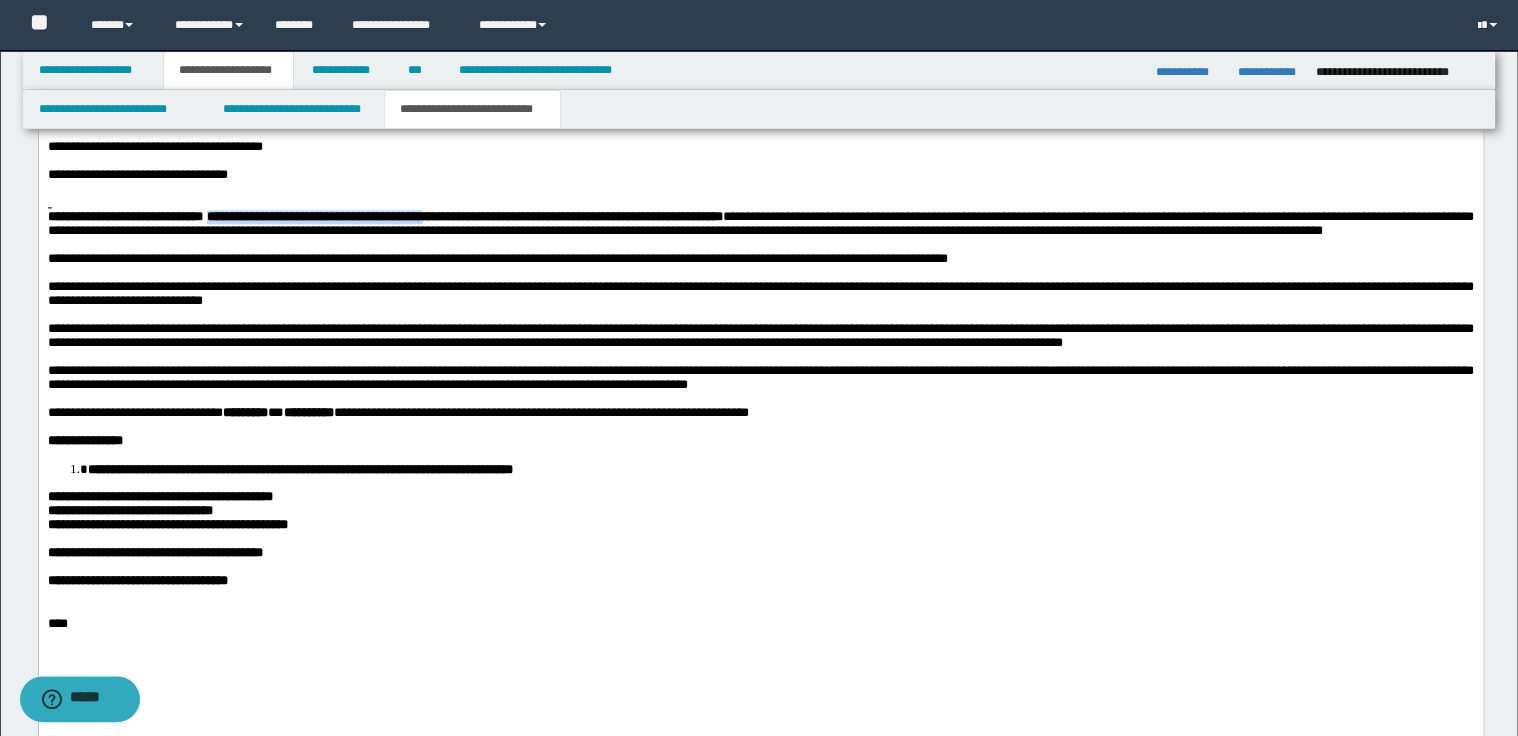 drag, startPoint x: 243, startPoint y: 264, endPoint x: 517, endPoint y: 263, distance: 274.00183 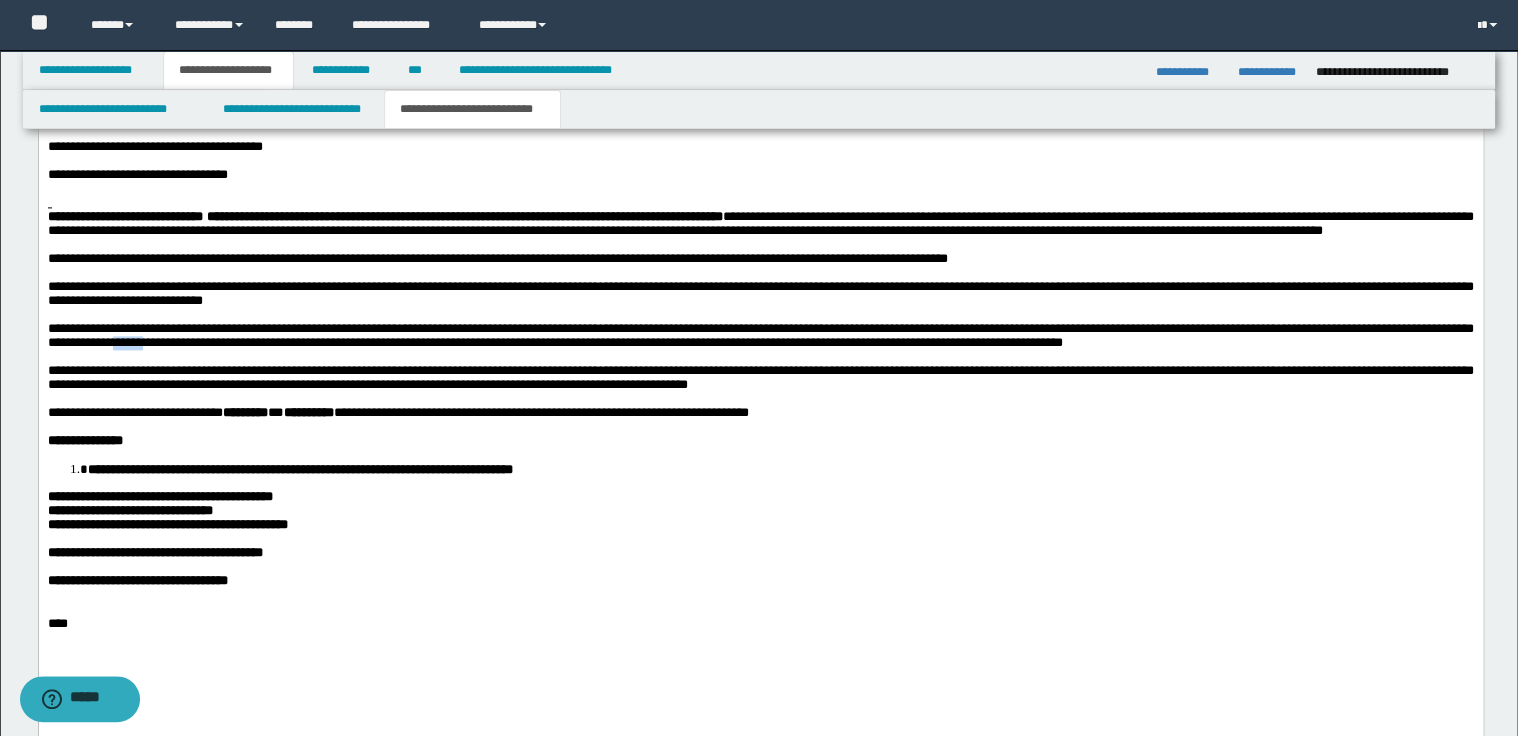 drag, startPoint x: 210, startPoint y: 425, endPoint x: 259, endPoint y: 428, distance: 49.09175 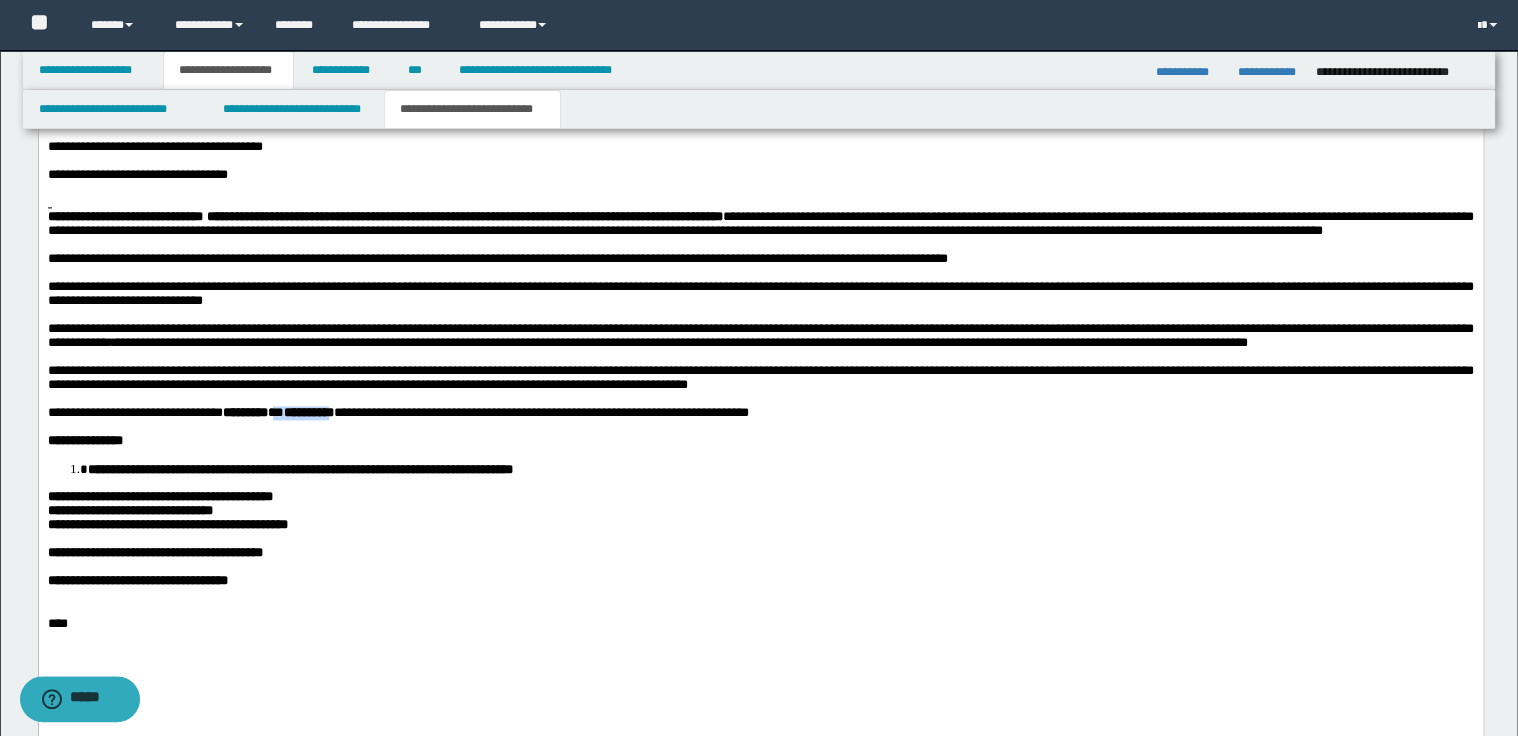 drag, startPoint x: 309, startPoint y: 508, endPoint x: 395, endPoint y: 508, distance: 86 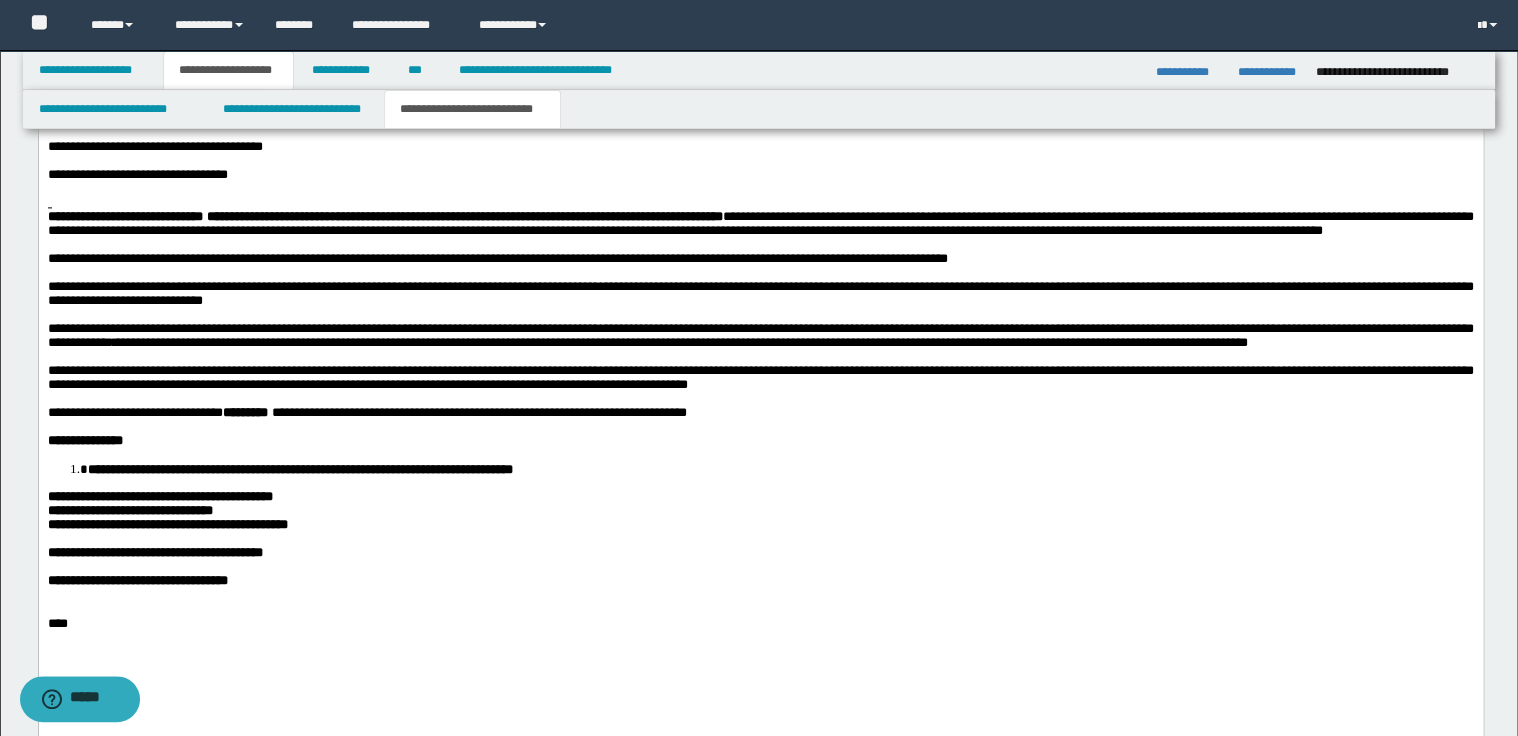 drag, startPoint x: 251, startPoint y: 695, endPoint x: 266, endPoint y: 692, distance: 15.297058 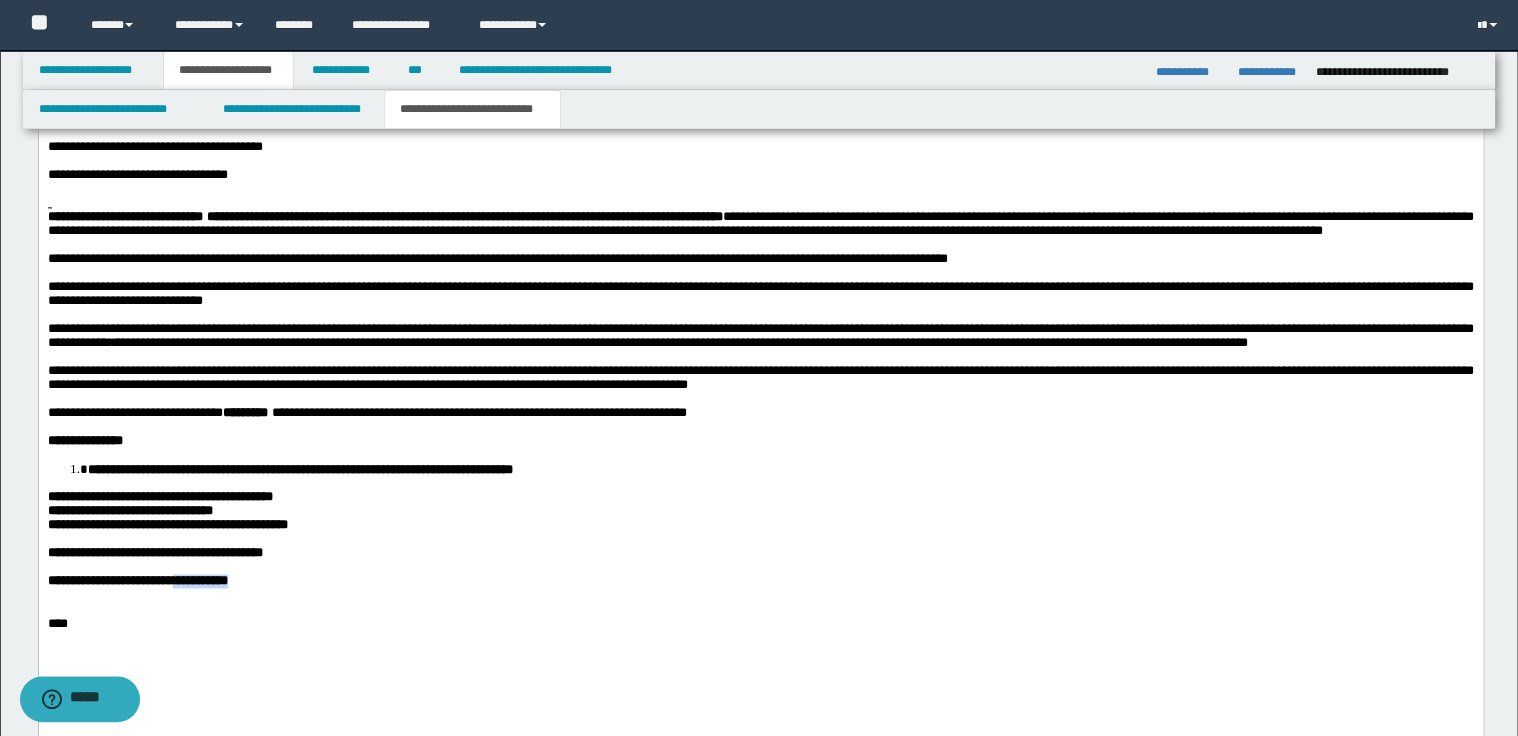 drag, startPoint x: 251, startPoint y: 694, endPoint x: 315, endPoint y: 693, distance: 64.00781 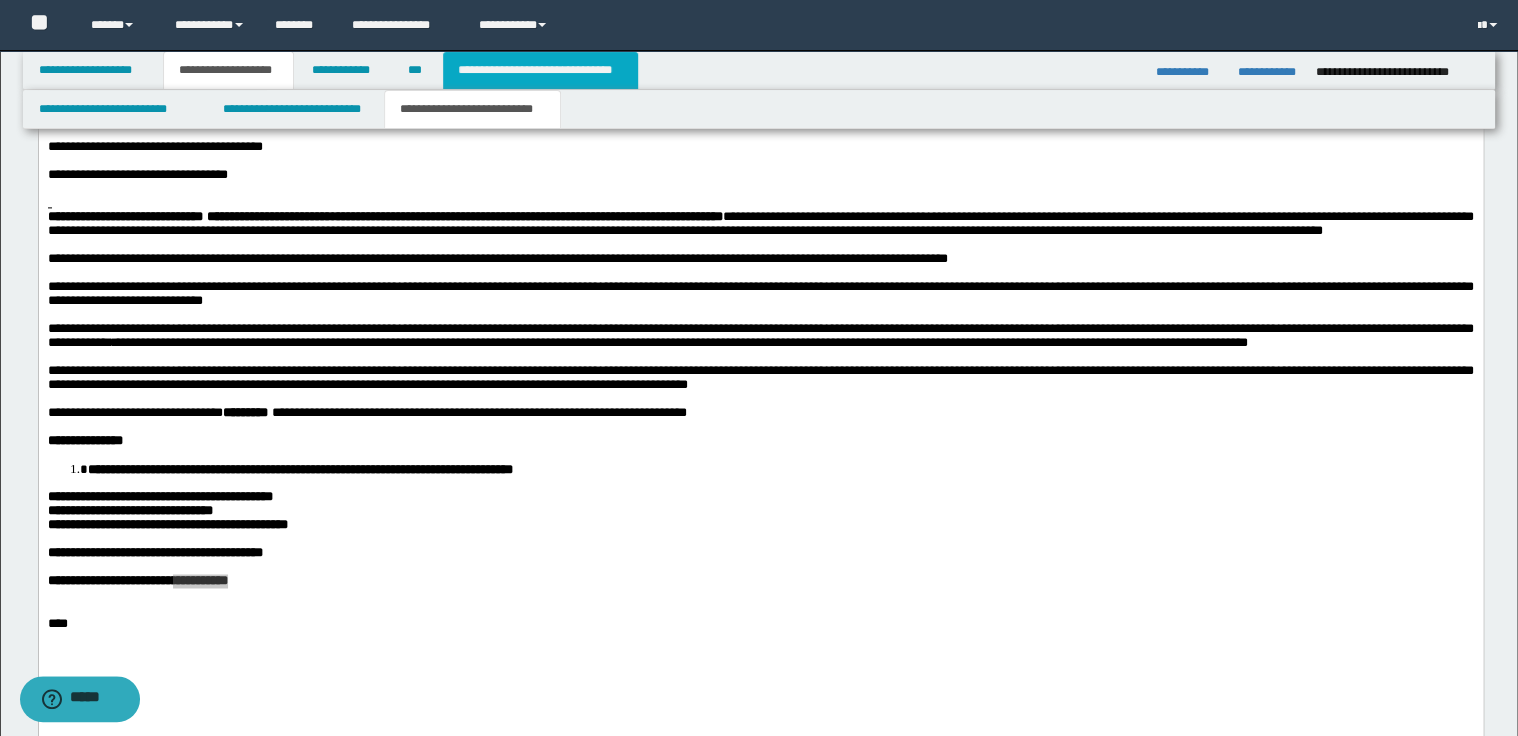 click on "**********" at bounding box center [540, 70] 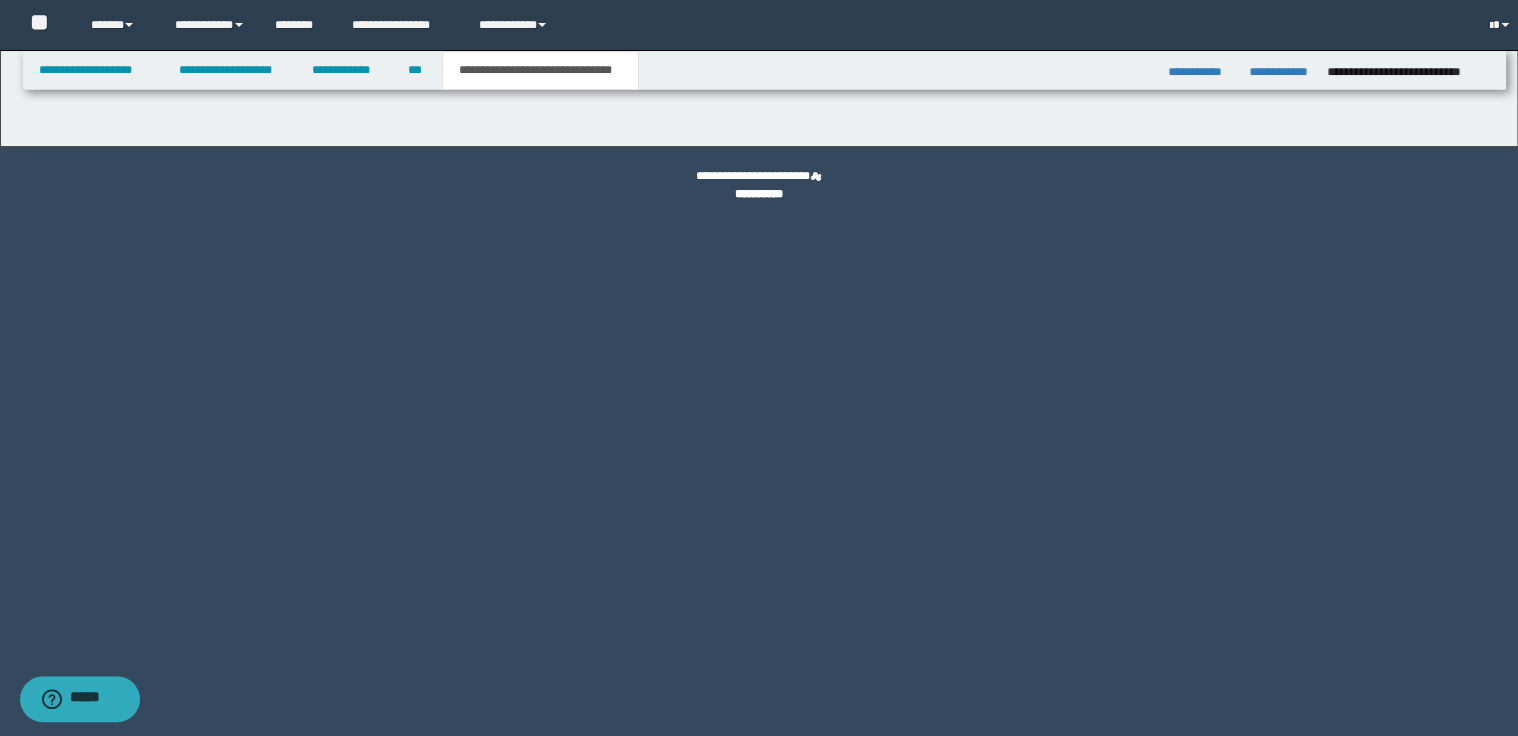 scroll, scrollTop: 0, scrollLeft: 0, axis: both 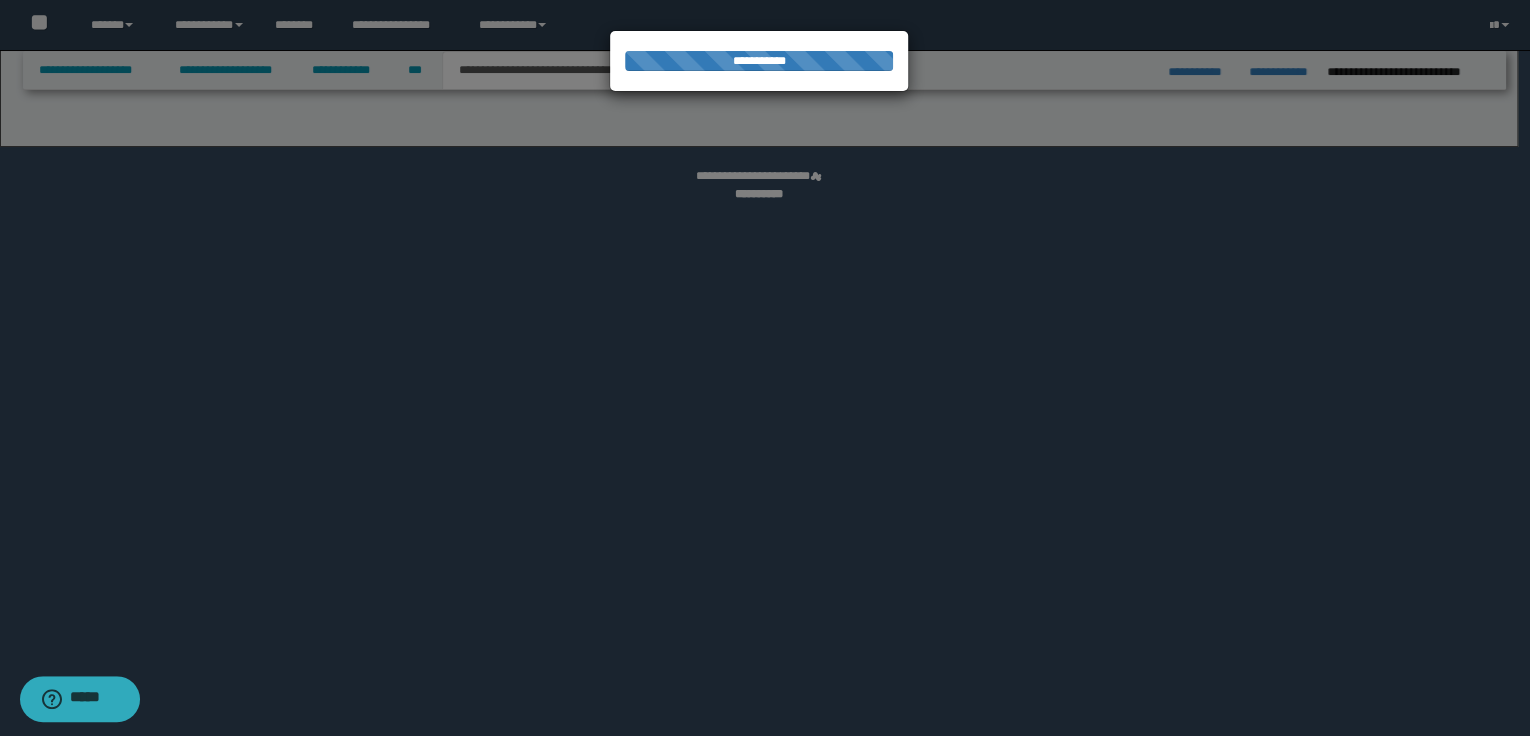 select on "*" 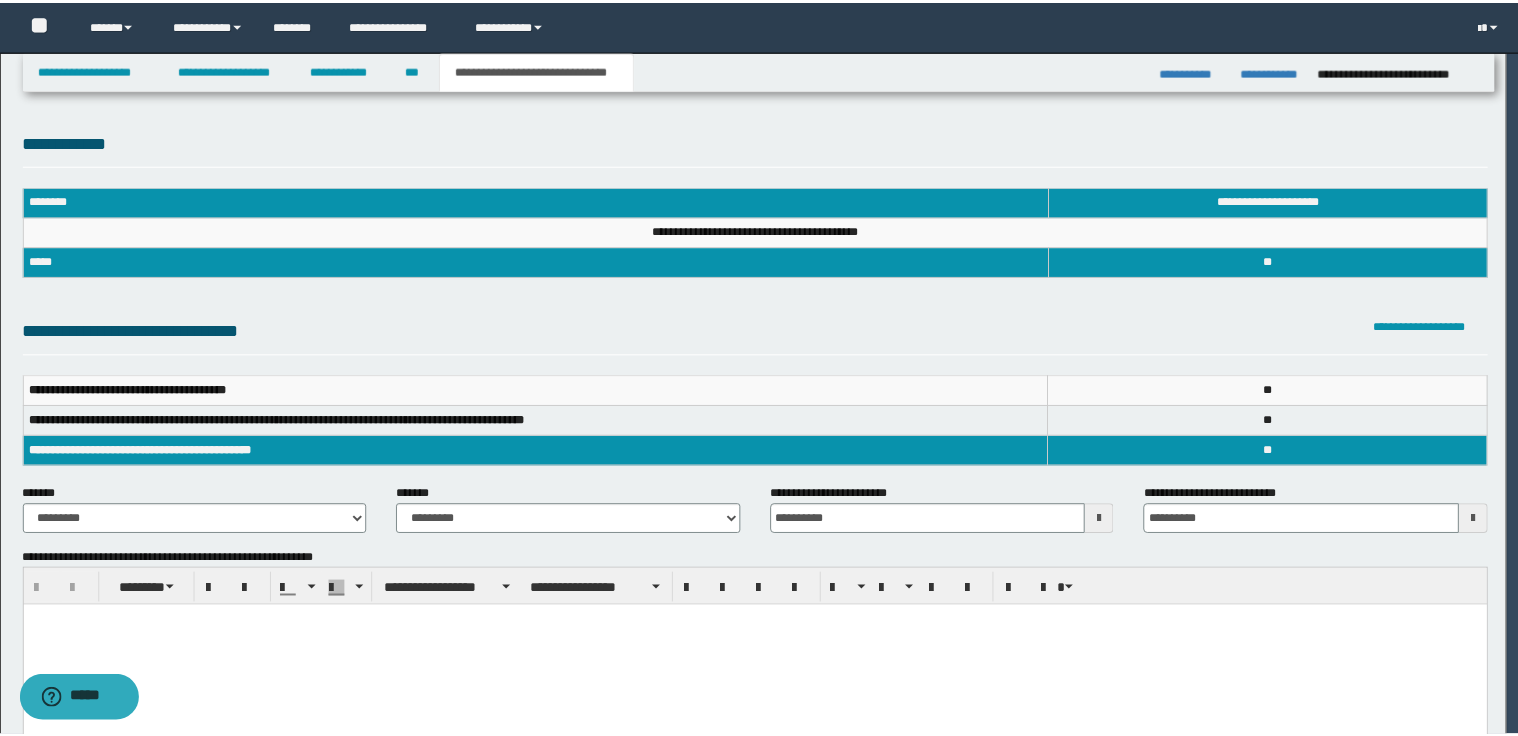 scroll, scrollTop: 0, scrollLeft: 0, axis: both 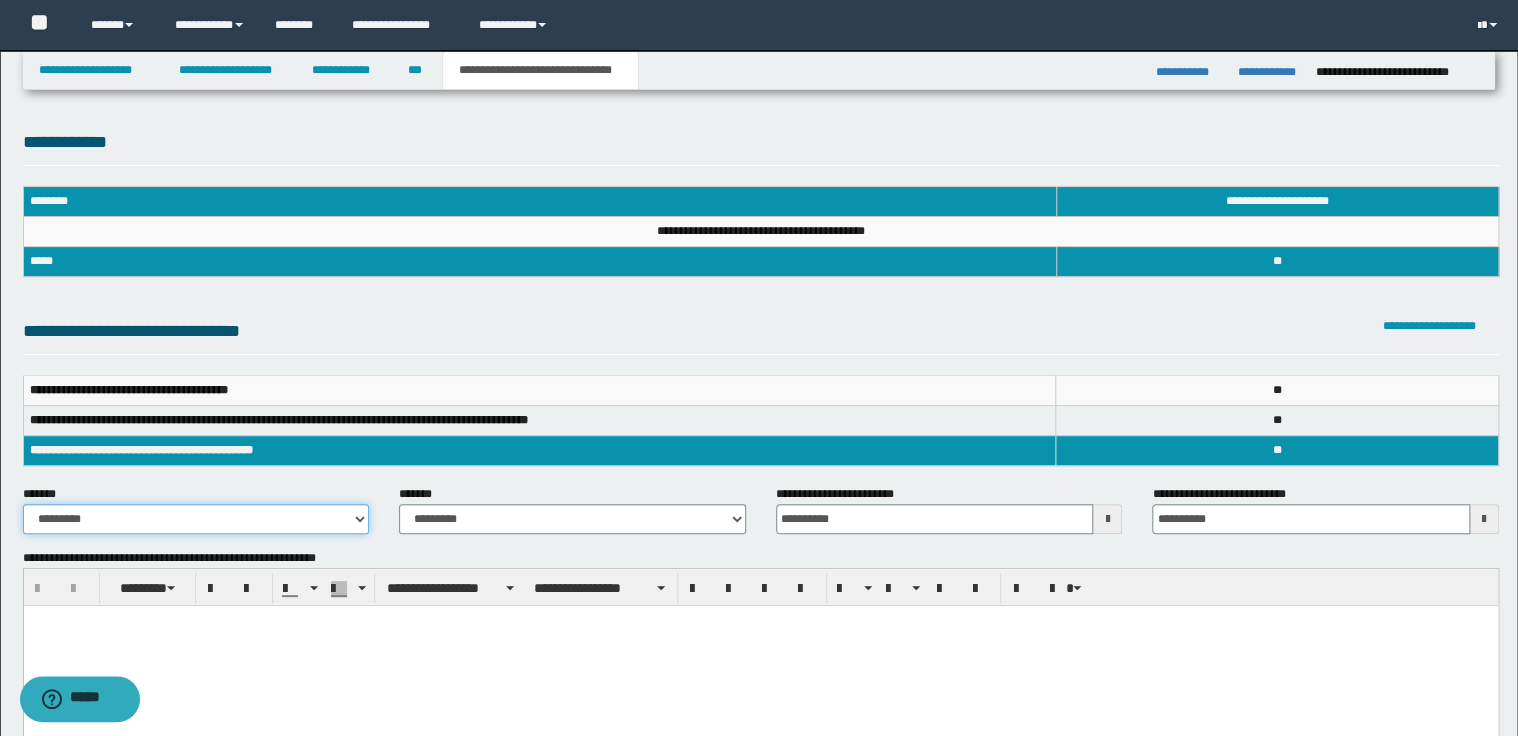 click on "**********" at bounding box center [196, 519] 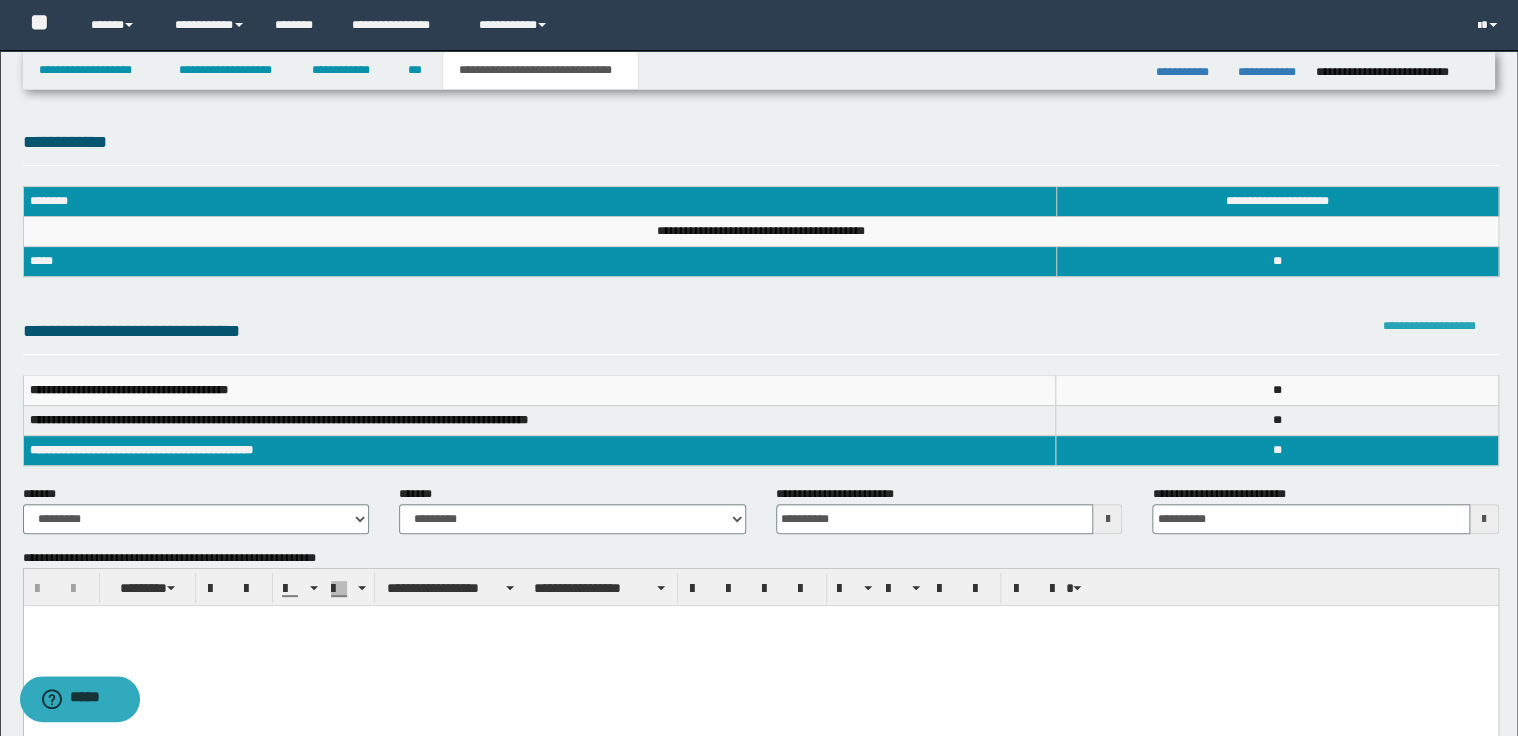click on "**********" at bounding box center [1429, 326] 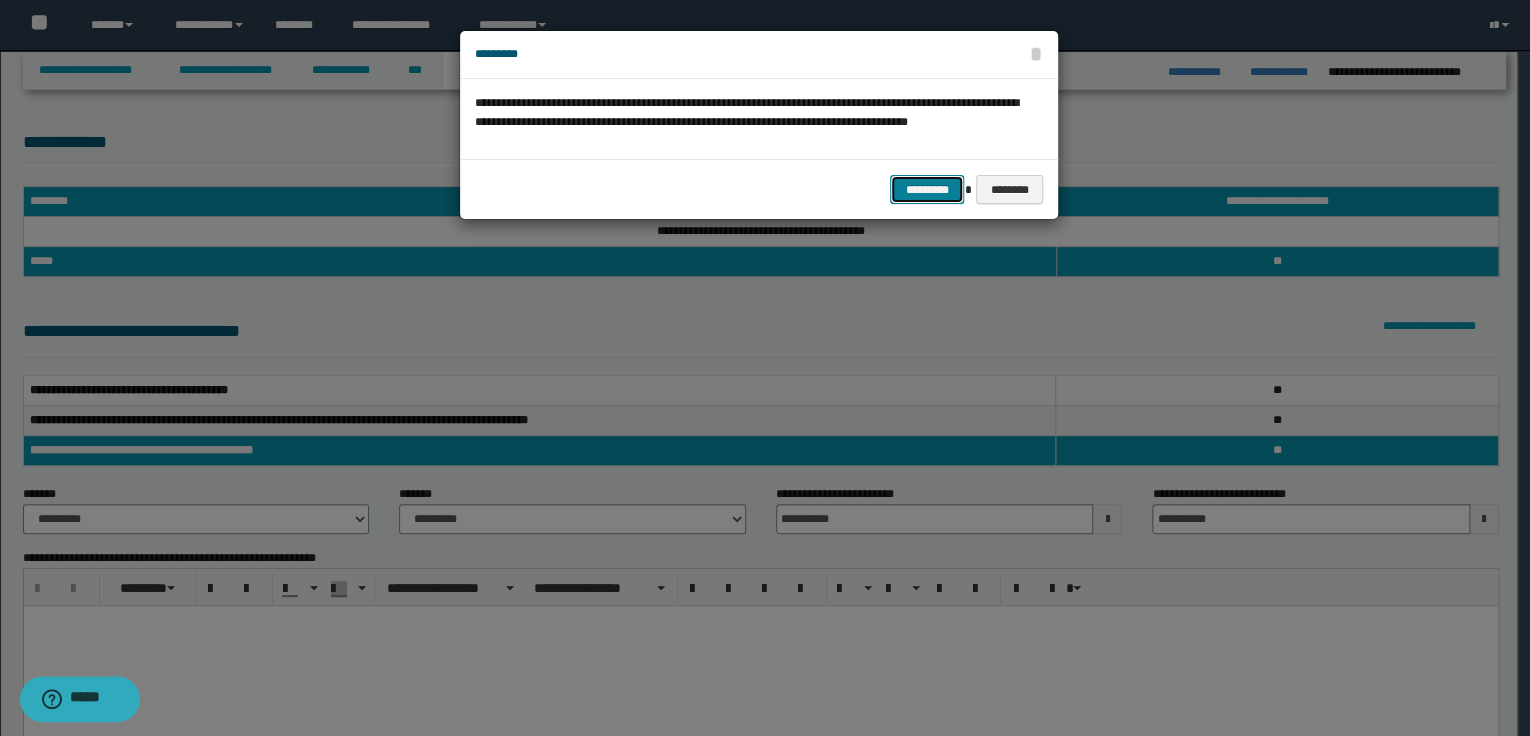 click on "*********" at bounding box center [927, 190] 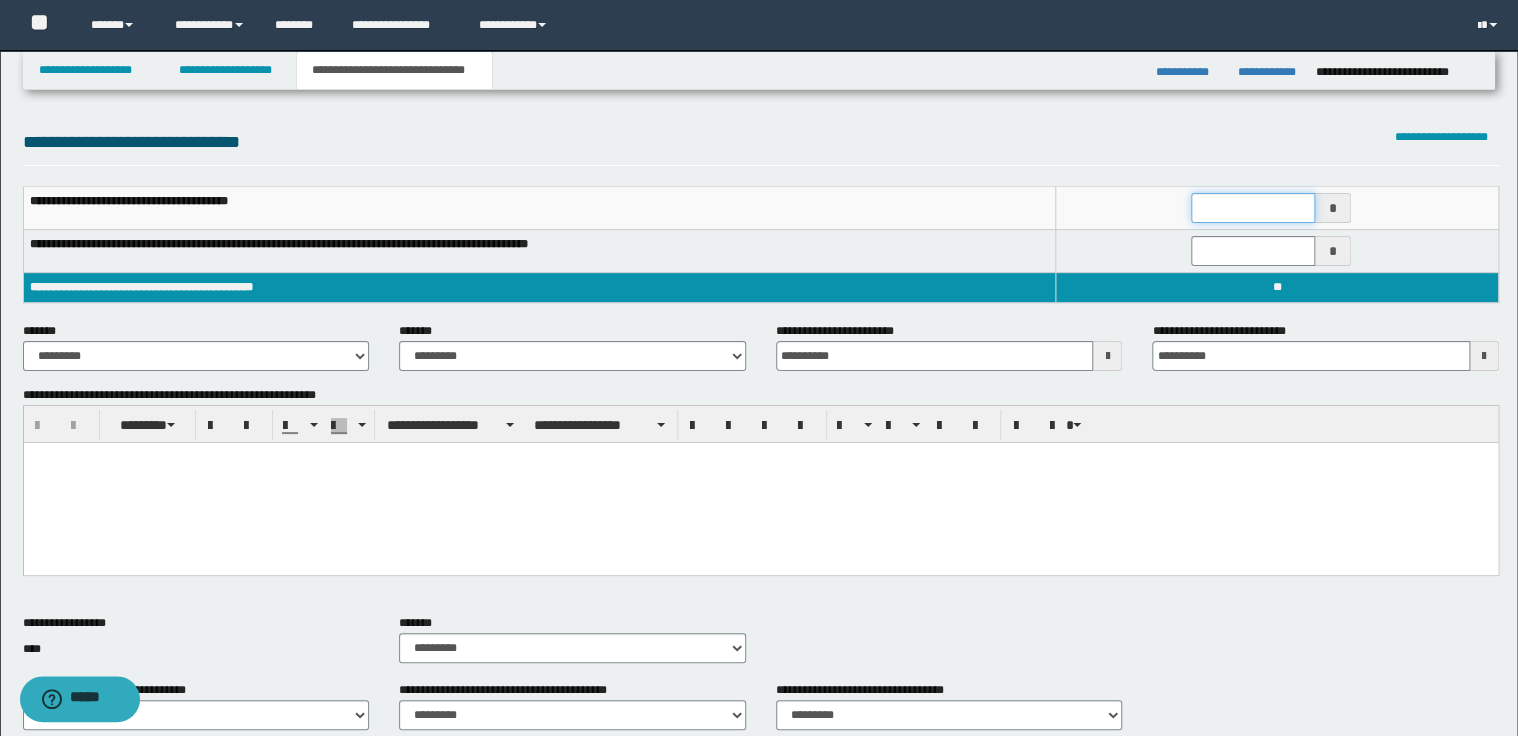 click at bounding box center (1253, 208) 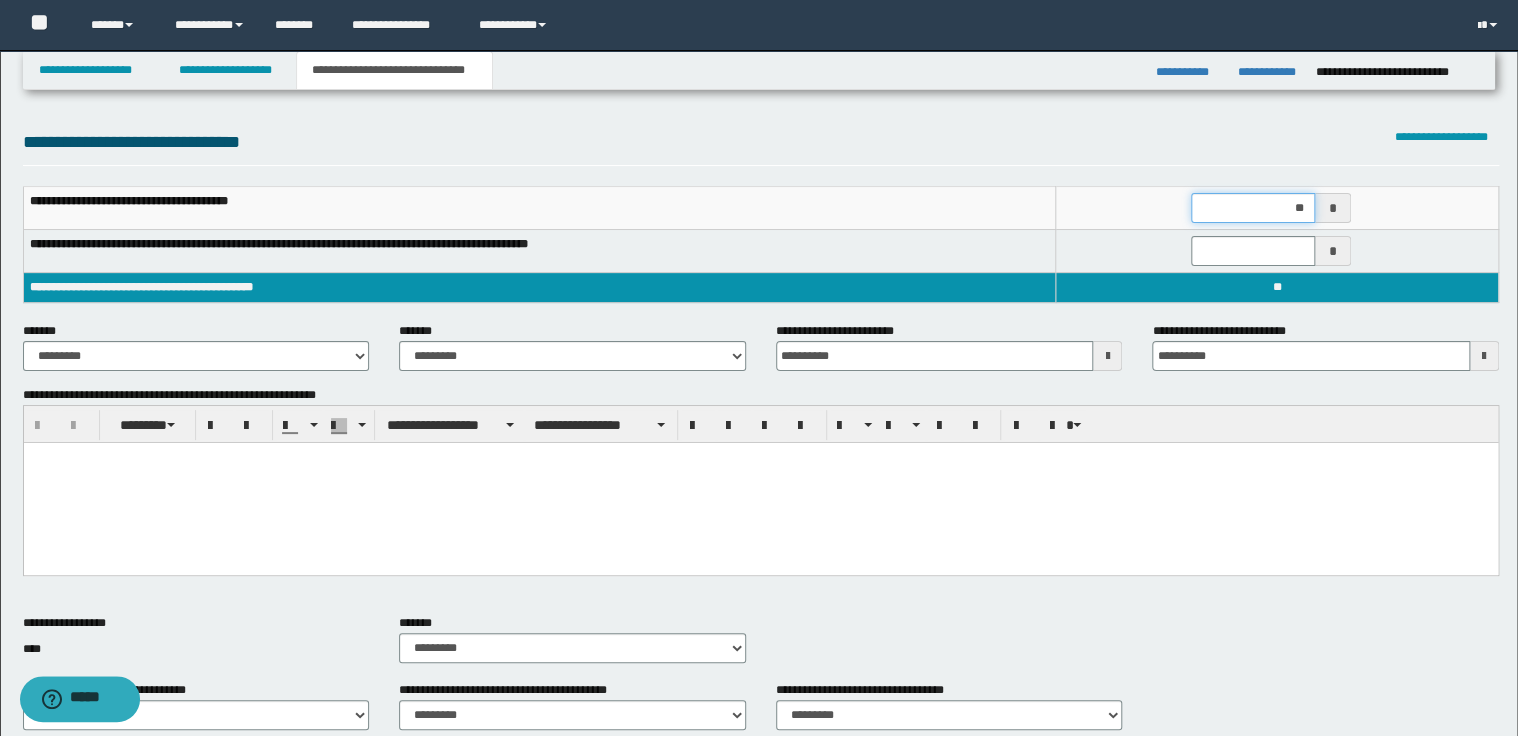 type on "***" 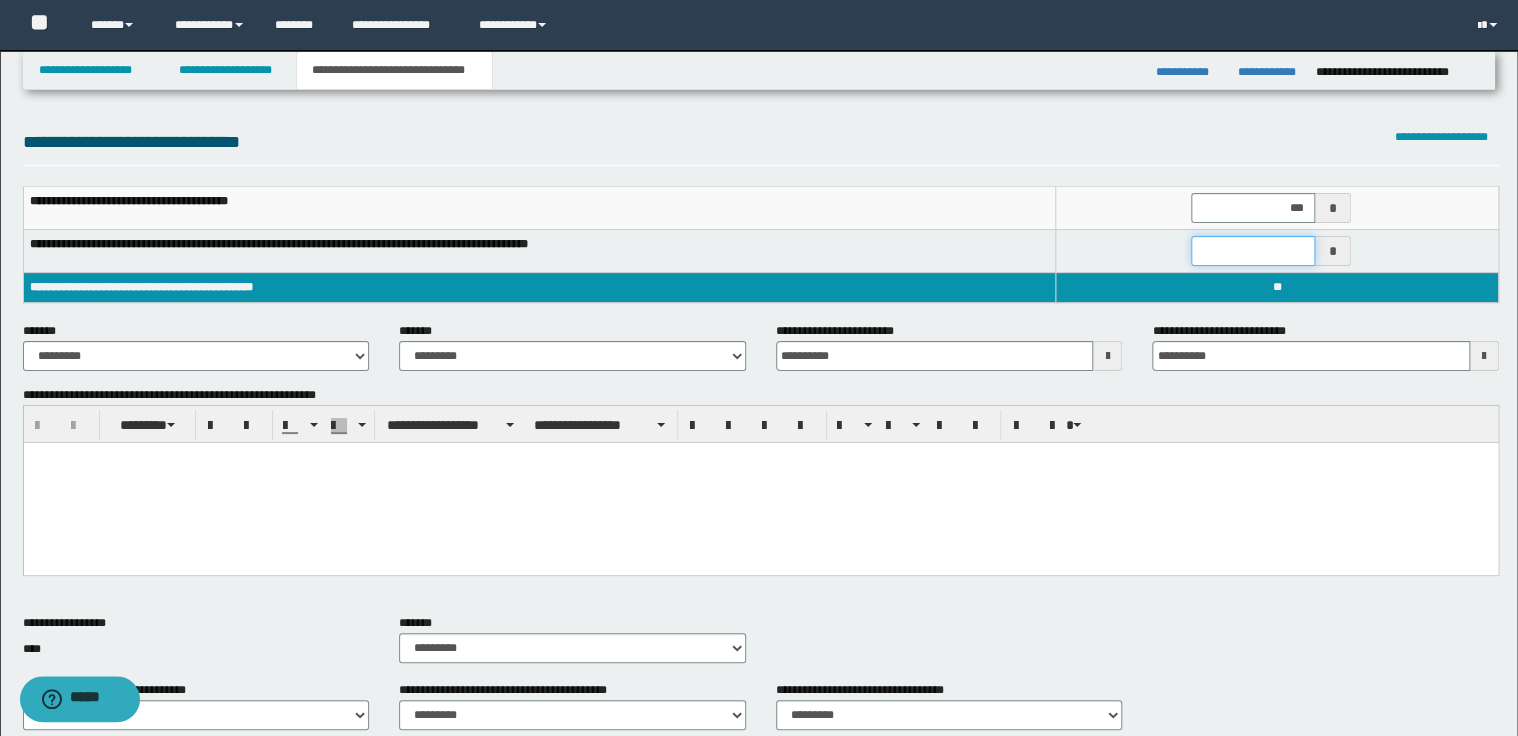 click at bounding box center [1253, 251] 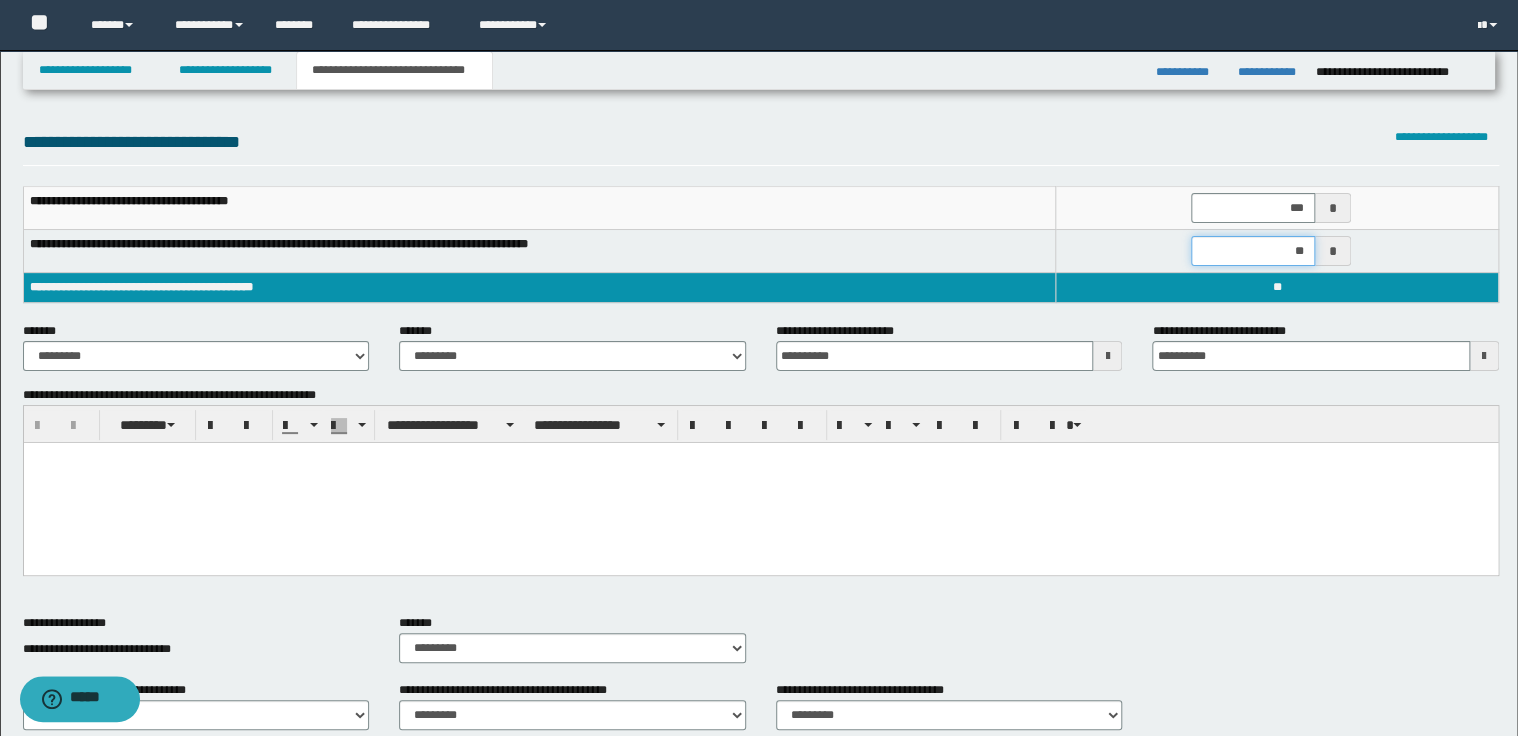 type on "***" 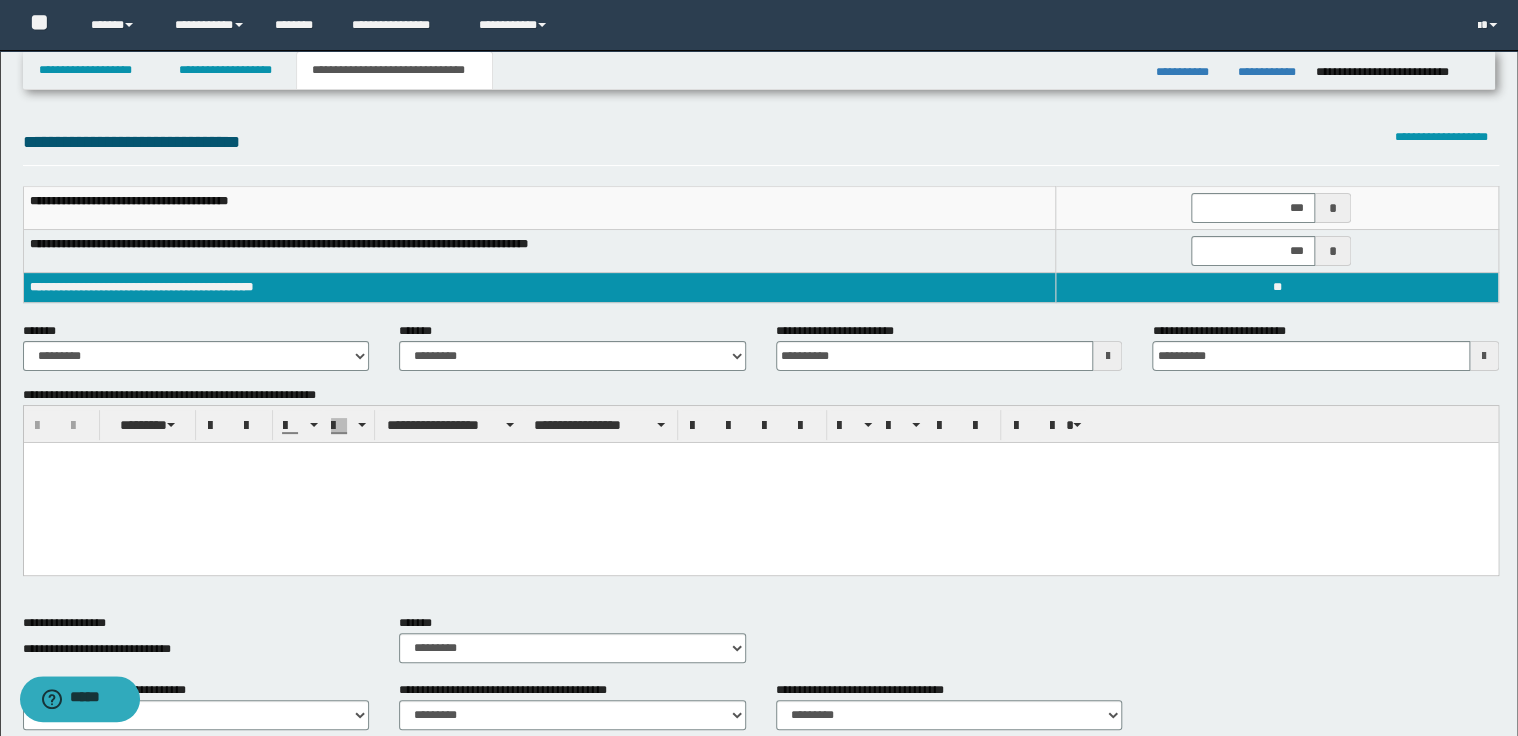 click on "* *" at bounding box center (1277, 288) 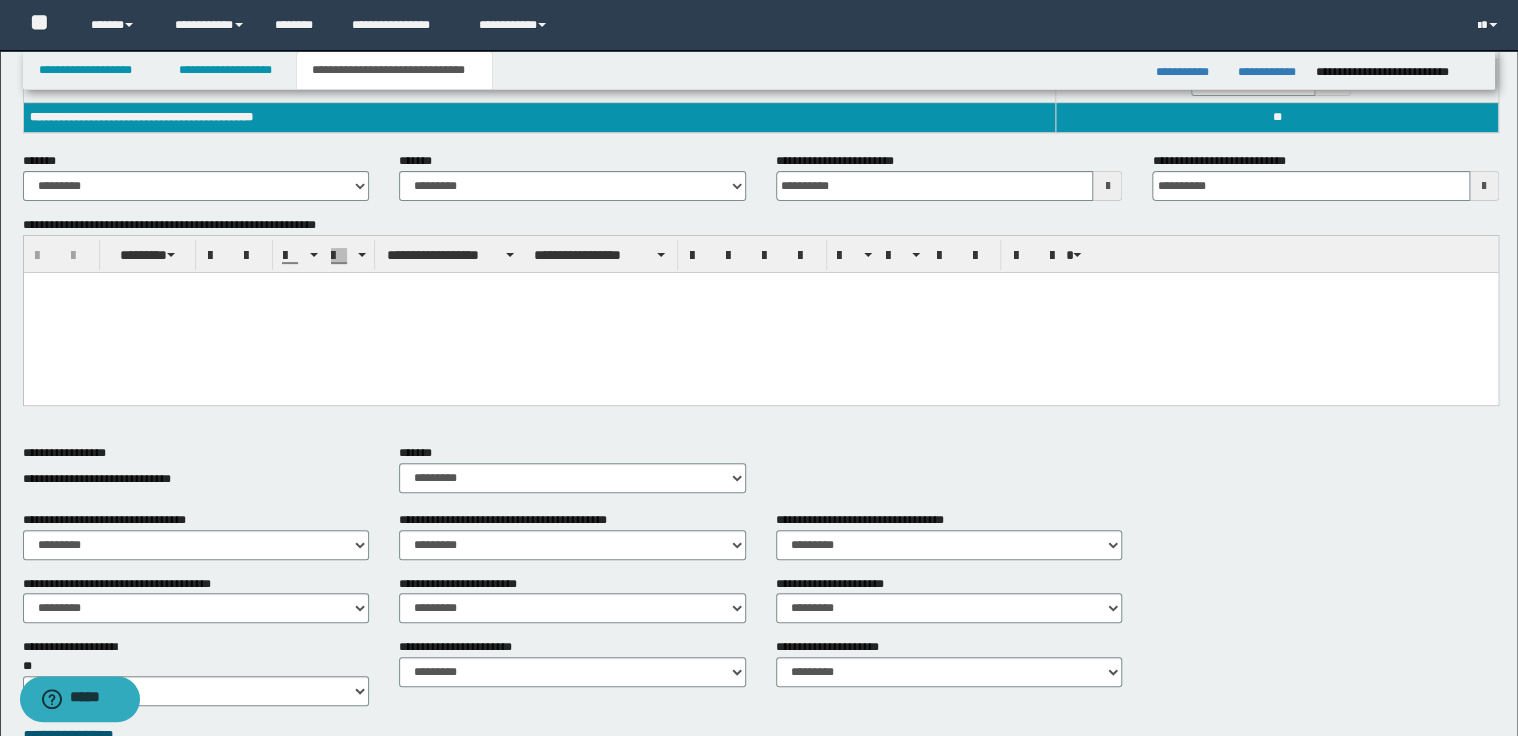 scroll, scrollTop: 400, scrollLeft: 0, axis: vertical 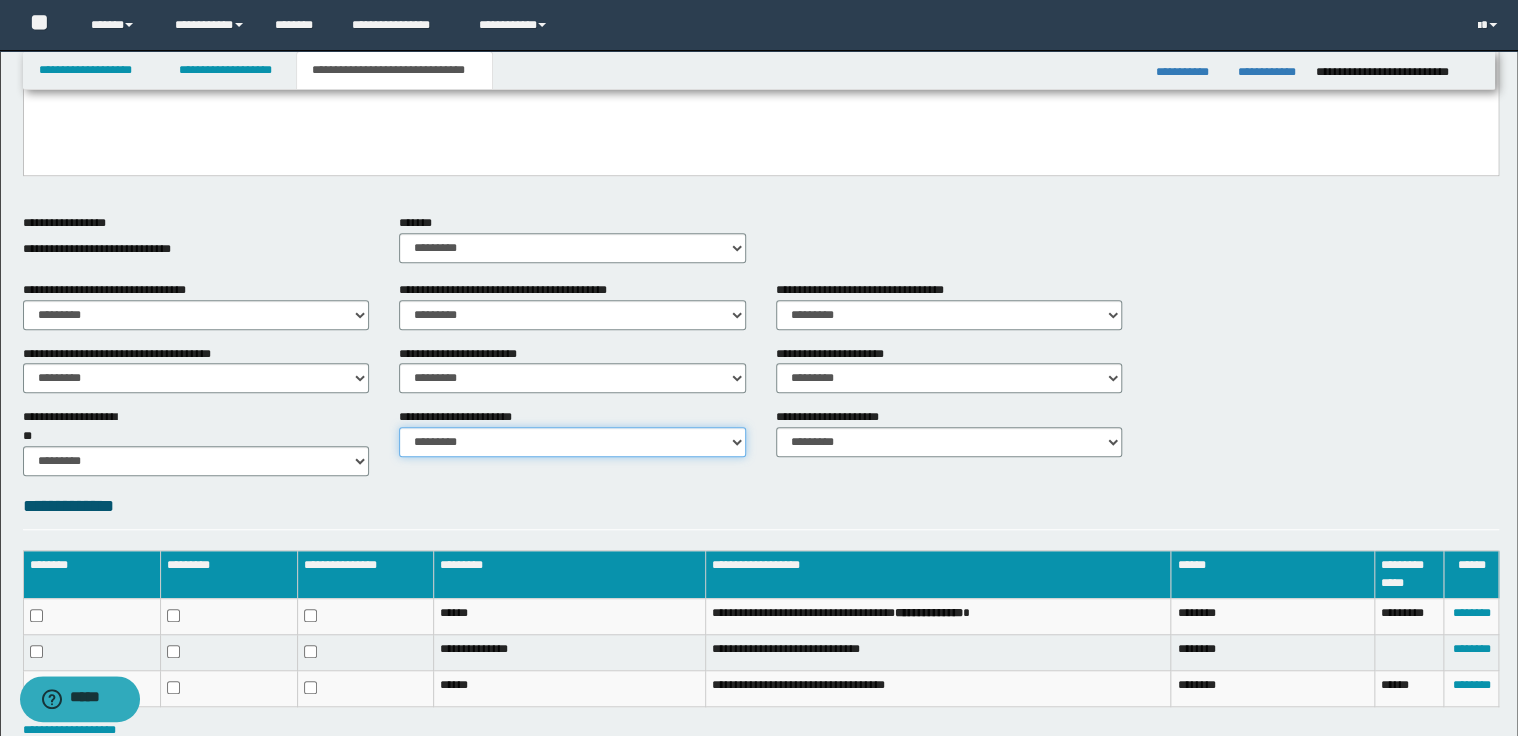 click on "*********
*********
*********" at bounding box center (572, 442) 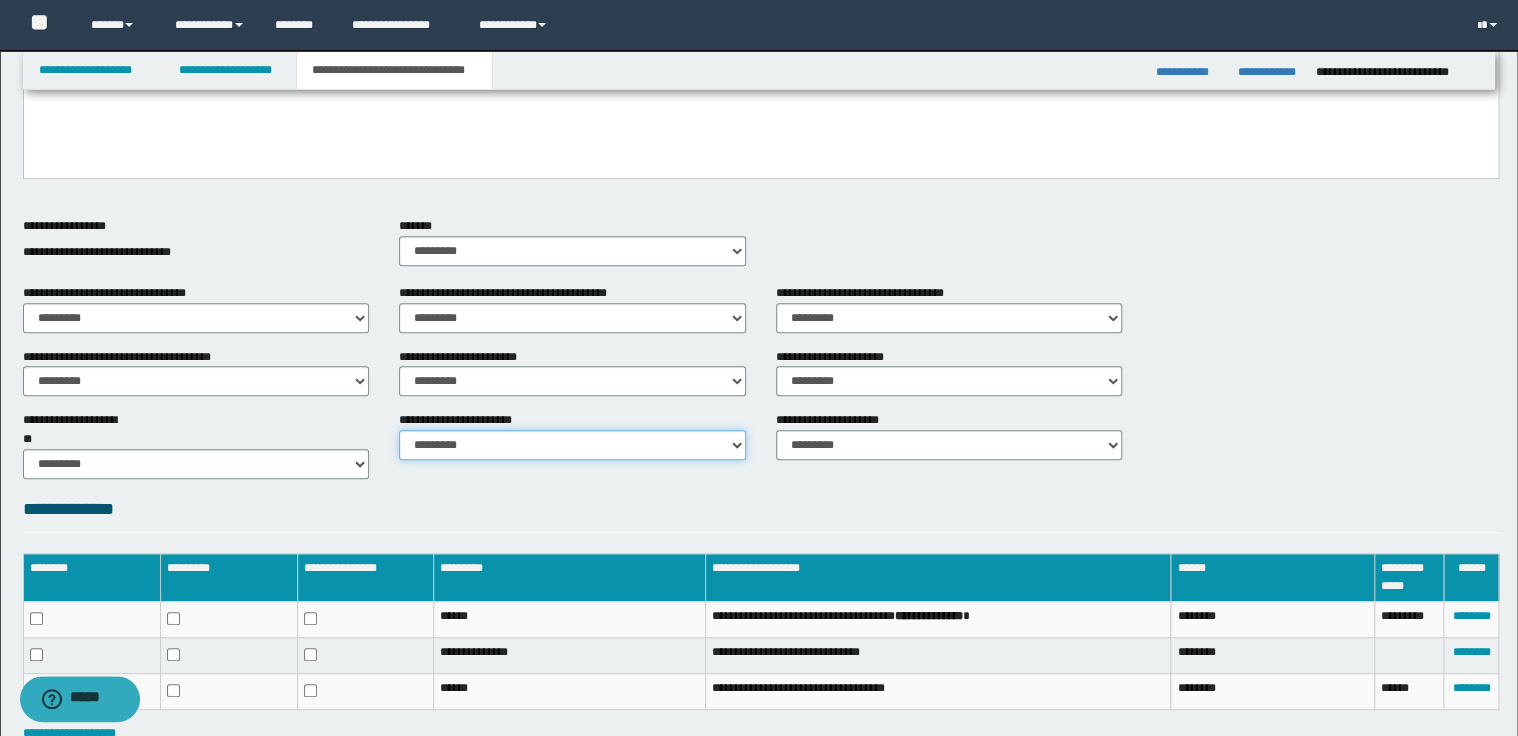 scroll, scrollTop: 369, scrollLeft: 0, axis: vertical 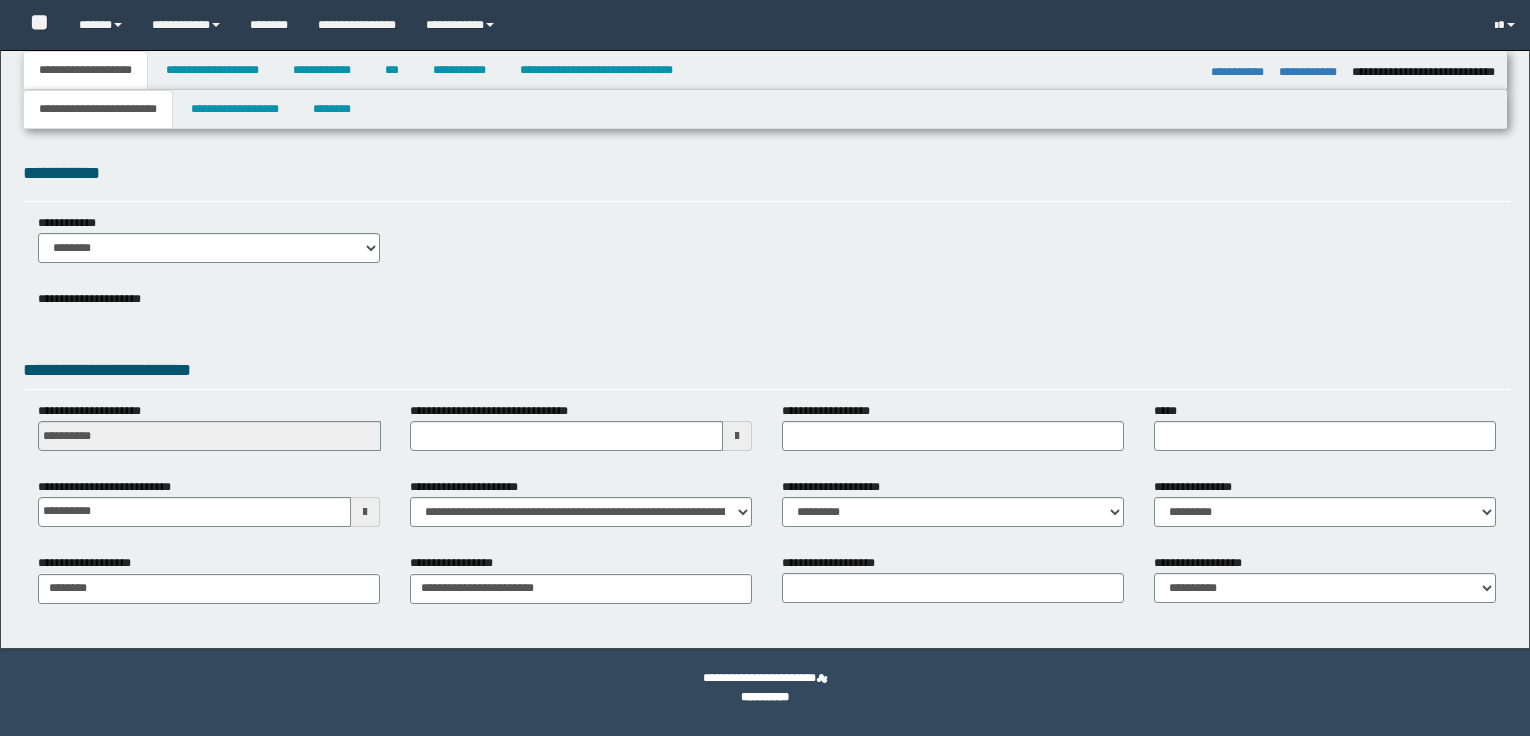 select on "*" 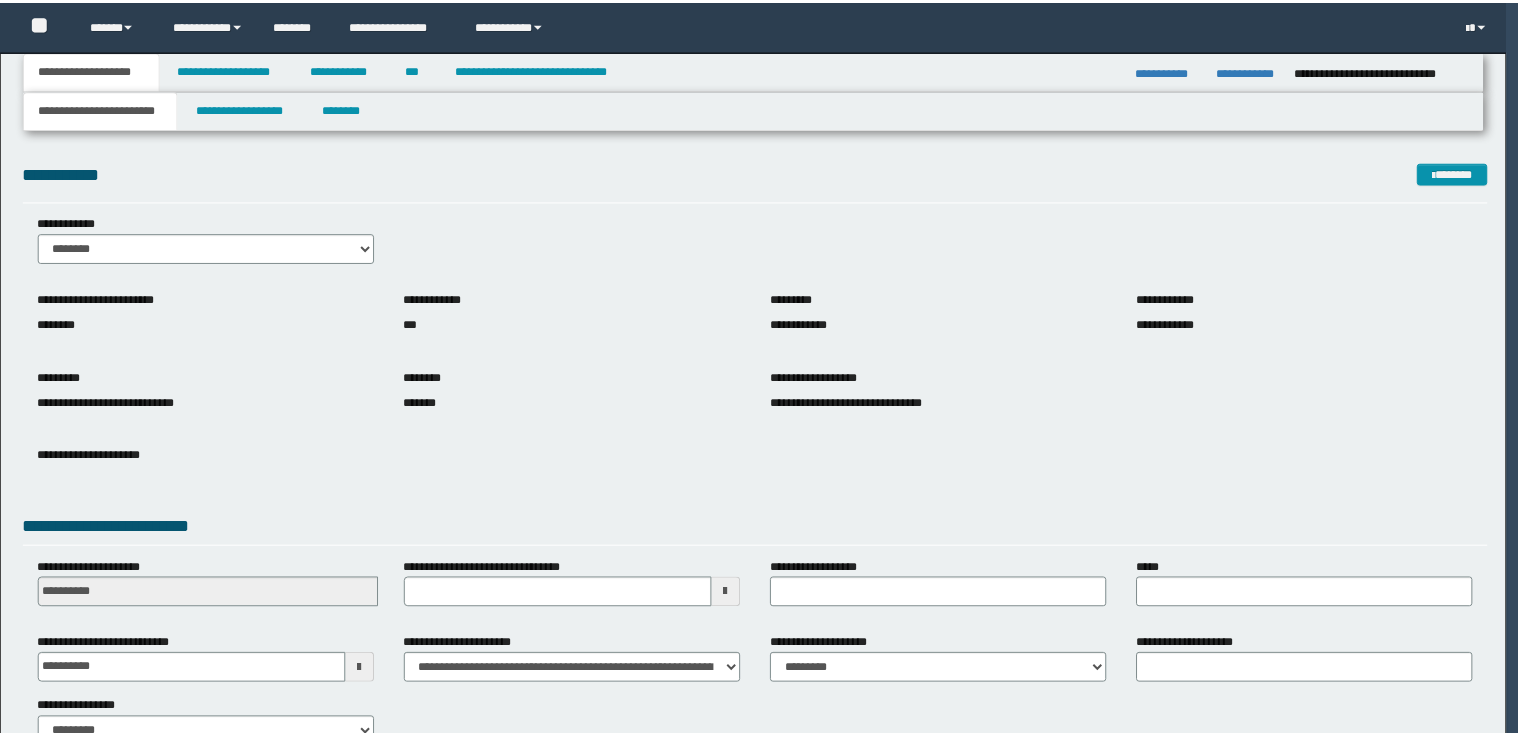 scroll, scrollTop: 0, scrollLeft: 0, axis: both 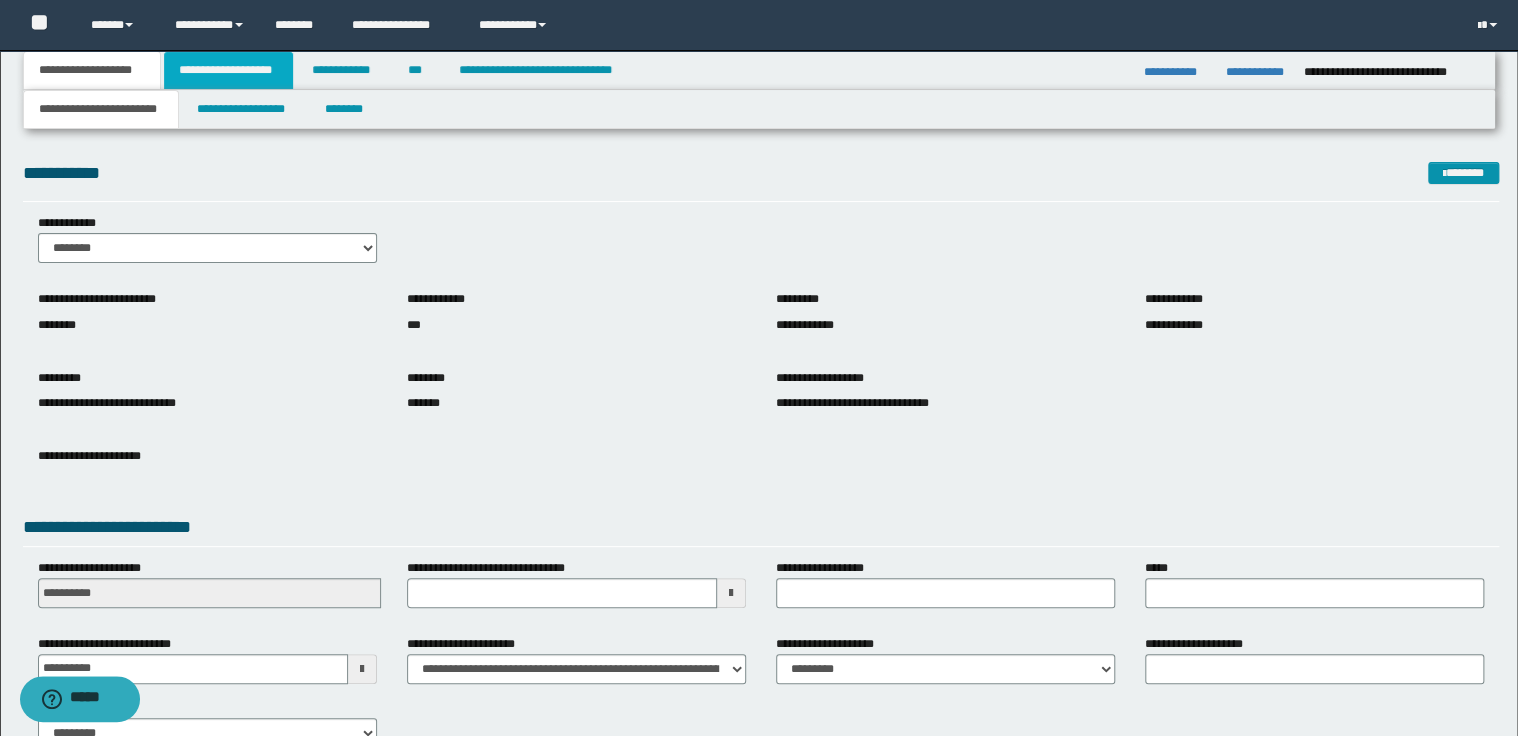 click on "**********" at bounding box center [228, 70] 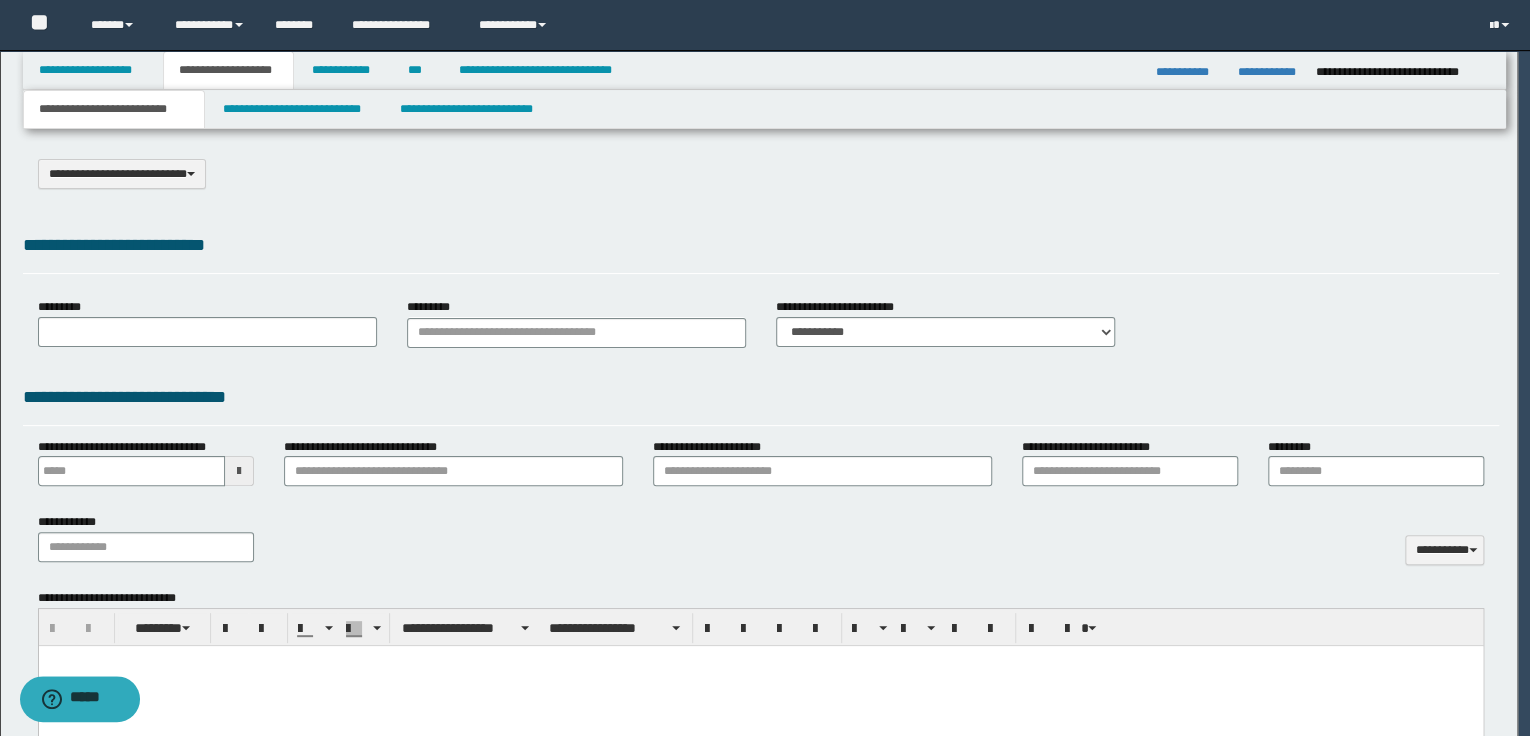 scroll, scrollTop: 0, scrollLeft: 0, axis: both 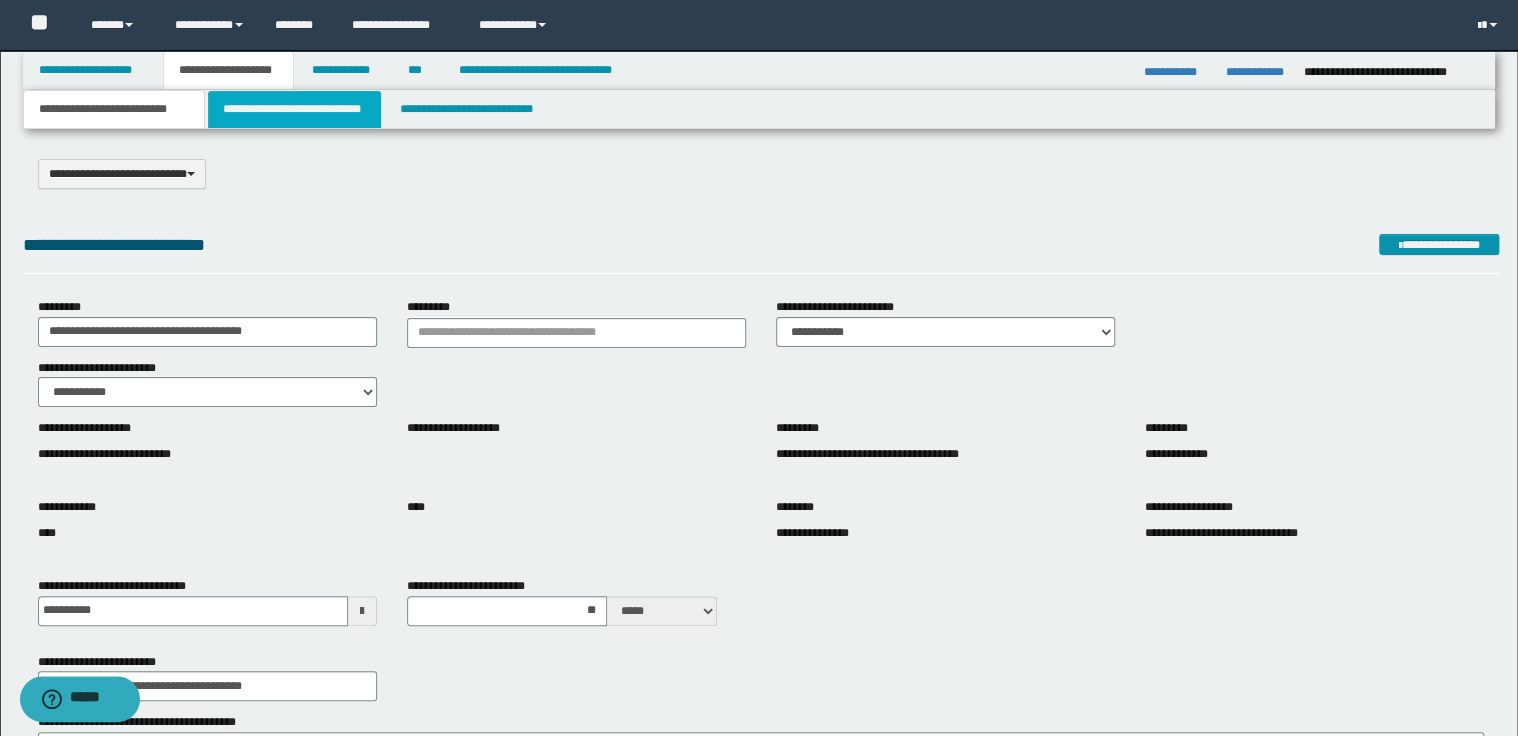 click on "**********" at bounding box center (294, 109) 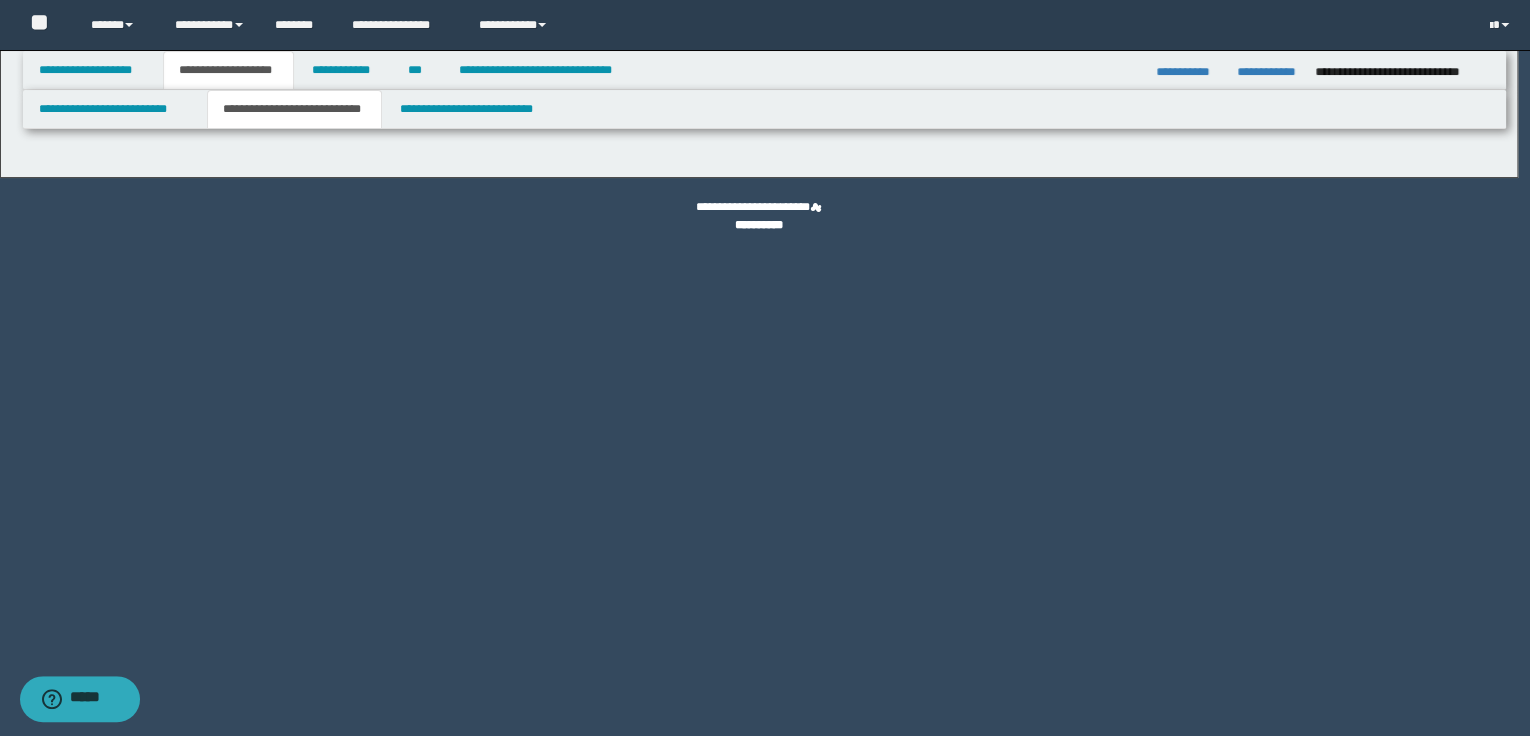 select on "*" 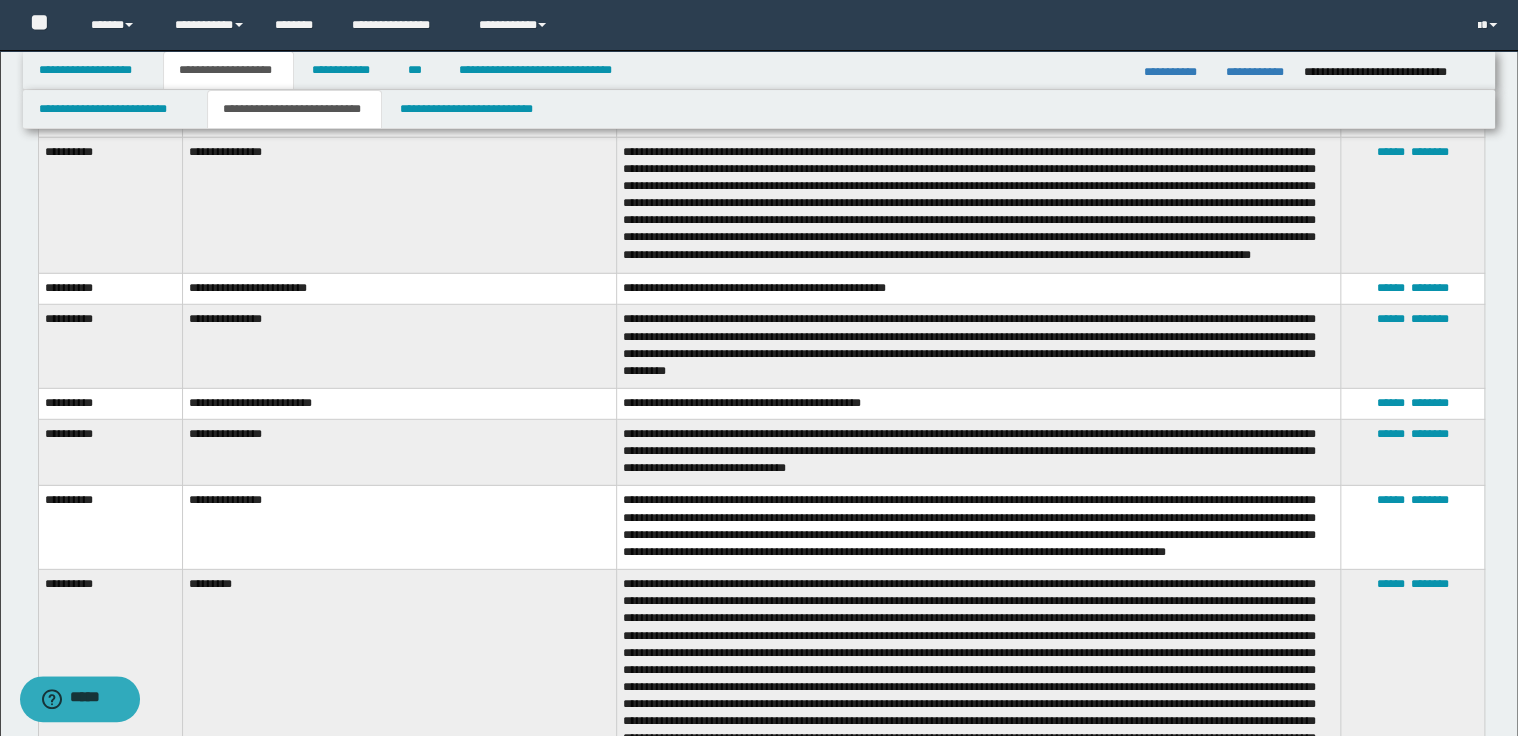 scroll, scrollTop: 2640, scrollLeft: 0, axis: vertical 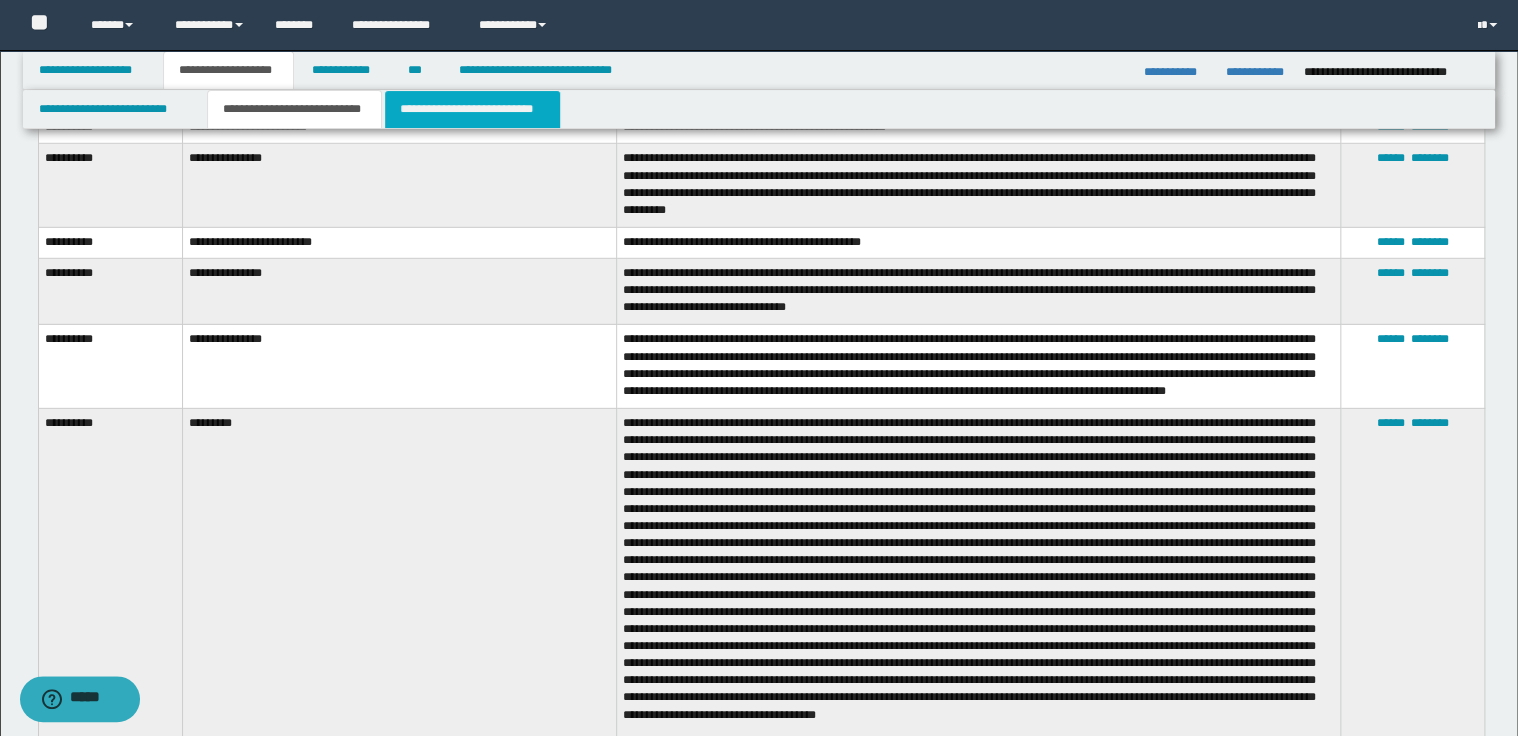 click on "**********" at bounding box center [472, 109] 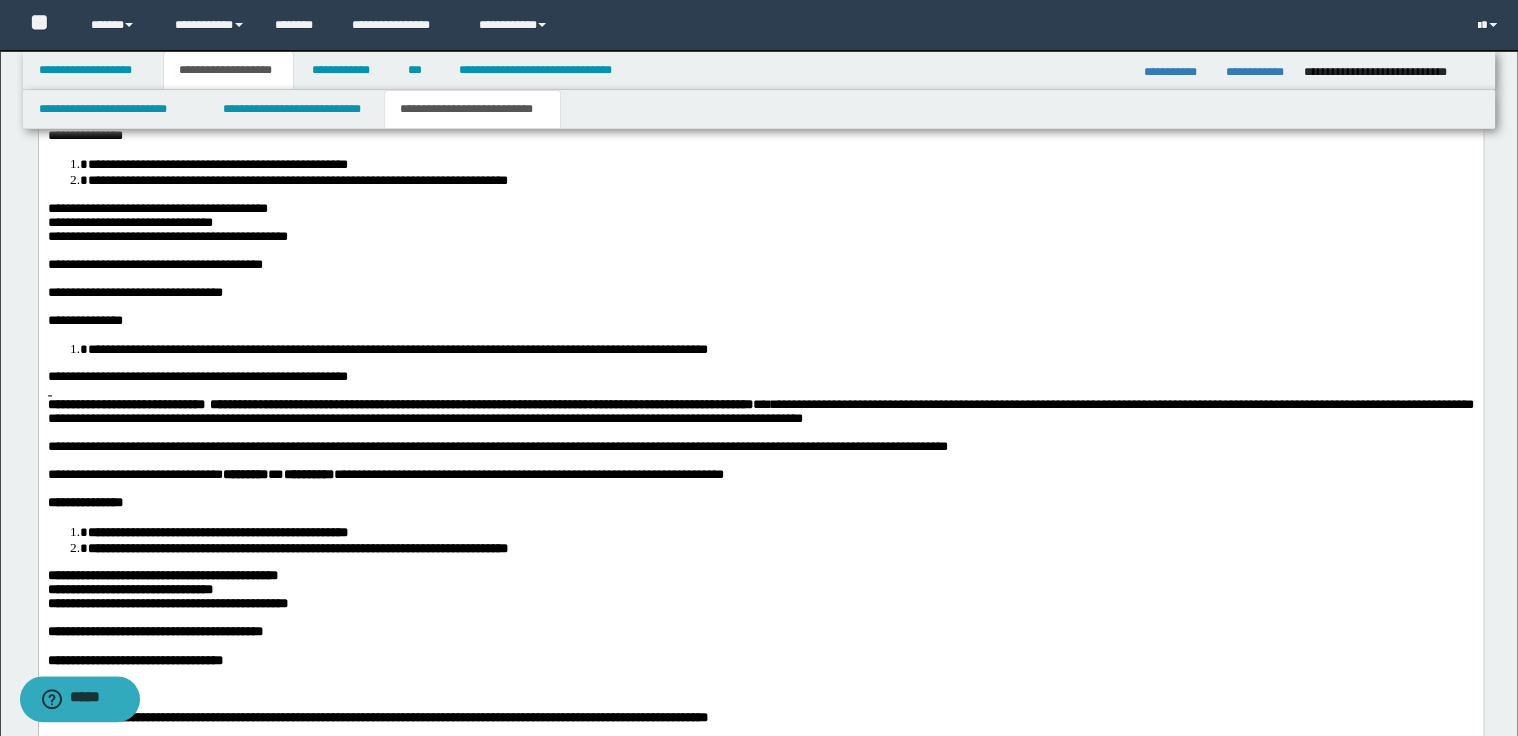 scroll, scrollTop: 1200, scrollLeft: 0, axis: vertical 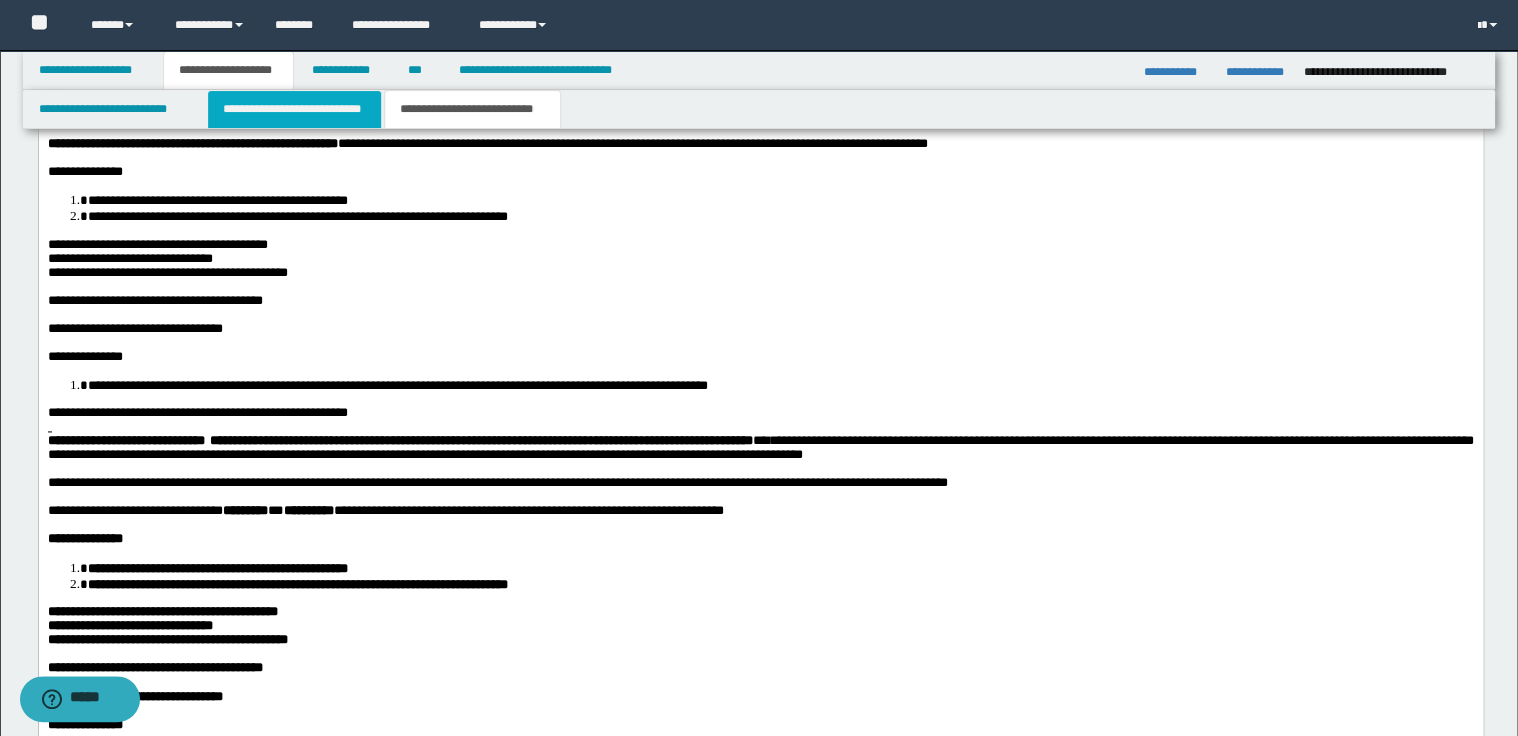 click on "**********" at bounding box center (294, 109) 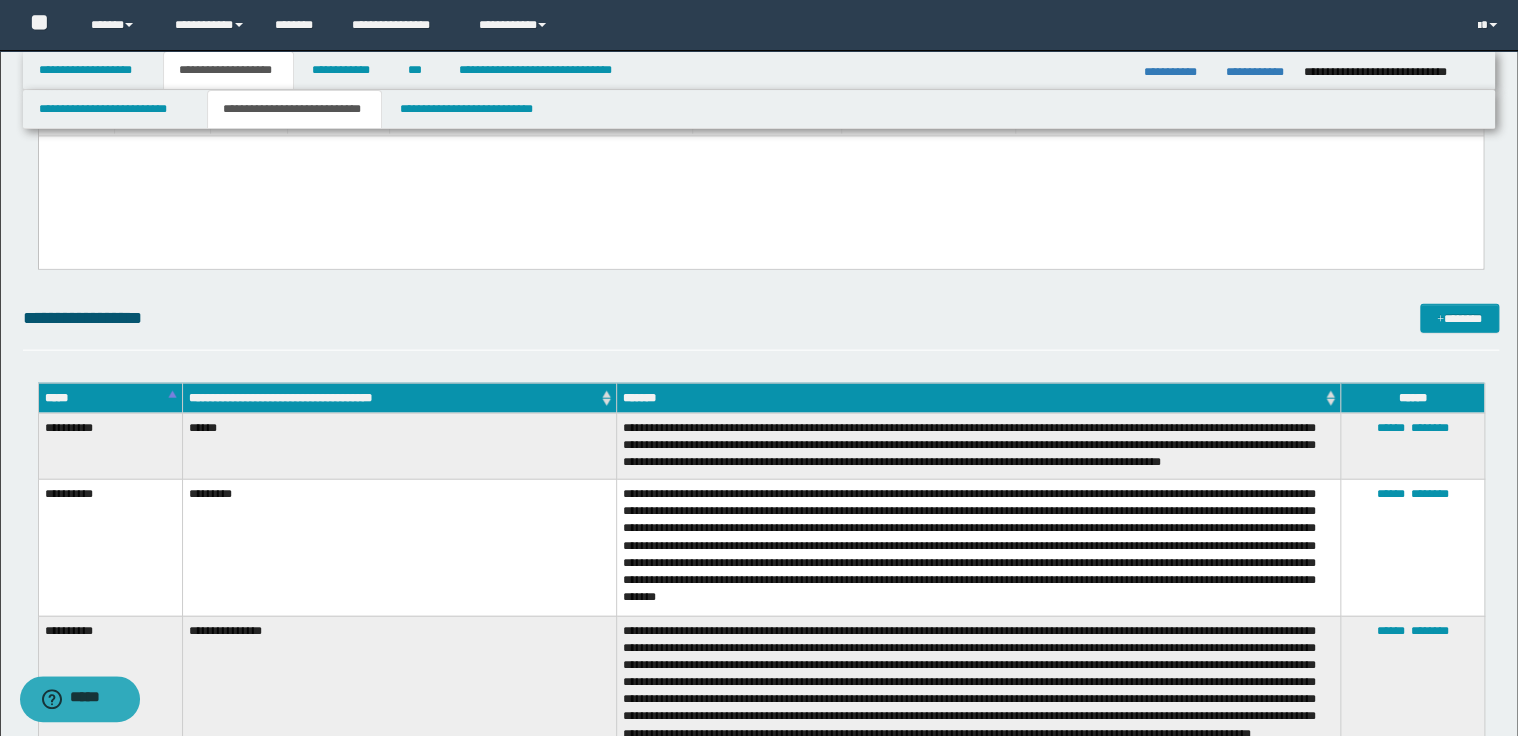 scroll, scrollTop: 2320, scrollLeft: 0, axis: vertical 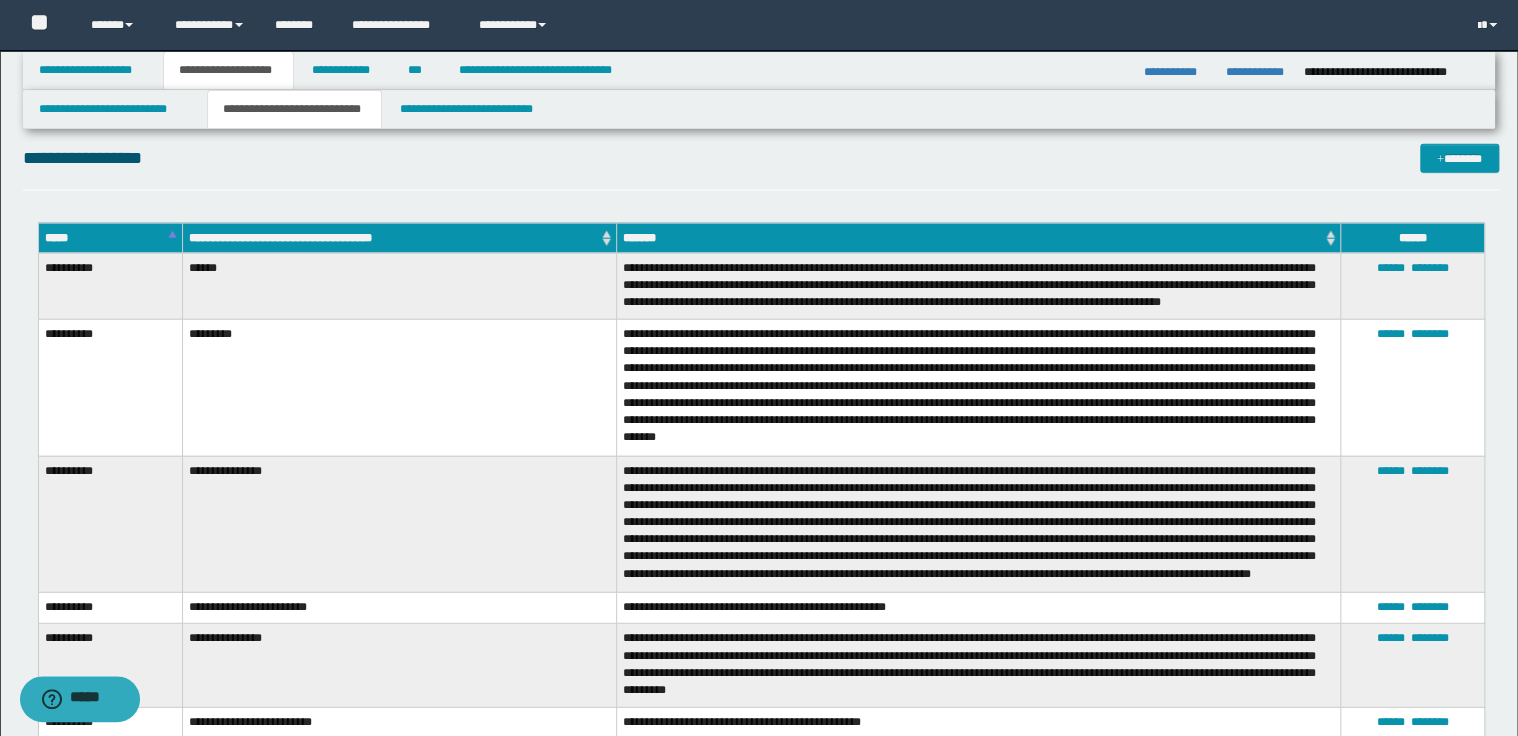 click on "*****" at bounding box center [110, 238] 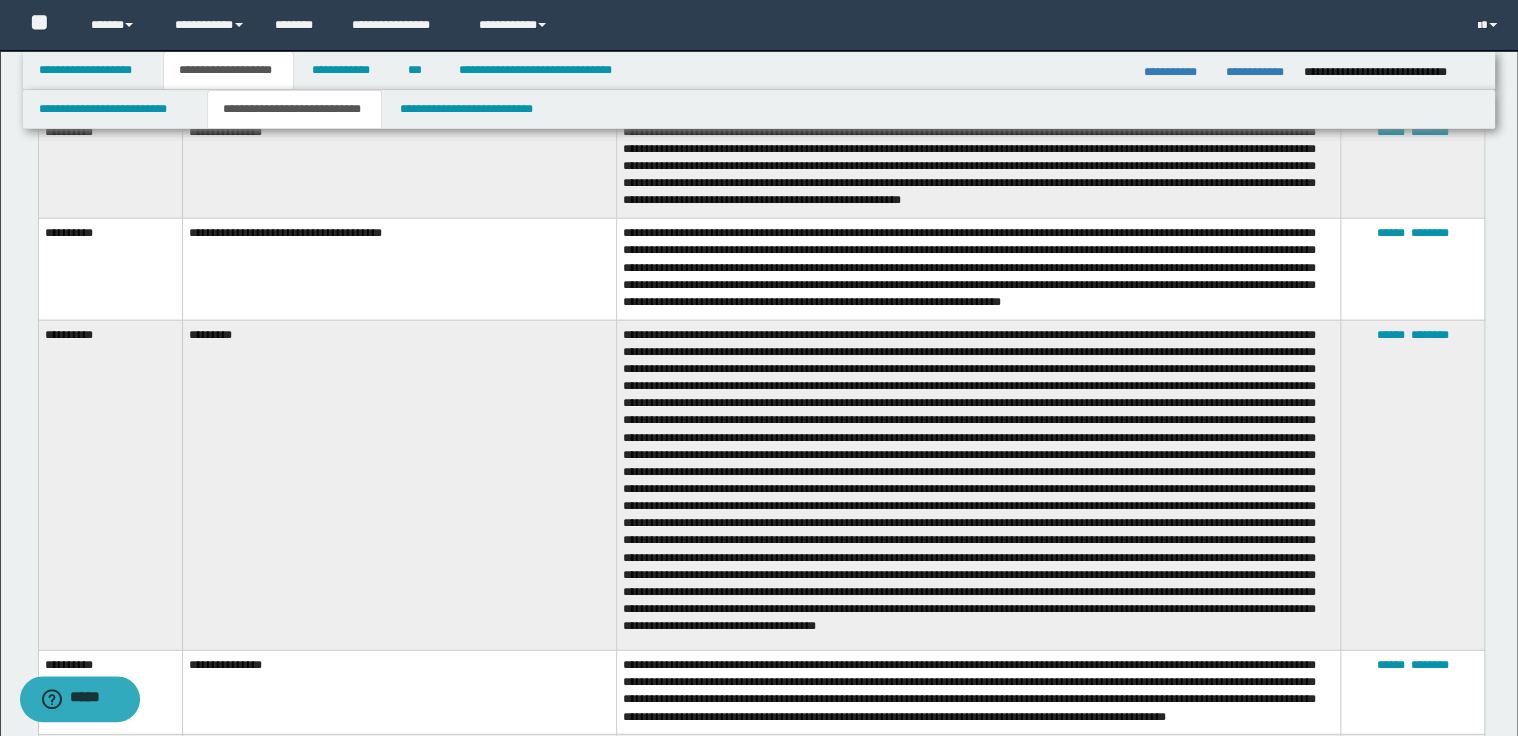 scroll, scrollTop: 2480, scrollLeft: 0, axis: vertical 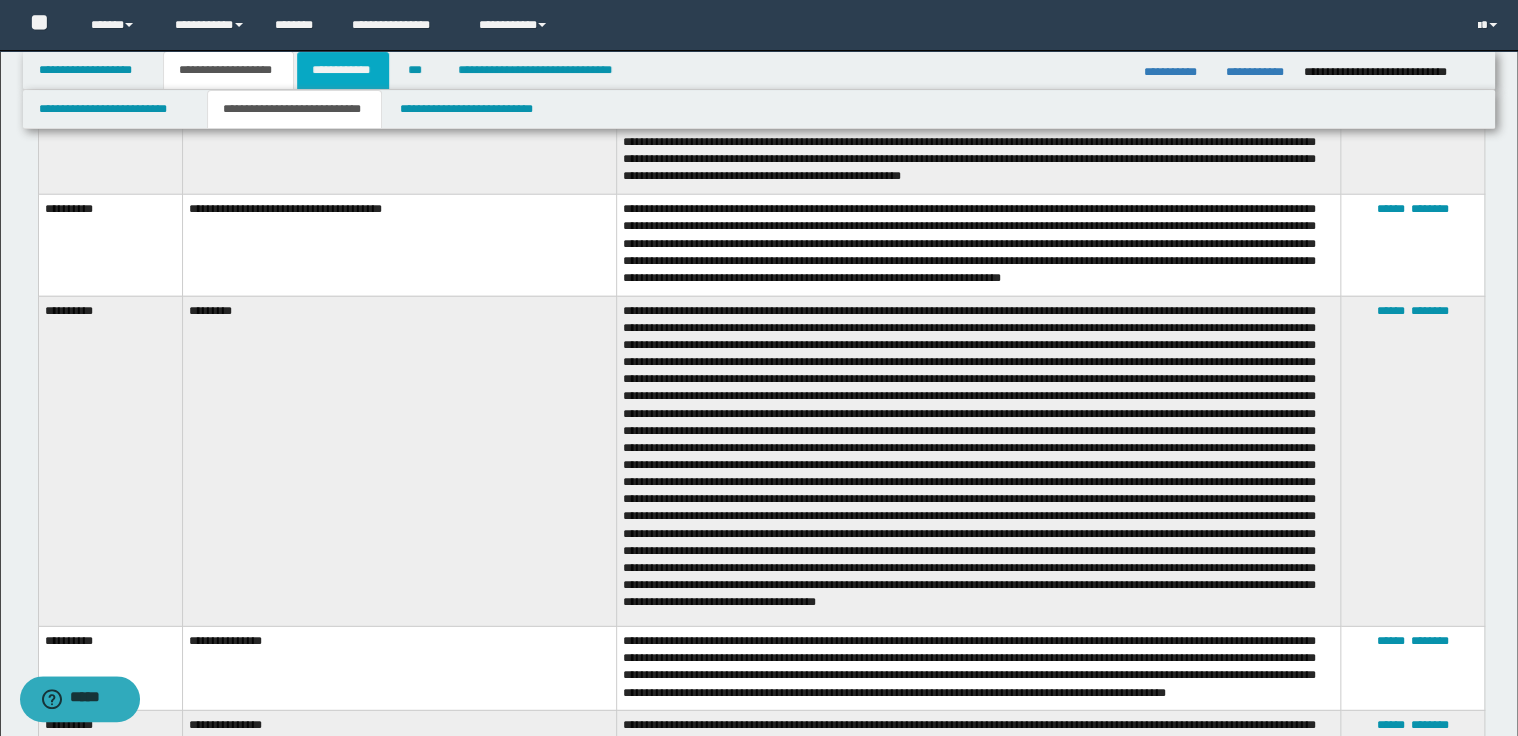 click on "**********" at bounding box center (343, 70) 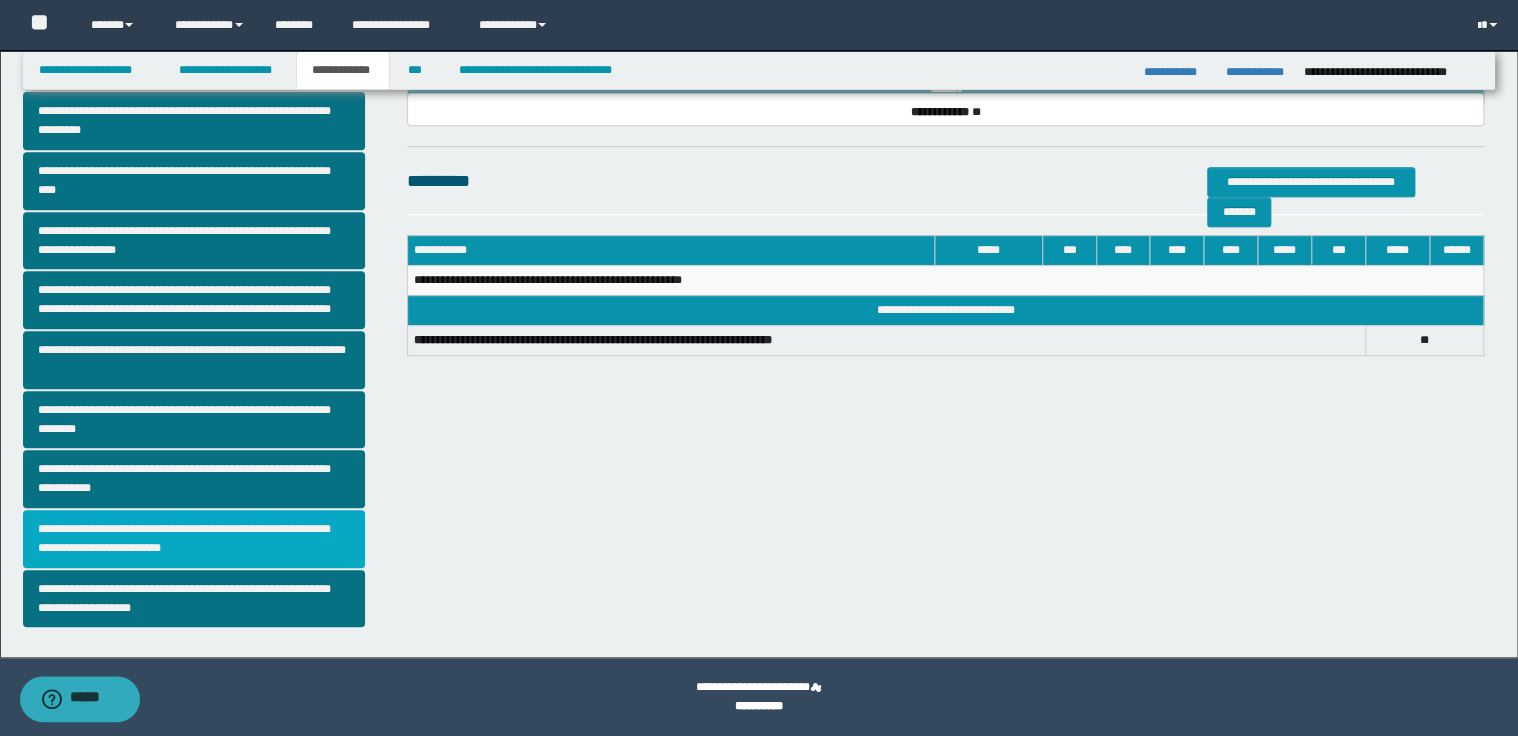 click on "**********" at bounding box center [194, 539] 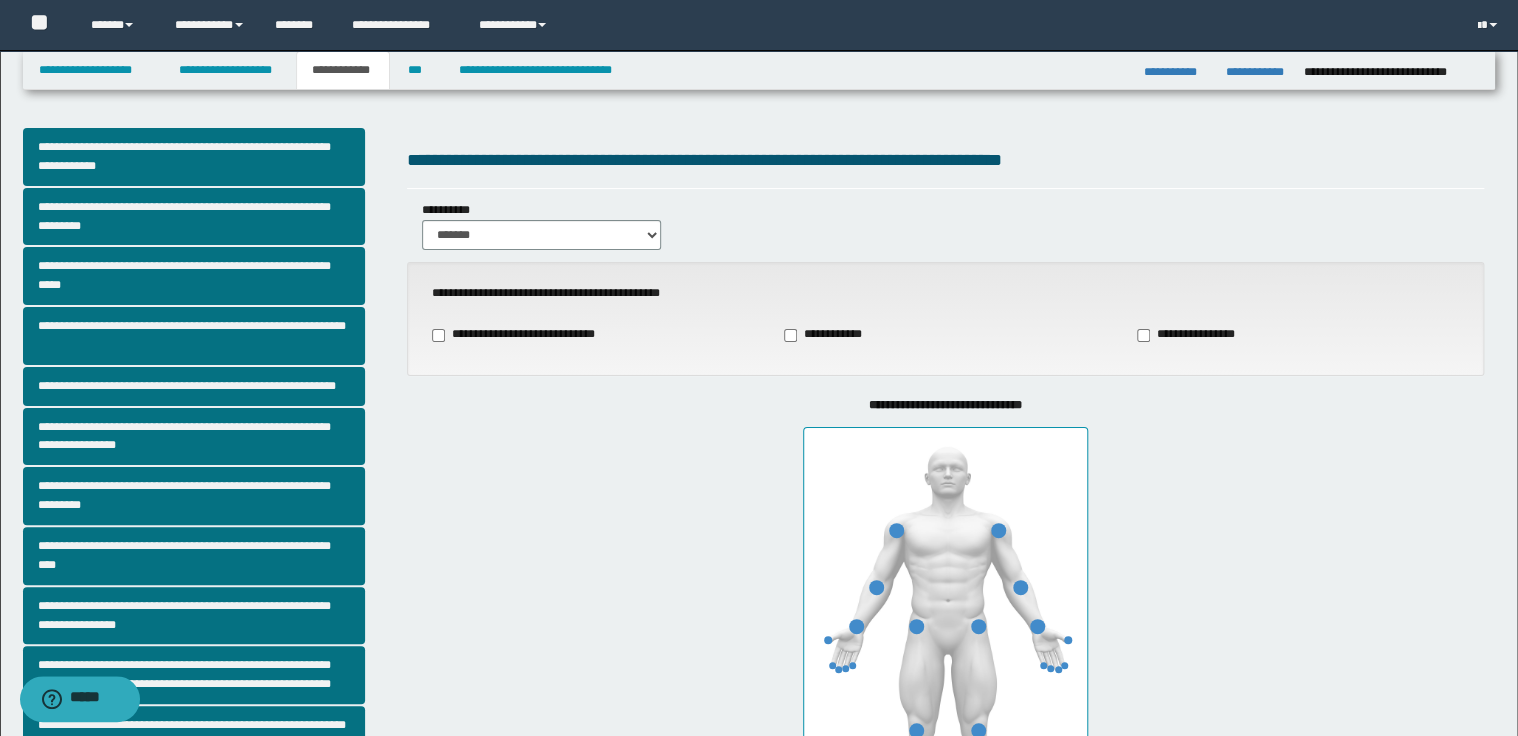 scroll, scrollTop: 240, scrollLeft: 0, axis: vertical 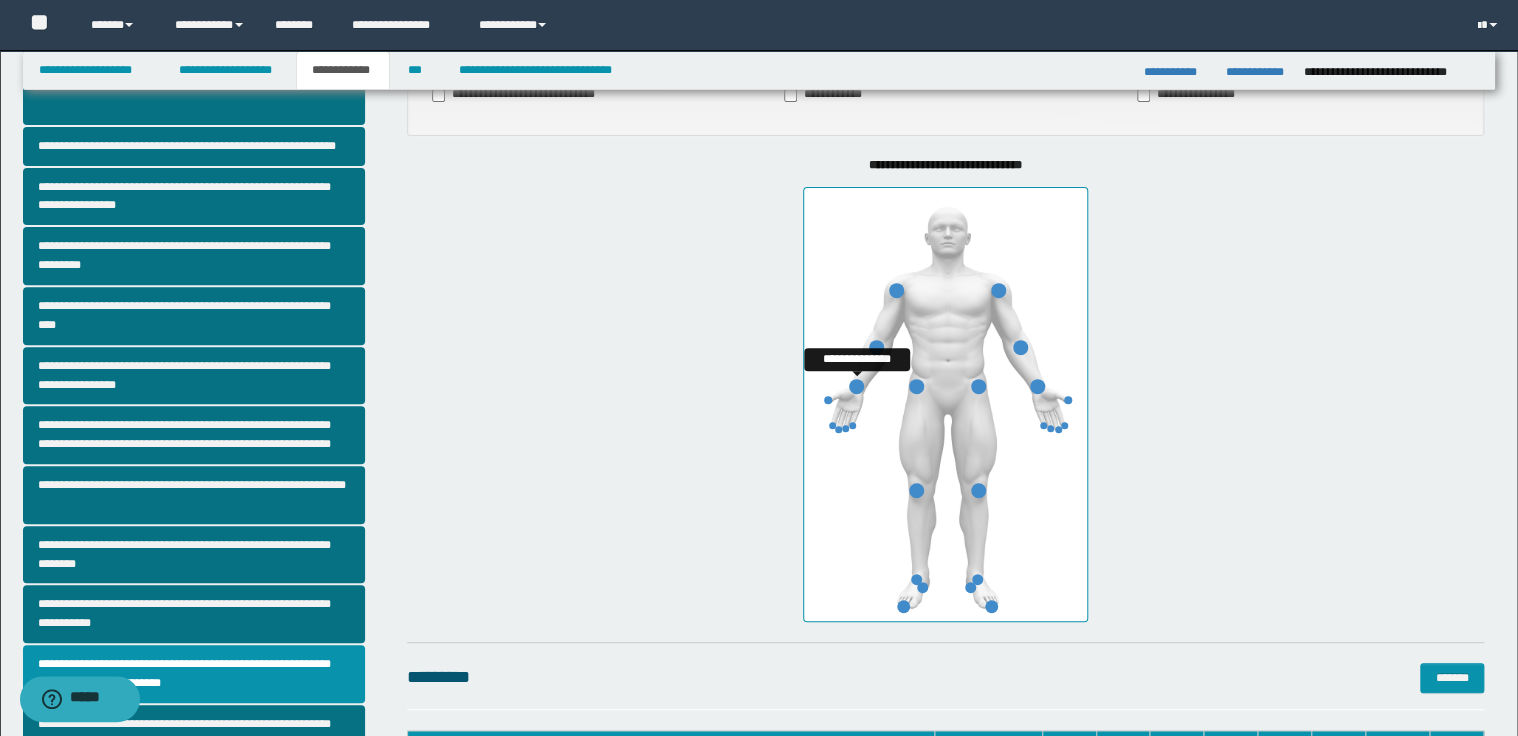 click at bounding box center [856, 386] 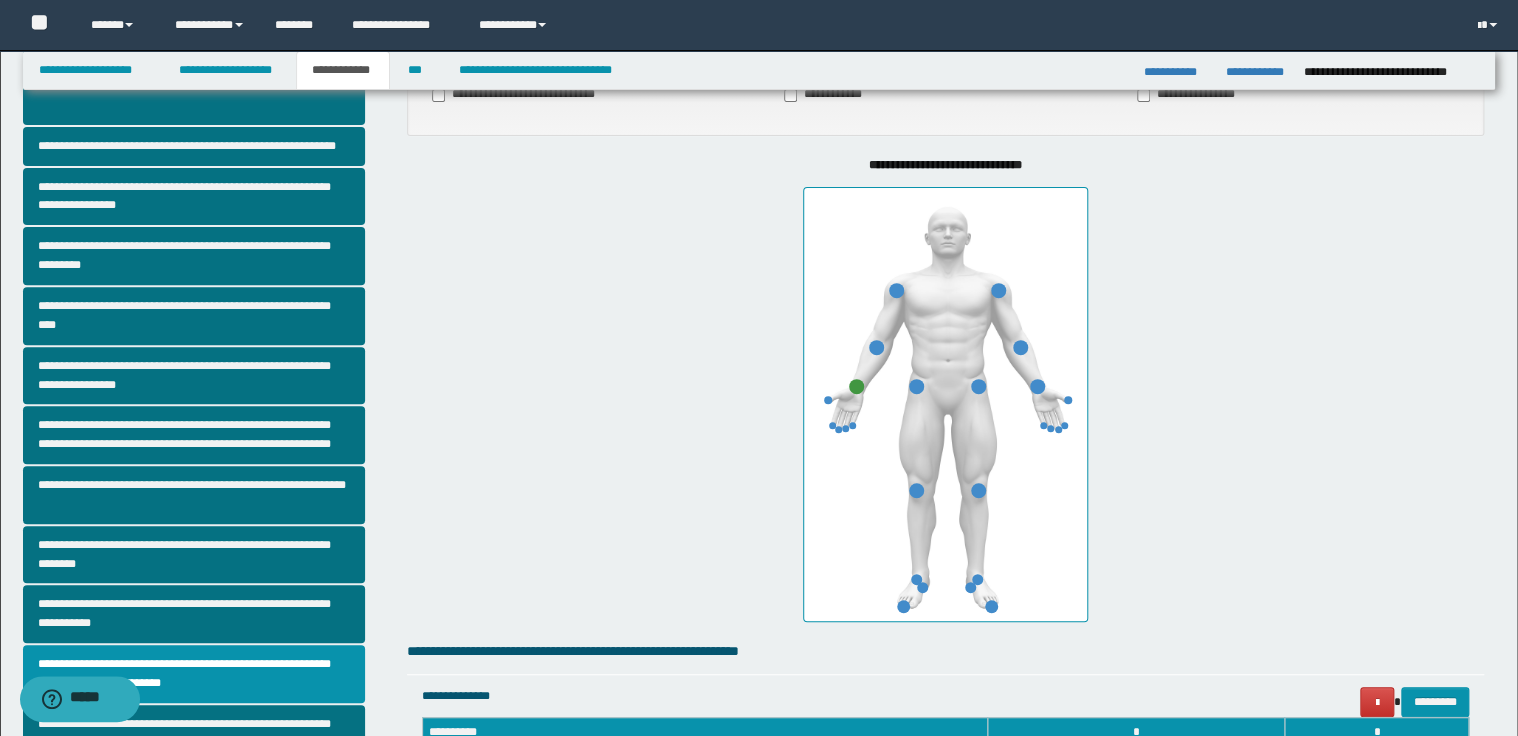scroll, scrollTop: 480, scrollLeft: 0, axis: vertical 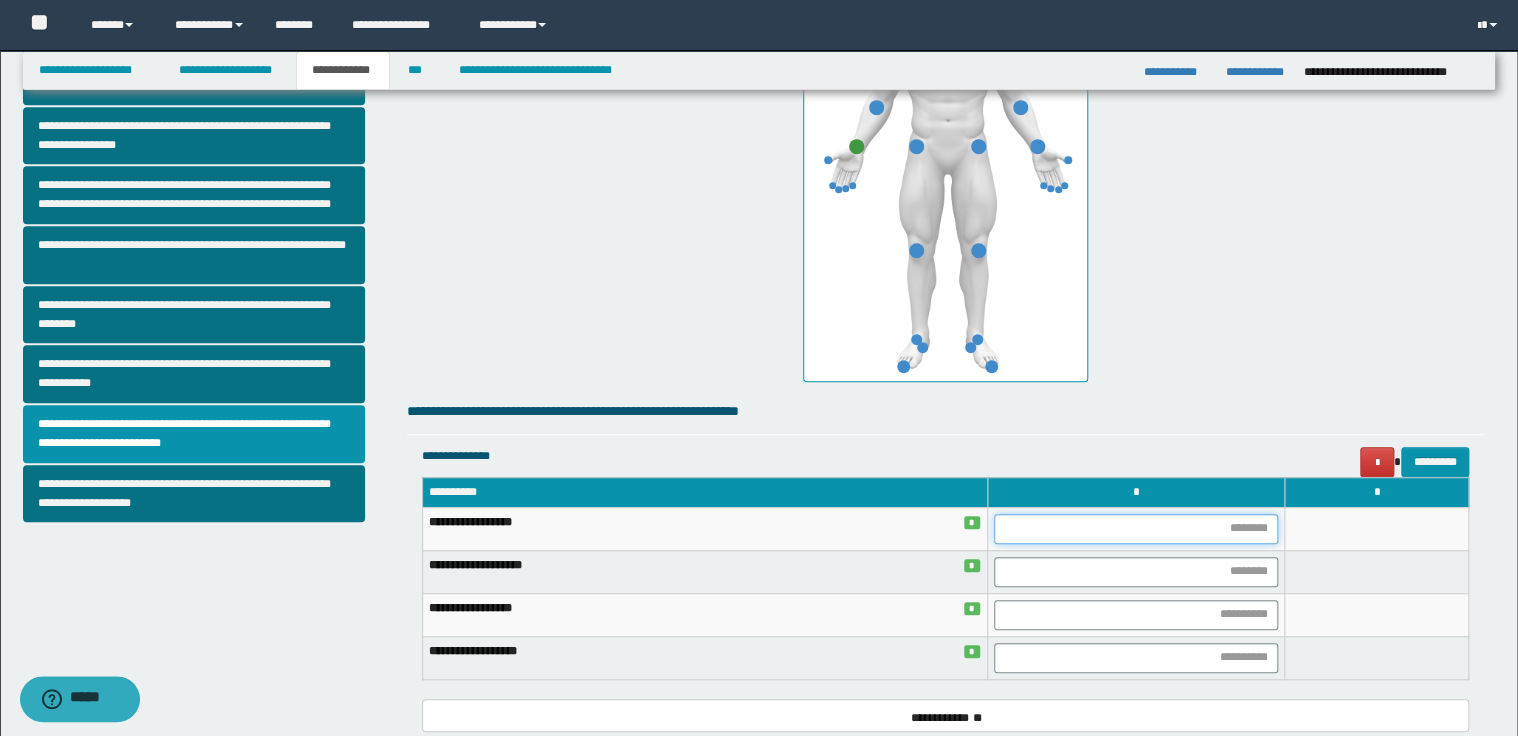 click at bounding box center (1136, 529) 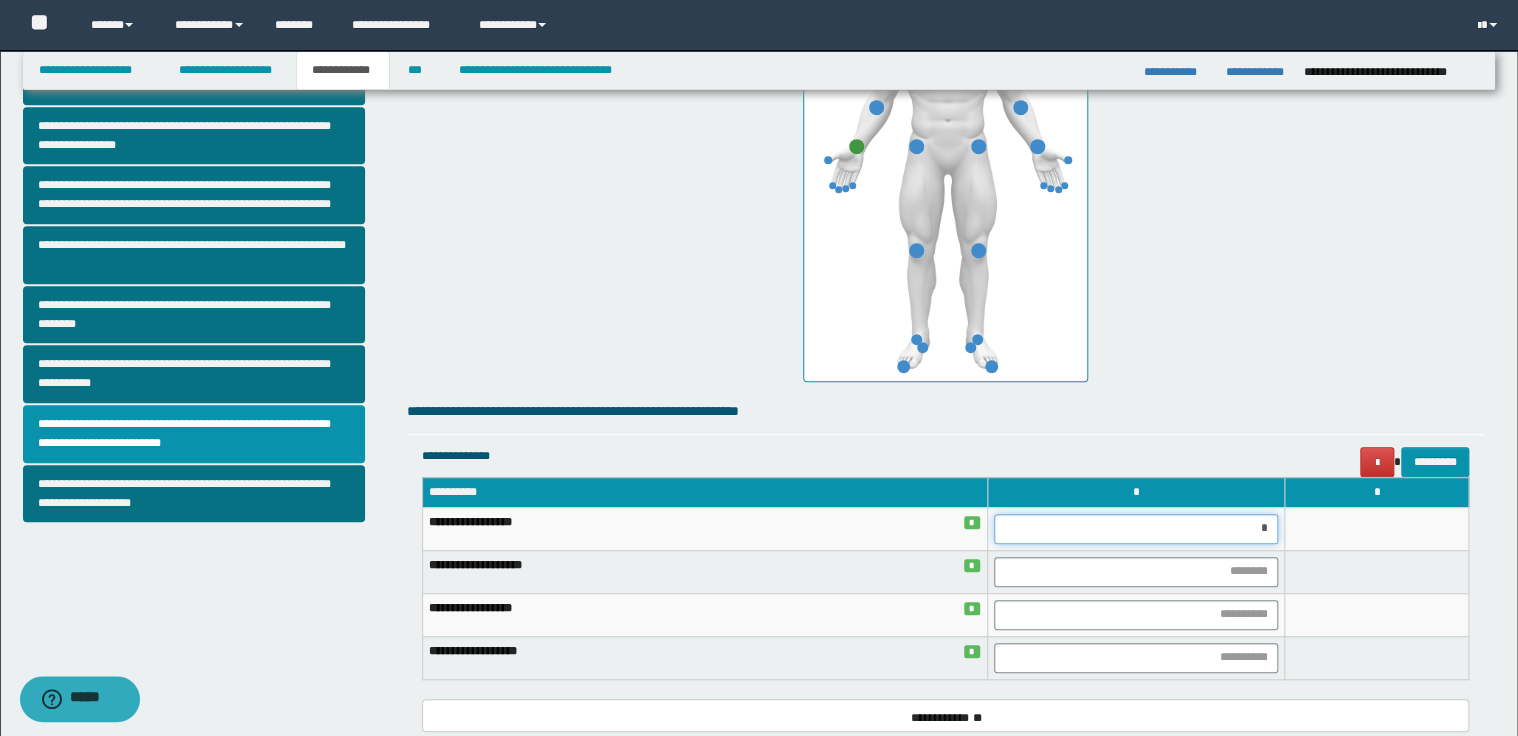 type on "**" 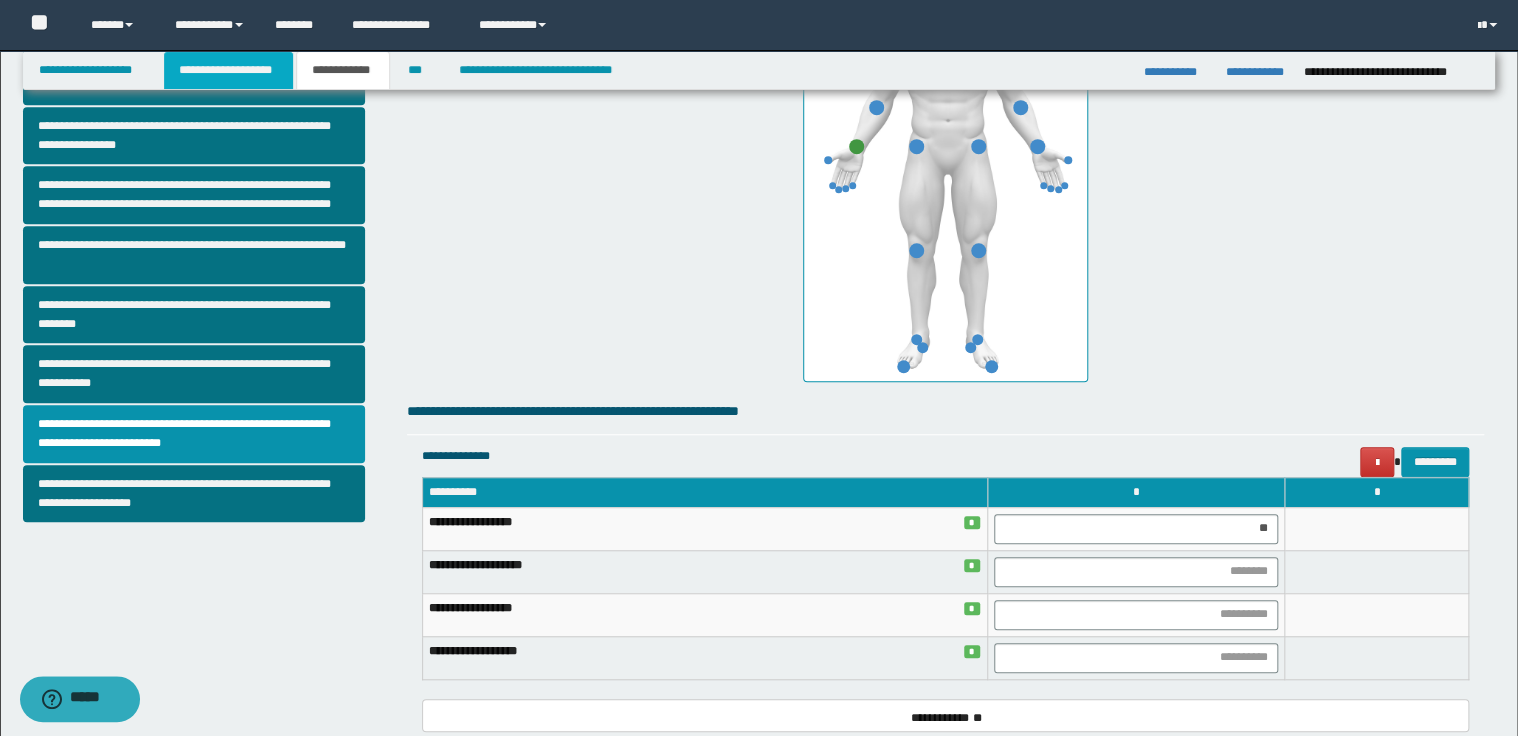 click on "**********" at bounding box center (228, 70) 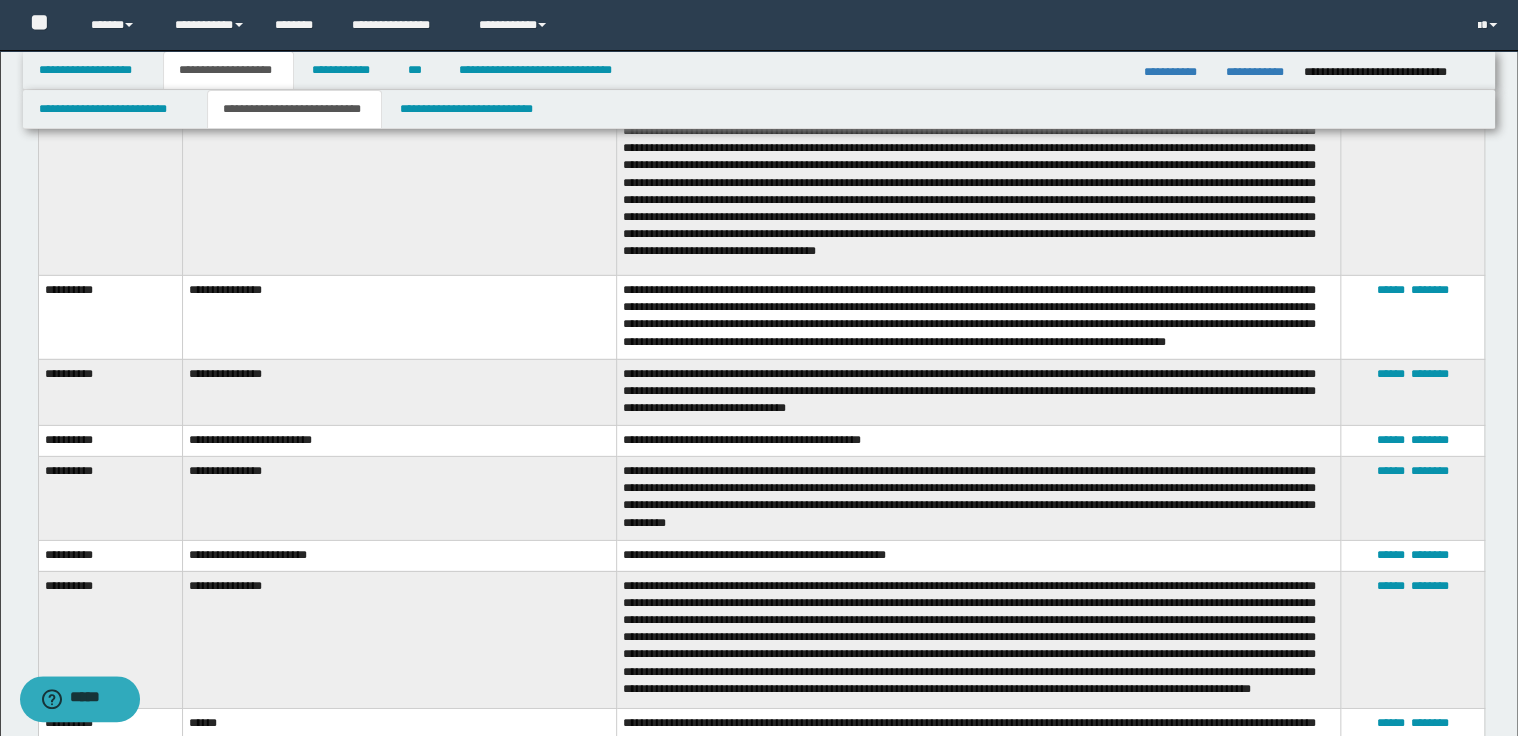 scroll, scrollTop: 2591, scrollLeft: 0, axis: vertical 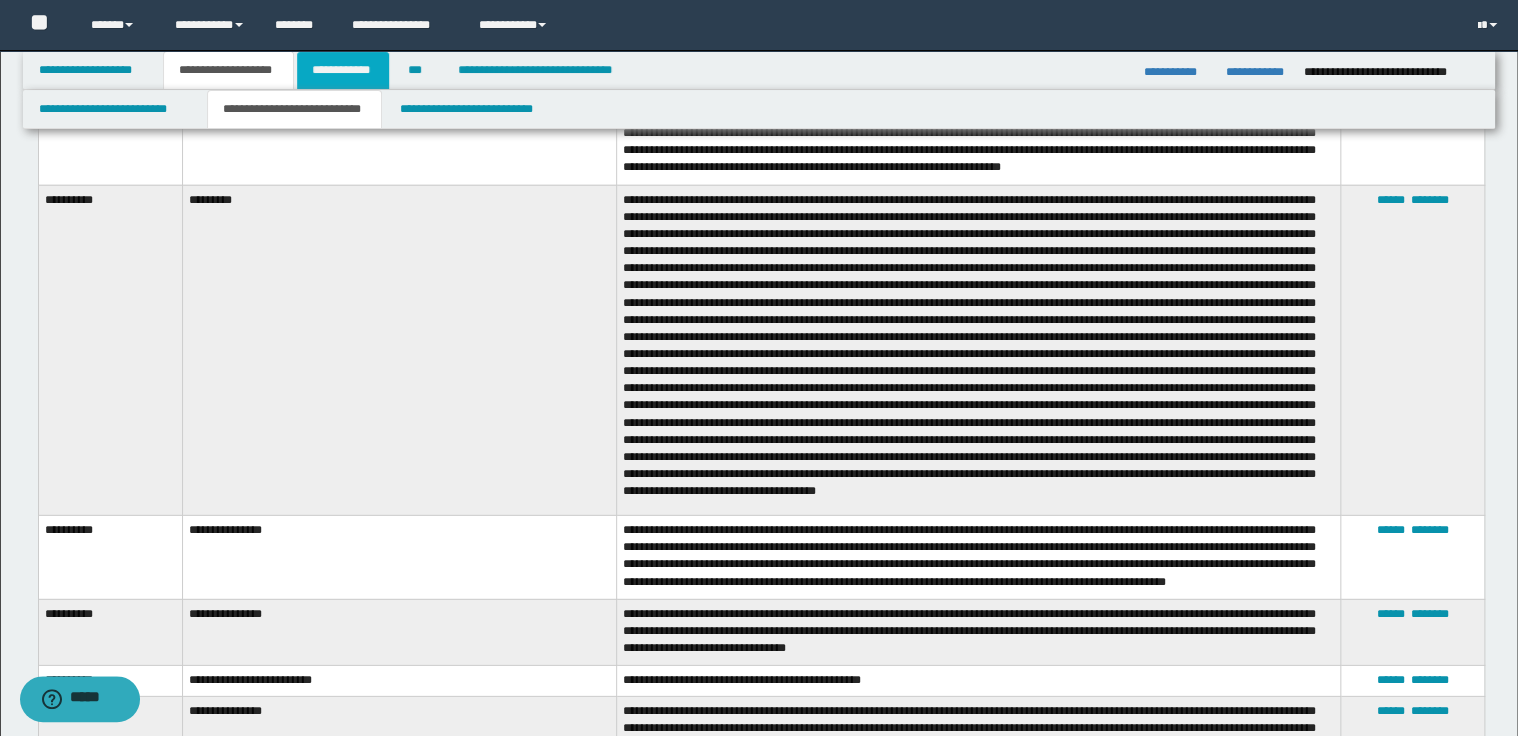 click on "**********" at bounding box center (343, 70) 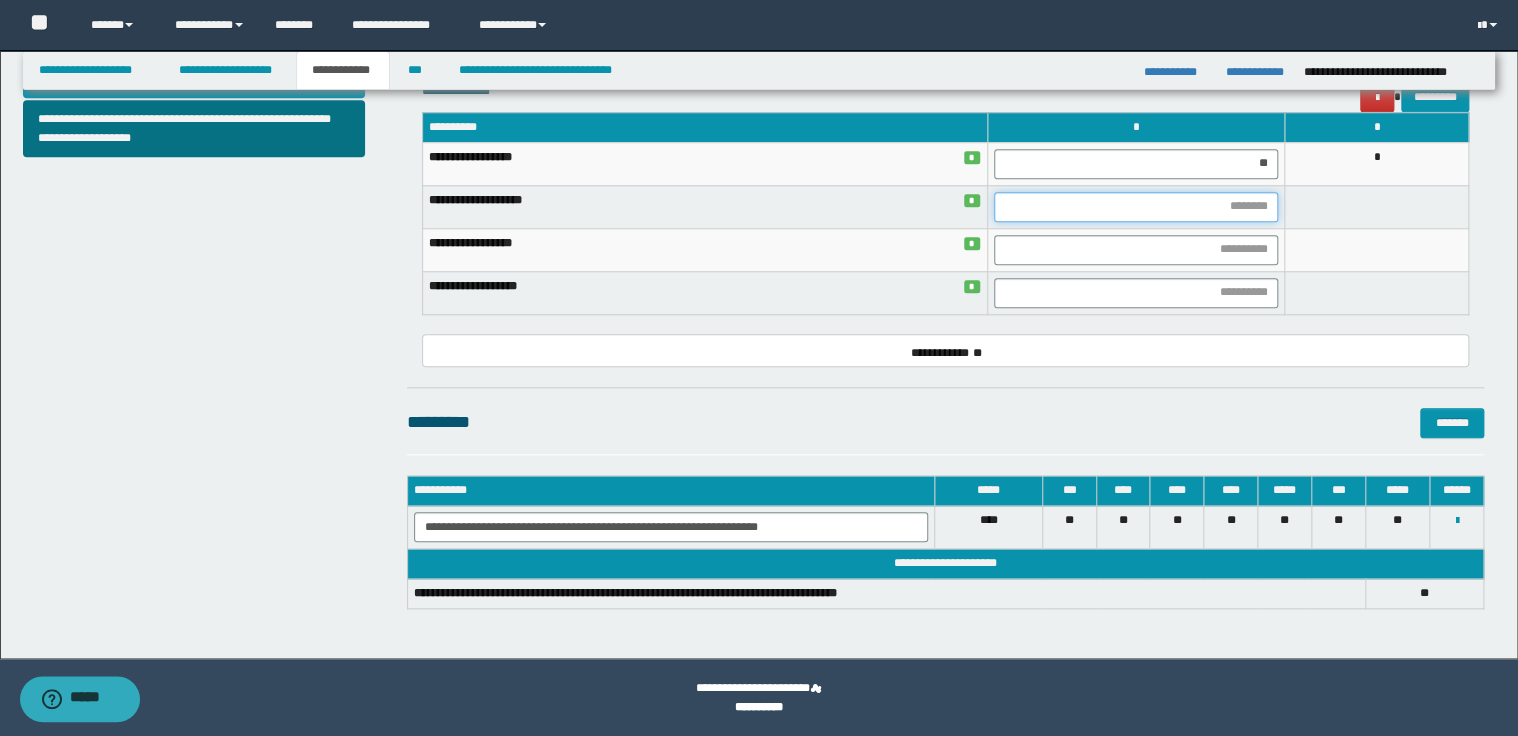 click at bounding box center (1136, 207) 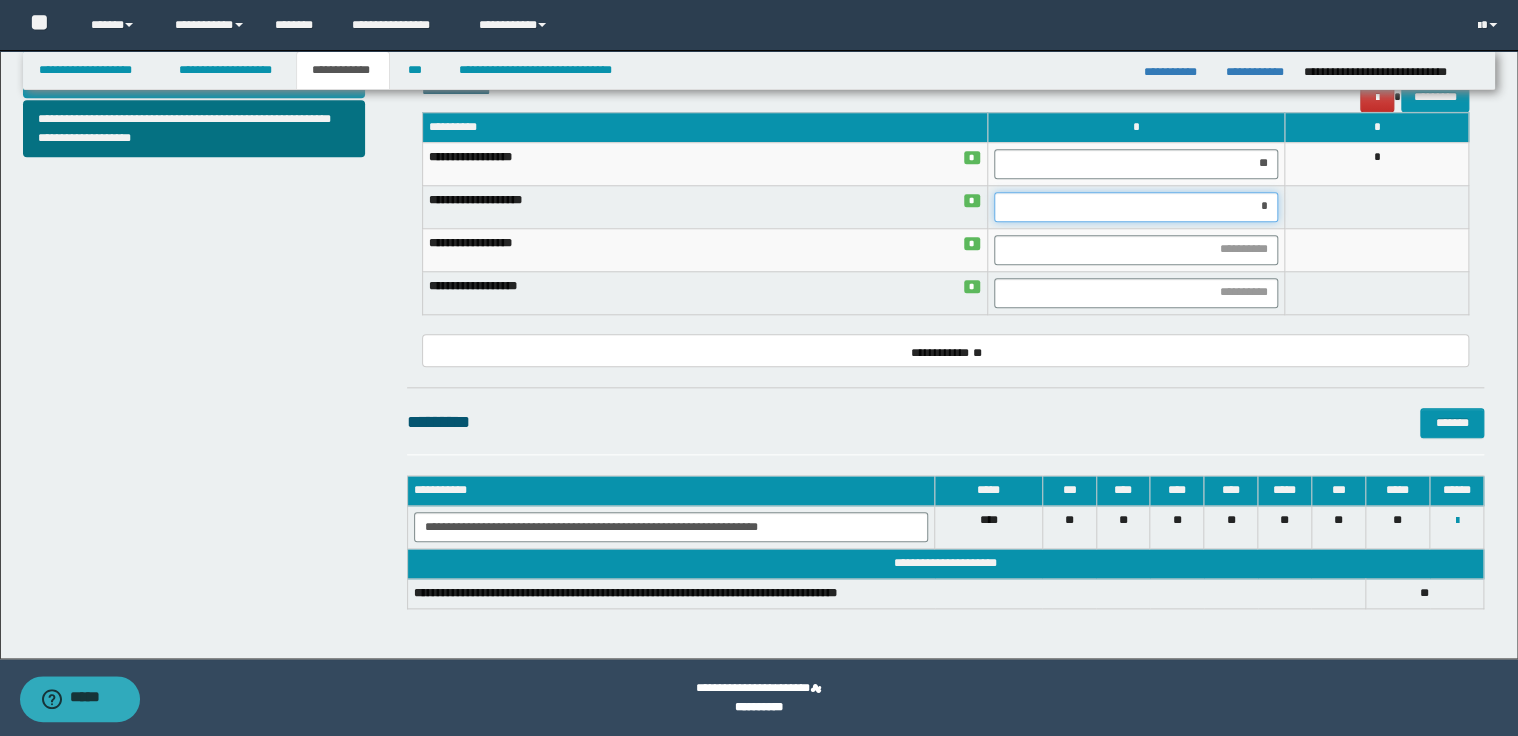 type on "**" 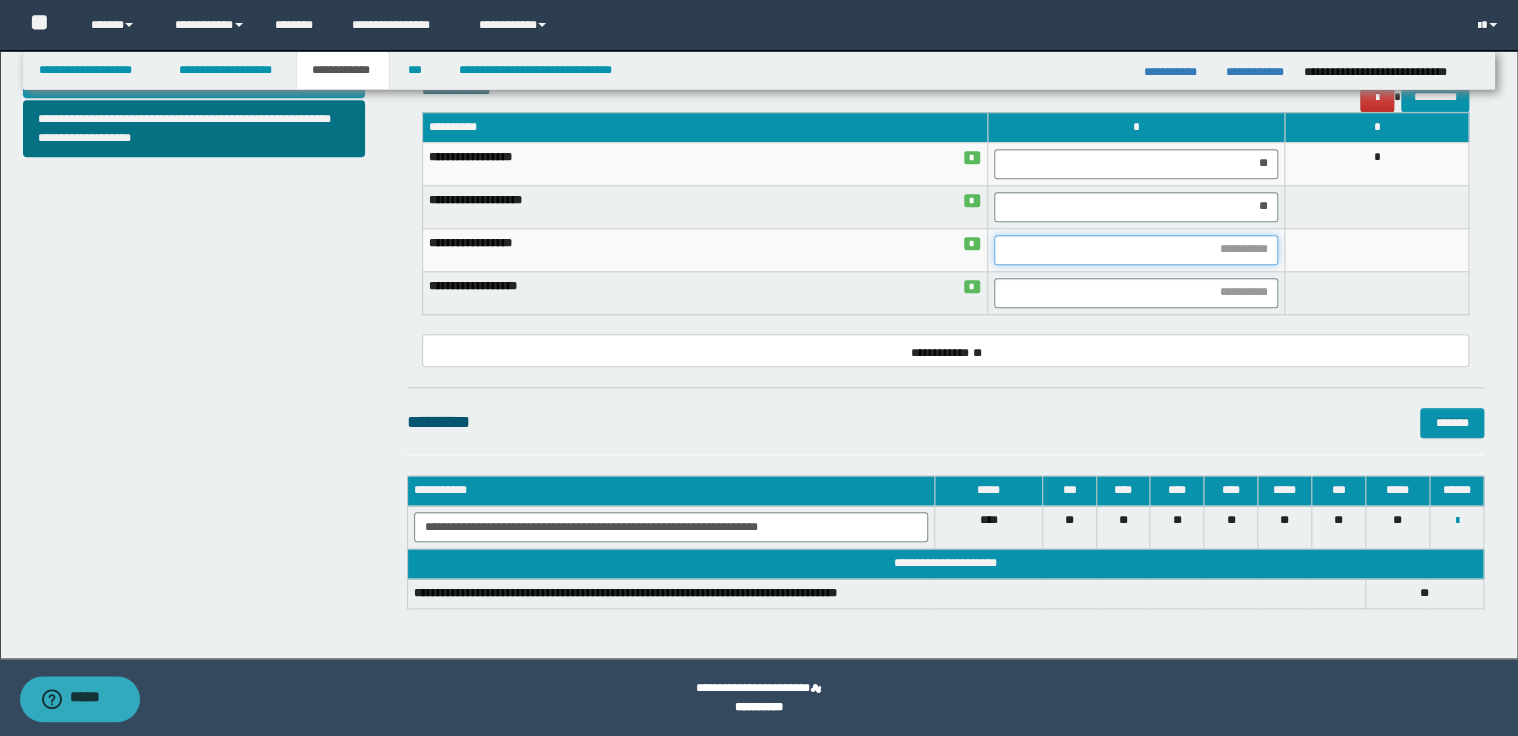 click at bounding box center [1136, 250] 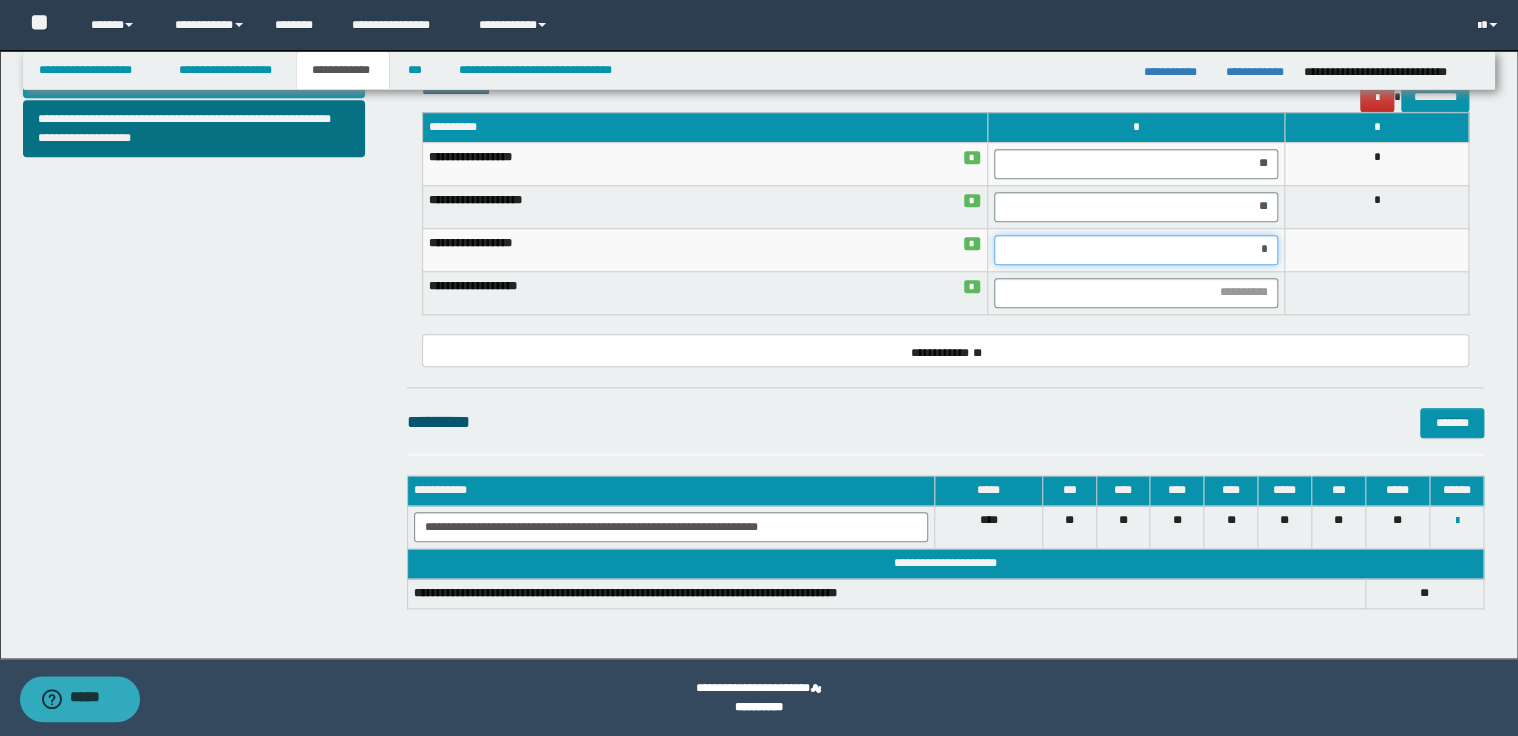 type on "**" 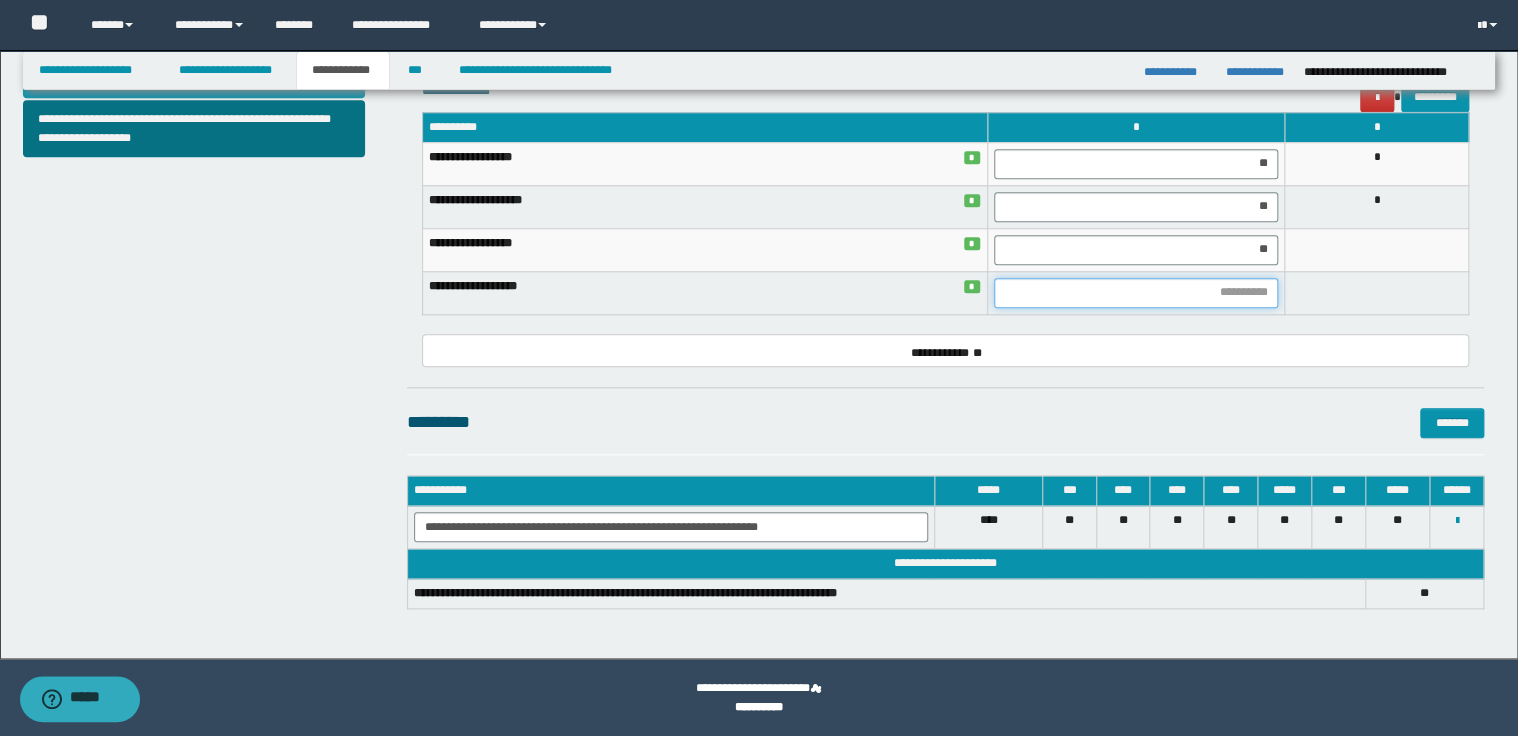 click at bounding box center [1136, 293] 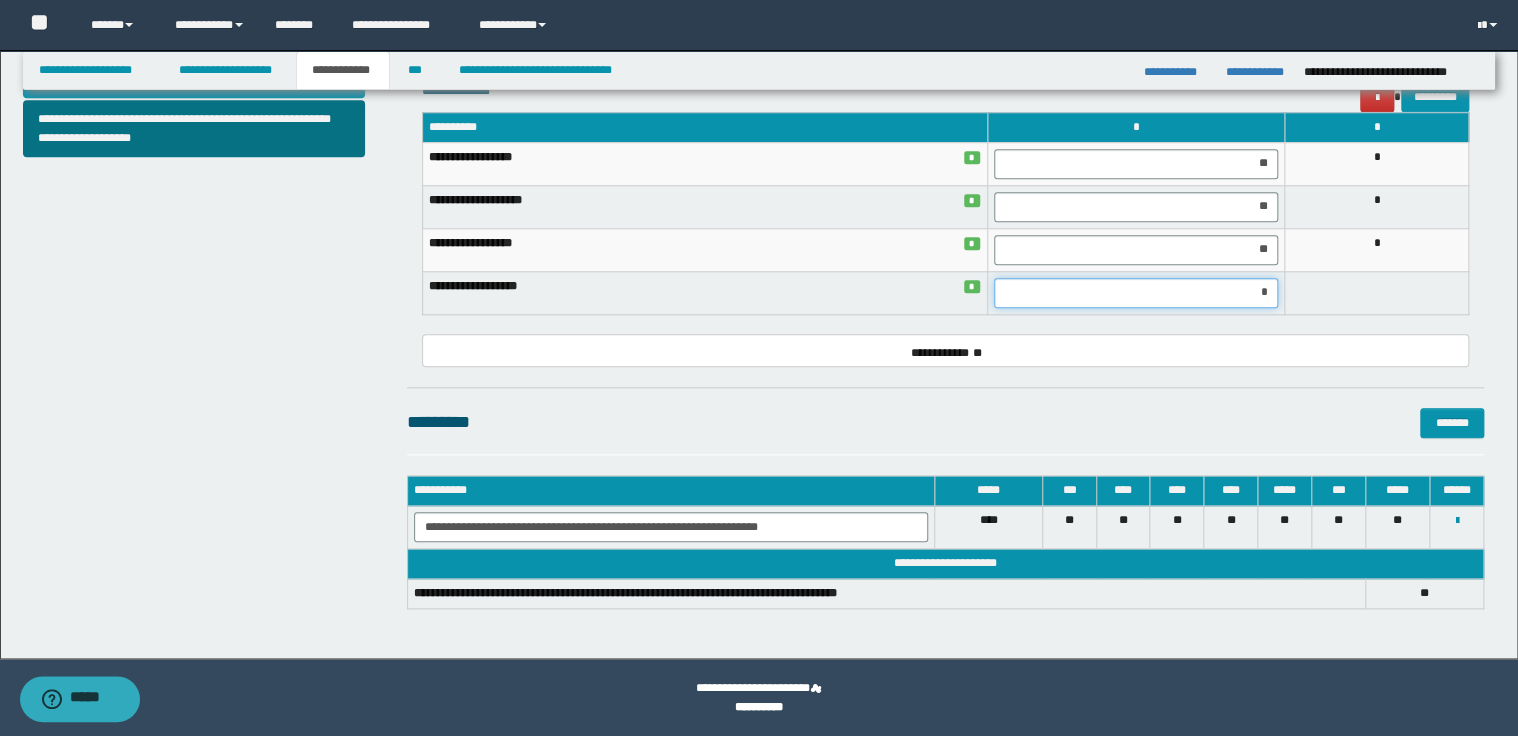 type on "**" 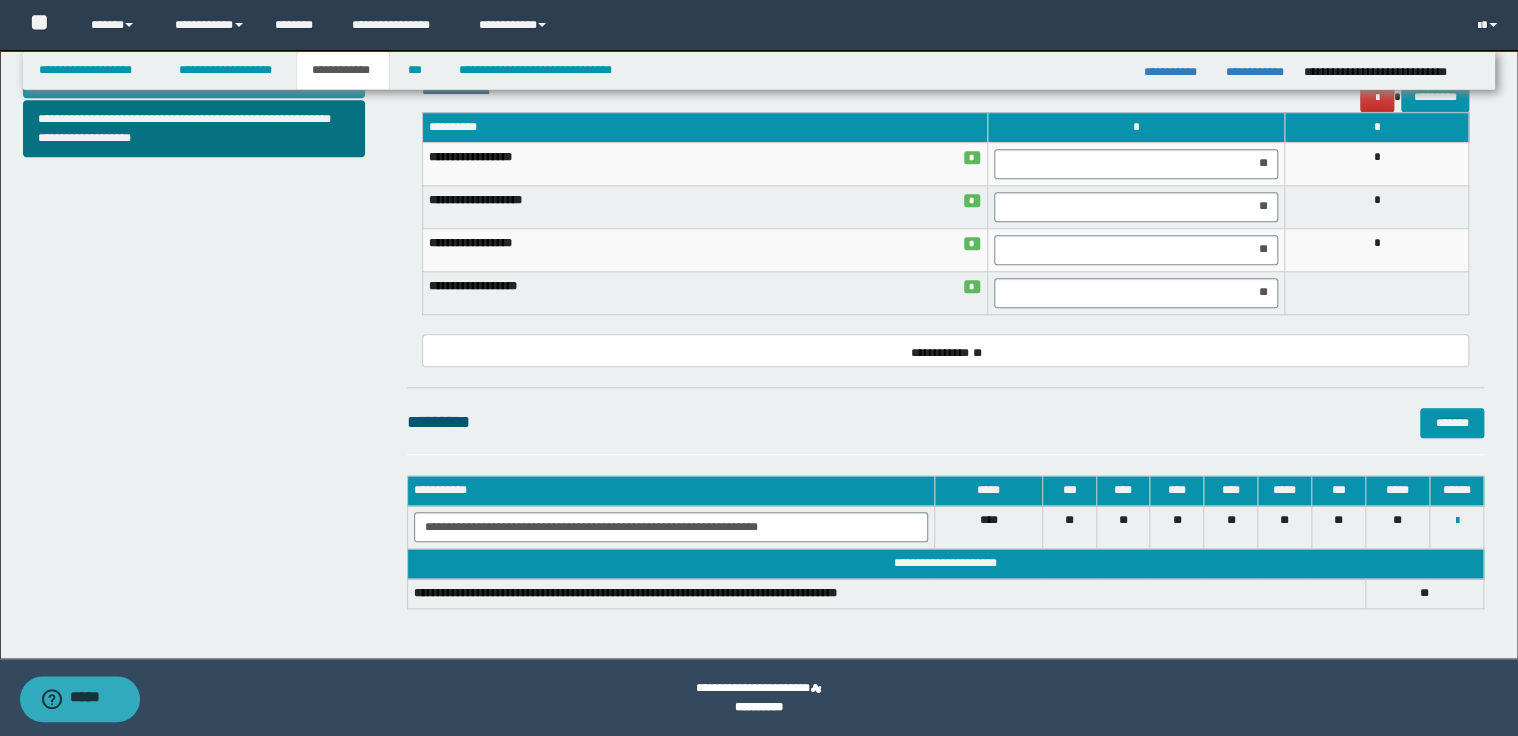 click on "**********" at bounding box center [945, 350] 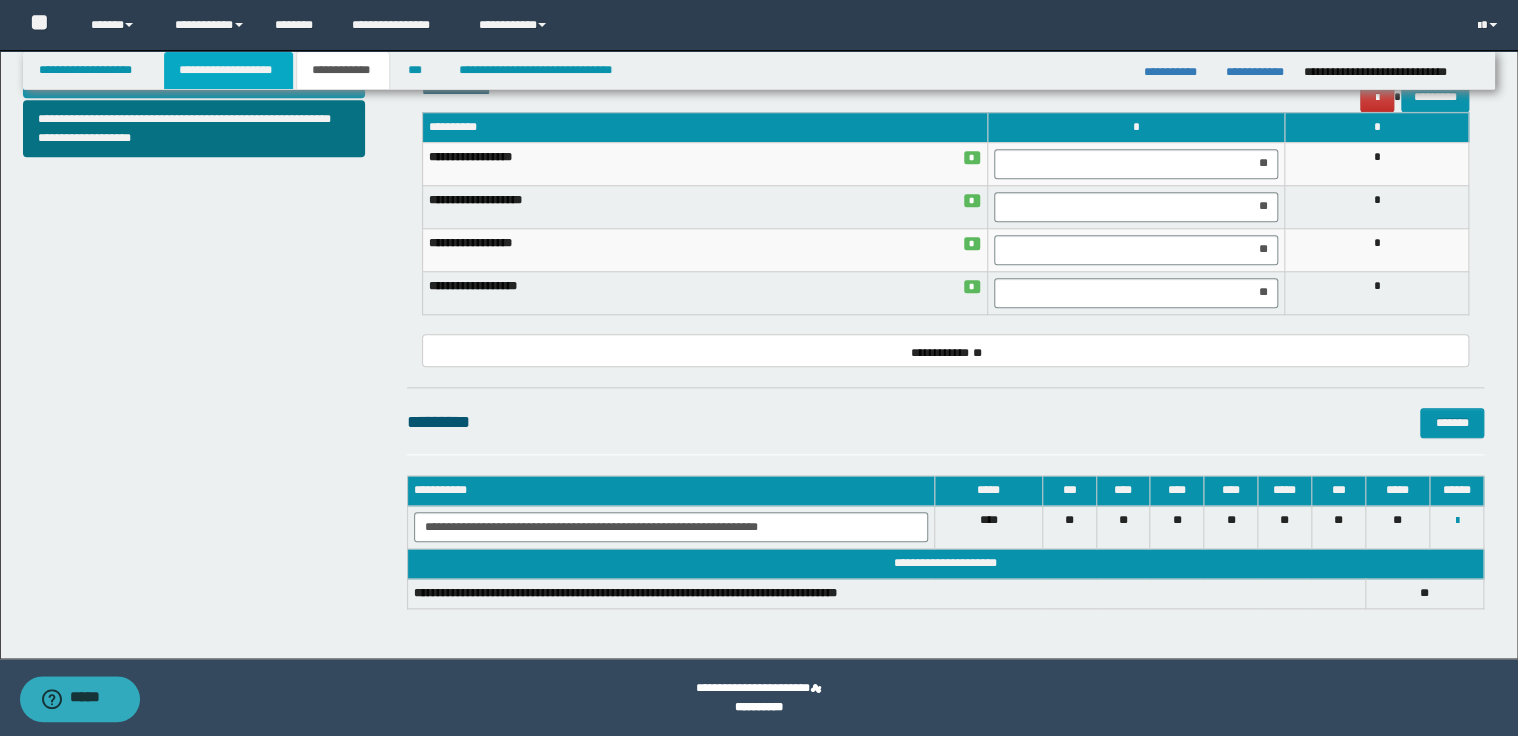 click on "**********" at bounding box center (228, 70) 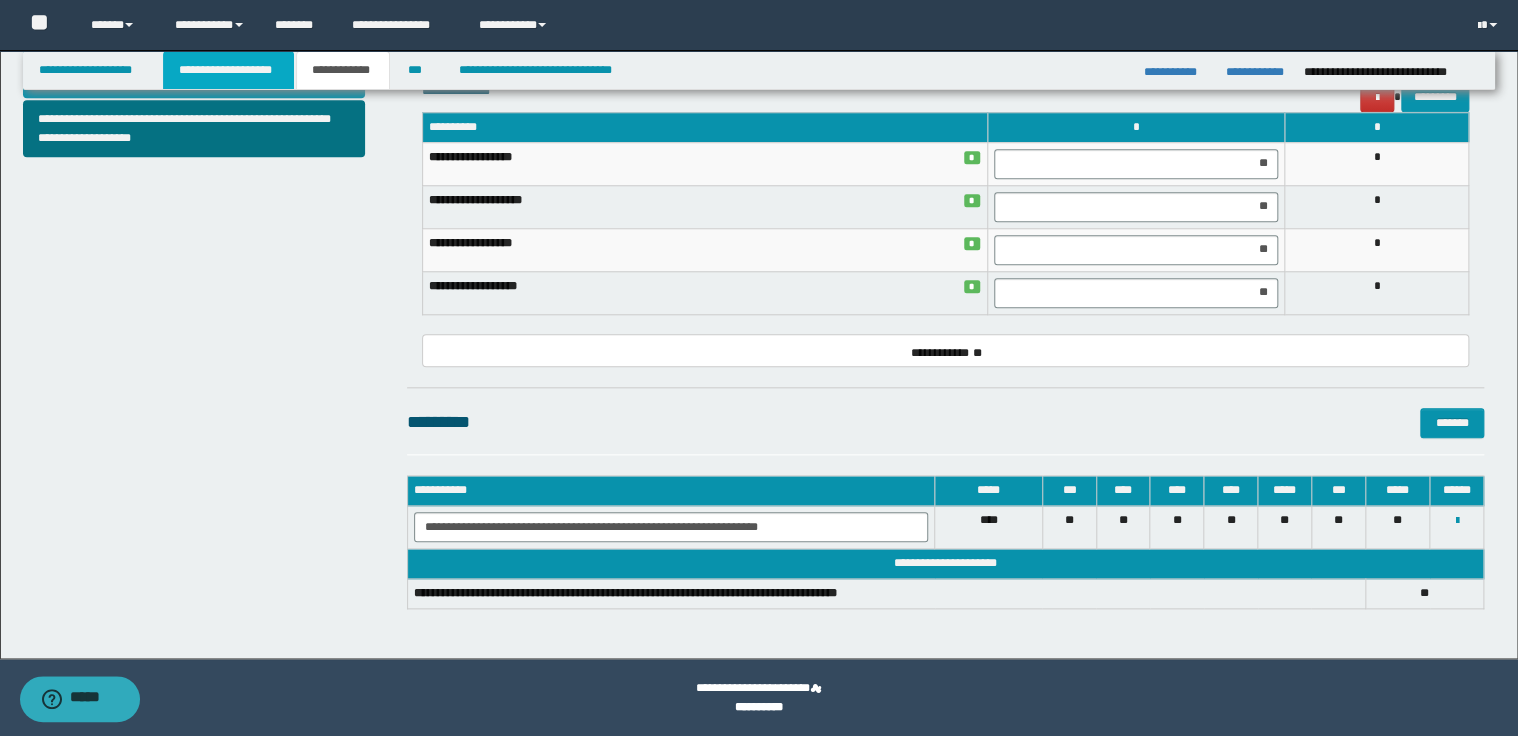 scroll, scrollTop: 876, scrollLeft: 0, axis: vertical 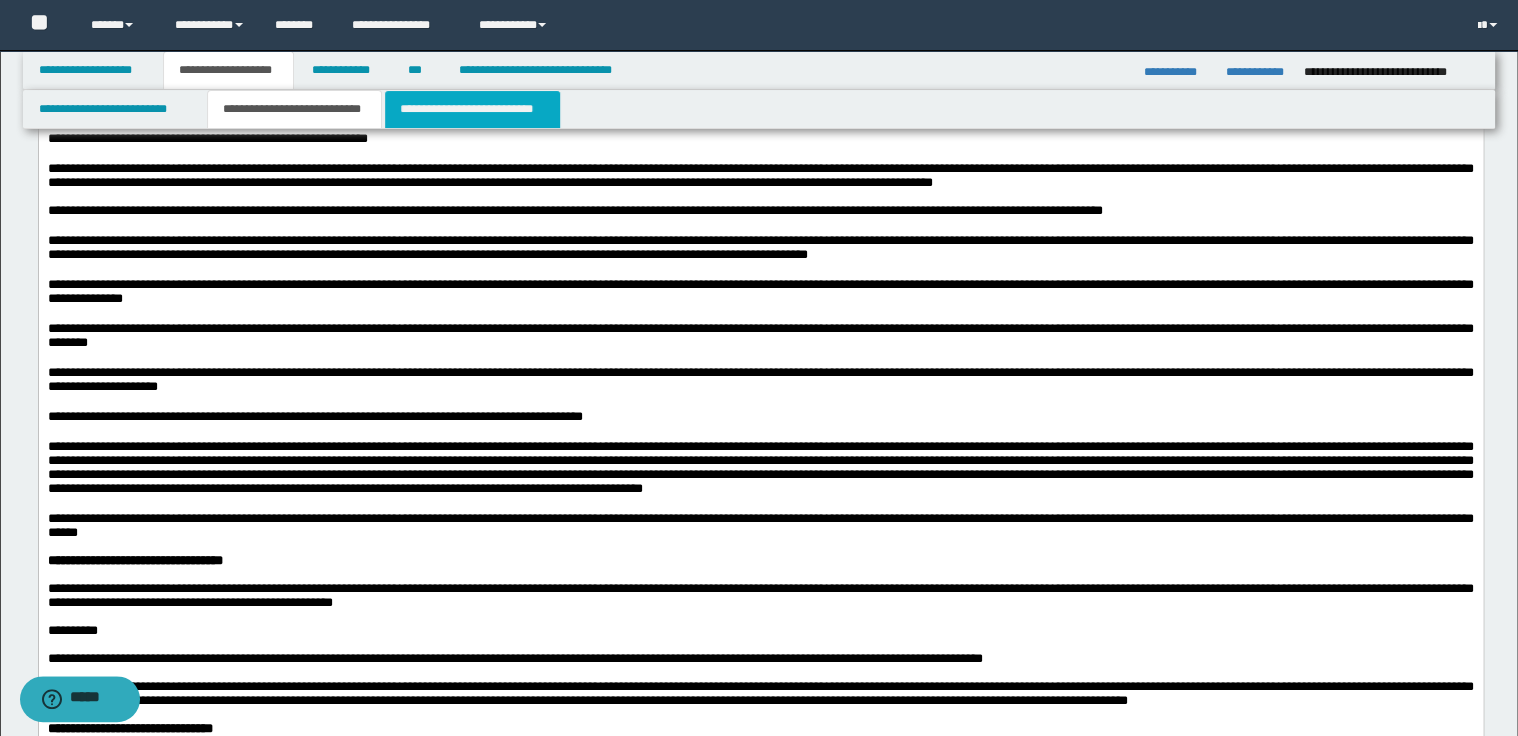 click on "**********" at bounding box center (472, 109) 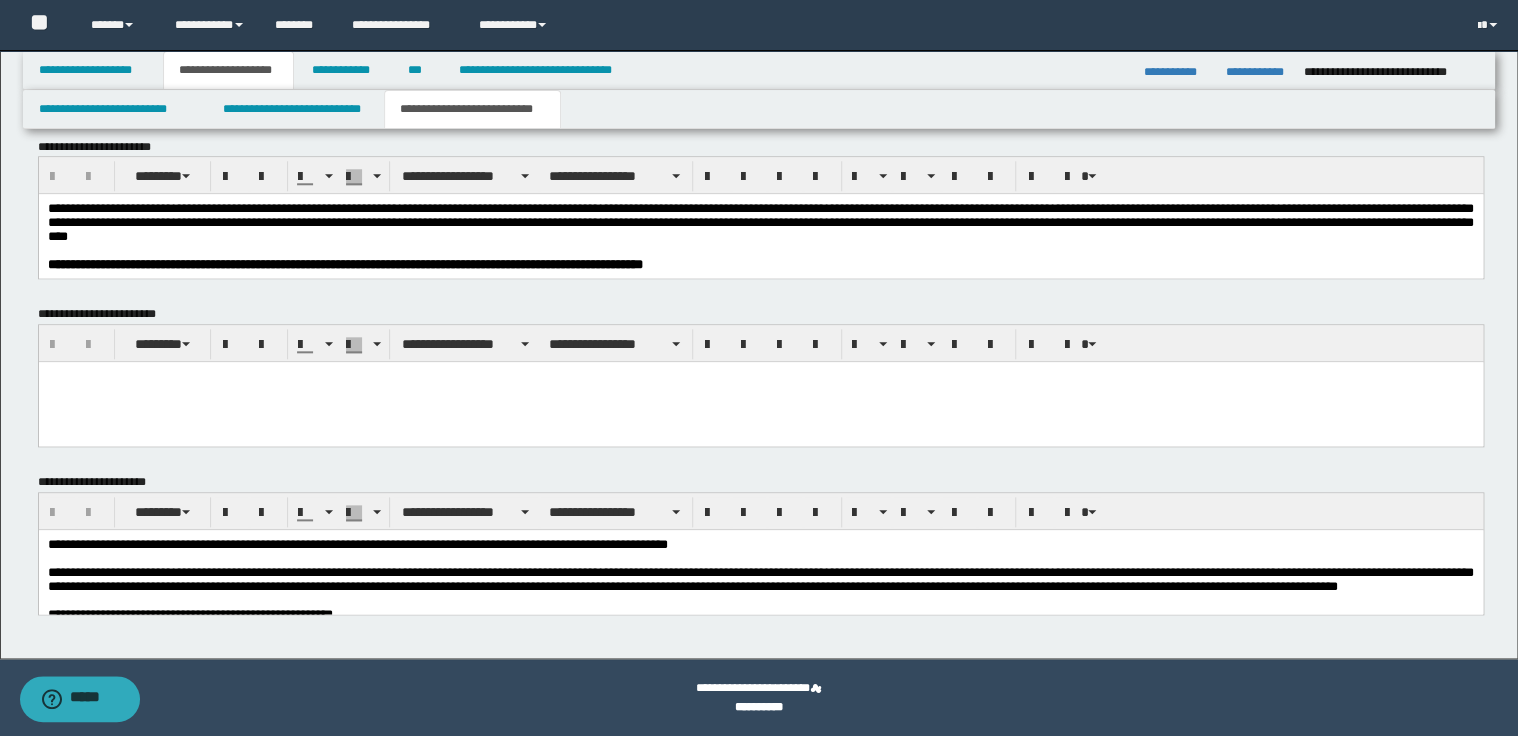 click on "**********" at bounding box center [760, 222] 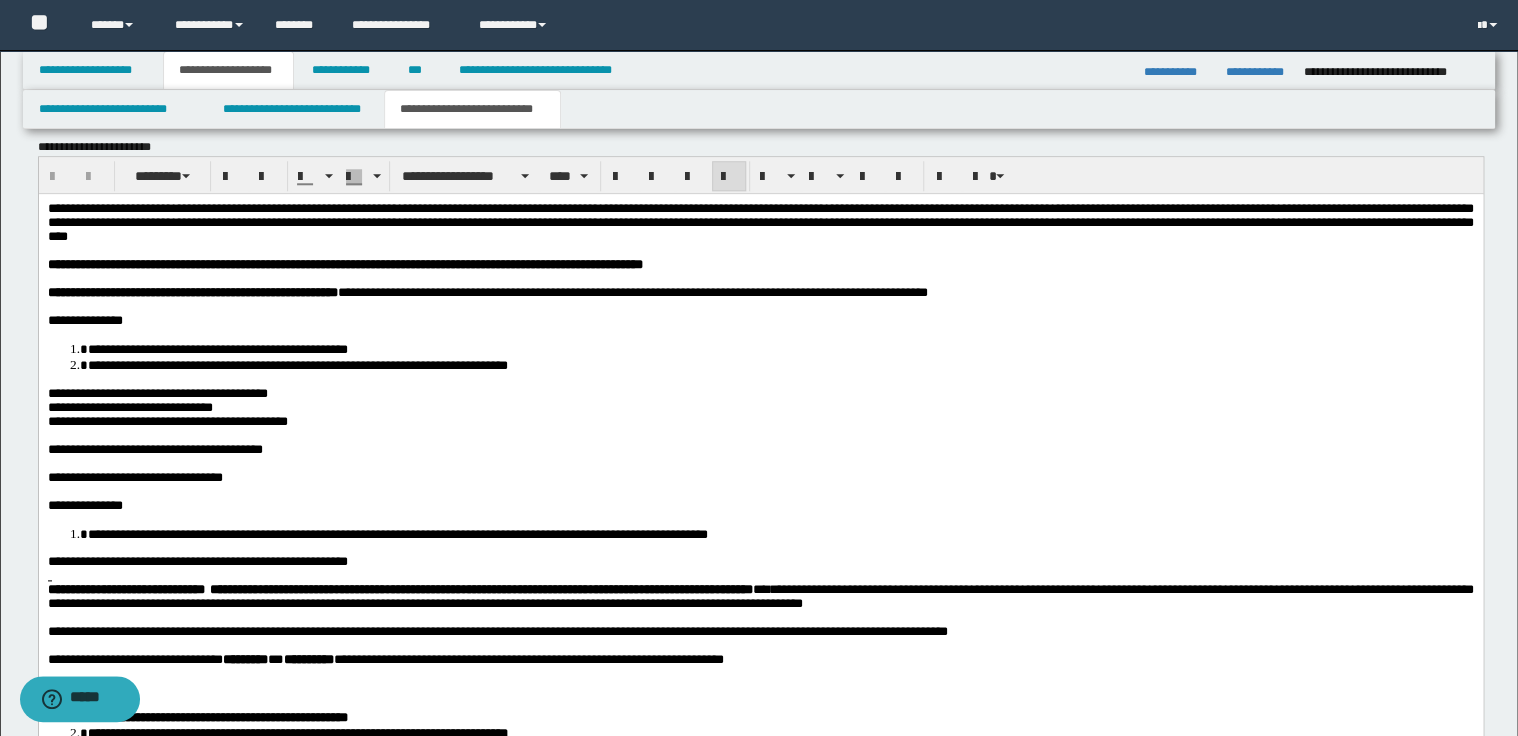 click on "**********" at bounding box center [760, 222] 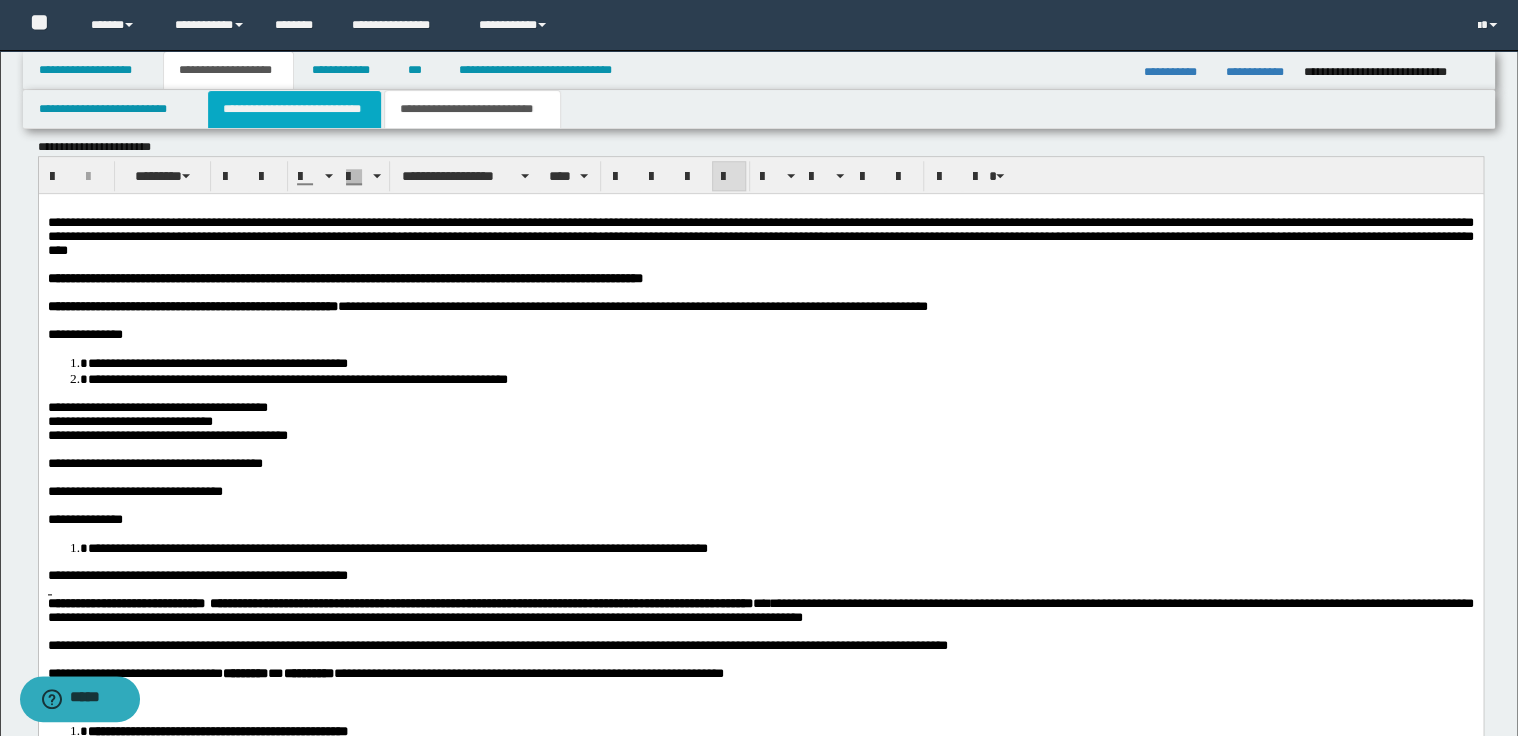 click on "**********" at bounding box center (294, 109) 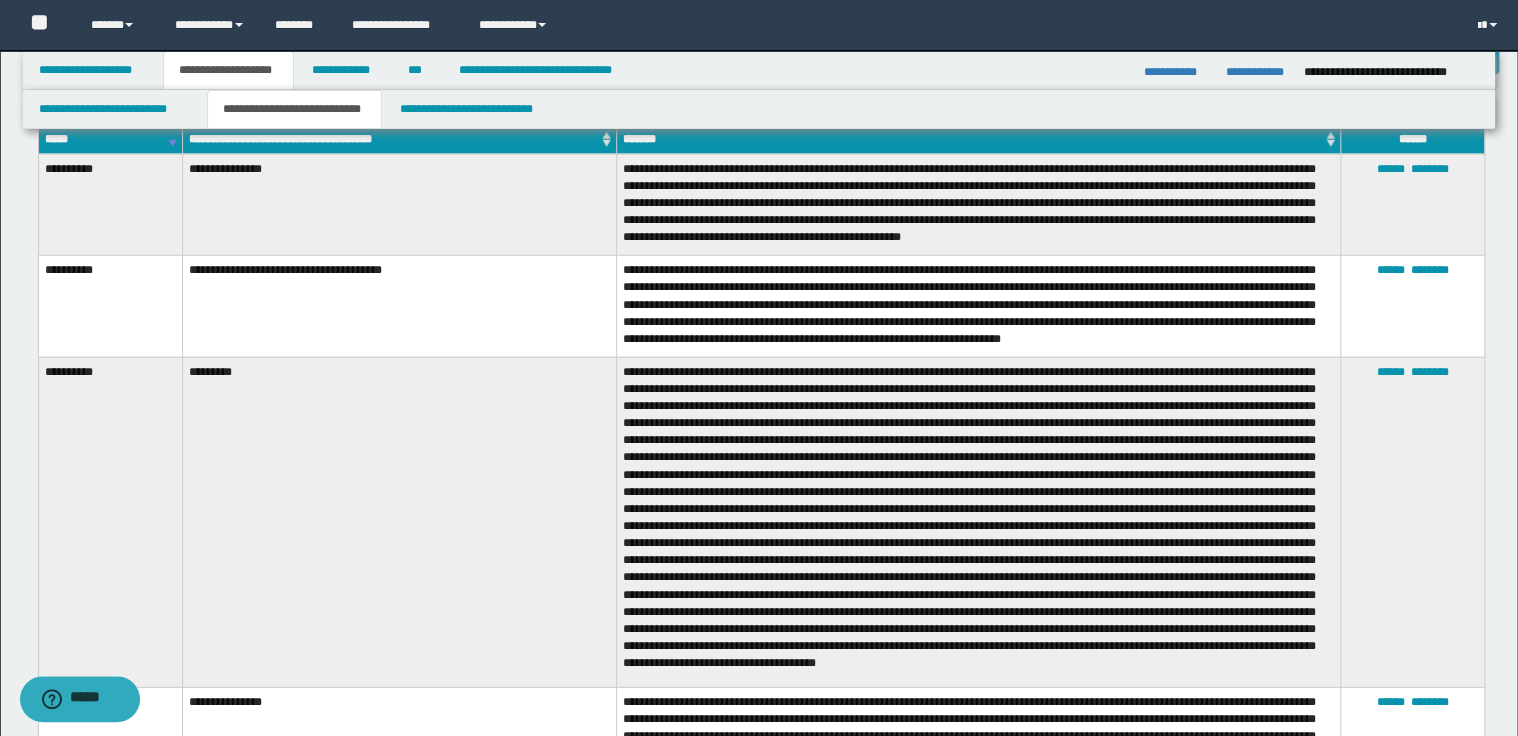 scroll, scrollTop: 2567, scrollLeft: 0, axis: vertical 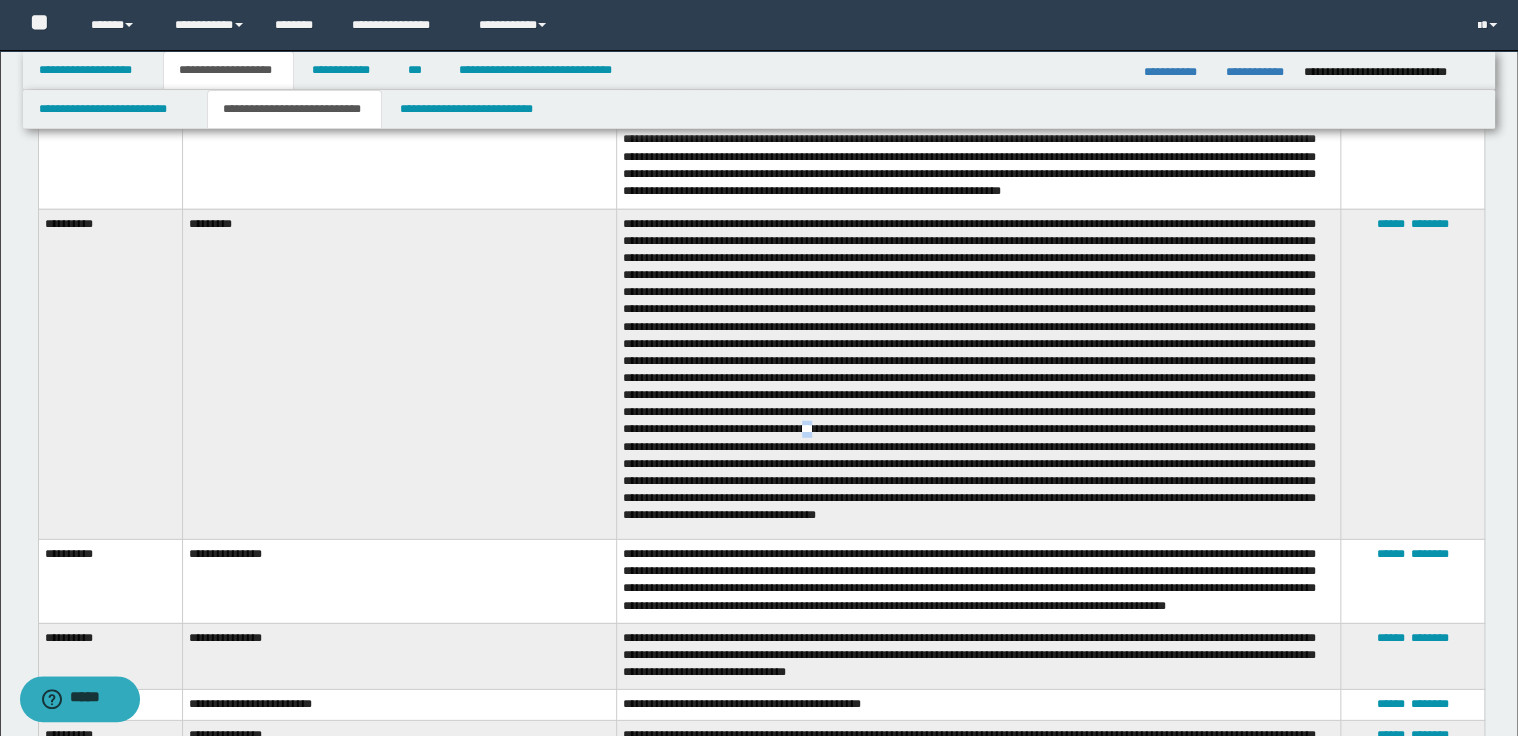 drag, startPoint x: 1293, startPoint y: 420, endPoint x: 1308, endPoint y: 420, distance: 15 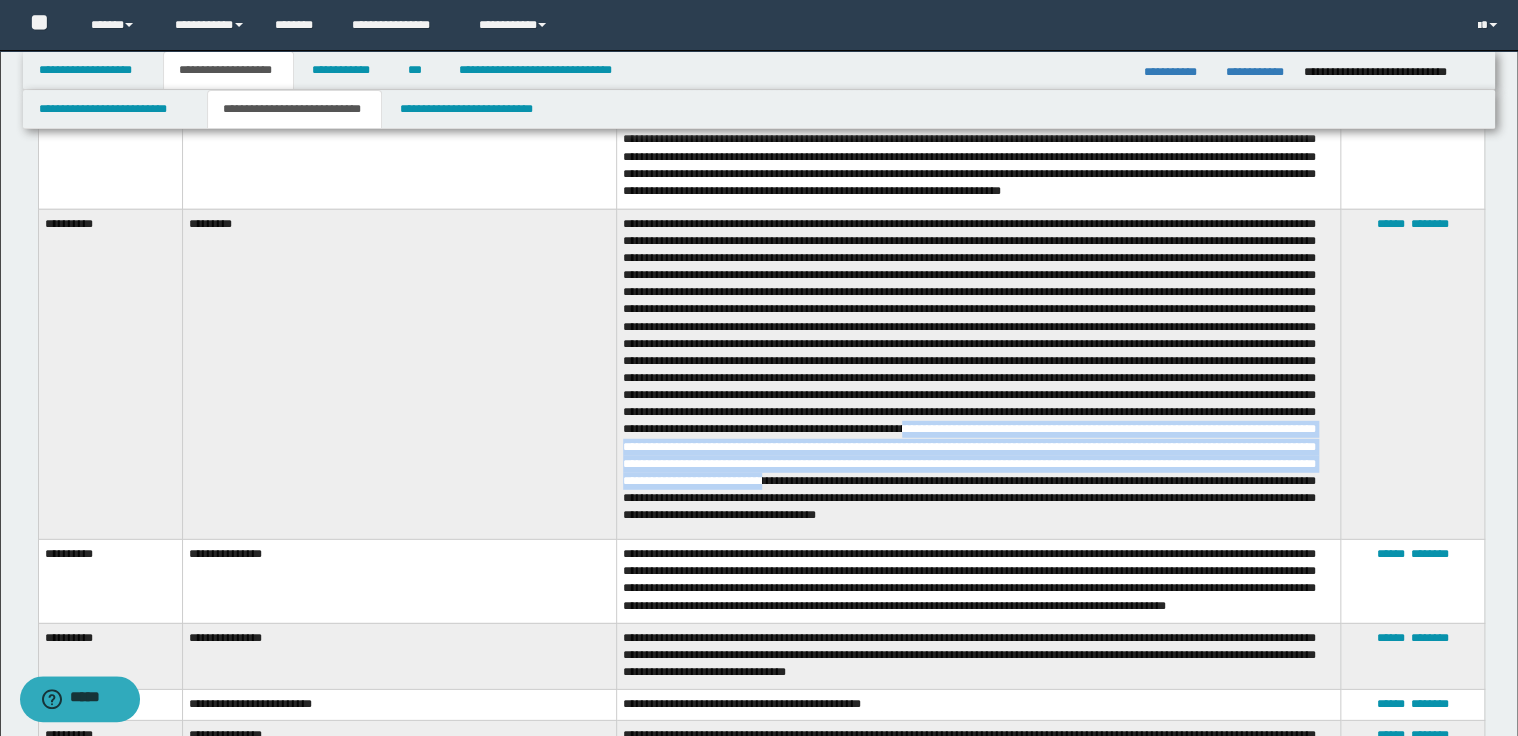 drag, startPoint x: 688, startPoint y: 440, endPoint x: 663, endPoint y: 485, distance: 51.47815 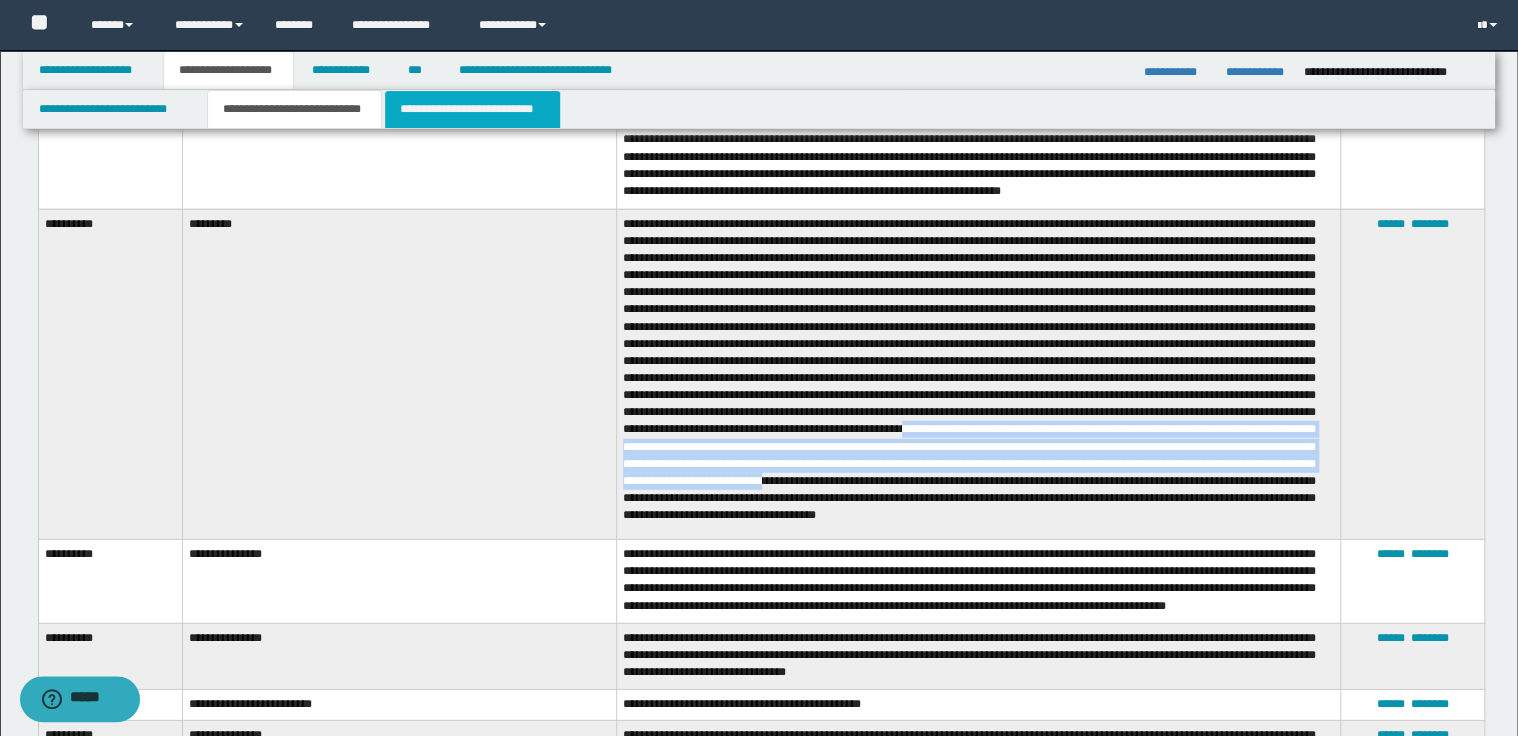 click on "**********" at bounding box center (472, 109) 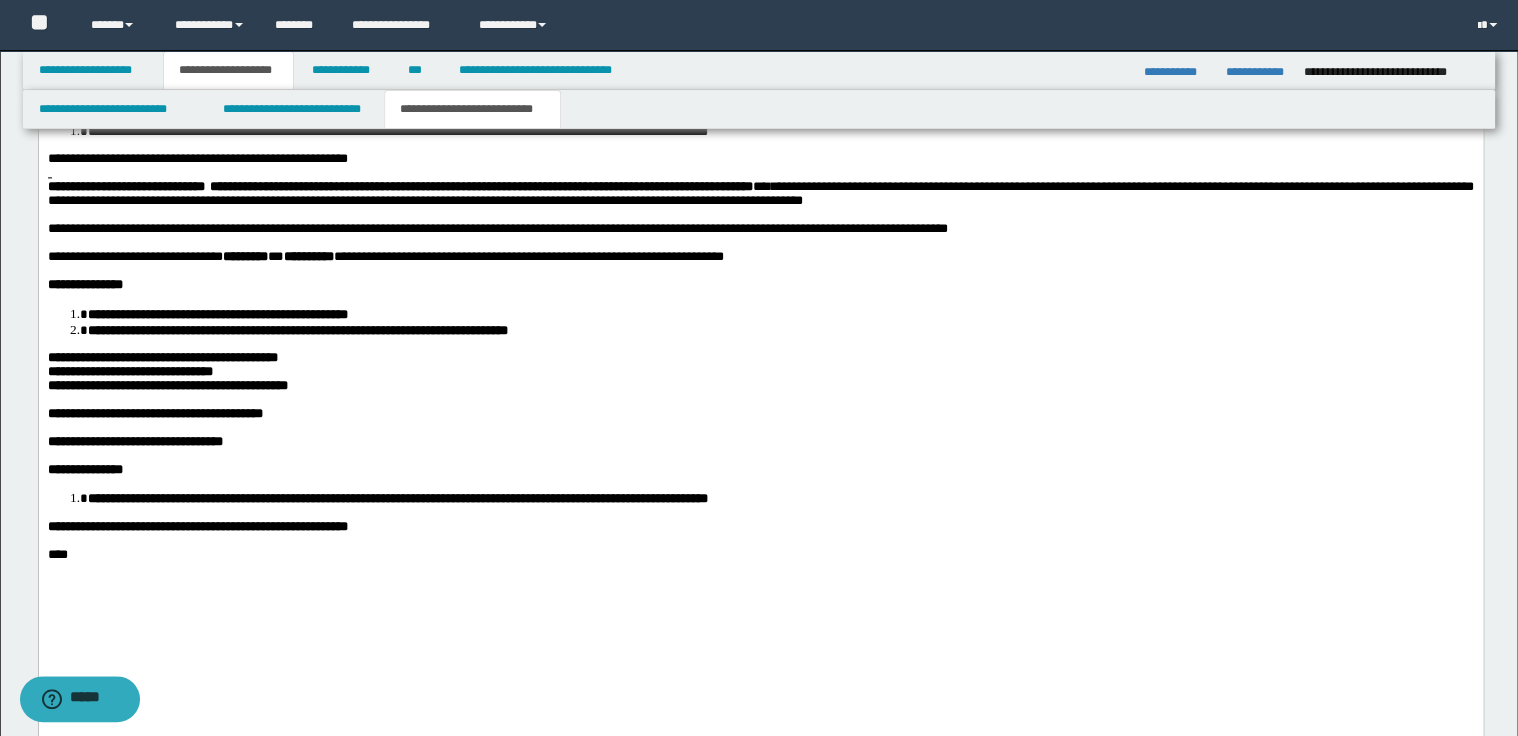 scroll, scrollTop: 1298, scrollLeft: 0, axis: vertical 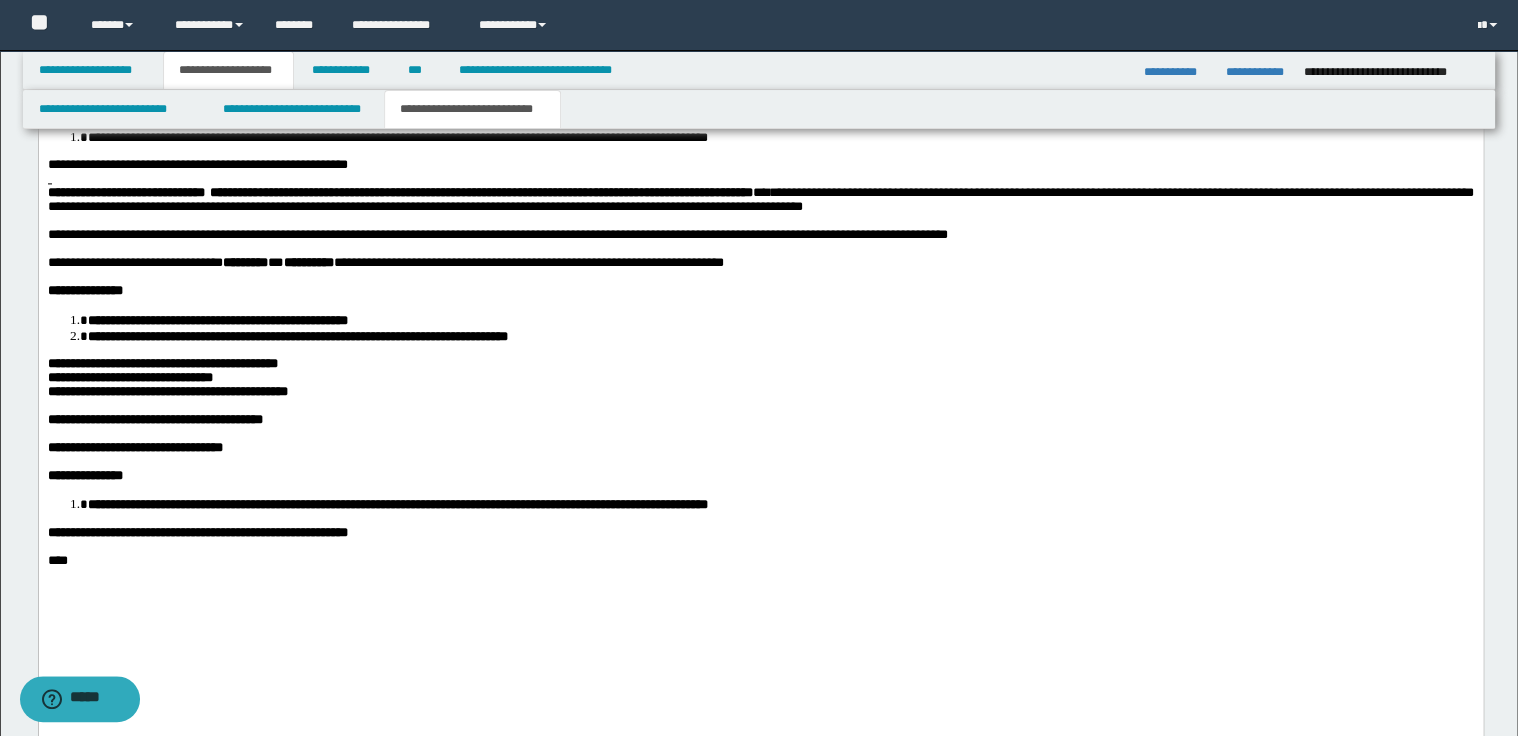 click on "**********" at bounding box center (497, 235) 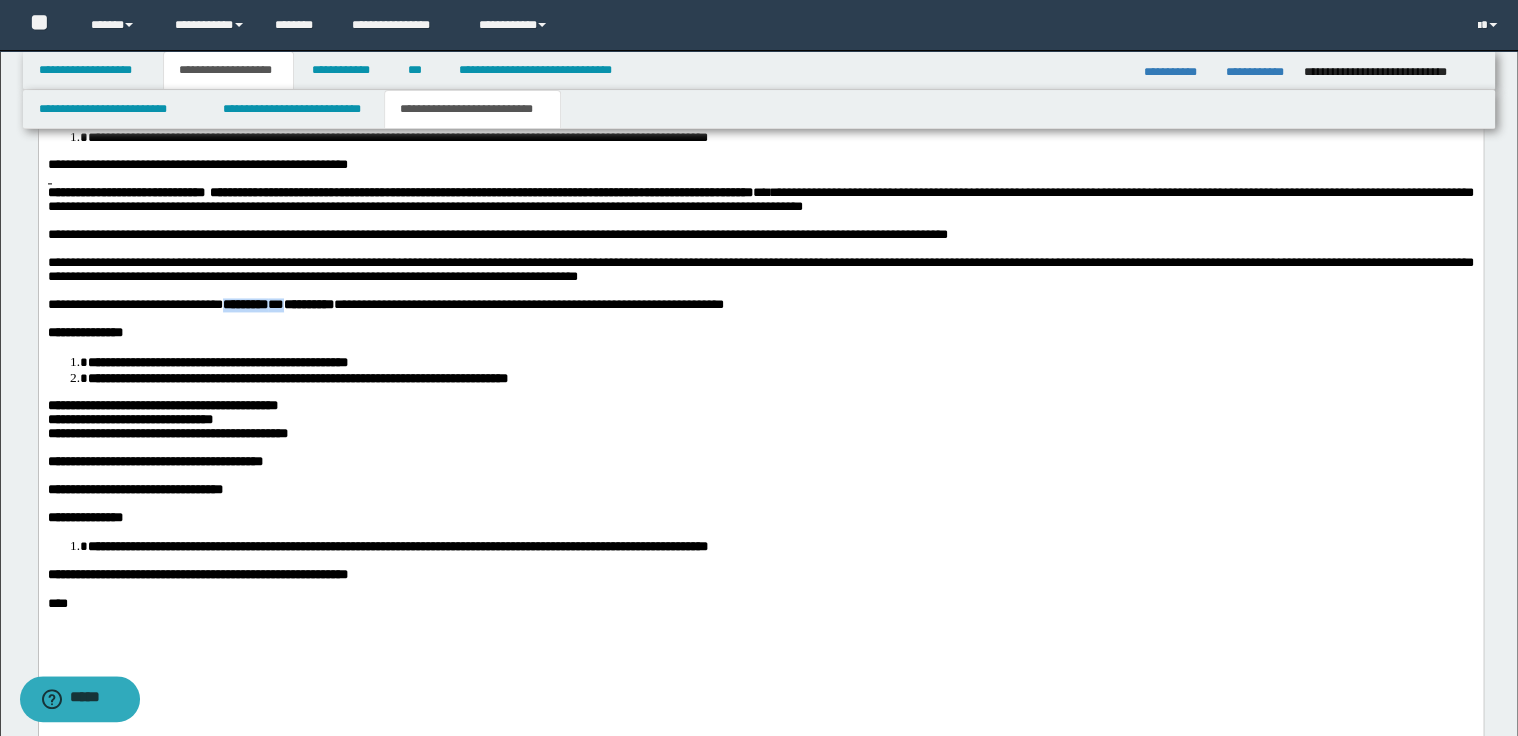 drag, startPoint x: 316, startPoint y: 364, endPoint x: 226, endPoint y: 362, distance: 90.02222 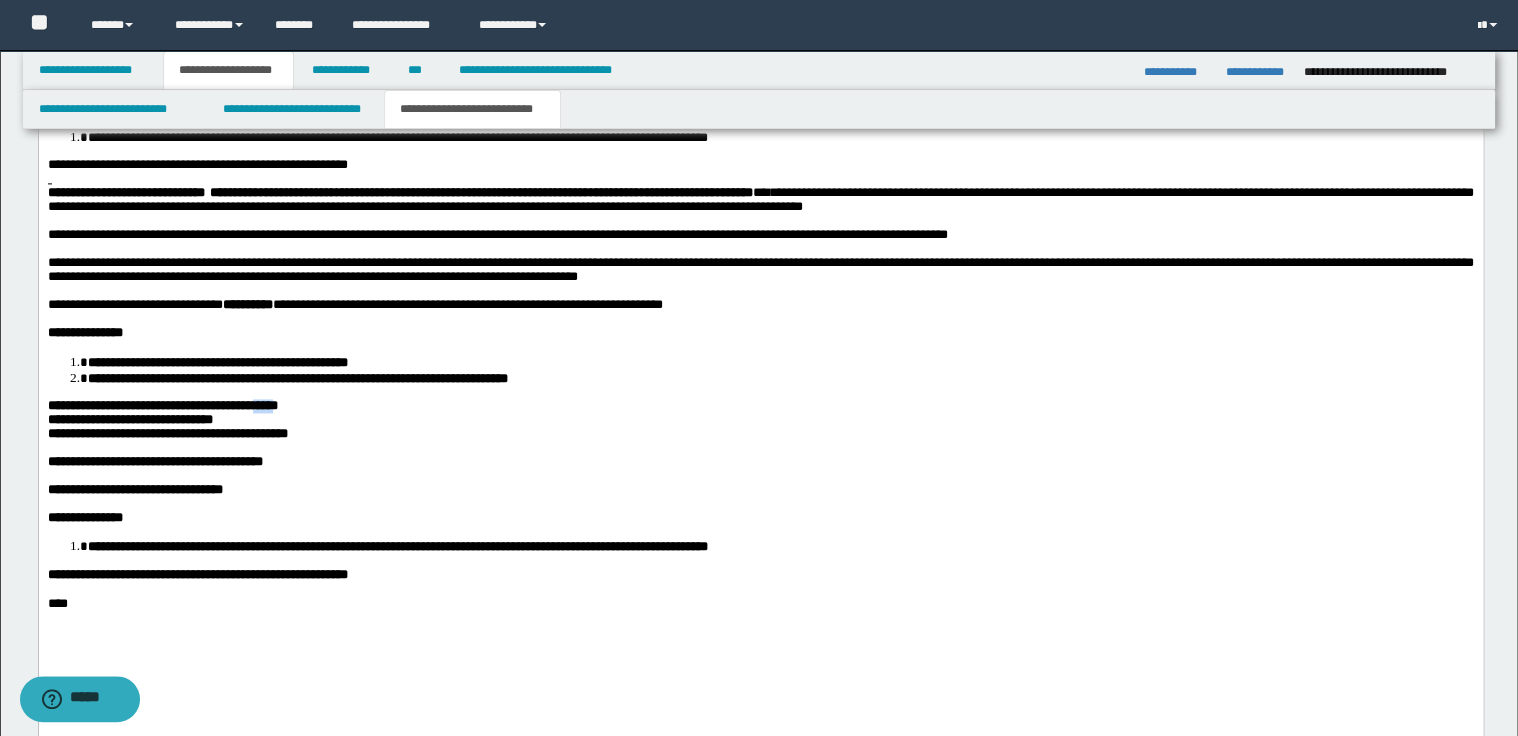 drag, startPoint x: 243, startPoint y: 470, endPoint x: 264, endPoint y: 468, distance: 21.095022 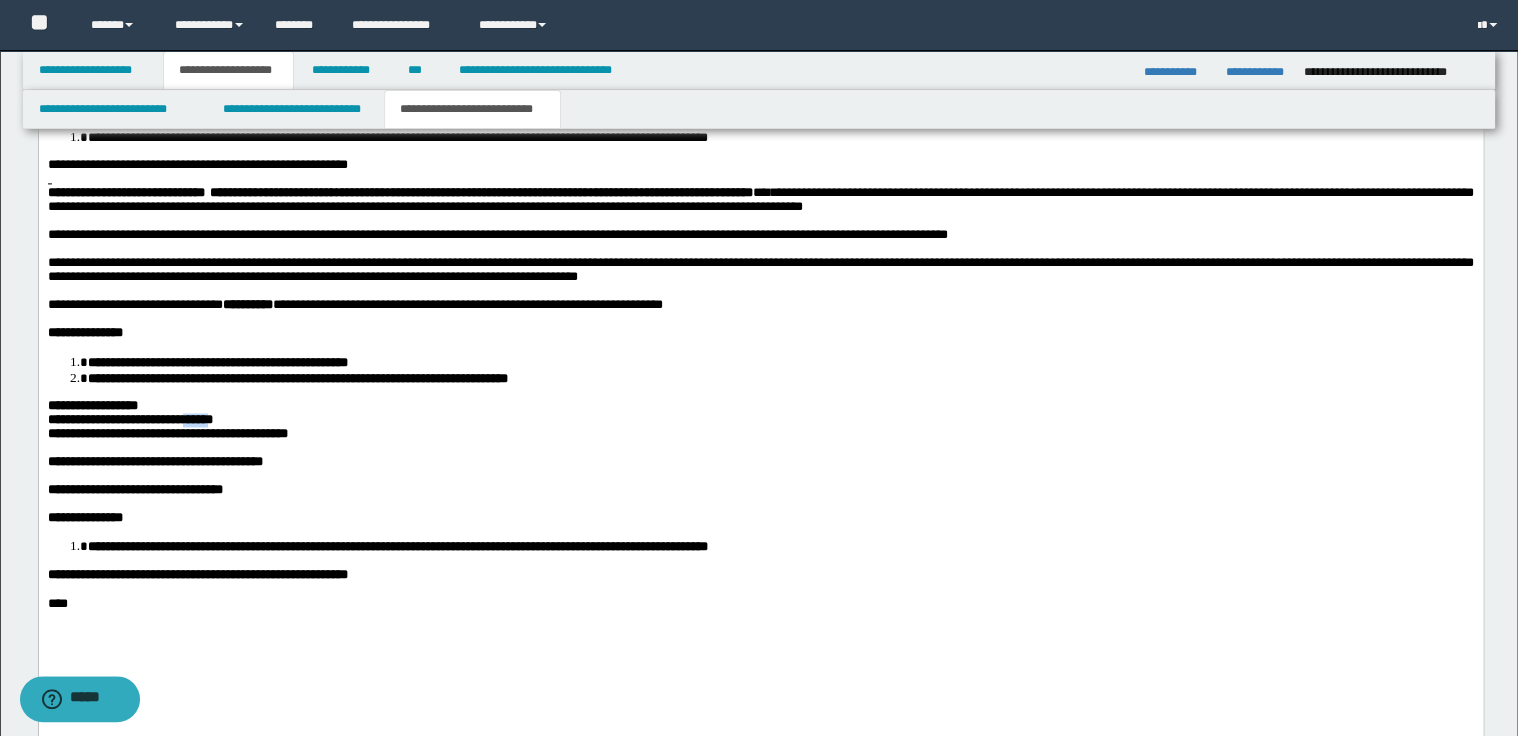 drag, startPoint x: 235, startPoint y: 486, endPoint x: 261, endPoint y: 482, distance: 26.305893 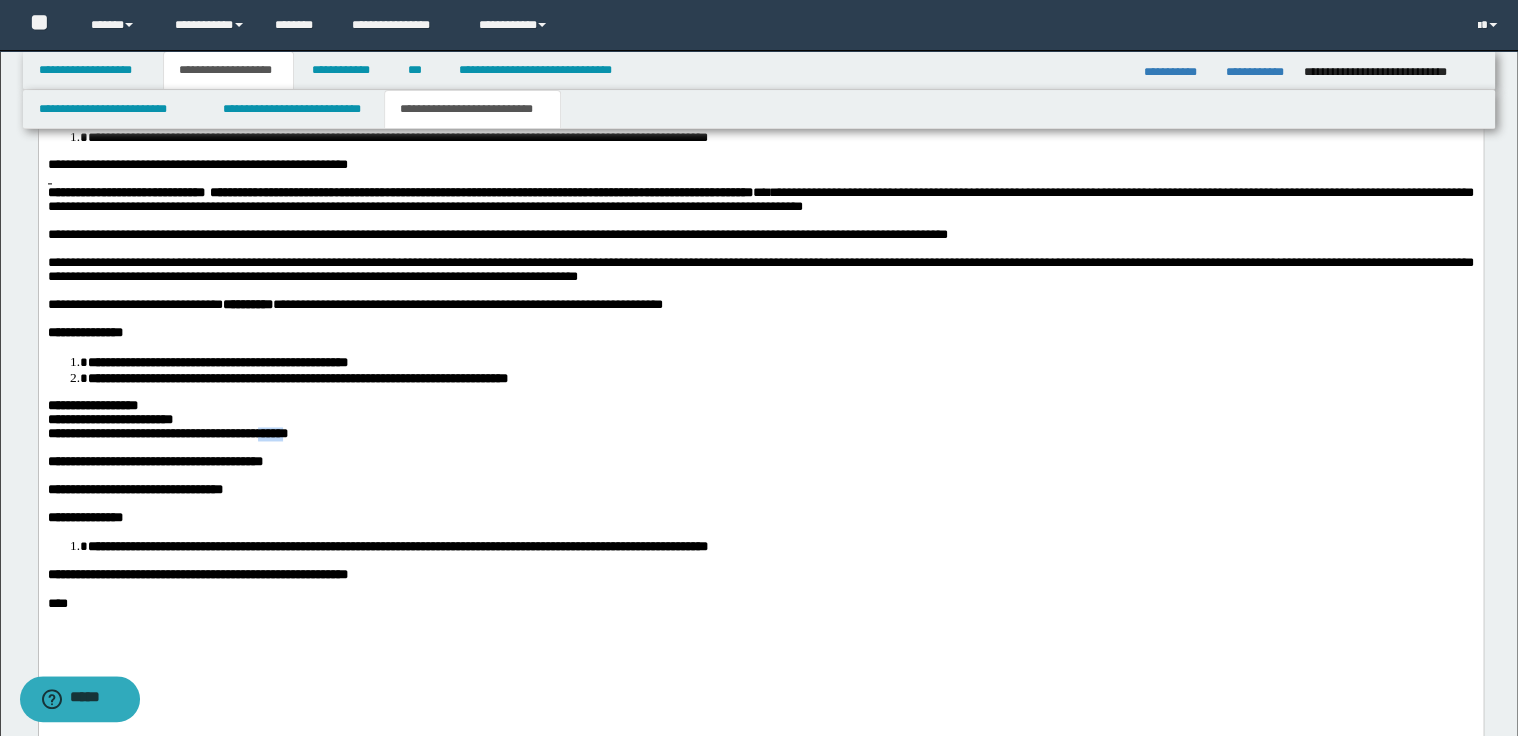 drag, startPoint x: 238, startPoint y: 501, endPoint x: 263, endPoint y: 500, distance: 25.019993 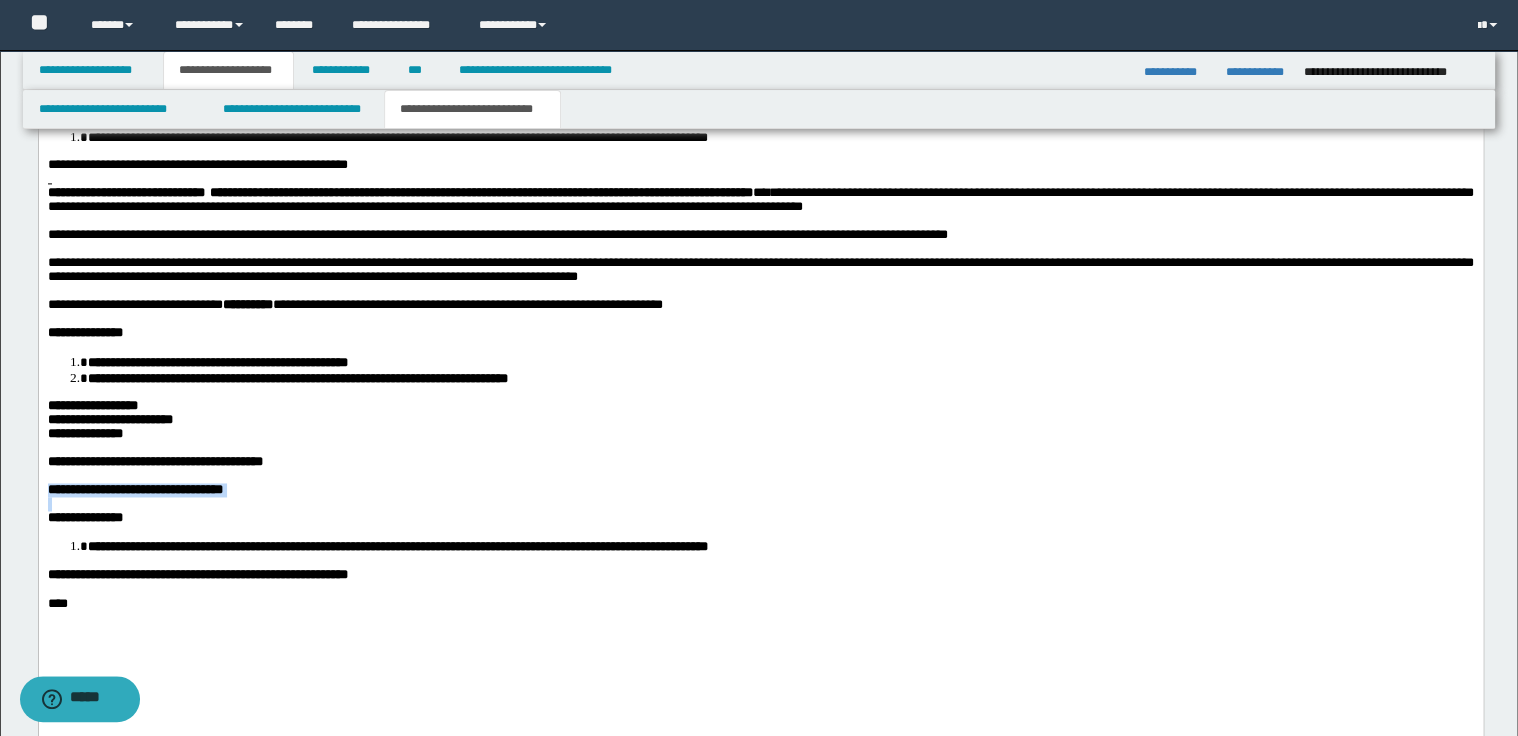 drag, startPoint x: 48, startPoint y: 562, endPoint x: 71, endPoint y: 582, distance: 30.479502 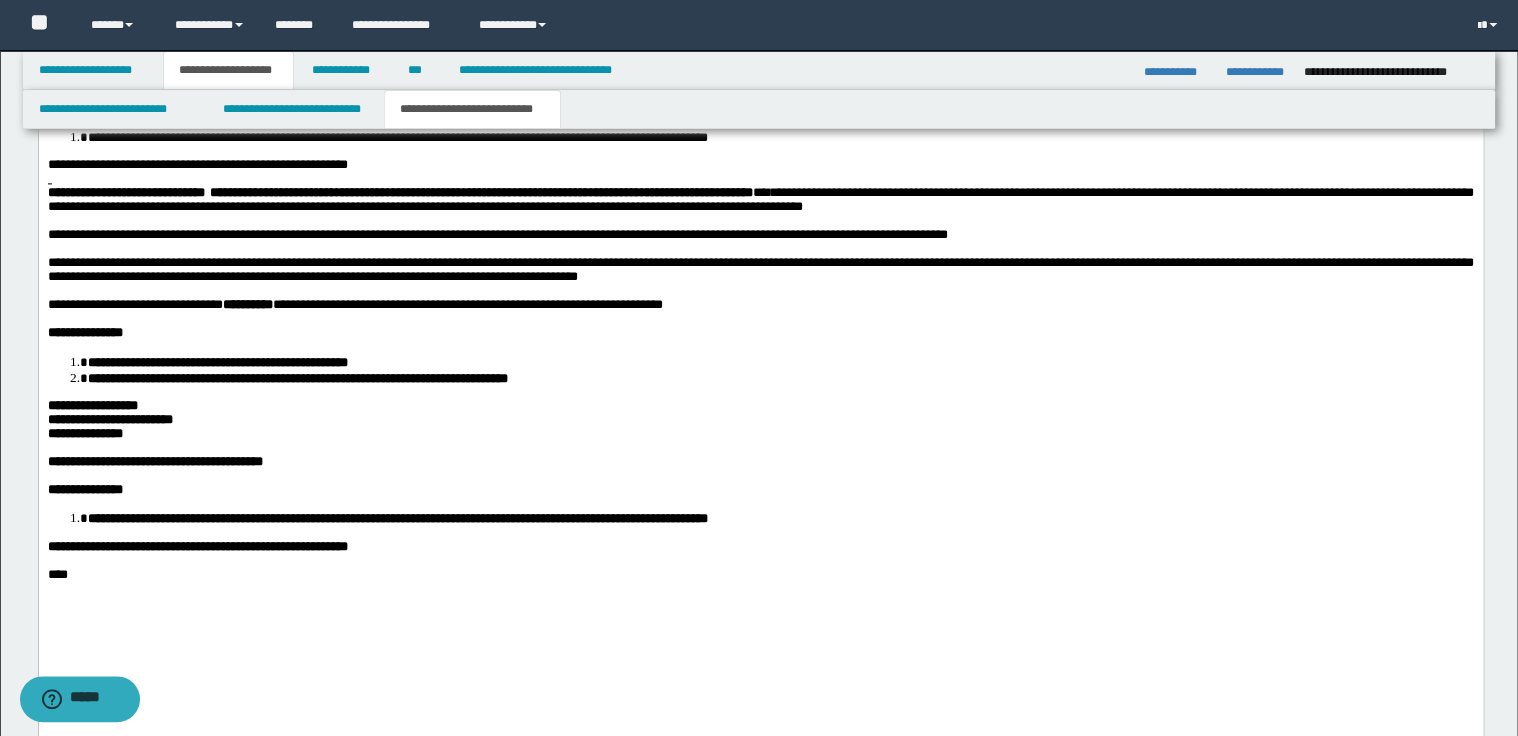 click on "**********" at bounding box center [109, 420] 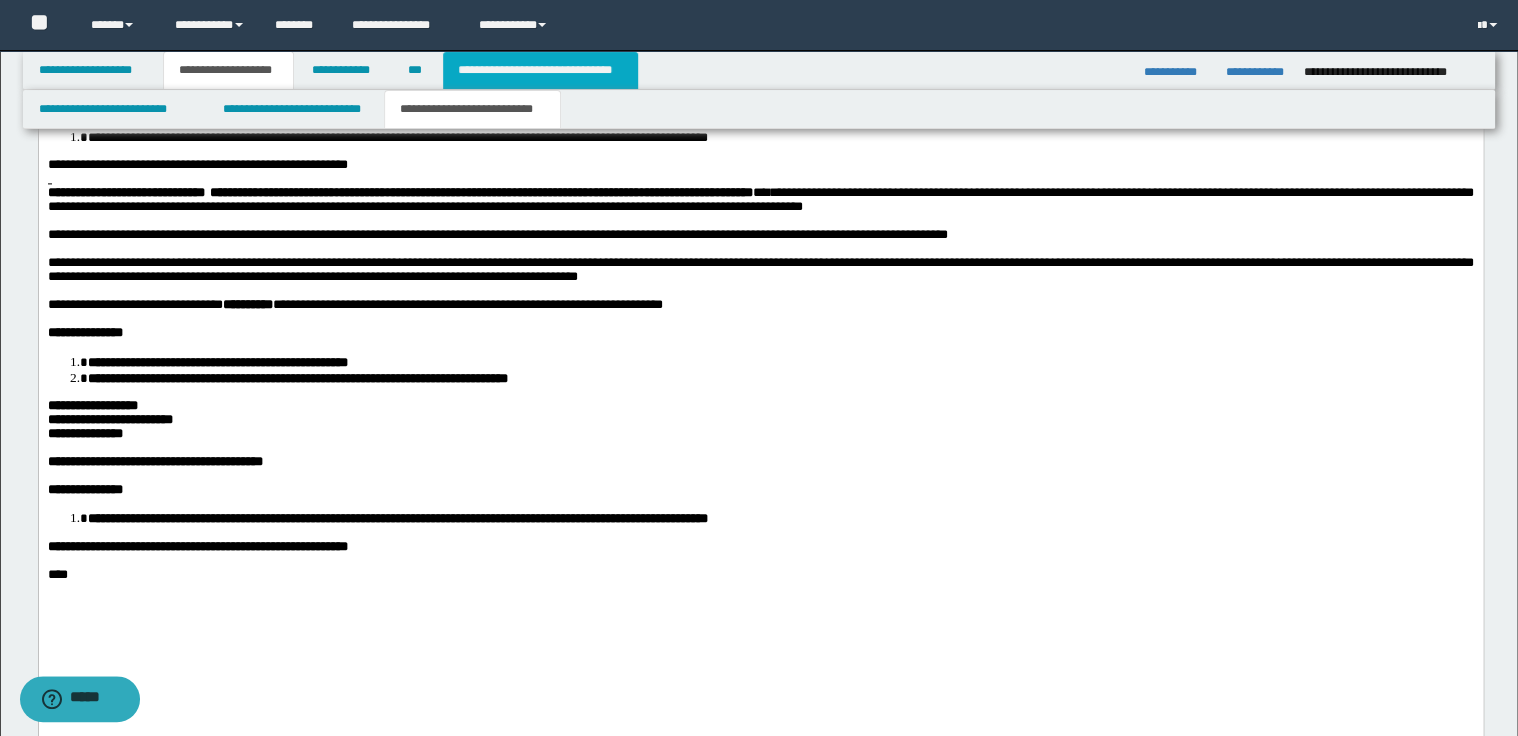 click on "**********" at bounding box center [540, 70] 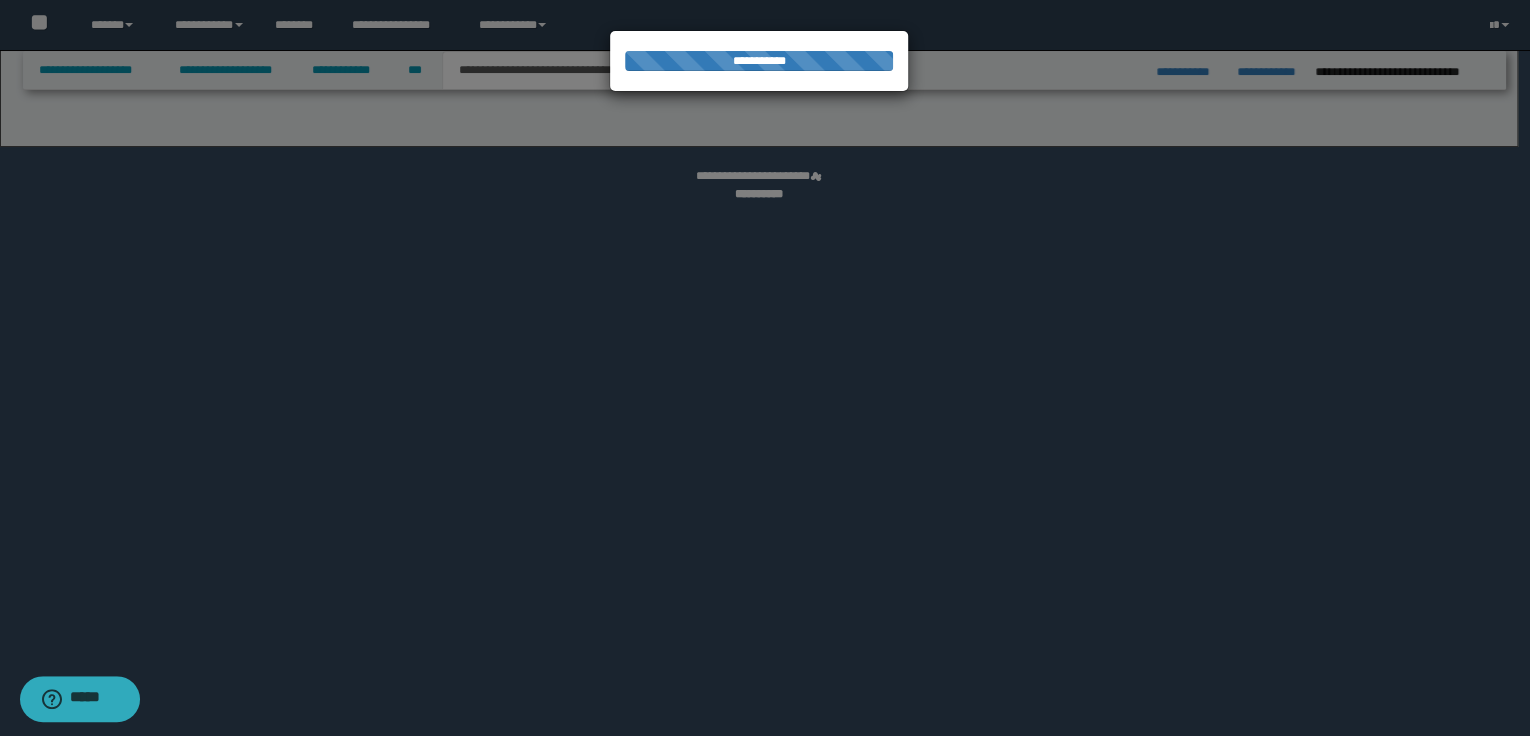 select on "*" 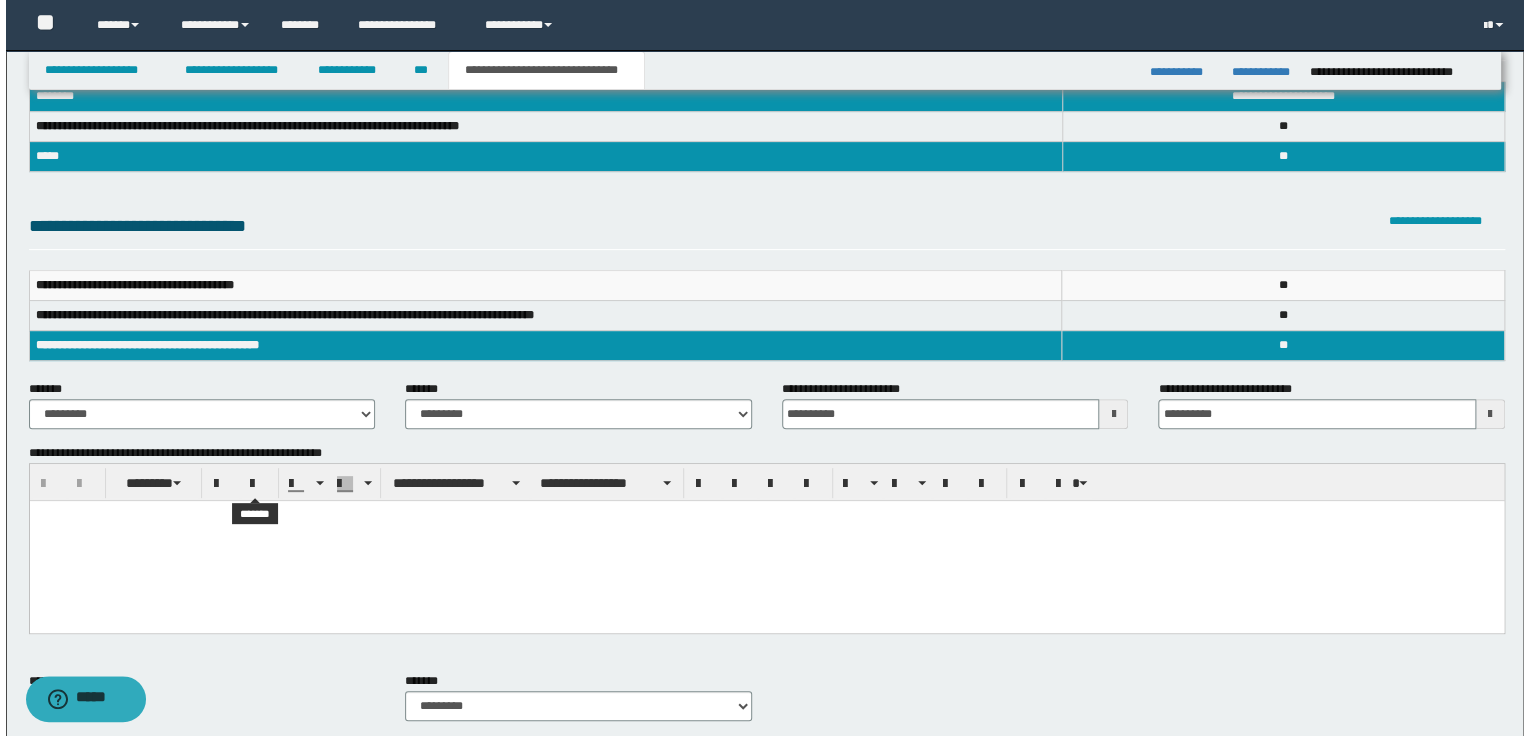 scroll, scrollTop: 160, scrollLeft: 0, axis: vertical 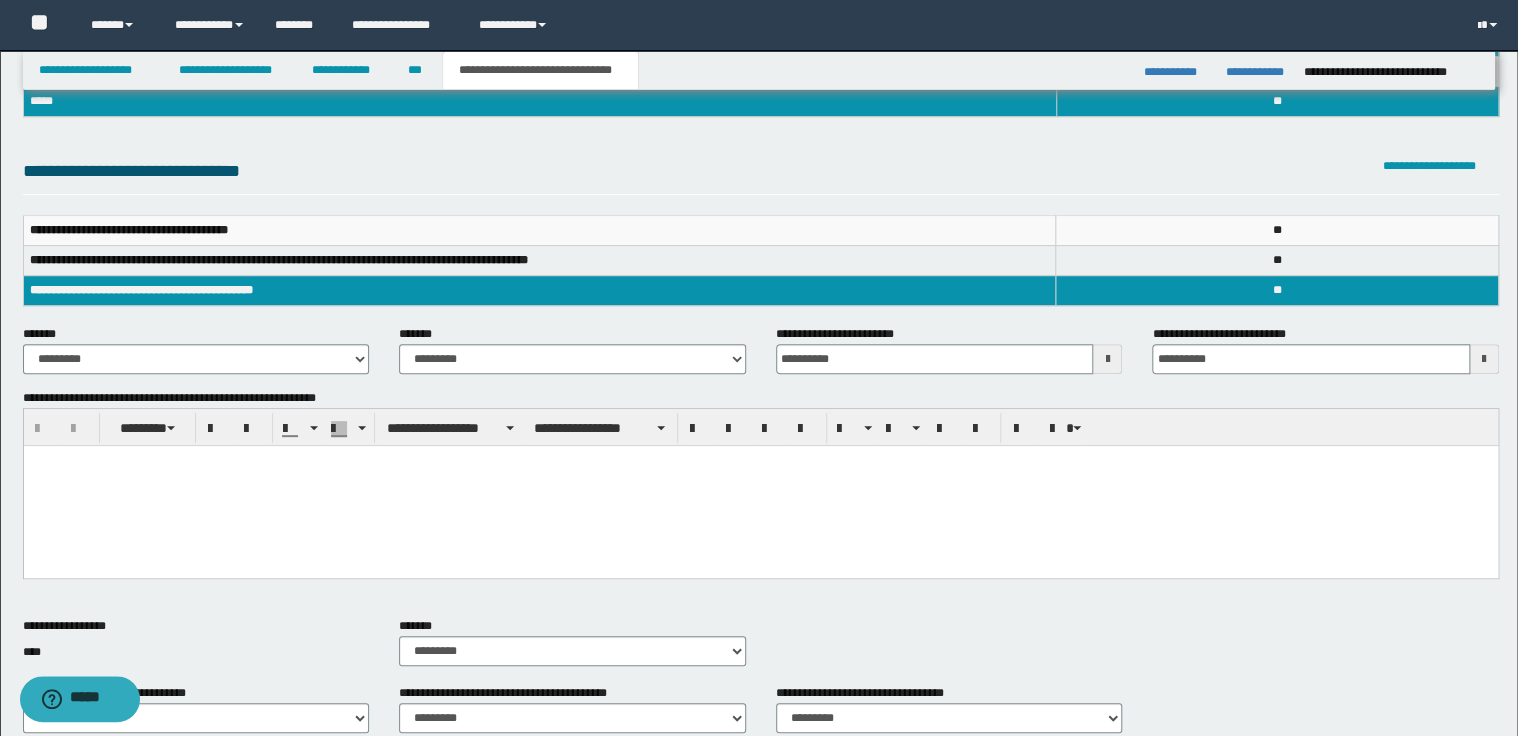 click at bounding box center (760, 461) 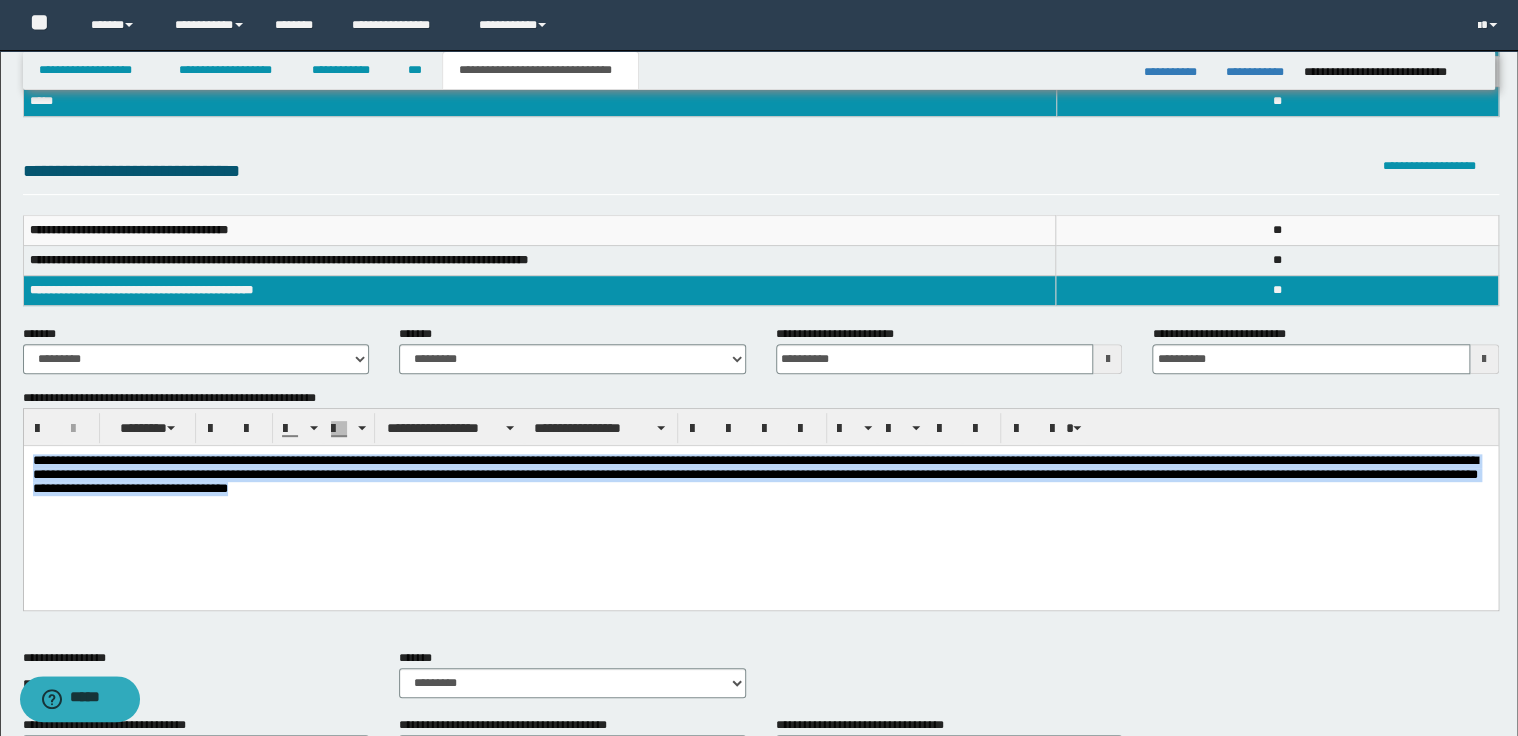 drag, startPoint x: 471, startPoint y: 492, endPoint x: 32, endPoint y: 462, distance: 440.02386 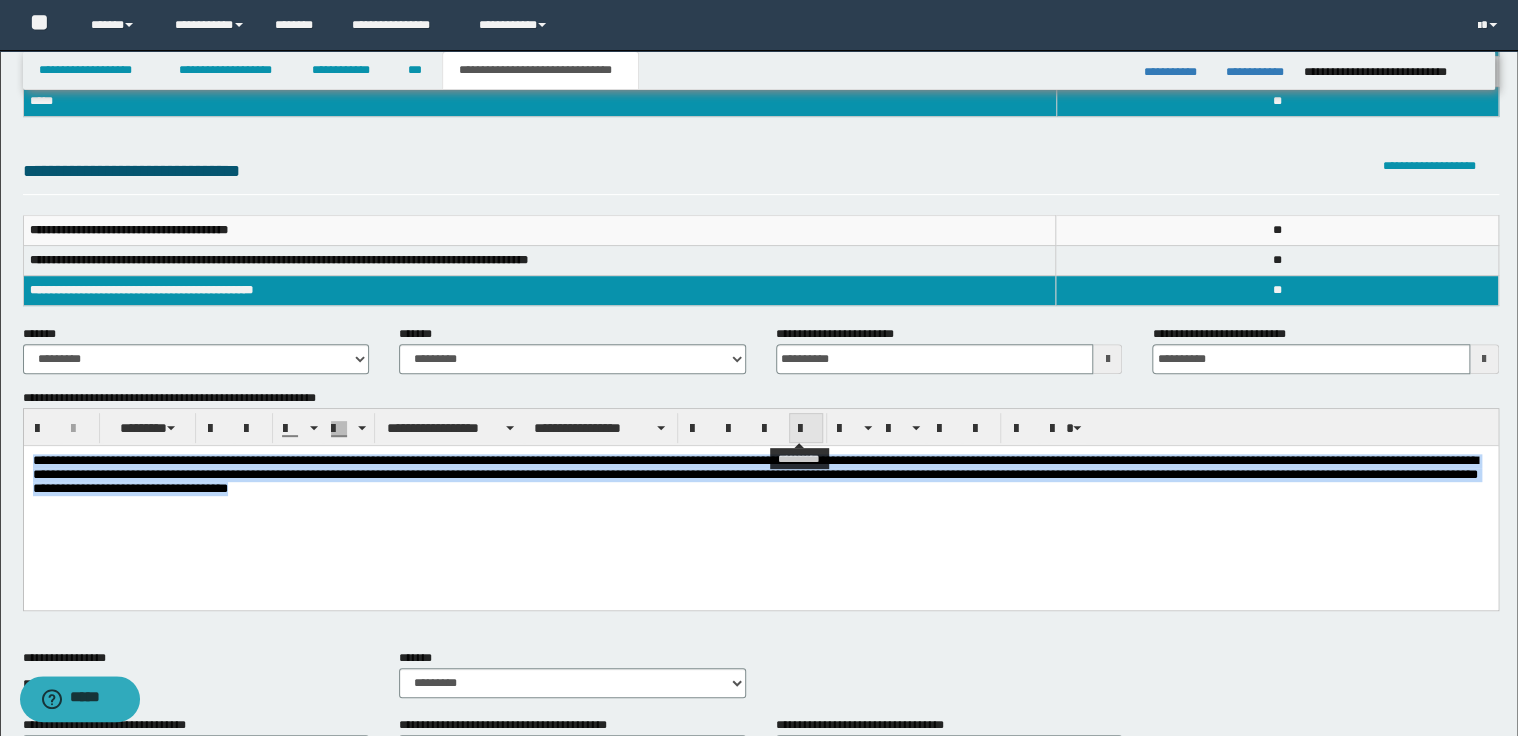 click at bounding box center (806, 429) 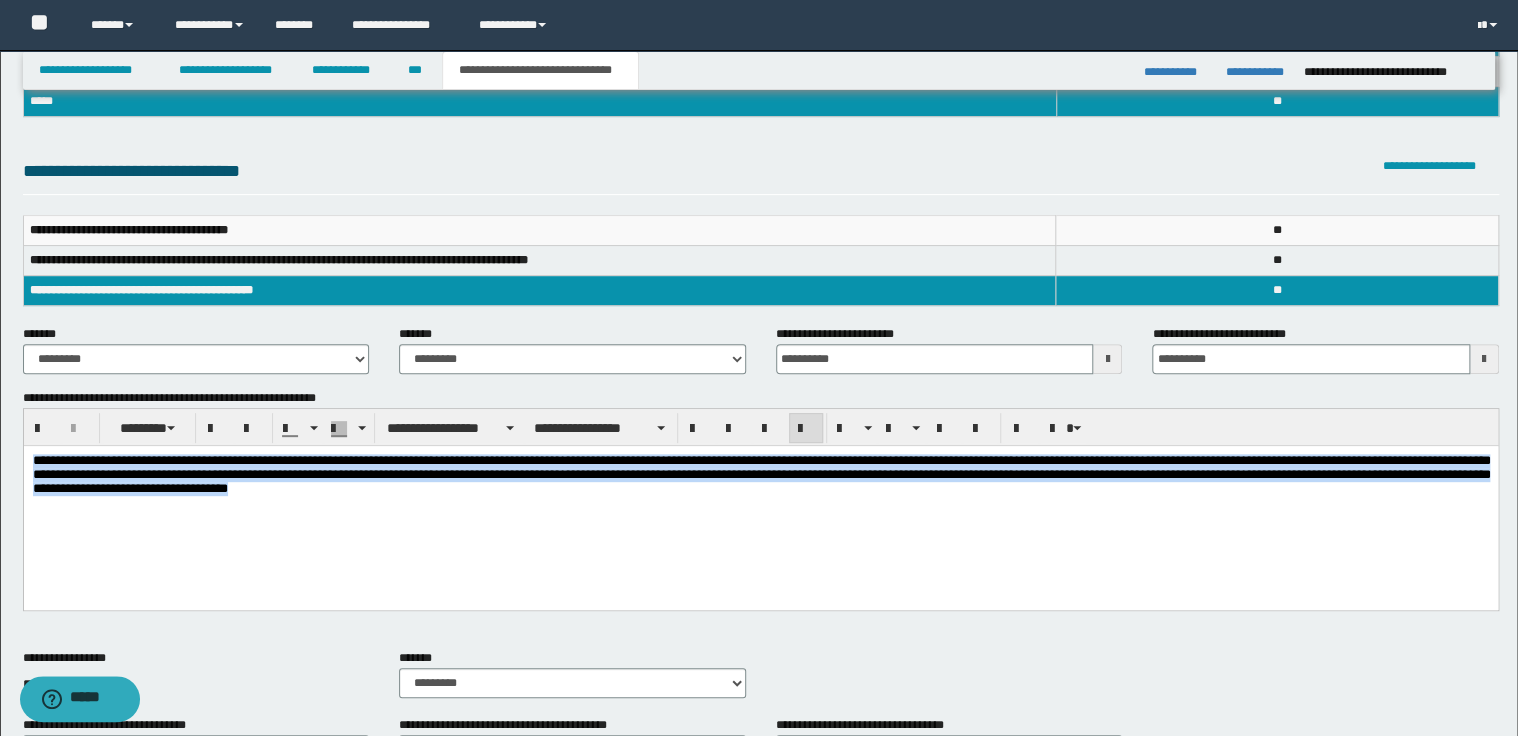 click on "**********" at bounding box center (760, 478) 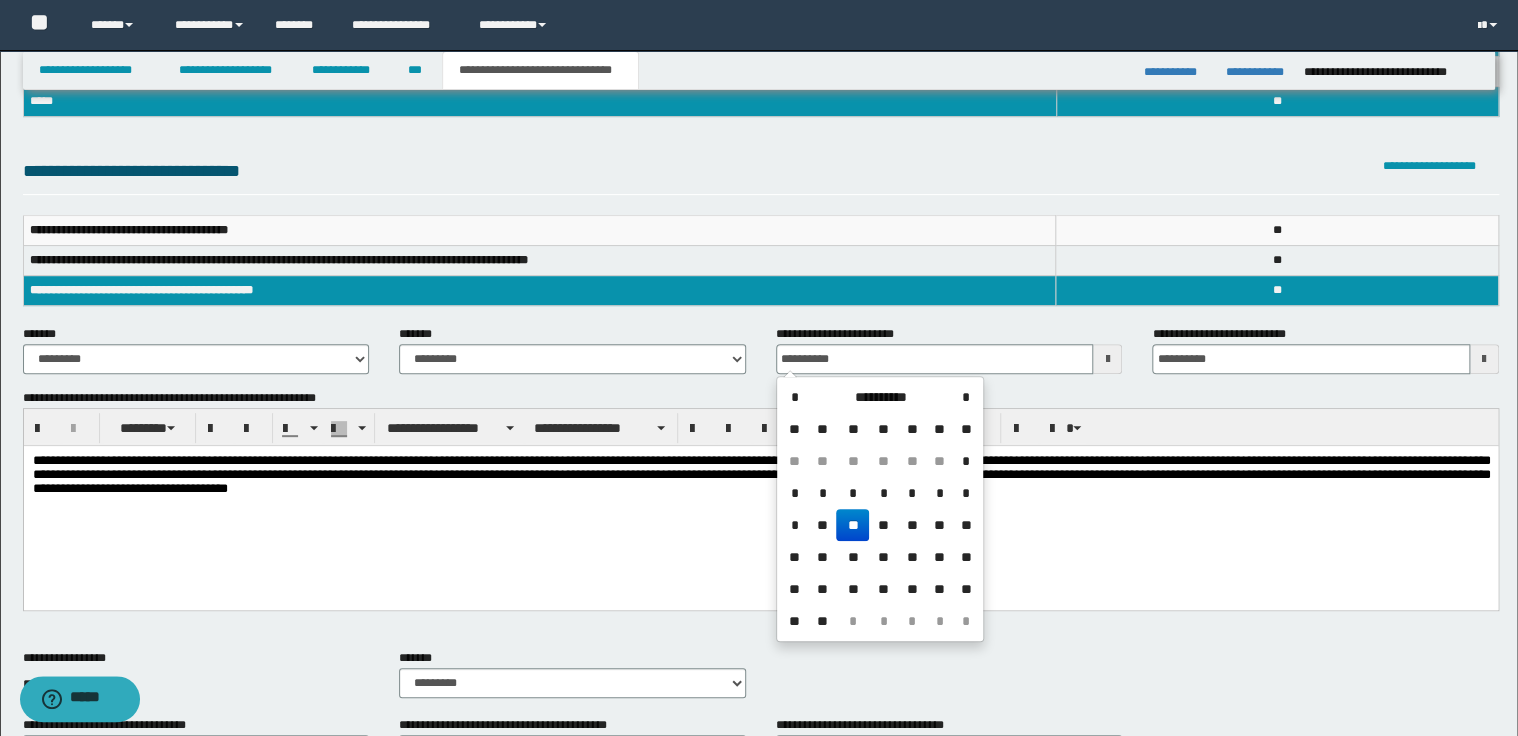 drag, startPoint x: 852, startPoint y: 356, endPoint x: 776, endPoint y: 356, distance: 76 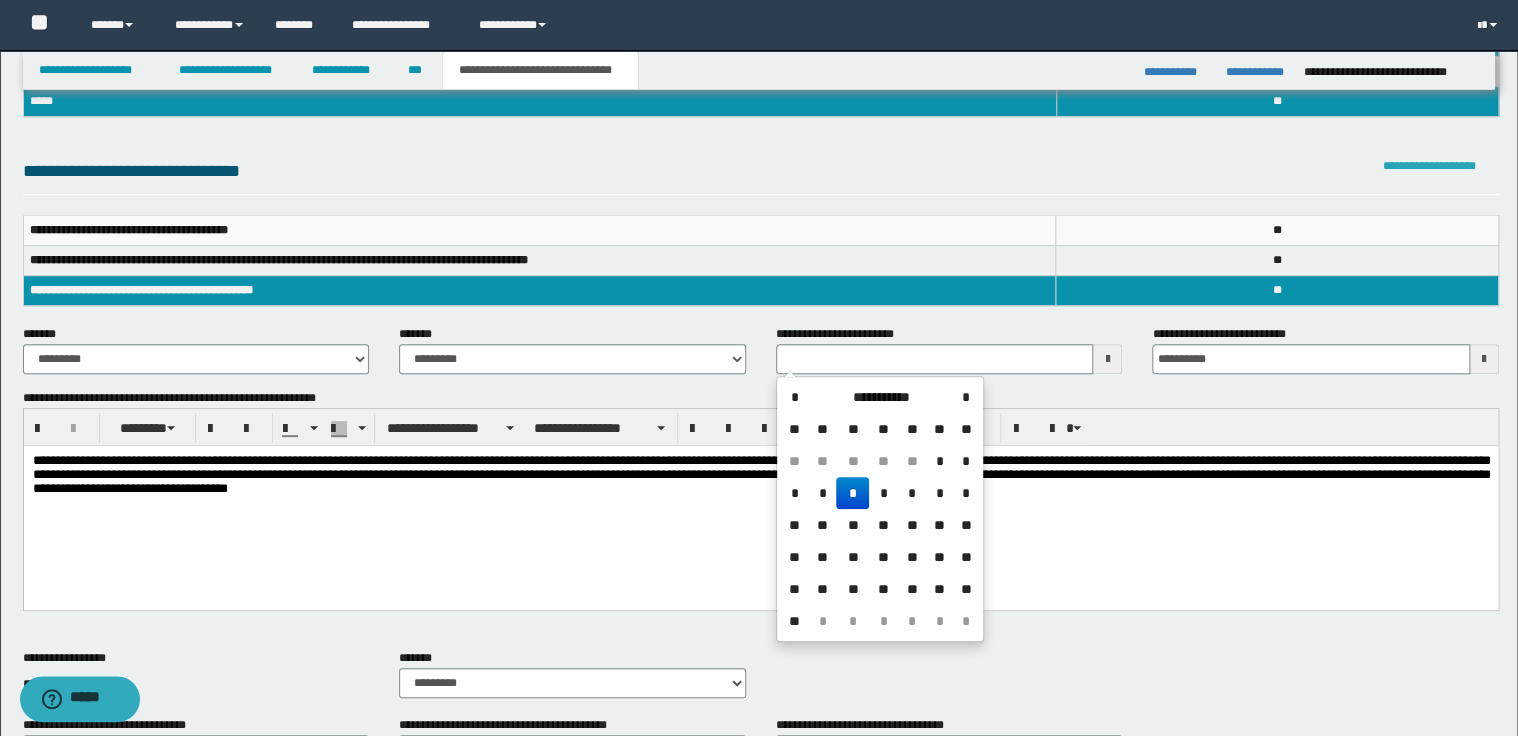 type 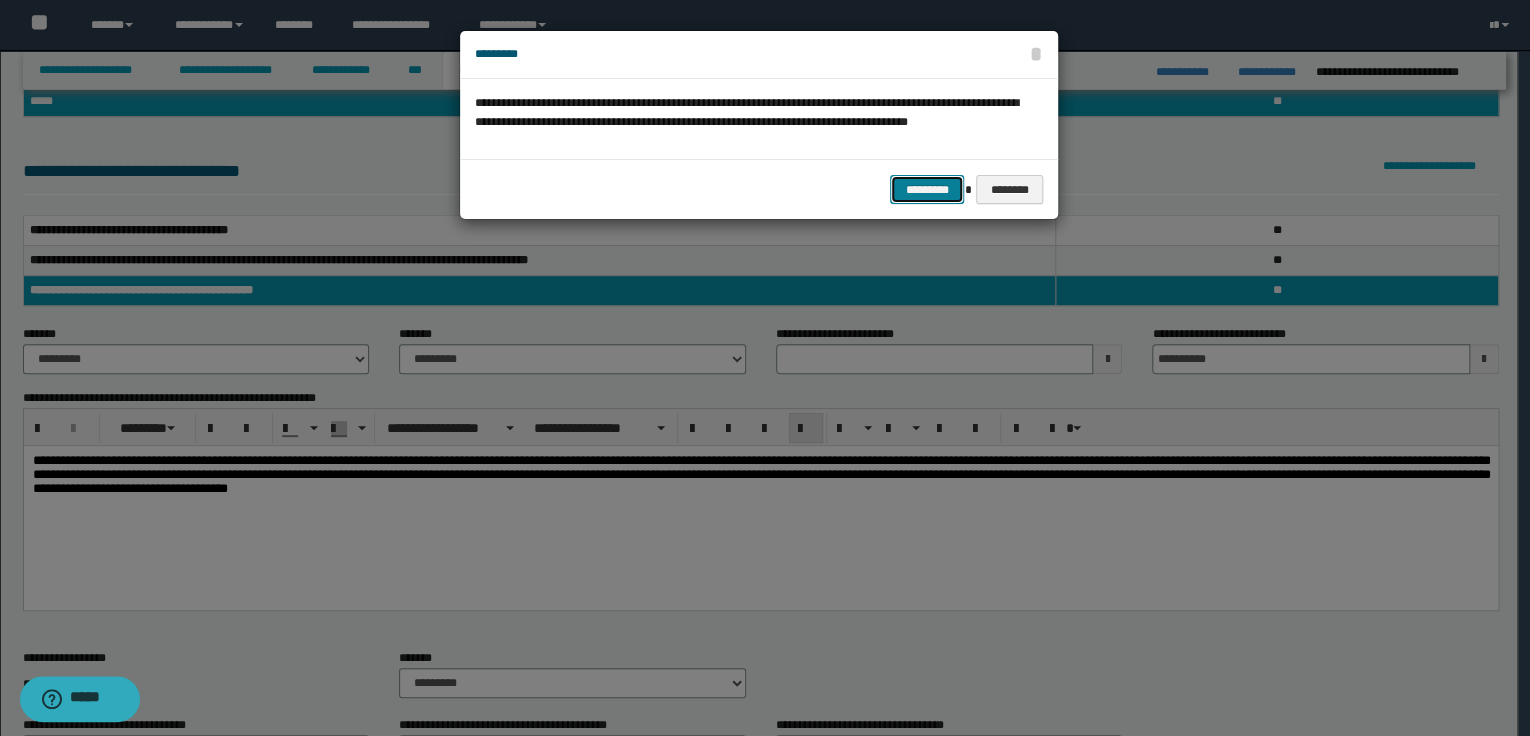 click on "*********" at bounding box center (927, 190) 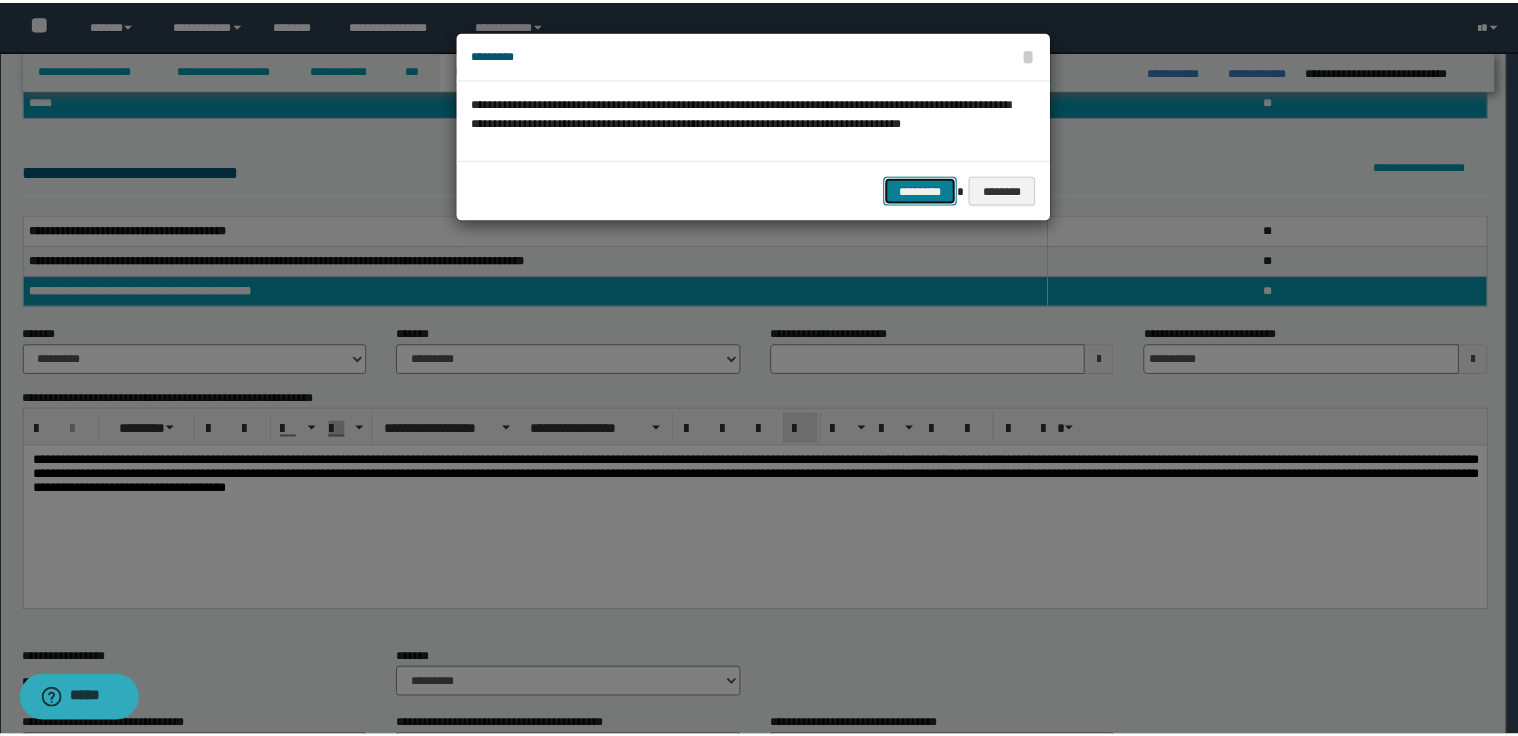 scroll, scrollTop: 0, scrollLeft: 0, axis: both 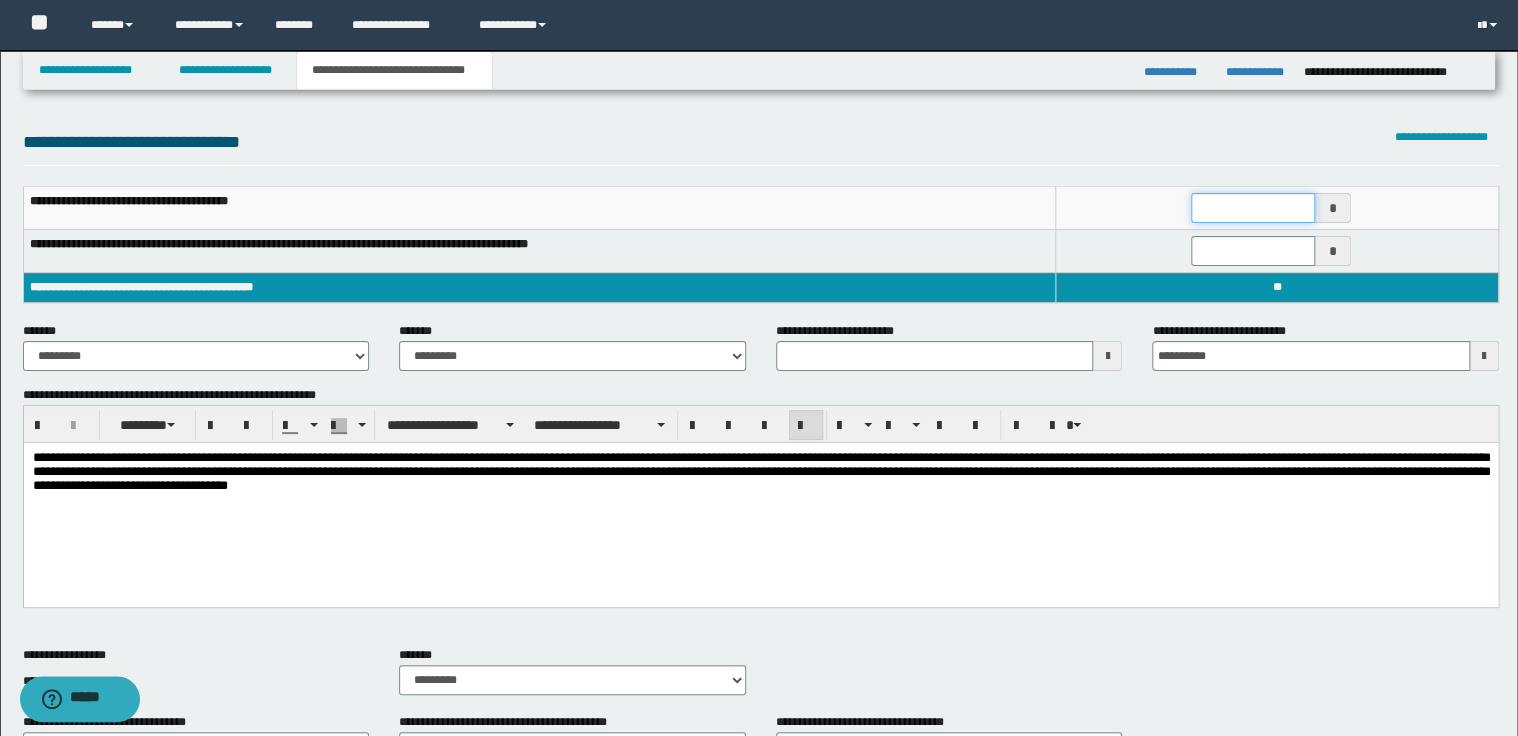 click at bounding box center (1253, 208) 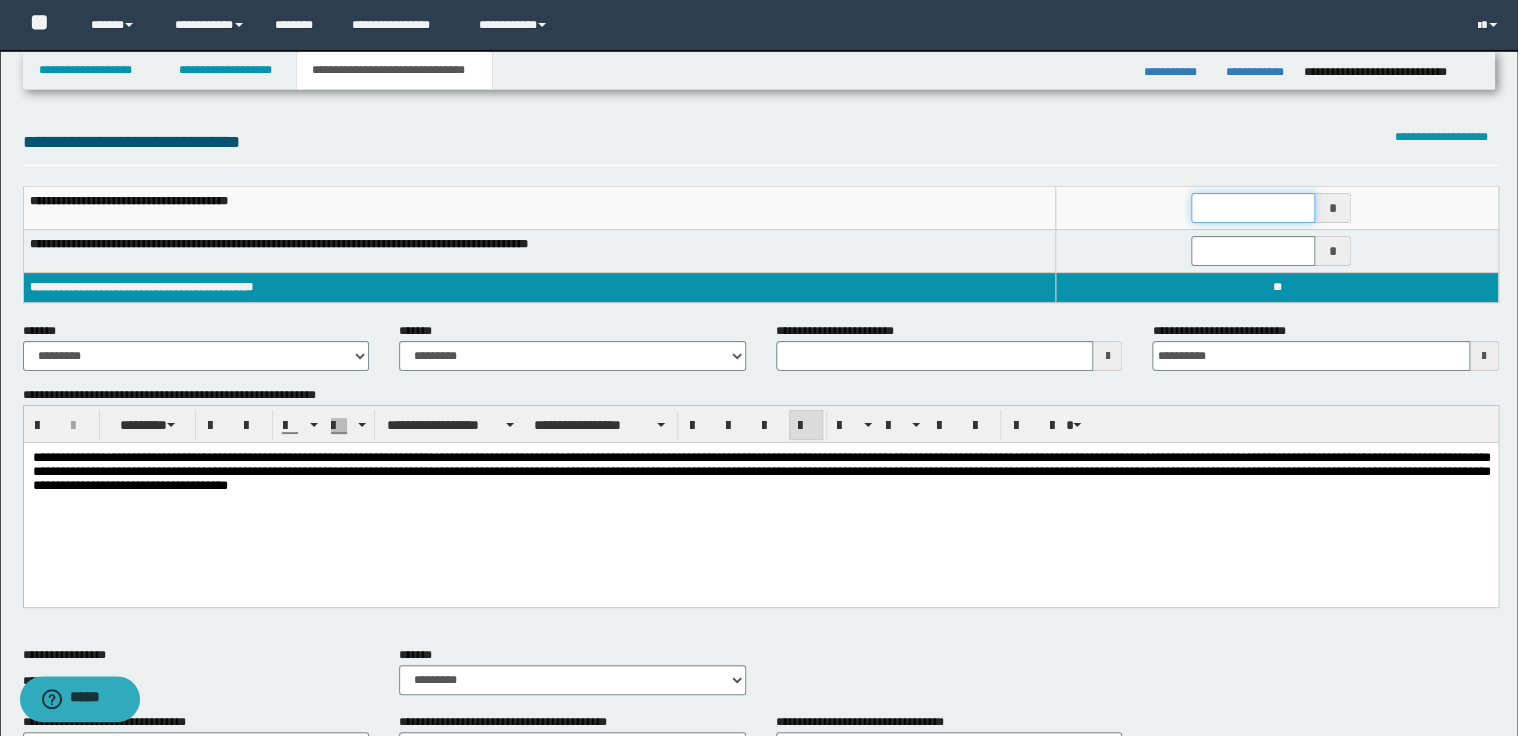 type on "*" 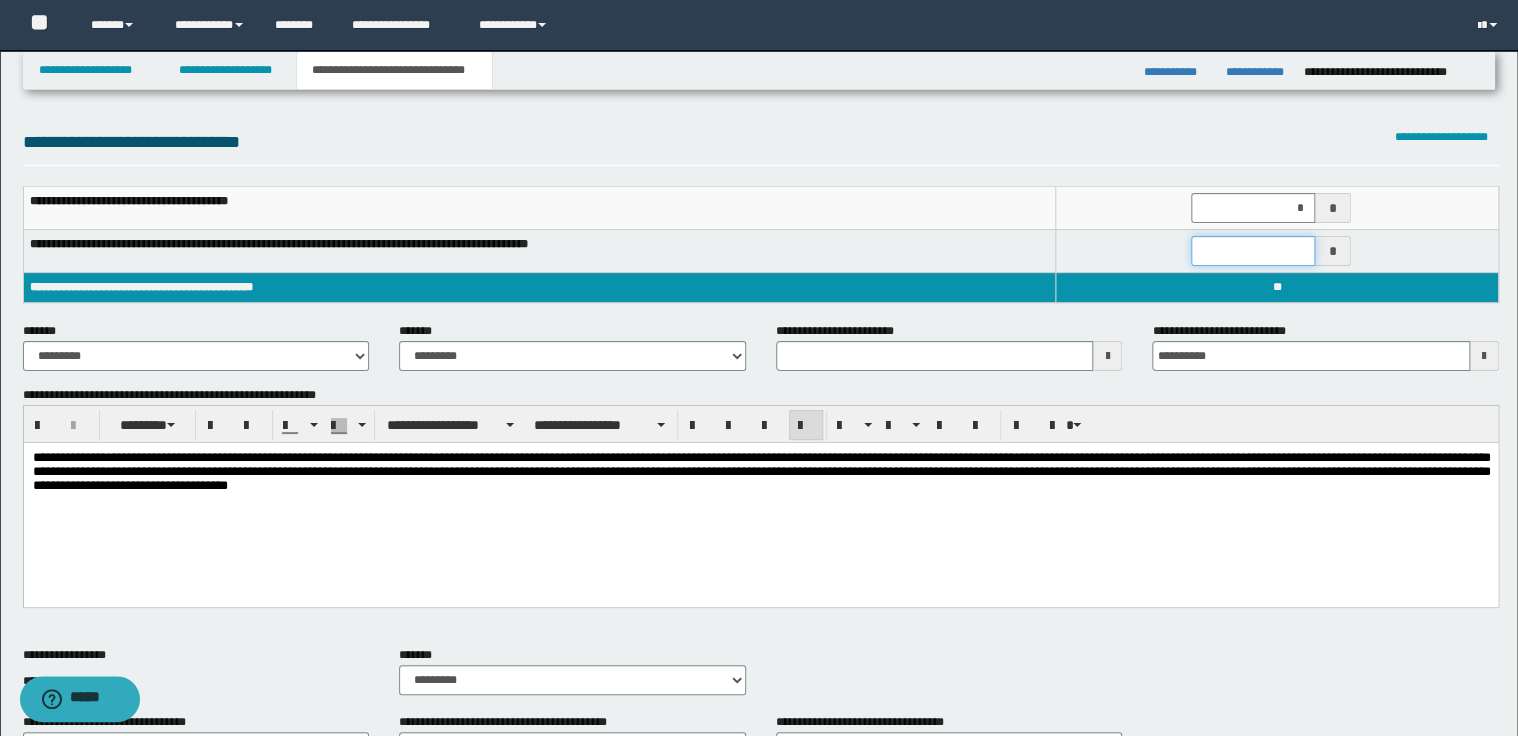 drag, startPoint x: 1300, startPoint y: 246, endPoint x: 1320, endPoint y: 240, distance: 20.880613 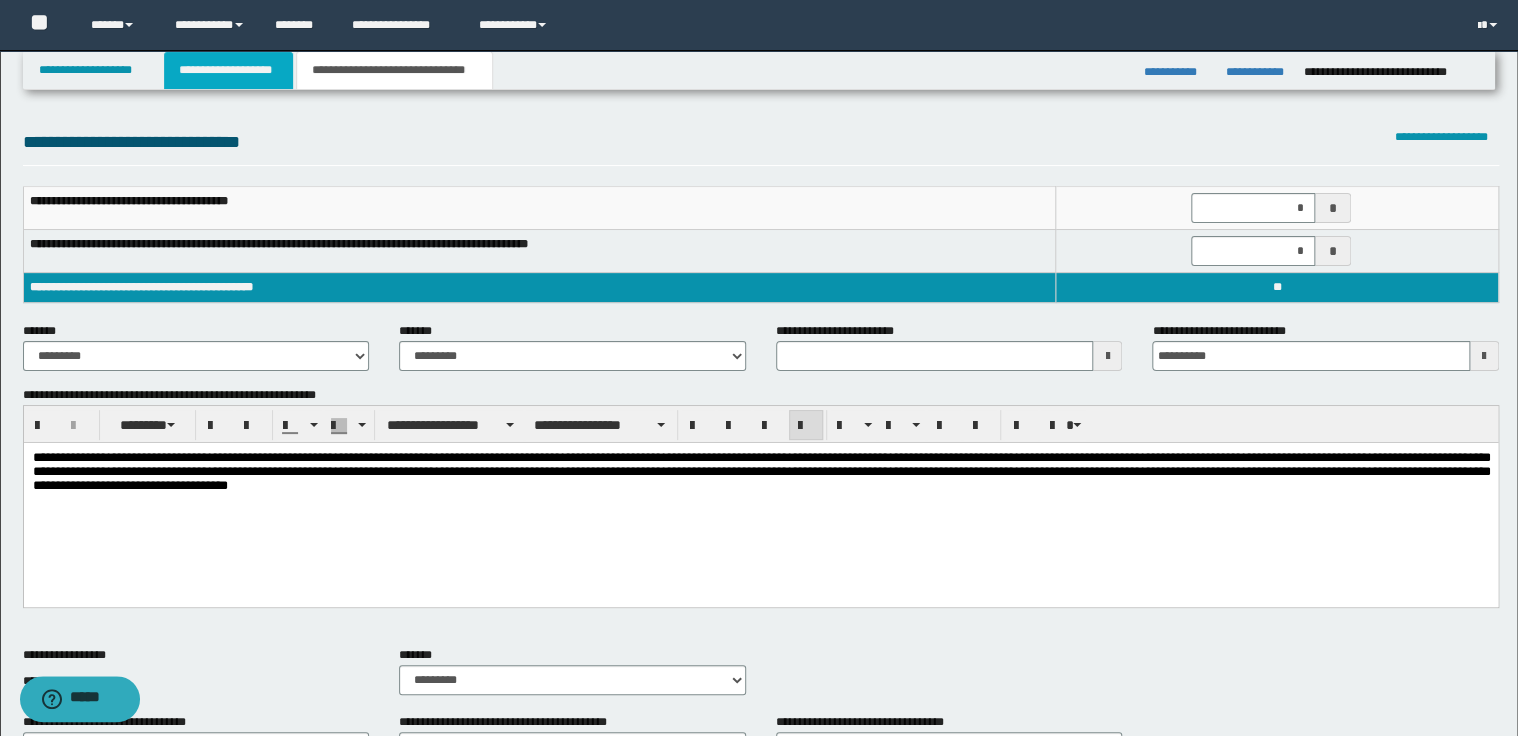 click on "**********" at bounding box center (228, 70) 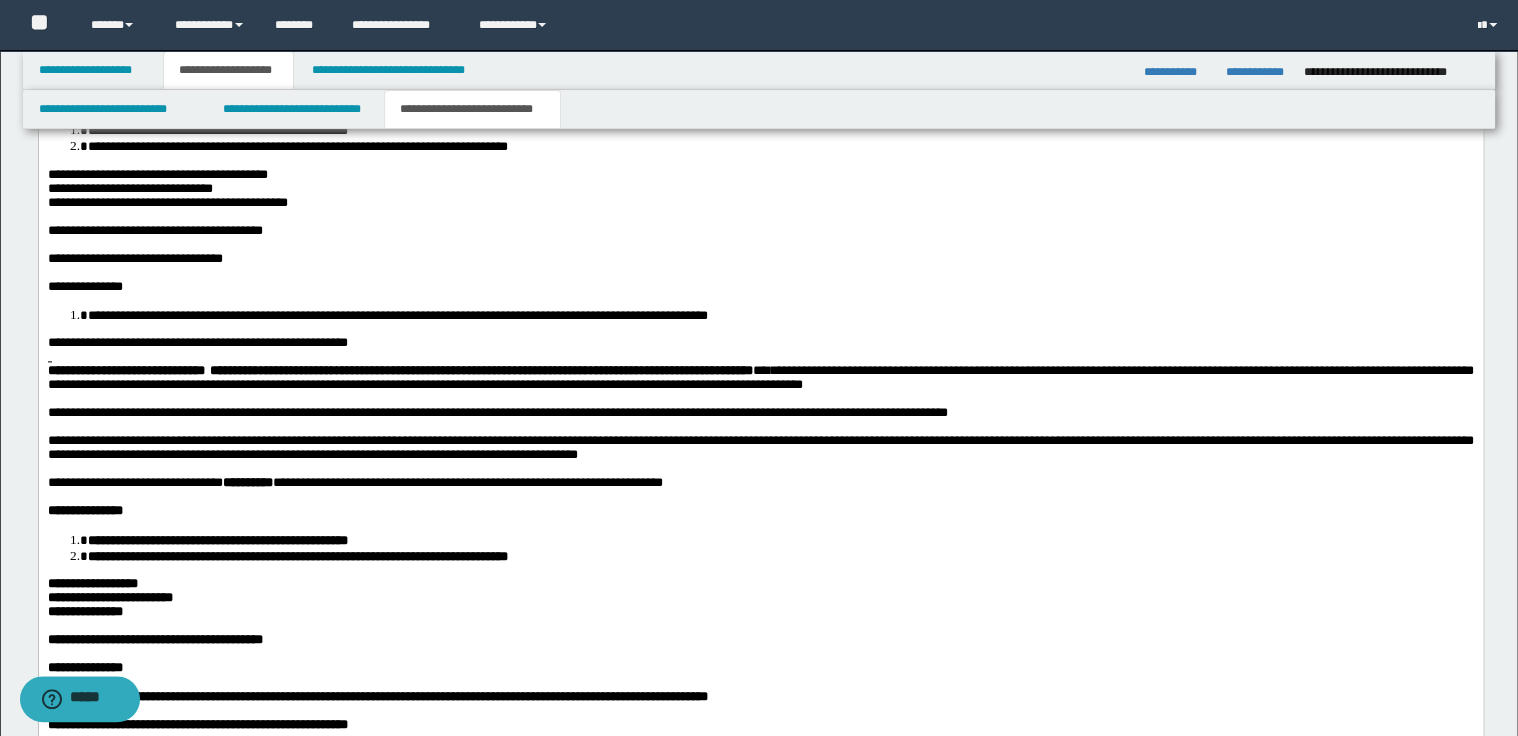 scroll, scrollTop: 1200, scrollLeft: 0, axis: vertical 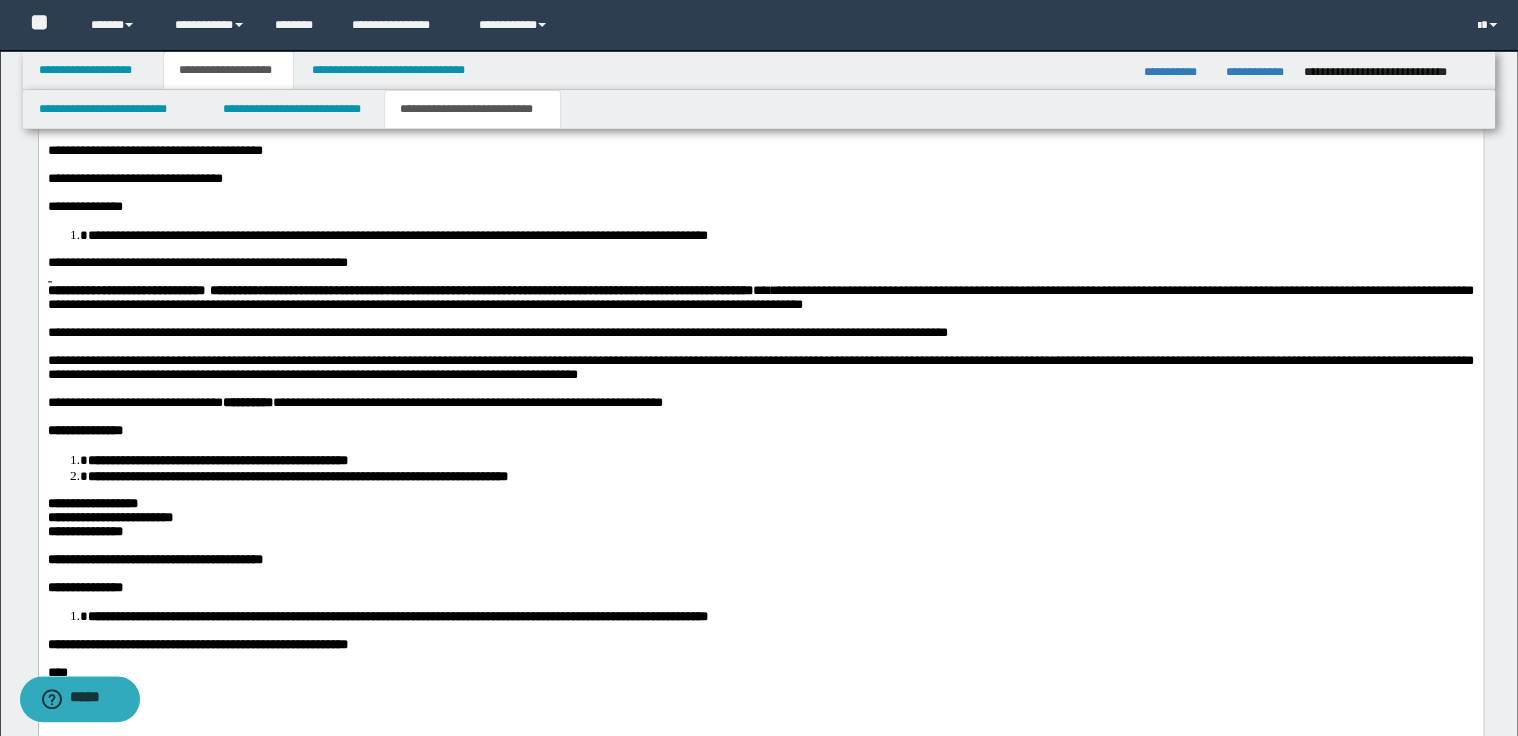 click on "**********" at bounding box center [760, 334] 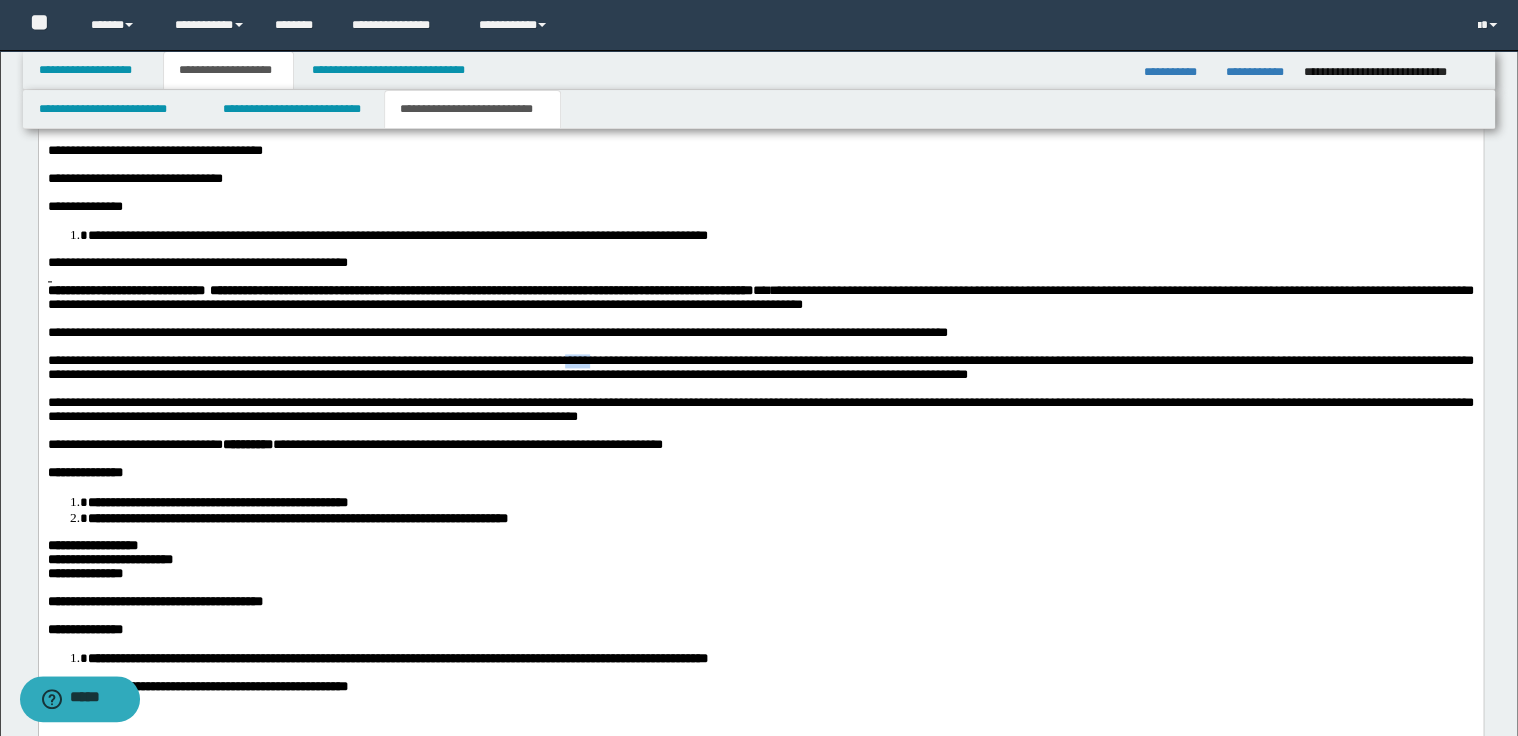 drag, startPoint x: 616, startPoint y: 411, endPoint x: 661, endPoint y: 412, distance: 45.01111 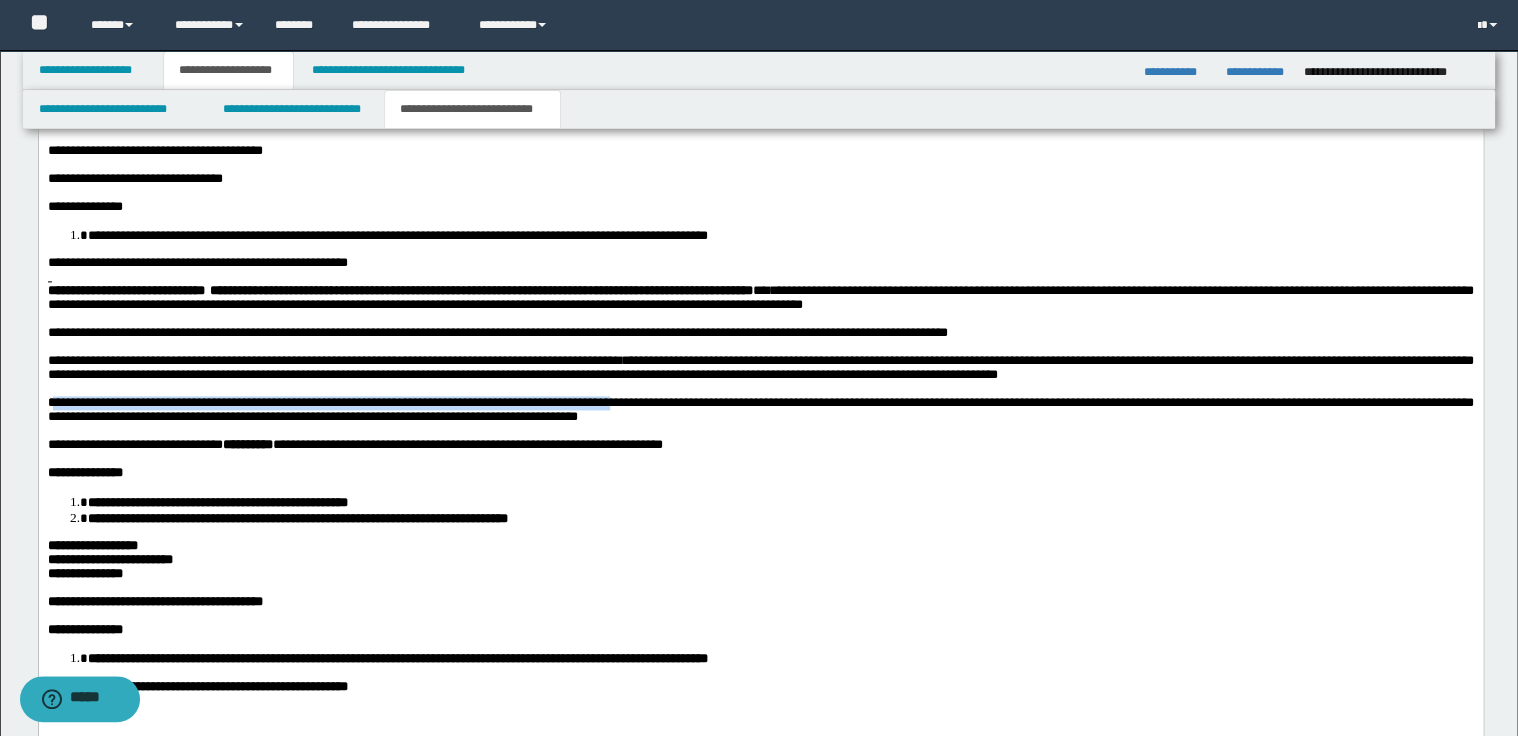 drag, startPoint x: 51, startPoint y: 461, endPoint x: 655, endPoint y: 465, distance: 604.01324 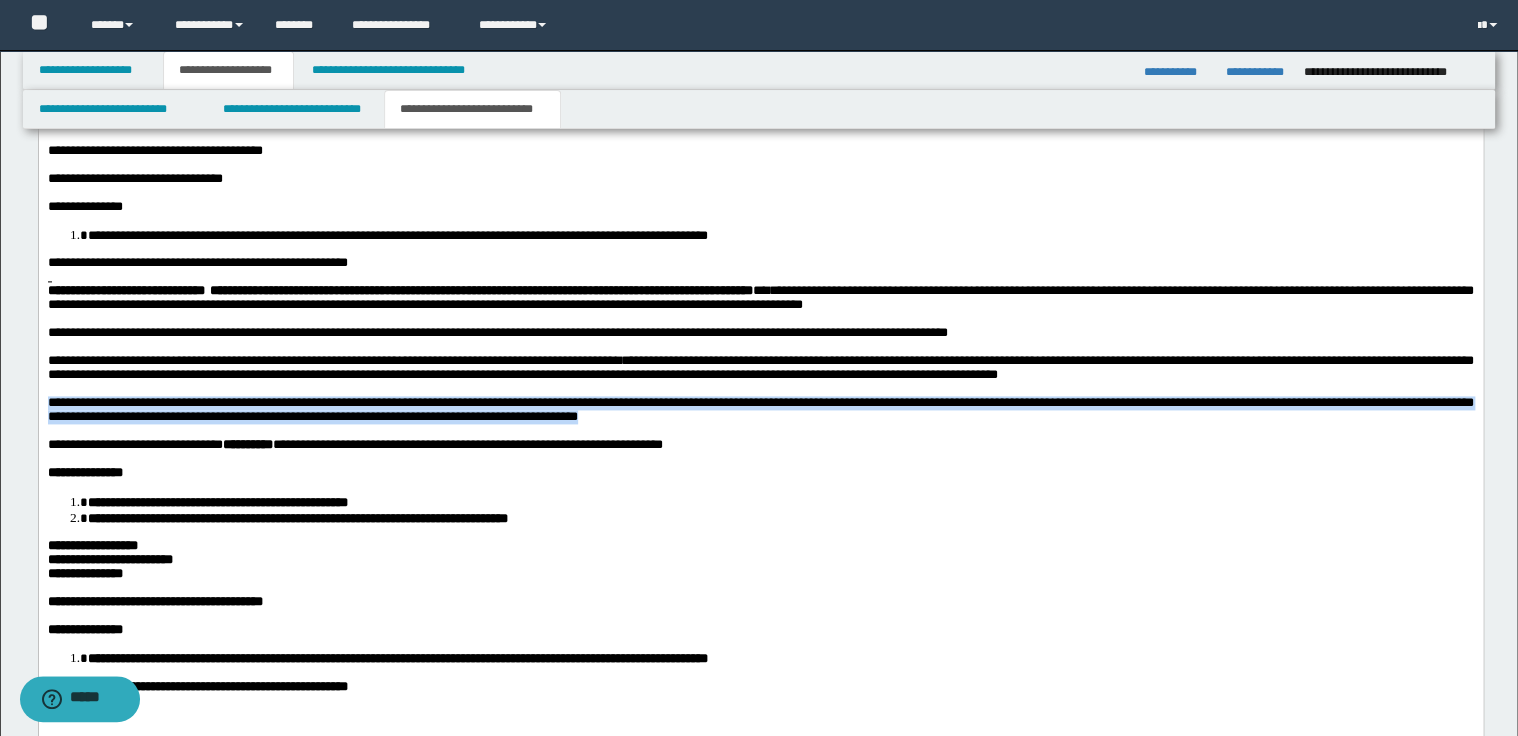 drag, startPoint x: 47, startPoint y: 460, endPoint x: 731, endPoint y: 475, distance: 684.1644 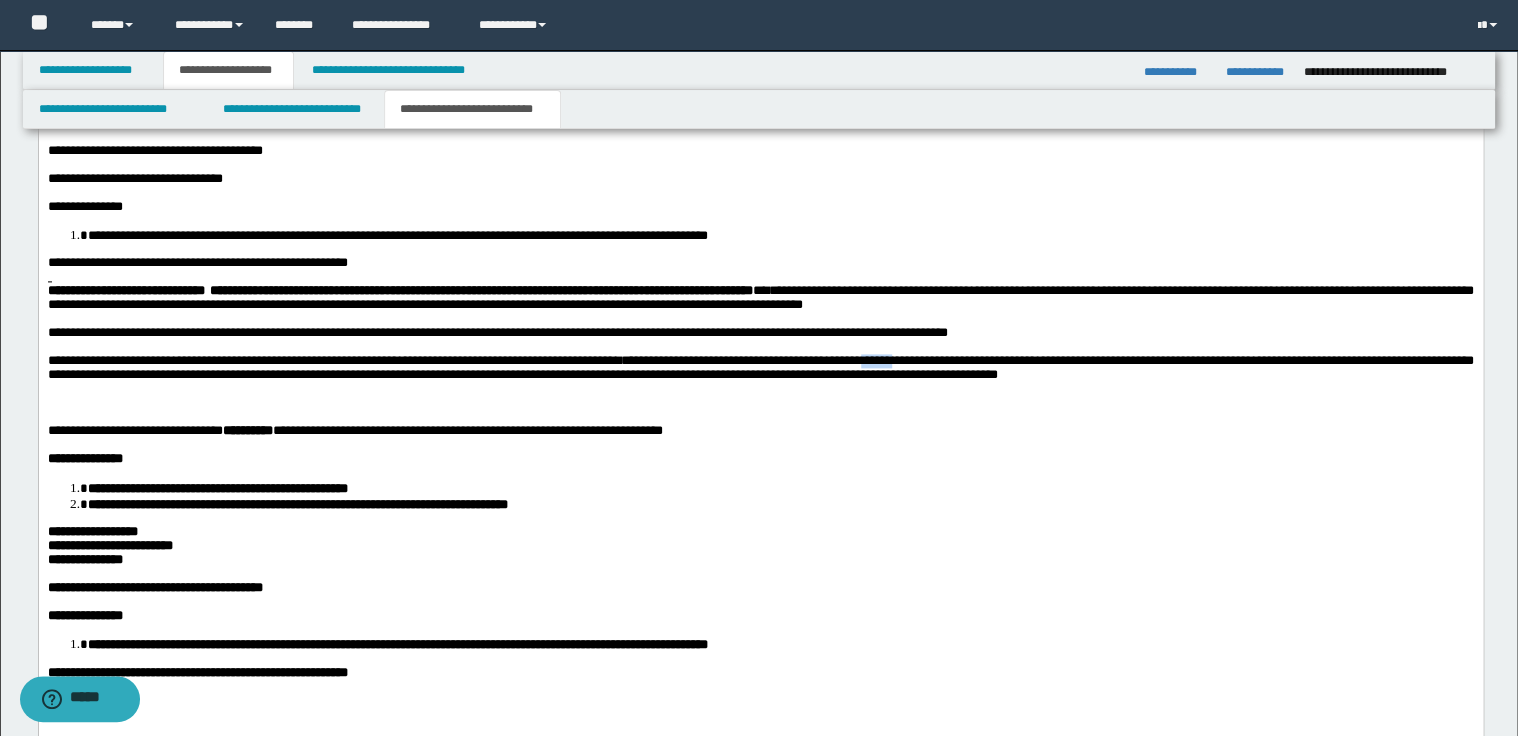 drag, startPoint x: 980, startPoint y: 412, endPoint x: 1028, endPoint y: 412, distance: 48 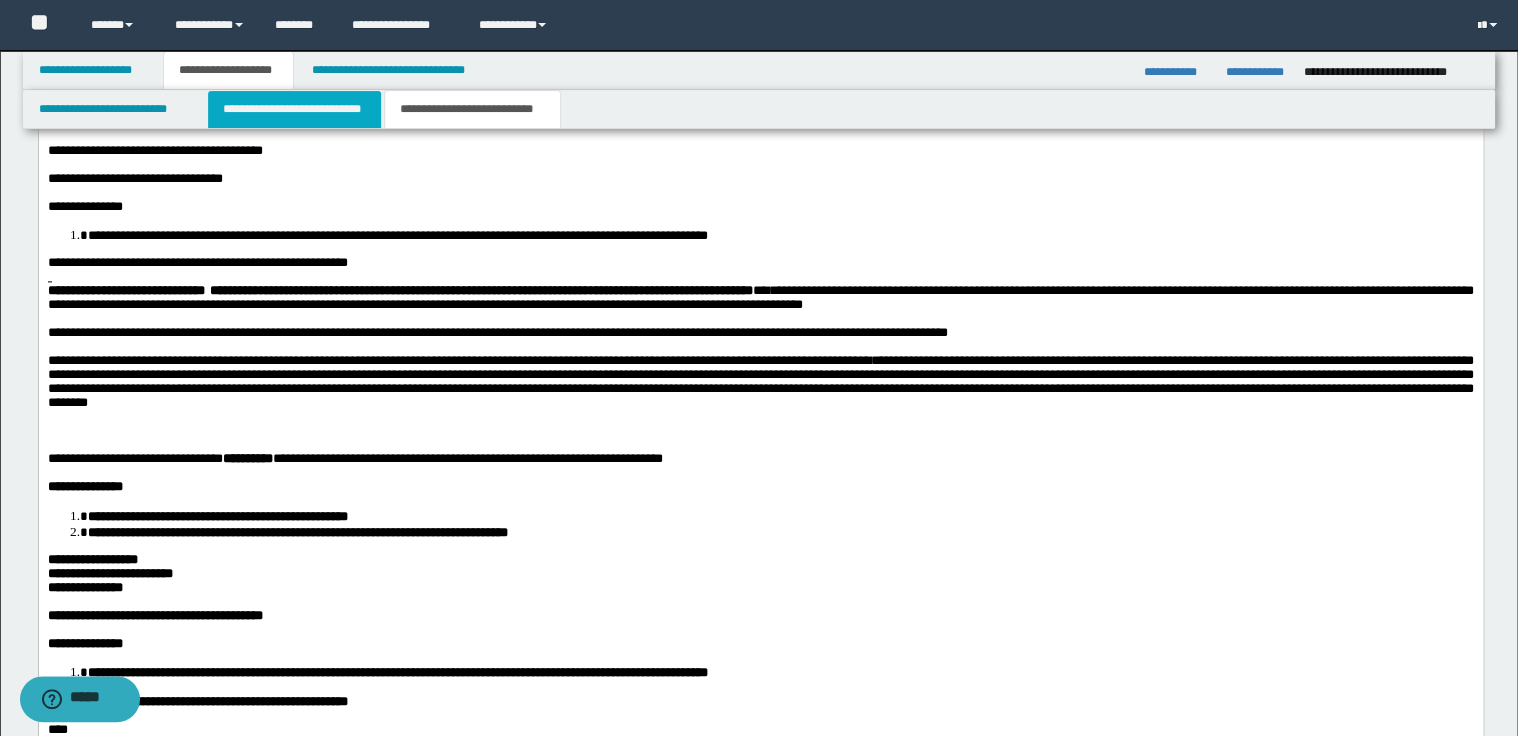 click on "**********" at bounding box center [294, 109] 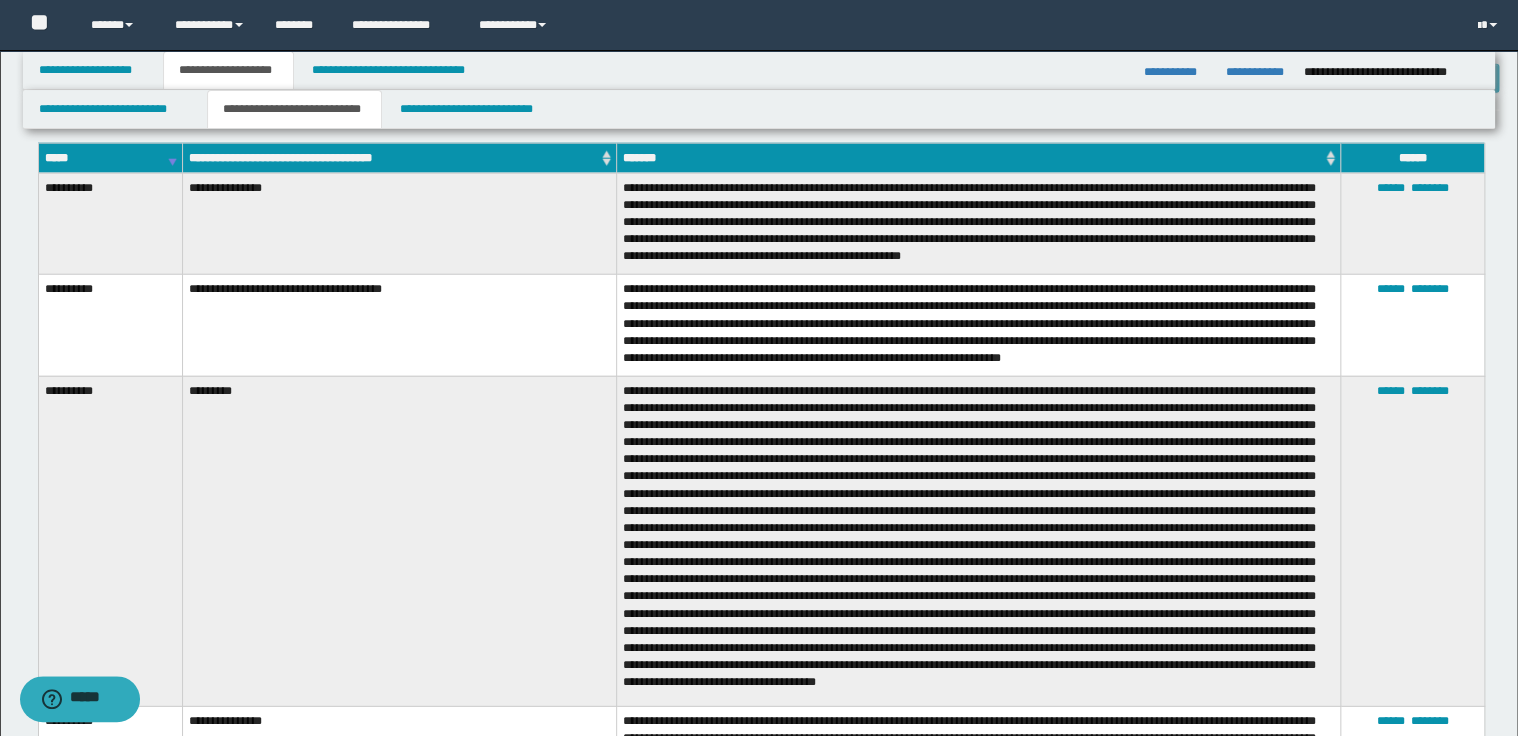 scroll, scrollTop: 2560, scrollLeft: 0, axis: vertical 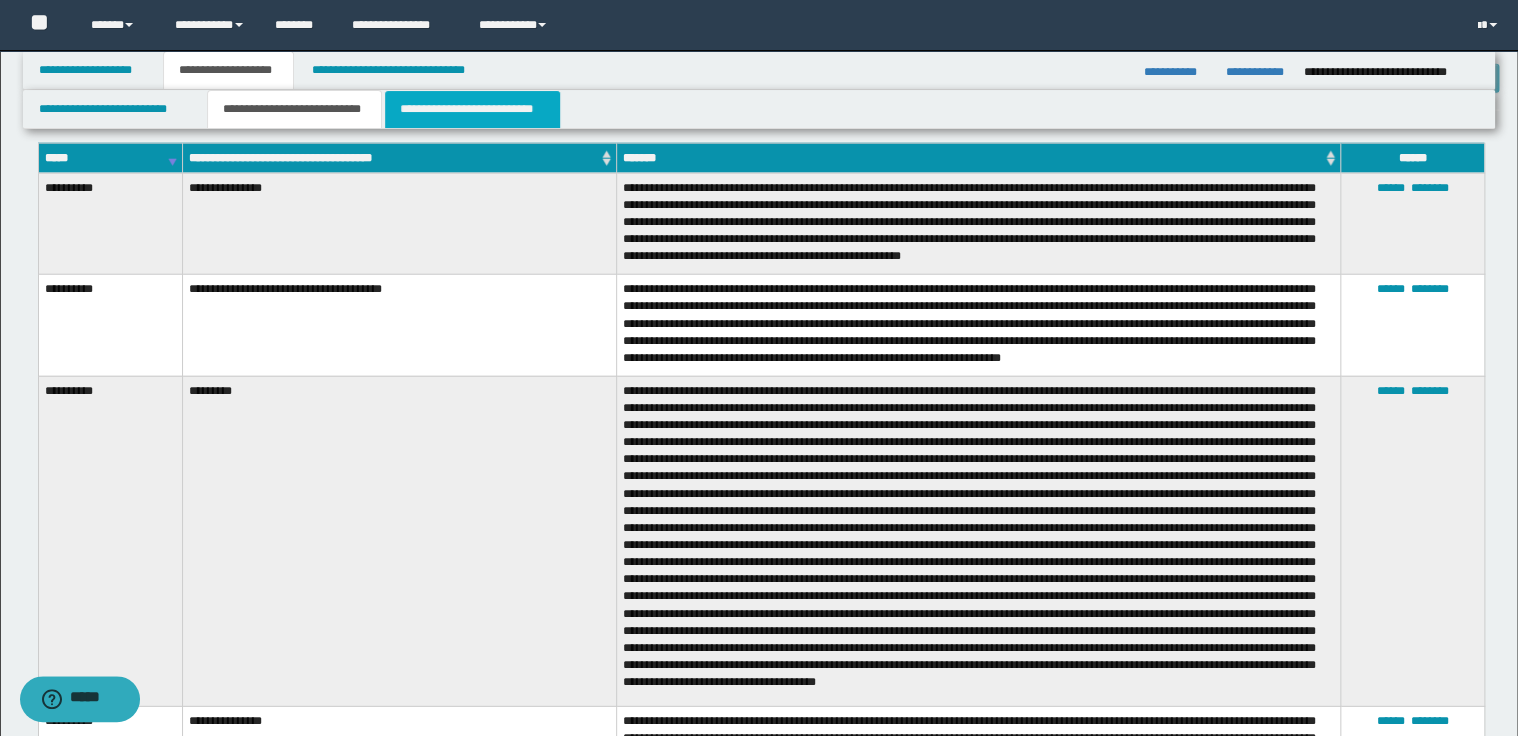 click on "**********" at bounding box center [472, 109] 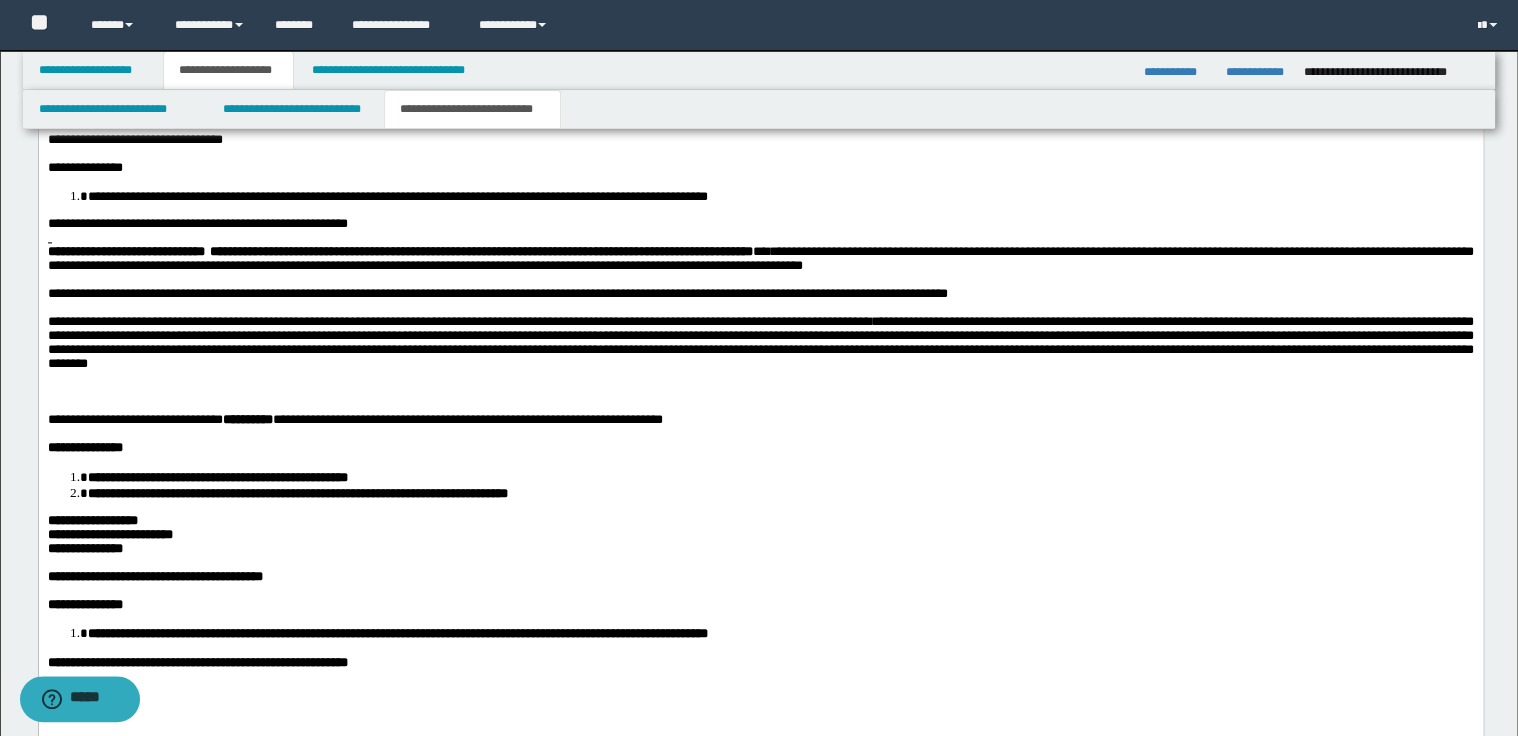 scroll, scrollTop: 1138, scrollLeft: 0, axis: vertical 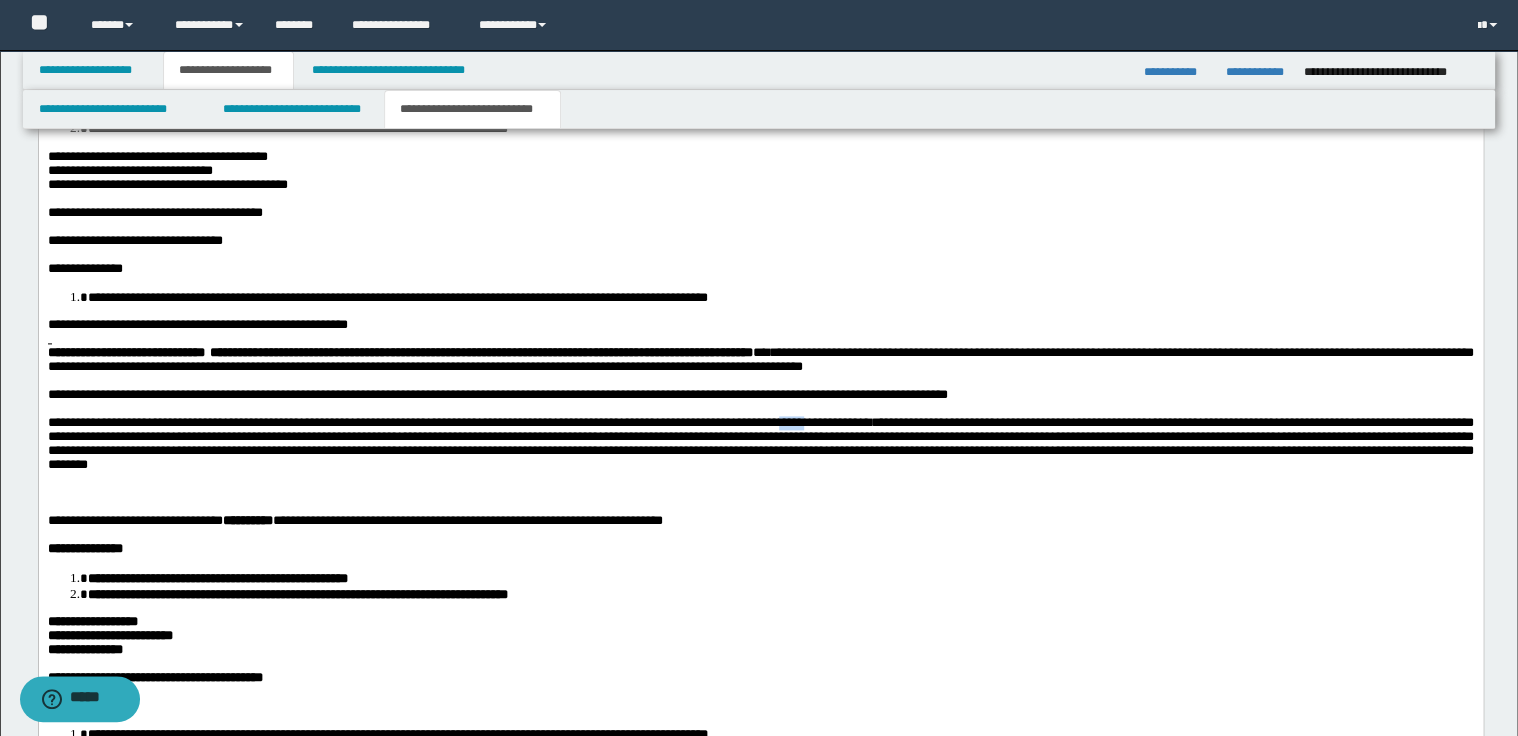 drag, startPoint x: 850, startPoint y: 474, endPoint x: 897, endPoint y: 476, distance: 47.042534 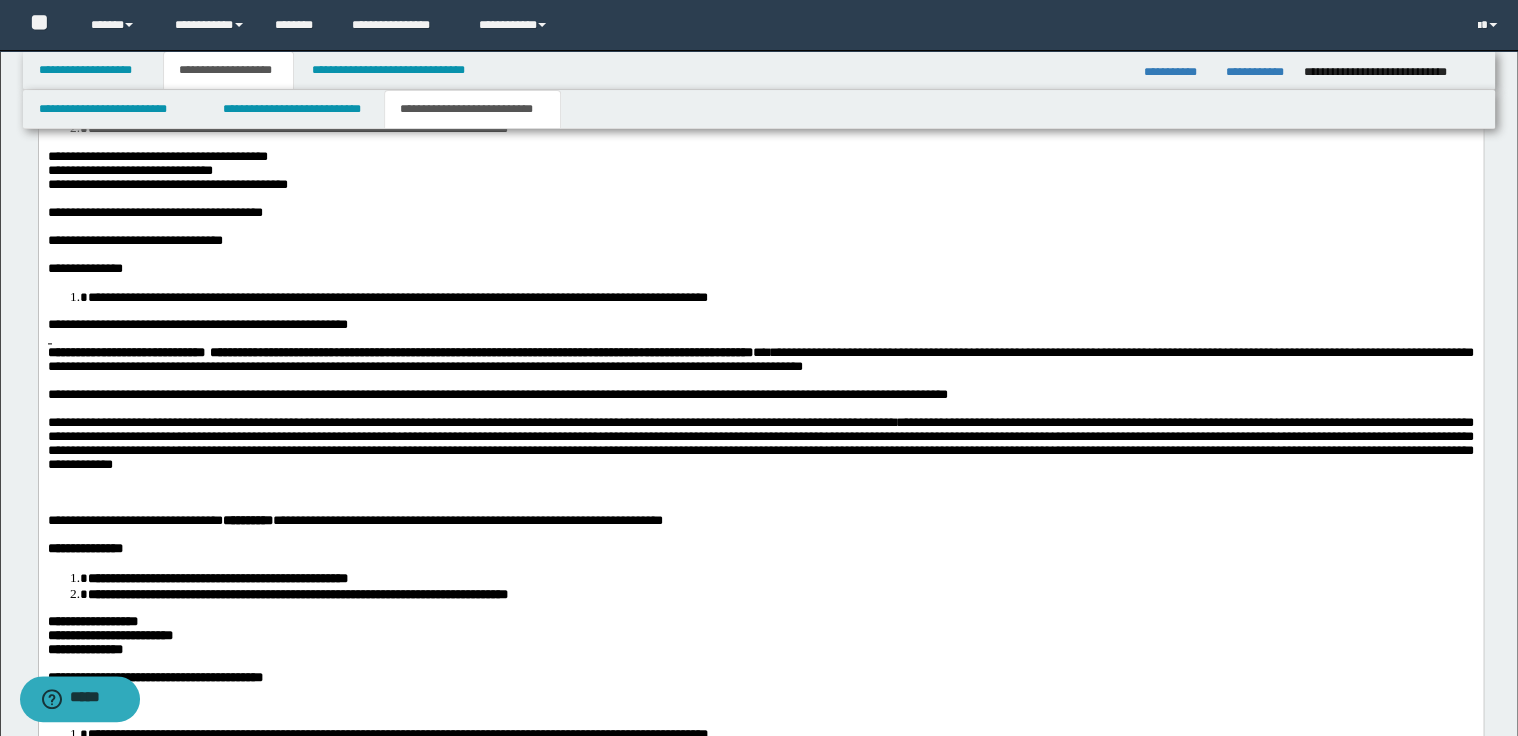 click on "**********" at bounding box center [760, 396] 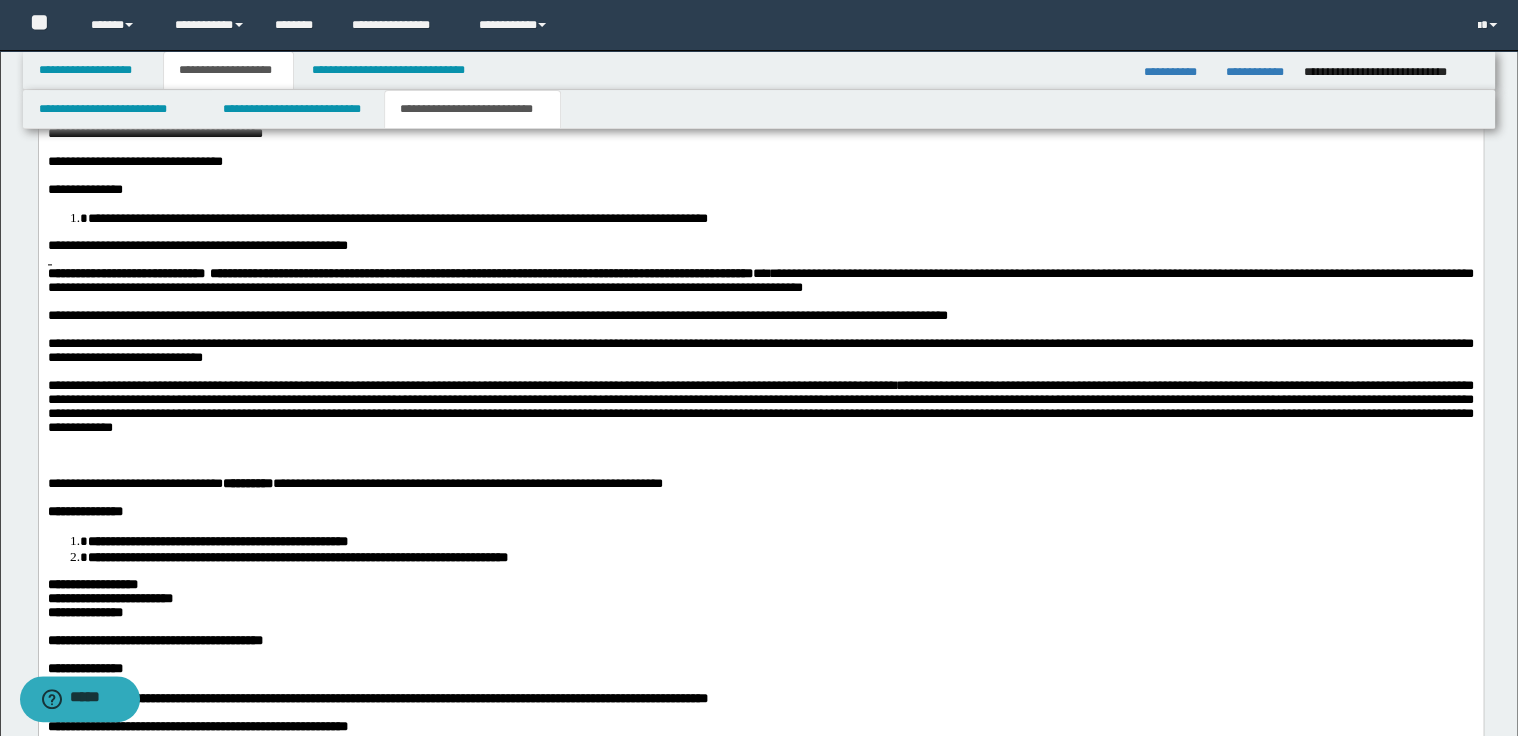 scroll, scrollTop: 1218, scrollLeft: 0, axis: vertical 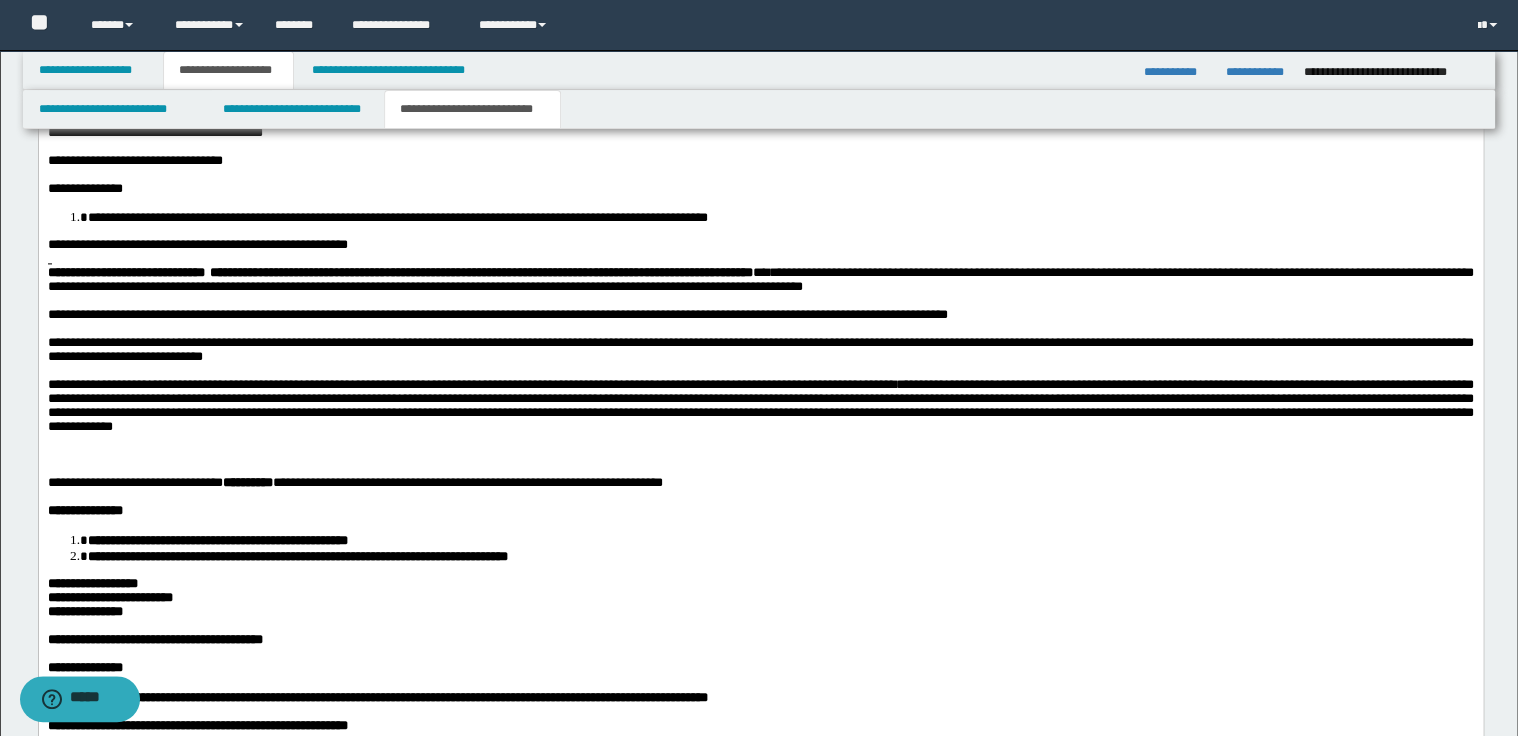 click at bounding box center [760, 456] 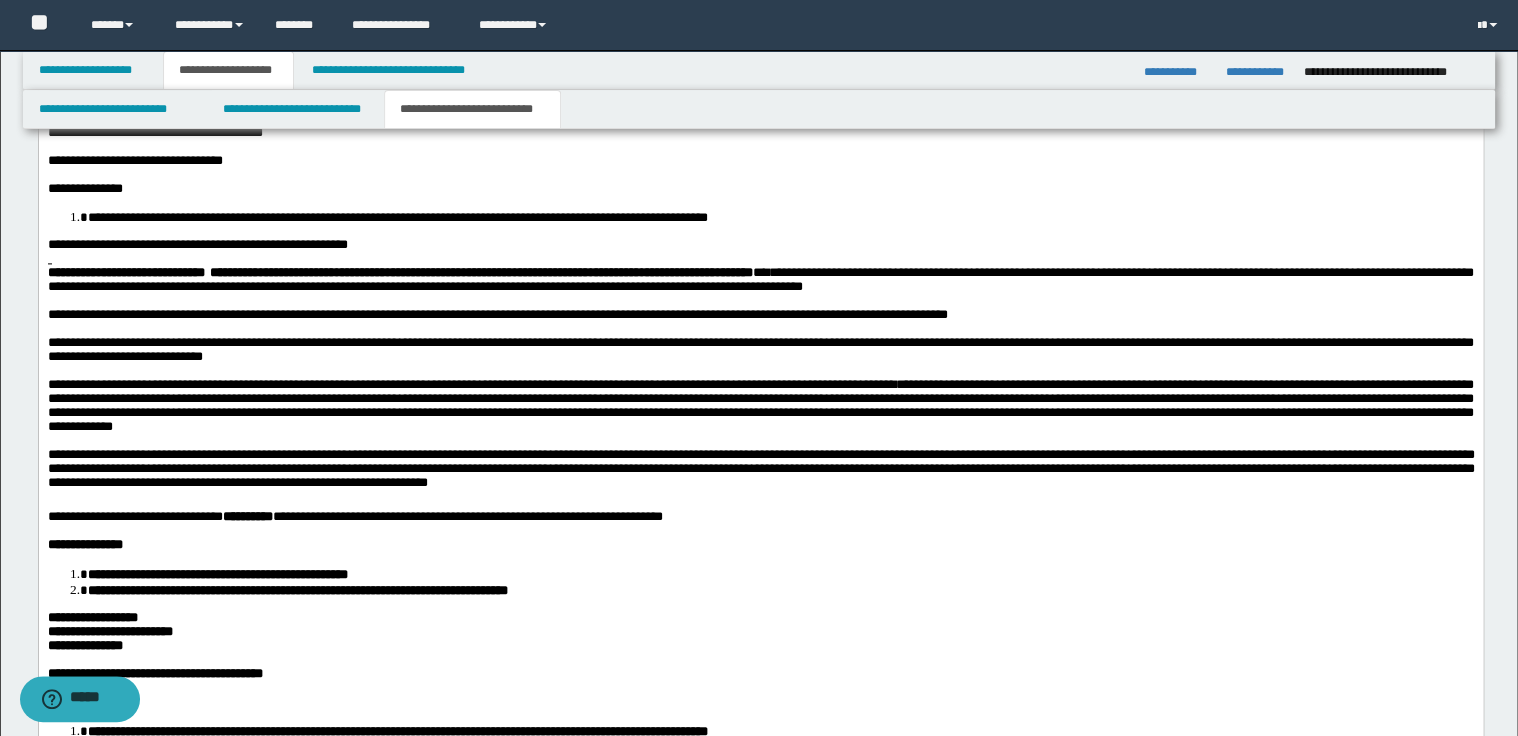 click on "**********" at bounding box center (760, 407) 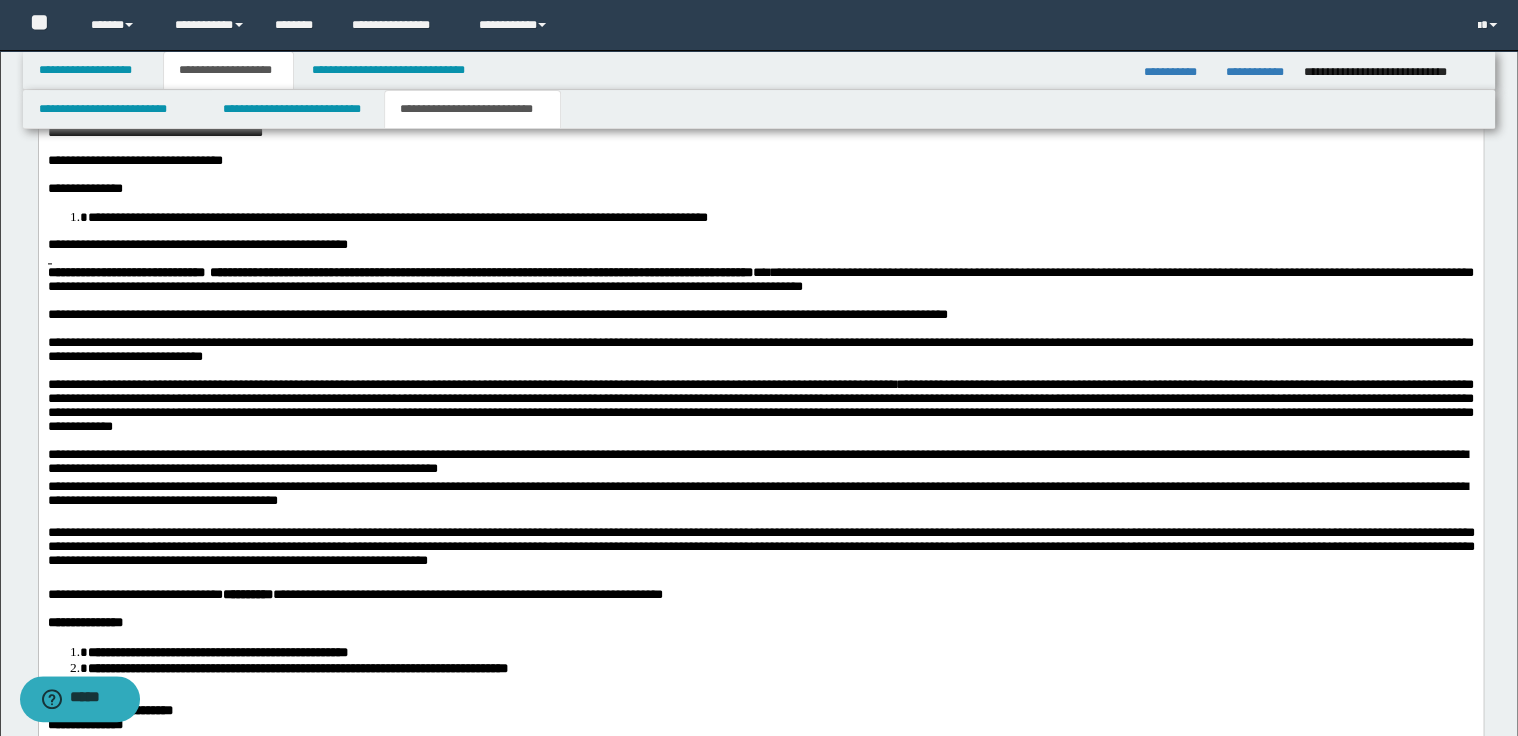 click on "**********" at bounding box center [760, 465] 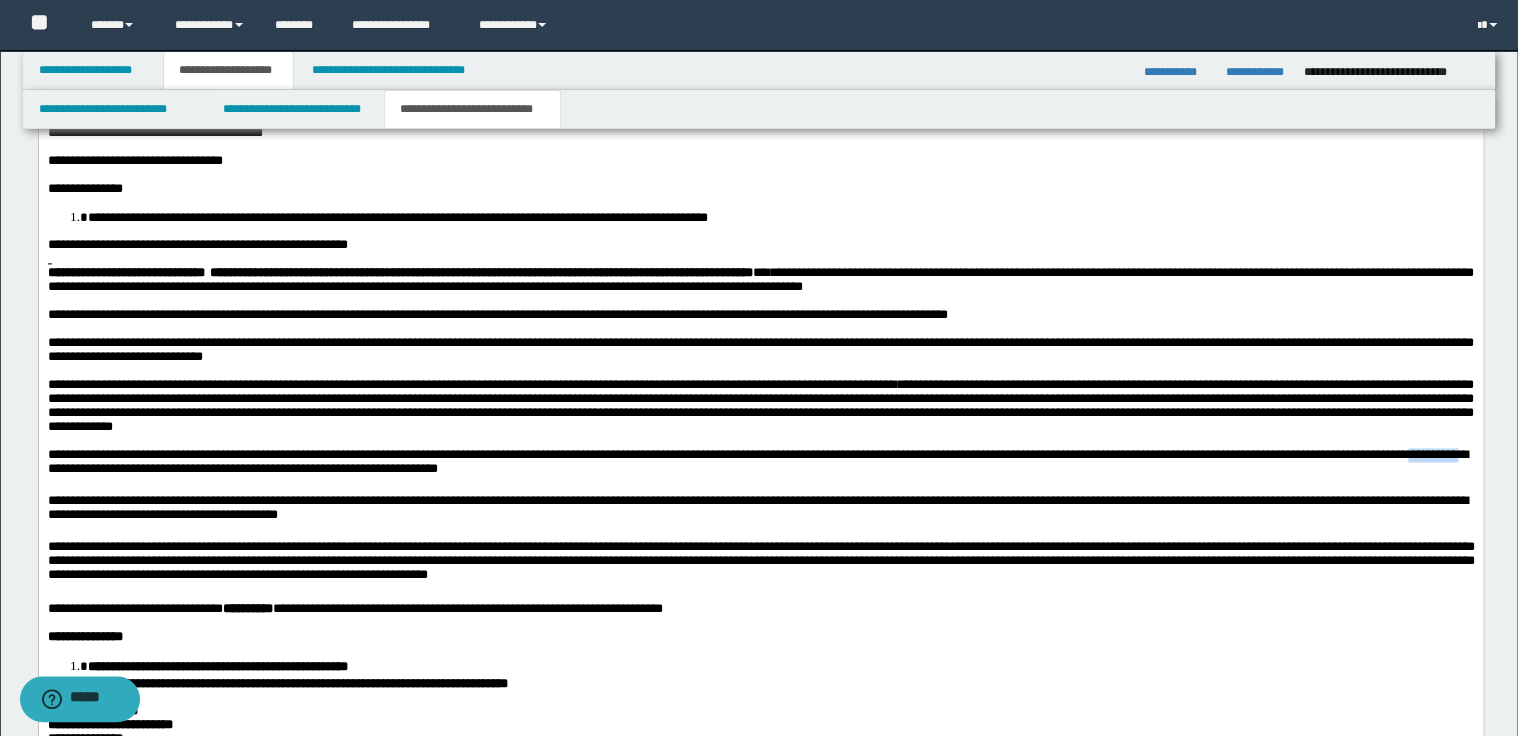 drag, startPoint x: 116, startPoint y: 539, endPoint x: 63, endPoint y: 540, distance: 53.009434 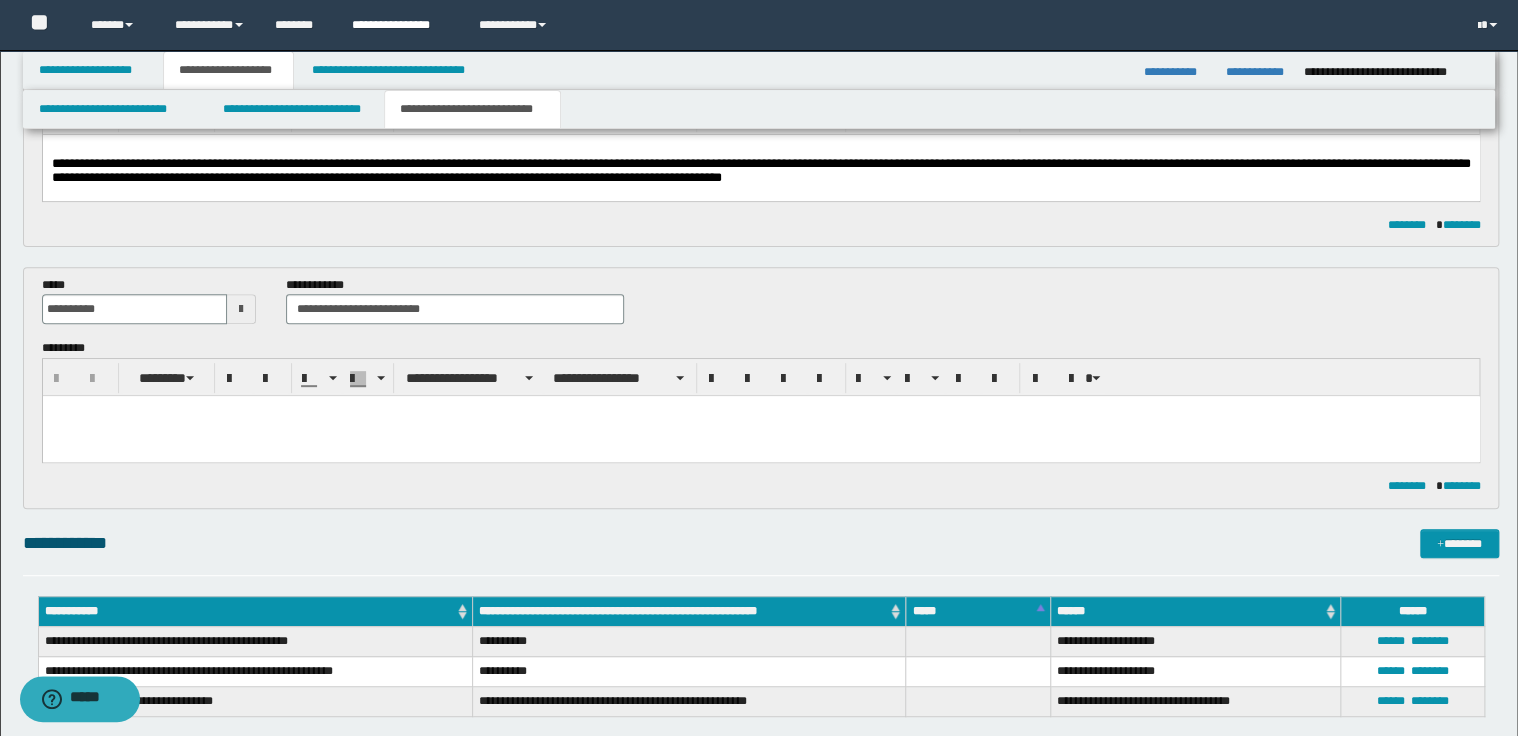 scroll, scrollTop: 98, scrollLeft: 0, axis: vertical 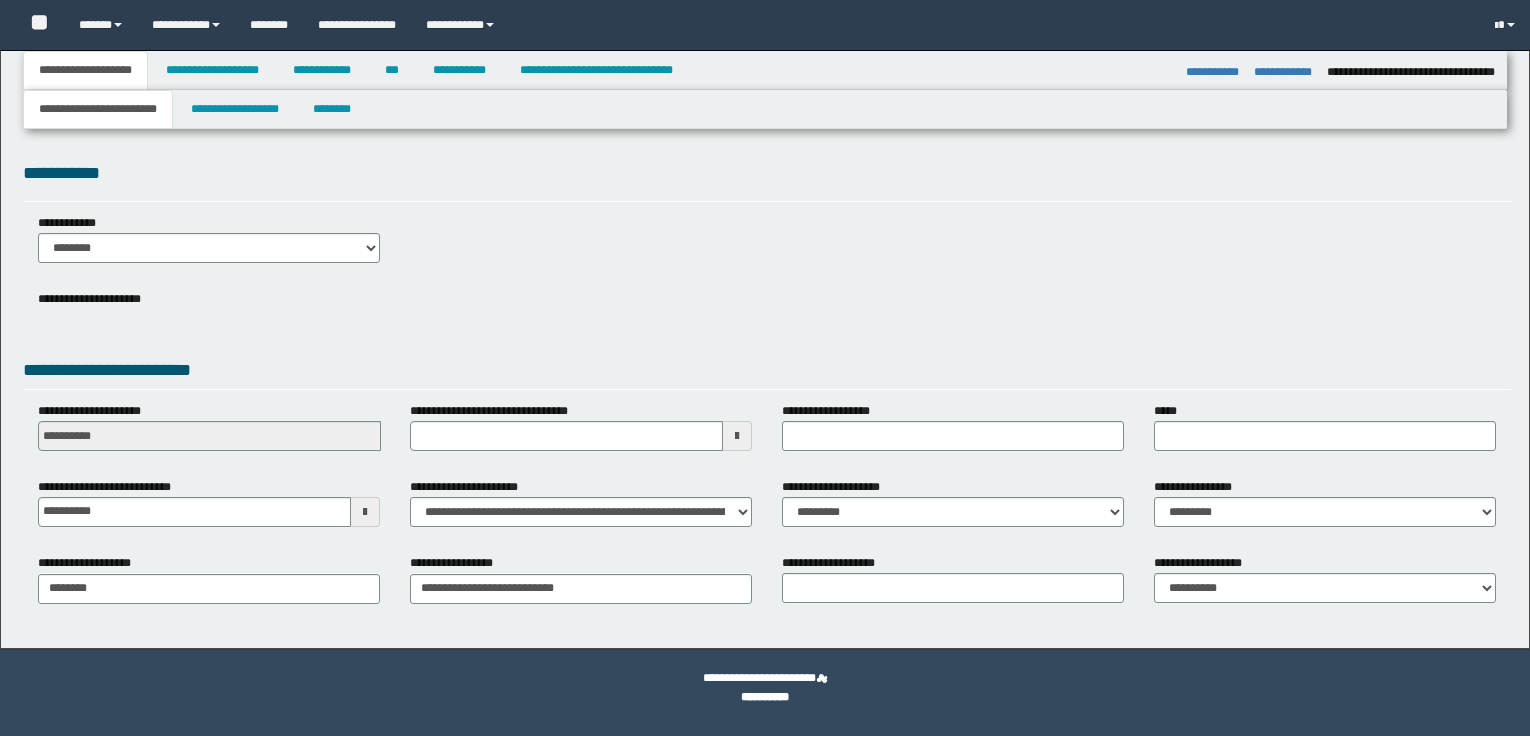 select on "*" 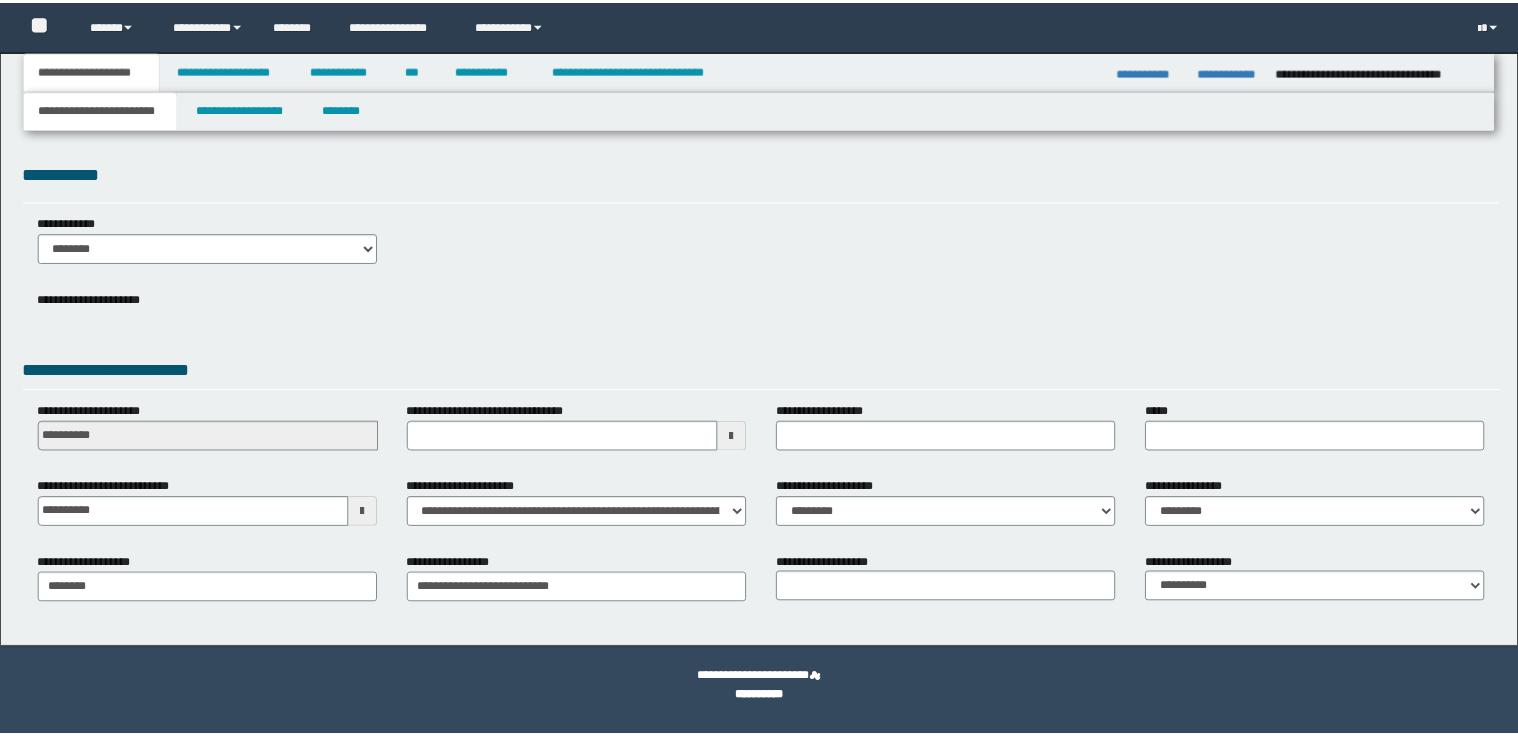 scroll, scrollTop: 0, scrollLeft: 0, axis: both 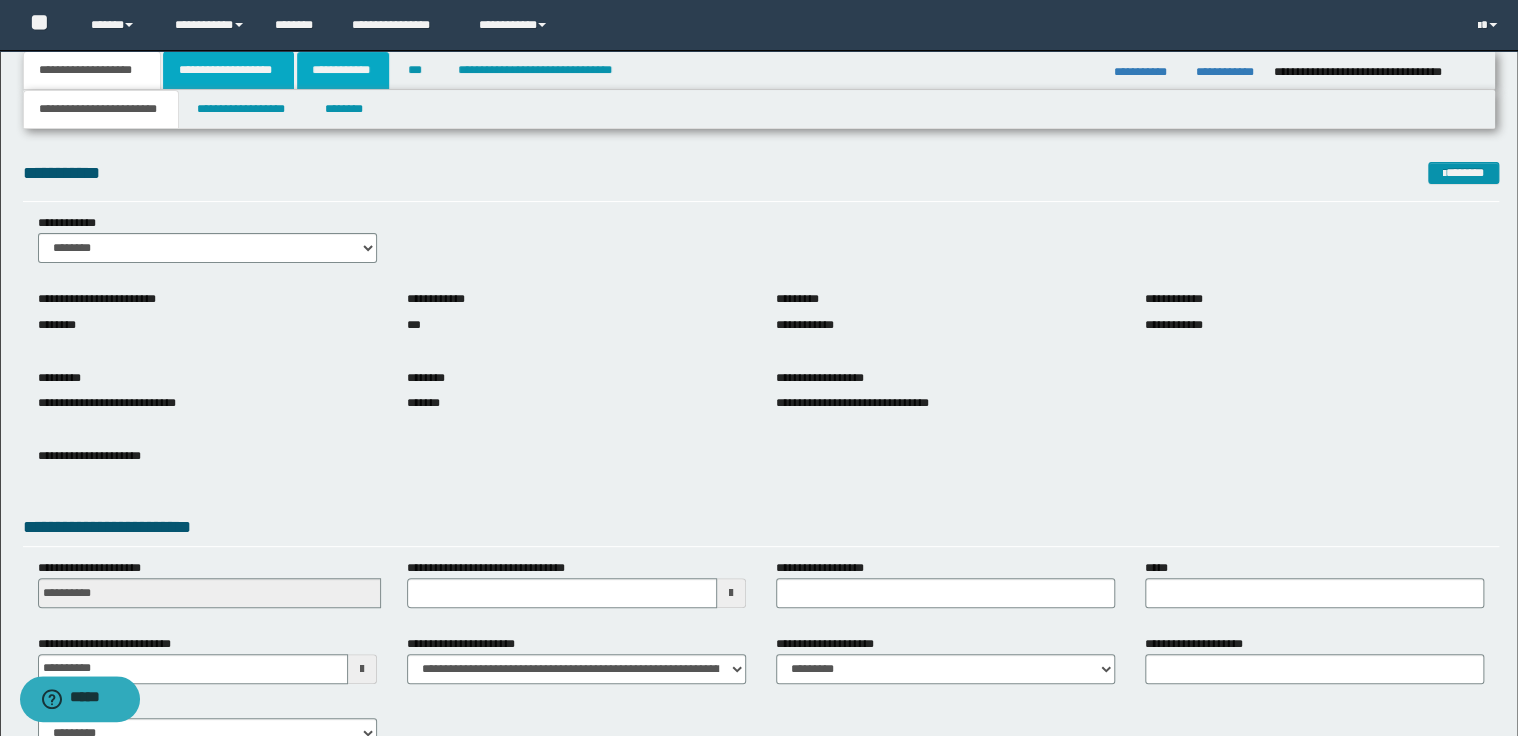 drag, startPoint x: 252, startPoint y: 64, endPoint x: 308, endPoint y: 80, distance: 58.24088 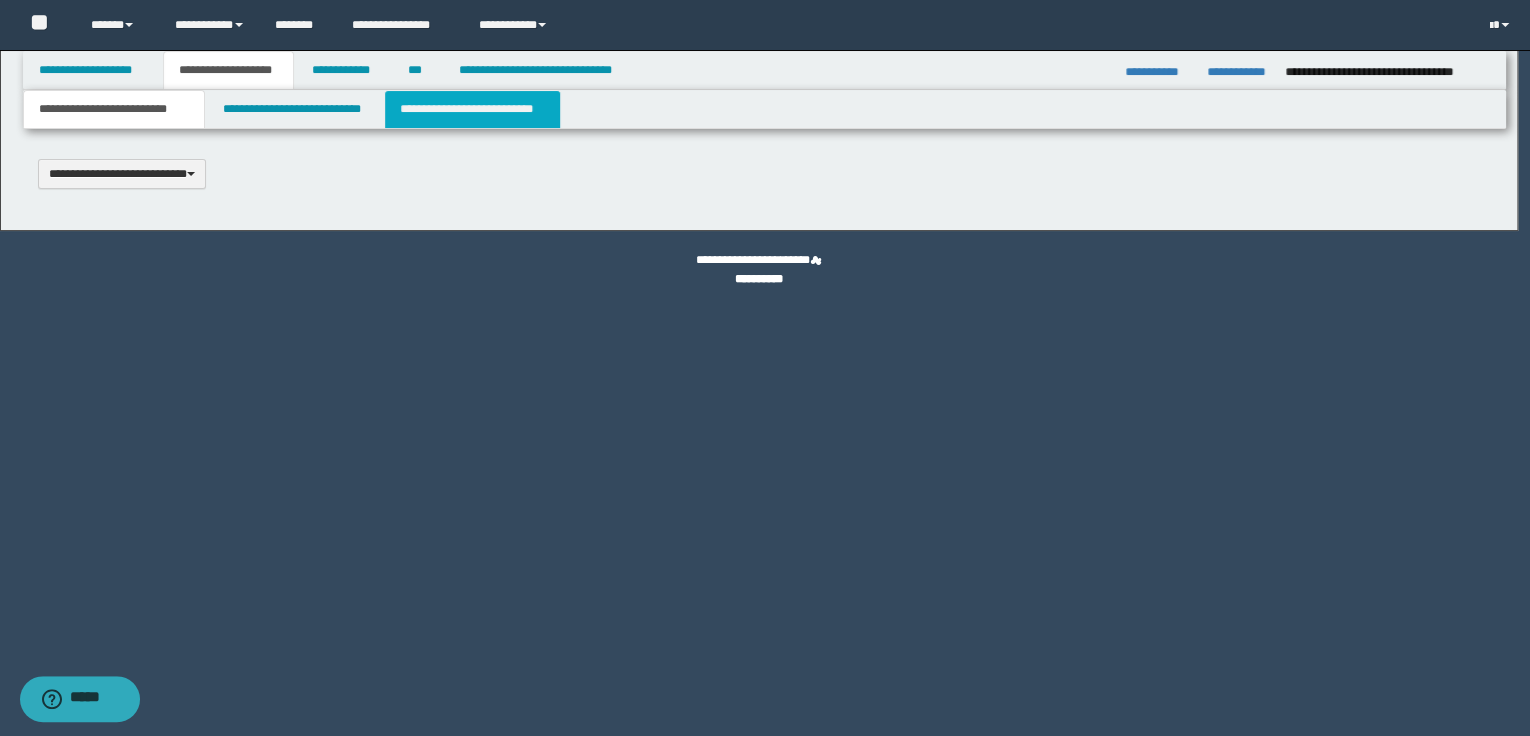 type 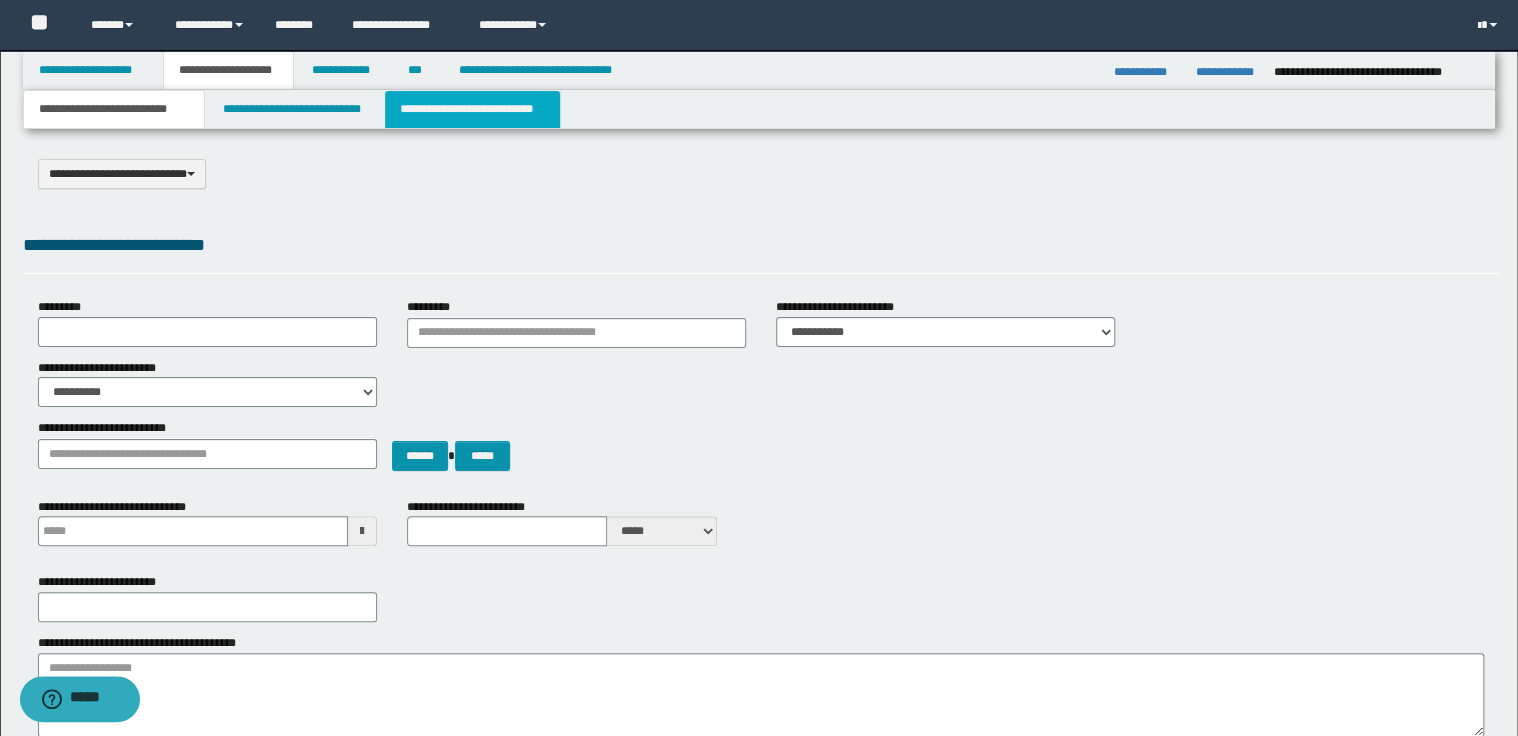 click on "**********" at bounding box center (472, 109) 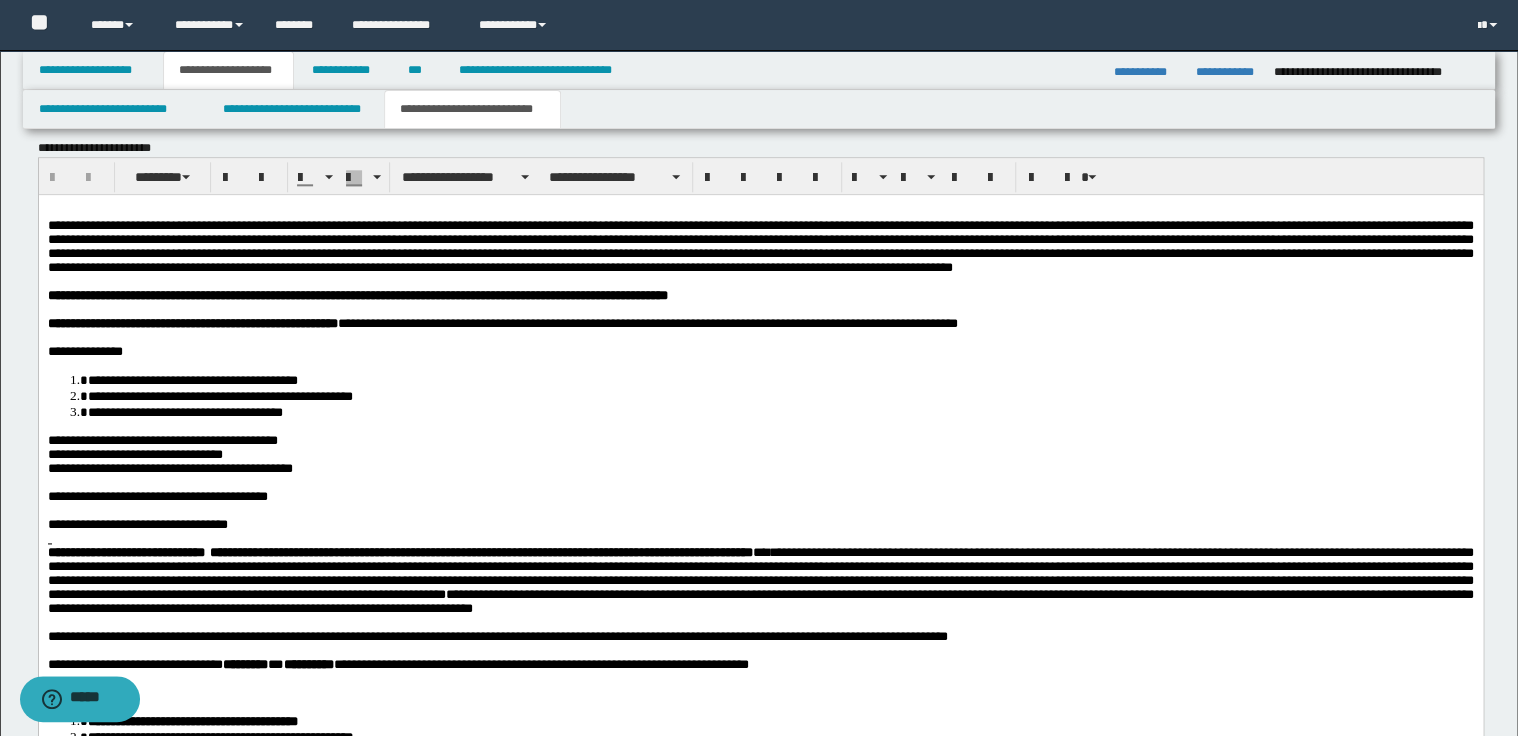 scroll, scrollTop: 1040, scrollLeft: 0, axis: vertical 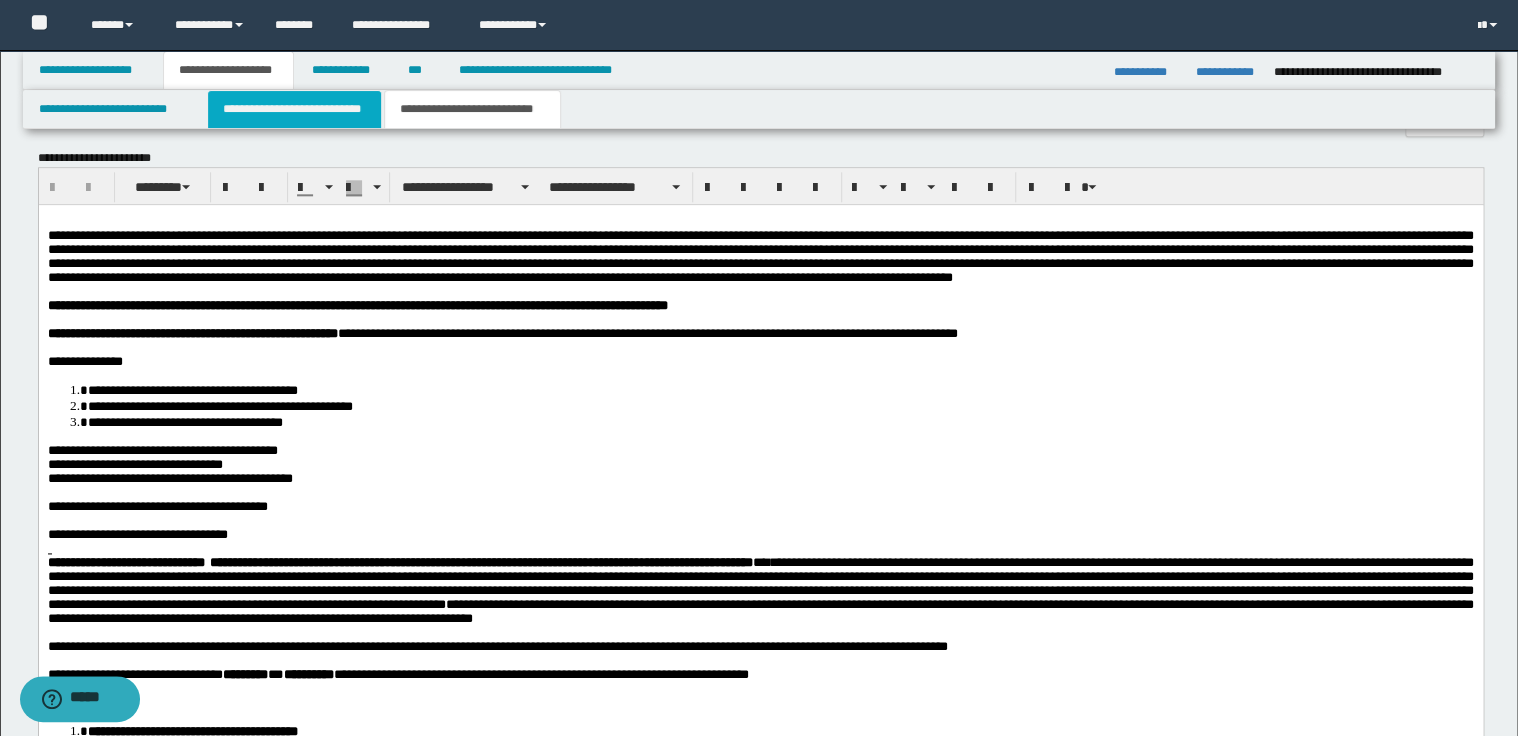 click on "**********" at bounding box center (294, 109) 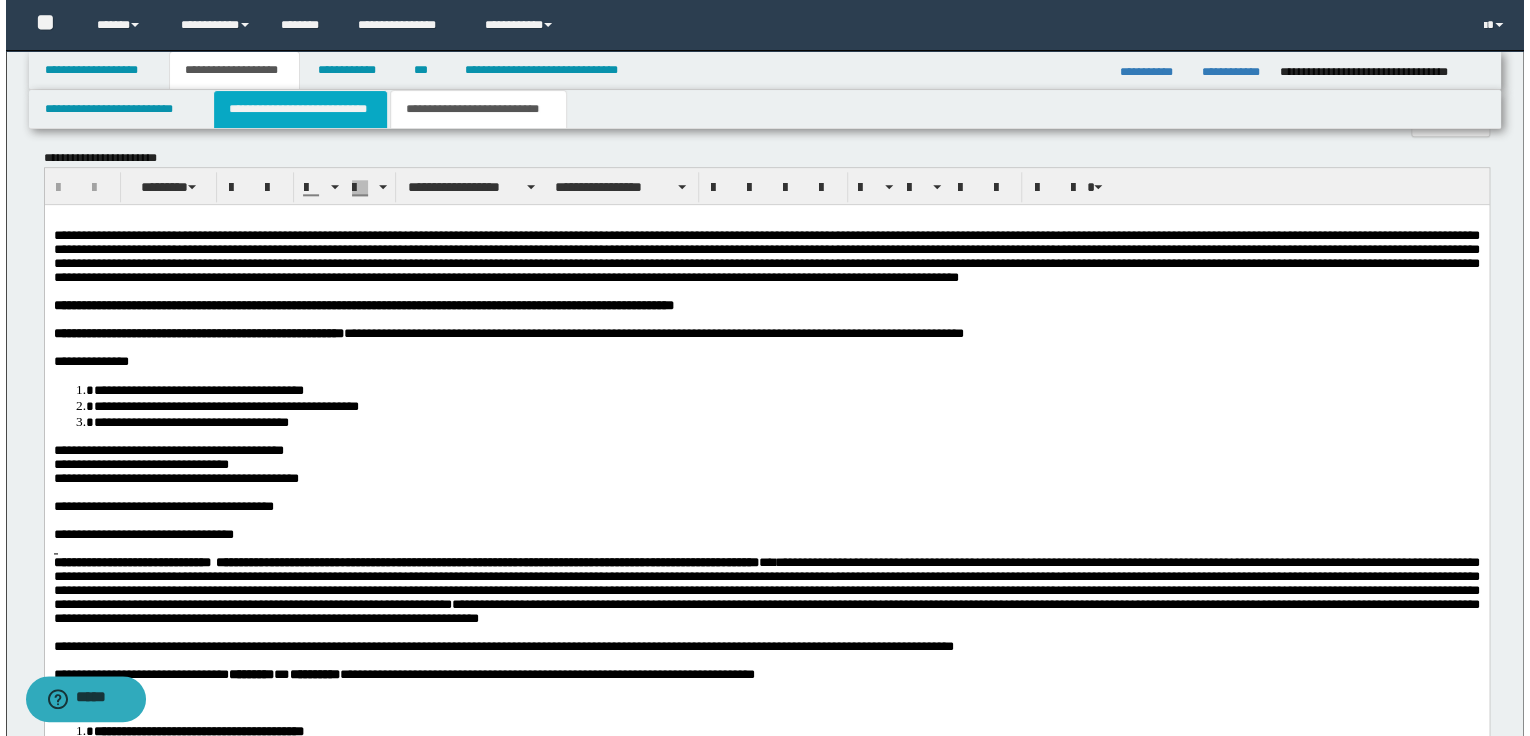 scroll, scrollTop: 0, scrollLeft: 0, axis: both 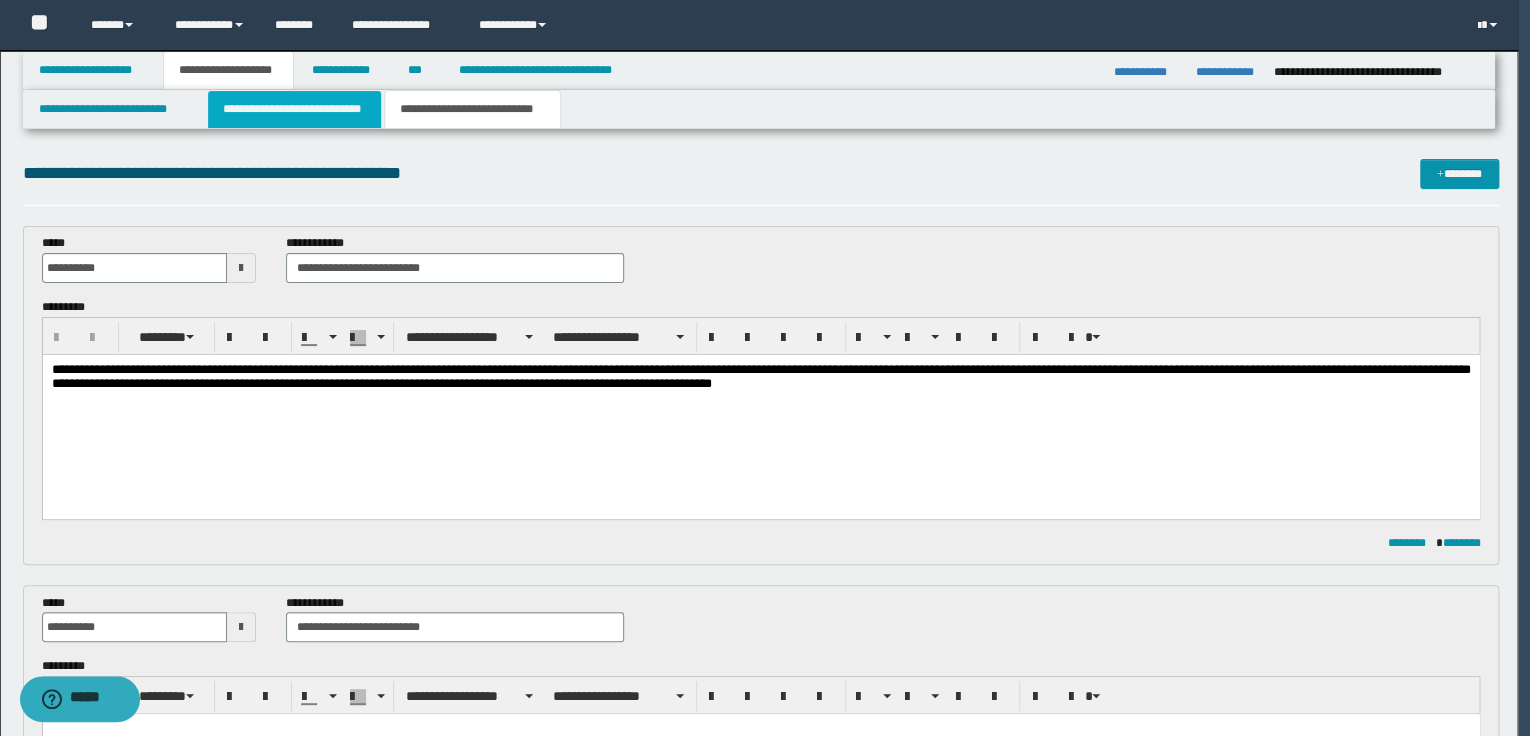 select on "*" 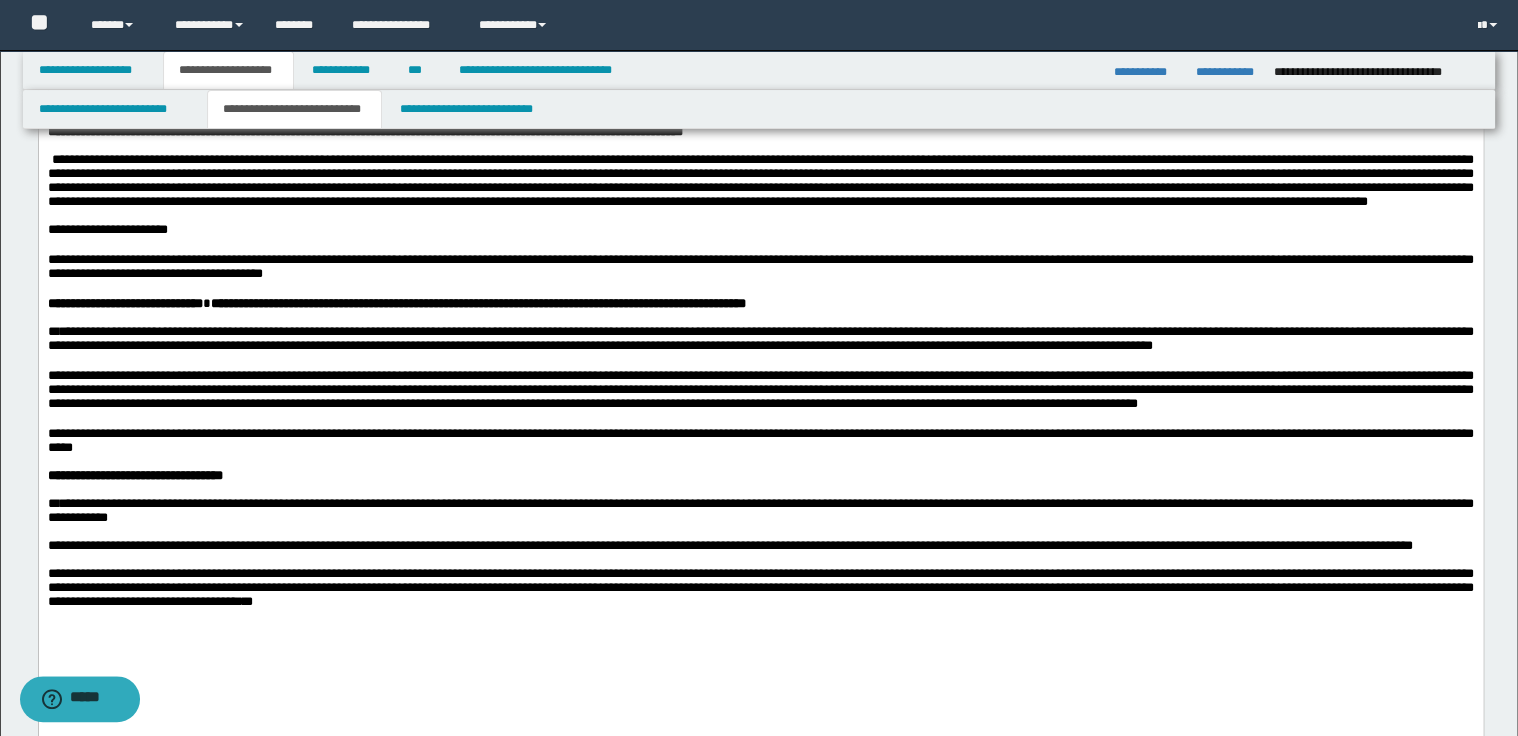 scroll, scrollTop: 560, scrollLeft: 0, axis: vertical 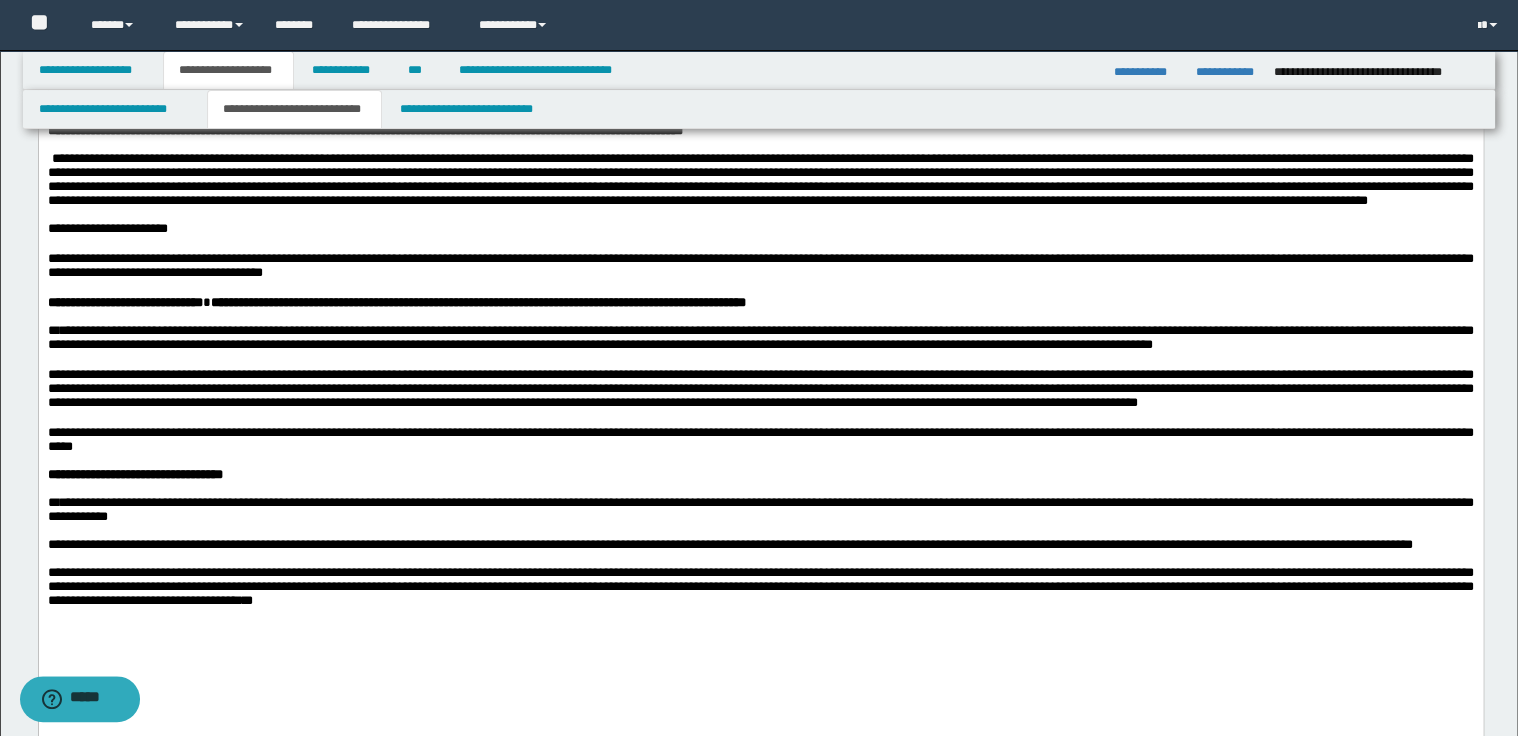 click at bounding box center [760, 244] 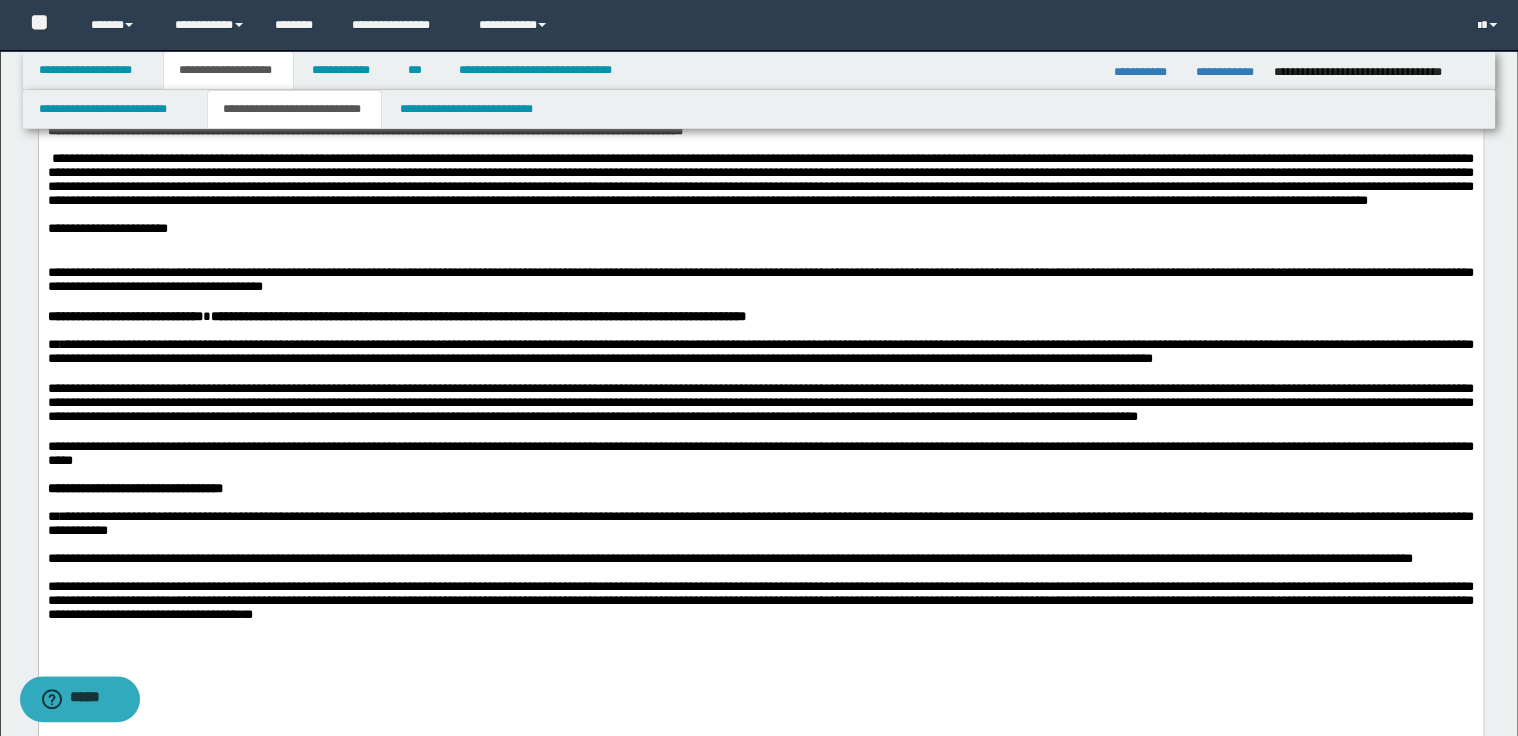 click on "**********" at bounding box center [760, 229] 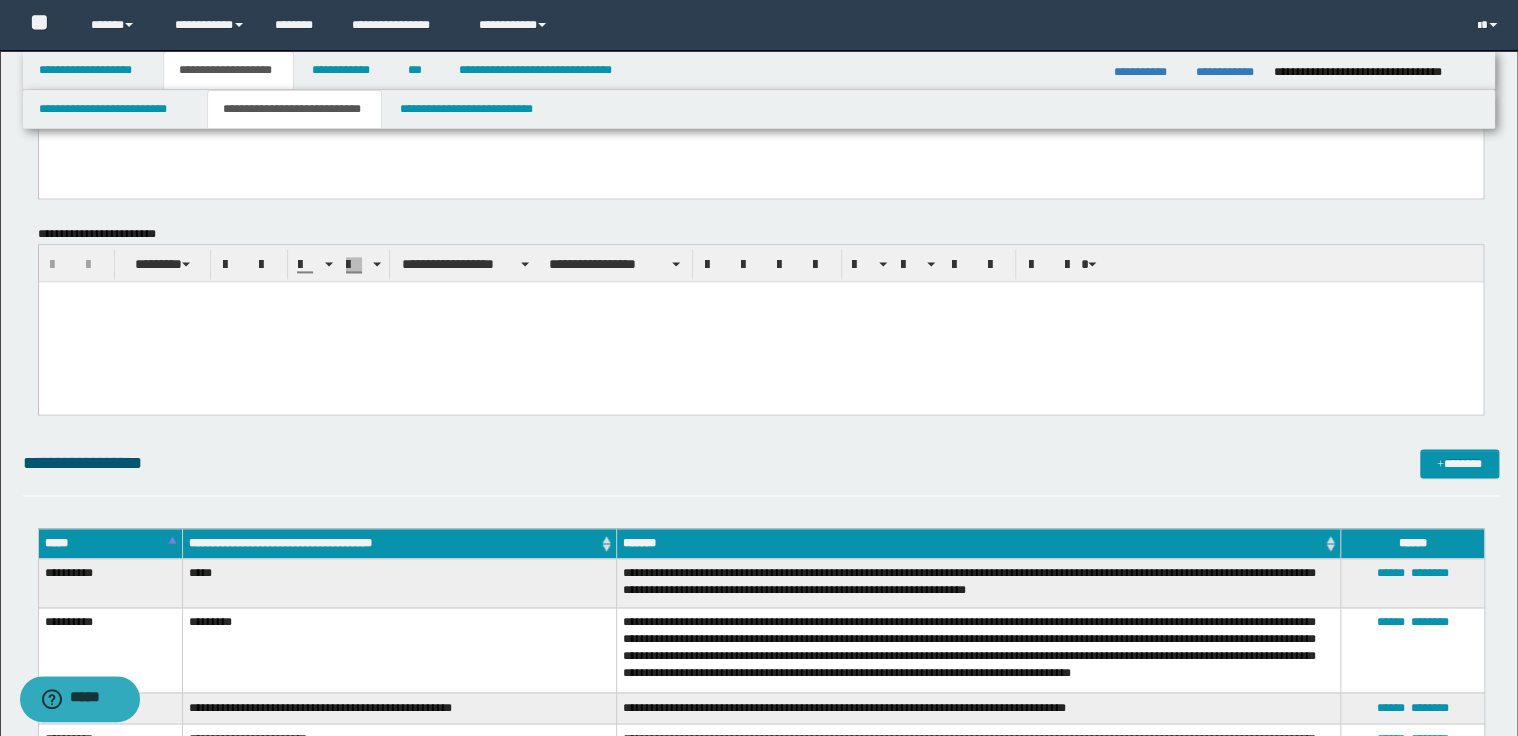 scroll, scrollTop: 1440, scrollLeft: 0, axis: vertical 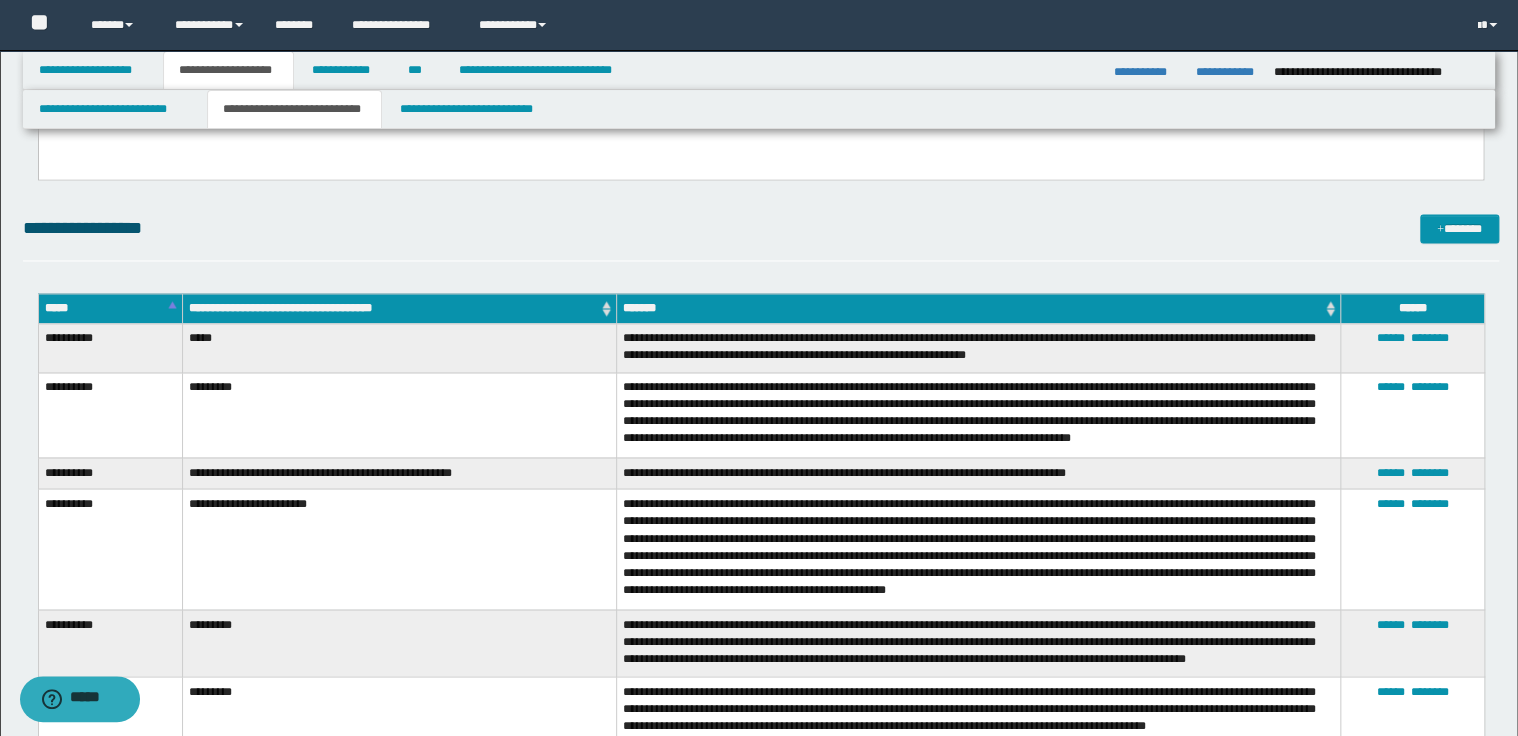 click on "*****" at bounding box center [110, 308] 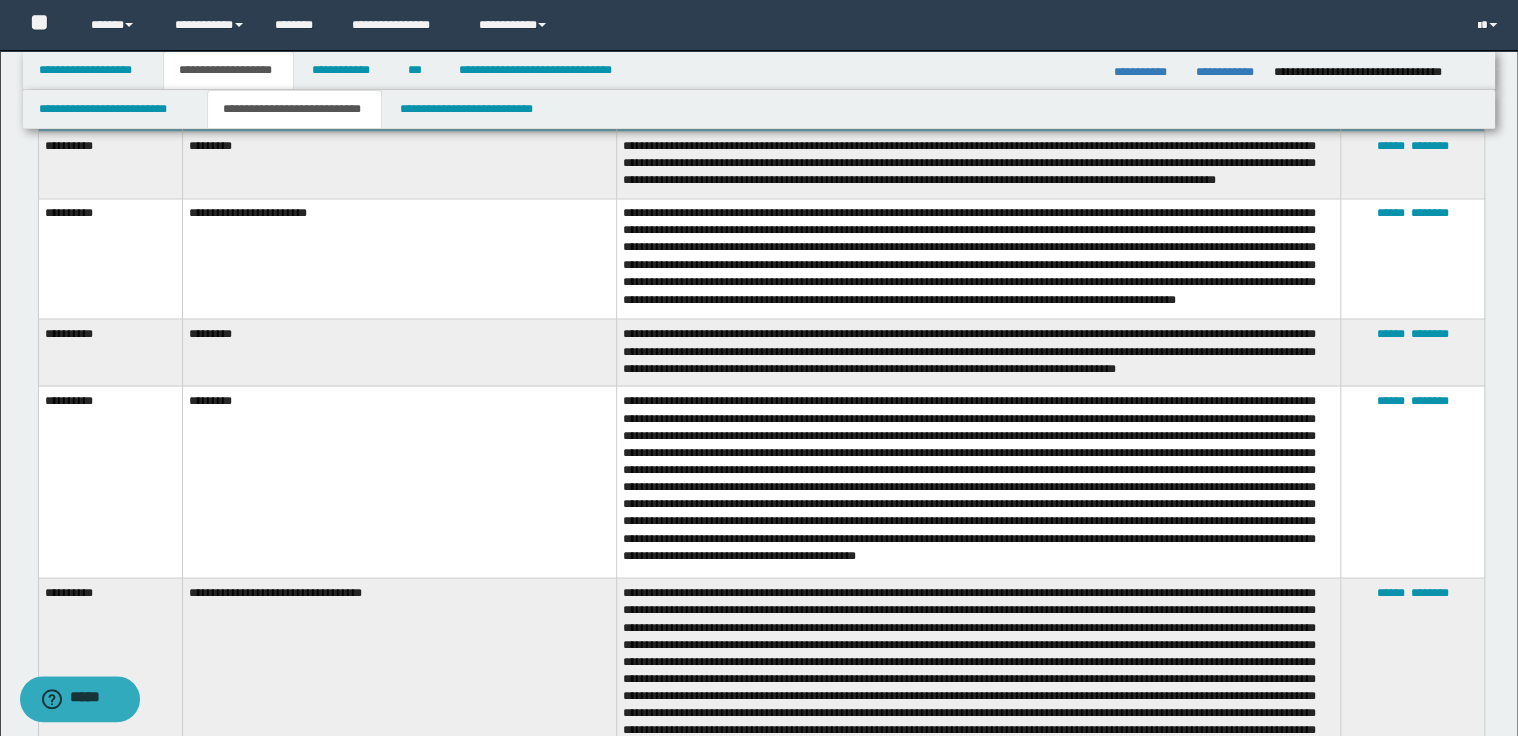 scroll, scrollTop: 1680, scrollLeft: 0, axis: vertical 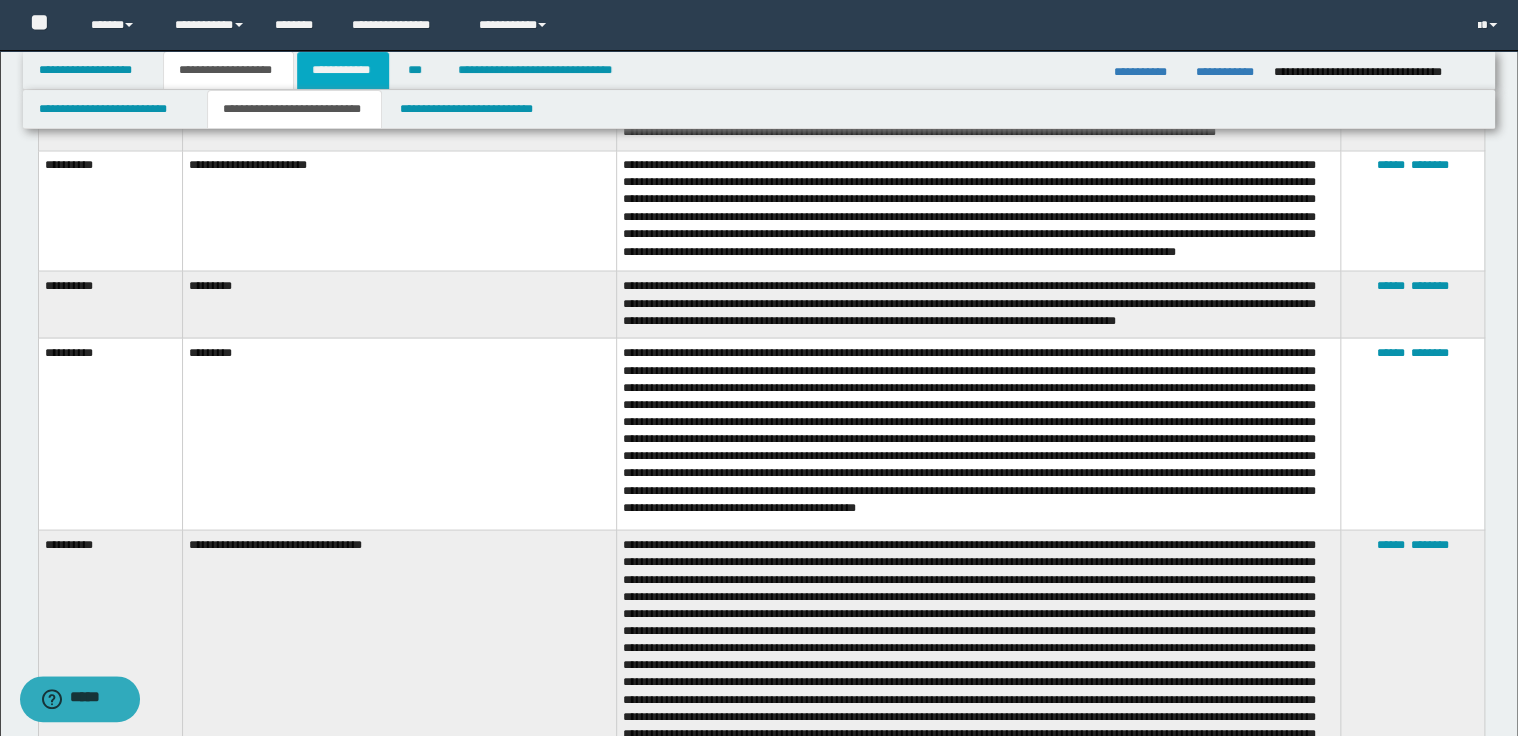 click on "**********" at bounding box center [343, 70] 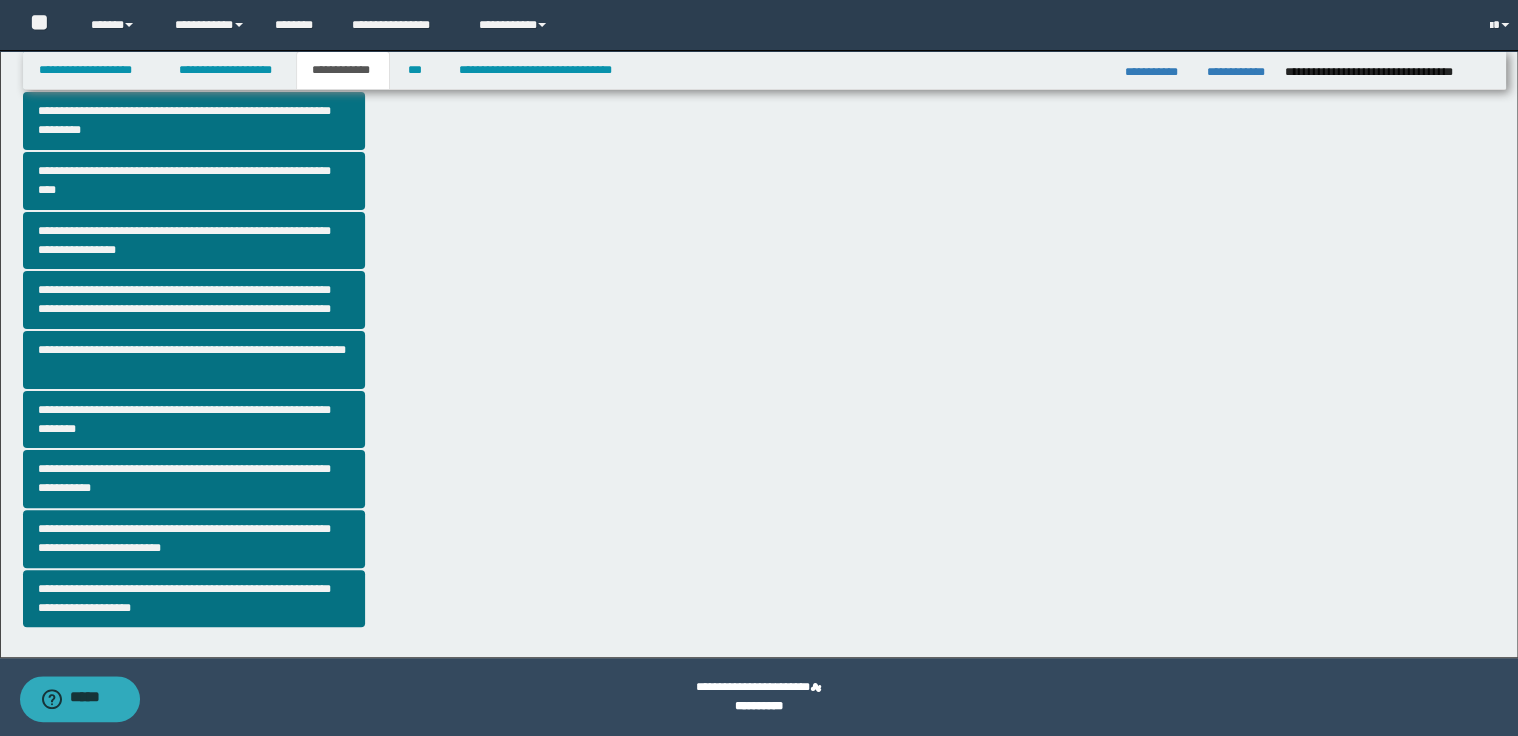 scroll, scrollTop: 375, scrollLeft: 0, axis: vertical 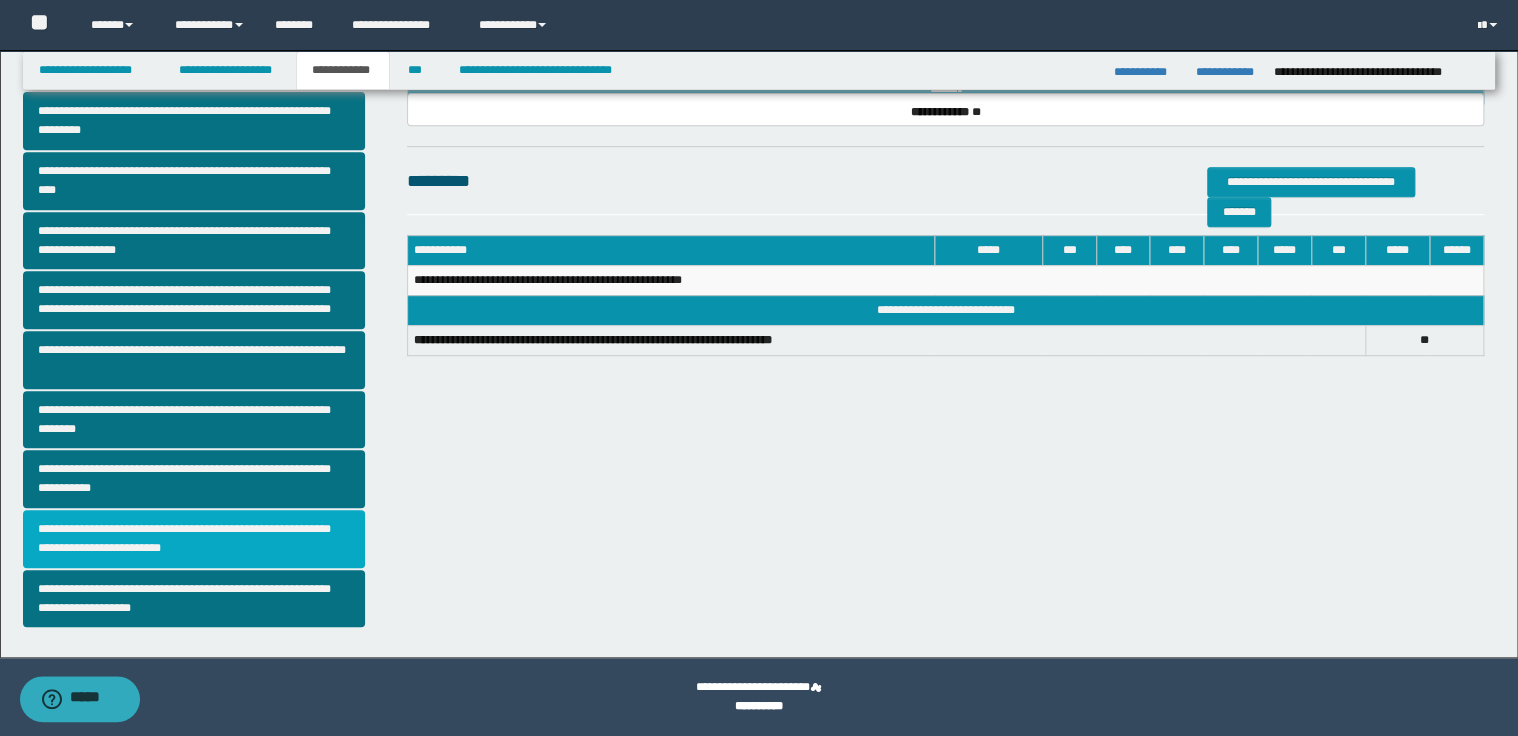 click on "**********" at bounding box center (194, 539) 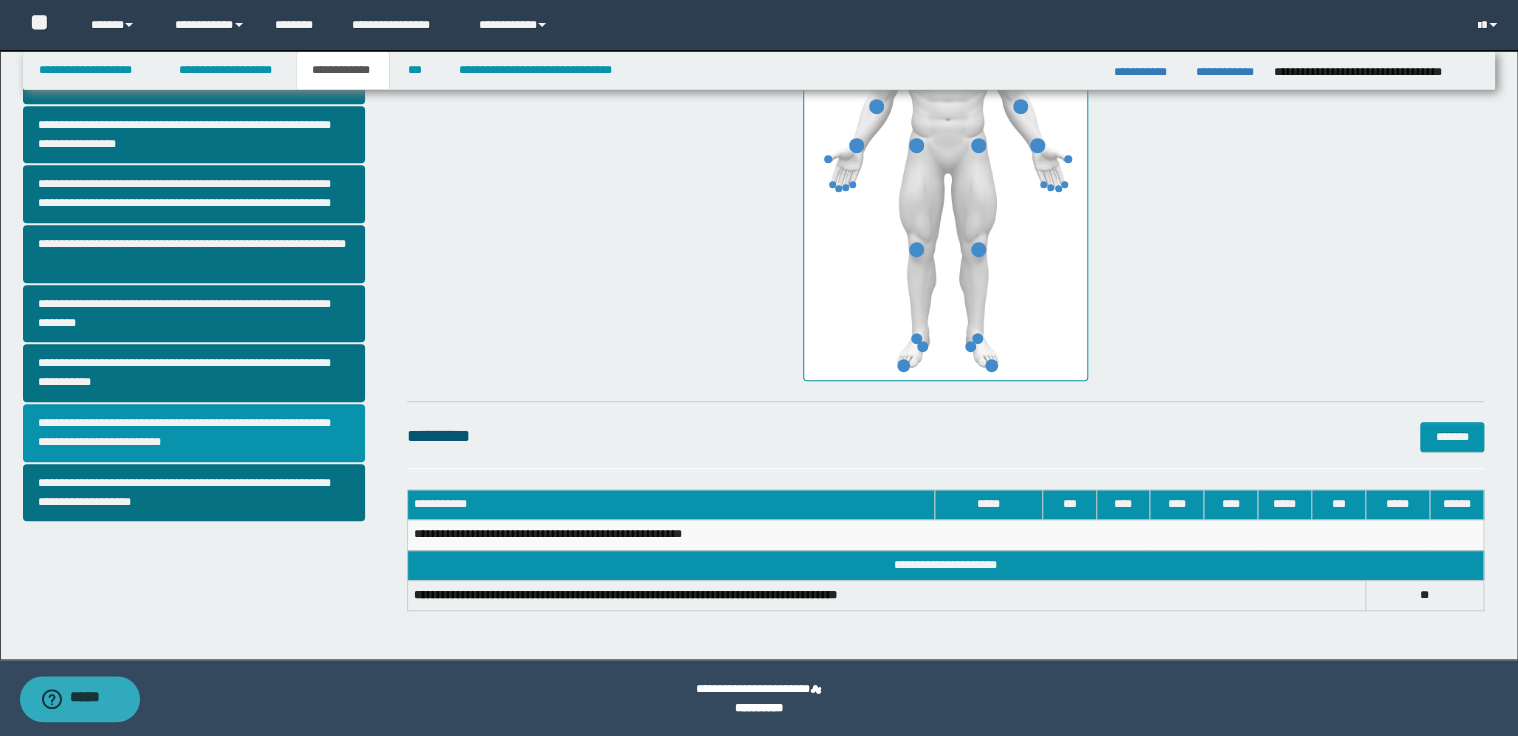 scroll, scrollTop: 483, scrollLeft: 0, axis: vertical 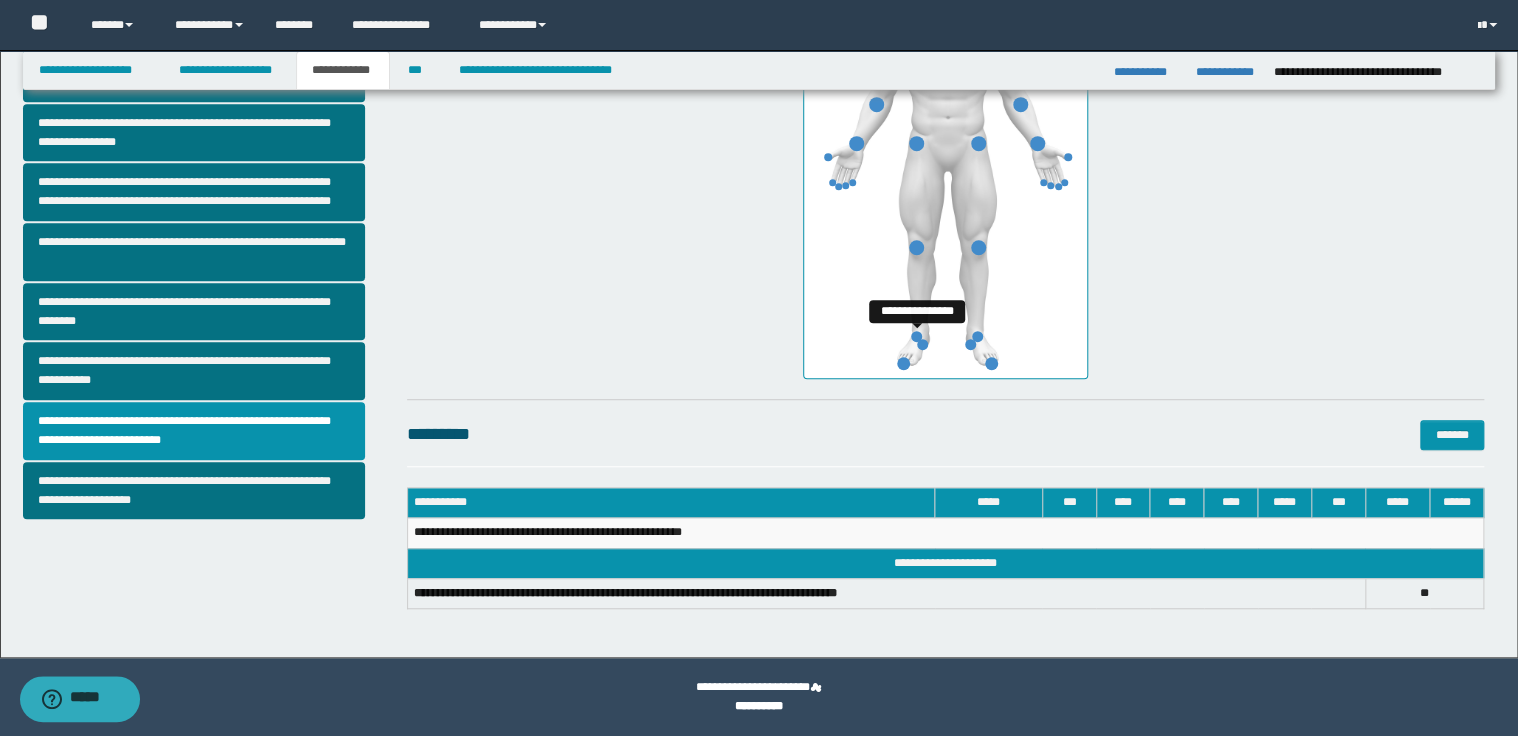 click at bounding box center (916, 336) 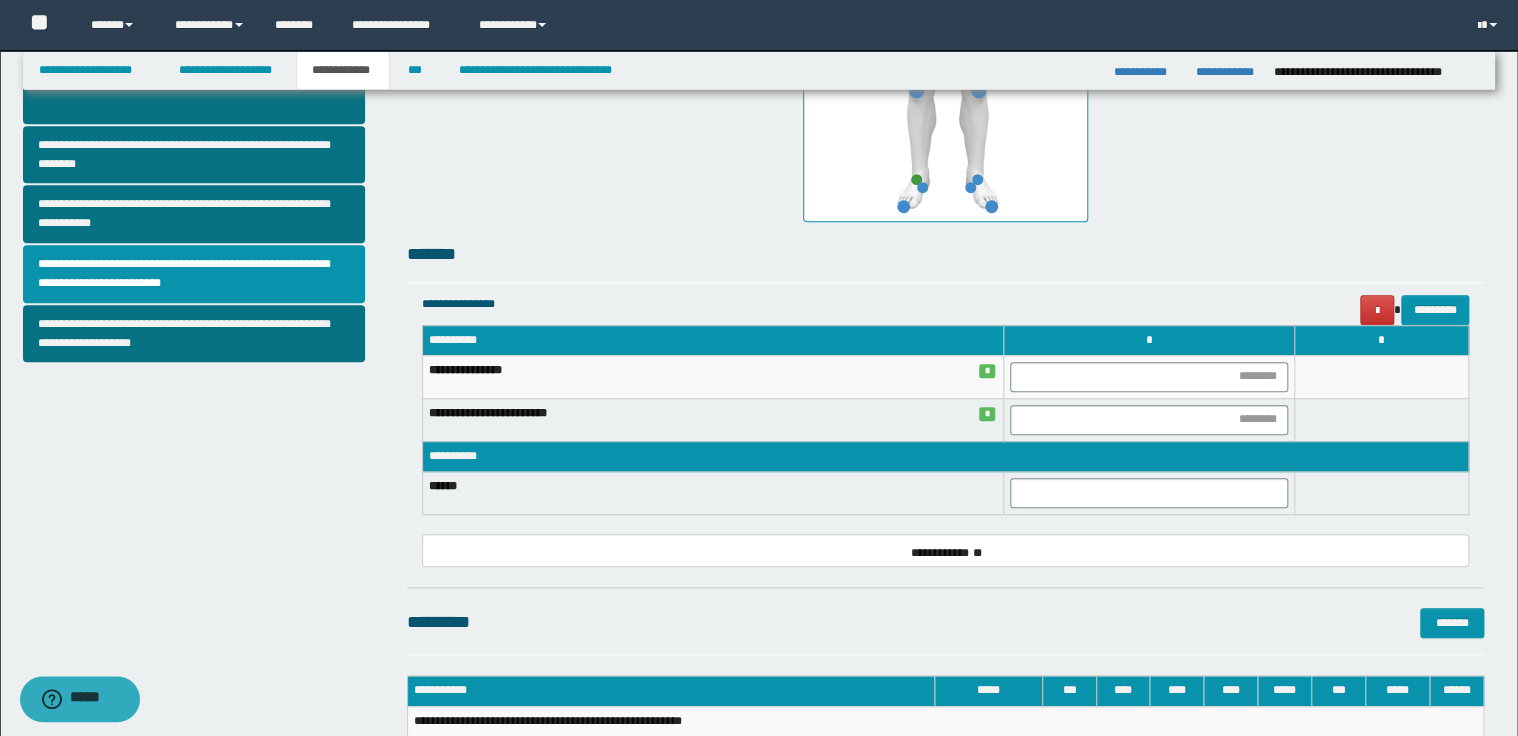 scroll, scrollTop: 643, scrollLeft: 0, axis: vertical 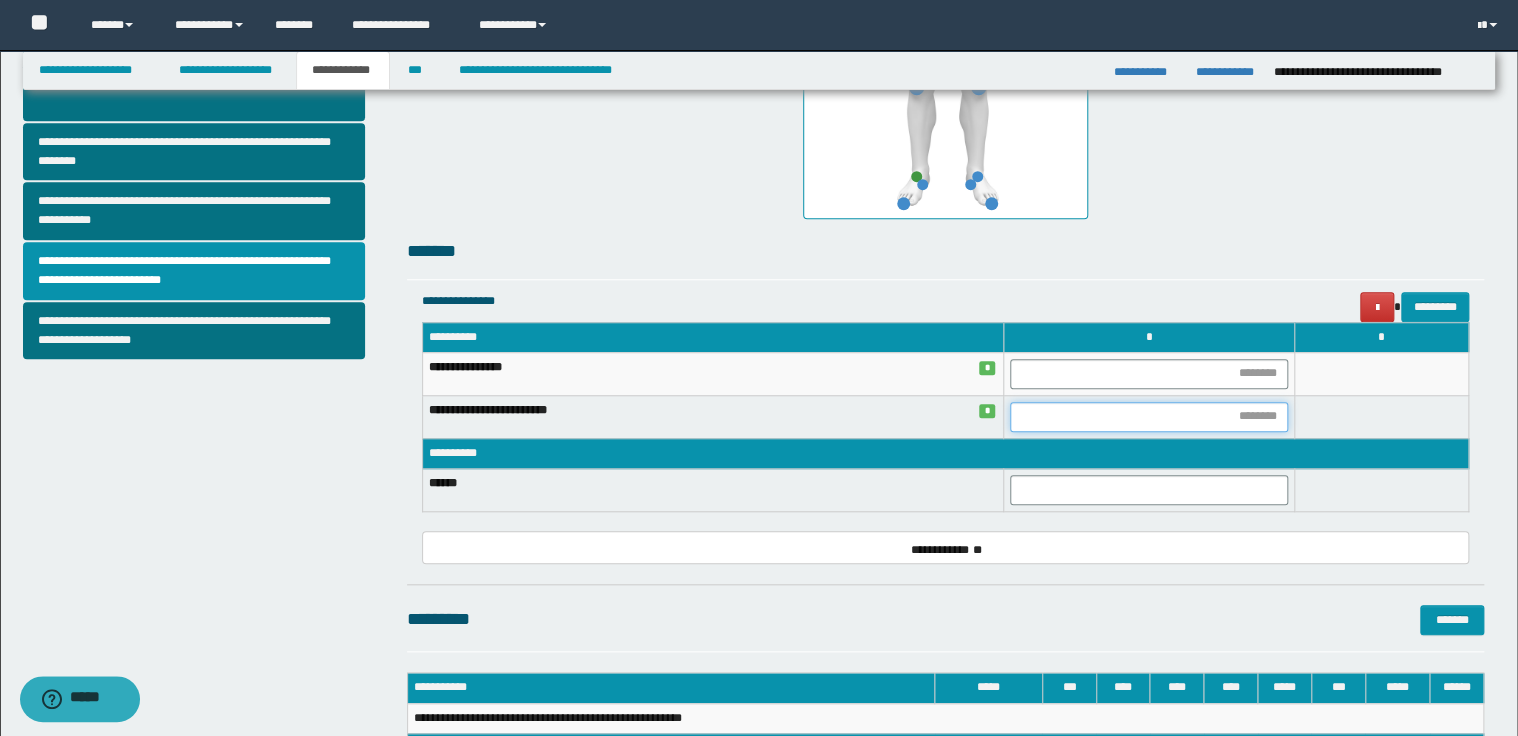 click at bounding box center [1149, 417] 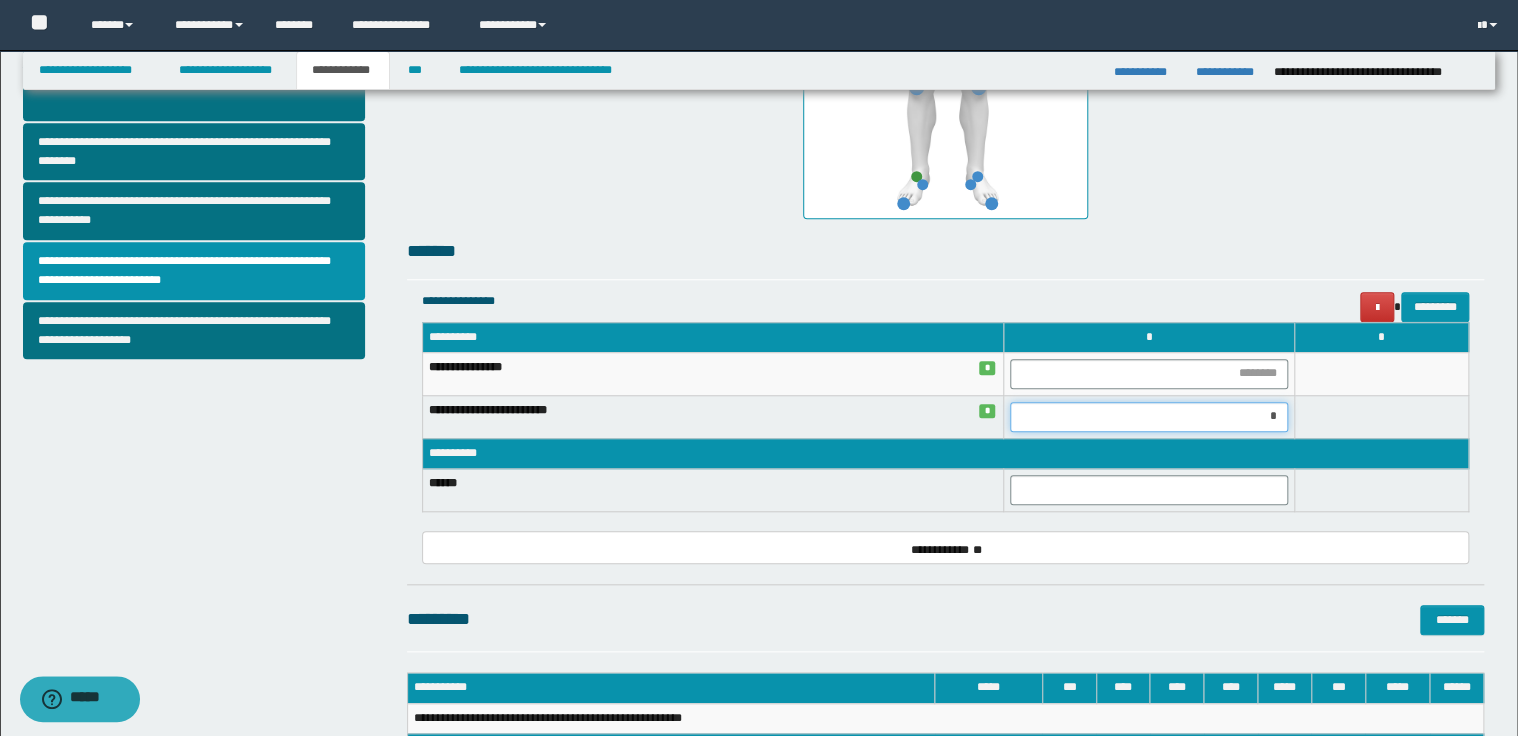 type on "**" 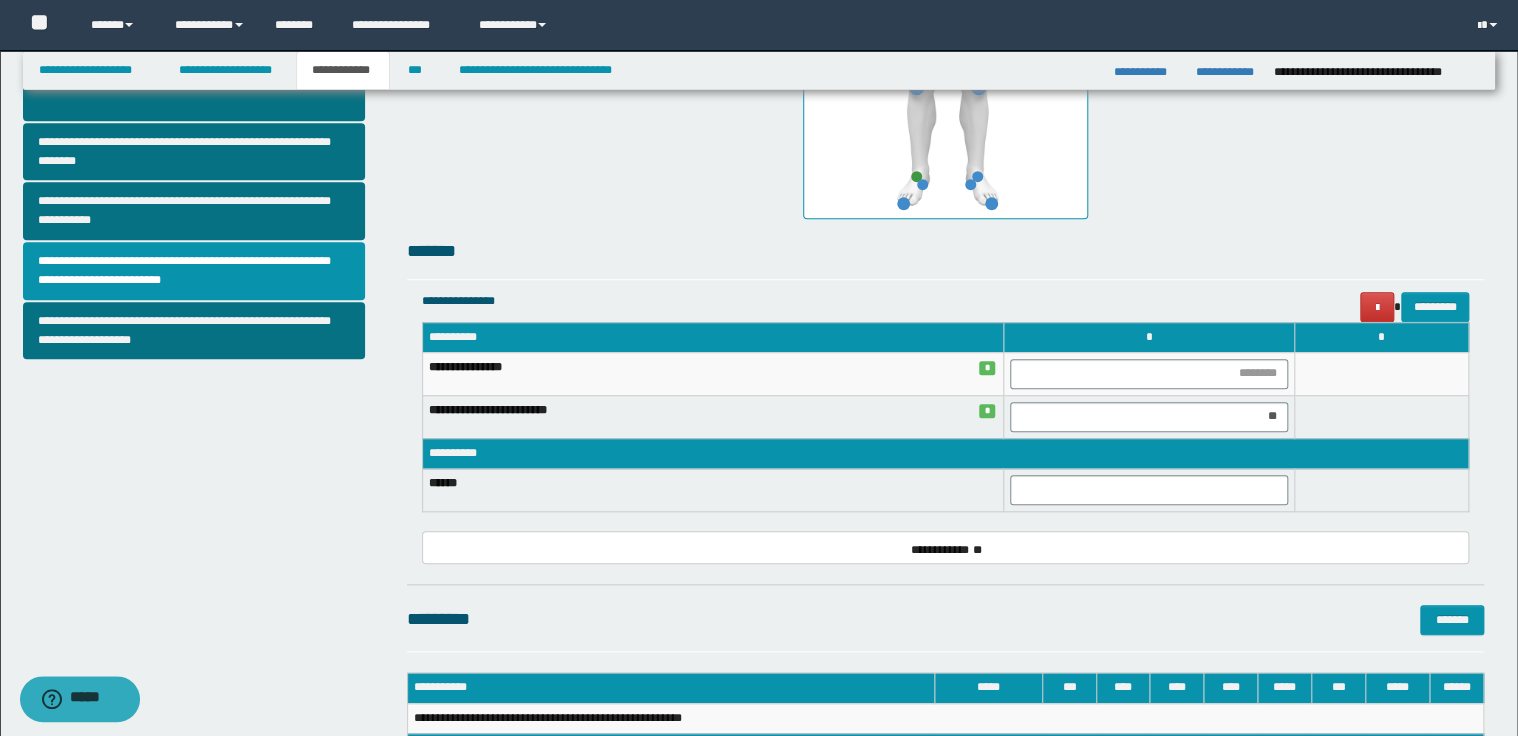 click at bounding box center (1381, 416) 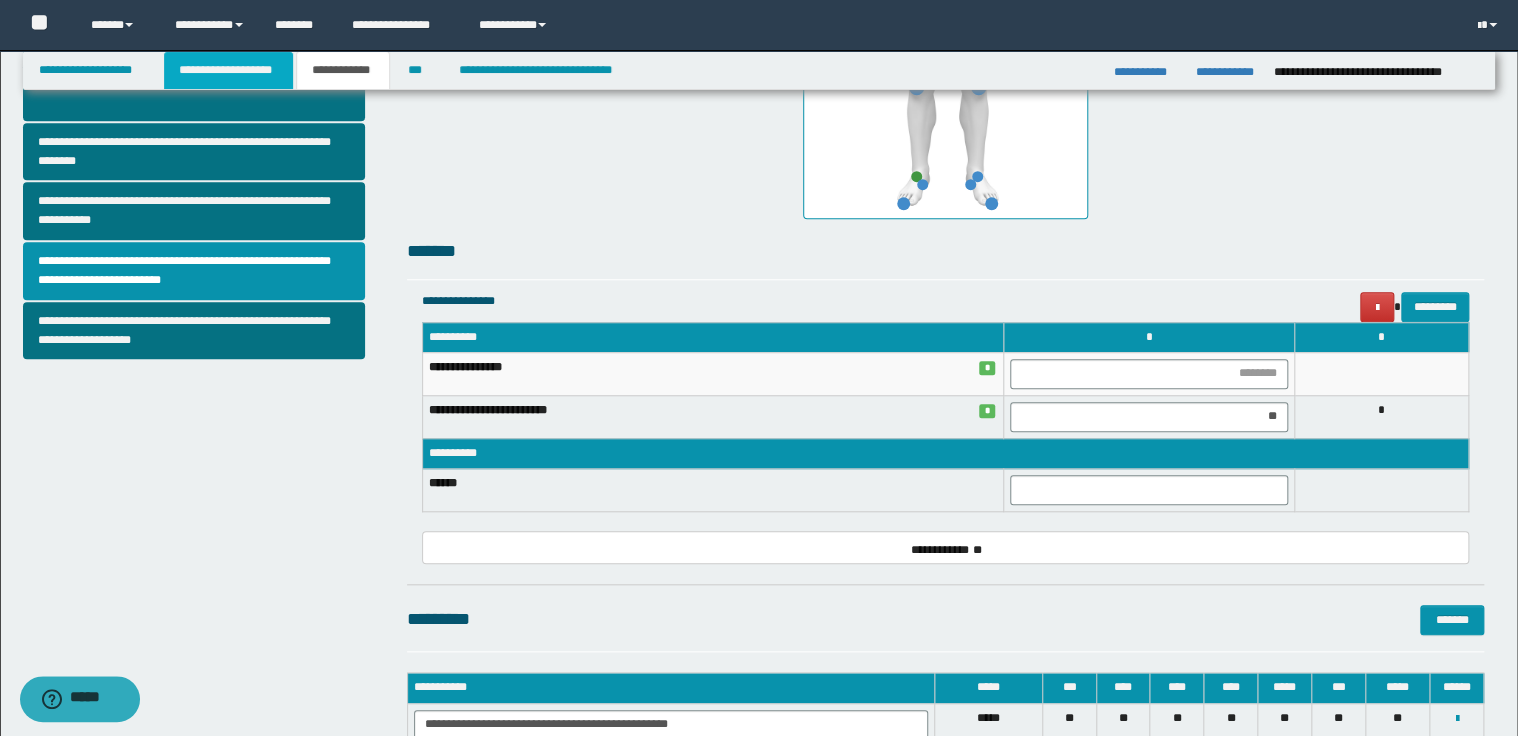 click on "**********" at bounding box center [228, 70] 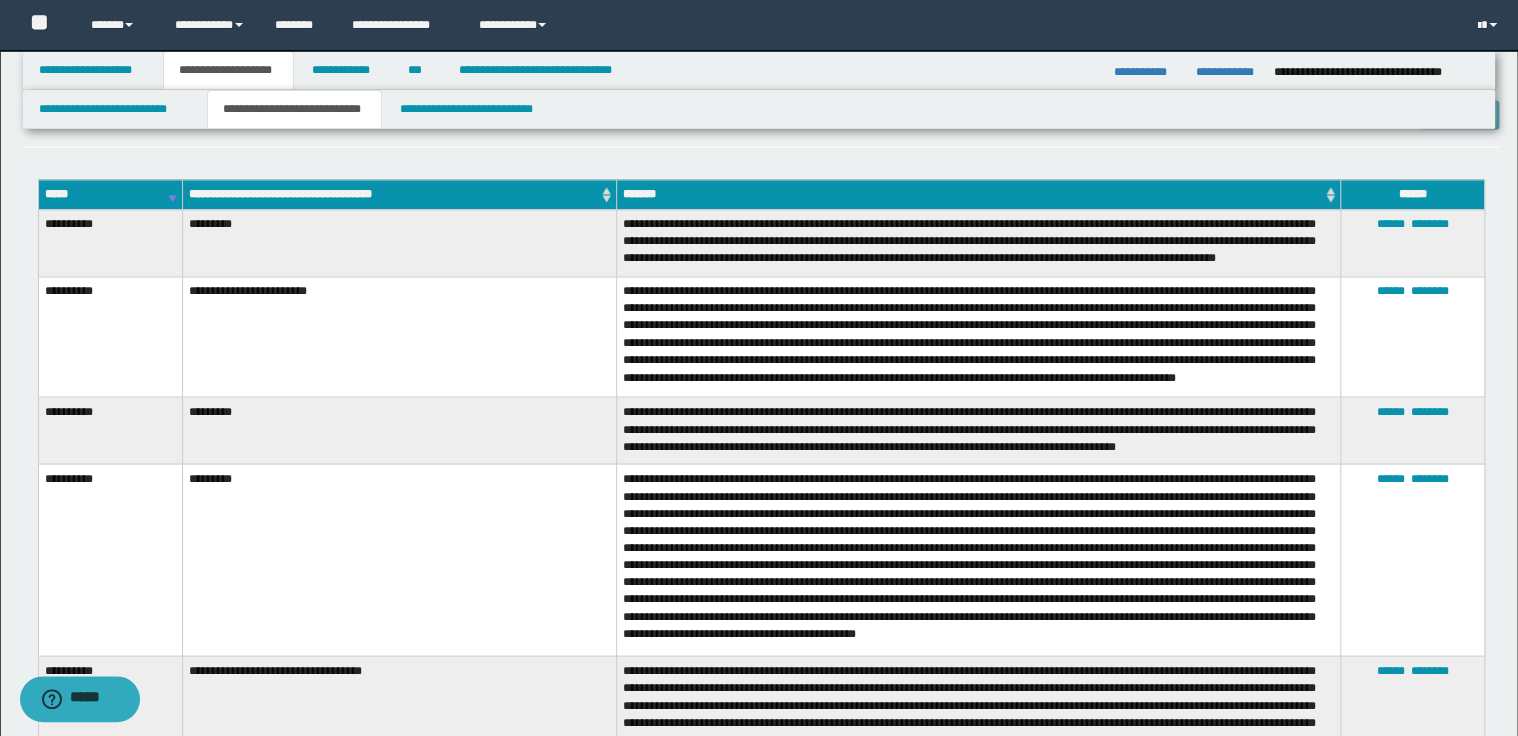 scroll, scrollTop: 1634, scrollLeft: 0, axis: vertical 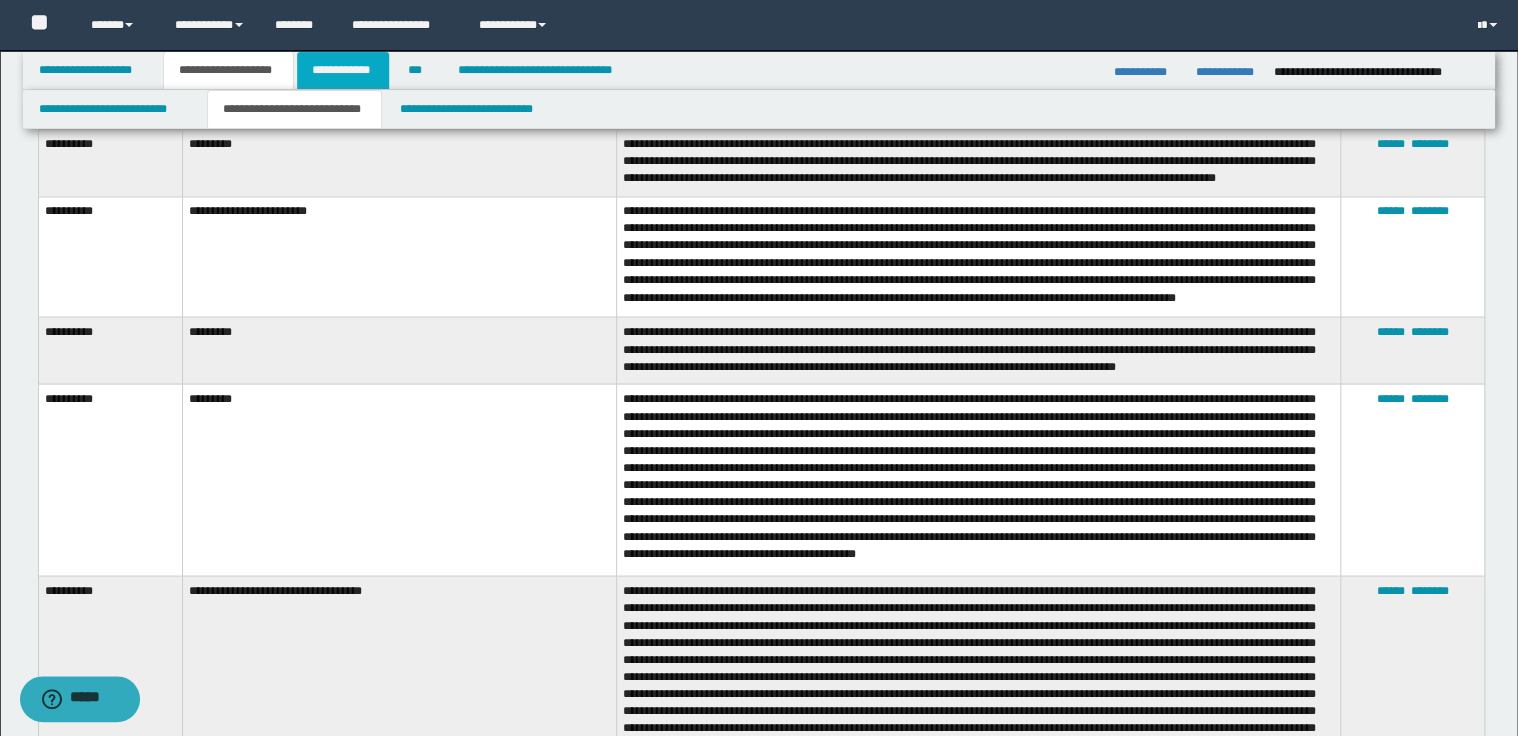 click on "**********" at bounding box center (343, 70) 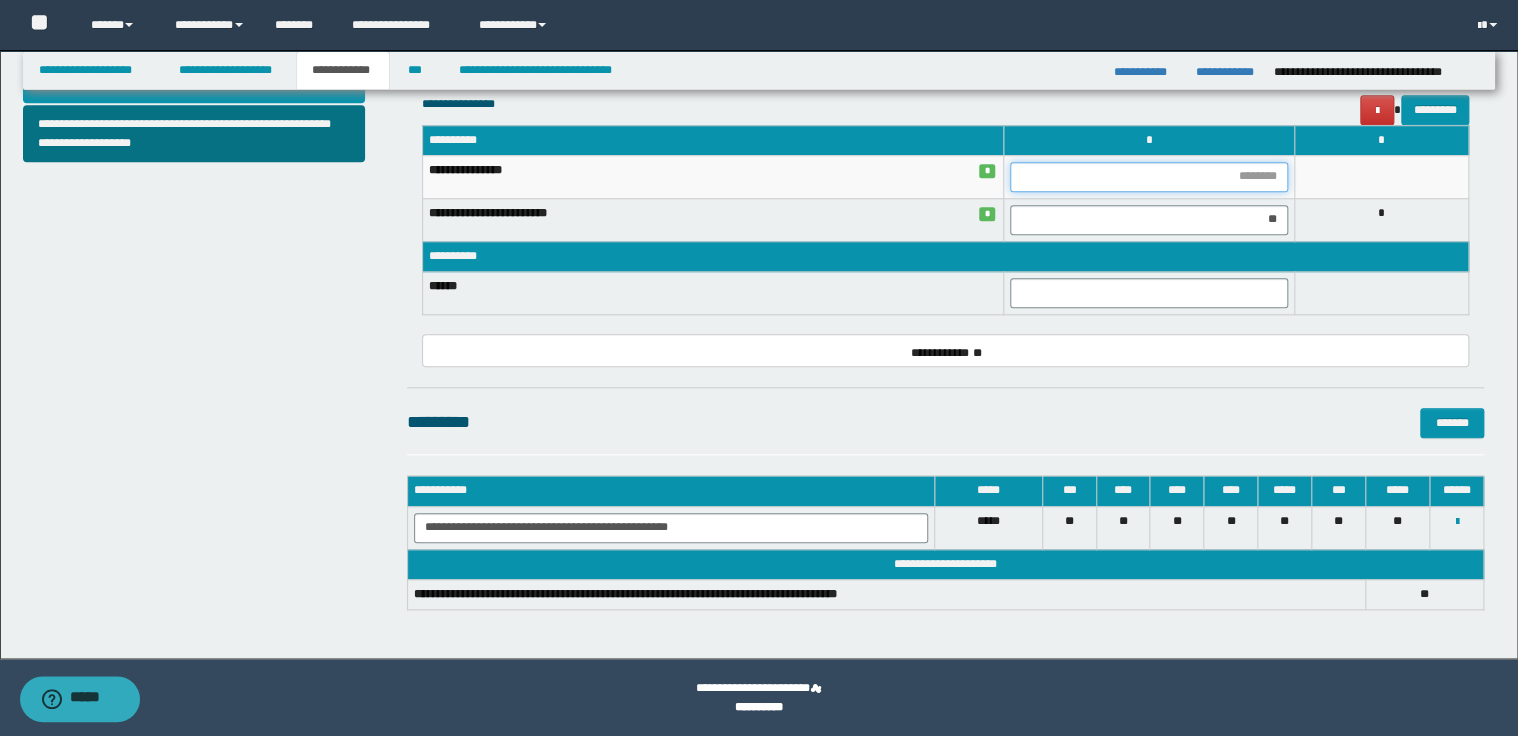 click at bounding box center [1149, 177] 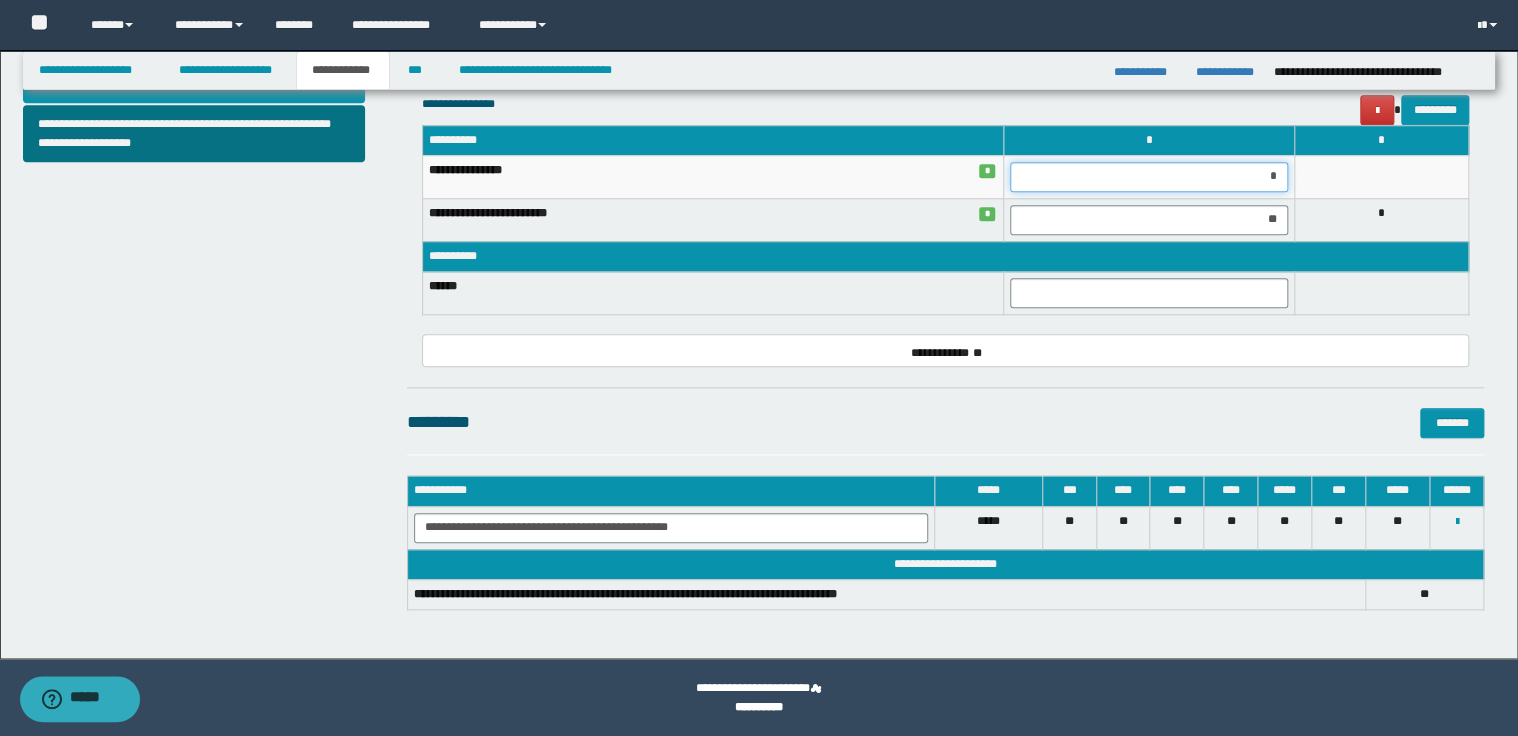 type on "**" 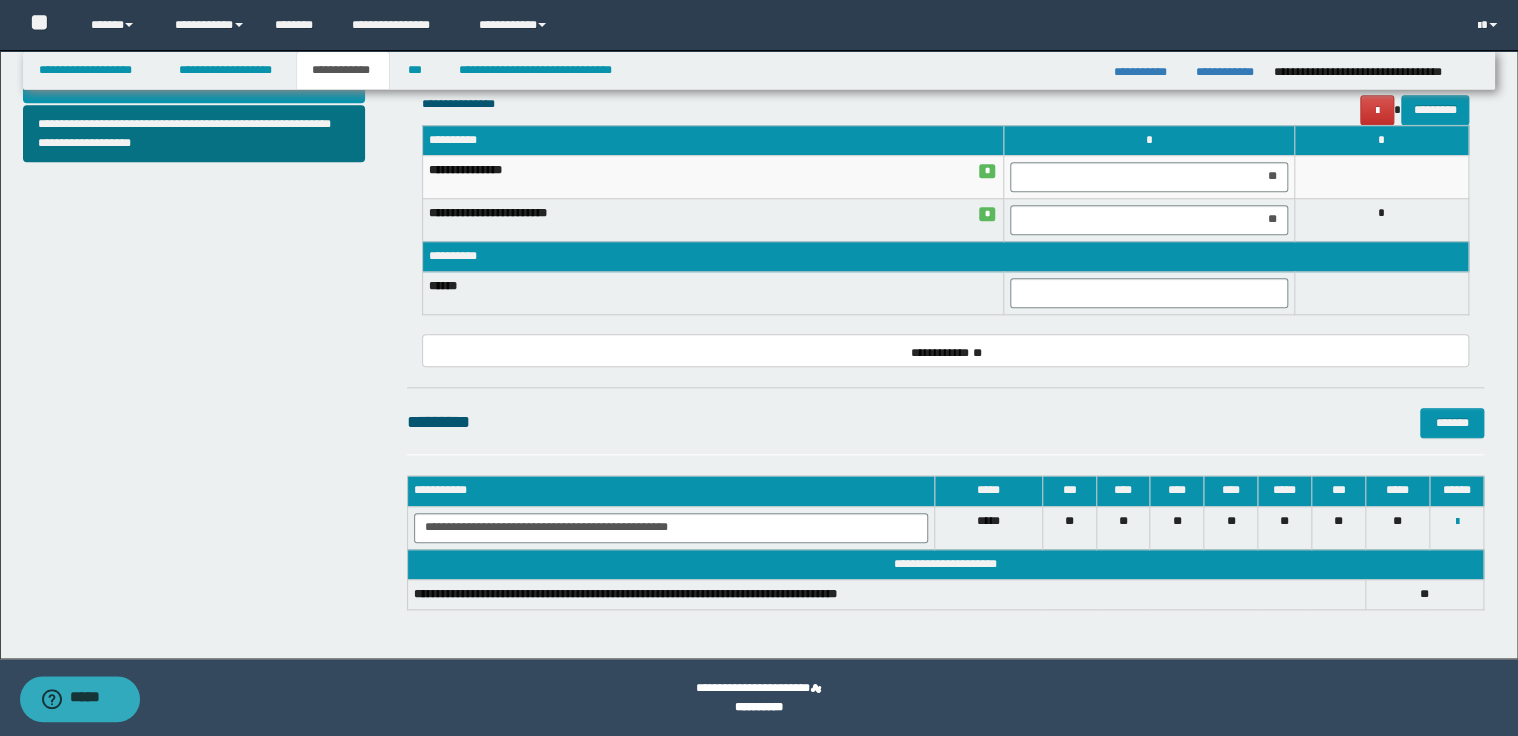 click on "*" at bounding box center (1381, 219) 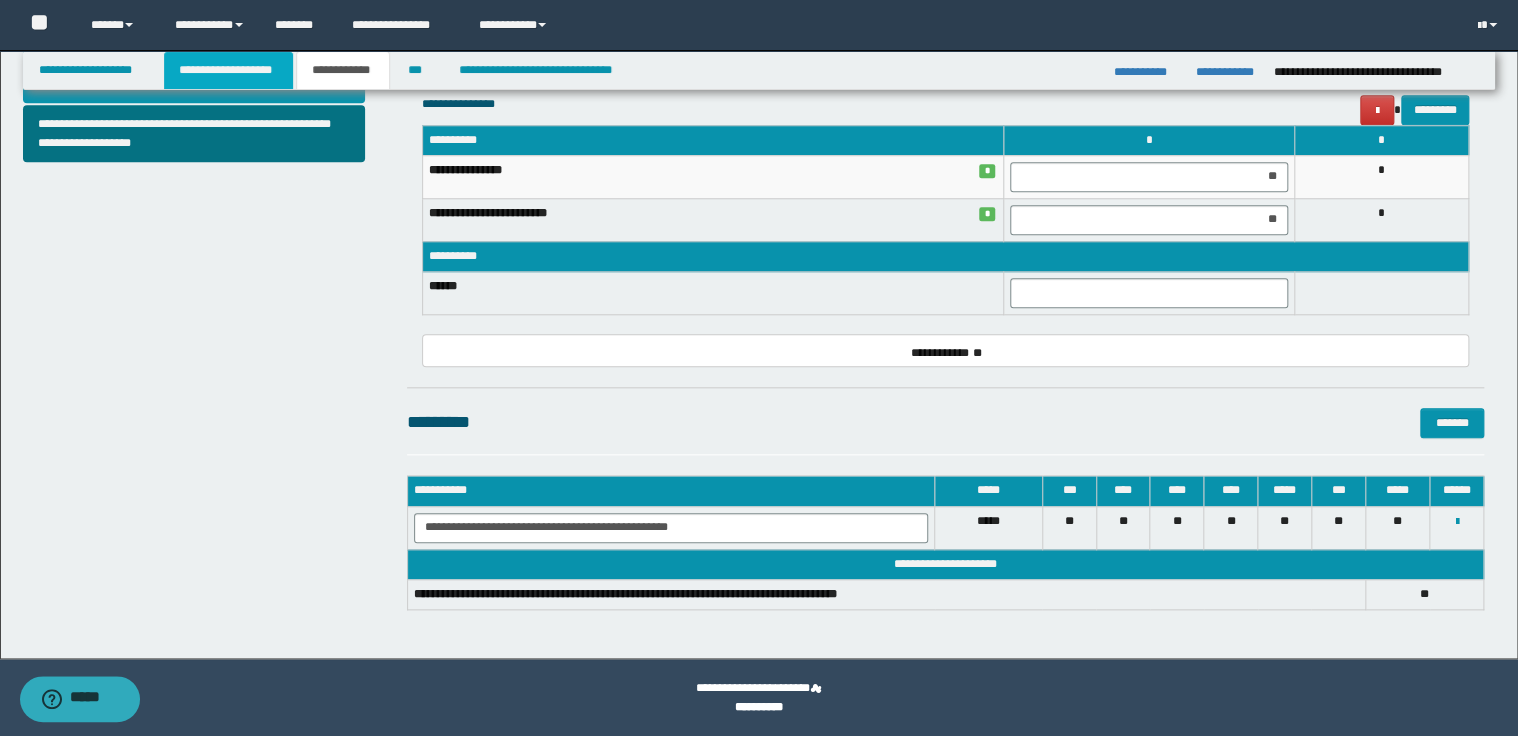 click on "**********" at bounding box center [228, 70] 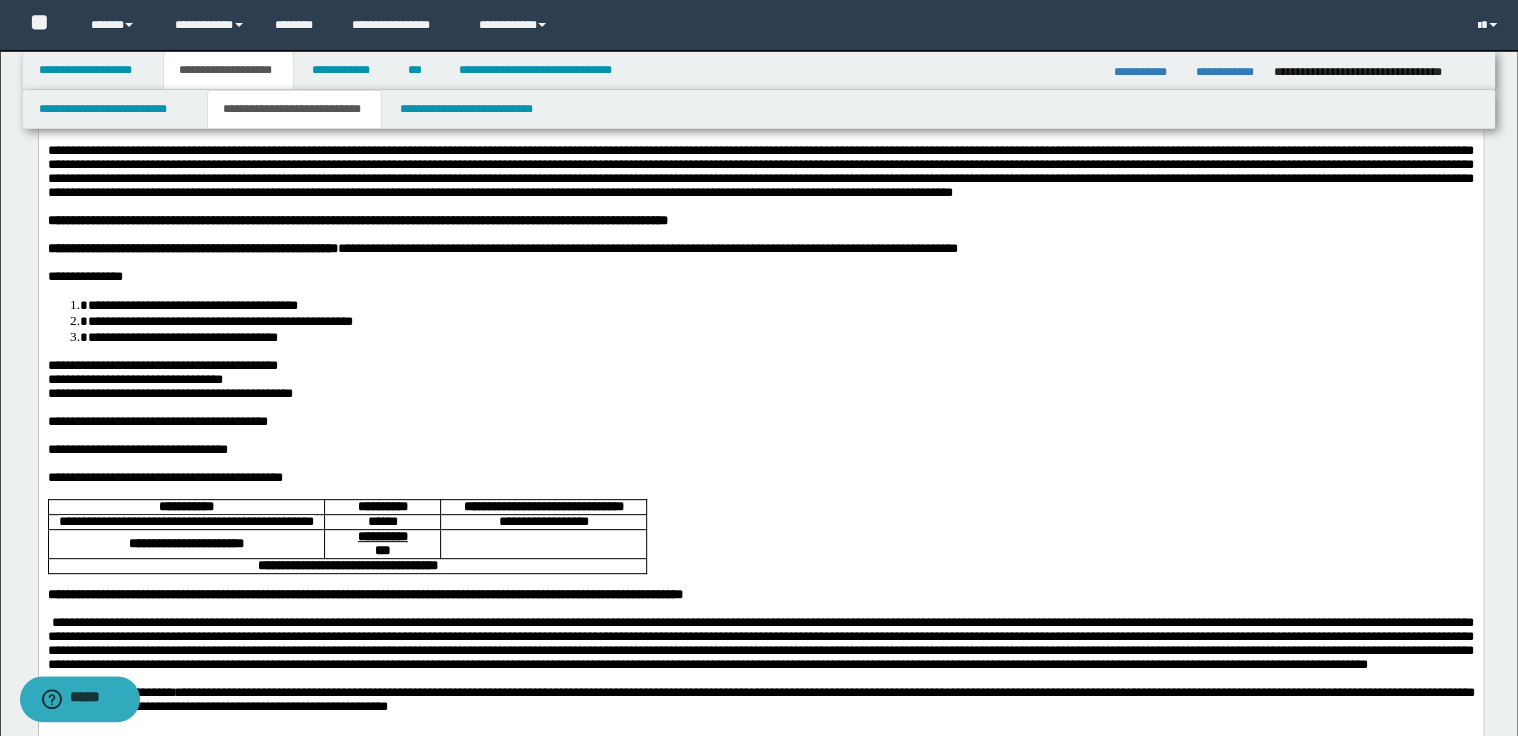 scroll, scrollTop: 72, scrollLeft: 0, axis: vertical 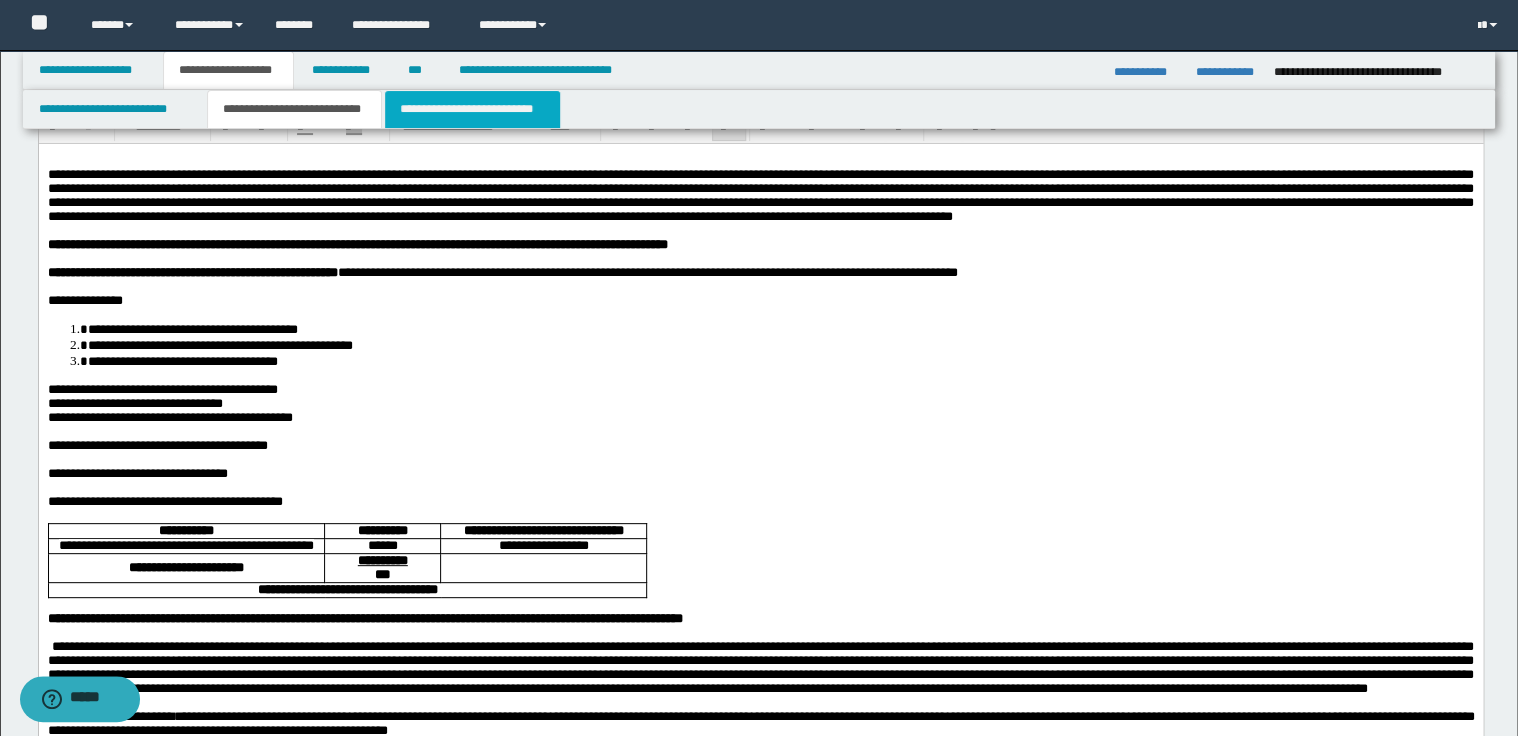 click on "**********" at bounding box center [472, 109] 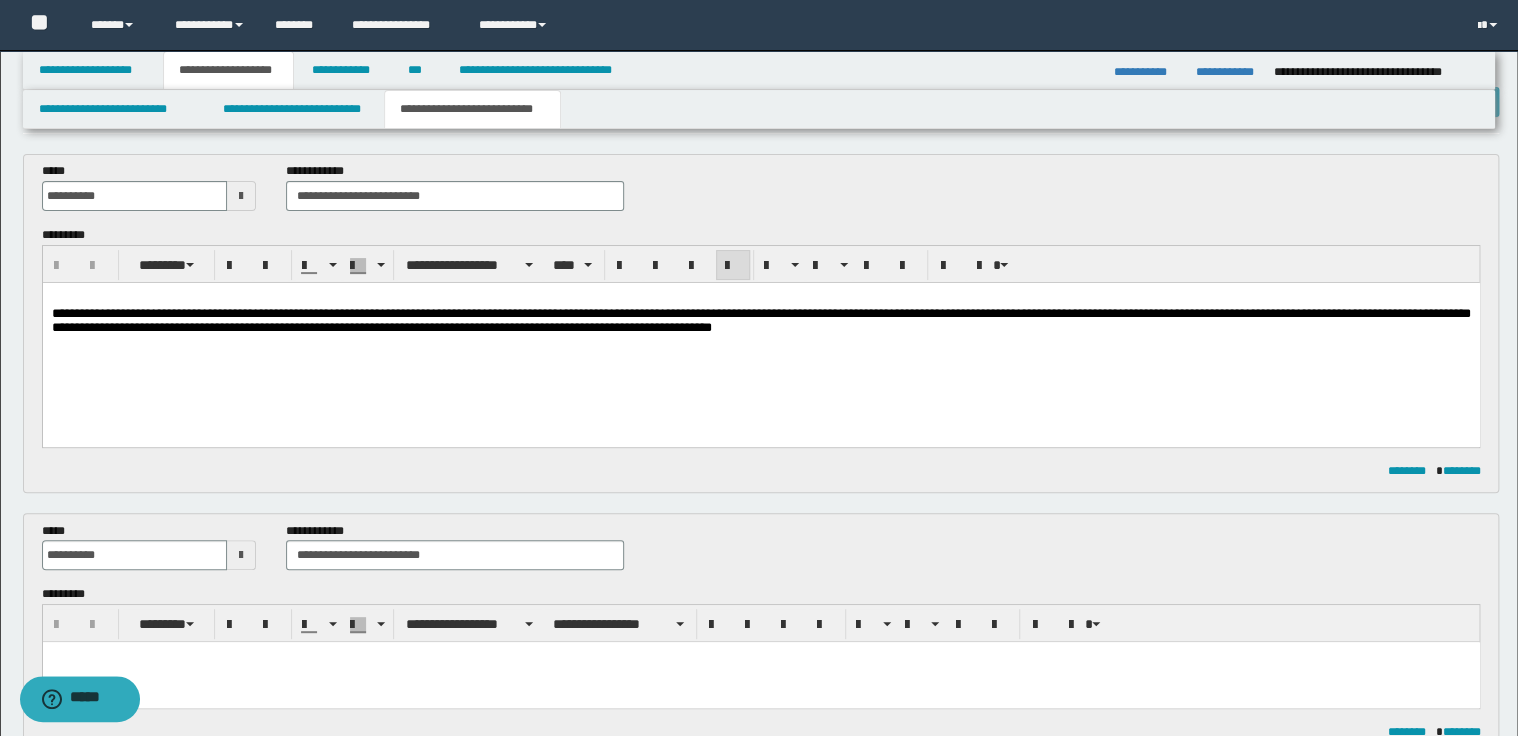 click on "**********" at bounding box center [760, 320] 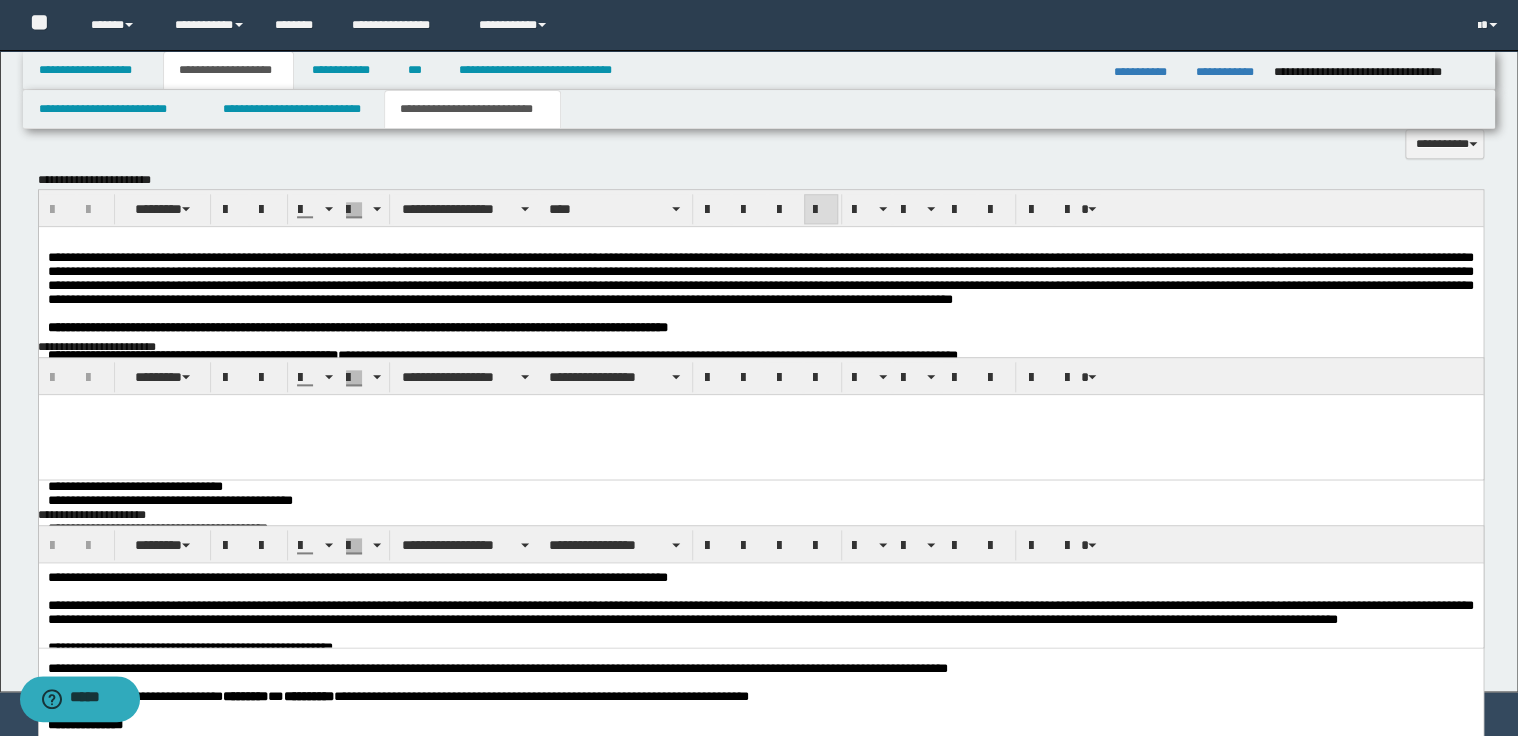 click at bounding box center [760, 278] 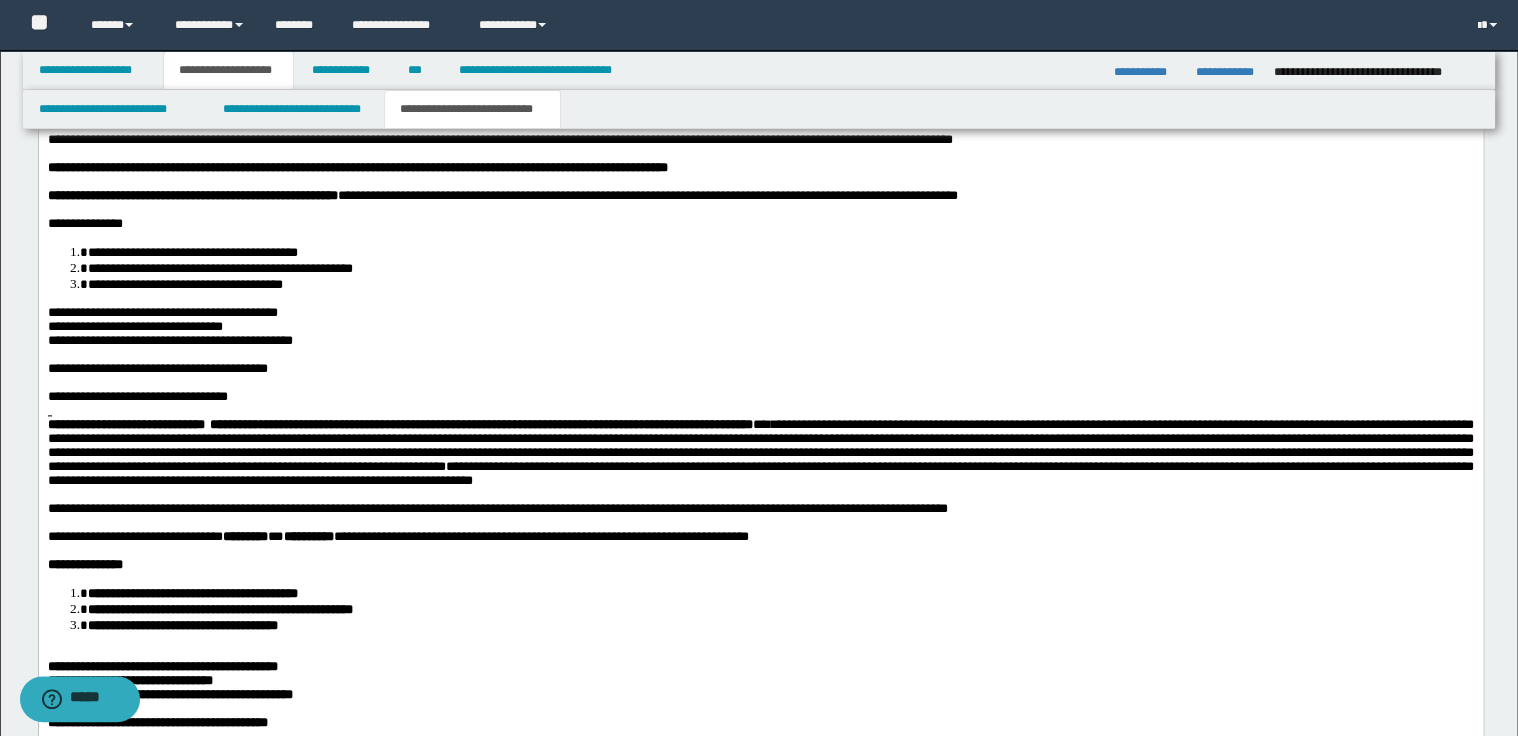 scroll, scrollTop: 1192, scrollLeft: 0, axis: vertical 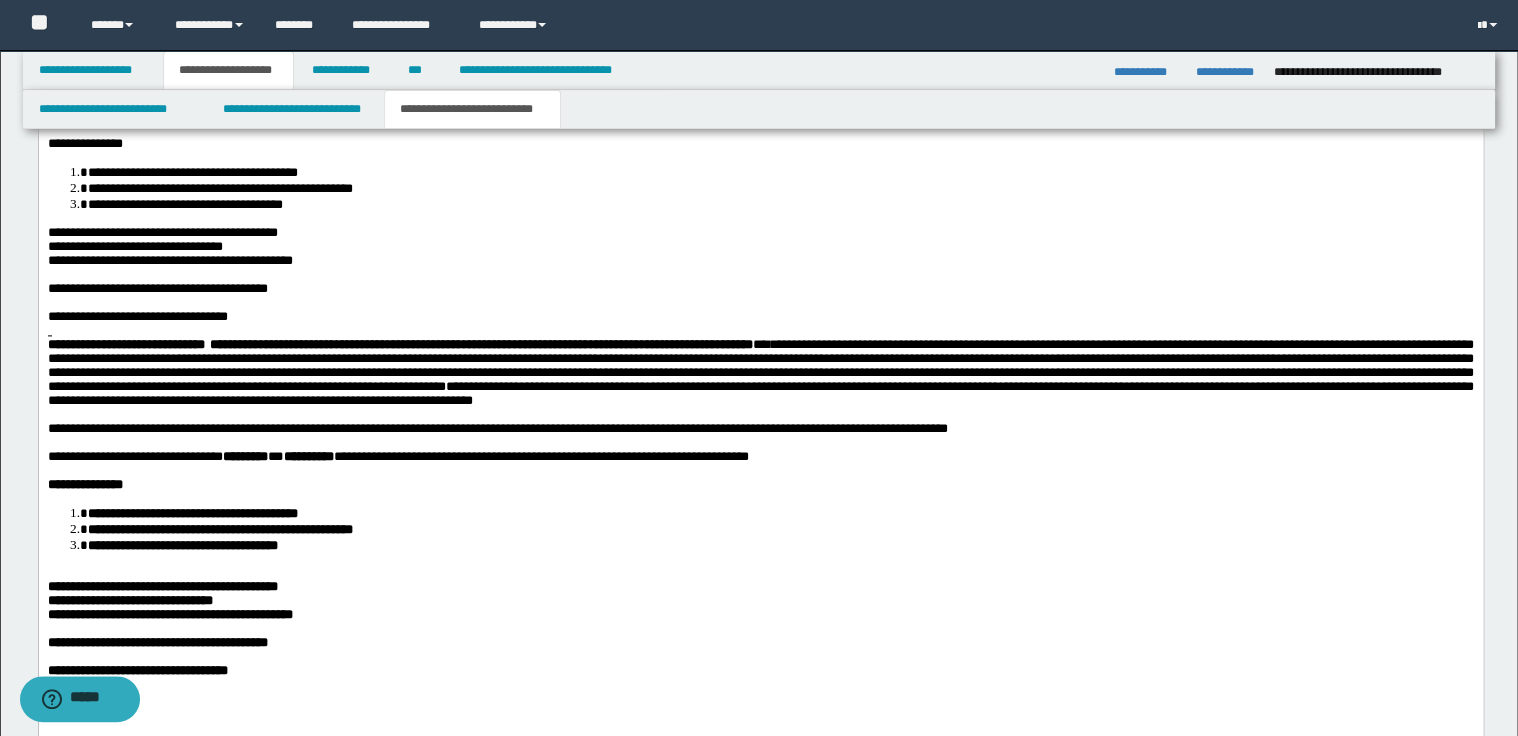 click on "**********" at bounding box center (760, 430) 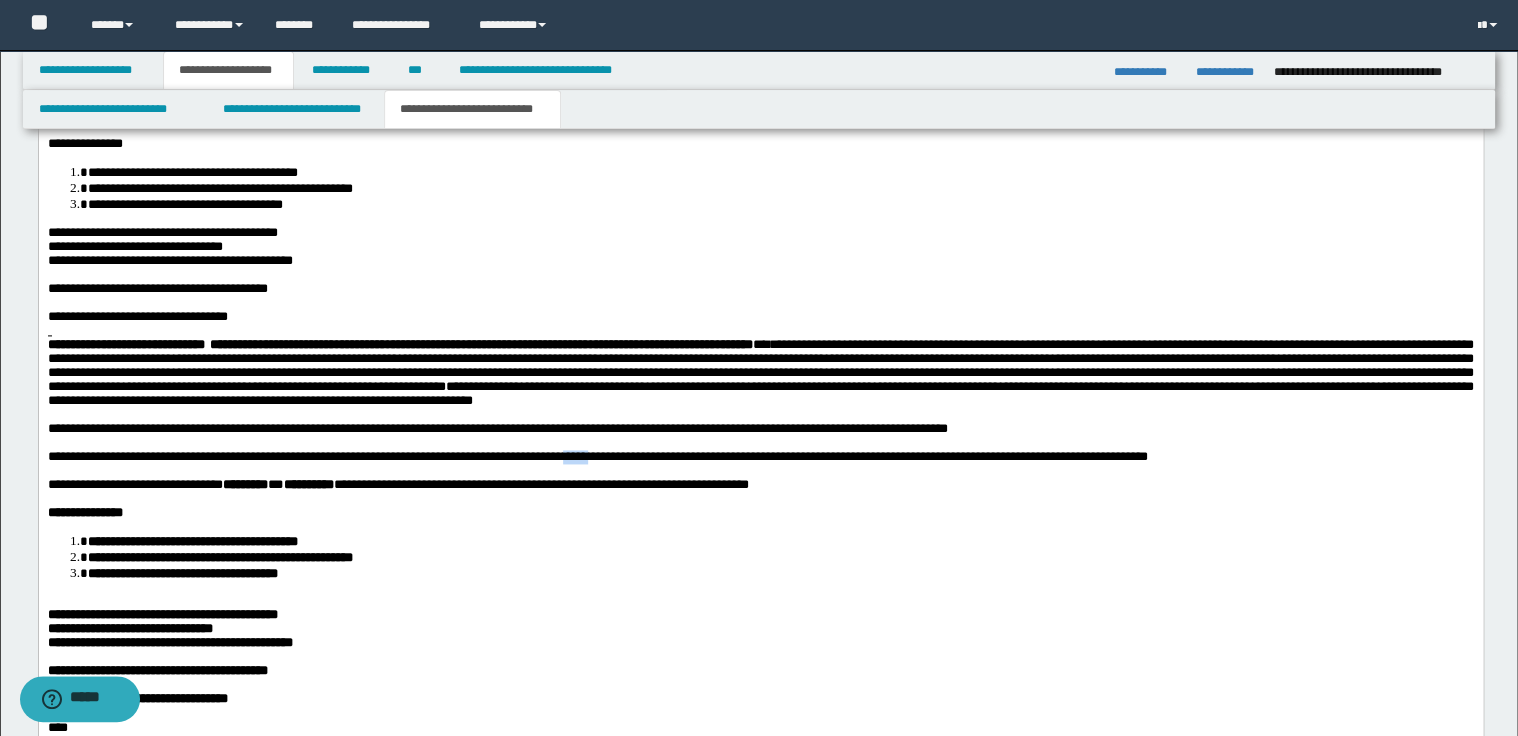 drag, startPoint x: 600, startPoint y: 507, endPoint x: 647, endPoint y: 510, distance: 47.095646 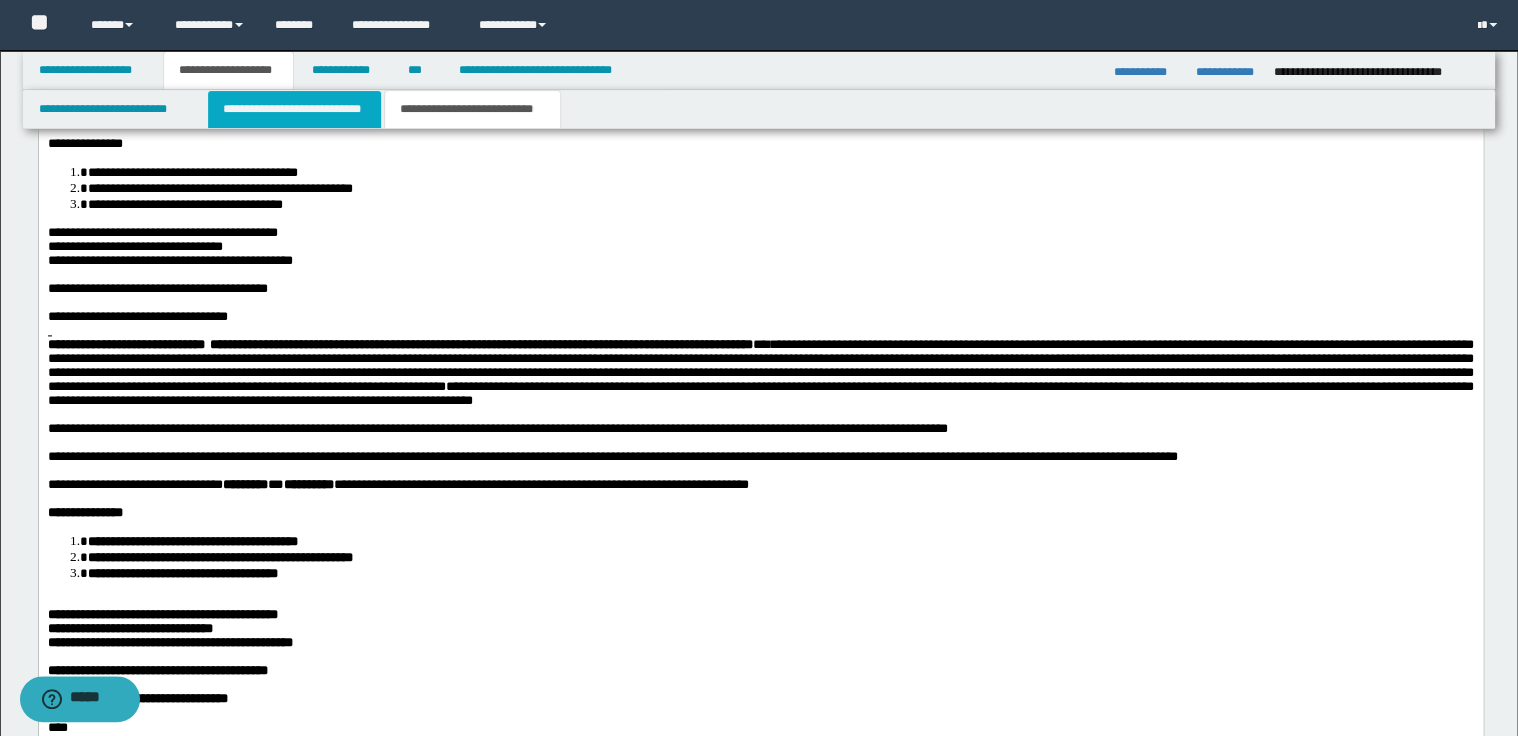 click on "**********" at bounding box center (294, 109) 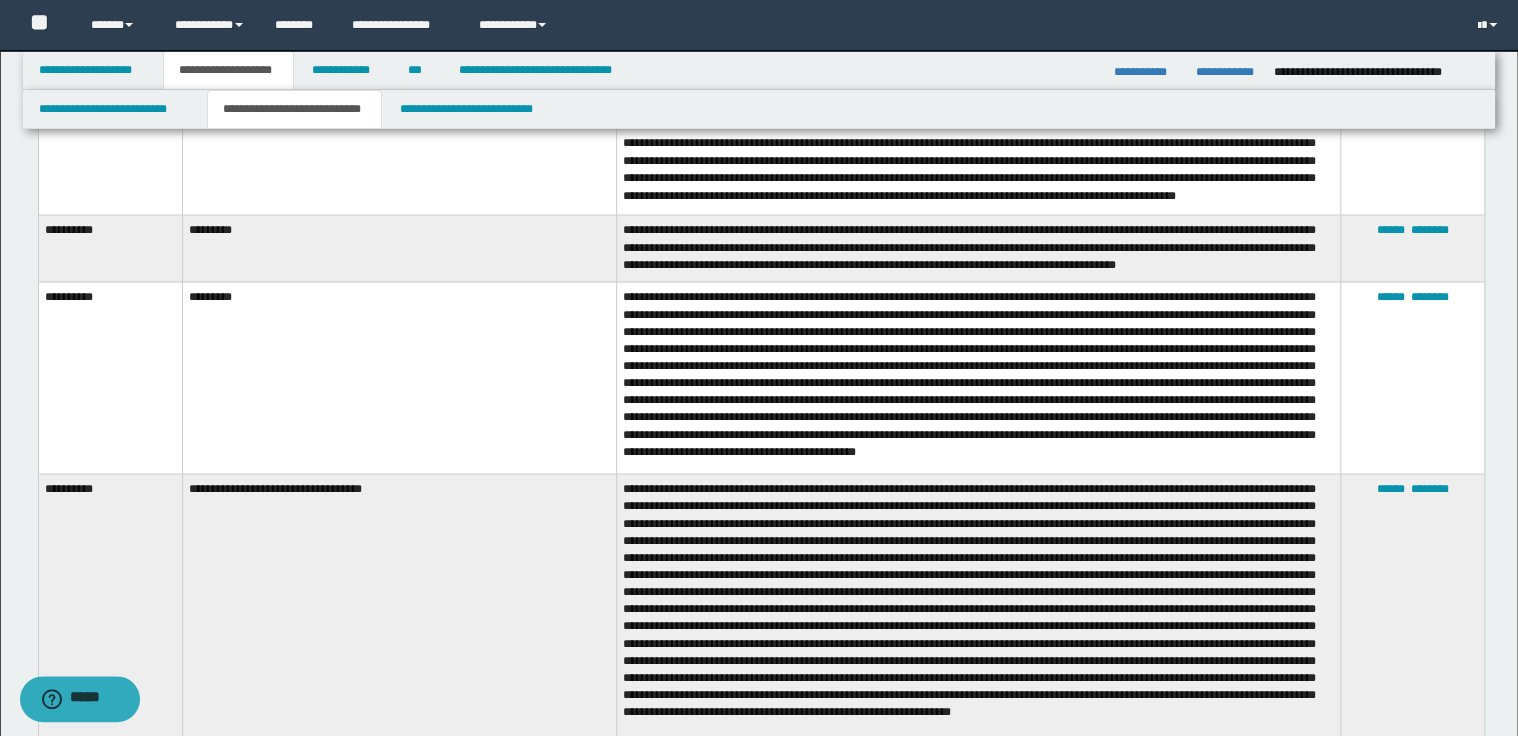 scroll, scrollTop: 1832, scrollLeft: 0, axis: vertical 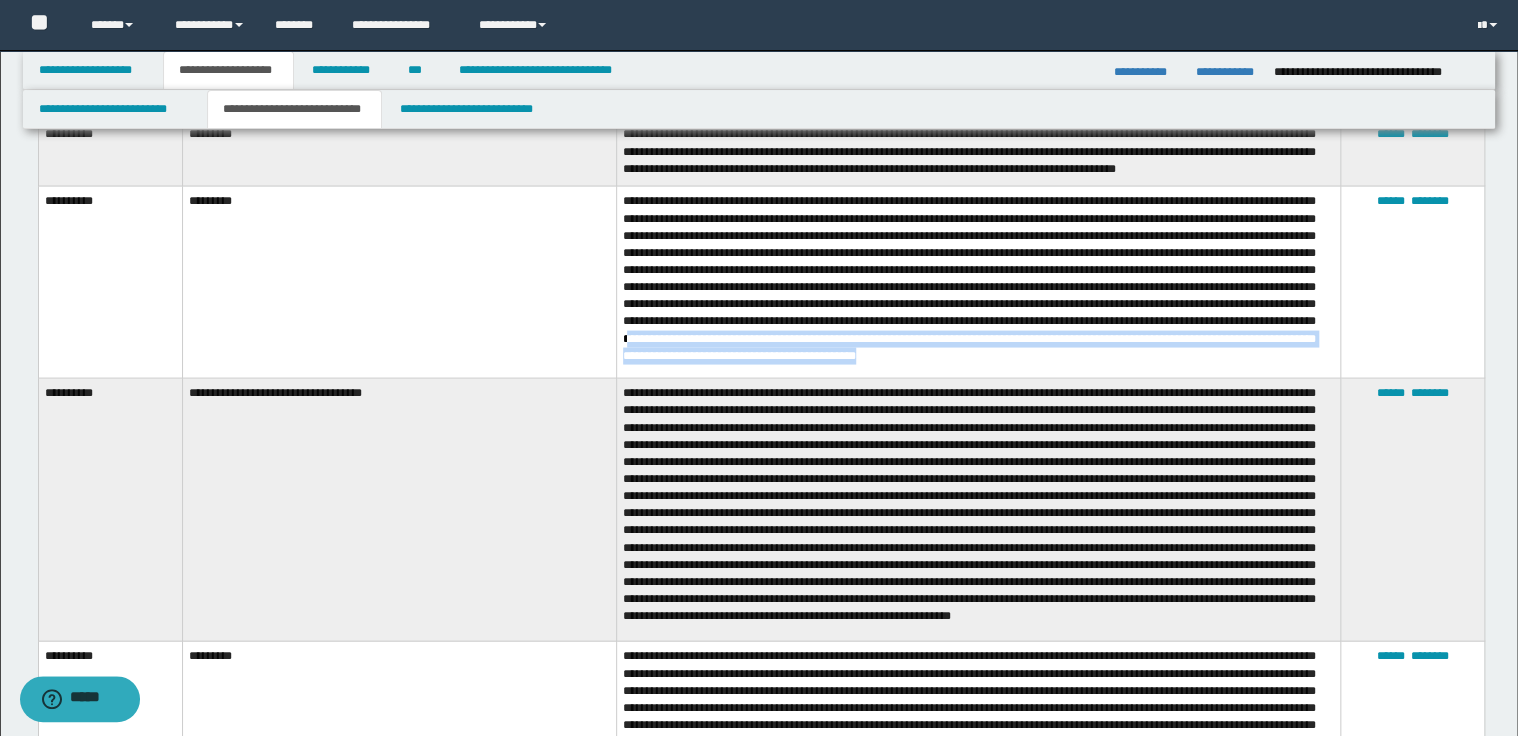 drag, startPoint x: 988, startPoint y: 359, endPoint x: 1260, endPoint y: 378, distance: 272.66278 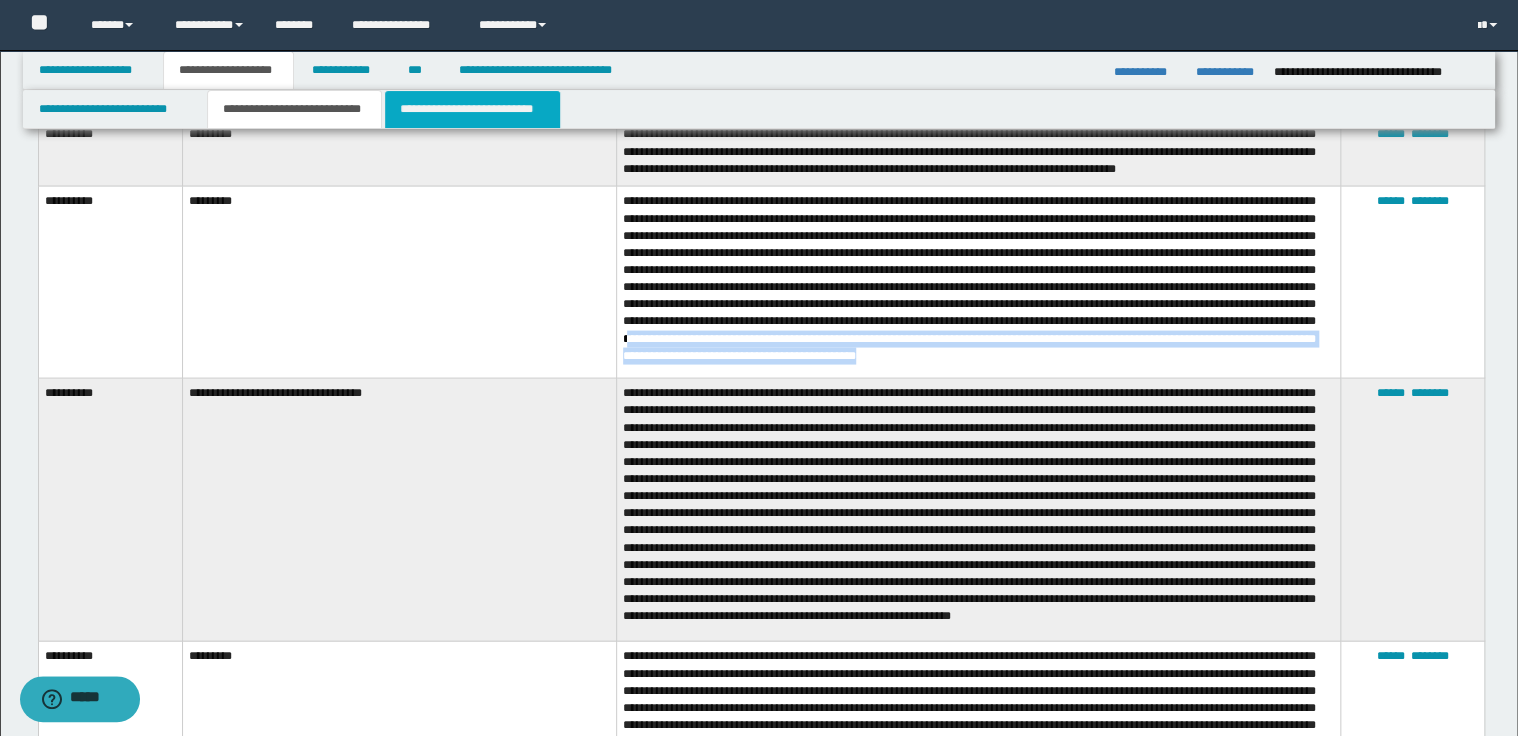click on "**********" at bounding box center (472, 109) 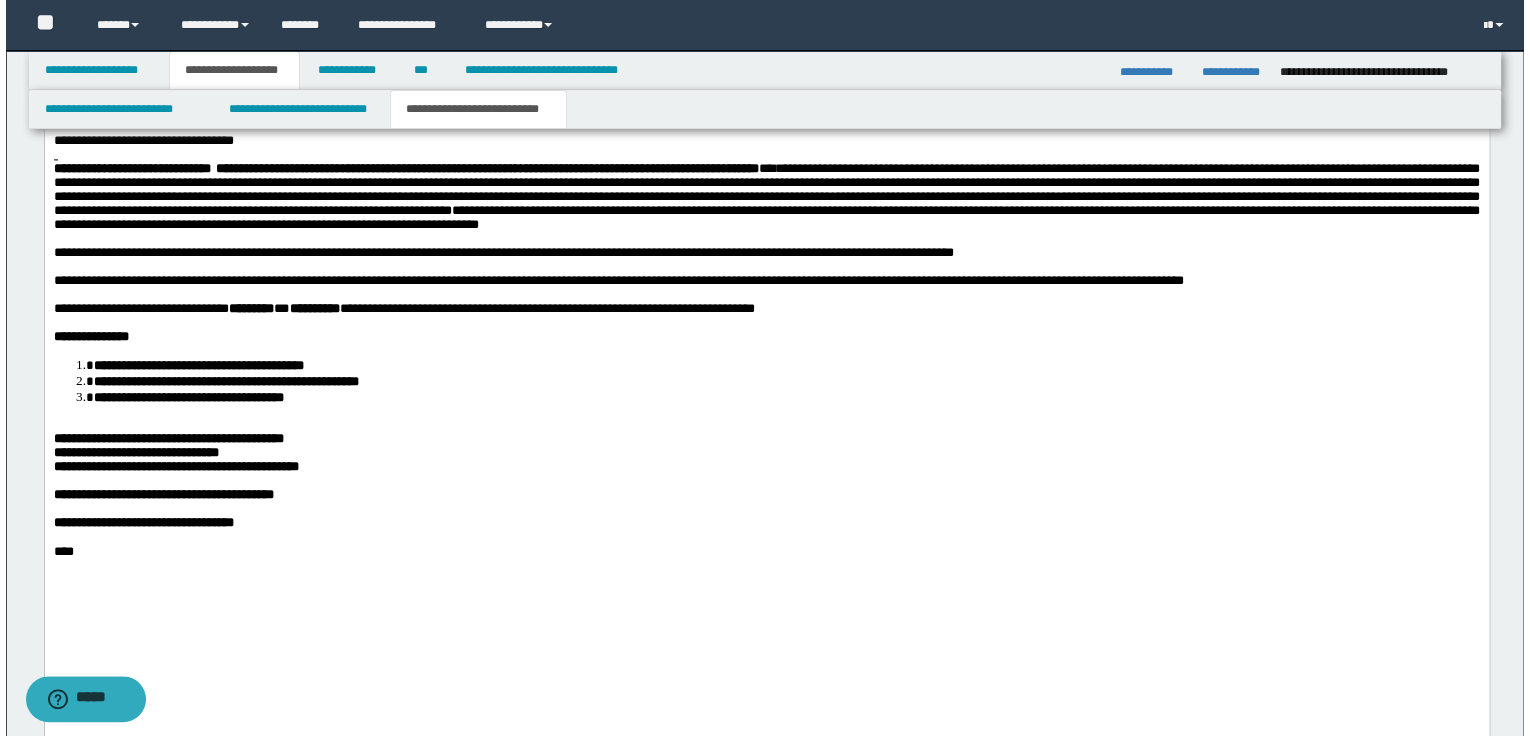 scroll, scrollTop: 1352, scrollLeft: 0, axis: vertical 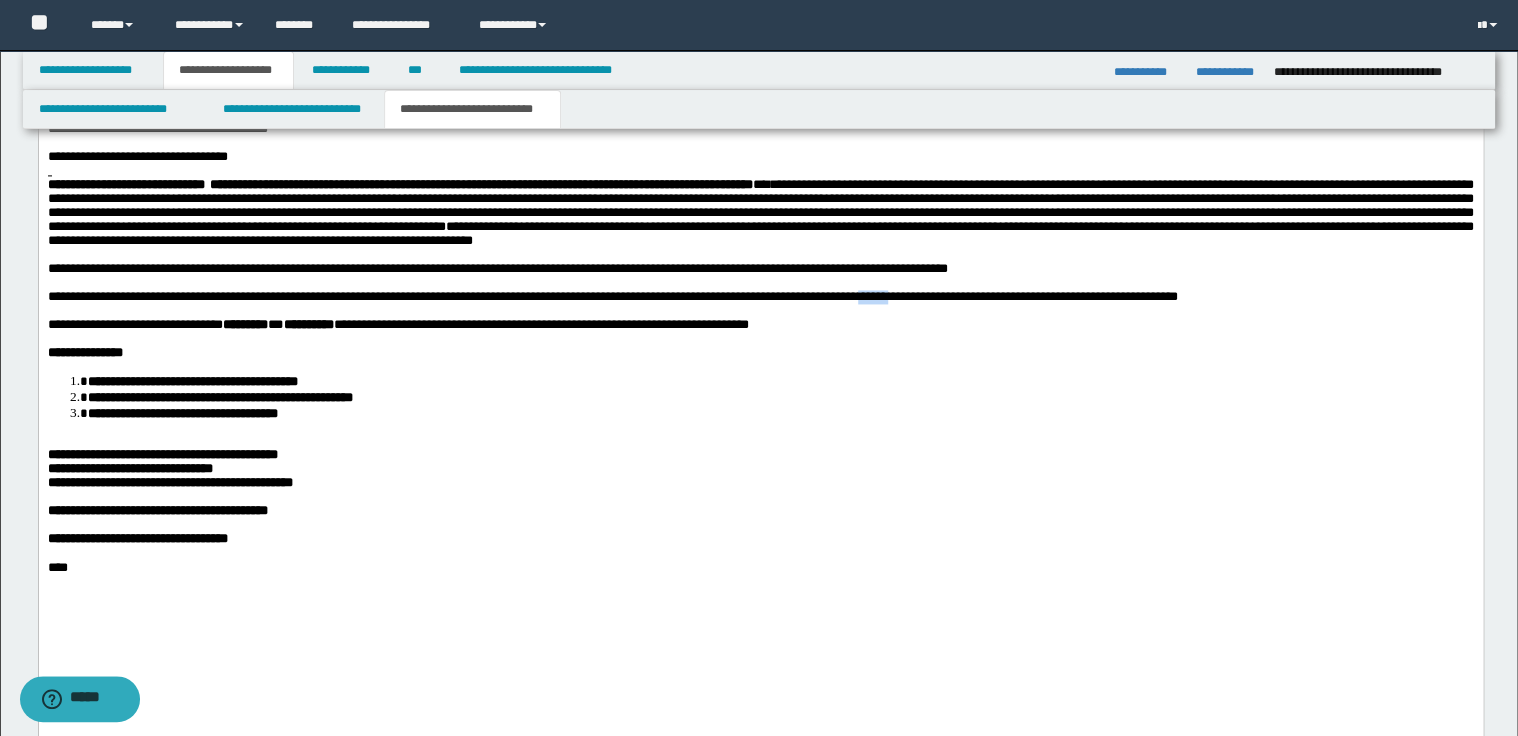 drag, startPoint x: 971, startPoint y: 347, endPoint x: 1029, endPoint y: 348, distance: 58.00862 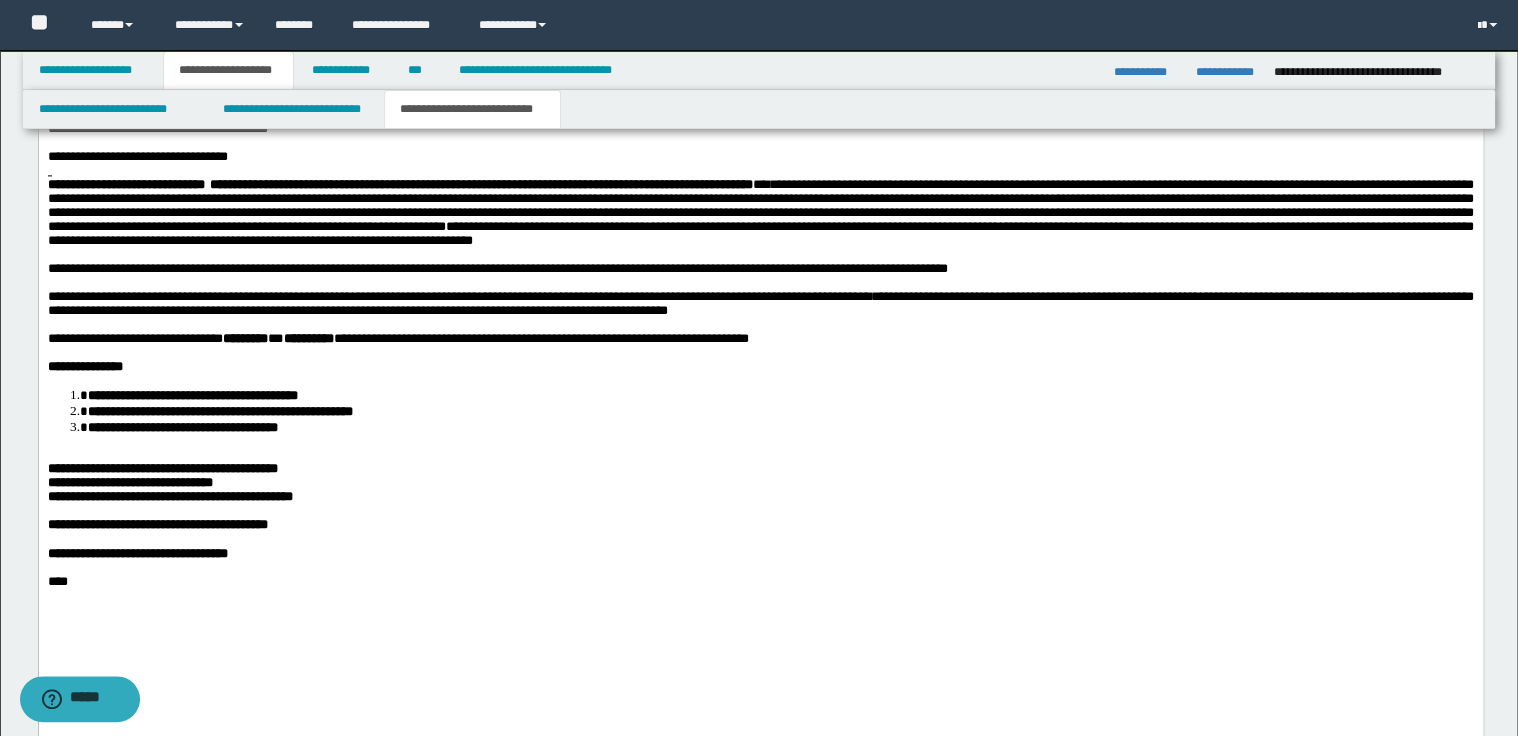 click on "**********" at bounding box center (760, 304) 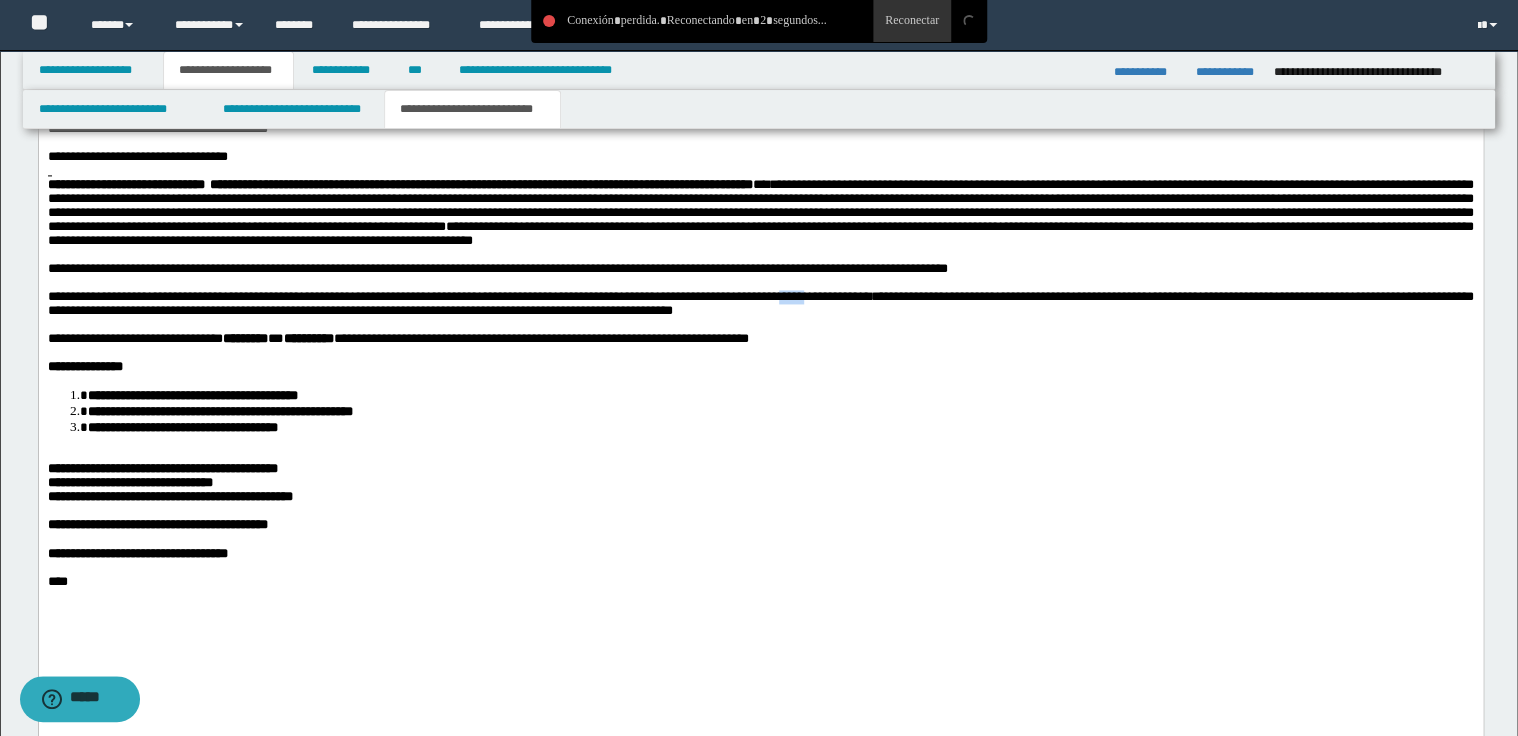 drag, startPoint x: 851, startPoint y: 347, endPoint x: 894, endPoint y: 351, distance: 43.185646 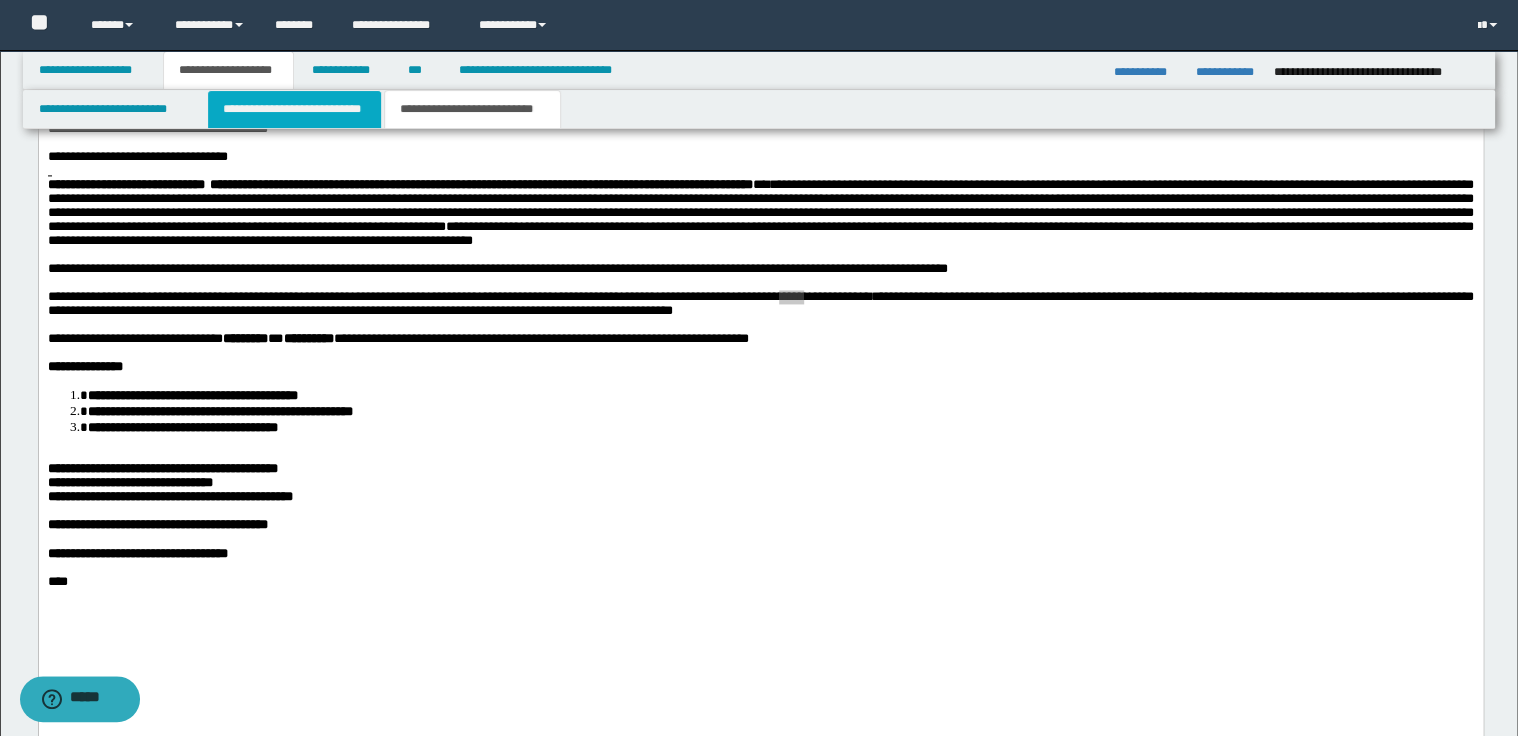 click on "**********" at bounding box center (294, 109) 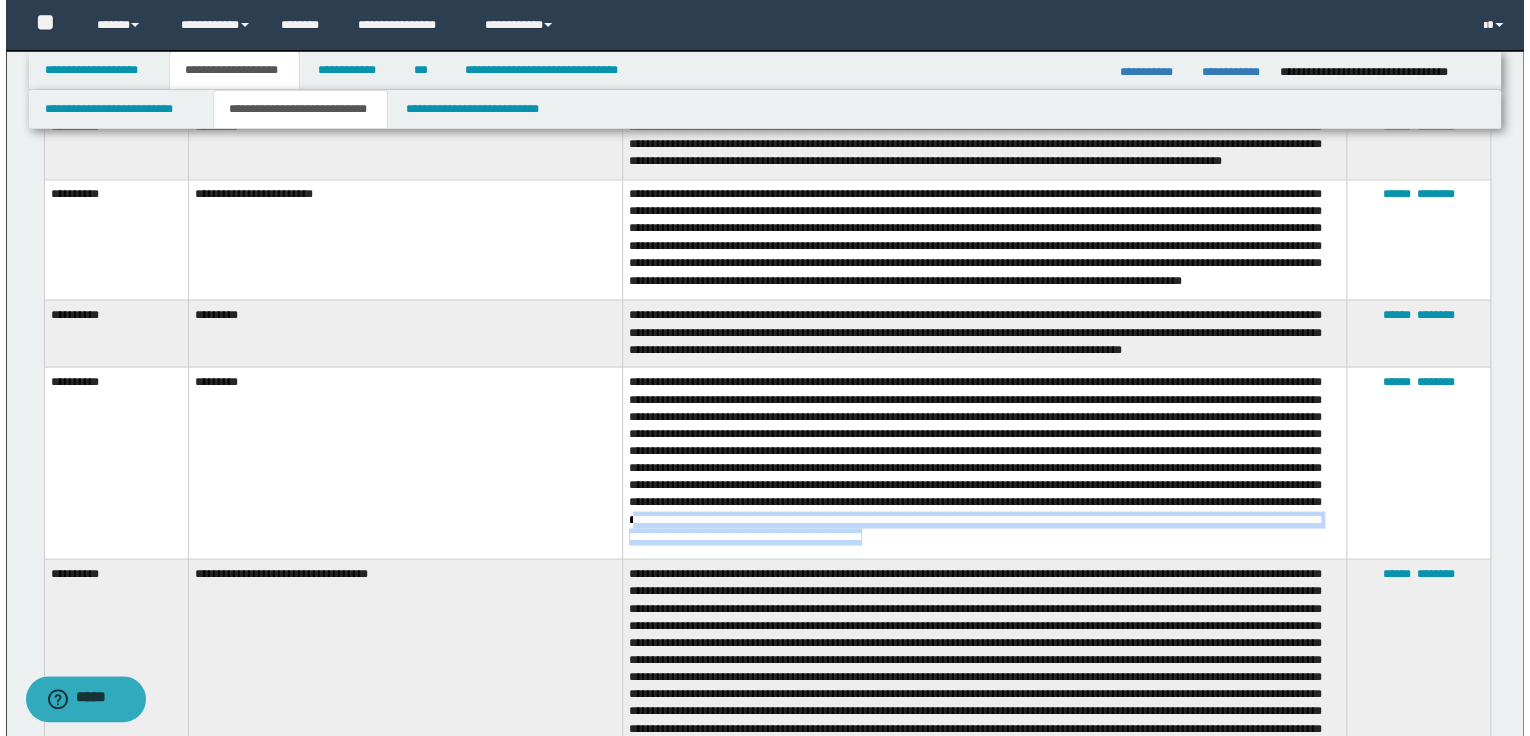 scroll, scrollTop: 1672, scrollLeft: 0, axis: vertical 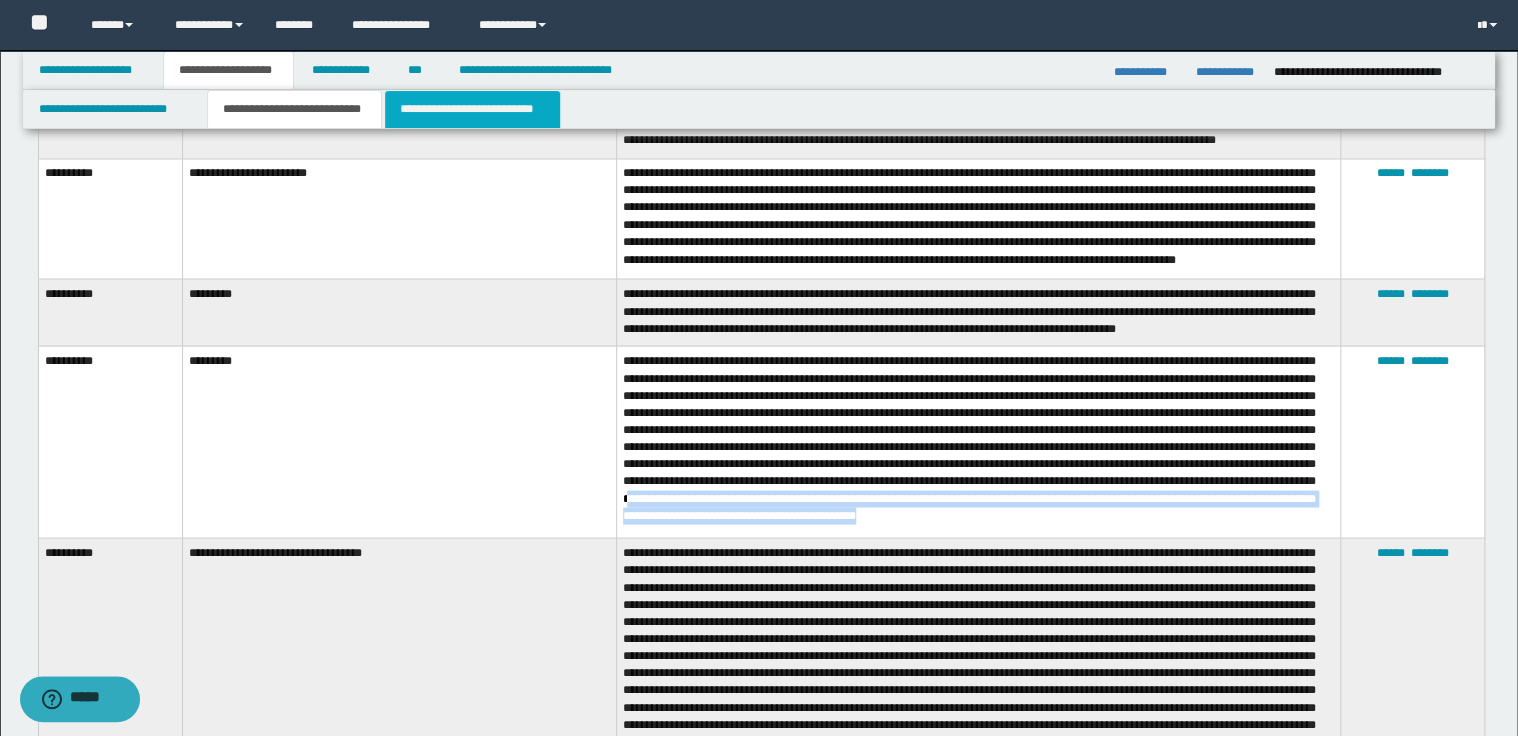 click on "**********" at bounding box center (472, 109) 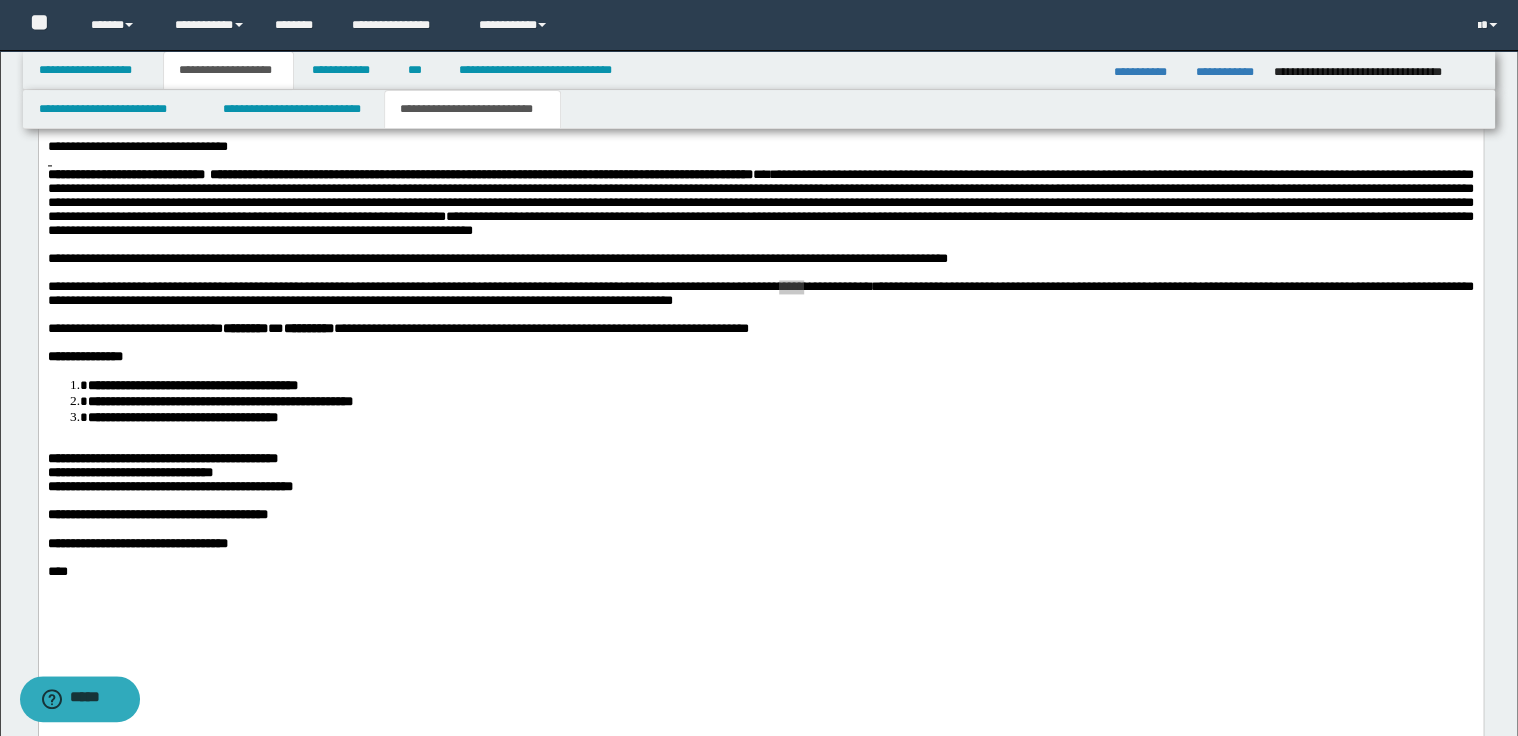 scroll, scrollTop: 1352, scrollLeft: 0, axis: vertical 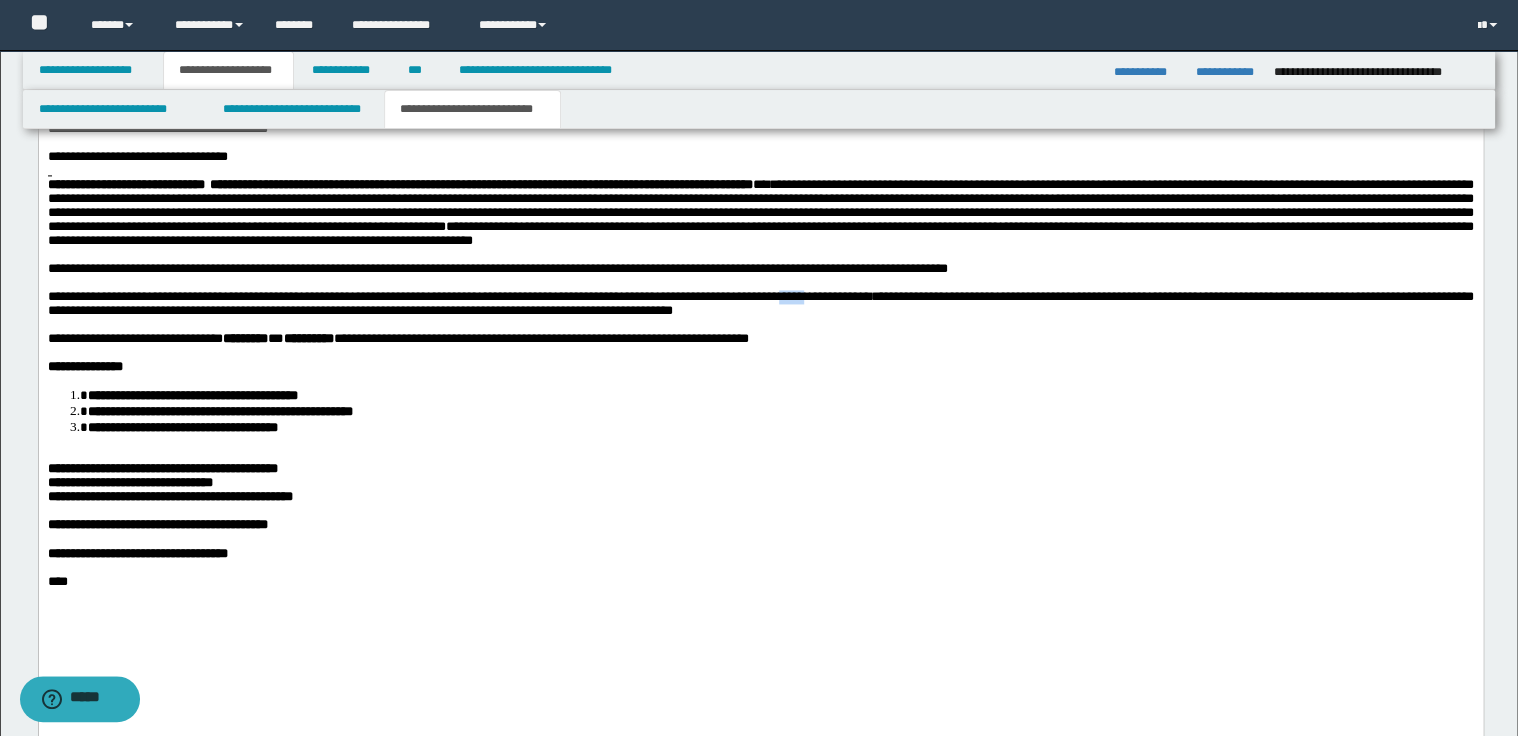 click on "**********" at bounding box center (760, 304) 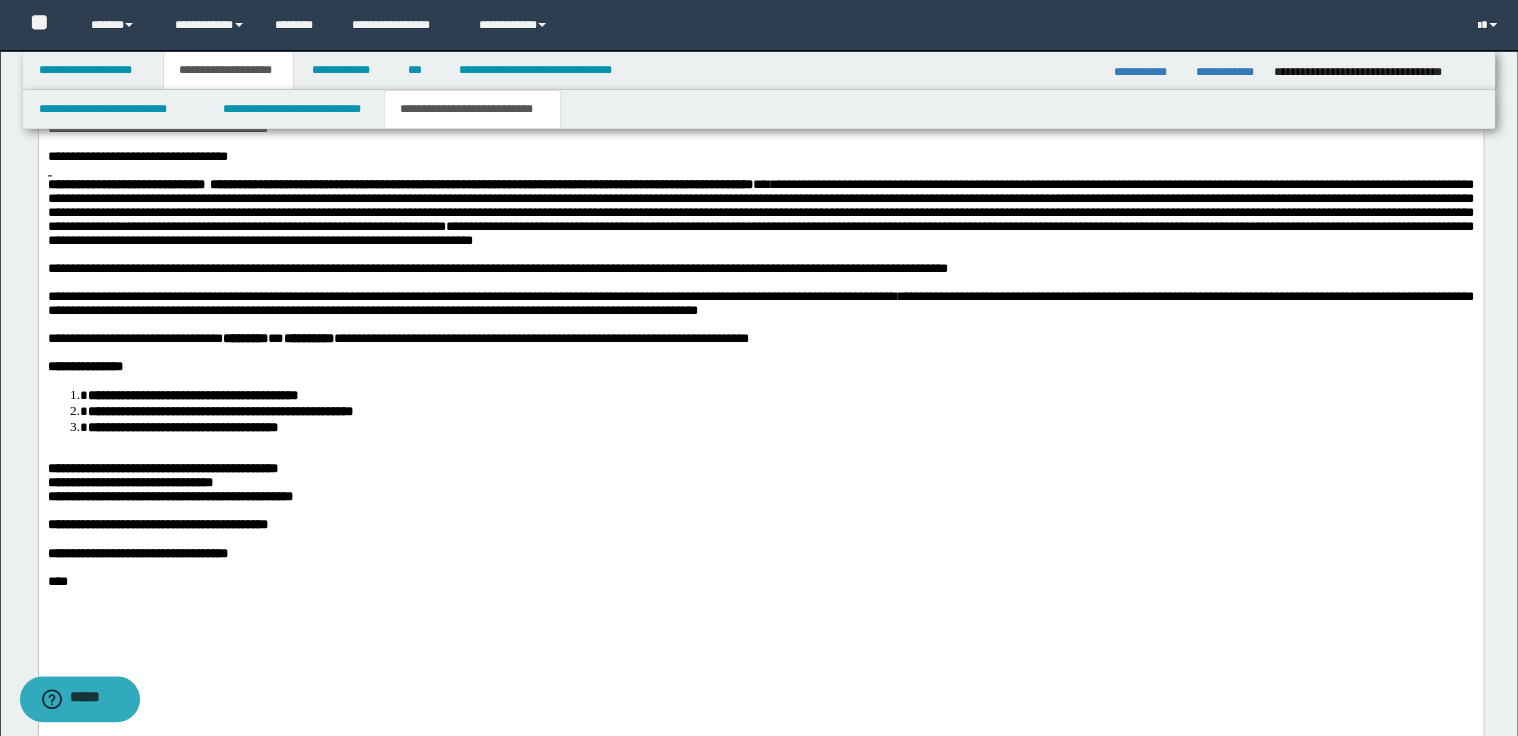 click on "**********" at bounding box center [760, 304] 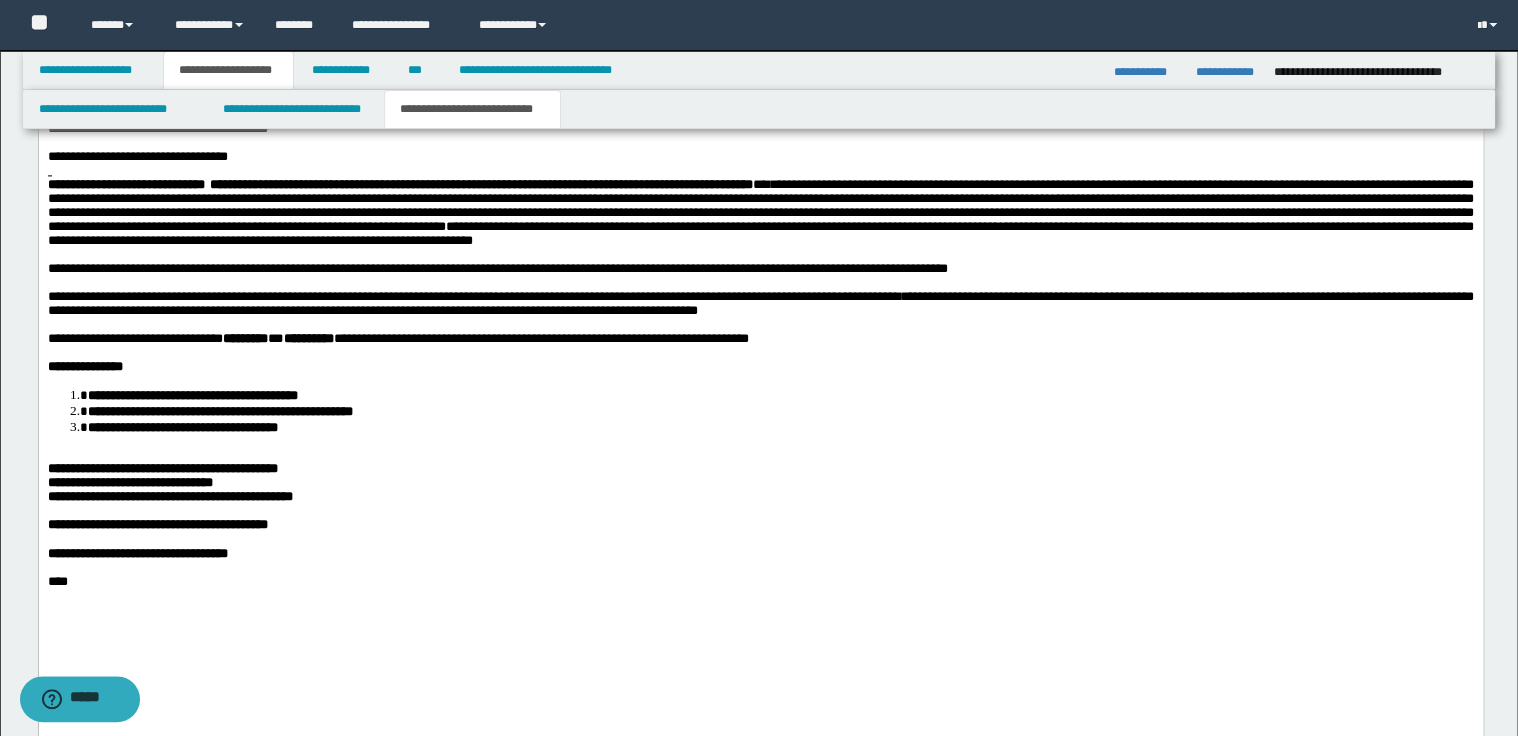 click on "**********" at bounding box center [760, 305] 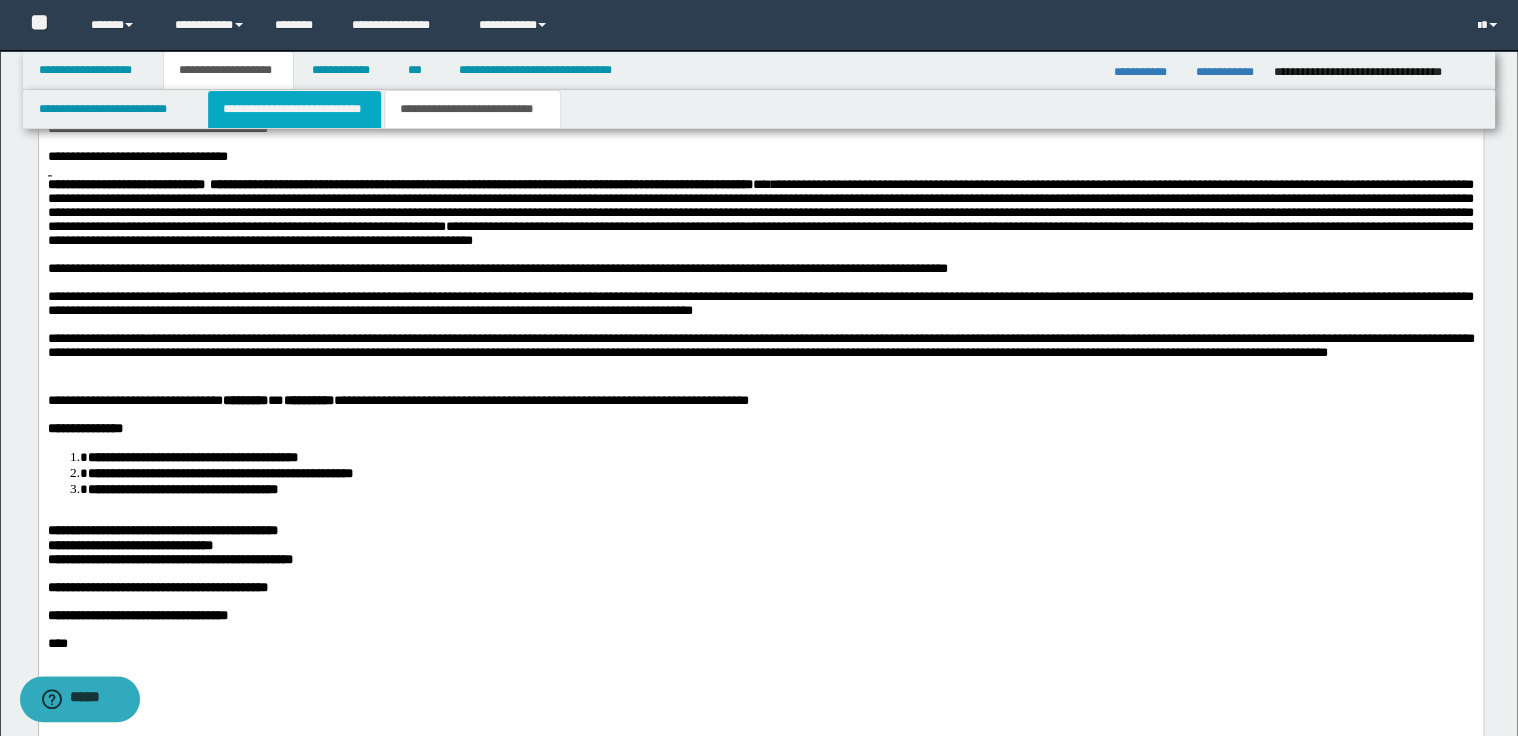click on "**********" at bounding box center [294, 109] 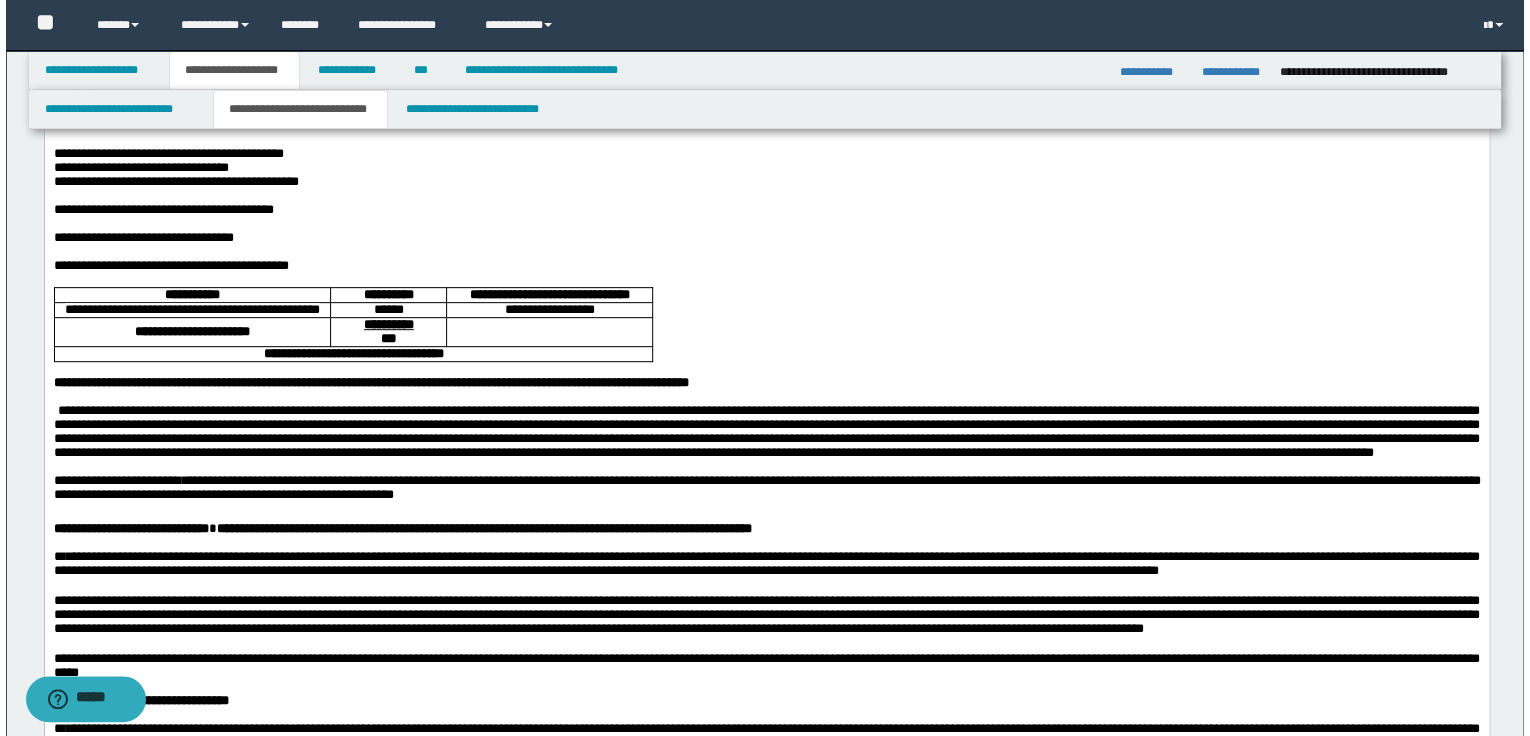 scroll, scrollTop: 232, scrollLeft: 0, axis: vertical 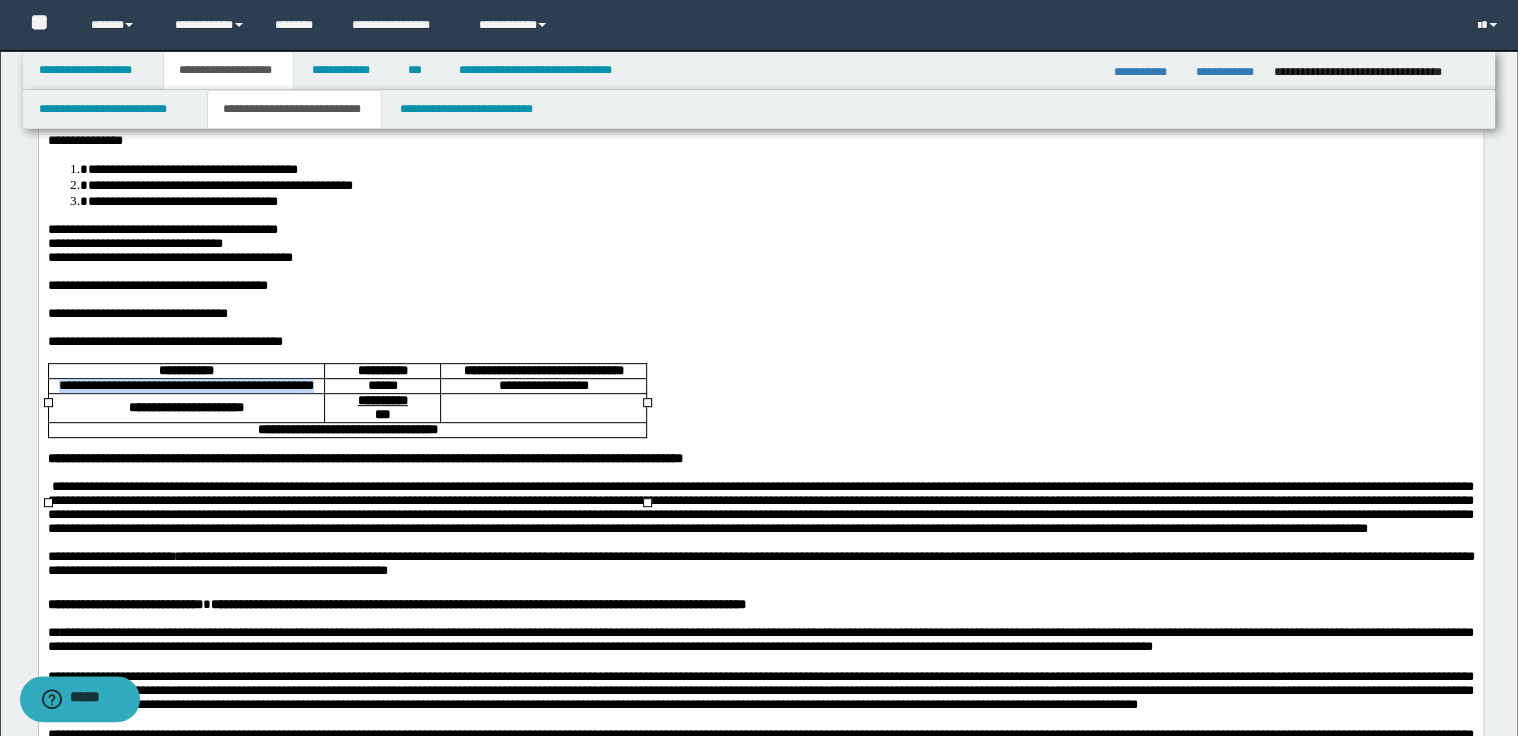 drag, startPoint x: 85, startPoint y: 424, endPoint x: 211, endPoint y: 439, distance: 126.88972 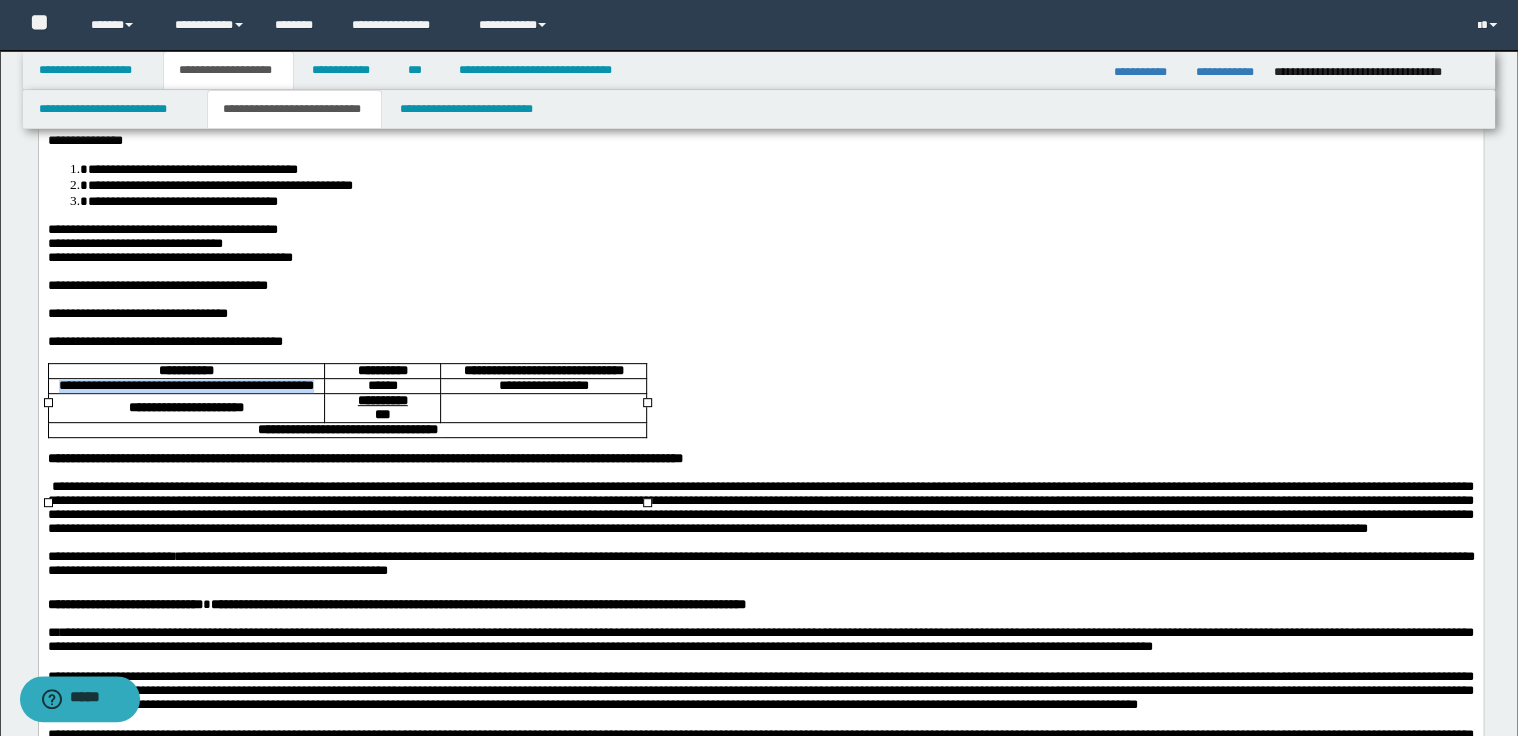 click on "**********" at bounding box center [185, 385] 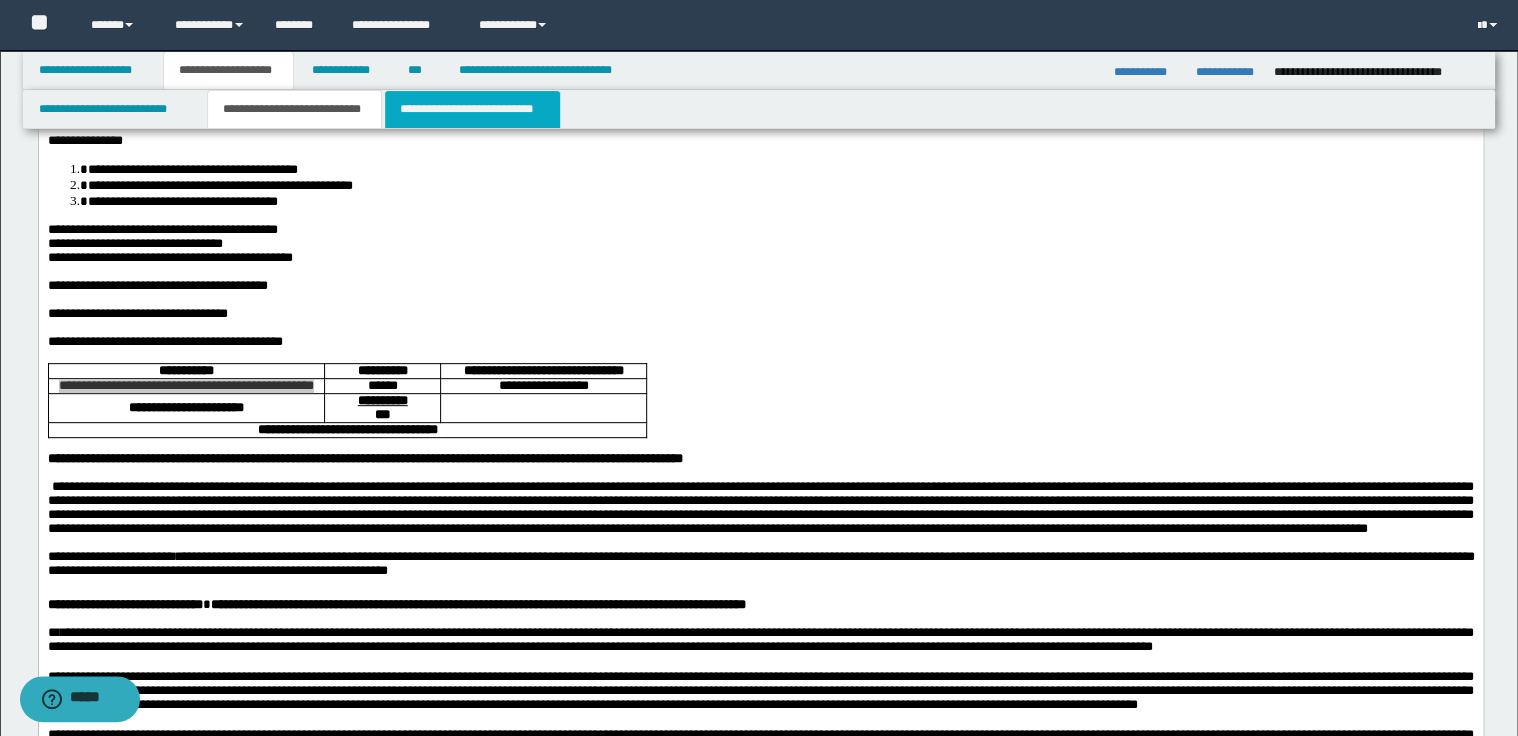 click on "**********" at bounding box center (472, 109) 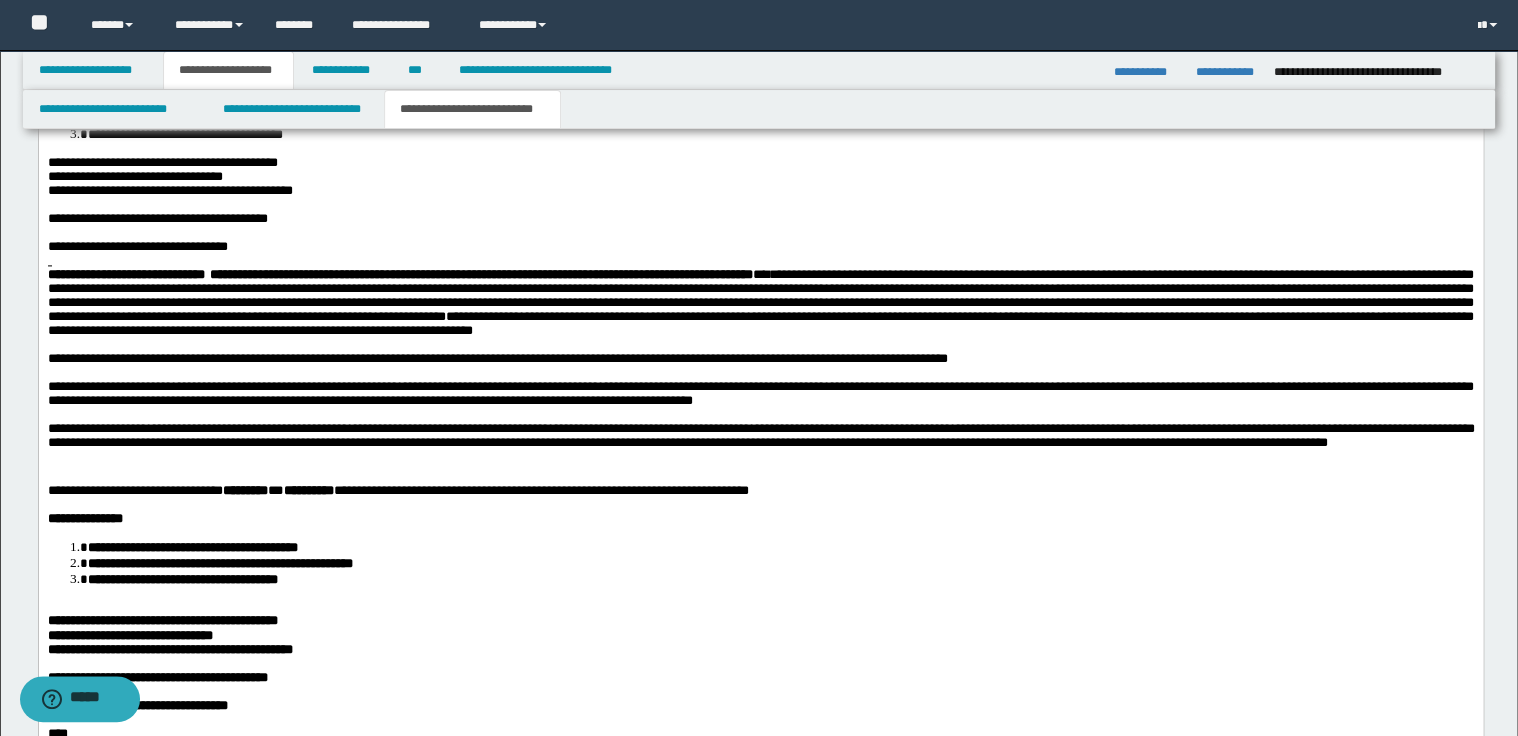 scroll, scrollTop: 1352, scrollLeft: 0, axis: vertical 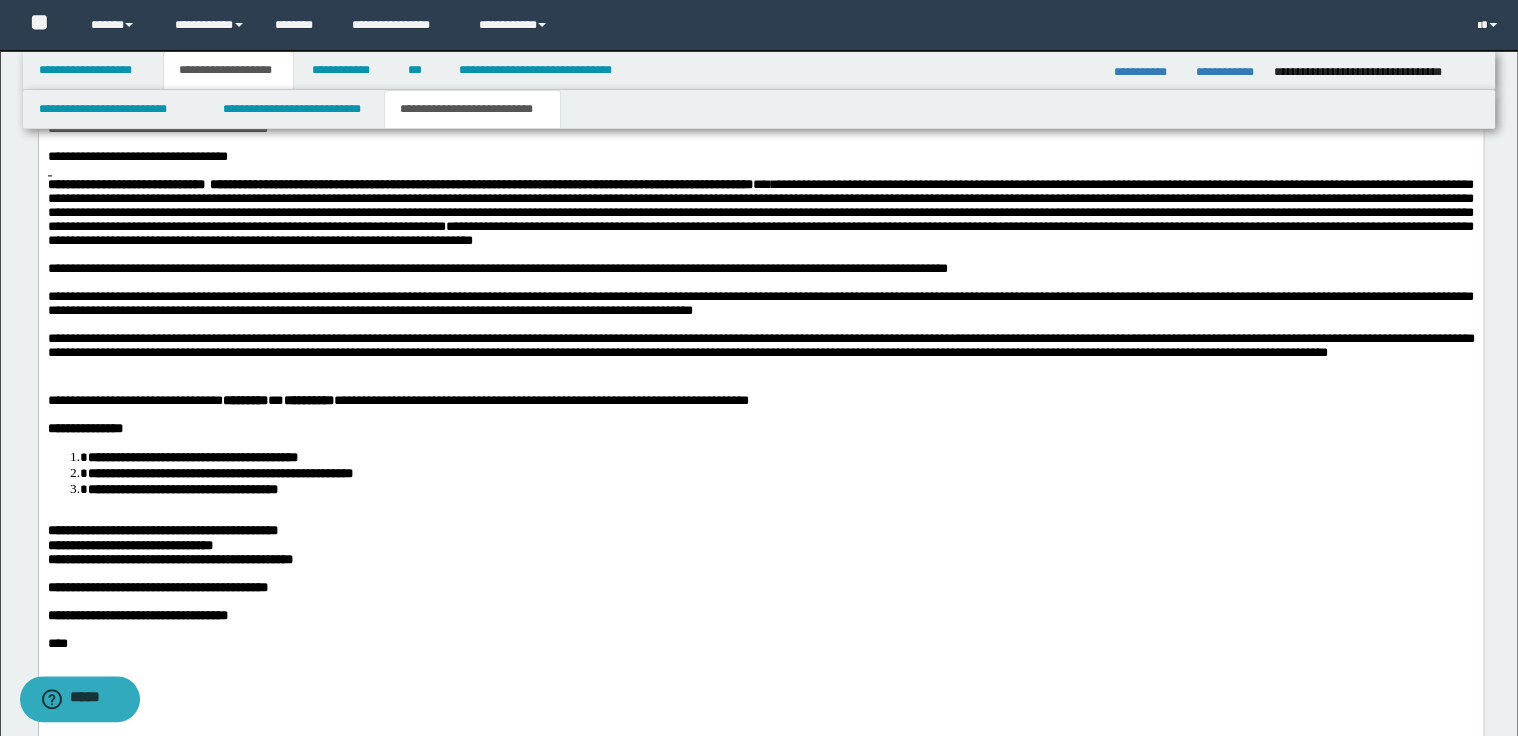 click on "**********" at bounding box center [760, 304] 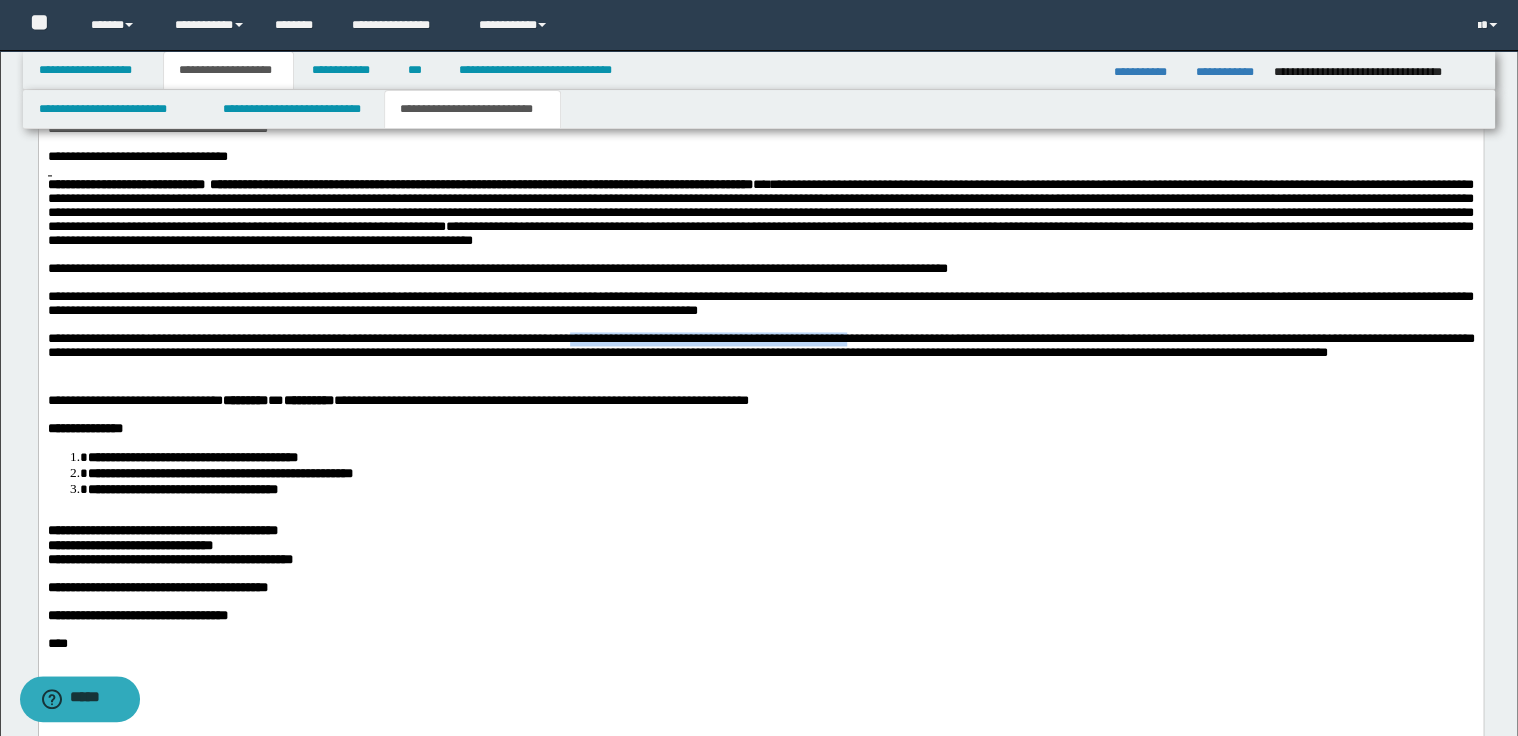 drag, startPoint x: 590, startPoint y: 396, endPoint x: 884, endPoint y: 397, distance: 294.0017 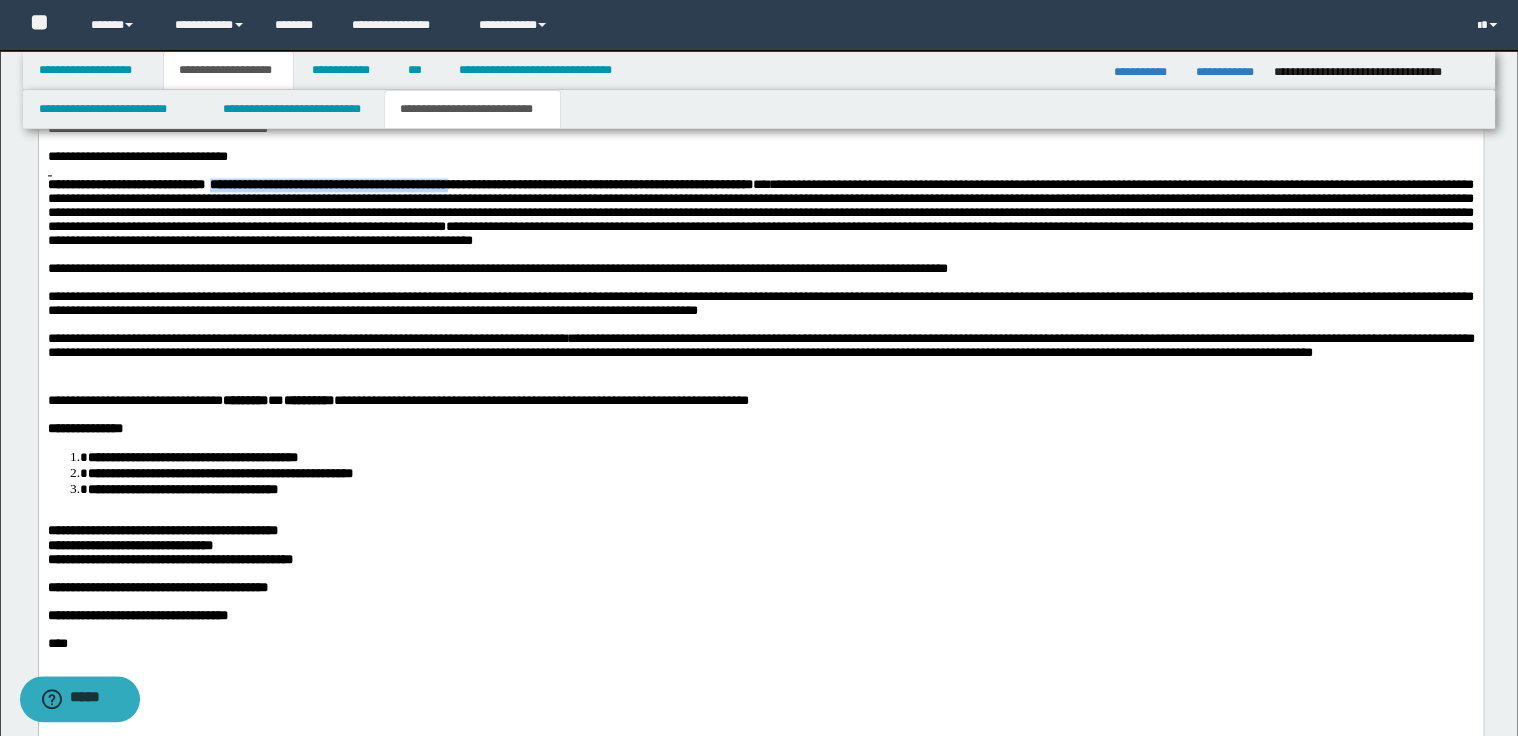 drag, startPoint x: 242, startPoint y: 222, endPoint x: 543, endPoint y: 220, distance: 301.00665 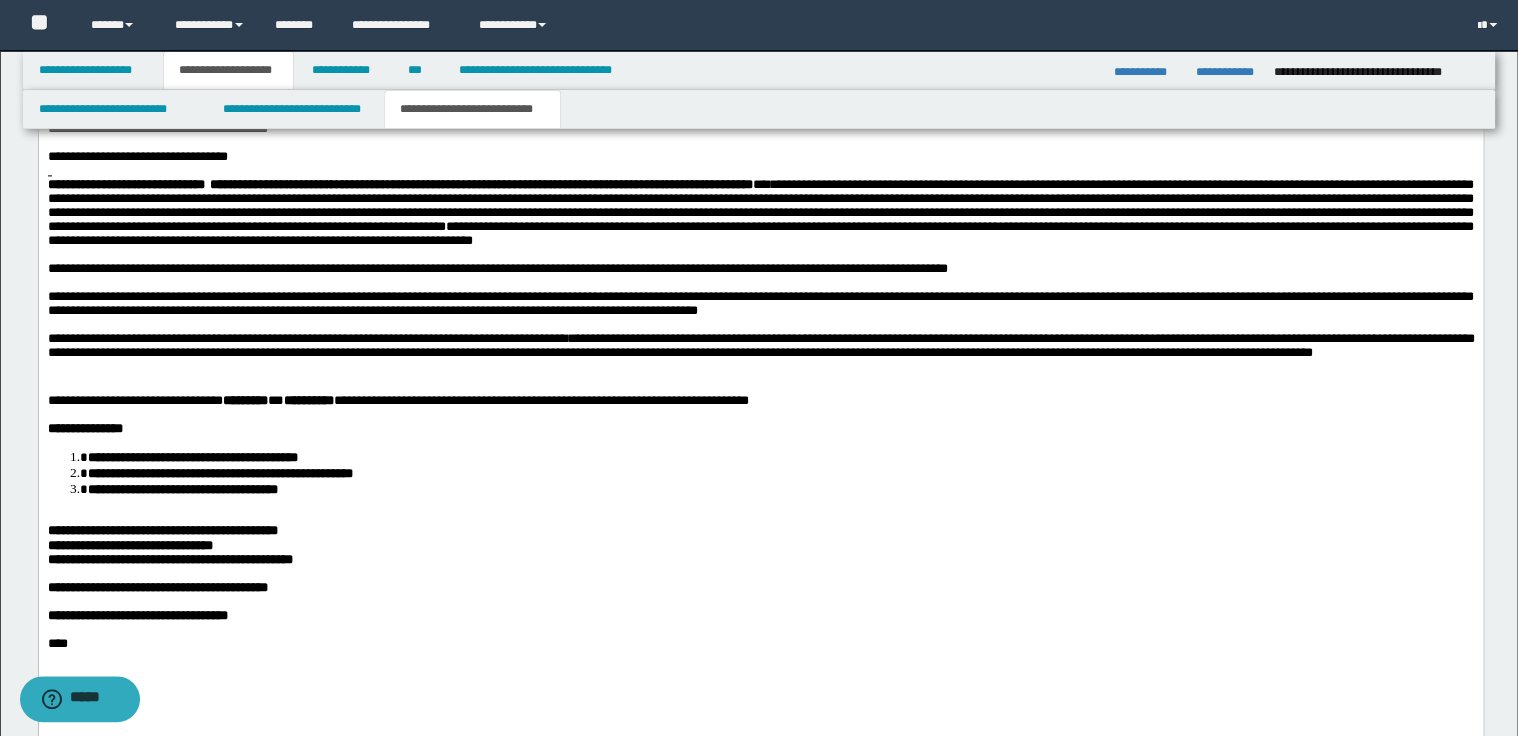 click on "**********" at bounding box center [760, 357] 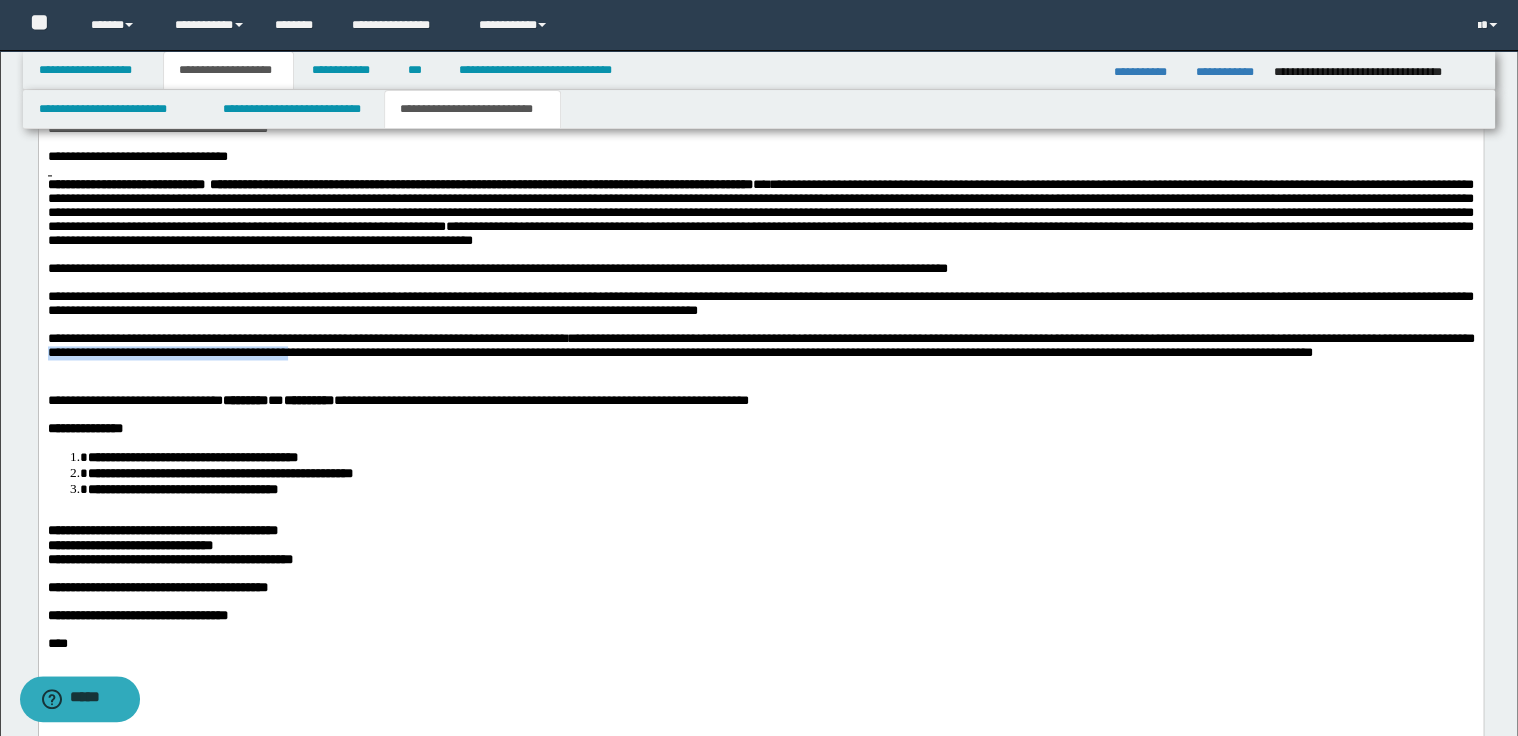 drag, startPoint x: 126, startPoint y: 412, endPoint x: 434, endPoint y: 408, distance: 308.02597 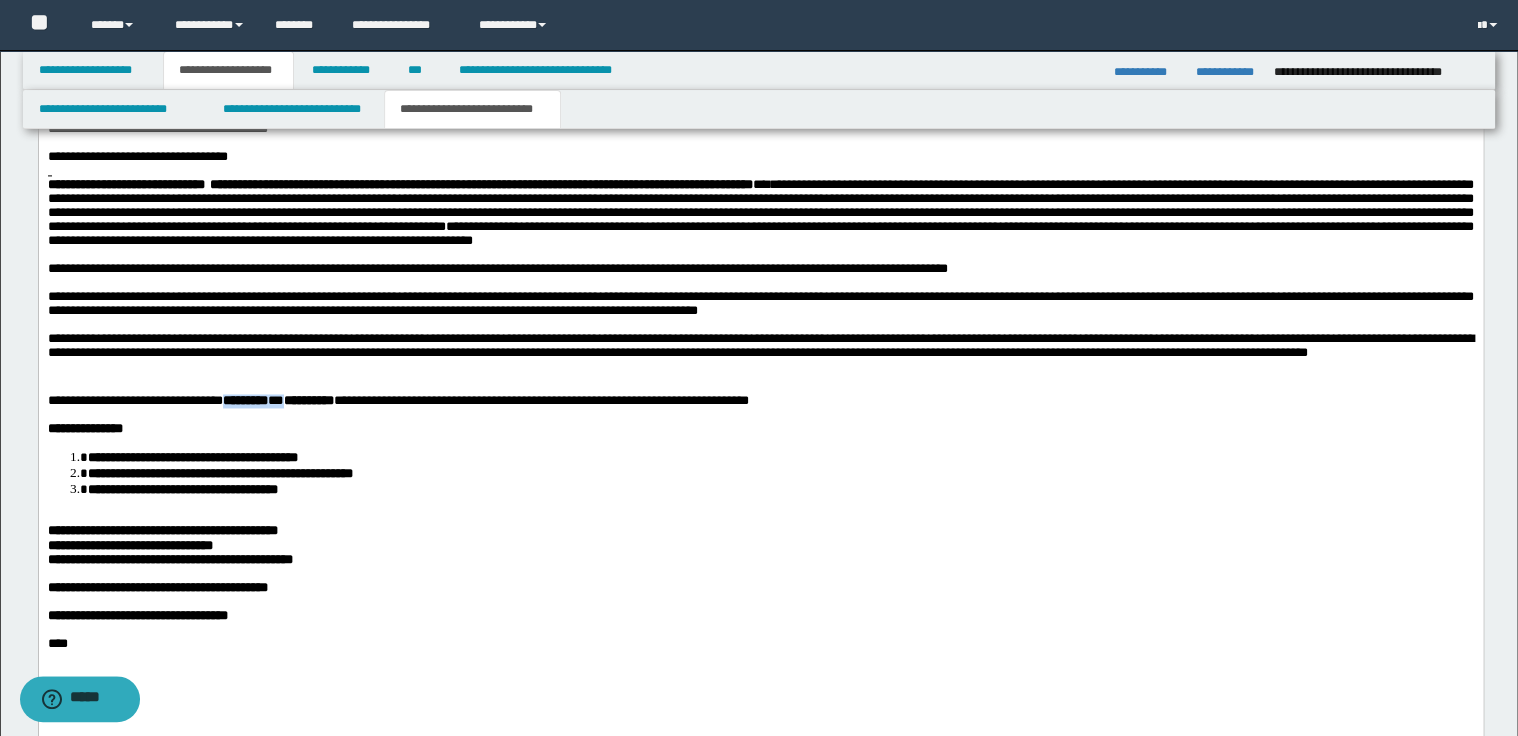 drag, startPoint x: 319, startPoint y: 462, endPoint x: 275, endPoint y: 456, distance: 44.407207 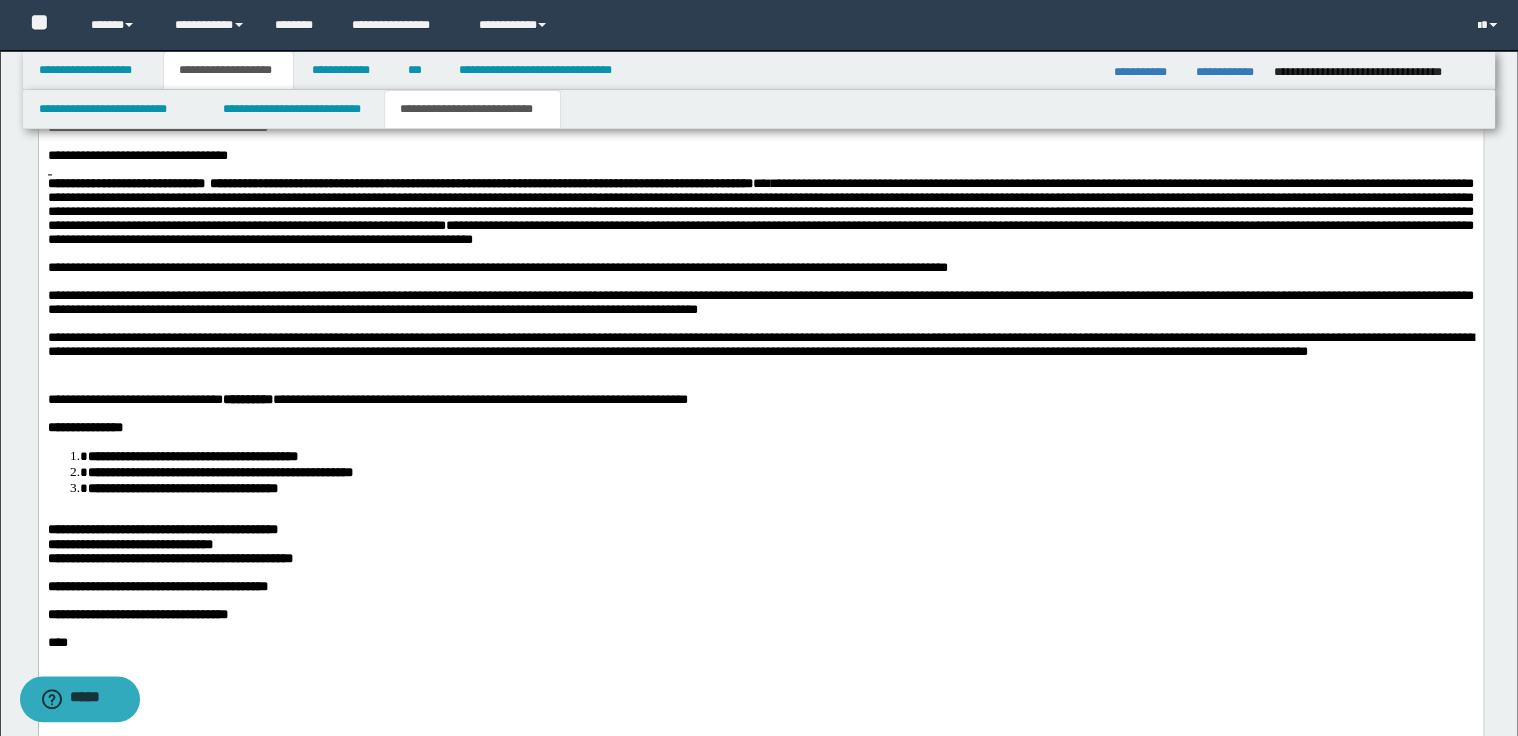 scroll, scrollTop: 1432, scrollLeft: 0, axis: vertical 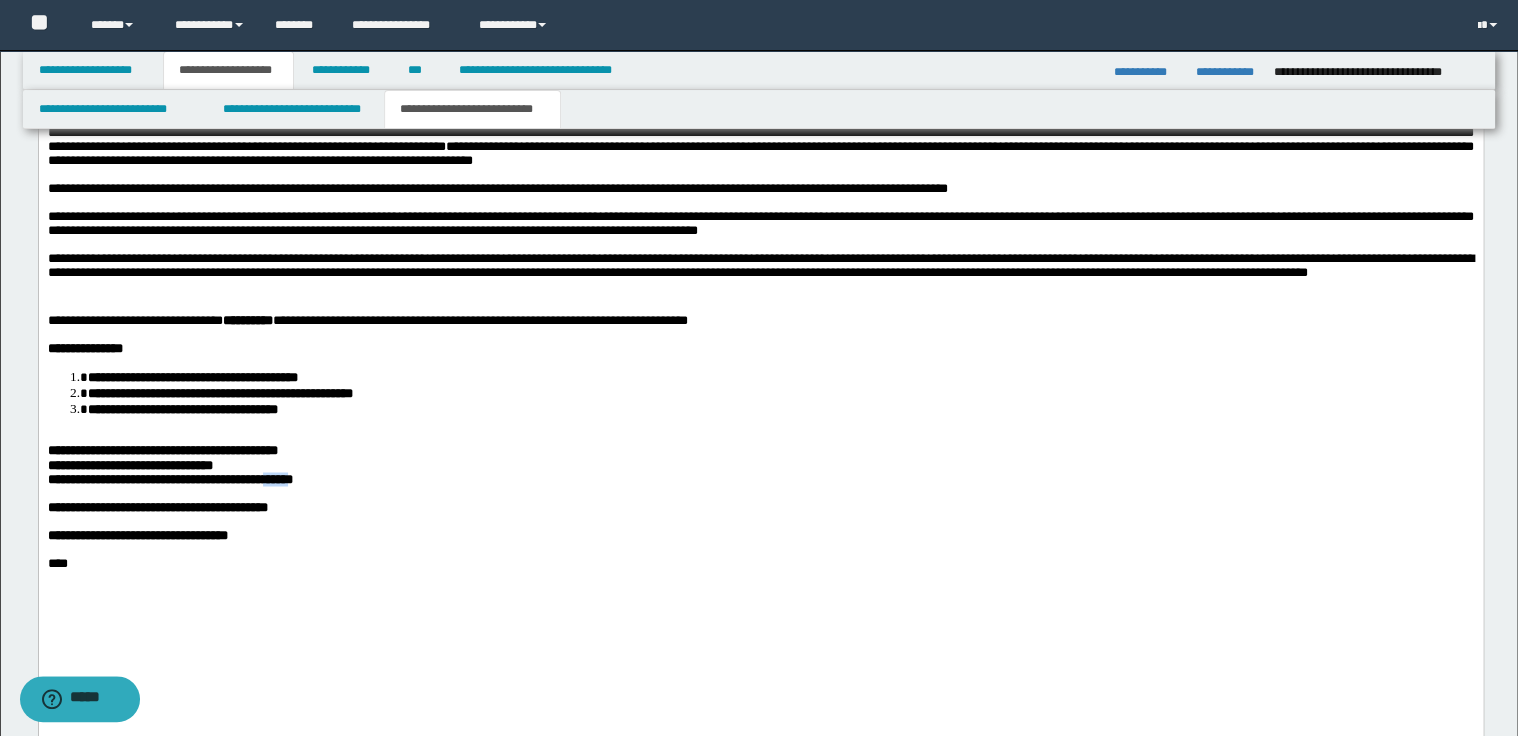 drag, startPoint x: 238, startPoint y: 552, endPoint x: 264, endPoint y: 552, distance: 26 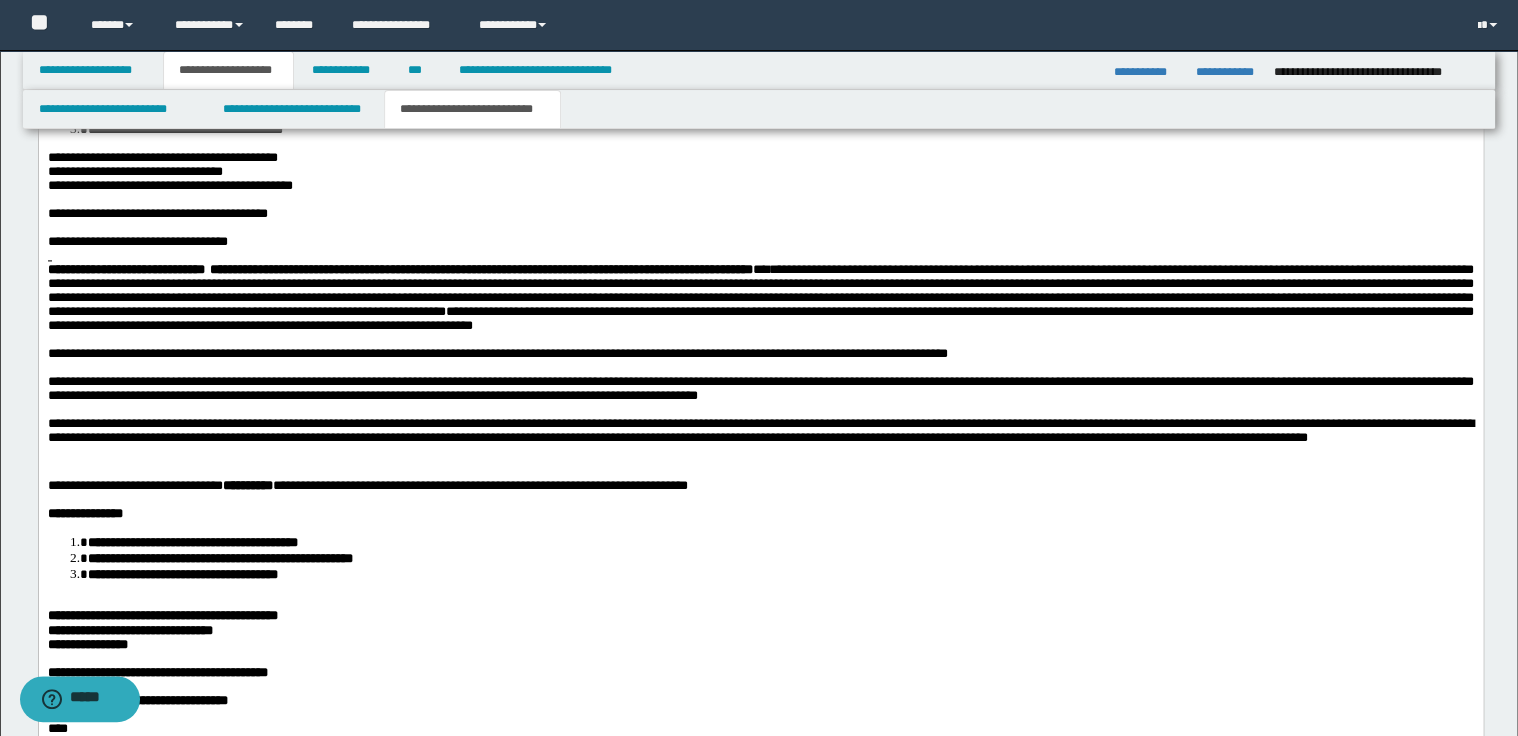 scroll, scrollTop: 1352, scrollLeft: 0, axis: vertical 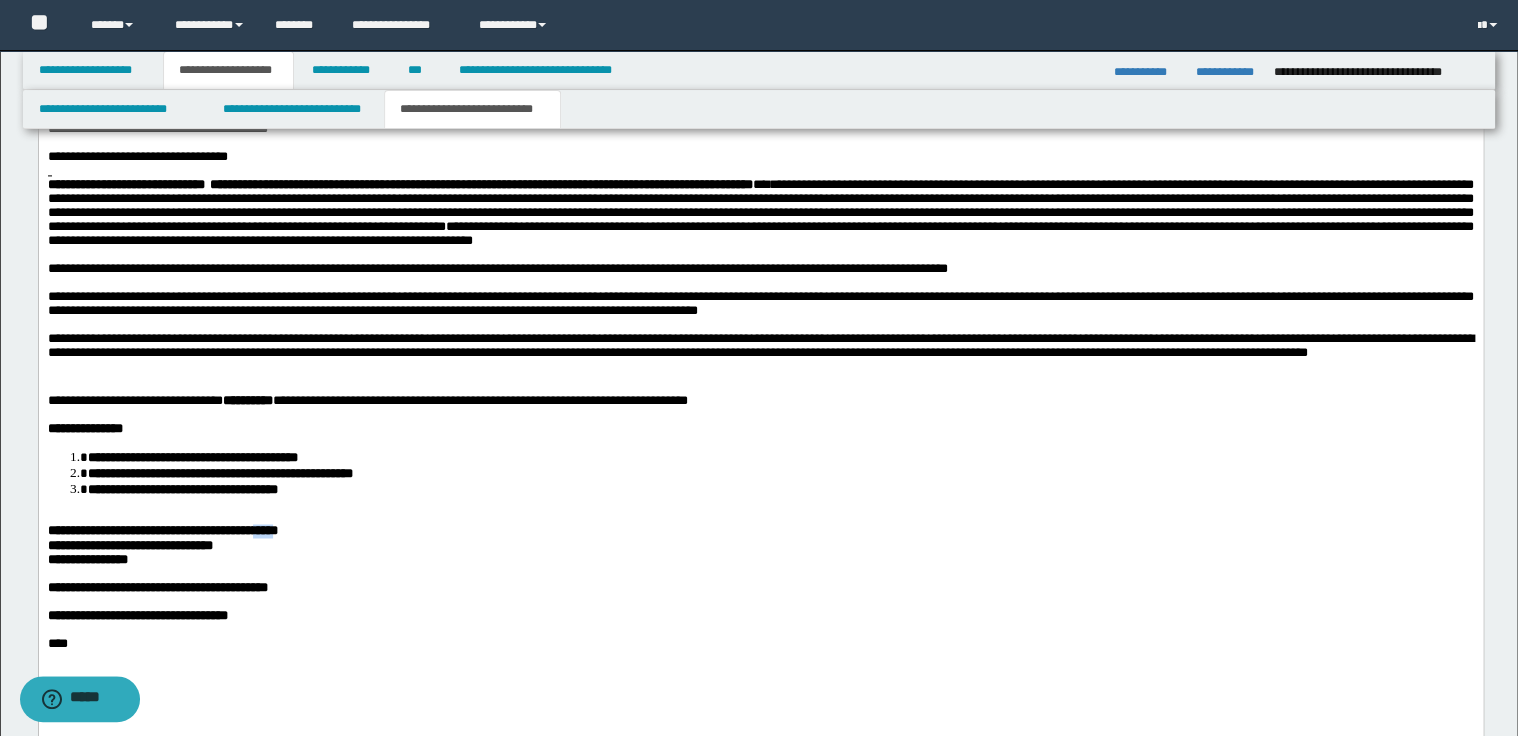 drag, startPoint x: 243, startPoint y: 600, endPoint x: 264, endPoint y: 600, distance: 21 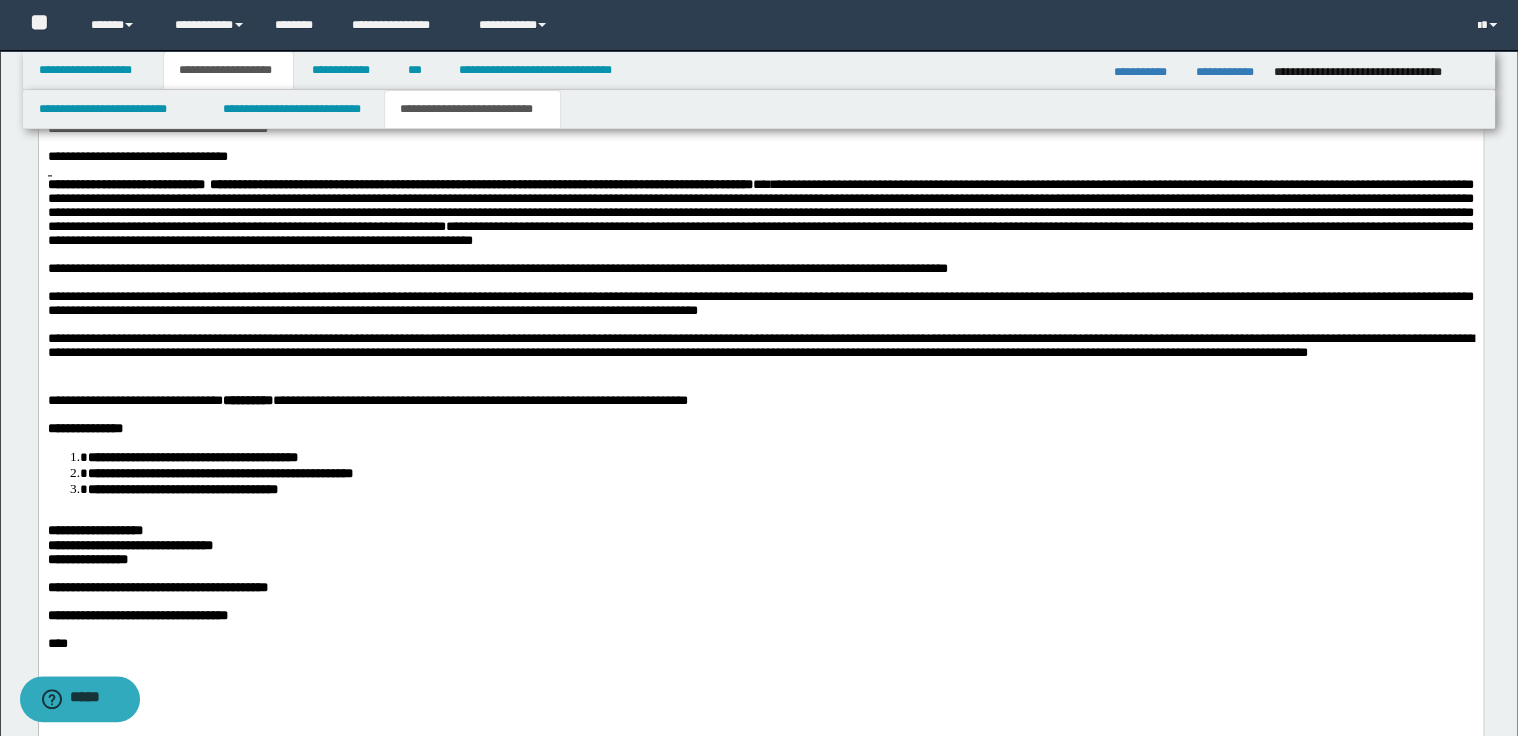 click on "**********" at bounding box center (129, 545) 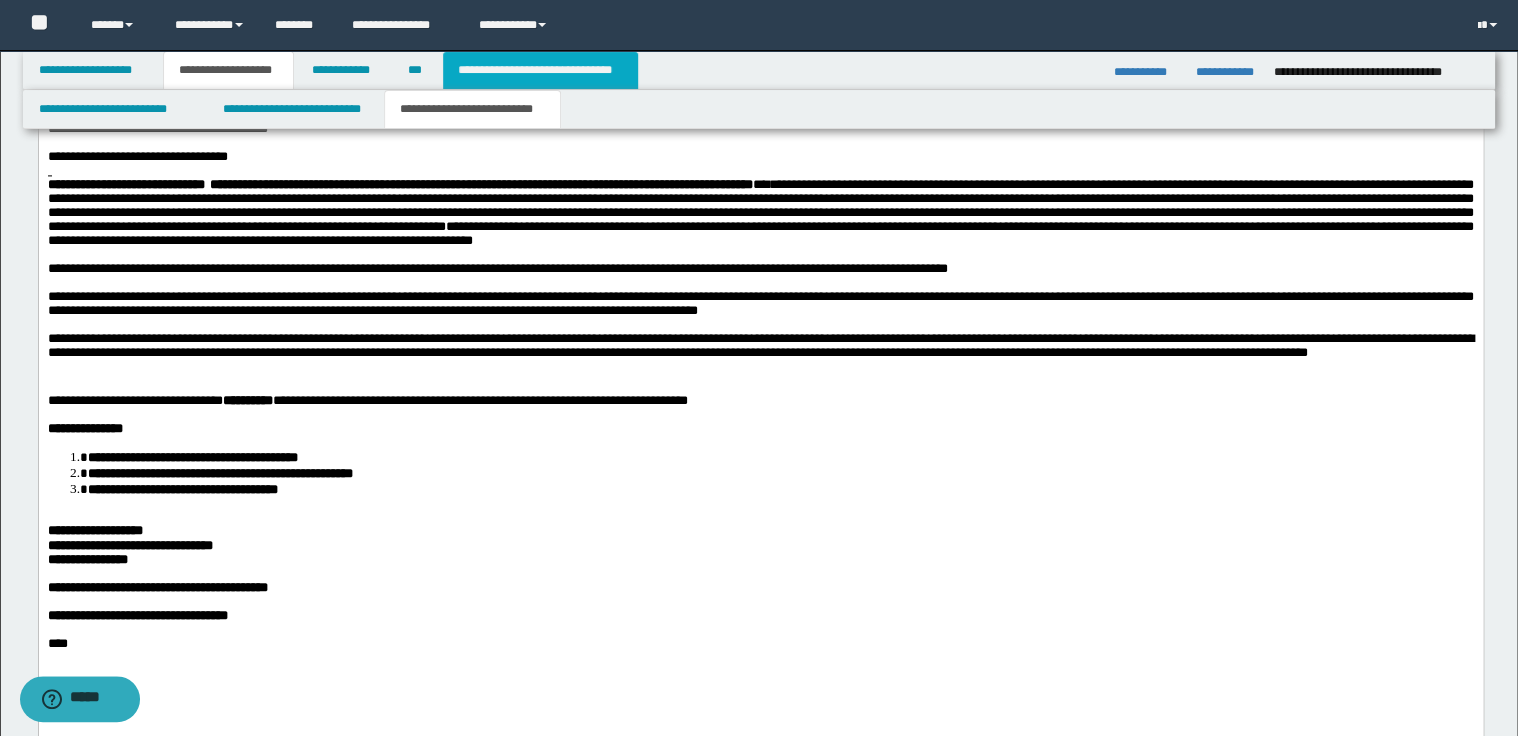 drag, startPoint x: 557, startPoint y: 59, endPoint x: 541, endPoint y: 75, distance: 22.627417 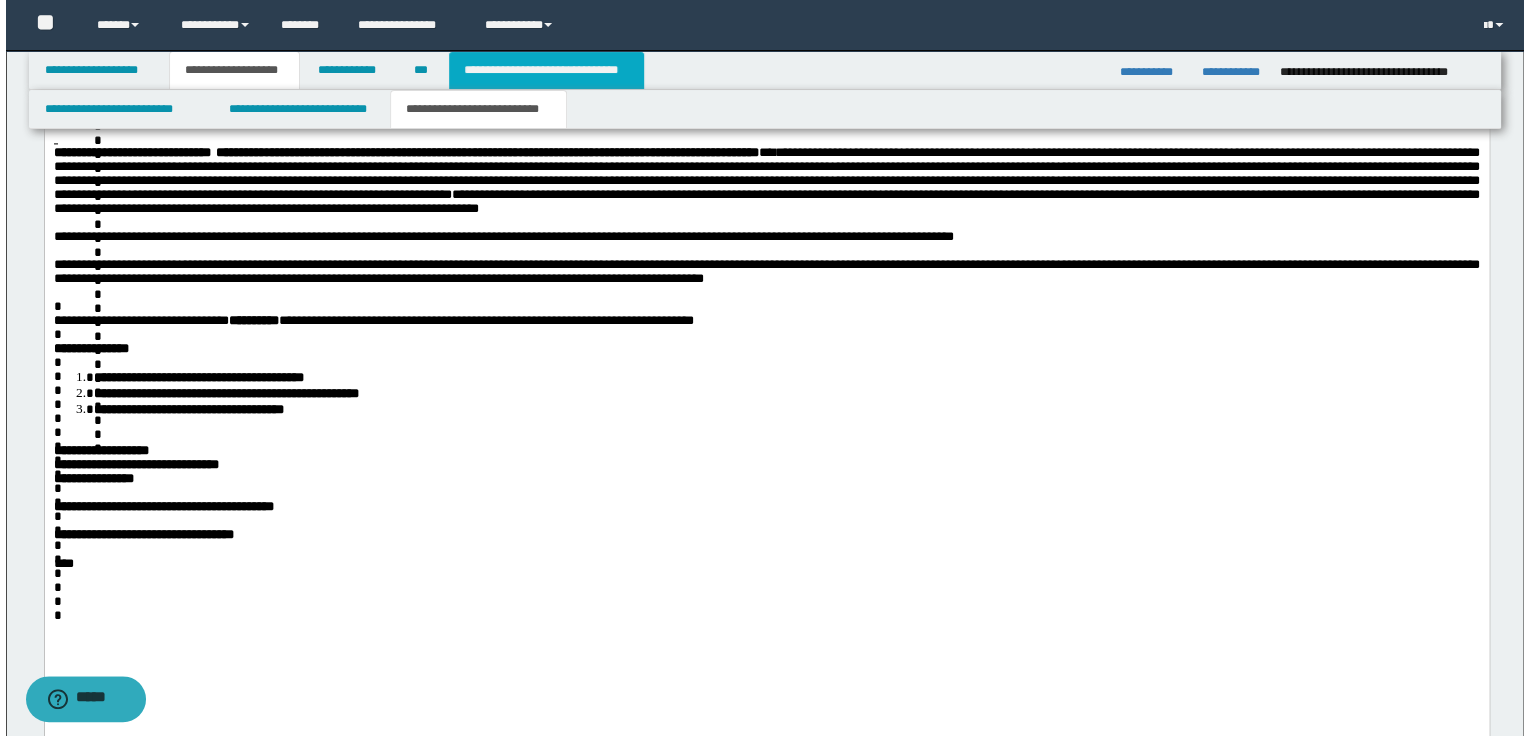 scroll, scrollTop: 0, scrollLeft: 0, axis: both 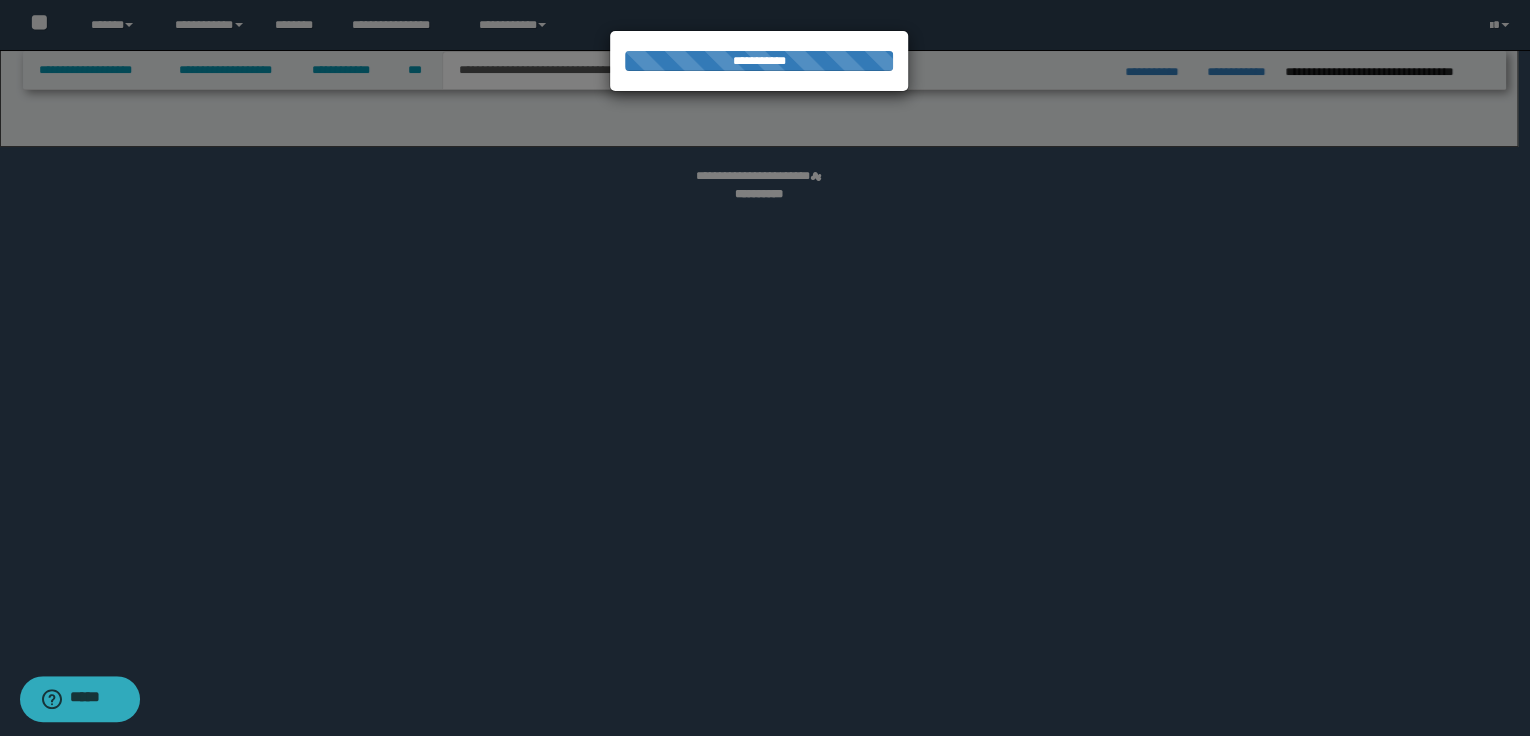 select on "*" 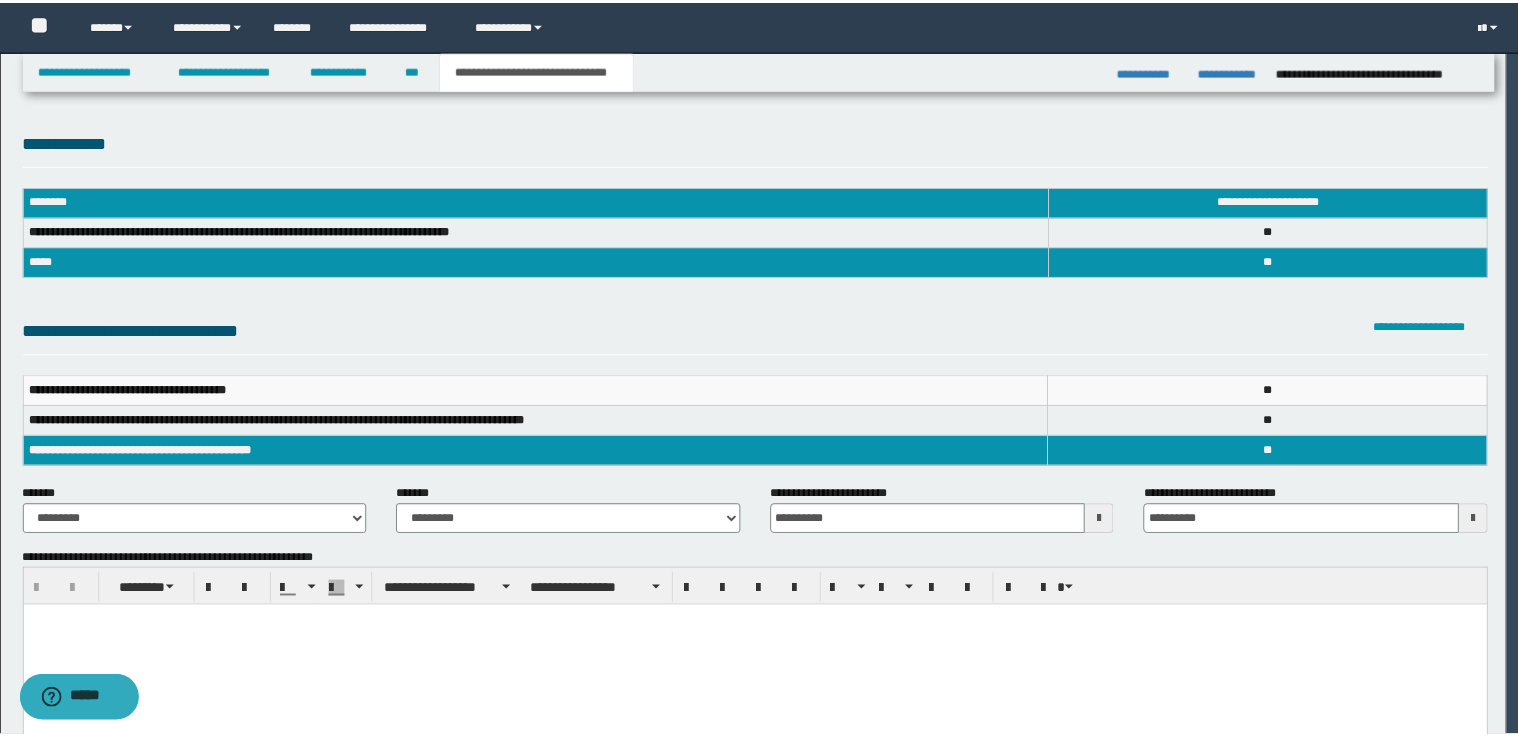 scroll, scrollTop: 0, scrollLeft: 0, axis: both 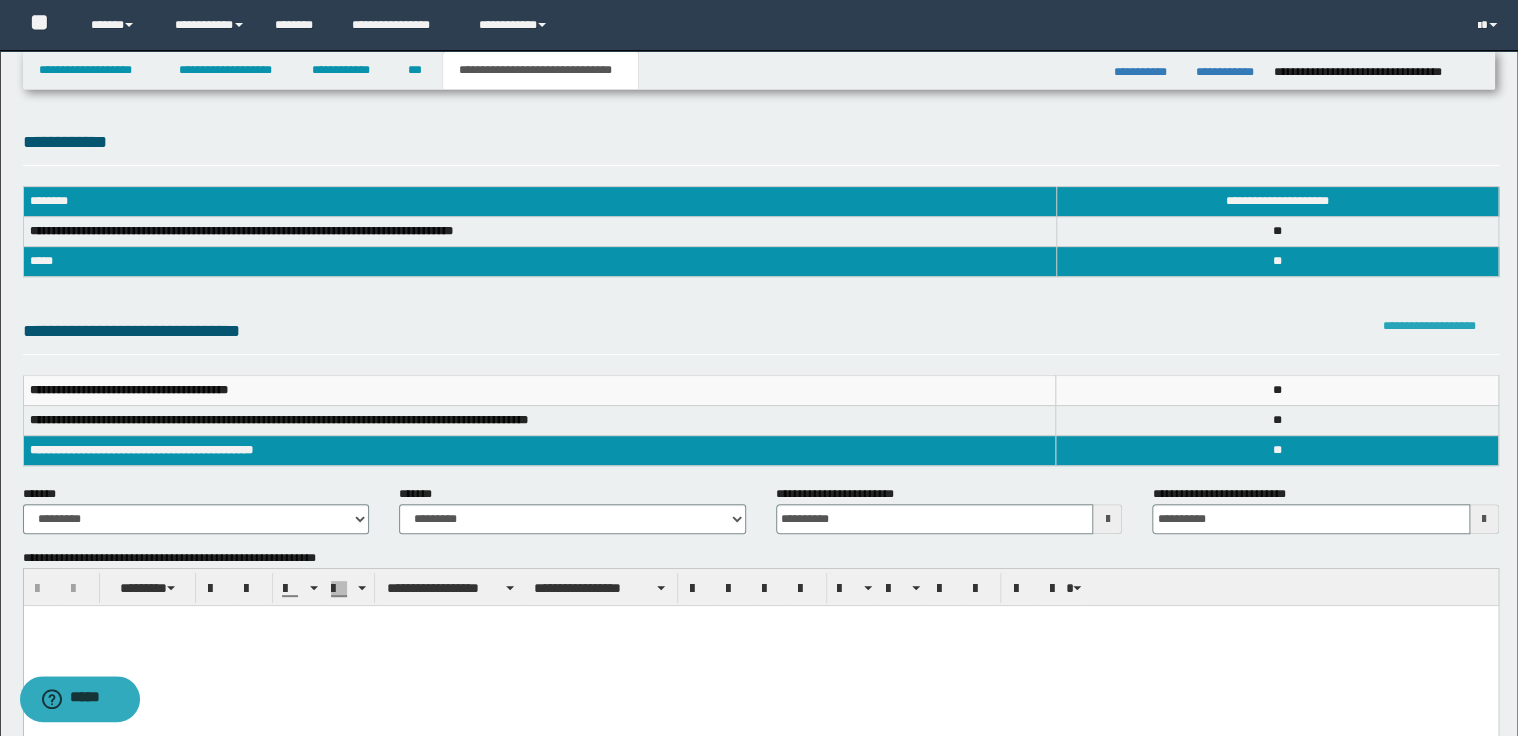 click on "**********" at bounding box center [1429, 326] 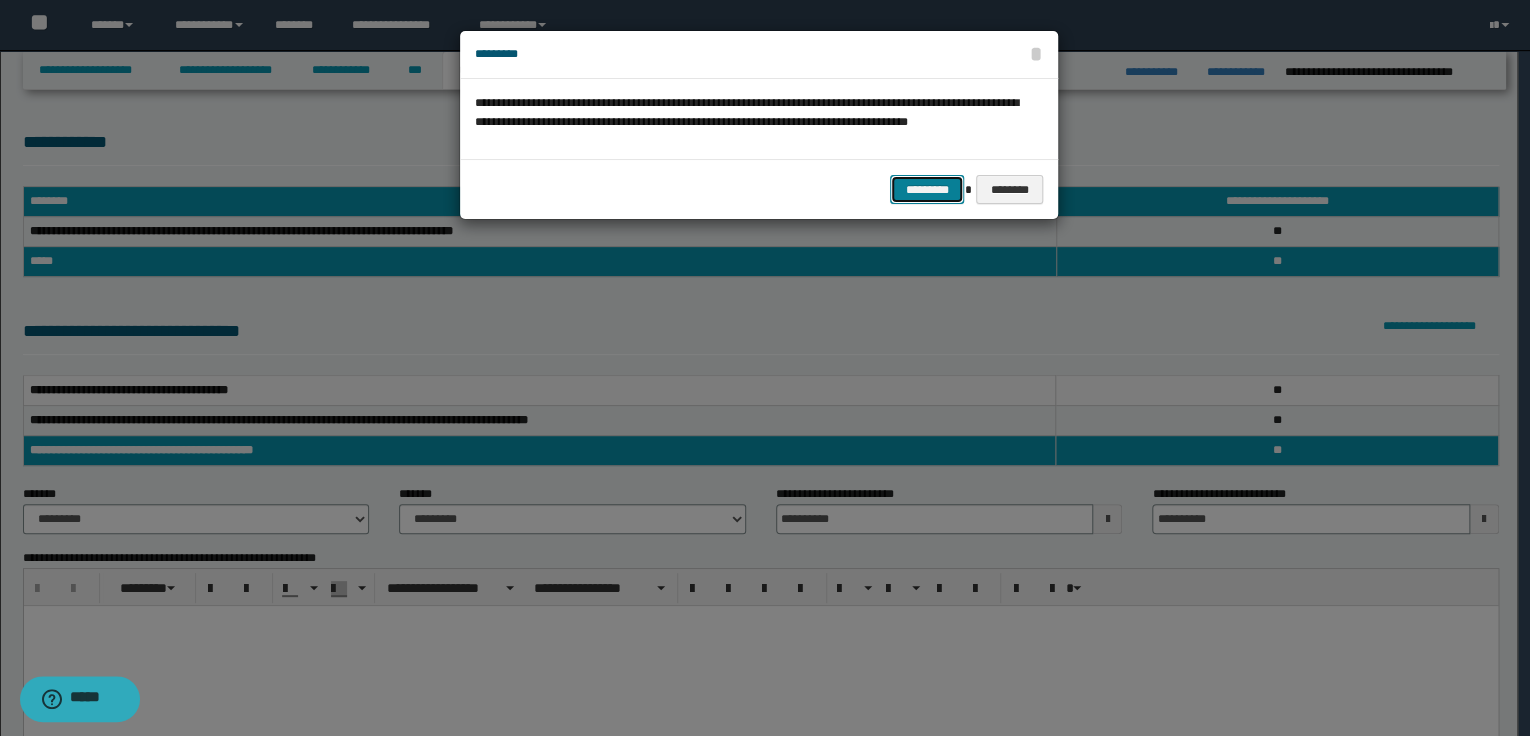 click on "*********" at bounding box center [927, 190] 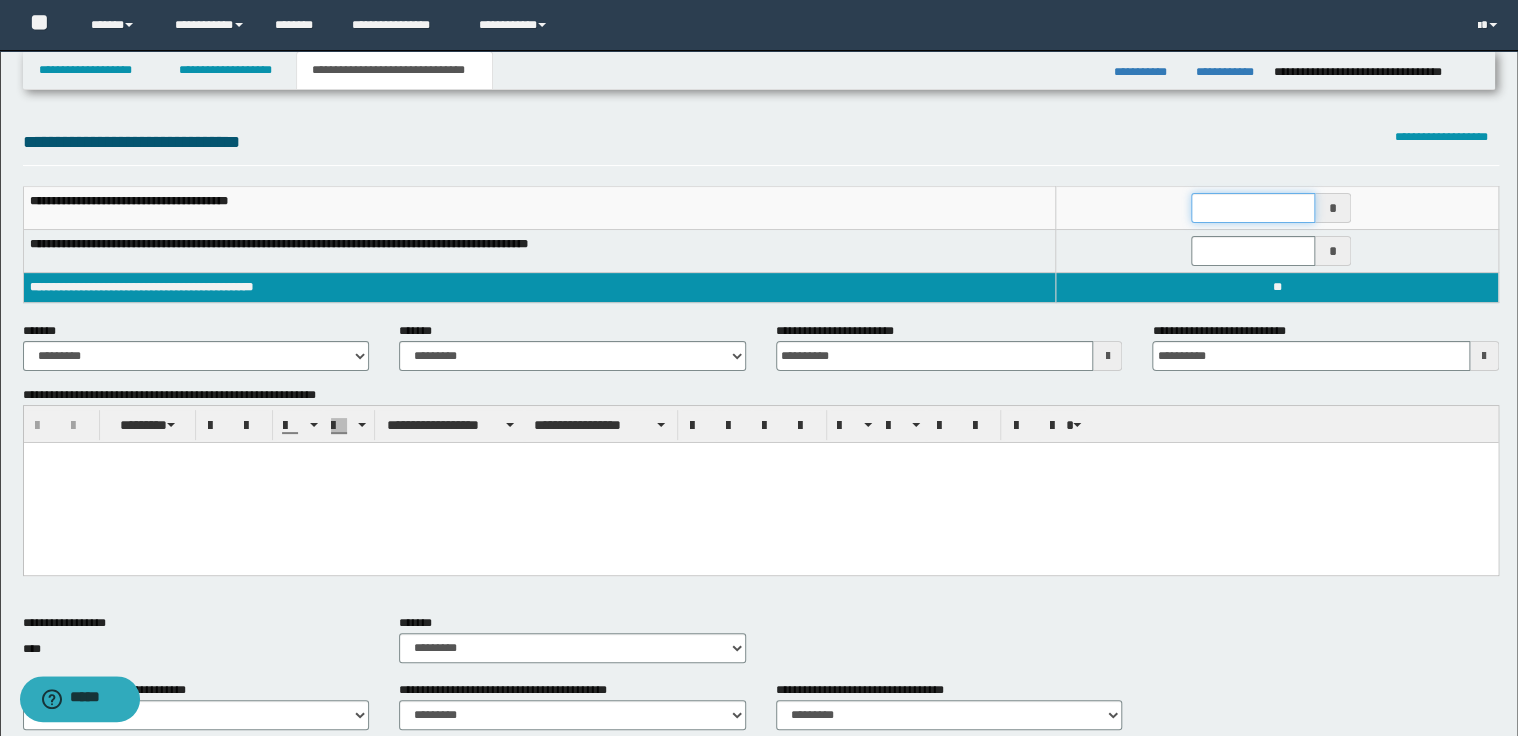 click at bounding box center [1253, 208] 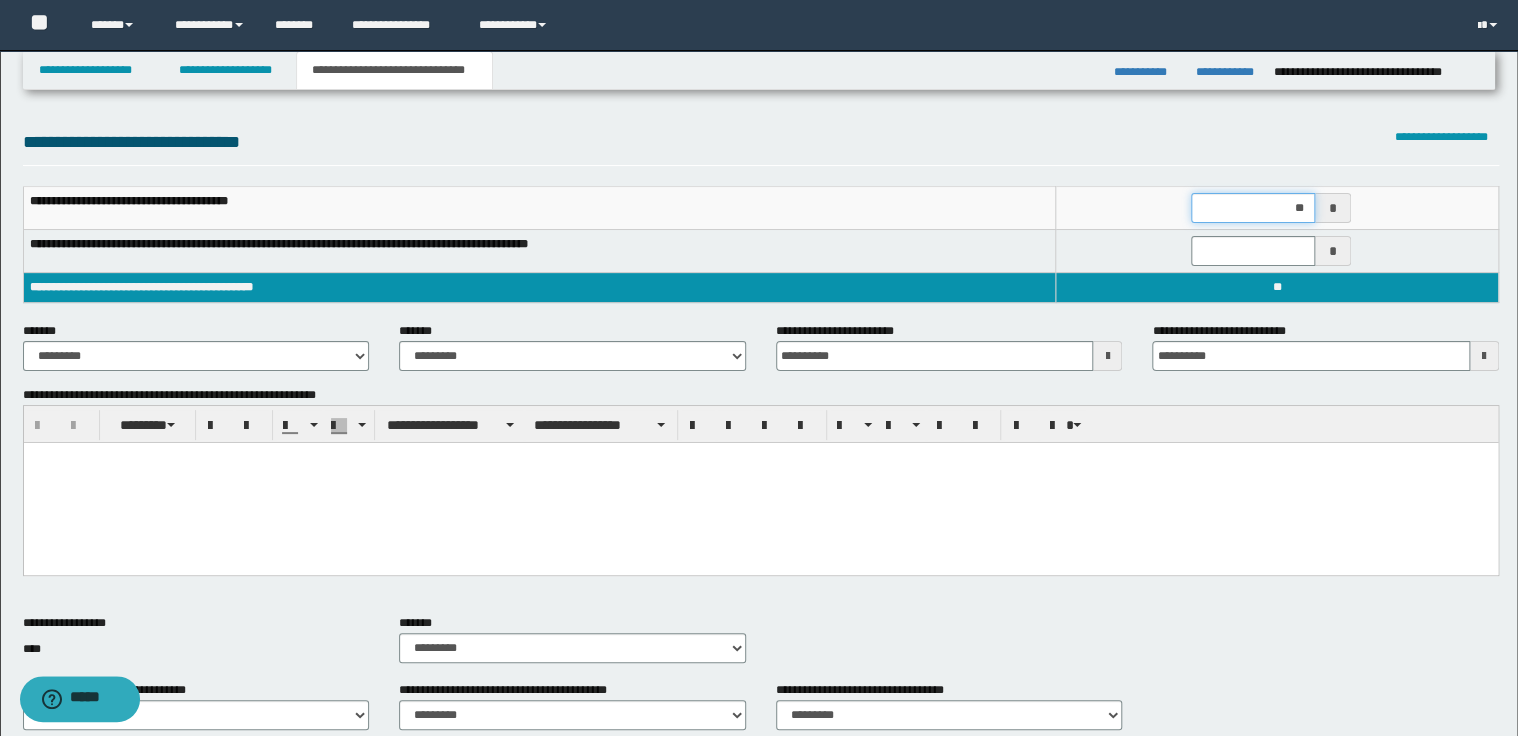type on "***" 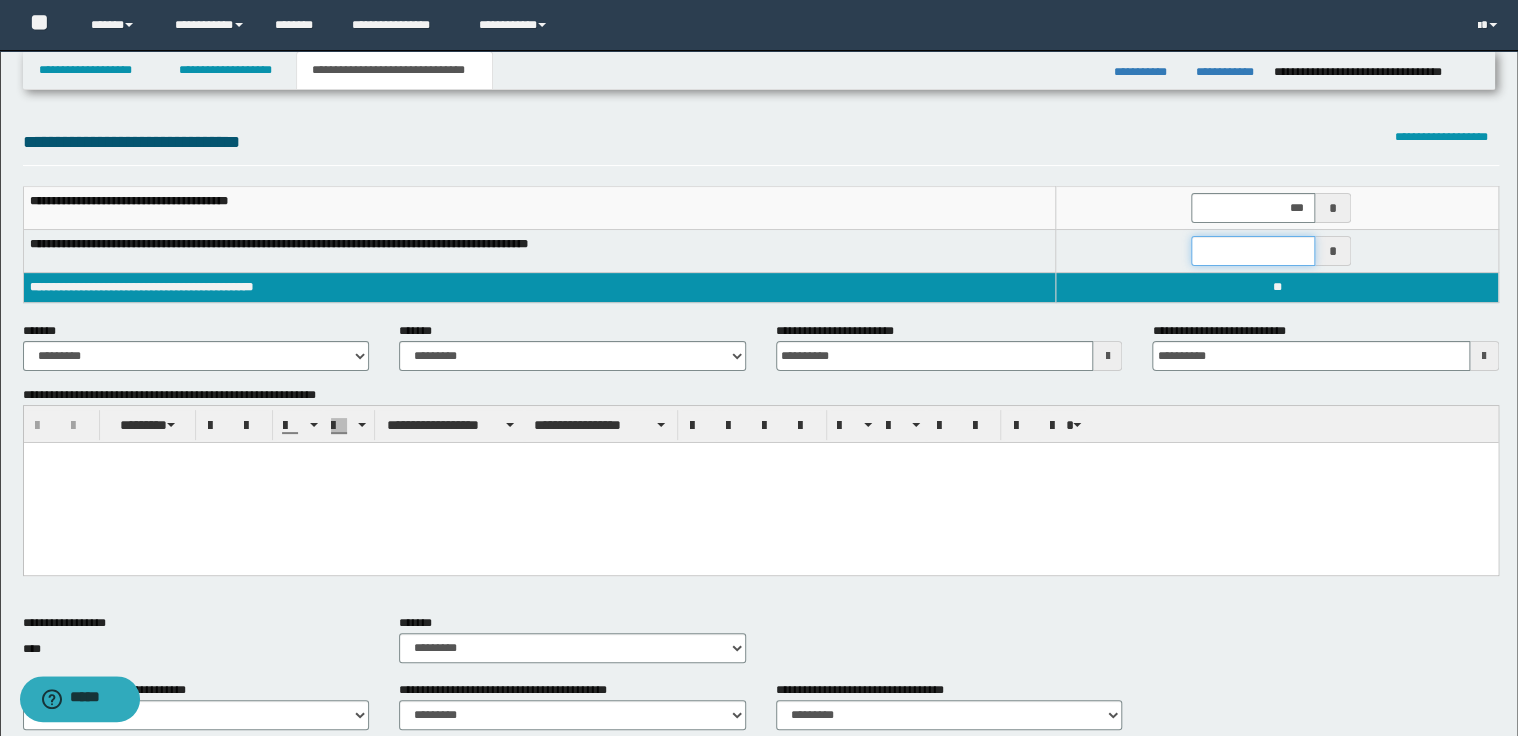 click at bounding box center [1253, 251] 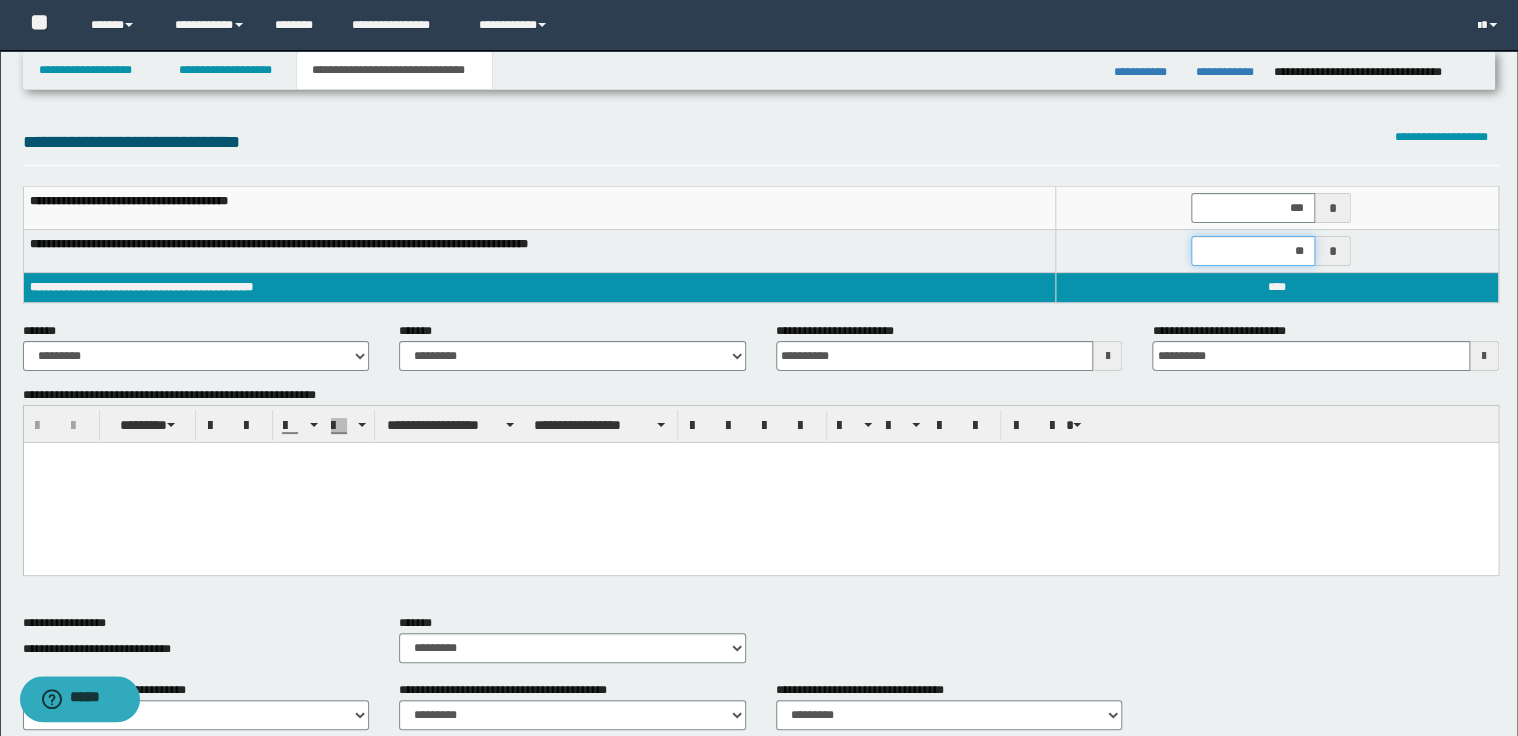 type on "***" 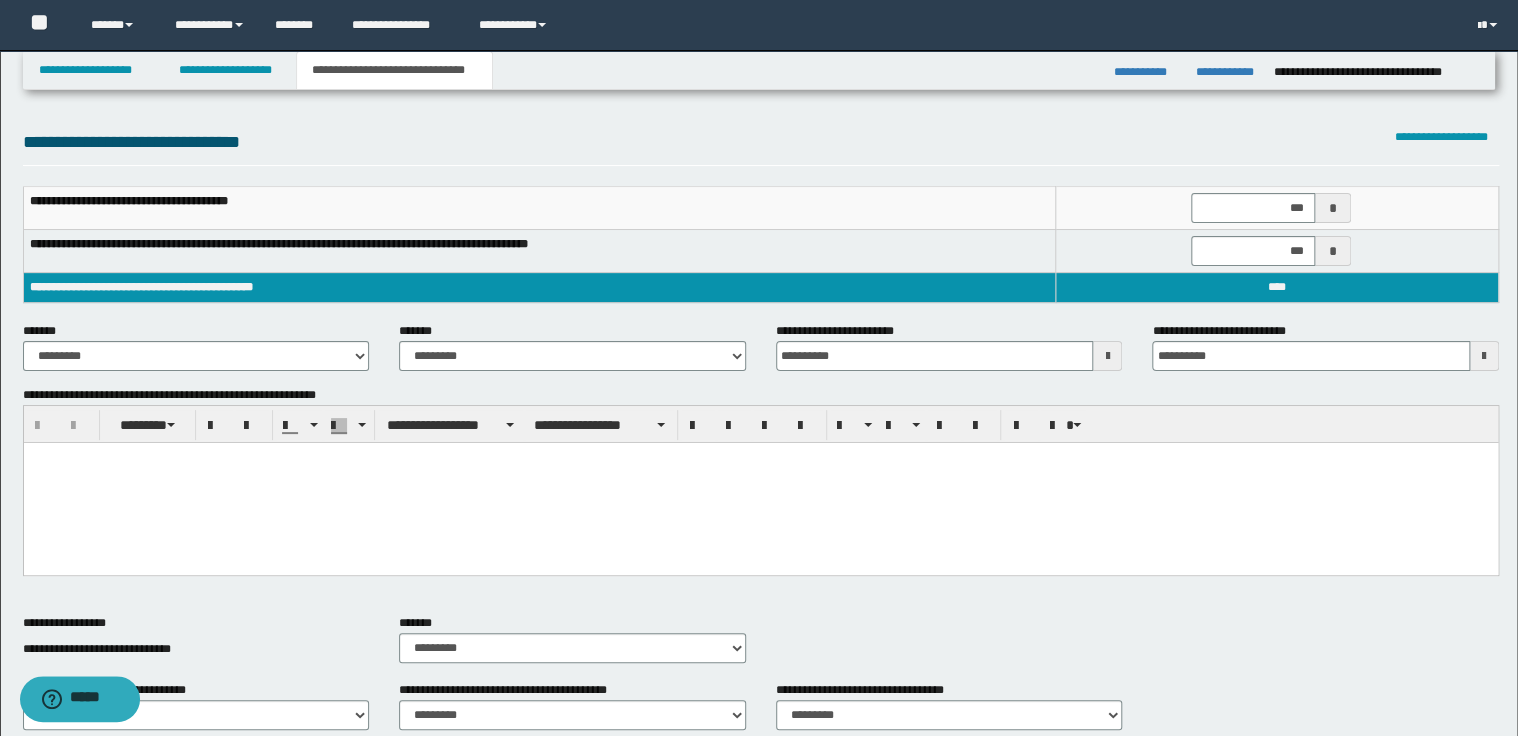 click on "**********" at bounding box center [761, 254] 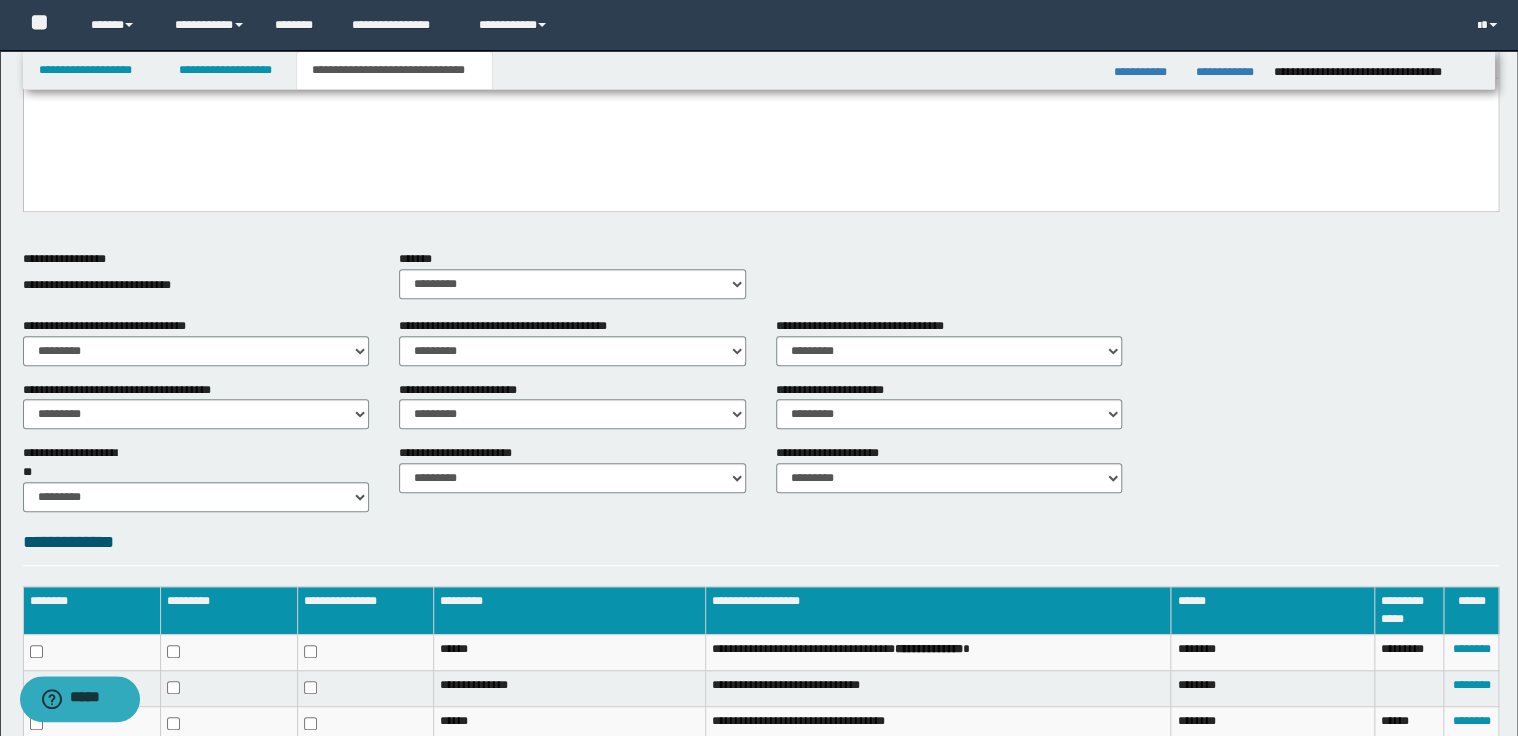 scroll, scrollTop: 400, scrollLeft: 0, axis: vertical 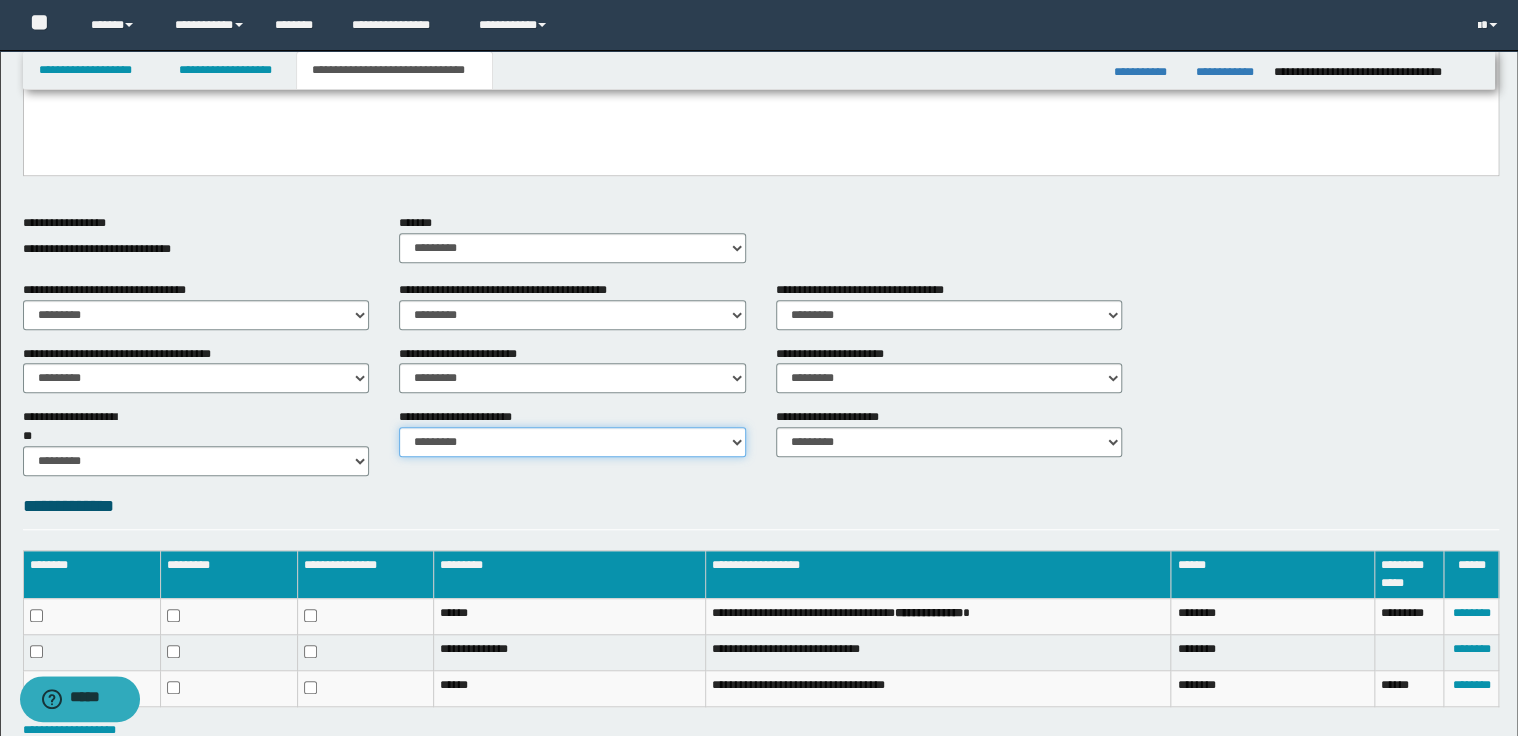 click on "*********
*********
*********" at bounding box center [572, 442] 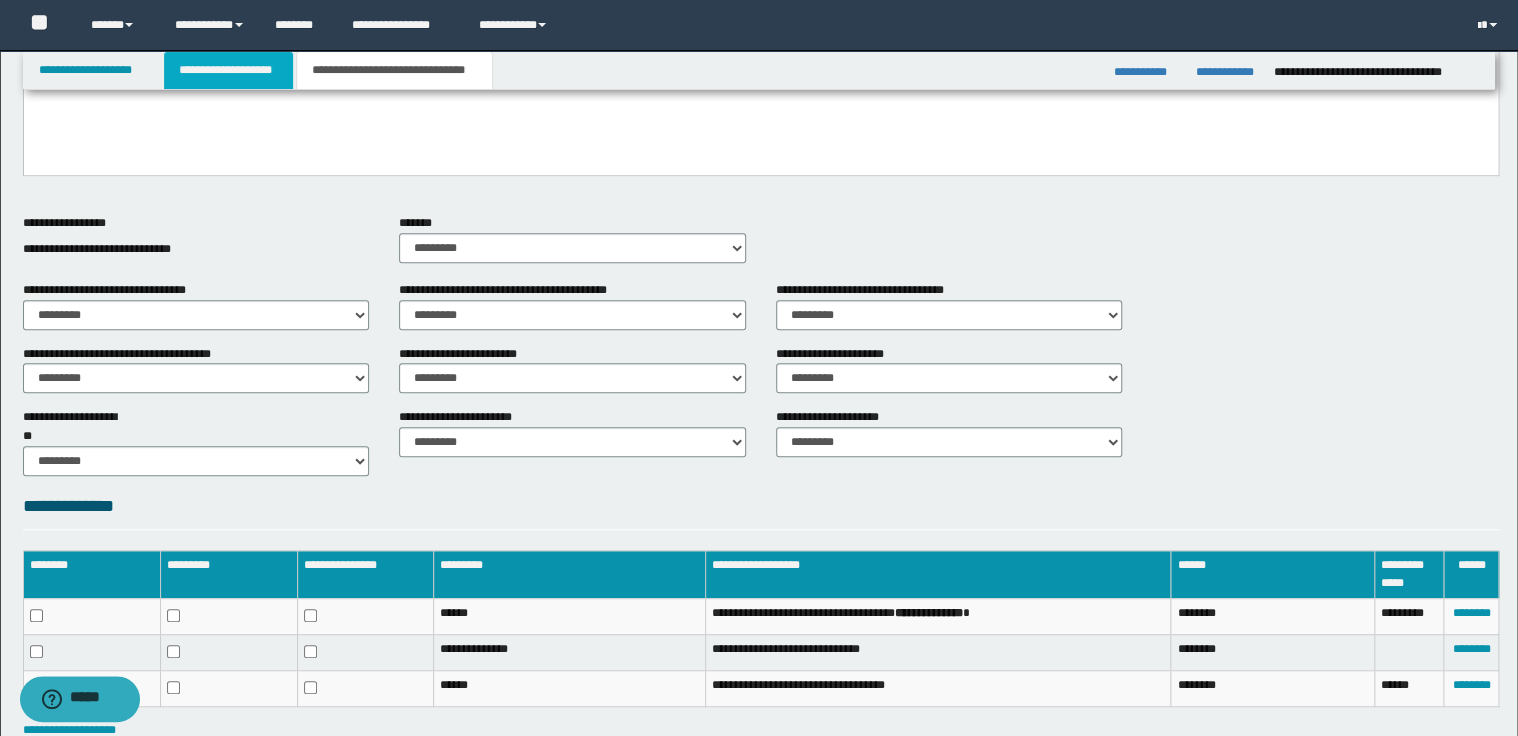 click on "**********" at bounding box center (228, 70) 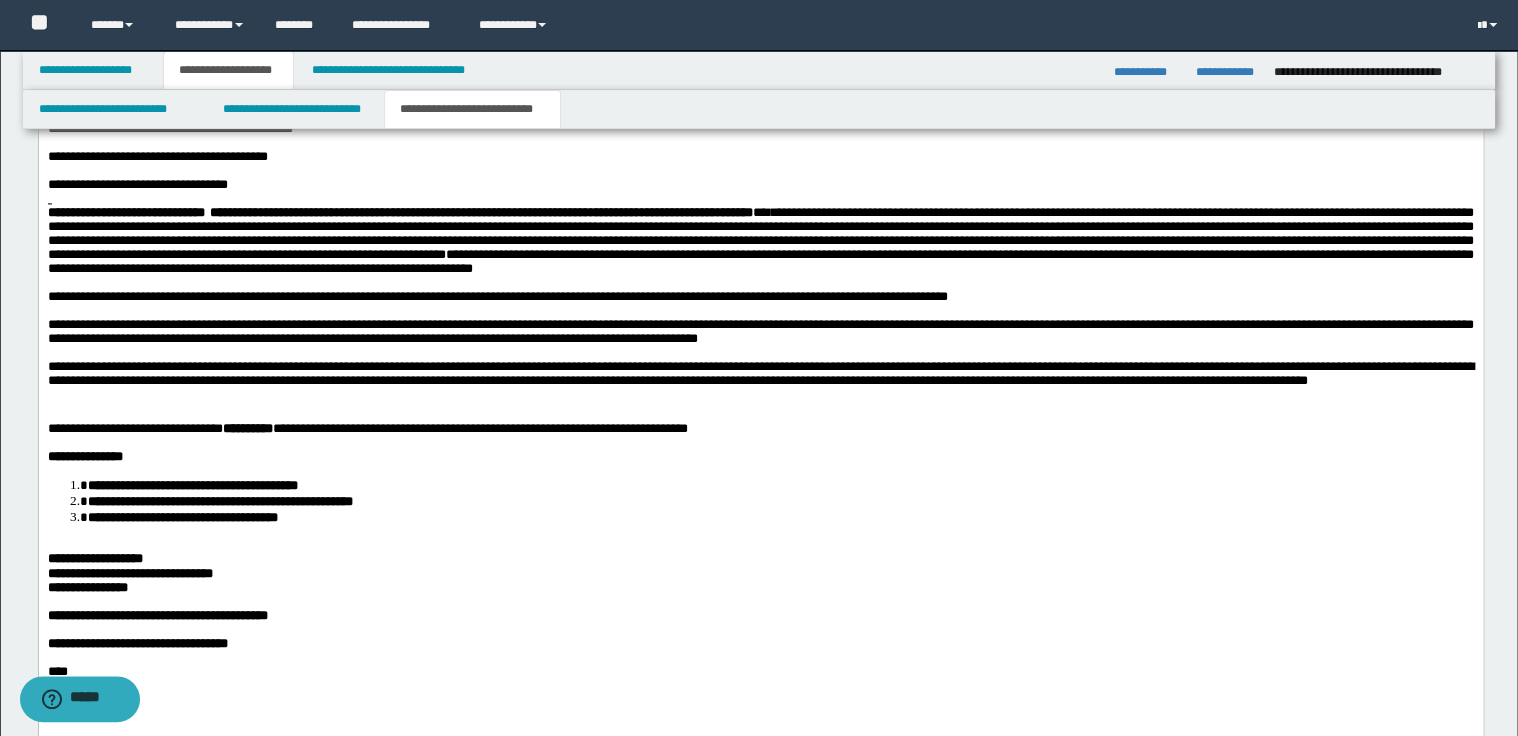 scroll, scrollTop: 1311, scrollLeft: 0, axis: vertical 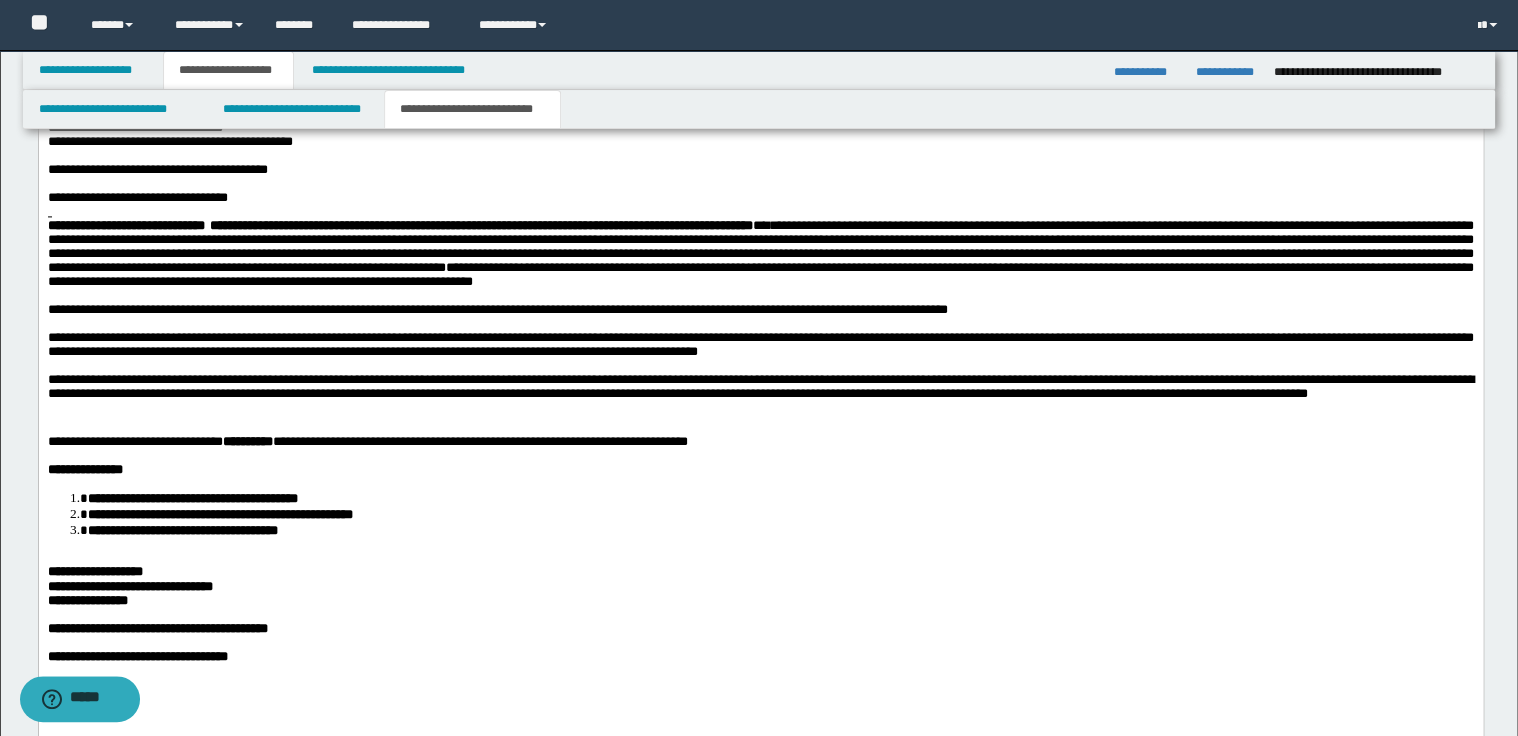 click on "**********" at bounding box center [760, 398] 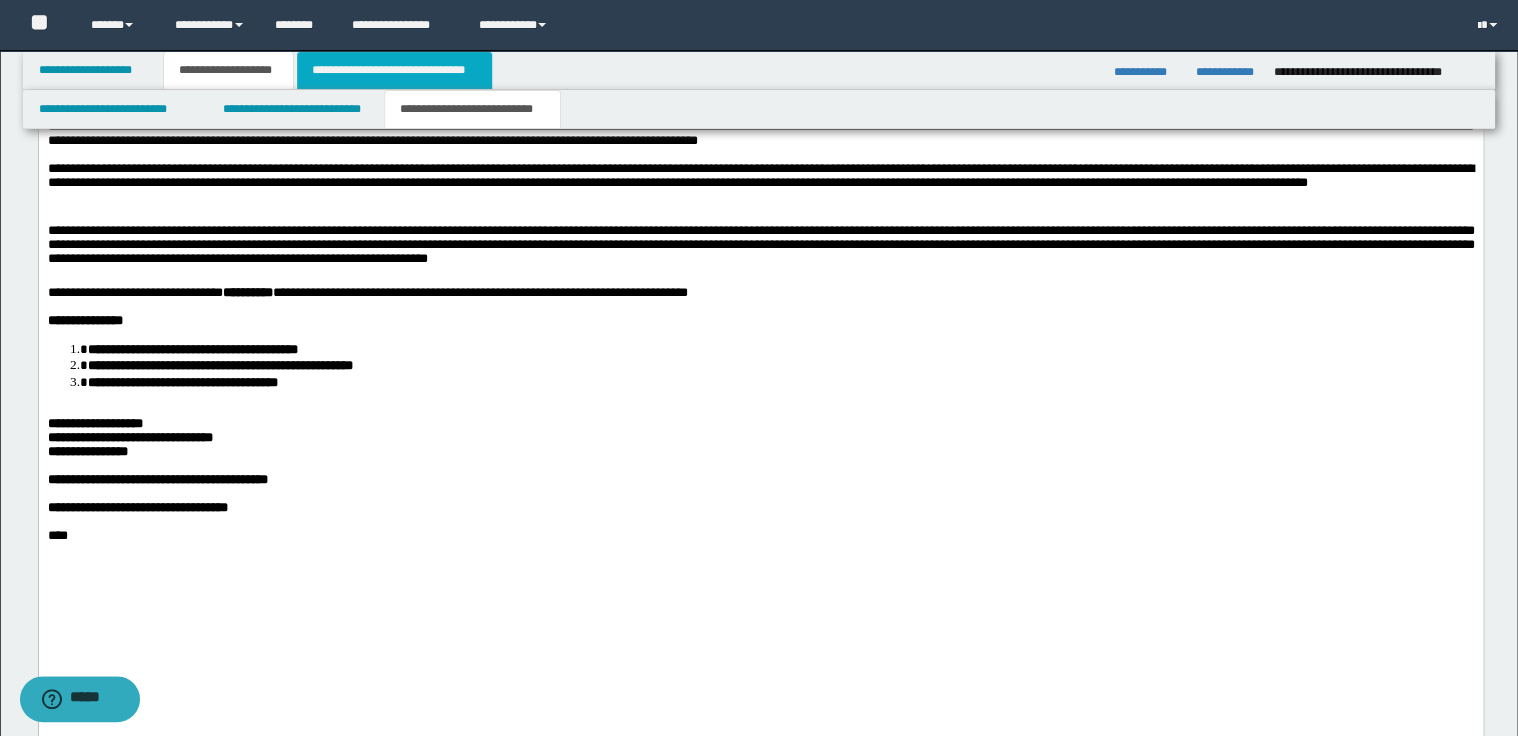 scroll, scrollTop: 1551, scrollLeft: 0, axis: vertical 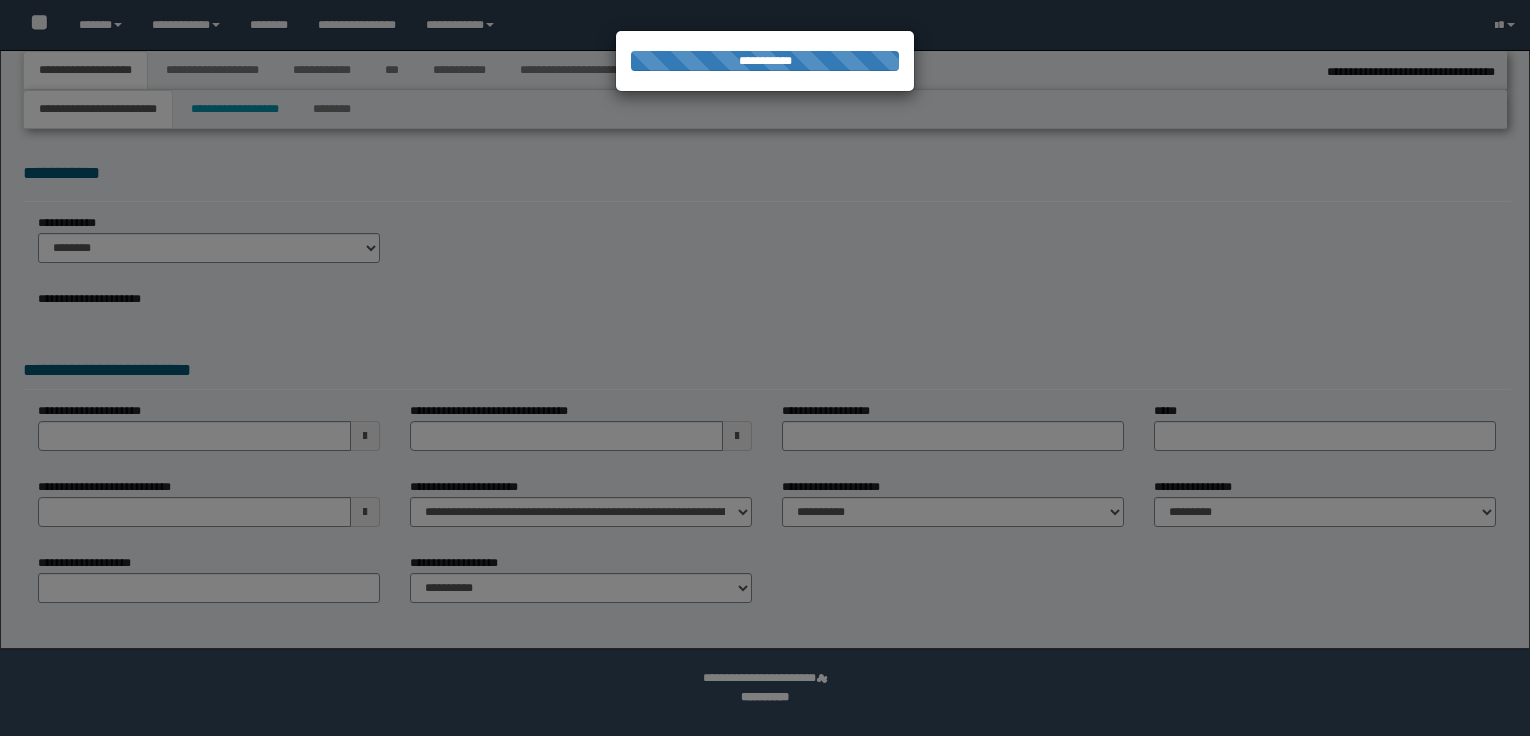 select on "*" 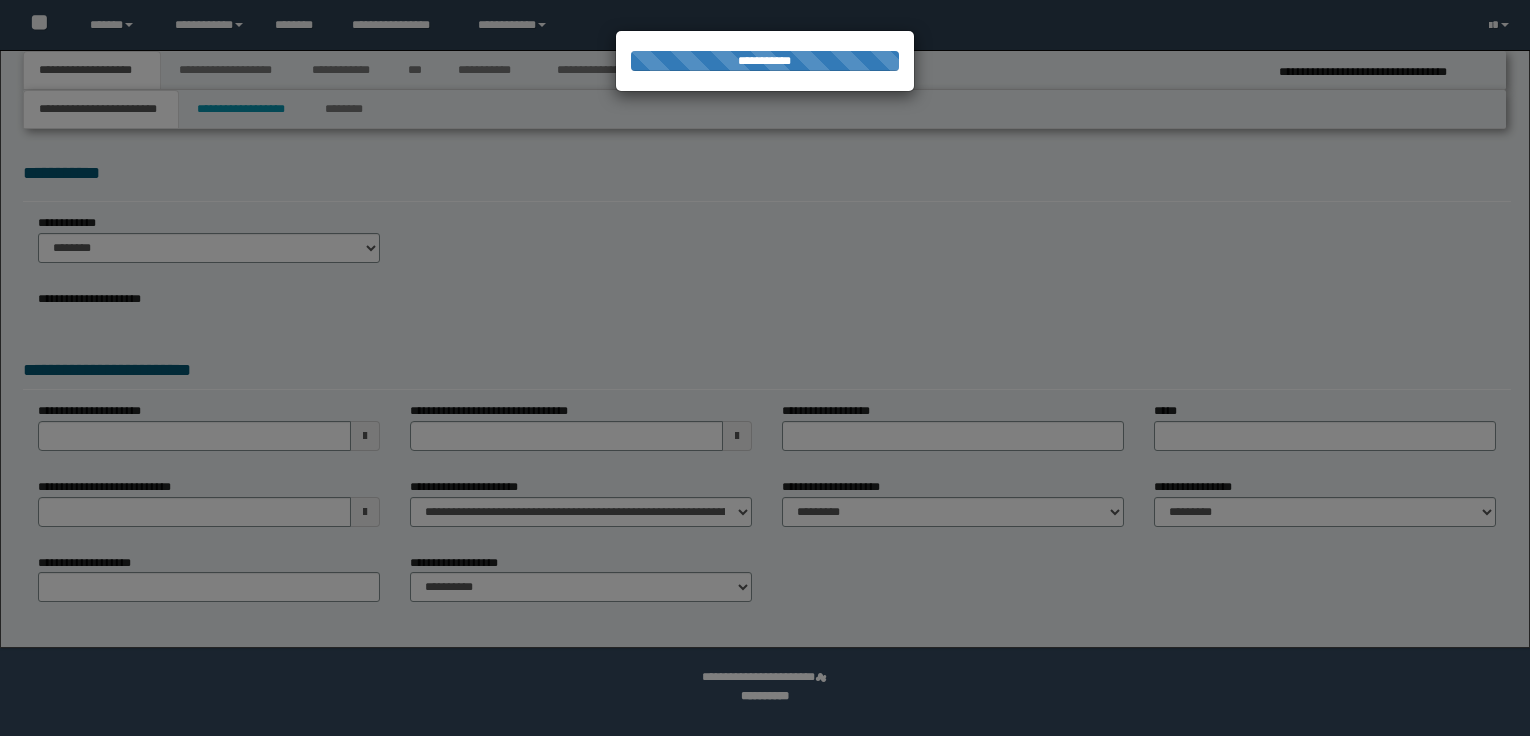 scroll, scrollTop: 0, scrollLeft: 0, axis: both 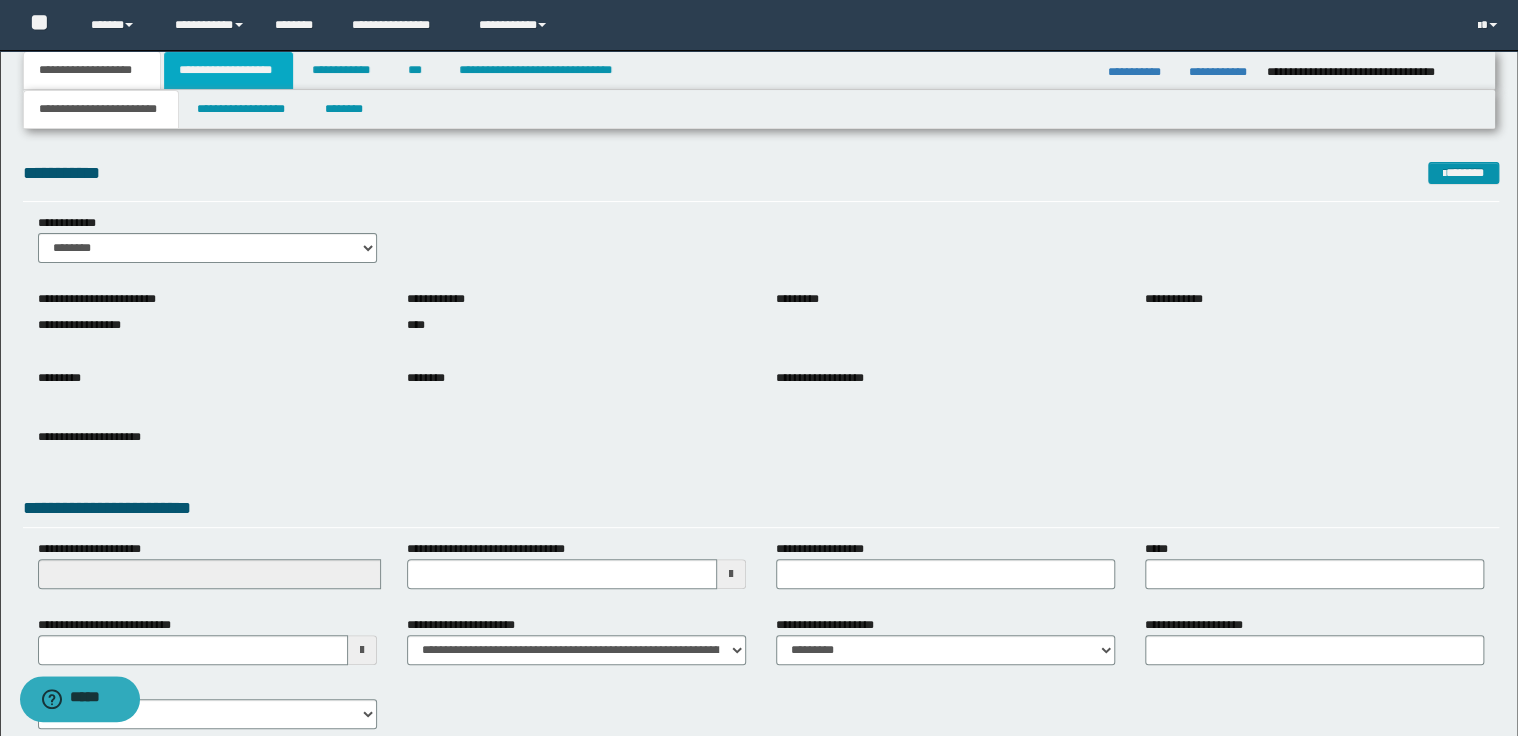 click on "**********" at bounding box center (228, 70) 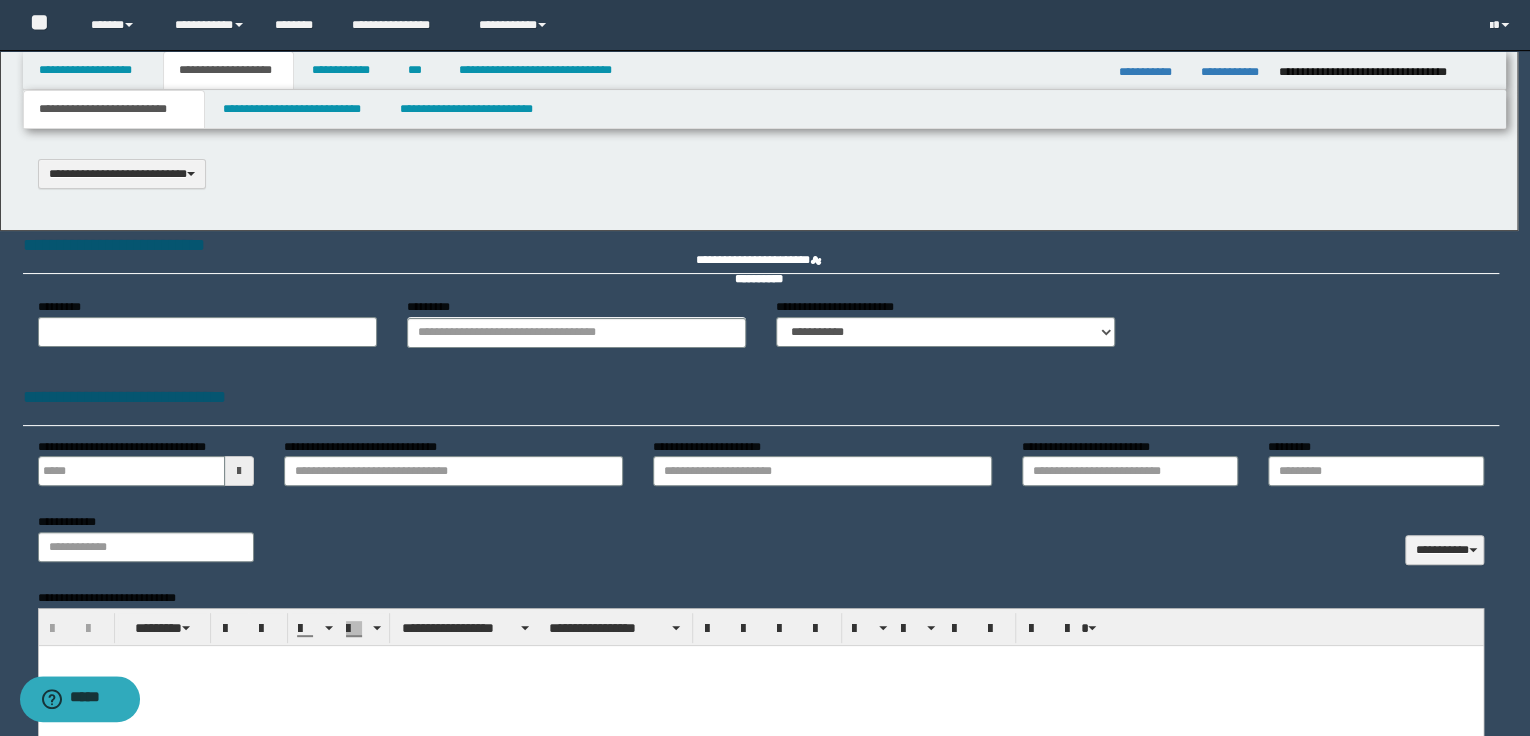 type on "**********" 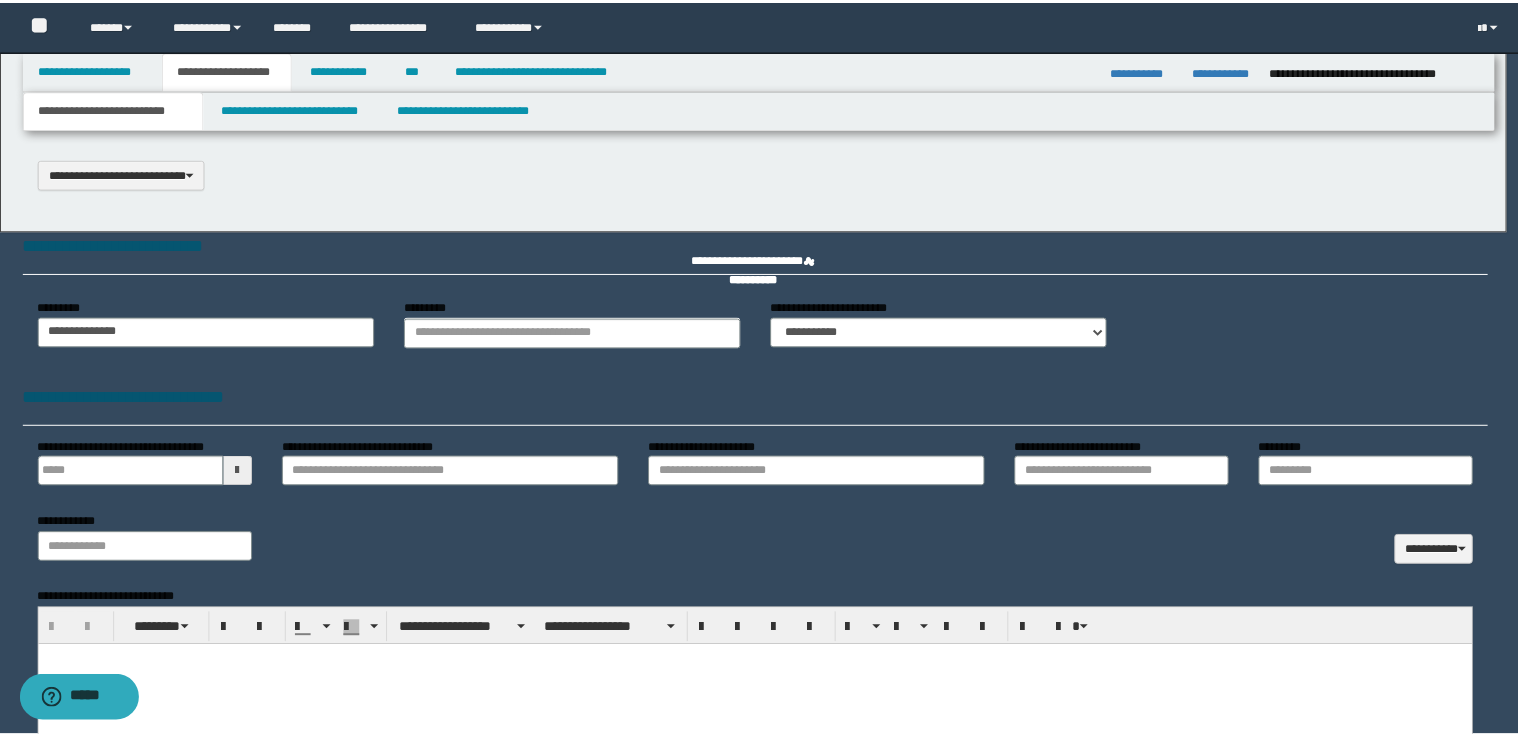 scroll, scrollTop: 0, scrollLeft: 0, axis: both 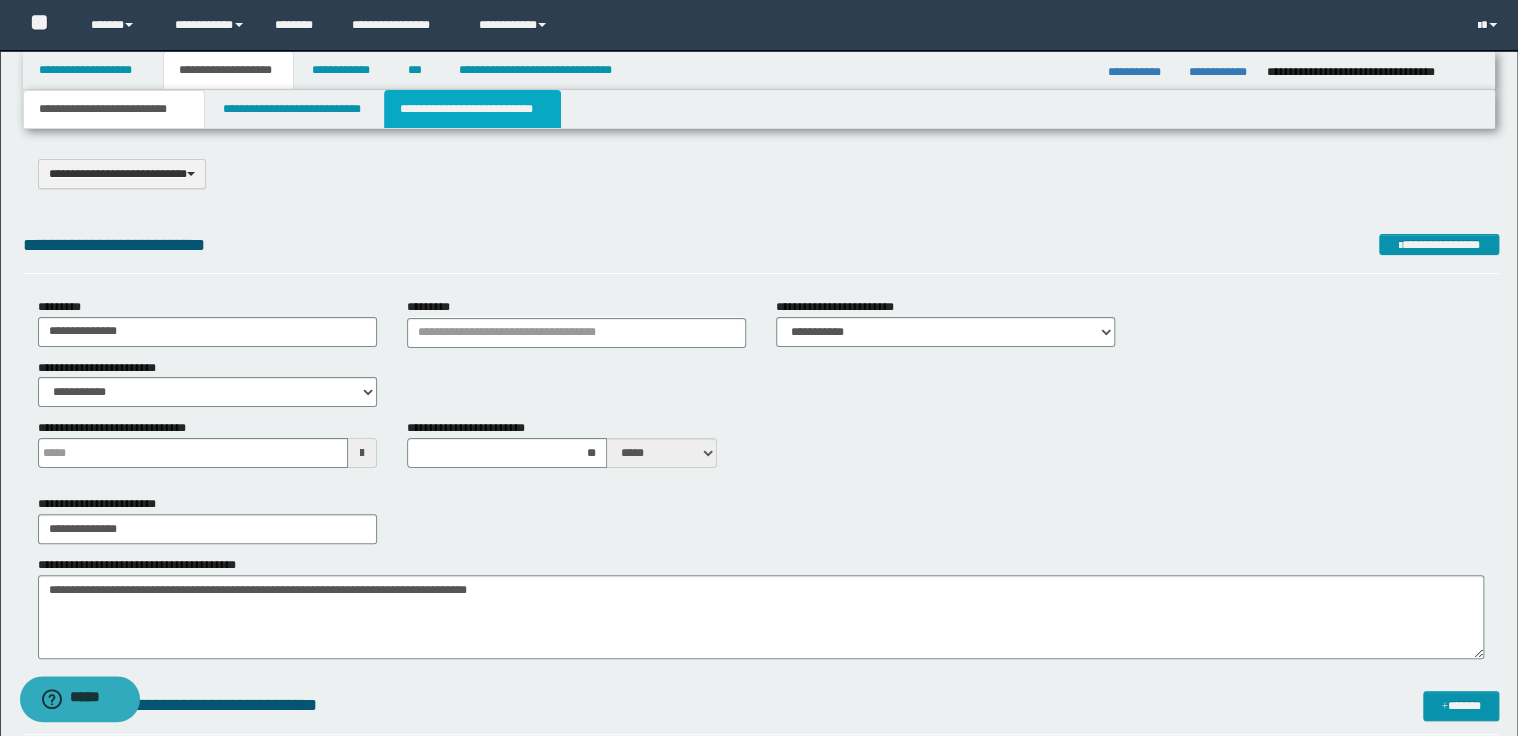 click on "**********" at bounding box center [472, 109] 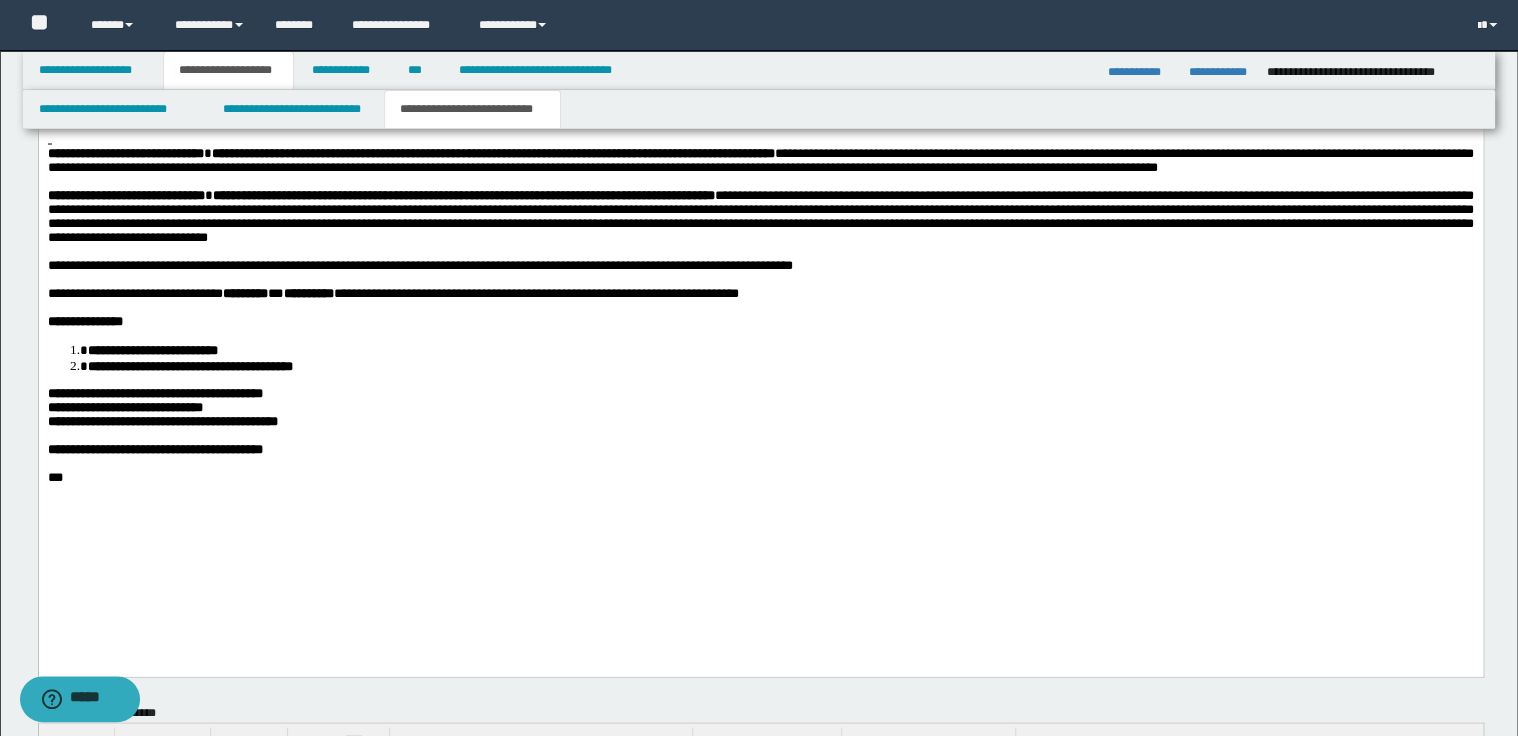 scroll, scrollTop: 1840, scrollLeft: 0, axis: vertical 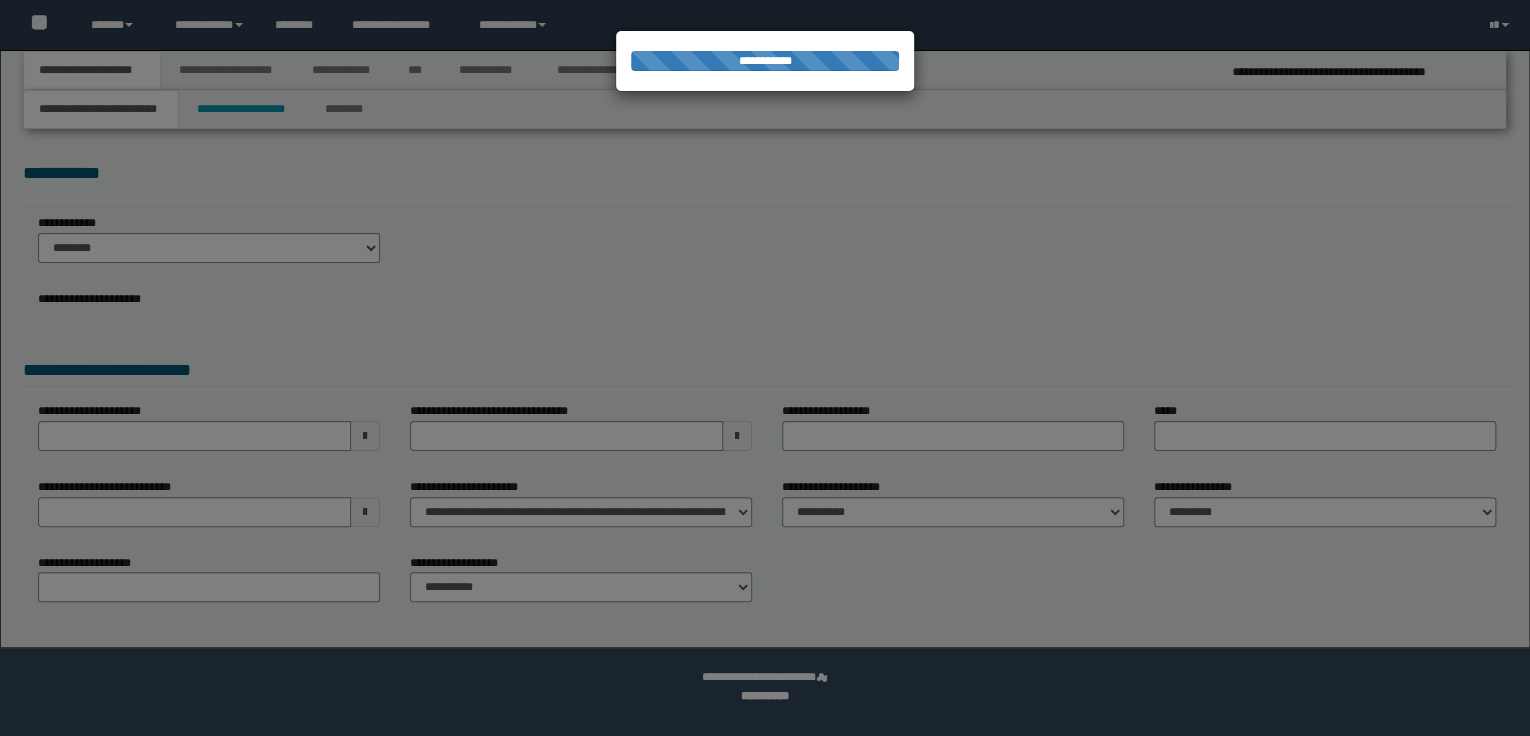 select on "*" 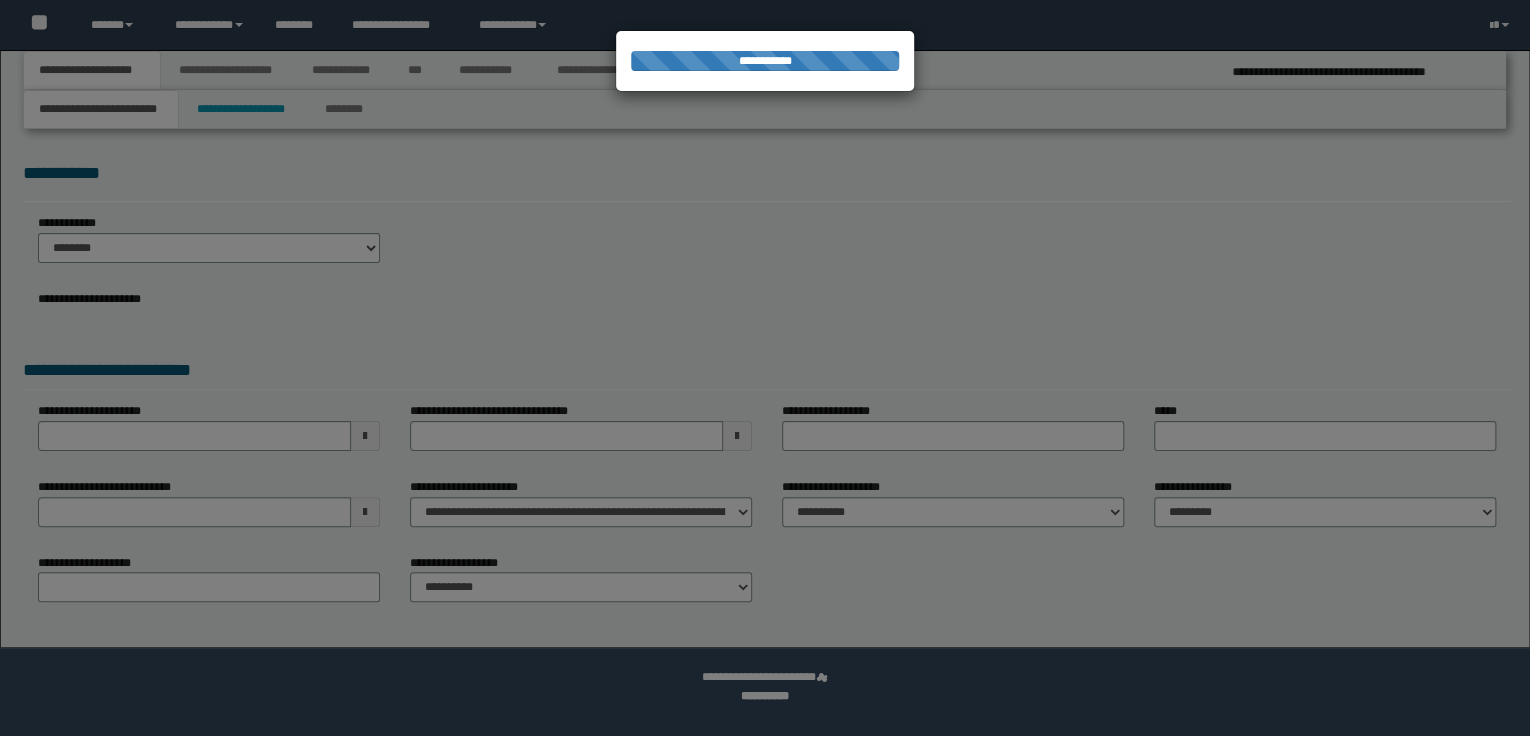 scroll, scrollTop: 0, scrollLeft: 0, axis: both 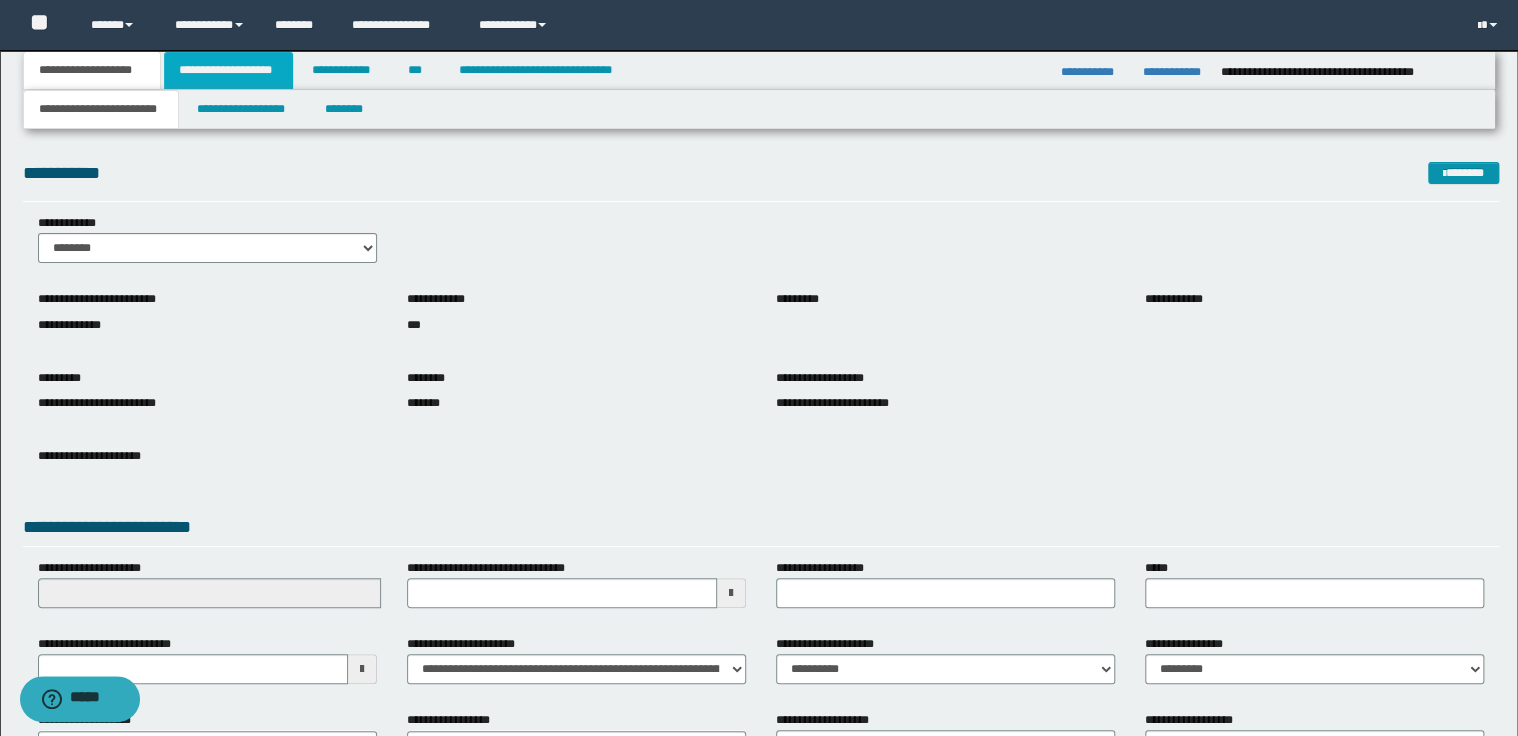 drag, startPoint x: 240, startPoint y: 67, endPoint x: 275, endPoint y: 78, distance: 36.687874 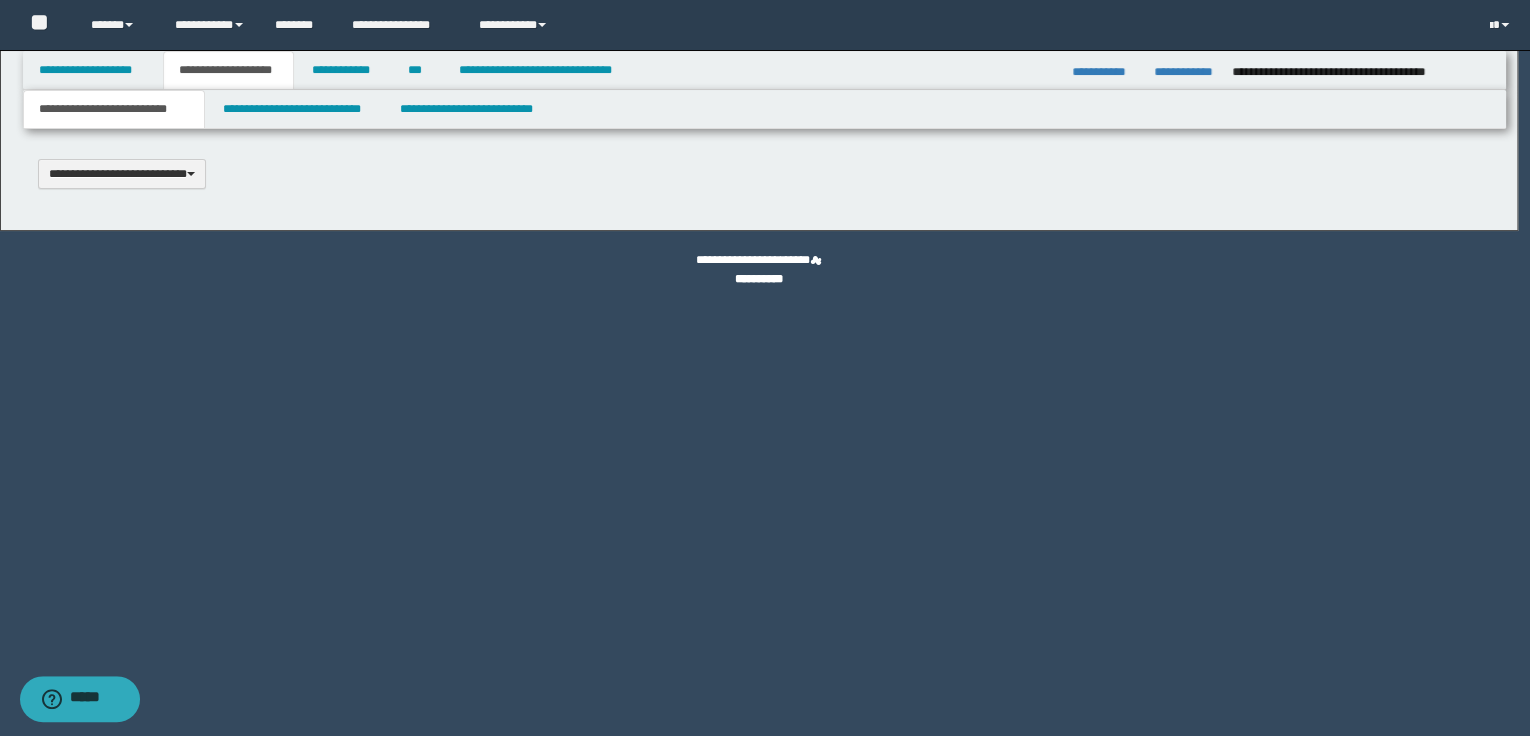 type 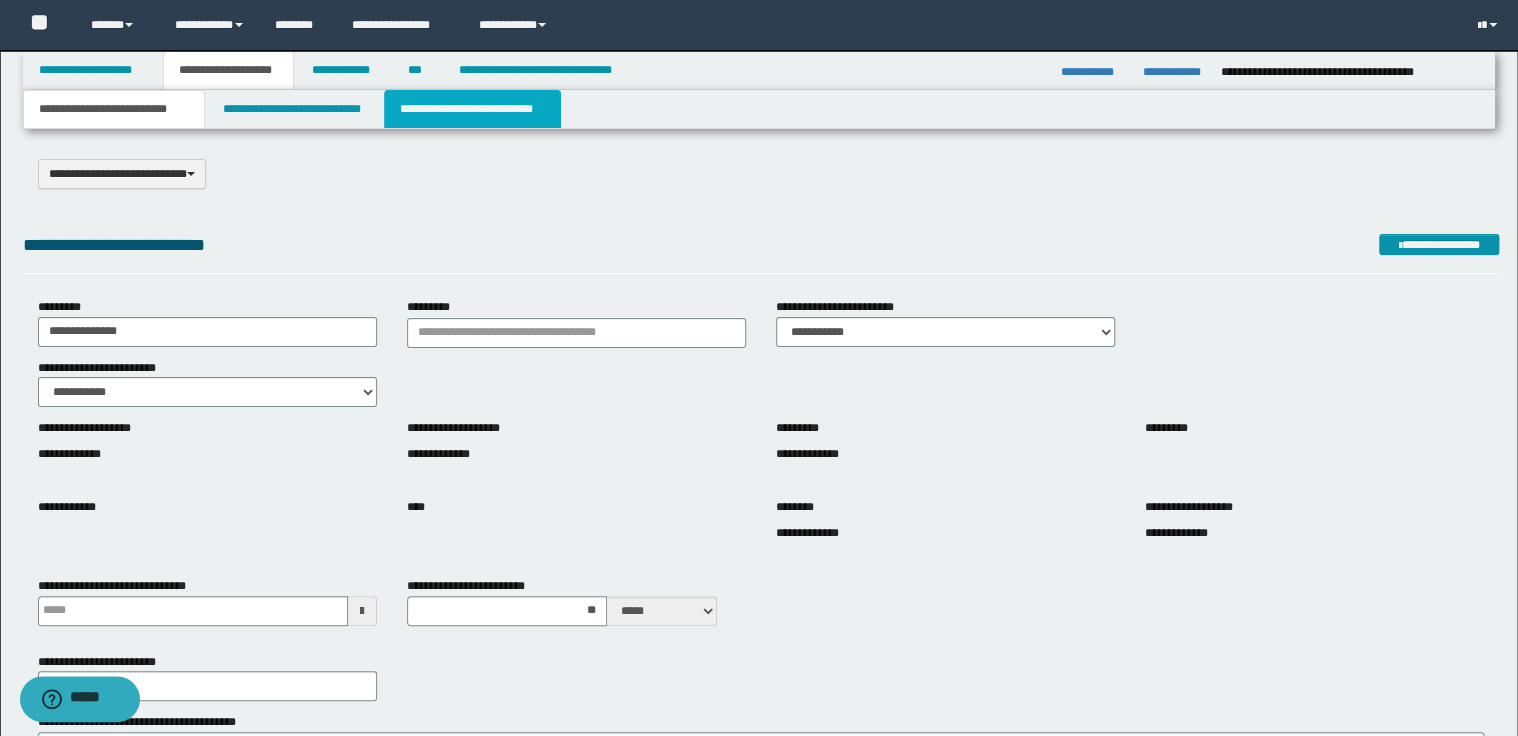 click on "**********" at bounding box center (472, 109) 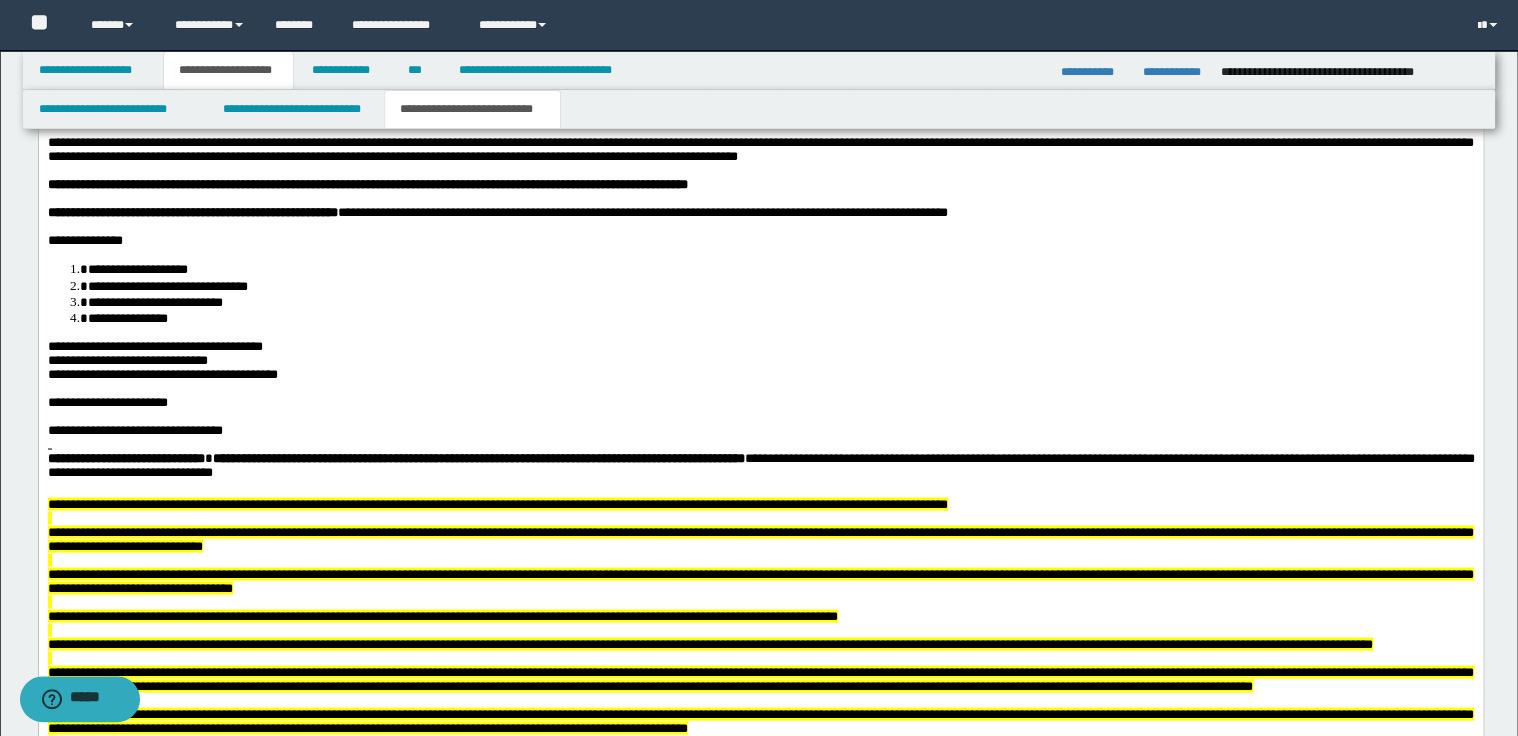 scroll, scrollTop: 1440, scrollLeft: 0, axis: vertical 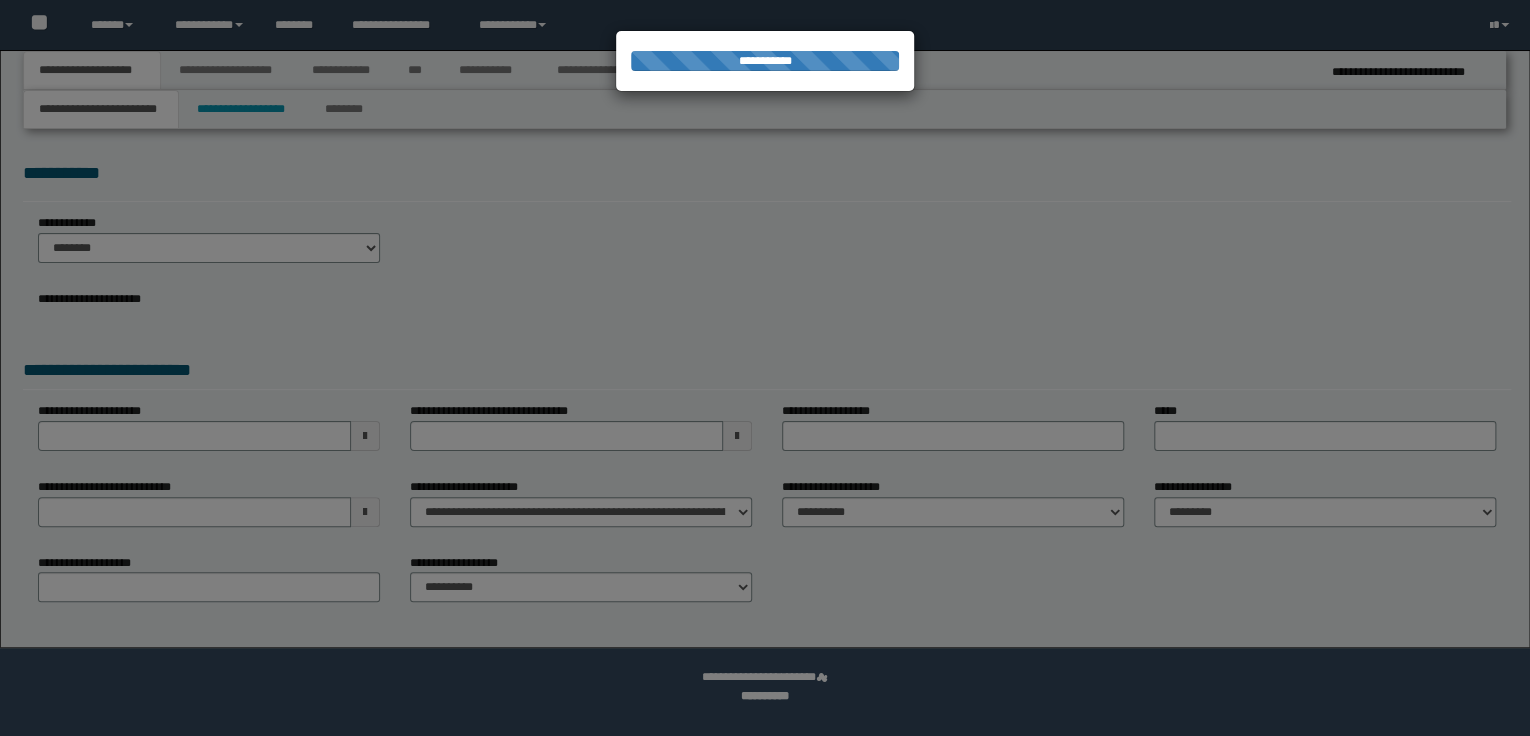 select on "*" 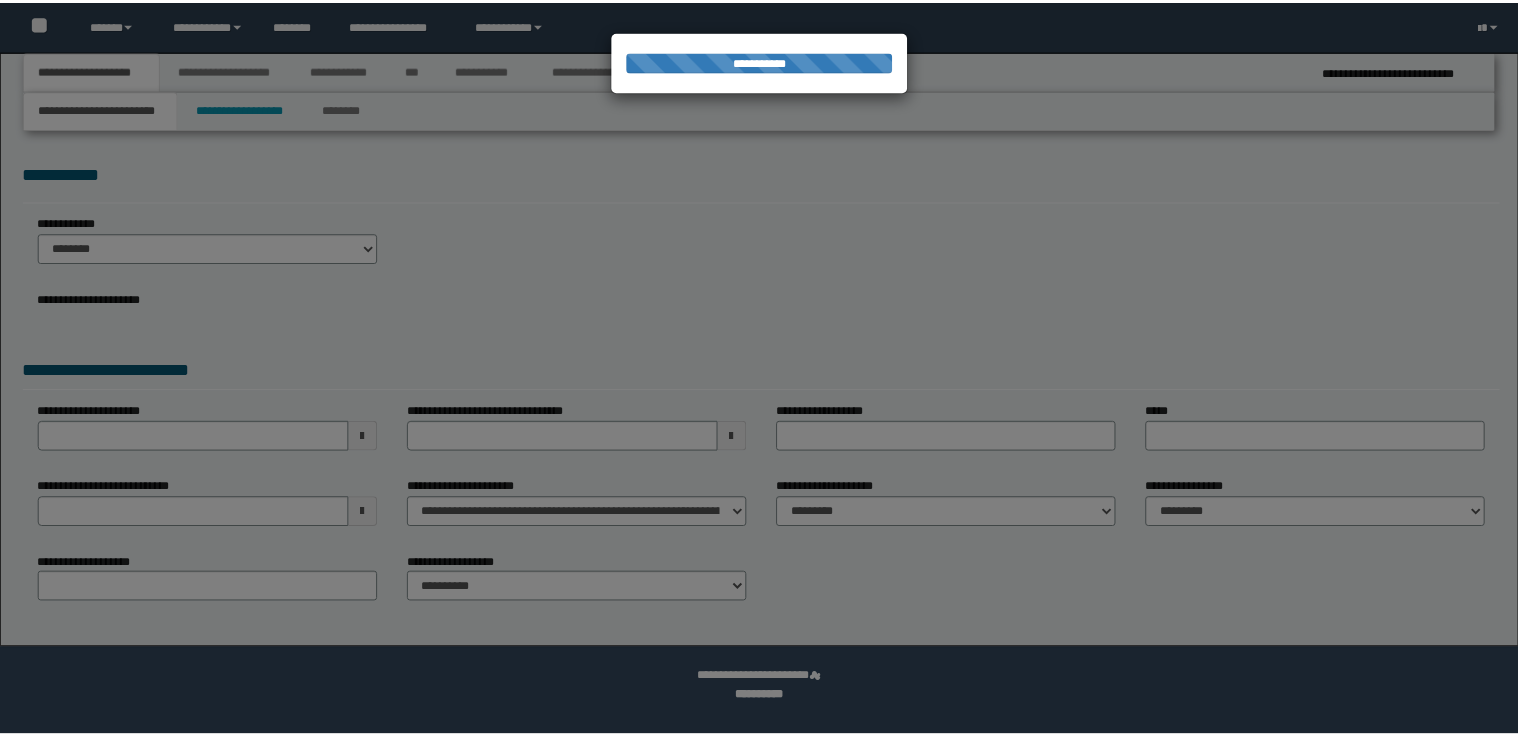 scroll, scrollTop: 0, scrollLeft: 0, axis: both 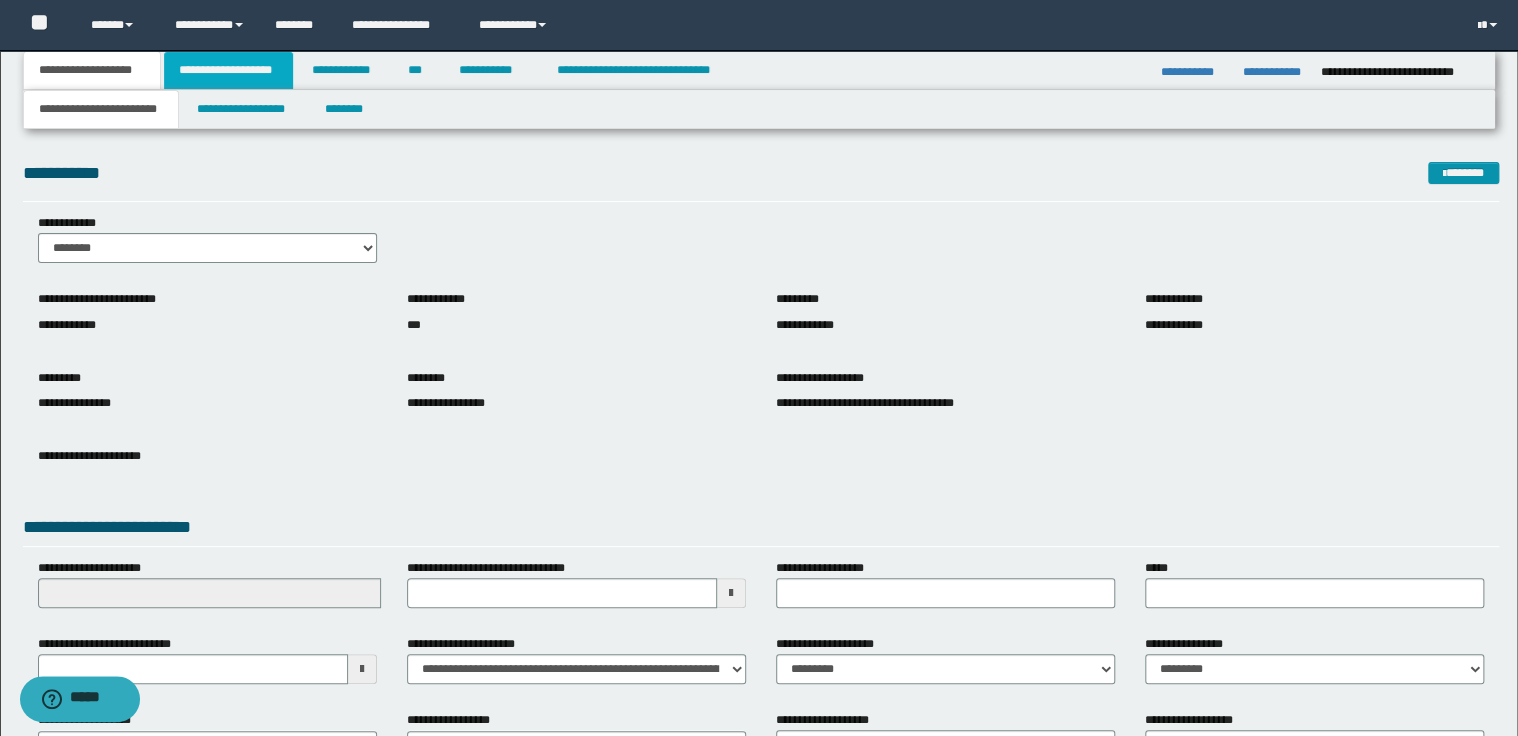 click on "**********" at bounding box center [228, 70] 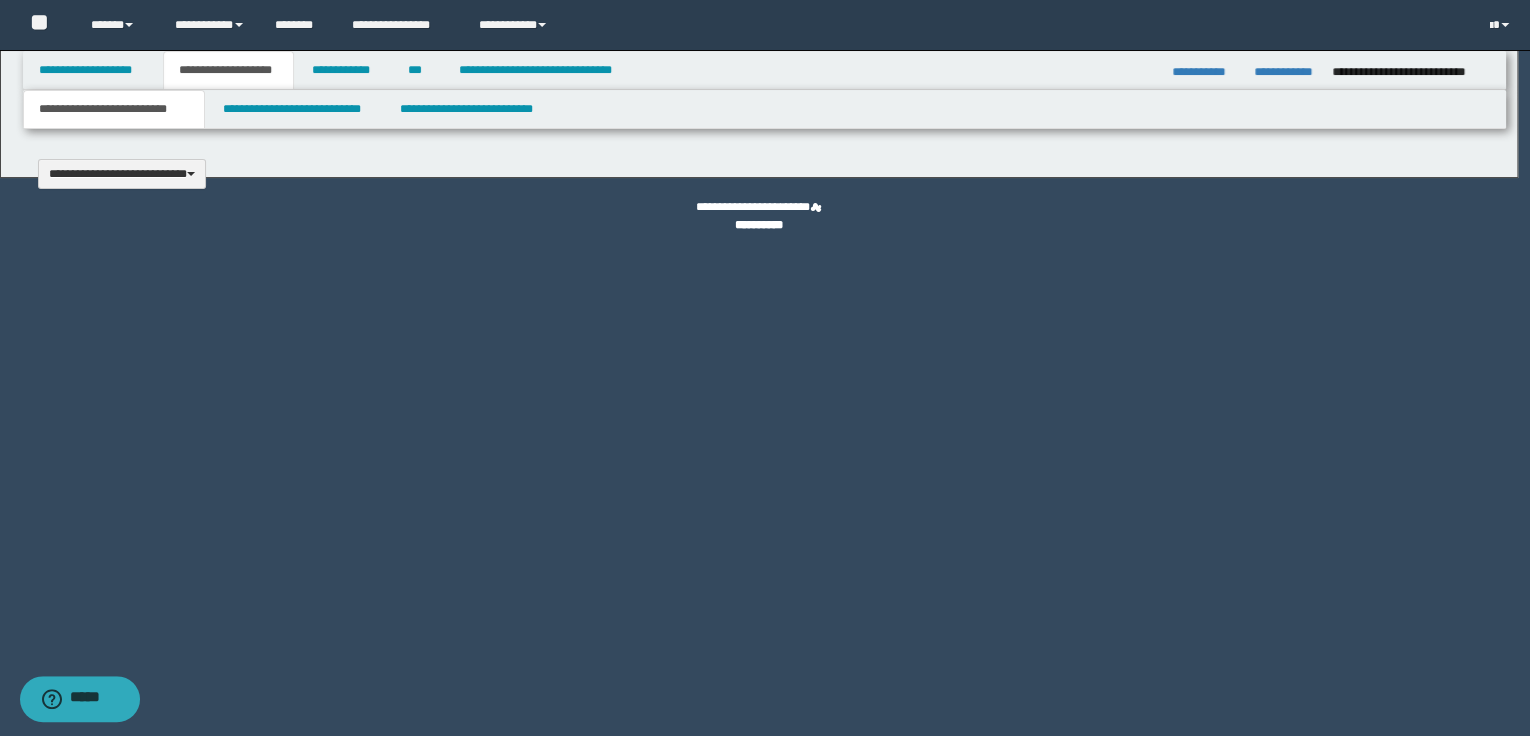 type 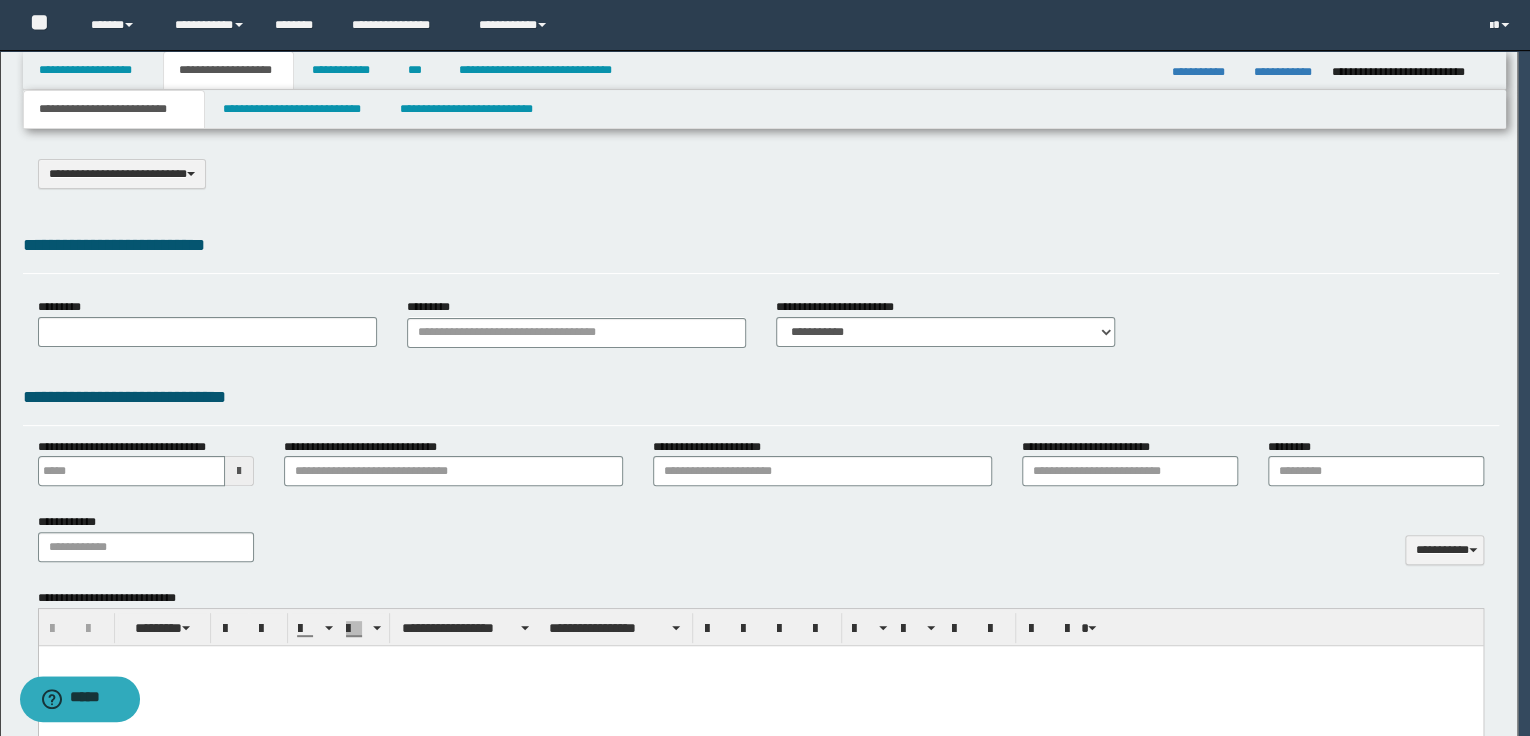 type on "*********" 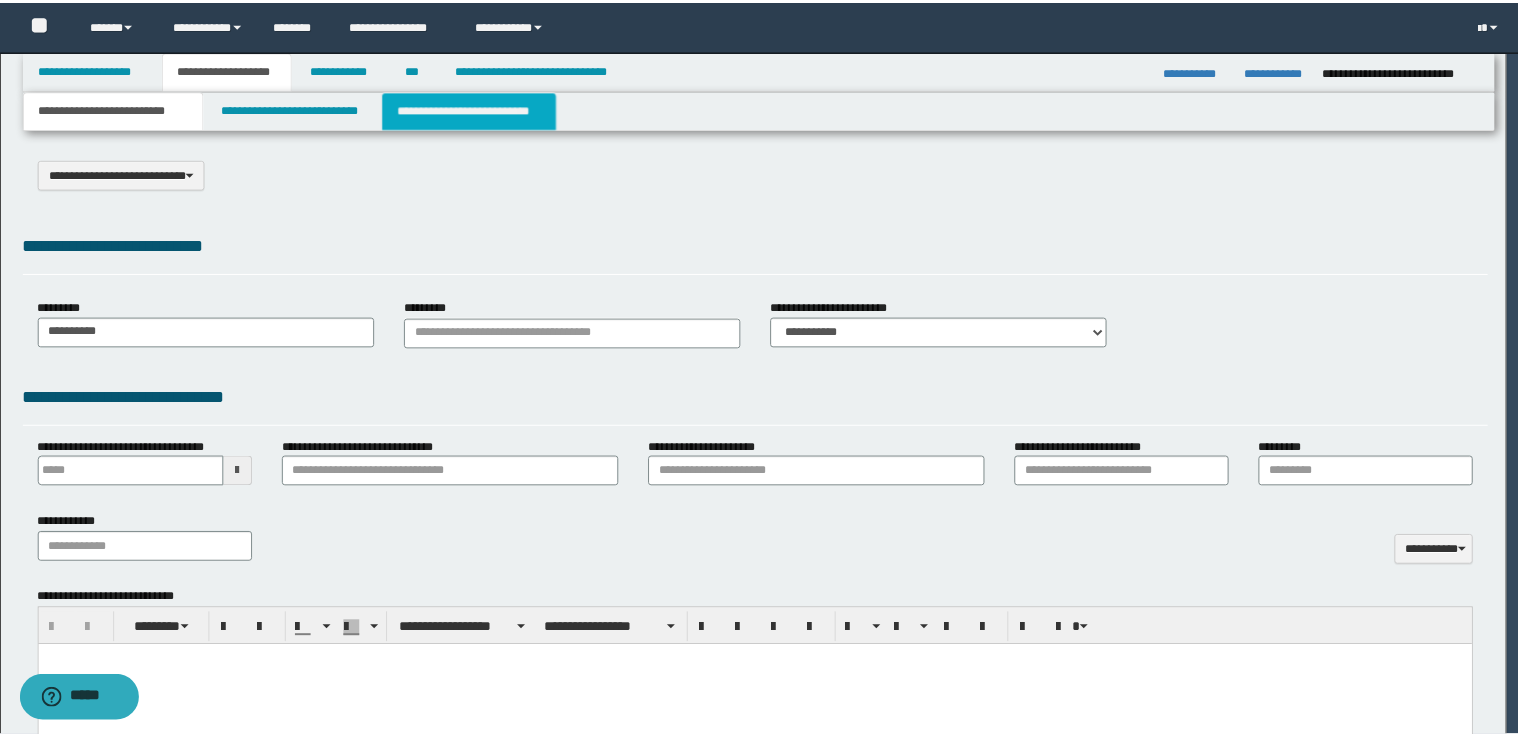 scroll, scrollTop: 0, scrollLeft: 0, axis: both 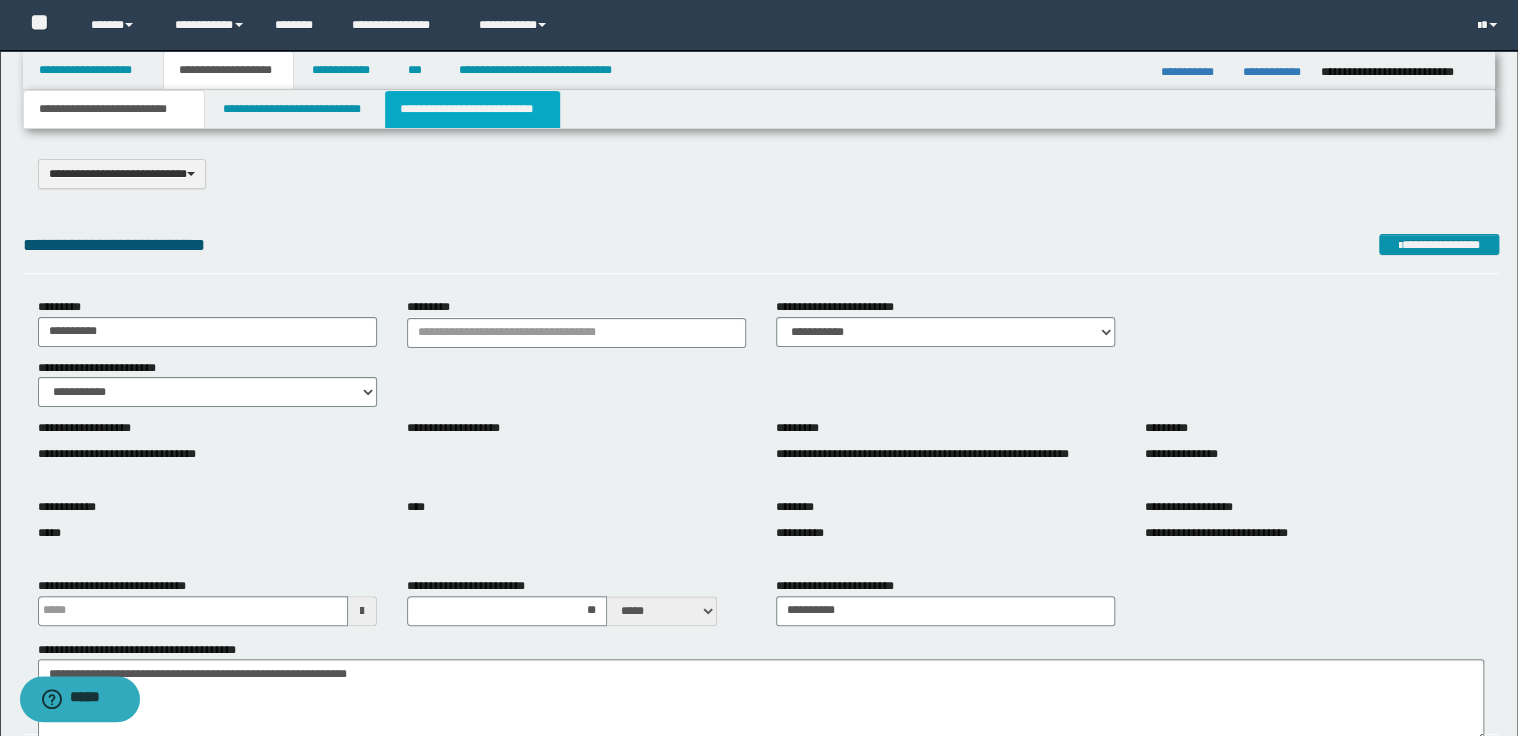click on "**********" at bounding box center (472, 109) 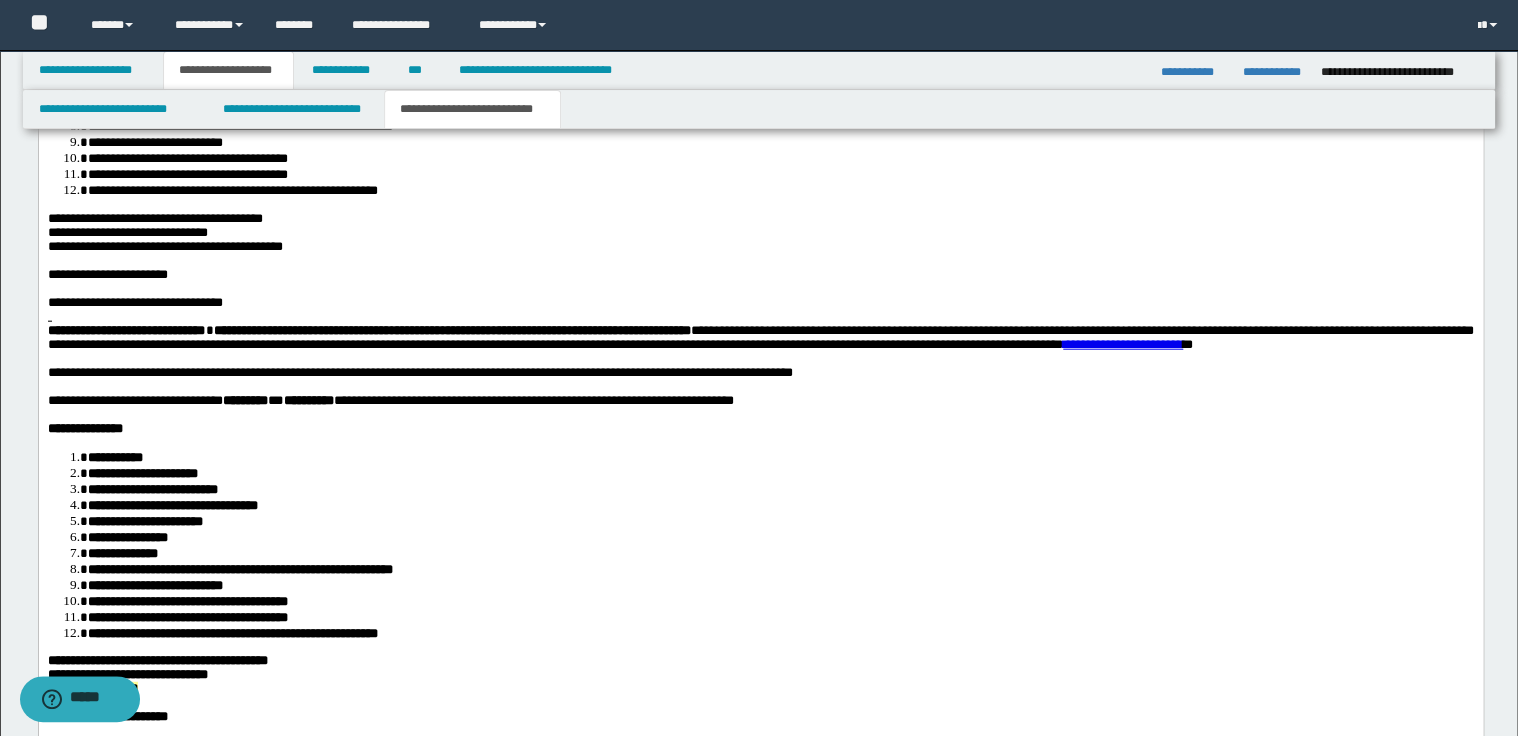 scroll, scrollTop: 2160, scrollLeft: 0, axis: vertical 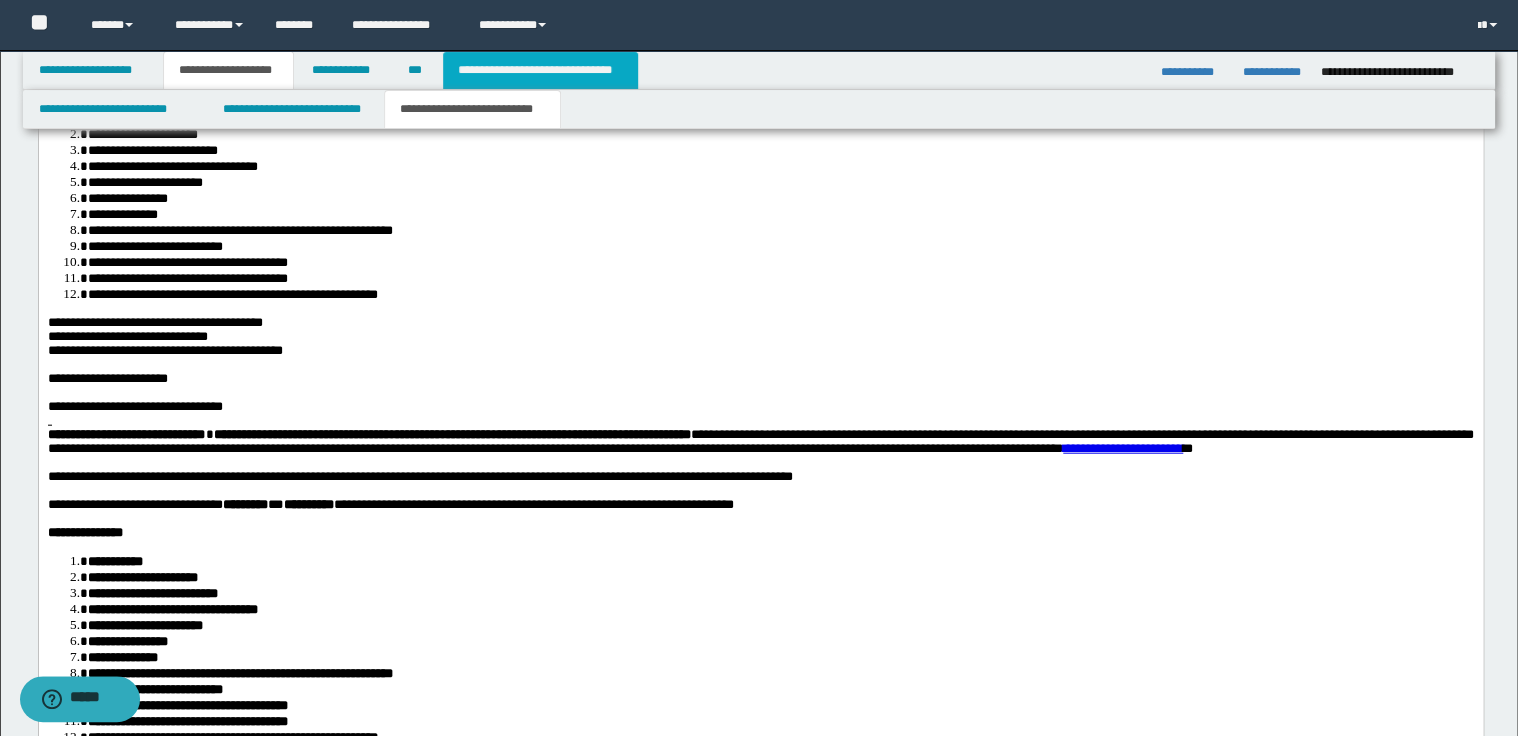 click on "**********" at bounding box center [540, 70] 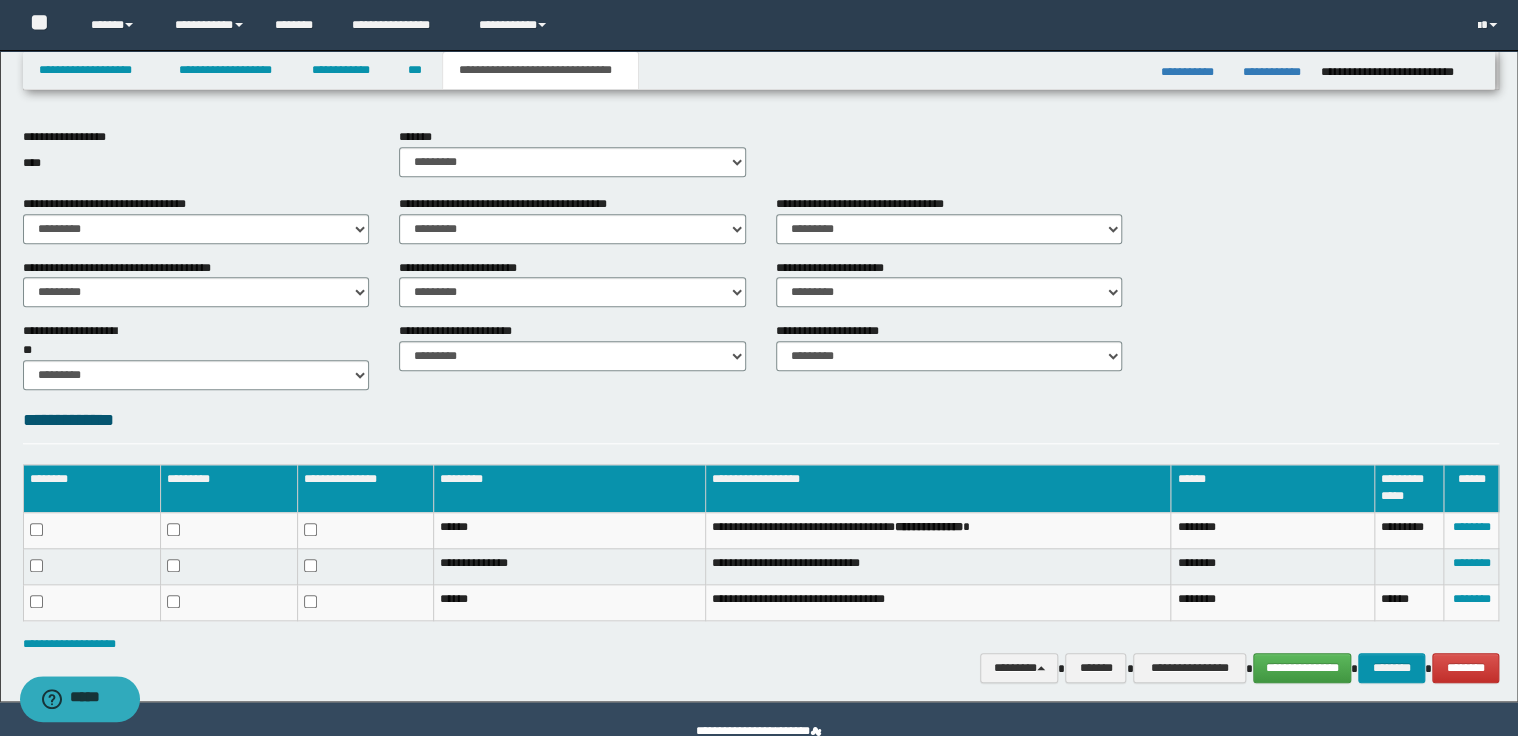 scroll, scrollTop: 692, scrollLeft: 0, axis: vertical 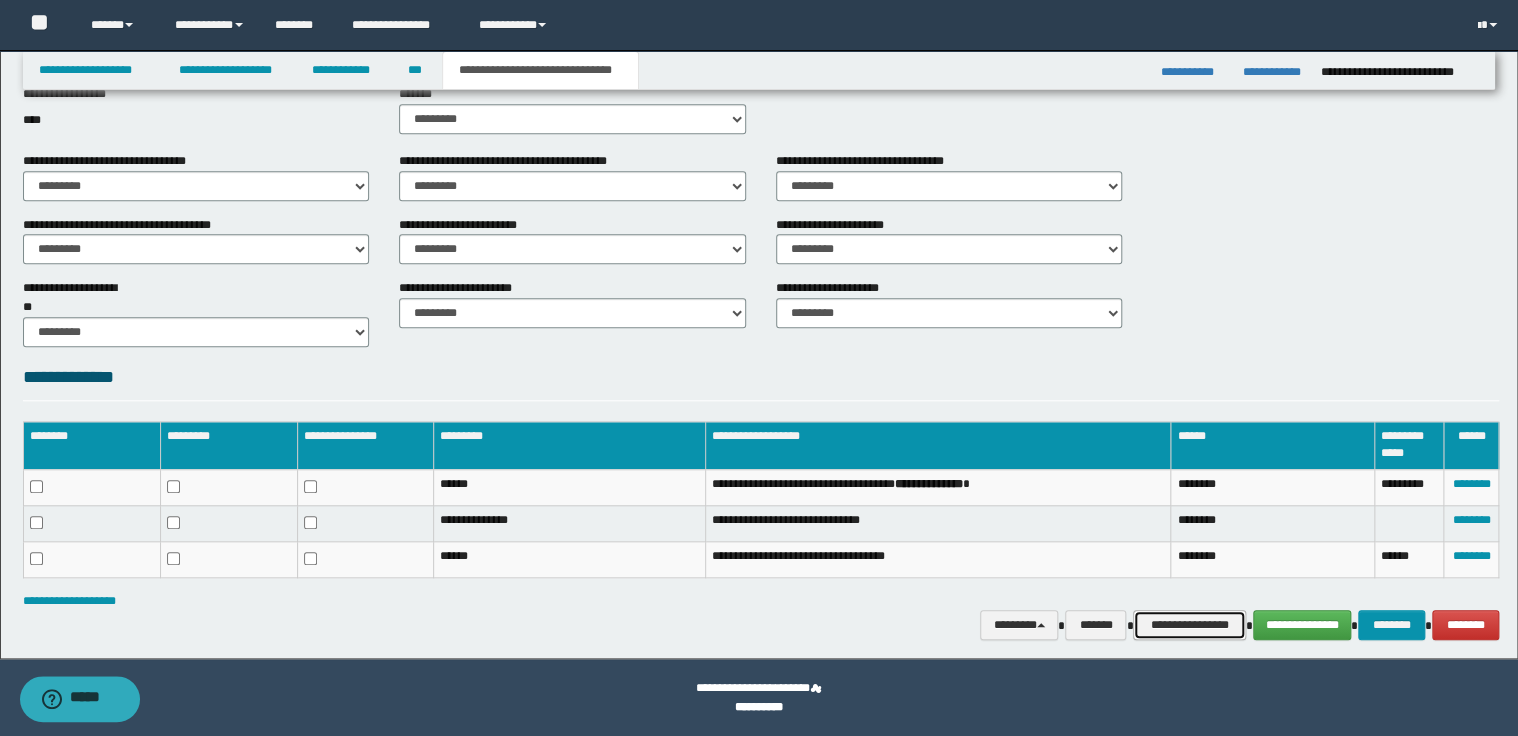 click on "**********" at bounding box center [1189, 625] 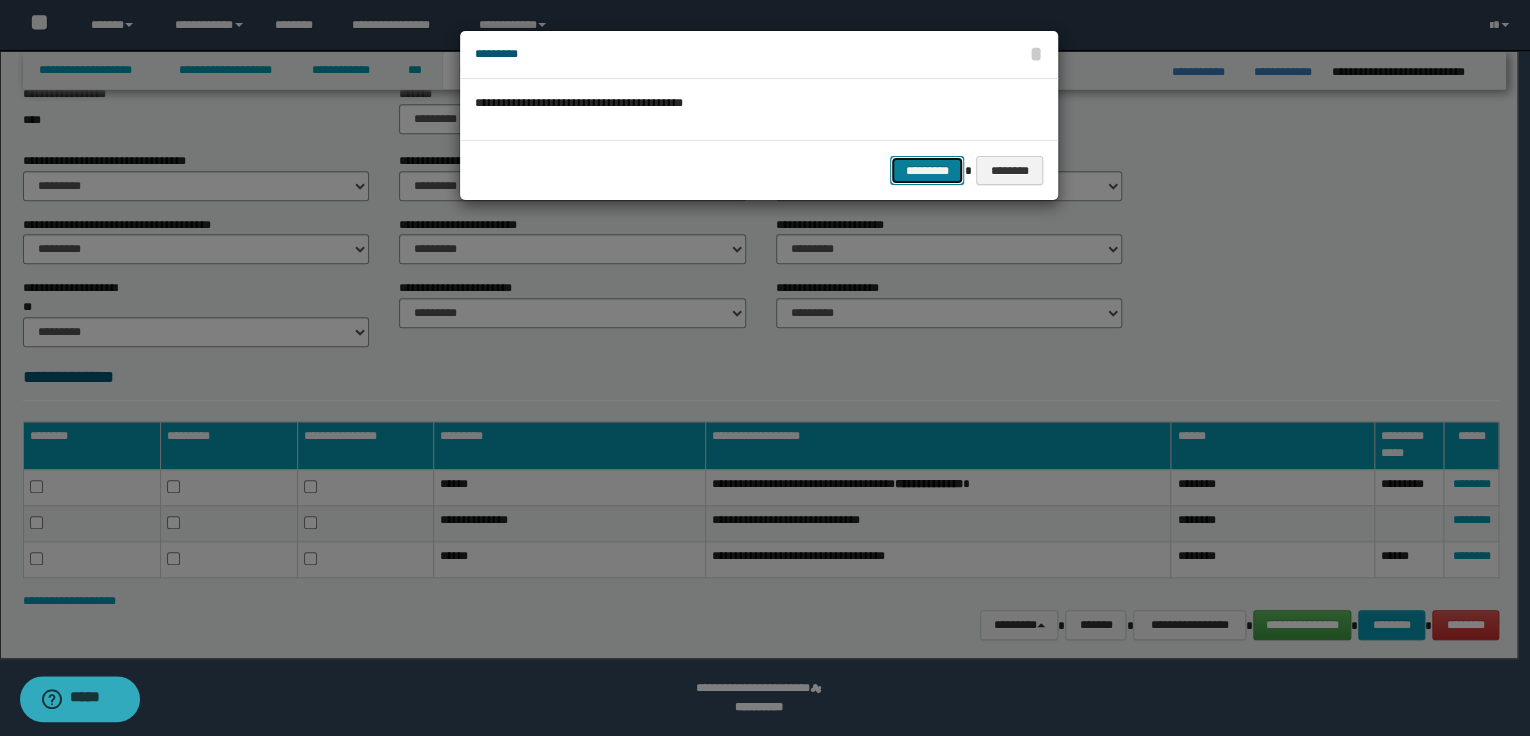 click on "*********" at bounding box center [927, 171] 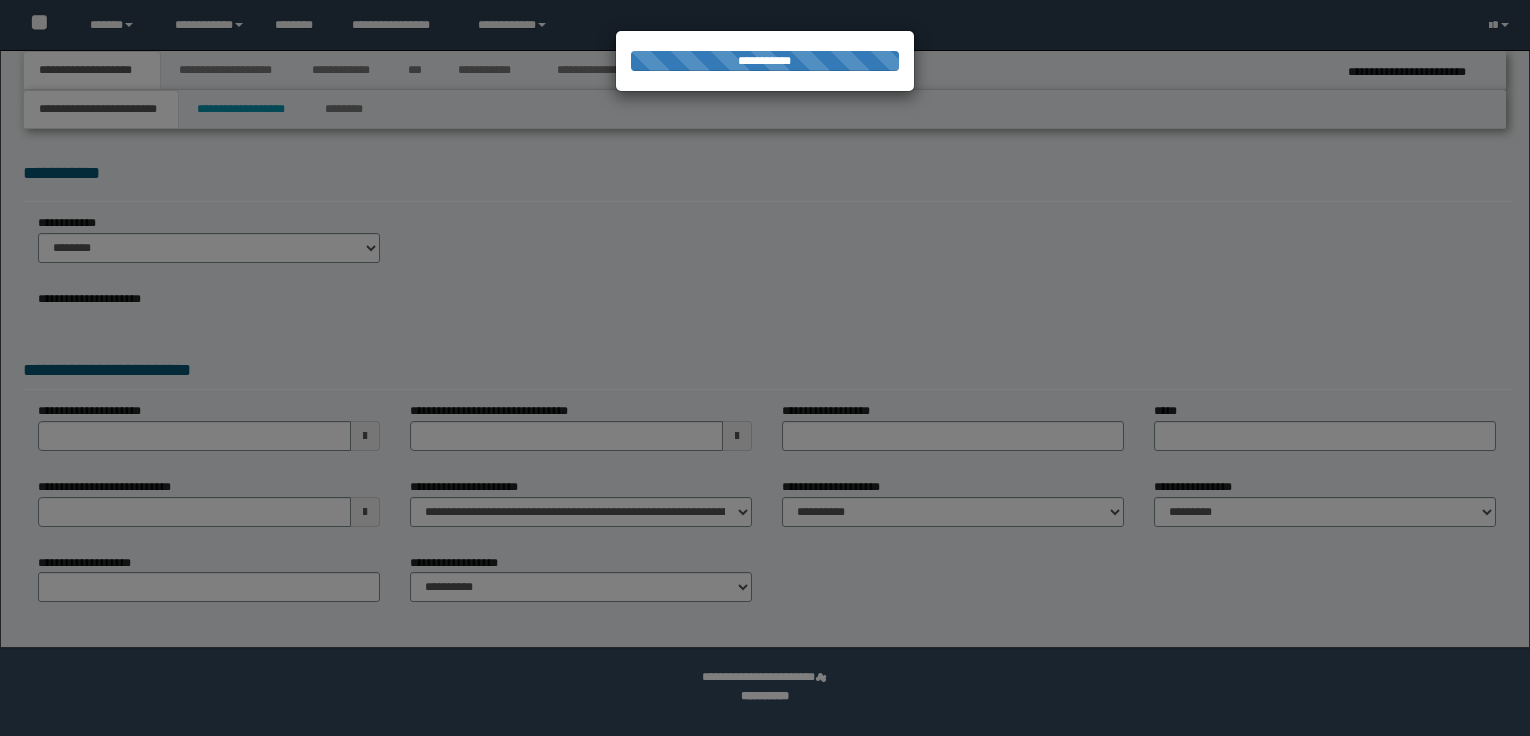 scroll, scrollTop: 0, scrollLeft: 0, axis: both 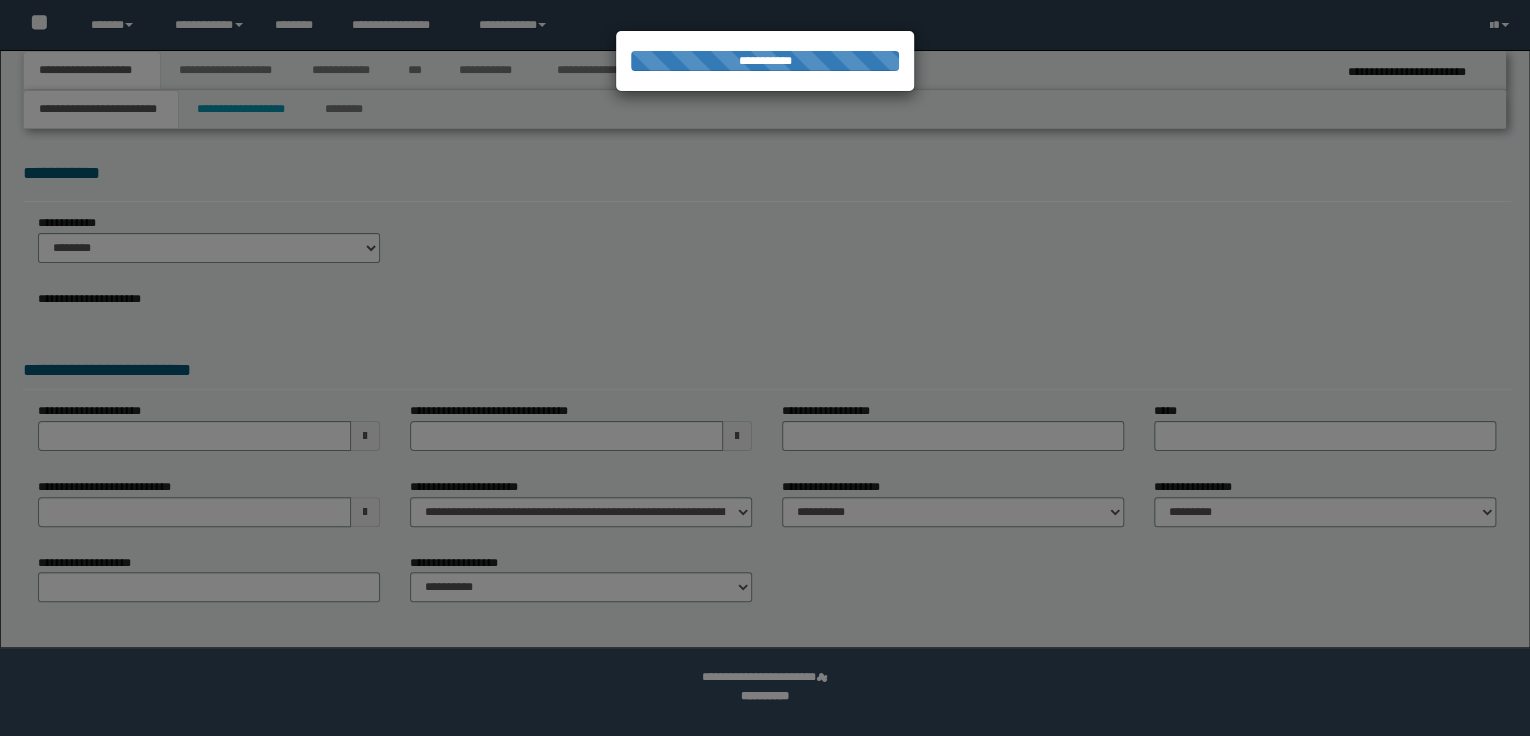 select on "*" 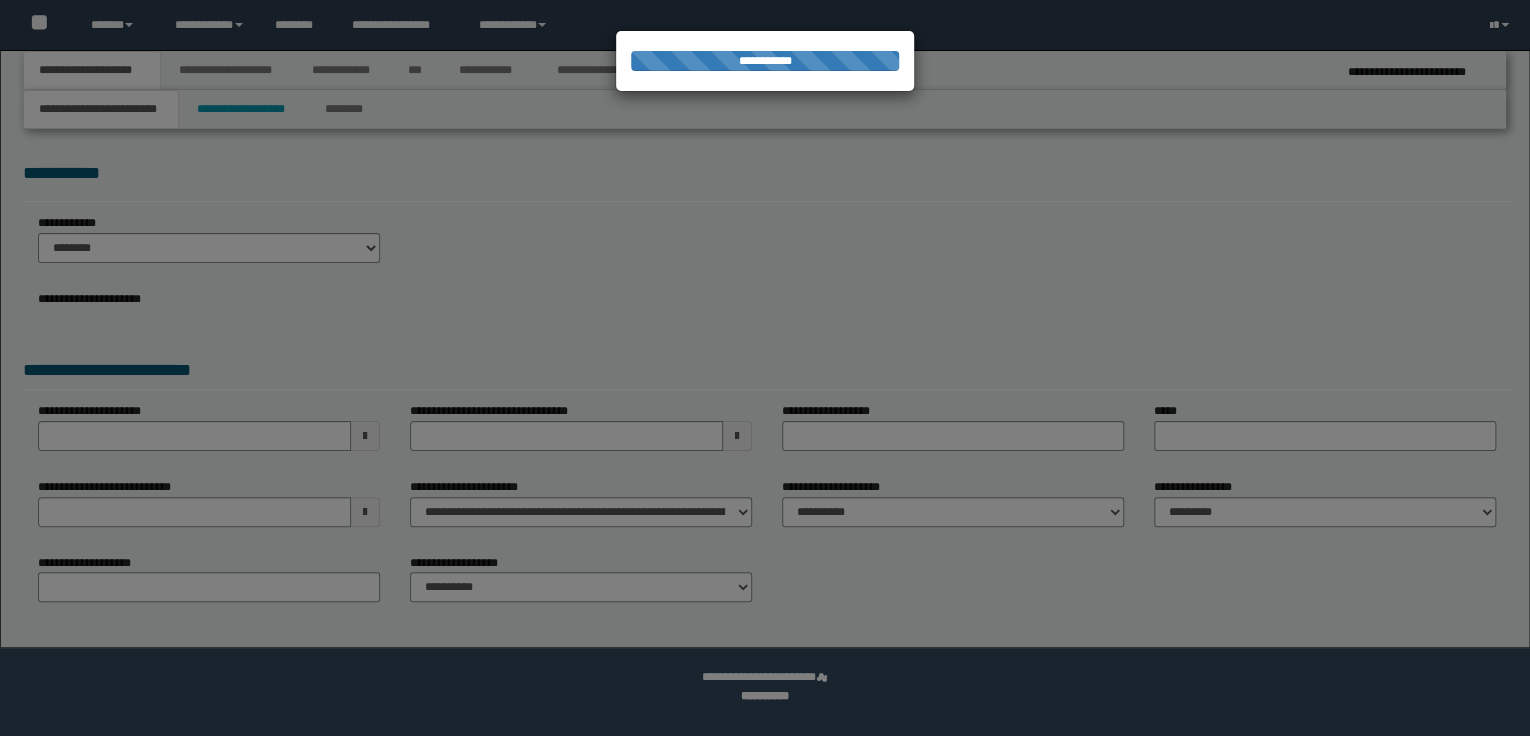 scroll, scrollTop: 0, scrollLeft: 0, axis: both 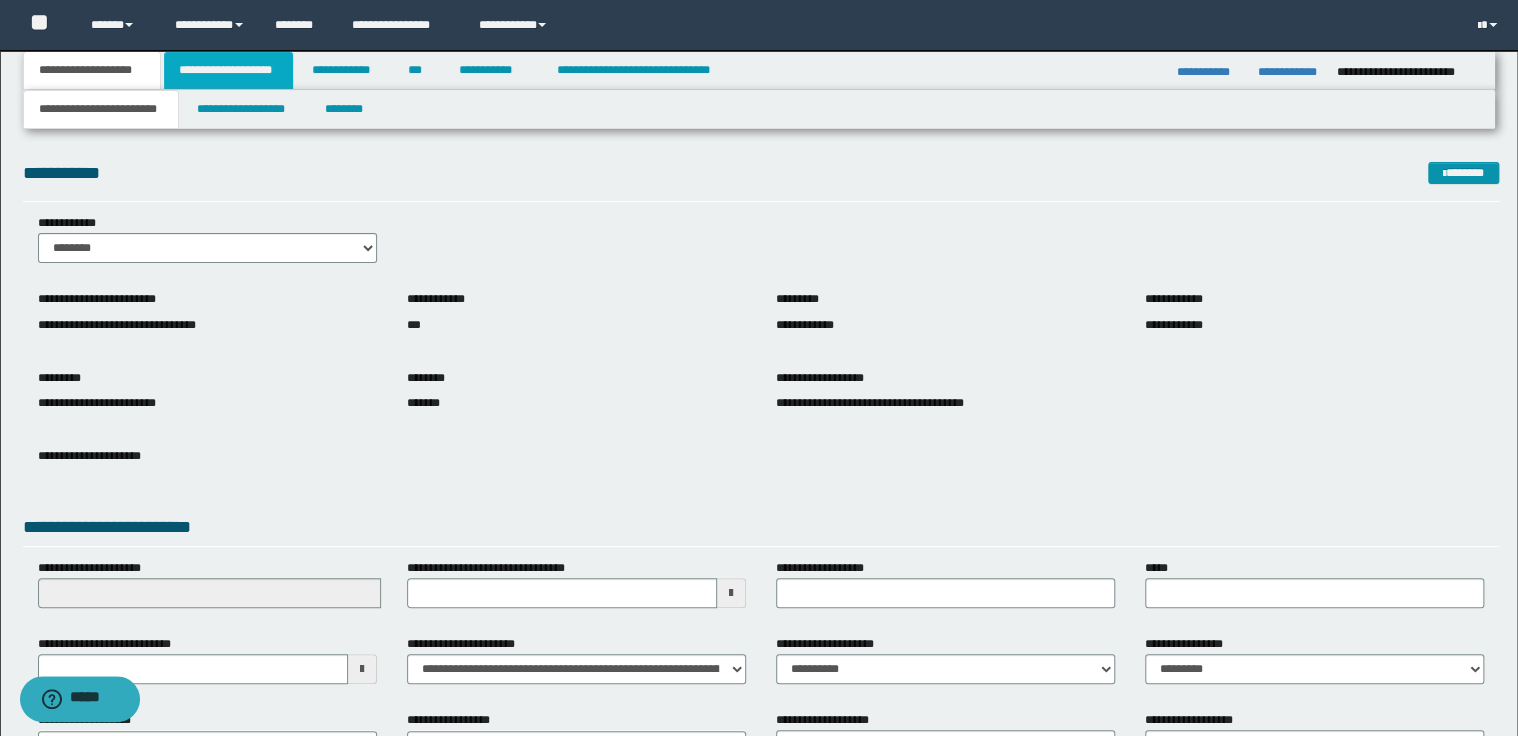 click on "**********" at bounding box center [228, 70] 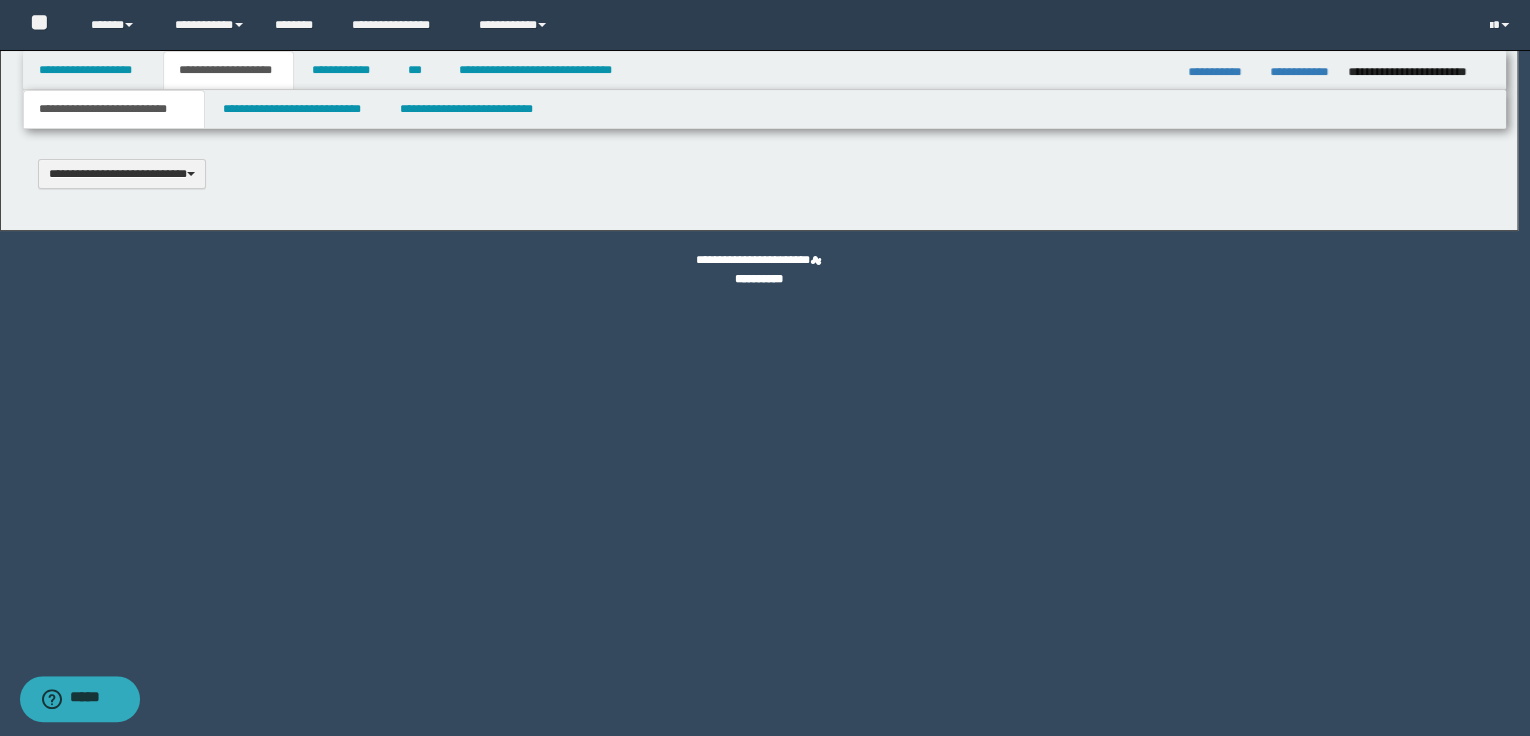 type 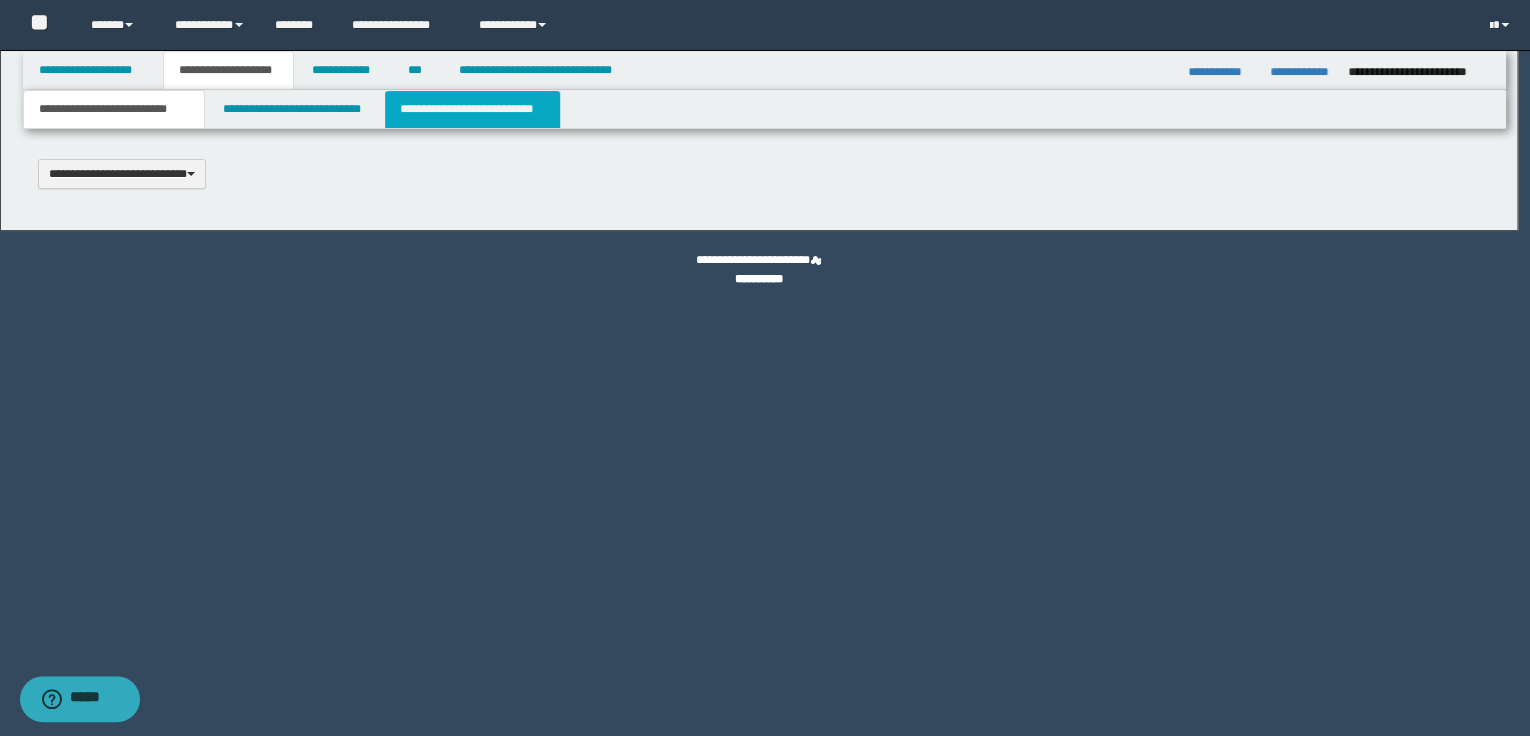 type on "**********" 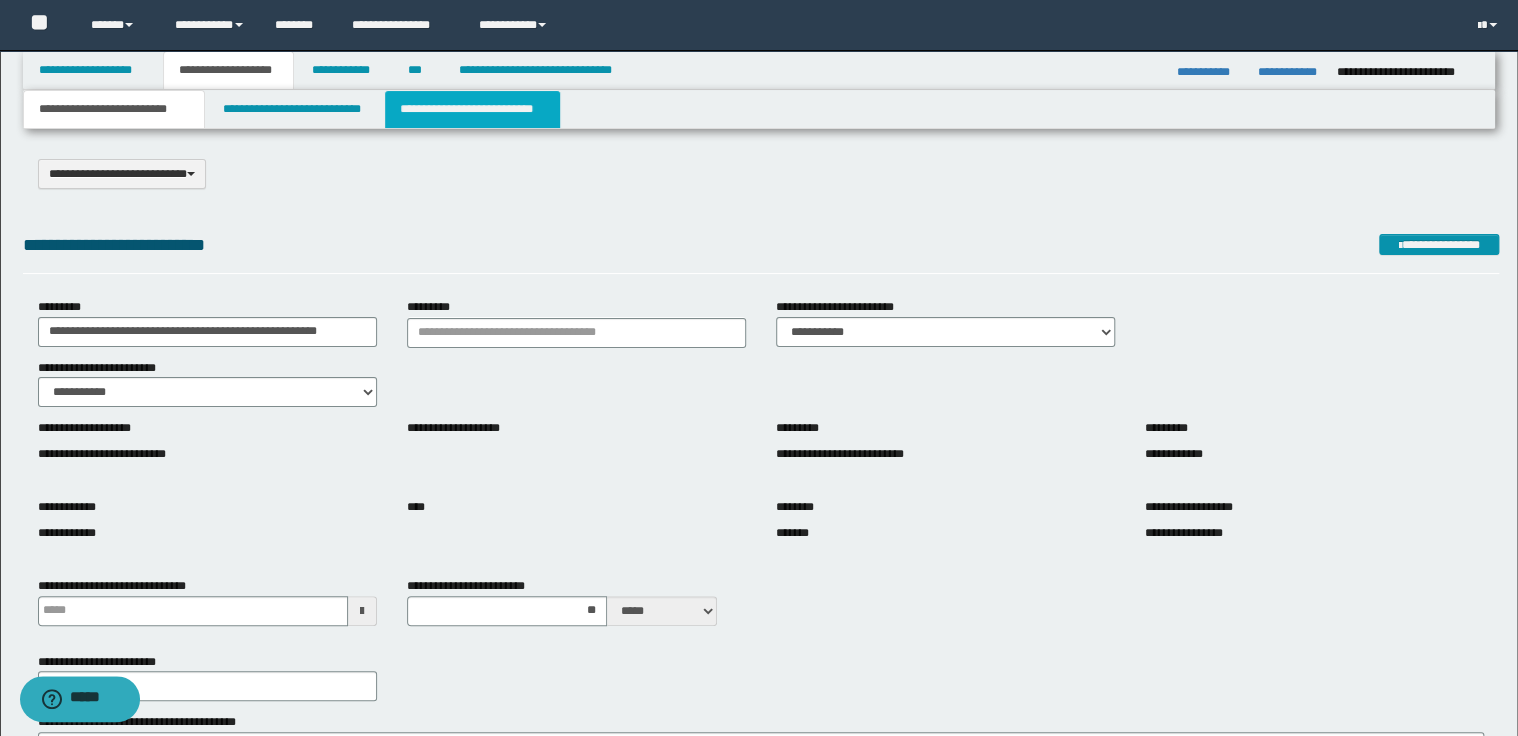 click on "**********" at bounding box center [472, 109] 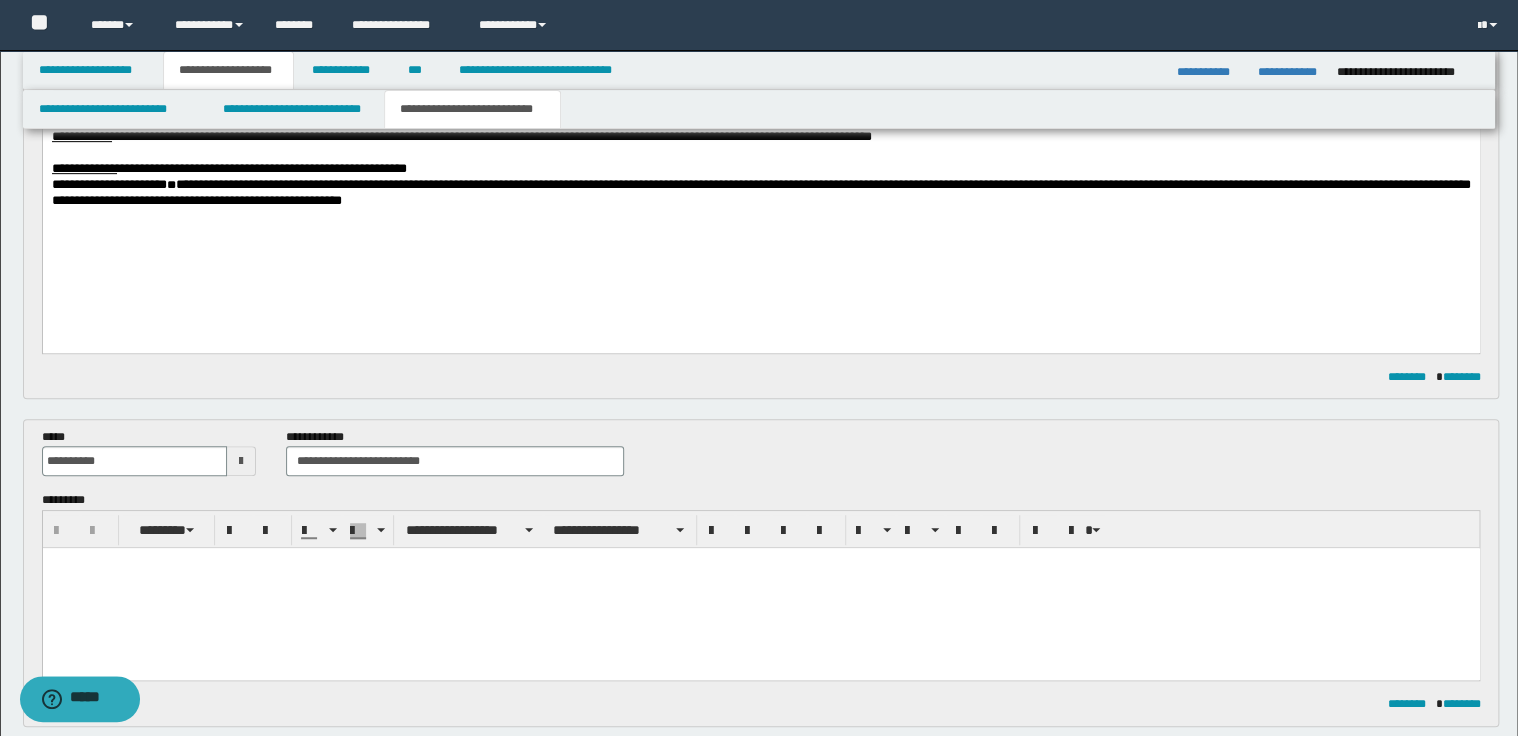 scroll, scrollTop: 400, scrollLeft: 0, axis: vertical 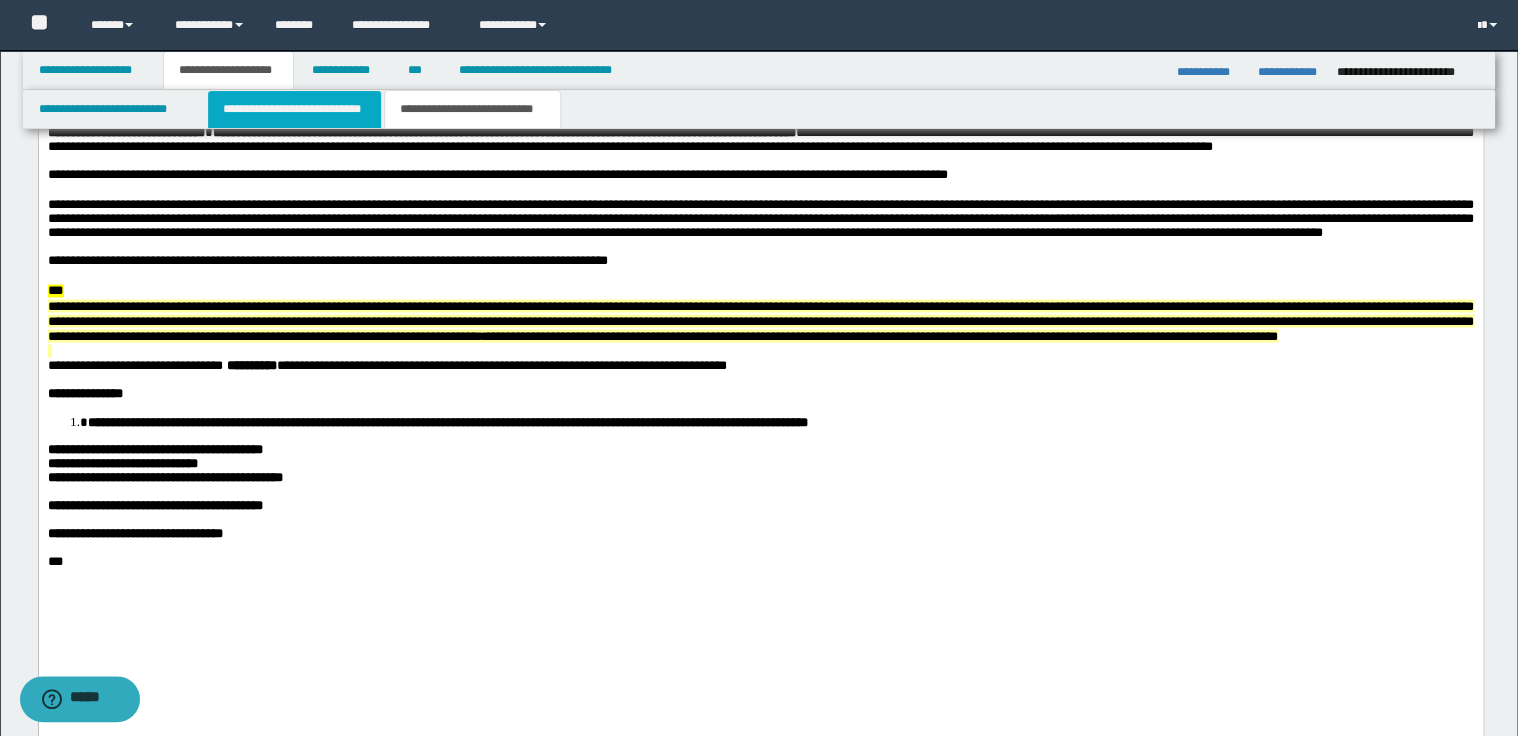 click on "**********" at bounding box center (294, 109) 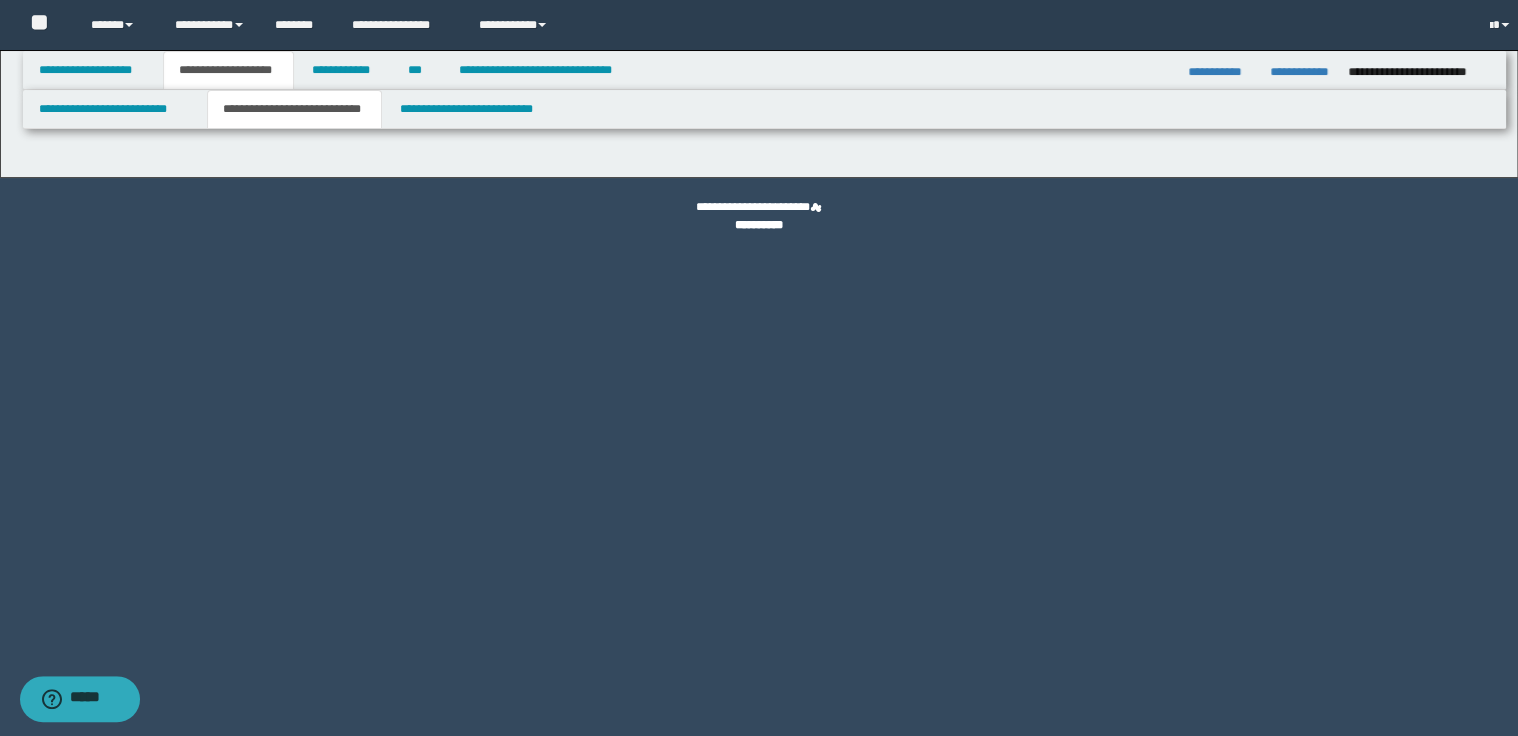 scroll, scrollTop: 0, scrollLeft: 0, axis: both 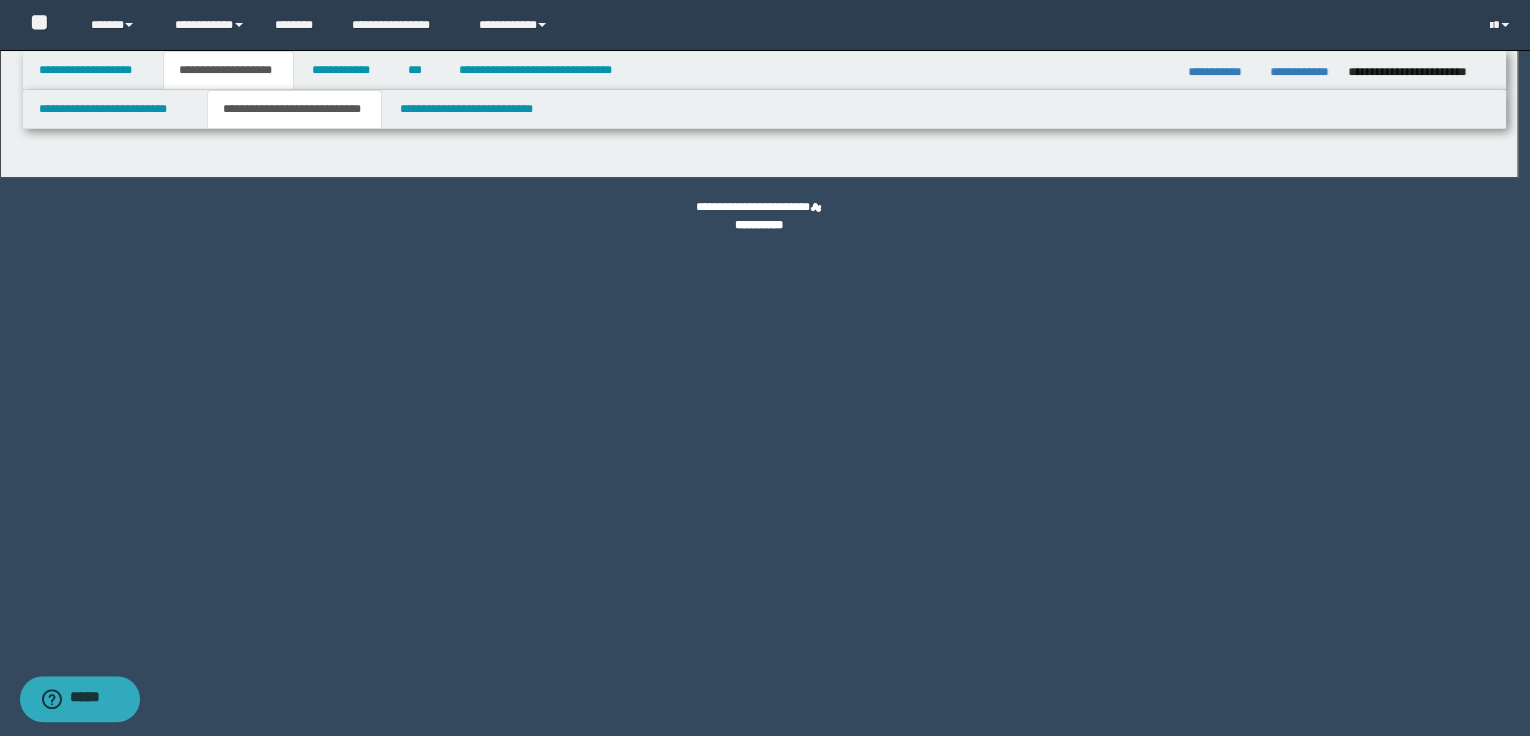 select on "*" 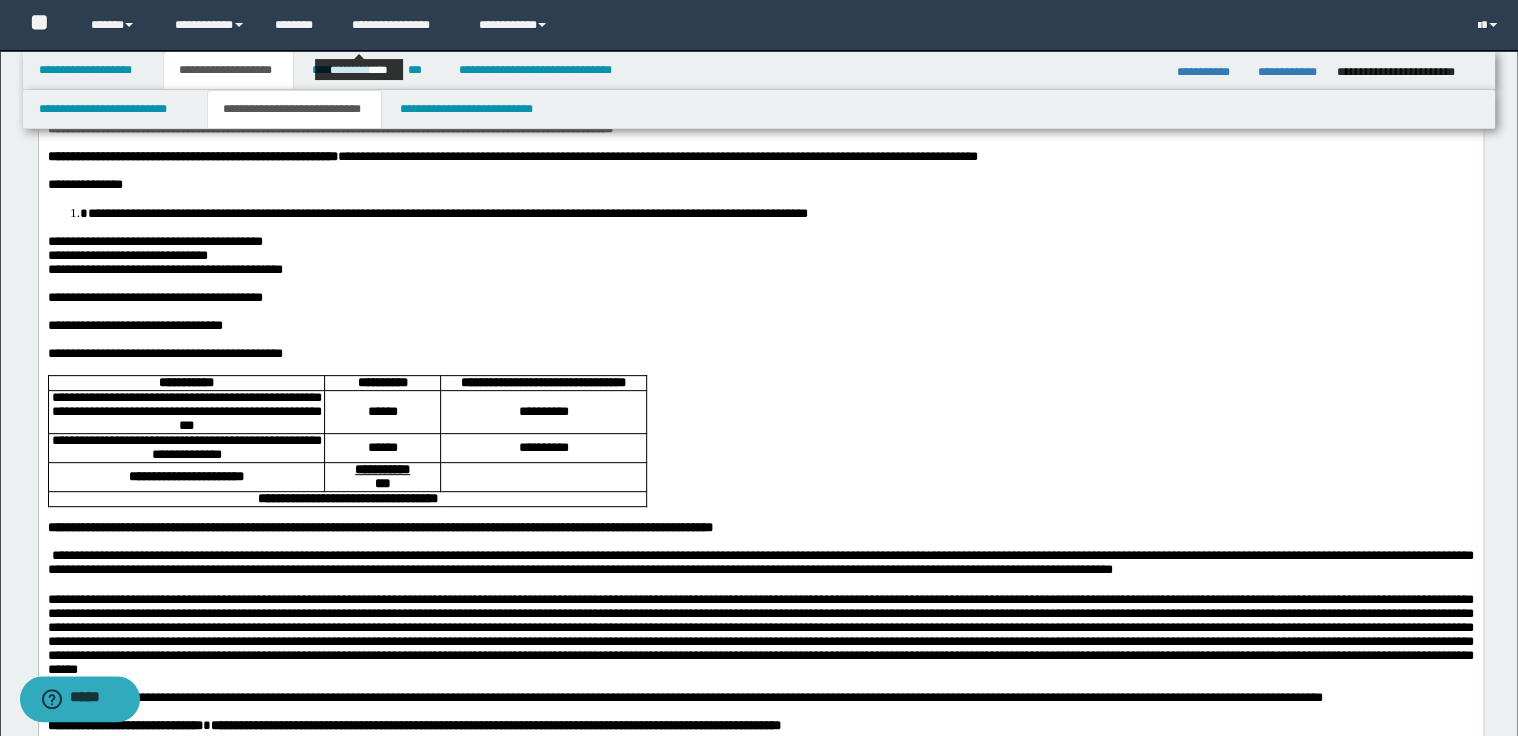 scroll, scrollTop: 160, scrollLeft: 0, axis: vertical 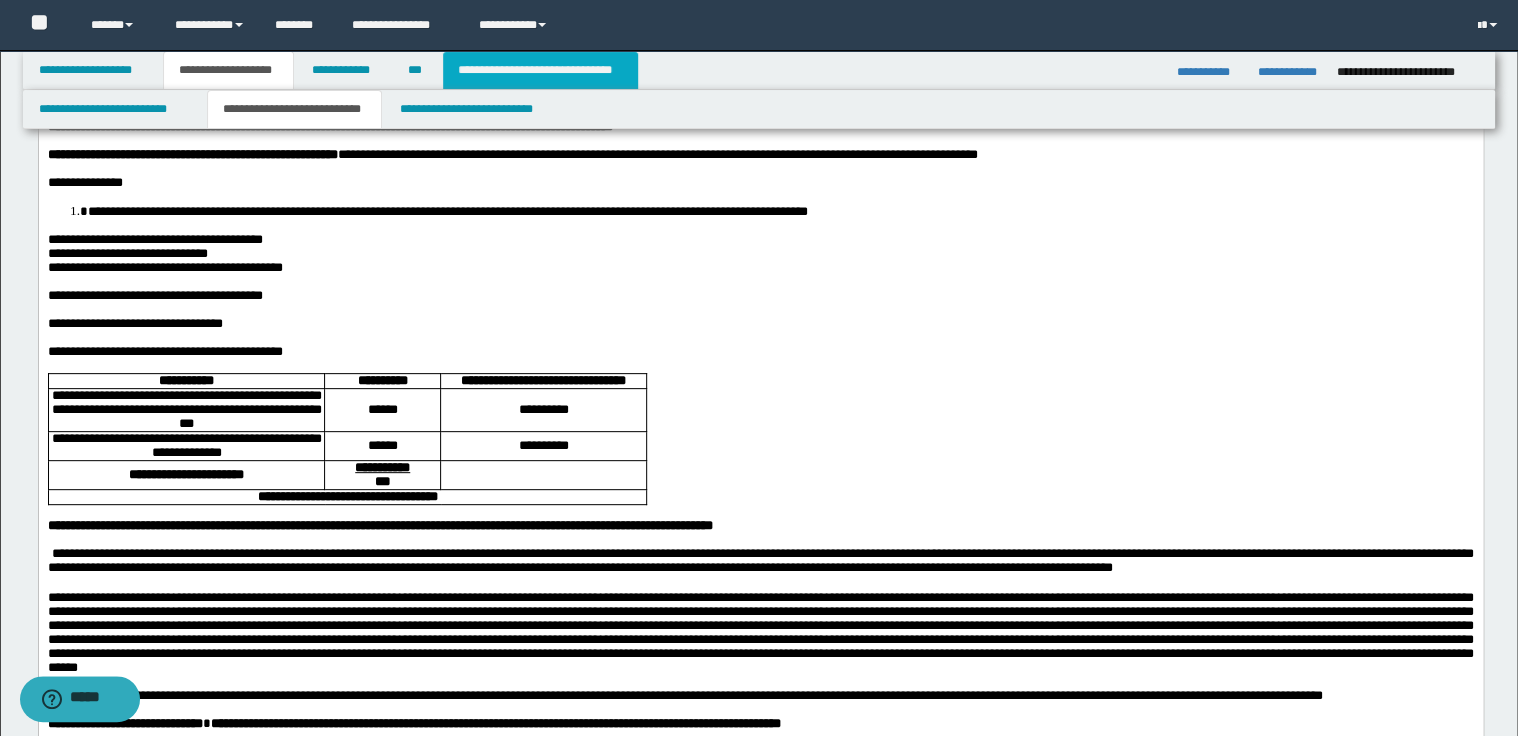 click on "**********" at bounding box center [540, 70] 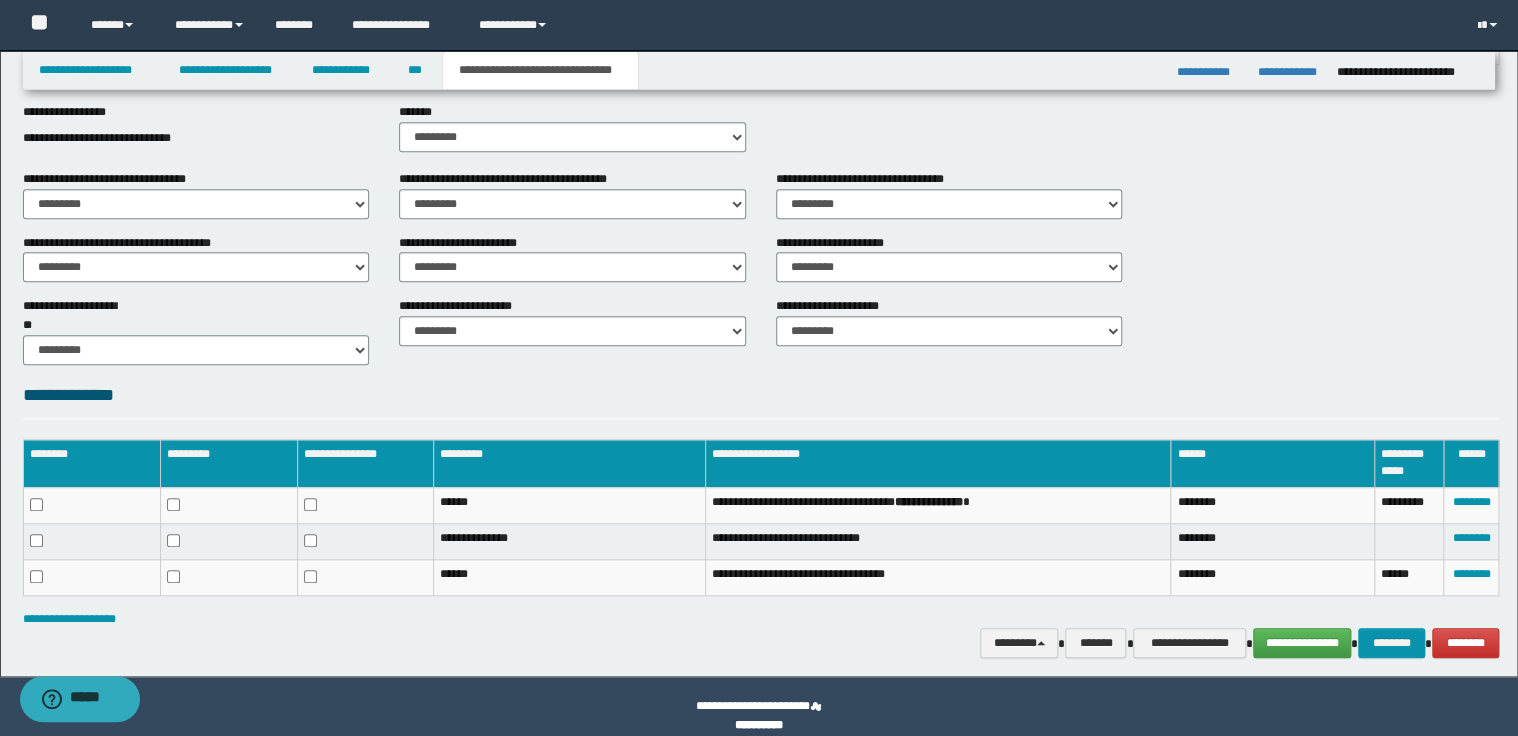 scroll, scrollTop: 692, scrollLeft: 0, axis: vertical 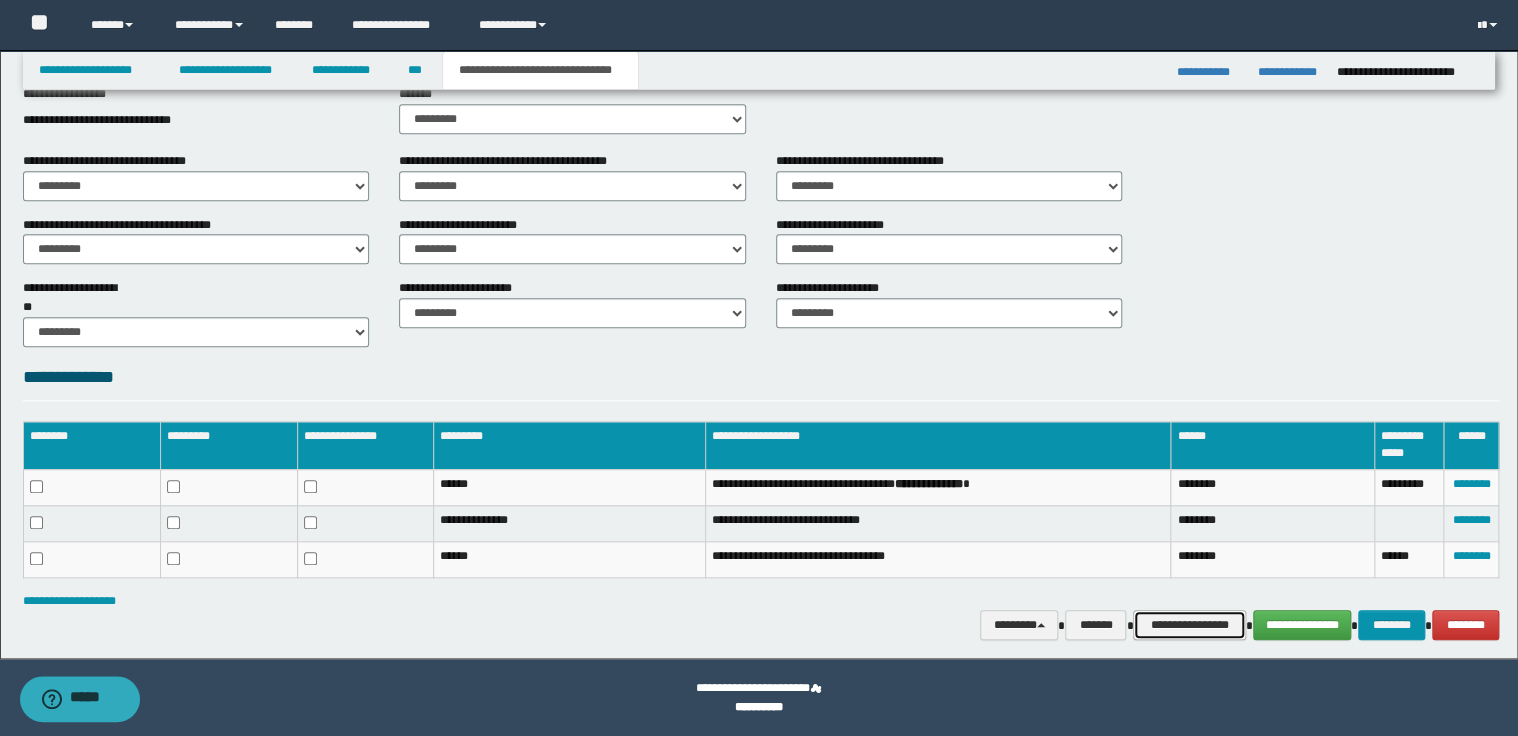 click on "**********" at bounding box center (1189, 625) 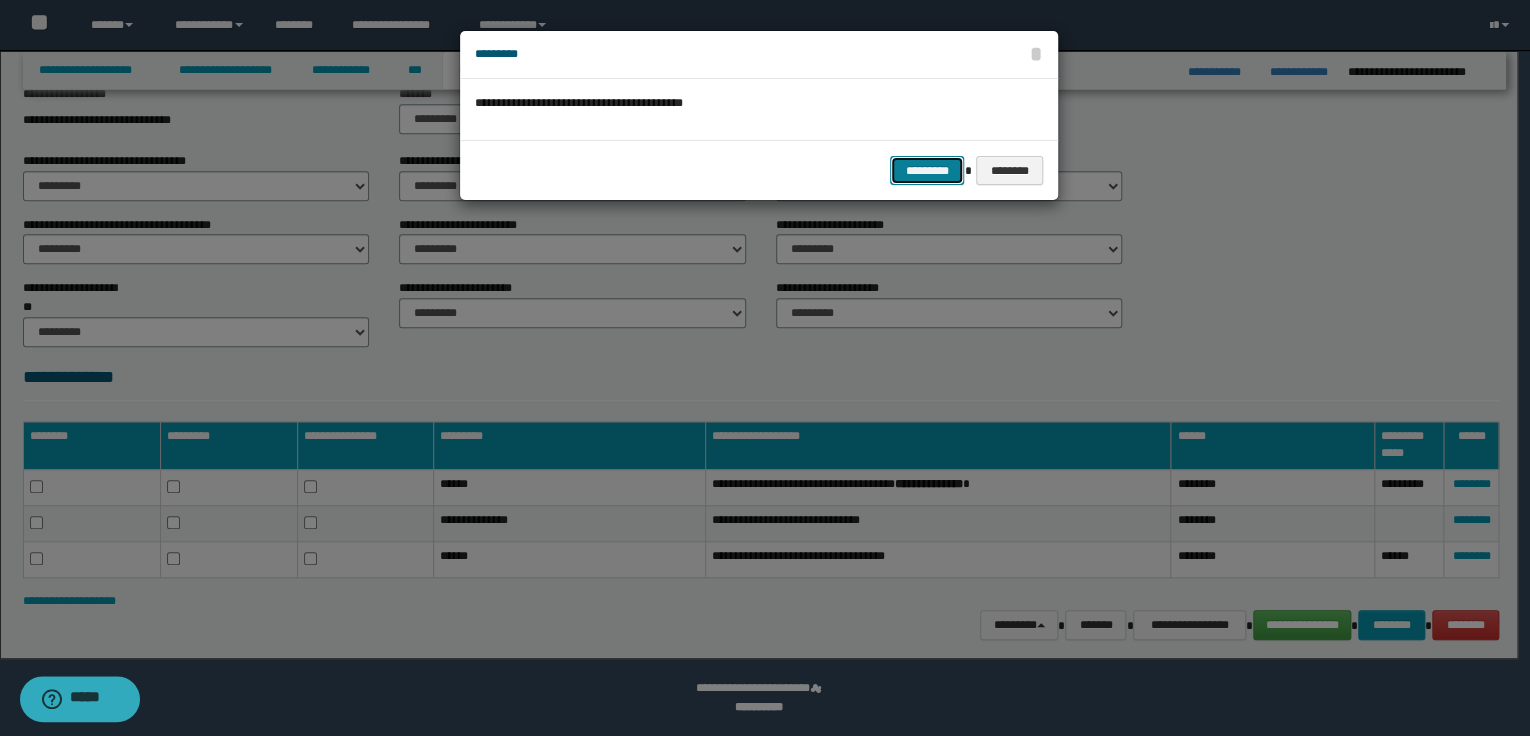 click on "*********" at bounding box center [927, 171] 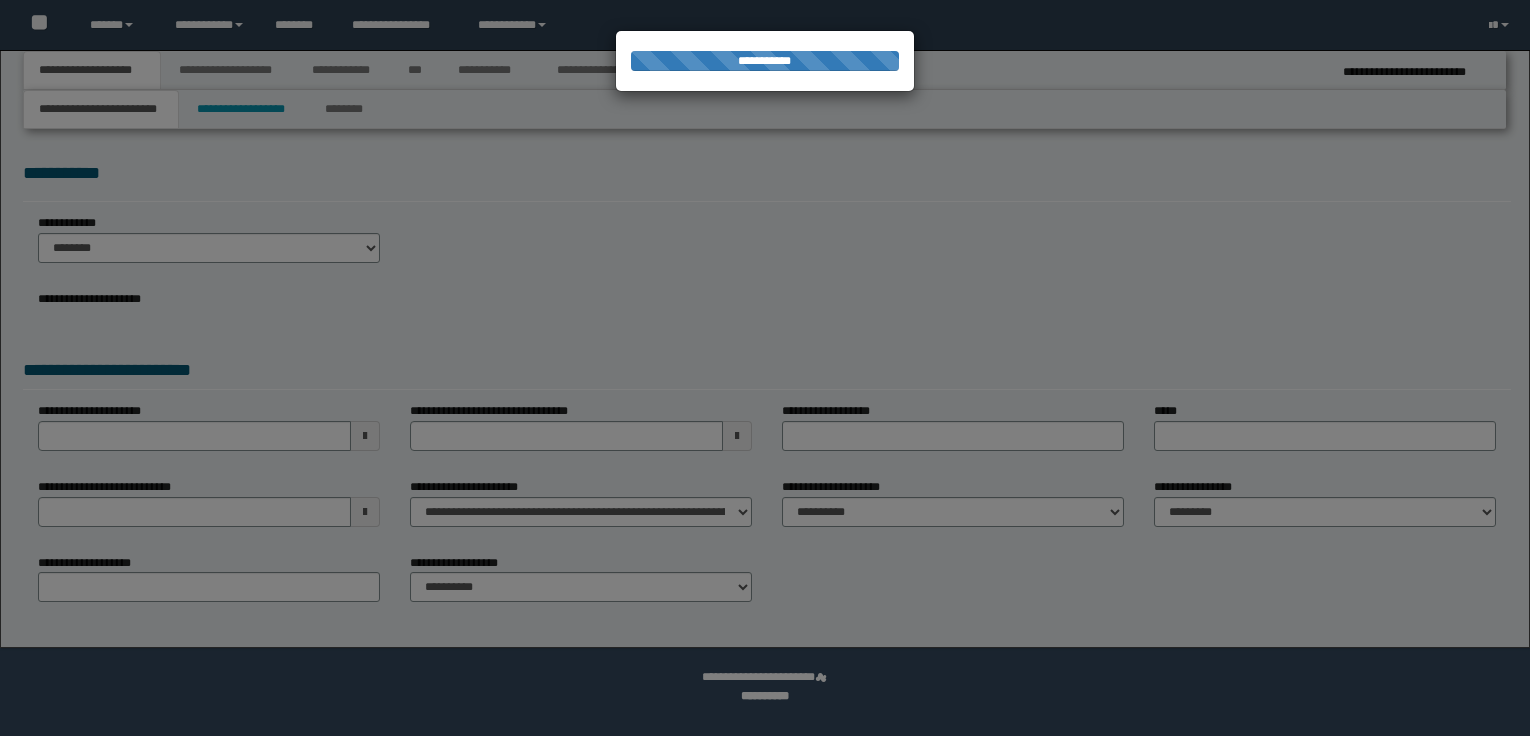 scroll, scrollTop: 0, scrollLeft: 0, axis: both 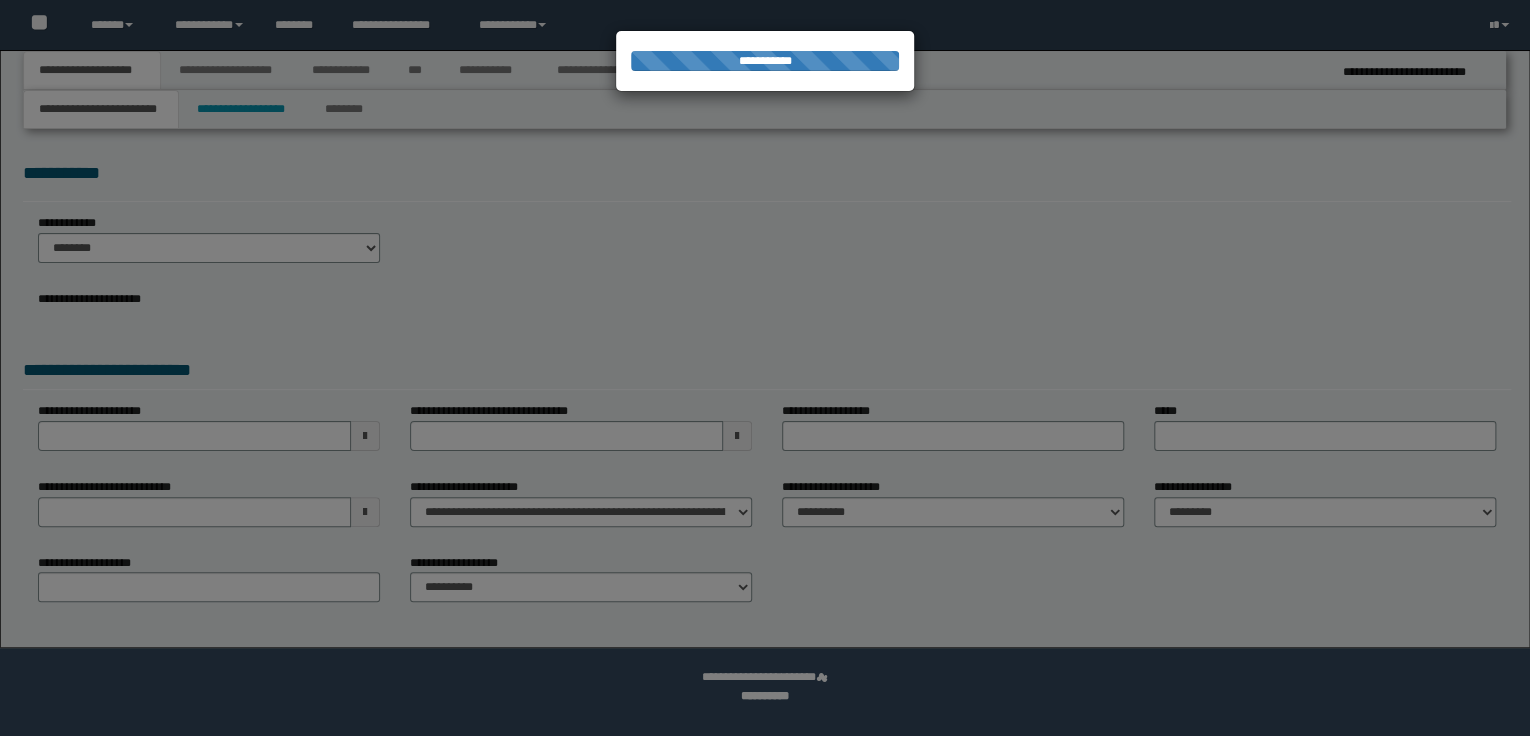 select on "*" 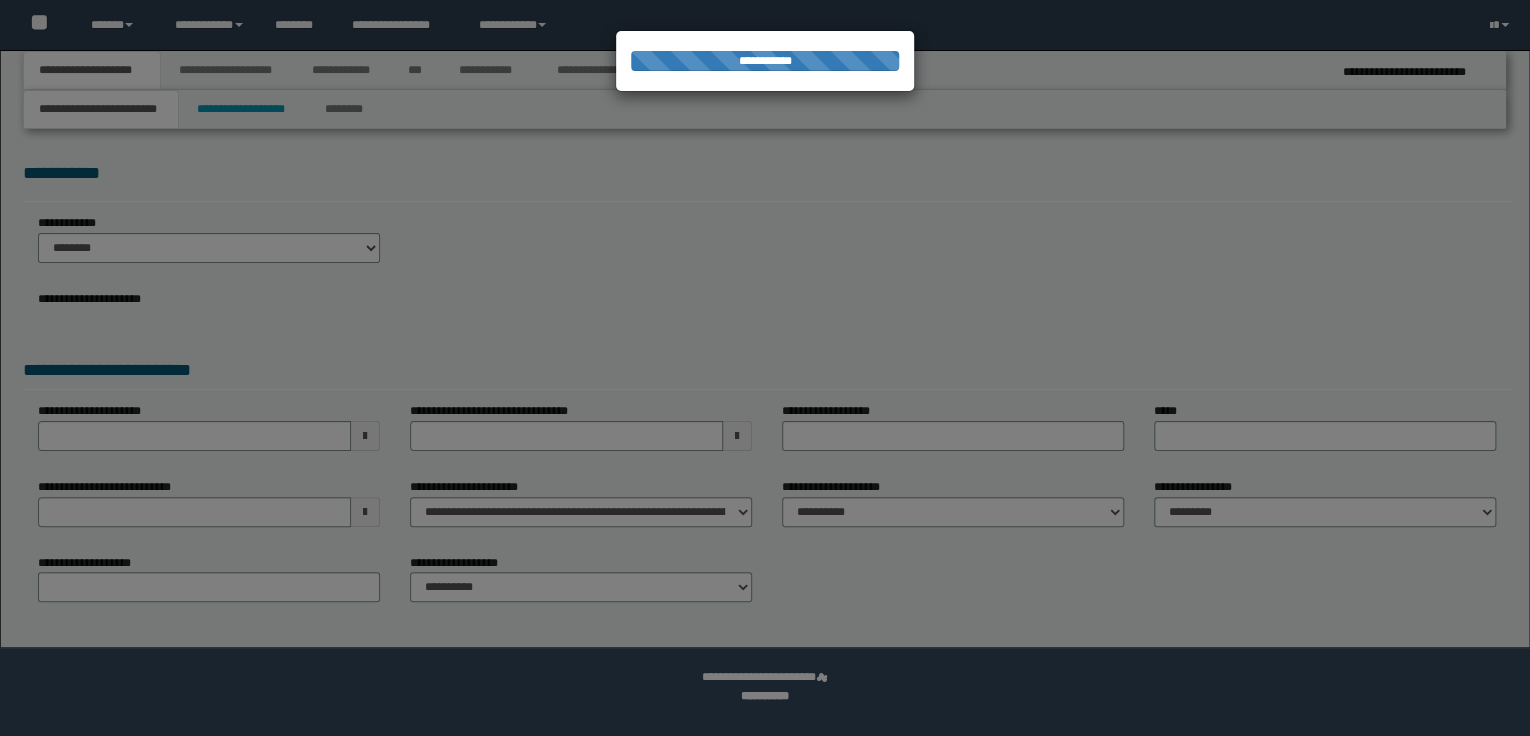 scroll, scrollTop: 0, scrollLeft: 0, axis: both 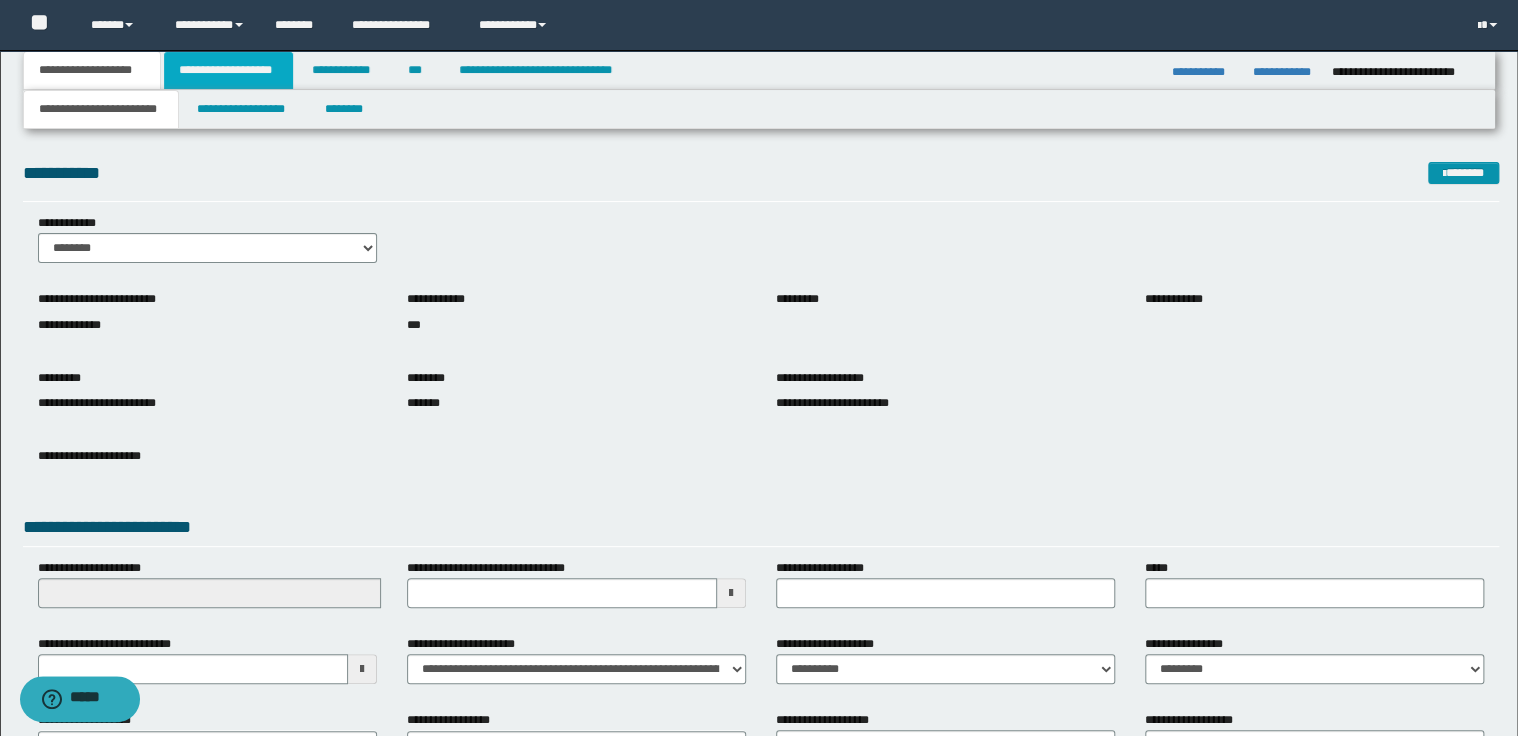 click on "**********" at bounding box center [228, 70] 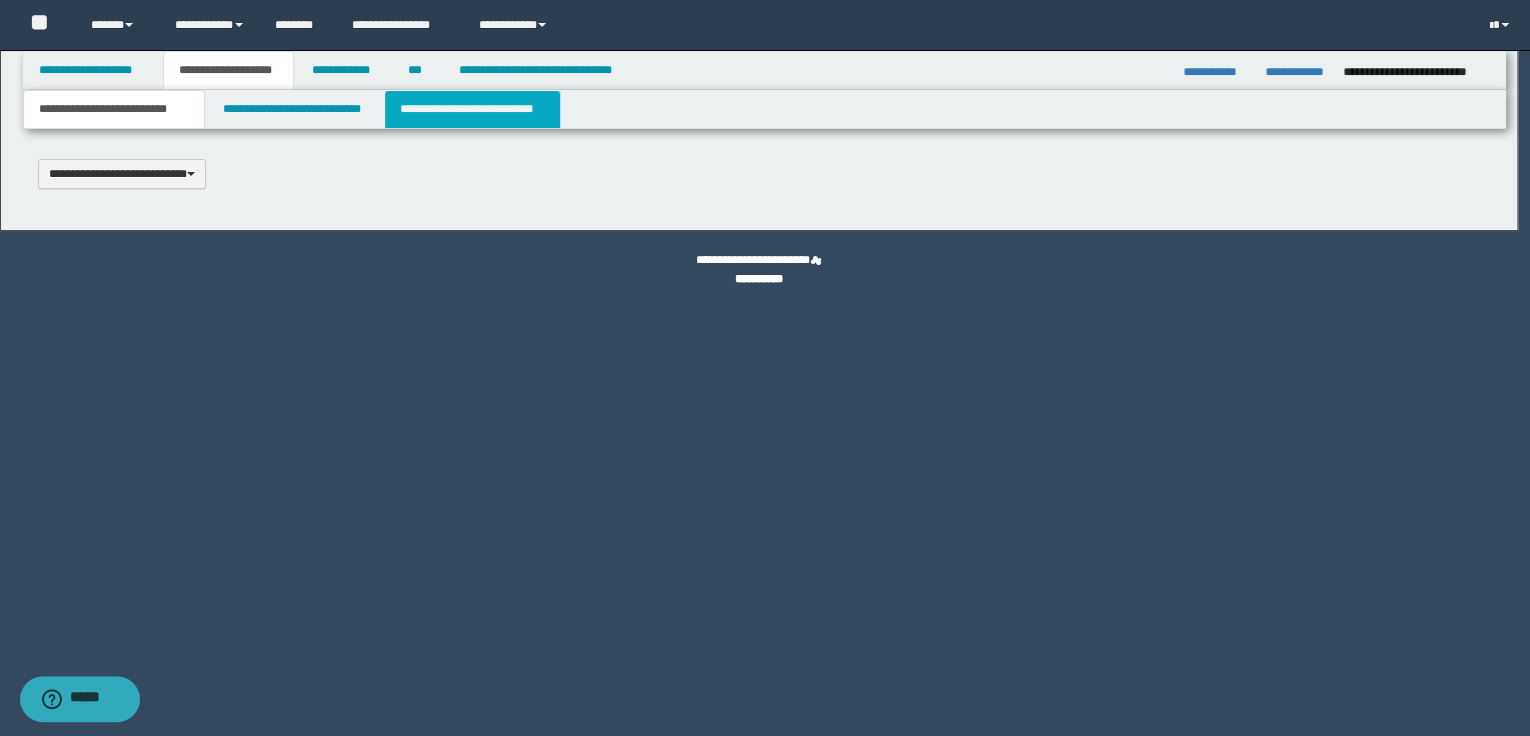 scroll, scrollTop: 0, scrollLeft: 0, axis: both 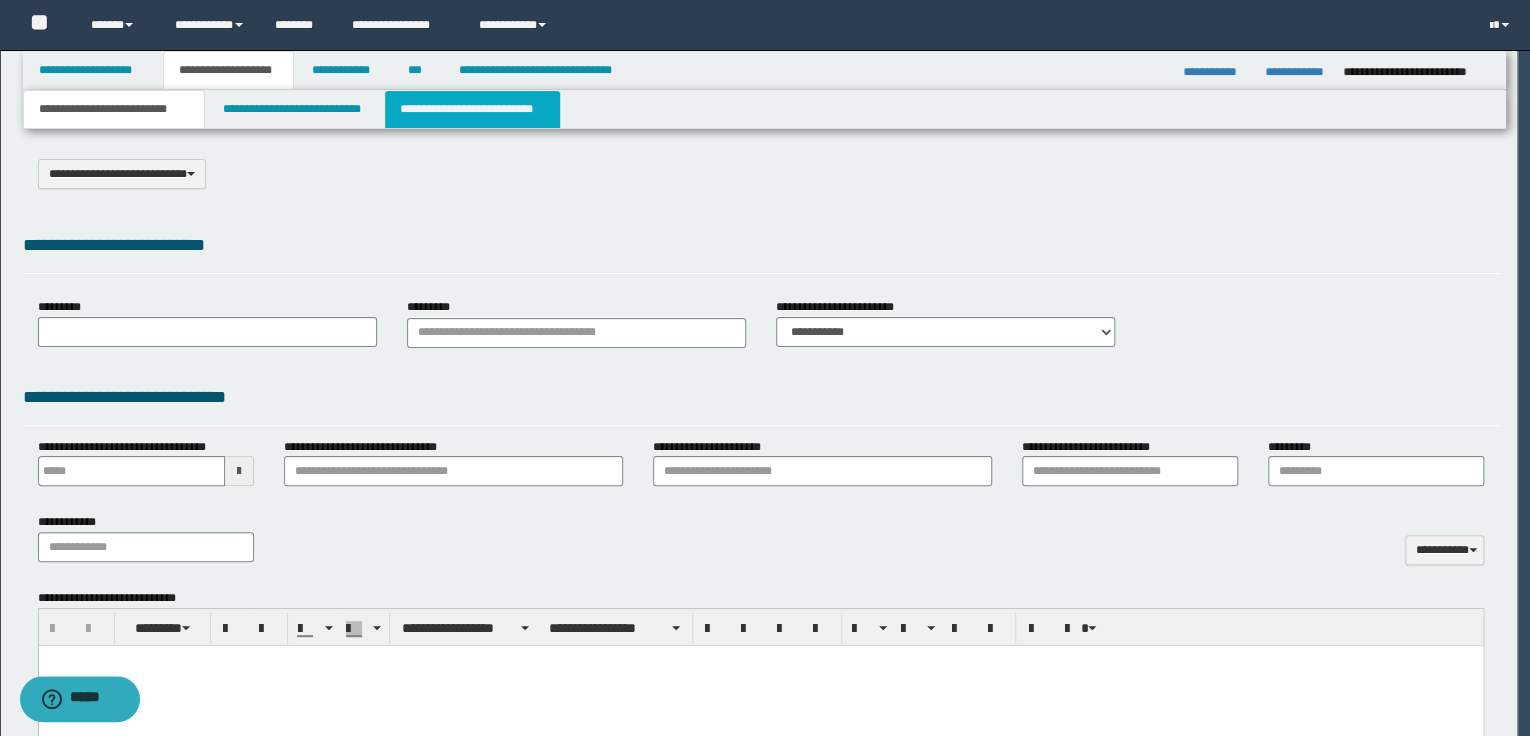 type on "**********" 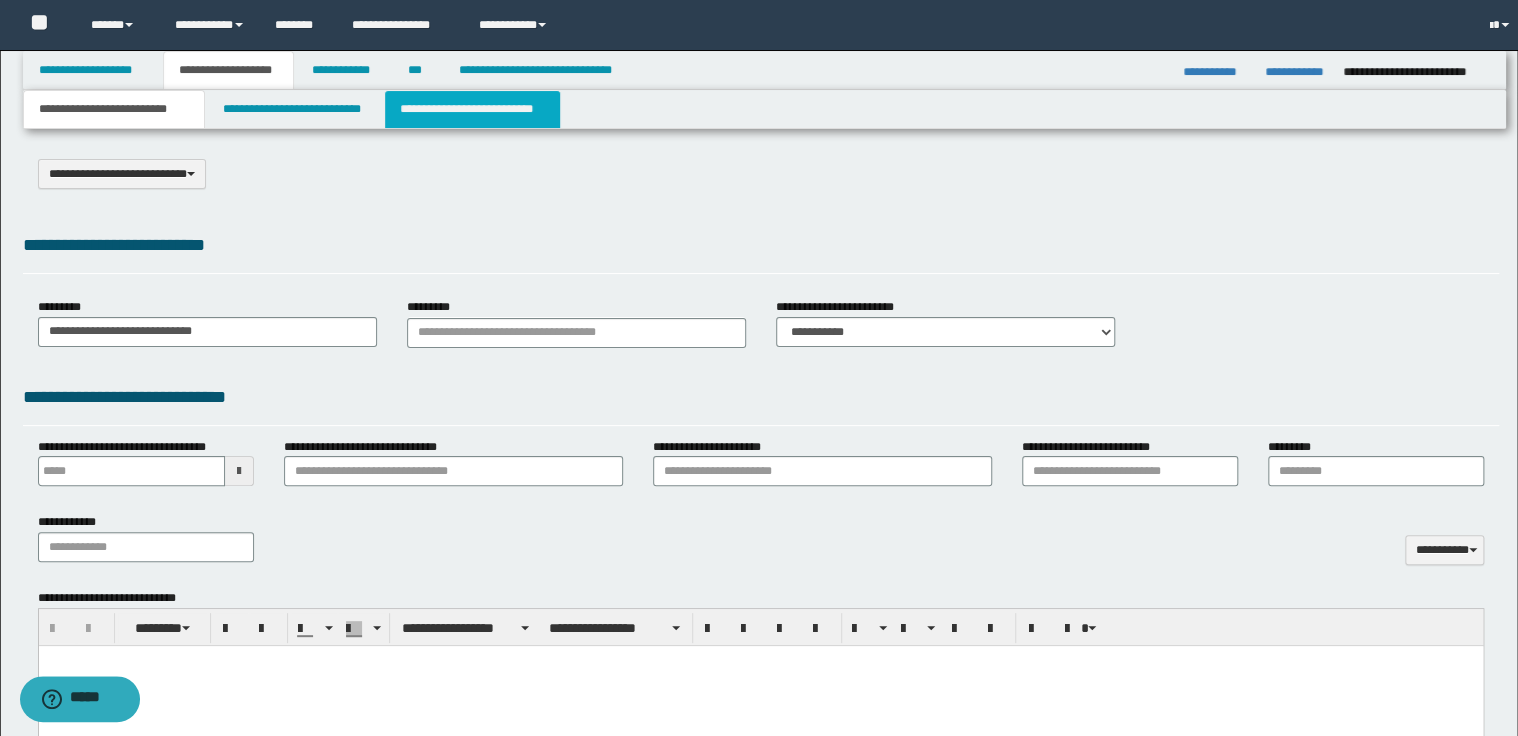 click on "**********" at bounding box center (472, 109) 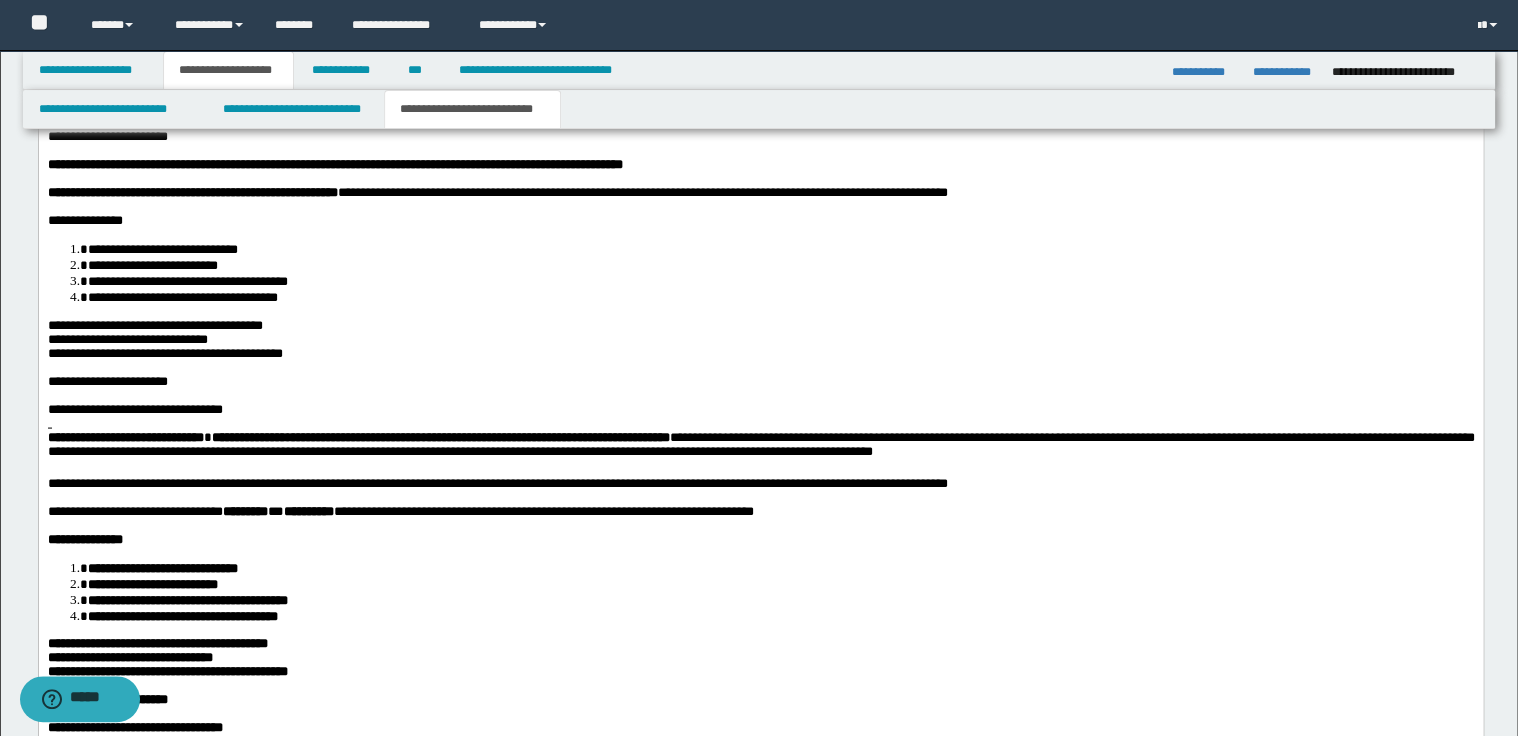 scroll, scrollTop: 1840, scrollLeft: 0, axis: vertical 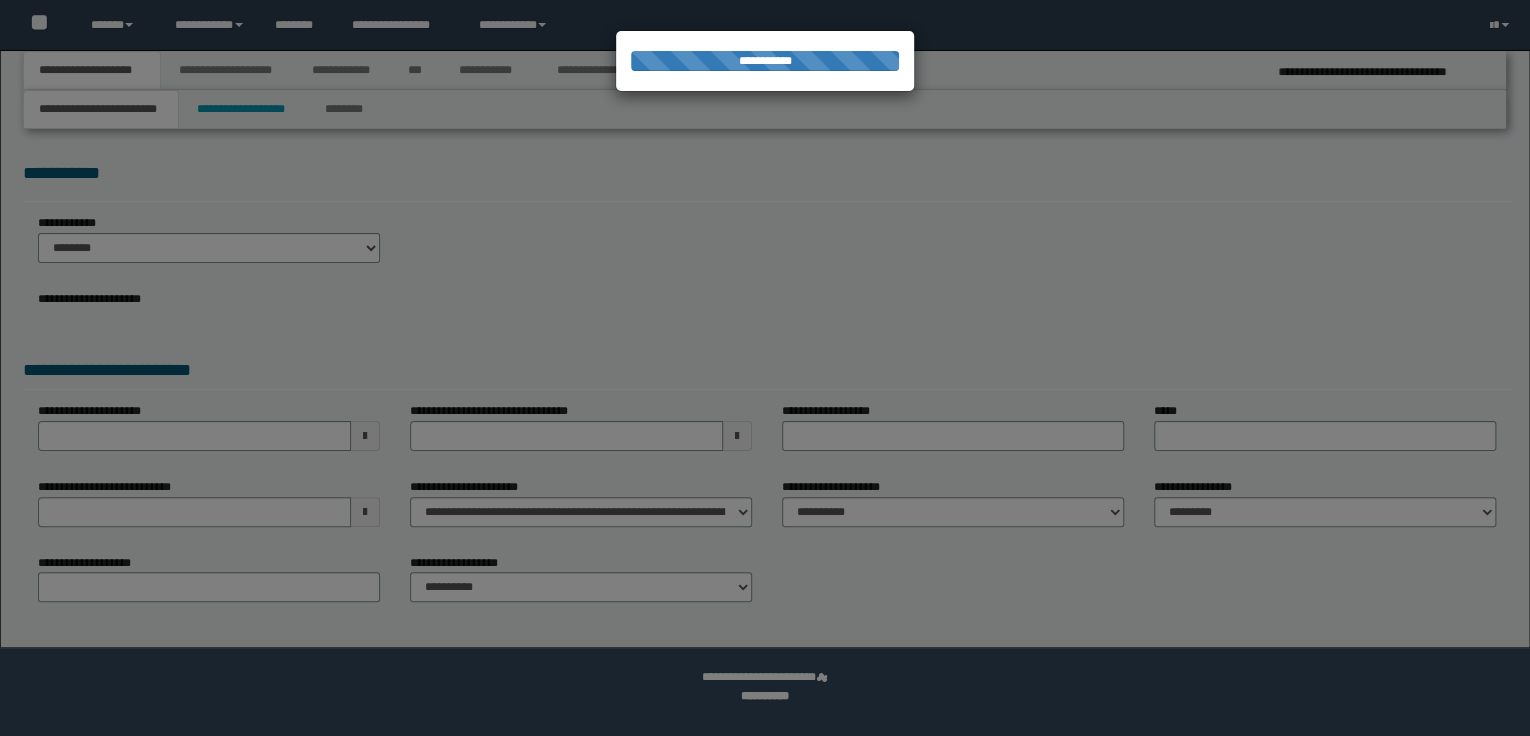 select on "*" 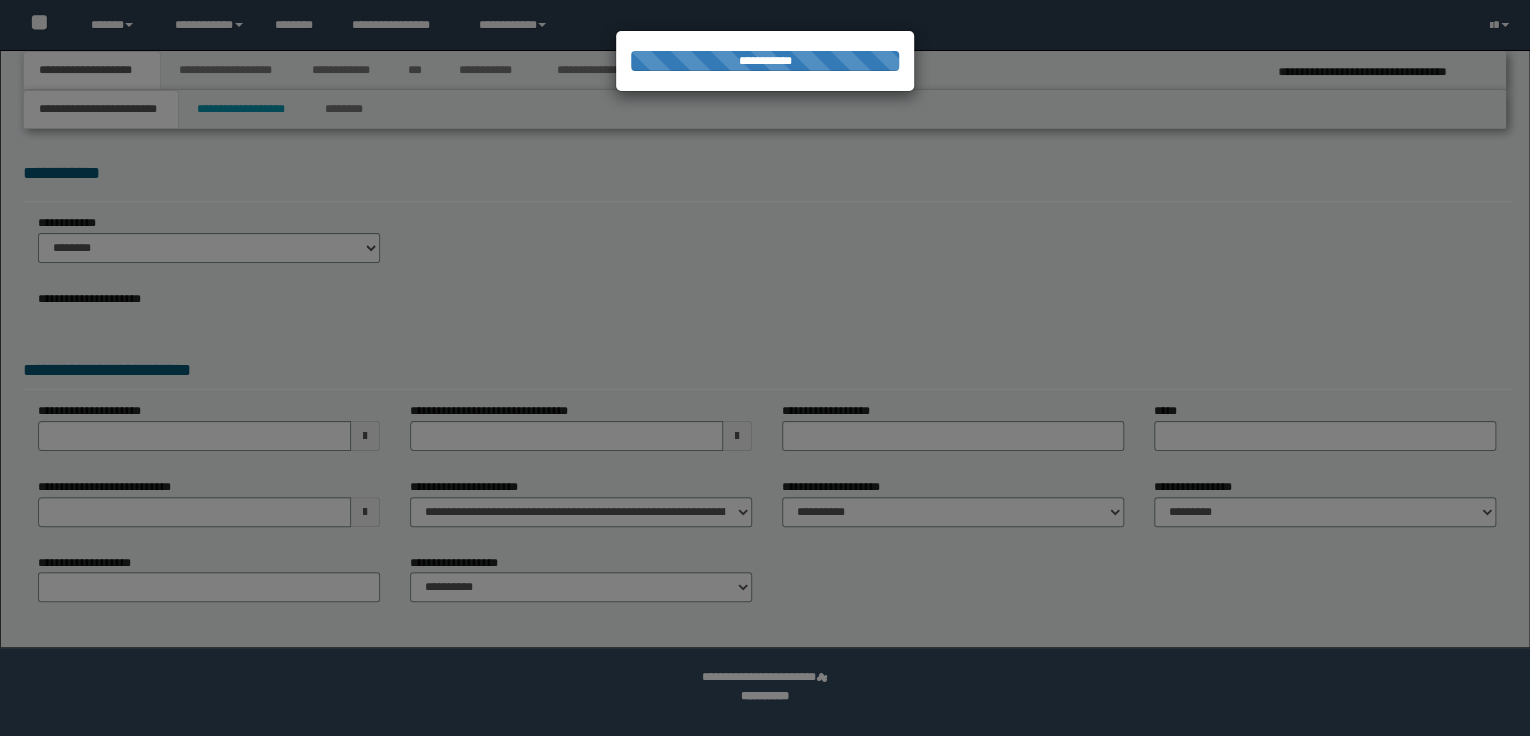 scroll, scrollTop: 0, scrollLeft: 0, axis: both 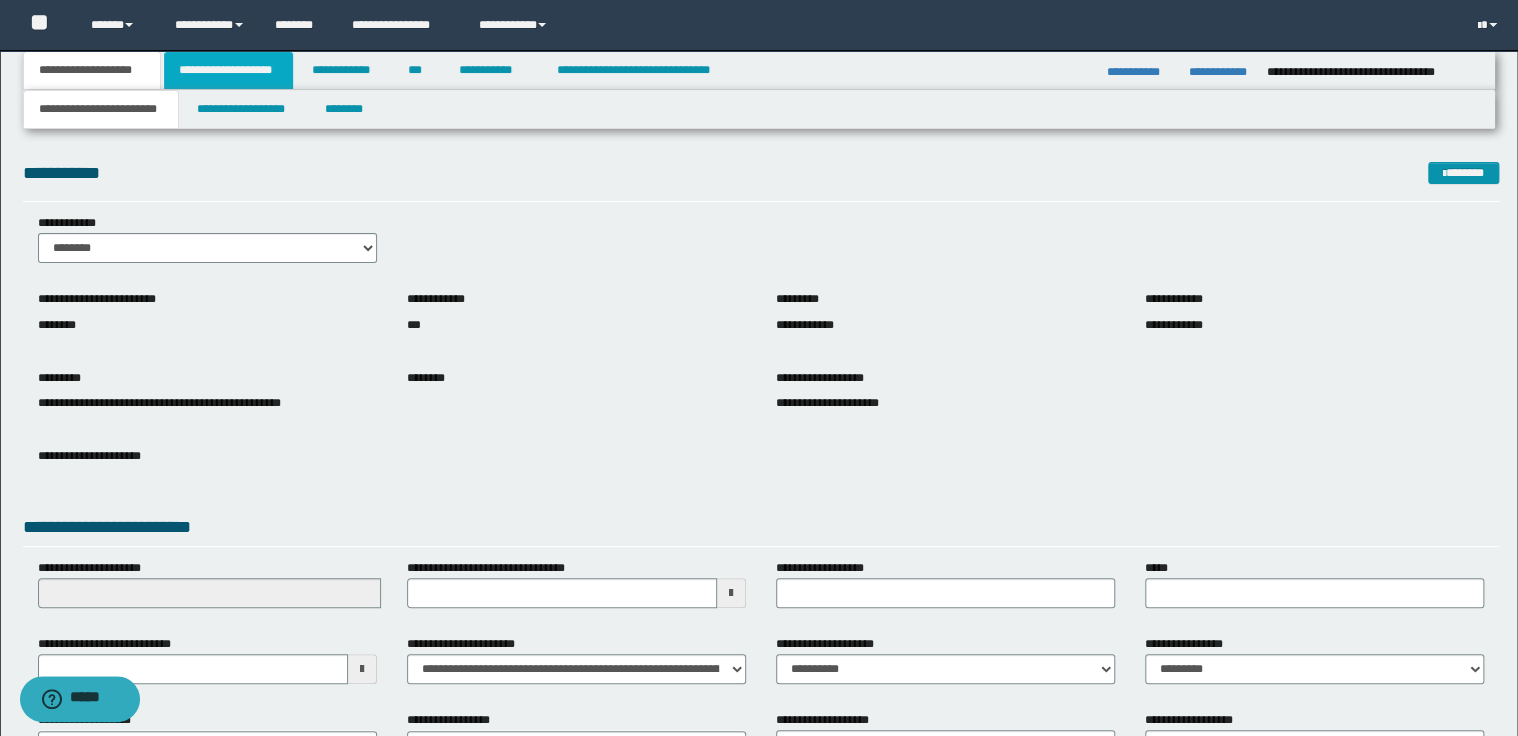 click on "**********" at bounding box center [228, 70] 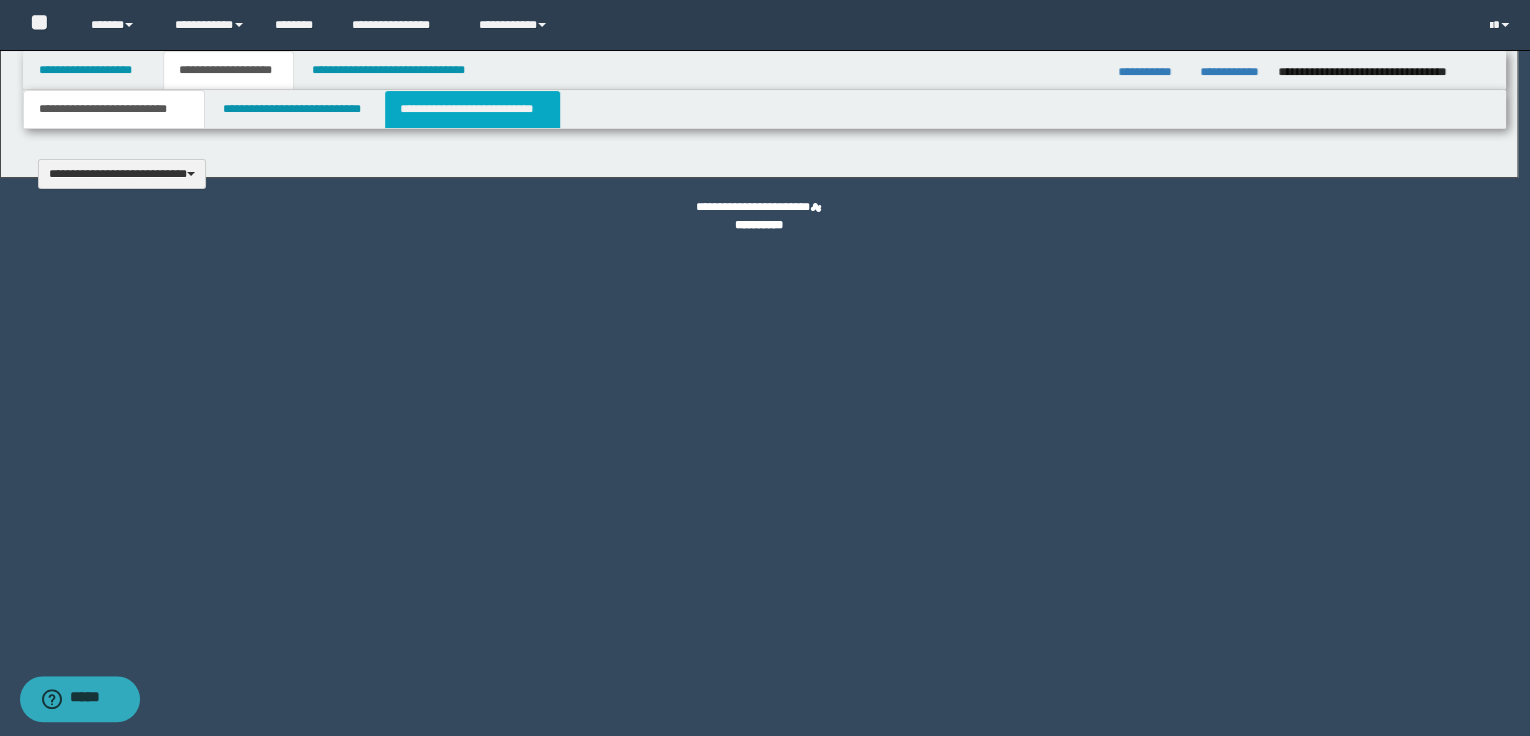 type 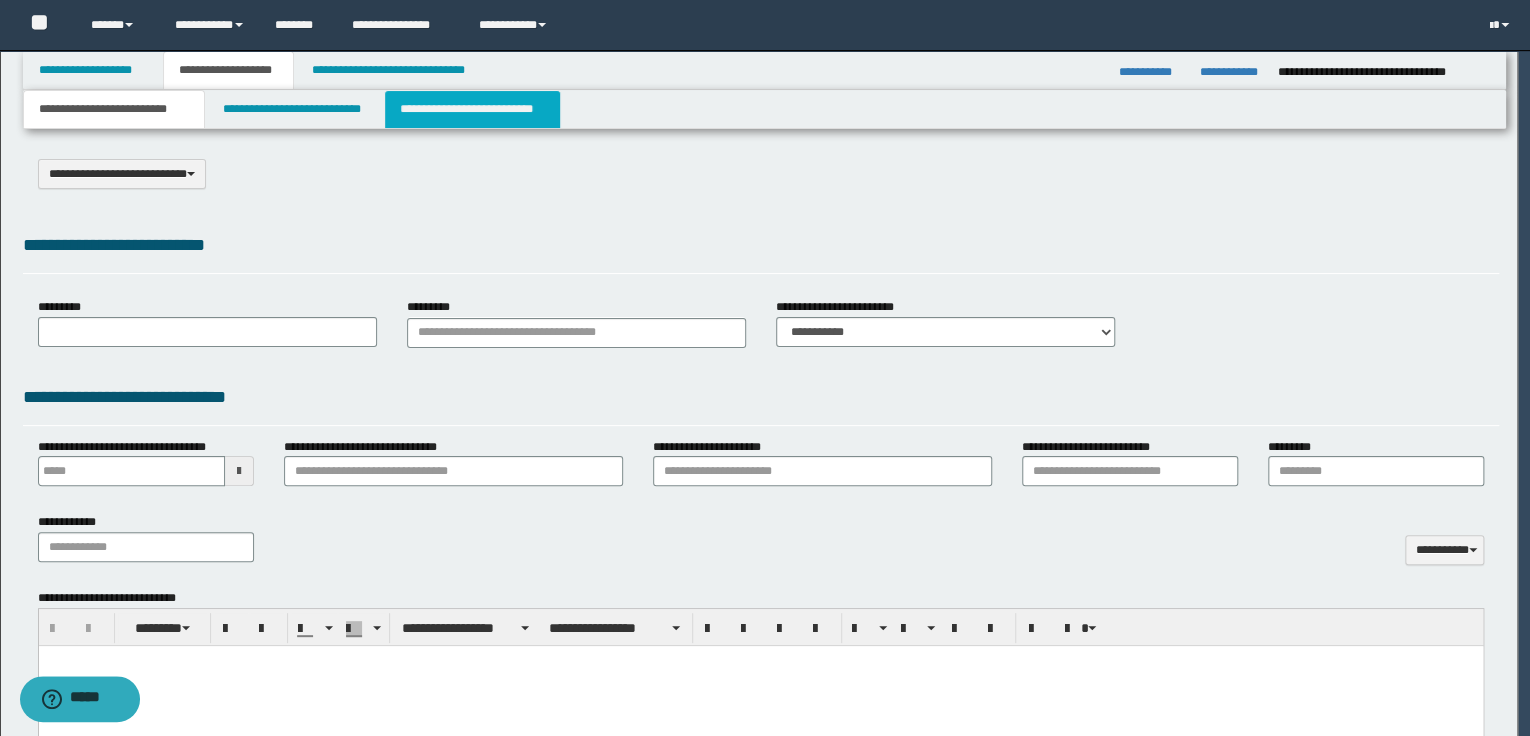 type on "**********" 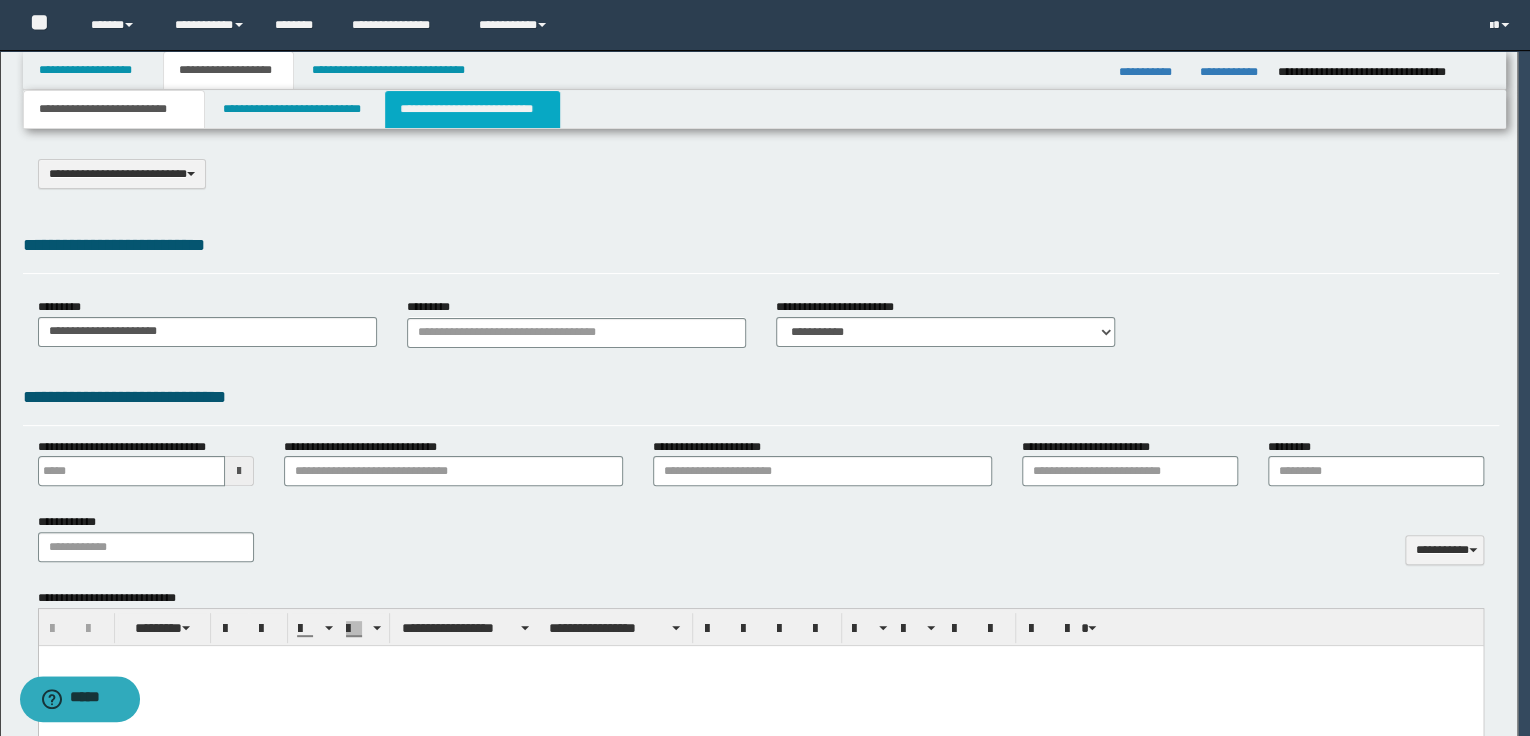 scroll, scrollTop: 0, scrollLeft: 0, axis: both 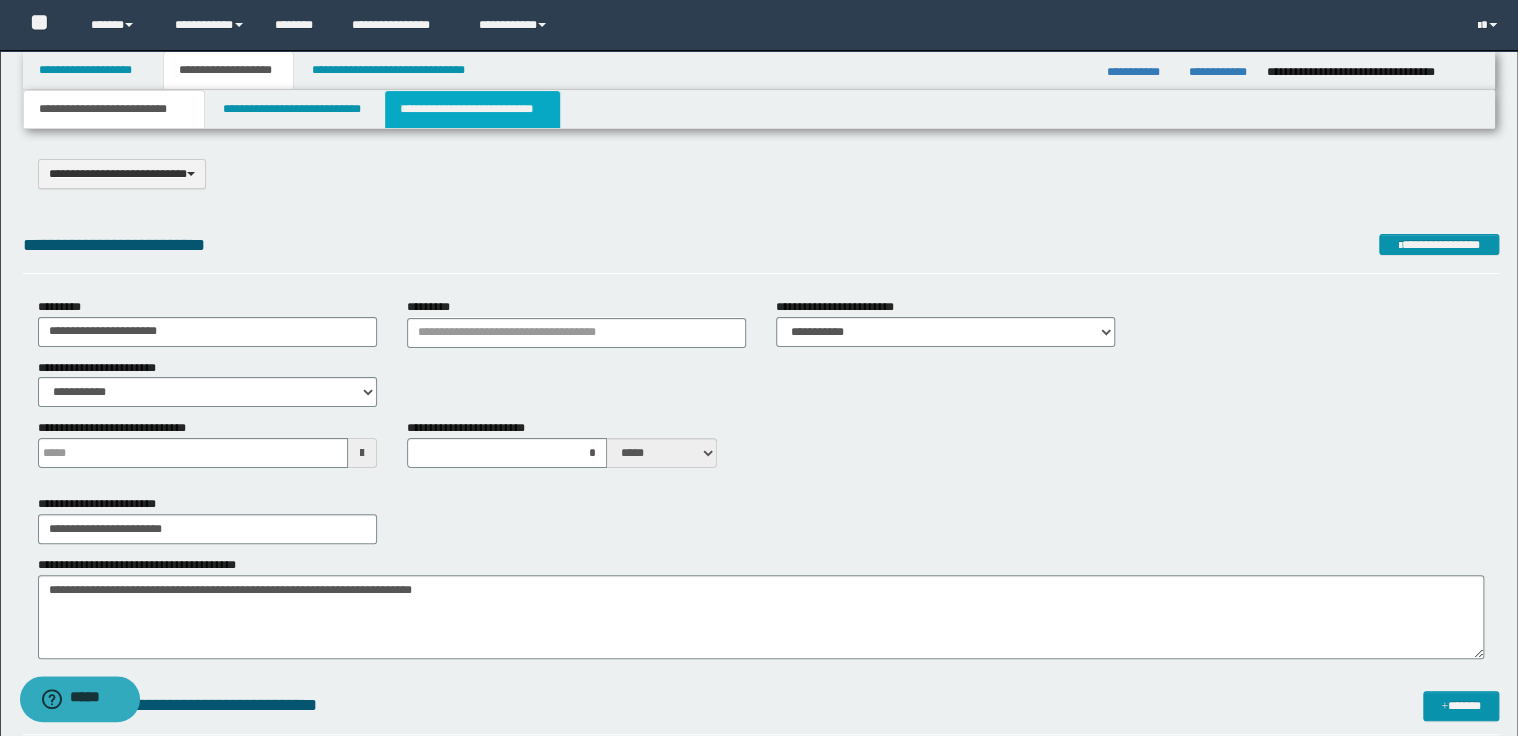 click on "**********" at bounding box center (472, 109) 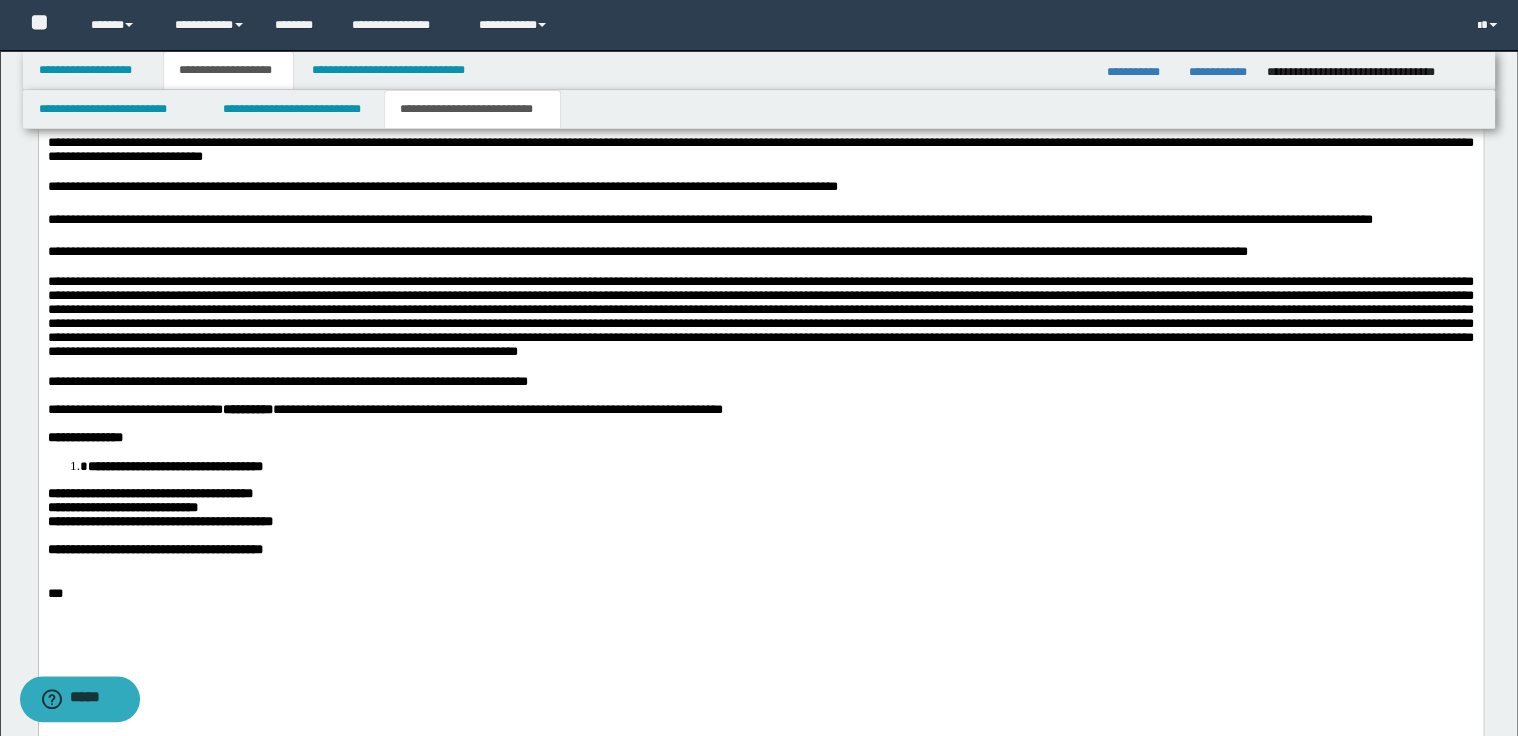 scroll, scrollTop: 1760, scrollLeft: 0, axis: vertical 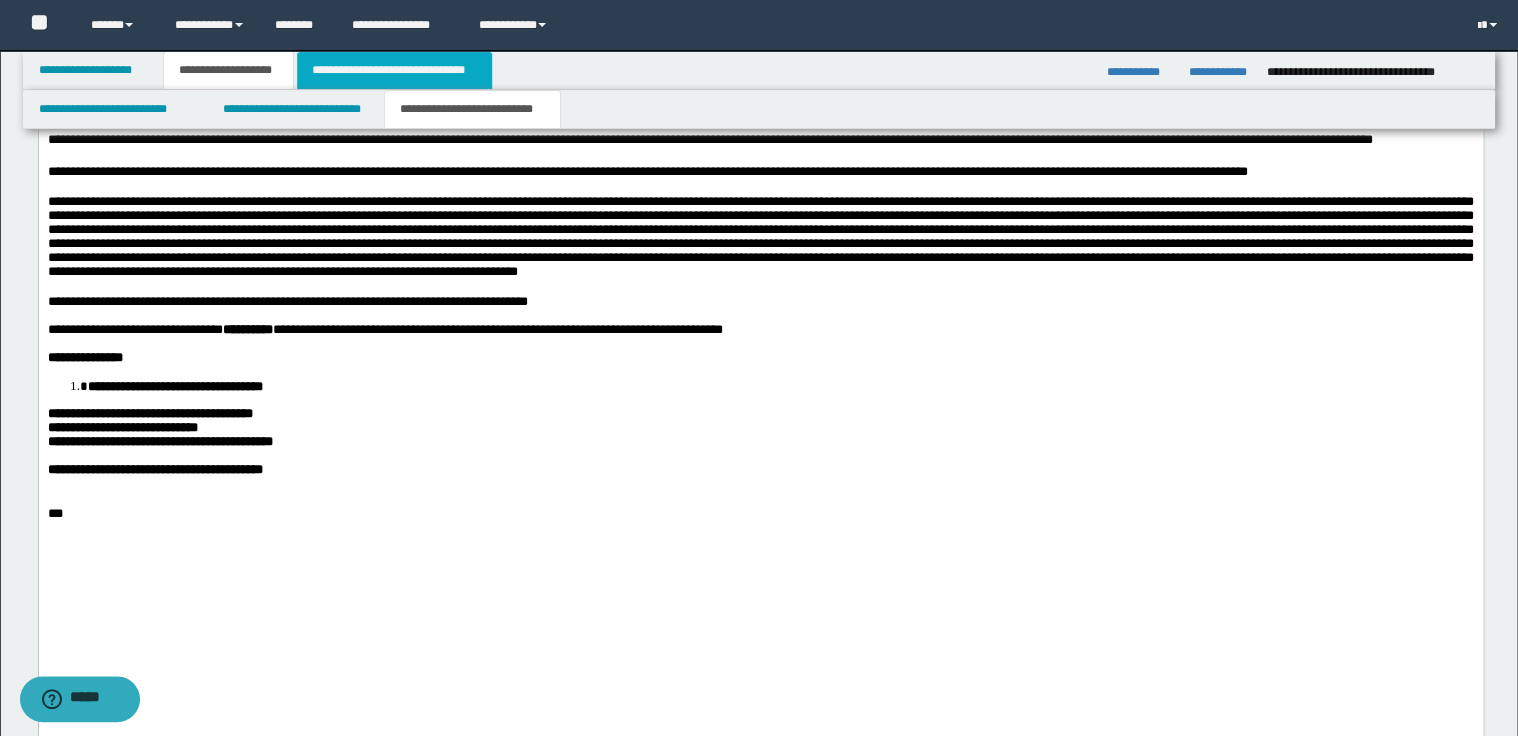click on "**********" at bounding box center [394, 70] 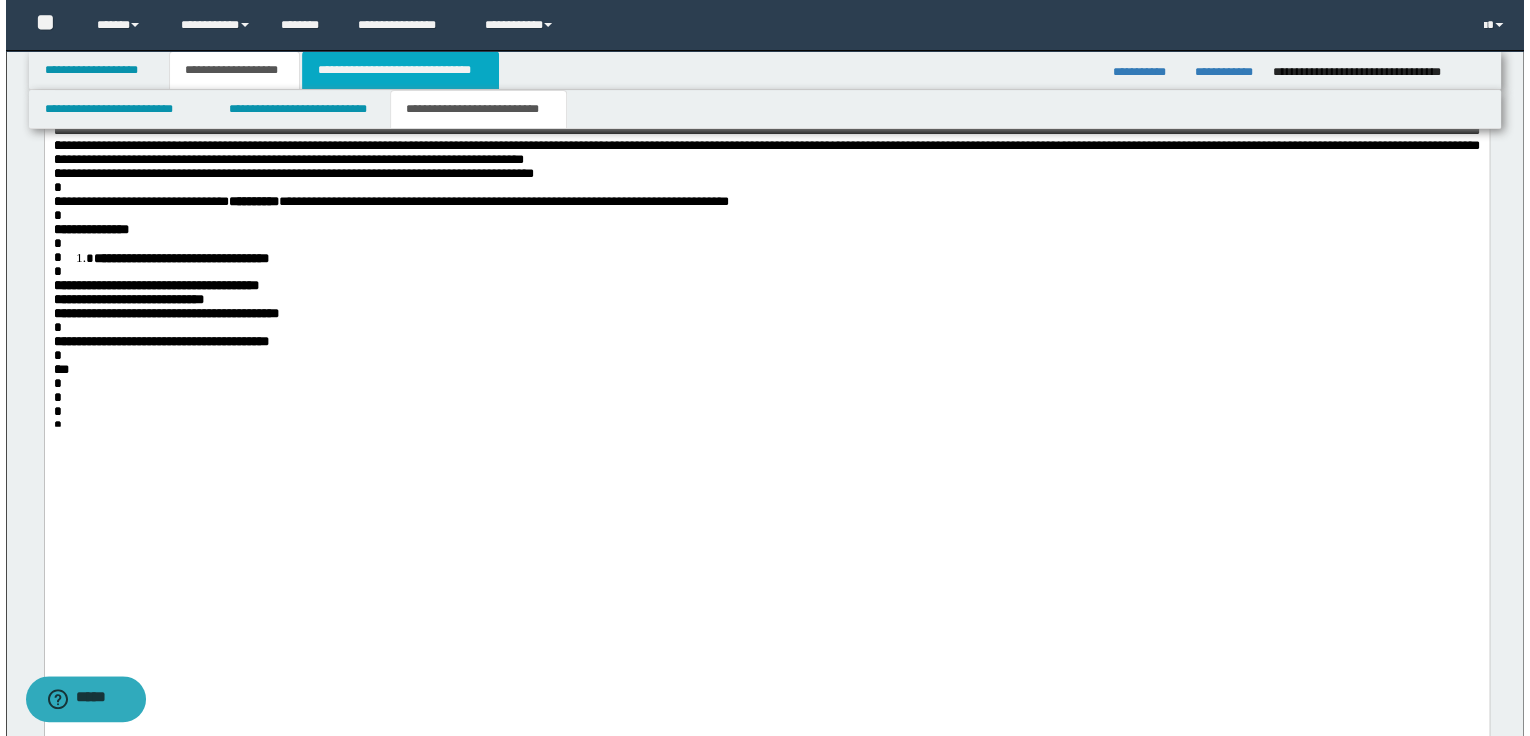 scroll, scrollTop: 0, scrollLeft: 0, axis: both 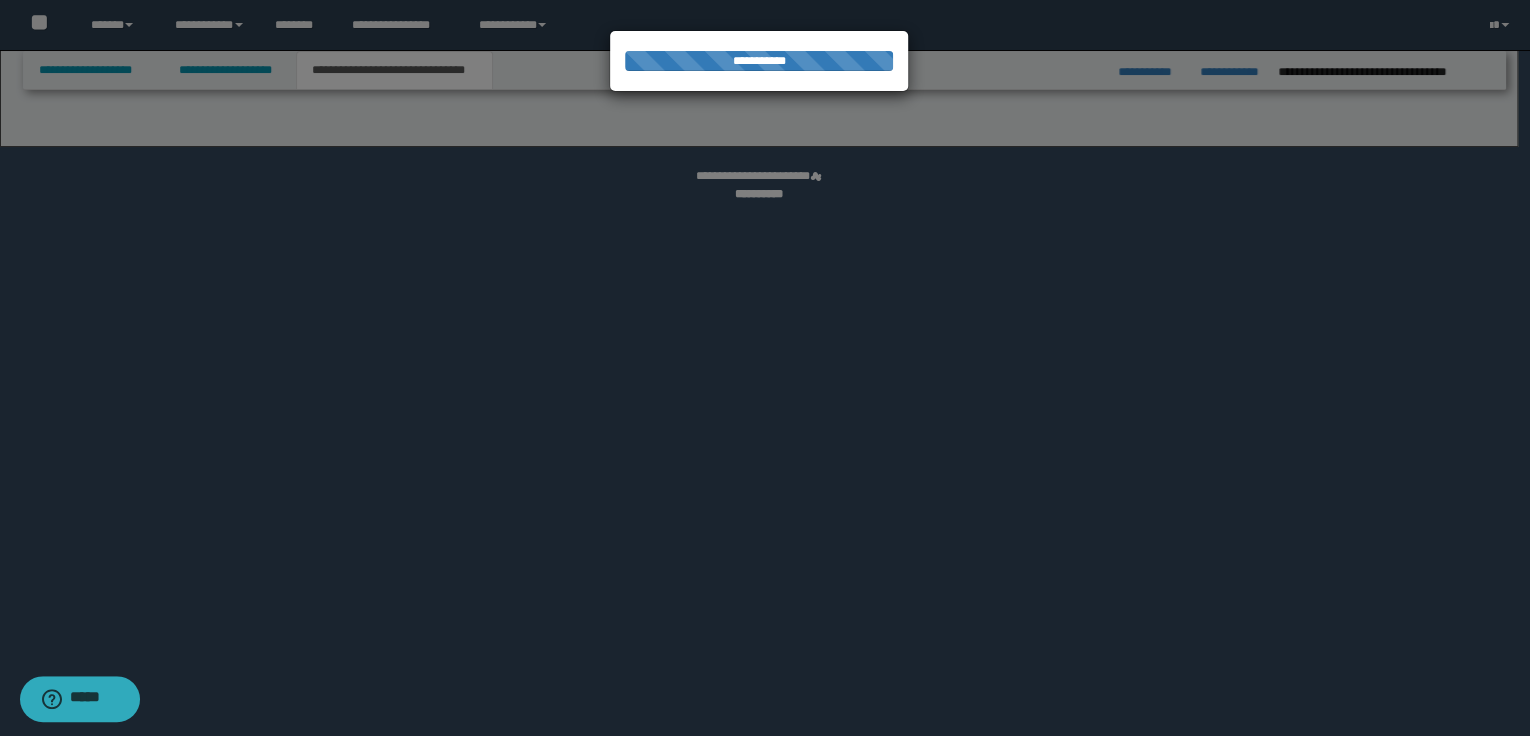 select on "*" 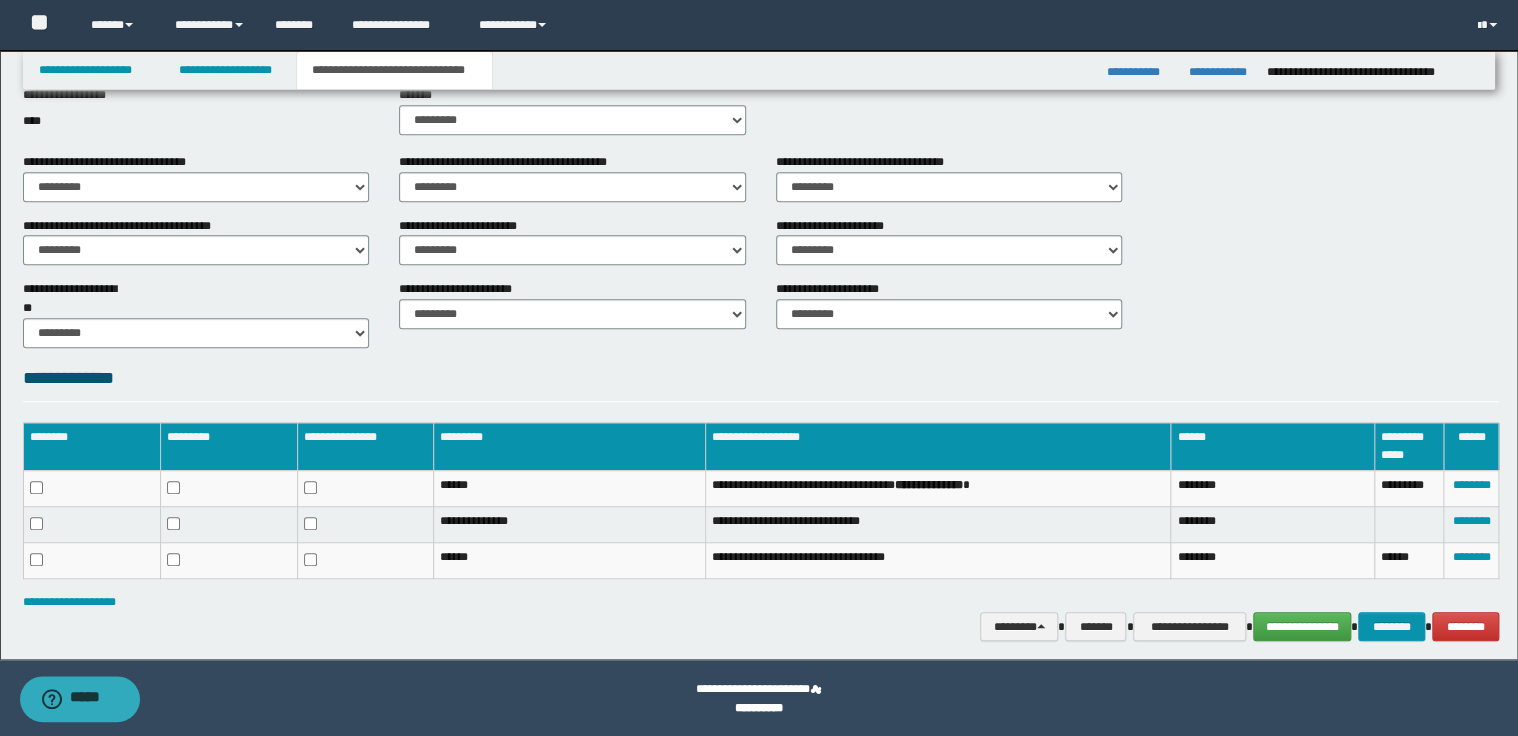 scroll, scrollTop: 561, scrollLeft: 0, axis: vertical 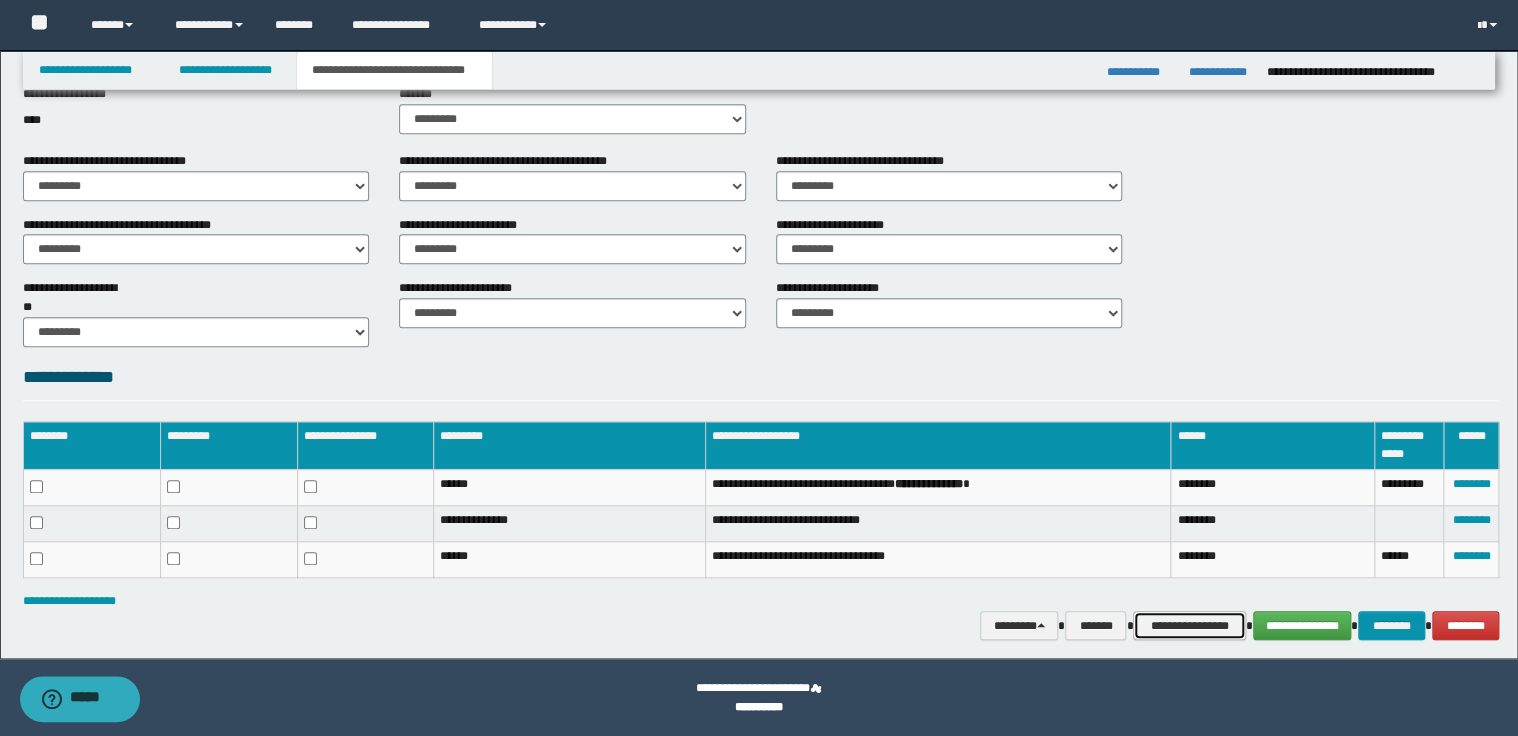 click on "**********" at bounding box center [1189, 626] 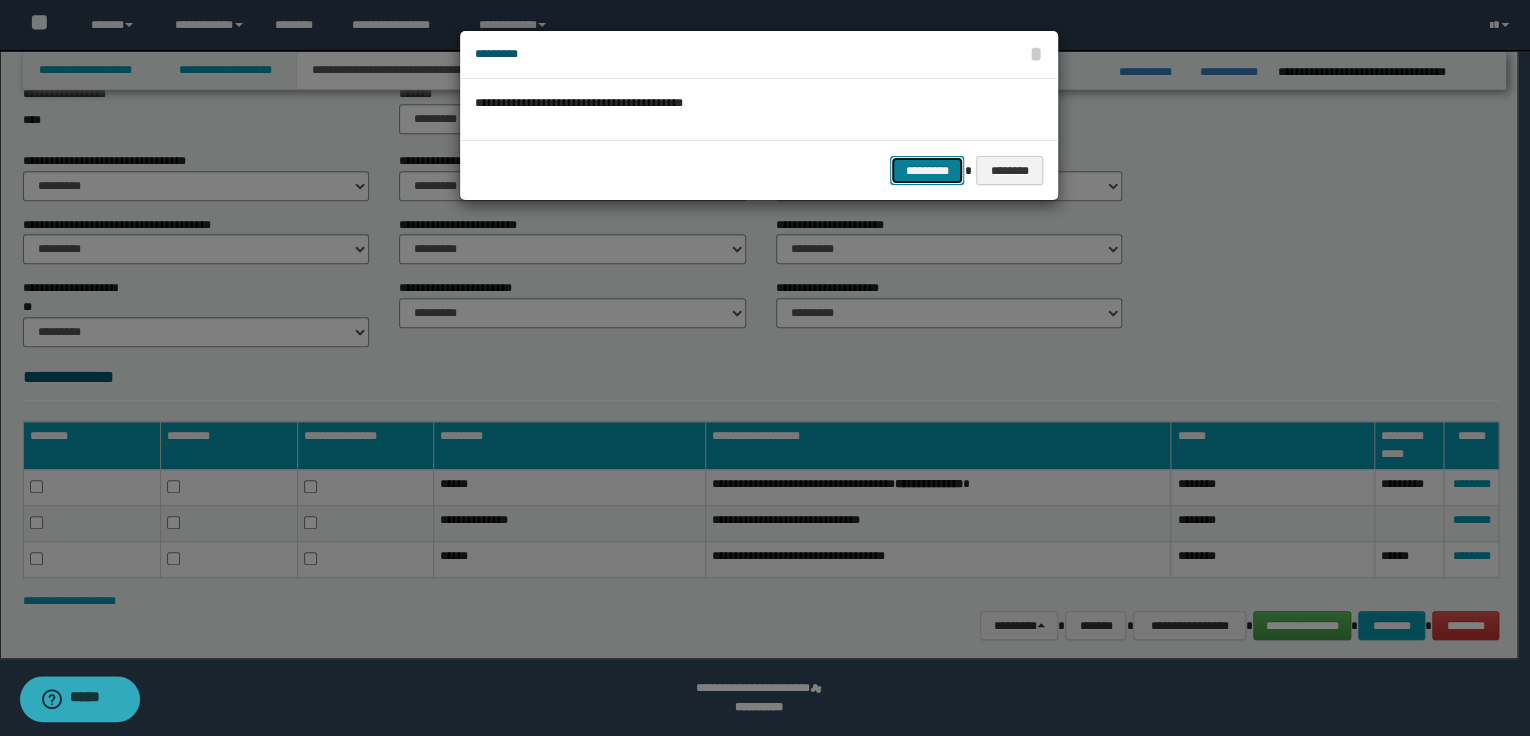 click on "*********" at bounding box center (927, 171) 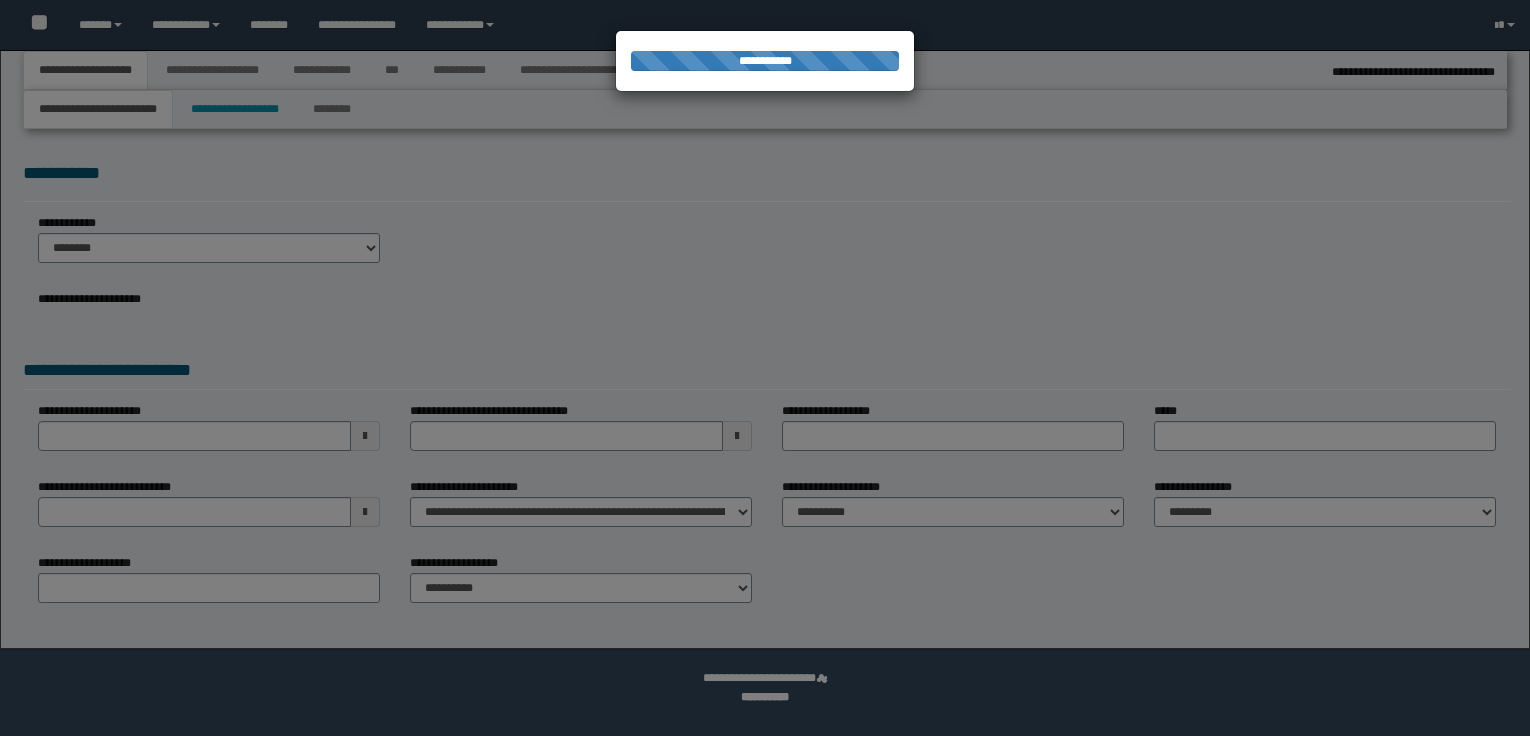 select on "*" 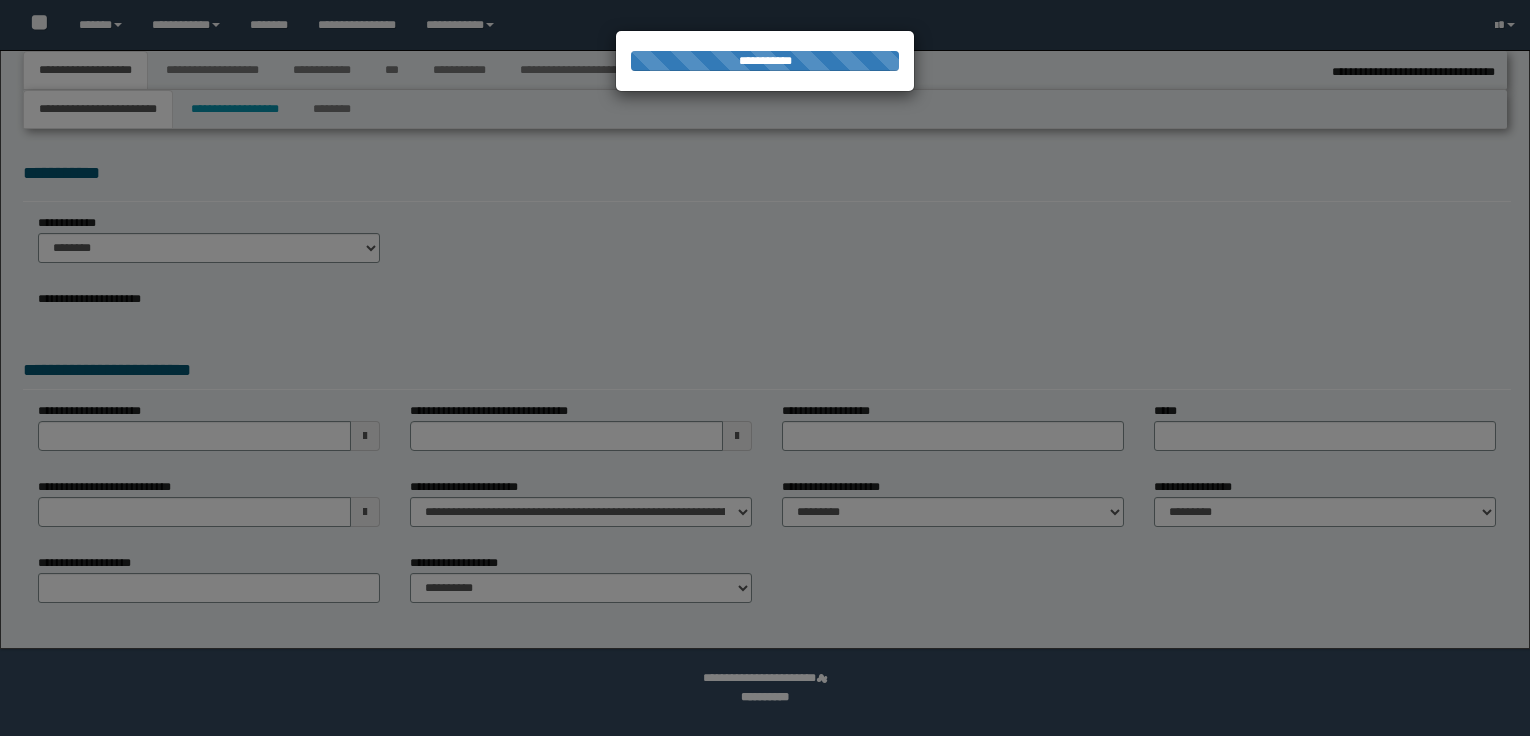 type on "**********" 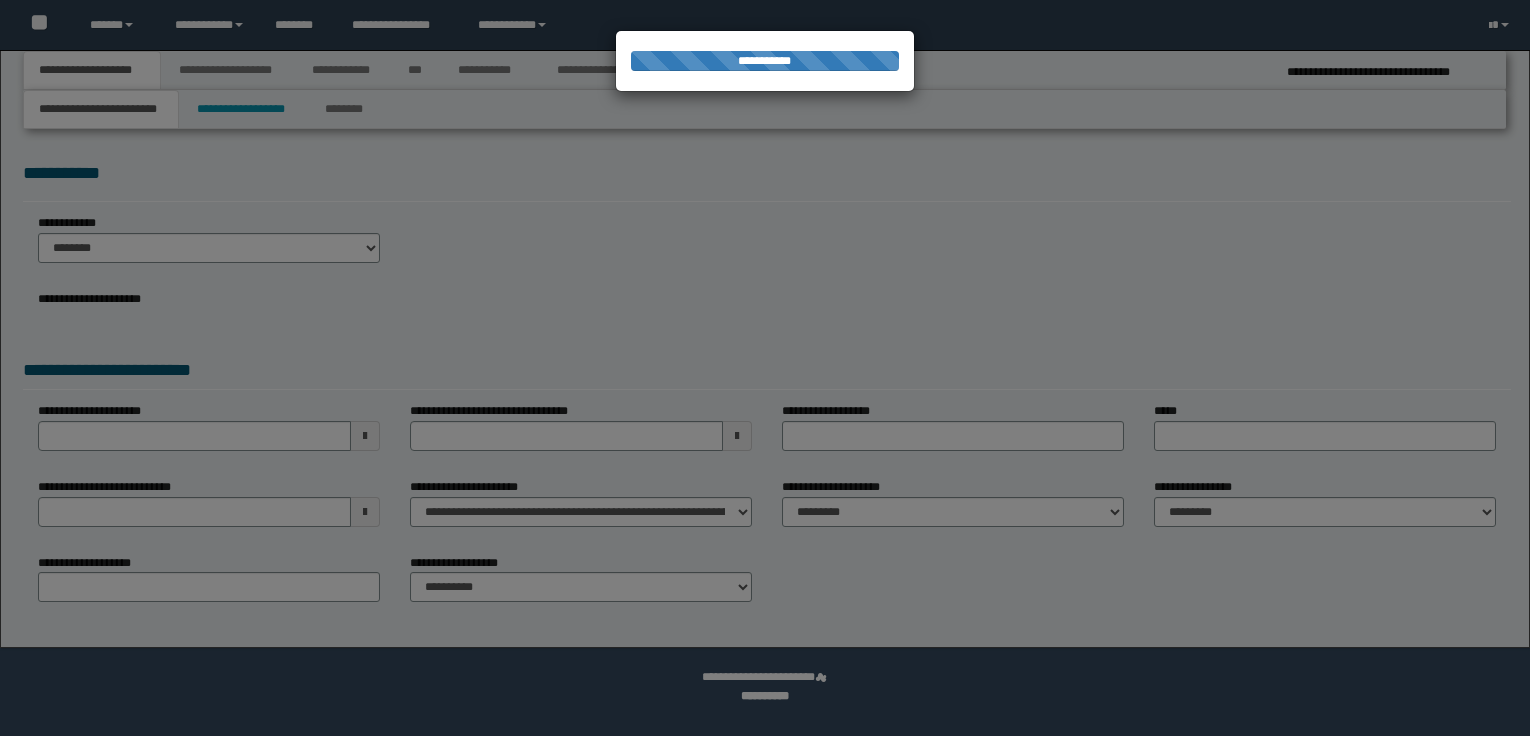 scroll, scrollTop: 0, scrollLeft: 0, axis: both 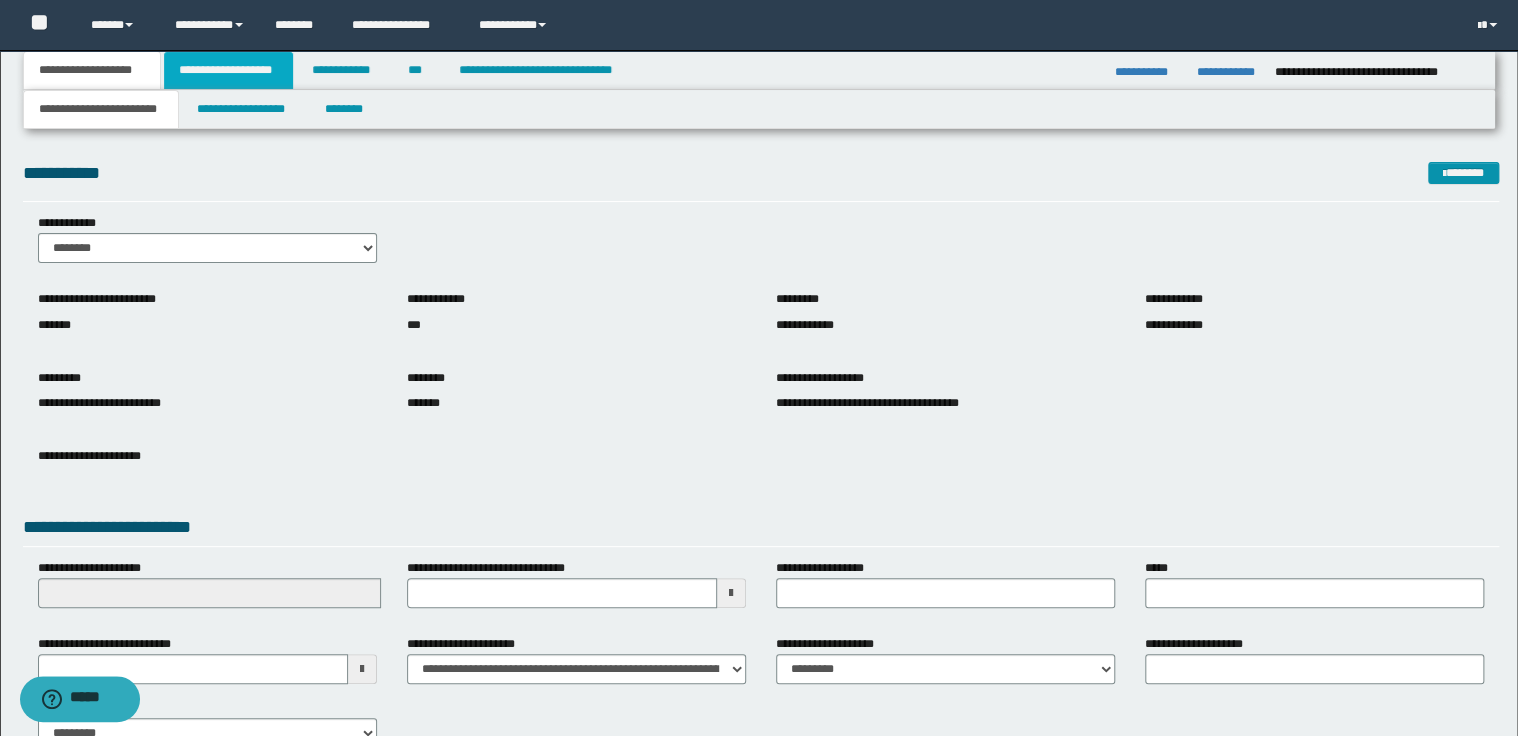 click on "**********" at bounding box center (228, 70) 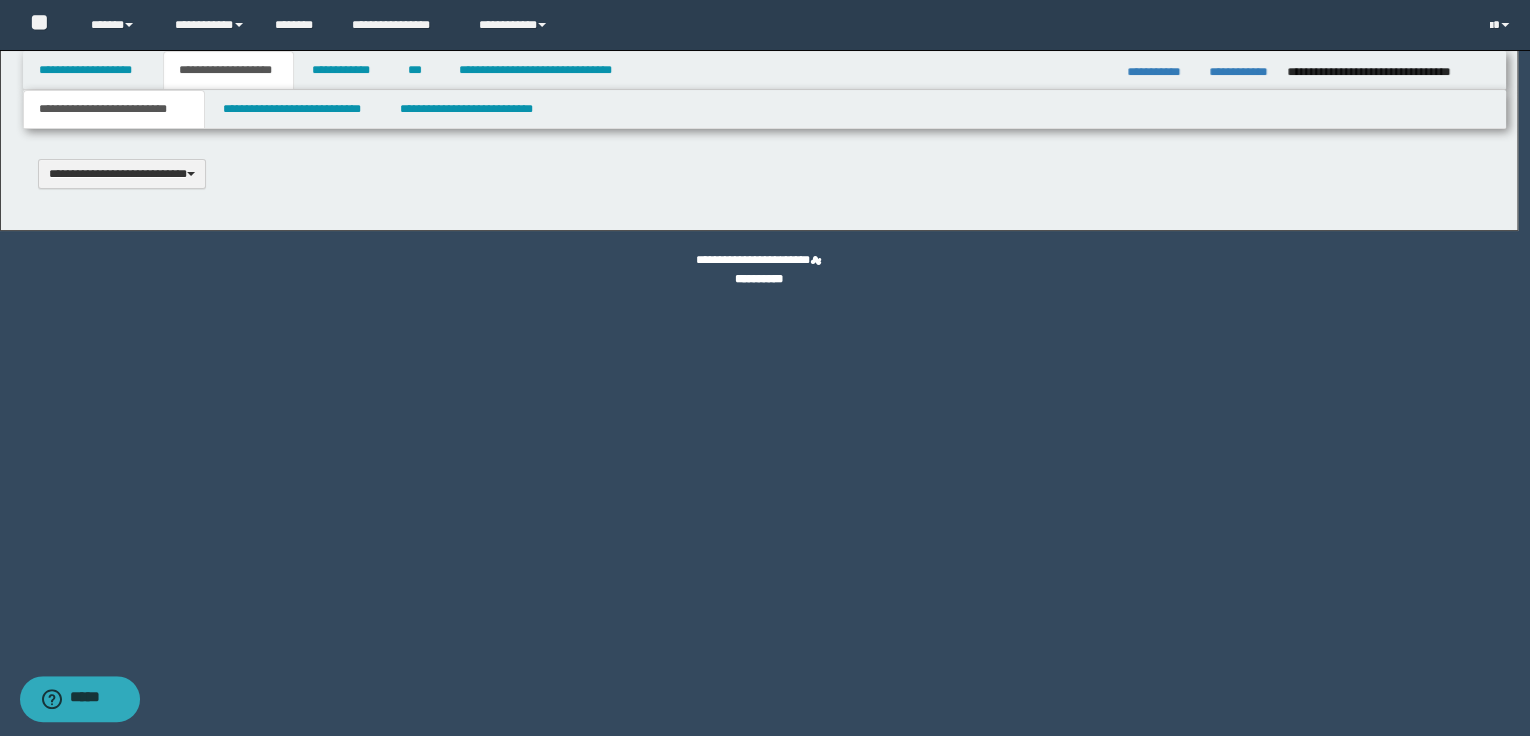 type 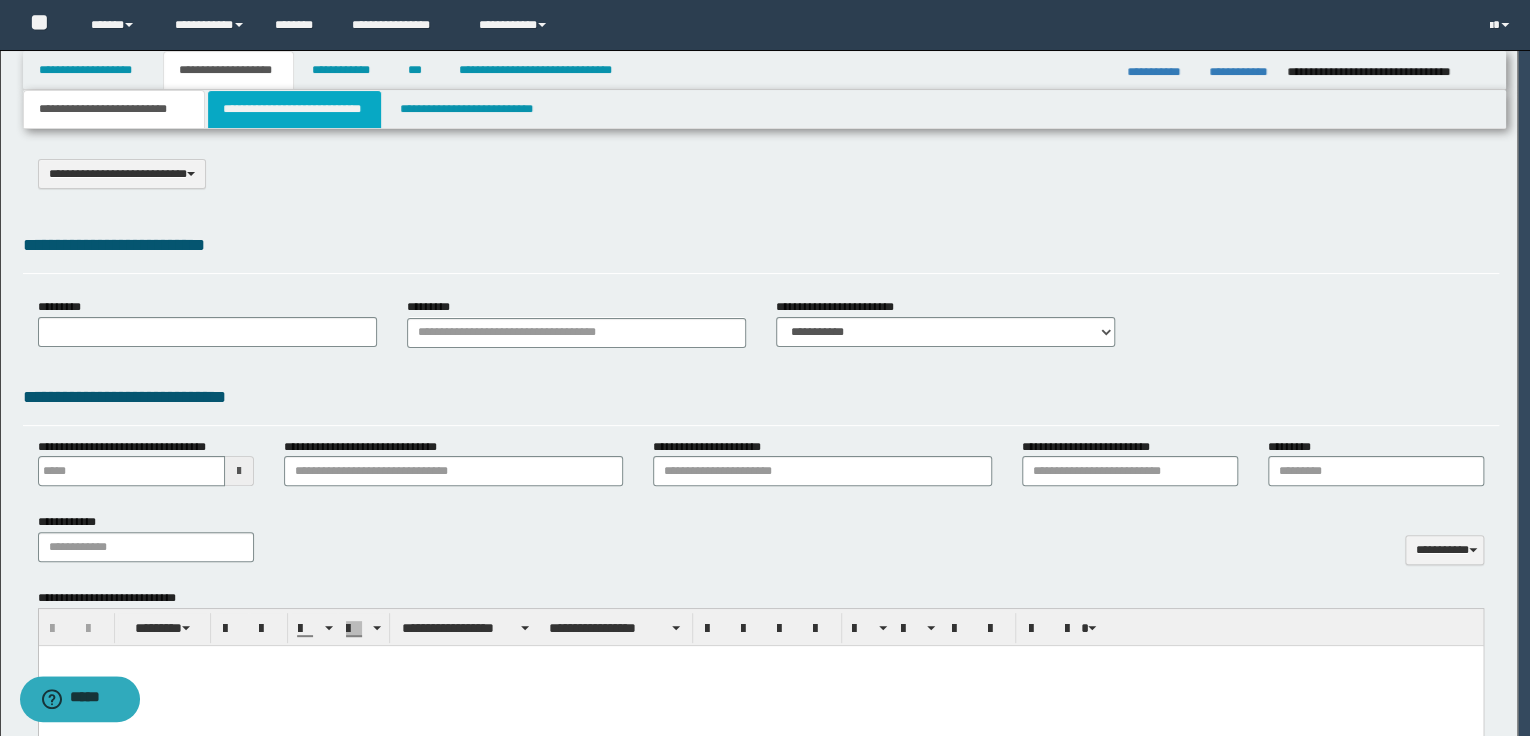 type on "**********" 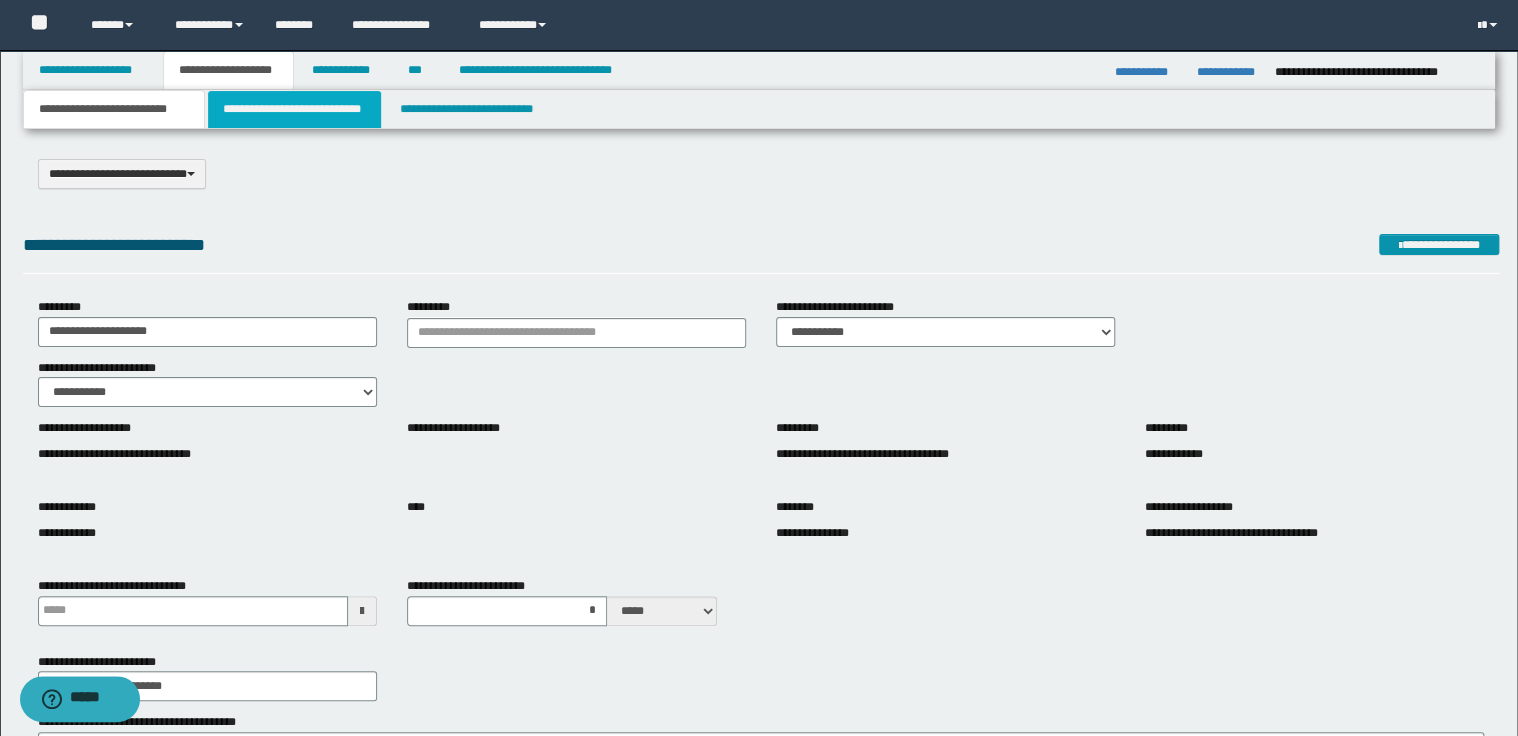 click on "**********" at bounding box center (294, 109) 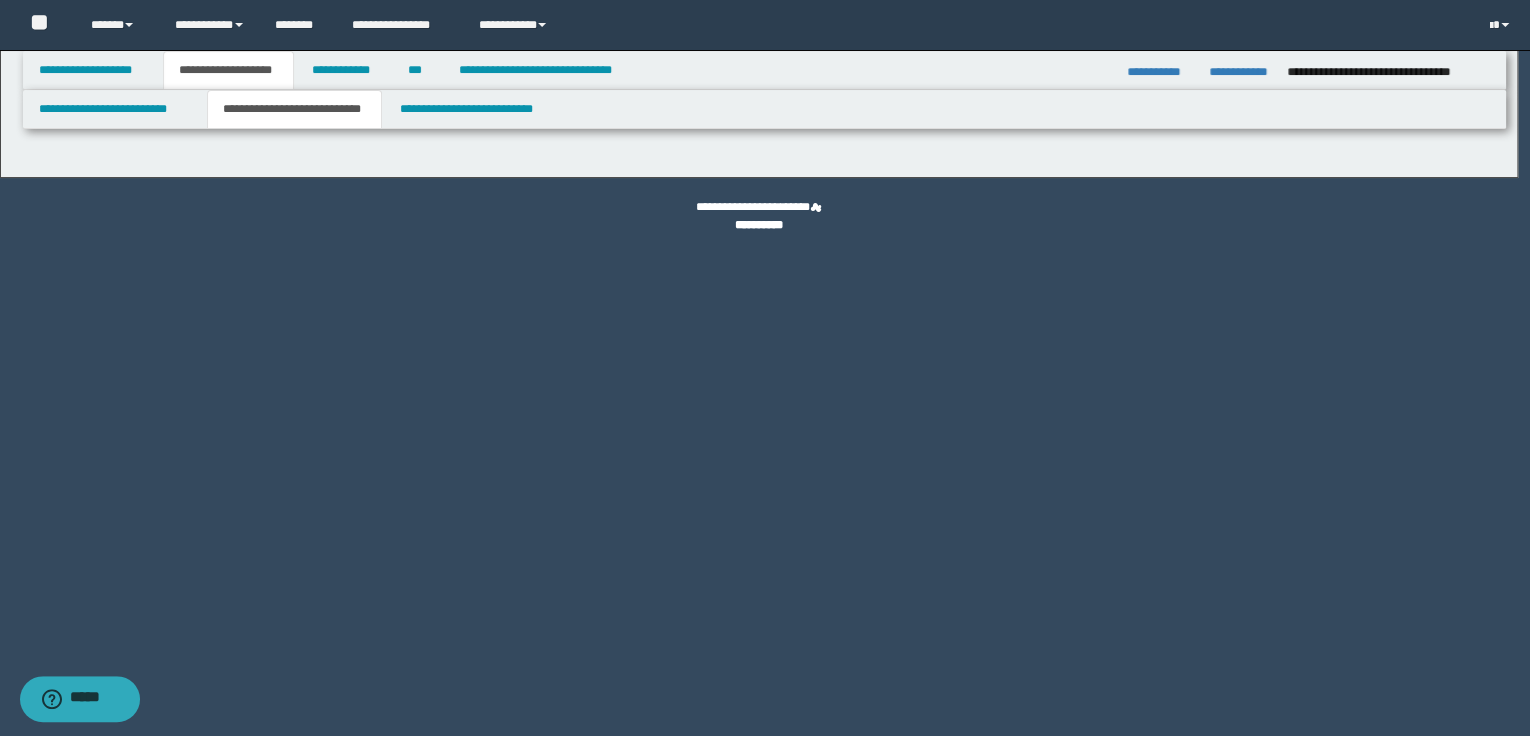 select on "*" 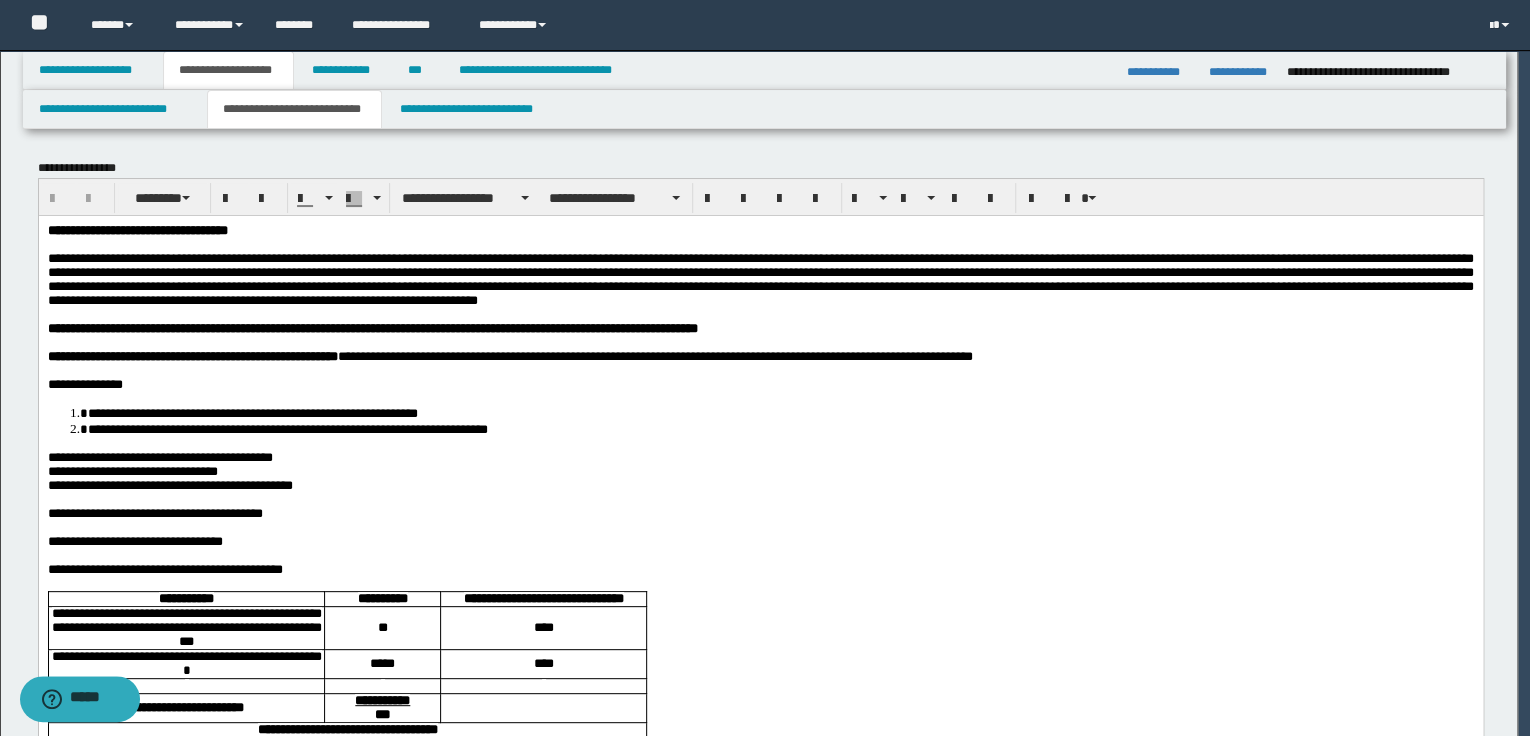 scroll, scrollTop: 0, scrollLeft: 0, axis: both 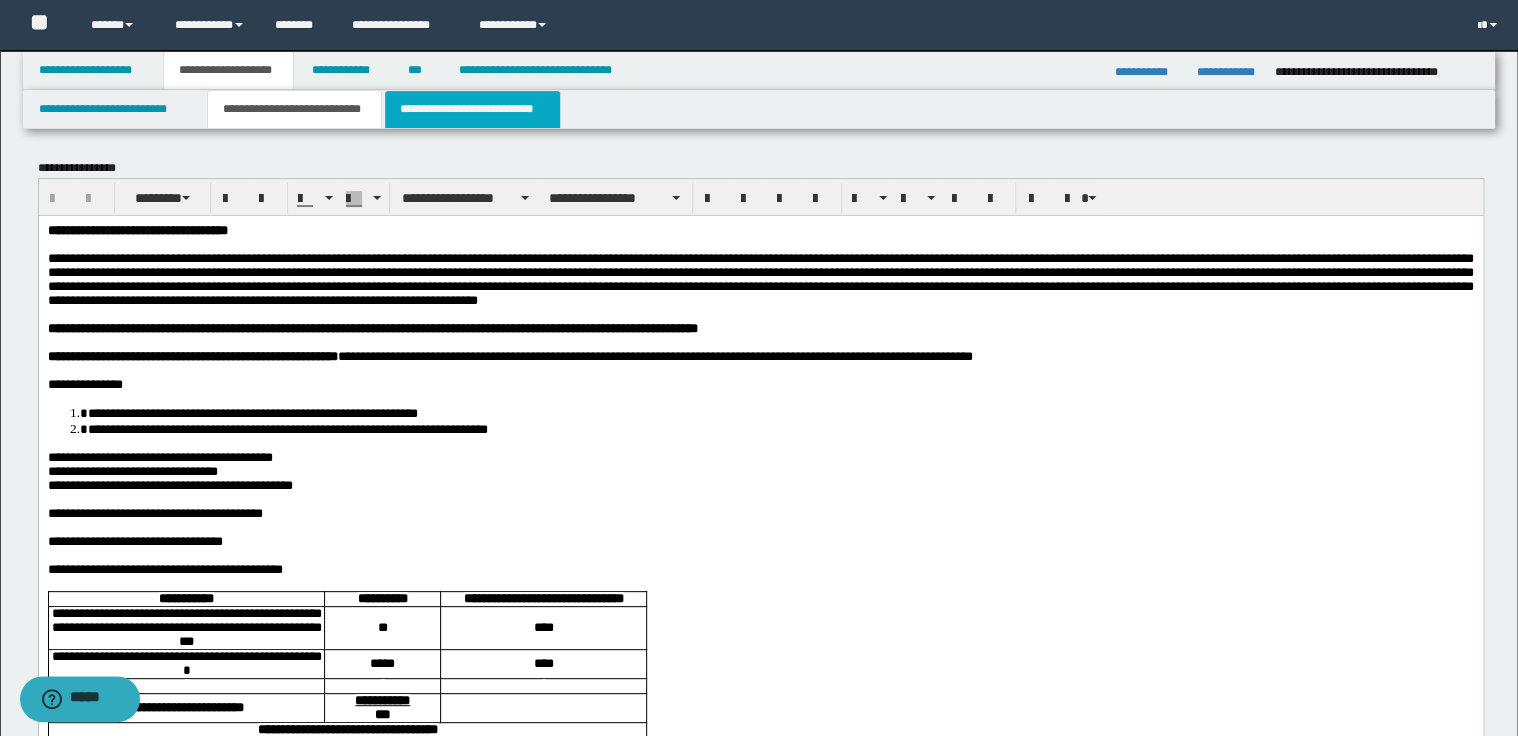 click on "**********" at bounding box center [472, 109] 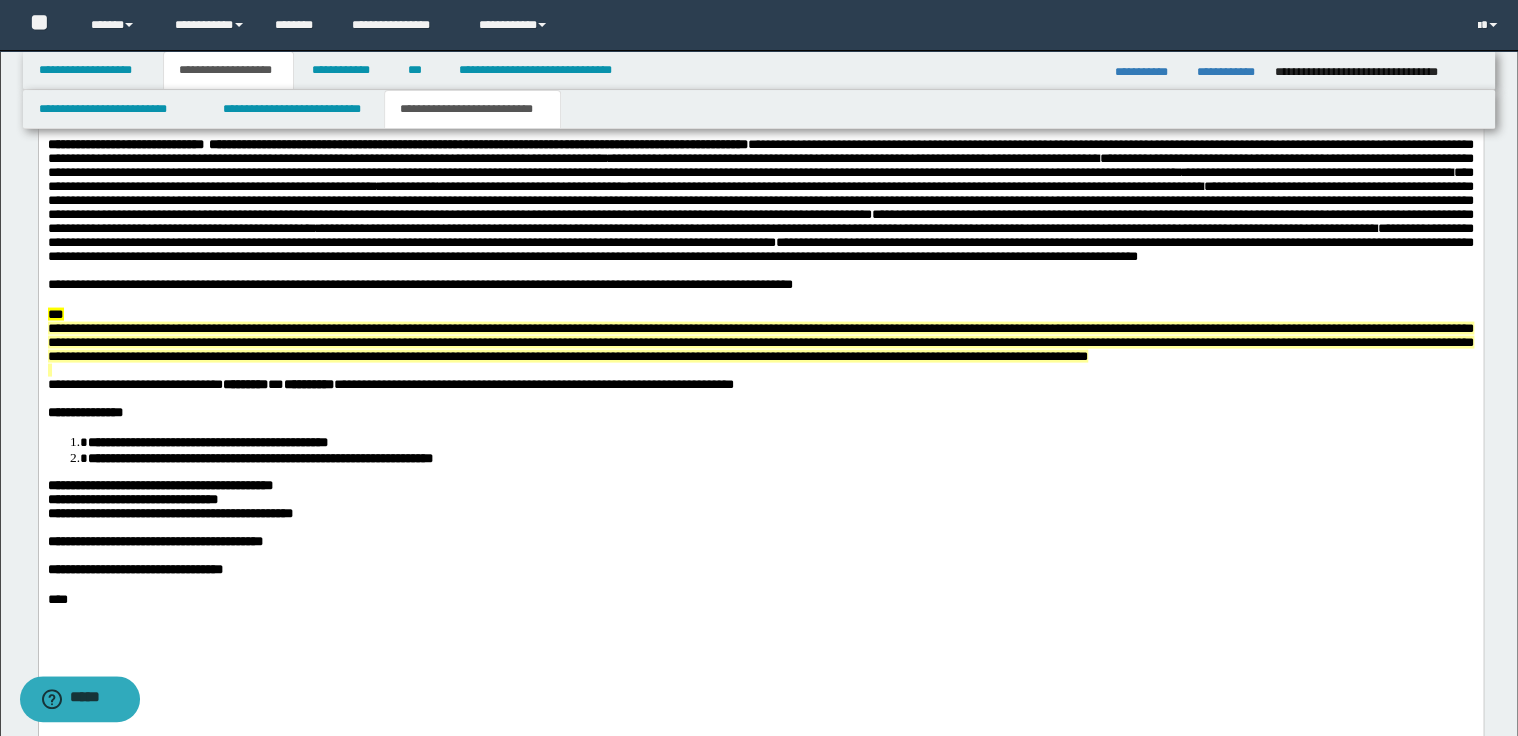scroll, scrollTop: 1840, scrollLeft: 0, axis: vertical 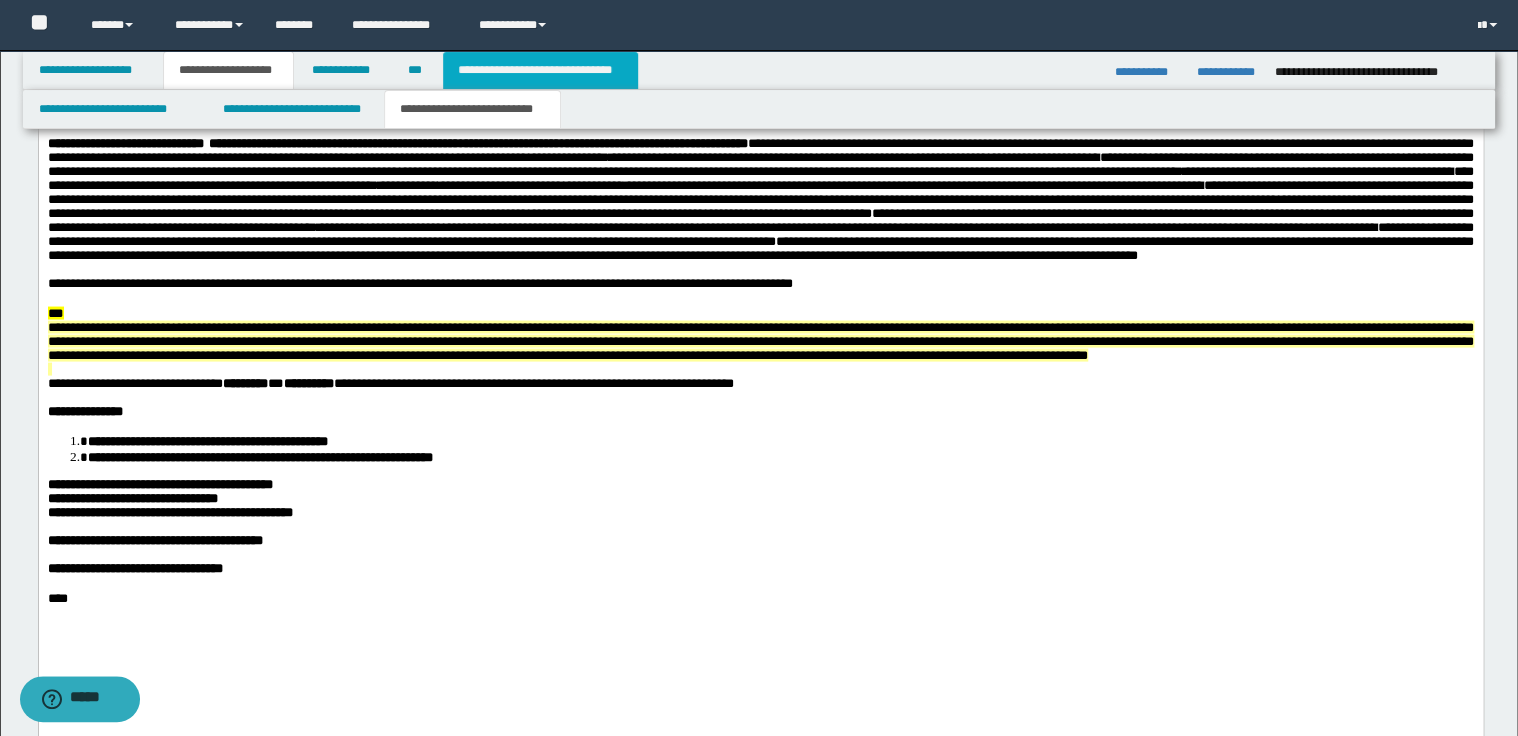 click on "**********" at bounding box center [540, 70] 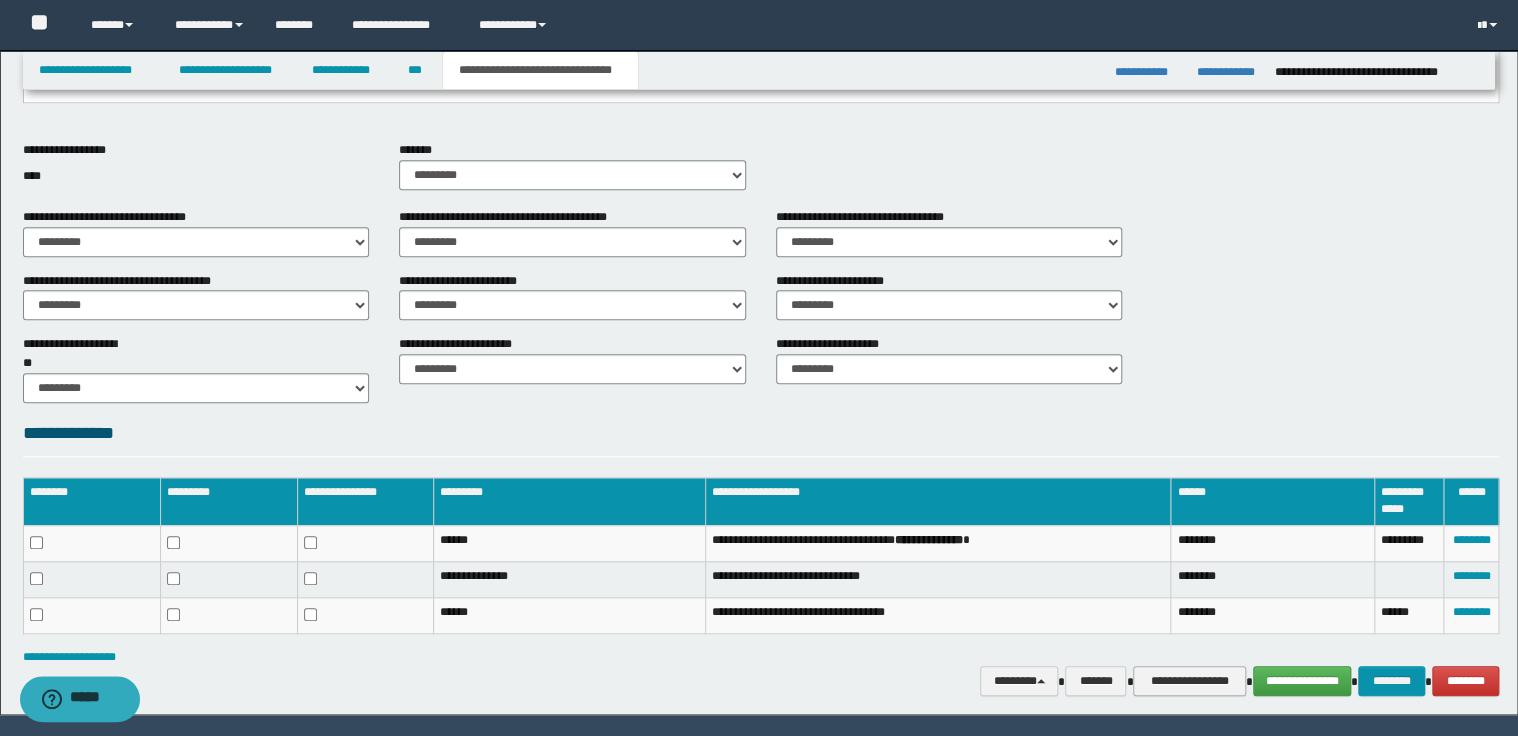 scroll, scrollTop: 692, scrollLeft: 0, axis: vertical 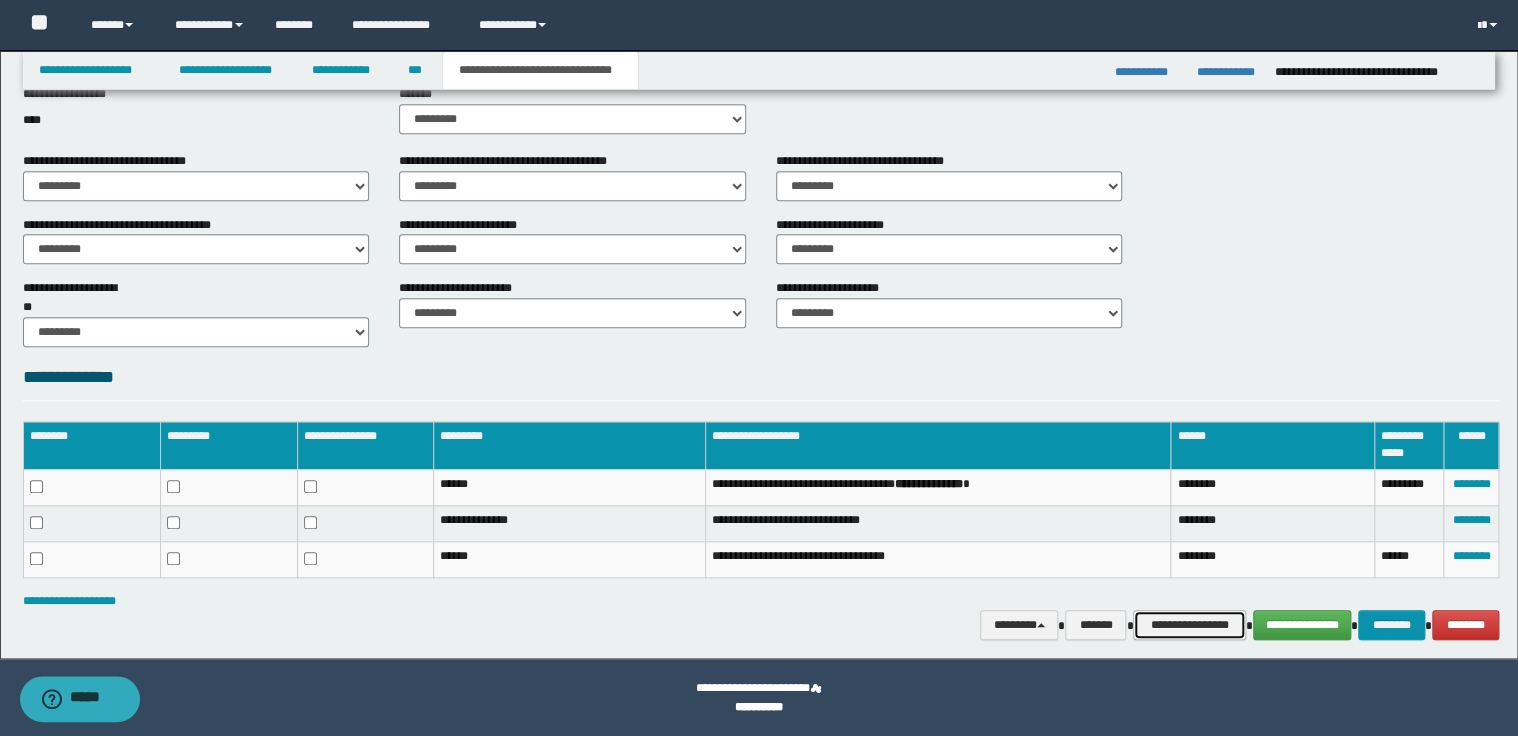 click on "**********" at bounding box center (1189, 625) 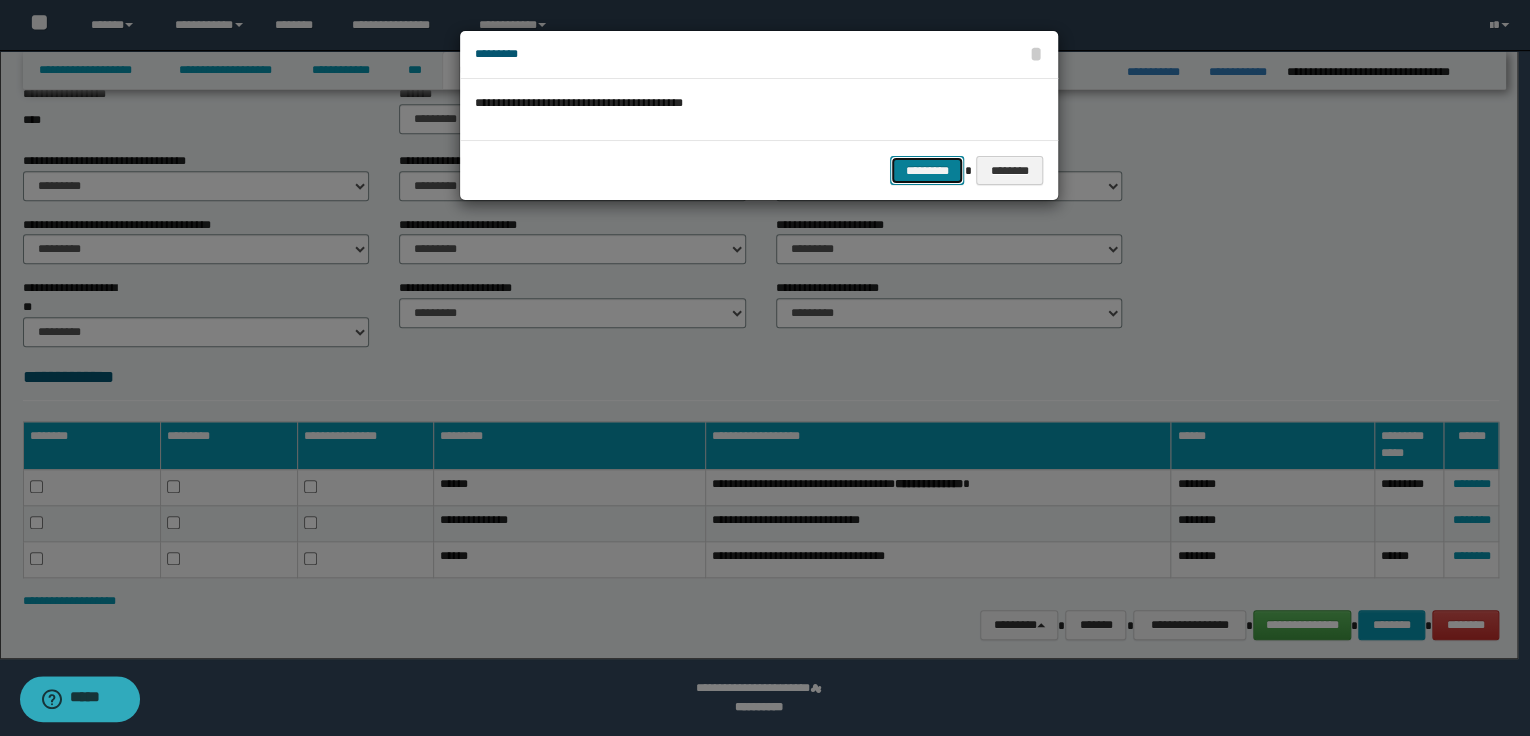 click on "*********" at bounding box center (927, 171) 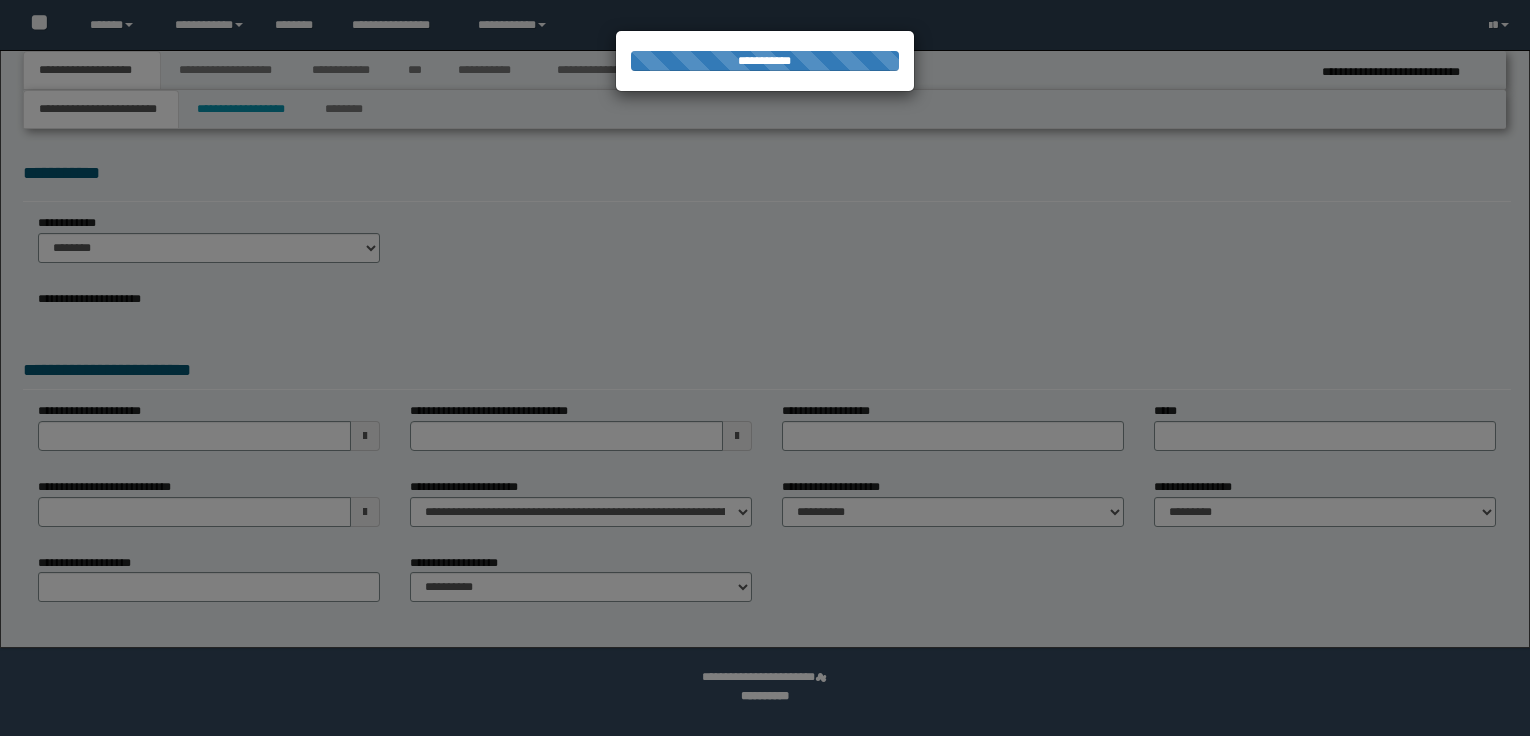 scroll, scrollTop: 0, scrollLeft: 0, axis: both 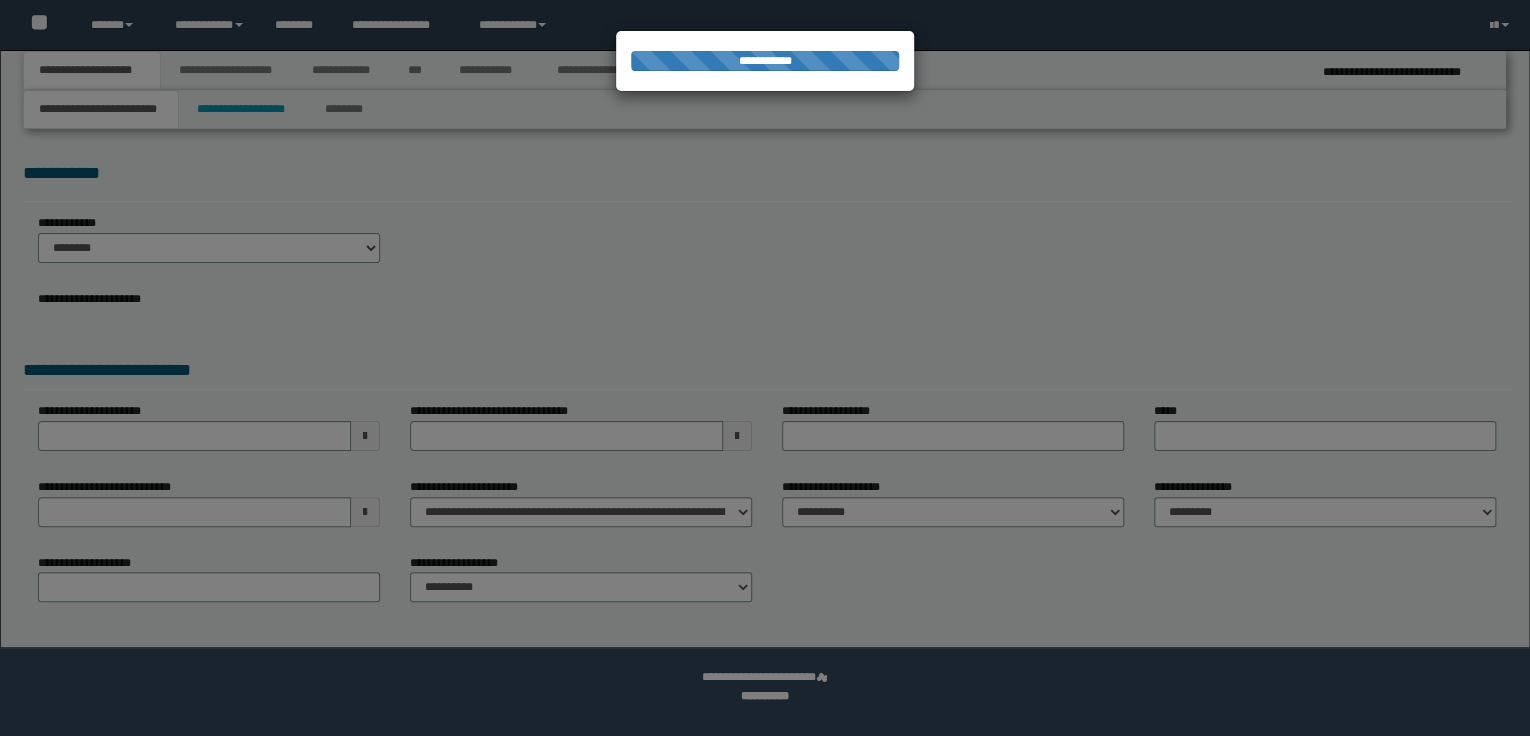 select on "*" 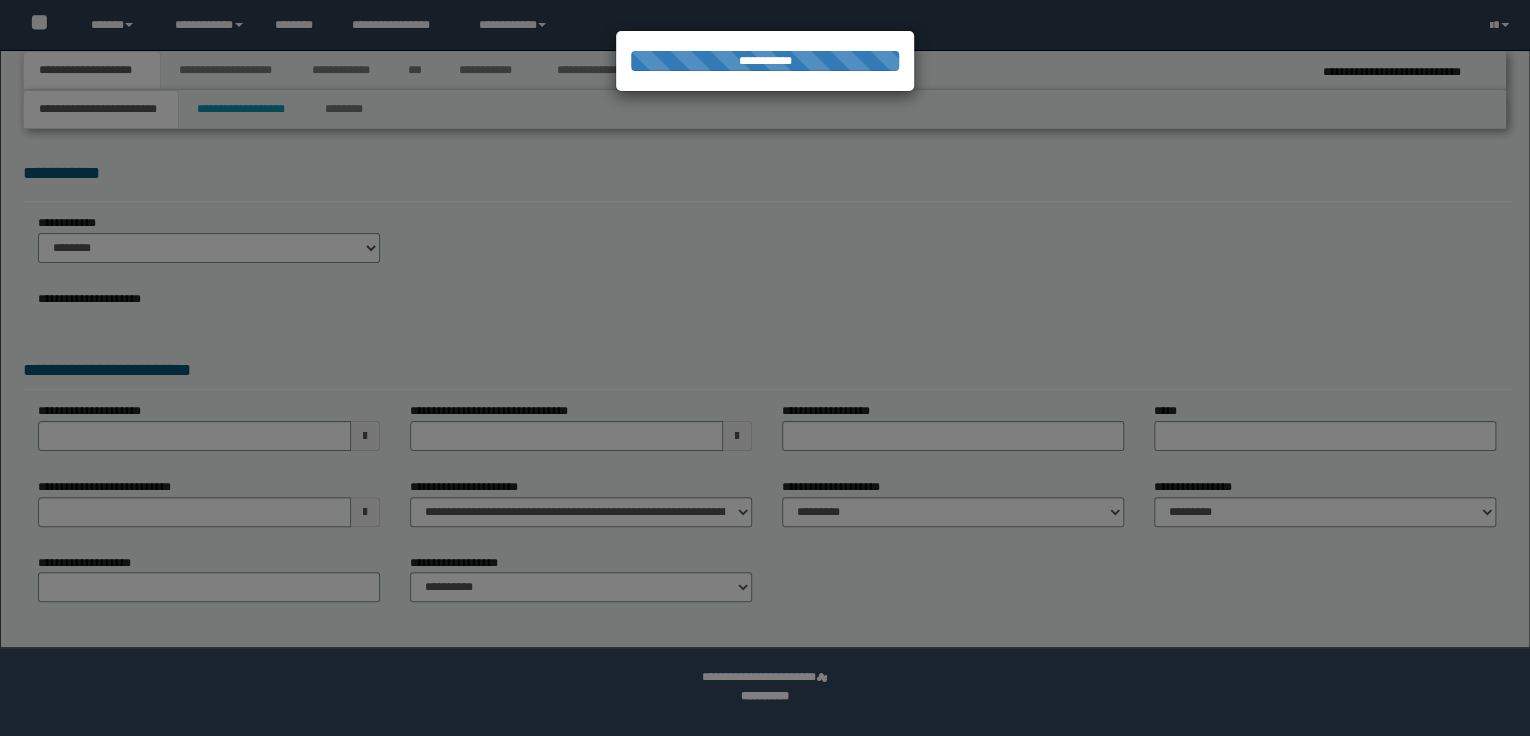 scroll, scrollTop: 0, scrollLeft: 0, axis: both 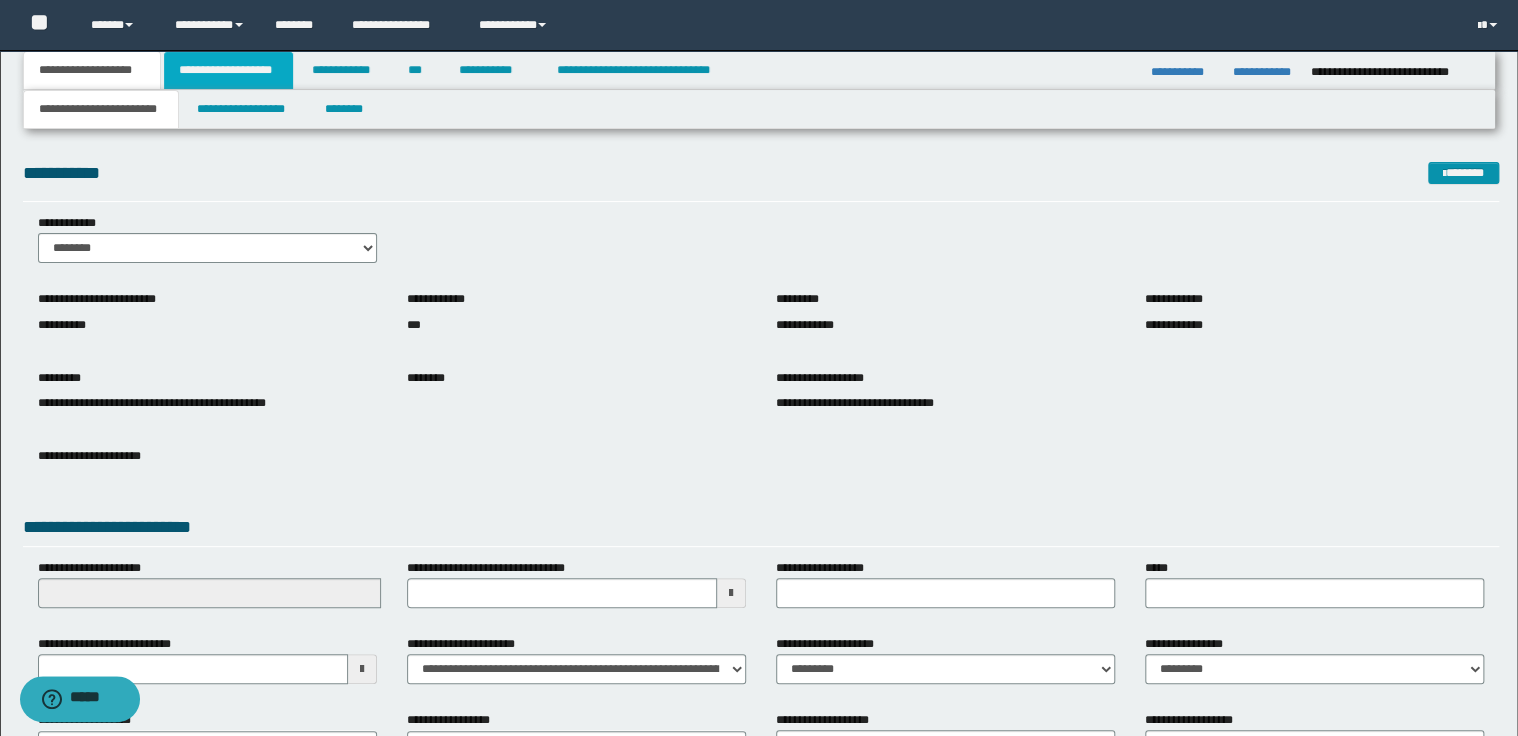 drag, startPoint x: 240, startPoint y: 68, endPoint x: 252, endPoint y: 70, distance: 12.165525 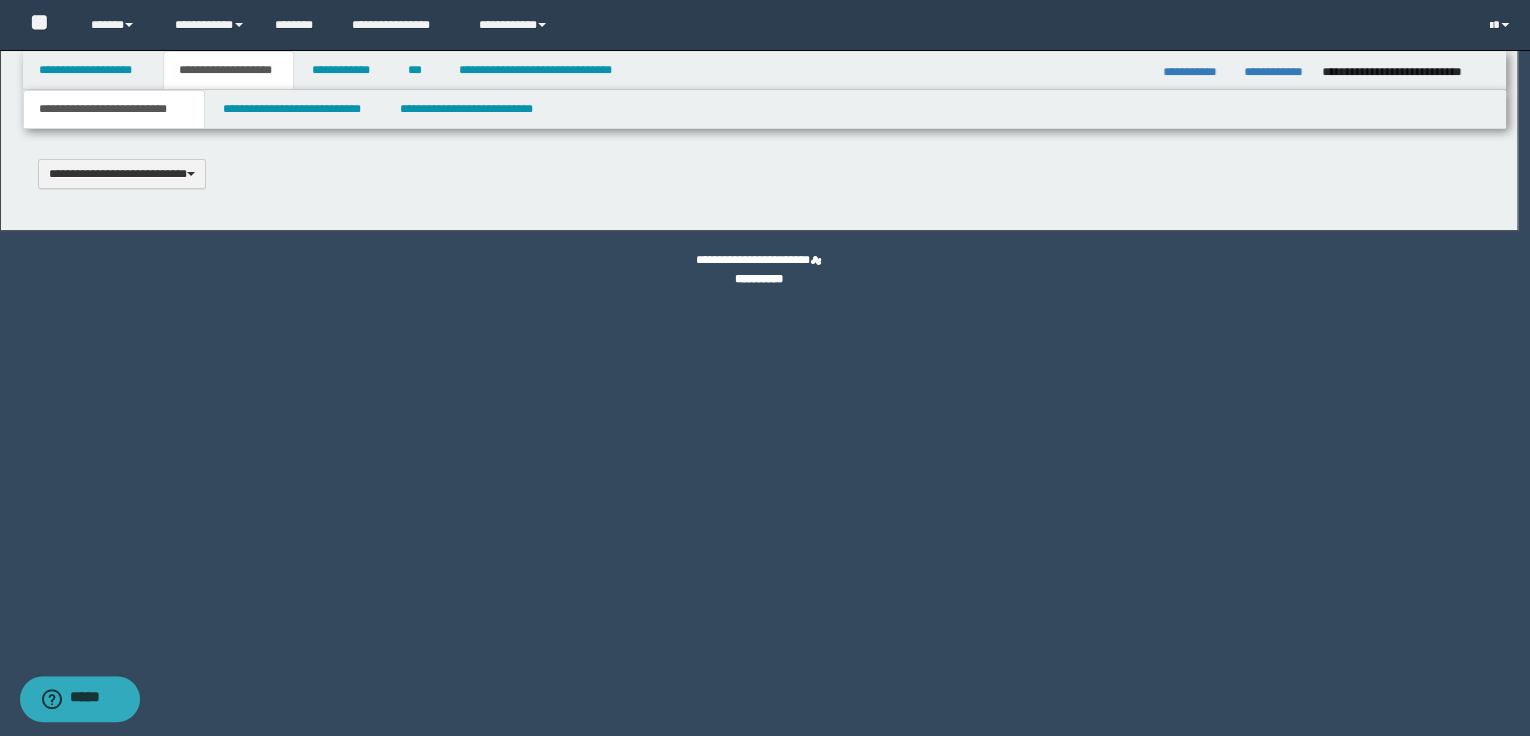 type 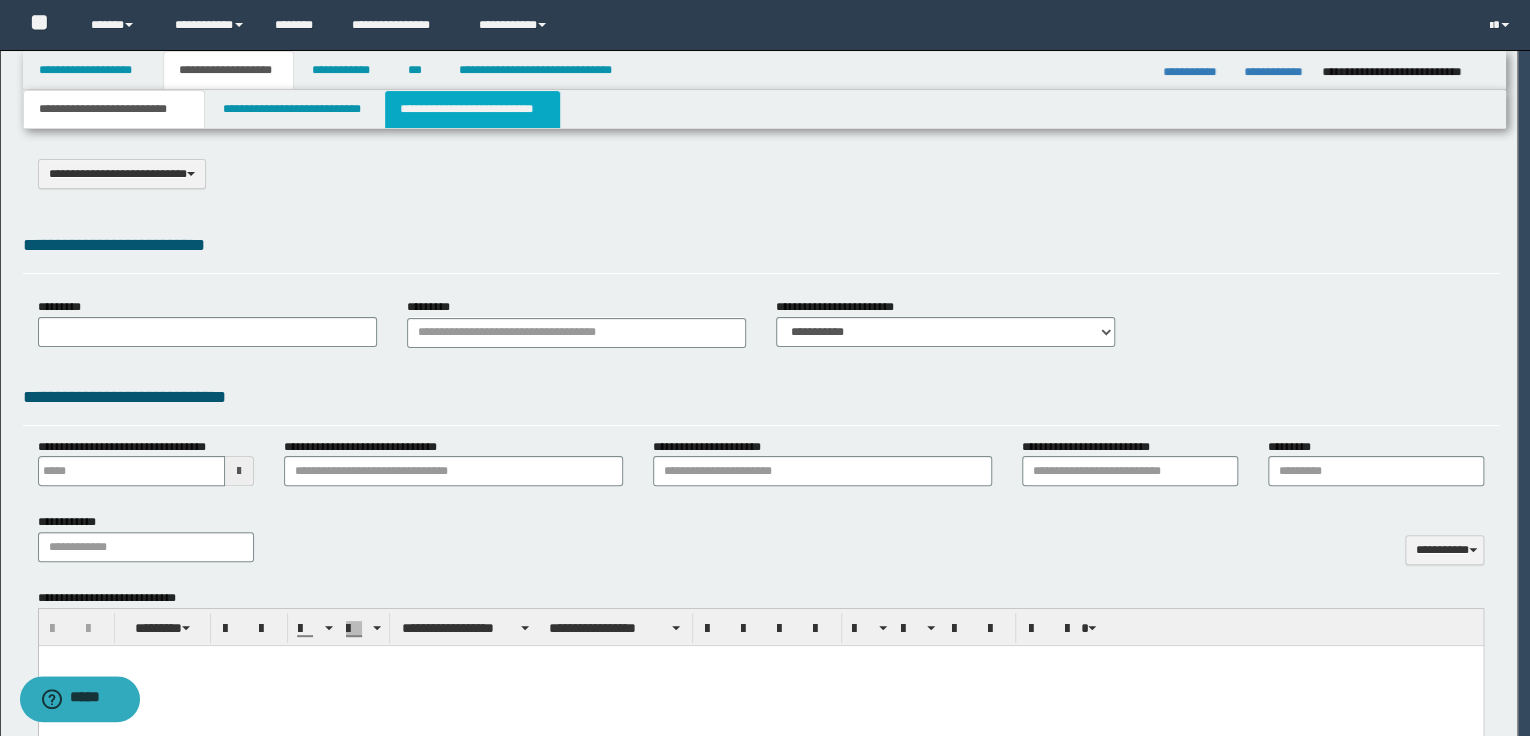 type on "**********" 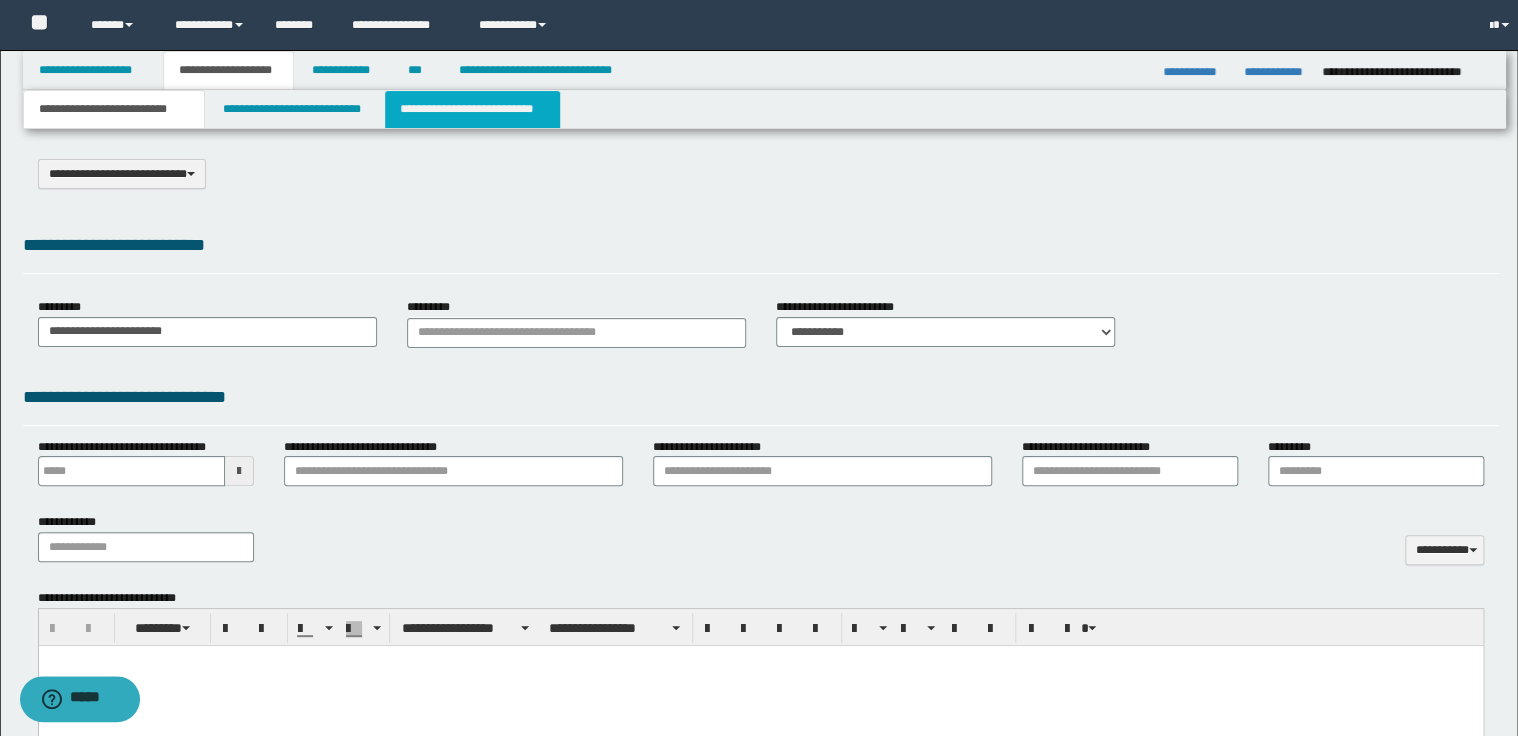 click on "**********" at bounding box center (472, 109) 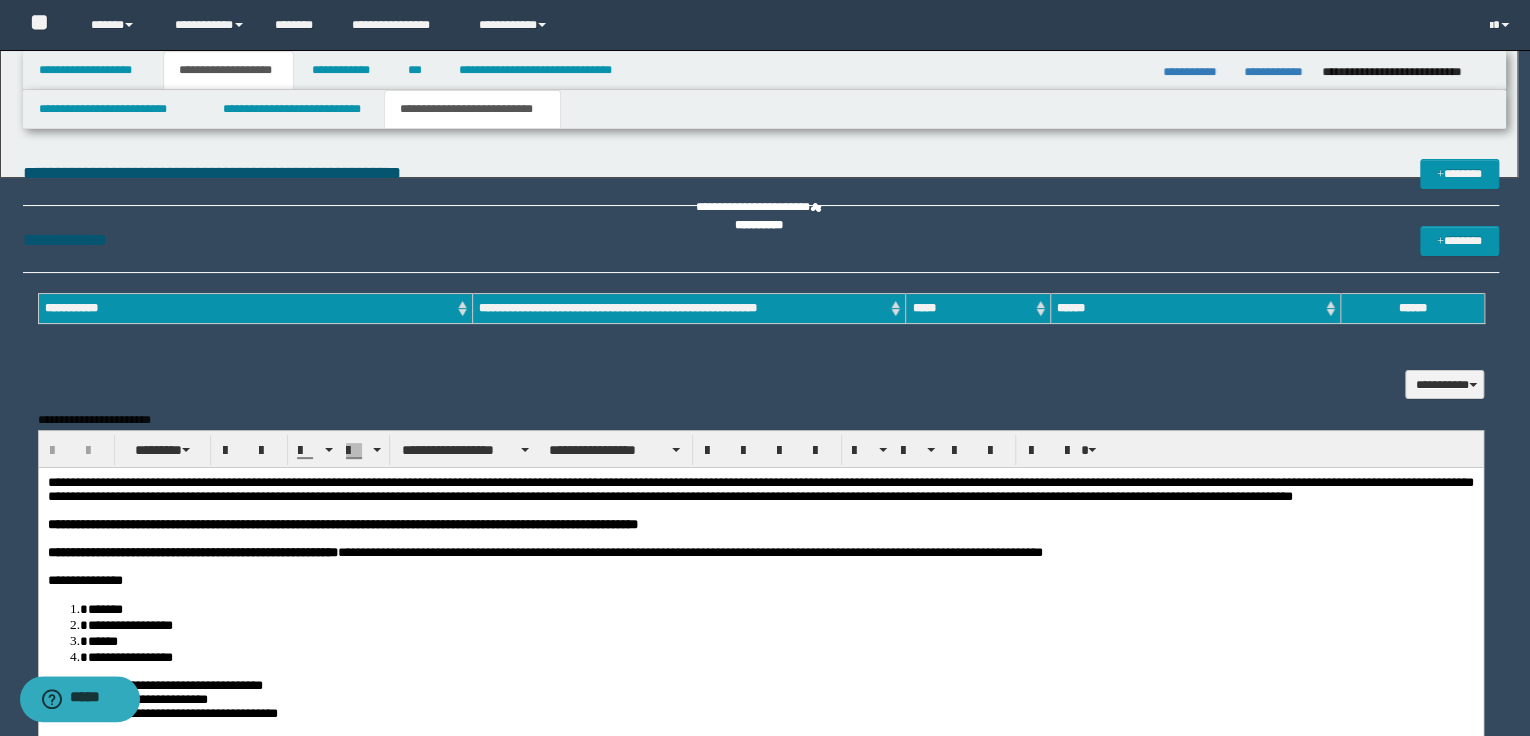 scroll, scrollTop: 0, scrollLeft: 0, axis: both 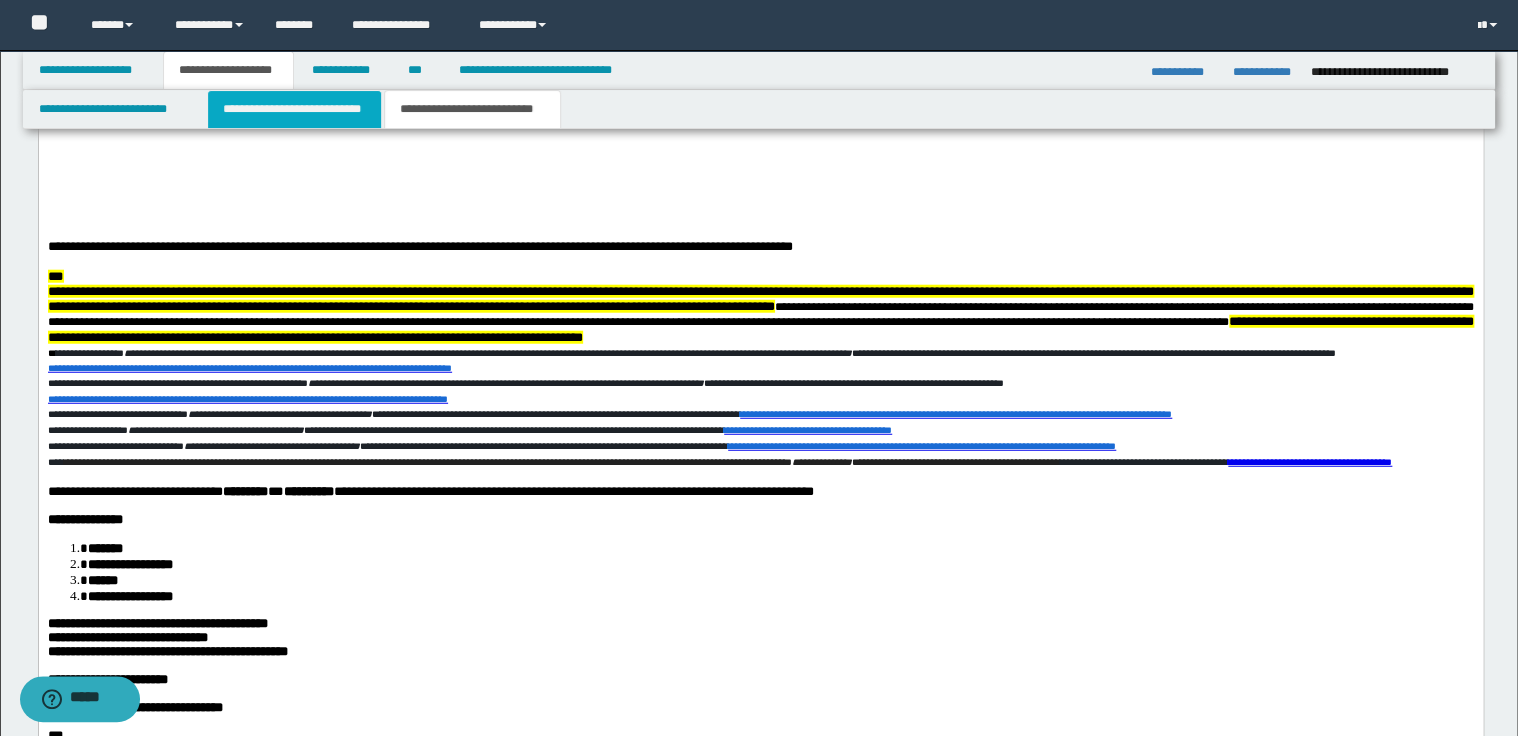 click on "**********" at bounding box center [294, 109] 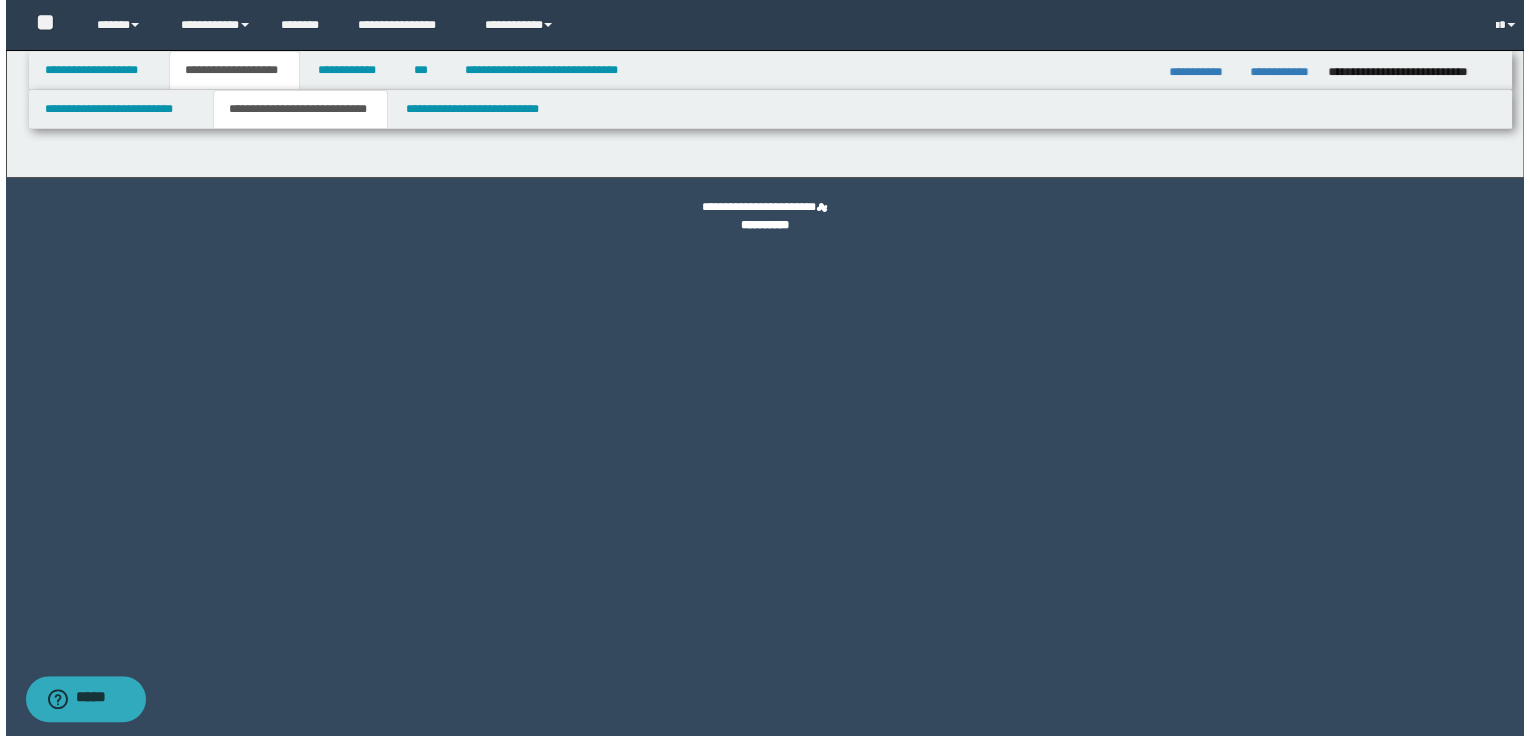 scroll, scrollTop: 0, scrollLeft: 0, axis: both 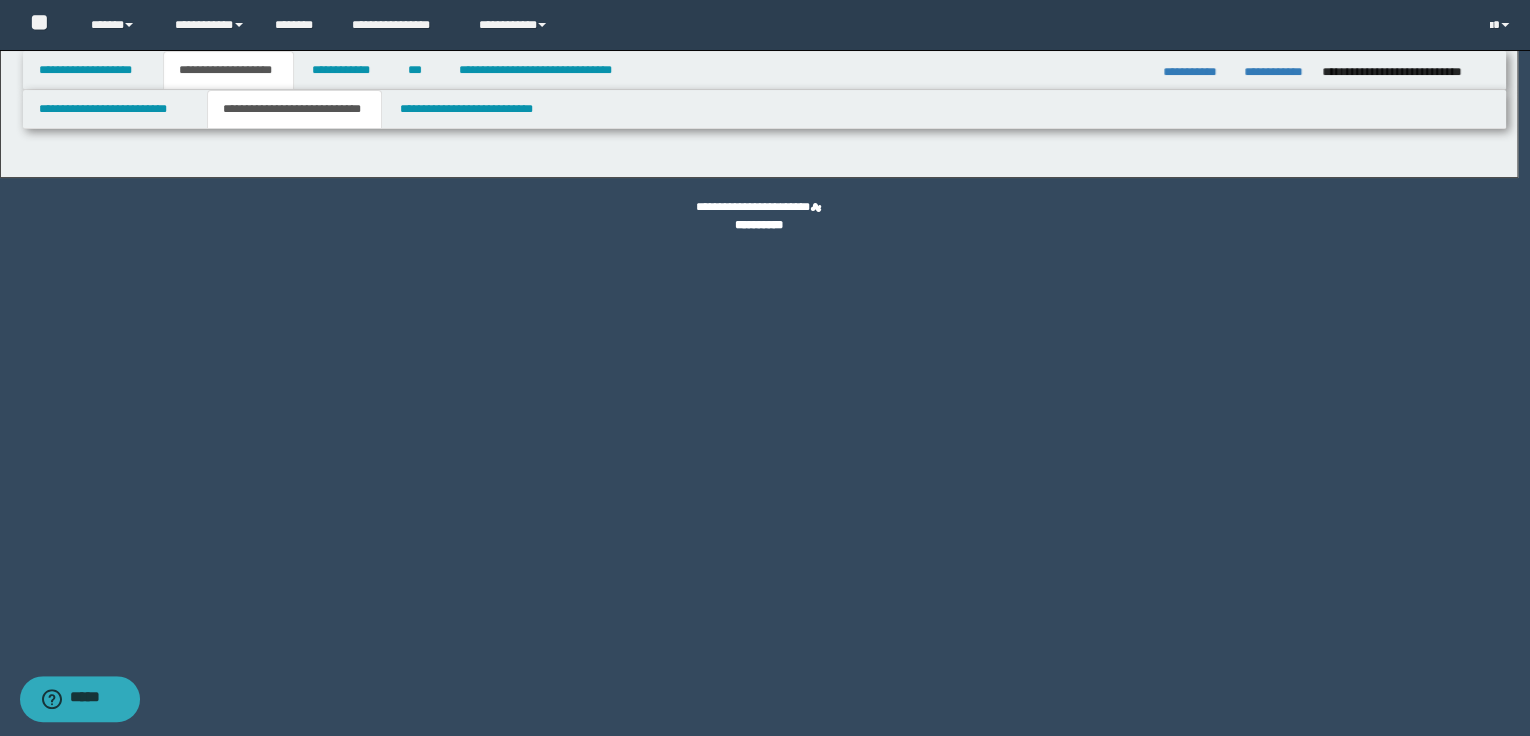 select on "*" 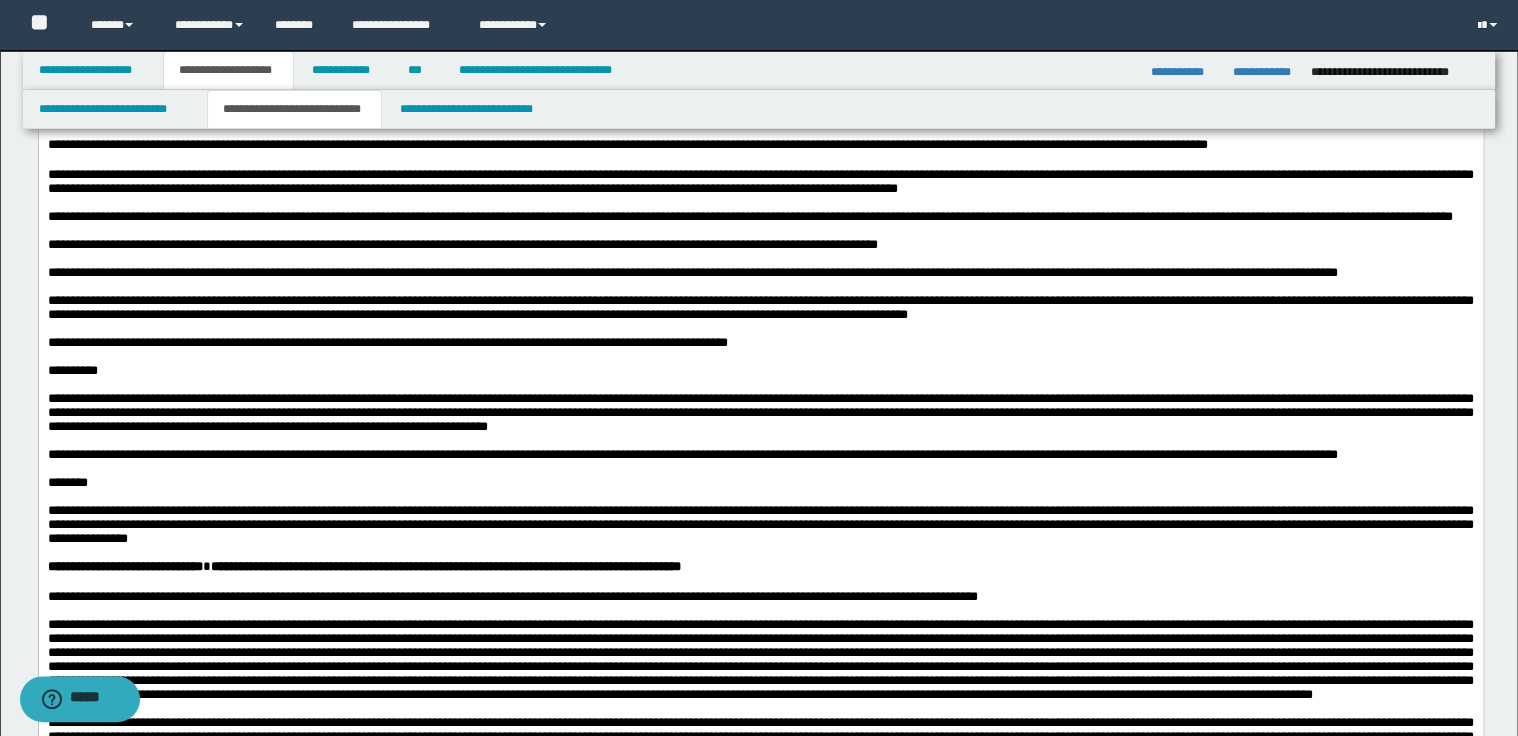 scroll, scrollTop: 1120, scrollLeft: 0, axis: vertical 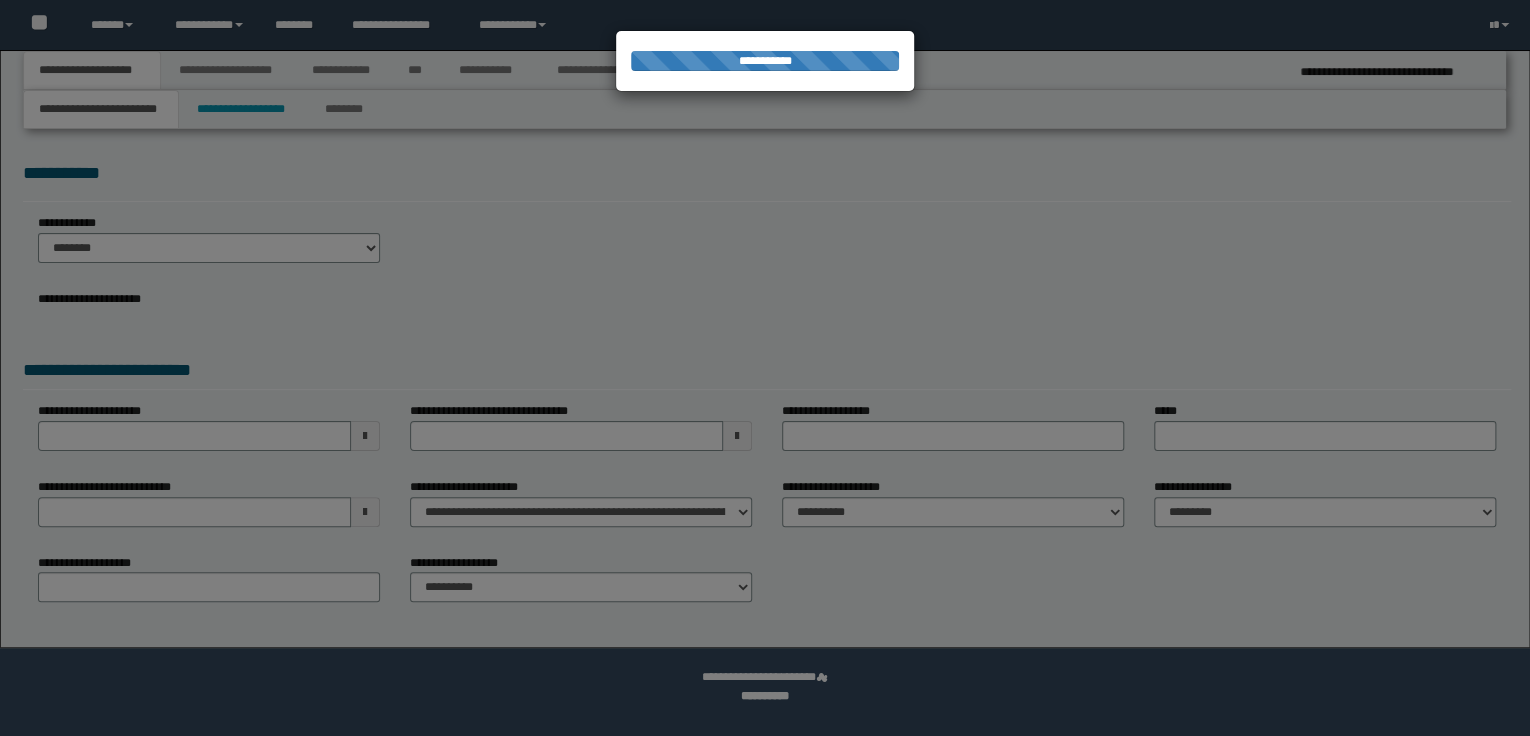 select on "*" 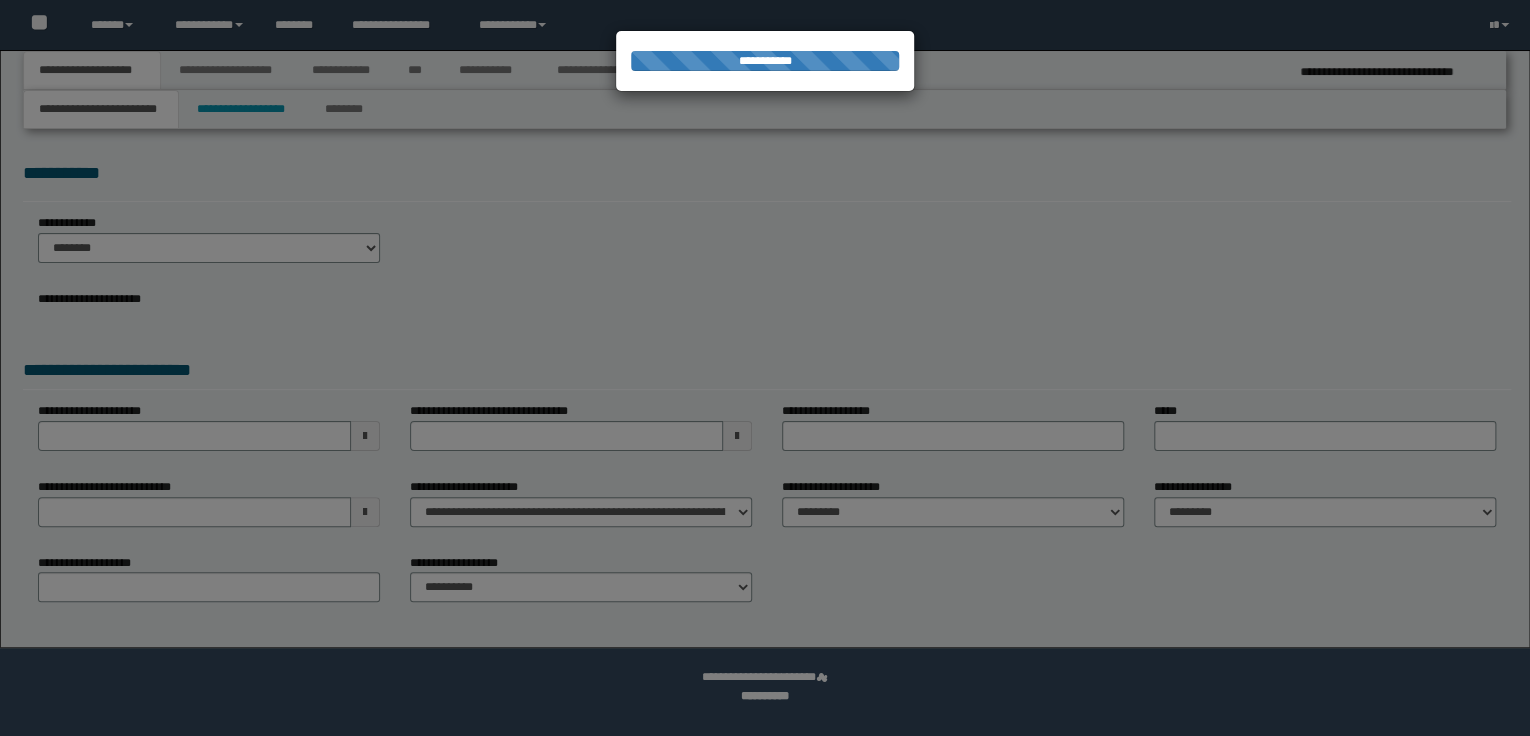 scroll, scrollTop: 0, scrollLeft: 0, axis: both 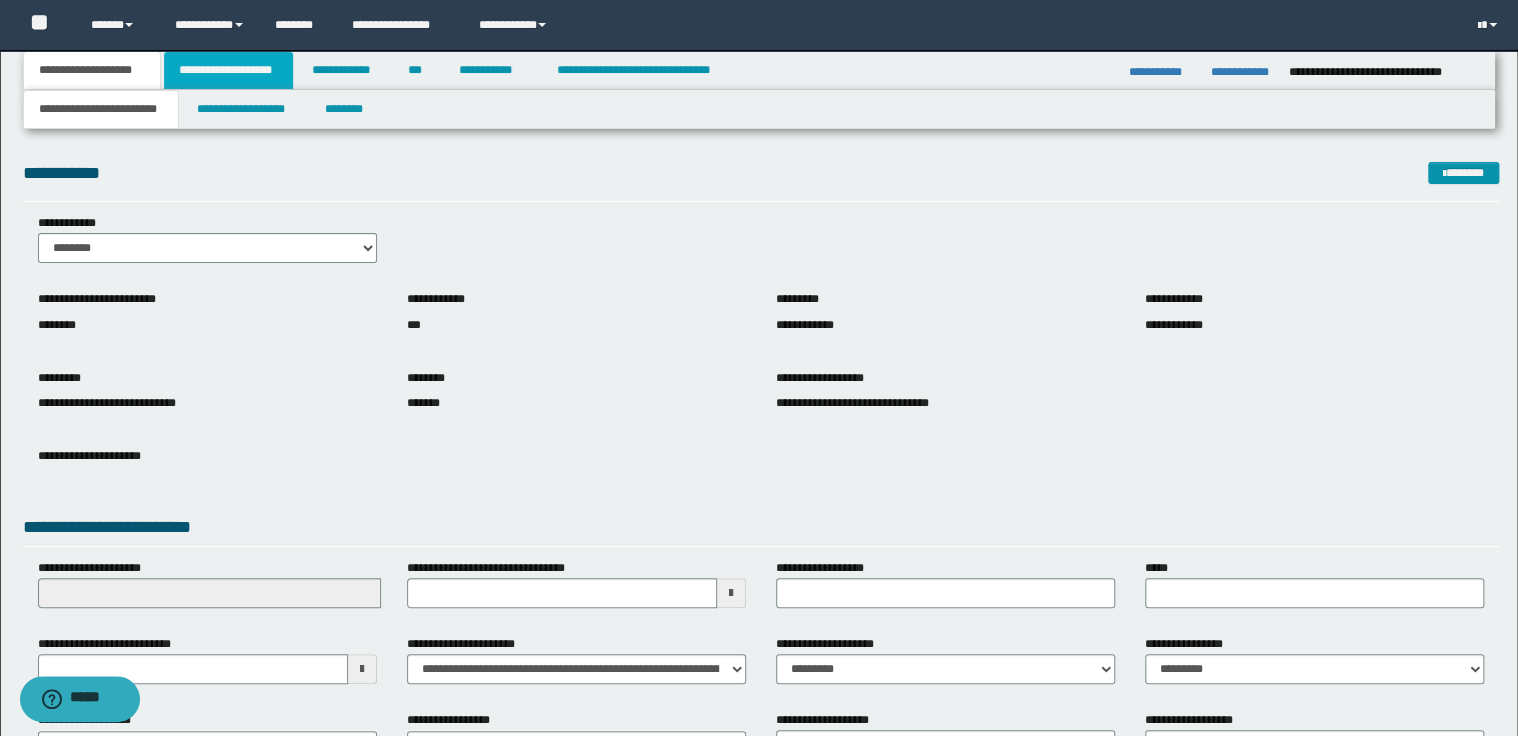 click on "**********" at bounding box center [228, 70] 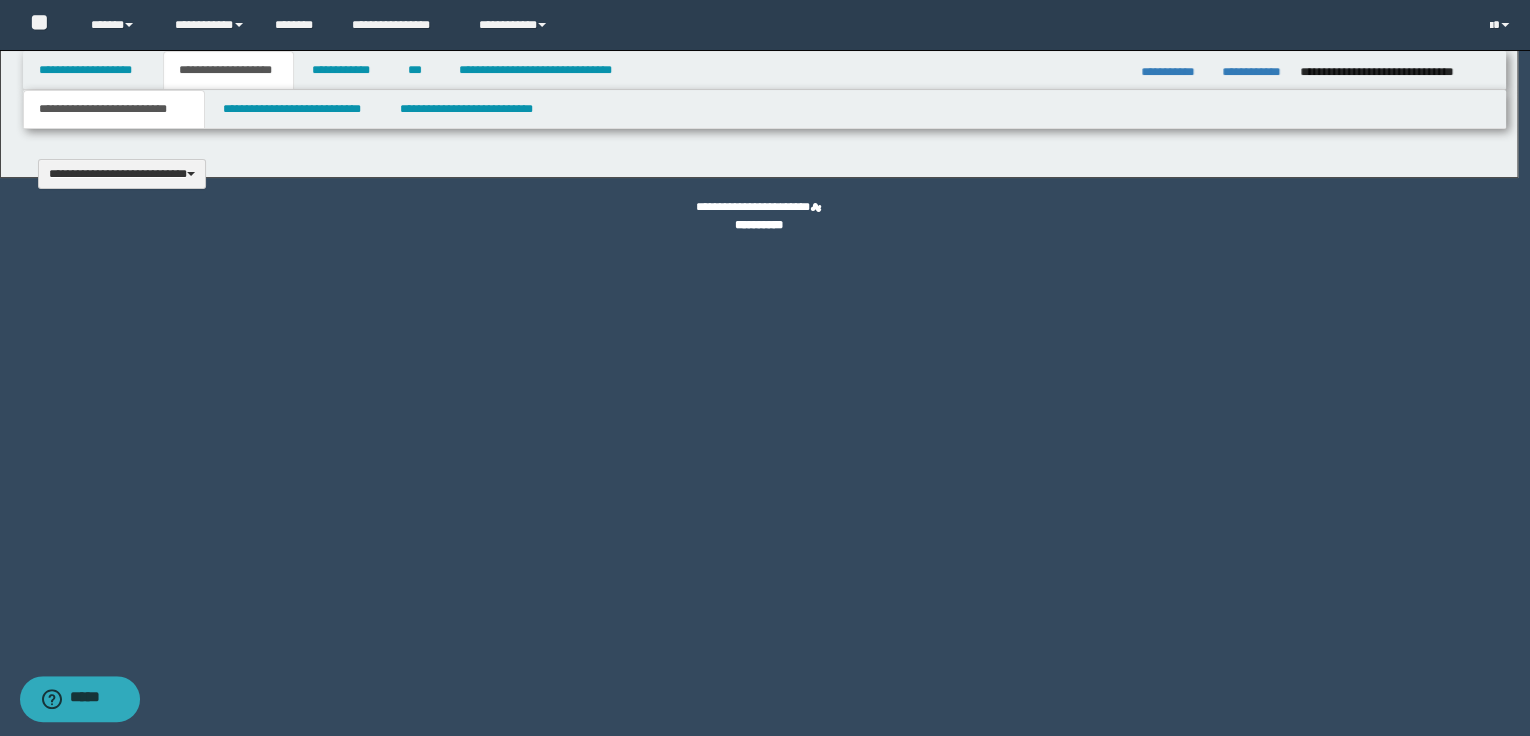 type 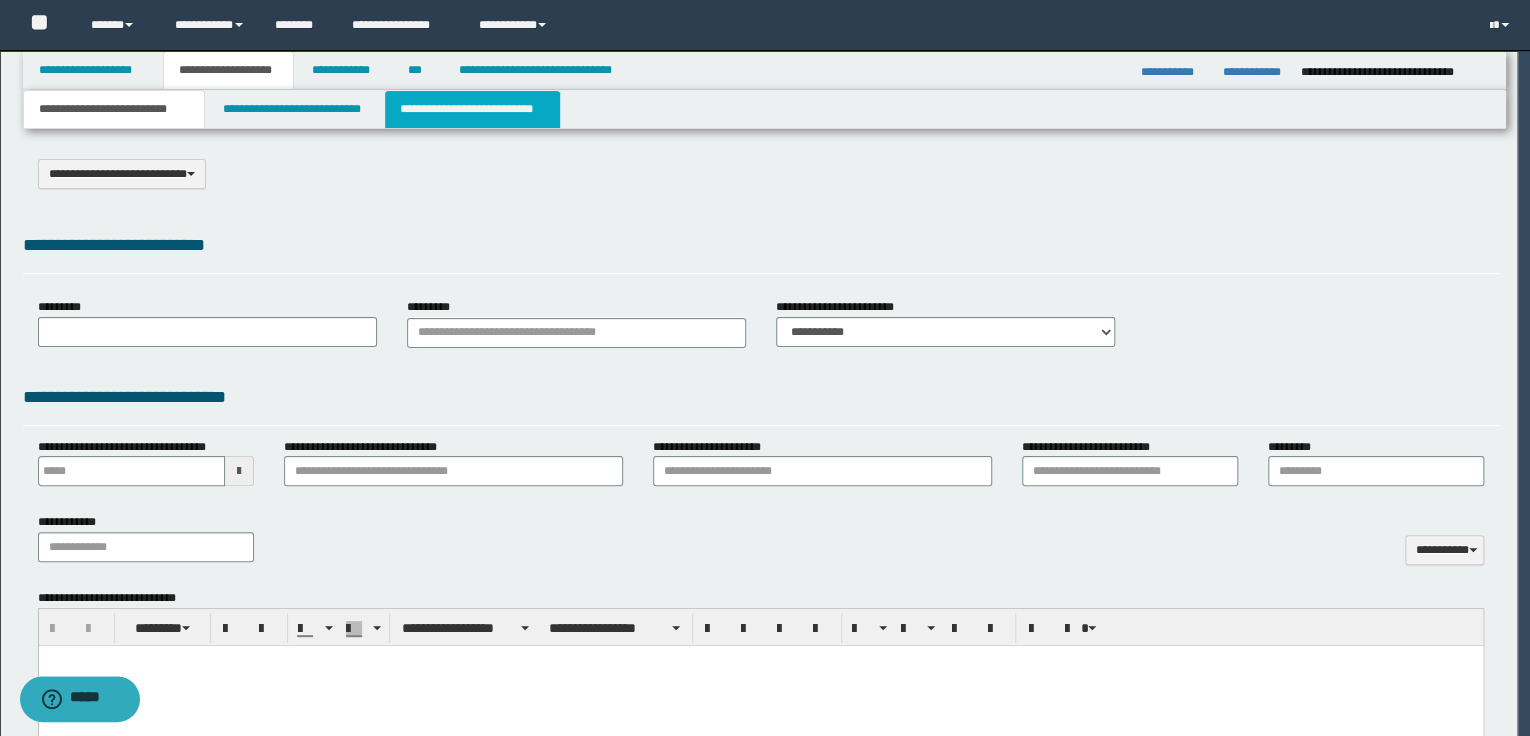 type on "**********" 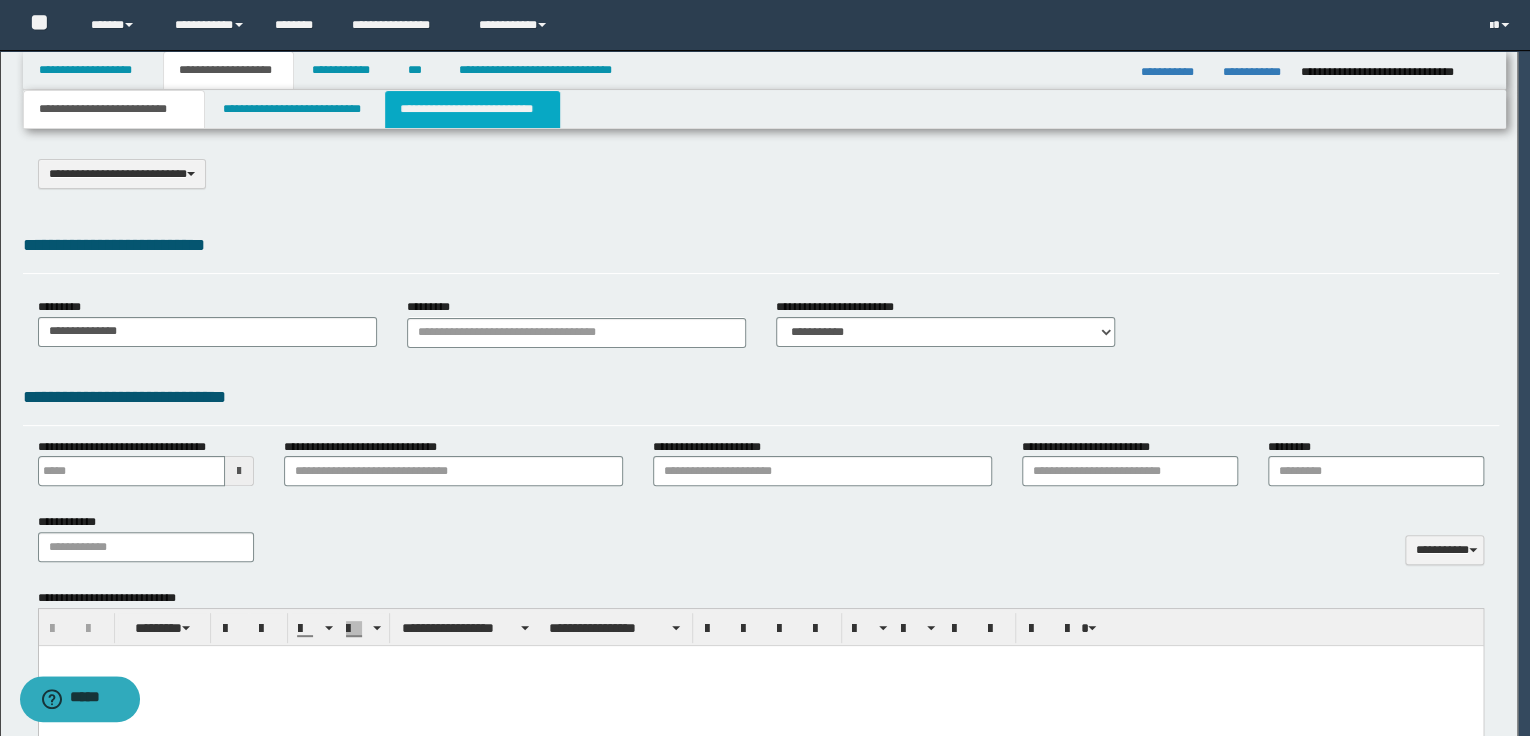 scroll, scrollTop: 0, scrollLeft: 0, axis: both 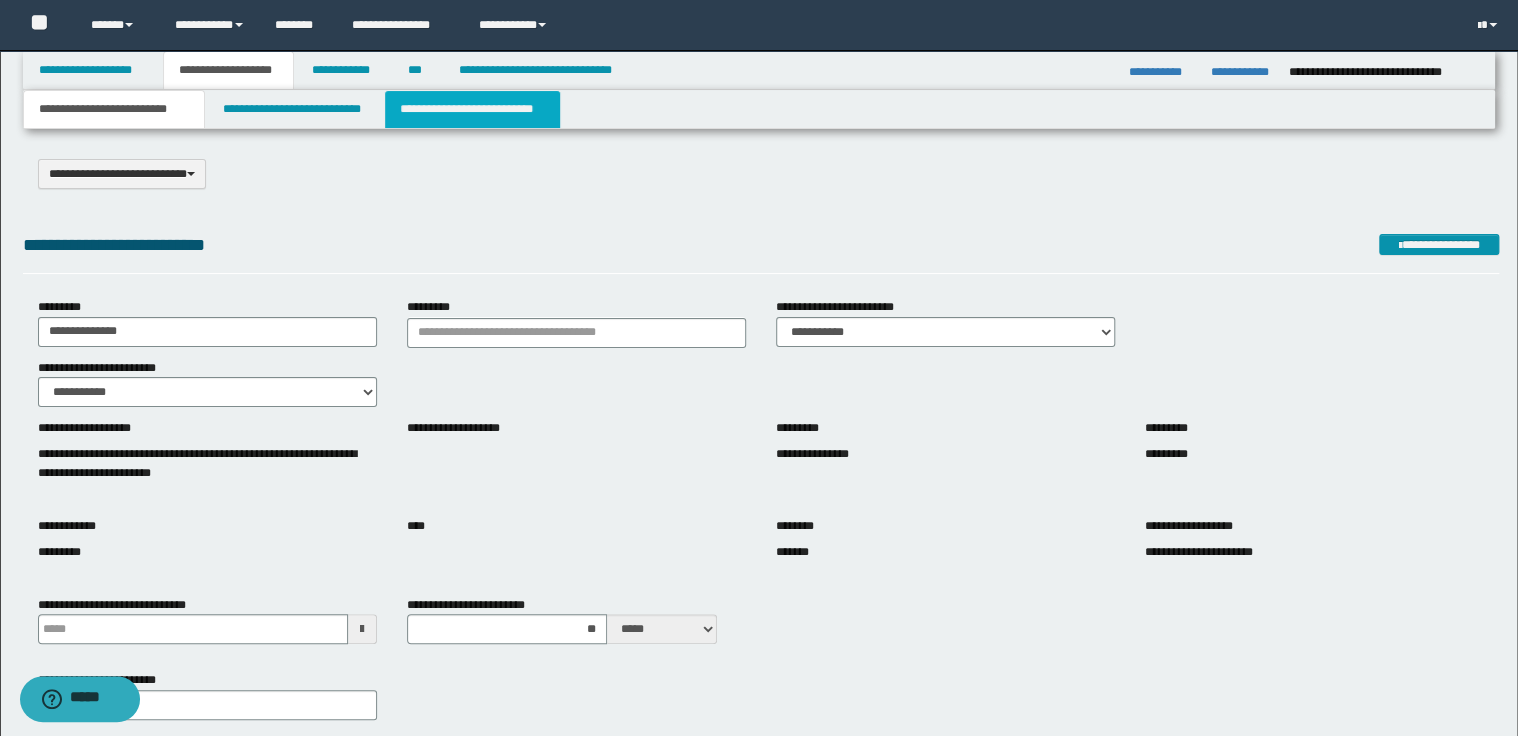 click on "**********" at bounding box center [472, 109] 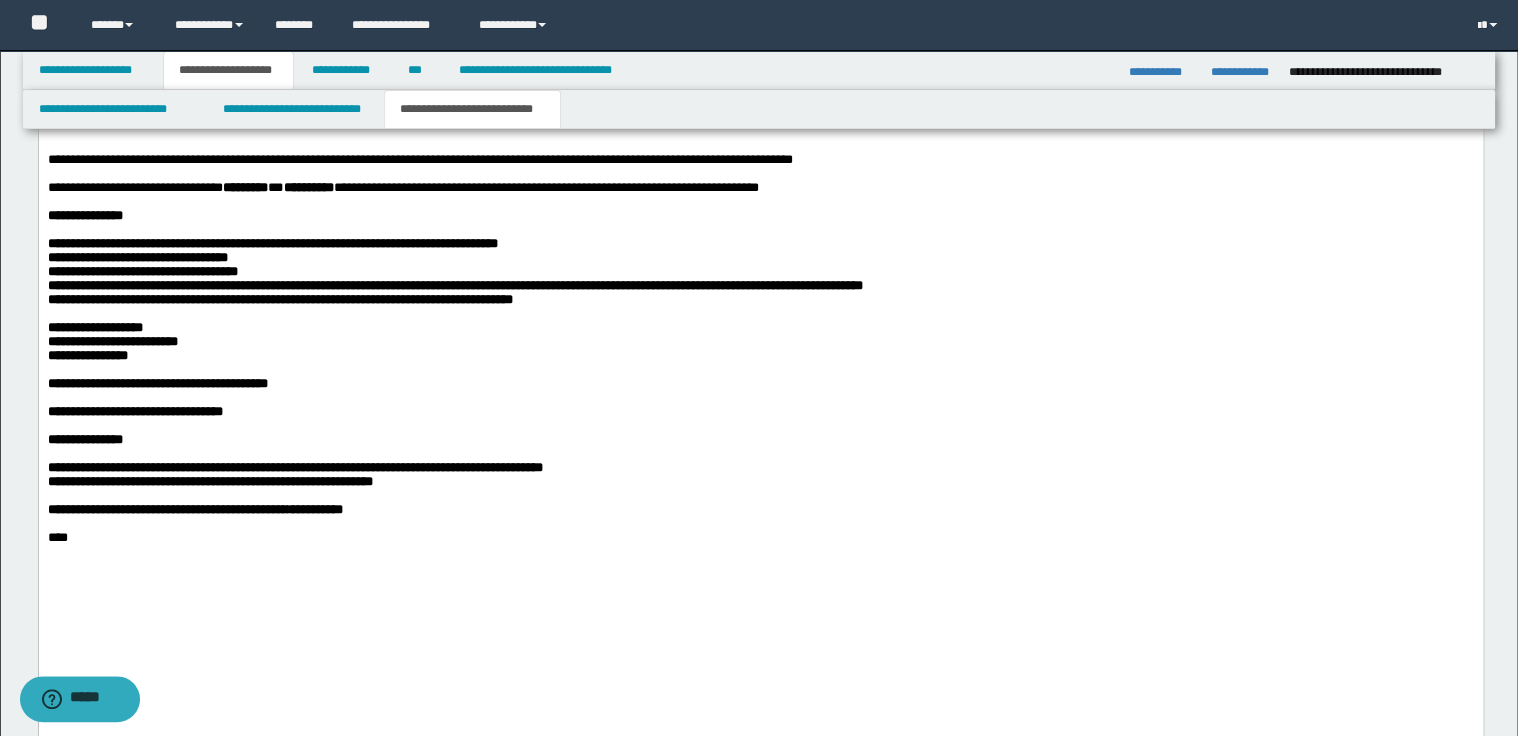 scroll, scrollTop: 2160, scrollLeft: 0, axis: vertical 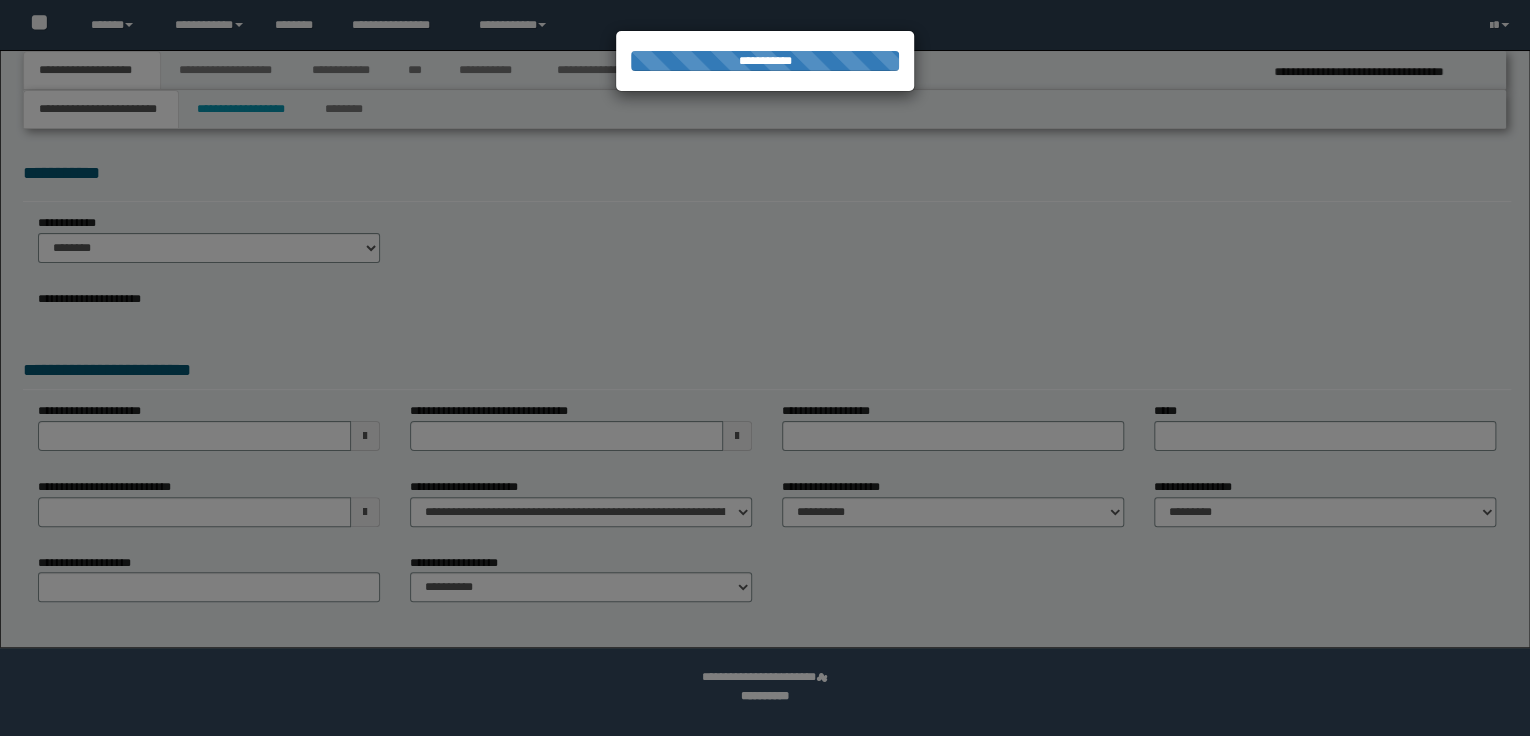 select on "*" 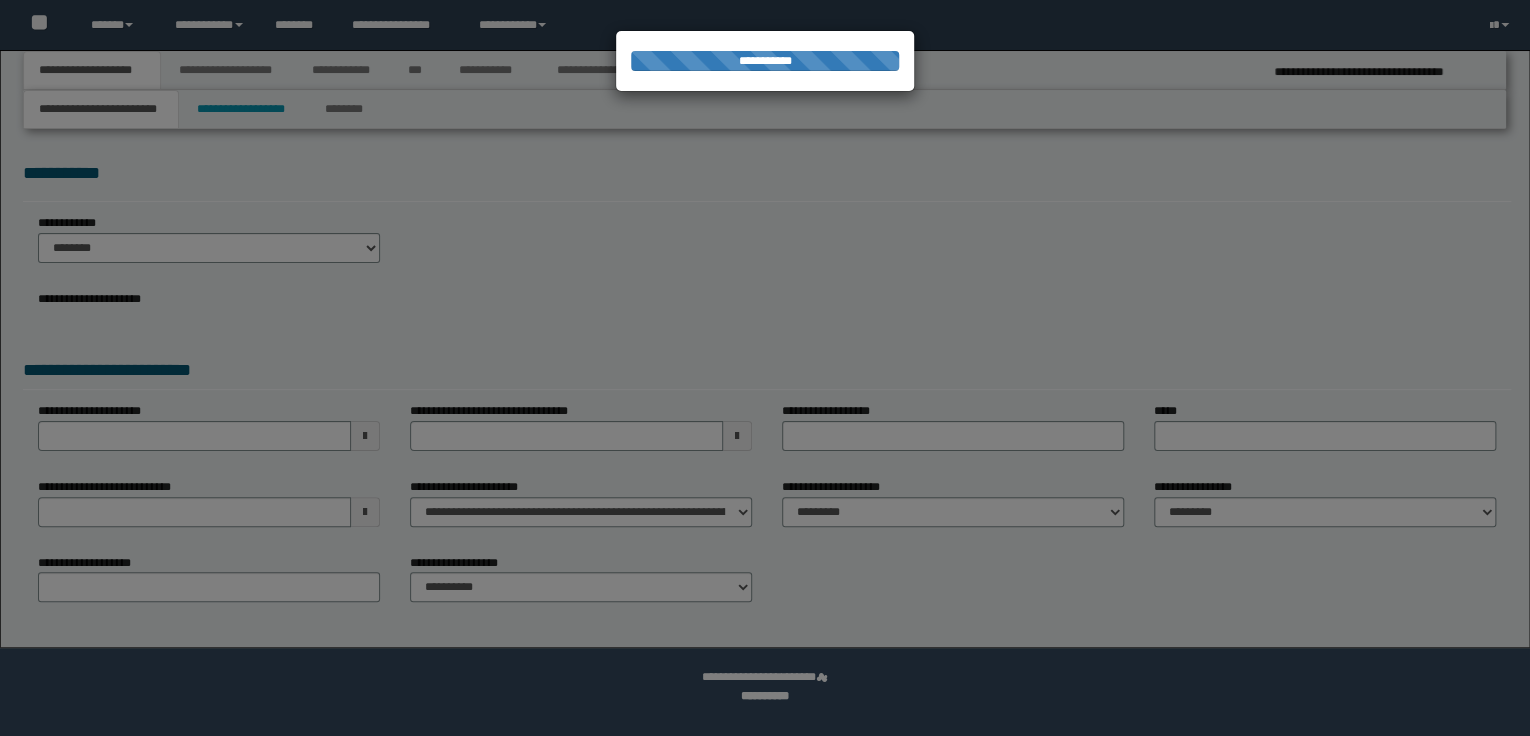 scroll, scrollTop: 0, scrollLeft: 0, axis: both 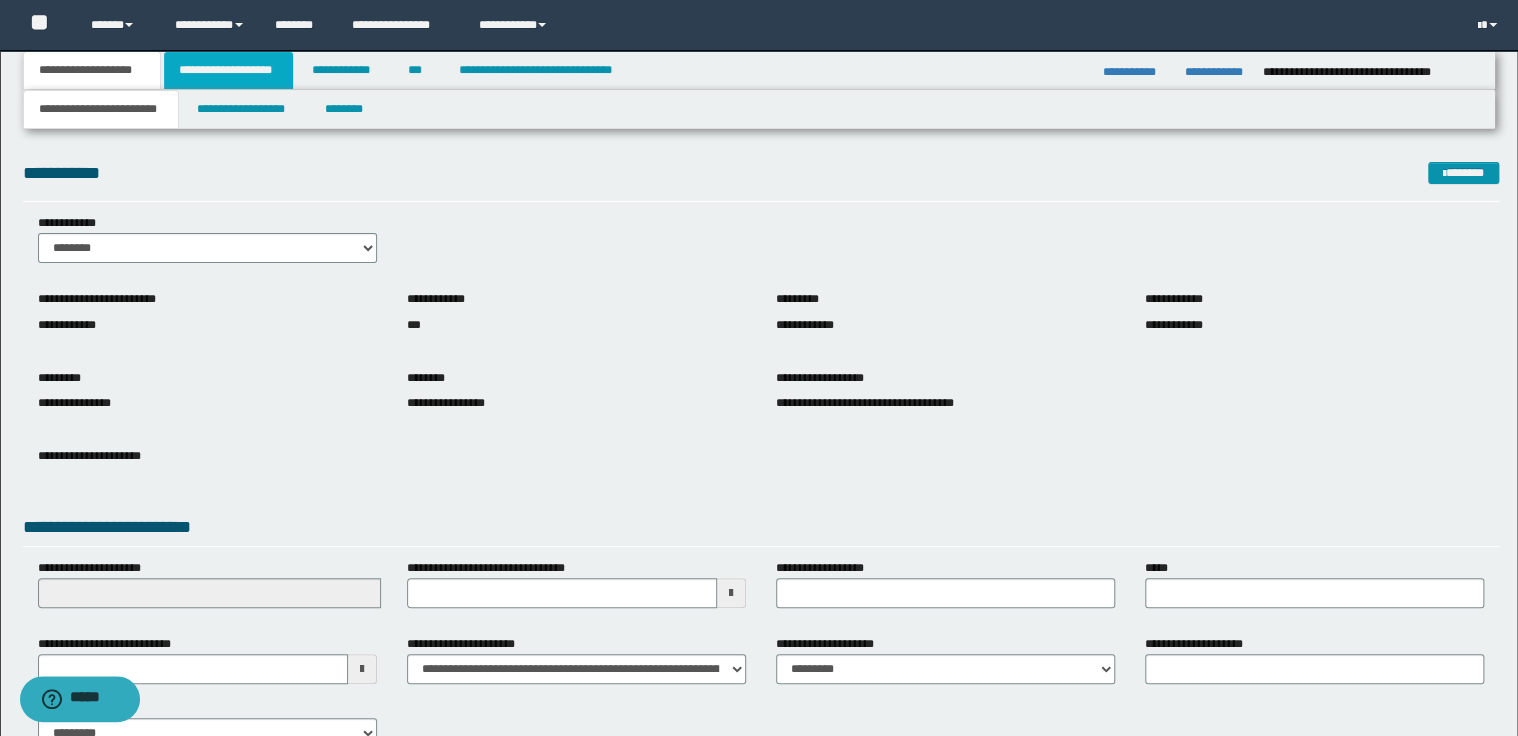 click on "**********" at bounding box center (228, 70) 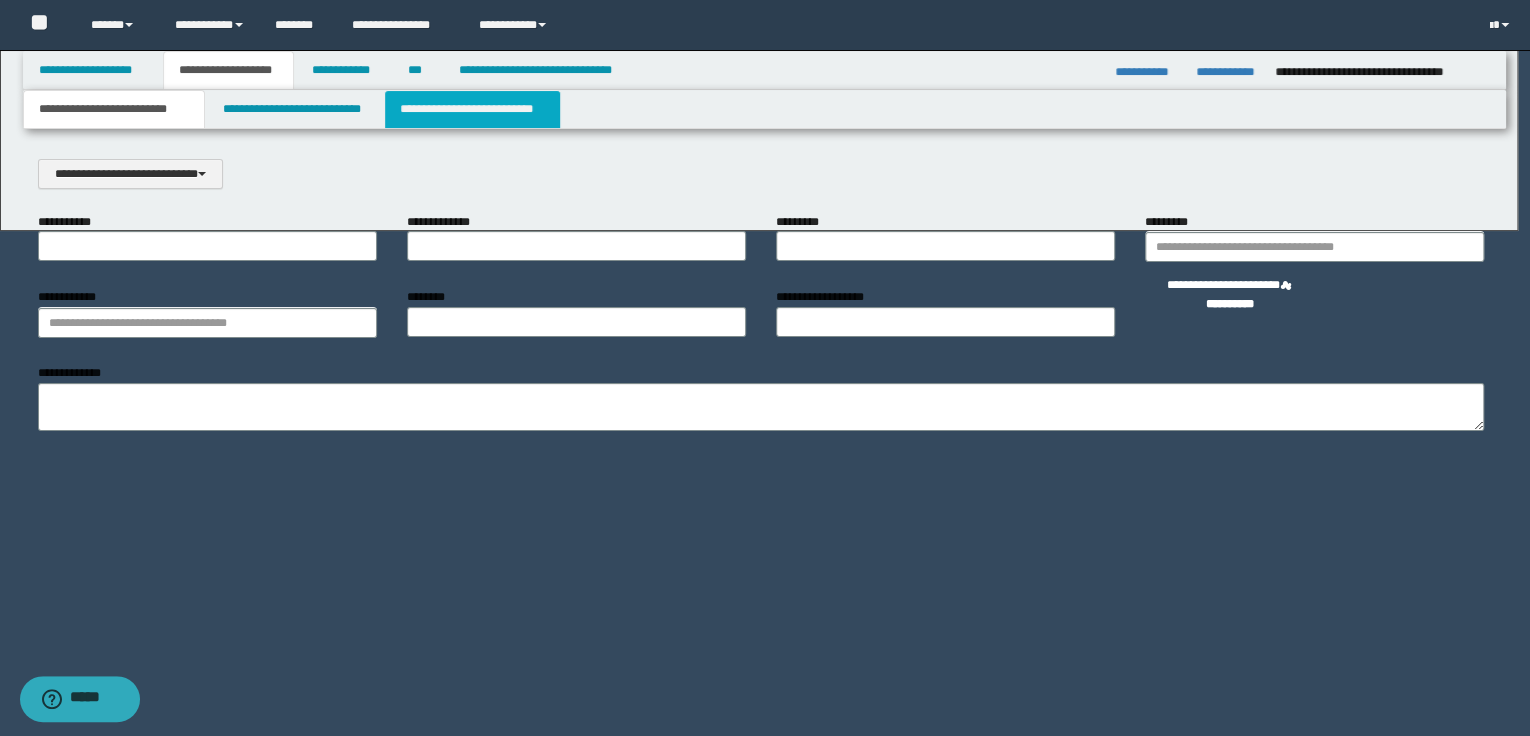 scroll, scrollTop: 0, scrollLeft: 0, axis: both 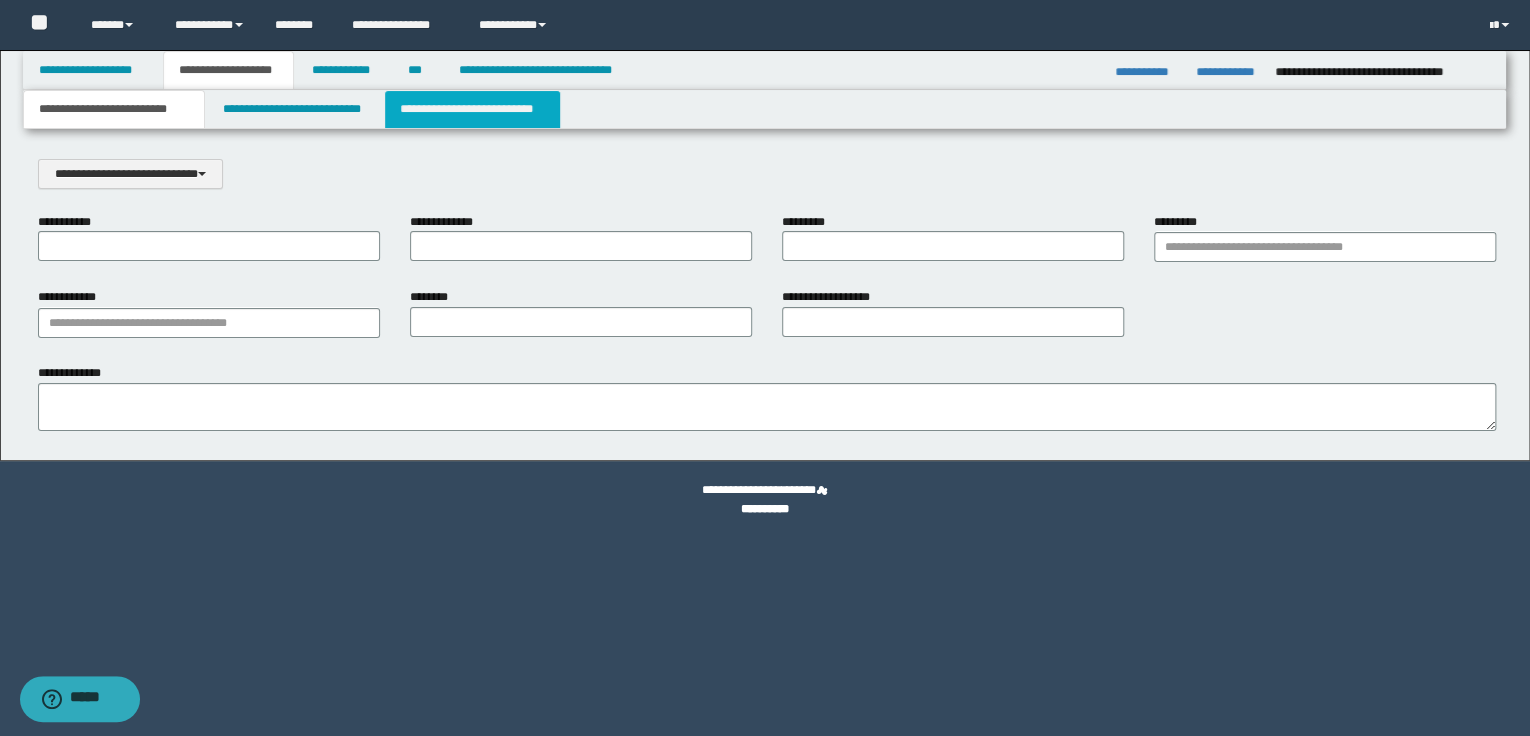 click on "**********" at bounding box center [472, 109] 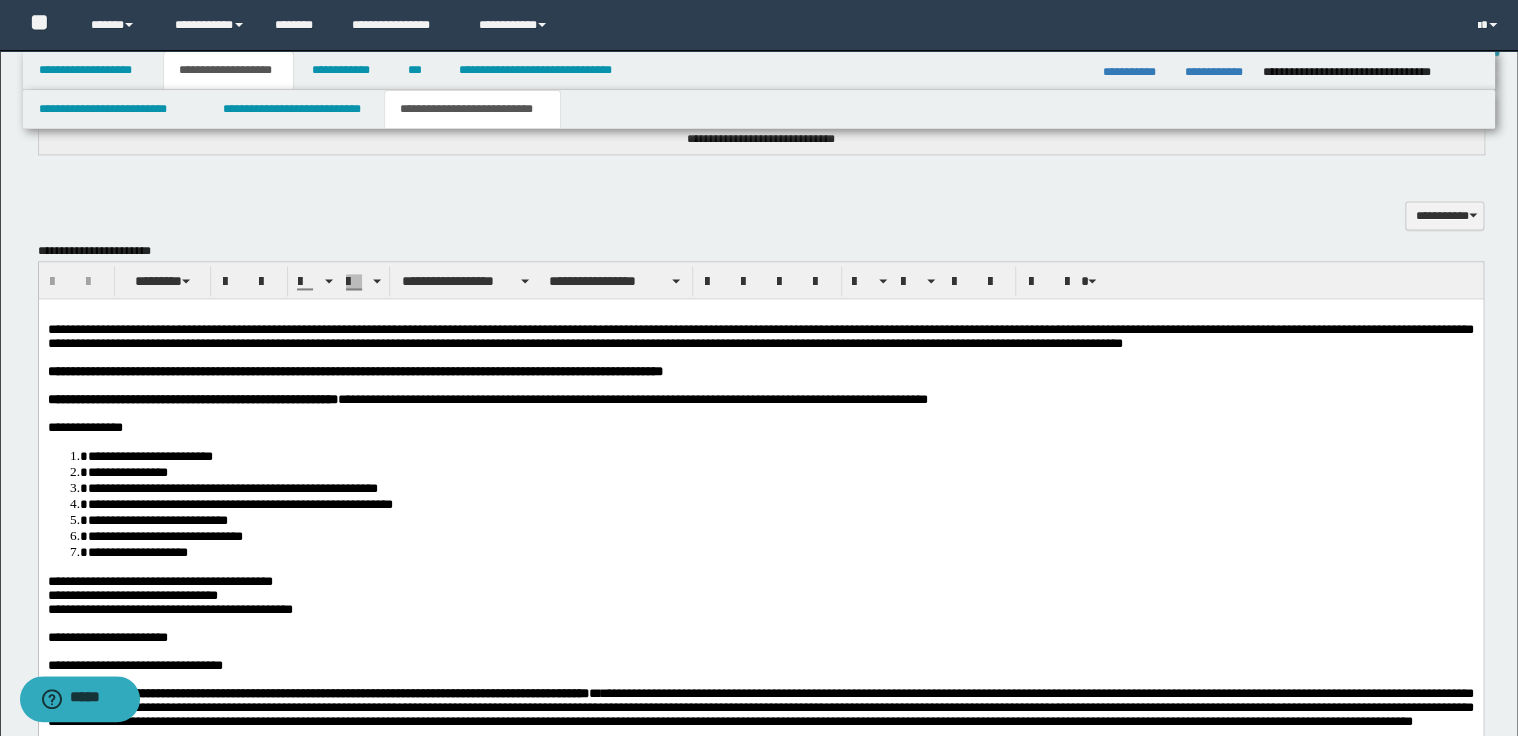 scroll, scrollTop: 1280, scrollLeft: 0, axis: vertical 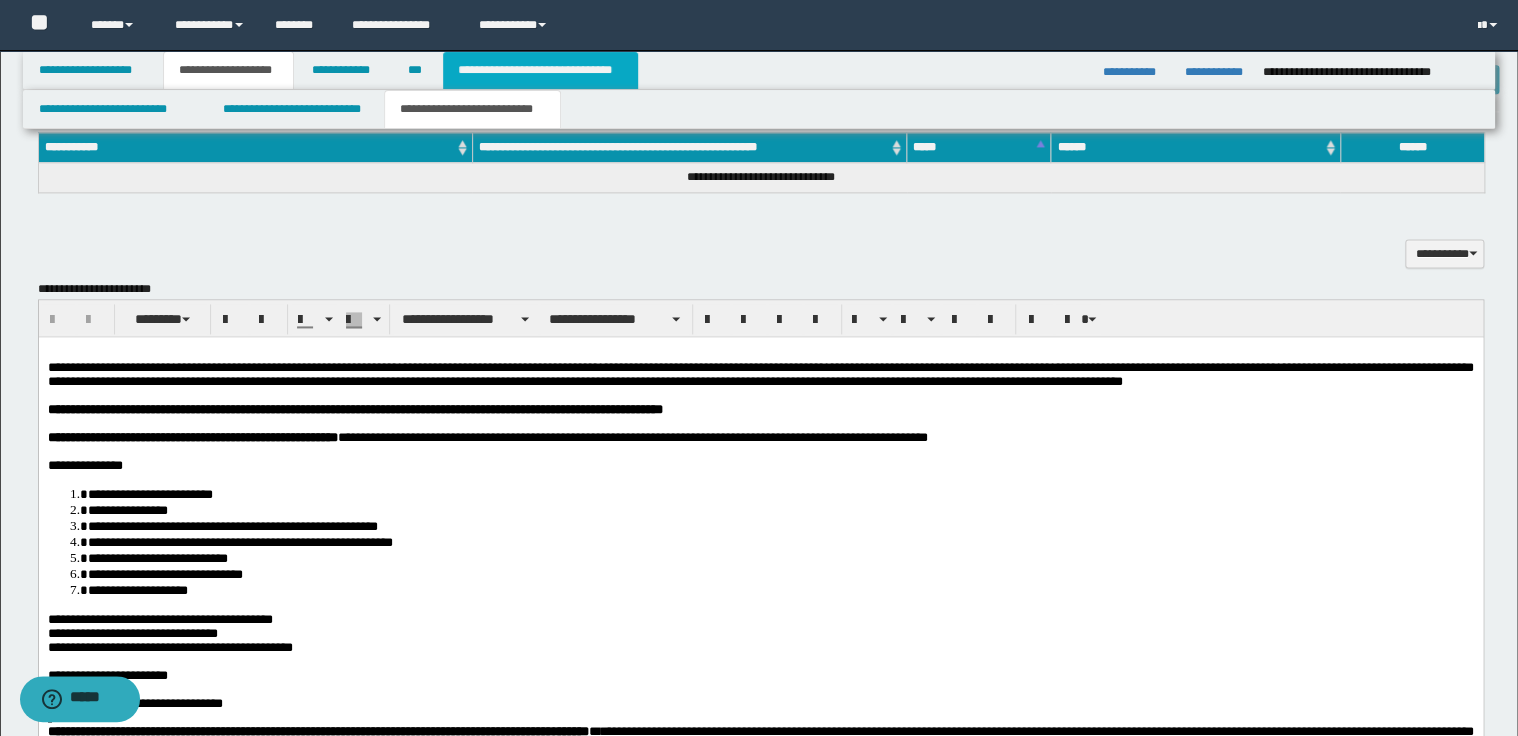 click on "**********" at bounding box center (540, 70) 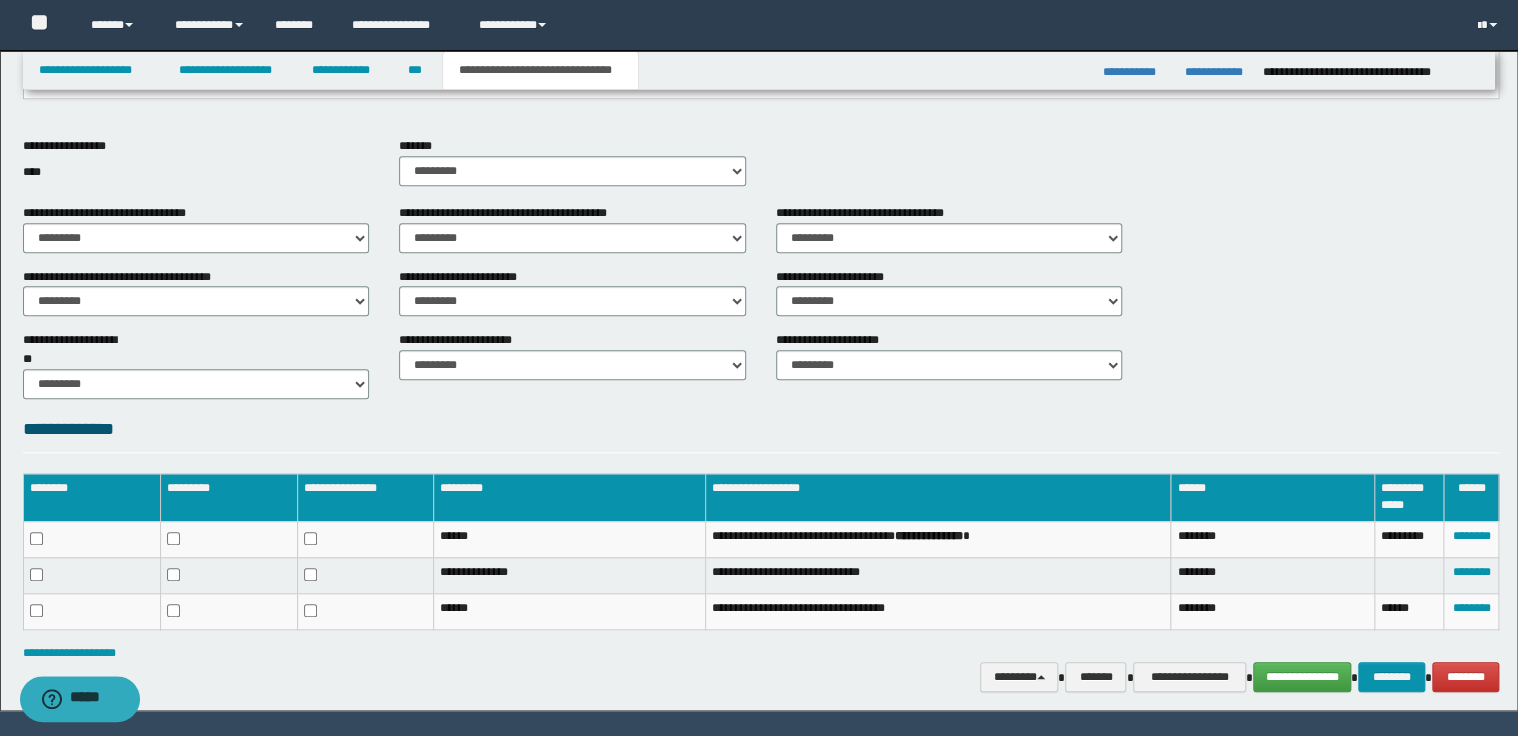 scroll, scrollTop: 692, scrollLeft: 0, axis: vertical 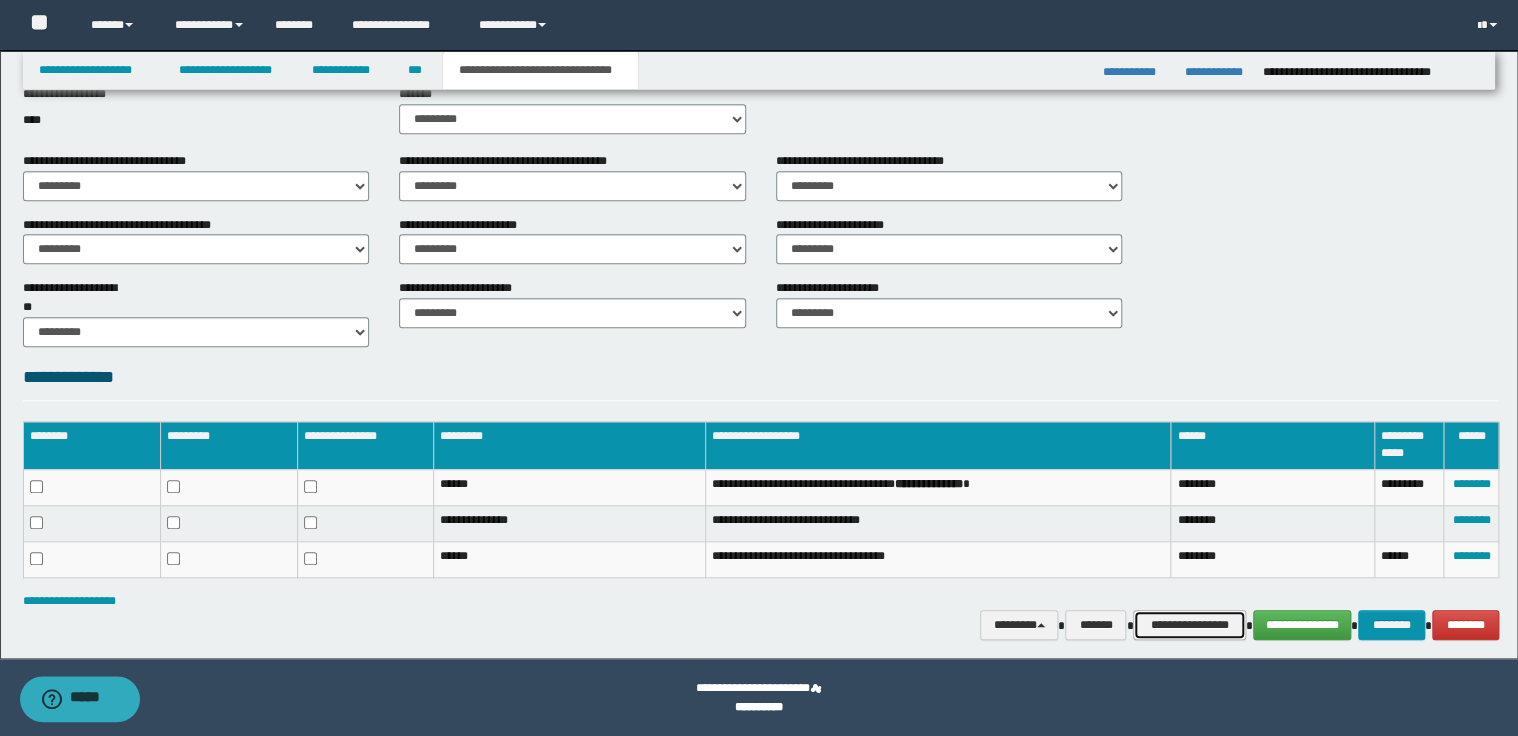 click on "**********" at bounding box center (1189, 625) 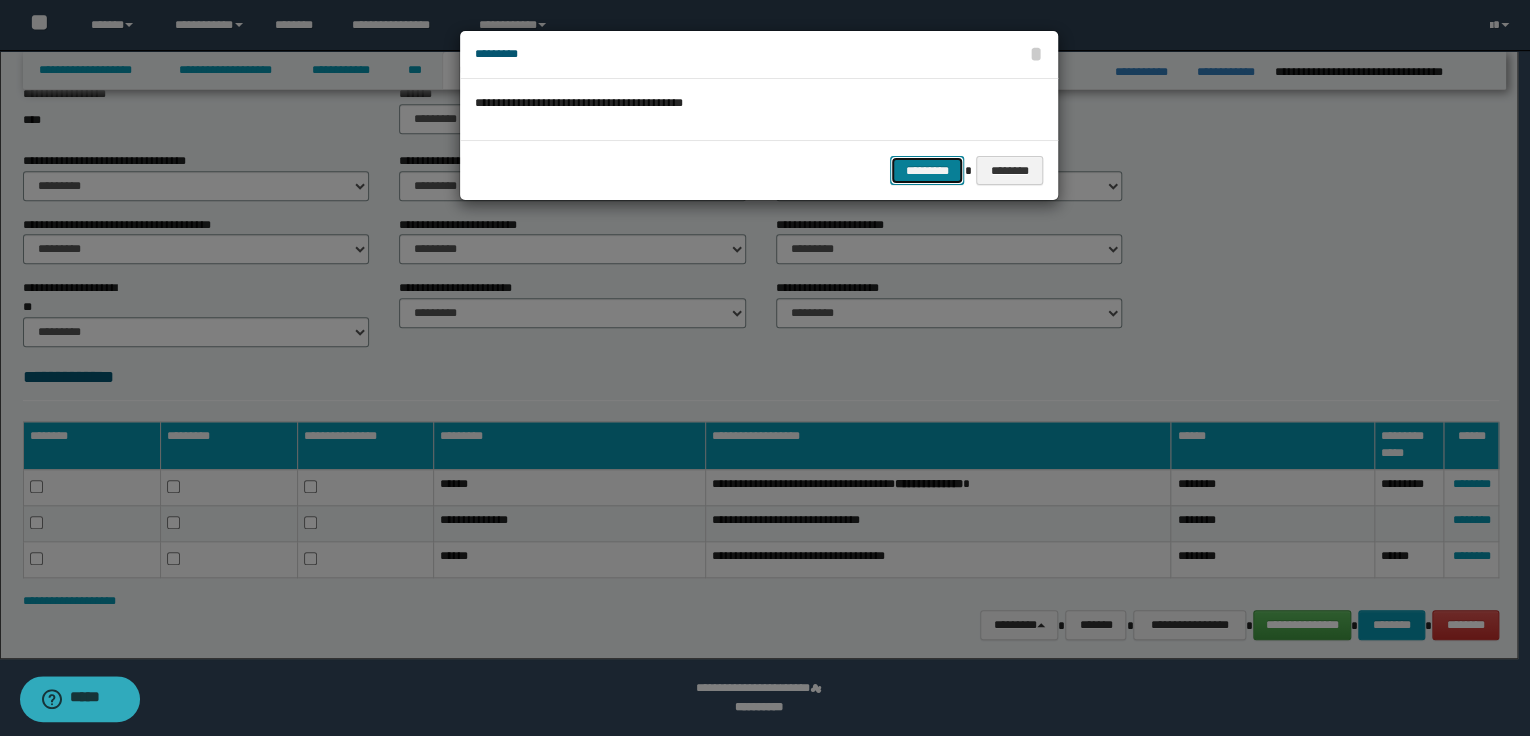 click on "*********" at bounding box center [927, 171] 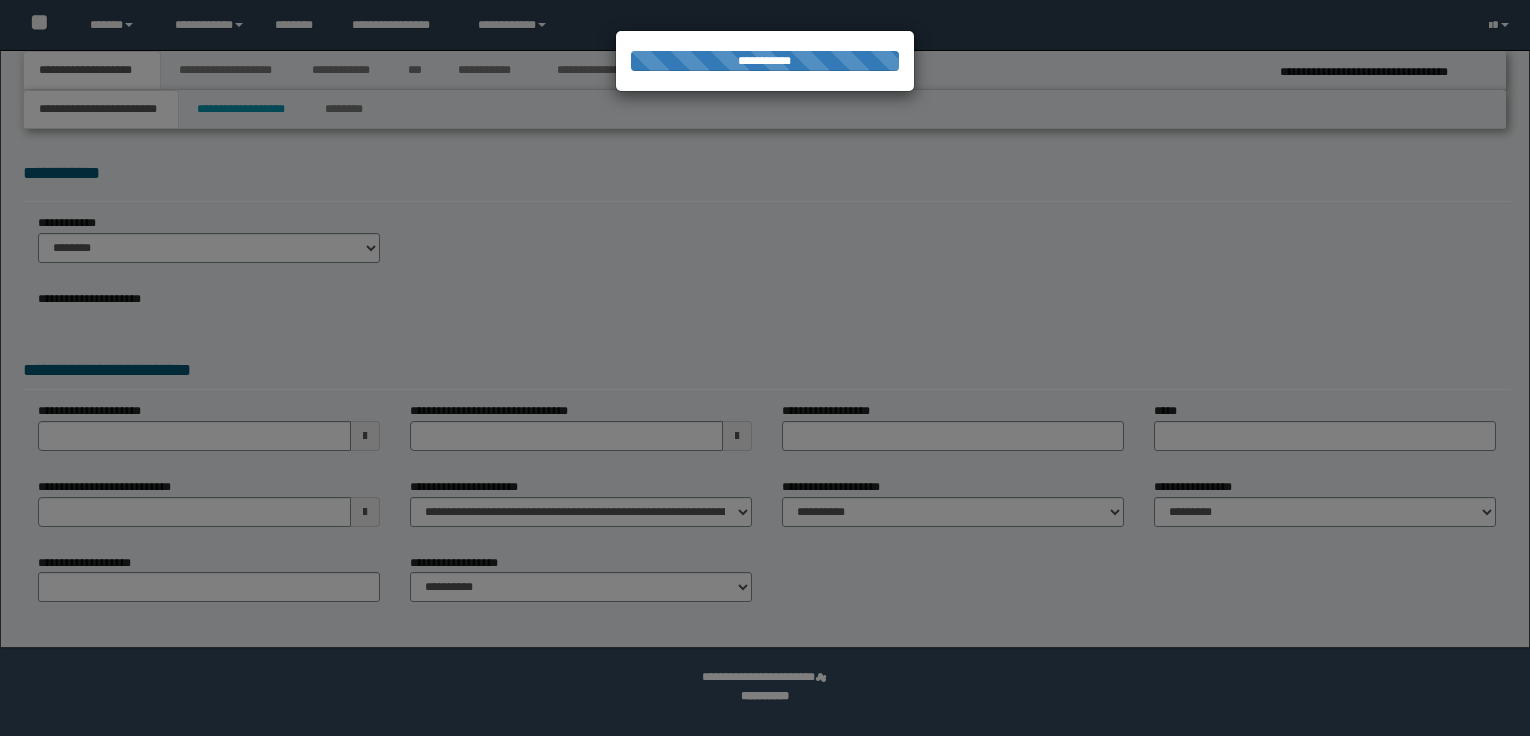 scroll, scrollTop: 0, scrollLeft: 0, axis: both 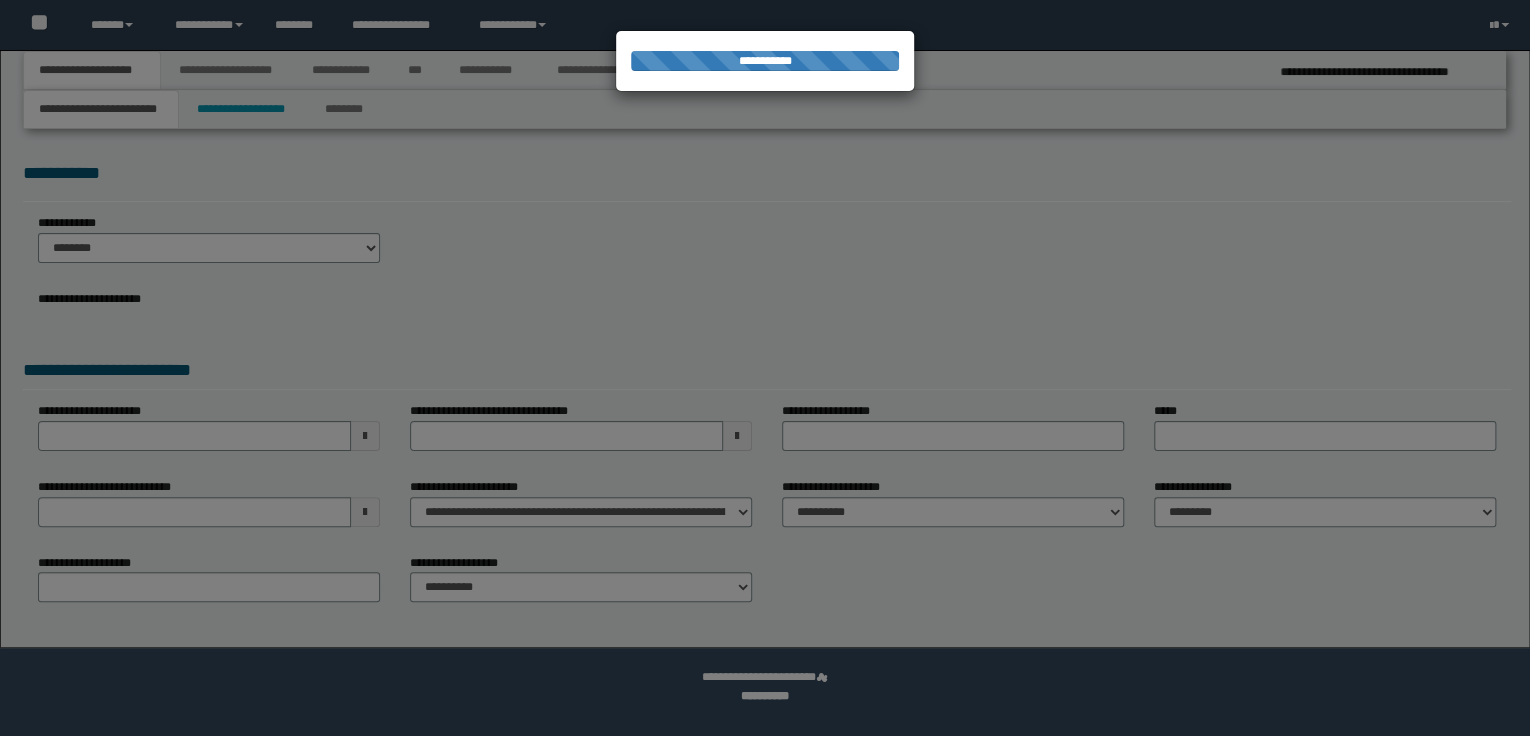 select on "*" 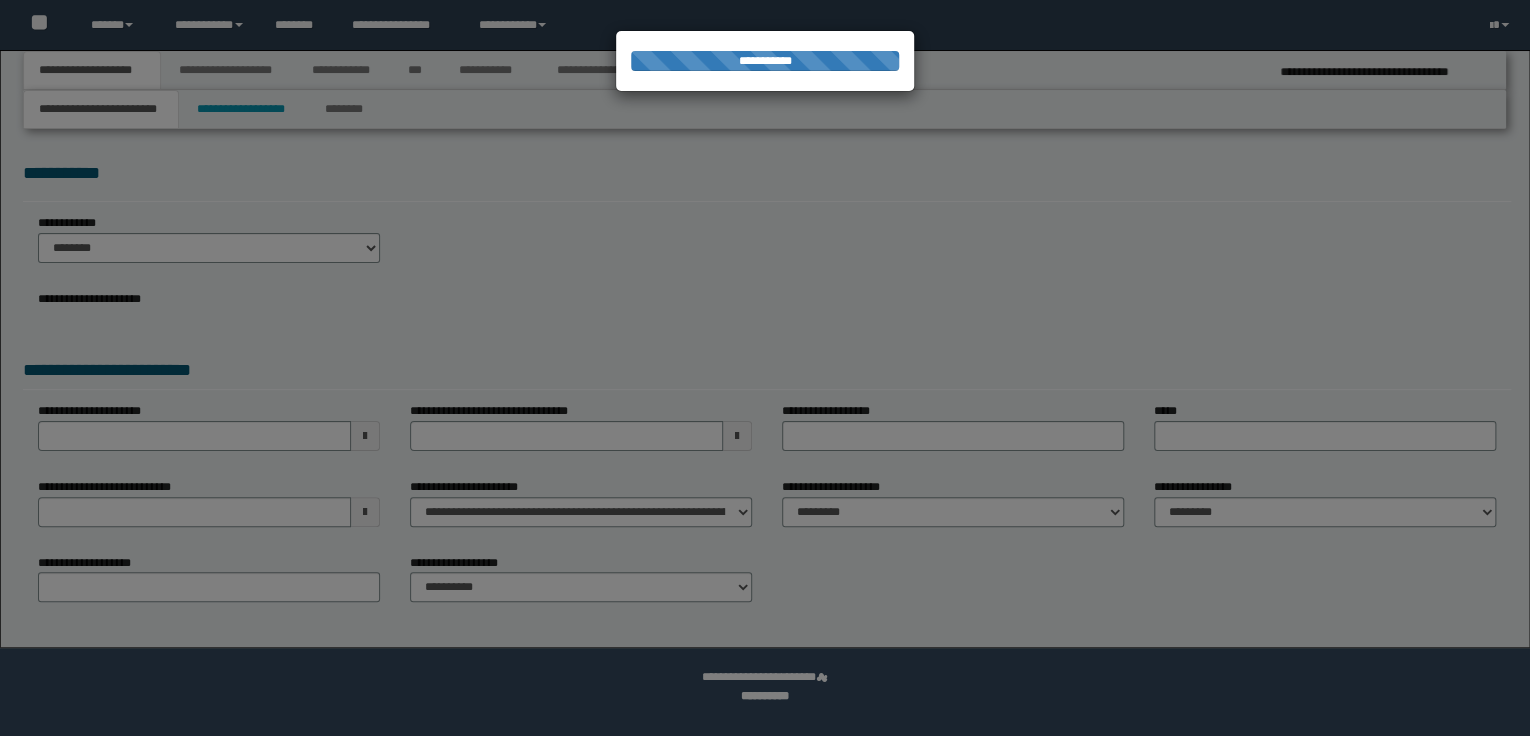 scroll, scrollTop: 0, scrollLeft: 0, axis: both 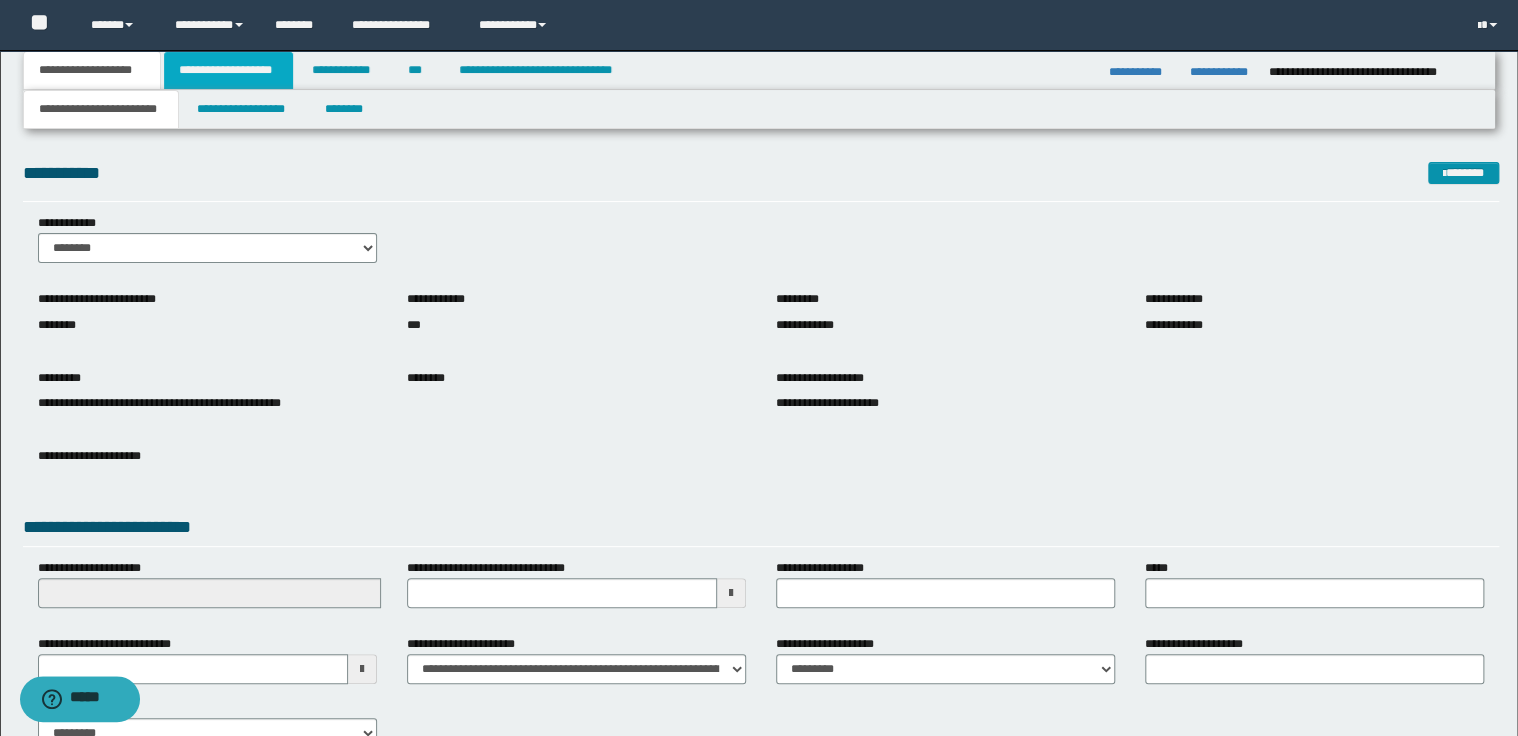 drag, startPoint x: 217, startPoint y: 60, endPoint x: 272, endPoint y: 79, distance: 58.189346 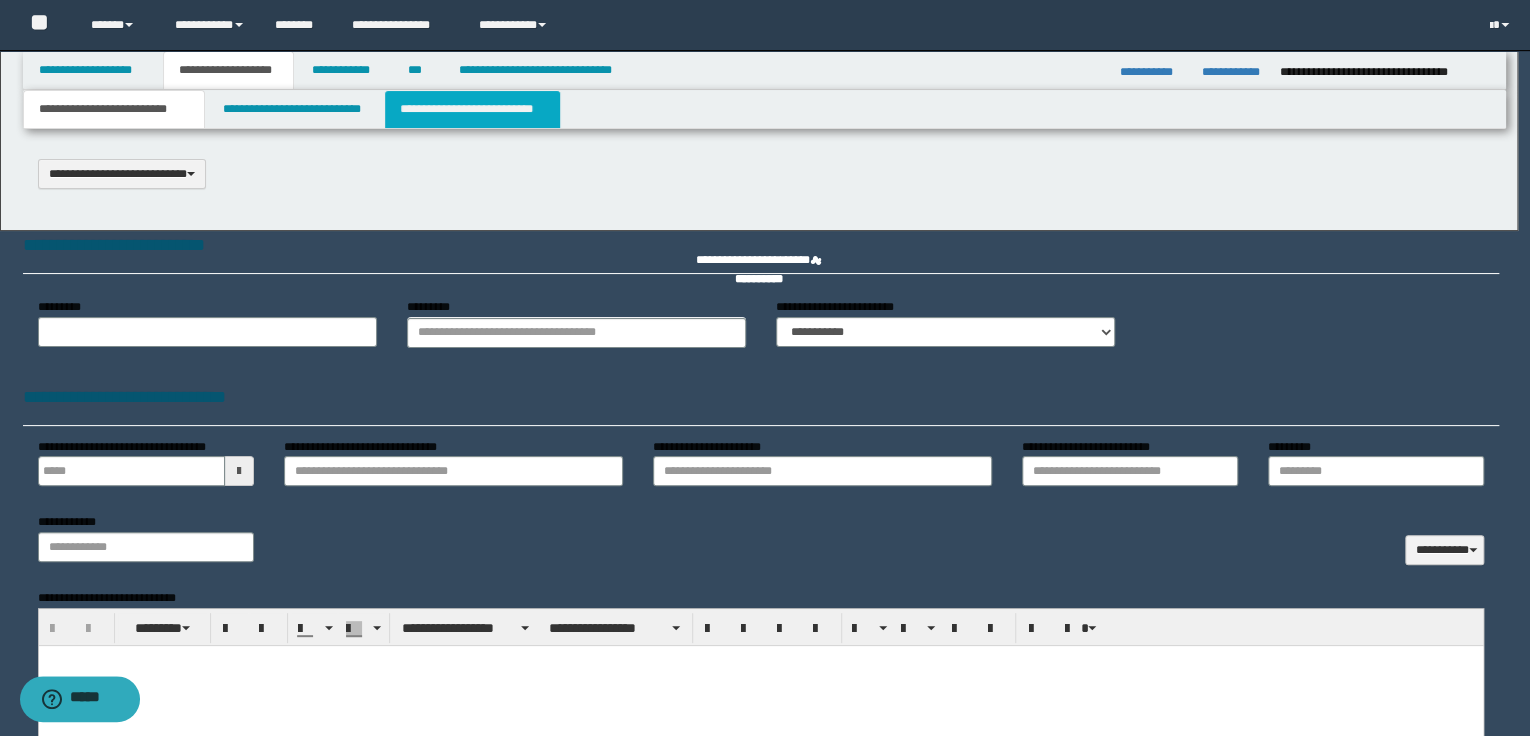 type on "**********" 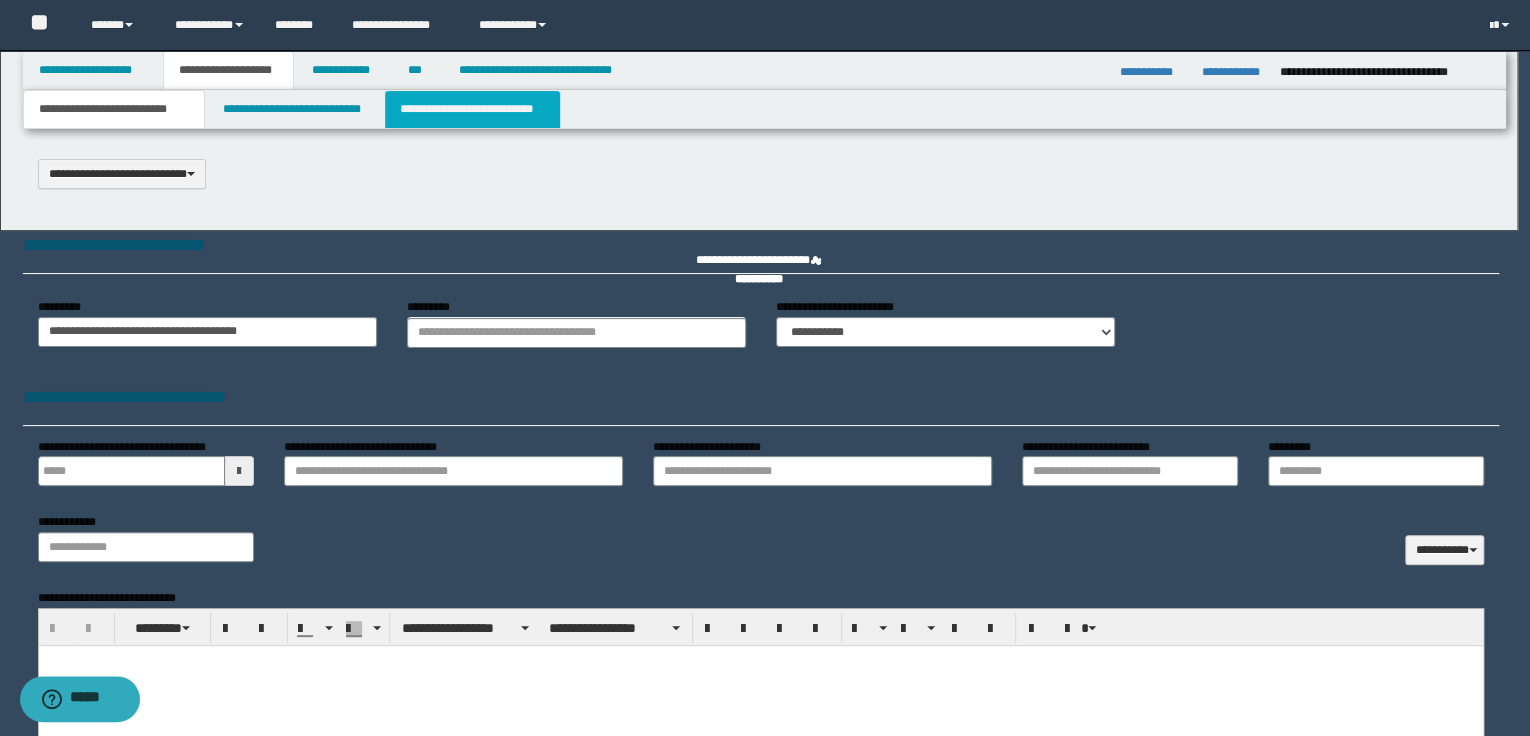 select on "*" 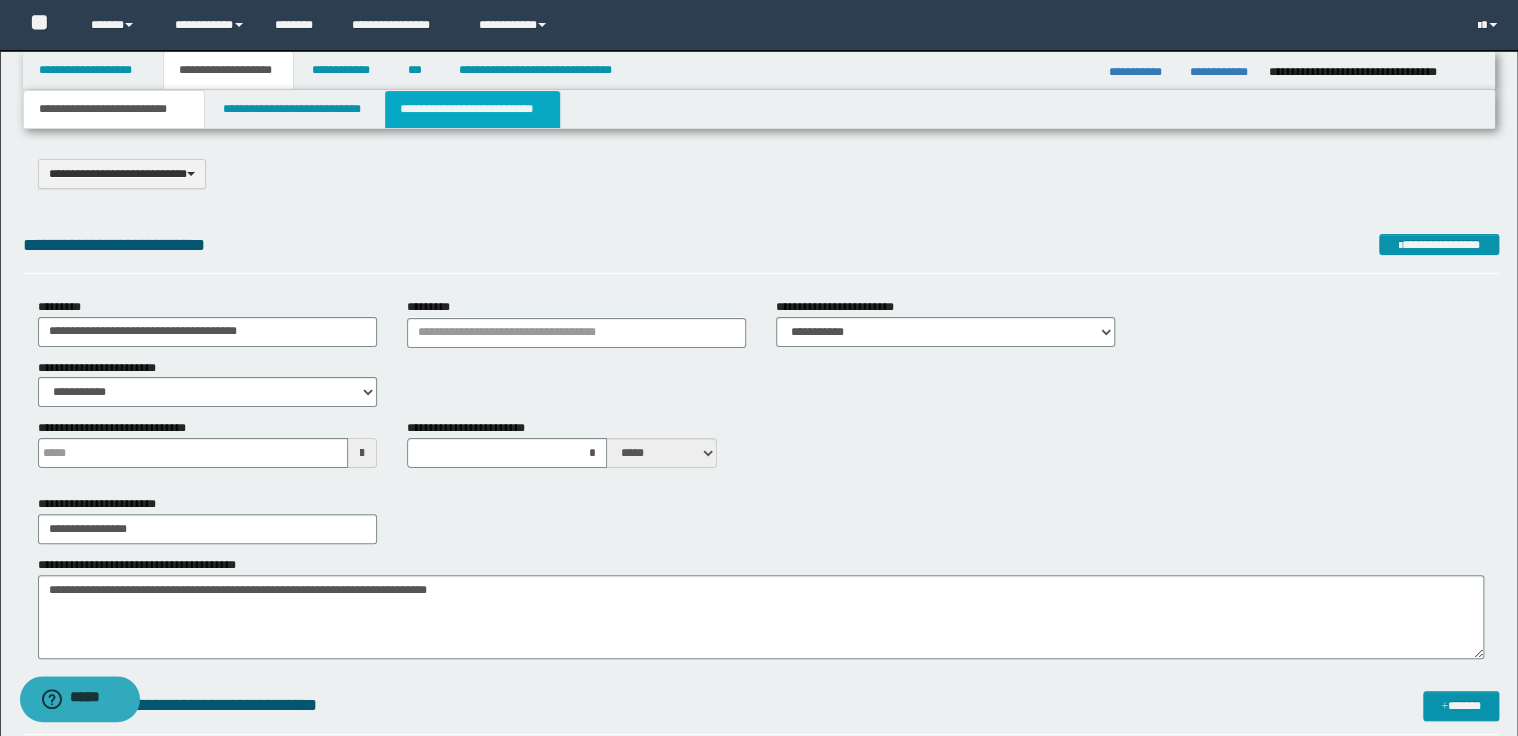 click on "**********" at bounding box center (472, 109) 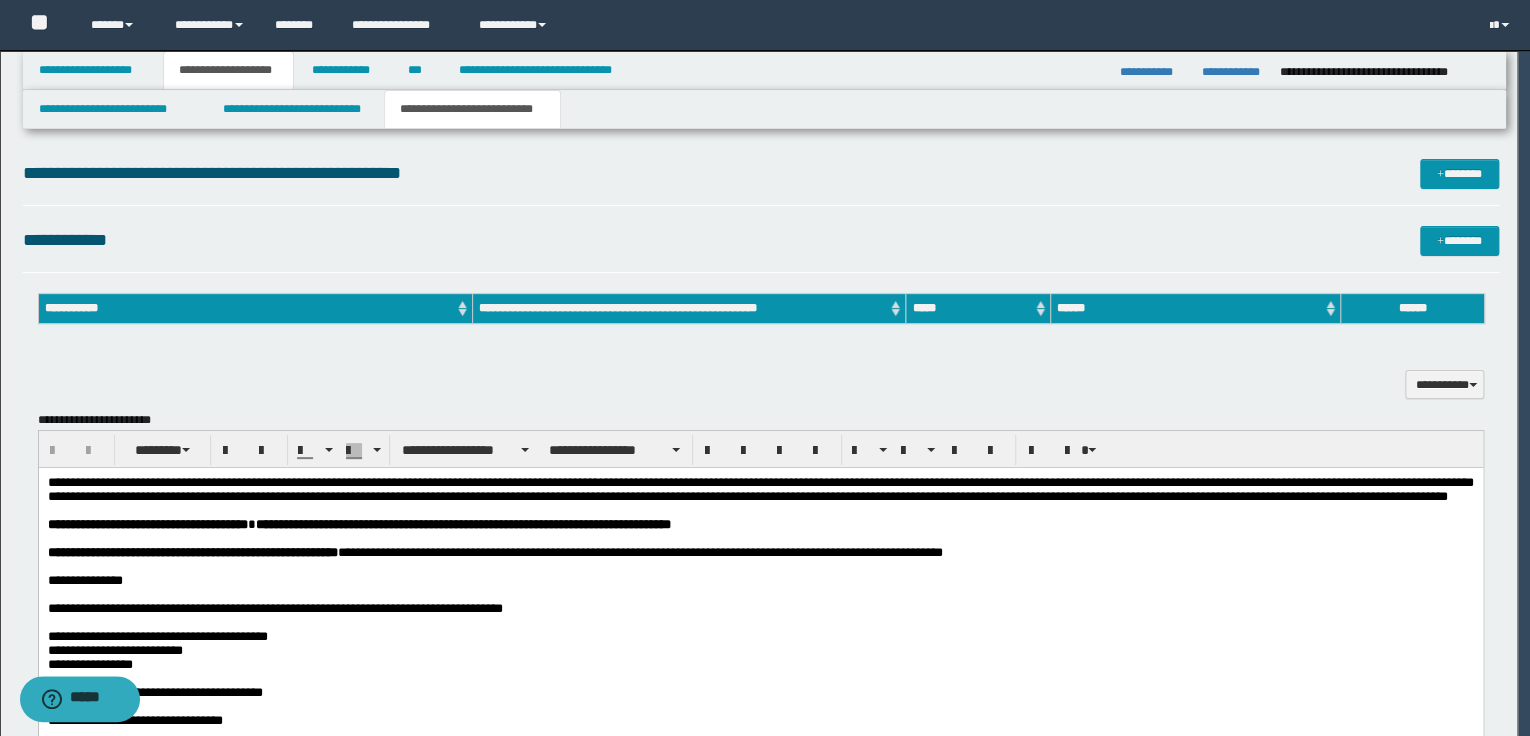 scroll, scrollTop: 0, scrollLeft: 0, axis: both 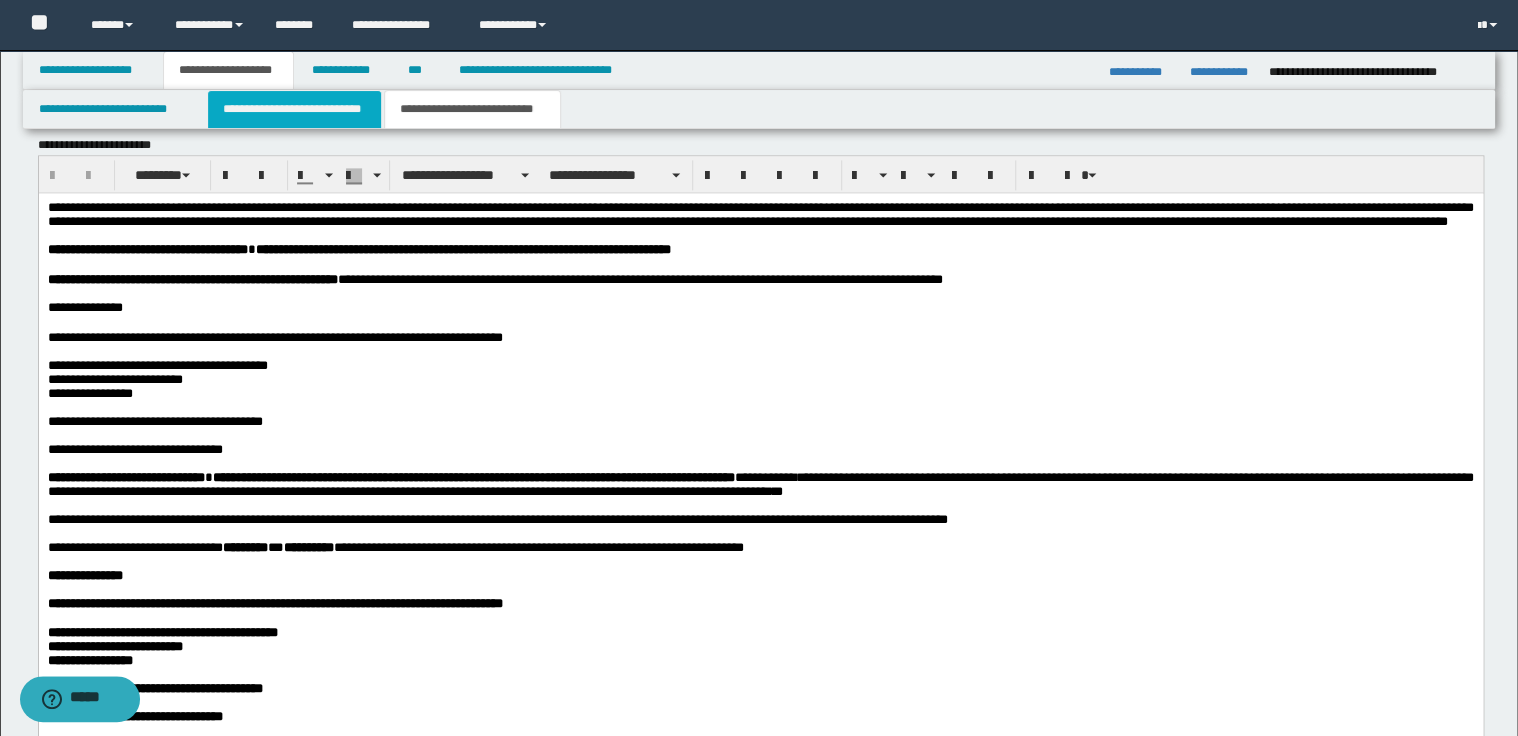 click on "**********" at bounding box center (294, 109) 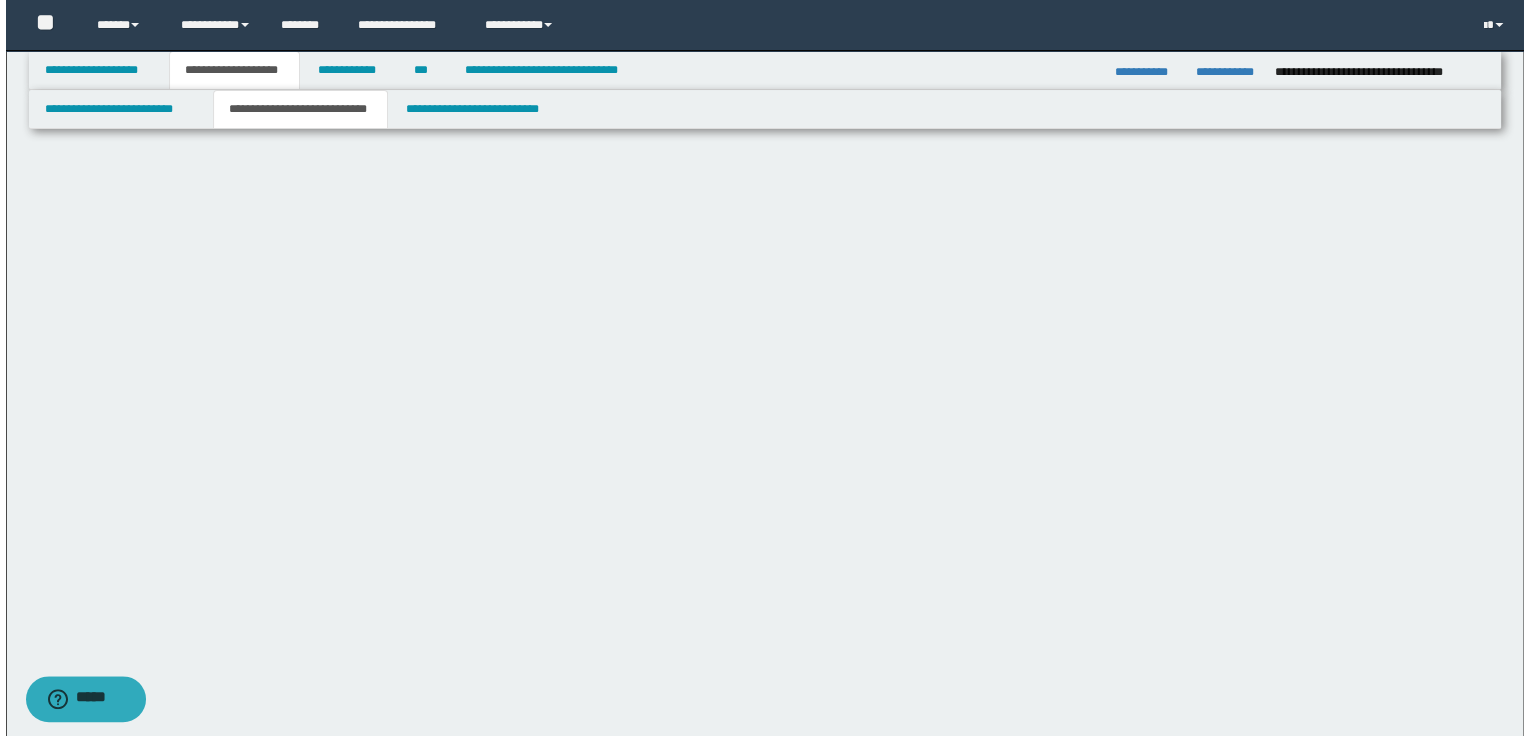 scroll, scrollTop: 0, scrollLeft: 0, axis: both 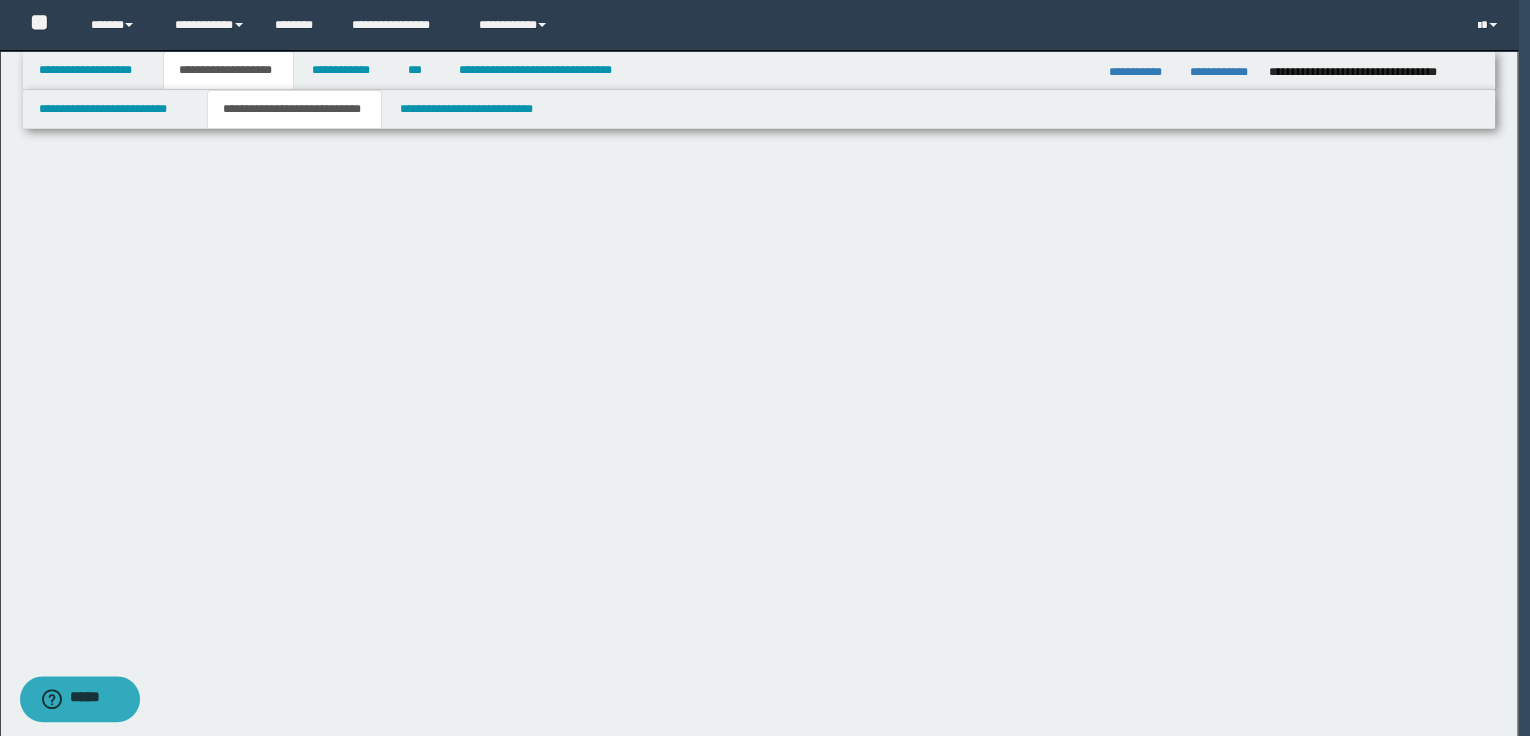 select on "*" 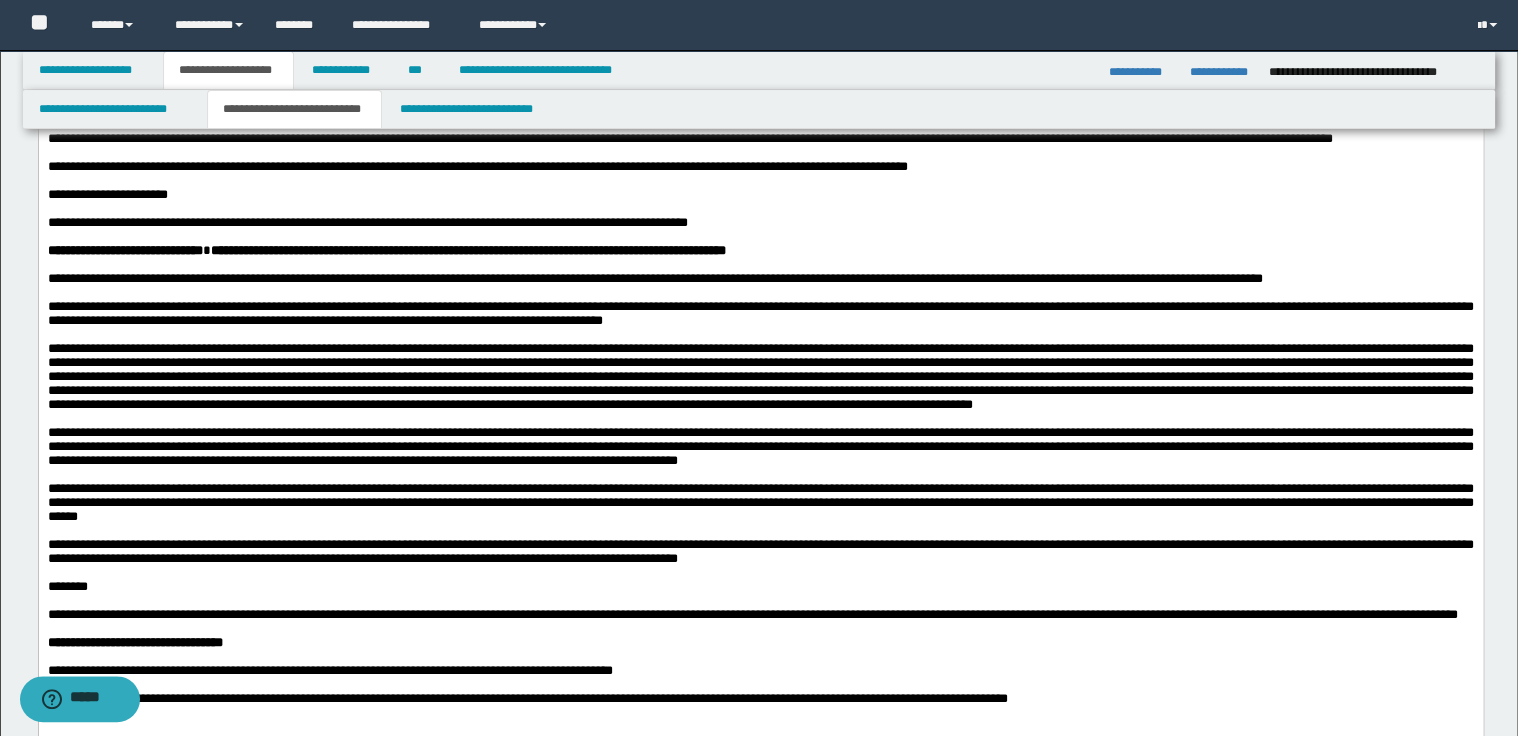scroll, scrollTop: 640, scrollLeft: 0, axis: vertical 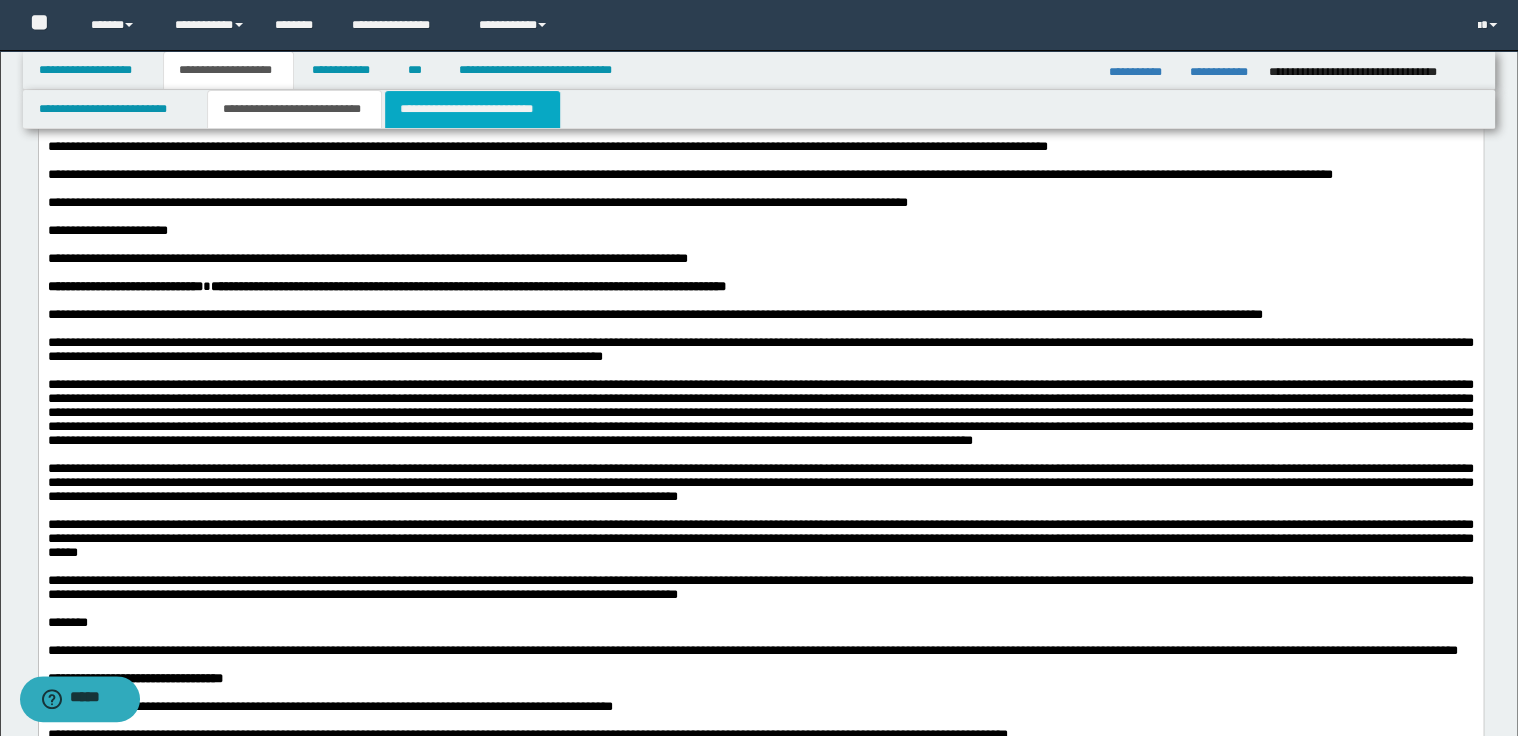 click on "**********" at bounding box center (472, 109) 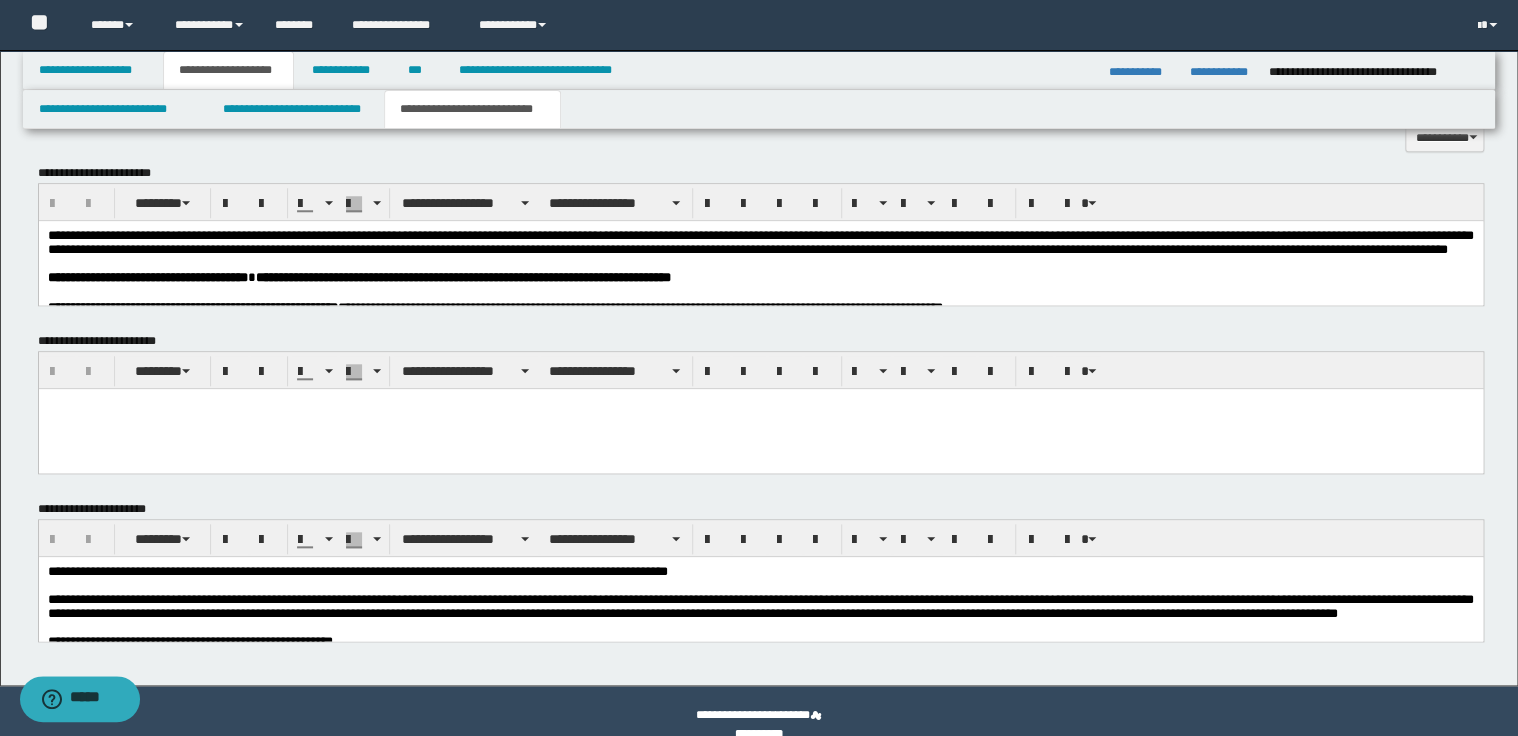 click on "**********" at bounding box center (760, 242) 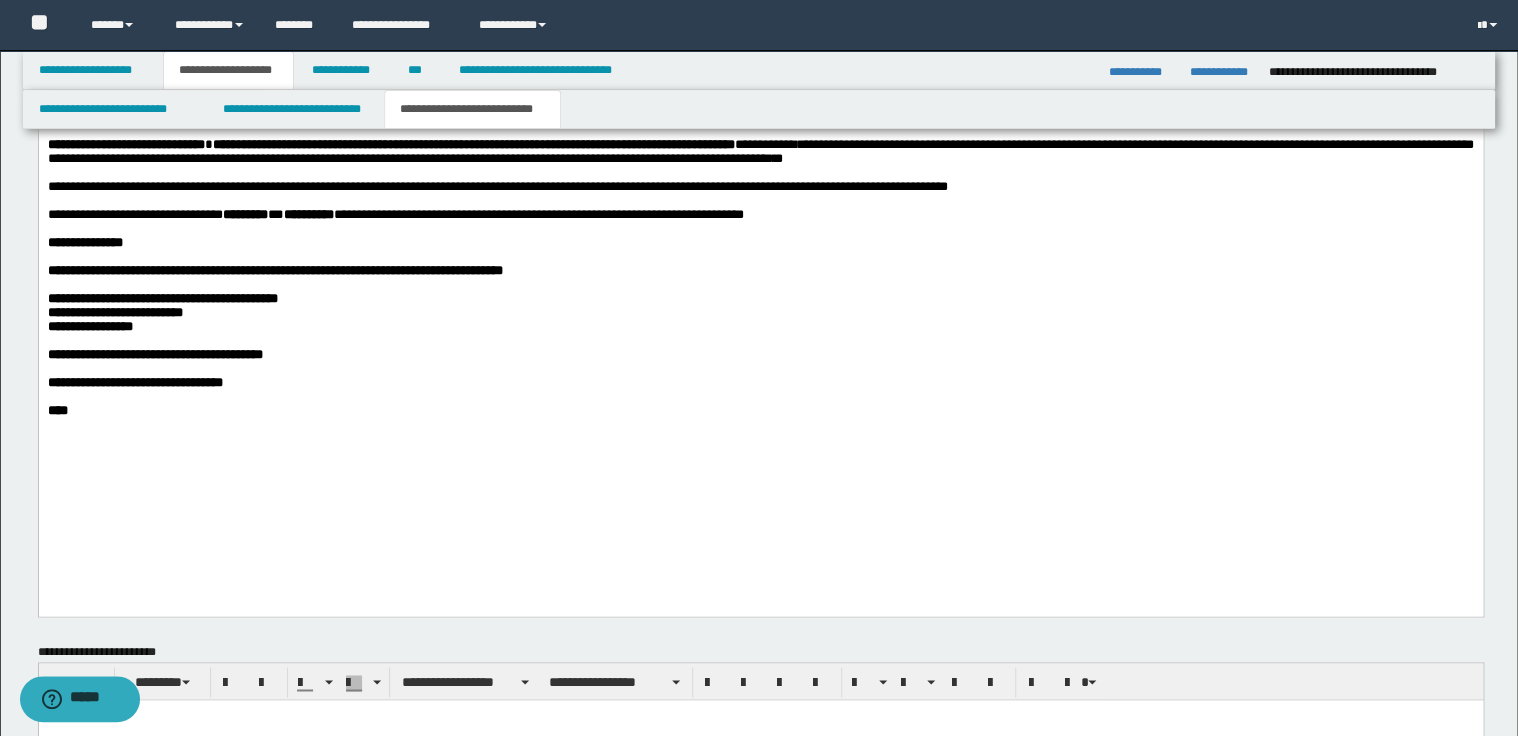 scroll, scrollTop: 1200, scrollLeft: 0, axis: vertical 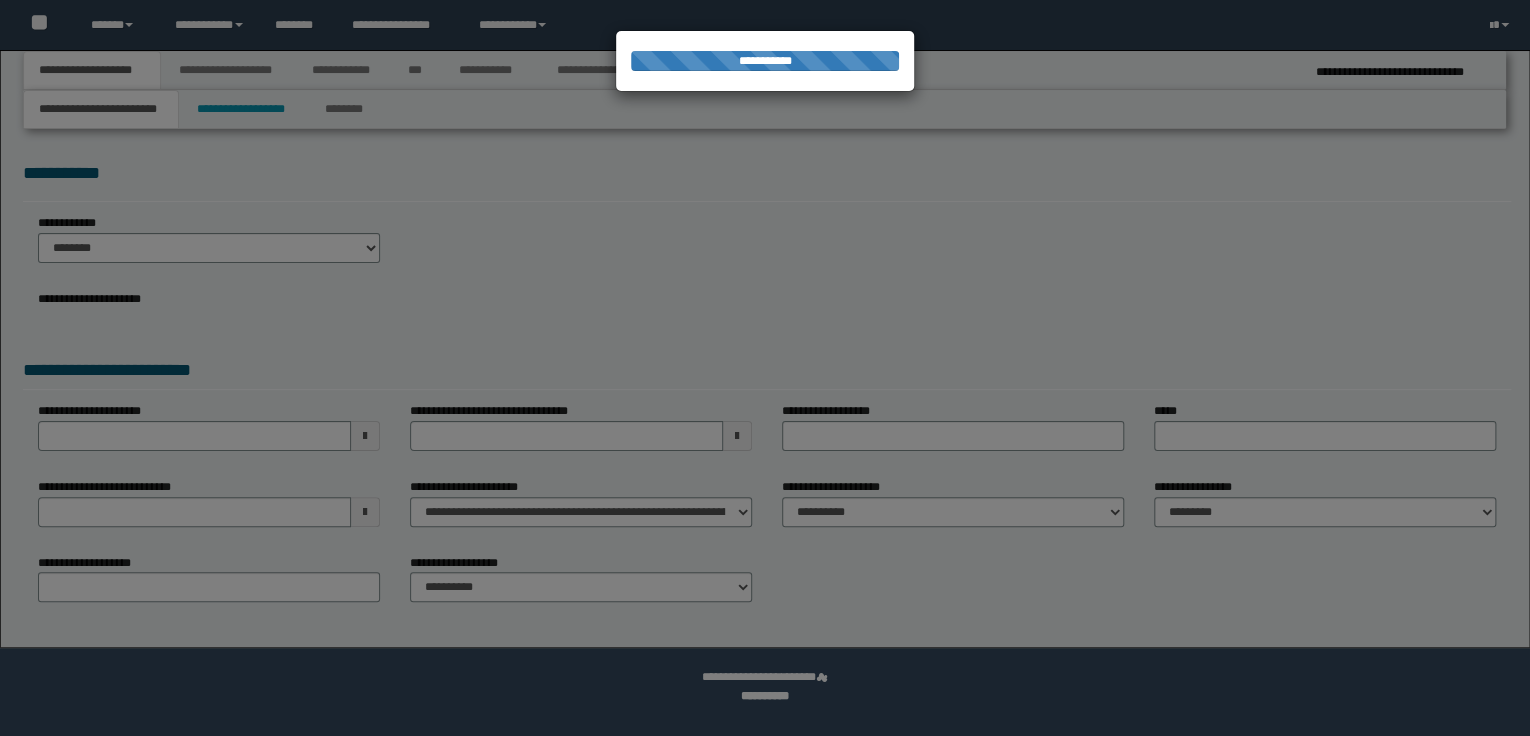 select on "*" 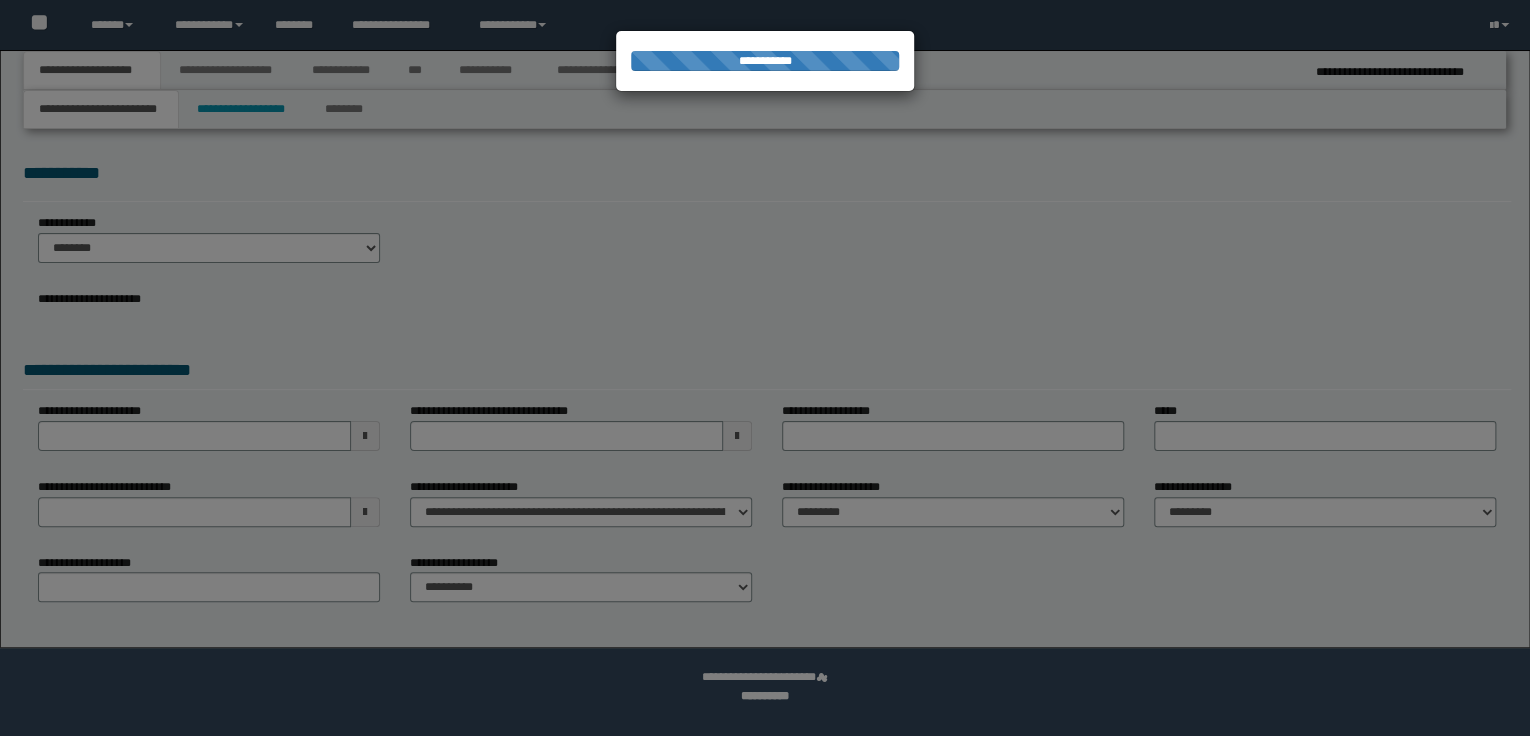 scroll, scrollTop: 0, scrollLeft: 0, axis: both 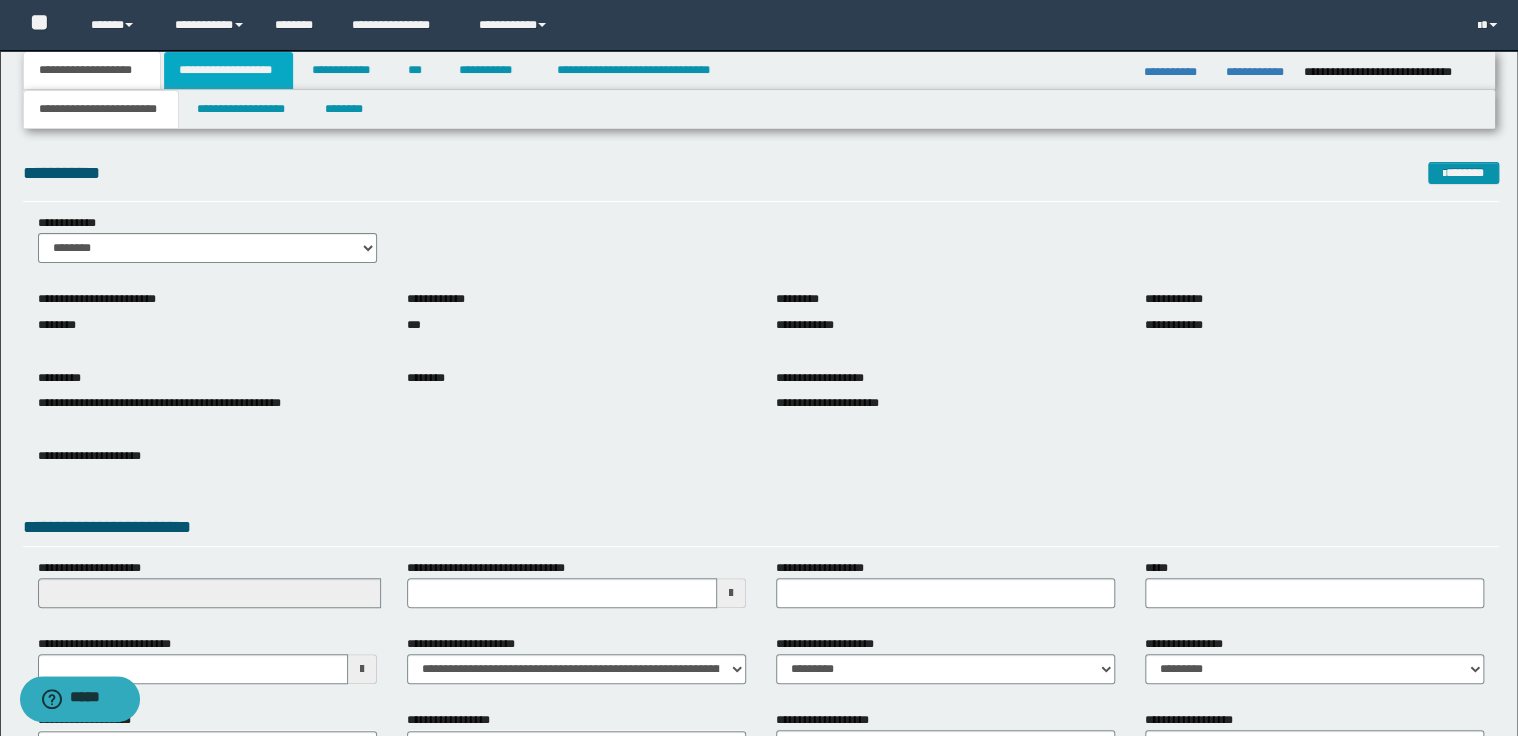 click on "**********" at bounding box center [228, 70] 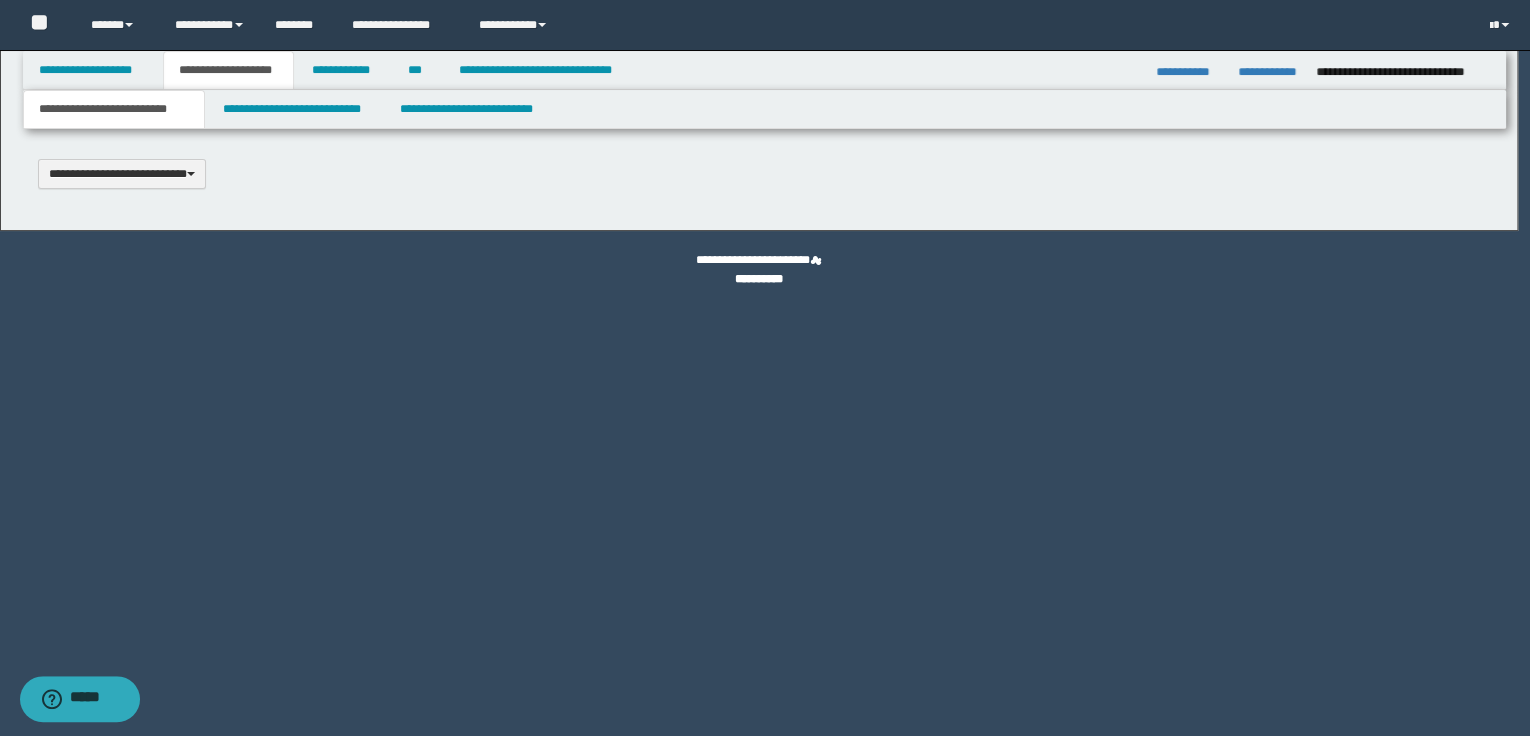 type 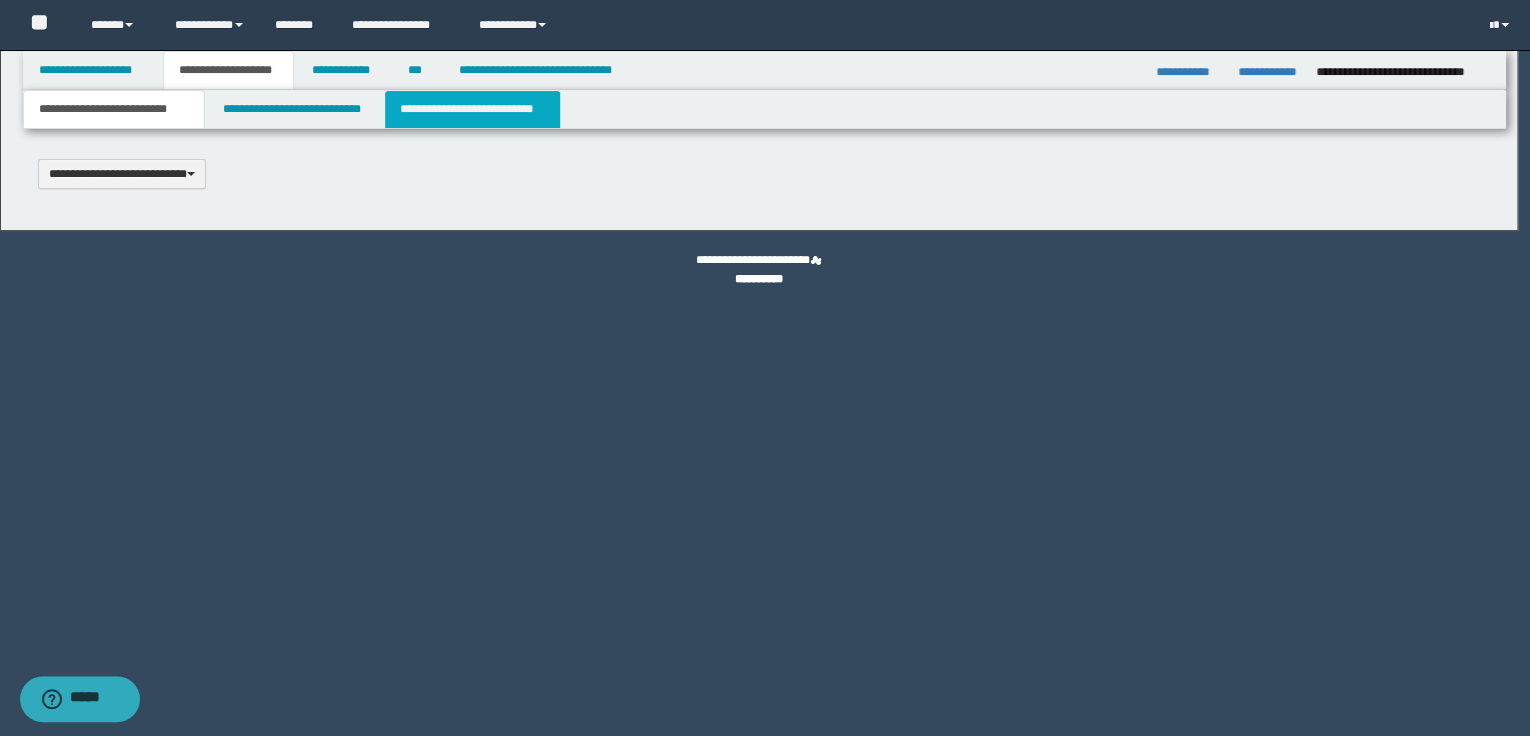 type on "**********" 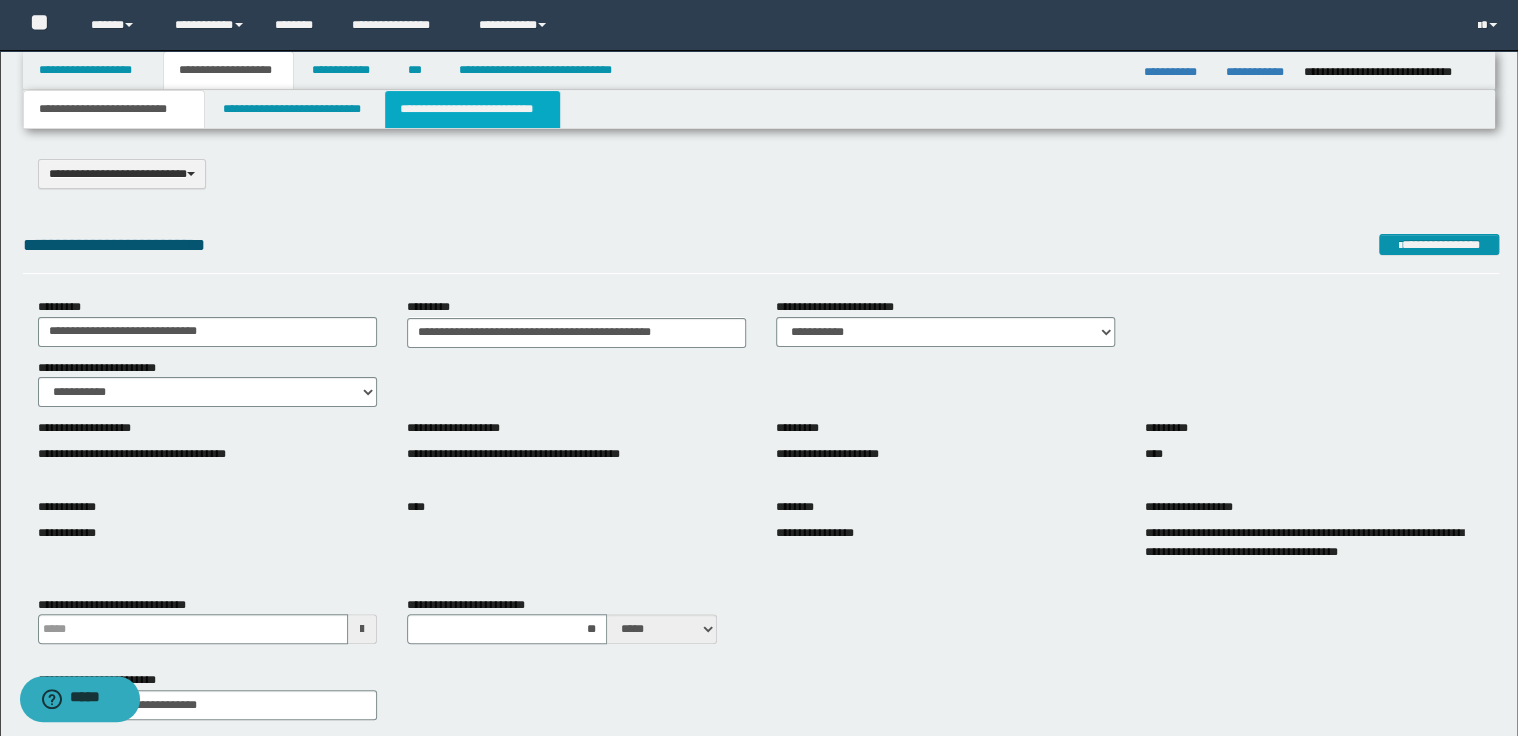 click on "**********" at bounding box center (472, 109) 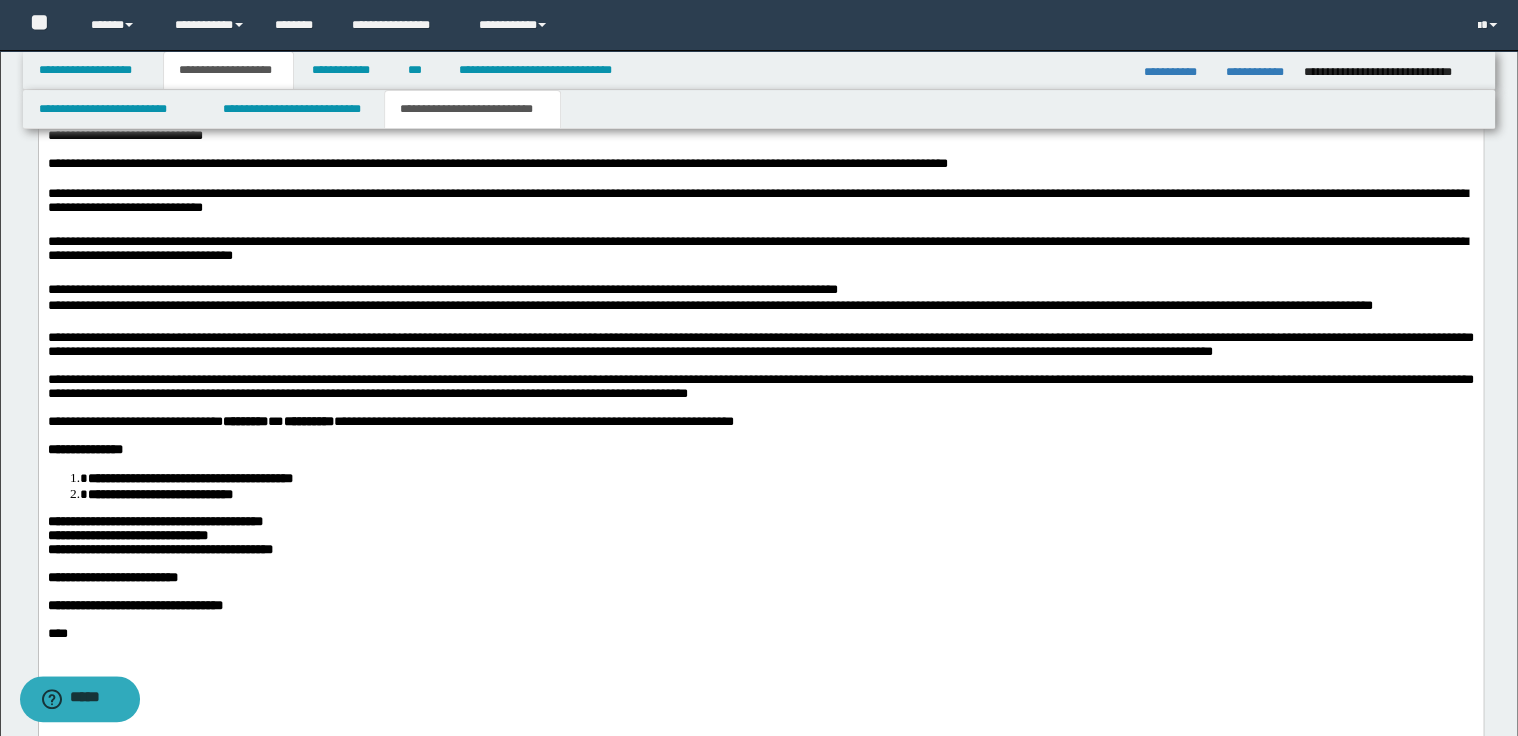 scroll, scrollTop: 1840, scrollLeft: 0, axis: vertical 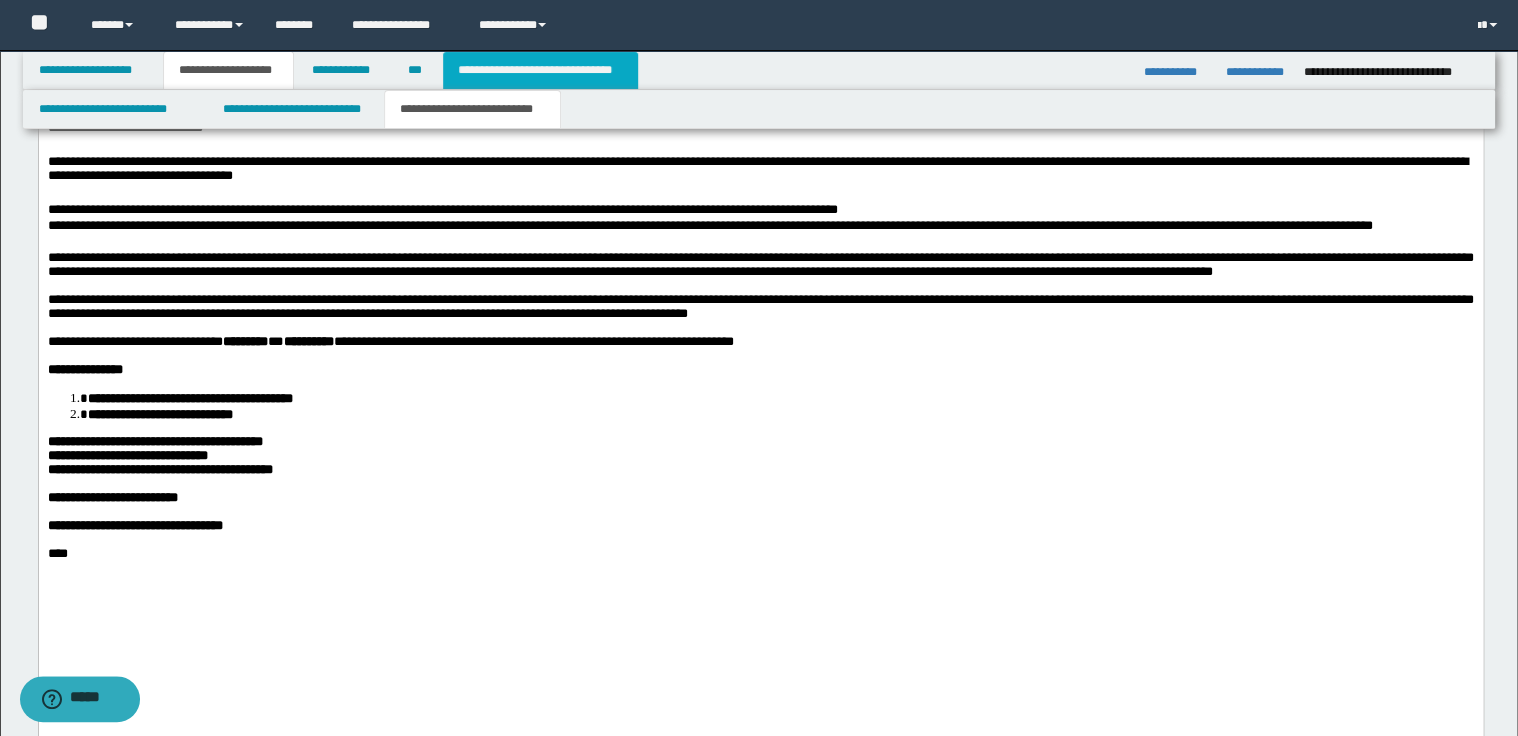 click on "**********" at bounding box center [540, 70] 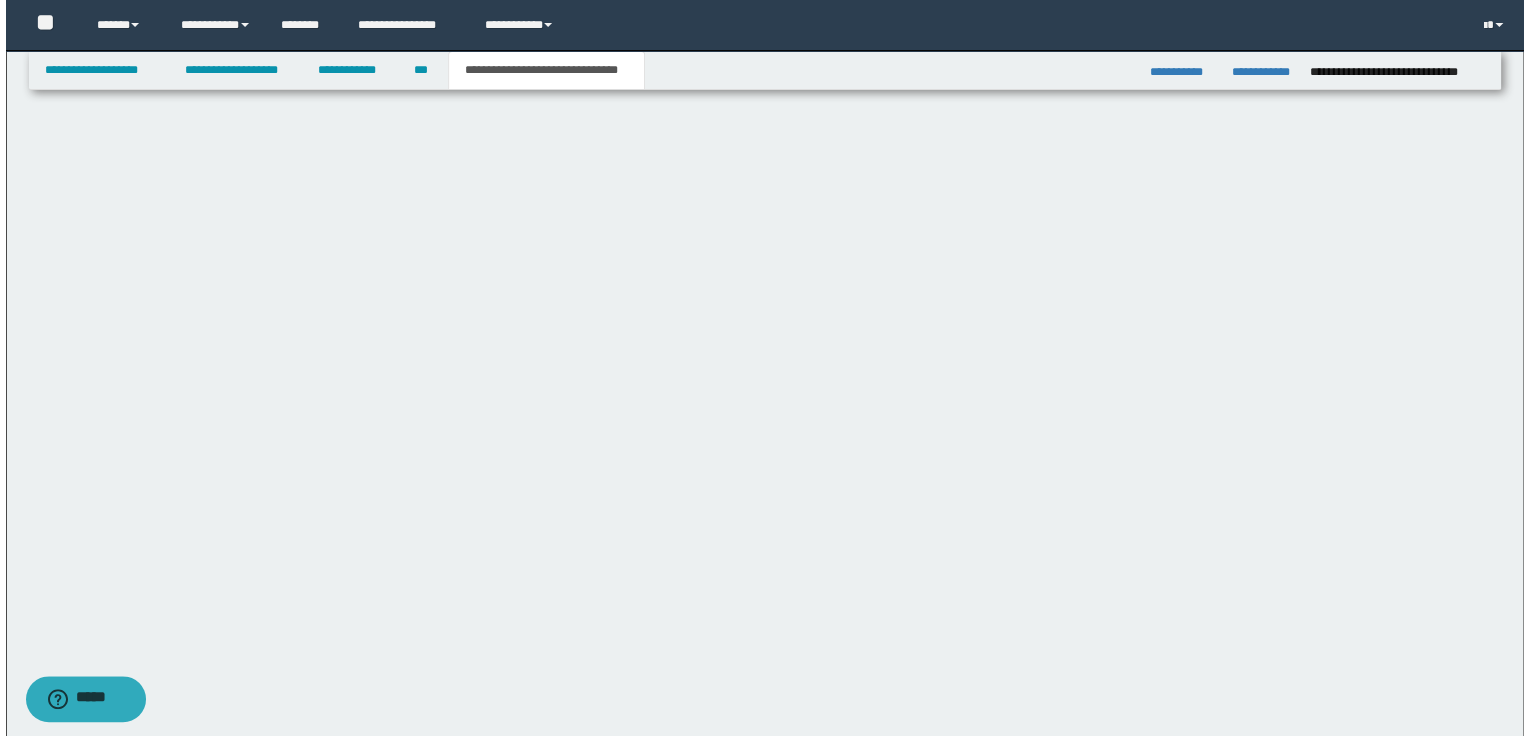 scroll, scrollTop: 0, scrollLeft: 0, axis: both 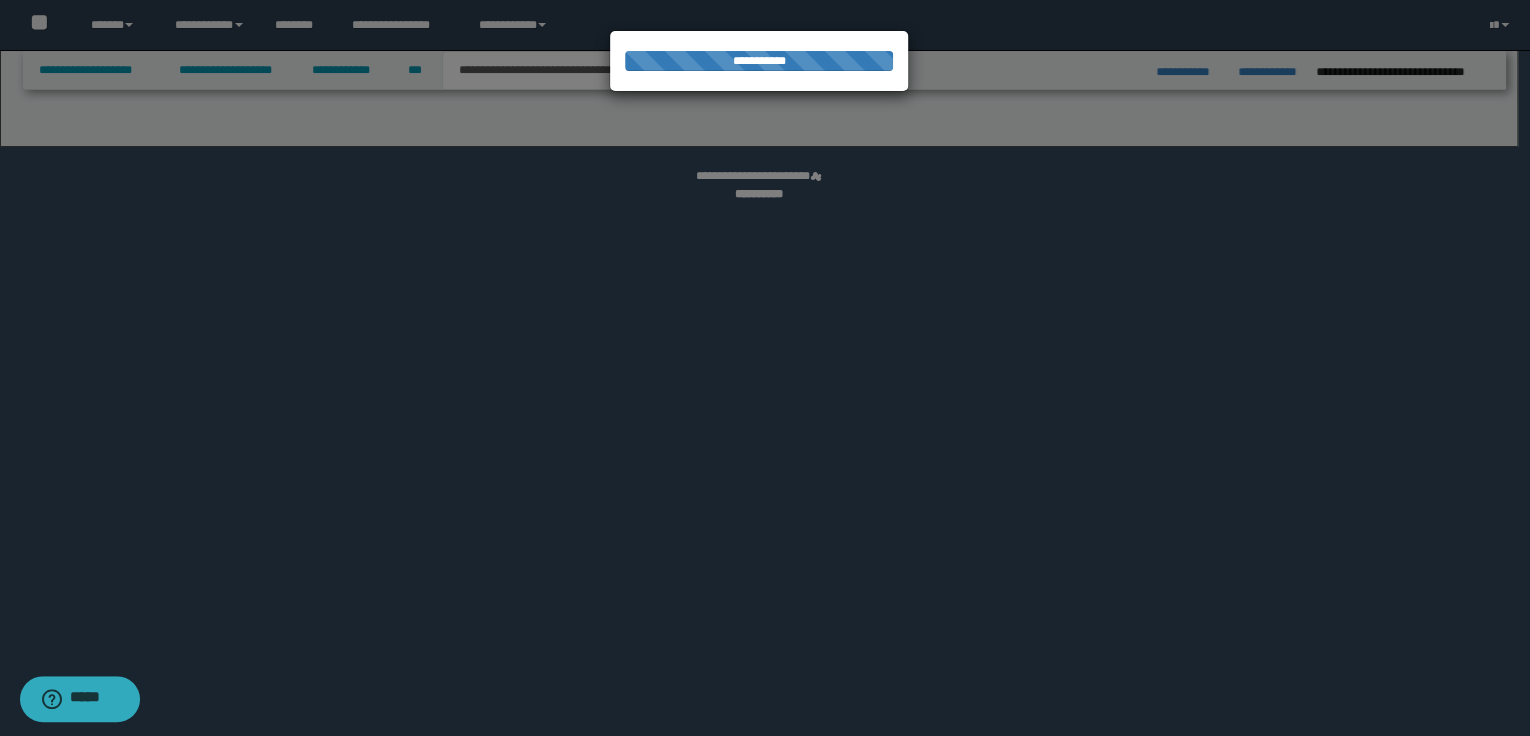 select on "*" 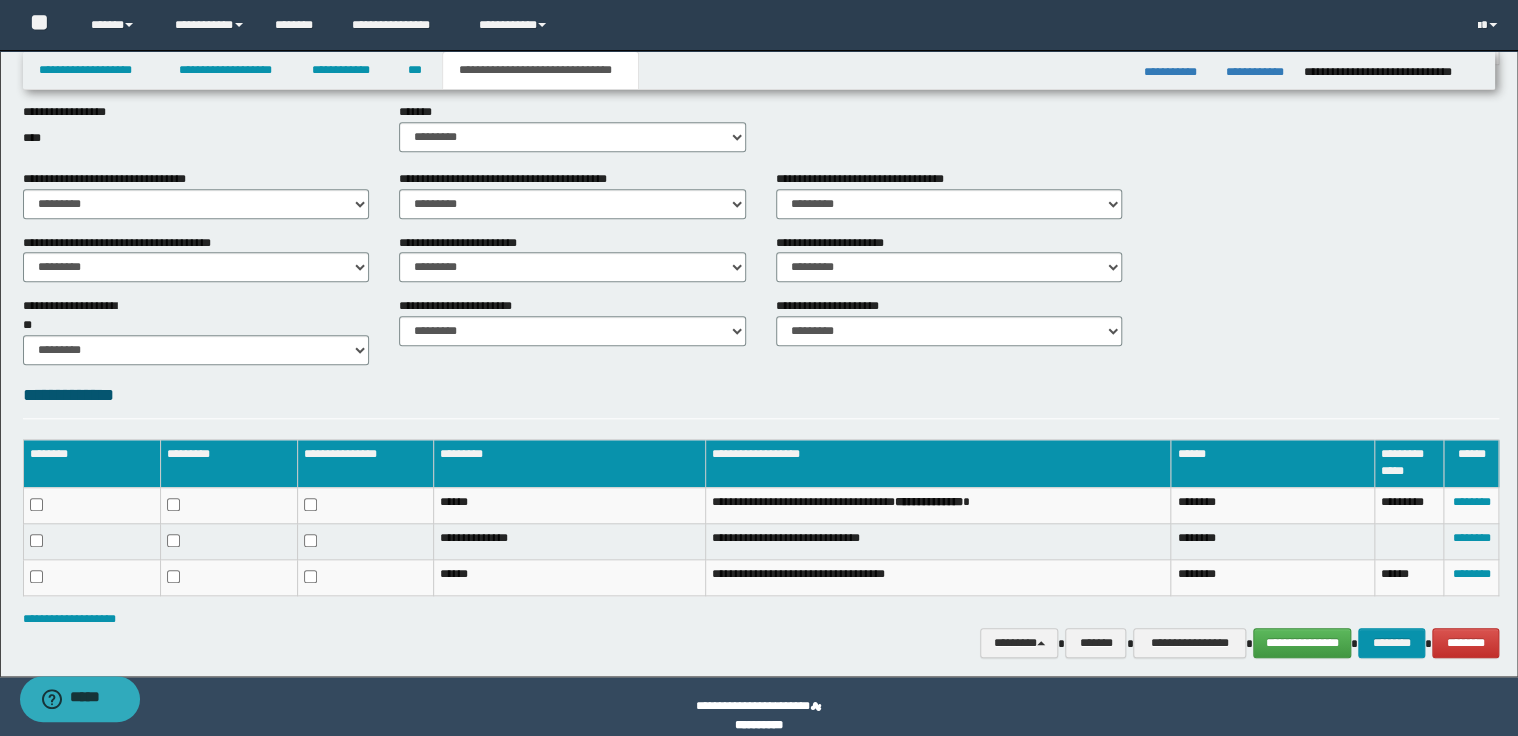 scroll, scrollTop: 692, scrollLeft: 0, axis: vertical 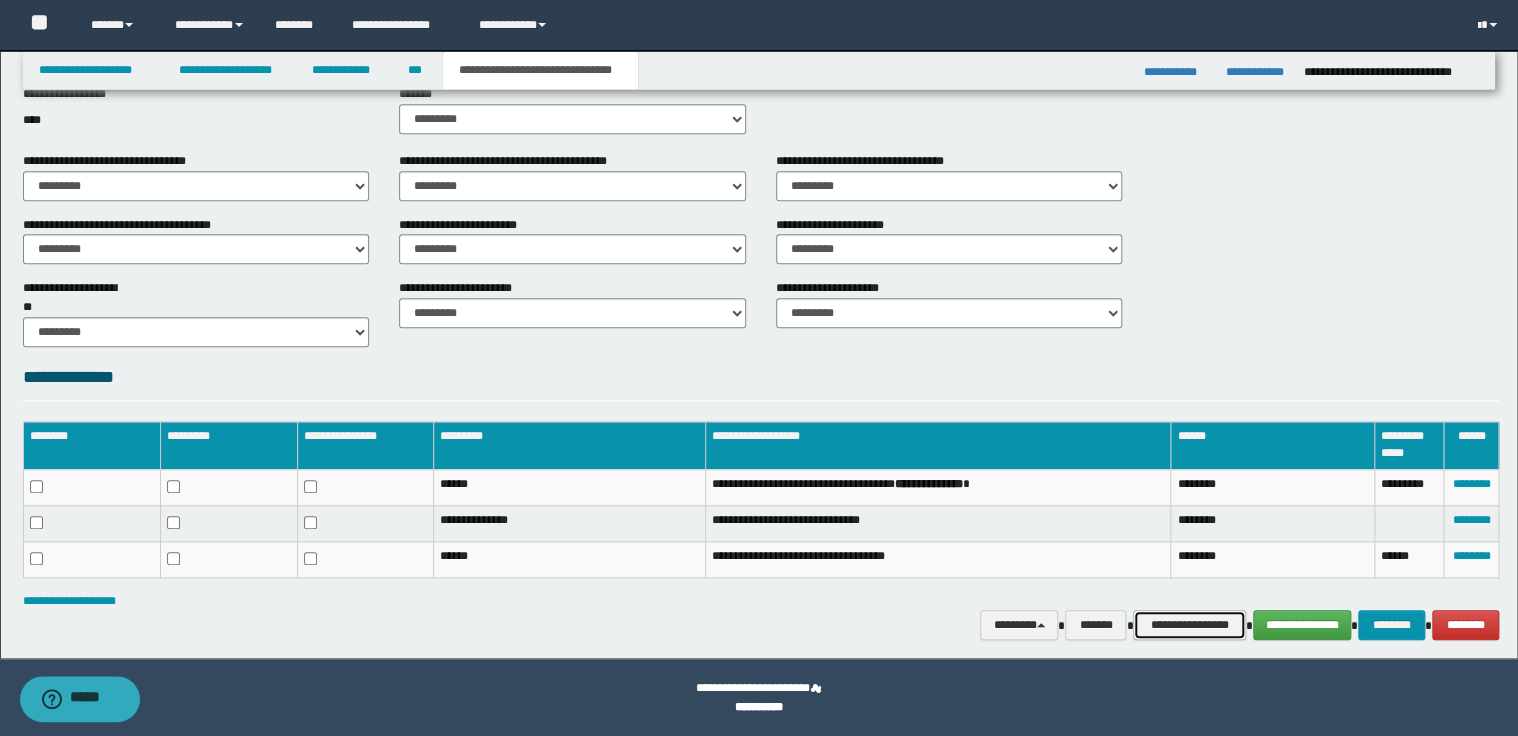 click on "**********" at bounding box center [1189, 625] 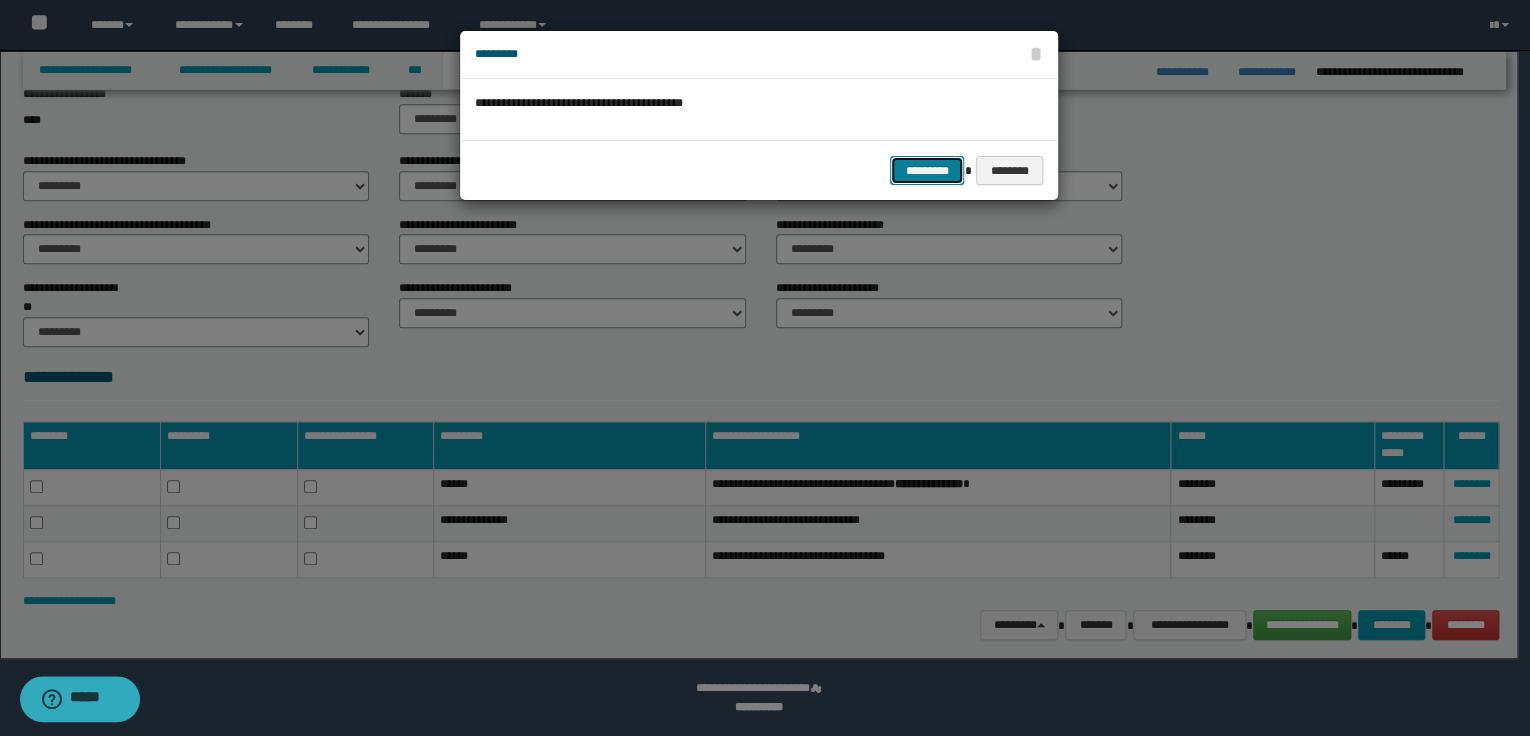 click on "*********" at bounding box center (927, 171) 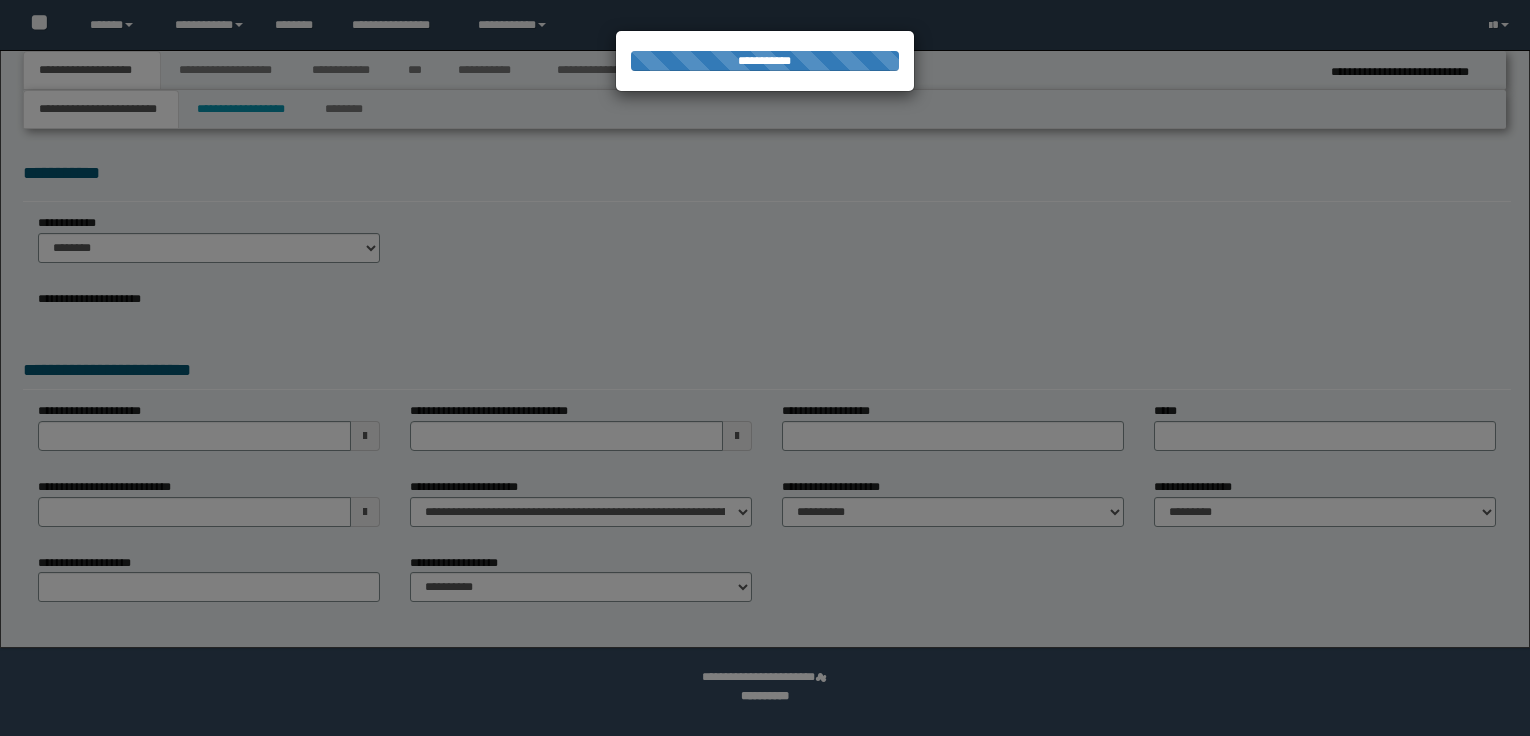 scroll, scrollTop: 0, scrollLeft: 0, axis: both 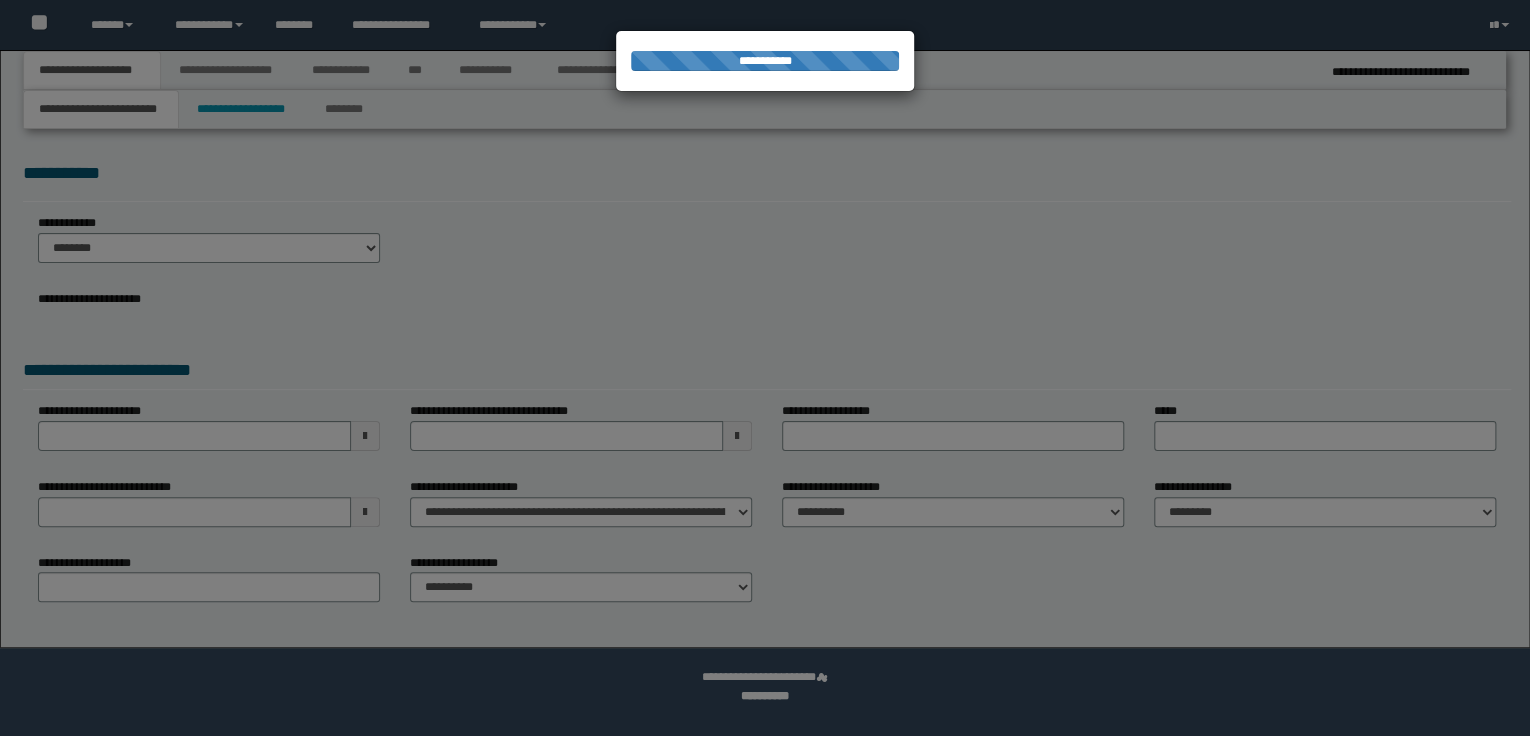 select on "*" 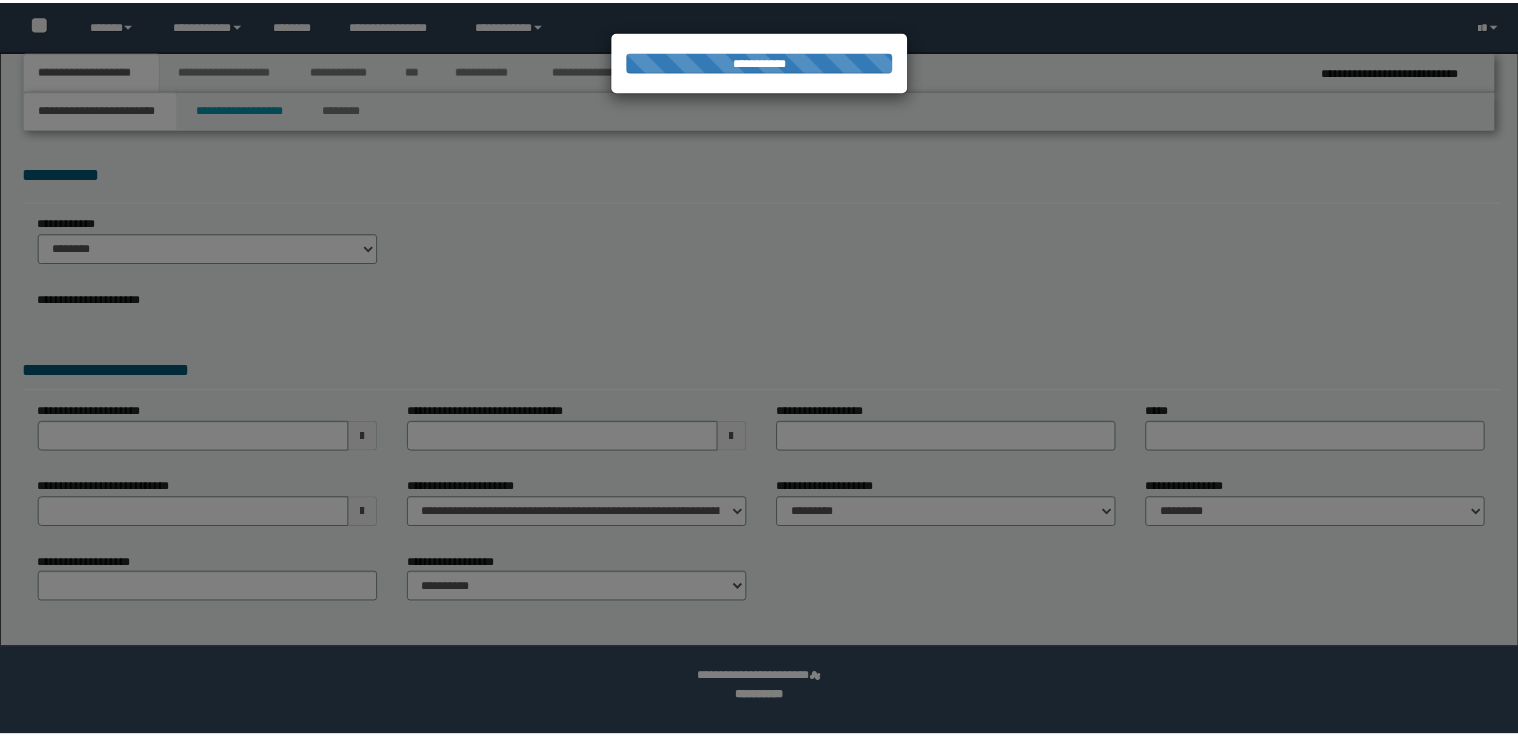 scroll, scrollTop: 0, scrollLeft: 0, axis: both 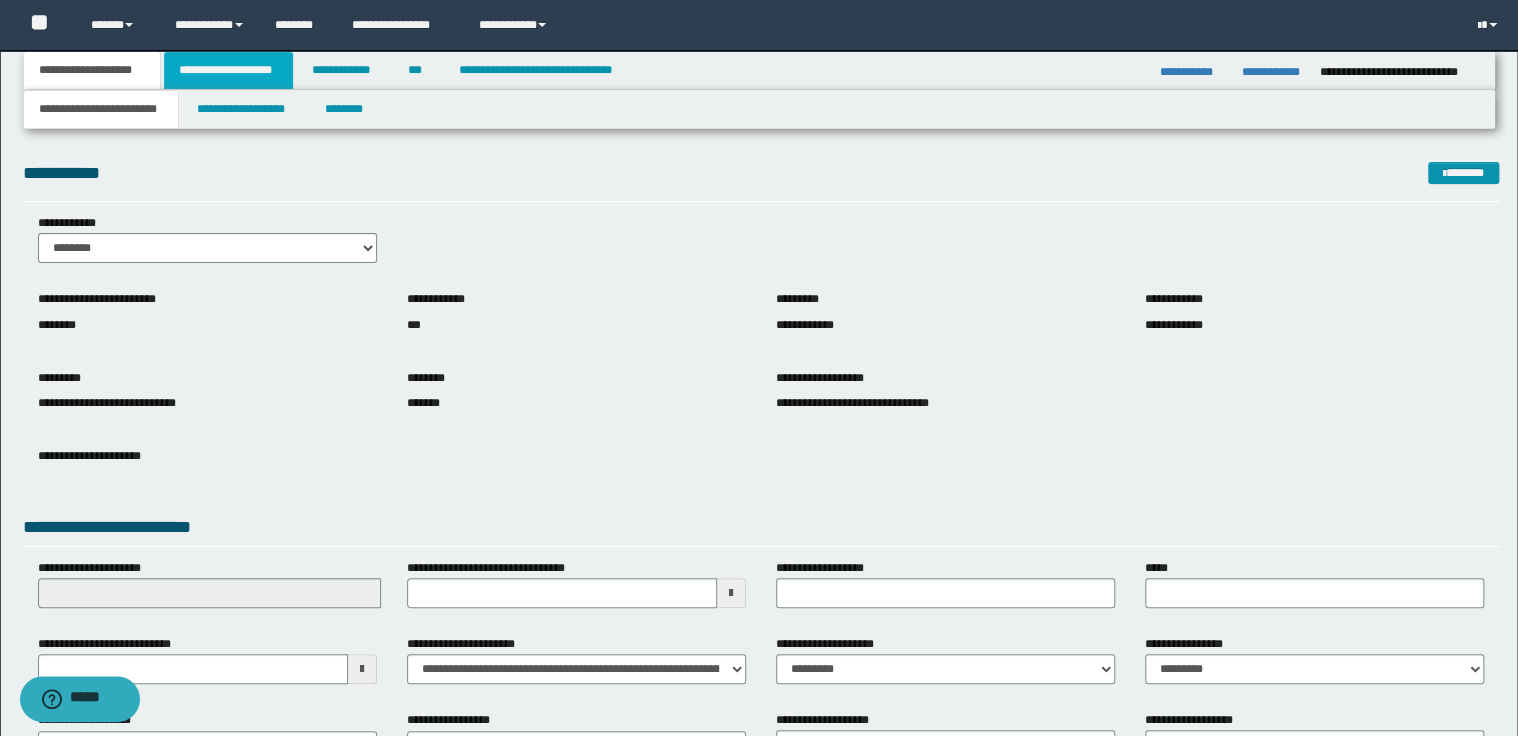 click on "**********" at bounding box center [228, 70] 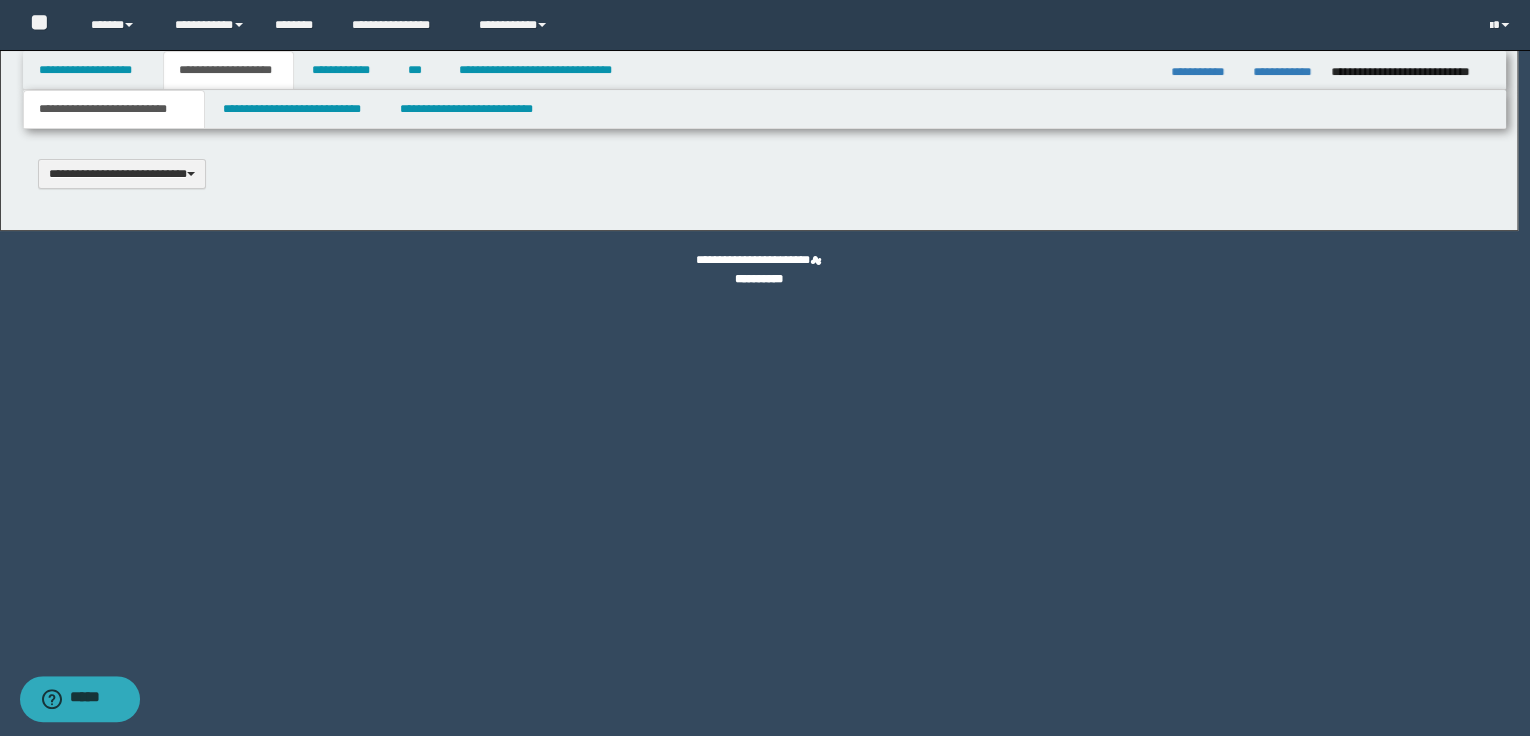 type 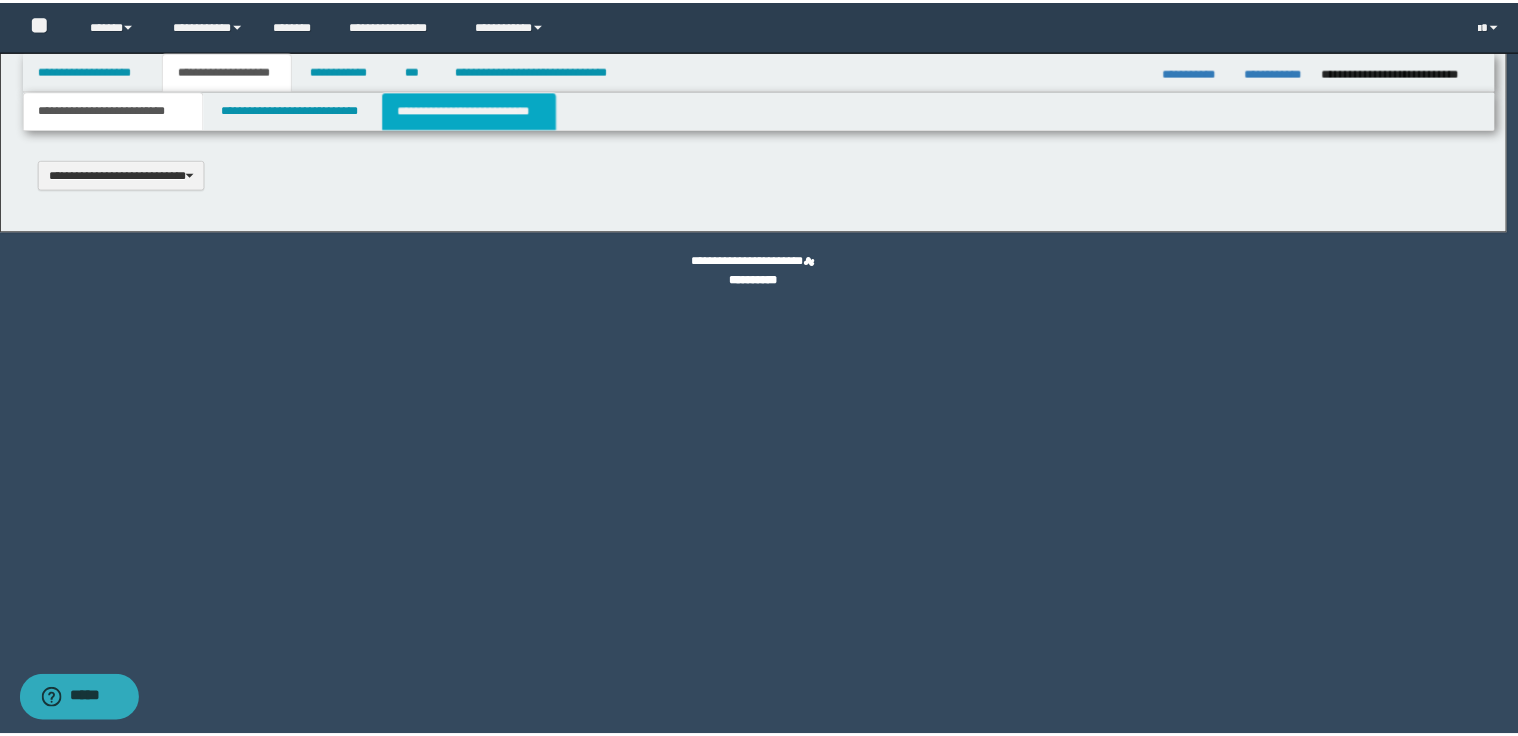 scroll, scrollTop: 0, scrollLeft: 0, axis: both 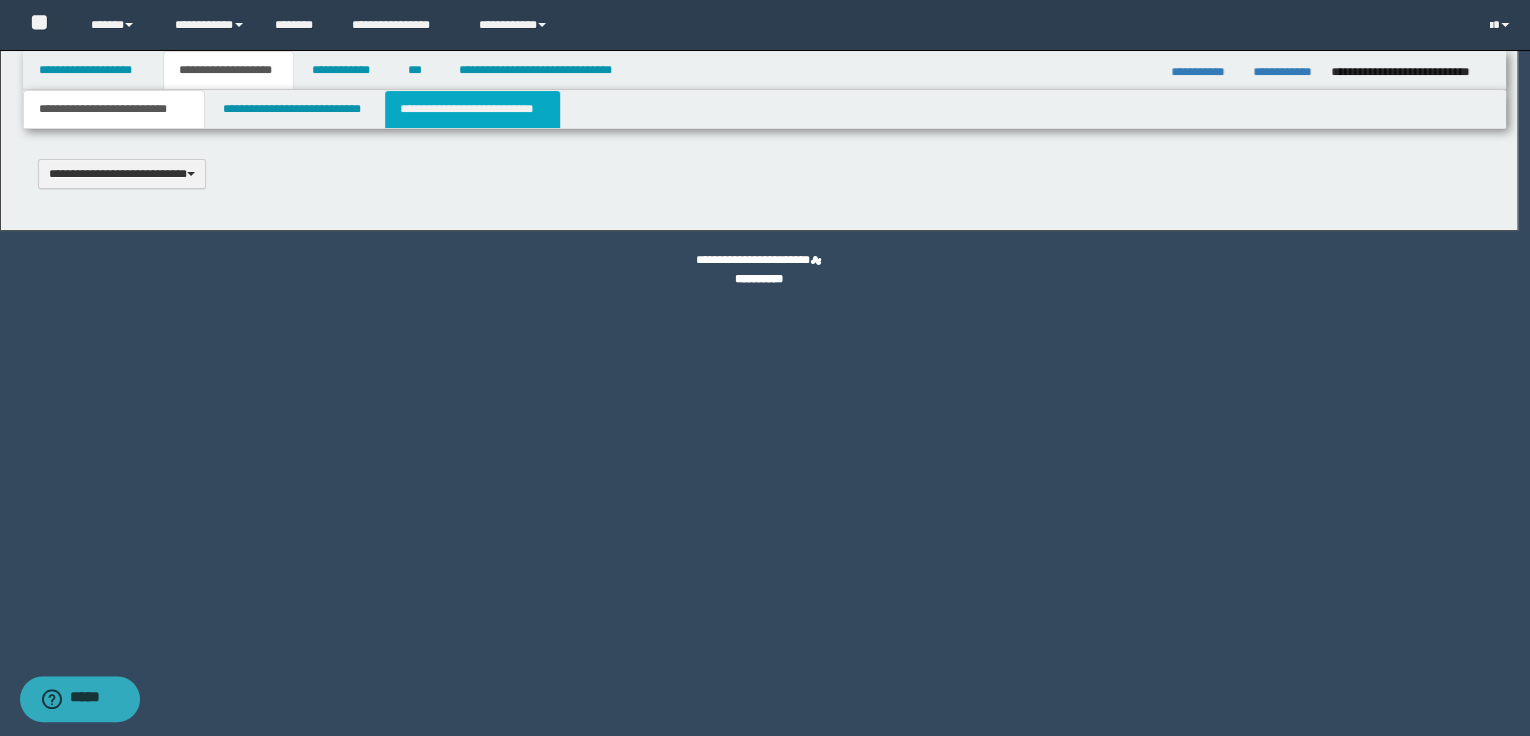 type on "**********" 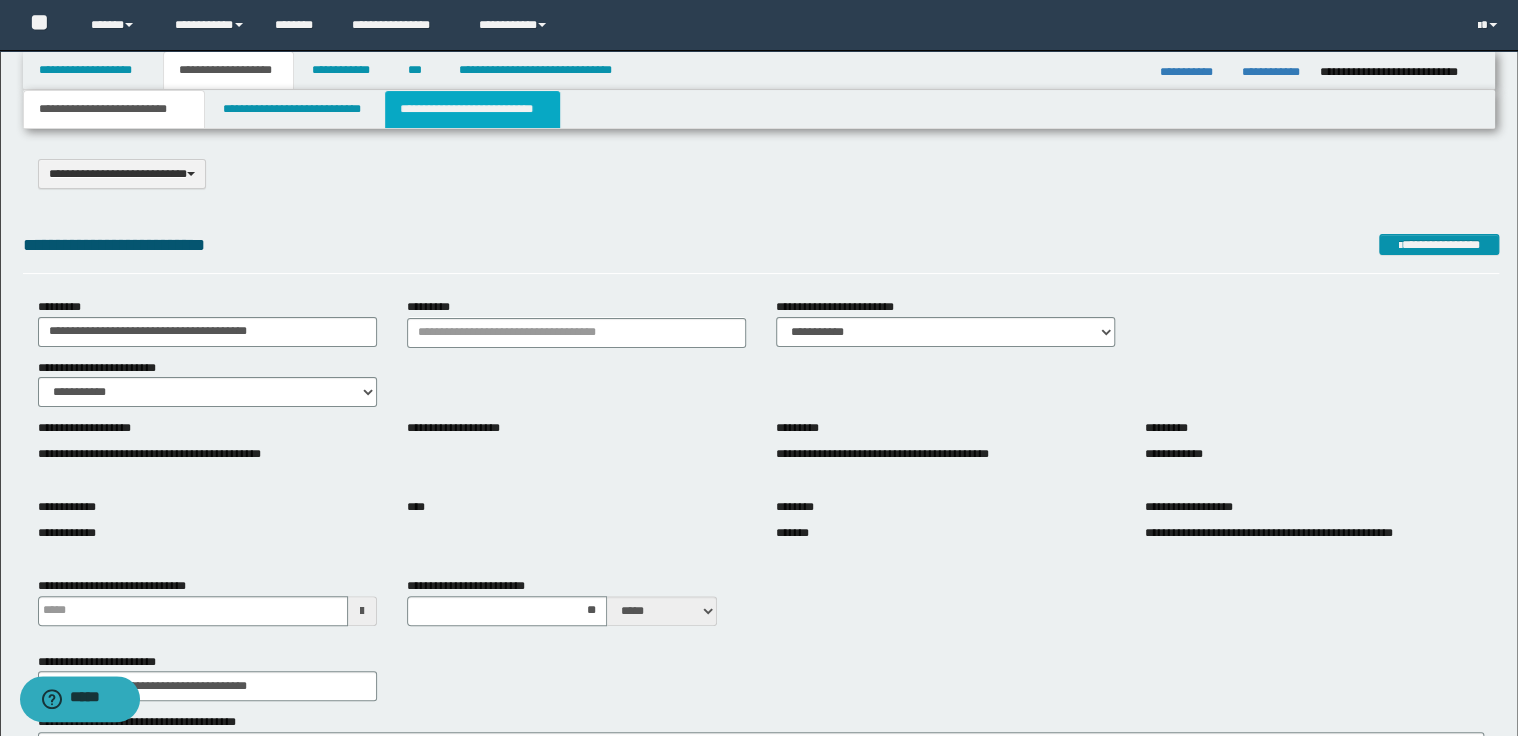 click on "**********" at bounding box center (472, 109) 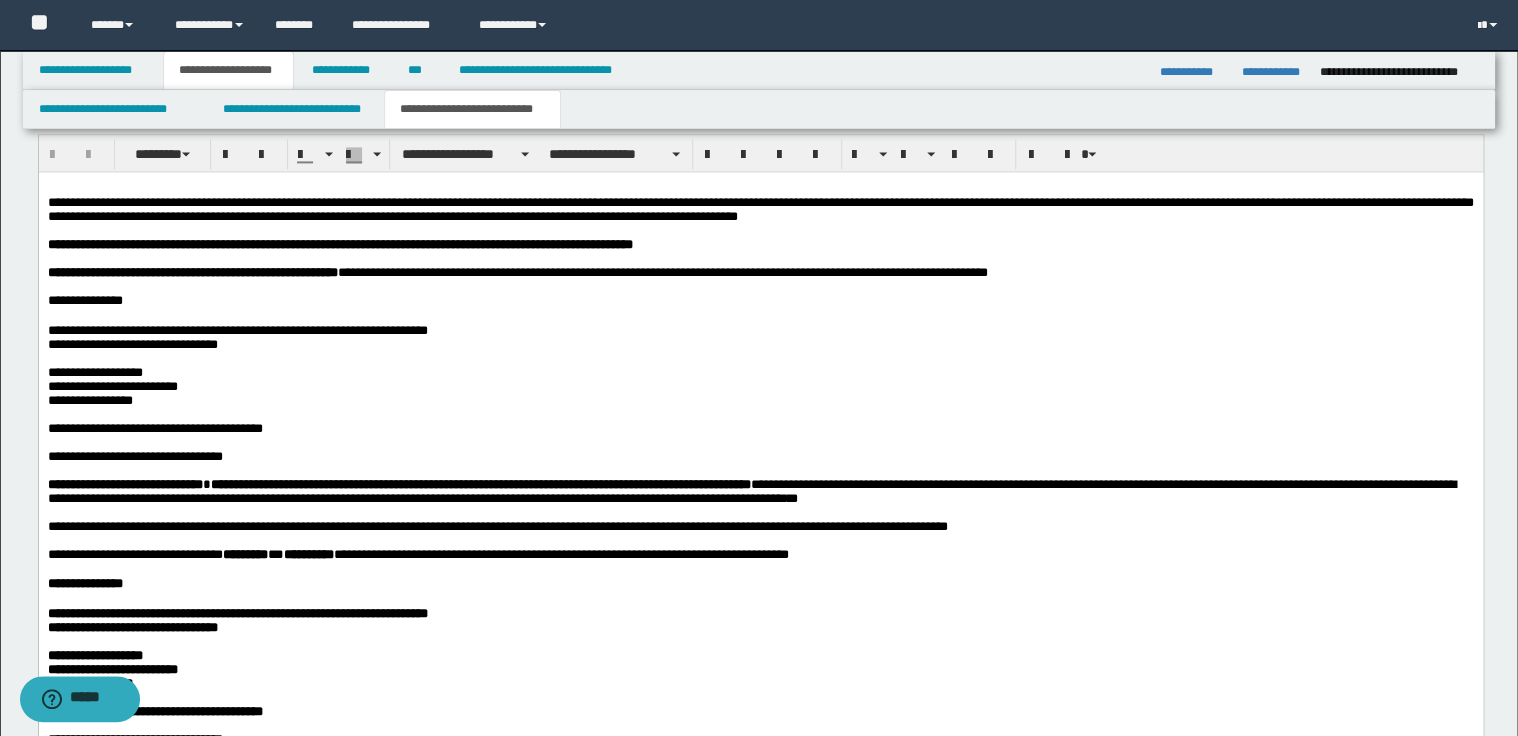 scroll, scrollTop: 1280, scrollLeft: 0, axis: vertical 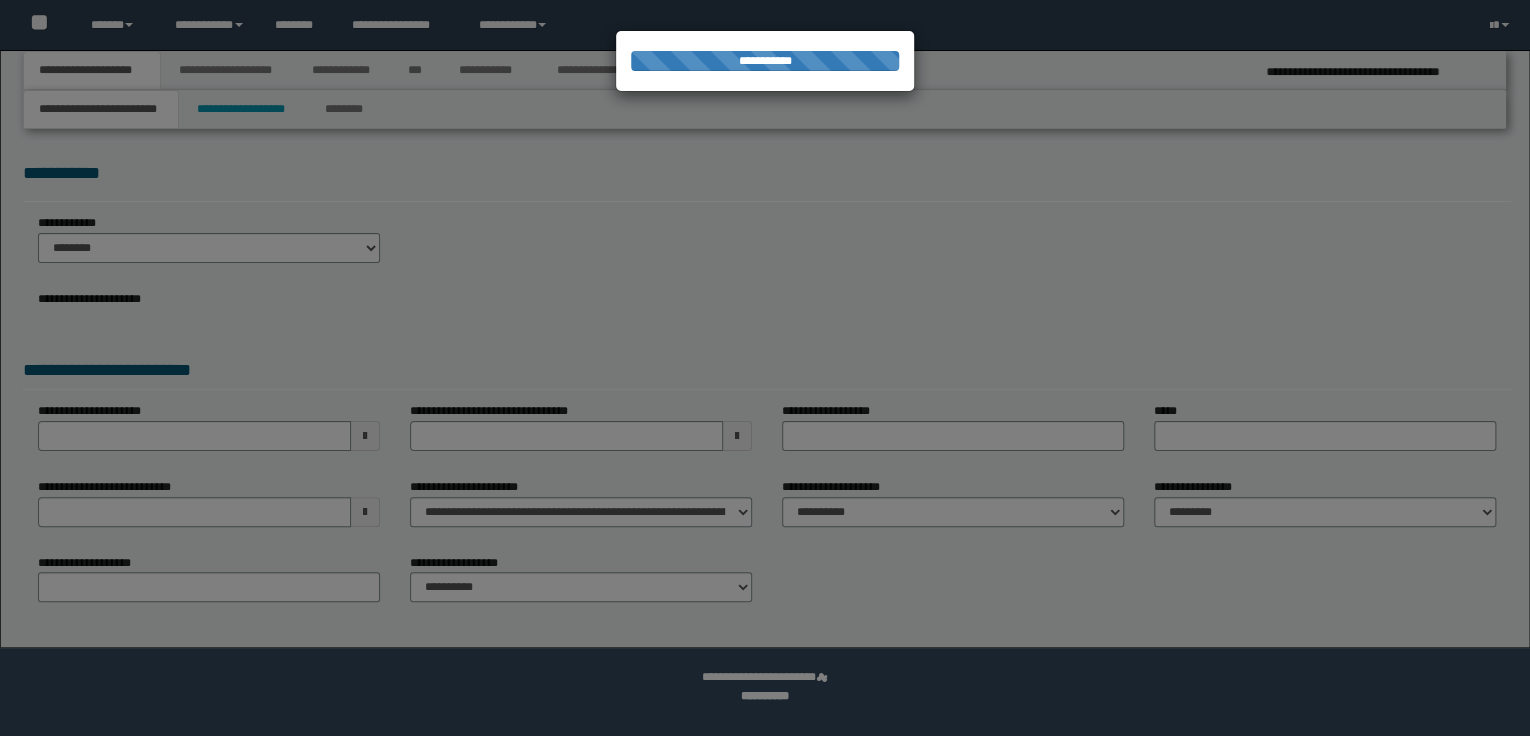 select on "*" 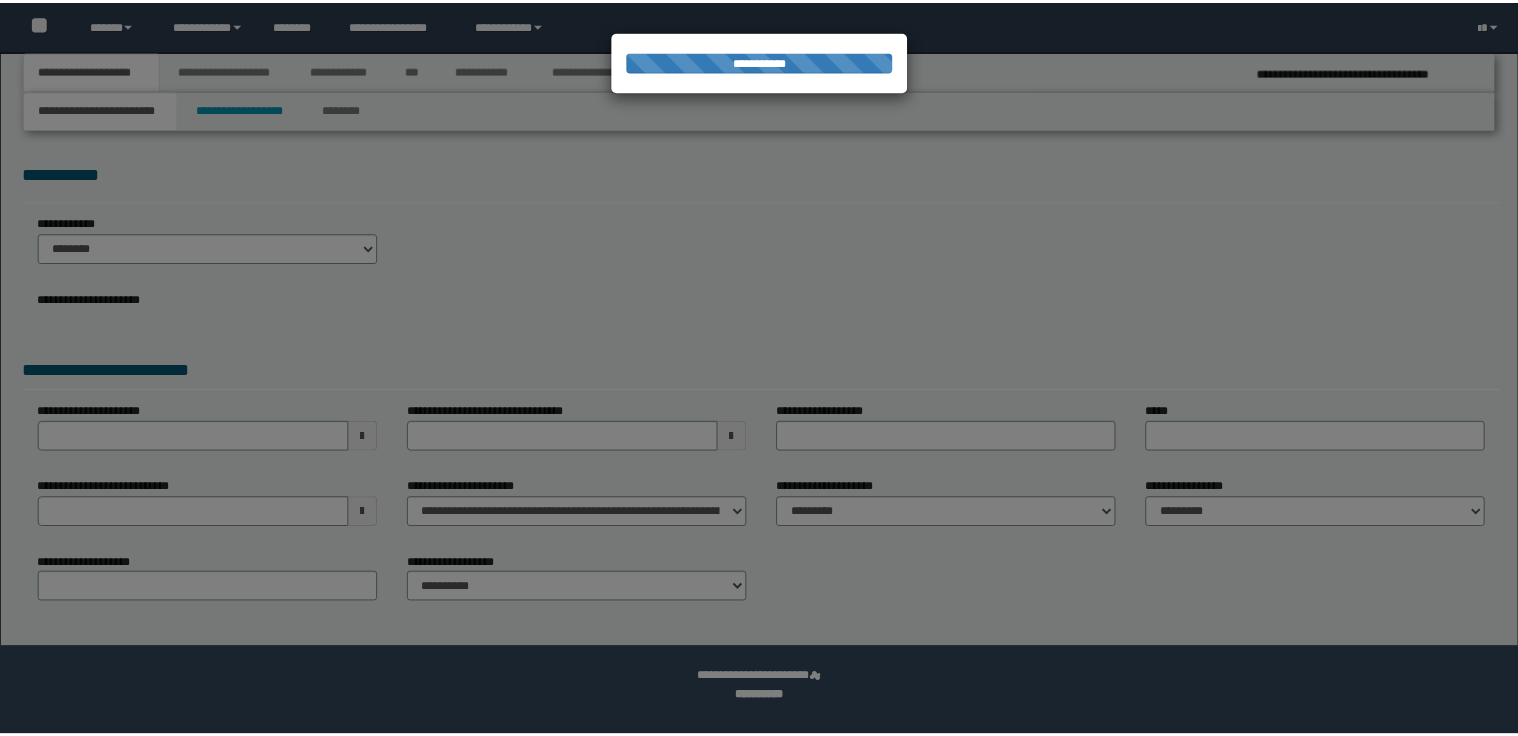 scroll, scrollTop: 0, scrollLeft: 0, axis: both 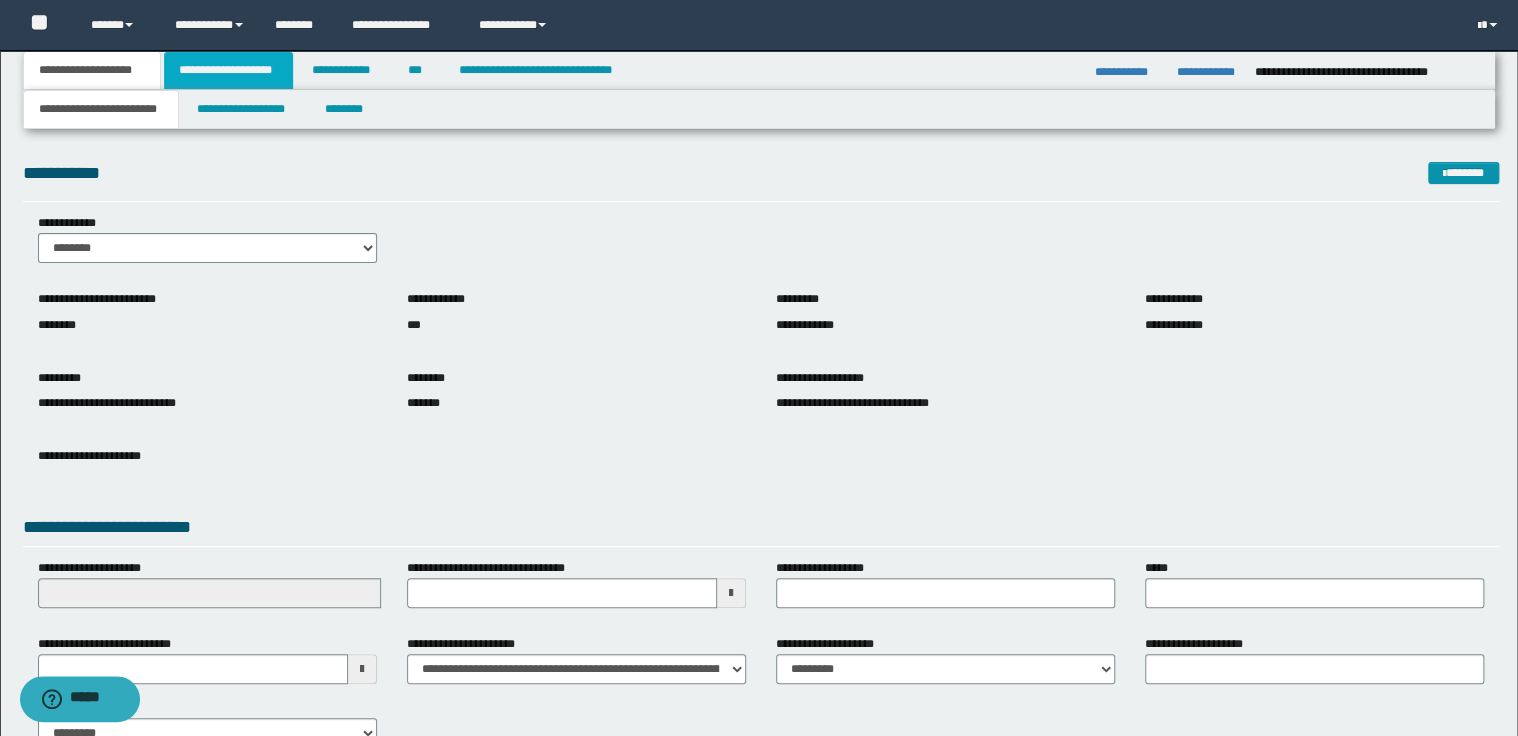 click on "**********" at bounding box center (228, 70) 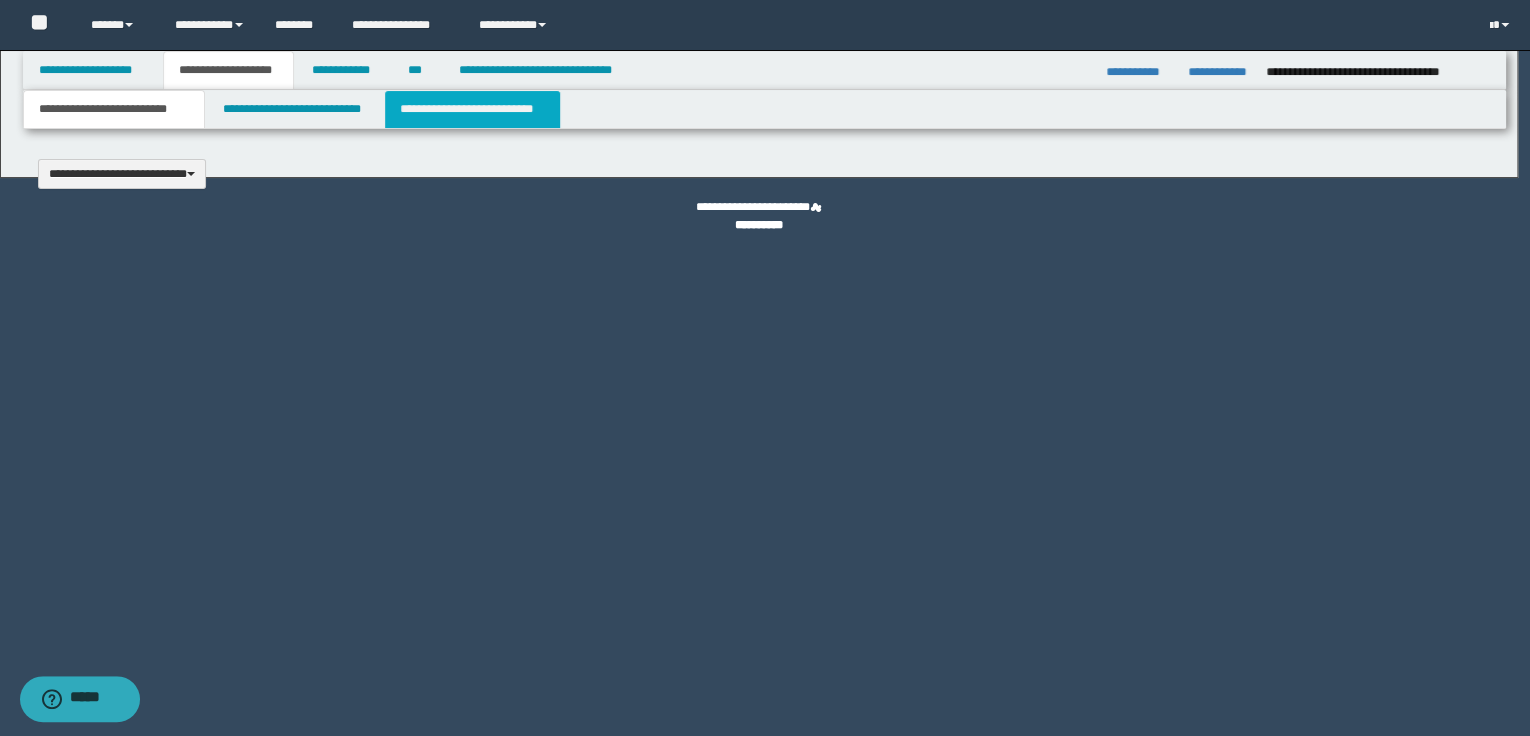 type 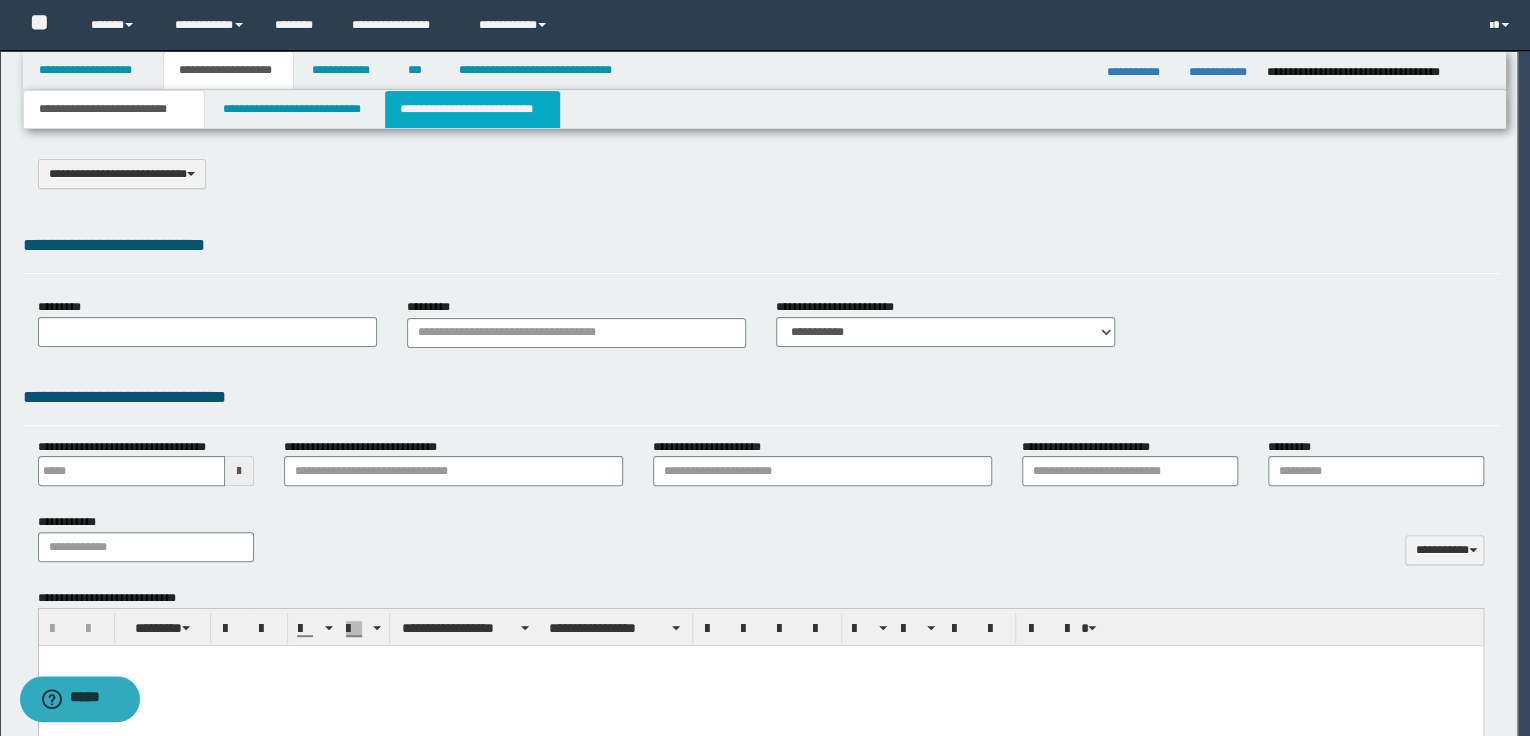 type on "**********" 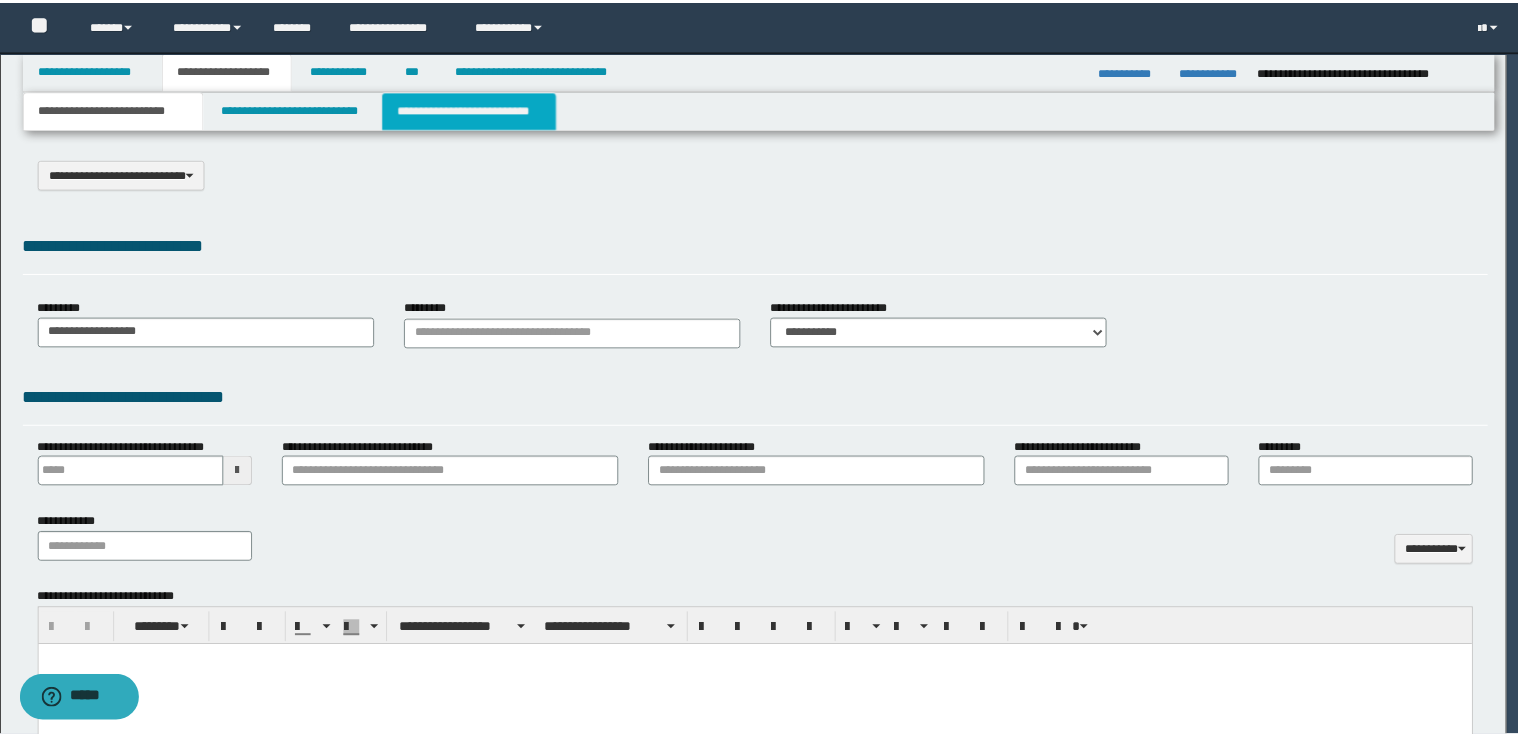 scroll, scrollTop: 0, scrollLeft: 0, axis: both 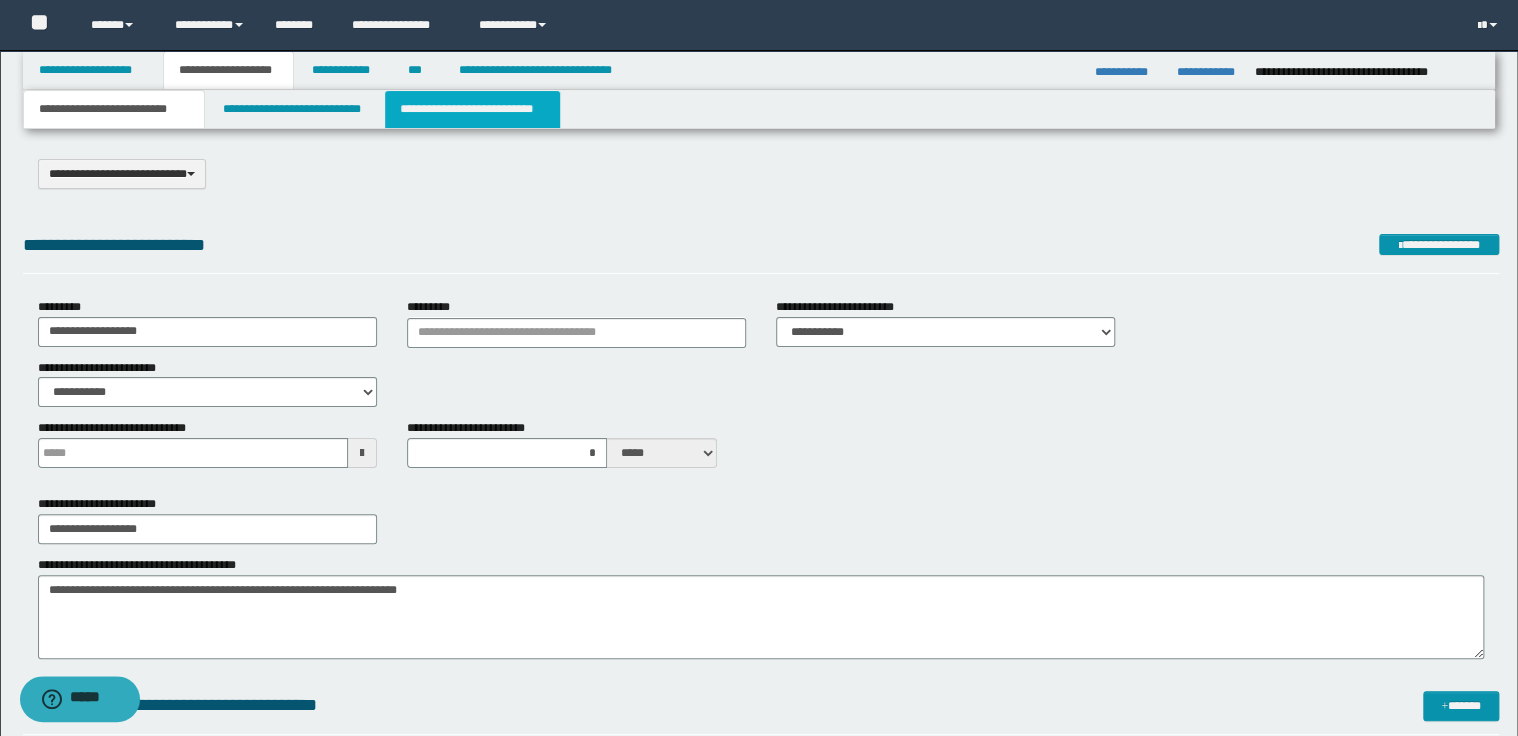 click on "**********" at bounding box center [472, 109] 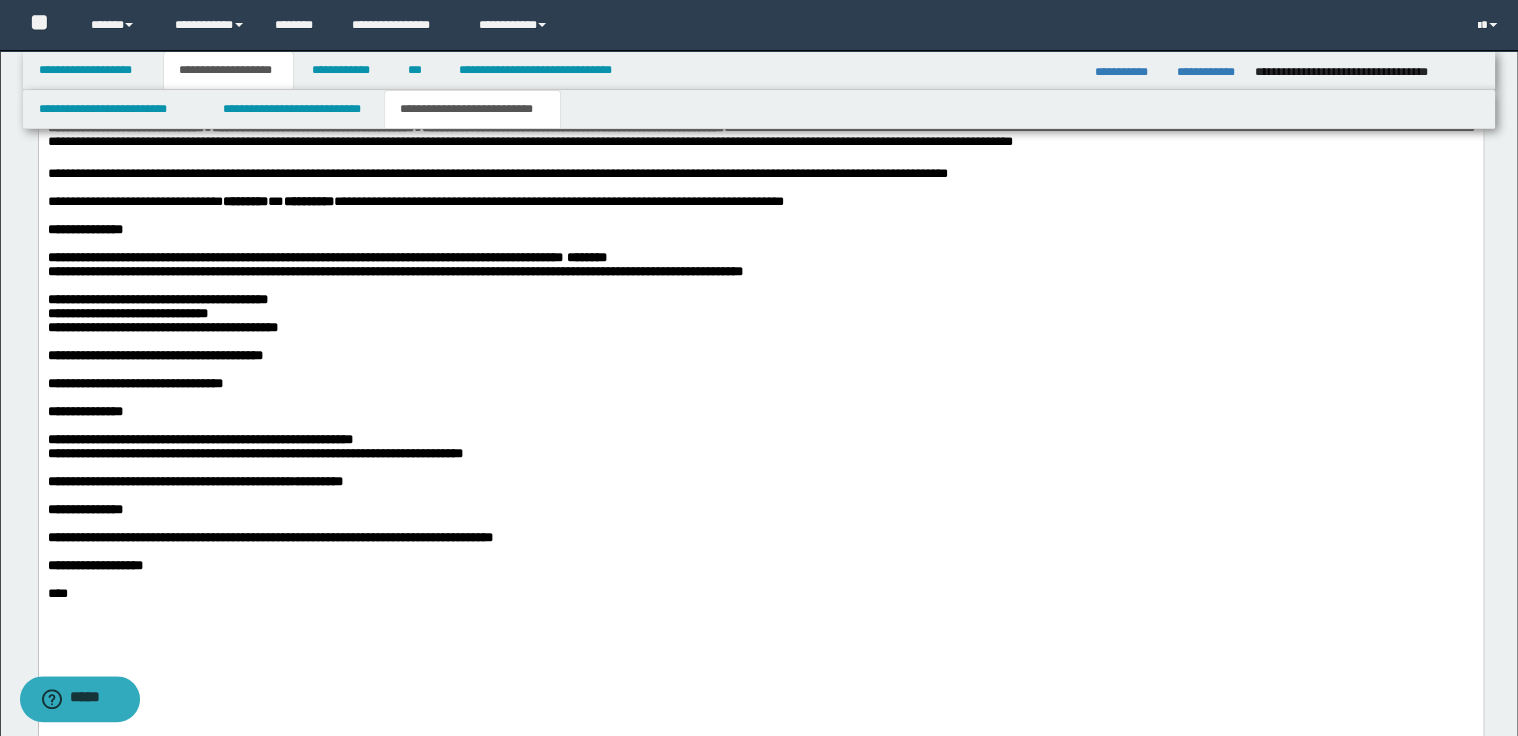scroll, scrollTop: 2160, scrollLeft: 0, axis: vertical 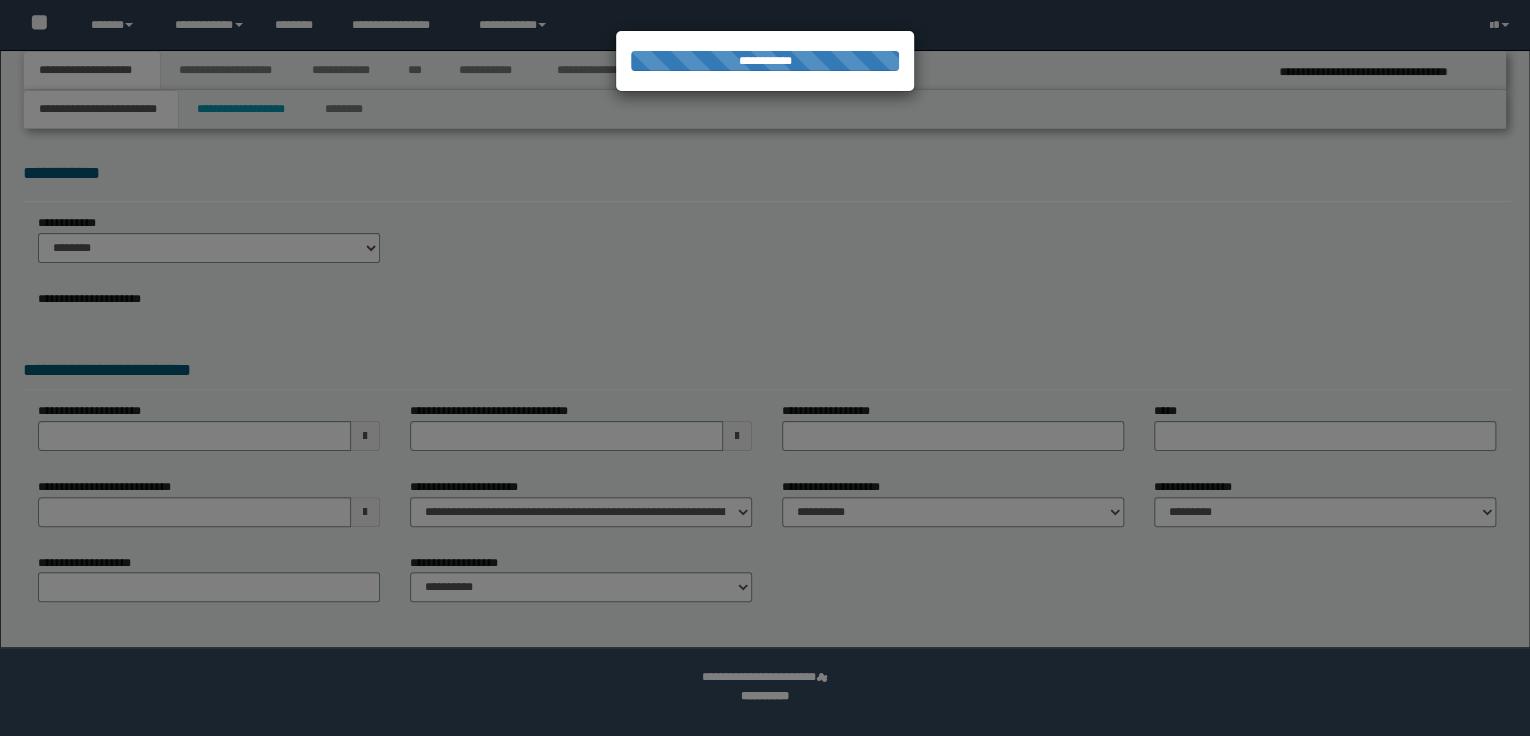 select on "*" 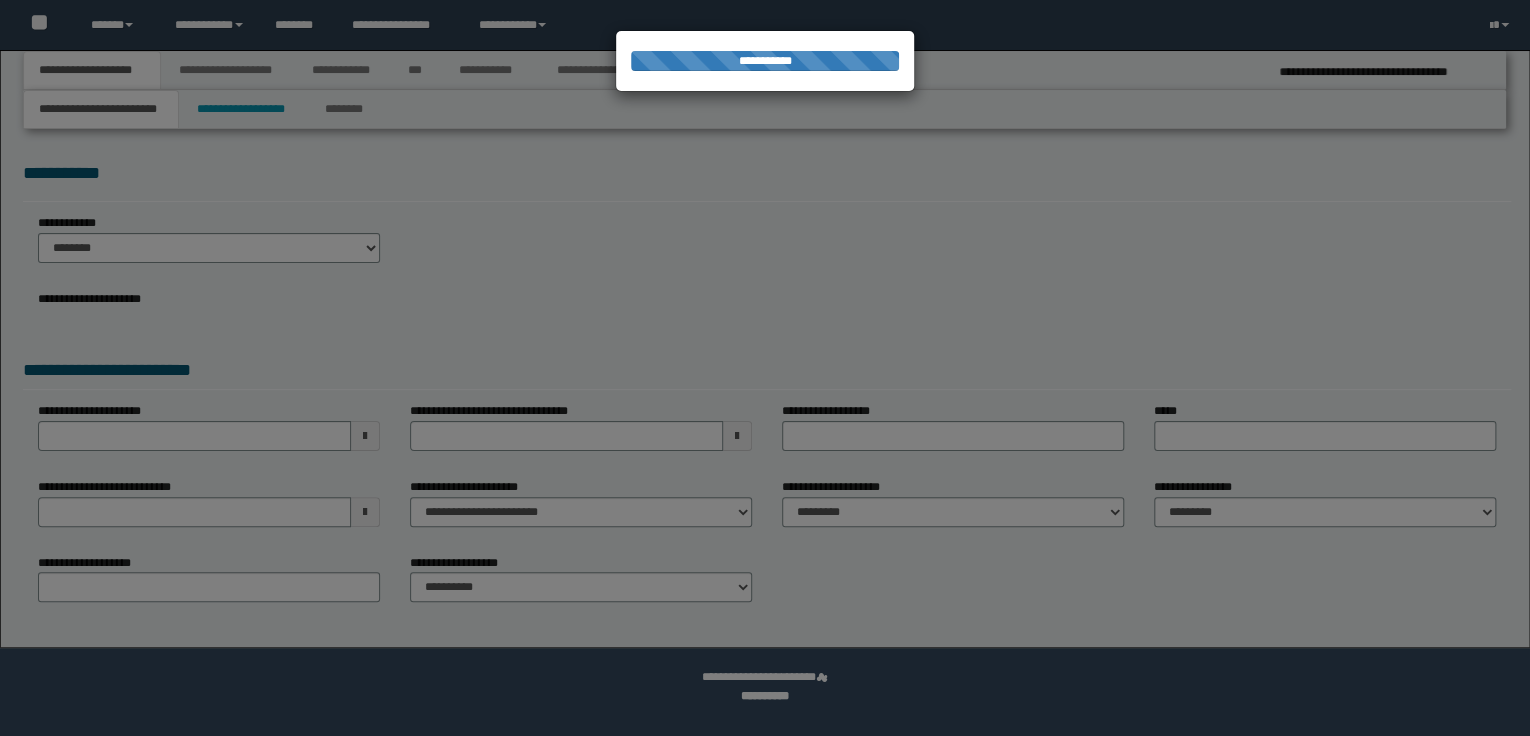 type on "********" 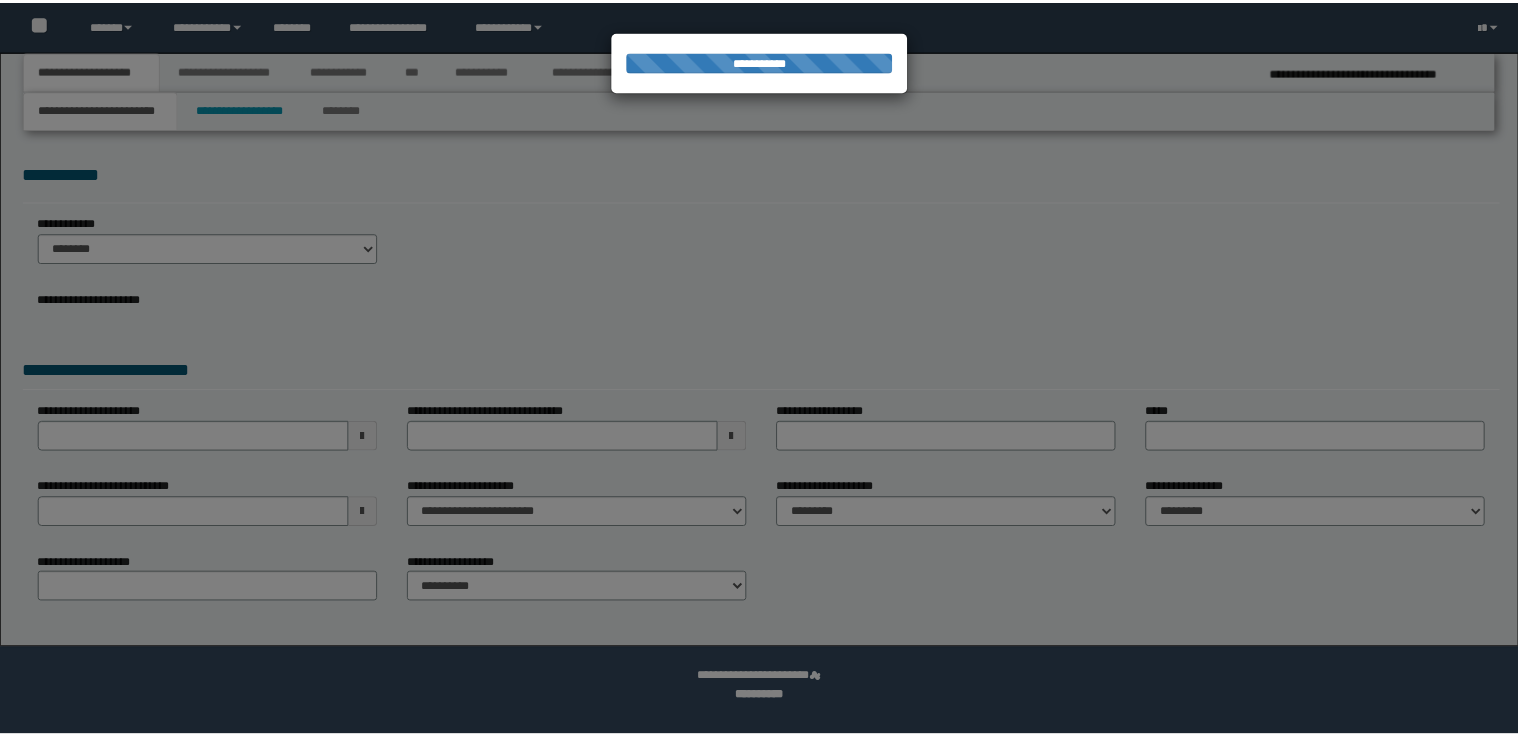 scroll, scrollTop: 0, scrollLeft: 0, axis: both 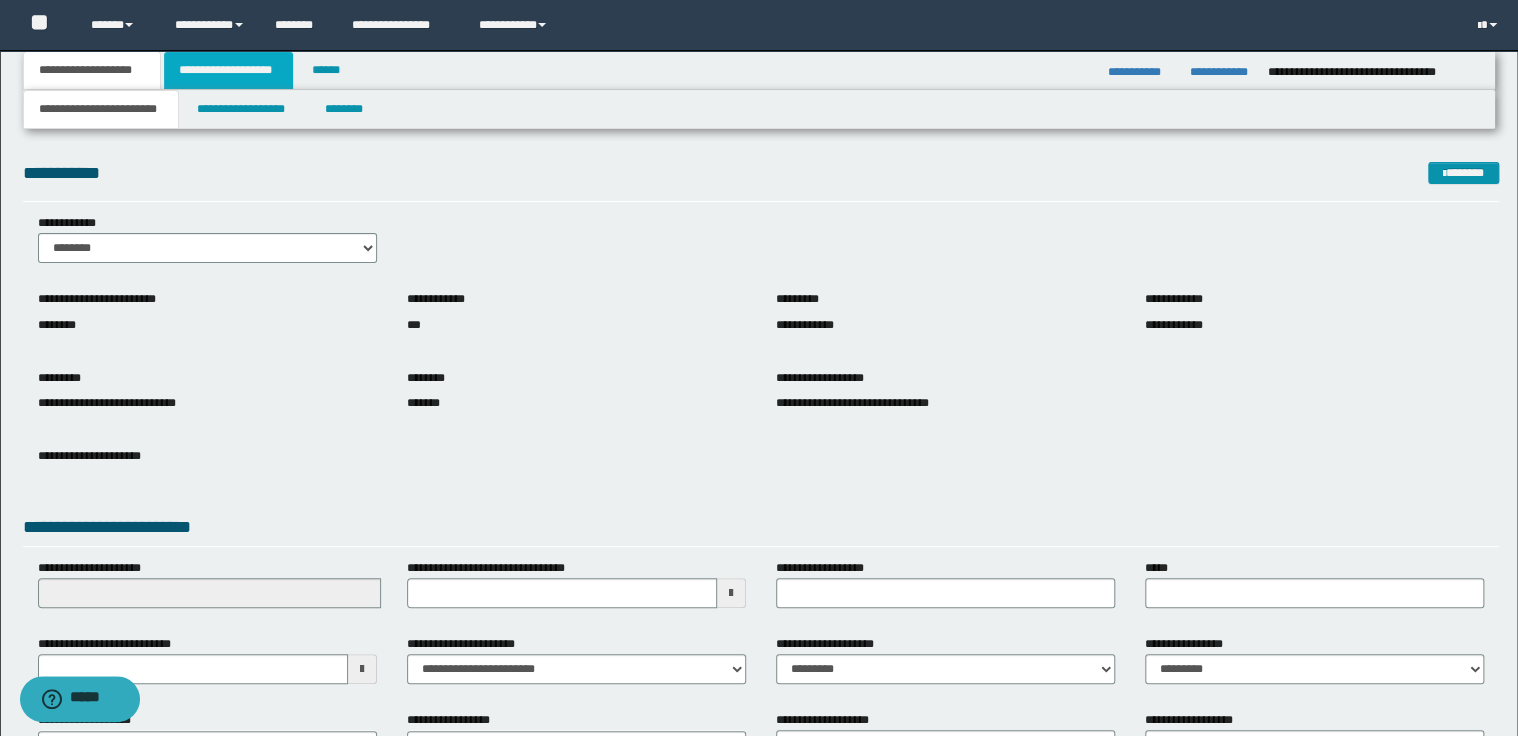 click on "**********" at bounding box center [228, 70] 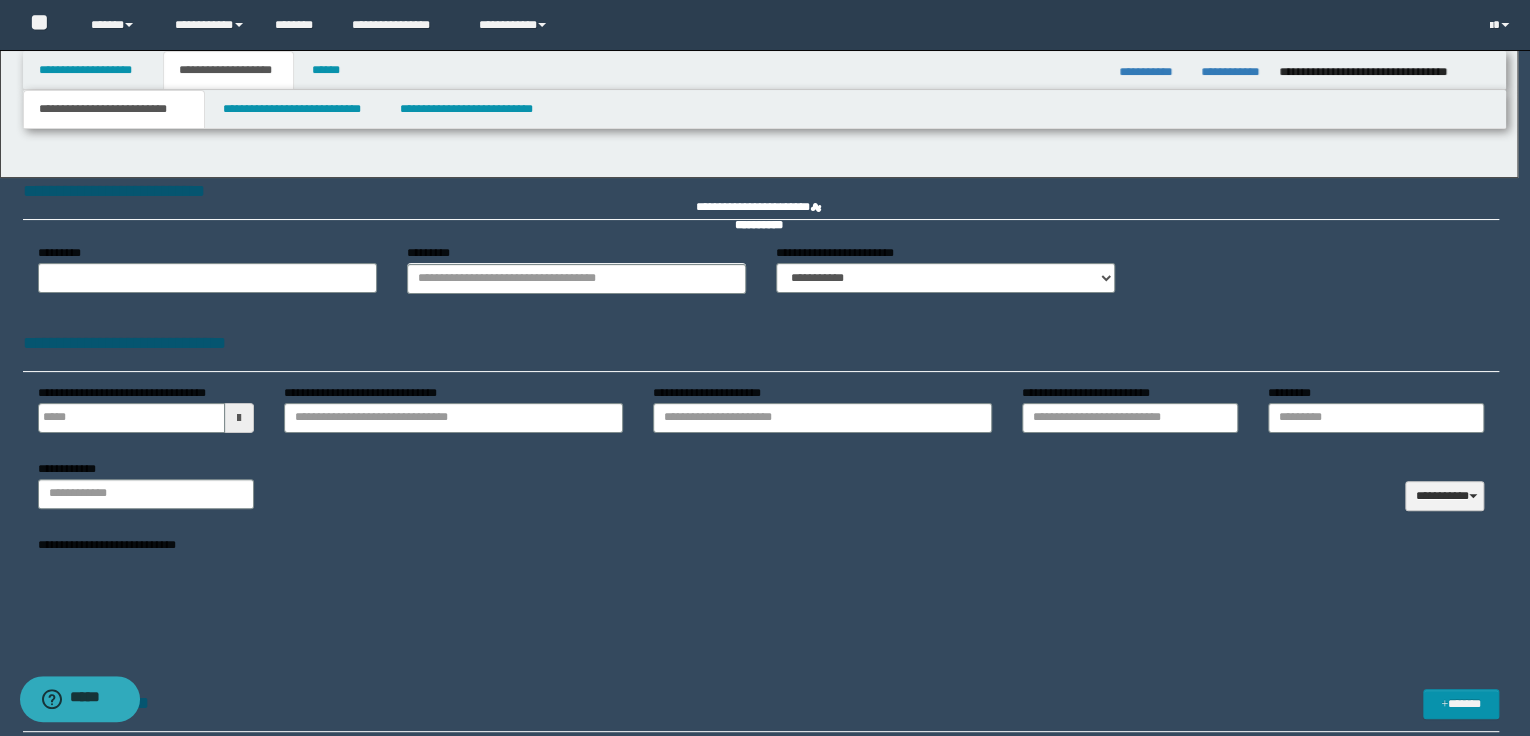 type 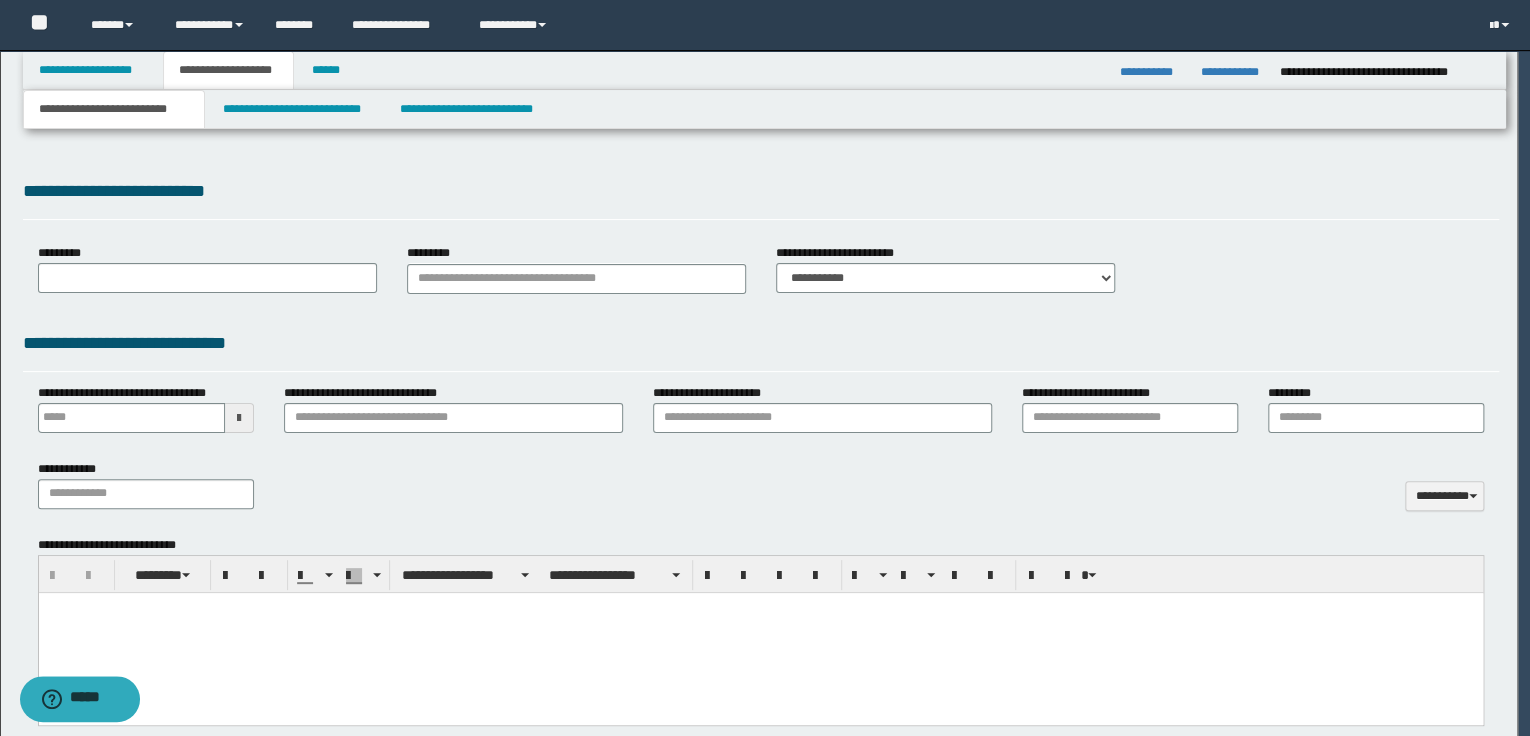 type on "**********" 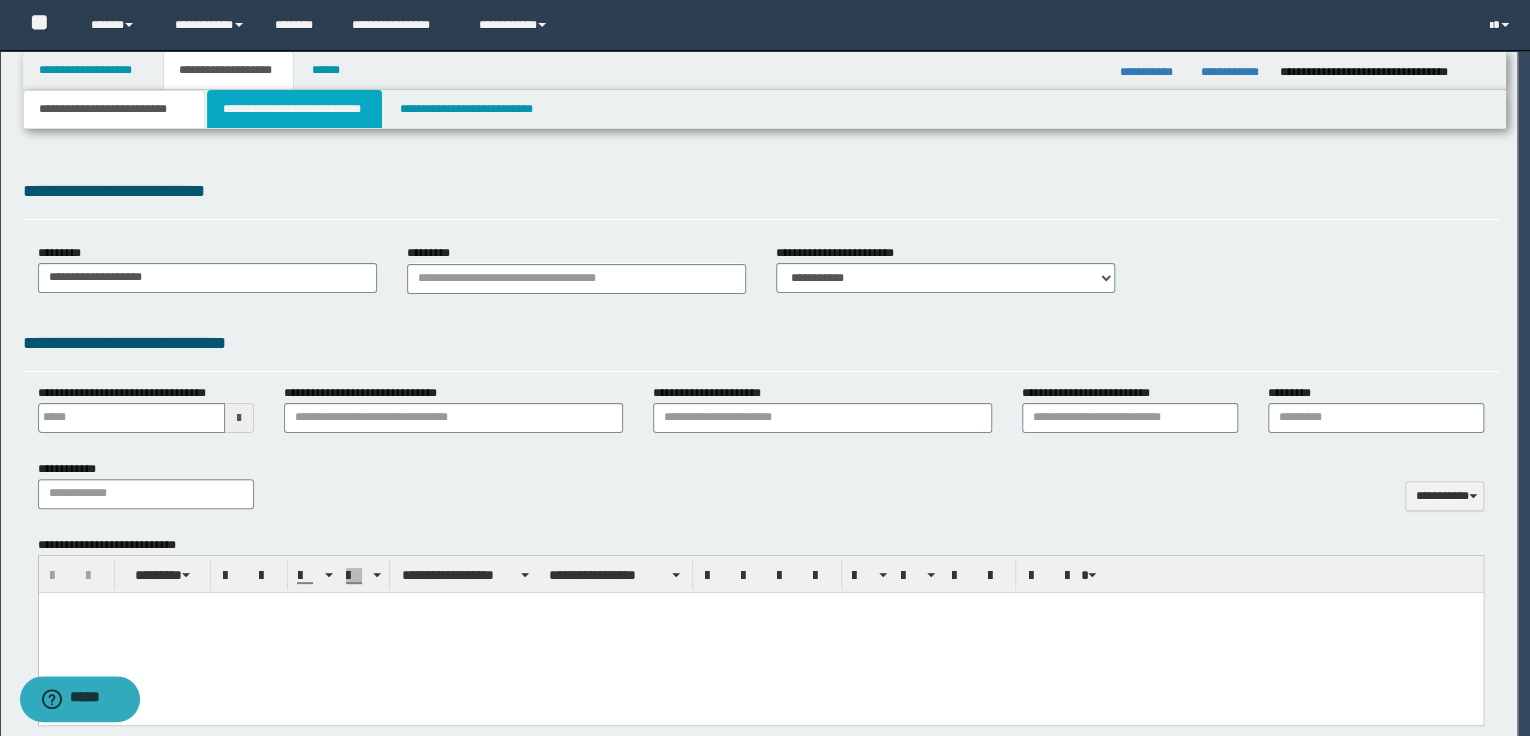 scroll, scrollTop: 0, scrollLeft: 0, axis: both 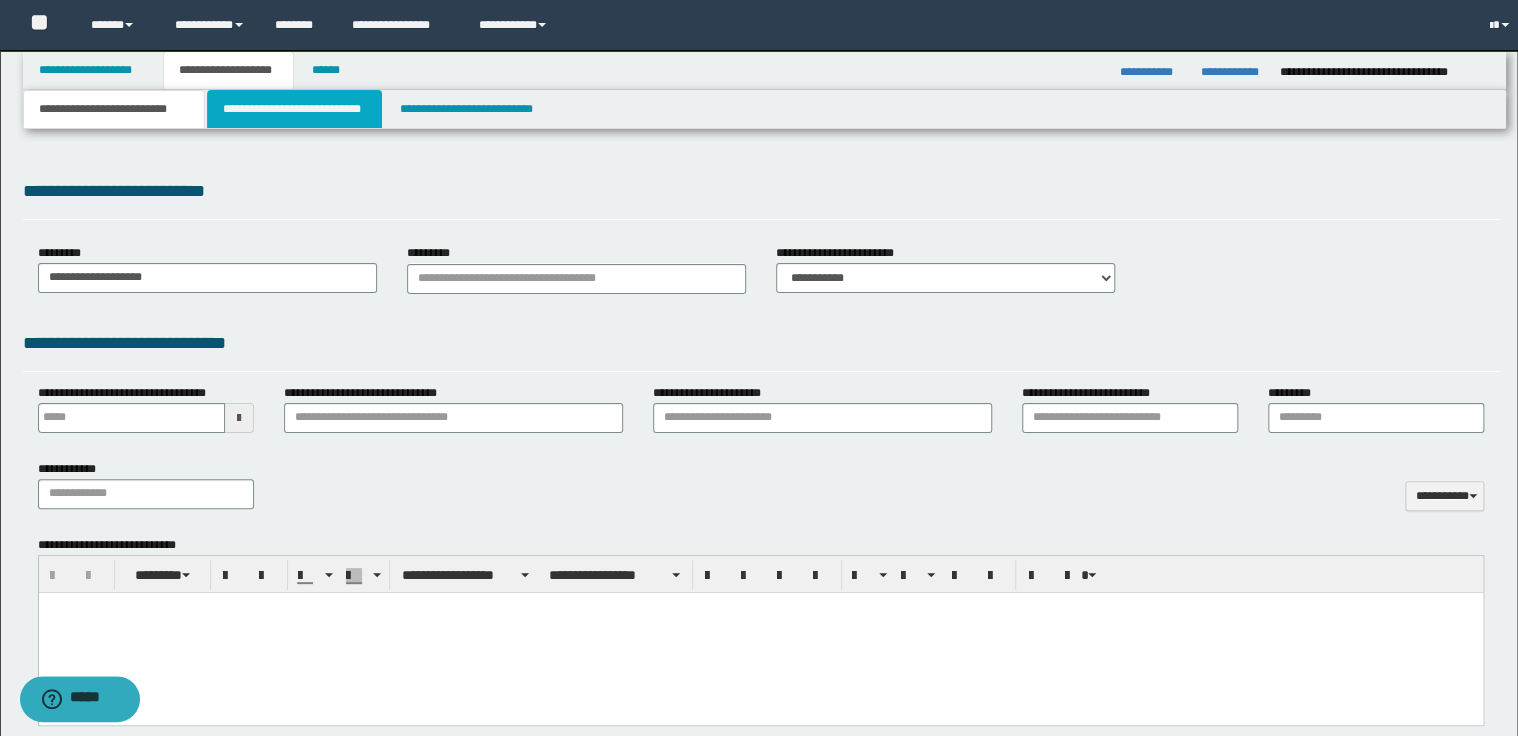 click on "**********" at bounding box center [294, 109] 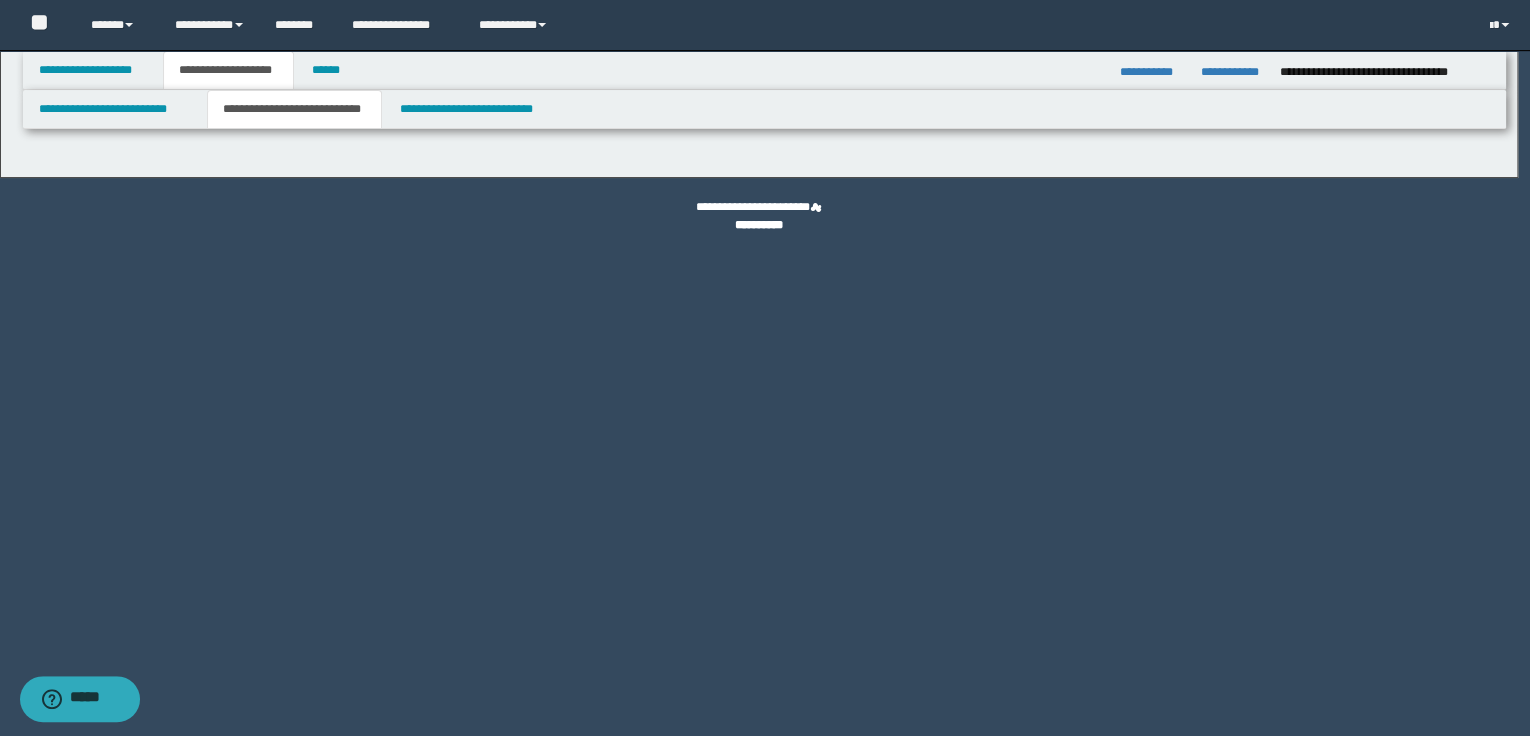 select on "*" 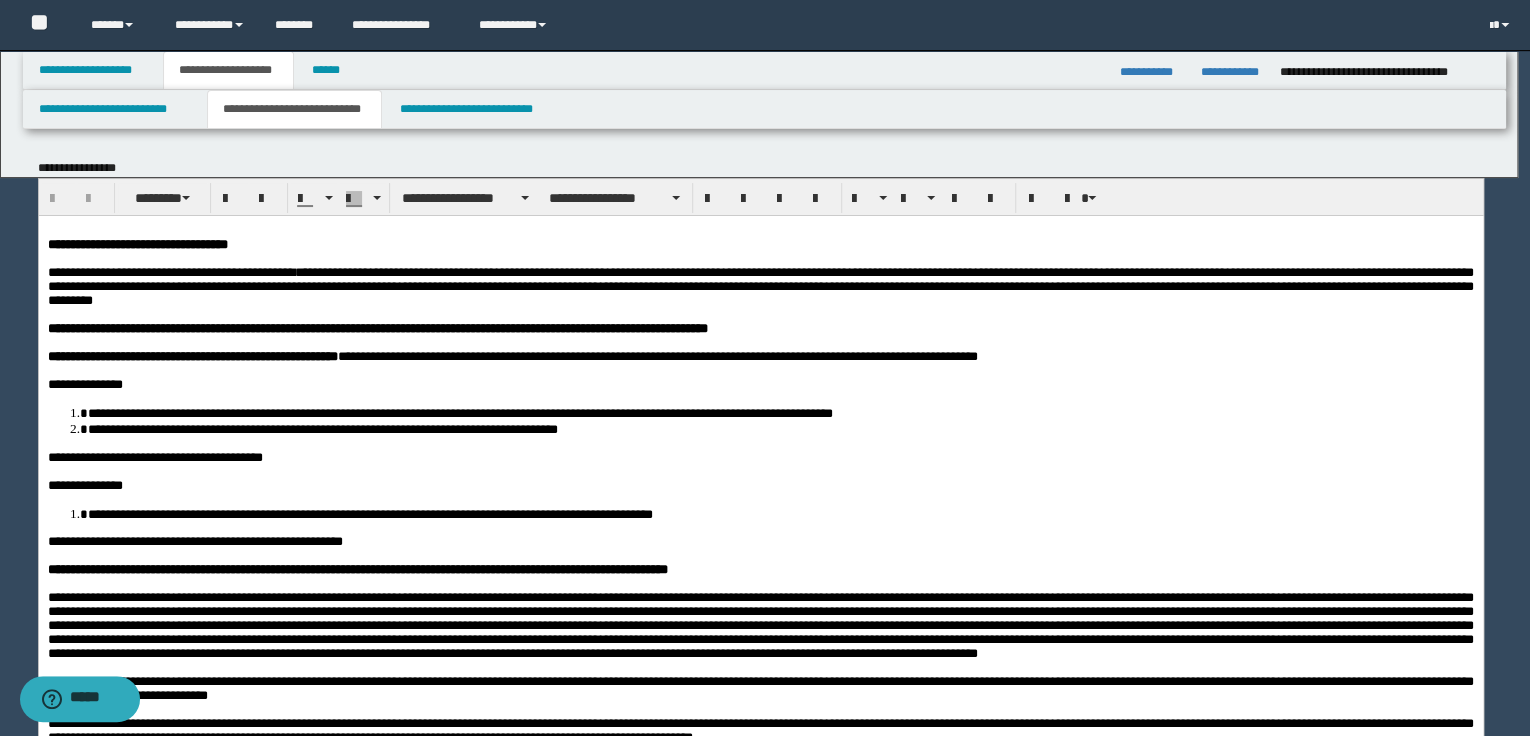 scroll, scrollTop: 0, scrollLeft: 0, axis: both 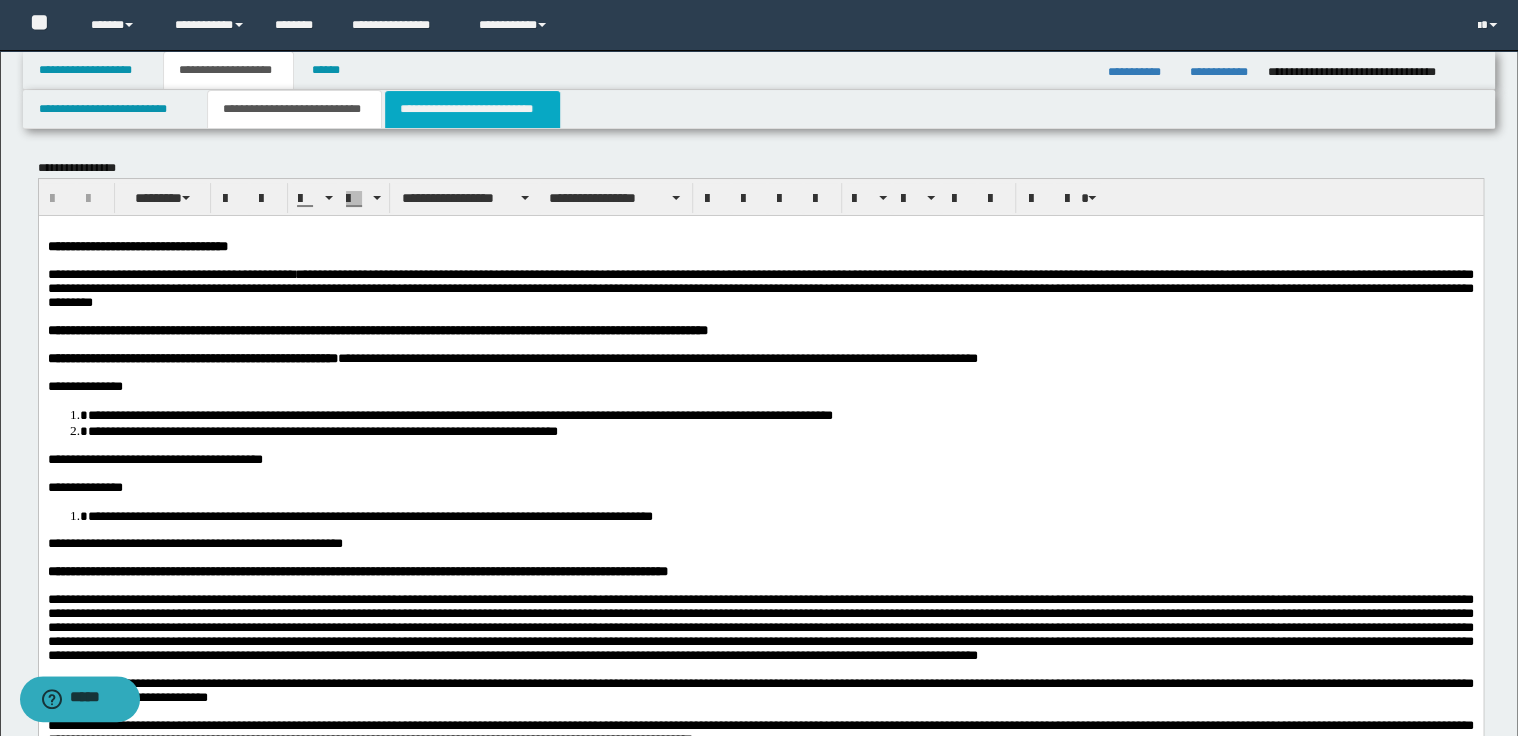 click on "**********" at bounding box center [472, 109] 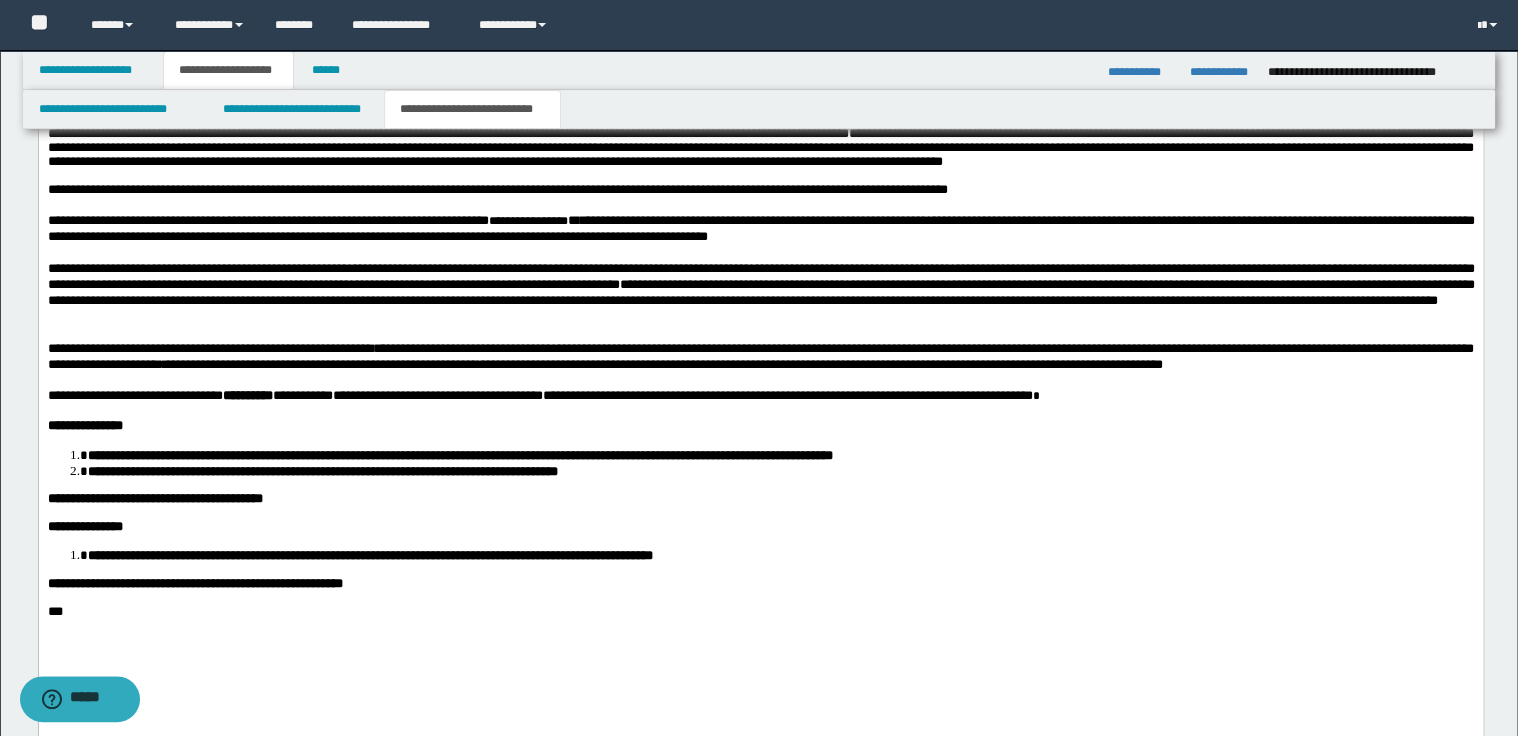 scroll, scrollTop: 1920, scrollLeft: 0, axis: vertical 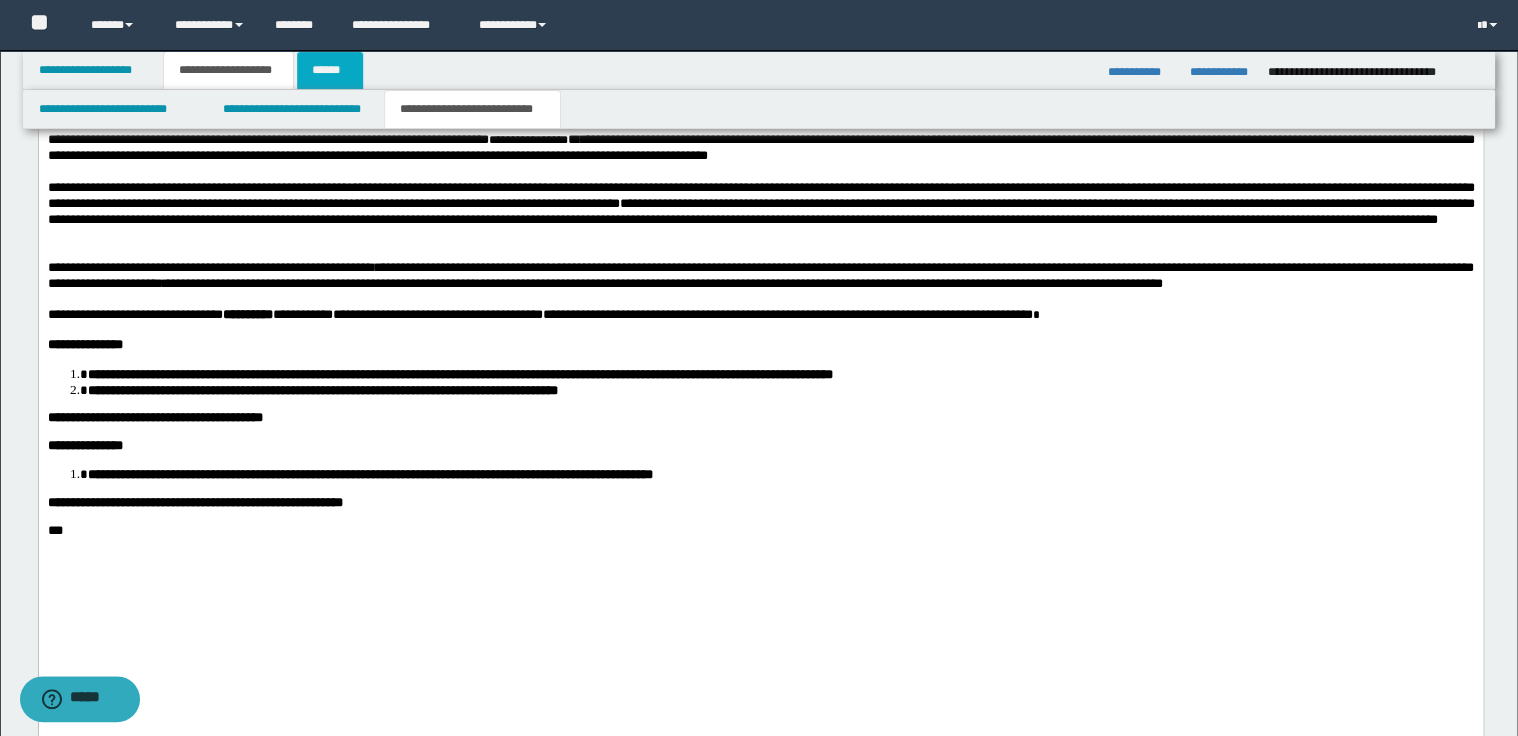 click on "******" at bounding box center [330, 70] 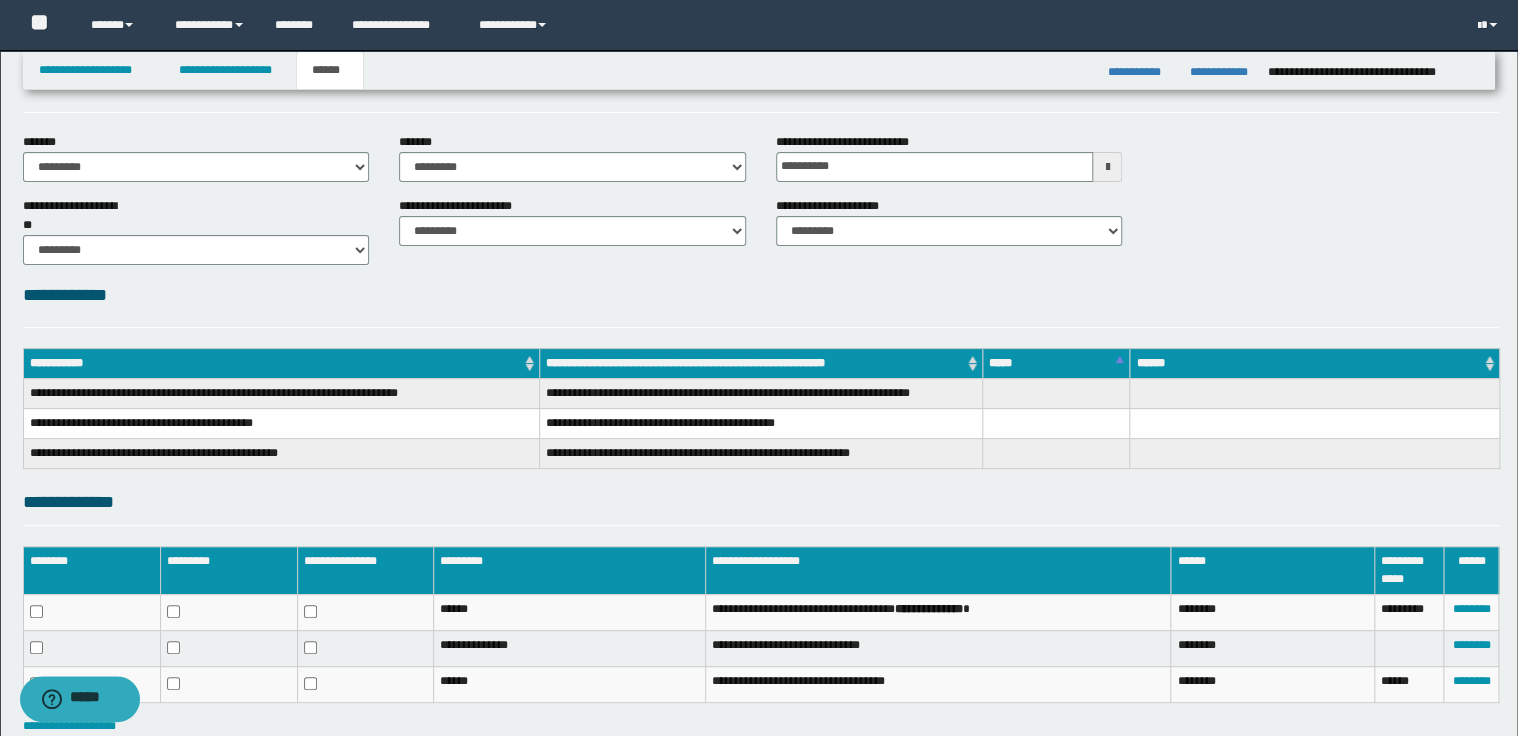 scroll, scrollTop: 187, scrollLeft: 0, axis: vertical 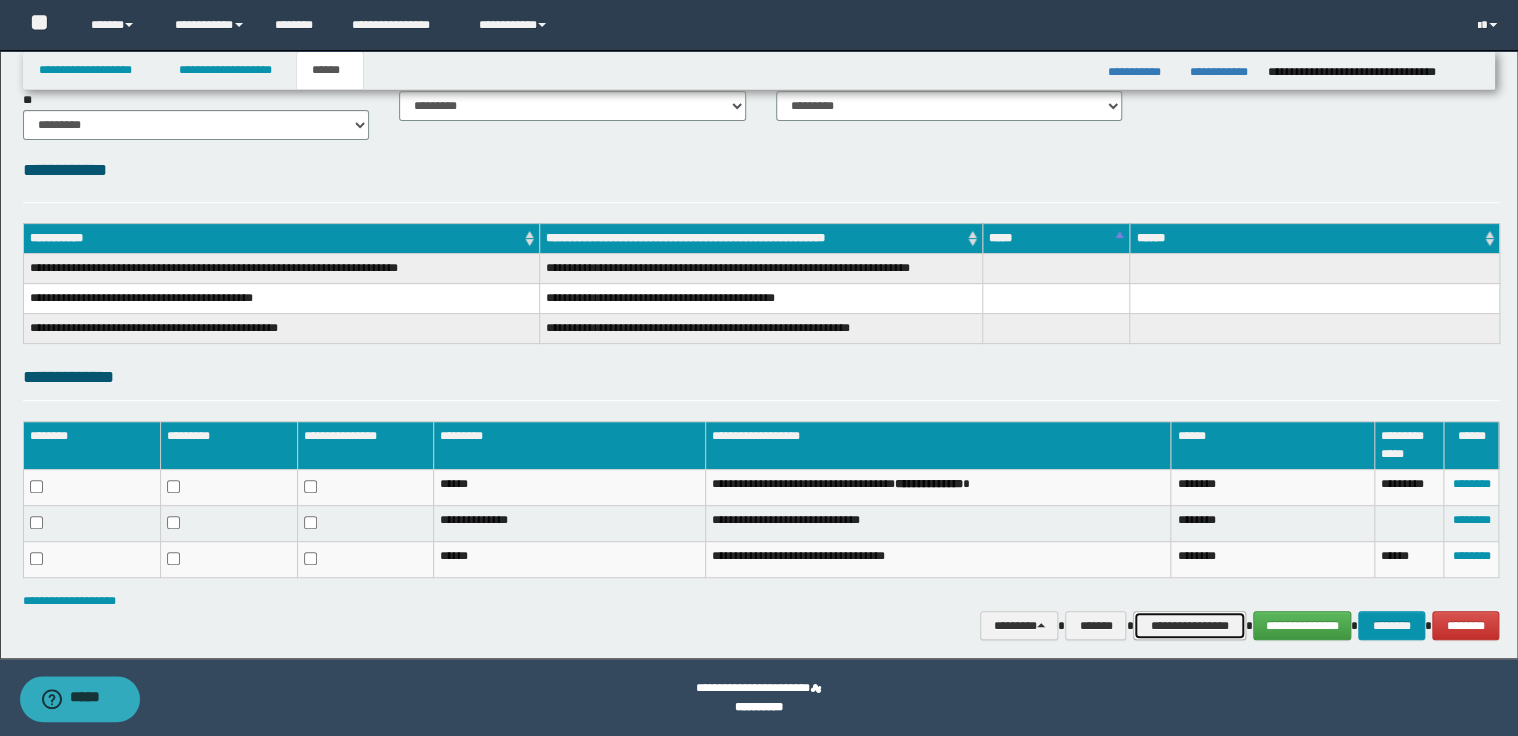 click on "**********" at bounding box center [1189, 626] 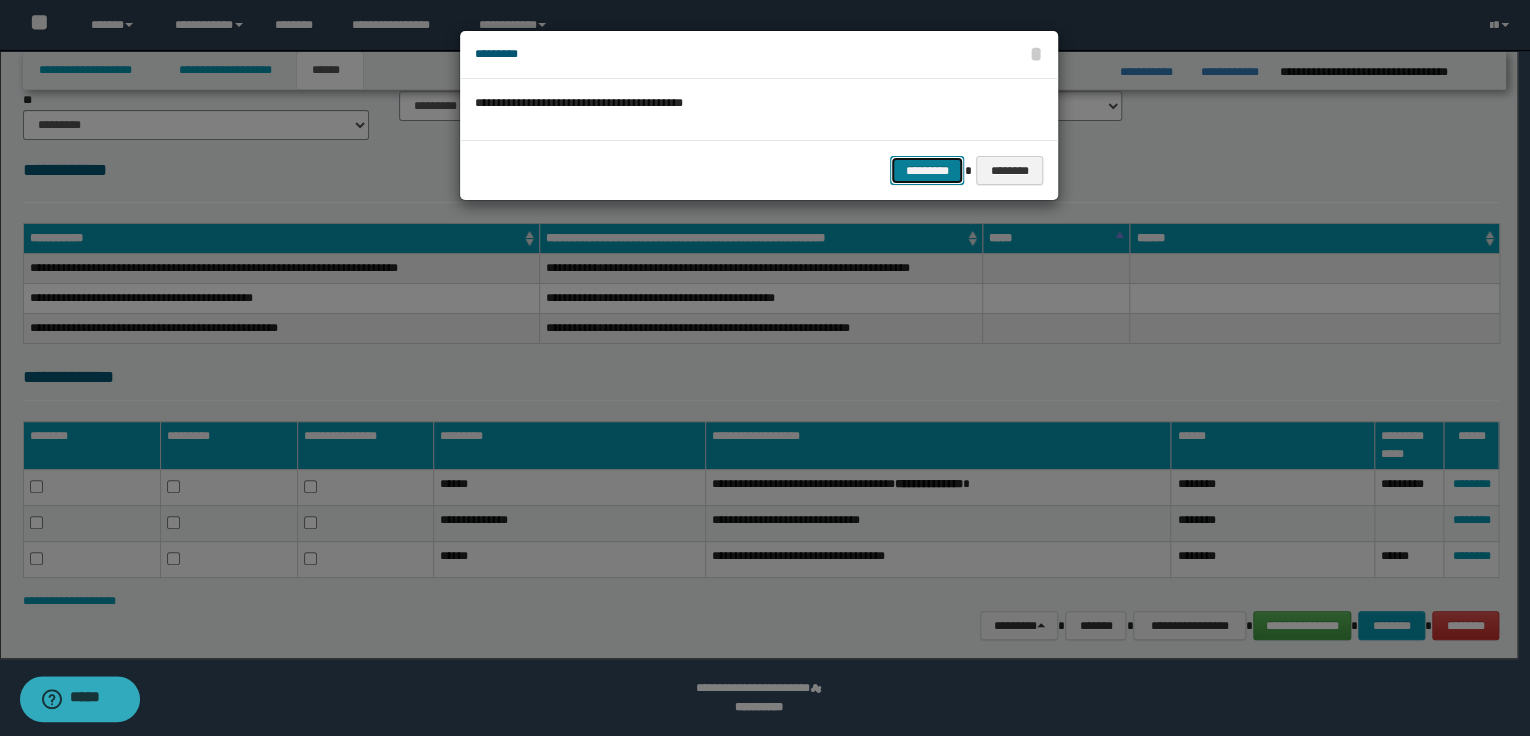 click on "*********" at bounding box center [927, 171] 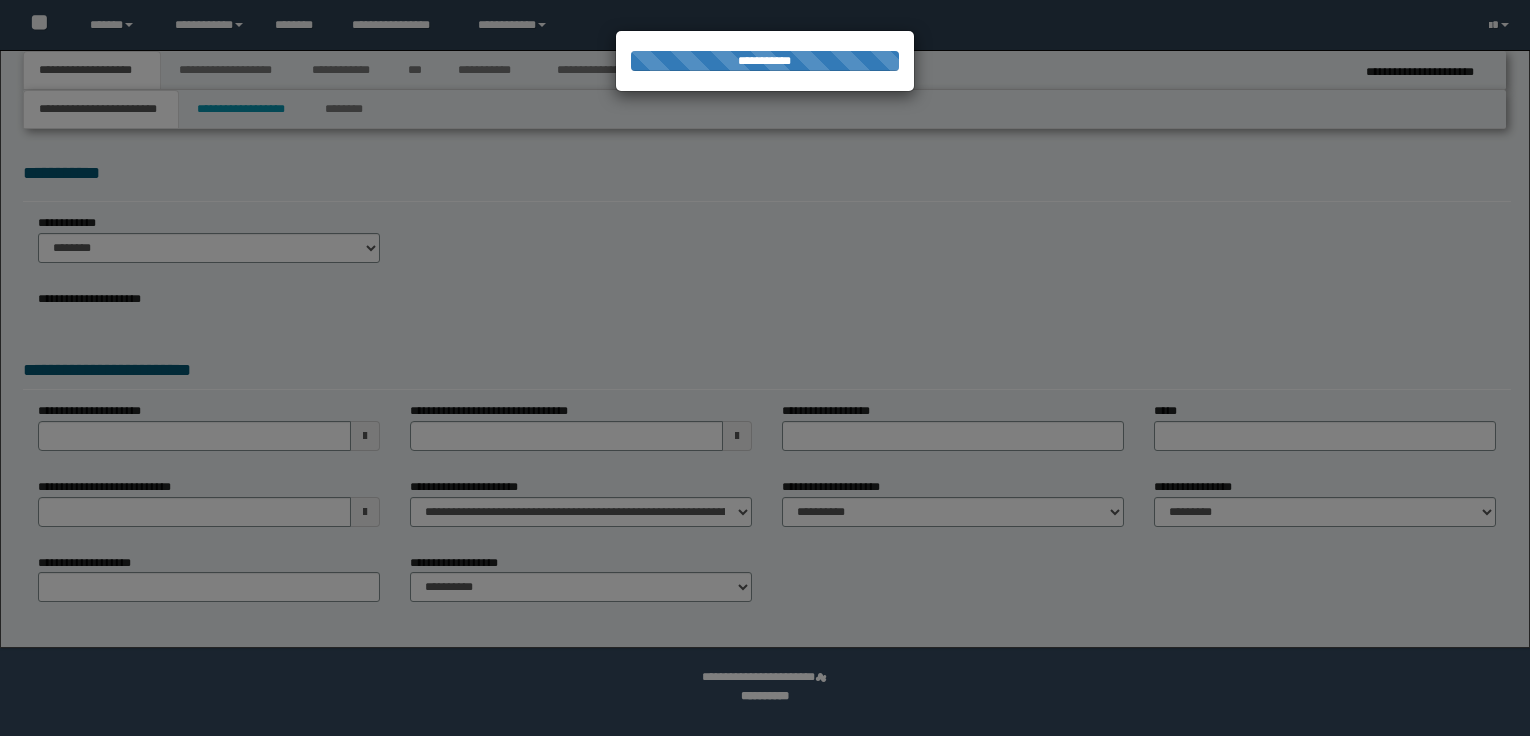 scroll, scrollTop: 0, scrollLeft: 0, axis: both 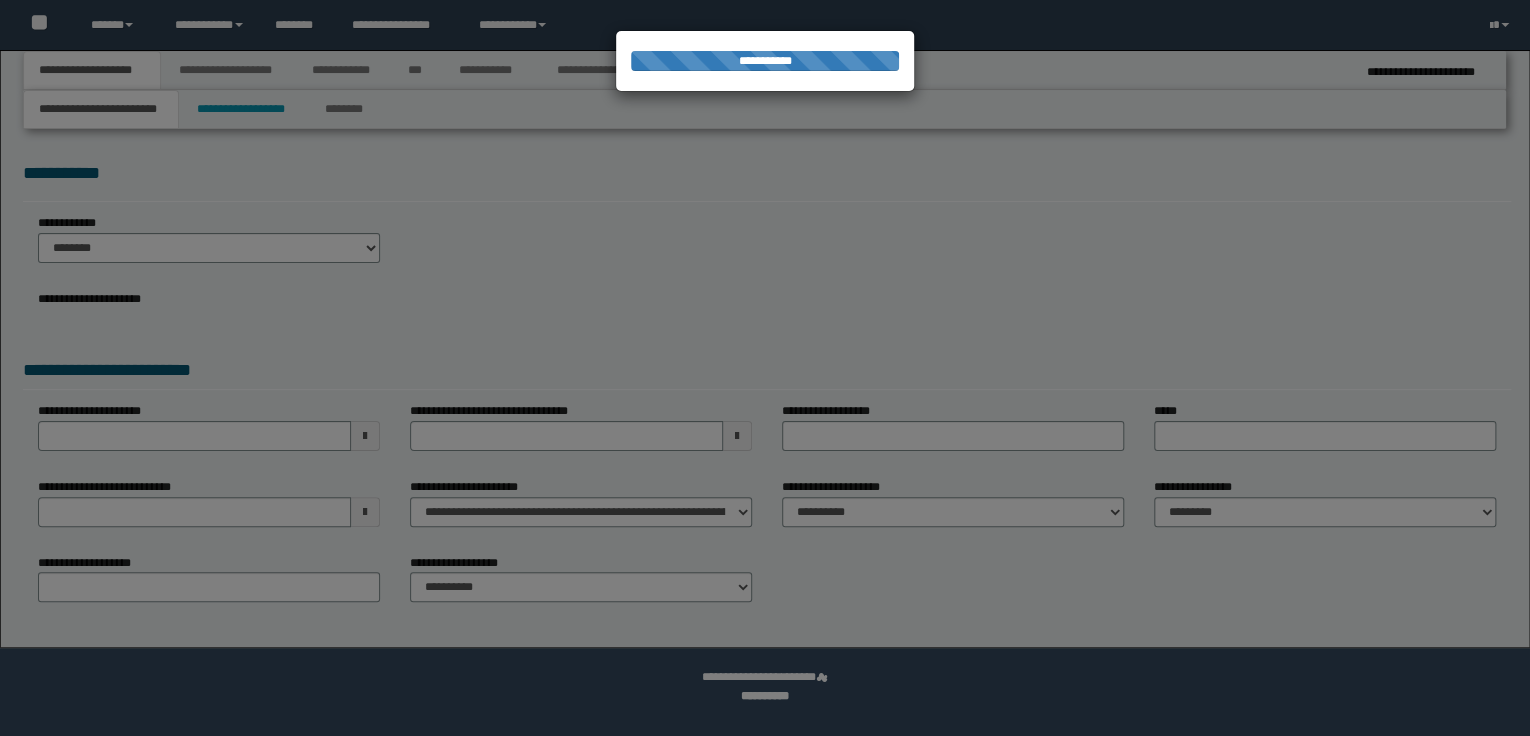 select on "*" 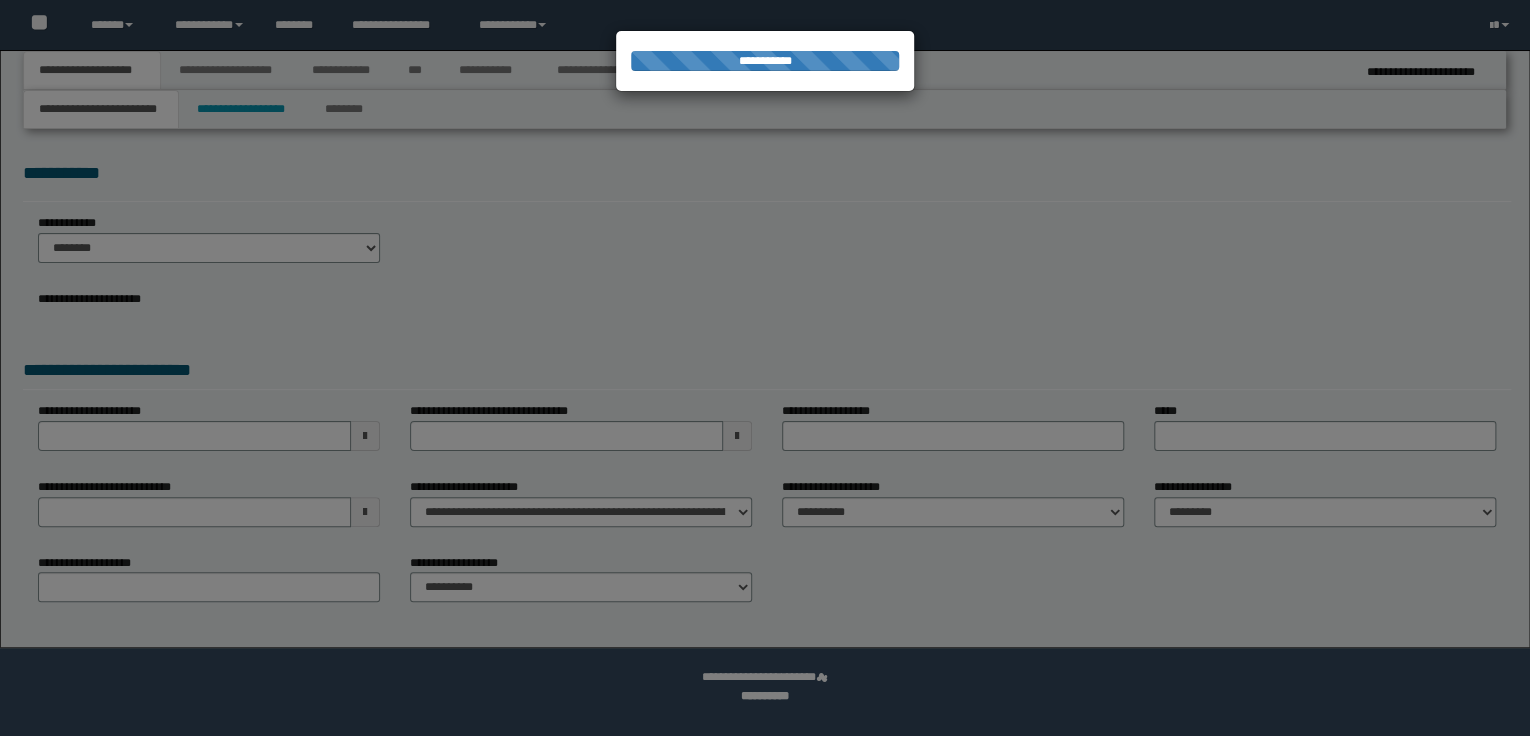 scroll, scrollTop: 0, scrollLeft: 0, axis: both 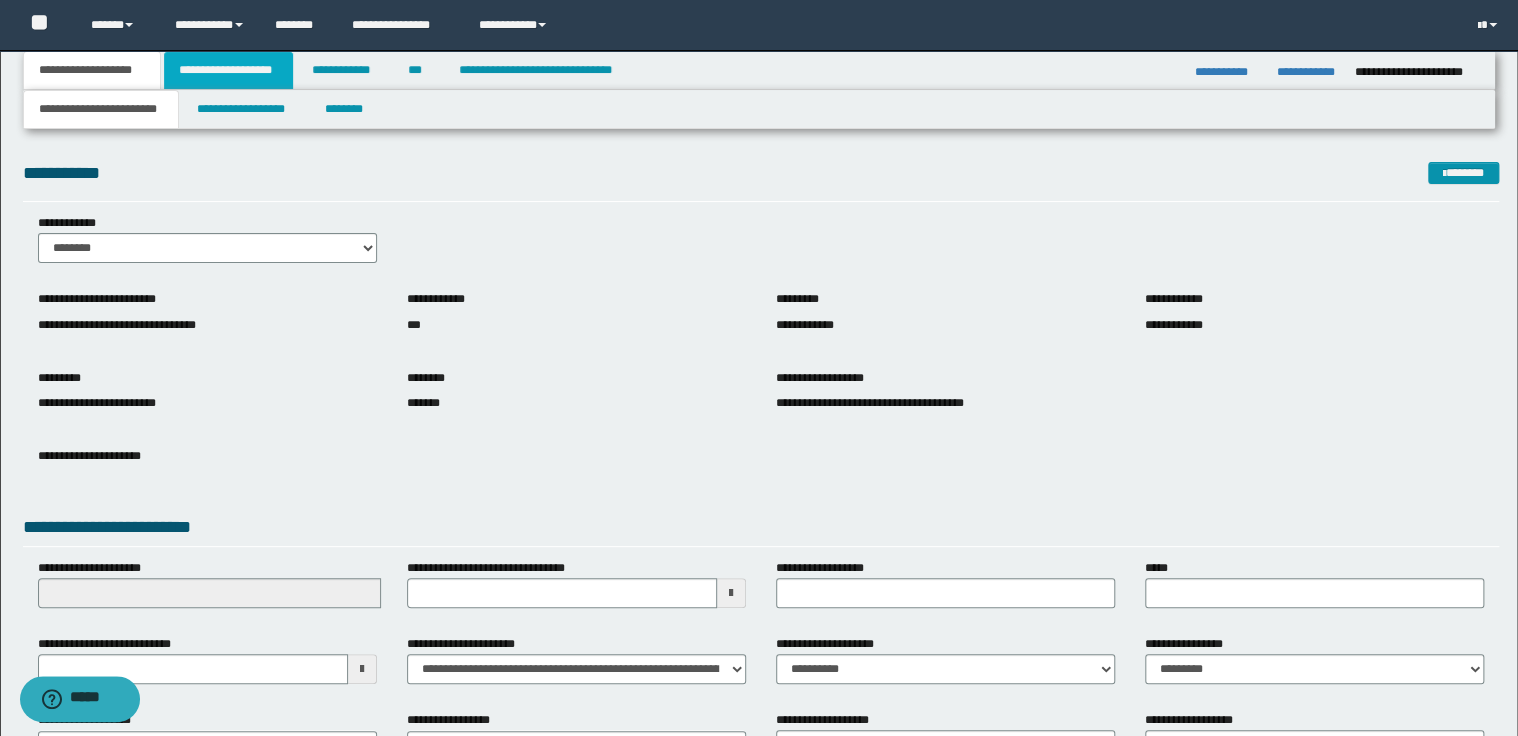 click on "**********" at bounding box center [228, 70] 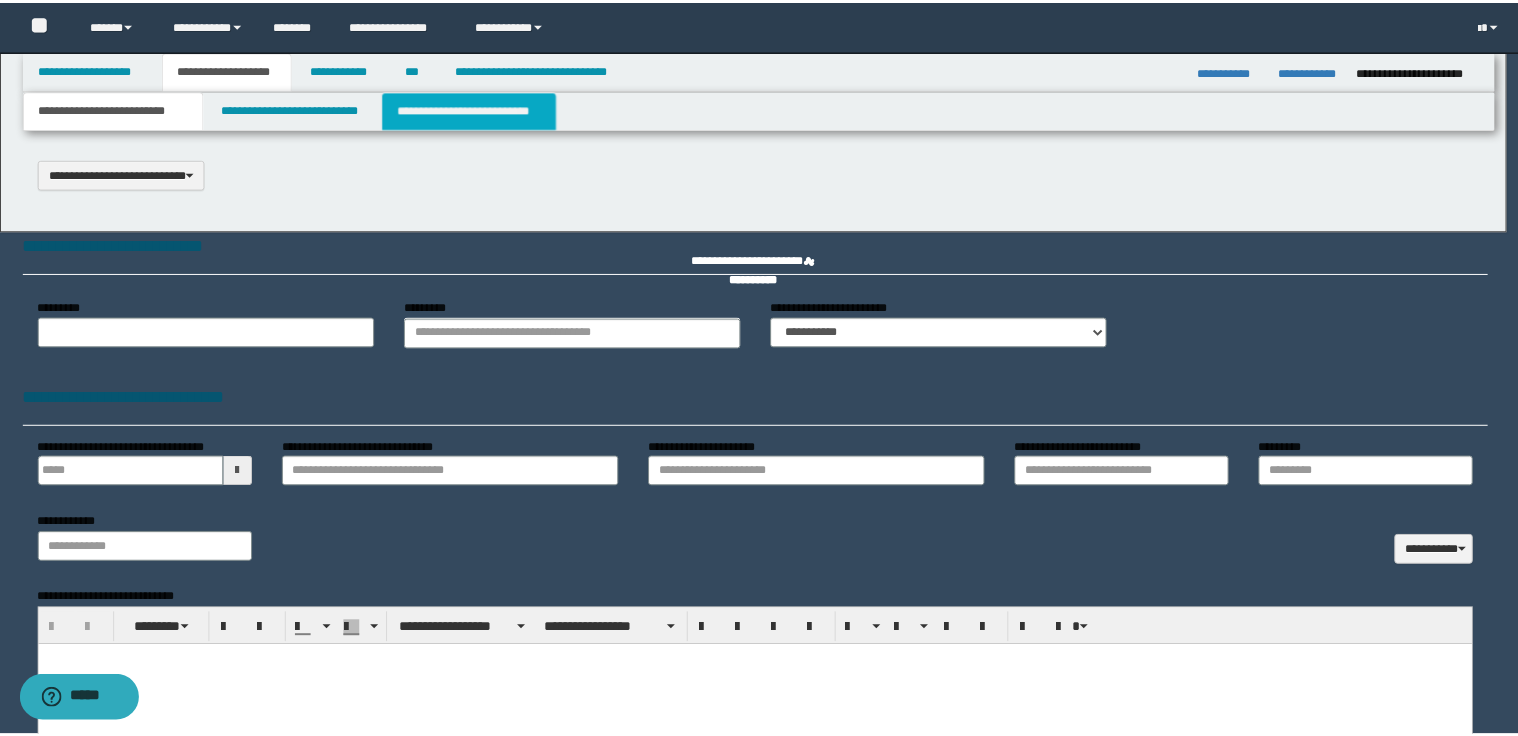 scroll, scrollTop: 0, scrollLeft: 0, axis: both 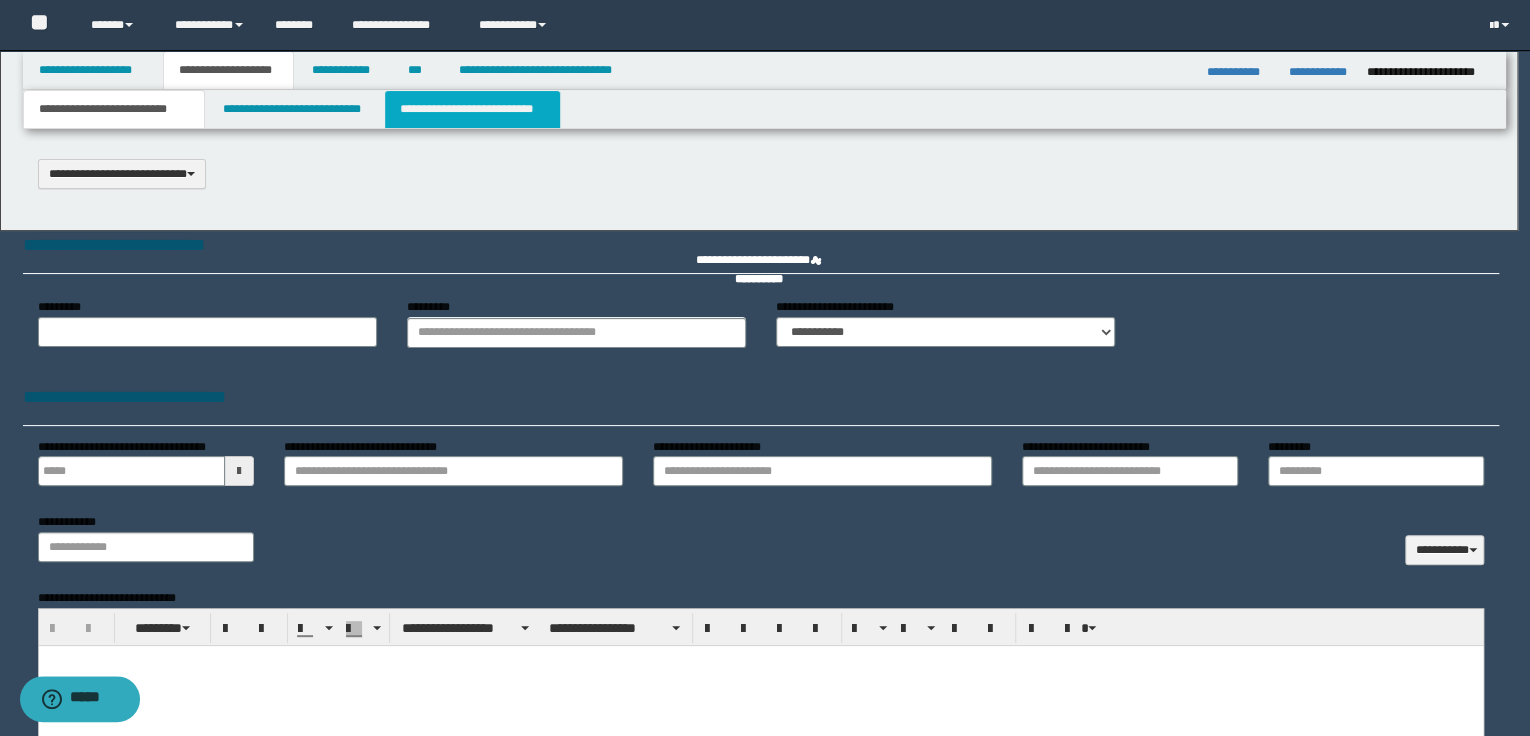 type on "**********" 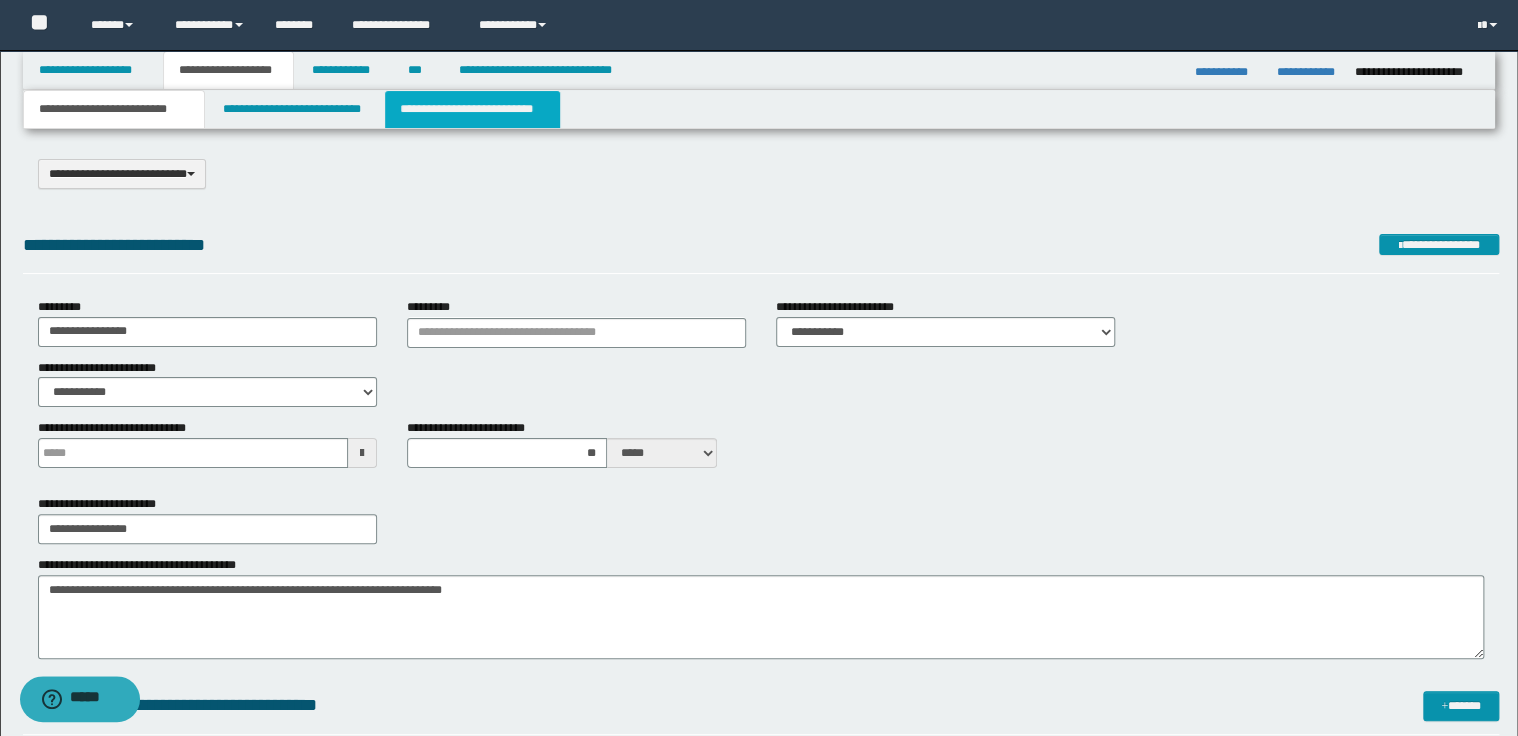 click on "**********" at bounding box center (472, 109) 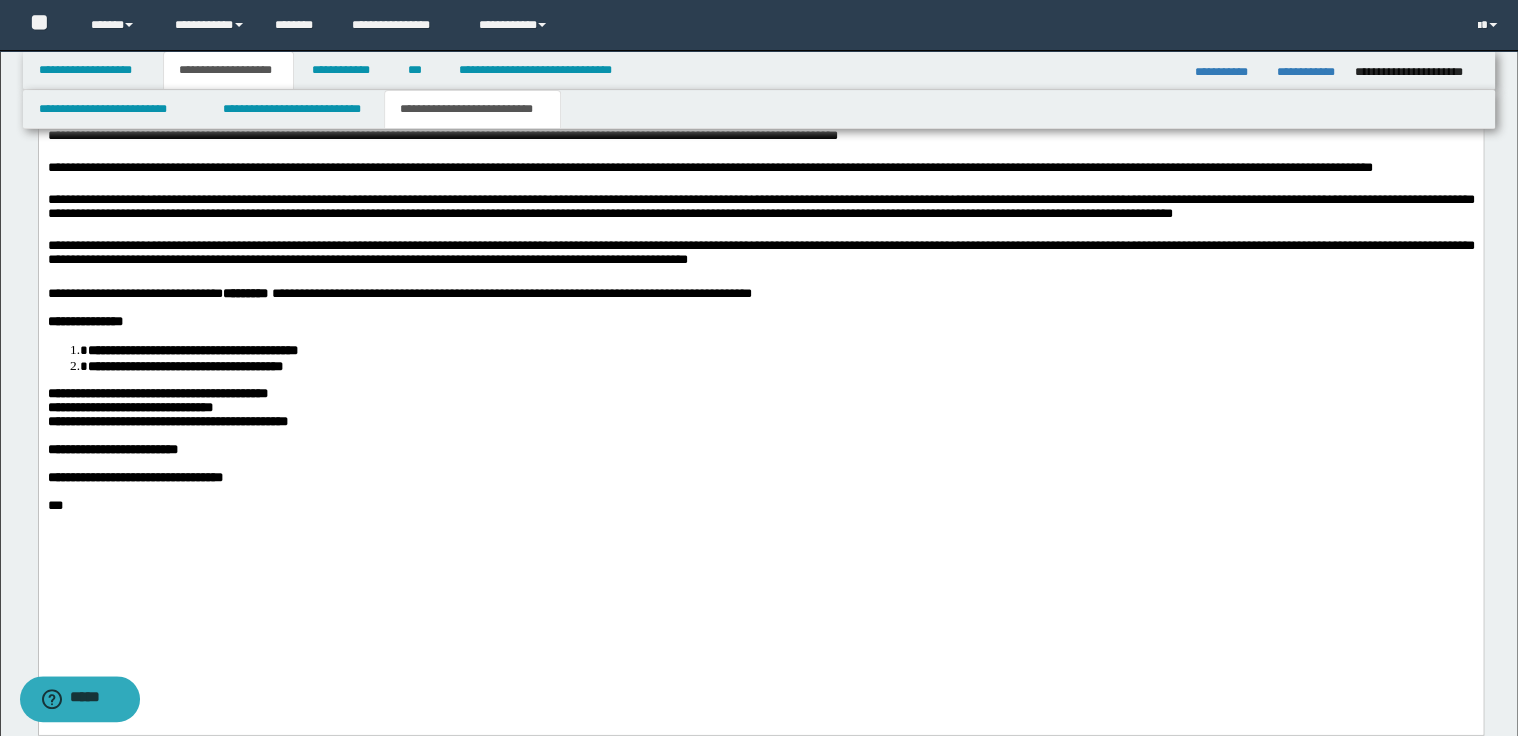 scroll, scrollTop: 2080, scrollLeft: 0, axis: vertical 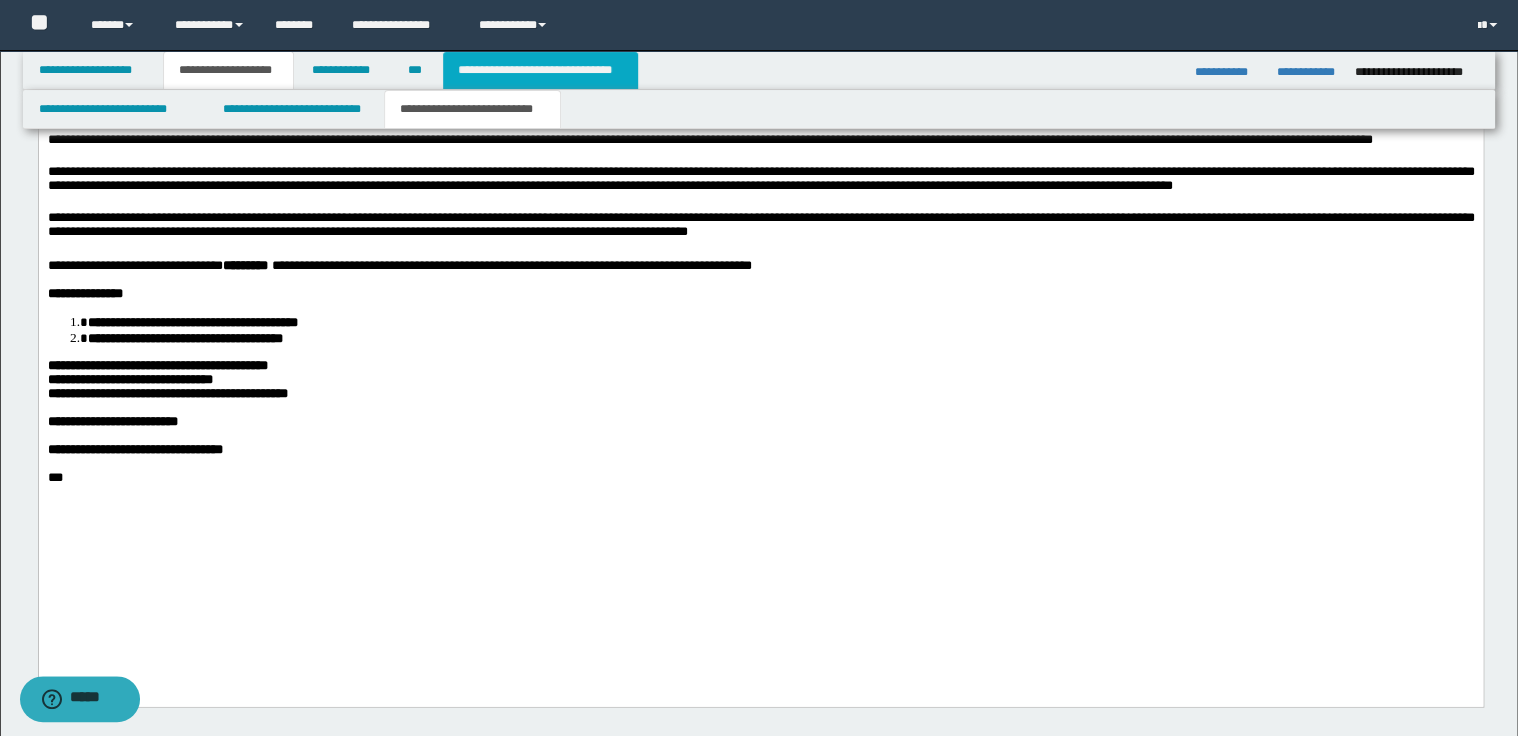 click on "**********" at bounding box center [540, 70] 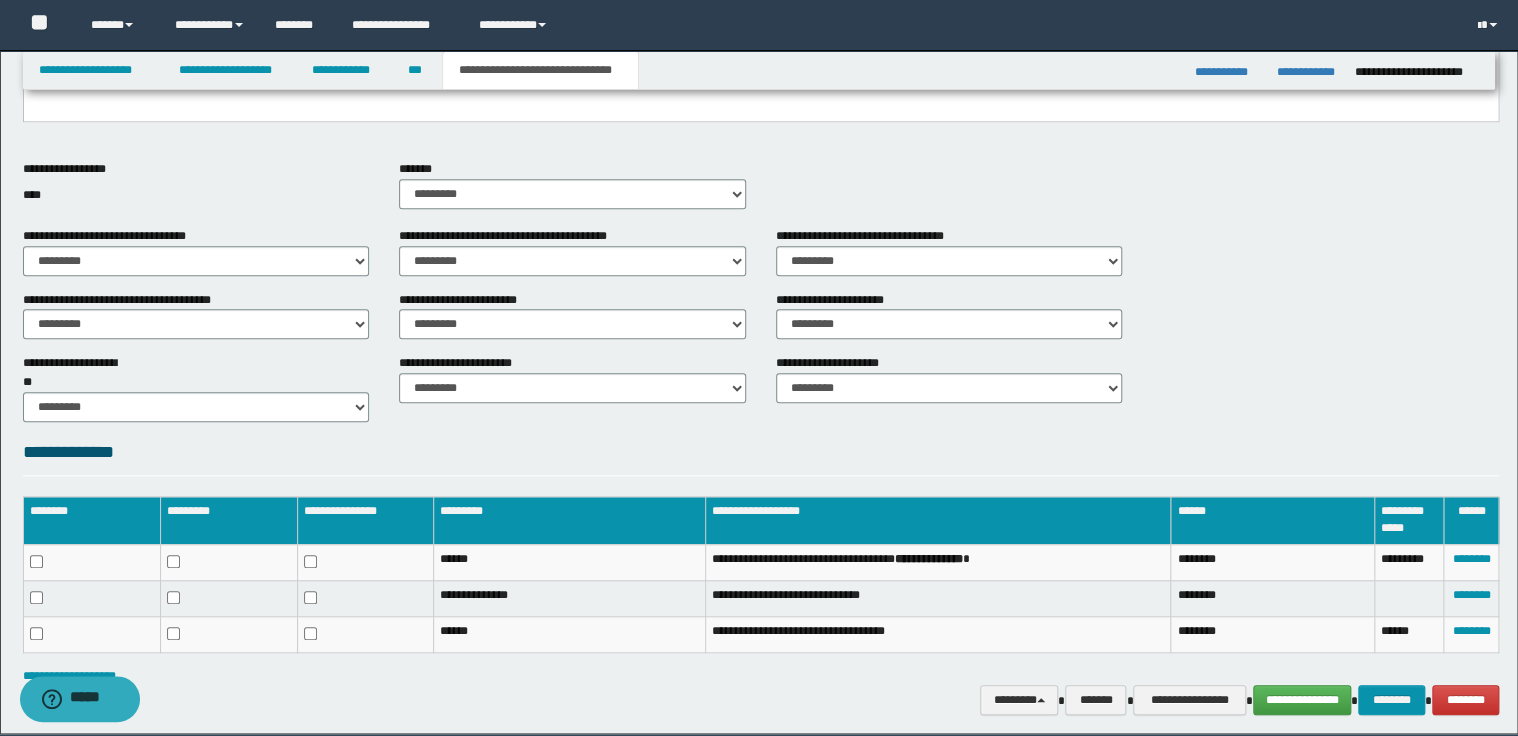 scroll, scrollTop: 692, scrollLeft: 0, axis: vertical 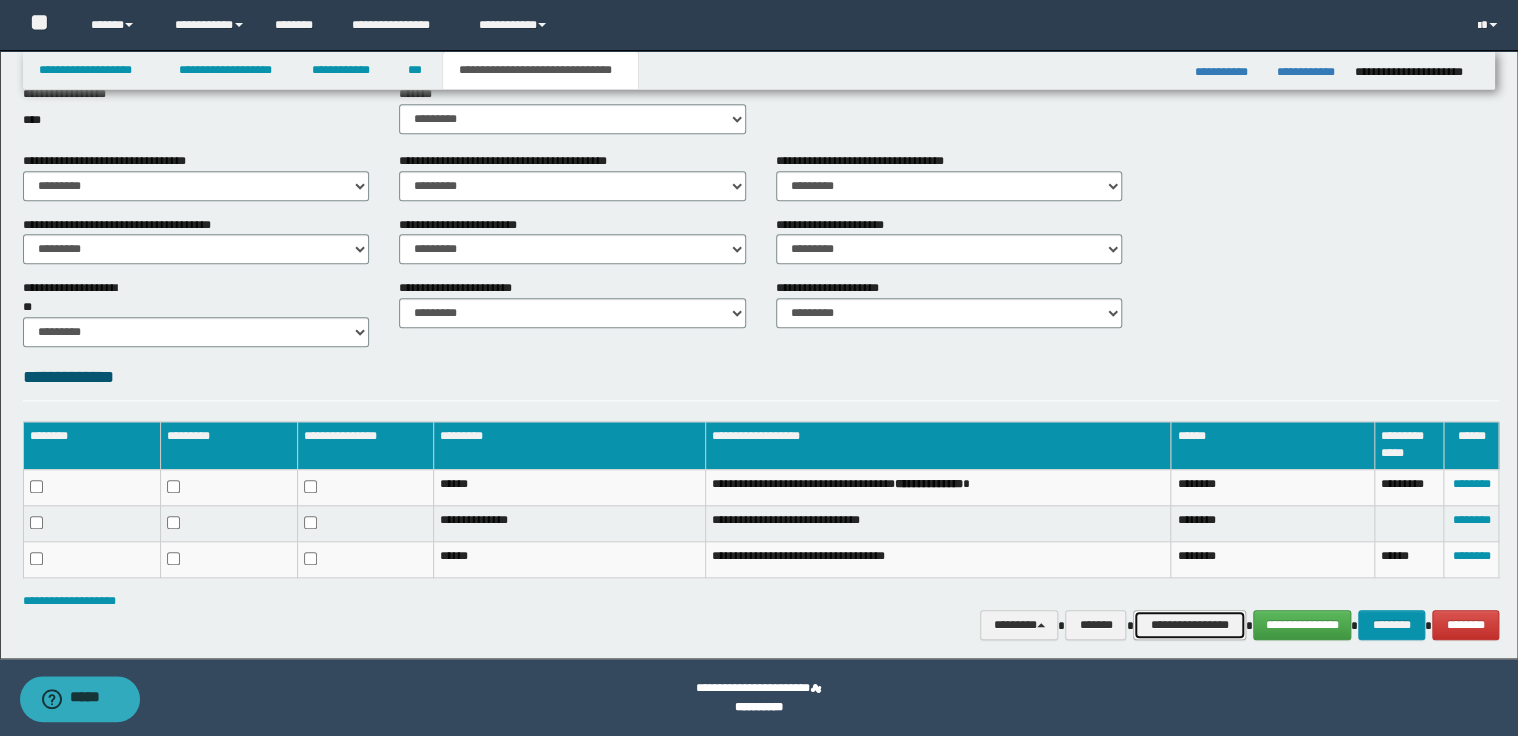 click on "**********" at bounding box center [1189, 625] 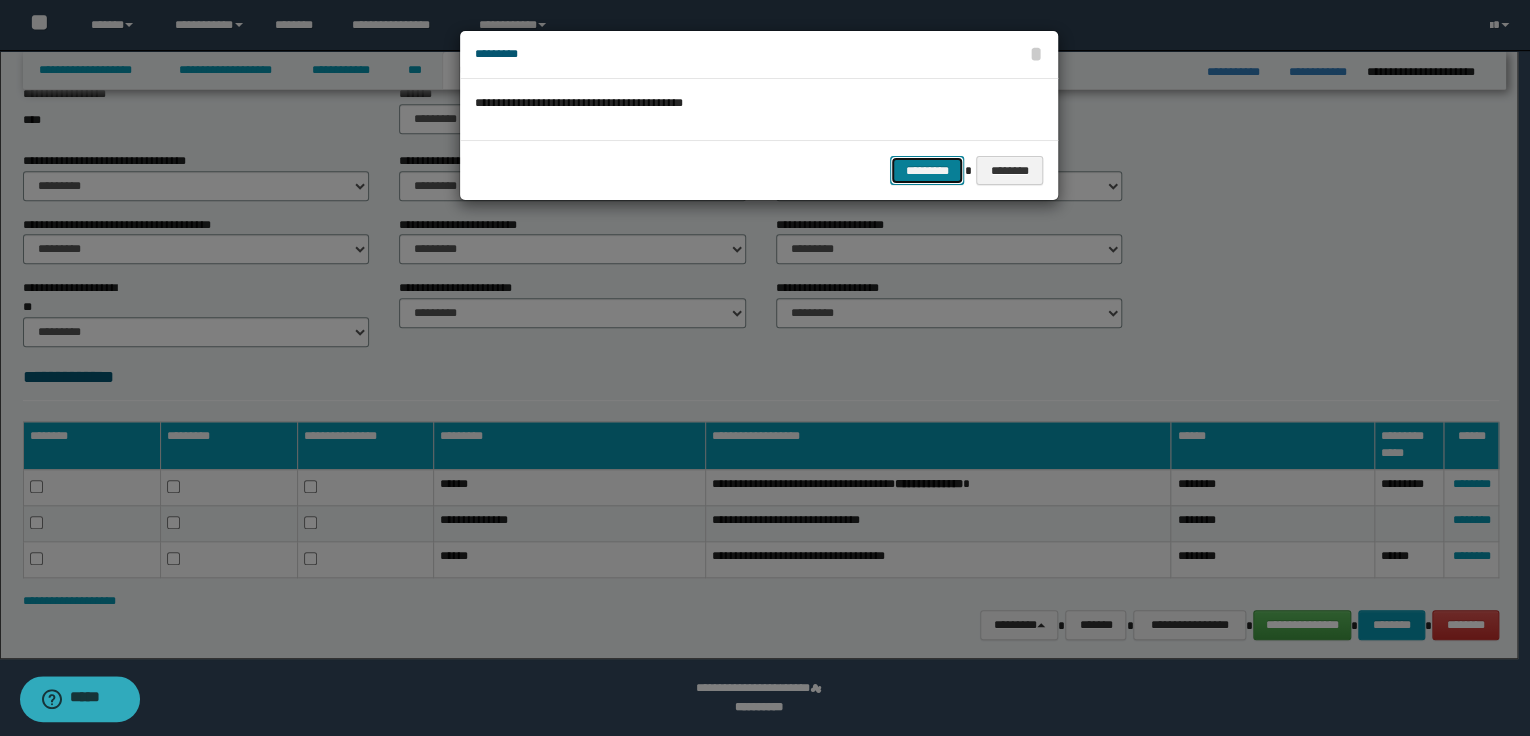 click on "*********" at bounding box center (927, 171) 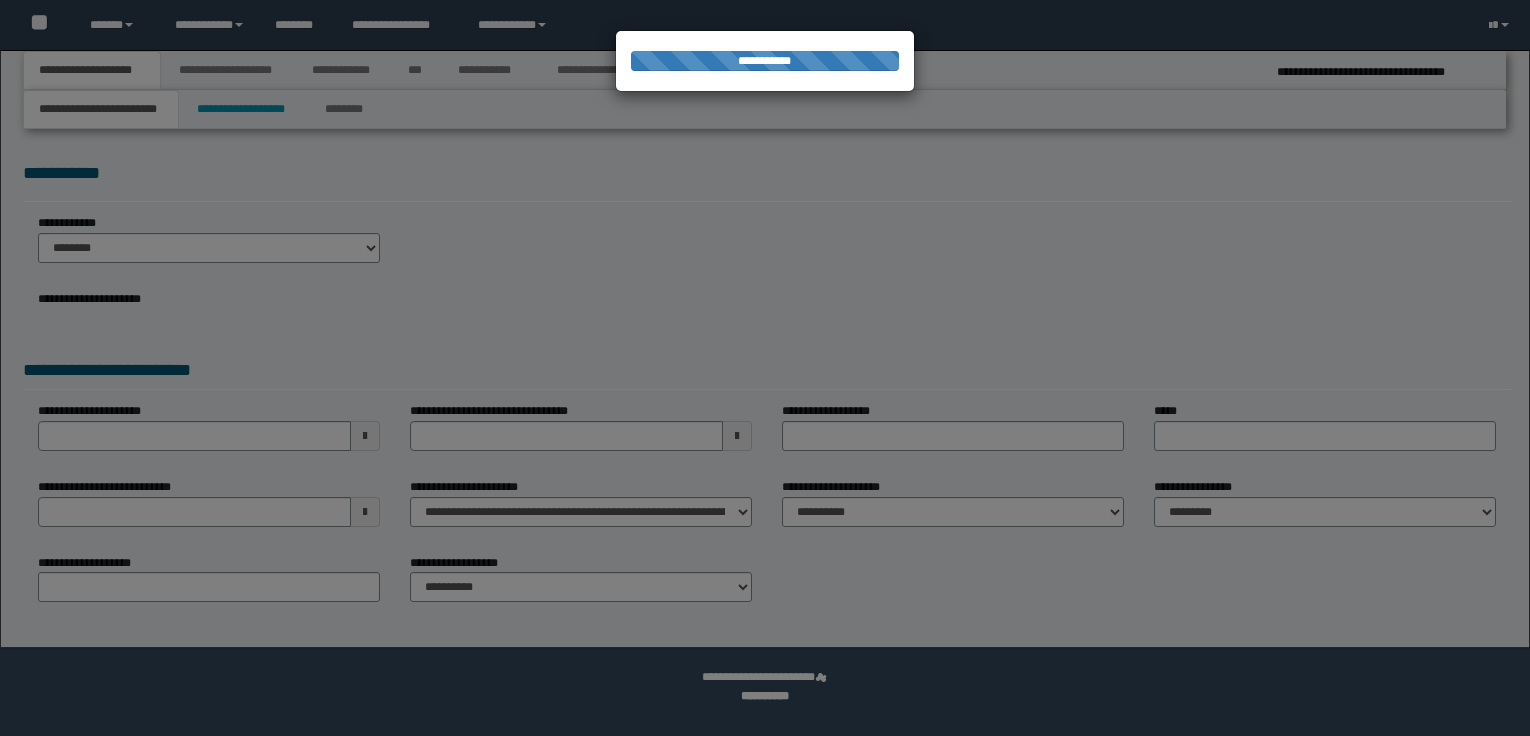 scroll, scrollTop: 0, scrollLeft: 0, axis: both 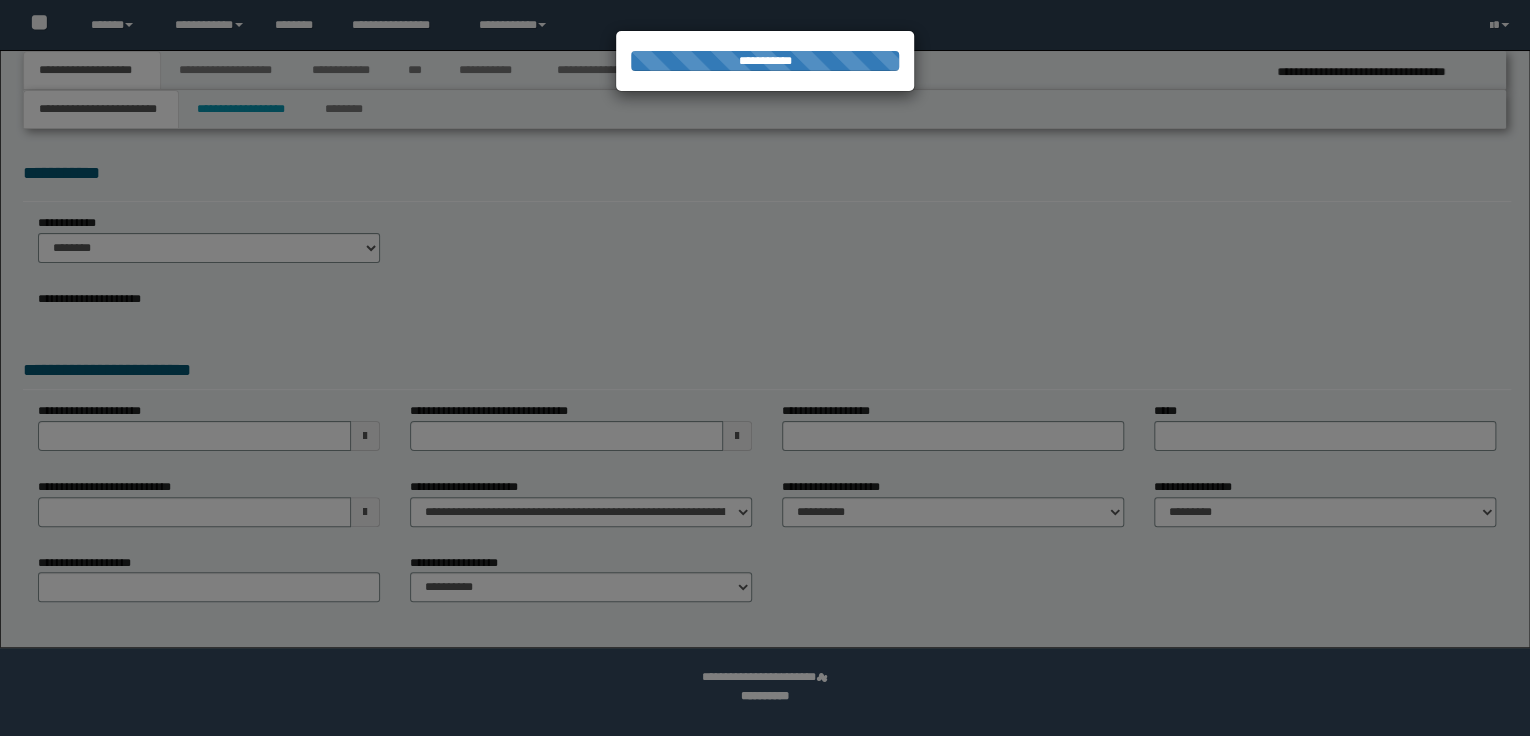 select on "*" 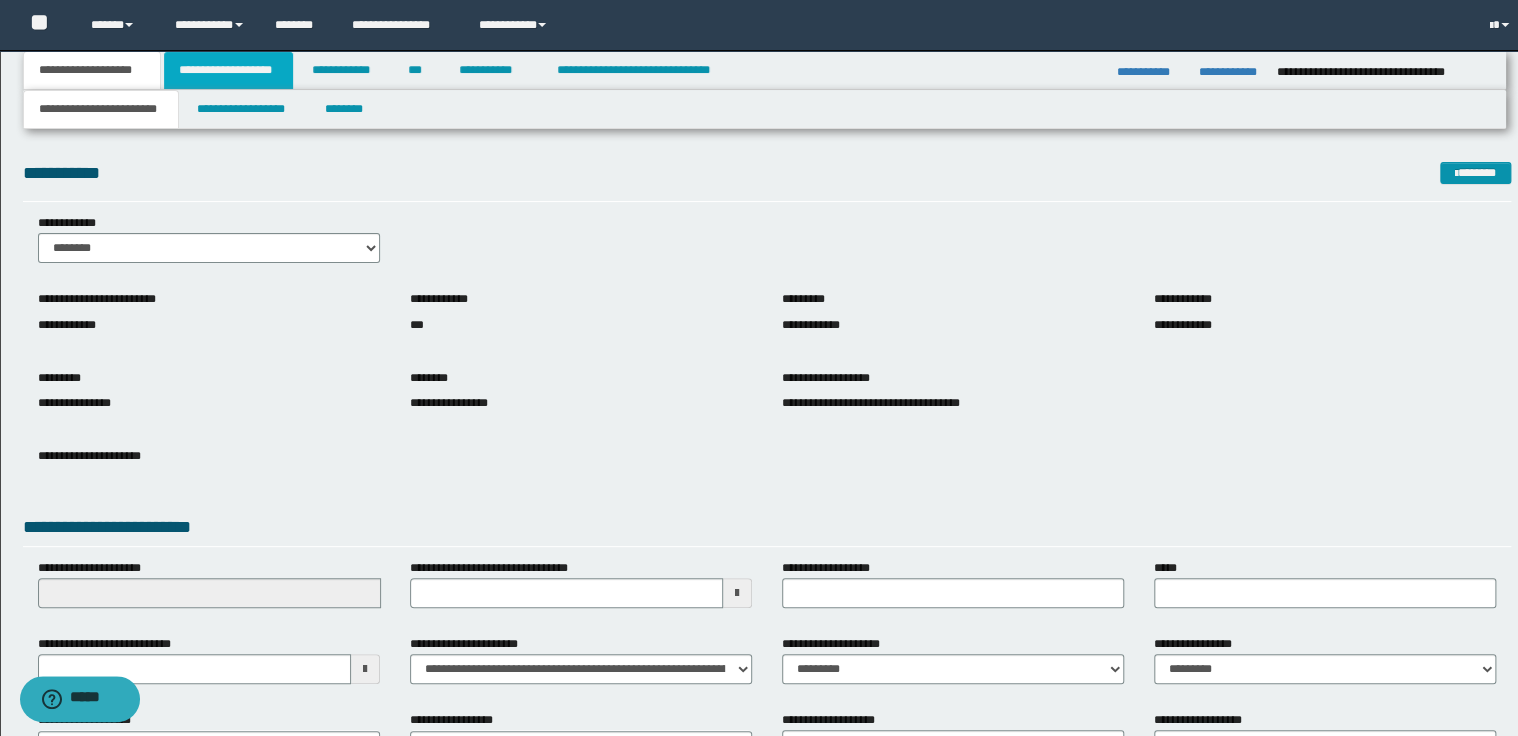 click on "**********" at bounding box center (228, 70) 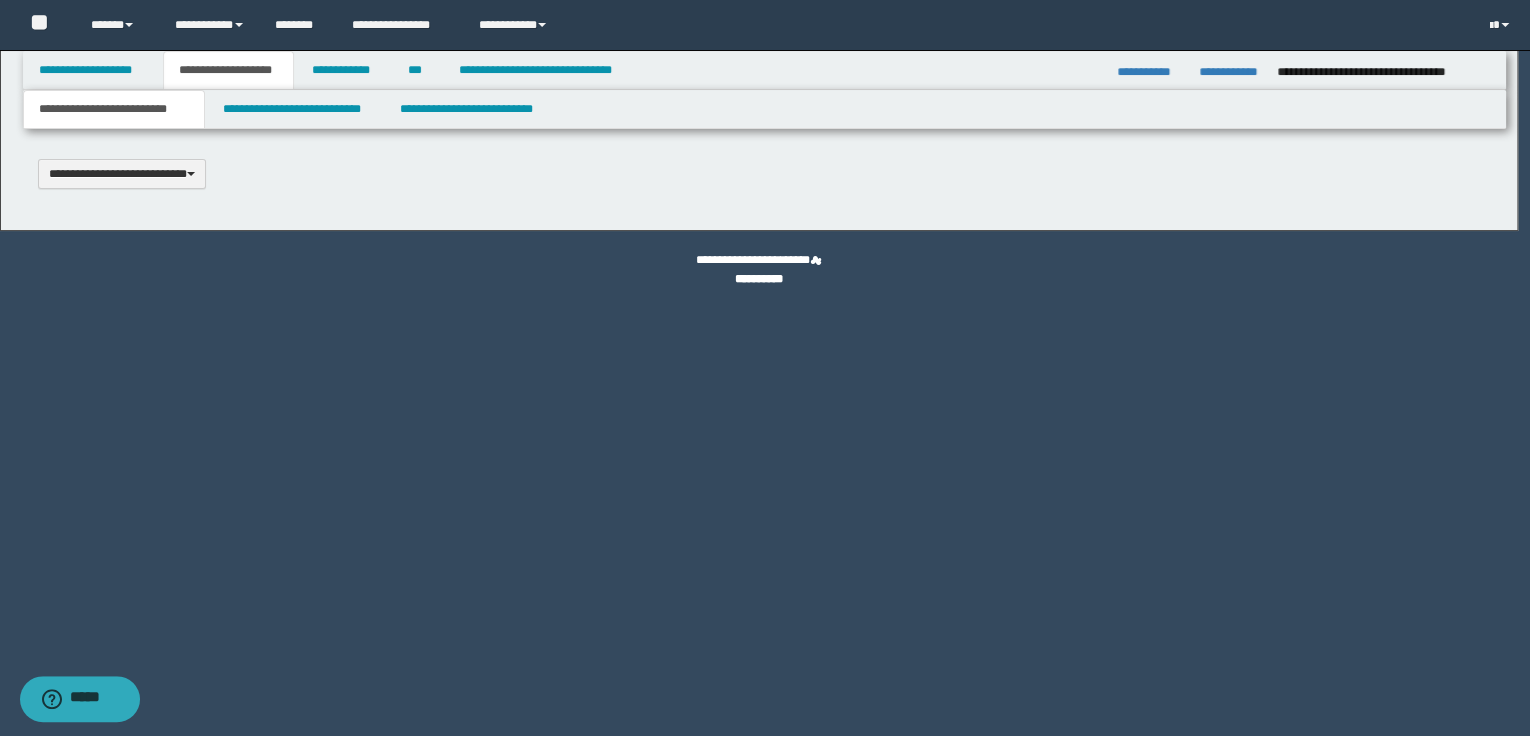 scroll, scrollTop: 0, scrollLeft: 0, axis: both 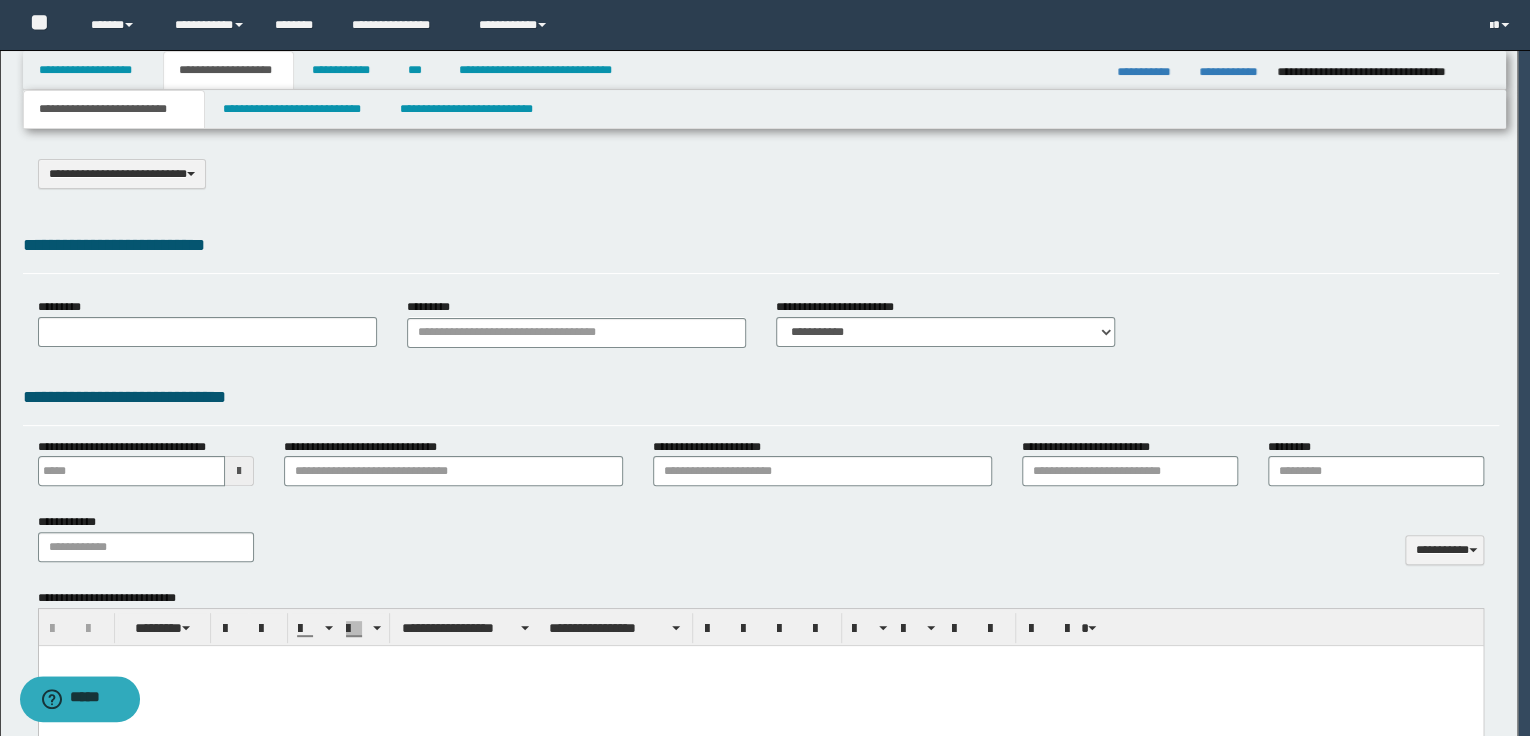 type on "**********" 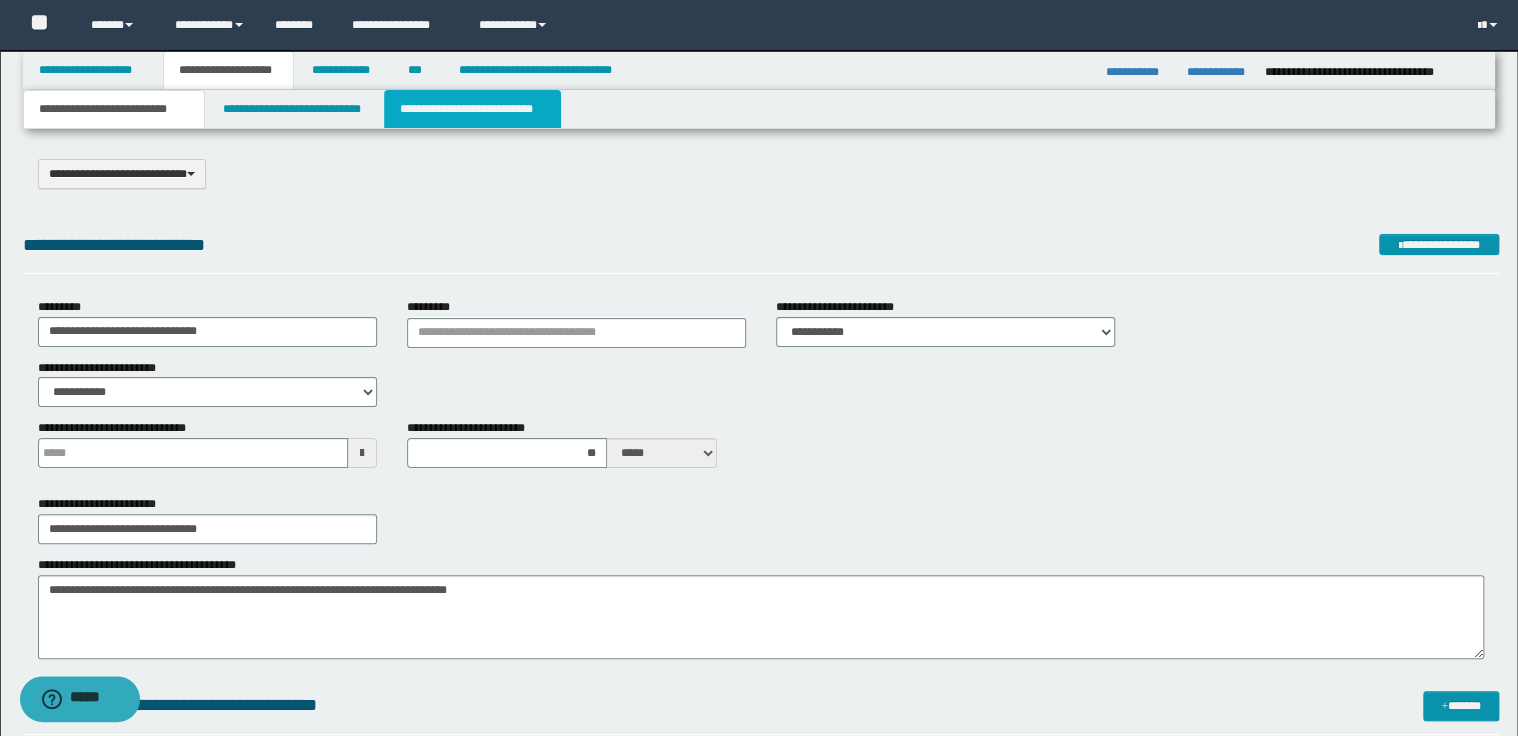 click on "**********" at bounding box center (472, 109) 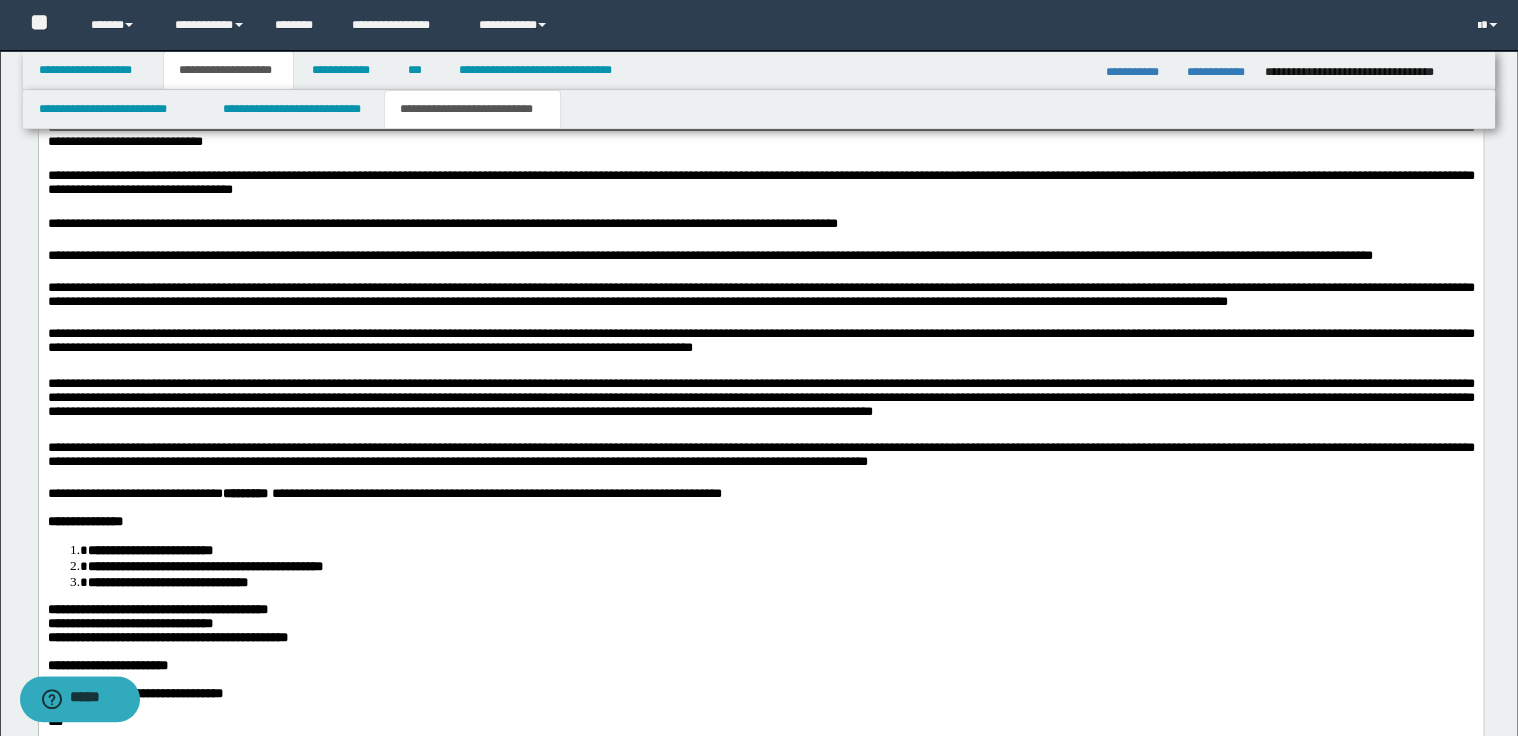 scroll, scrollTop: 1840, scrollLeft: 0, axis: vertical 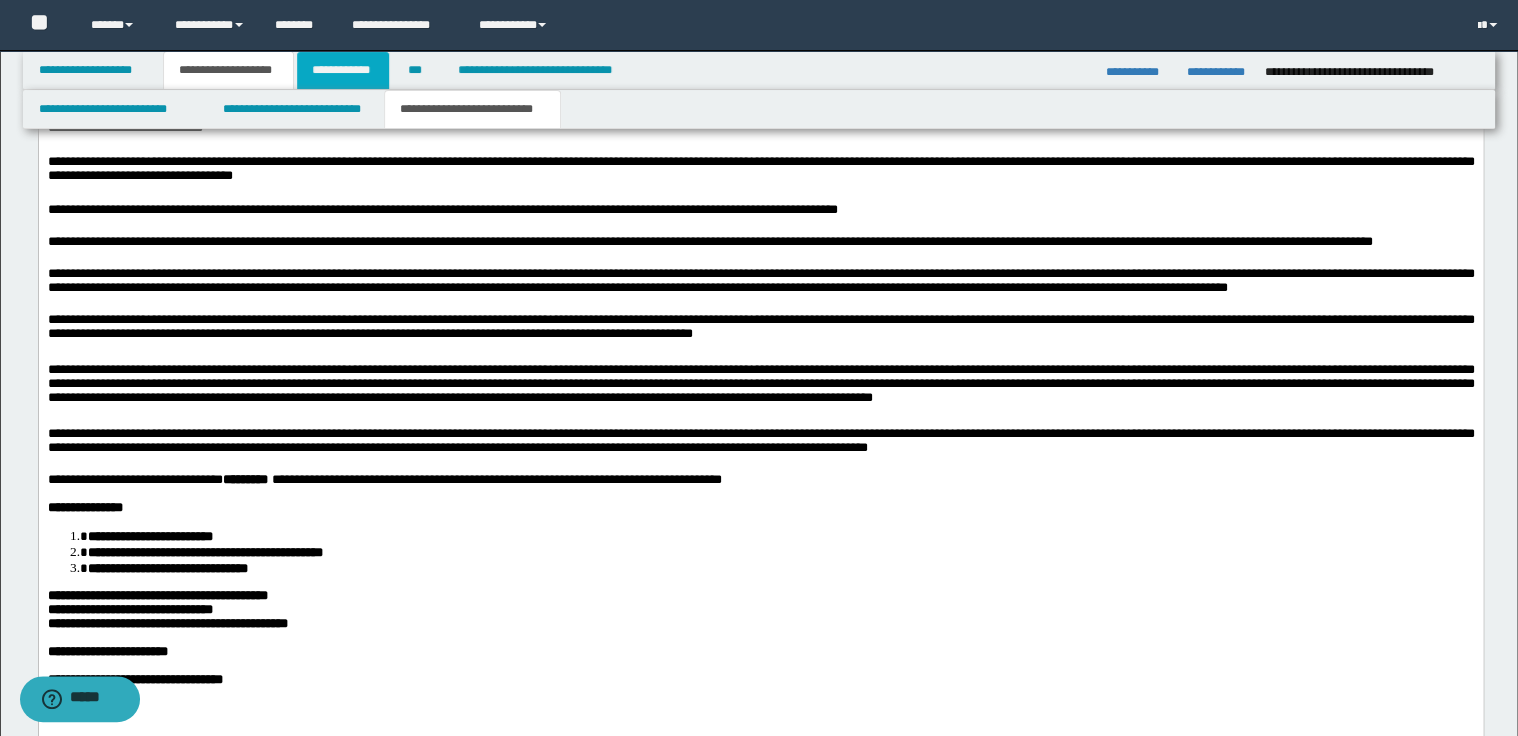 click on "**********" at bounding box center [343, 70] 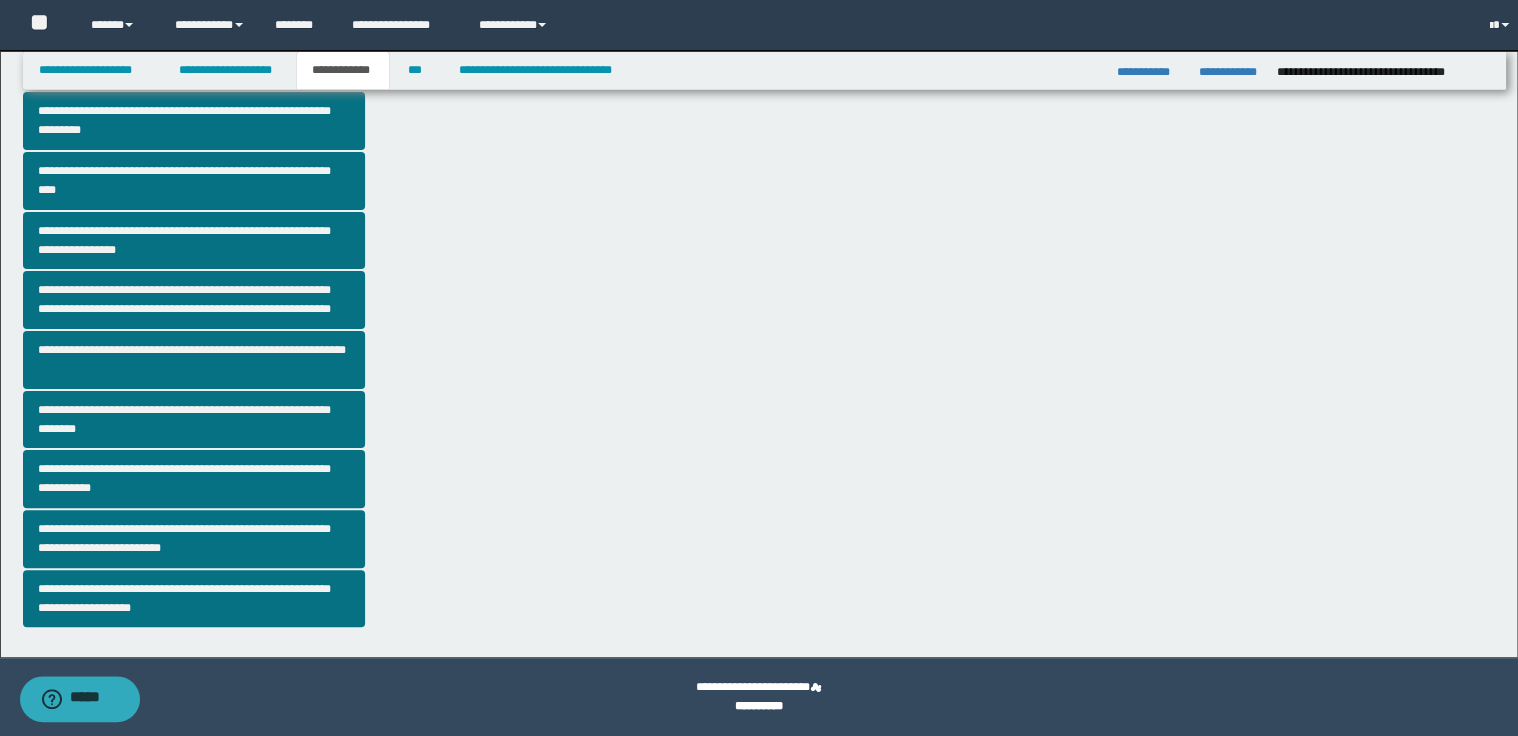 scroll, scrollTop: 375, scrollLeft: 0, axis: vertical 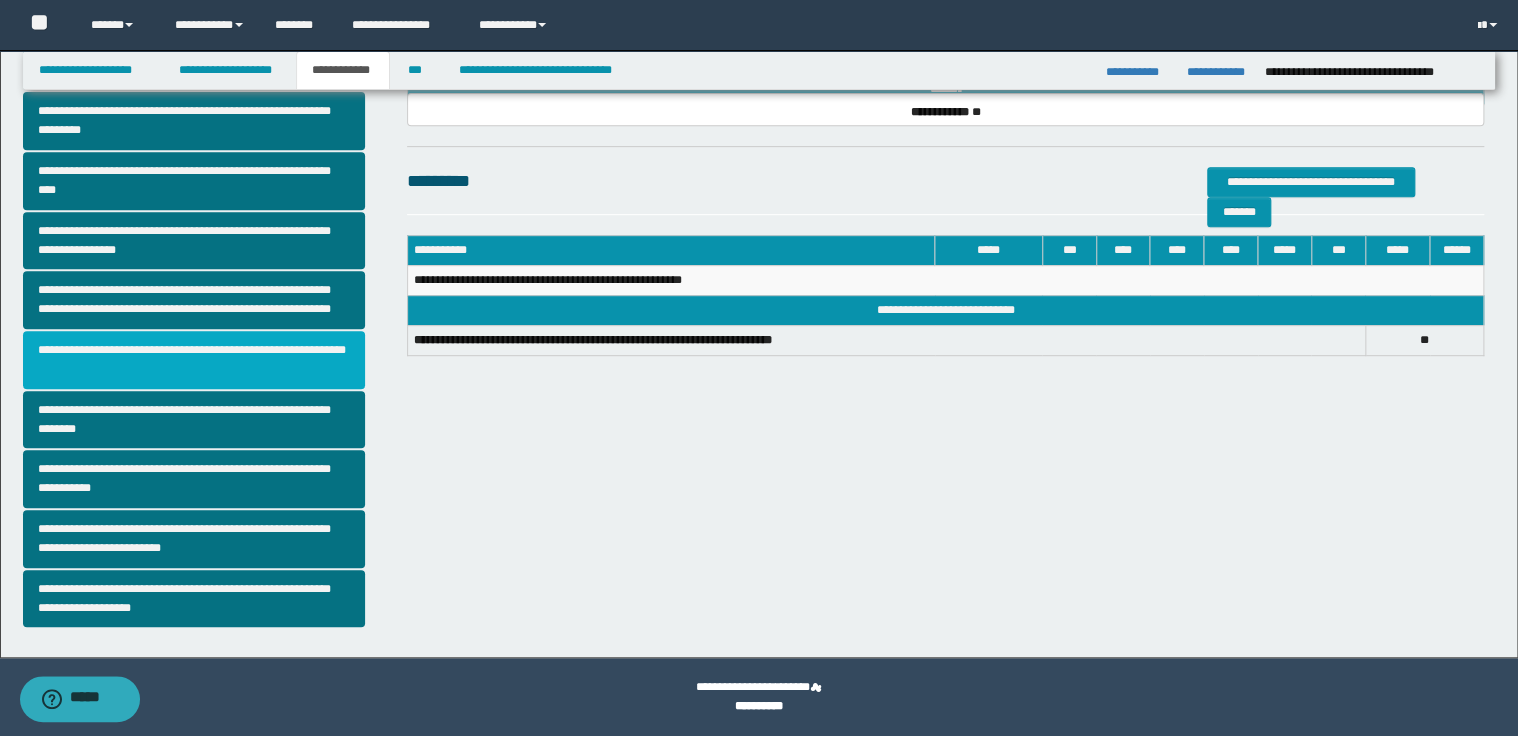 click on "**********" at bounding box center [194, 360] 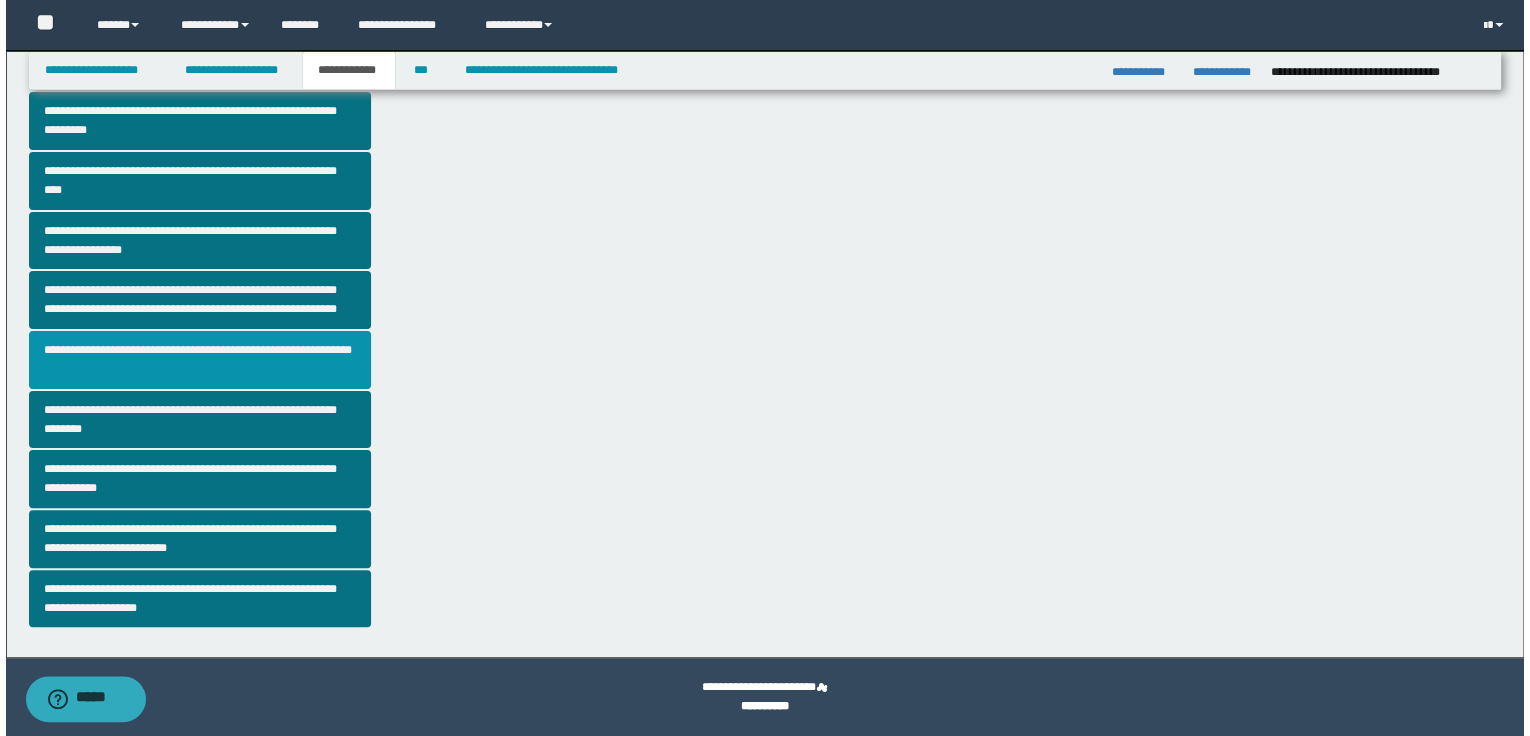 scroll, scrollTop: 0, scrollLeft: 0, axis: both 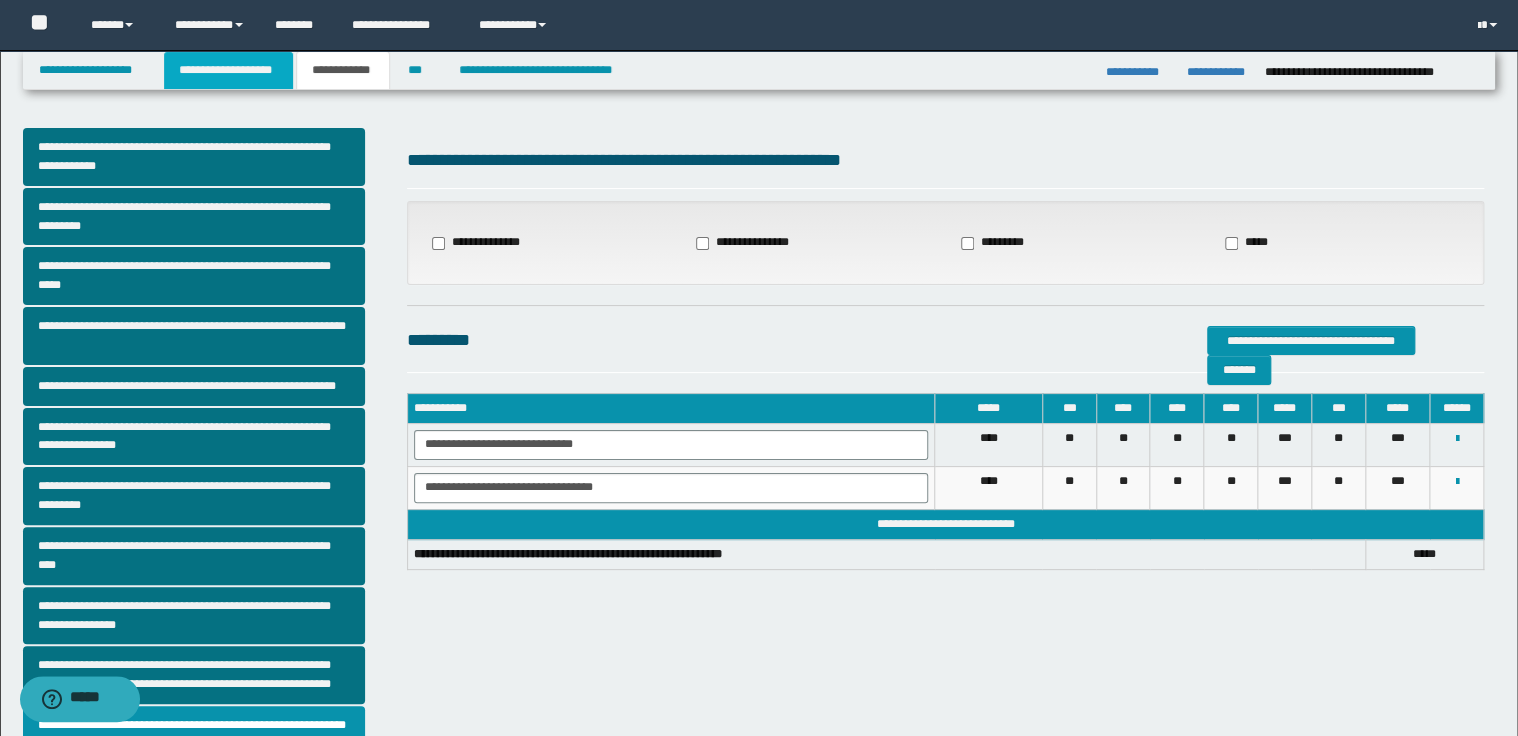 click on "**********" at bounding box center (228, 70) 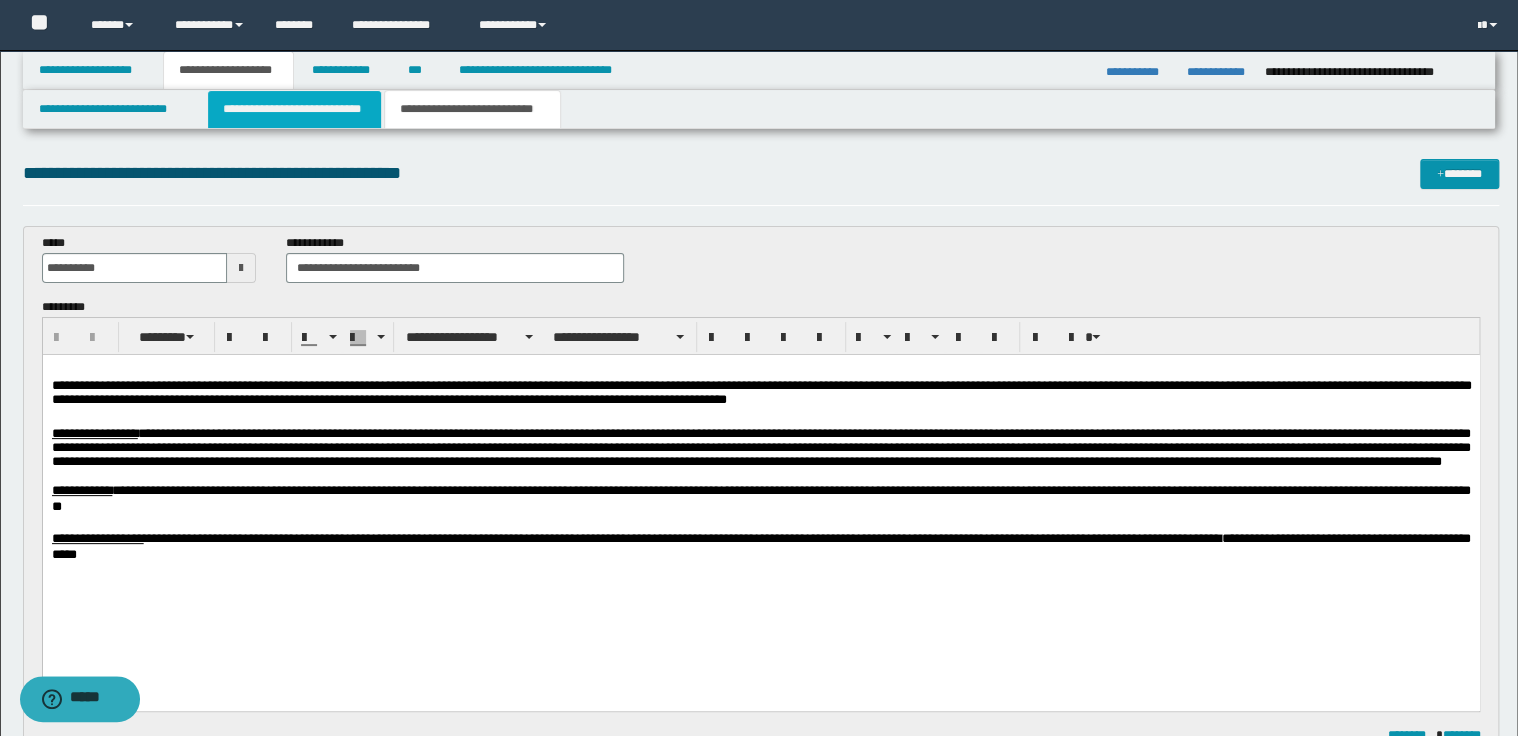 click on "**********" at bounding box center [294, 109] 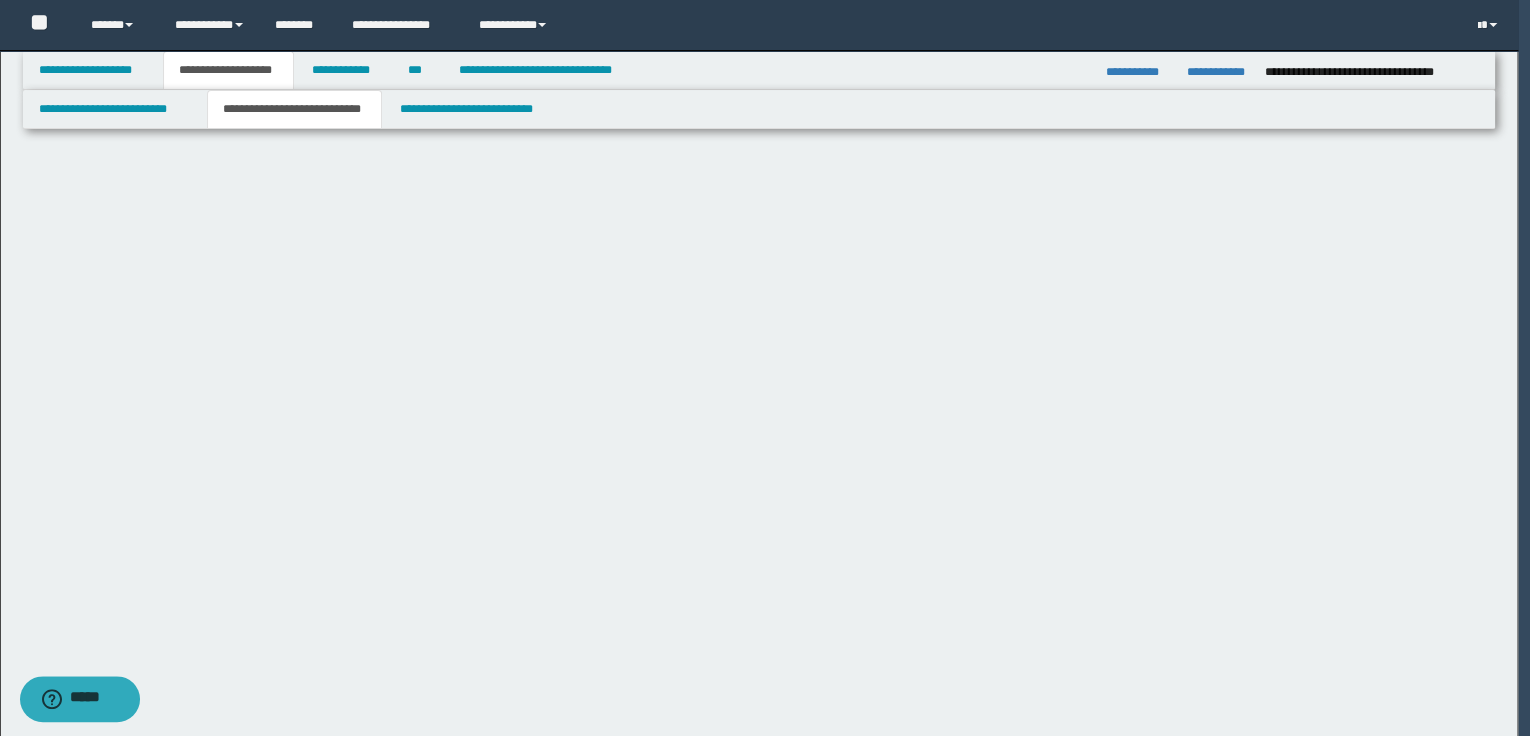 select on "*" 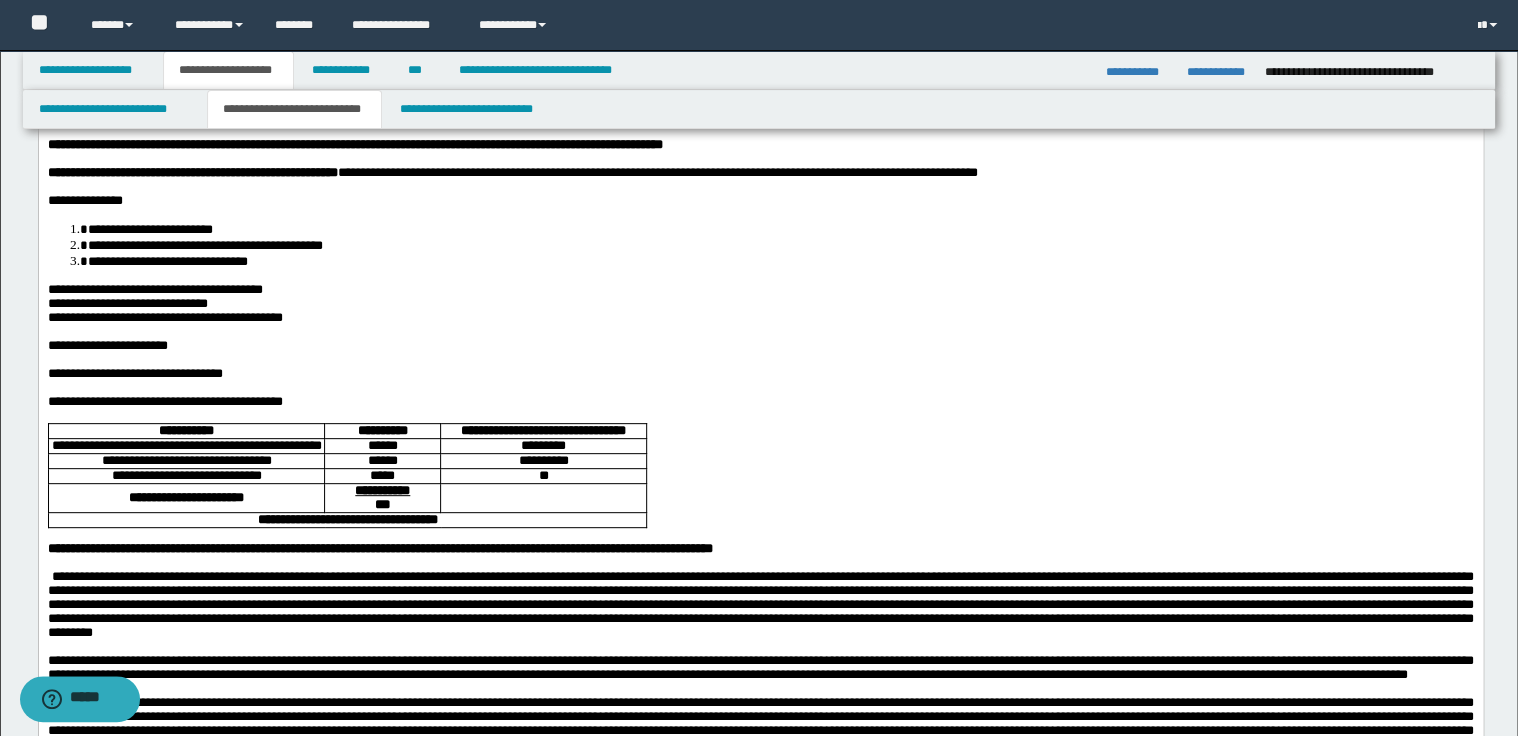 scroll, scrollTop: 160, scrollLeft: 0, axis: vertical 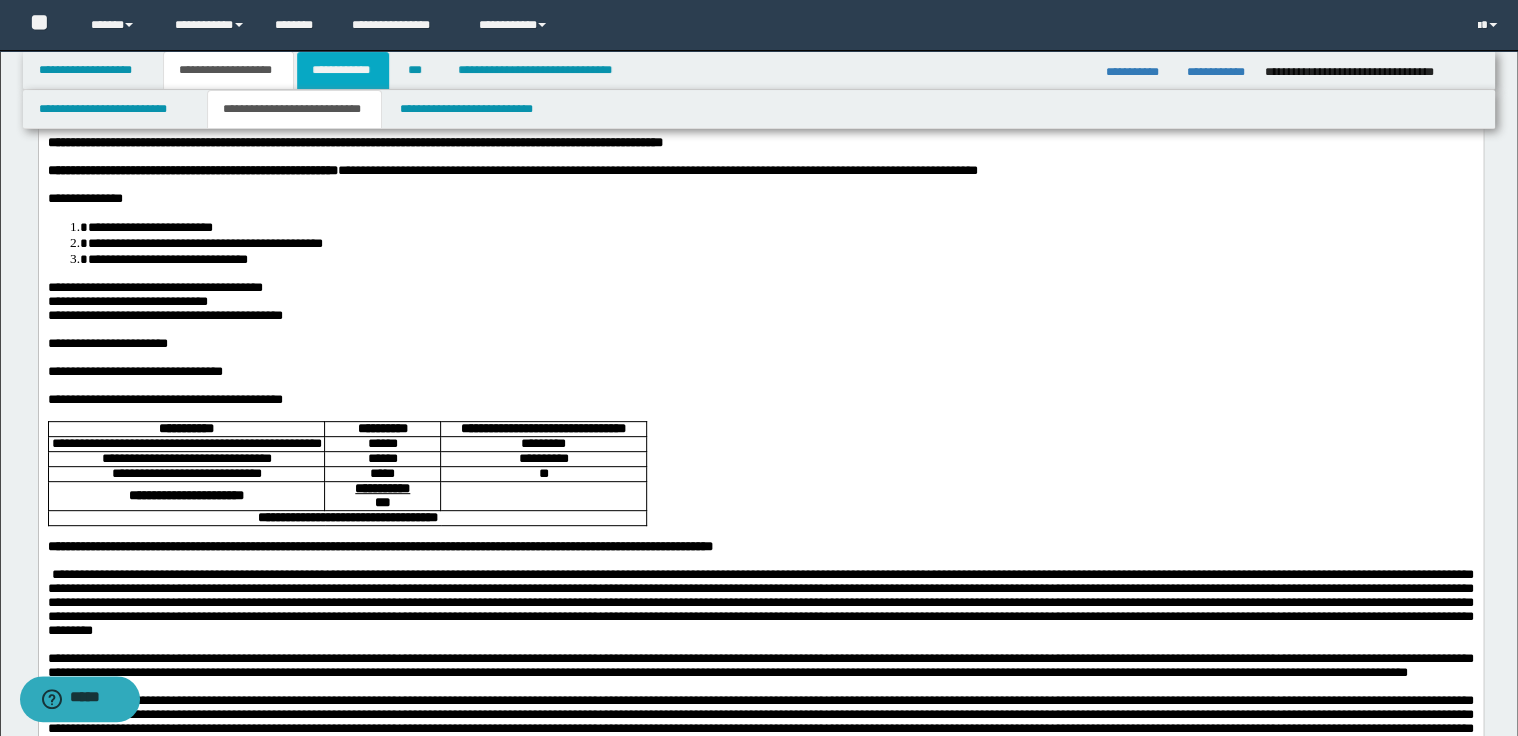 click on "**********" at bounding box center (343, 70) 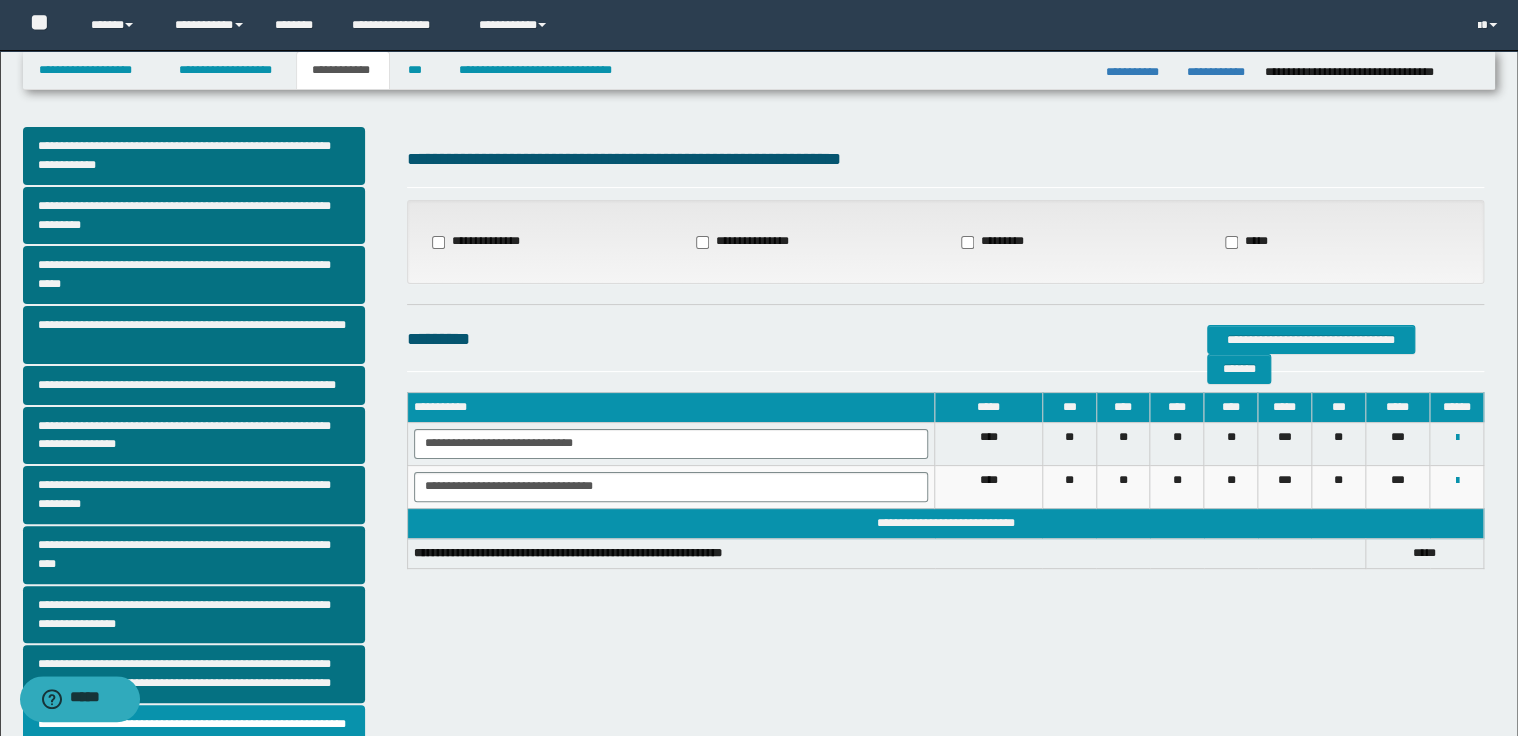 scroll, scrollTop: 0, scrollLeft: 0, axis: both 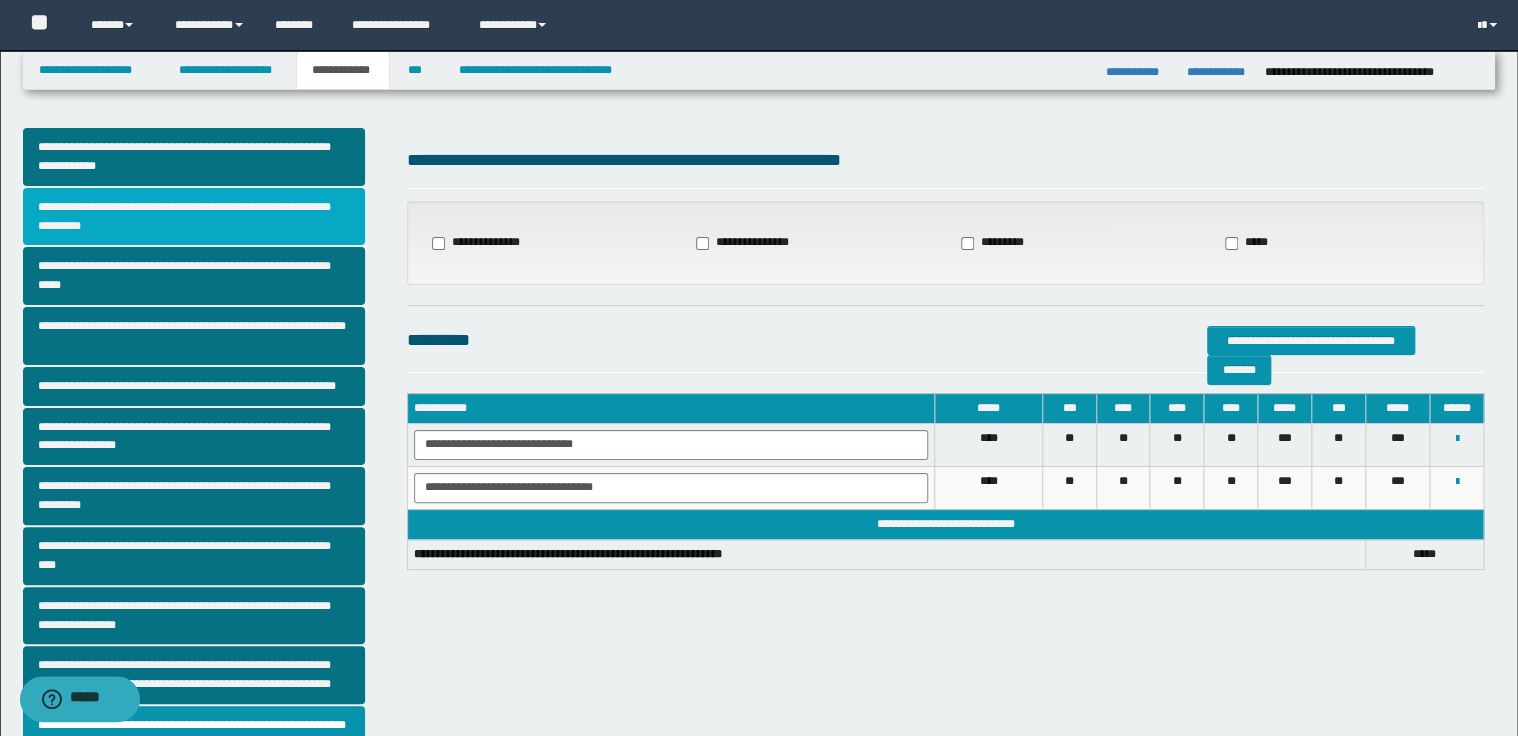 click on "**********" at bounding box center (194, 217) 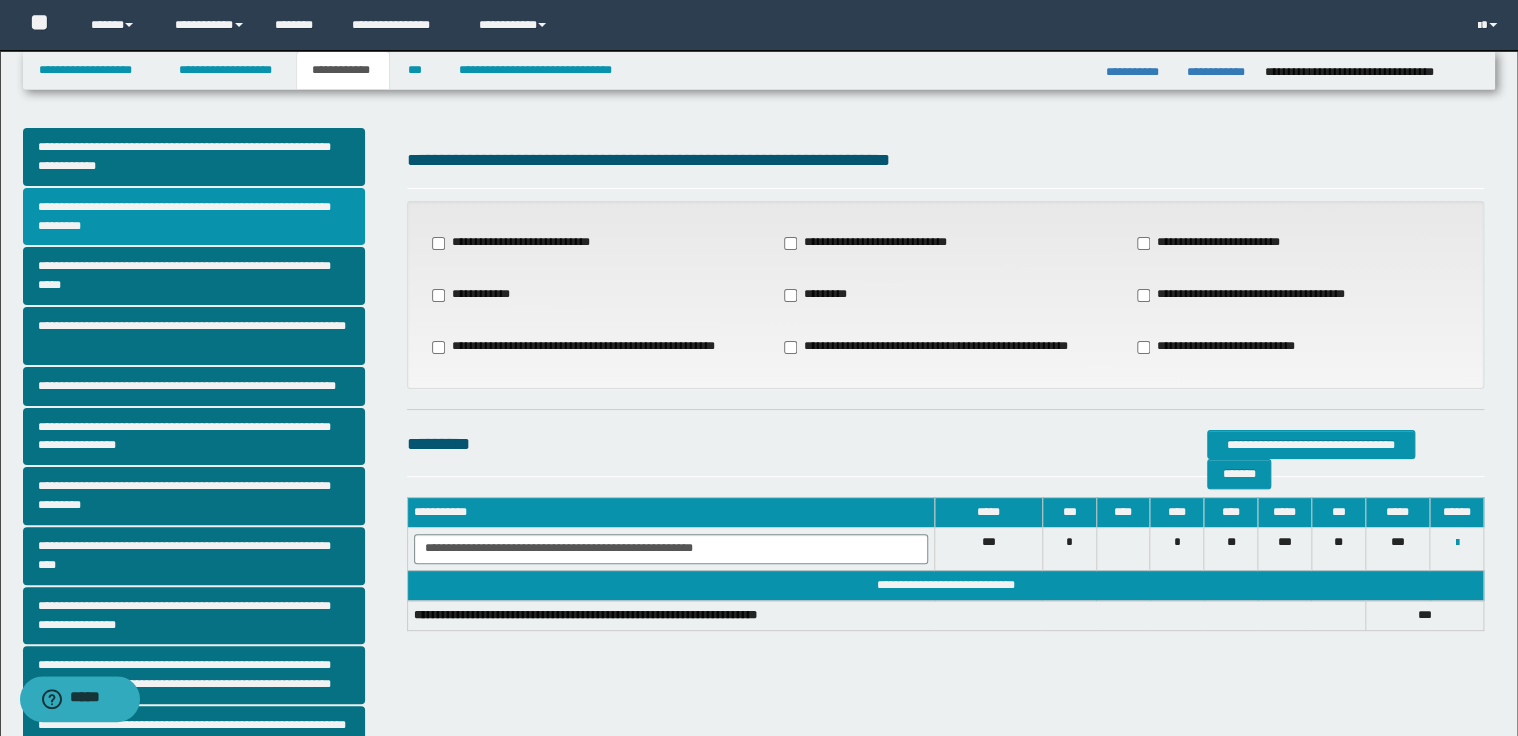 scroll, scrollTop: 80, scrollLeft: 0, axis: vertical 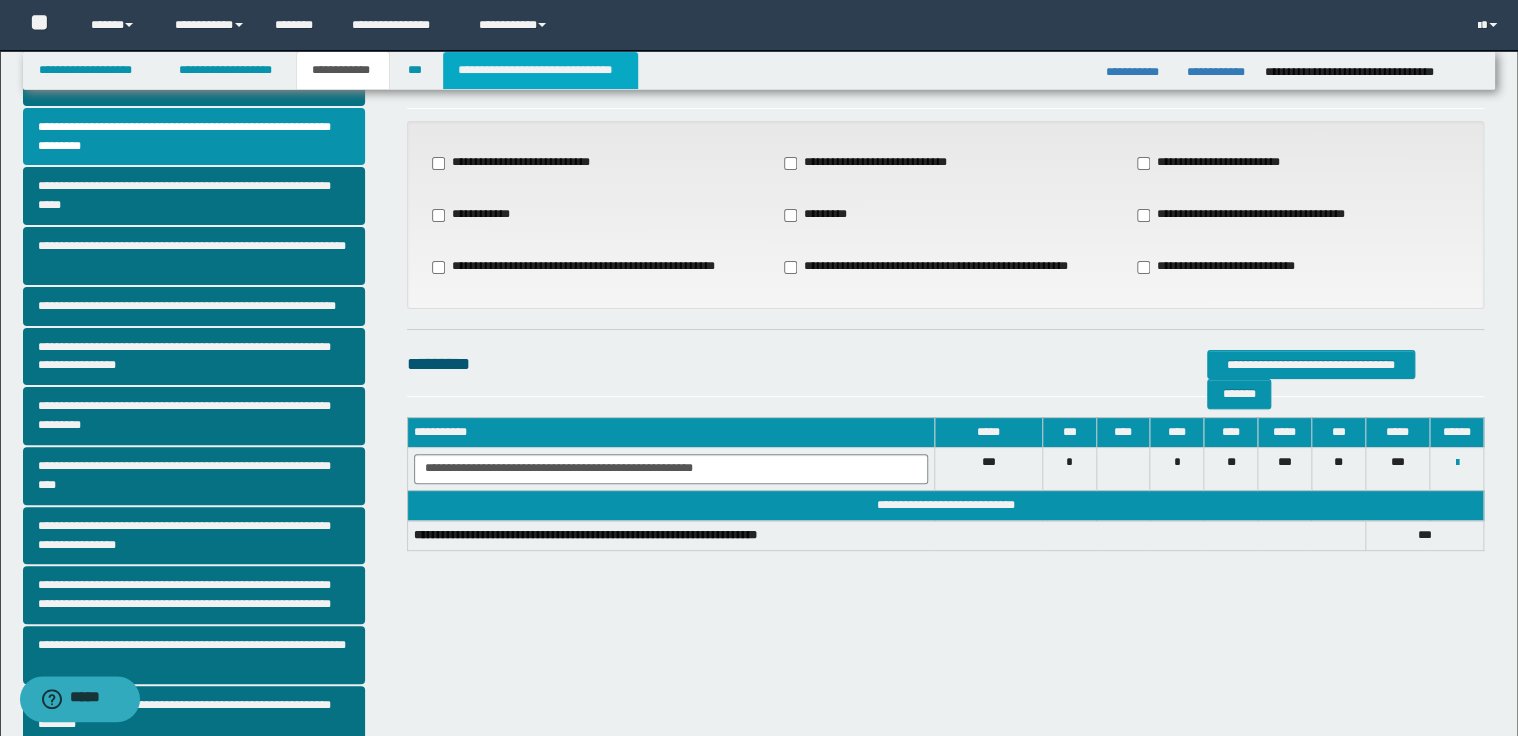click on "**********" at bounding box center [540, 70] 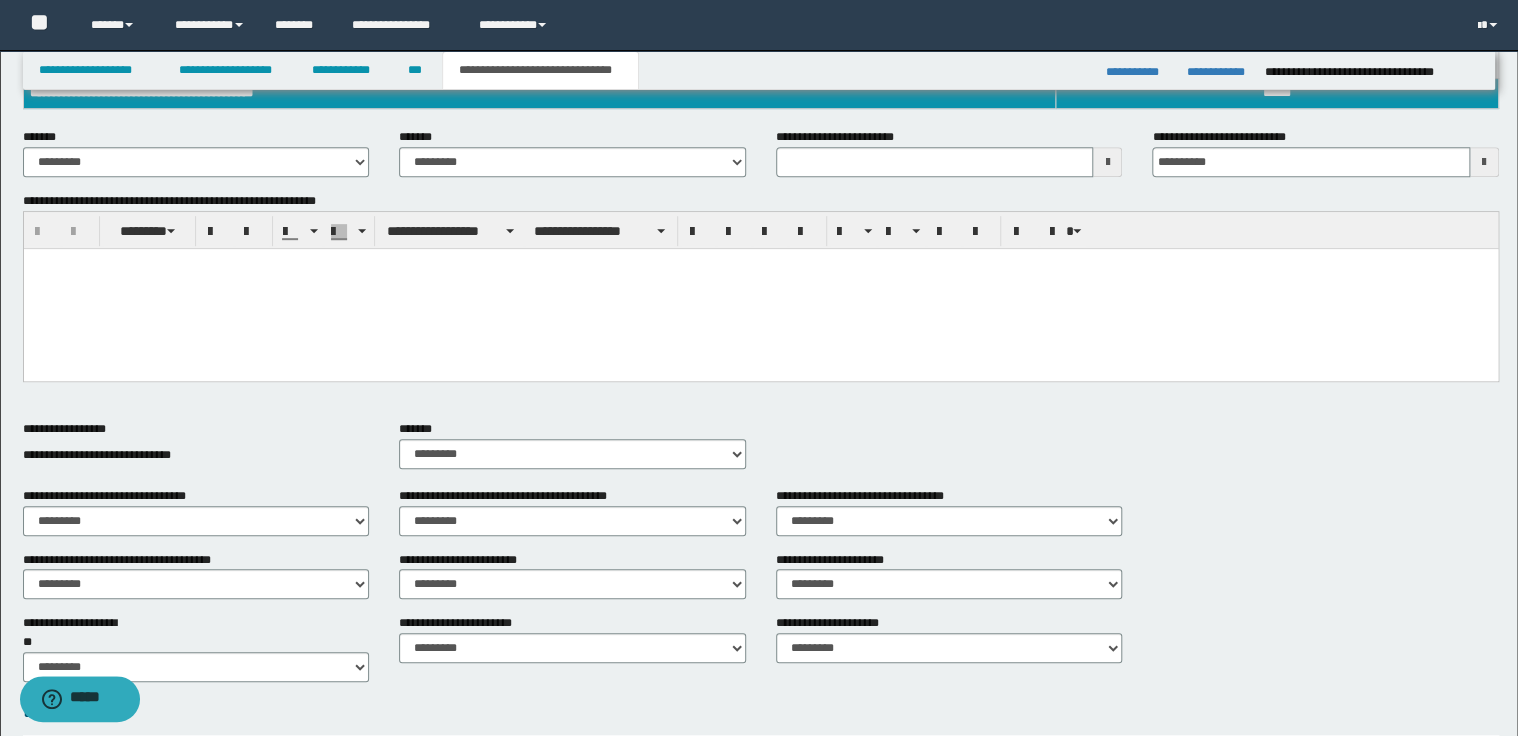 scroll, scrollTop: 242, scrollLeft: 0, axis: vertical 